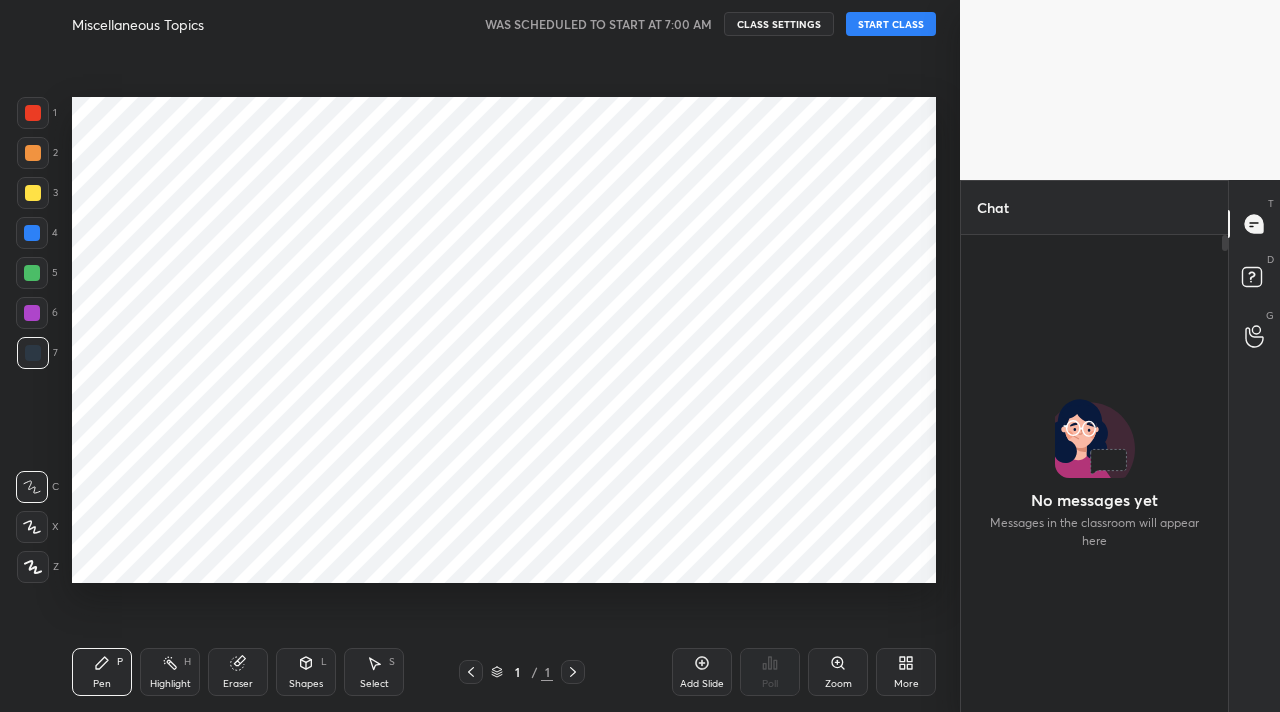 scroll, scrollTop: 0, scrollLeft: 0, axis: both 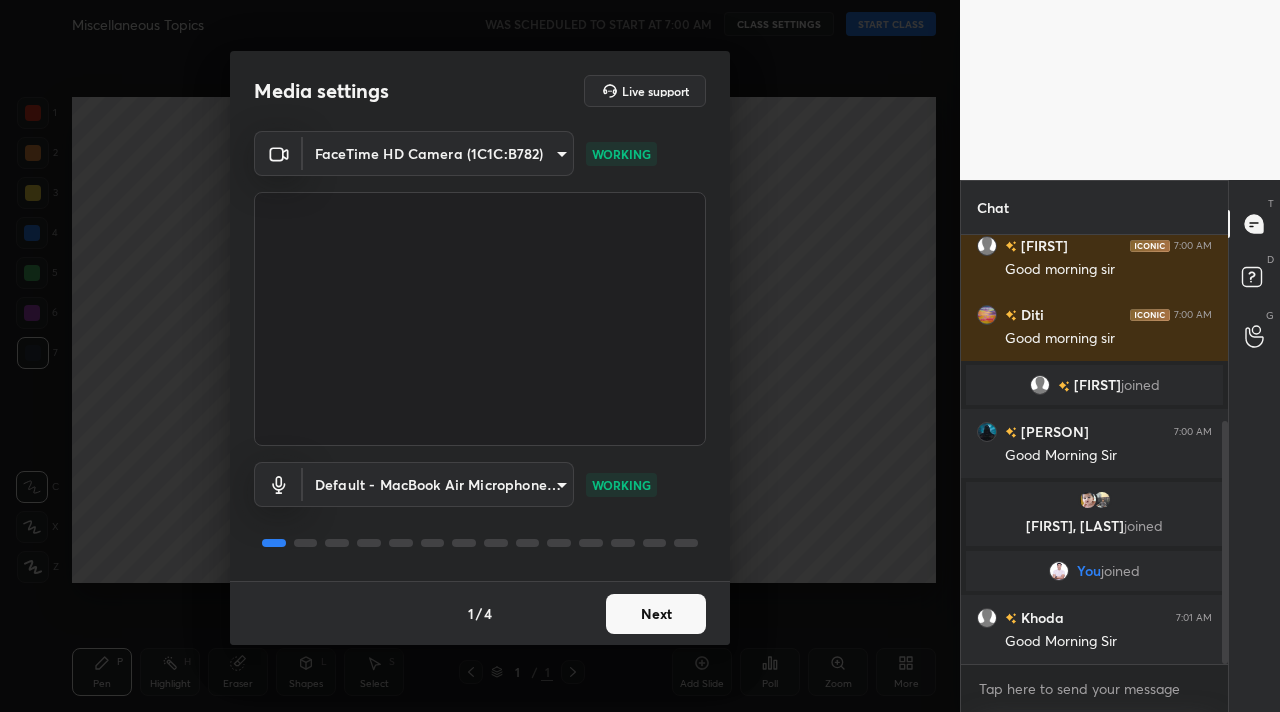 click on "Next" at bounding box center (656, 614) 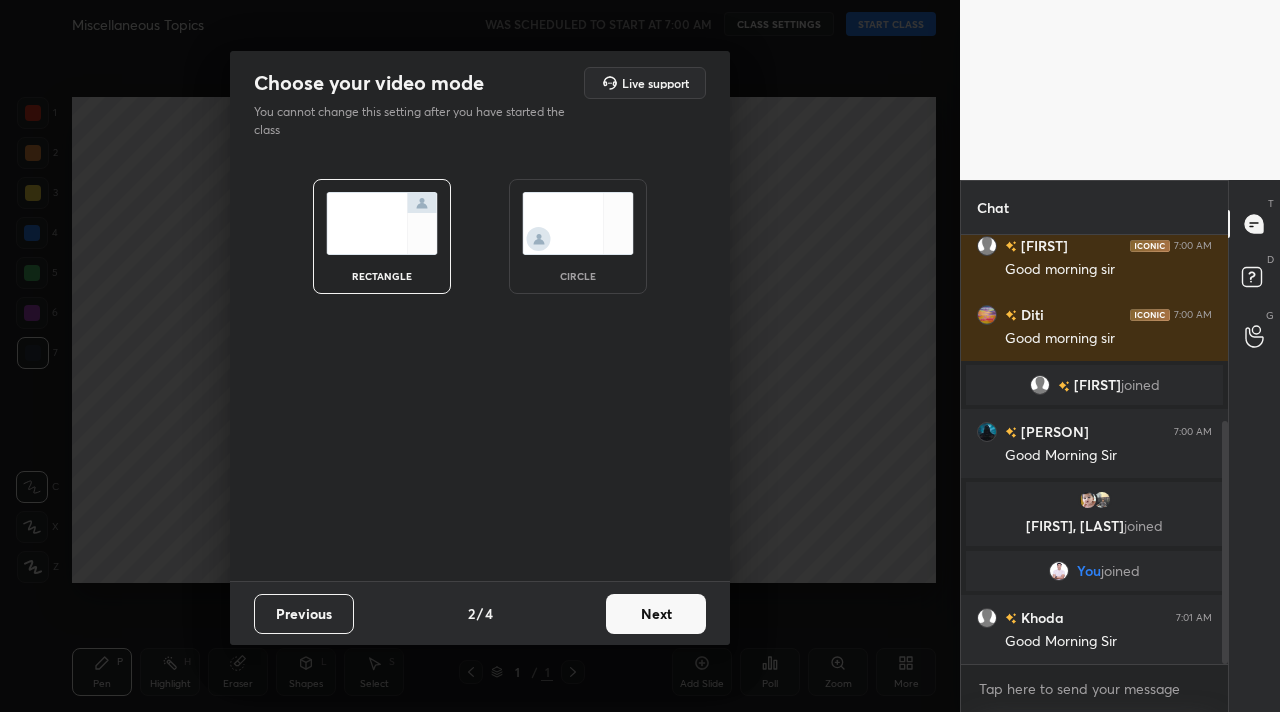 click on "Next" at bounding box center (656, 614) 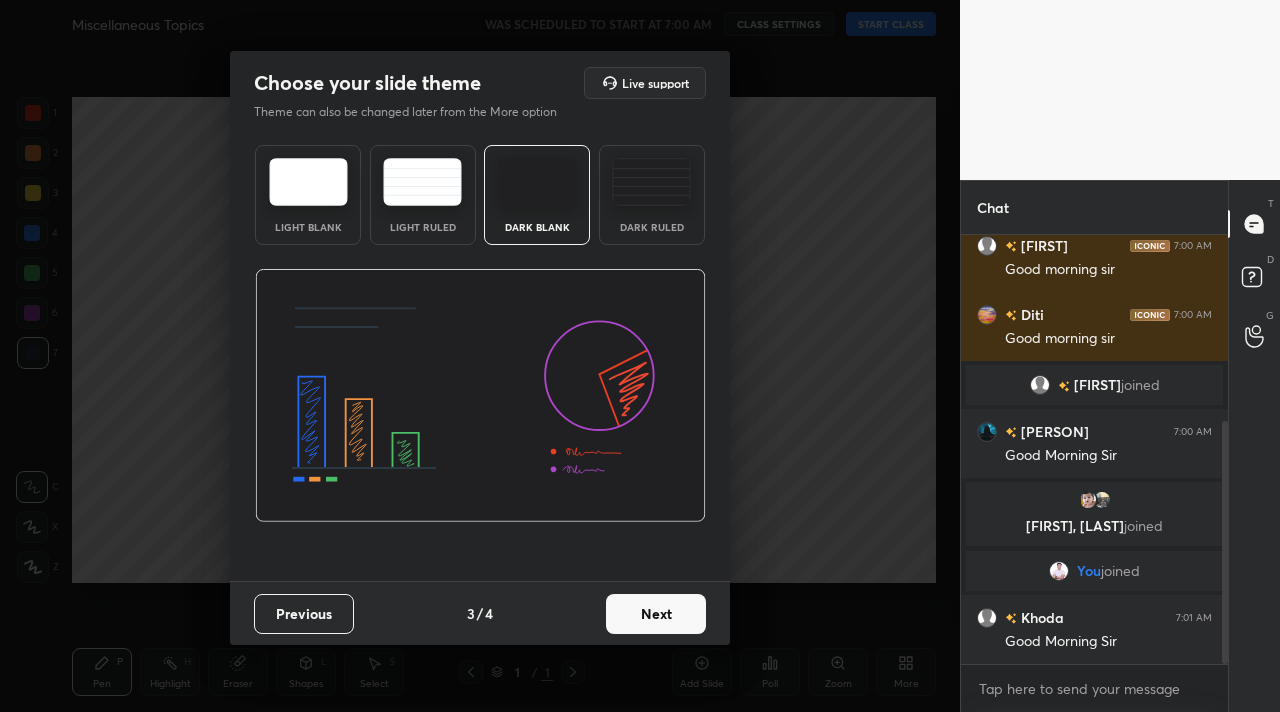 click on "Previous 3 / 4 Next" at bounding box center (480, 613) 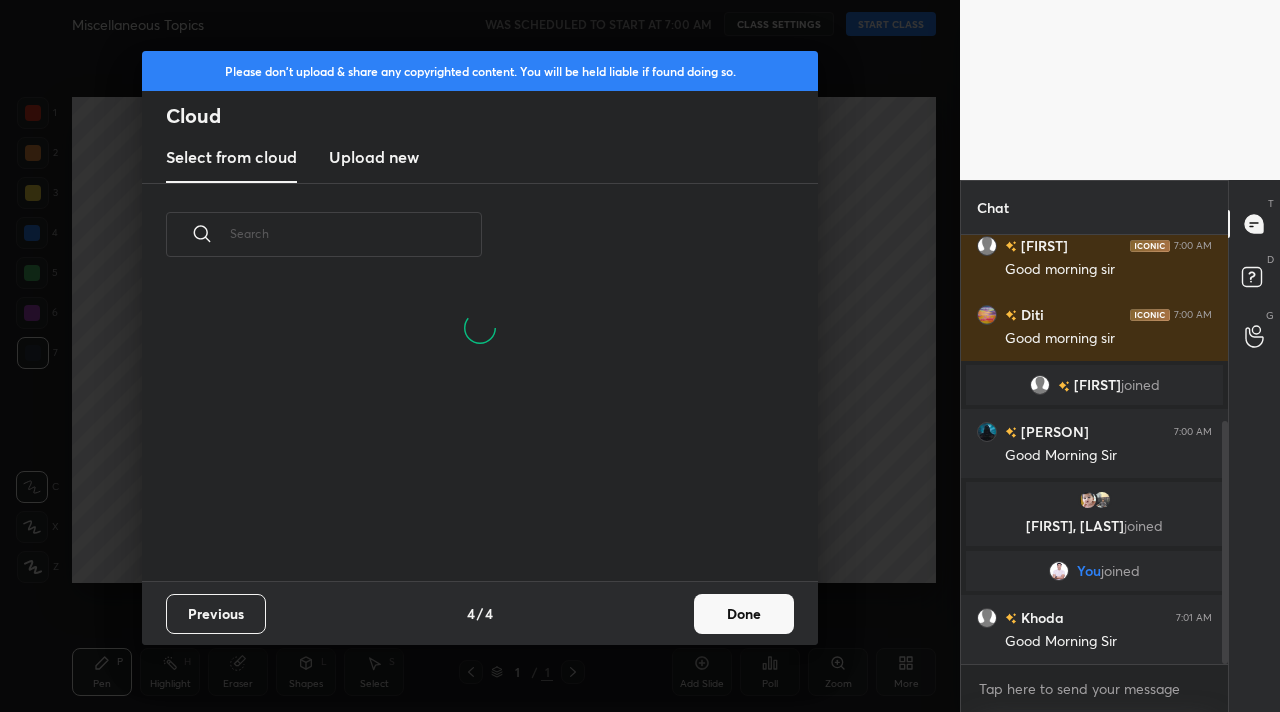 scroll, scrollTop: 7, scrollLeft: 11, axis: both 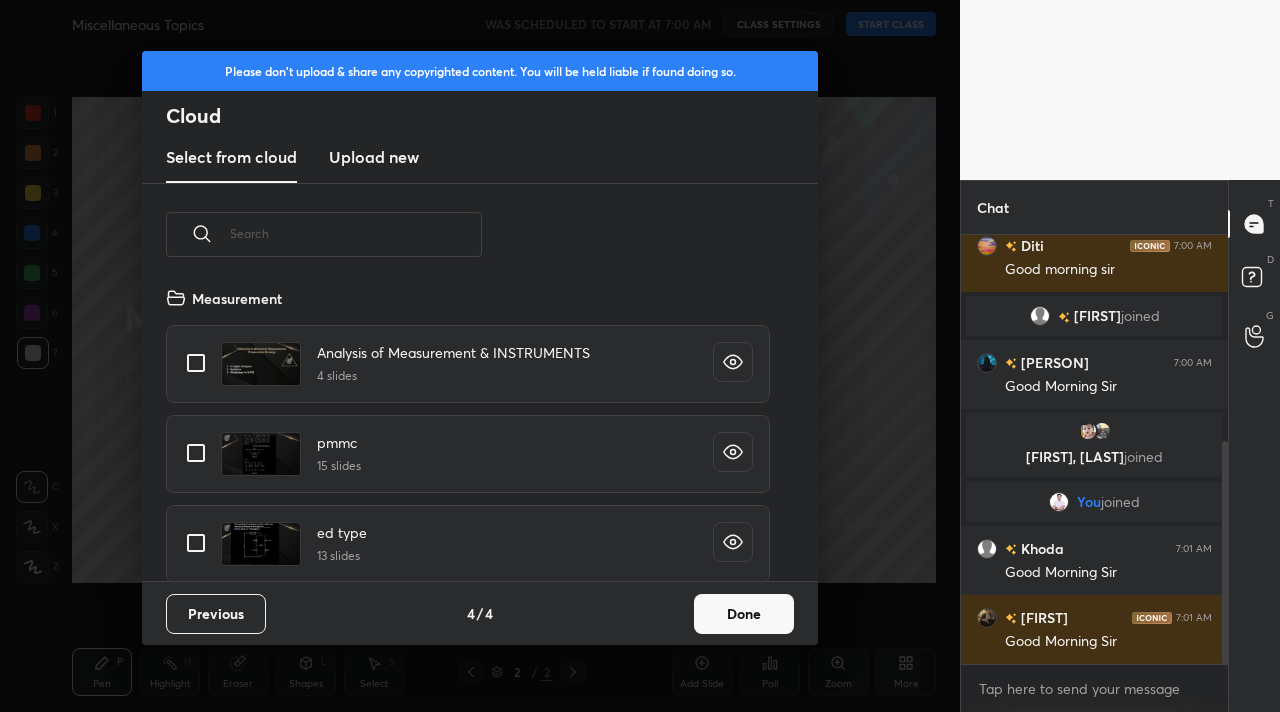 click on "Done" at bounding box center (744, 614) 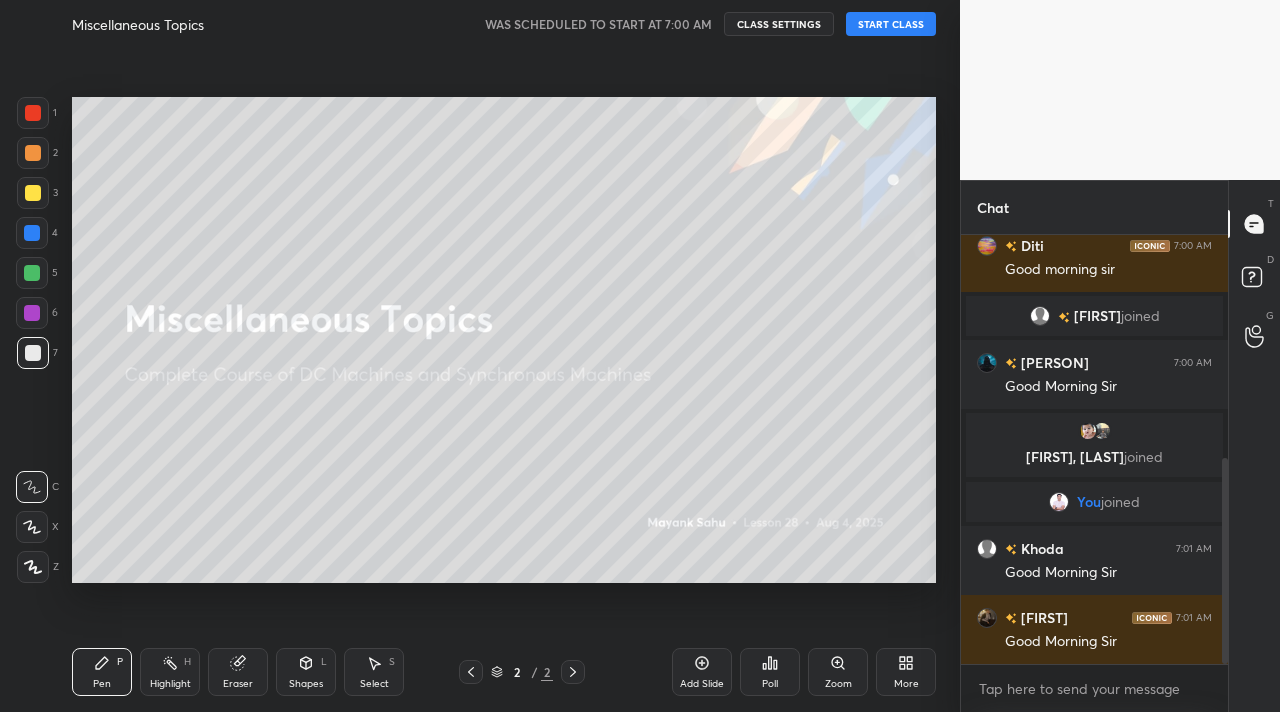 scroll, scrollTop: 465, scrollLeft: 0, axis: vertical 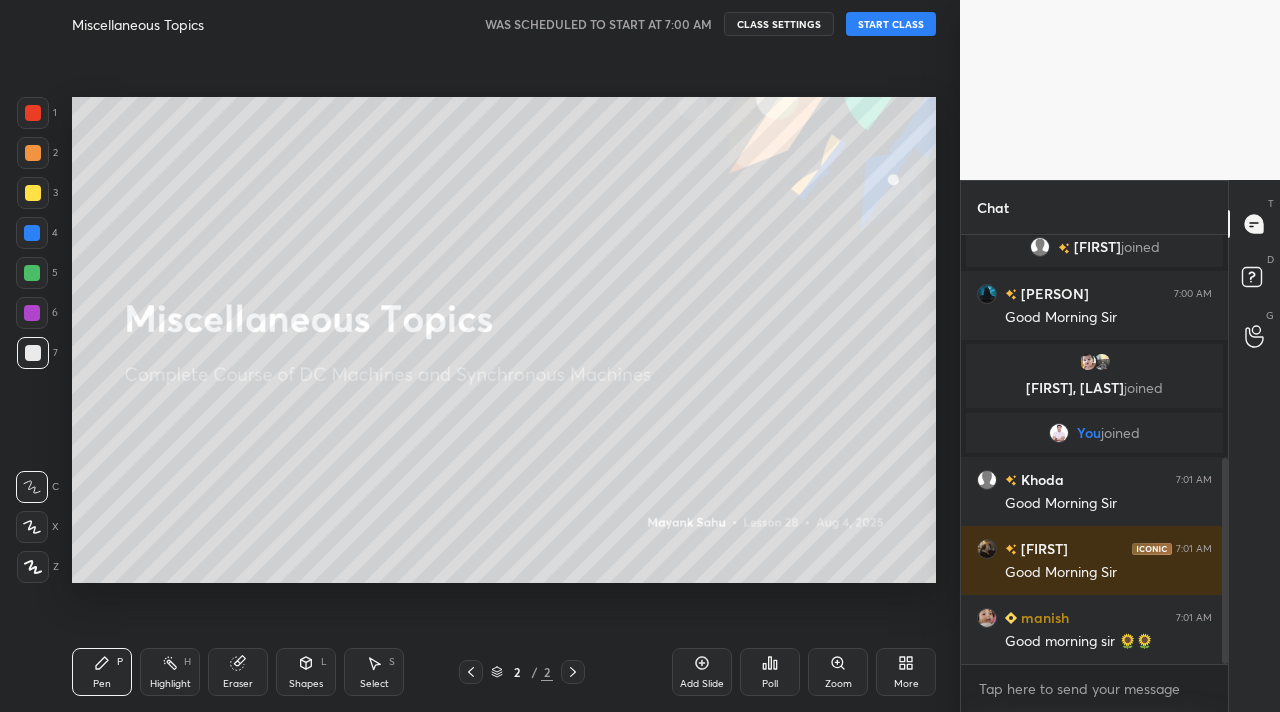 click on "START CLASS" at bounding box center [891, 24] 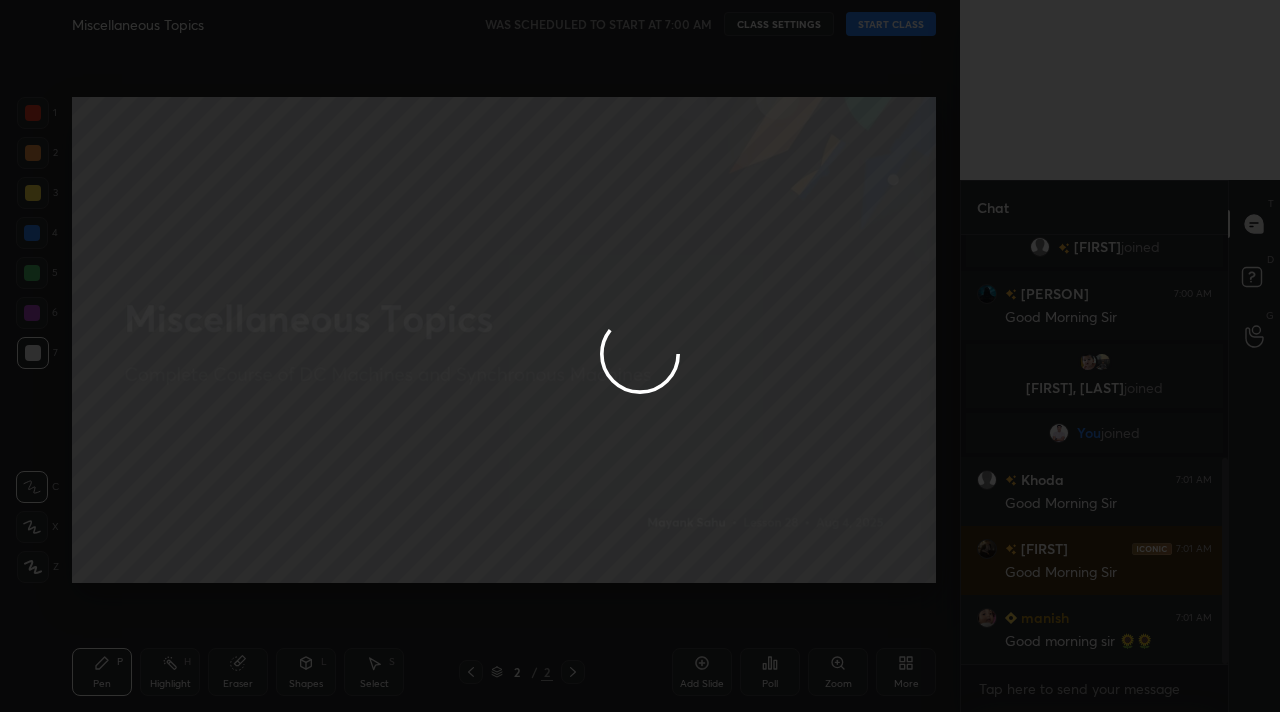 type on "x" 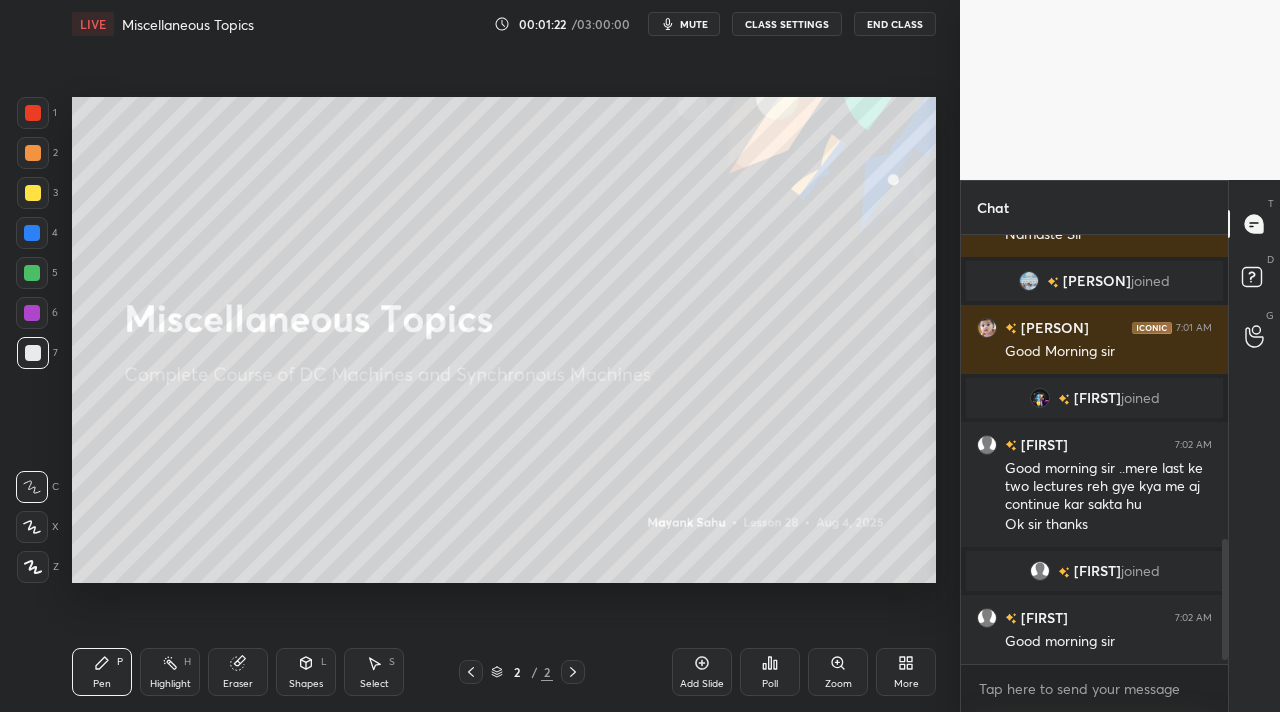 scroll, scrollTop: 1091, scrollLeft: 0, axis: vertical 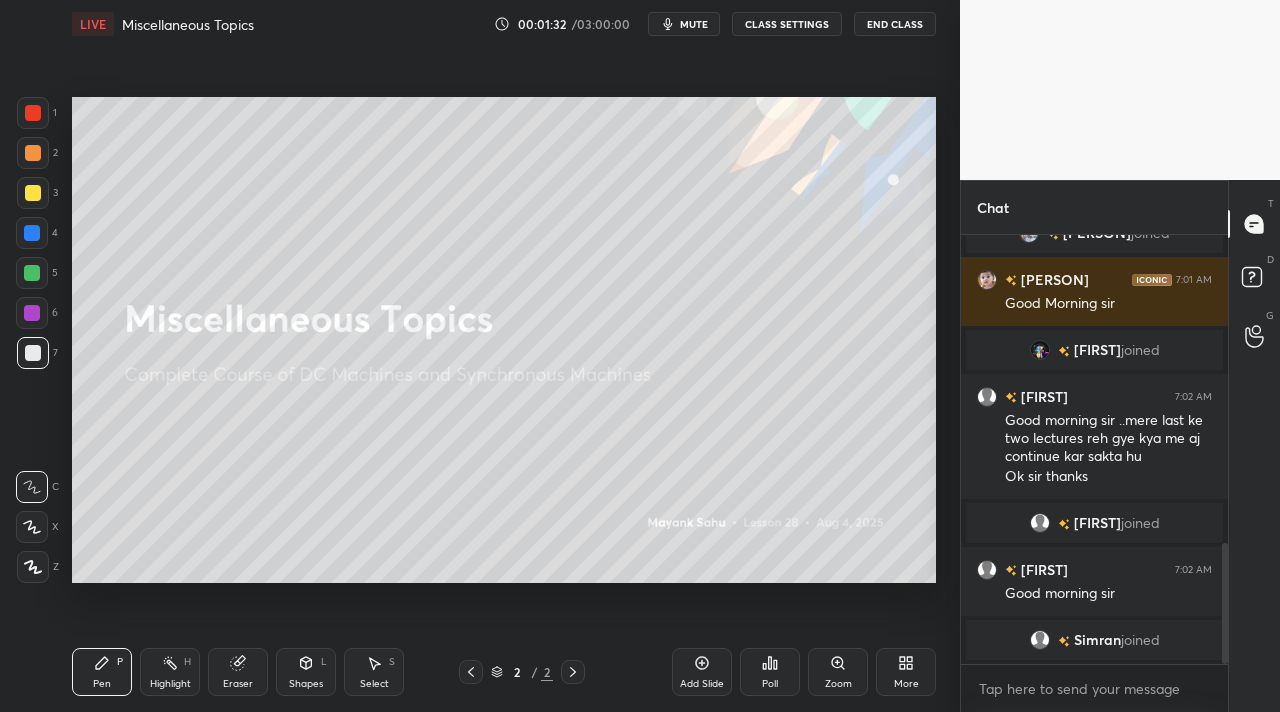 click on "Add Slide" at bounding box center [702, 672] 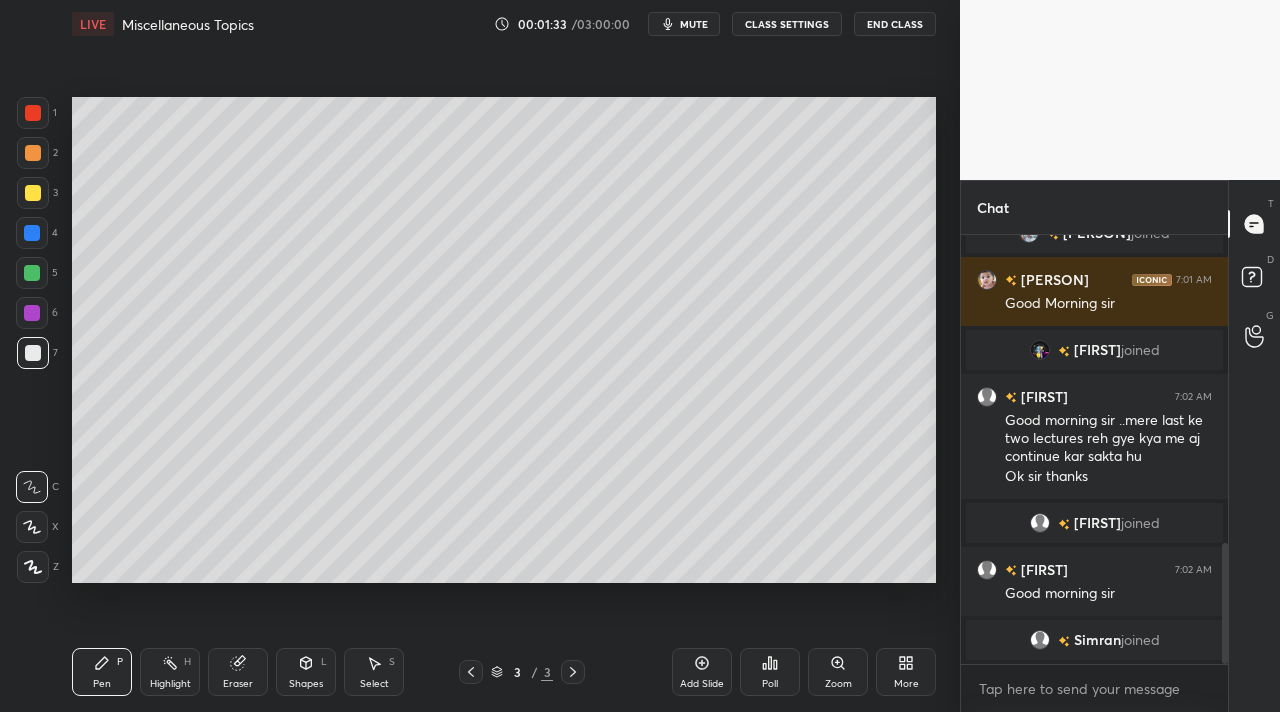 click on "Pen P" at bounding box center (102, 672) 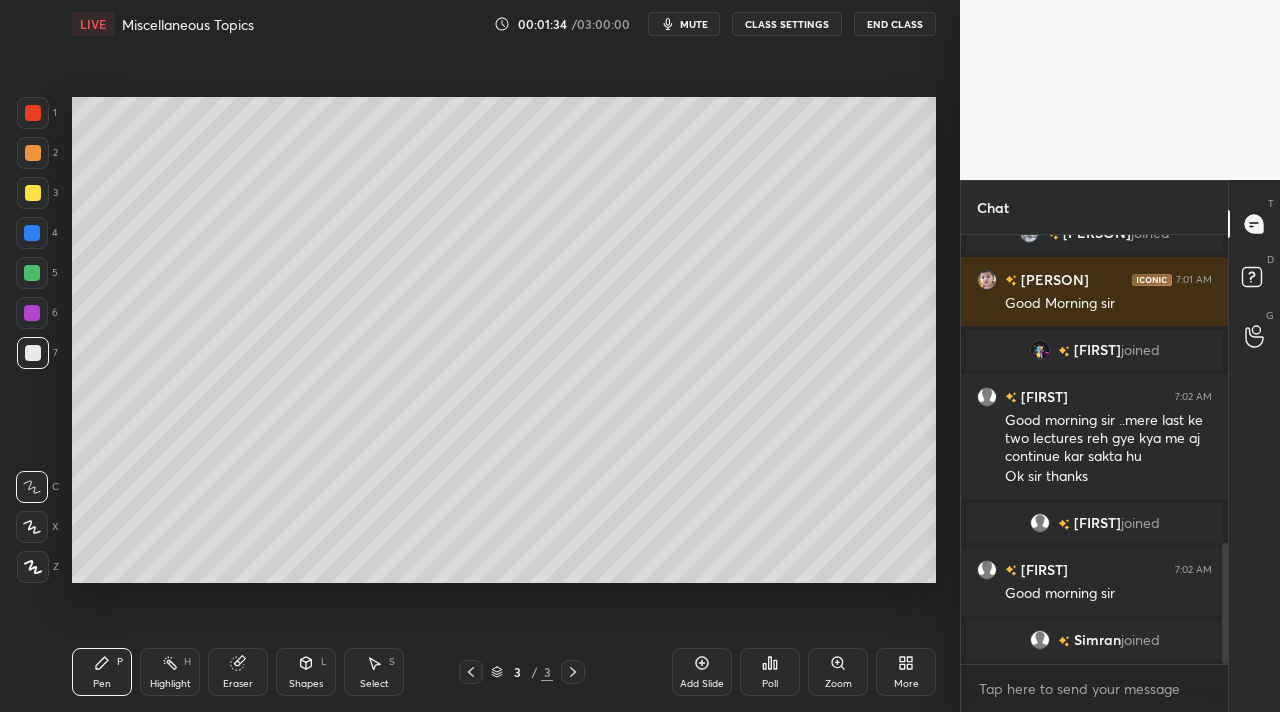 drag, startPoint x: 22, startPoint y: 558, endPoint x: 65, endPoint y: 592, distance: 54.81788 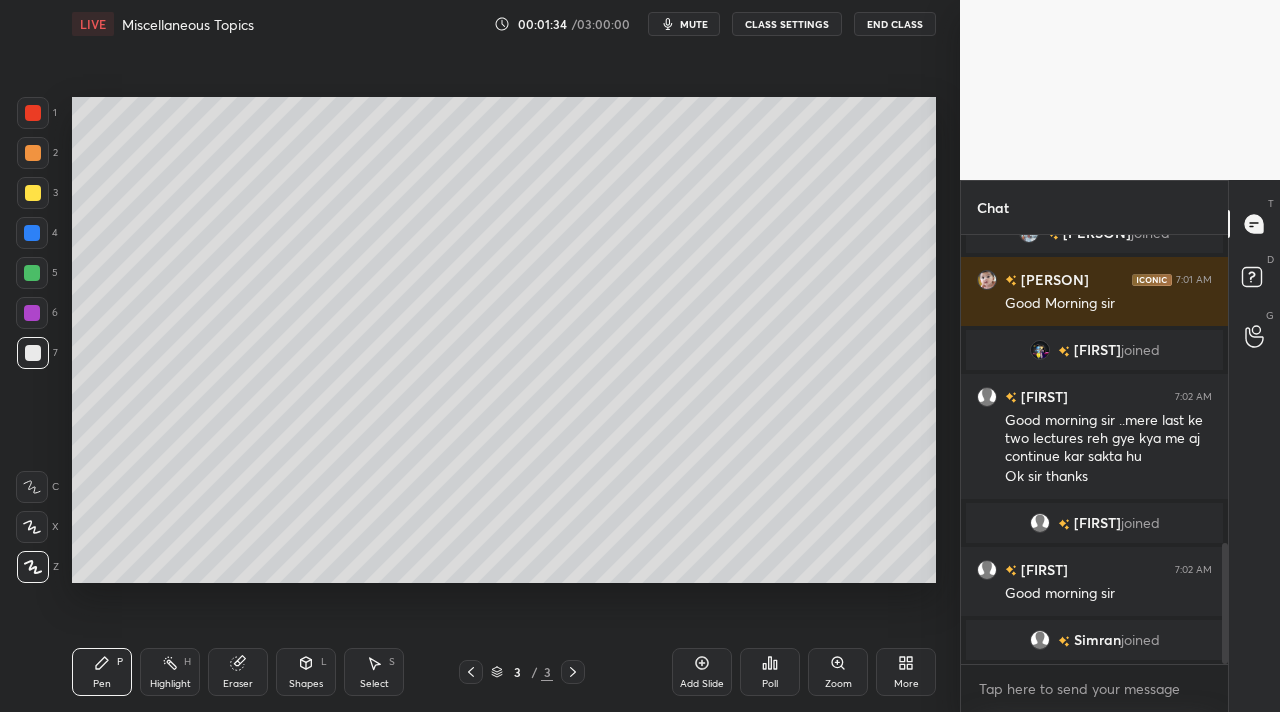 drag, startPoint x: 118, startPoint y: 674, endPoint x: 130, endPoint y: 629, distance: 46.572525 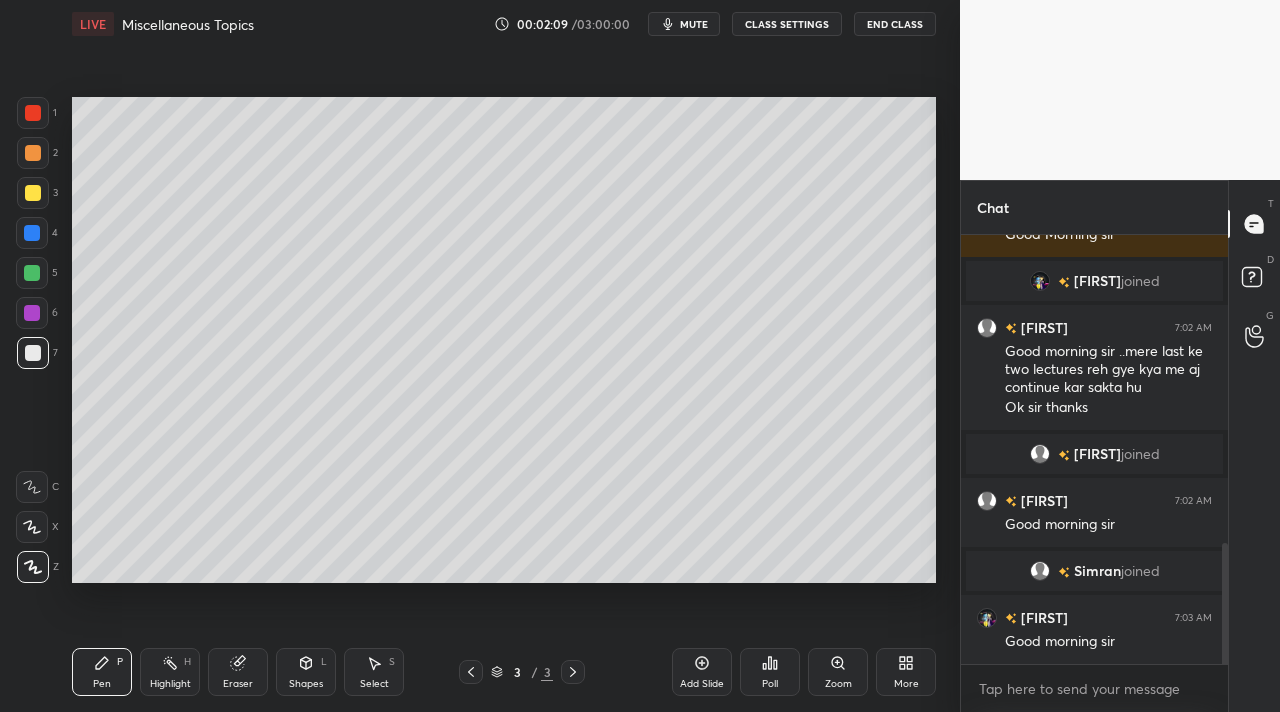 scroll, scrollTop: 1141, scrollLeft: 0, axis: vertical 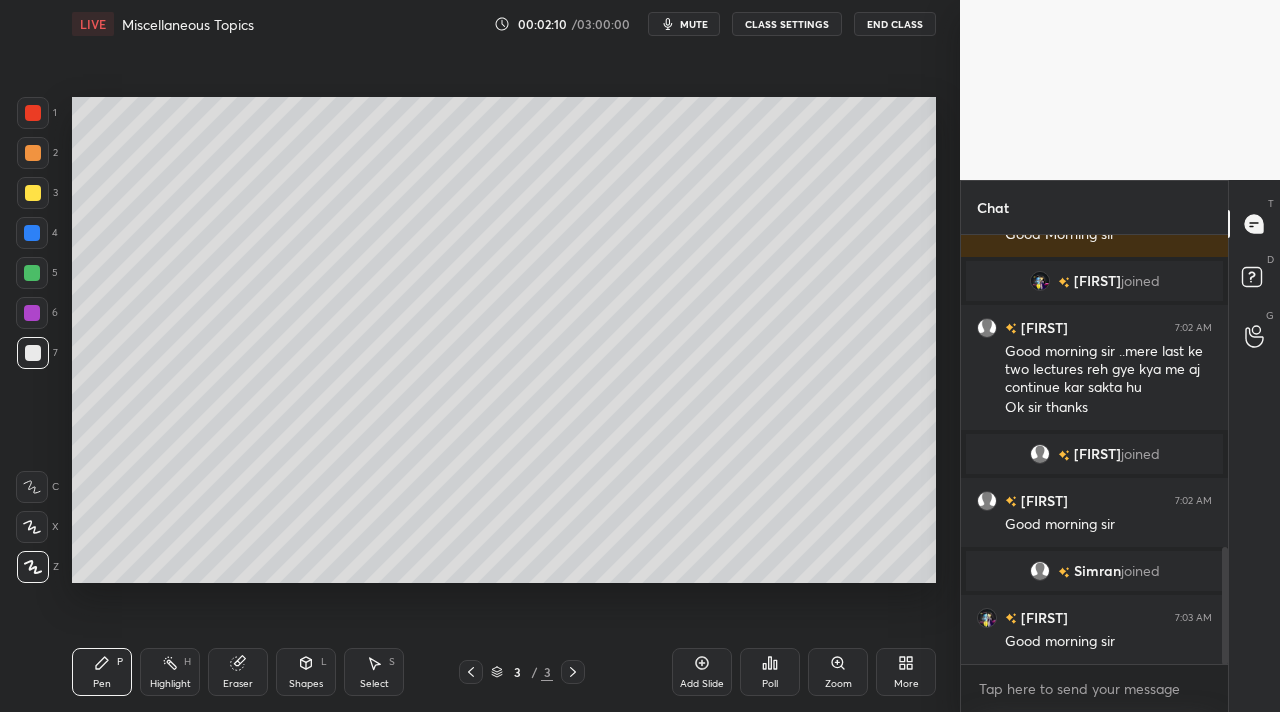 click on "Select" at bounding box center [374, 684] 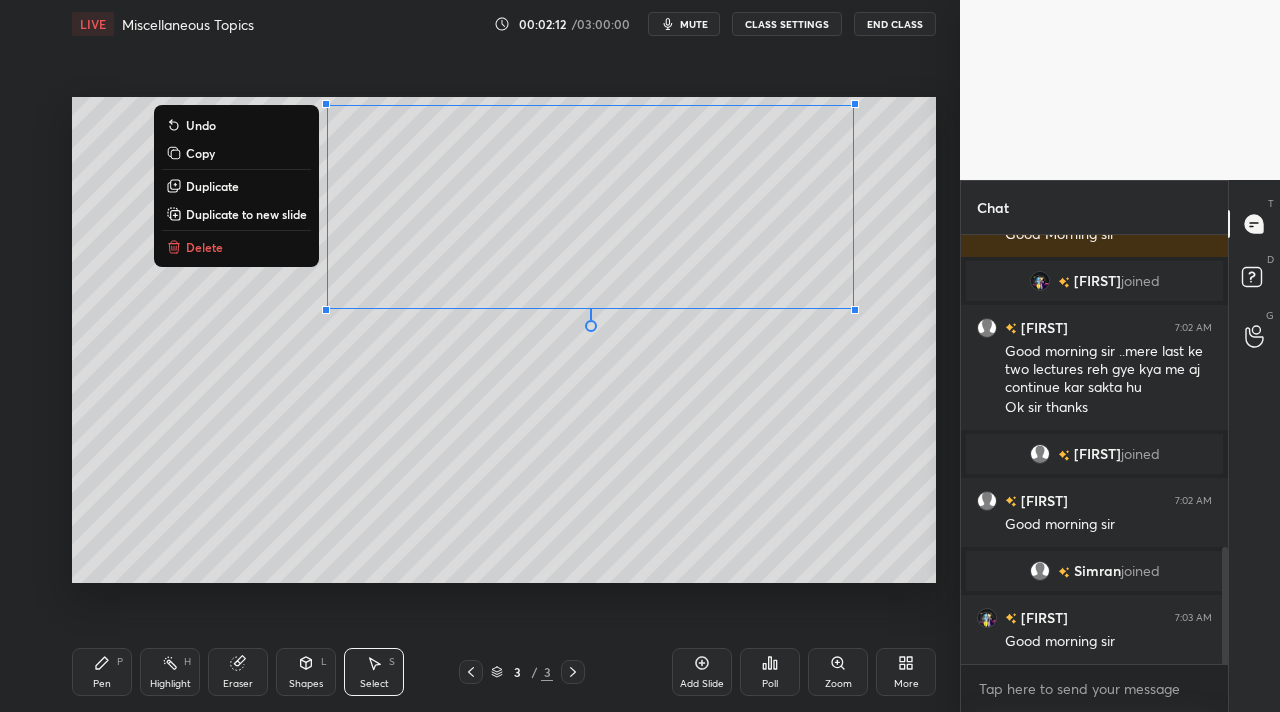 drag, startPoint x: 289, startPoint y: 108, endPoint x: 911, endPoint y: 327, distance: 659.4278 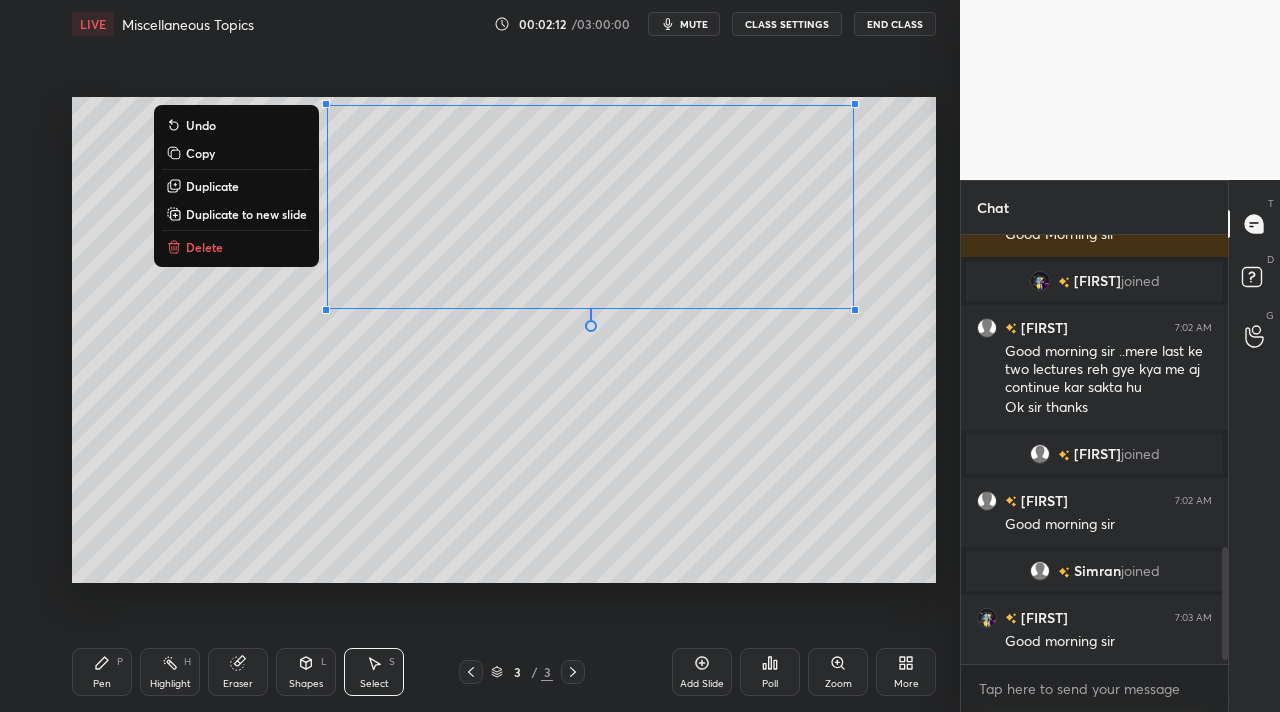 drag, startPoint x: 225, startPoint y: 242, endPoint x: 218, endPoint y: 339, distance: 97.25225 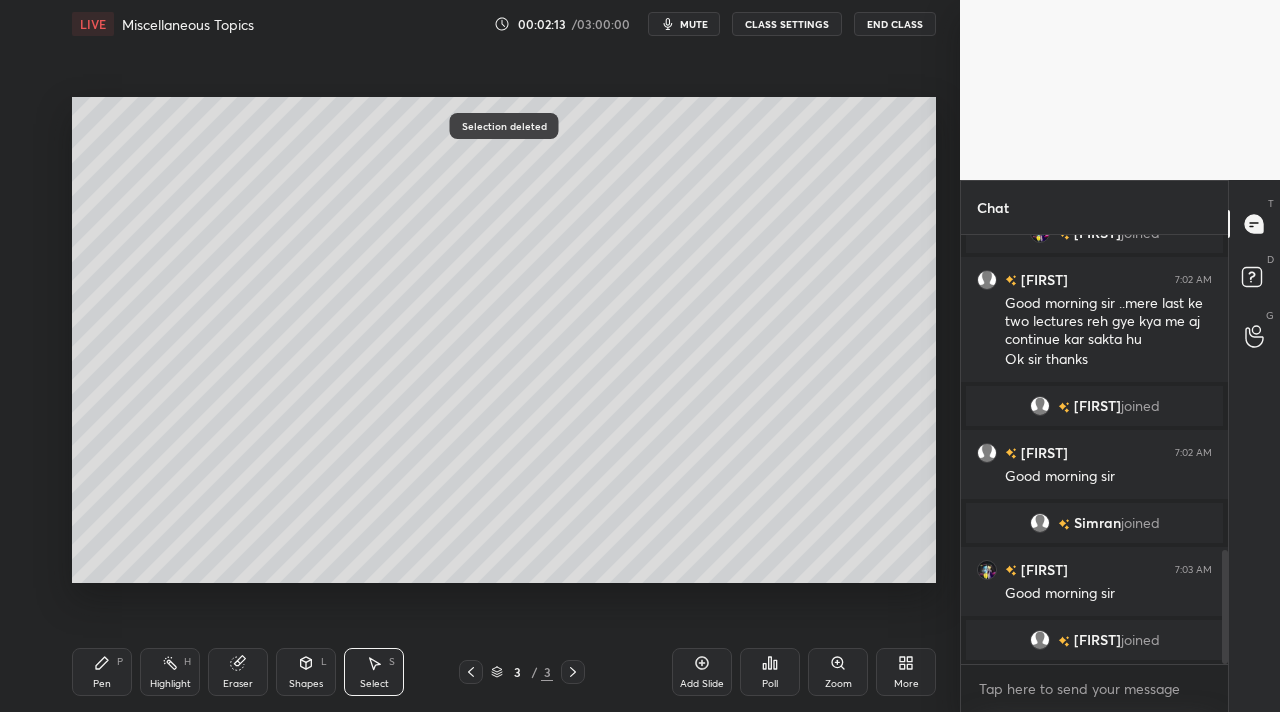 drag, startPoint x: 118, startPoint y: 684, endPoint x: 137, endPoint y: 605, distance: 81.25269 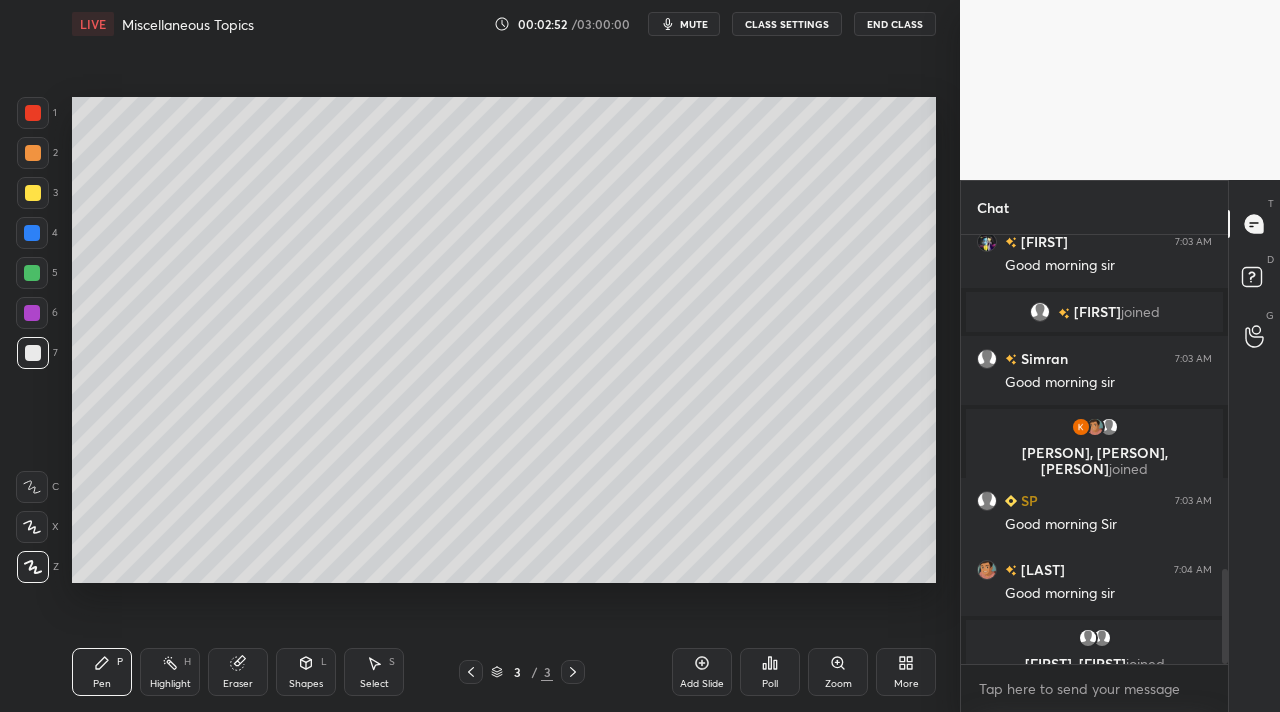 scroll, scrollTop: 1508, scrollLeft: 0, axis: vertical 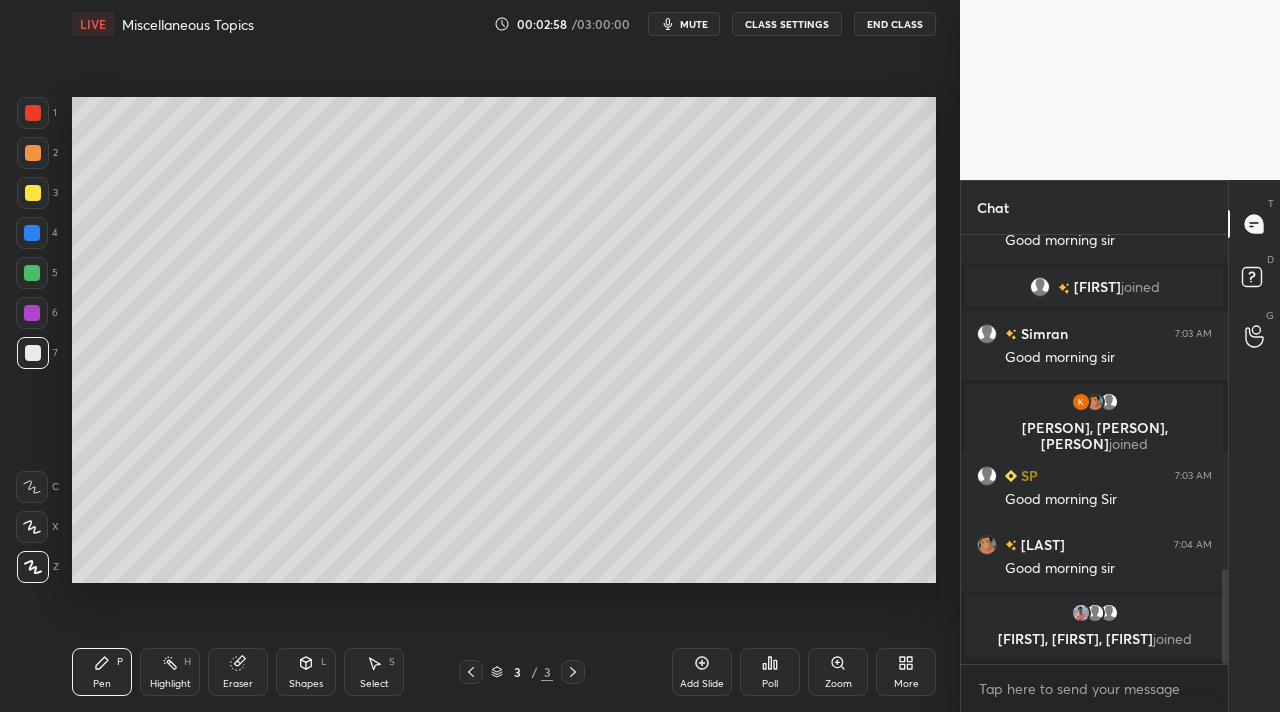 click at bounding box center (33, 153) 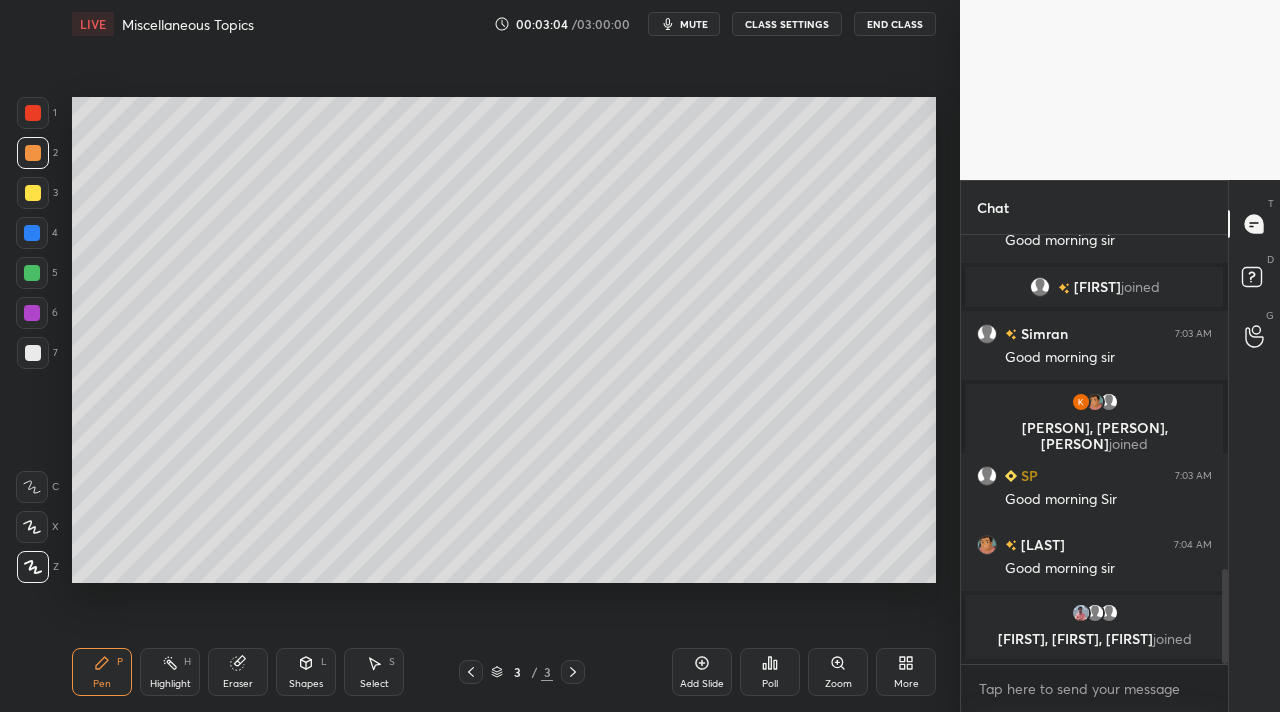drag, startPoint x: 184, startPoint y: 656, endPoint x: 198, endPoint y: 629, distance: 30.413813 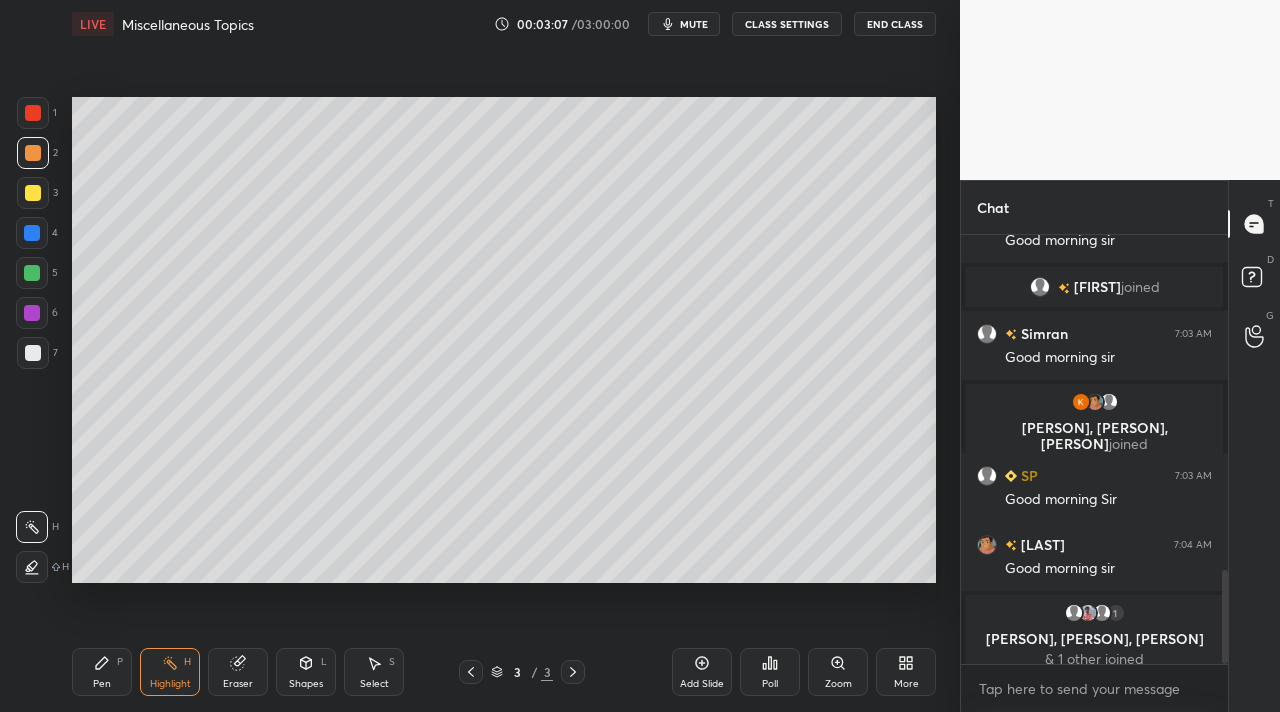 scroll, scrollTop: 1523, scrollLeft: 0, axis: vertical 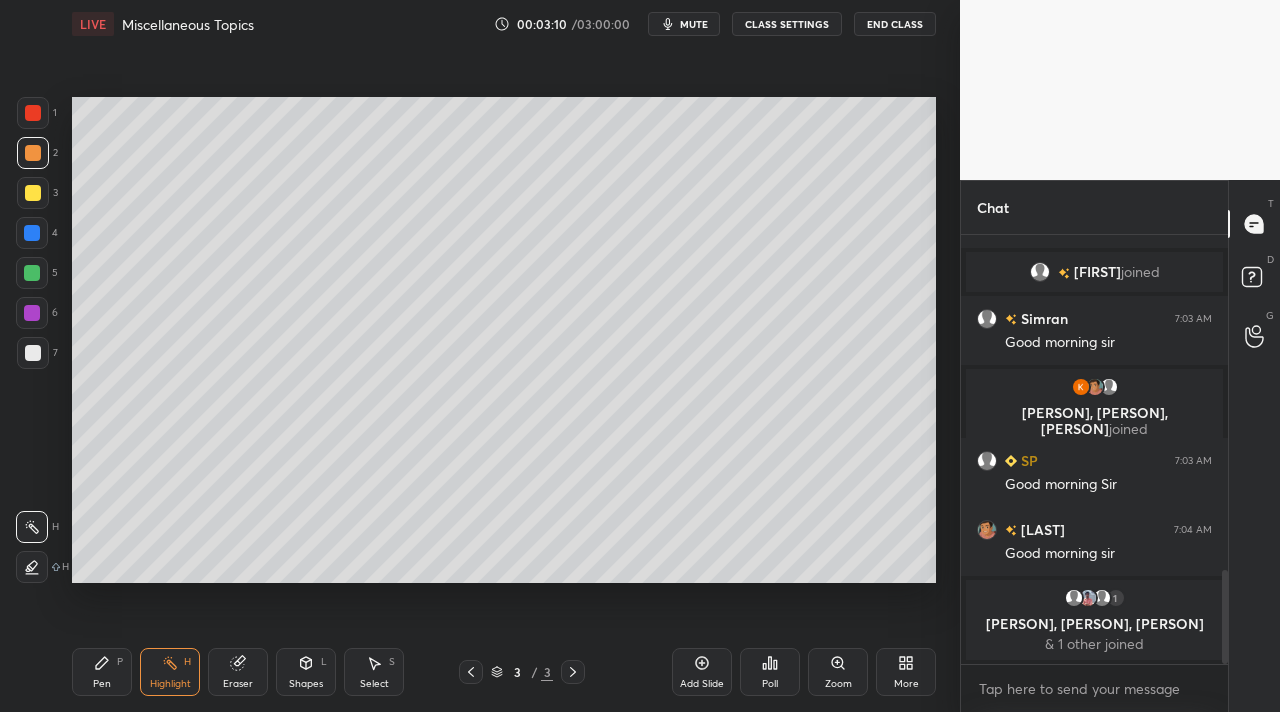 click on "Eraser" at bounding box center (238, 672) 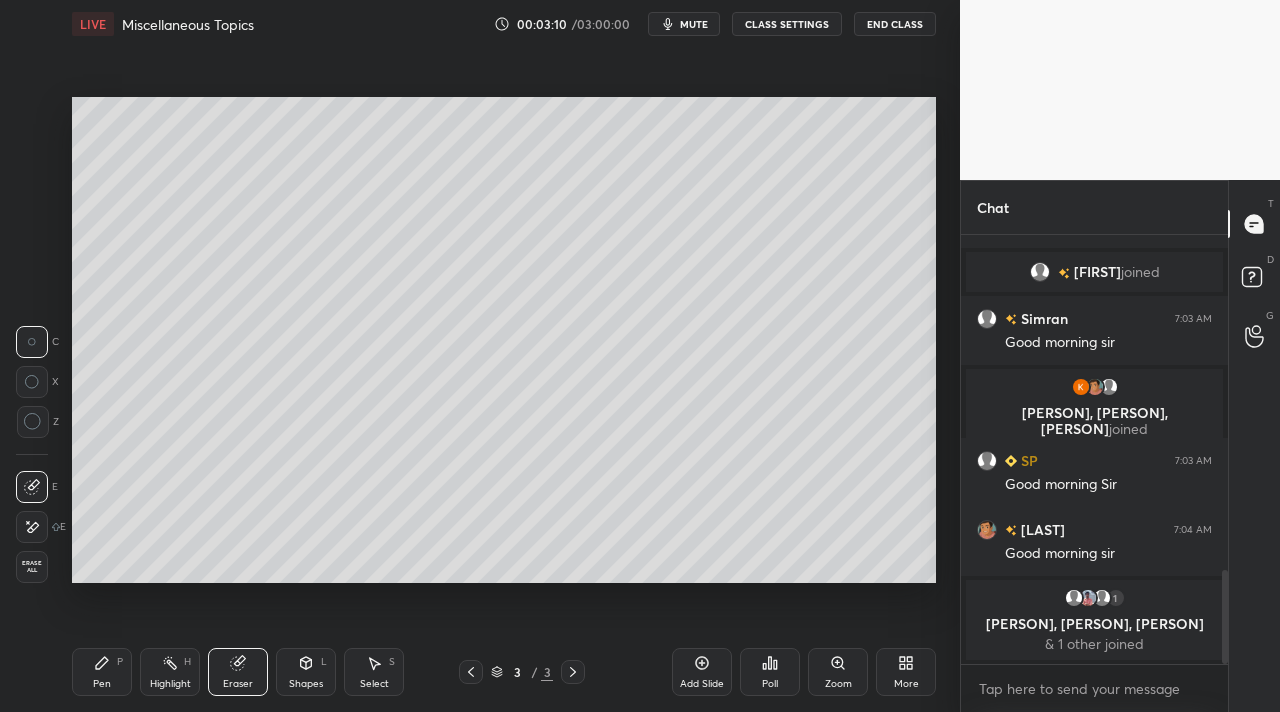 click on "Pen P" at bounding box center (102, 672) 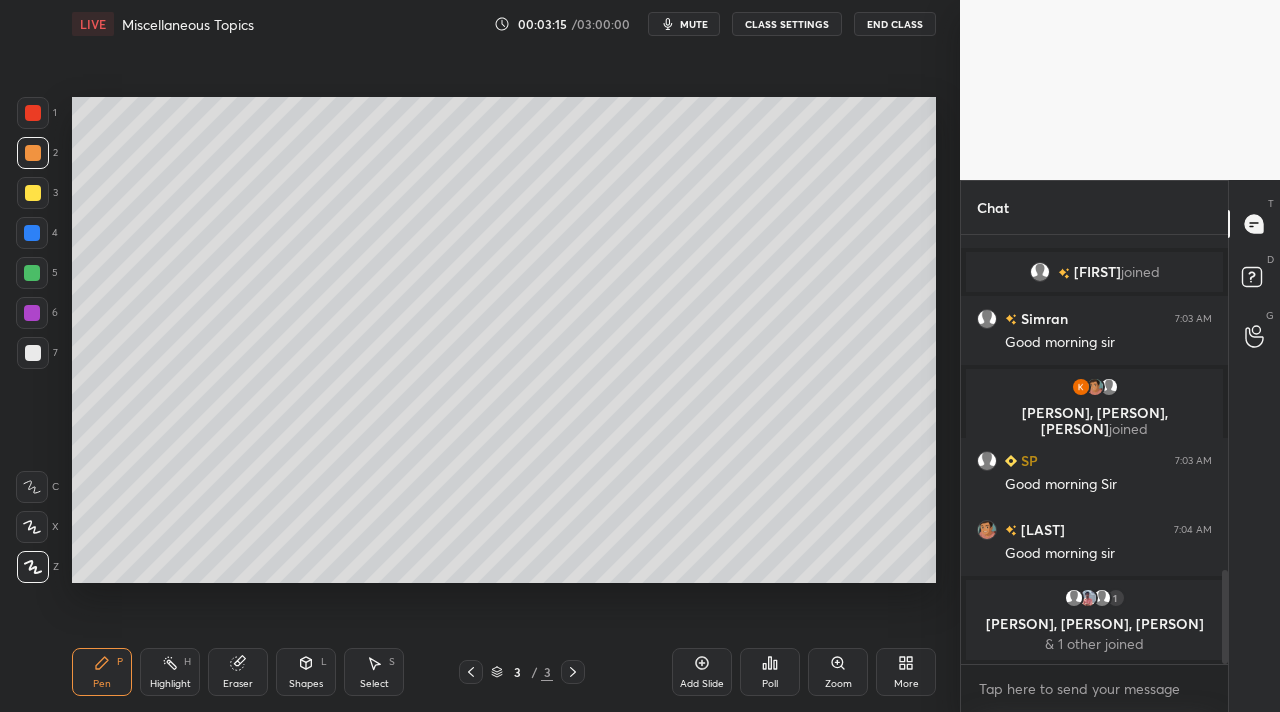 click on "Select S" at bounding box center (374, 672) 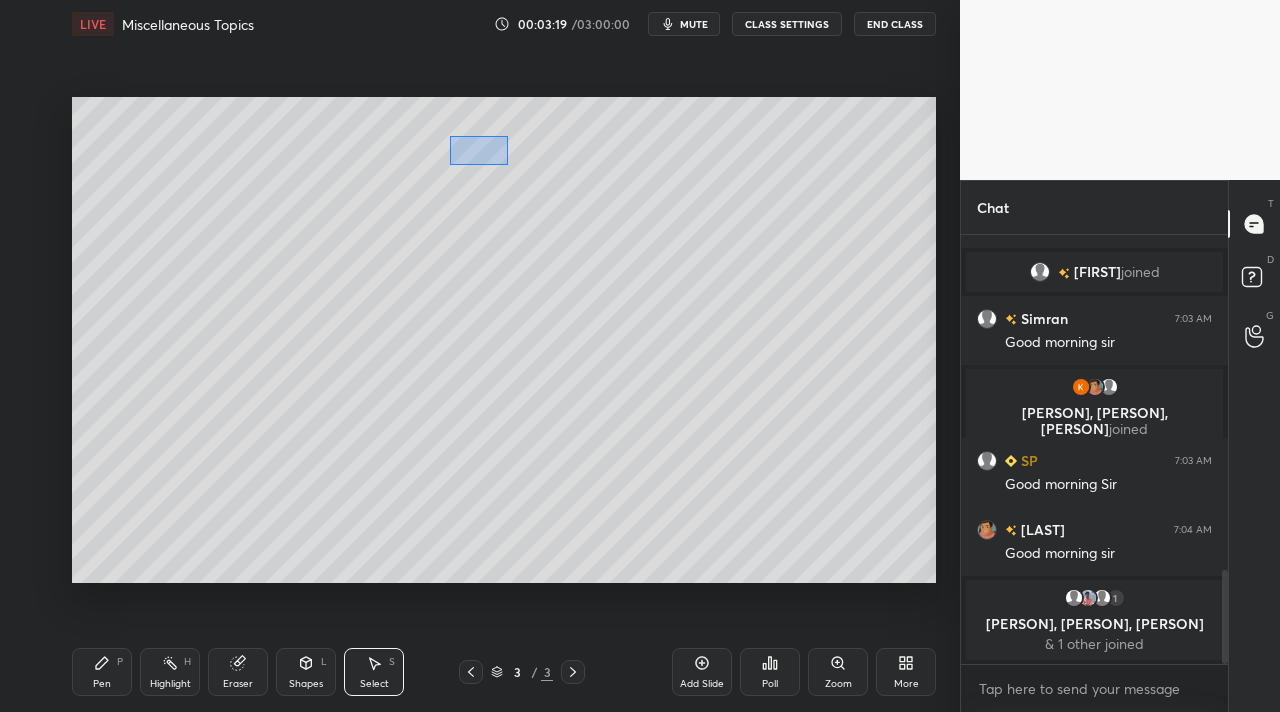 drag, startPoint x: 449, startPoint y: 135, endPoint x: 520, endPoint y: 174, distance: 81.00617 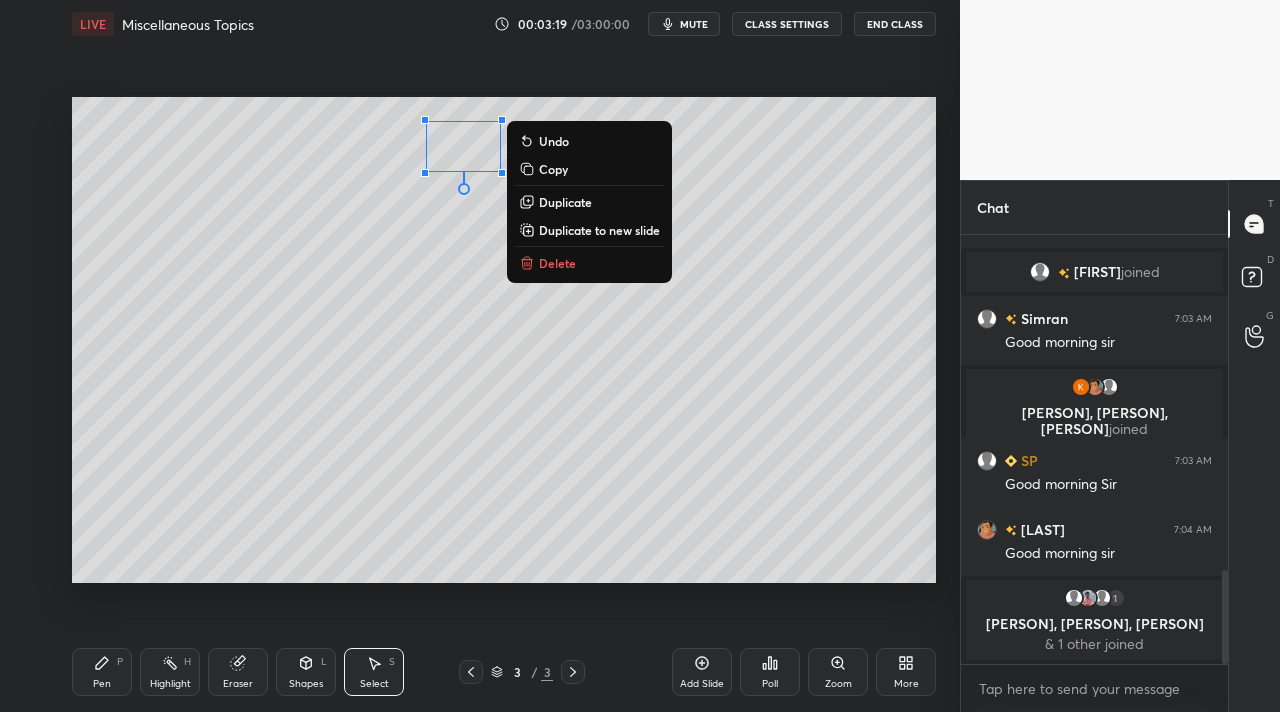 click on "Delete" at bounding box center (589, 263) 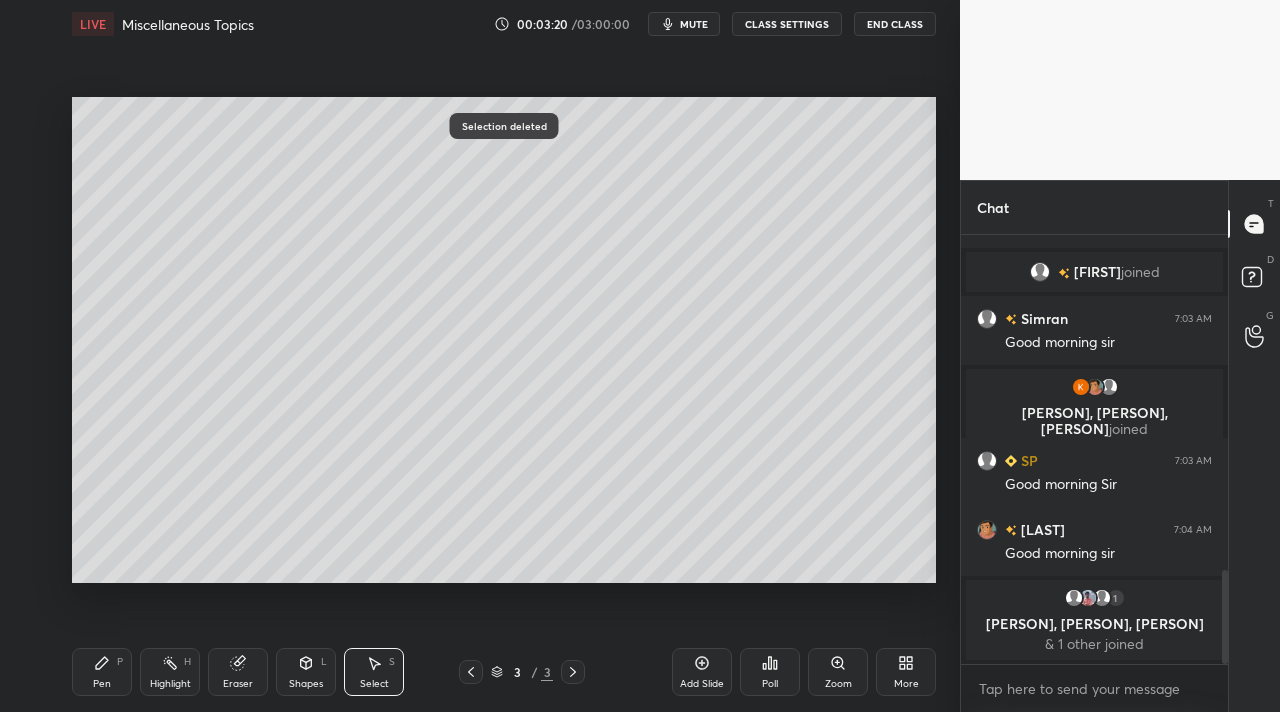 click on "Pen" at bounding box center (102, 684) 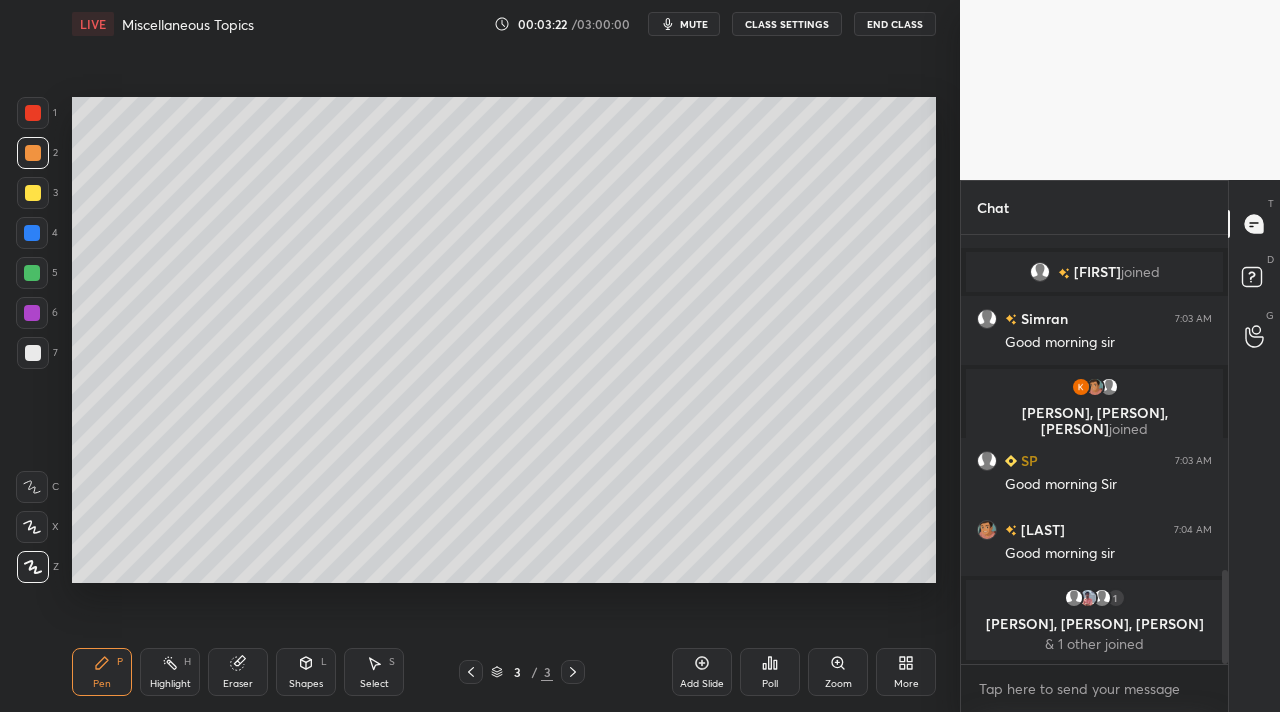 drag, startPoint x: 378, startPoint y: 671, endPoint x: 444, endPoint y: 591, distance: 103.711136 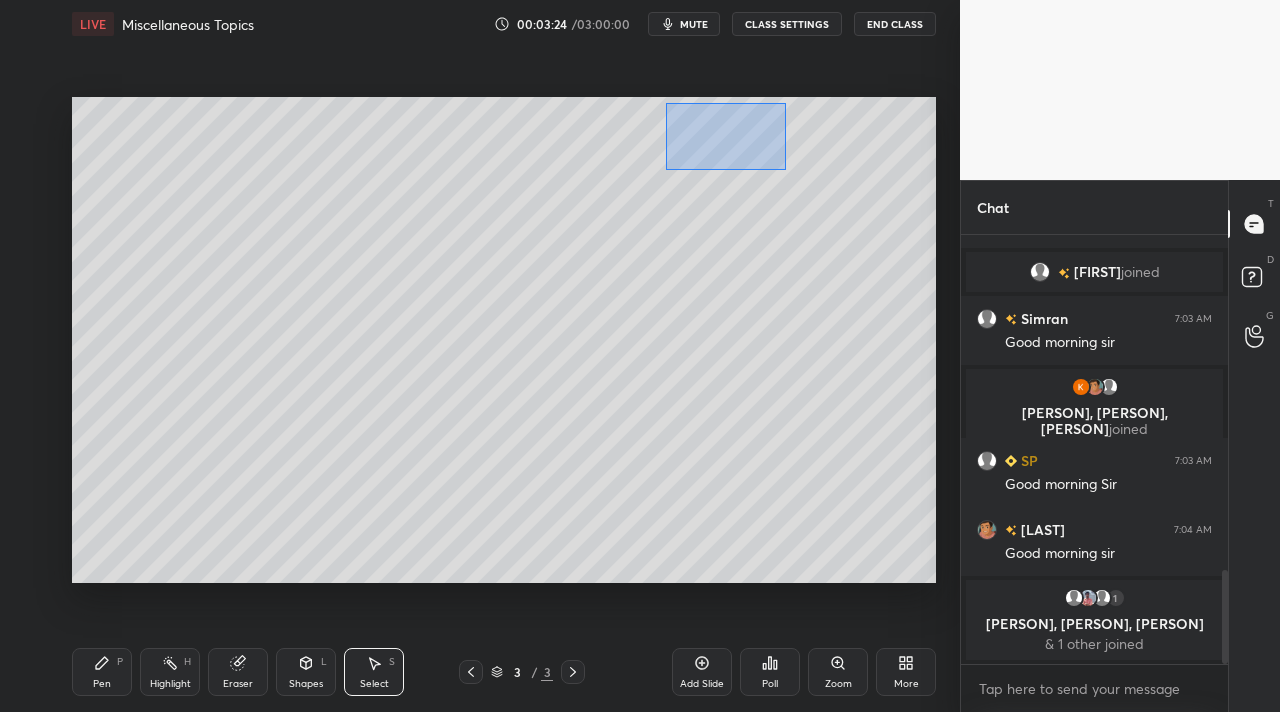 drag, startPoint x: 675, startPoint y: 121, endPoint x: 788, endPoint y: 165, distance: 121.264175 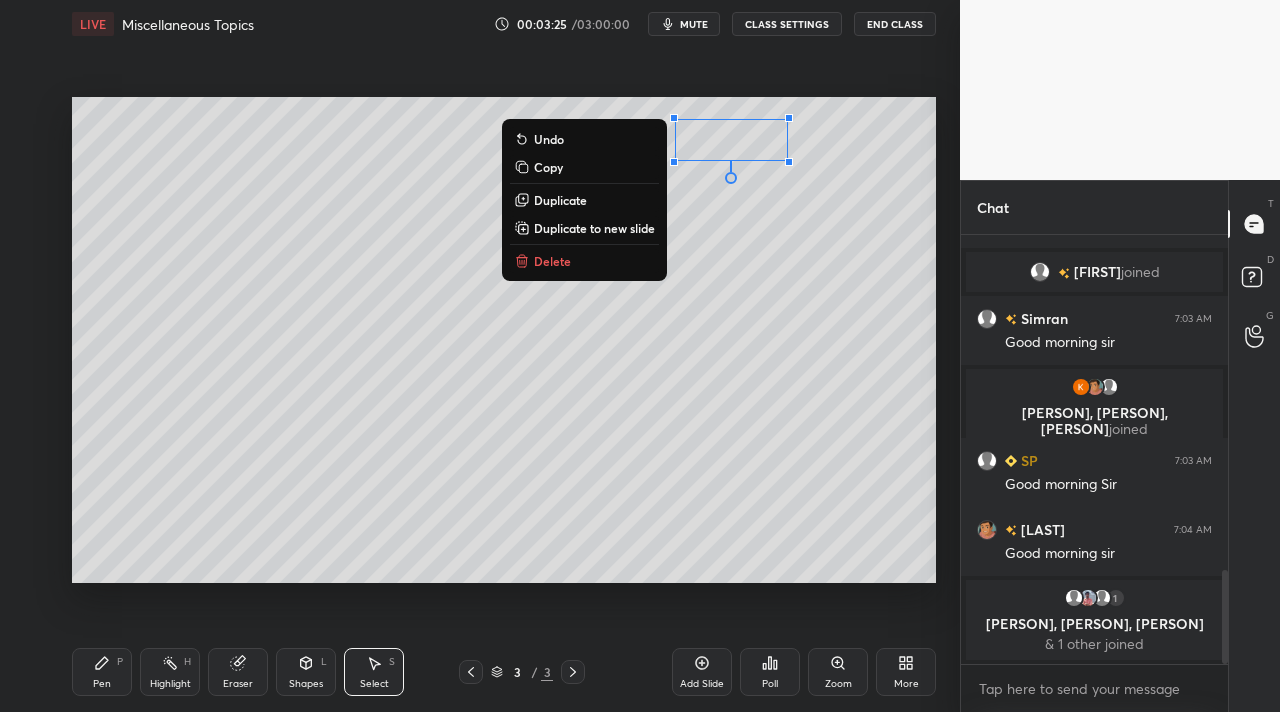 click on "Delete" at bounding box center [552, 261] 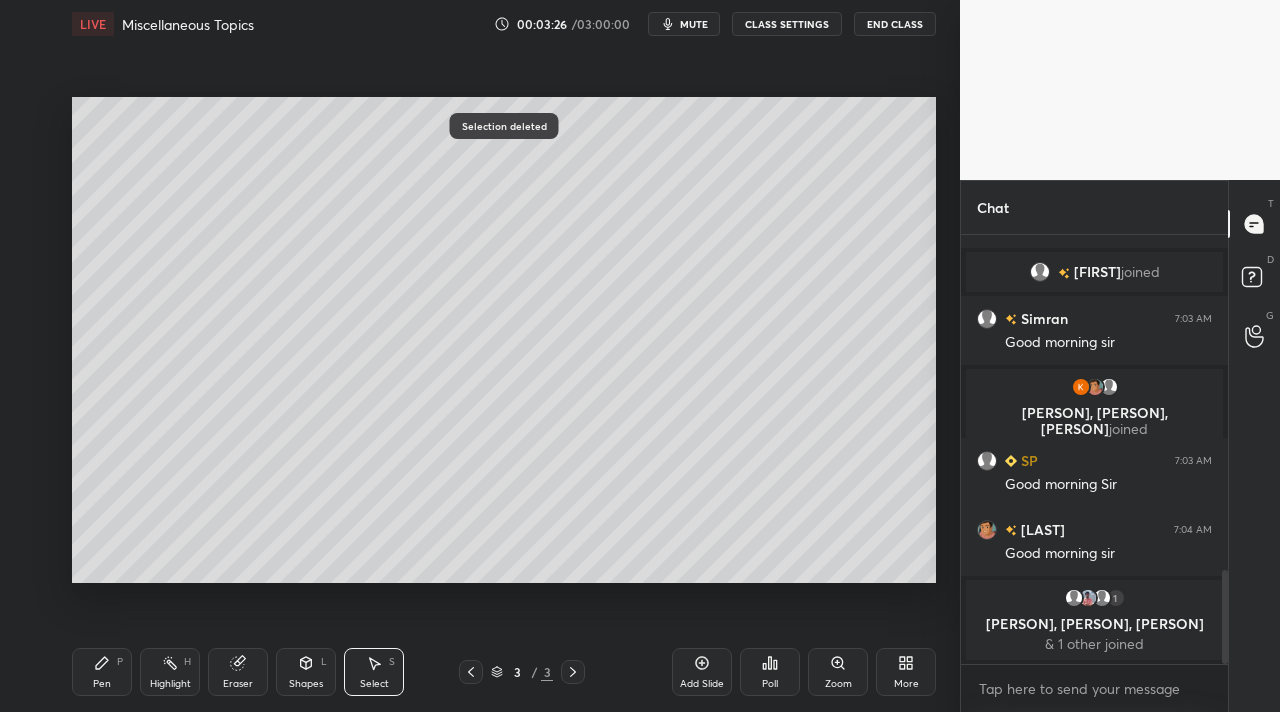 click on "Pen P" at bounding box center [102, 672] 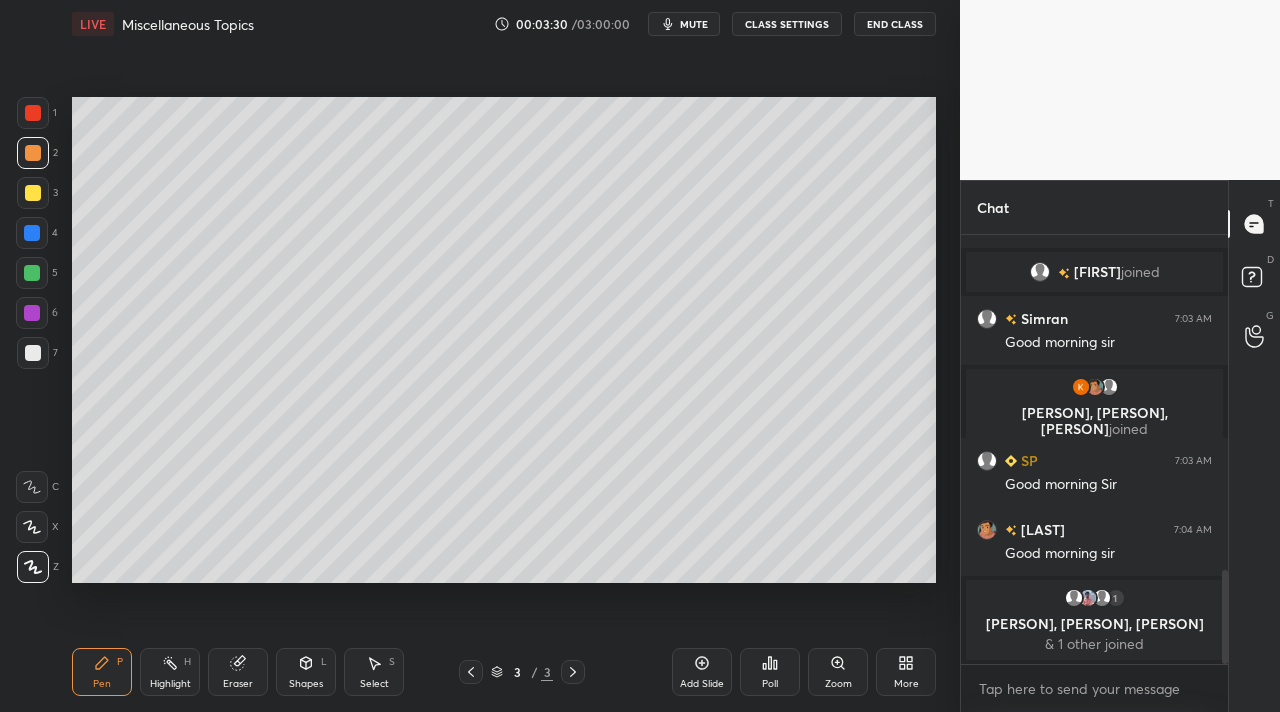 click on "Select S" at bounding box center [374, 672] 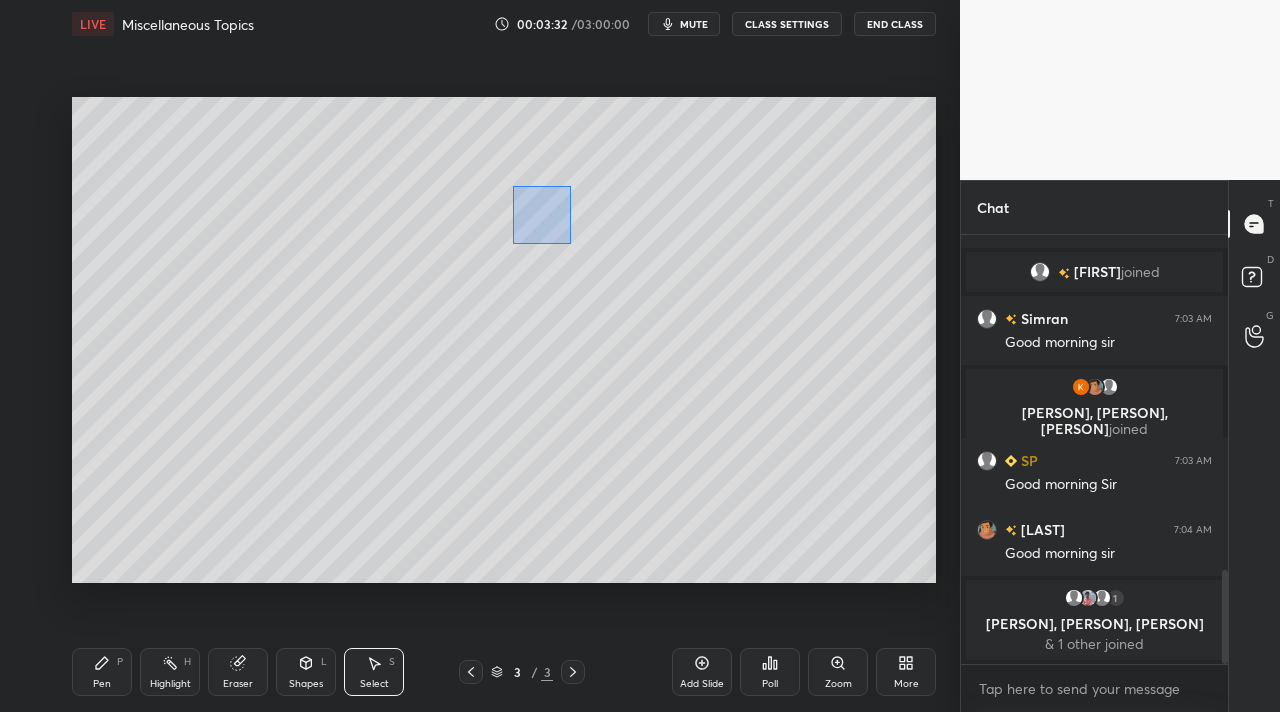 drag, startPoint x: 517, startPoint y: 187, endPoint x: 581, endPoint y: 255, distance: 93.38094 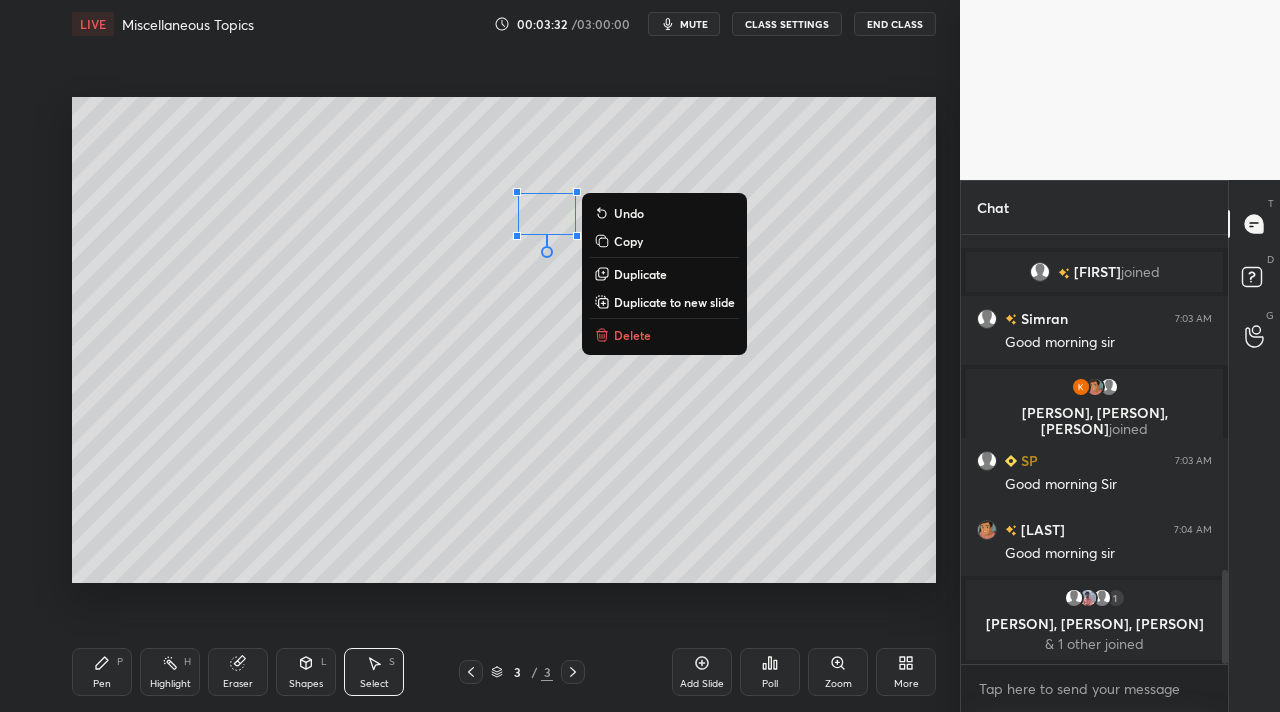 click on "Delete" at bounding box center [664, 335] 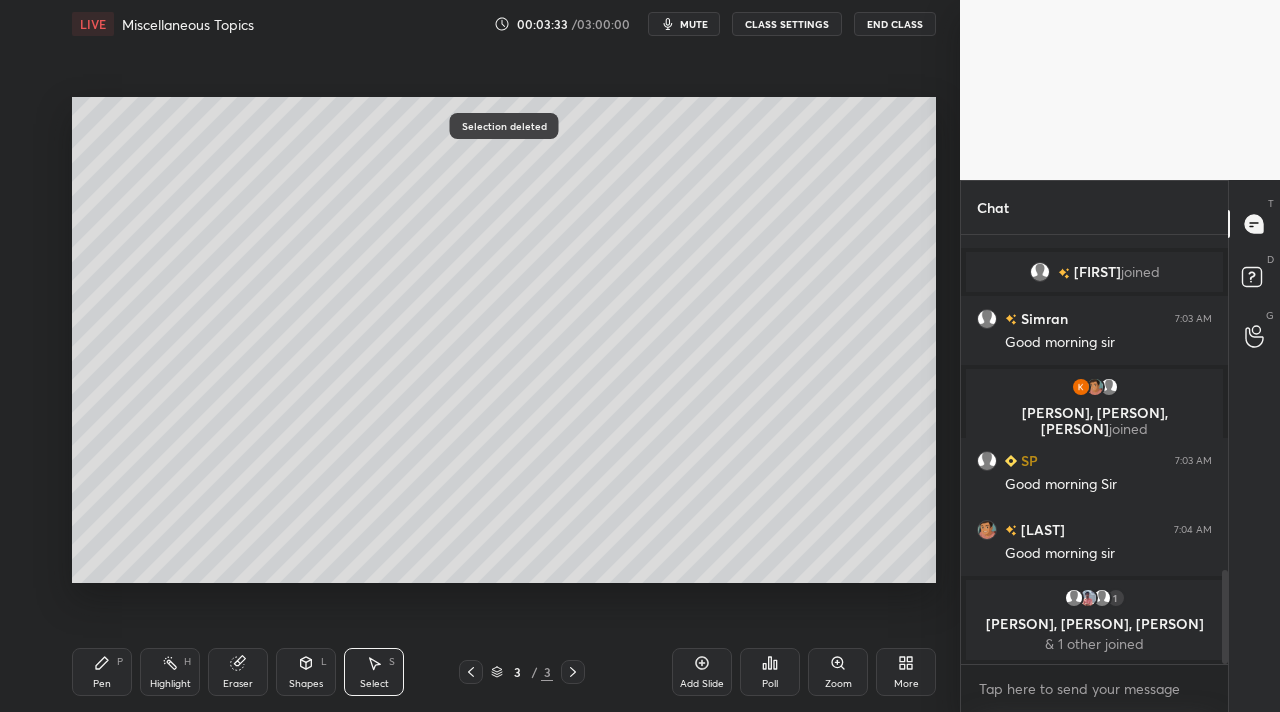 click on "Pen" at bounding box center (102, 684) 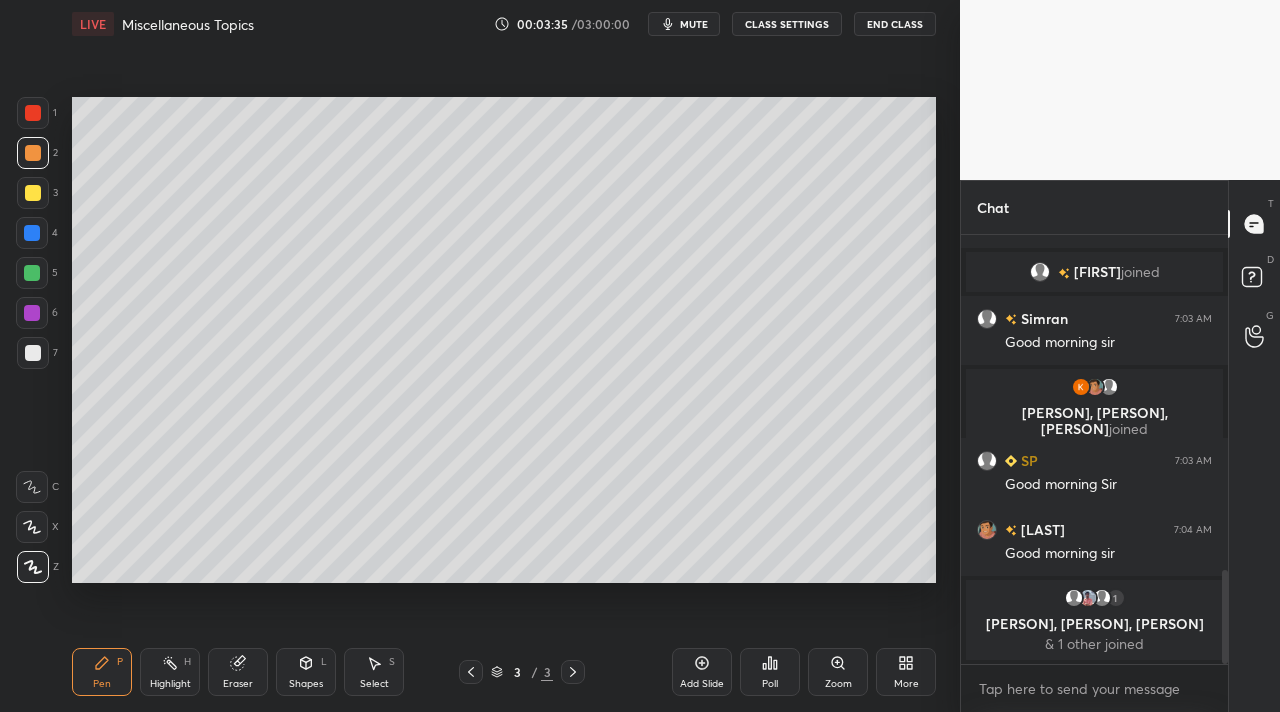 drag, startPoint x: 382, startPoint y: 669, endPoint x: 397, endPoint y: 654, distance: 21.213203 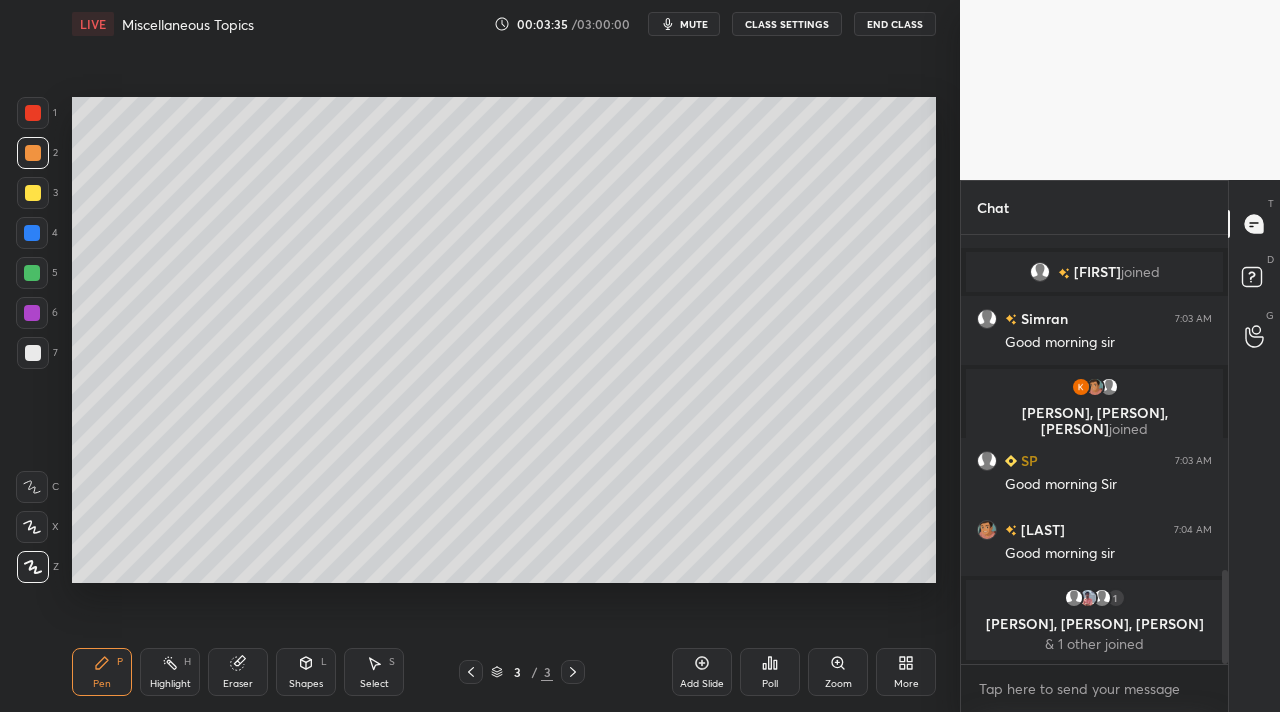 click on "Select S" at bounding box center [374, 672] 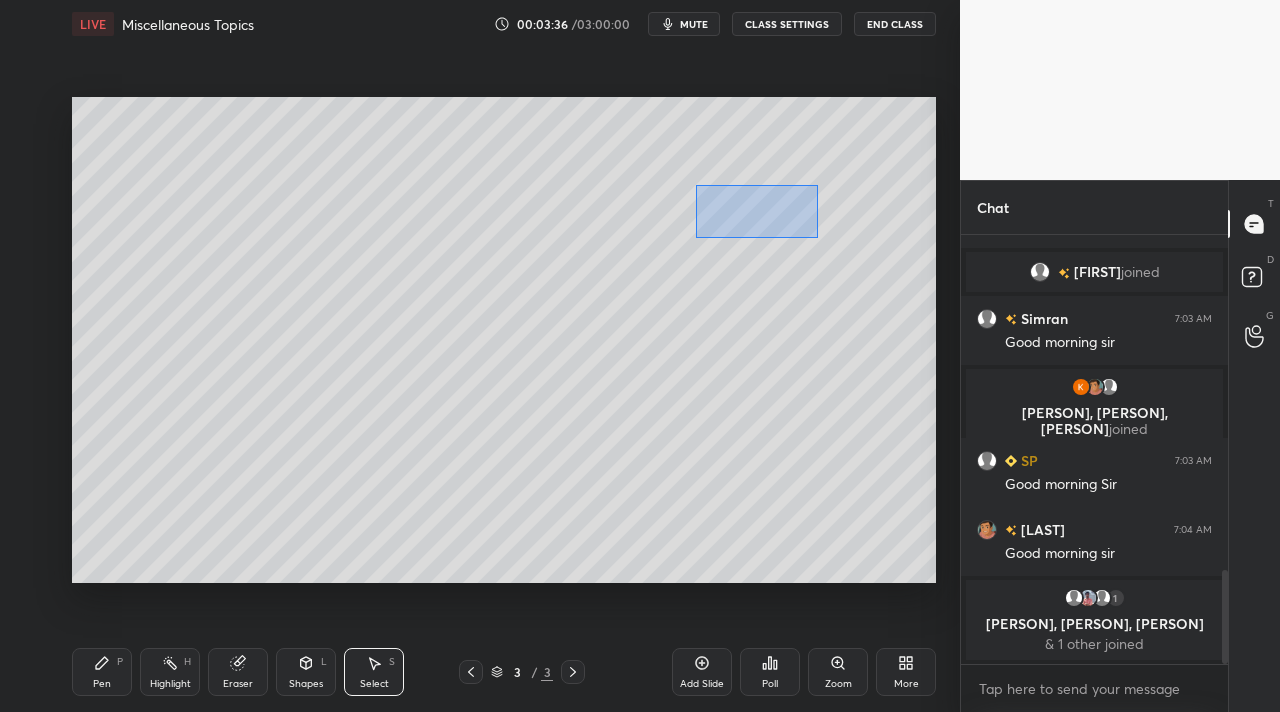 drag, startPoint x: 695, startPoint y: 195, endPoint x: 830, endPoint y: 251, distance: 146.15402 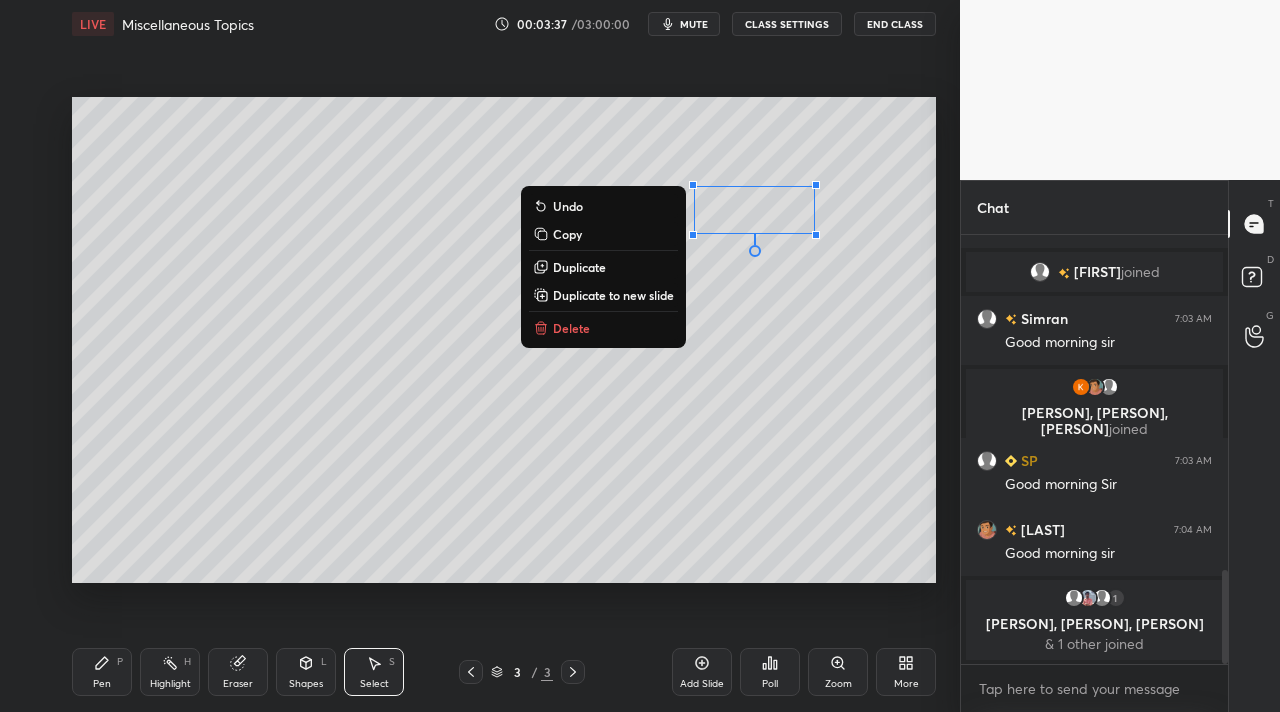click on "Delete" at bounding box center (603, 328) 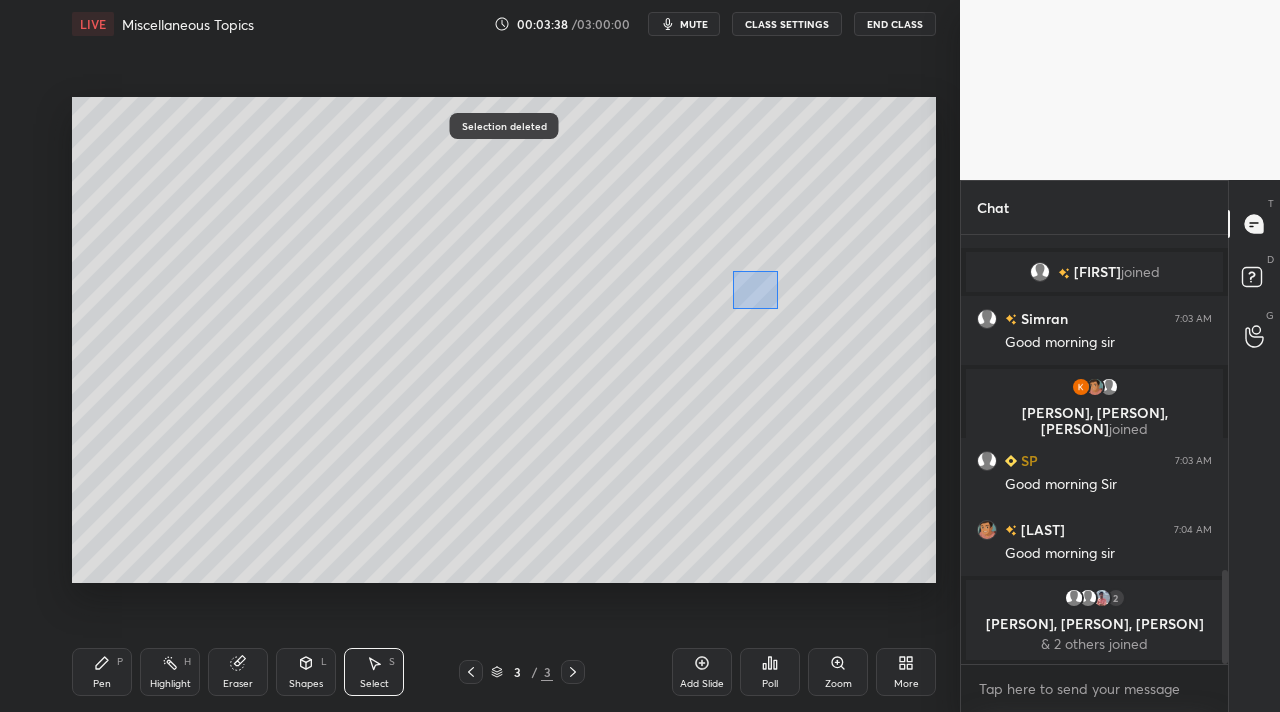 drag, startPoint x: 731, startPoint y: 270, endPoint x: 776, endPoint y: 309, distance: 59.548298 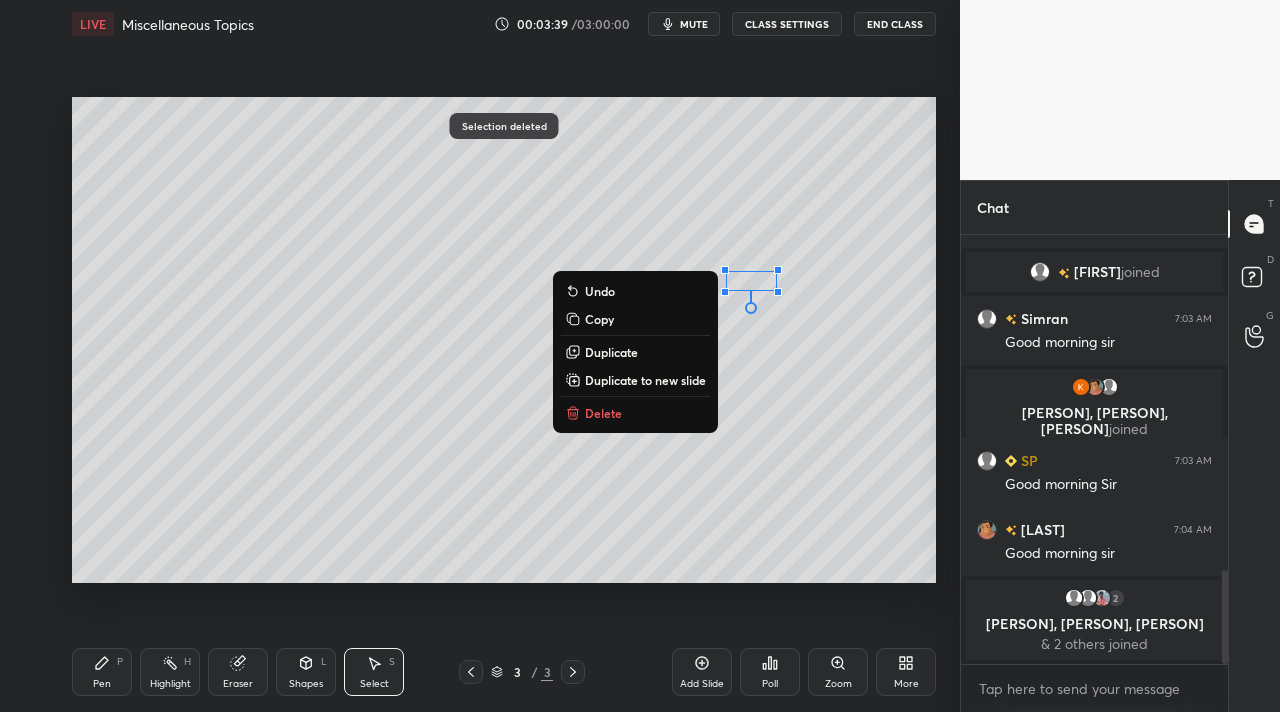 click on "Delete" at bounding box center (635, 413) 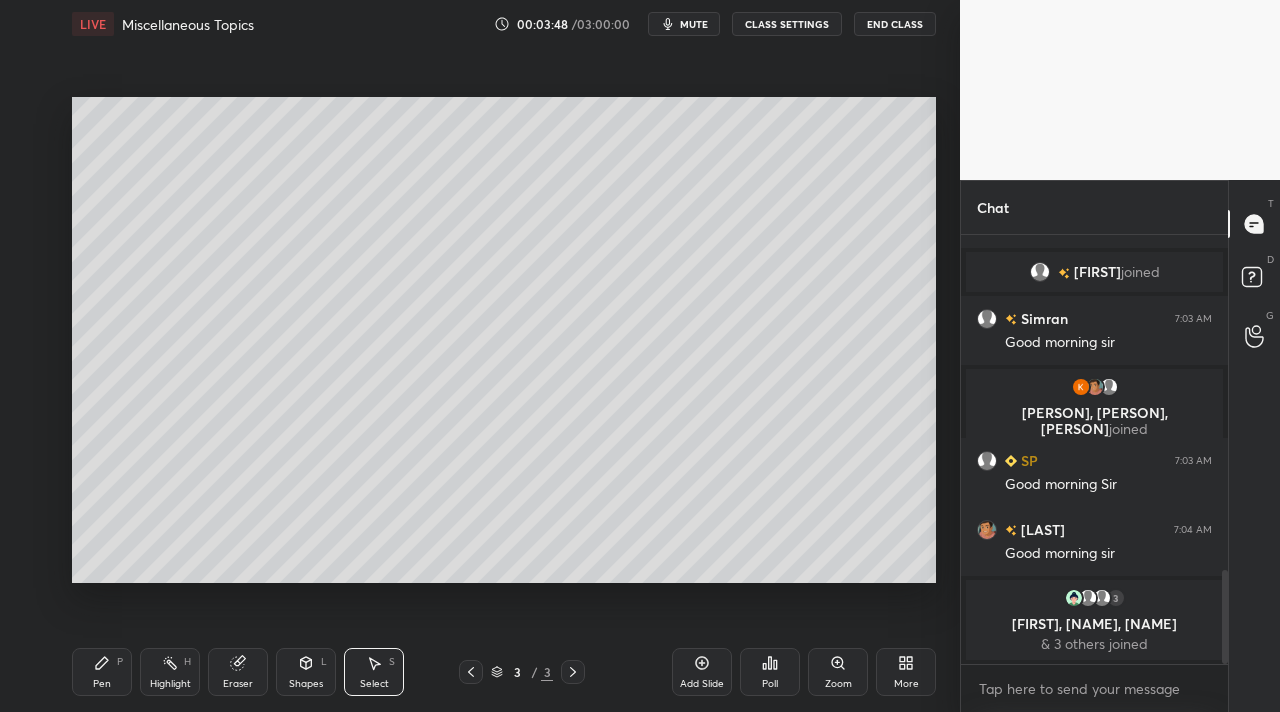 drag, startPoint x: 376, startPoint y: 692, endPoint x: 395, endPoint y: 631, distance: 63.89053 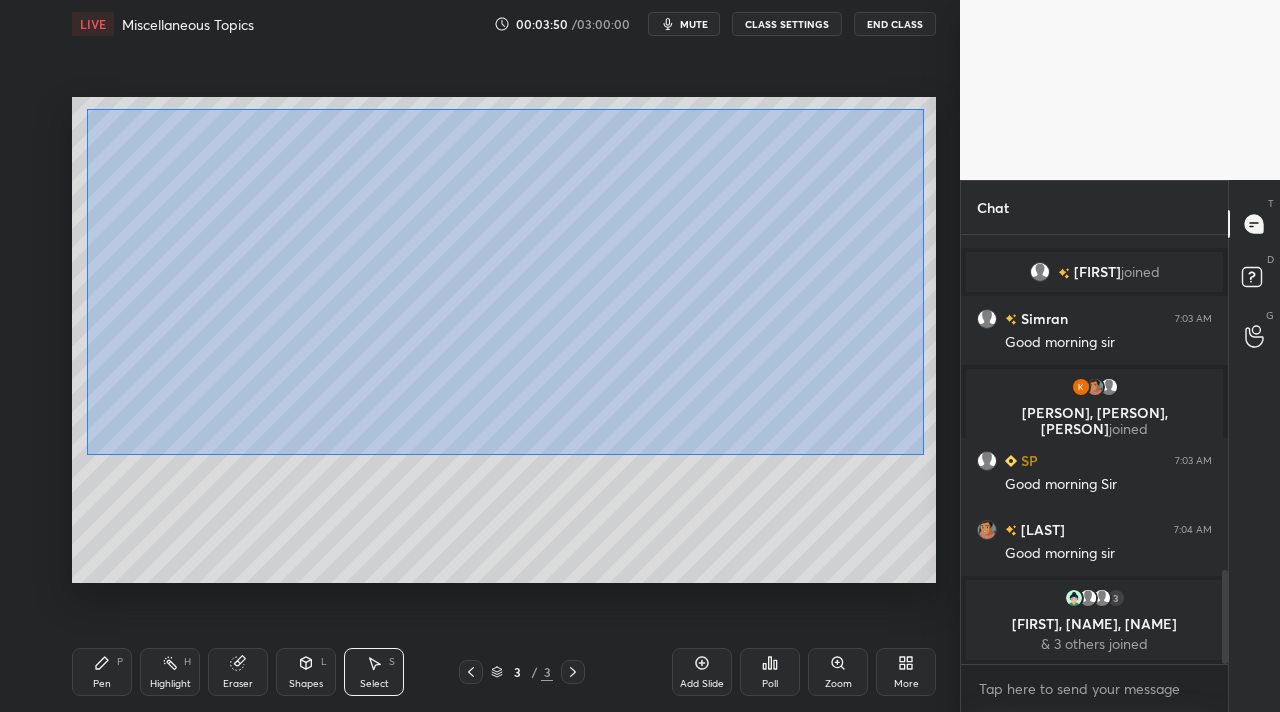 drag, startPoint x: 87, startPoint y: 108, endPoint x: 871, endPoint y: 420, distance: 843.8009 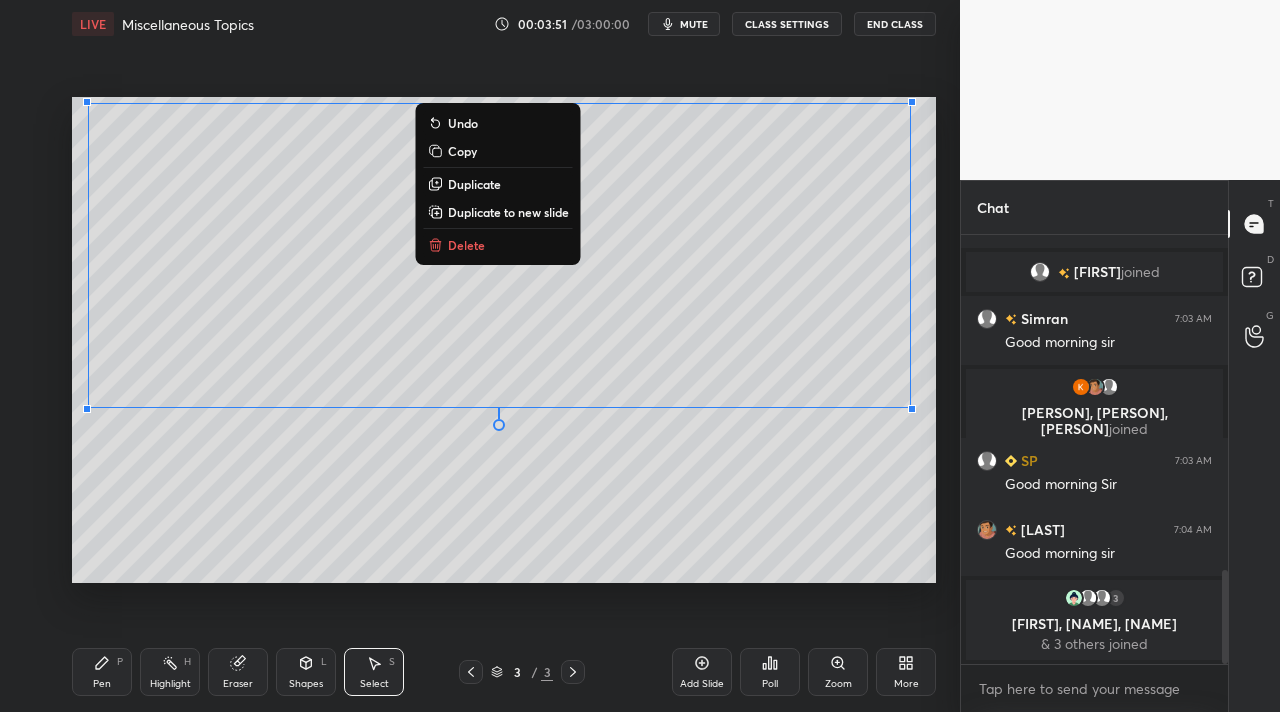 drag, startPoint x: 476, startPoint y: 244, endPoint x: 456, endPoint y: 287, distance: 47.423622 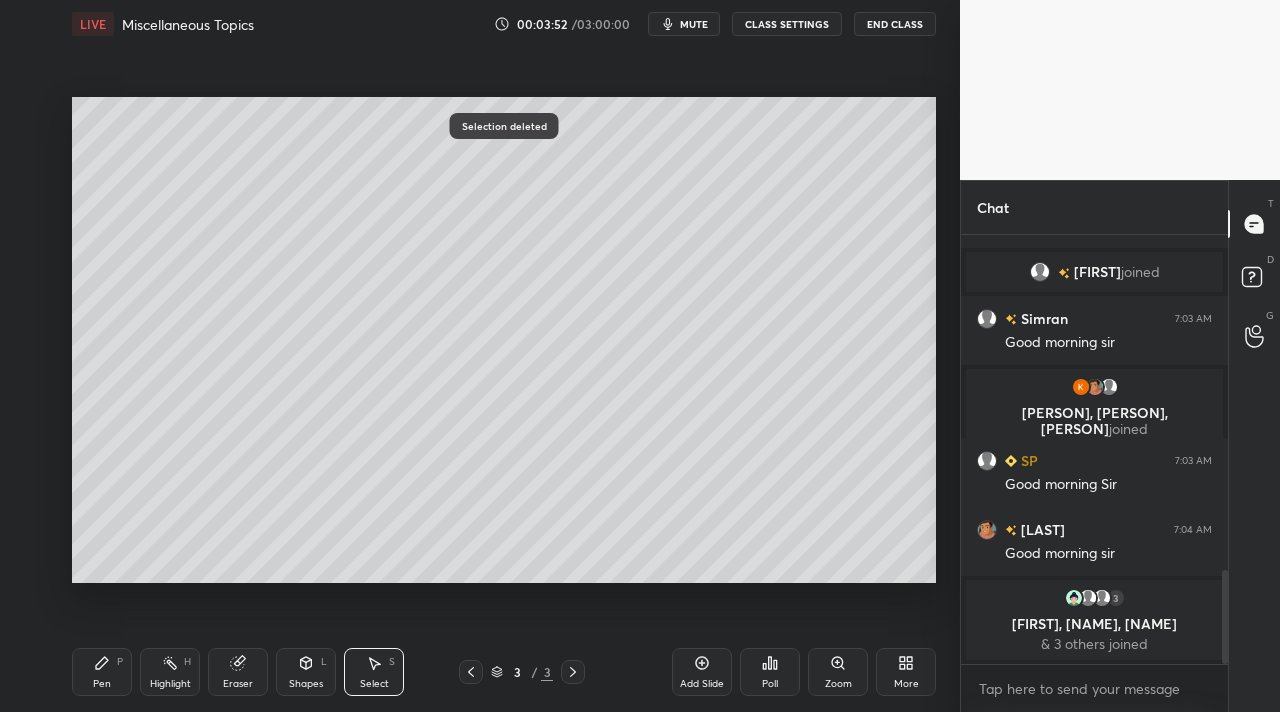 click on "Pen P" at bounding box center [102, 672] 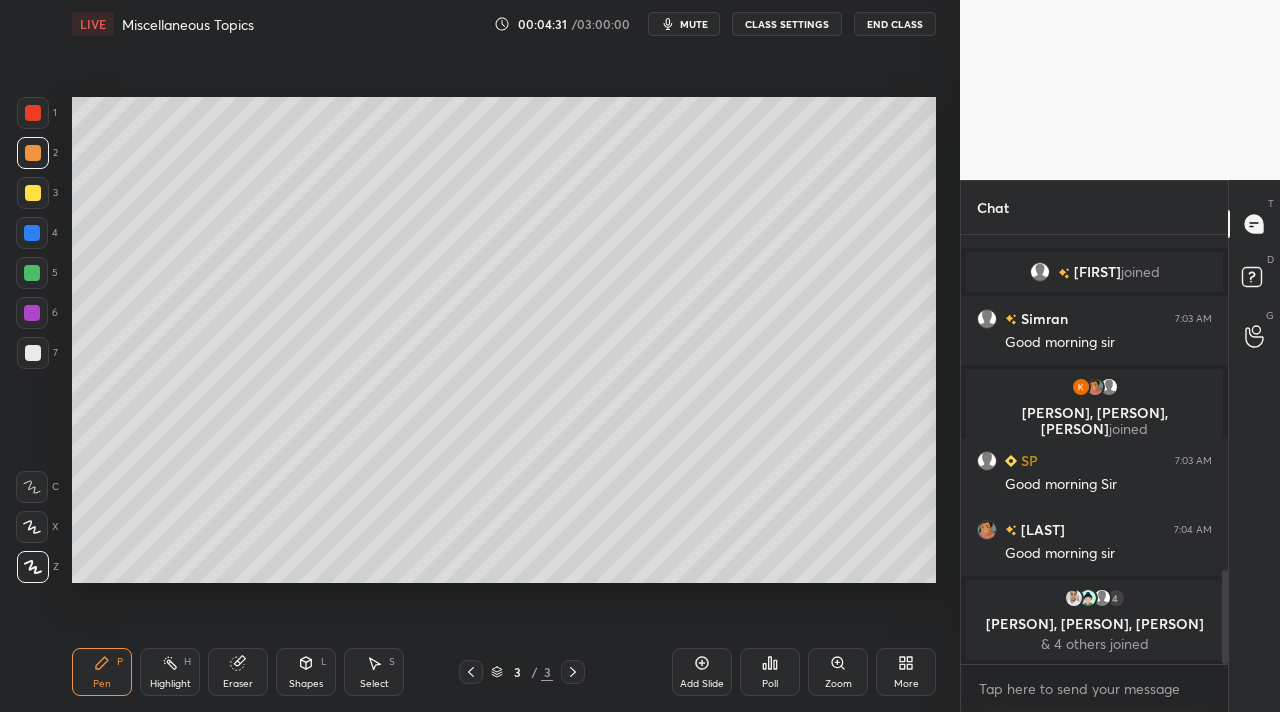 click on "Select S" at bounding box center (374, 672) 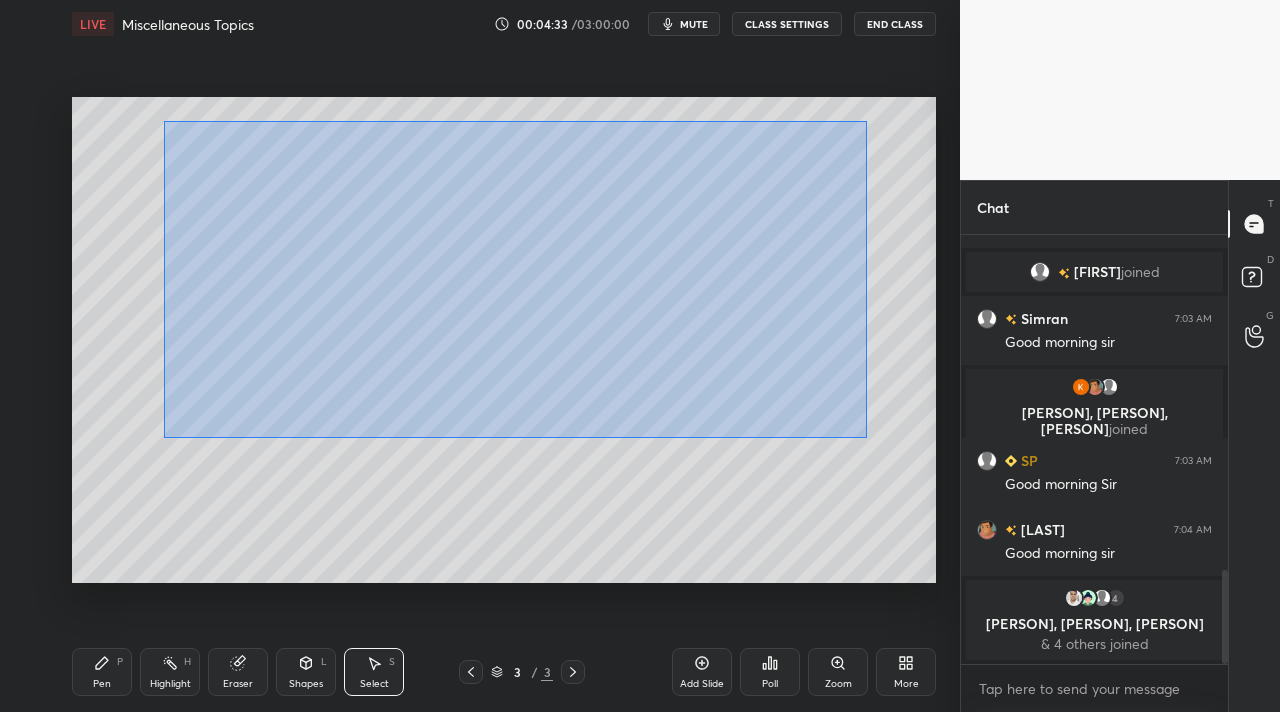drag, startPoint x: 185, startPoint y: 131, endPoint x: 783, endPoint y: 386, distance: 650.09924 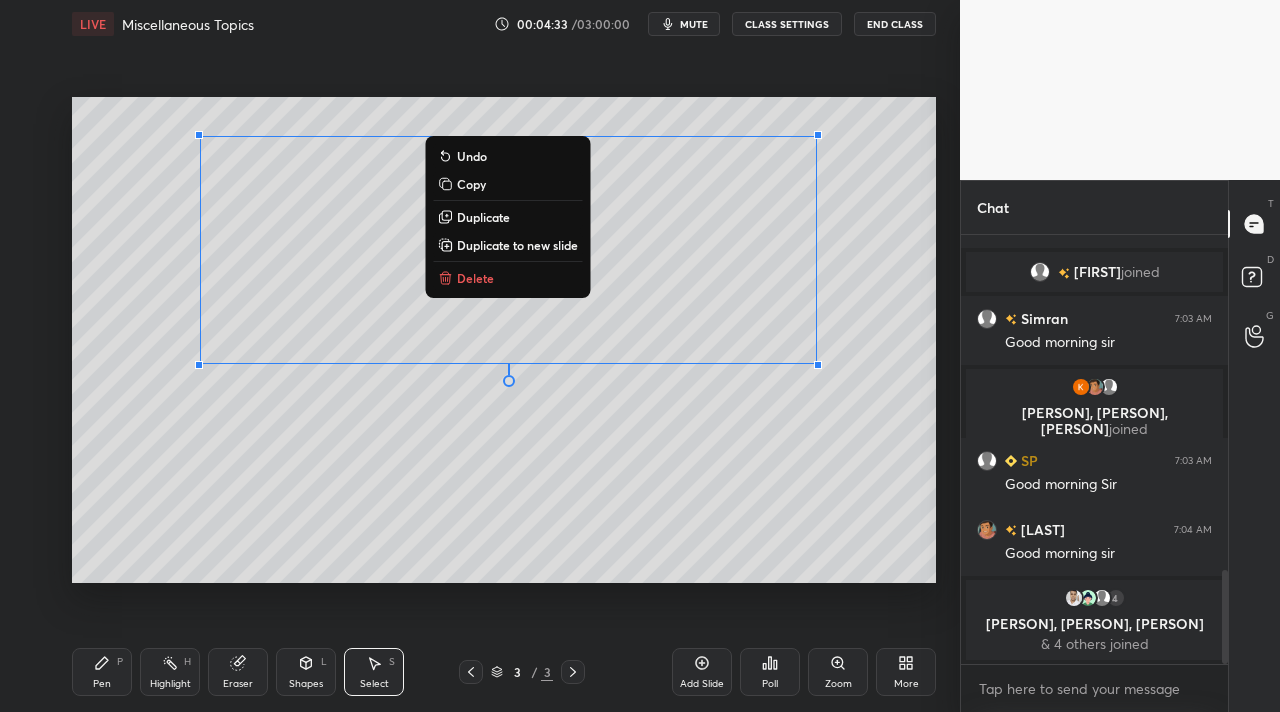 click on "Delete" at bounding box center [475, 278] 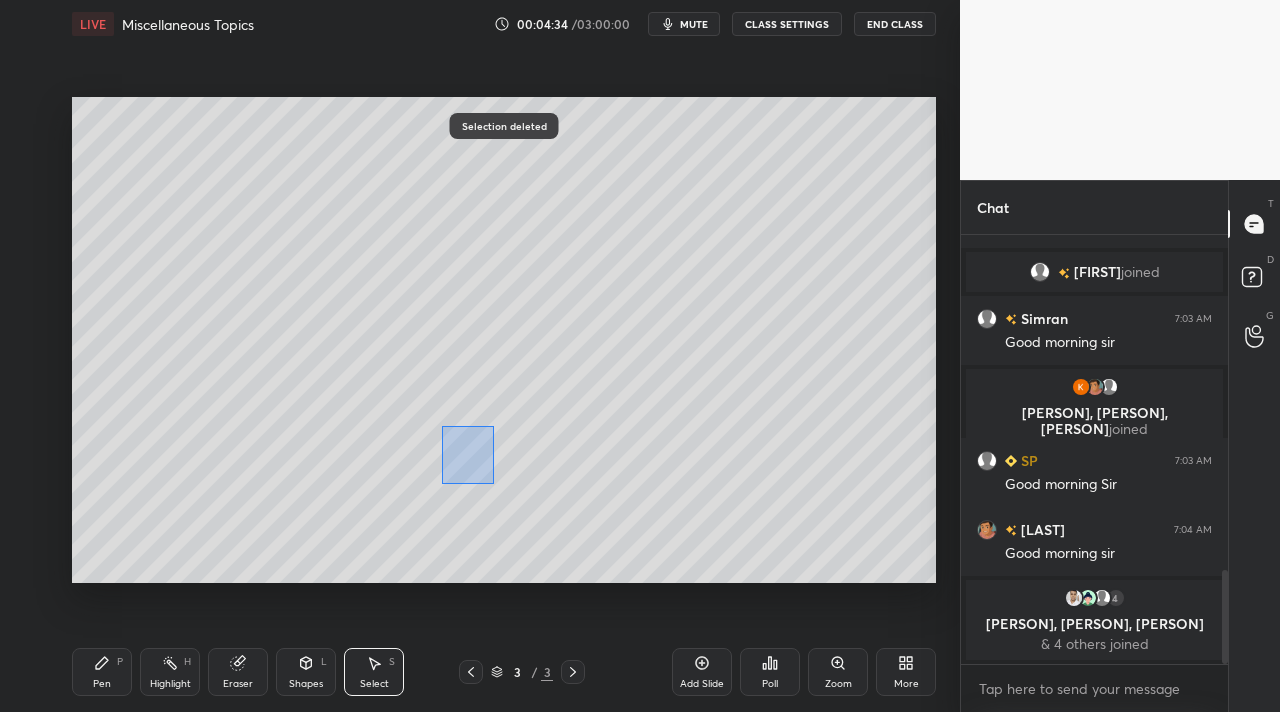drag, startPoint x: 442, startPoint y: 426, endPoint x: 573, endPoint y: 542, distance: 174.97714 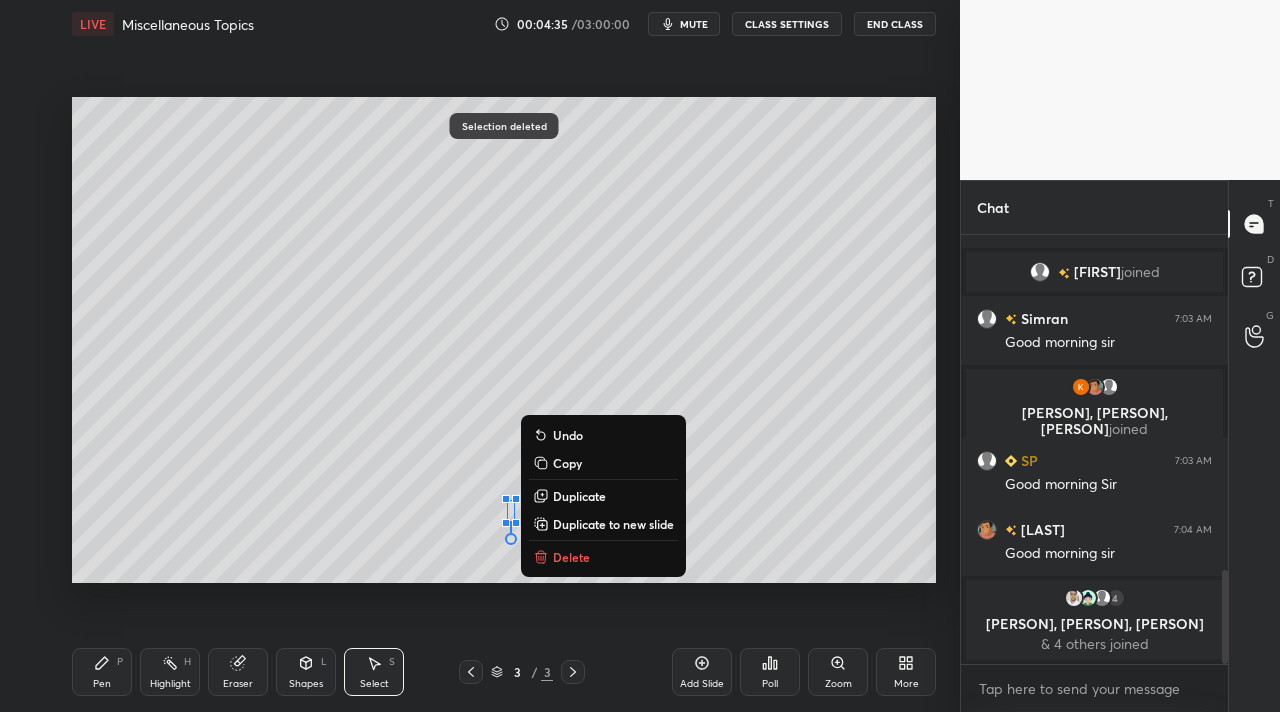 drag, startPoint x: 578, startPoint y: 558, endPoint x: 619, endPoint y: 568, distance: 42.201897 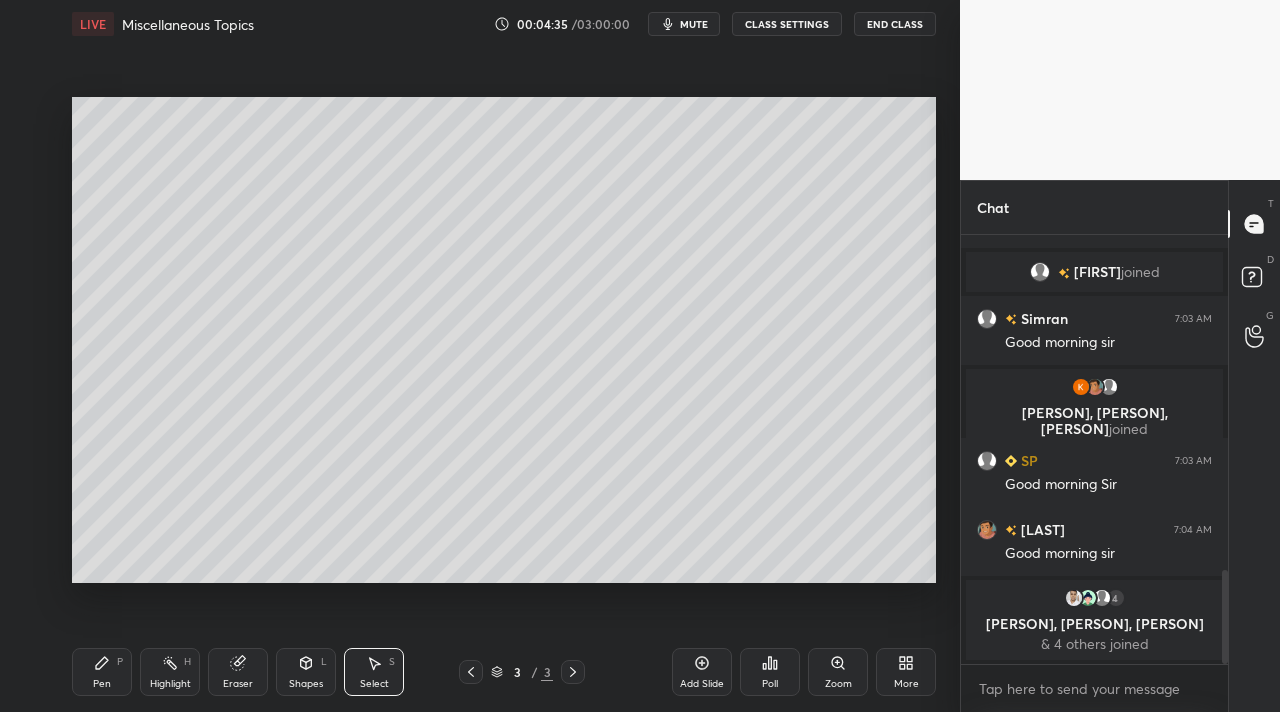 click 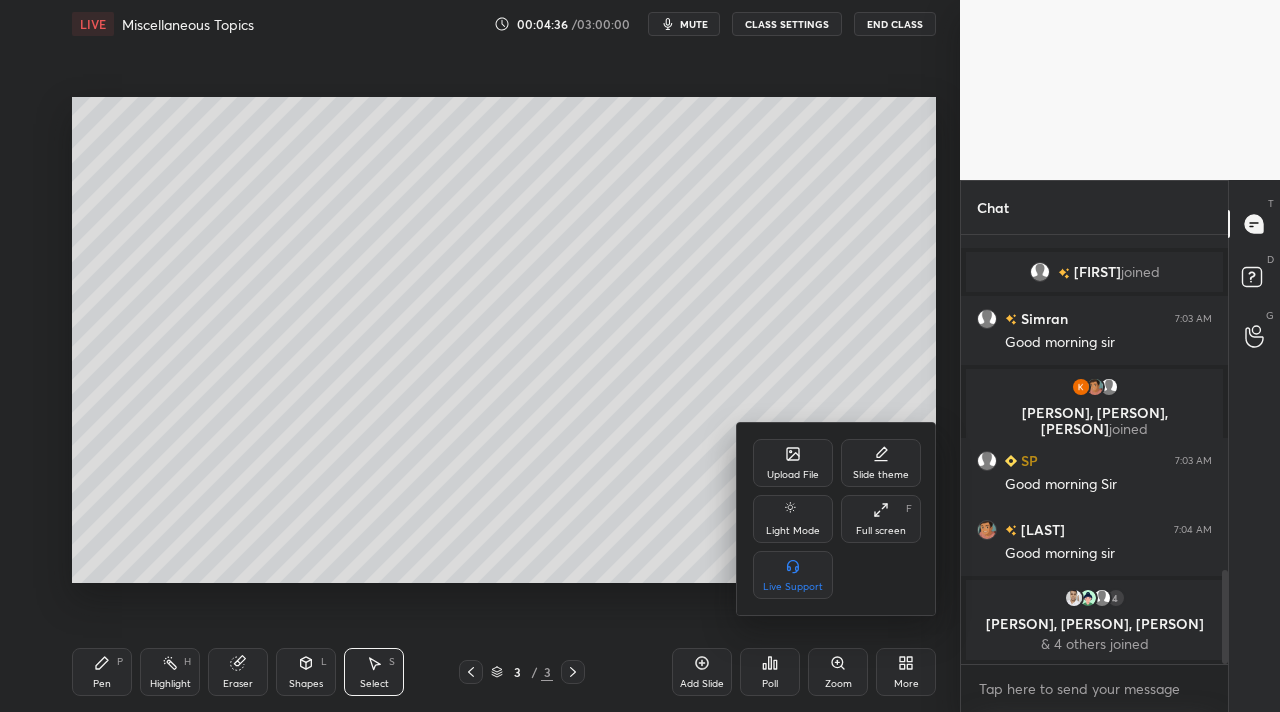 click on "Upload File" at bounding box center (793, 463) 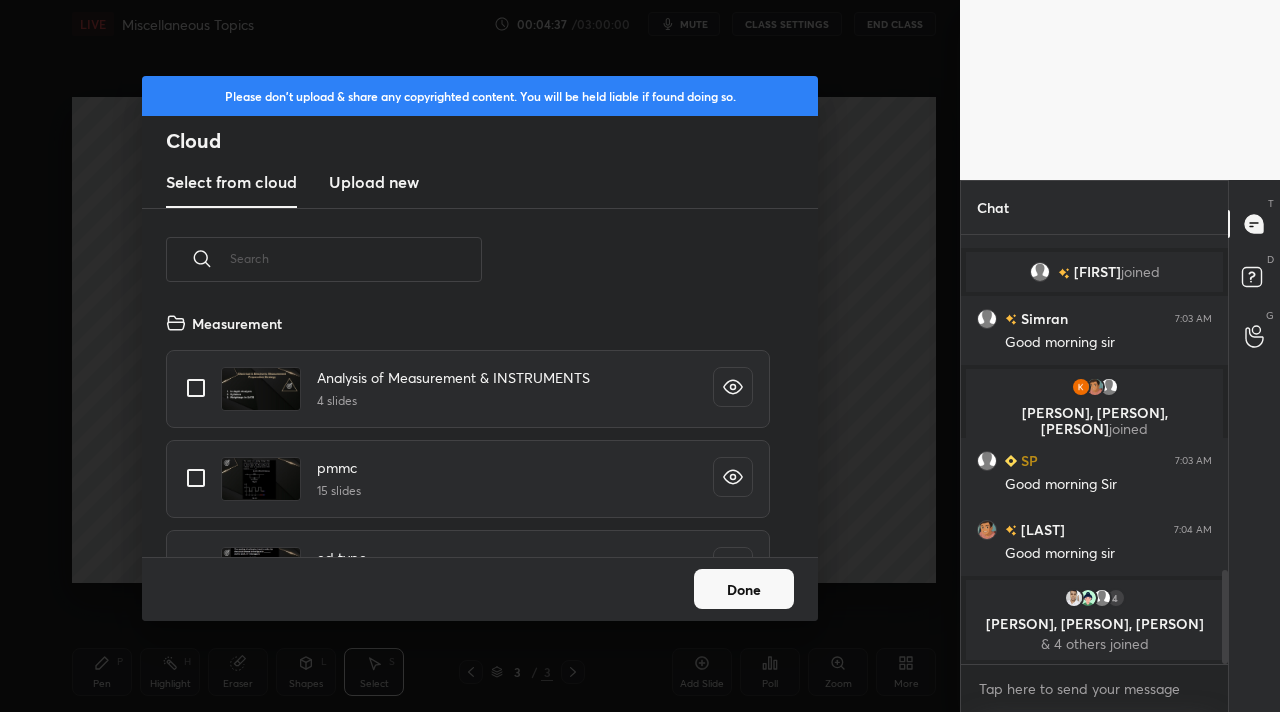 scroll, scrollTop: 7, scrollLeft: 11, axis: both 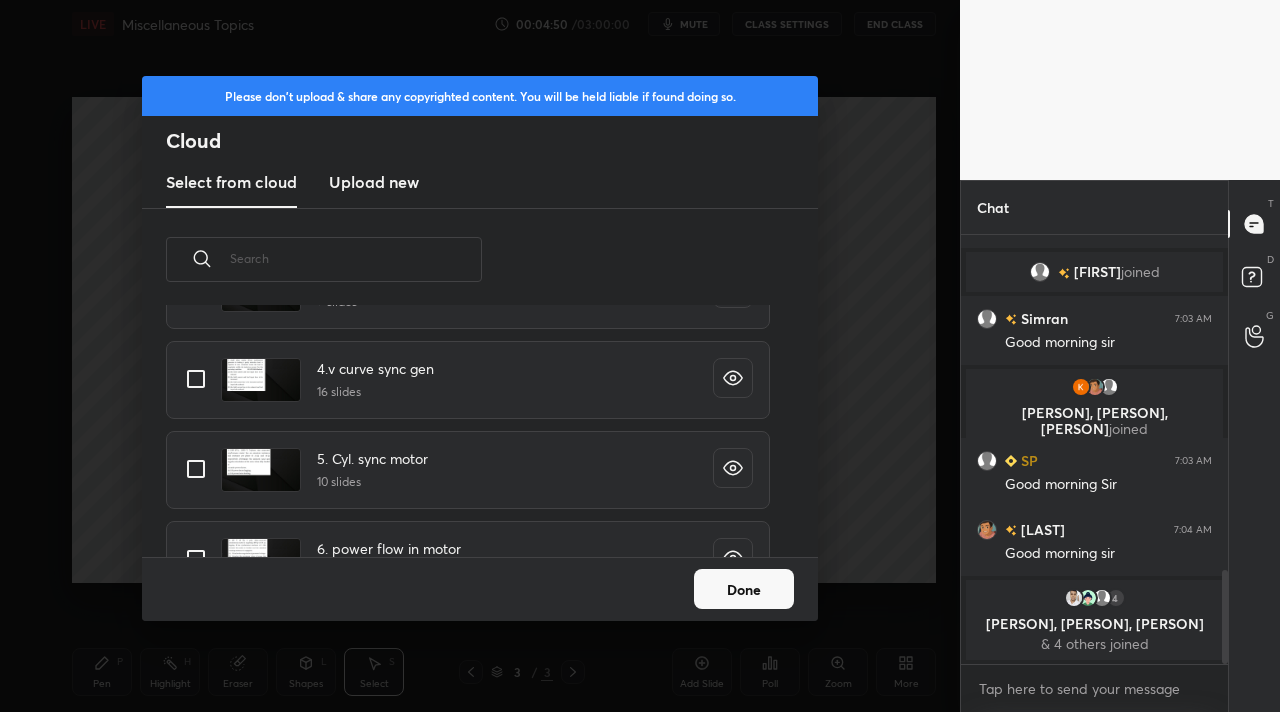 click at bounding box center (196, 469) 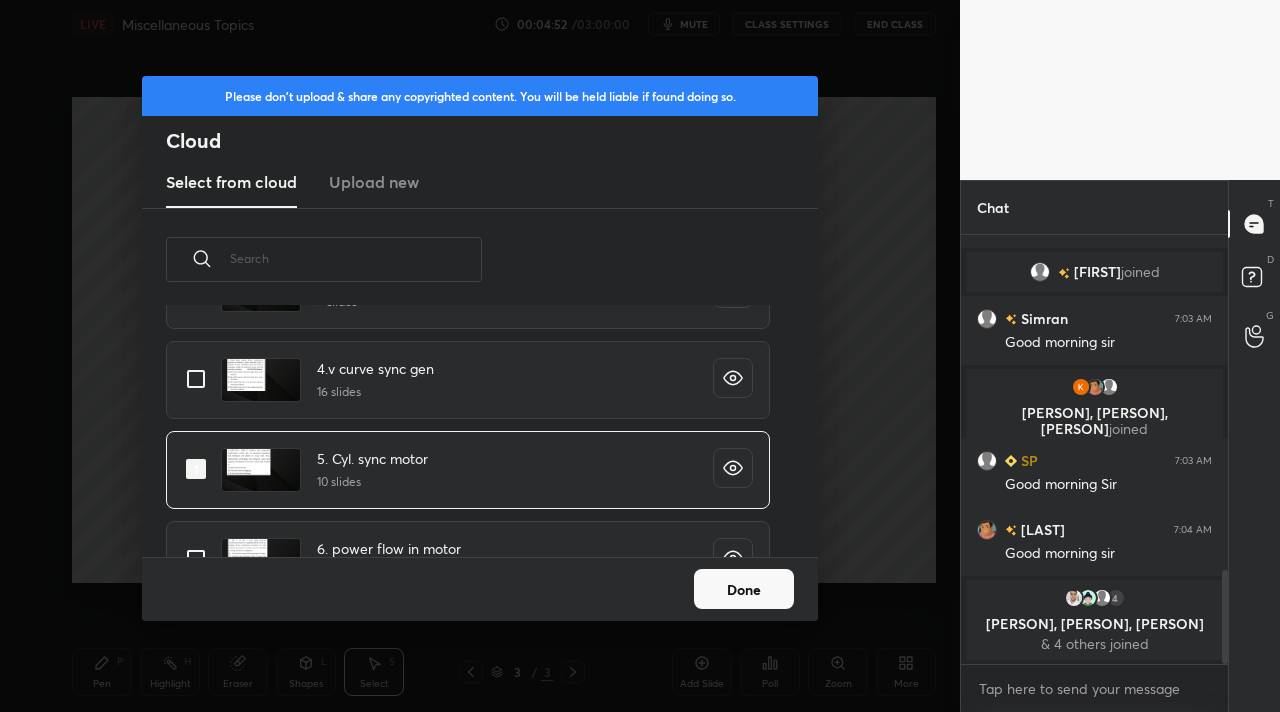 click on "Done" at bounding box center (744, 589) 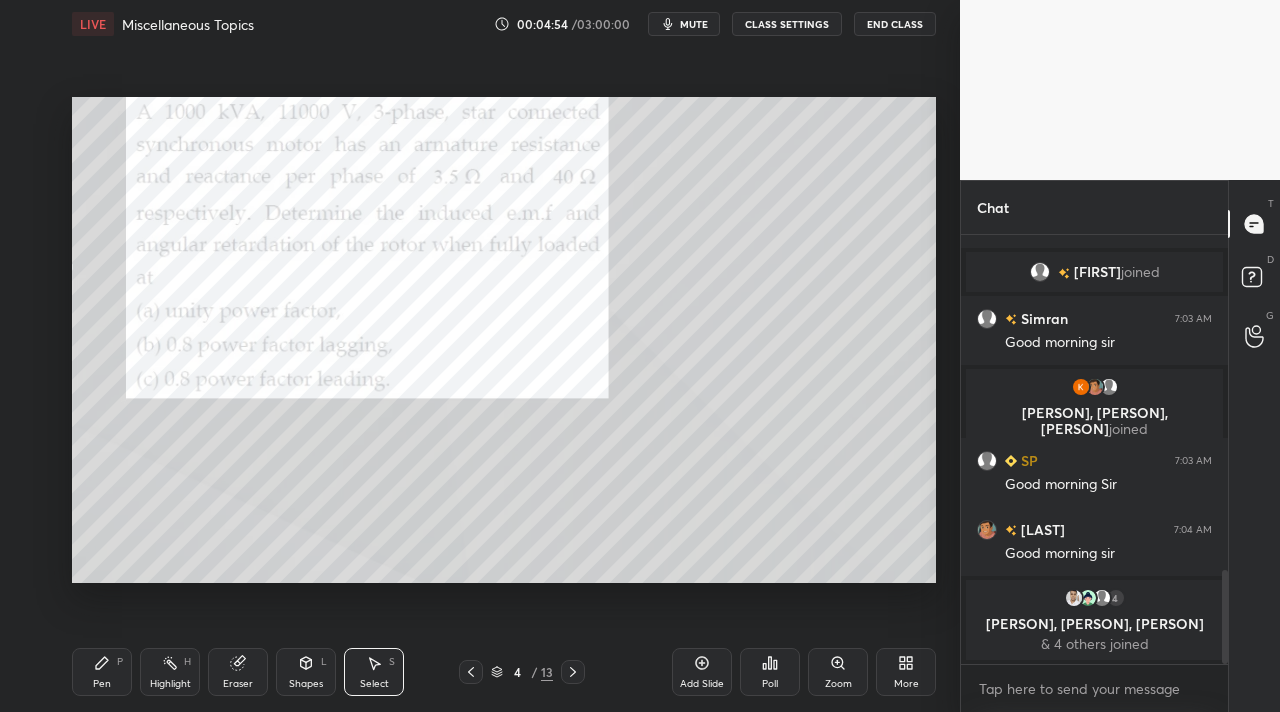click on "Pen" at bounding box center (102, 684) 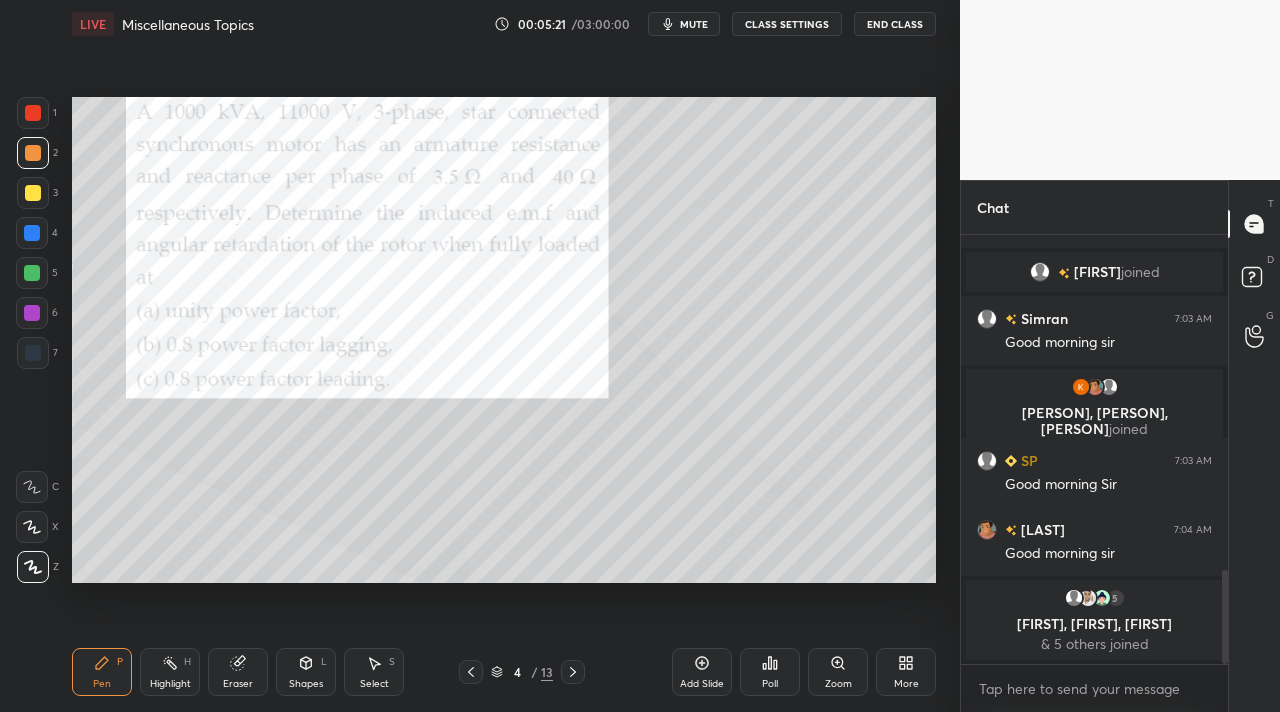 click on "H" at bounding box center [187, 662] 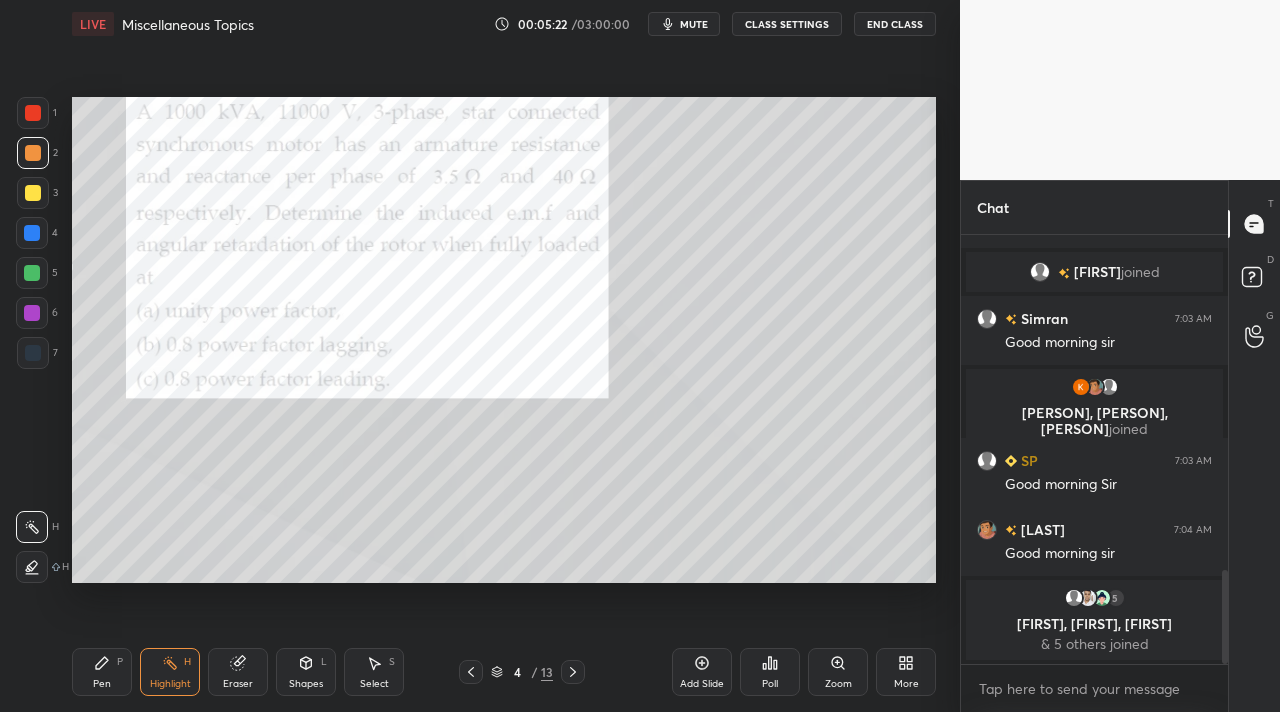 scroll, scrollTop: 1535, scrollLeft: 0, axis: vertical 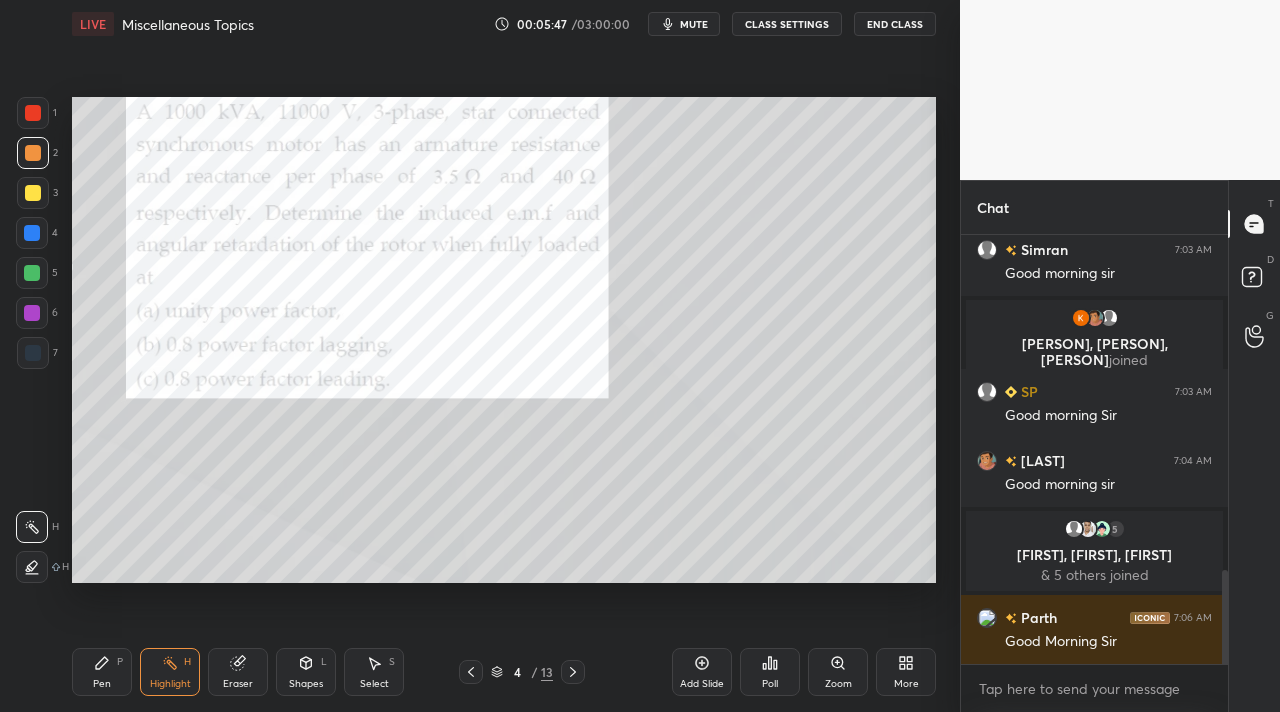click on "Highlight H" at bounding box center (170, 672) 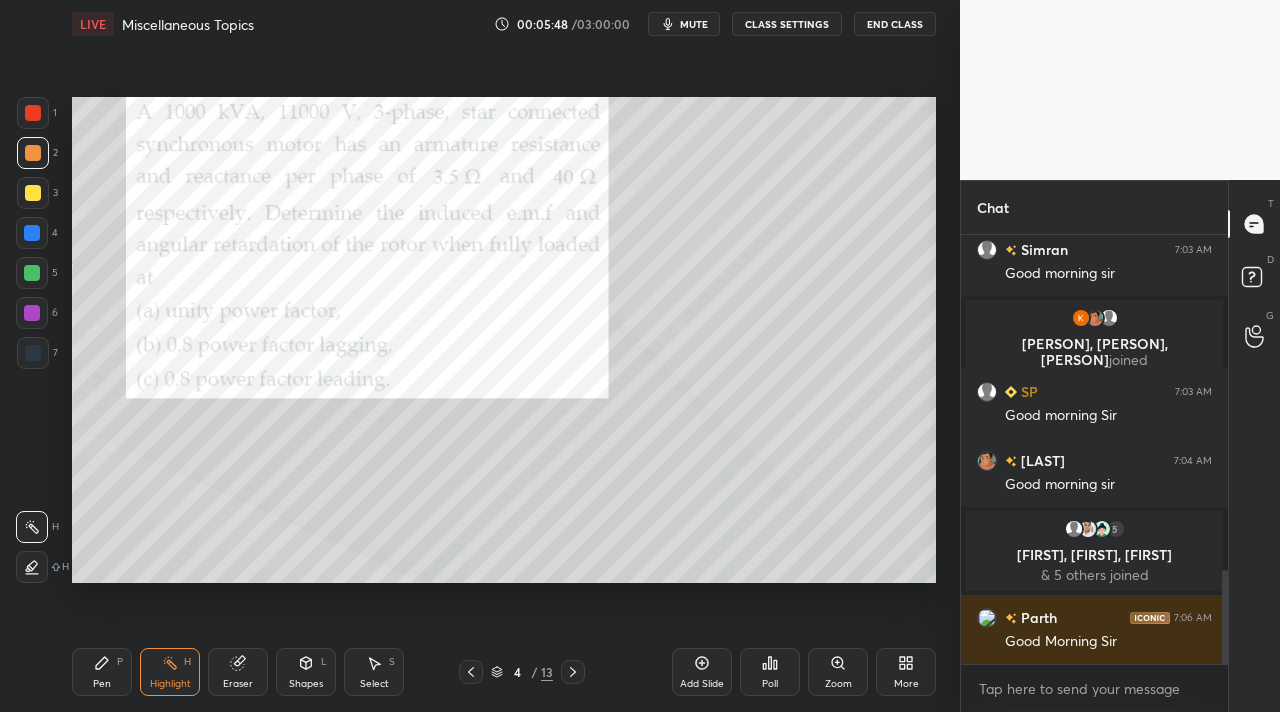 click on "Pen P" at bounding box center [102, 672] 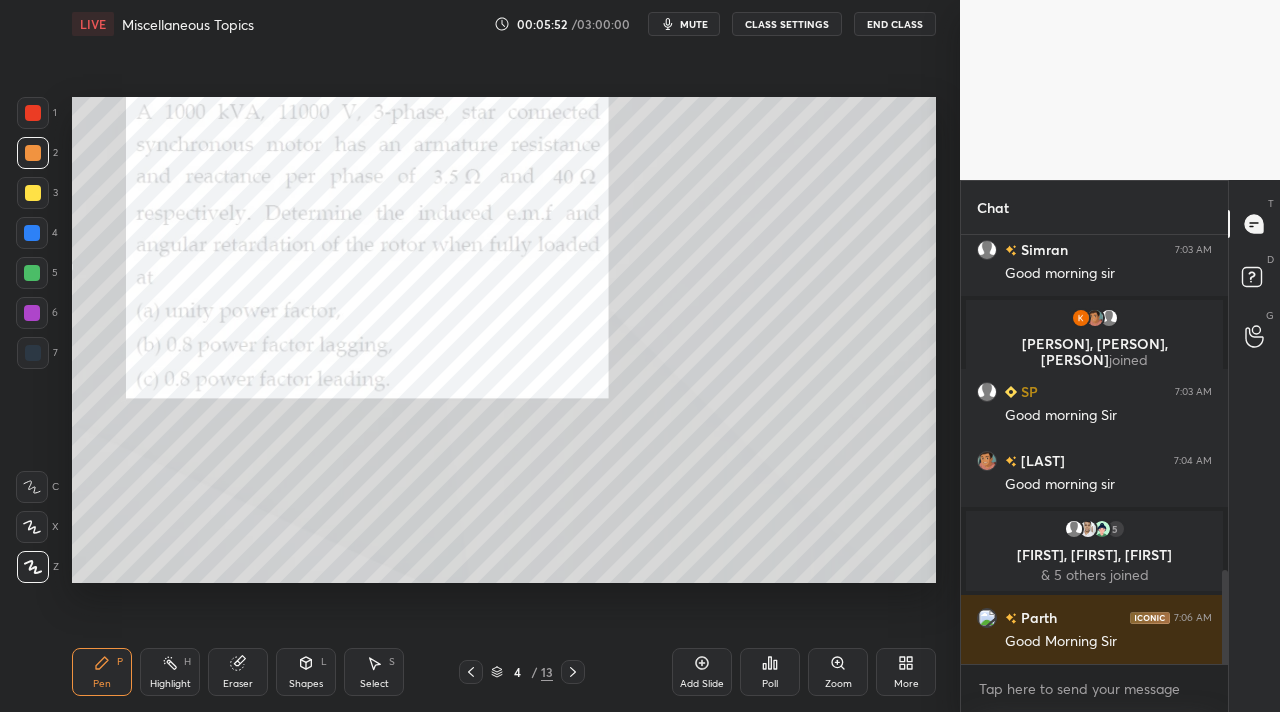 click on "Shapes L" at bounding box center (306, 672) 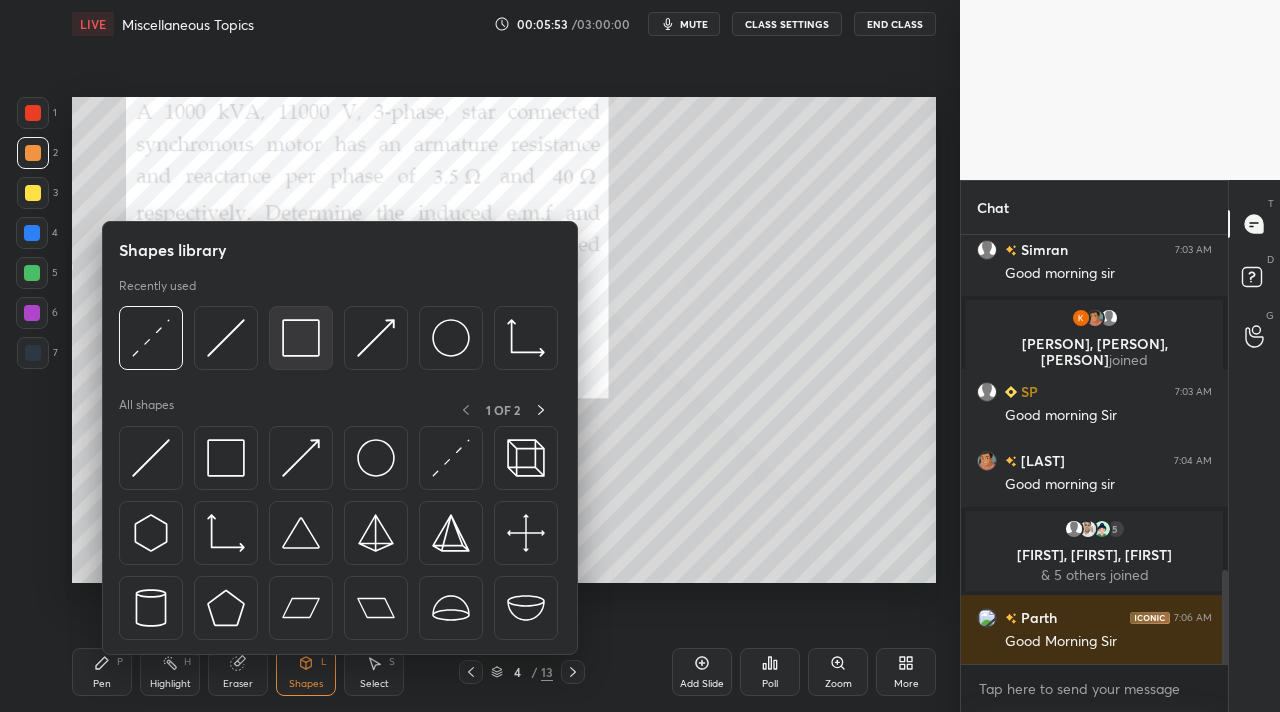 click at bounding box center (301, 338) 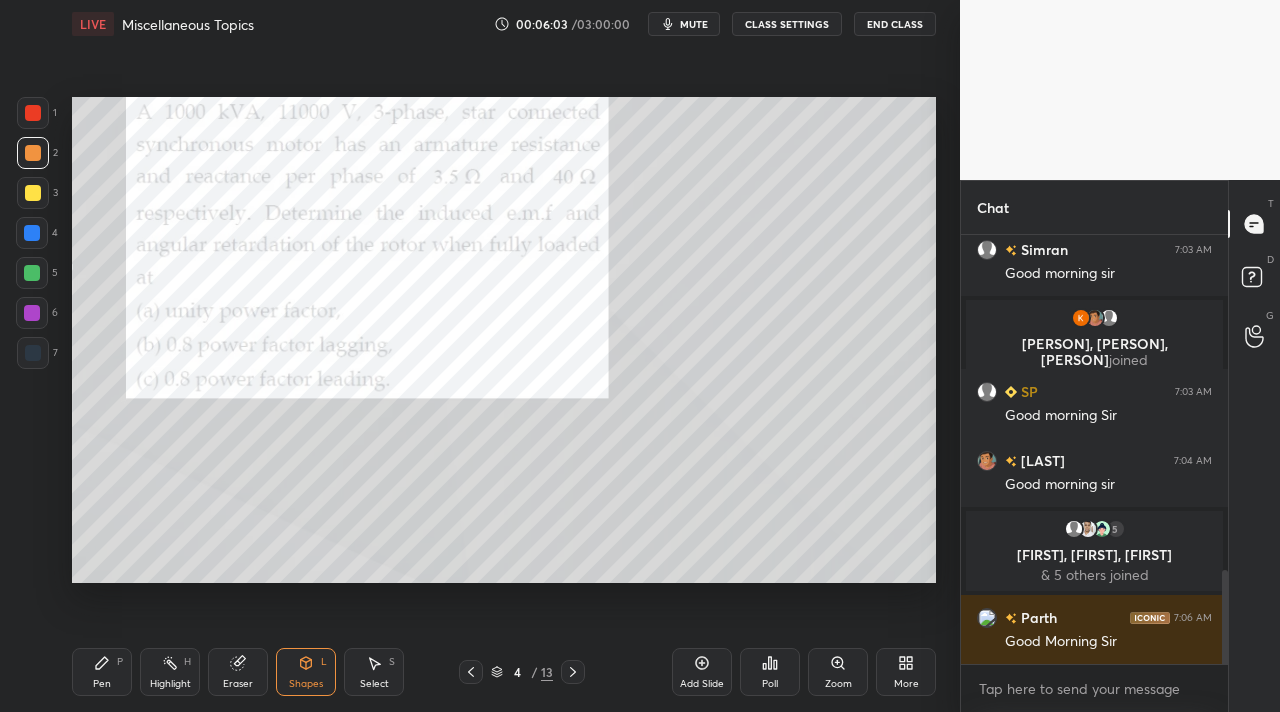 drag, startPoint x: 102, startPoint y: 682, endPoint x: 179, endPoint y: 632, distance: 91.809586 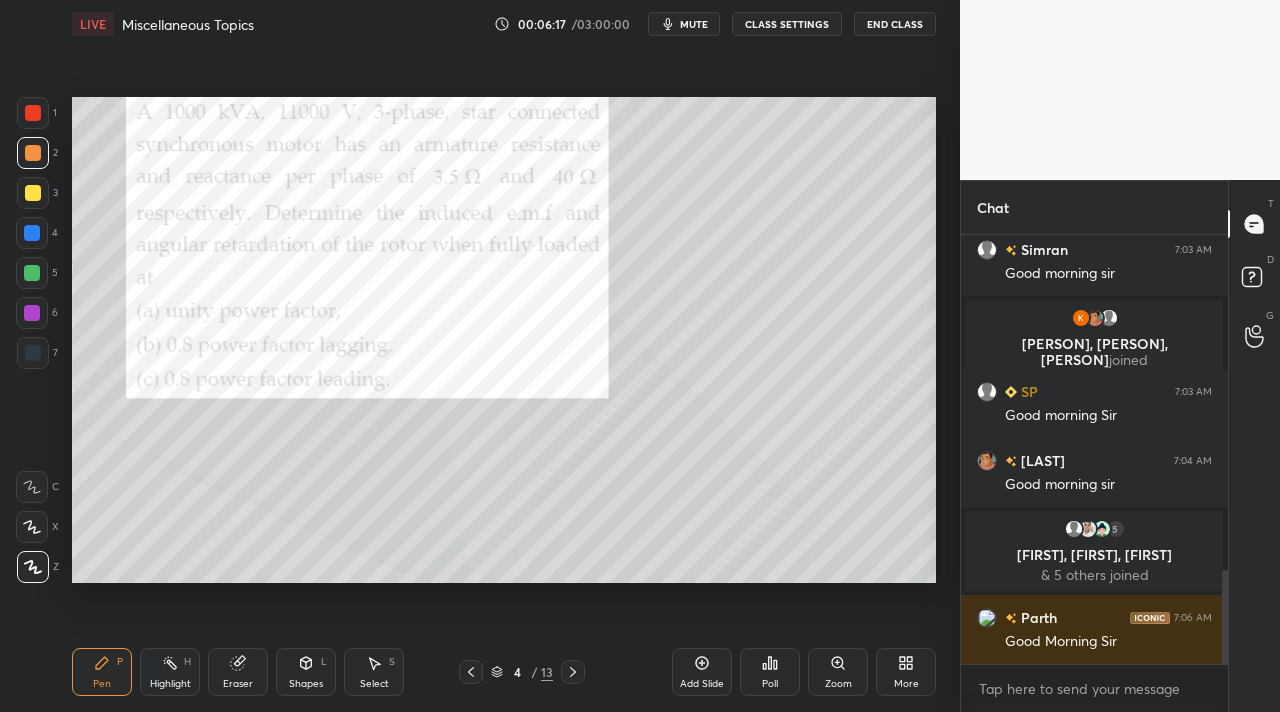 drag, startPoint x: 99, startPoint y: 670, endPoint x: 160, endPoint y: 585, distance: 104.62313 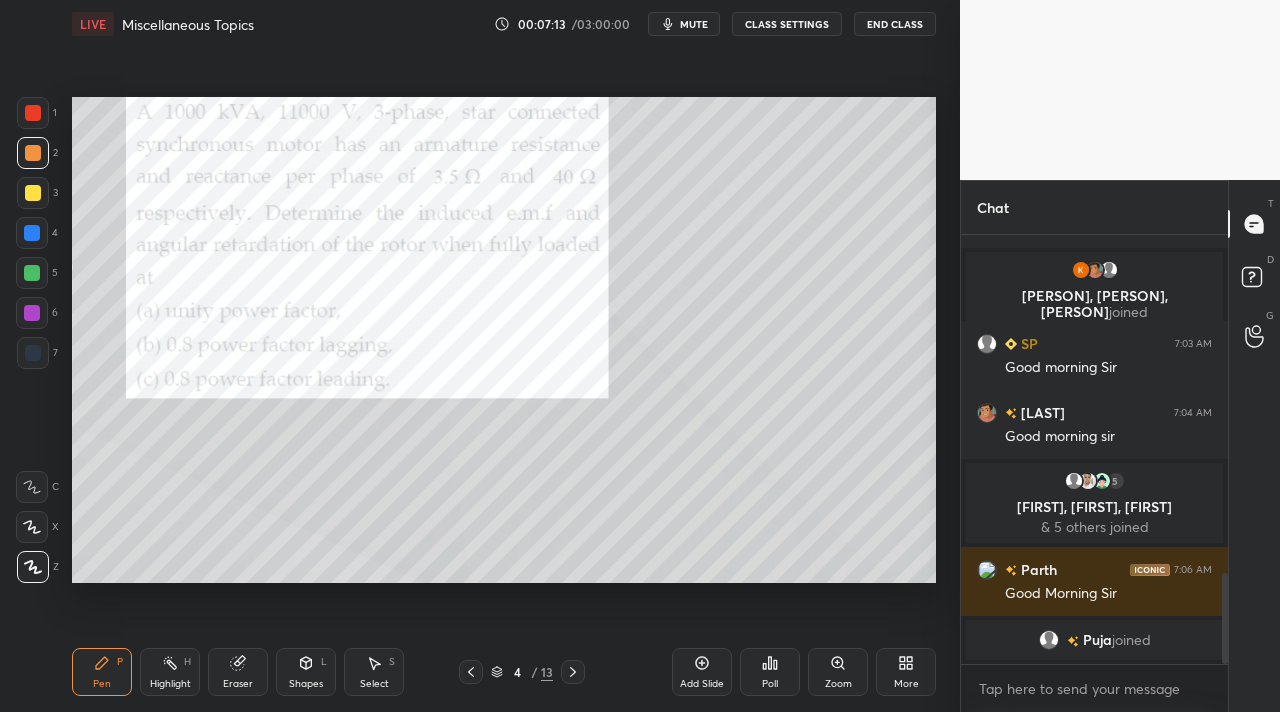scroll, scrollTop: 1608, scrollLeft: 0, axis: vertical 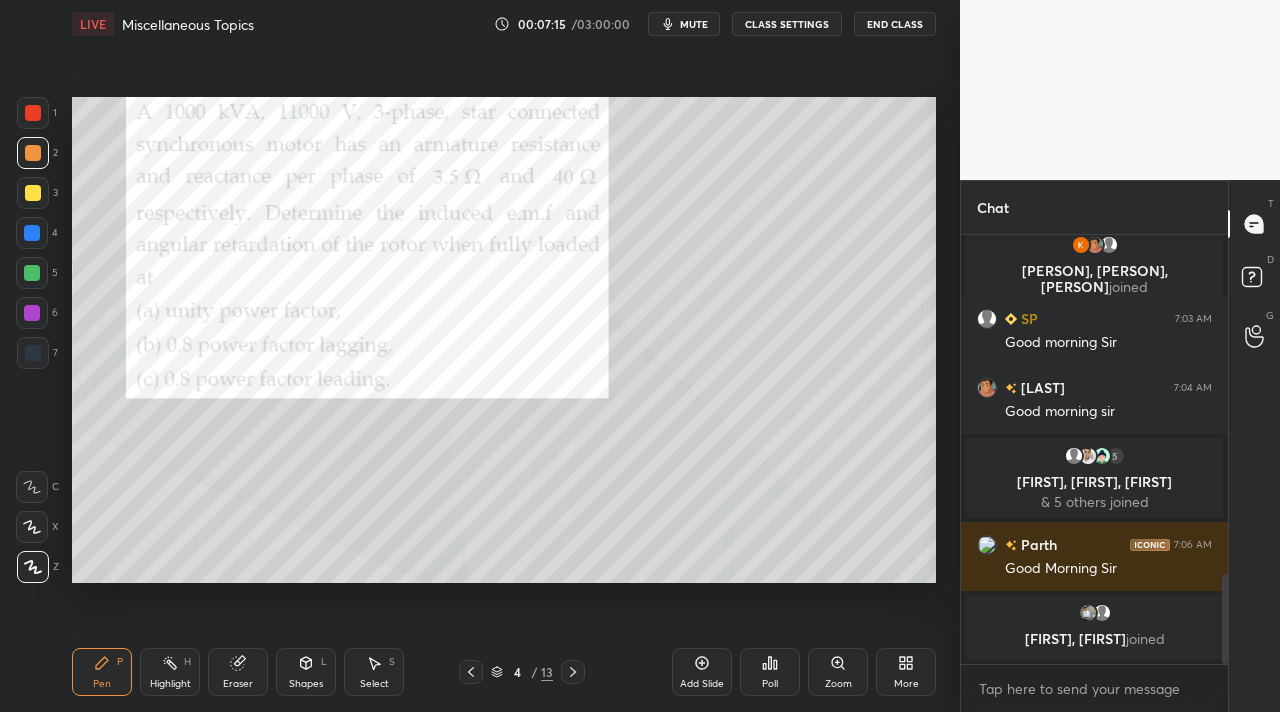 drag, startPoint x: 98, startPoint y: 670, endPoint x: 229, endPoint y: 583, distance: 157.25775 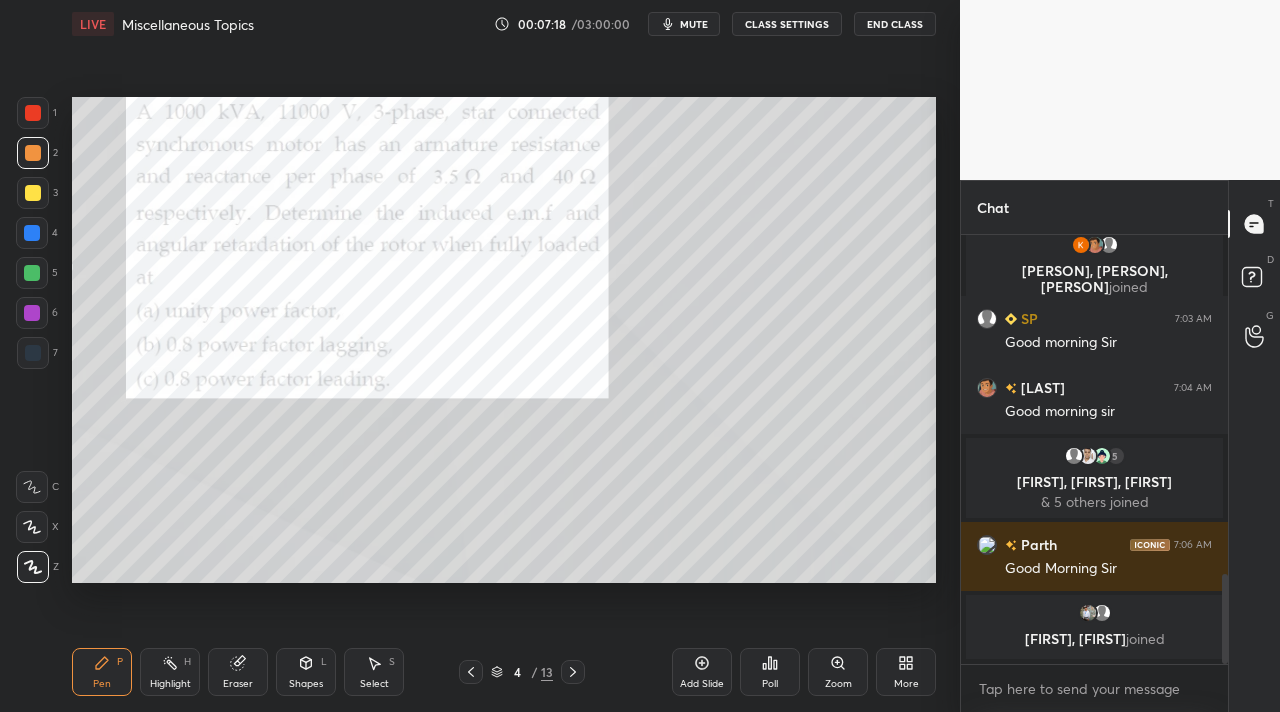 scroll, scrollTop: 1641, scrollLeft: 0, axis: vertical 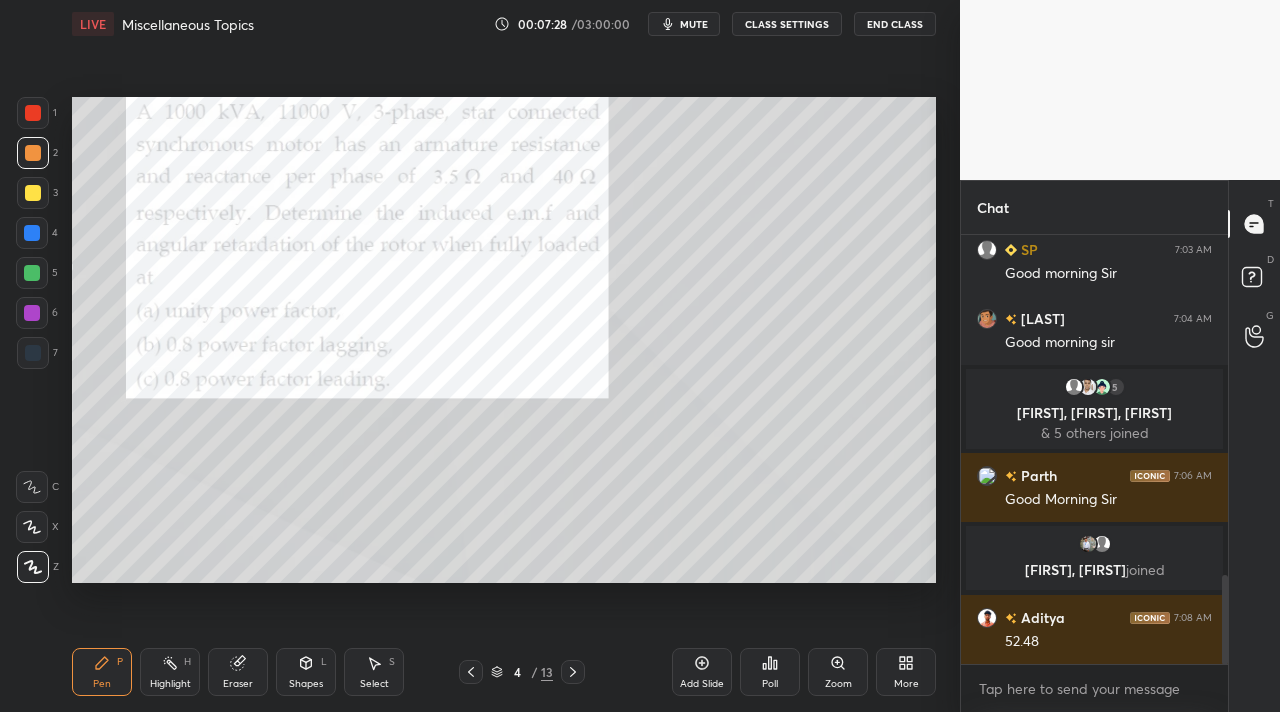 click on "Select S" at bounding box center (374, 672) 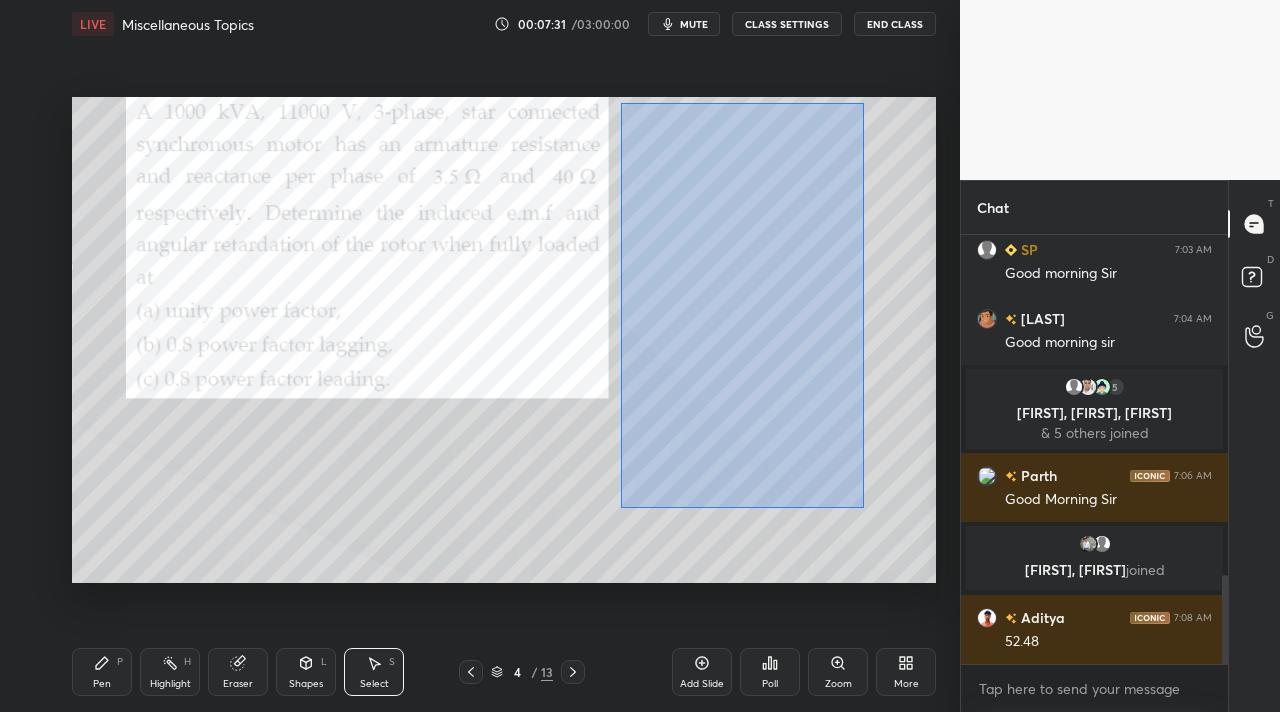 scroll, scrollTop: 1689, scrollLeft: 0, axis: vertical 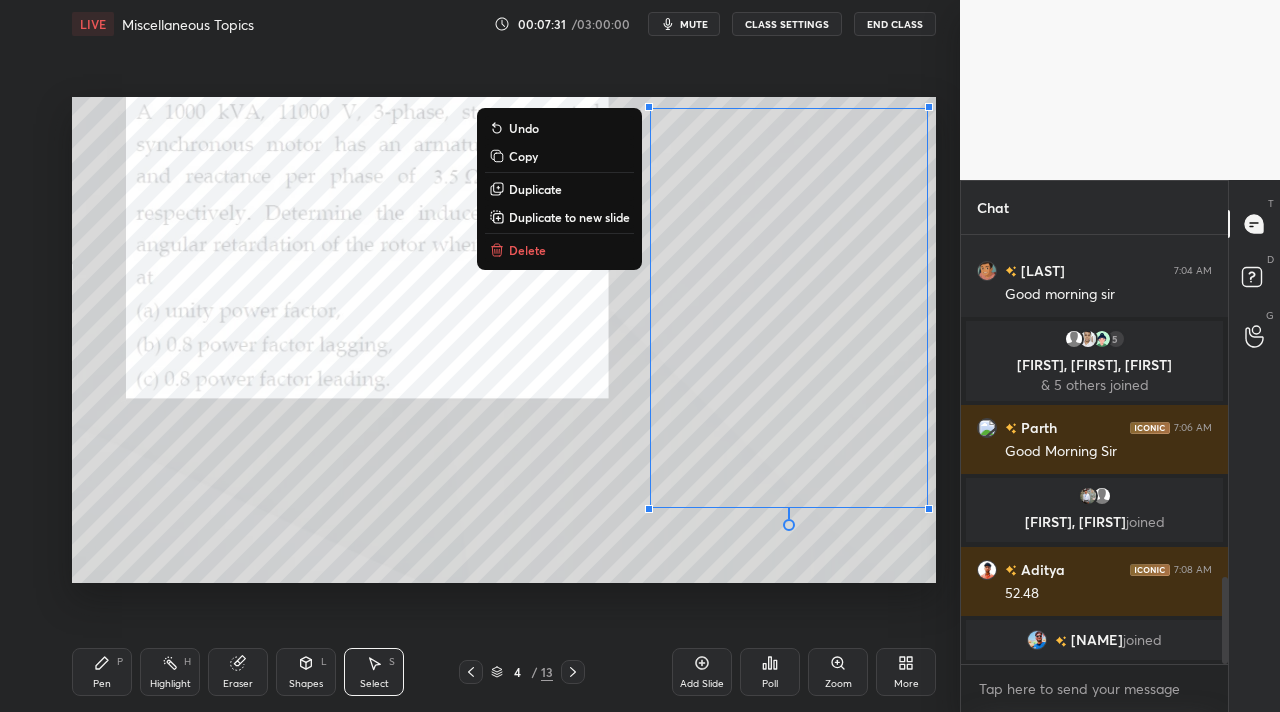 drag, startPoint x: 621, startPoint y: 102, endPoint x: 901, endPoint y: 475, distance: 466.40005 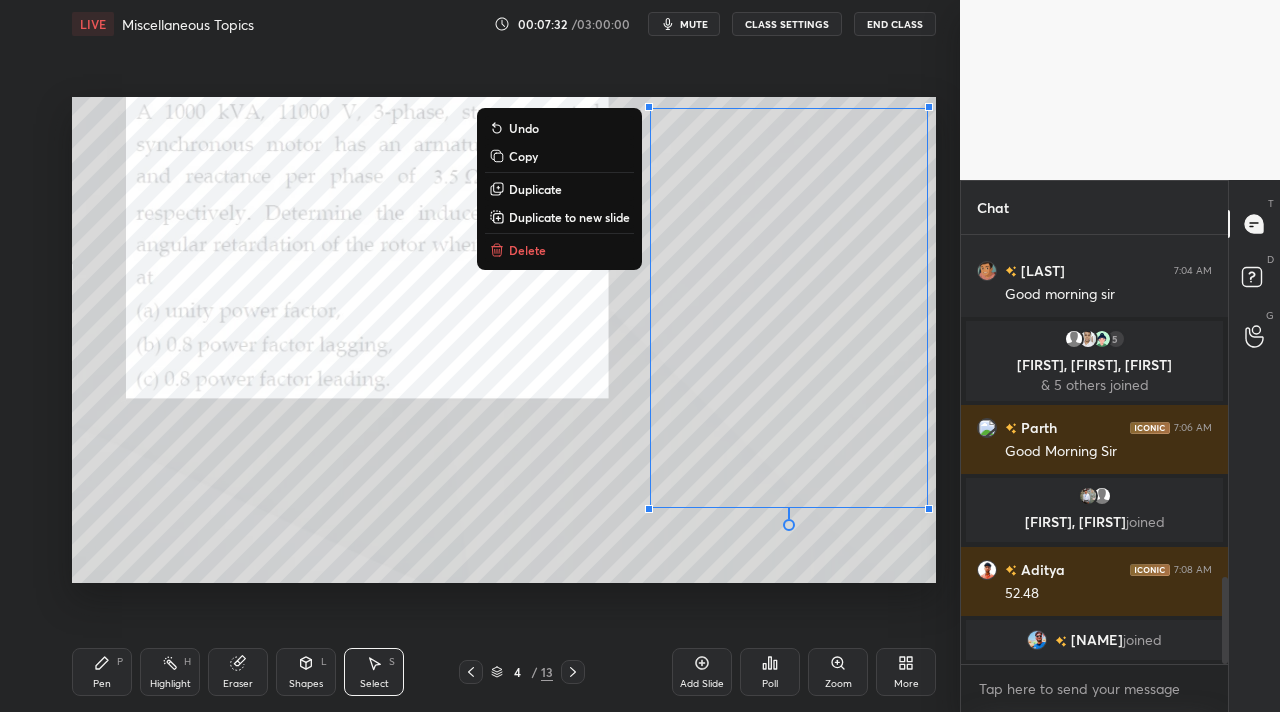 click on "Copy" at bounding box center [523, 156] 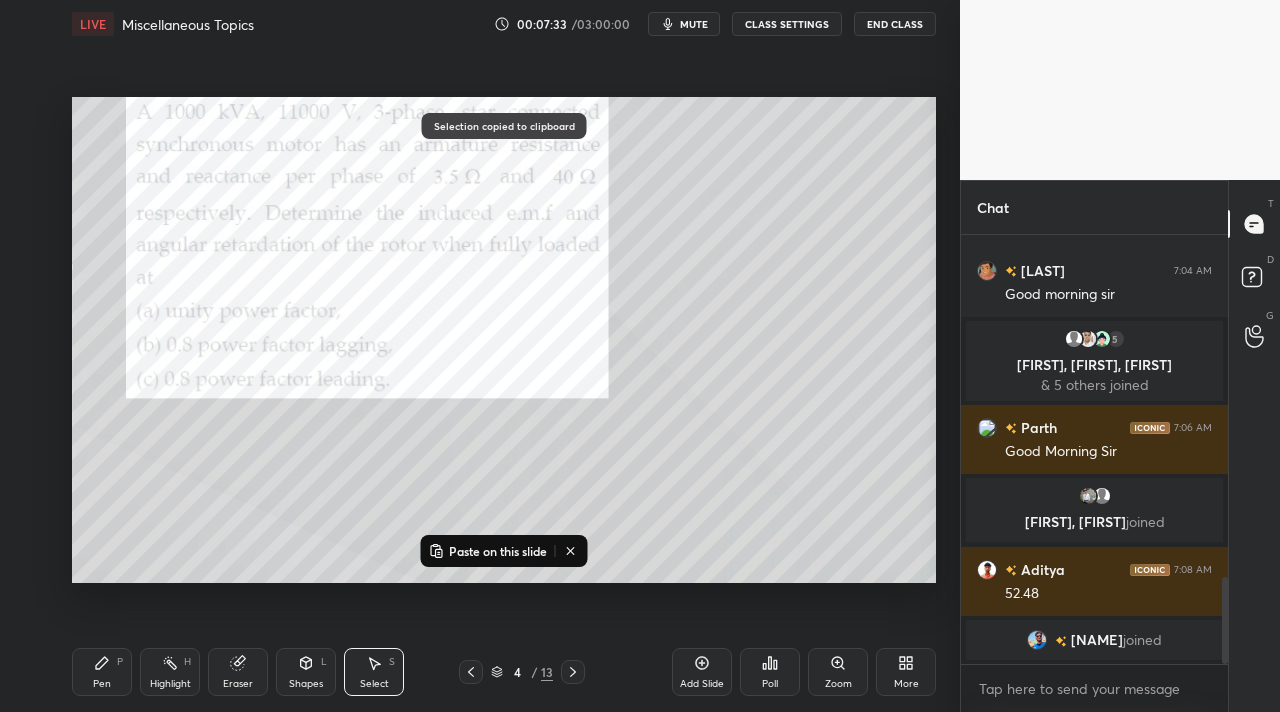 click on "Add Slide" at bounding box center [702, 684] 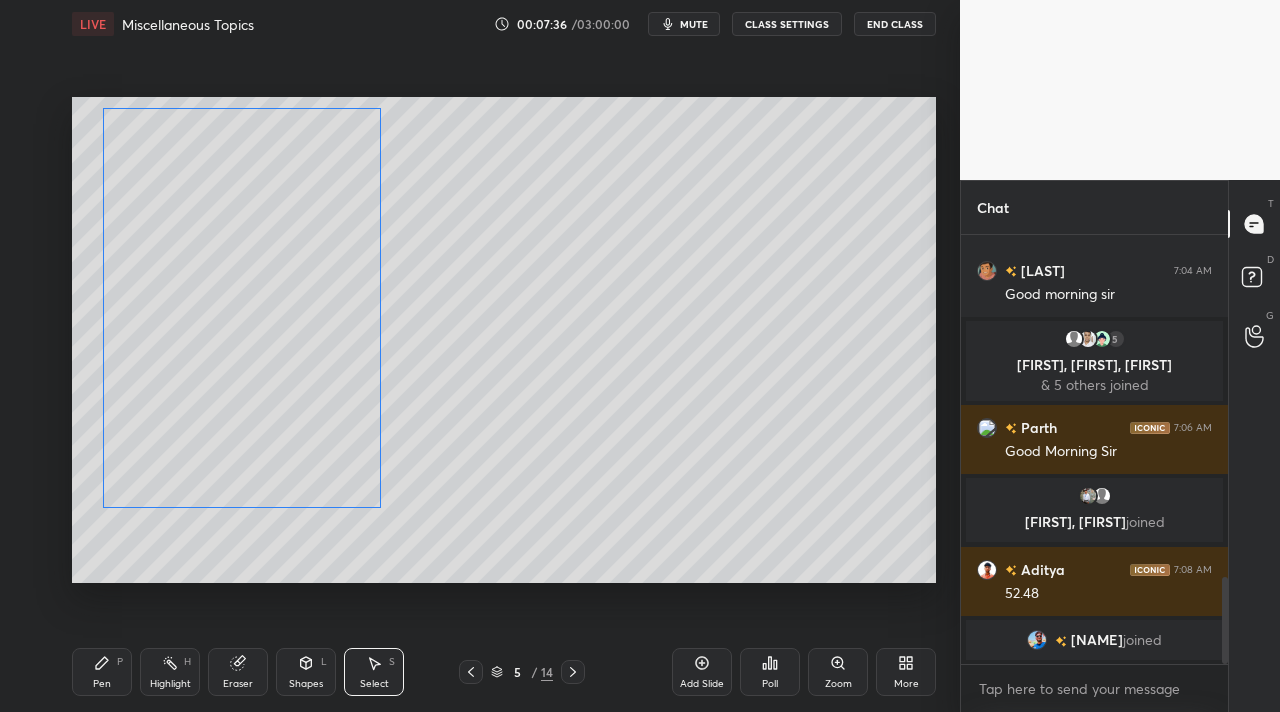 drag, startPoint x: 809, startPoint y: 398, endPoint x: 285, endPoint y: 478, distance: 530.0717 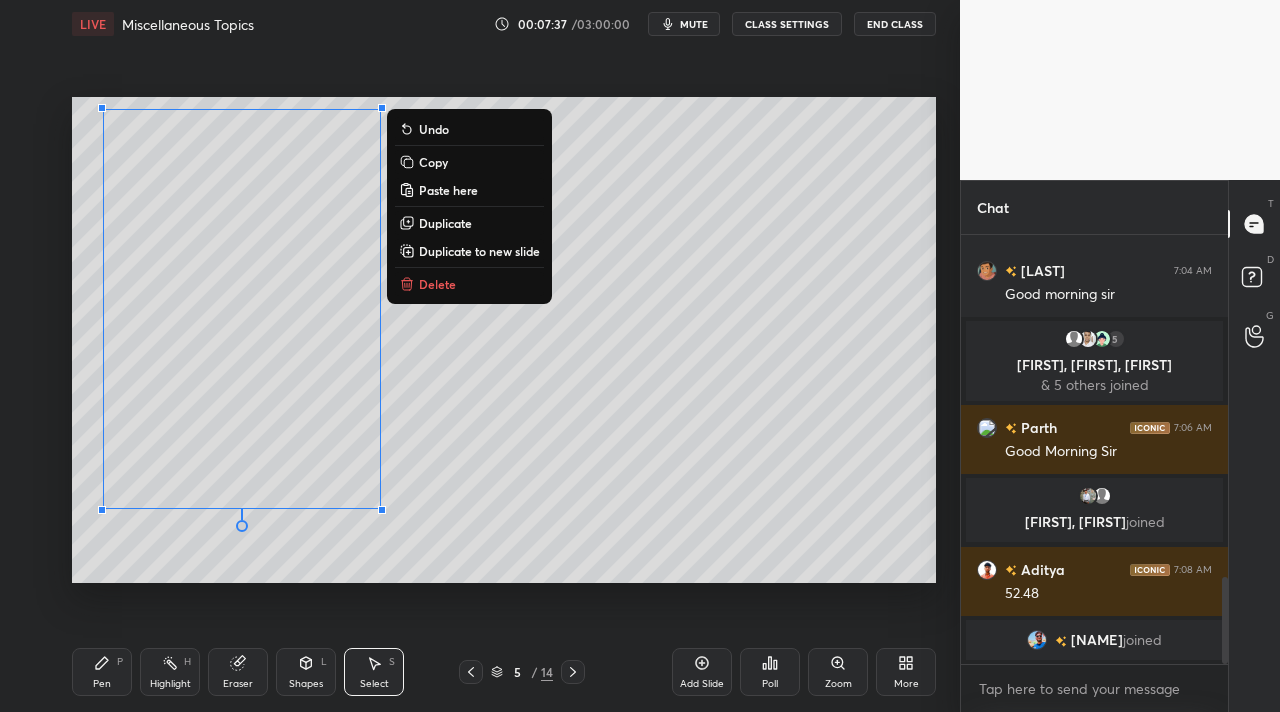 click on "Shapes" at bounding box center (306, 684) 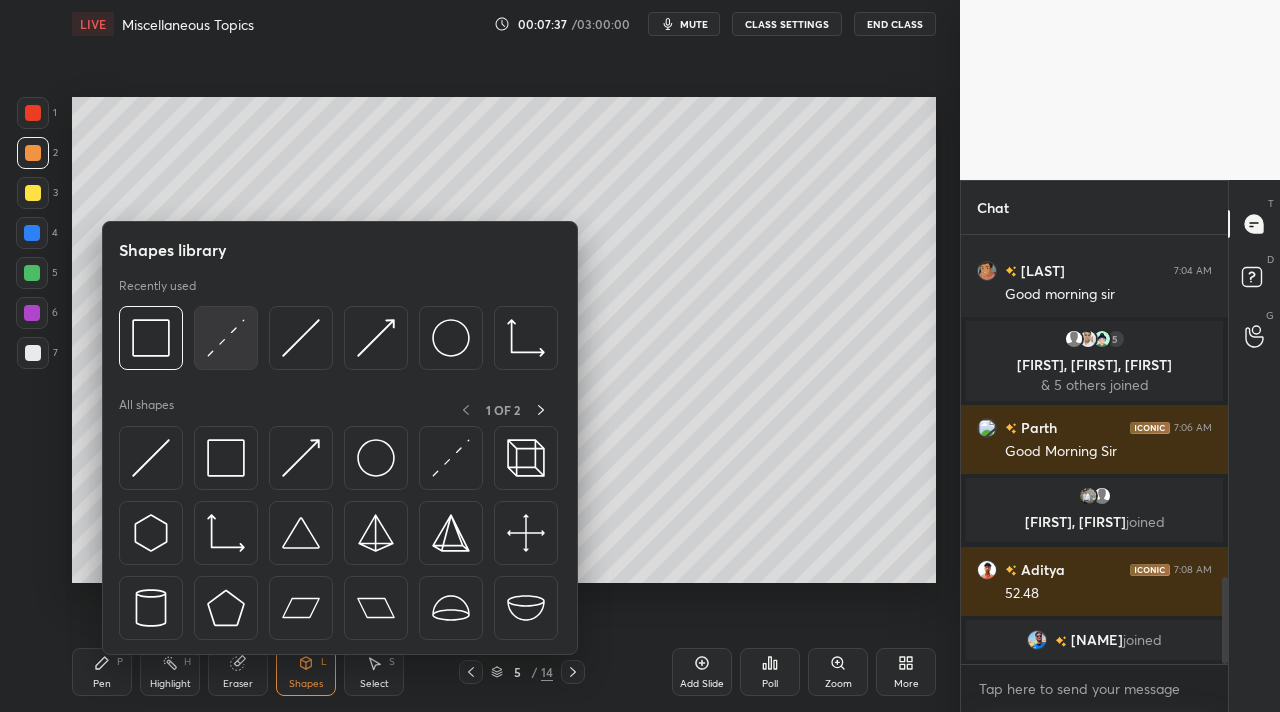 click at bounding box center (226, 338) 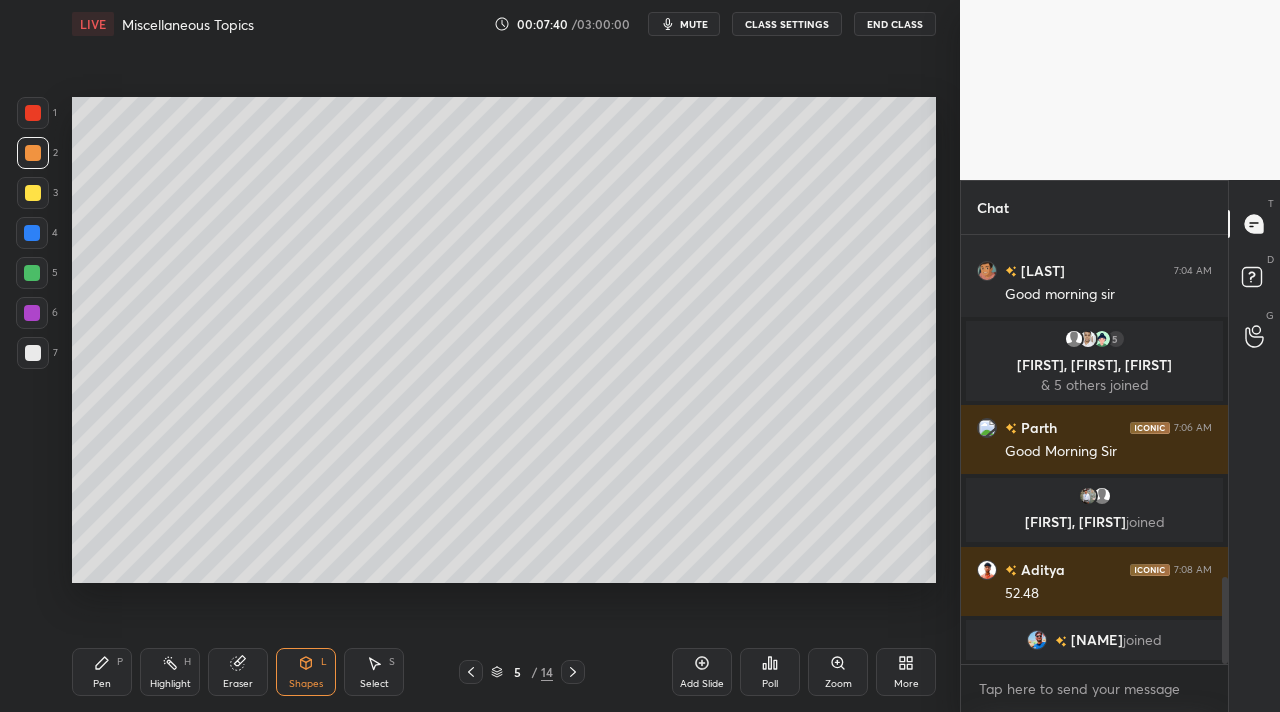 click on "Pen" at bounding box center [102, 684] 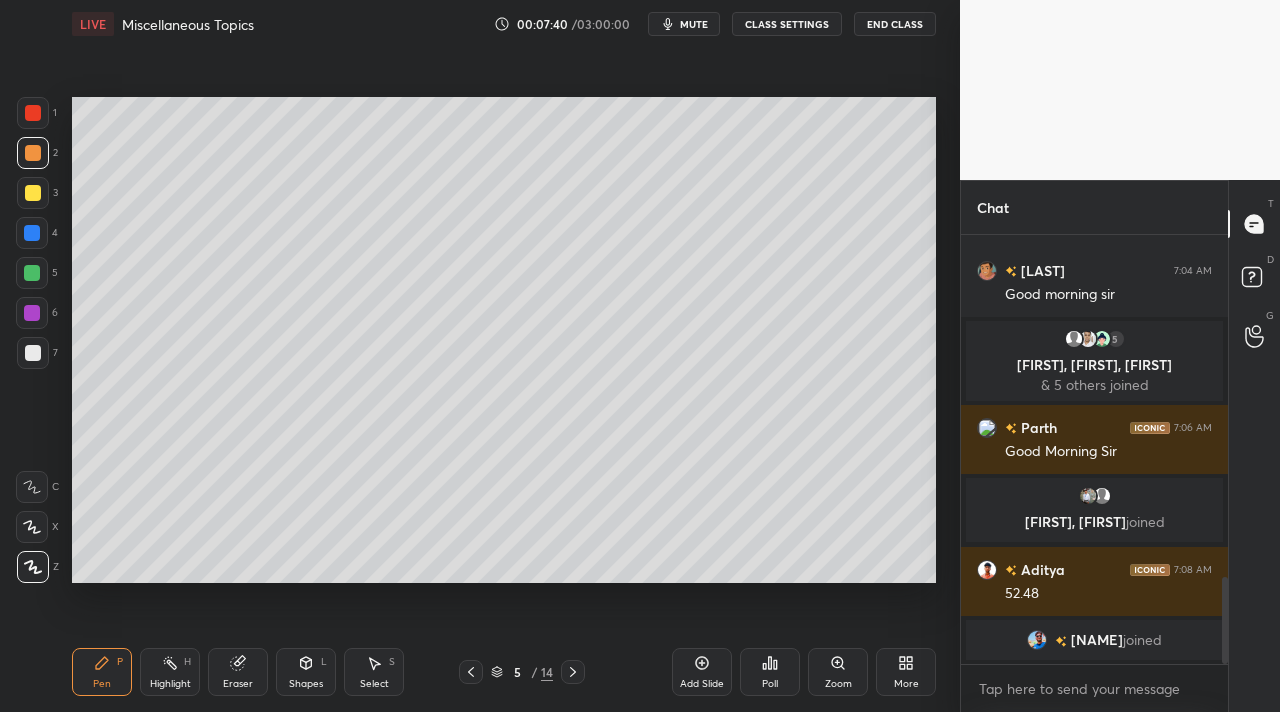 click at bounding box center [33, 353] 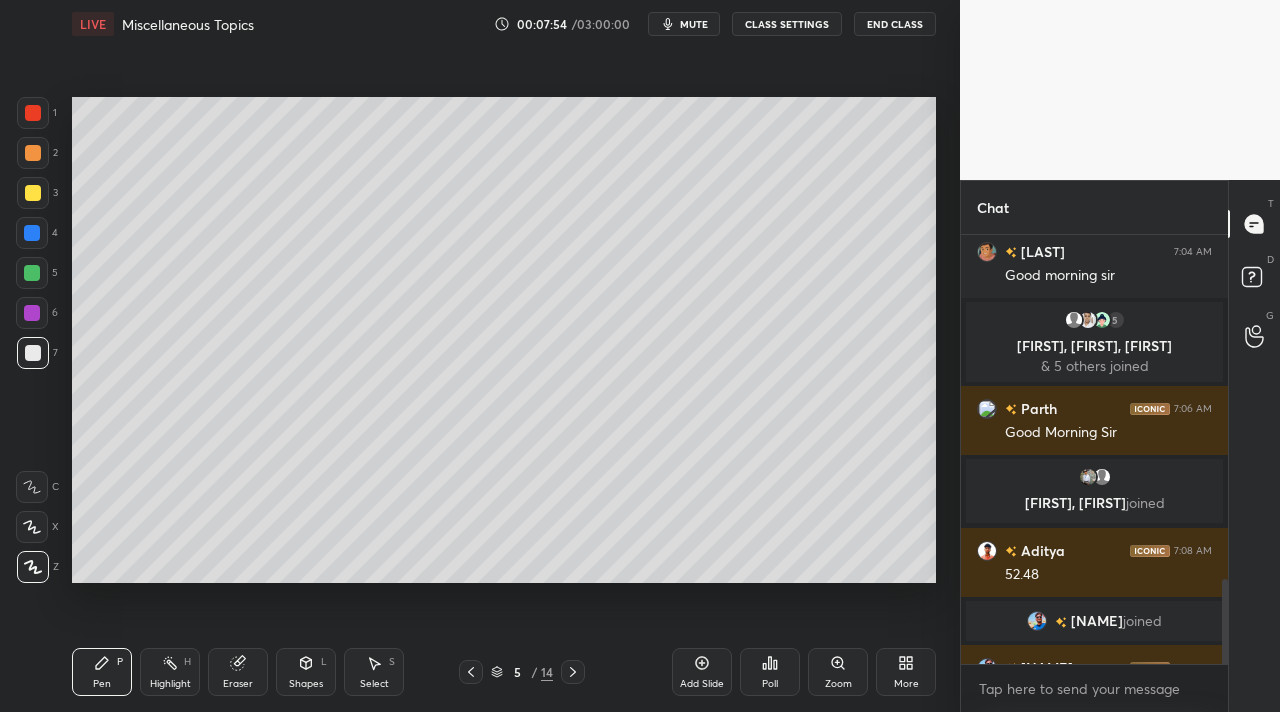 scroll, scrollTop: 1739, scrollLeft: 0, axis: vertical 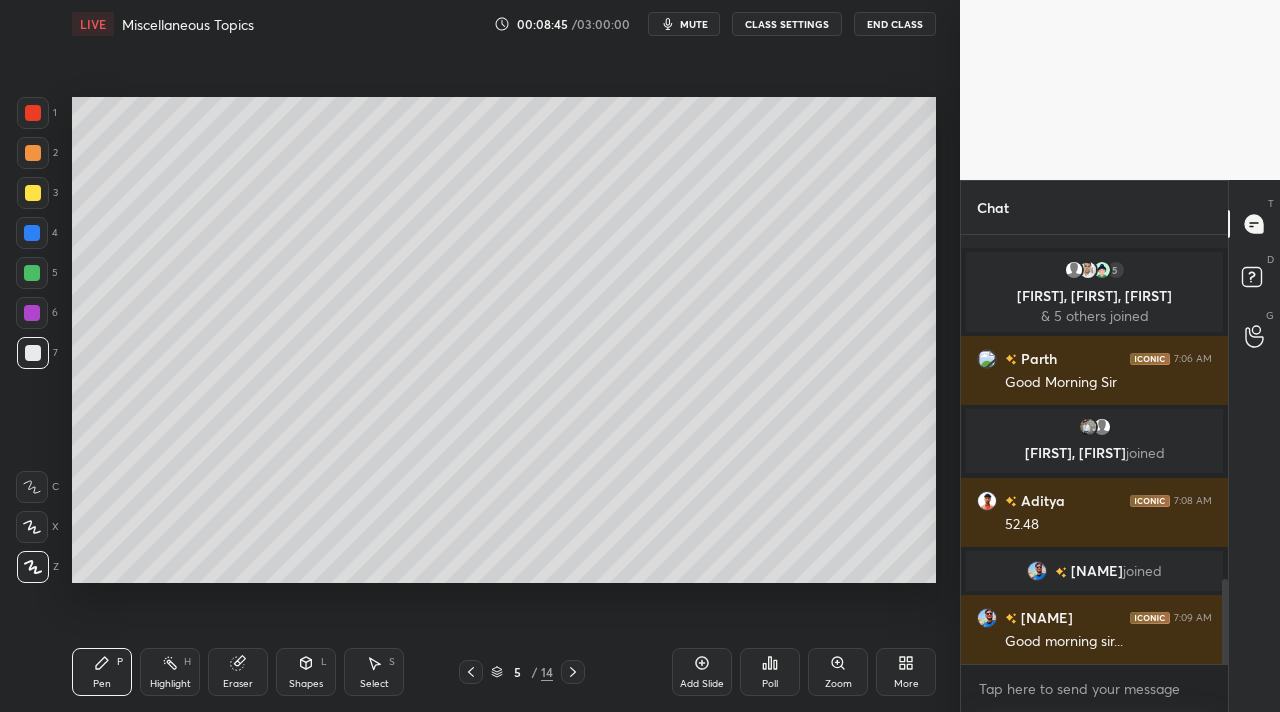 click on "Pen" at bounding box center [102, 684] 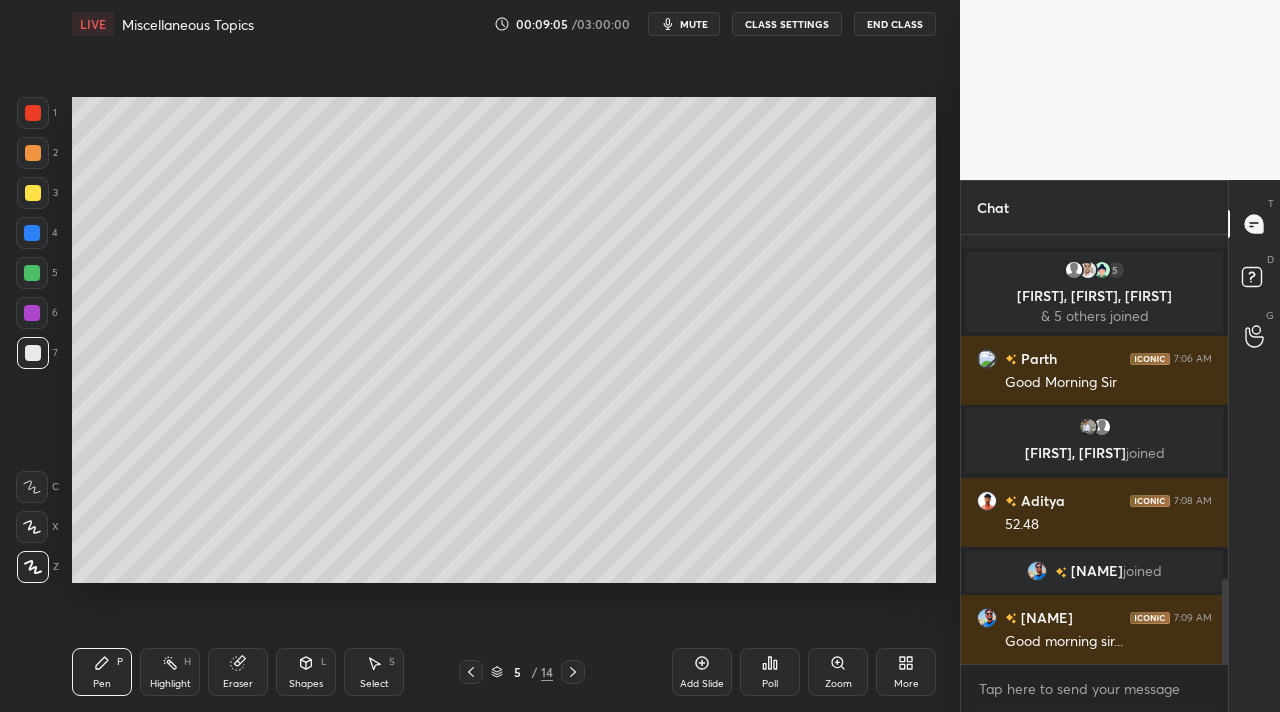 click on "Shapes L" at bounding box center (306, 672) 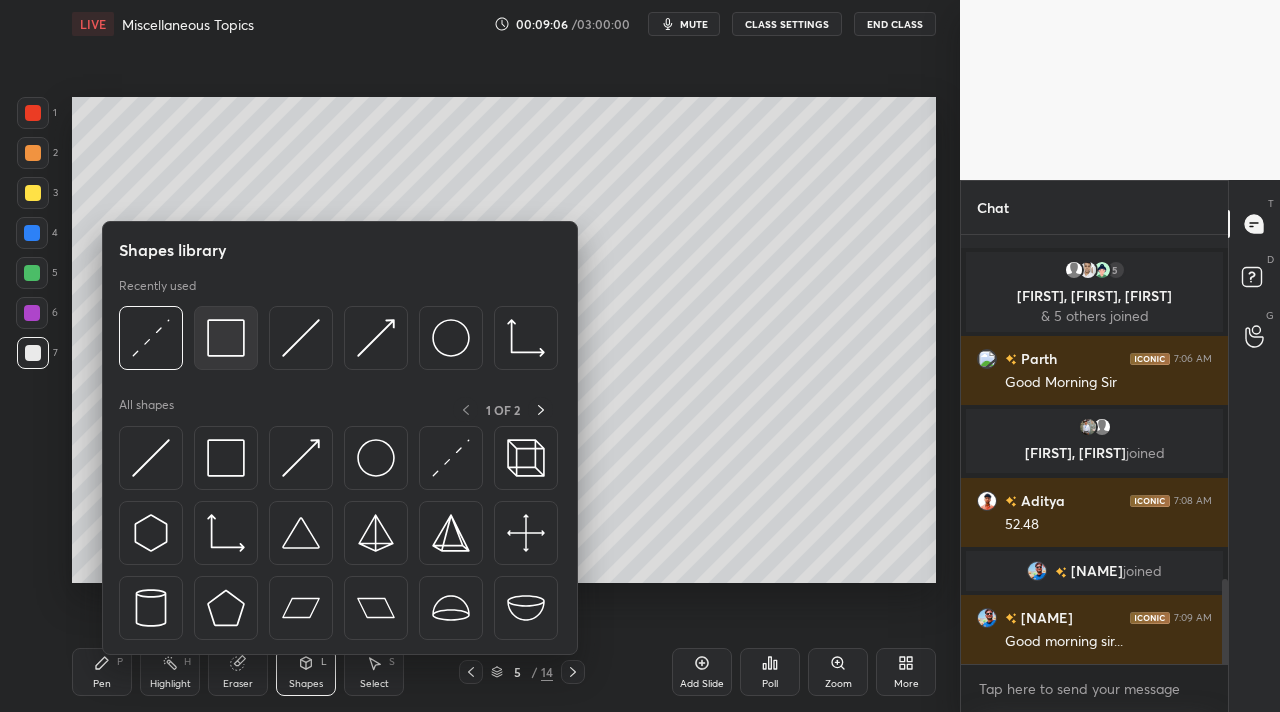 click at bounding box center (226, 338) 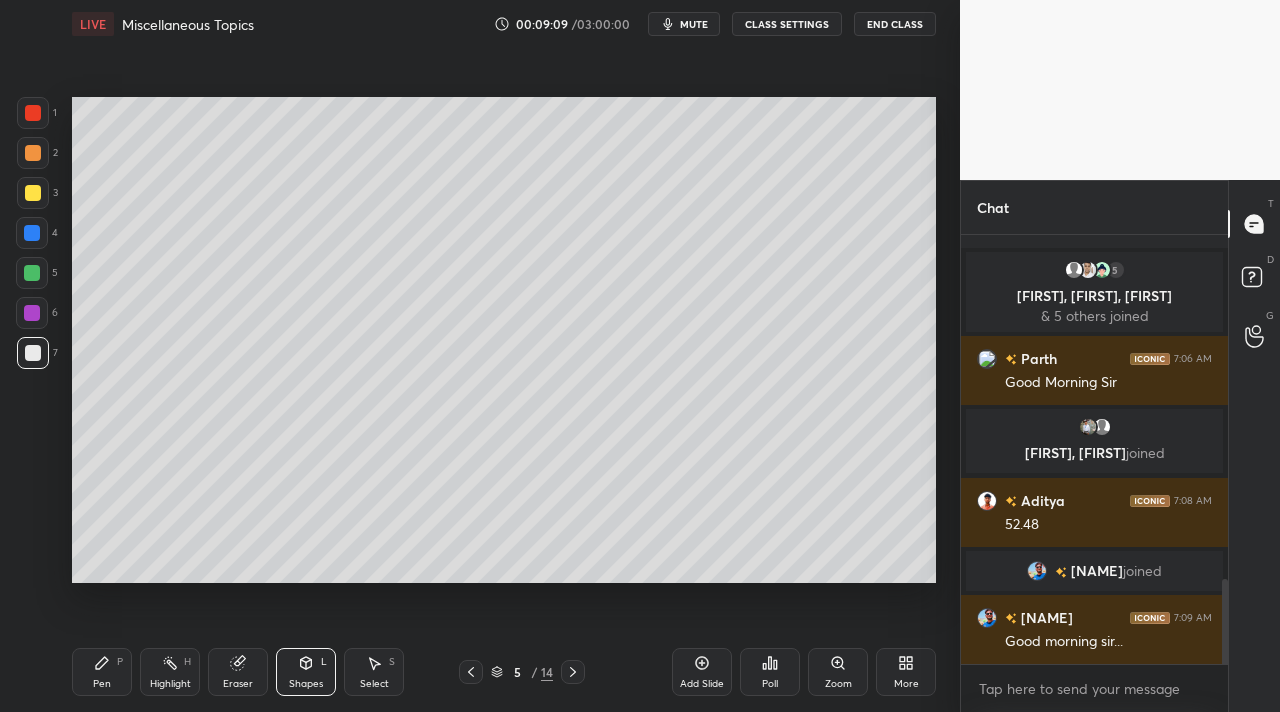 click on "Highlight" at bounding box center [170, 684] 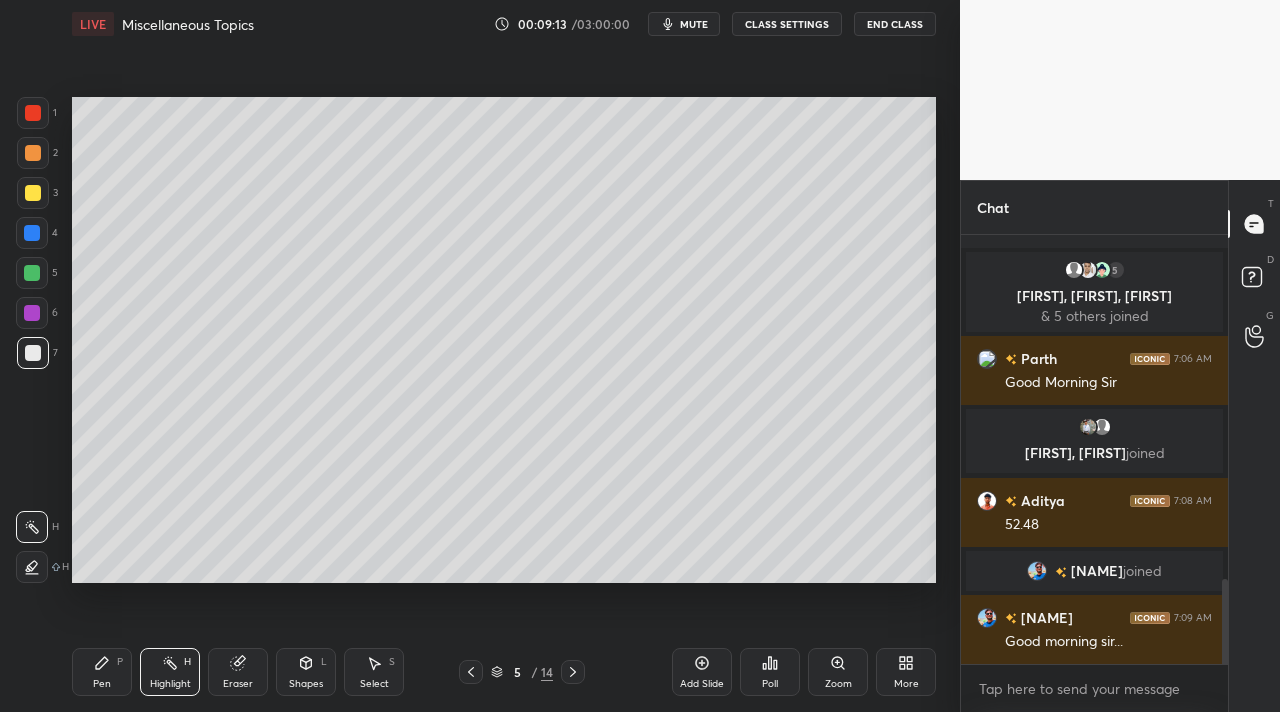 drag, startPoint x: 108, startPoint y: 678, endPoint x: 255, endPoint y: 614, distance: 160.32779 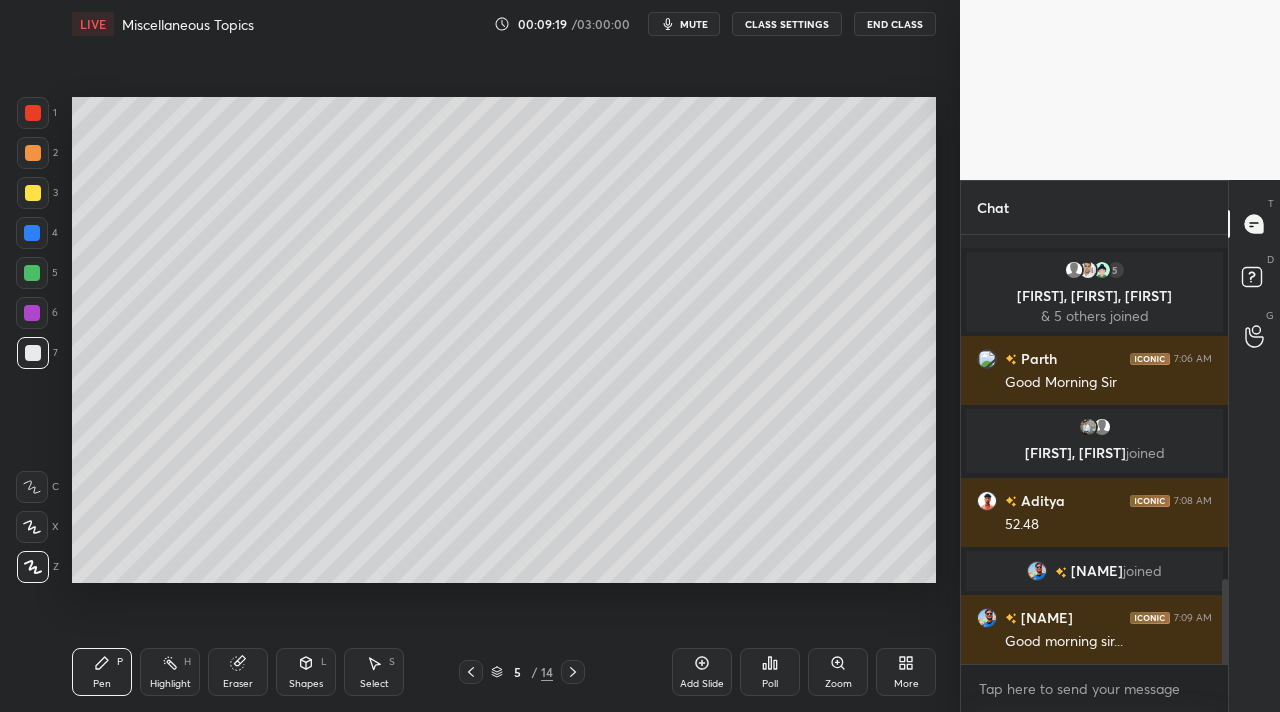 click on "Highlight H" at bounding box center [170, 672] 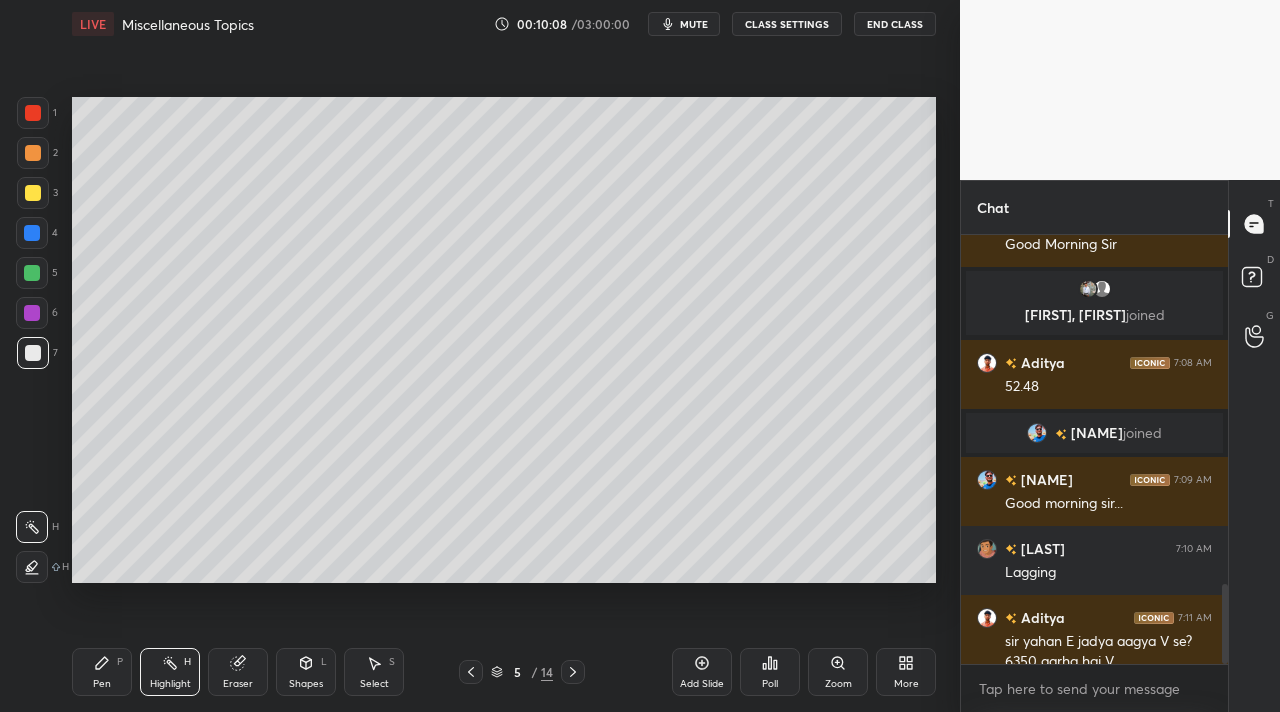 scroll, scrollTop: 1897, scrollLeft: 0, axis: vertical 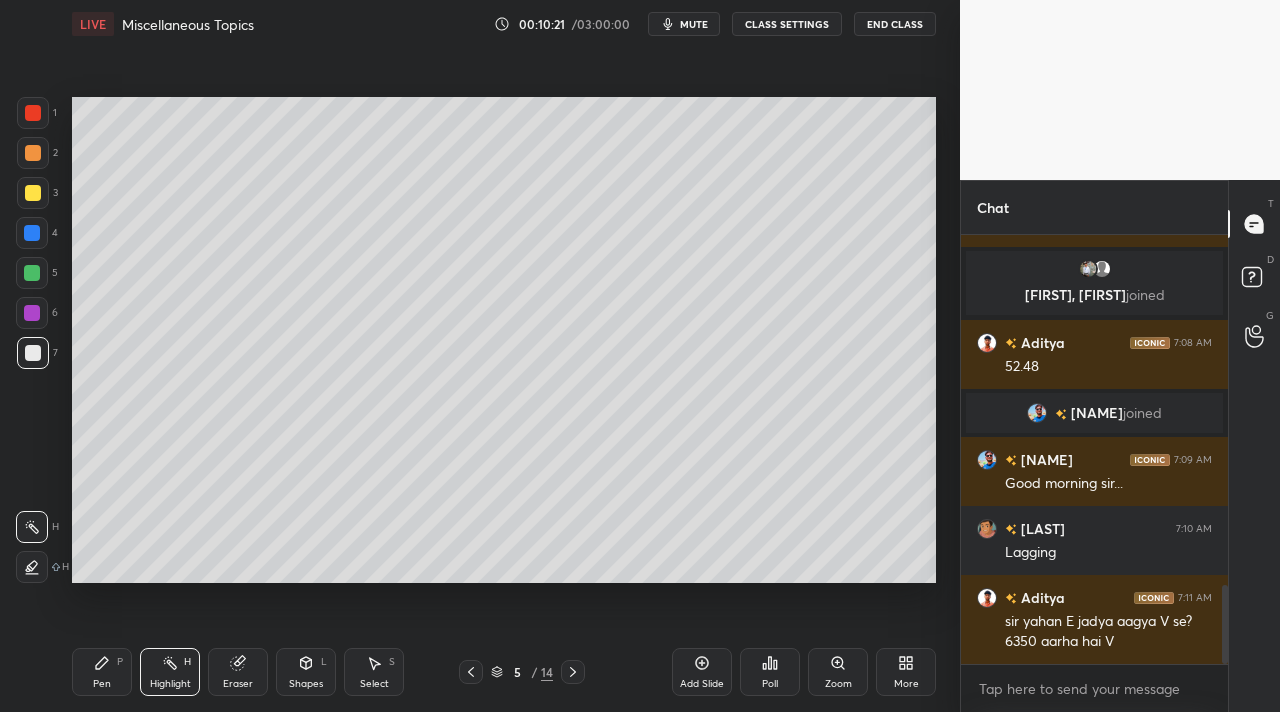click on "Highlight" at bounding box center [170, 684] 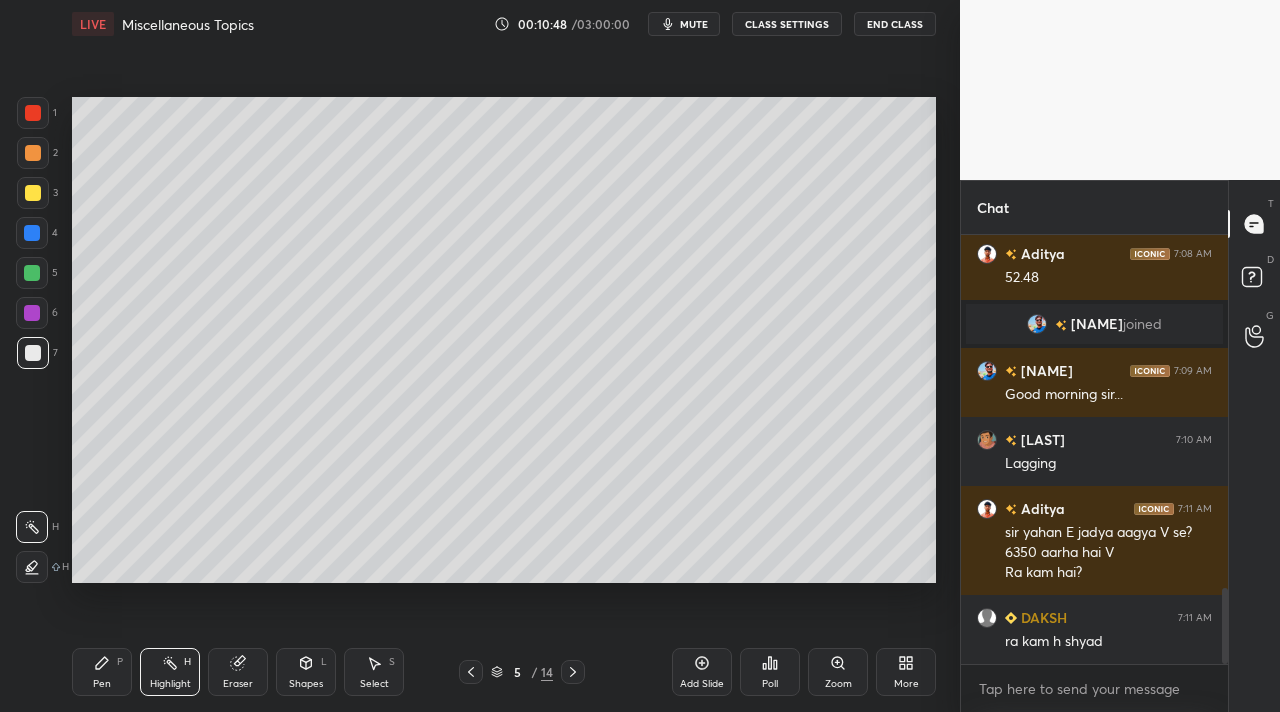 scroll, scrollTop: 2055, scrollLeft: 0, axis: vertical 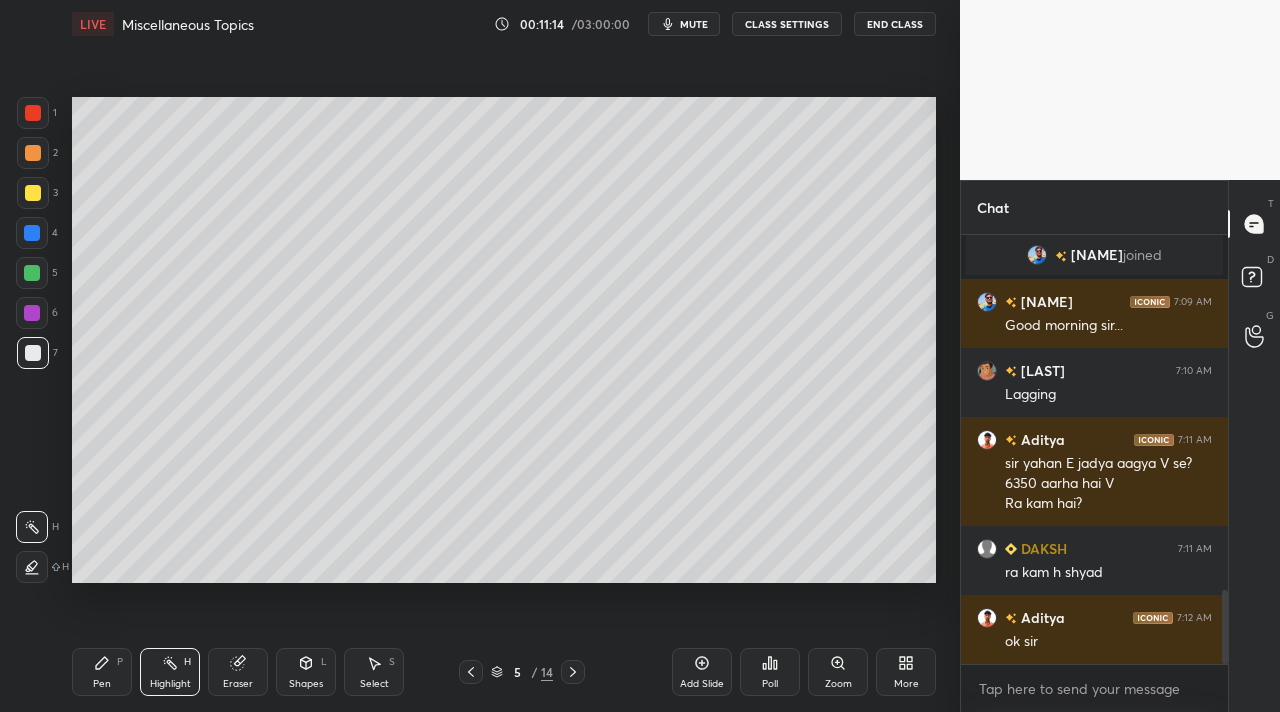 click on "Select S" at bounding box center [374, 672] 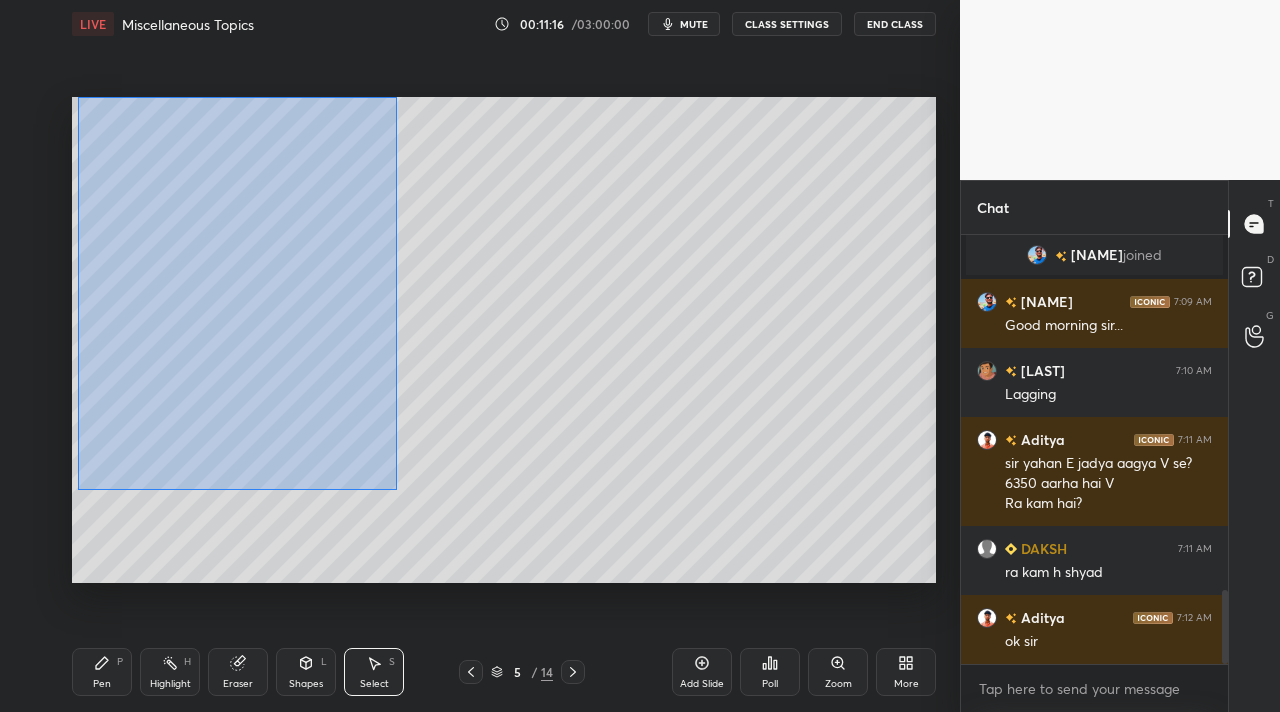 scroll, scrollTop: 2124, scrollLeft: 0, axis: vertical 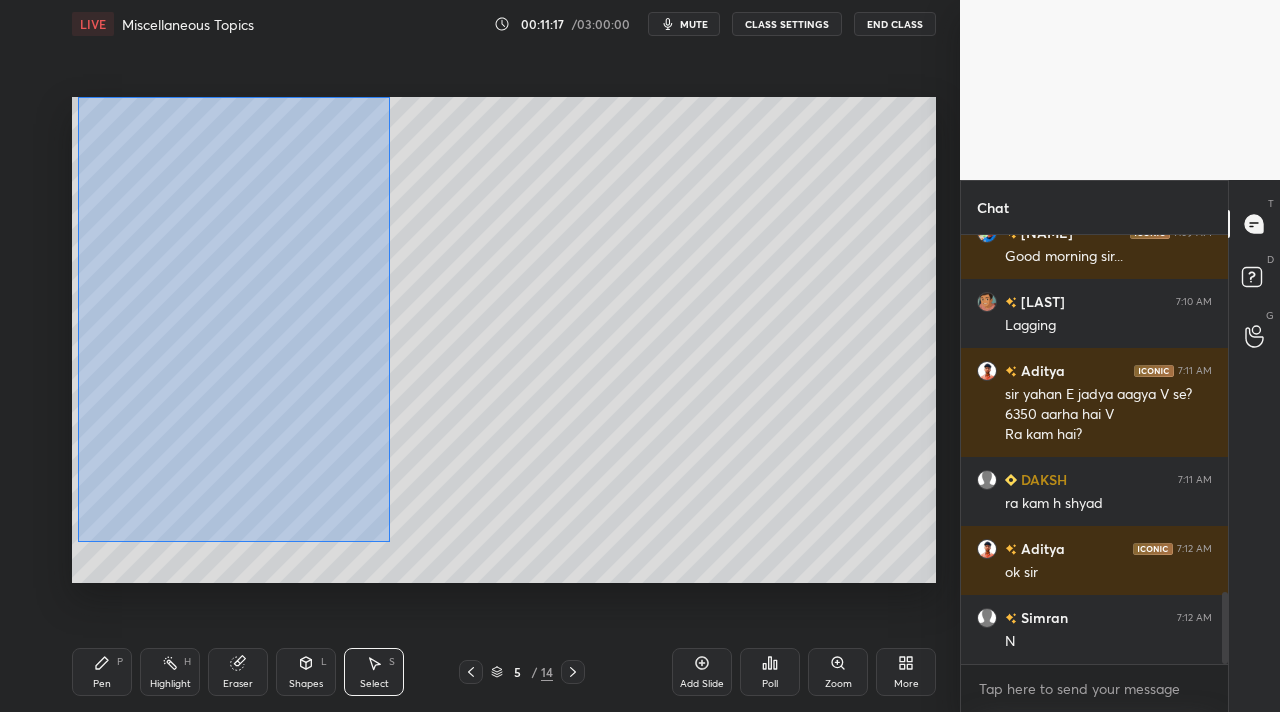 drag, startPoint x: 75, startPoint y: 99, endPoint x: 397, endPoint y: 525, distance: 534.0037 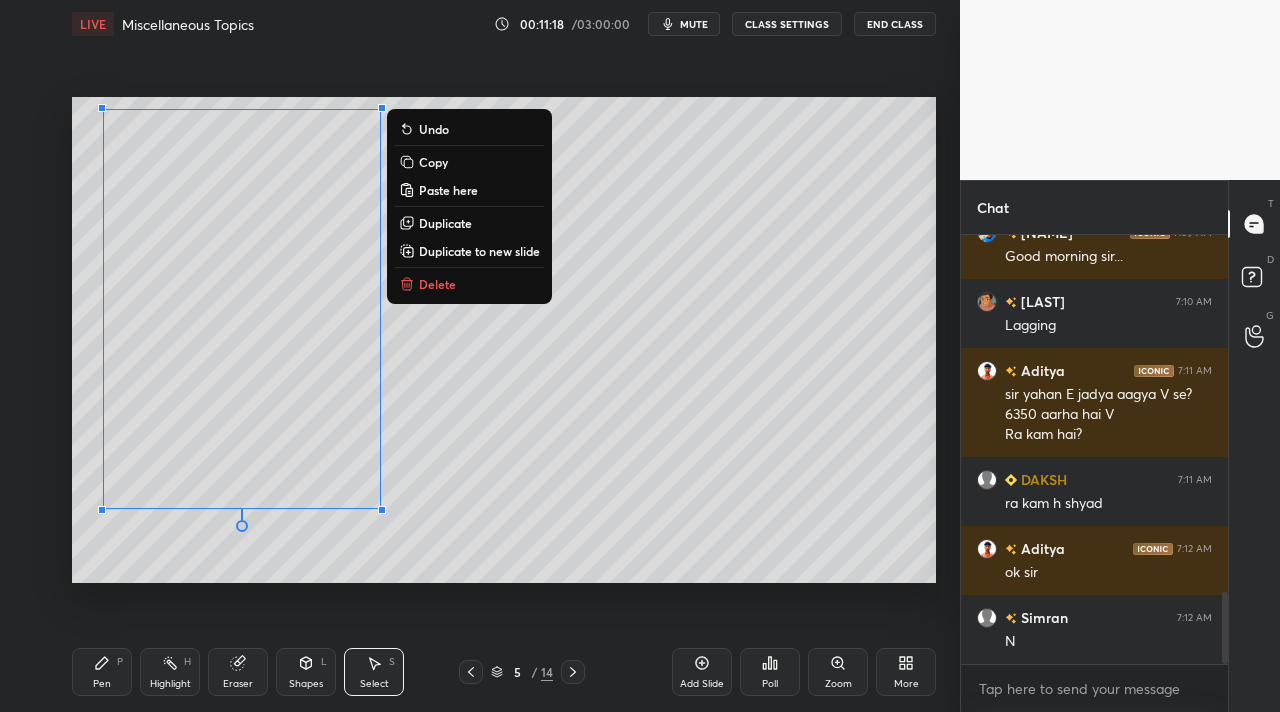 scroll, scrollTop: 2193, scrollLeft: 0, axis: vertical 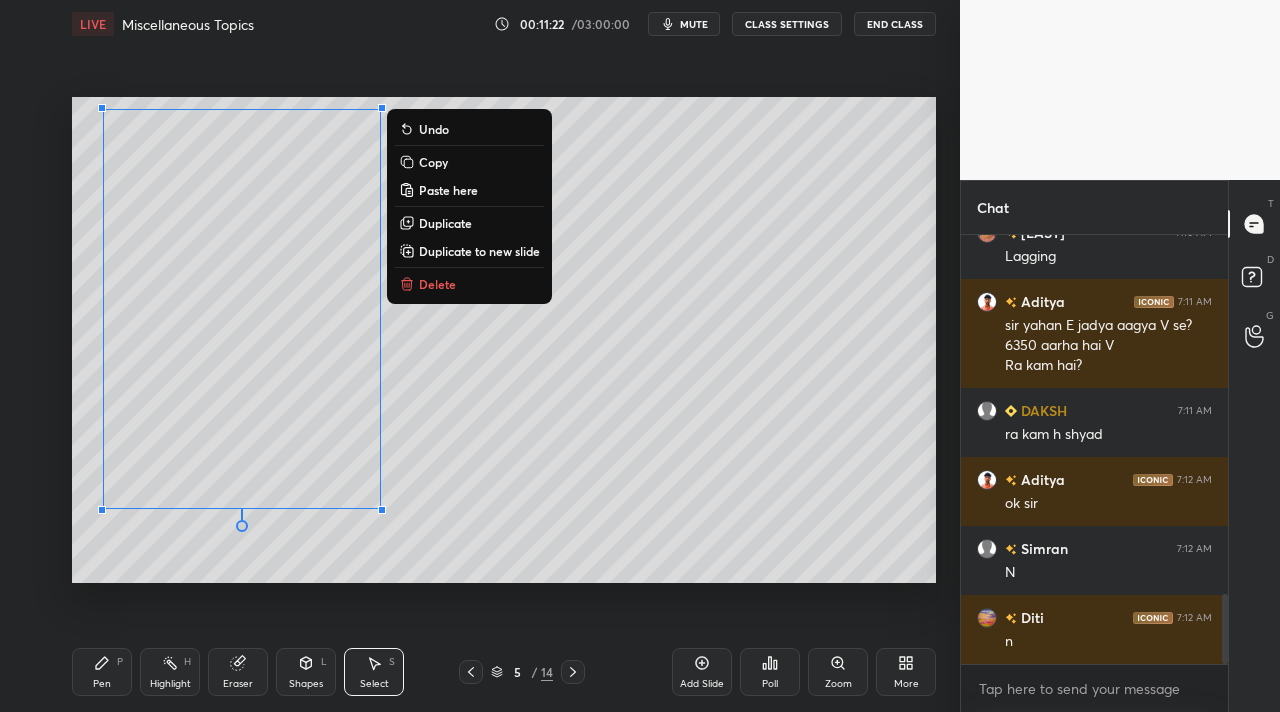 click on "Duplicate" at bounding box center (445, 223) 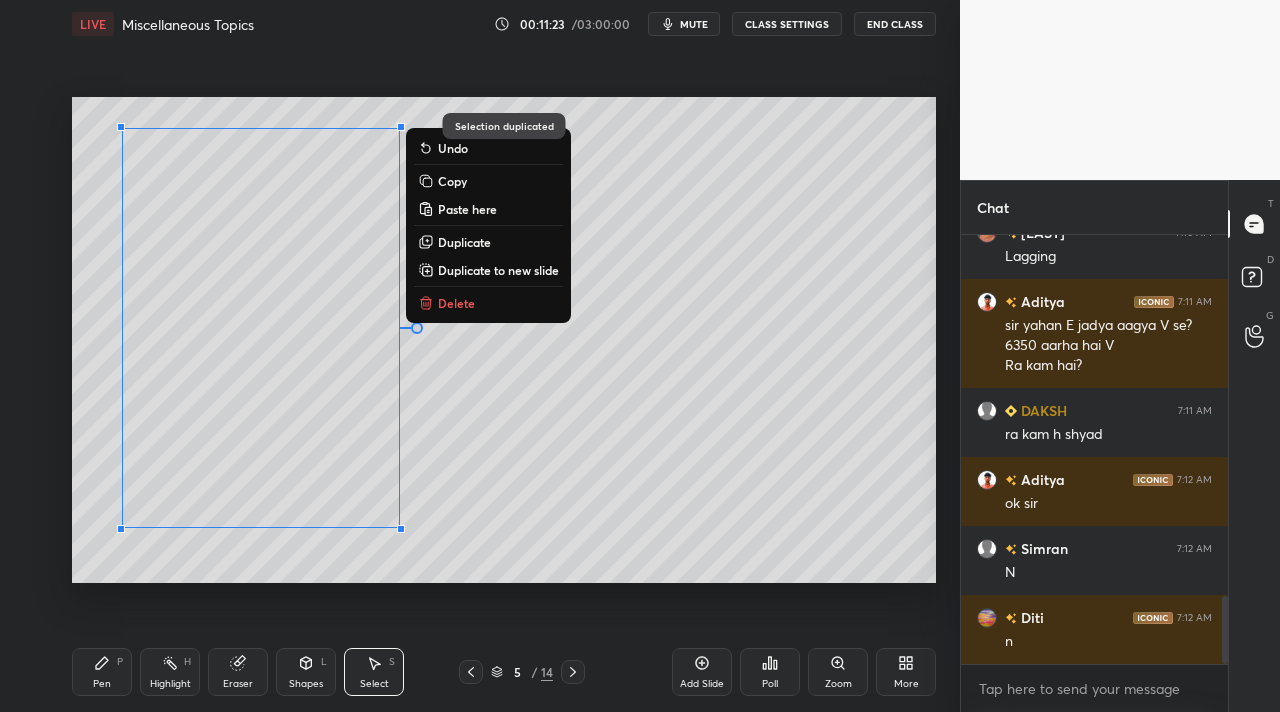 scroll, scrollTop: 2262, scrollLeft: 0, axis: vertical 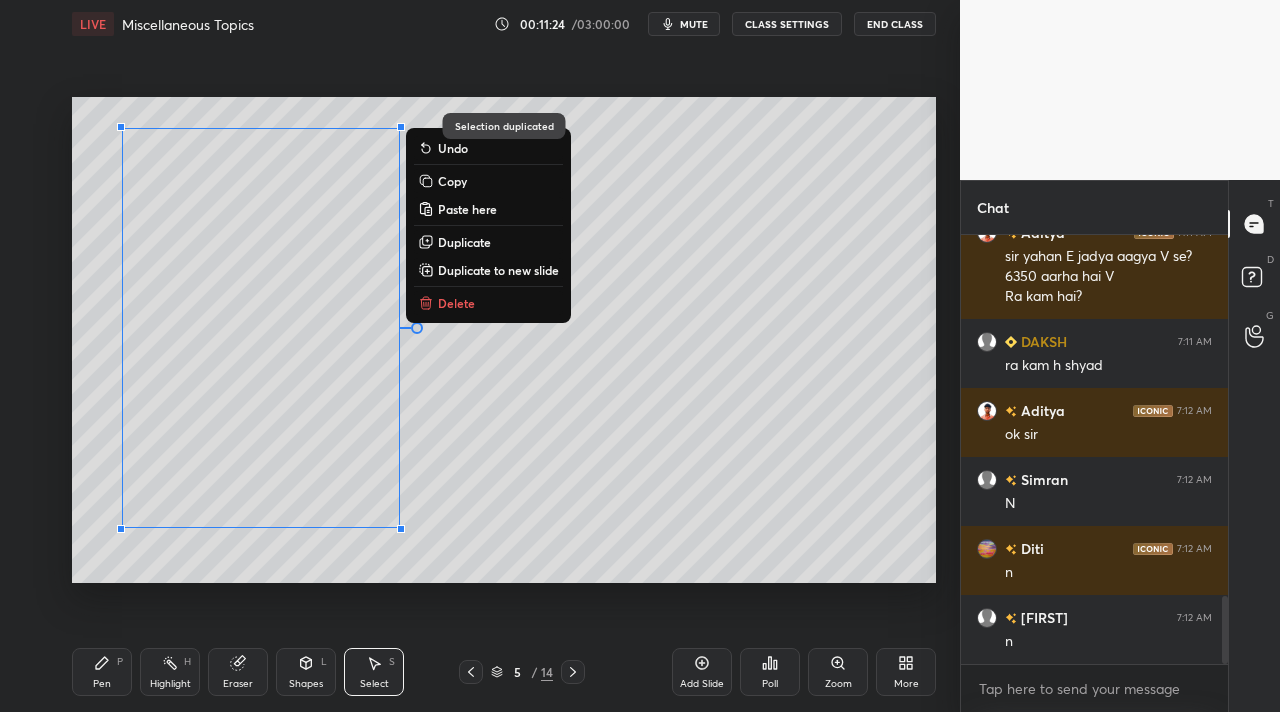 drag, startPoint x: 486, startPoint y: 305, endPoint x: 425, endPoint y: 289, distance: 63.06346 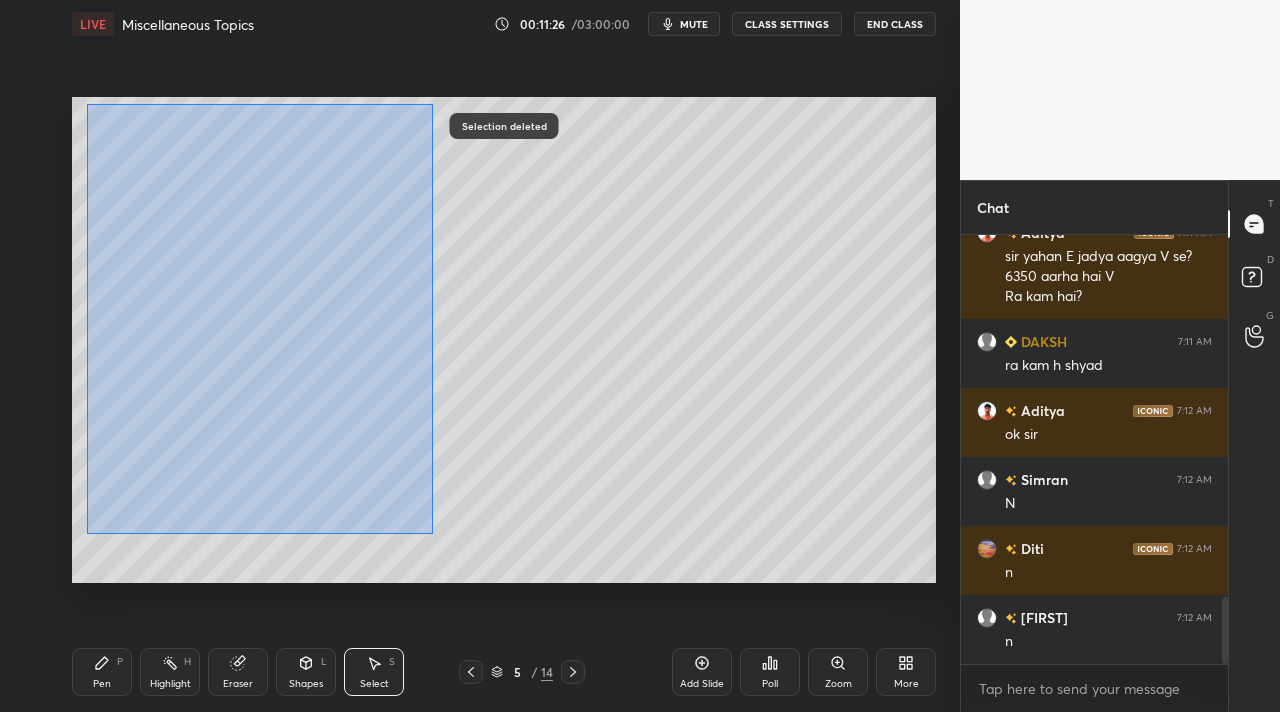 scroll, scrollTop: 2331, scrollLeft: 0, axis: vertical 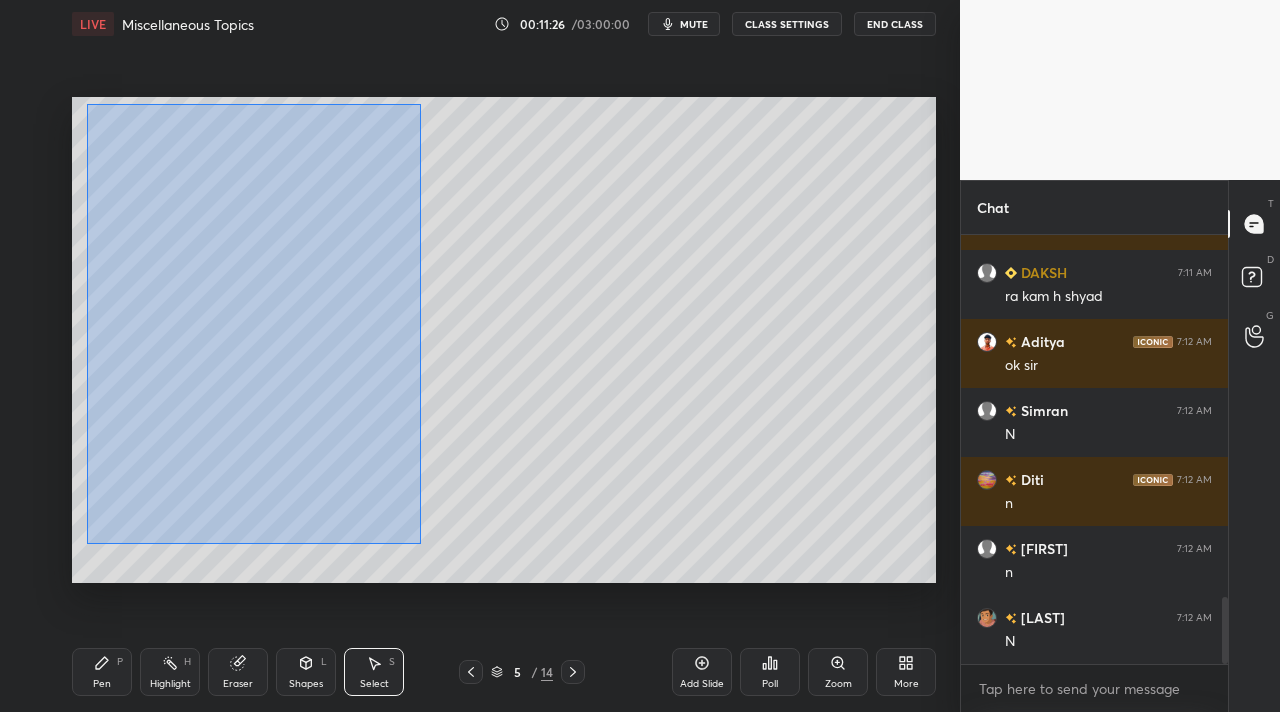 drag, startPoint x: 86, startPoint y: 103, endPoint x: 419, endPoint y: 540, distance: 549.4161 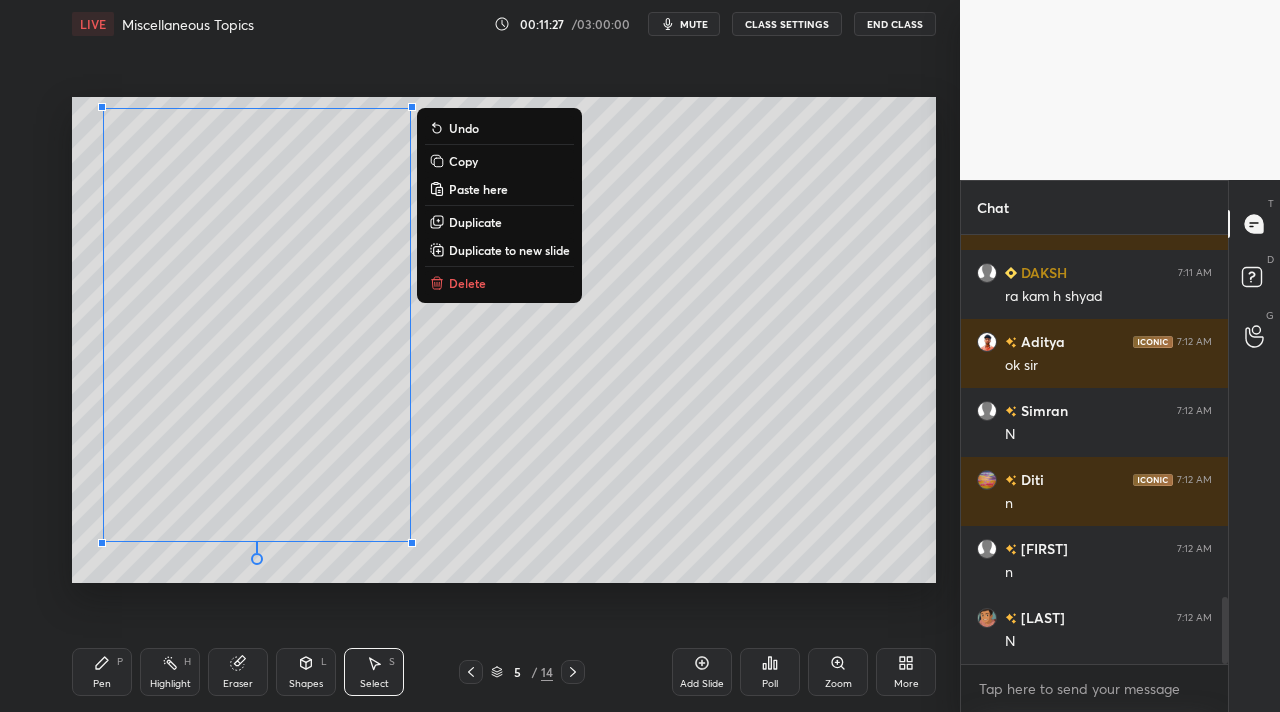click on "Duplicate to new slide" at bounding box center [509, 250] 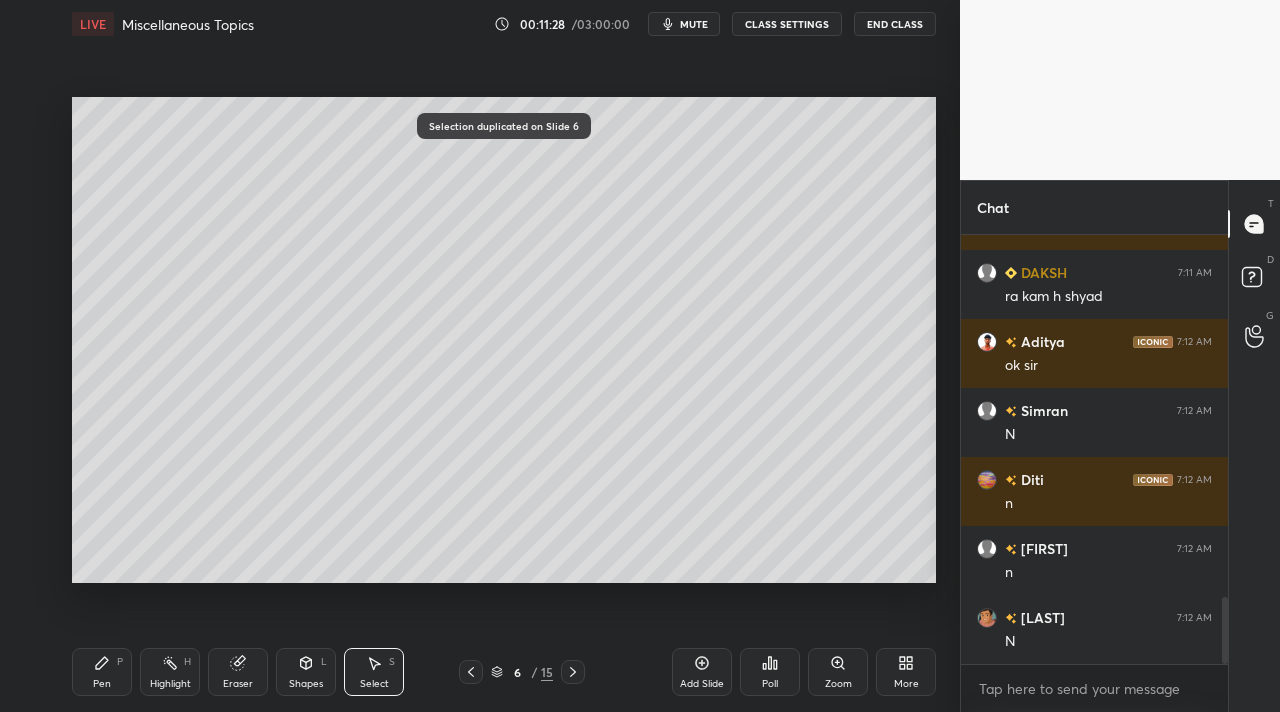 click on "Pen P" at bounding box center [102, 672] 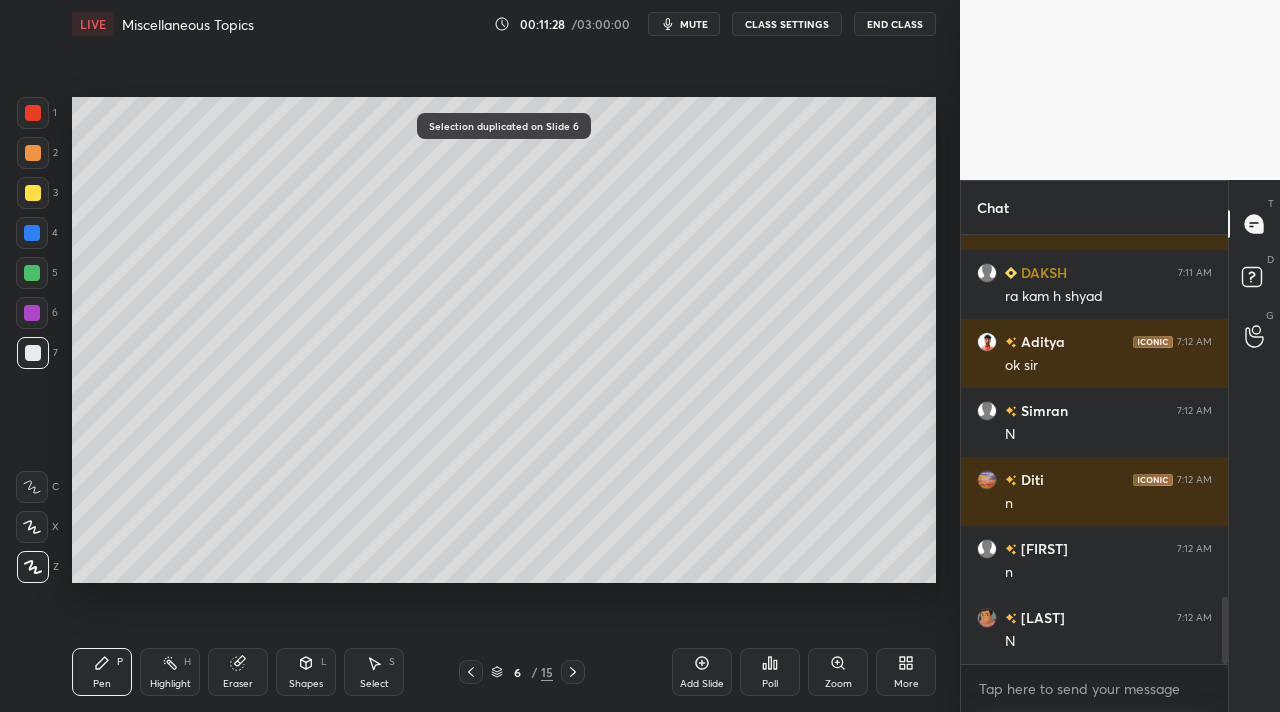 click 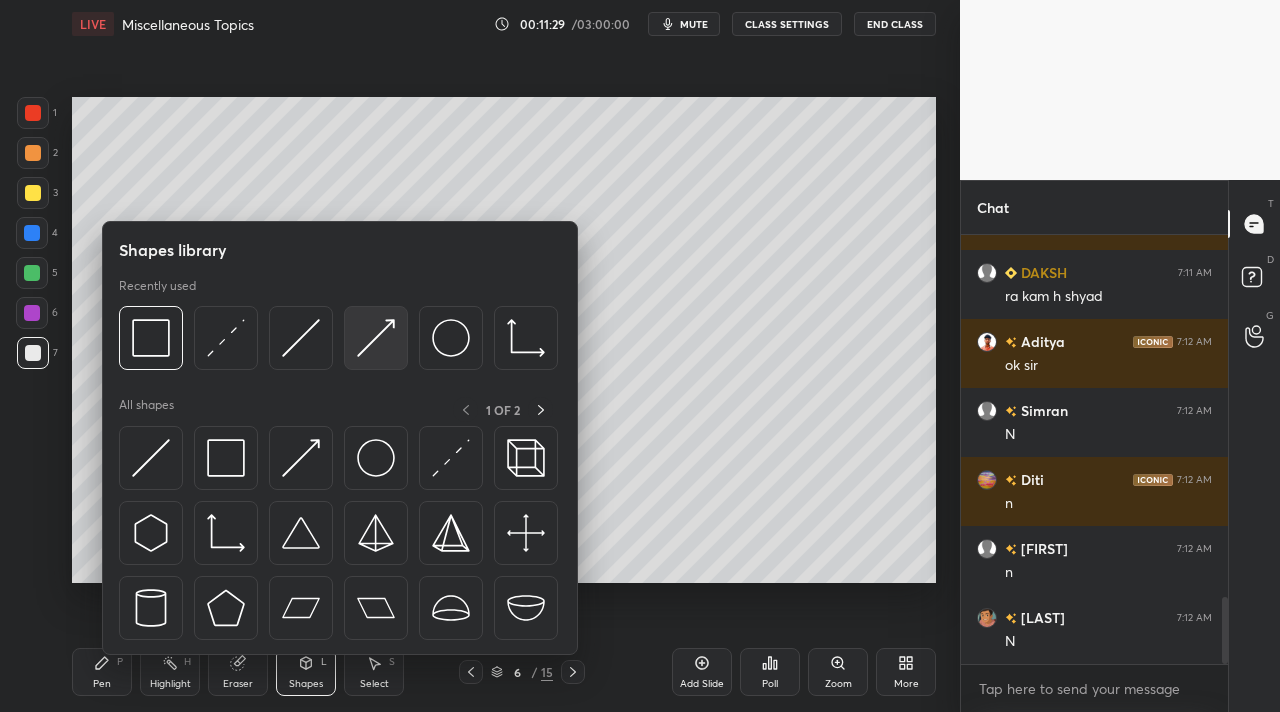 click at bounding box center [376, 338] 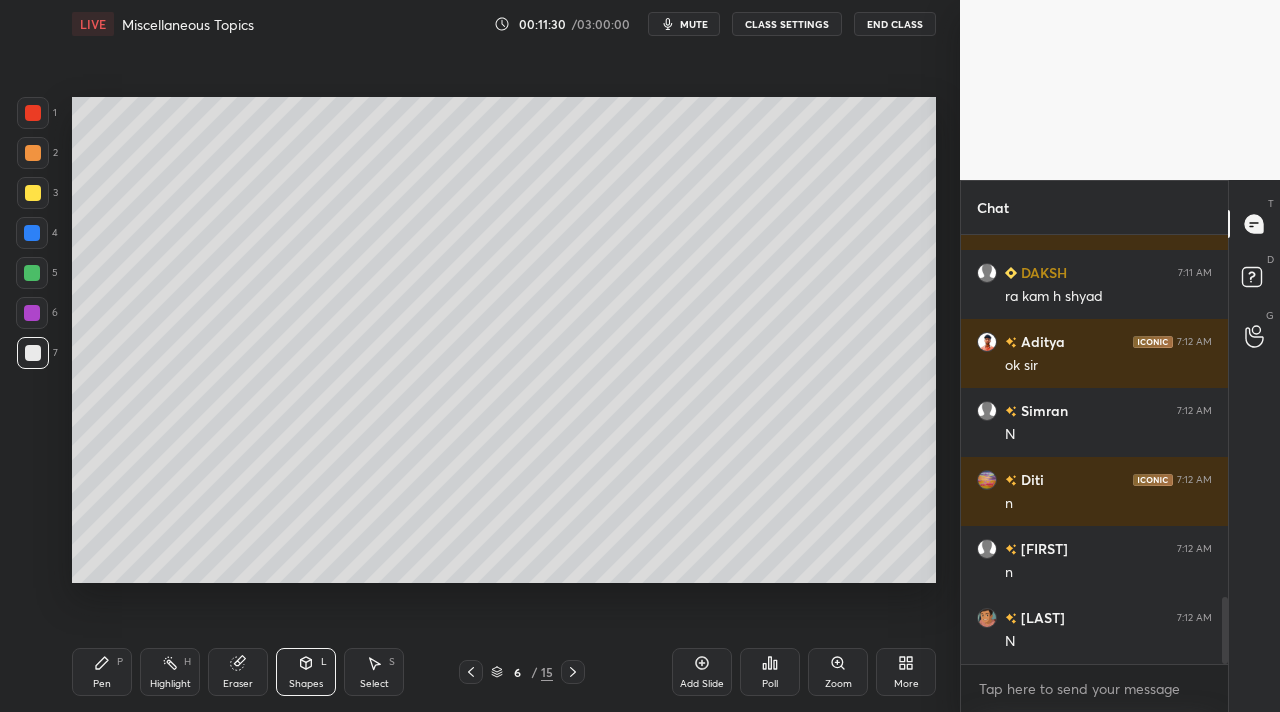 click at bounding box center (33, 193) 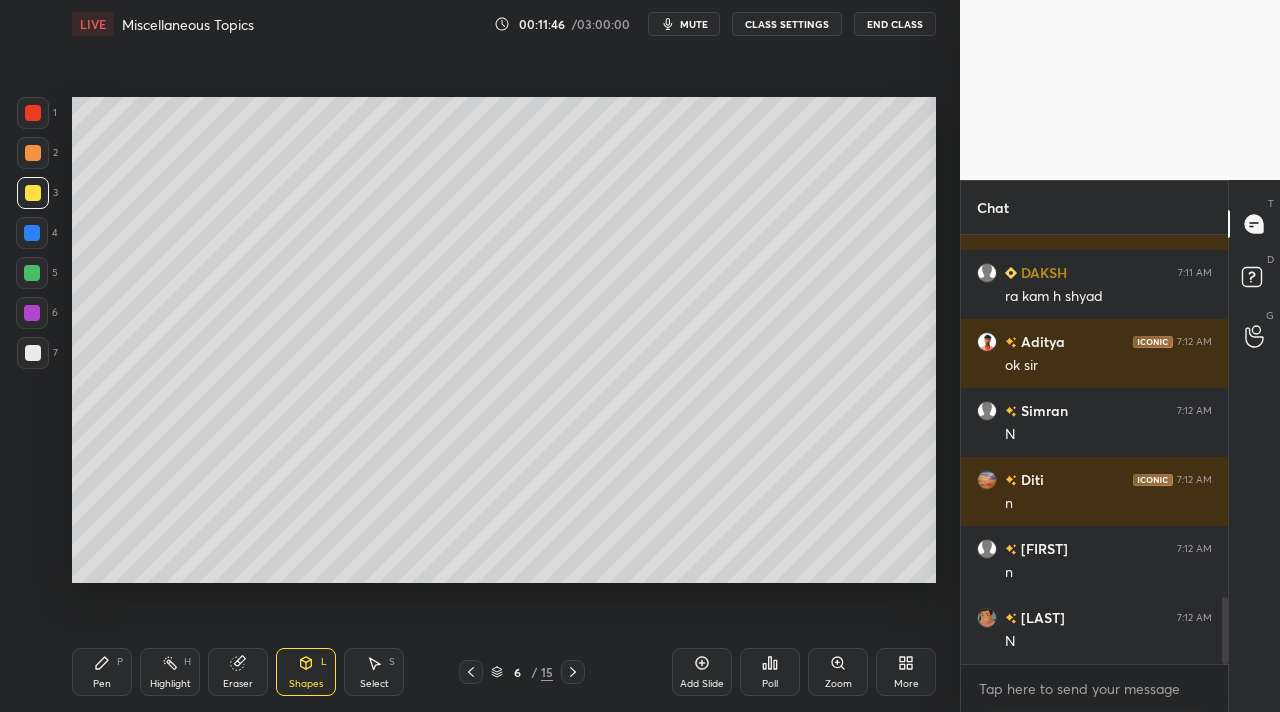 click on "Pen P" at bounding box center (102, 672) 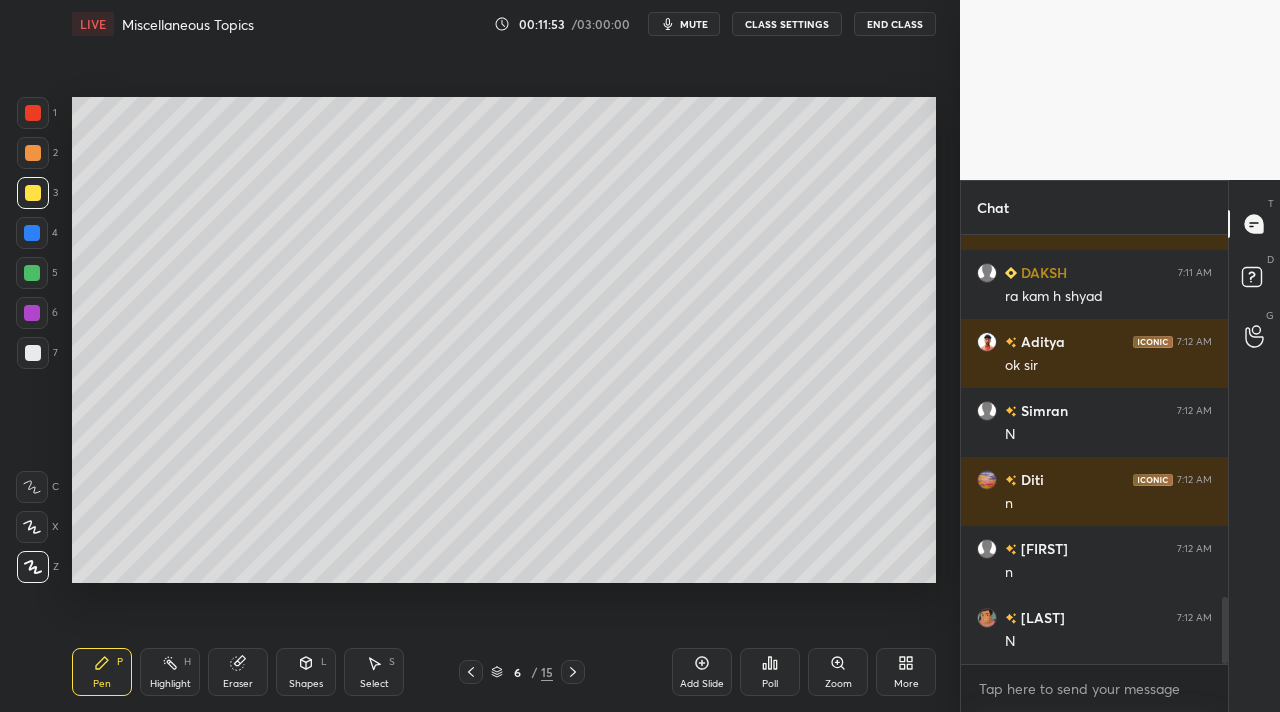 click on "Highlight" at bounding box center [170, 684] 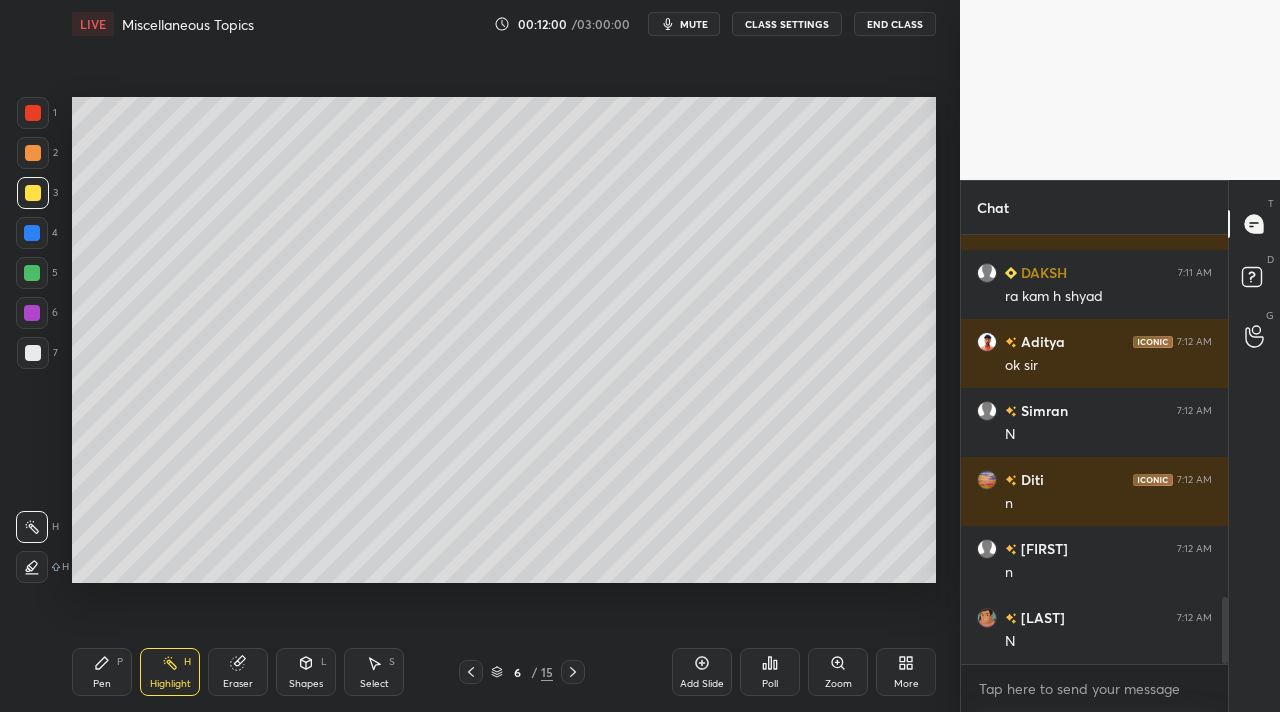 drag, startPoint x: 391, startPoint y: 668, endPoint x: 448, endPoint y: 598, distance: 90.27181 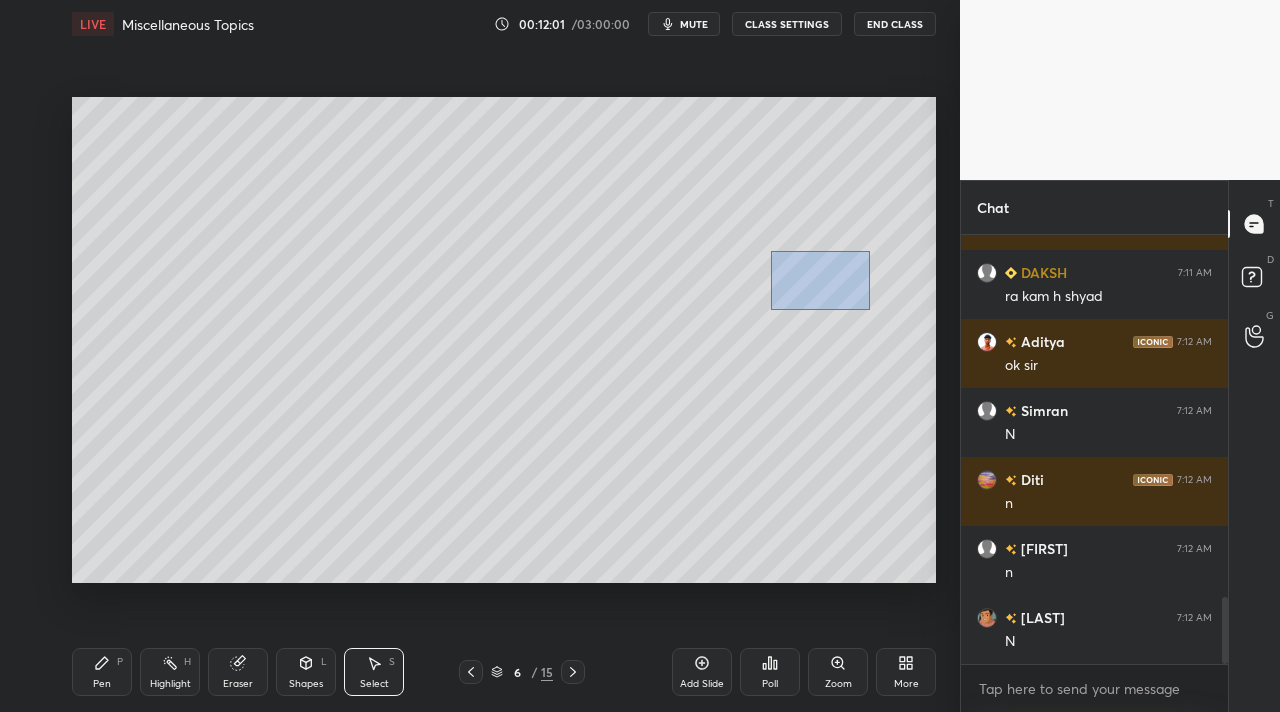 drag, startPoint x: 869, startPoint y: 308, endPoint x: 863, endPoint y: 295, distance: 14.3178215 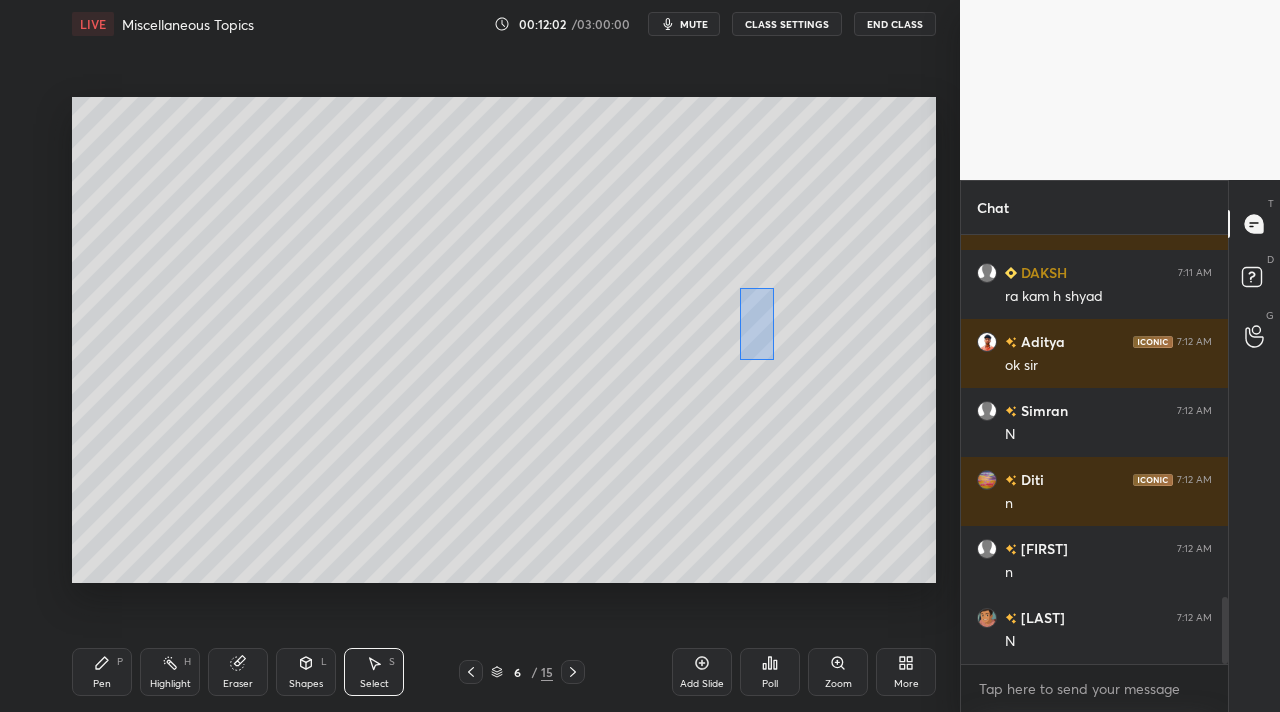 drag, startPoint x: 753, startPoint y: 346, endPoint x: 850, endPoint y: 392, distance: 107.35455 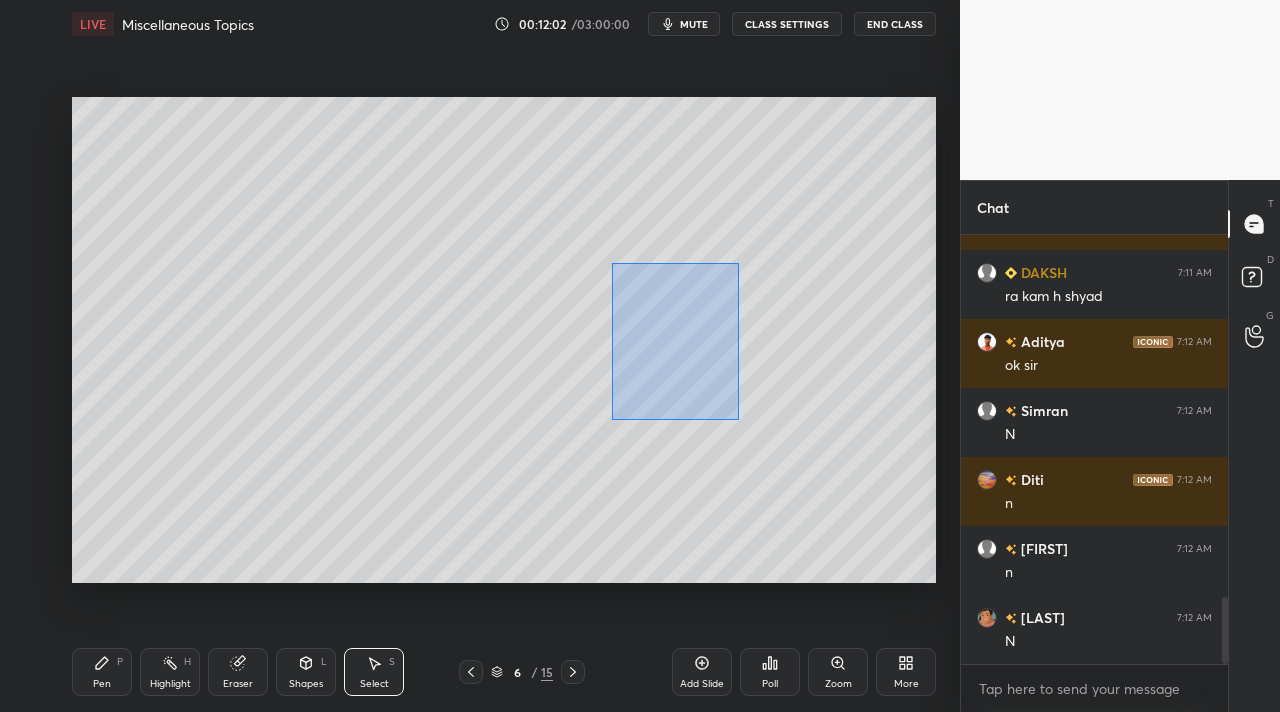 drag, startPoint x: 719, startPoint y: 407, endPoint x: 823, endPoint y: 443, distance: 110.054535 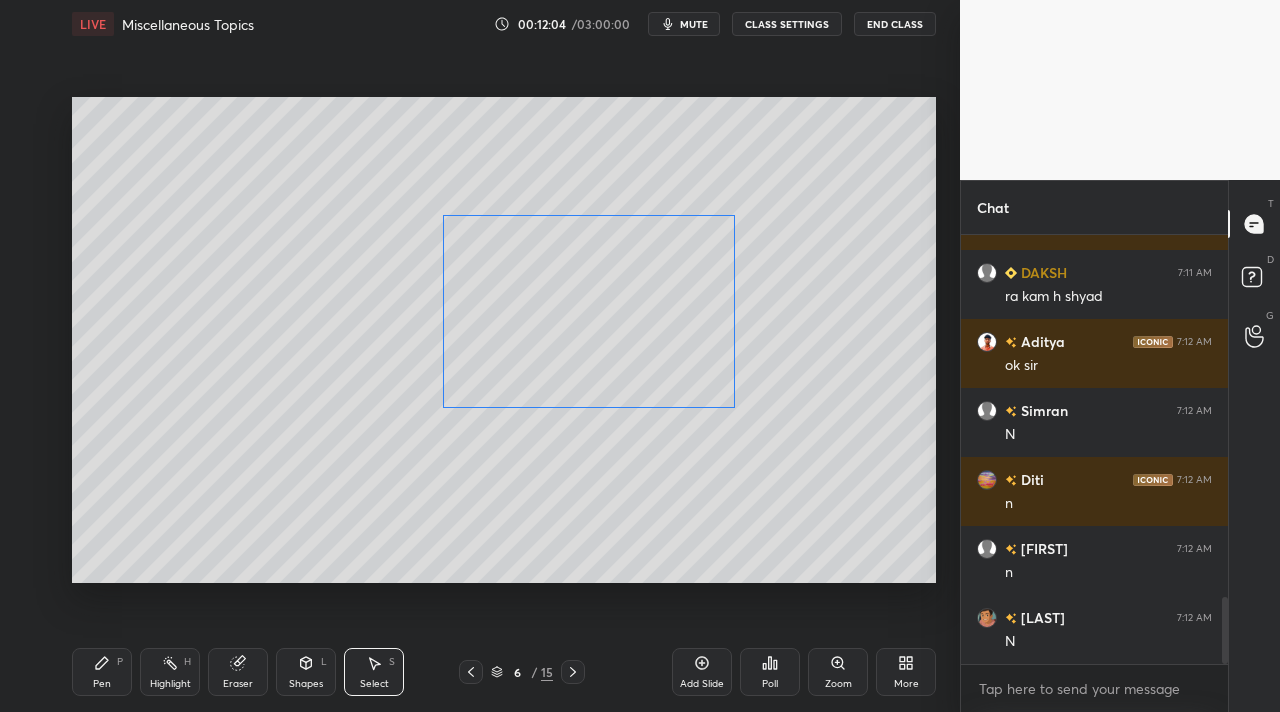 drag, startPoint x: 784, startPoint y: 326, endPoint x: 605, endPoint y: 373, distance: 185.06755 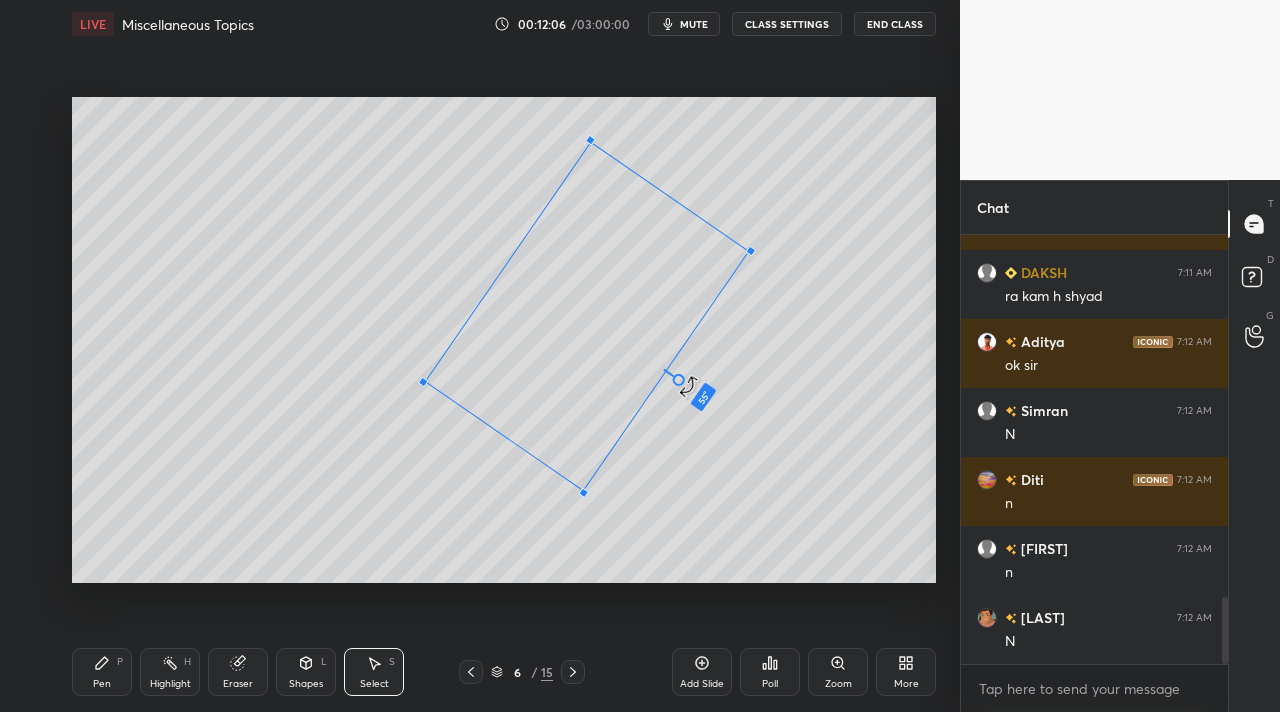 drag, startPoint x: 591, startPoint y: 428, endPoint x: 653, endPoint y: 338, distance: 109.28861 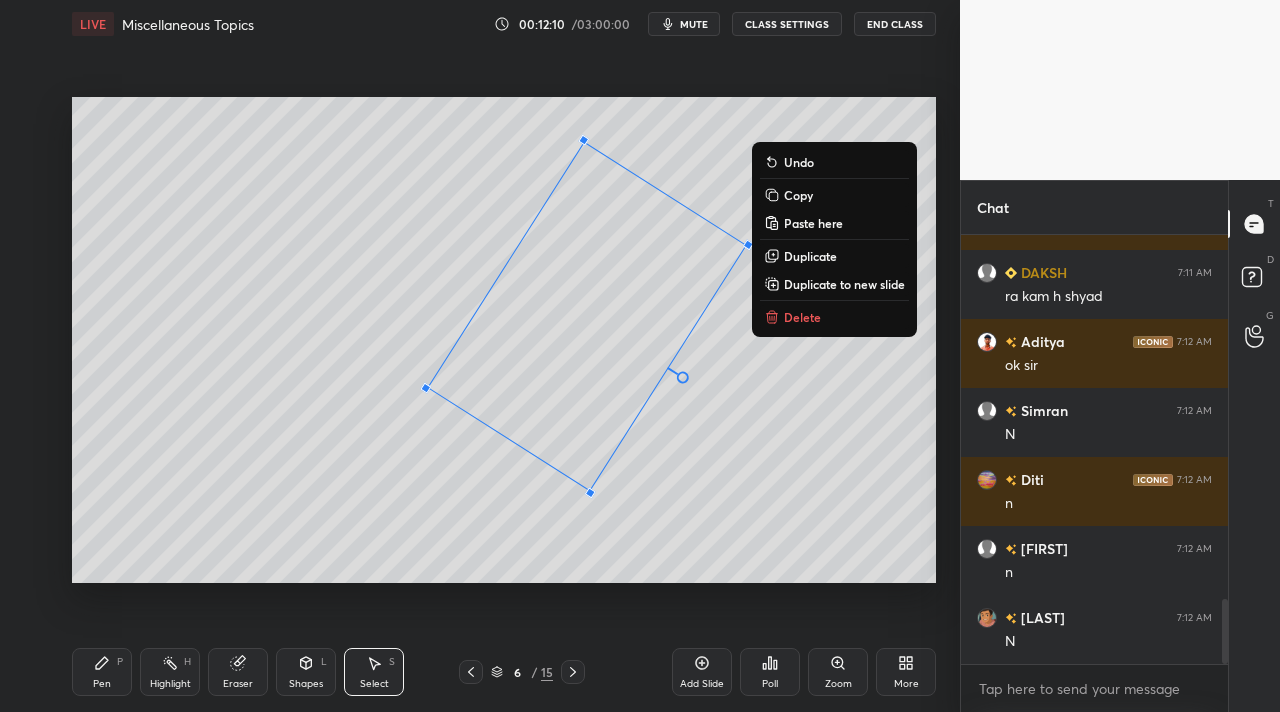 scroll, scrollTop: 2400, scrollLeft: 0, axis: vertical 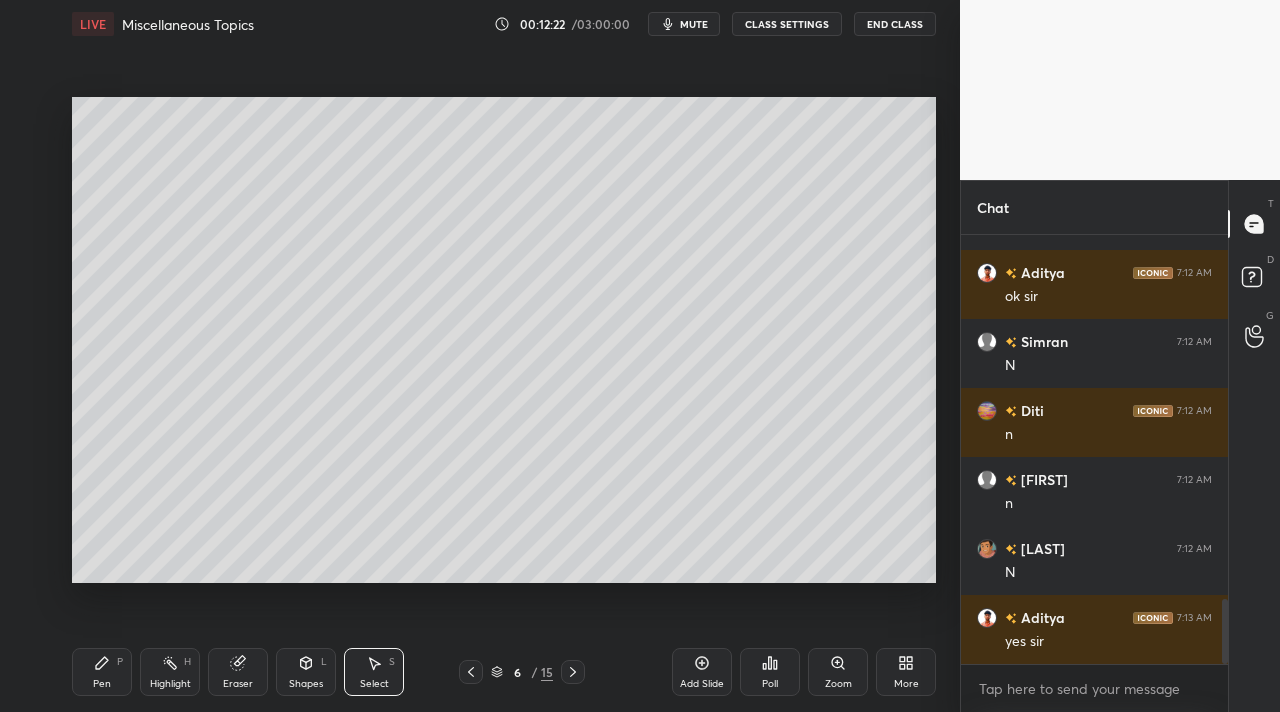 drag, startPoint x: 118, startPoint y: 704, endPoint x: 122, endPoint y: 692, distance: 12.649111 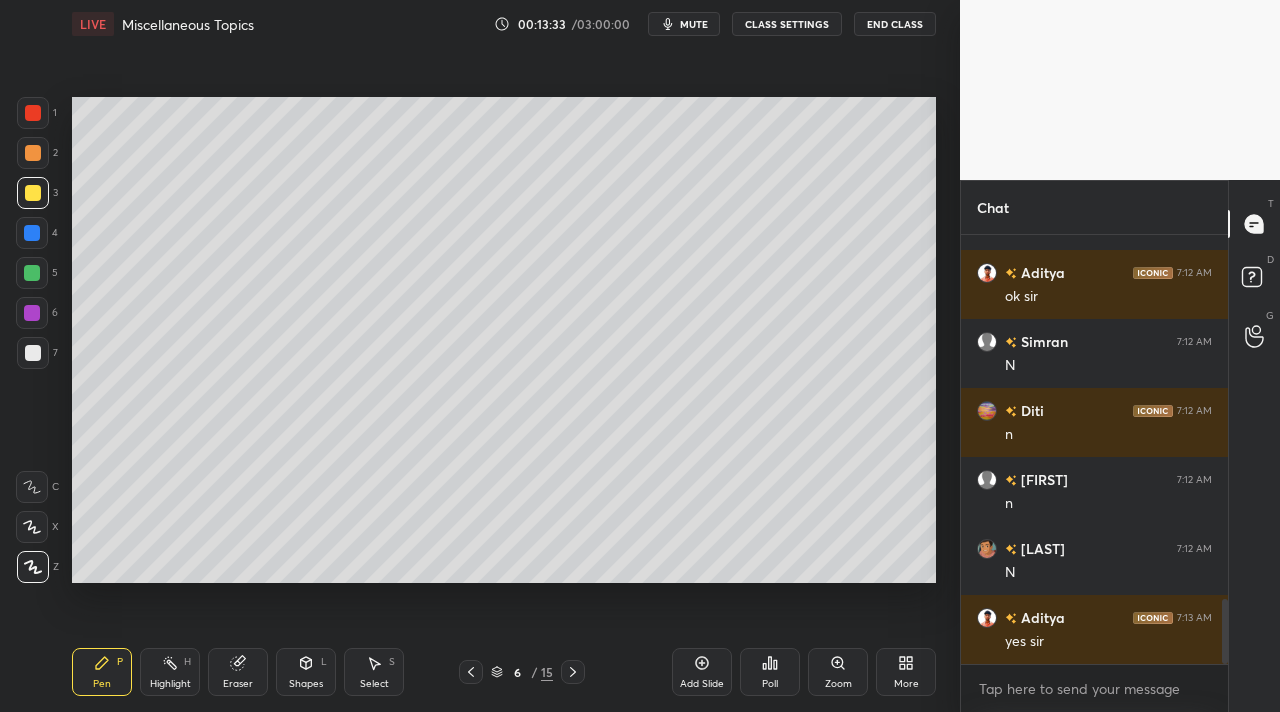 drag, startPoint x: 104, startPoint y: 682, endPoint x: 192, endPoint y: 606, distance: 116.275536 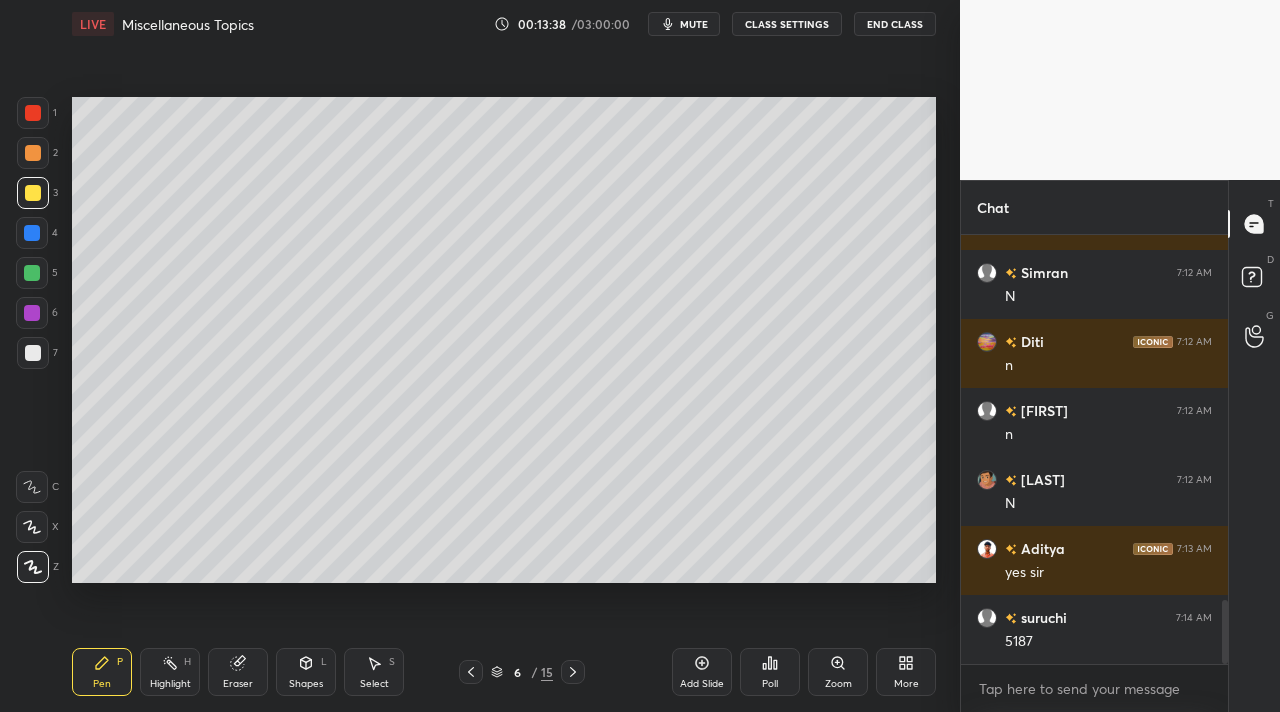 scroll, scrollTop: 2538, scrollLeft: 0, axis: vertical 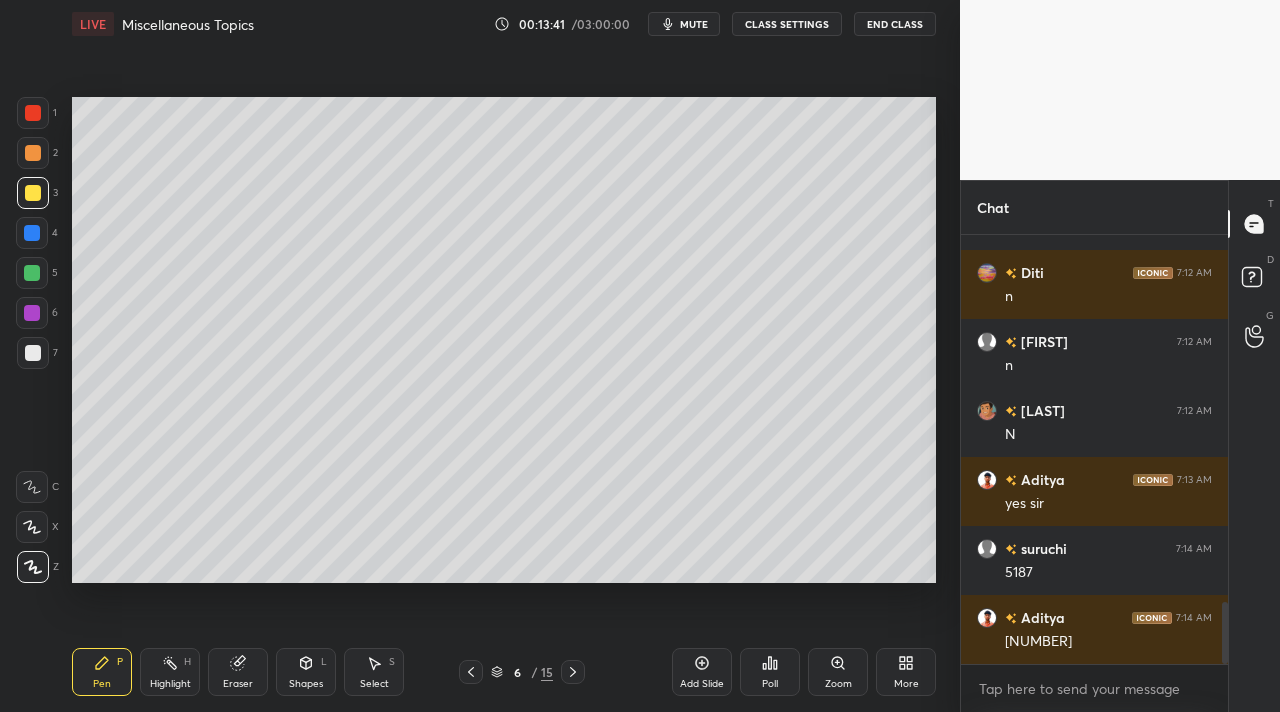 click on "Shapes" at bounding box center (306, 684) 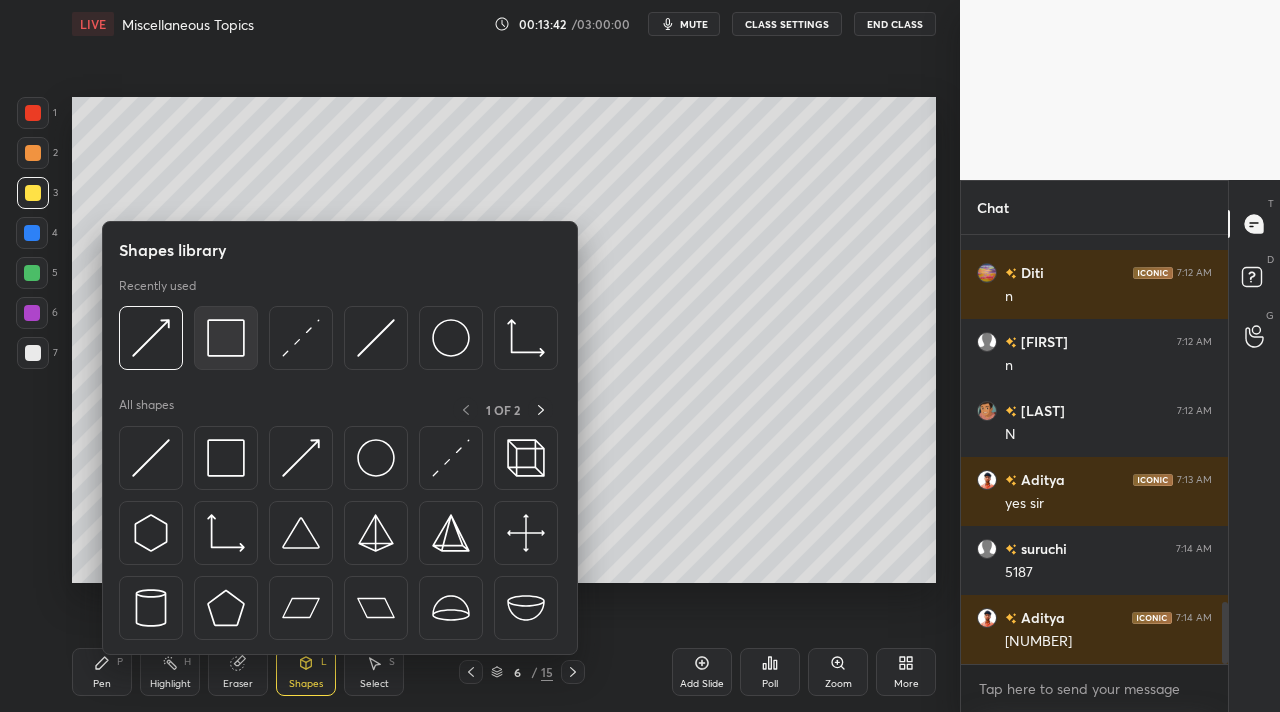 click at bounding box center [226, 338] 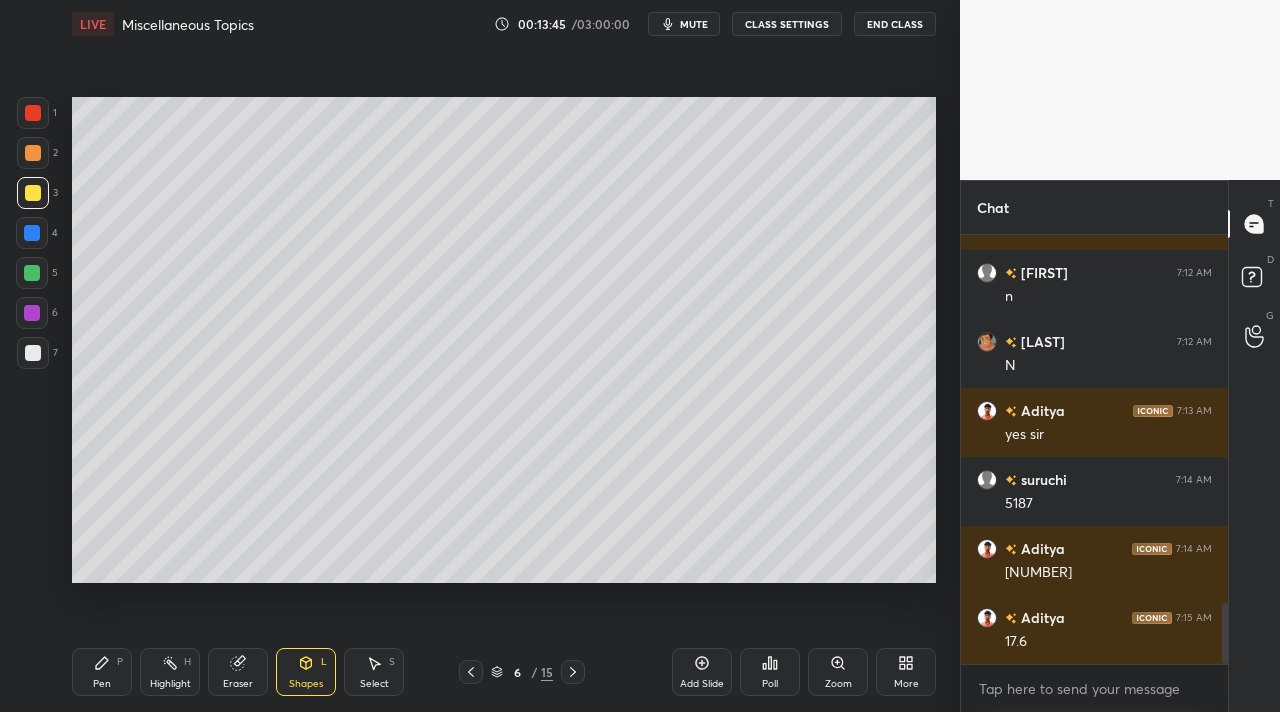 drag, startPoint x: 99, startPoint y: 680, endPoint x: 193, endPoint y: 620, distance: 111.516815 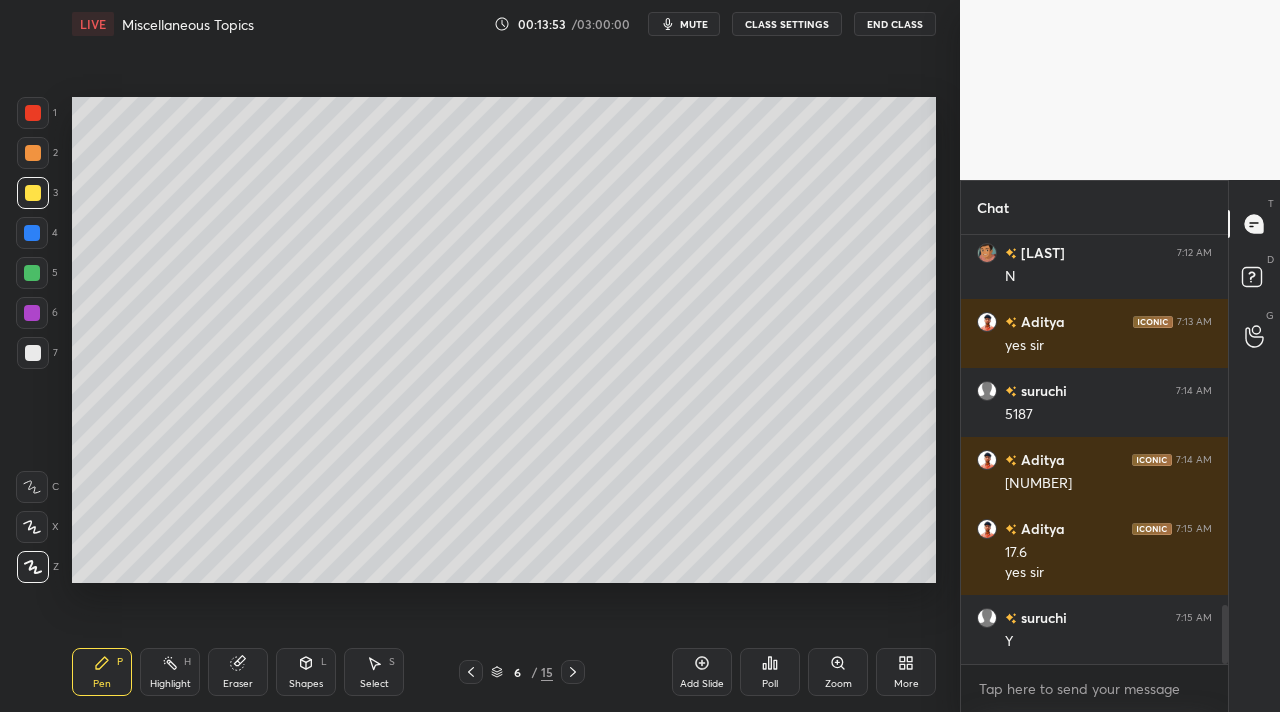 scroll, scrollTop: 2744, scrollLeft: 0, axis: vertical 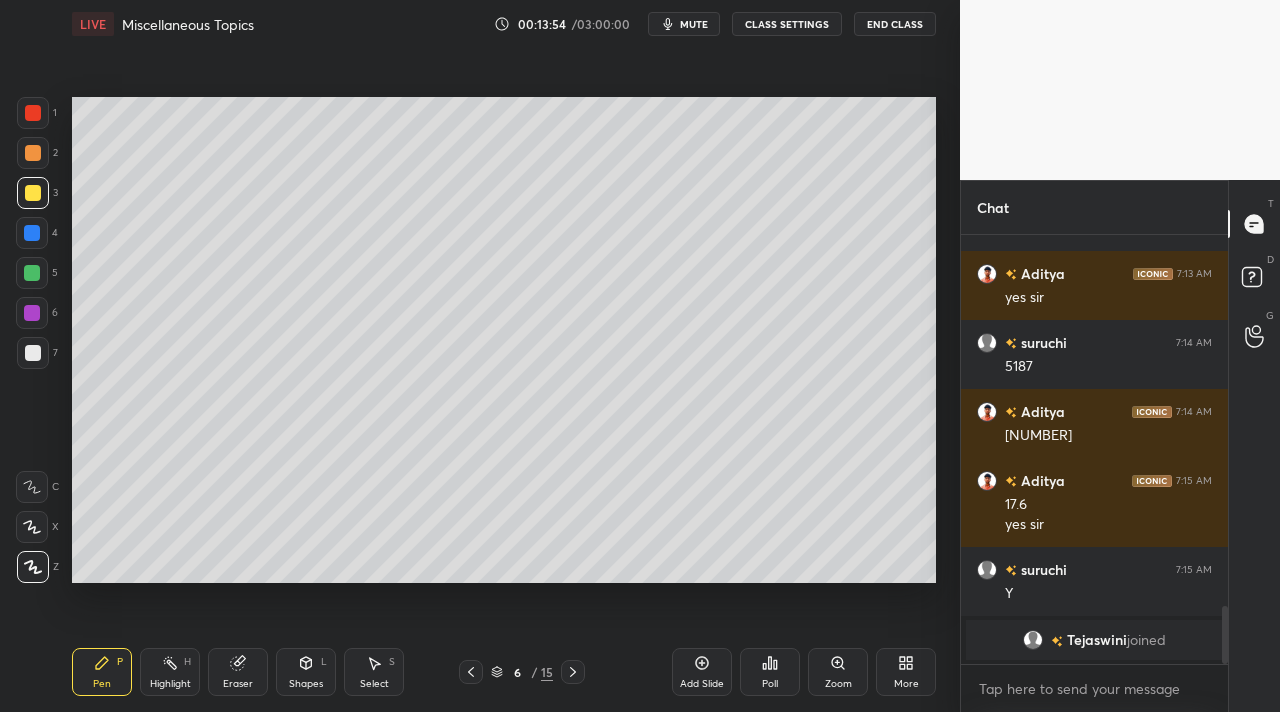 click 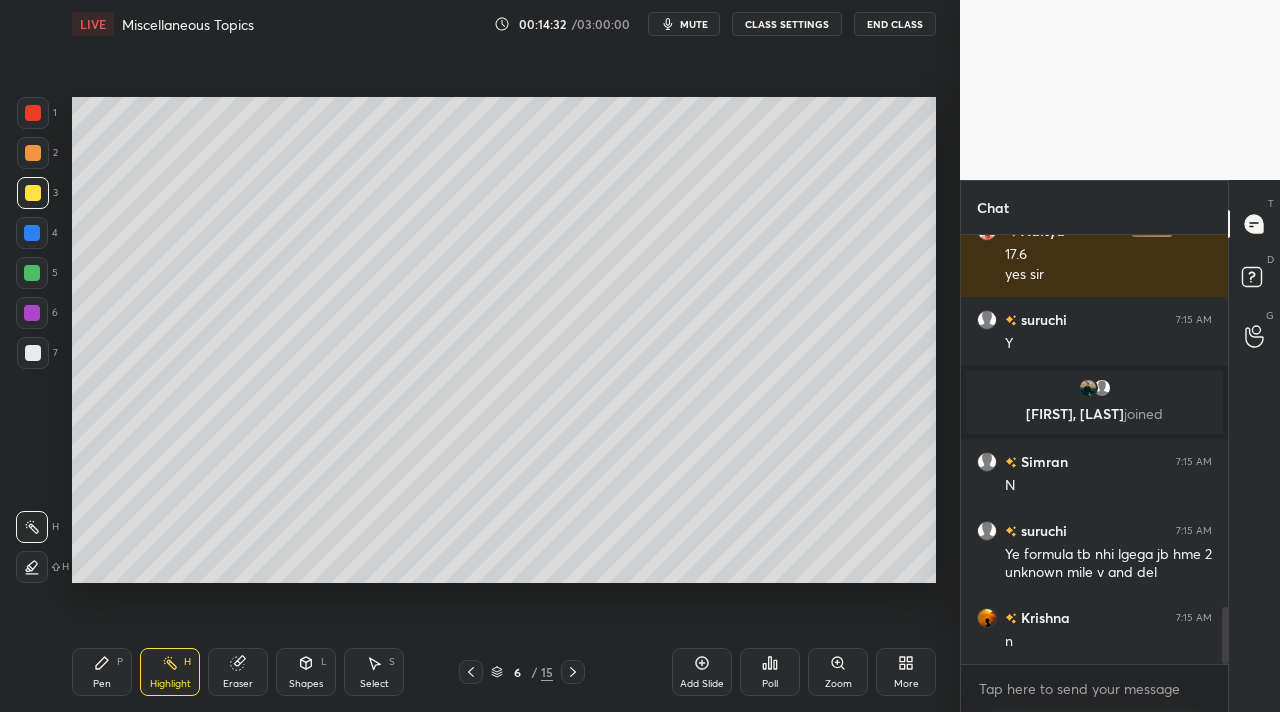 scroll, scrollTop: 2804, scrollLeft: 0, axis: vertical 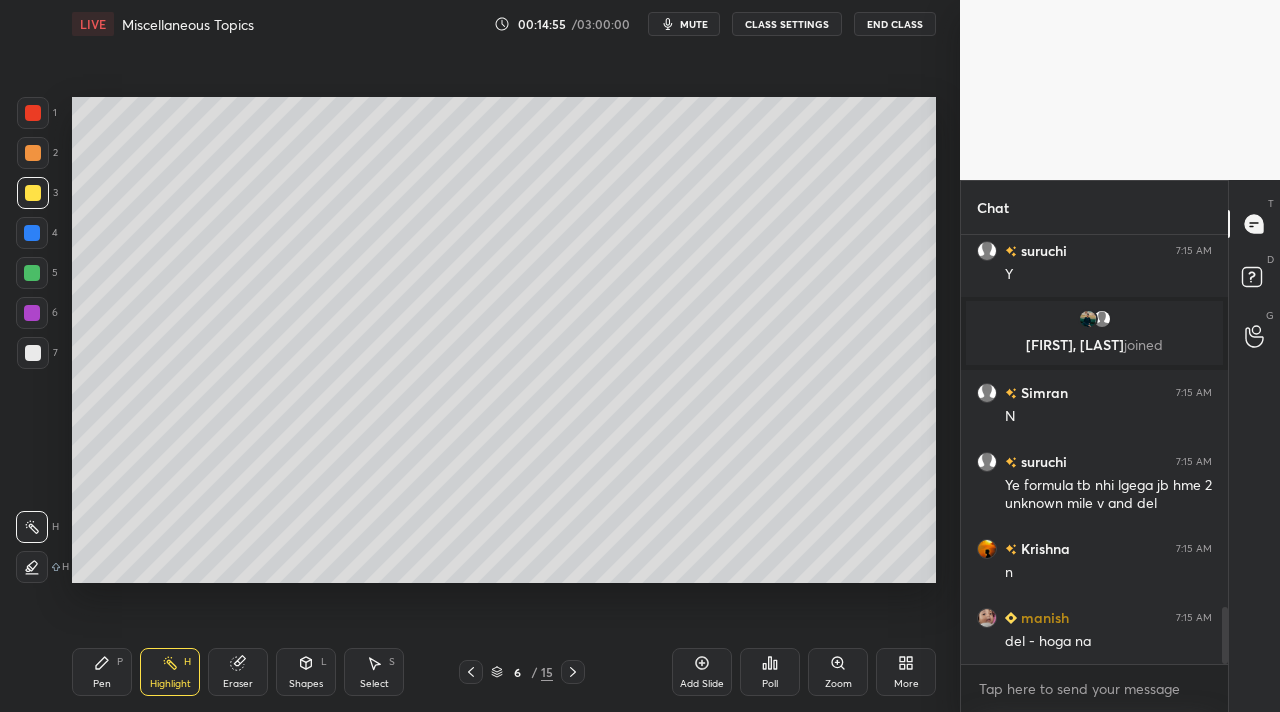 drag, startPoint x: 161, startPoint y: 676, endPoint x: 176, endPoint y: 667, distance: 17.492855 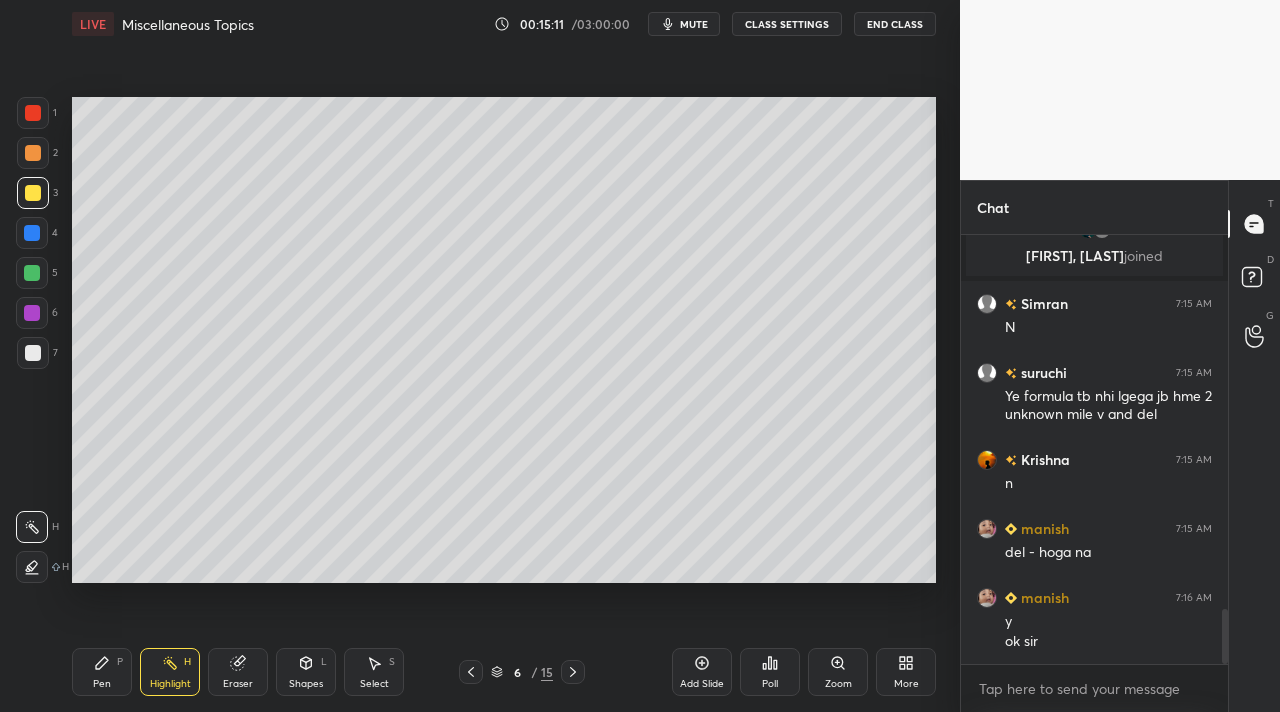 scroll, scrollTop: 2962, scrollLeft: 0, axis: vertical 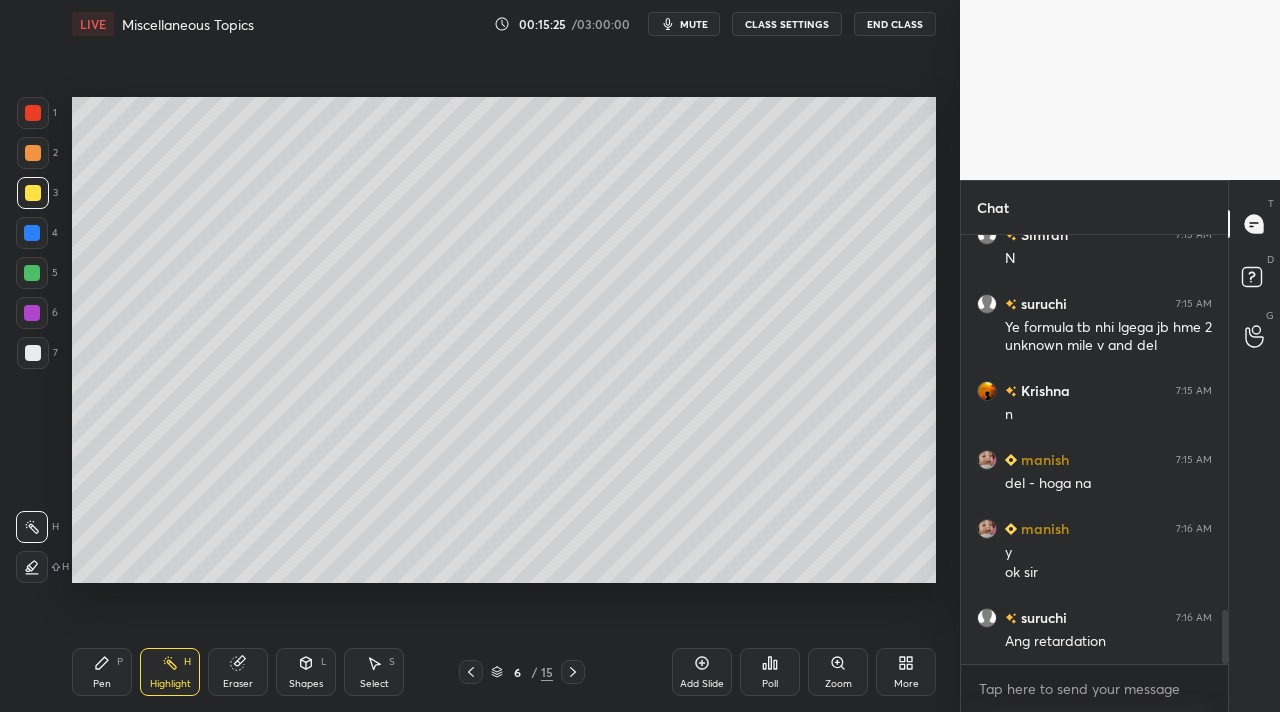 click on "Select" at bounding box center [374, 684] 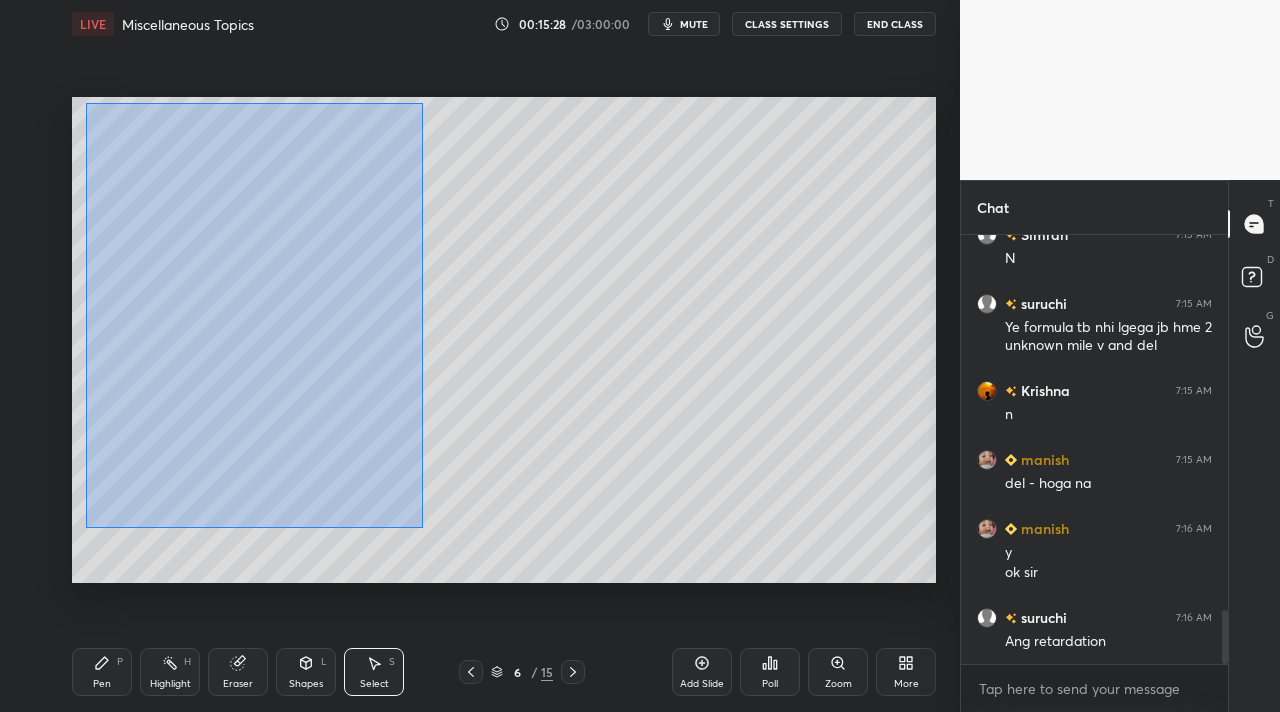 drag, startPoint x: 91, startPoint y: 119, endPoint x: 420, endPoint y: 525, distance: 522.5677 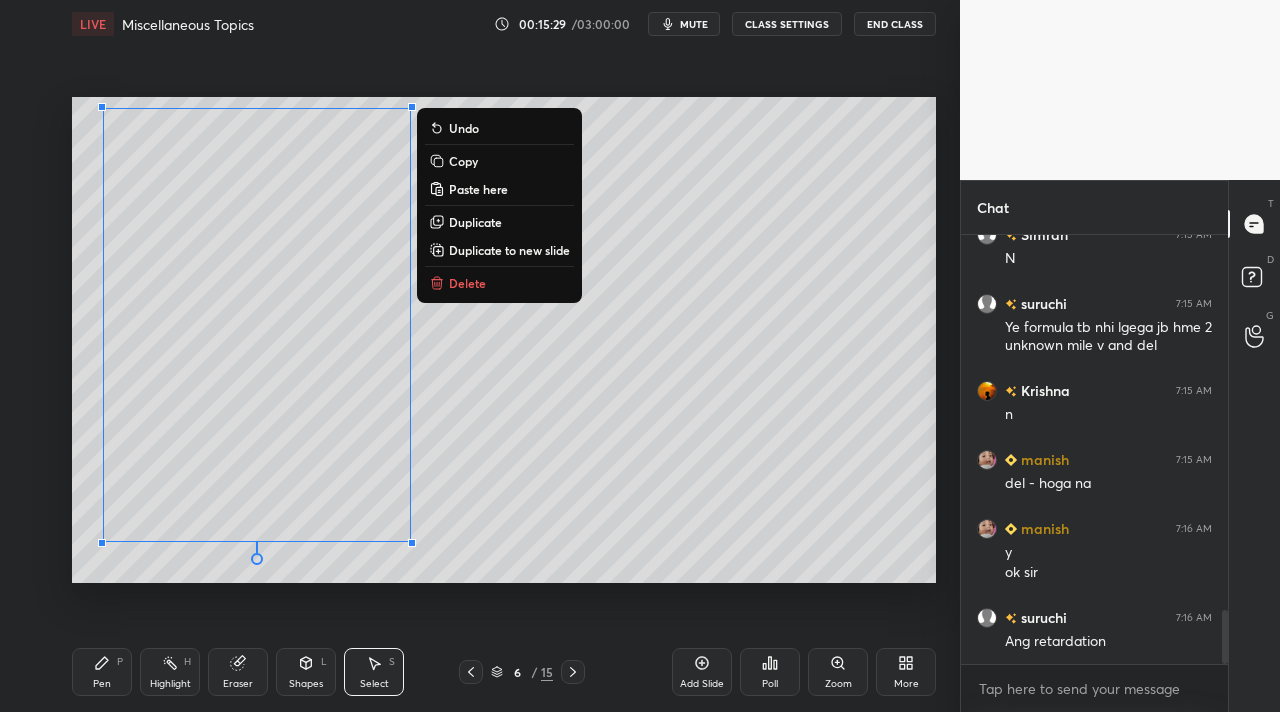 click on "Duplicate to new slide" at bounding box center (509, 250) 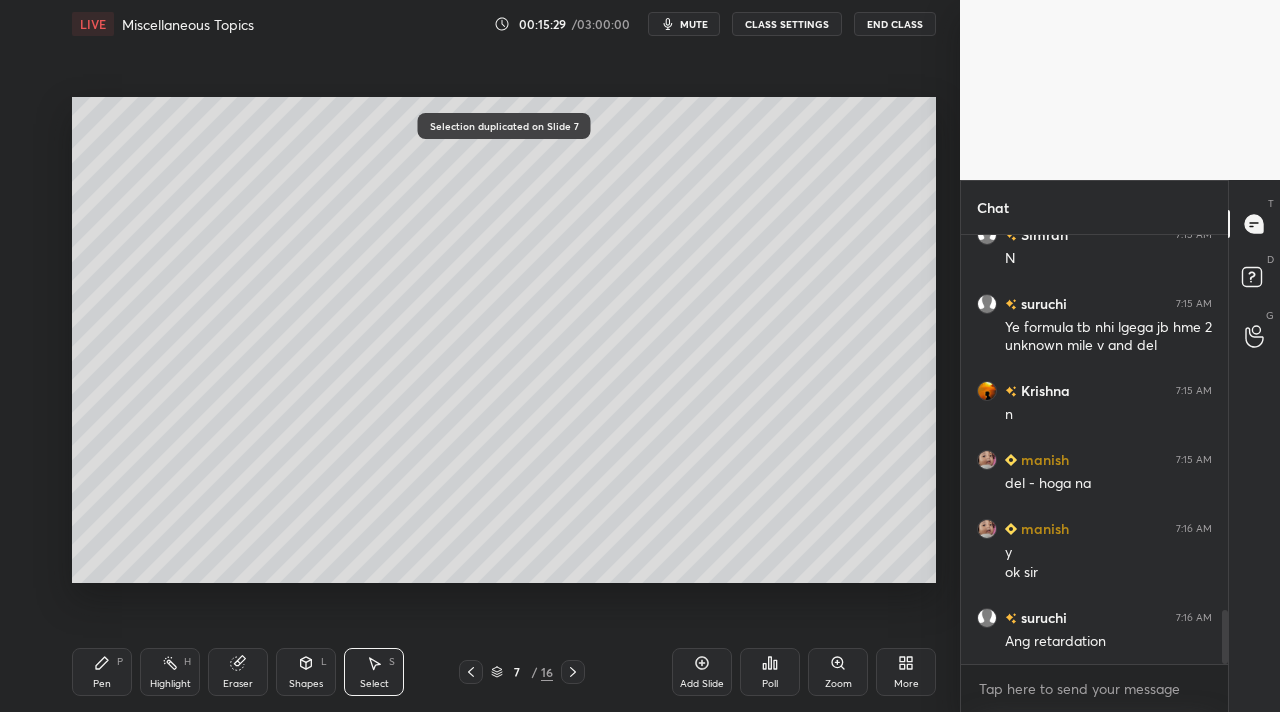 drag, startPoint x: 120, startPoint y: 683, endPoint x: 133, endPoint y: 650, distance: 35.468296 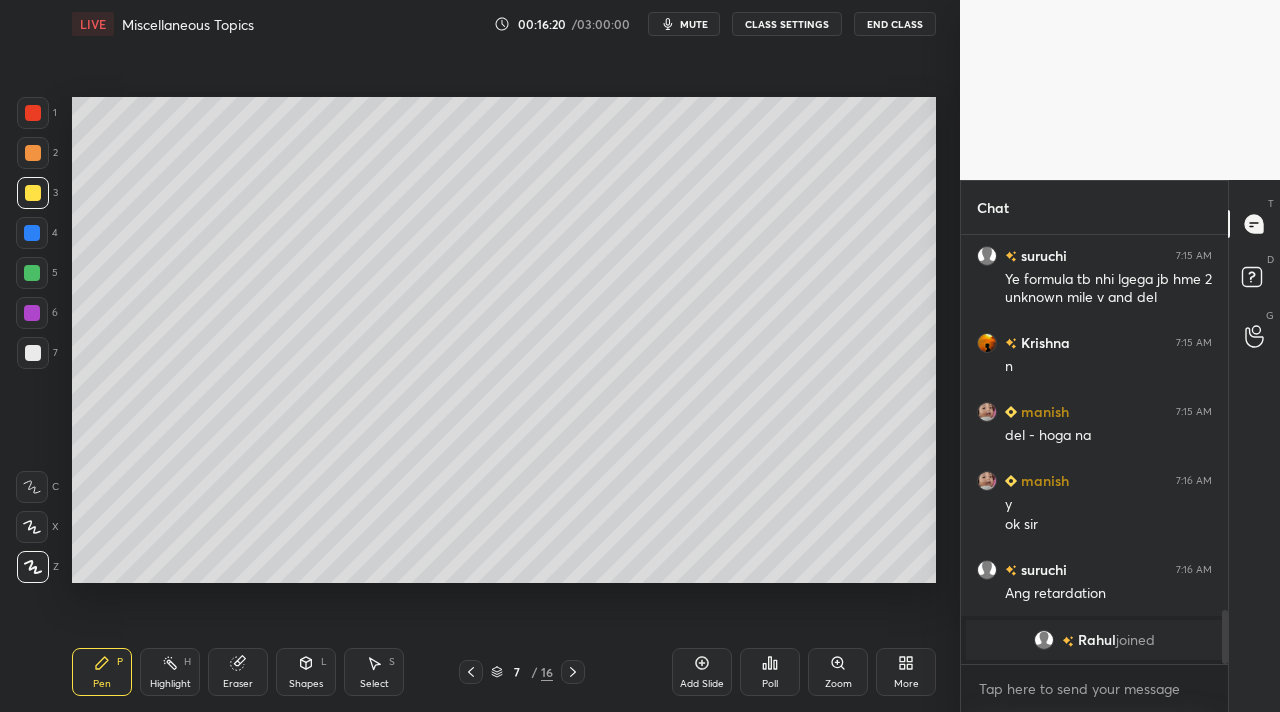 scroll, scrollTop: 2923, scrollLeft: 0, axis: vertical 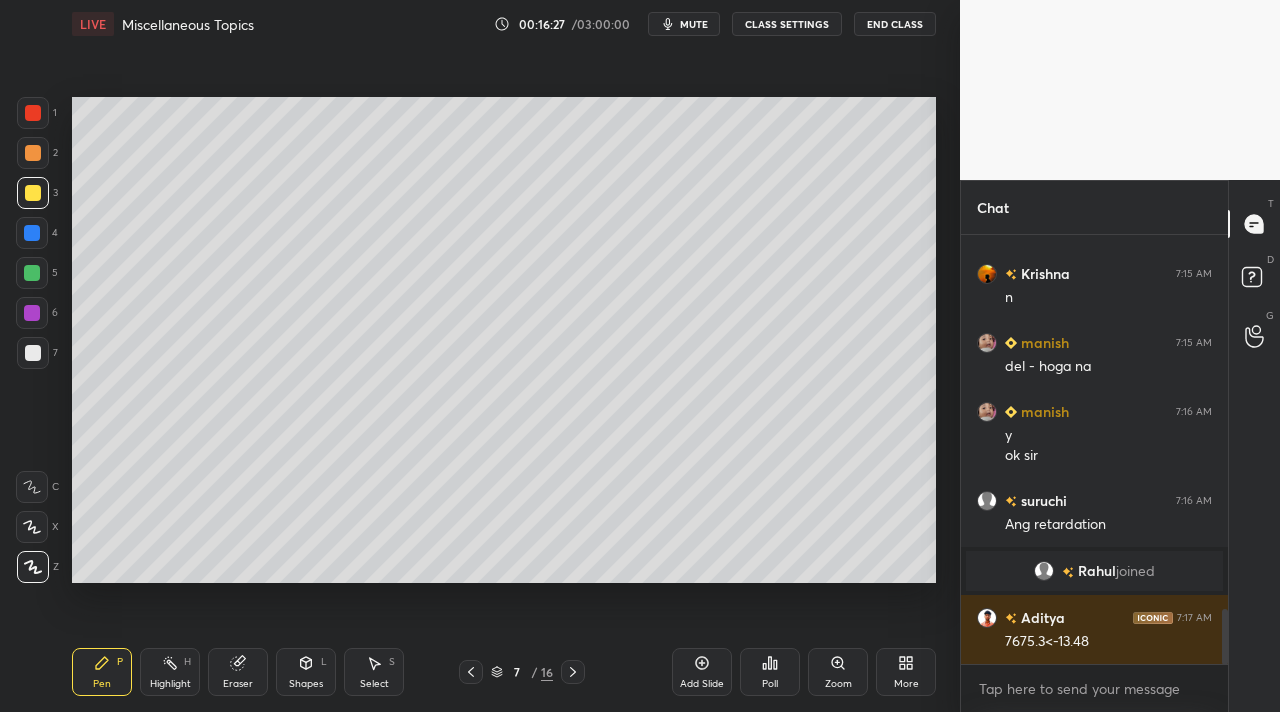 click on "Pen P" at bounding box center [102, 672] 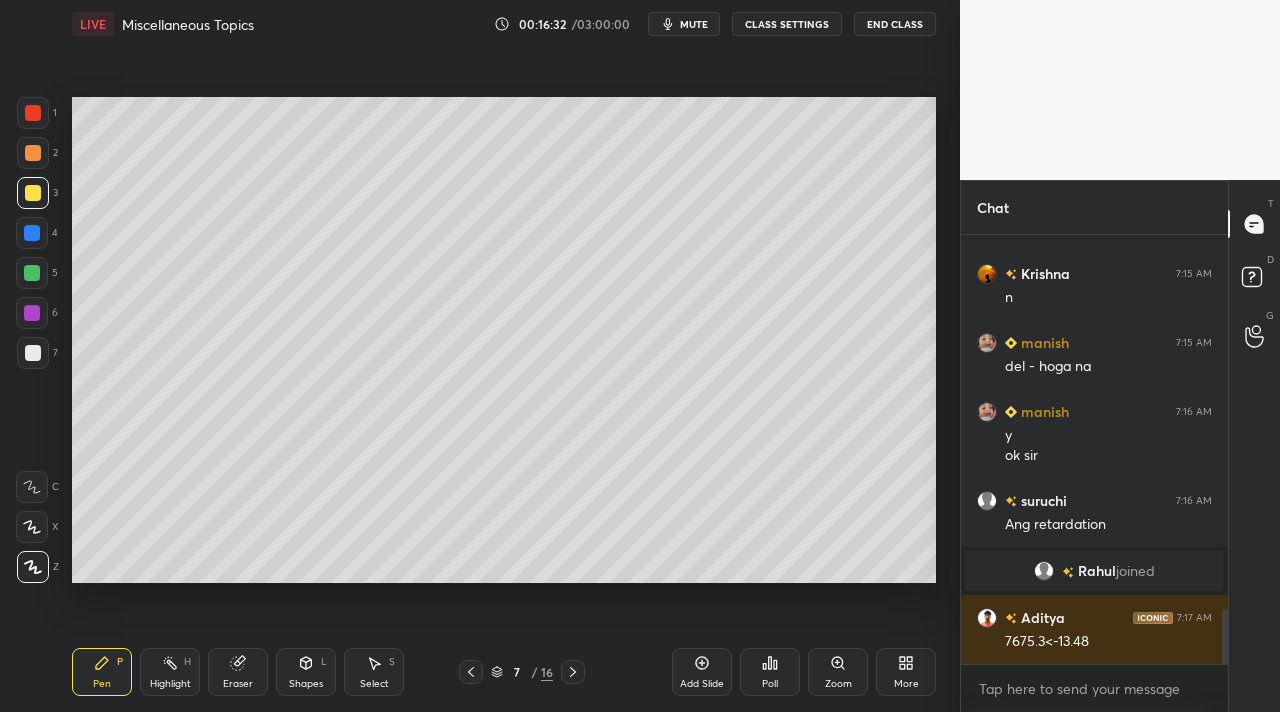 scroll, scrollTop: 2992, scrollLeft: 0, axis: vertical 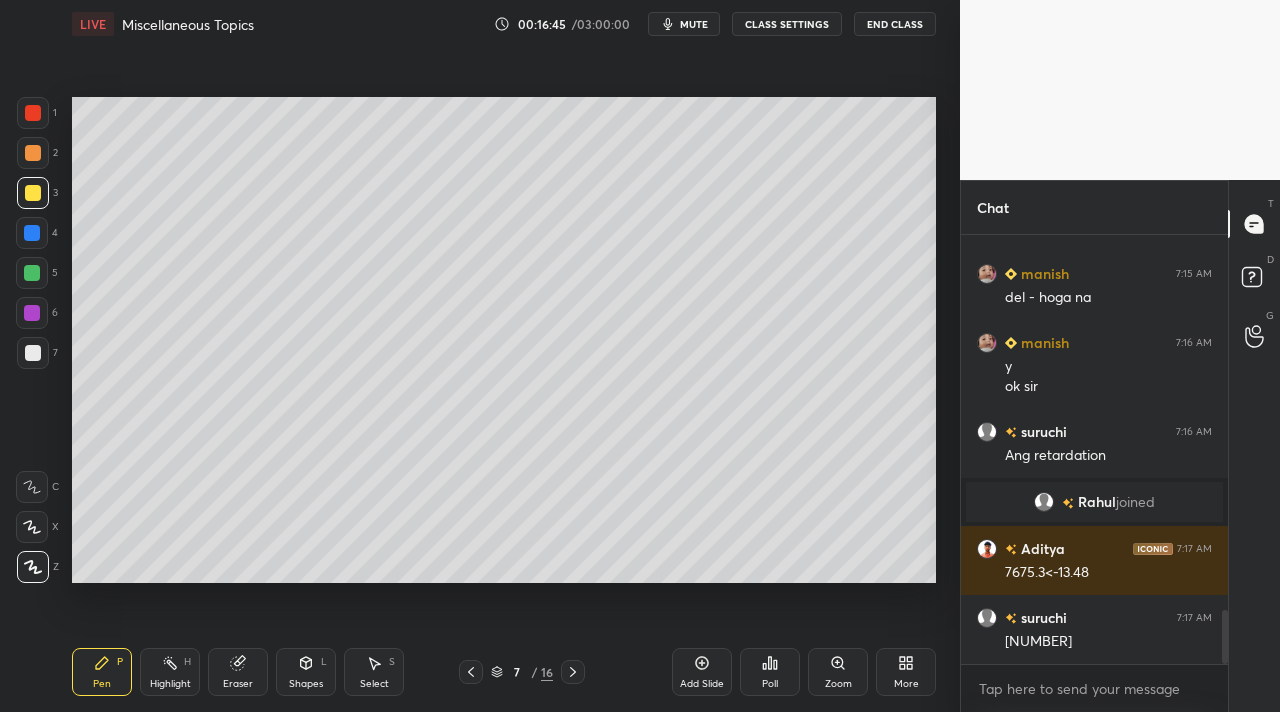 click on "Shapes L" at bounding box center (306, 672) 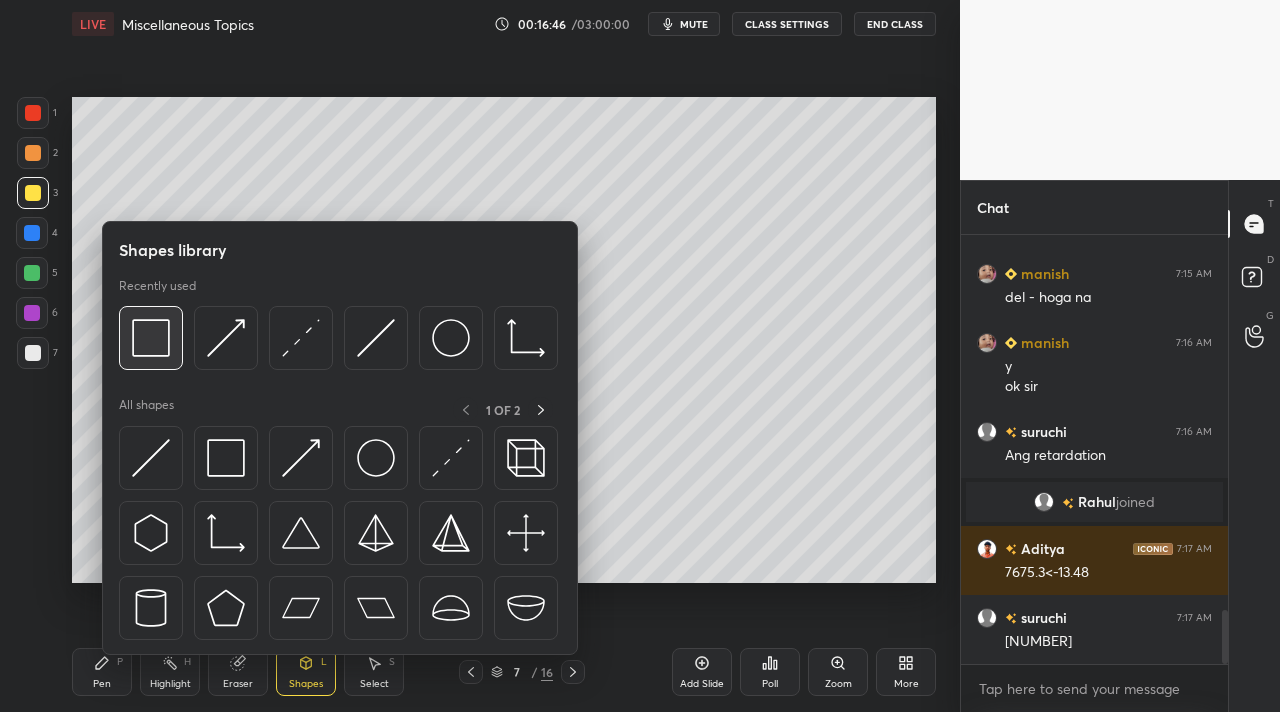 click at bounding box center (151, 338) 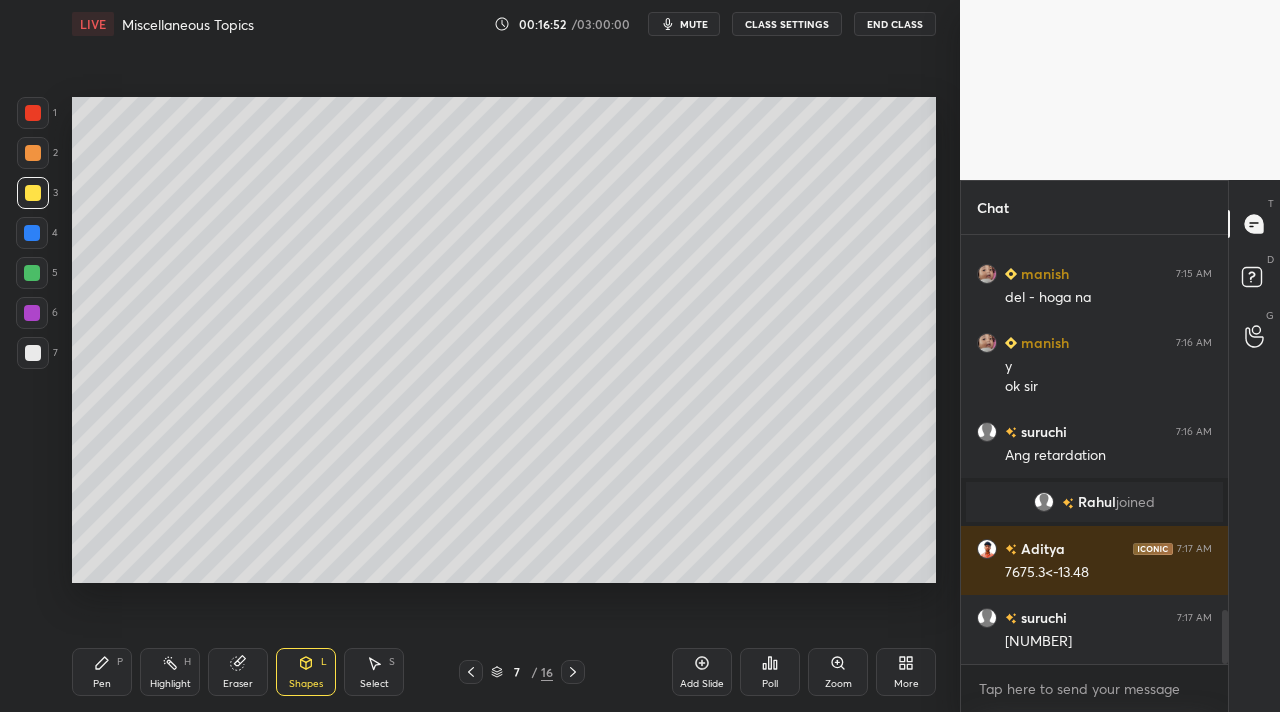 drag, startPoint x: 179, startPoint y: 685, endPoint x: 187, endPoint y: 661, distance: 25.298222 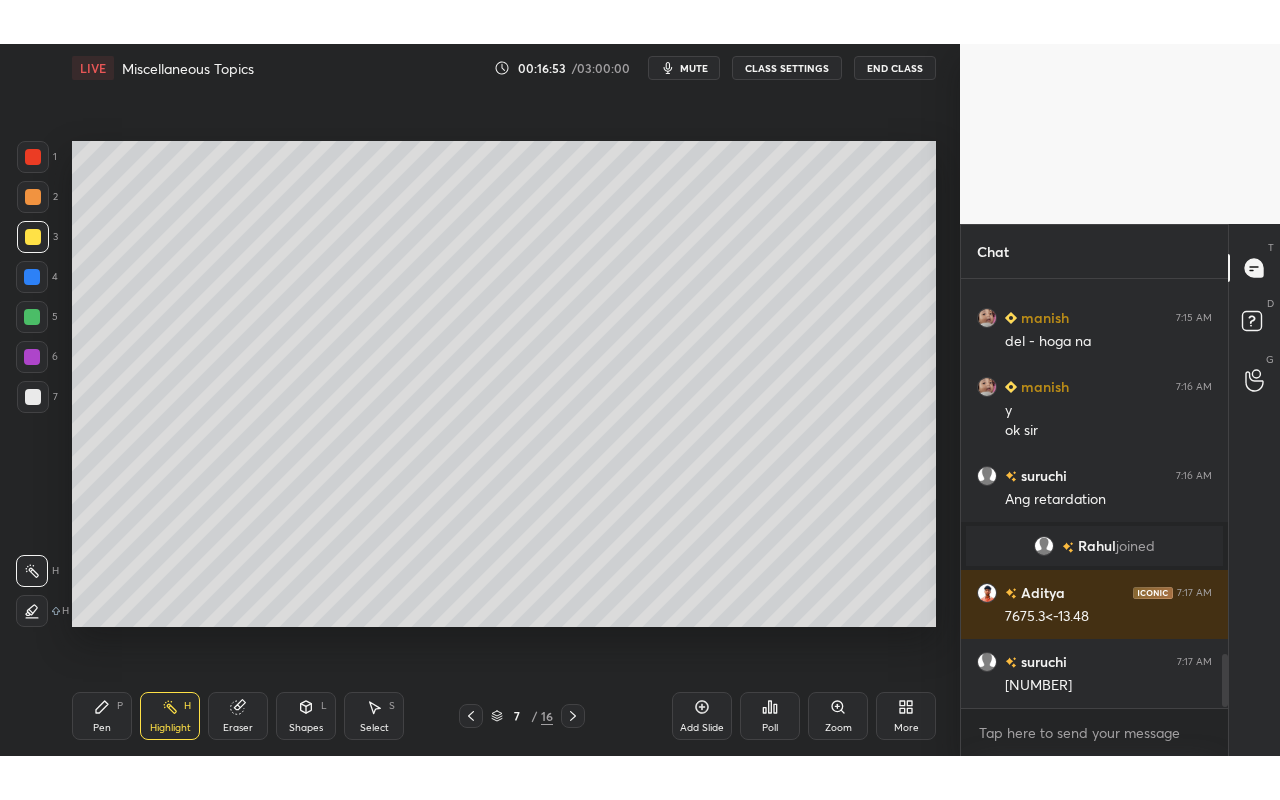 scroll, scrollTop: 3061, scrollLeft: 0, axis: vertical 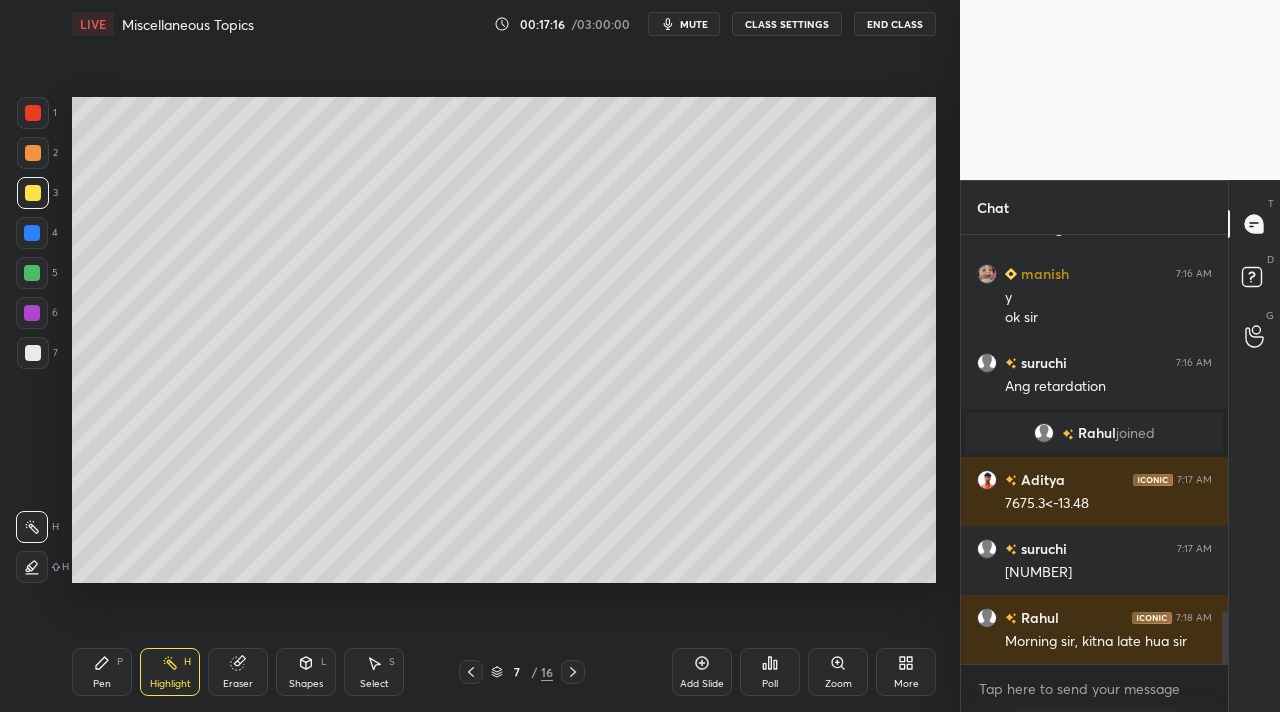 click on "More" at bounding box center [906, 684] 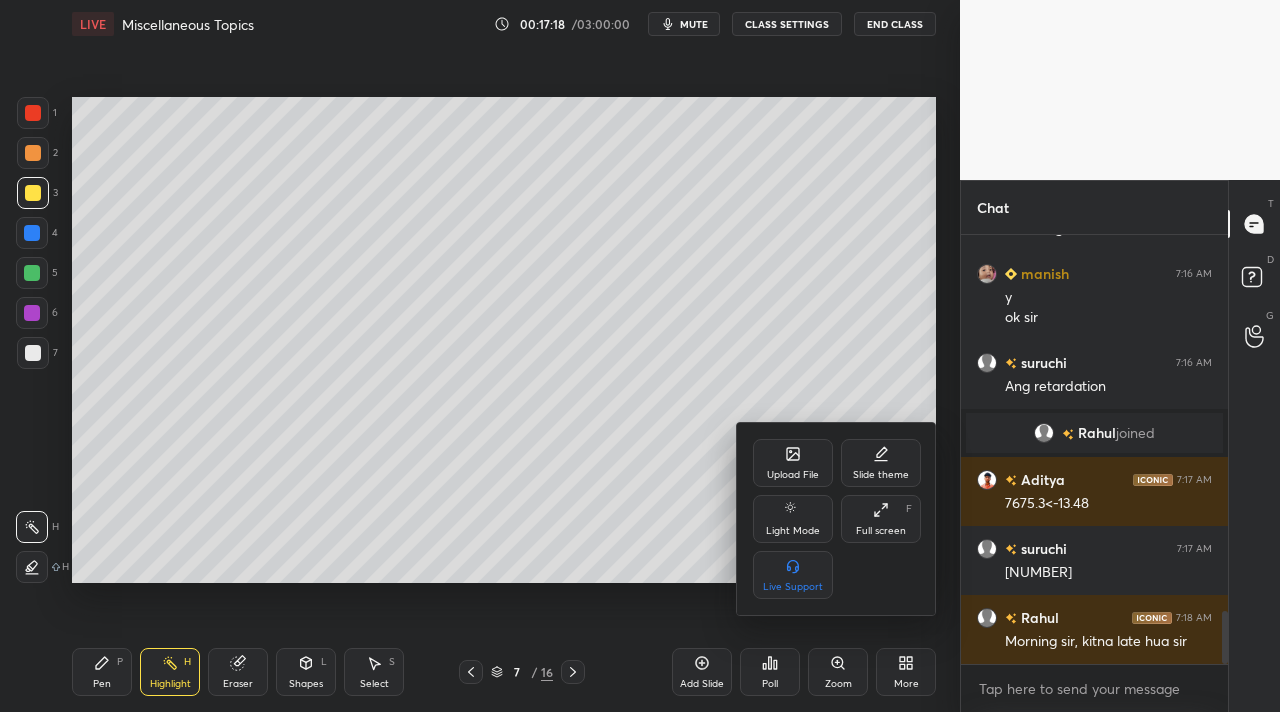 click on "Full screen" at bounding box center (881, 531) 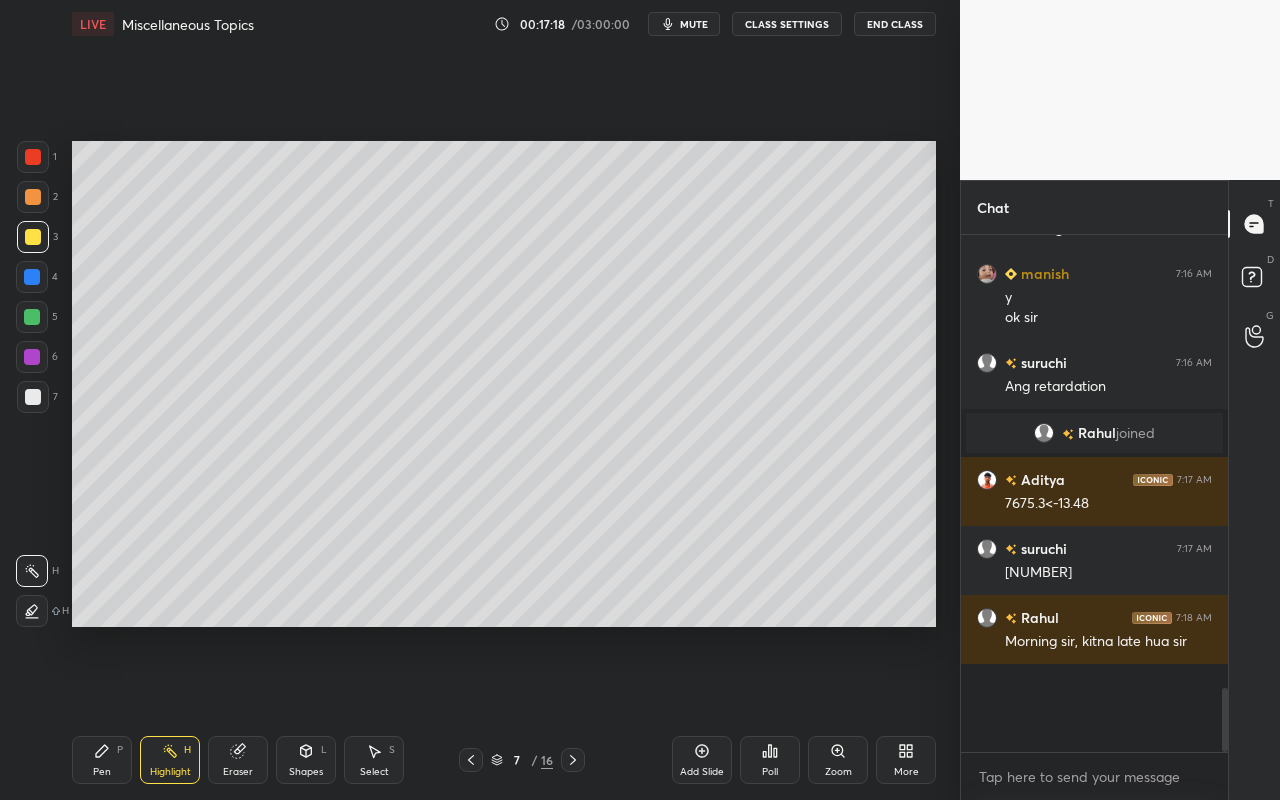 scroll, scrollTop: 99328, scrollLeft: 99120, axis: both 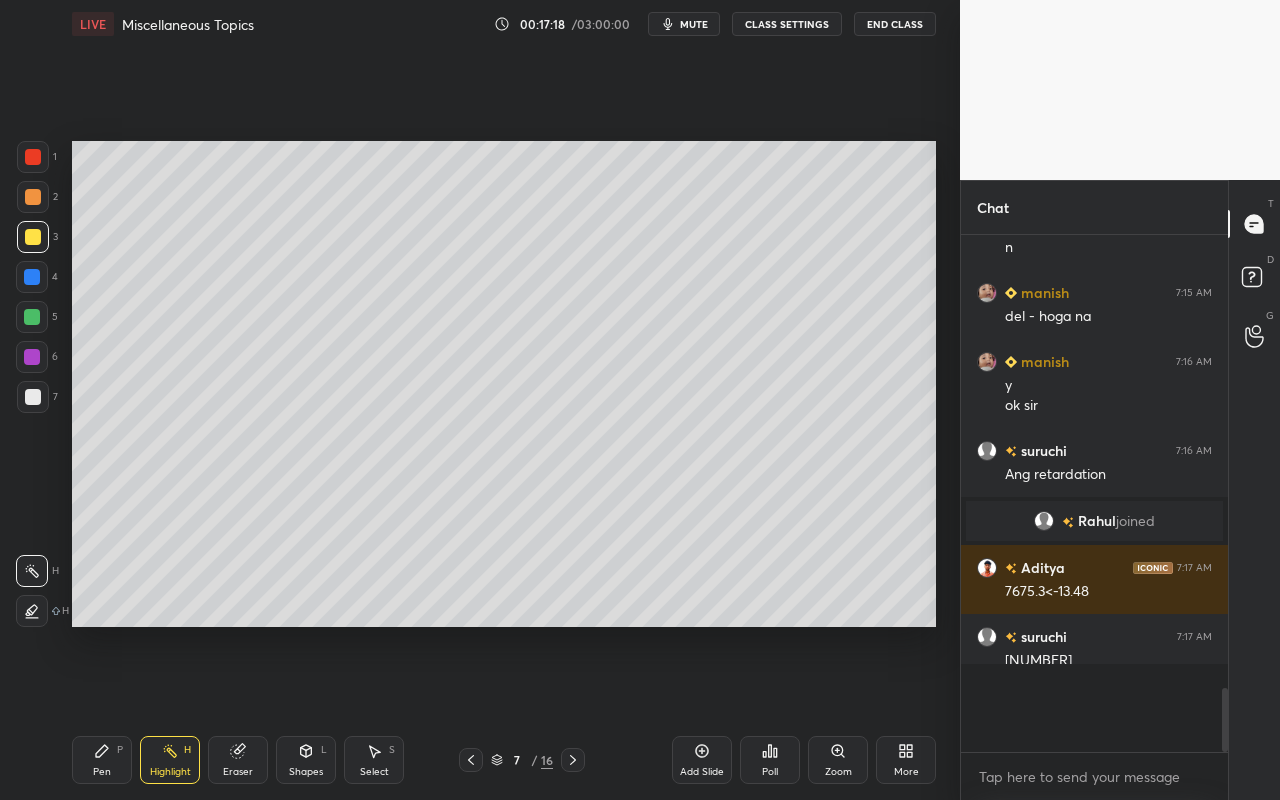 type on "x" 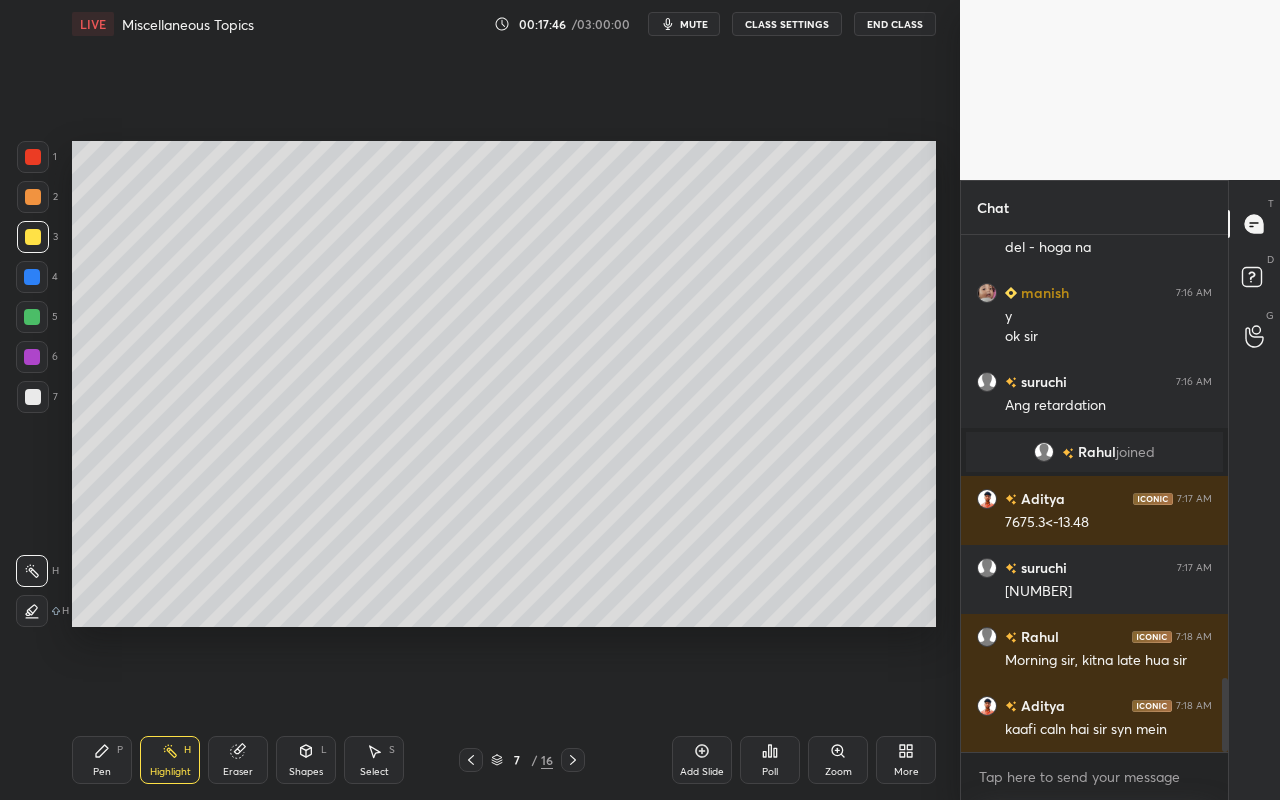 scroll, scrollTop: 3111, scrollLeft: 0, axis: vertical 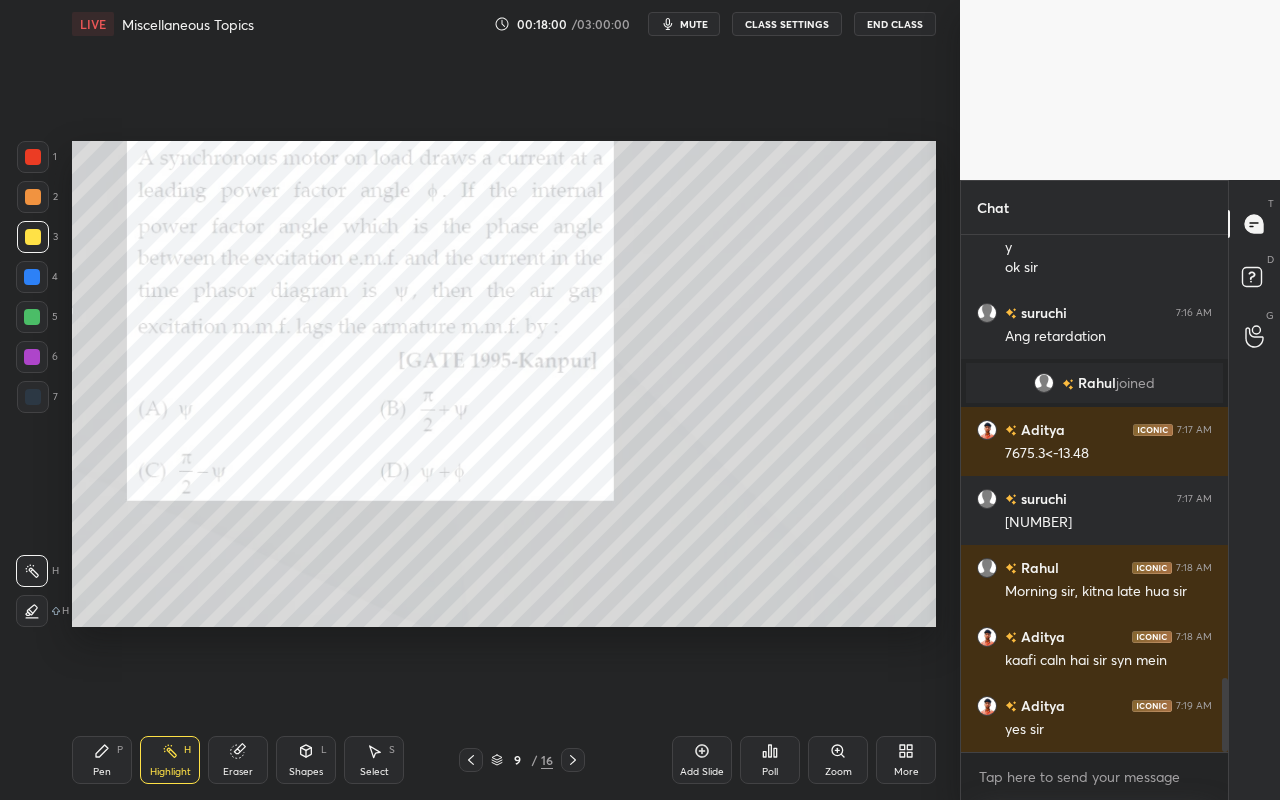 click on "Pen P" at bounding box center [102, 760] 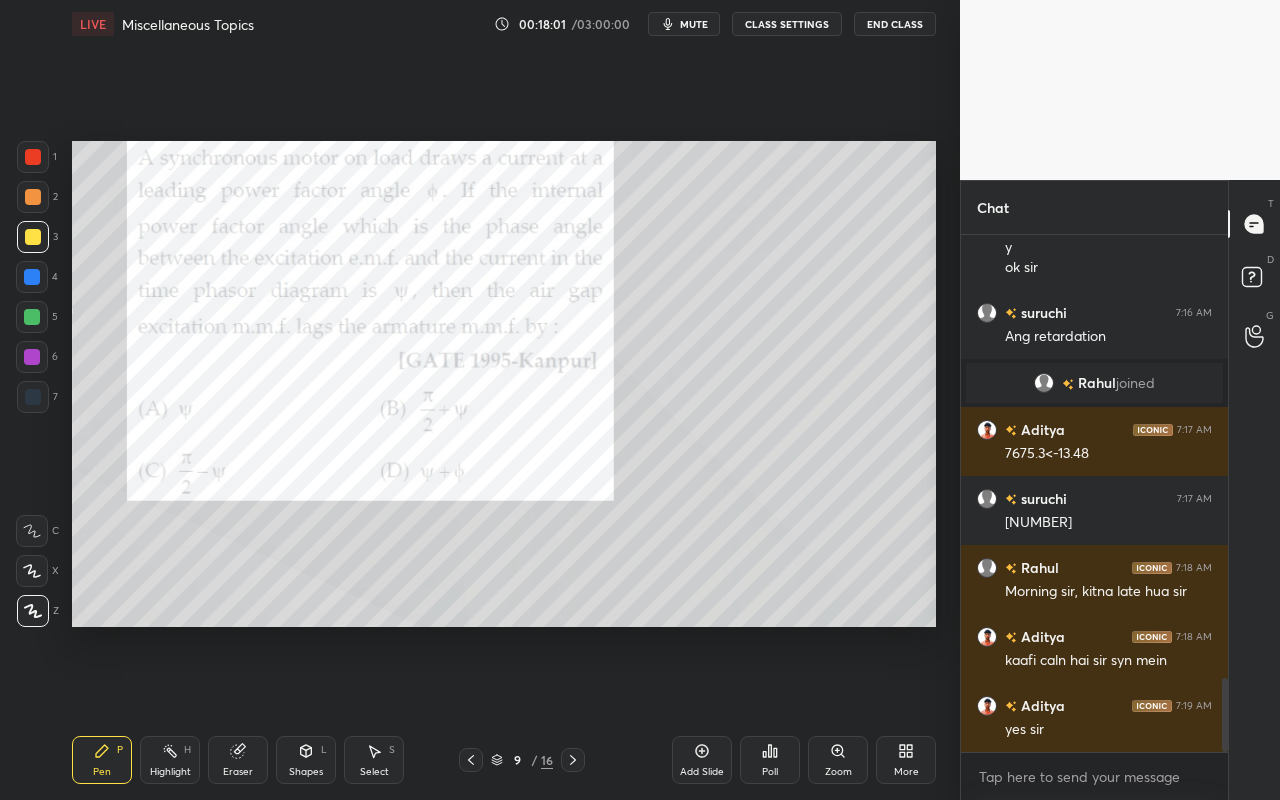 drag, startPoint x: 36, startPoint y: 195, endPoint x: 60, endPoint y: 178, distance: 29.410883 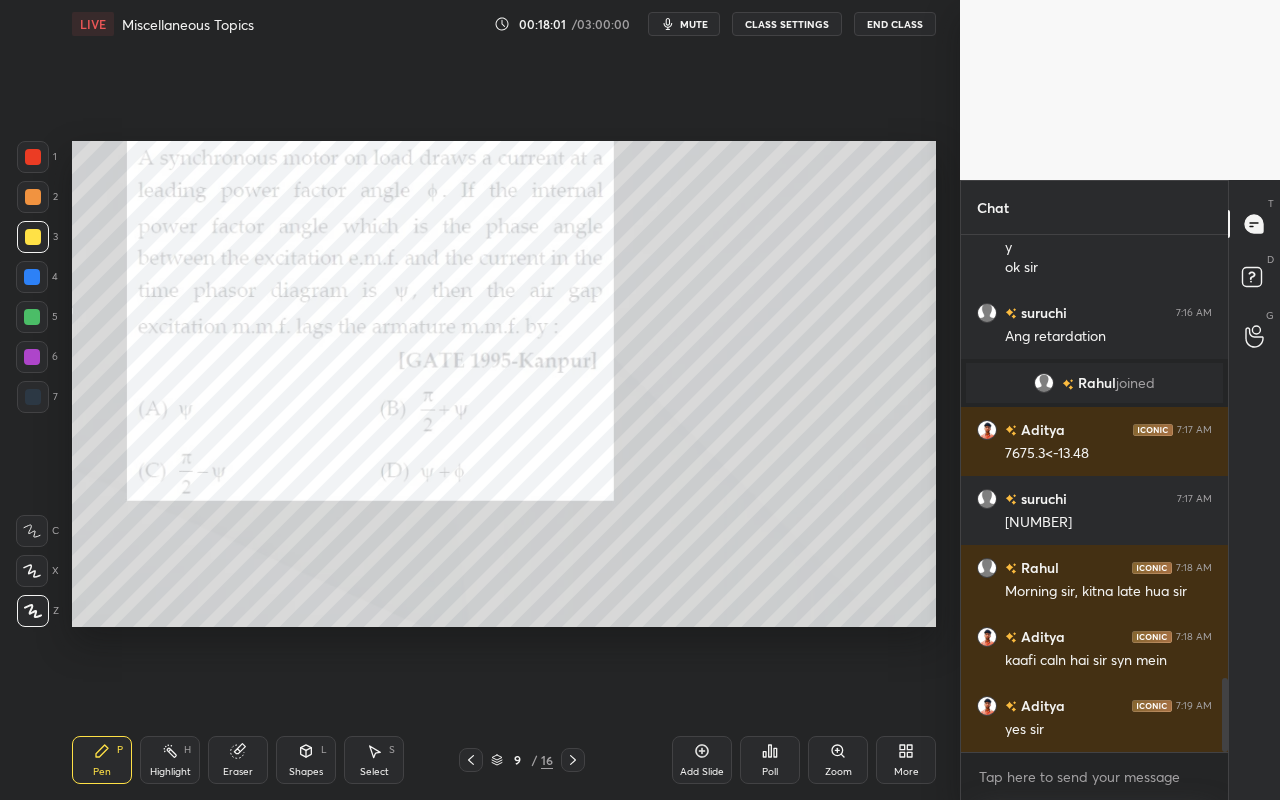 click at bounding box center [33, 197] 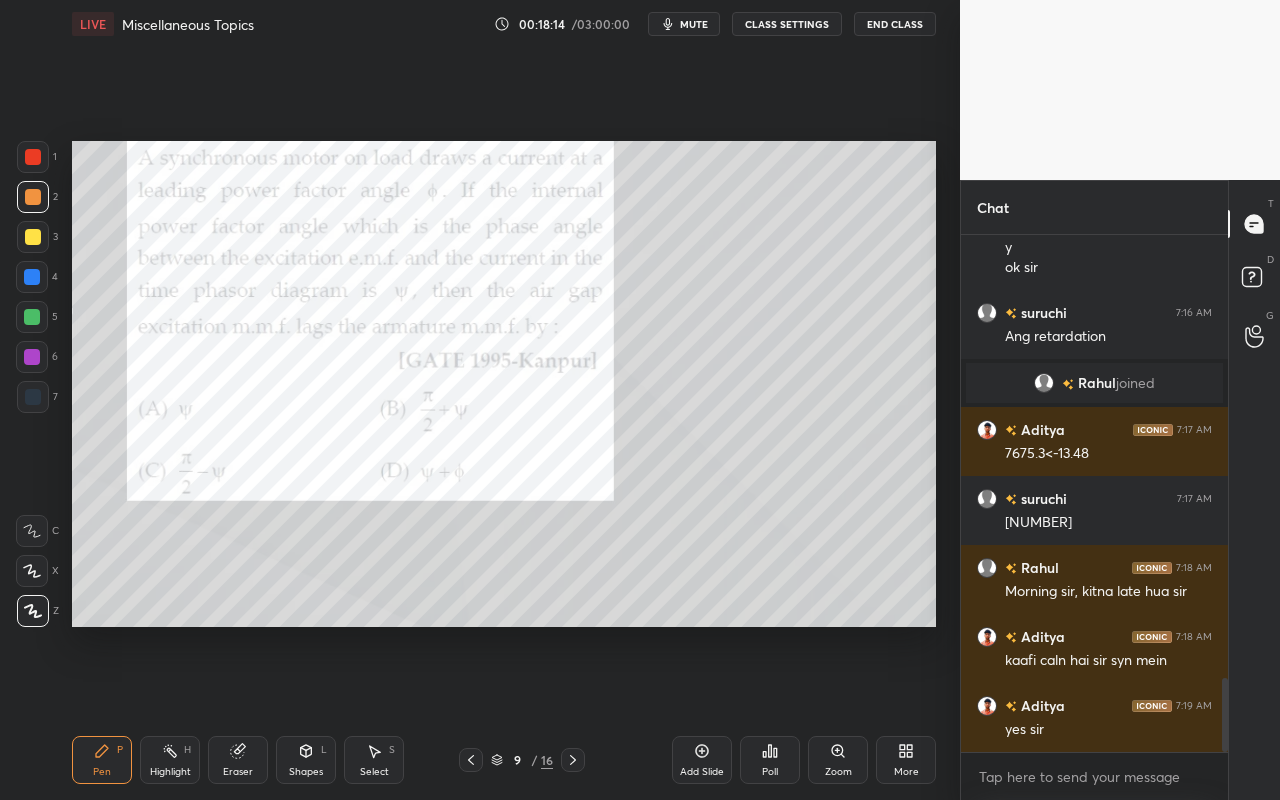click on "Poll" at bounding box center (770, 760) 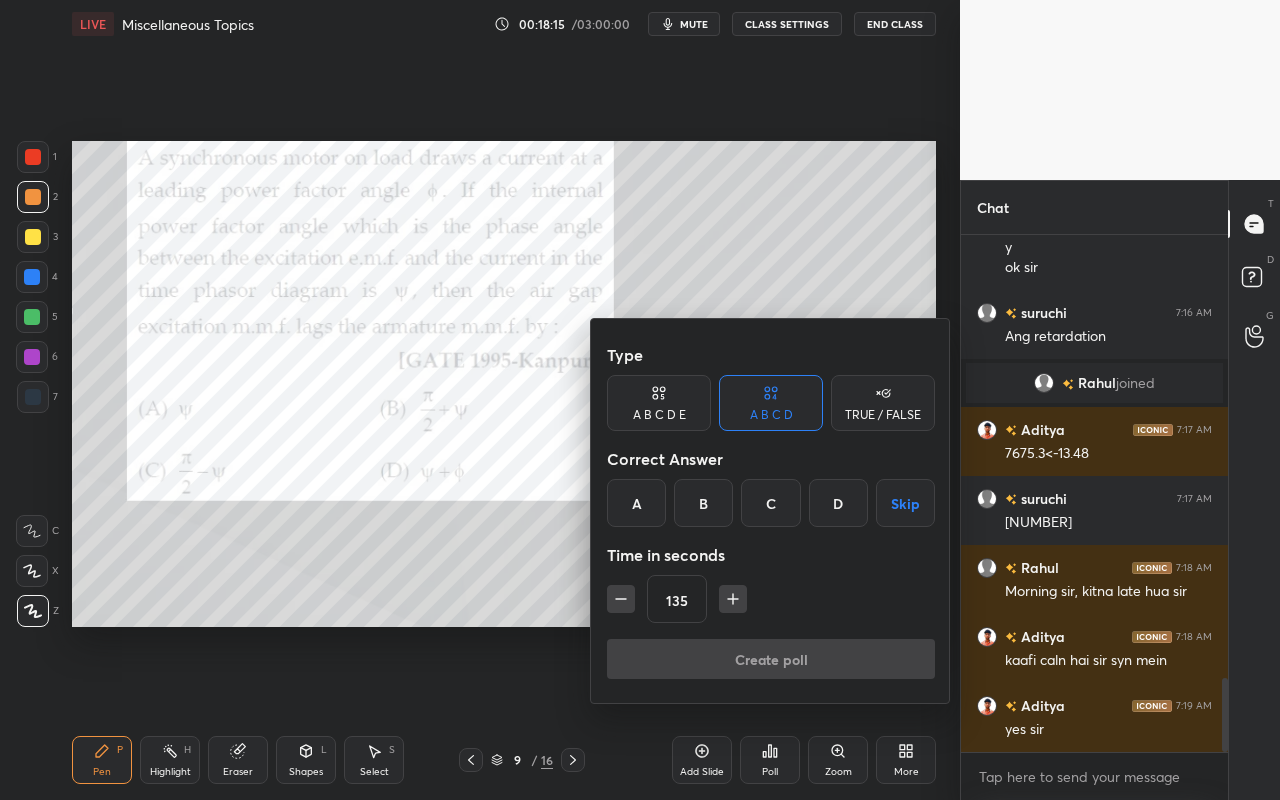 click on "B" at bounding box center [703, 503] 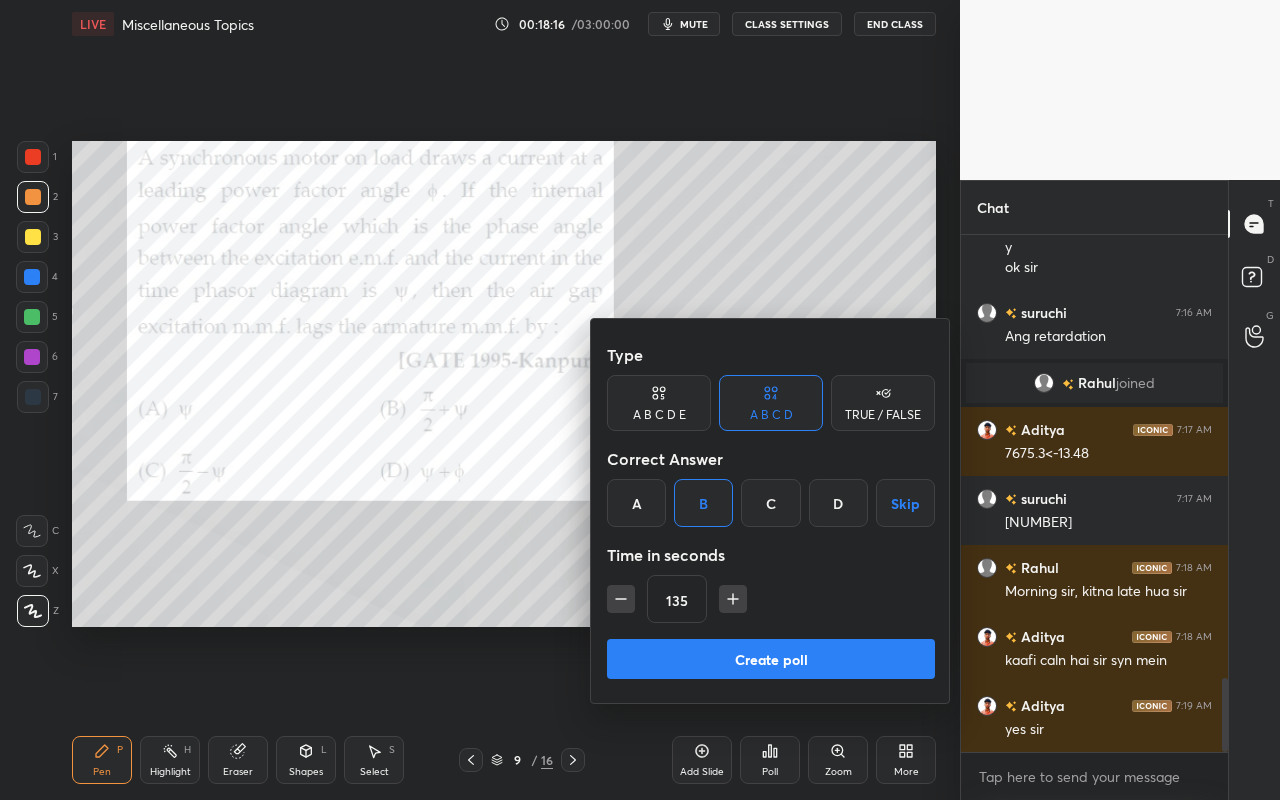 click 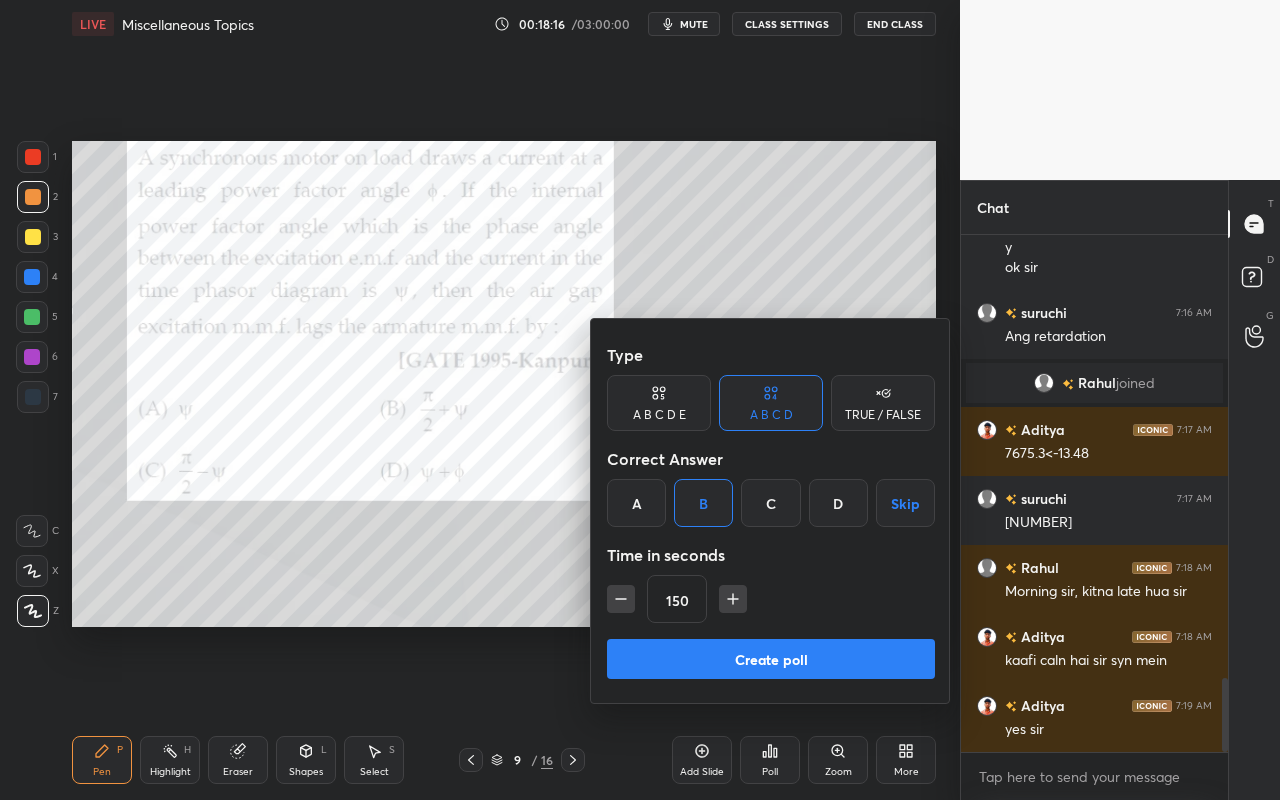 click 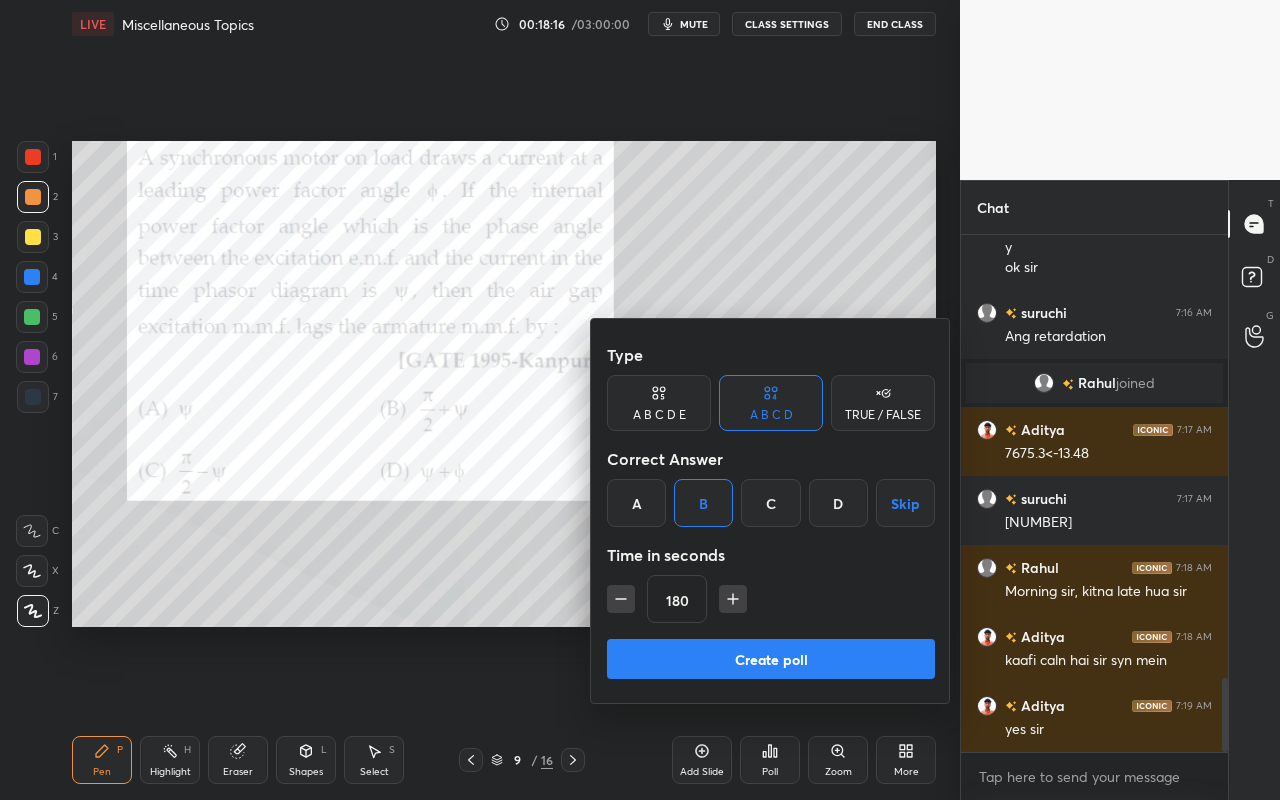 click 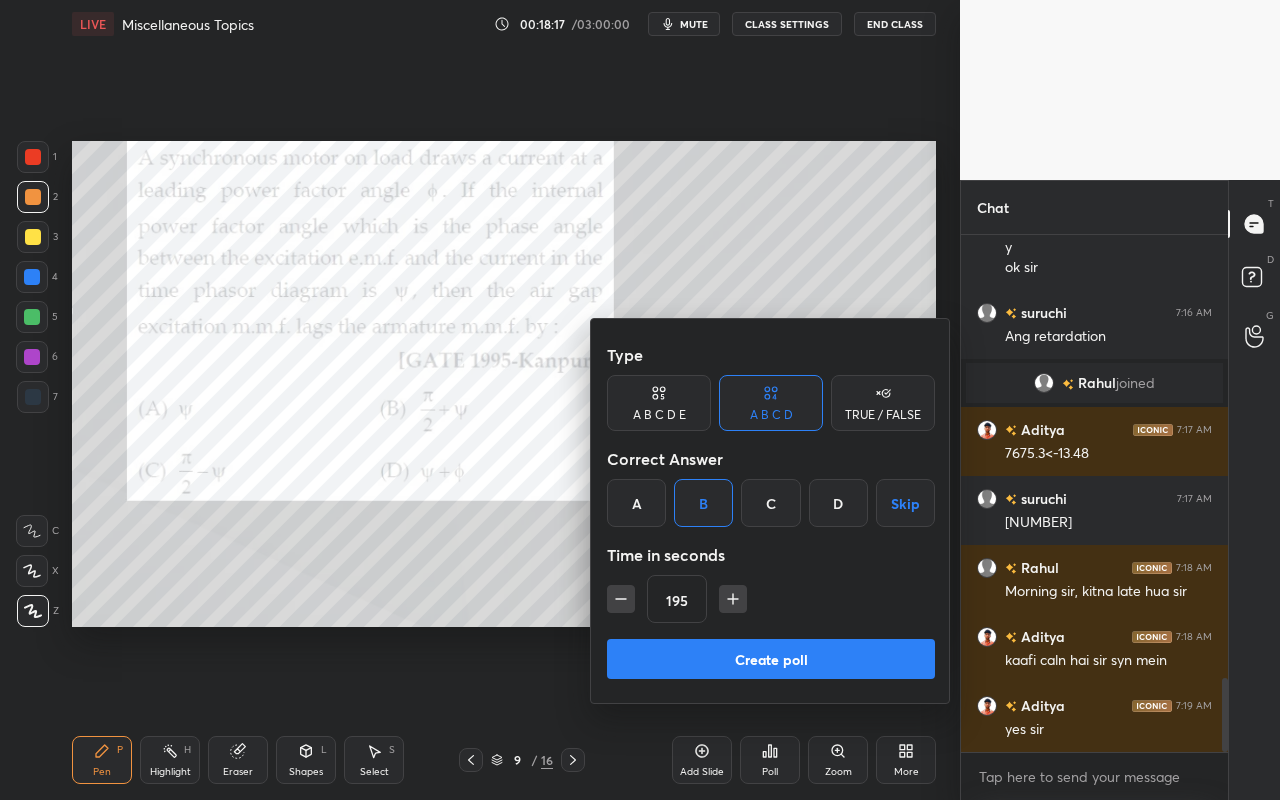 click 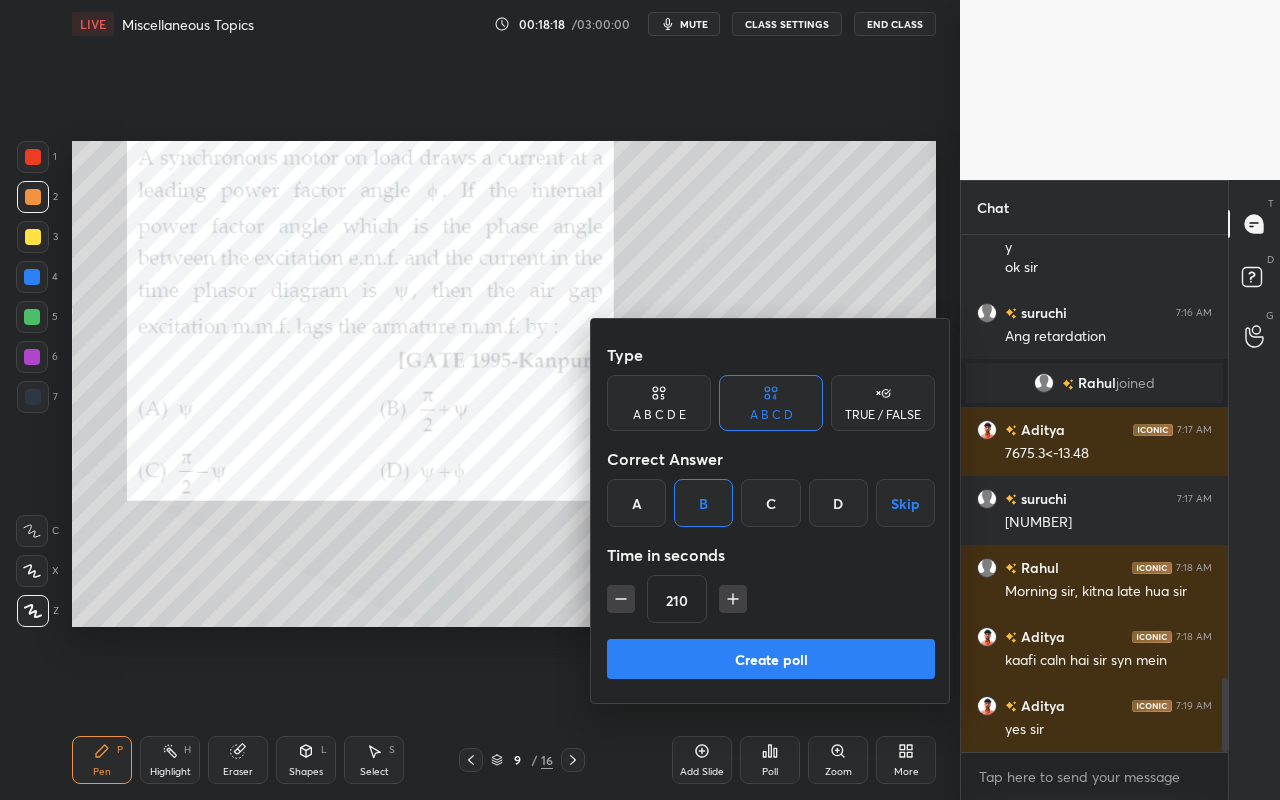 click on "Create poll" at bounding box center (771, 659) 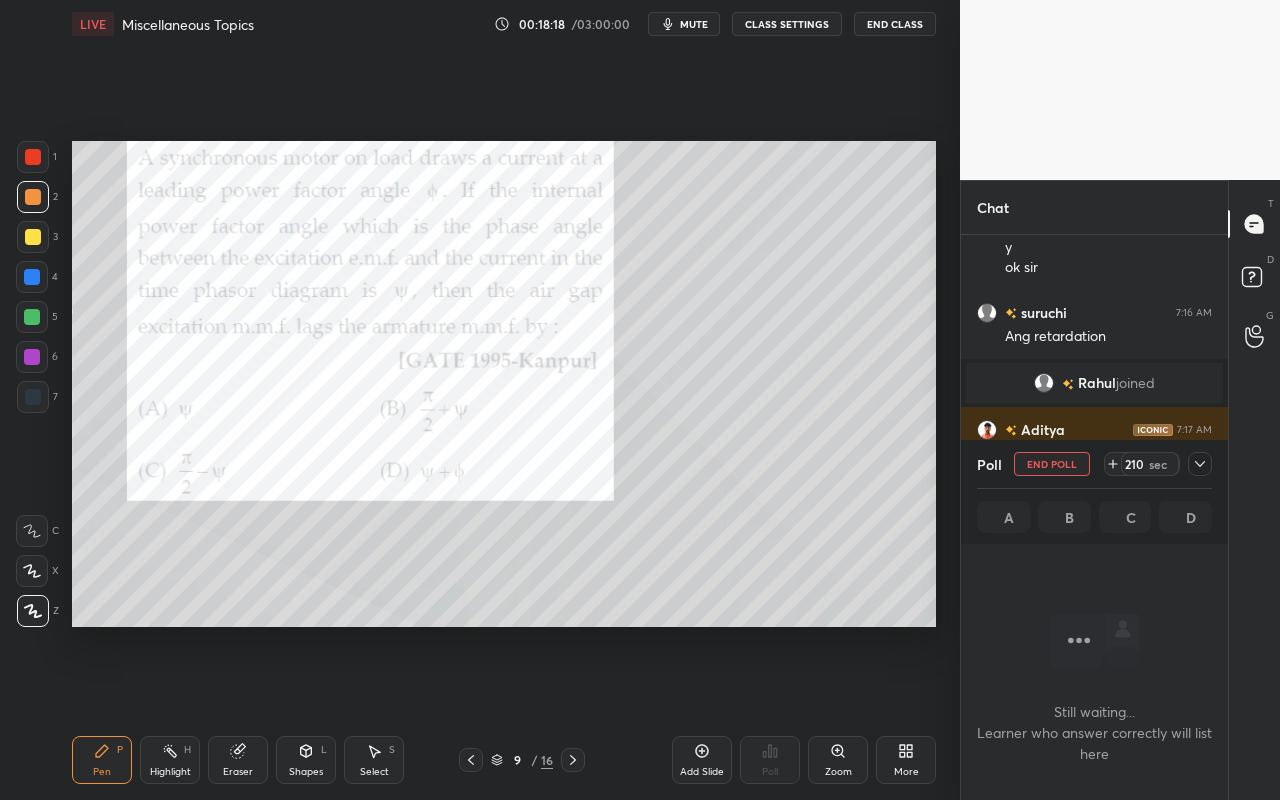 scroll, scrollTop: 487, scrollLeft: 261, axis: both 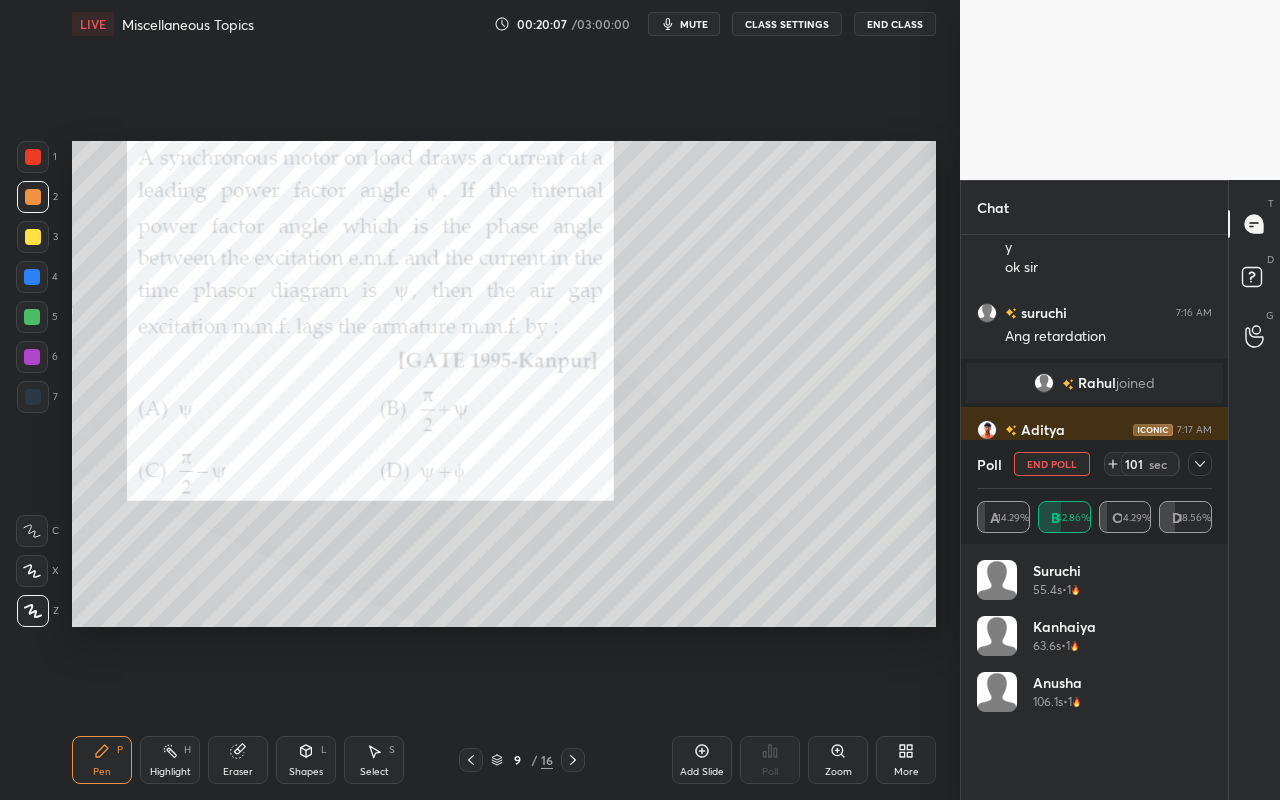 click on "Pen P Highlight H Eraser Shapes L Select S 9 / 16 Add Slide Poll Zoom More" at bounding box center [504, 760] 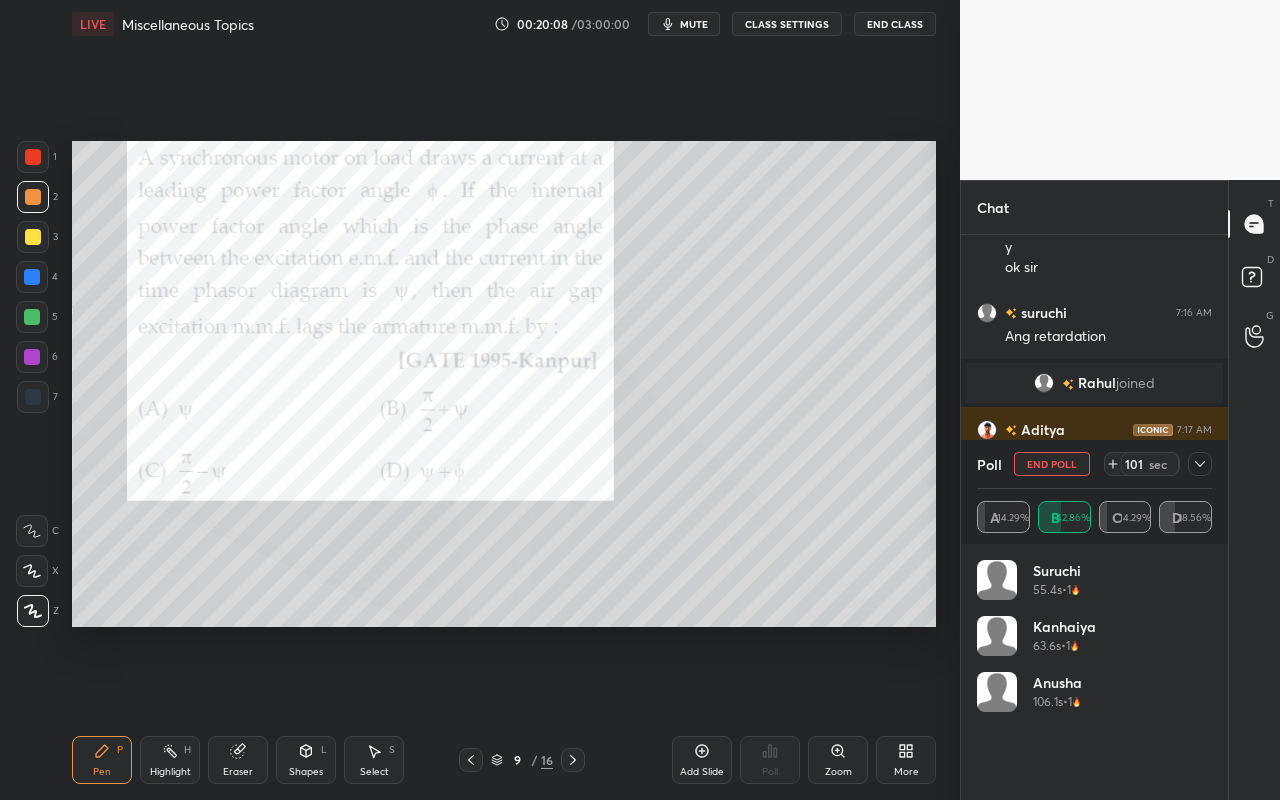 click on "Highlight H" at bounding box center [170, 760] 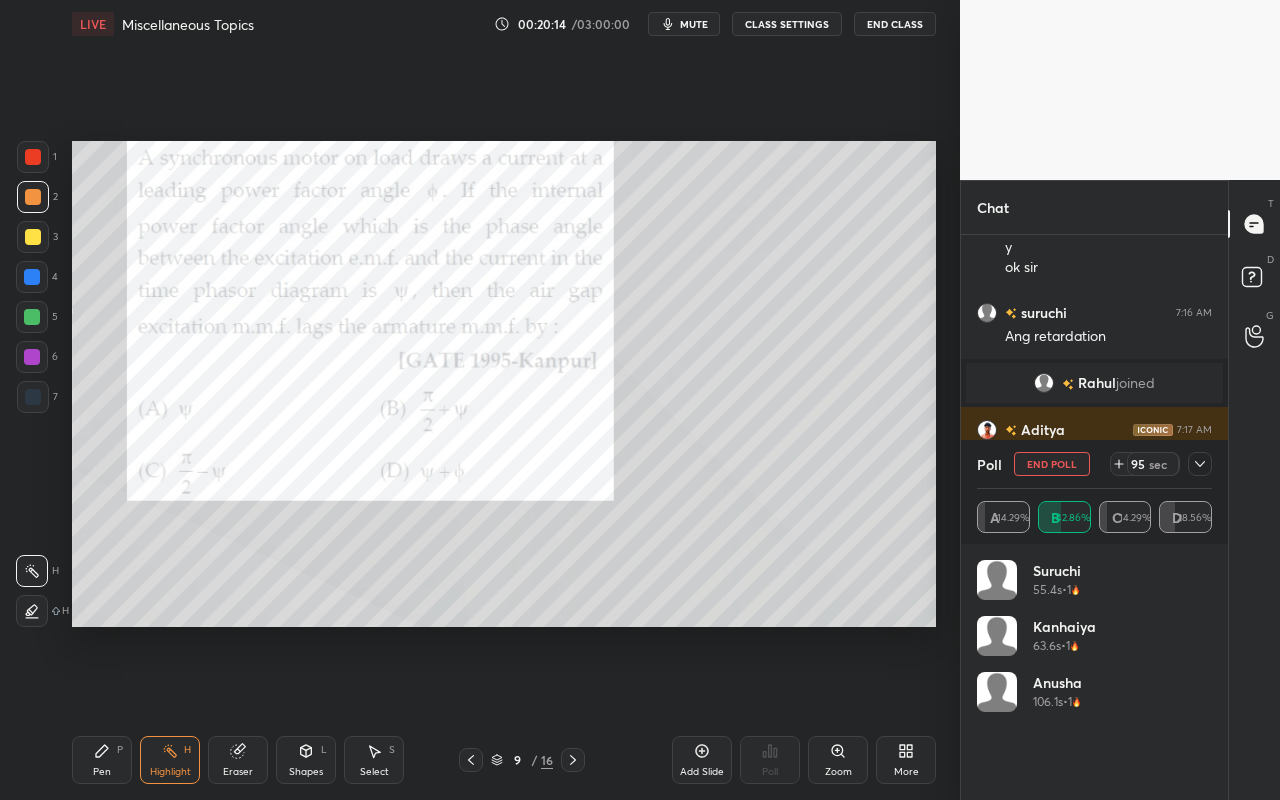 click on "Pen" at bounding box center (102, 772) 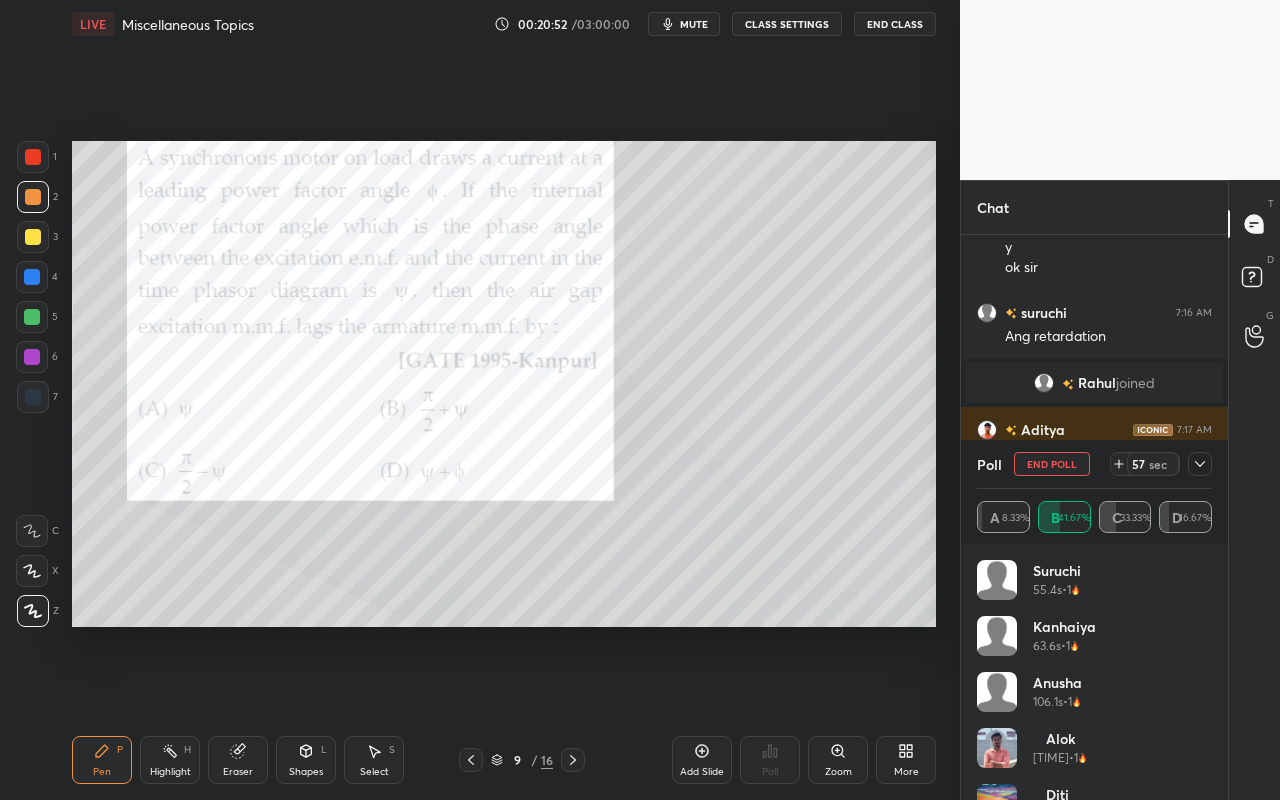 click on "Highlight H" at bounding box center (170, 760) 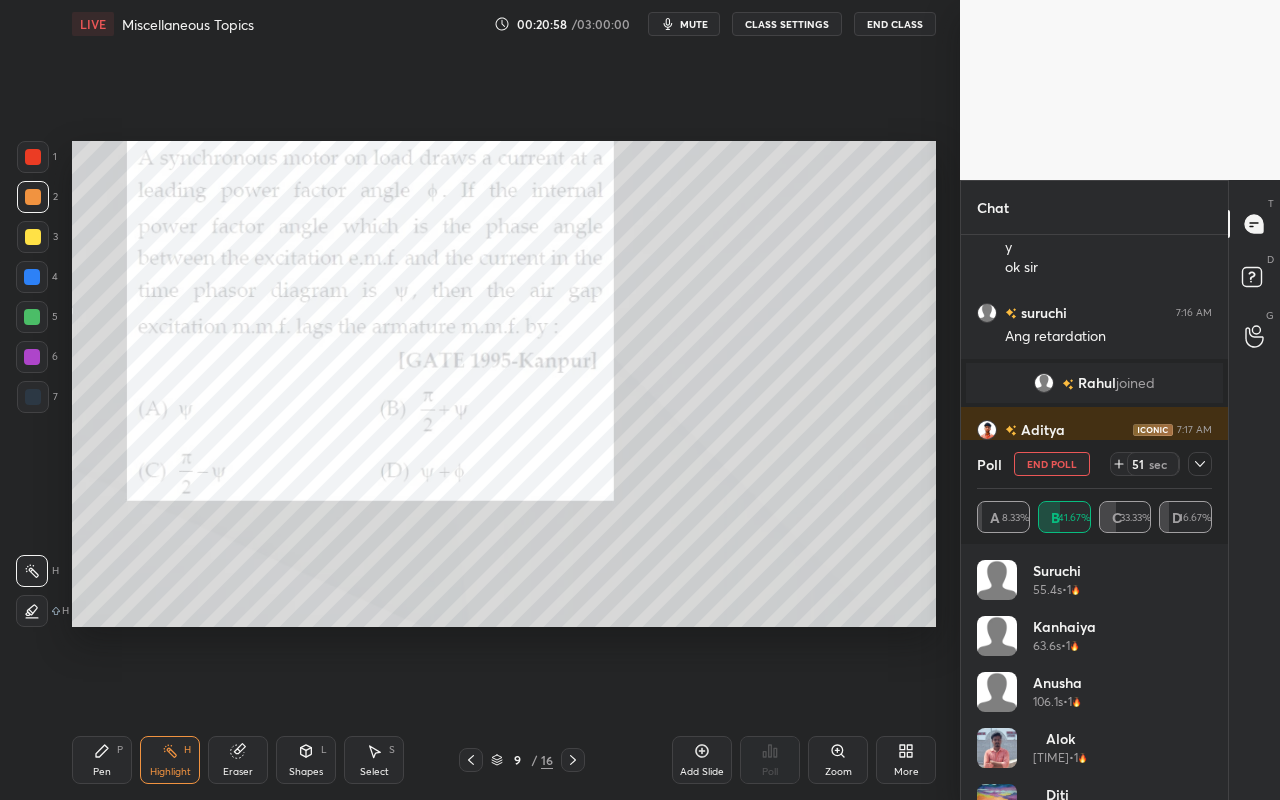 scroll, scrollTop: 3284, scrollLeft: 0, axis: vertical 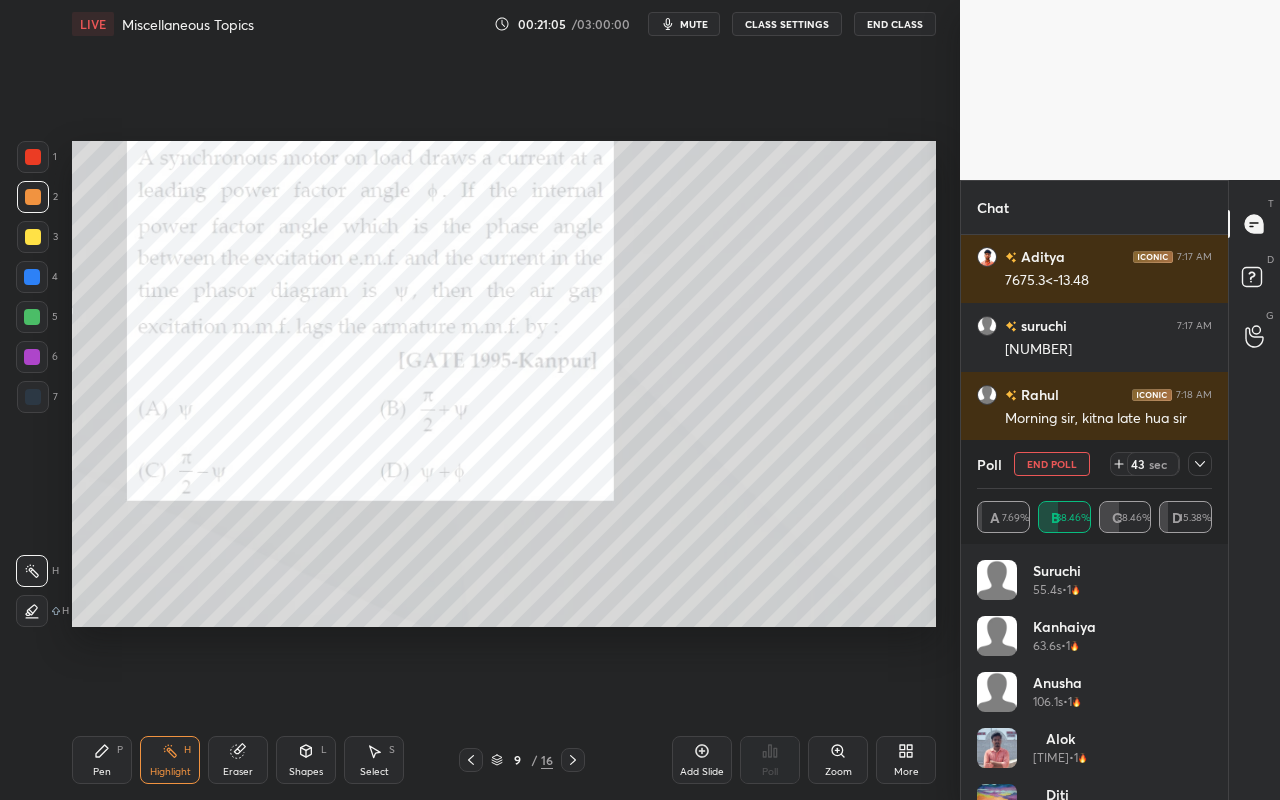 drag, startPoint x: 100, startPoint y: 772, endPoint x: 116, endPoint y: 743, distance: 33.12099 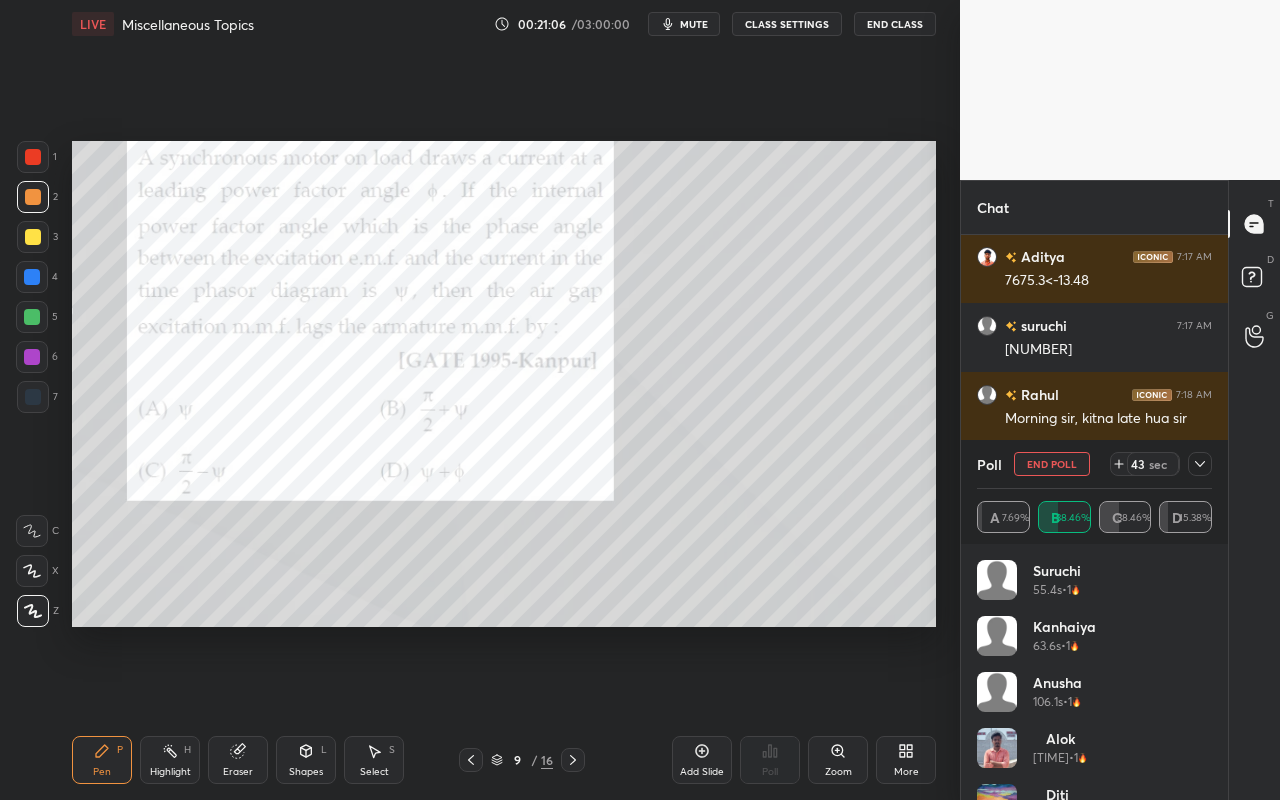 scroll, scrollTop: 3353, scrollLeft: 0, axis: vertical 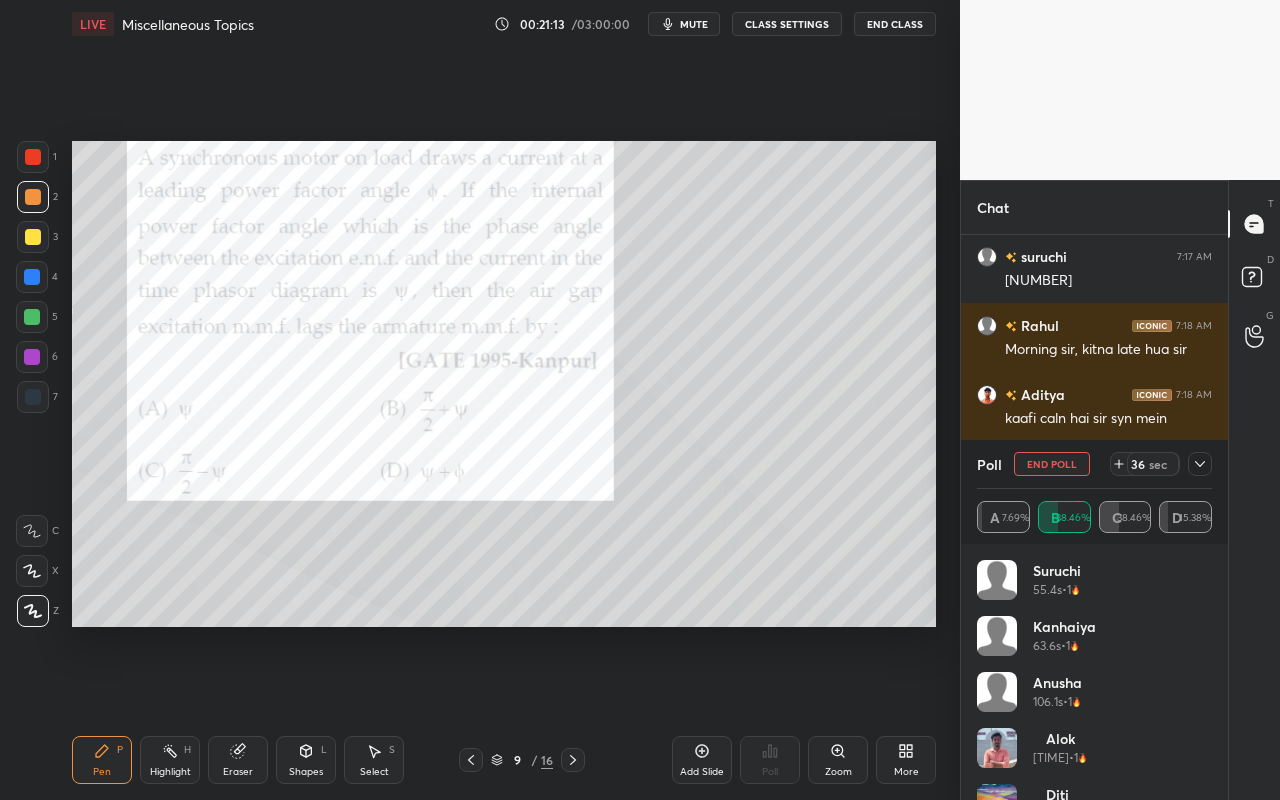 click on "Shapes L" at bounding box center [306, 760] 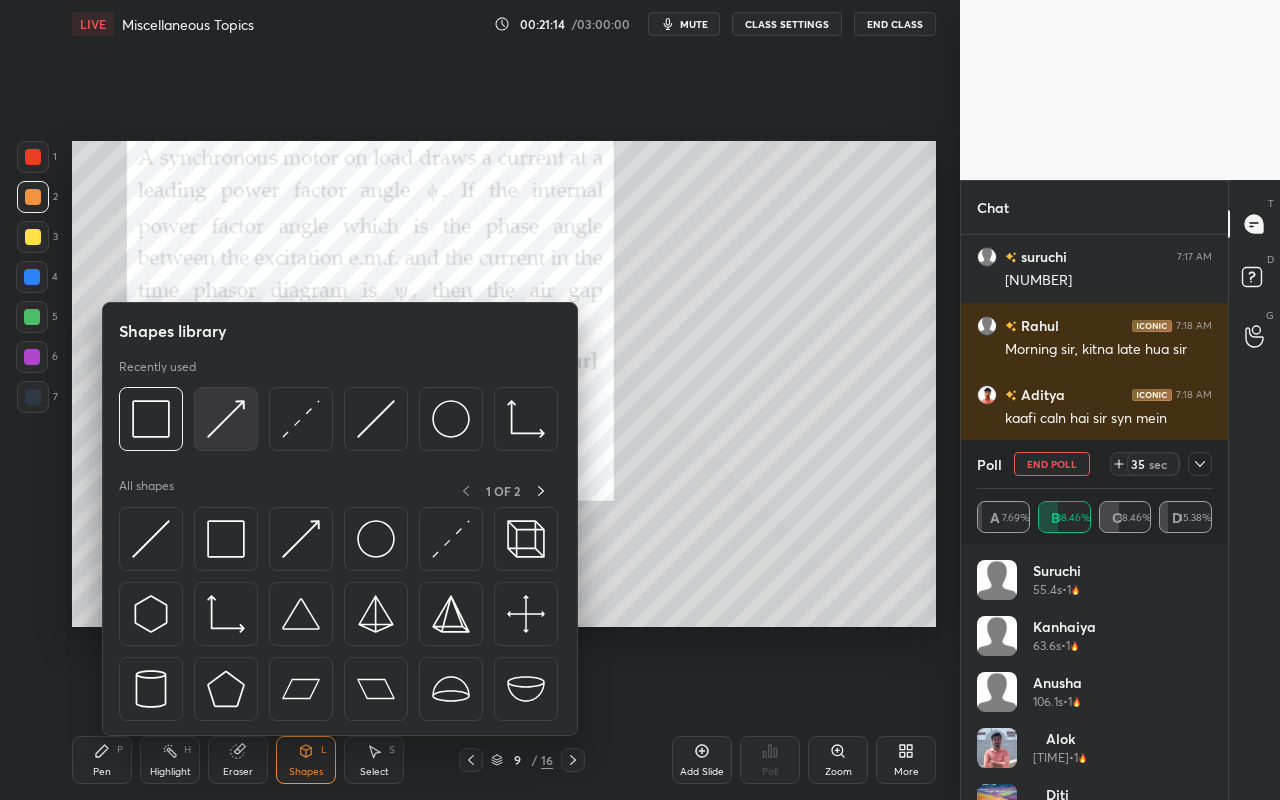 click at bounding box center [226, 419] 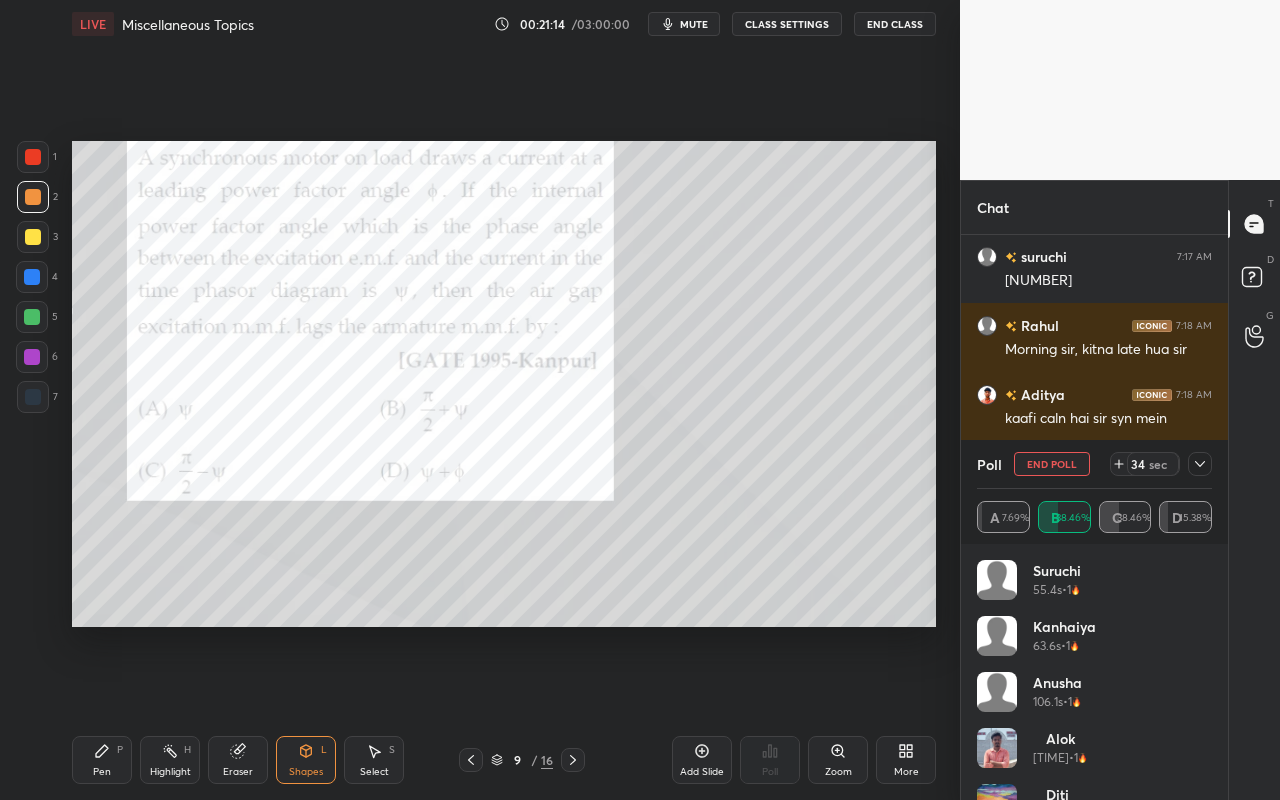 click at bounding box center (32, 317) 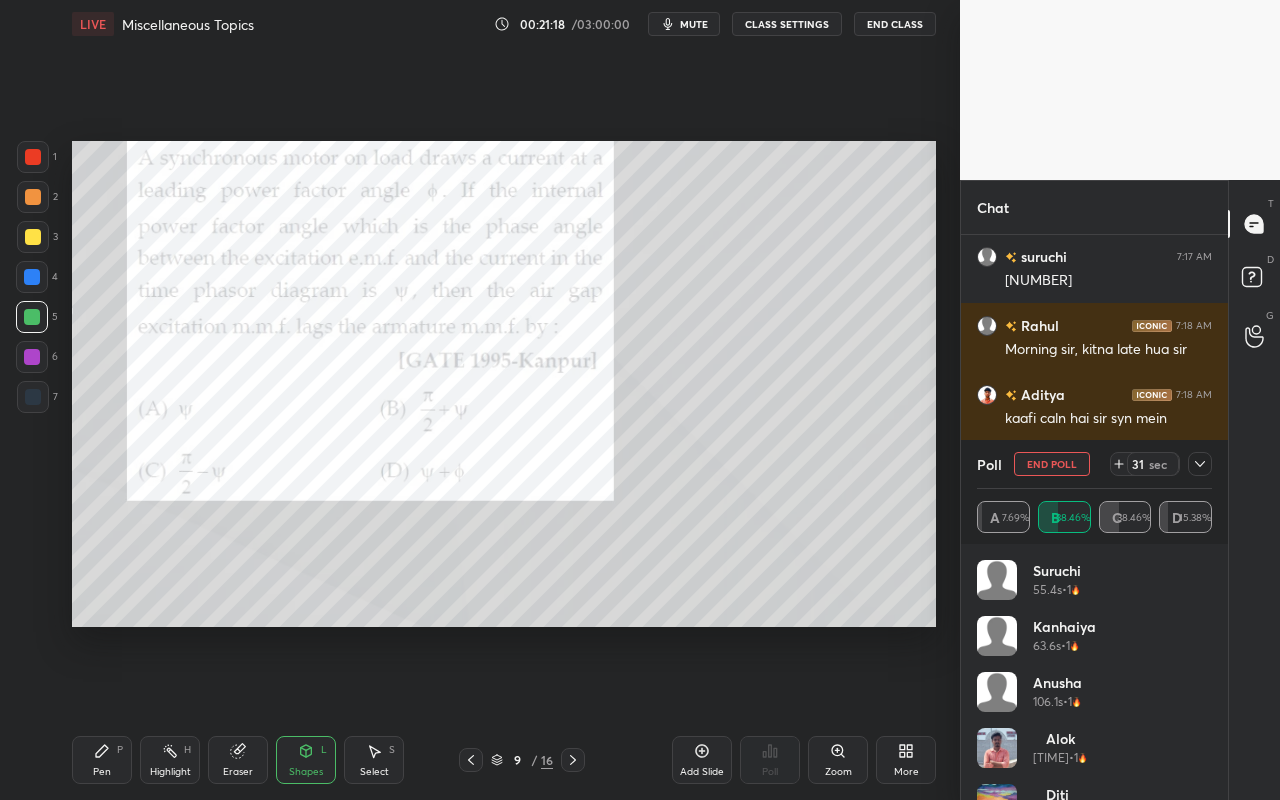 click on "Pen P" at bounding box center [102, 760] 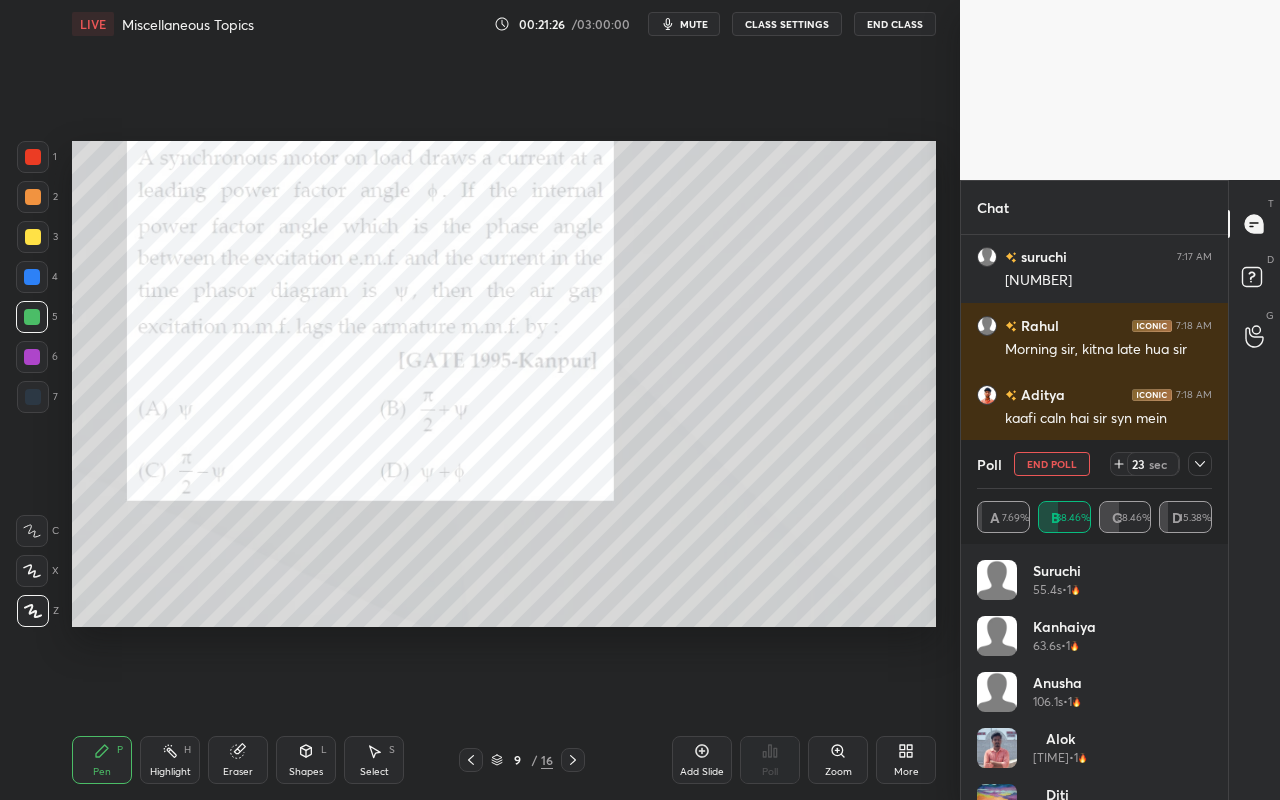 click on "Shapes" at bounding box center (306, 772) 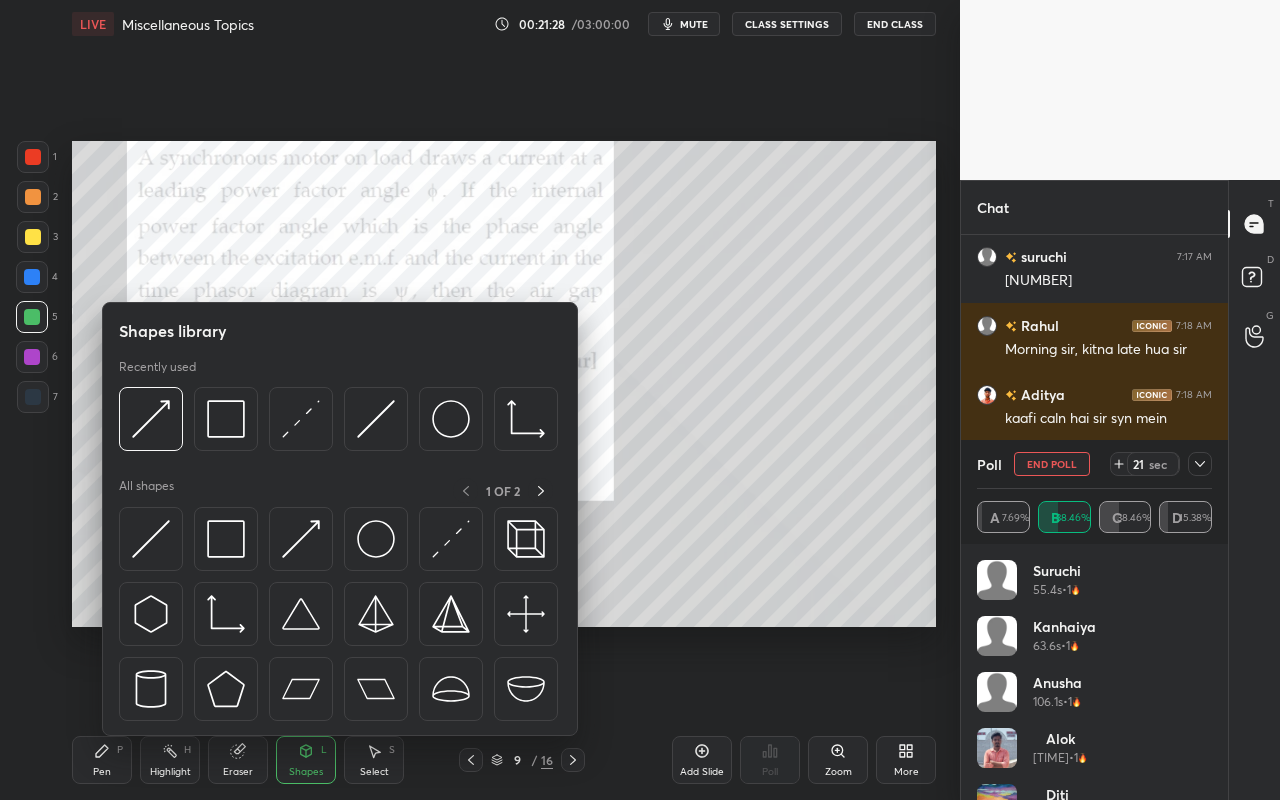 click at bounding box center [33, 197] 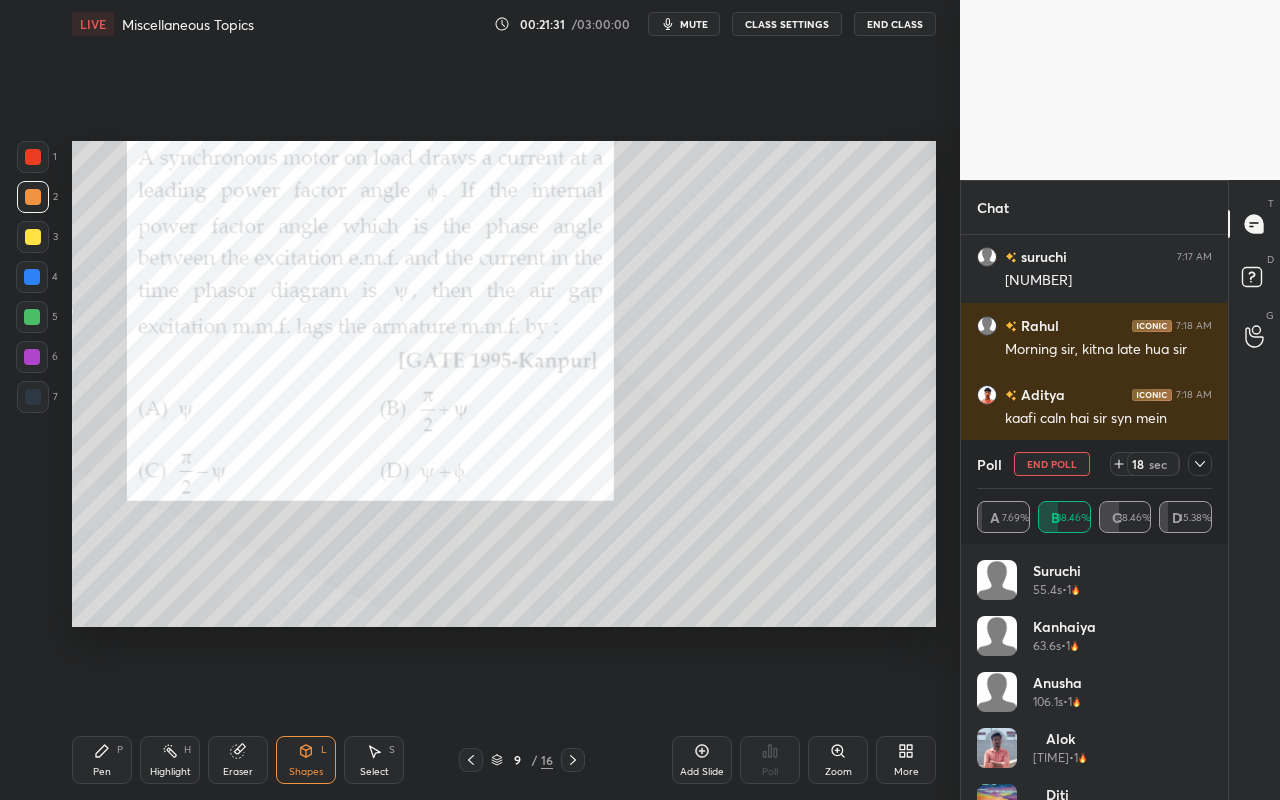 click on "Pen" at bounding box center [102, 772] 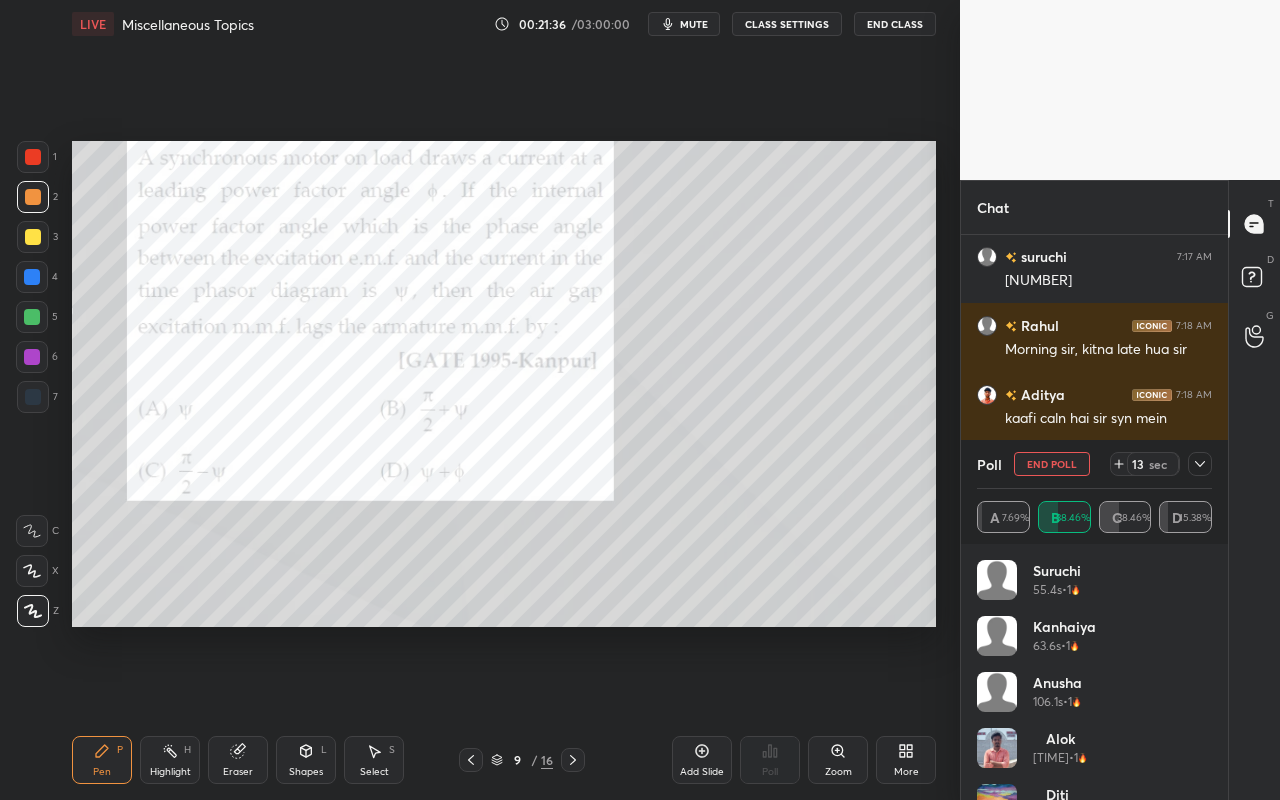 click on "Shapes L" at bounding box center (306, 760) 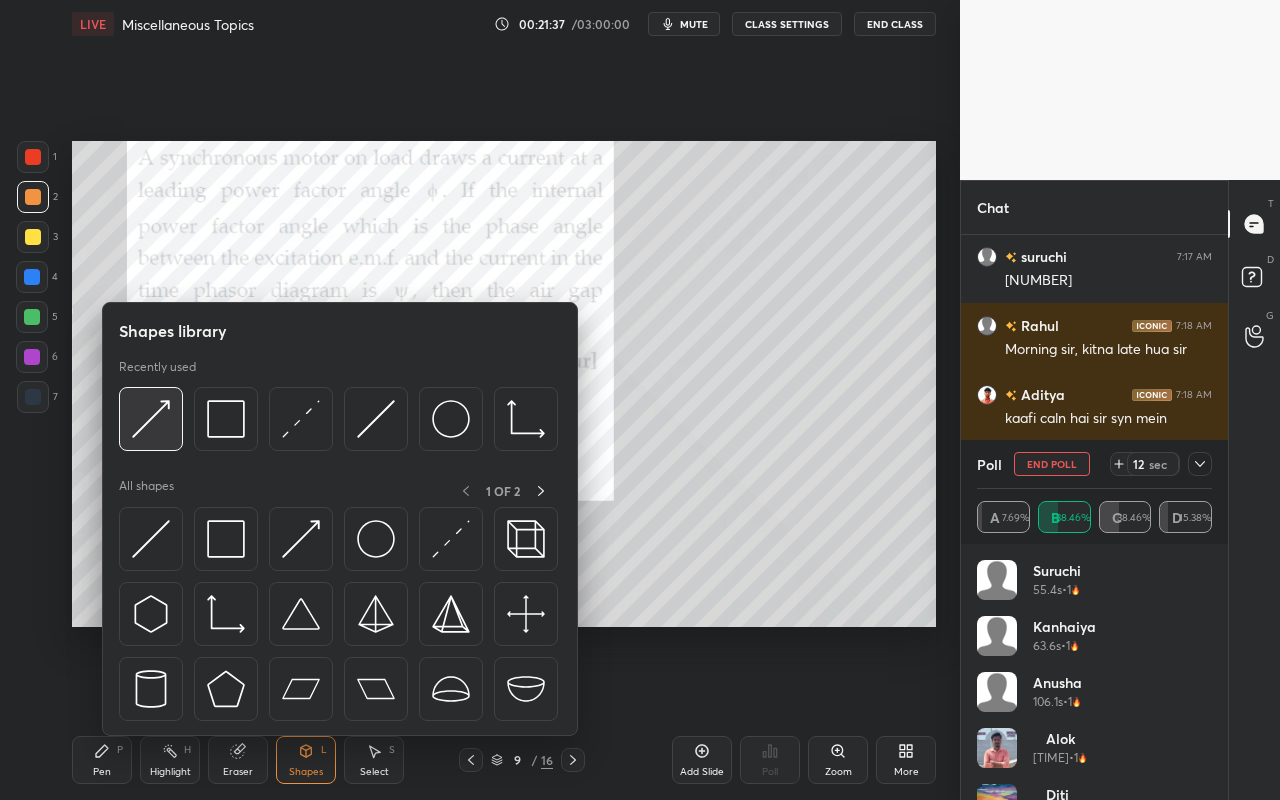 click at bounding box center [151, 419] 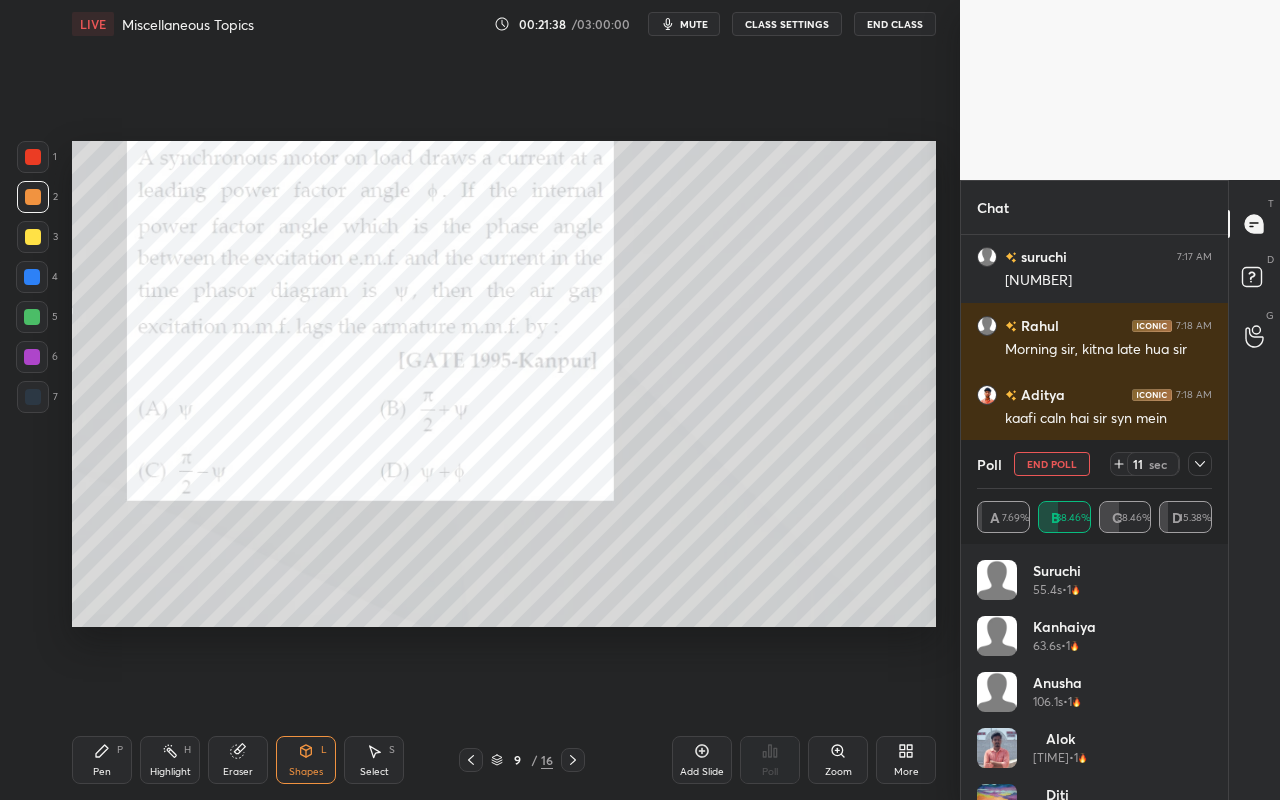 drag, startPoint x: 30, startPoint y: 317, endPoint x: 71, endPoint y: 313, distance: 41.19466 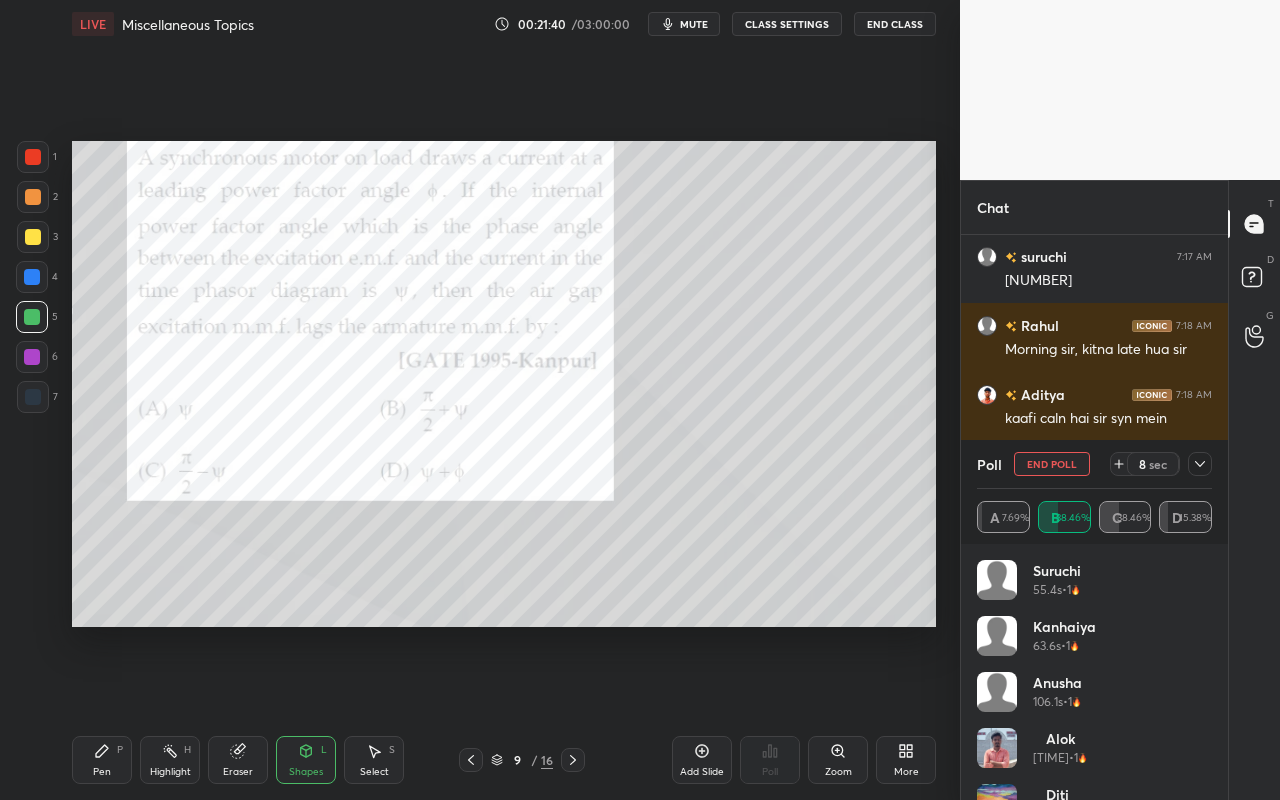 click at bounding box center [33, 157] 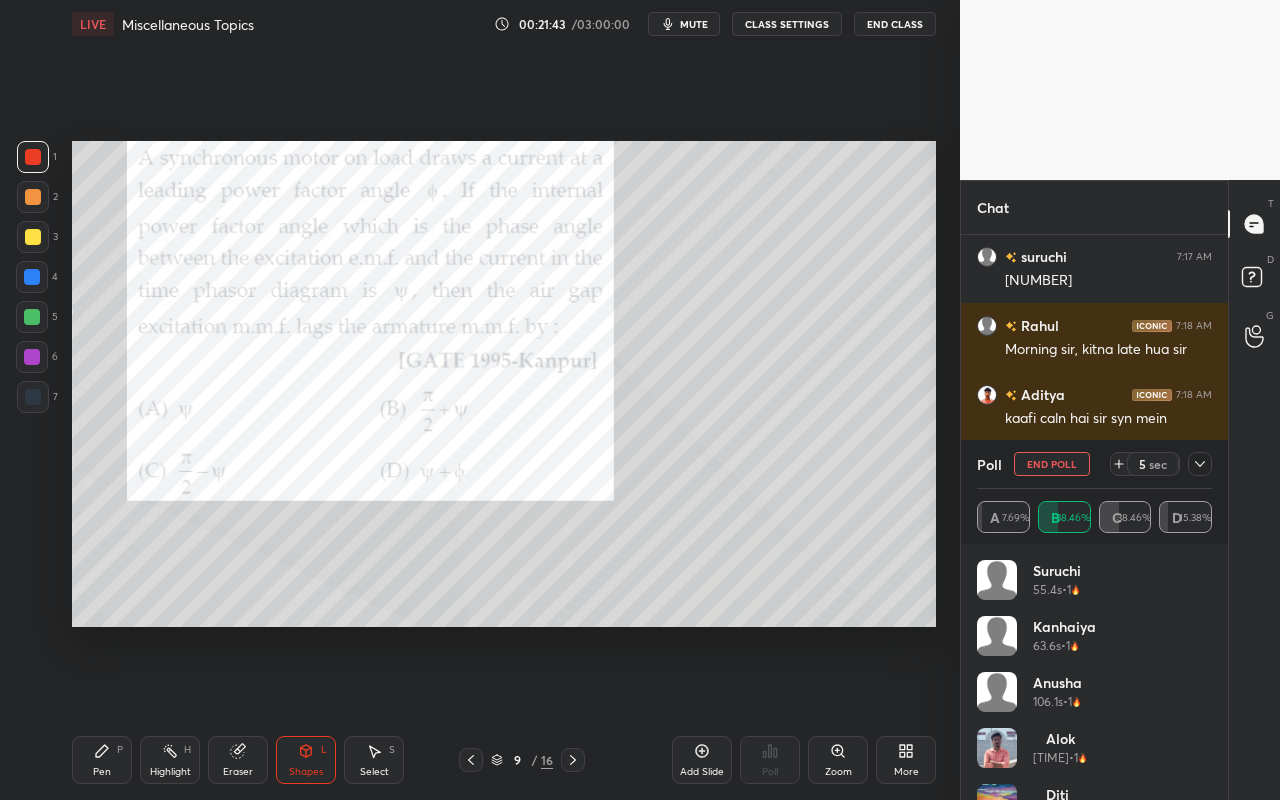 click 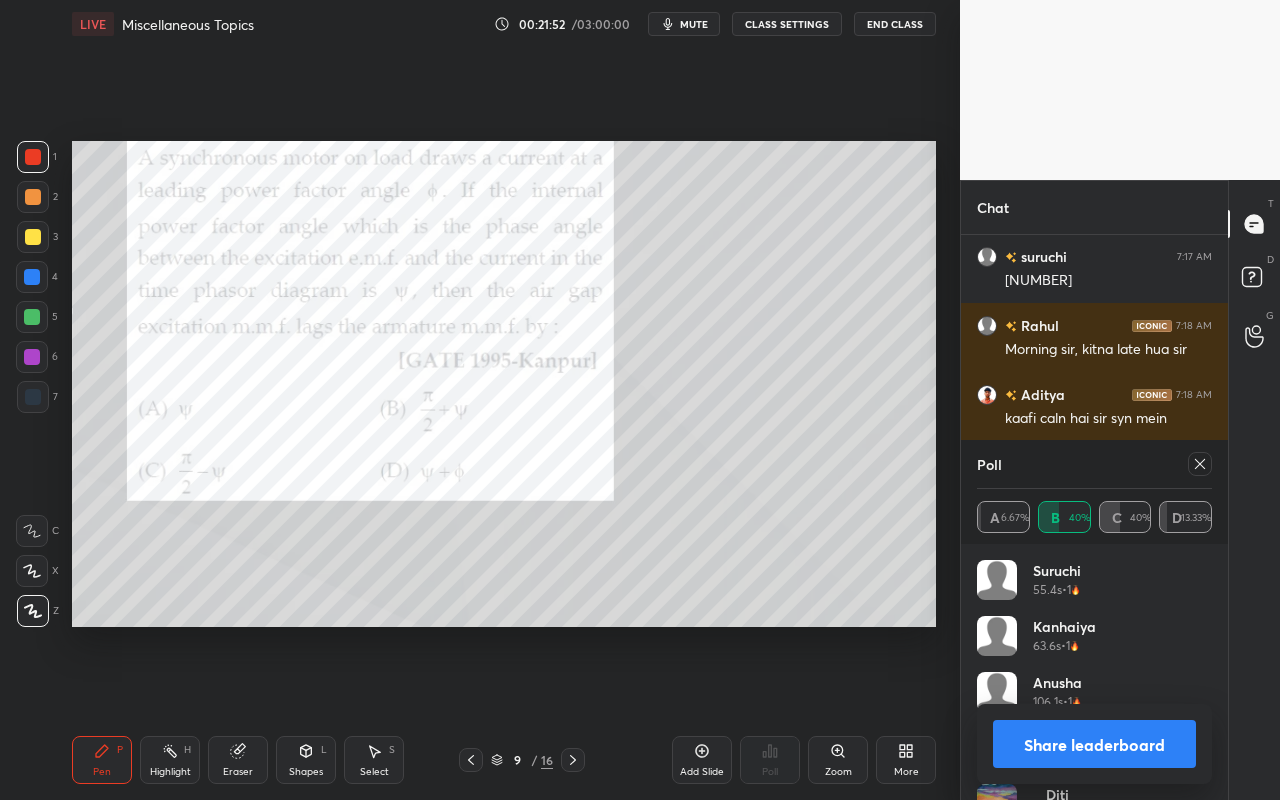 click on "Shapes" at bounding box center [306, 772] 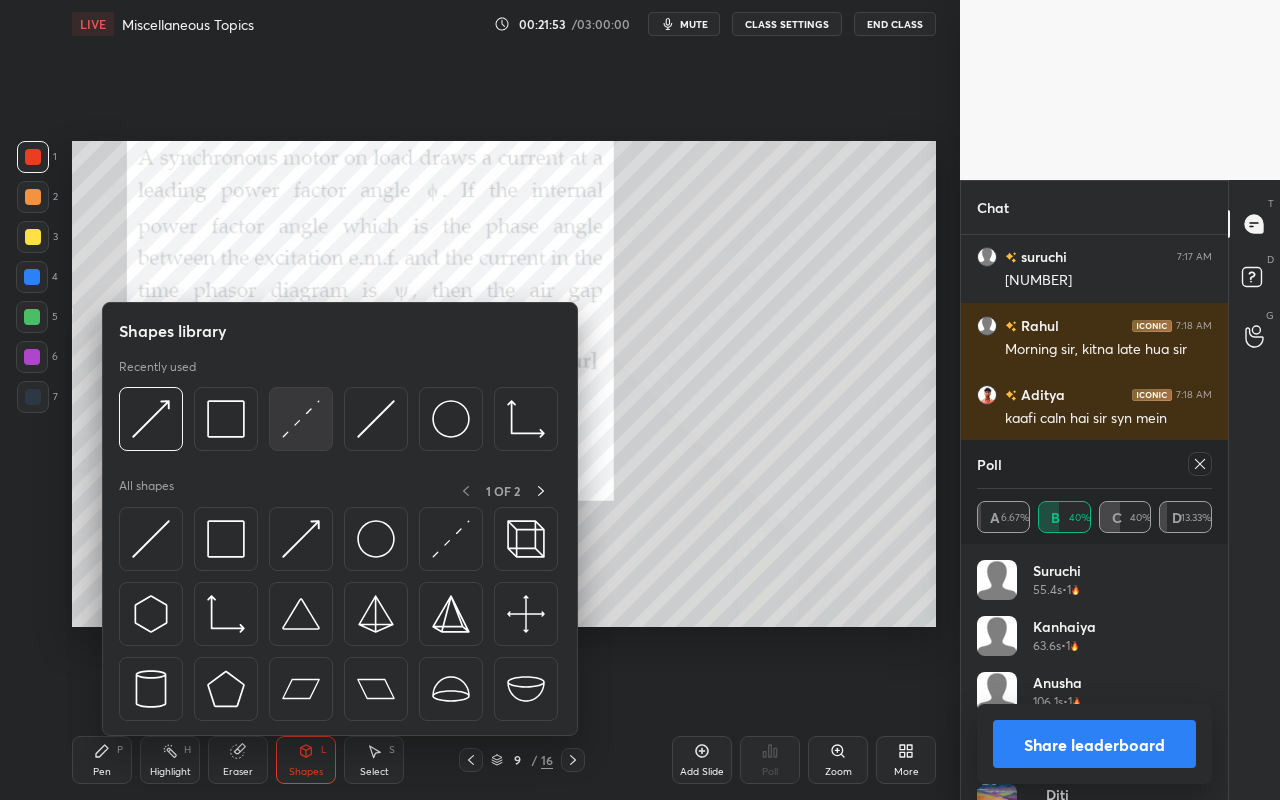 click at bounding box center (301, 419) 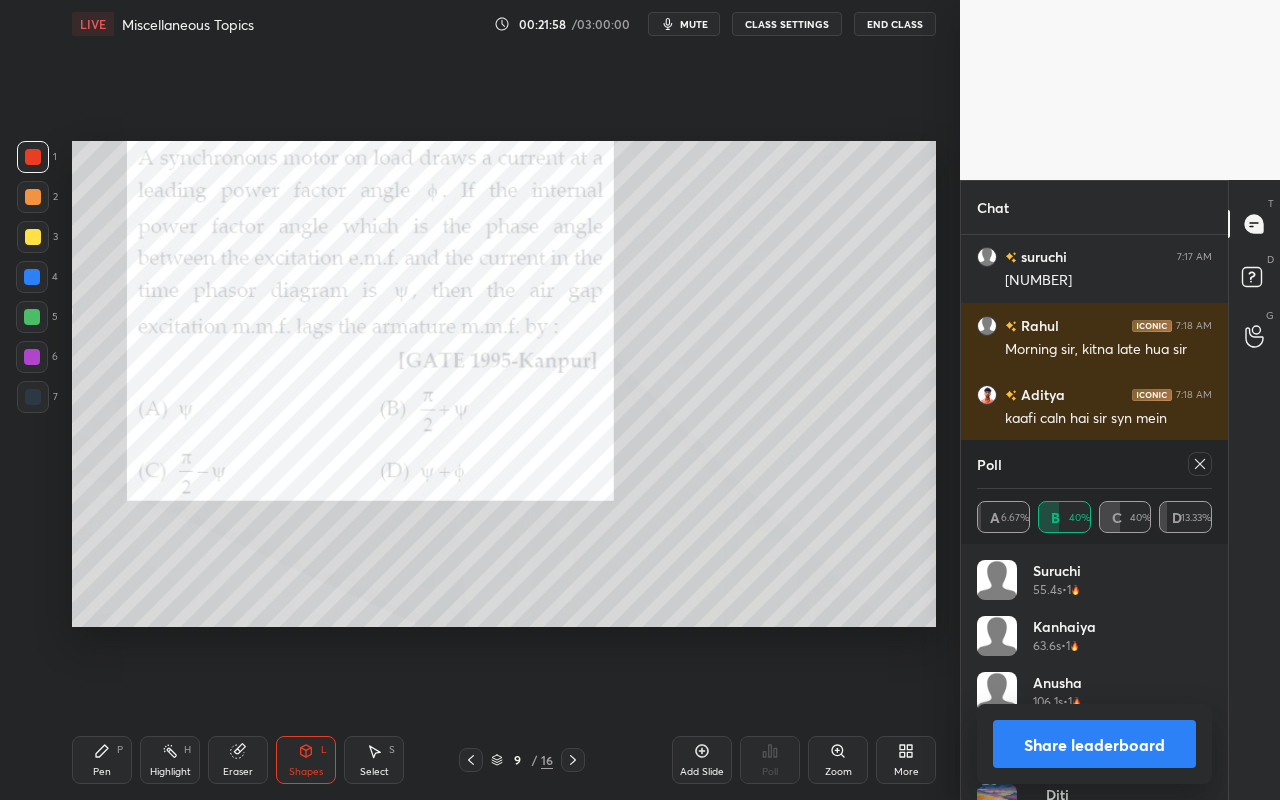 click 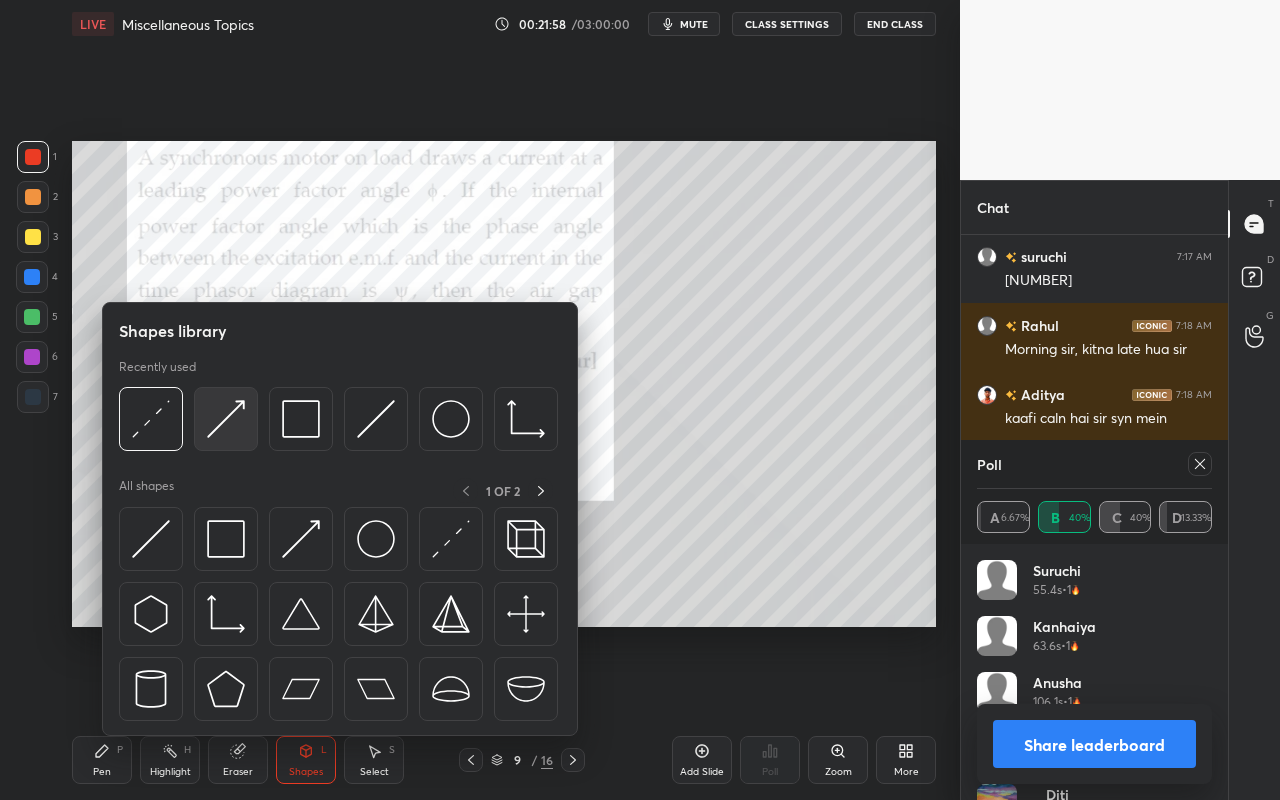 click at bounding box center [226, 419] 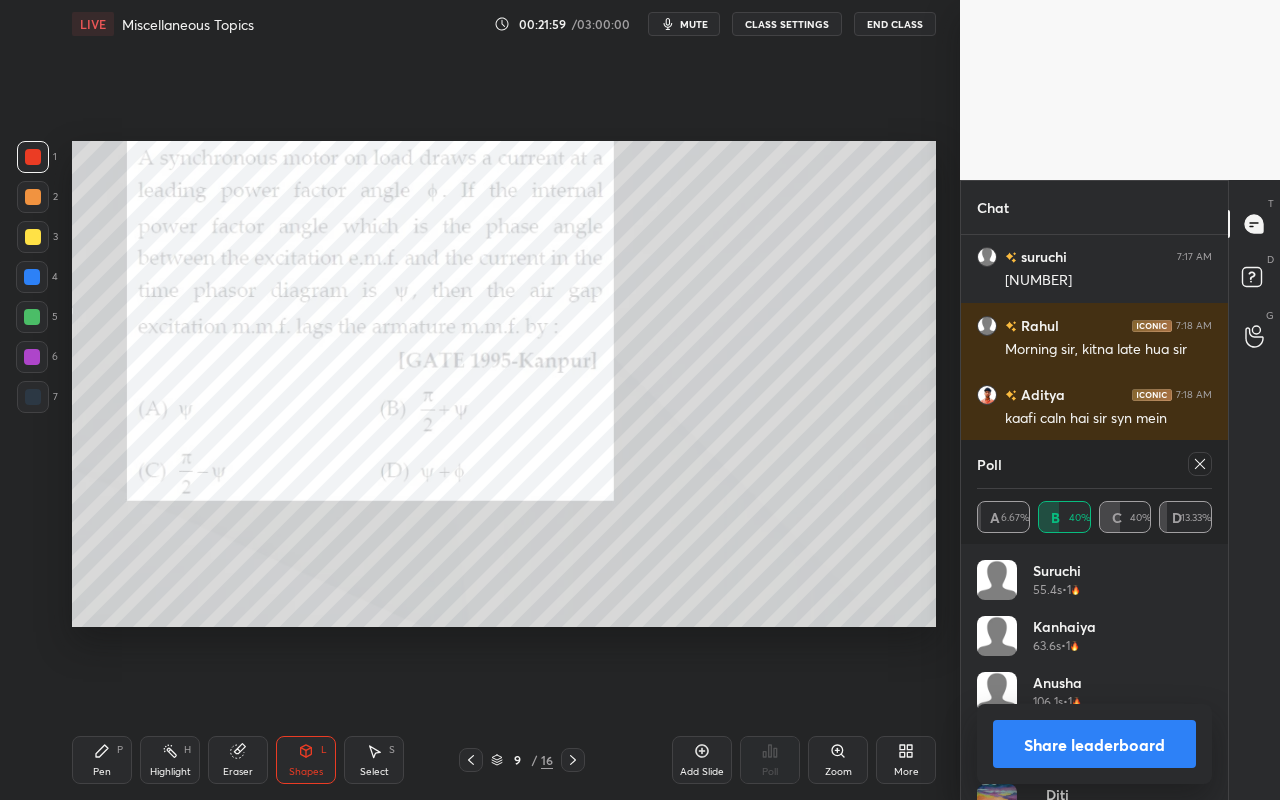 click at bounding box center (33, 197) 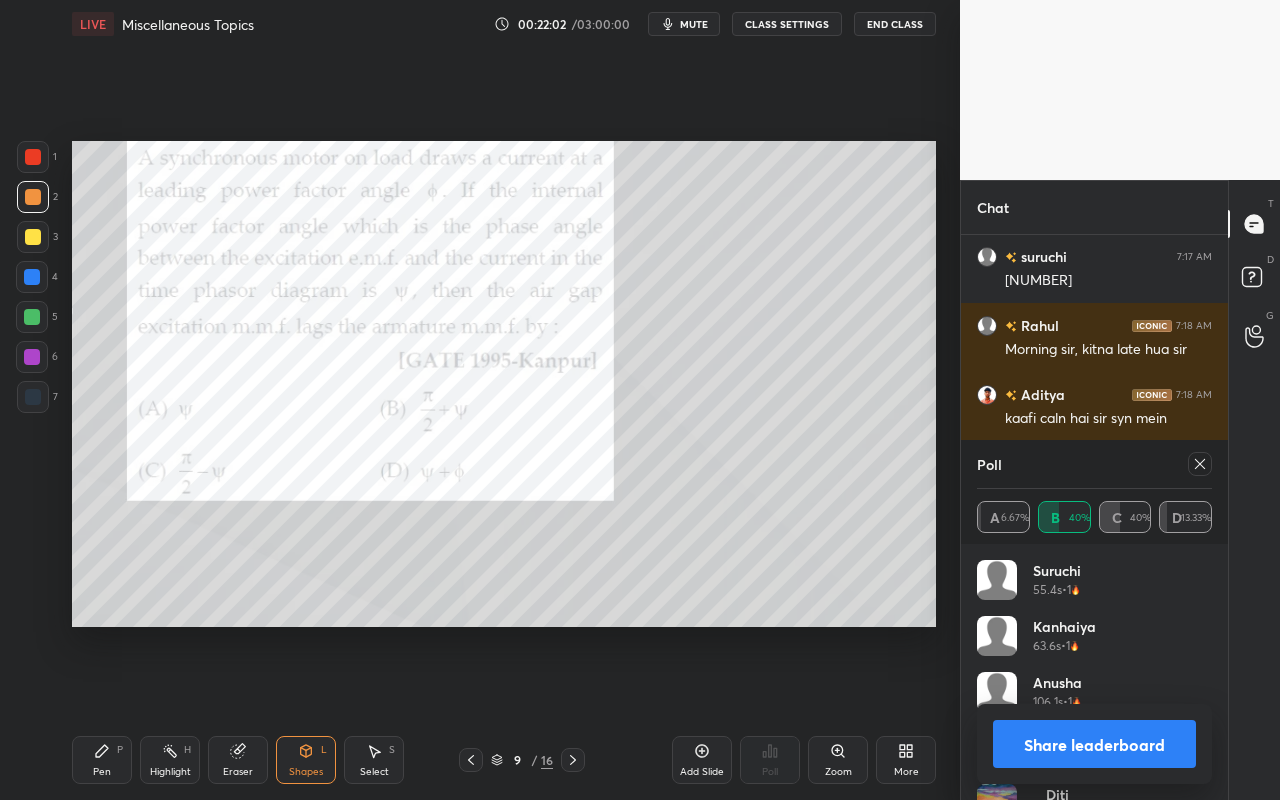 drag, startPoint x: 100, startPoint y: 766, endPoint x: 332, endPoint y: 671, distance: 250.69702 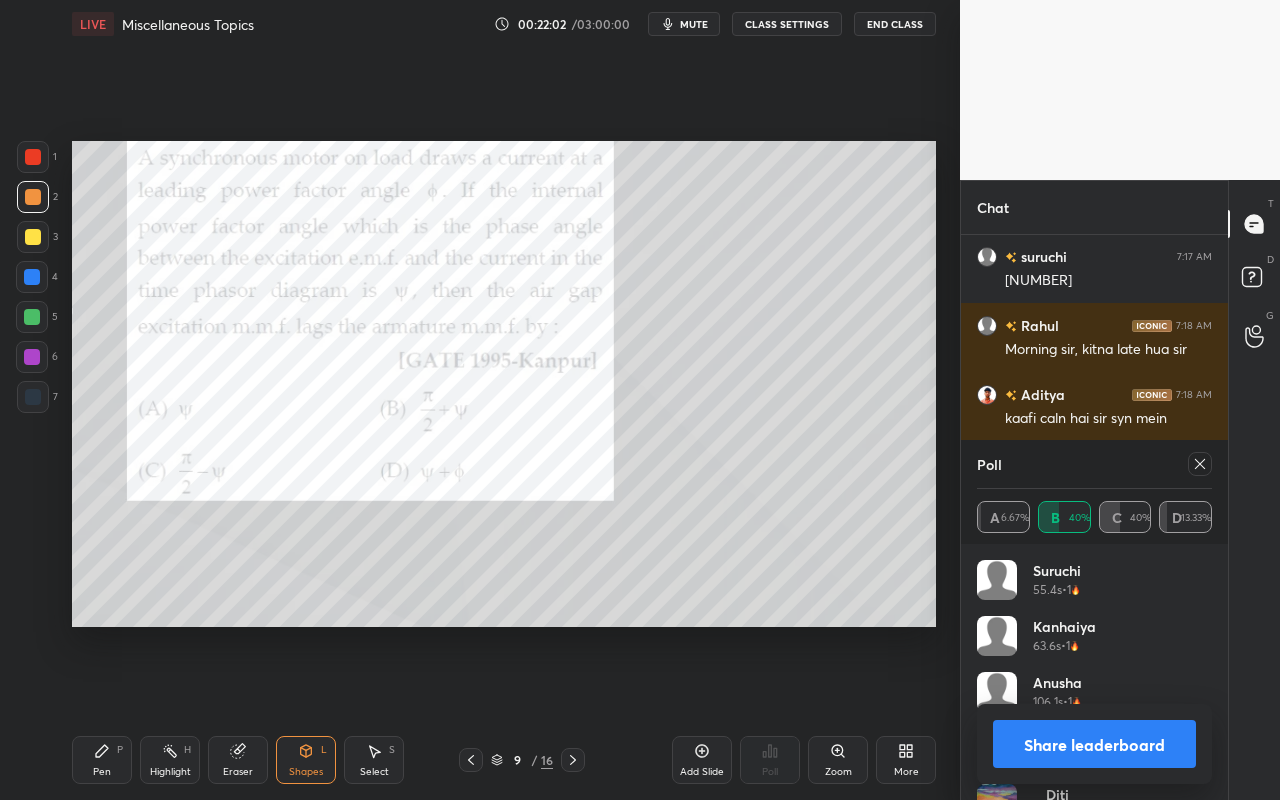 click on "Pen" at bounding box center (102, 772) 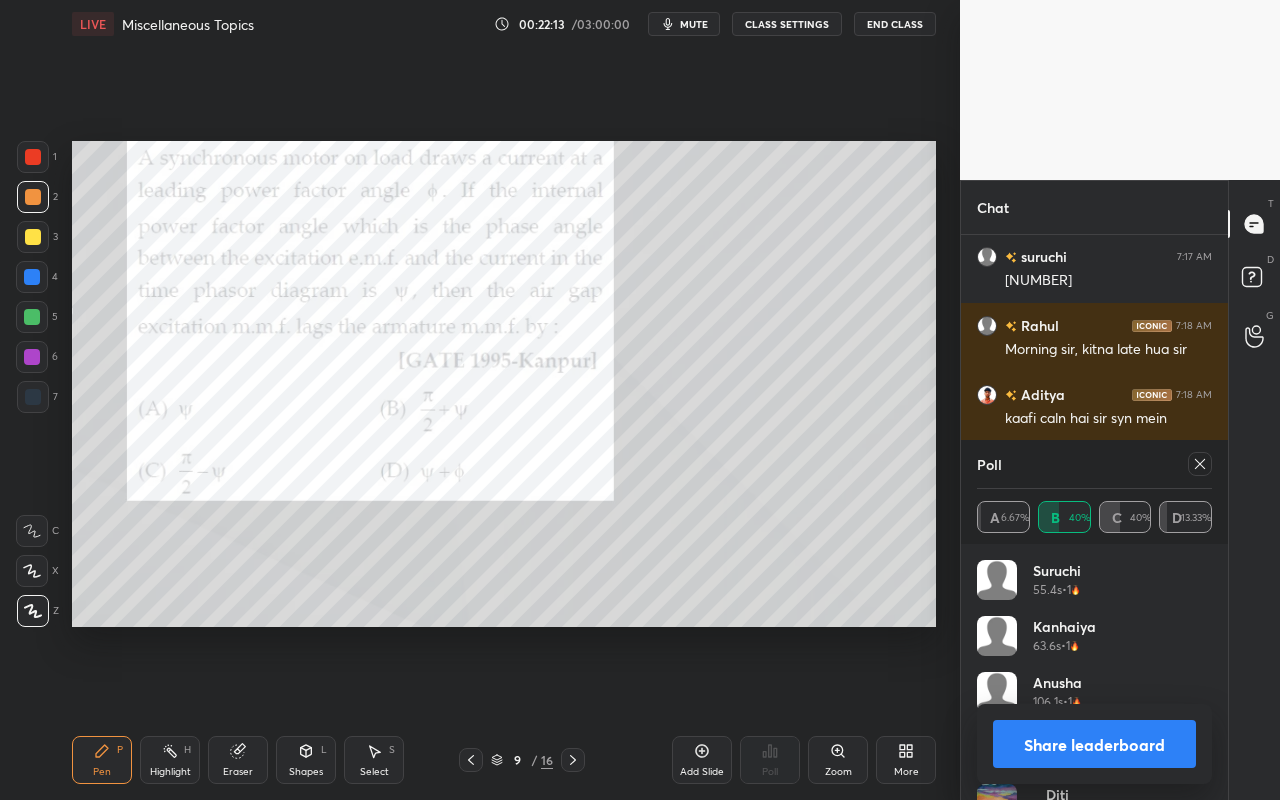 click on "Shapes L" at bounding box center (306, 760) 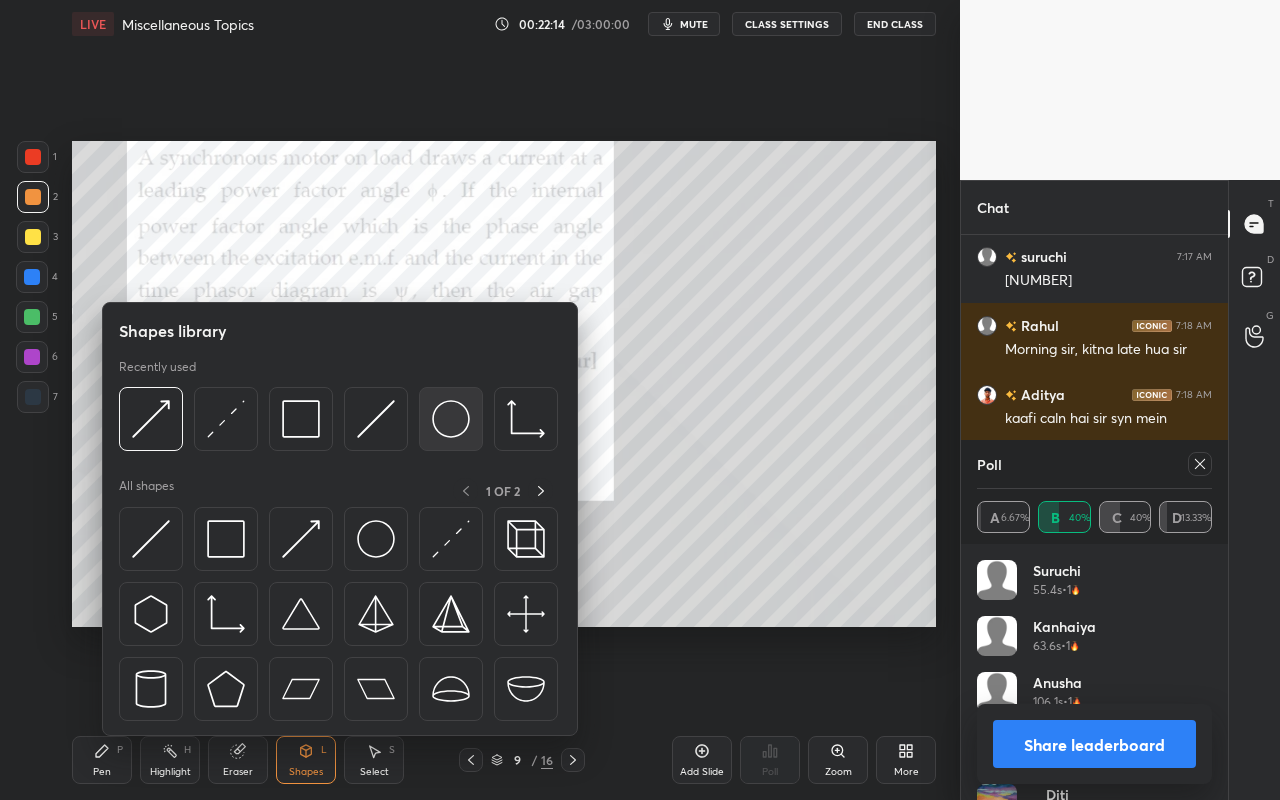 click at bounding box center (451, 419) 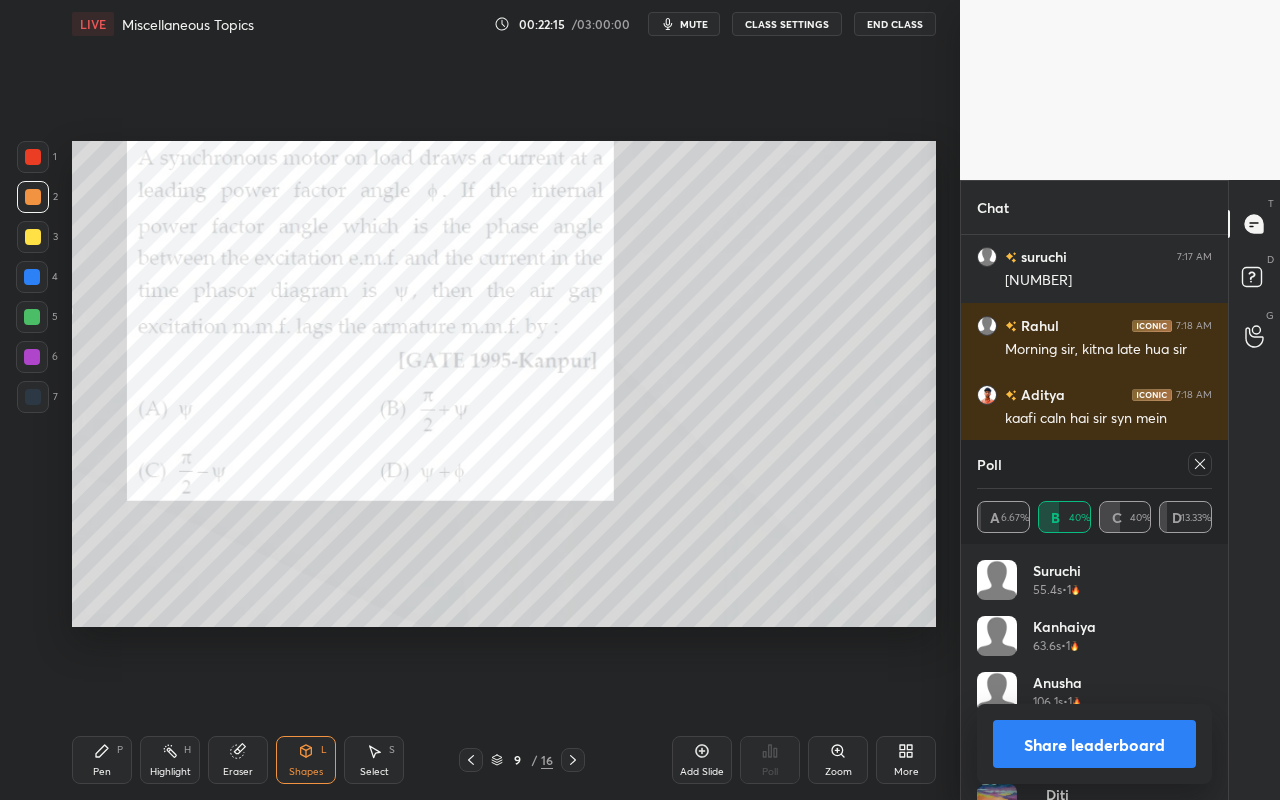 click at bounding box center (33, 157) 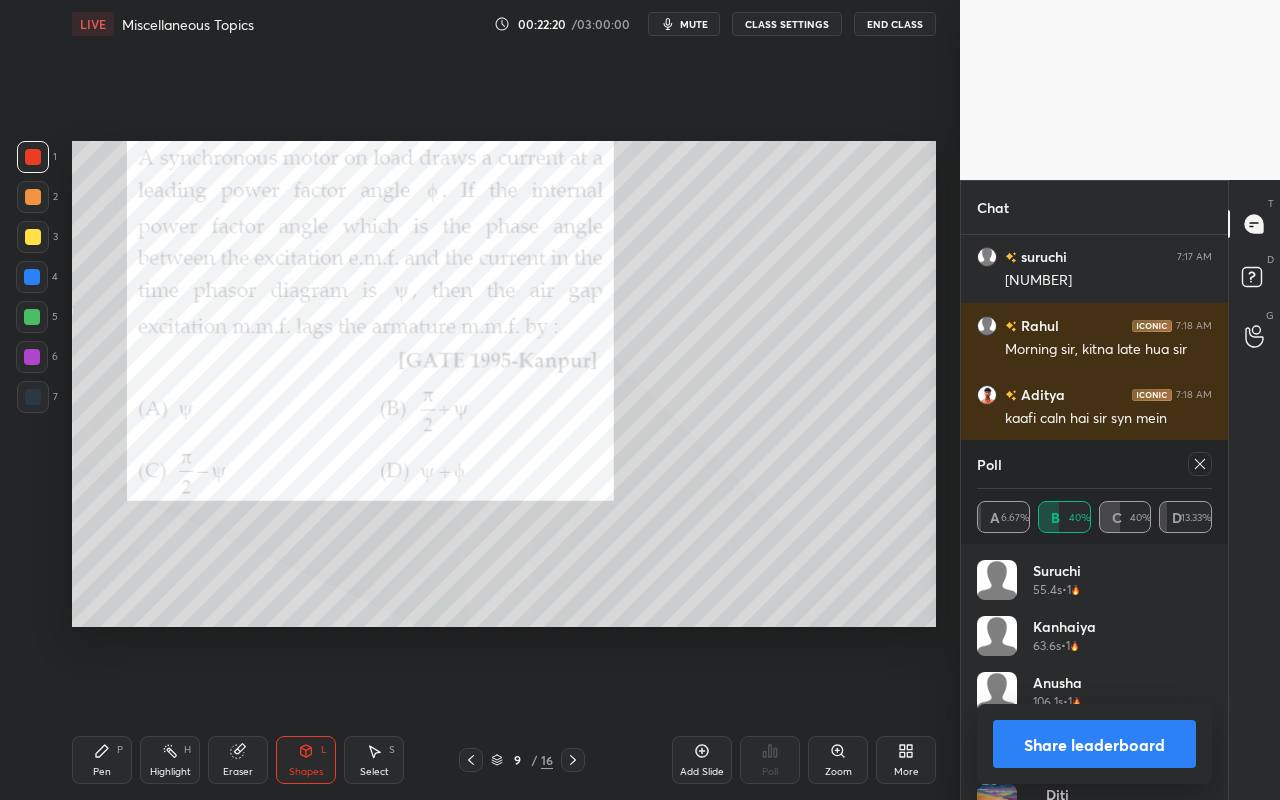 click on "Highlight" at bounding box center [170, 772] 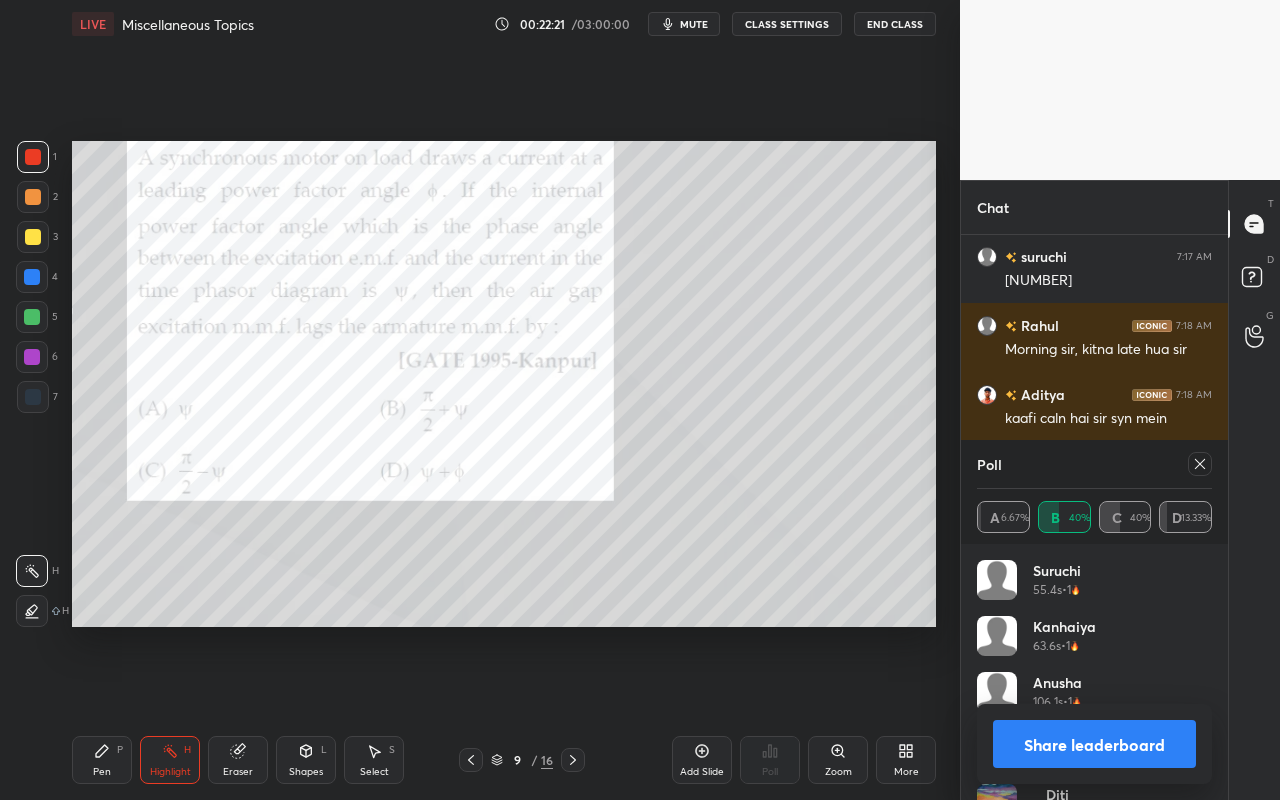 drag, startPoint x: 168, startPoint y: 765, endPoint x: 375, endPoint y: 662, distance: 231.20985 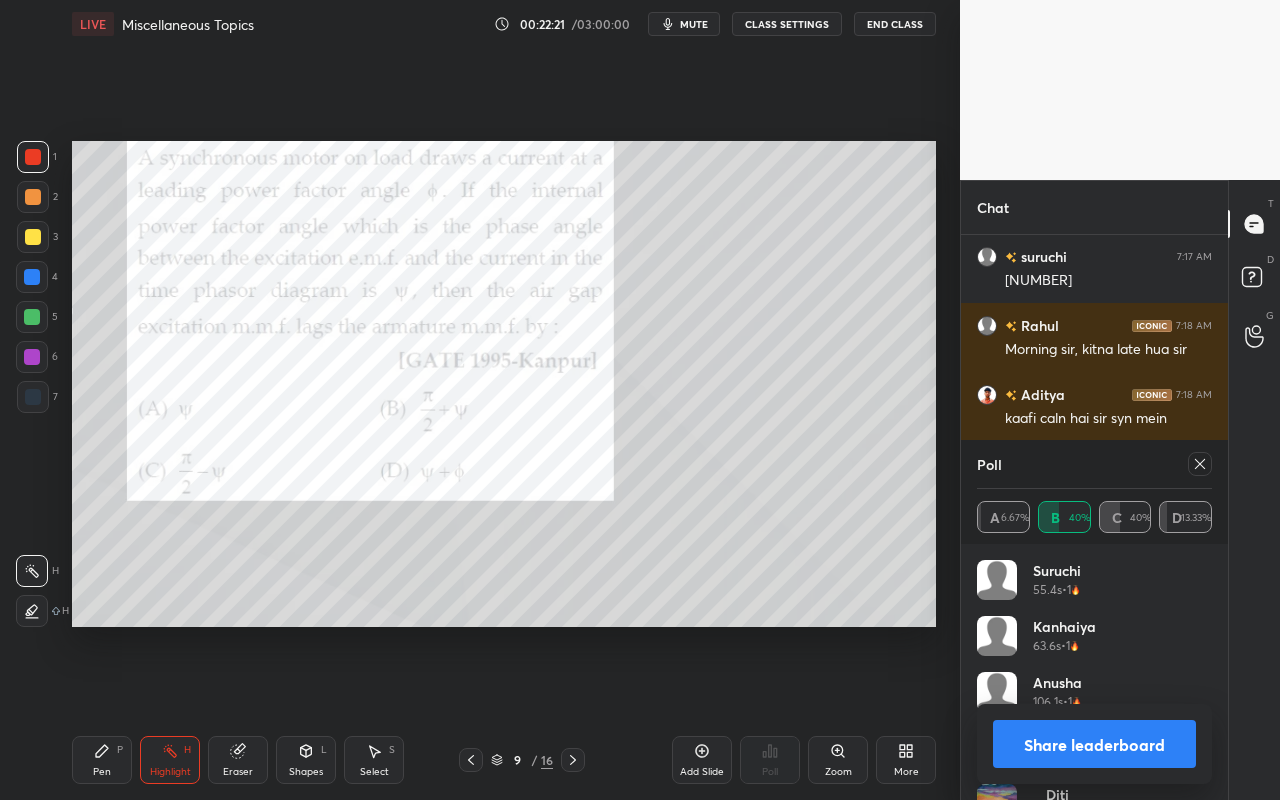 click on "Highlight" at bounding box center [170, 772] 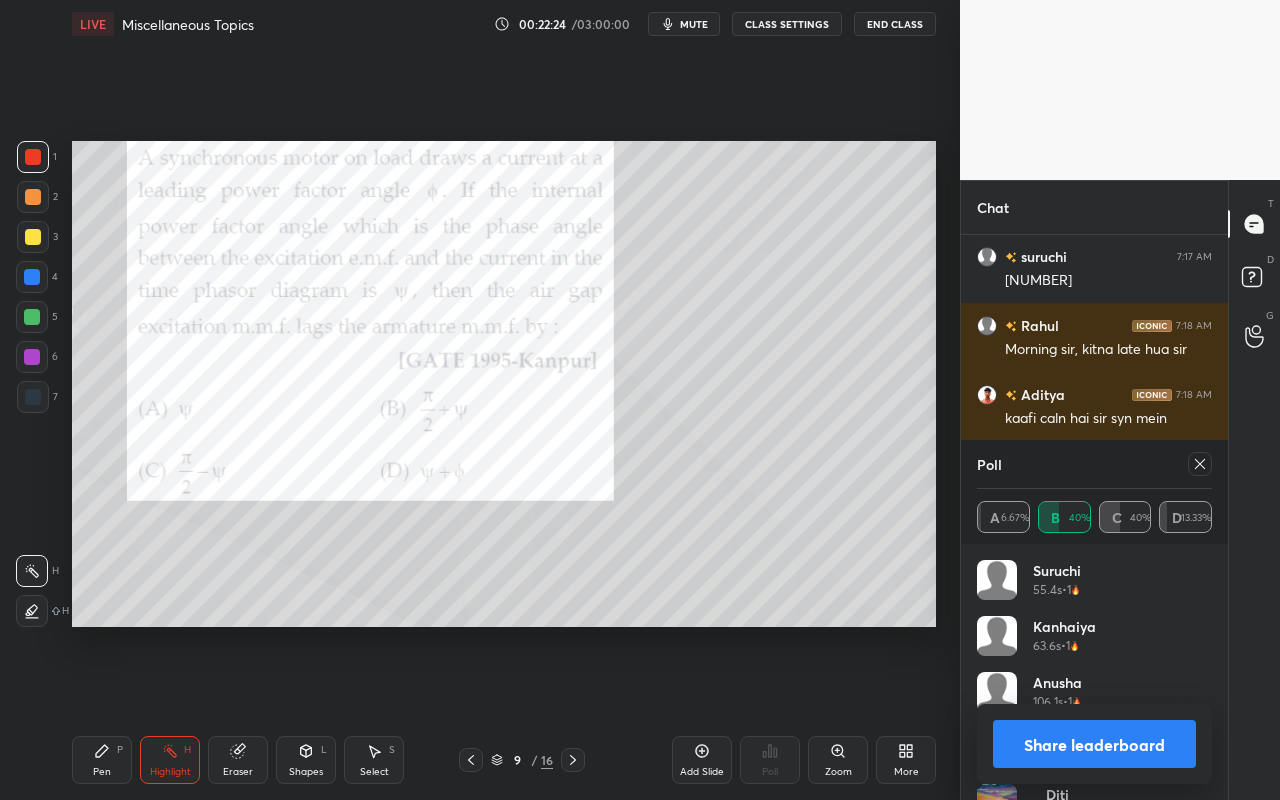 click on "Pen P" at bounding box center (102, 760) 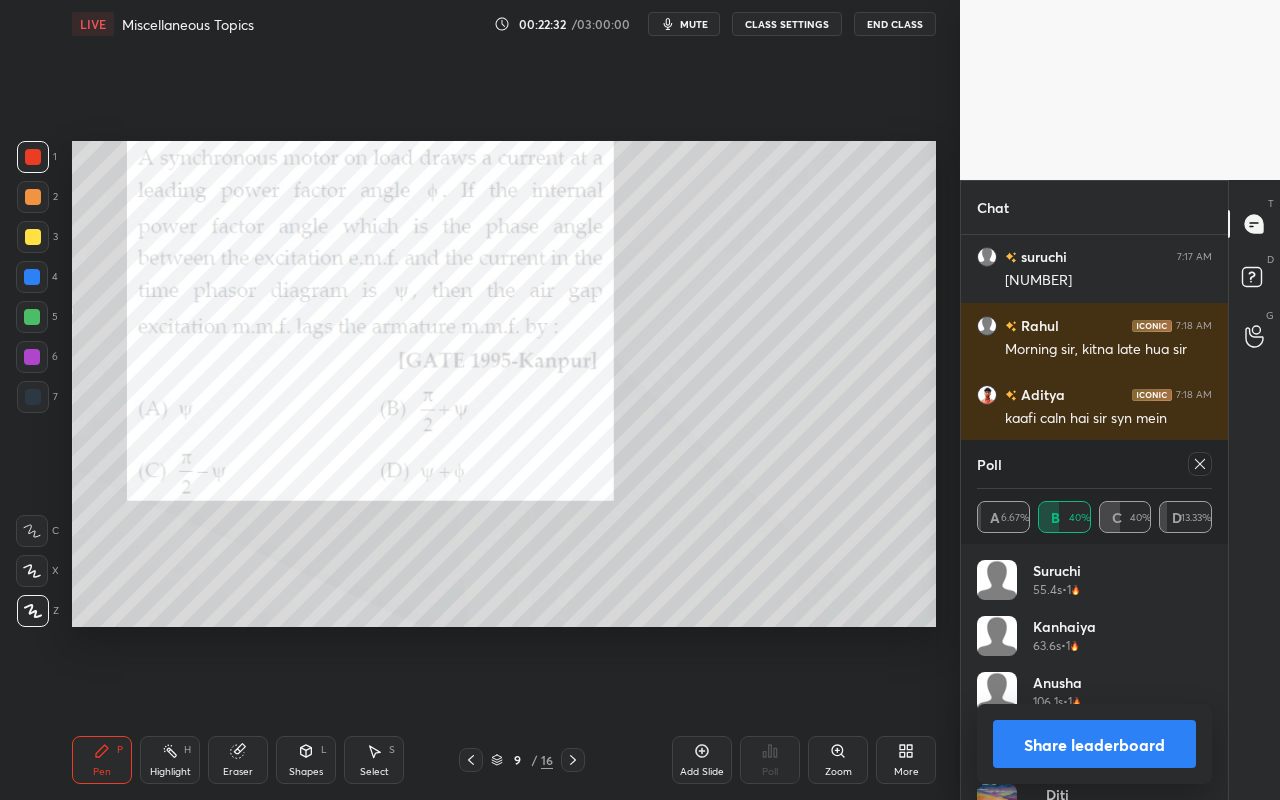 click on "Poll A 6.67% B 40% C 40% D 13.33%" at bounding box center [1094, 492] 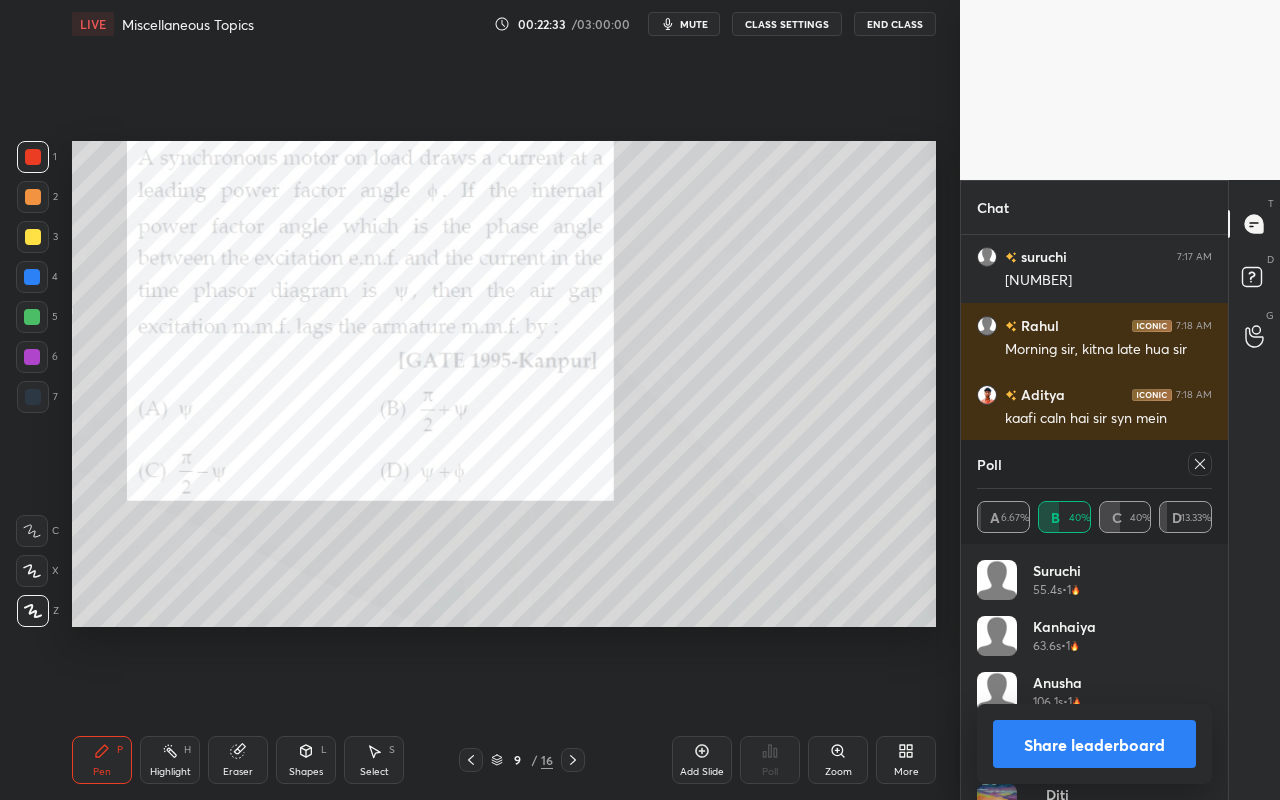 click at bounding box center (1196, 464) 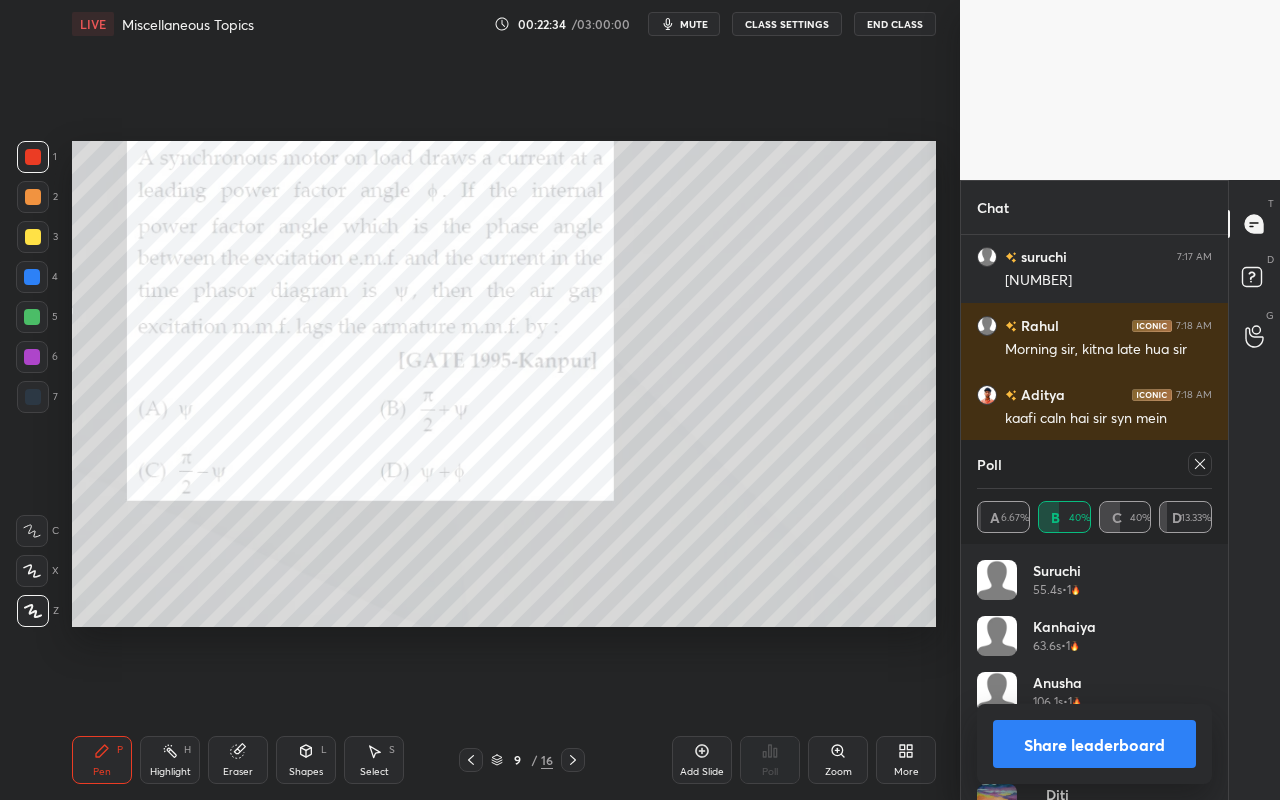 click 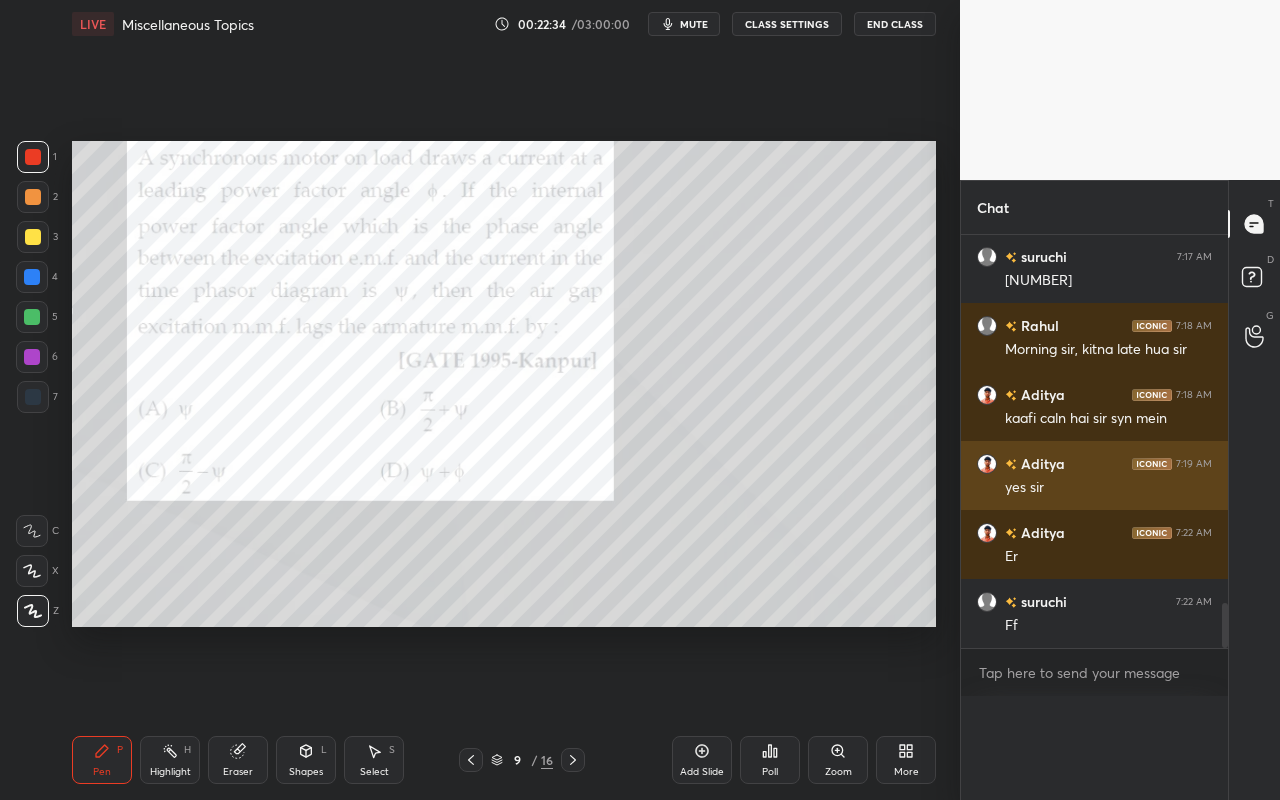 scroll, scrollTop: 0, scrollLeft: 0, axis: both 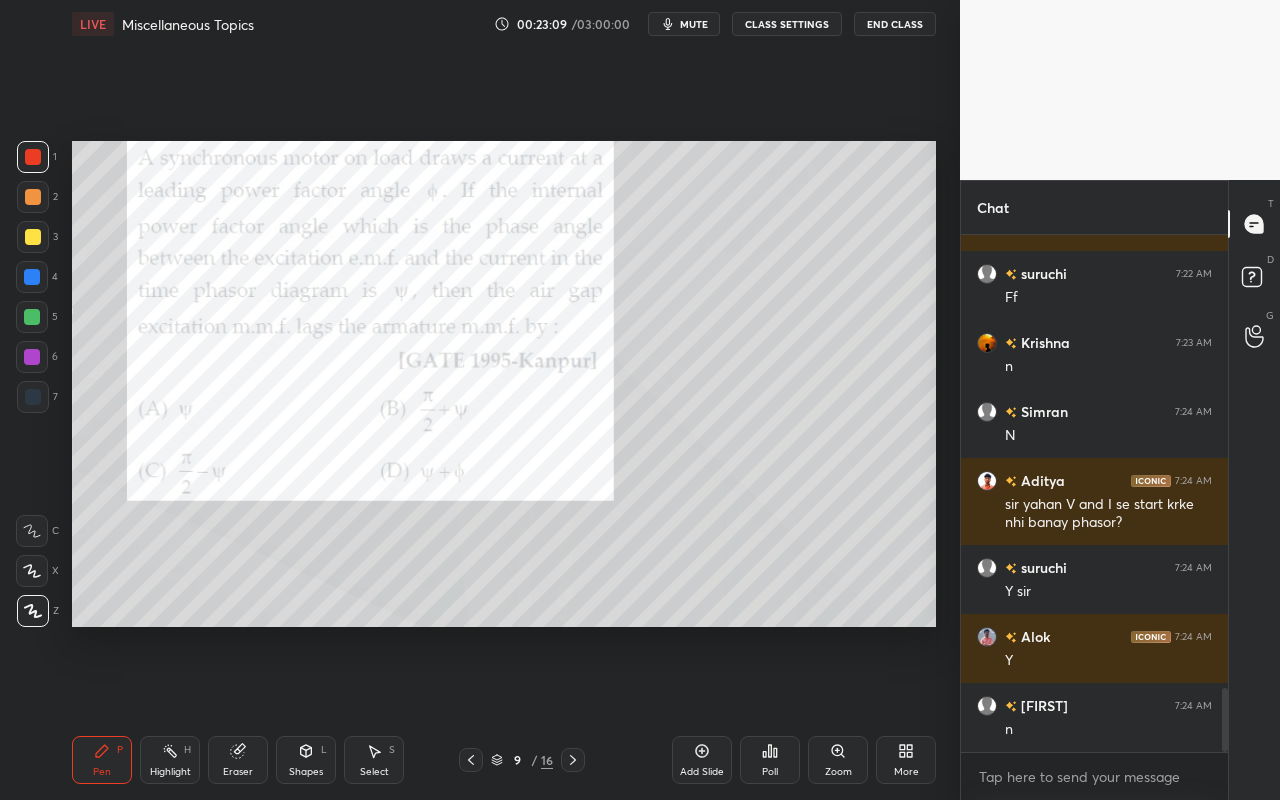 click on "Shapes L" at bounding box center (306, 760) 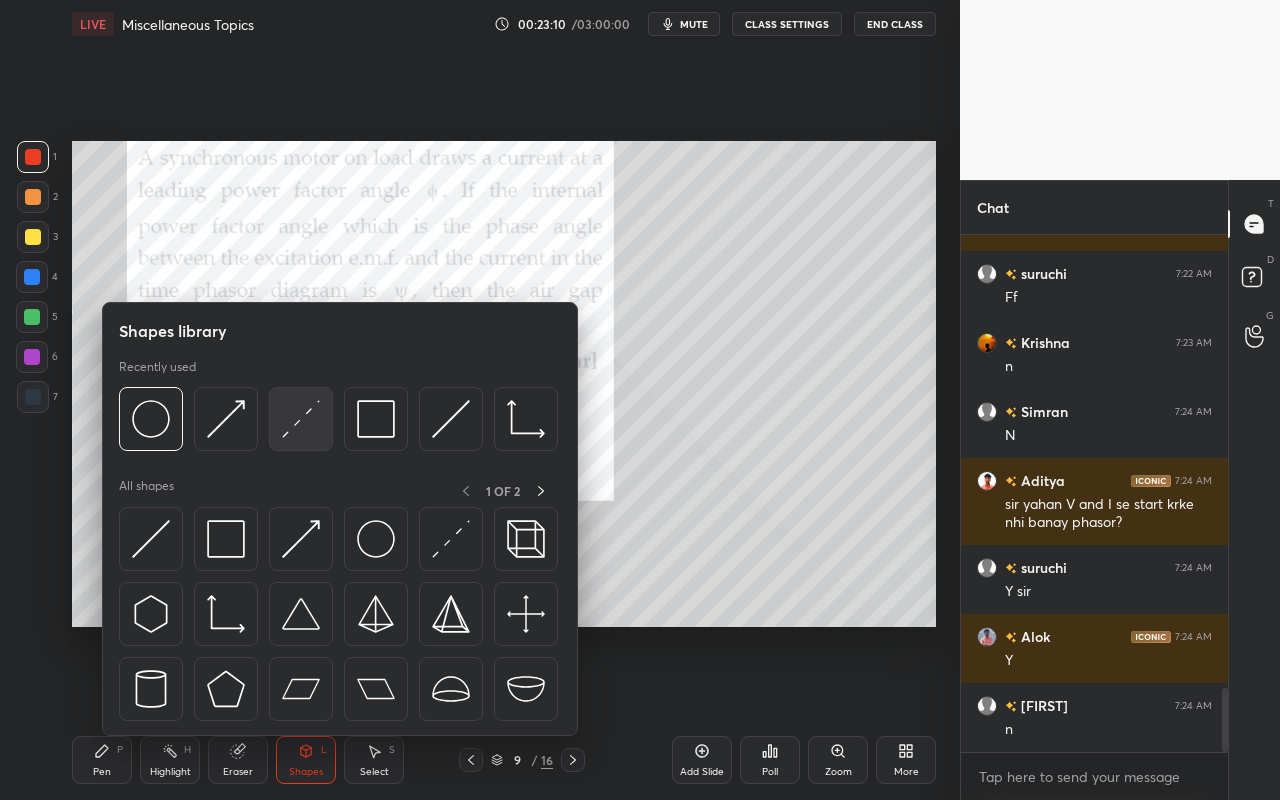 click at bounding box center [301, 419] 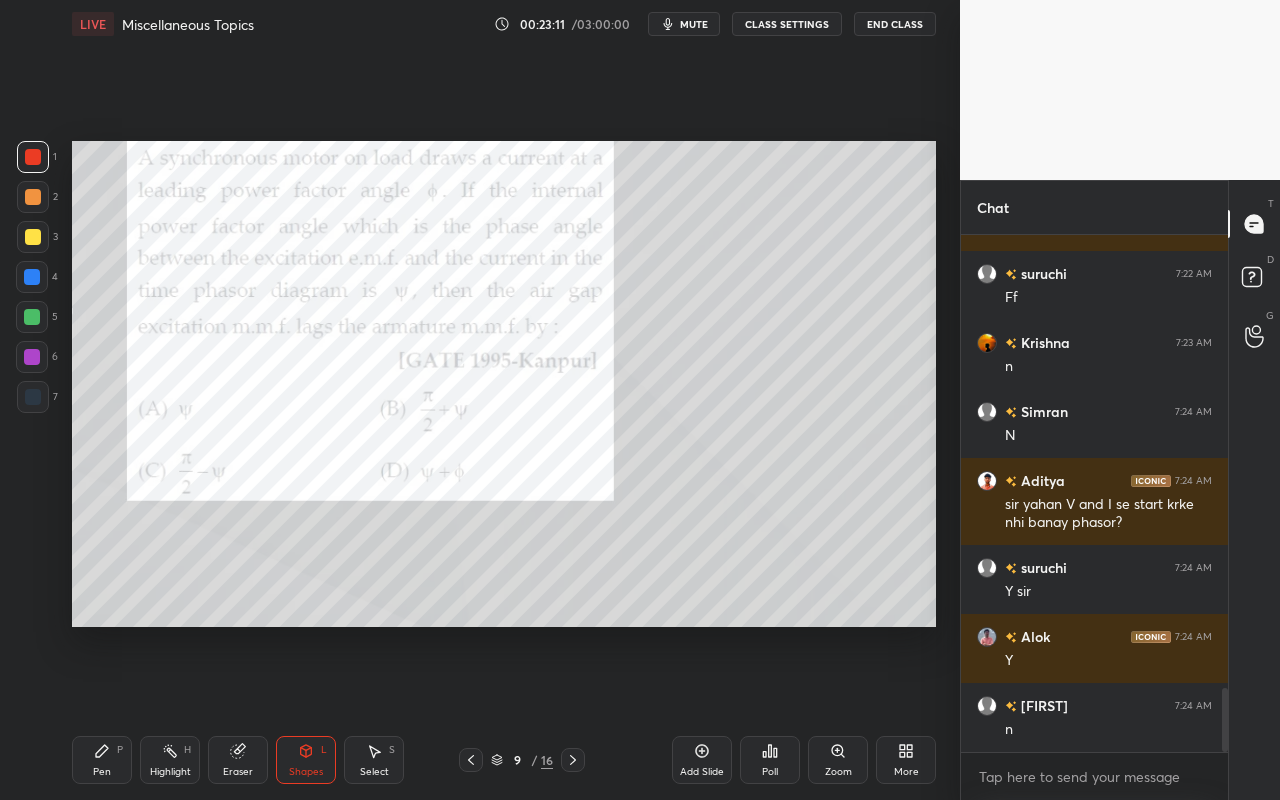 click at bounding box center (32, 357) 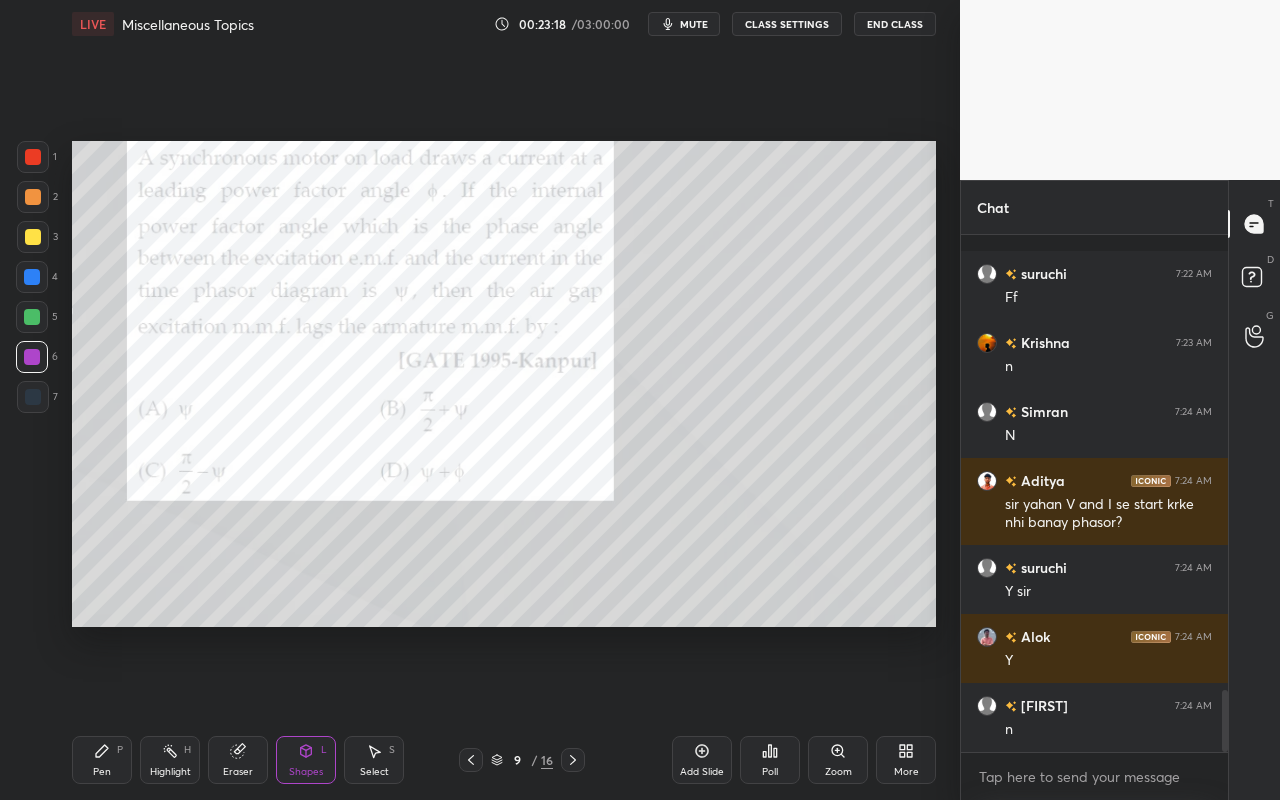 scroll, scrollTop: 3786, scrollLeft: 0, axis: vertical 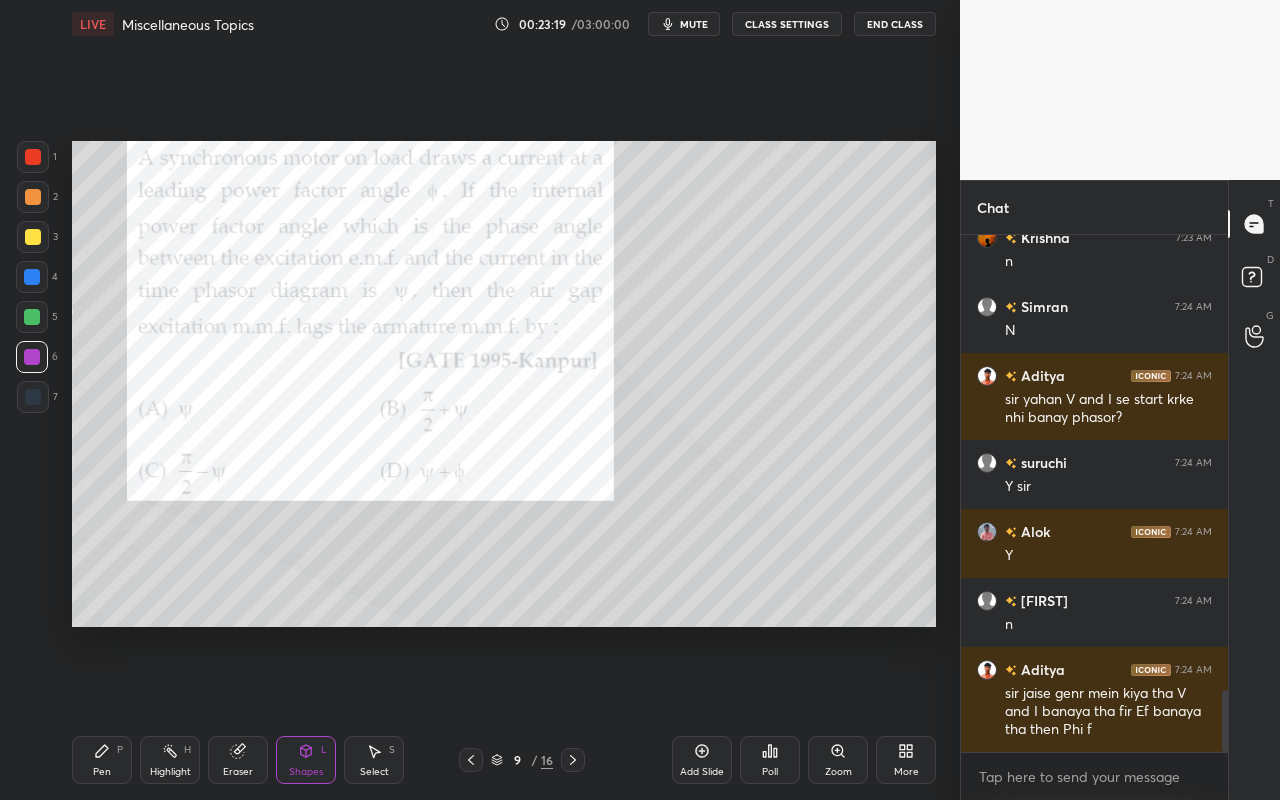 click on "Shapes L" at bounding box center [306, 760] 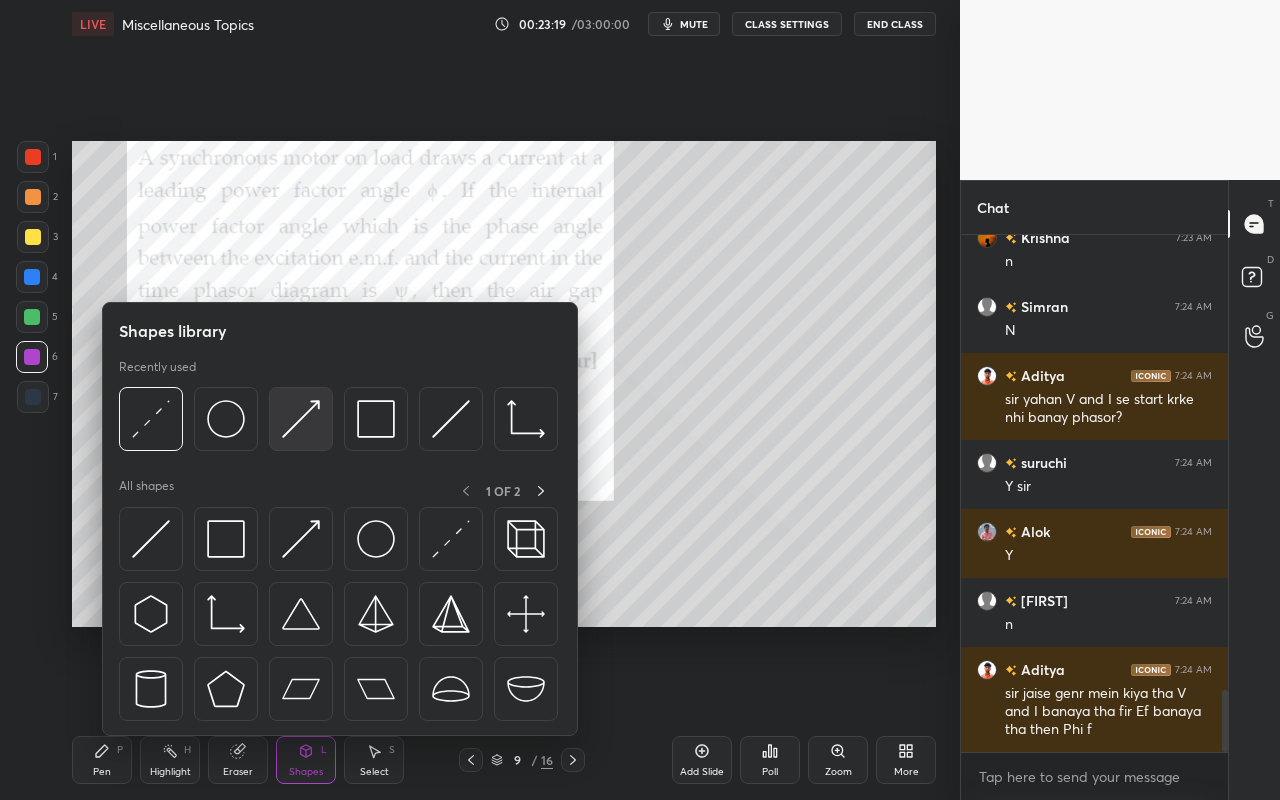 click at bounding box center [301, 419] 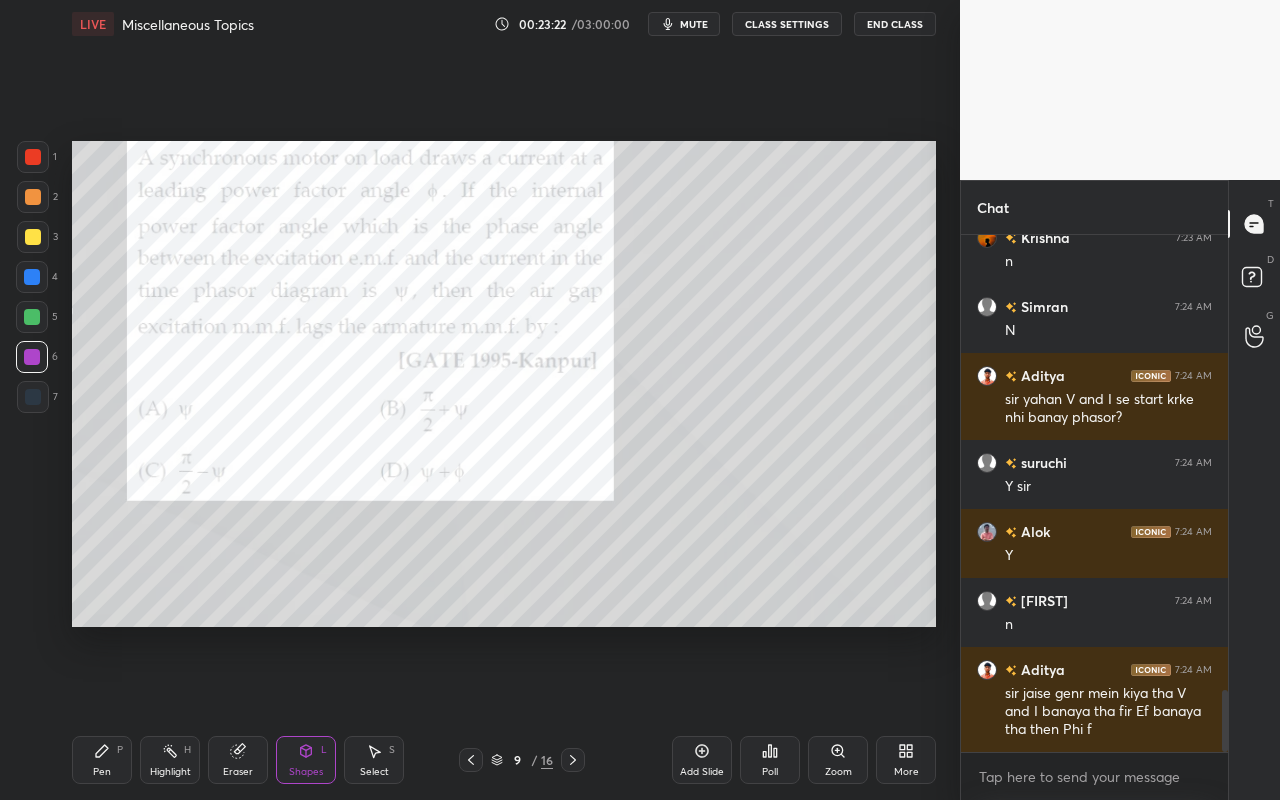 click on "P" at bounding box center (120, 750) 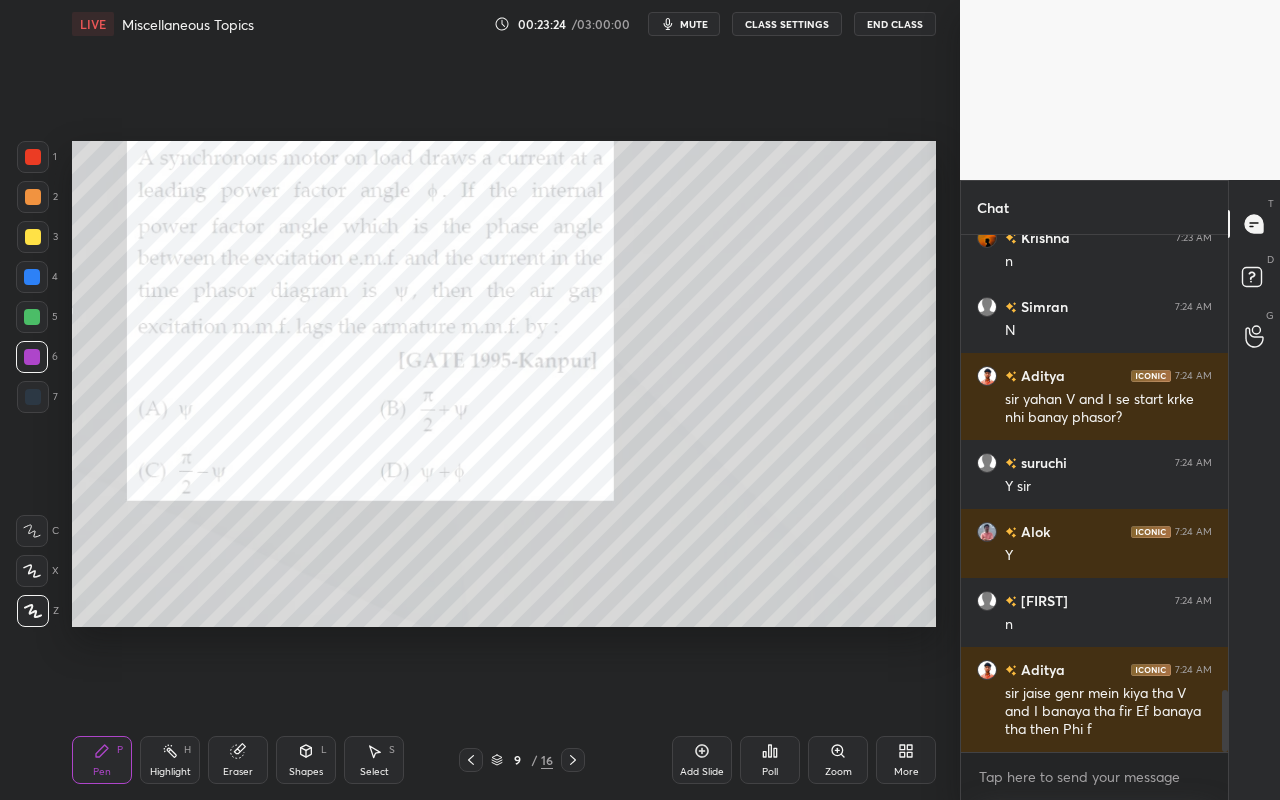 click on "Shapes L" at bounding box center [306, 760] 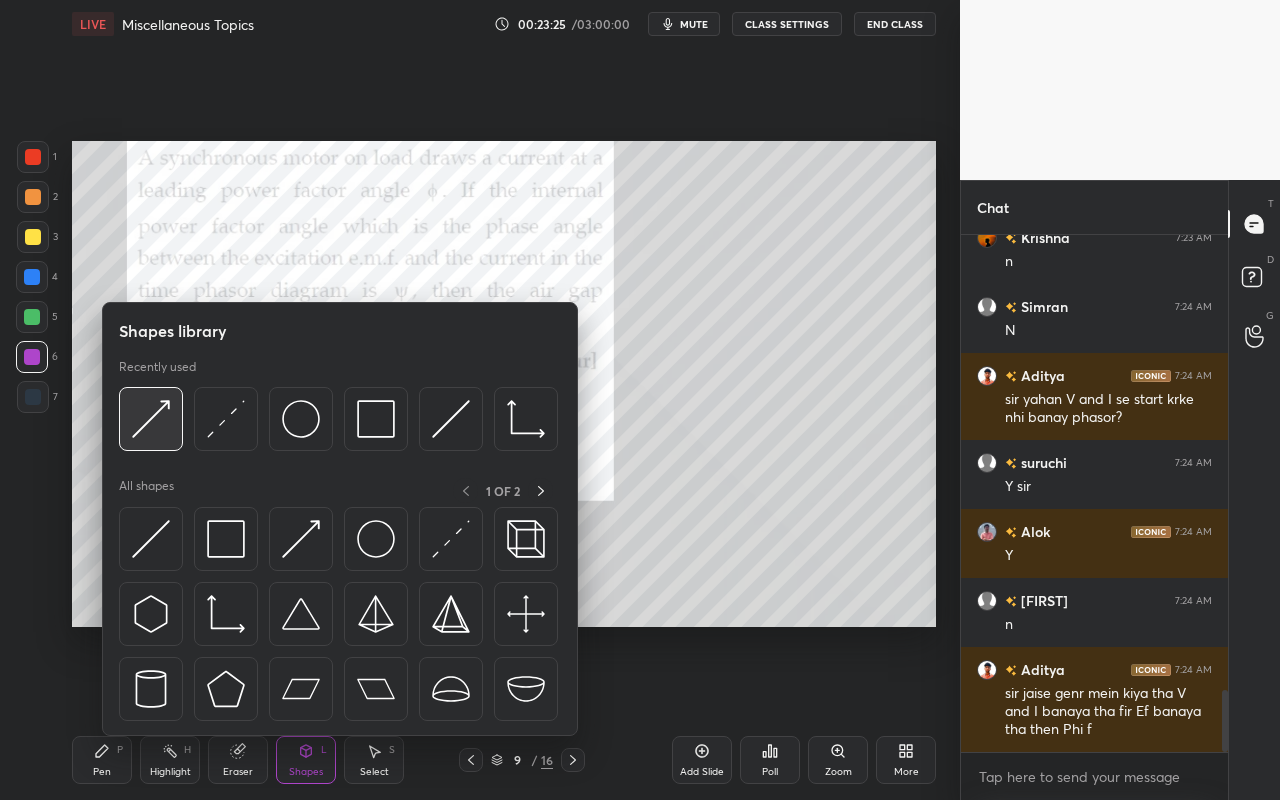 click at bounding box center [151, 419] 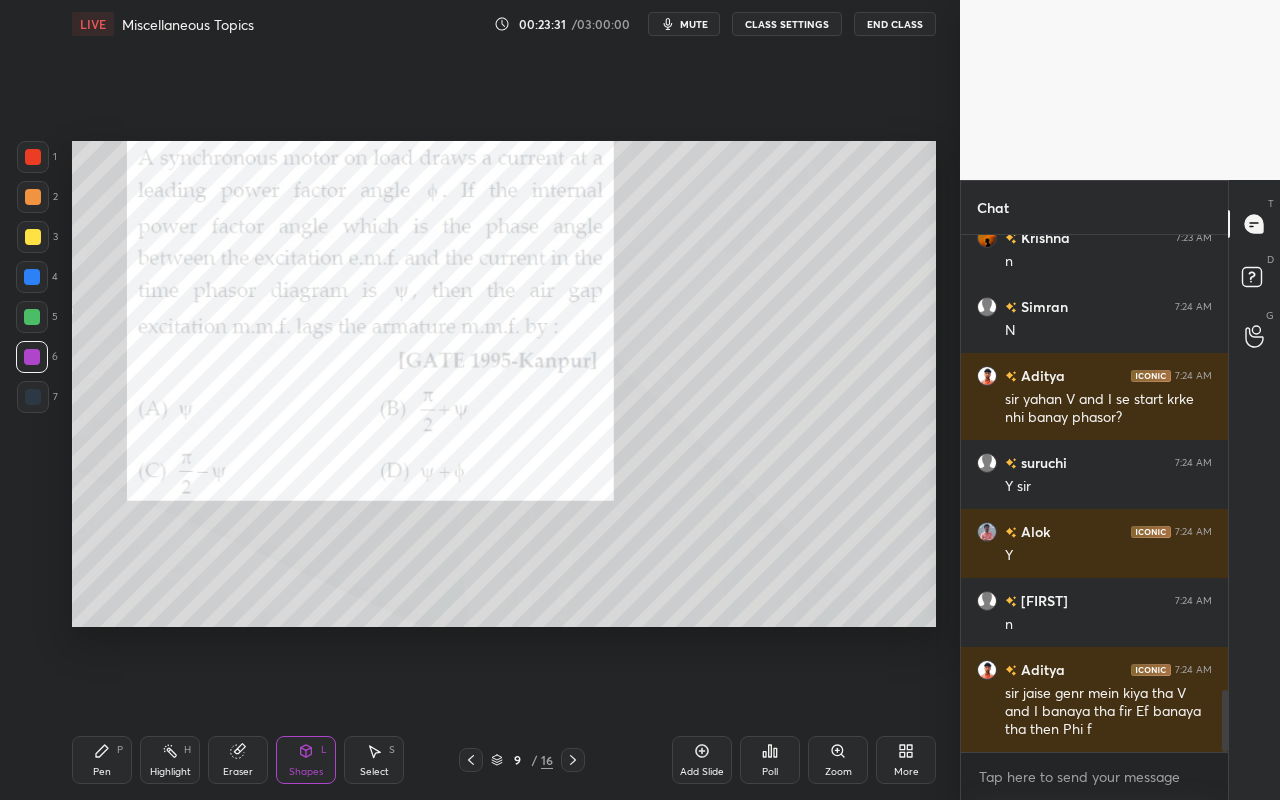 click on "Pen P" at bounding box center [102, 760] 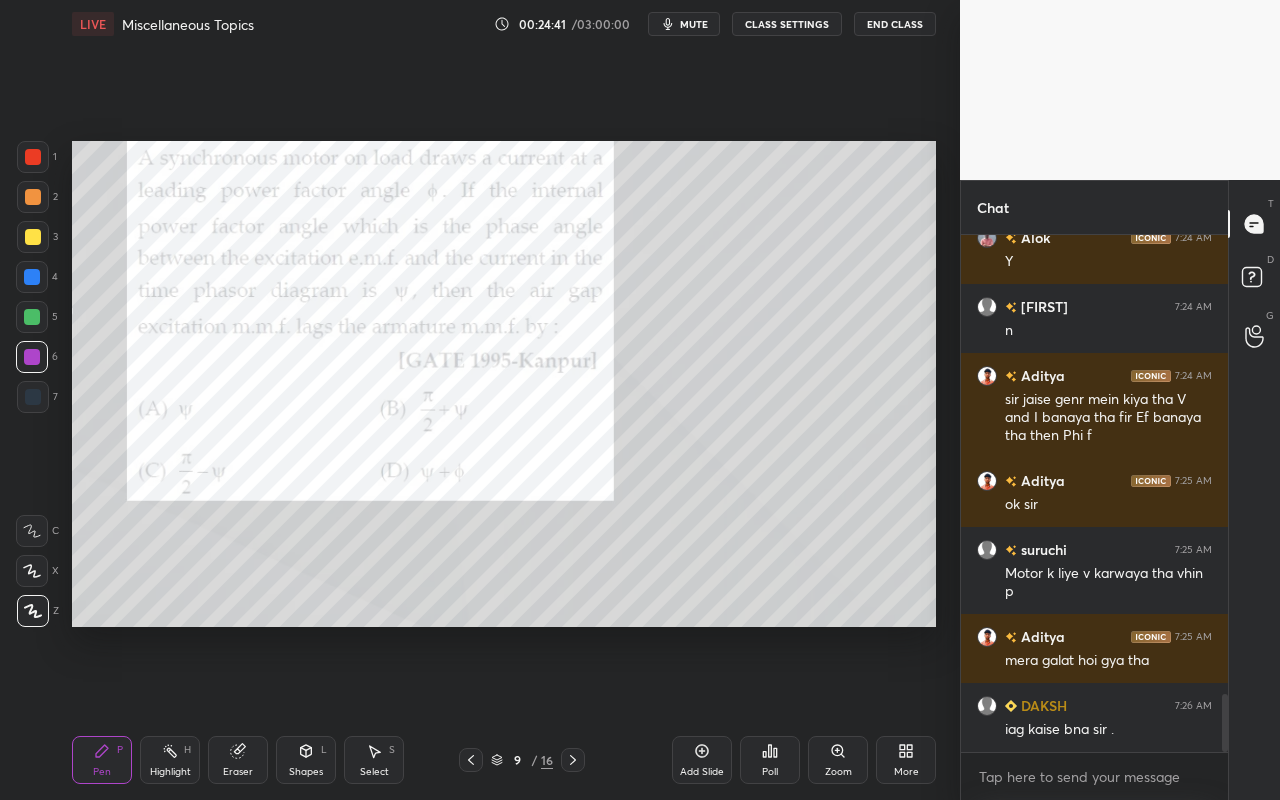 scroll, scrollTop: 4149, scrollLeft: 0, axis: vertical 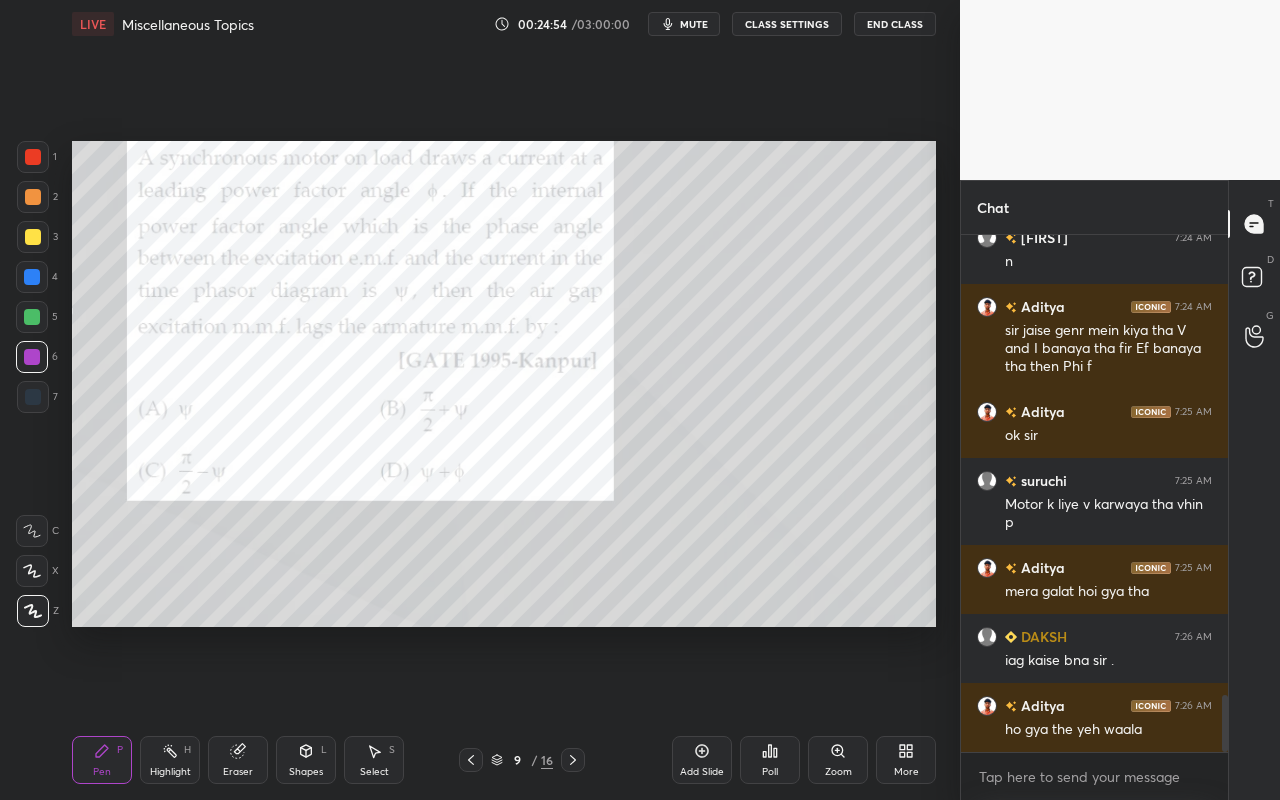 drag, startPoint x: 156, startPoint y: 757, endPoint x: 183, endPoint y: 757, distance: 27 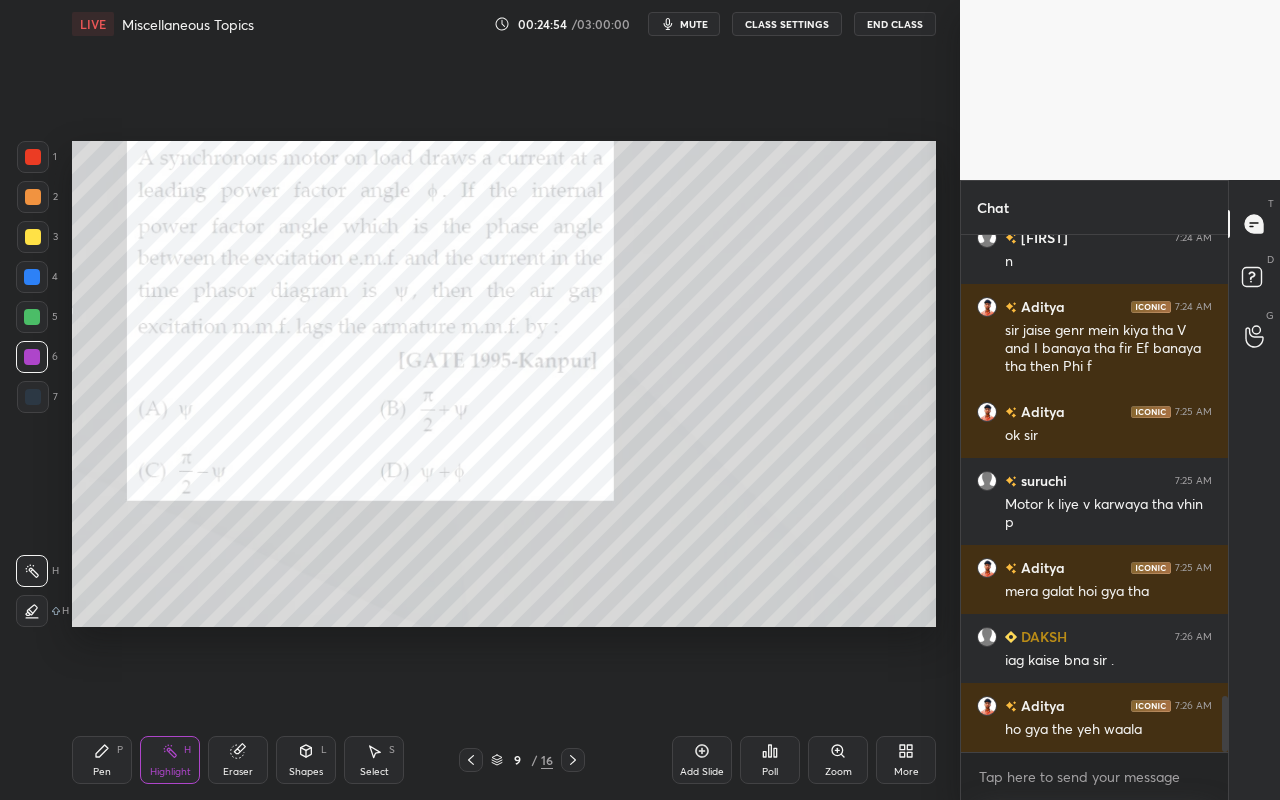 scroll, scrollTop: 4218, scrollLeft: 0, axis: vertical 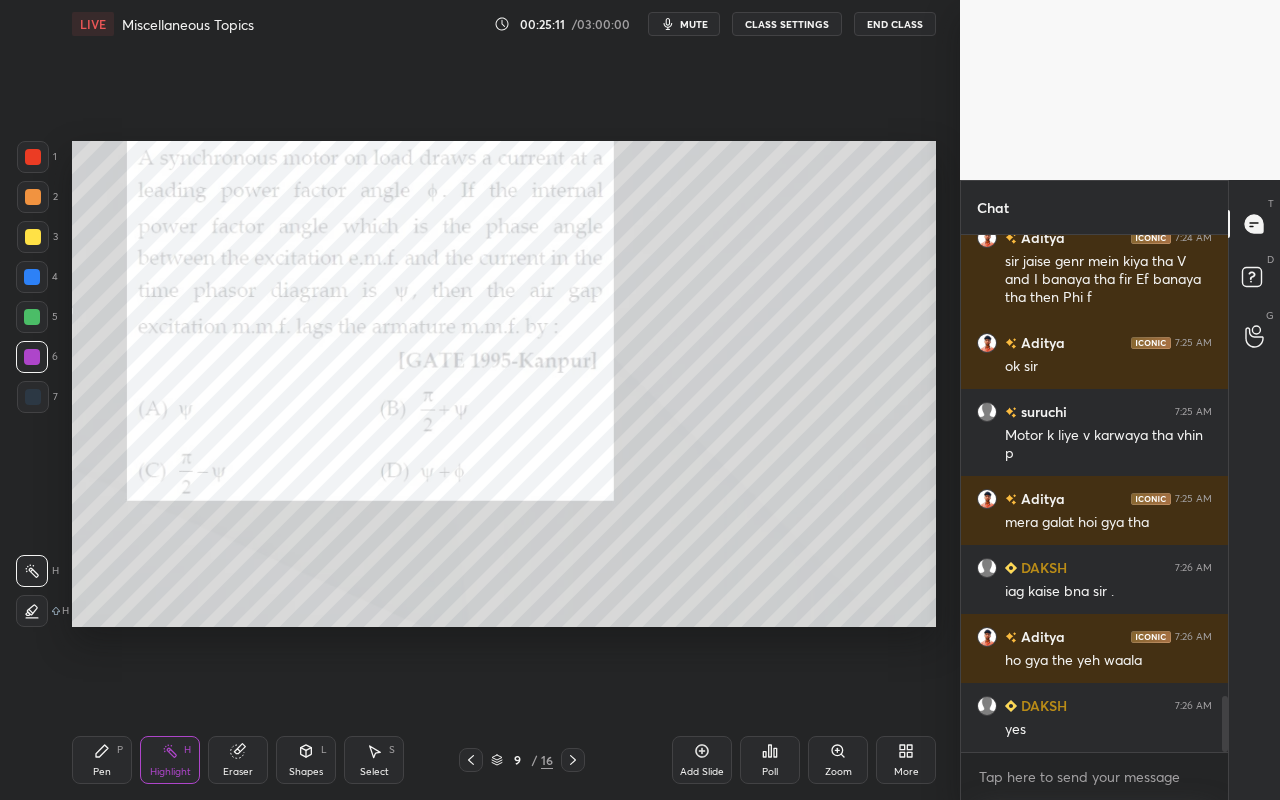 click on "Setting up your live class Poll for   secs No correct answer Start poll" at bounding box center [504, 384] 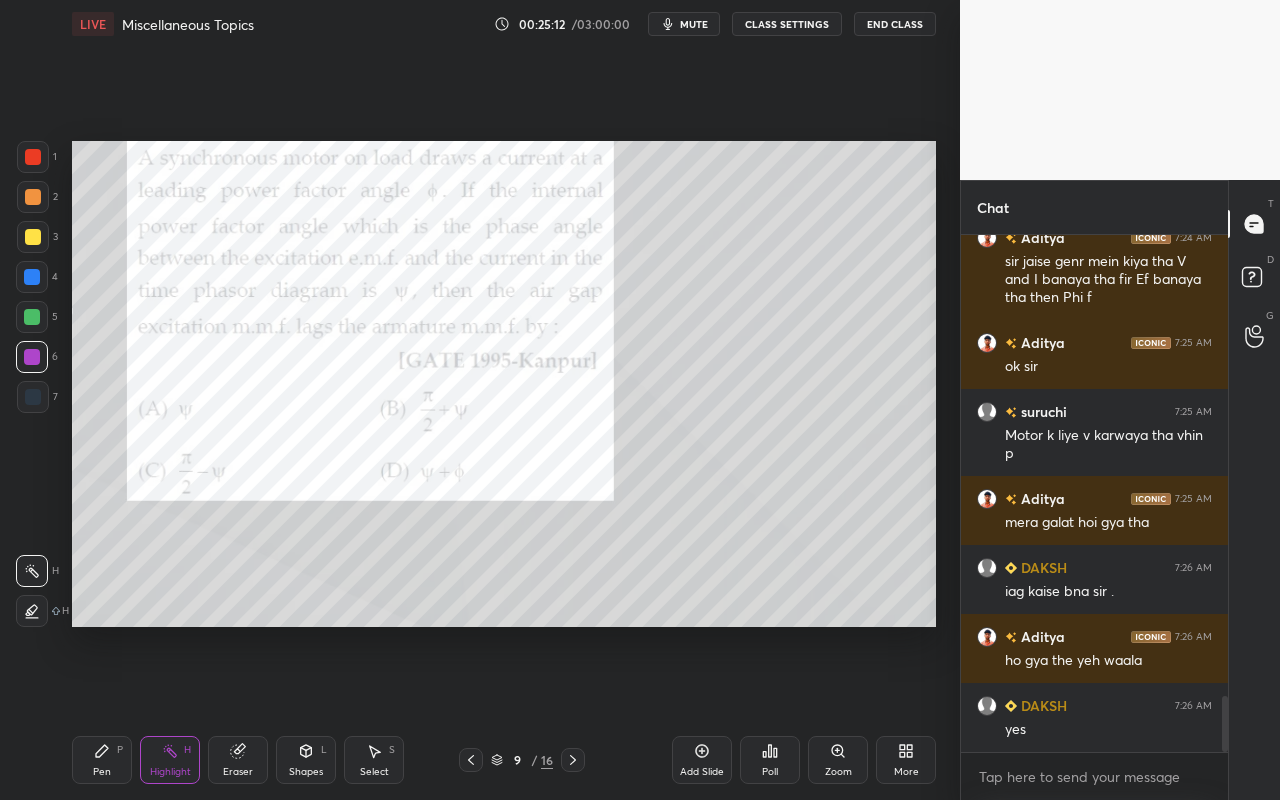 click on "Setting up your live class Poll for   secs No correct answer Start poll" at bounding box center [504, 384] 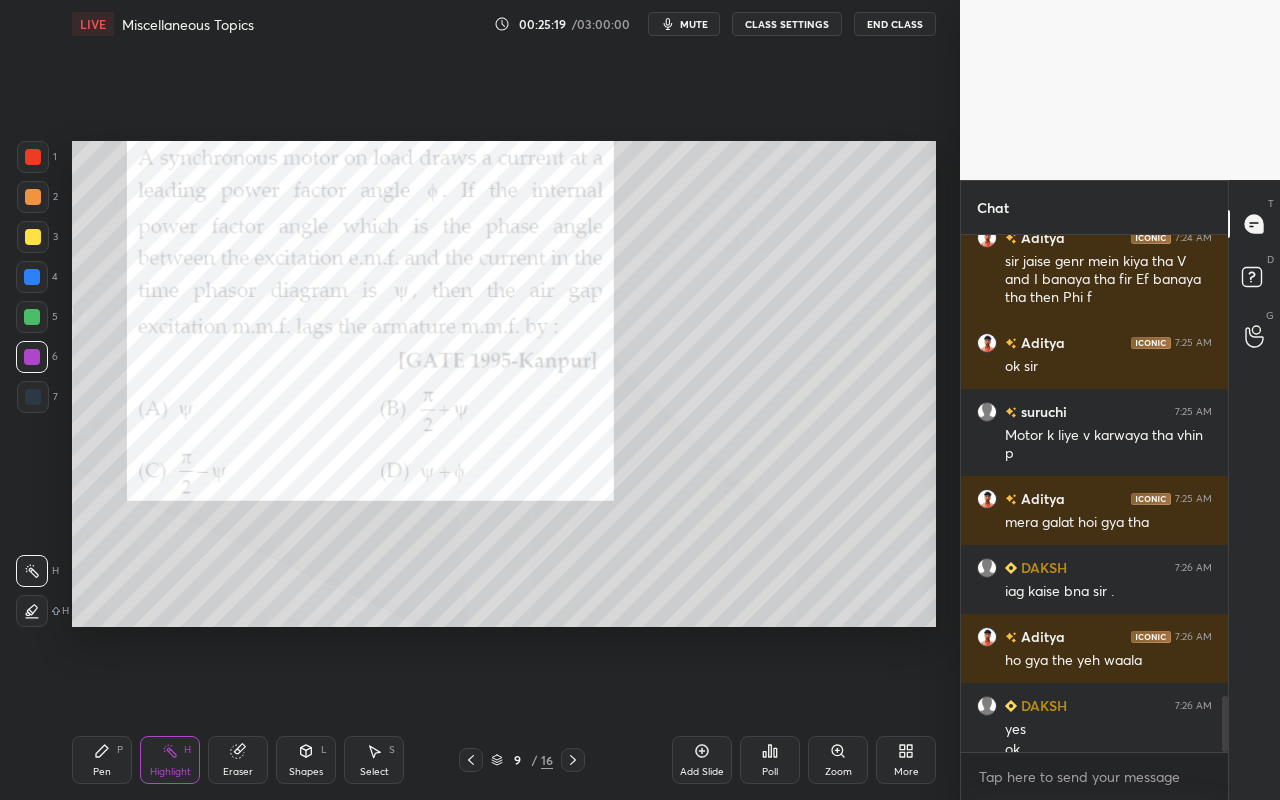 scroll, scrollTop: 4238, scrollLeft: 0, axis: vertical 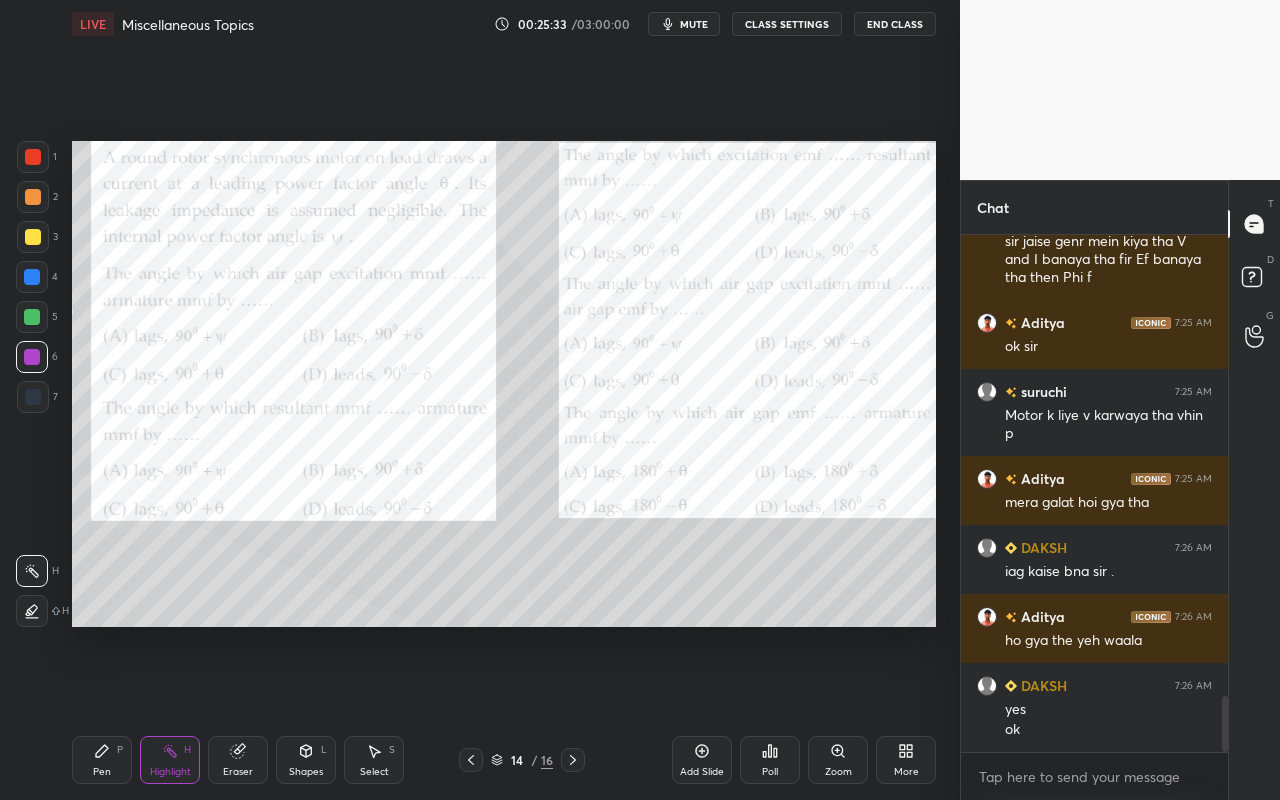 click on "Pen P" at bounding box center (102, 760) 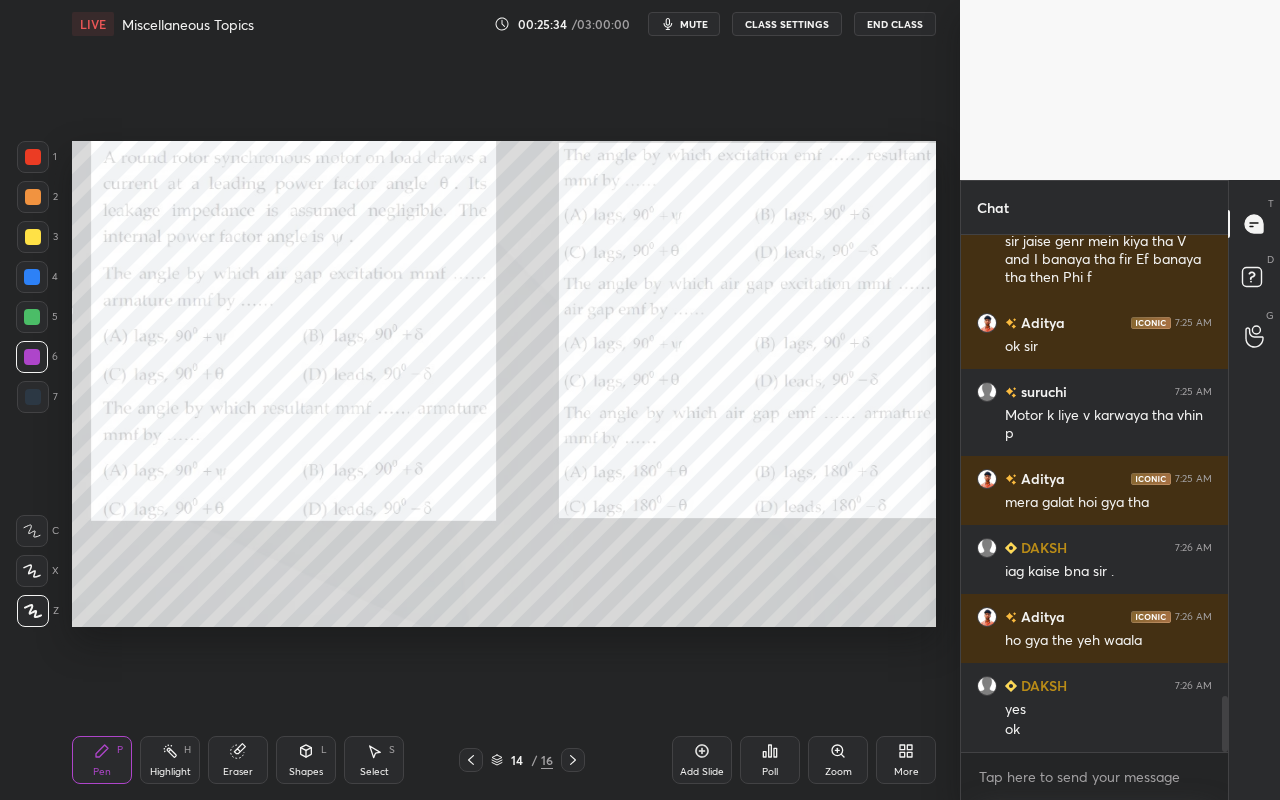 click at bounding box center [33, 197] 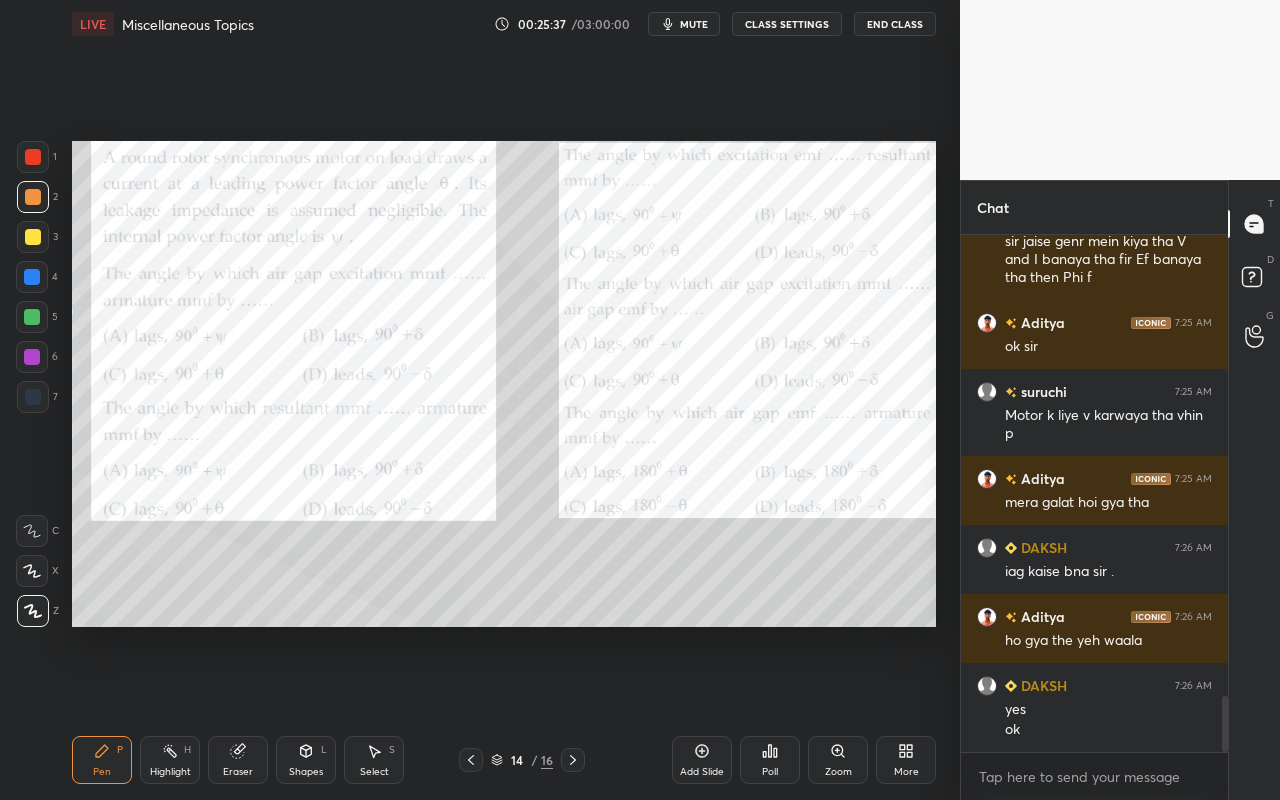 drag, startPoint x: 181, startPoint y: 767, endPoint x: 227, endPoint y: 645, distance: 130.38405 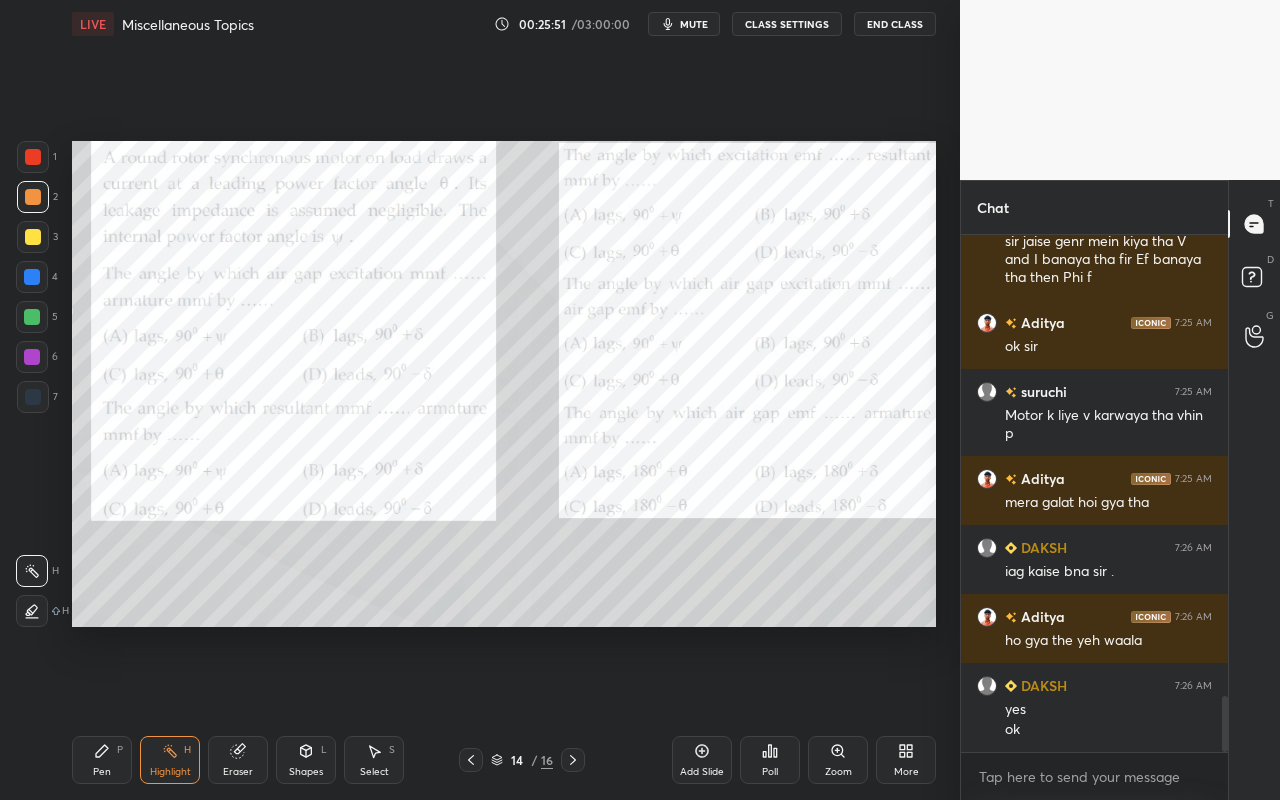 drag, startPoint x: 111, startPoint y: 754, endPoint x: 208, endPoint y: 633, distance: 155.08063 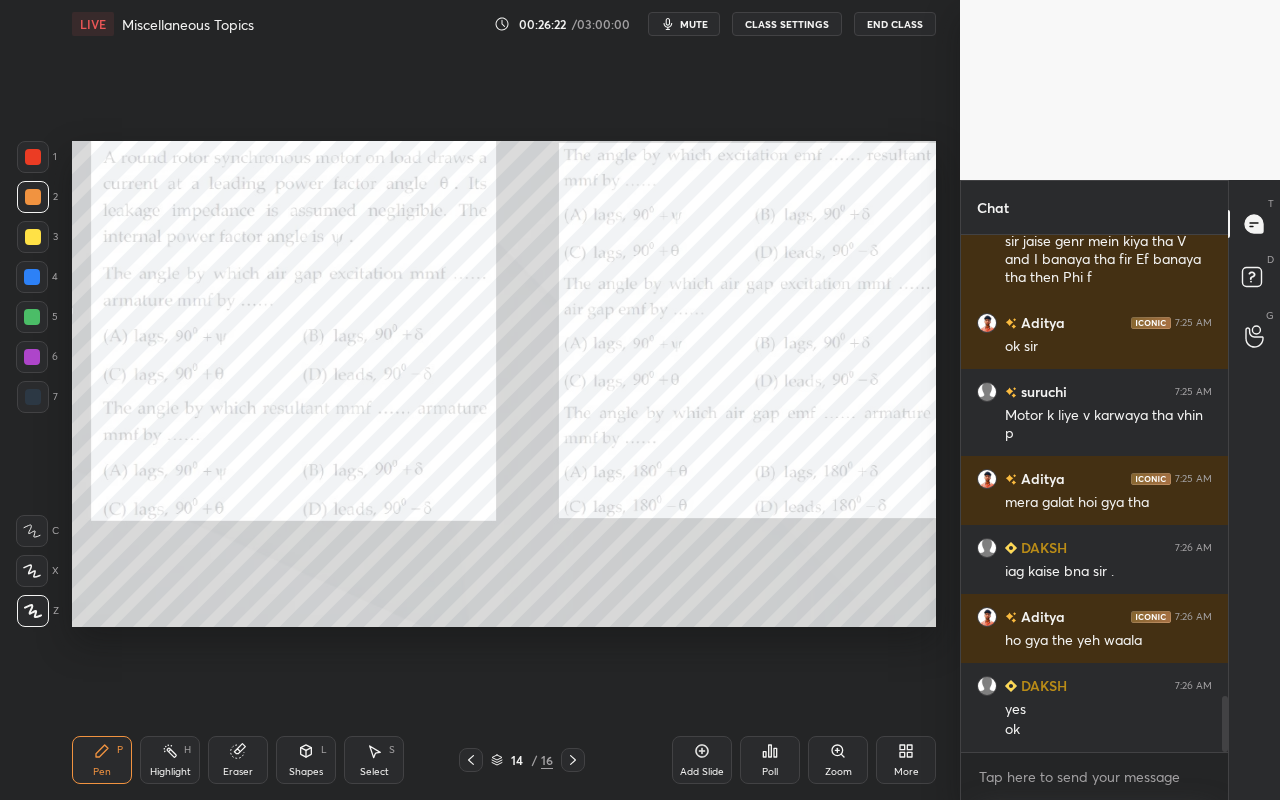 click on "Setting up your live class Poll for   secs No correct answer Start poll" at bounding box center (504, 384) 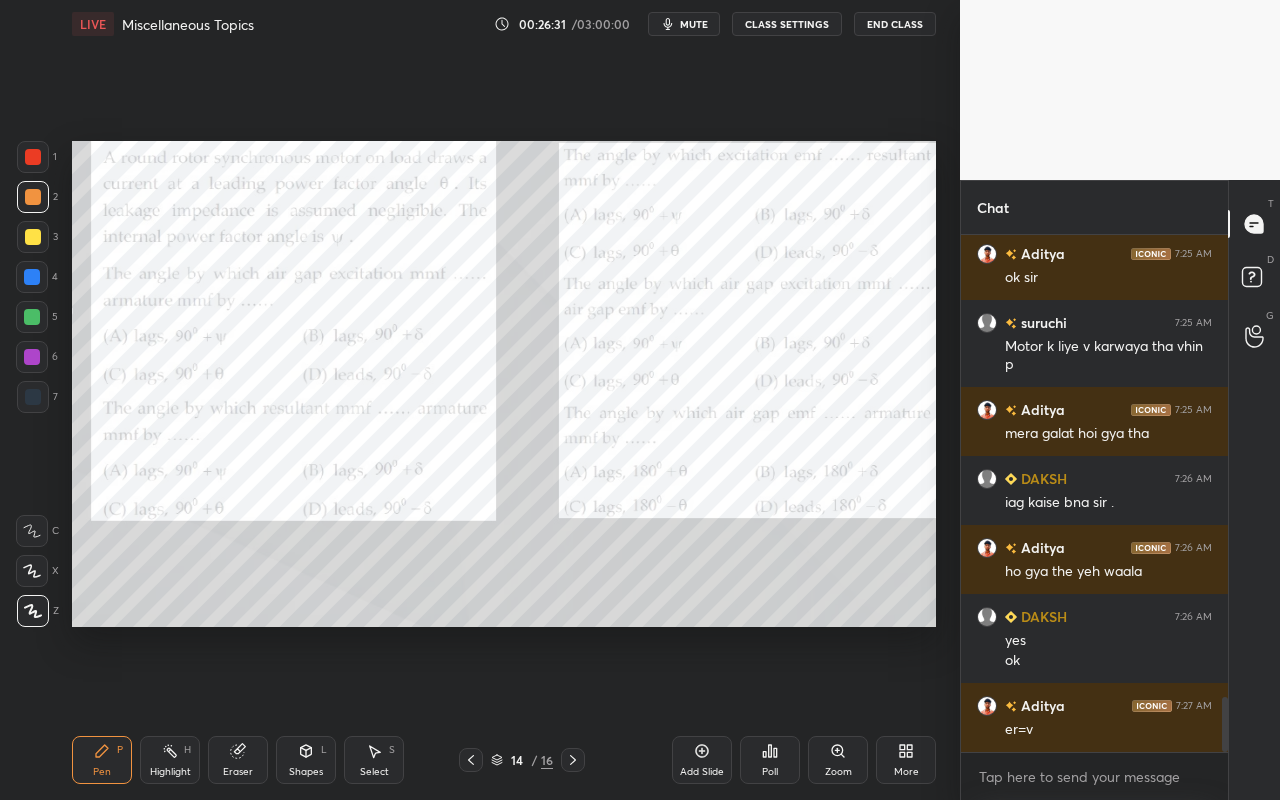 scroll, scrollTop: 4376, scrollLeft: 0, axis: vertical 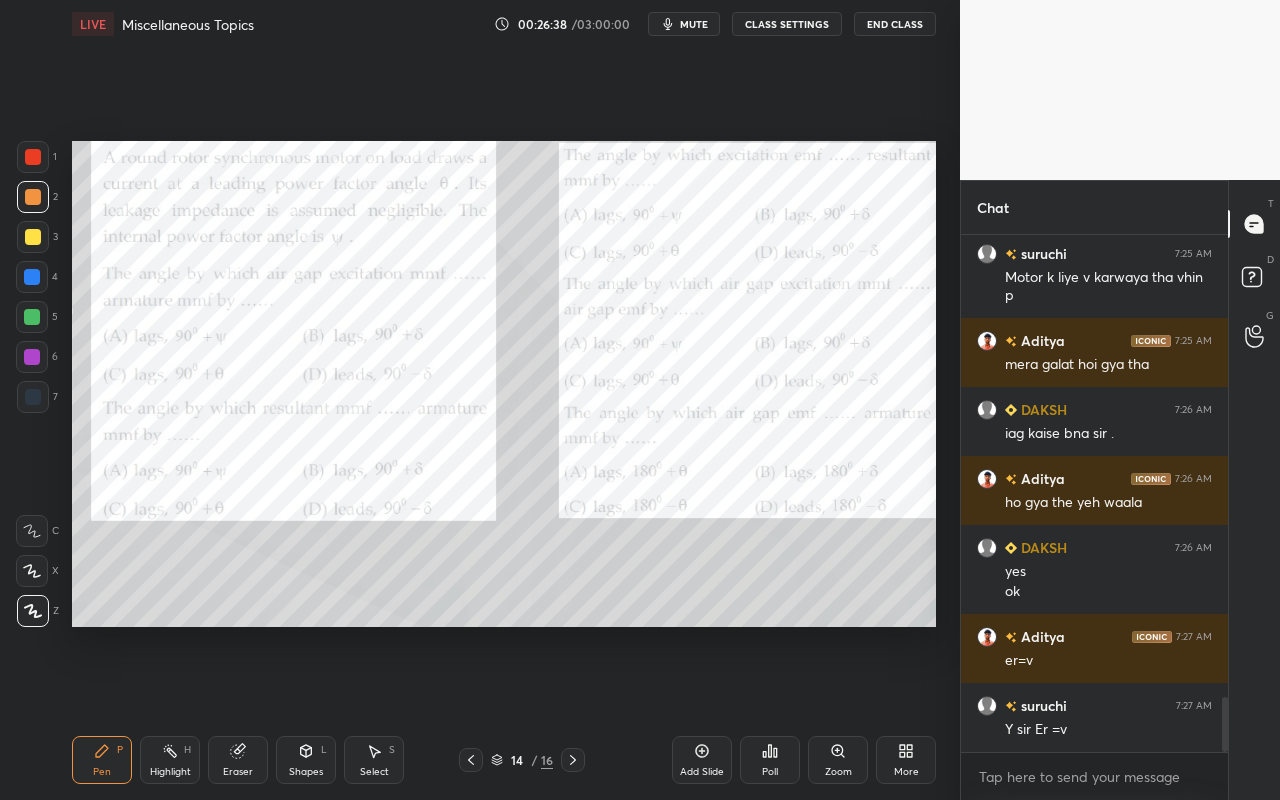 click on "Poll" at bounding box center [770, 760] 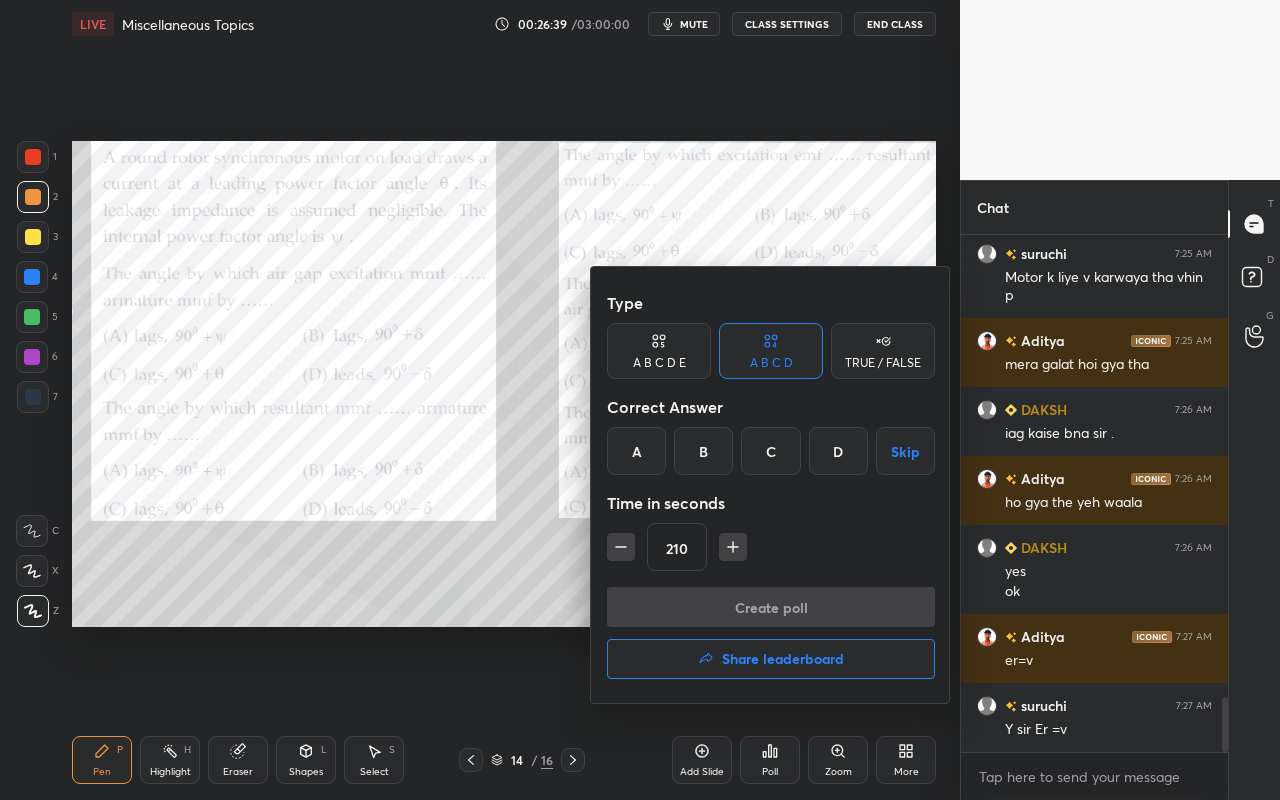 drag, startPoint x: 638, startPoint y: 447, endPoint x: 680, endPoint y: 491, distance: 60.827625 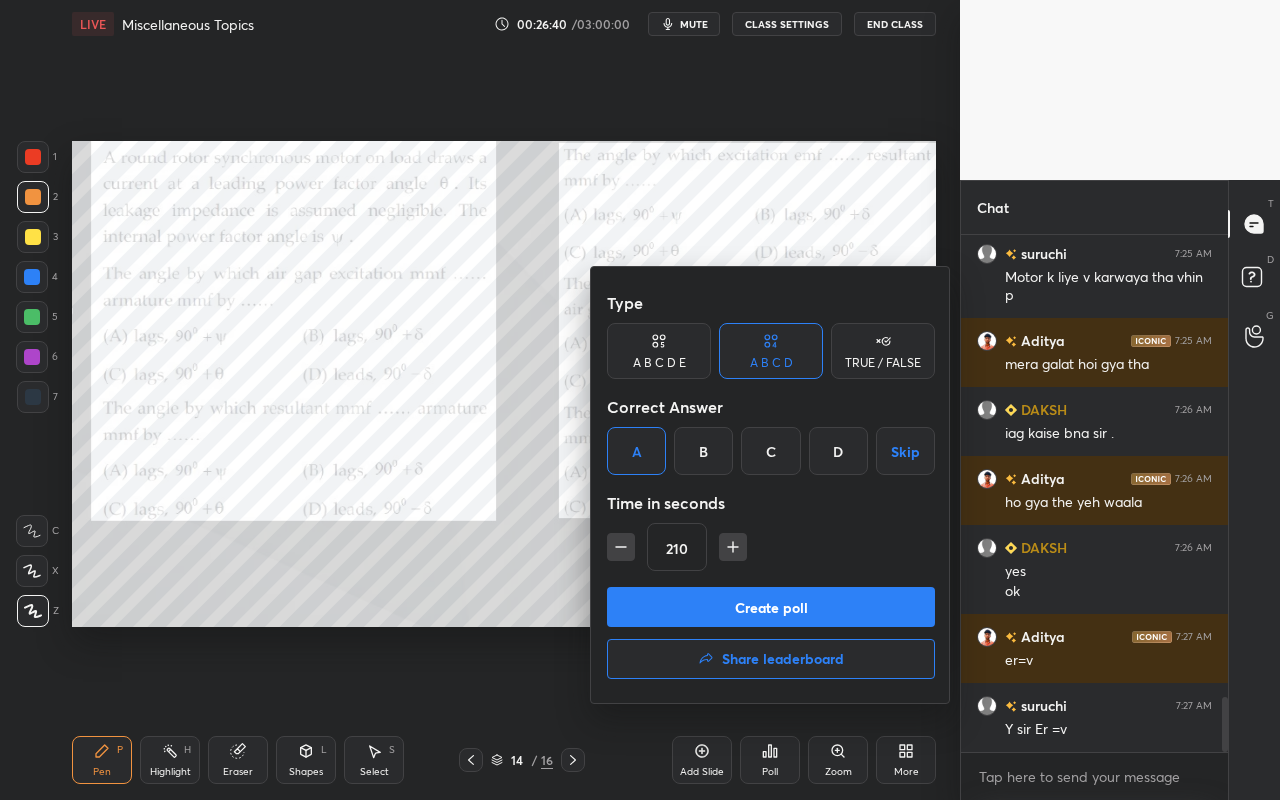 click on "Create poll" at bounding box center [771, 607] 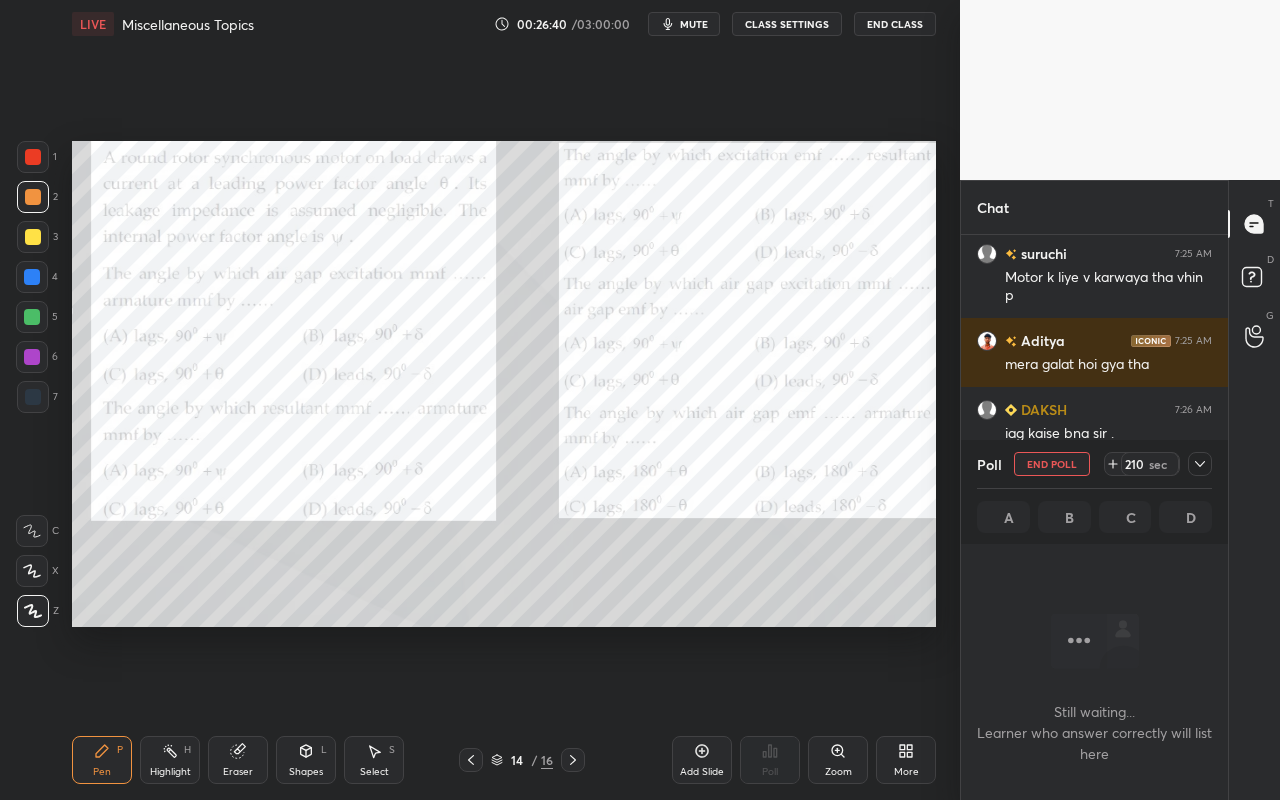scroll, scrollTop: 469, scrollLeft: 261, axis: both 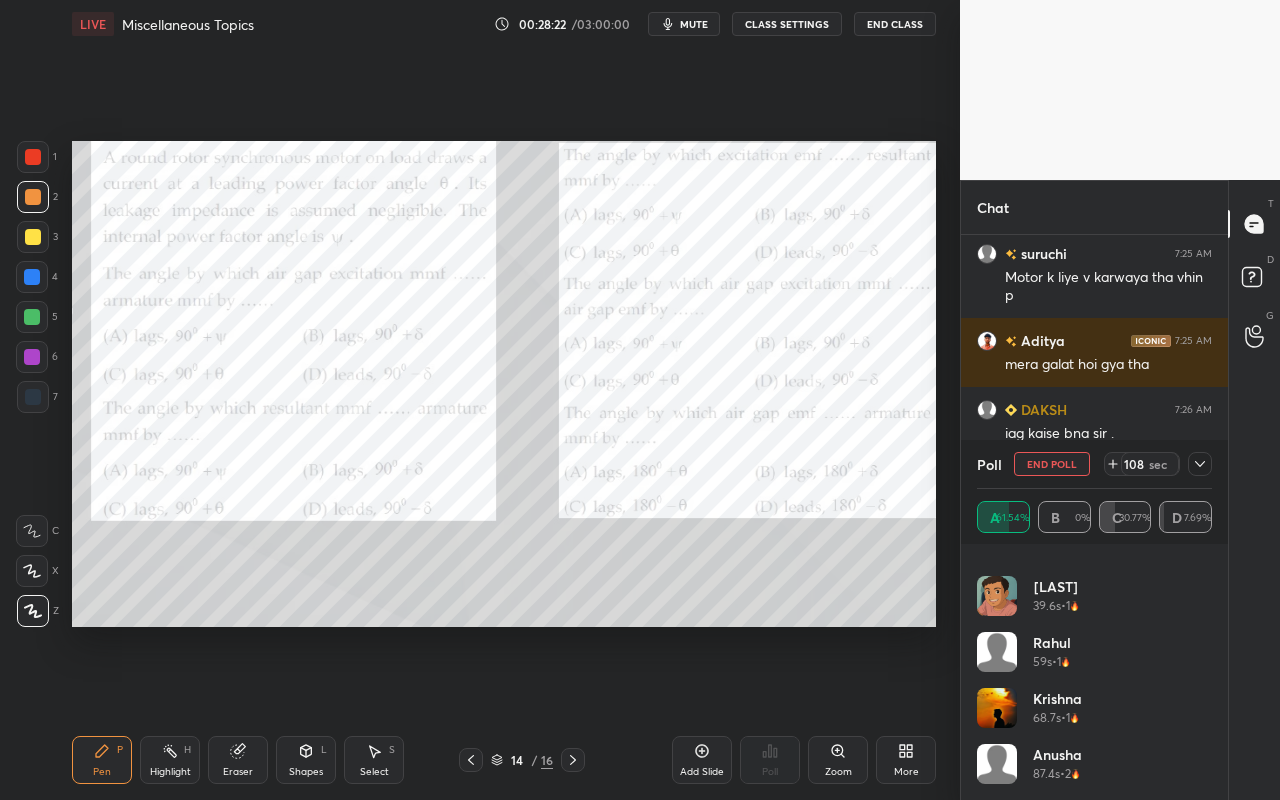 drag, startPoint x: 242, startPoint y: 768, endPoint x: 373, endPoint y: 689, distance: 152.97713 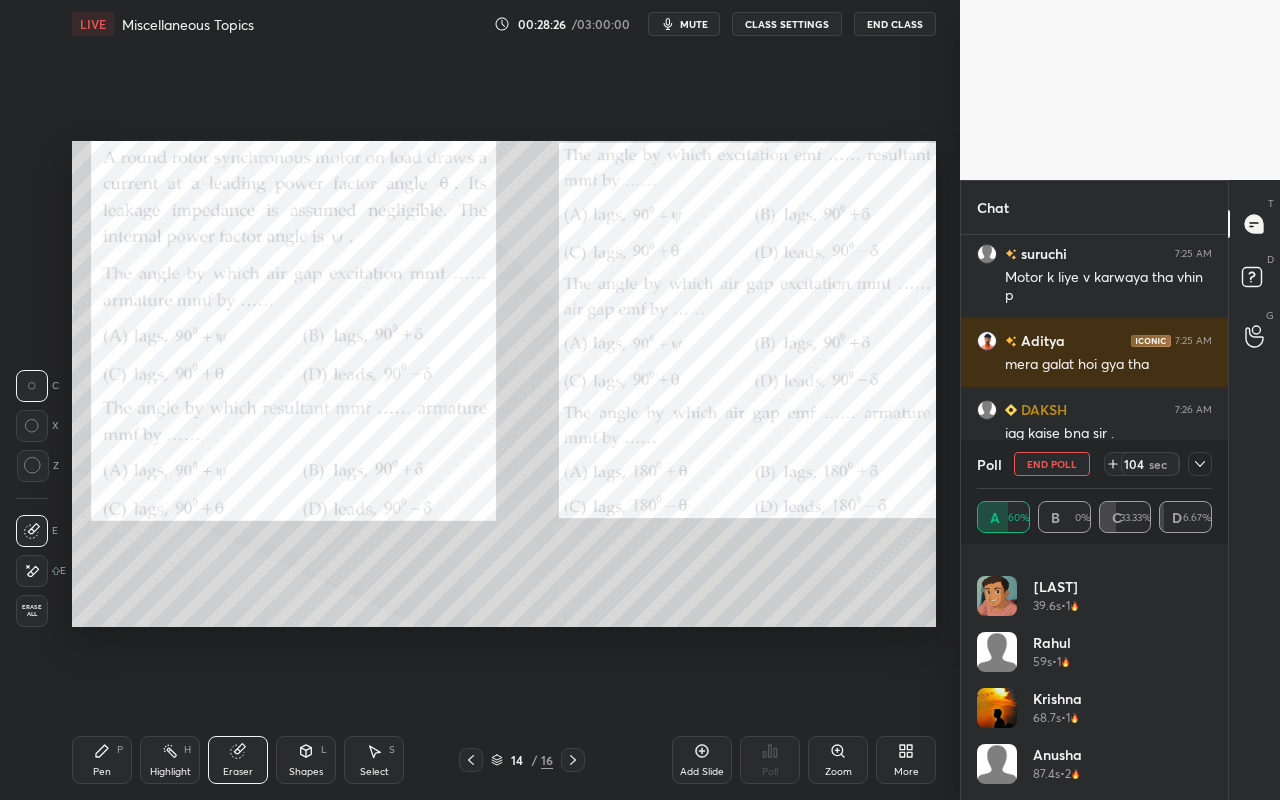click on "Pen P" at bounding box center (102, 760) 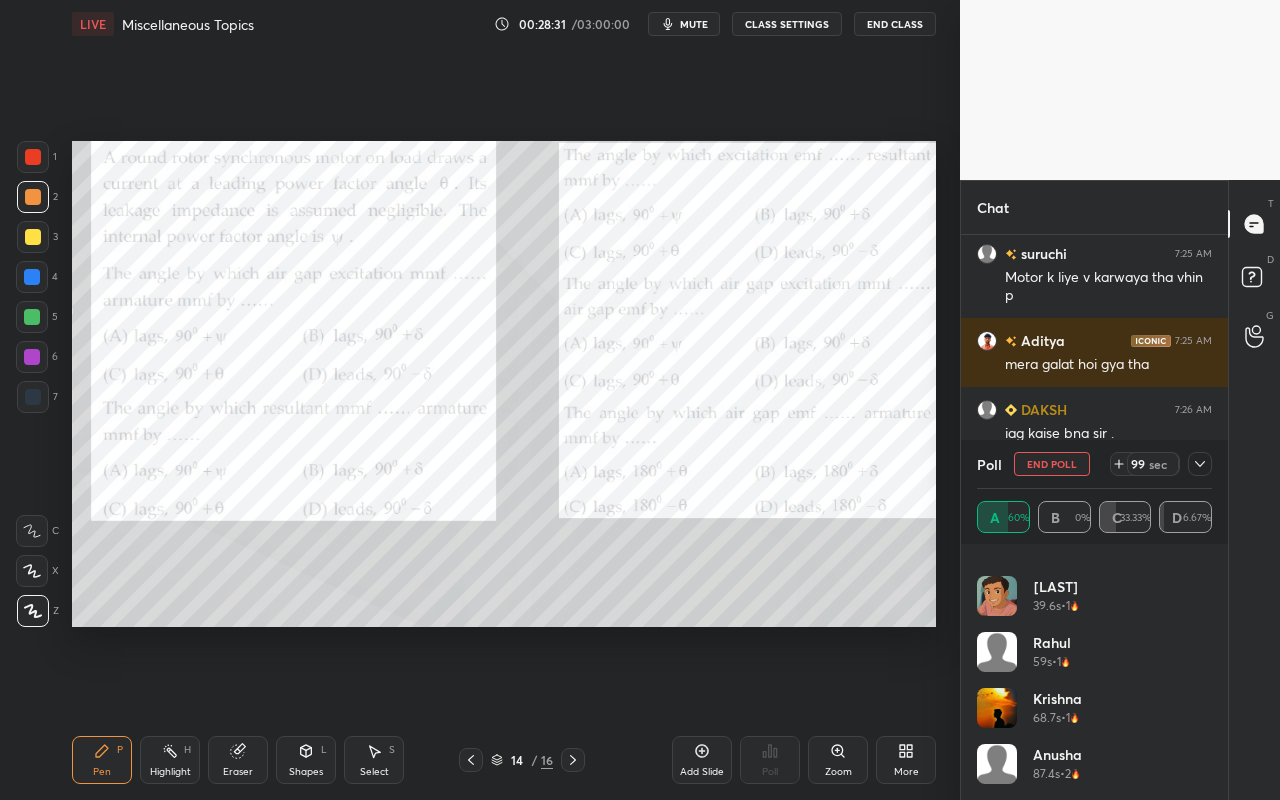 click on "Shapes" at bounding box center [306, 772] 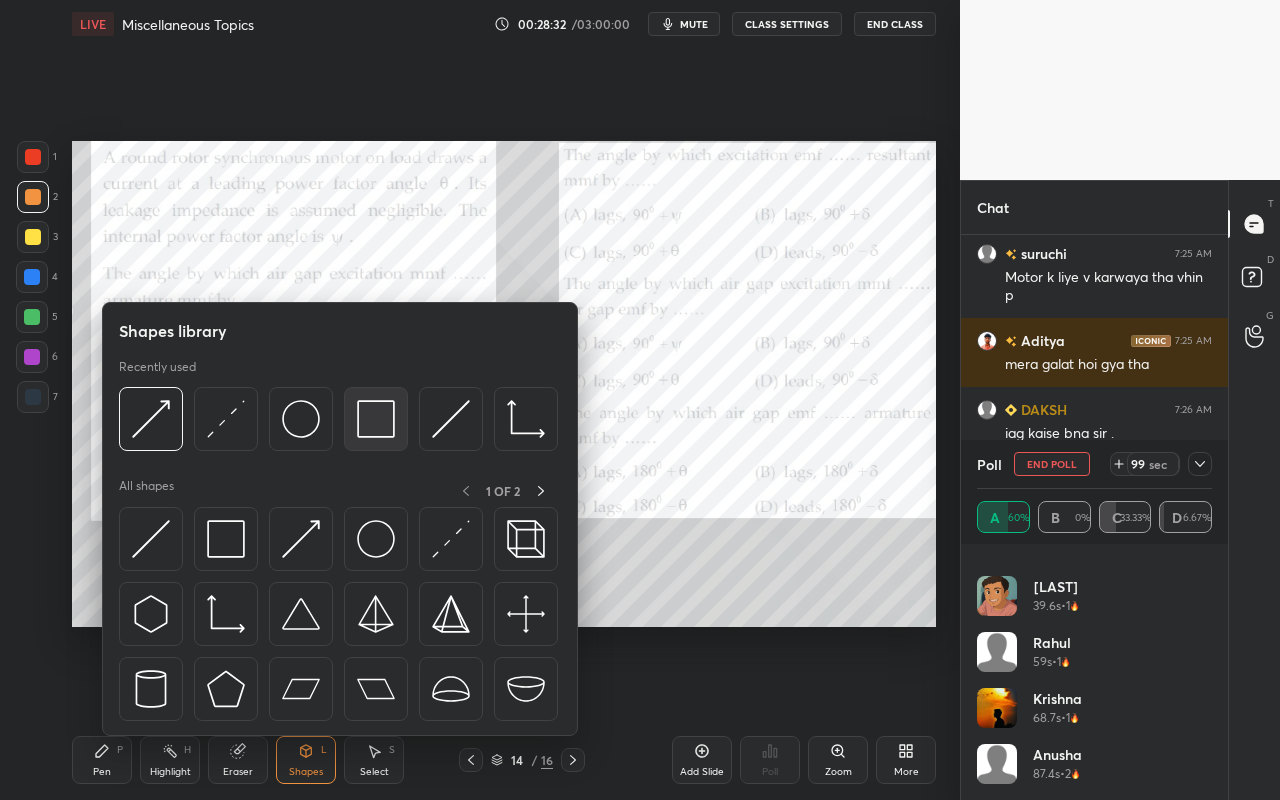click at bounding box center (376, 419) 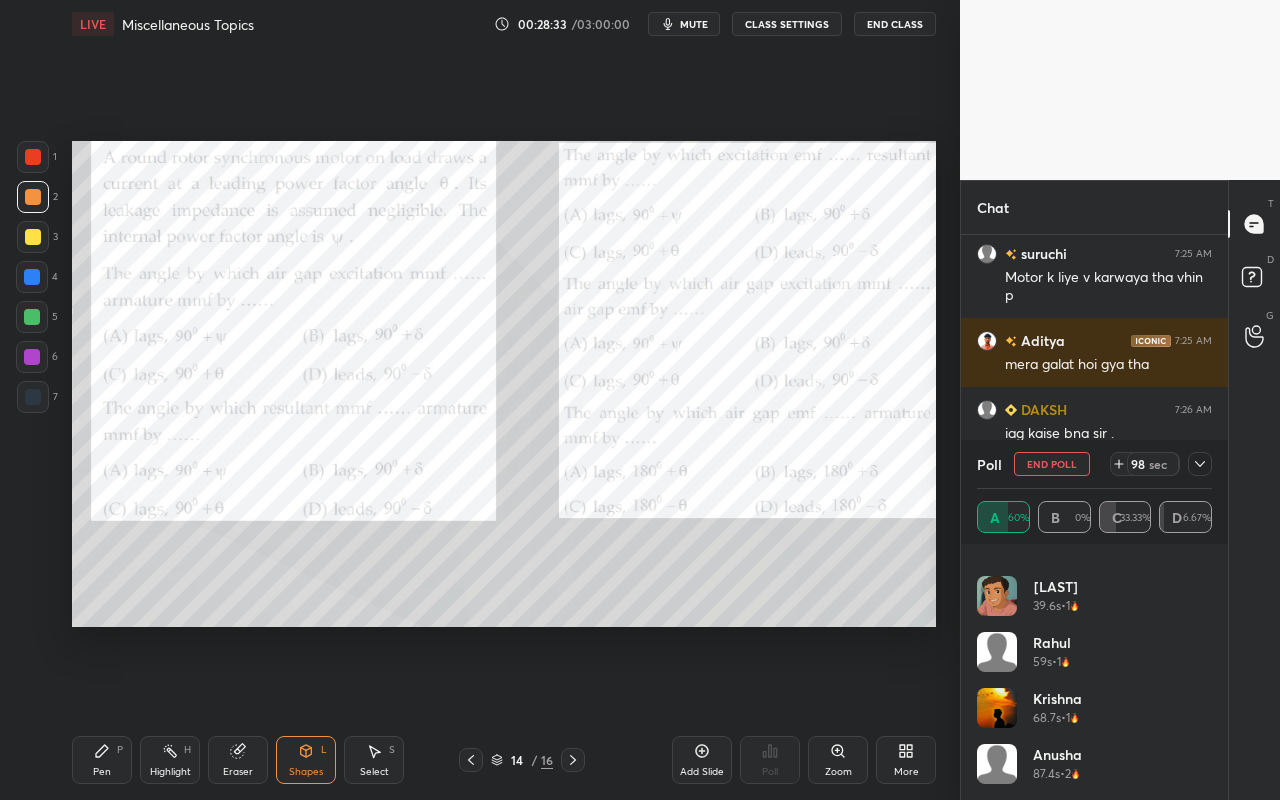 drag, startPoint x: 36, startPoint y: 152, endPoint x: 68, endPoint y: 175, distance: 39.40812 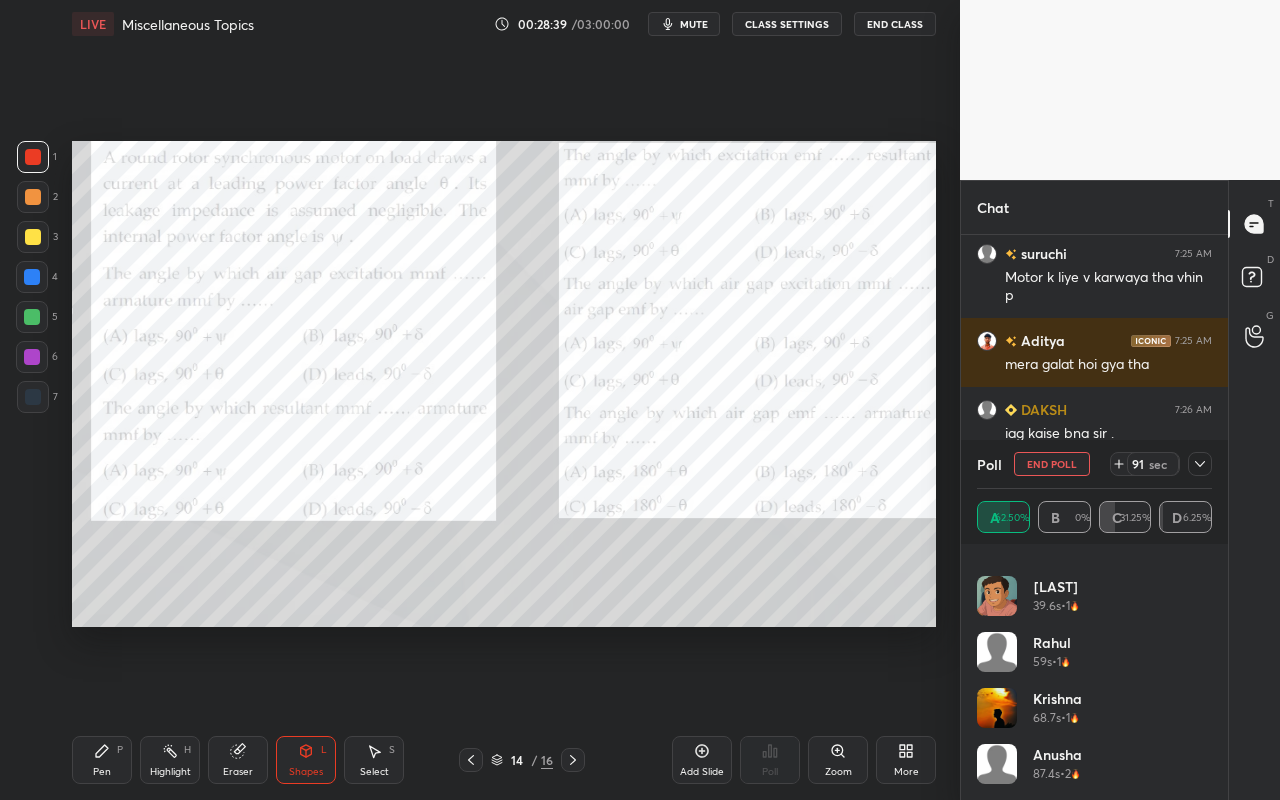 drag, startPoint x: 97, startPoint y: 762, endPoint x: 219, endPoint y: 707, distance: 133.82451 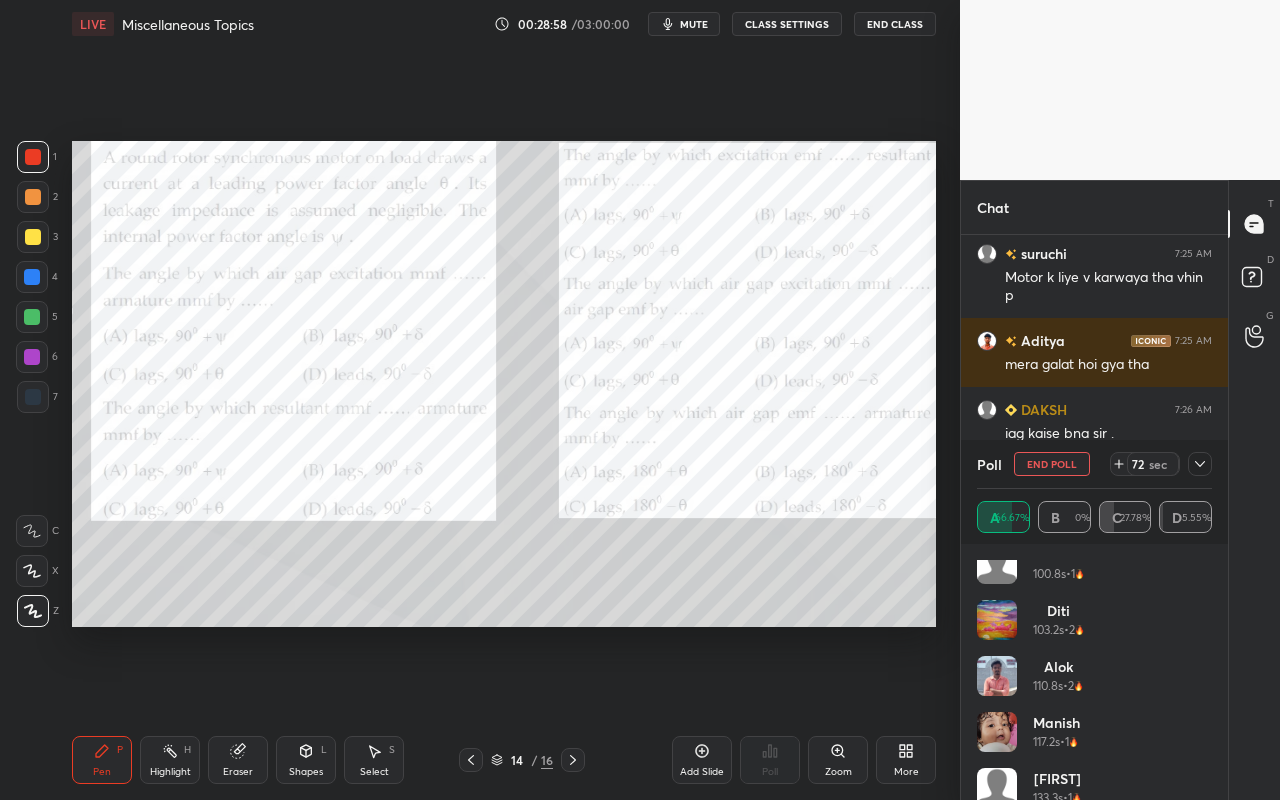 scroll, scrollTop: 432, scrollLeft: 0, axis: vertical 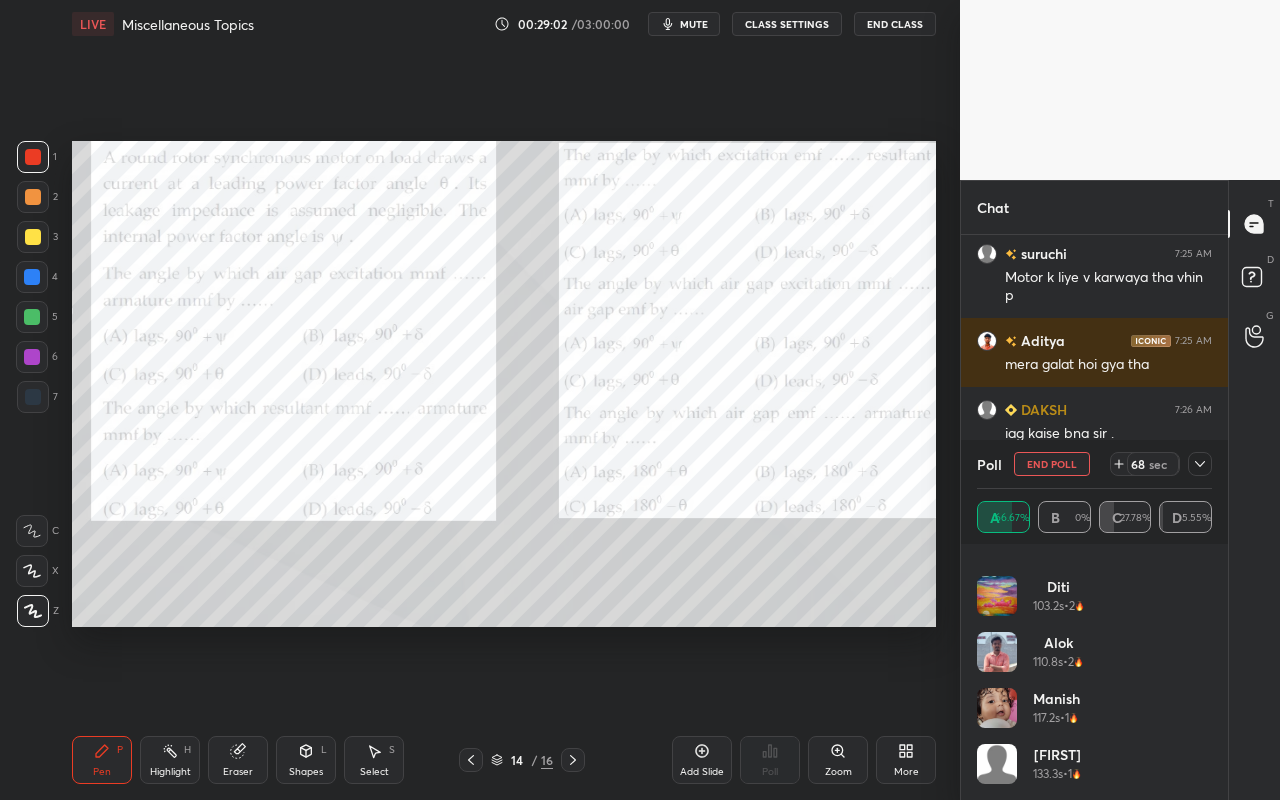 click at bounding box center [1200, 464] 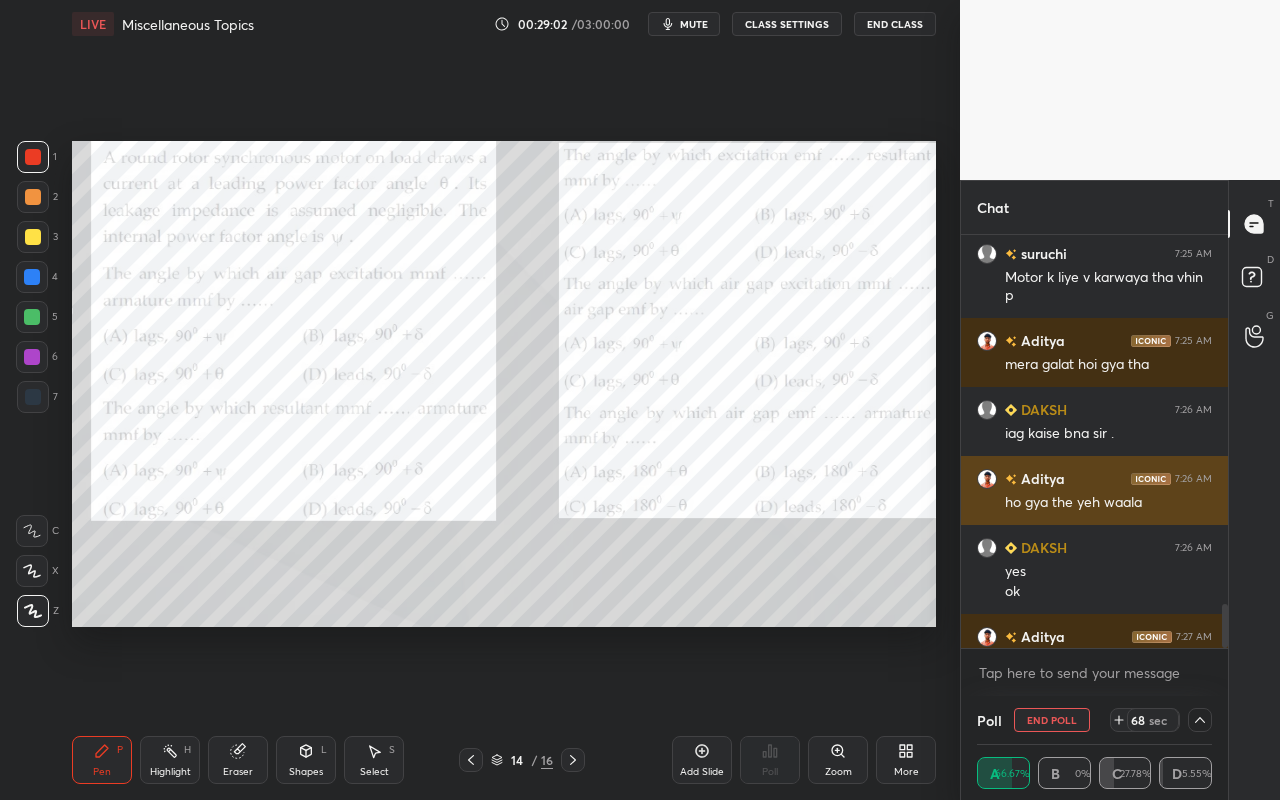 scroll, scrollTop: 0, scrollLeft: 0, axis: both 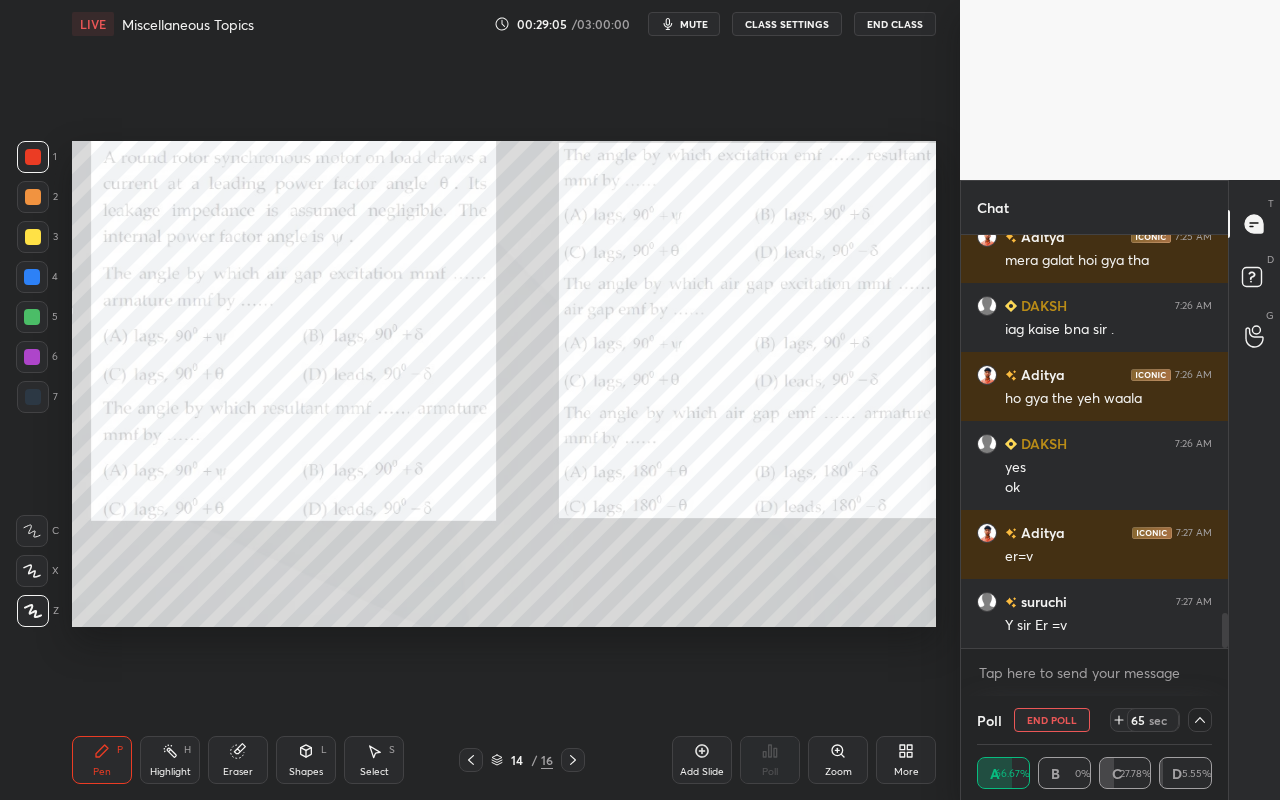 click 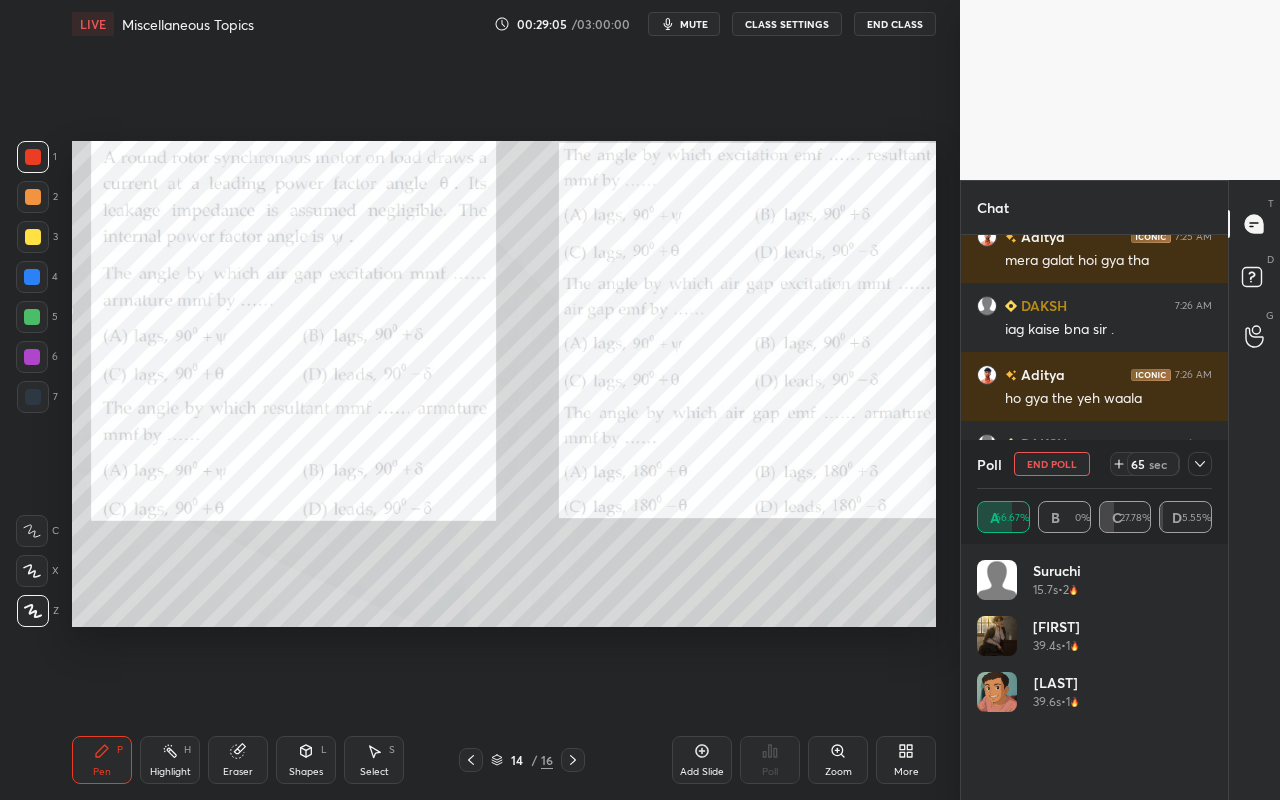 scroll, scrollTop: 7, scrollLeft: 7, axis: both 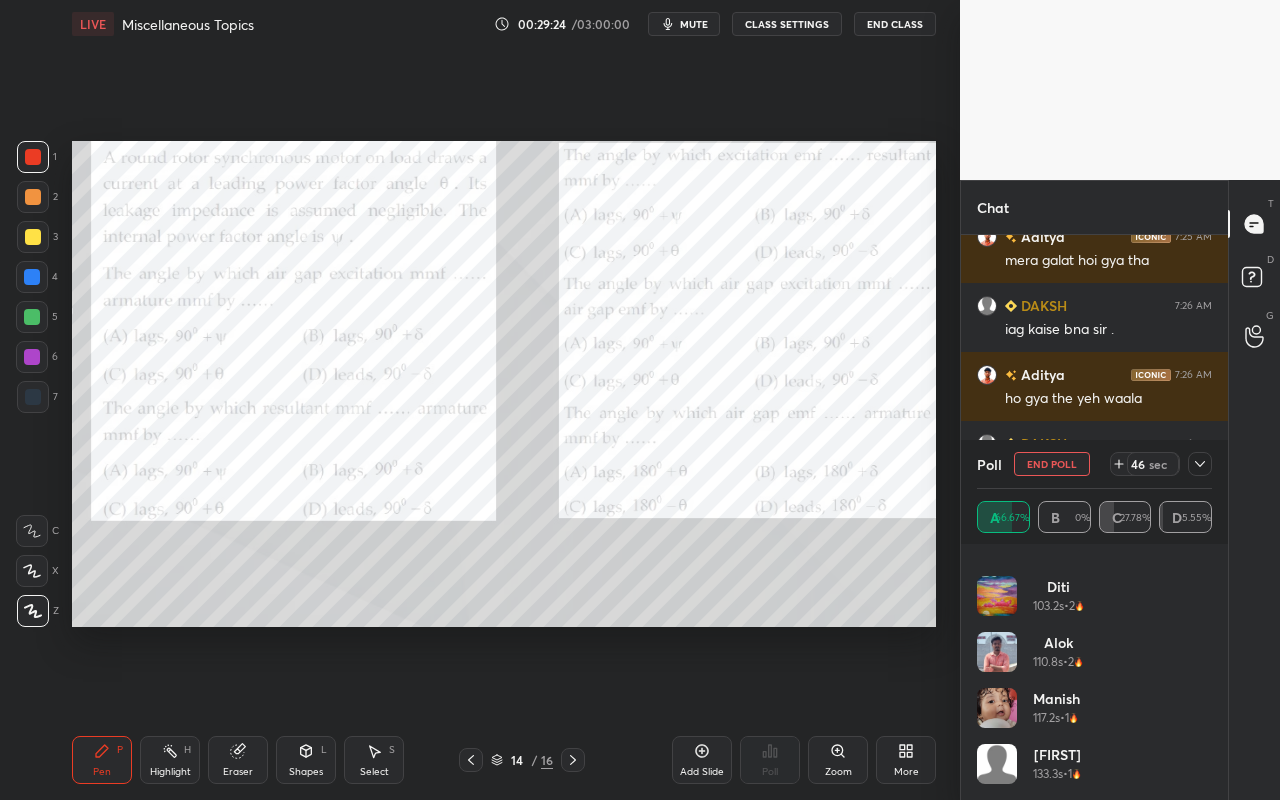 click on "Add Slide" at bounding box center [702, 772] 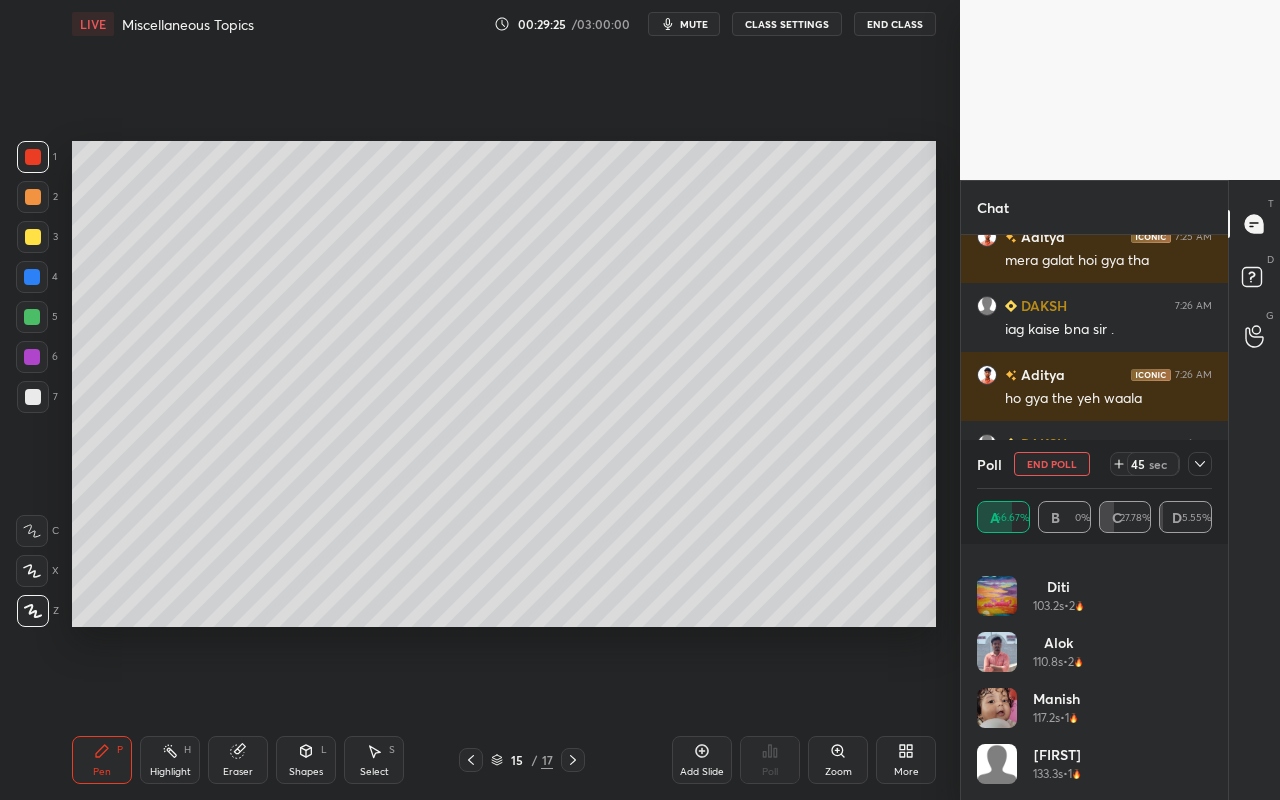 drag, startPoint x: 1204, startPoint y: 469, endPoint x: 1191, endPoint y: 472, distance: 13.341664 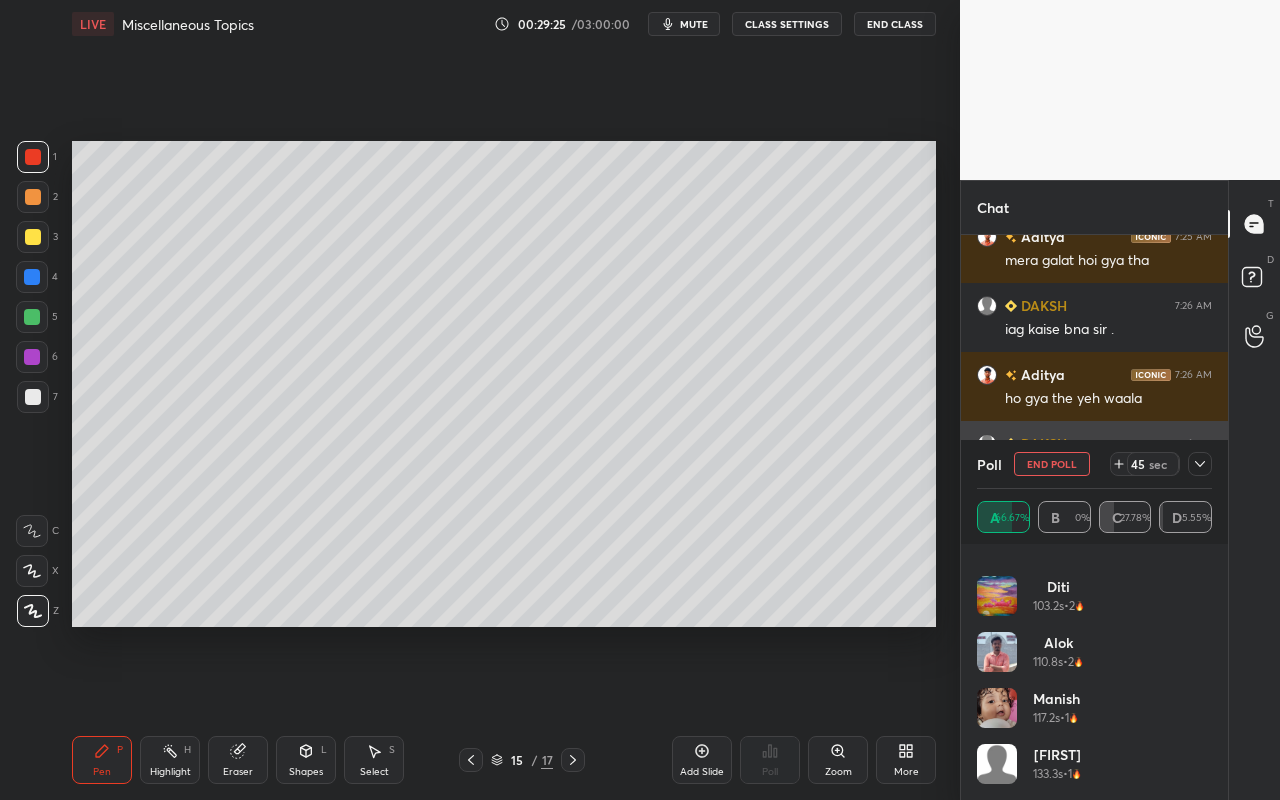 scroll, scrollTop: 130, scrollLeft: 229, axis: both 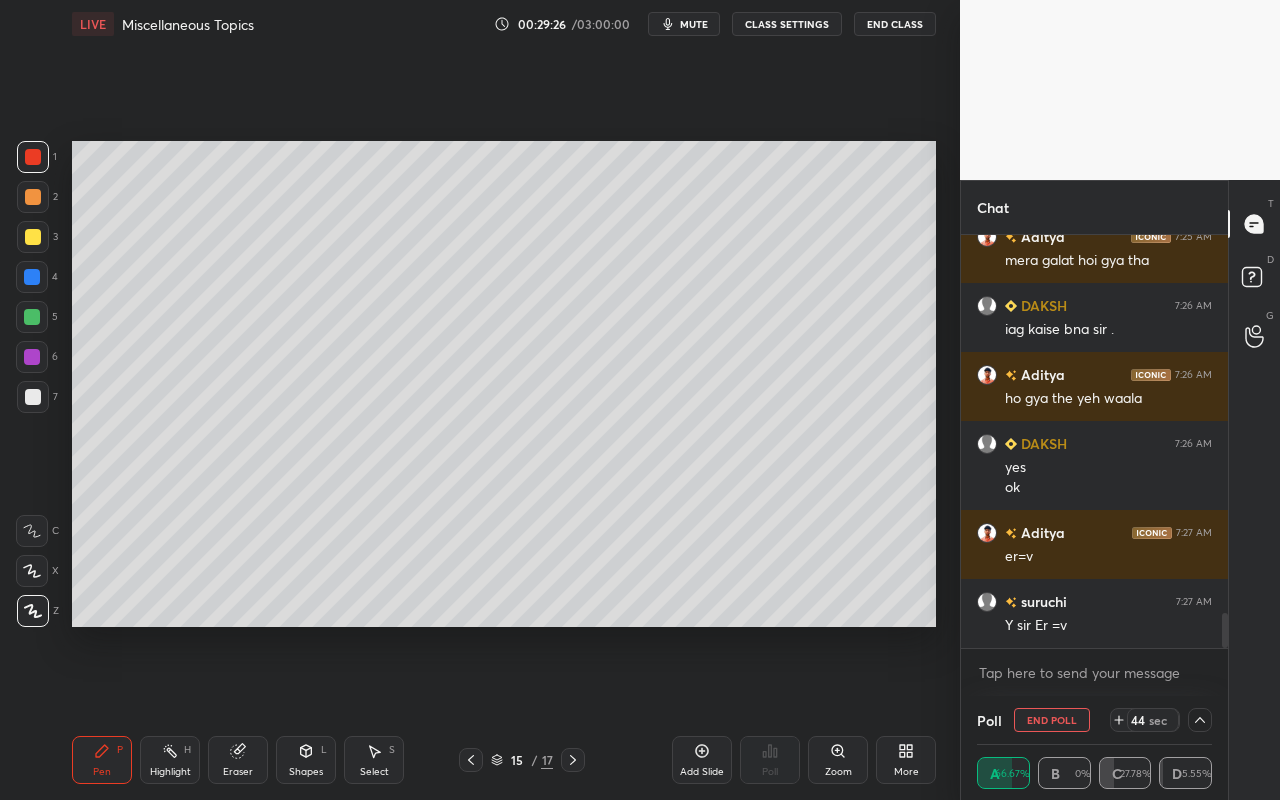 click 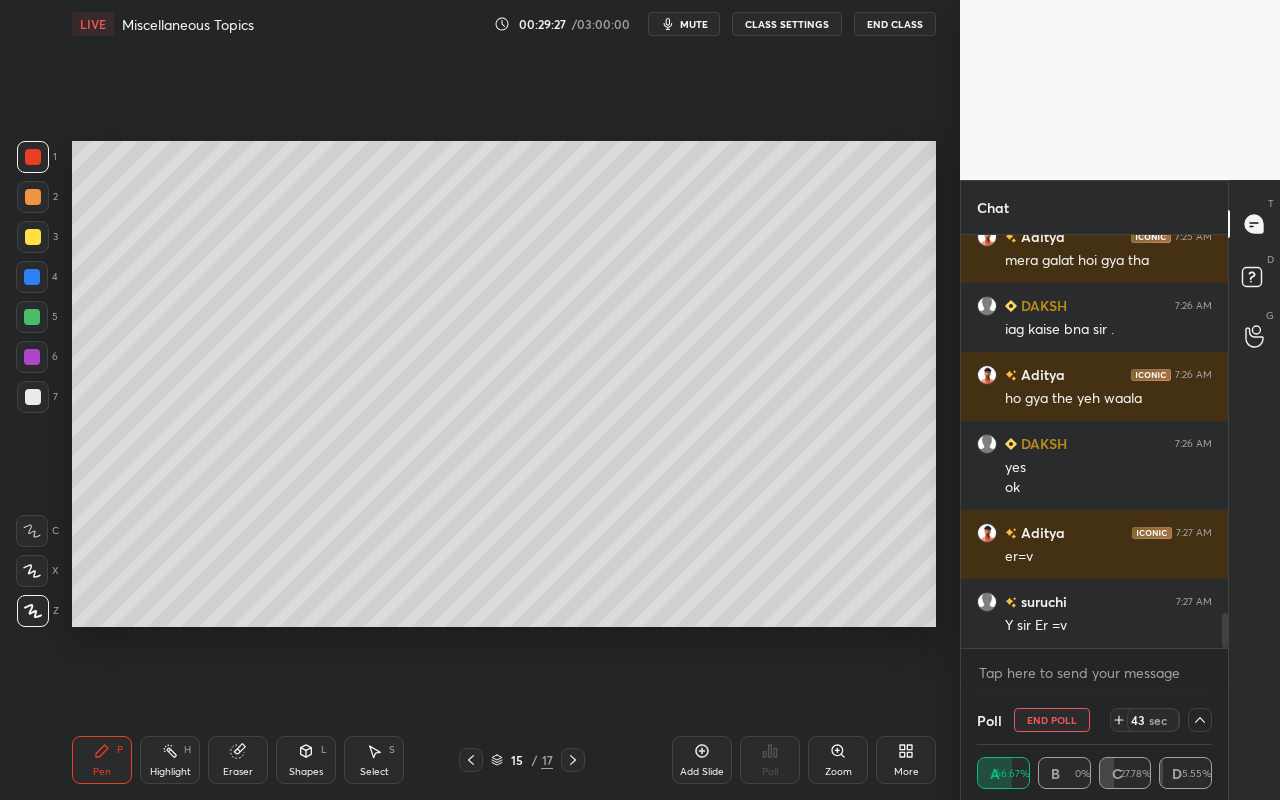drag, startPoint x: 331, startPoint y: 759, endPoint x: 341, endPoint y: 741, distance: 20.59126 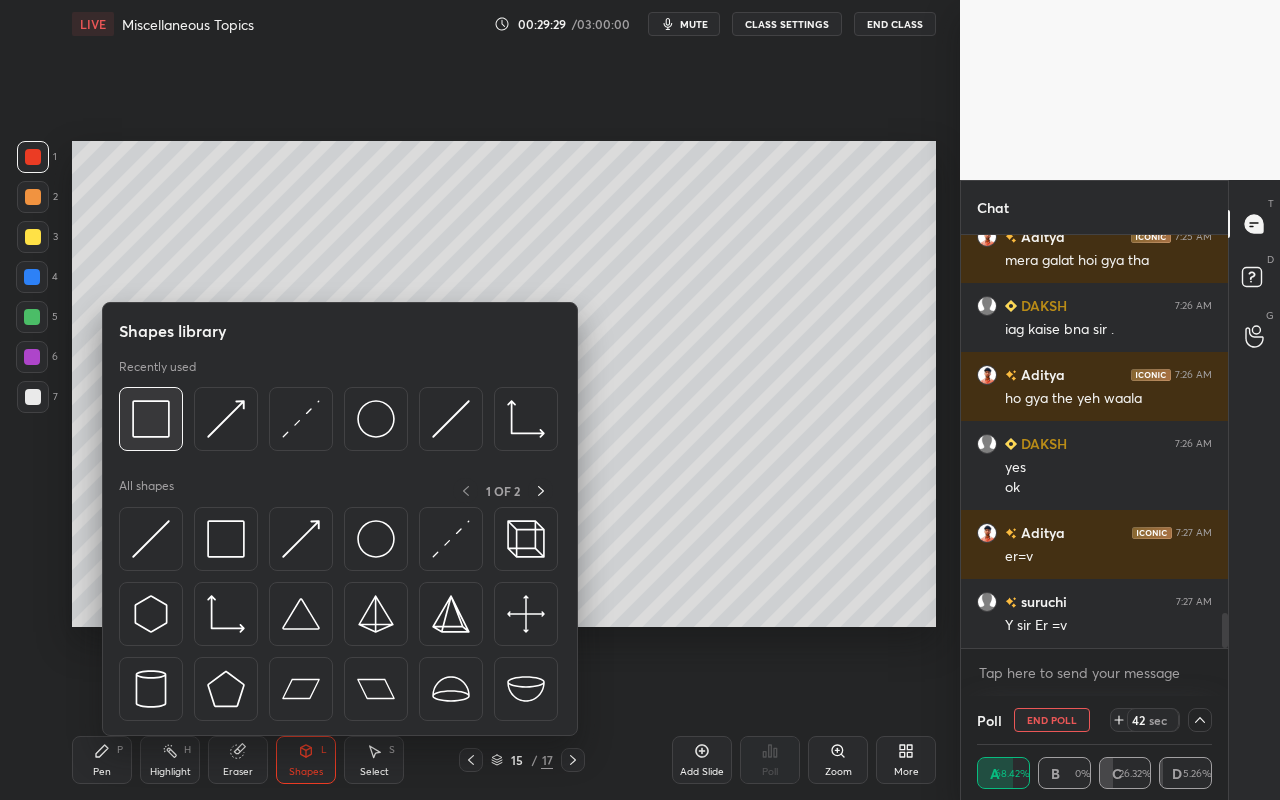 click at bounding box center (151, 419) 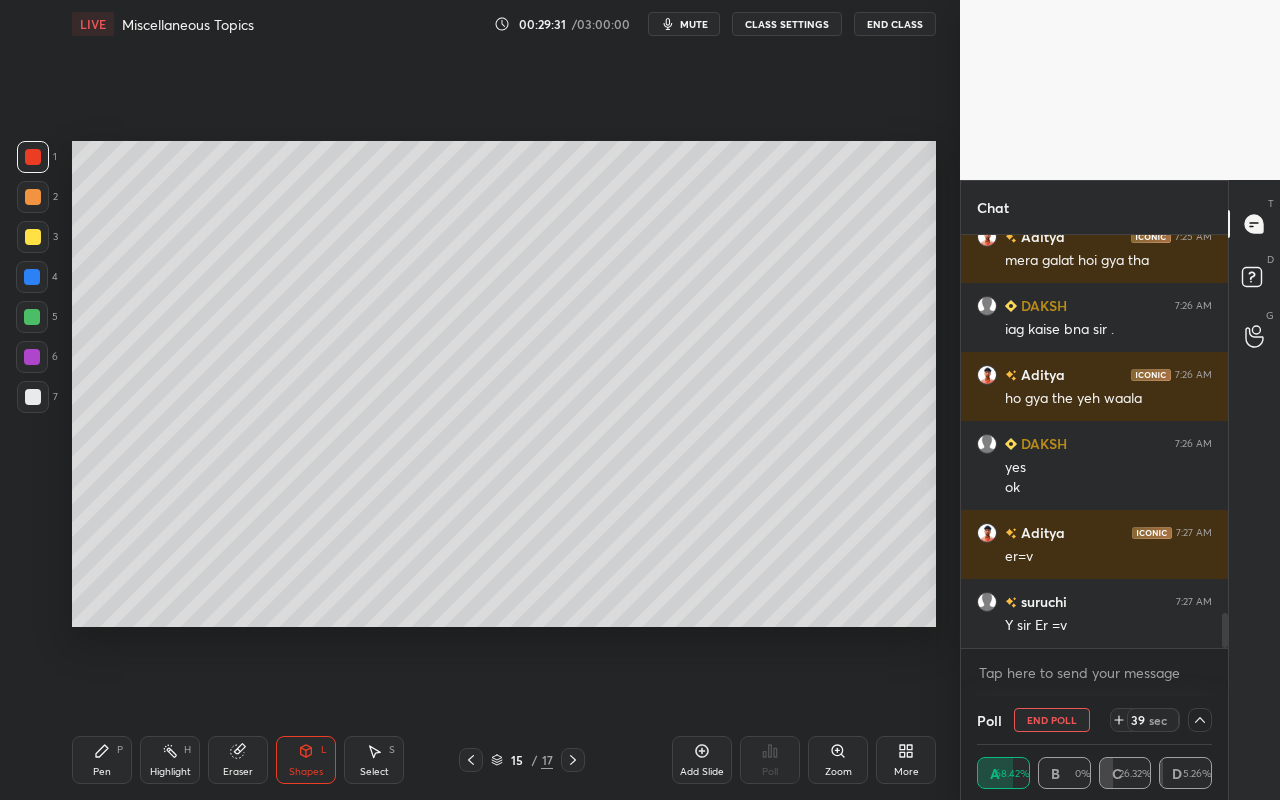 click on "Eraser" at bounding box center [238, 760] 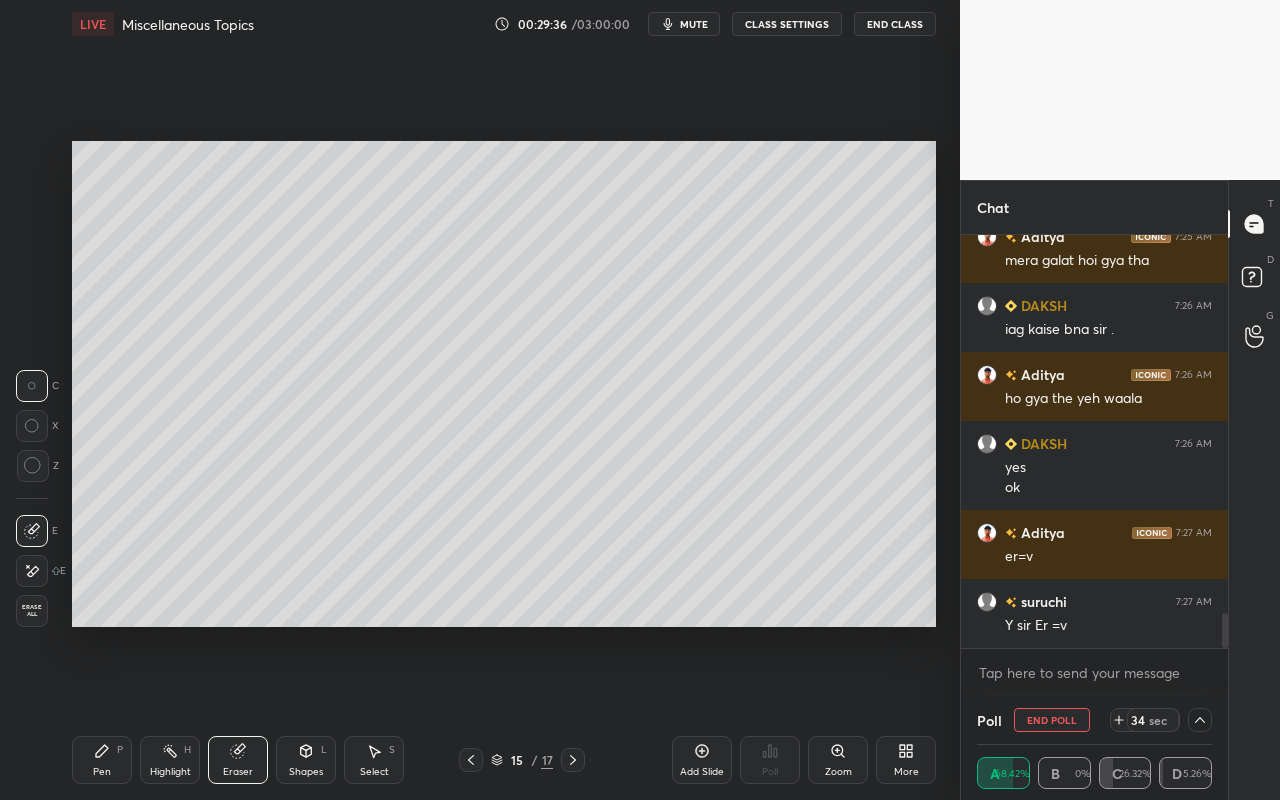 drag, startPoint x: 116, startPoint y: 771, endPoint x: 212, endPoint y: 755, distance: 97.3242 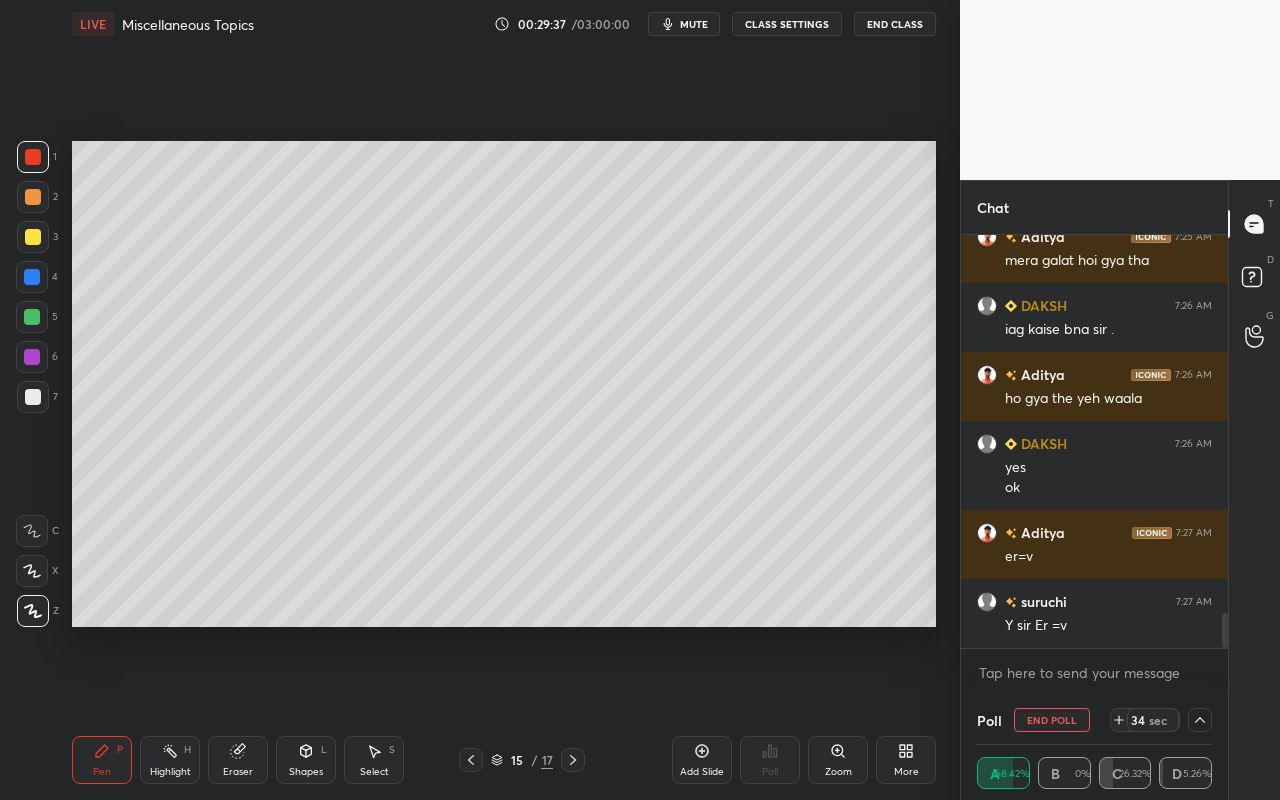 click on "Shapes L" at bounding box center (306, 760) 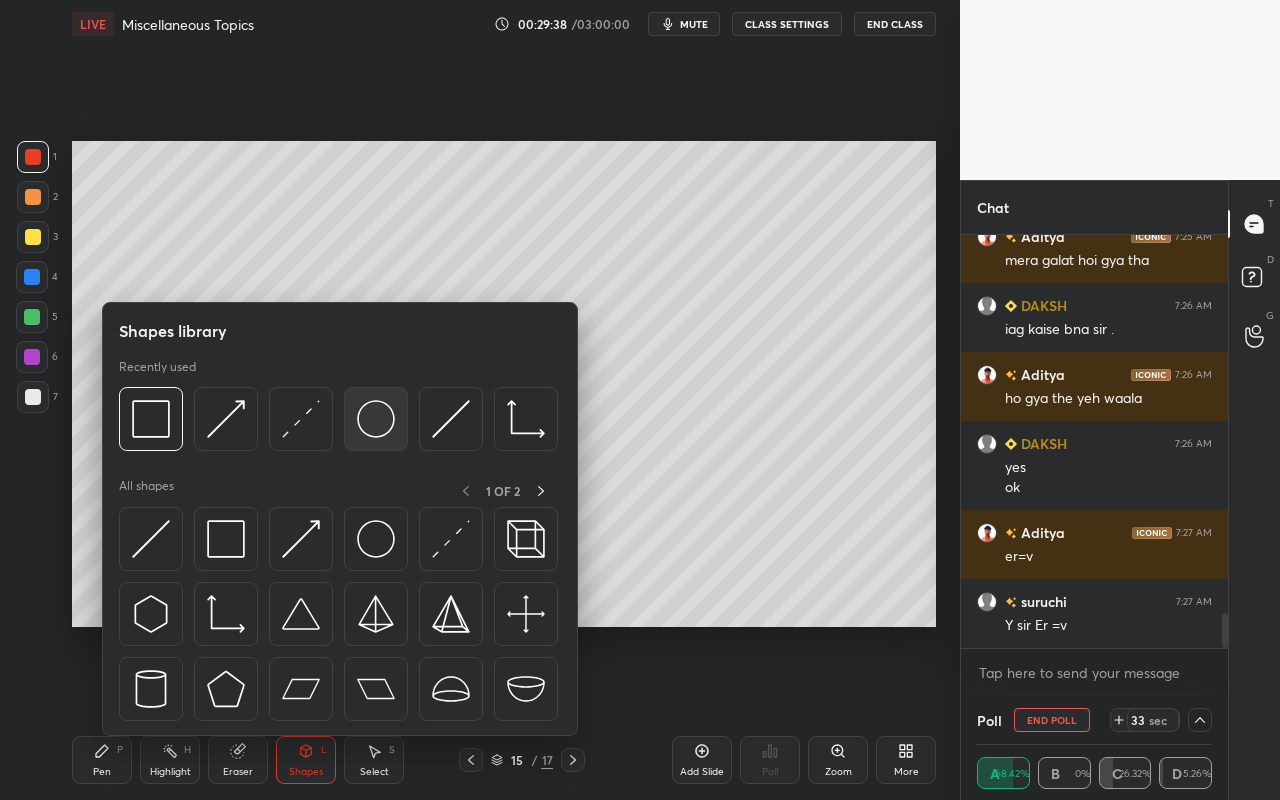 click at bounding box center (376, 419) 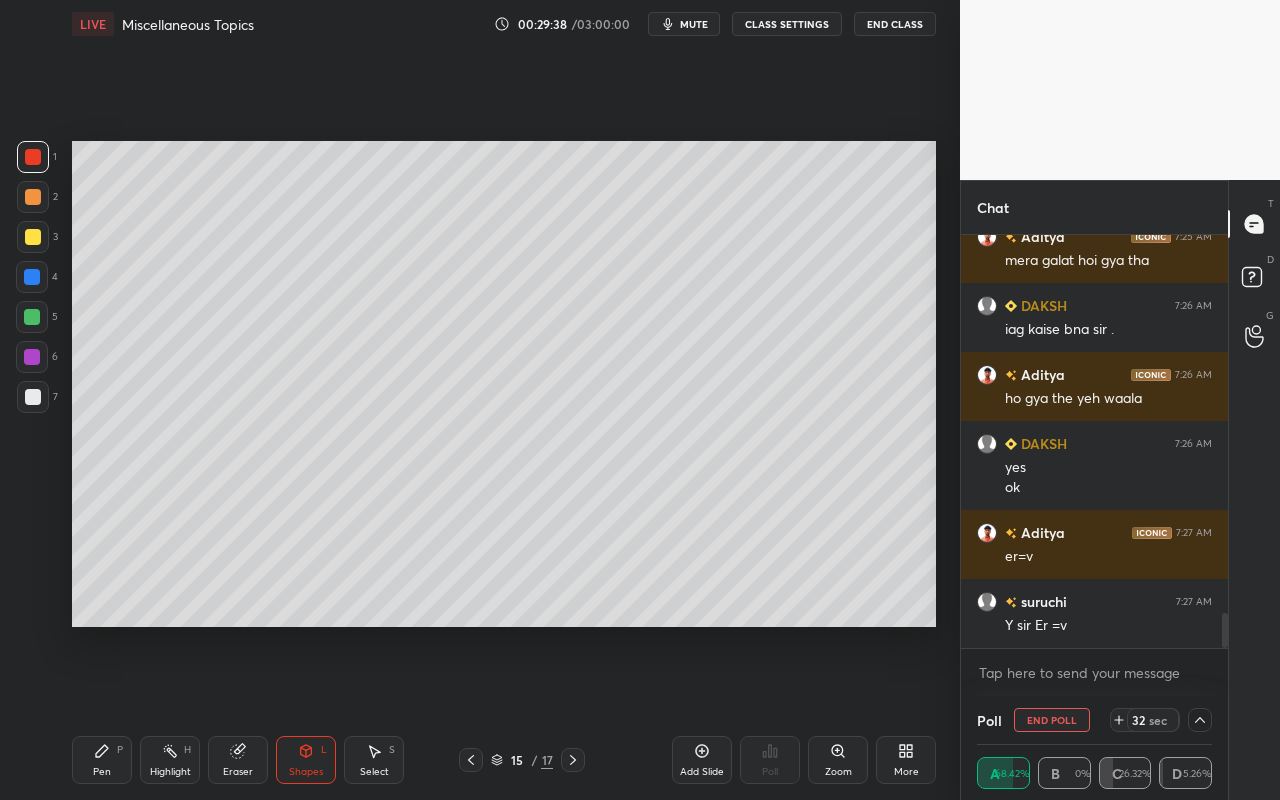 drag, startPoint x: 25, startPoint y: 245, endPoint x: 53, endPoint y: 244, distance: 28.01785 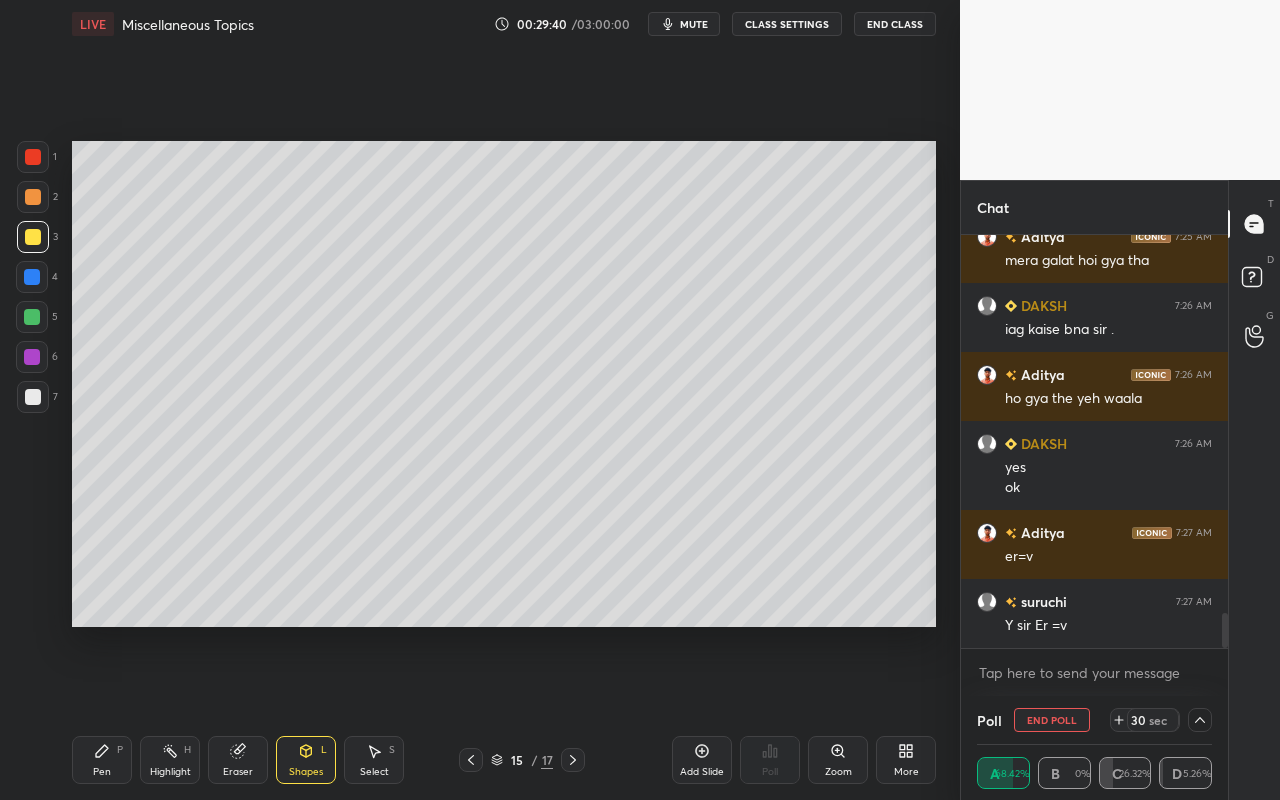 click on "Pen P" at bounding box center [102, 760] 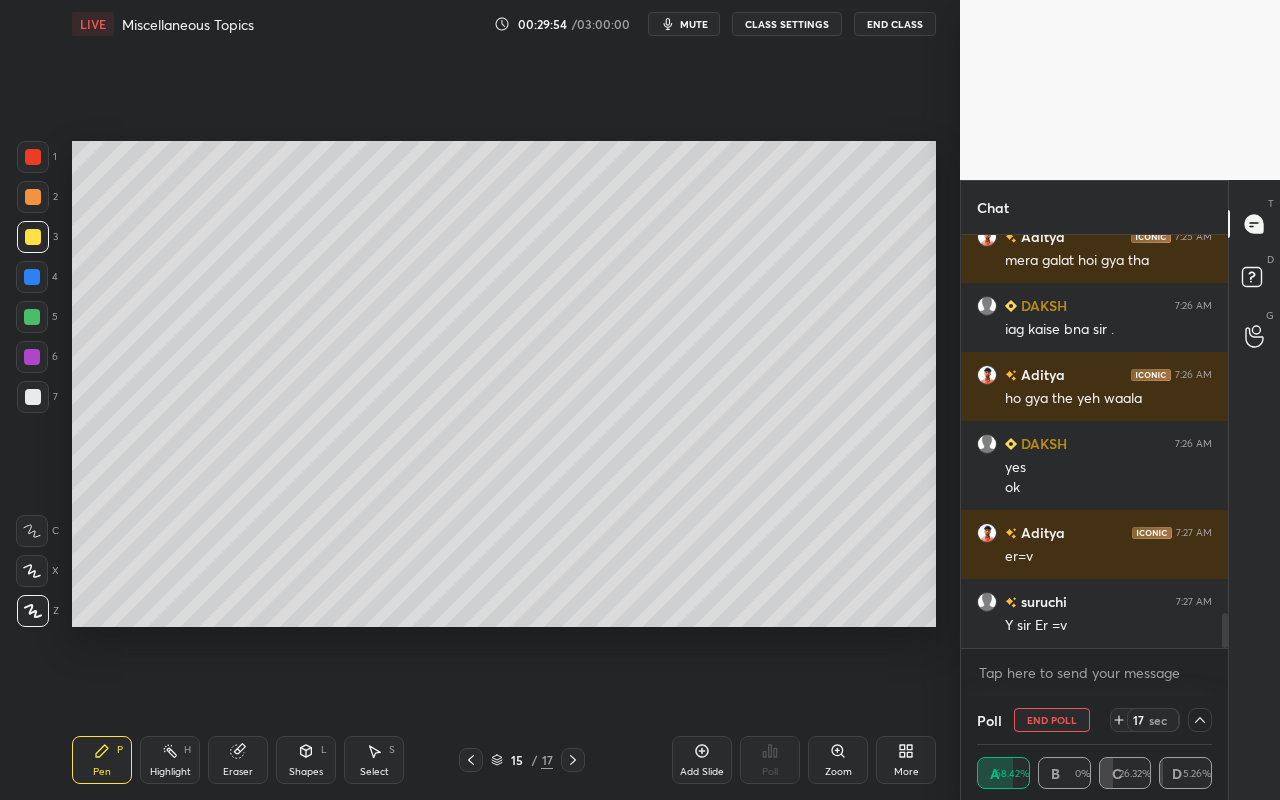 click on "Shapes" at bounding box center (306, 772) 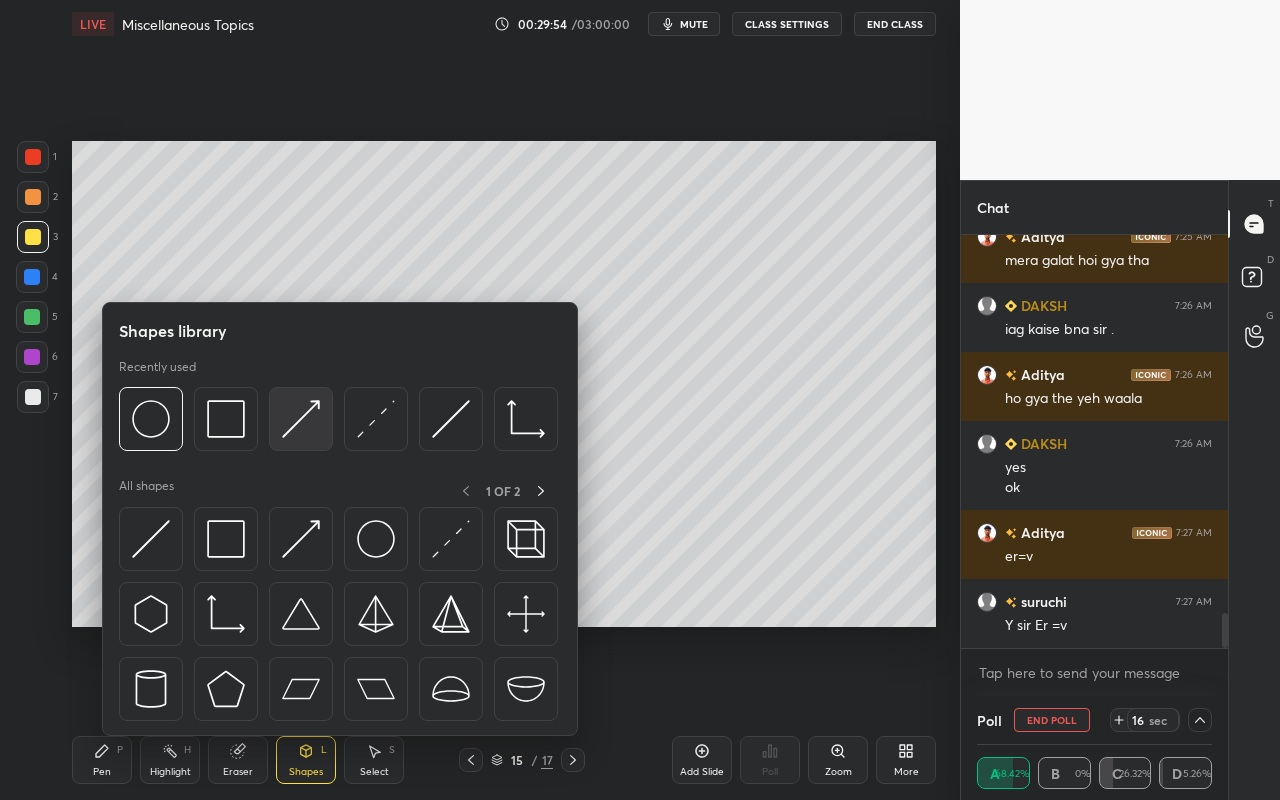 click at bounding box center [301, 419] 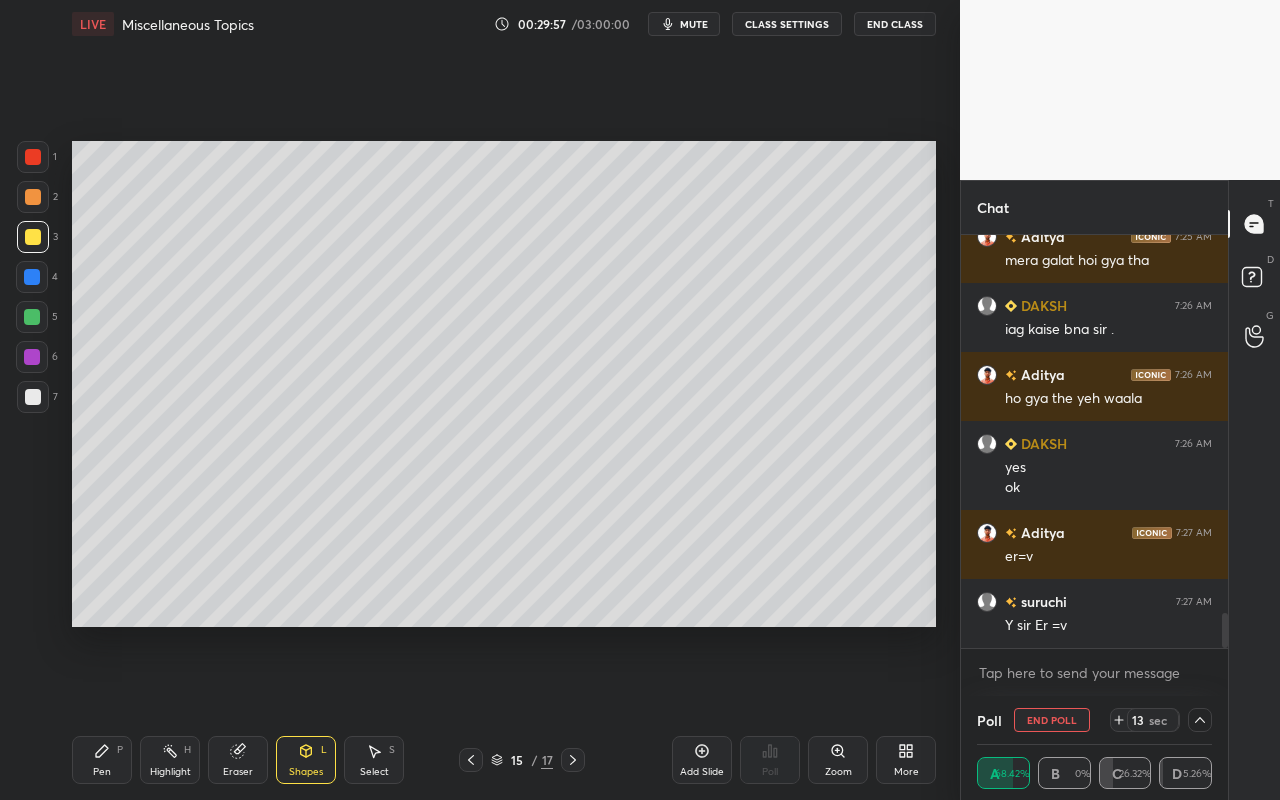 click 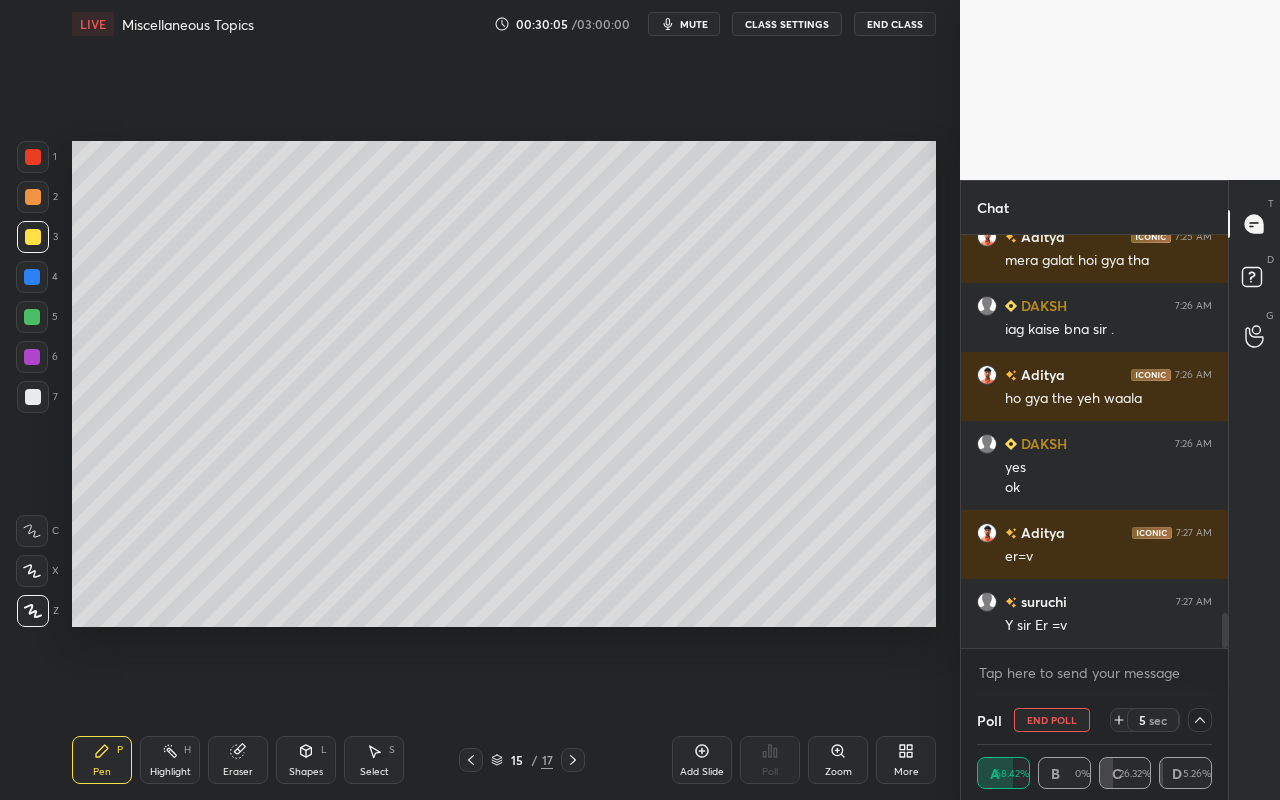 click on "Pen" at bounding box center (102, 772) 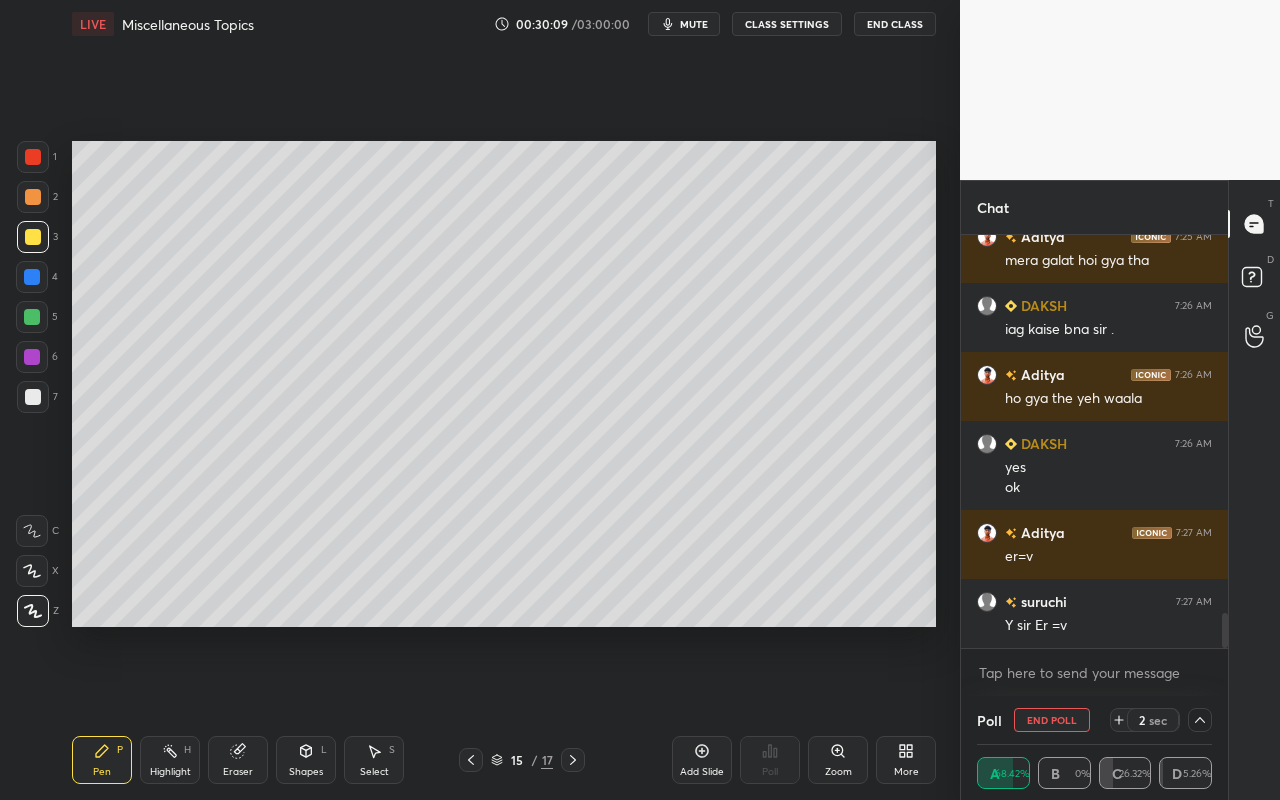 click on "Shapes L" at bounding box center [306, 760] 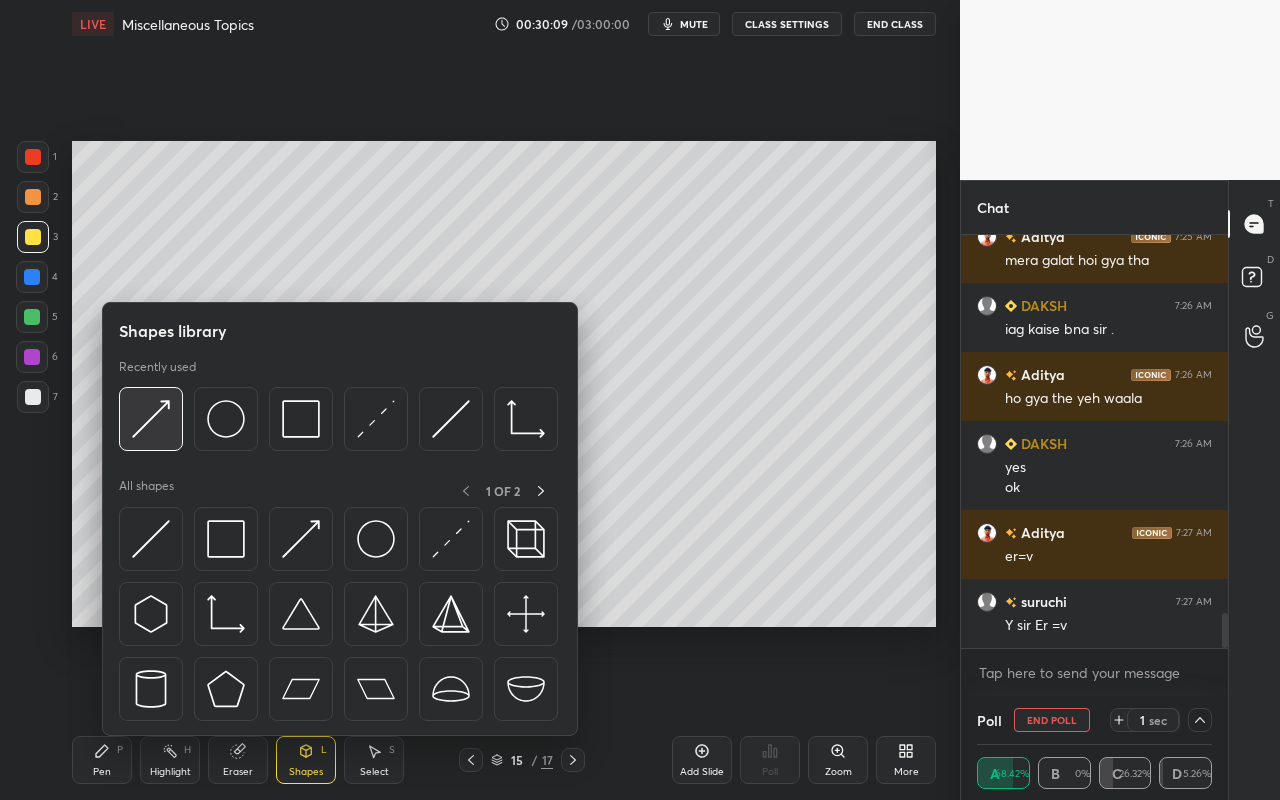 click at bounding box center (151, 419) 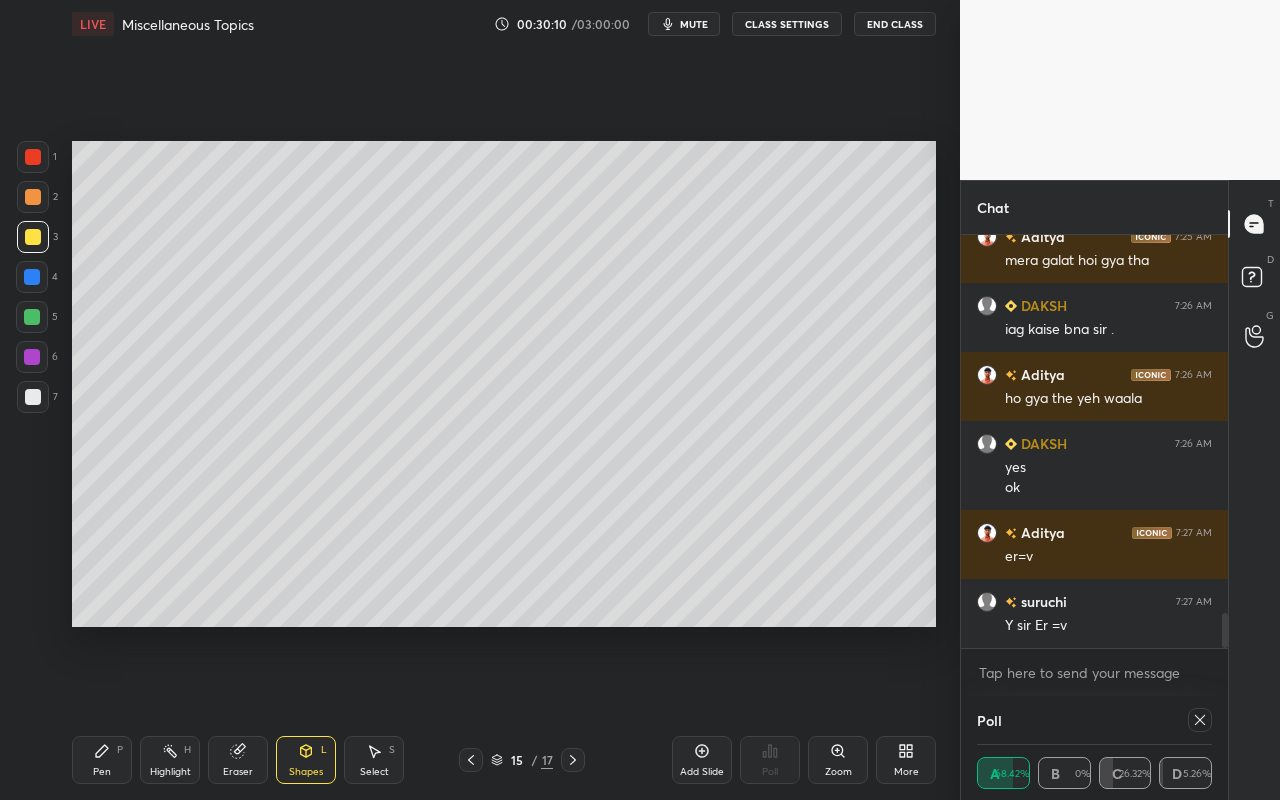 drag, startPoint x: 35, startPoint y: 314, endPoint x: 46, endPoint y: 314, distance: 11 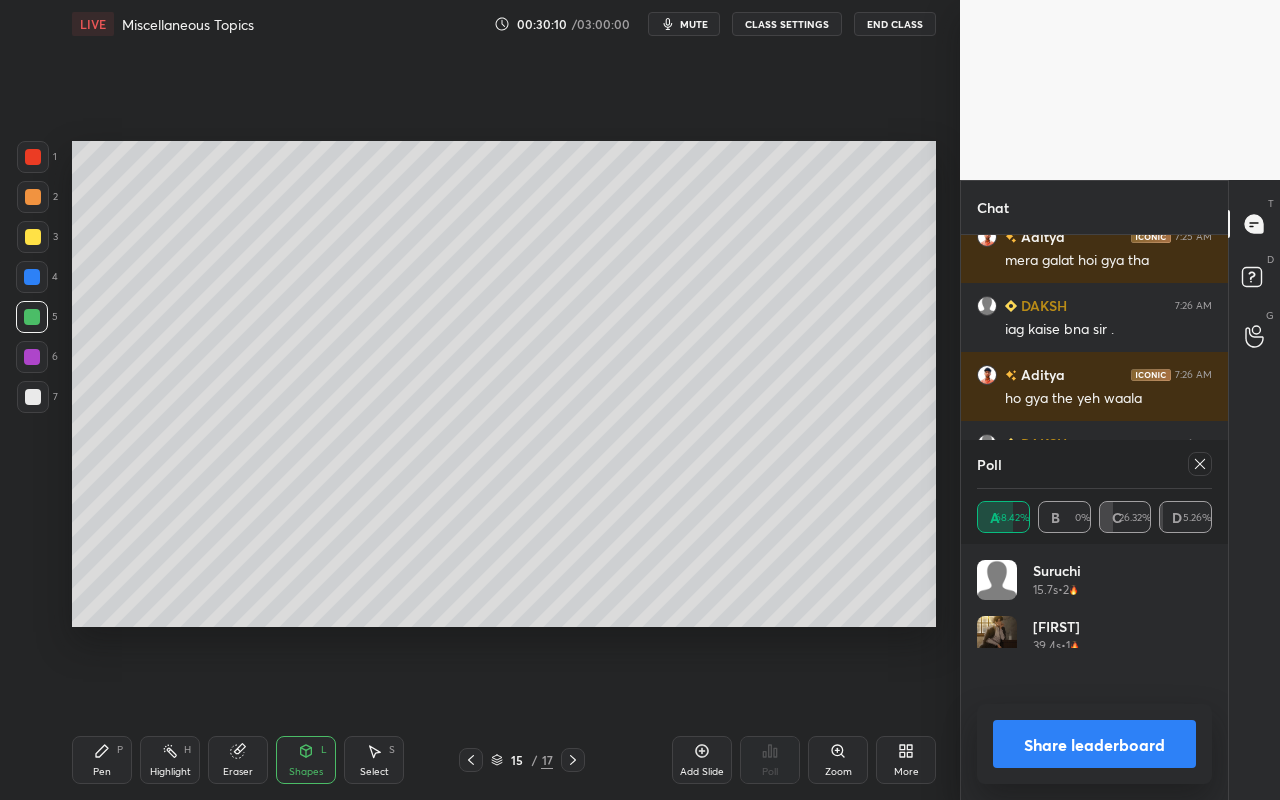 scroll, scrollTop: 7, scrollLeft: 7, axis: both 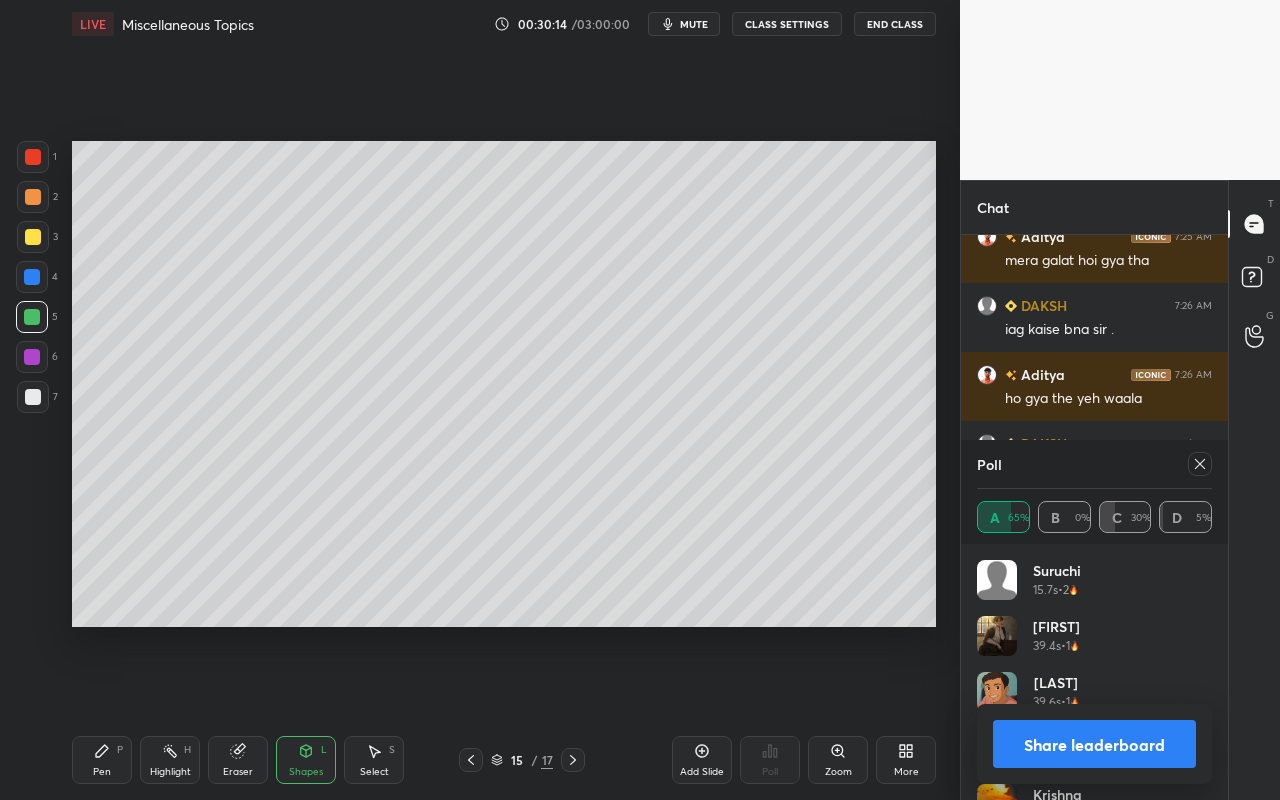 drag, startPoint x: 95, startPoint y: 790, endPoint x: 100, endPoint y: 777, distance: 13.928389 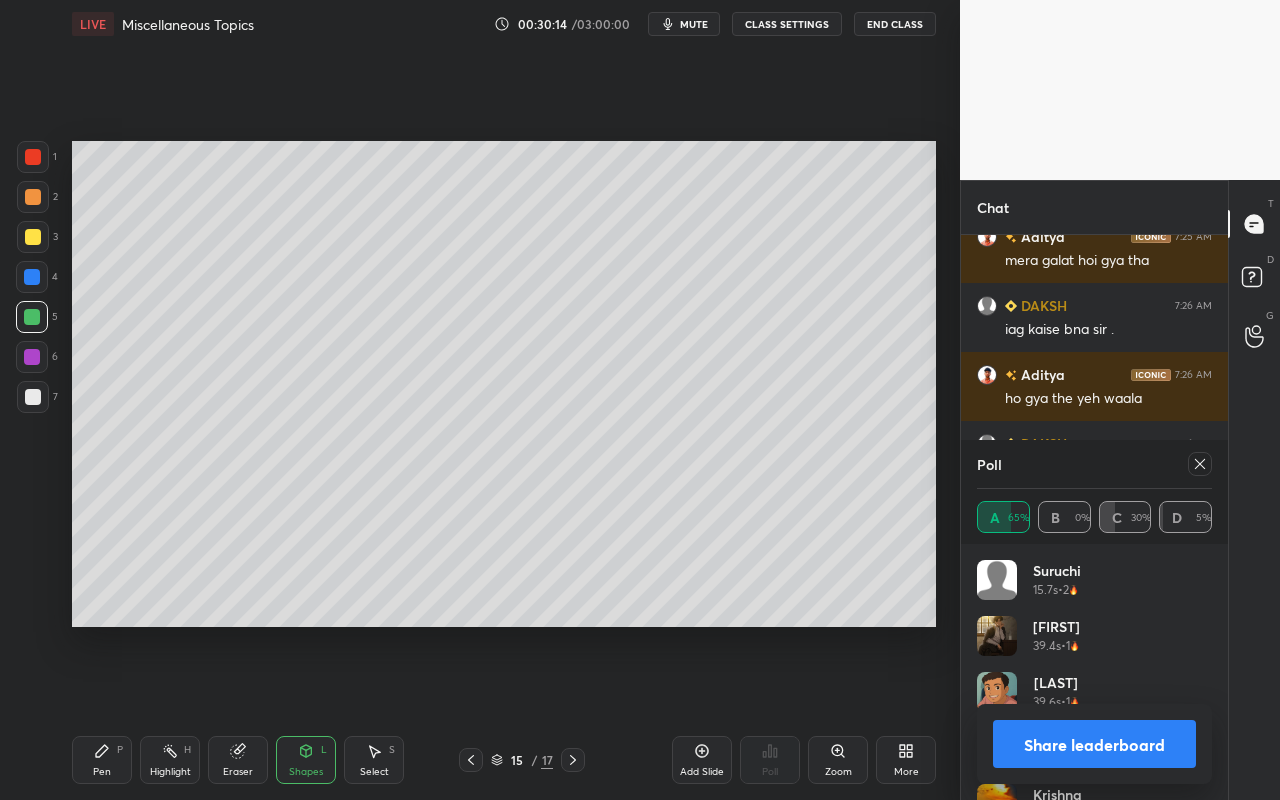 click on "Pen P Highlight H Eraser Shapes L Select S 15 / 17 Add Slide Poll Zoom More" at bounding box center (504, 760) 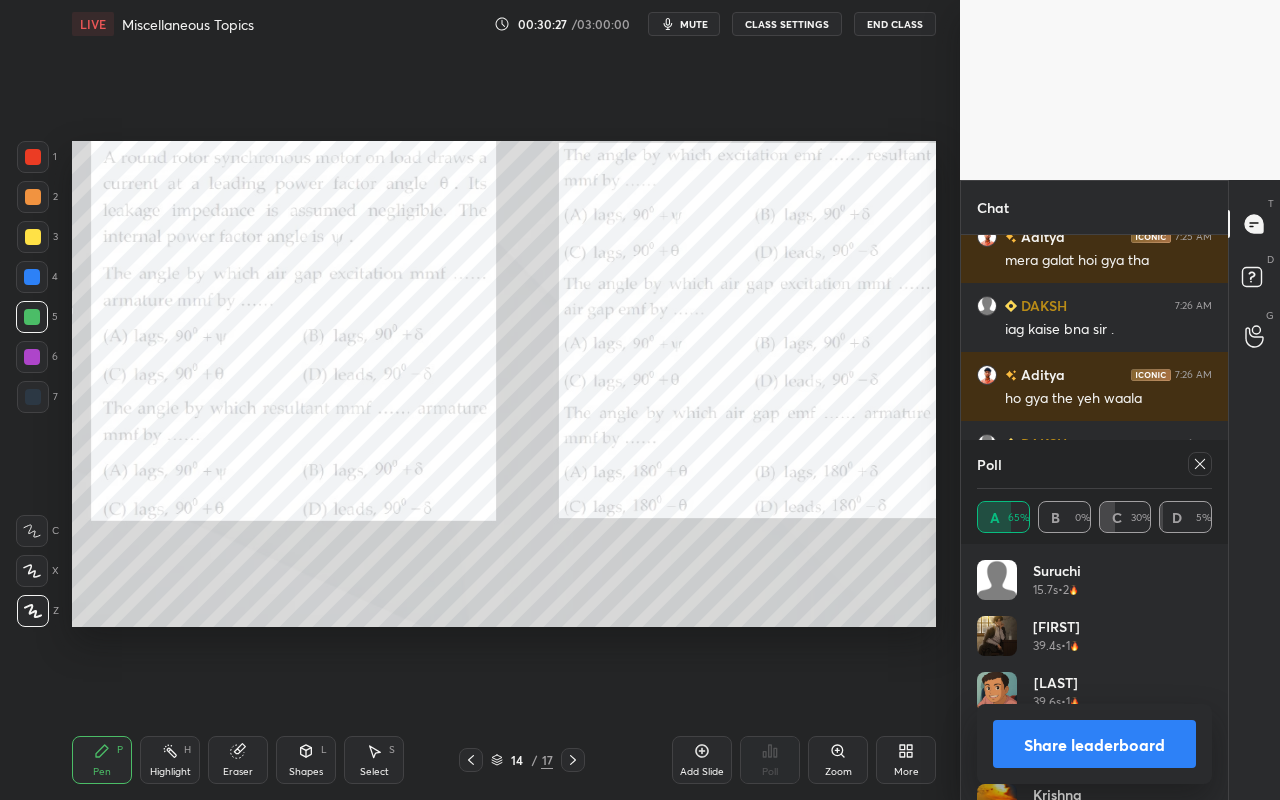scroll, scrollTop: 4549, scrollLeft: 0, axis: vertical 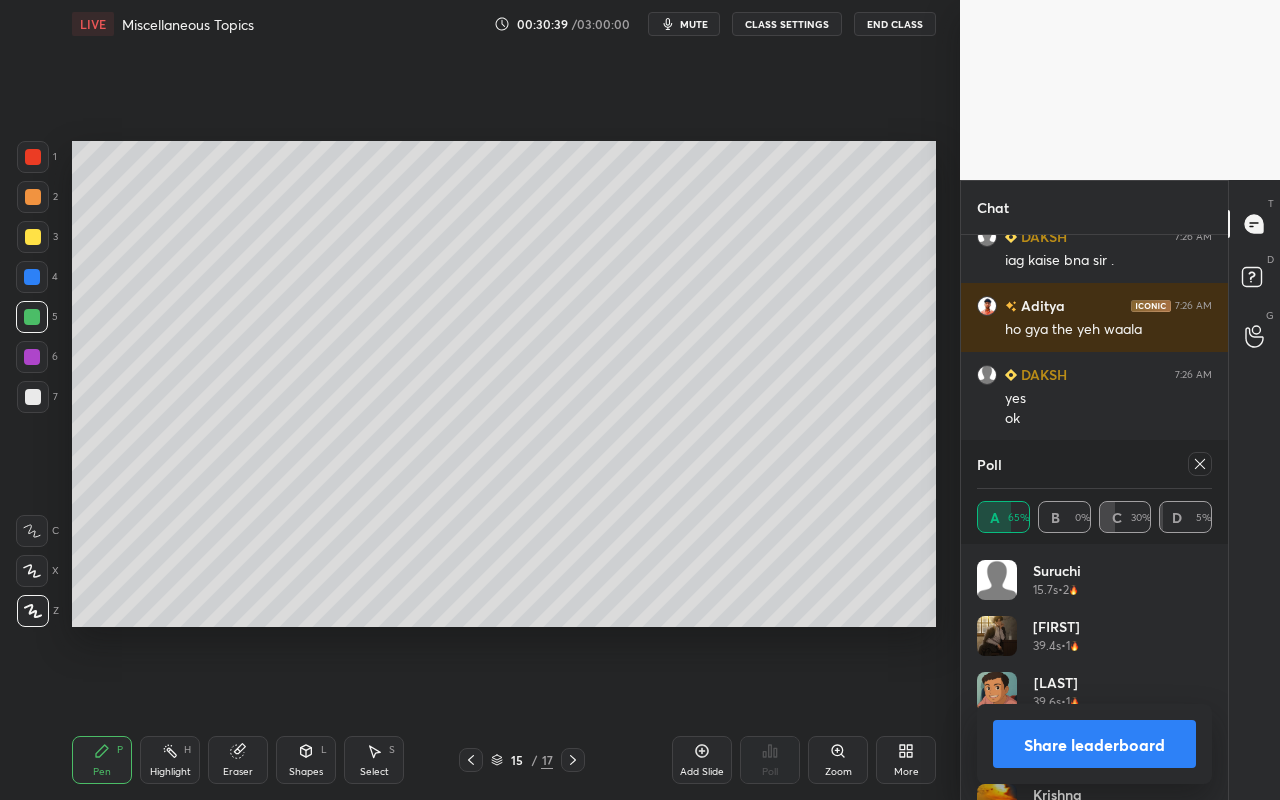 click on "Shapes L" at bounding box center (306, 760) 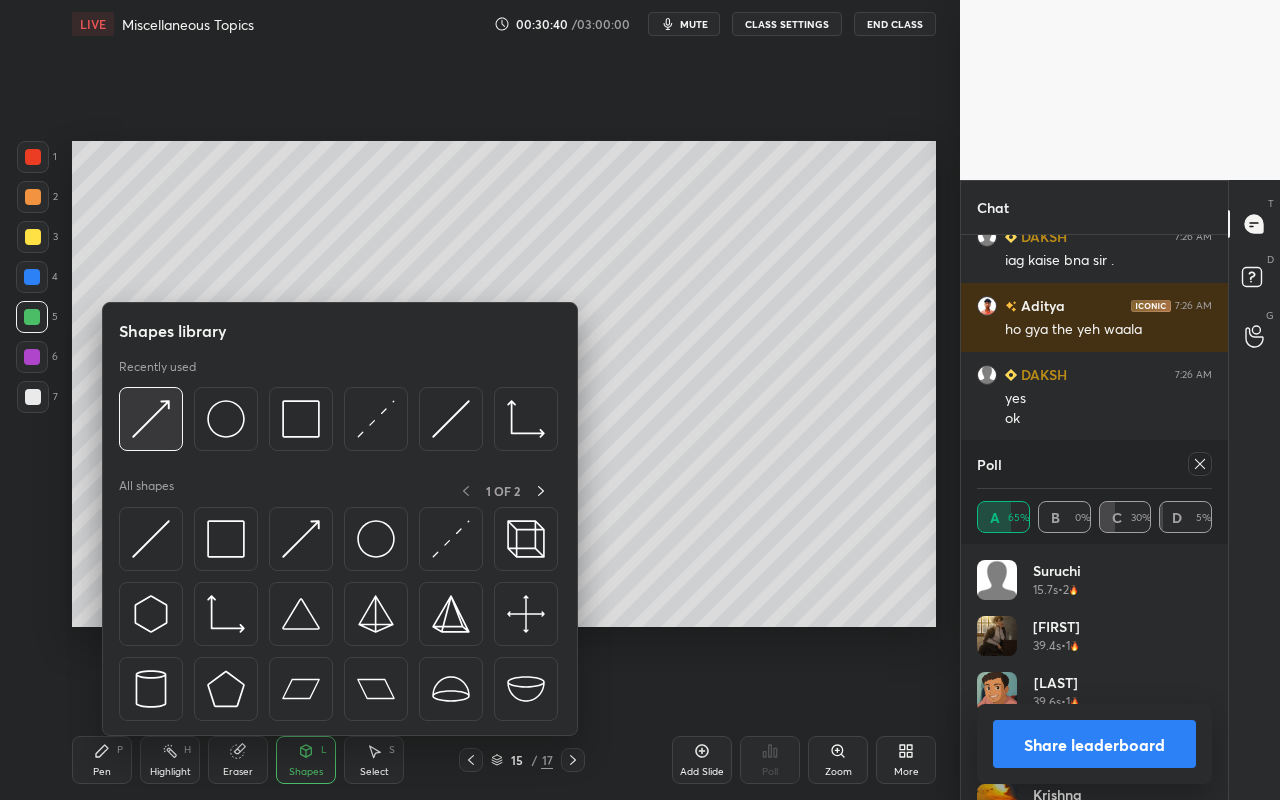 click at bounding box center [151, 419] 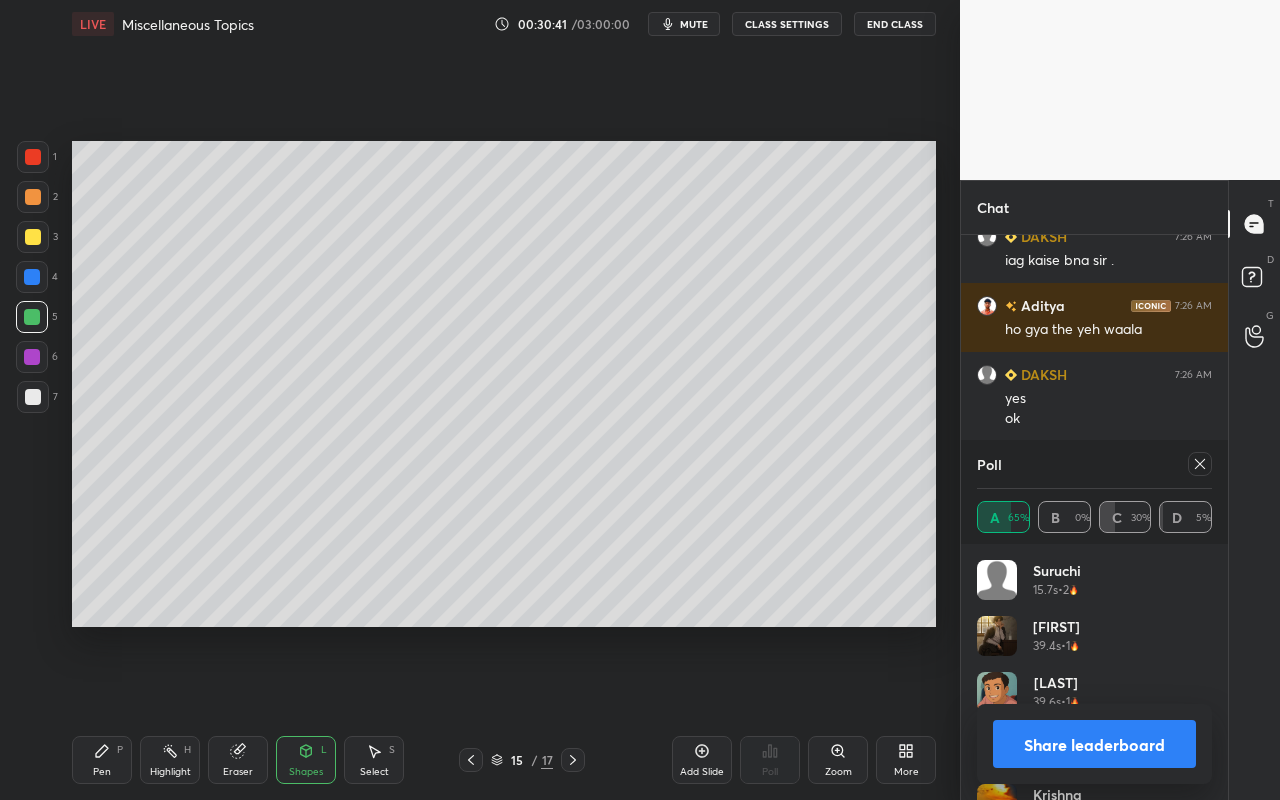 click at bounding box center (33, 397) 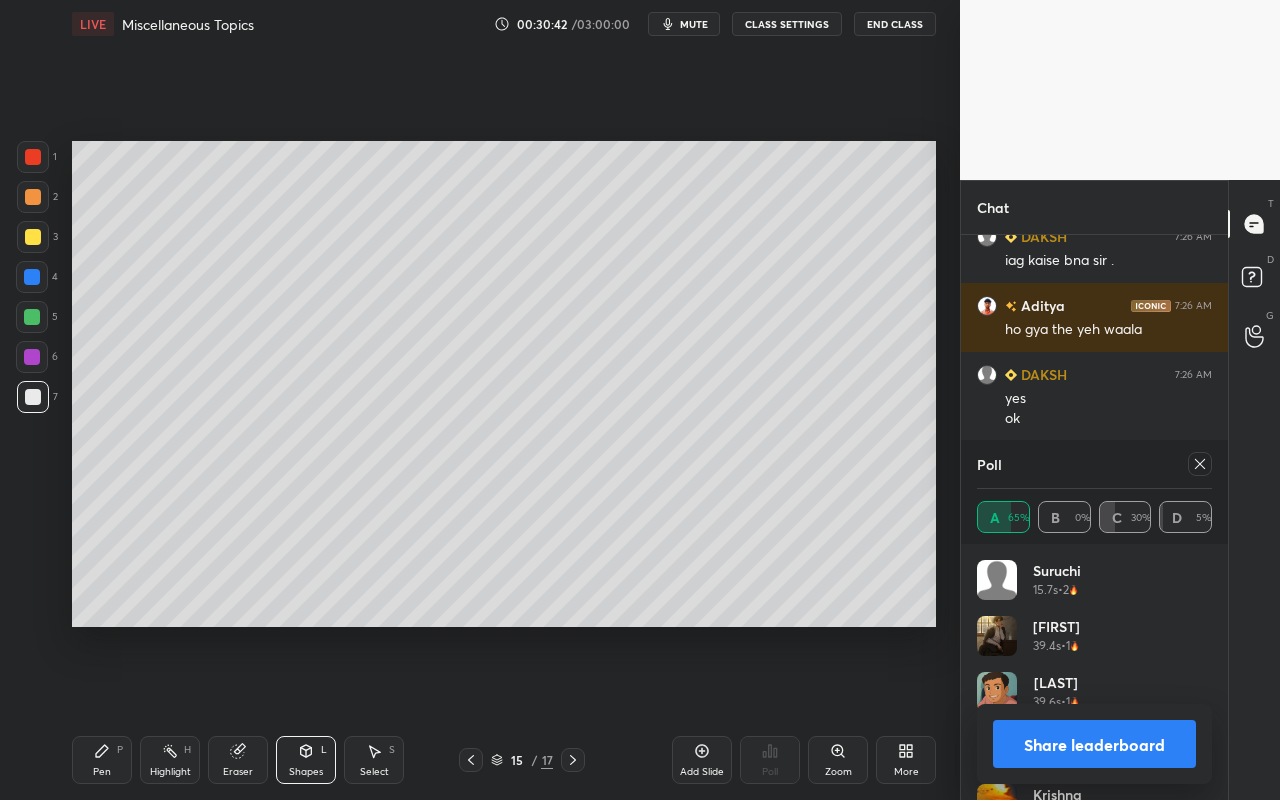 click at bounding box center (32, 317) 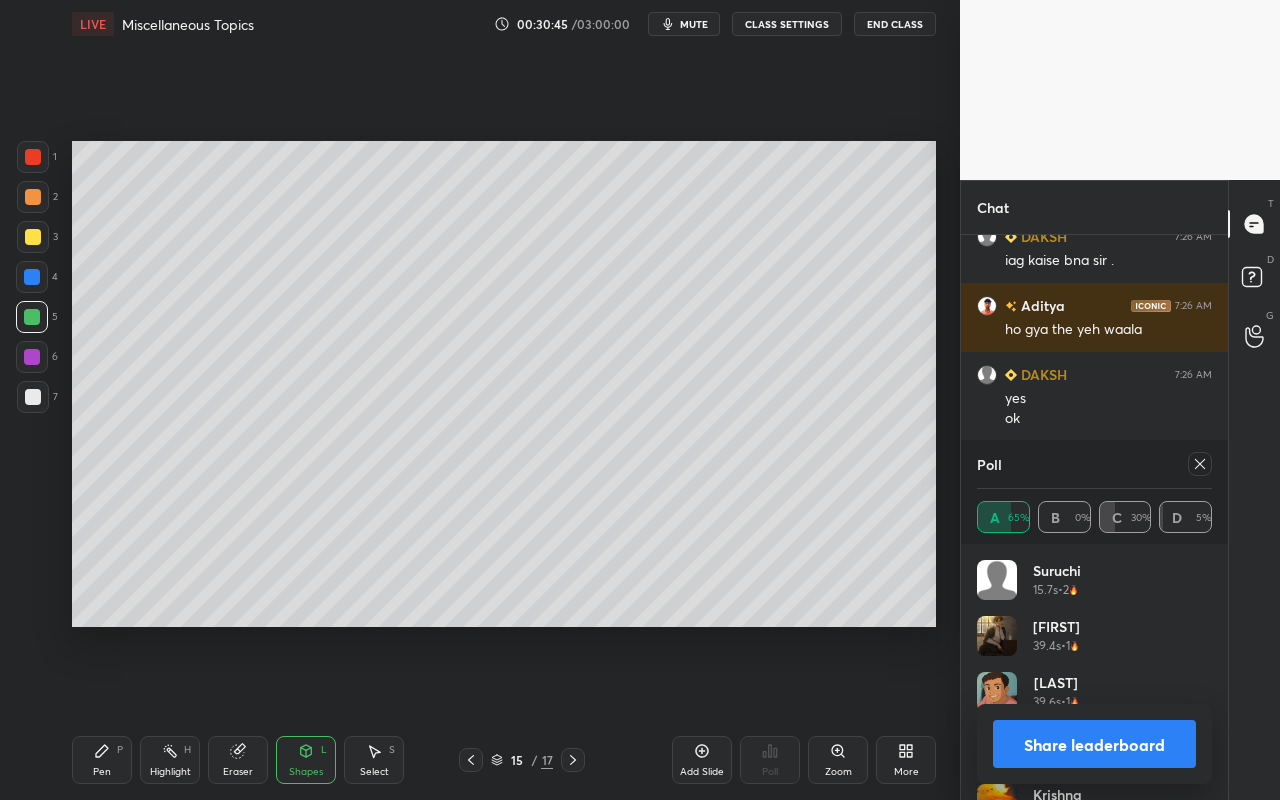 click on "Pen" at bounding box center (102, 772) 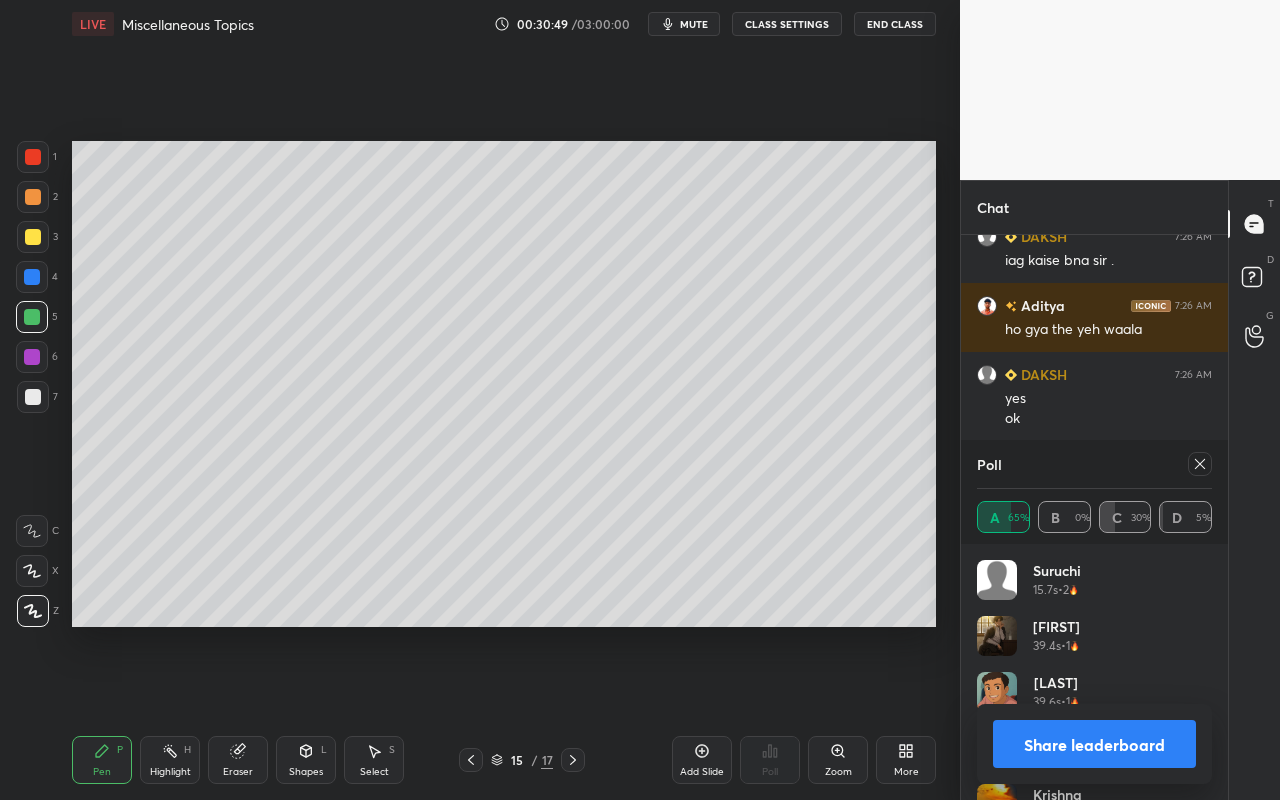 click on "Shapes L" at bounding box center [306, 760] 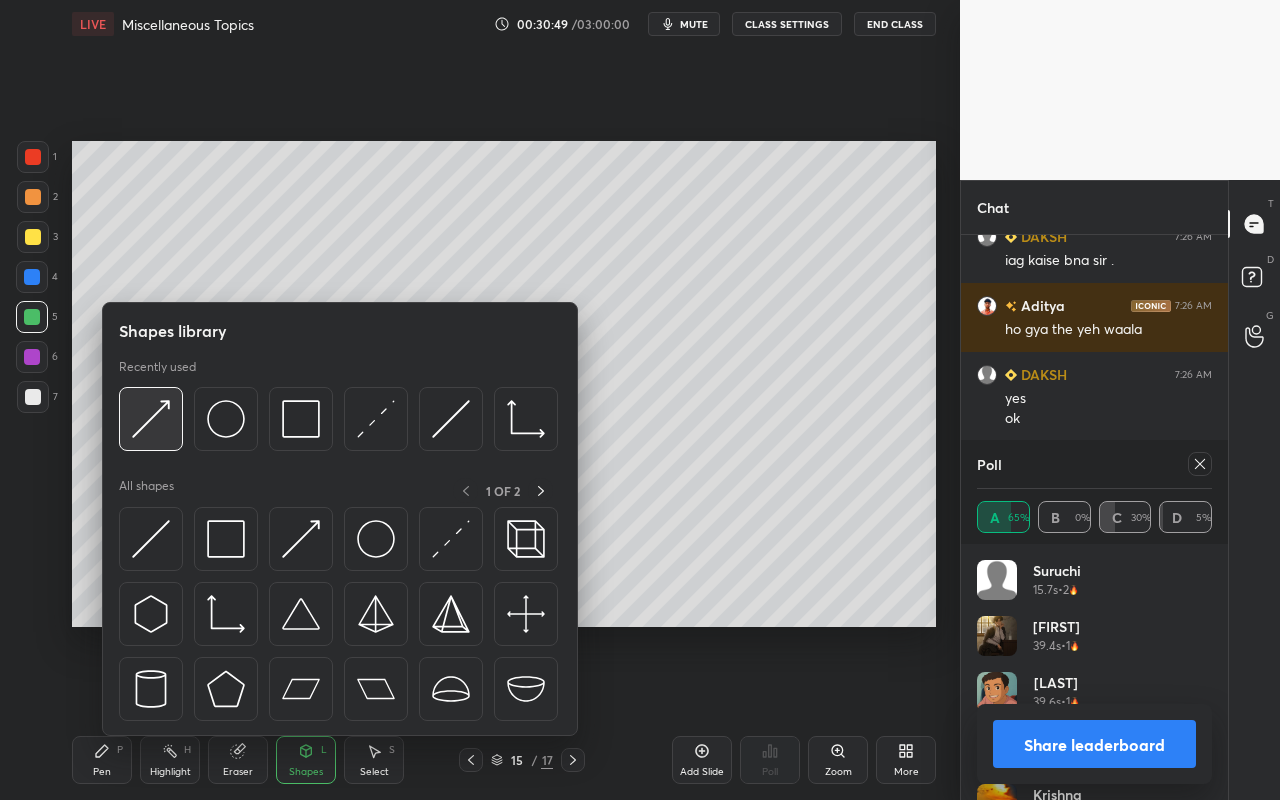 click at bounding box center (151, 419) 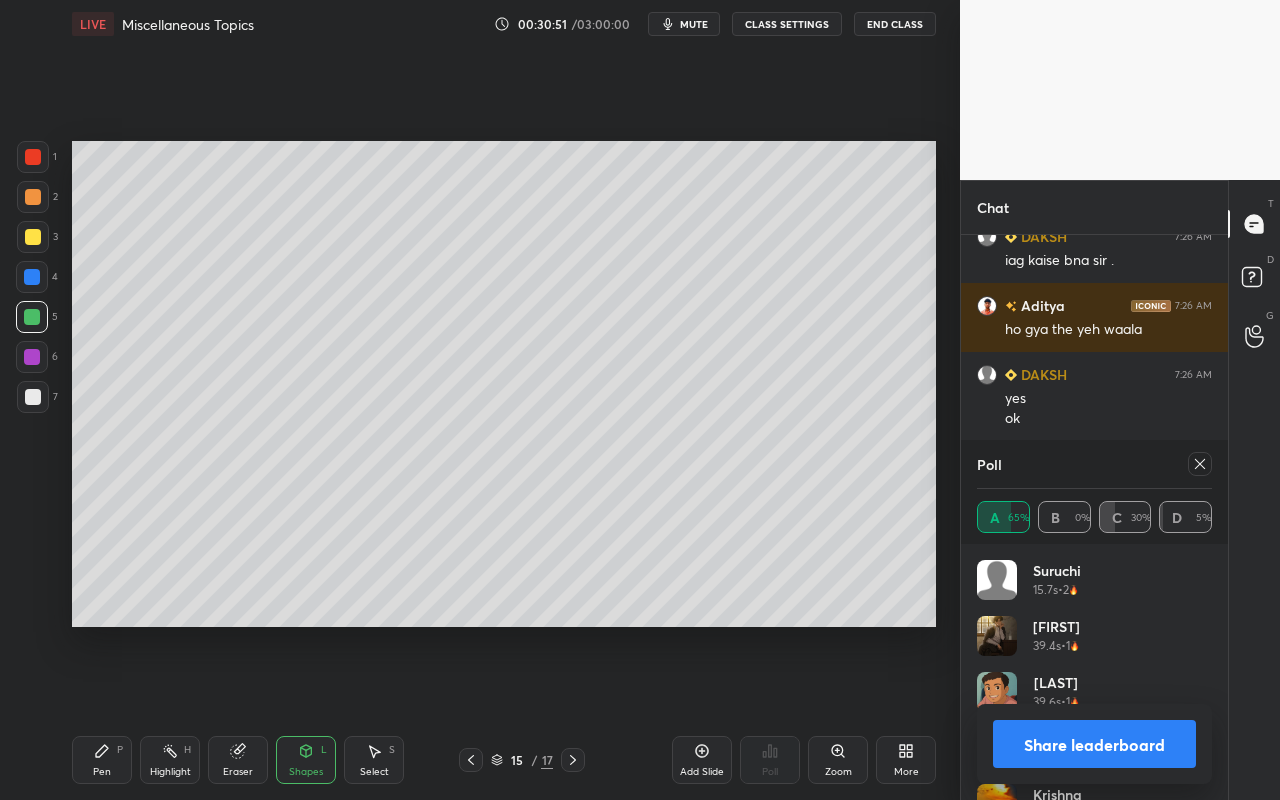 click at bounding box center [32, 357] 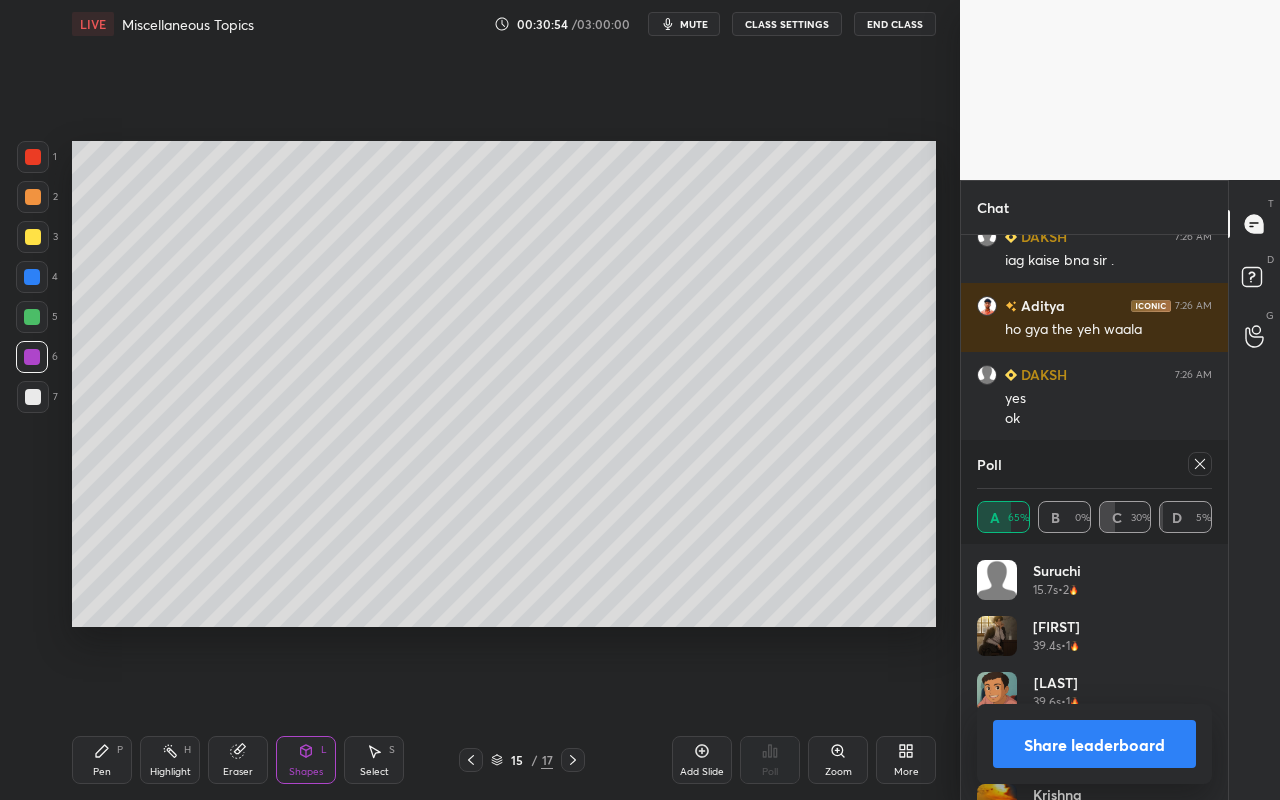 click 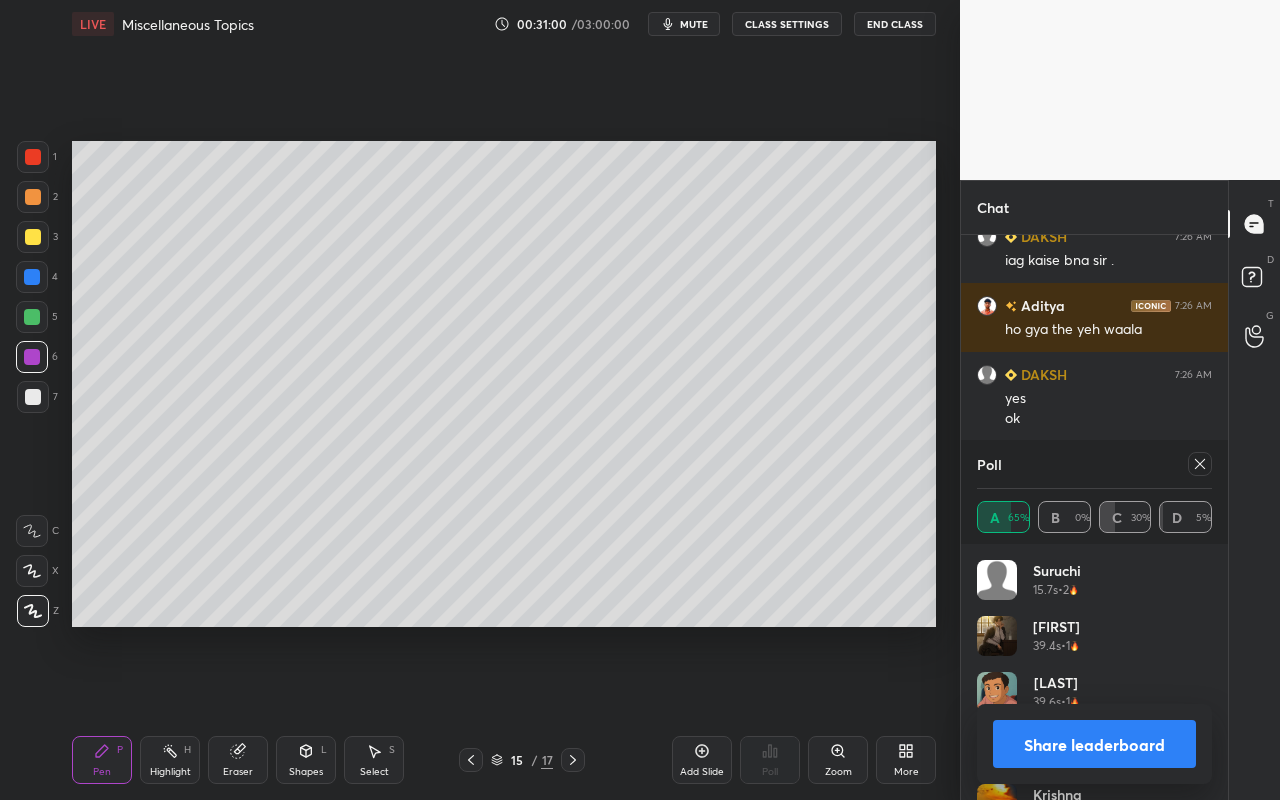 click on "Shapes L" at bounding box center [306, 760] 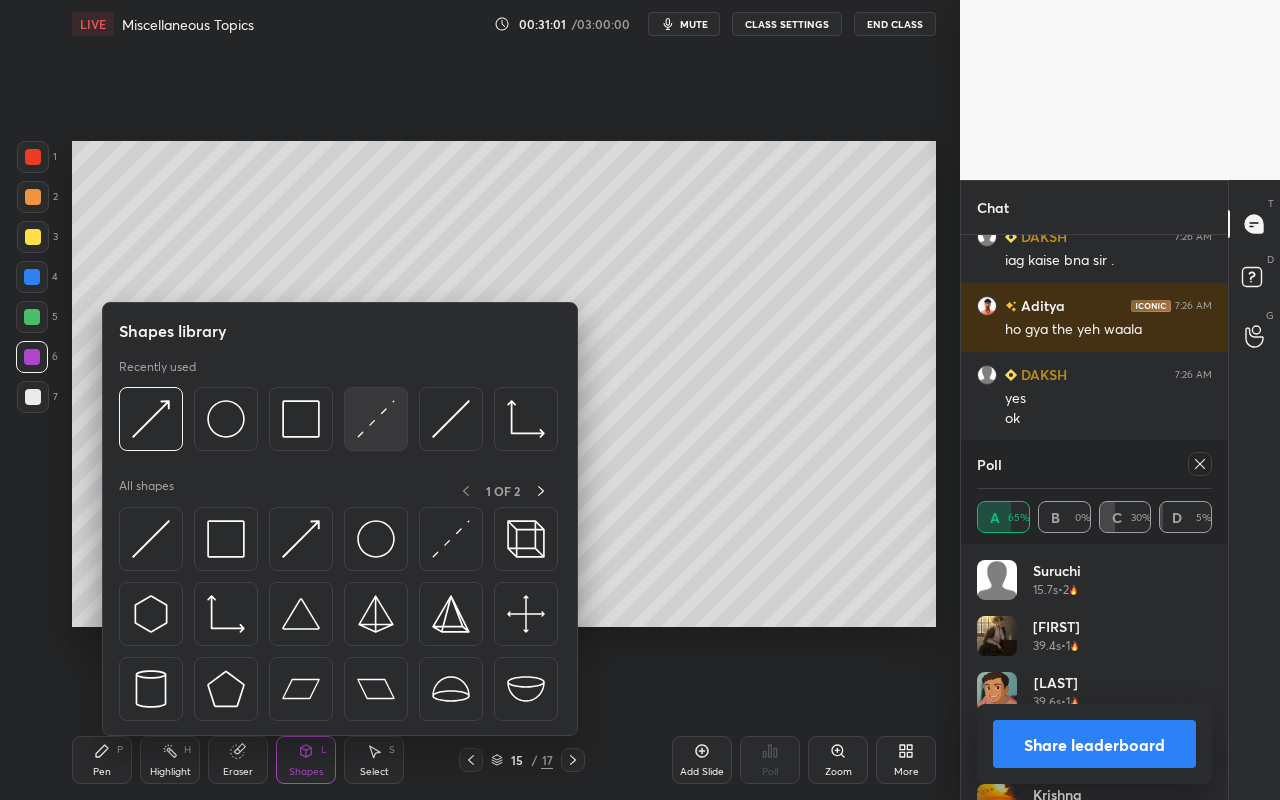 click at bounding box center [376, 419] 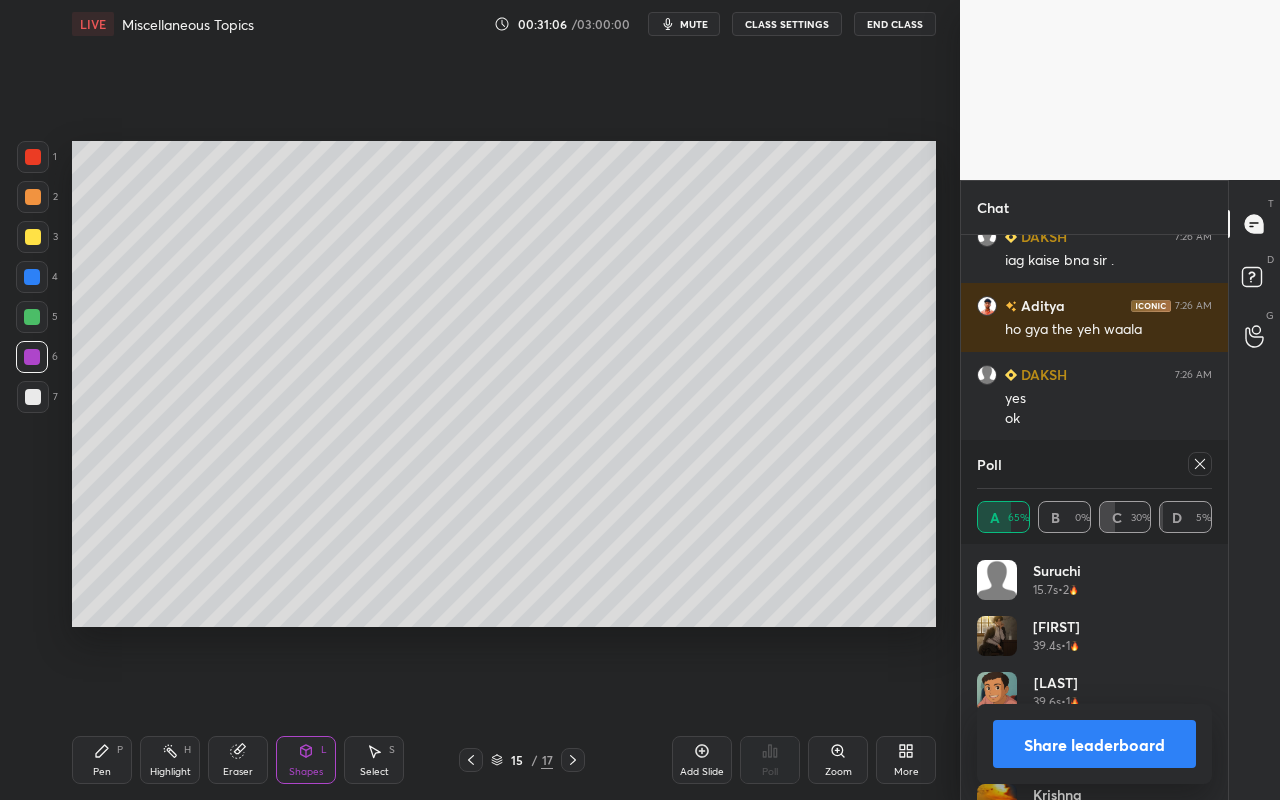 click on "P" at bounding box center [120, 750] 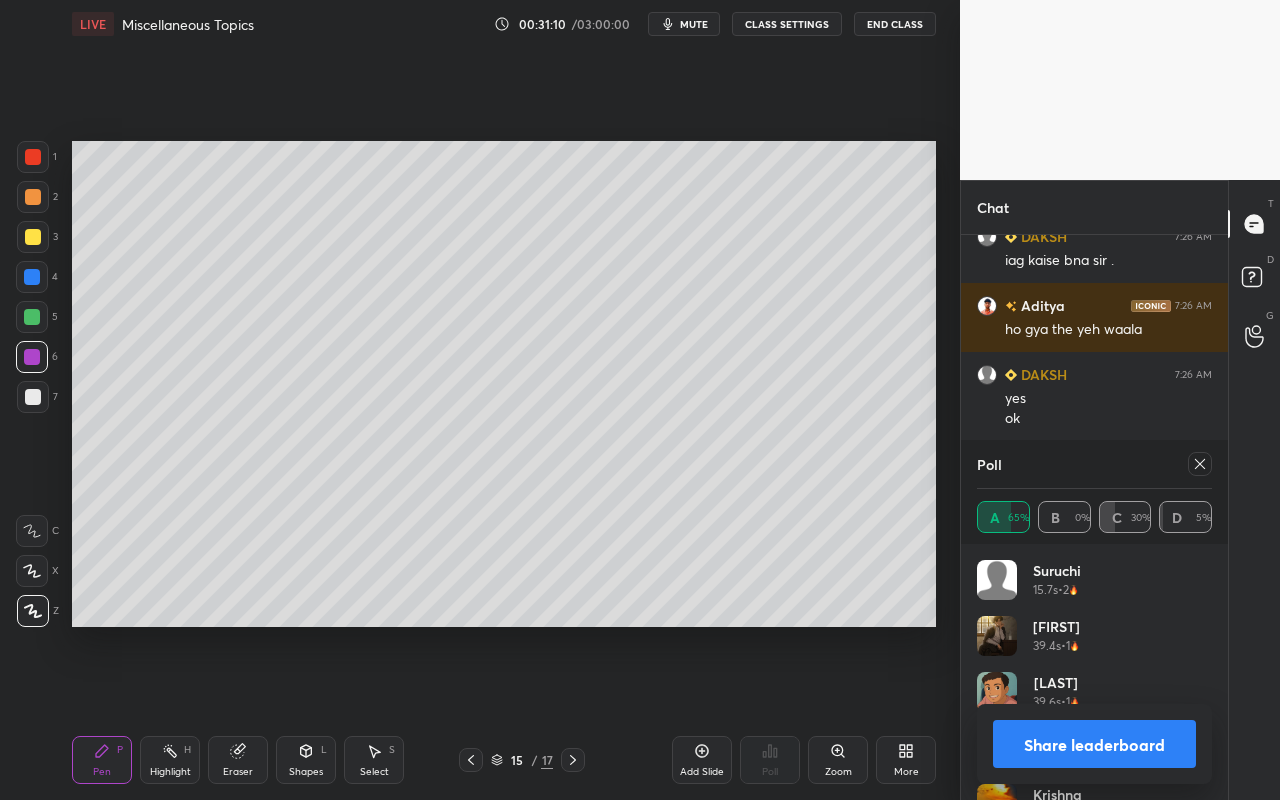 drag, startPoint x: 39, startPoint y: 357, endPoint x: 57, endPoint y: 389, distance: 36.71512 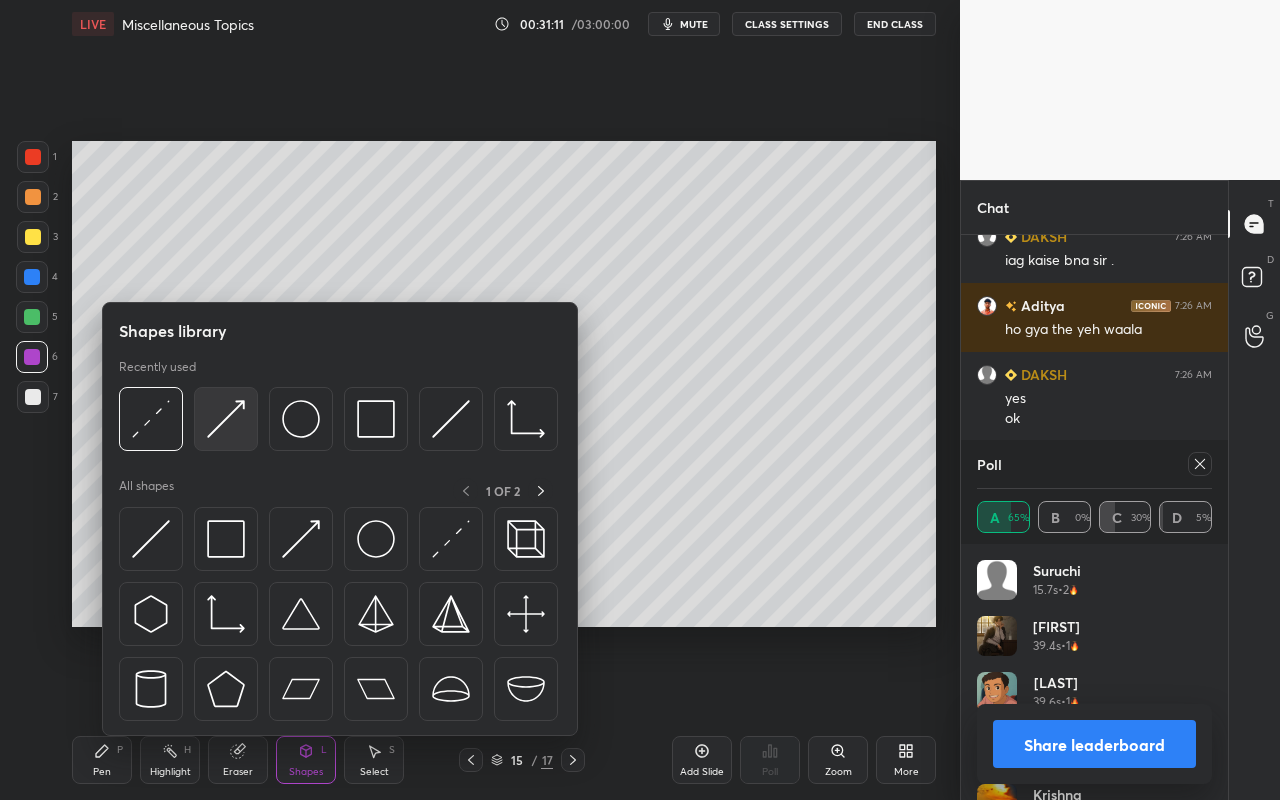 click at bounding box center (226, 419) 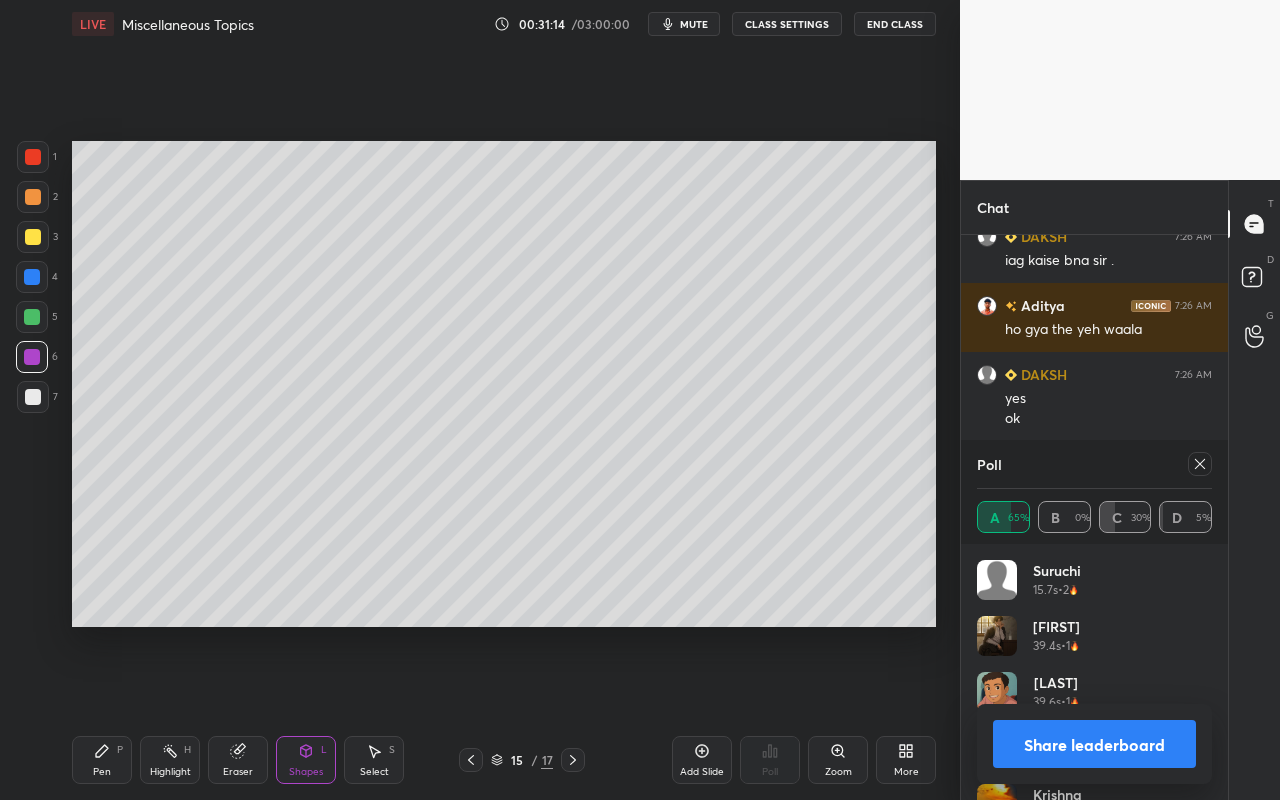 drag, startPoint x: 82, startPoint y: 760, endPoint x: 114, endPoint y: 739, distance: 38.27532 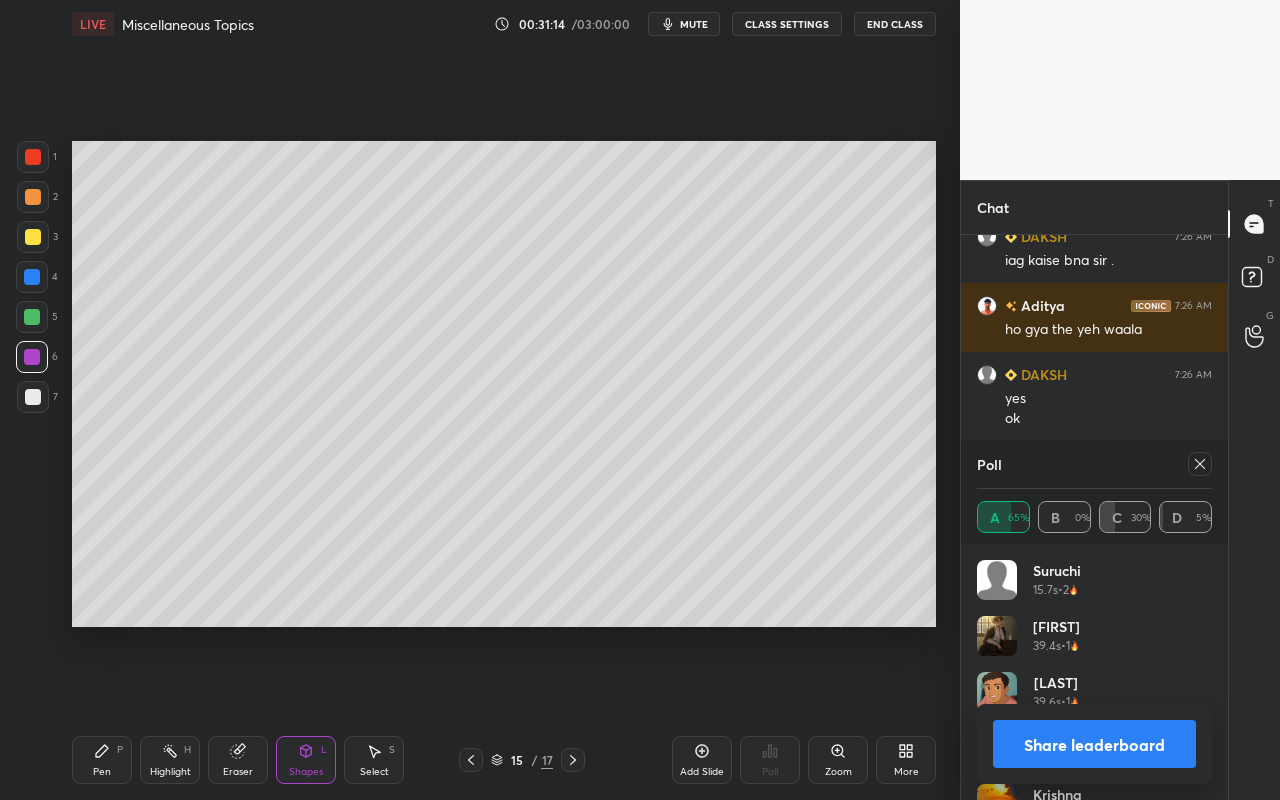 click on "Pen P" at bounding box center [102, 760] 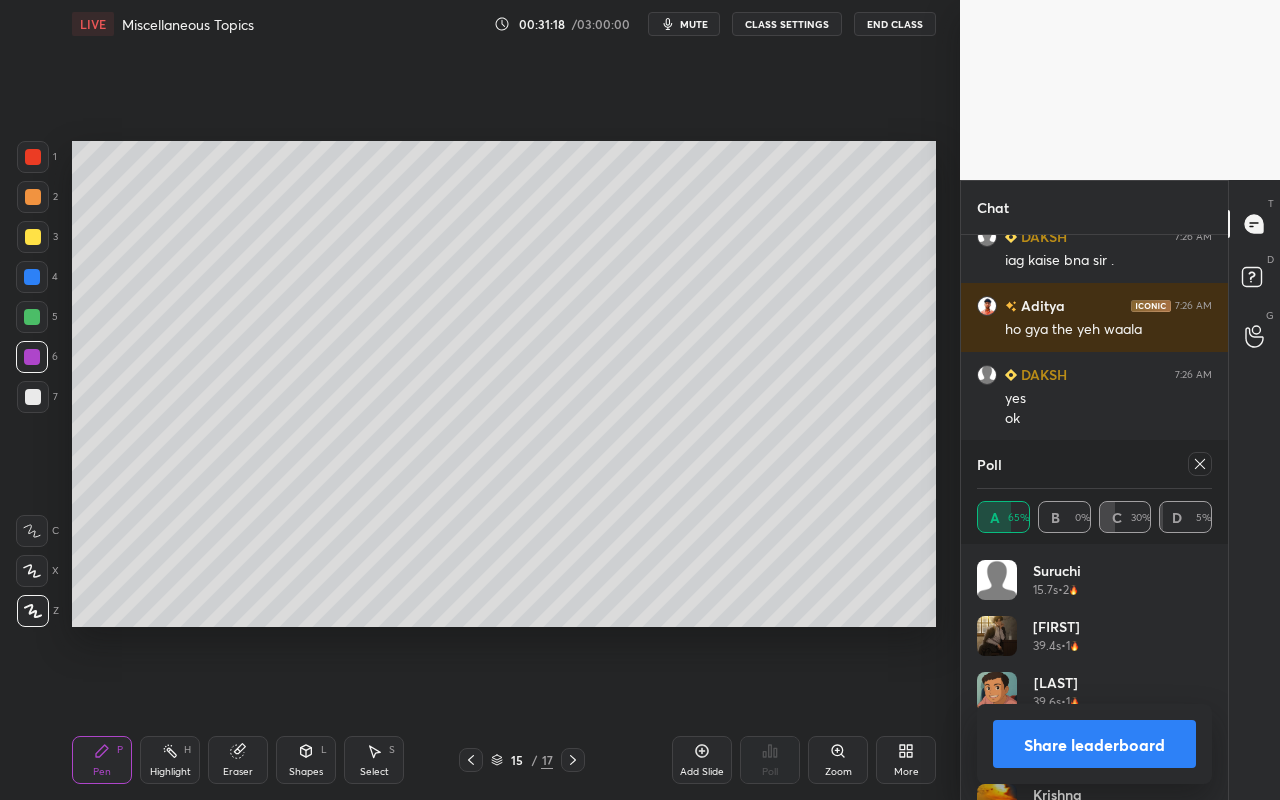 click at bounding box center (33, 197) 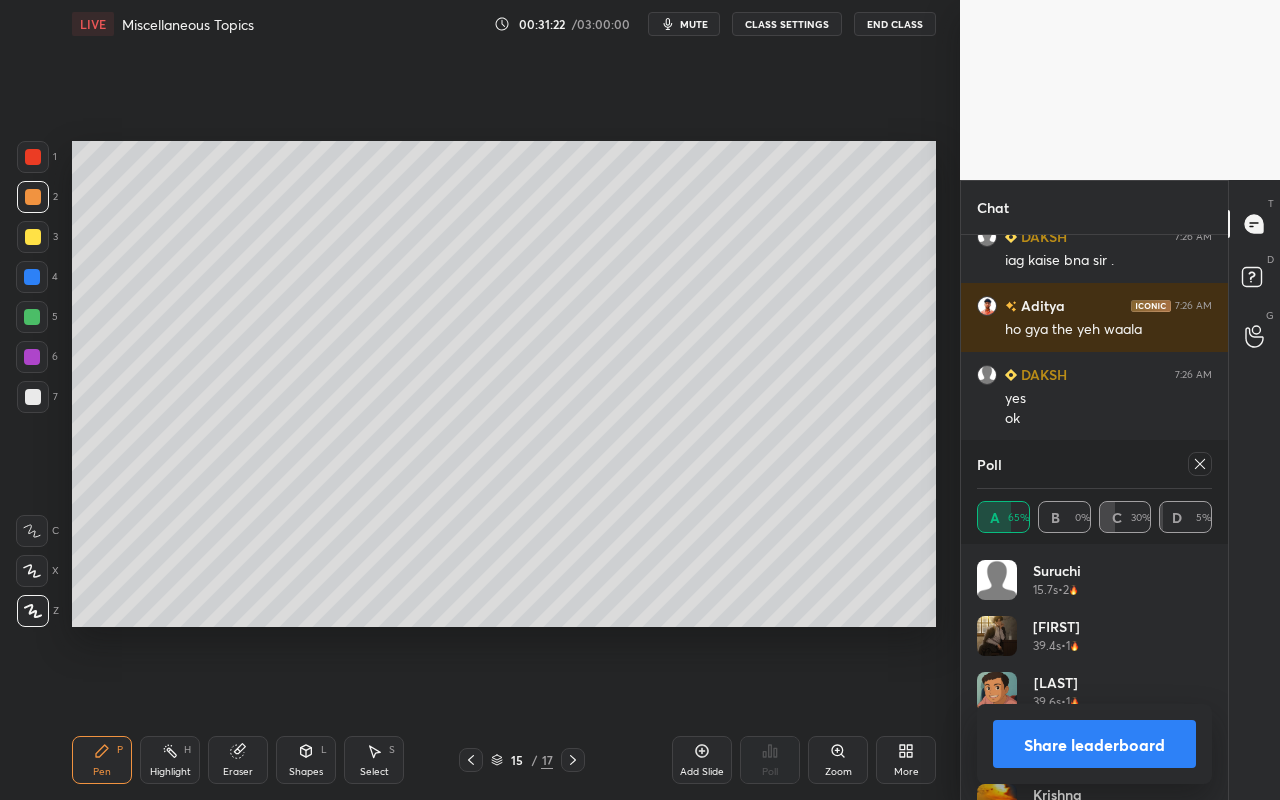 click on "Shapes" at bounding box center [306, 772] 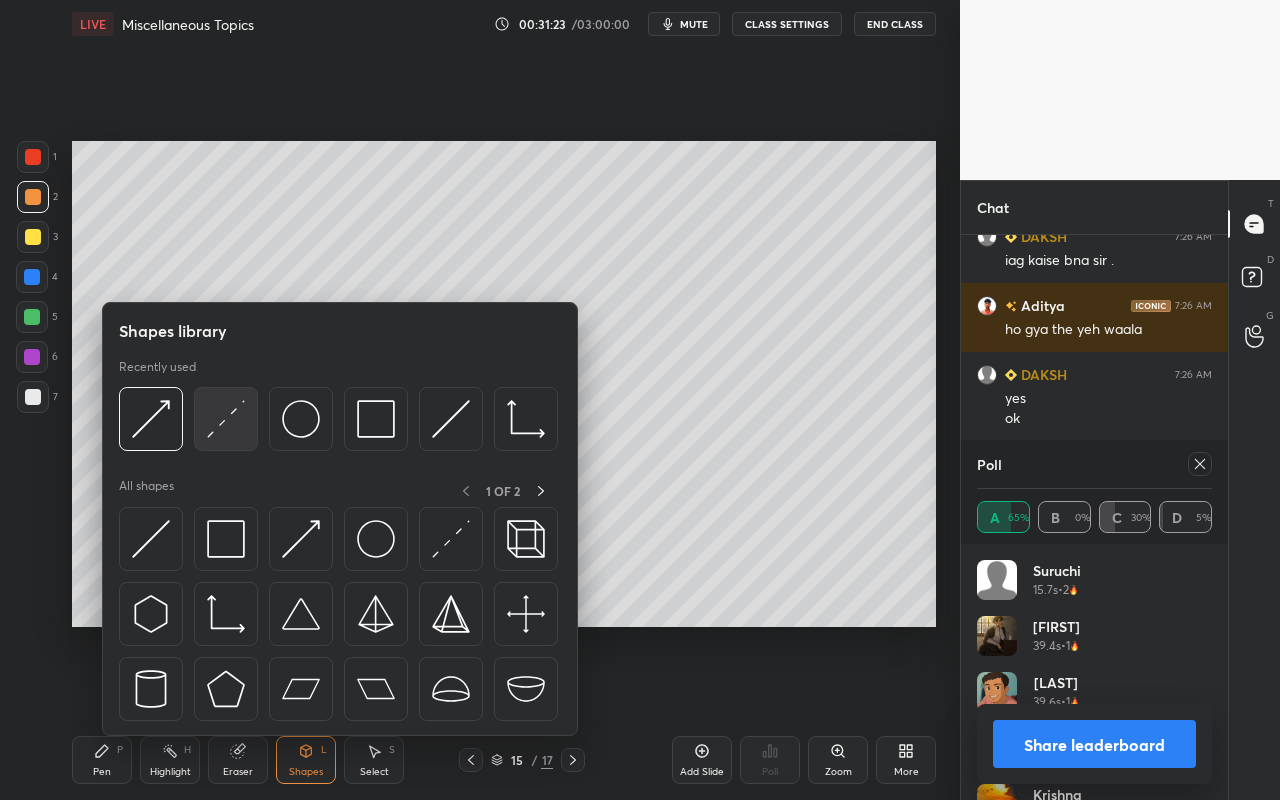 click at bounding box center (226, 419) 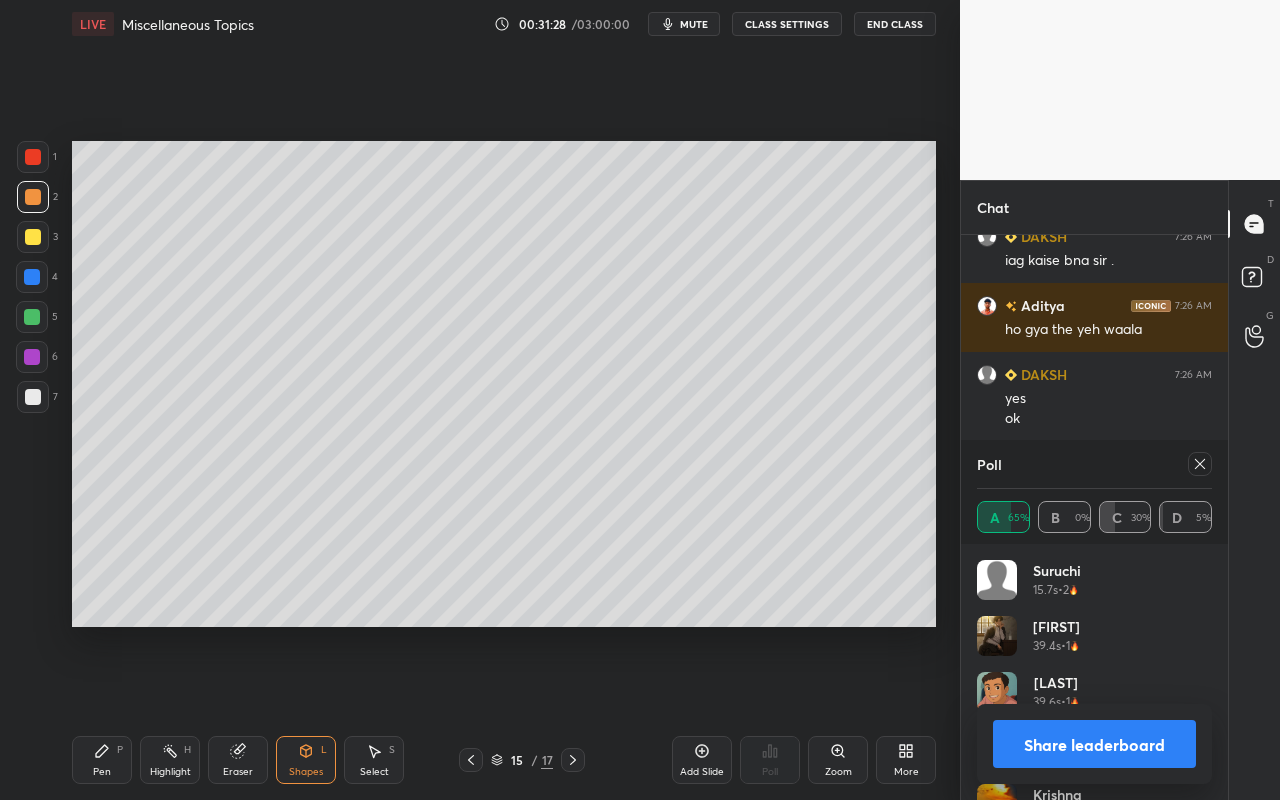 drag, startPoint x: 309, startPoint y: 767, endPoint x: 310, endPoint y: 740, distance: 27.018513 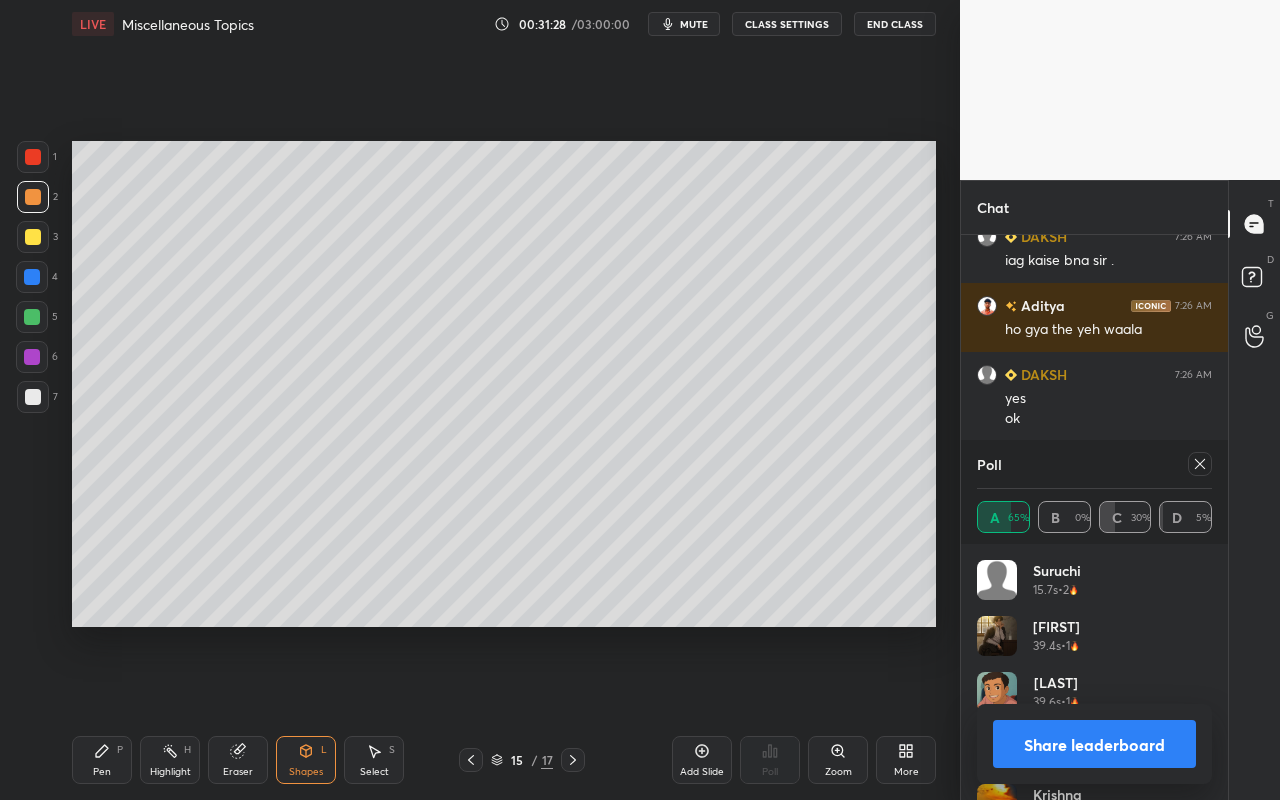 click on "Shapes L" at bounding box center (306, 760) 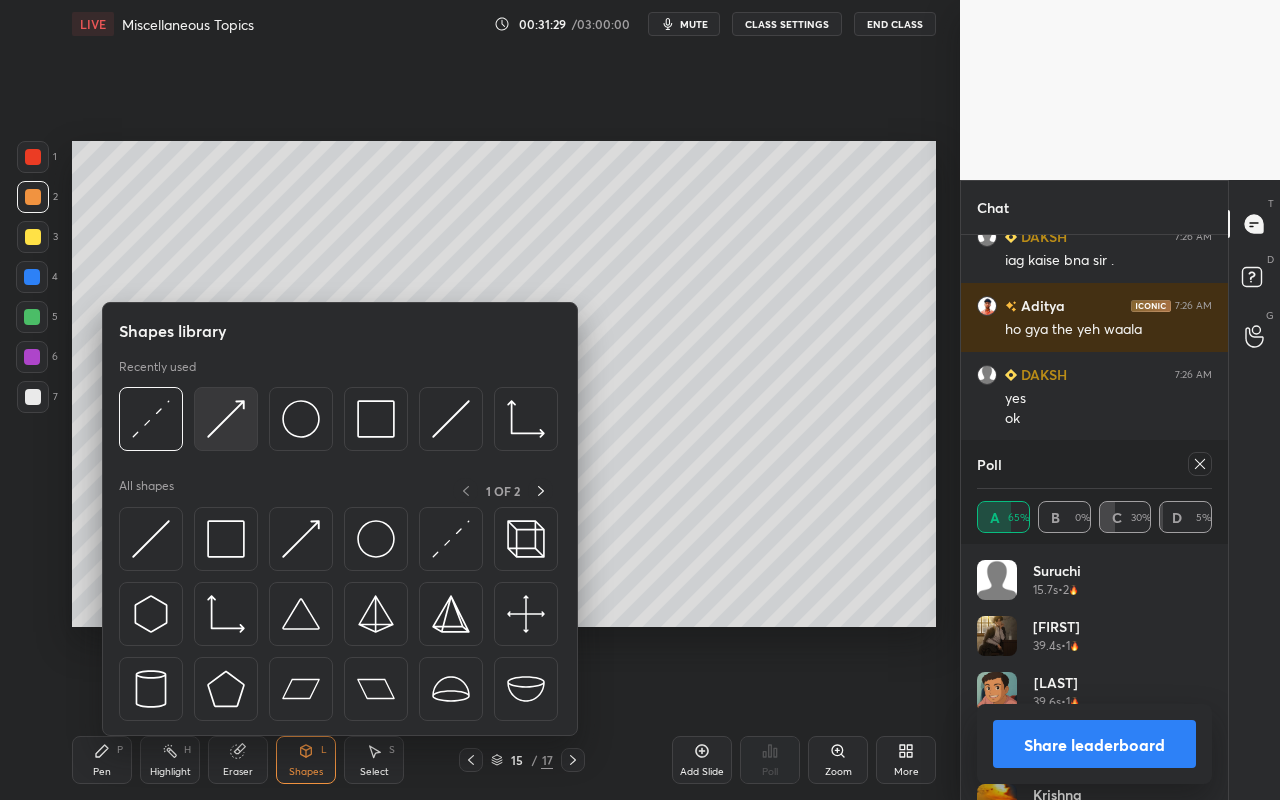 click at bounding box center (226, 419) 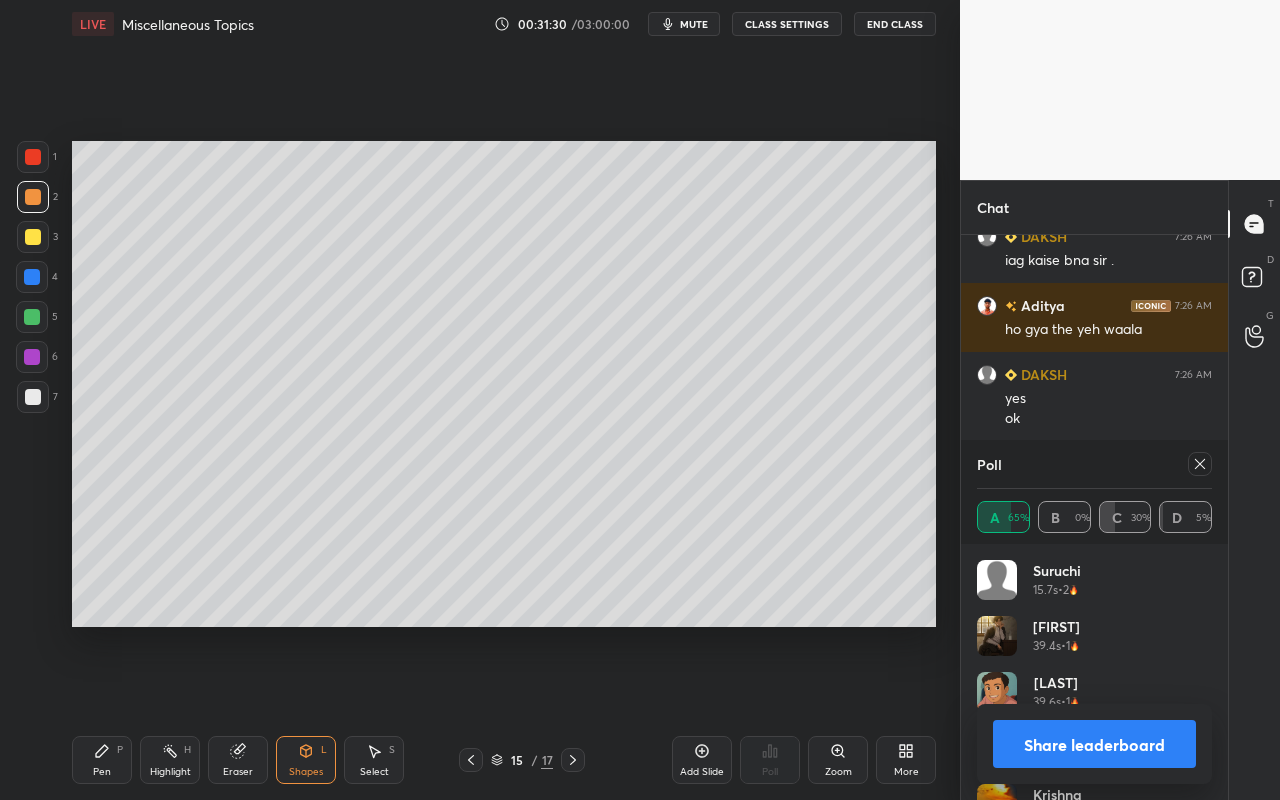 click at bounding box center [33, 157] 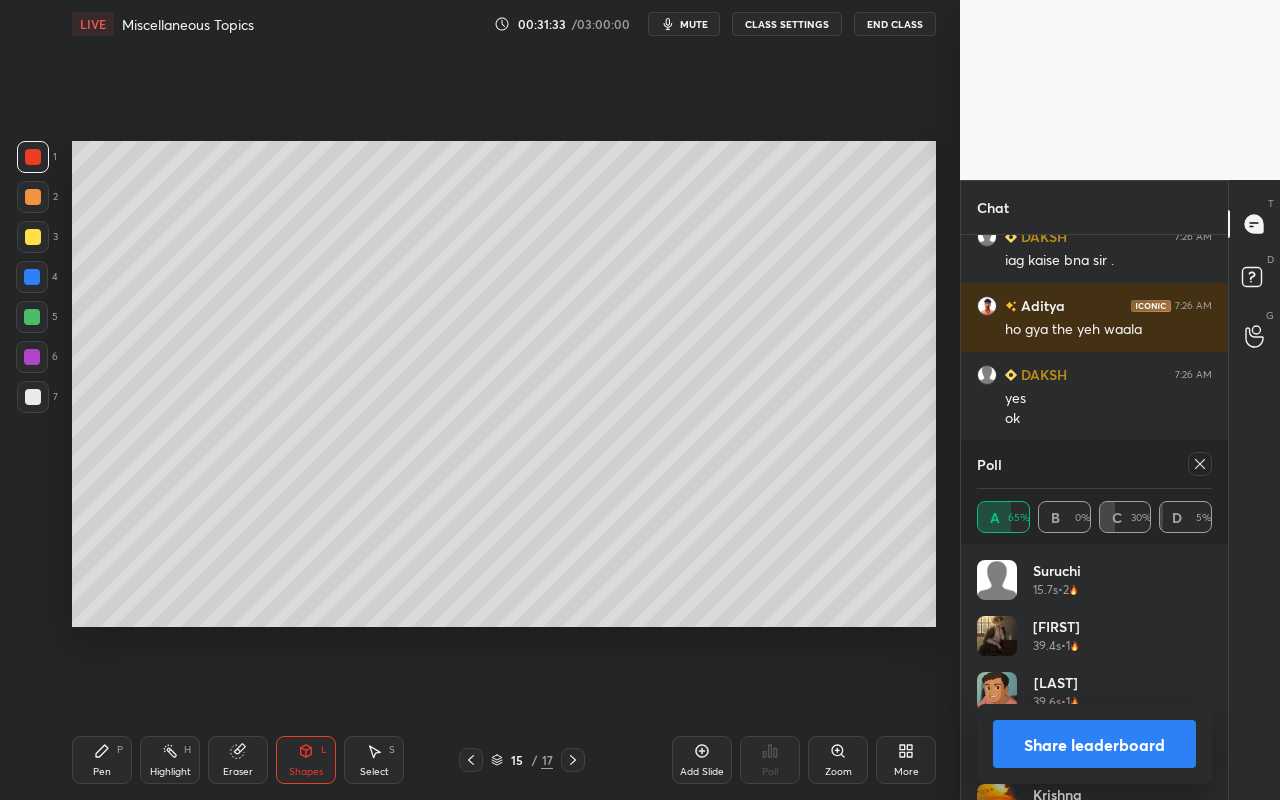 drag, startPoint x: 90, startPoint y: 757, endPoint x: 242, endPoint y: 656, distance: 182.49658 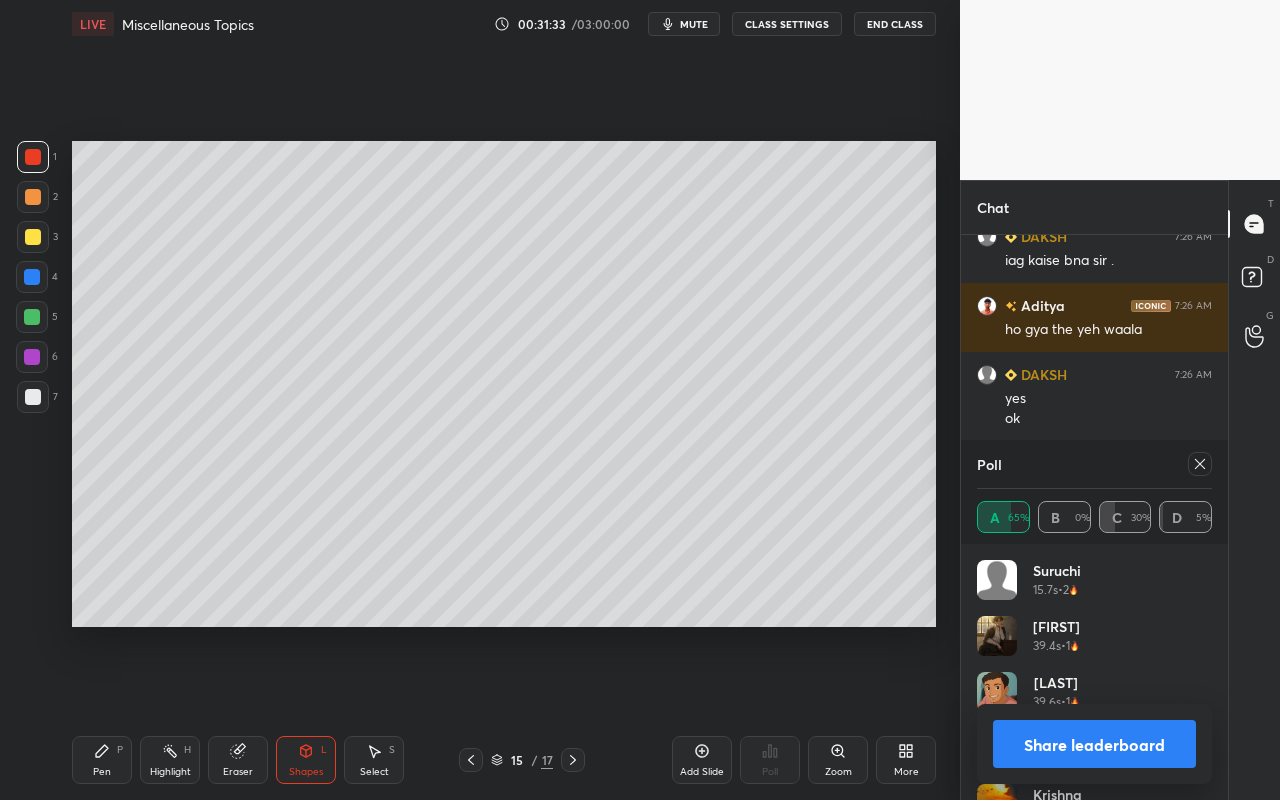 click on "Pen P" at bounding box center (102, 760) 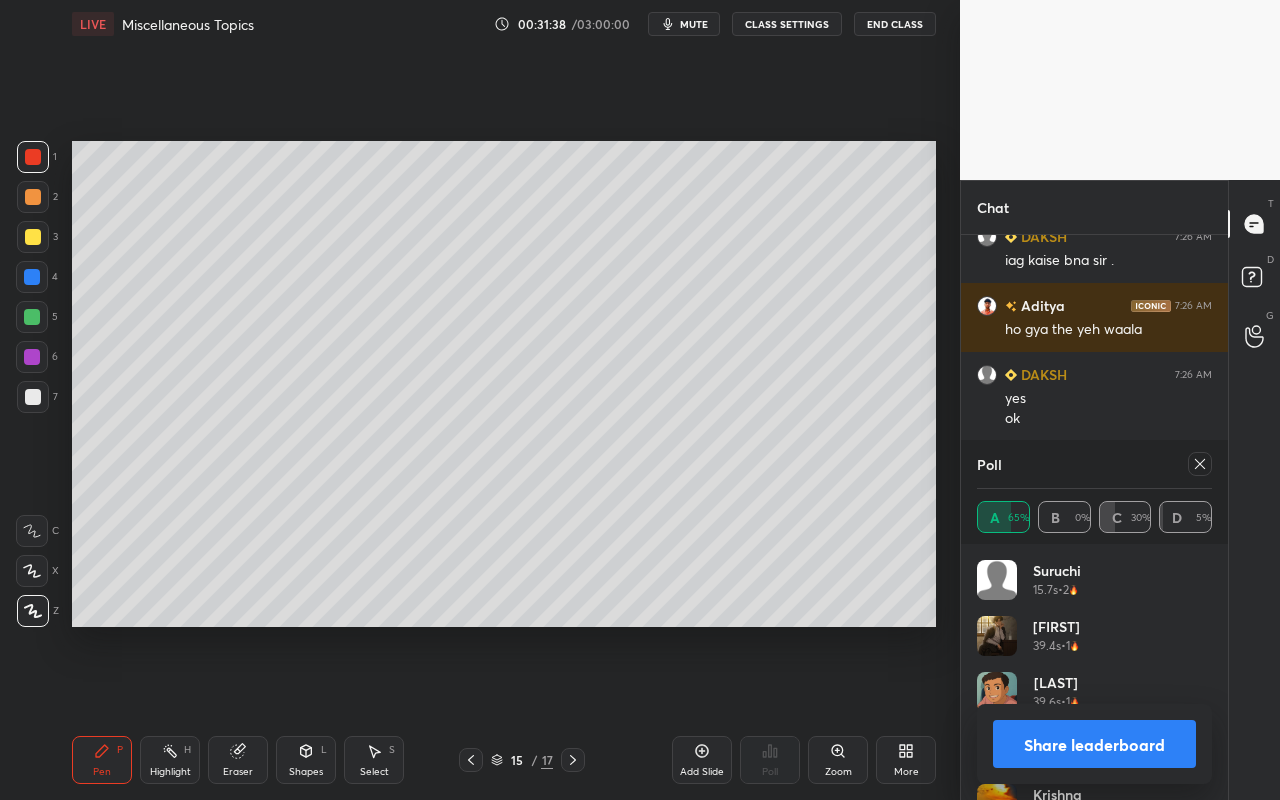 click on "Shapes L" at bounding box center (306, 760) 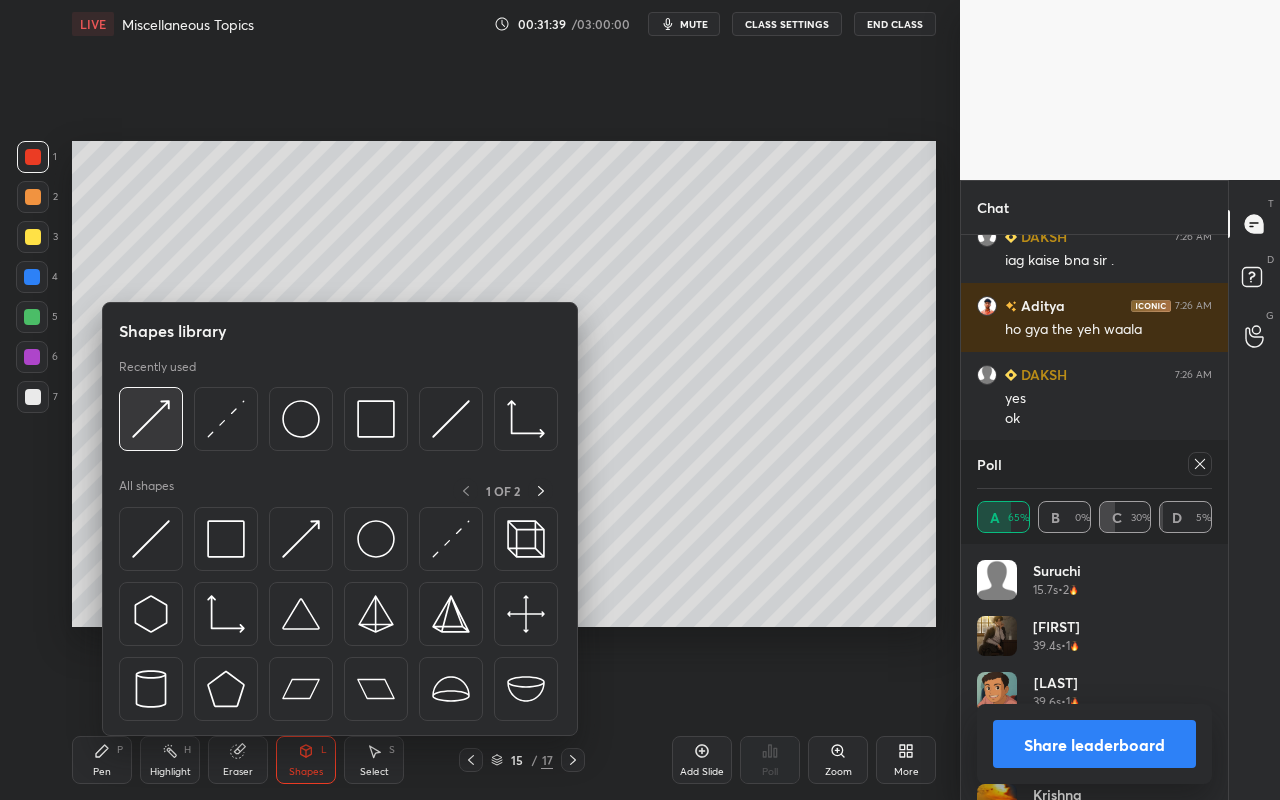 click at bounding box center (151, 419) 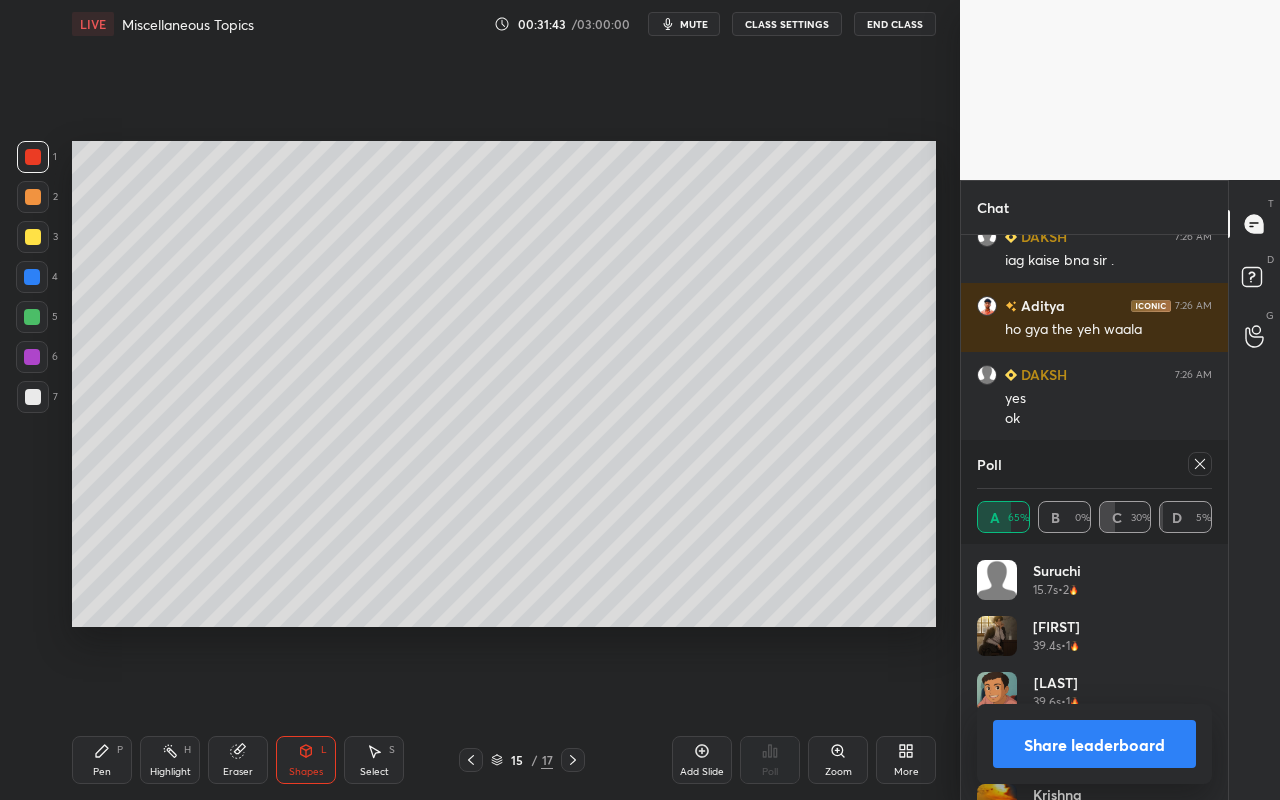 drag, startPoint x: 99, startPoint y: 768, endPoint x: 193, endPoint y: 652, distance: 149.30505 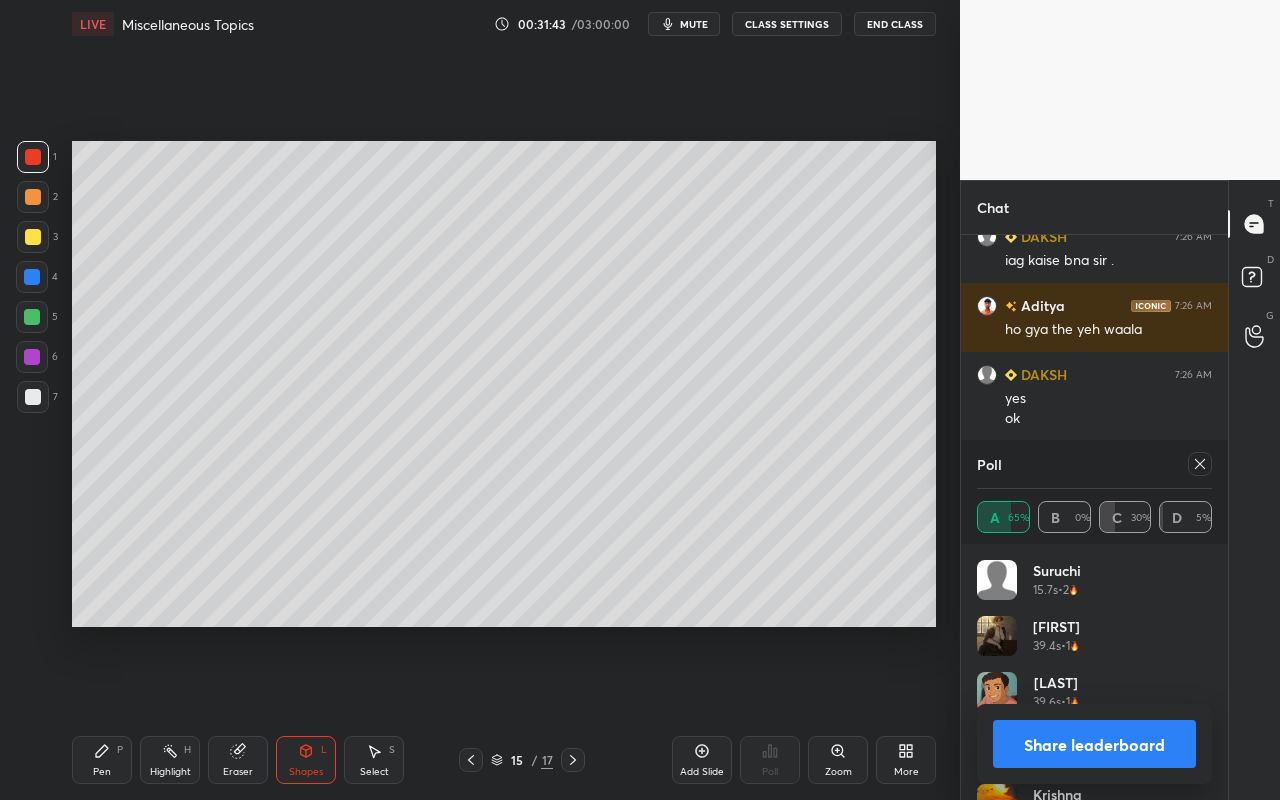 click on "Pen" at bounding box center [102, 772] 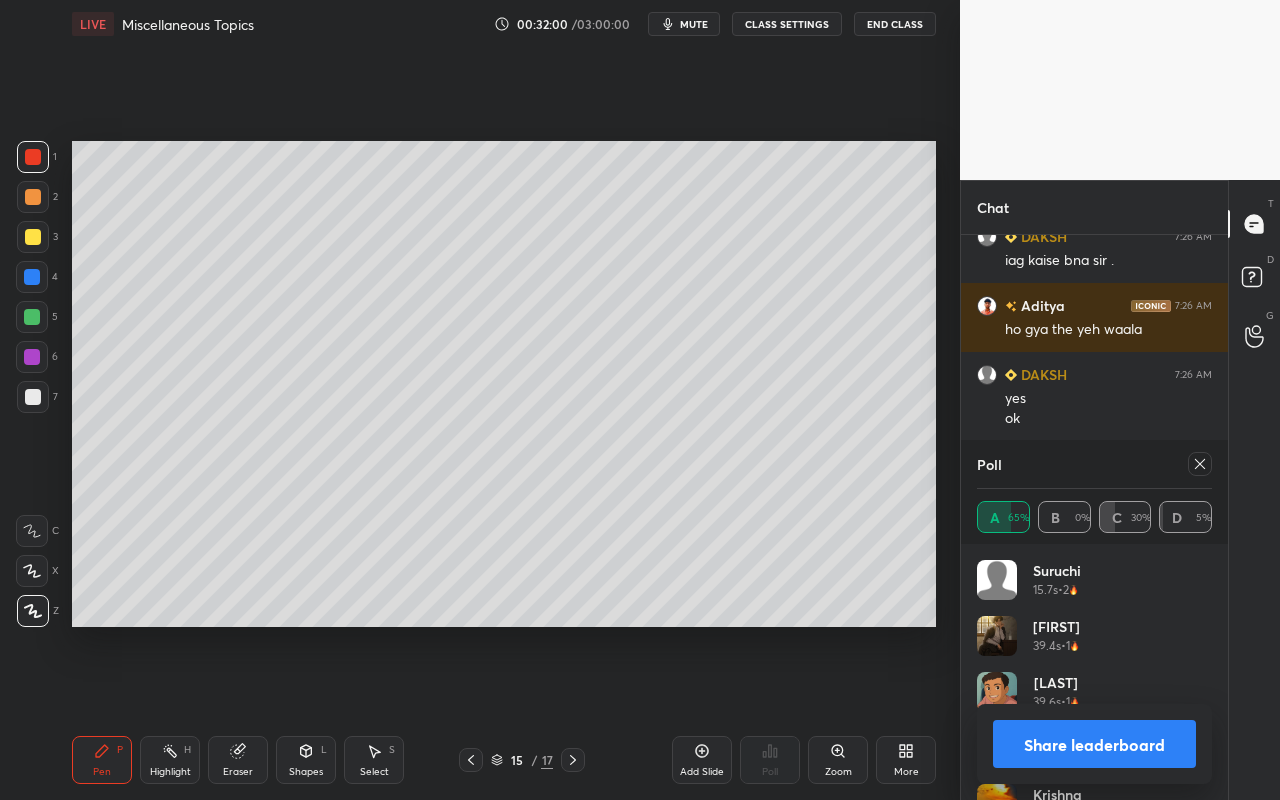 click 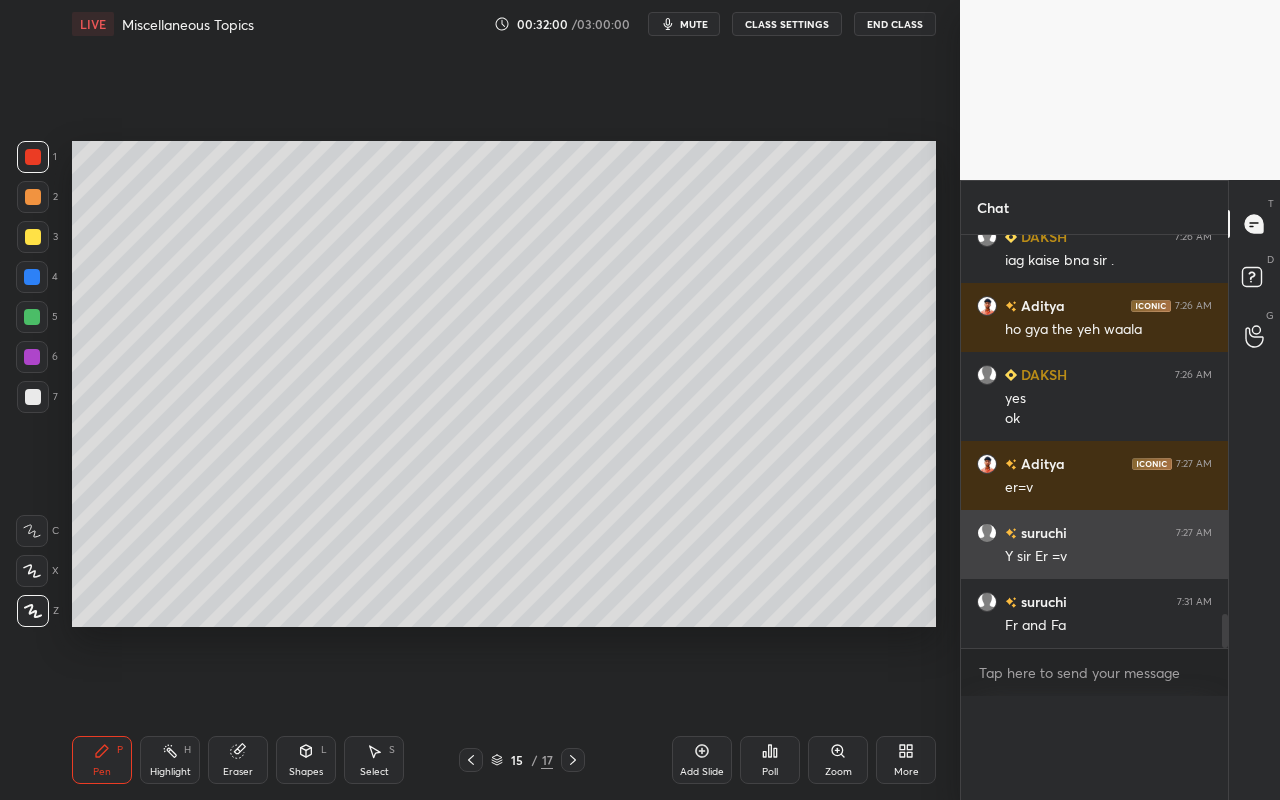 scroll, scrollTop: 0, scrollLeft: 0, axis: both 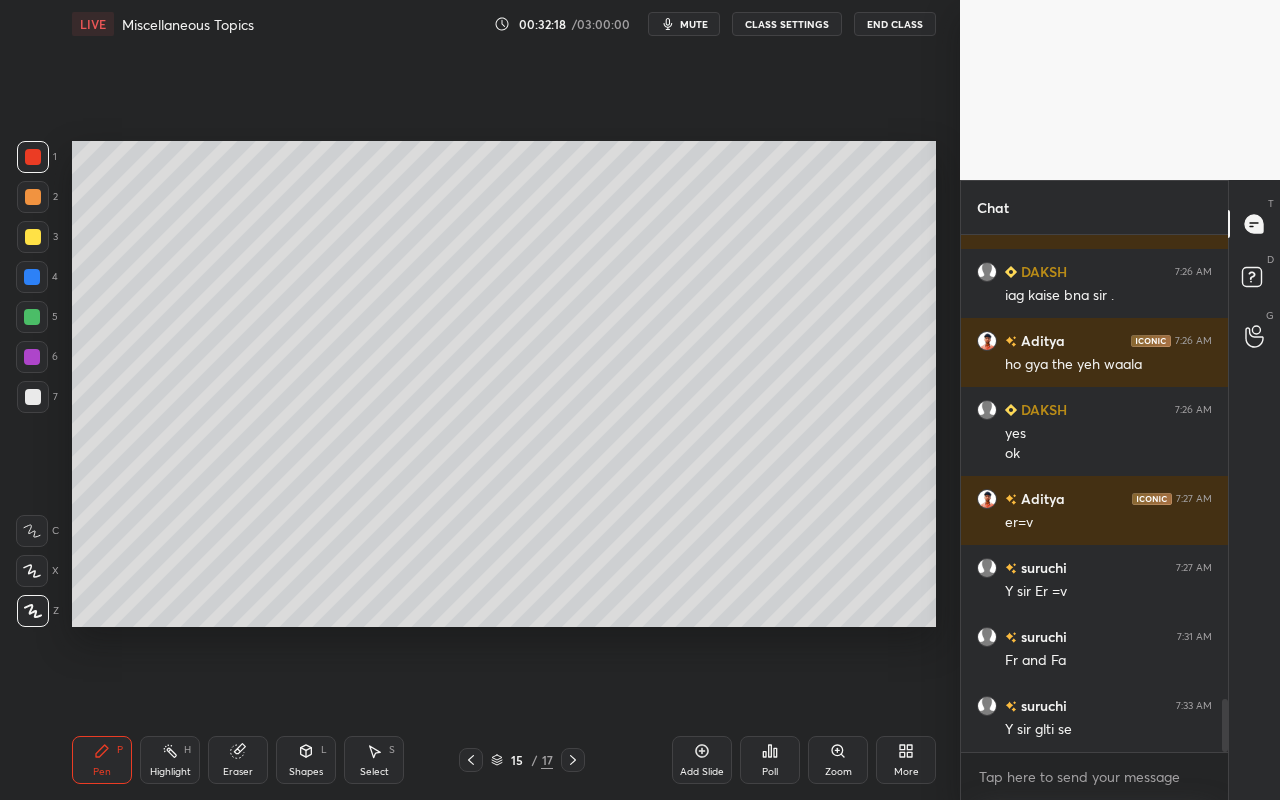 click on "Highlight H" at bounding box center (170, 760) 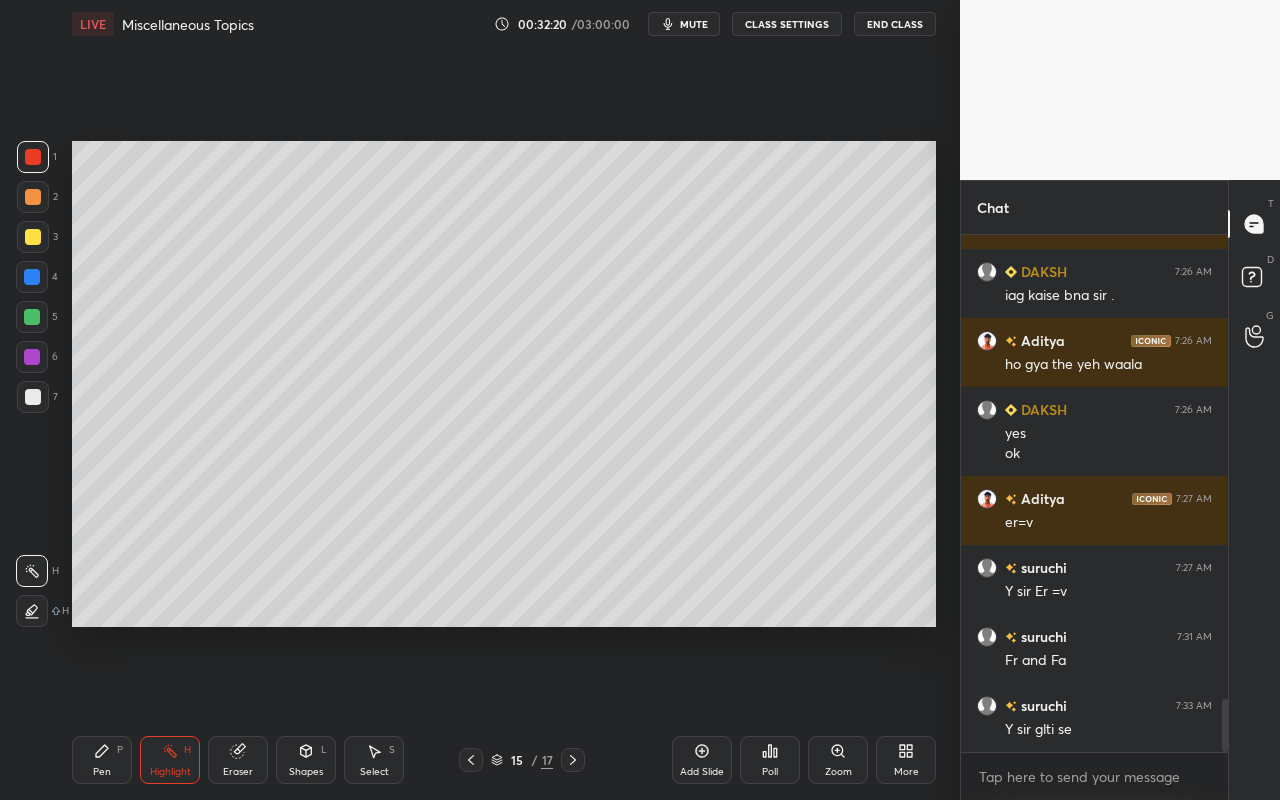 click on "Select S" at bounding box center [374, 760] 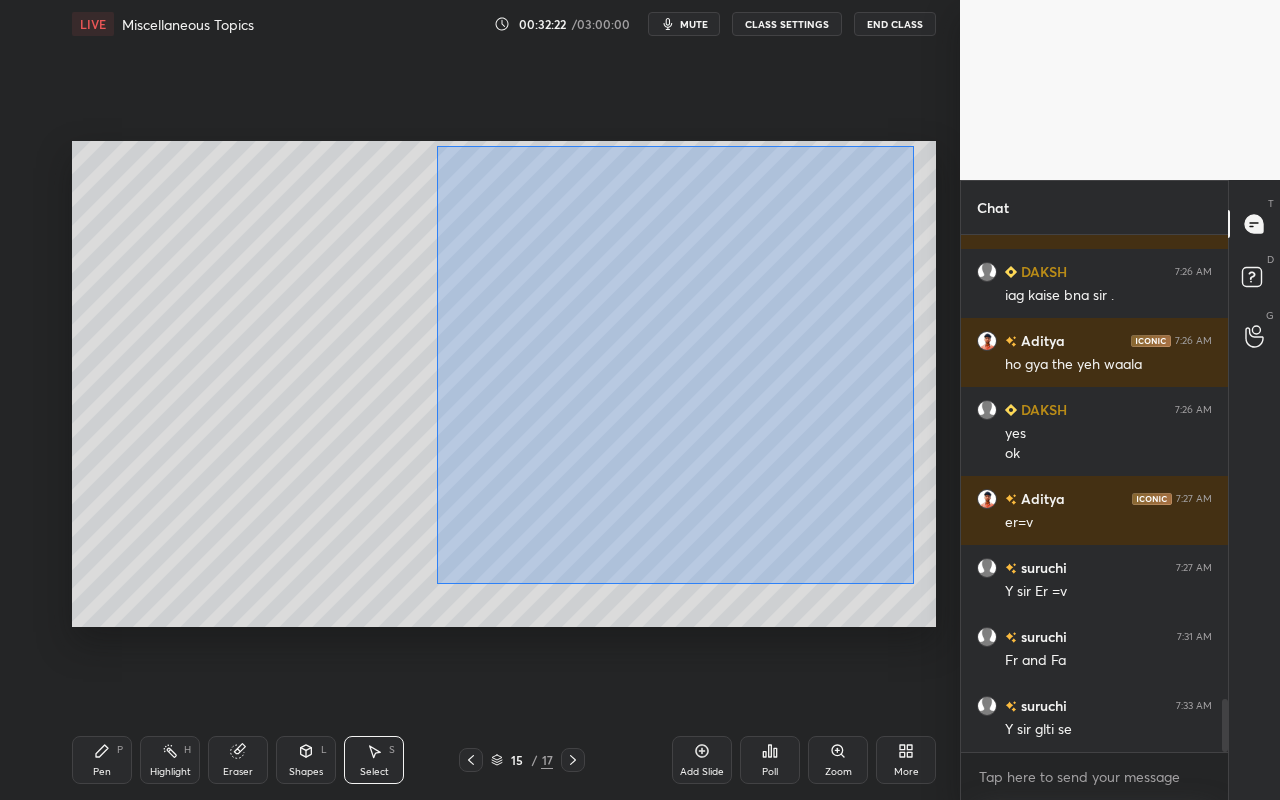 drag, startPoint x: 434, startPoint y: 157, endPoint x: 853, endPoint y: 519, distance: 553.71924 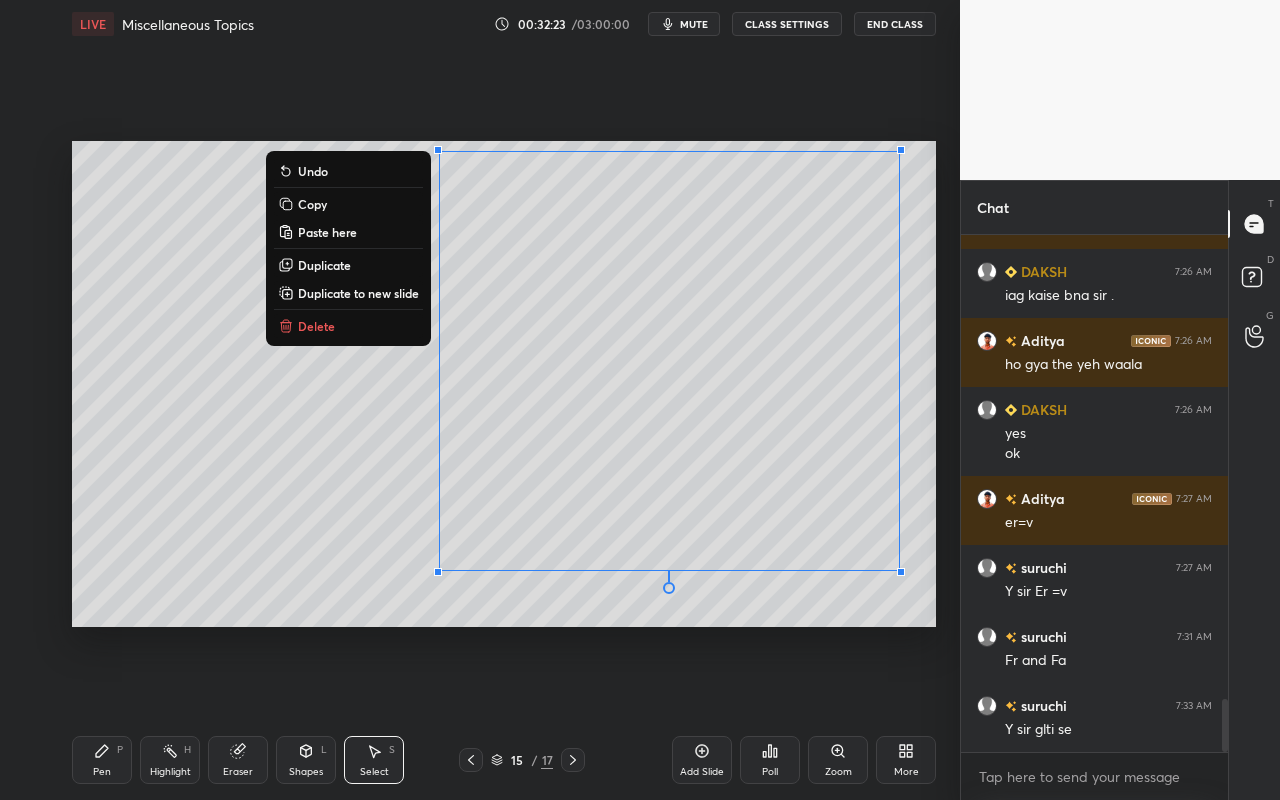 click on "Copy" at bounding box center [348, 204] 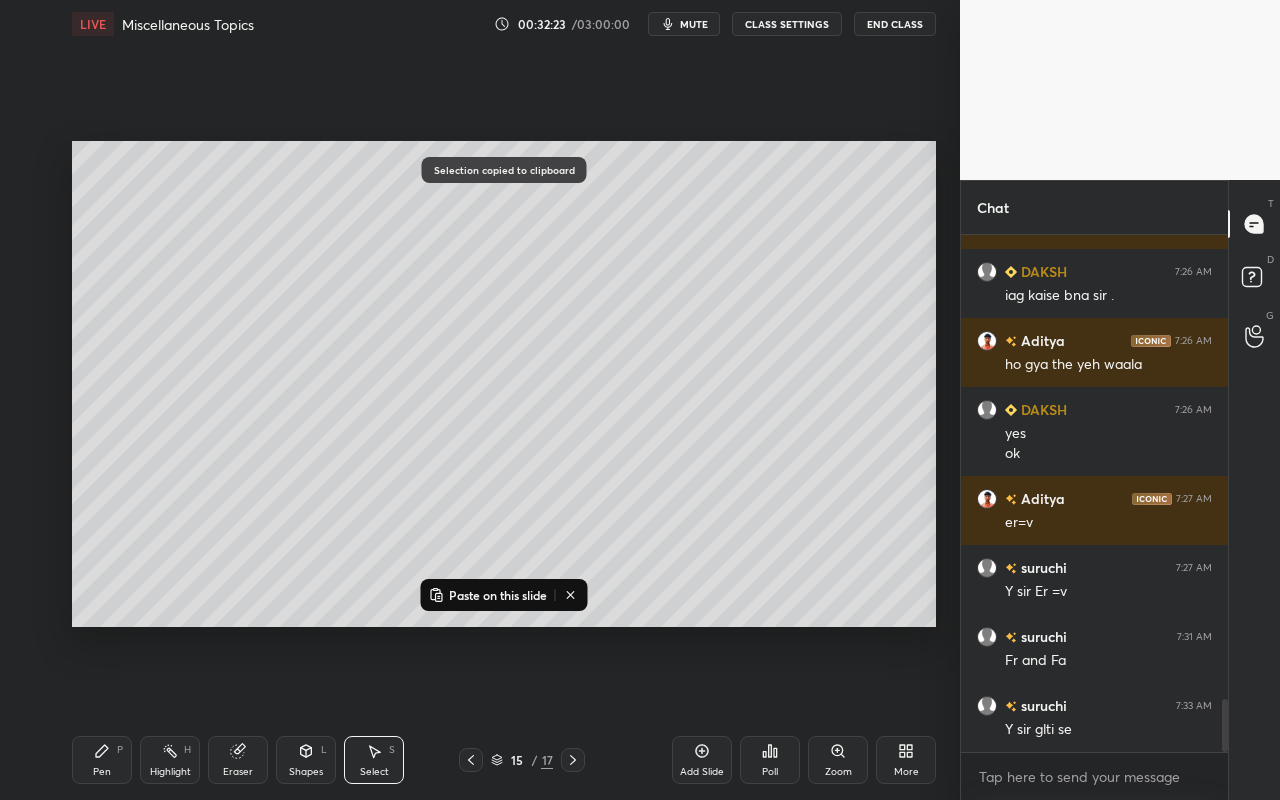 drag, startPoint x: 245, startPoint y: 564, endPoint x: 247, endPoint y: 586, distance: 22.090721 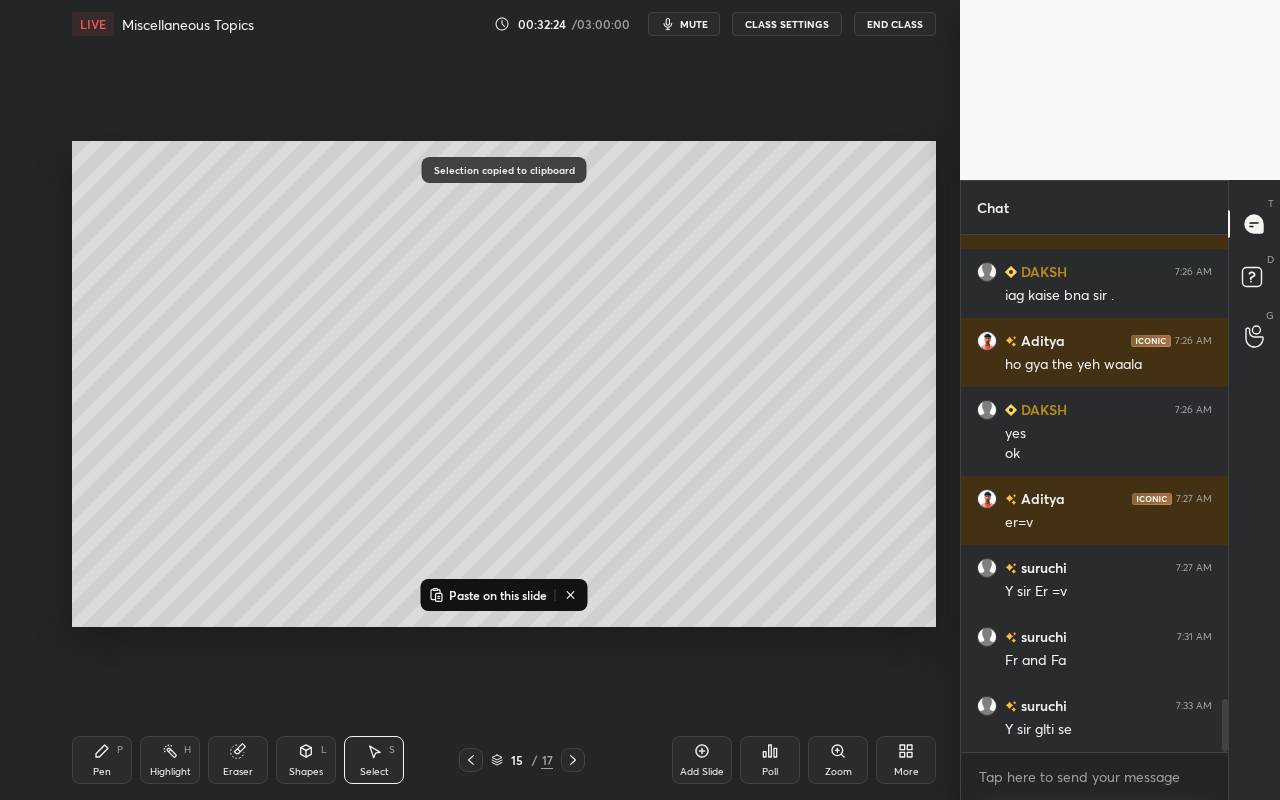 click on "Highlight" at bounding box center (170, 772) 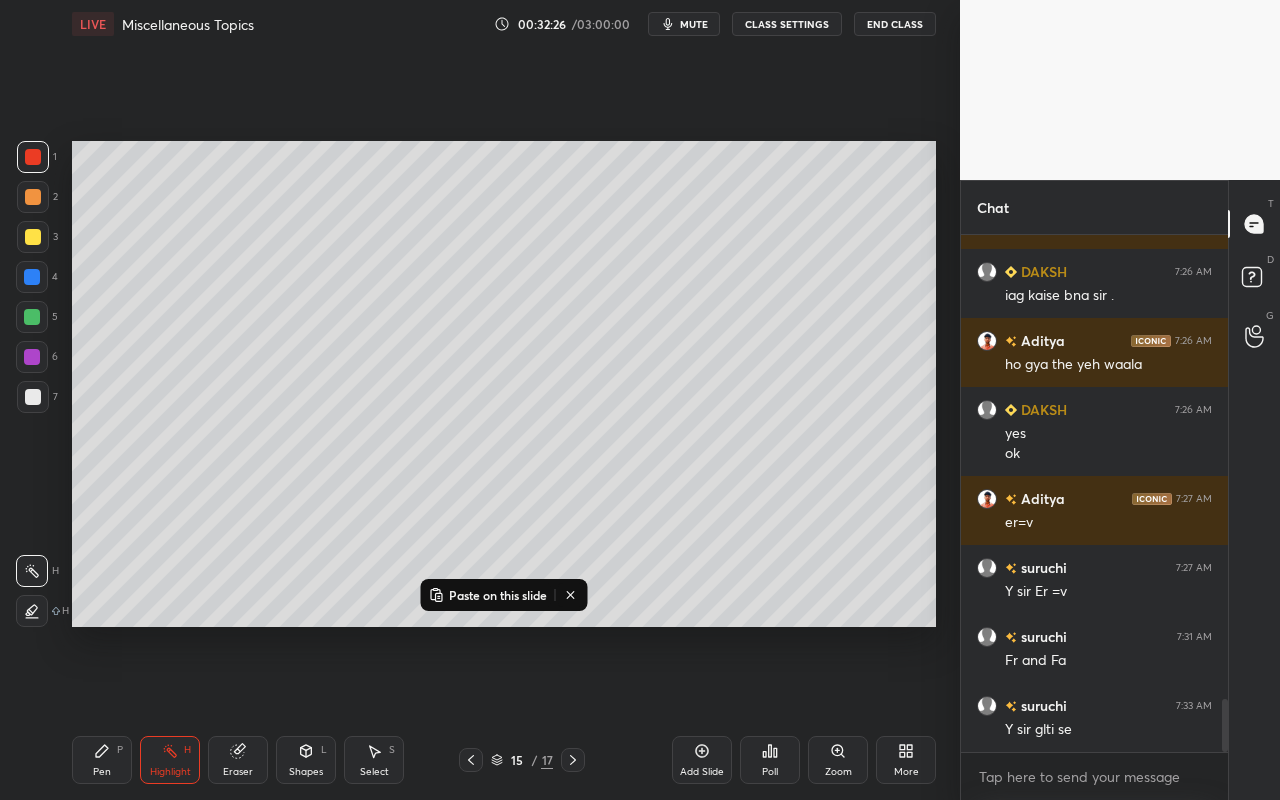 click 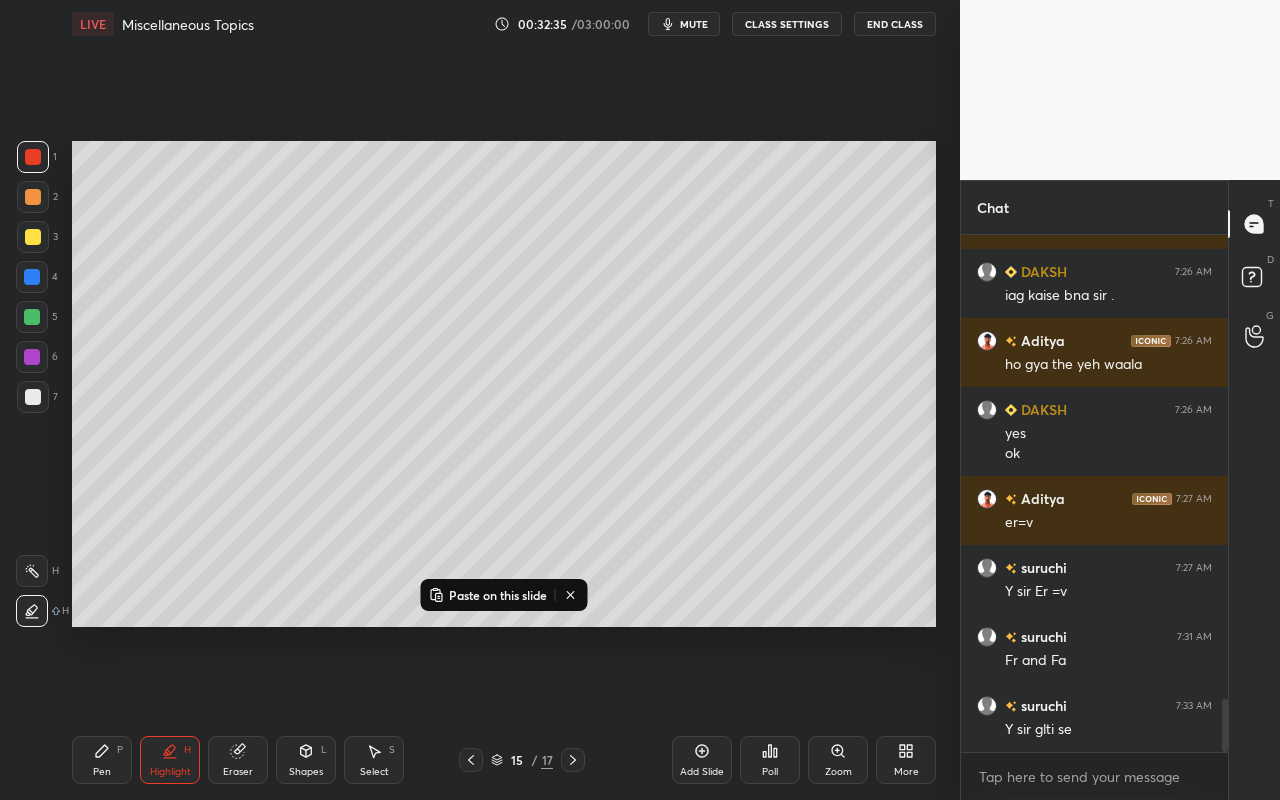 click on "Pen P" at bounding box center [102, 760] 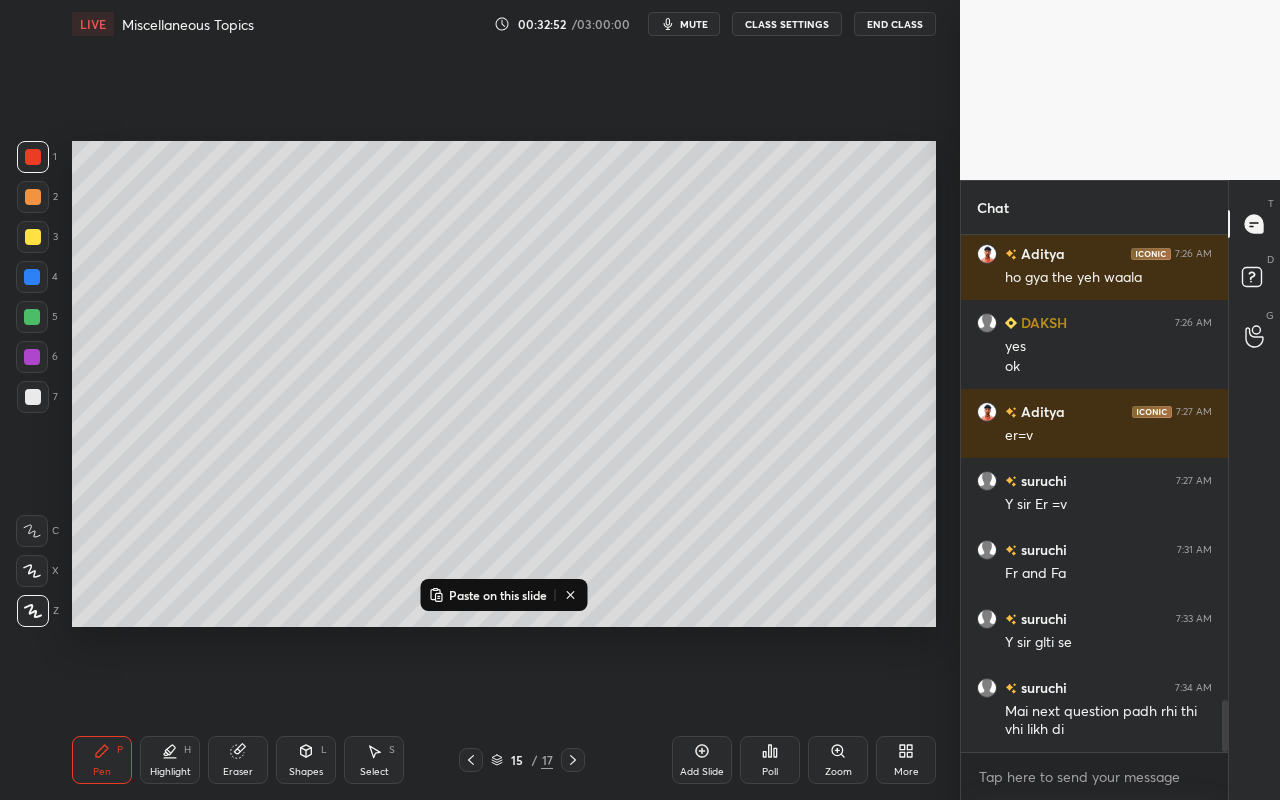 scroll, scrollTop: 4670, scrollLeft: 0, axis: vertical 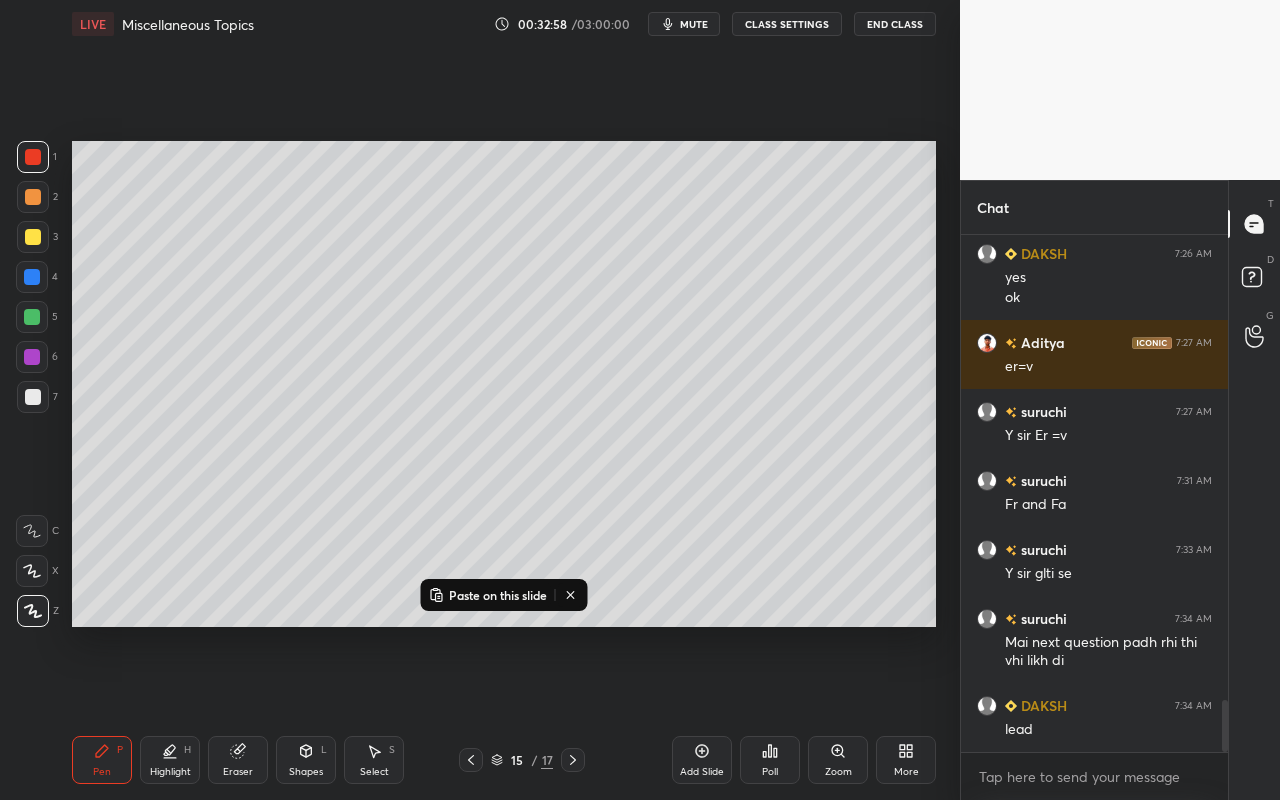 click on "Highlight H" at bounding box center (170, 760) 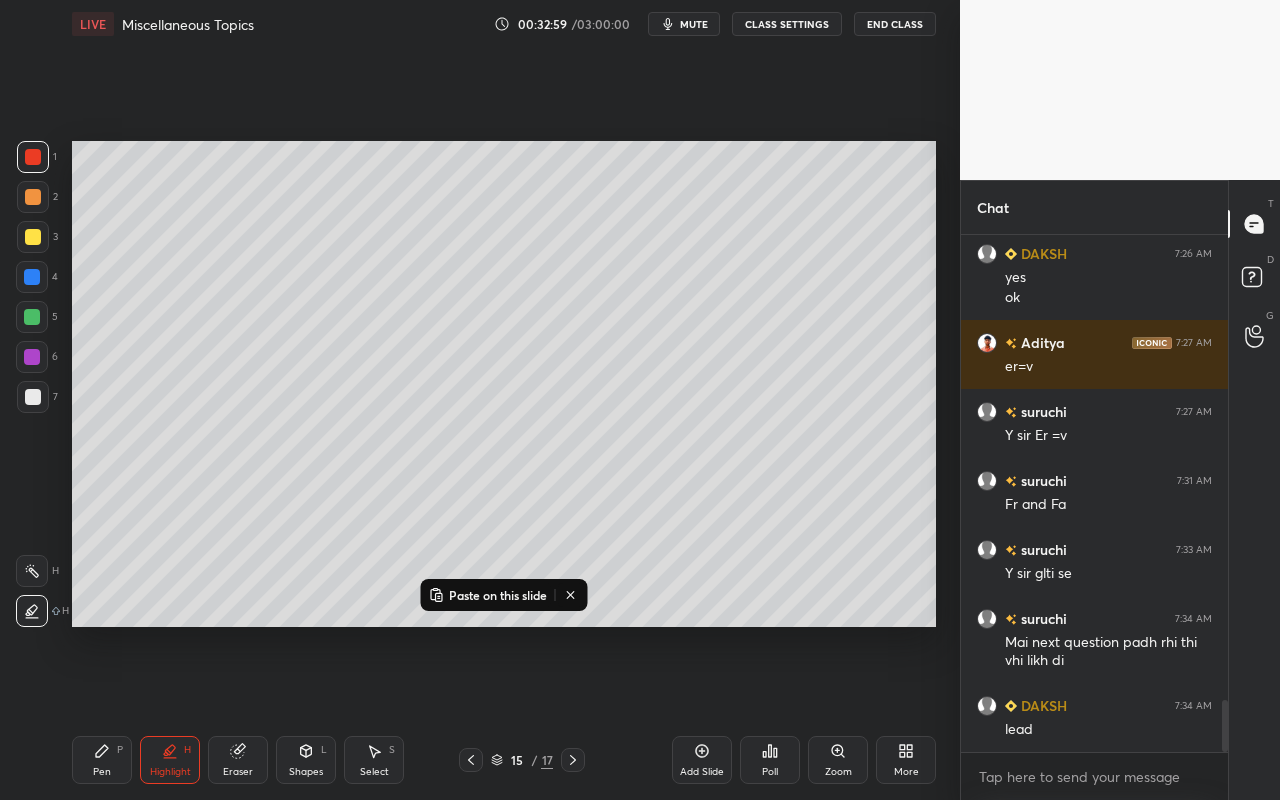 scroll, scrollTop: 4793, scrollLeft: 0, axis: vertical 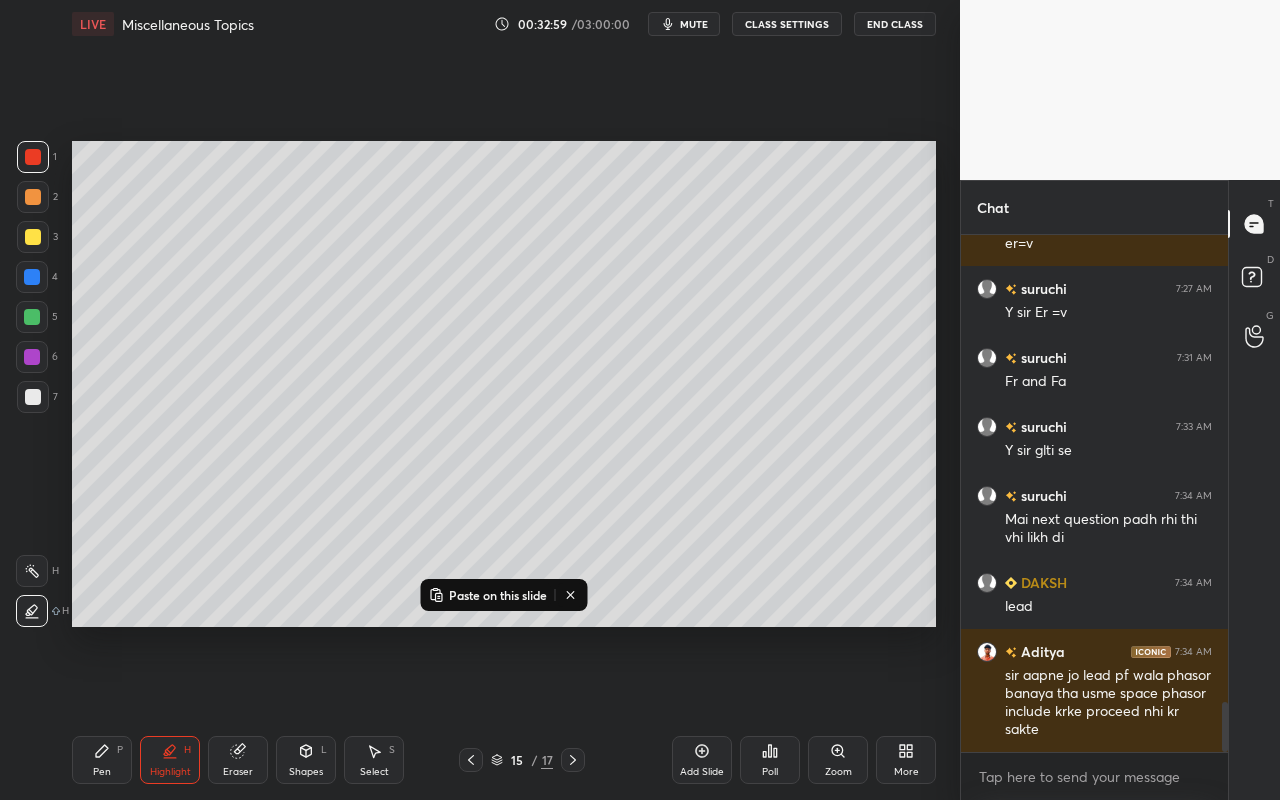 drag, startPoint x: 38, startPoint y: 571, endPoint x: 62, endPoint y: 569, distance: 24.083189 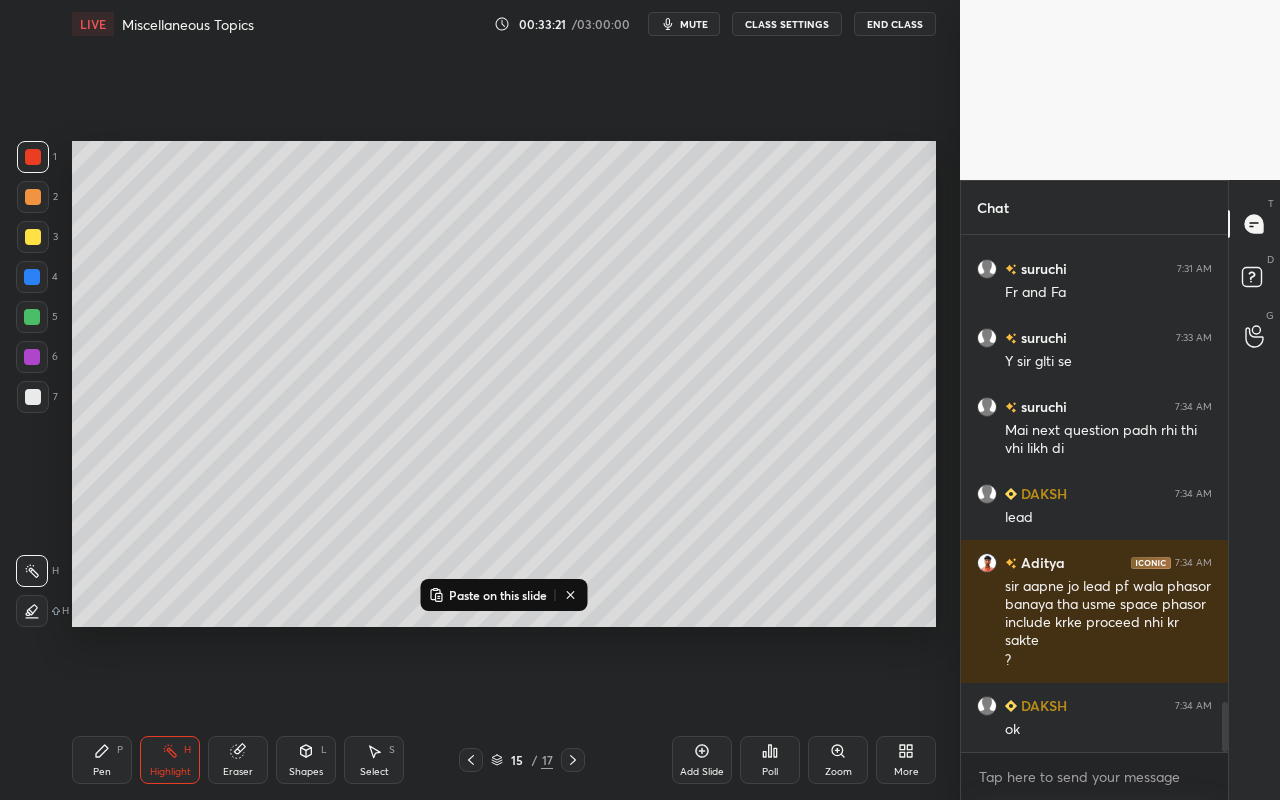scroll, scrollTop: 4951, scrollLeft: 0, axis: vertical 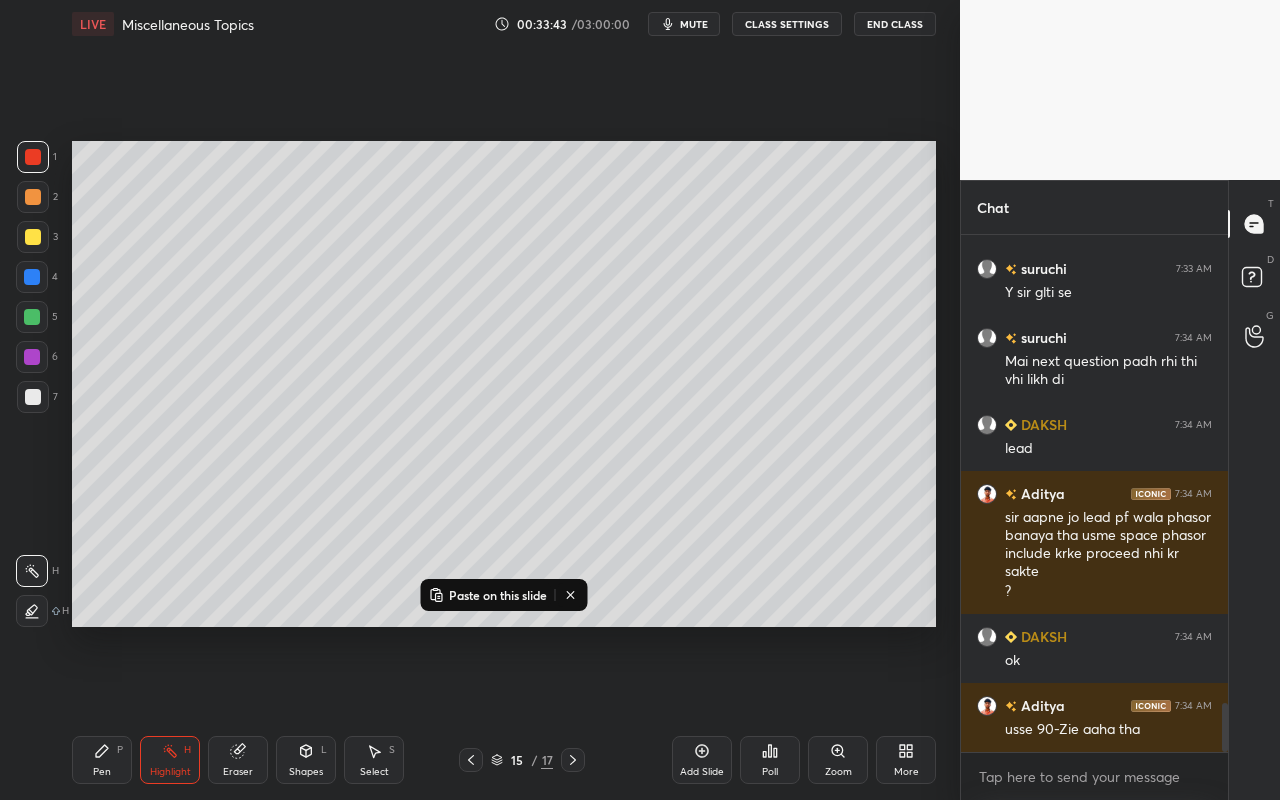 click 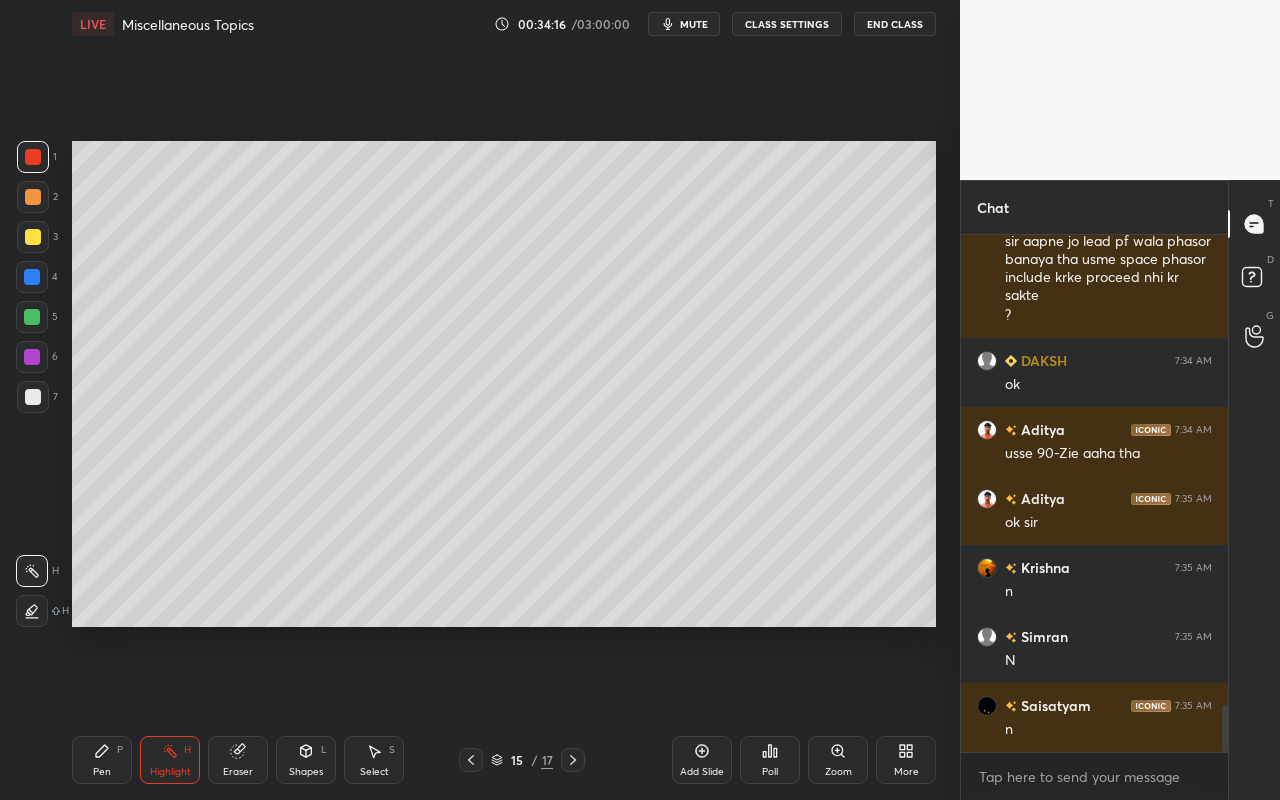 scroll, scrollTop: 5296, scrollLeft: 0, axis: vertical 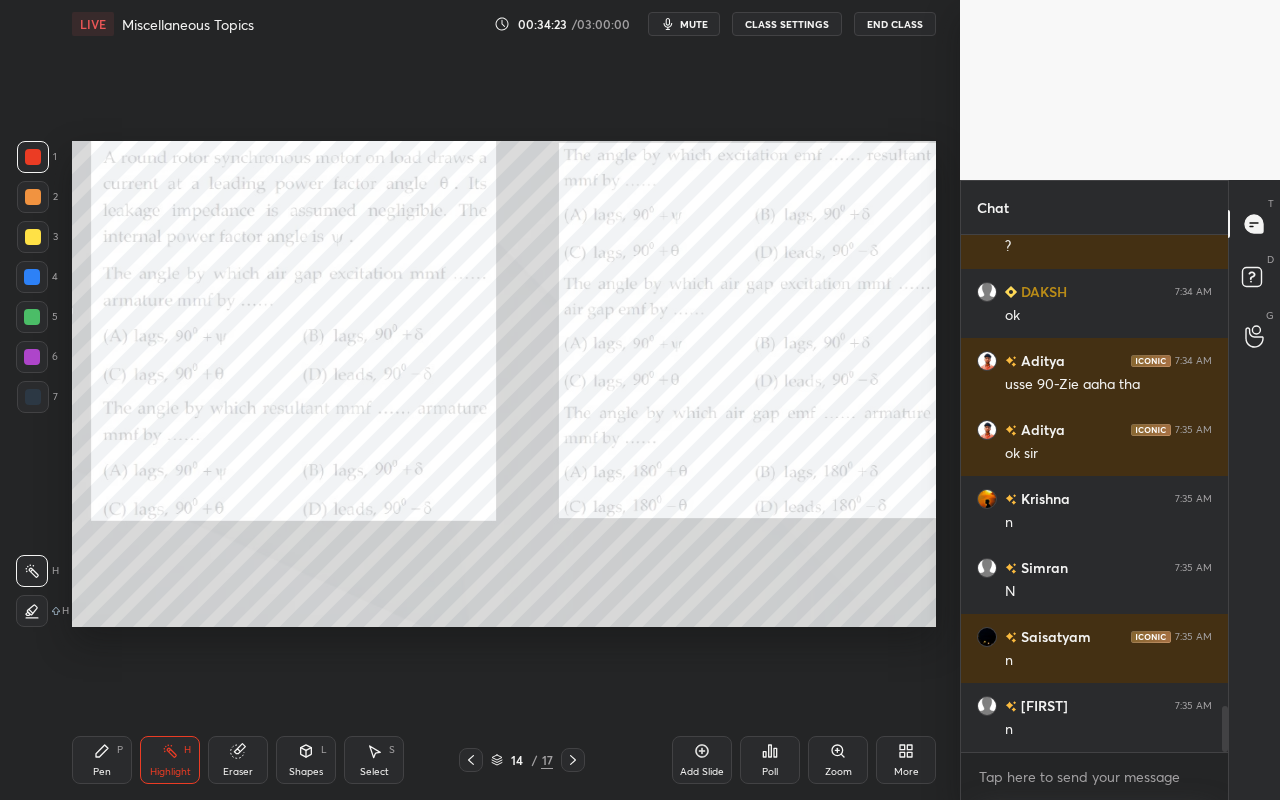 click on "Pen P" at bounding box center (102, 760) 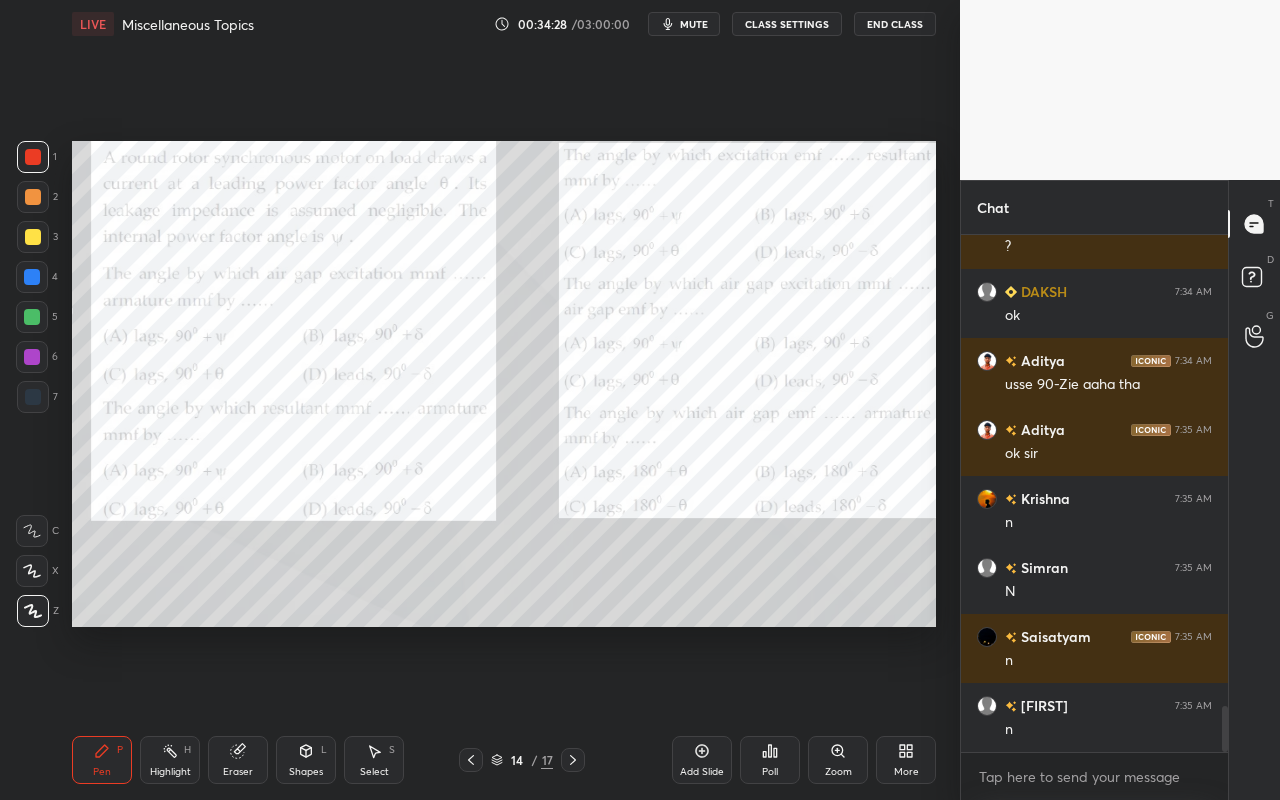 click on "Poll" at bounding box center [770, 760] 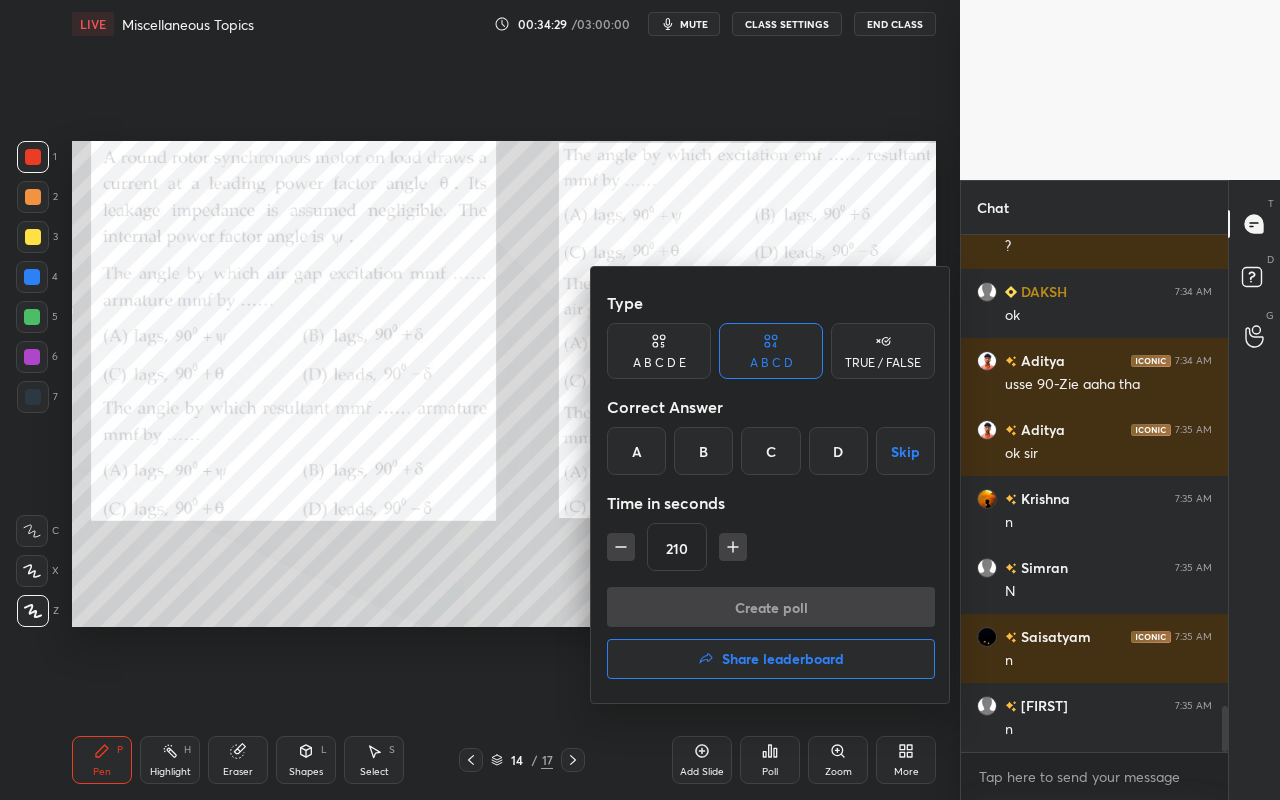 drag, startPoint x: 780, startPoint y: 457, endPoint x: 777, endPoint y: 477, distance: 20.22375 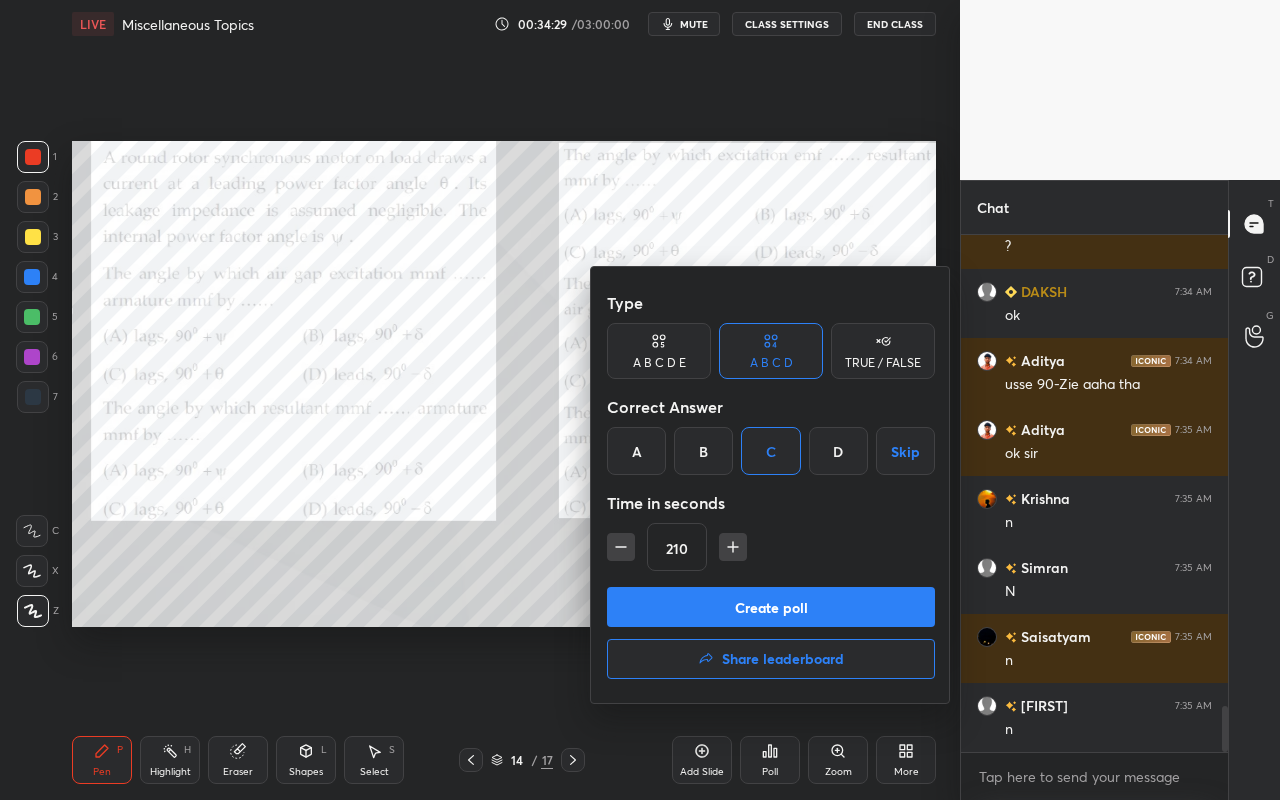 click on "Create poll" at bounding box center [771, 607] 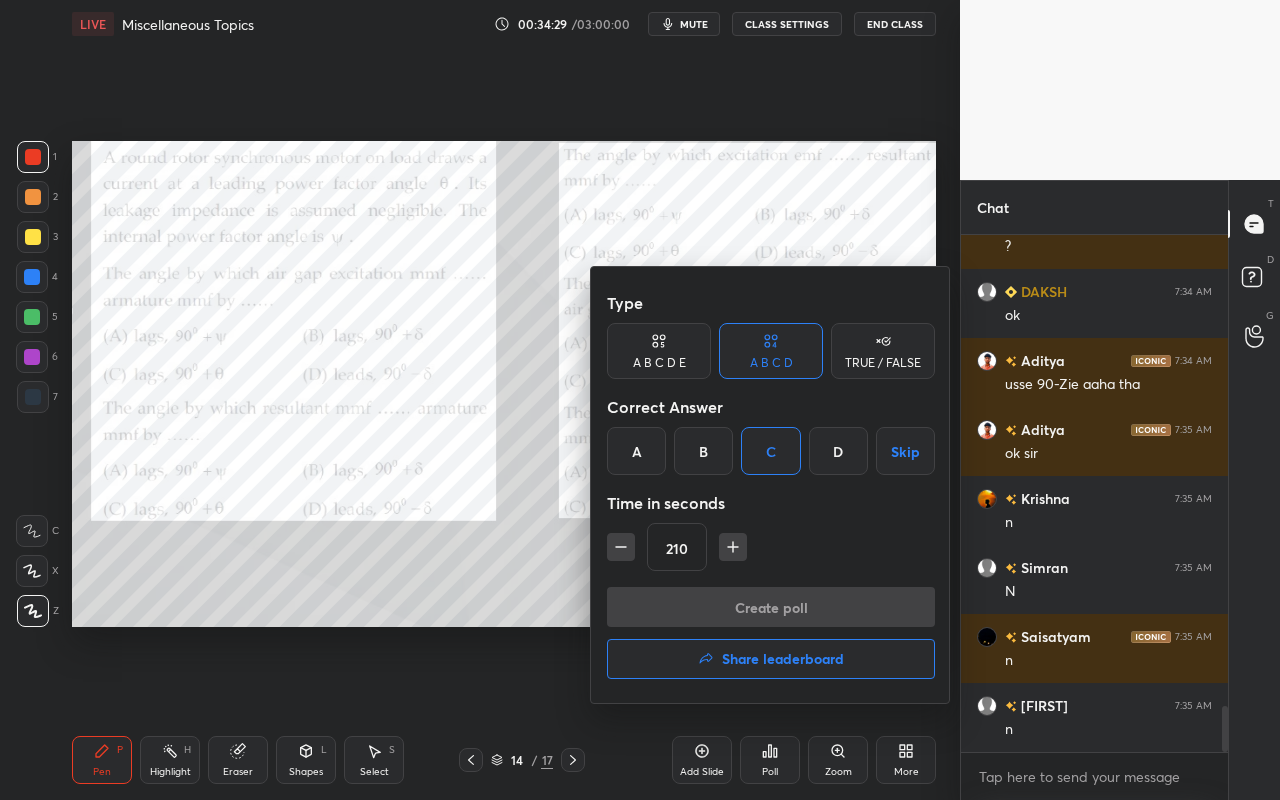 scroll, scrollTop: 468, scrollLeft: 261, axis: both 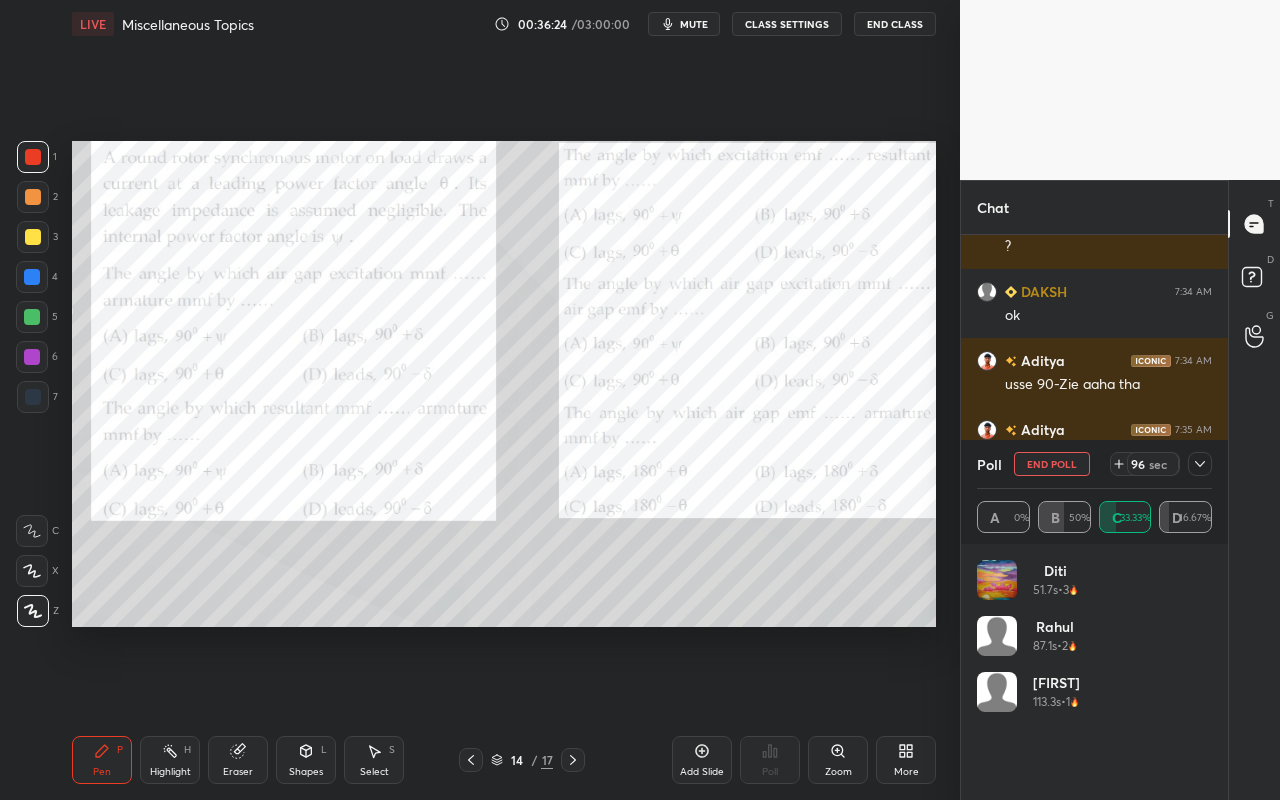 click 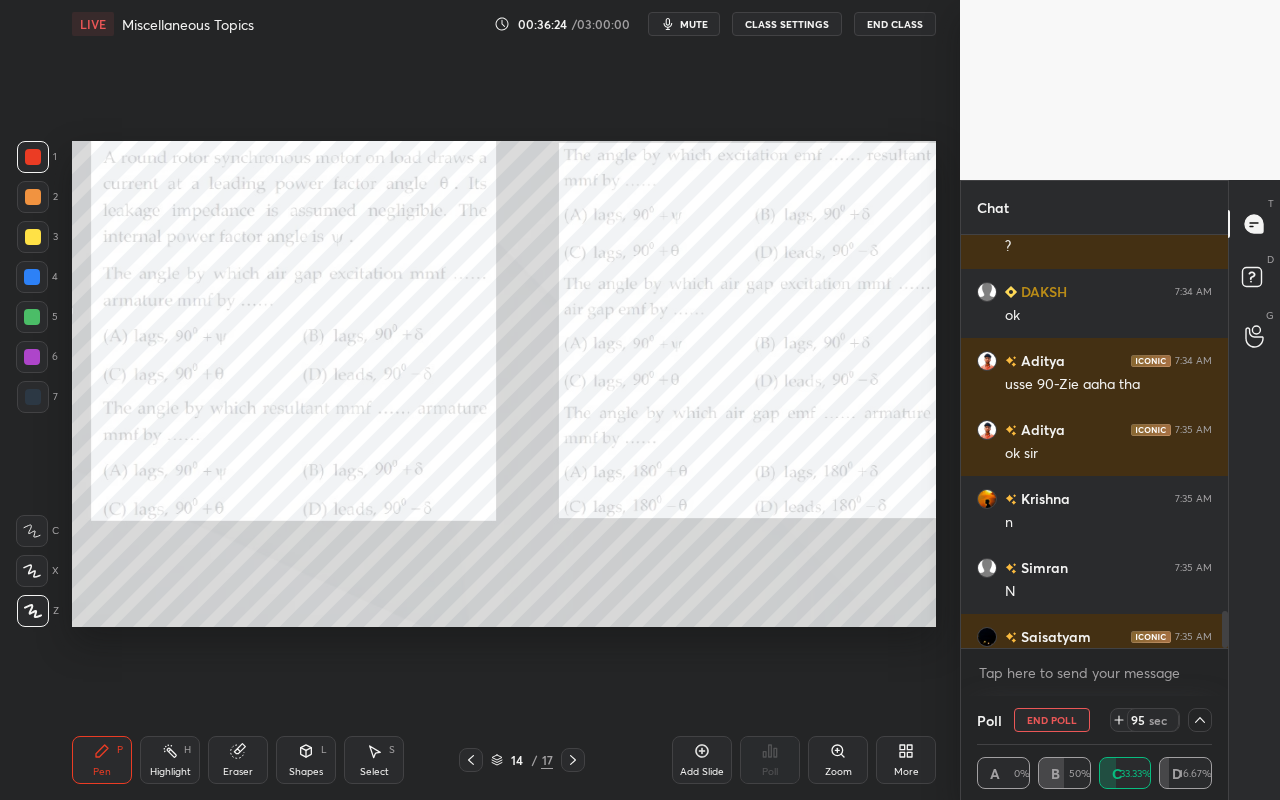 scroll, scrollTop: 0, scrollLeft: 0, axis: both 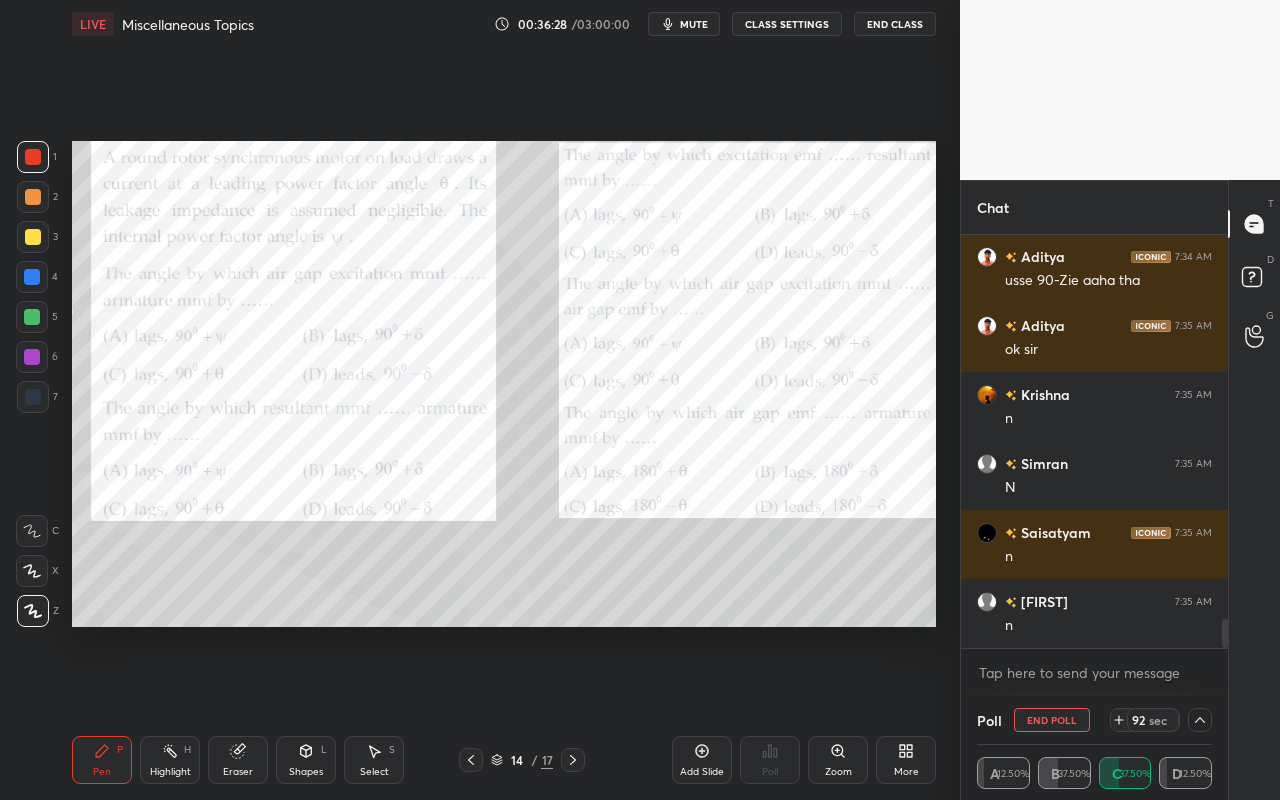 click at bounding box center (1200, 720) 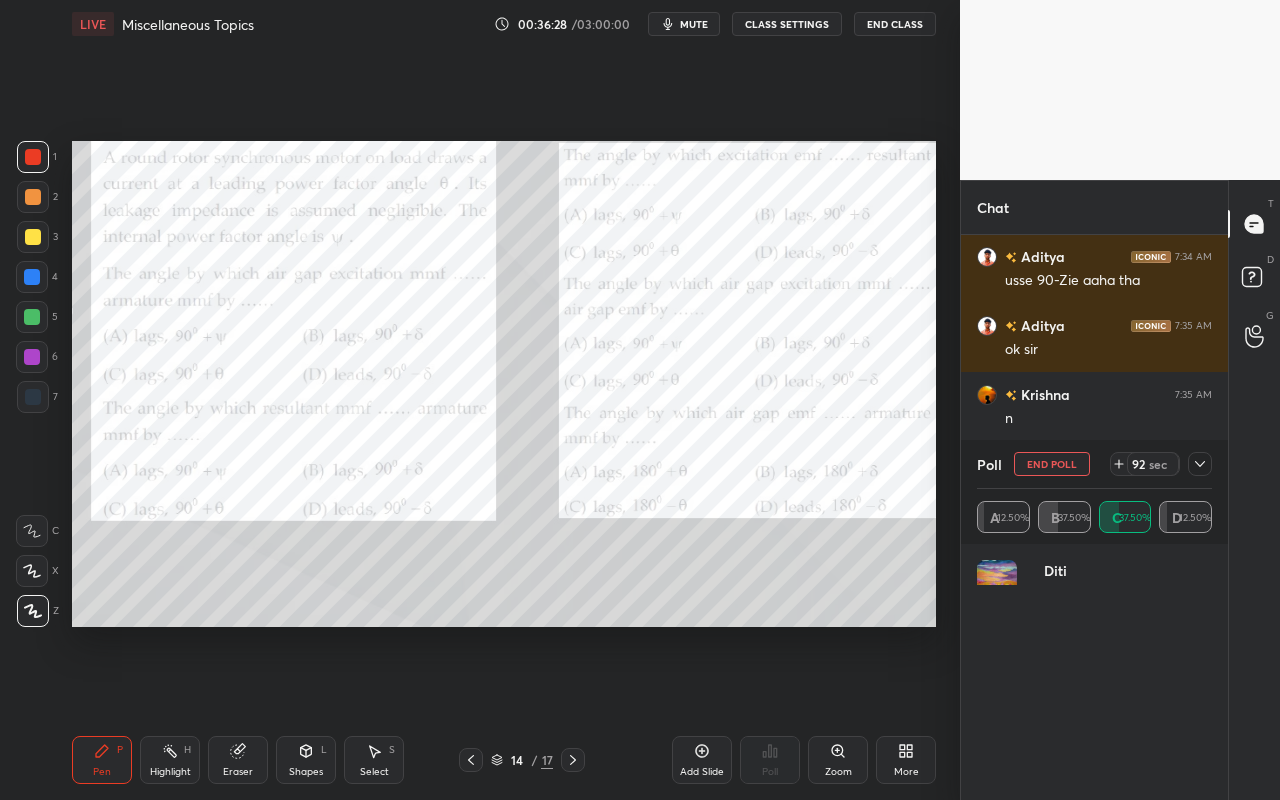 scroll, scrollTop: 7, scrollLeft: 7, axis: both 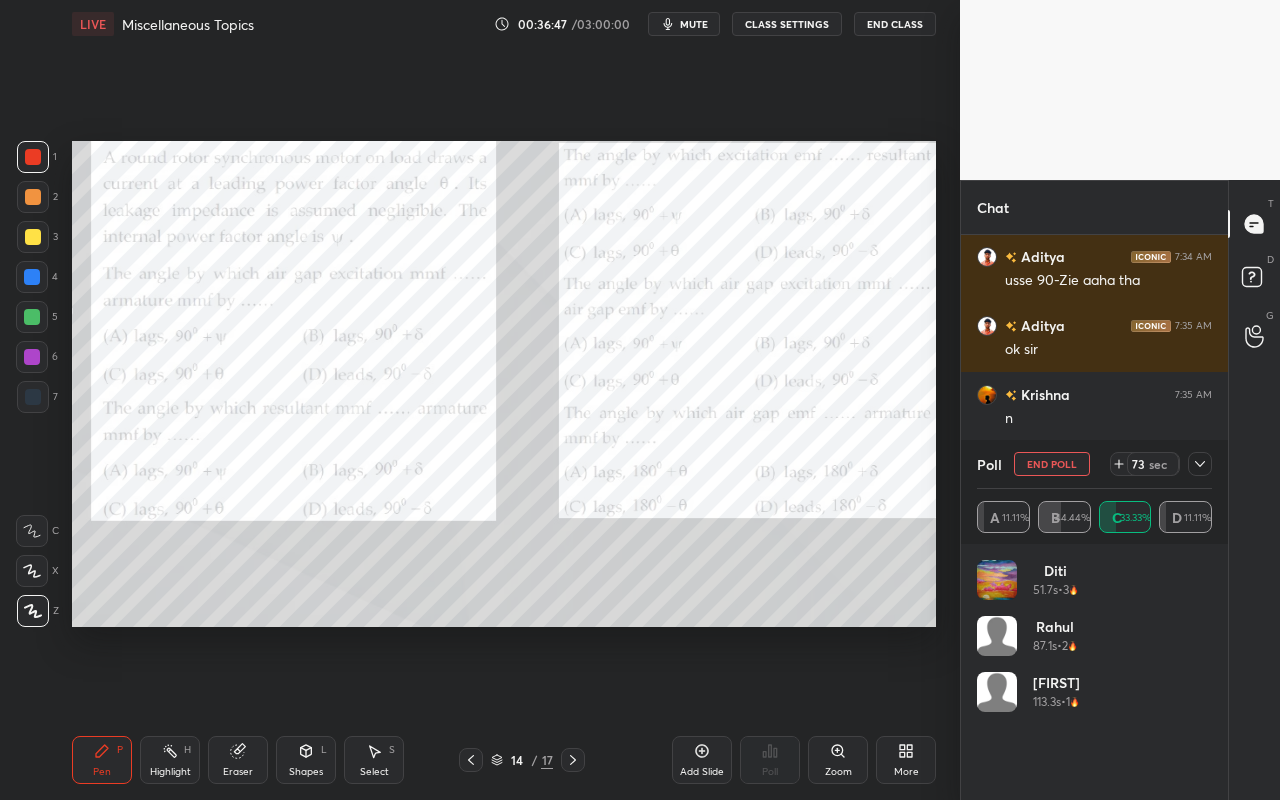 click 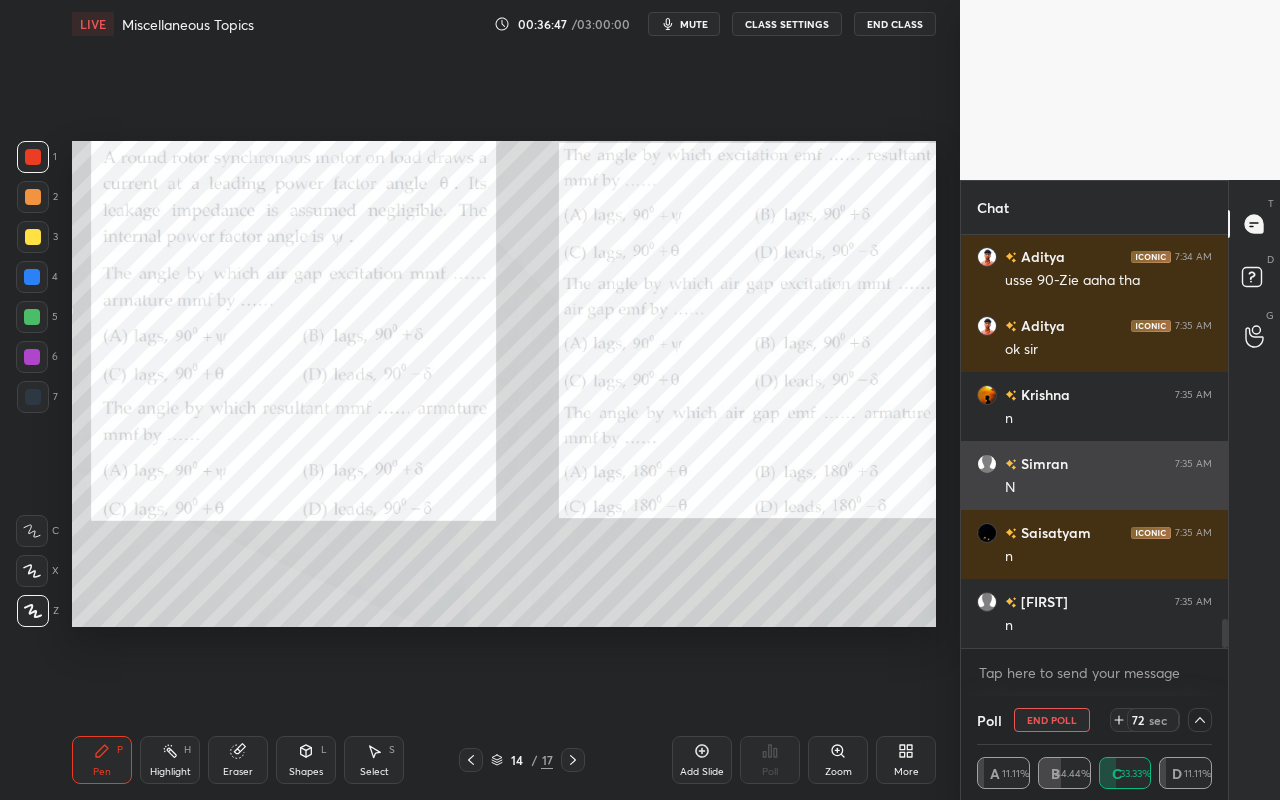 scroll, scrollTop: 0, scrollLeft: 0, axis: both 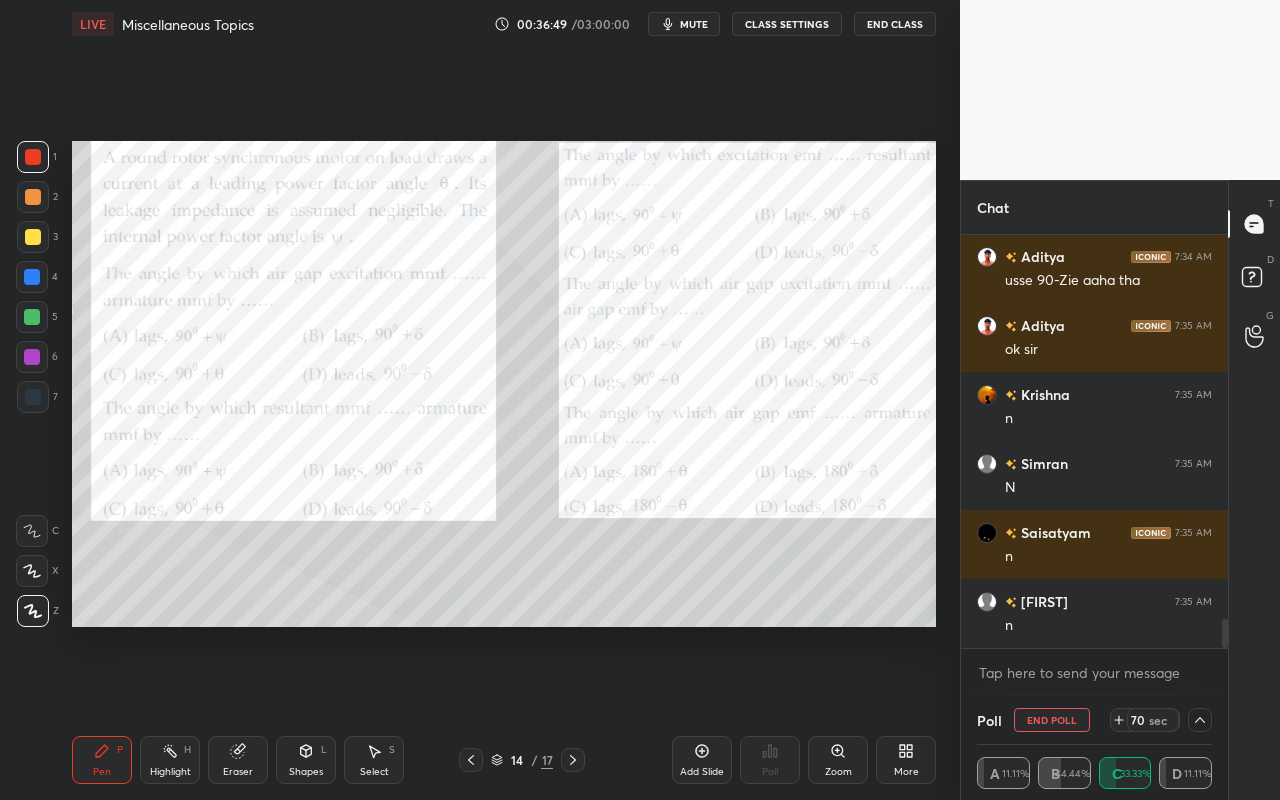 click 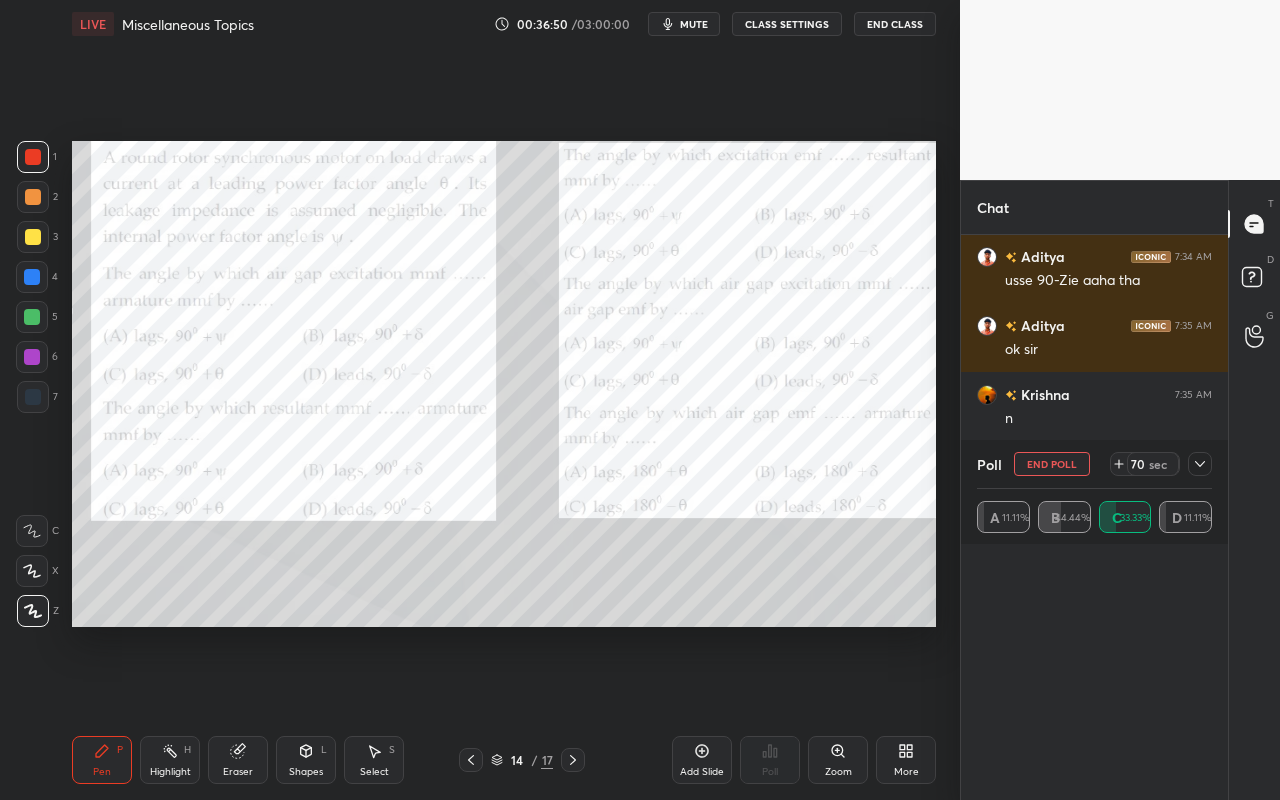 scroll, scrollTop: 6, scrollLeft: 7, axis: both 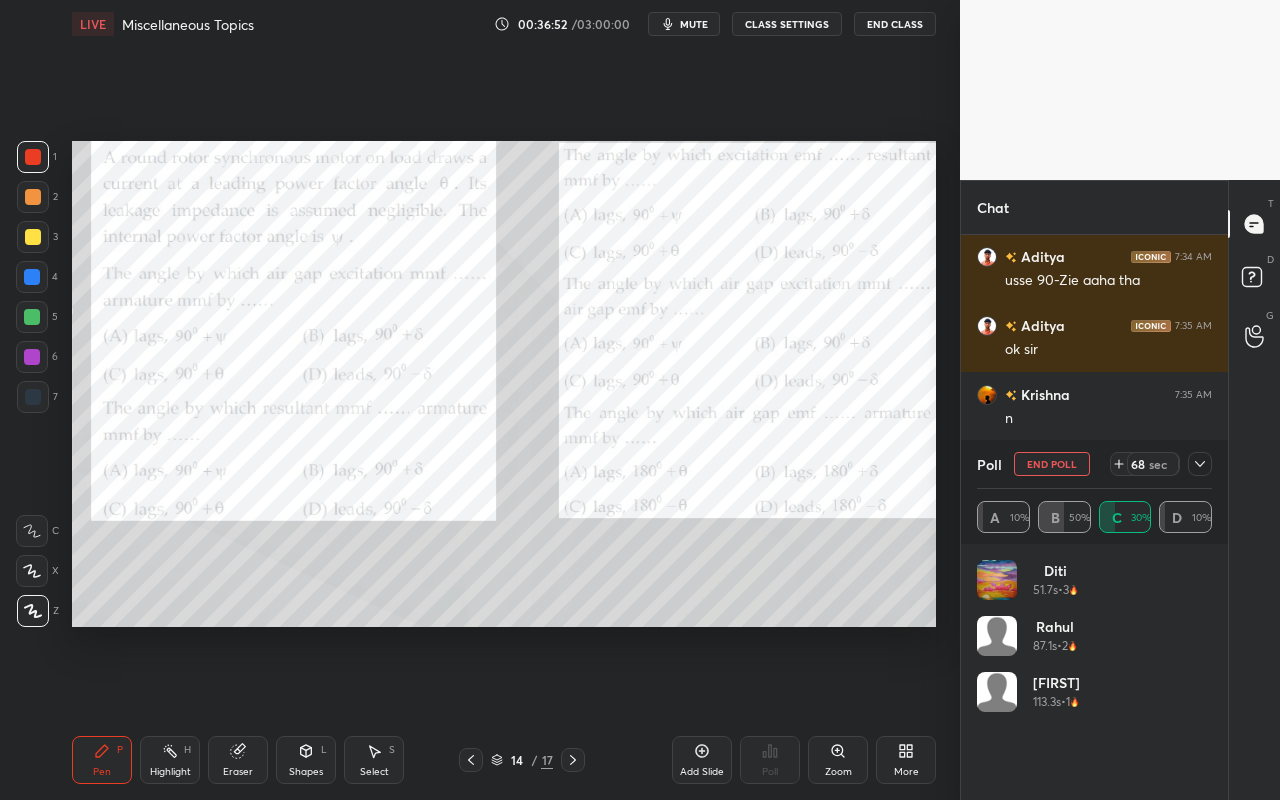 drag, startPoint x: 172, startPoint y: 764, endPoint x: 174, endPoint y: 751, distance: 13.152946 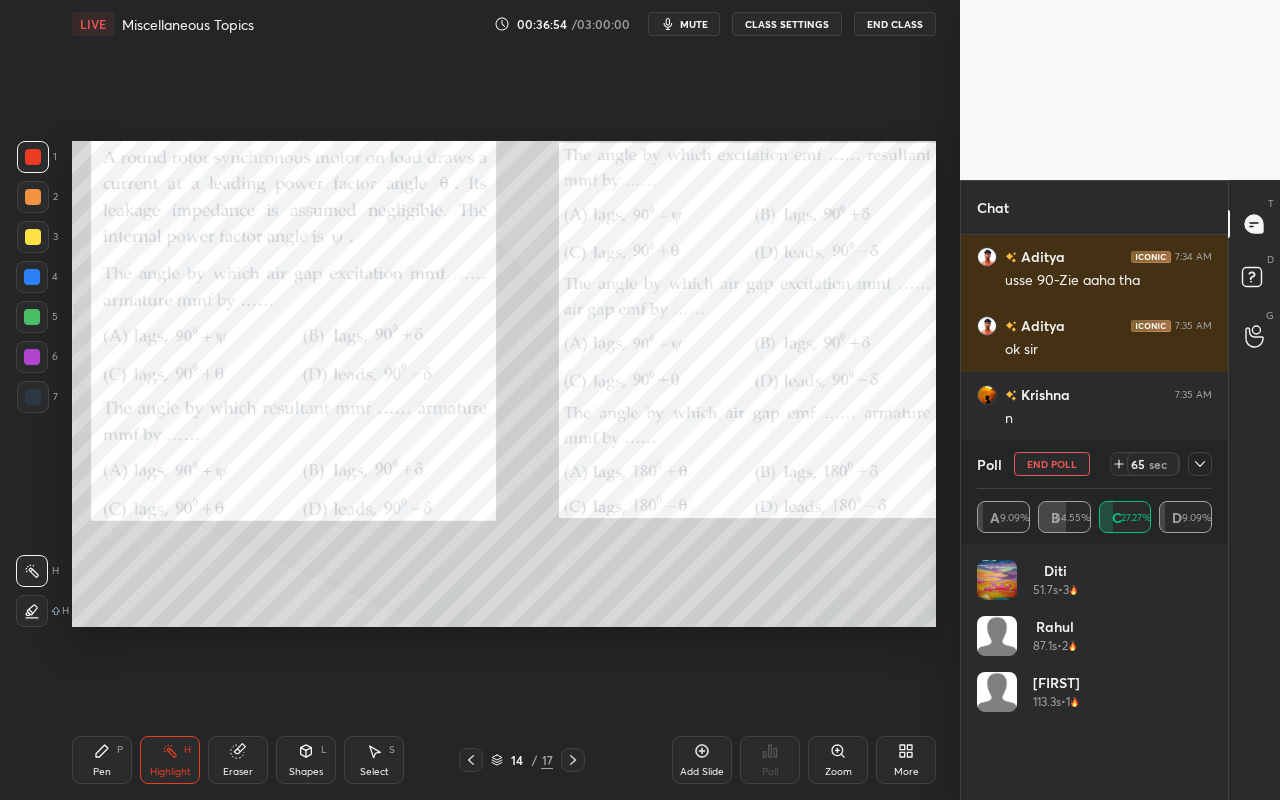 drag, startPoint x: 109, startPoint y: 767, endPoint x: 199, endPoint y: 632, distance: 162.2498 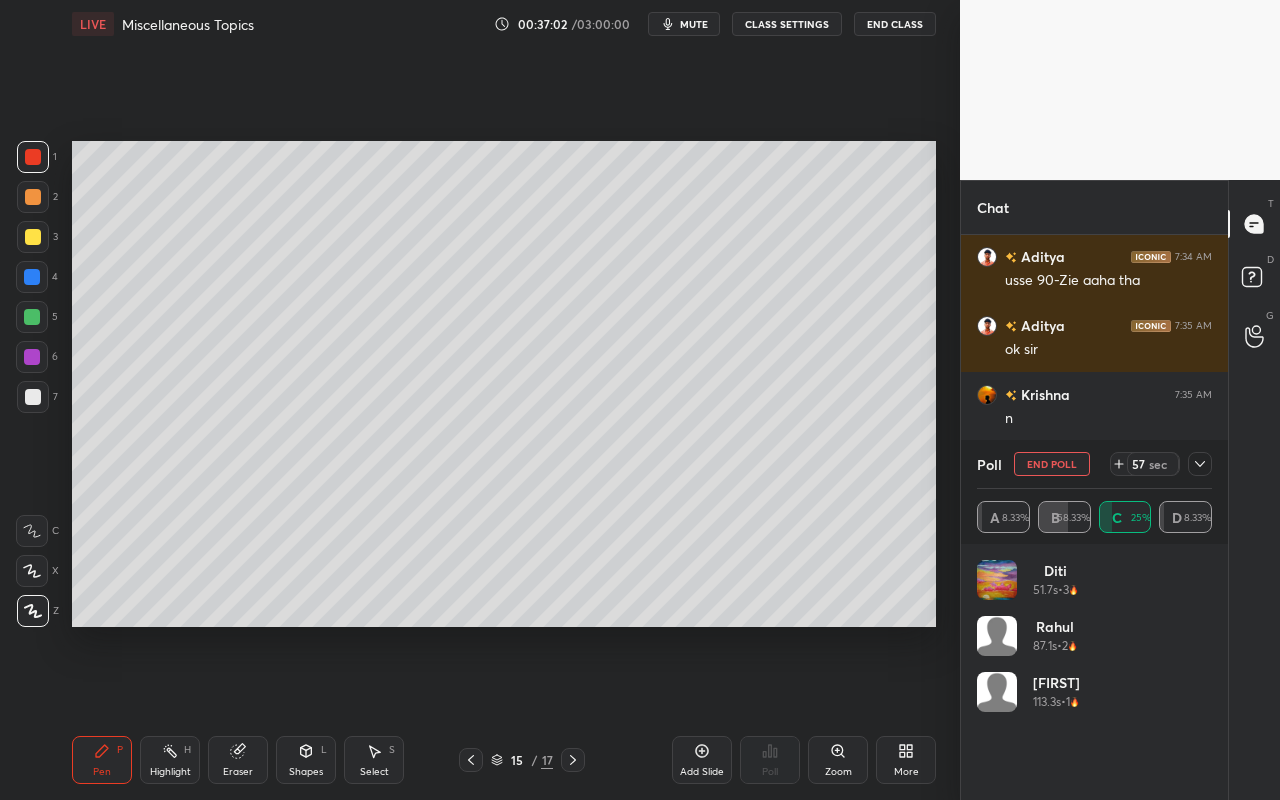 drag, startPoint x: 721, startPoint y: 774, endPoint x: 710, endPoint y: 755, distance: 21.954498 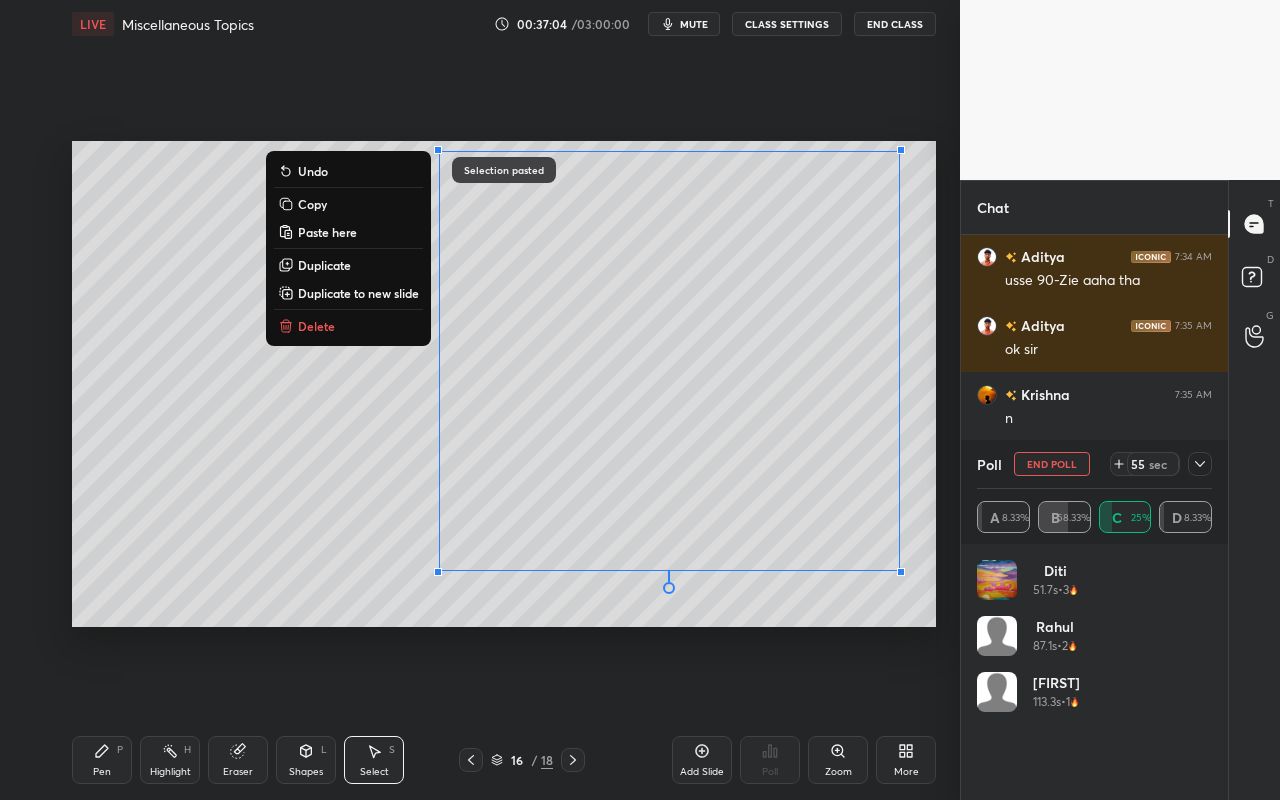 click on "Pen P" at bounding box center [102, 760] 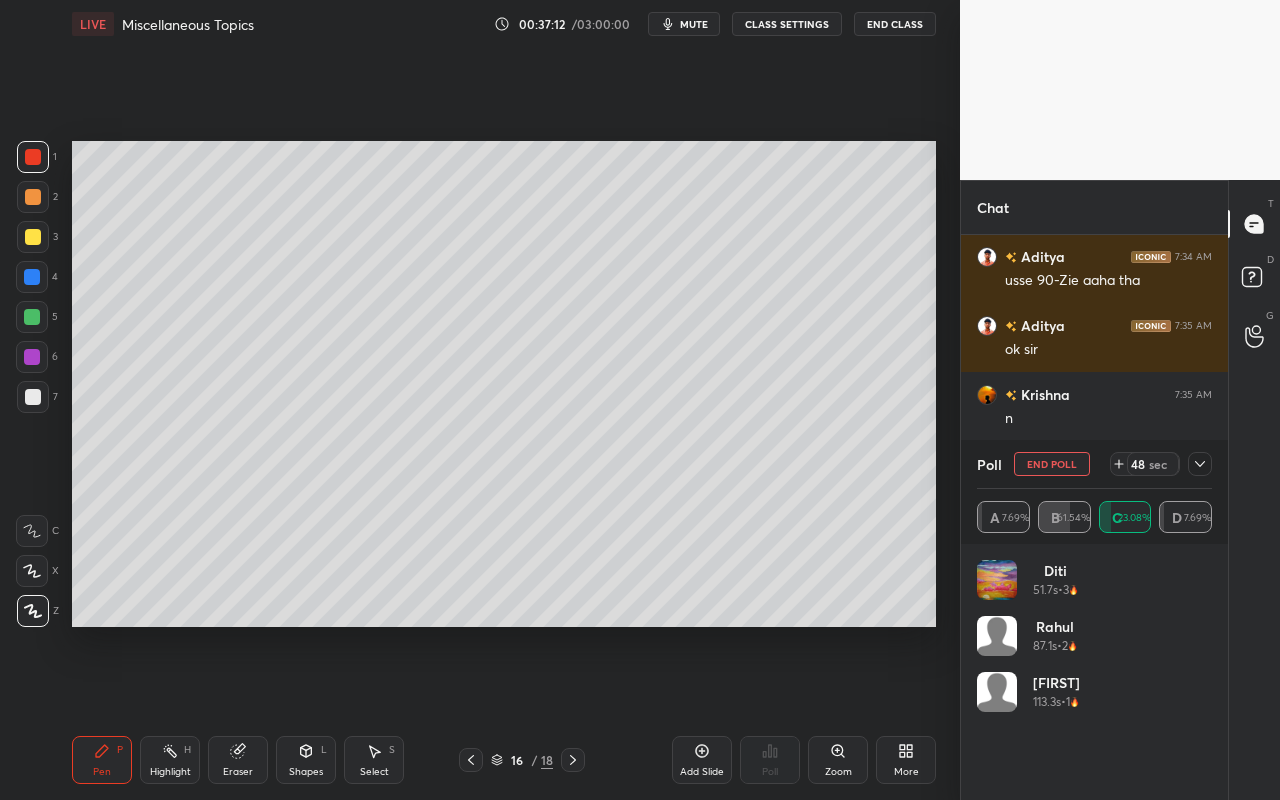 drag, startPoint x: 180, startPoint y: 754, endPoint x: 206, endPoint y: 691, distance: 68.154236 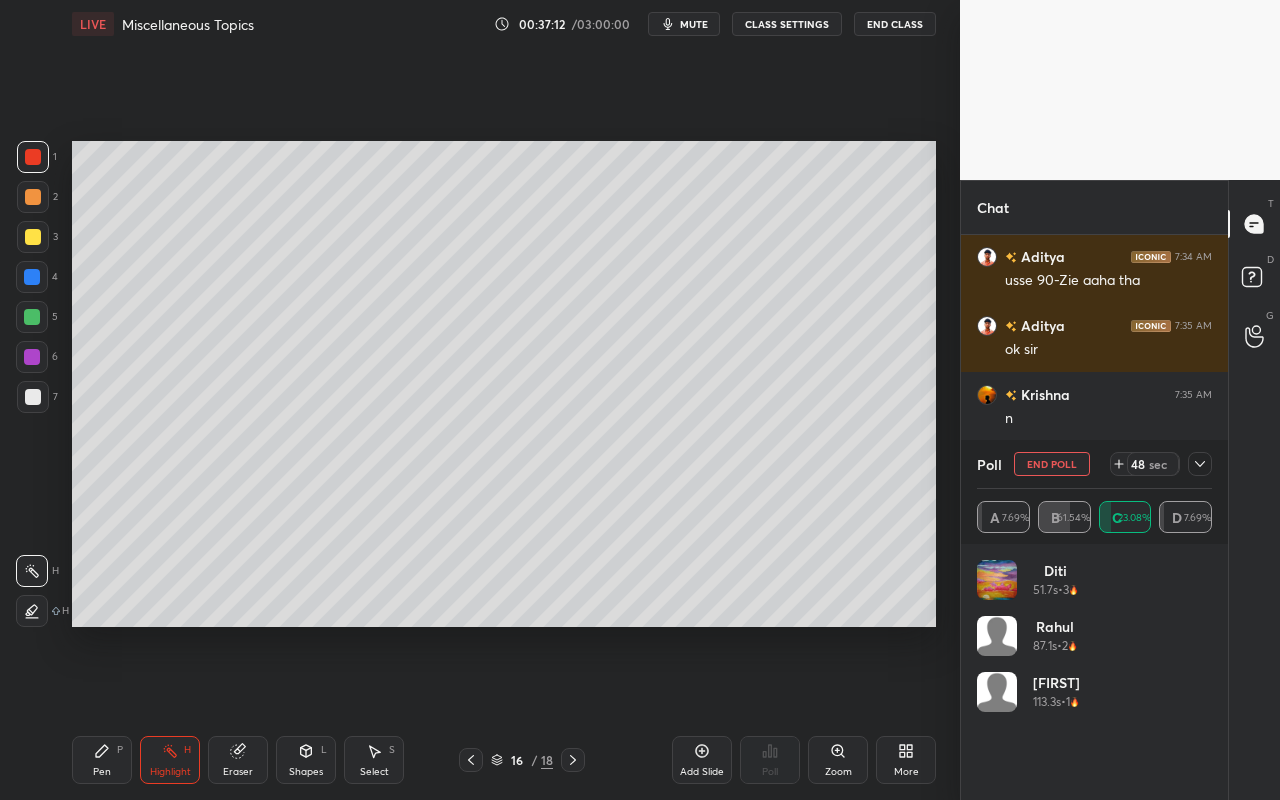 click 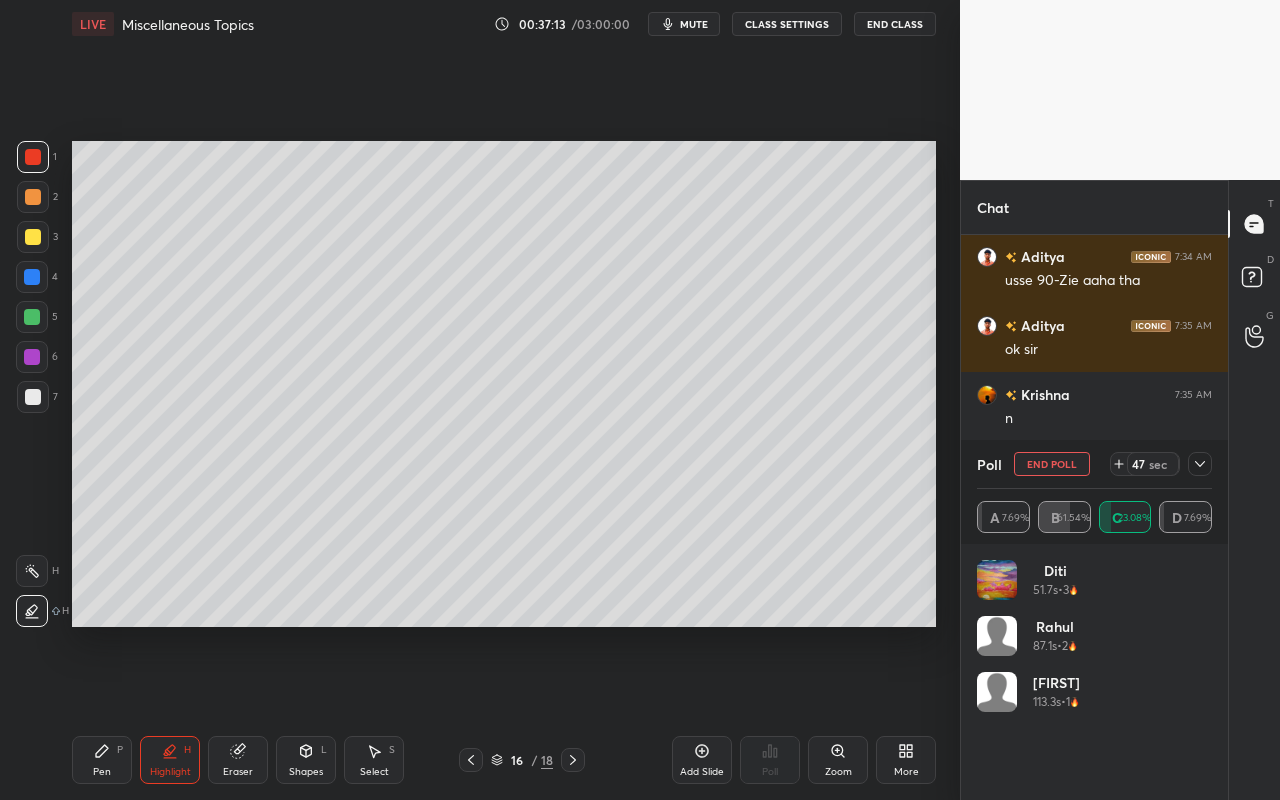 click on "1 2 3 4 5 6 7 C X Z C X Z E E Erase all   H H LIVE Miscellaneous Topics 00:37:13 /  03:00:00 mute CLASS SETTINGS End Class Setting up your live class Poll for   secs No correct answer Start poll Back Miscellaneous Topics • L28 of Complete Course of DC Machines and Synchronous Machines [NAME] [LAST] Pen P Highlight H Eraser Shapes L Select S 16 / 18 Add Slide Poll Zoom More" at bounding box center (472, 400) 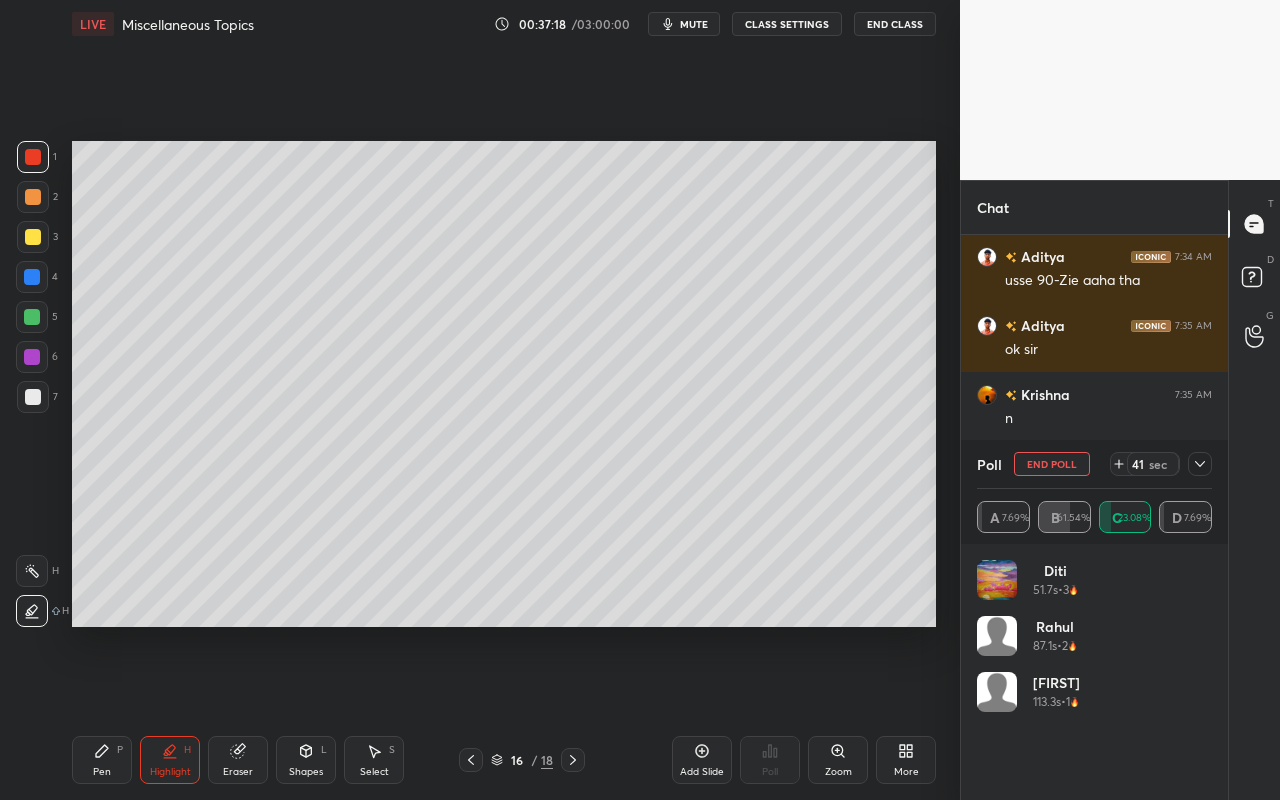 drag, startPoint x: 107, startPoint y: 768, endPoint x: 137, endPoint y: 735, distance: 44.598206 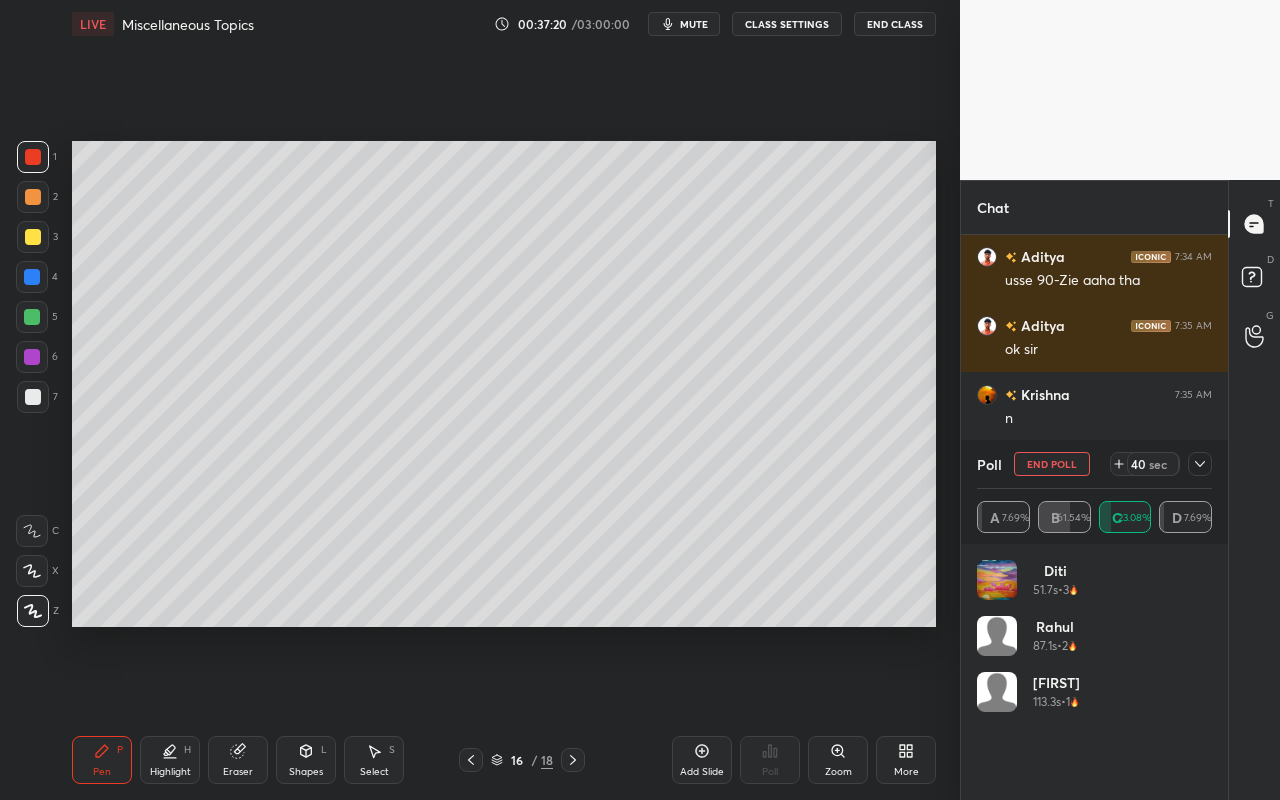 drag, startPoint x: 35, startPoint y: 192, endPoint x: 43, endPoint y: 202, distance: 12.806249 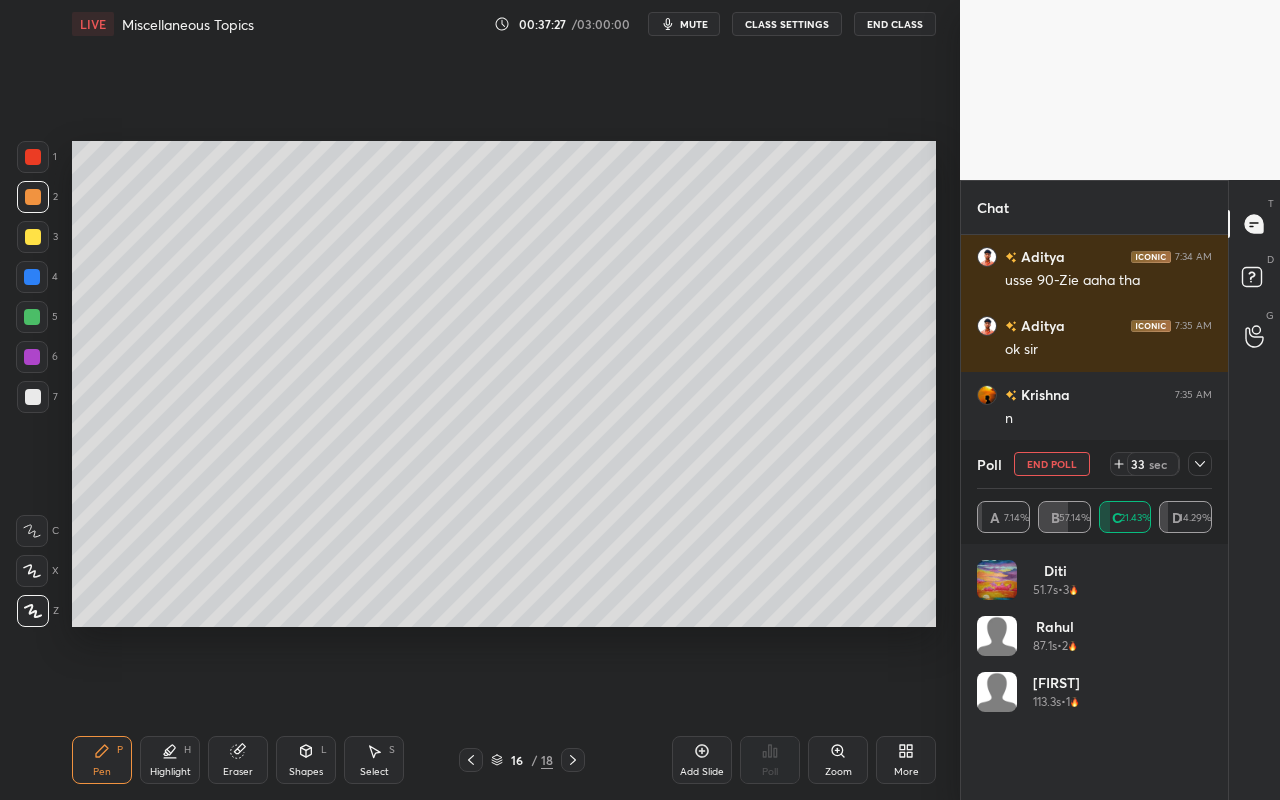 click on "Shapes" at bounding box center [306, 772] 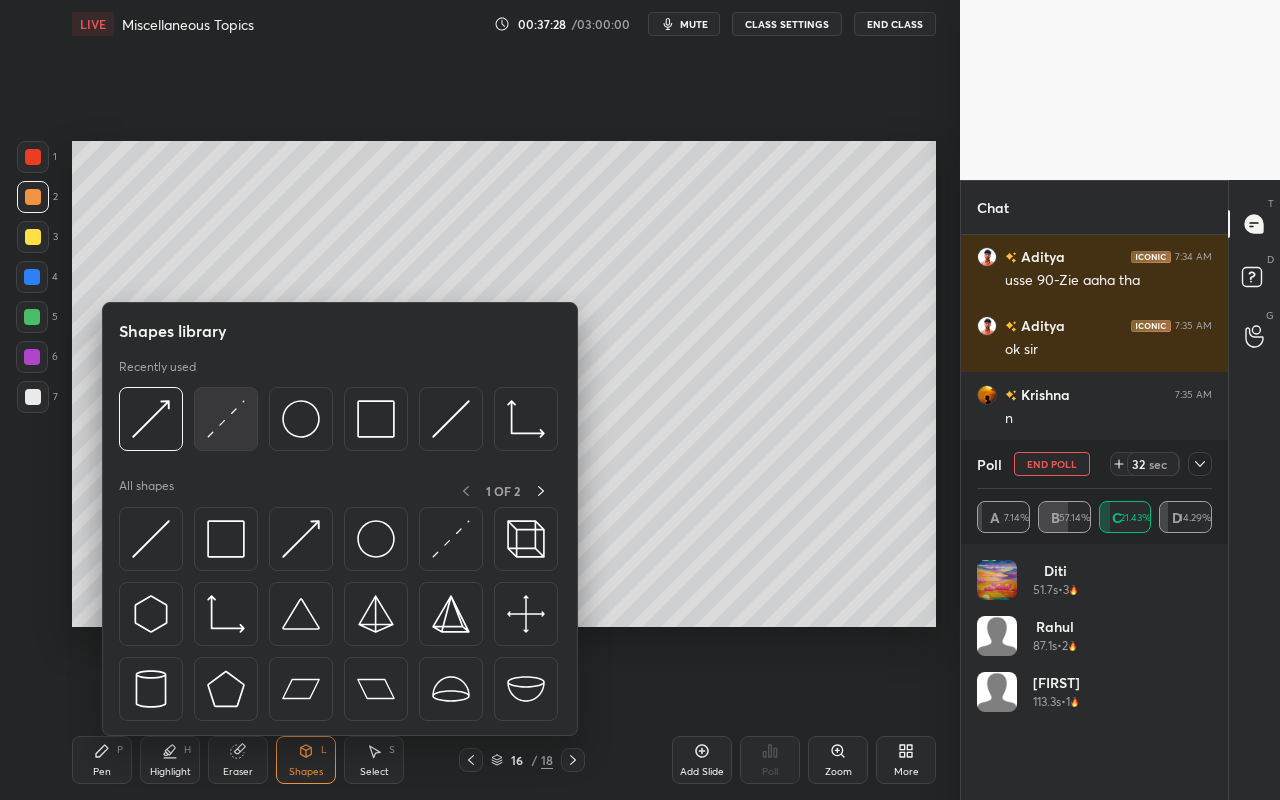 click at bounding box center [226, 419] 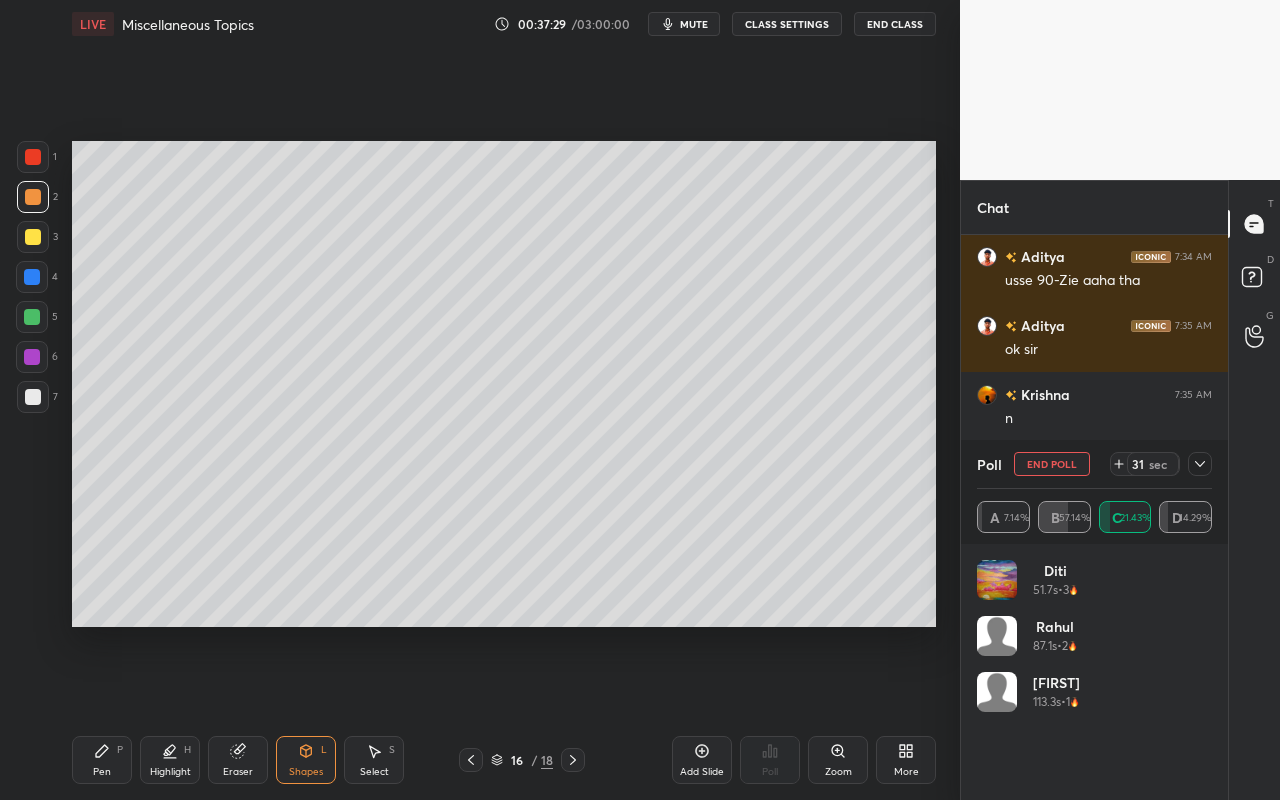click on "Pen P" at bounding box center (102, 760) 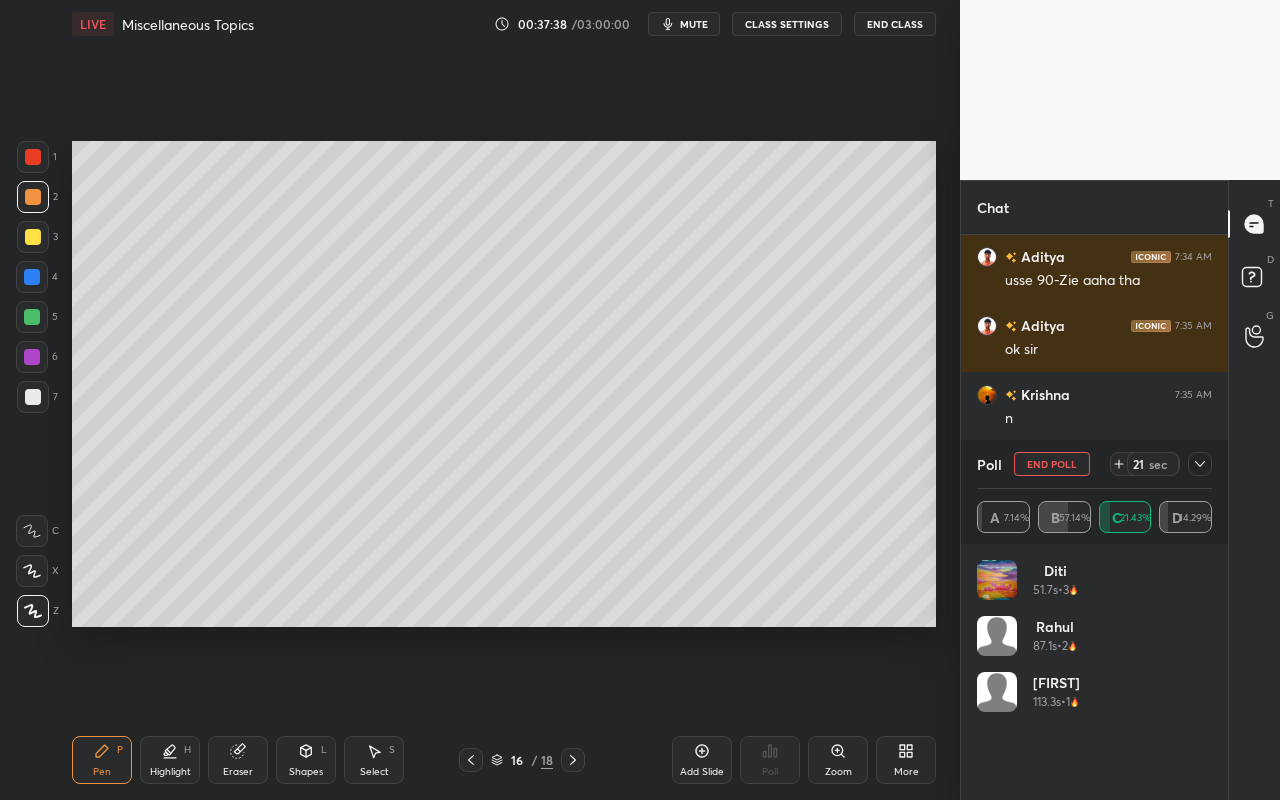 click on "Shapes L" at bounding box center (306, 760) 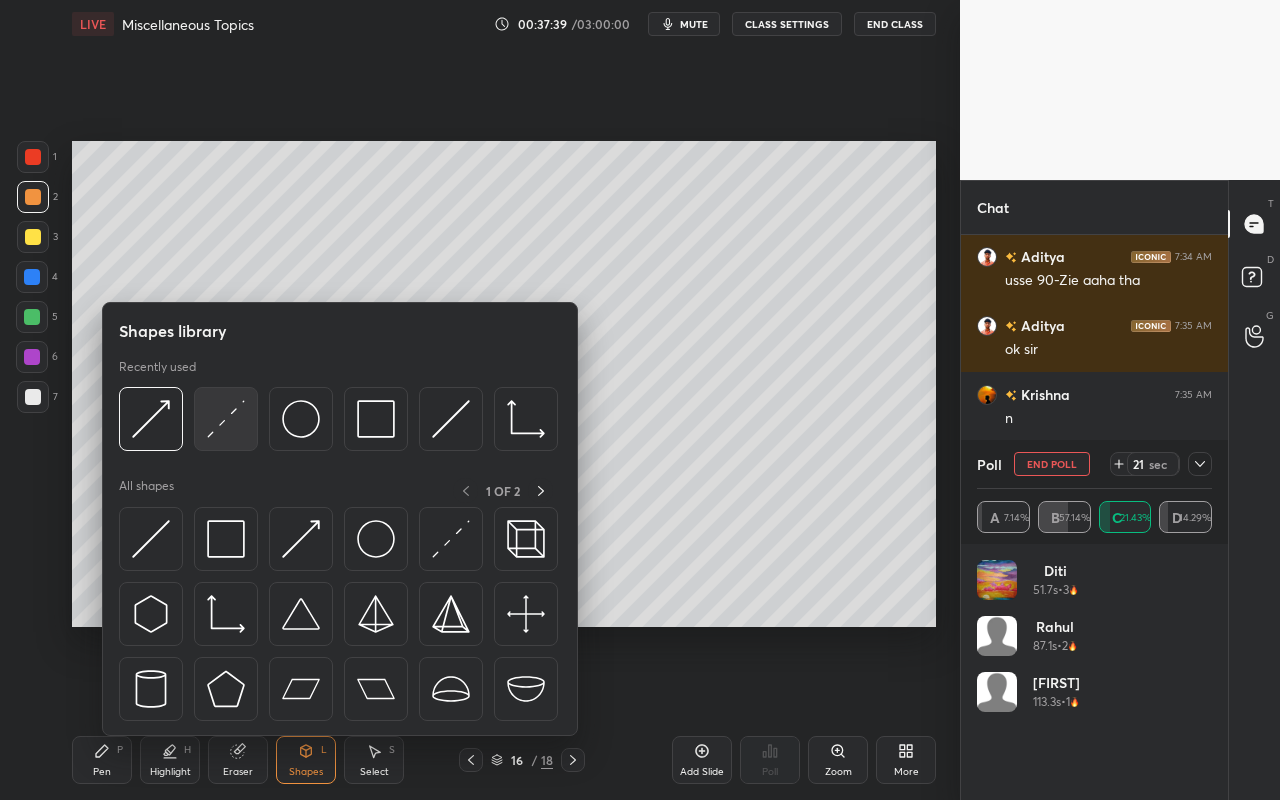click at bounding box center (226, 419) 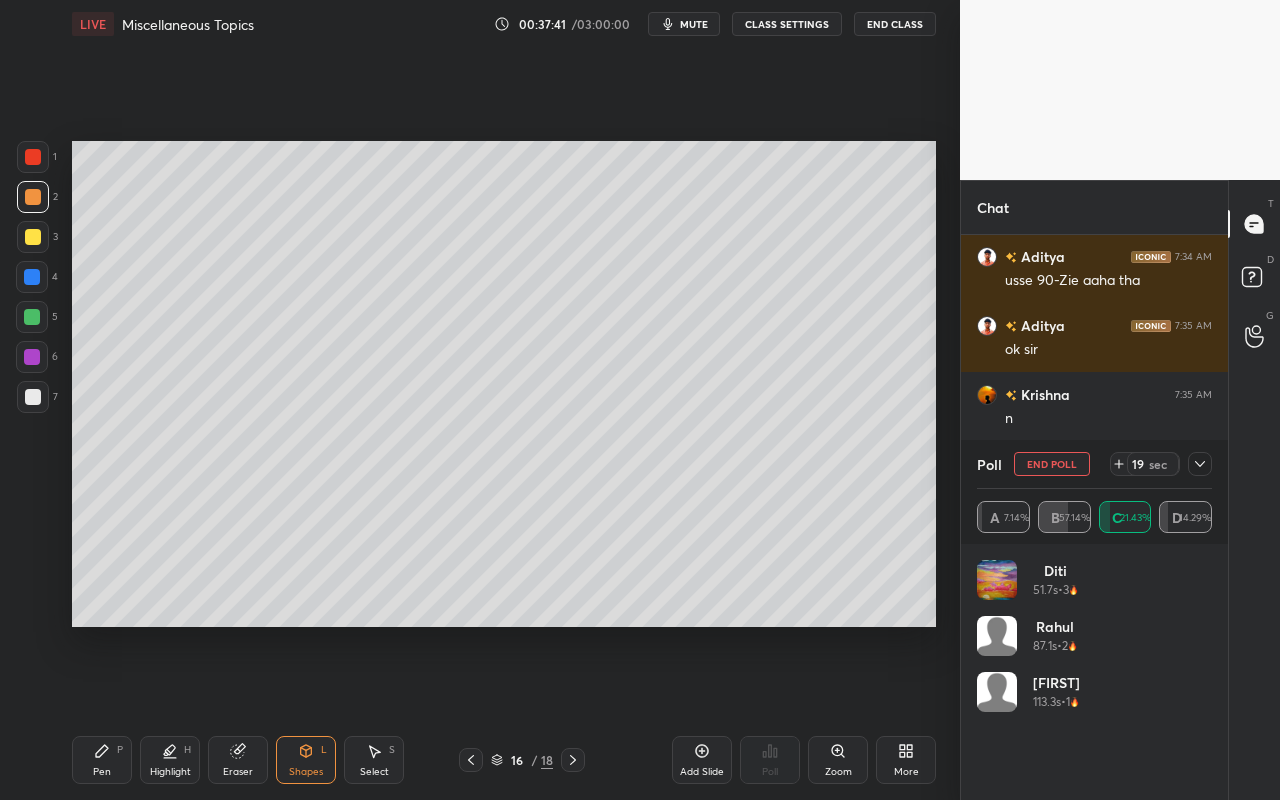 click on "Highlight" at bounding box center [170, 772] 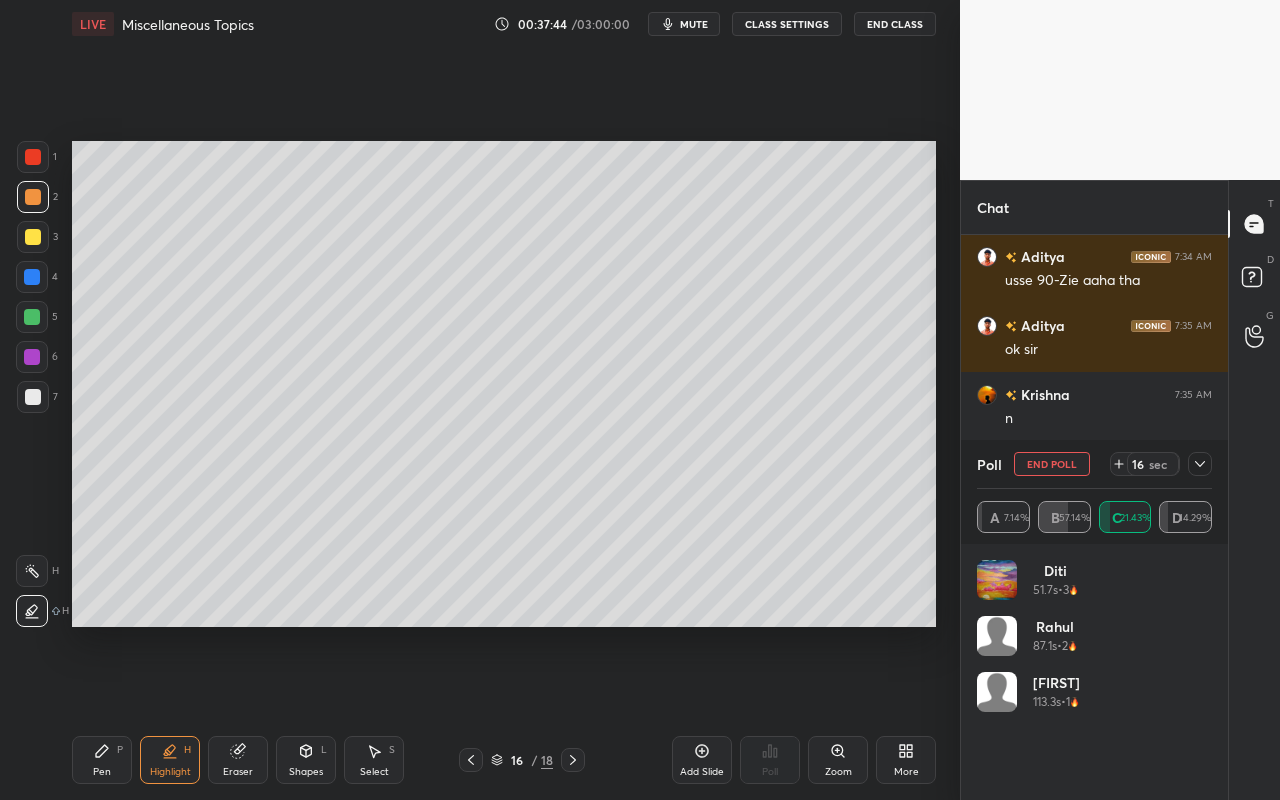 click at bounding box center [32, 571] 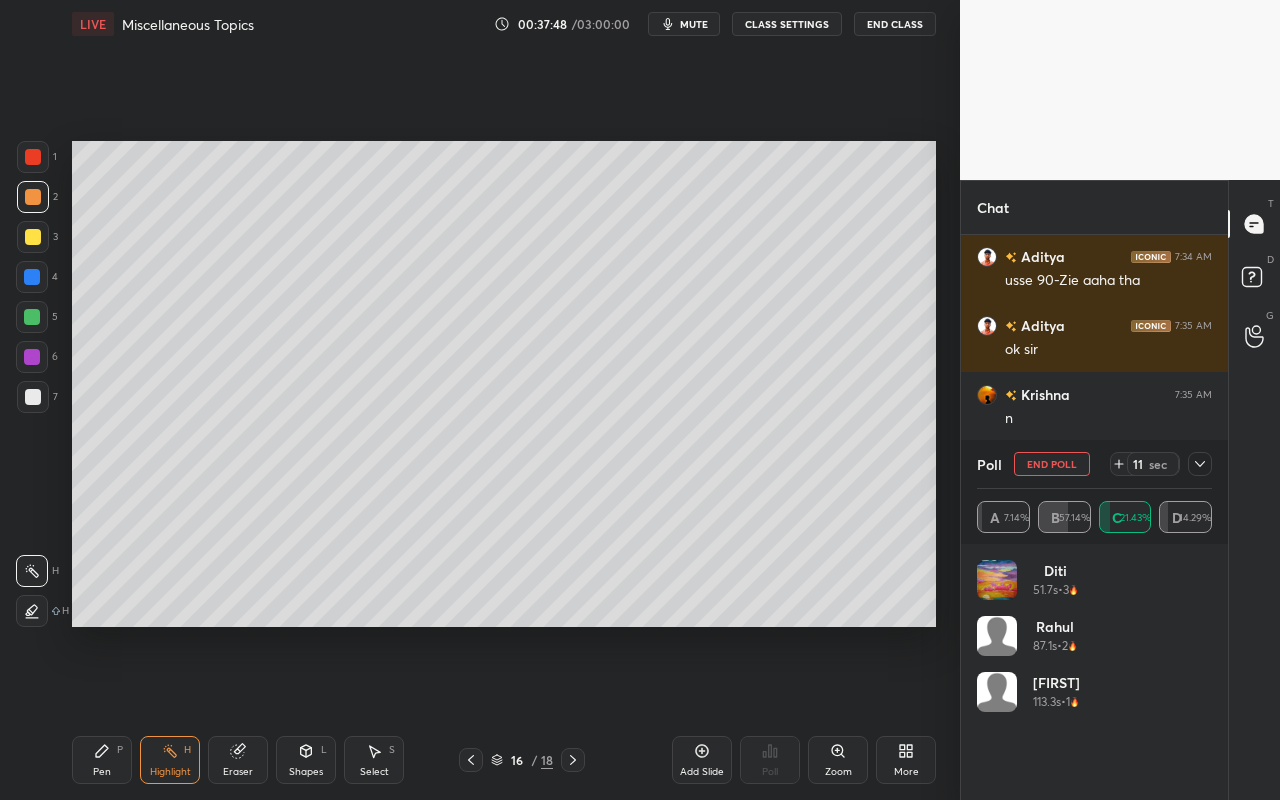 click on "Select S" at bounding box center (374, 760) 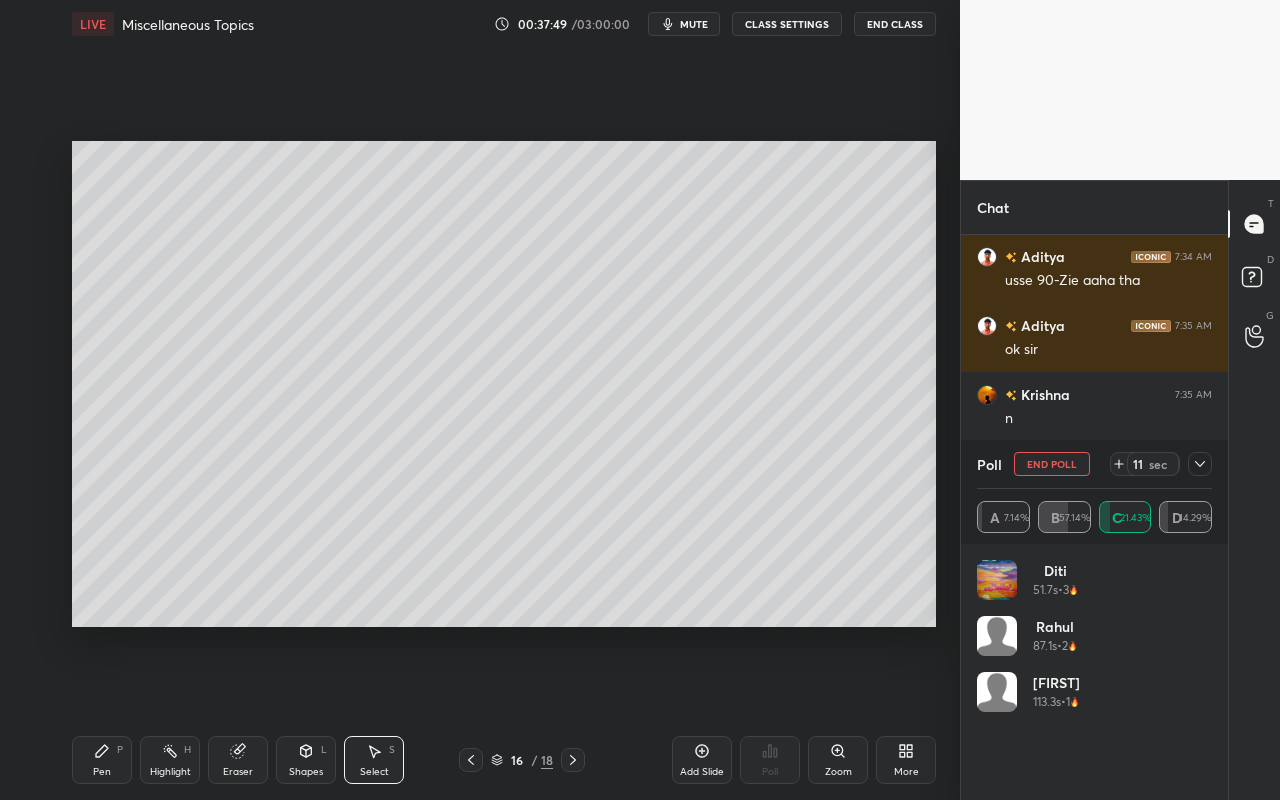 click on "Shapes" at bounding box center [306, 772] 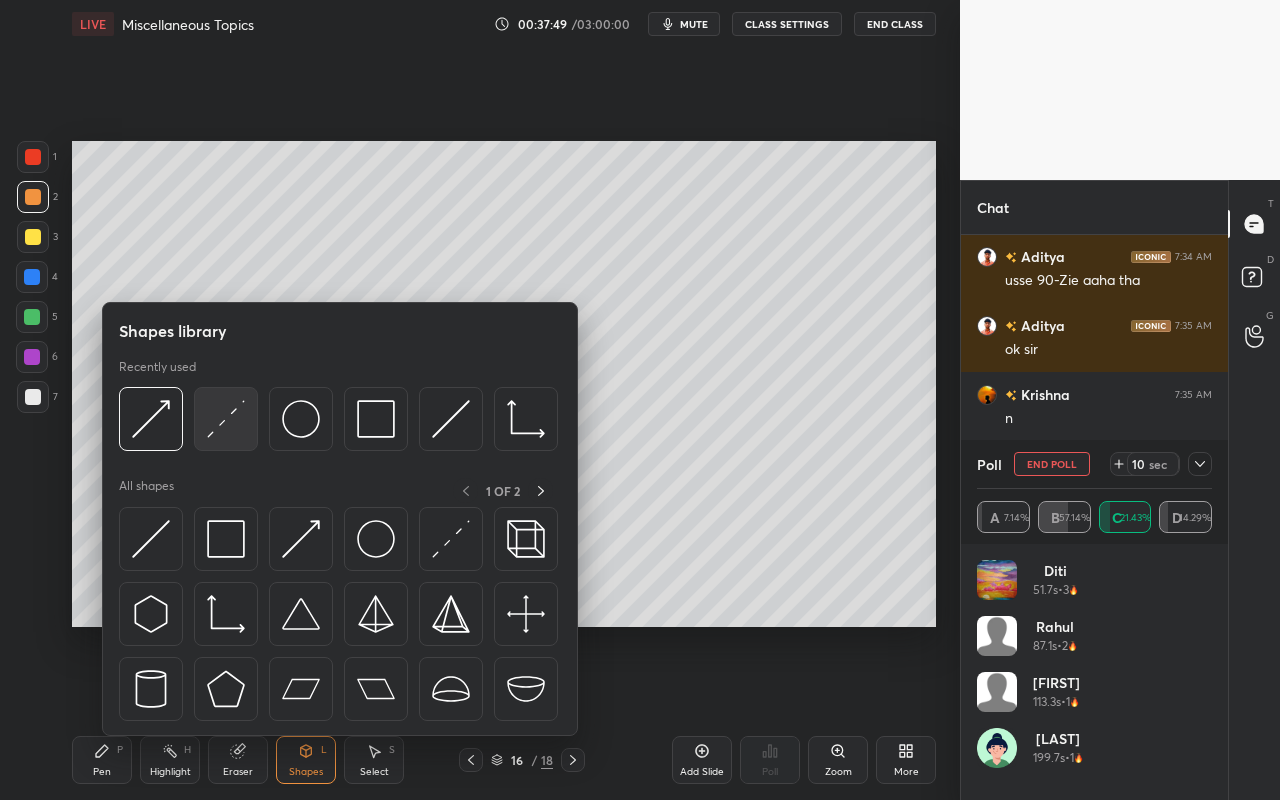 click at bounding box center [226, 419] 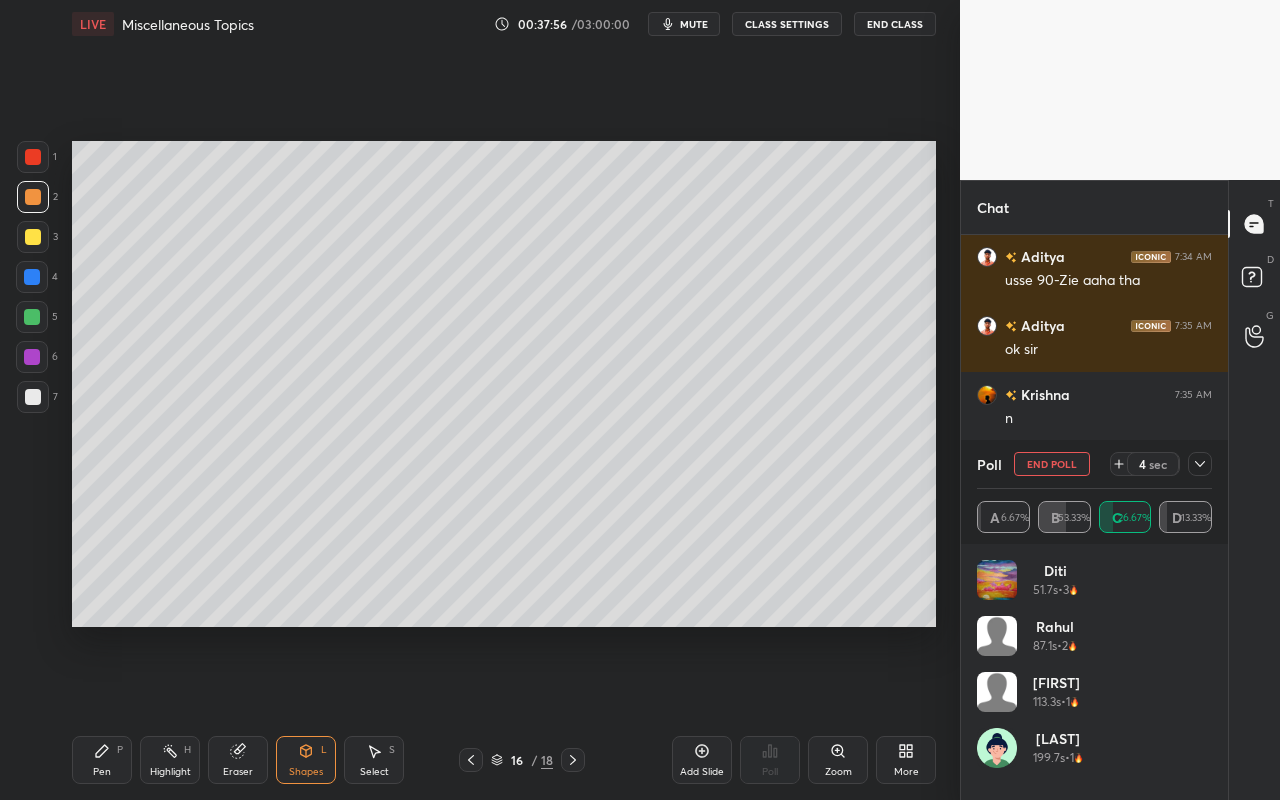 drag, startPoint x: 183, startPoint y: 758, endPoint x: 191, endPoint y: 748, distance: 12.806249 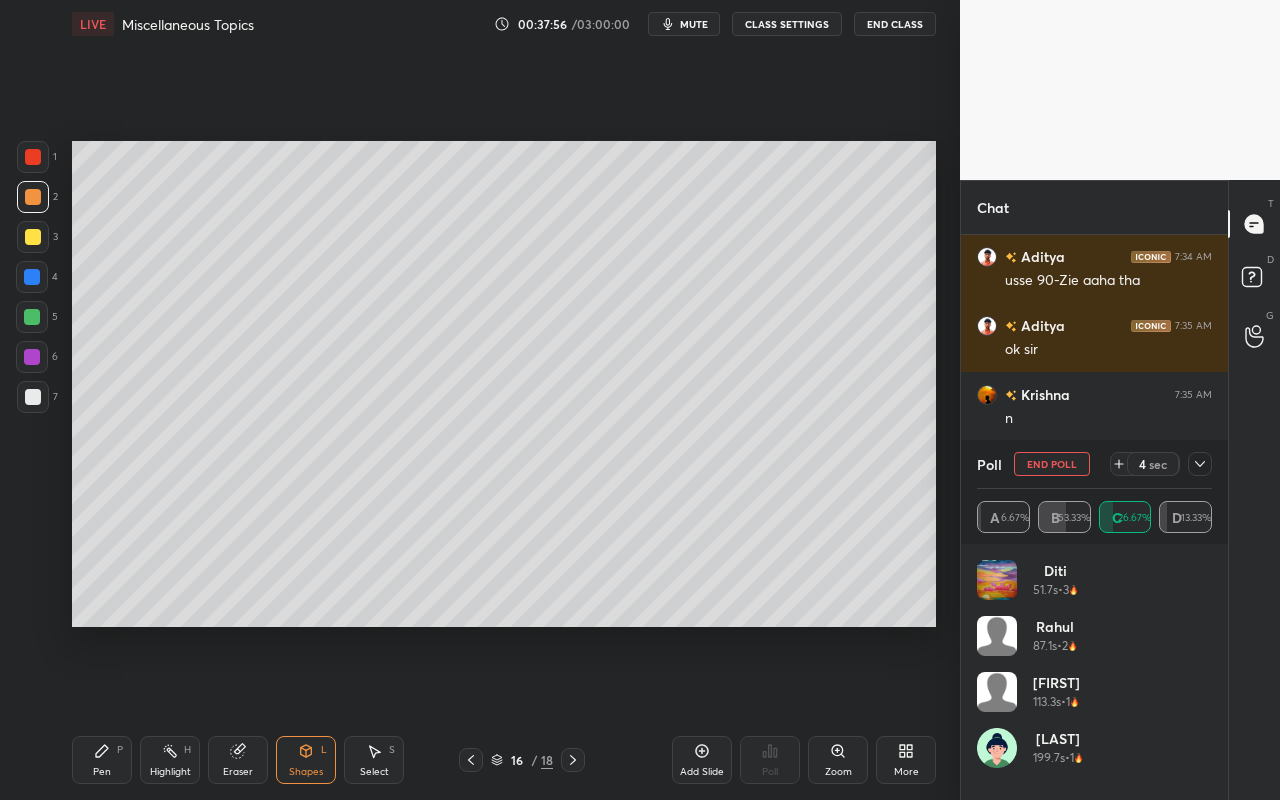 click on "Highlight H" at bounding box center (170, 760) 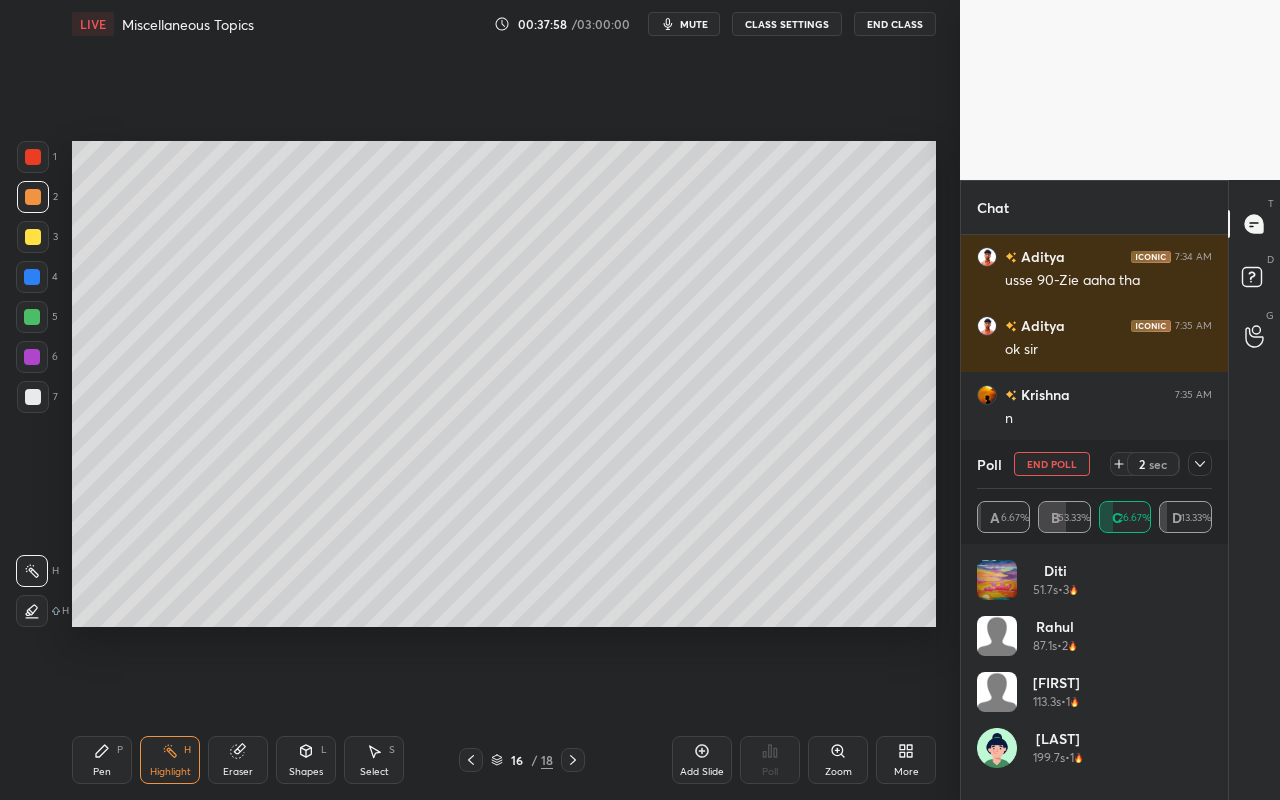 click on "Pen P" at bounding box center (102, 760) 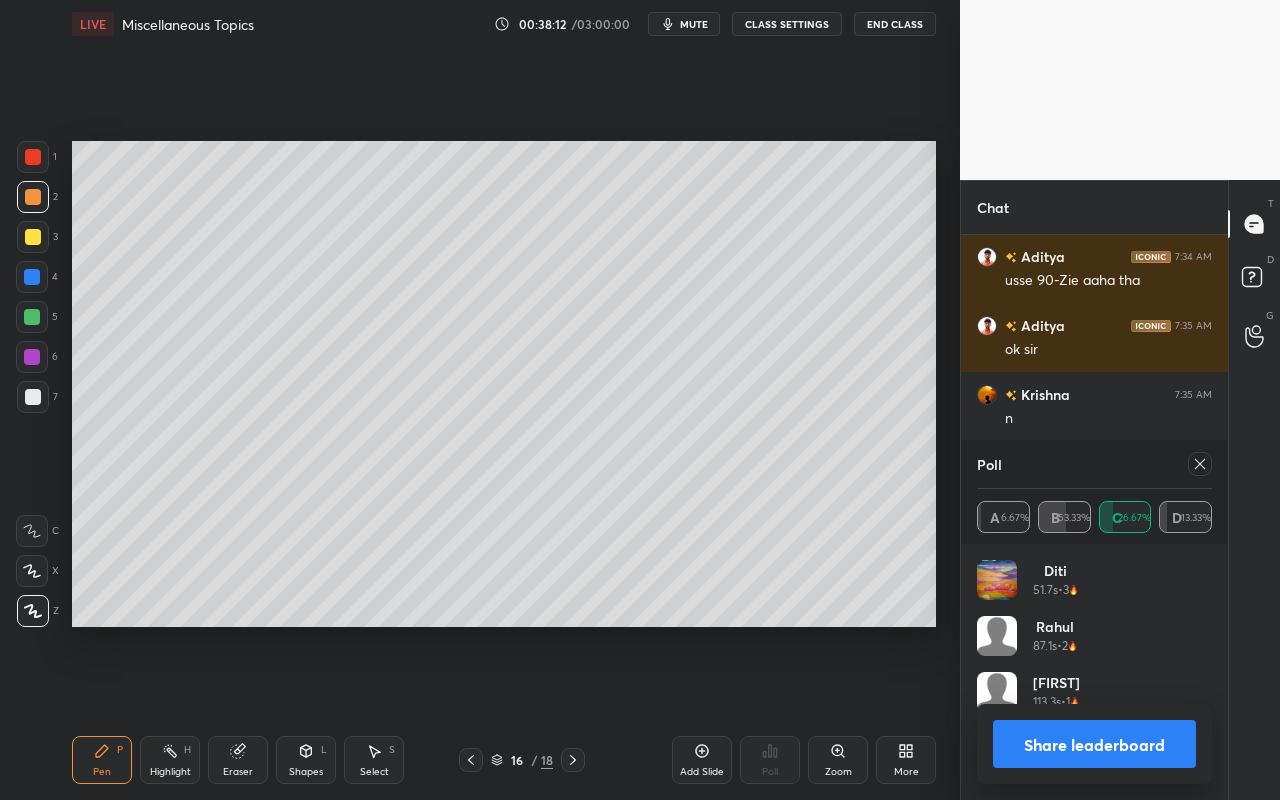 click 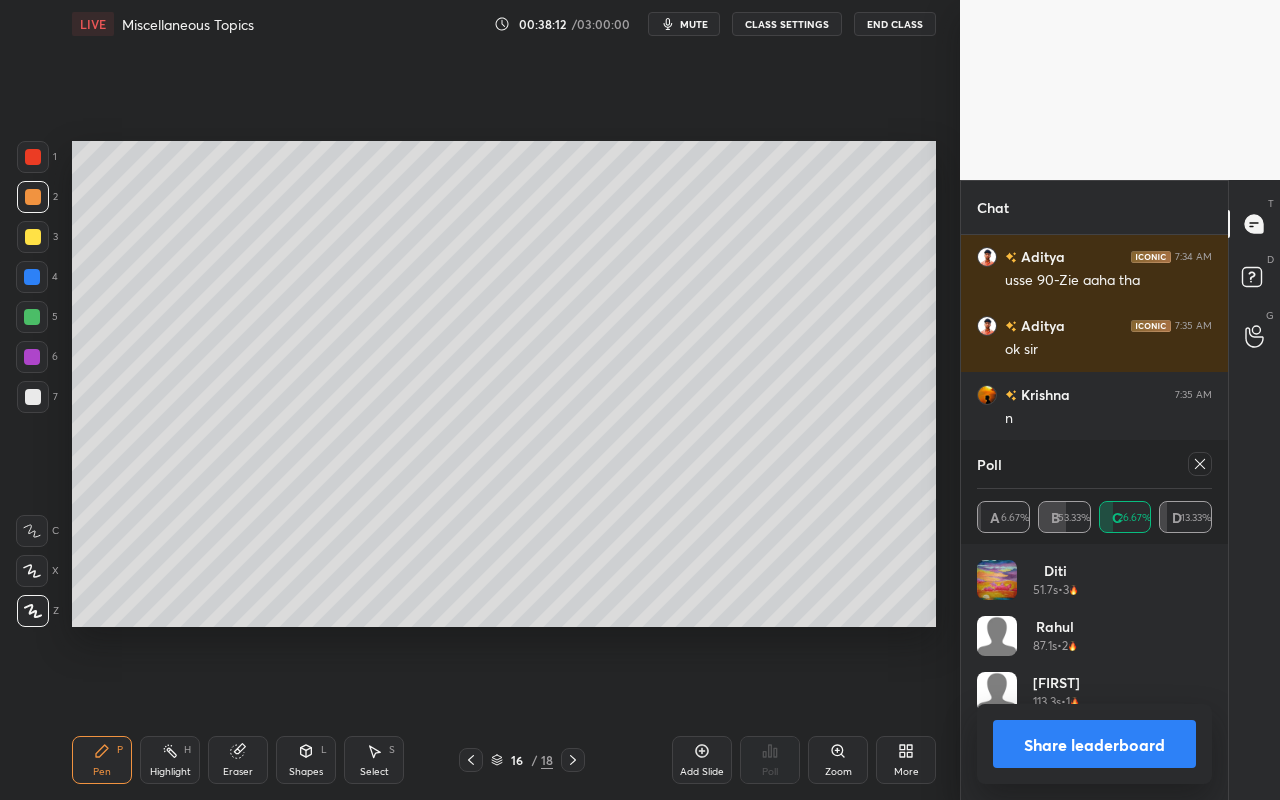 scroll, scrollTop: 88, scrollLeft: 229, axis: both 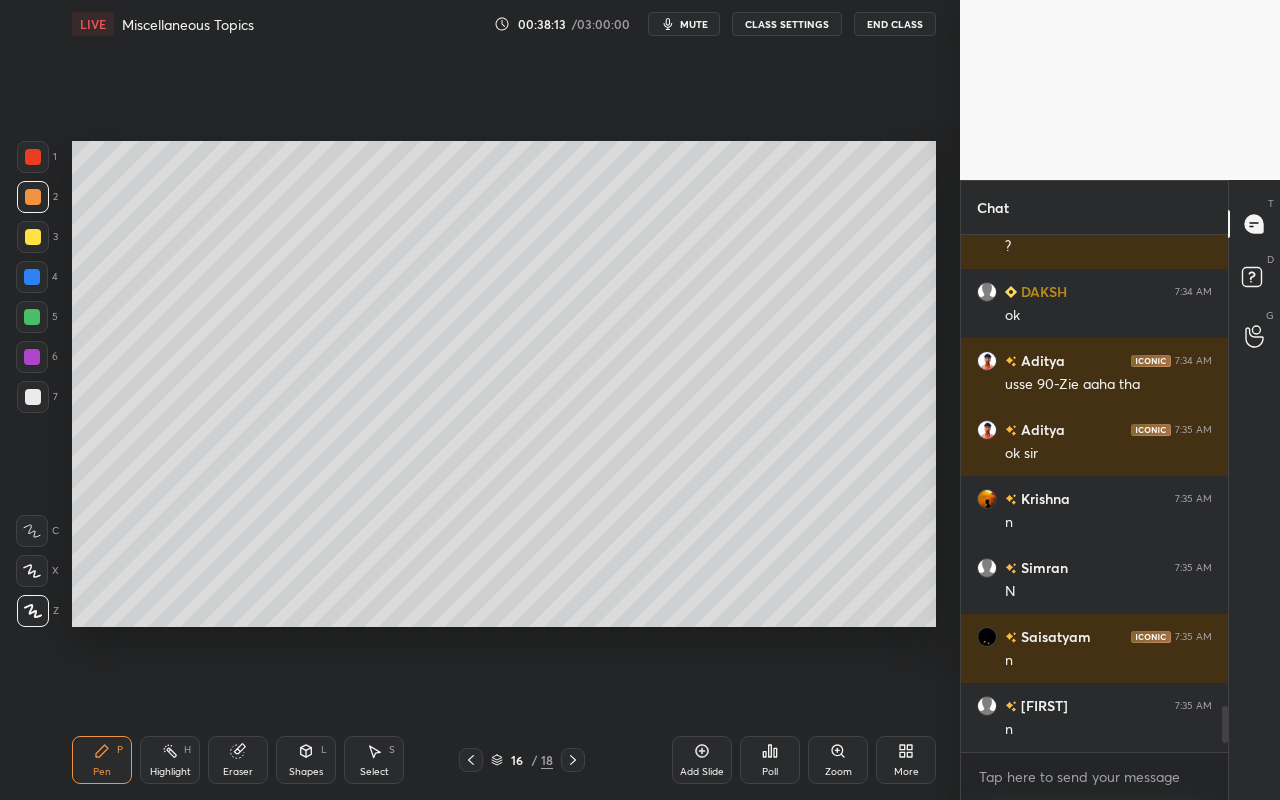 click on "Highlight H" at bounding box center [170, 760] 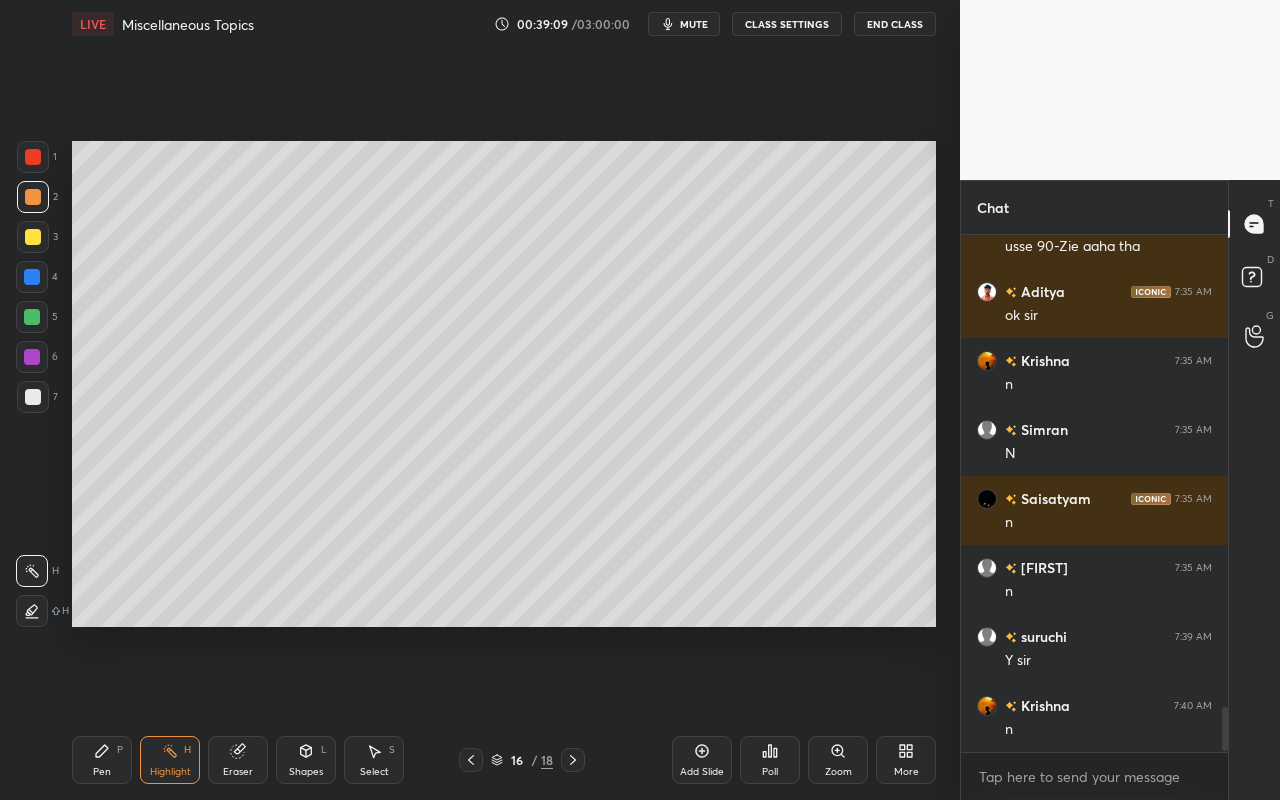 scroll, scrollTop: 5503, scrollLeft: 0, axis: vertical 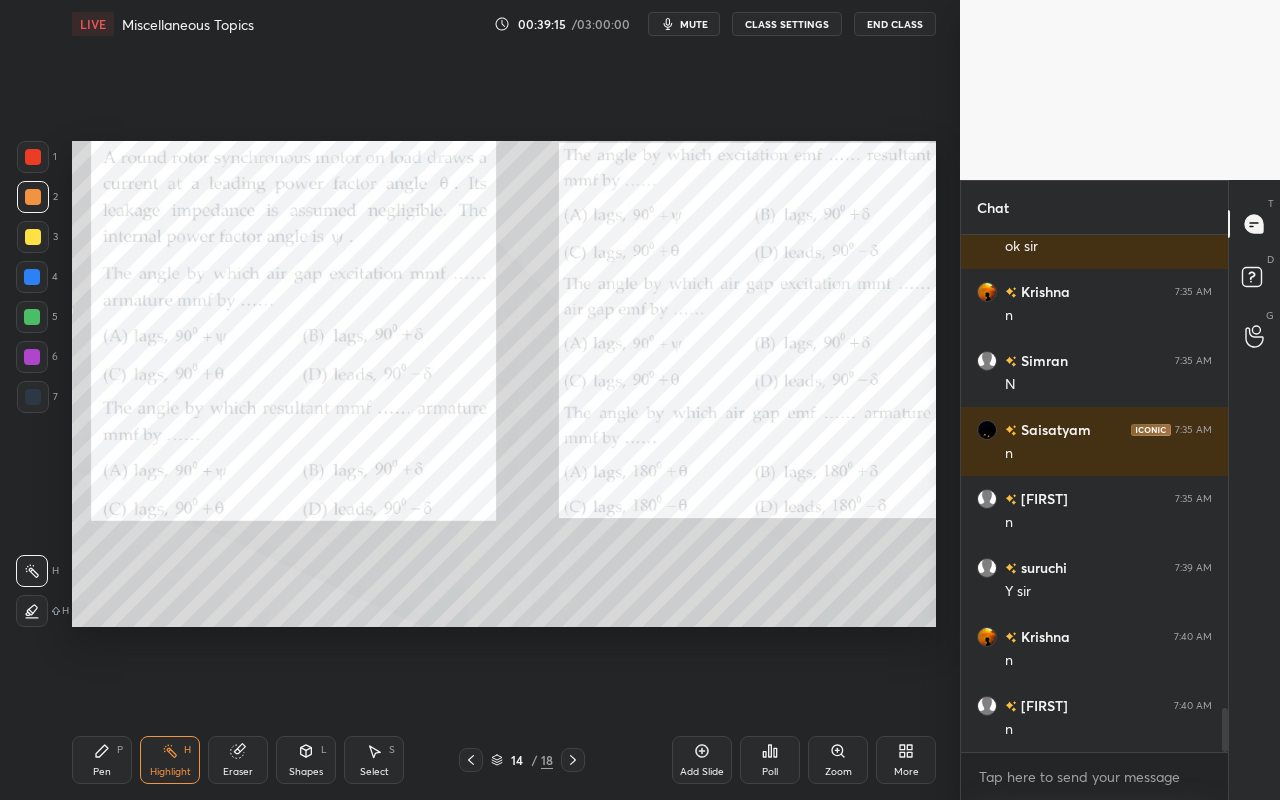 click on "Pen" at bounding box center (102, 772) 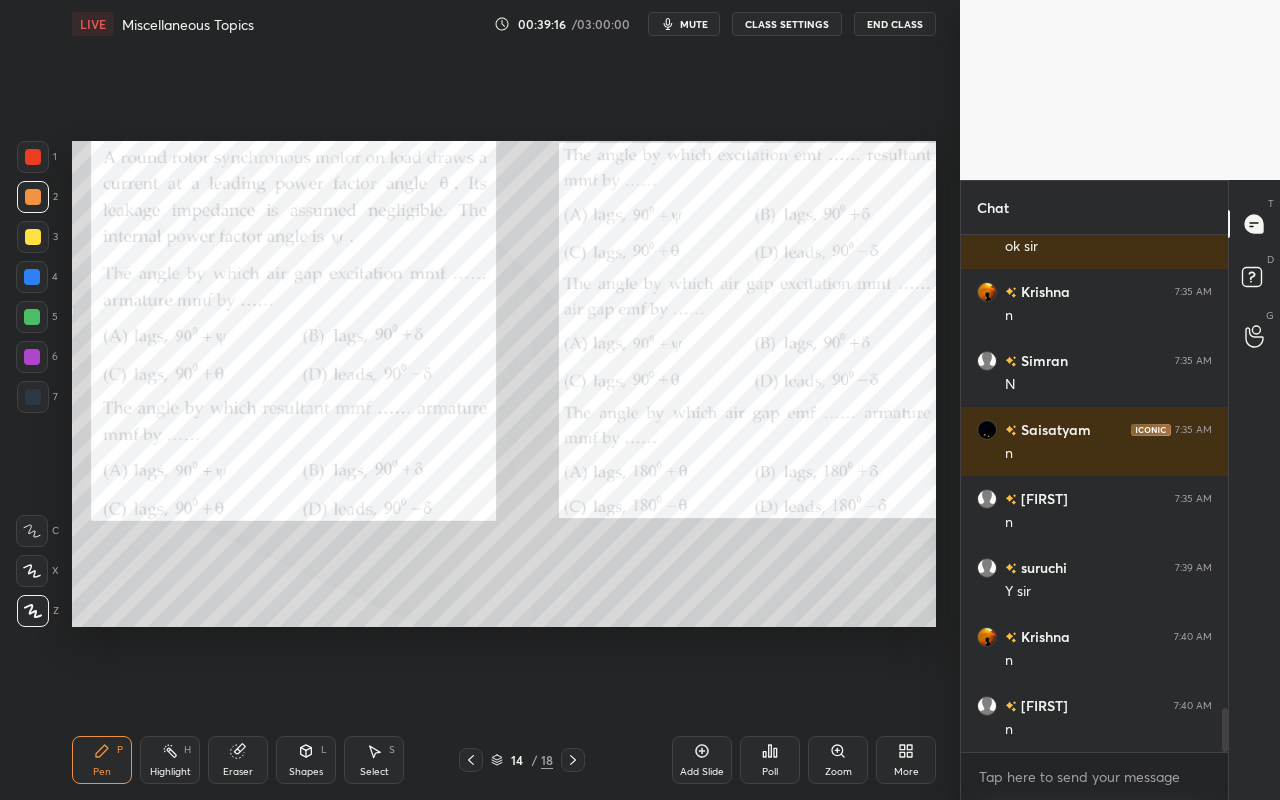 click at bounding box center (33, 157) 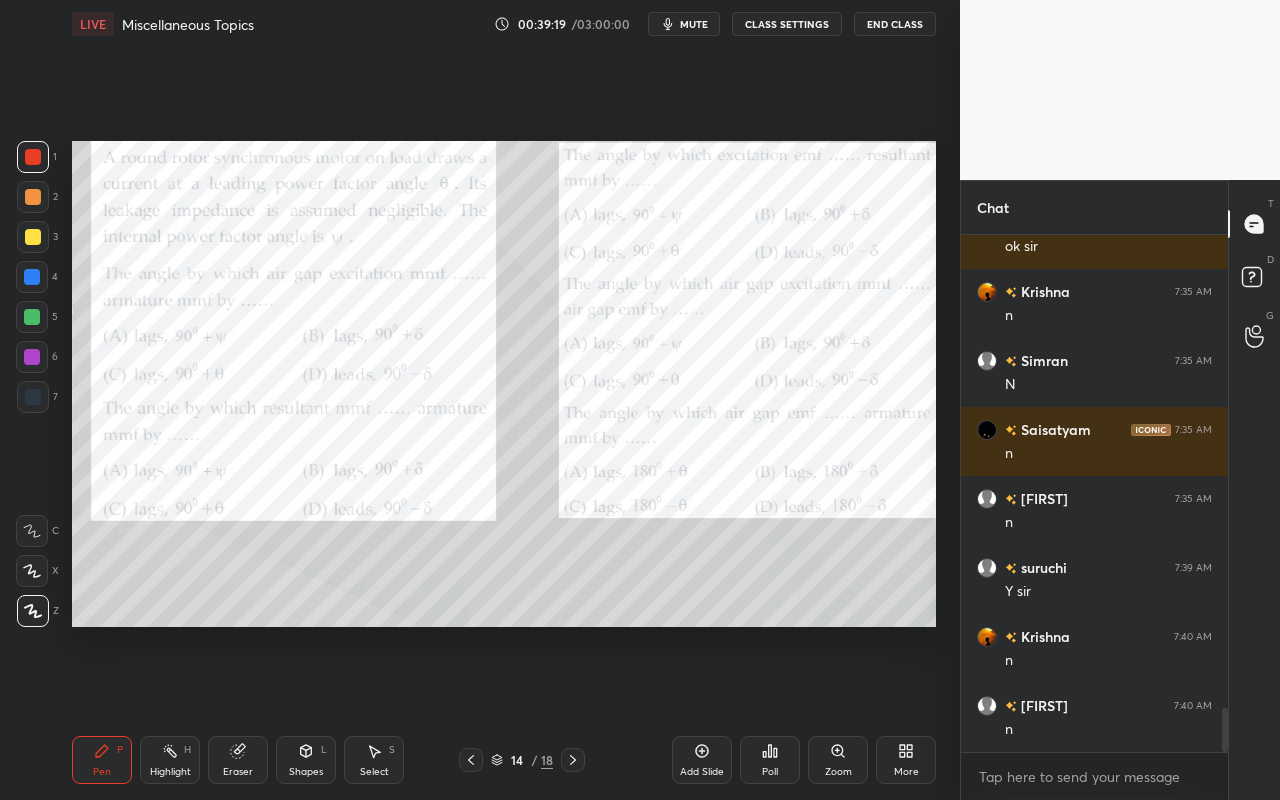 drag, startPoint x: 179, startPoint y: 769, endPoint x: 288, endPoint y: 634, distance: 173.5108 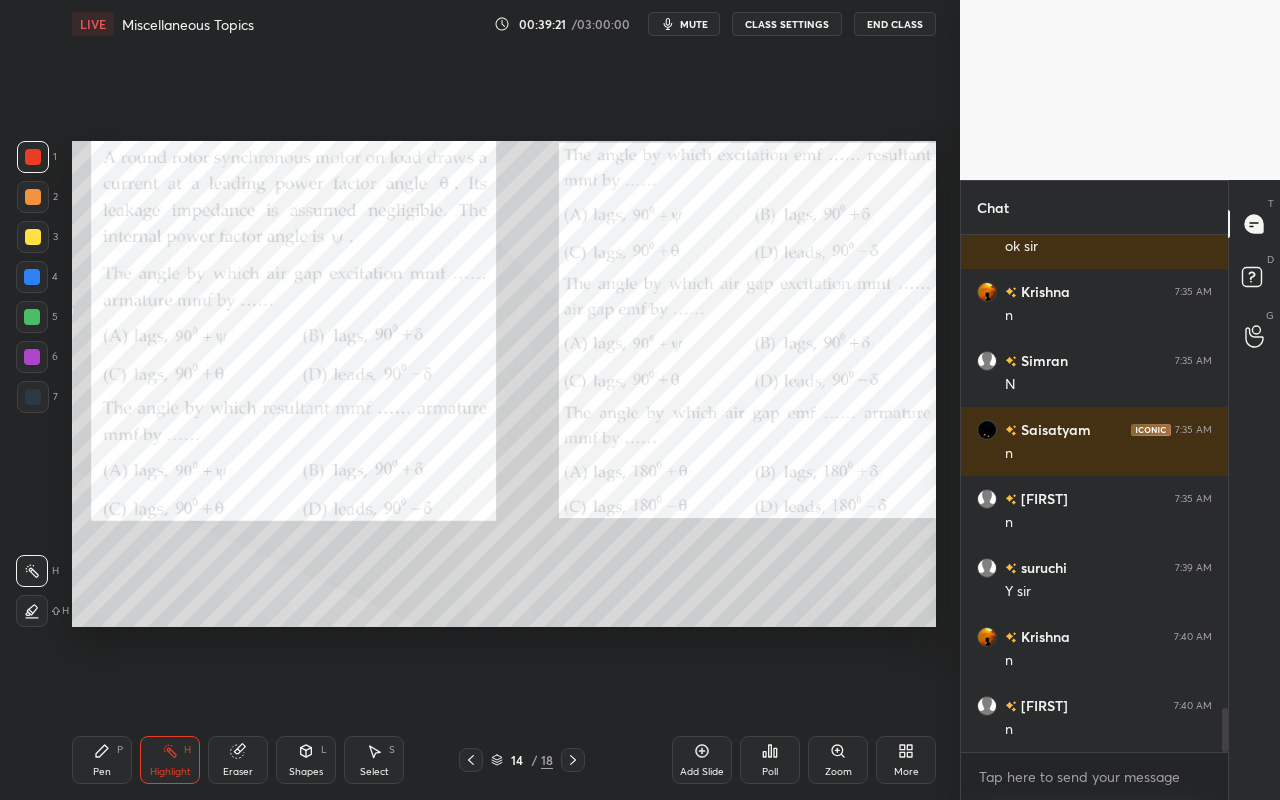 drag, startPoint x: 98, startPoint y: 766, endPoint x: 207, endPoint y: 652, distance: 157.72444 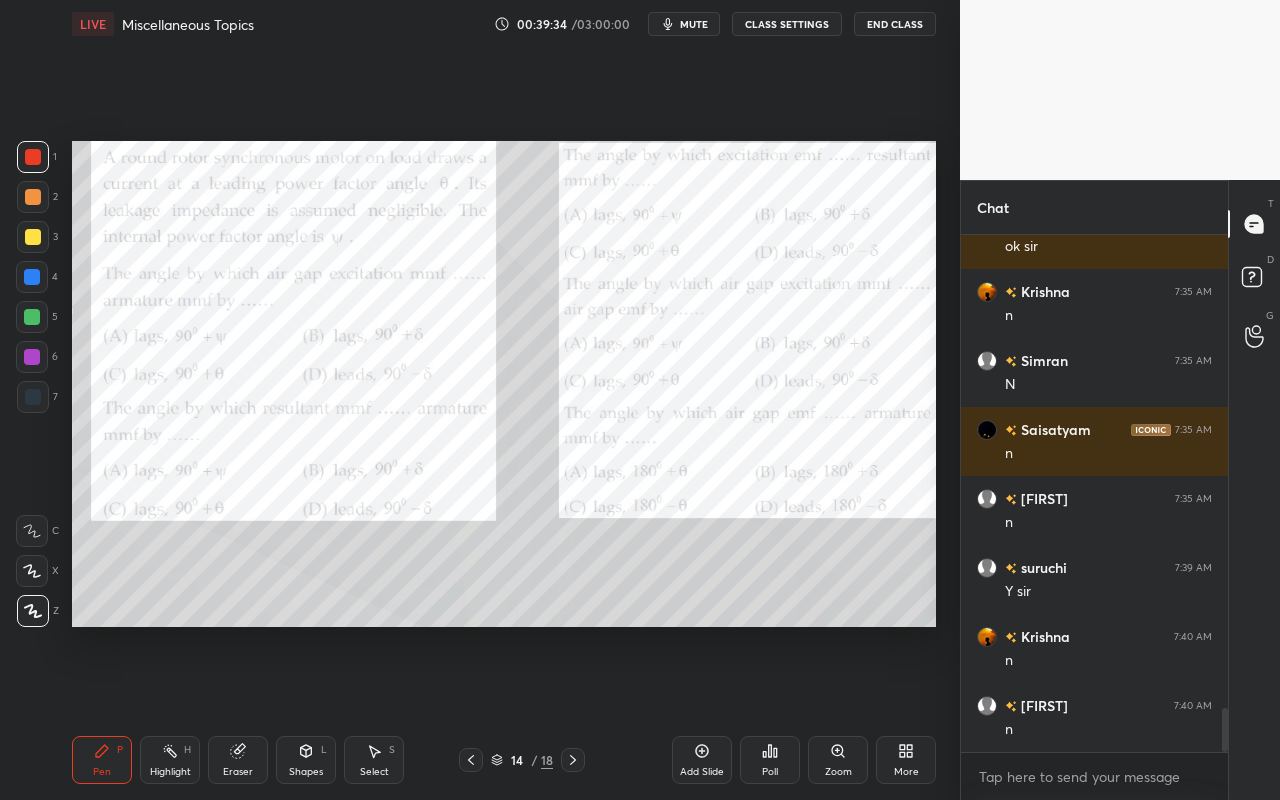 click 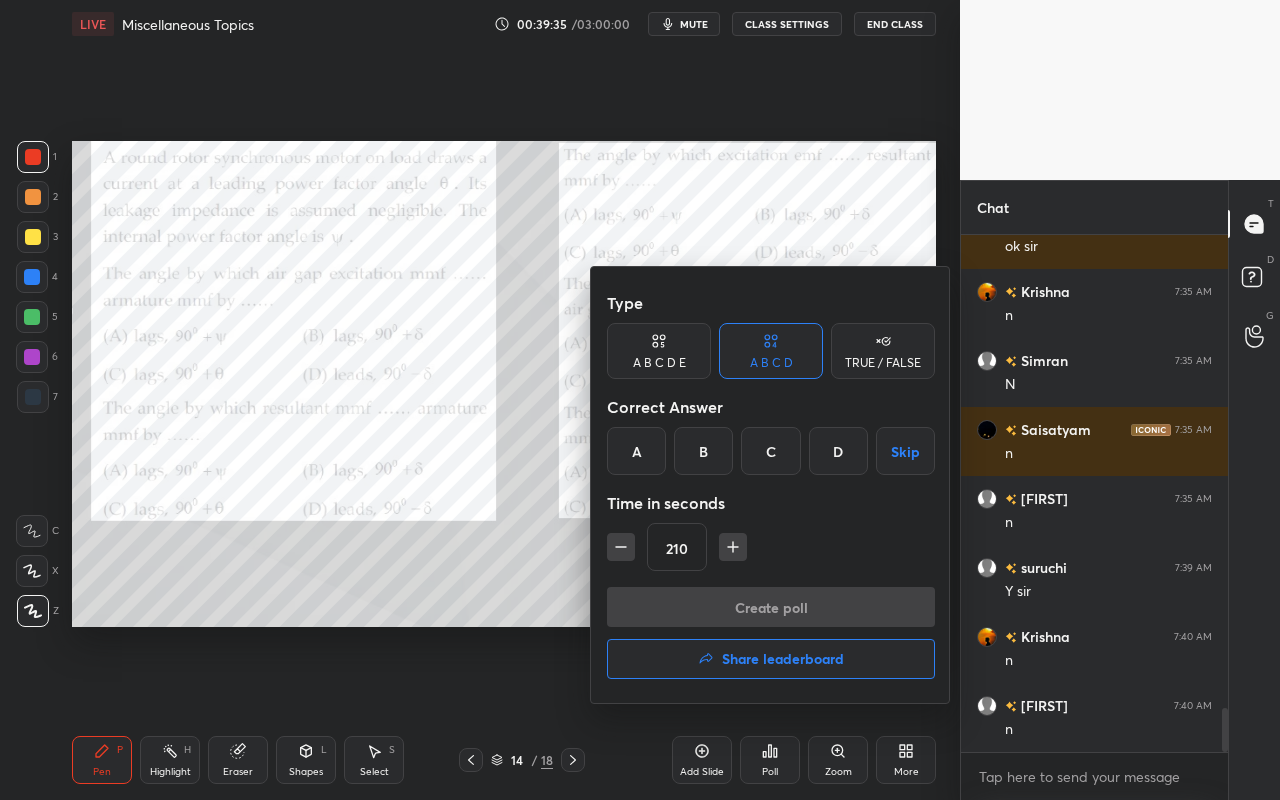 click on "B" at bounding box center (703, 451) 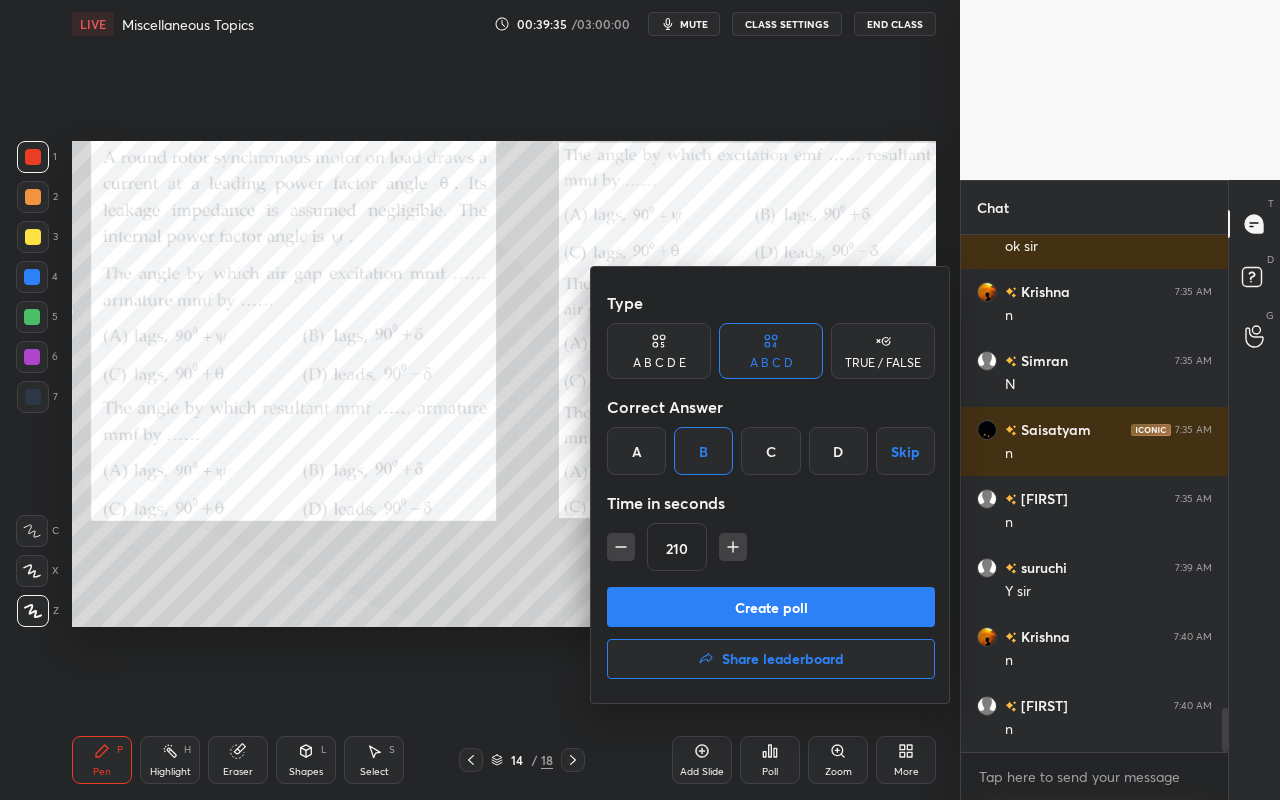 drag, startPoint x: 709, startPoint y: 611, endPoint x: 623, endPoint y: 660, distance: 98.9798 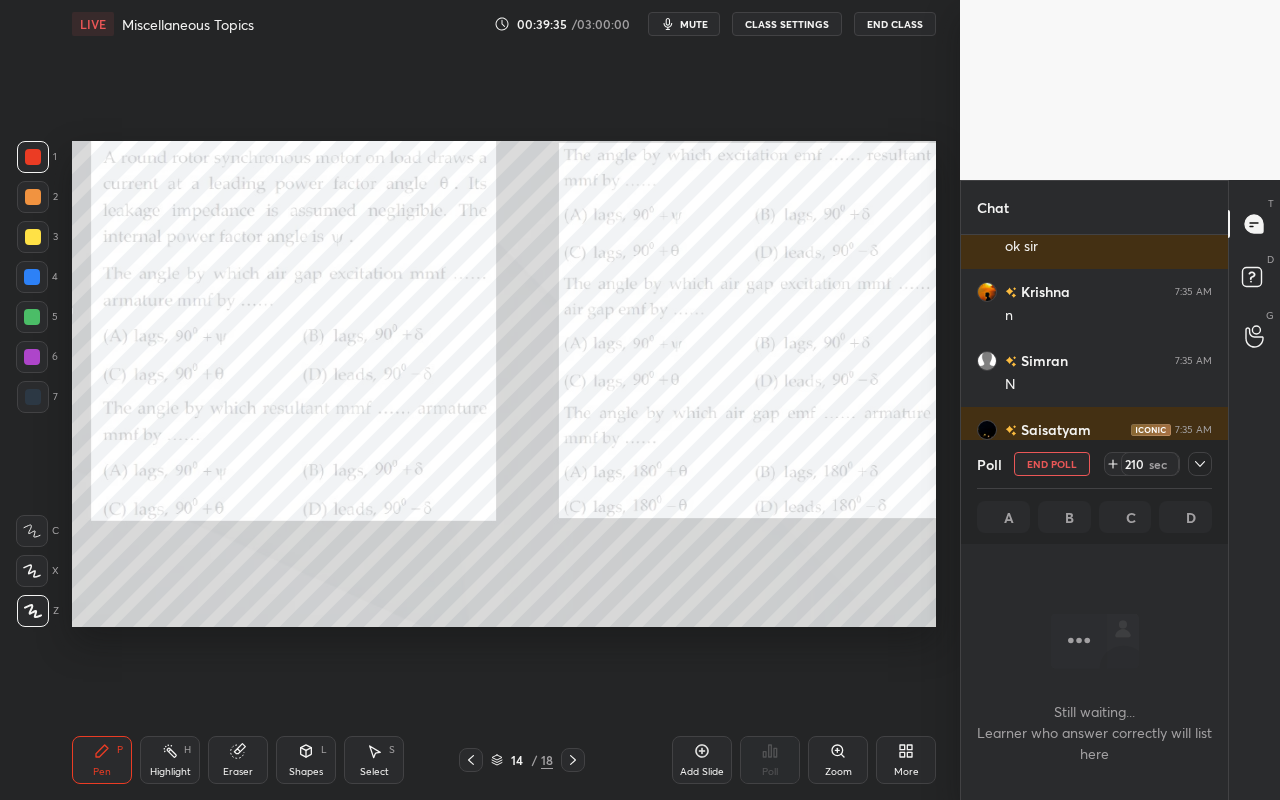 scroll, scrollTop: 412, scrollLeft: 261, axis: both 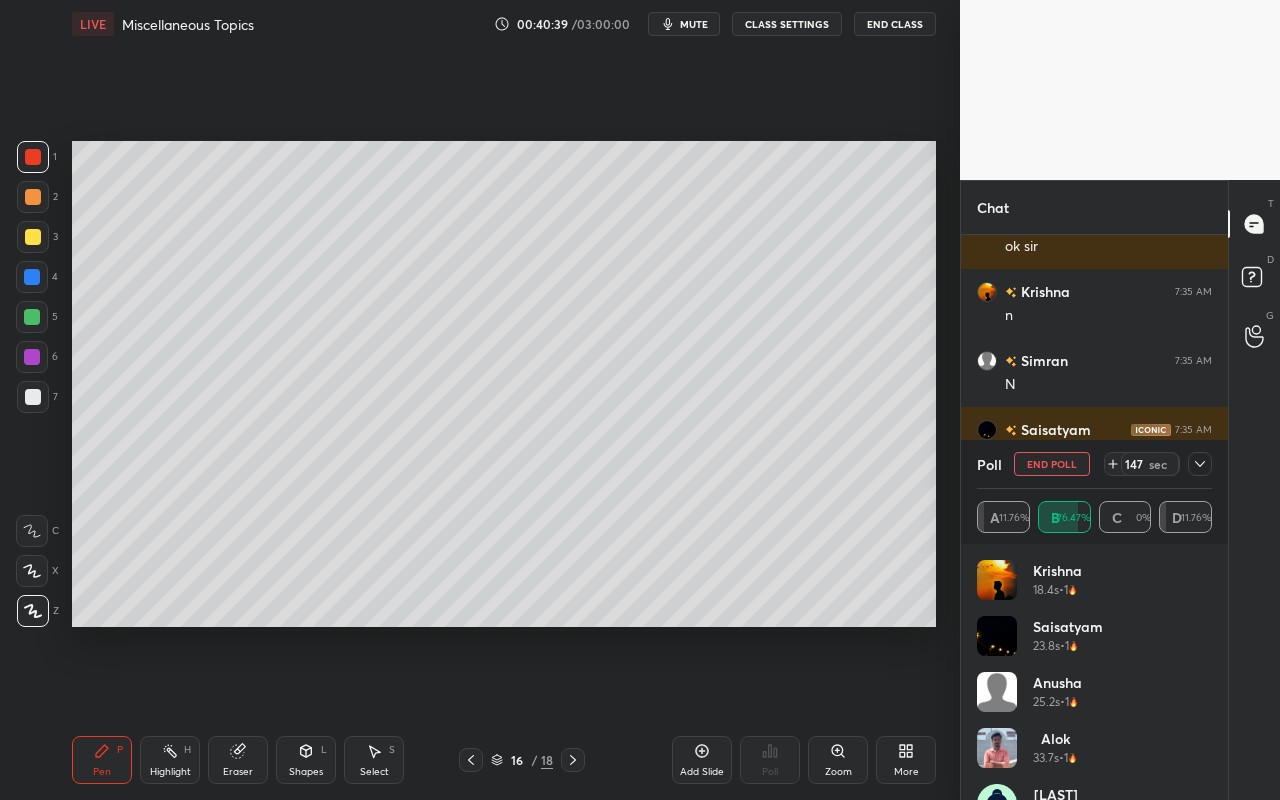 click on "Add Slide" at bounding box center (702, 760) 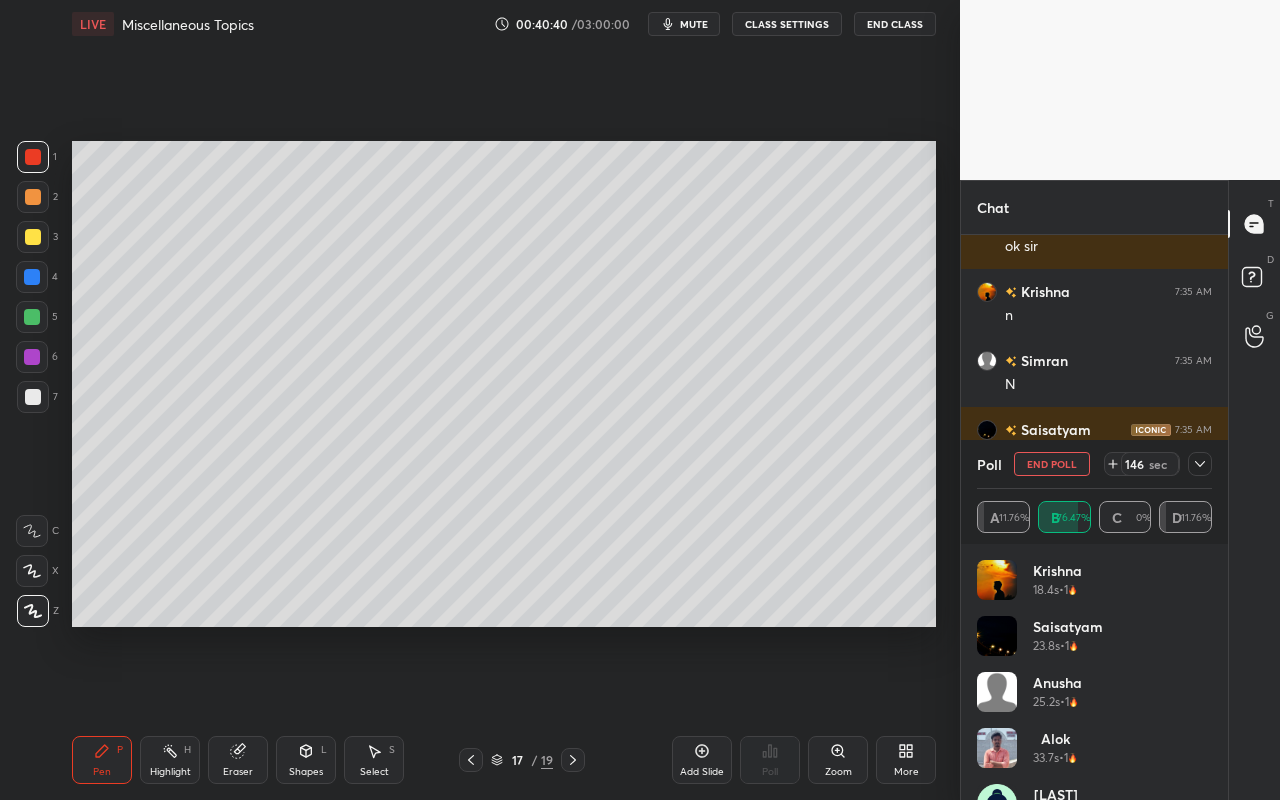 drag, startPoint x: 92, startPoint y: 766, endPoint x: 113, endPoint y: 649, distance: 118.869675 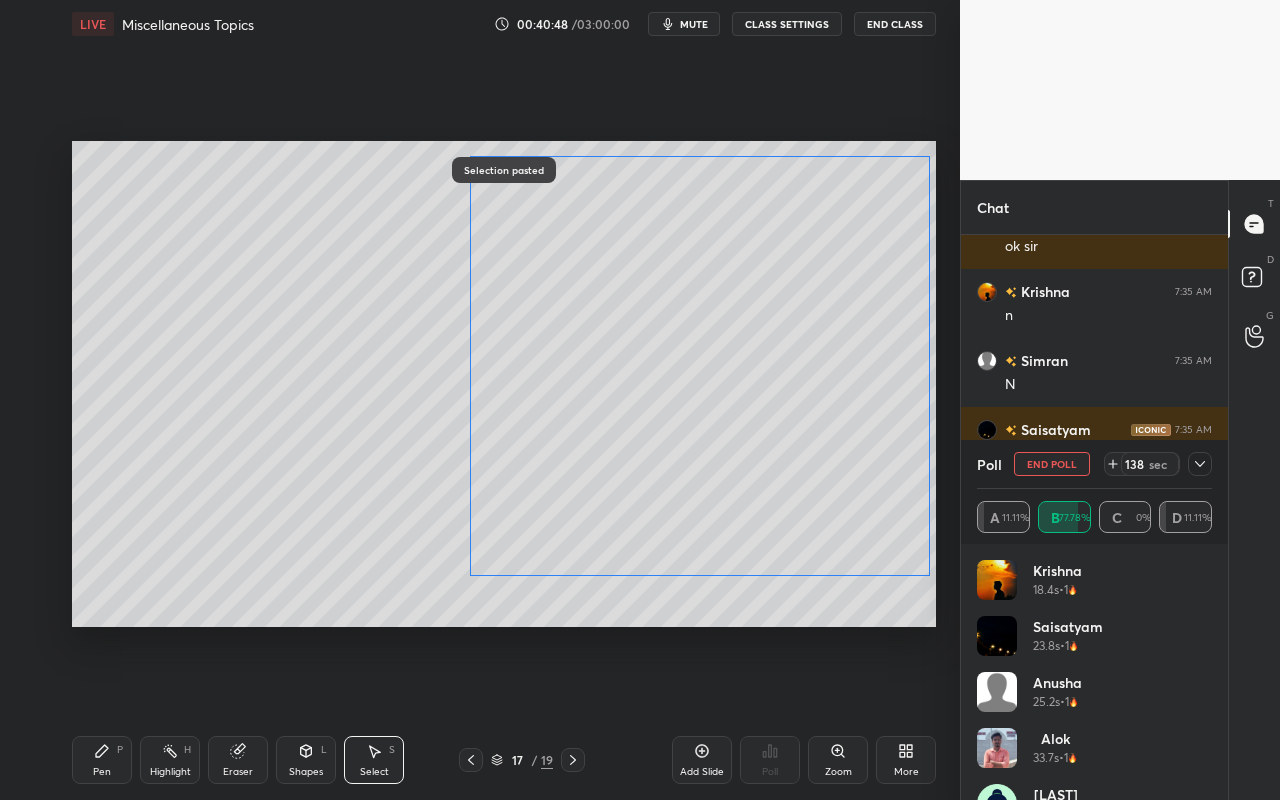 drag, startPoint x: 744, startPoint y: 410, endPoint x: 775, endPoint y: 414, distance: 31.257 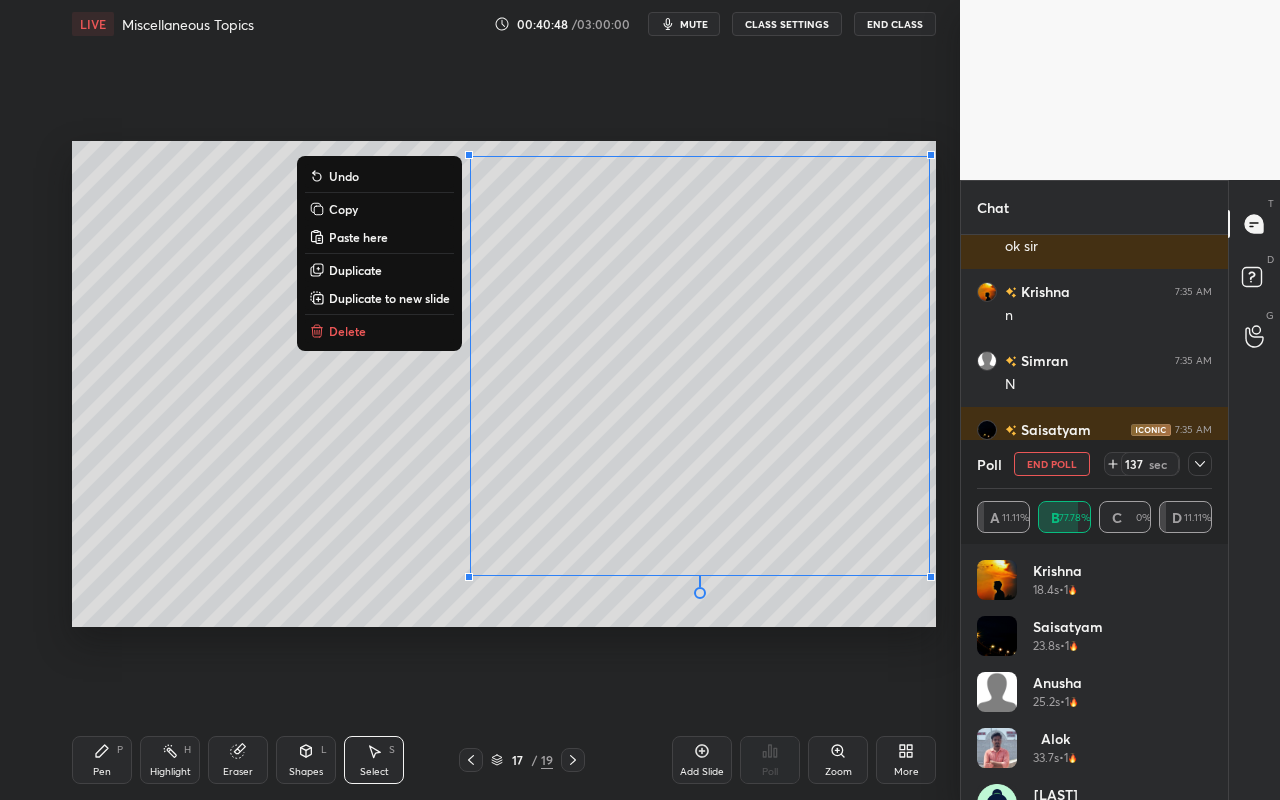 click on "0 ° Undo Copy Paste here Duplicate Duplicate to new slide Delete" at bounding box center [504, 384] 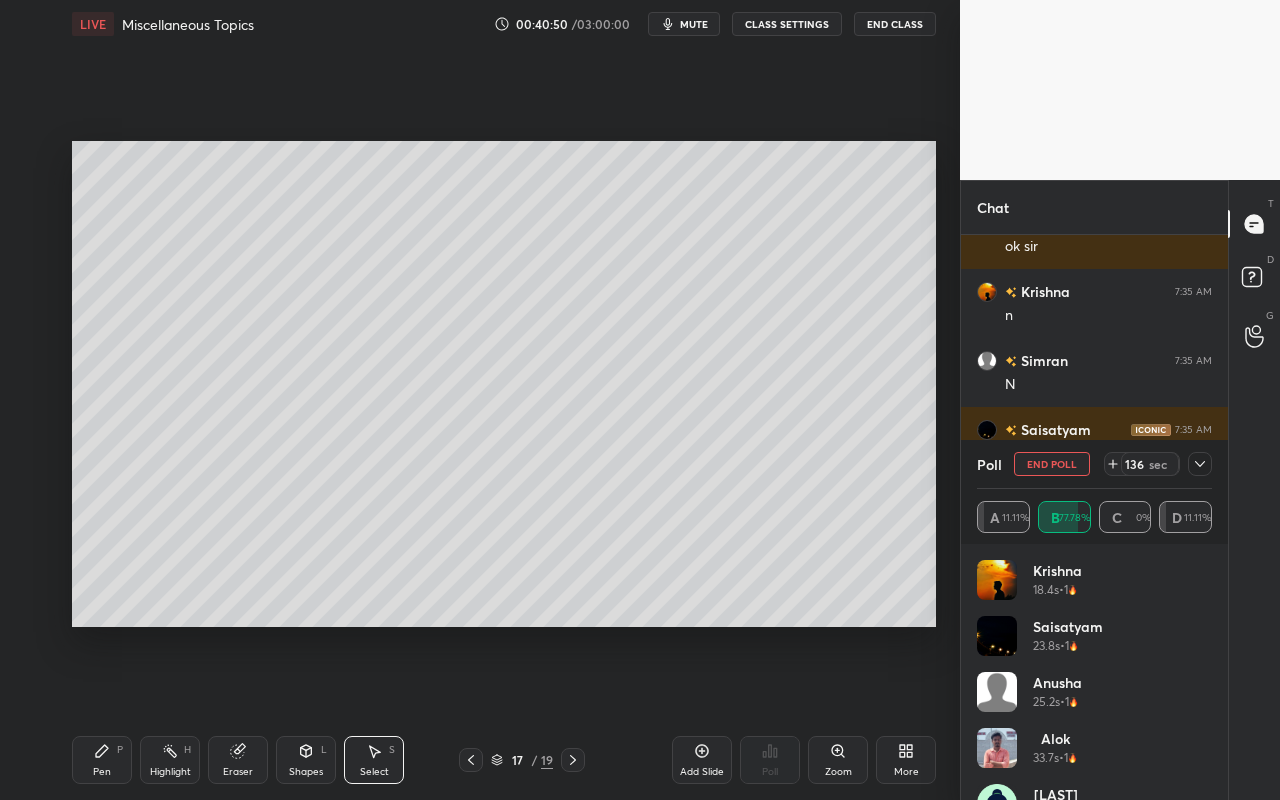 click on "Highlight H" at bounding box center [170, 760] 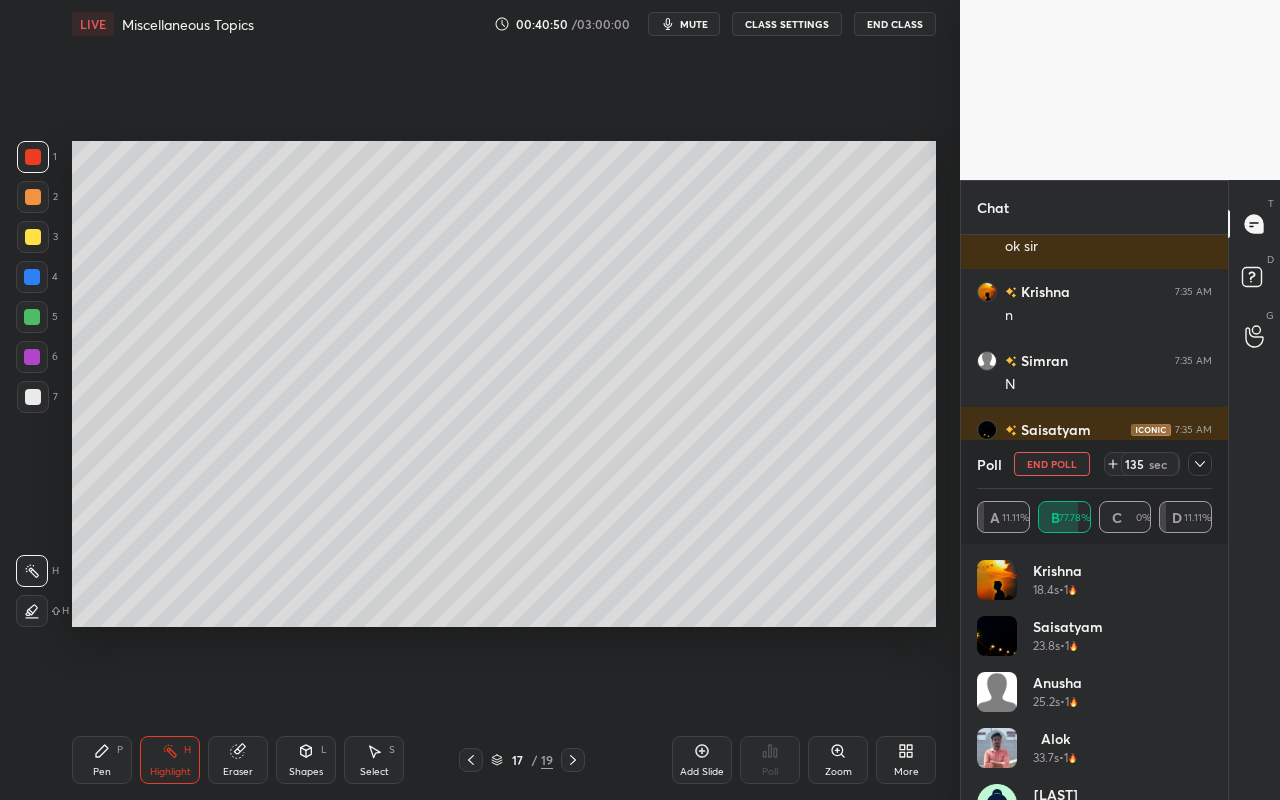 drag, startPoint x: 29, startPoint y: 623, endPoint x: 70, endPoint y: 580, distance: 59.413803 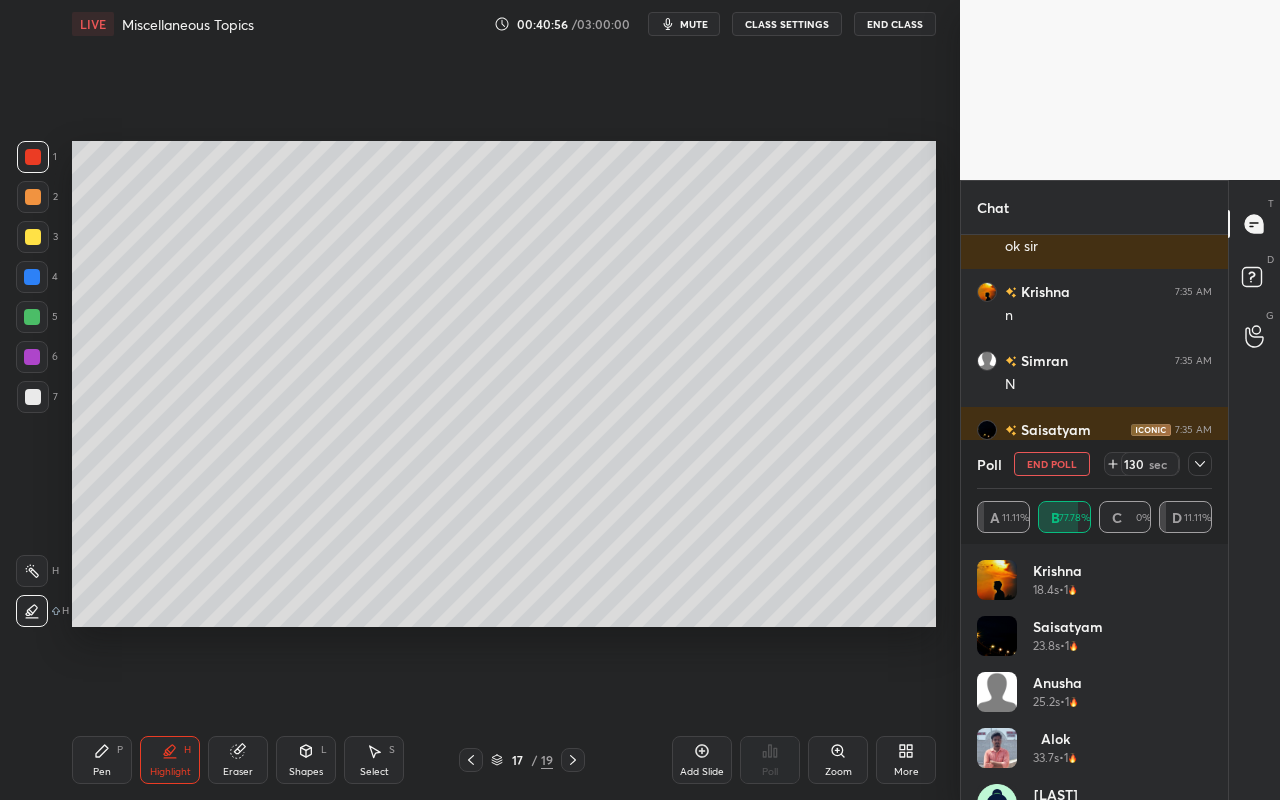 drag, startPoint x: 101, startPoint y: 769, endPoint x: 136, endPoint y: 723, distance: 57.801384 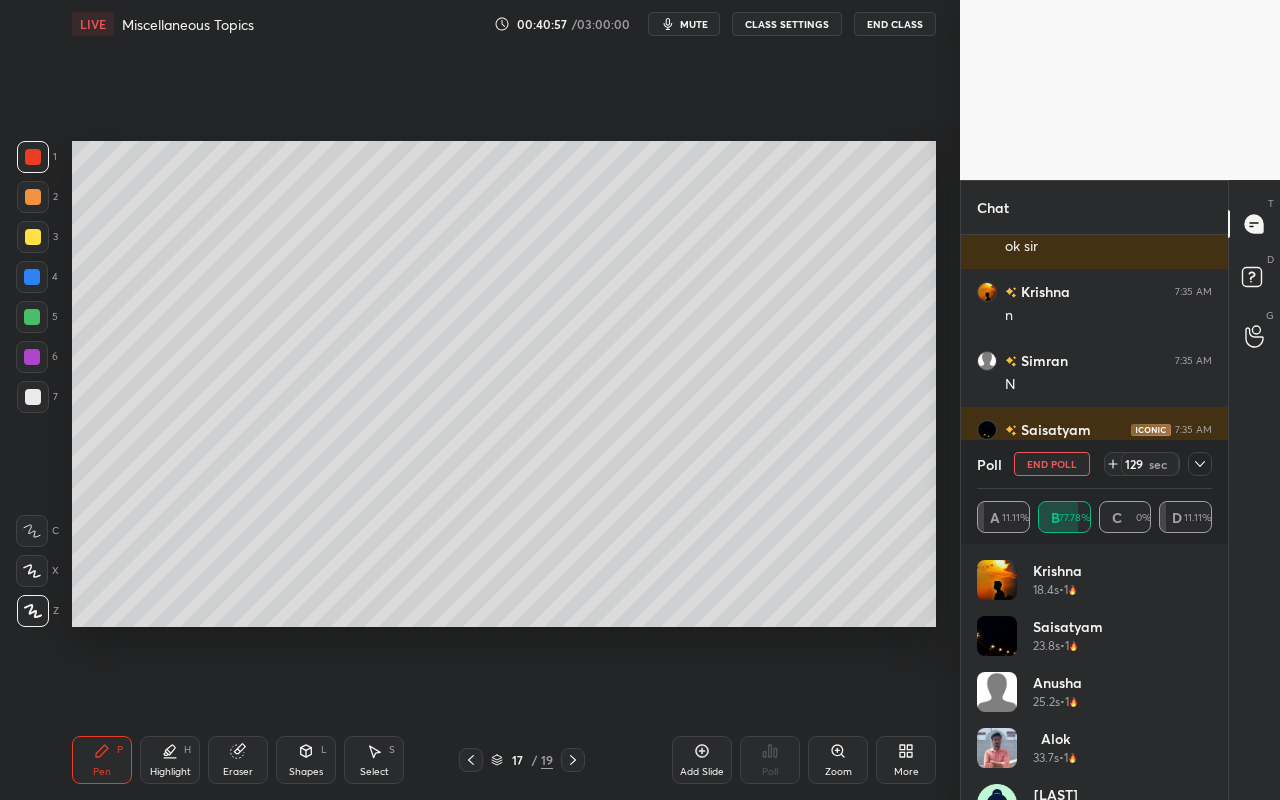 drag, startPoint x: 157, startPoint y: 782, endPoint x: 170, endPoint y: 766, distance: 20.615528 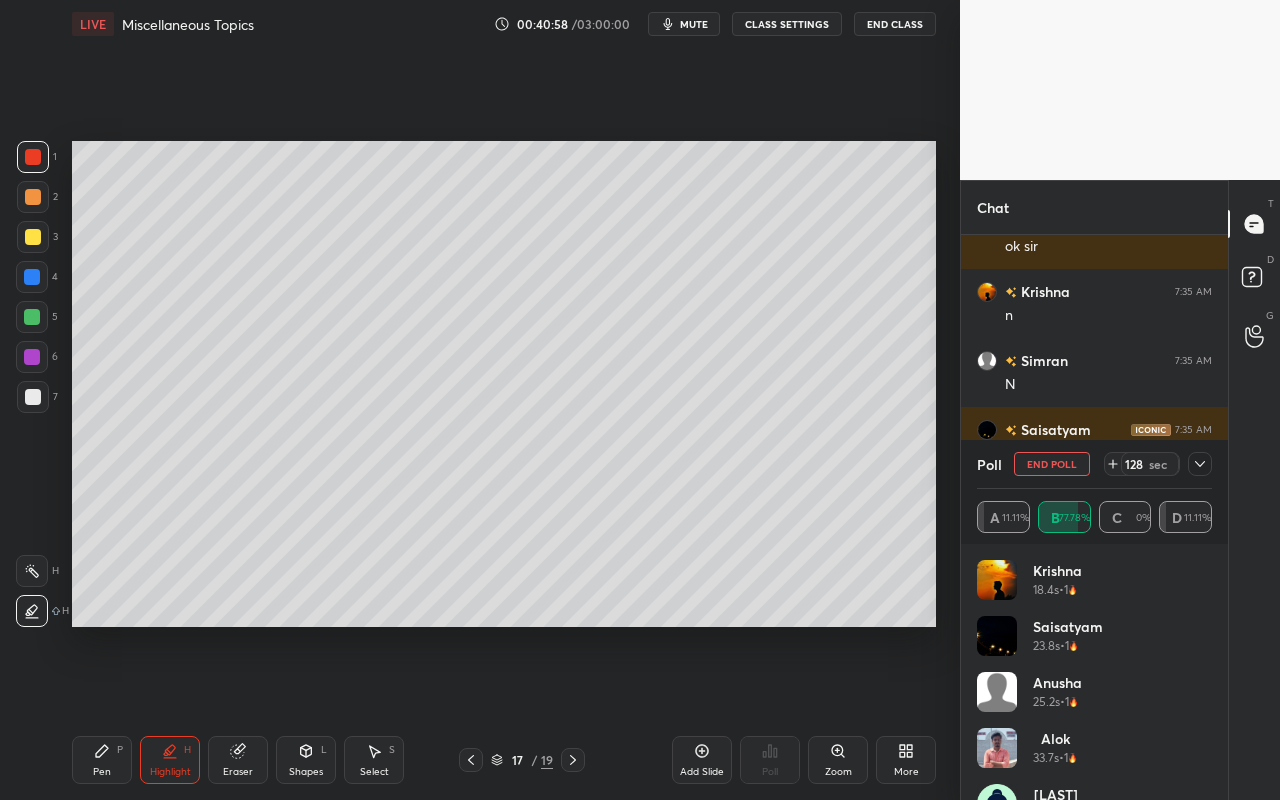click 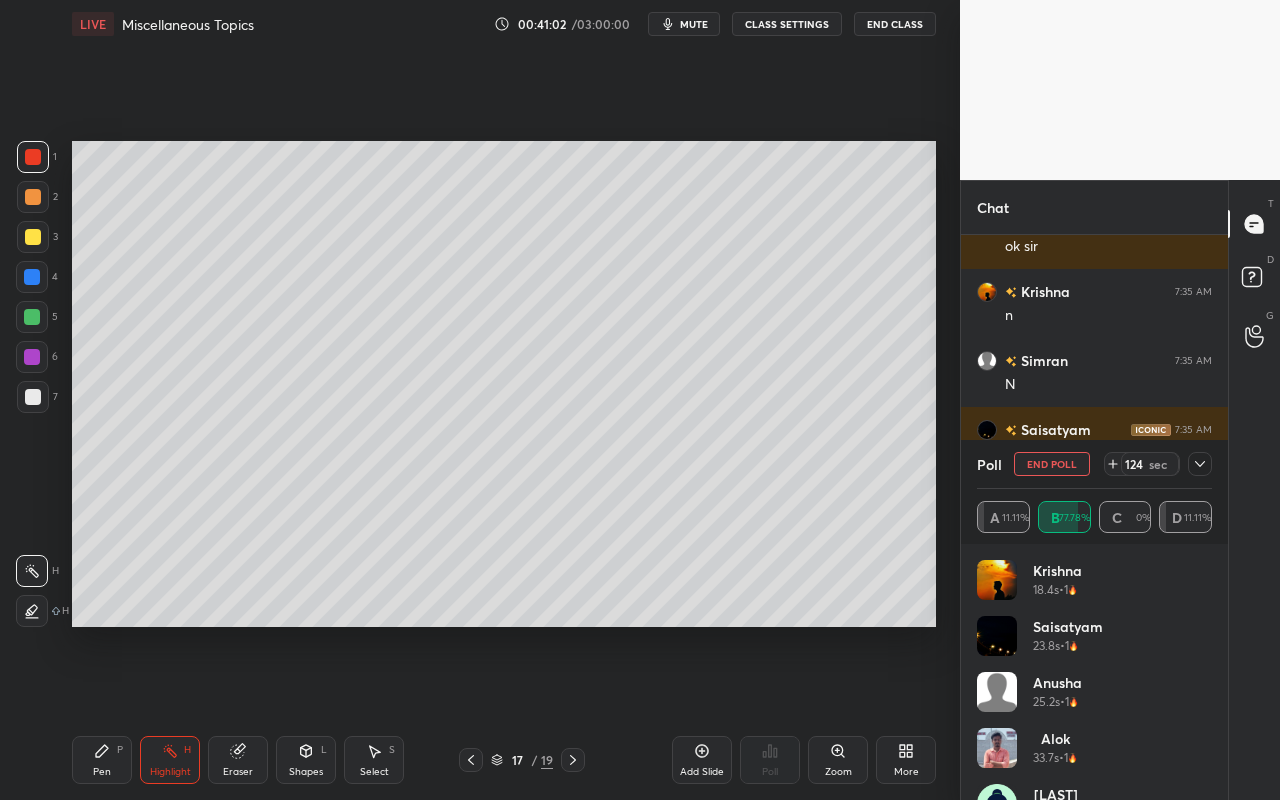 click on "Pen P" at bounding box center (102, 760) 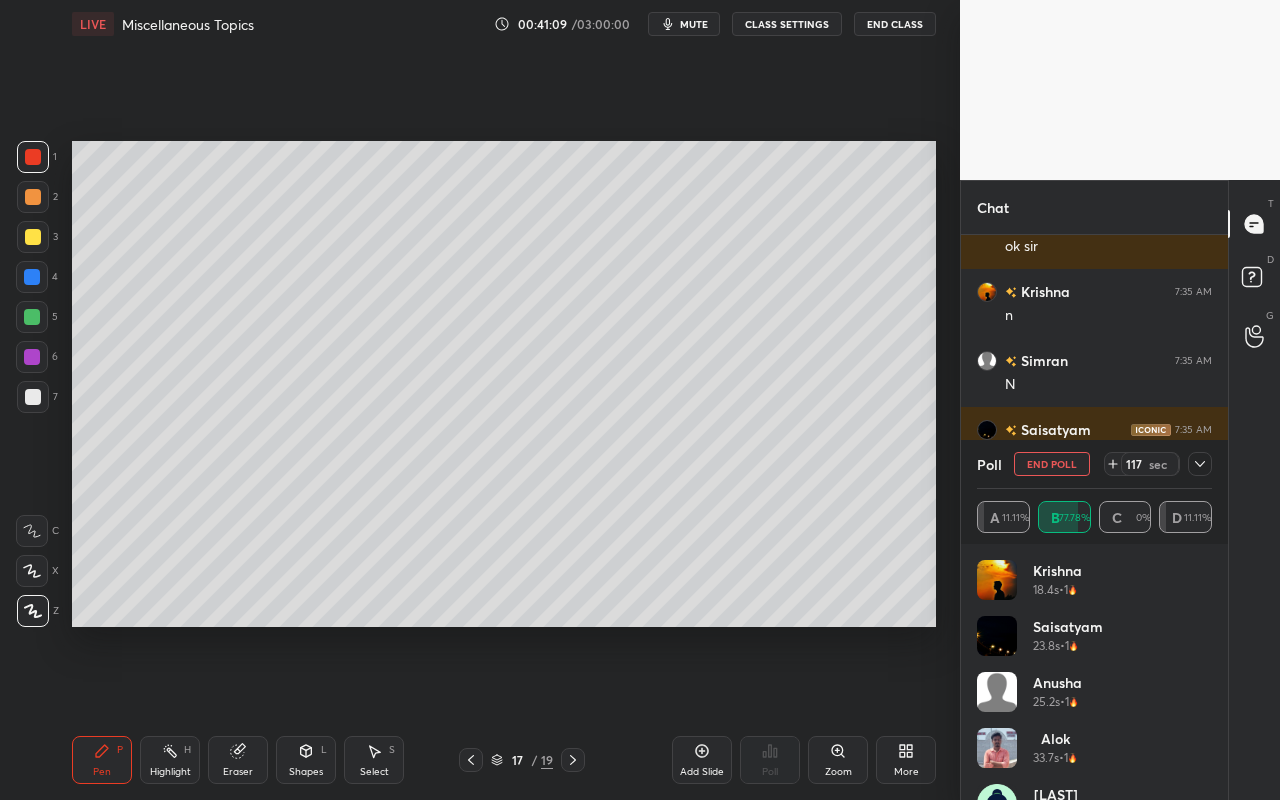 click on "Highlight H" at bounding box center (170, 760) 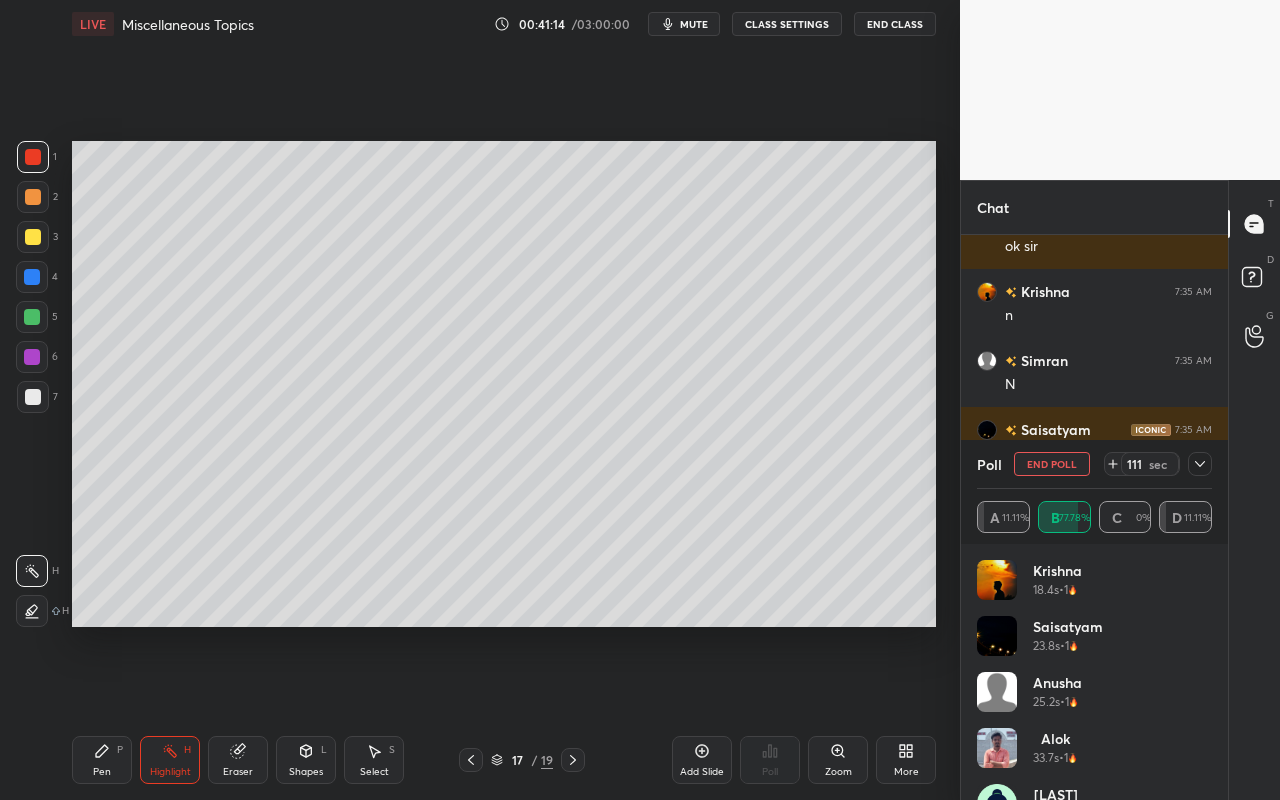 click on "Pen P" at bounding box center [102, 760] 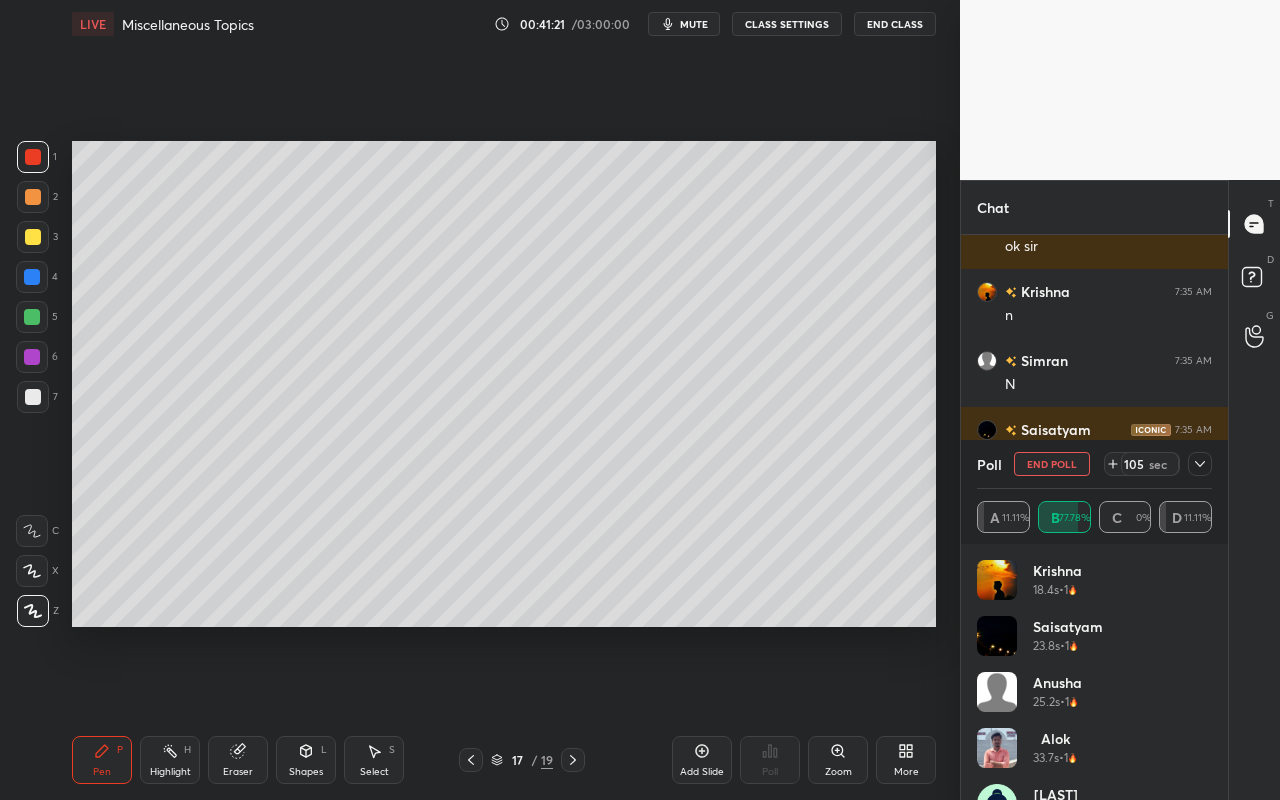 click on "End Poll" at bounding box center [1052, 464] 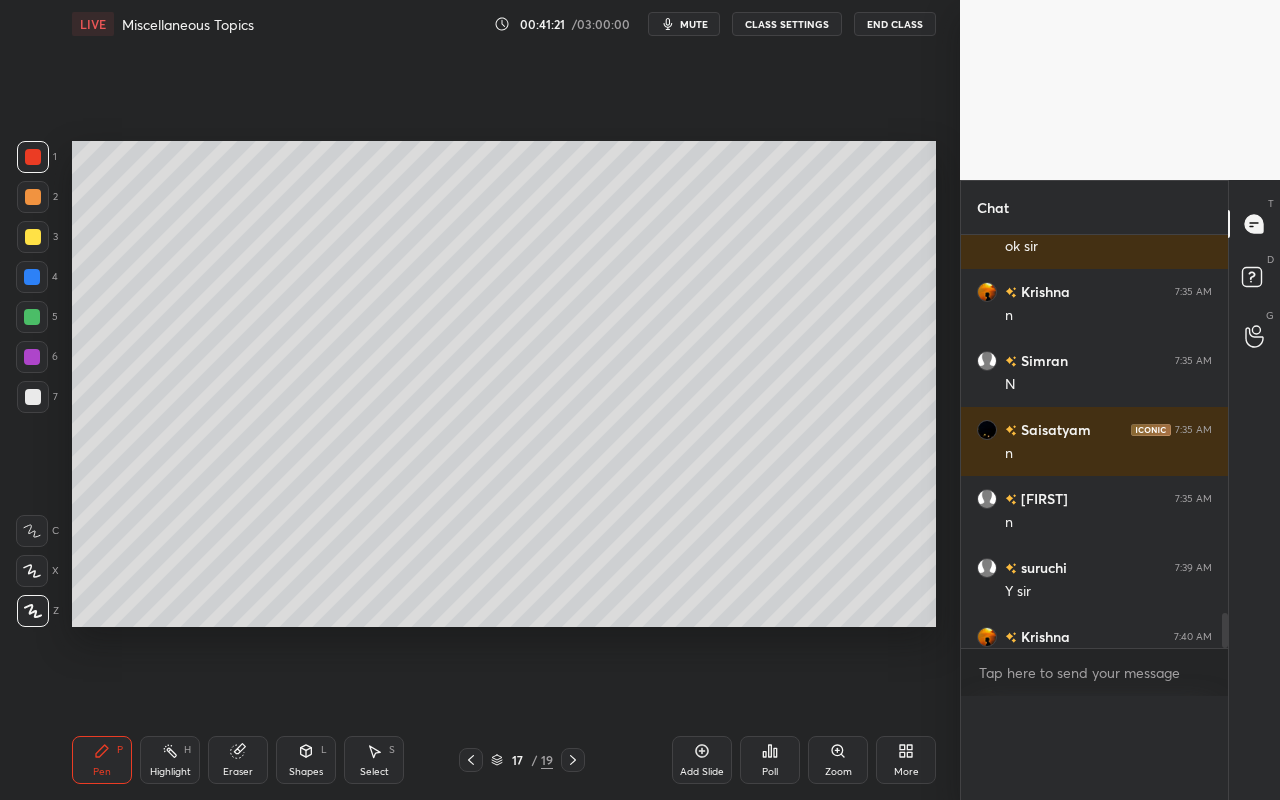 scroll, scrollTop: 88, scrollLeft: 229, axis: both 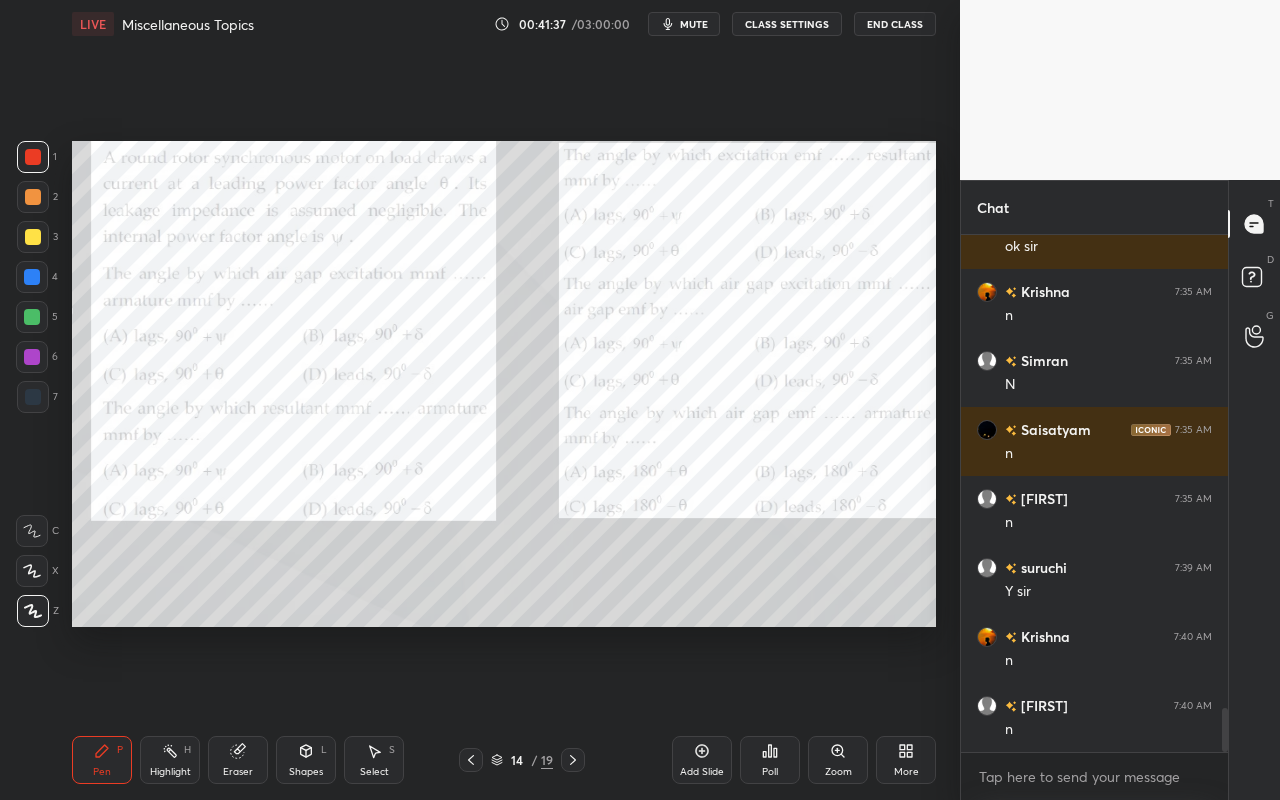click on "Pen P" at bounding box center (102, 760) 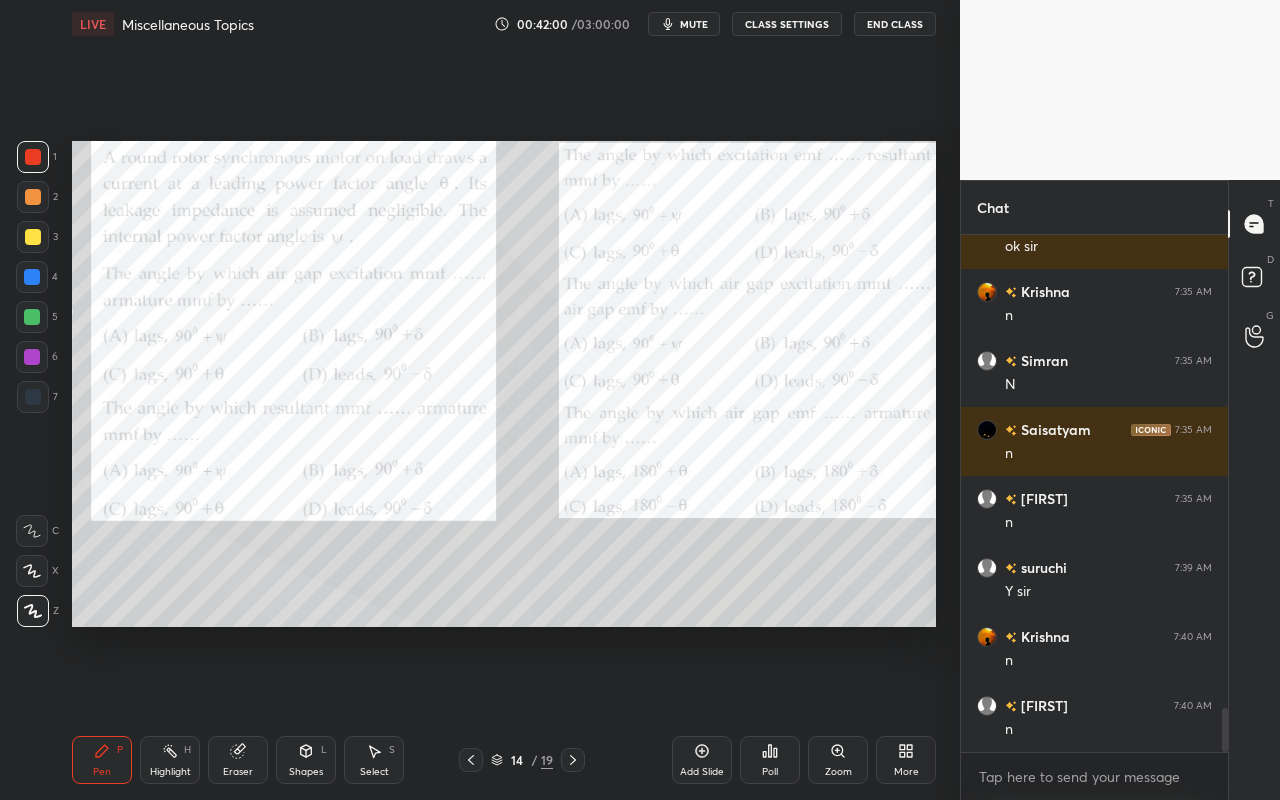 click on "Poll" at bounding box center (770, 760) 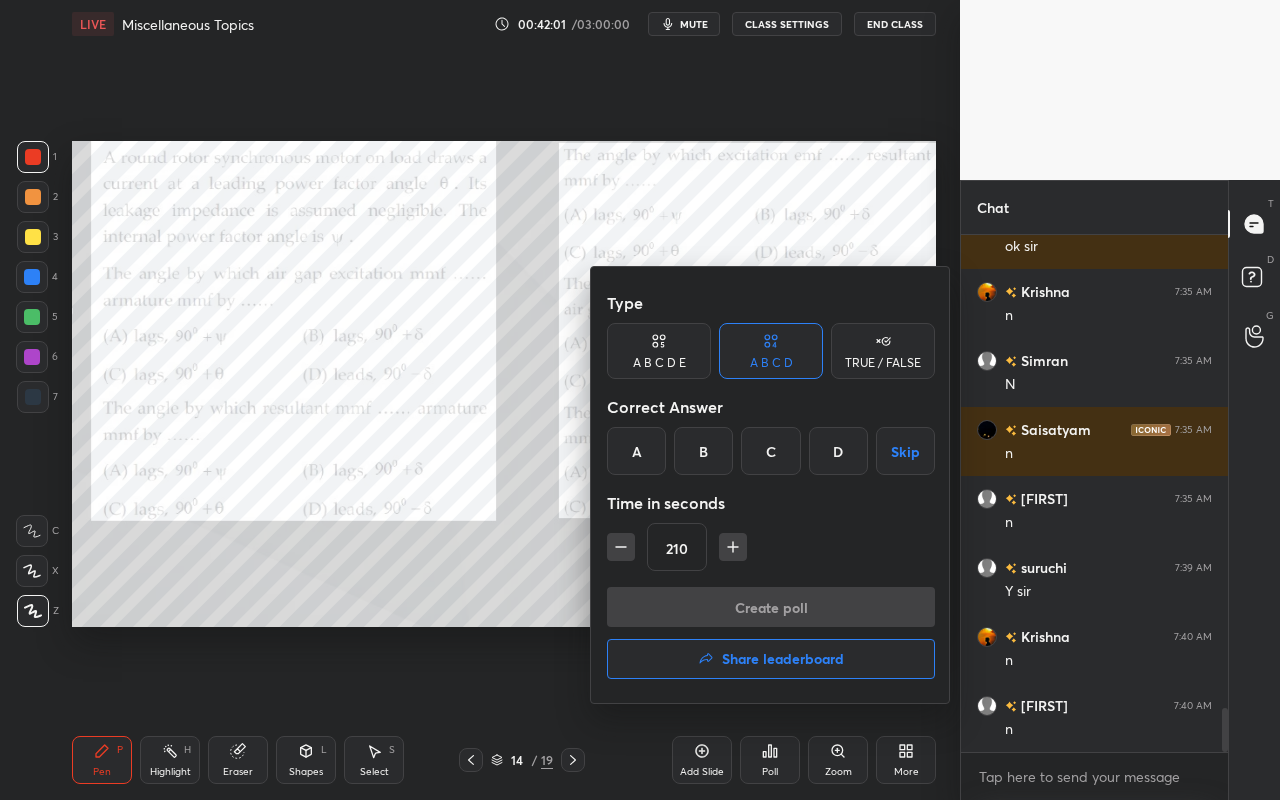 click on "D" at bounding box center [838, 451] 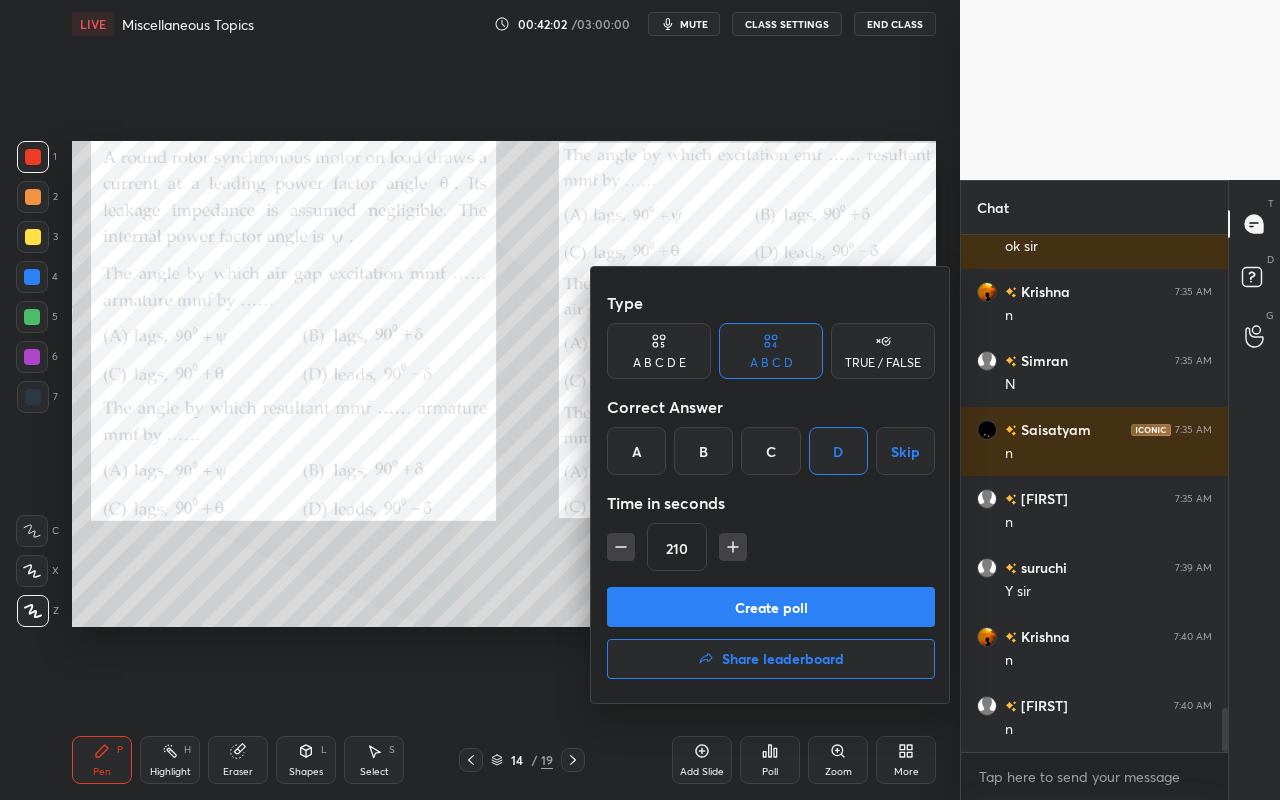 click 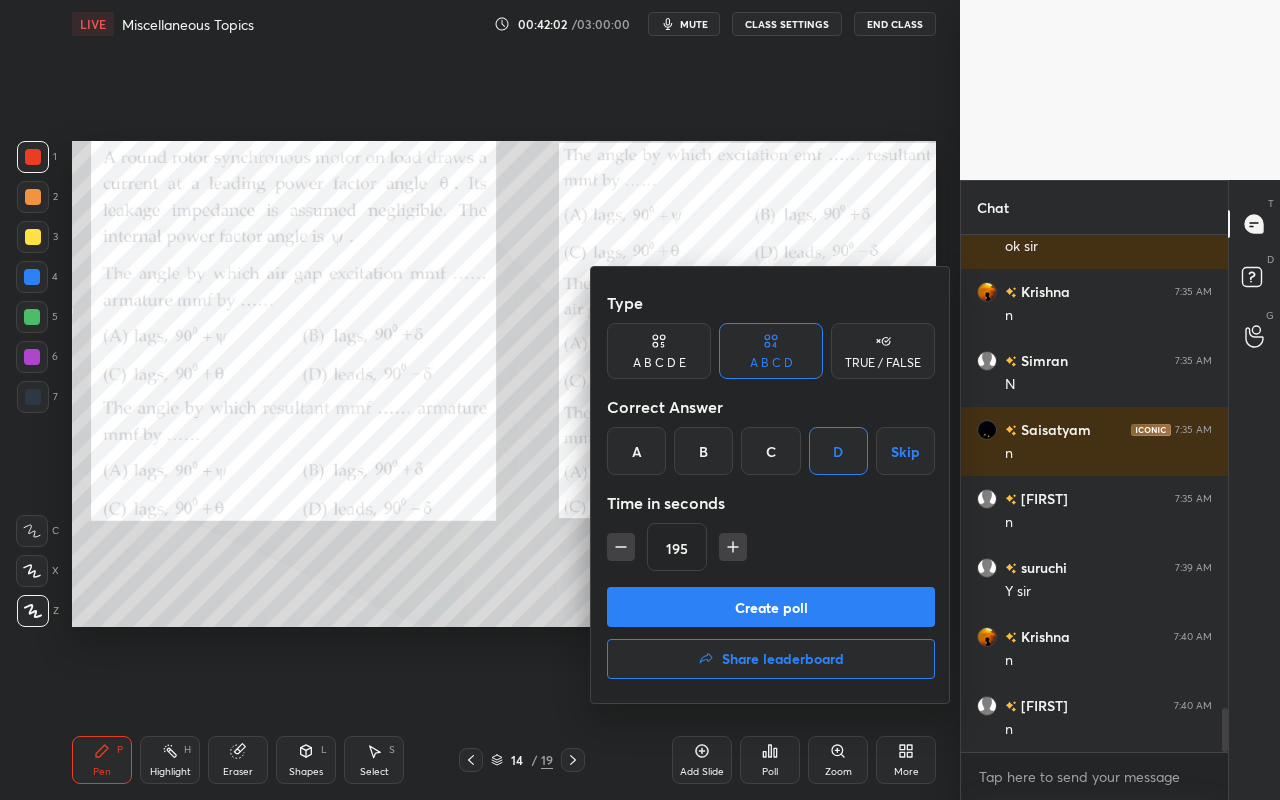 click 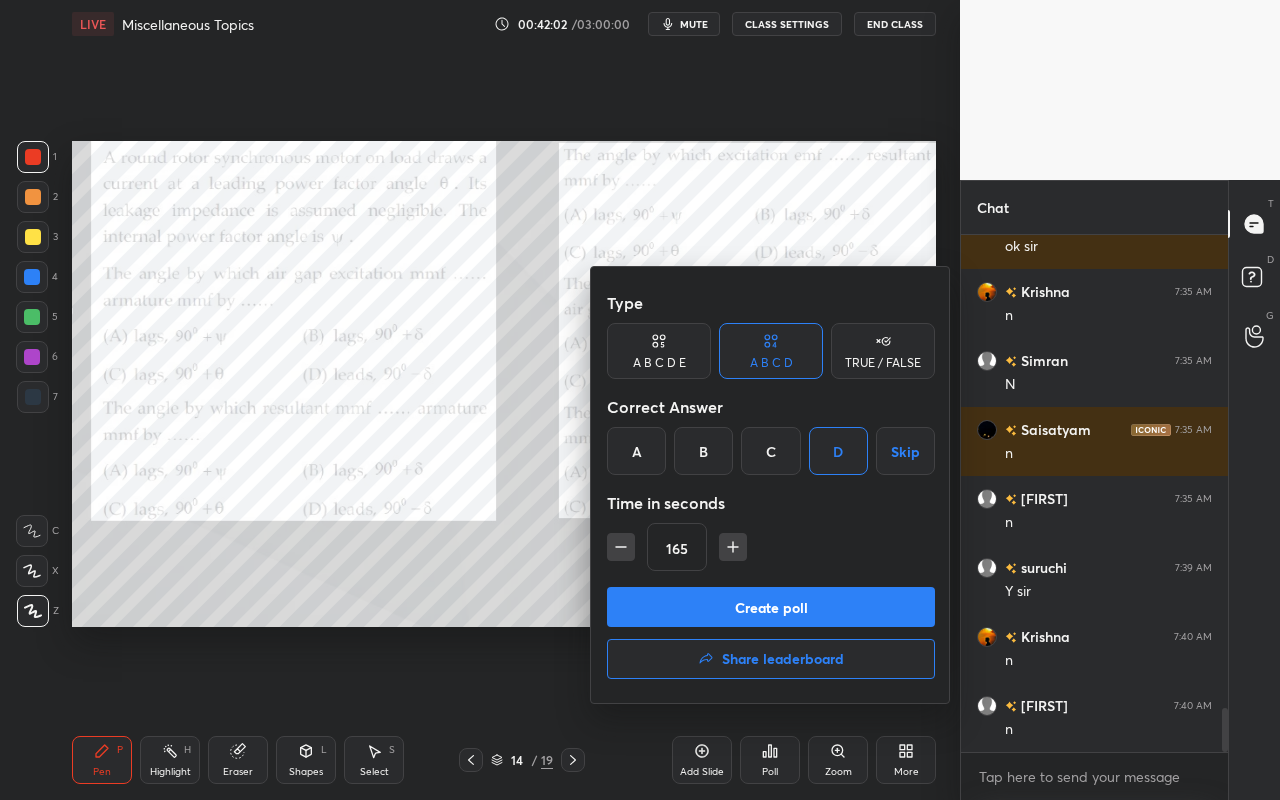 click 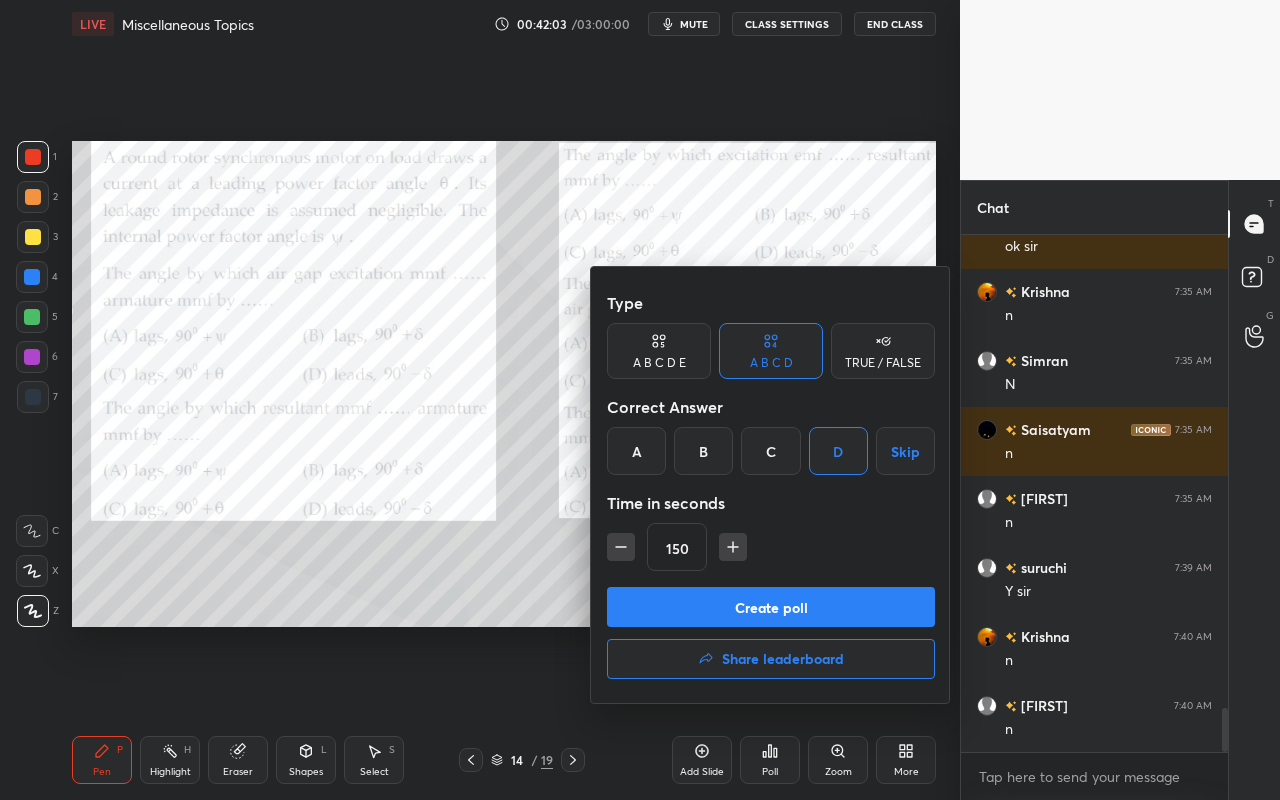 click 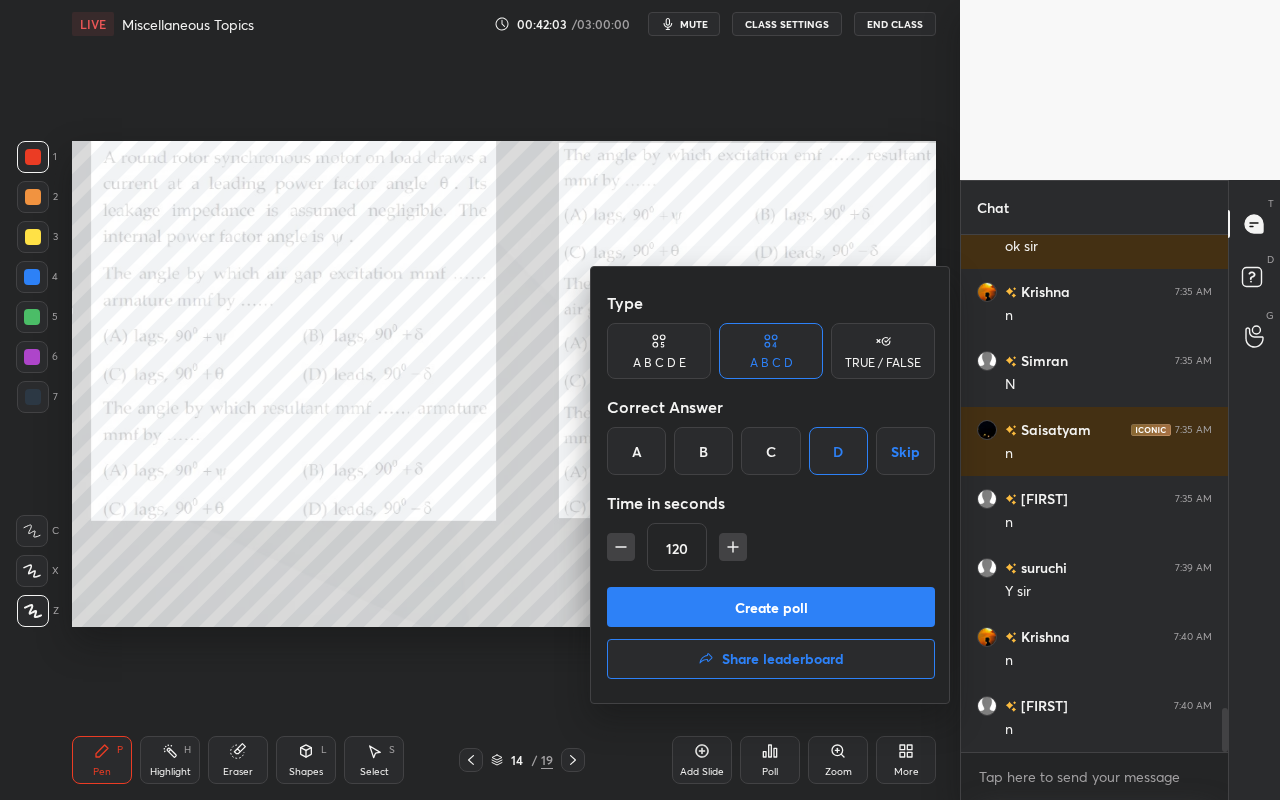 click on "Create poll" at bounding box center [771, 607] 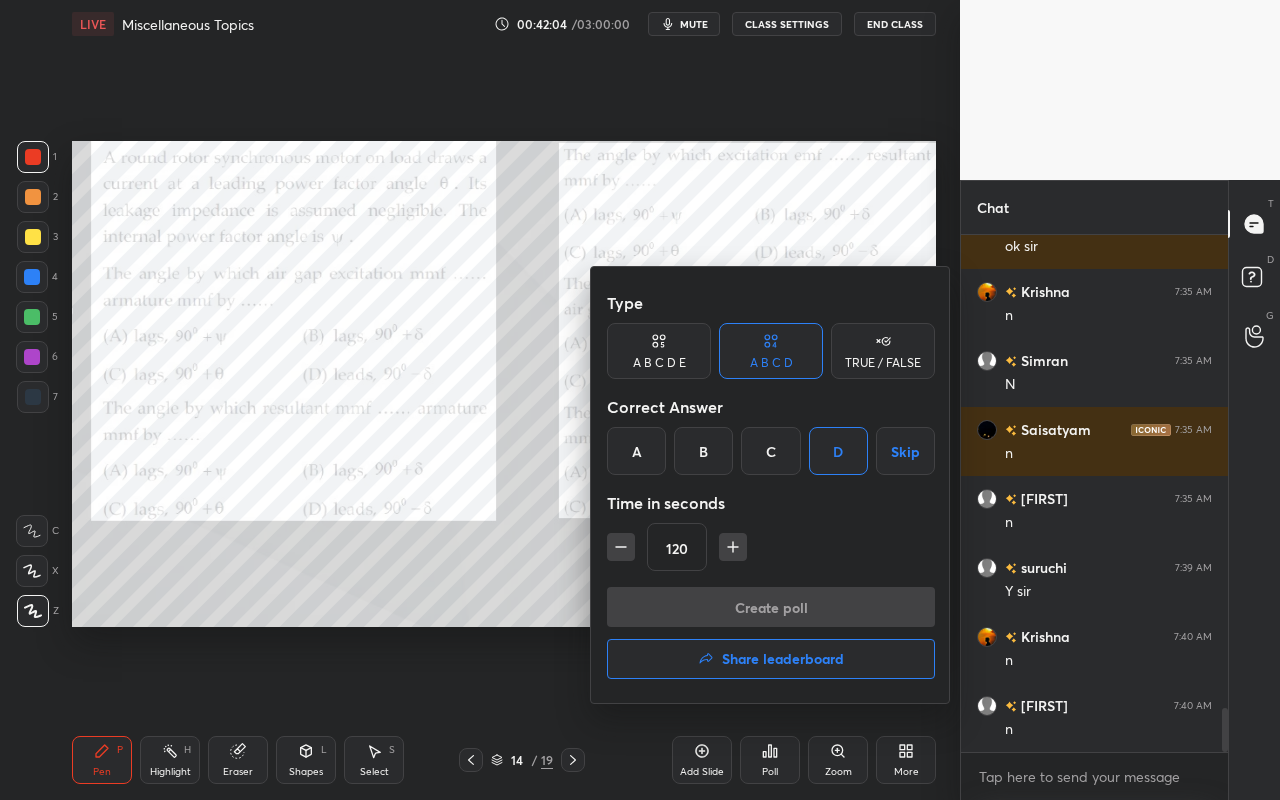 scroll, scrollTop: 478, scrollLeft: 261, axis: both 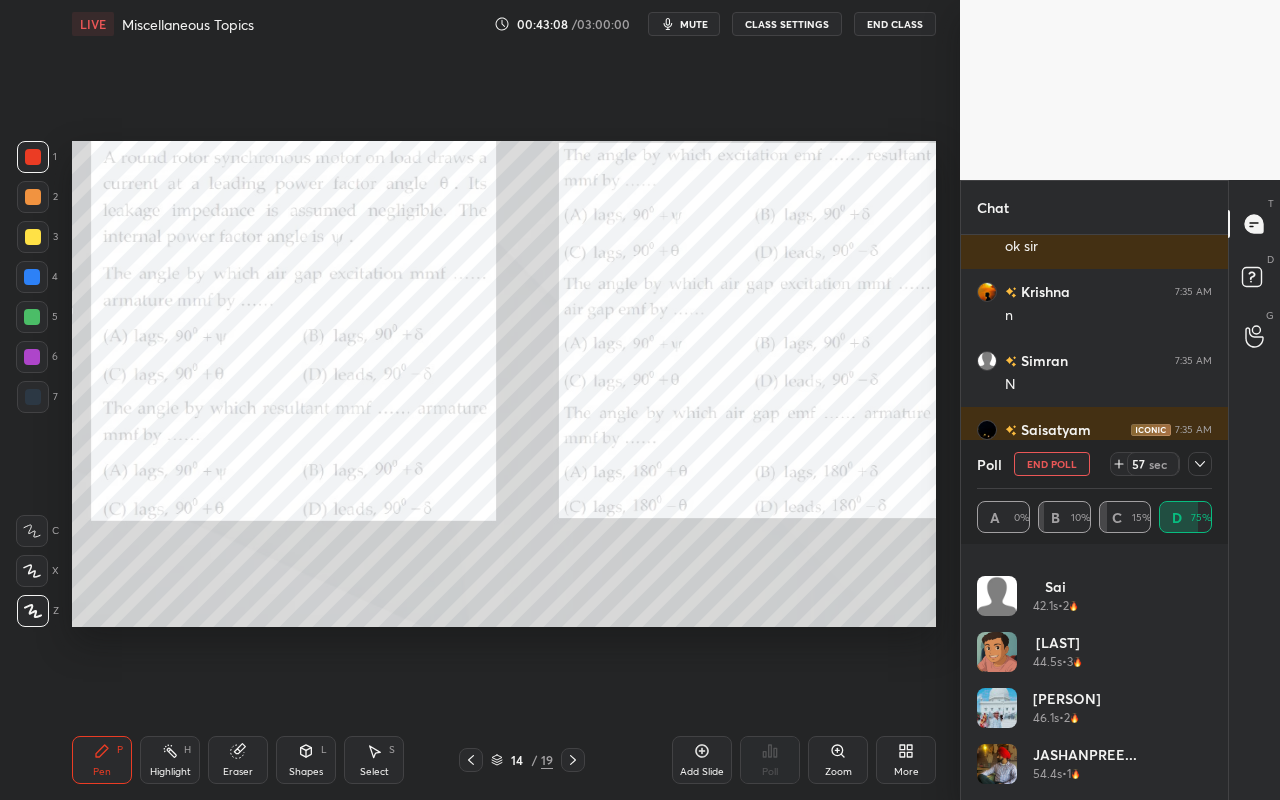 click at bounding box center [1200, 464] 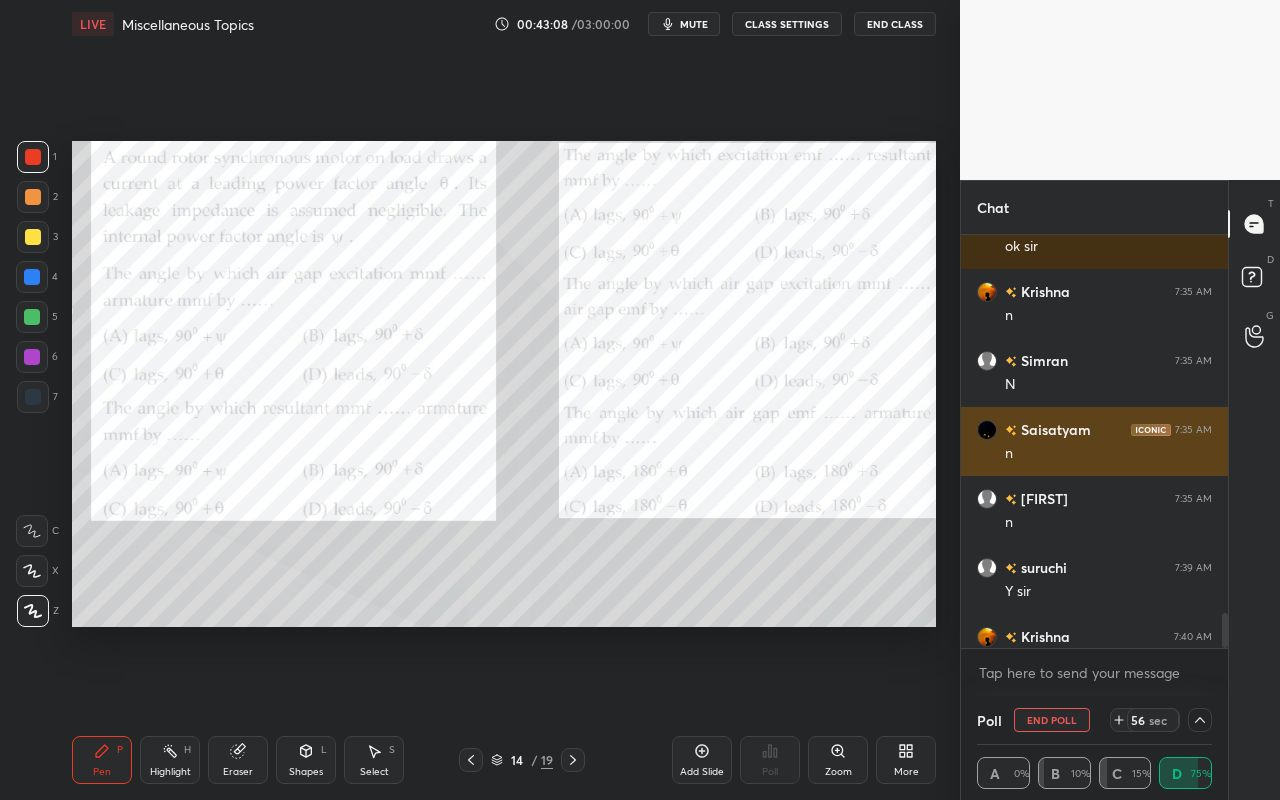 scroll, scrollTop: 0, scrollLeft: 0, axis: both 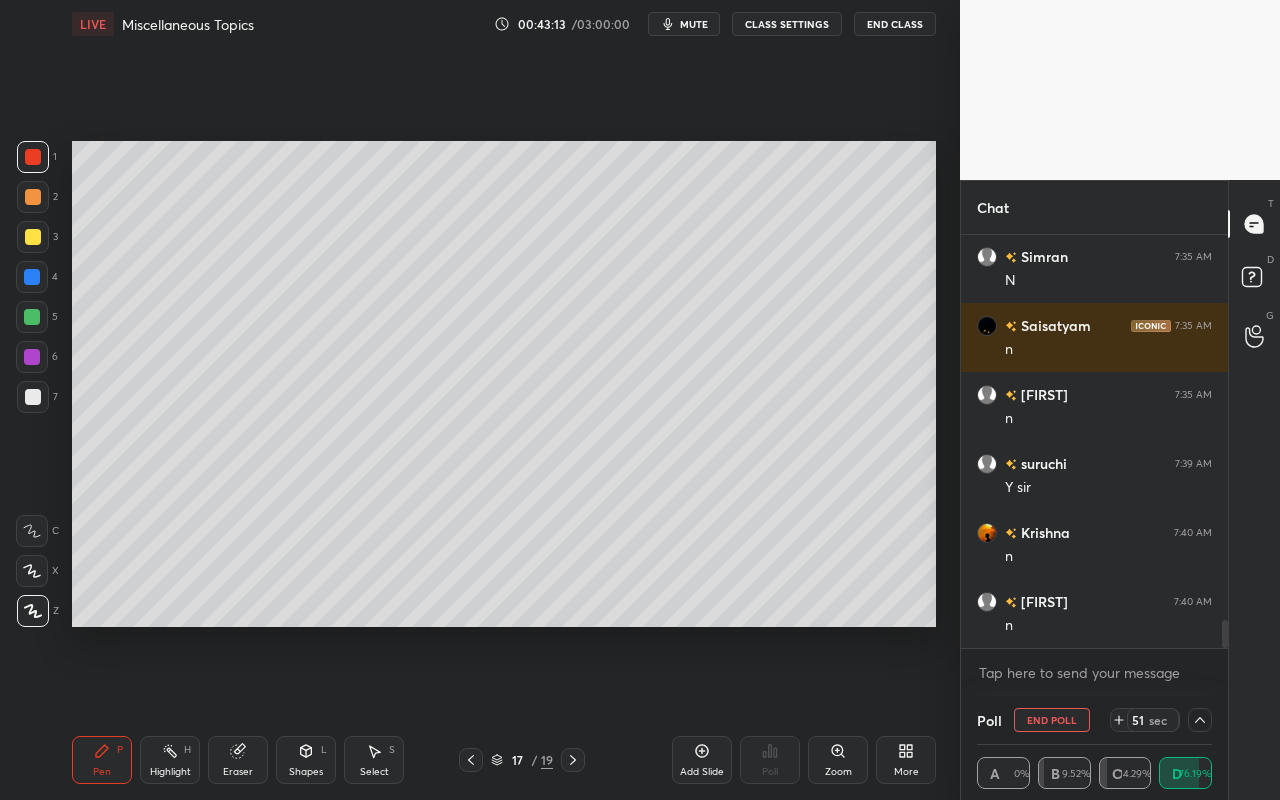 drag, startPoint x: 709, startPoint y: 759, endPoint x: 681, endPoint y: 751, distance: 29.12044 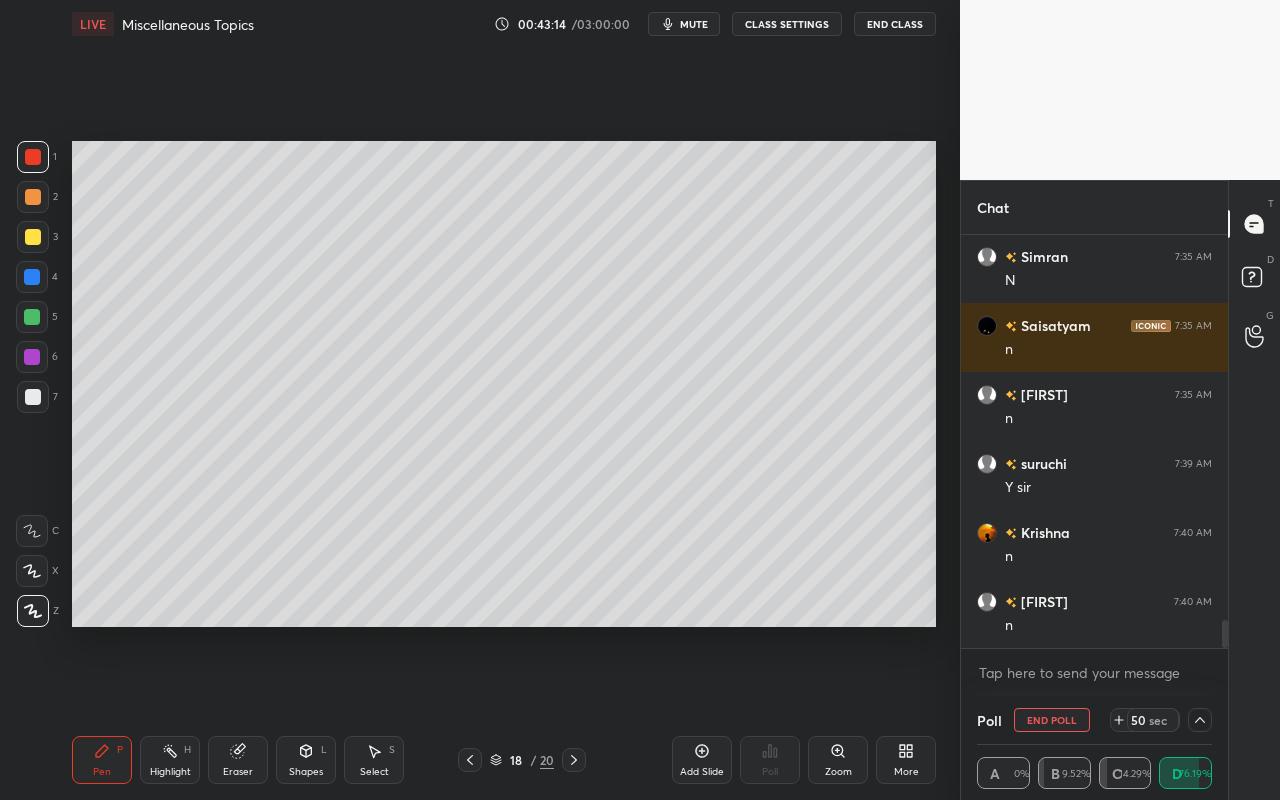 click on "Pen P" at bounding box center [102, 760] 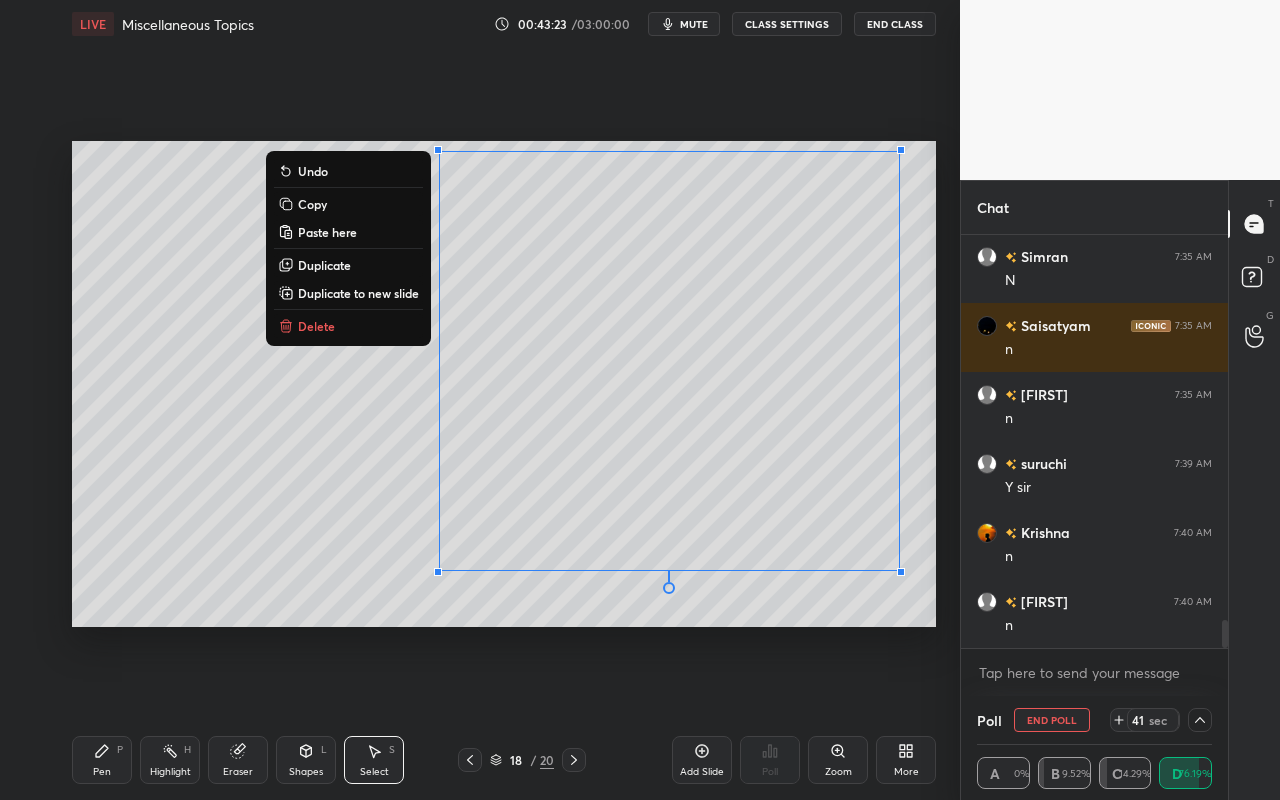 click on "mute" at bounding box center (684, 24) 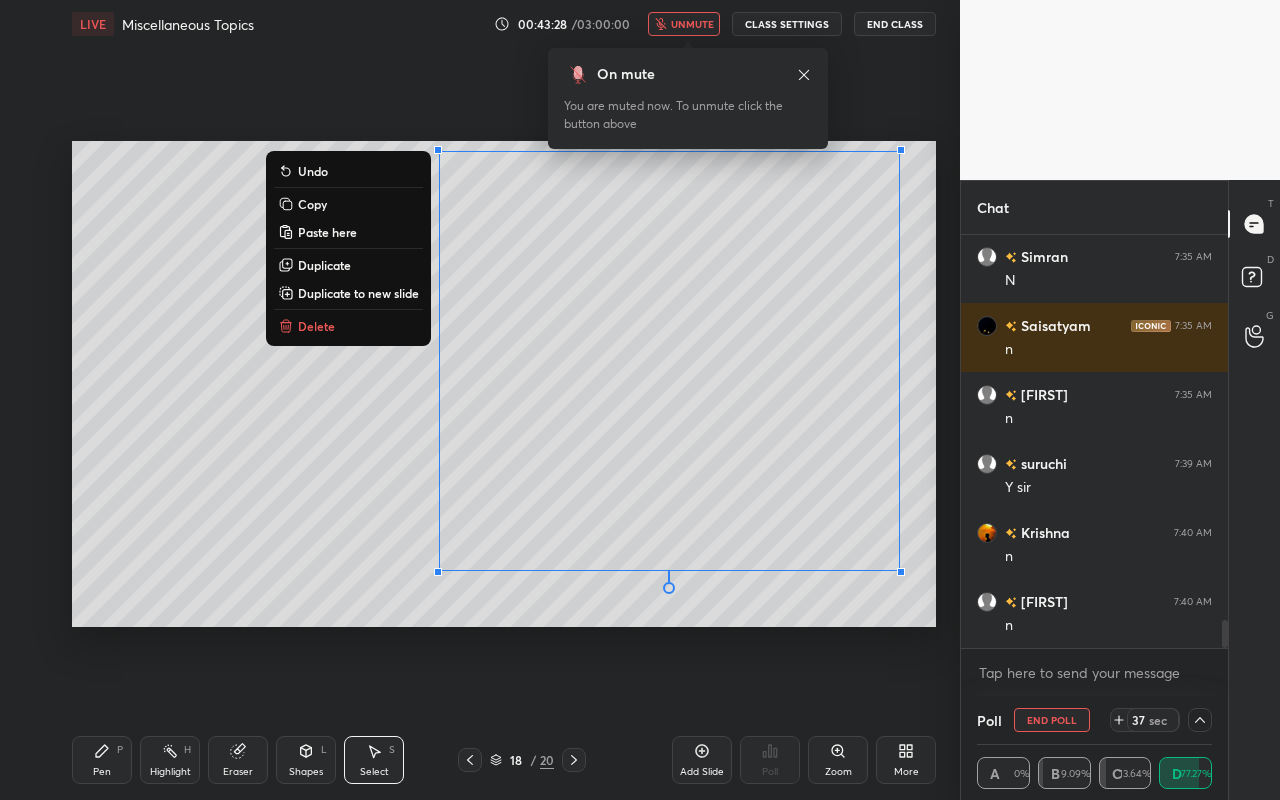 click on "On mute You are muted now. To unmute click the
button above" at bounding box center (688, 92) 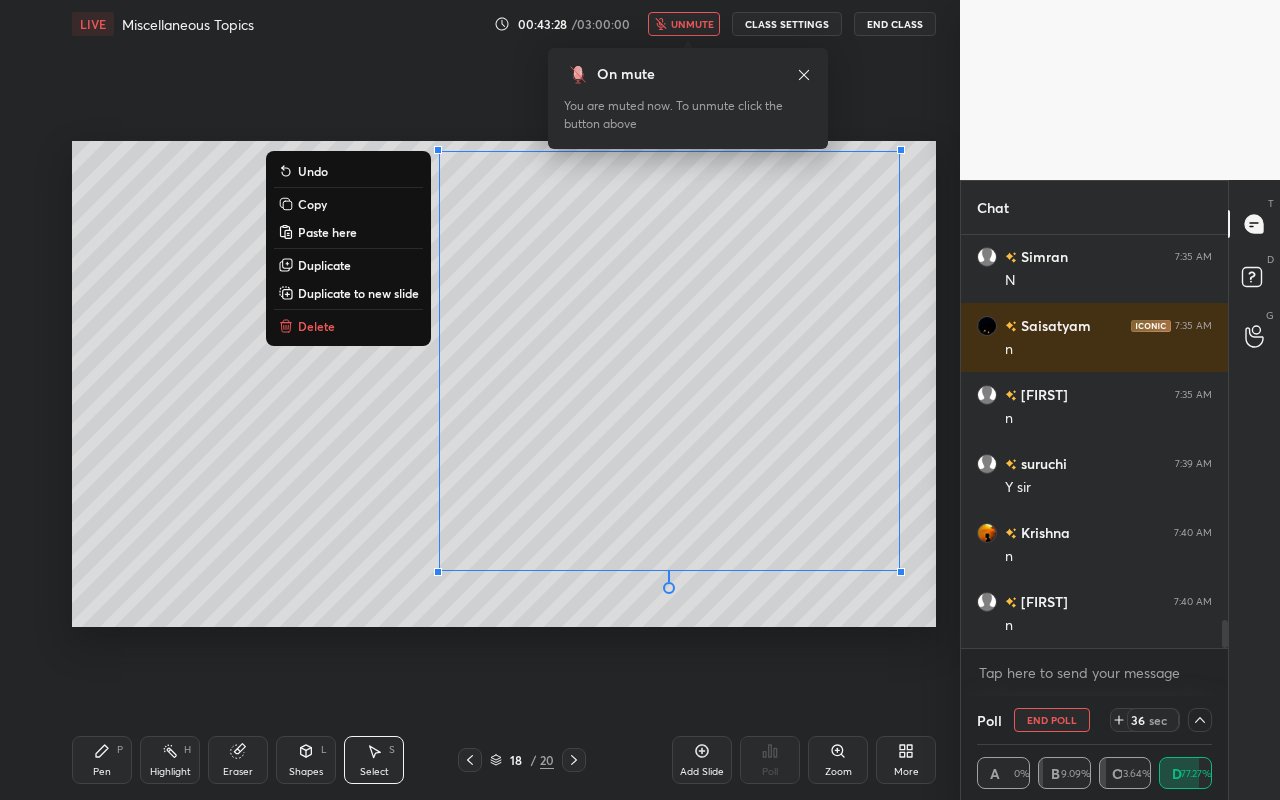 click on "On mute You are muted now. To unmute click the
button above" at bounding box center [688, 92] 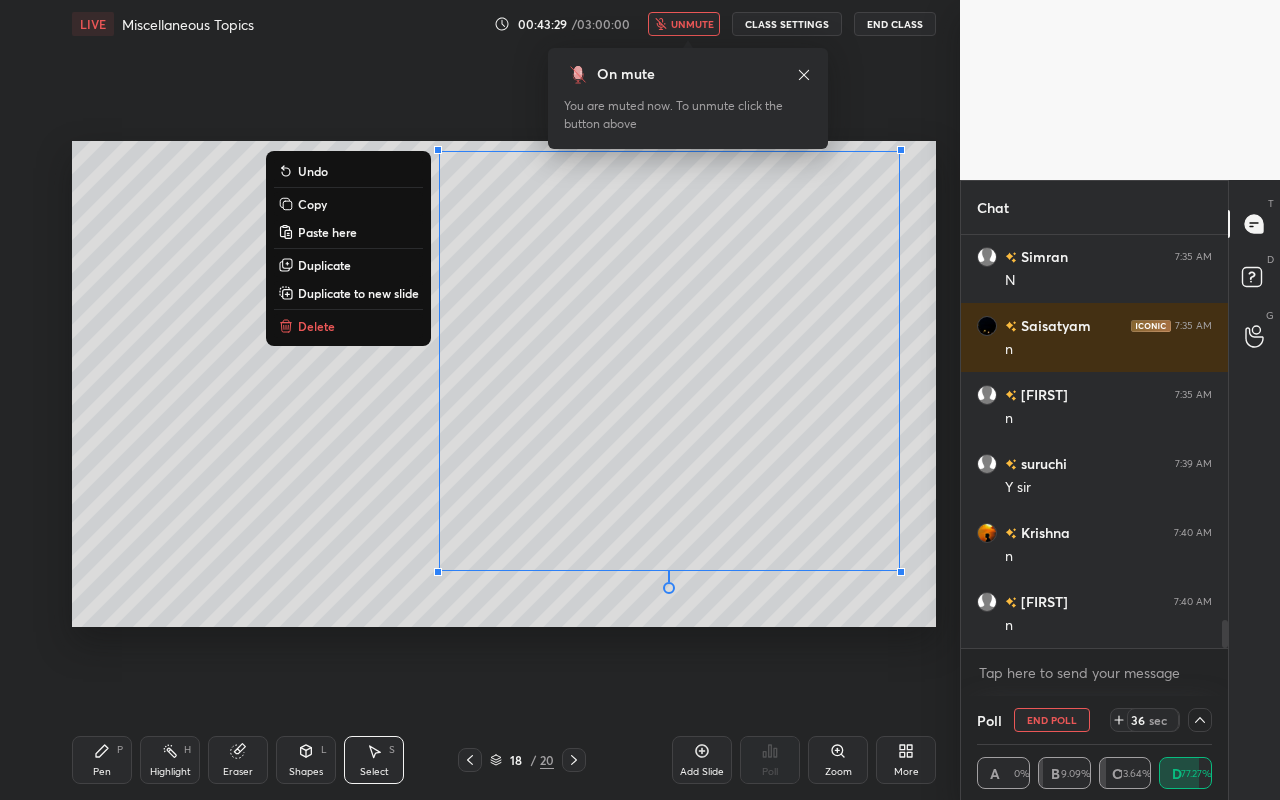 click on "unmute" at bounding box center (684, 24) 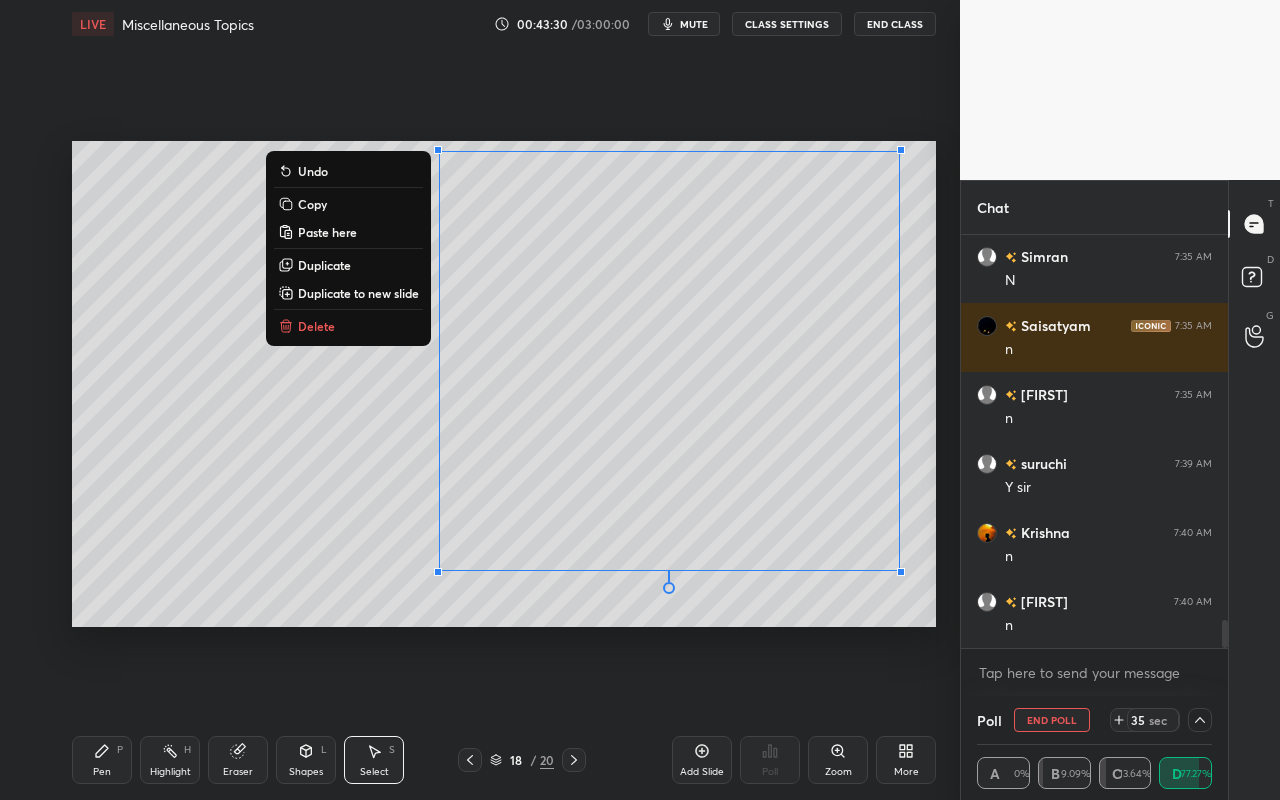 drag, startPoint x: 346, startPoint y: 543, endPoint x: 334, endPoint y: 598, distance: 56.293873 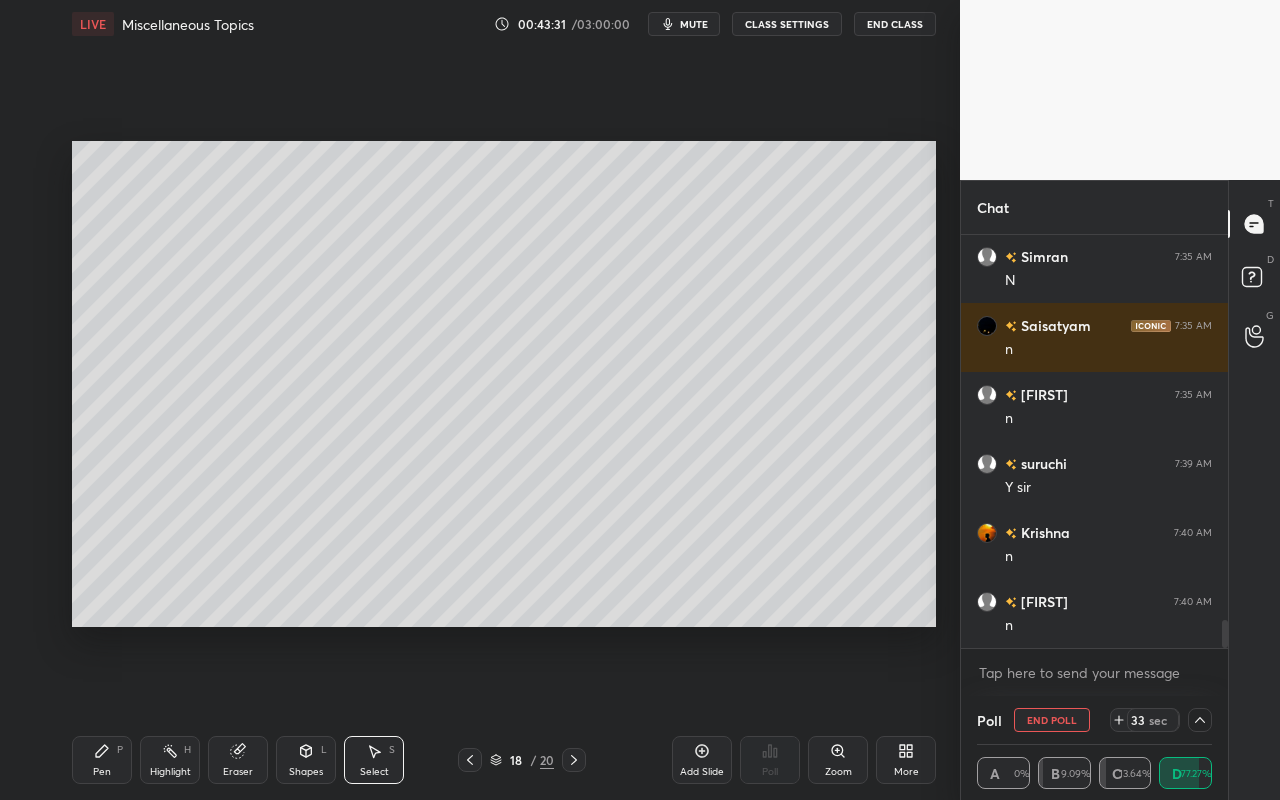 click on "Highlight H" at bounding box center (170, 760) 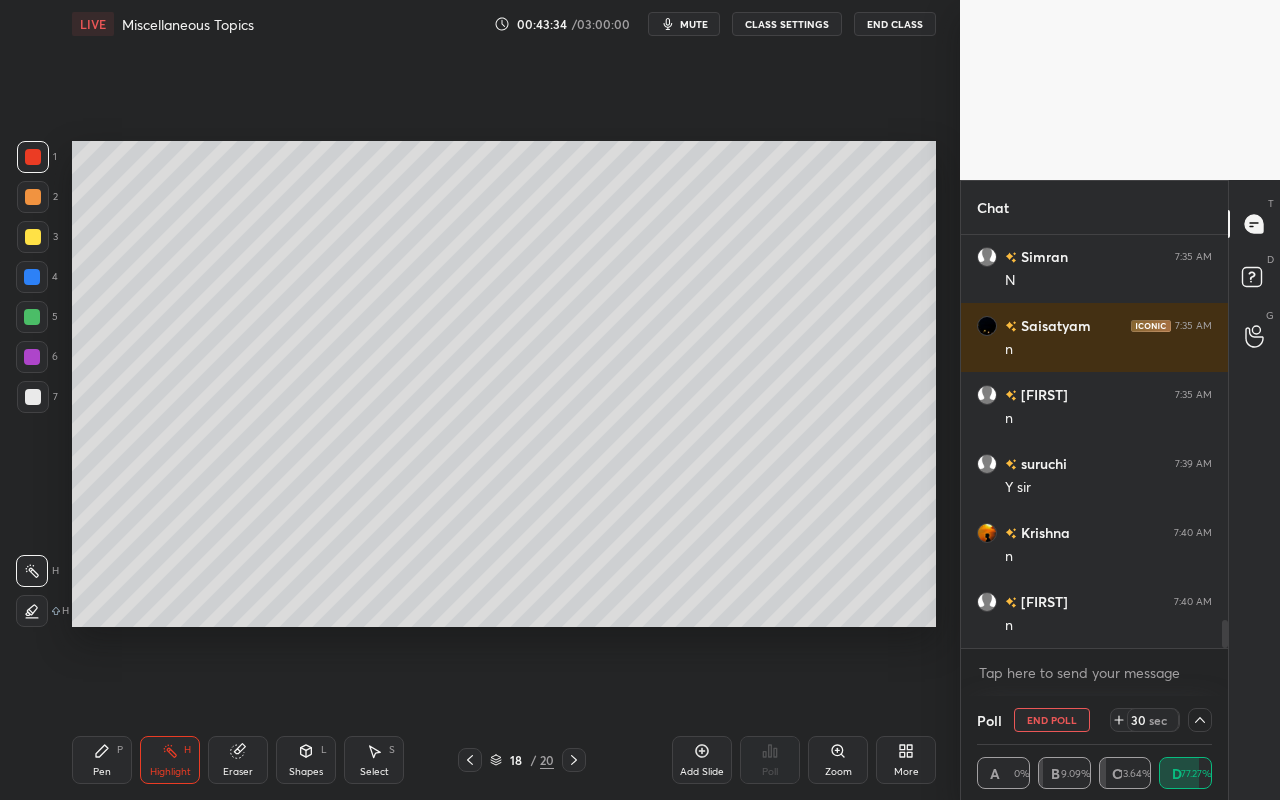 click 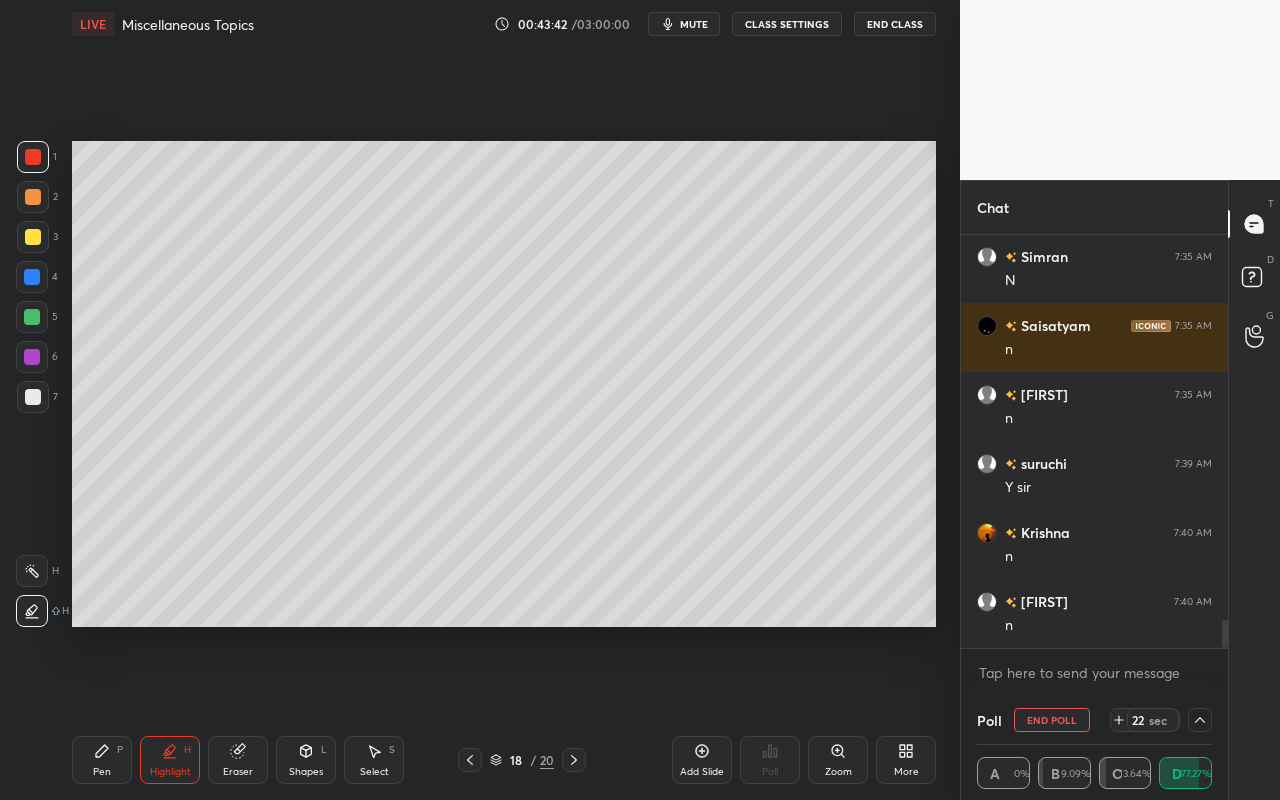 click on "Pen P" at bounding box center [102, 760] 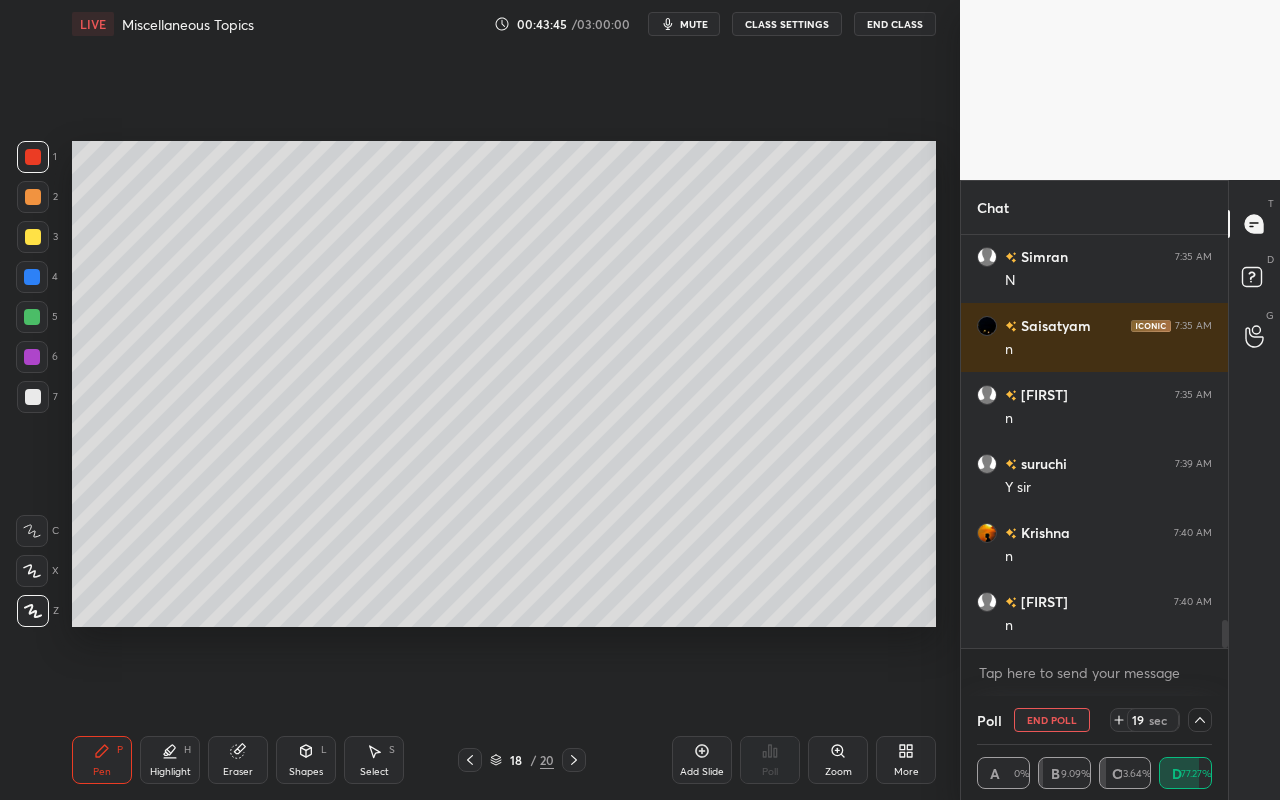 click on "Pen P" at bounding box center [102, 760] 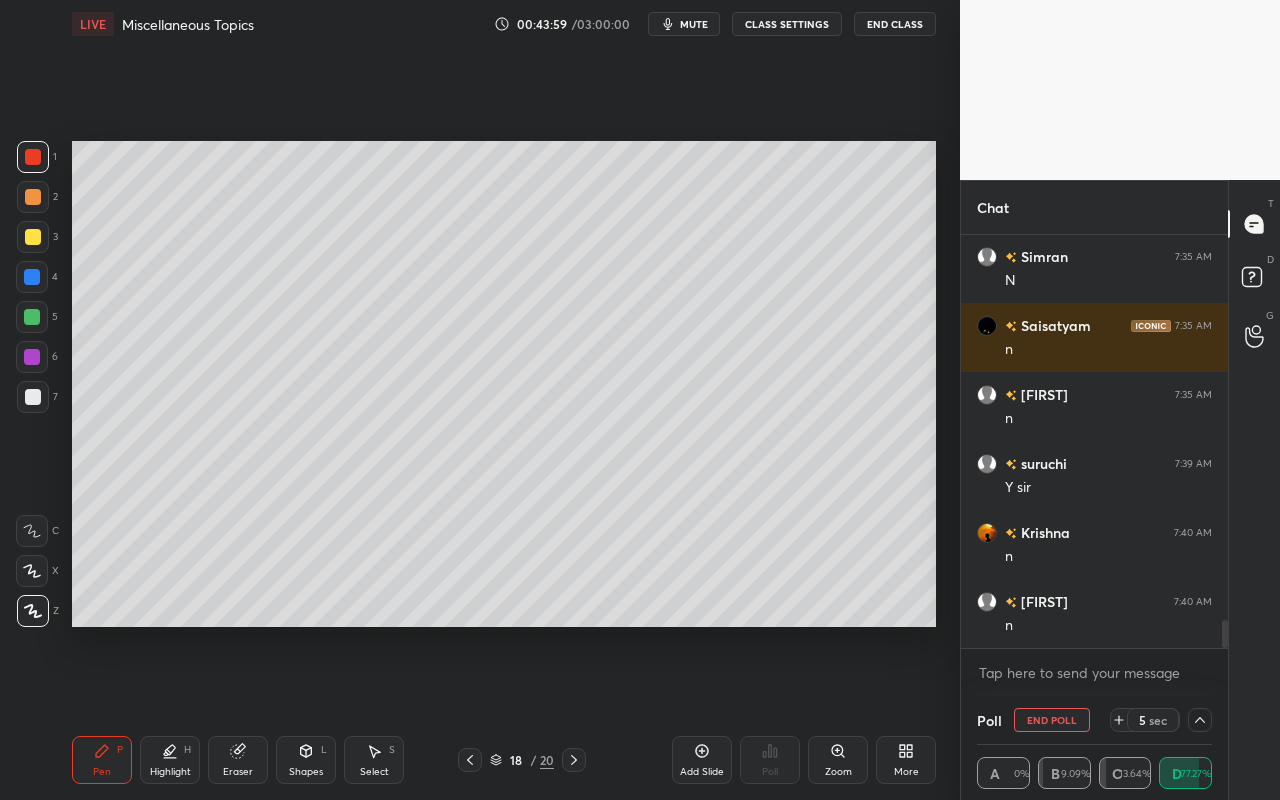 click on "Highlight H" at bounding box center (170, 760) 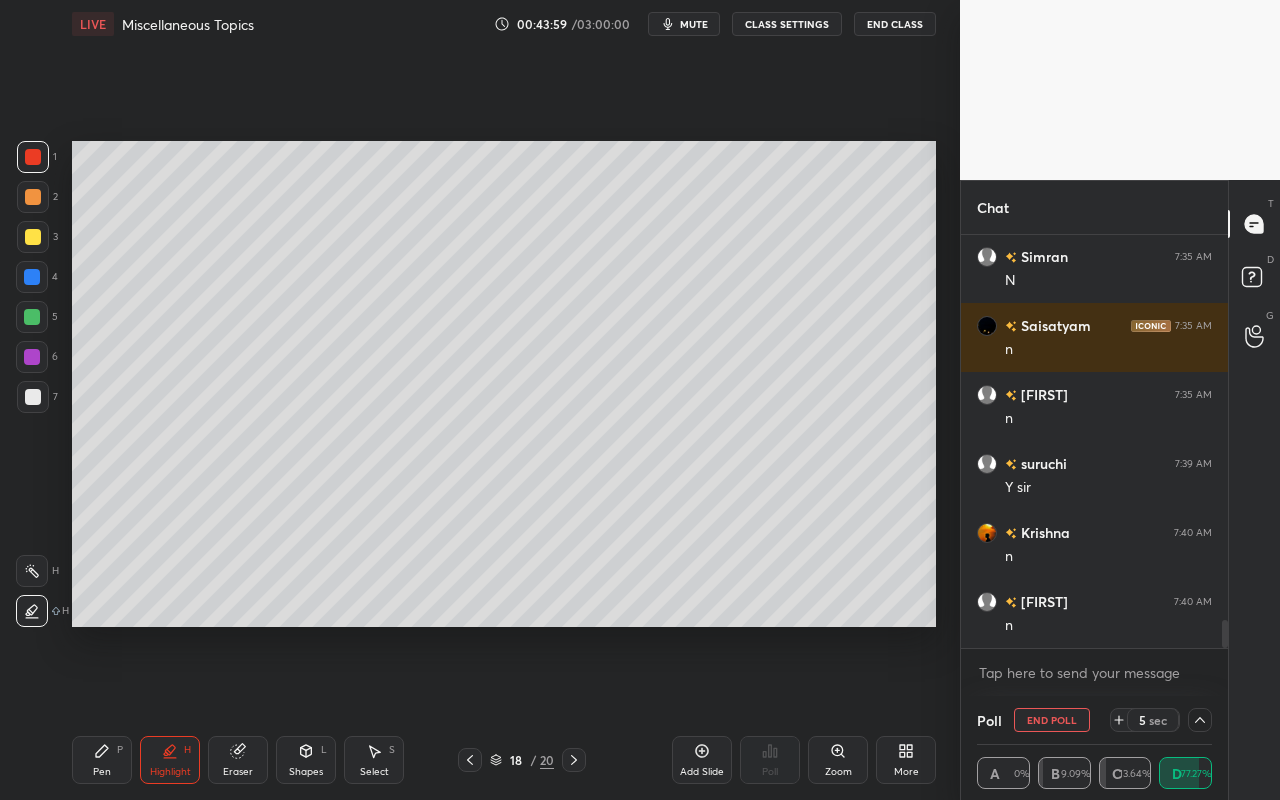 click on "Pen P" at bounding box center (102, 760) 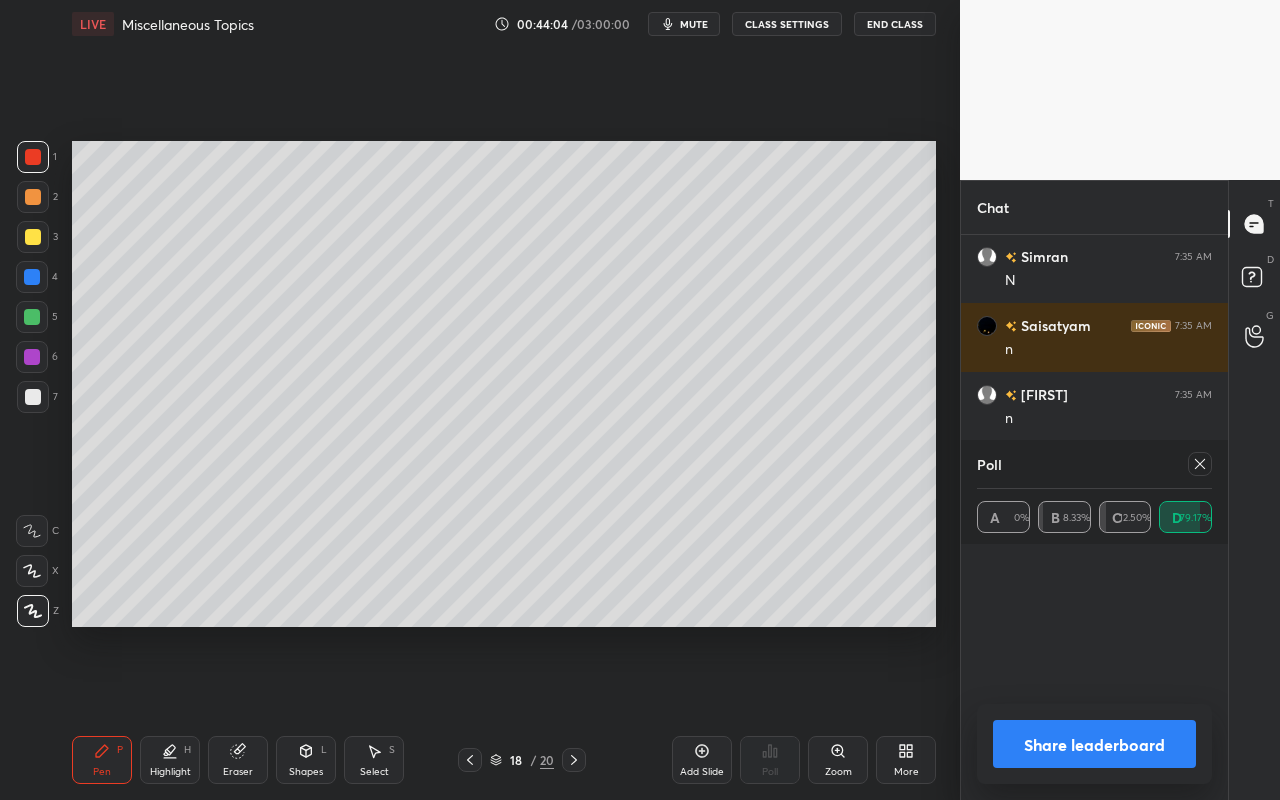 scroll, scrollTop: 7, scrollLeft: 7, axis: both 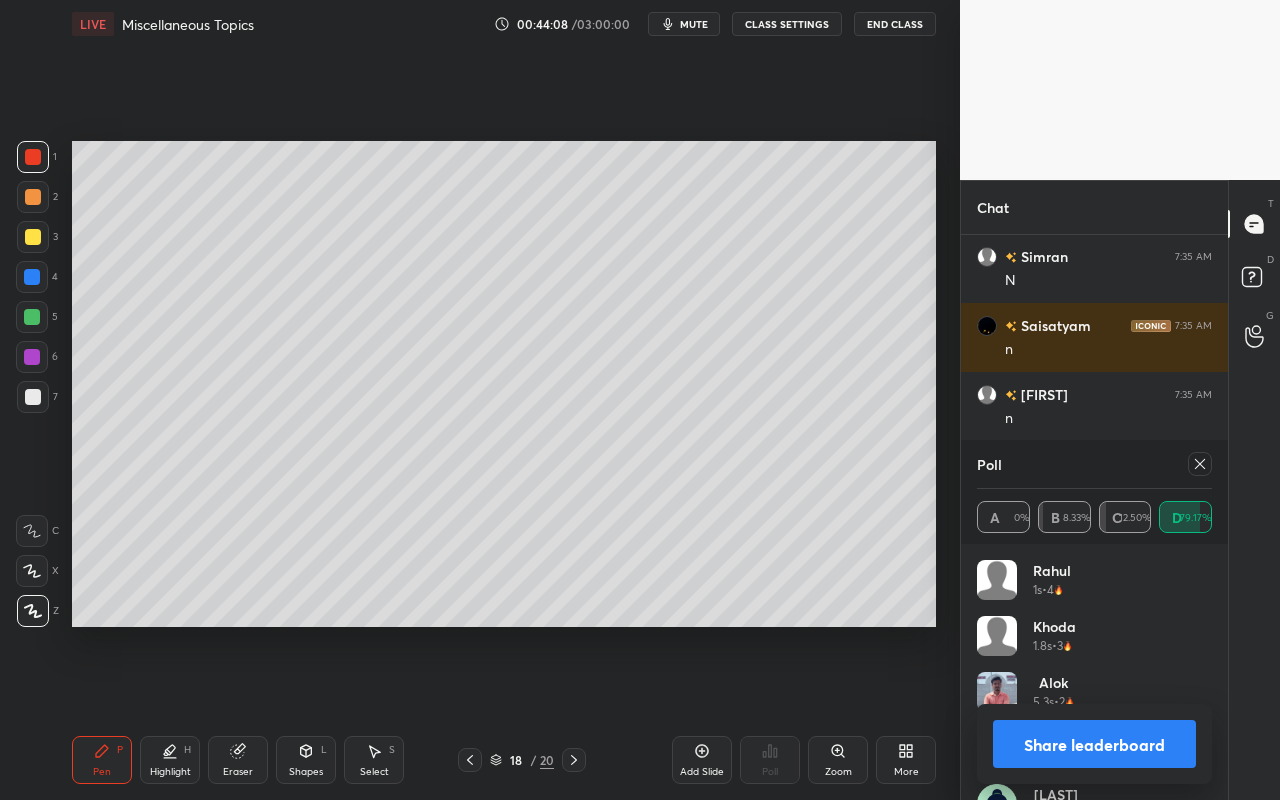 click 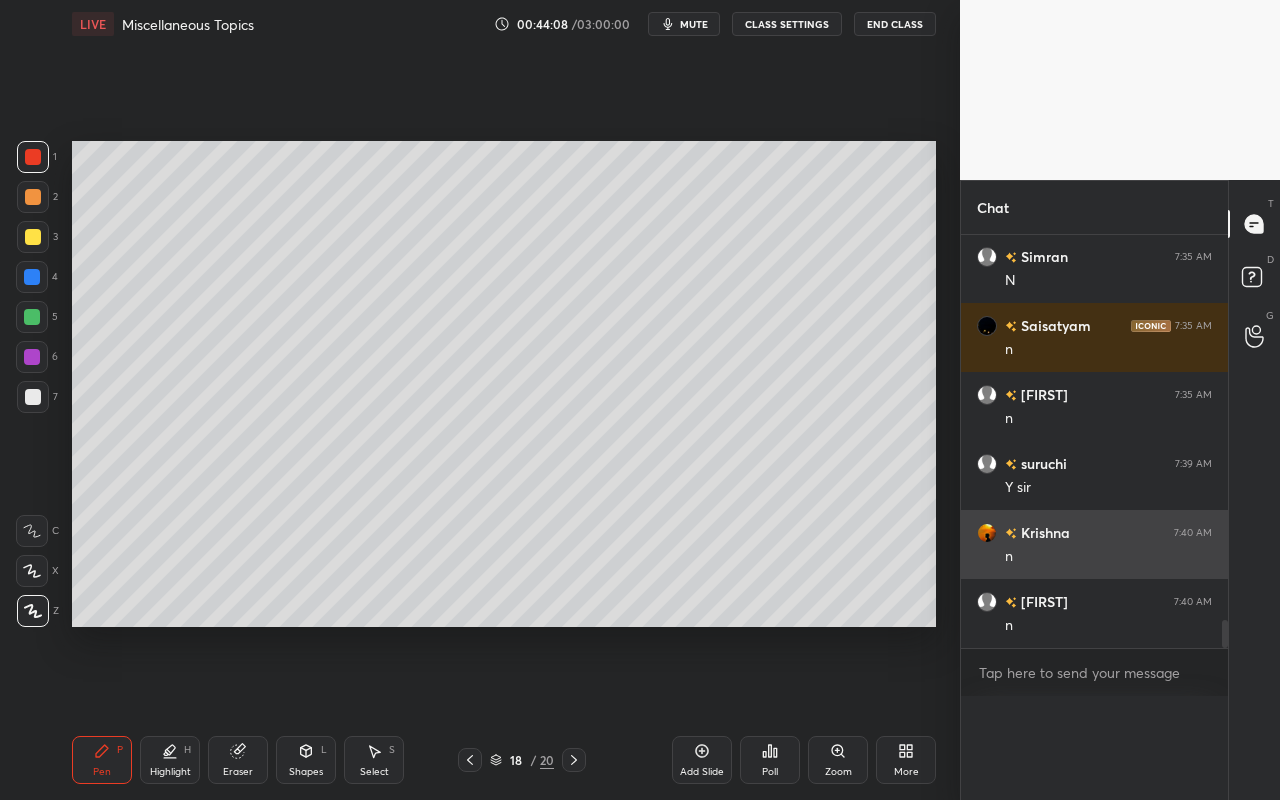 scroll, scrollTop: 1, scrollLeft: 7, axis: both 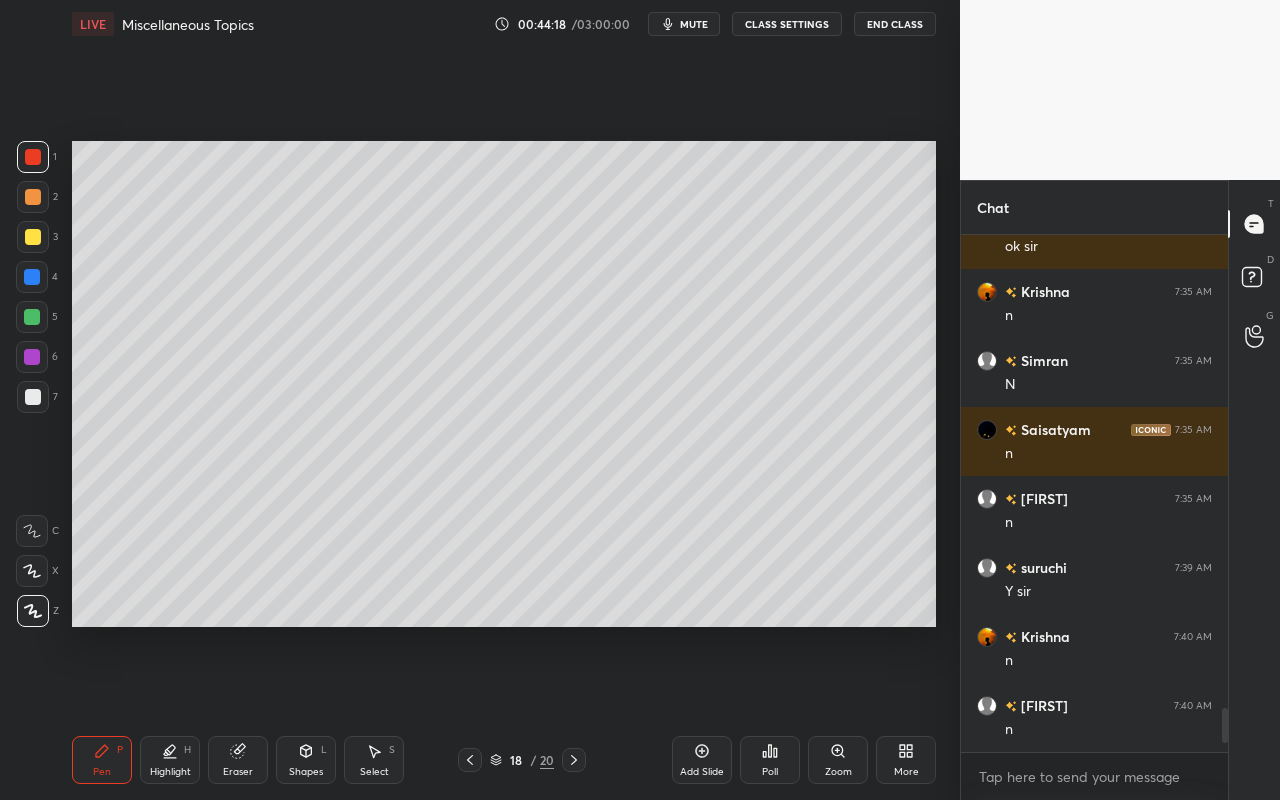 click on "Highlight" at bounding box center (170, 772) 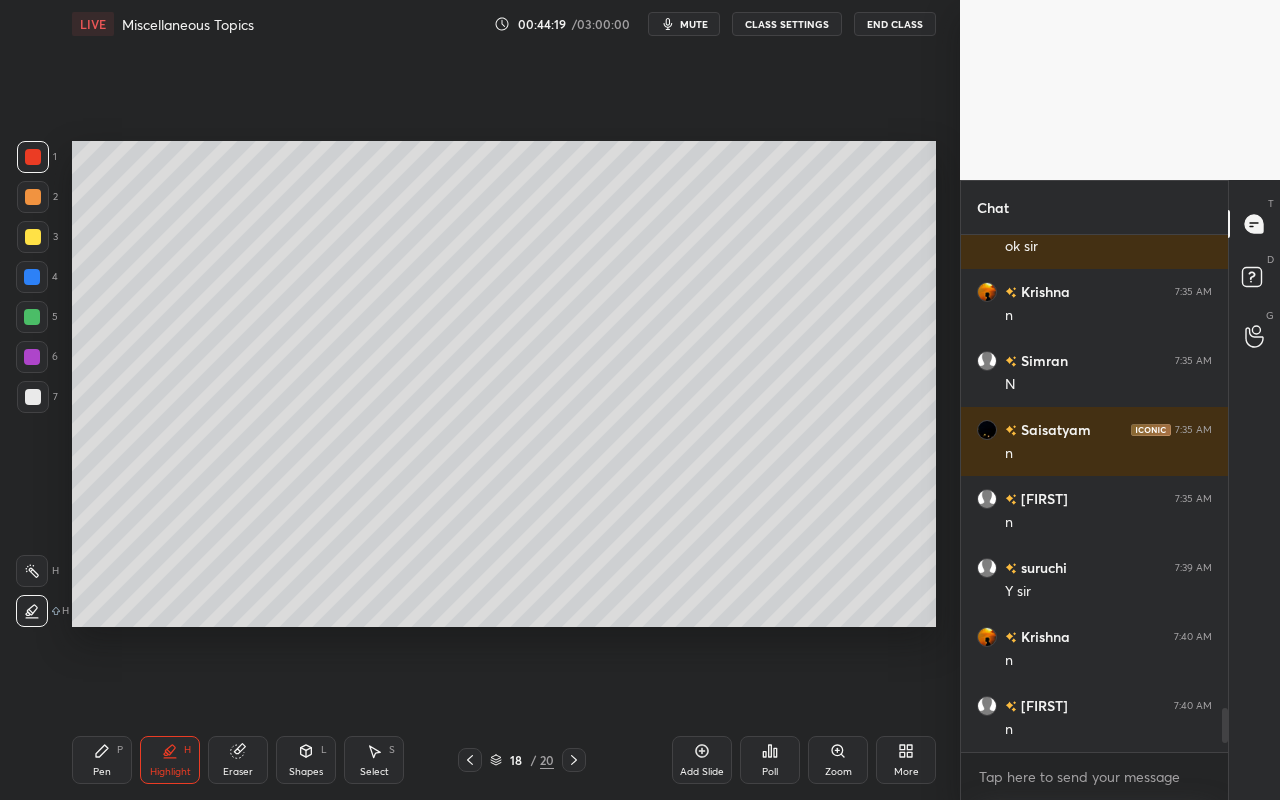 click at bounding box center [32, 571] 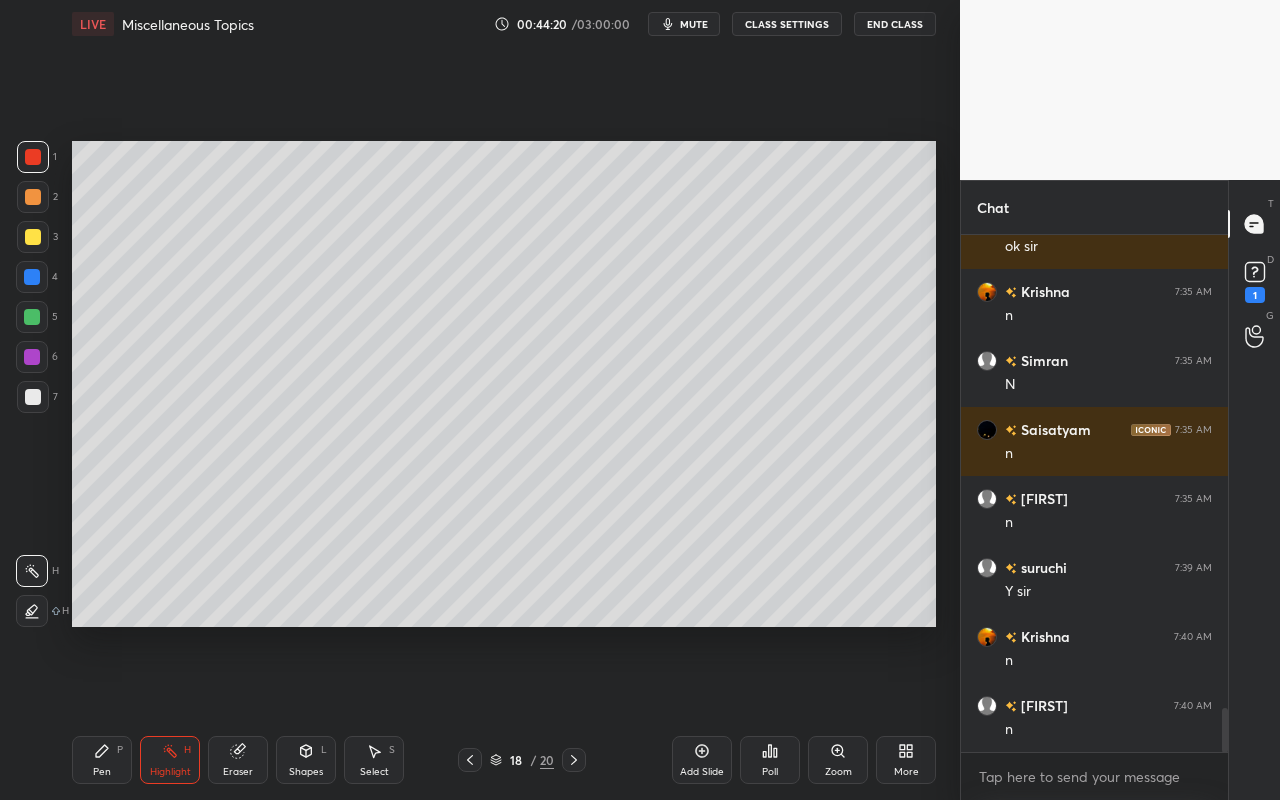 scroll, scrollTop: 5589, scrollLeft: 0, axis: vertical 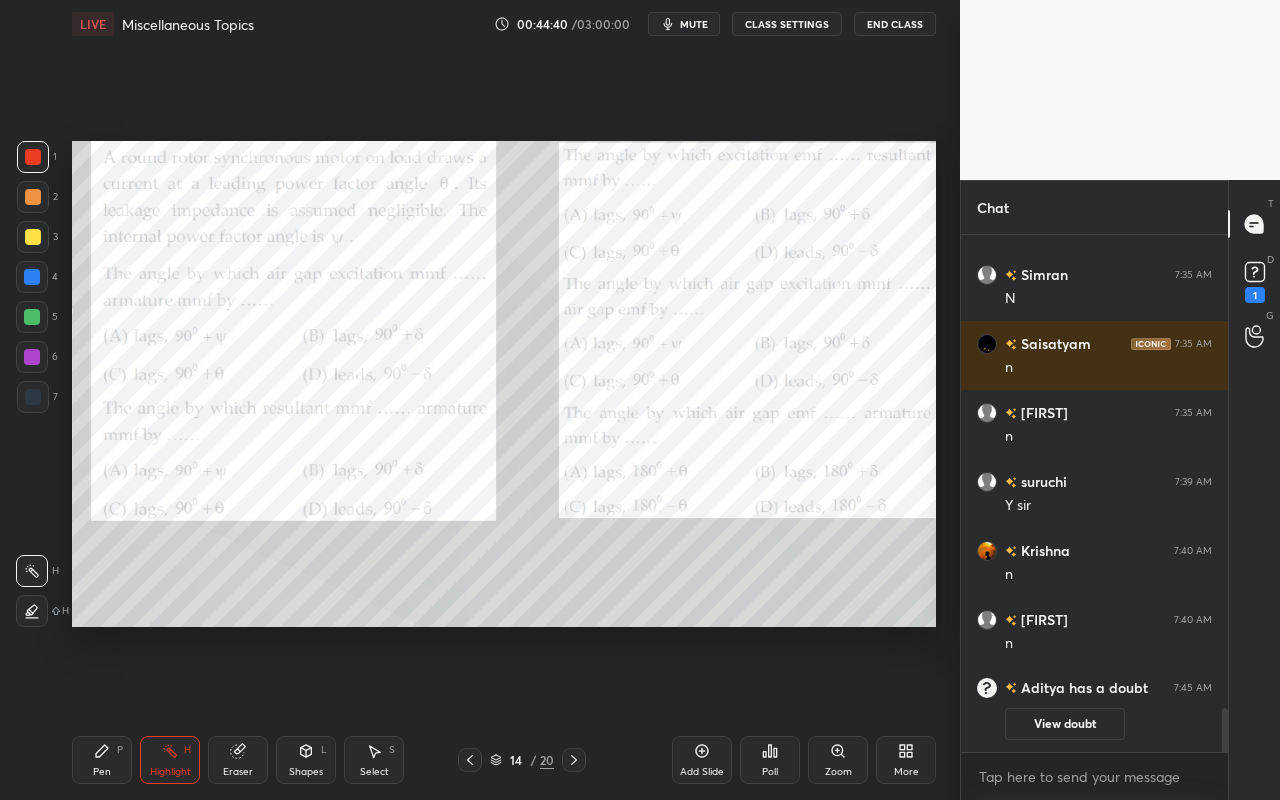 drag, startPoint x: 110, startPoint y: 759, endPoint x: 295, endPoint y: 629, distance: 226.10838 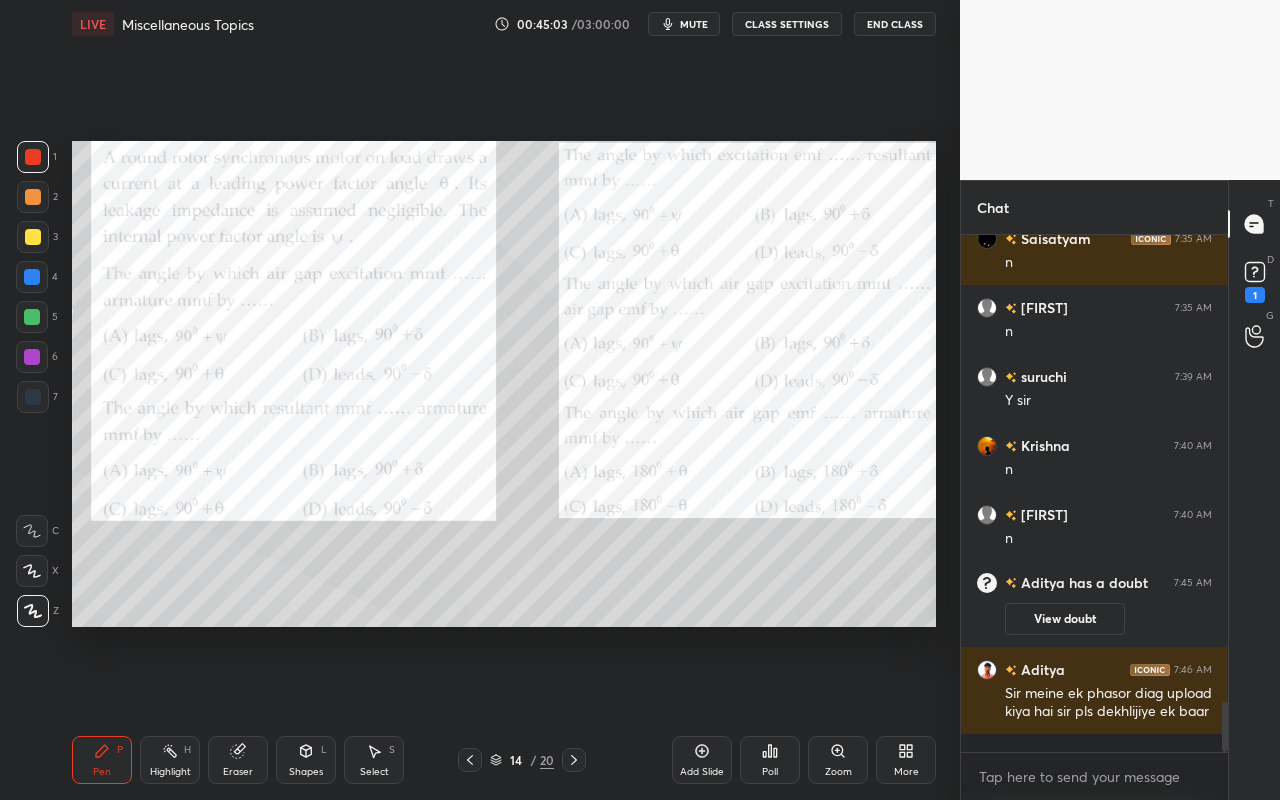 scroll, scrollTop: 4898, scrollLeft: 0, axis: vertical 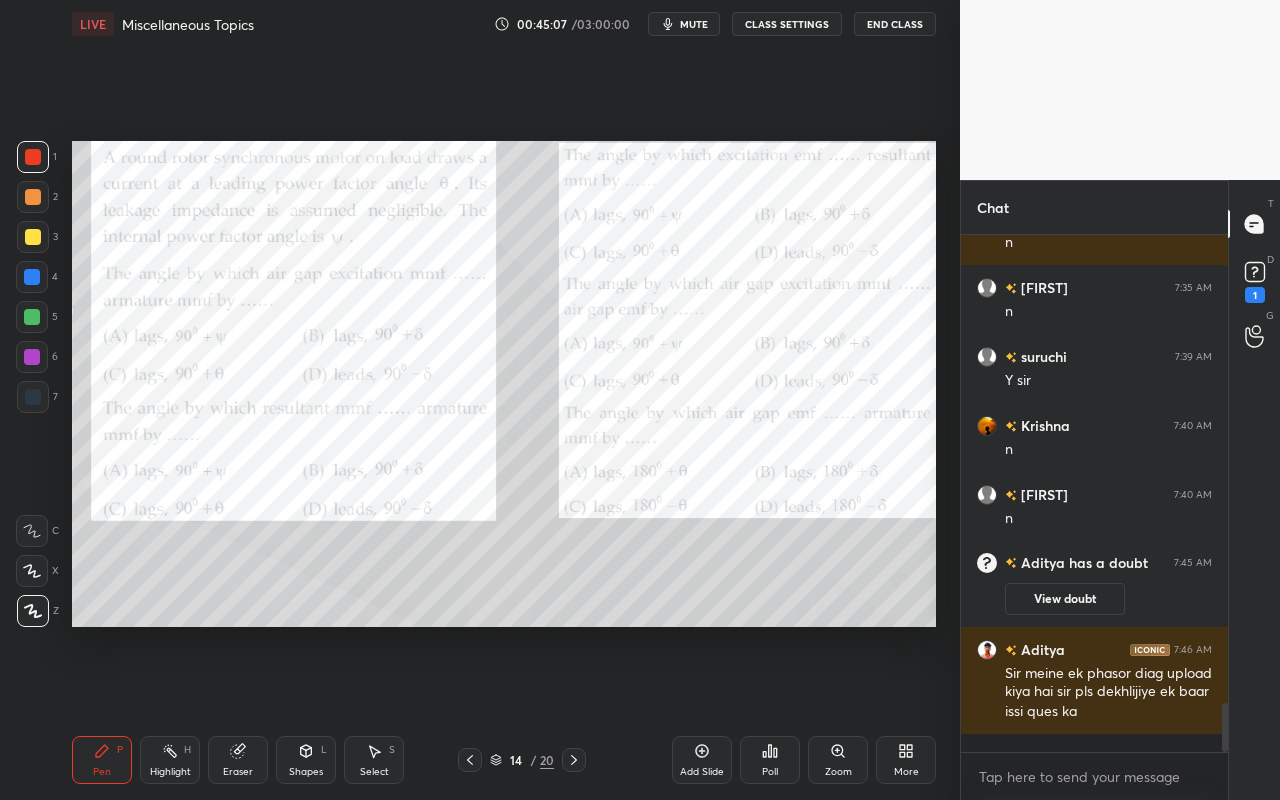 click on "Poll" at bounding box center (770, 760) 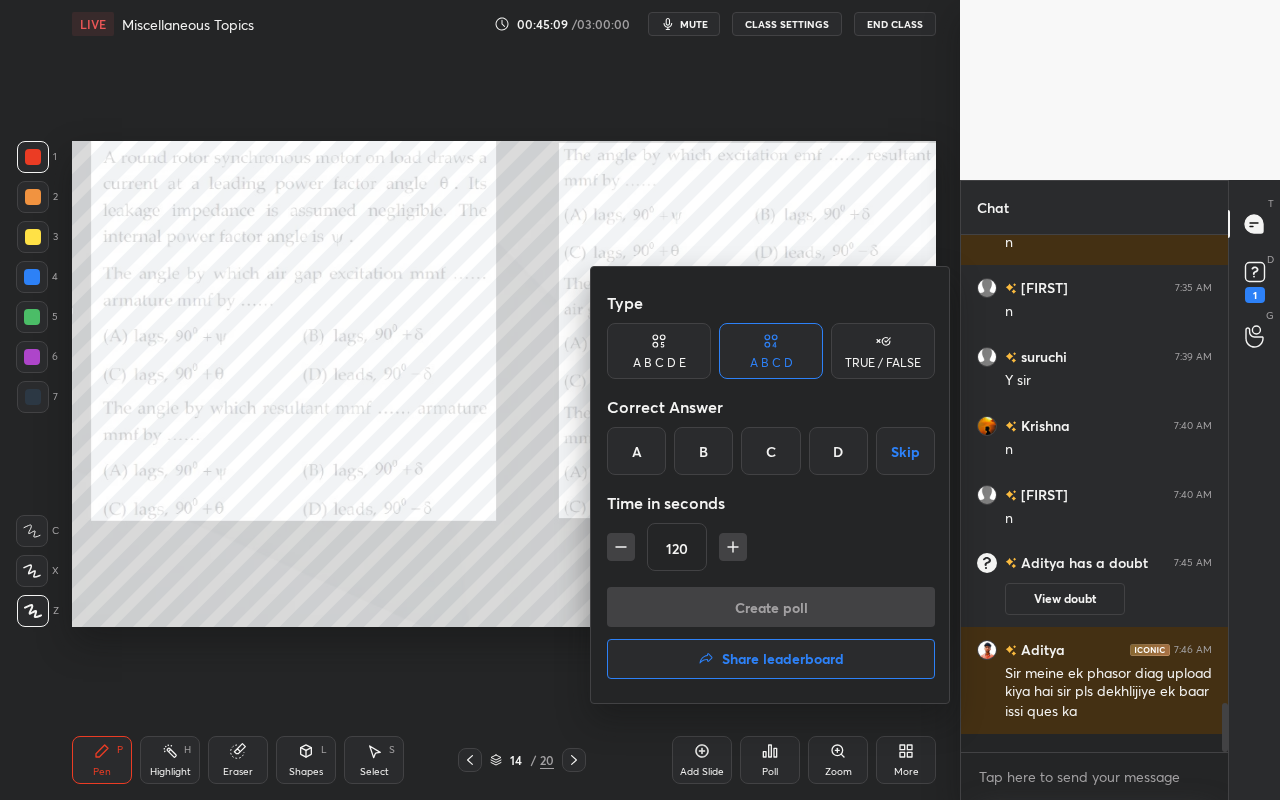 click at bounding box center [640, 400] 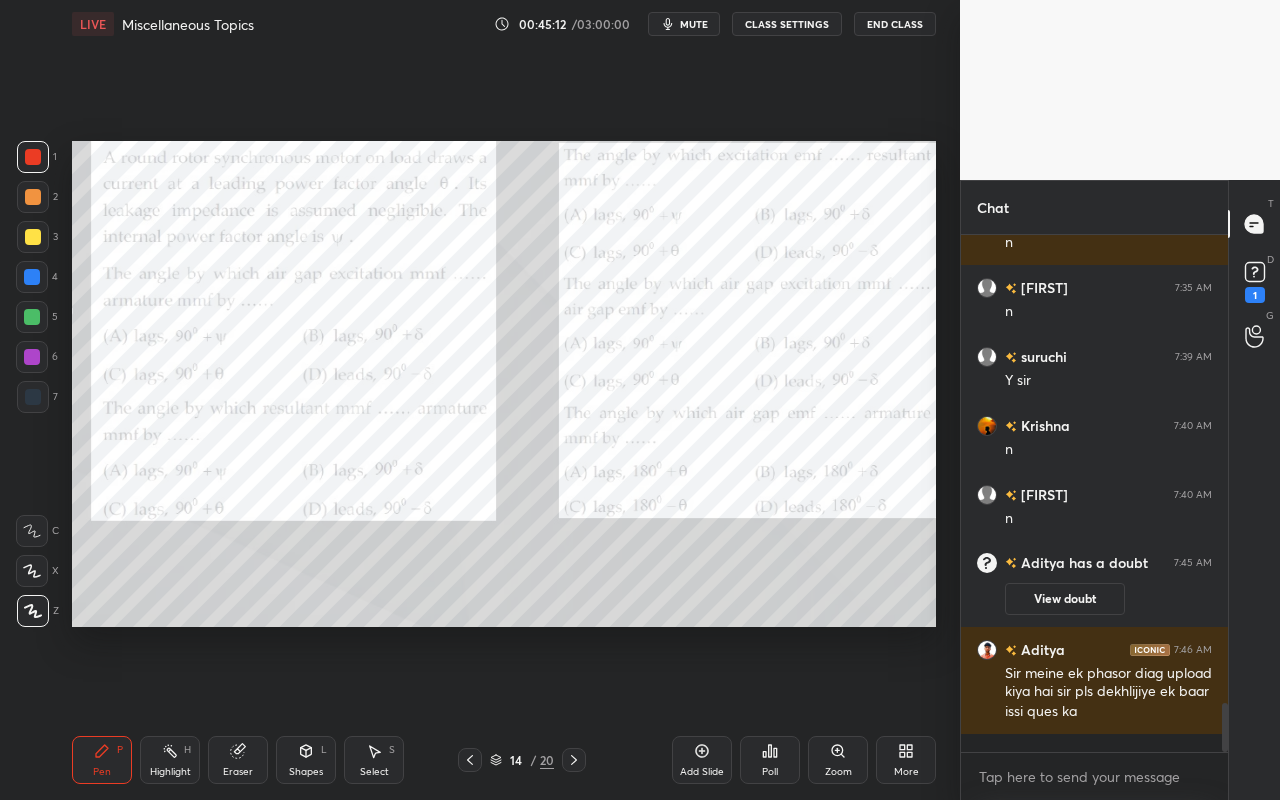 click on "Poll" at bounding box center [770, 760] 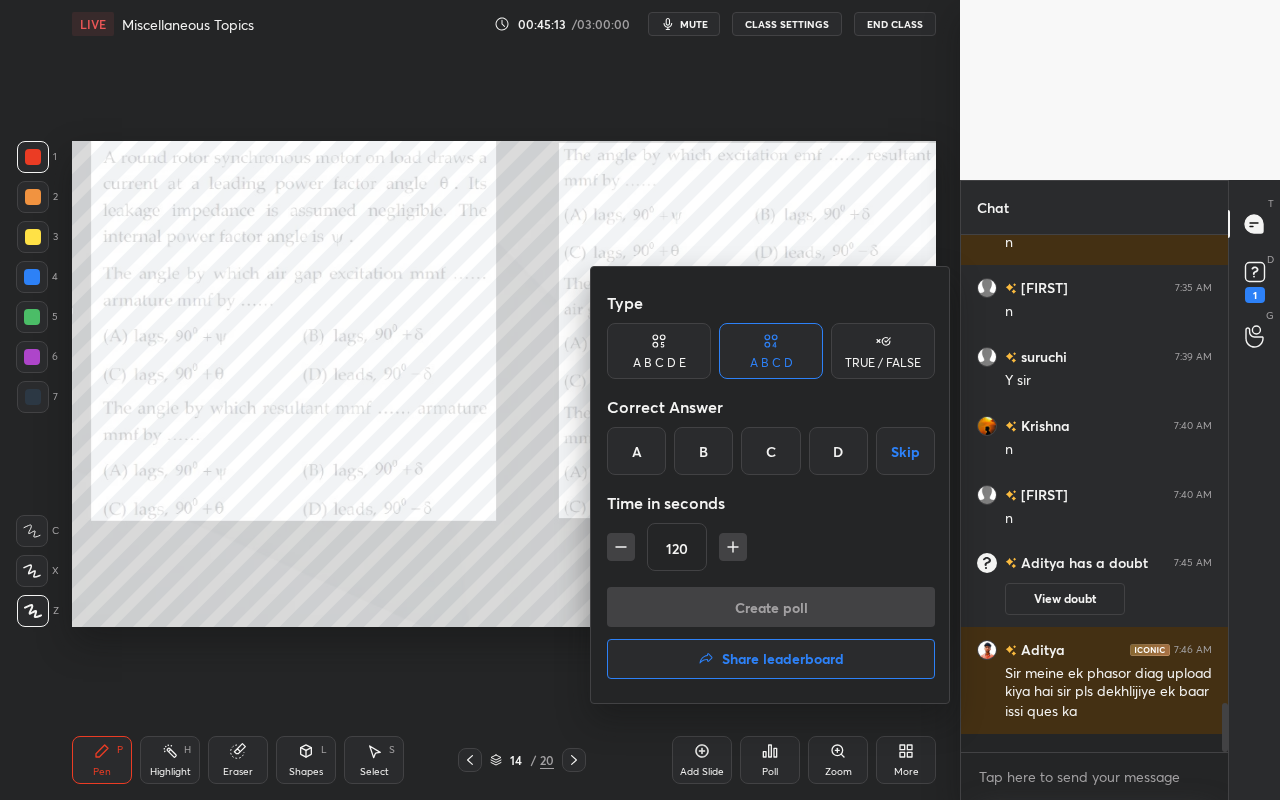 click on "A" at bounding box center [636, 451] 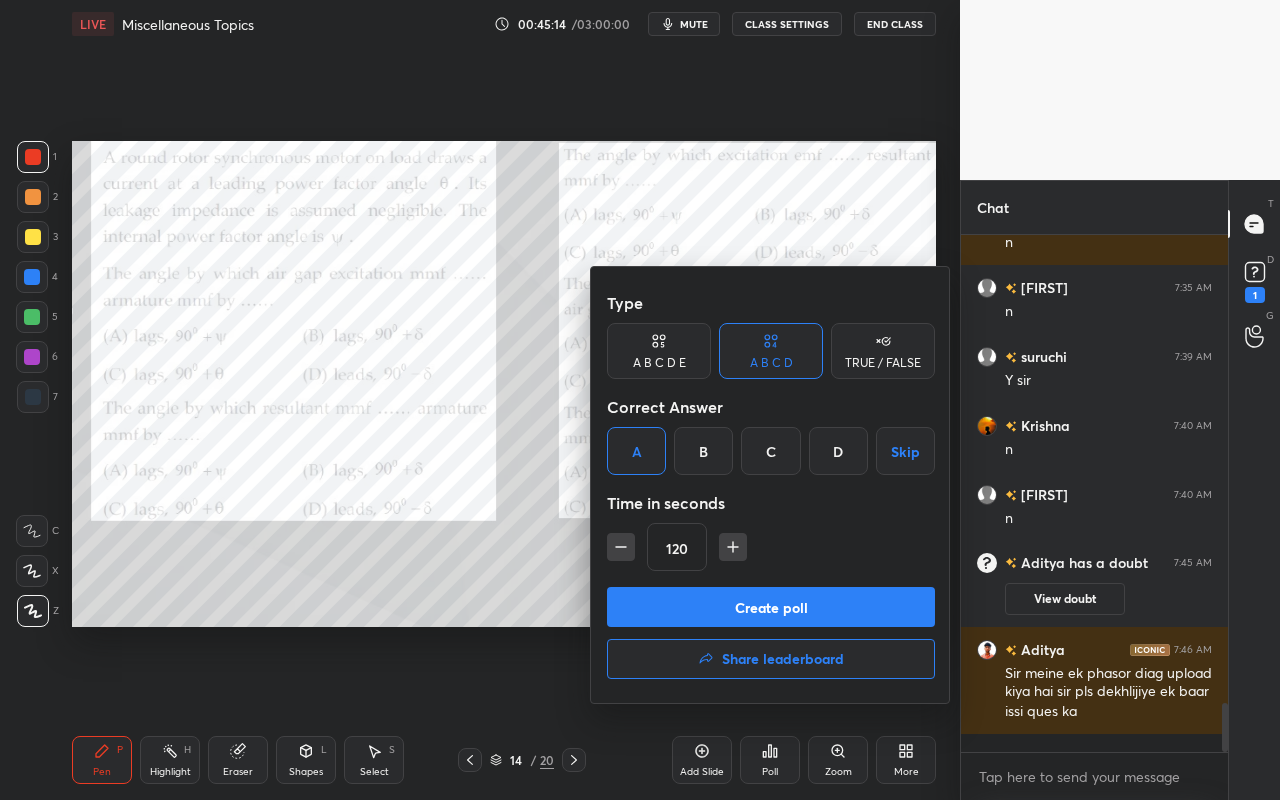 click on "Create poll" at bounding box center [771, 607] 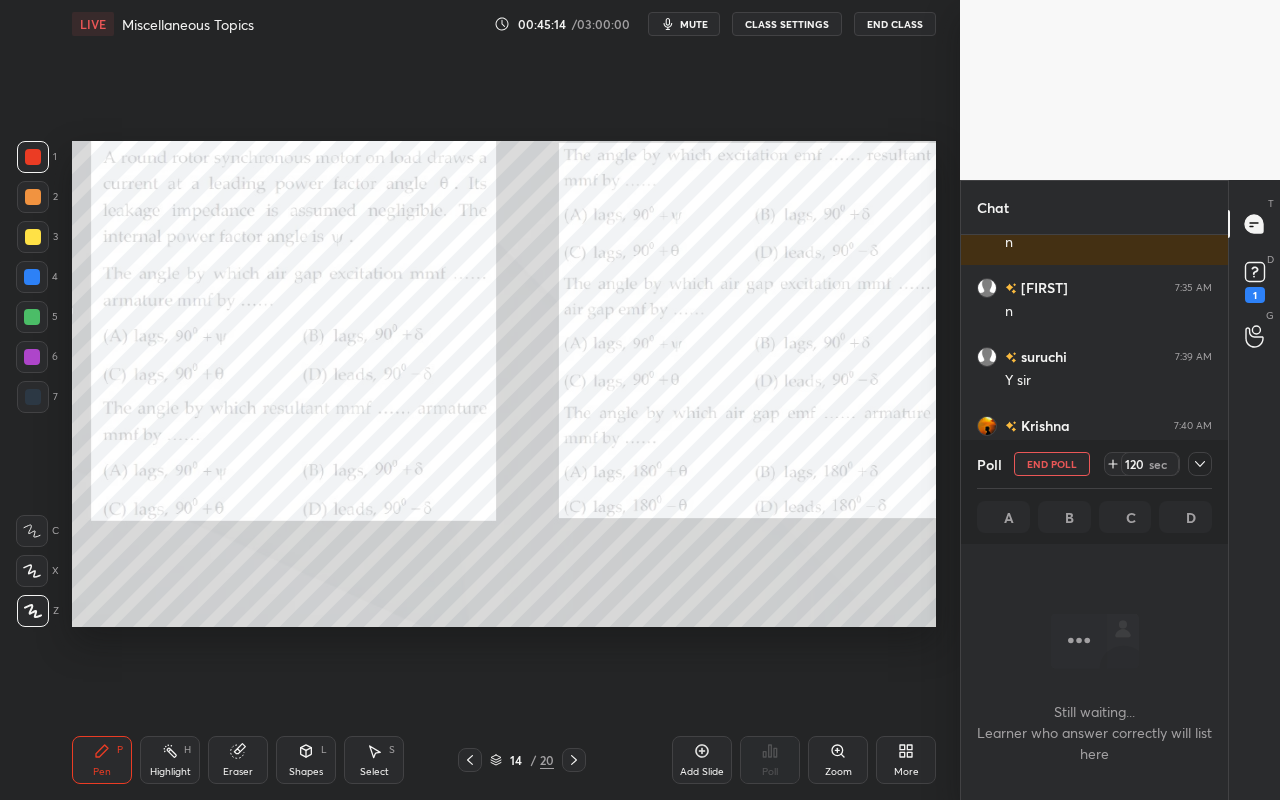 scroll, scrollTop: 413, scrollLeft: 261, axis: both 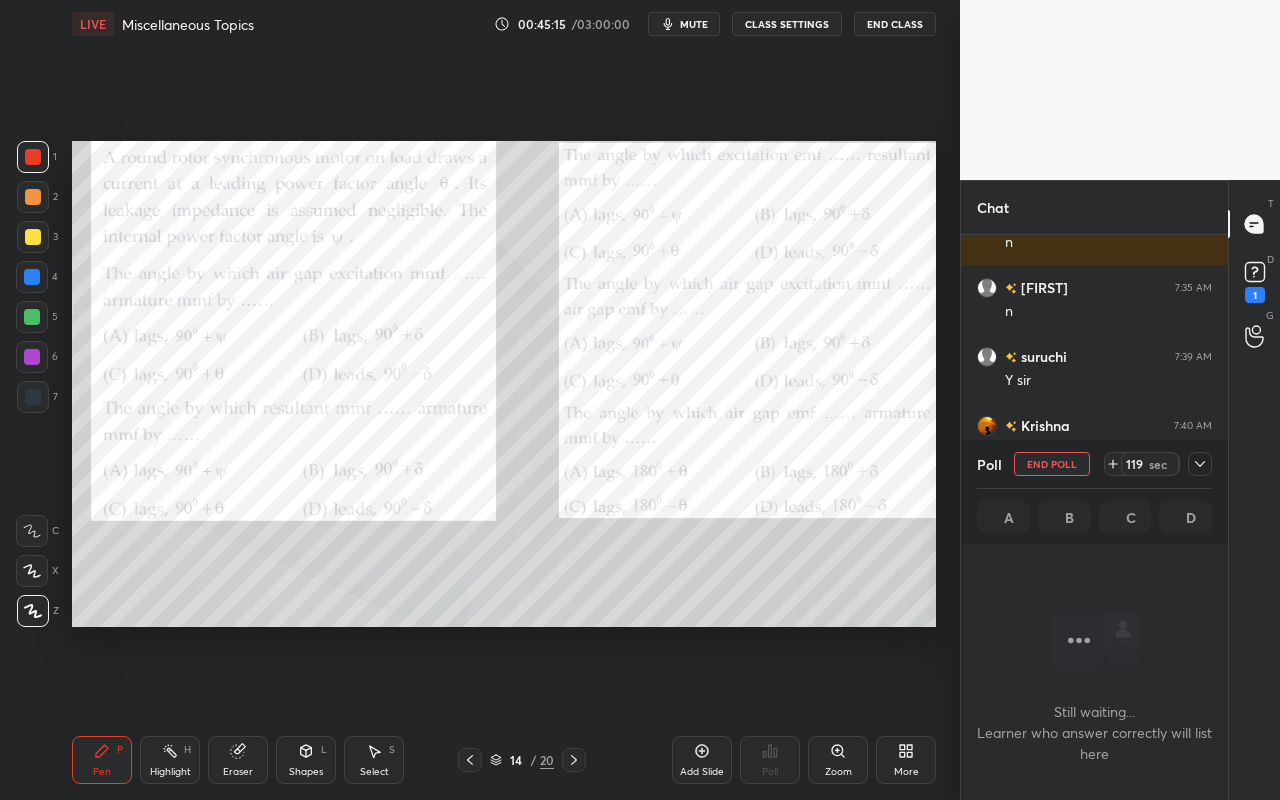 click 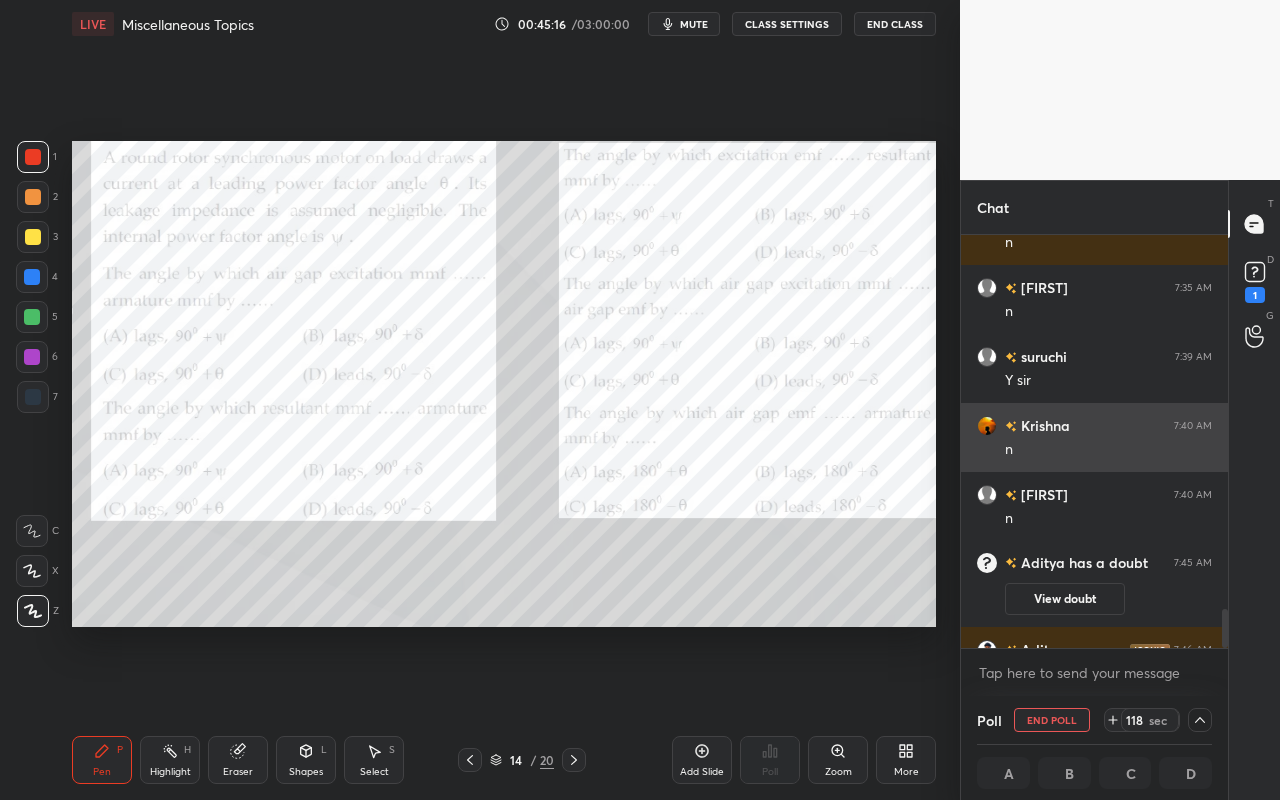 scroll, scrollTop: 1, scrollLeft: 7, axis: both 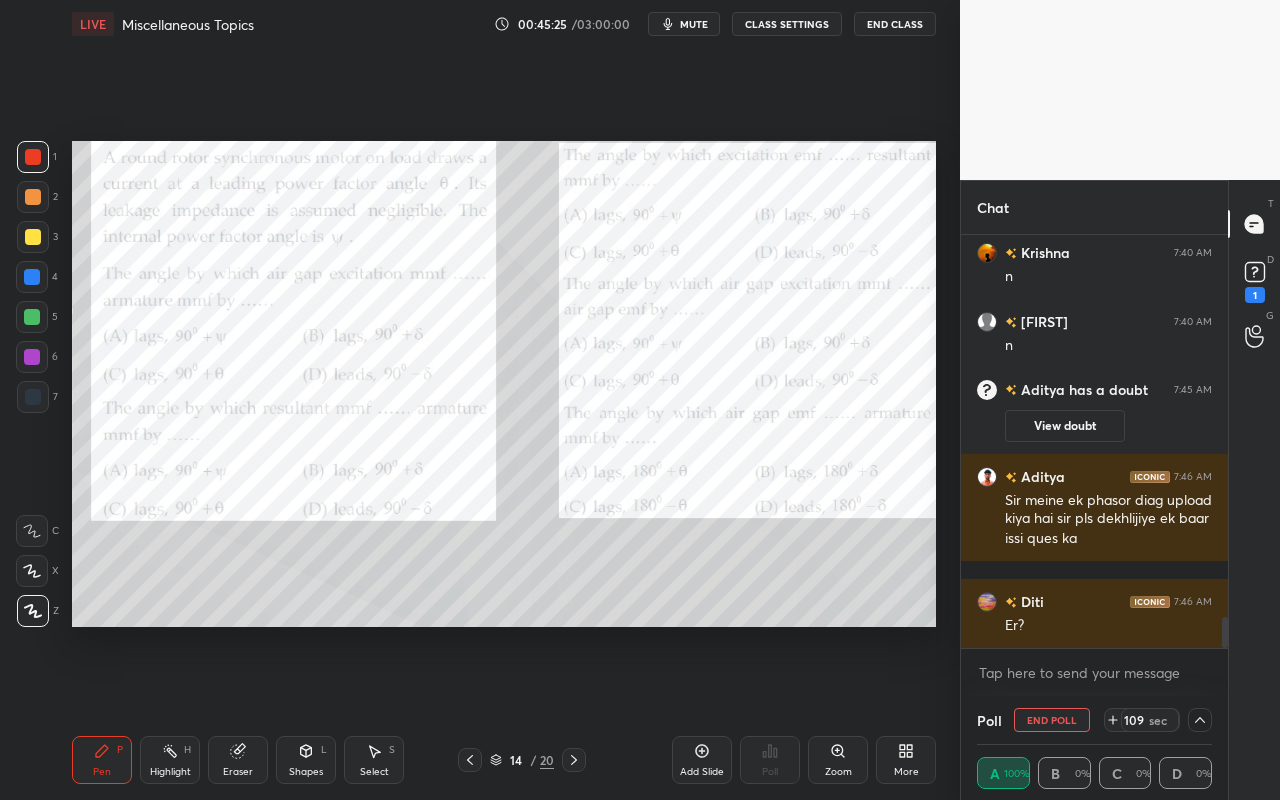 click on "Pen P" at bounding box center [102, 760] 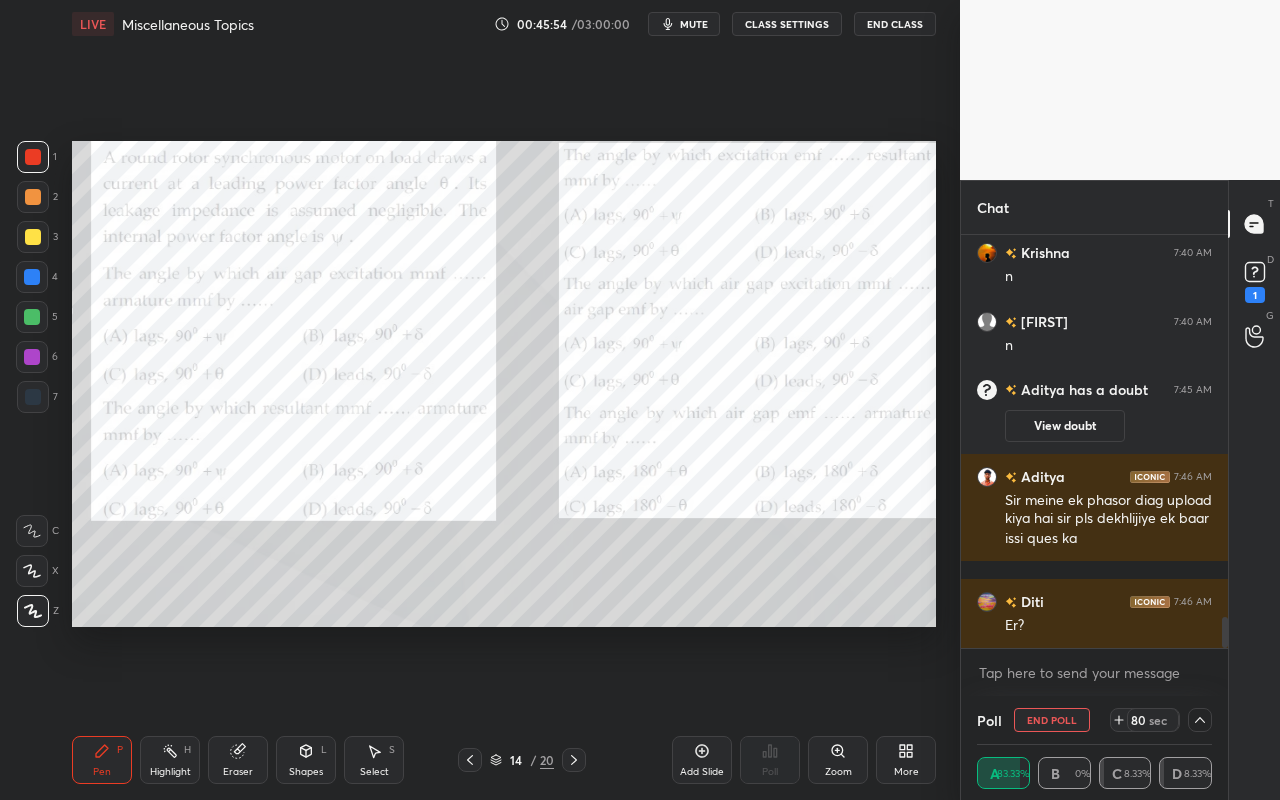 click 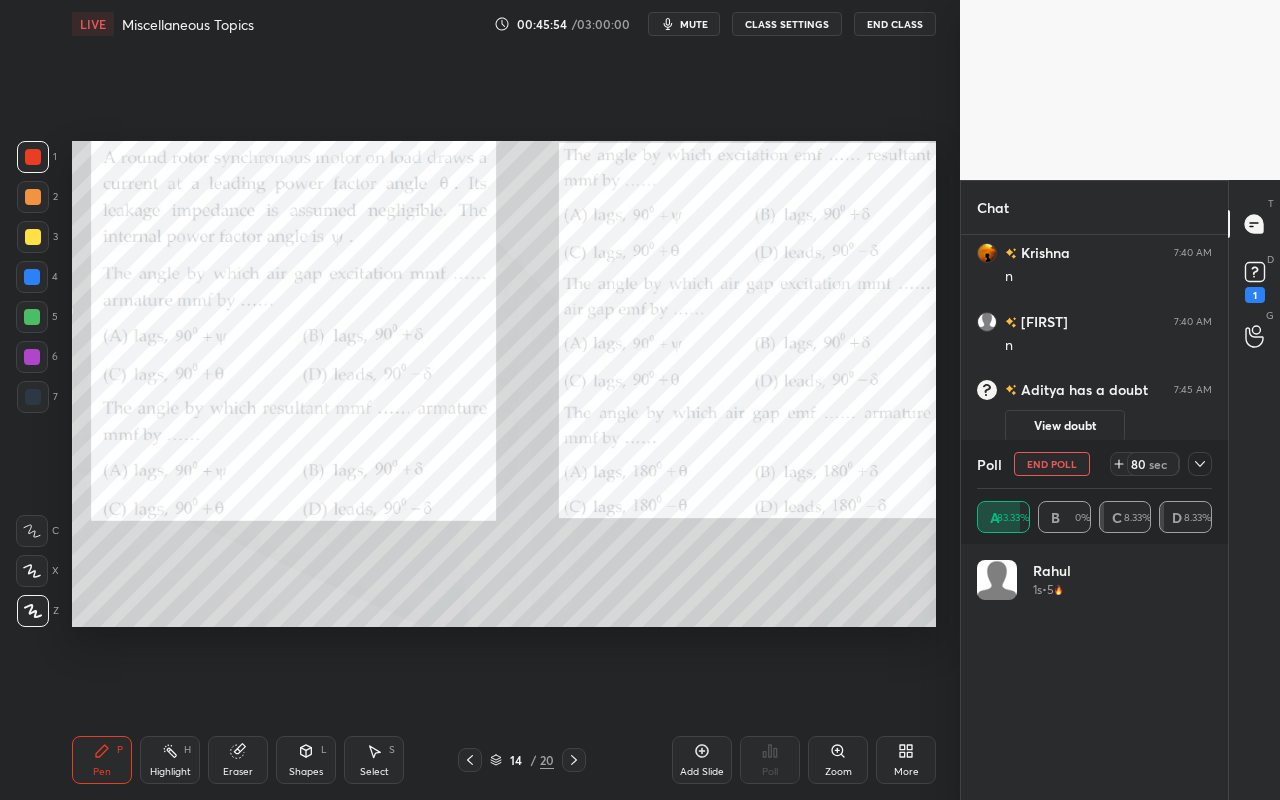 scroll, scrollTop: 7, scrollLeft: 7, axis: both 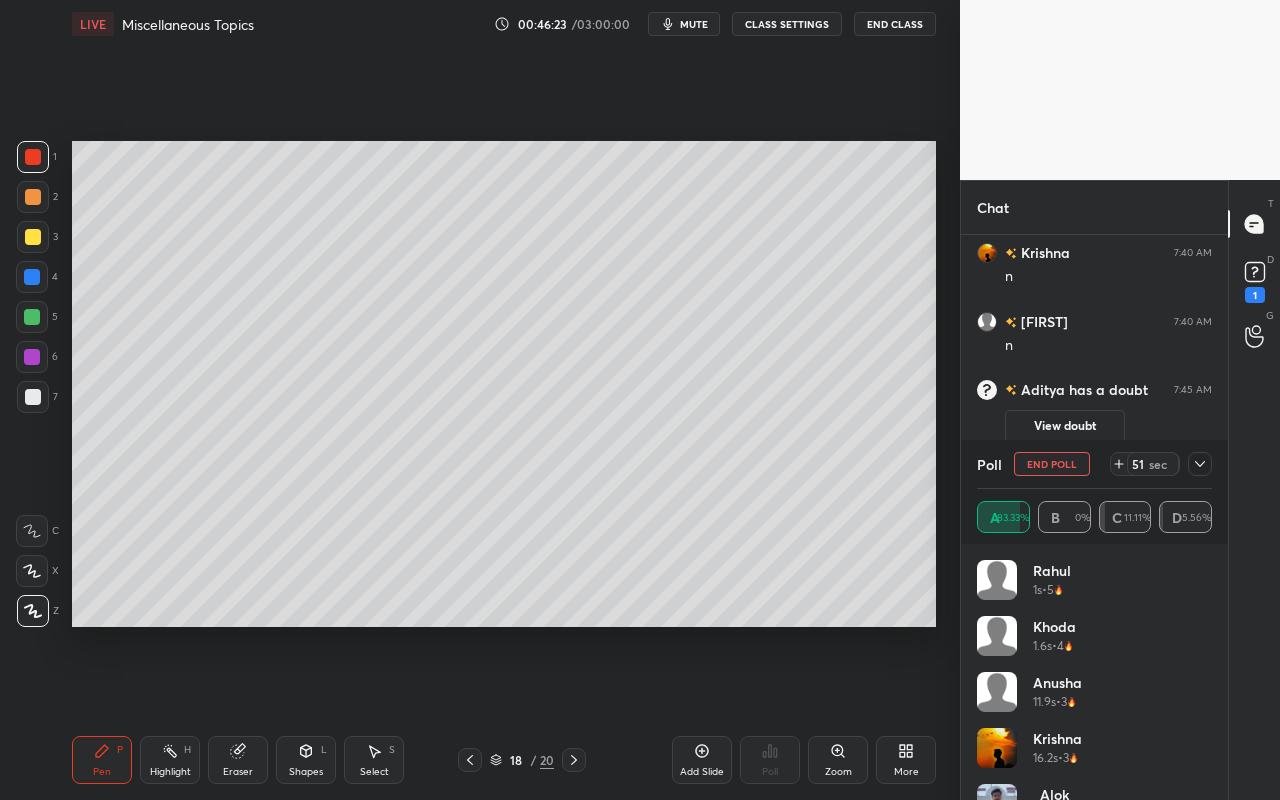 drag, startPoint x: 715, startPoint y: 760, endPoint x: 706, endPoint y: 753, distance: 11.401754 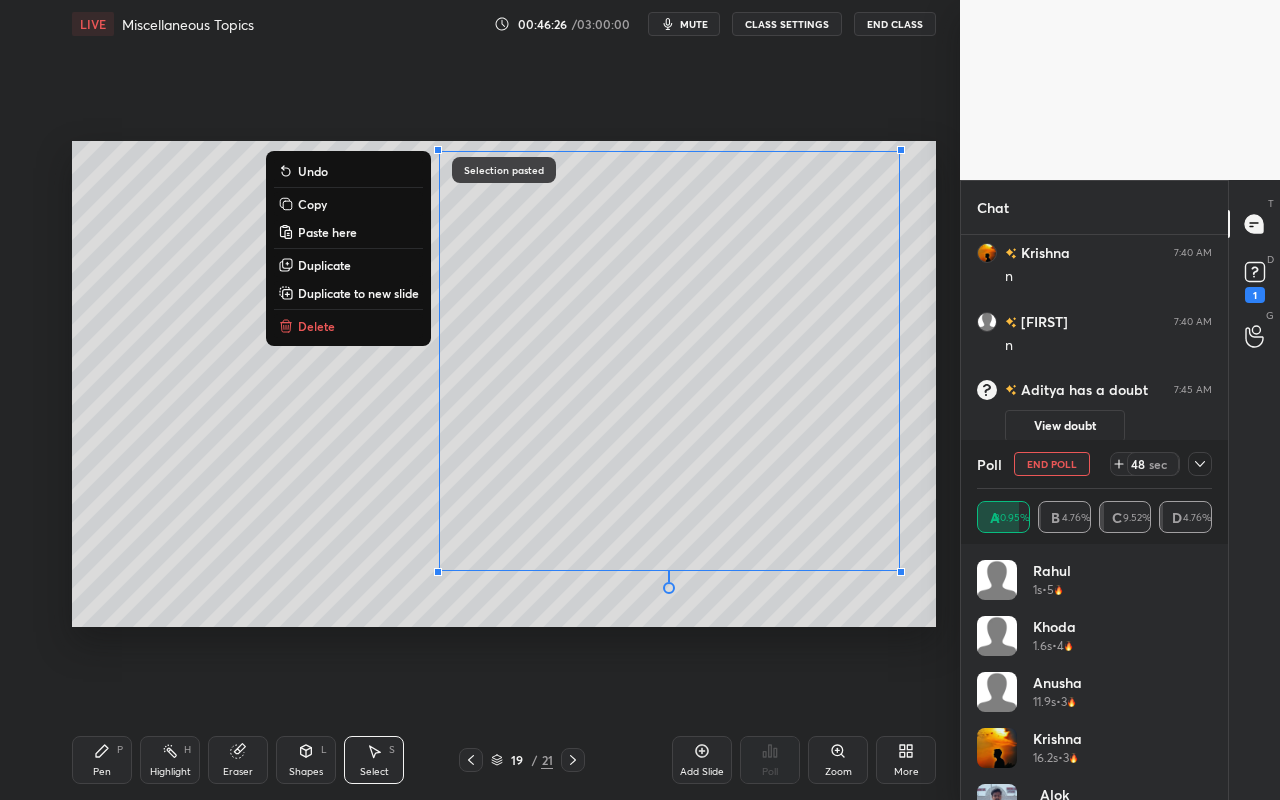 click on "Pen P" at bounding box center [102, 760] 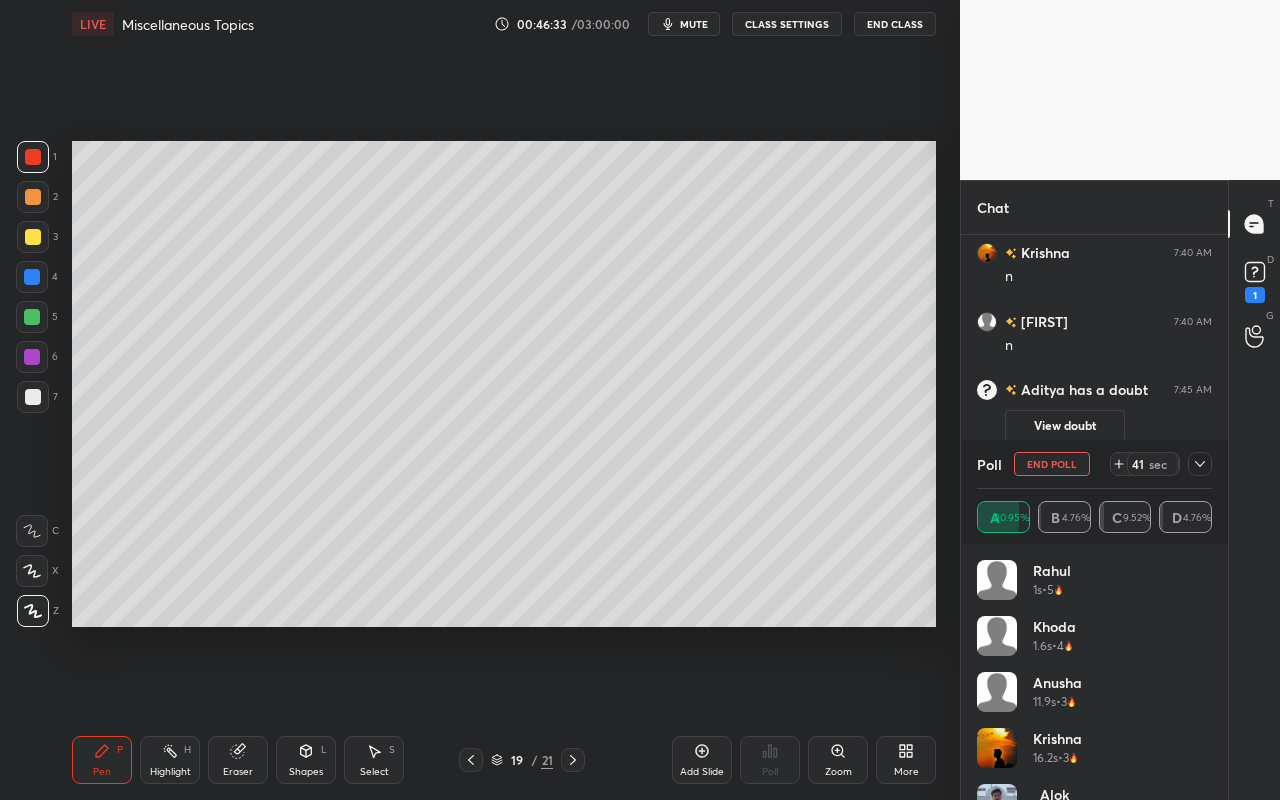 click on "Highlight H" at bounding box center (170, 760) 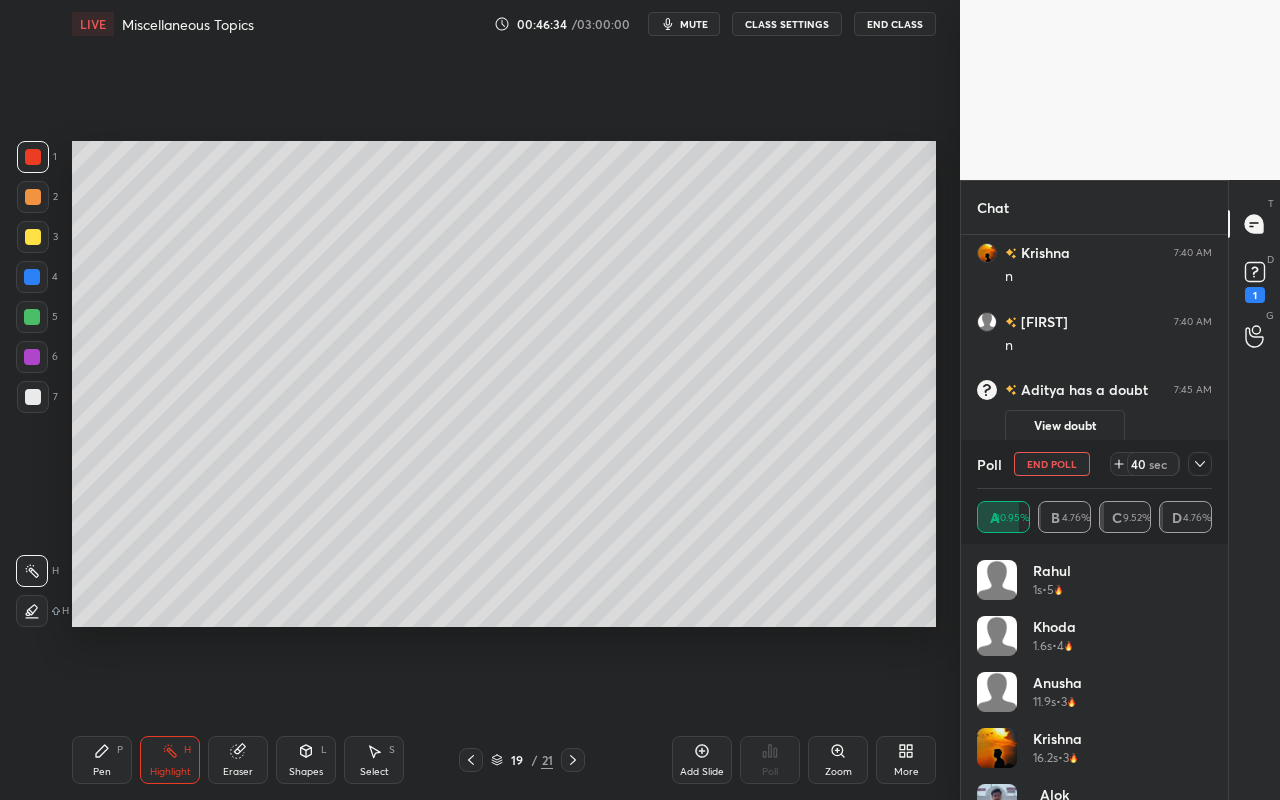 drag, startPoint x: 25, startPoint y: 605, endPoint x: 59, endPoint y: 584, distance: 39.962482 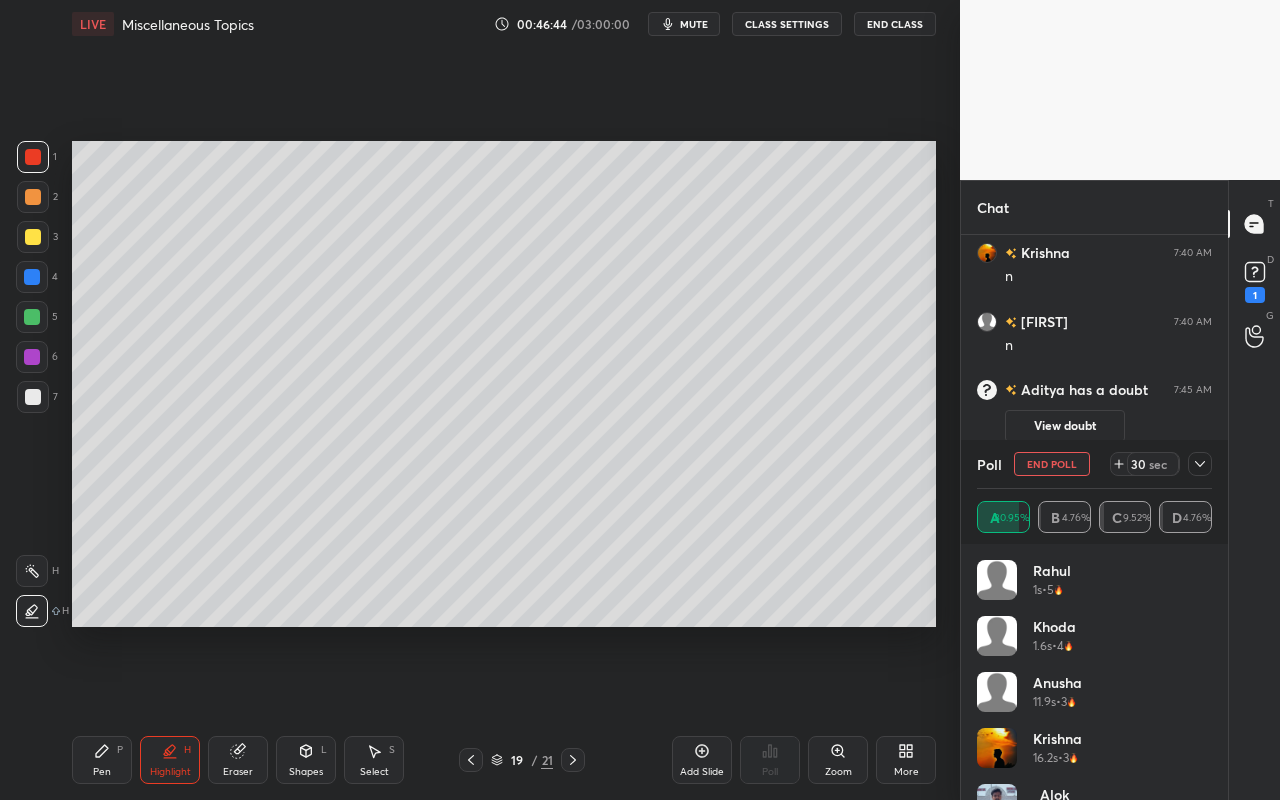 click on "Pen" at bounding box center [102, 772] 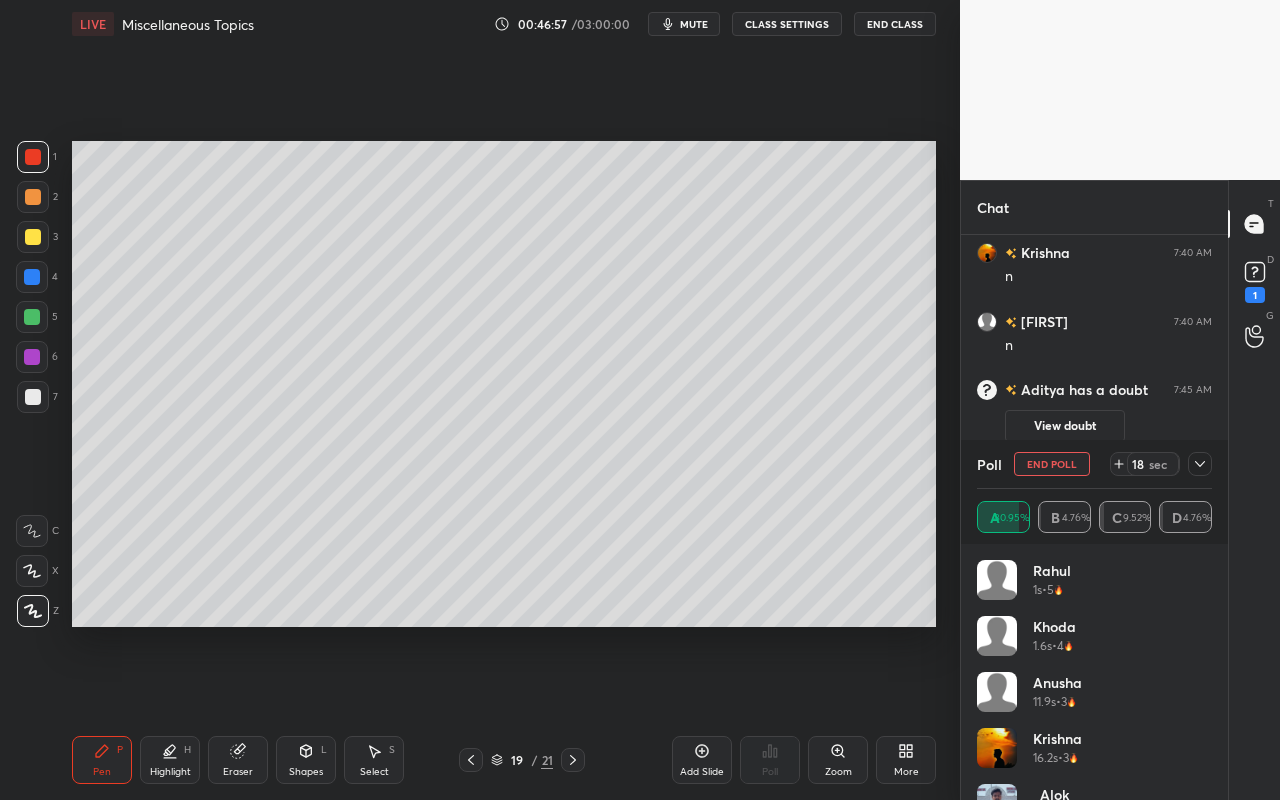 drag, startPoint x: 91, startPoint y: 769, endPoint x: 114, endPoint y: 643, distance: 128.082 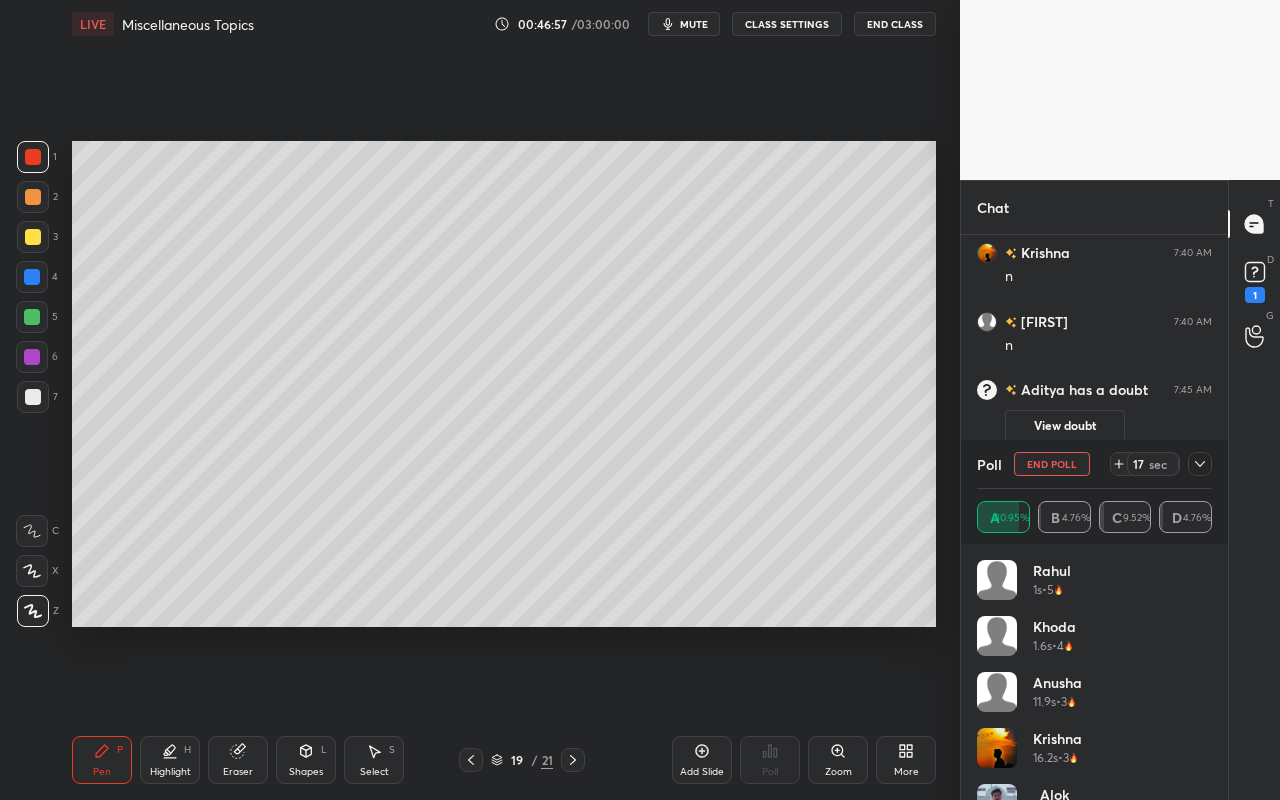scroll, scrollTop: 5194, scrollLeft: 0, axis: vertical 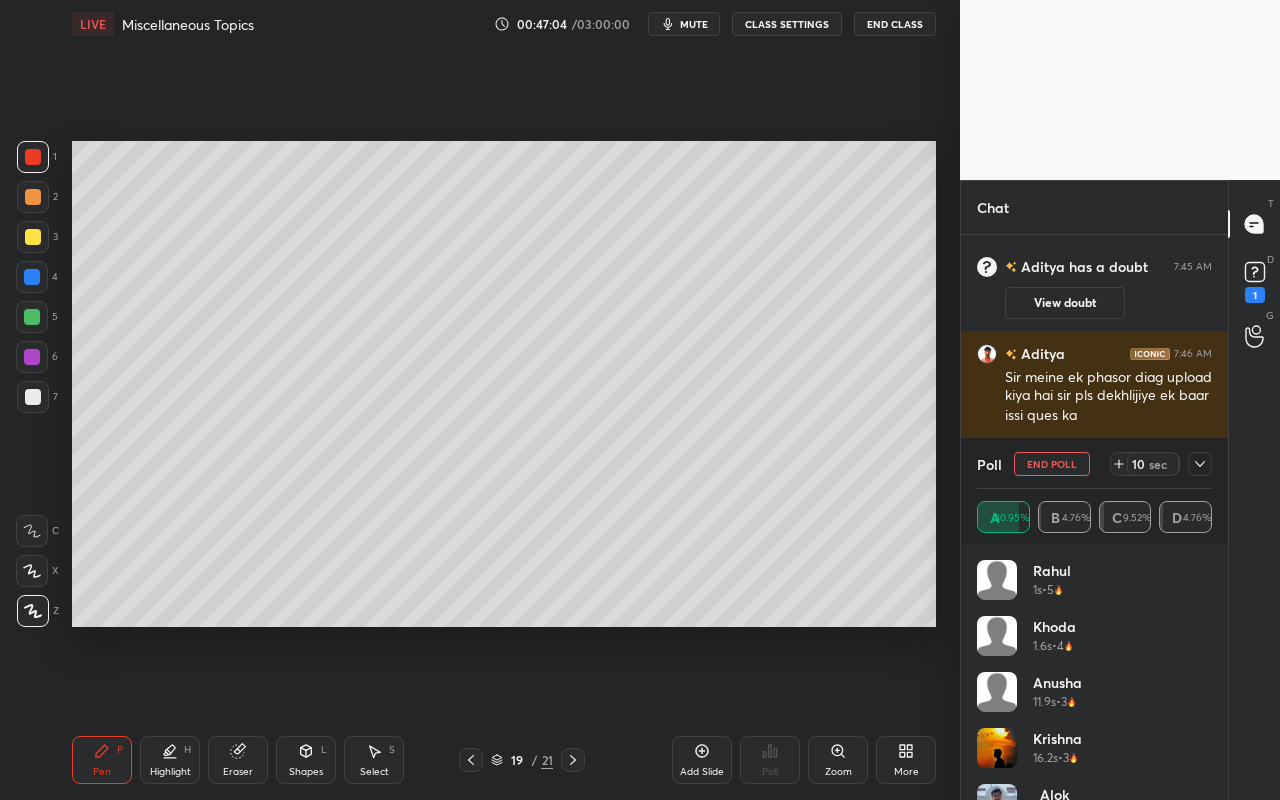 click on "Highlight" at bounding box center [170, 772] 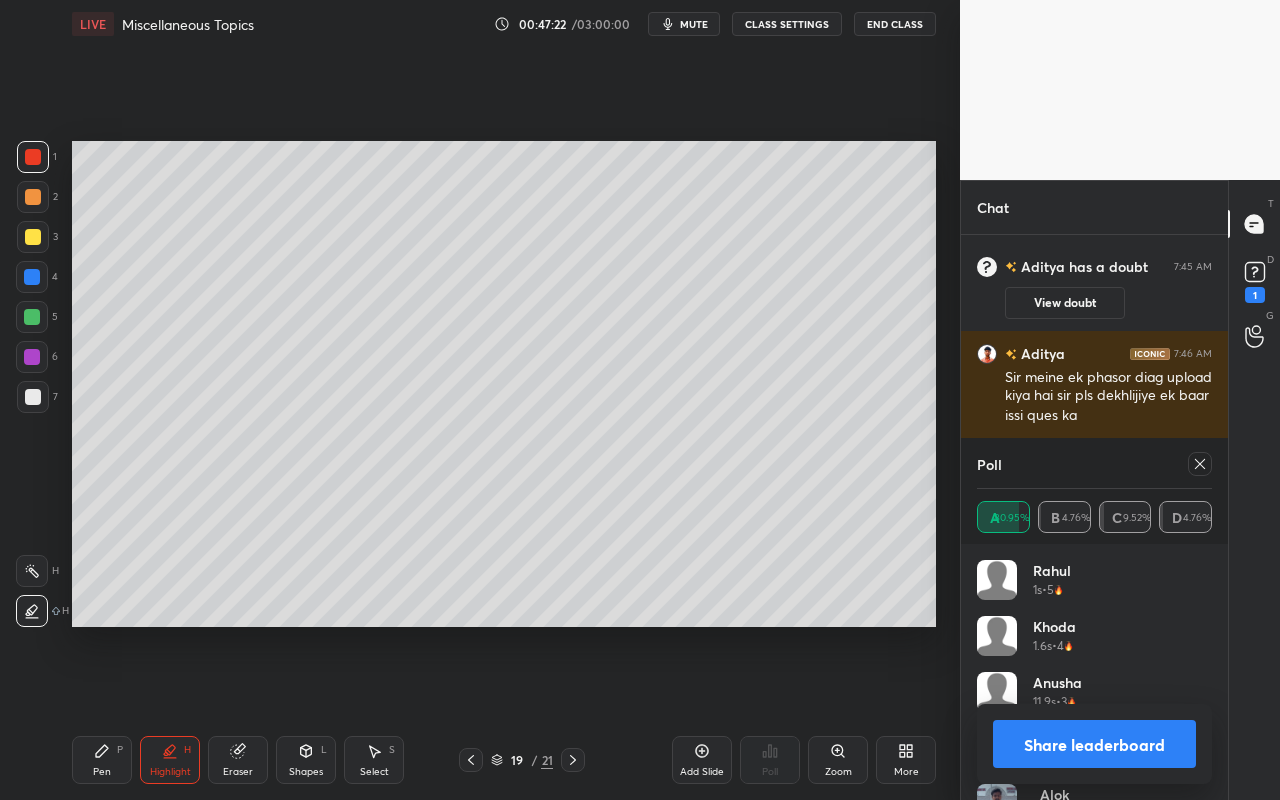 click on "Pen P Highlight H Eraser Shapes L Select S 19 / 21 Add Slide Poll Zoom More" at bounding box center (504, 760) 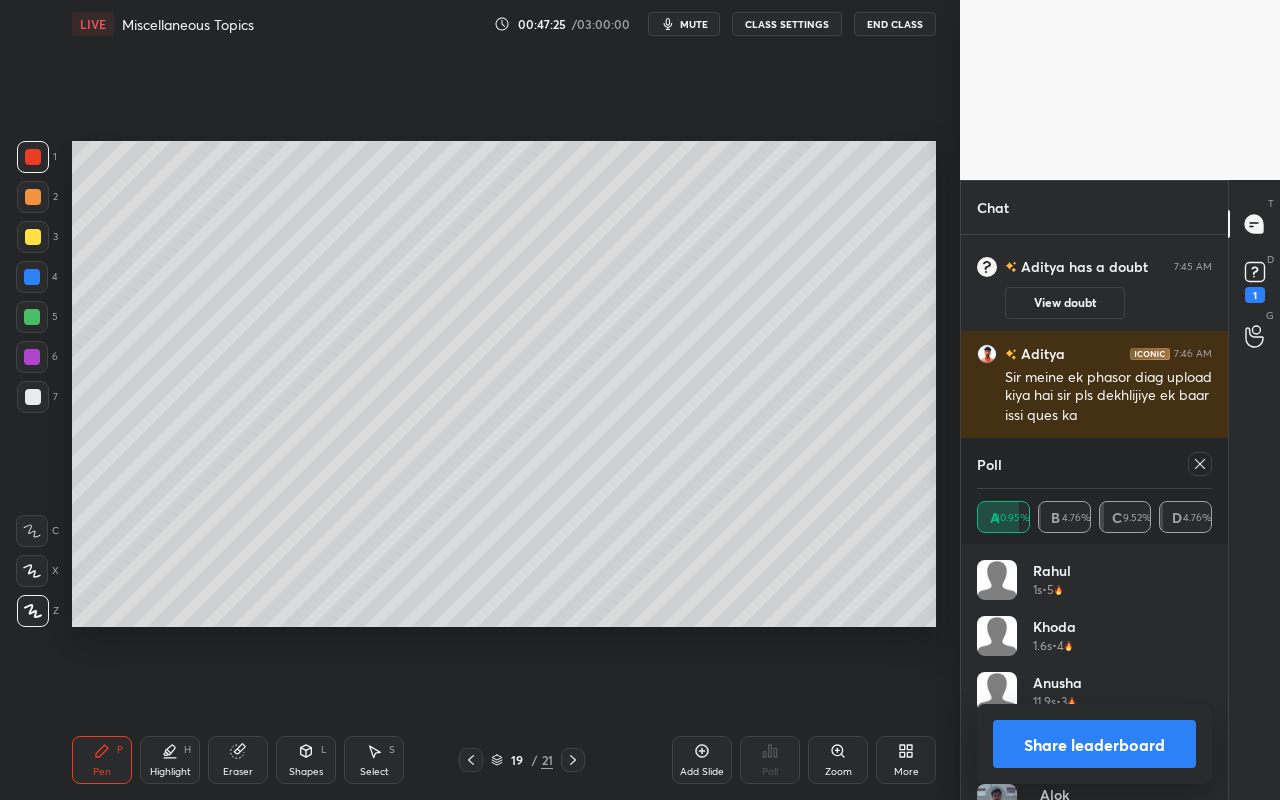 drag, startPoint x: 169, startPoint y: 761, endPoint x: 165, endPoint y: 734, distance: 27.294687 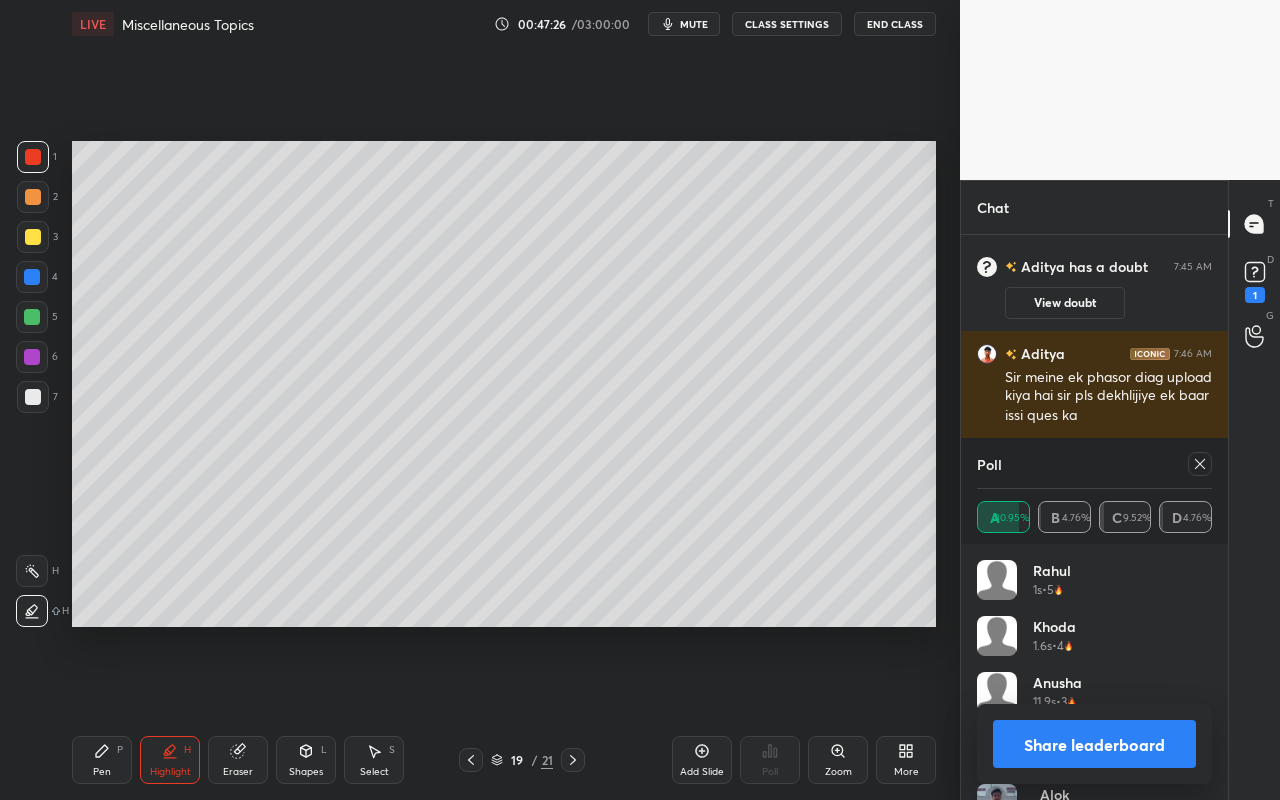 click 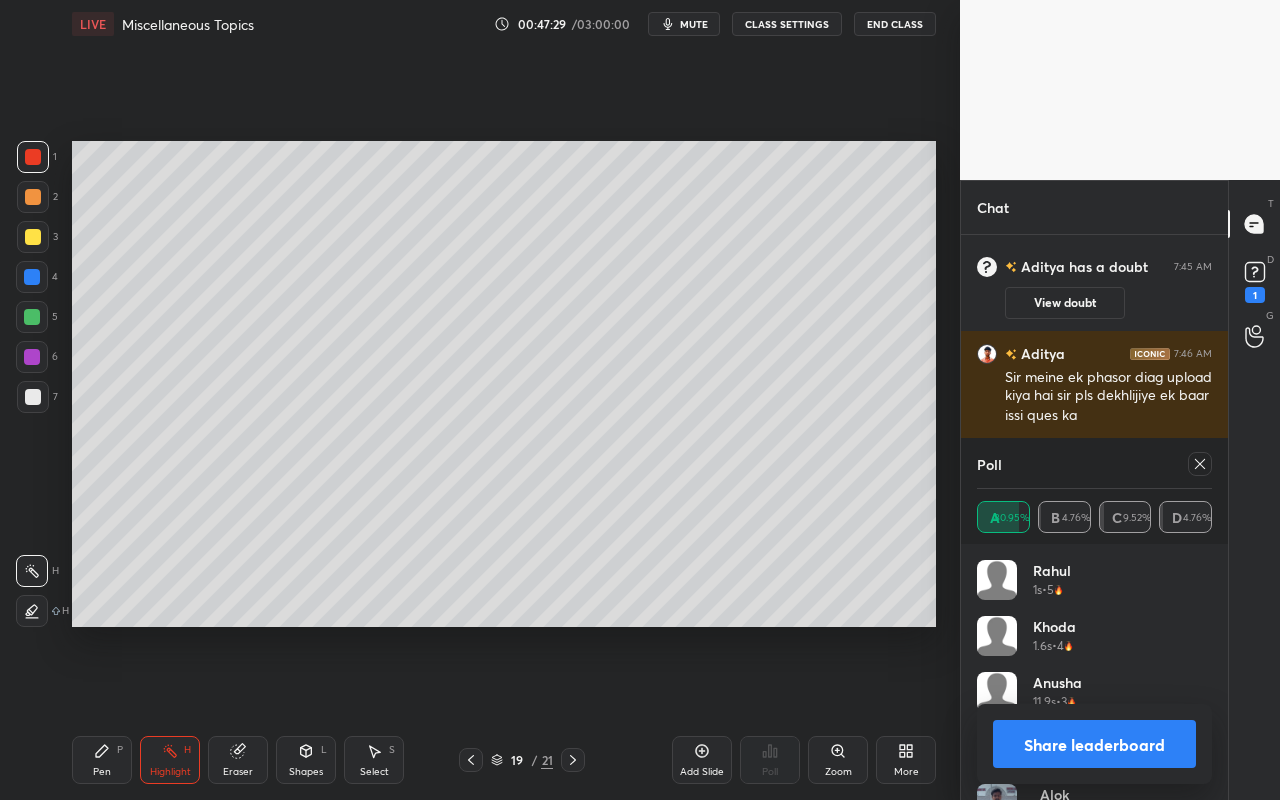 drag, startPoint x: 93, startPoint y: 761, endPoint x: 268, endPoint y: 638, distance: 213.90184 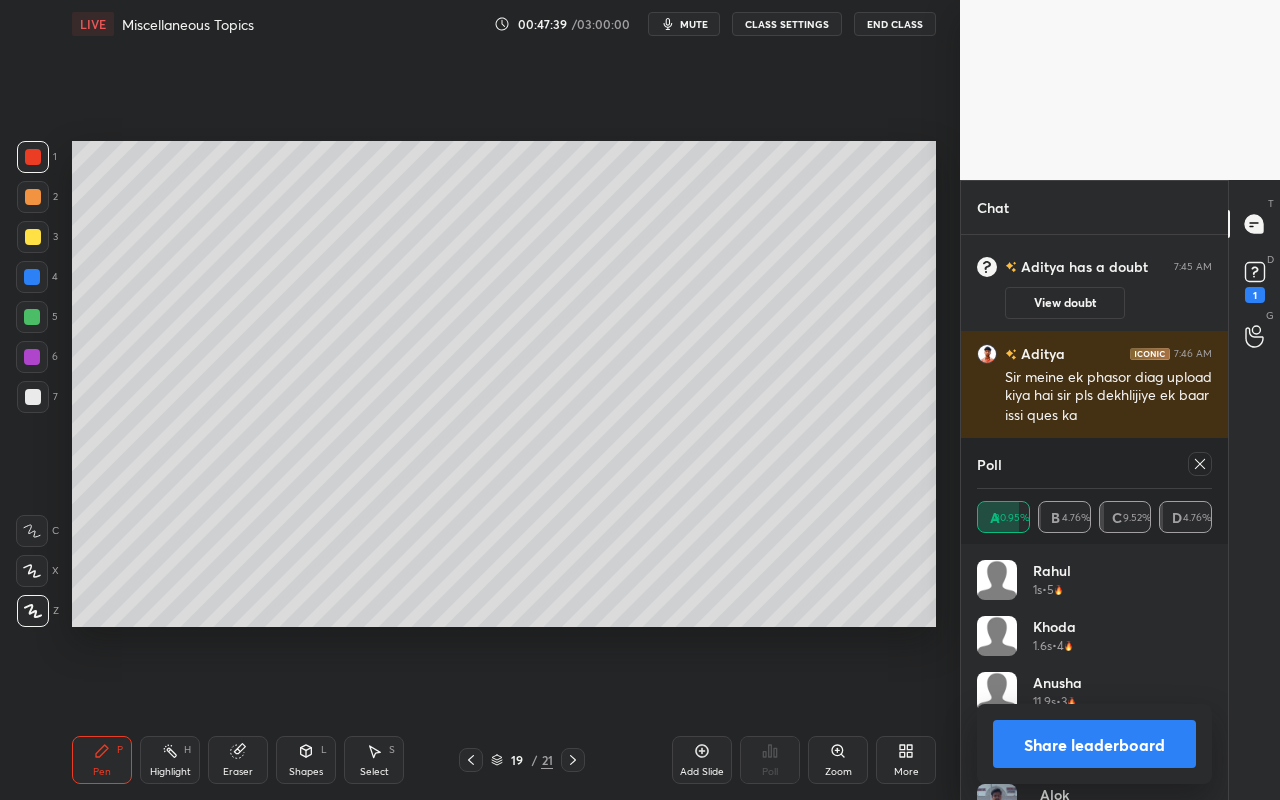 click on "Pen P" at bounding box center [102, 760] 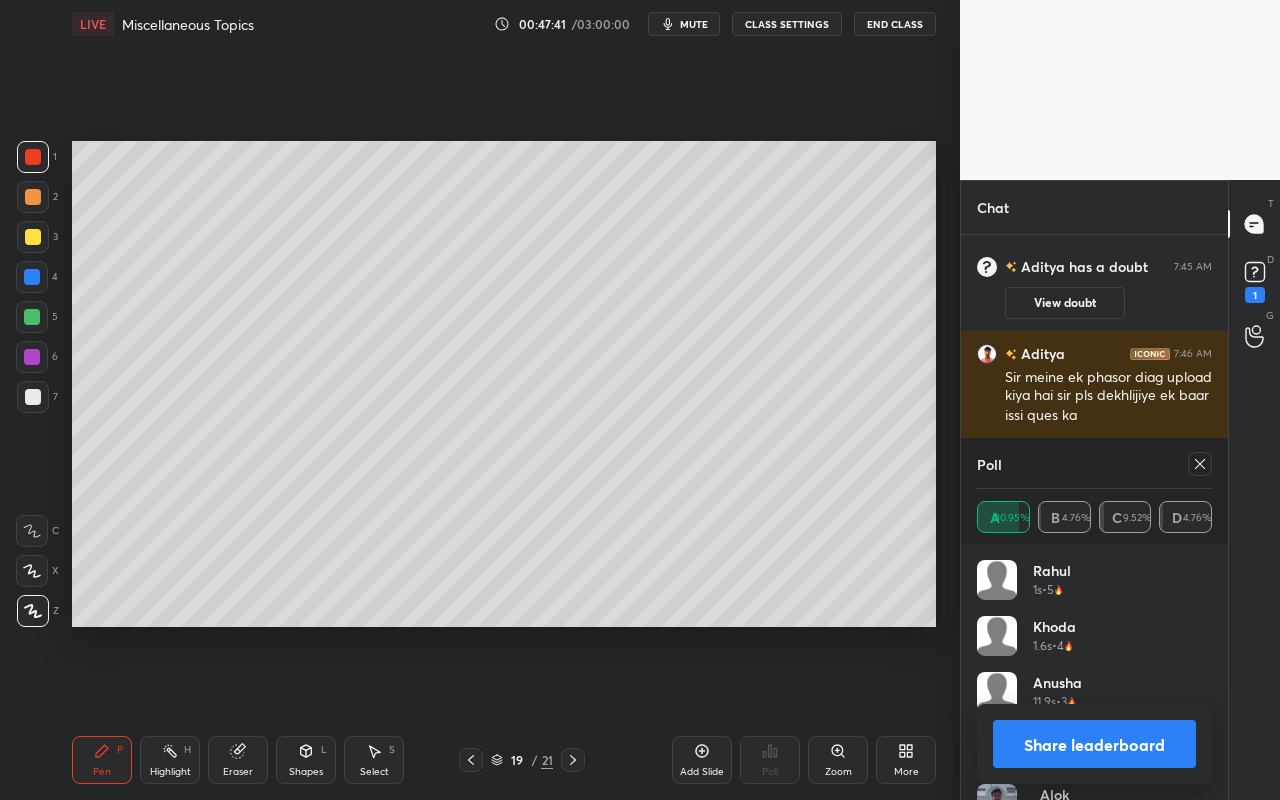 scroll, scrollTop: 5281, scrollLeft: 0, axis: vertical 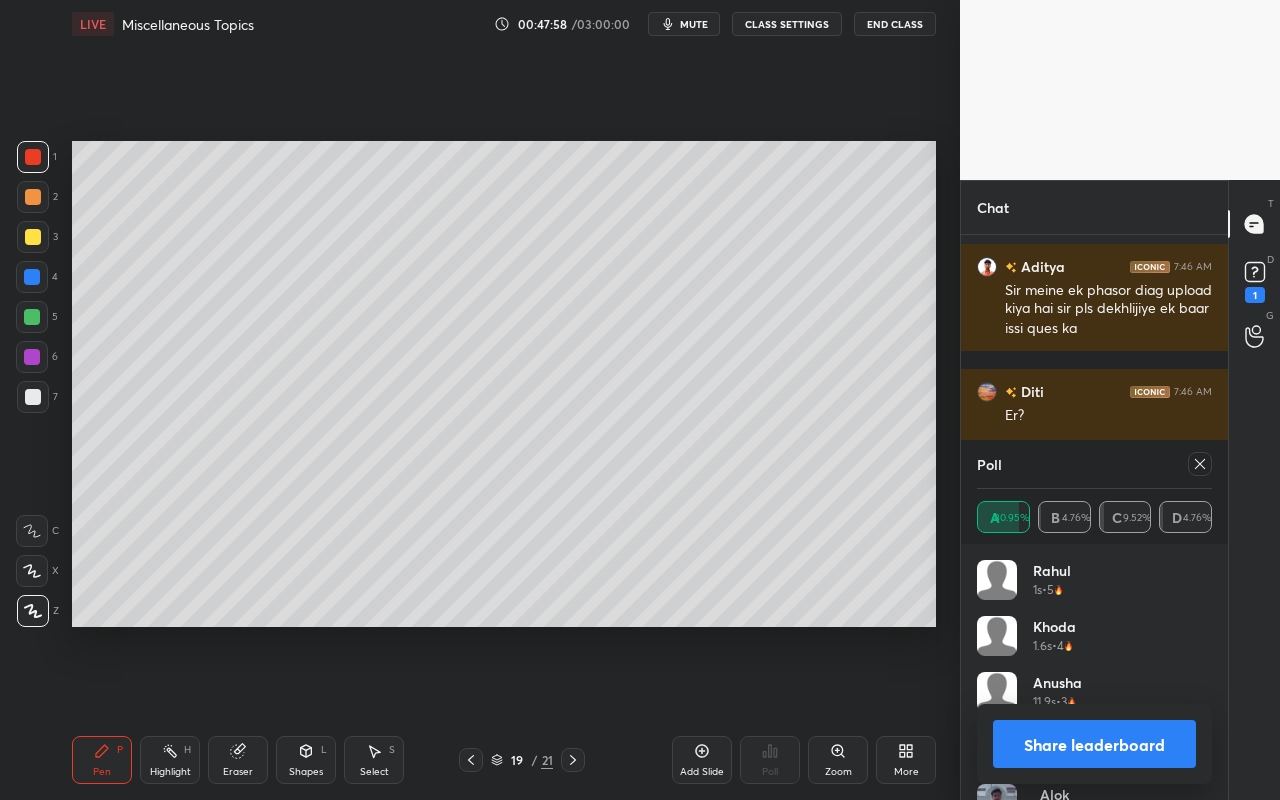 click 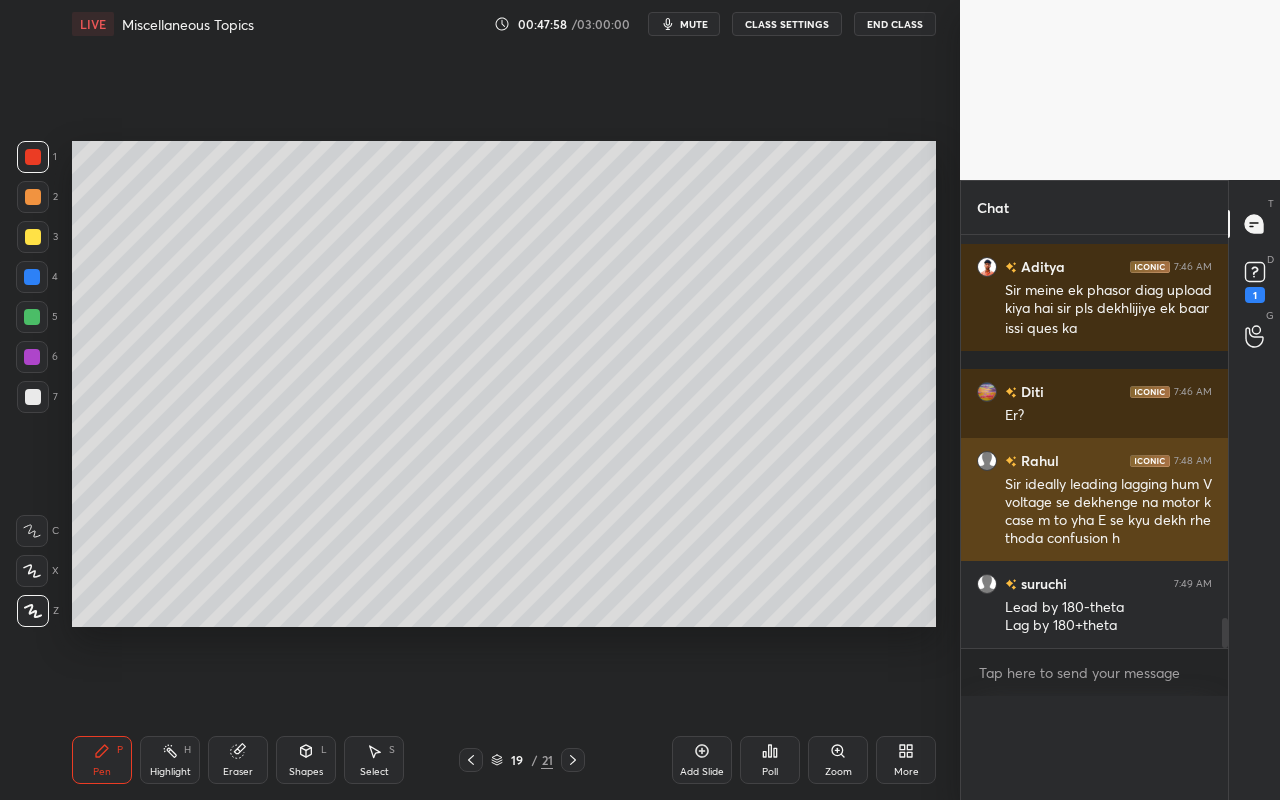 scroll, scrollTop: 0, scrollLeft: 0, axis: both 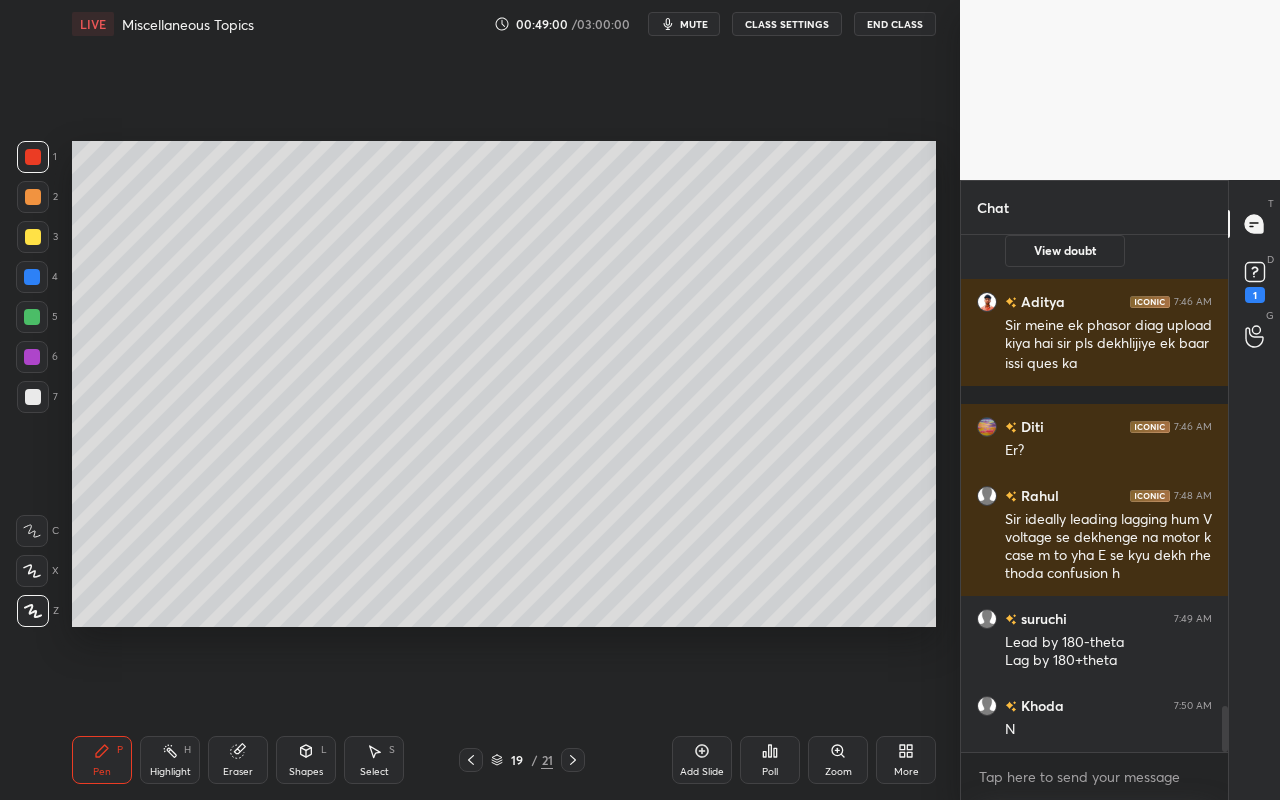 click on "Setting up your live class Poll for   secs No correct answer Start poll" at bounding box center [504, 384] 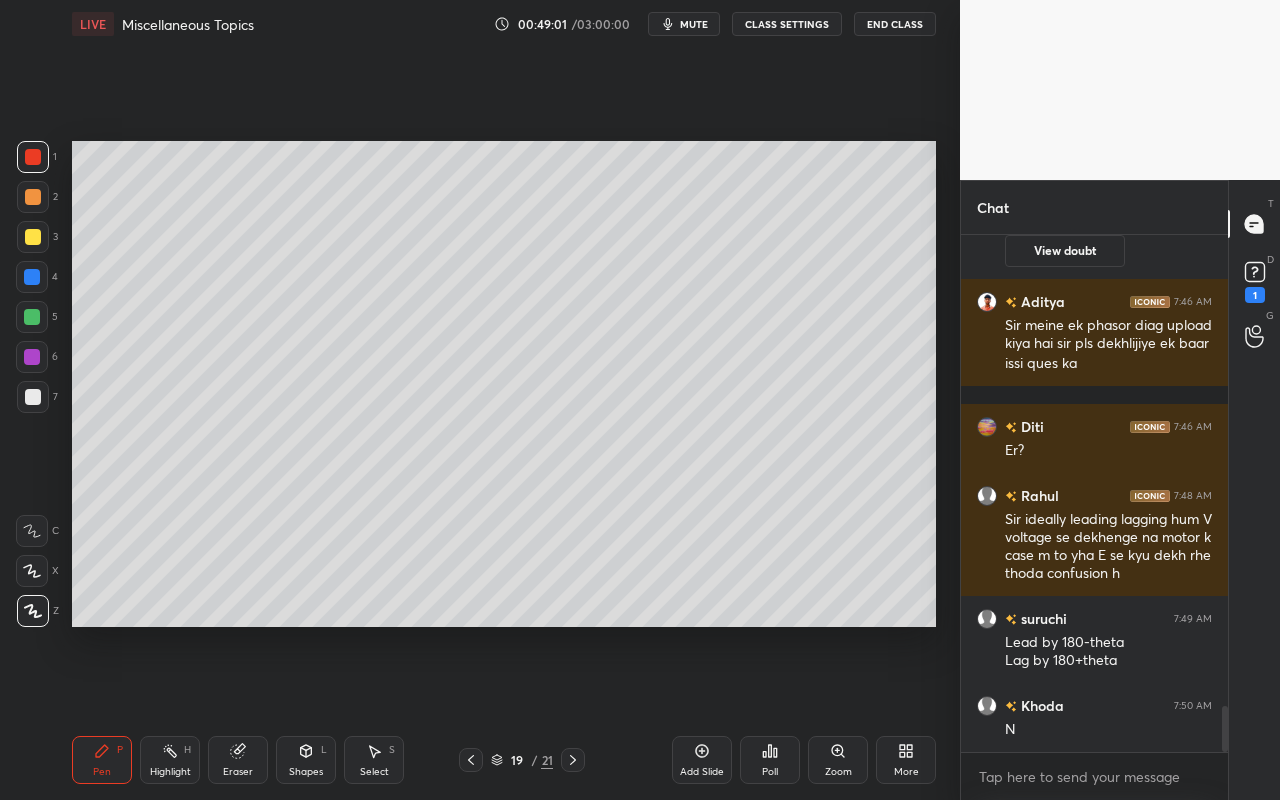 click on "Add Slide" at bounding box center [702, 760] 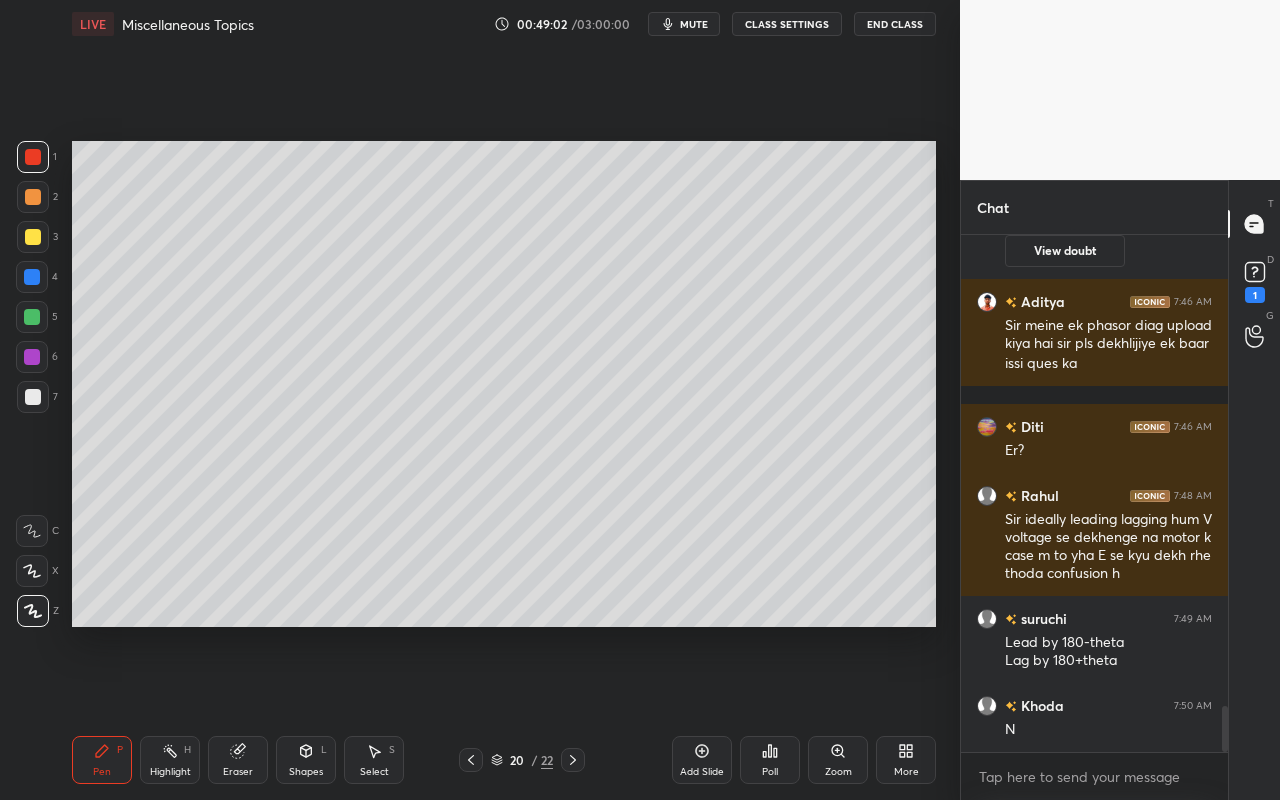 click on "Shapes" at bounding box center (306, 772) 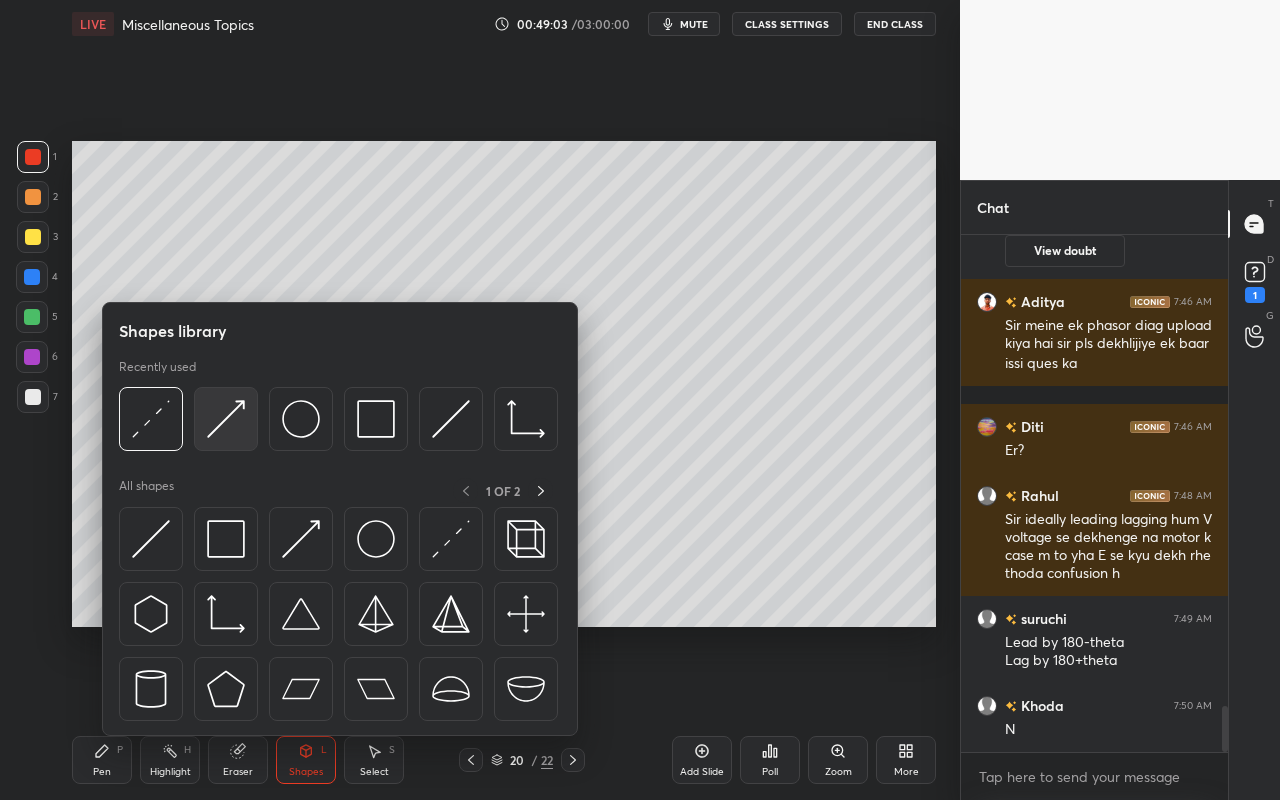 click at bounding box center (226, 419) 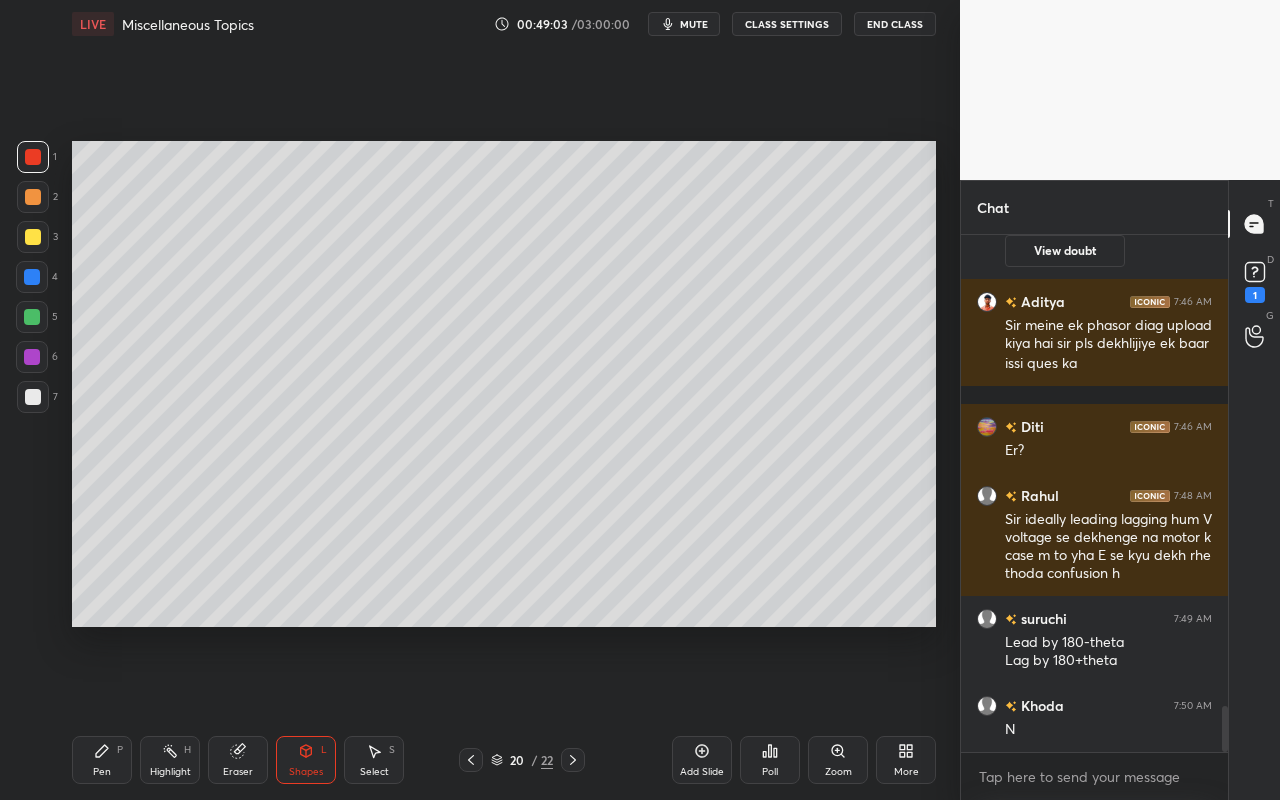 click at bounding box center [32, 317] 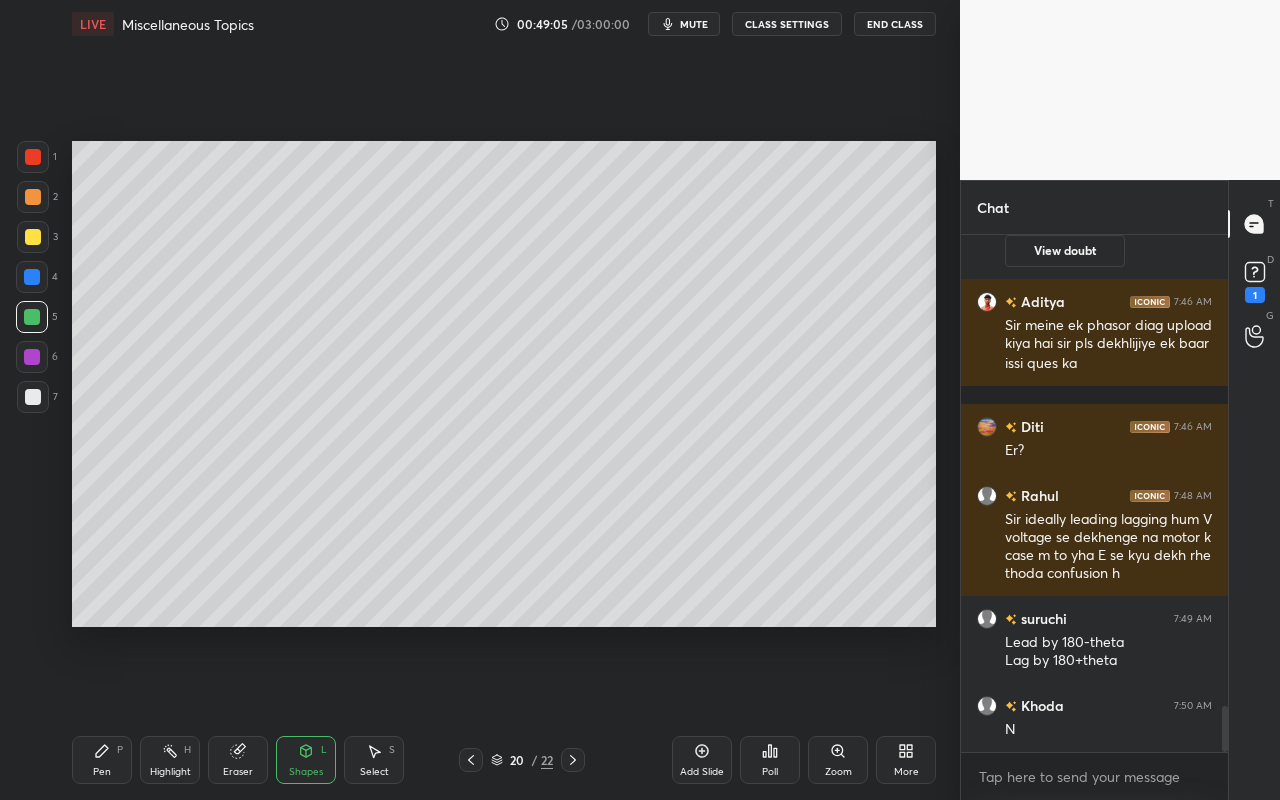 drag, startPoint x: 104, startPoint y: 752, endPoint x: 149, endPoint y: 690, distance: 76.6094 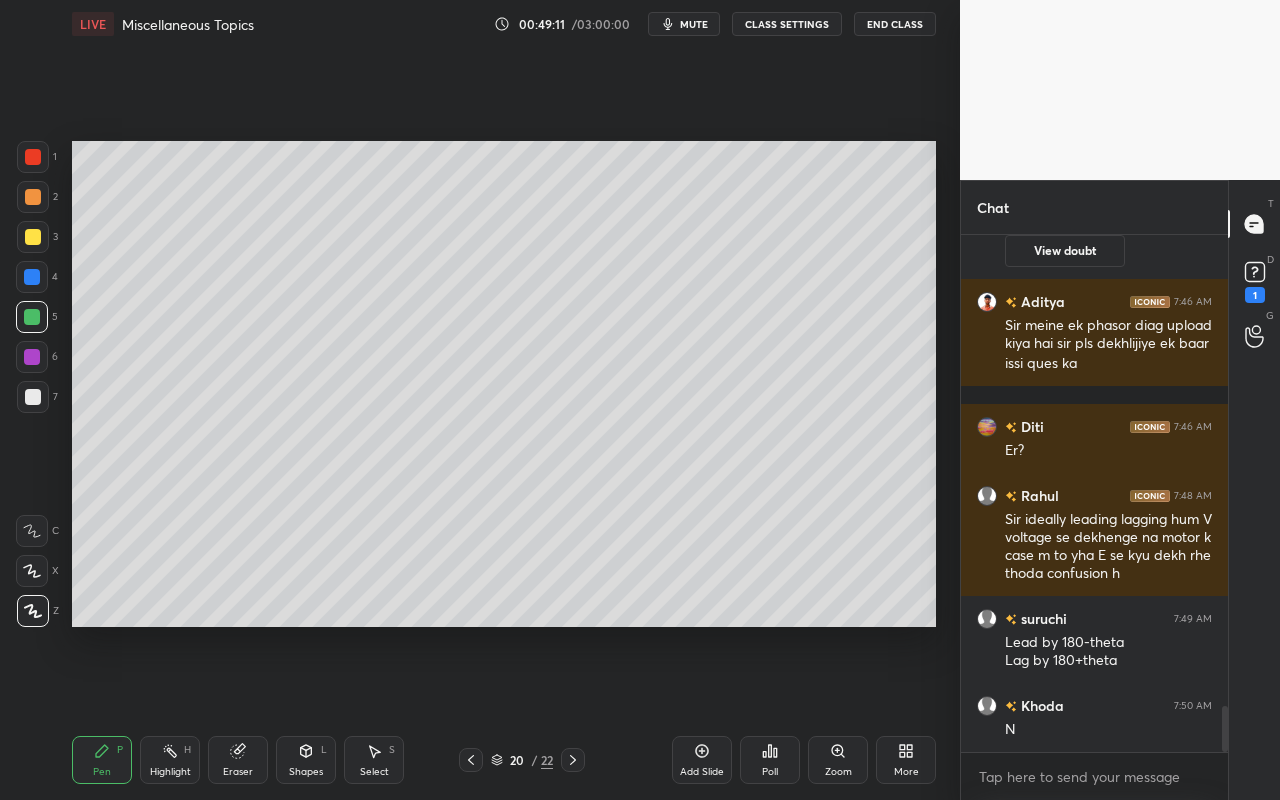 click on "Shapes L" at bounding box center [306, 760] 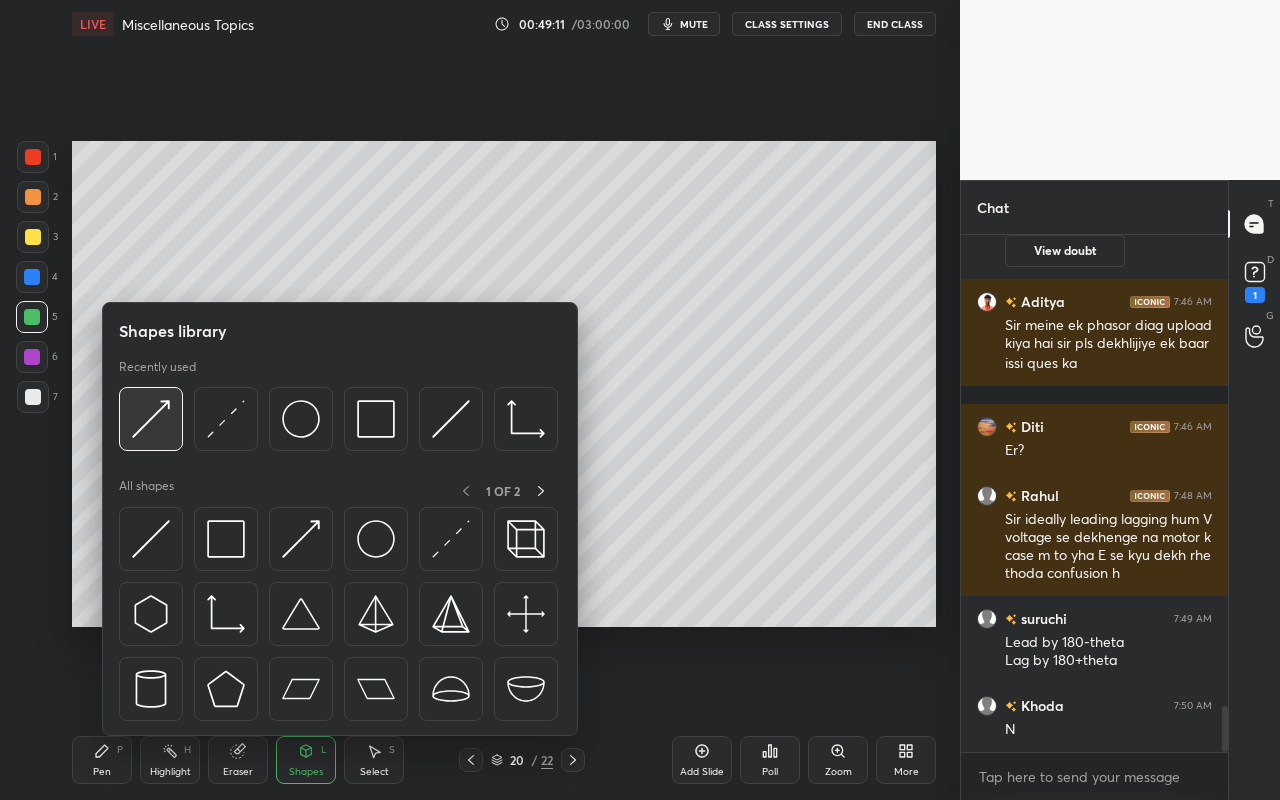 click at bounding box center (151, 419) 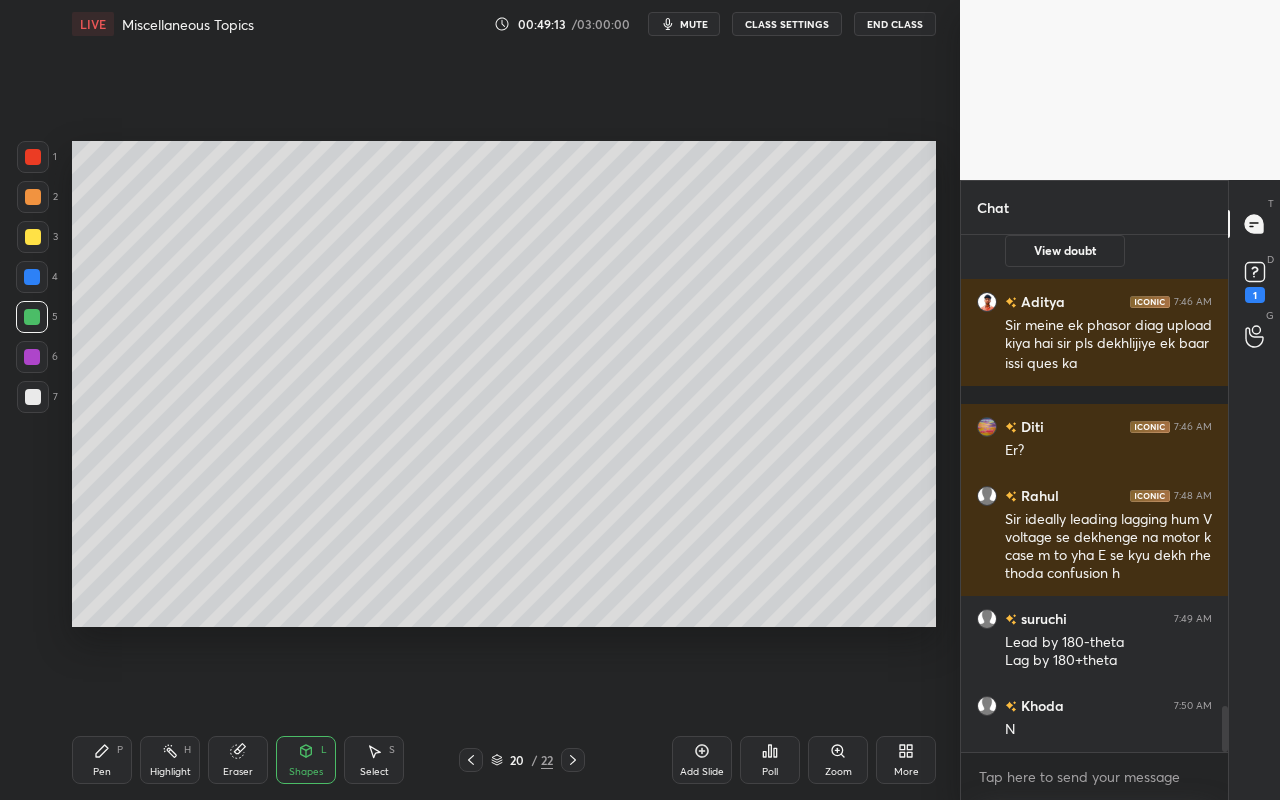 drag, startPoint x: 112, startPoint y: 762, endPoint x: 122, endPoint y: 749, distance: 16.40122 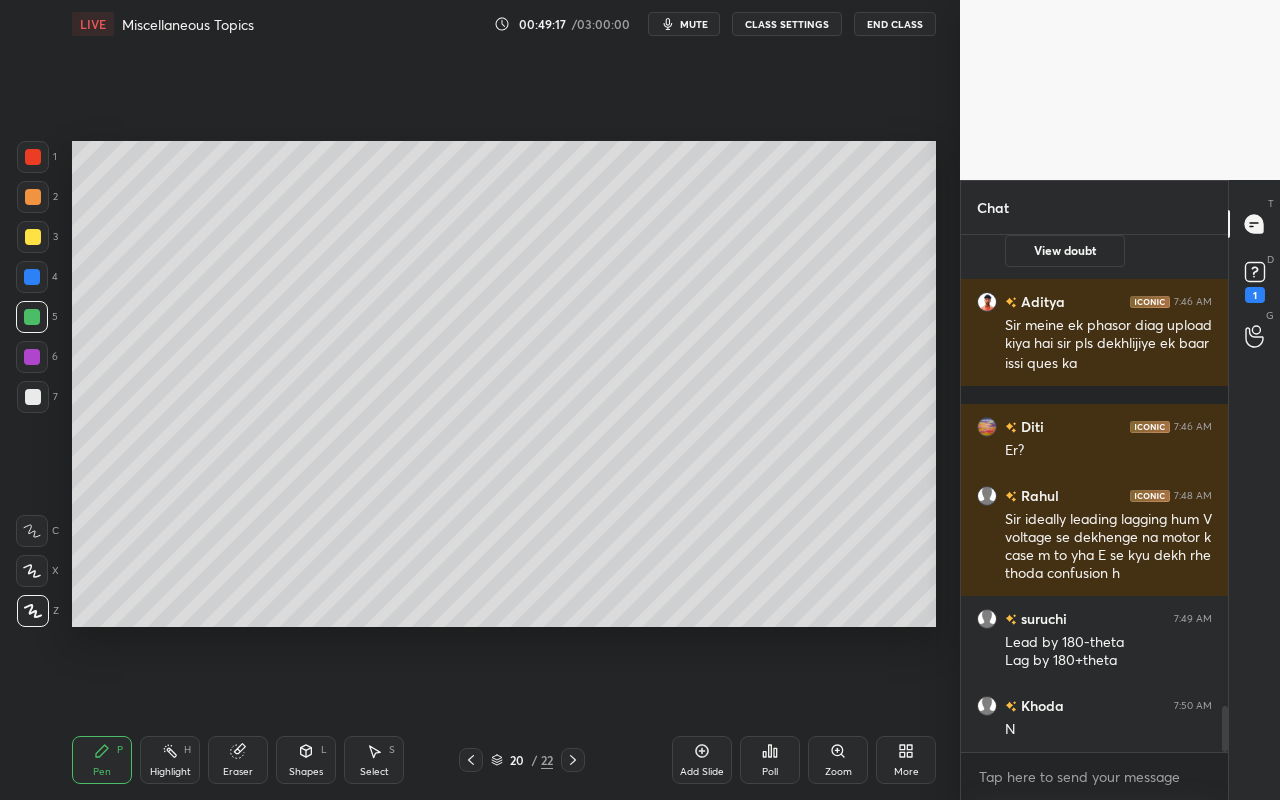 click on "Shapes" at bounding box center (306, 772) 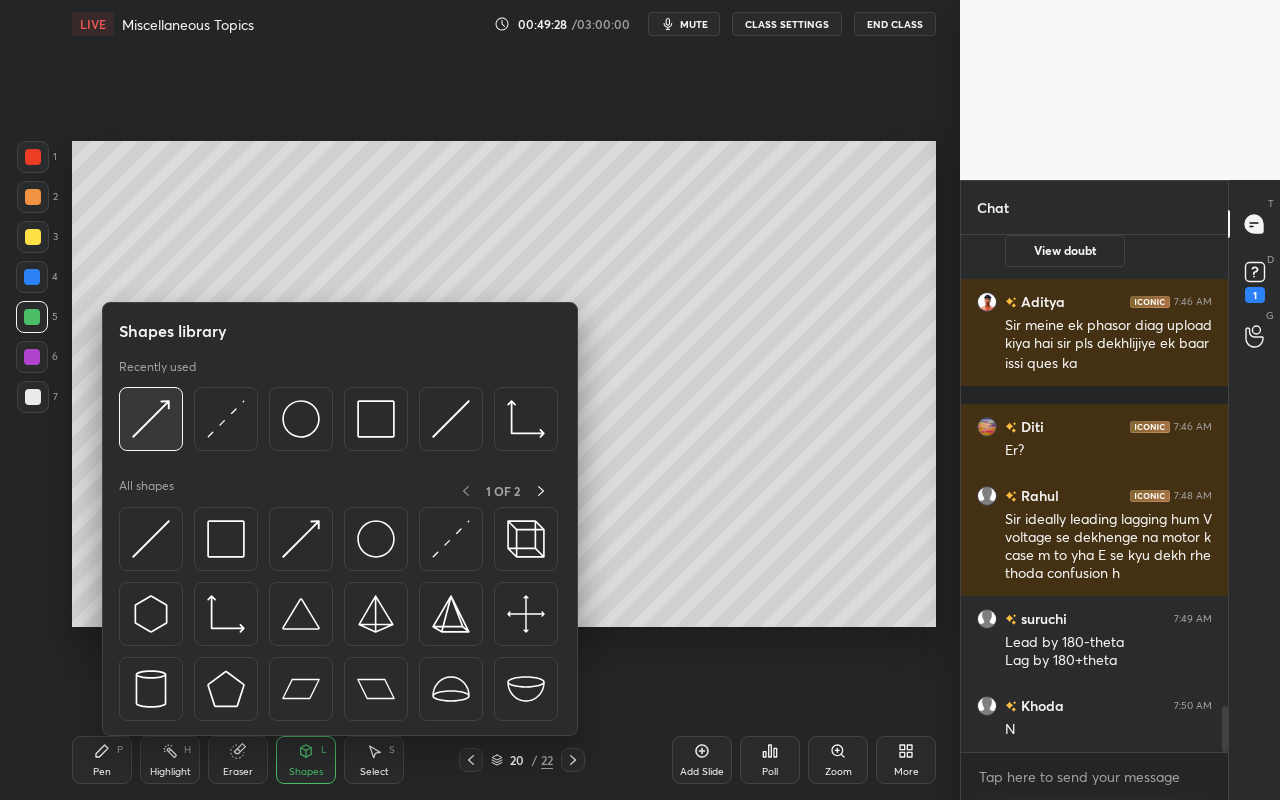 click at bounding box center (151, 419) 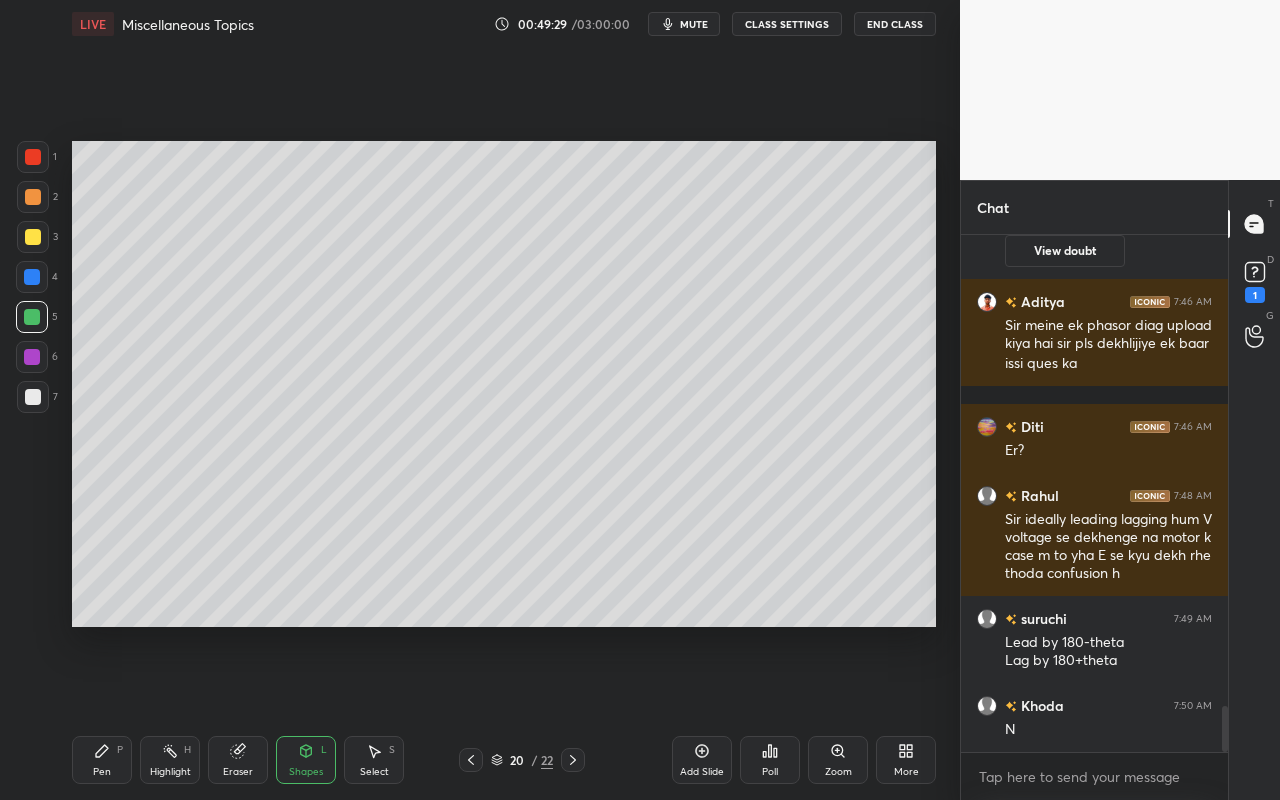 click at bounding box center (32, 277) 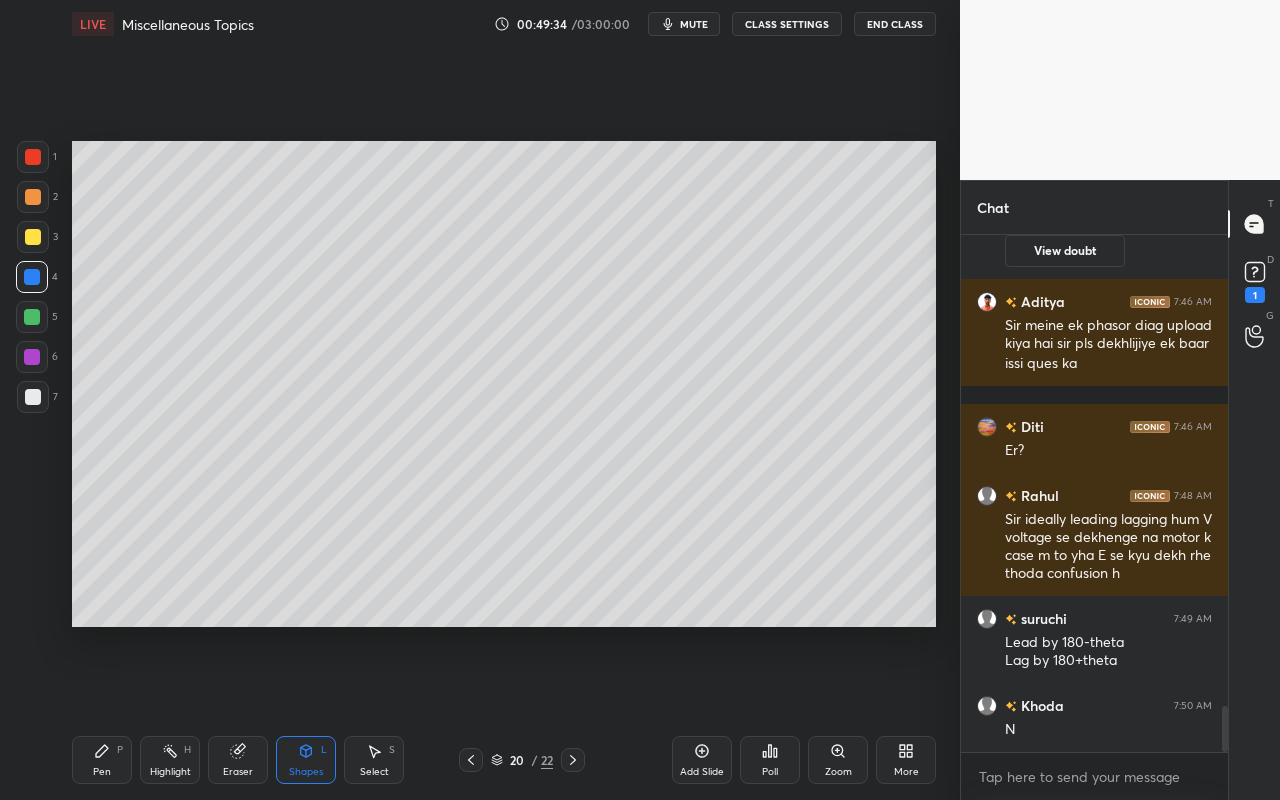 scroll, scrollTop: 5315, scrollLeft: 0, axis: vertical 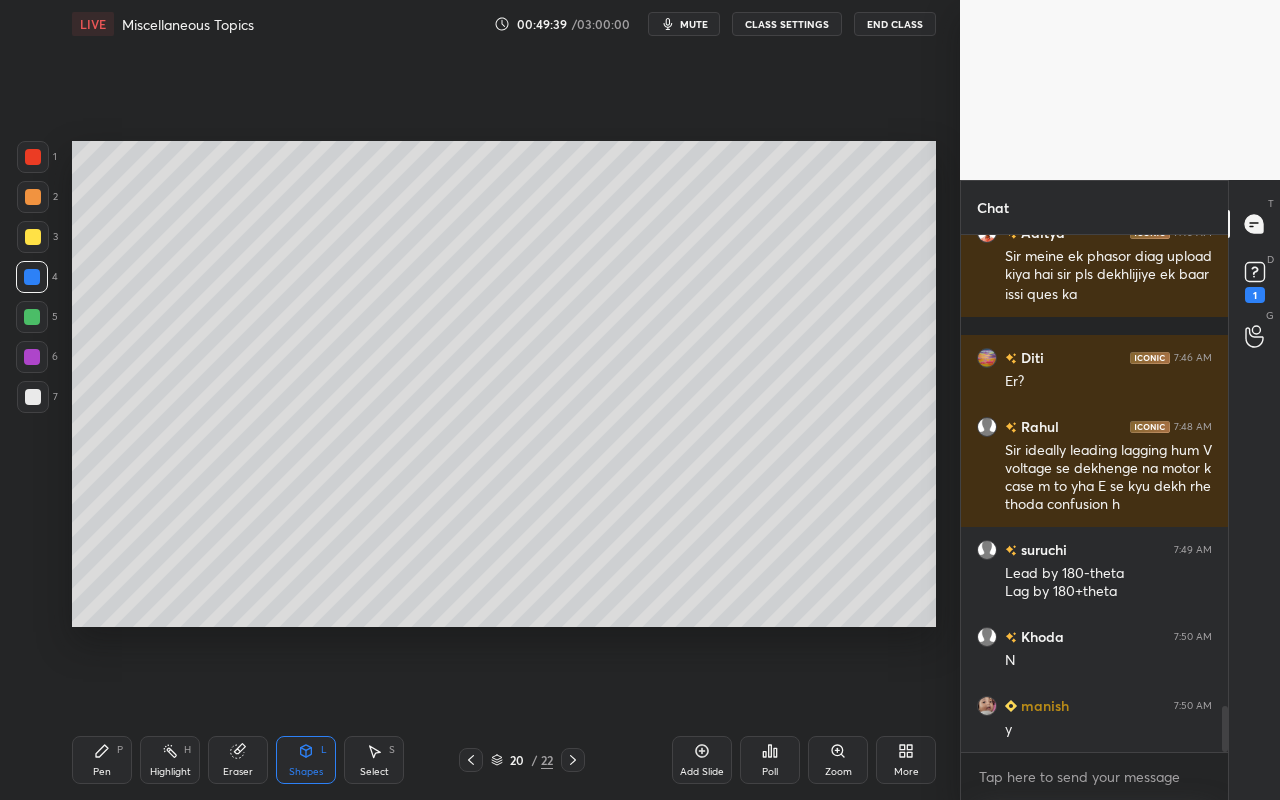 click on "Pen P" at bounding box center [102, 760] 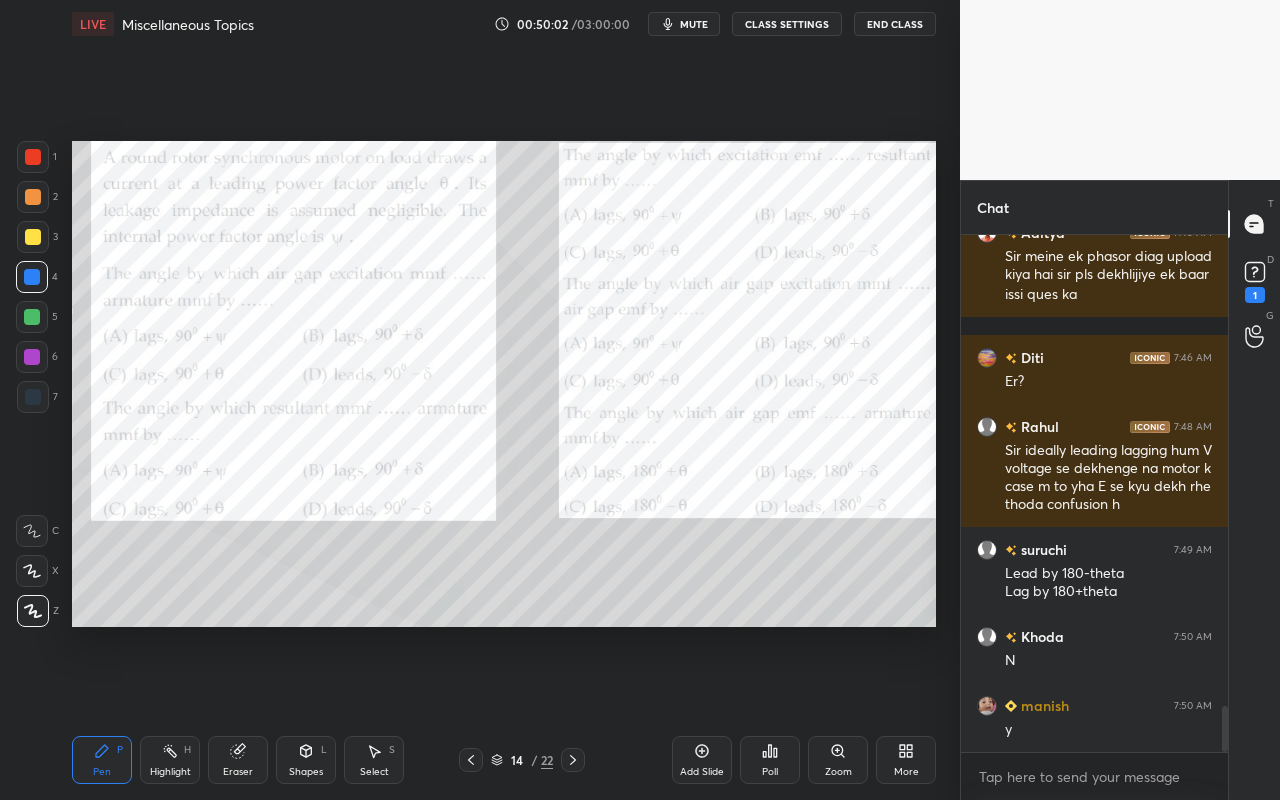 click on "Highlight" at bounding box center [170, 772] 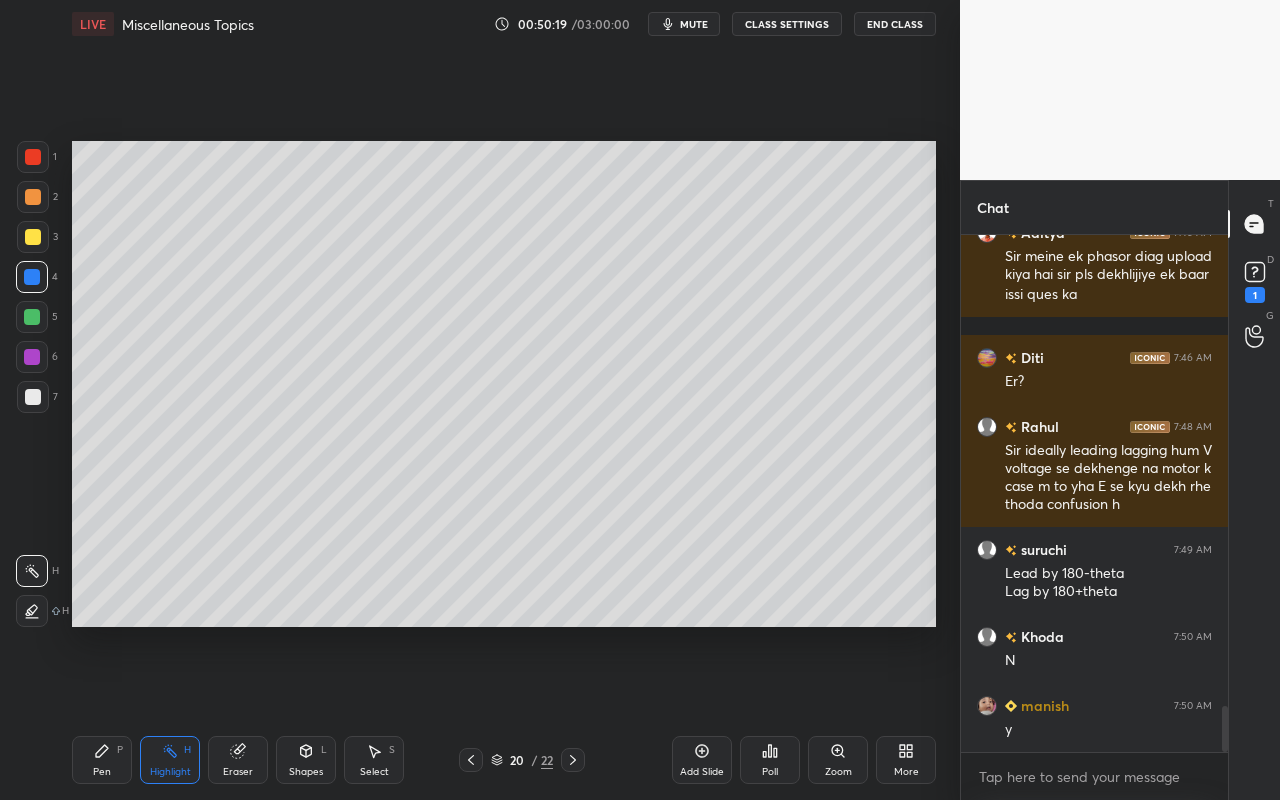 click on "Shapes L" at bounding box center (306, 760) 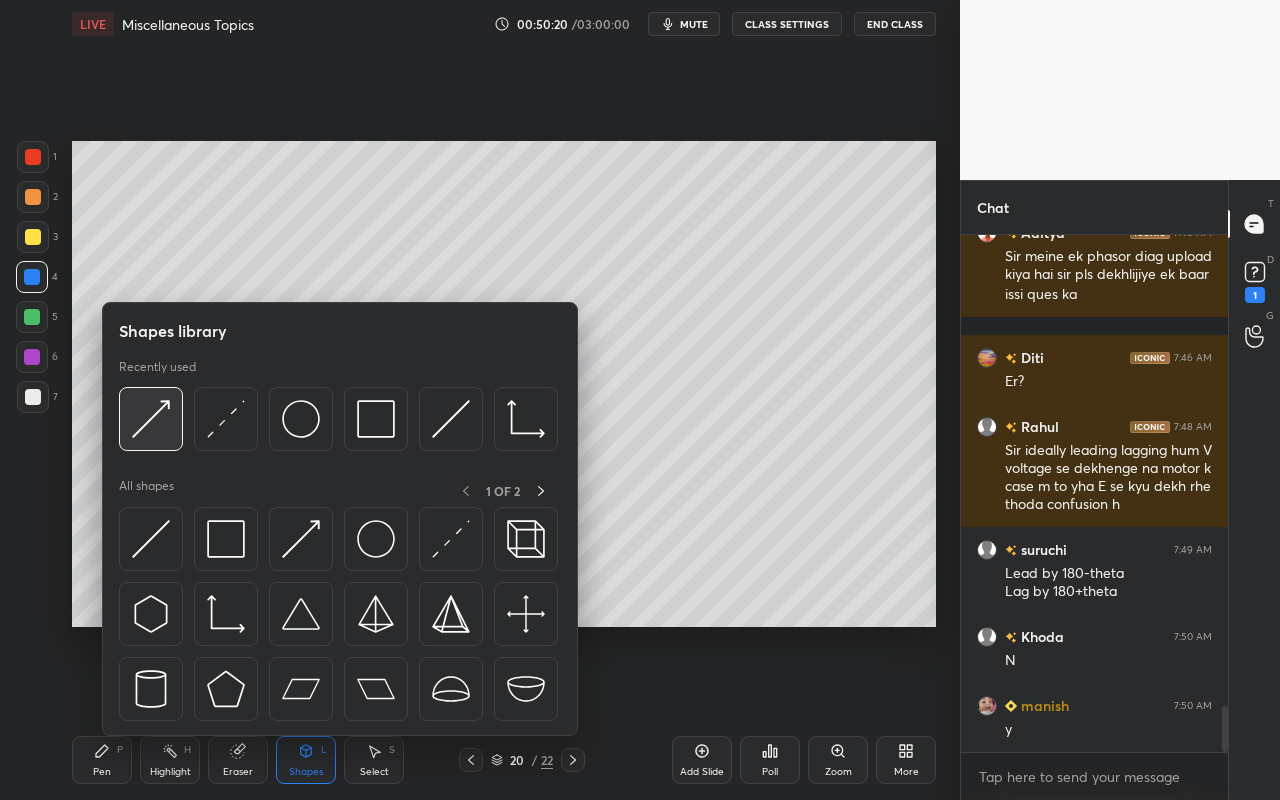 click at bounding box center [151, 419] 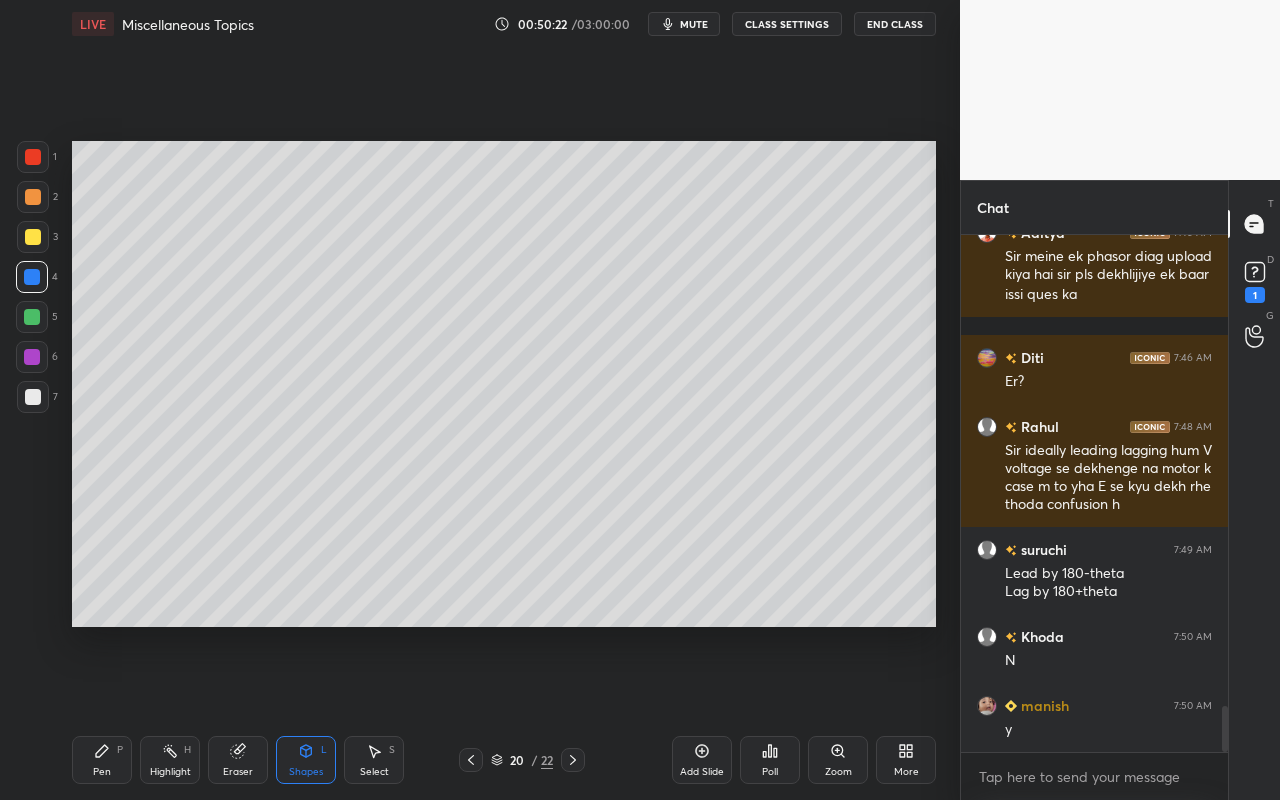 click on "Pen P" at bounding box center (102, 760) 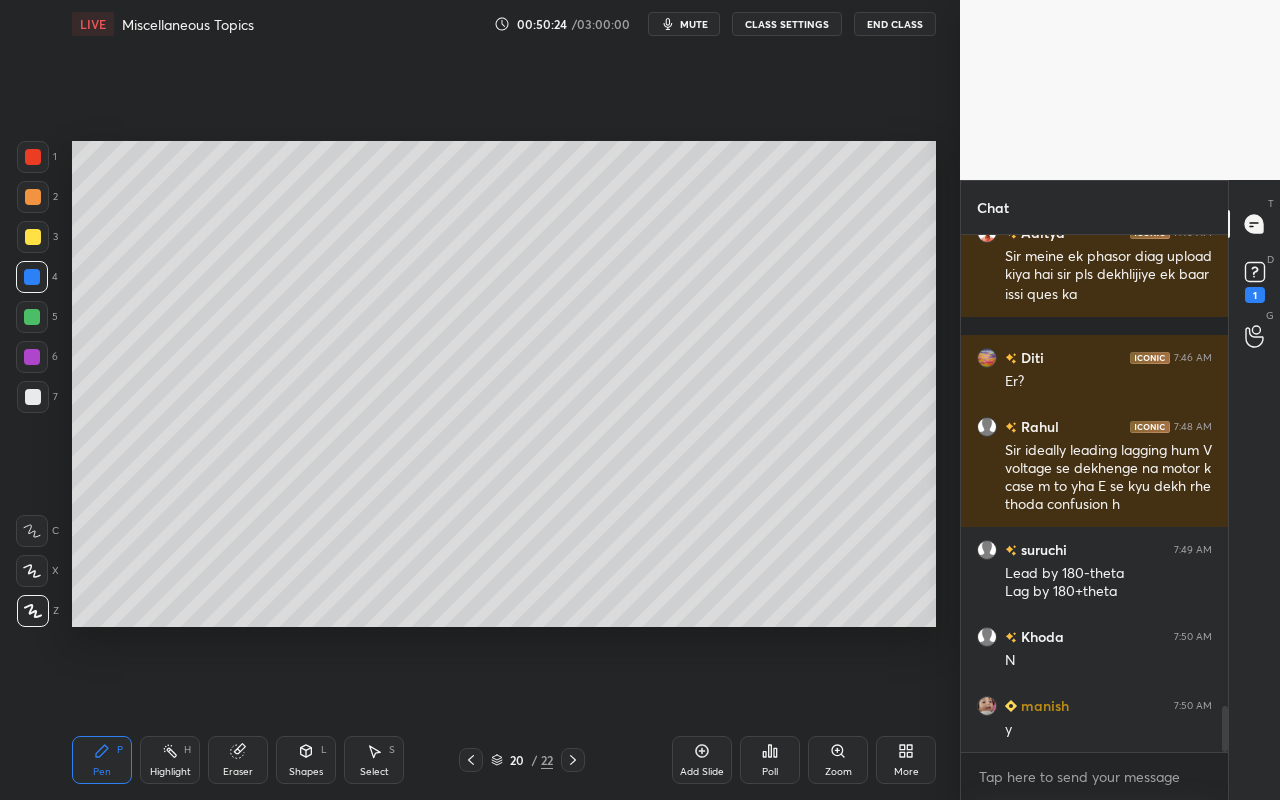click on "Highlight H" at bounding box center (170, 760) 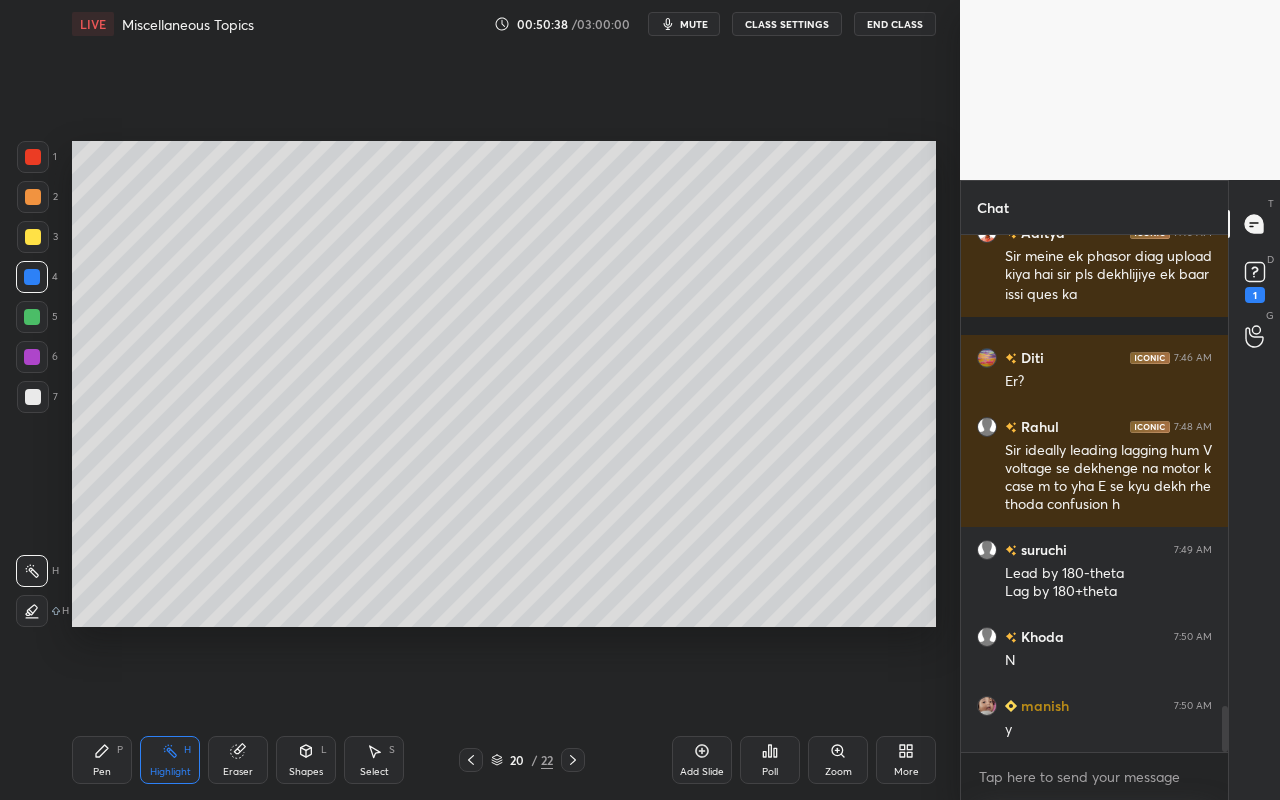 drag, startPoint x: 164, startPoint y: 775, endPoint x: 267, endPoint y: 637, distance: 172.20047 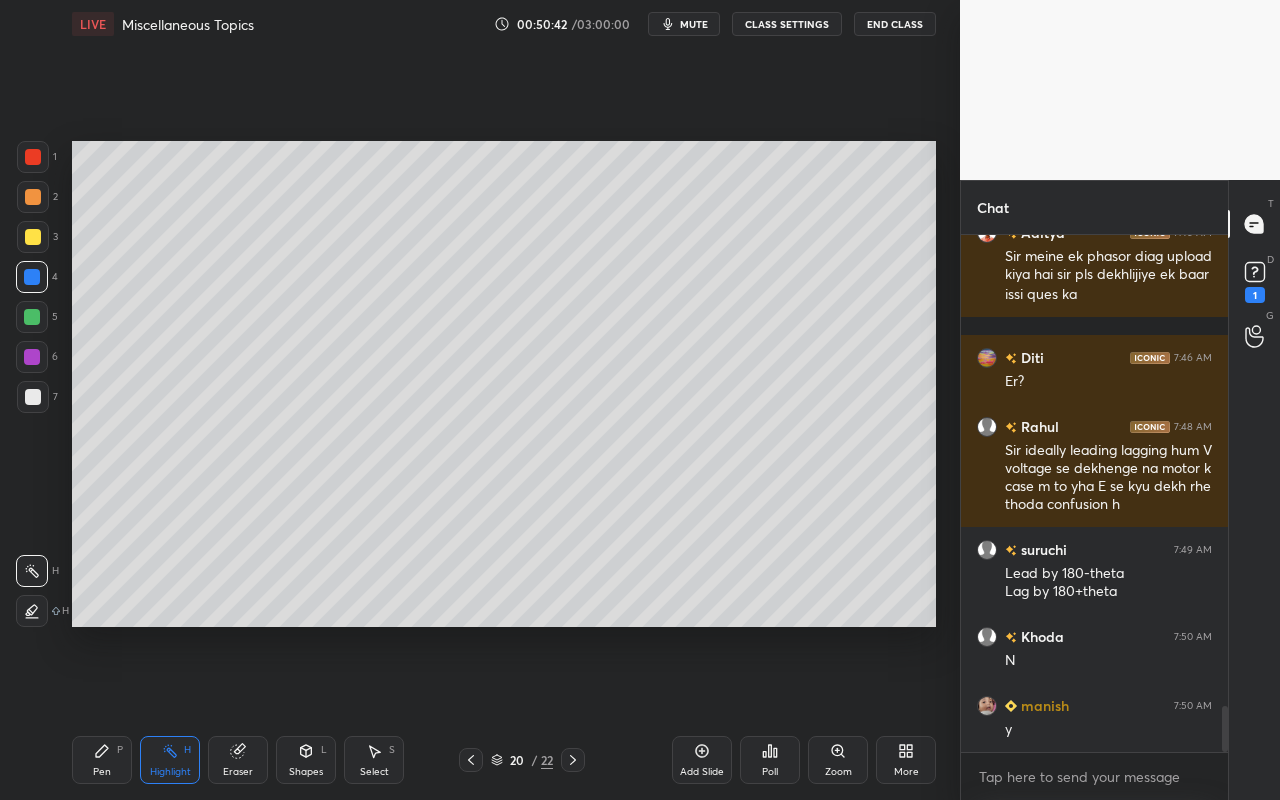 click on "Pen P Highlight H Eraser Shapes L Select S 20 / 22 Add Slide Poll Zoom More" at bounding box center [504, 760] 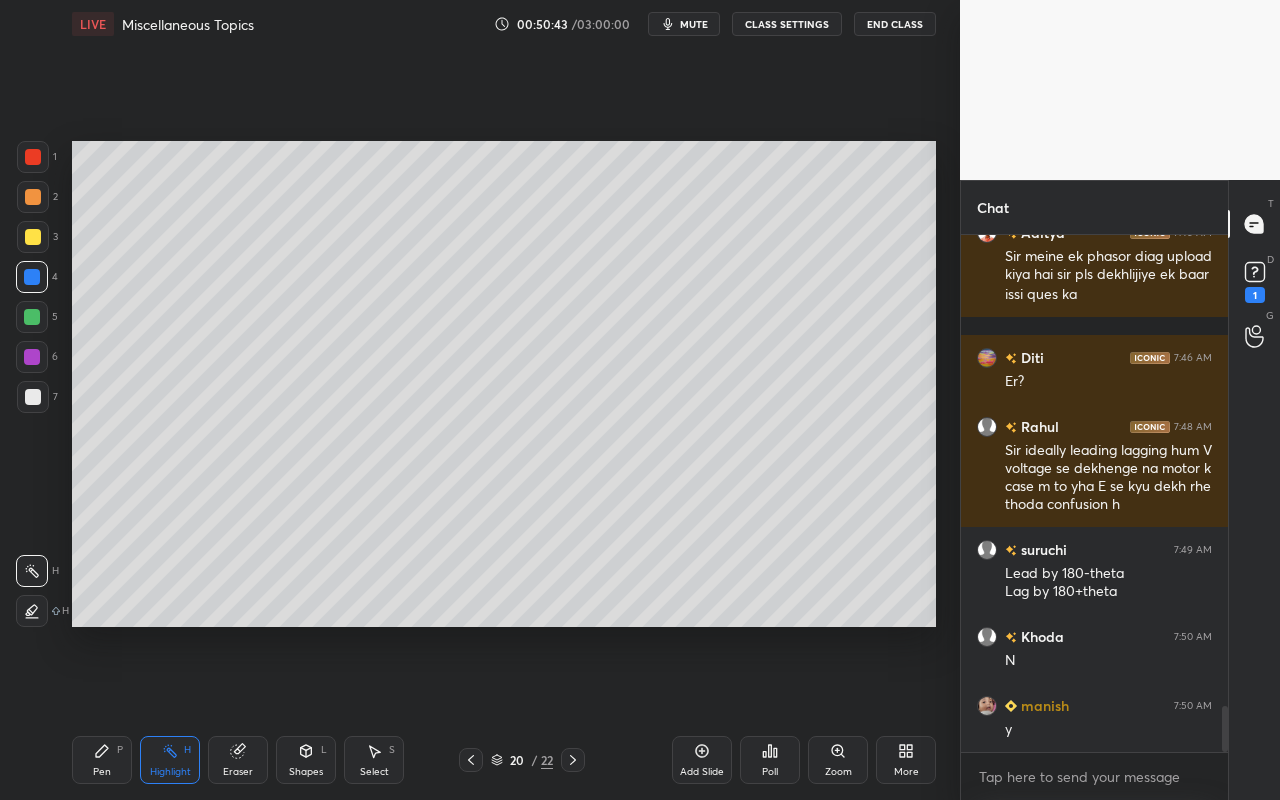 click on "Highlight H" at bounding box center (170, 760) 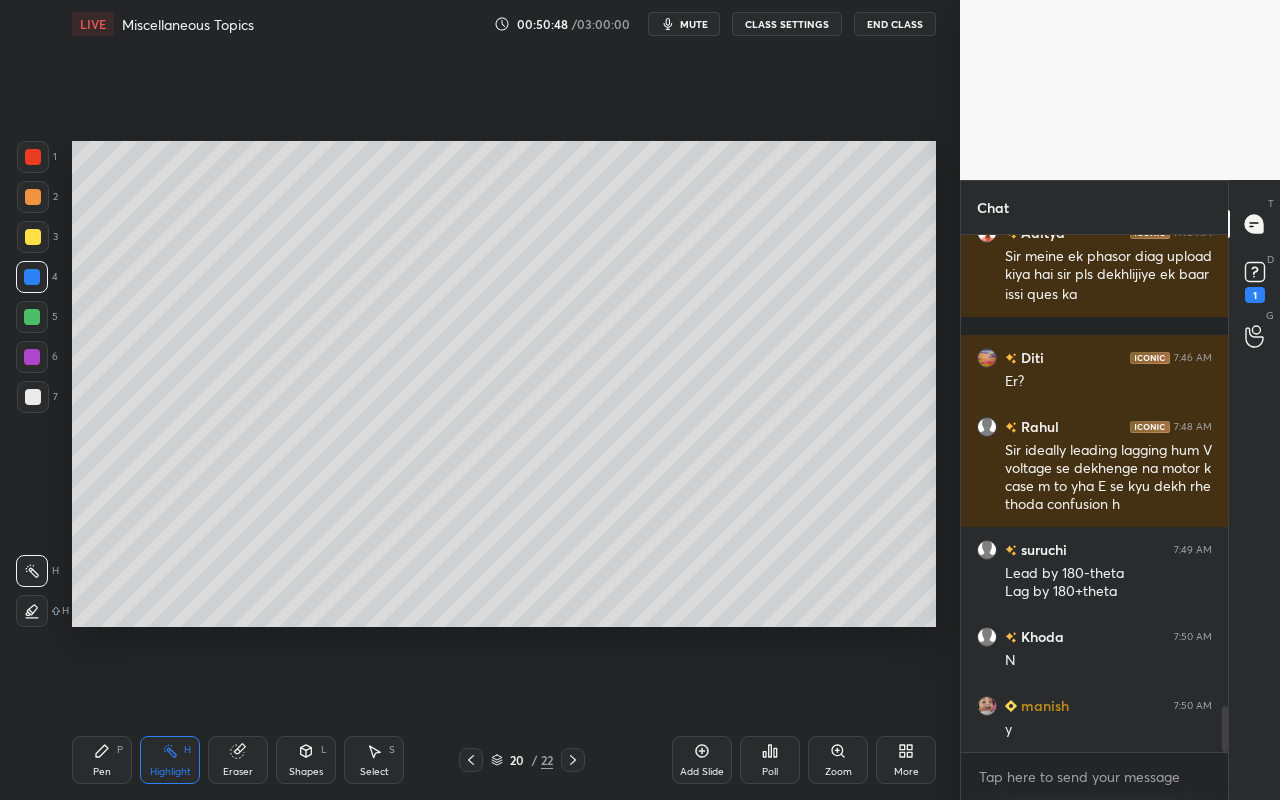 click on "Shapes L" at bounding box center [306, 760] 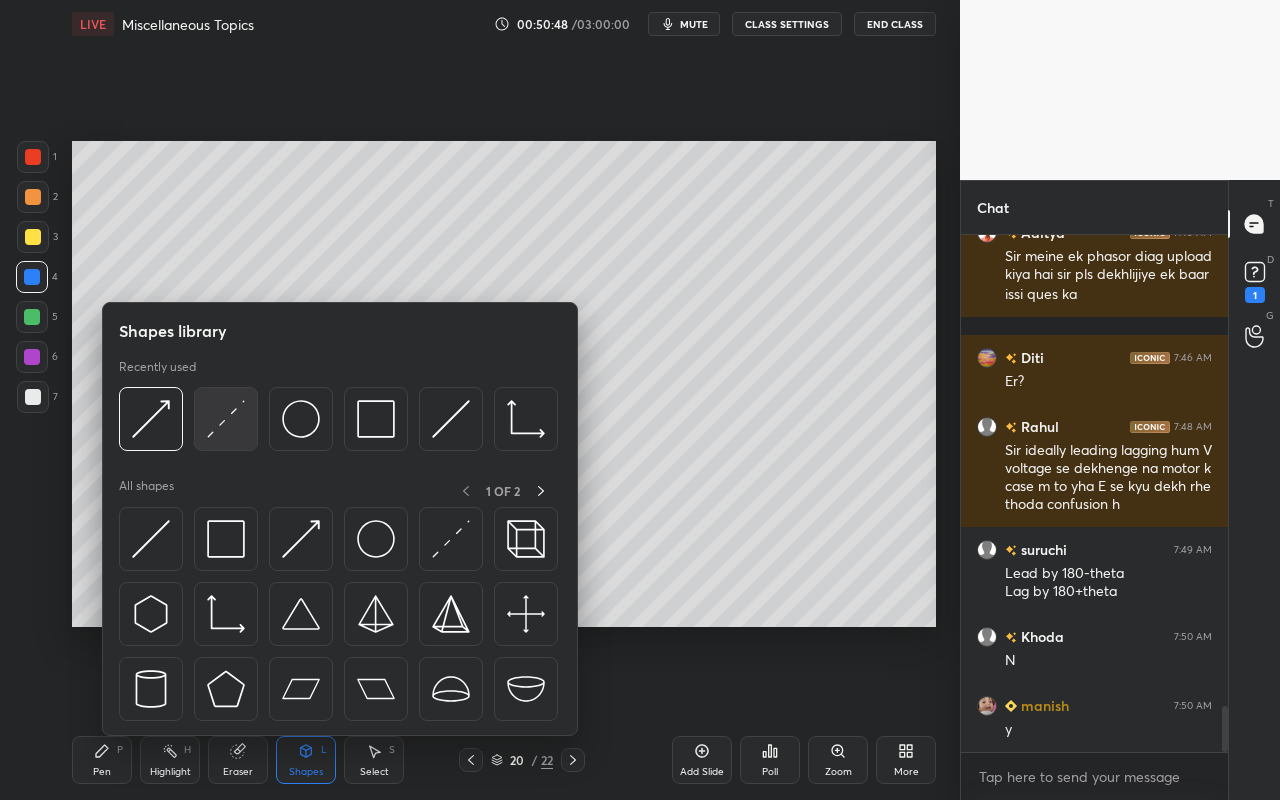 click at bounding box center [226, 419] 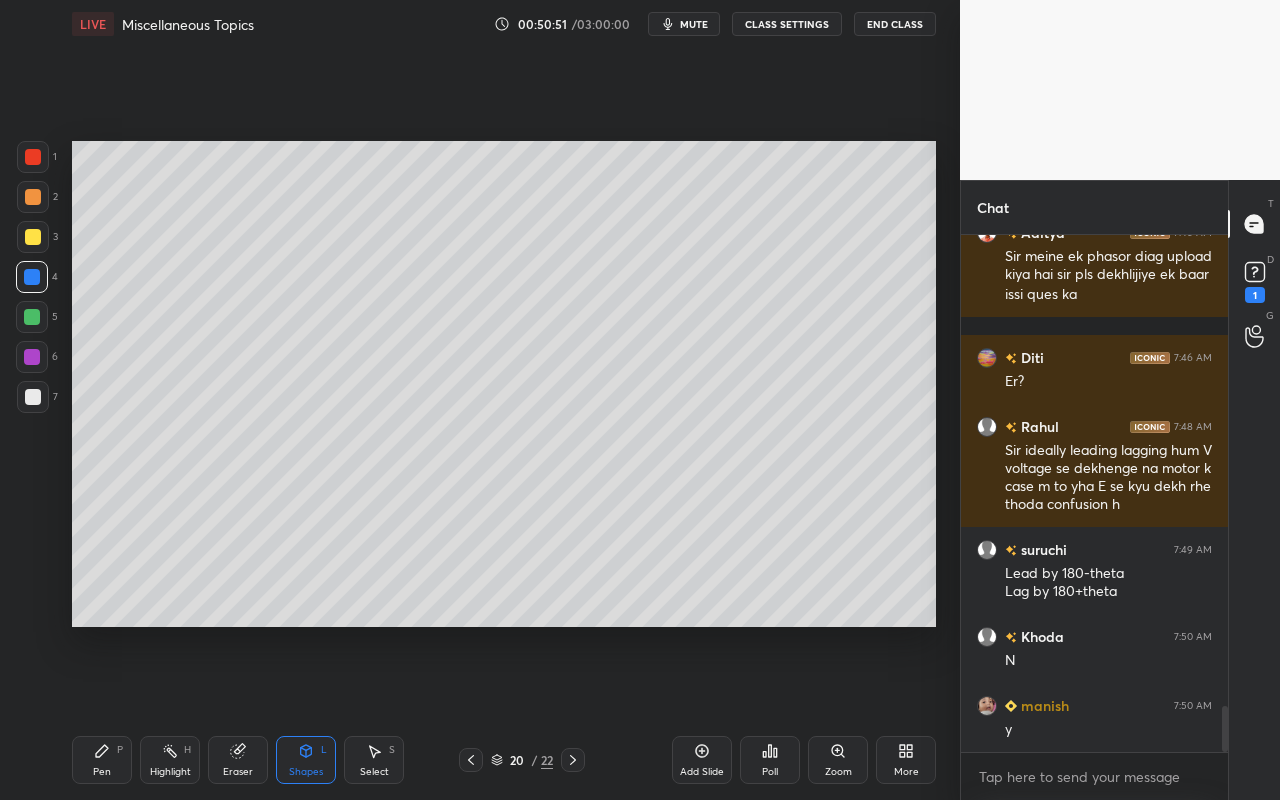 click on "Shapes" at bounding box center [306, 772] 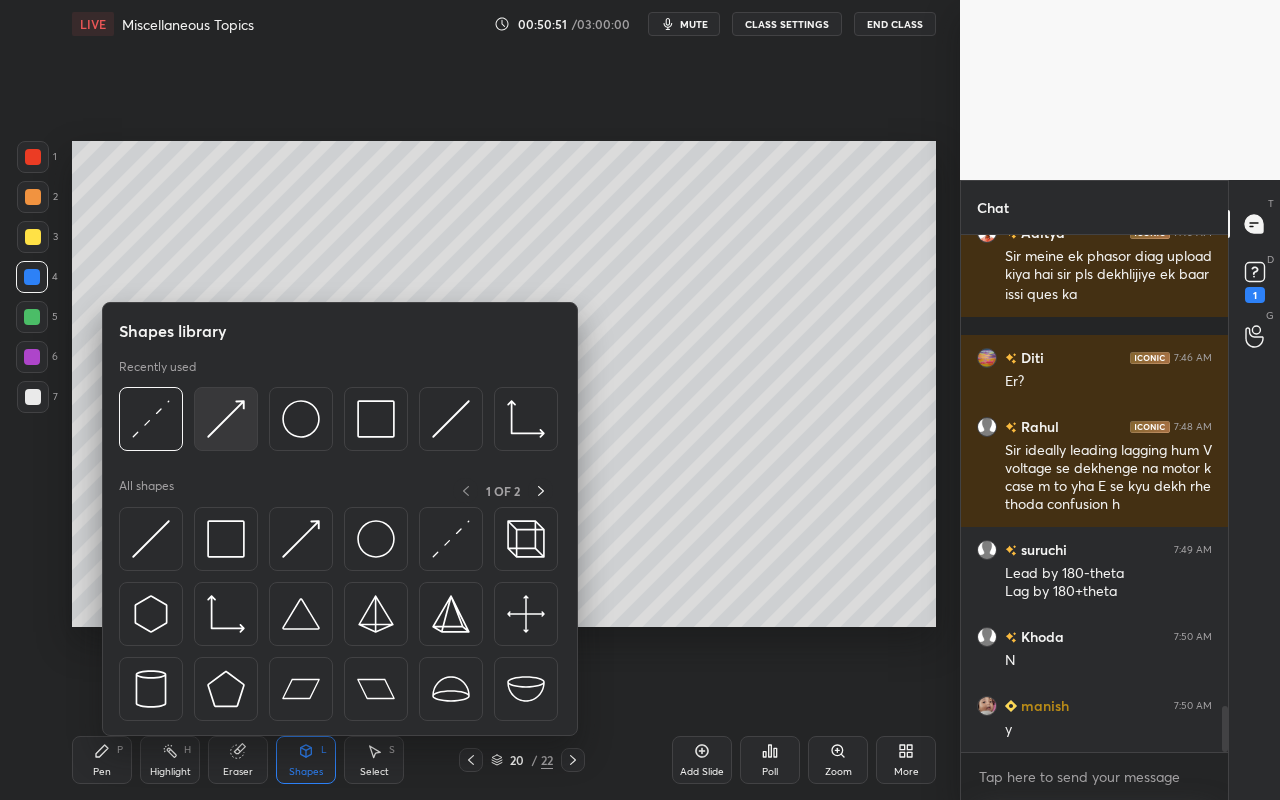click at bounding box center [226, 419] 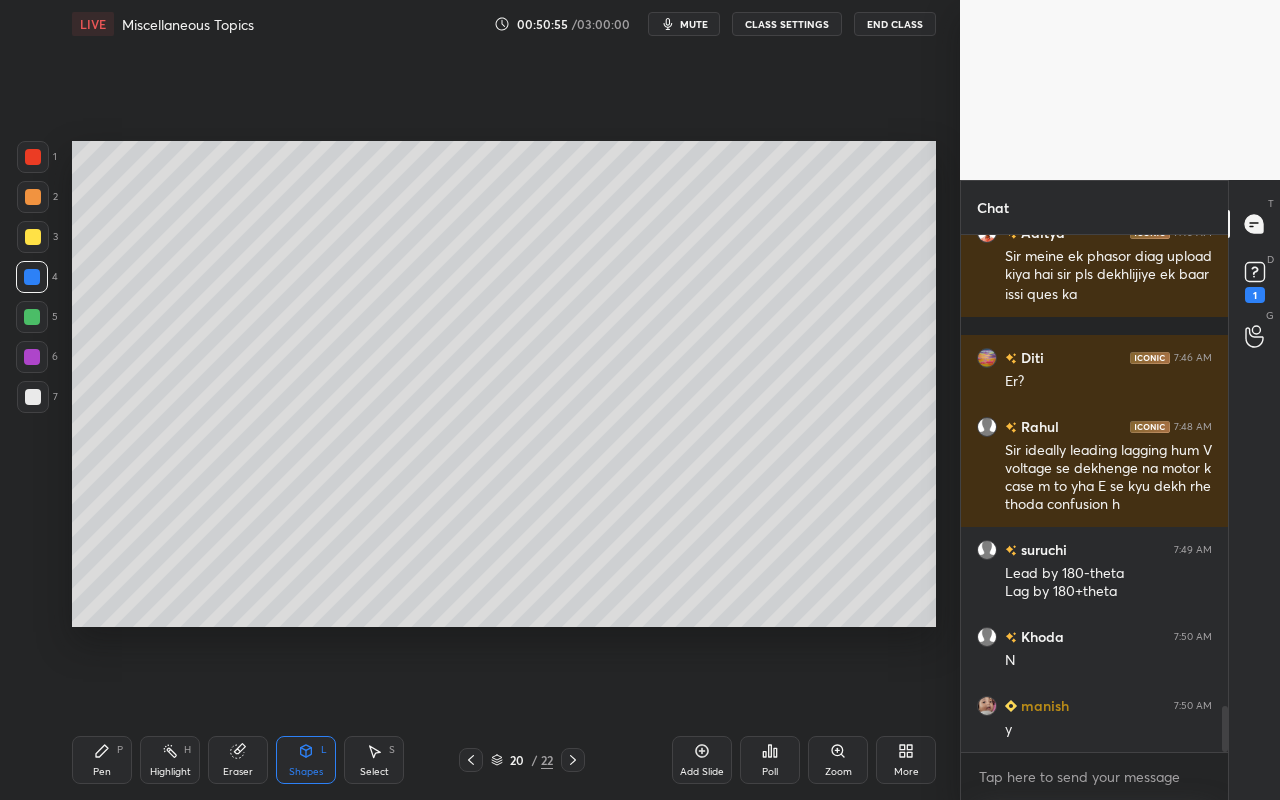 click on "Shapes L" at bounding box center [306, 760] 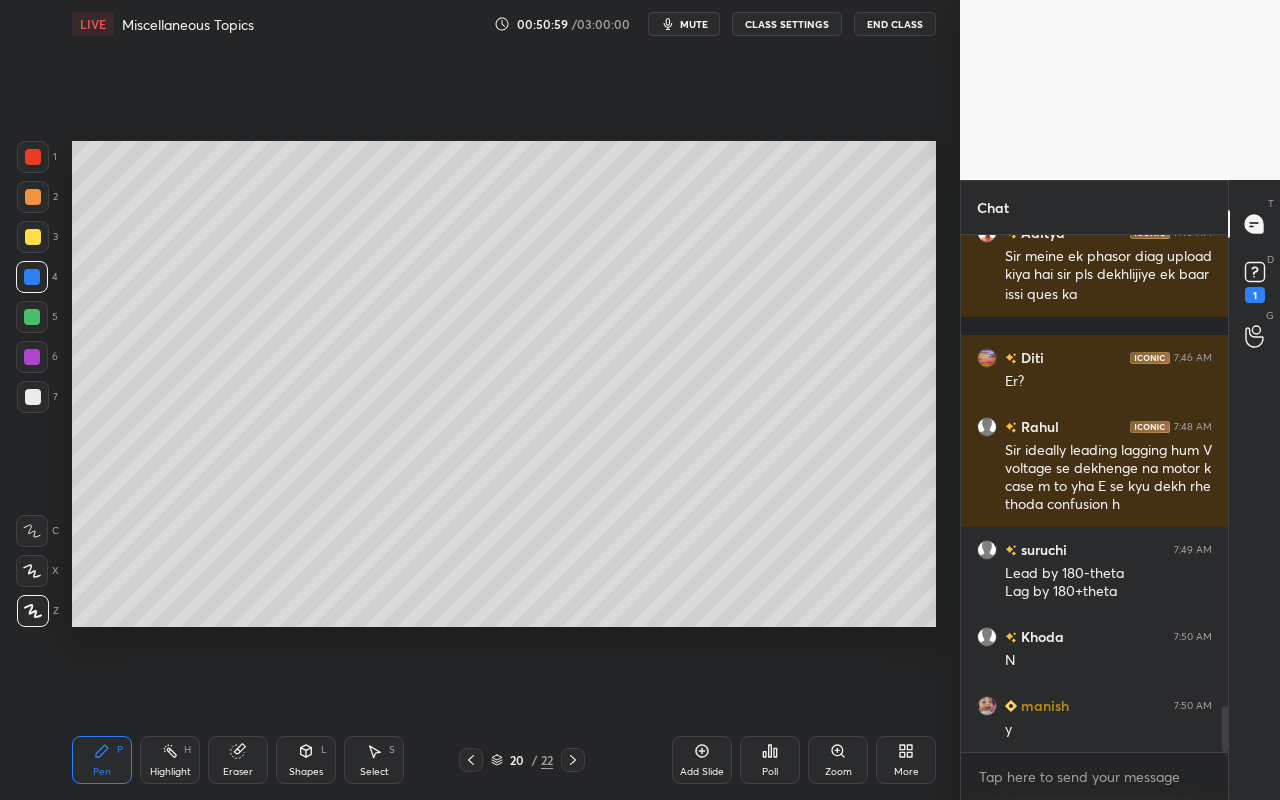 click on "Shapes" at bounding box center [306, 772] 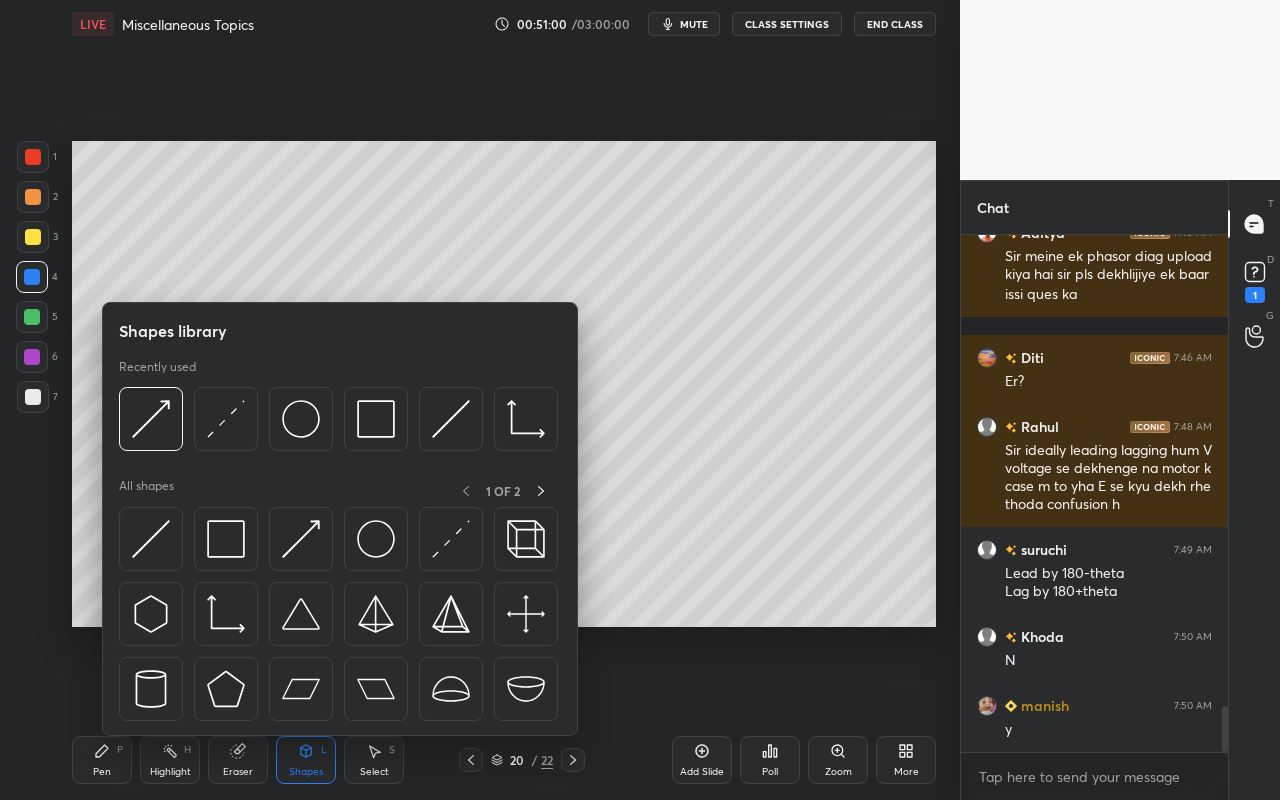 click at bounding box center [338, 424] 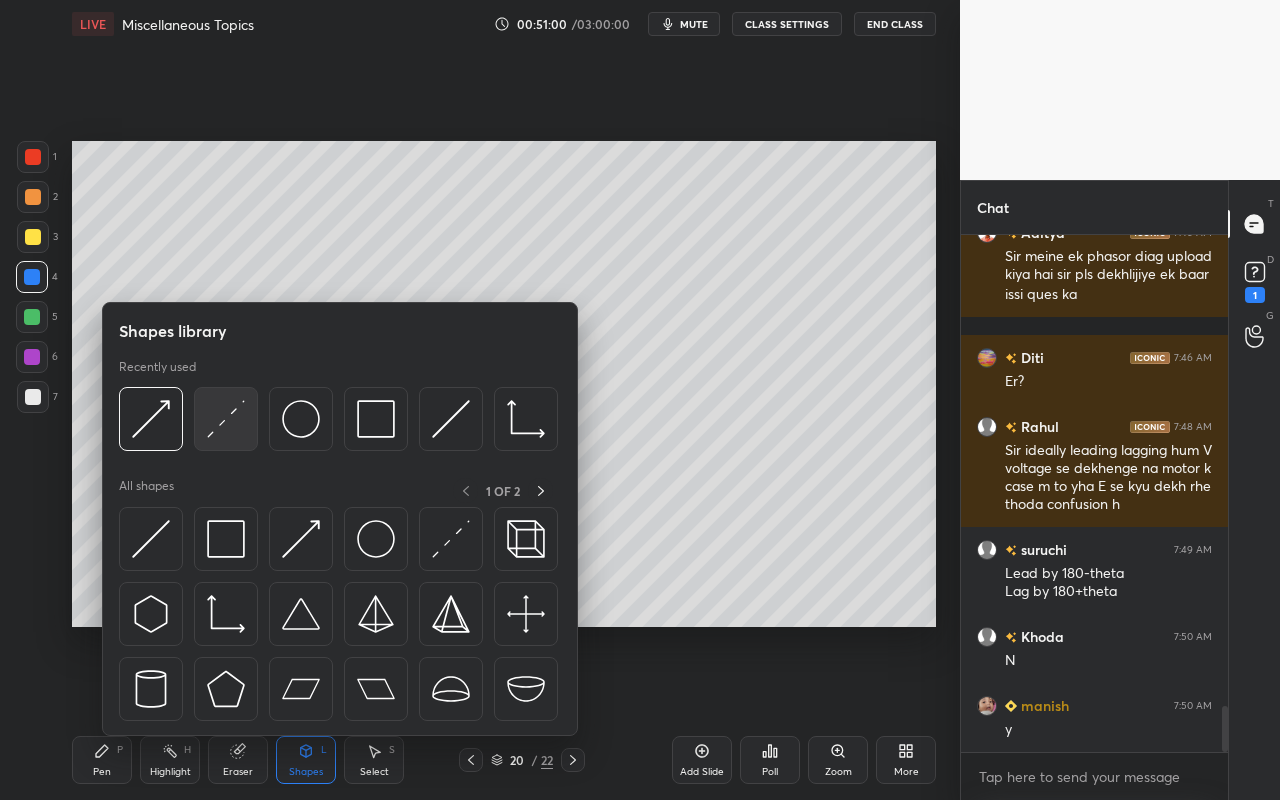 click at bounding box center [226, 419] 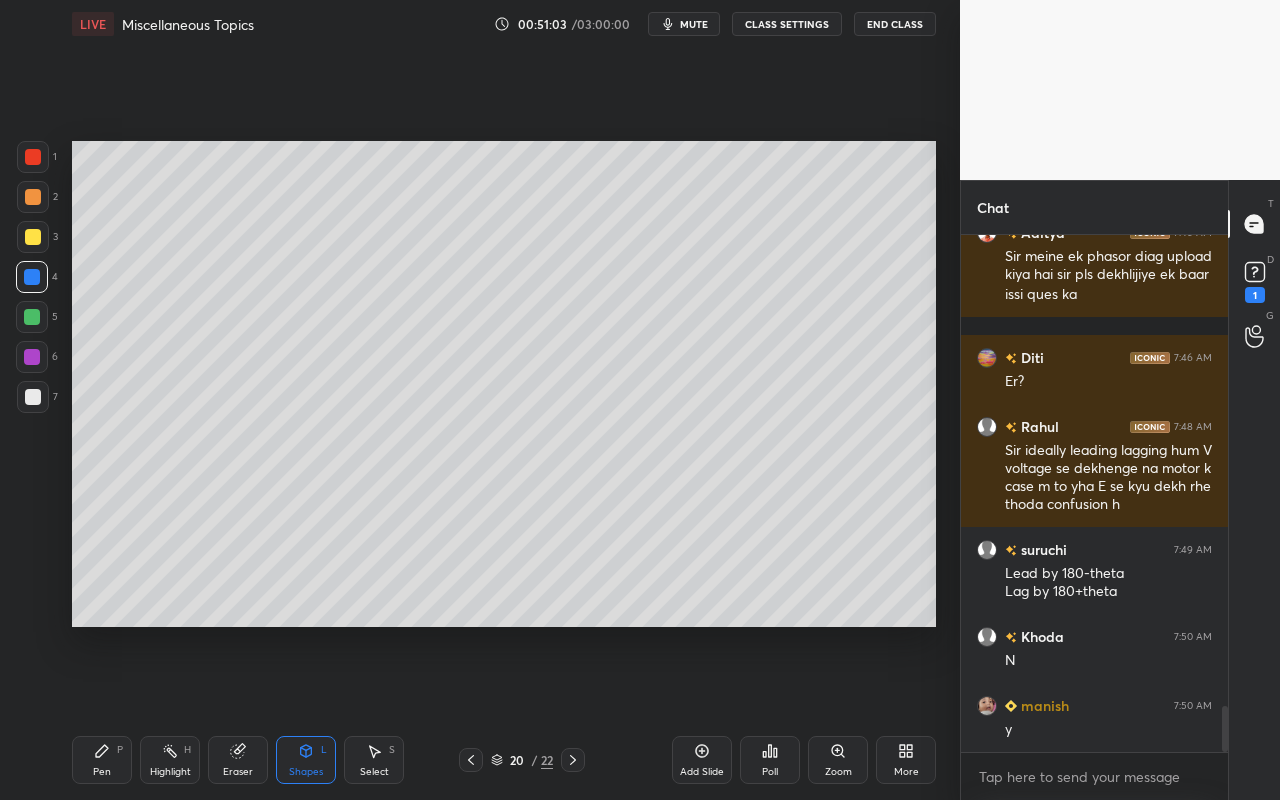 drag, startPoint x: 316, startPoint y: 752, endPoint x: 321, endPoint y: 741, distance: 12.083046 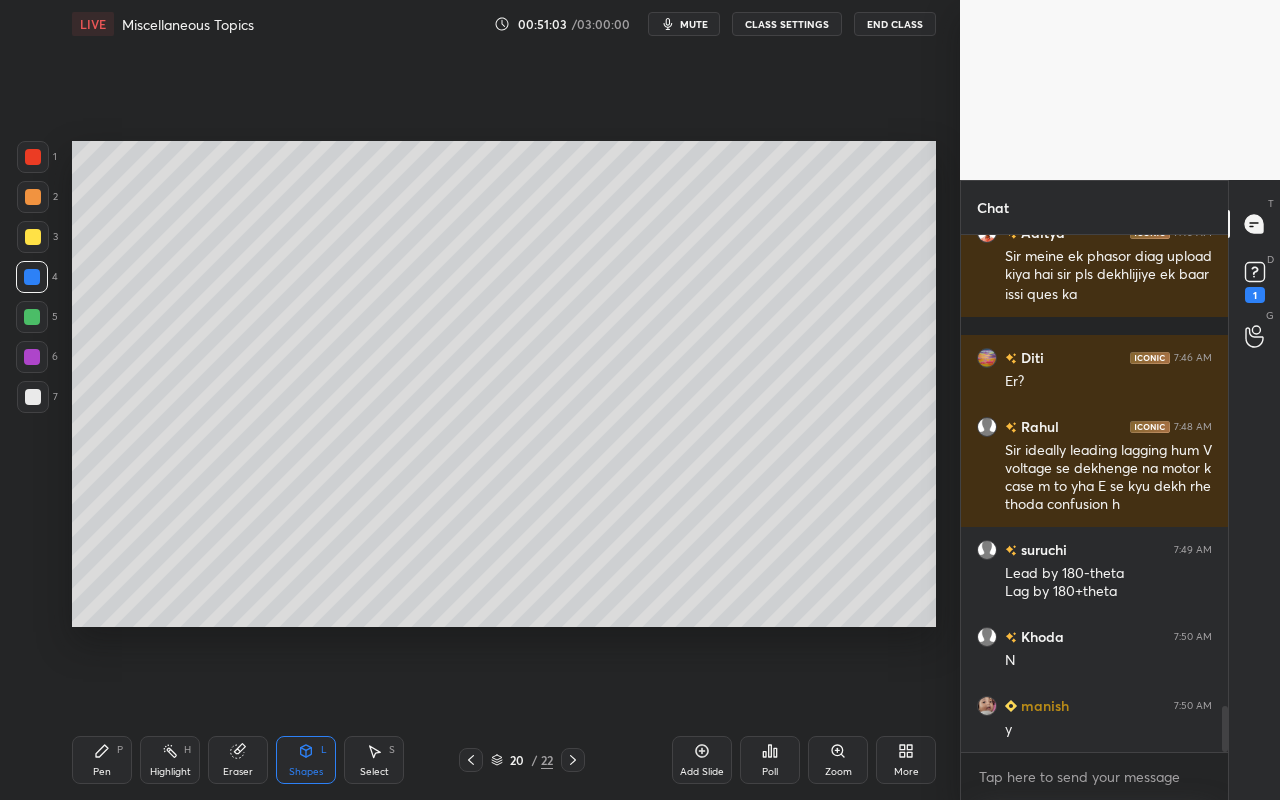 click on "Shapes L" at bounding box center (306, 760) 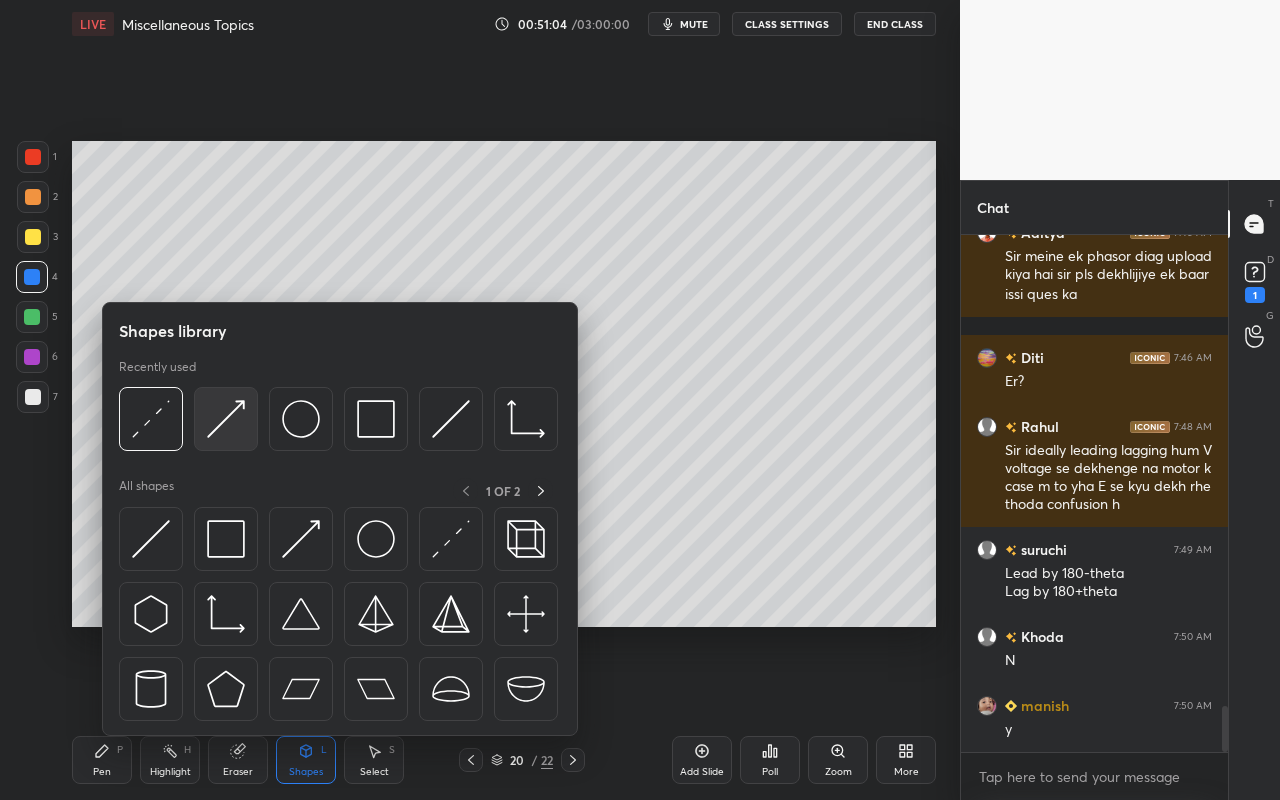 click at bounding box center (226, 419) 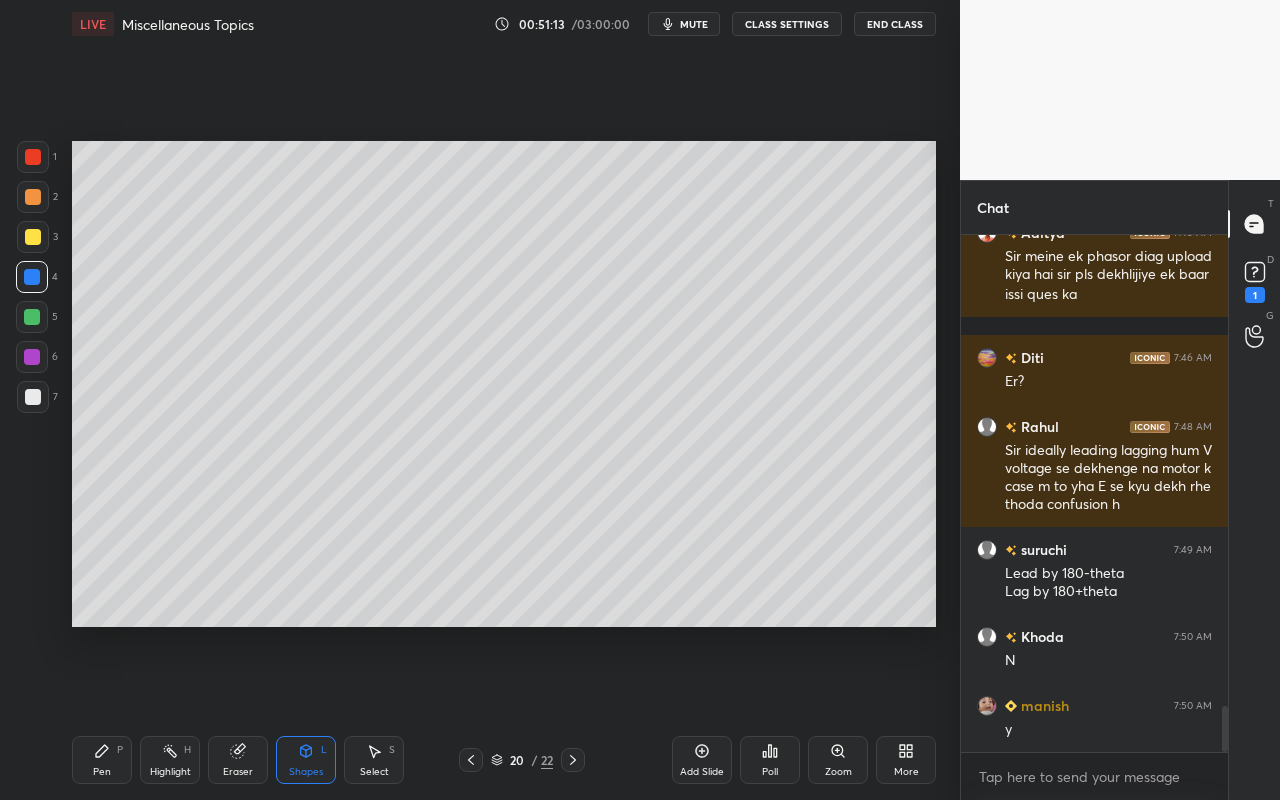 drag, startPoint x: 123, startPoint y: 774, endPoint x: 216, endPoint y: 639, distance: 163.9329 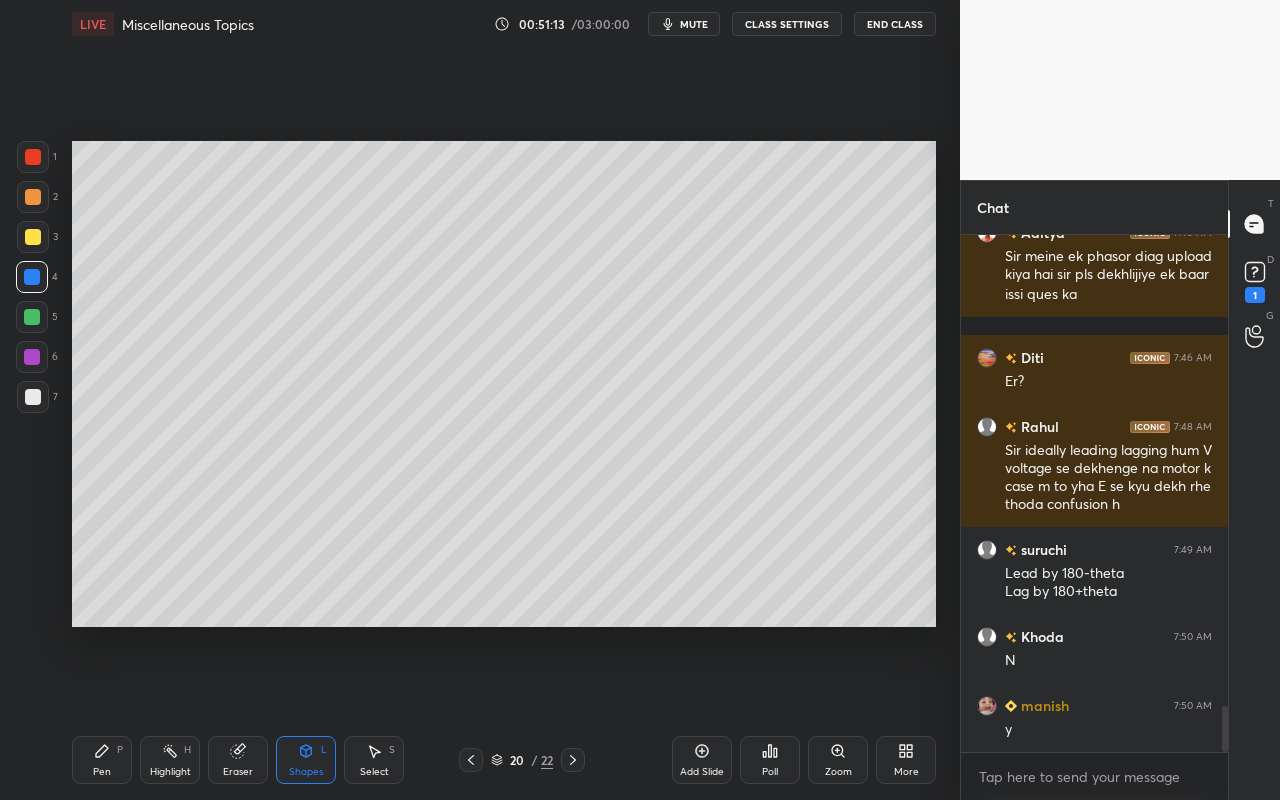 click on "Pen P" at bounding box center (102, 760) 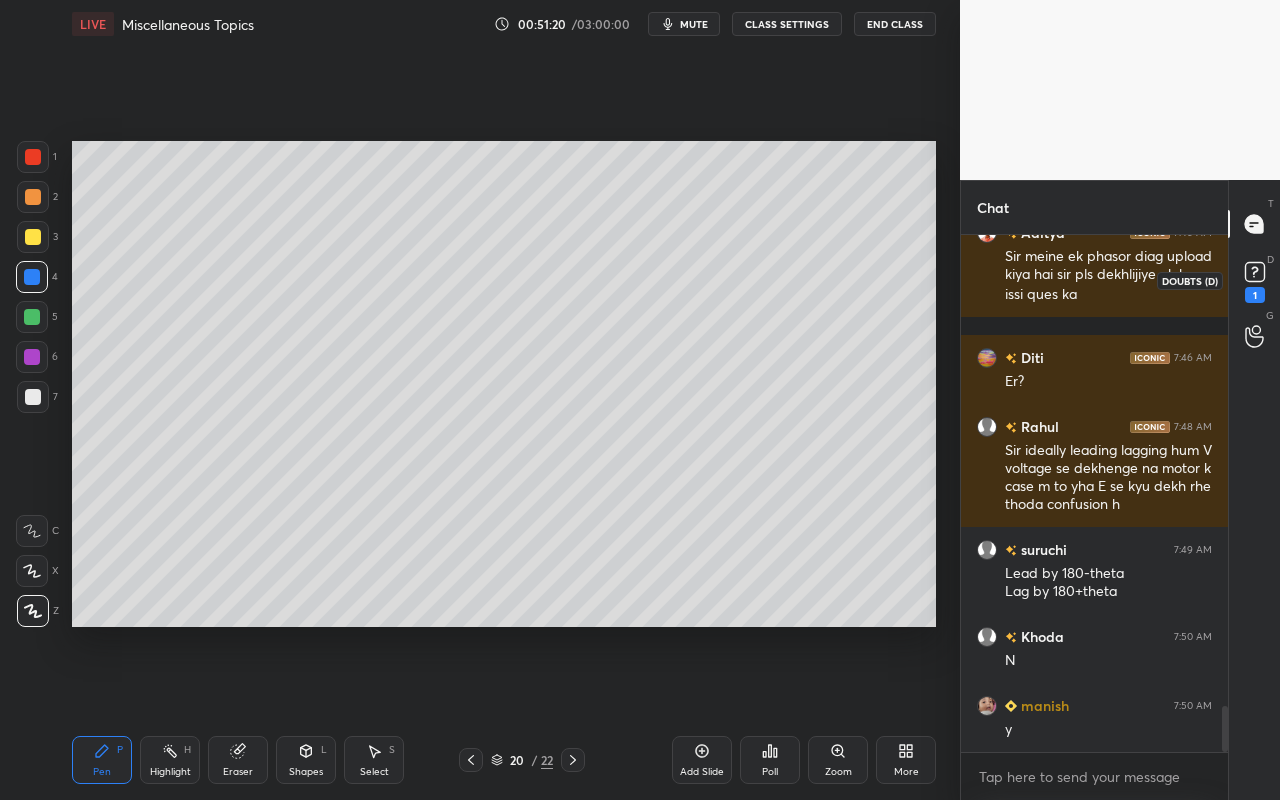 click 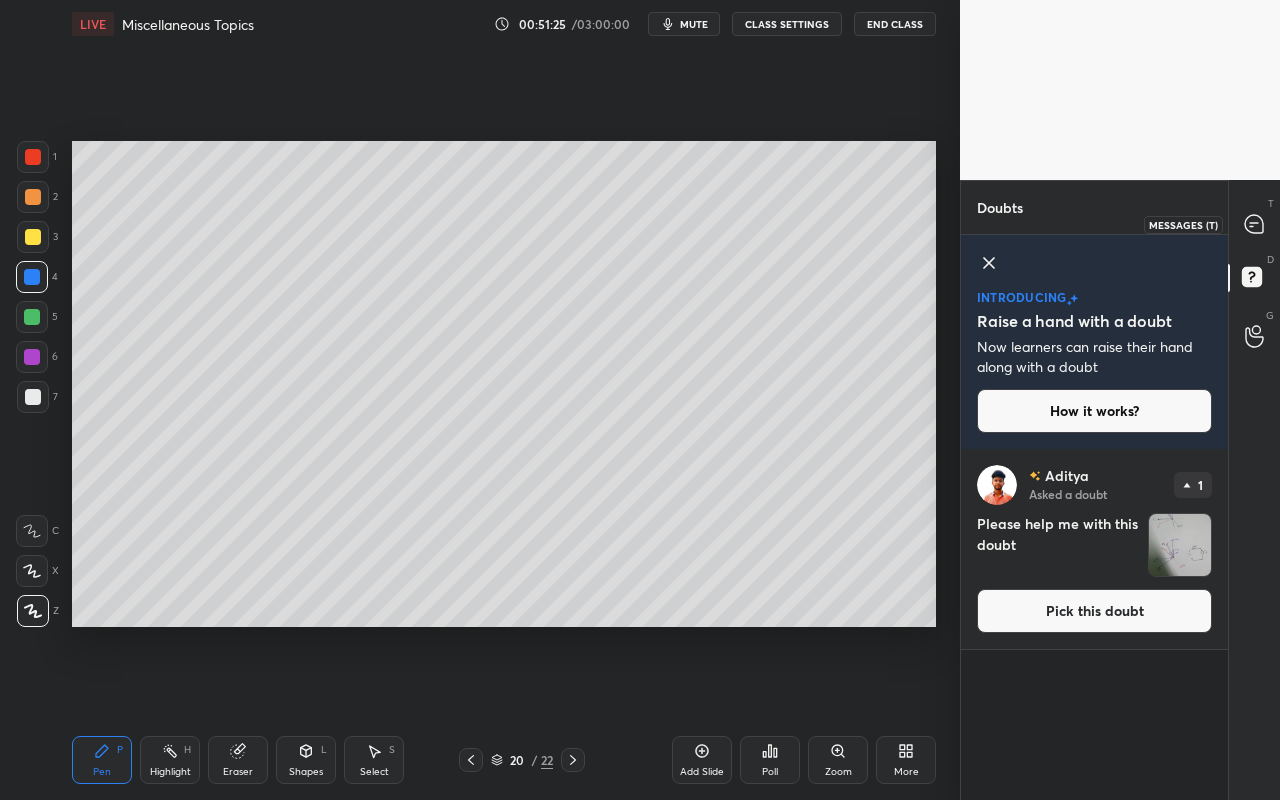 click 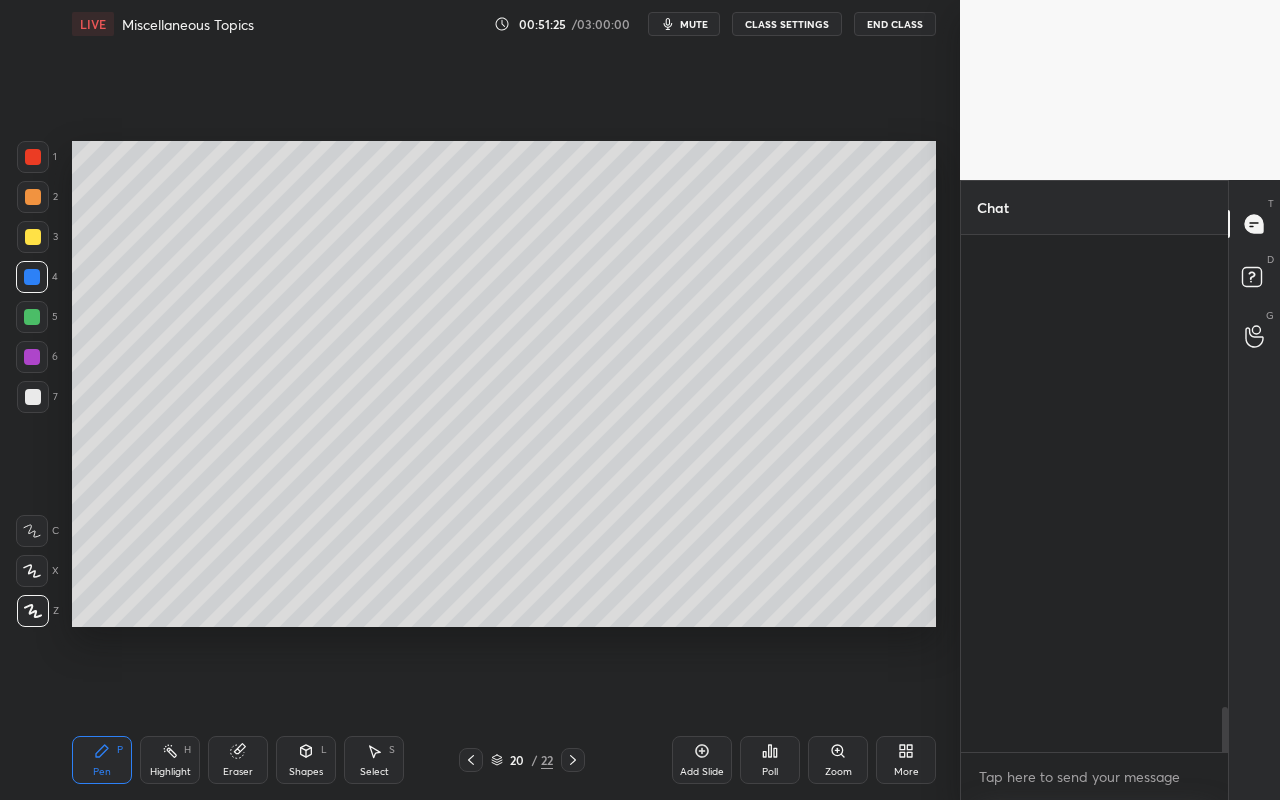 scroll, scrollTop: 5686, scrollLeft: 0, axis: vertical 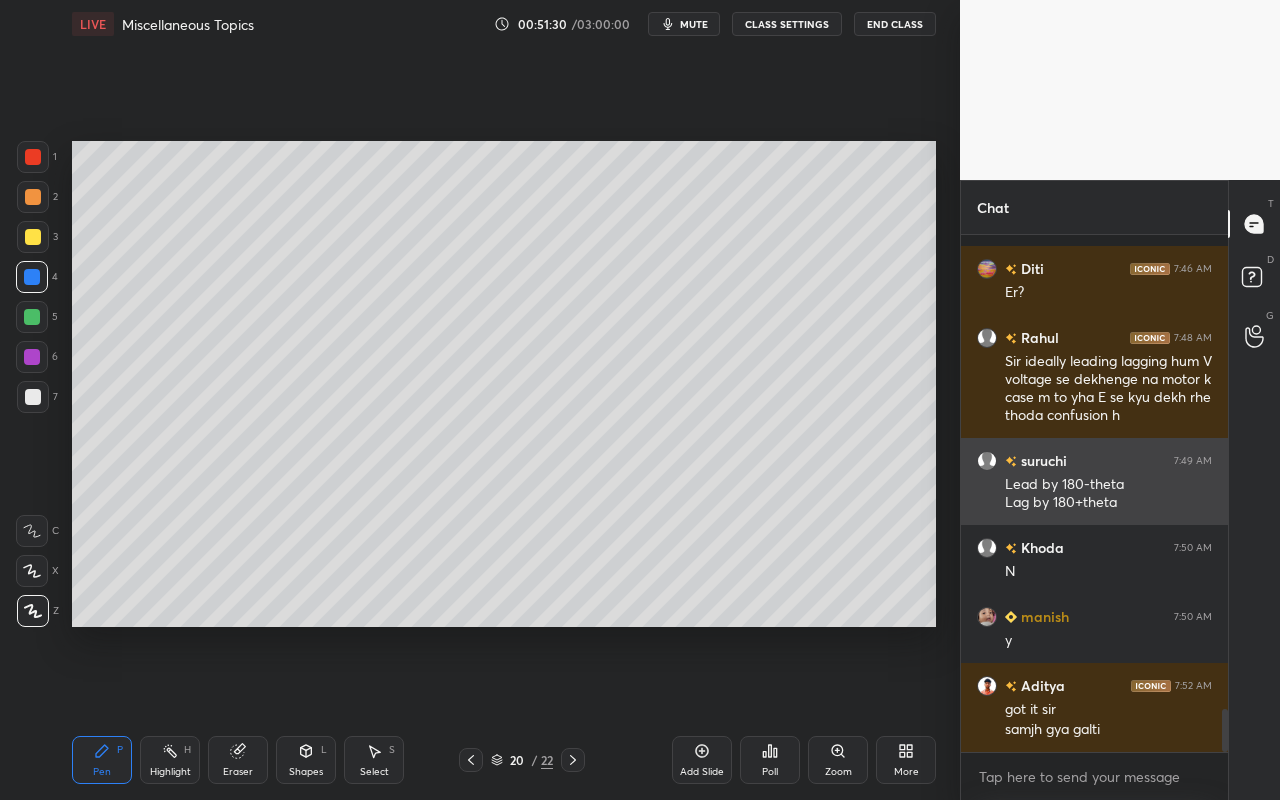 click on "Lead by 180-theta
Lag by 180+theta" at bounding box center (1108, 494) 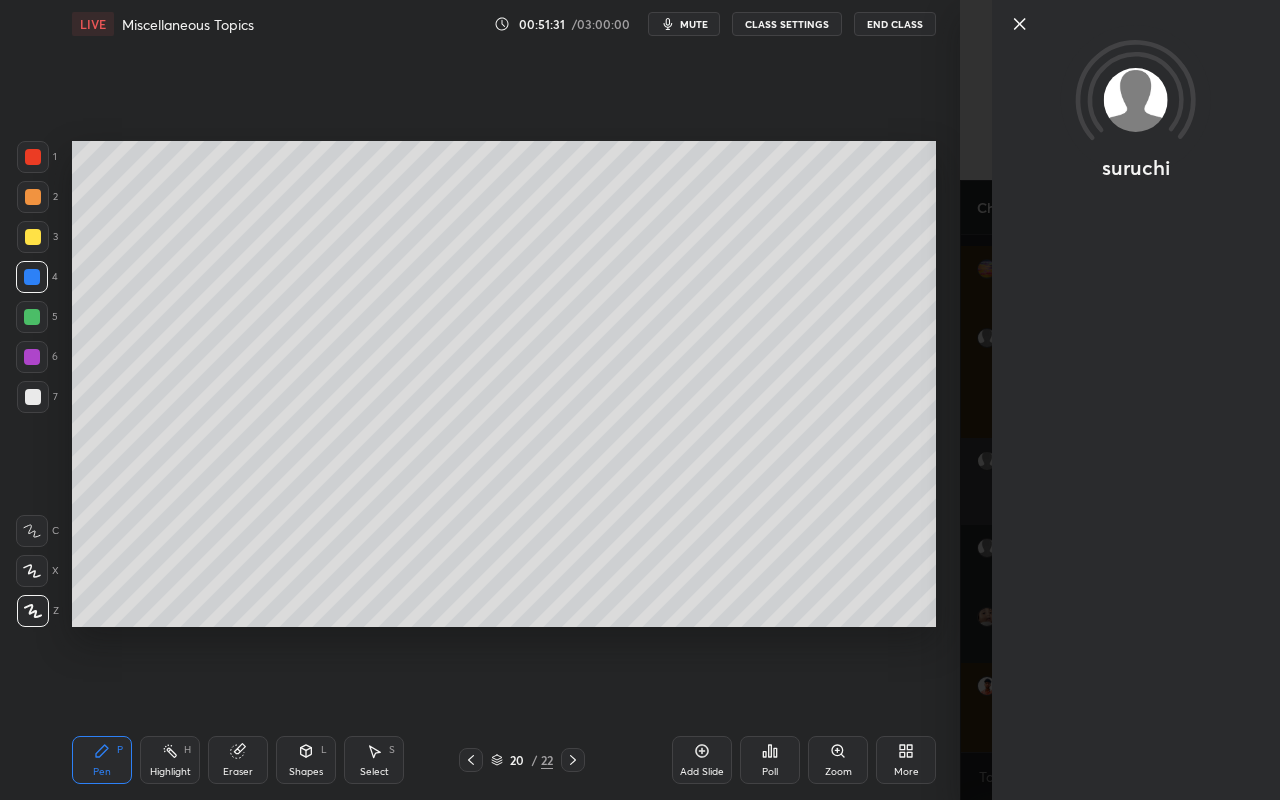 scroll, scrollTop: 5794, scrollLeft: 0, axis: vertical 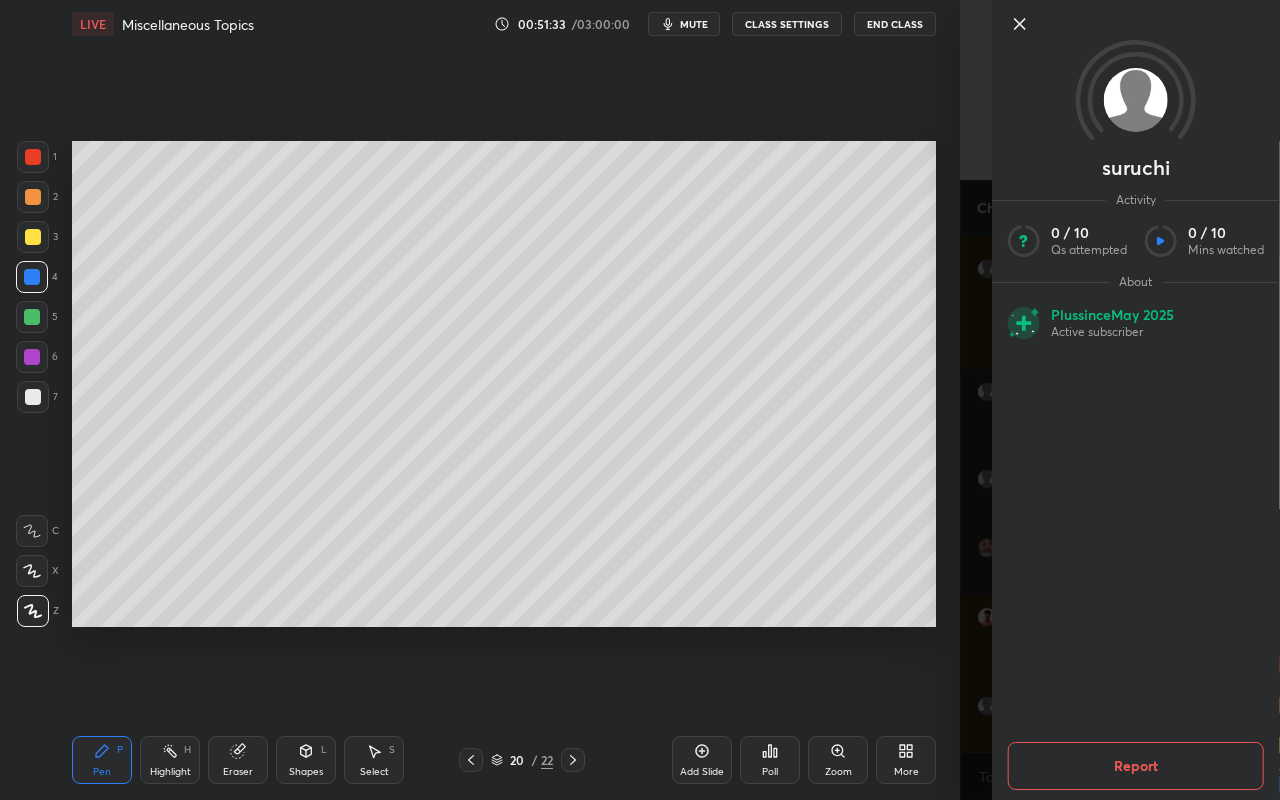 click 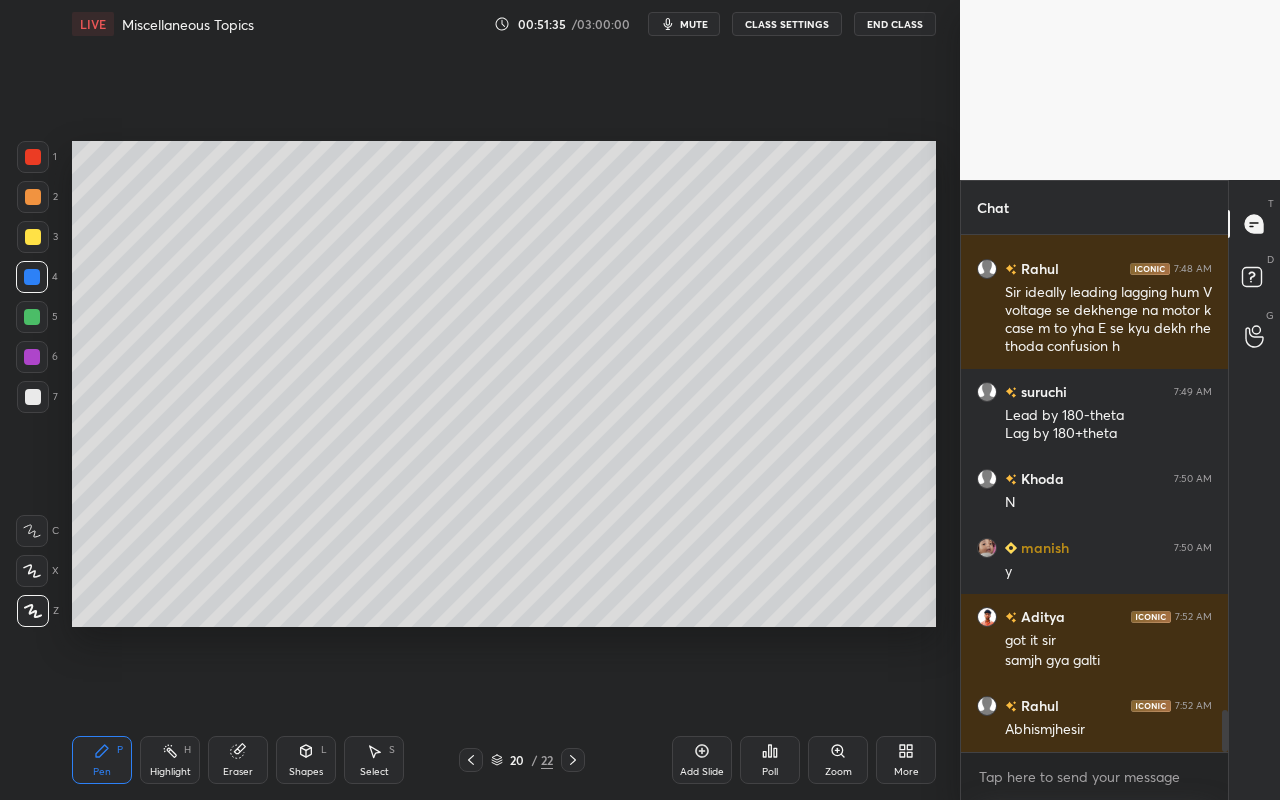 click 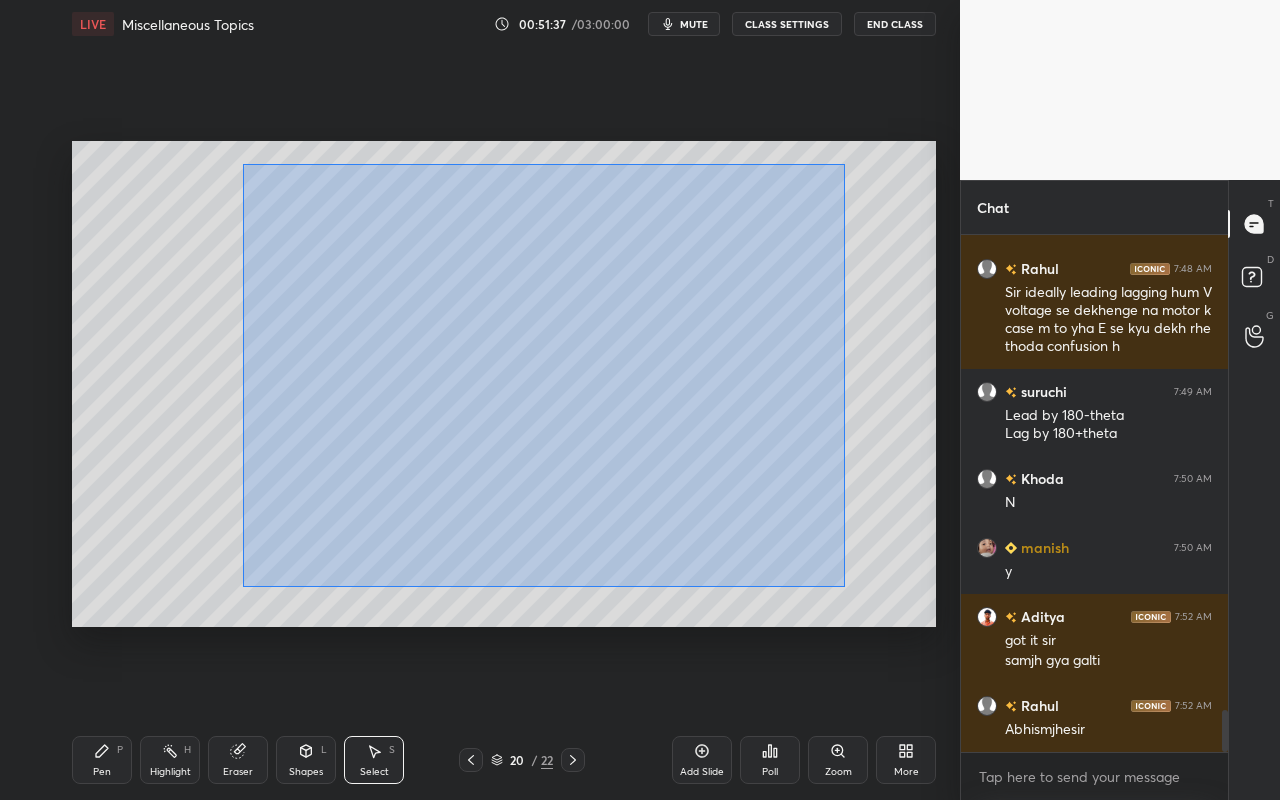 drag, startPoint x: 251, startPoint y: 195, endPoint x: 803, endPoint y: 558, distance: 660.661 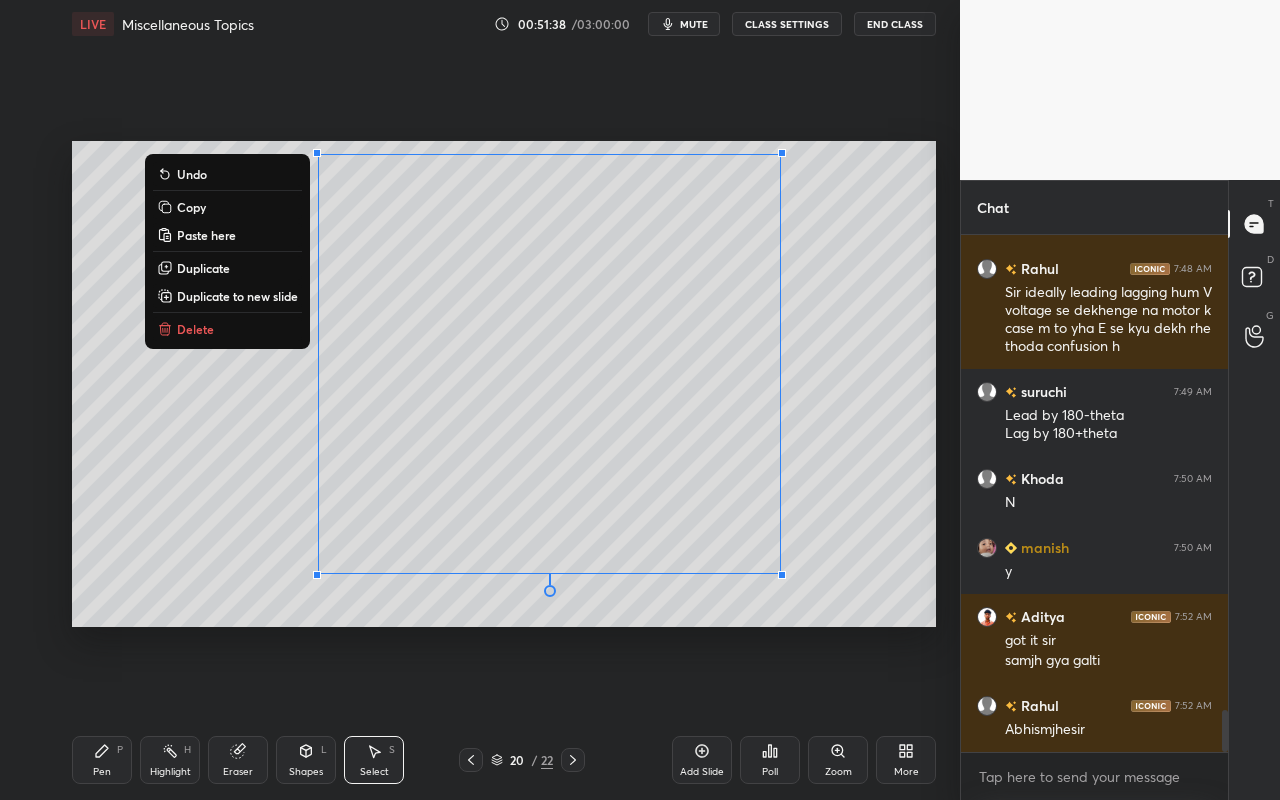 click on "Delete" at bounding box center (227, 329) 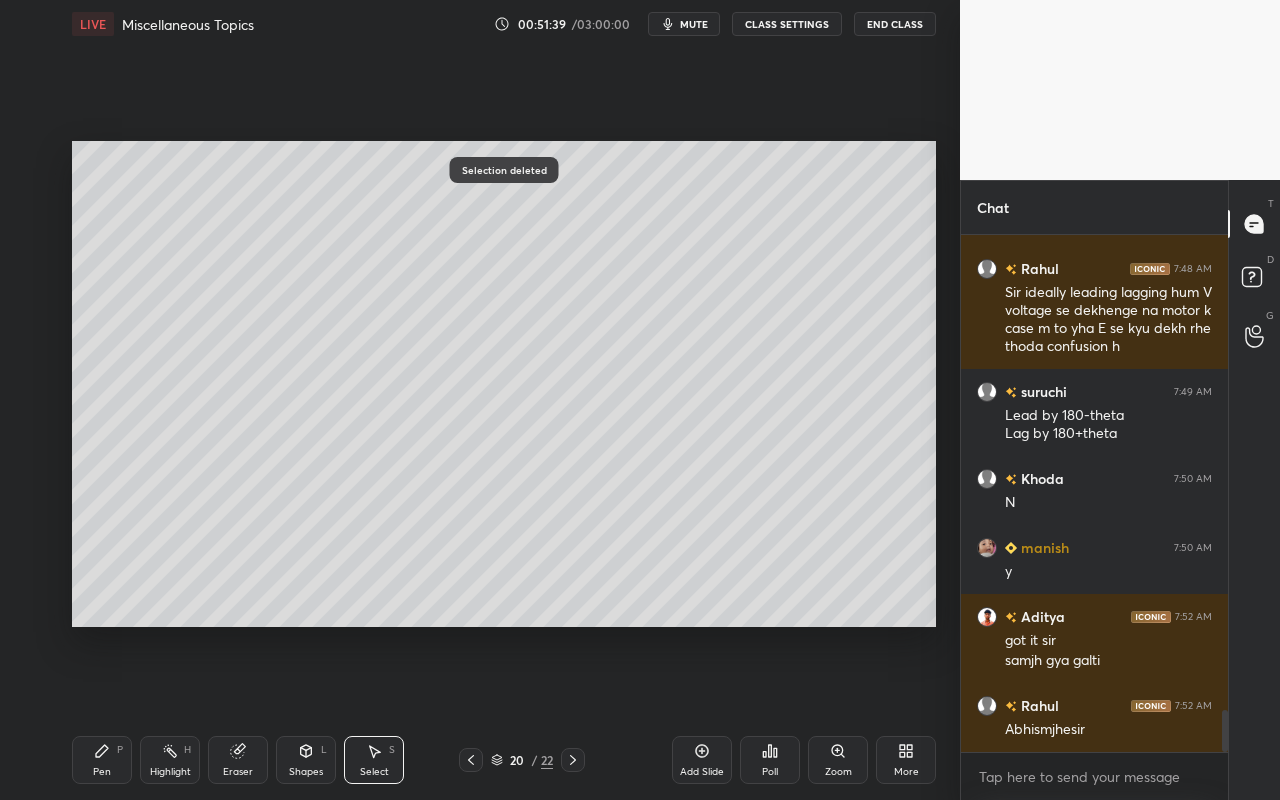 drag, startPoint x: 494, startPoint y: 142, endPoint x: 641, endPoint y: 182, distance: 152.345 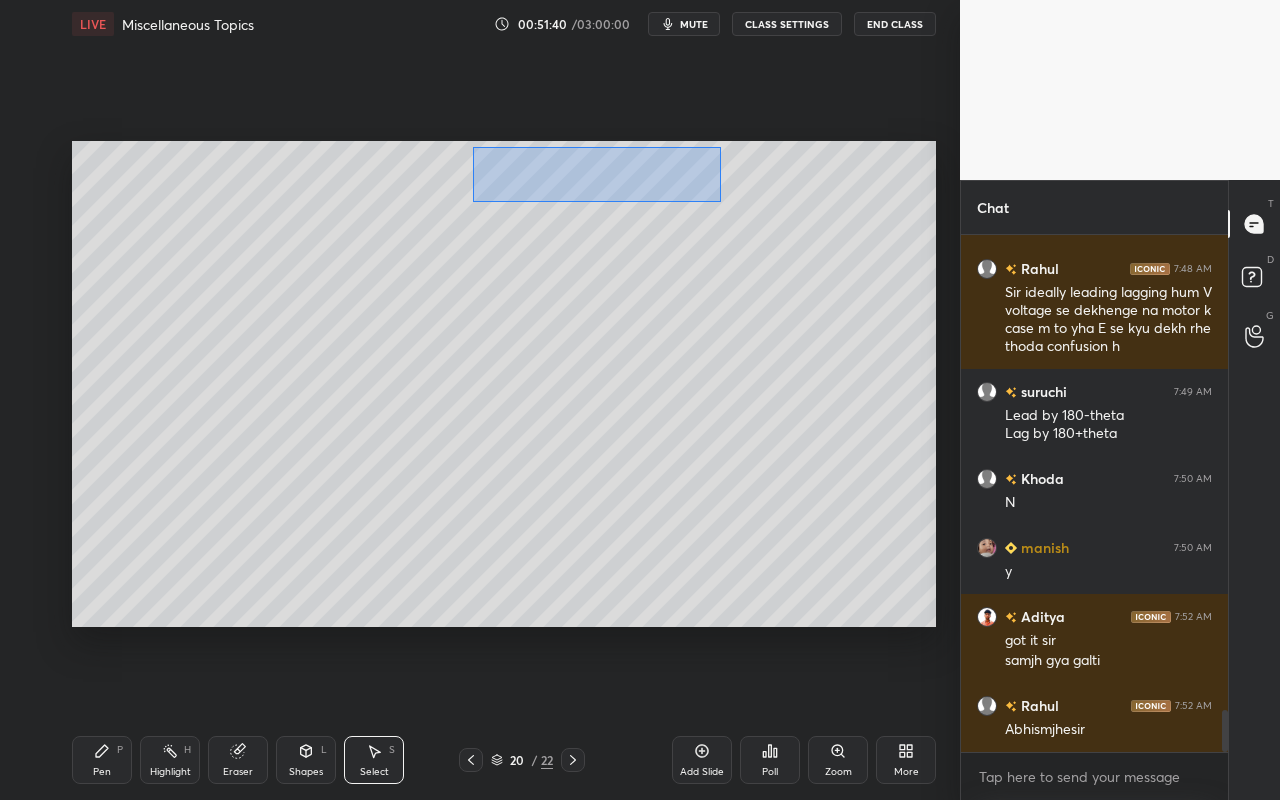 drag, startPoint x: 477, startPoint y: 144, endPoint x: 711, endPoint y: 205, distance: 241.82018 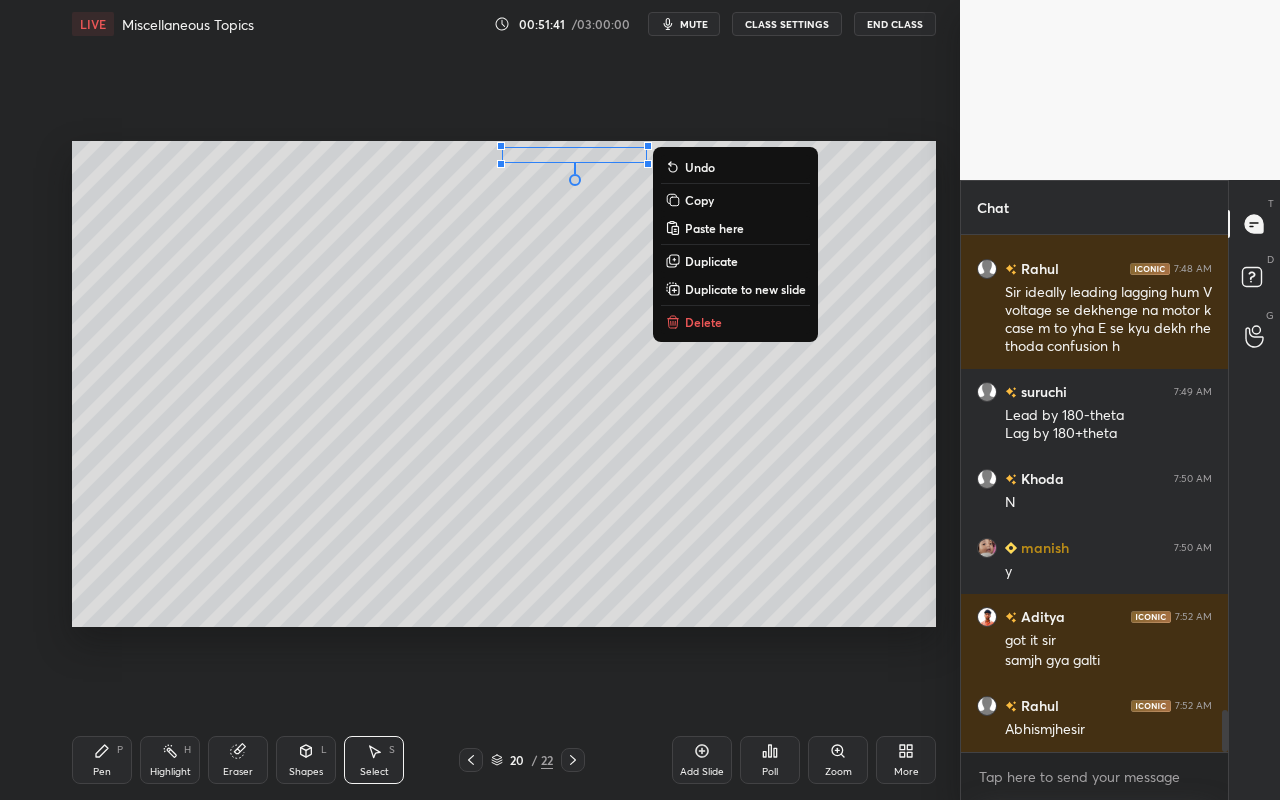 click on "Delete" at bounding box center (703, 322) 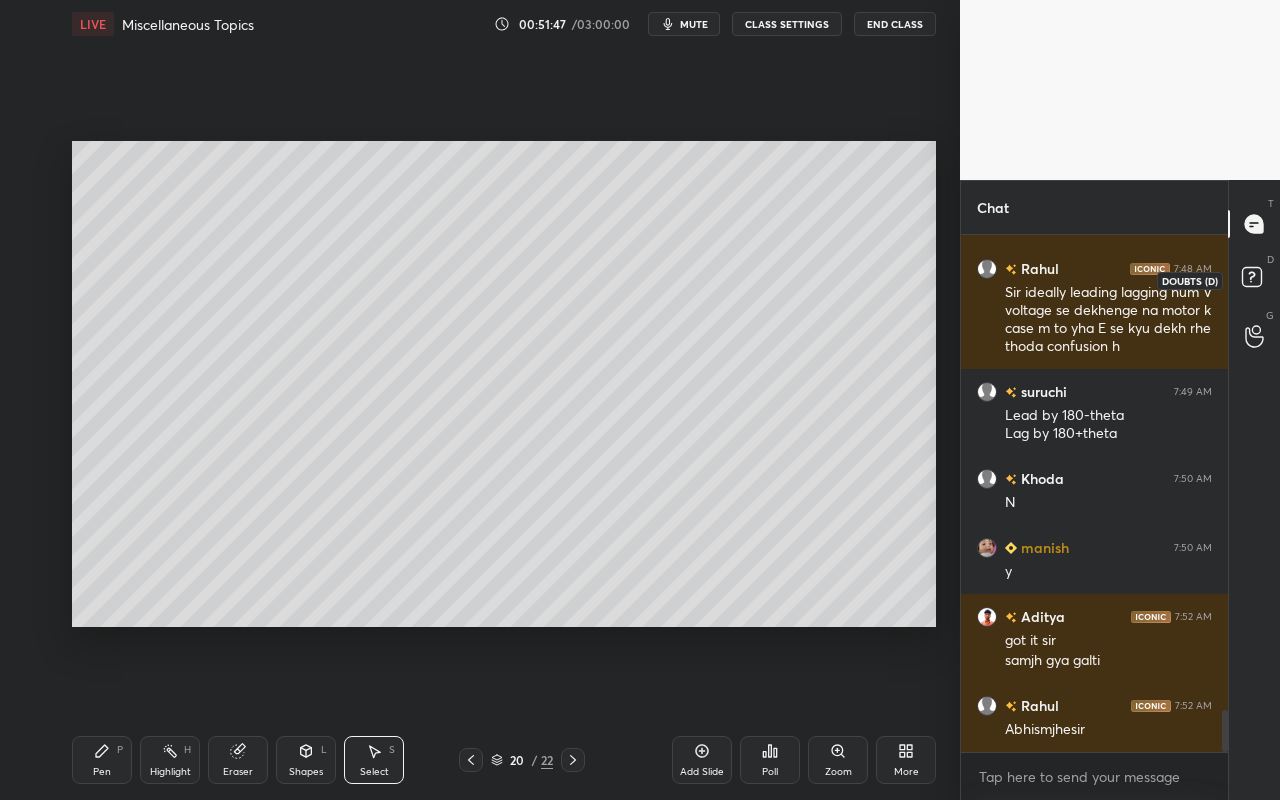 click 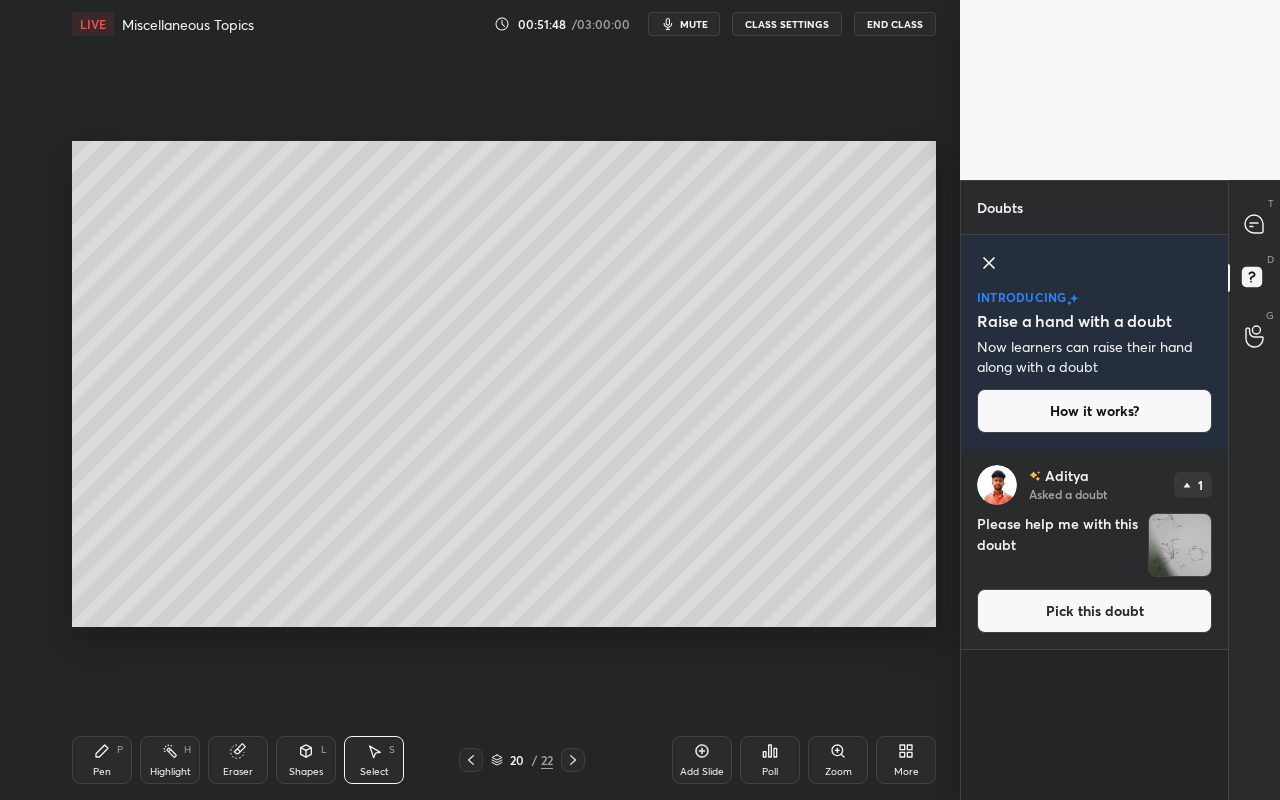 click on "Pick this doubt" at bounding box center [1094, 611] 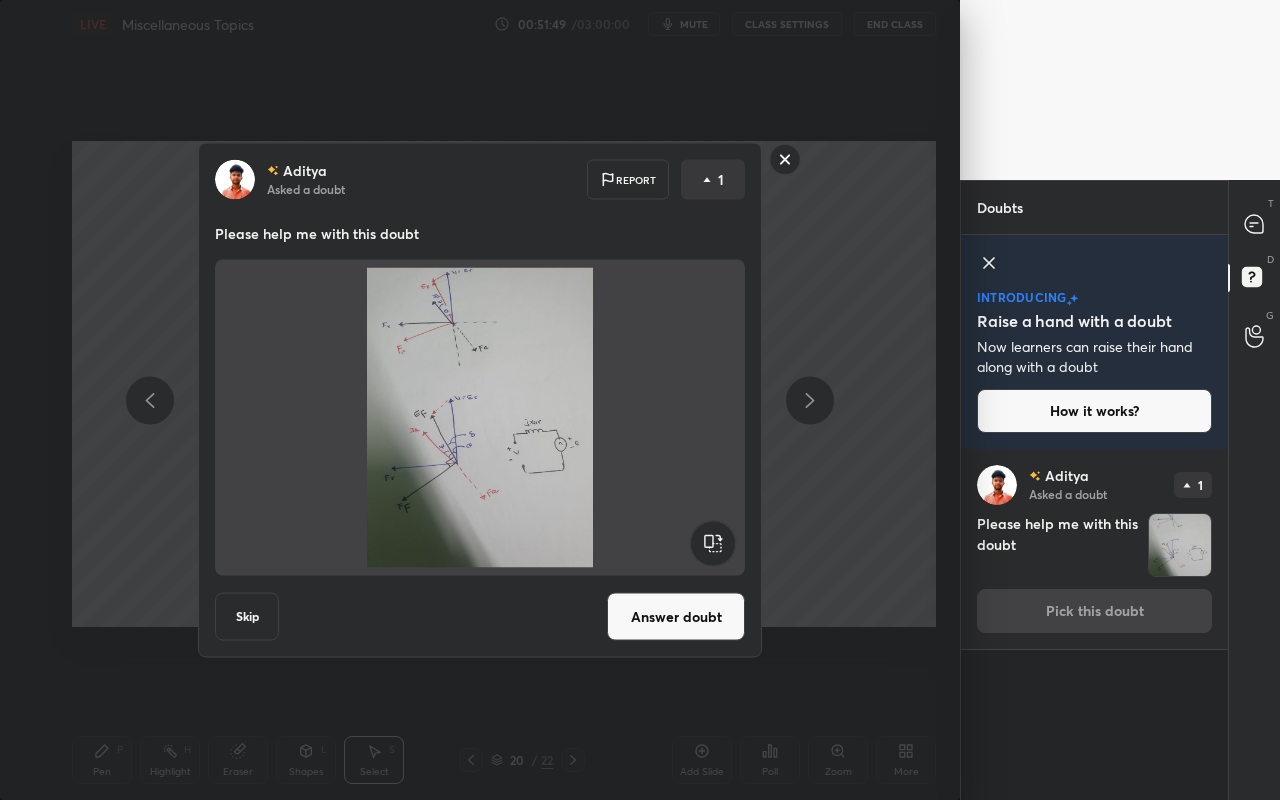 click on "Answer doubt" at bounding box center (676, 617) 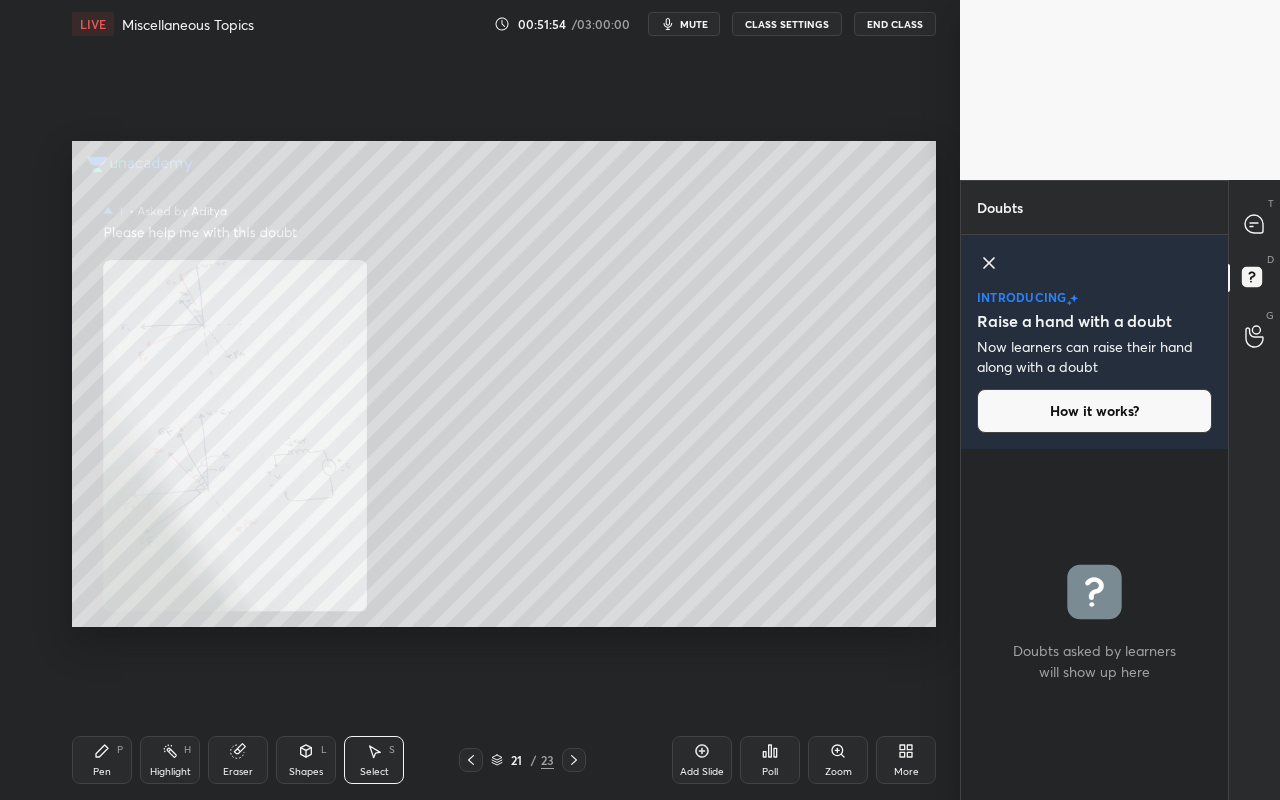click on "Highlight" at bounding box center (170, 772) 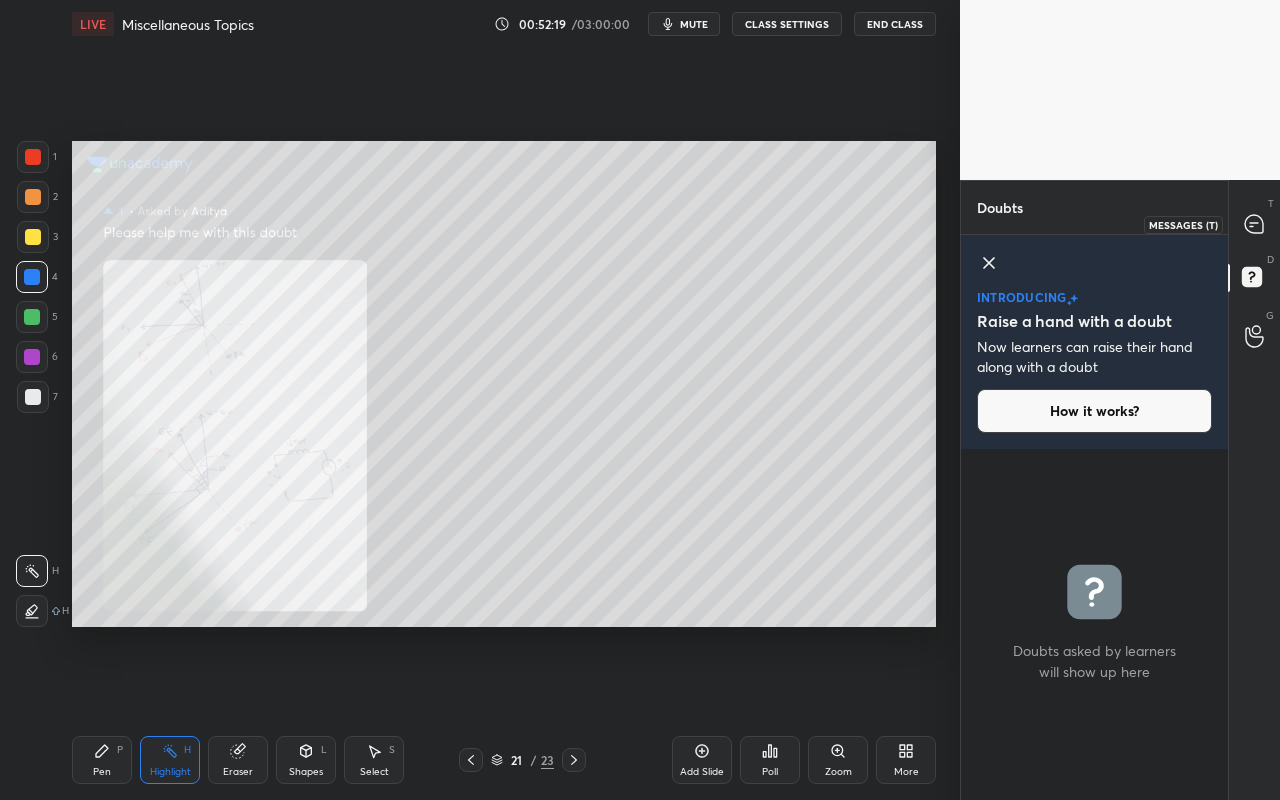 drag, startPoint x: 1268, startPoint y: 227, endPoint x: 1253, endPoint y: 240, distance: 19.849434 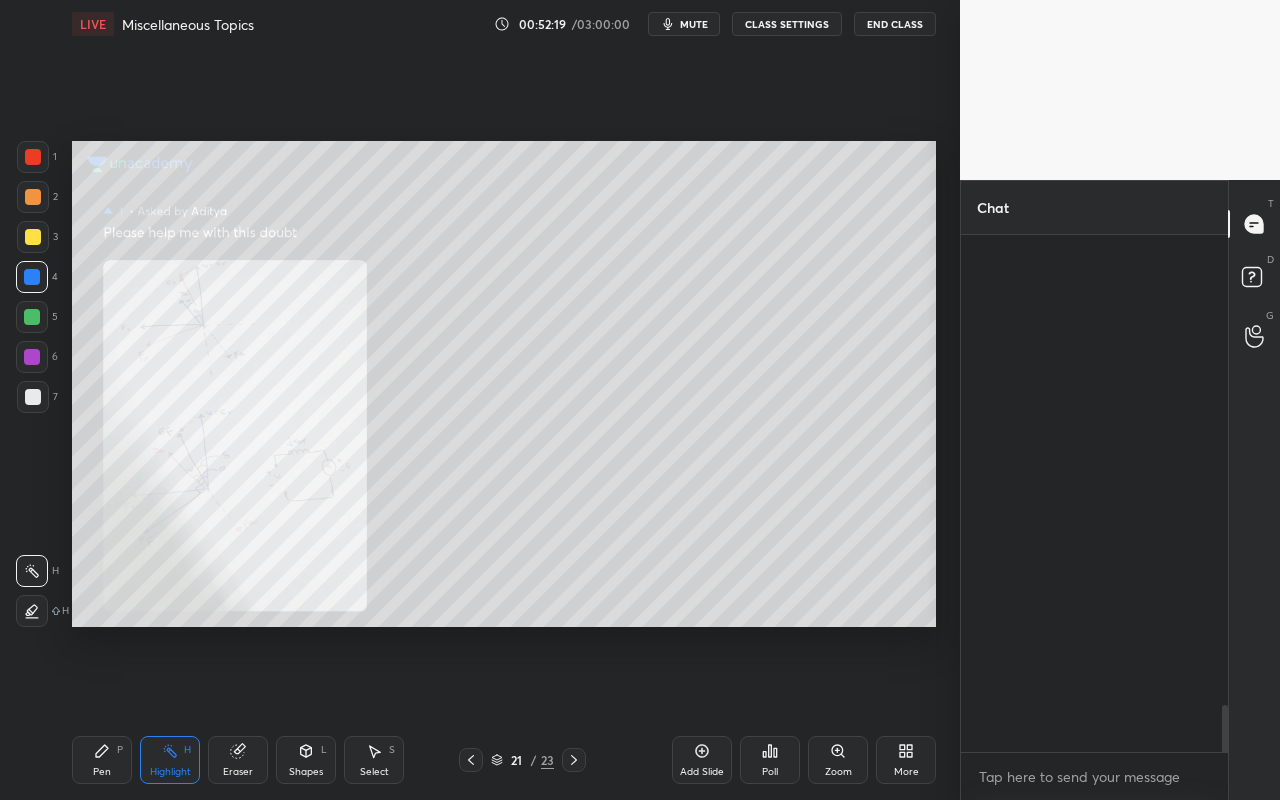 scroll, scrollTop: 5758, scrollLeft: 0, axis: vertical 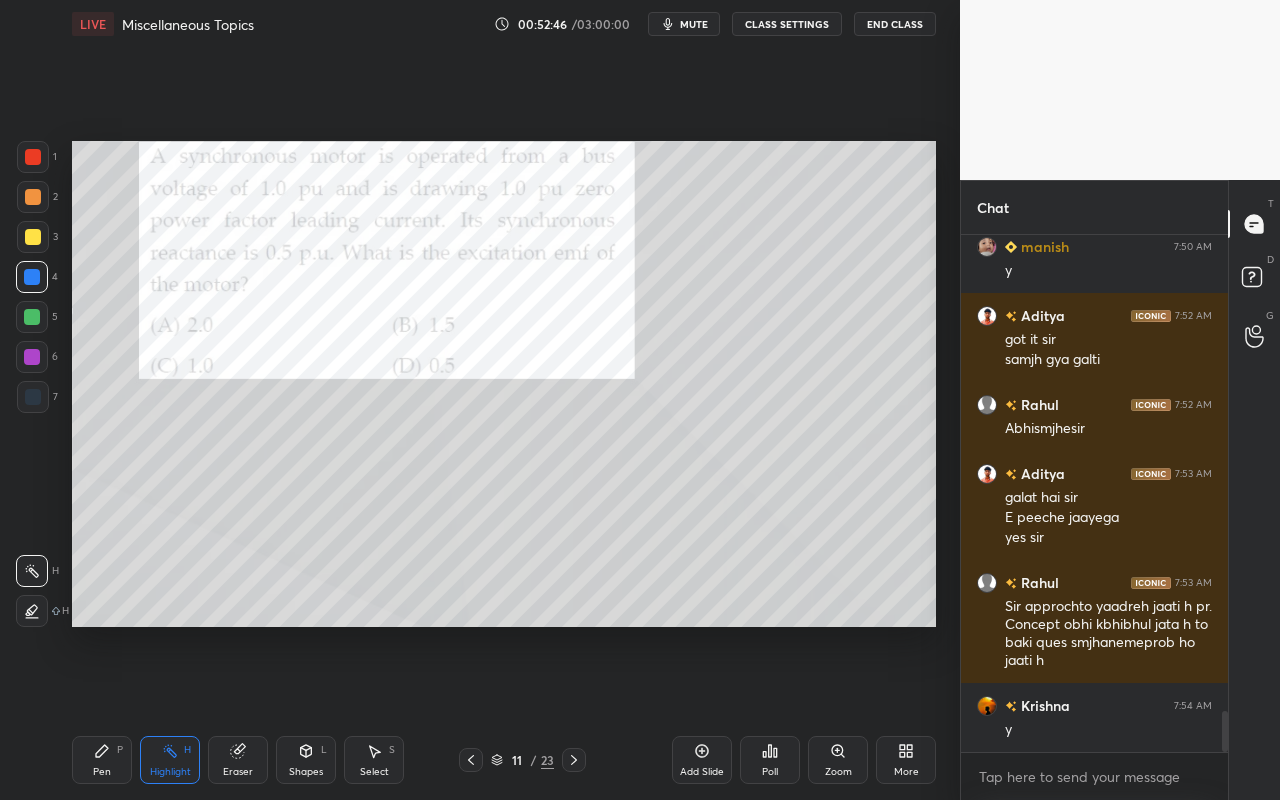 click on "Pen P" at bounding box center (102, 760) 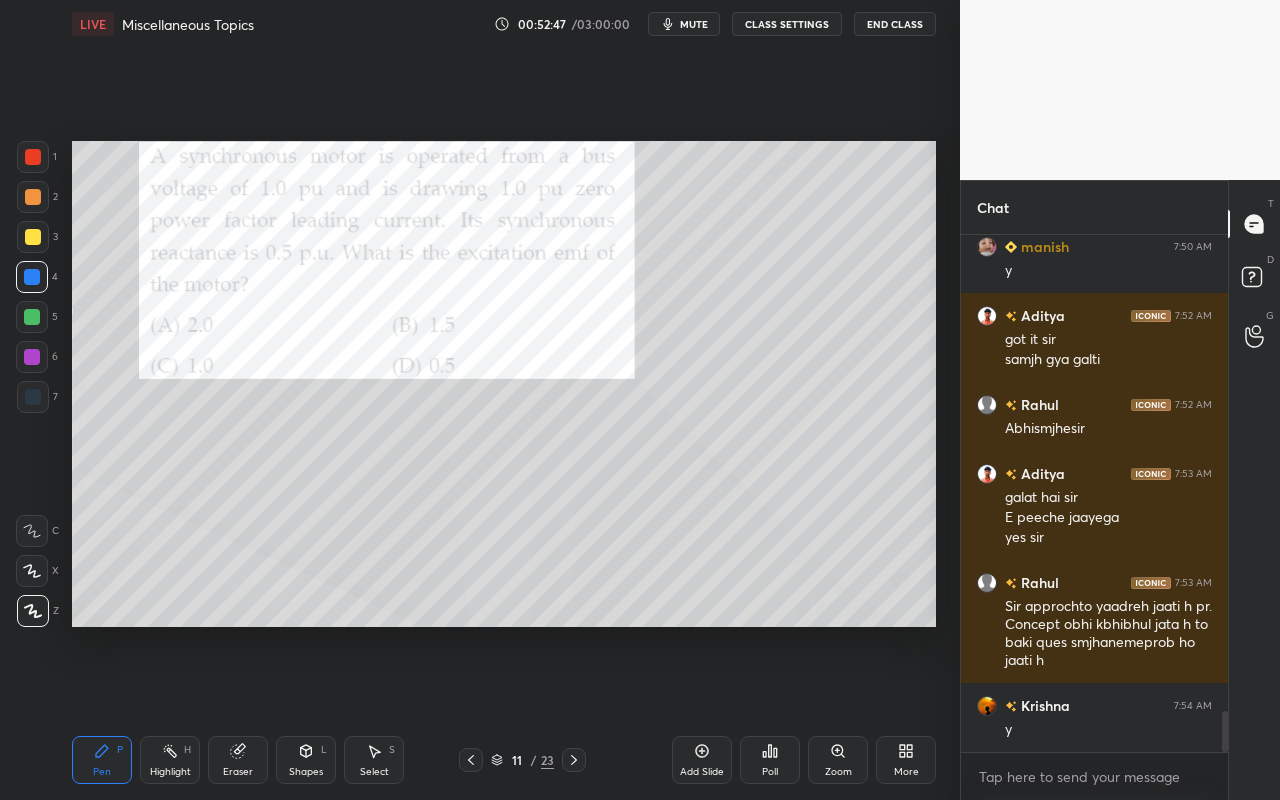 drag, startPoint x: 39, startPoint y: 195, endPoint x: 70, endPoint y: 168, distance: 41.109608 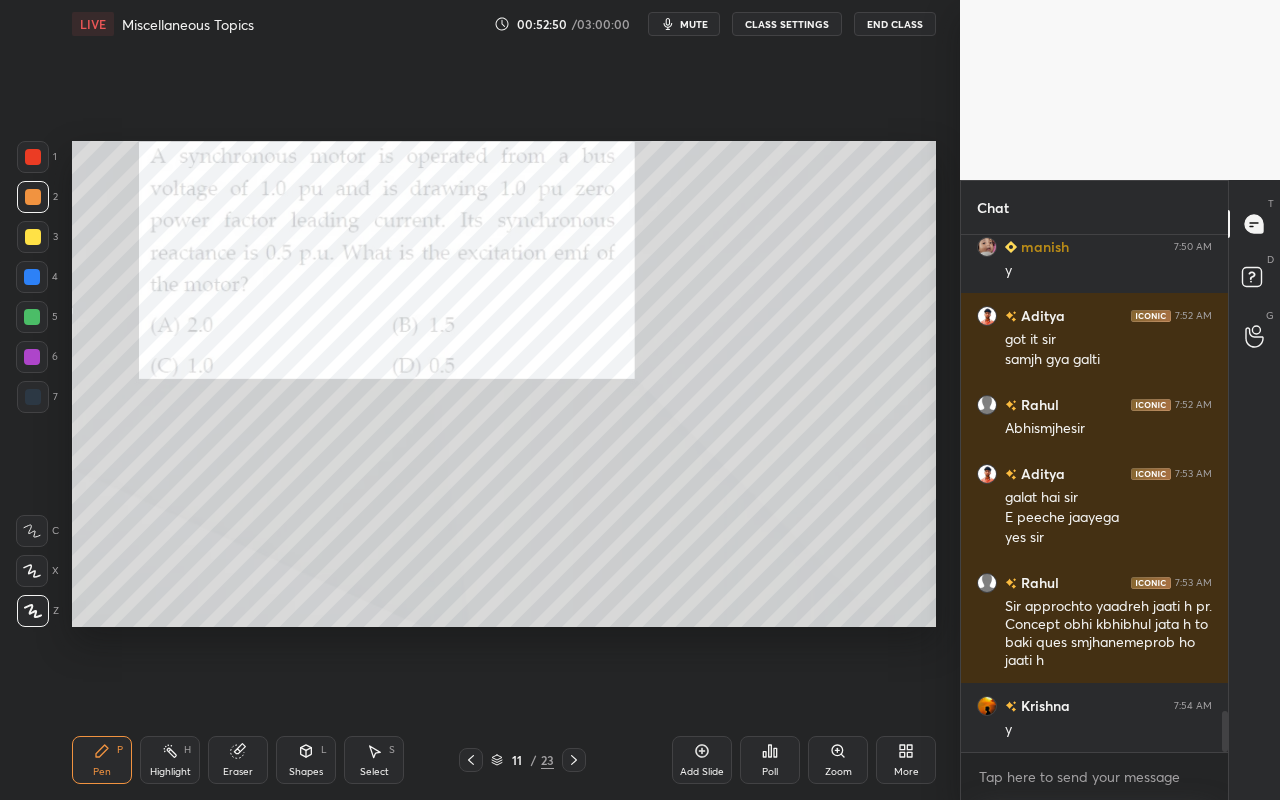 drag, startPoint x: 166, startPoint y: 769, endPoint x: 206, endPoint y: 631, distance: 143.6802 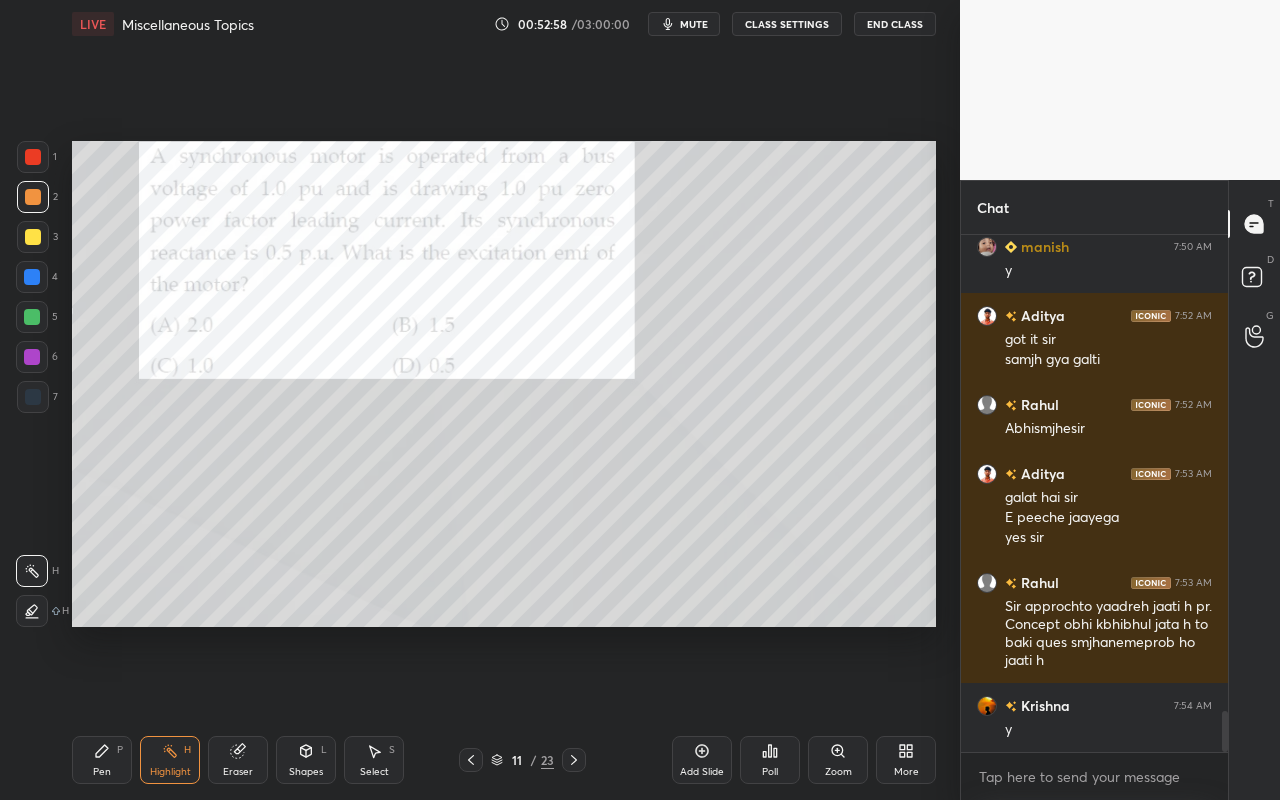 click on "Poll" at bounding box center [770, 772] 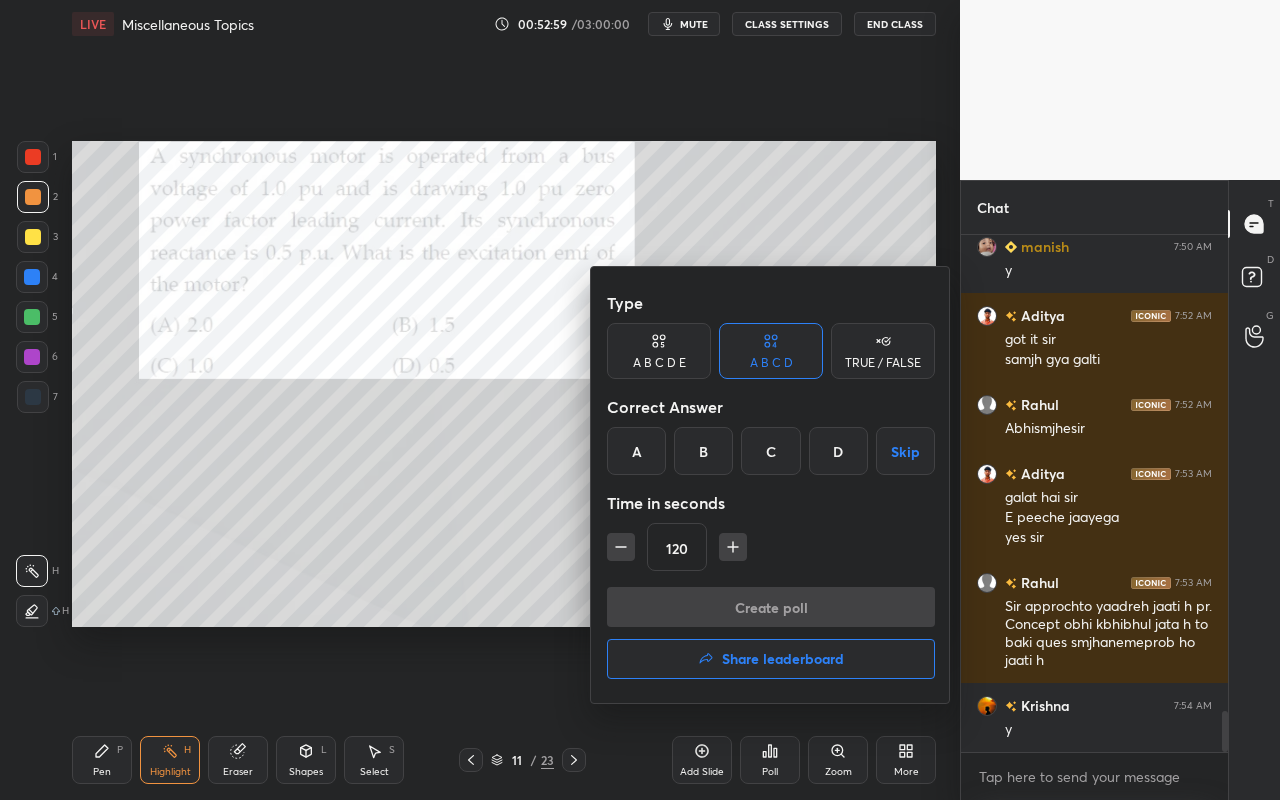 drag, startPoint x: 695, startPoint y: 453, endPoint x: 718, endPoint y: 522, distance: 72.73238 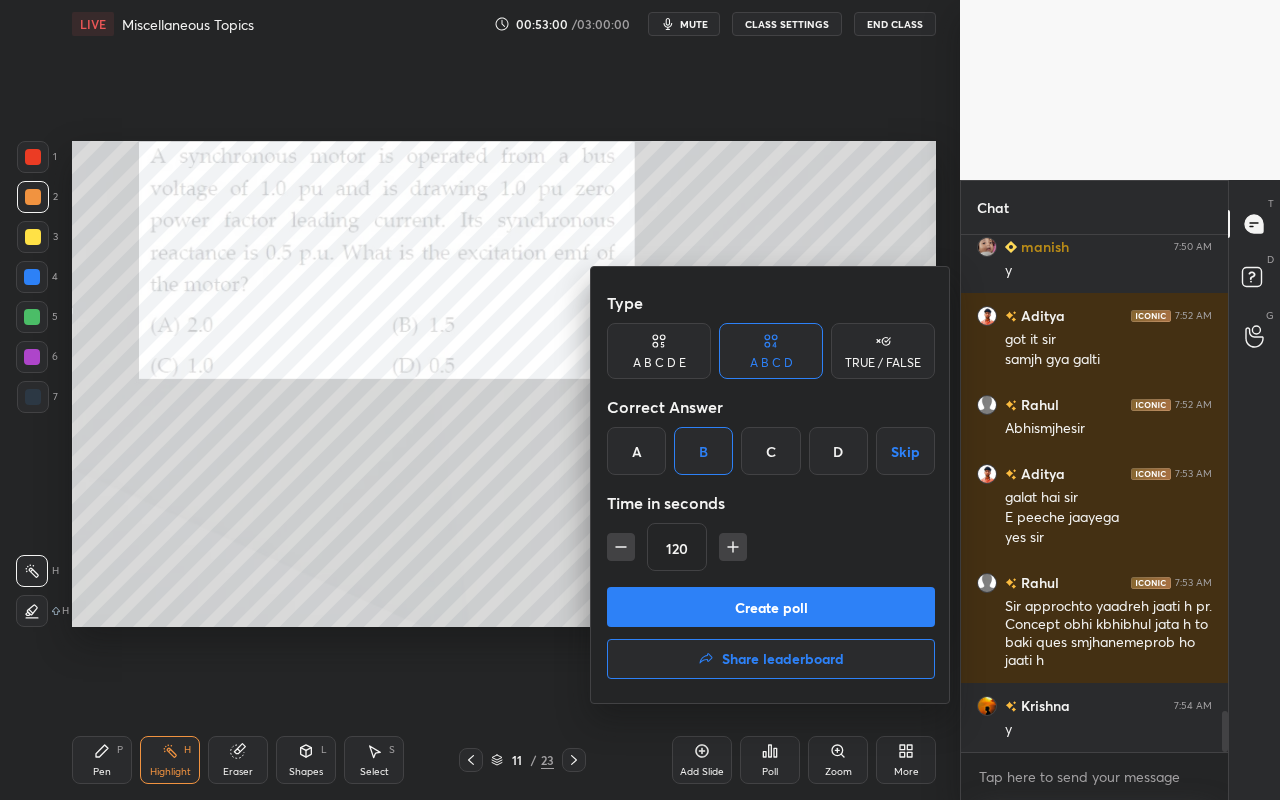 click 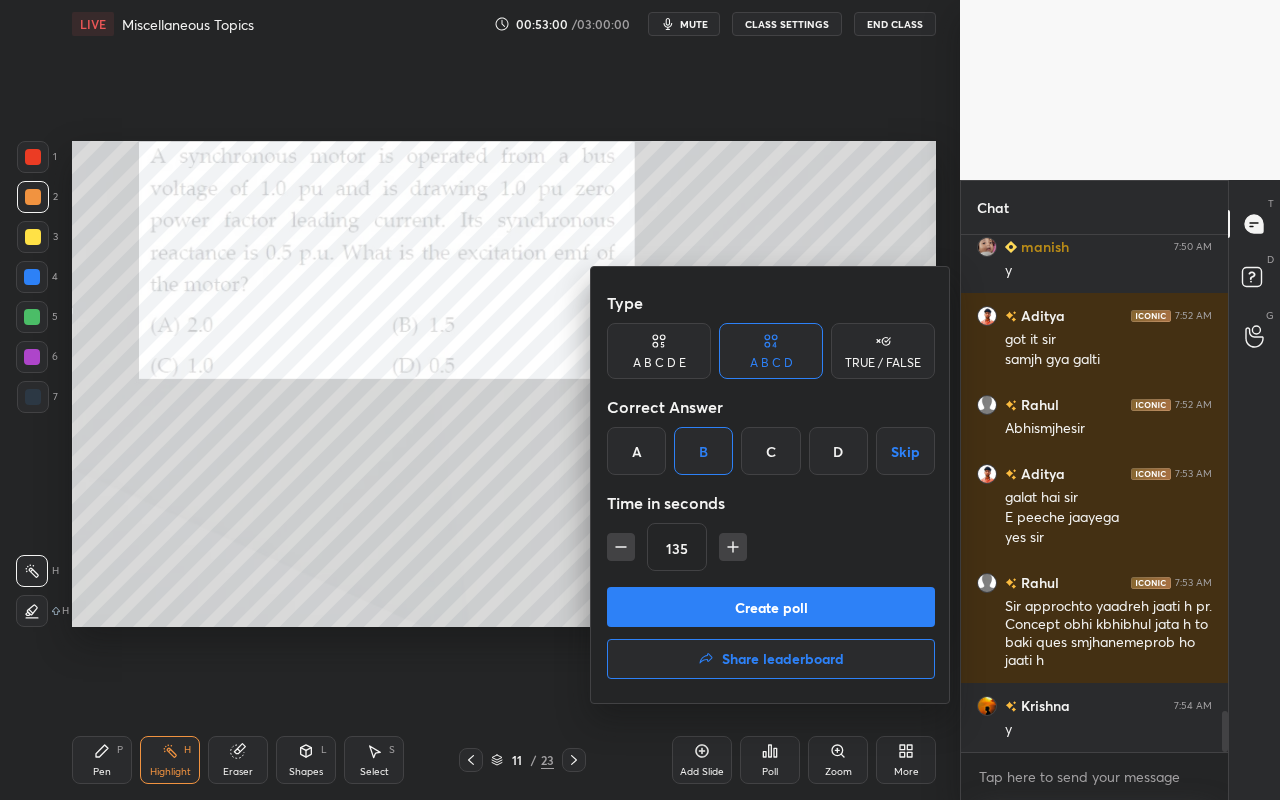 click 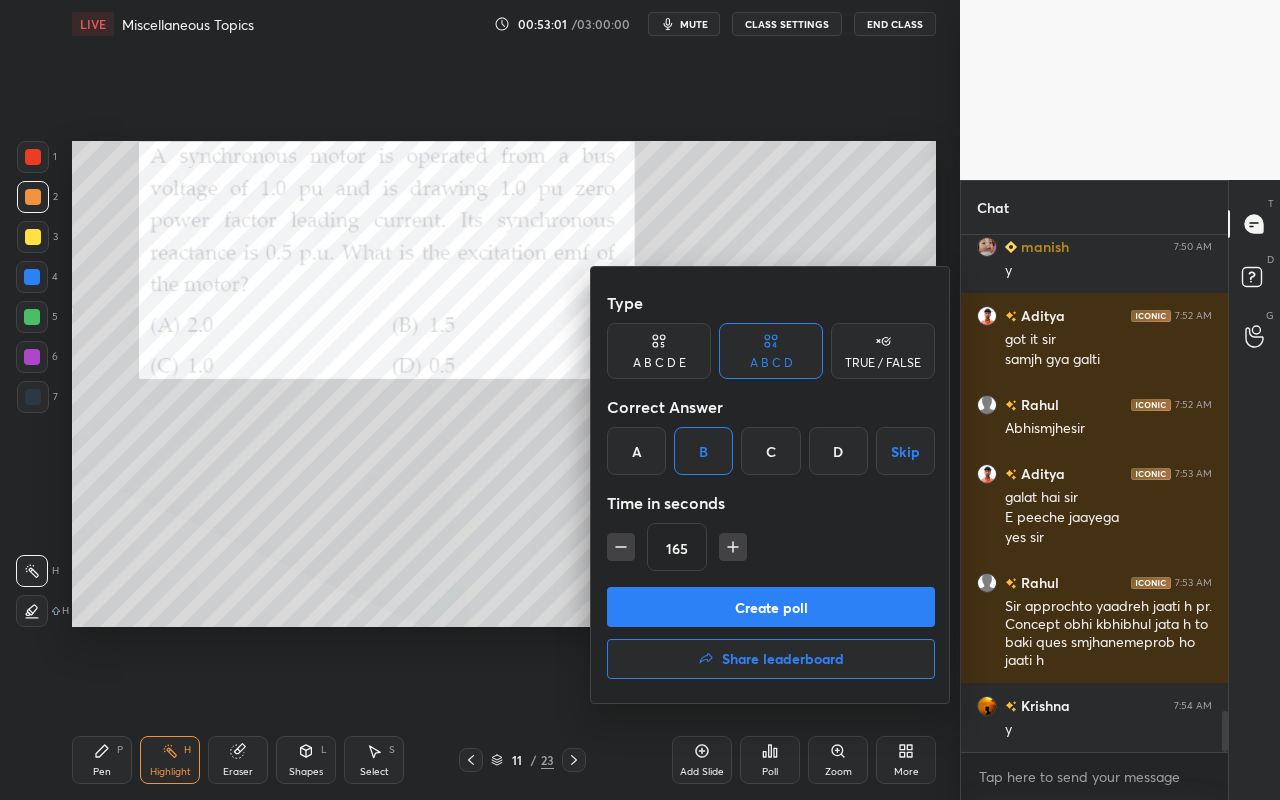 click on "Create poll" at bounding box center (771, 607) 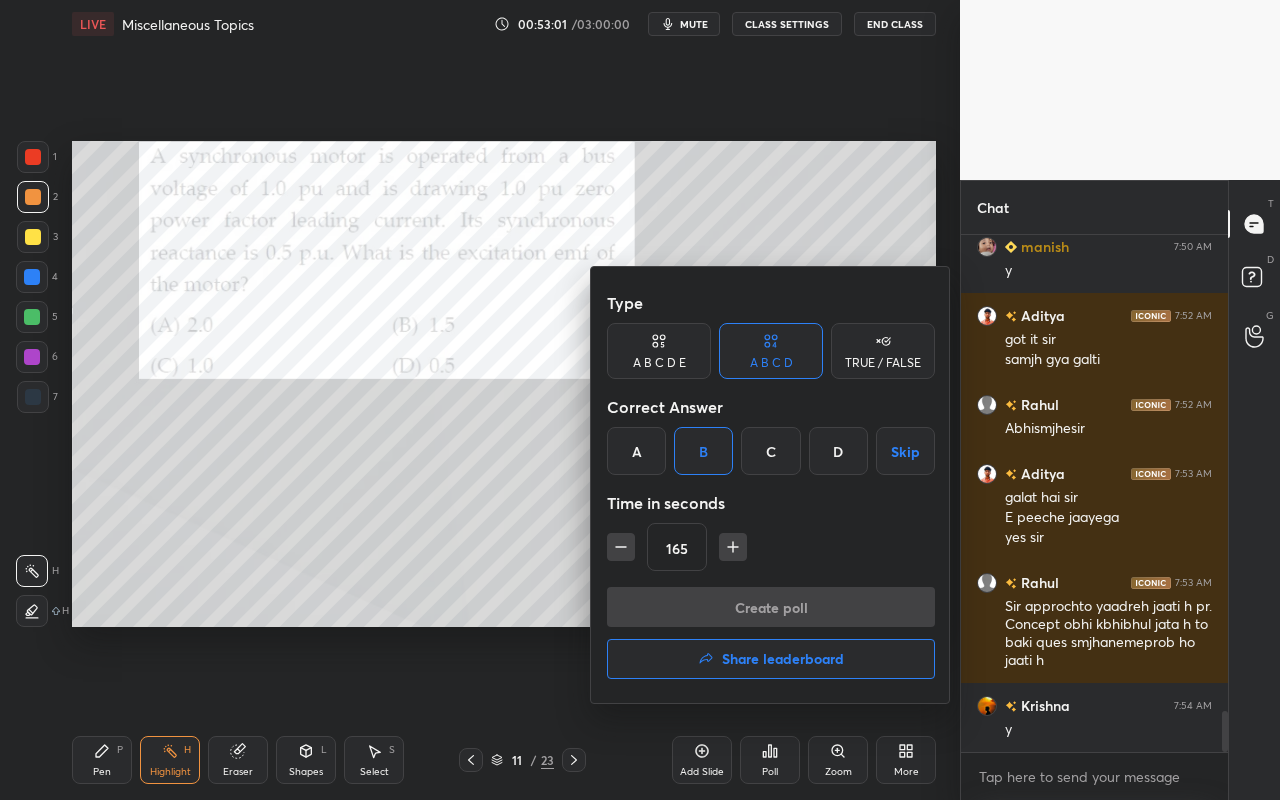 scroll, scrollTop: 478, scrollLeft: 261, axis: both 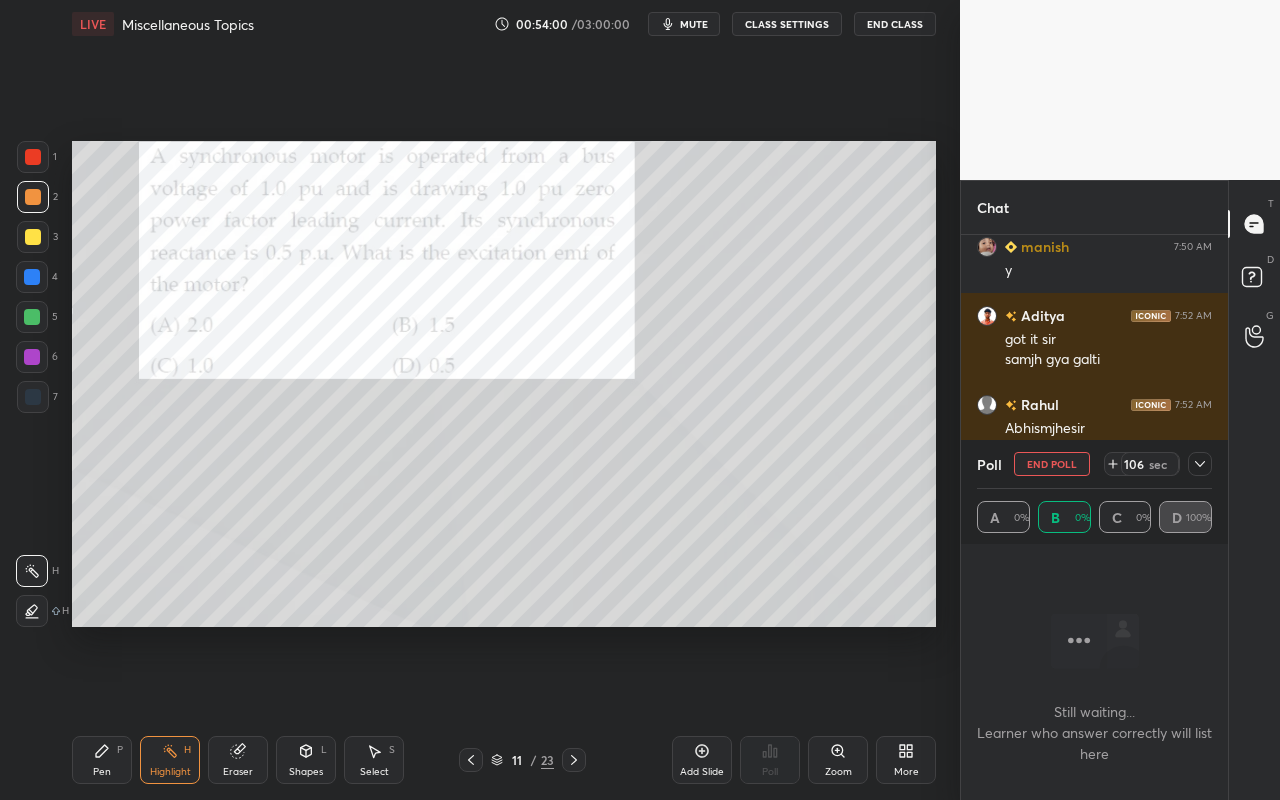 click on "Pen P" at bounding box center [102, 760] 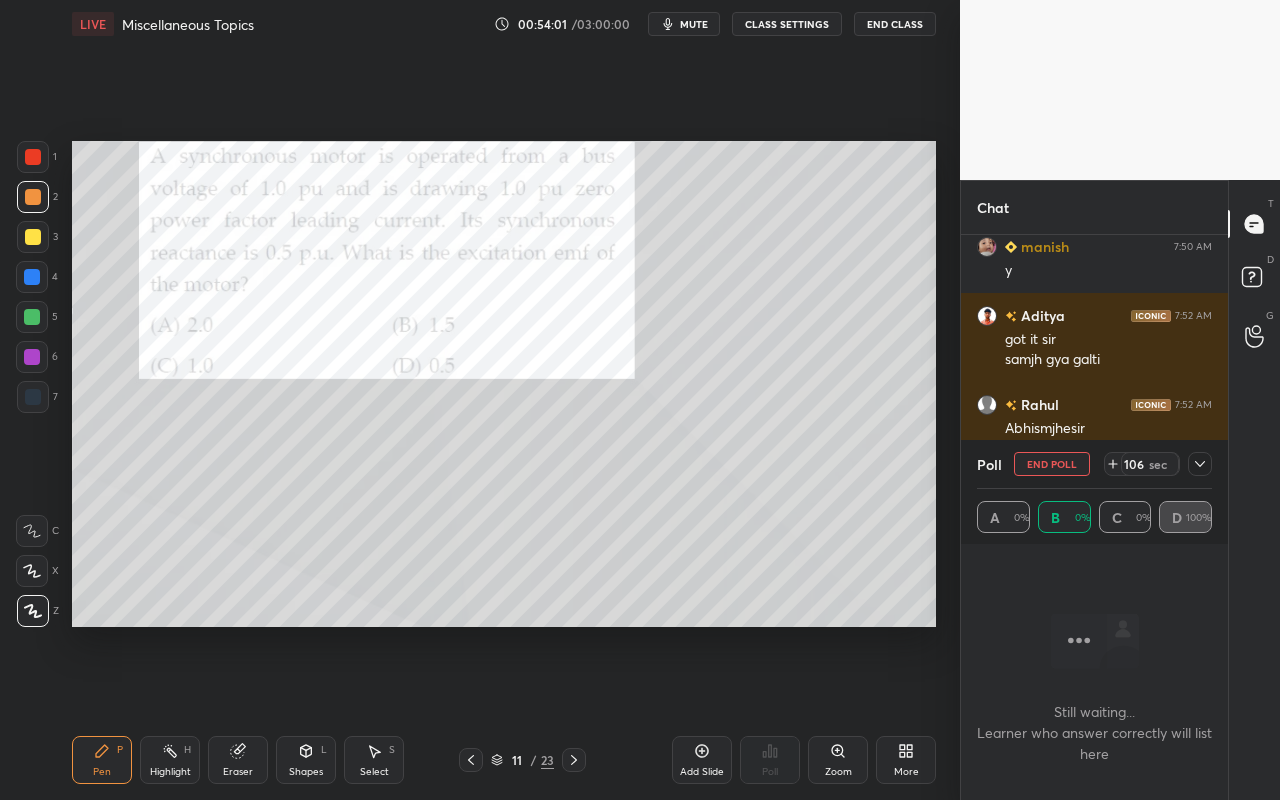 click on "Pen P" at bounding box center [102, 760] 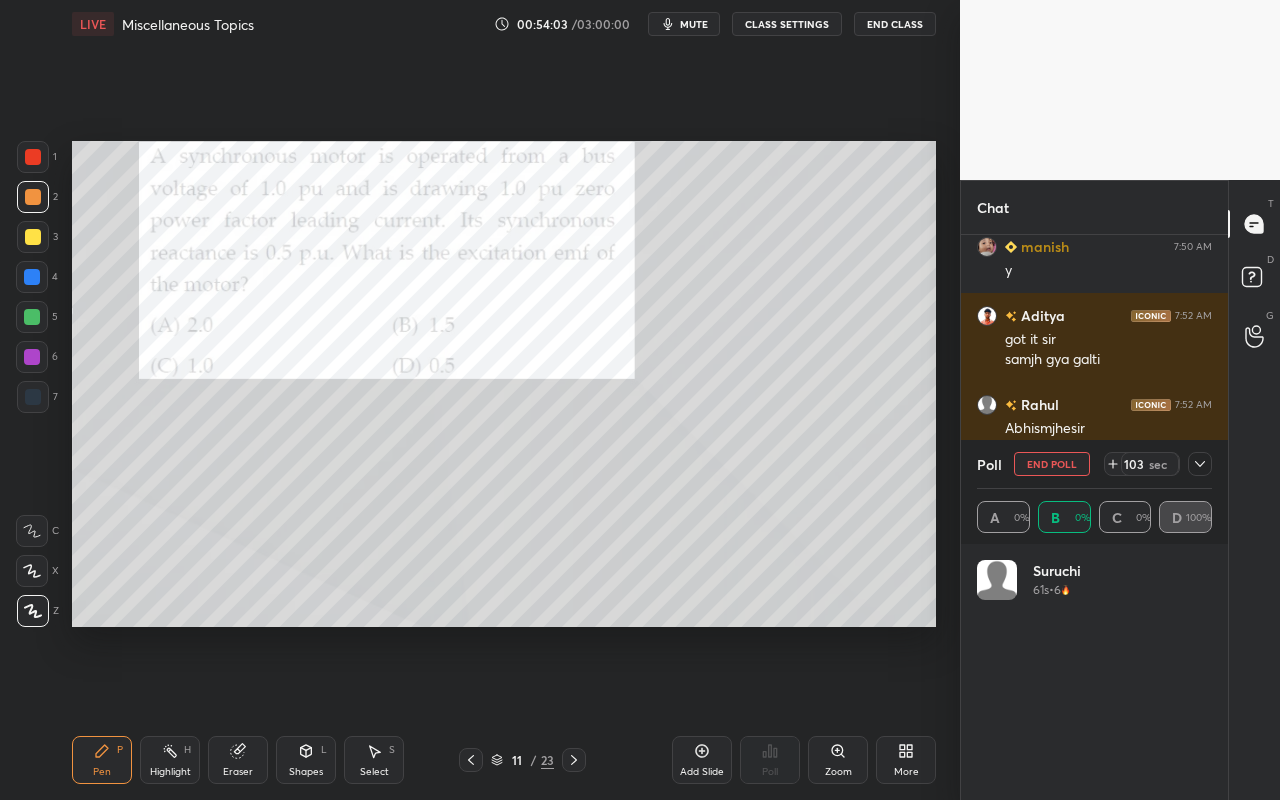 scroll, scrollTop: 7, scrollLeft: 7, axis: both 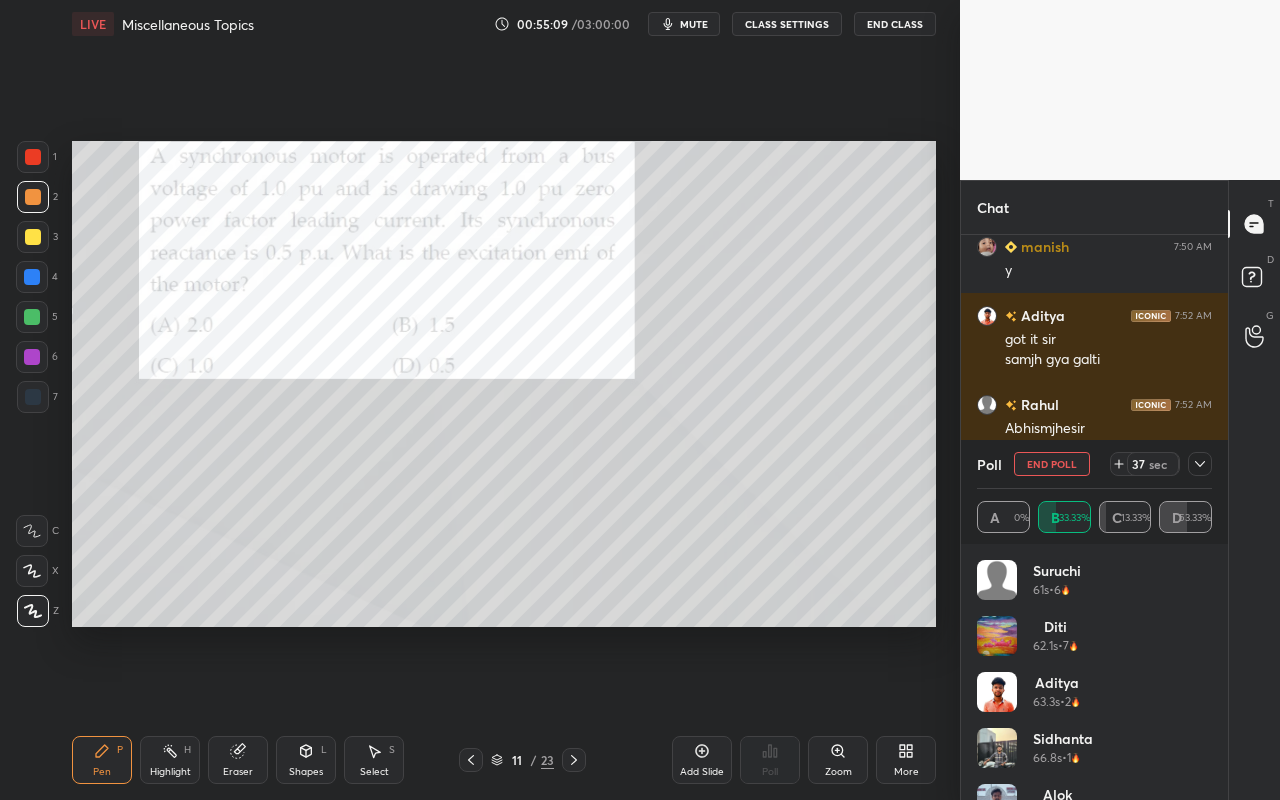 click on "Setting up your live class Poll for   secs No correct answer Start poll" at bounding box center [504, 384] 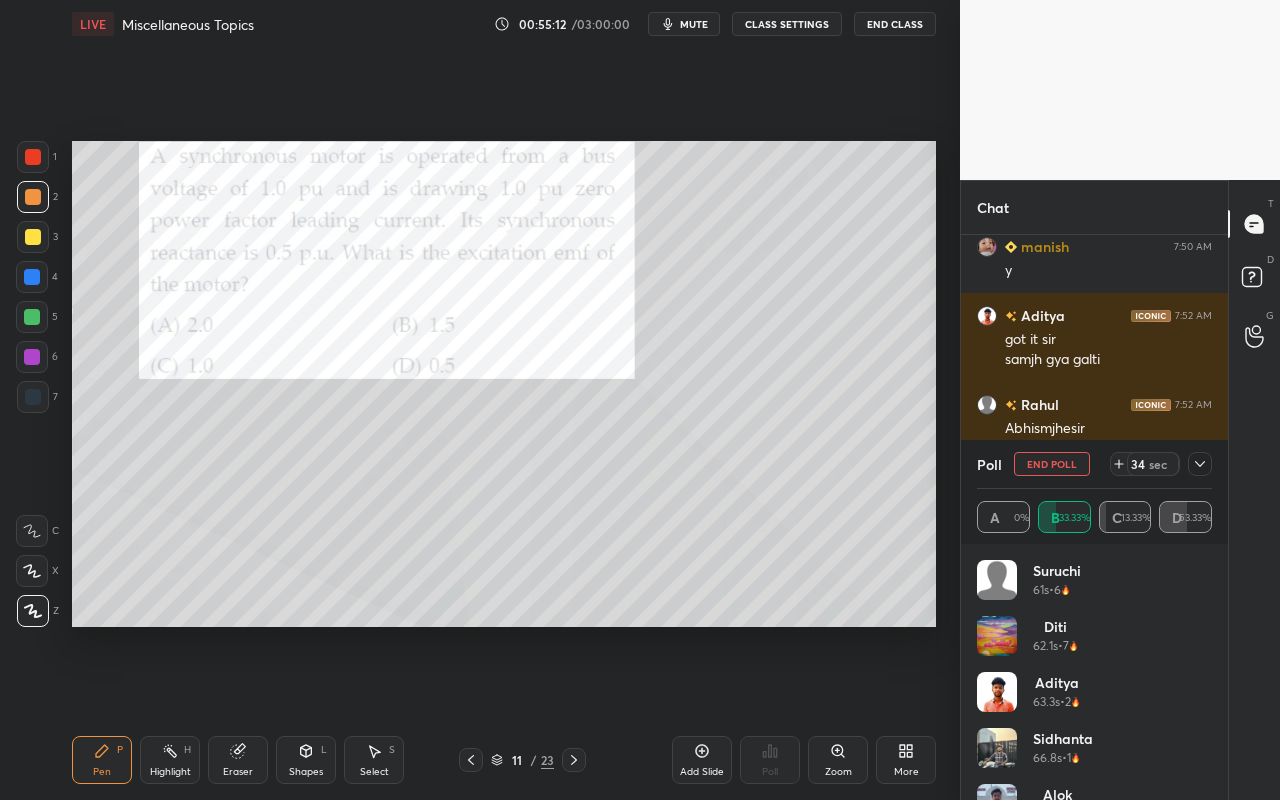 drag, startPoint x: 106, startPoint y: 763, endPoint x: 138, endPoint y: 762, distance: 32.01562 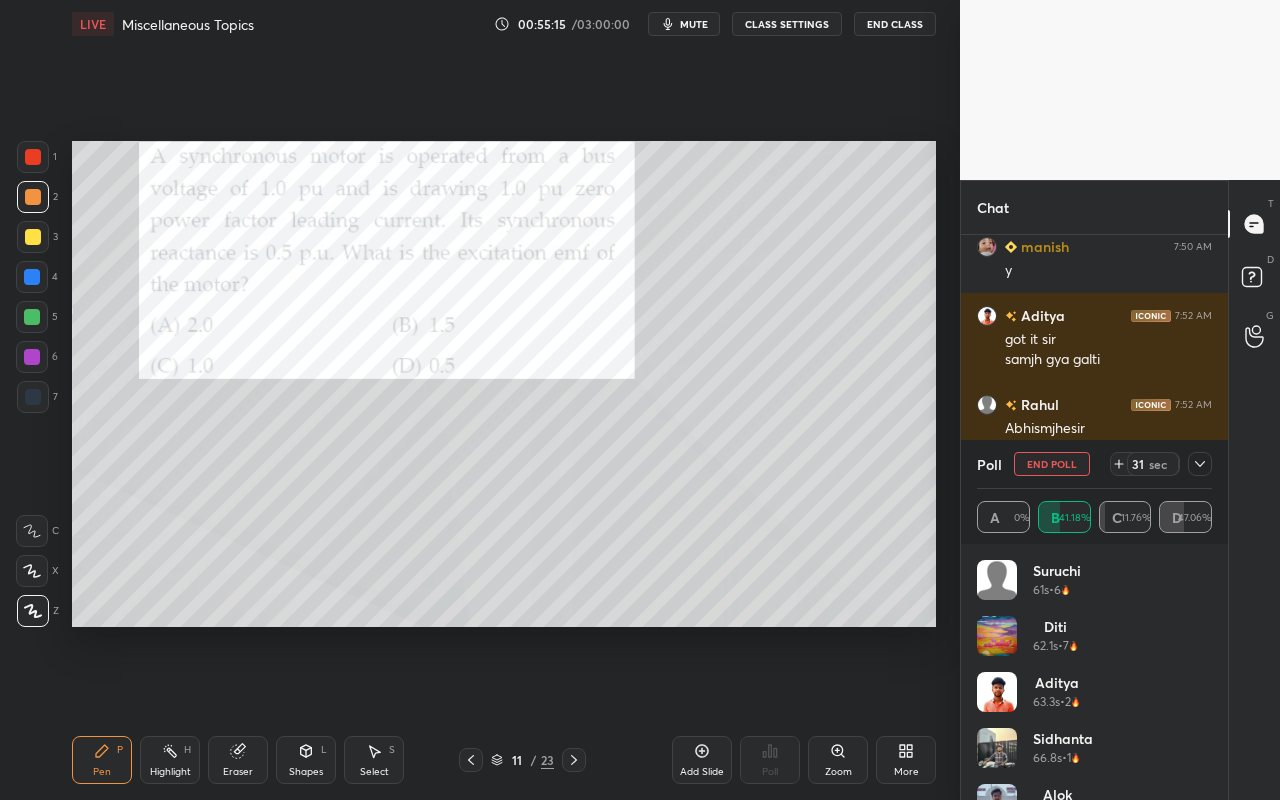 click on "Poll End Poll 31  sec" at bounding box center (1094, 464) 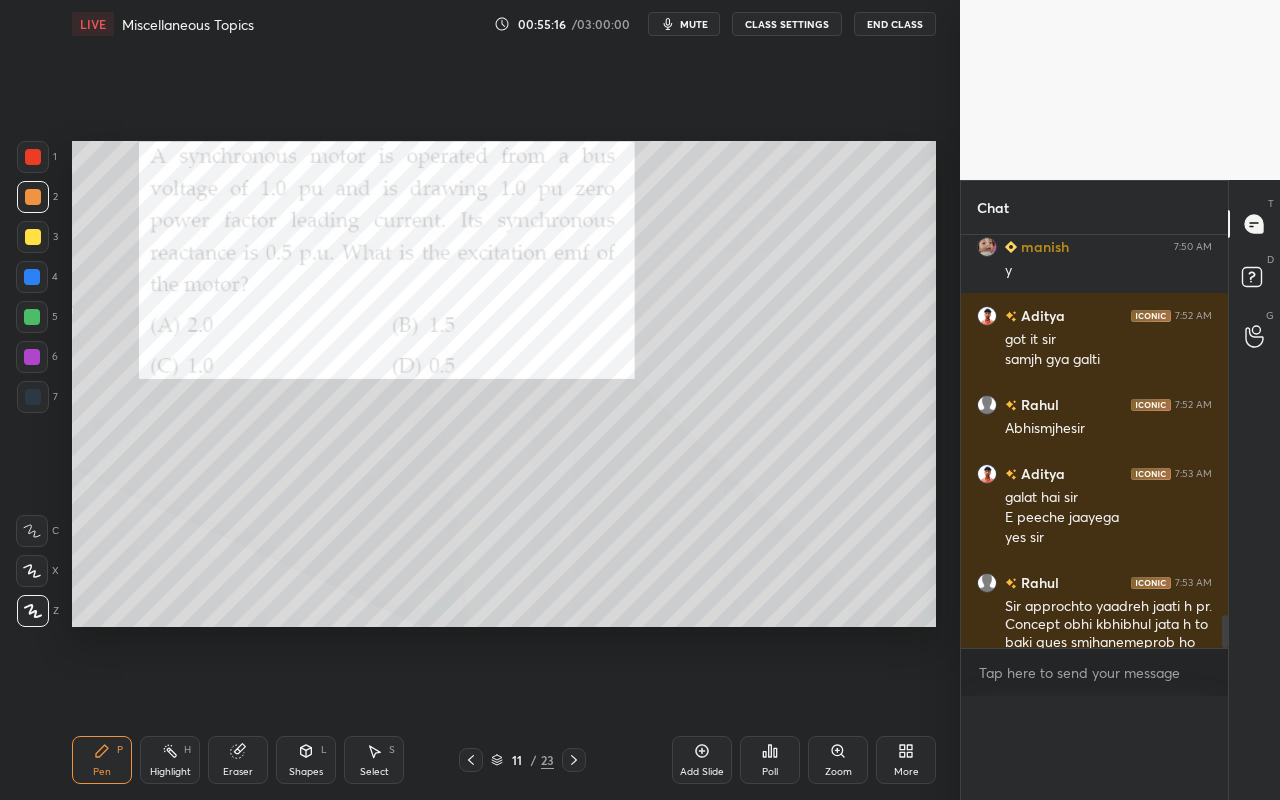 scroll, scrollTop: 0, scrollLeft: 0, axis: both 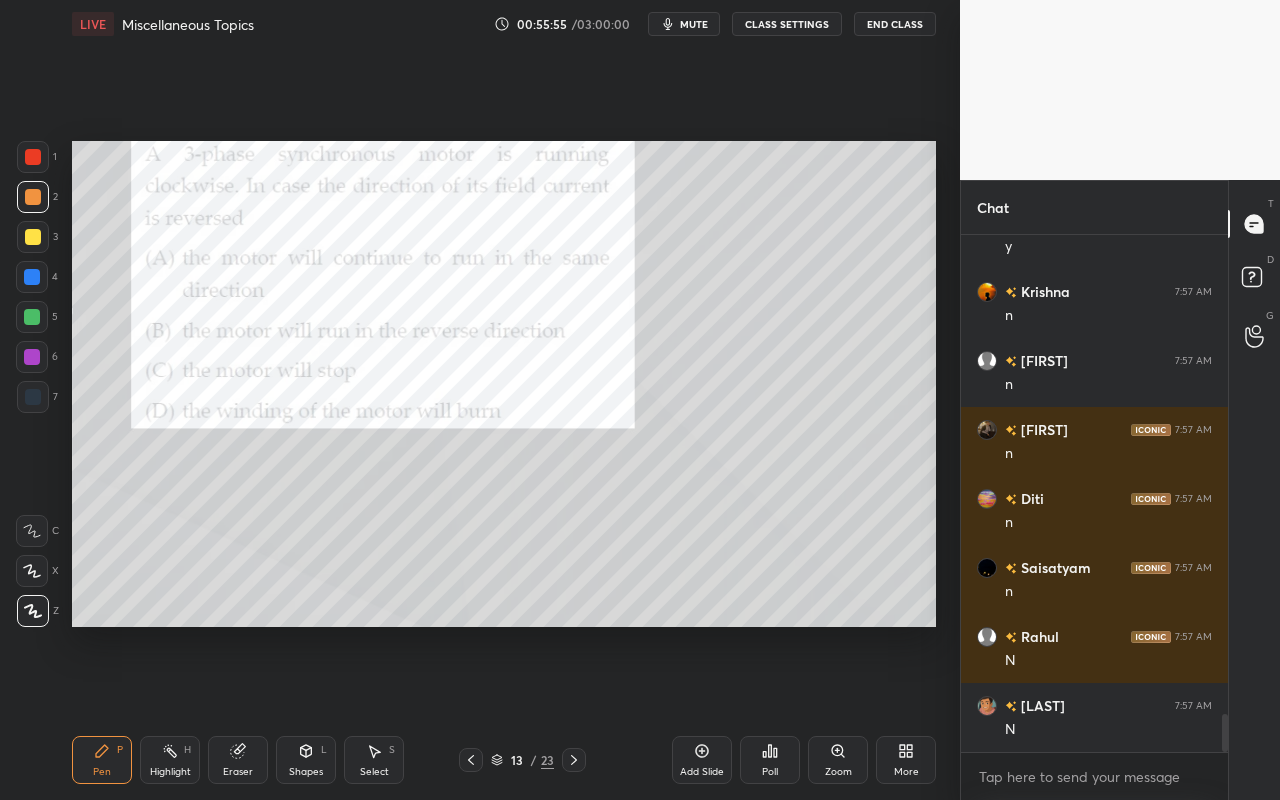 click on "Pen P" at bounding box center [102, 760] 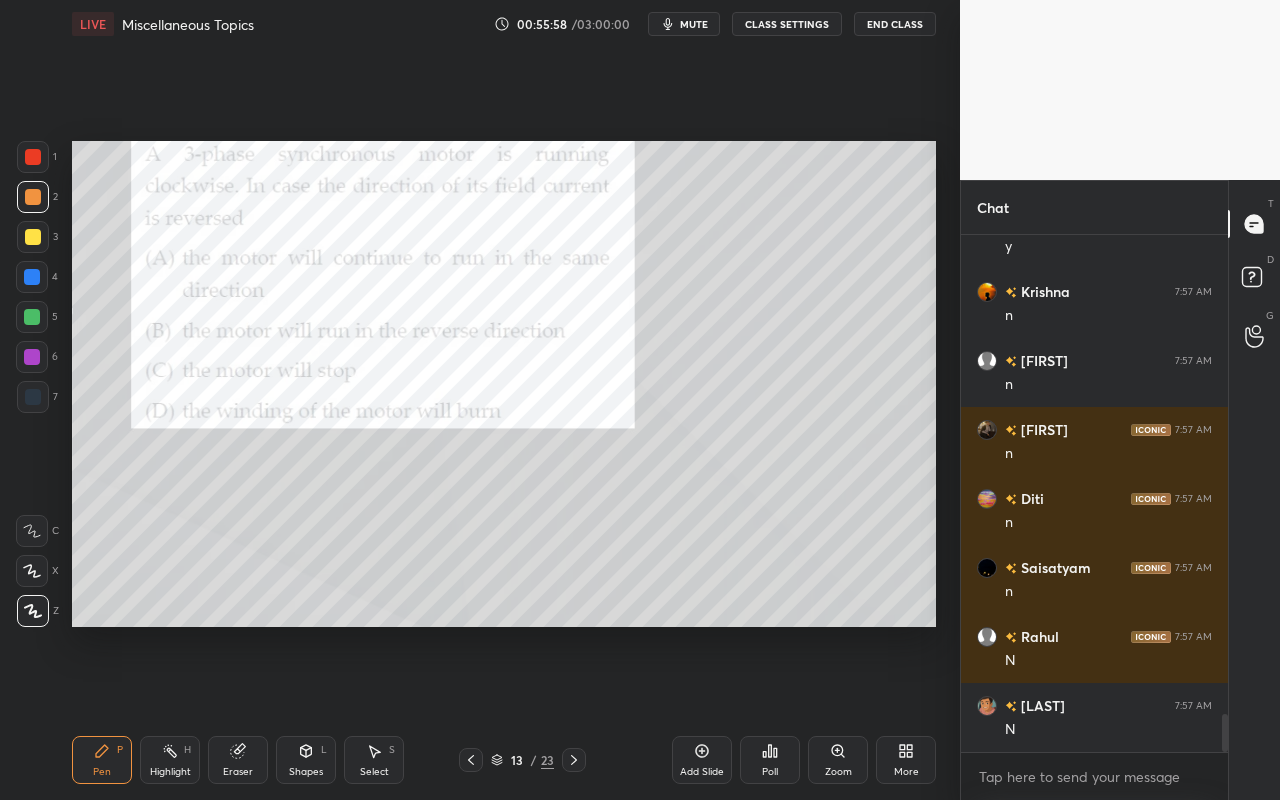 click on "Poll" at bounding box center (770, 760) 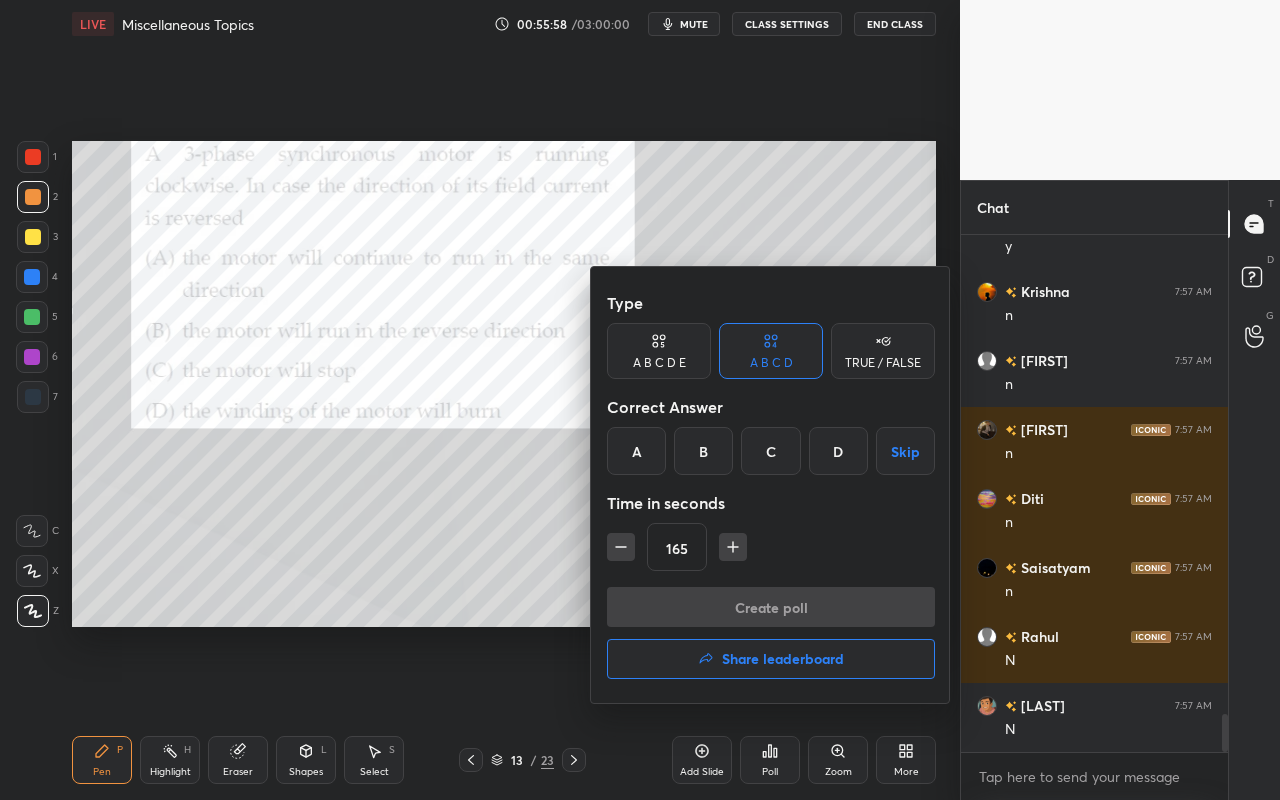click on "A" at bounding box center [636, 451] 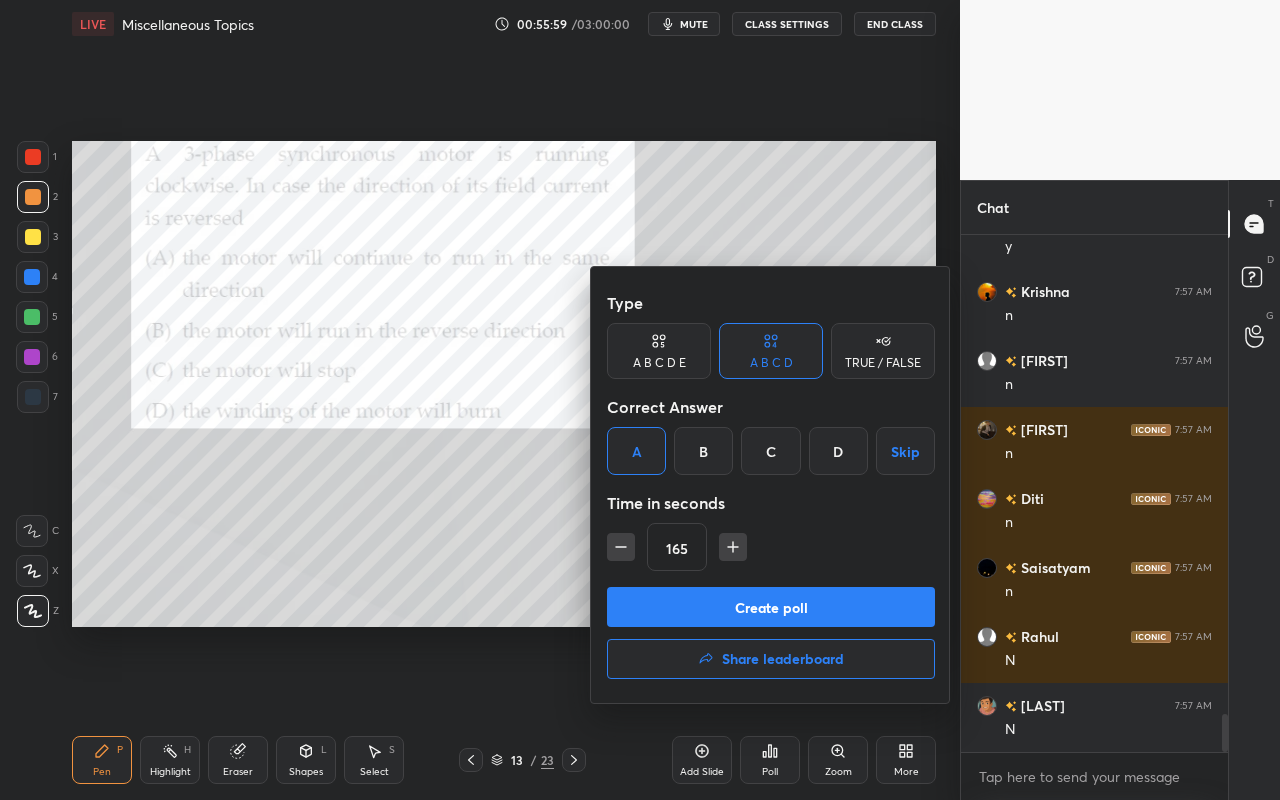 click 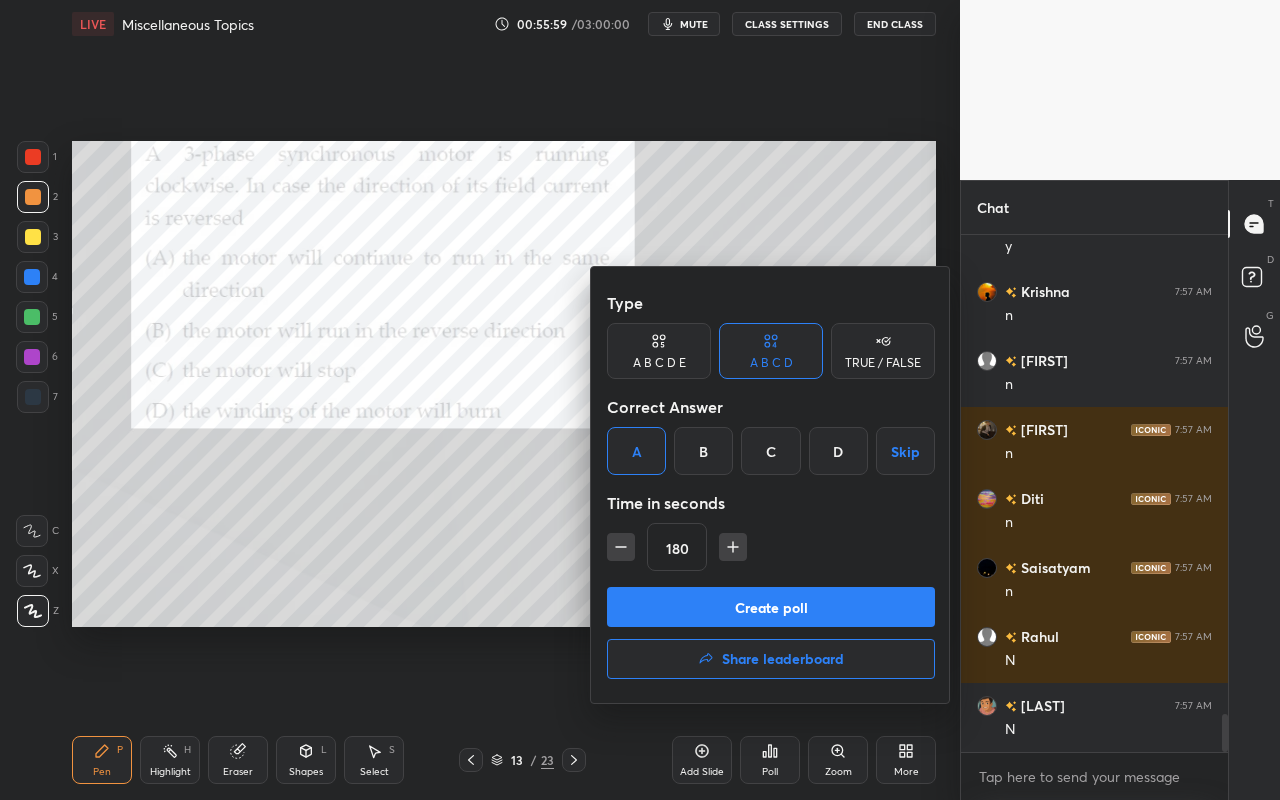 click 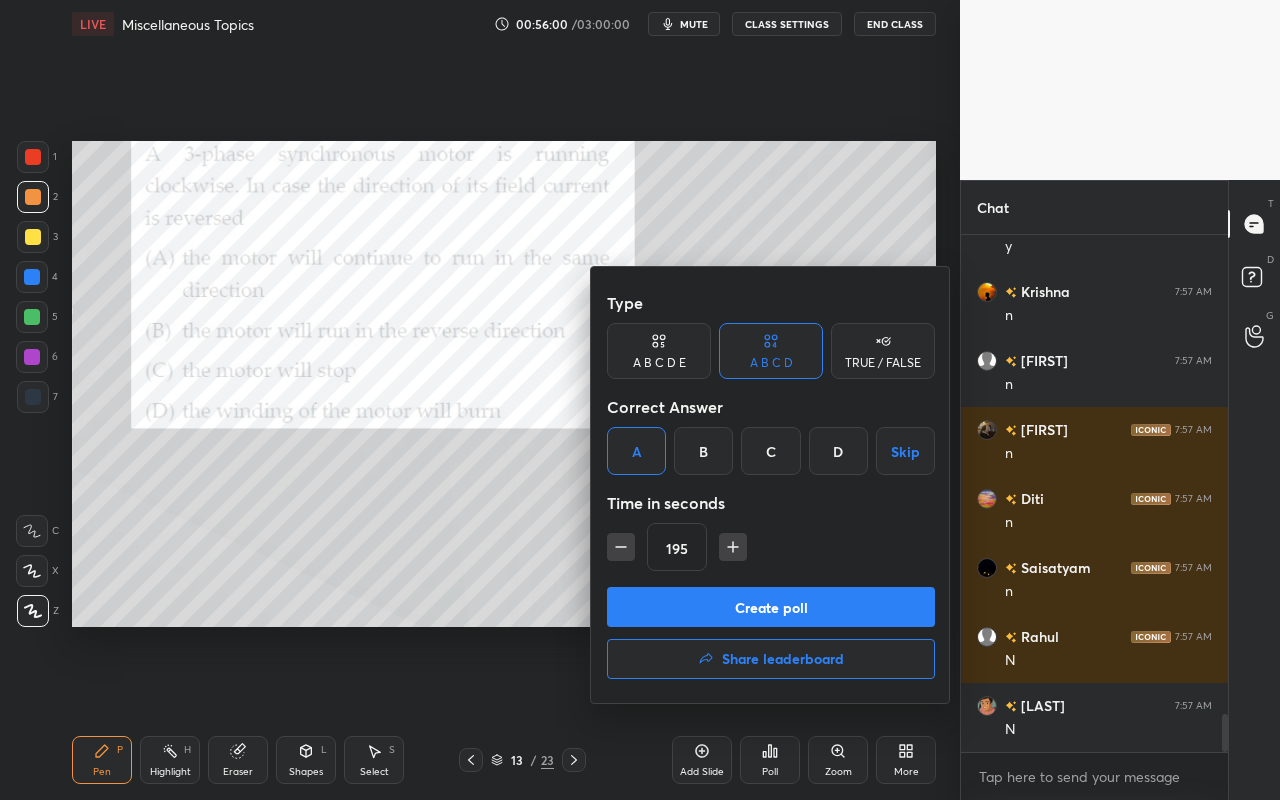 click 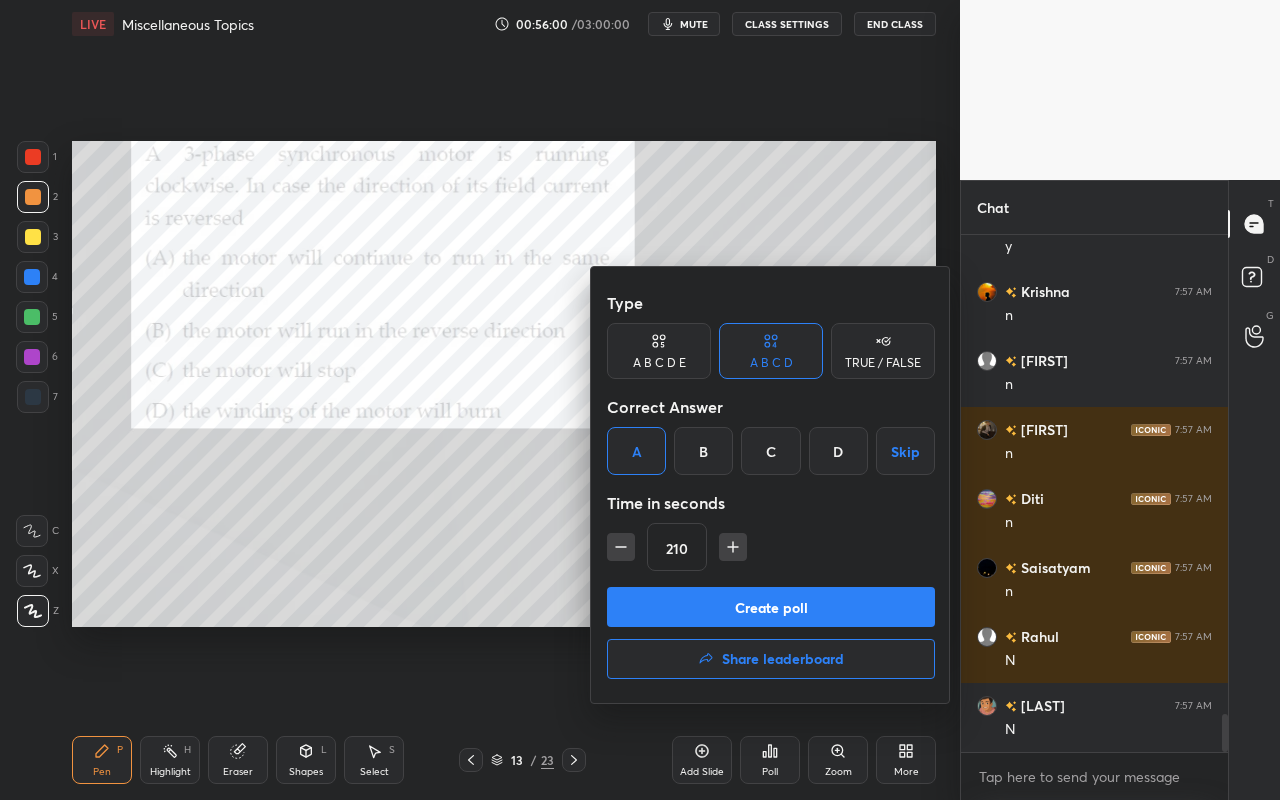 drag, startPoint x: 731, startPoint y: 554, endPoint x: 728, endPoint y: 572, distance: 18.248287 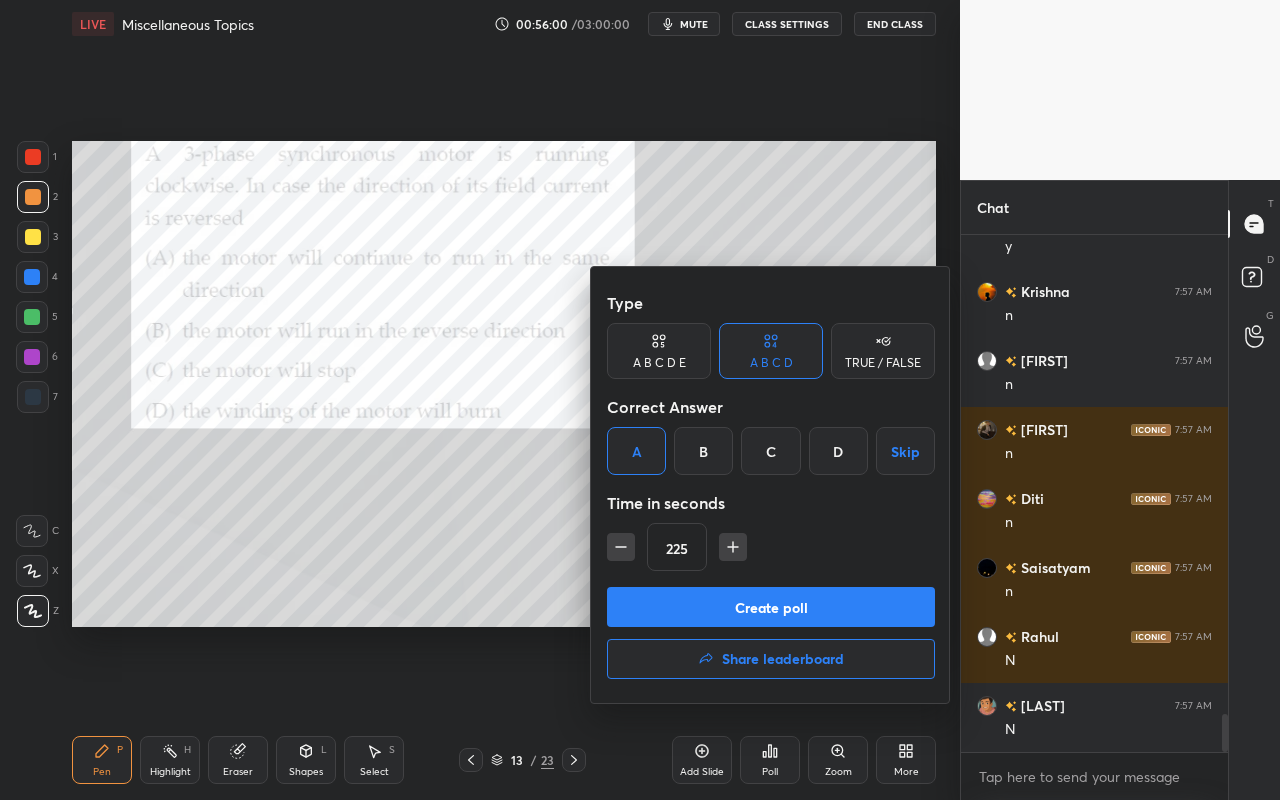 drag, startPoint x: 725, startPoint y: 601, endPoint x: 738, endPoint y: 576, distance: 28.178005 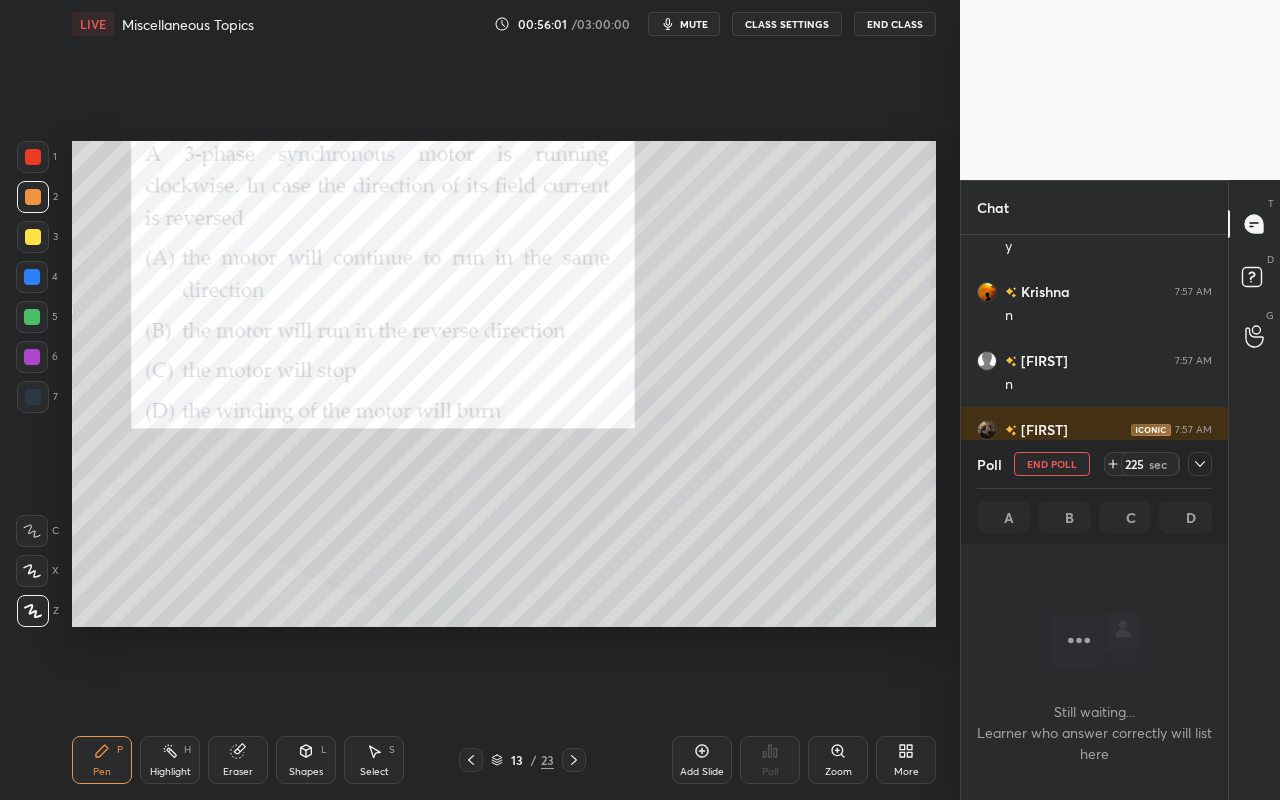 scroll, scrollTop: 412, scrollLeft: 261, axis: both 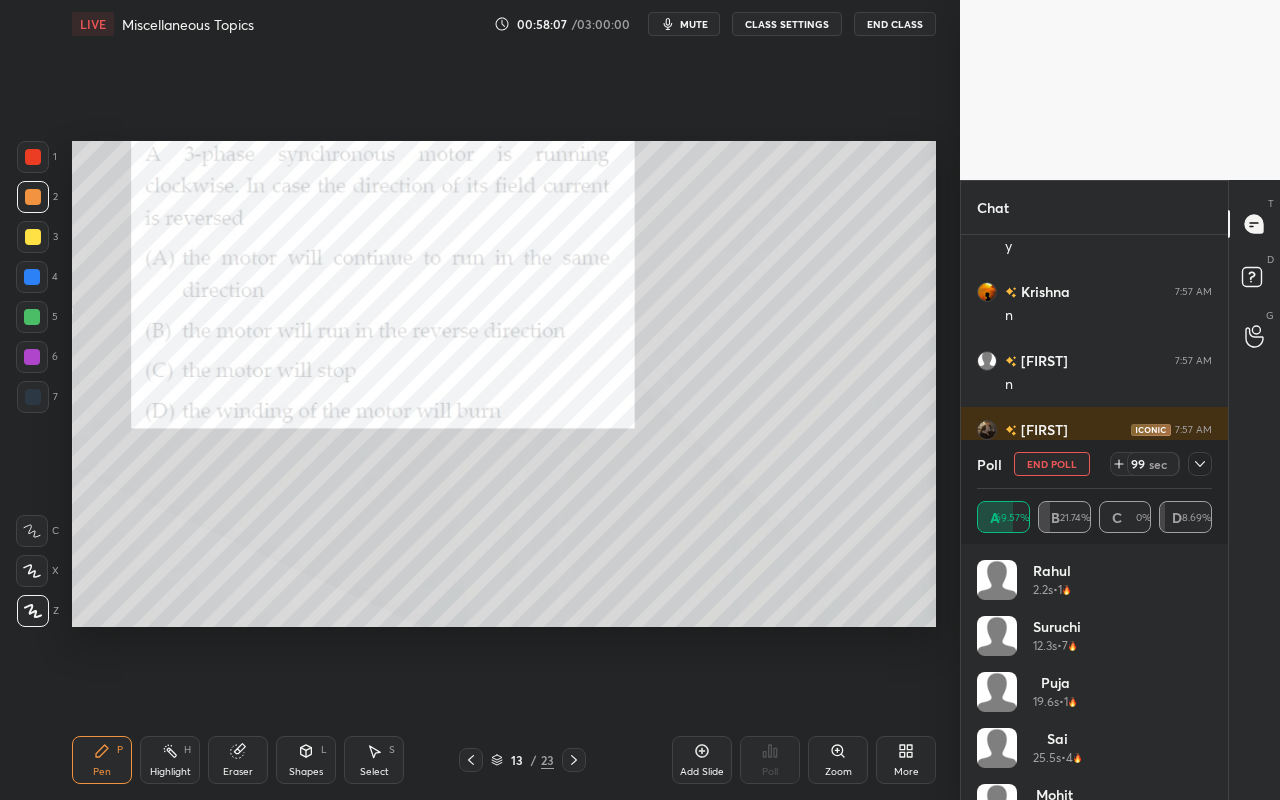 click 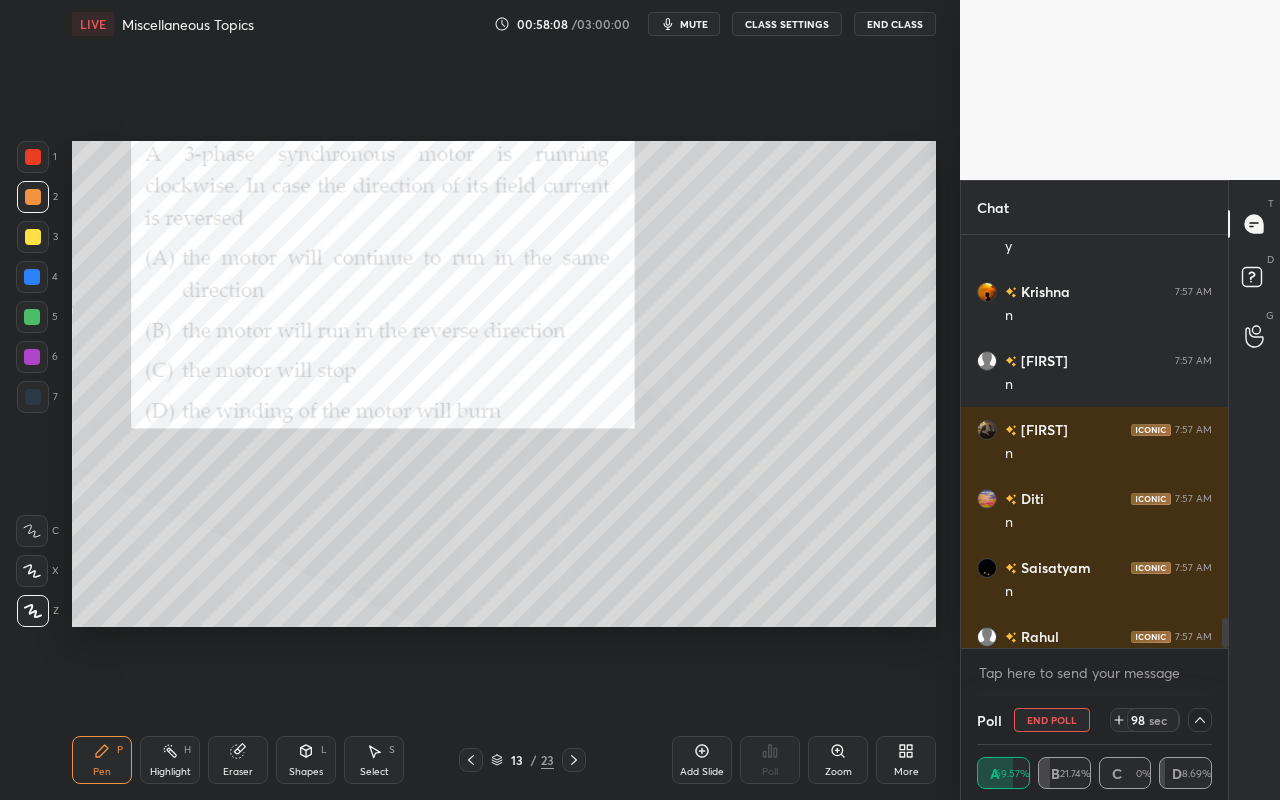 scroll, scrollTop: 0, scrollLeft: 0, axis: both 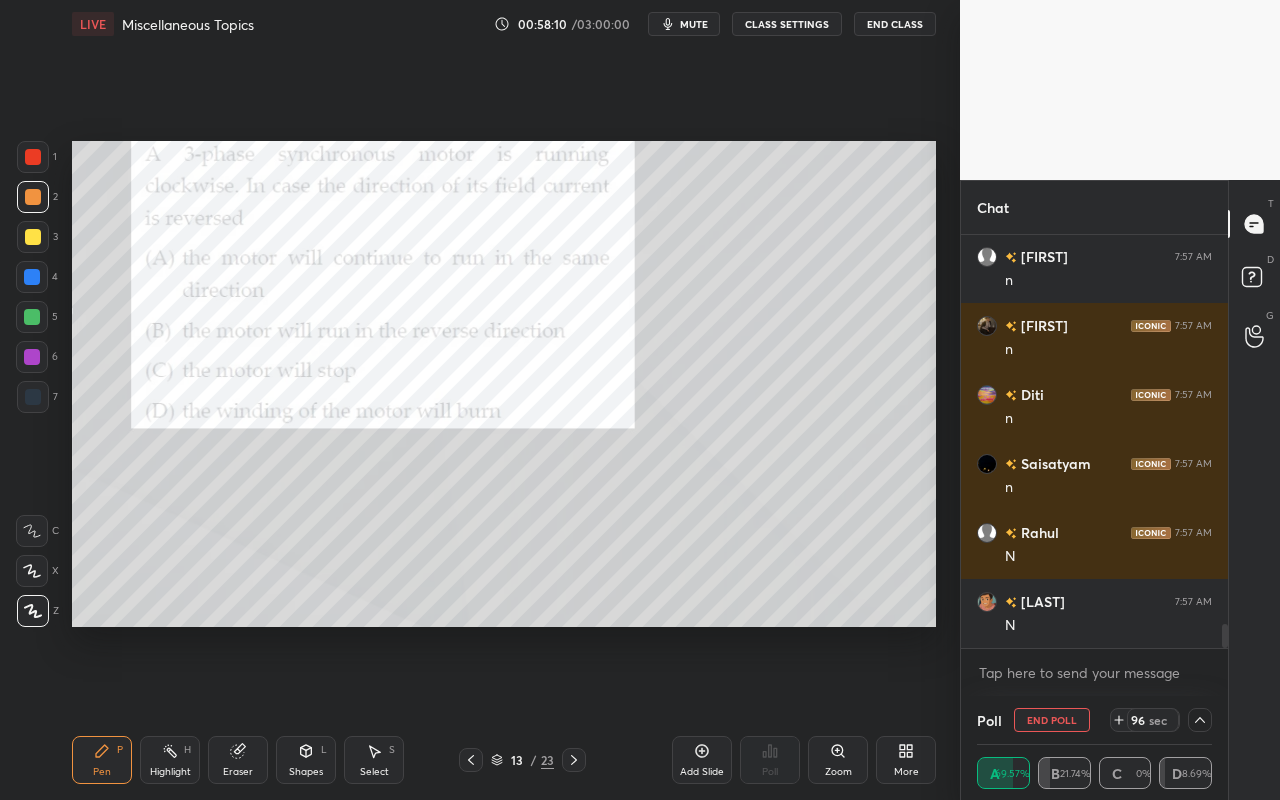 click 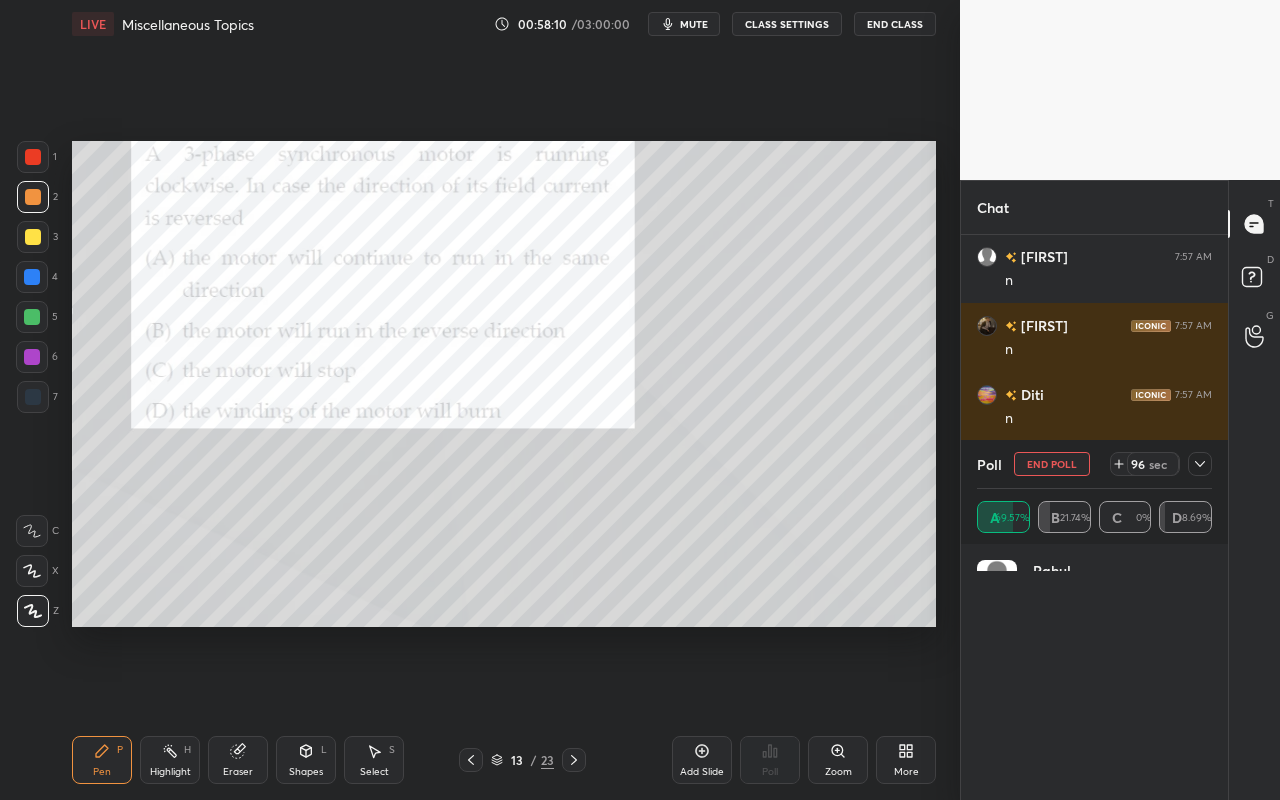 scroll, scrollTop: 7, scrollLeft: 7, axis: both 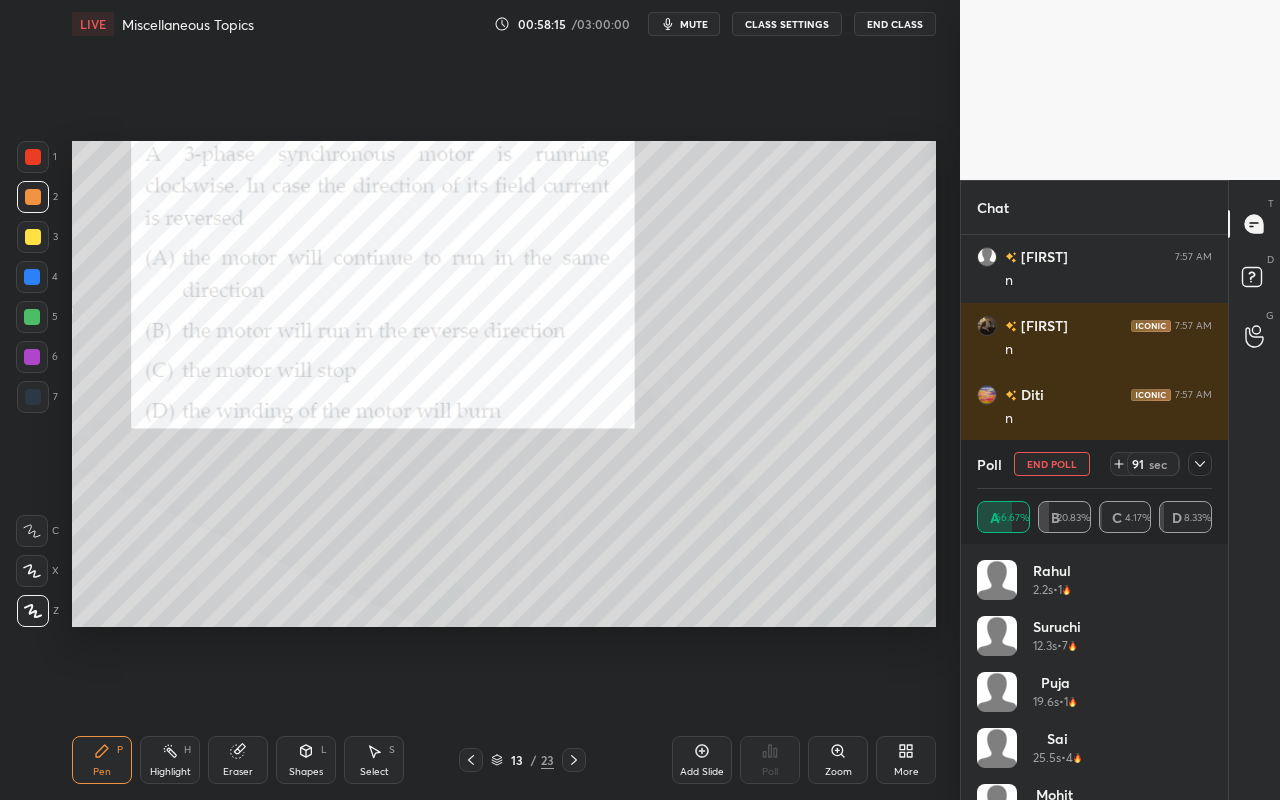 click 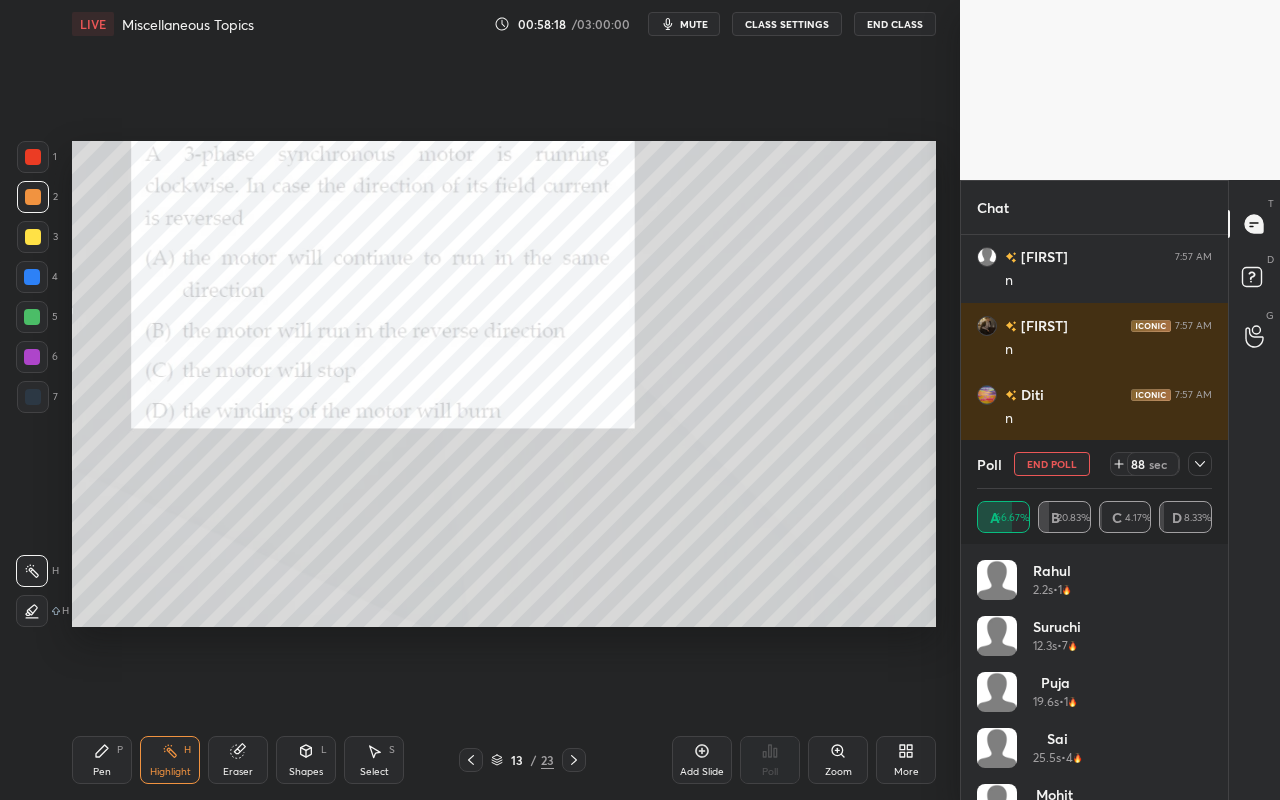 drag, startPoint x: 287, startPoint y: 766, endPoint x: 299, endPoint y: 755, distance: 16.27882 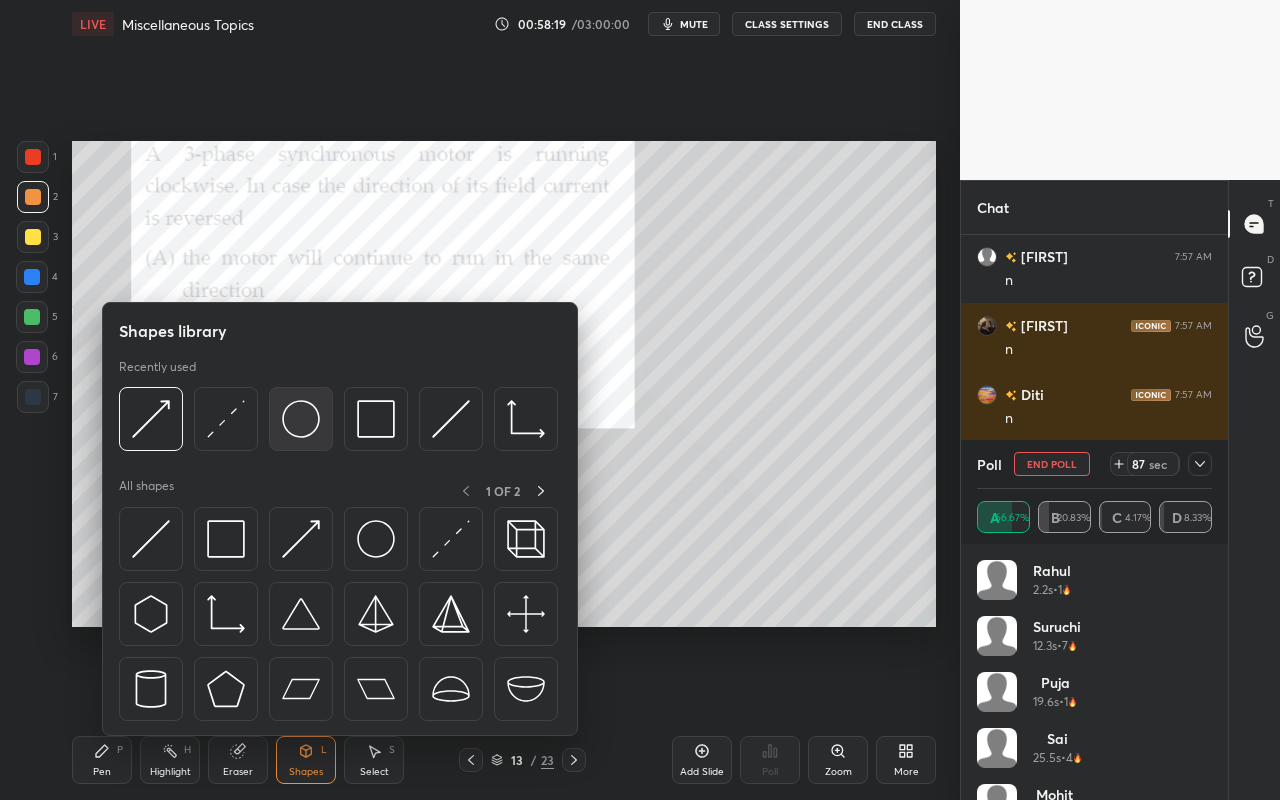 click at bounding box center [301, 419] 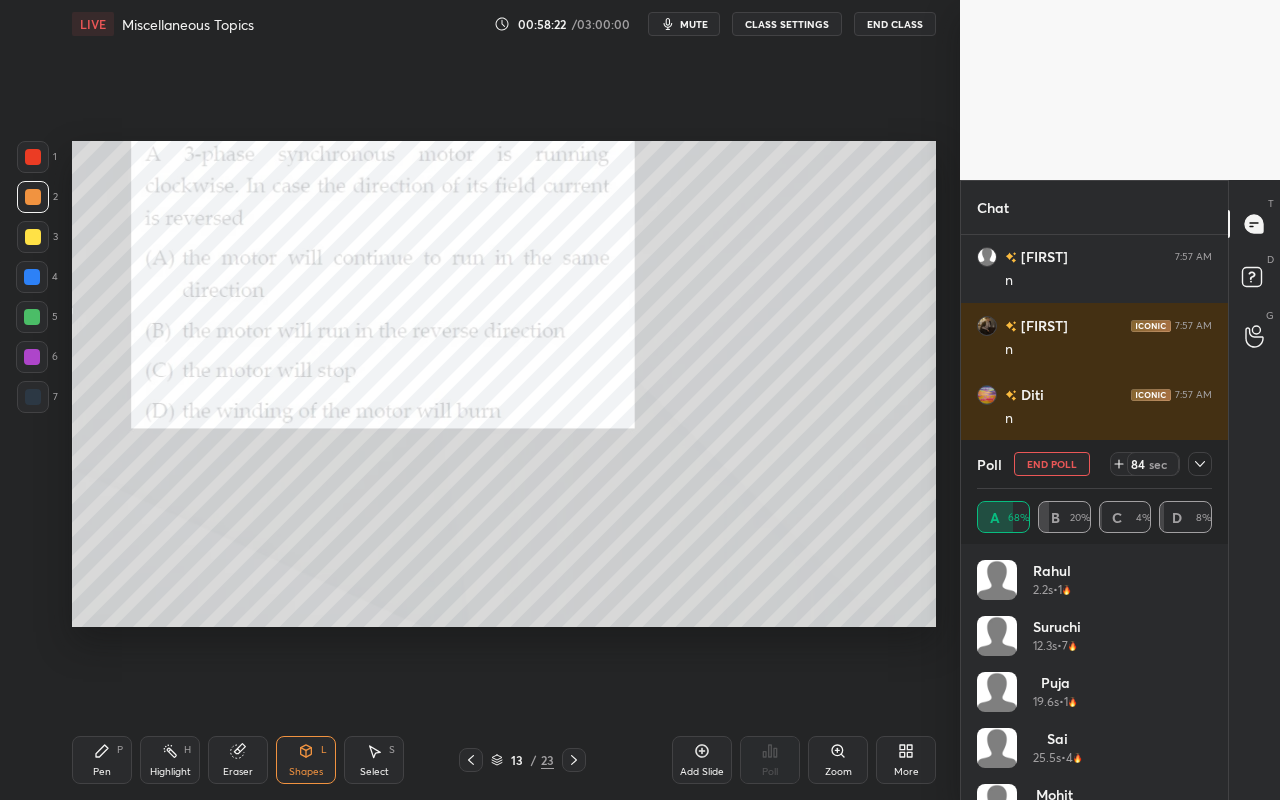 click on "Pen P" at bounding box center (102, 760) 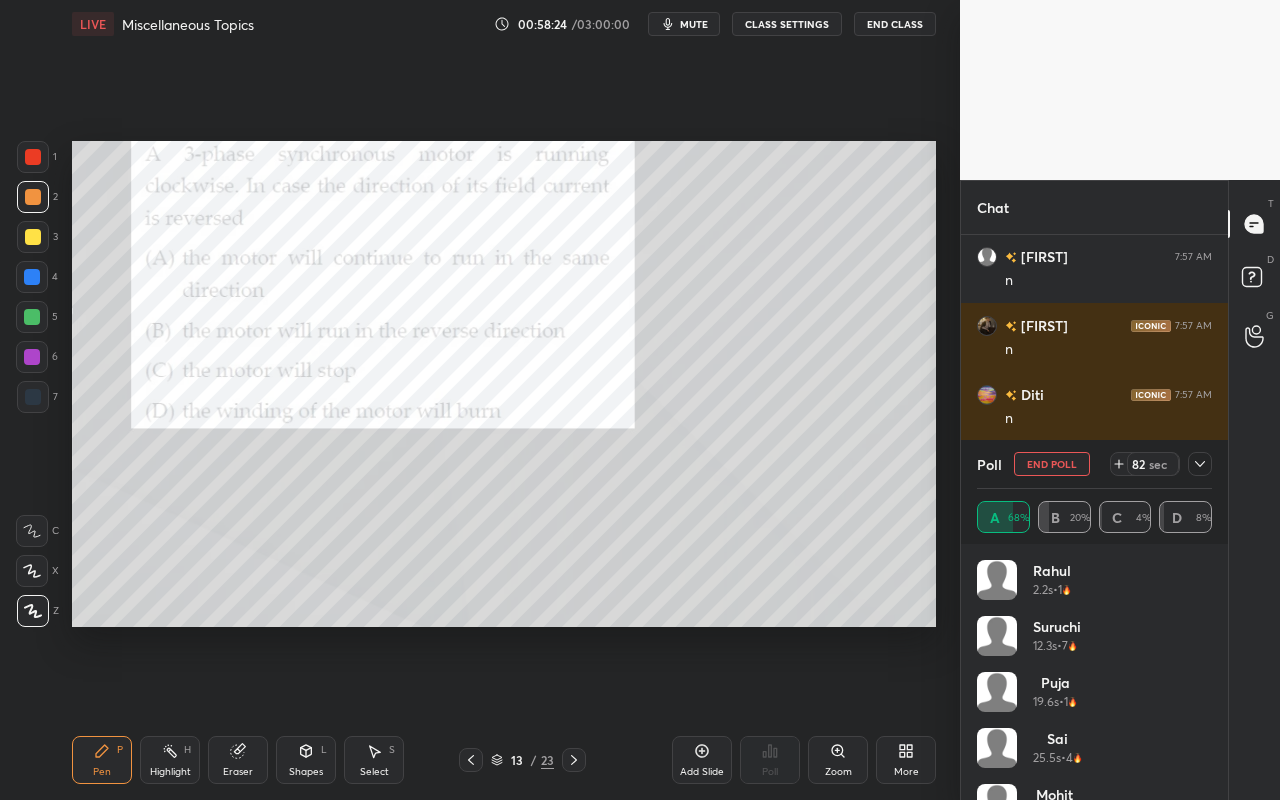 click 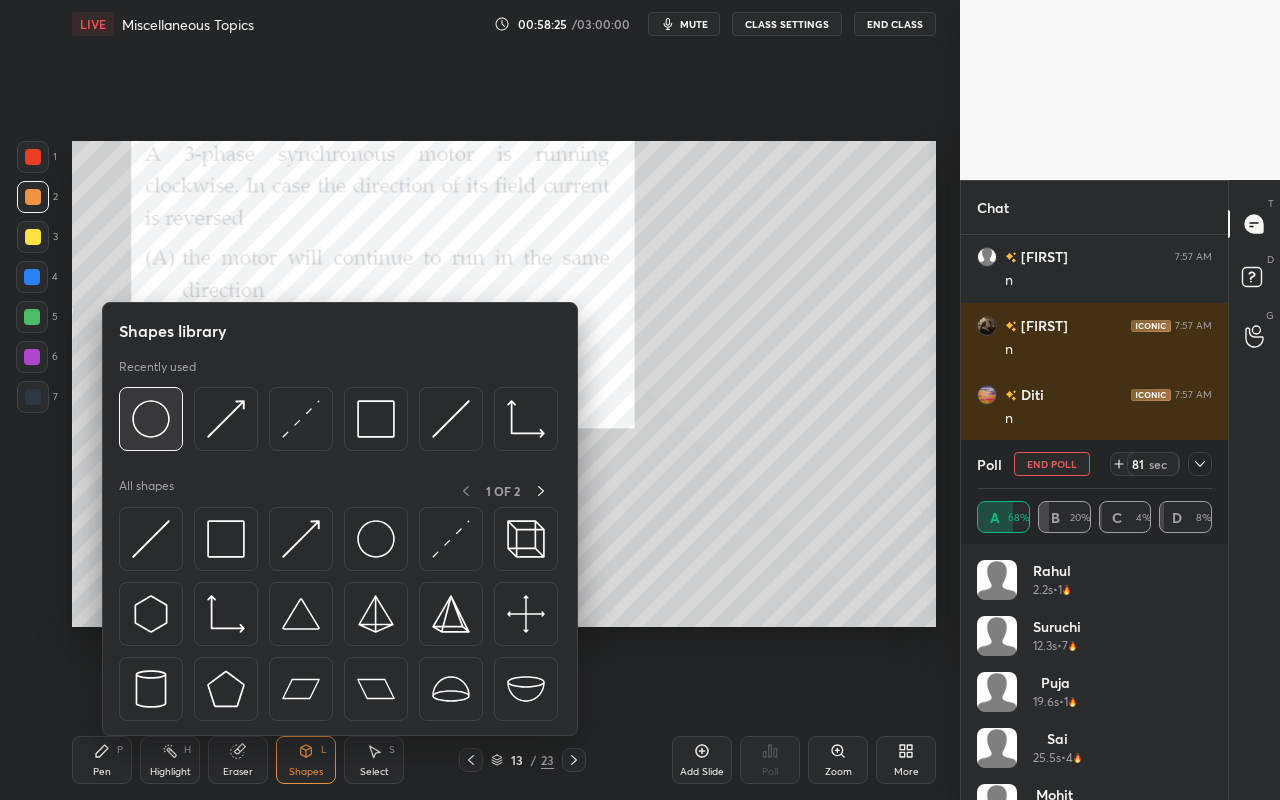 click at bounding box center [151, 419] 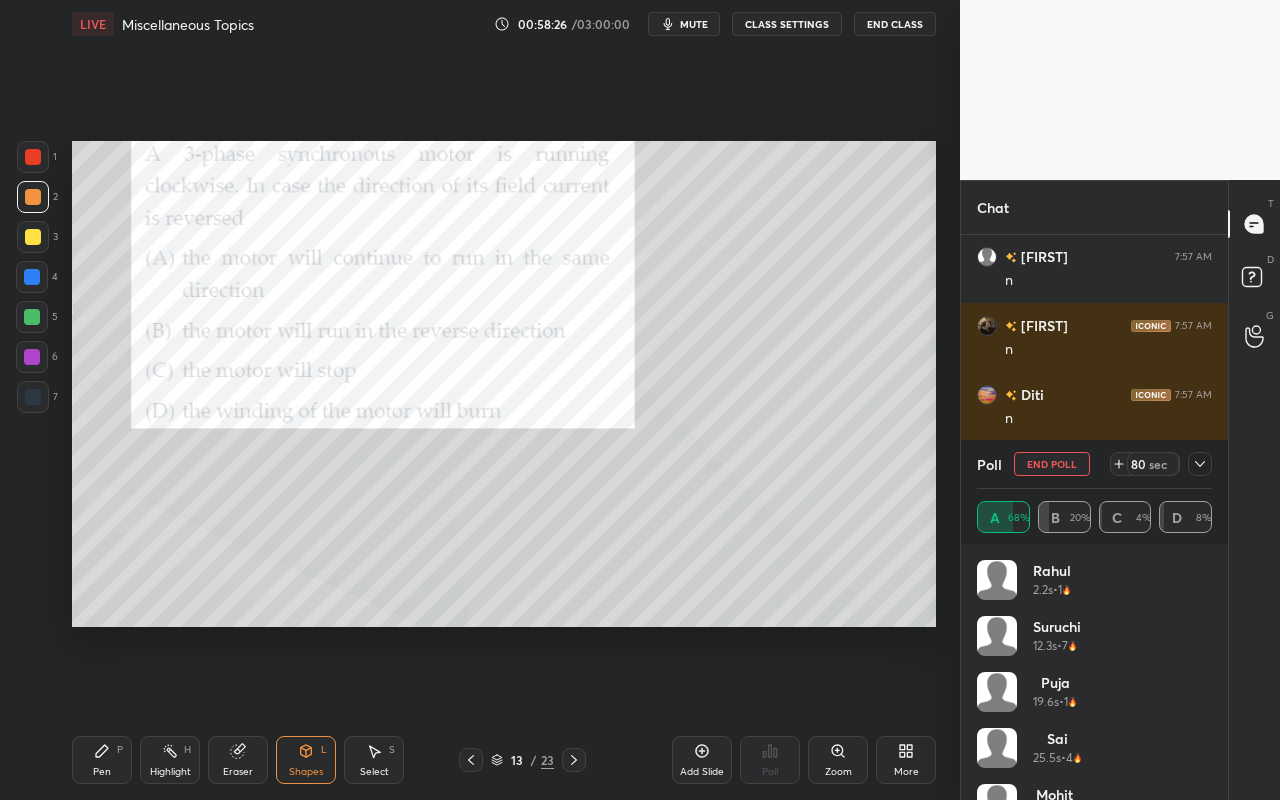 drag, startPoint x: 28, startPoint y: 311, endPoint x: 46, endPoint y: 311, distance: 18 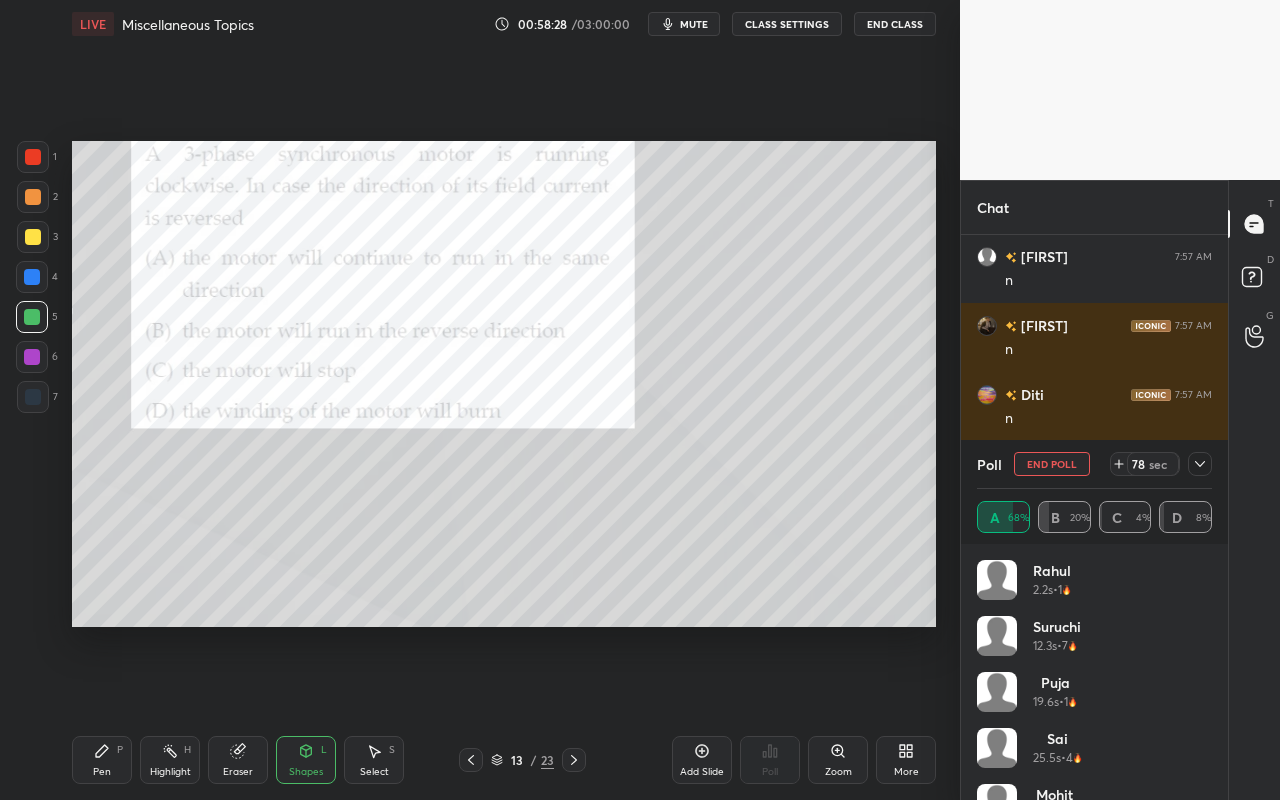 drag, startPoint x: 380, startPoint y: 768, endPoint x: 405, endPoint y: 739, distance: 38.28838 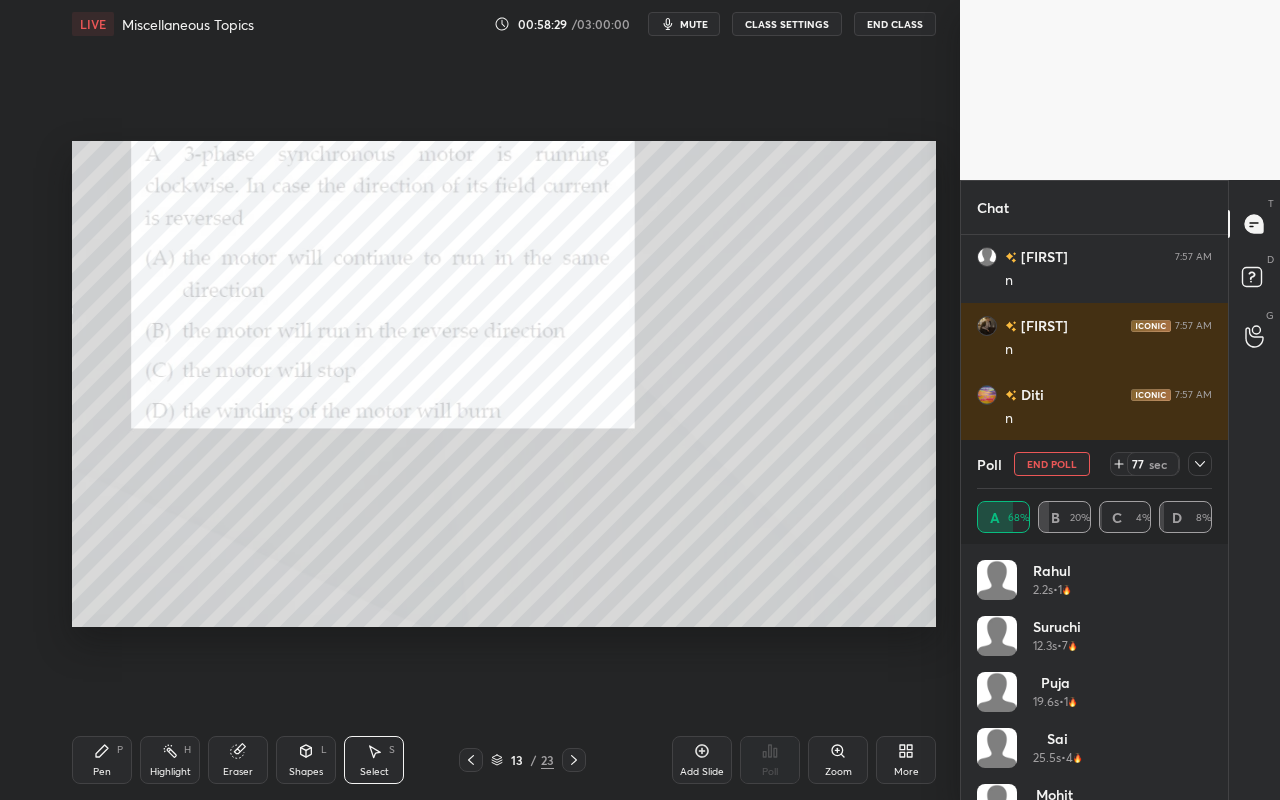 click on "0 ° Undo Copy Paste here Duplicate Duplicate to new slide Delete" at bounding box center [504, 384] 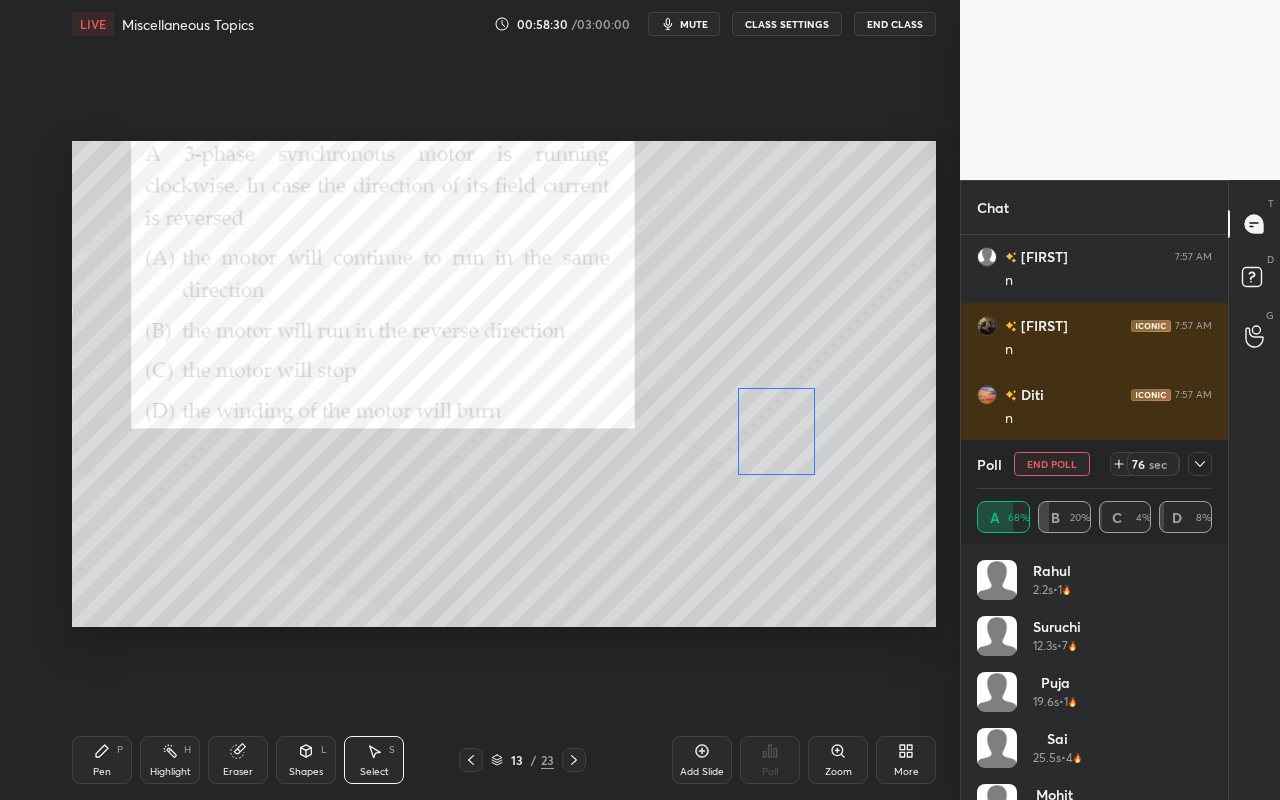 drag, startPoint x: 794, startPoint y: 439, endPoint x: 783, endPoint y: 445, distance: 12.529964 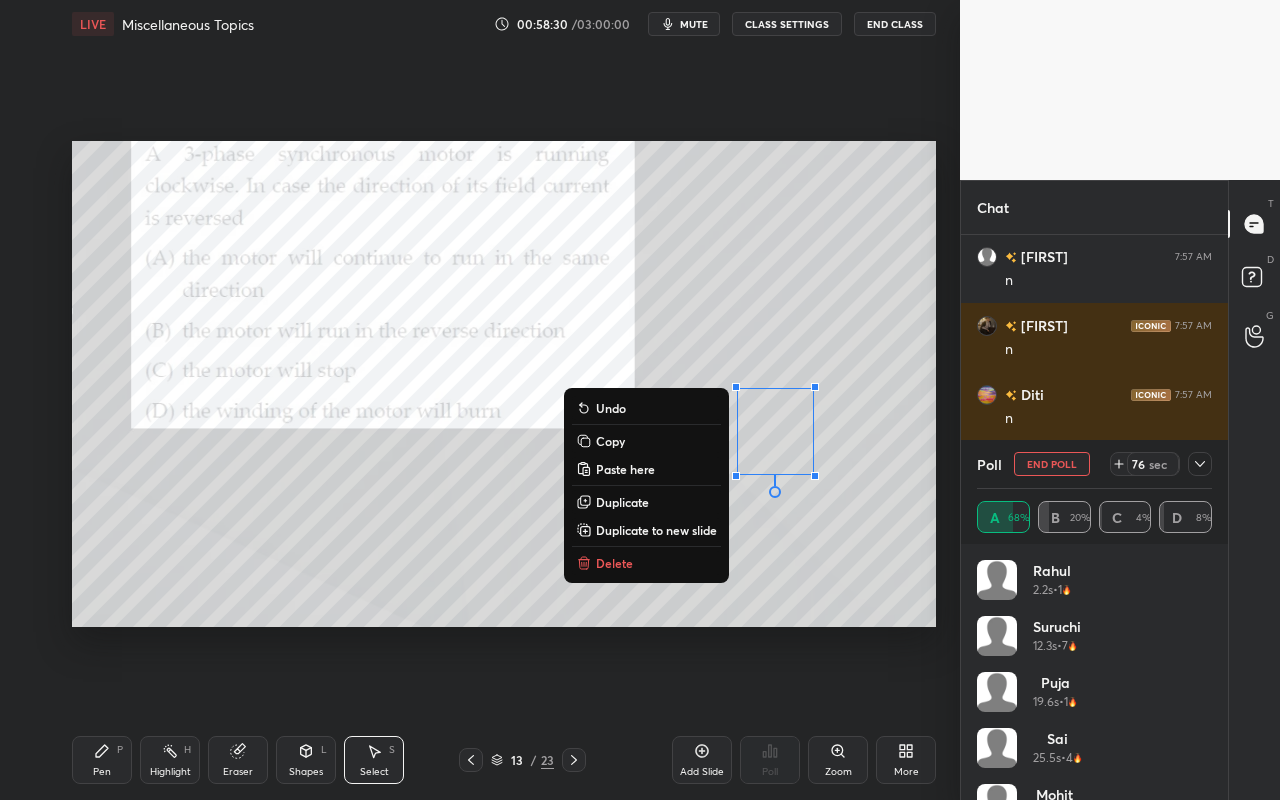 click on "Shapes L" at bounding box center (306, 760) 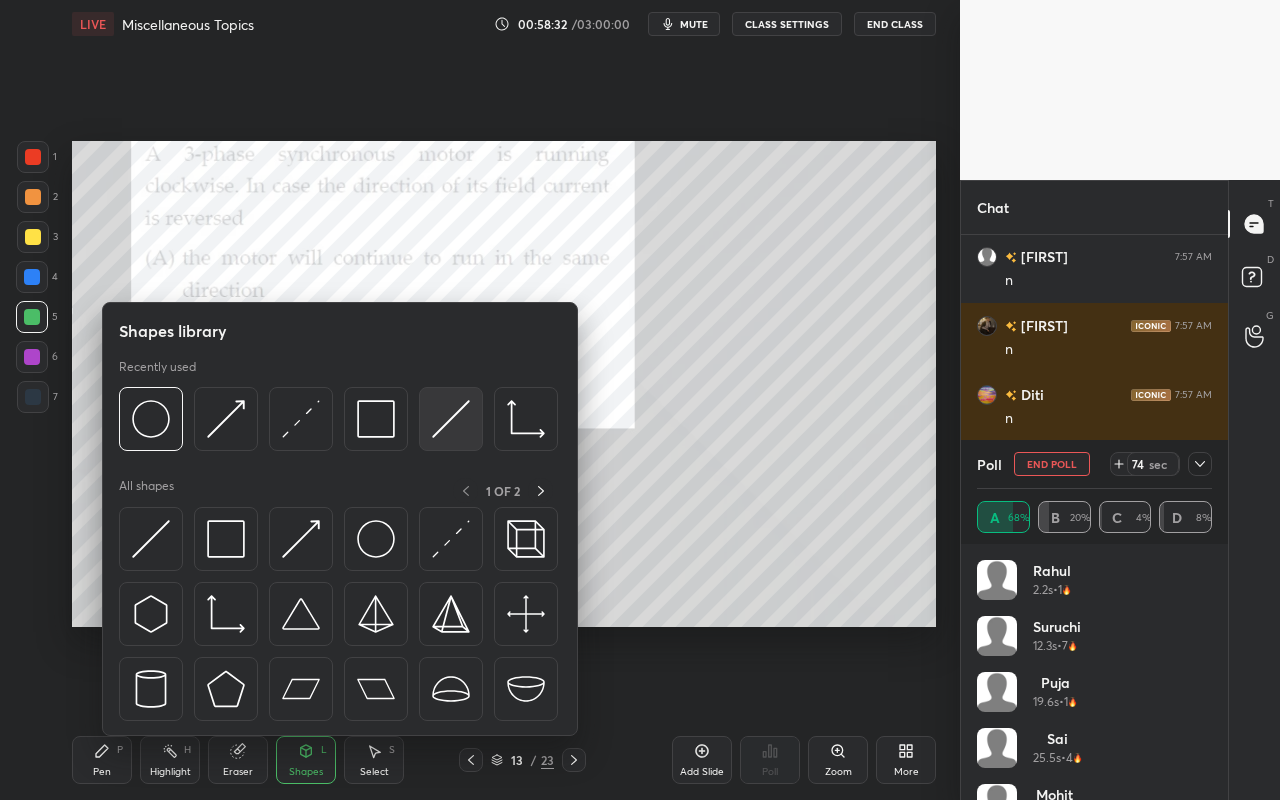 click at bounding box center (451, 419) 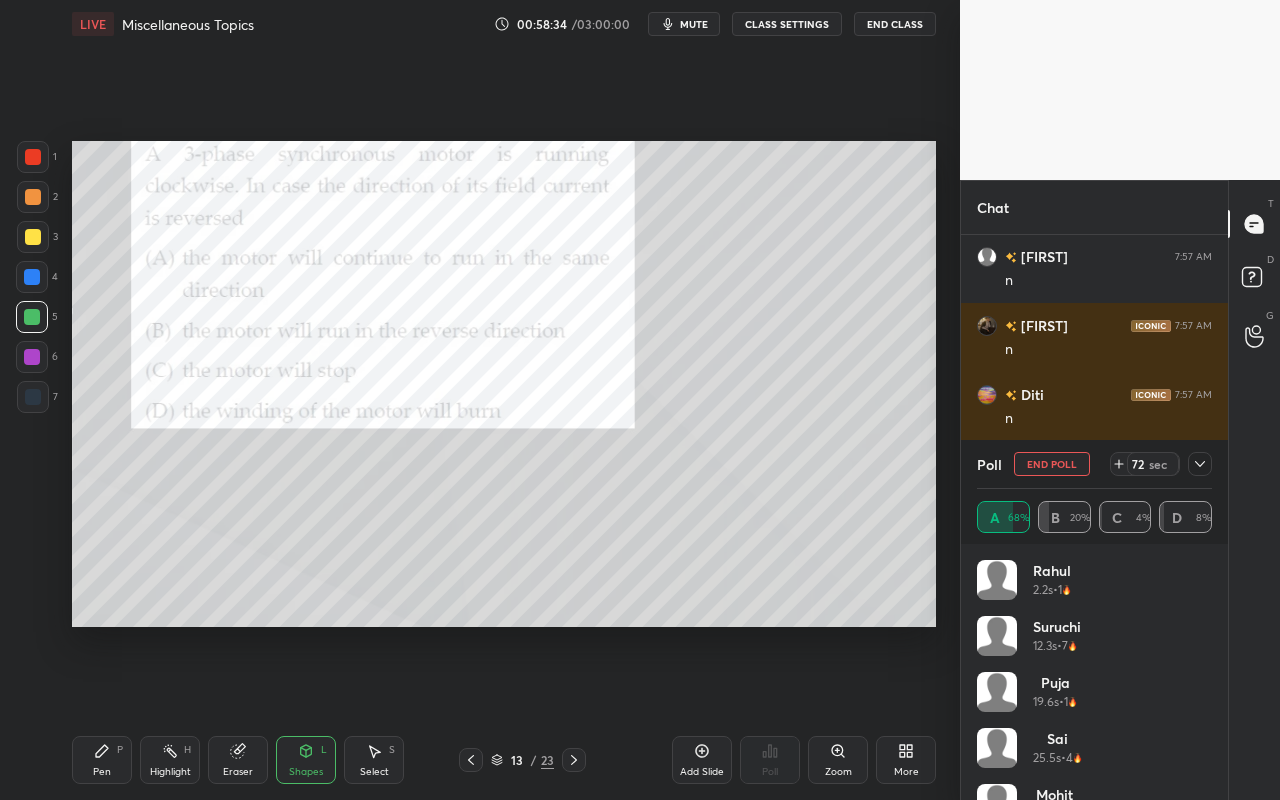 drag, startPoint x: 65, startPoint y: 753, endPoint x: 170, endPoint y: 695, distance: 119.954155 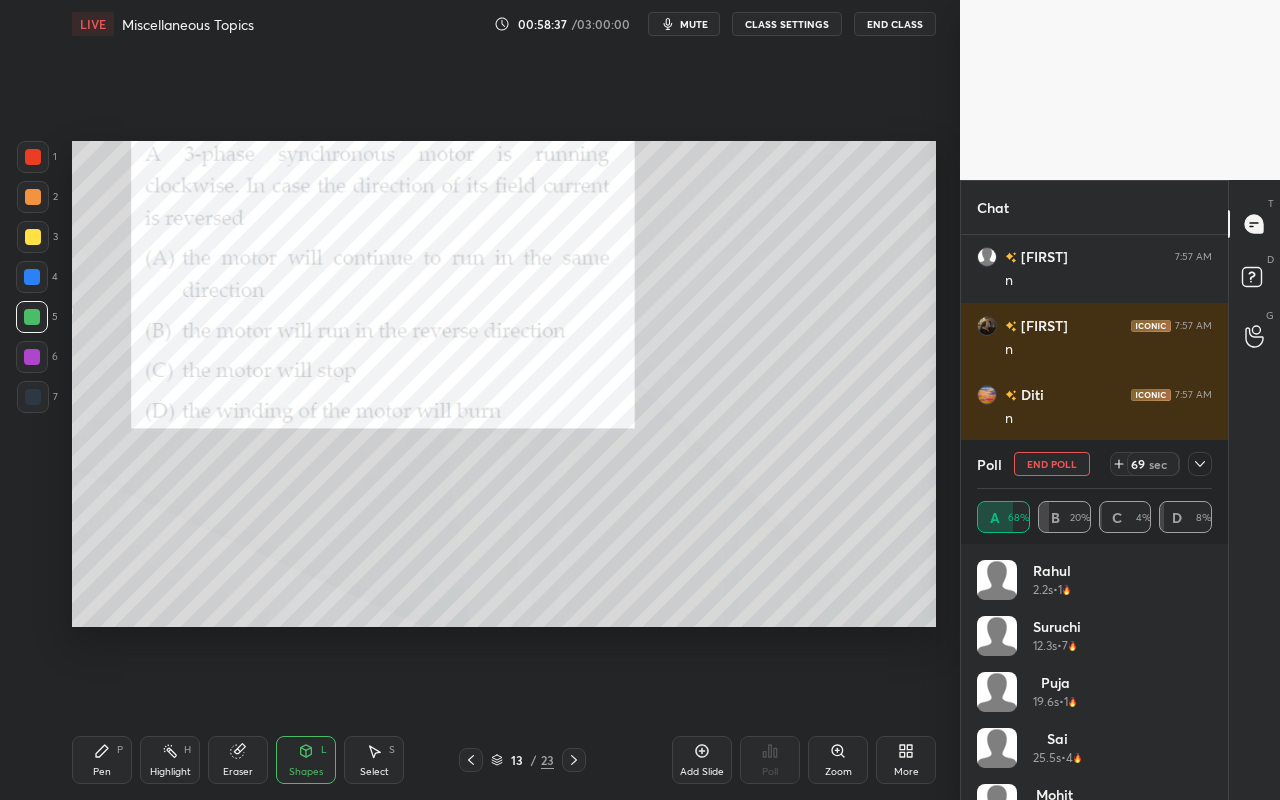 drag, startPoint x: 117, startPoint y: 750, endPoint x: 319, endPoint y: 640, distance: 230.0087 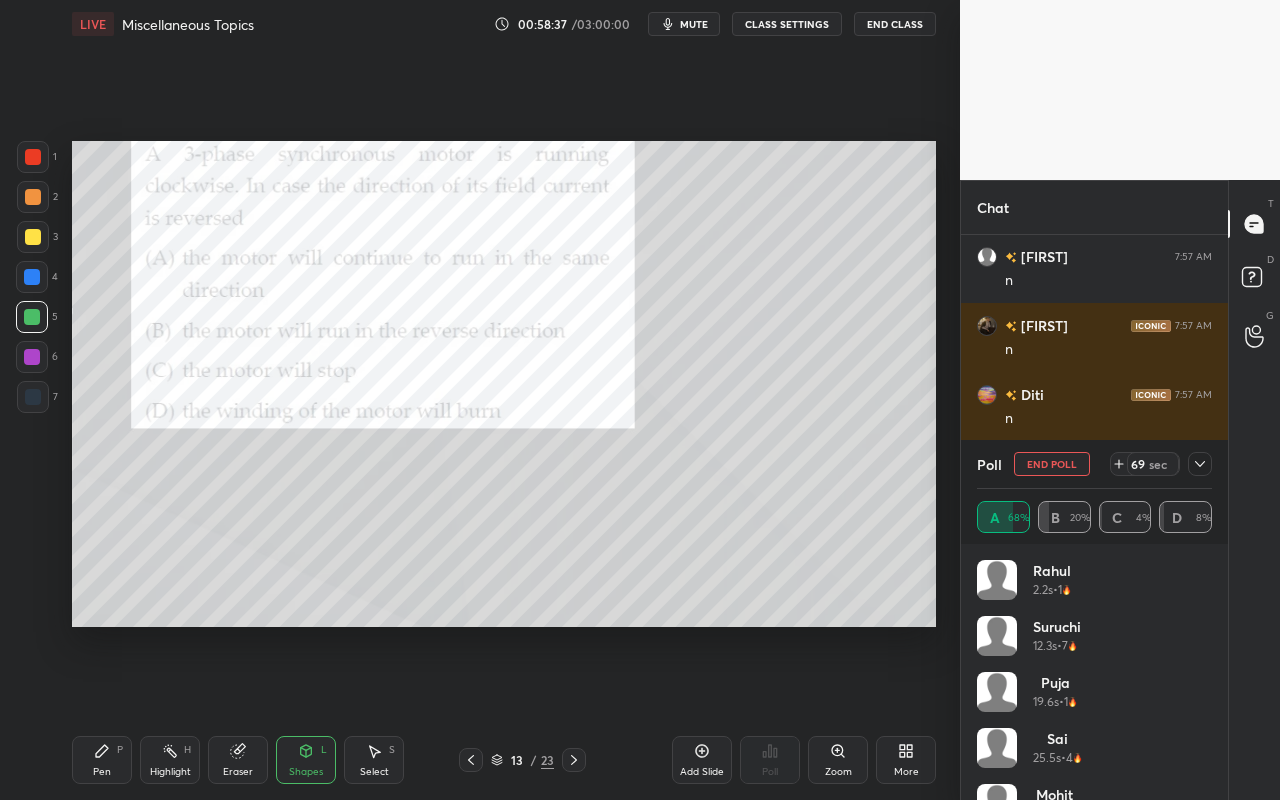 click on "P" at bounding box center [120, 750] 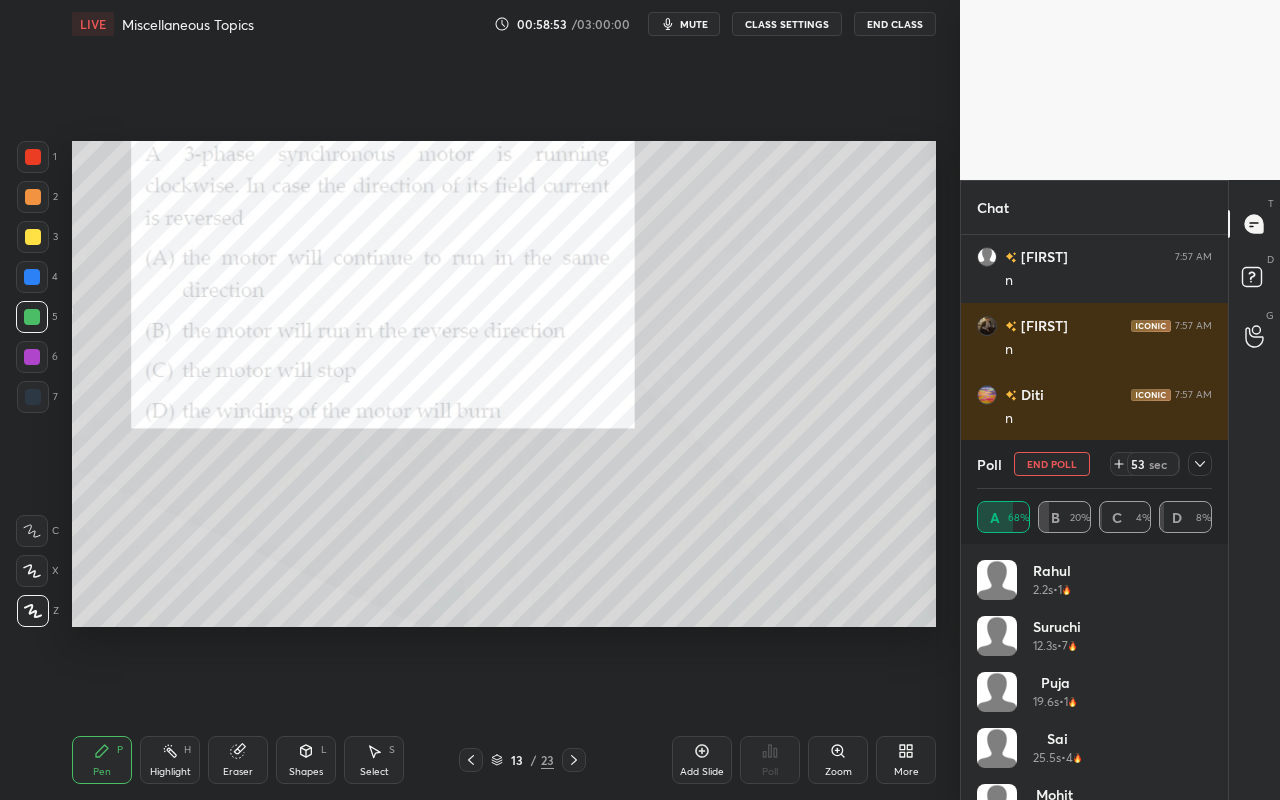 click on "Pen P" at bounding box center (102, 760) 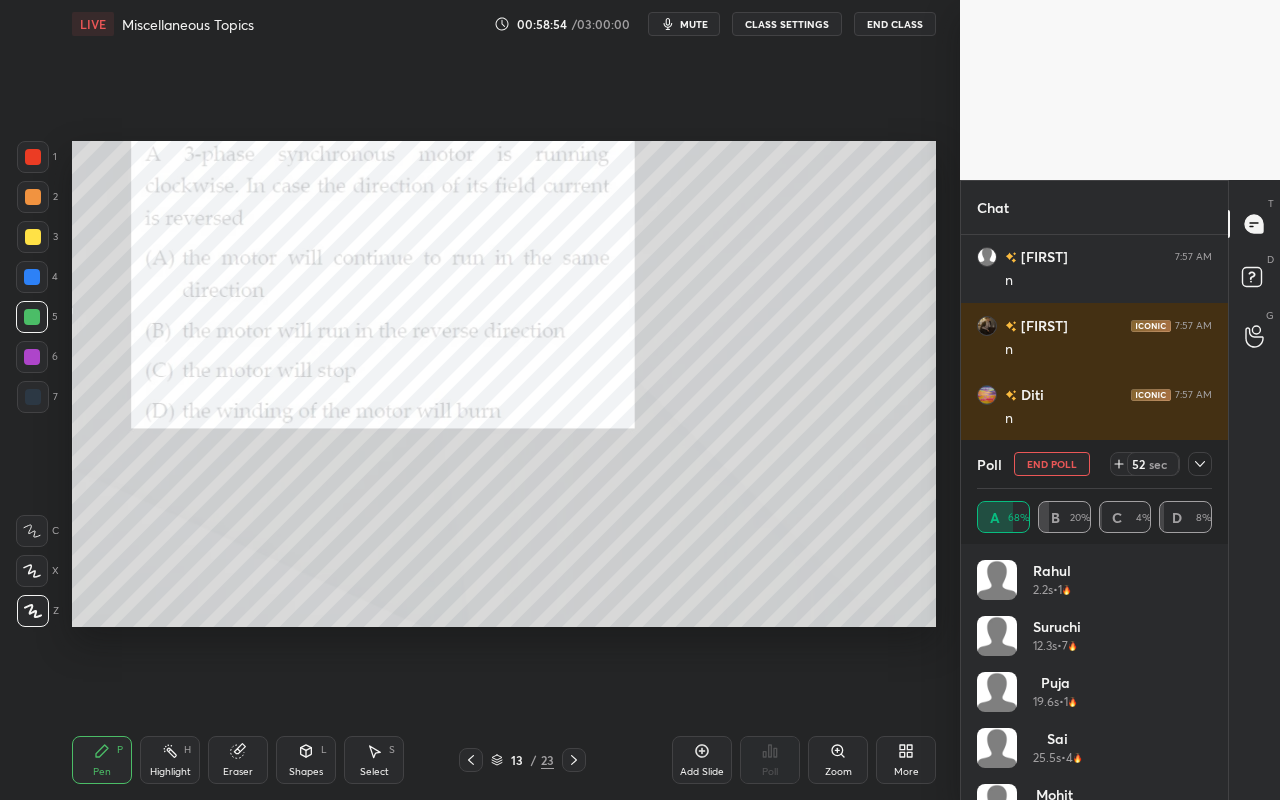 click at bounding box center (33, 157) 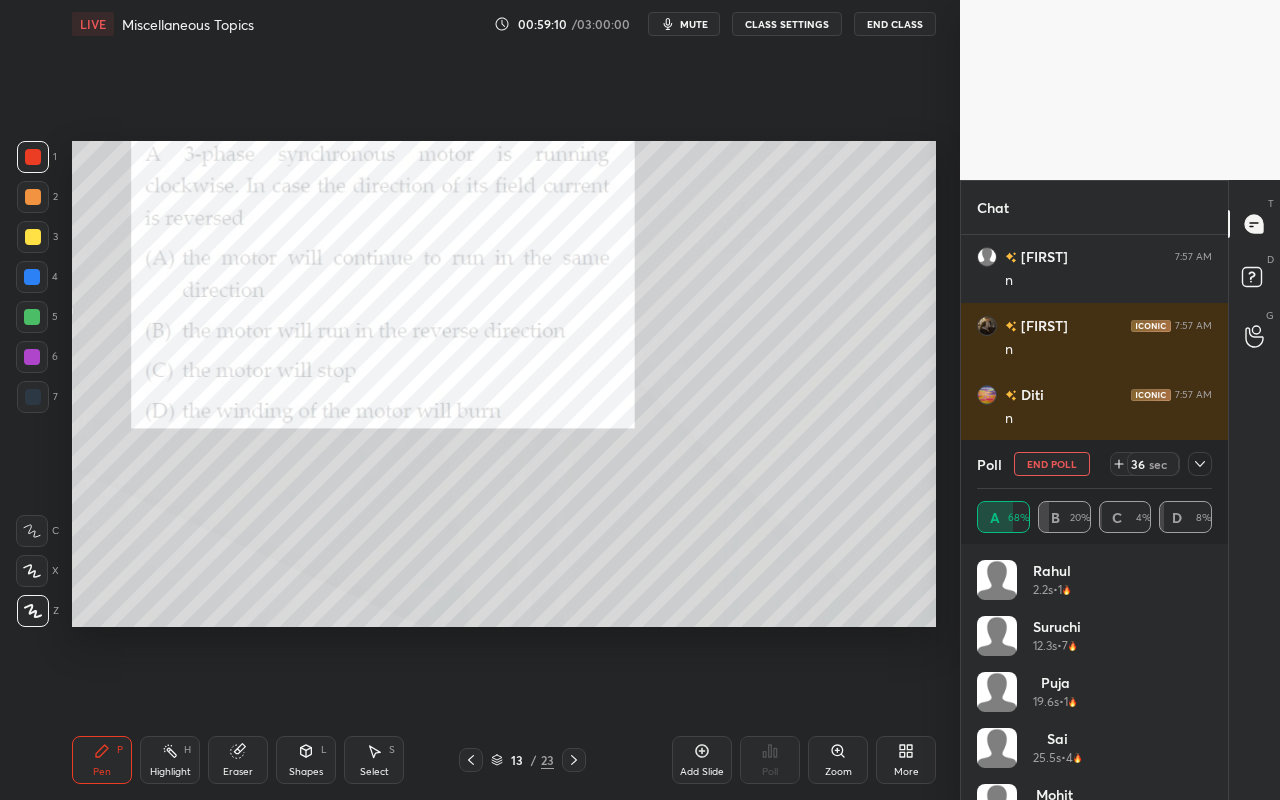drag, startPoint x: 36, startPoint y: 242, endPoint x: 60, endPoint y: 253, distance: 26.400757 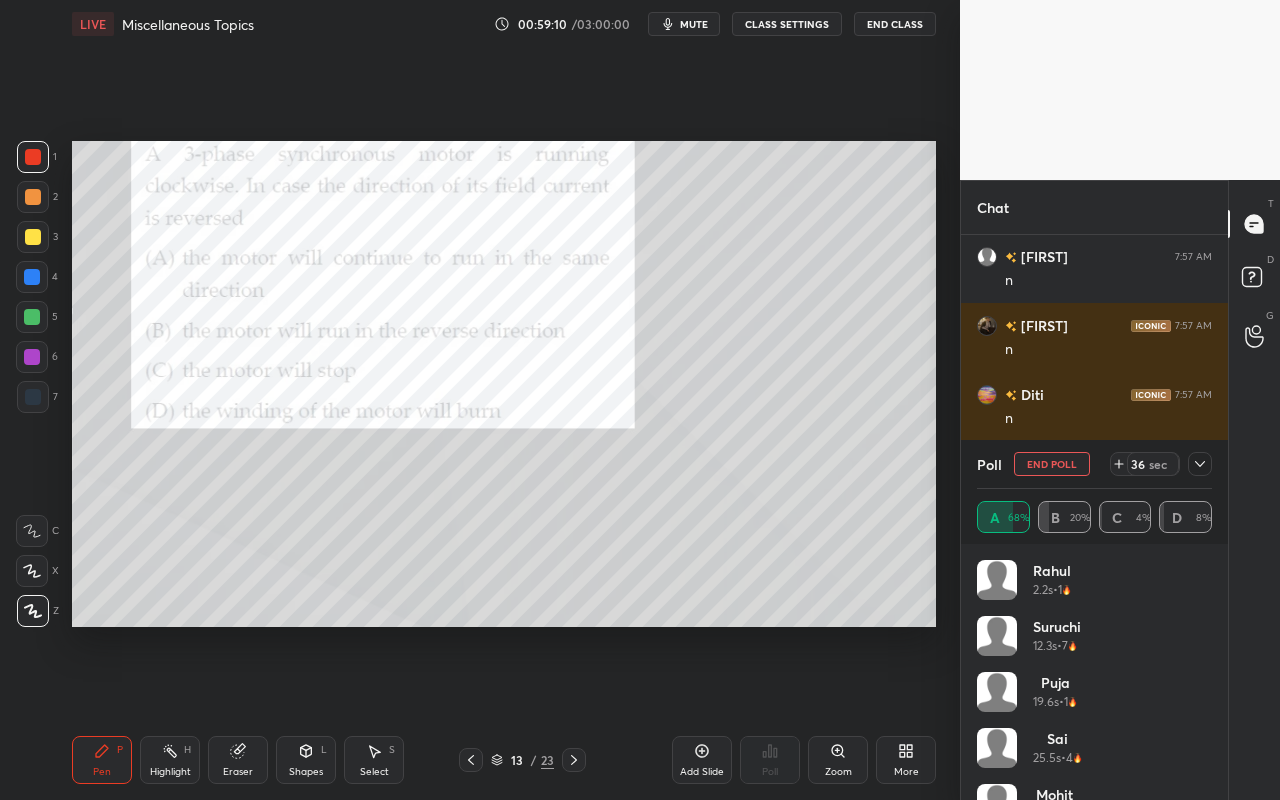 click at bounding box center (33, 237) 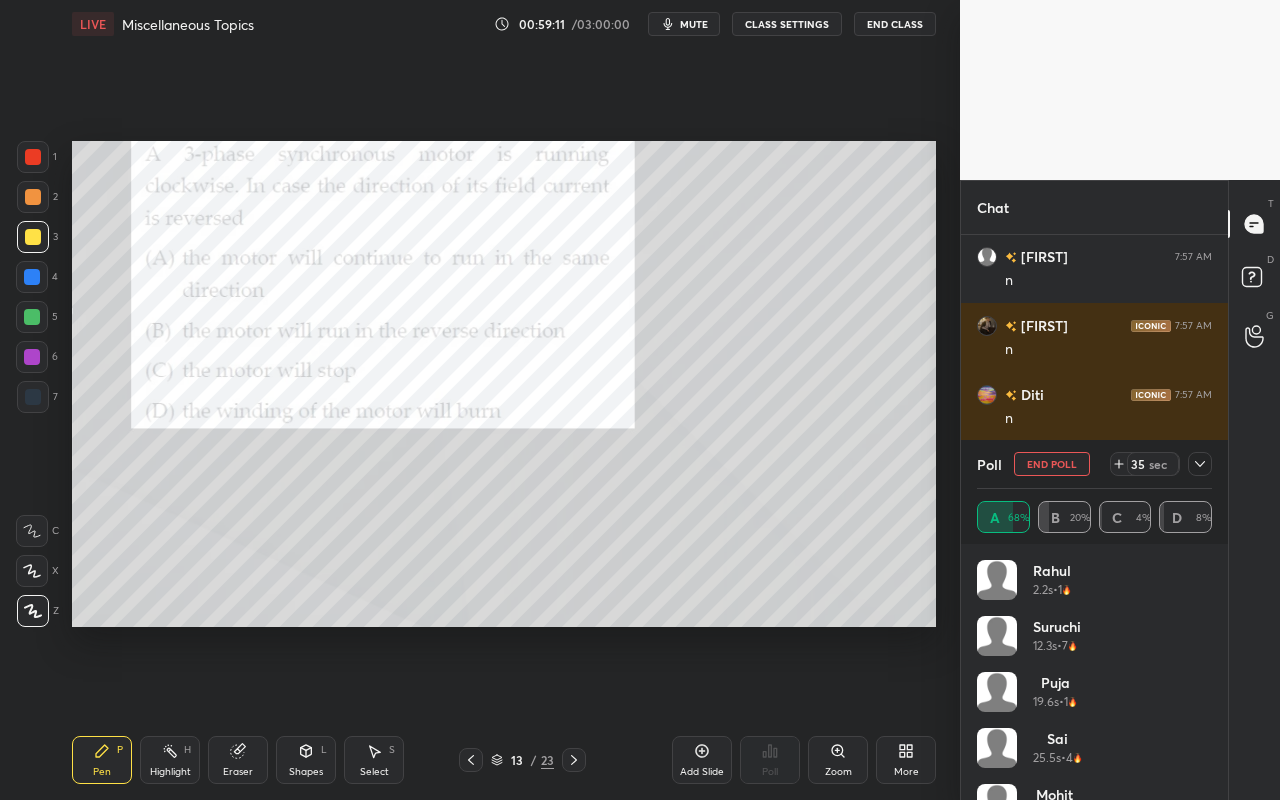 click at bounding box center (32, 357) 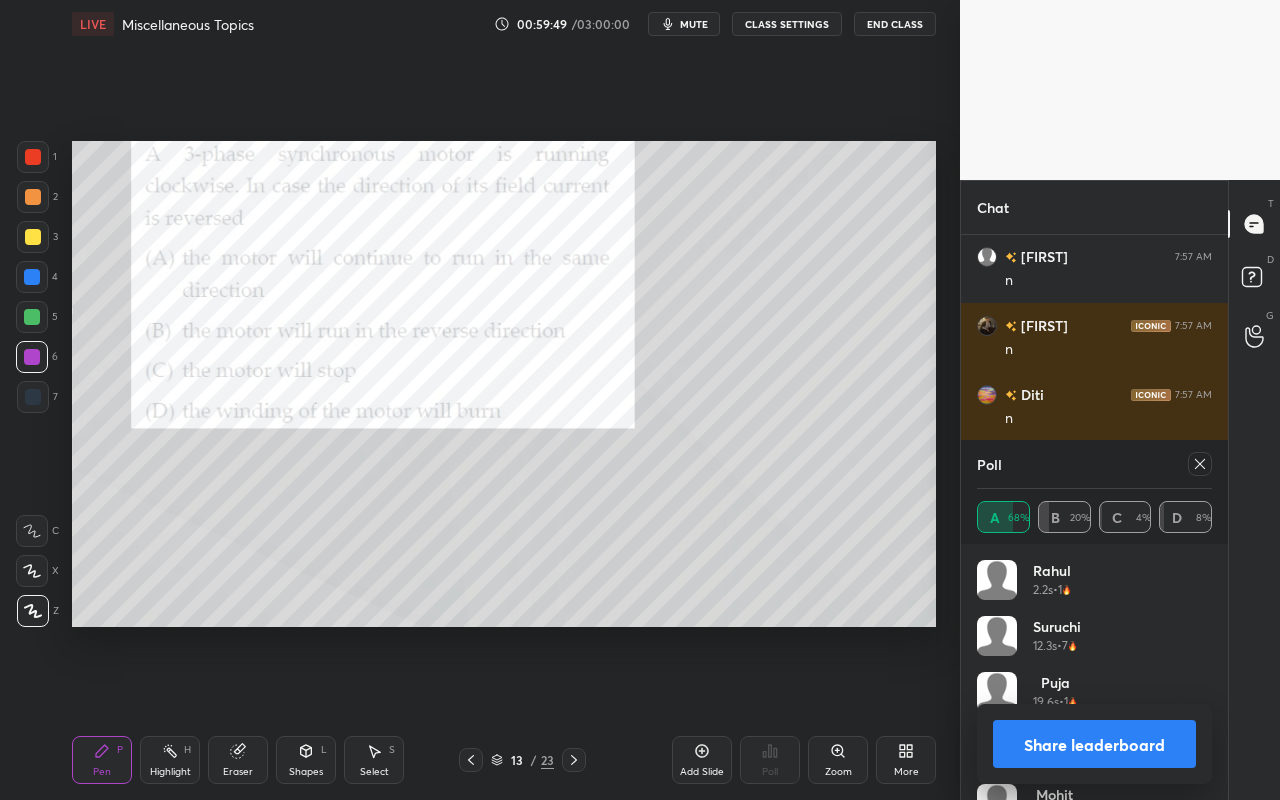 drag, startPoint x: 86, startPoint y: 756, endPoint x: 95, endPoint y: 748, distance: 12.0415945 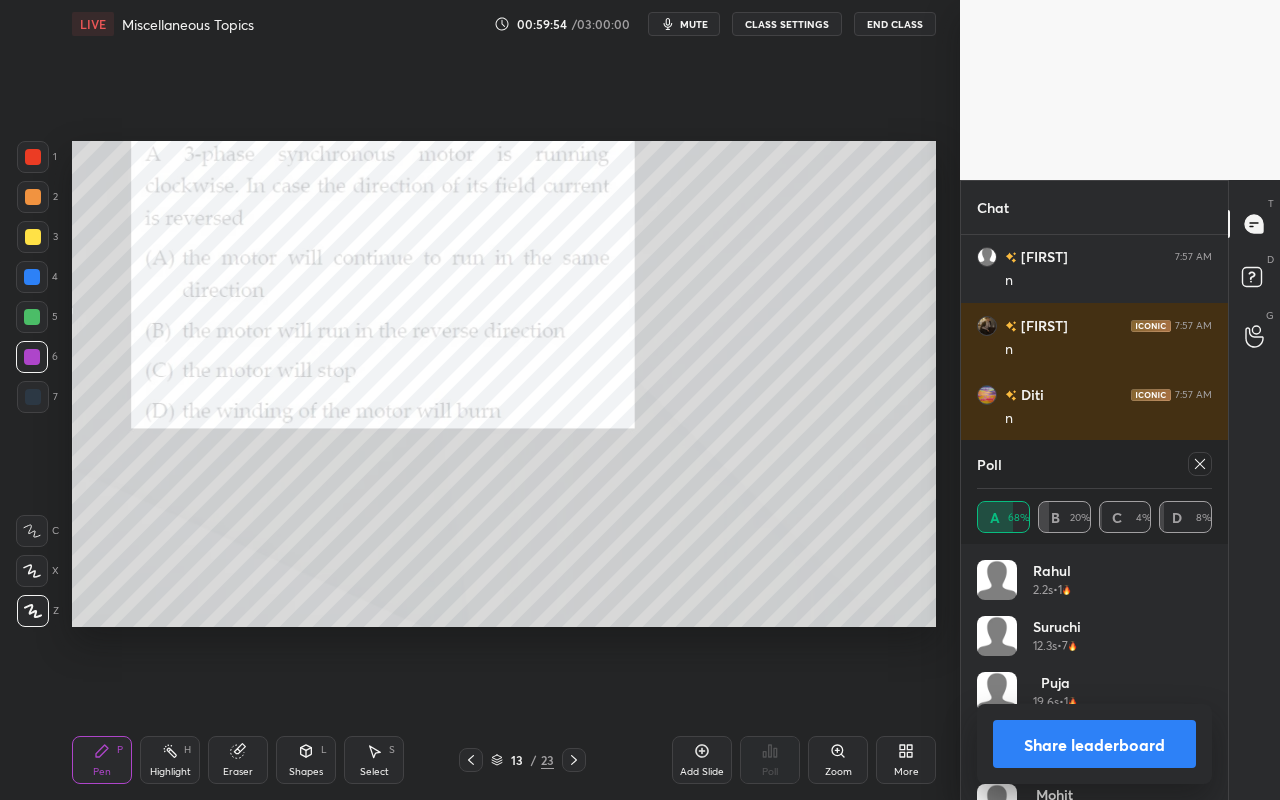 click 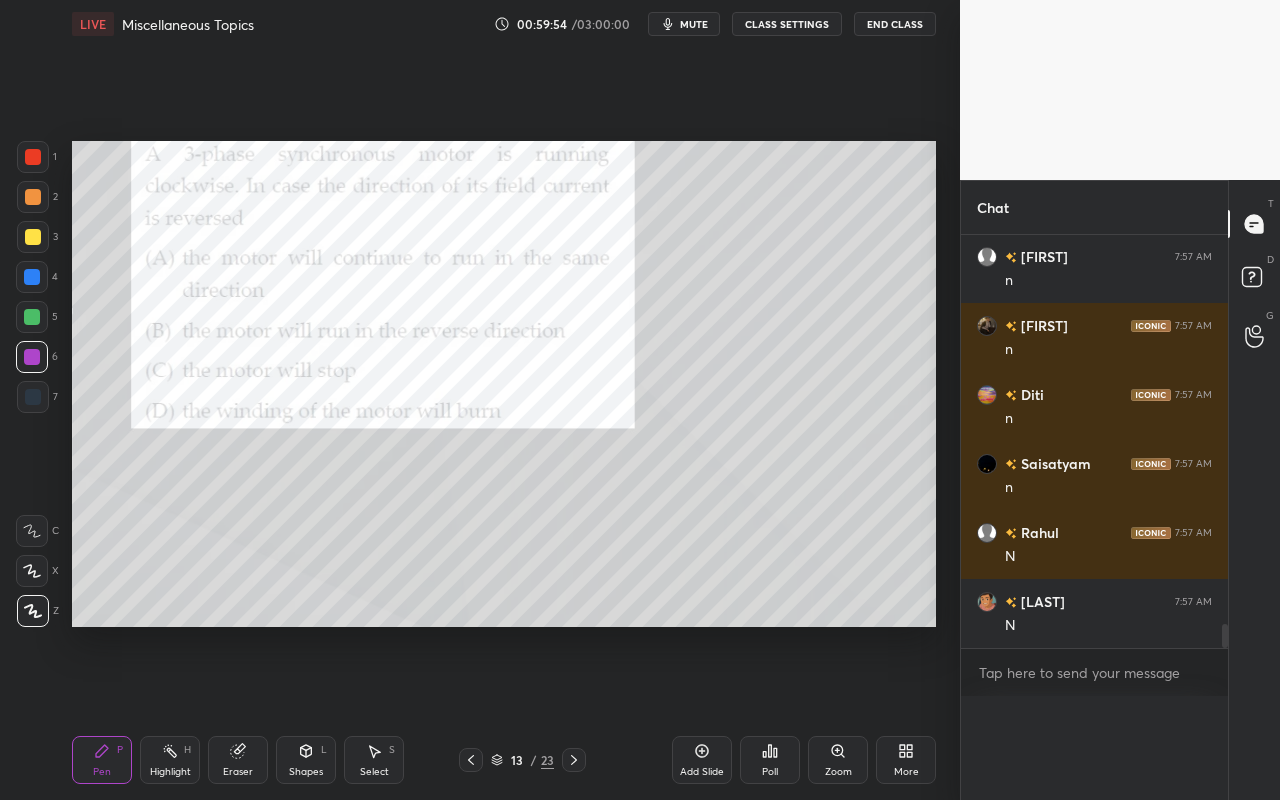 scroll, scrollTop: 1, scrollLeft: 7, axis: both 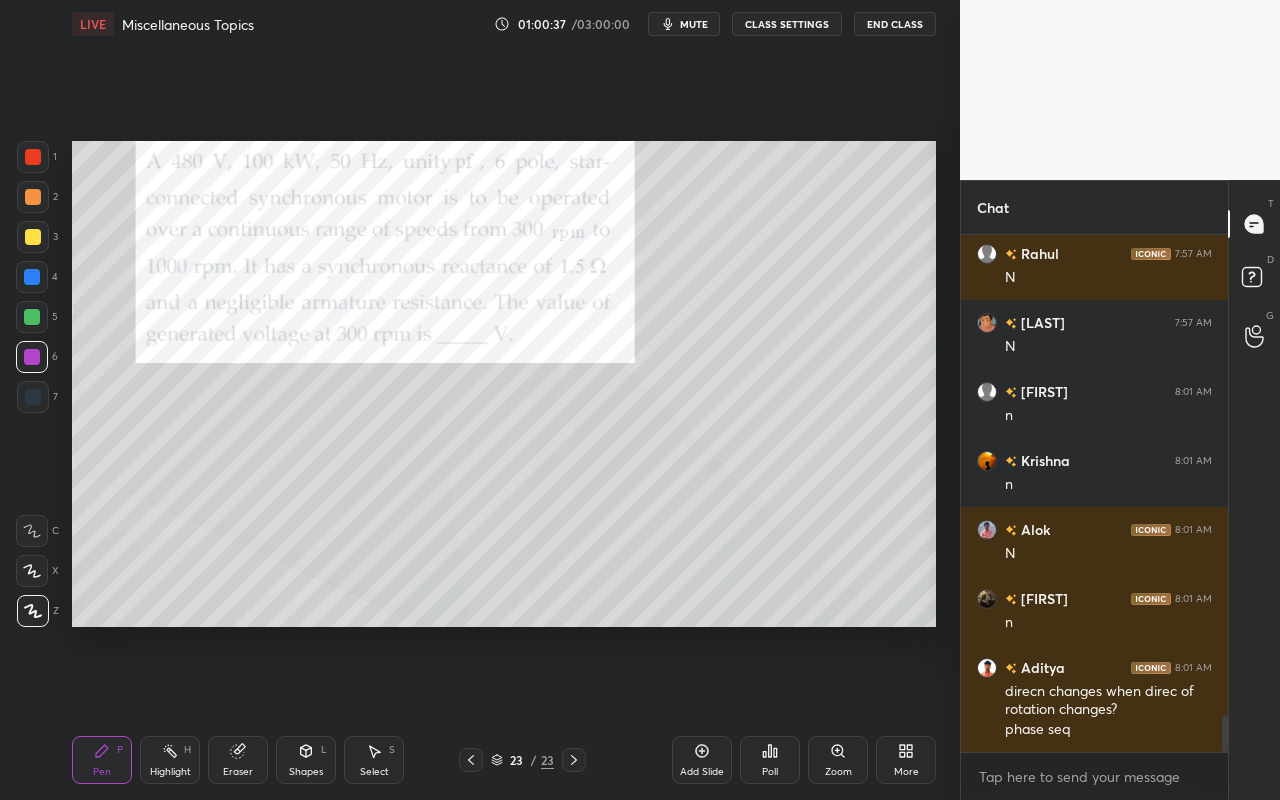click 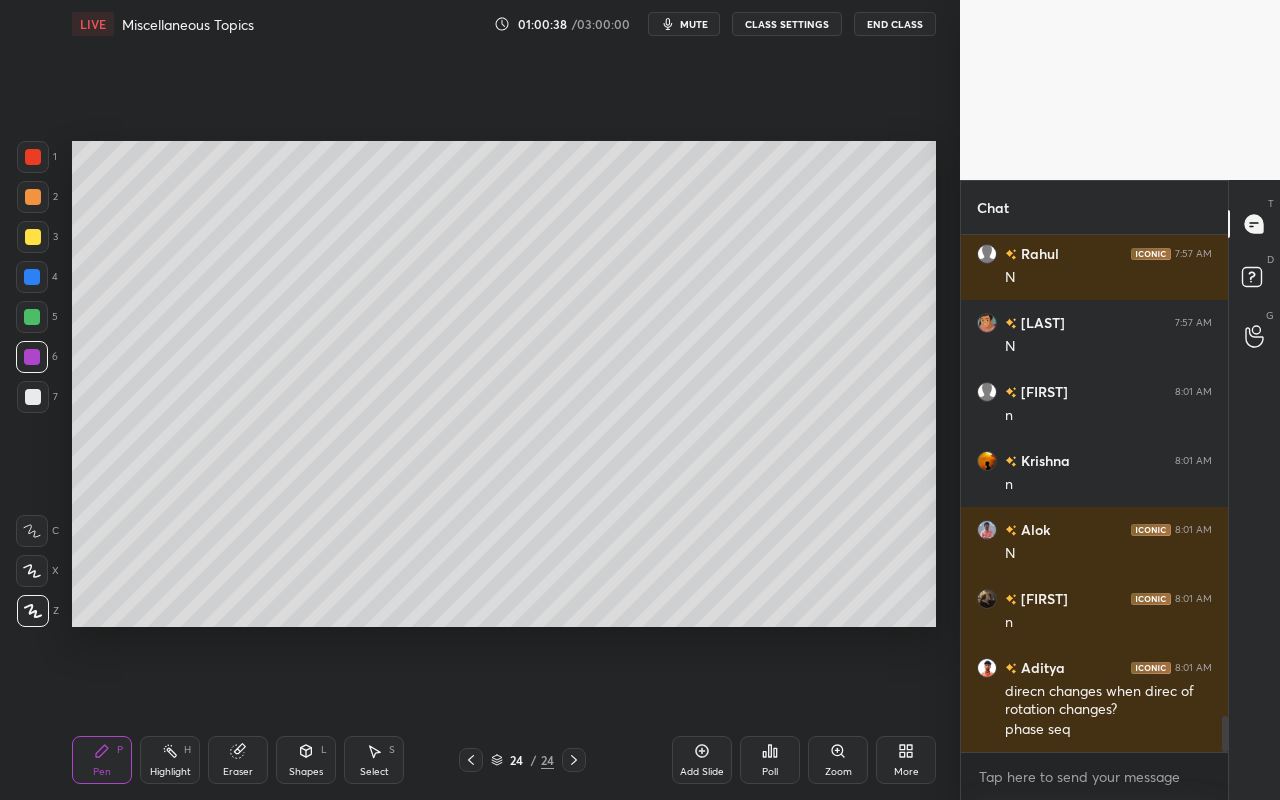 click on "Shapes" at bounding box center (306, 772) 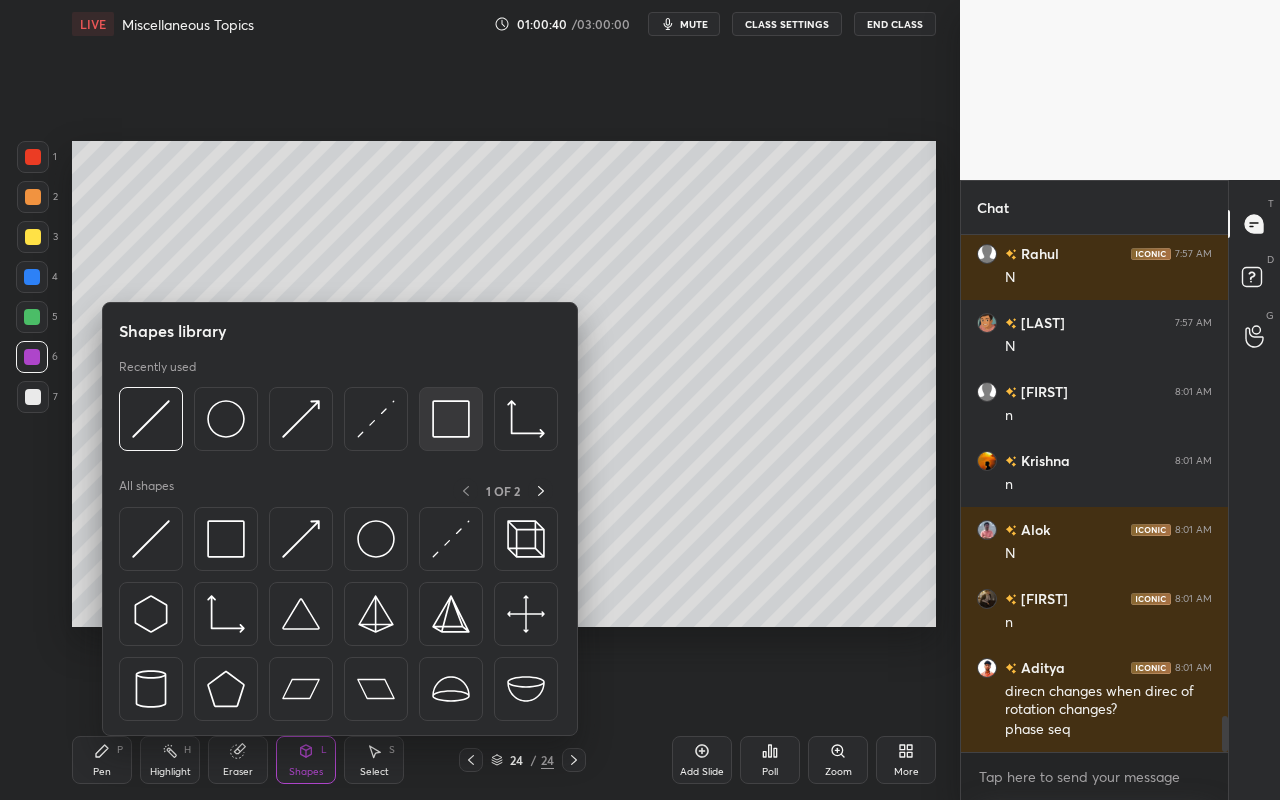 click at bounding box center [451, 419] 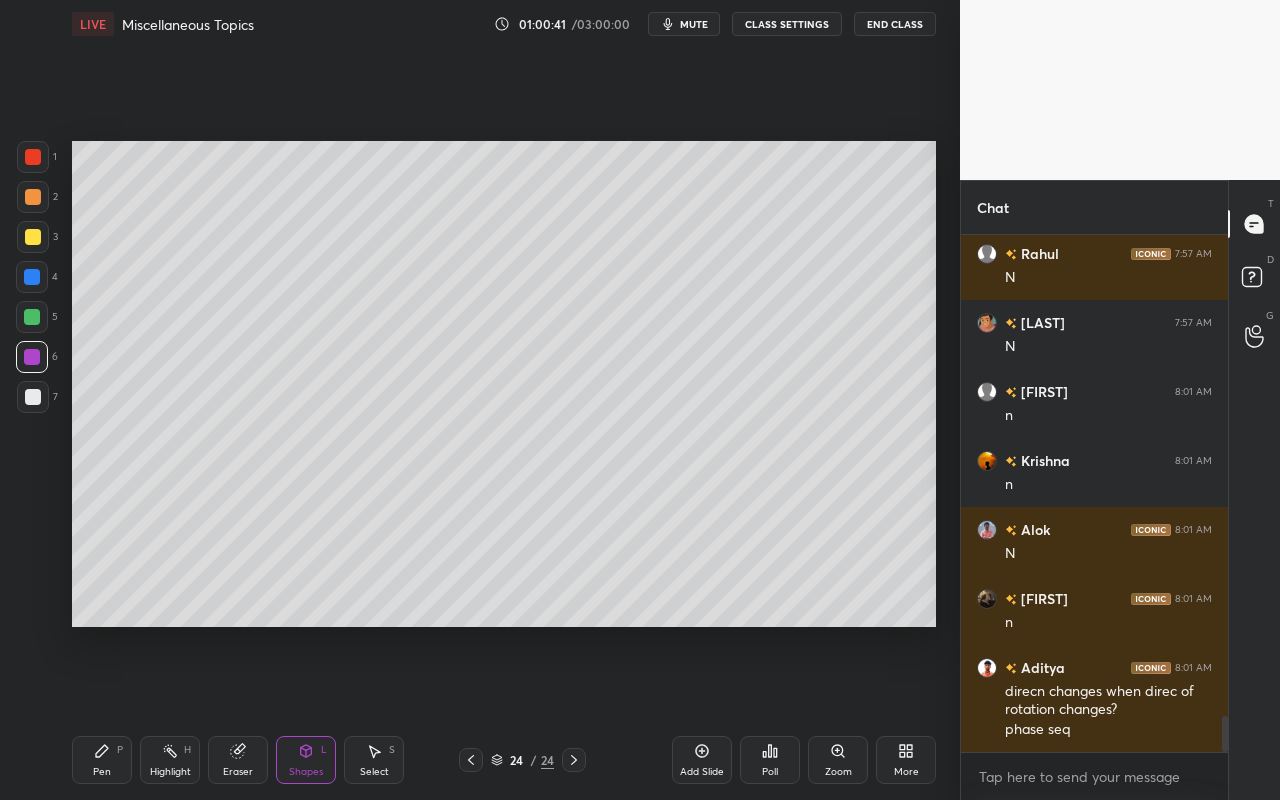 click at bounding box center [33, 197] 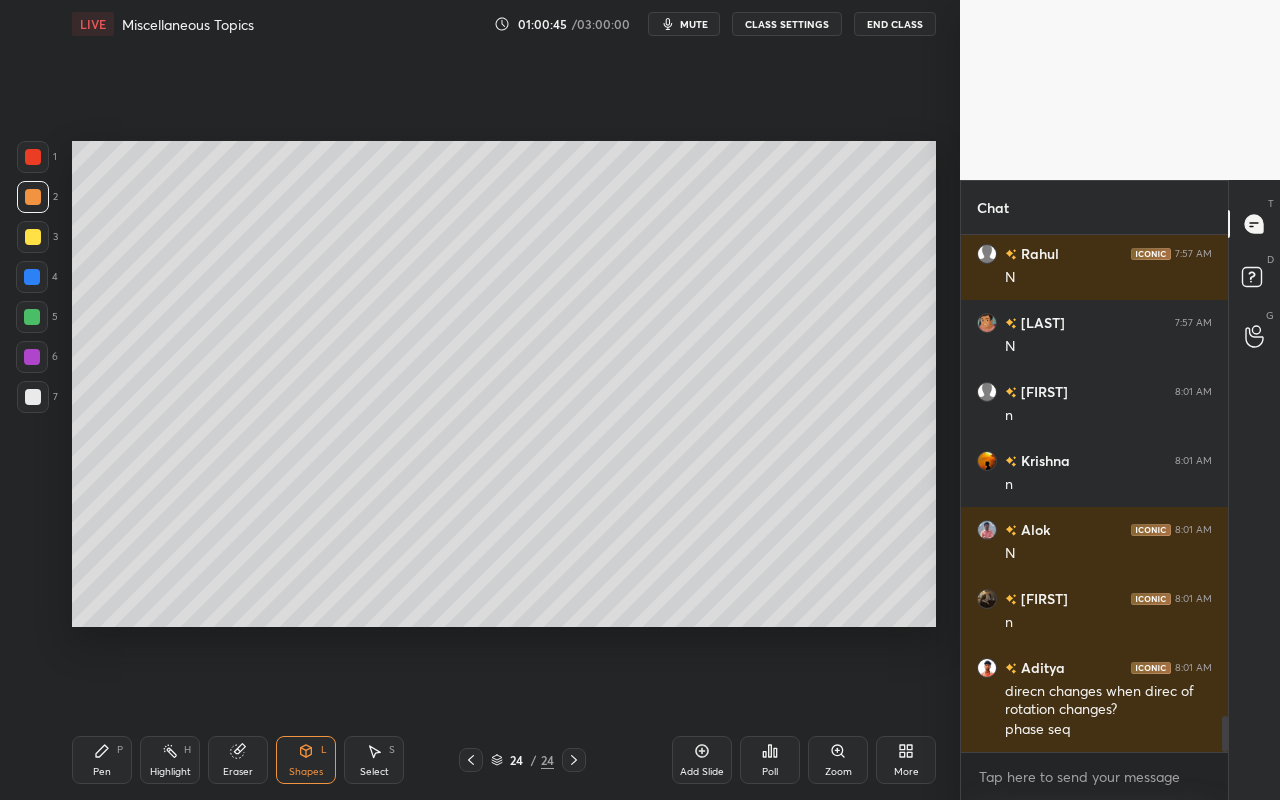 click on "Pen" at bounding box center [102, 772] 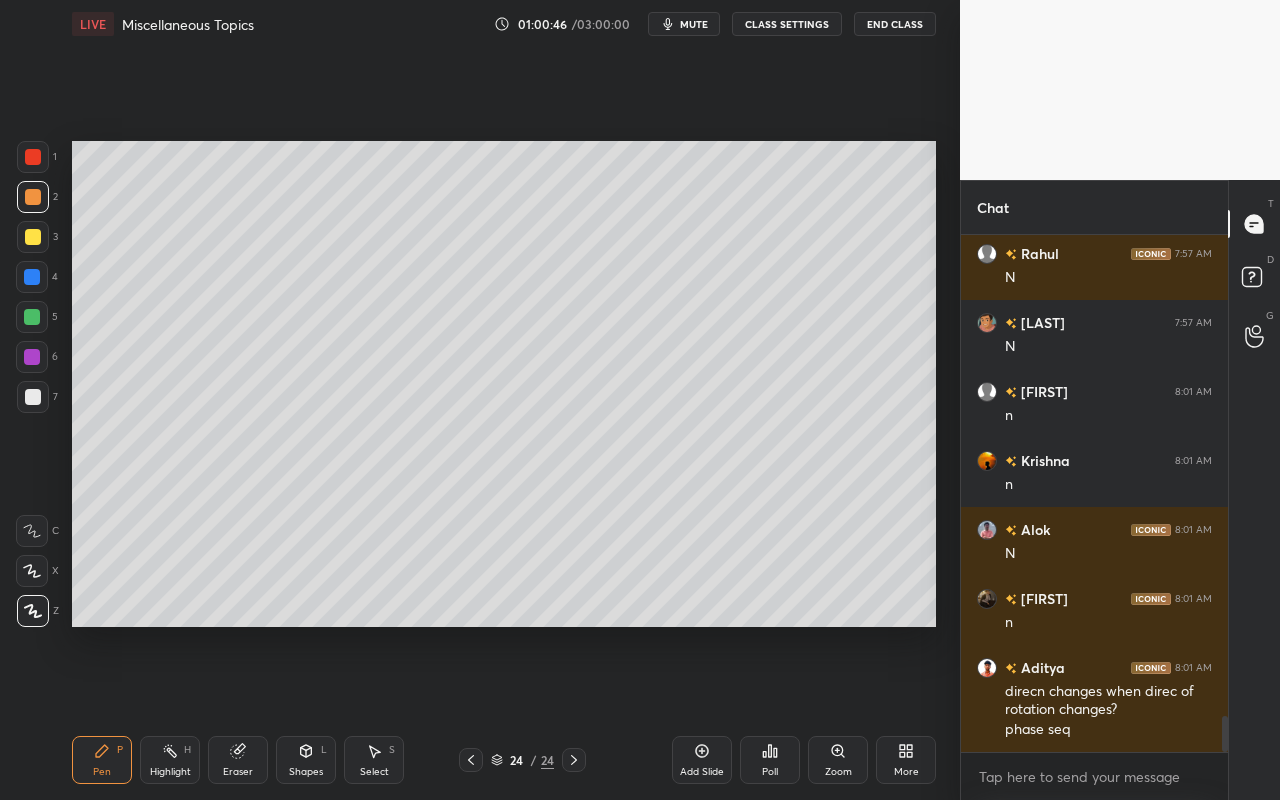 click at bounding box center [33, 397] 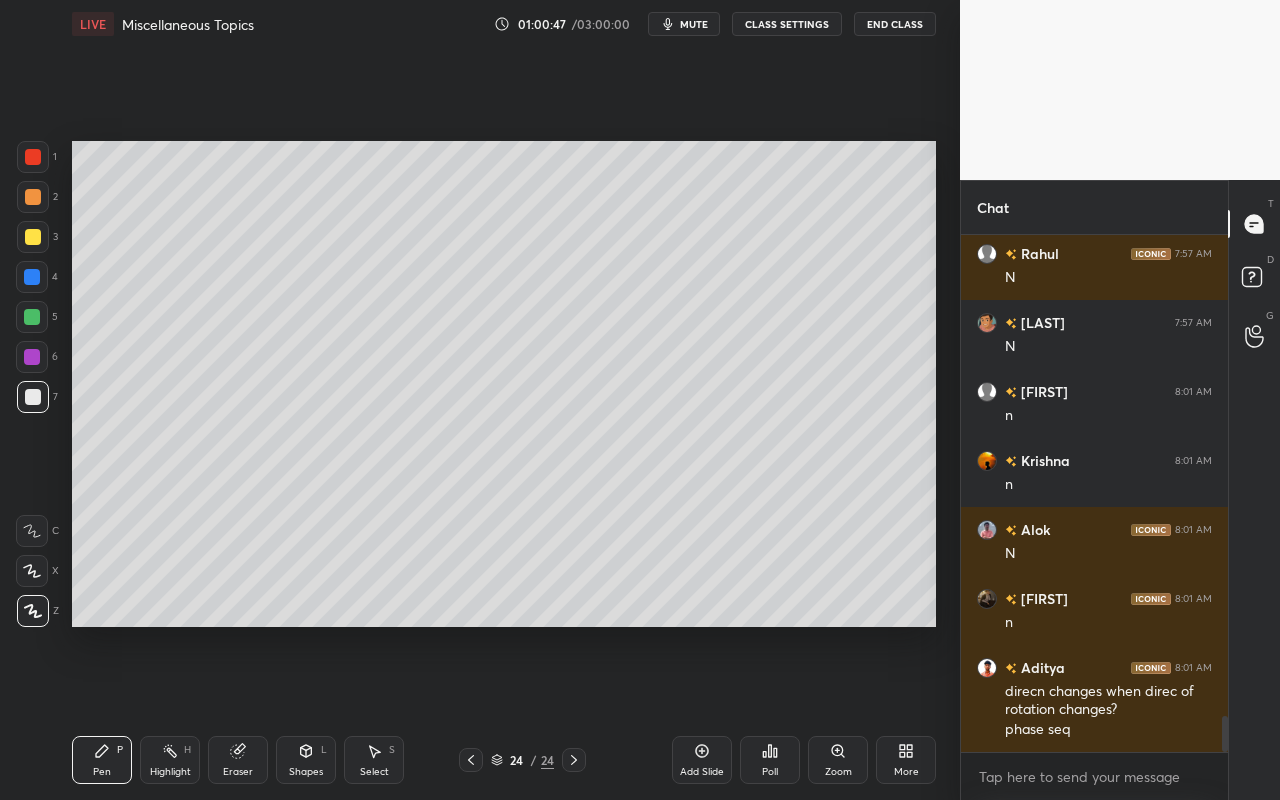 drag, startPoint x: 83, startPoint y: 733, endPoint x: 112, endPoint y: 647, distance: 90.75792 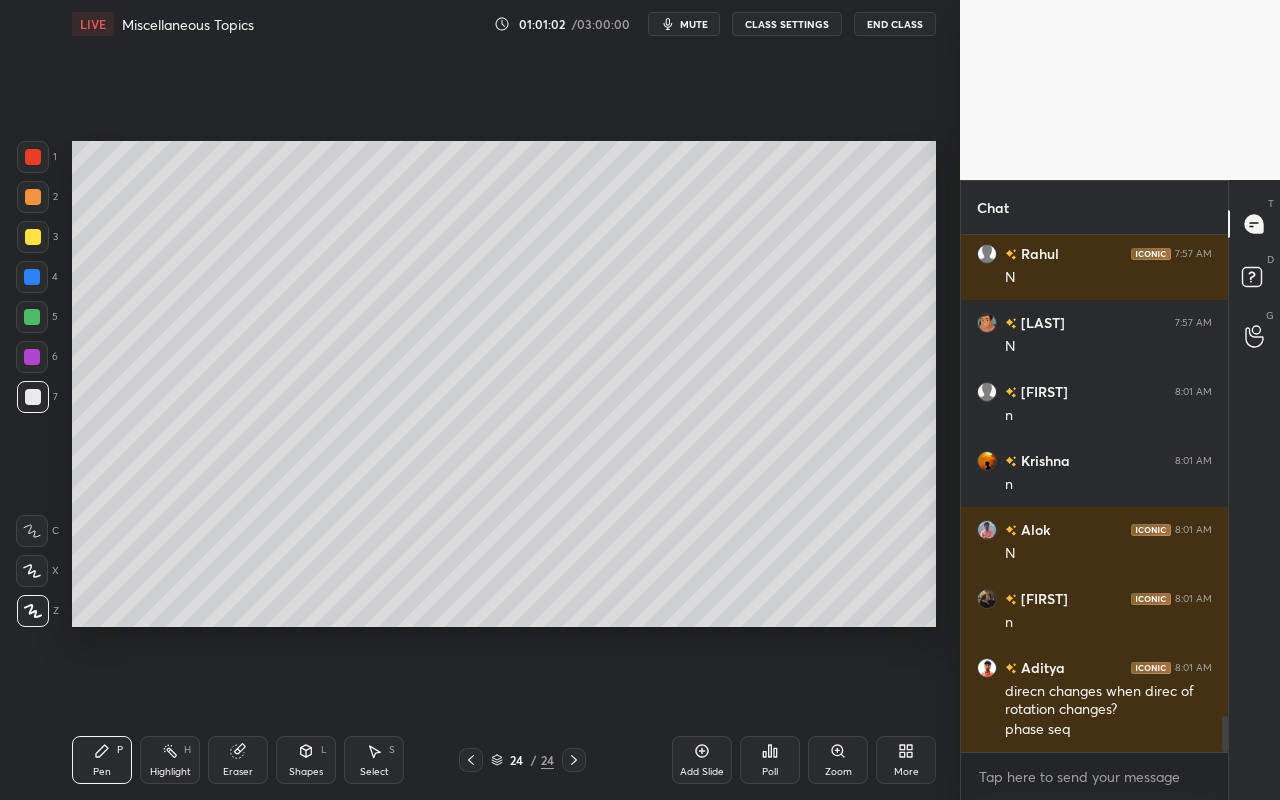 drag, startPoint x: 297, startPoint y: 755, endPoint x: 303, endPoint y: 741, distance: 15.231546 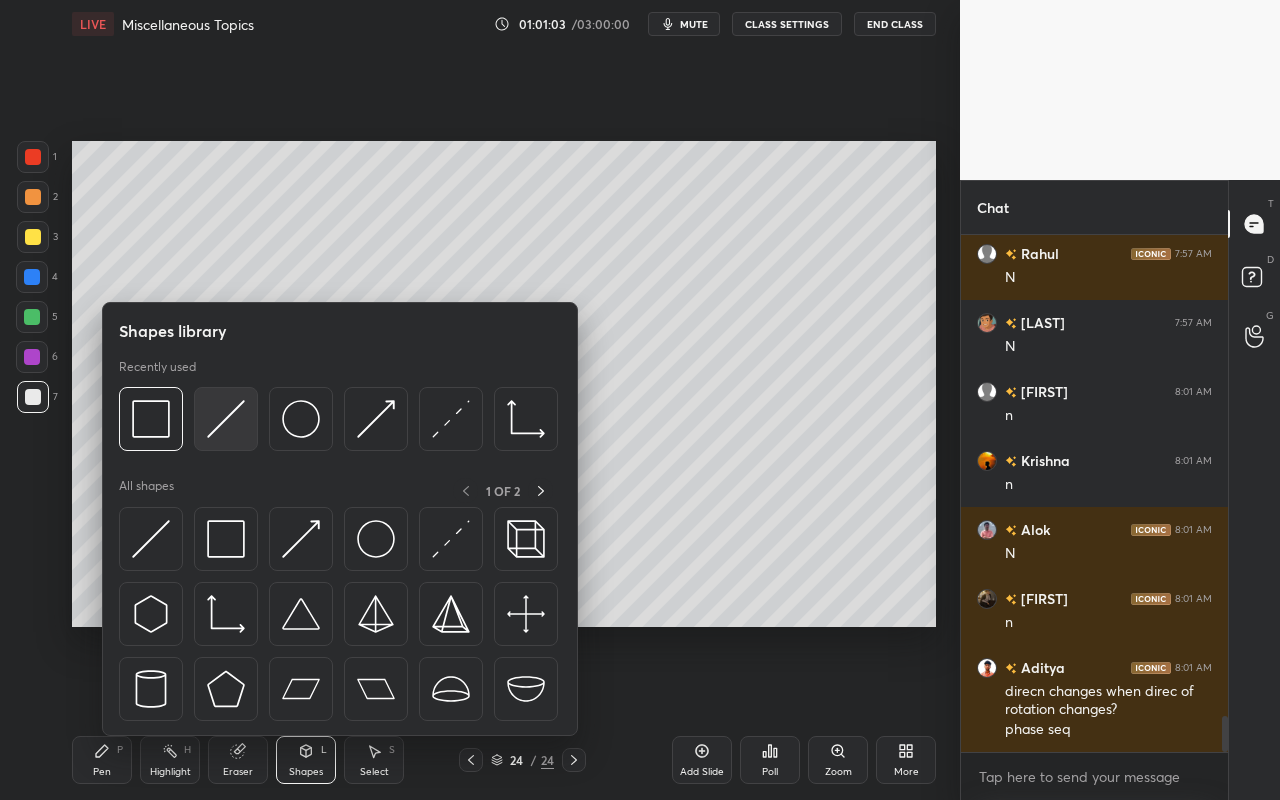 click at bounding box center (226, 419) 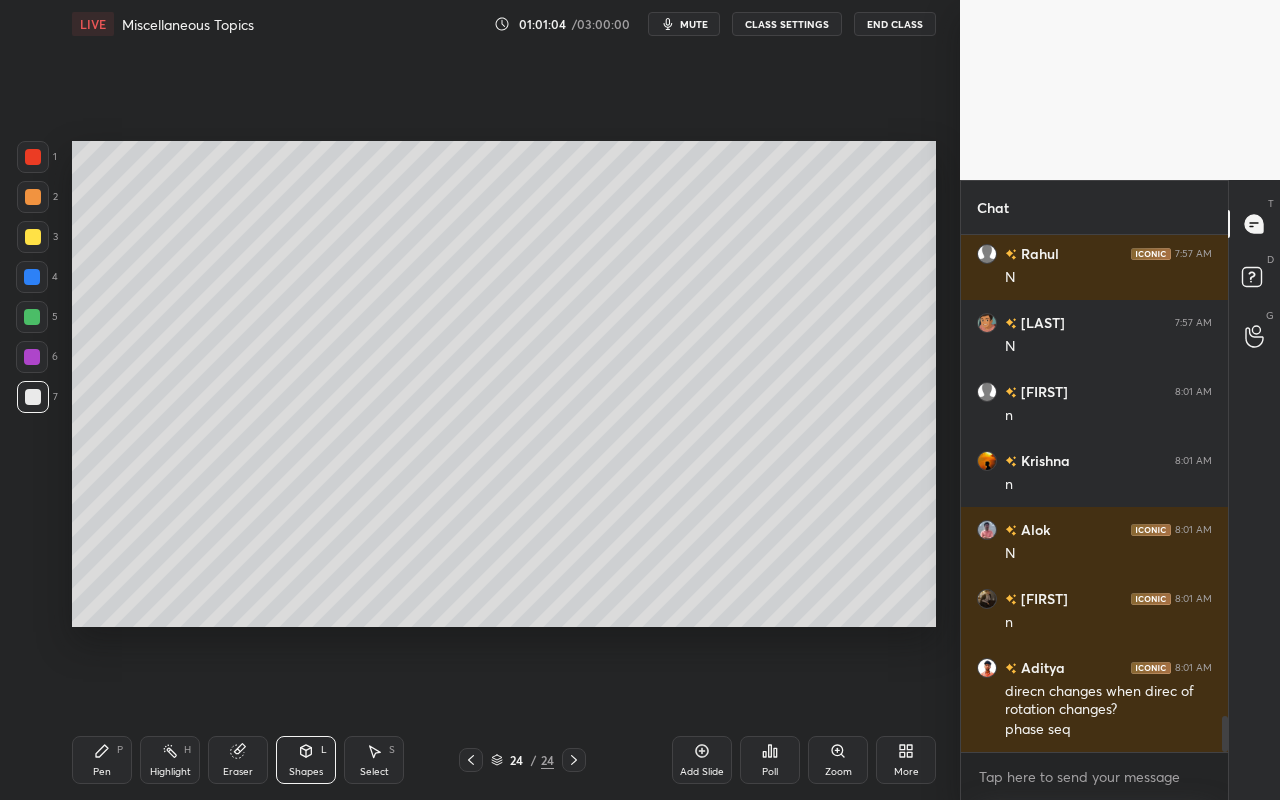 click at bounding box center (33, 197) 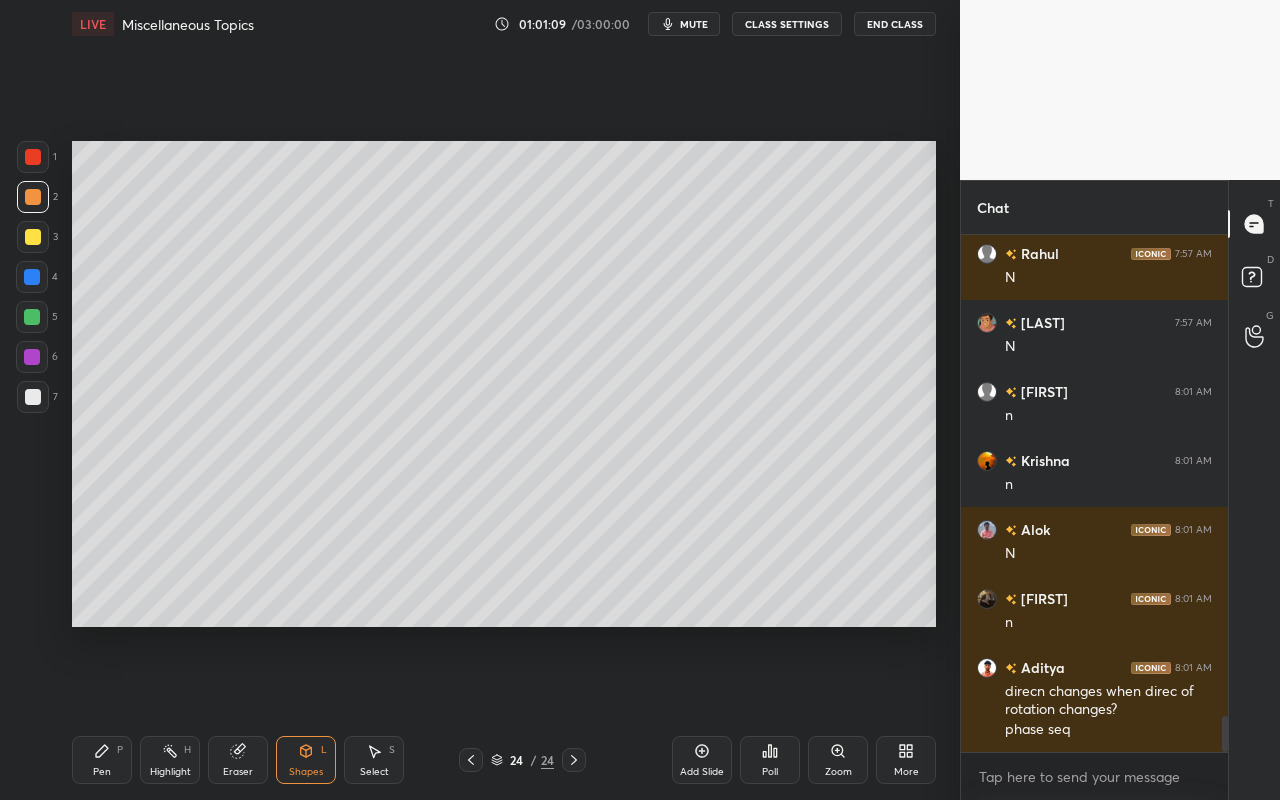 click on "Shapes" at bounding box center (306, 772) 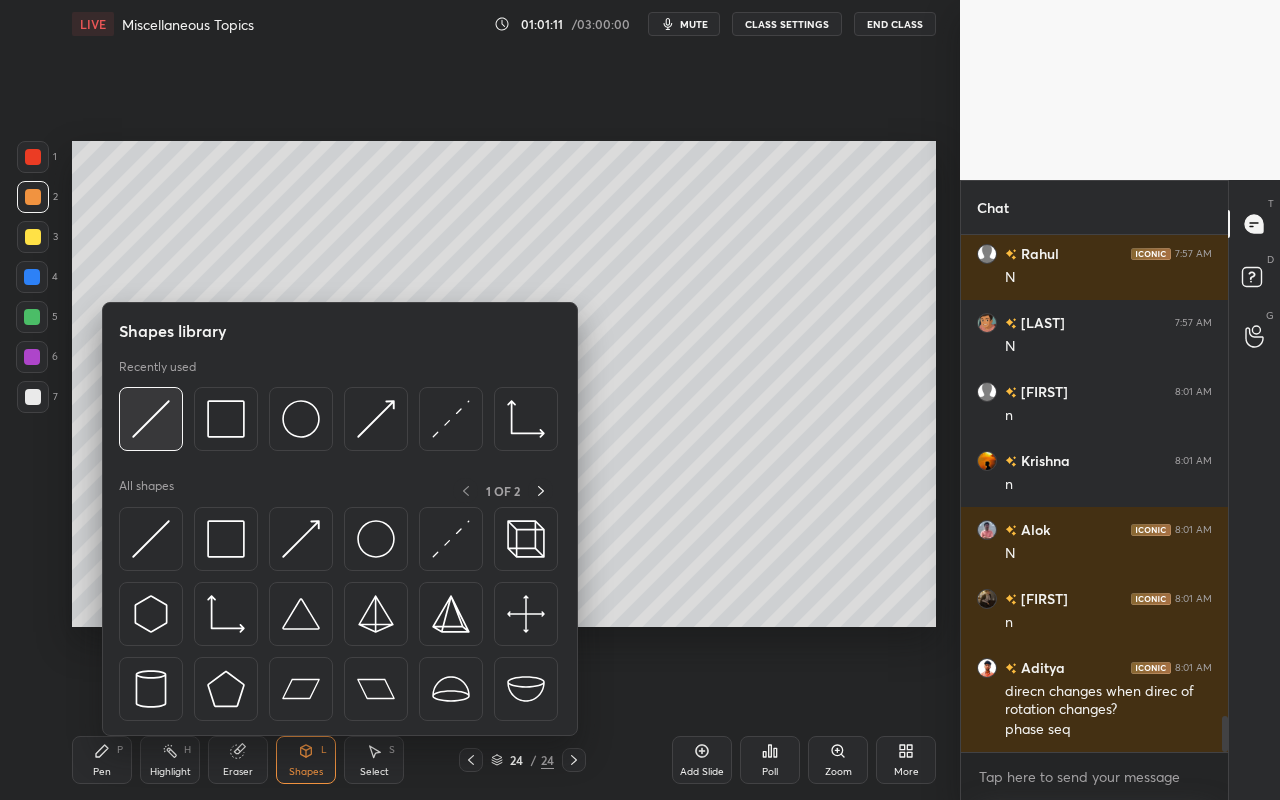 click at bounding box center (151, 419) 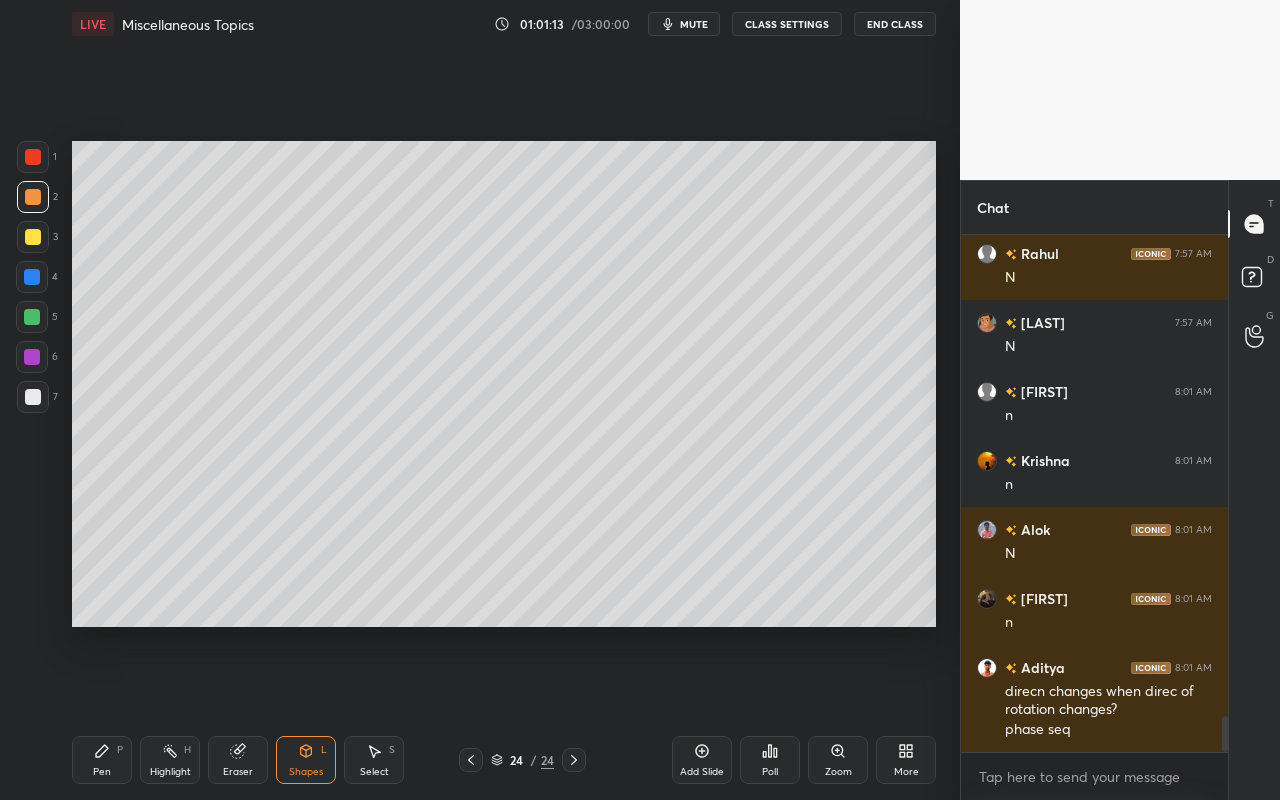 drag, startPoint x: 37, startPoint y: 243, endPoint x: 55, endPoint y: 243, distance: 18 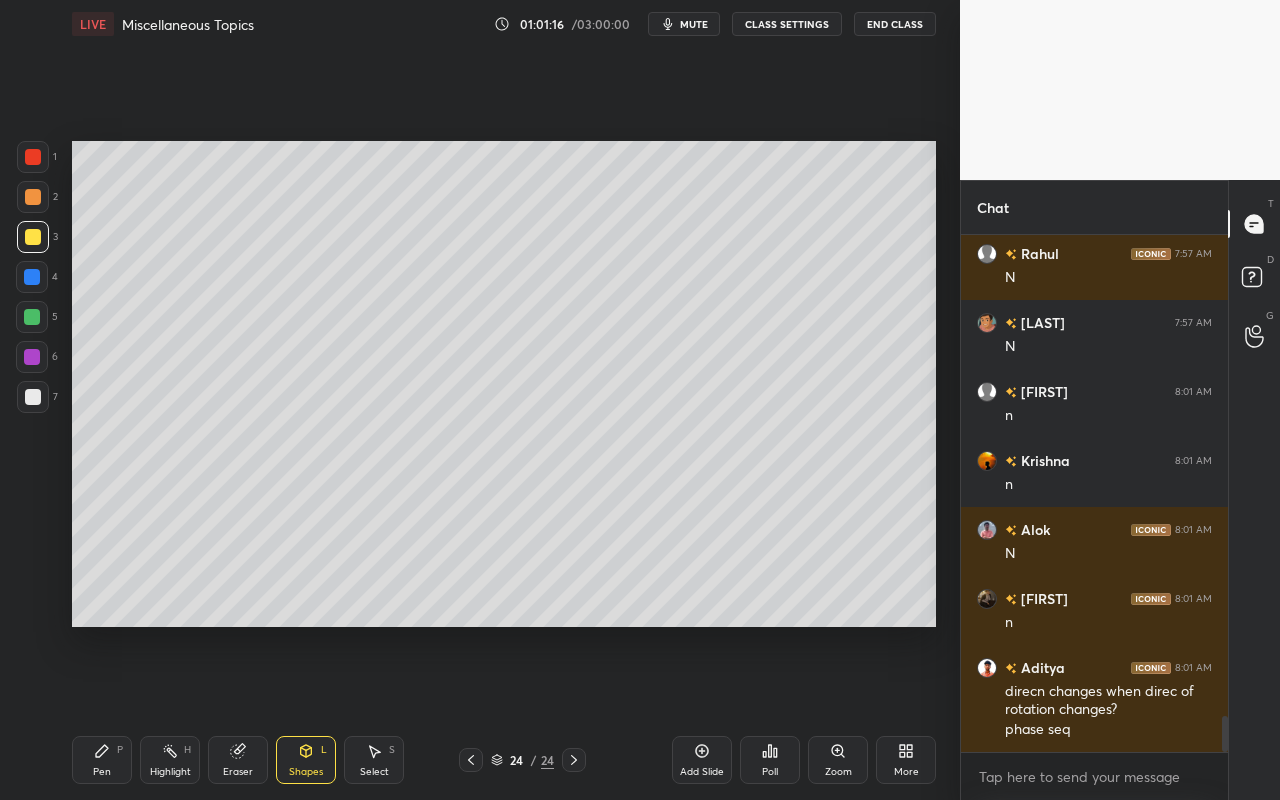 click on "Shapes L" at bounding box center (306, 760) 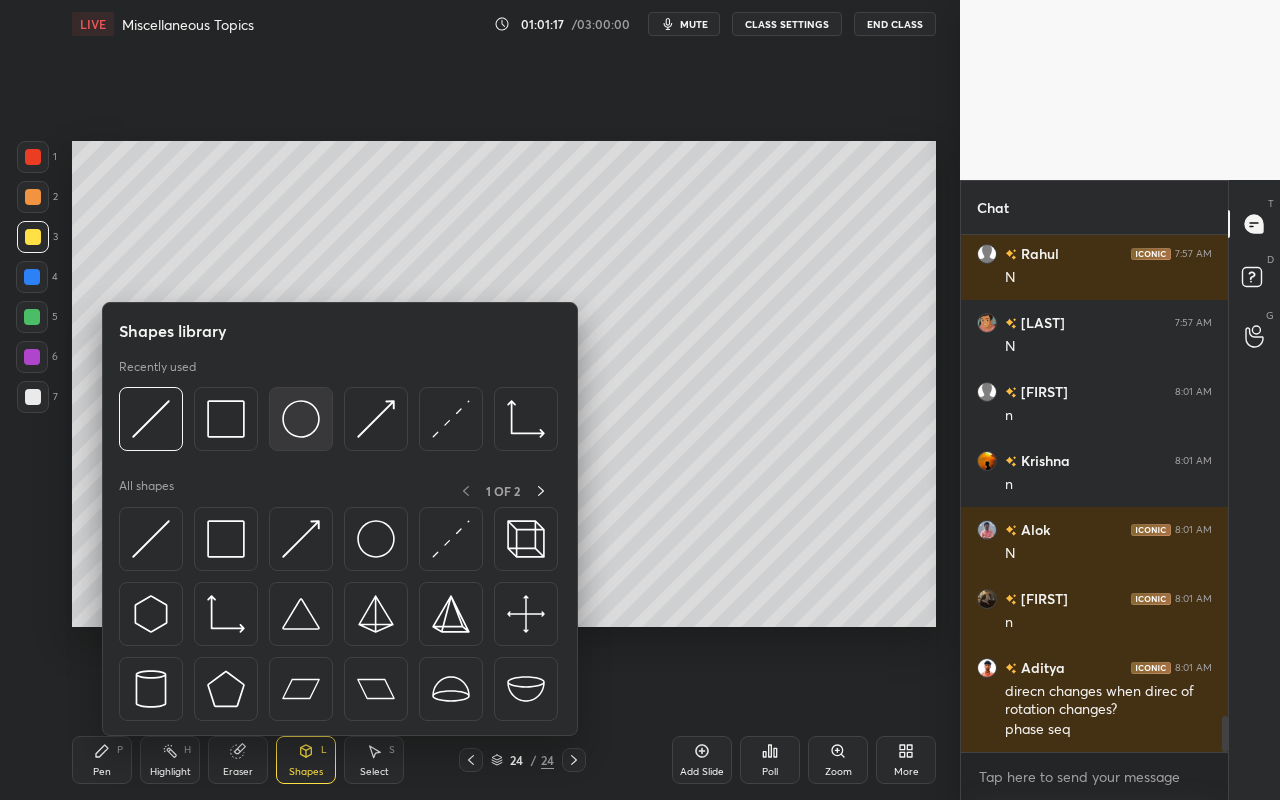 click at bounding box center (301, 419) 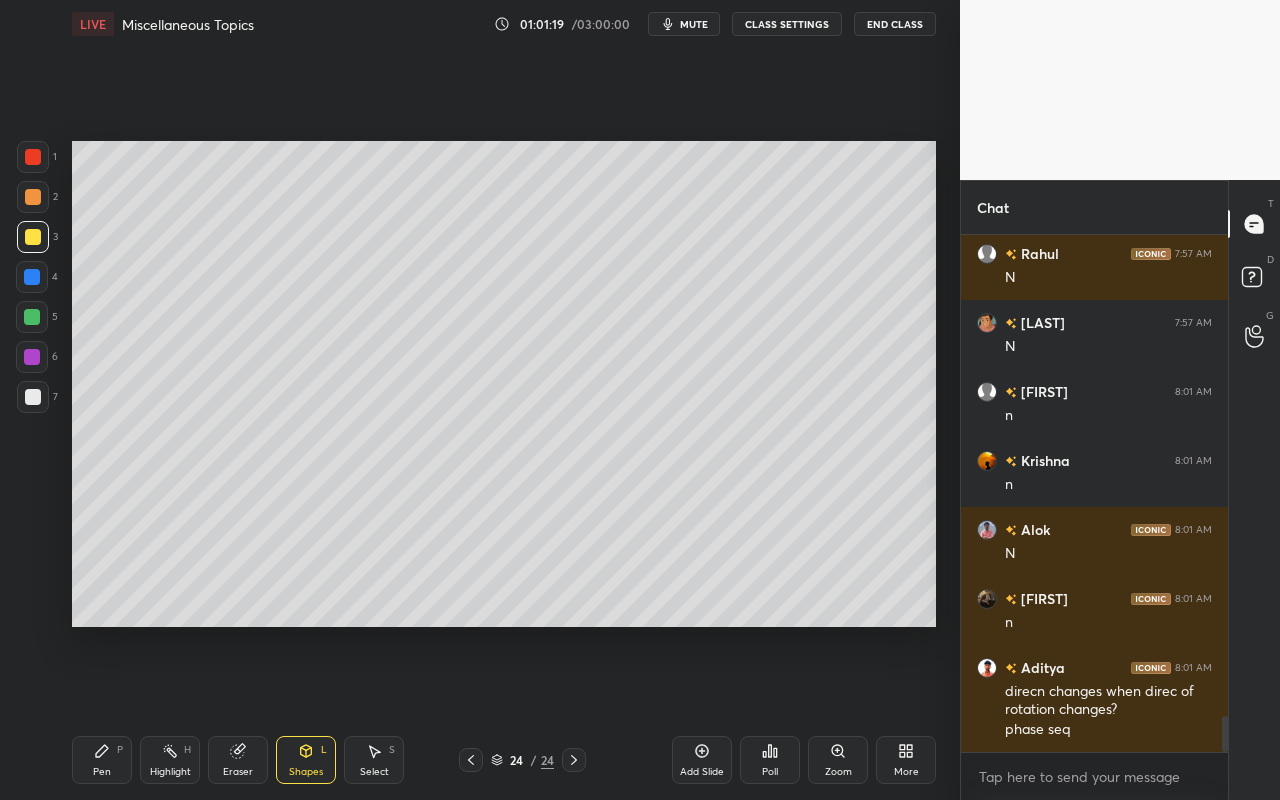 click on "Pen" at bounding box center [102, 772] 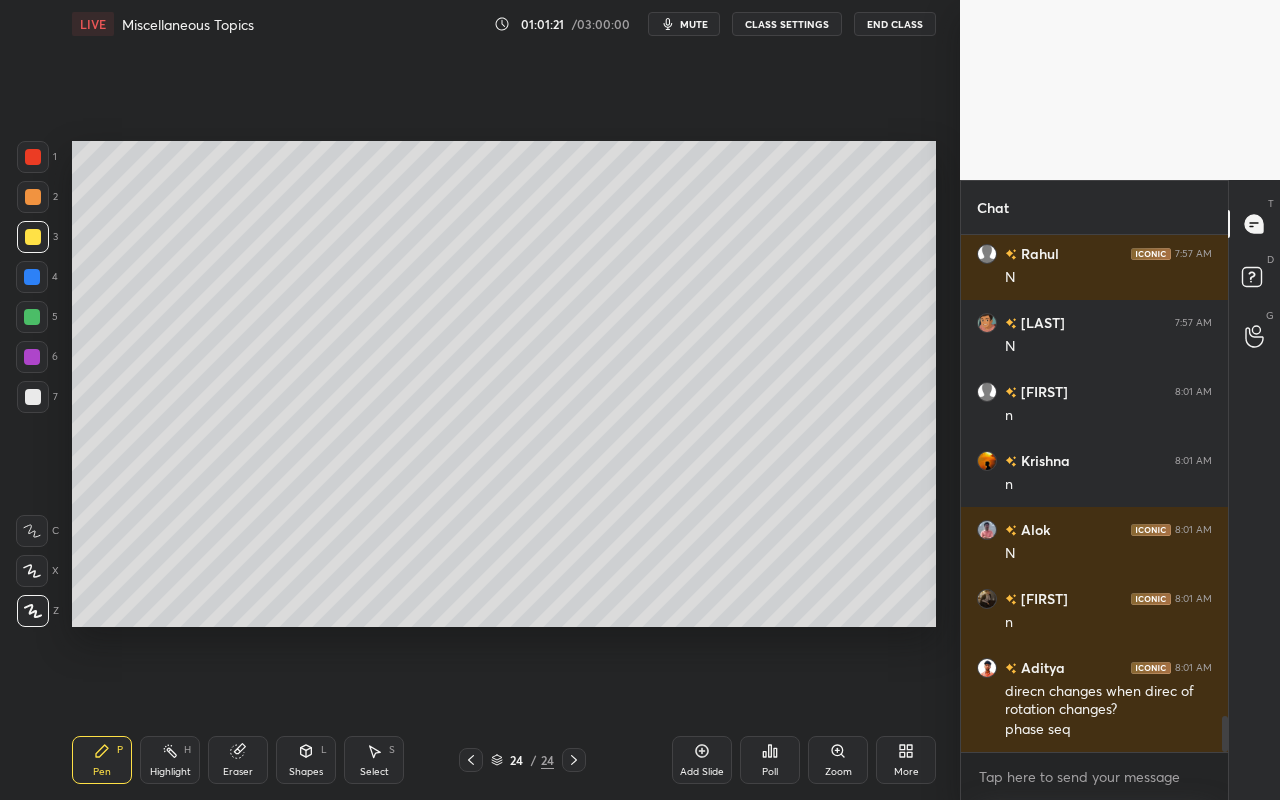 click 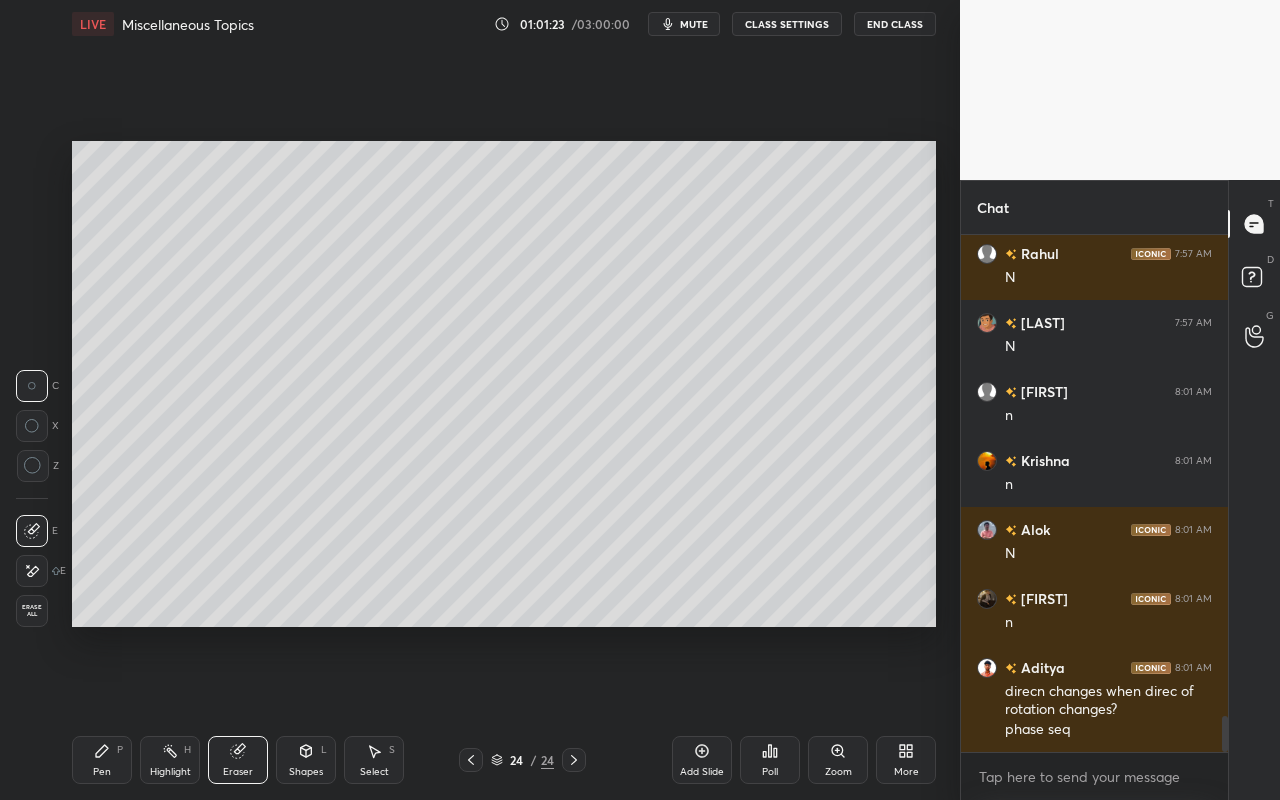 click on "Shapes" at bounding box center (306, 772) 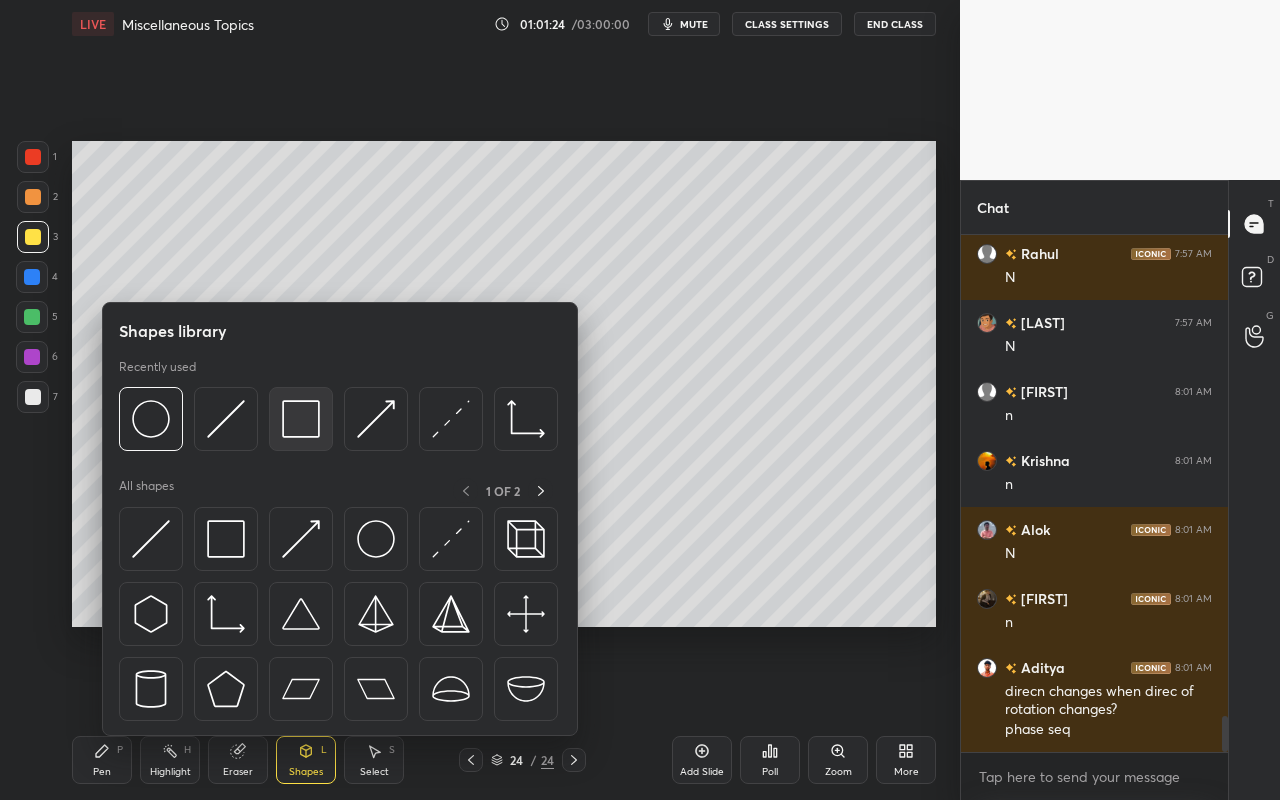 click at bounding box center (301, 419) 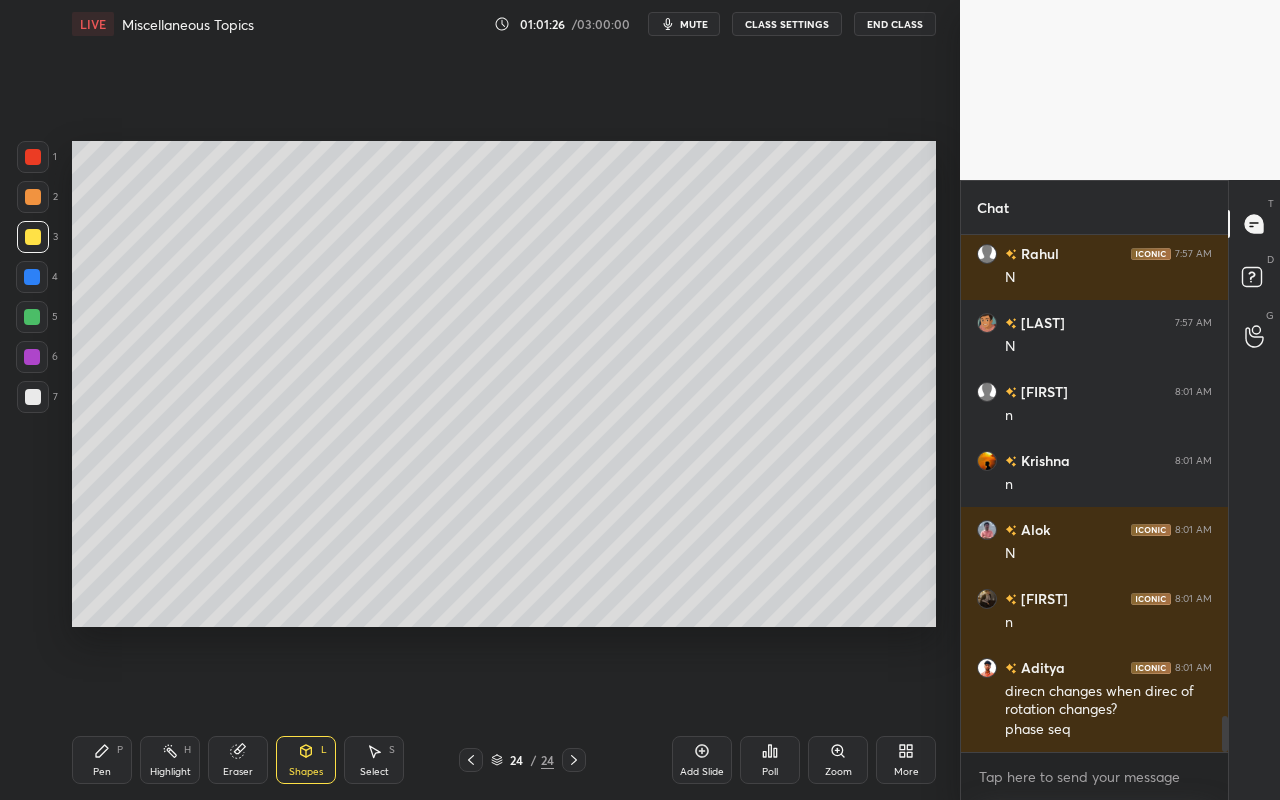 click on "Pen P" at bounding box center [102, 760] 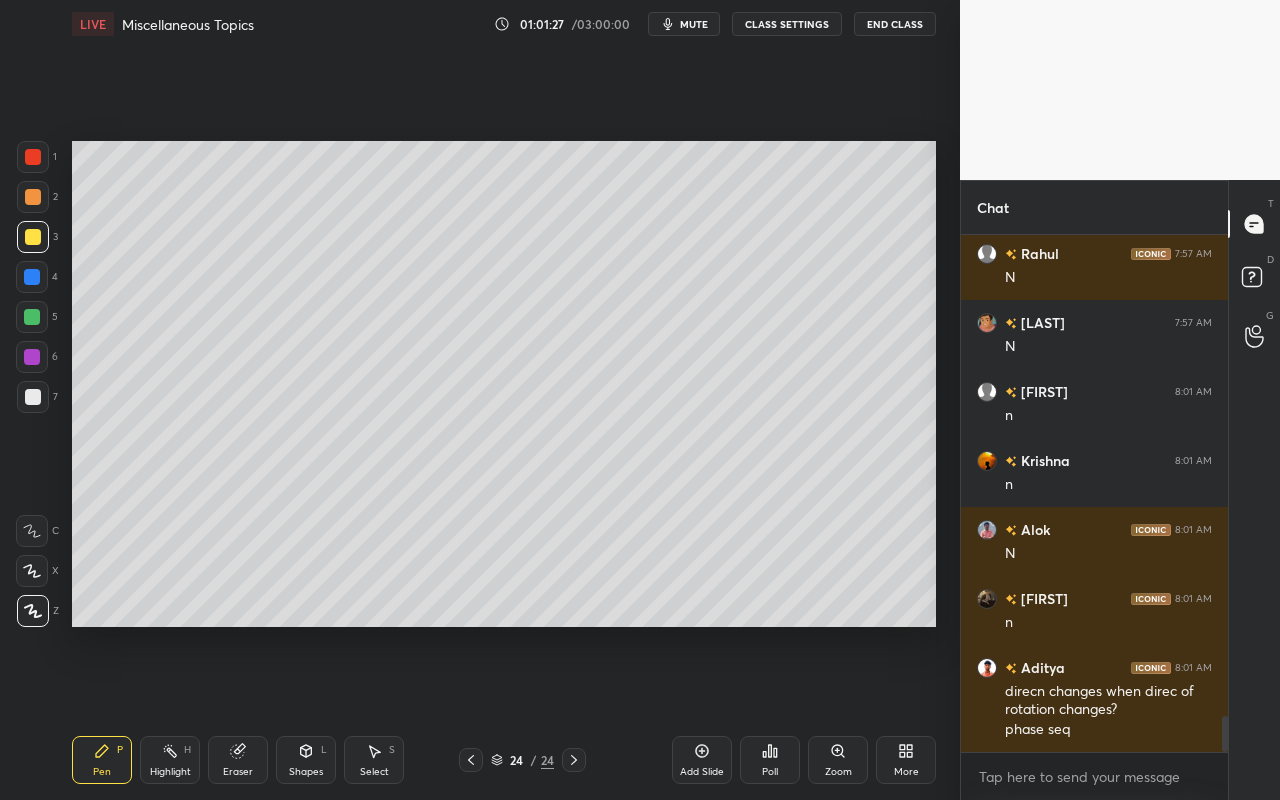 click at bounding box center (33, 237) 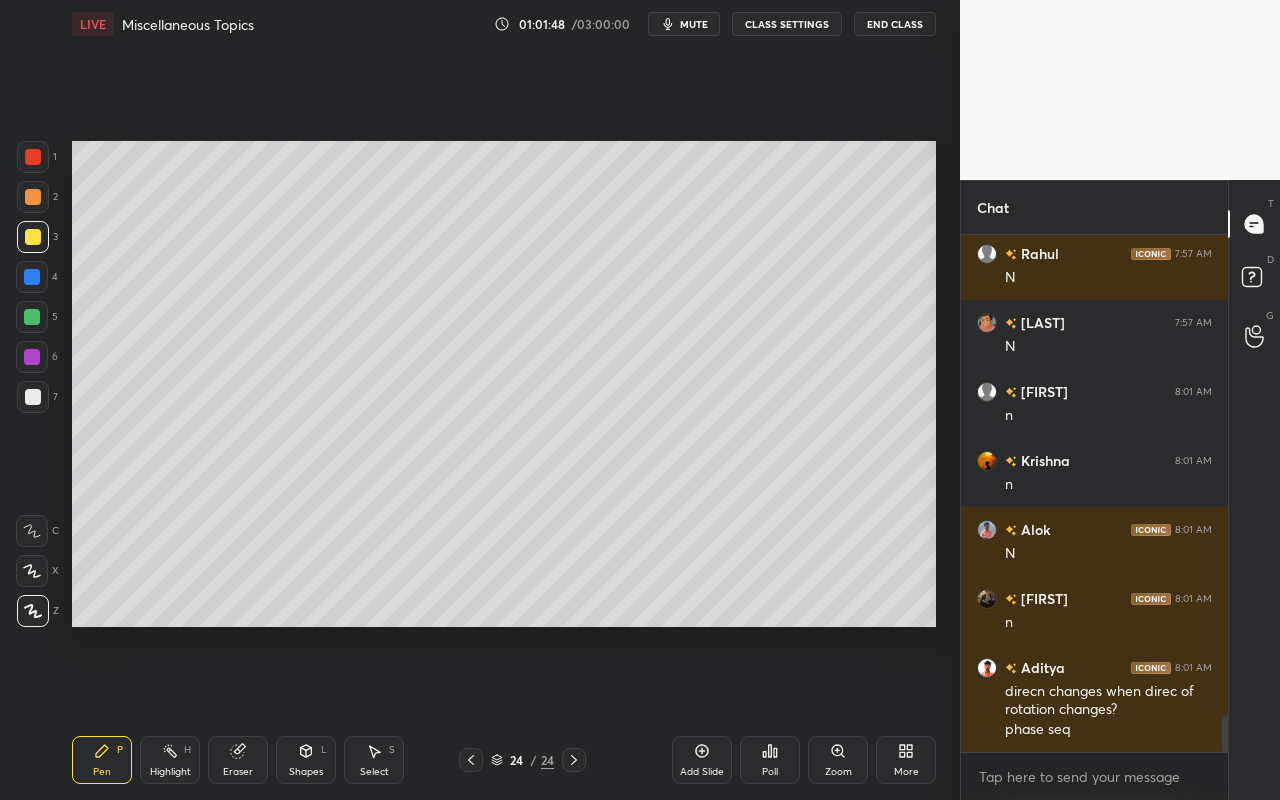 drag, startPoint x: 361, startPoint y: 749, endPoint x: 364, endPoint y: 738, distance: 11.401754 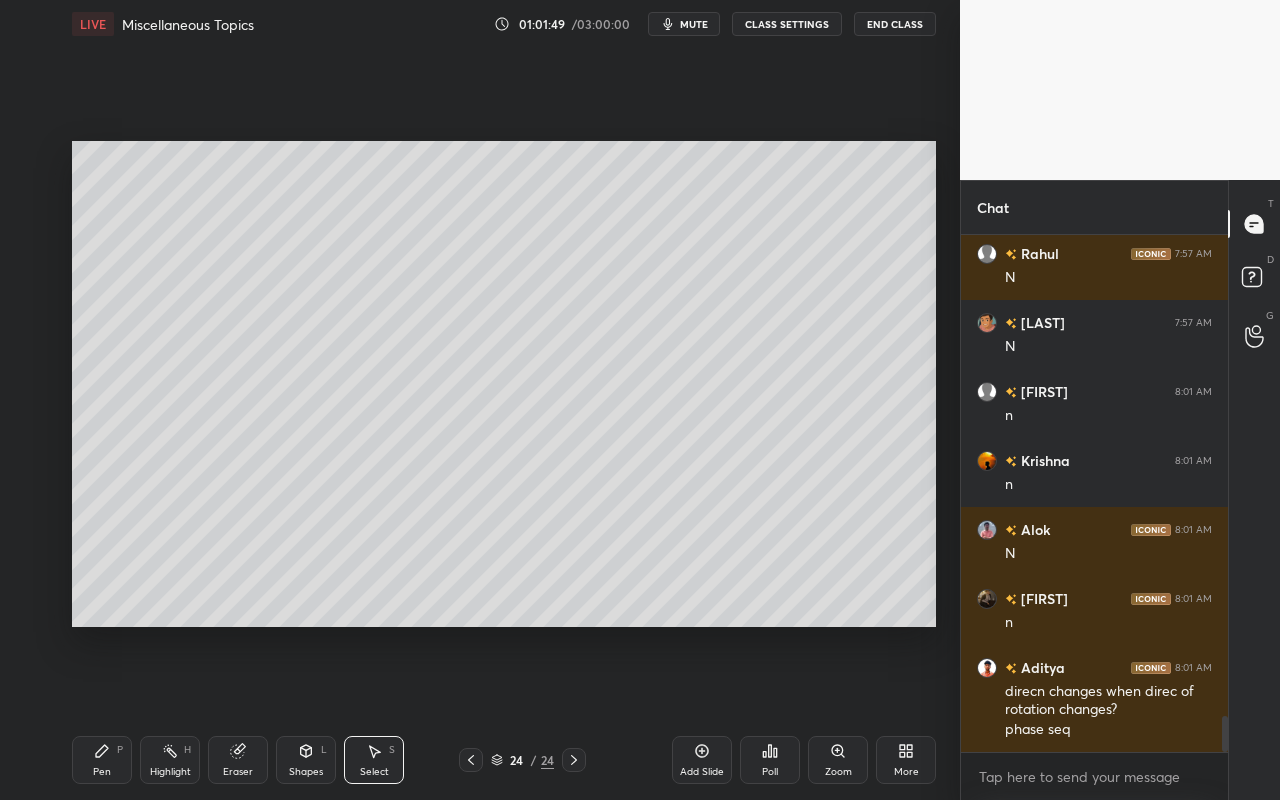 drag, startPoint x: 576, startPoint y: 303, endPoint x: 586, endPoint y: 314, distance: 14.866069 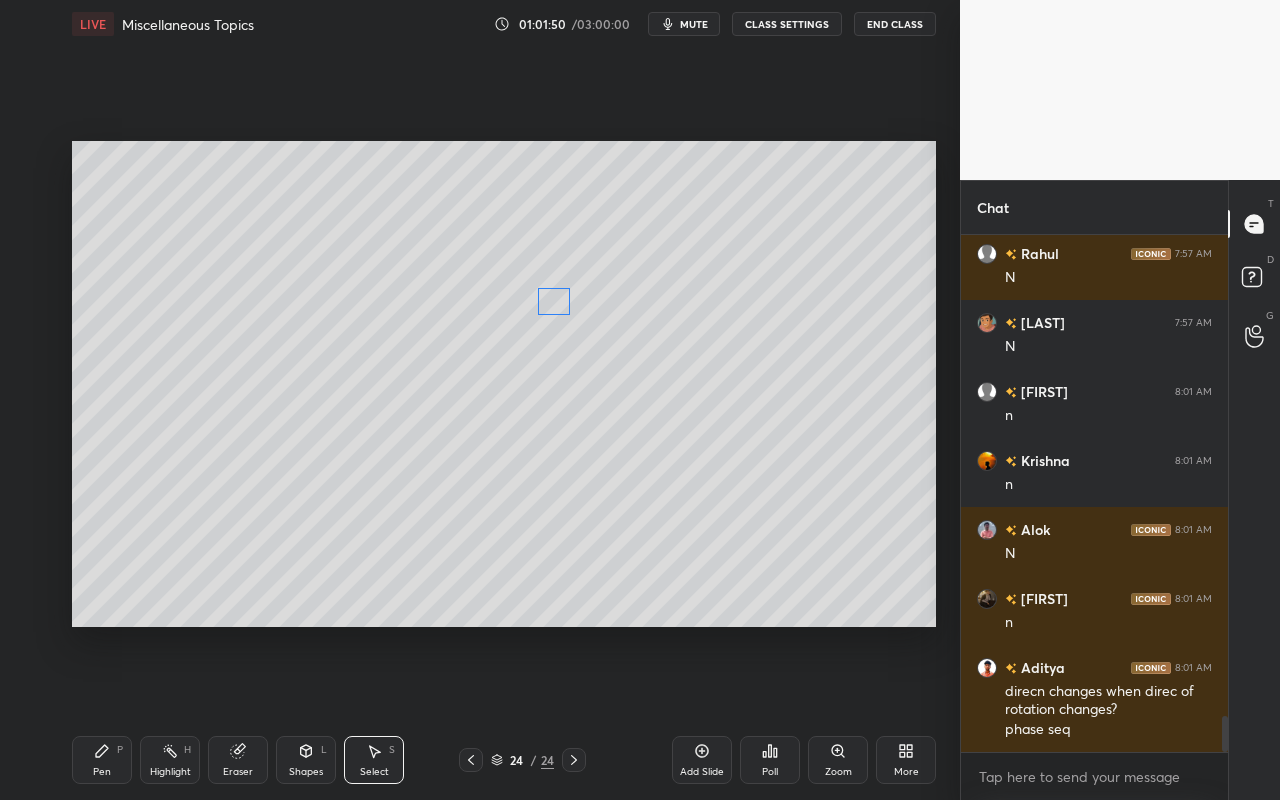 click on "0 ° Undo Copy Paste here Duplicate Duplicate to new slide Delete" at bounding box center [504, 384] 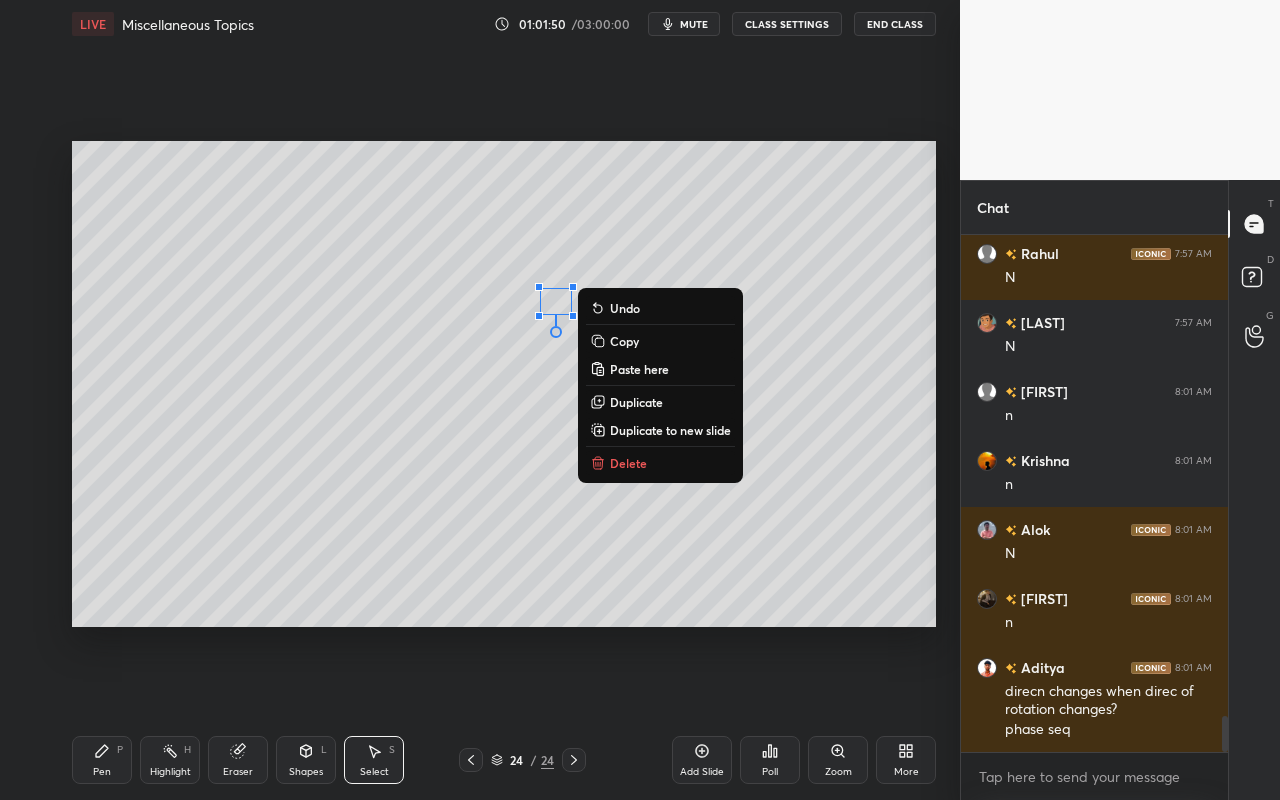 drag, startPoint x: 555, startPoint y: 373, endPoint x: 557, endPoint y: 362, distance: 11.18034 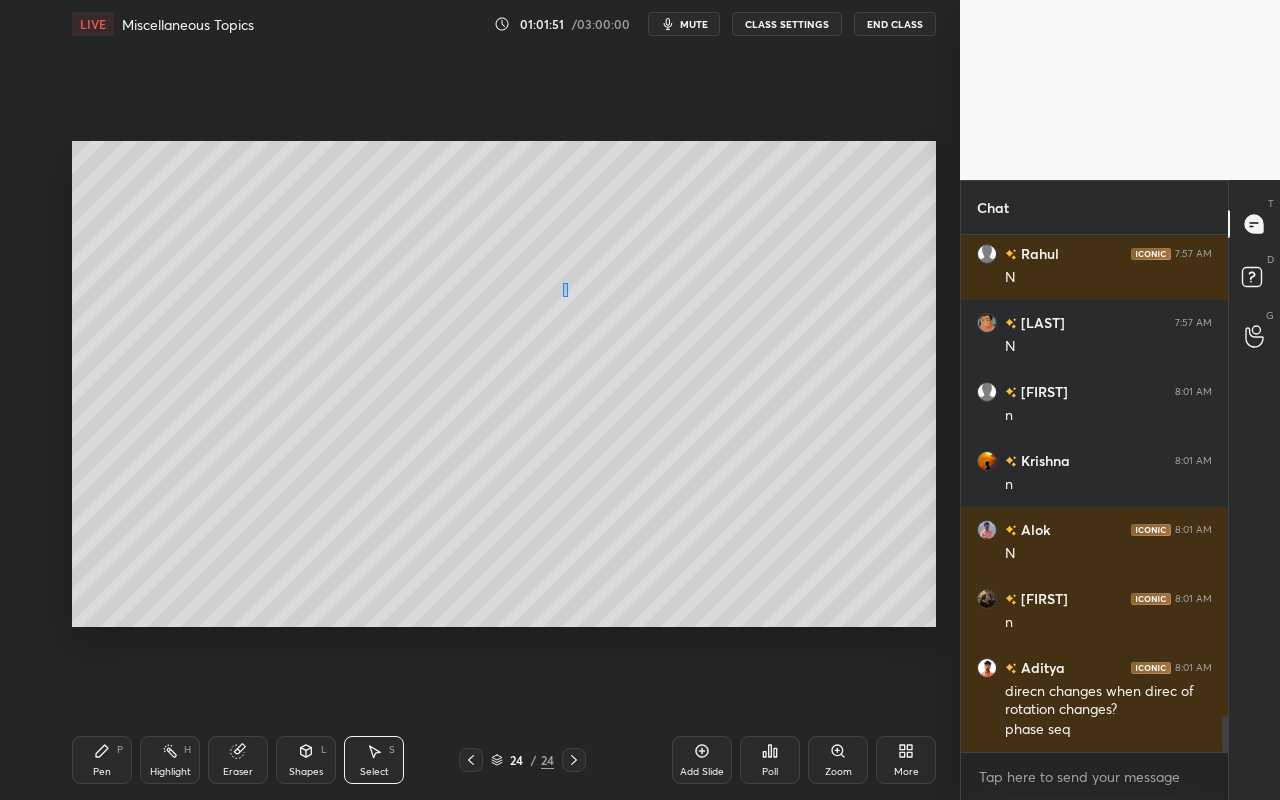 drag, startPoint x: 568, startPoint y: 297, endPoint x: 577, endPoint y: 310, distance: 15.811388 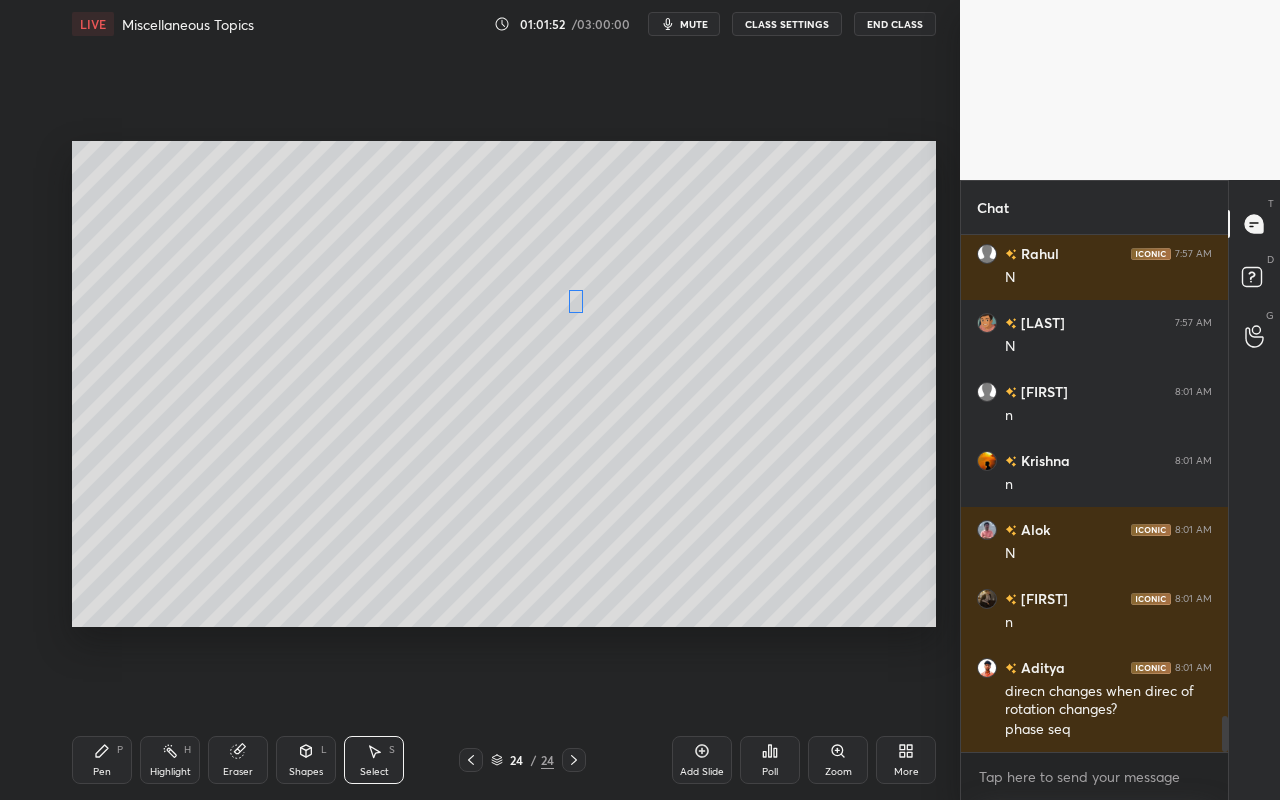 click on "0 ° Undo Copy Paste here Duplicate Duplicate to new slide Delete" at bounding box center (504, 384) 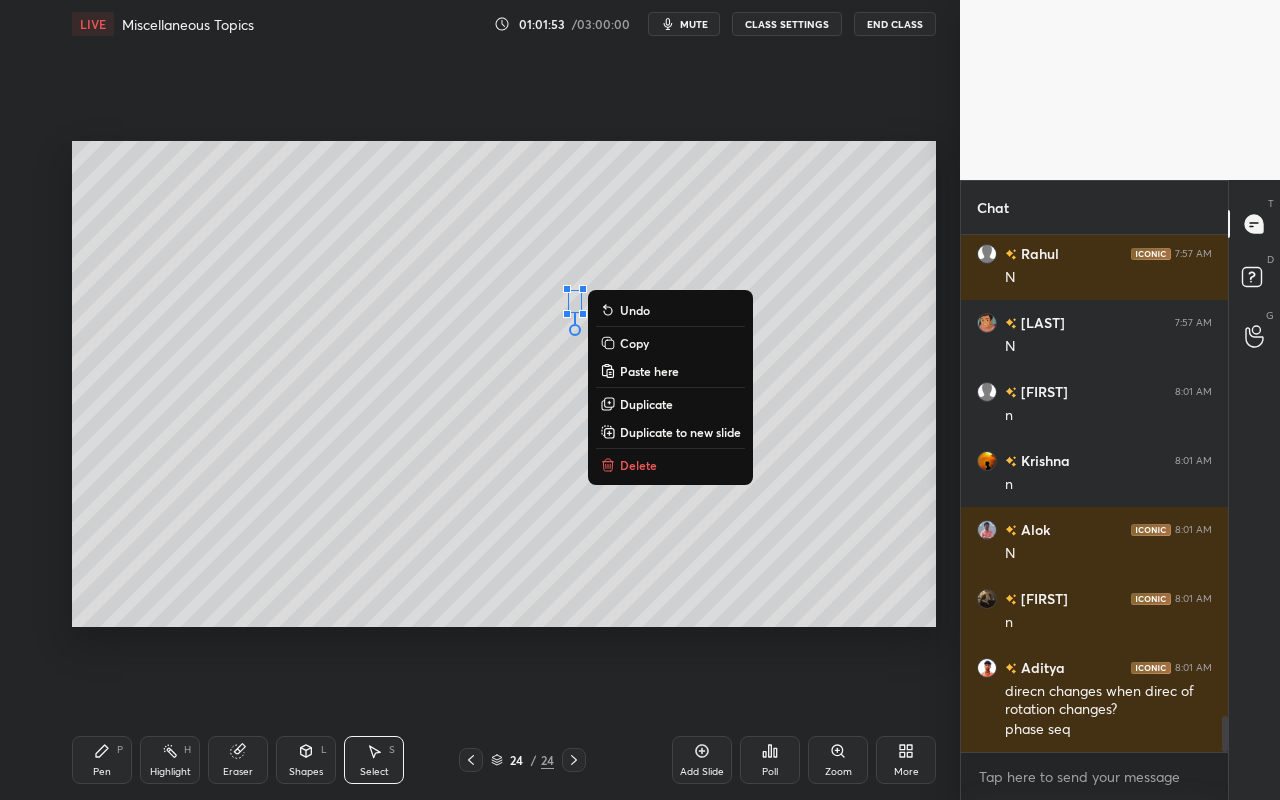 click on "Pen P" at bounding box center (102, 760) 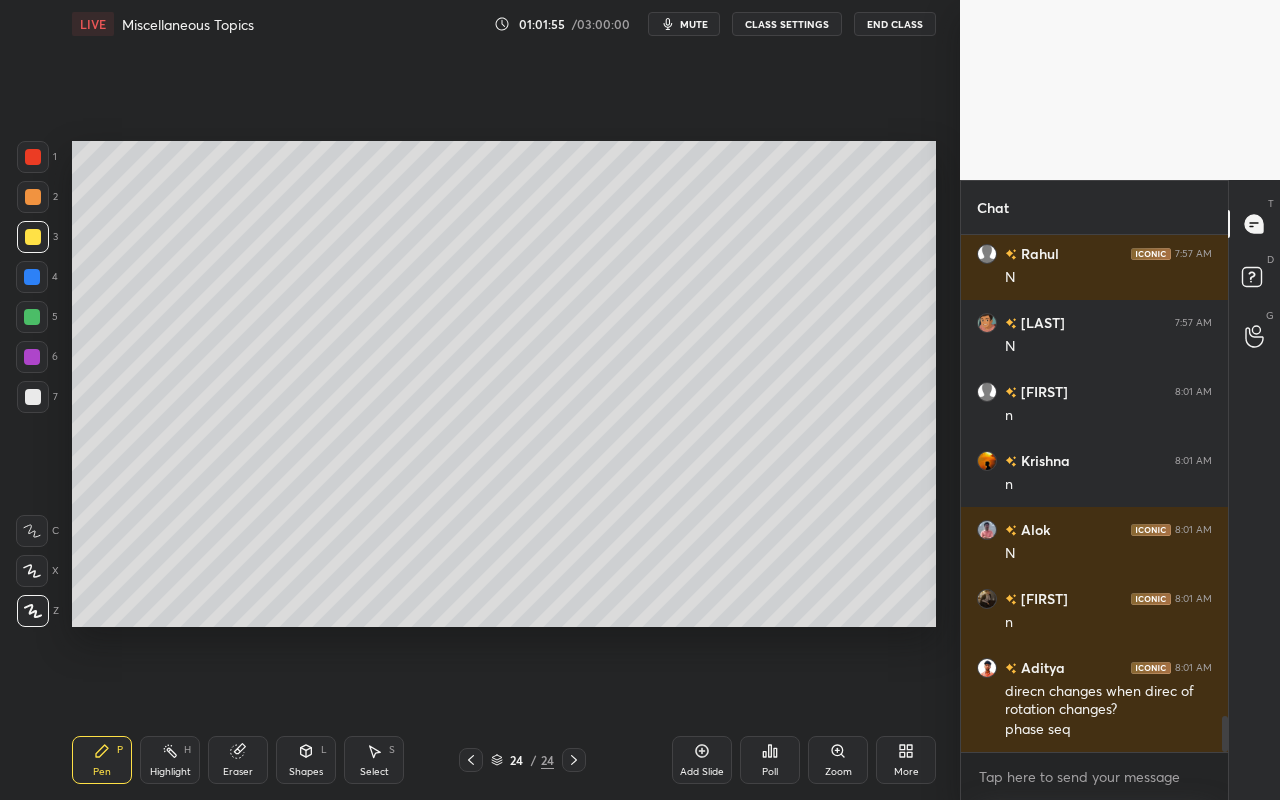 drag, startPoint x: 169, startPoint y: 752, endPoint x: 185, endPoint y: 665, distance: 88.45903 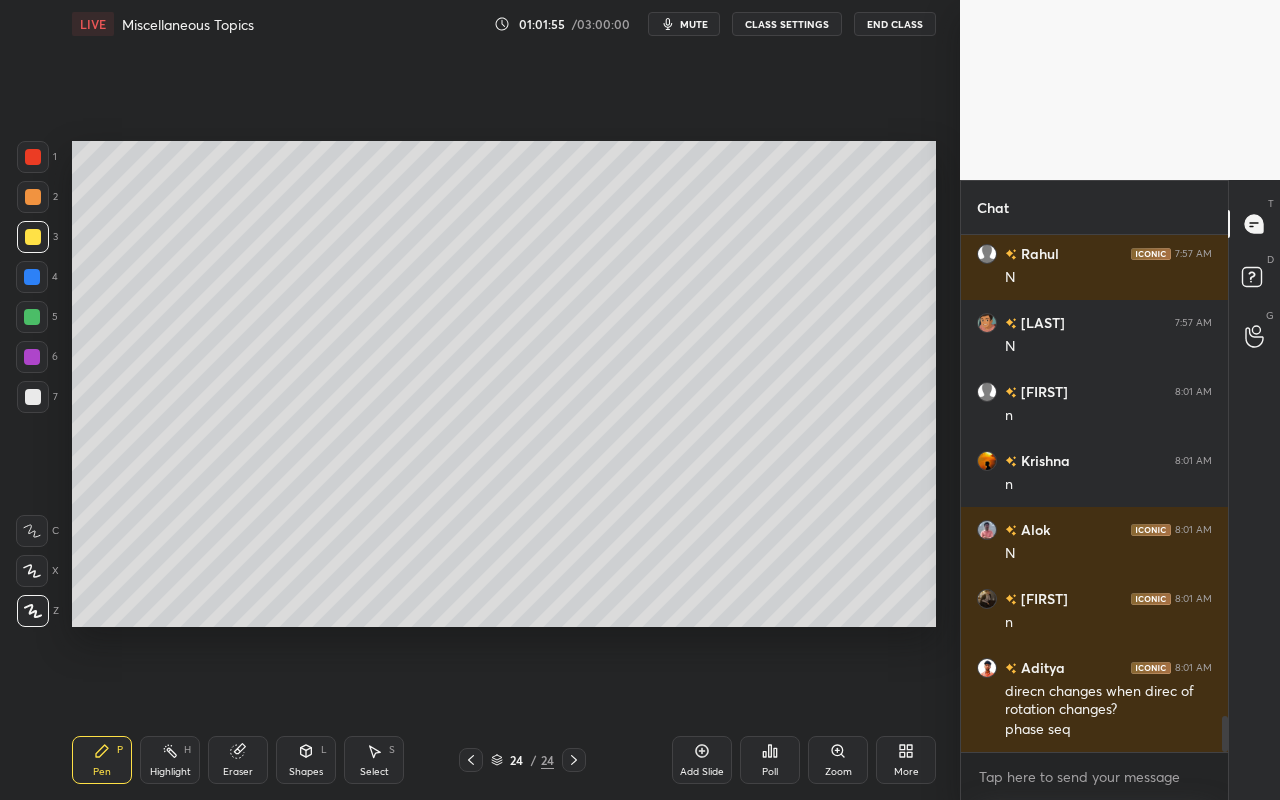 click 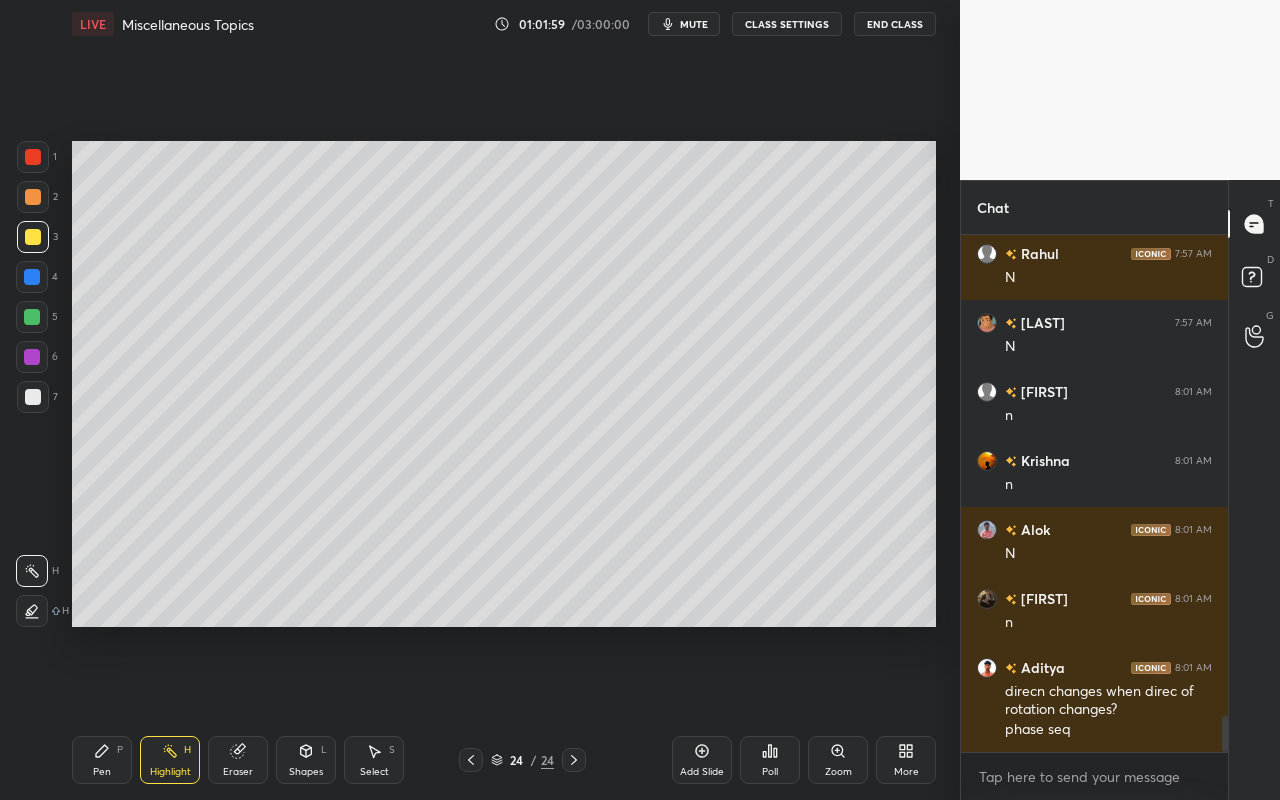 click on "Pen P" at bounding box center (102, 760) 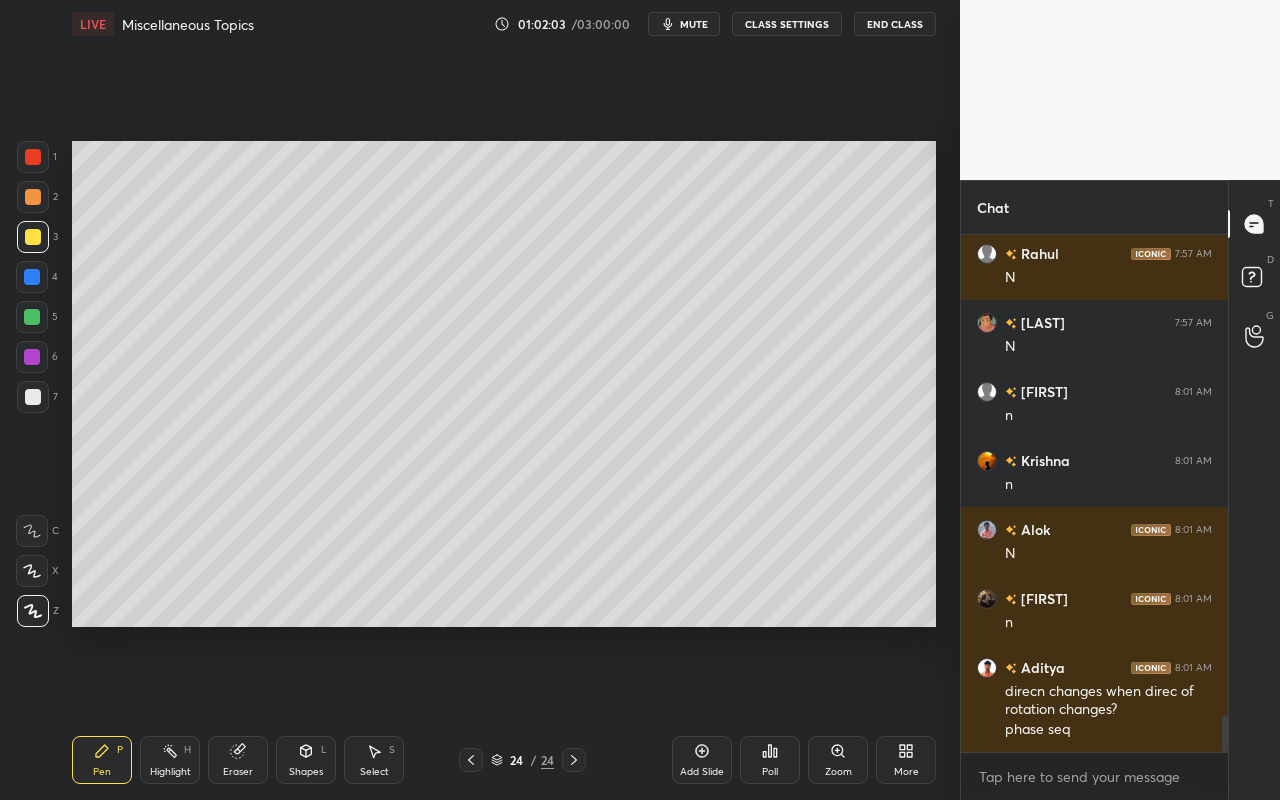 drag, startPoint x: 107, startPoint y: 757, endPoint x: 162, endPoint y: 630, distance: 138.39798 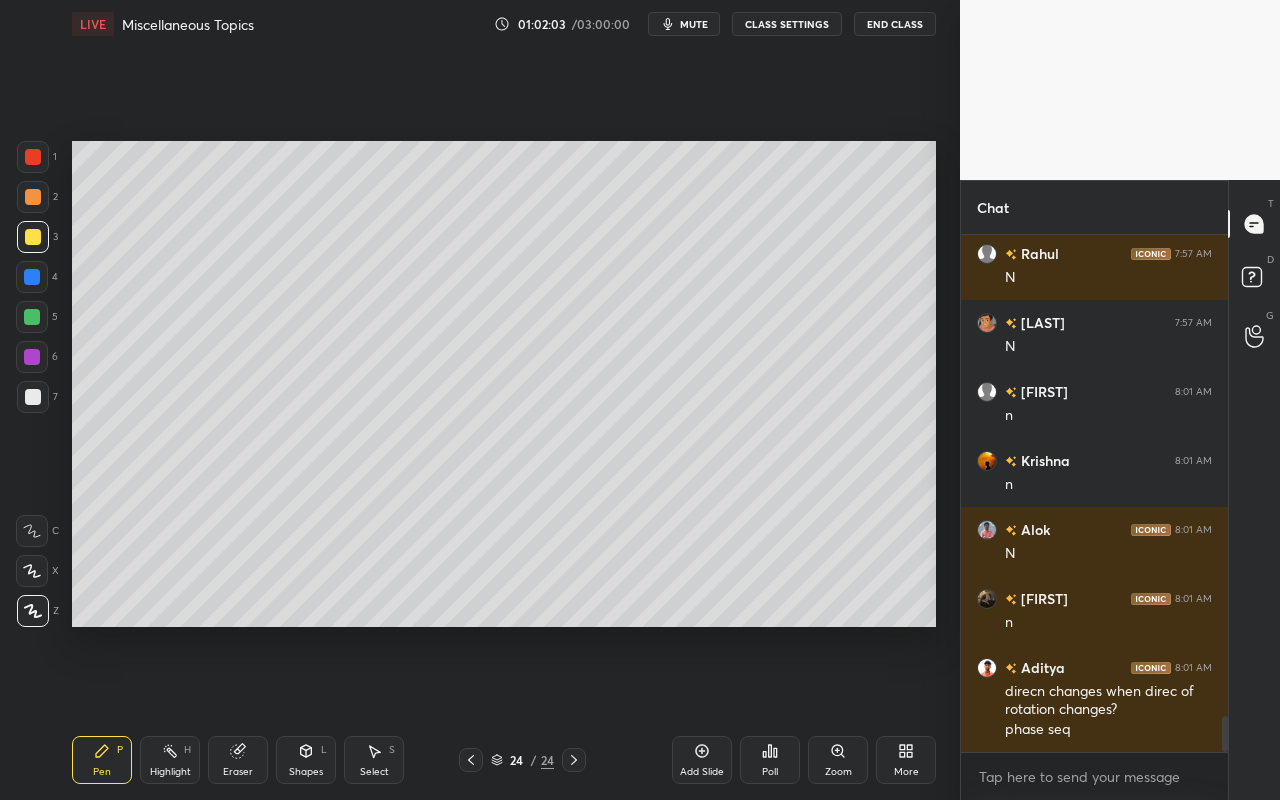 click on "Pen P" at bounding box center (102, 760) 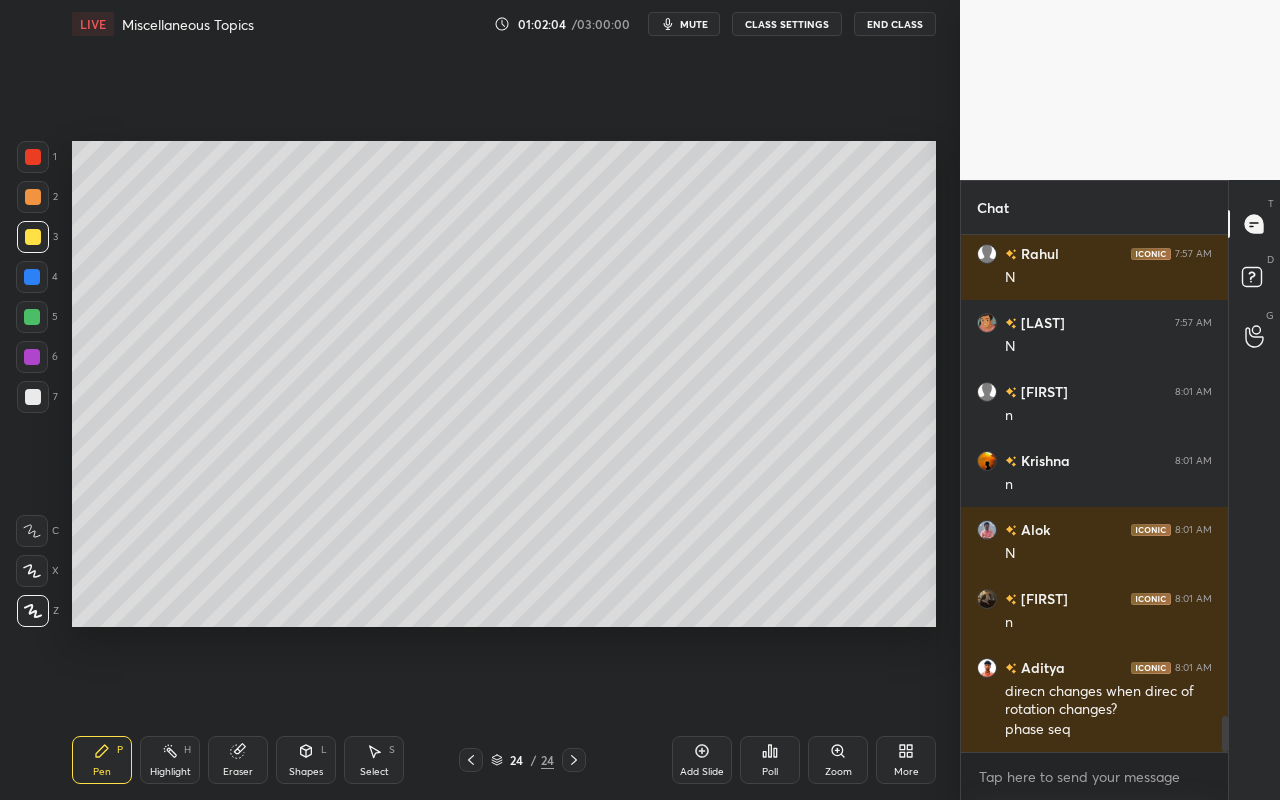 click at bounding box center (33, 237) 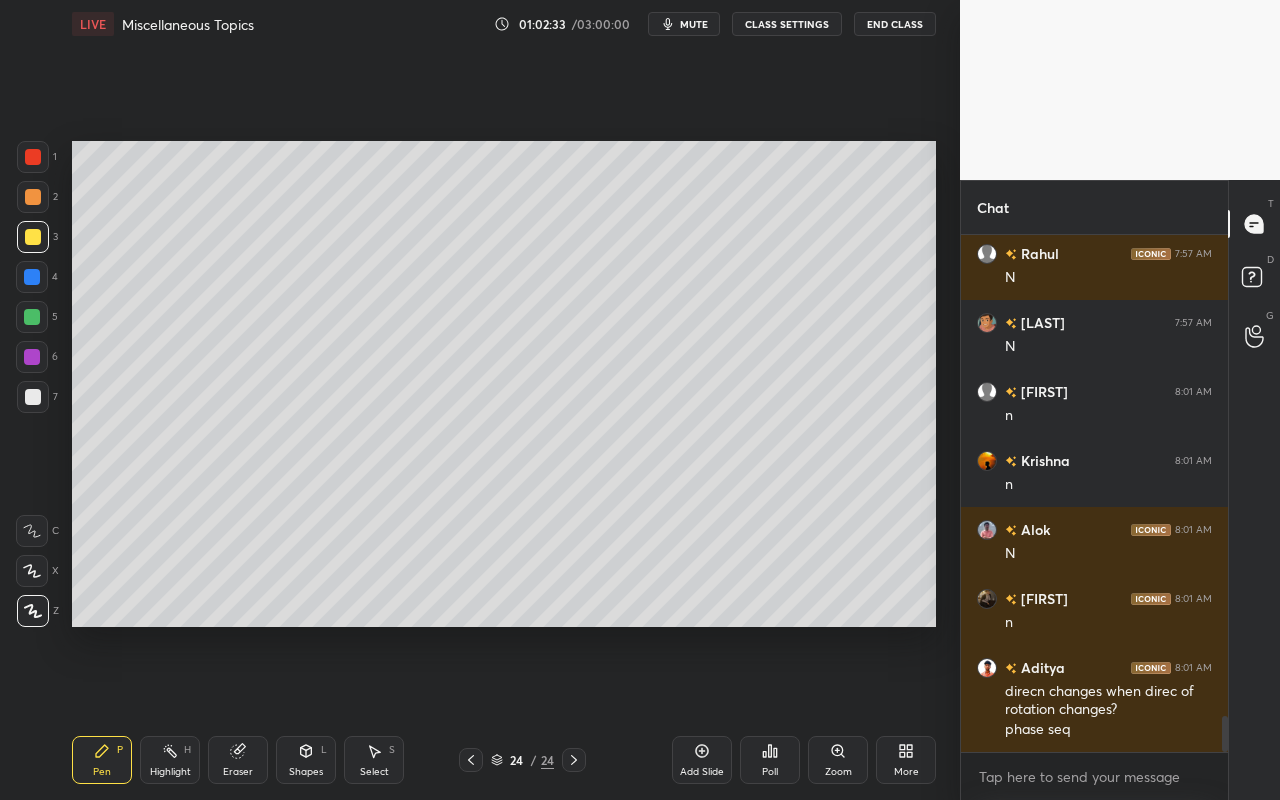click on "Setting up your live class Poll for   secs No correct answer Start poll" at bounding box center (504, 384) 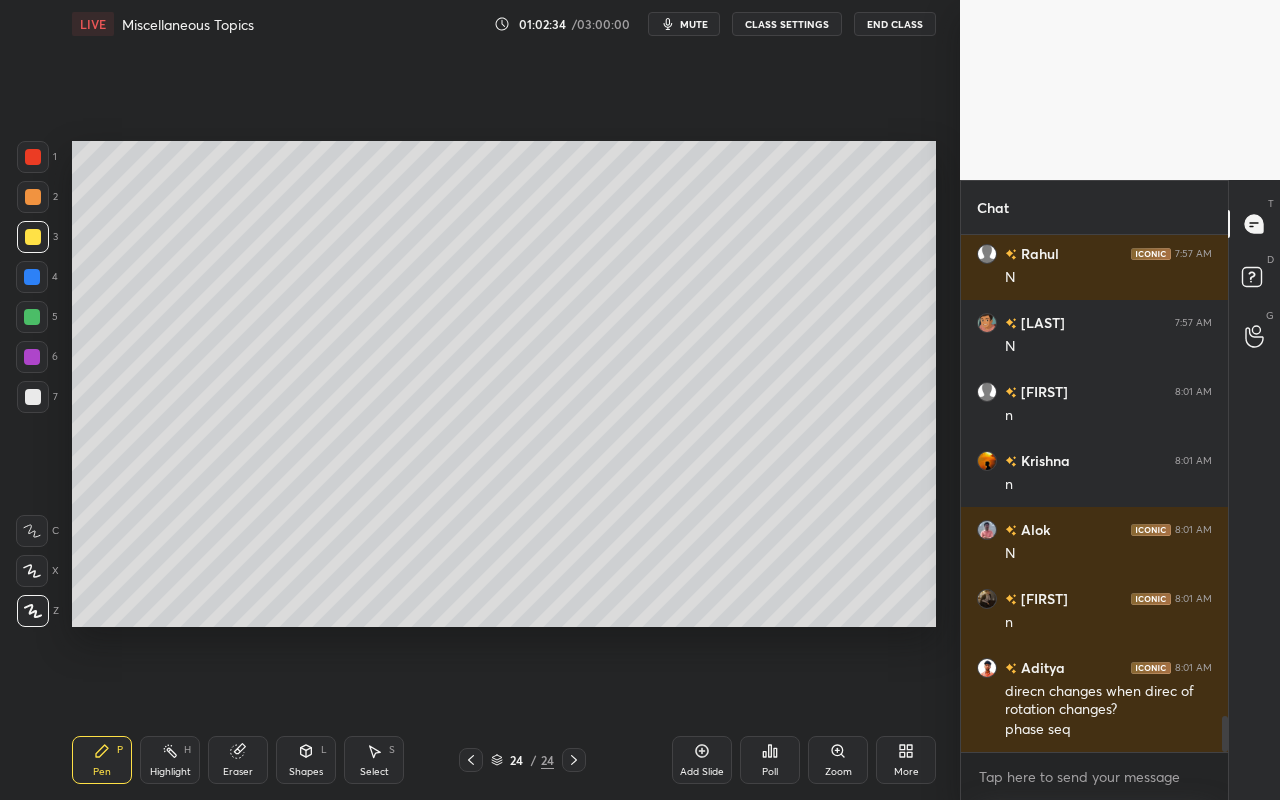 click on "Setting up your live class Poll for   secs No correct answer Start poll" at bounding box center [504, 384] 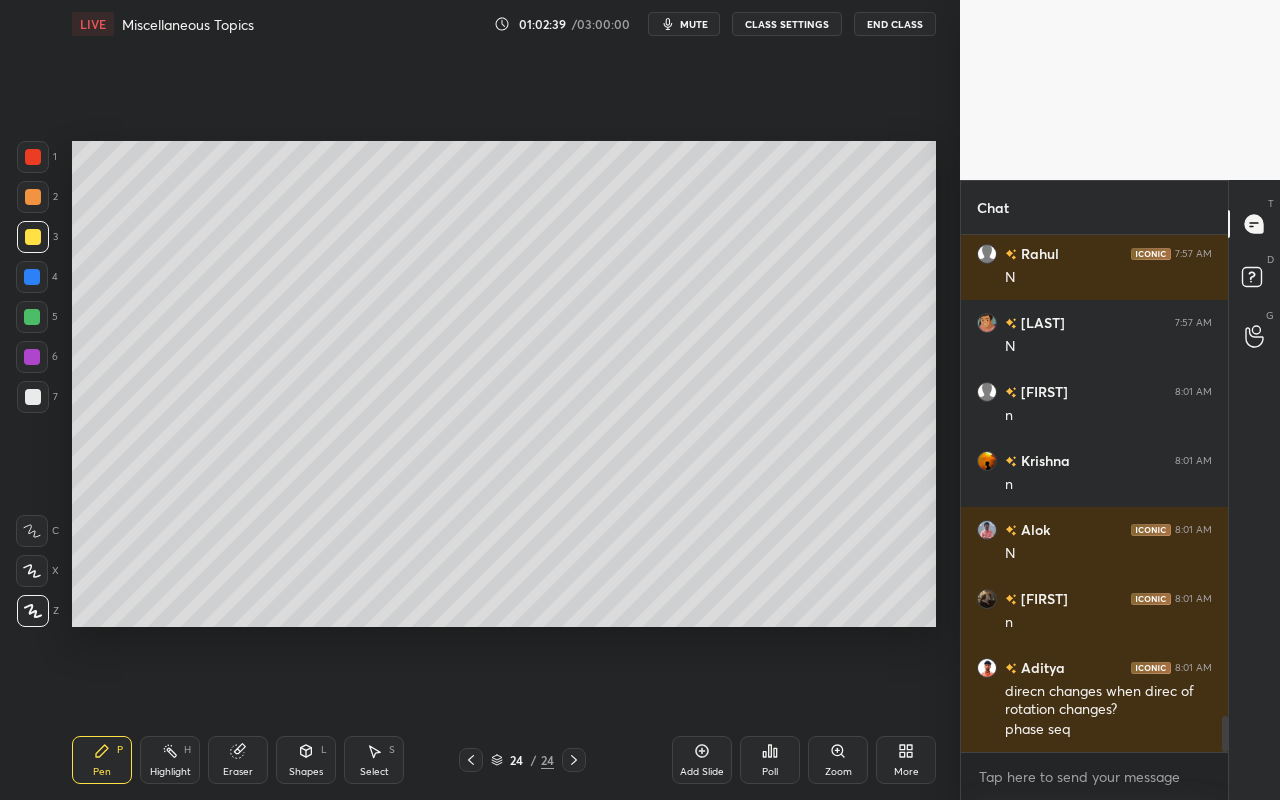drag, startPoint x: 96, startPoint y: 756, endPoint x: 147, endPoint y: 675, distance: 95.71834 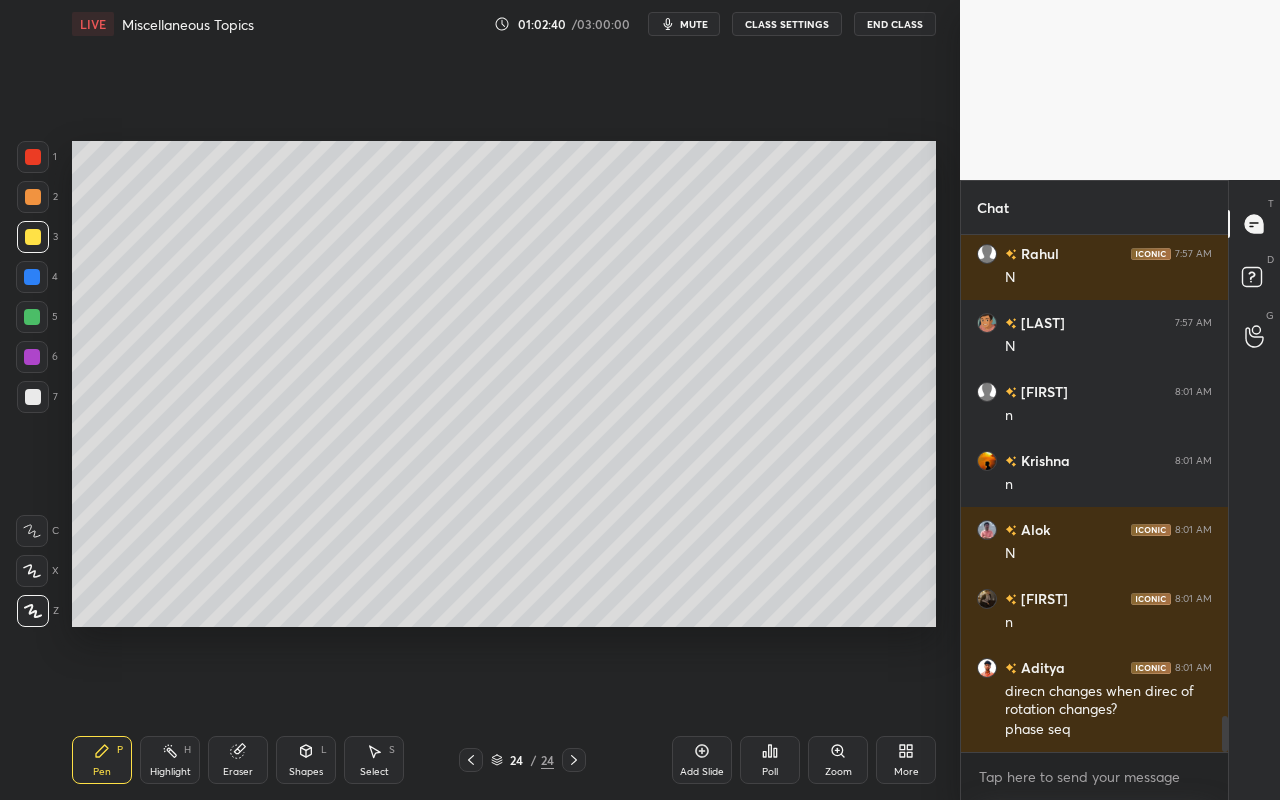 click at bounding box center [33, 397] 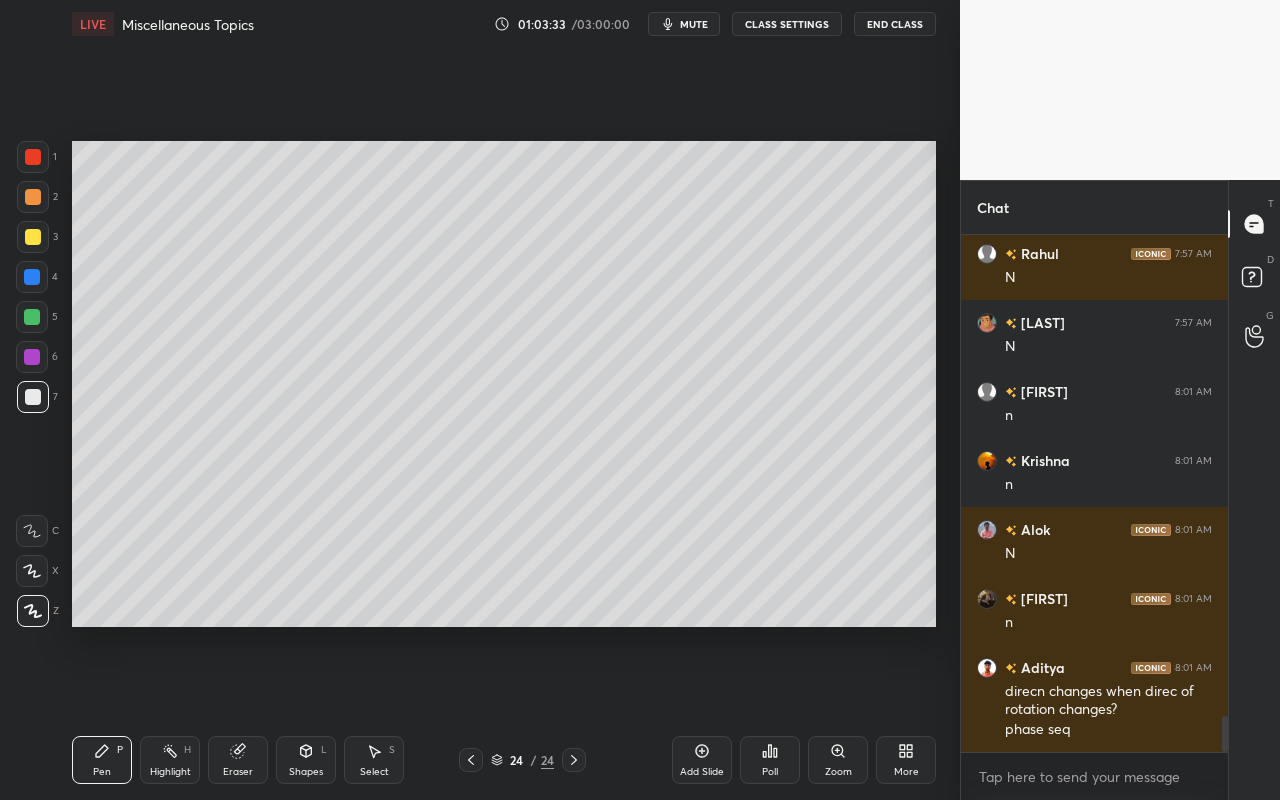 click on "Shapes L" at bounding box center (306, 760) 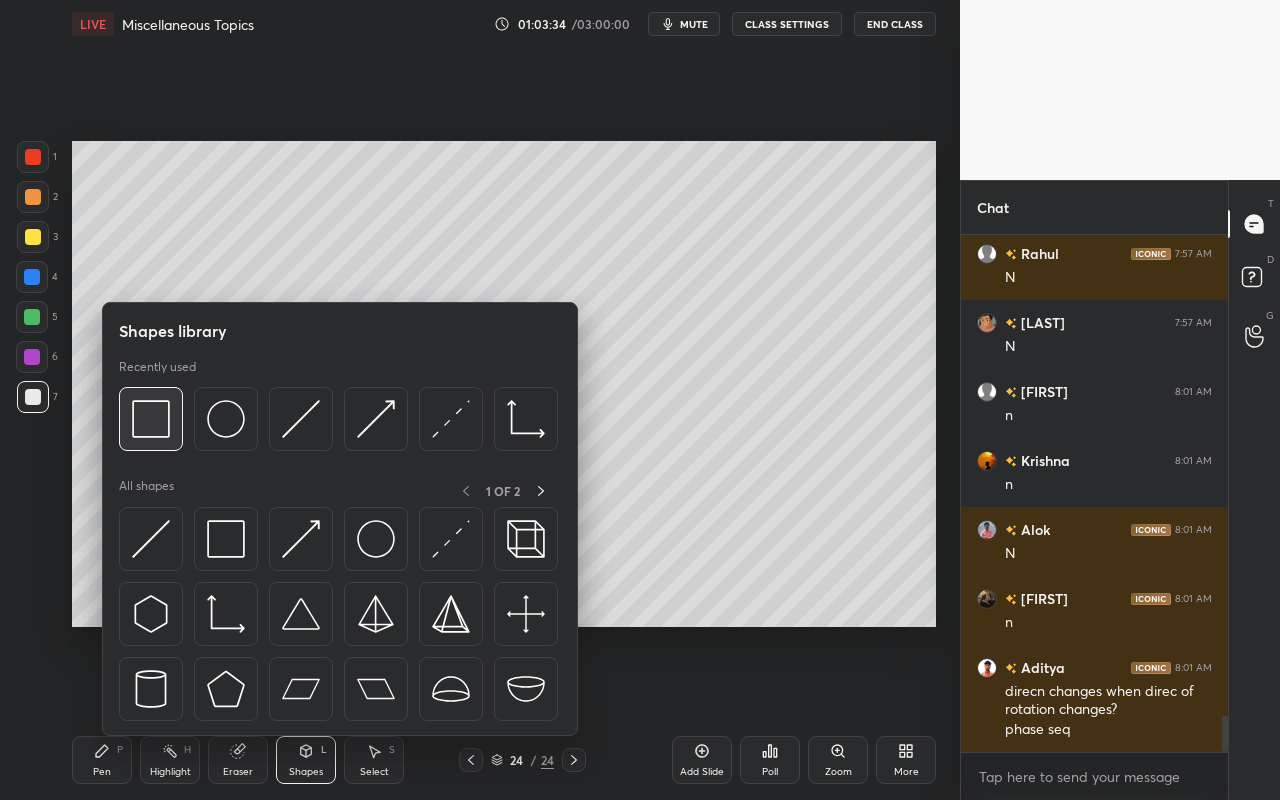 click at bounding box center [151, 419] 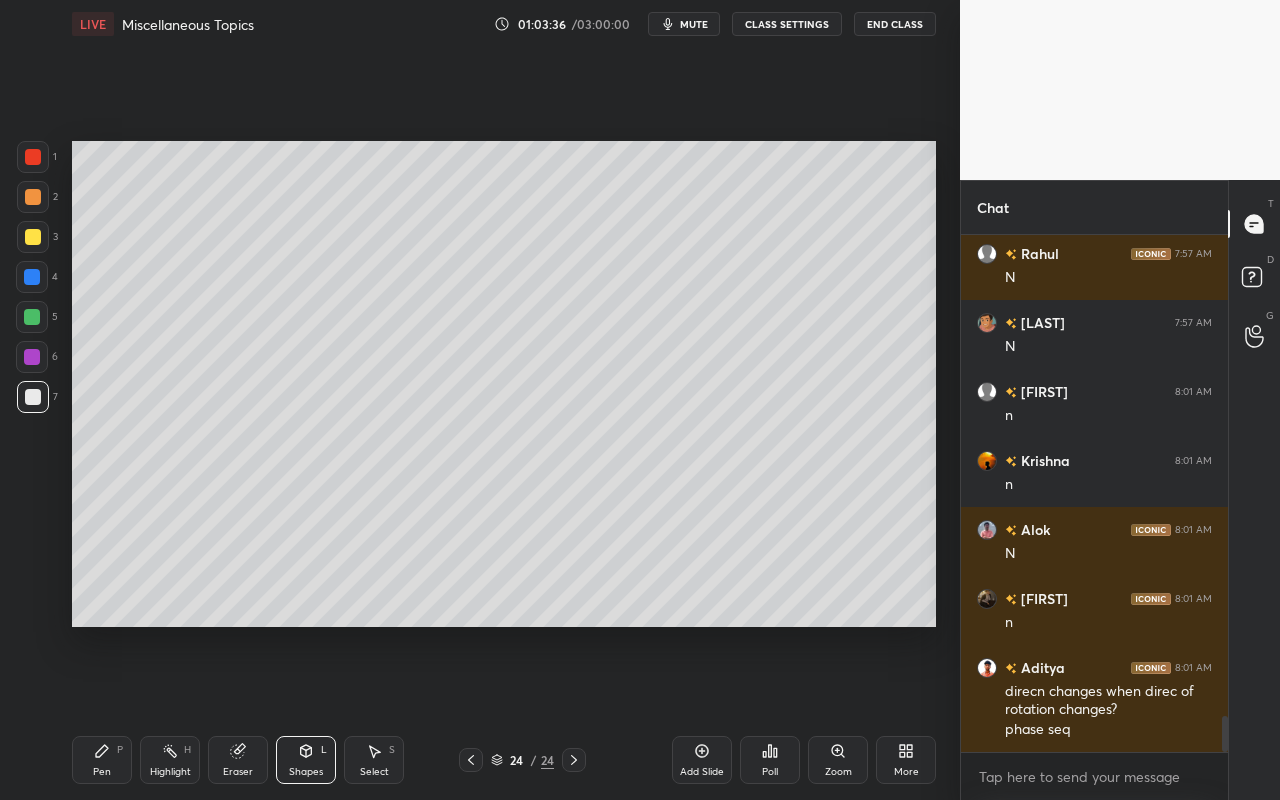 drag, startPoint x: 100, startPoint y: 765, endPoint x: 114, endPoint y: 726, distance: 41.4367 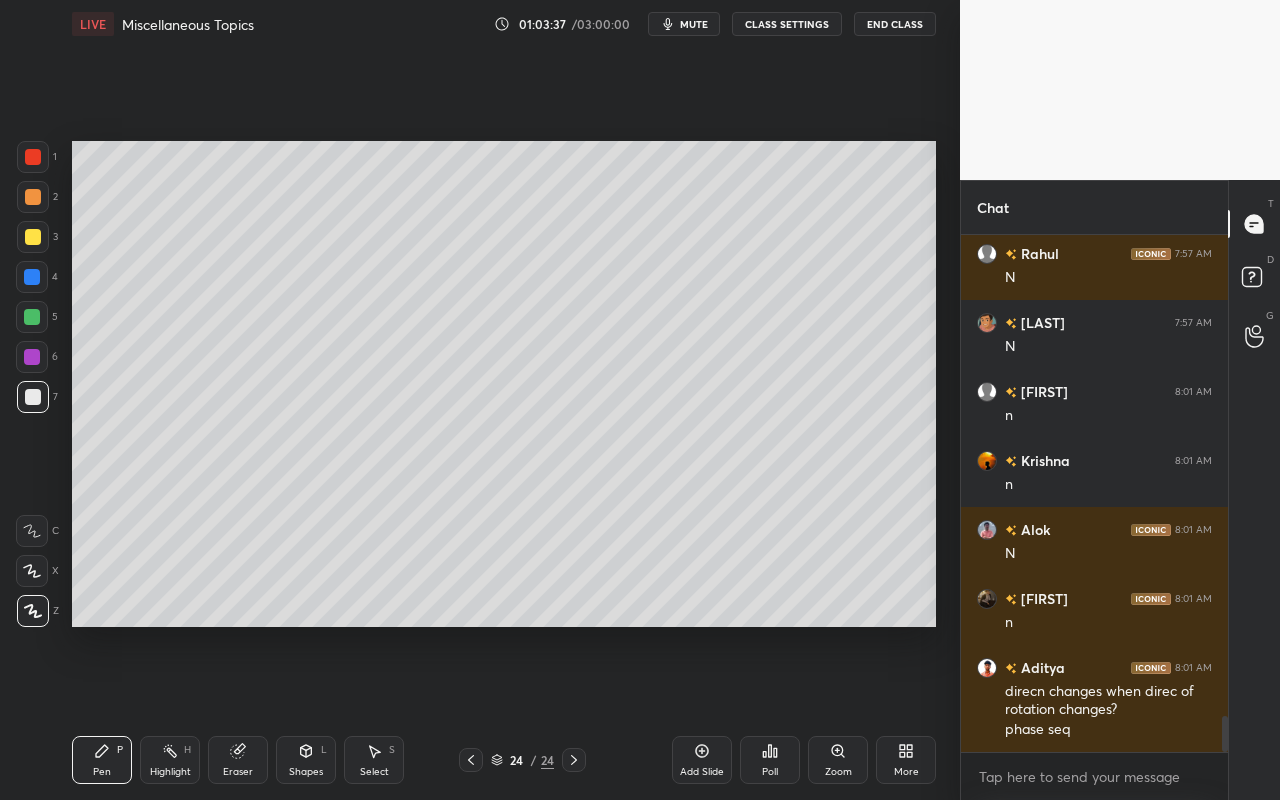 drag, startPoint x: 32, startPoint y: 199, endPoint x: 65, endPoint y: 222, distance: 40.22437 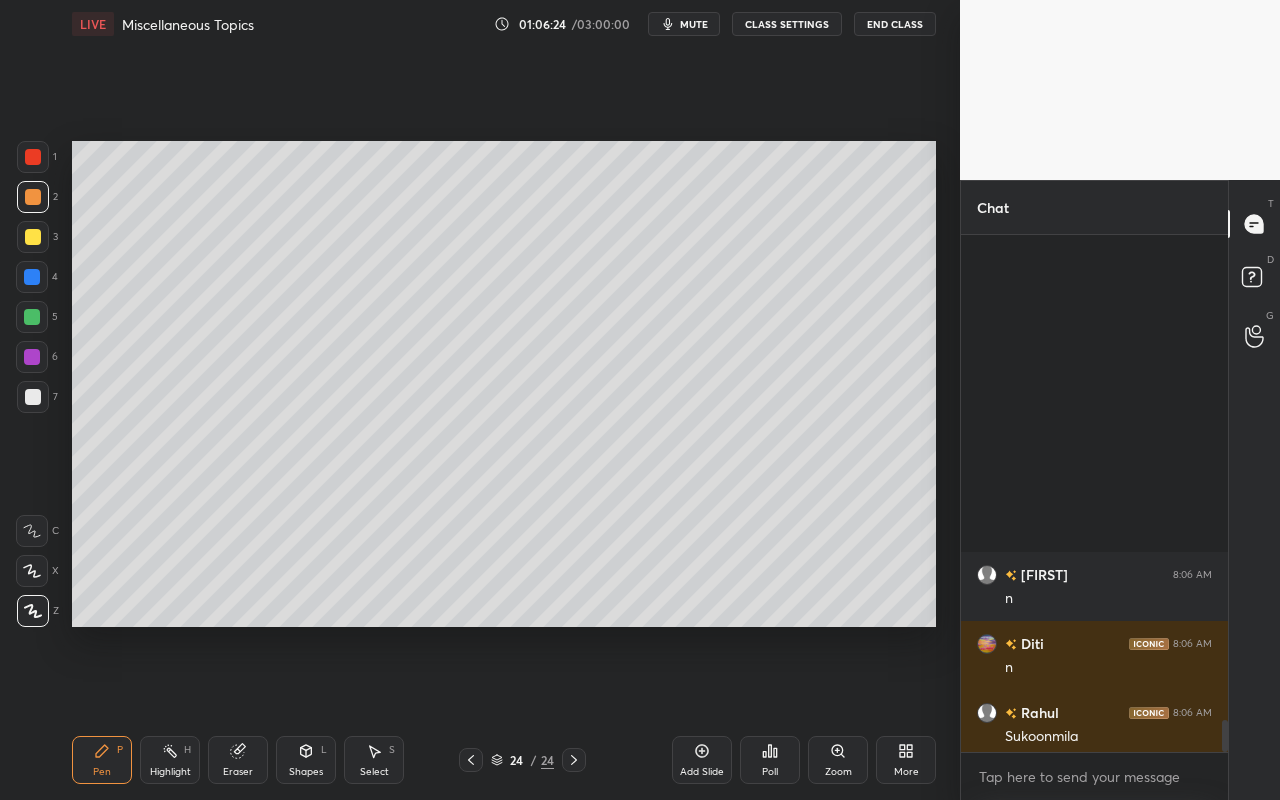 scroll, scrollTop: 7960, scrollLeft: 0, axis: vertical 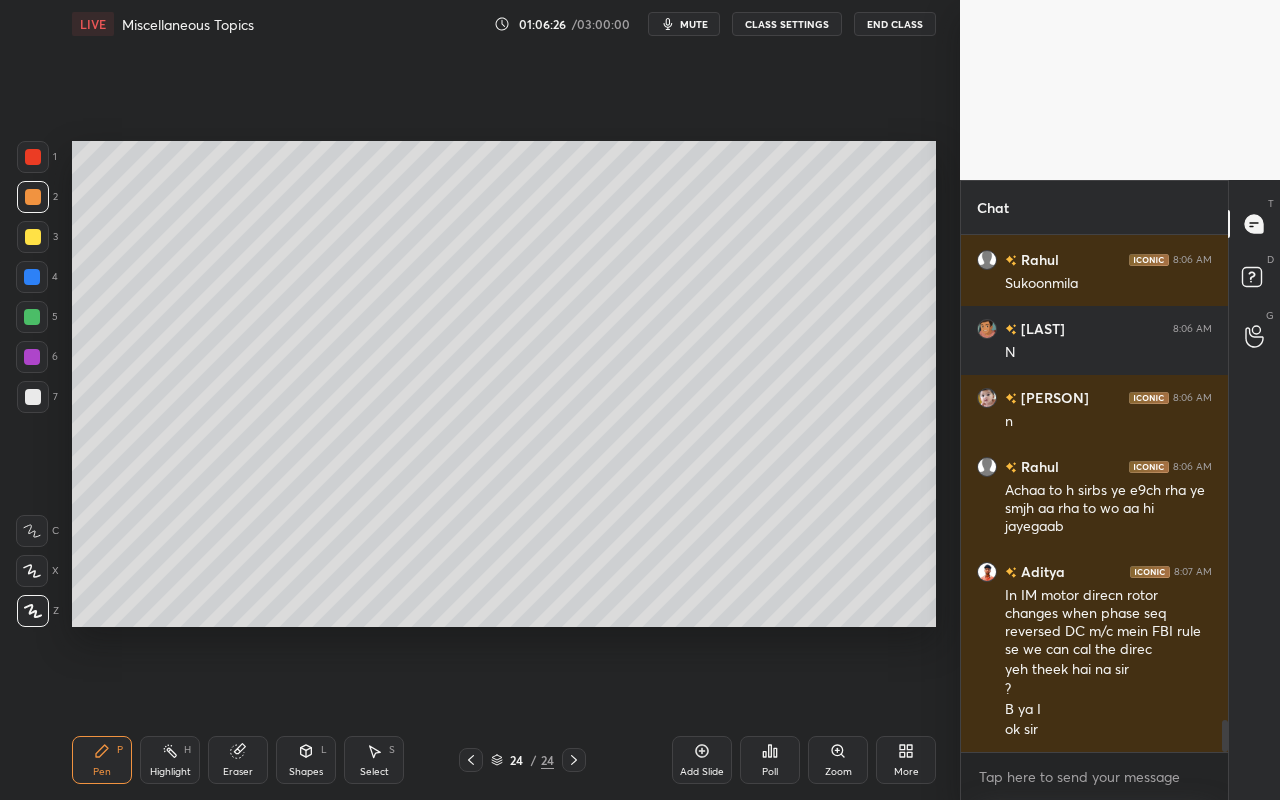 click on "Add Slide" at bounding box center (702, 772) 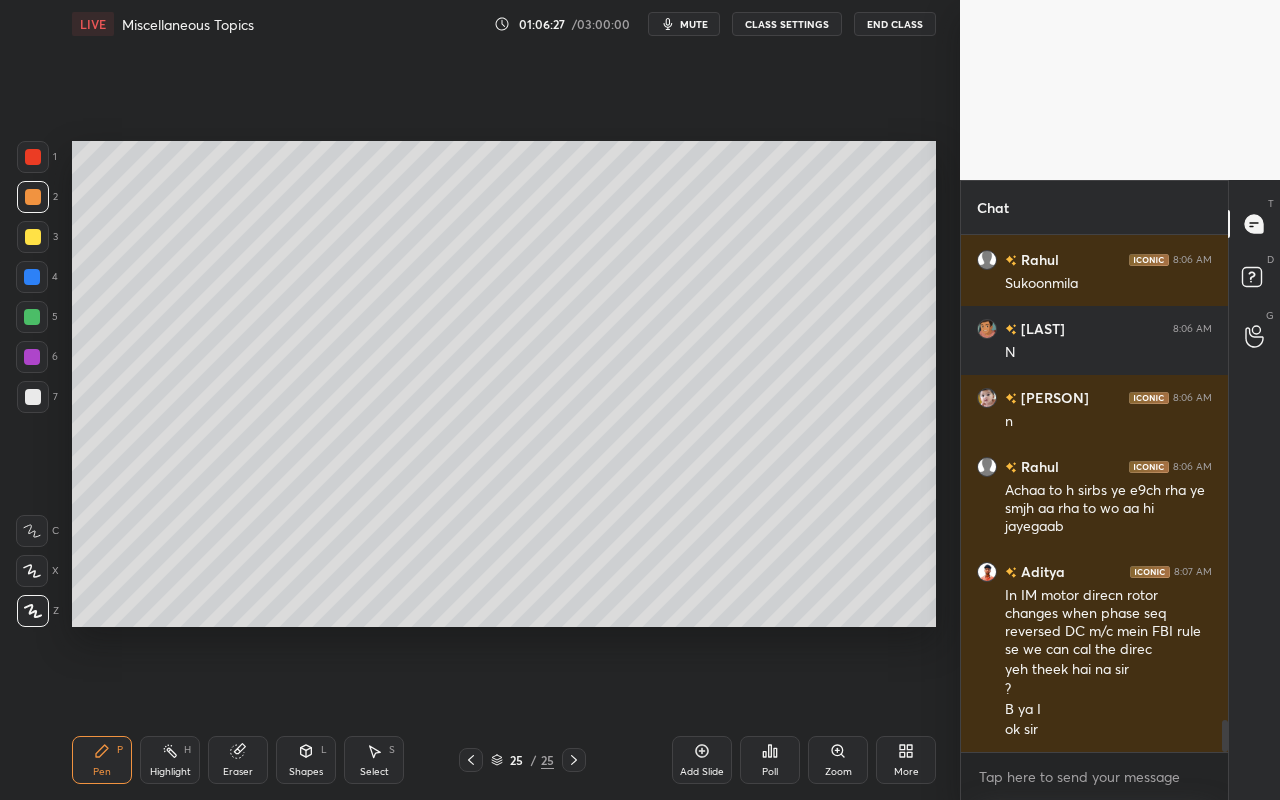 scroll, scrollTop: 8029, scrollLeft: 0, axis: vertical 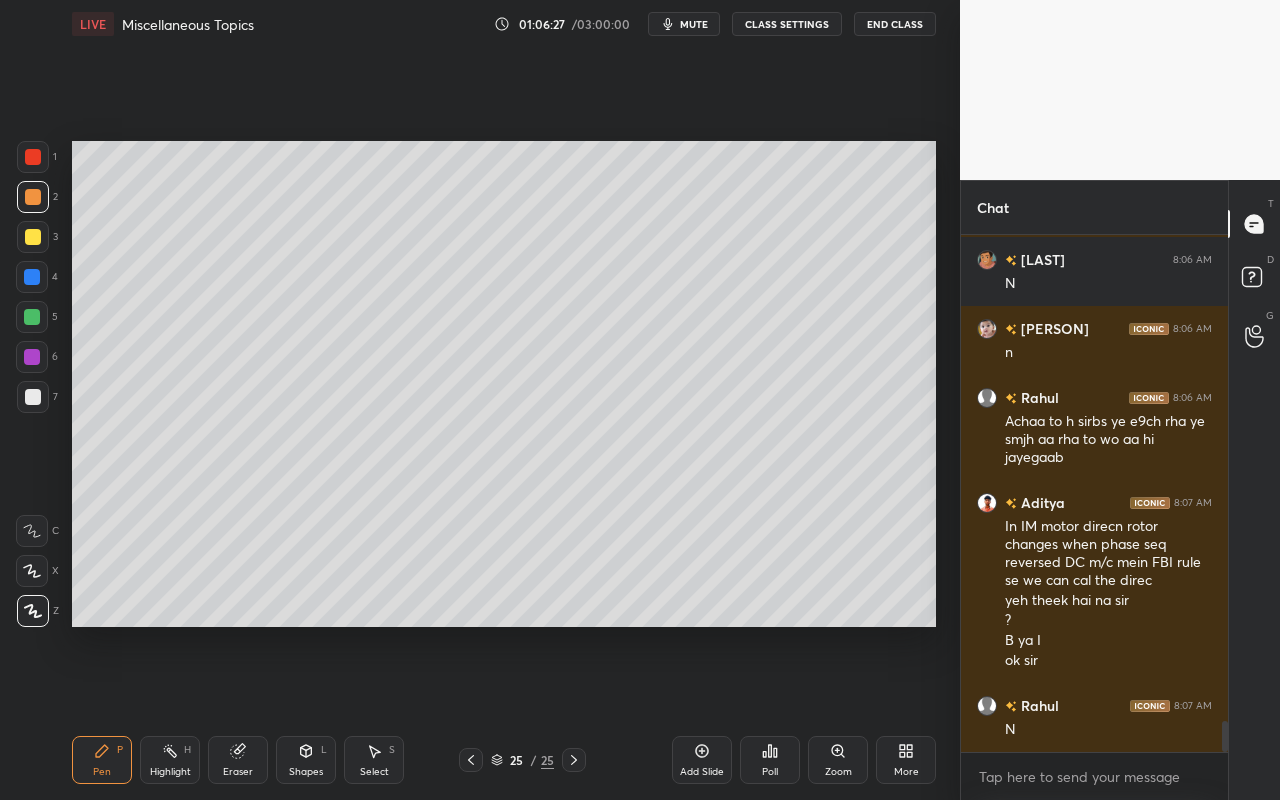 drag, startPoint x: 295, startPoint y: 762, endPoint x: 306, endPoint y: 742, distance: 22.825424 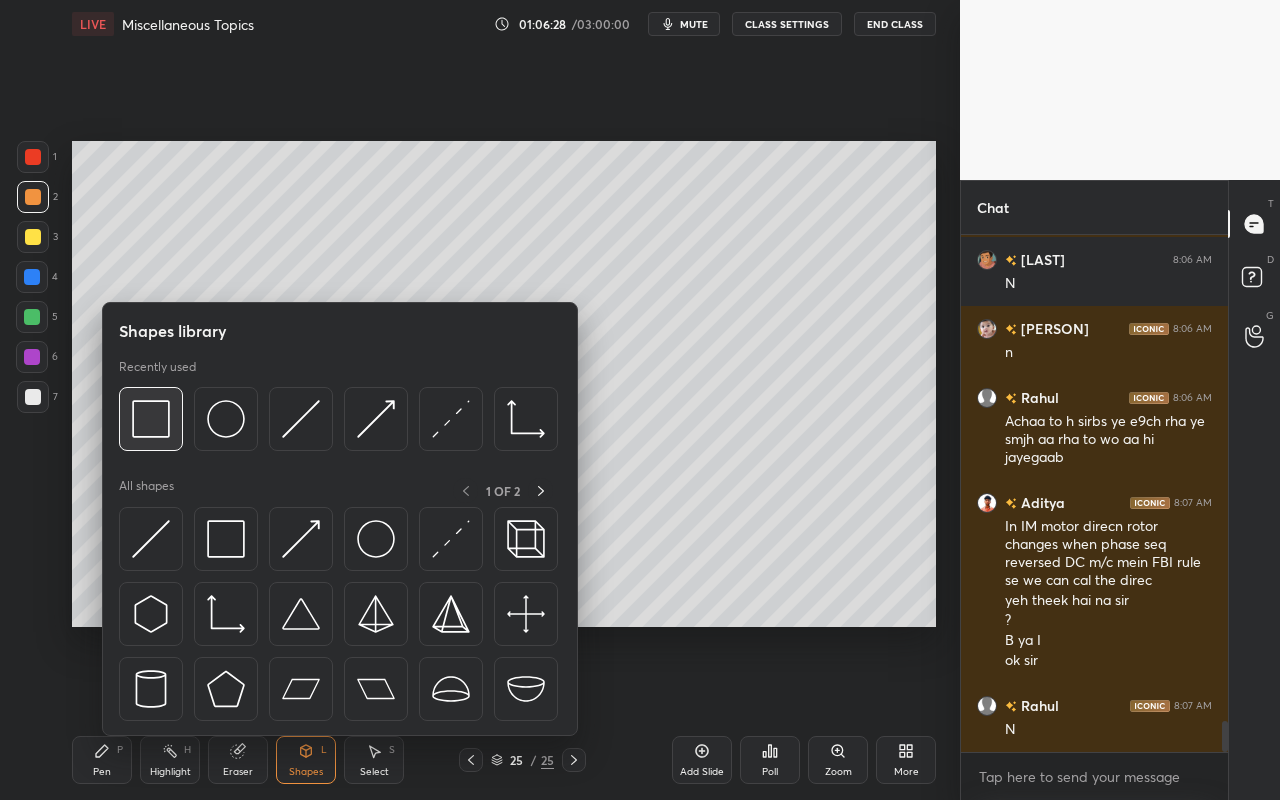 click at bounding box center (151, 419) 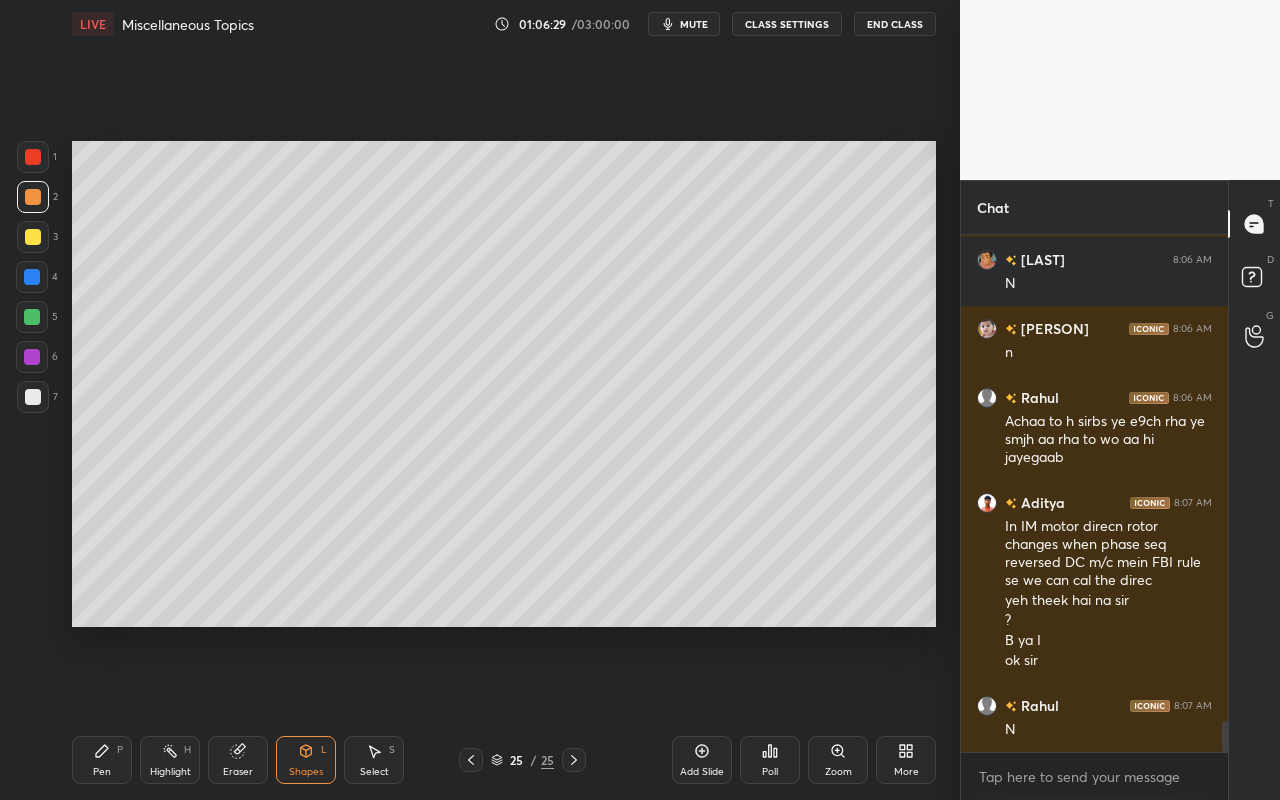 drag, startPoint x: 29, startPoint y: 278, endPoint x: 57, endPoint y: 259, distance: 33.83785 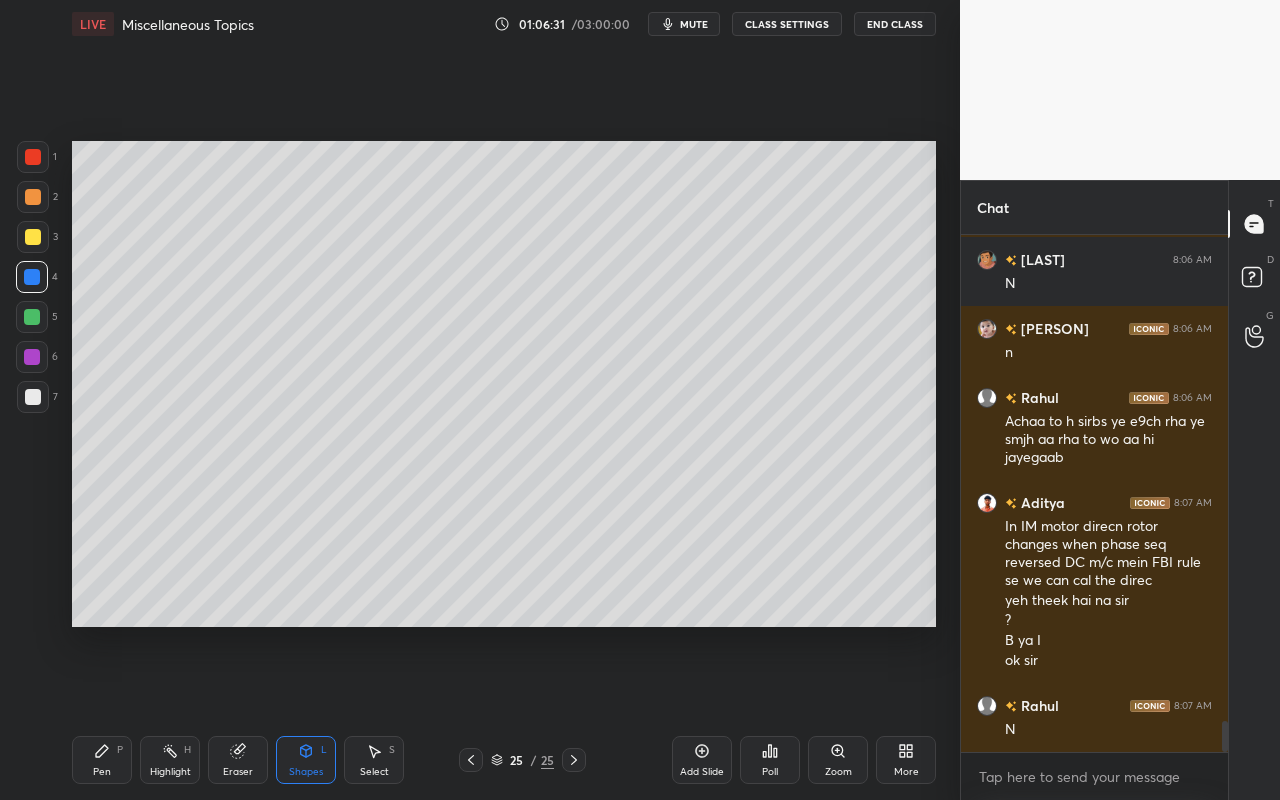 click 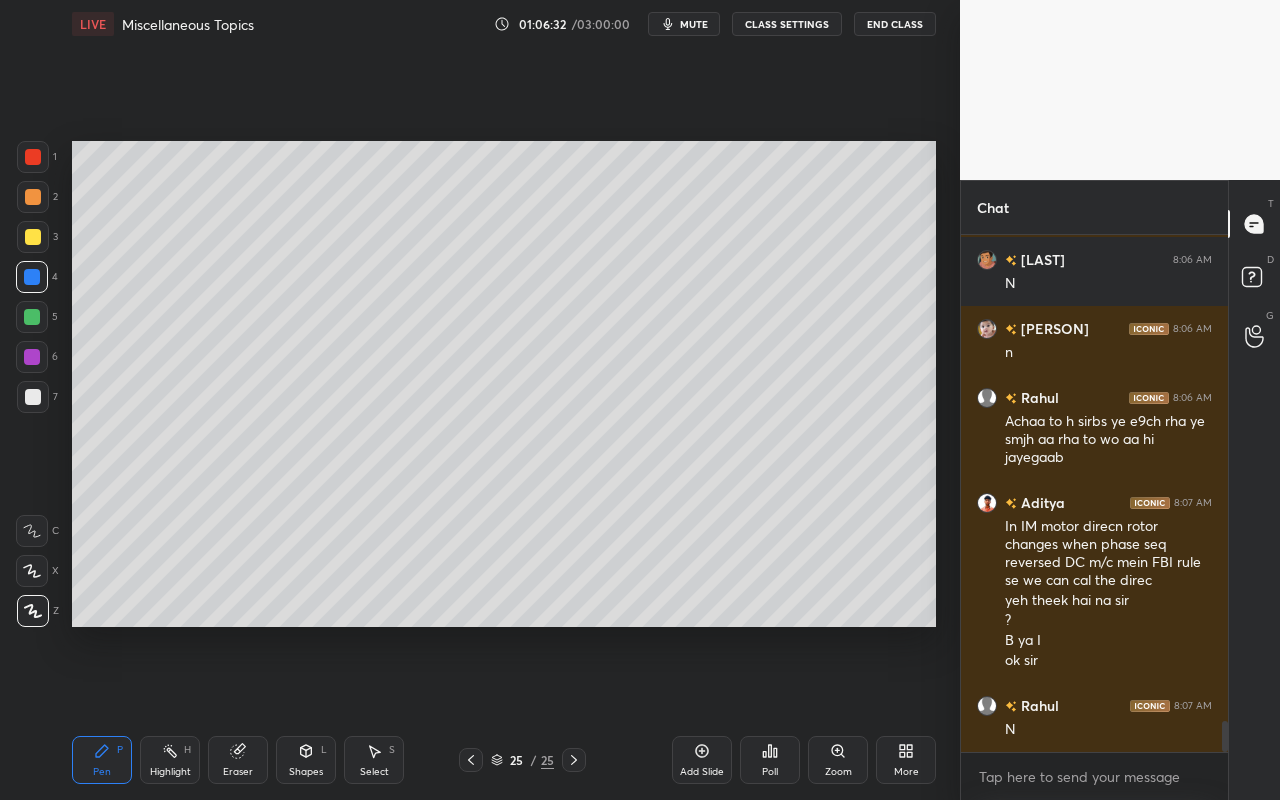 click at bounding box center (33, 197) 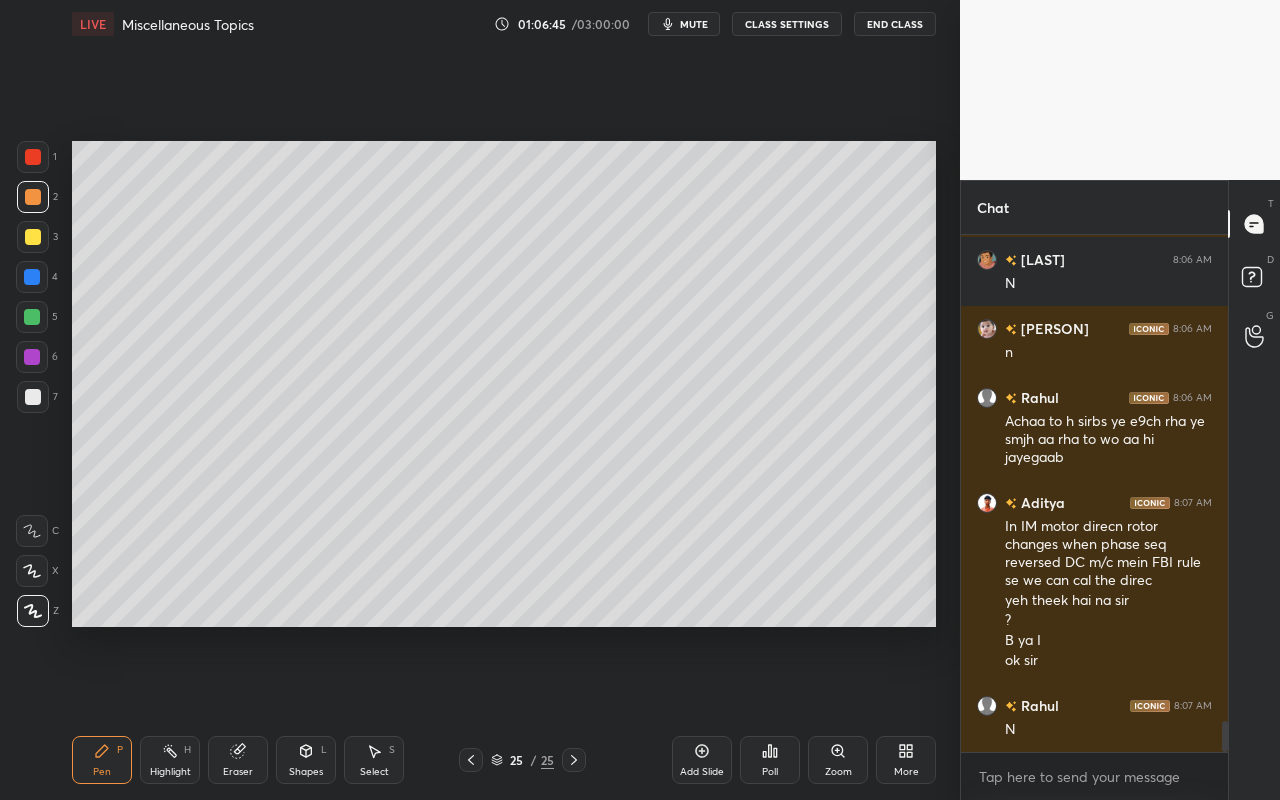 drag, startPoint x: 387, startPoint y: 756, endPoint x: 432, endPoint y: 681, distance: 87.46428 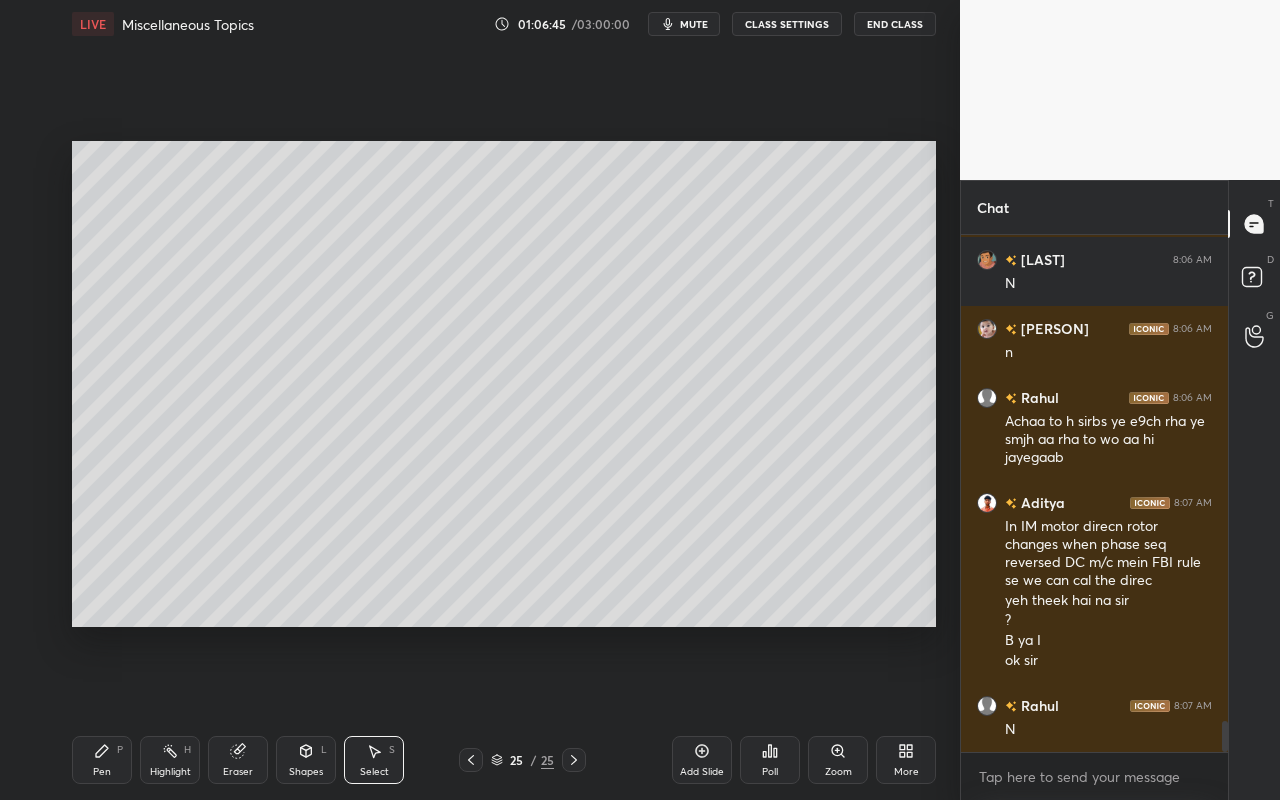 drag, startPoint x: 437, startPoint y: 191, endPoint x: 464, endPoint y: 204, distance: 29.966648 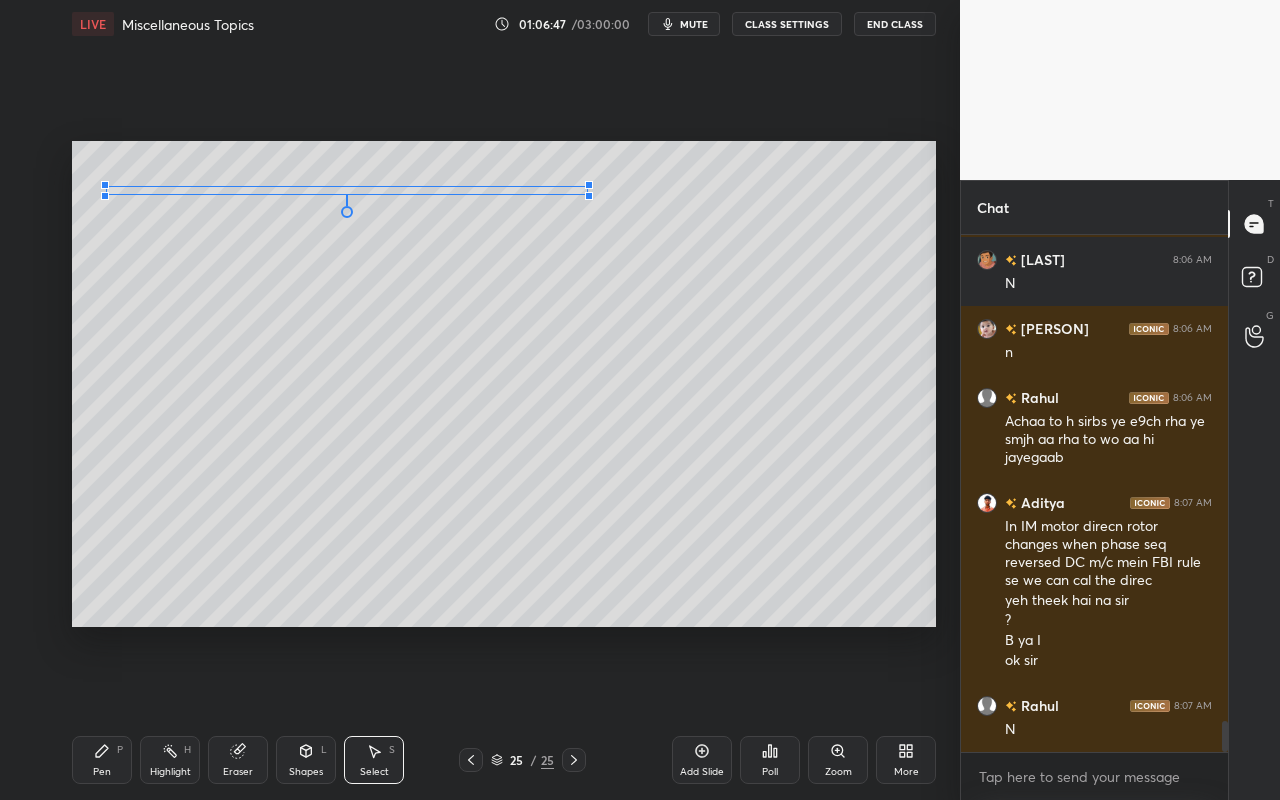 drag, startPoint x: 507, startPoint y: 196, endPoint x: 585, endPoint y: 194, distance: 78.025635 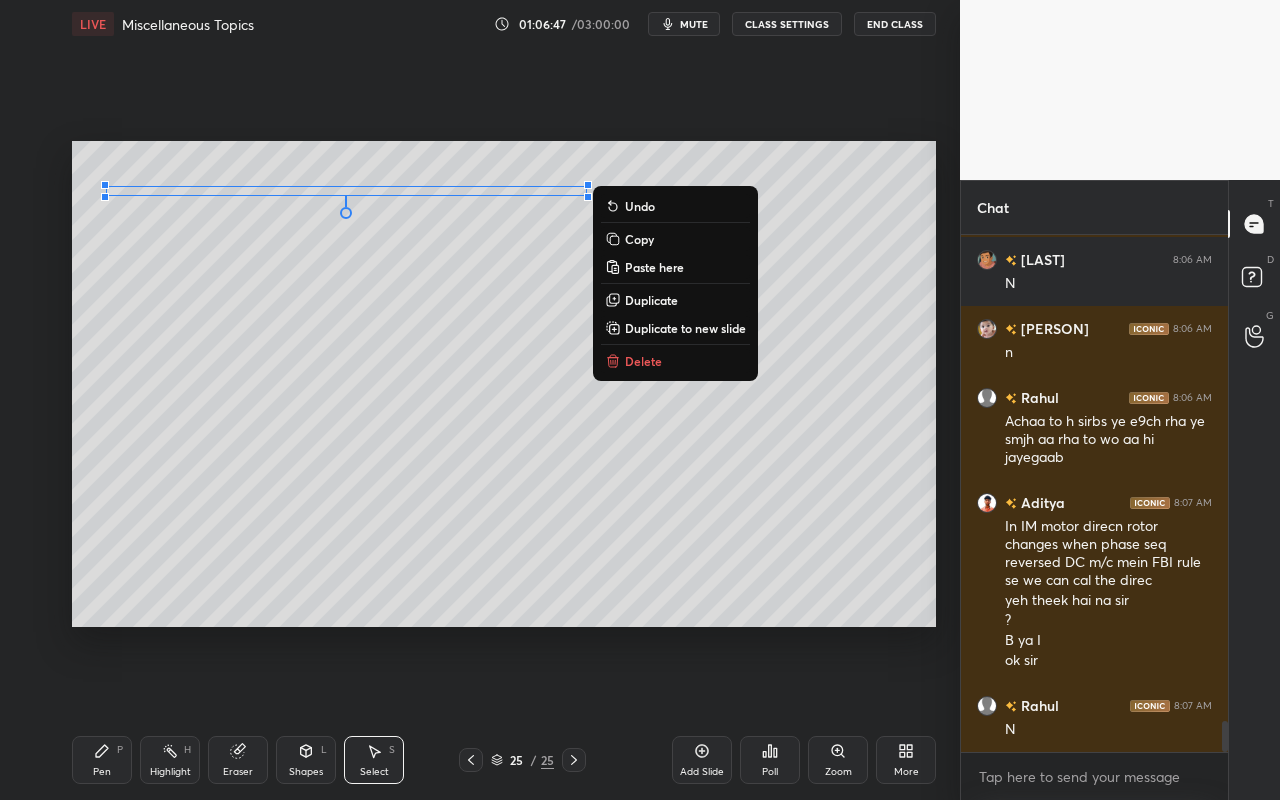 click on "0 ° Undo Copy Paste here Duplicate Duplicate to new slide Delete" at bounding box center (504, 384) 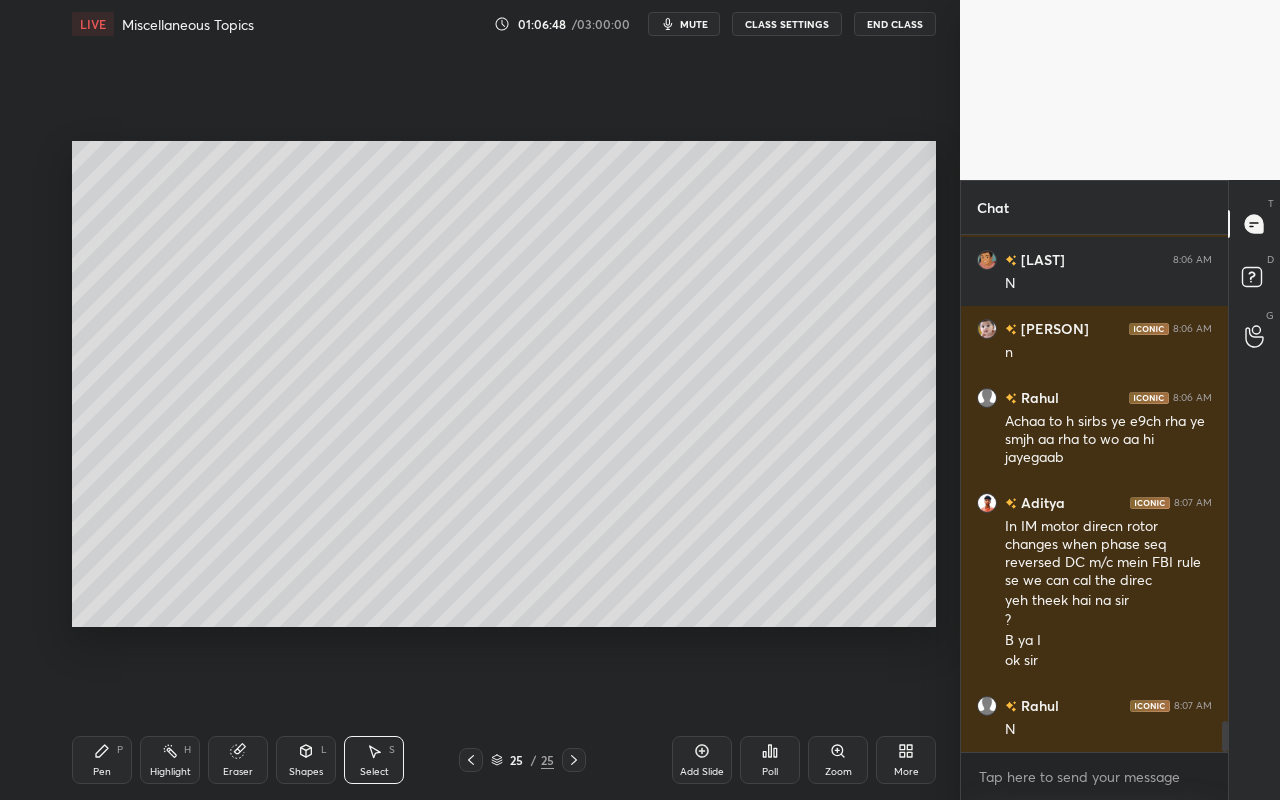click 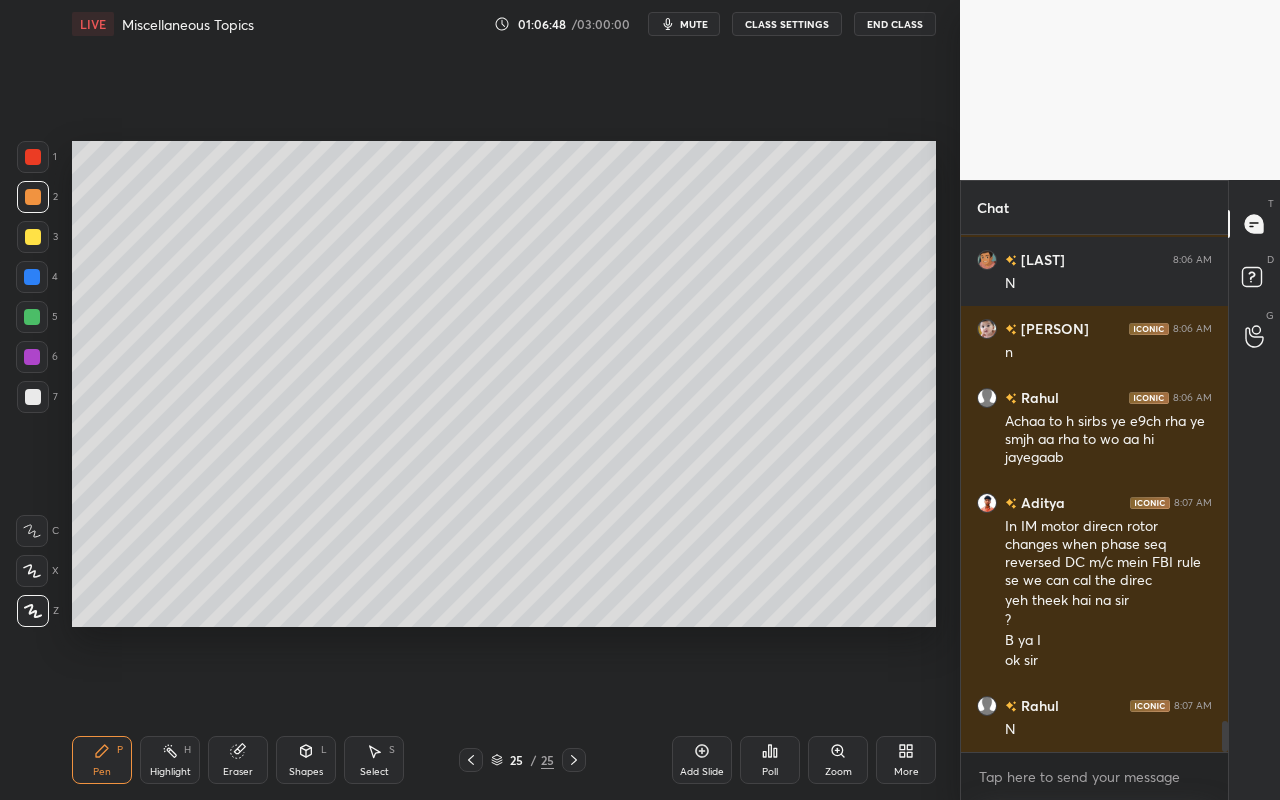 click at bounding box center (33, 237) 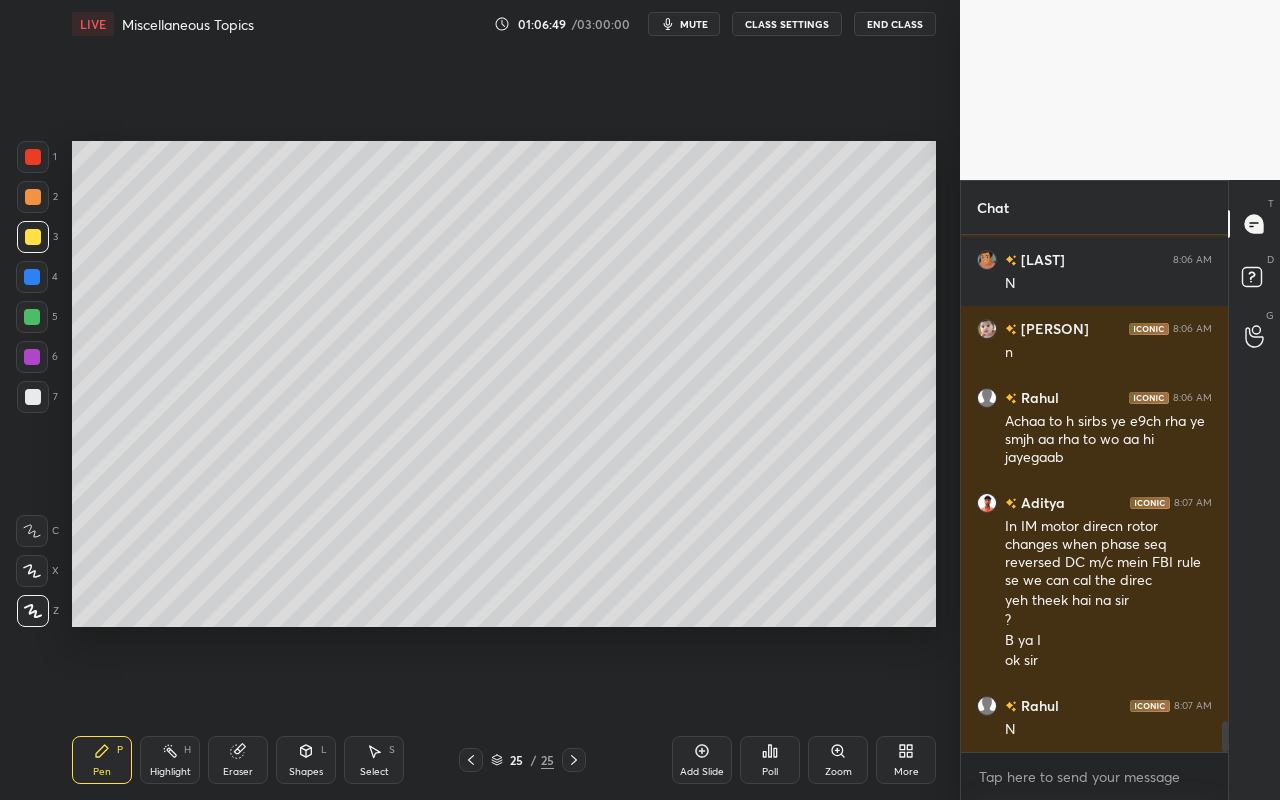 click at bounding box center (33, 197) 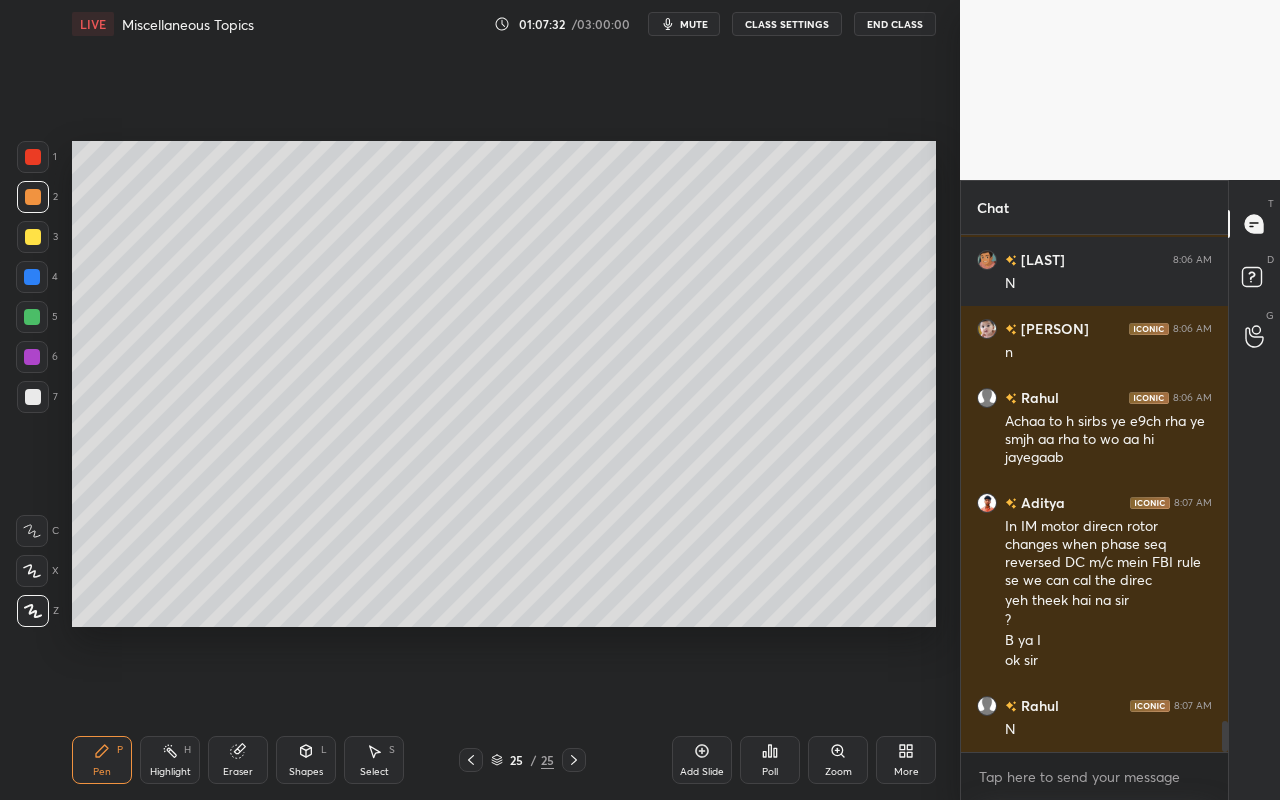 click on "Pen P" at bounding box center [102, 760] 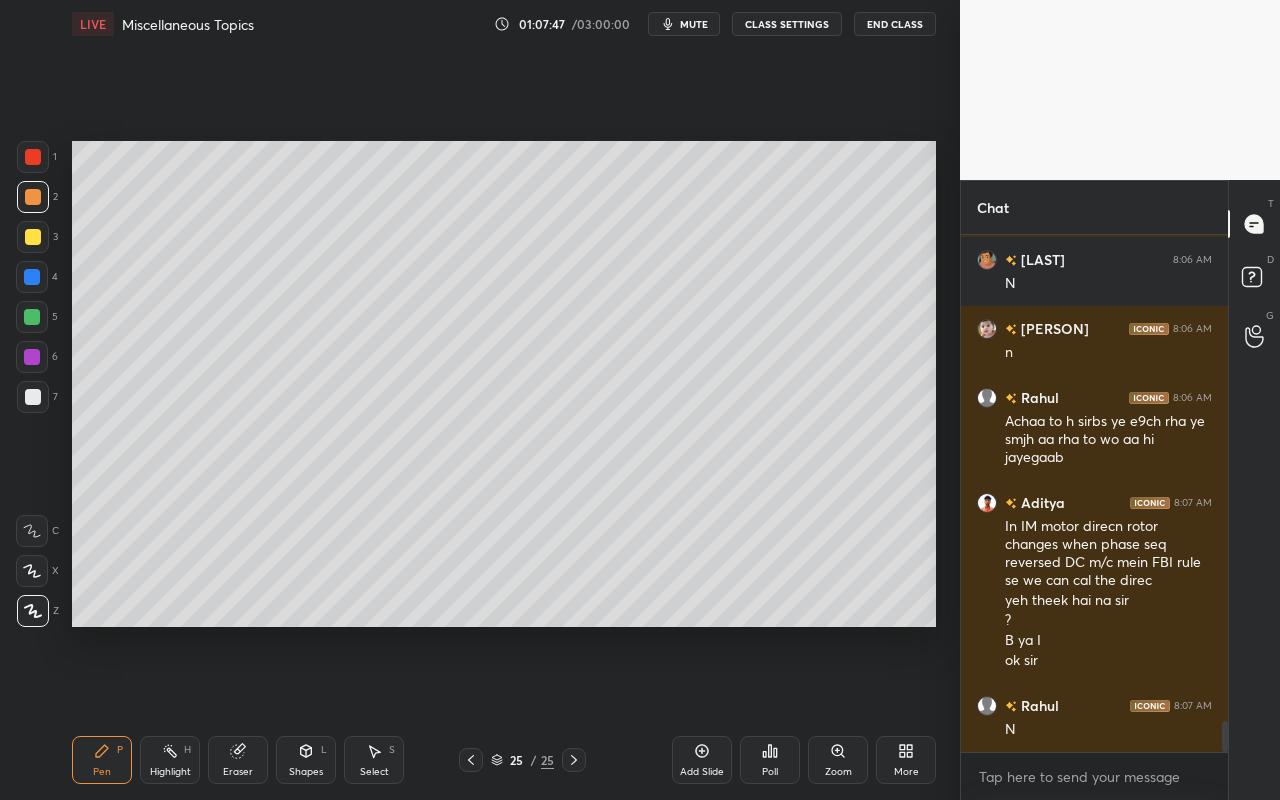 click on "Shapes L" at bounding box center [306, 760] 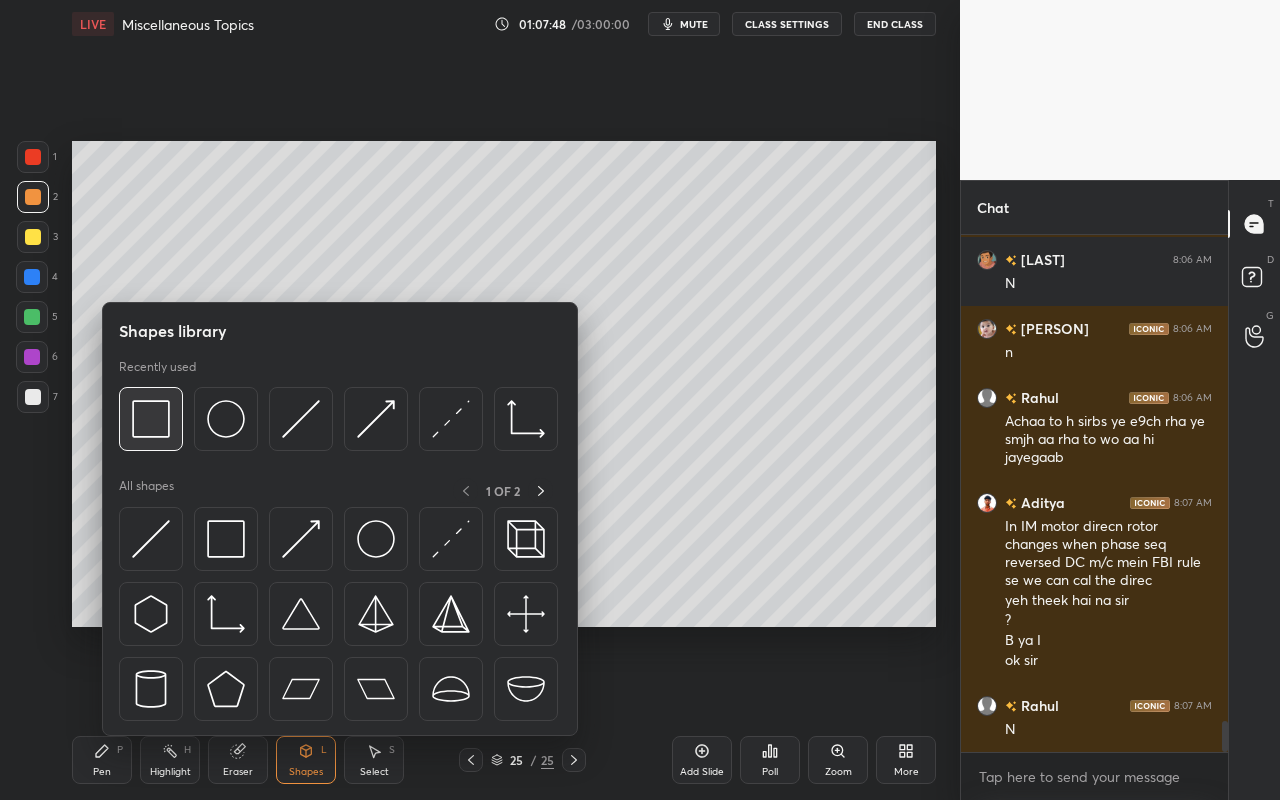 click at bounding box center [151, 419] 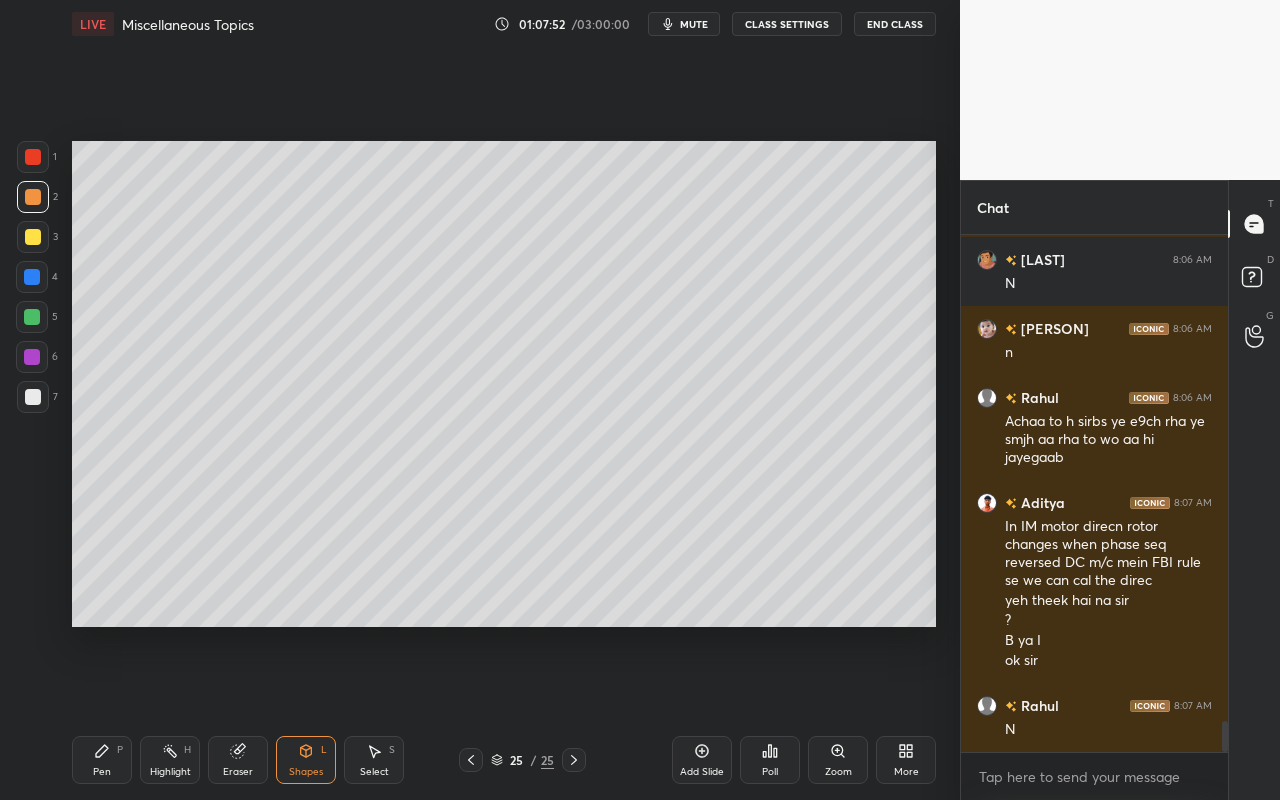 drag, startPoint x: 98, startPoint y: 749, endPoint x: 112, endPoint y: 733, distance: 21.260292 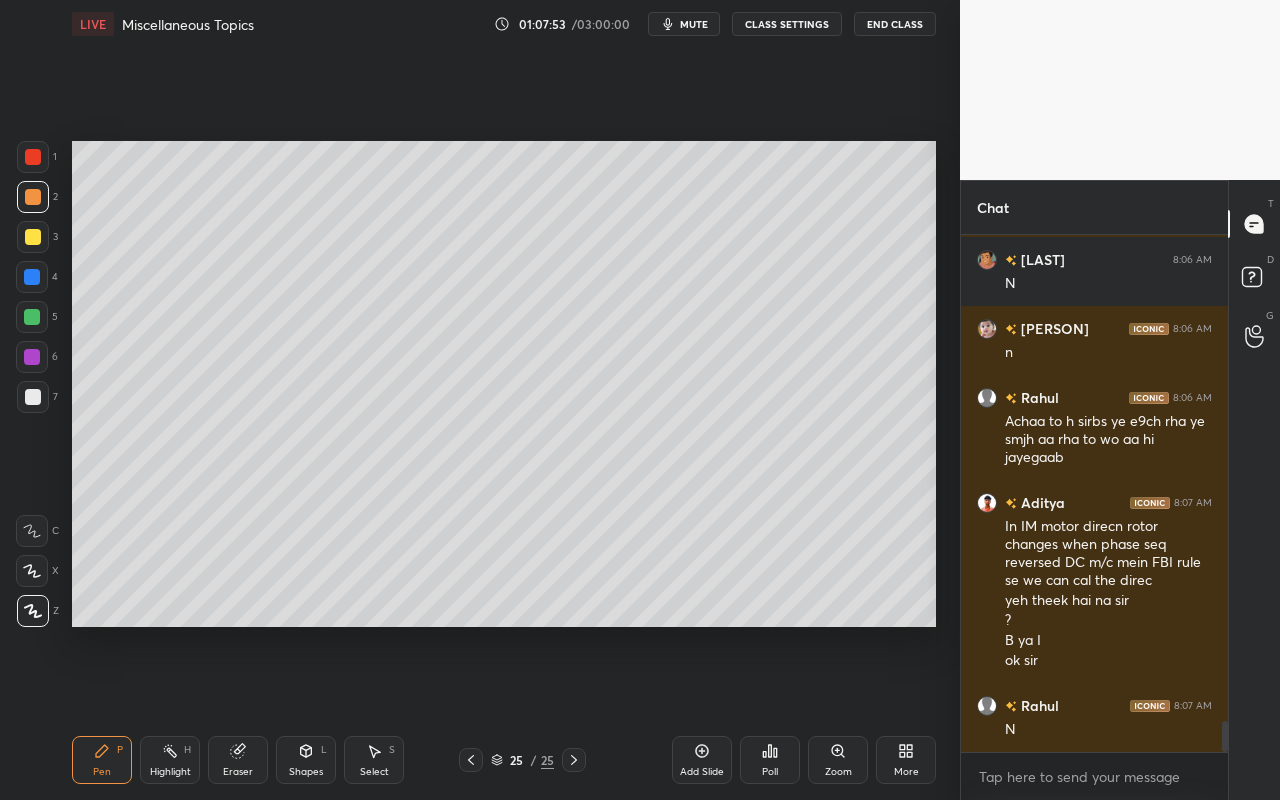 click 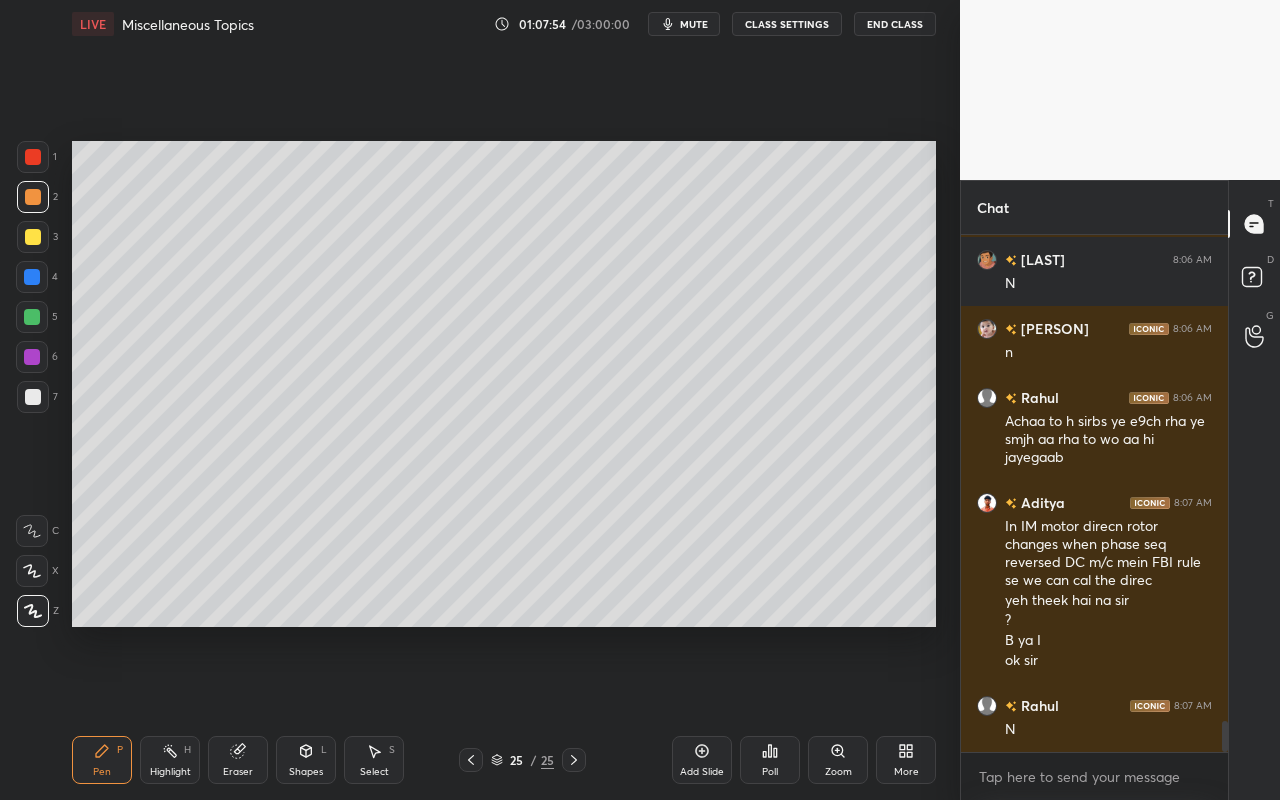 click on "Shapes" at bounding box center (306, 772) 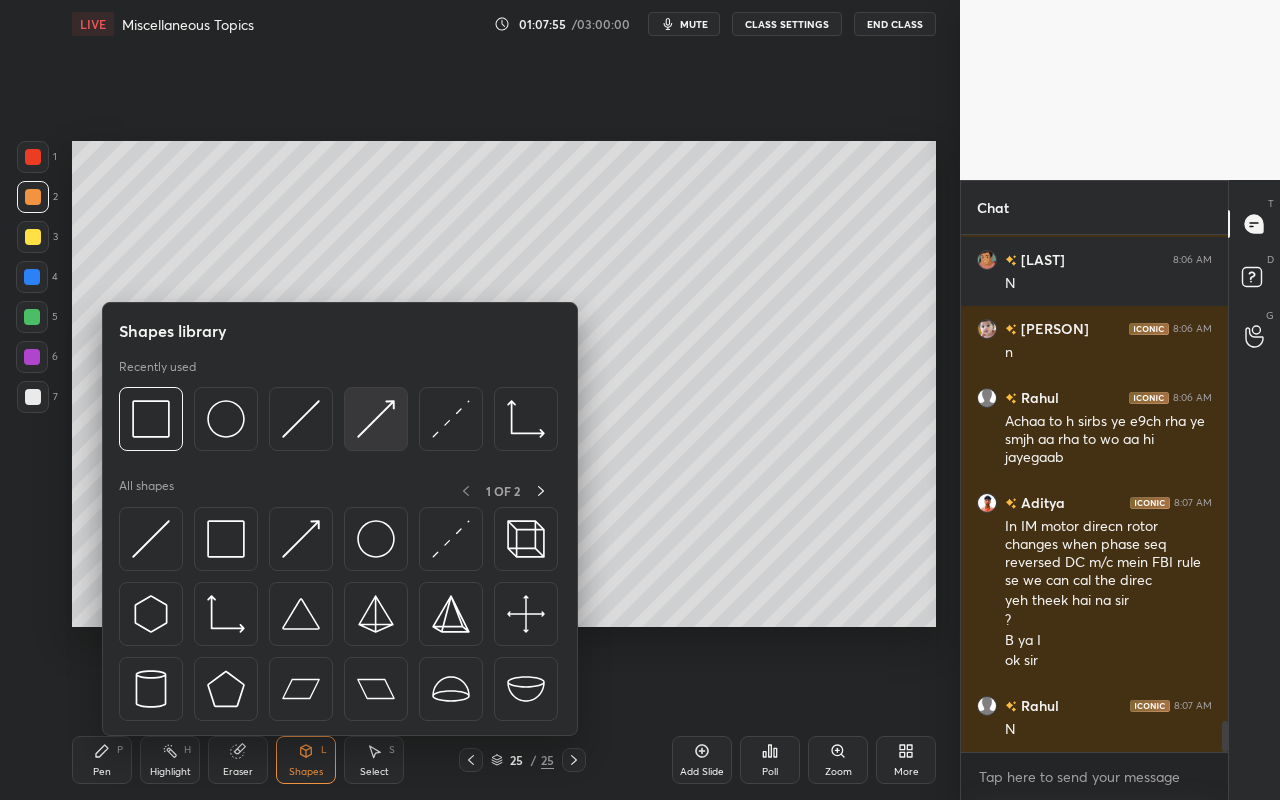 click at bounding box center (376, 419) 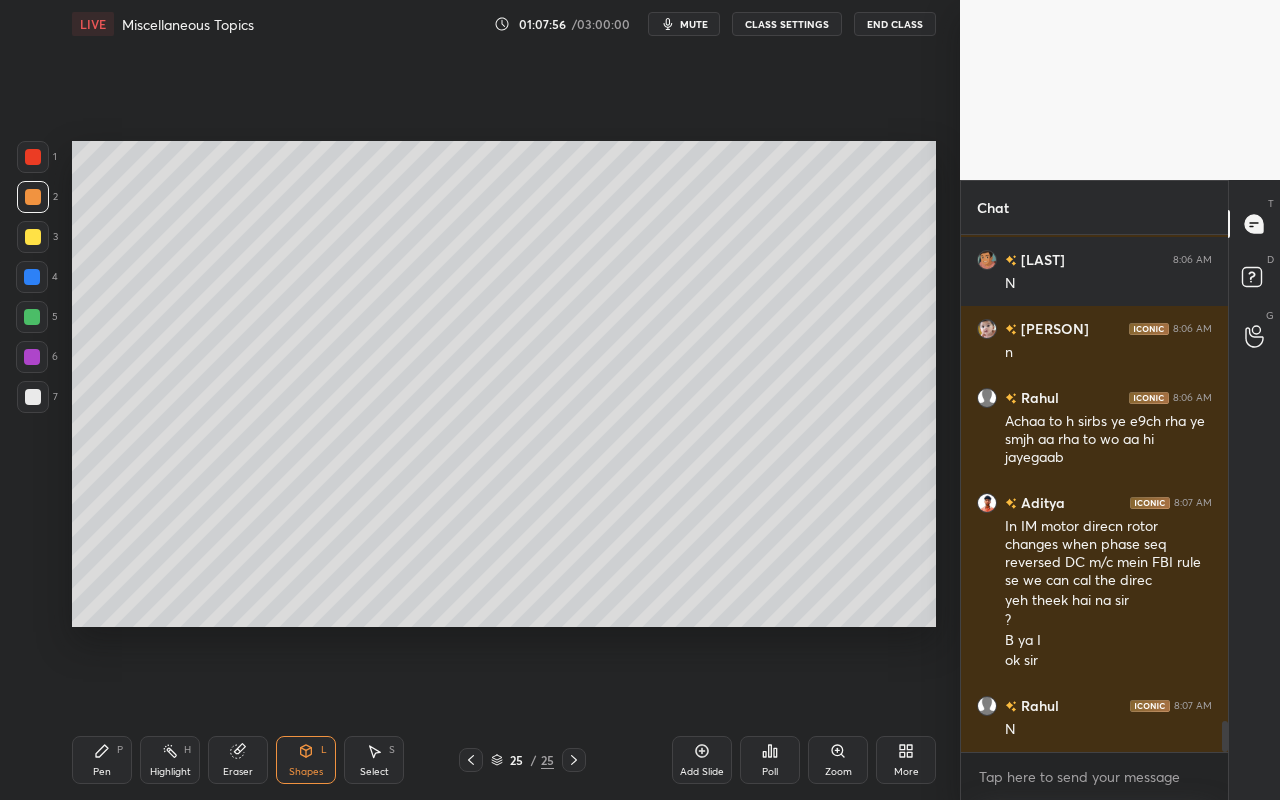 drag, startPoint x: 36, startPoint y: 238, endPoint x: 64, endPoint y: 253, distance: 31.764761 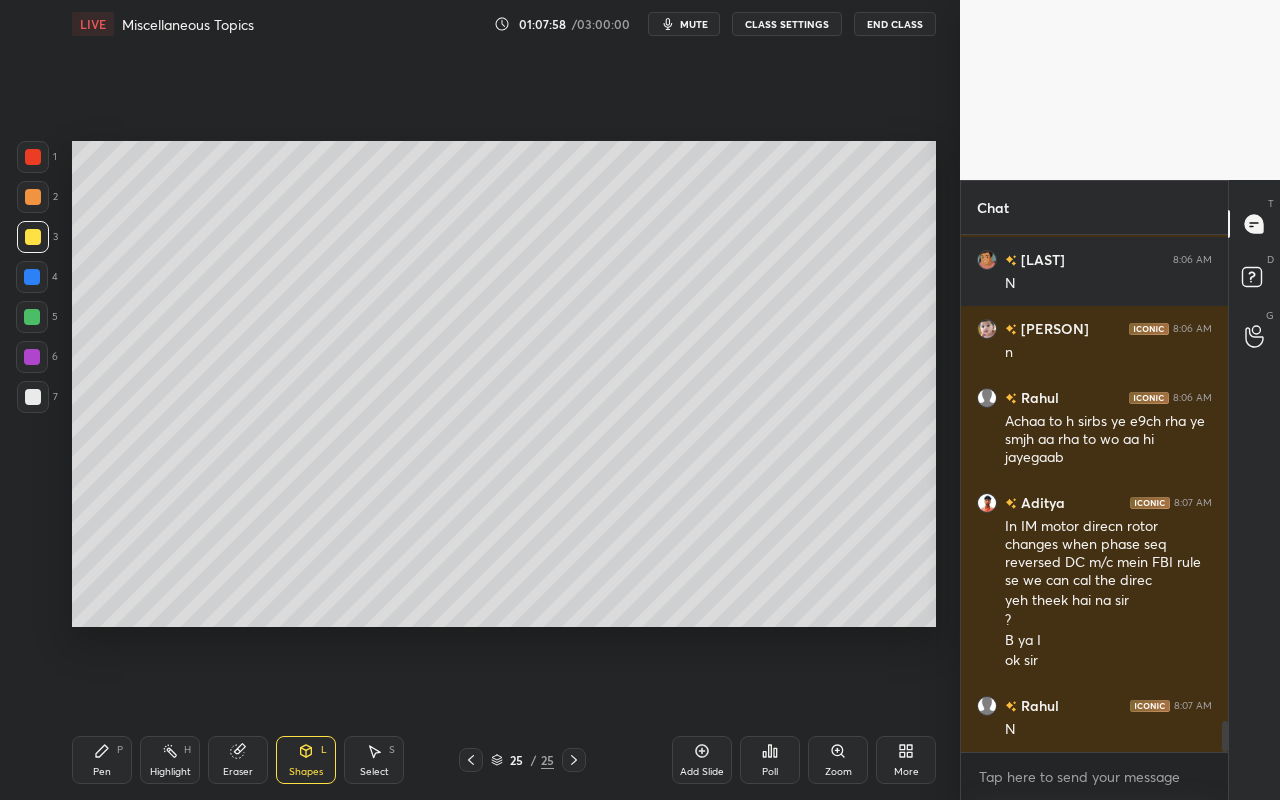drag, startPoint x: 30, startPoint y: 316, endPoint x: 47, endPoint y: 319, distance: 17.262676 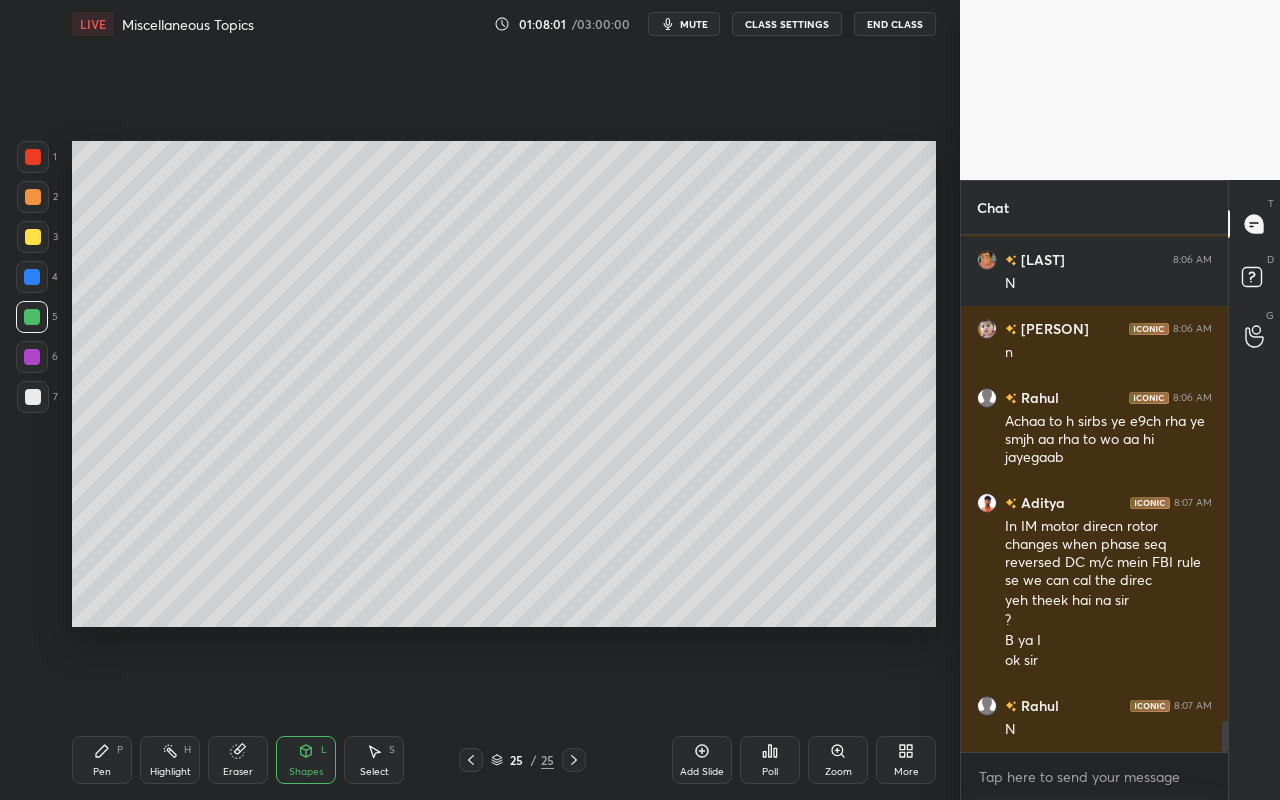 click on "Pen" at bounding box center [102, 772] 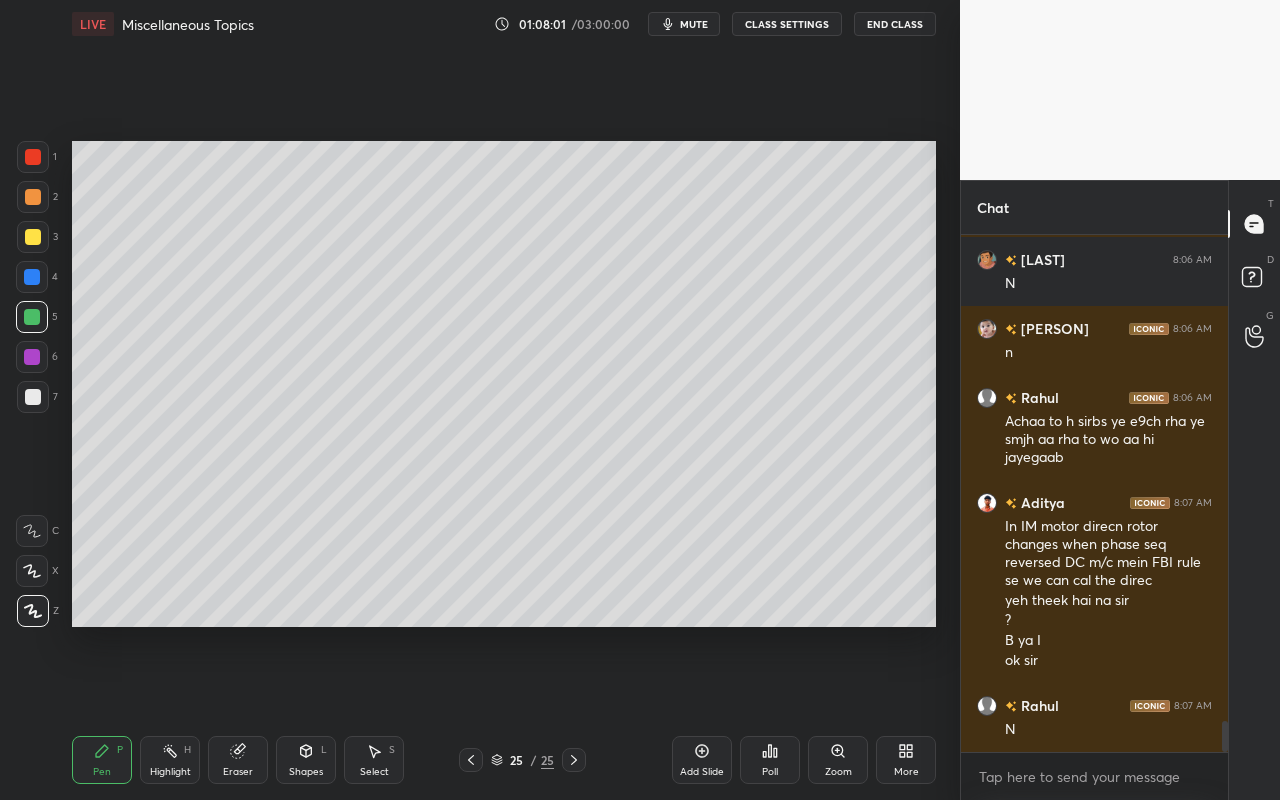 click at bounding box center [33, 237] 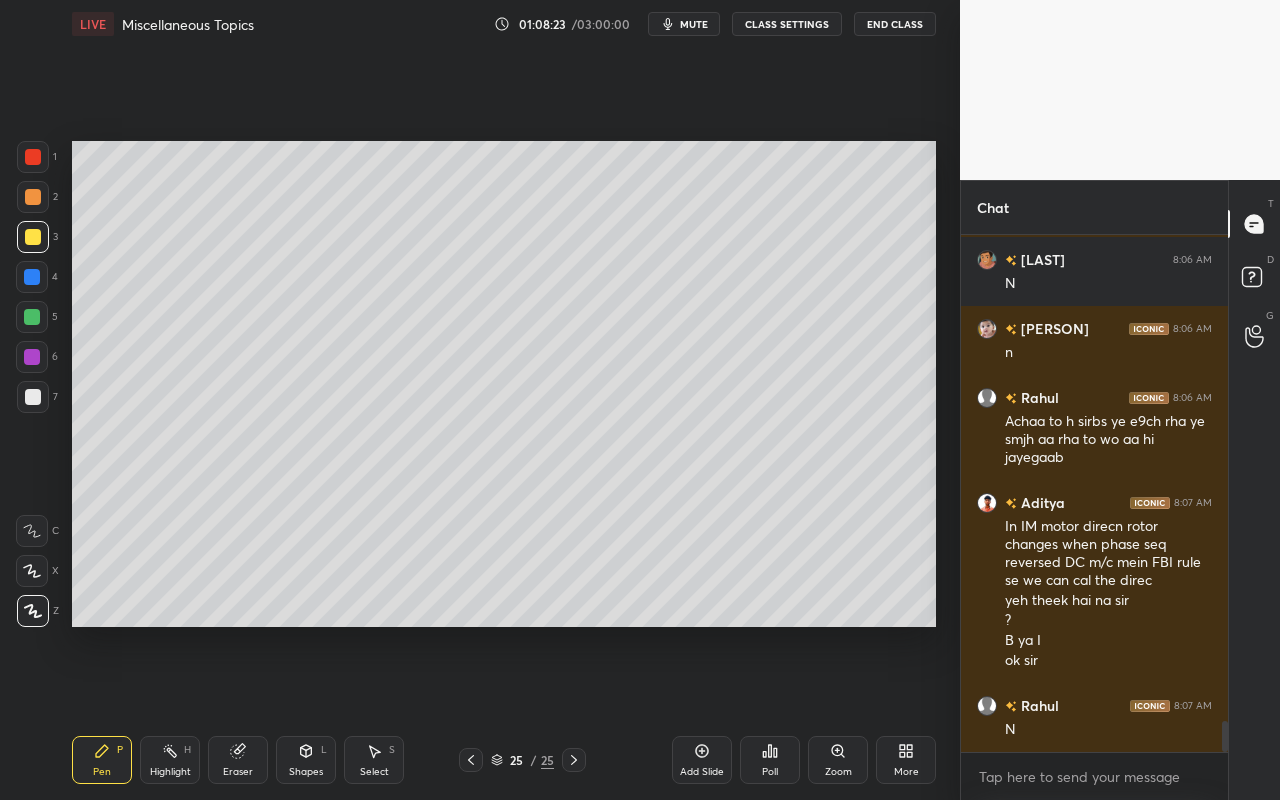 drag, startPoint x: 94, startPoint y: 763, endPoint x: 122, endPoint y: 643, distance: 123.22337 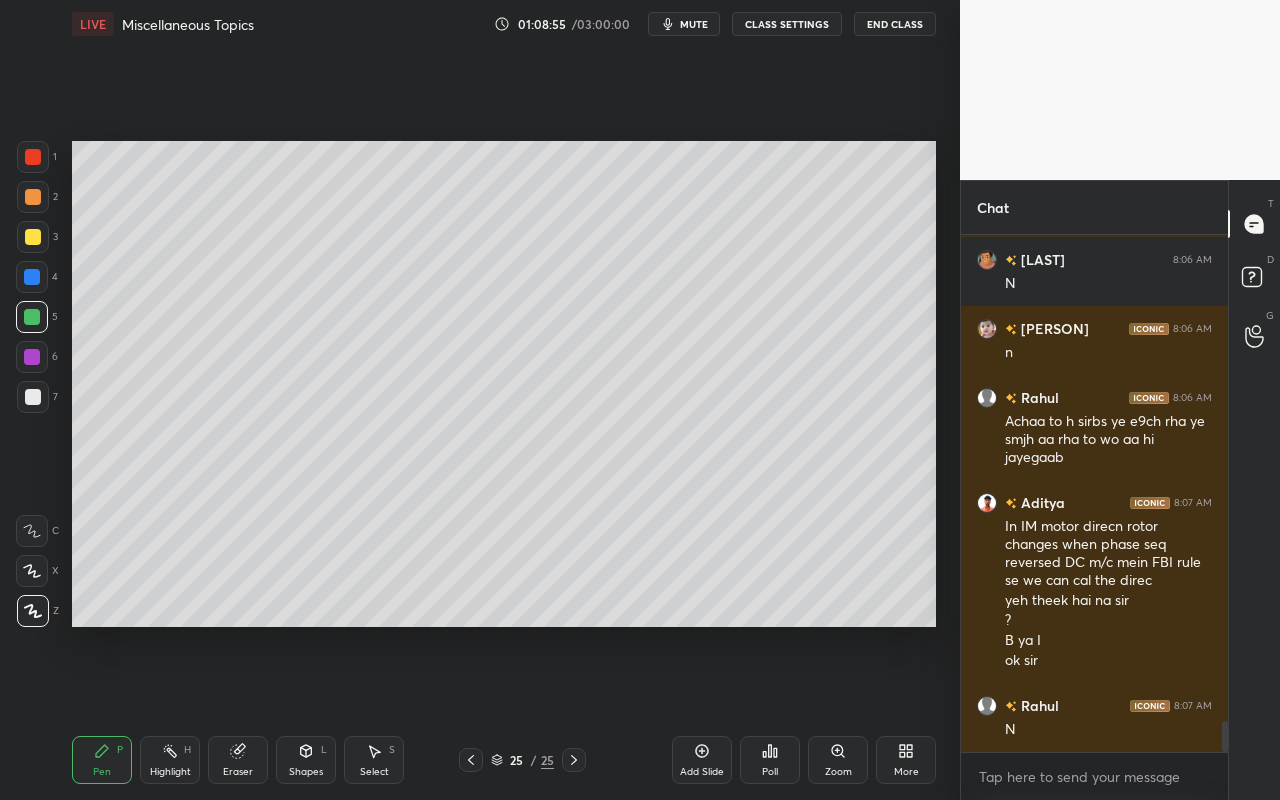 drag, startPoint x: 371, startPoint y: 764, endPoint x: 443, endPoint y: 700, distance: 96.332756 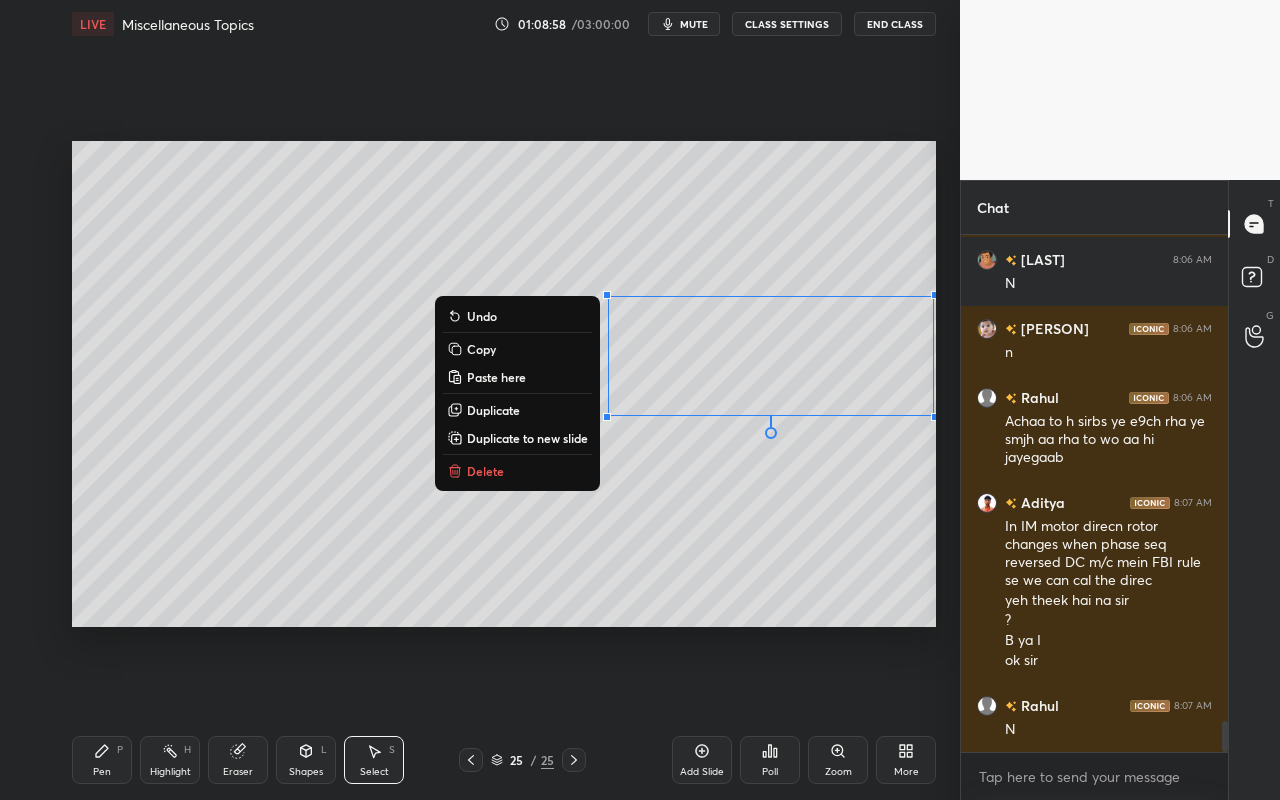drag, startPoint x: 613, startPoint y: 275, endPoint x: 939, endPoint y: 435, distance: 363.14734 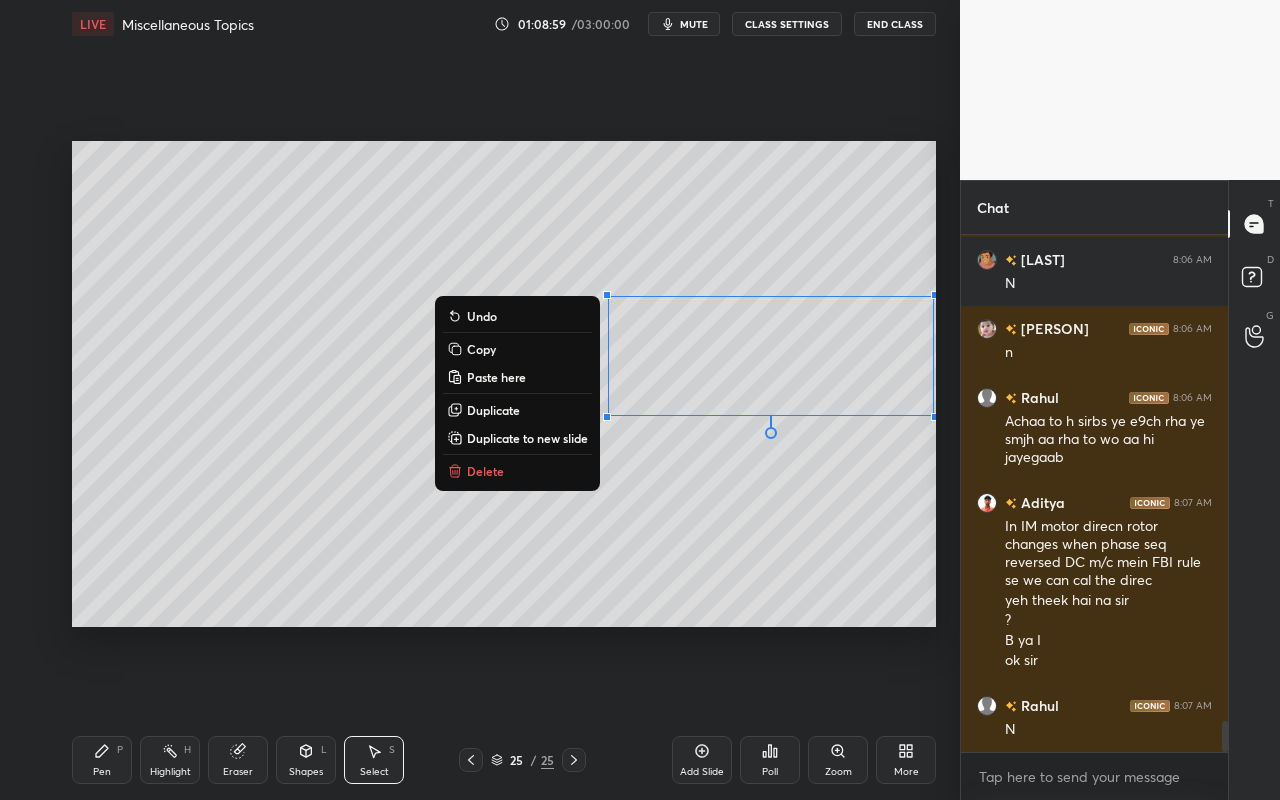 click on "Copy" at bounding box center [517, 349] 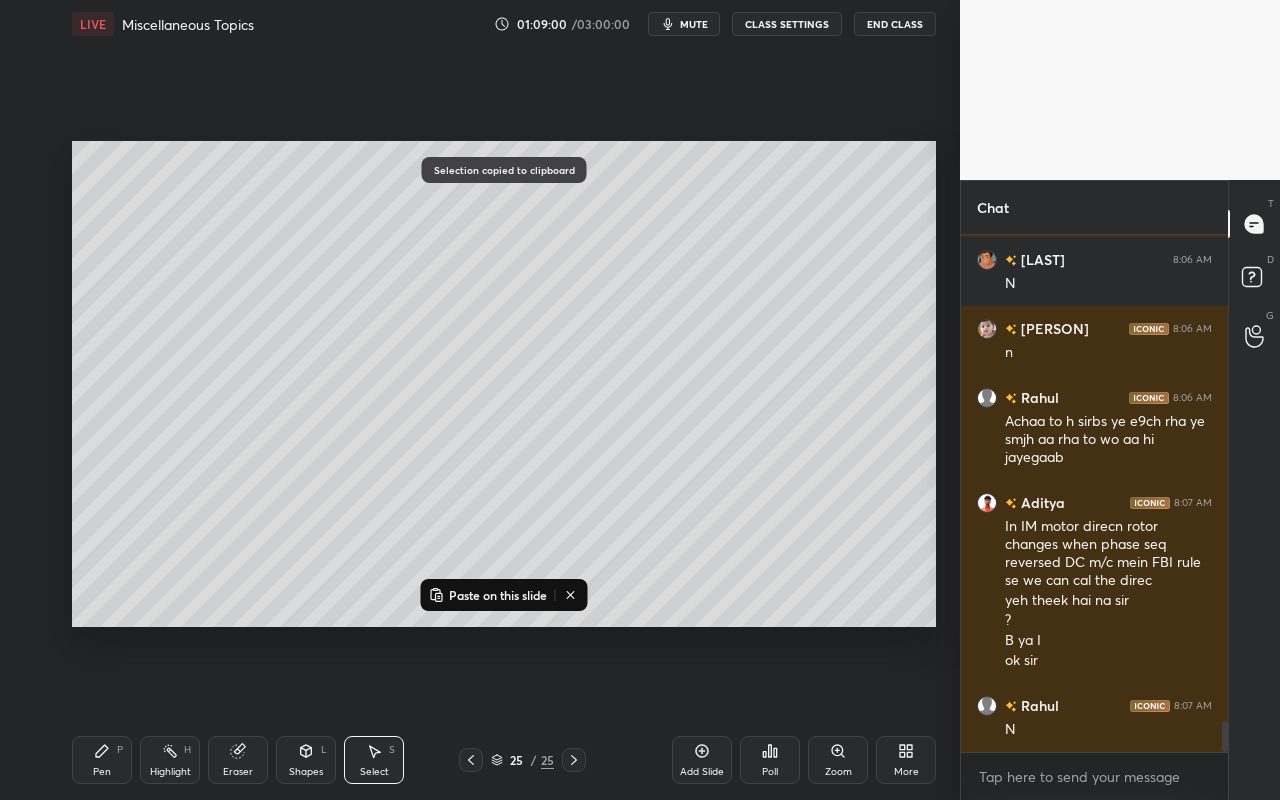 click 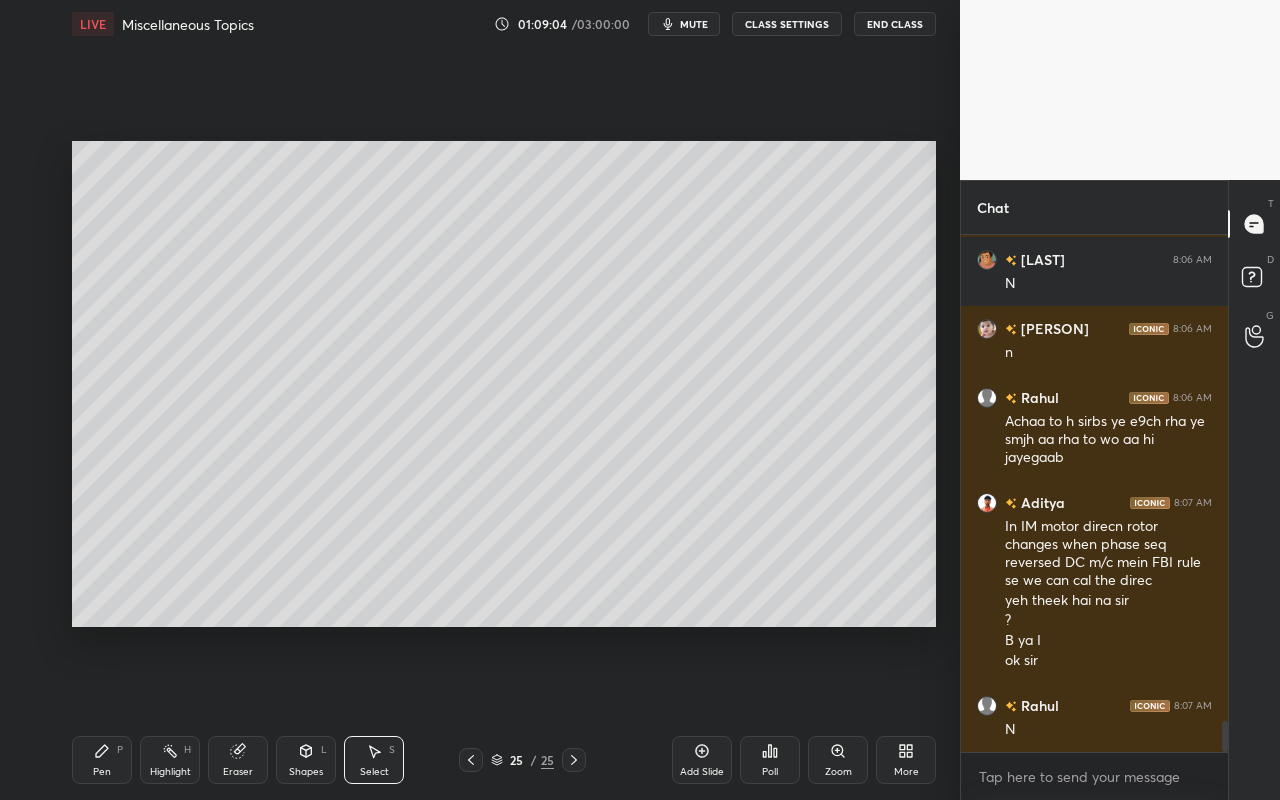 scroll, scrollTop: 8098, scrollLeft: 0, axis: vertical 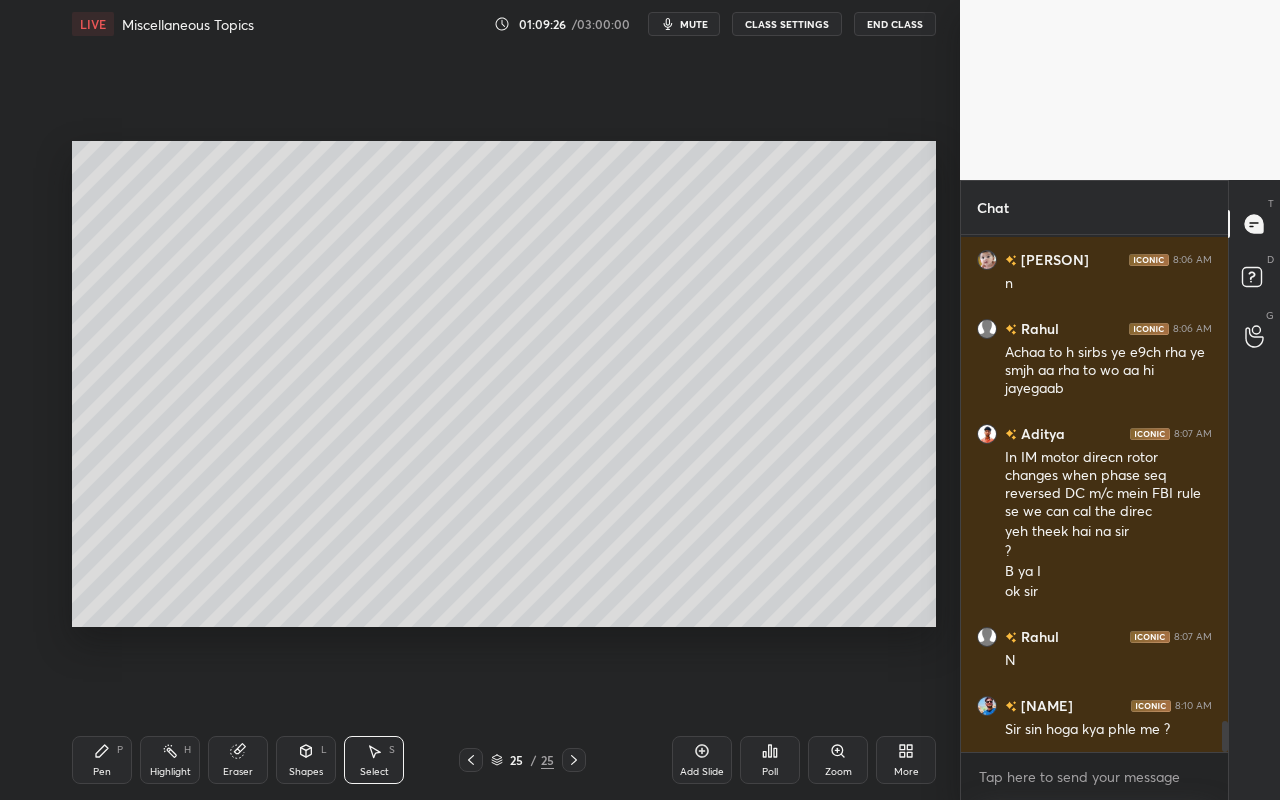 drag, startPoint x: 100, startPoint y: 762, endPoint x: 103, endPoint y: 745, distance: 17.262676 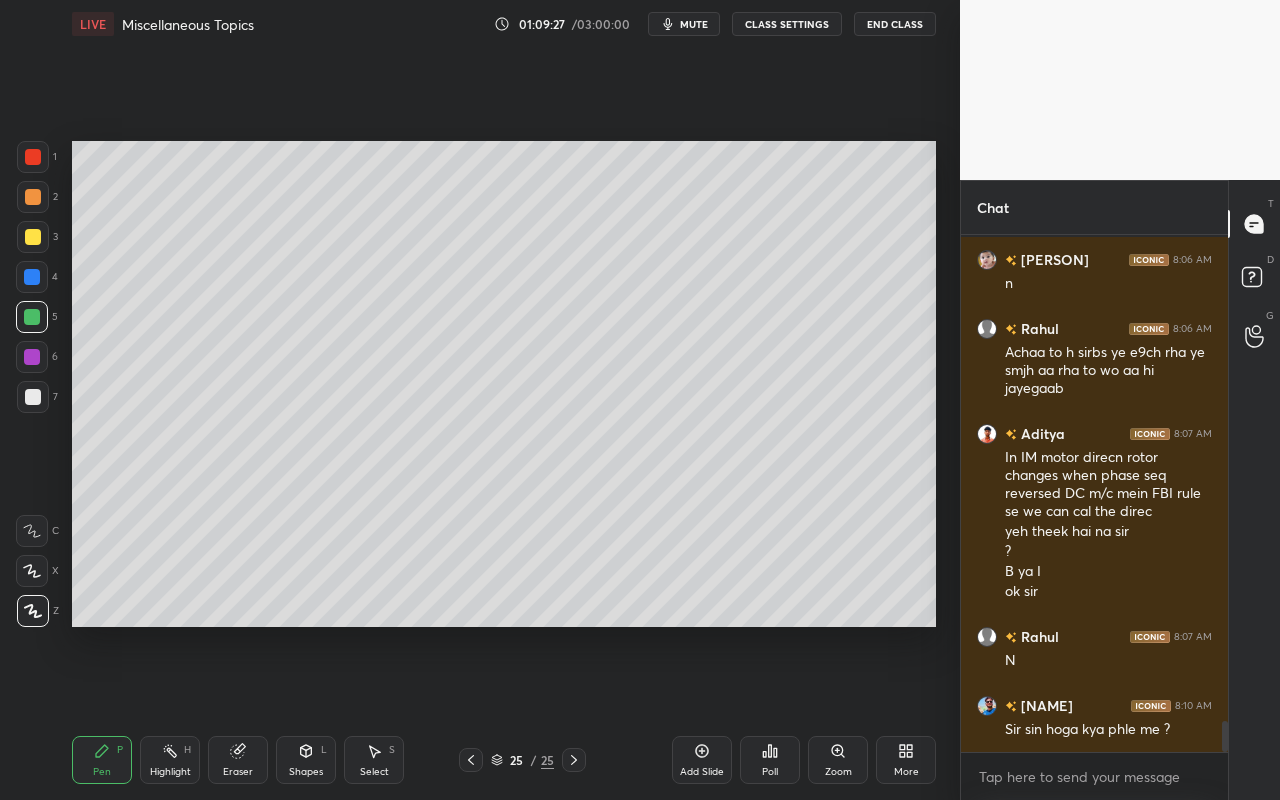 click at bounding box center (33, 237) 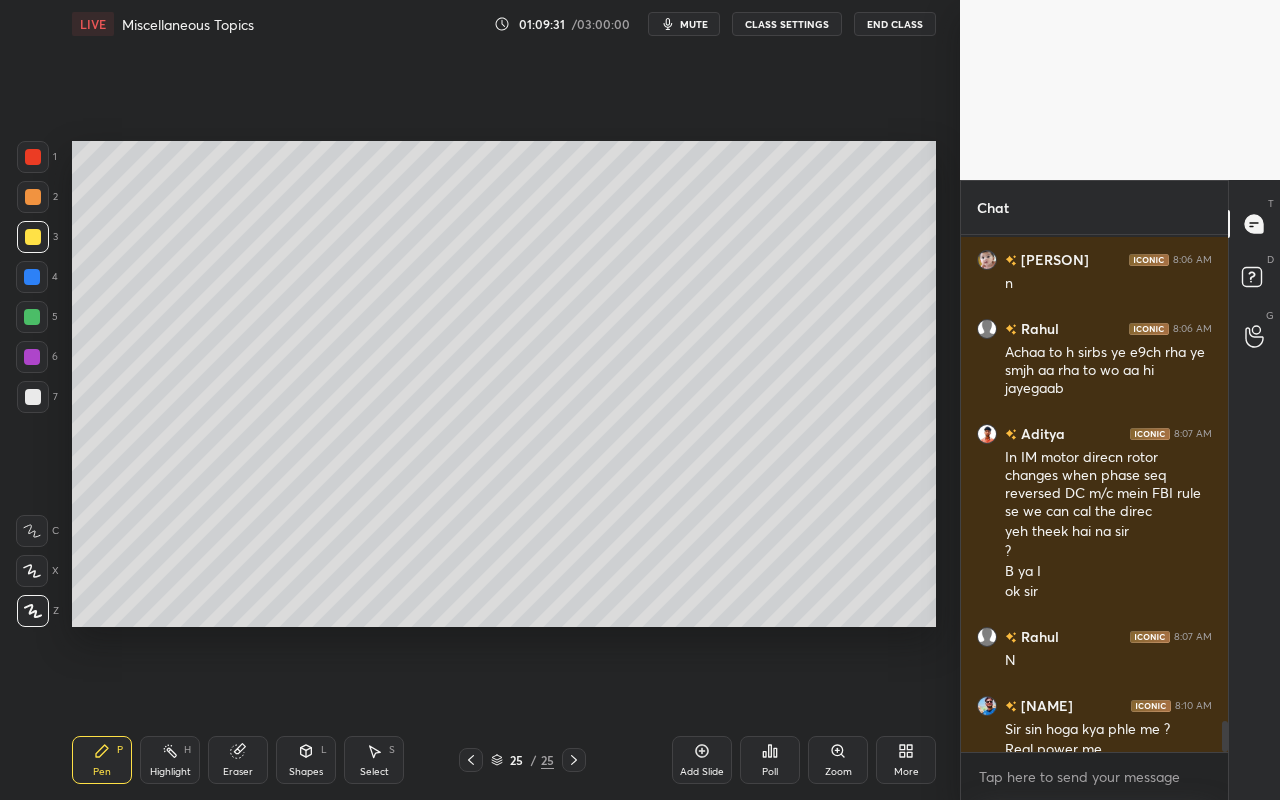 scroll, scrollTop: 8118, scrollLeft: 0, axis: vertical 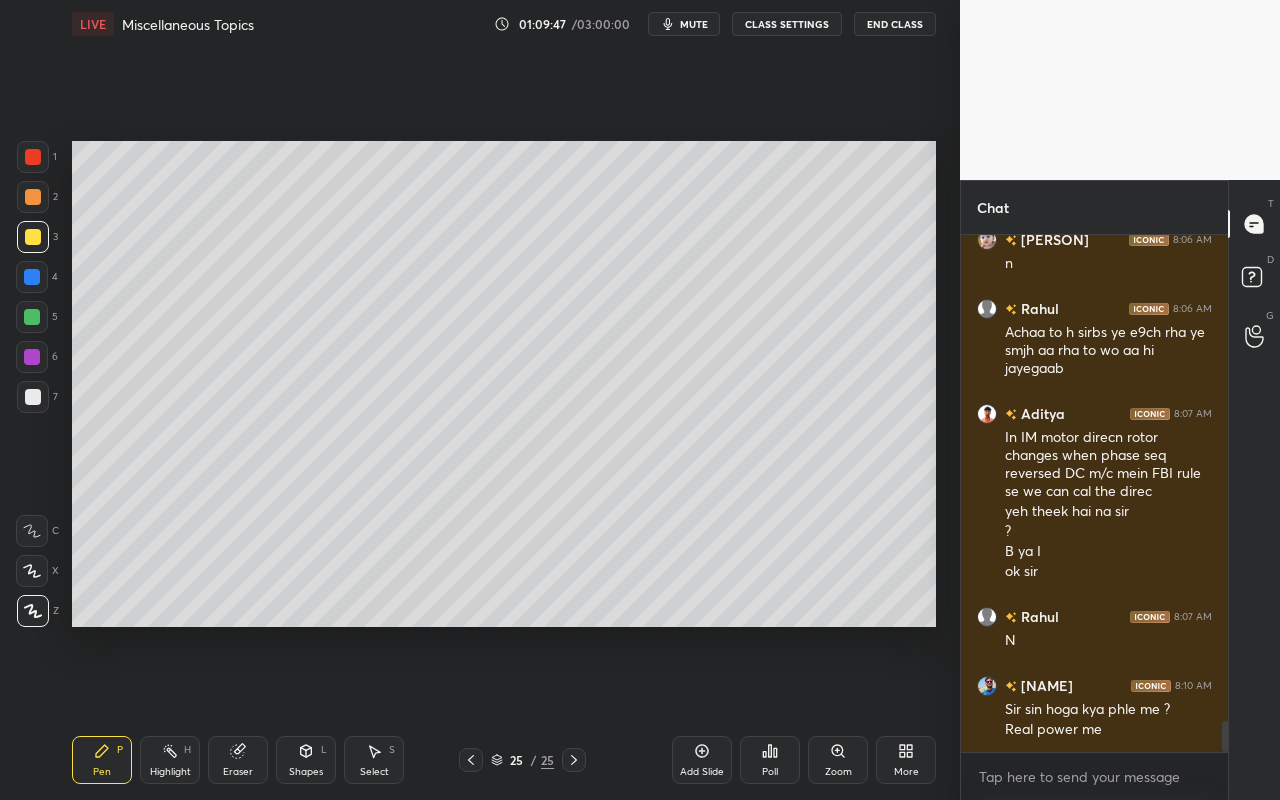 drag, startPoint x: 315, startPoint y: 753, endPoint x: 322, endPoint y: 737, distance: 17.464249 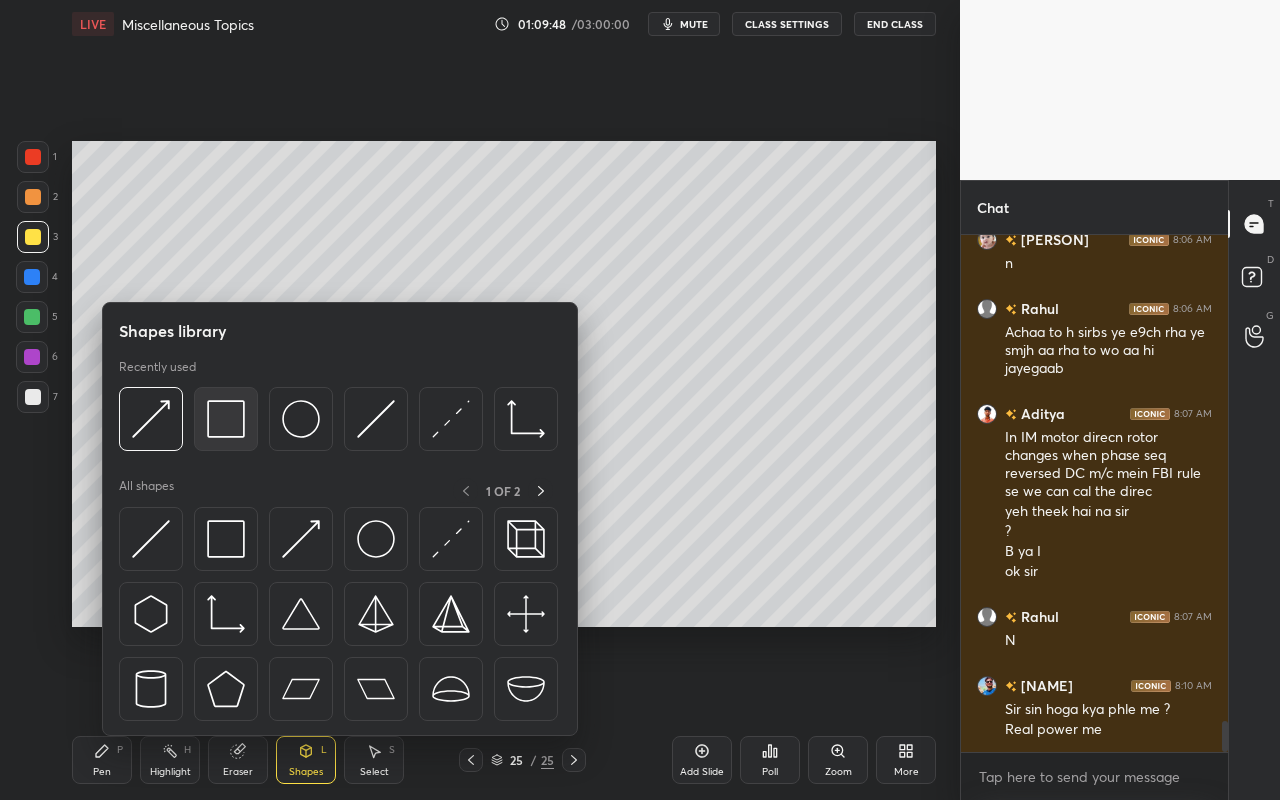 click at bounding box center [226, 419] 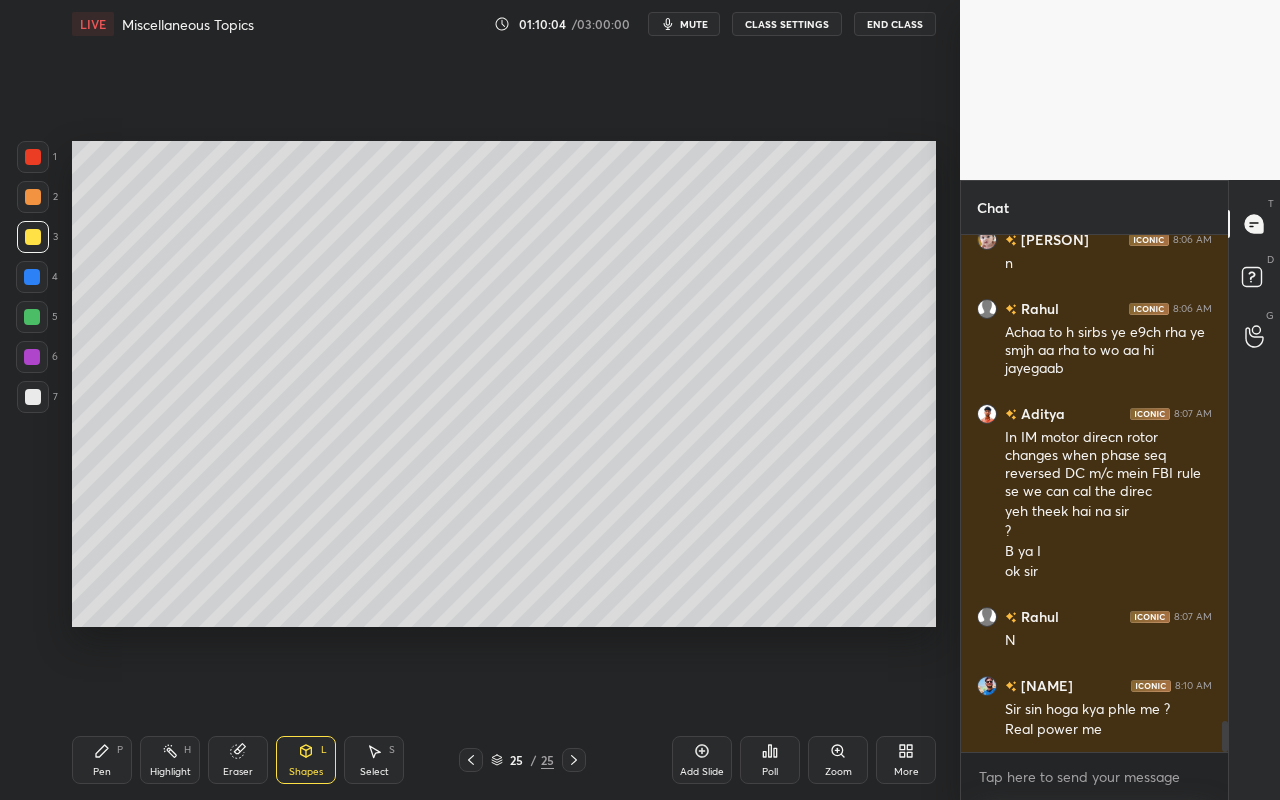 scroll, scrollTop: 8187, scrollLeft: 0, axis: vertical 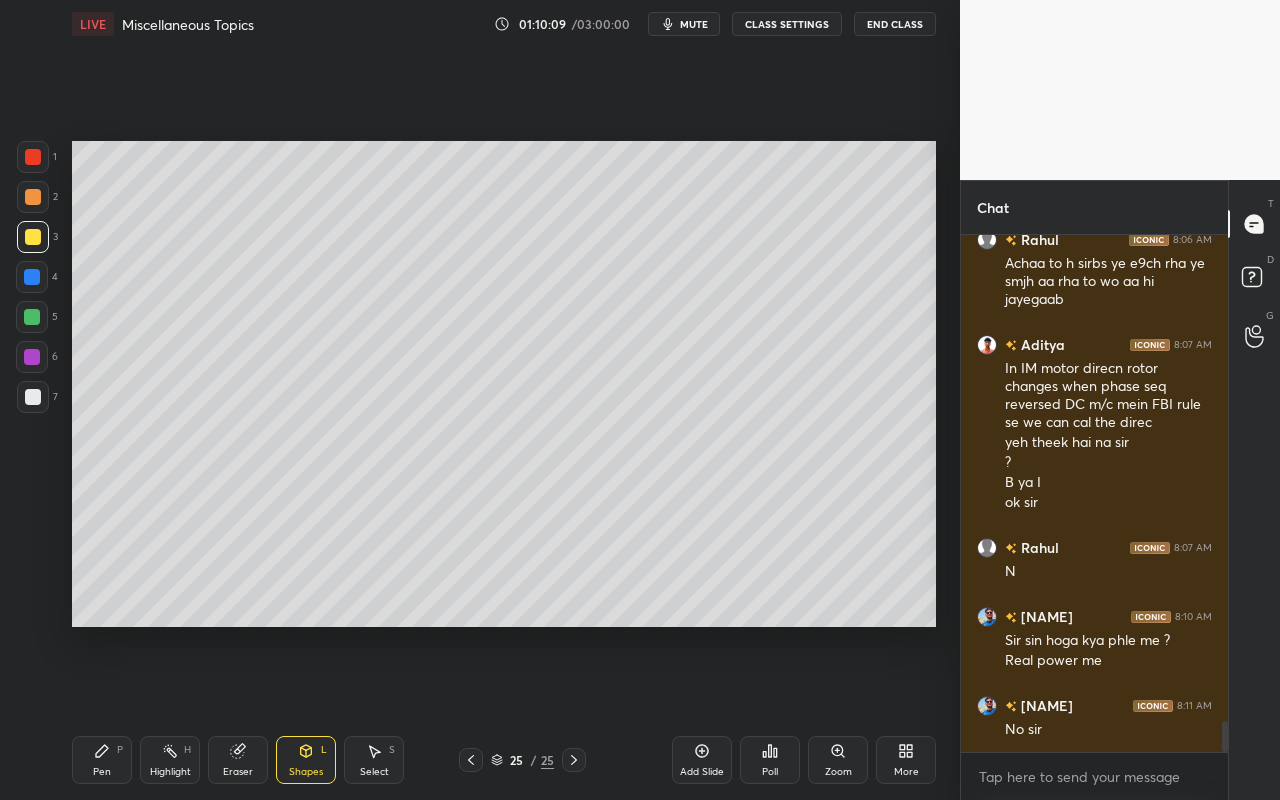 drag, startPoint x: 158, startPoint y: 758, endPoint x: 213, endPoint y: 688, distance: 89.02247 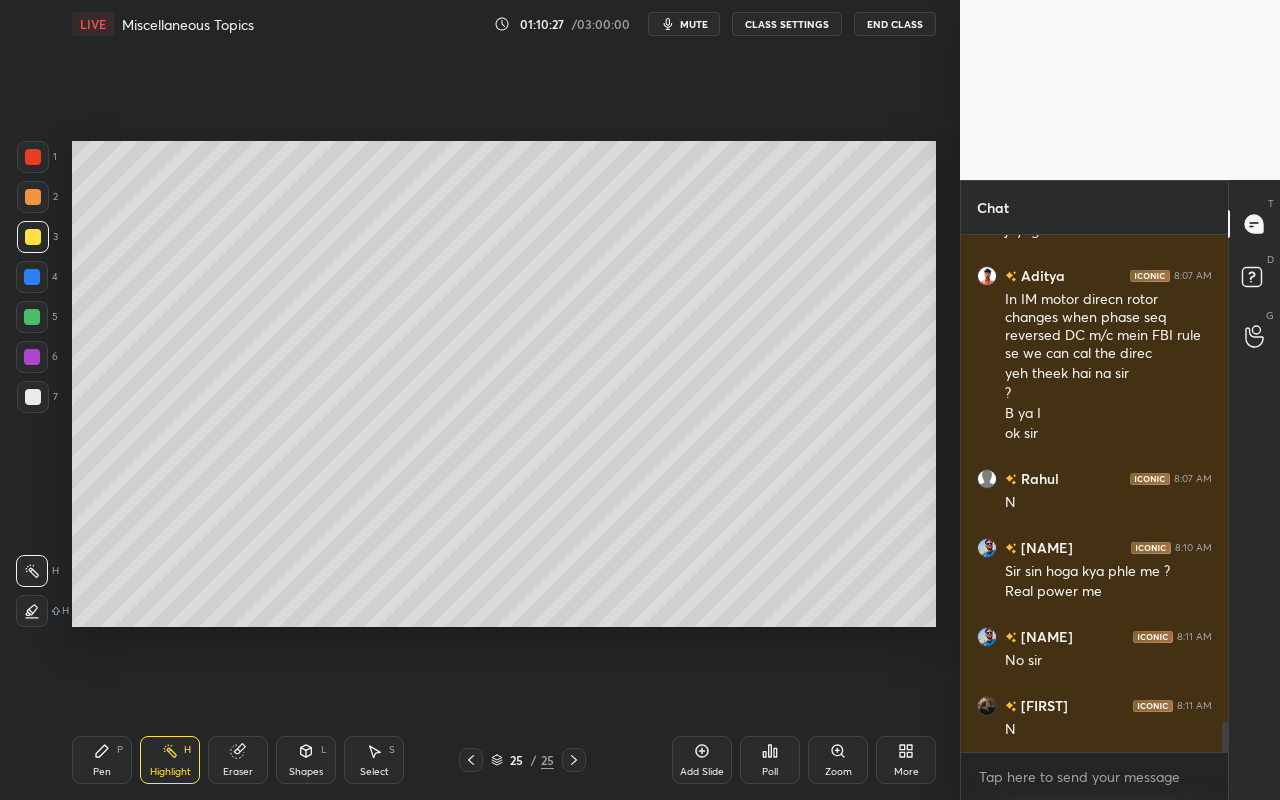 scroll, scrollTop: 8325, scrollLeft: 0, axis: vertical 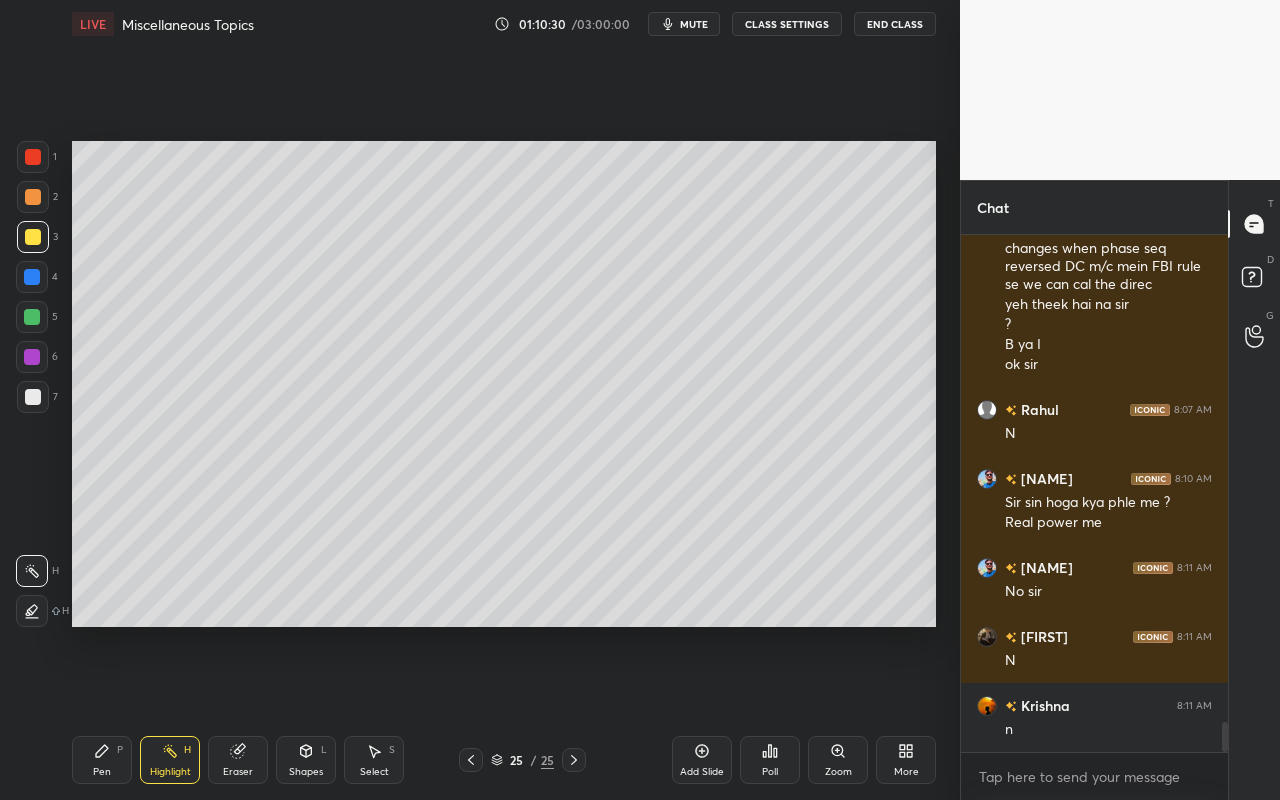 click on "Select" at bounding box center [374, 772] 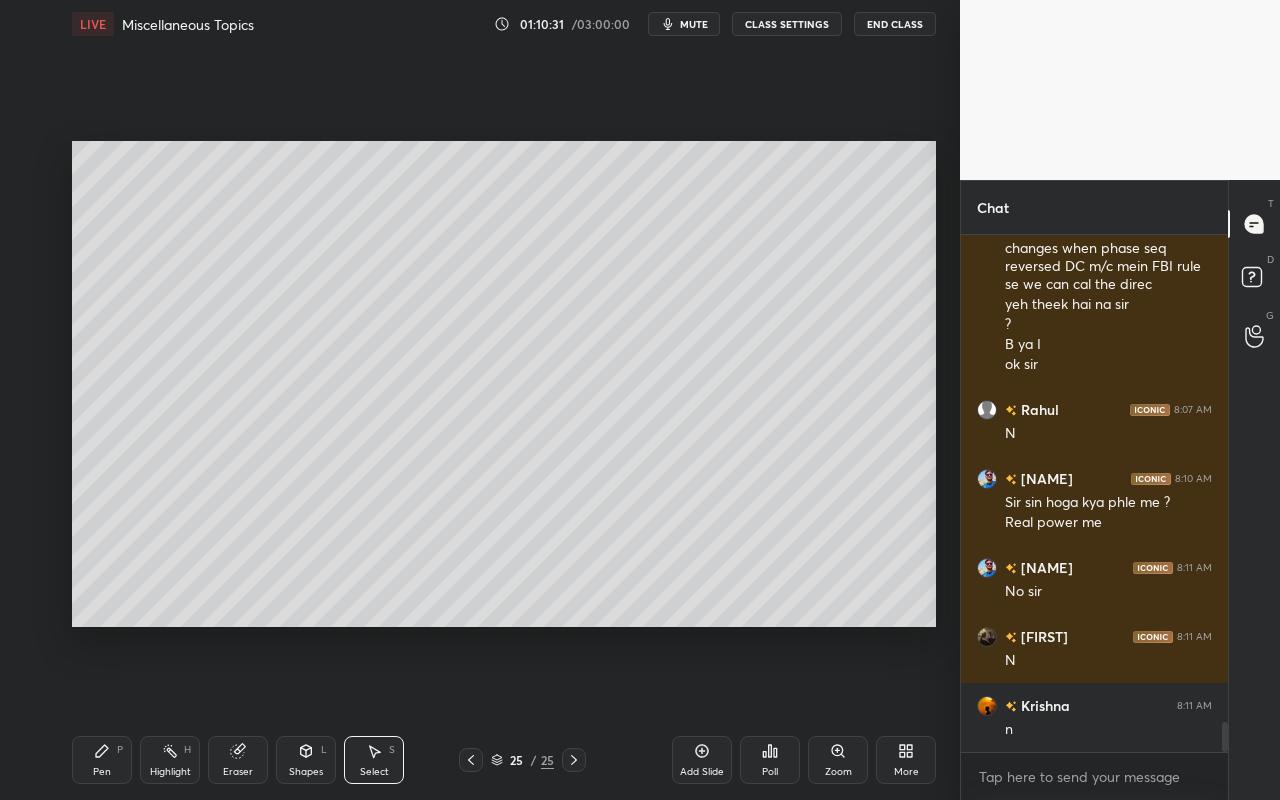 scroll, scrollTop: 8394, scrollLeft: 0, axis: vertical 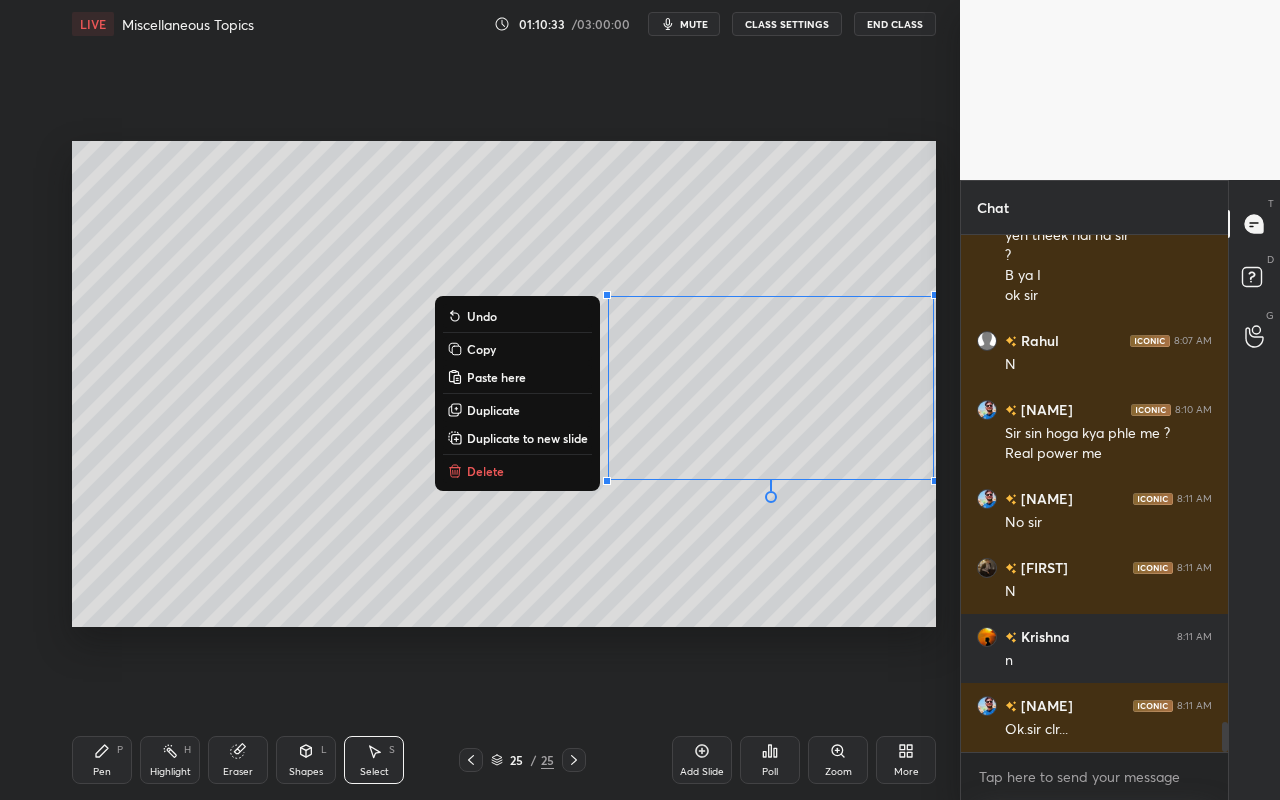 drag, startPoint x: 607, startPoint y: 286, endPoint x: 939, endPoint y: 439, distance: 365.55847 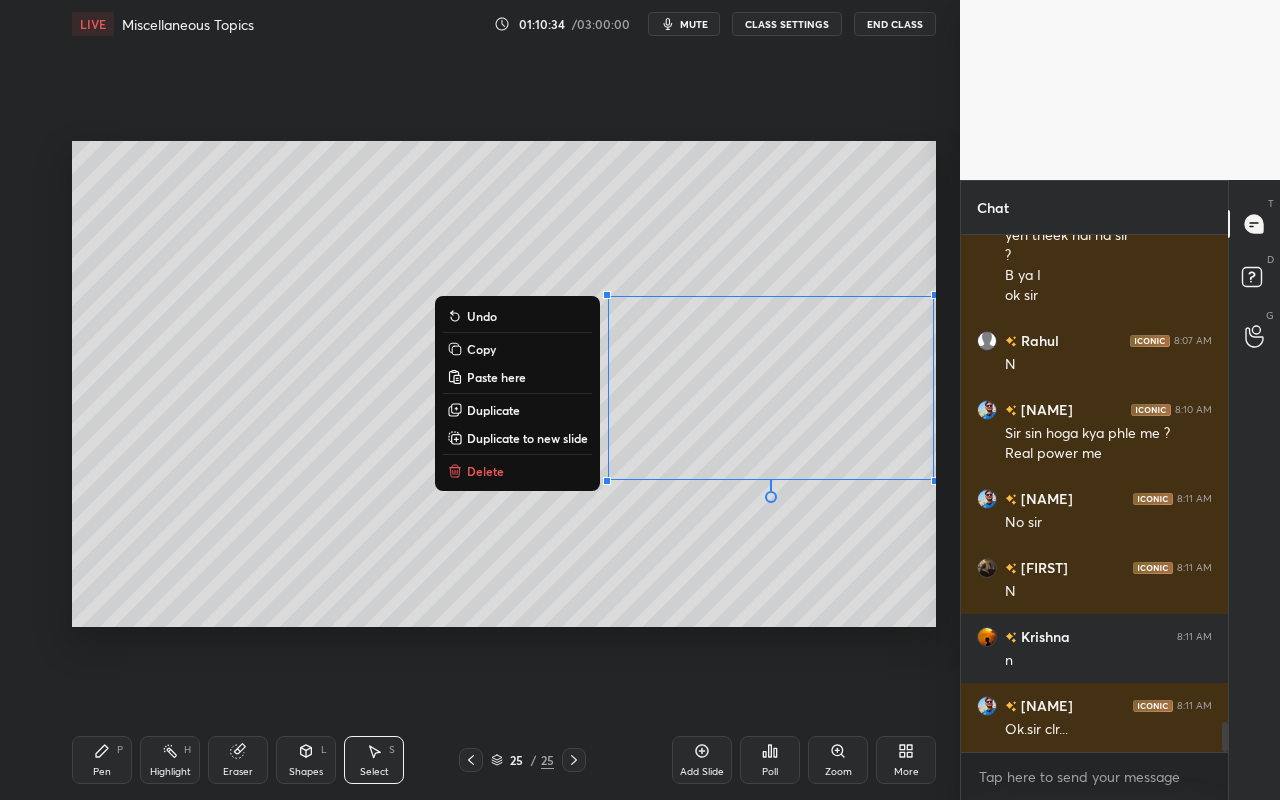 click on "0 ° Undo Copy Paste here Duplicate Duplicate to new slide Delete Setting up your live class Poll for   secs No correct answer Start poll" at bounding box center (504, 384) 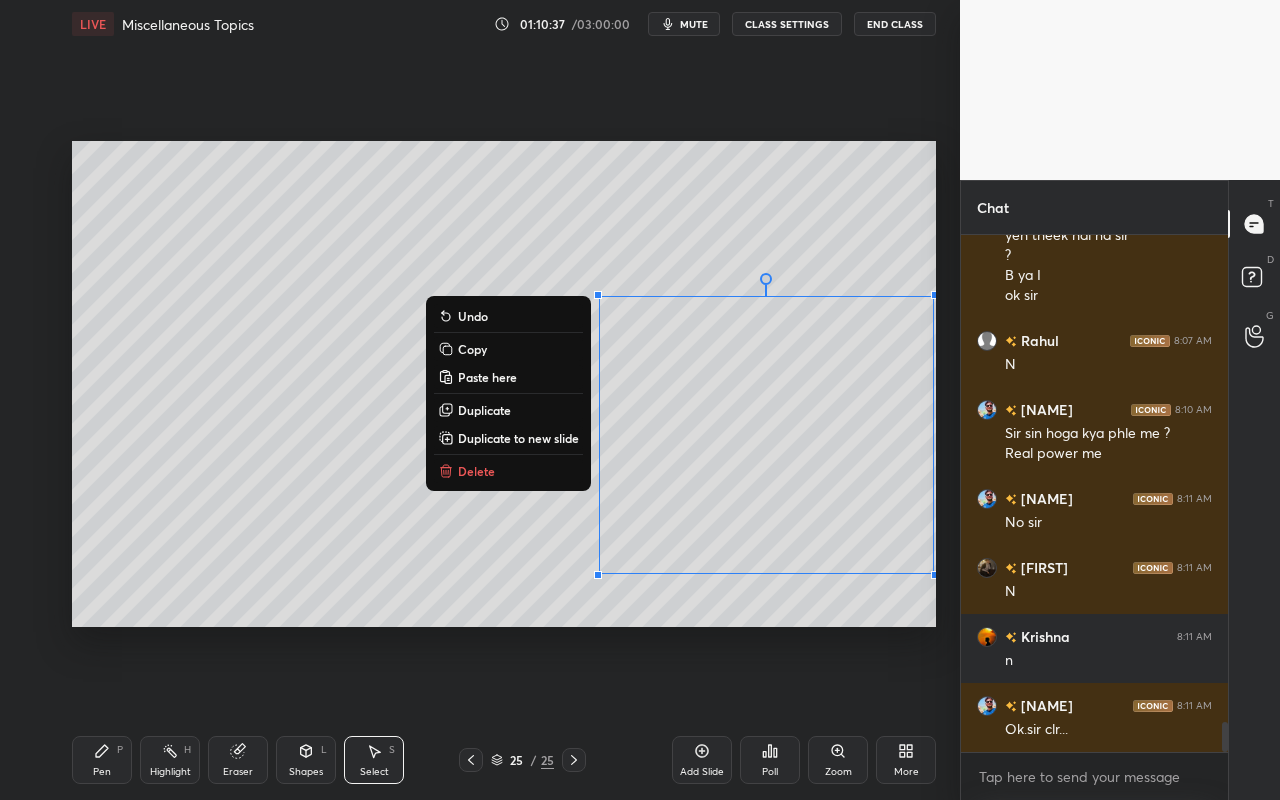 drag, startPoint x: 604, startPoint y: 288, endPoint x: 936, endPoint y: 586, distance: 446.12555 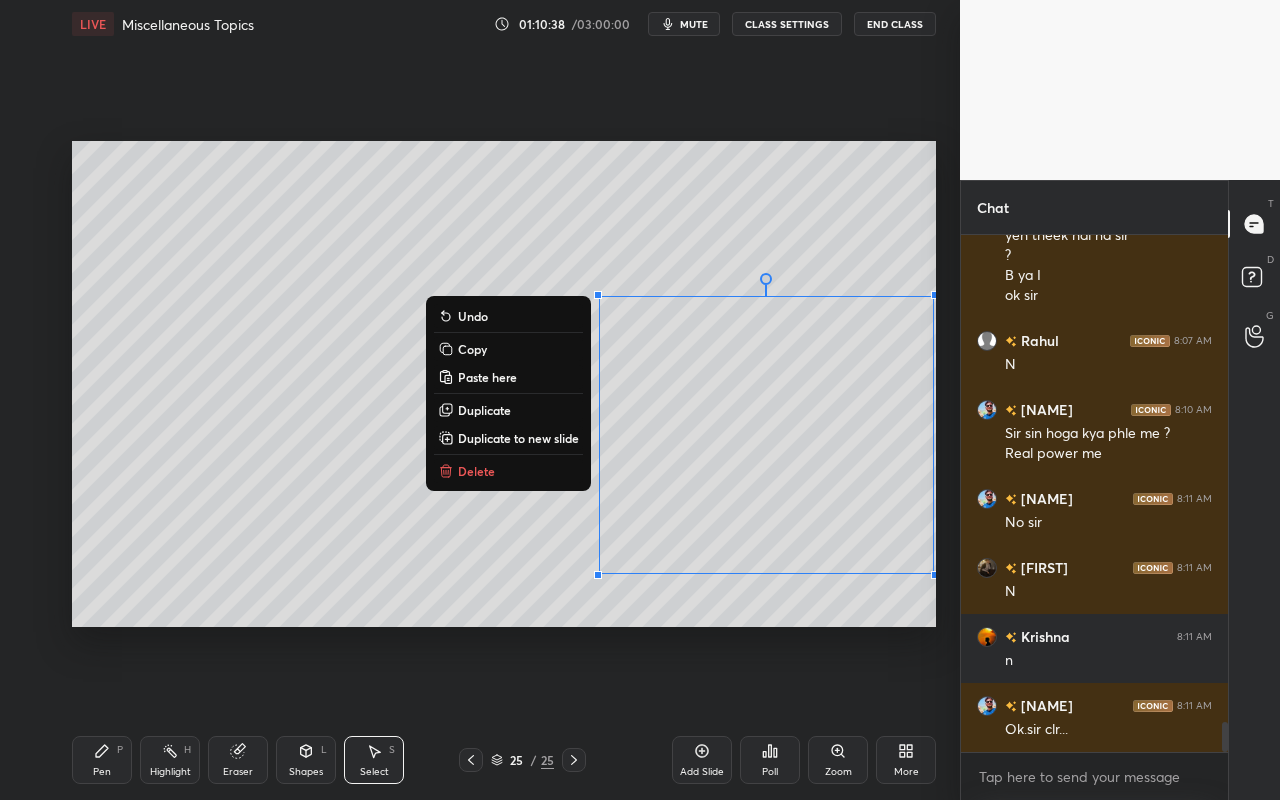 click on "Copy" at bounding box center (508, 349) 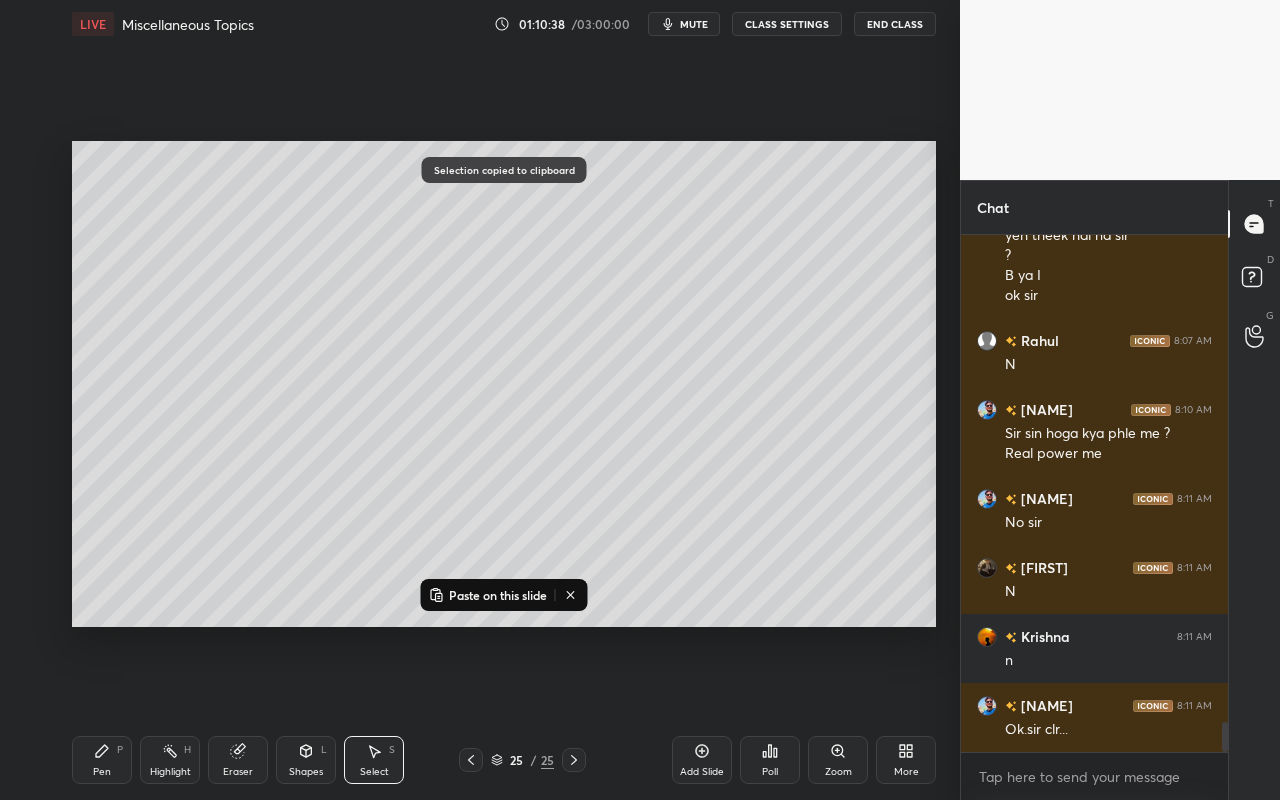 scroll, scrollTop: 8463, scrollLeft: 0, axis: vertical 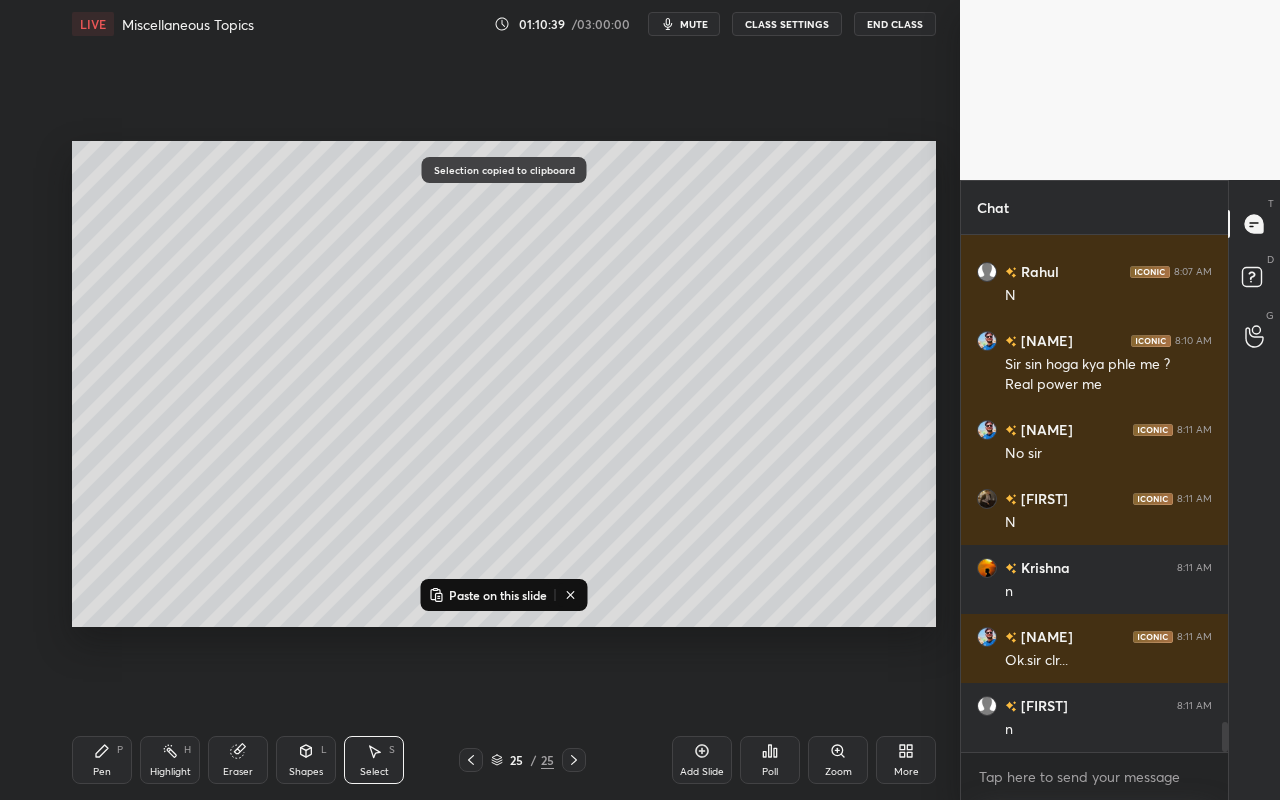 click 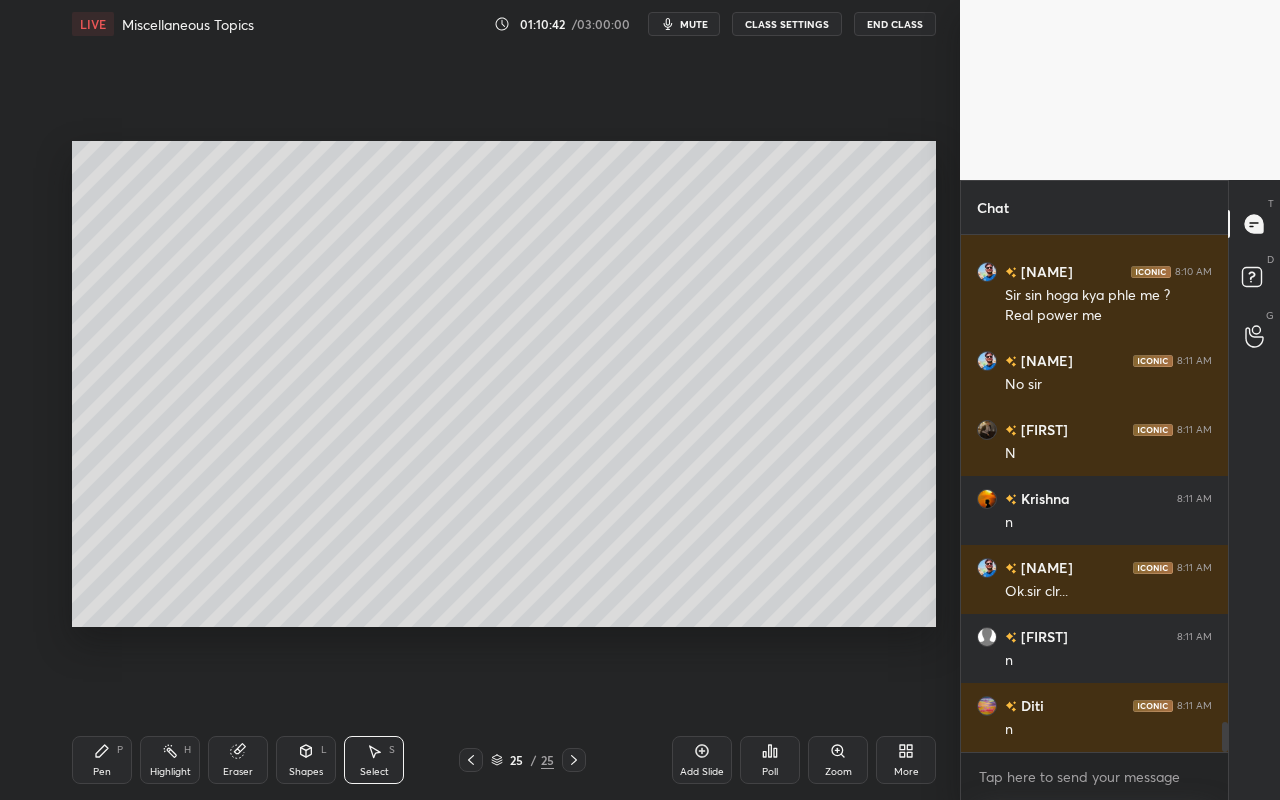 click on "Add Slide" at bounding box center (702, 772) 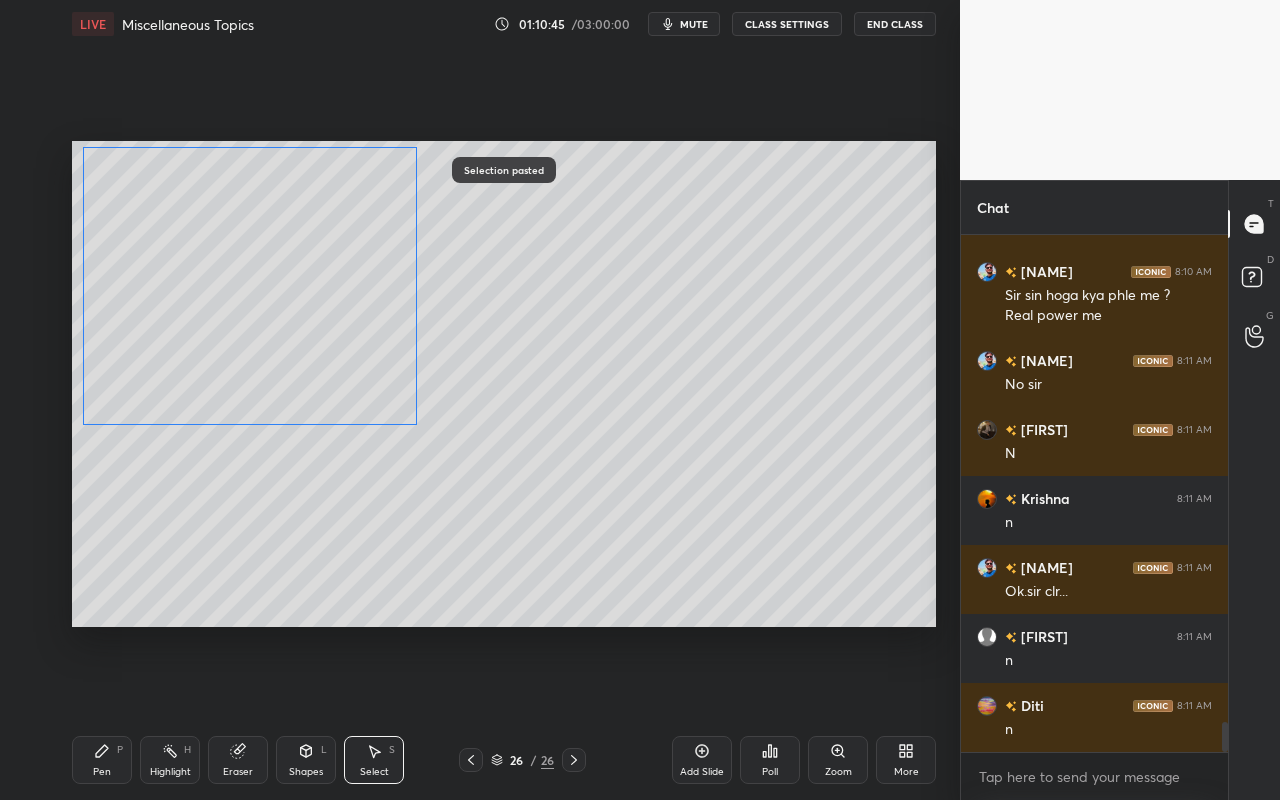 drag, startPoint x: 715, startPoint y: 405, endPoint x: 276, endPoint y: 366, distance: 440.72894 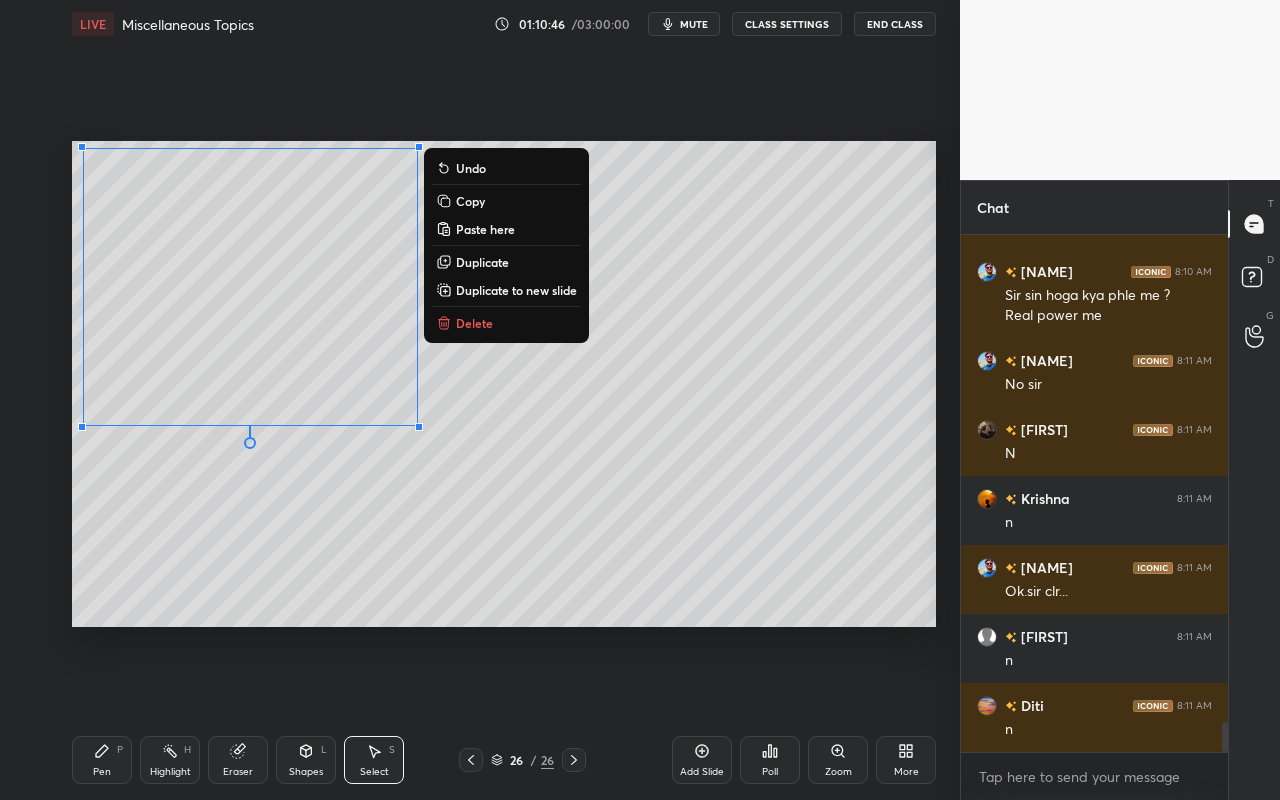 click on "0 ° Undo Copy Paste here Duplicate Duplicate to new slide Delete" at bounding box center (504, 384) 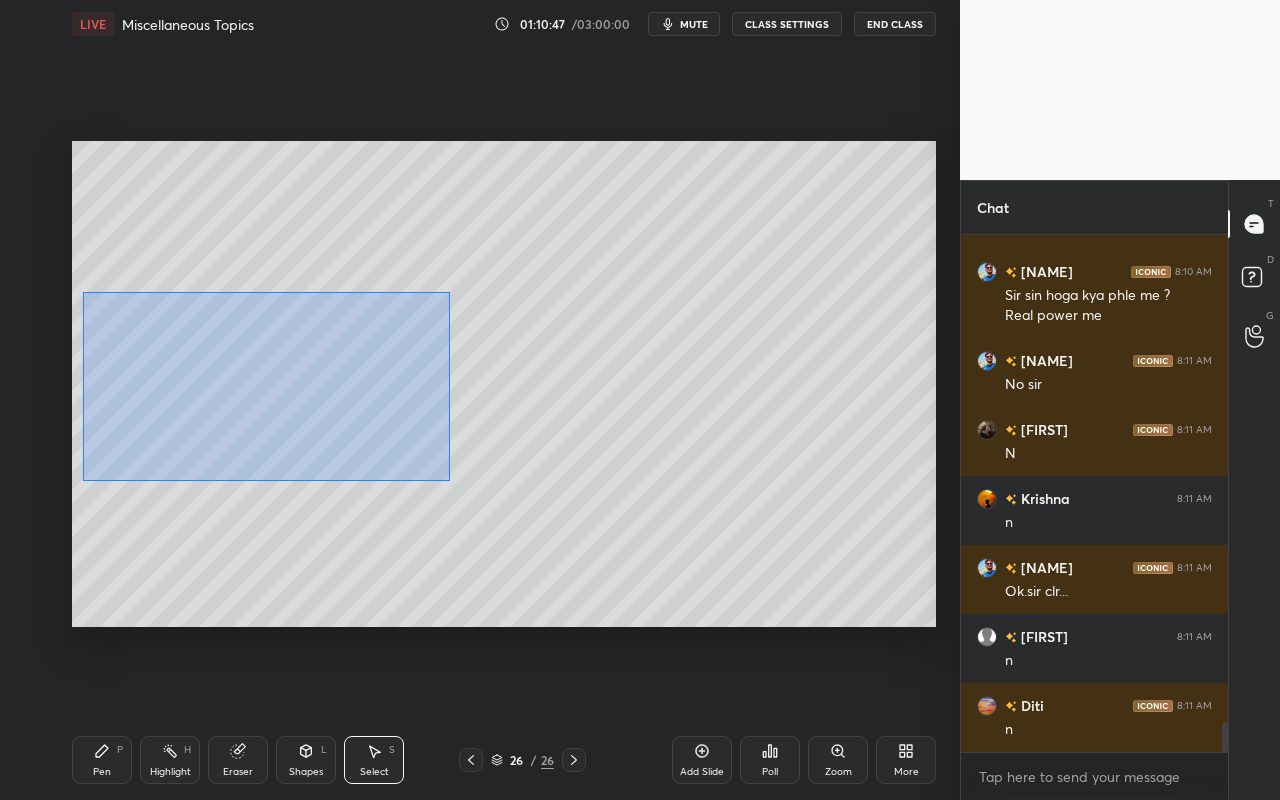 drag, startPoint x: 81, startPoint y: 290, endPoint x: 386, endPoint y: 456, distance: 347.24774 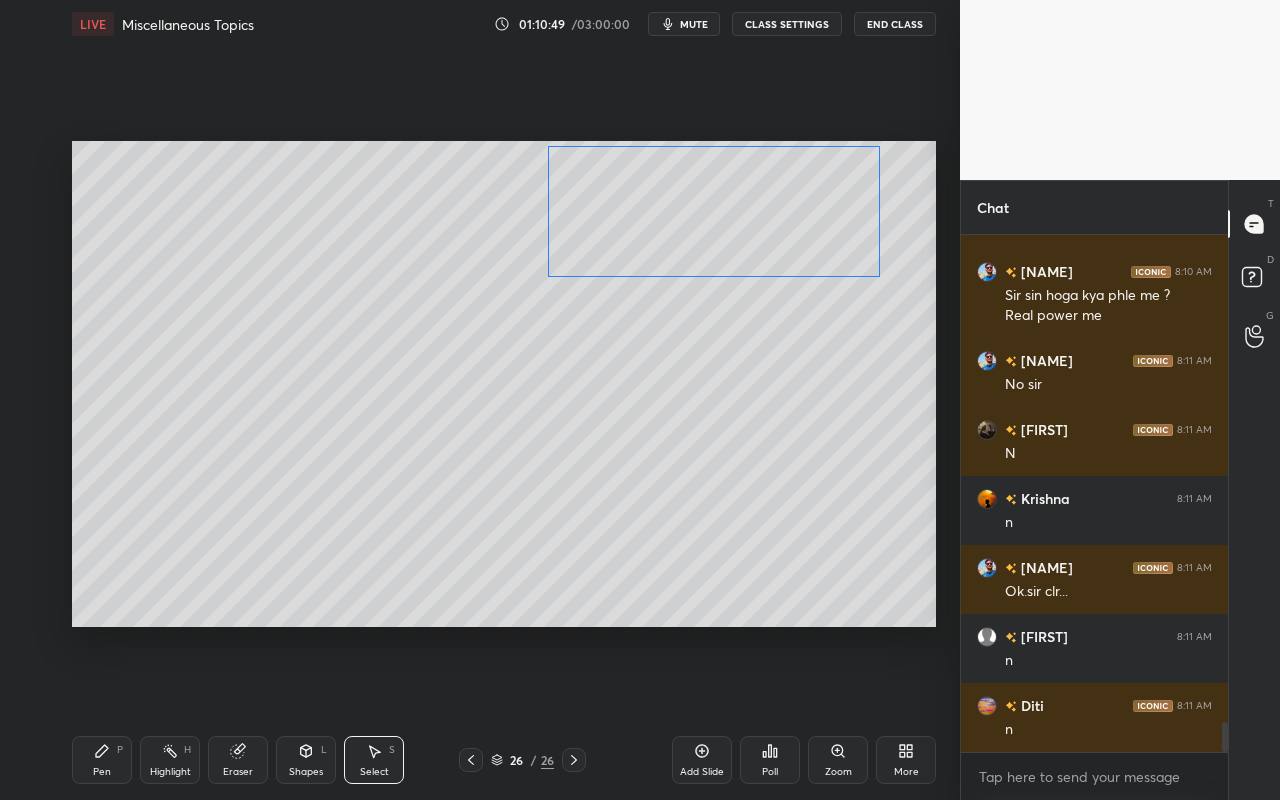 drag, startPoint x: 321, startPoint y: 394, endPoint x: 734, endPoint y: 247, distance: 438.3811 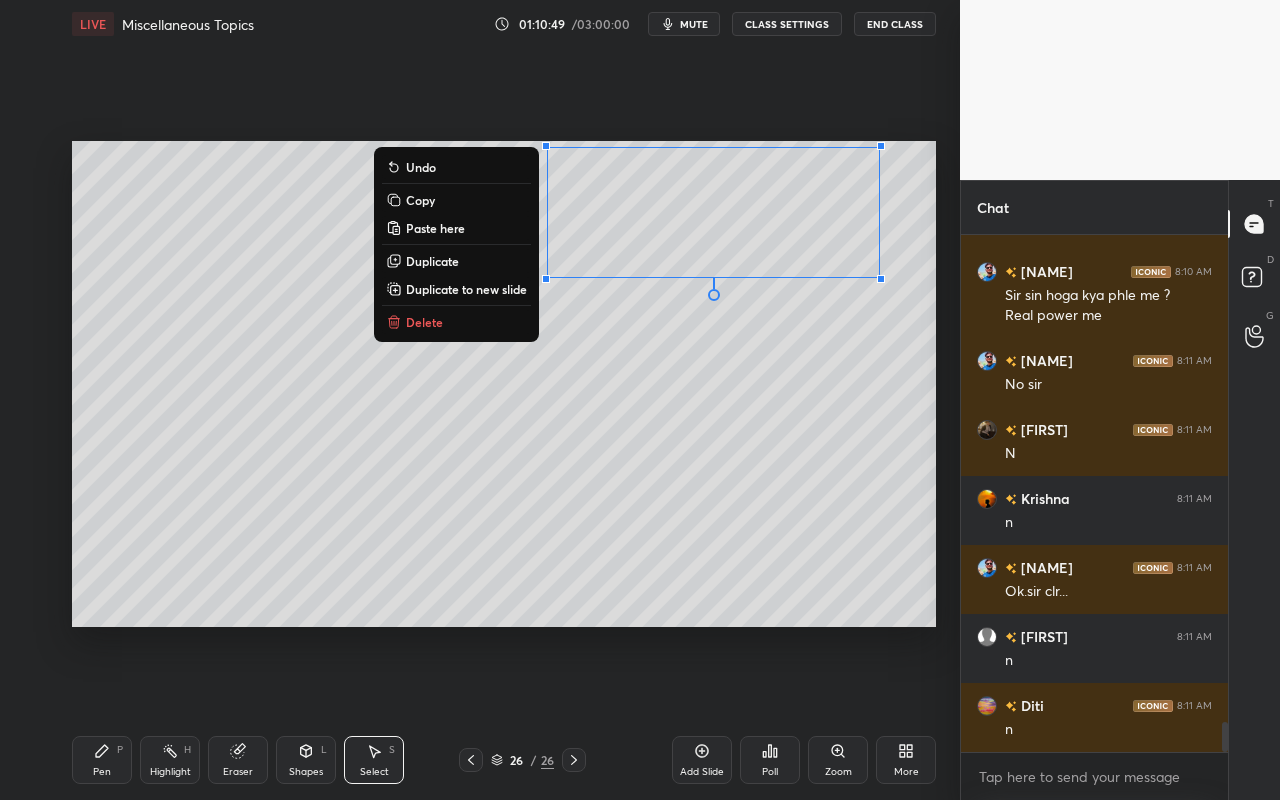 click on "0 ° Undo Copy Paste here Duplicate Duplicate to new slide Delete" at bounding box center [504, 384] 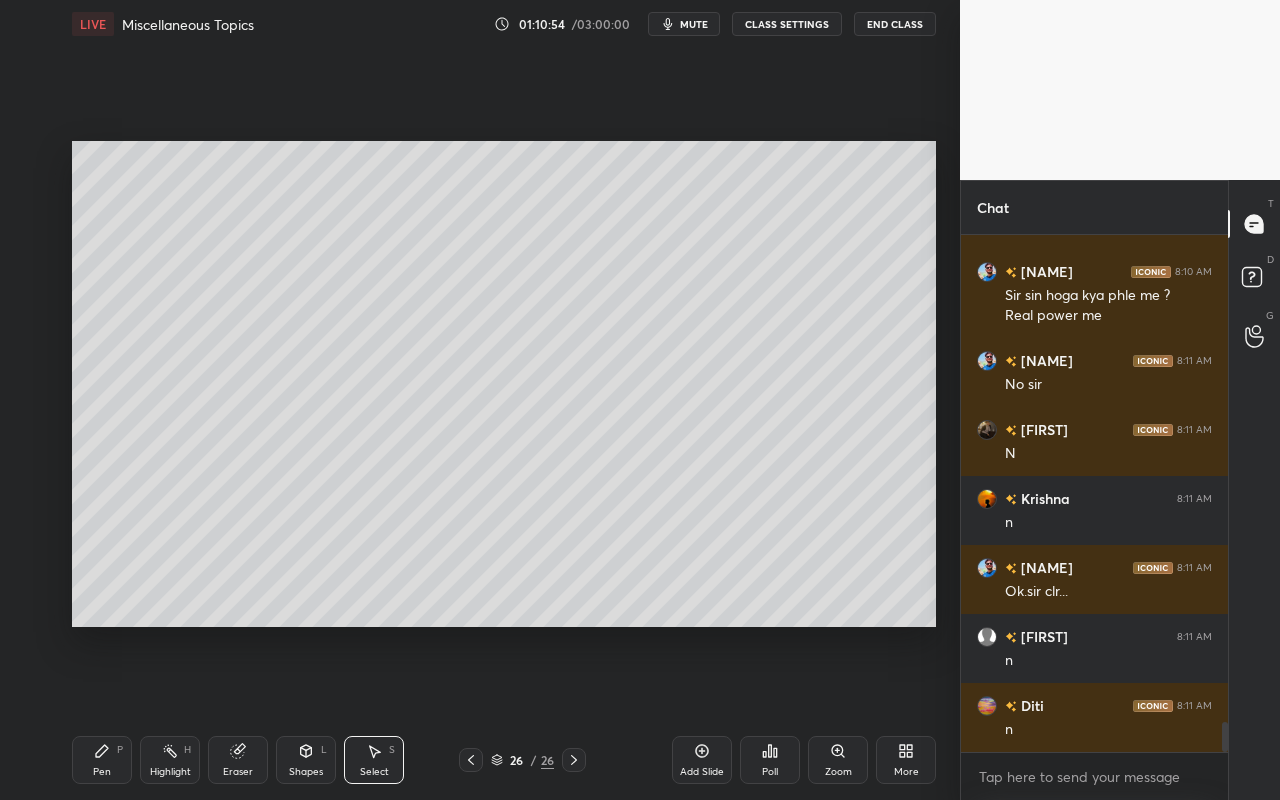 click on "Shapes L" at bounding box center [306, 760] 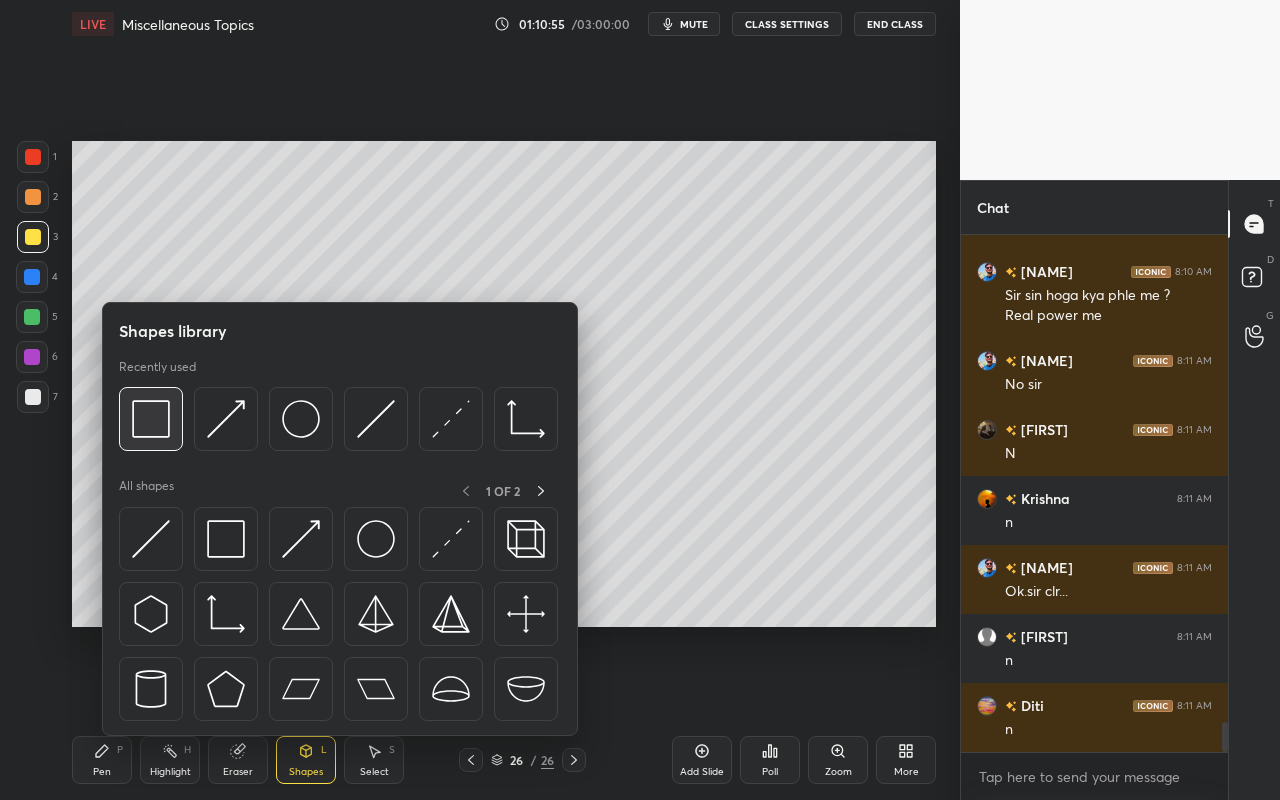 click at bounding box center [151, 419] 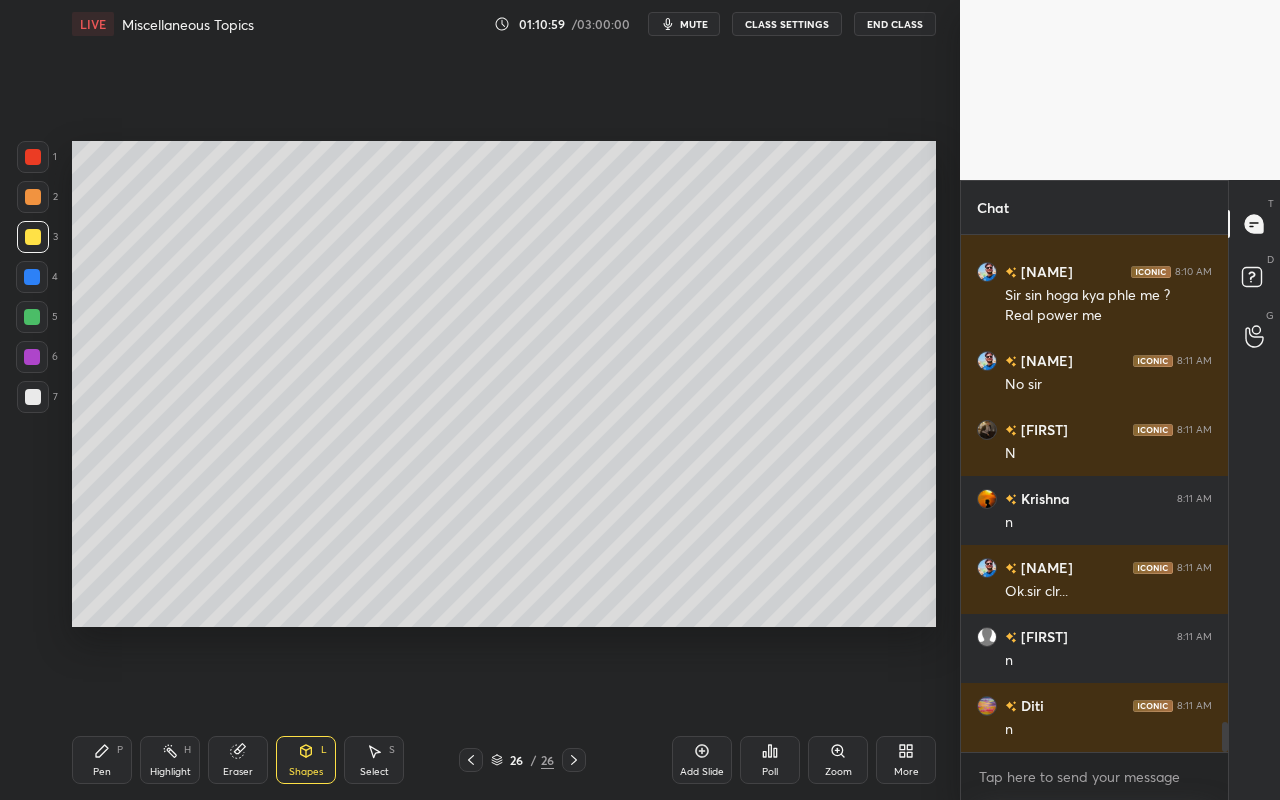 drag, startPoint x: 86, startPoint y: 749, endPoint x: 96, endPoint y: 737, distance: 15.6205 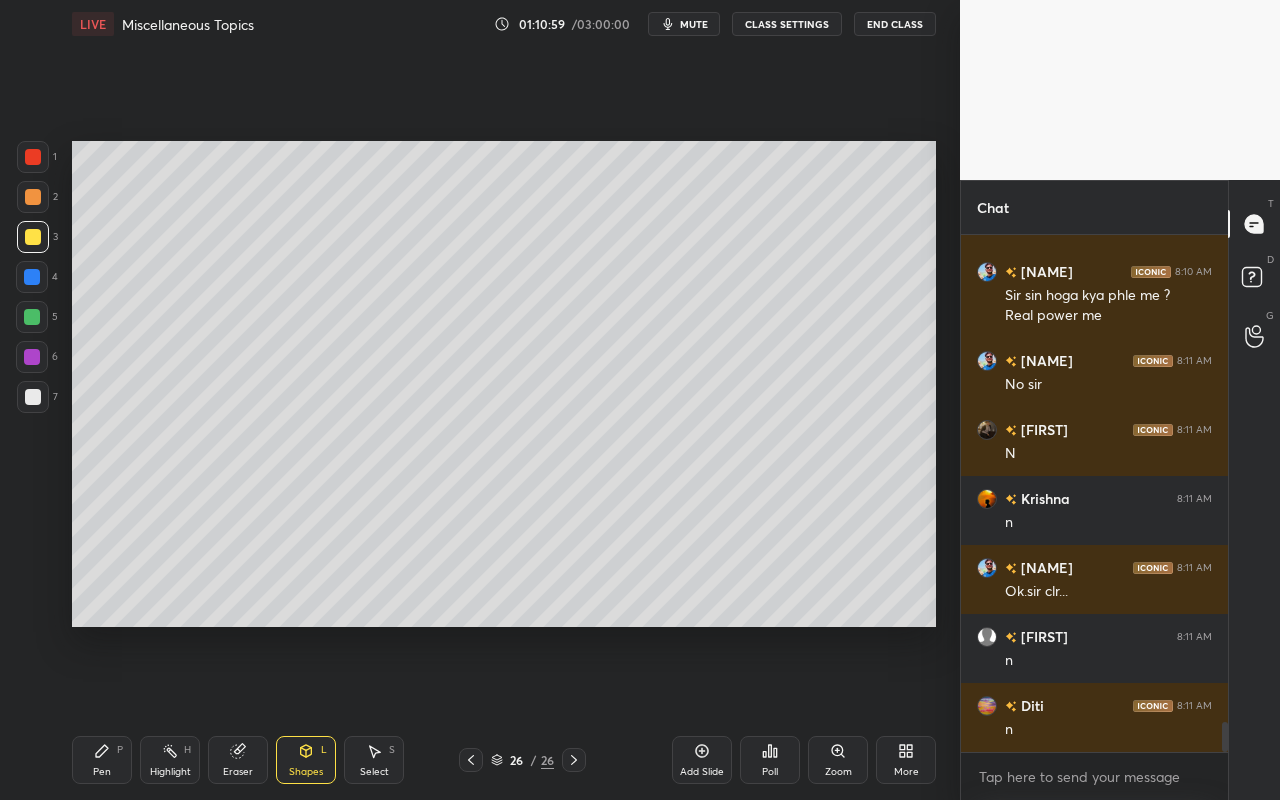 click on "Pen P" at bounding box center (102, 760) 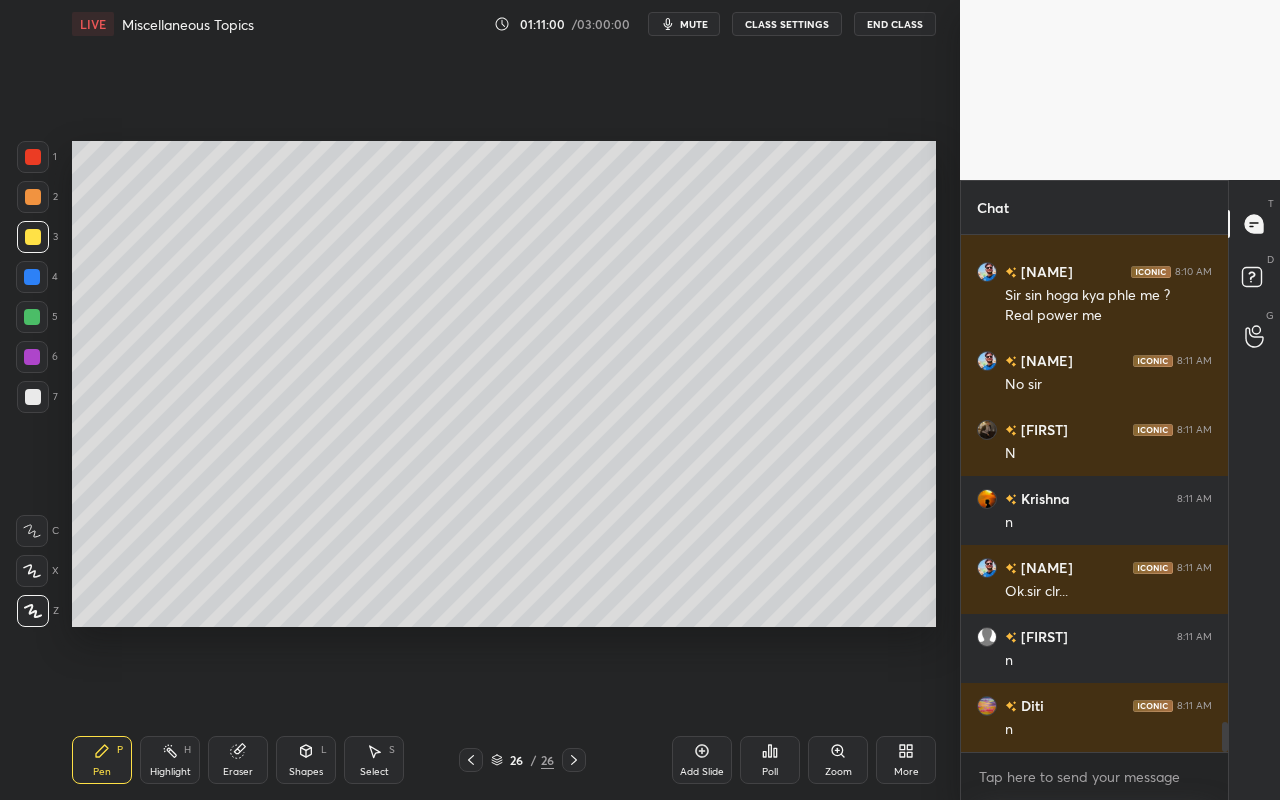 click at bounding box center (32, 317) 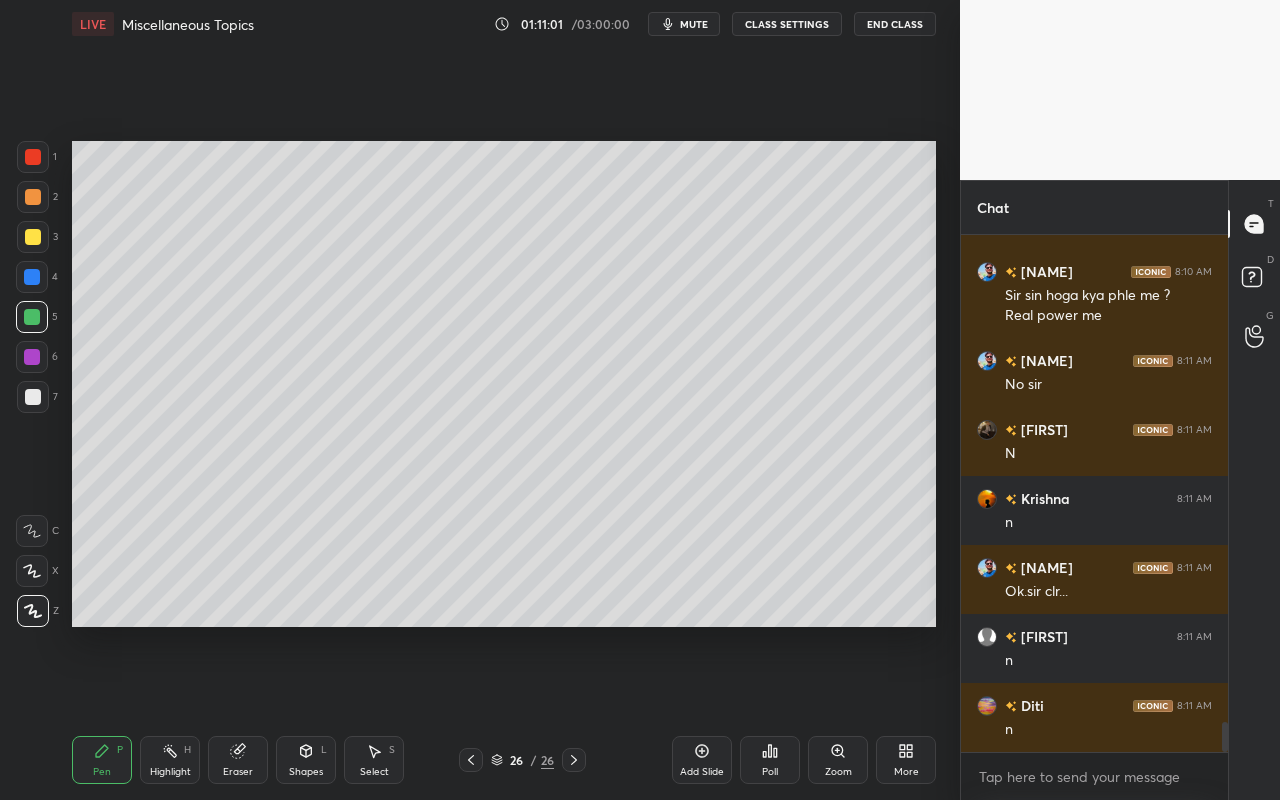 click at bounding box center (33, 397) 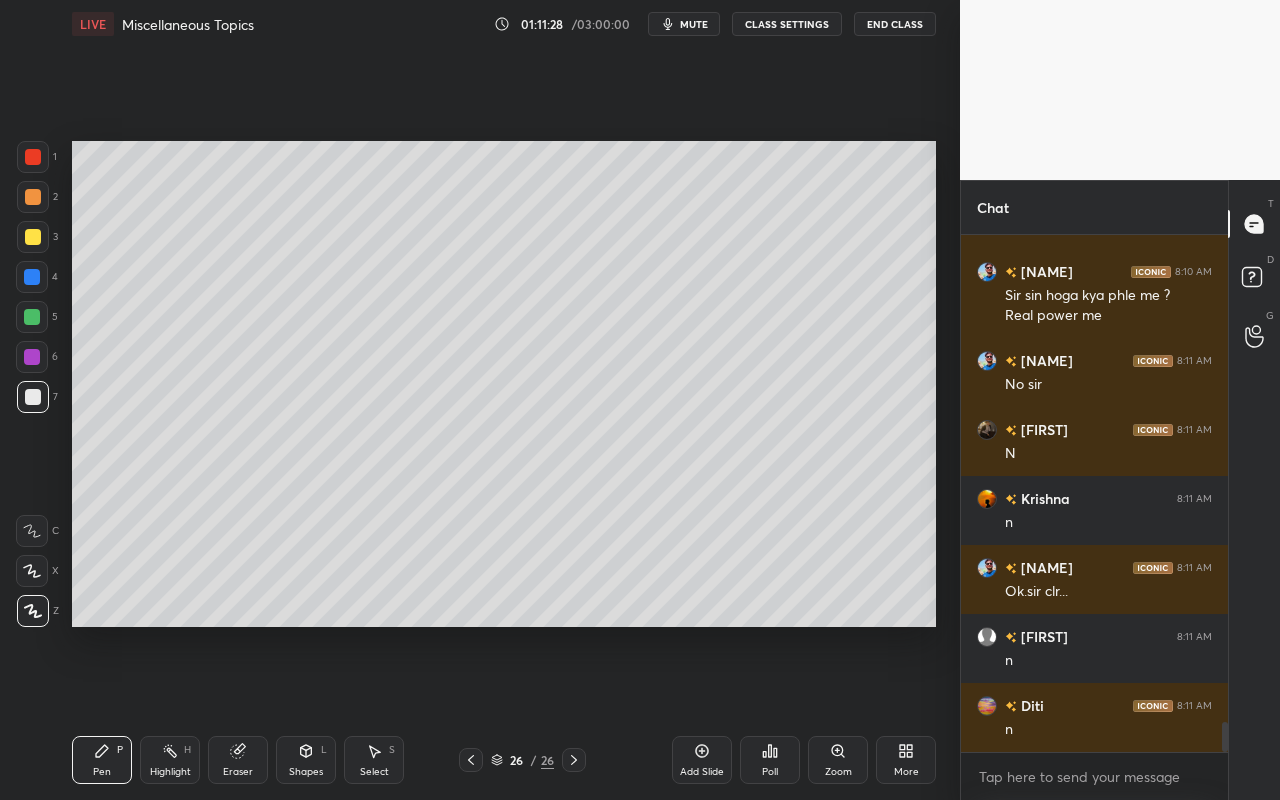 click on "Shapes L" at bounding box center [306, 760] 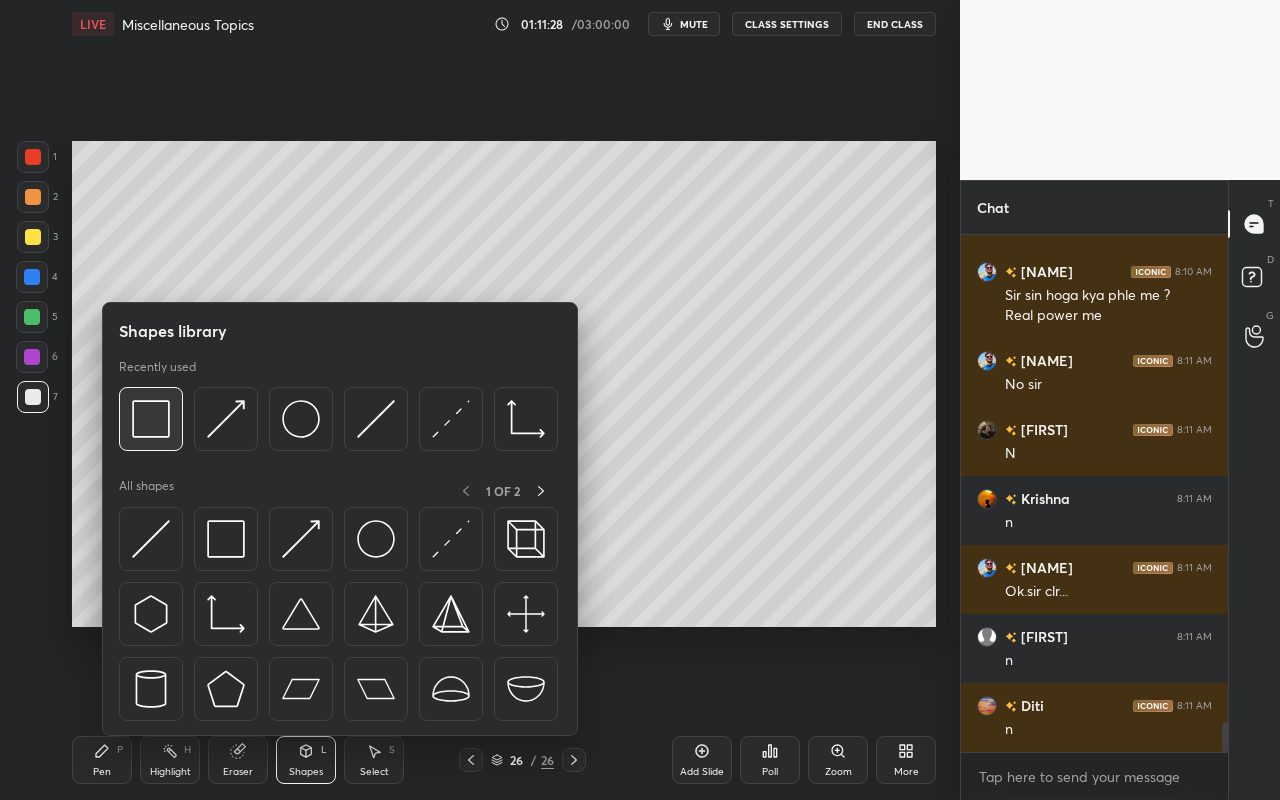 click at bounding box center (151, 419) 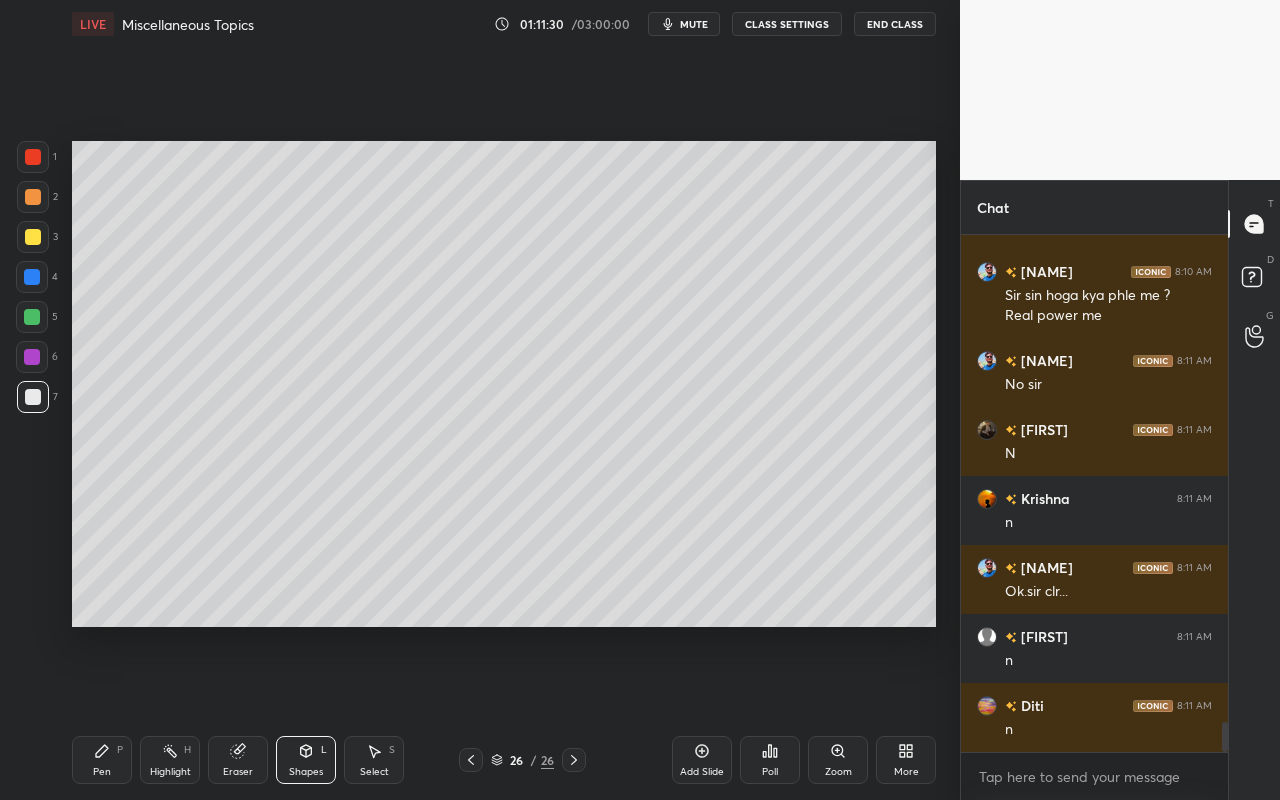 click on "Pen P" at bounding box center [102, 760] 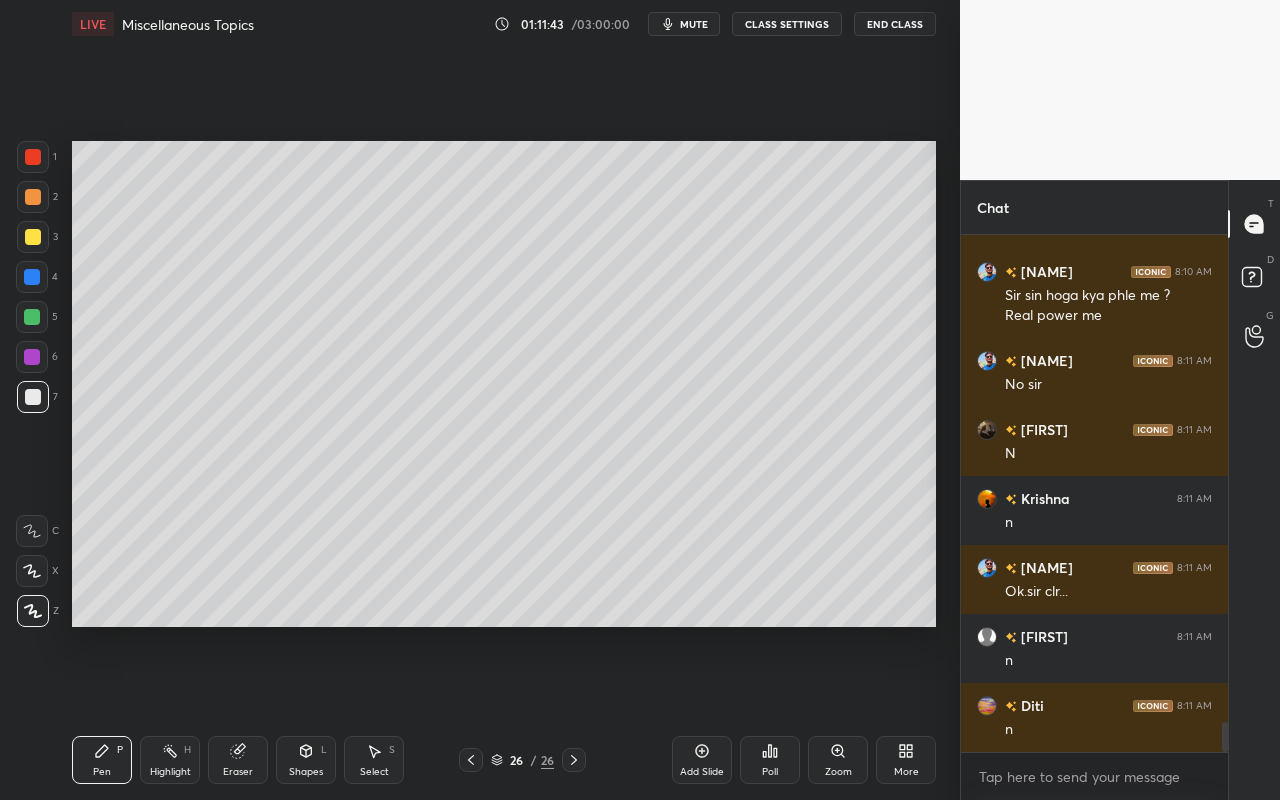 click on "Shapes L" at bounding box center [306, 760] 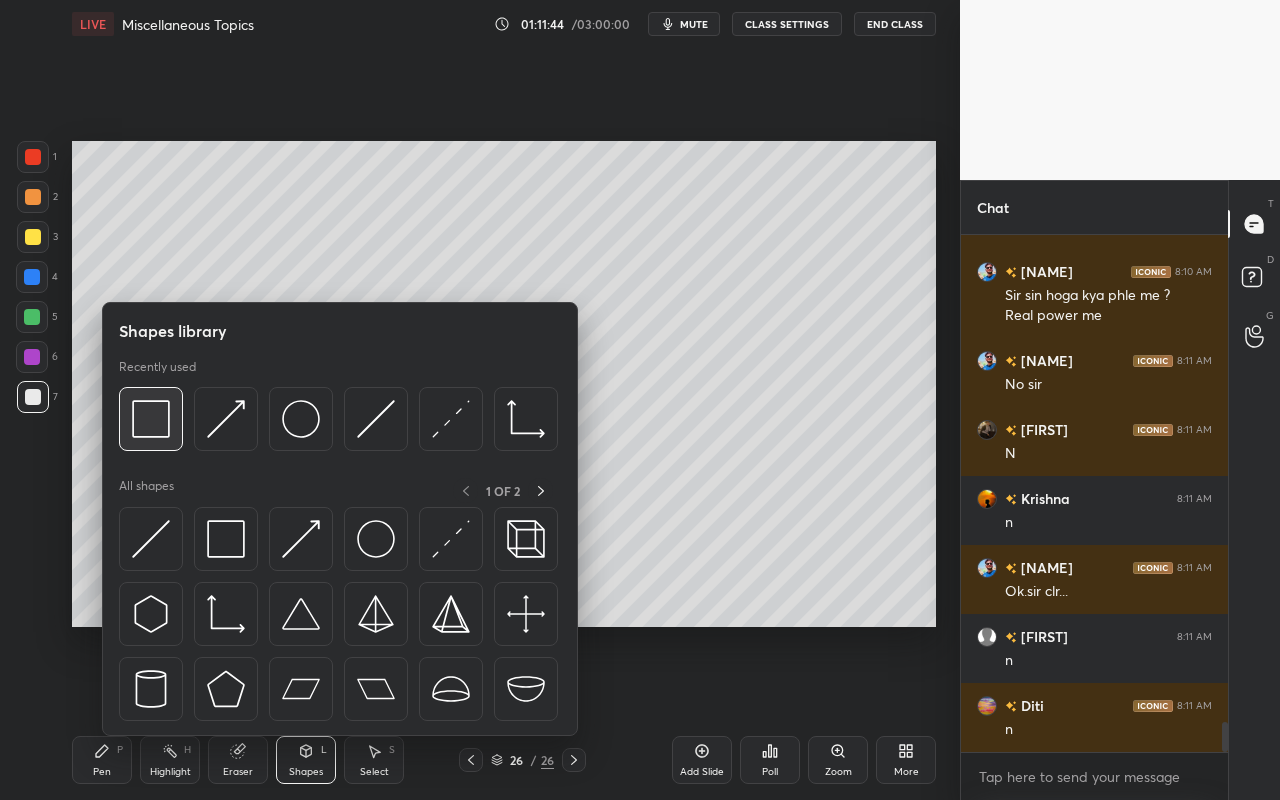 click at bounding box center [151, 419] 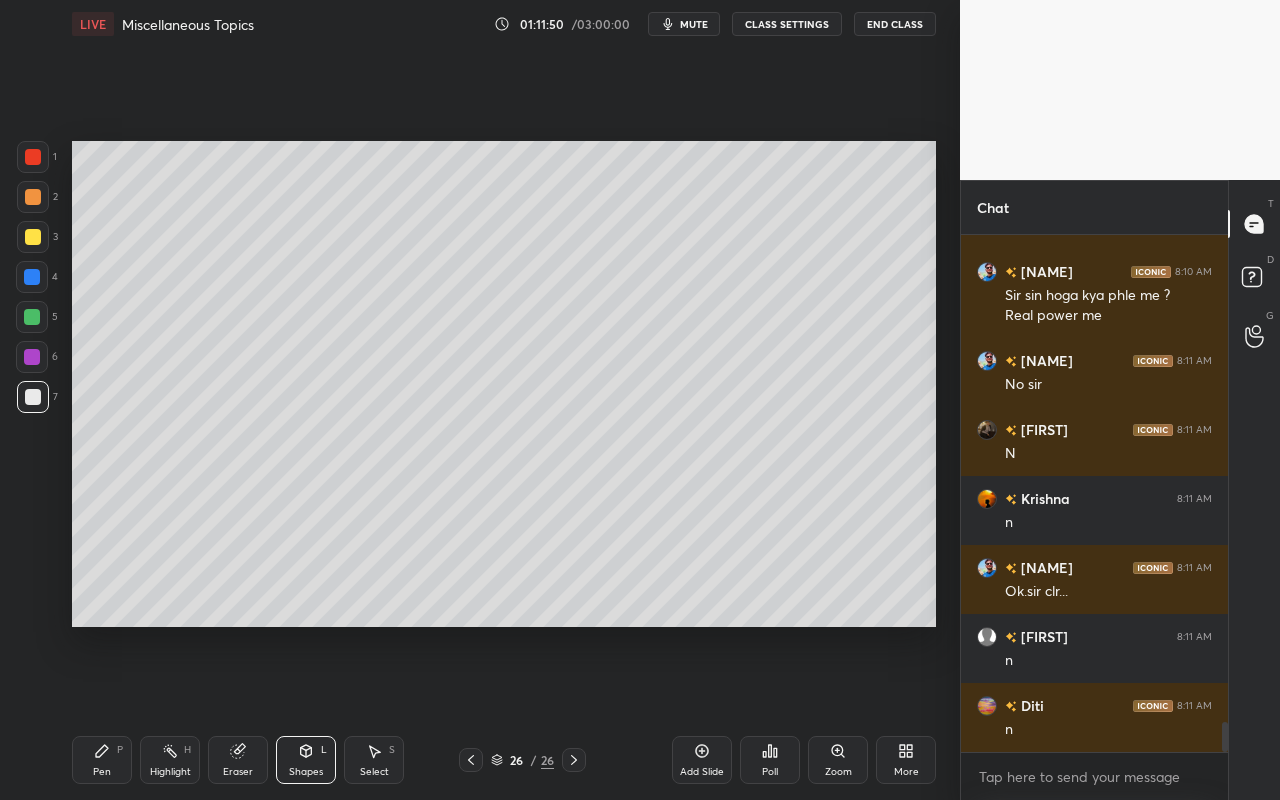 click on "Highlight H" at bounding box center [170, 760] 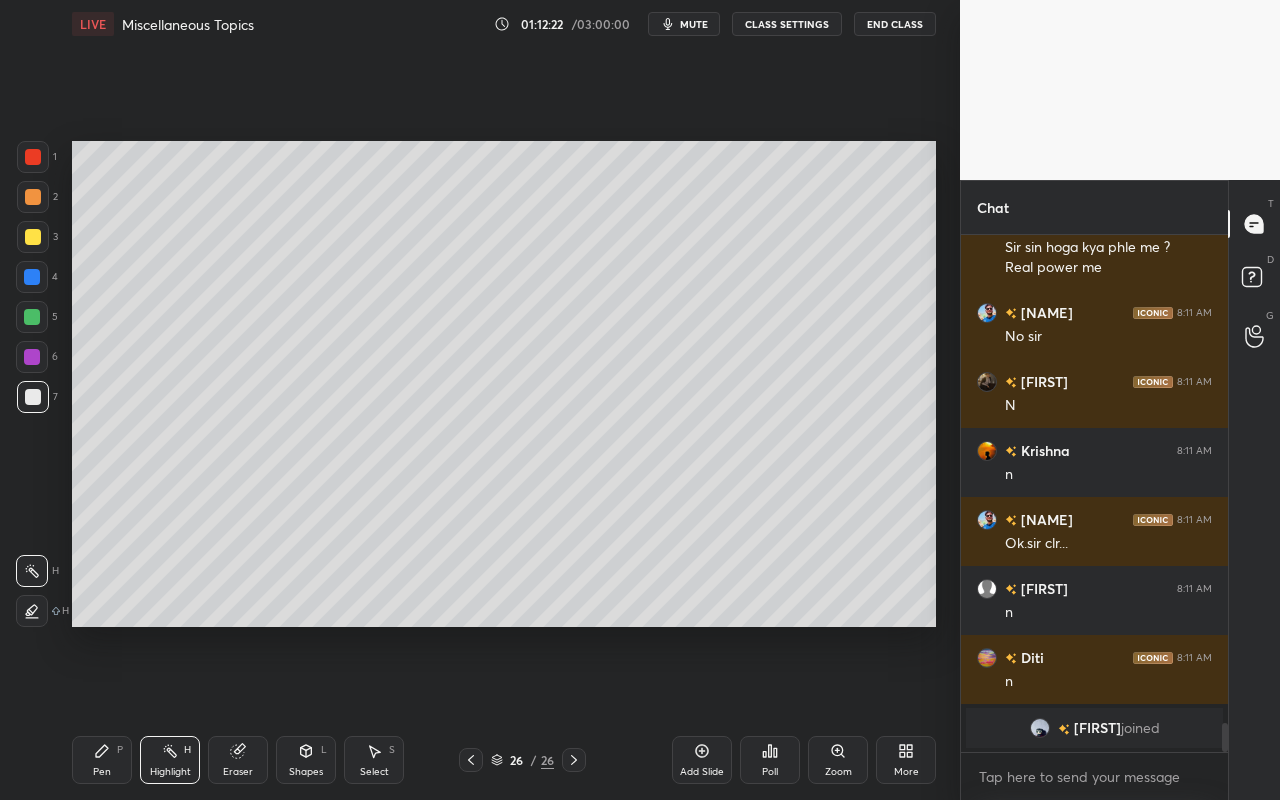 scroll, scrollTop: 7119, scrollLeft: 0, axis: vertical 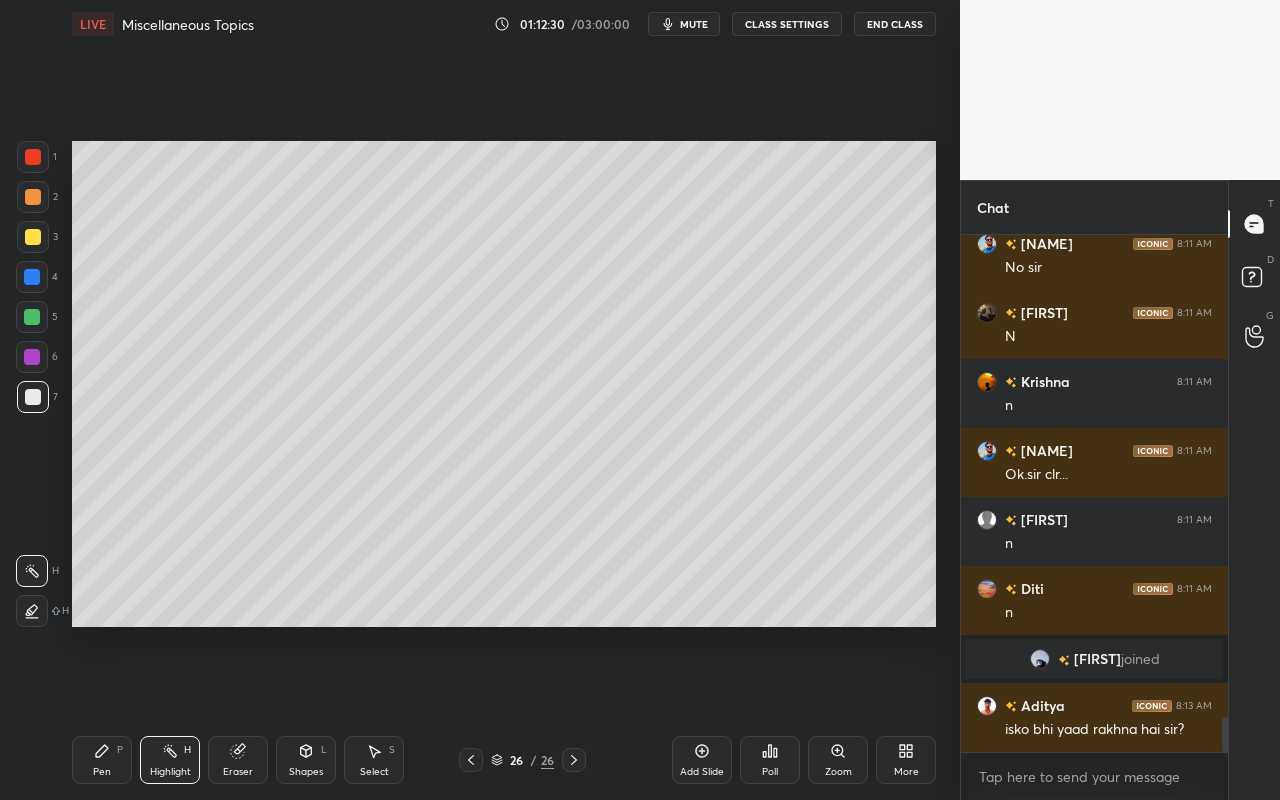 drag, startPoint x: 183, startPoint y: 754, endPoint x: 249, endPoint y: 630, distance: 140.47064 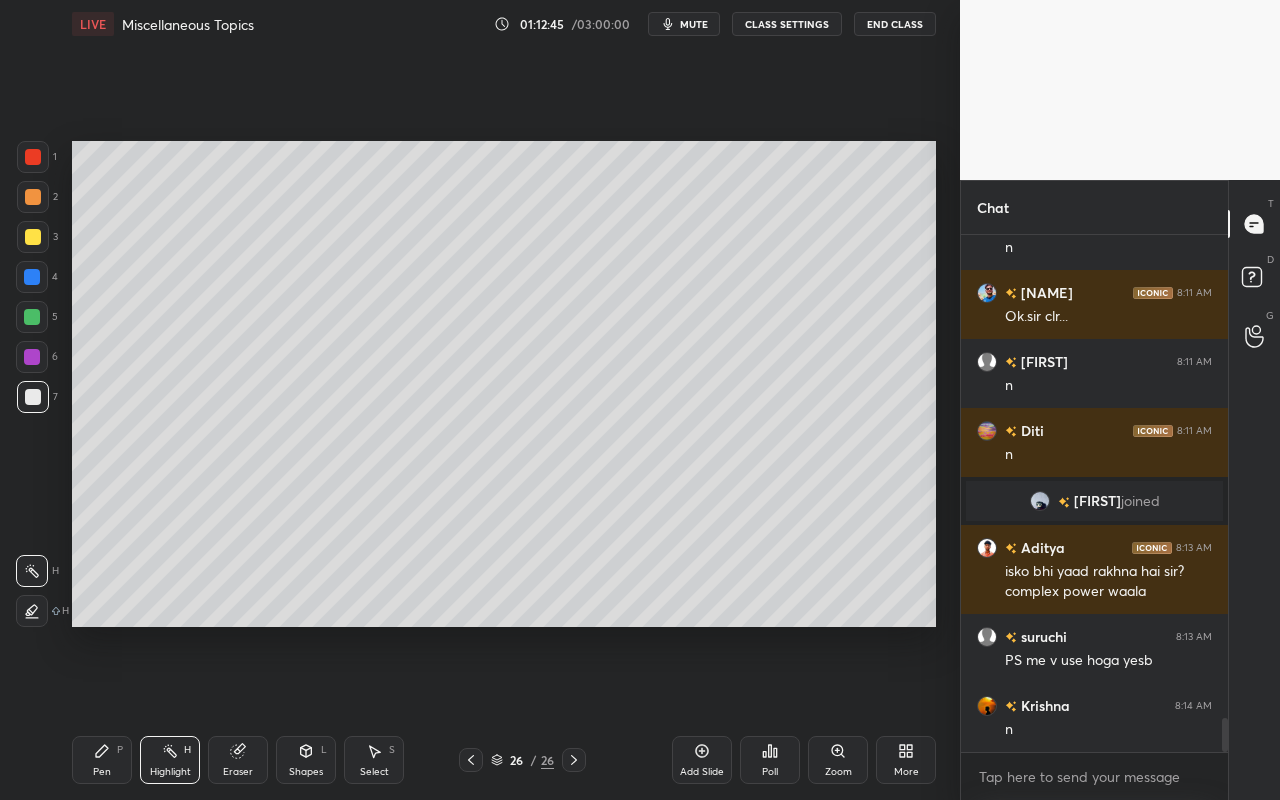 scroll, scrollTop: 7346, scrollLeft: 0, axis: vertical 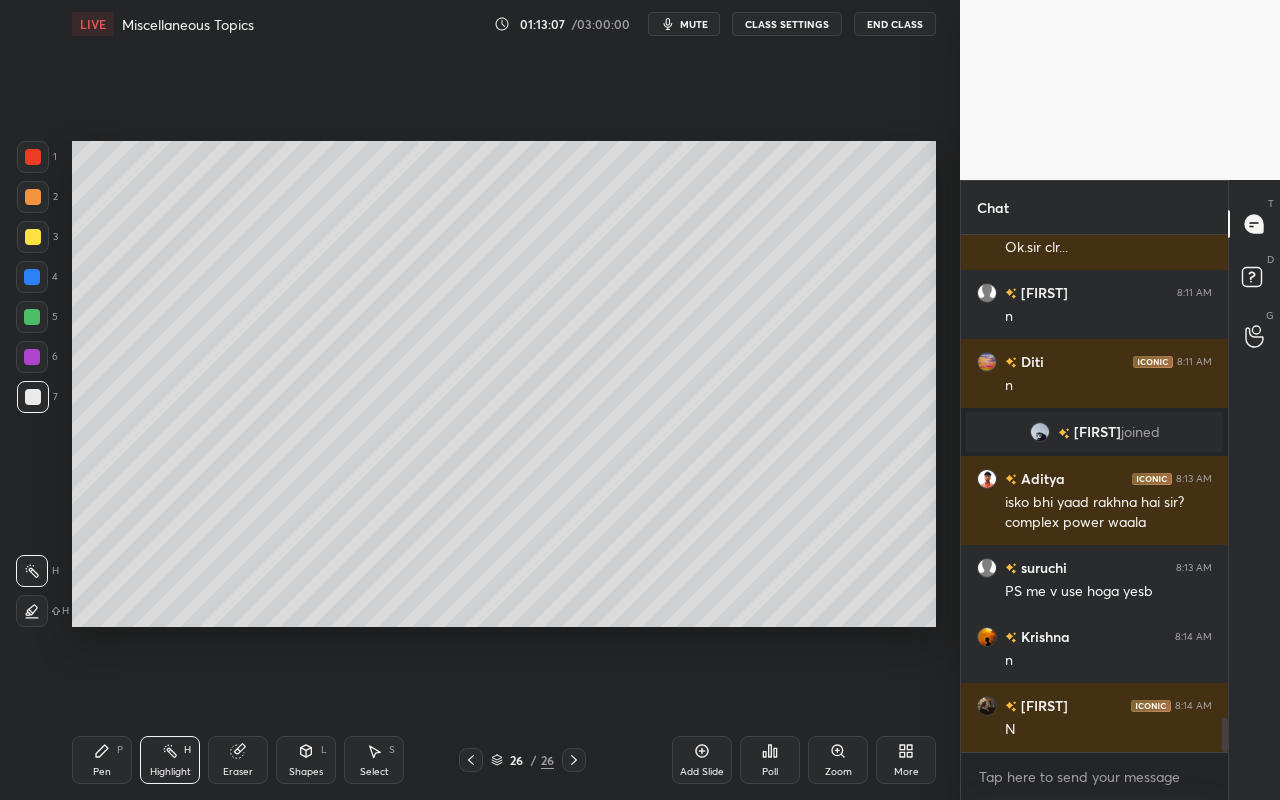 drag, startPoint x: 163, startPoint y: 774, endPoint x: 187, endPoint y: 701, distance: 76.843994 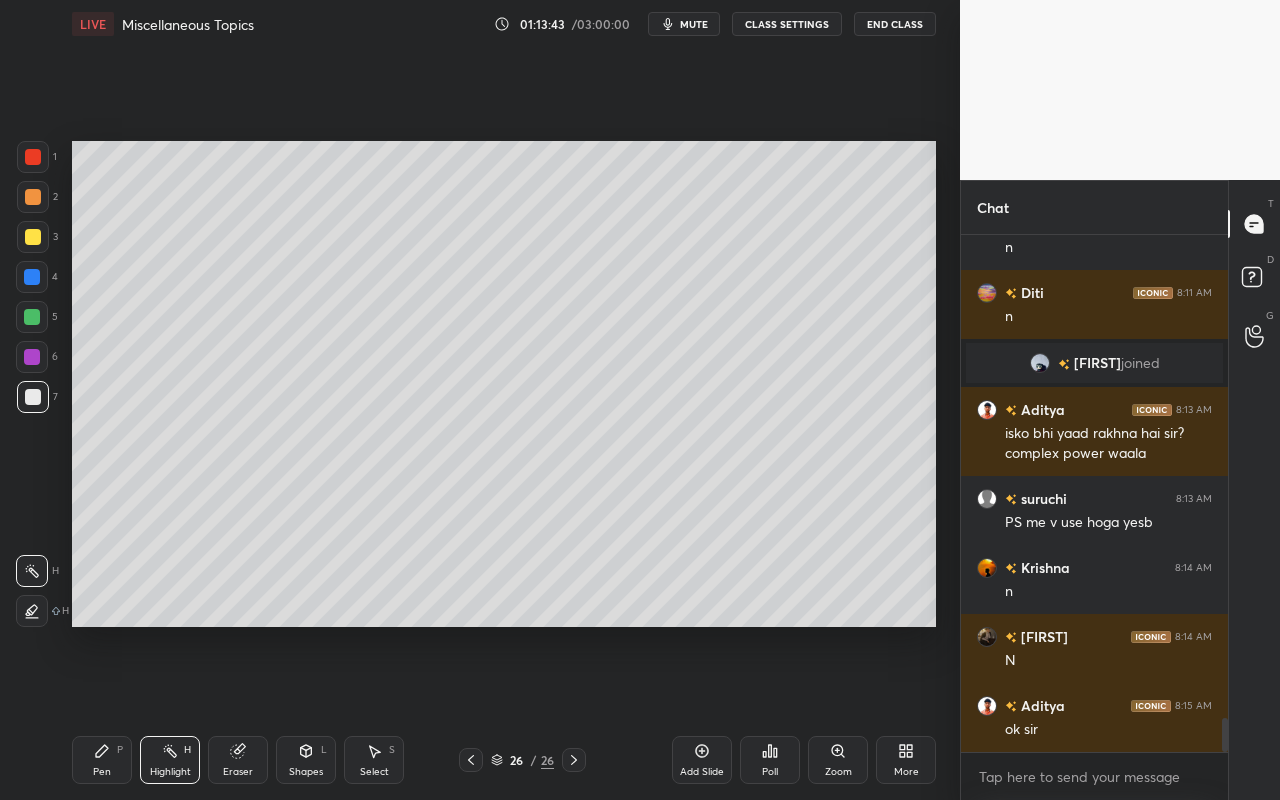 scroll, scrollTop: 7435, scrollLeft: 0, axis: vertical 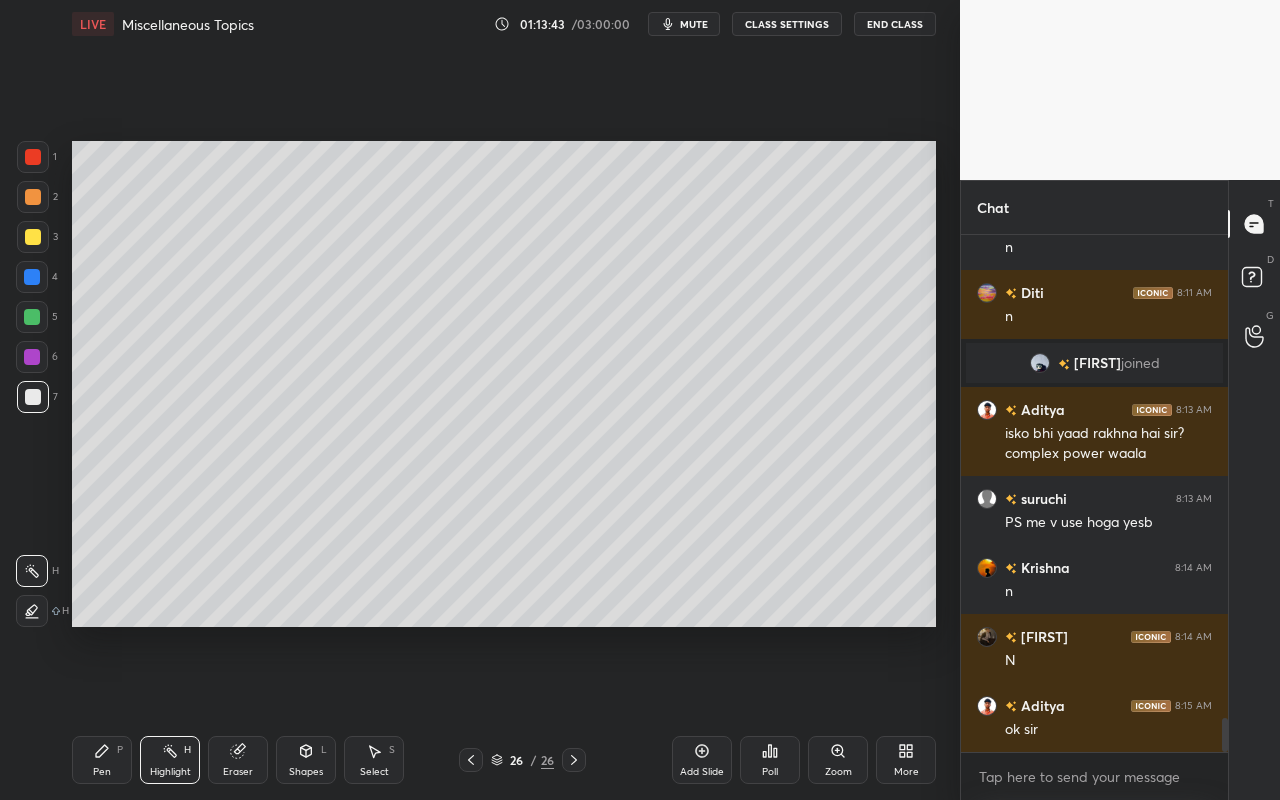 click 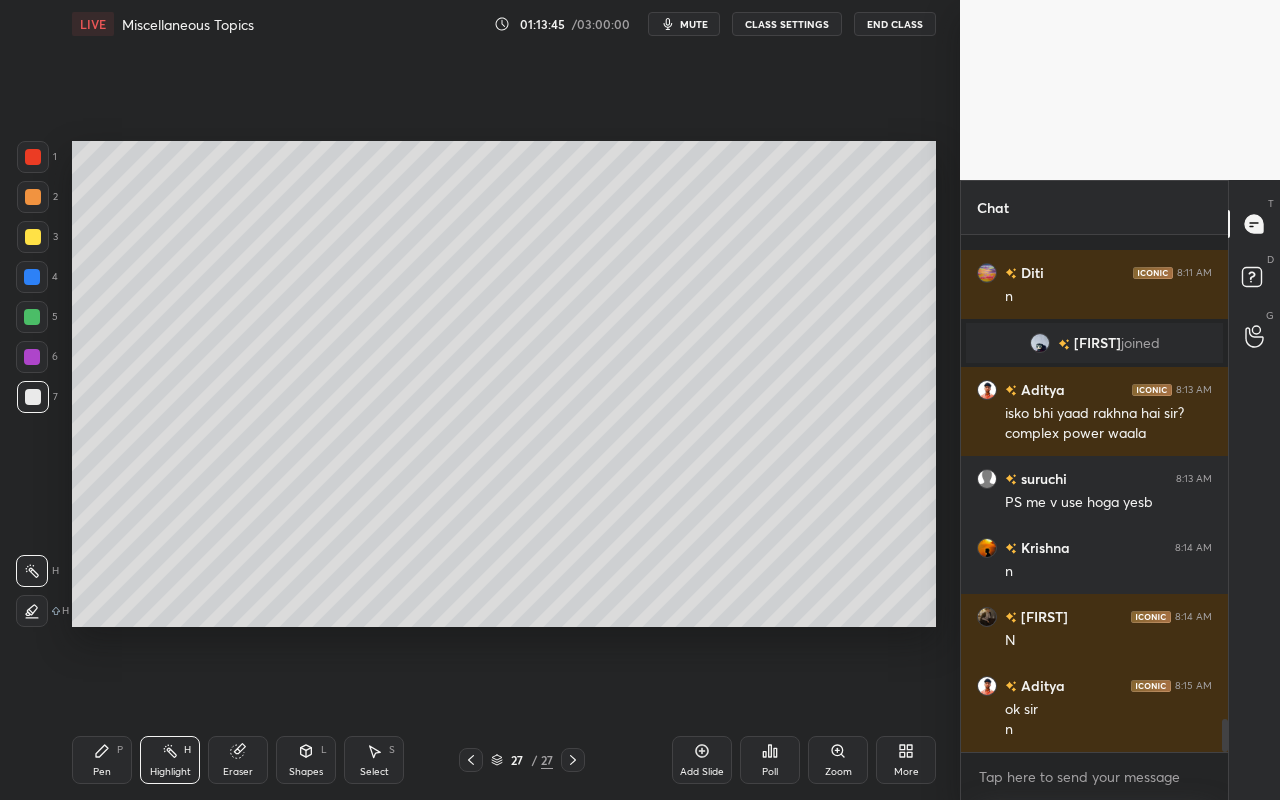 drag, startPoint x: 307, startPoint y: 754, endPoint x: 327, endPoint y: 739, distance: 25 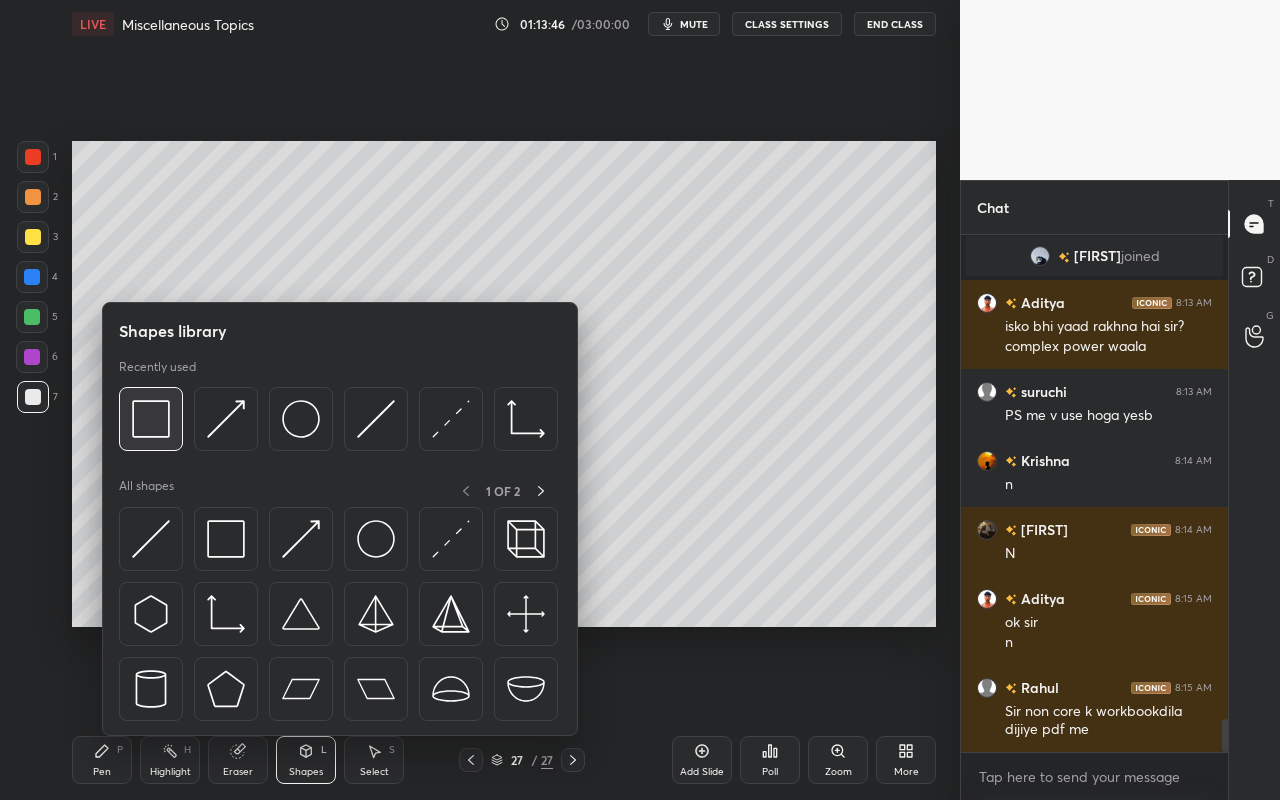 click at bounding box center [151, 419] 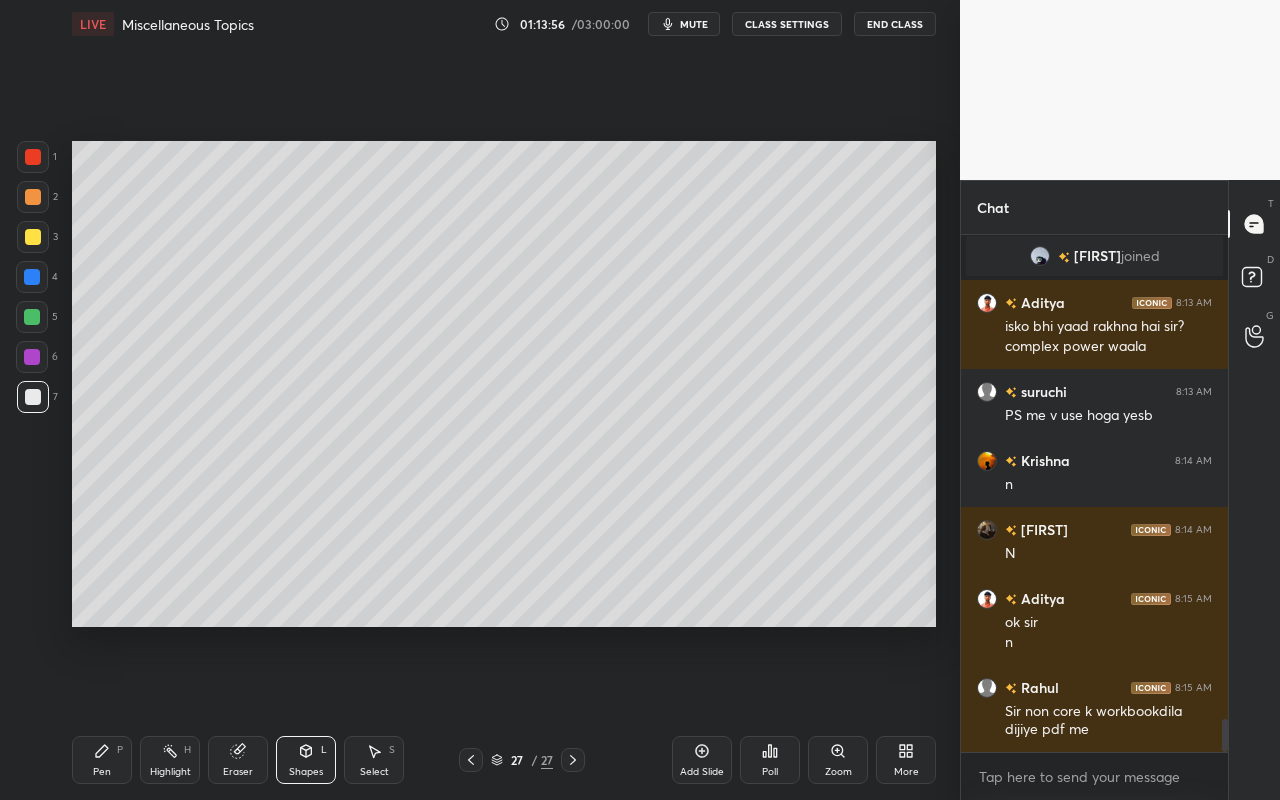 click at bounding box center (32, 277) 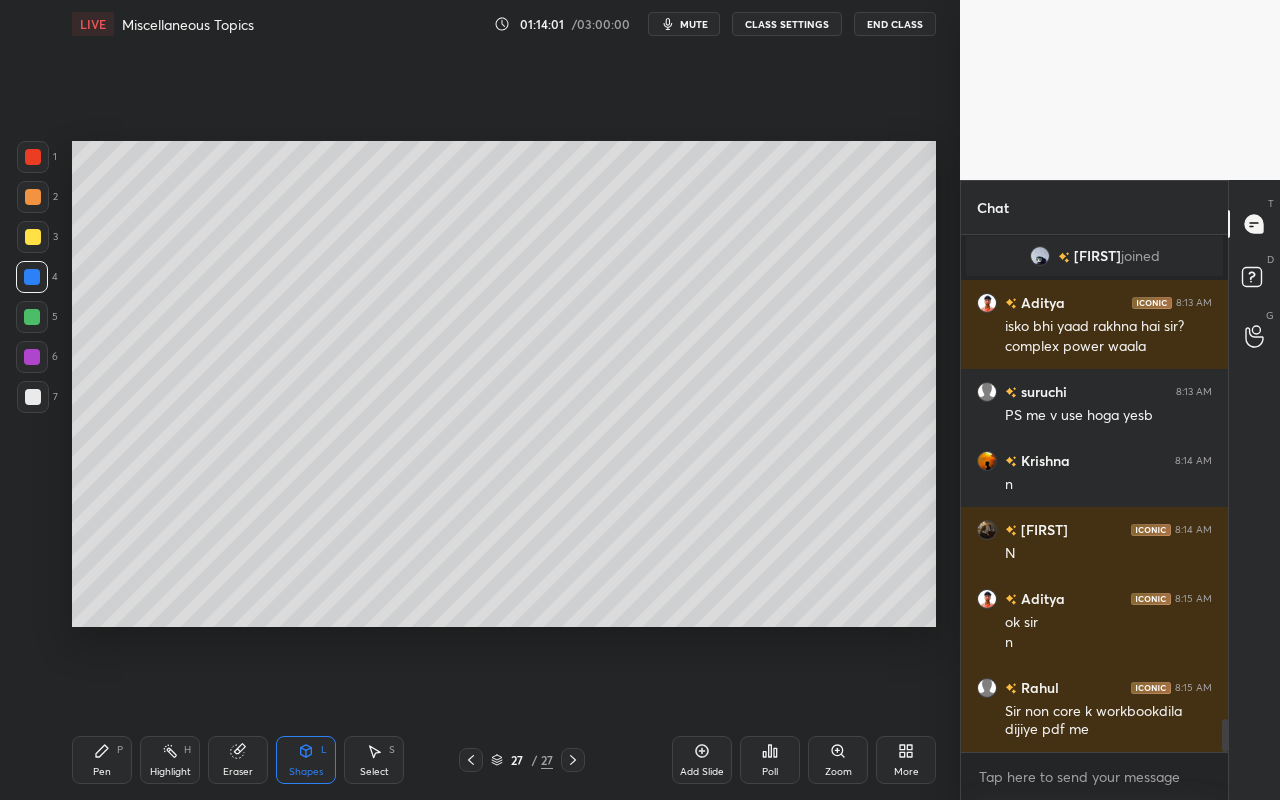 drag, startPoint x: 107, startPoint y: 747, endPoint x: 126, endPoint y: 631, distance: 117.54574 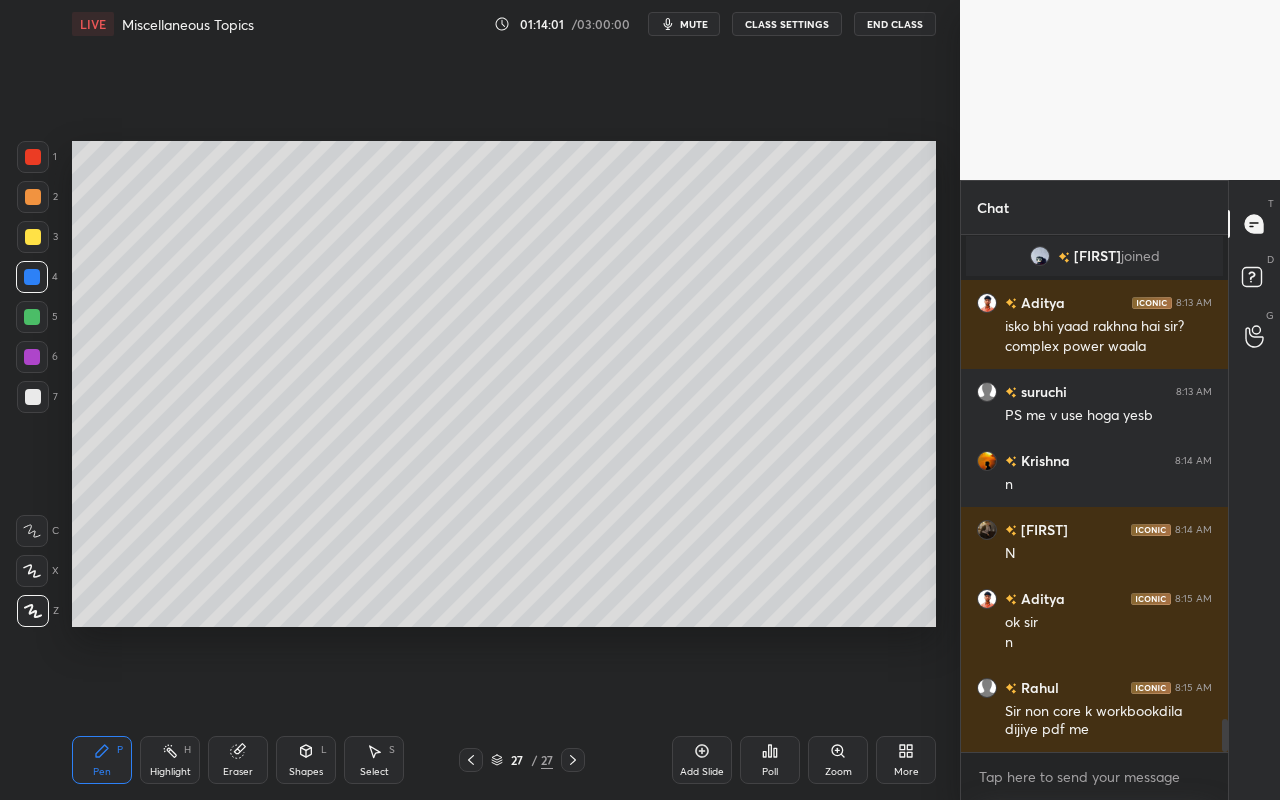 click at bounding box center (33, 237) 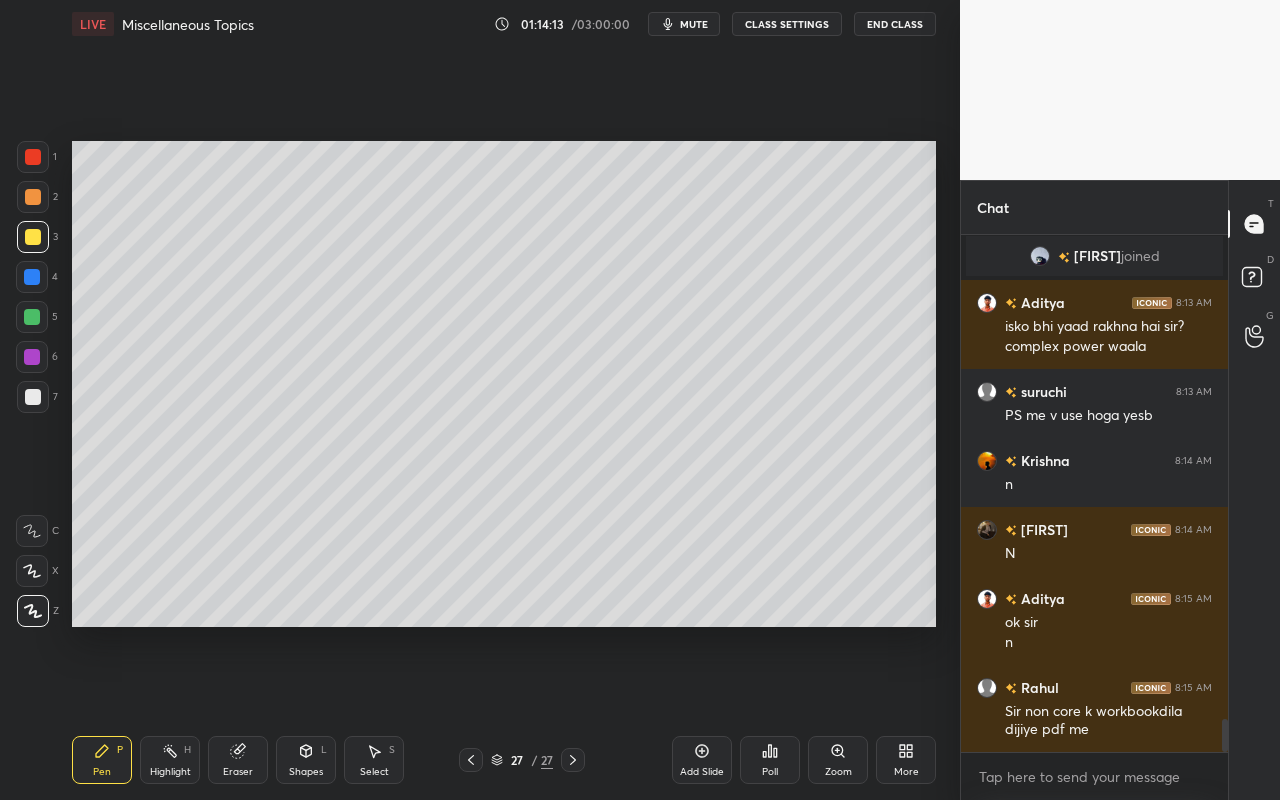 scroll, scrollTop: 7542, scrollLeft: 0, axis: vertical 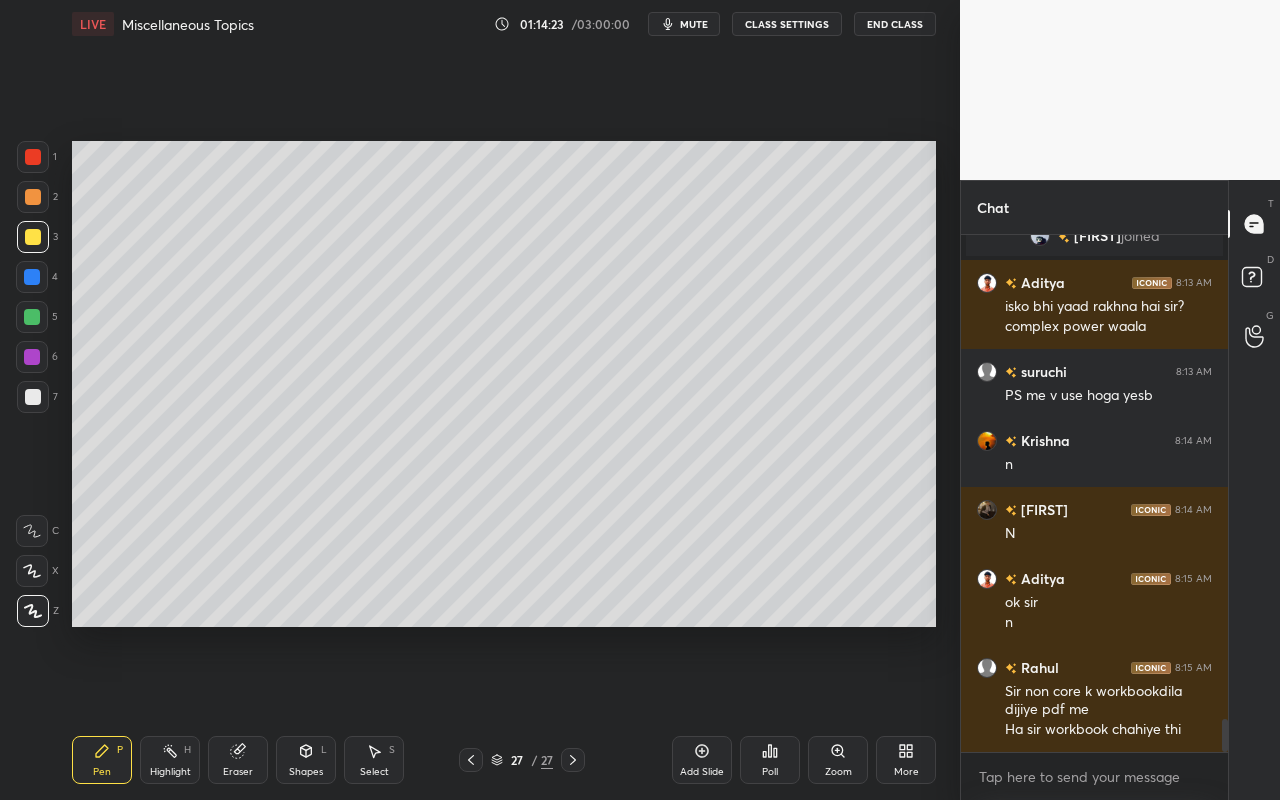 click 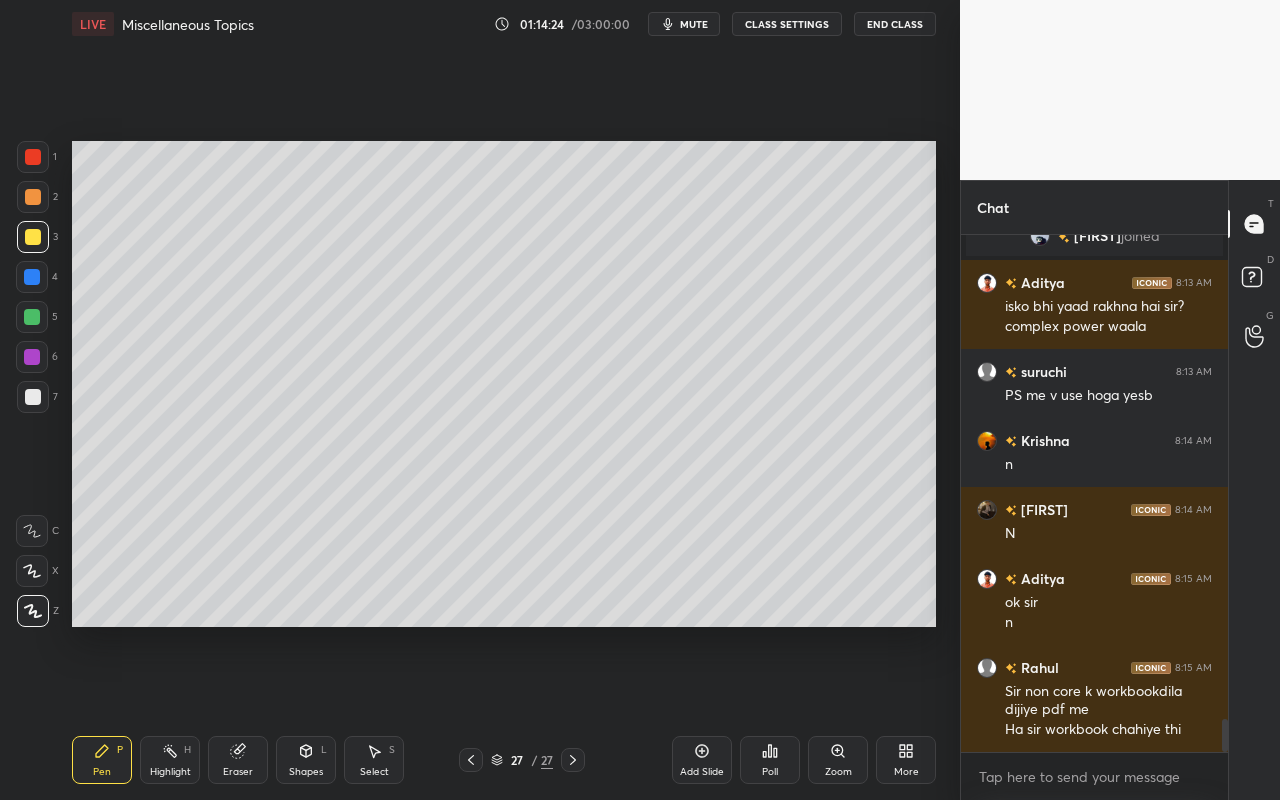 click at bounding box center (32, 317) 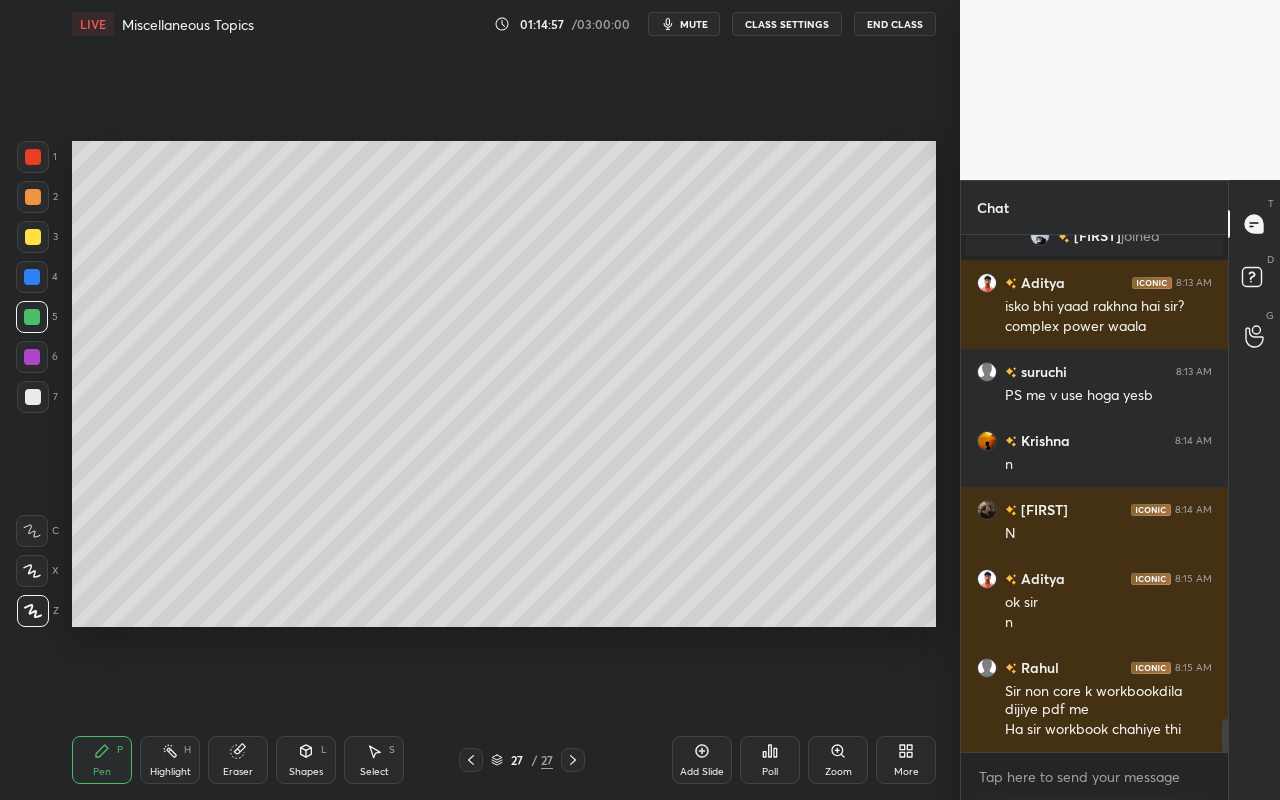 drag, startPoint x: 38, startPoint y: 238, endPoint x: 71, endPoint y: 238, distance: 33 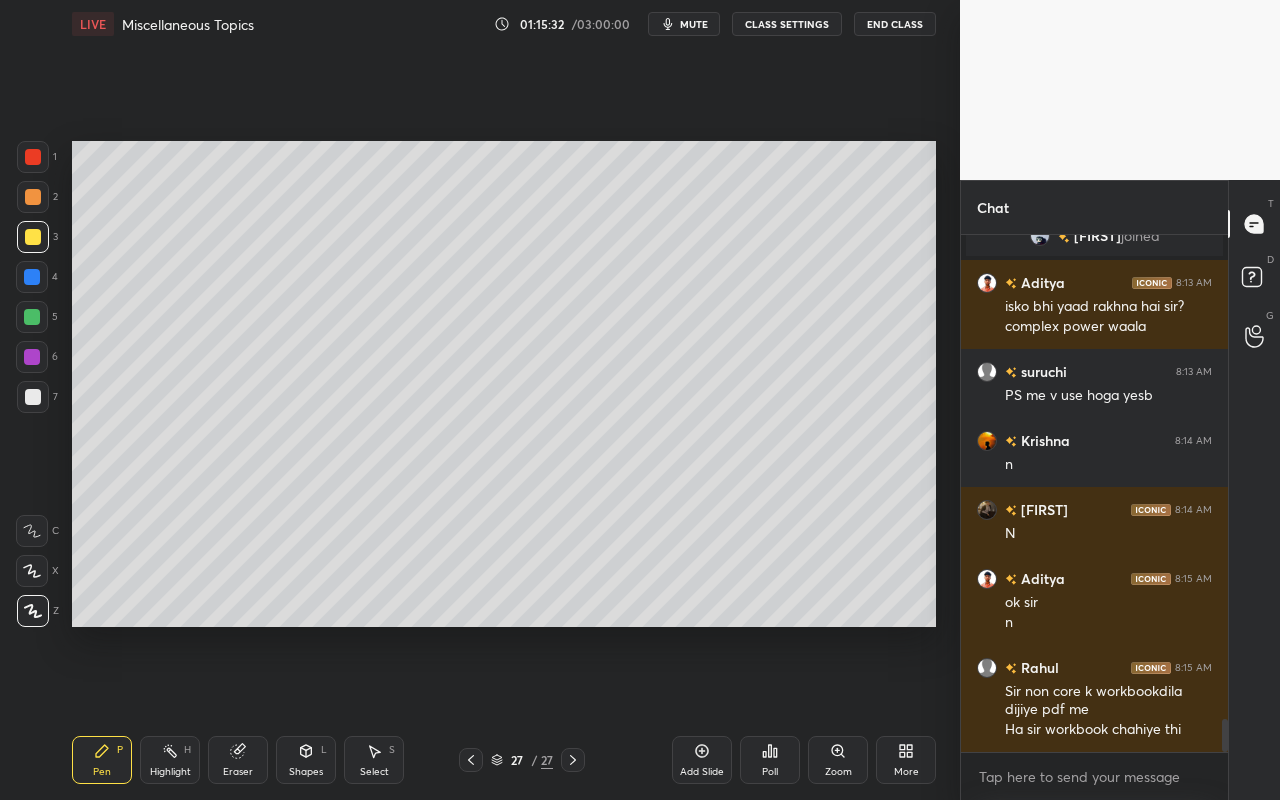 click 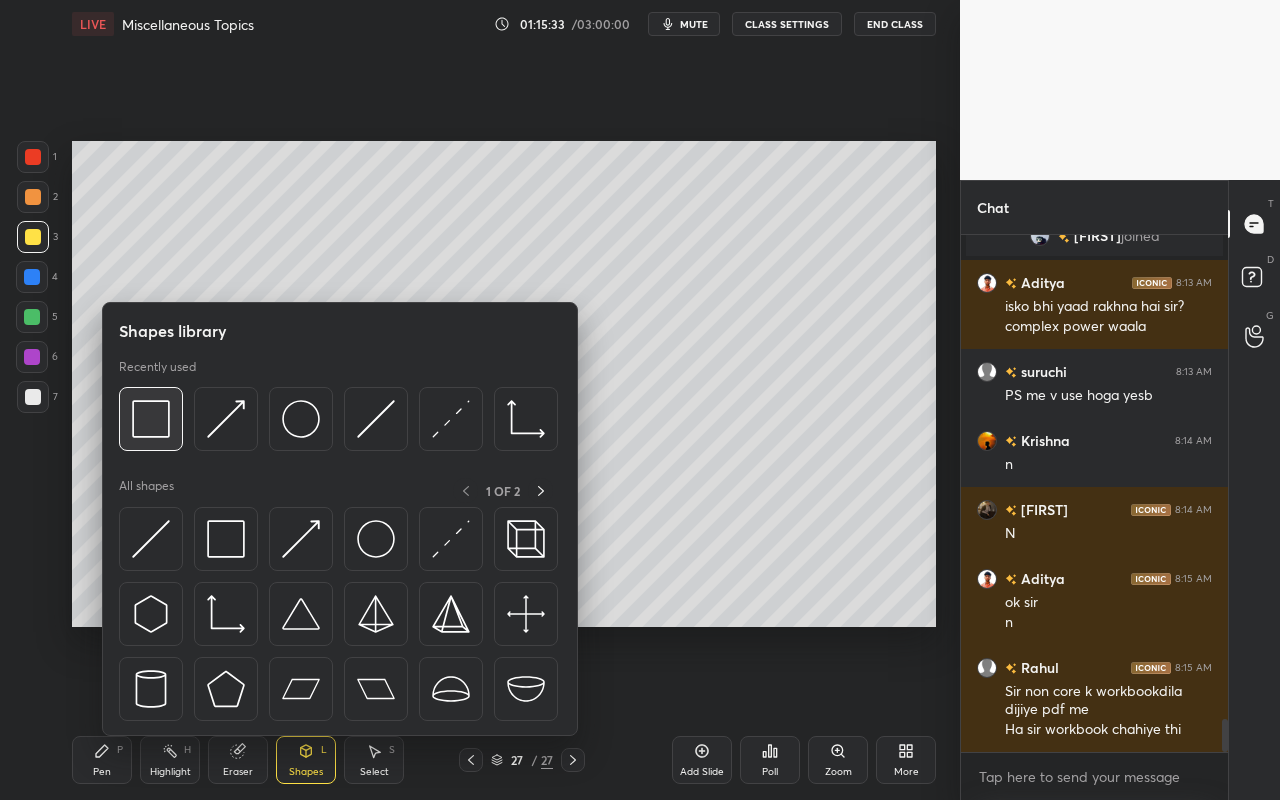 click at bounding box center [151, 419] 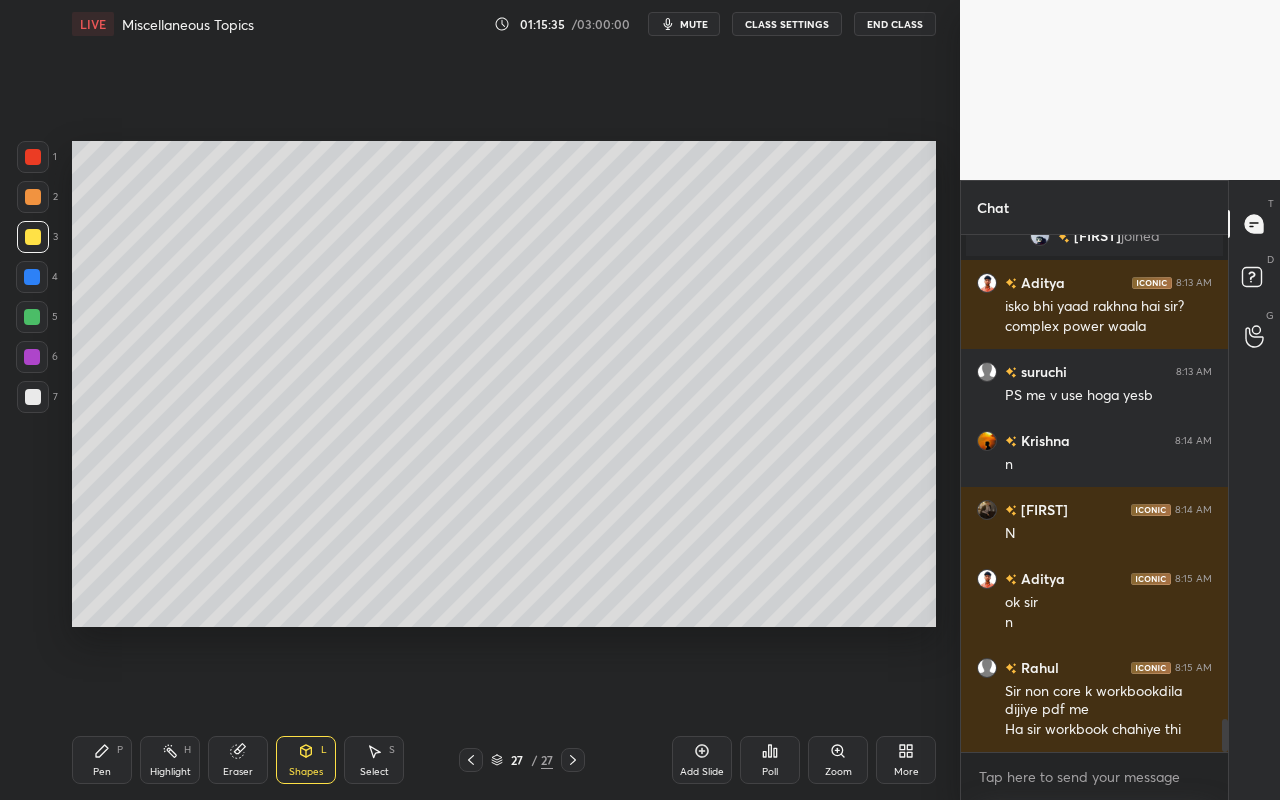 drag, startPoint x: 91, startPoint y: 760, endPoint x: 136, endPoint y: 651, distance: 117.923706 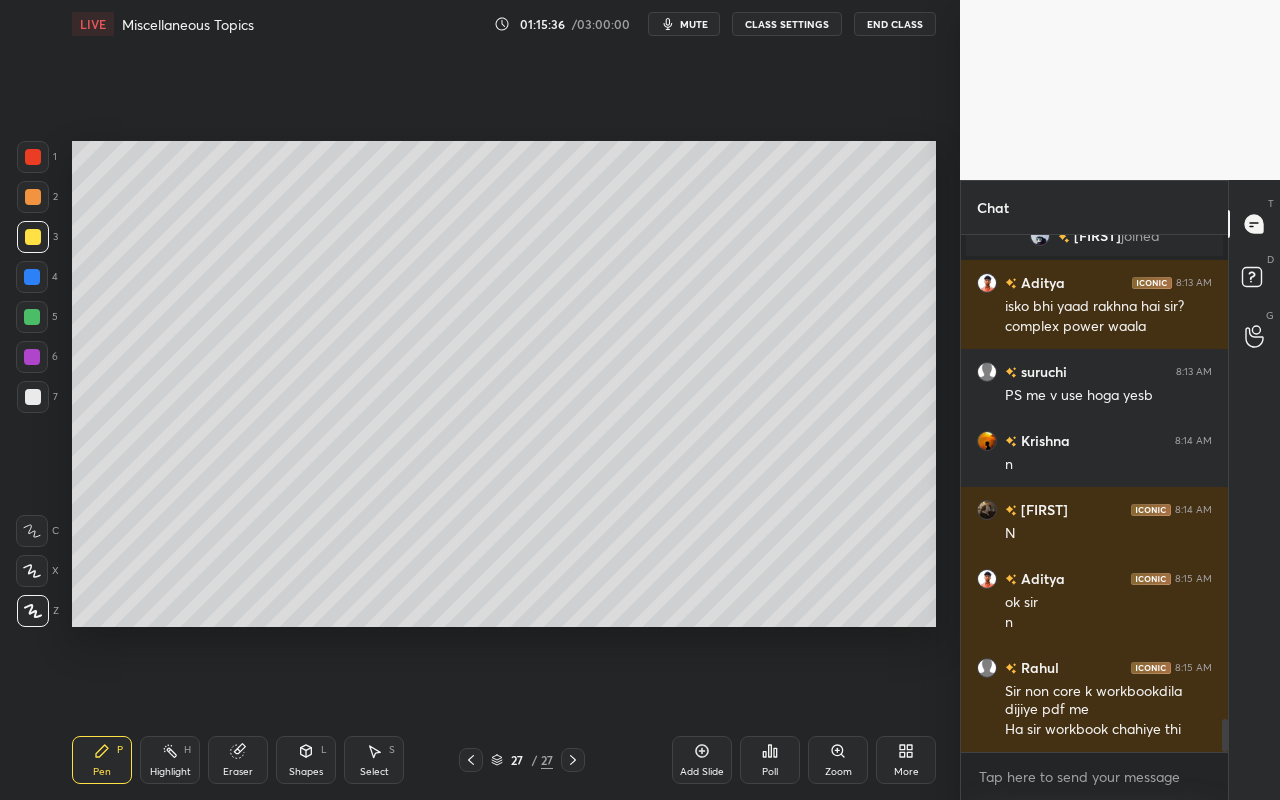 click at bounding box center [33, 397] 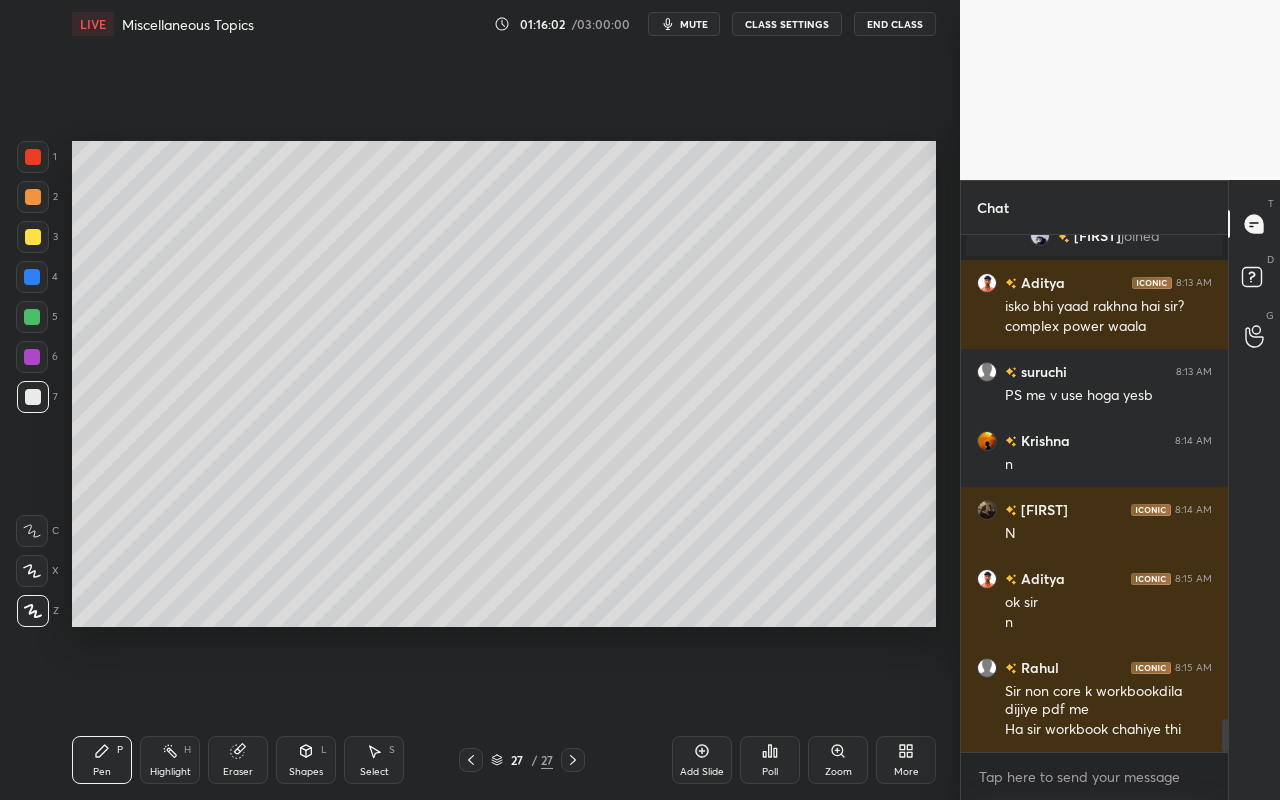 click on "Shapes L" at bounding box center [306, 760] 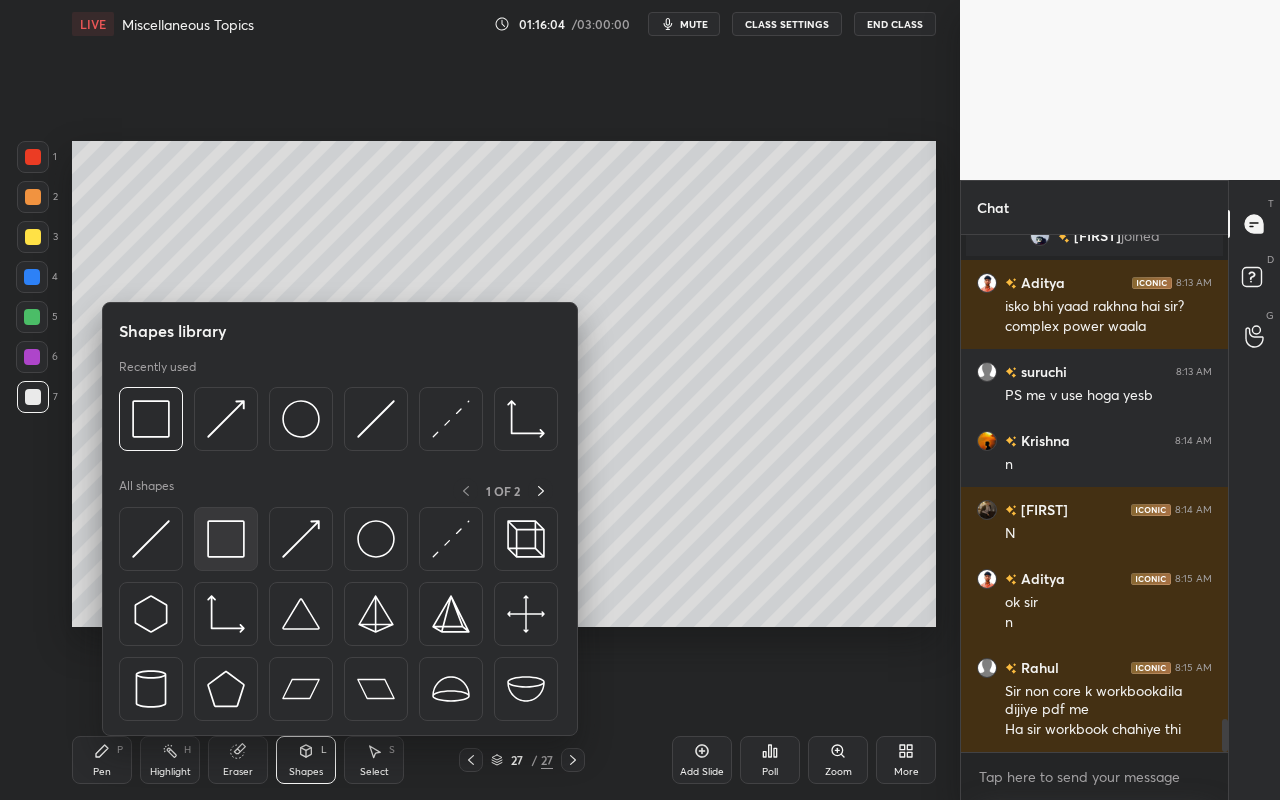 click at bounding box center [226, 539] 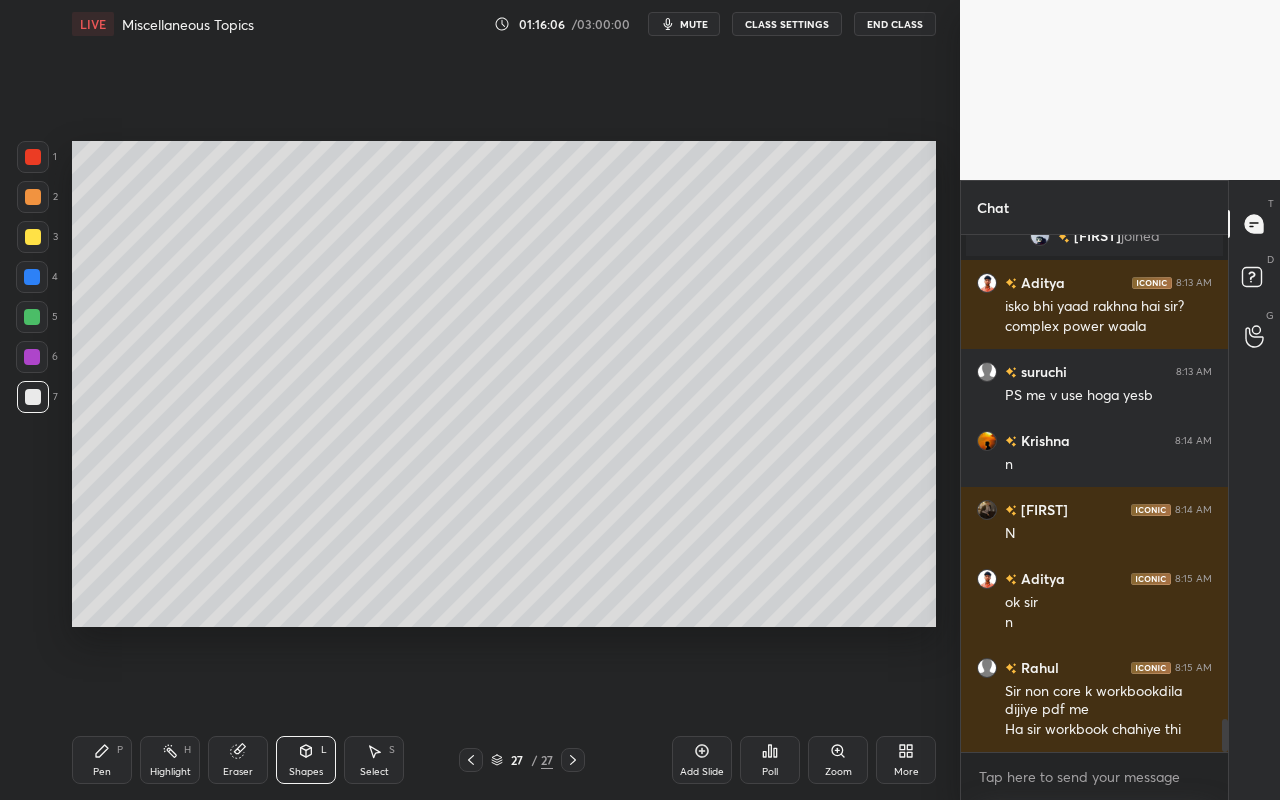 click on "Select S" at bounding box center (374, 760) 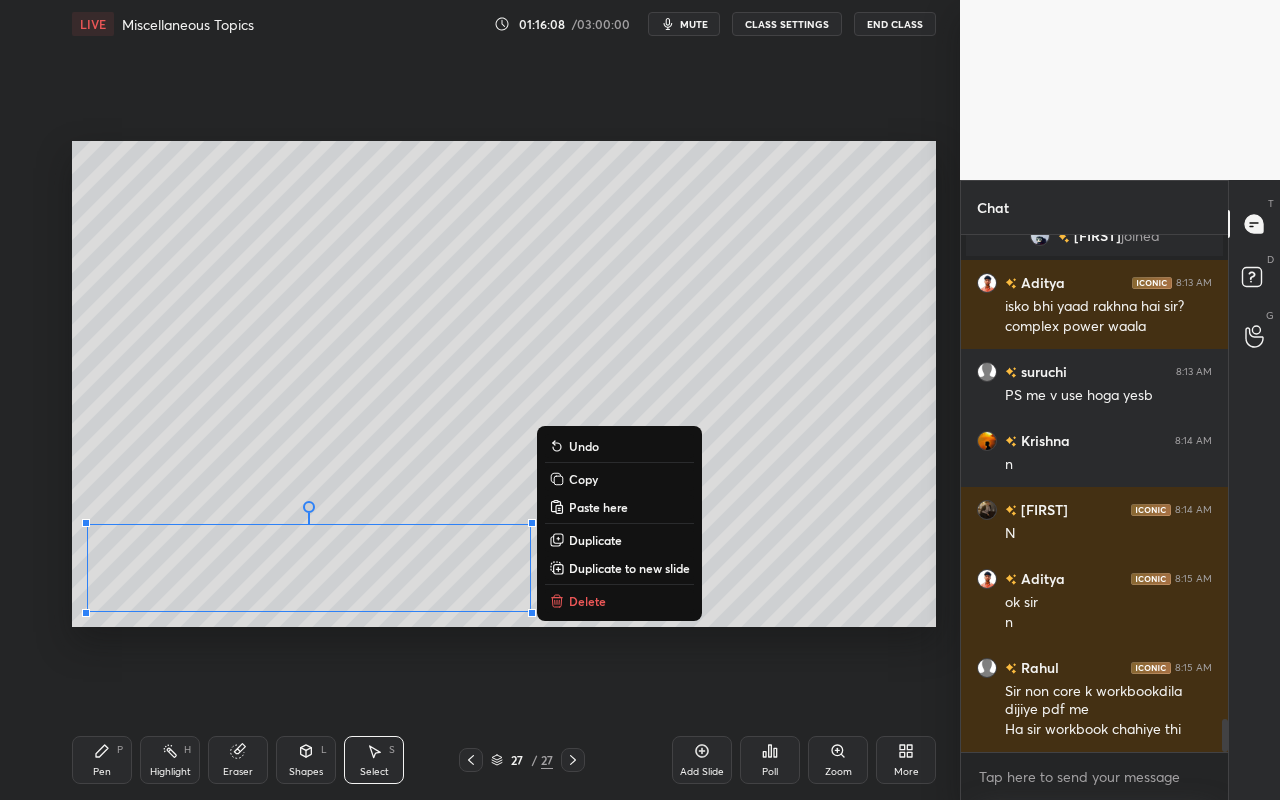drag, startPoint x: 91, startPoint y: 540, endPoint x: 507, endPoint y: 608, distance: 421.52106 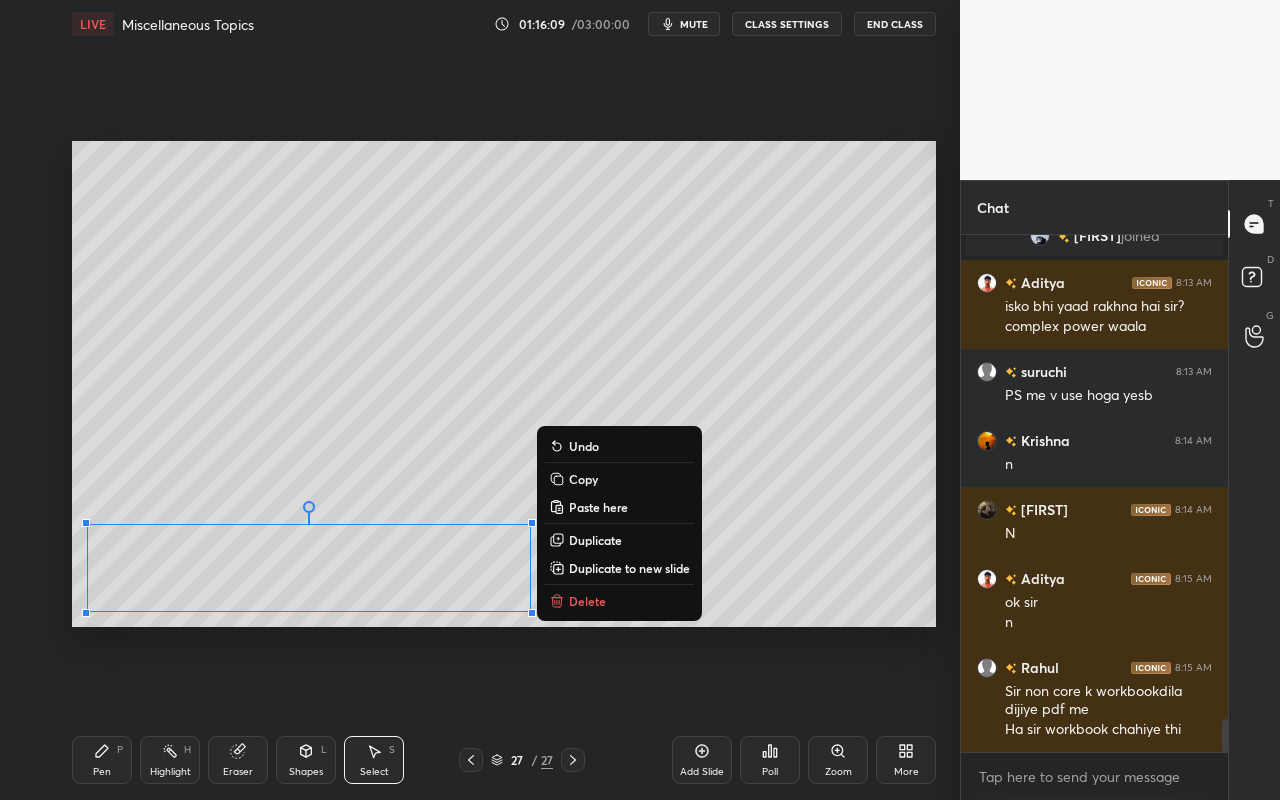 click on "0 ° Undo Copy Paste here Duplicate Duplicate to new slide Delete" at bounding box center [504, 384] 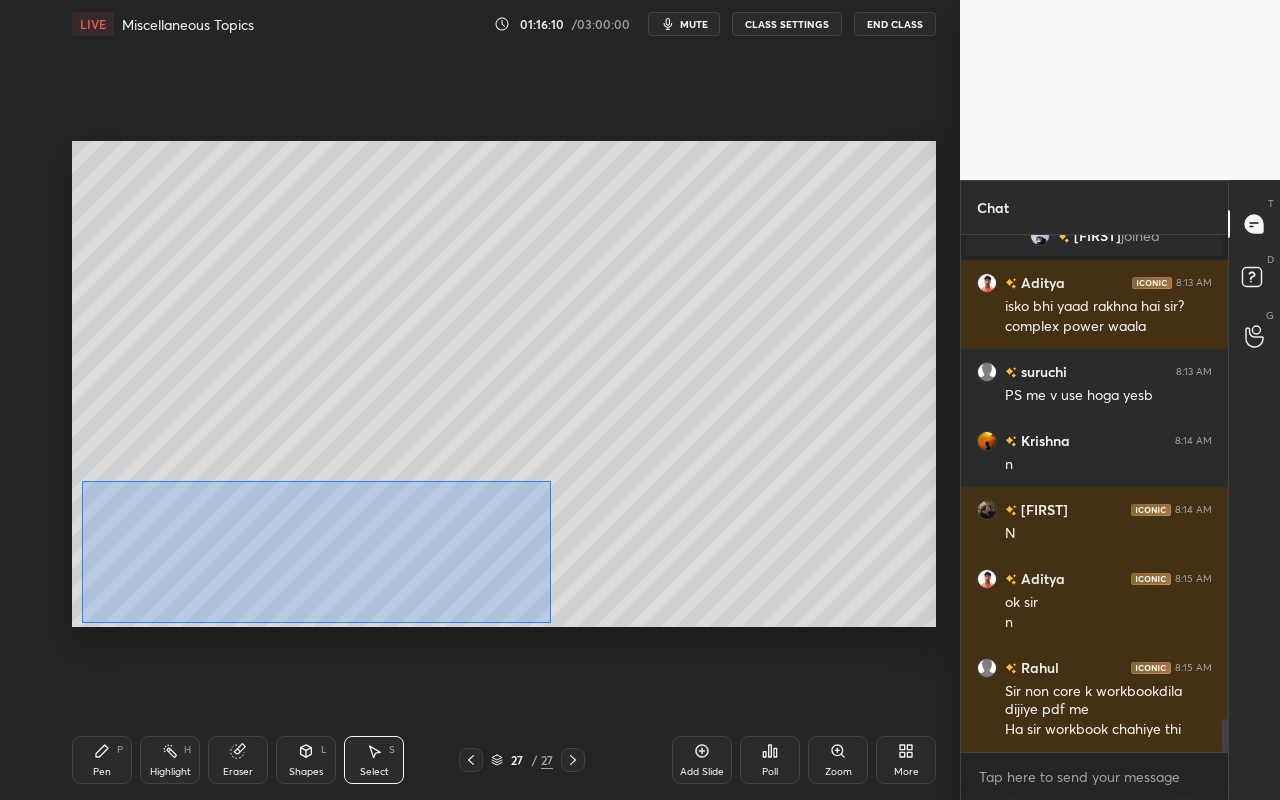 drag, startPoint x: 81, startPoint y: 481, endPoint x: 557, endPoint y: 604, distance: 491.63504 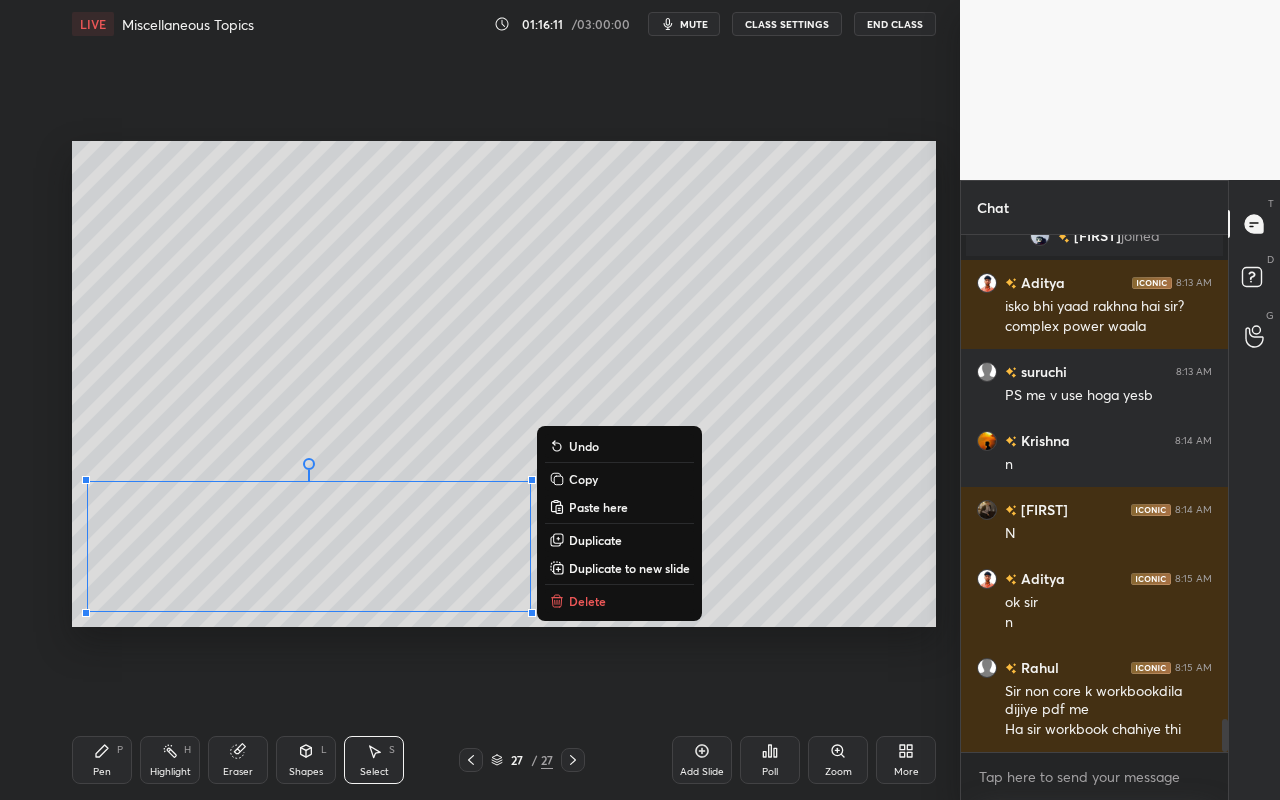 drag, startPoint x: 588, startPoint y: 536, endPoint x: 542, endPoint y: 546, distance: 47.07441 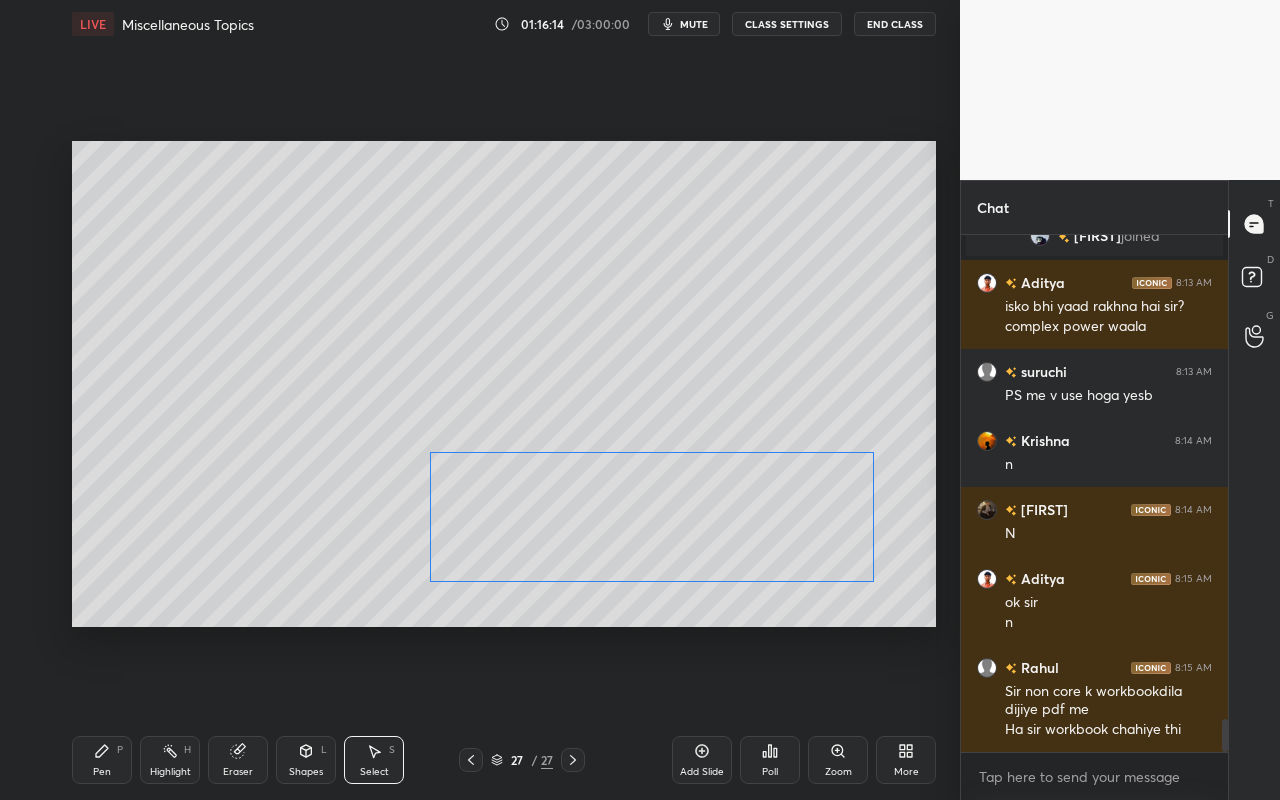 drag, startPoint x: 602, startPoint y: 562, endPoint x: 703, endPoint y: 517, distance: 110.57124 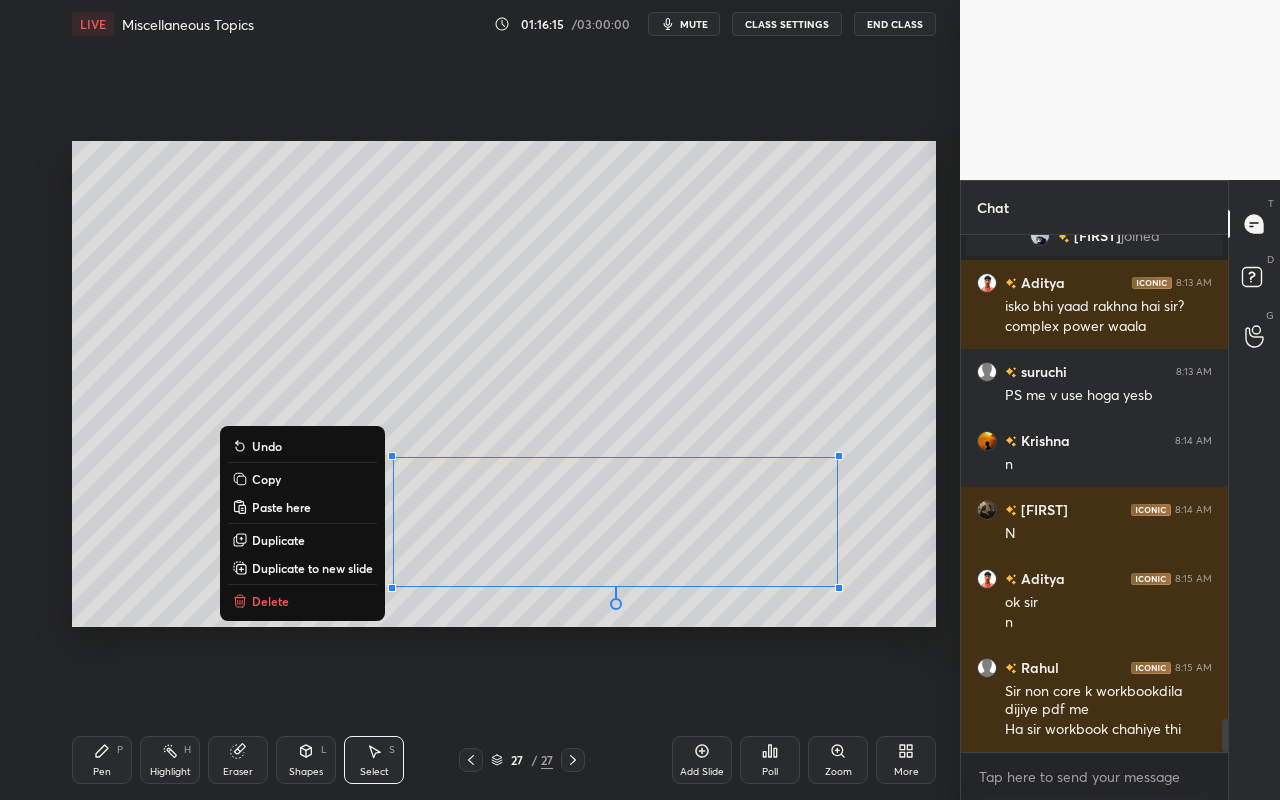 click on "Delete" at bounding box center [302, 601] 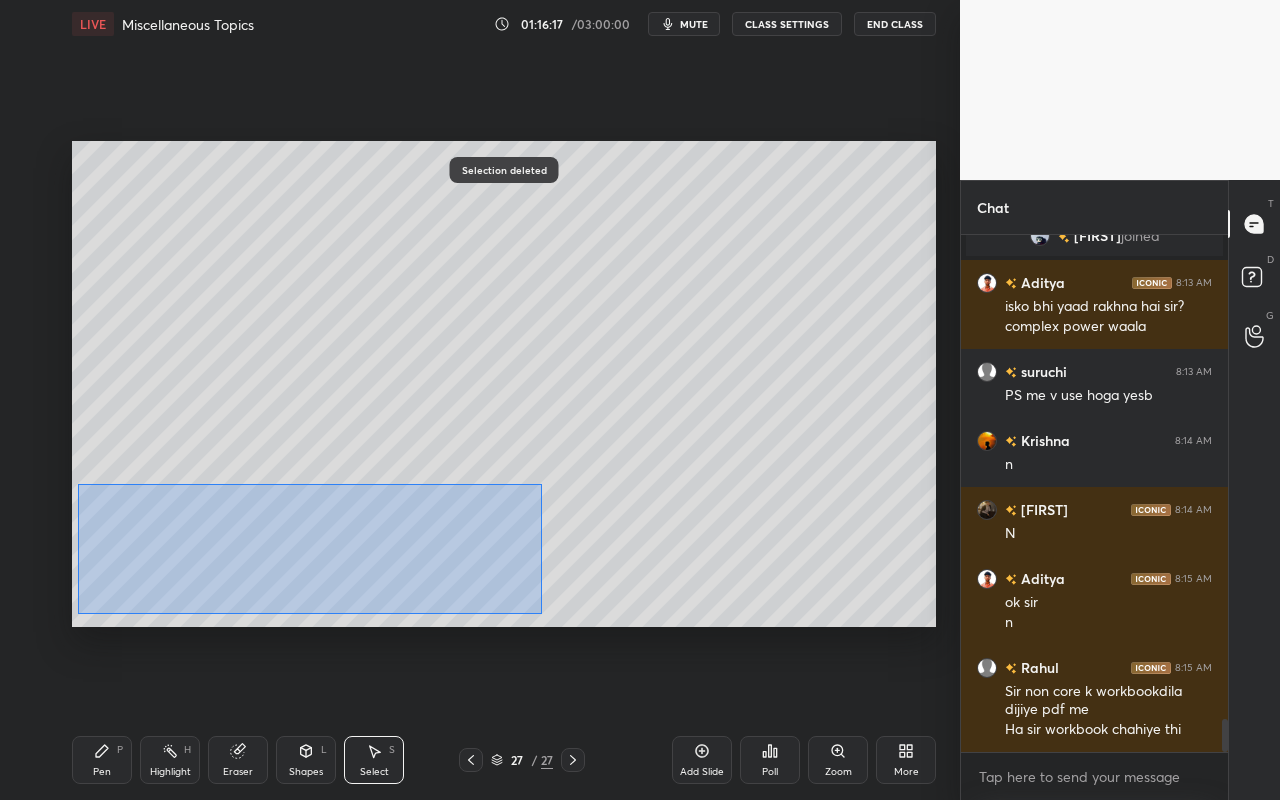 drag, startPoint x: 78, startPoint y: 483, endPoint x: 540, endPoint y: 617, distance: 481.04053 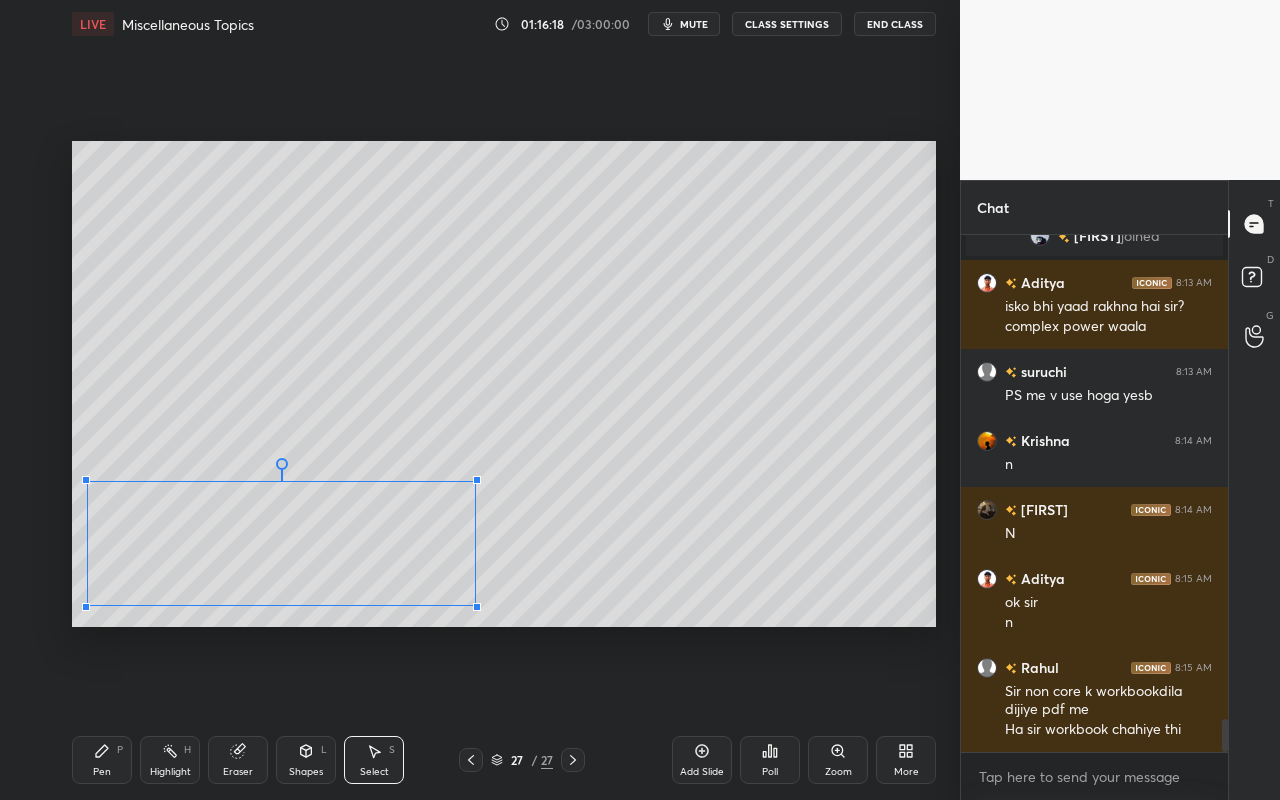 drag, startPoint x: 530, startPoint y: 614, endPoint x: 469, endPoint y: 604, distance: 61.81424 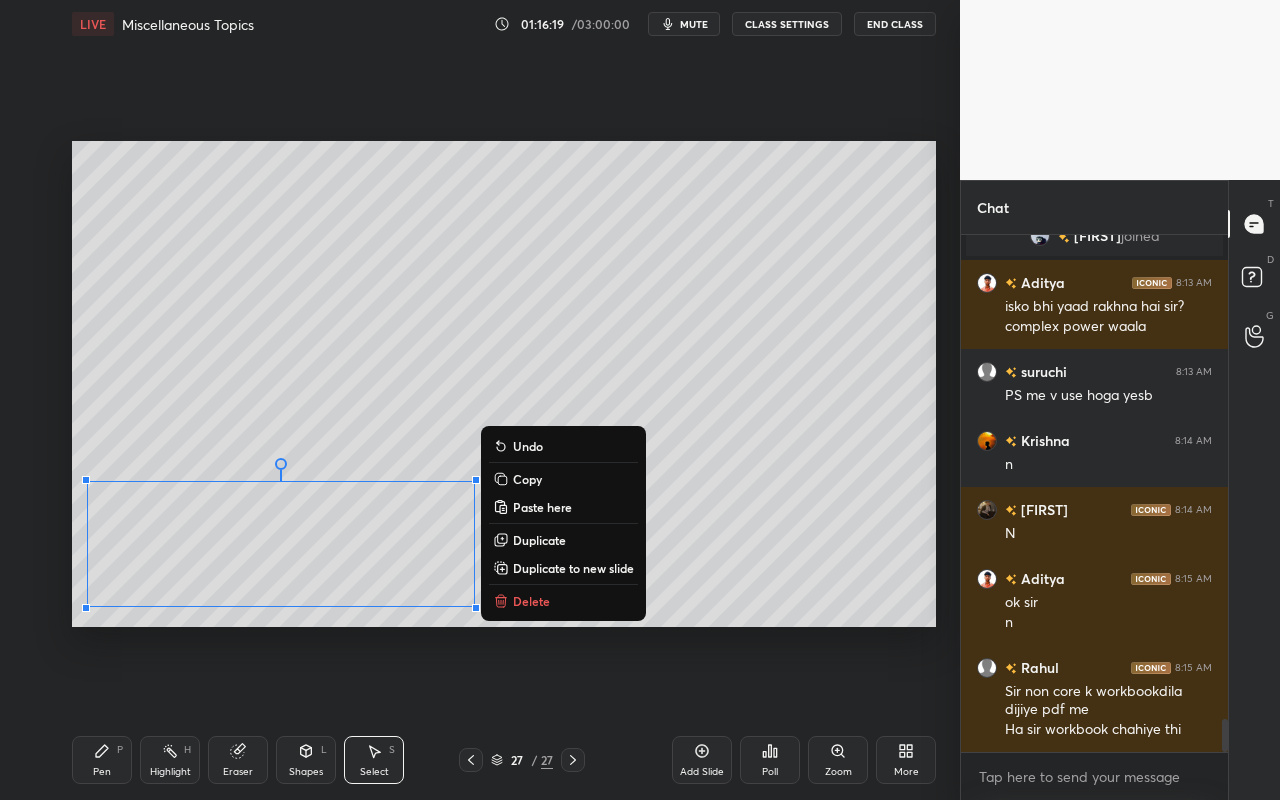 click on "Paste here" at bounding box center (542, 507) 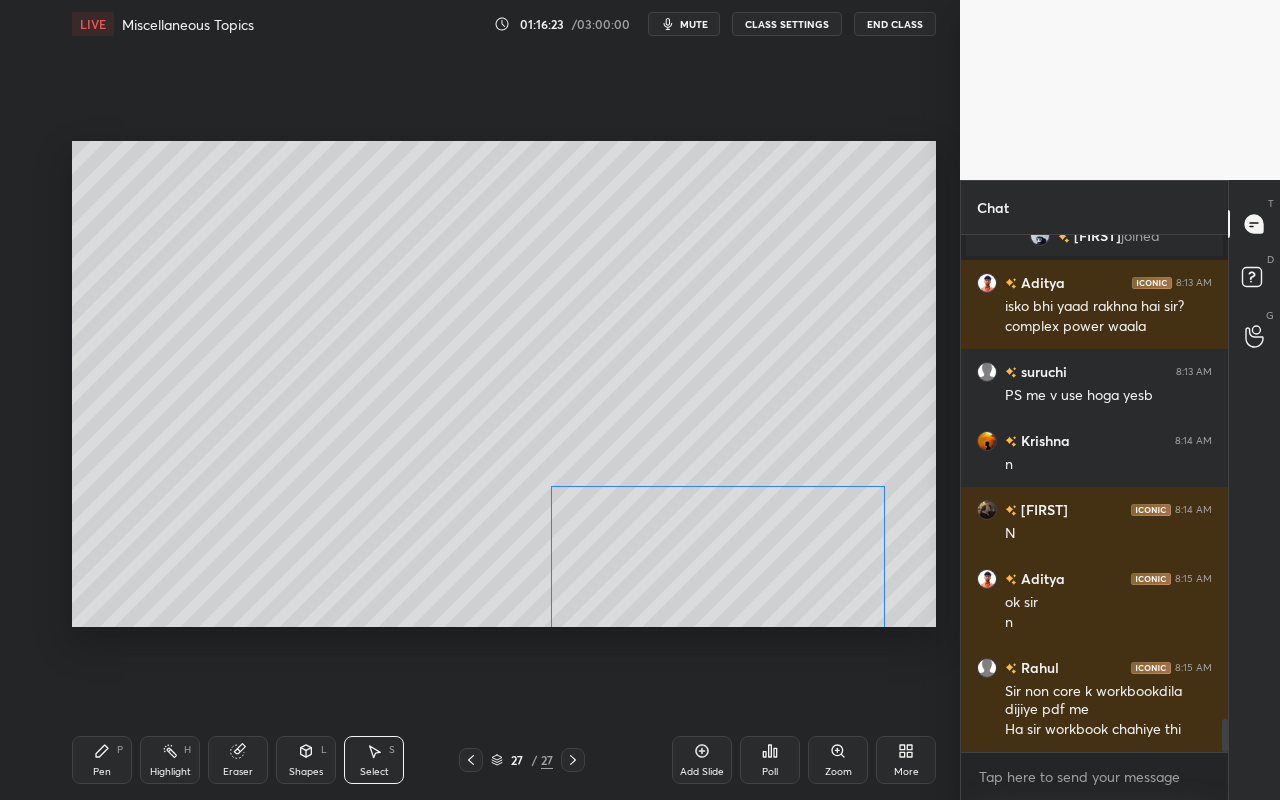 drag, startPoint x: 357, startPoint y: 551, endPoint x: 796, endPoint y: 537, distance: 439.22318 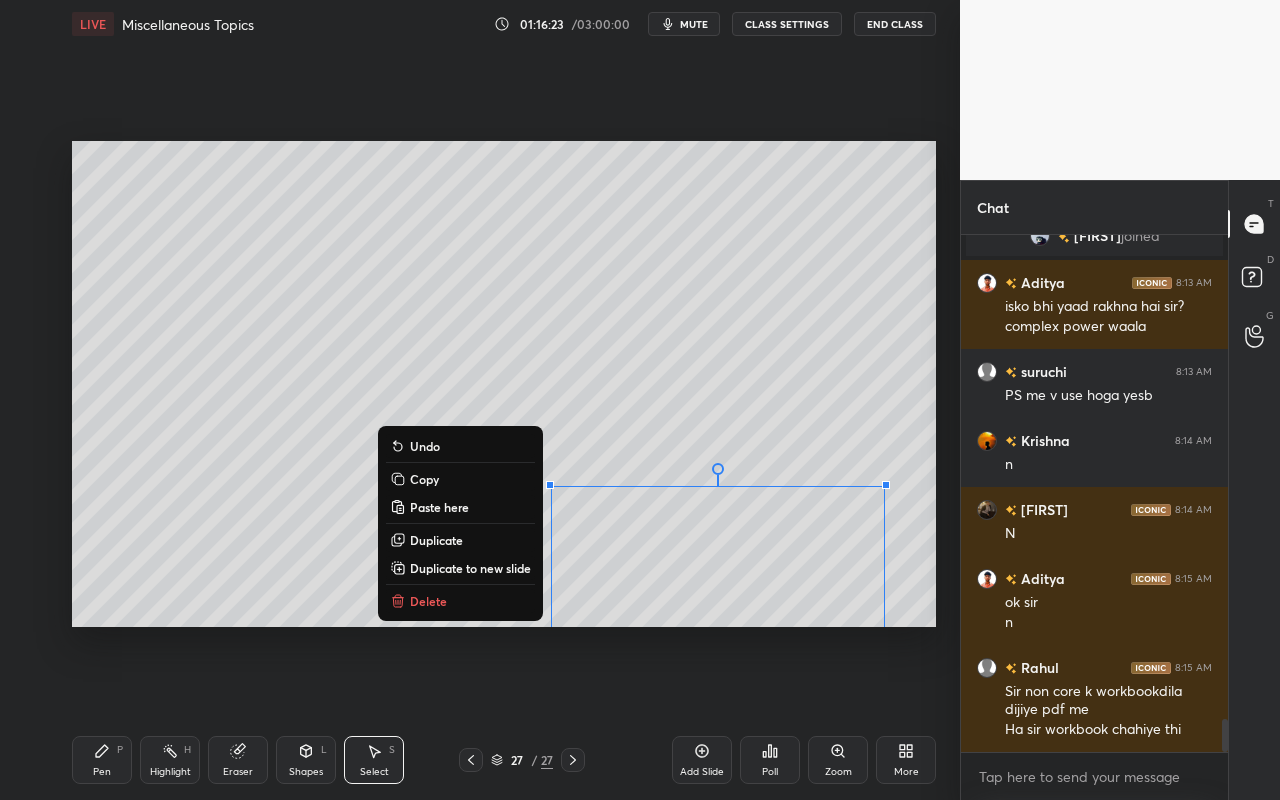 click on "Delete" at bounding box center (460, 601) 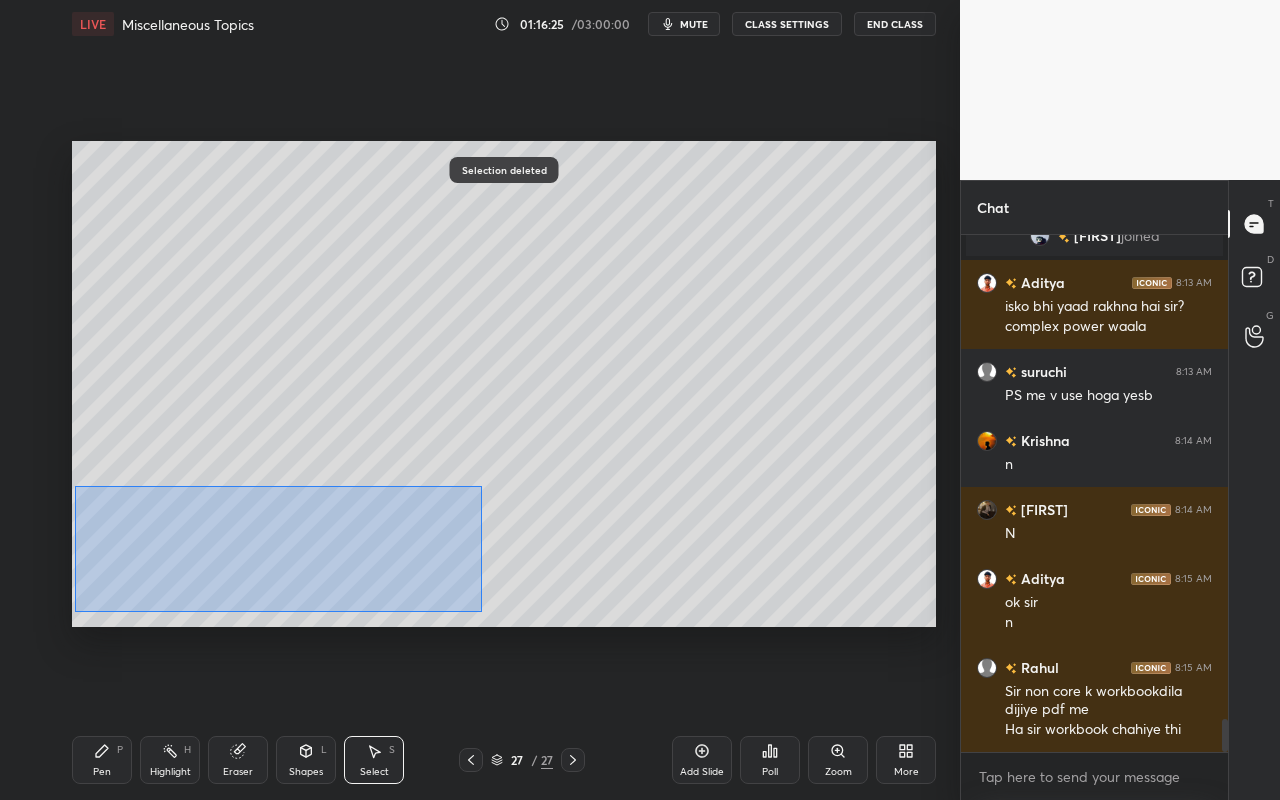 drag, startPoint x: 77, startPoint y: 496, endPoint x: 494, endPoint y: 594, distance: 428.36084 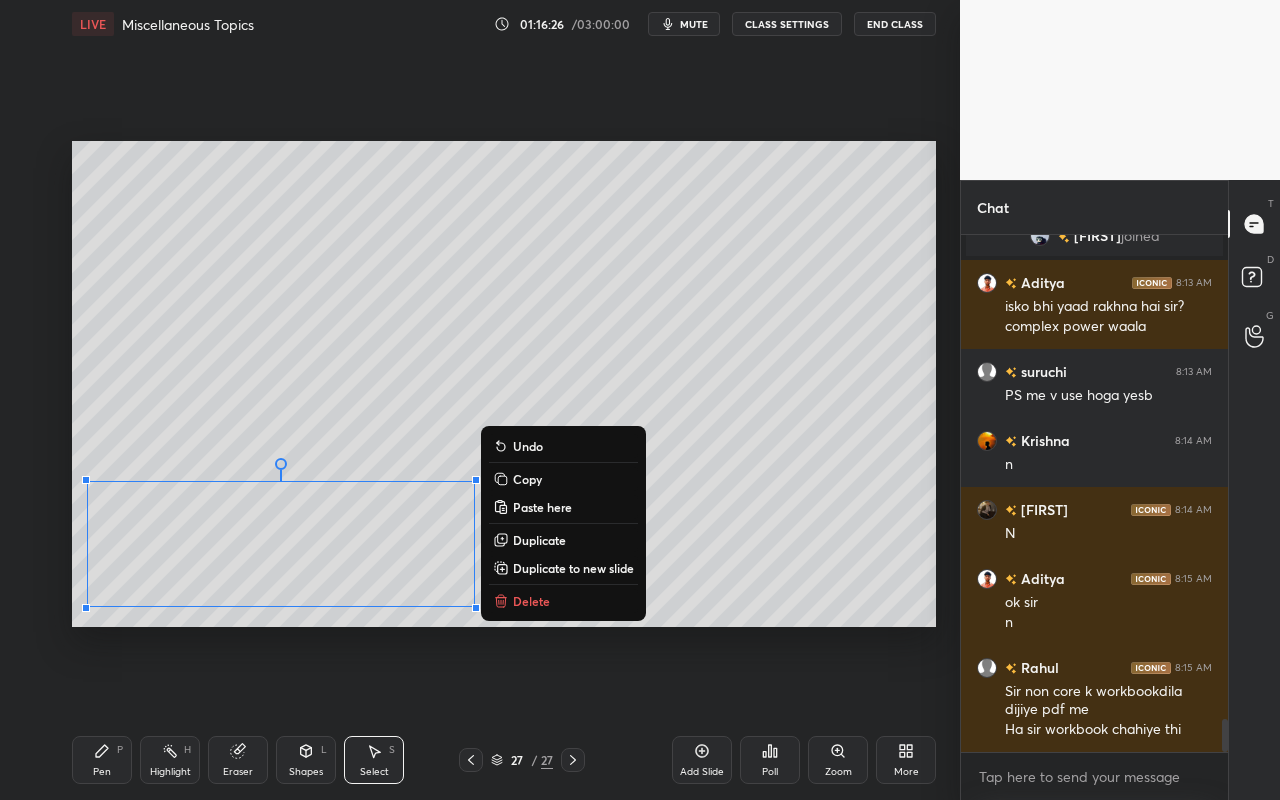 click on "Duplicate" at bounding box center (539, 540) 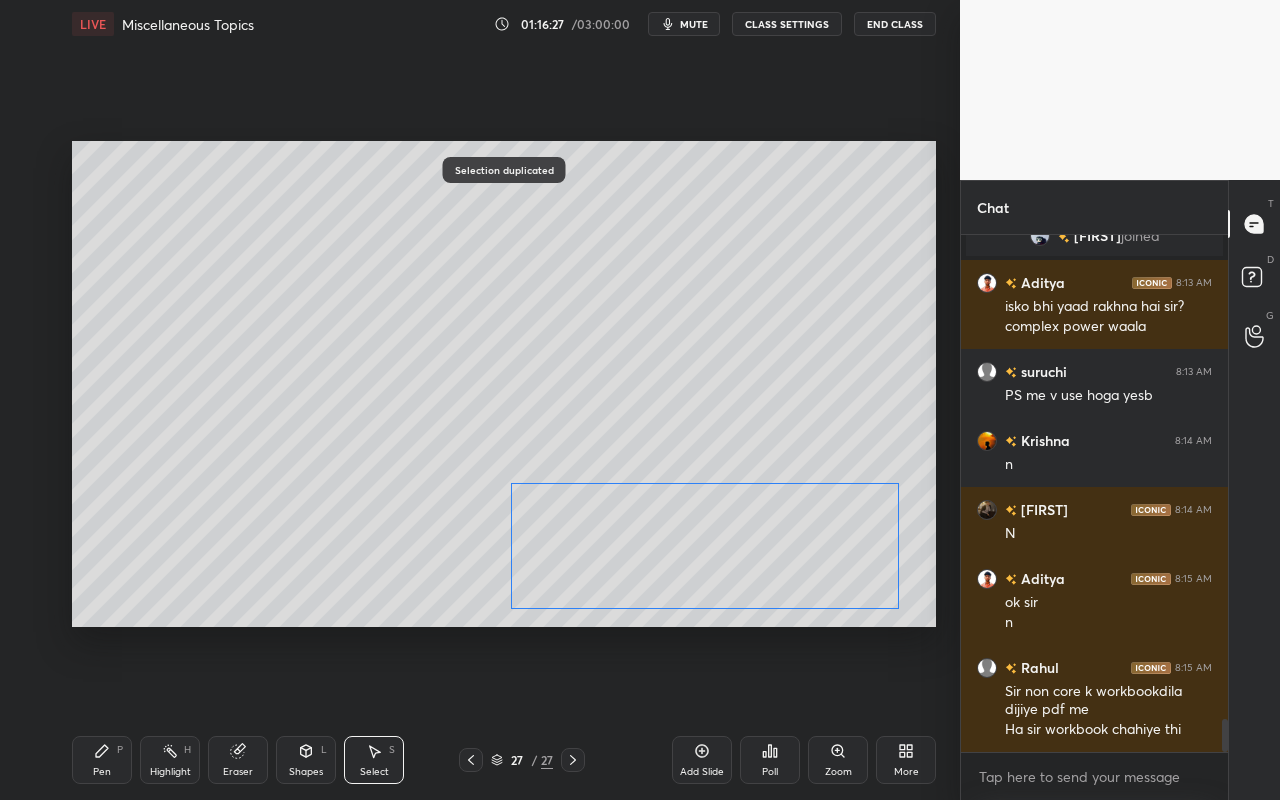 drag, startPoint x: 376, startPoint y: 554, endPoint x: 765, endPoint y: 537, distance: 389.37128 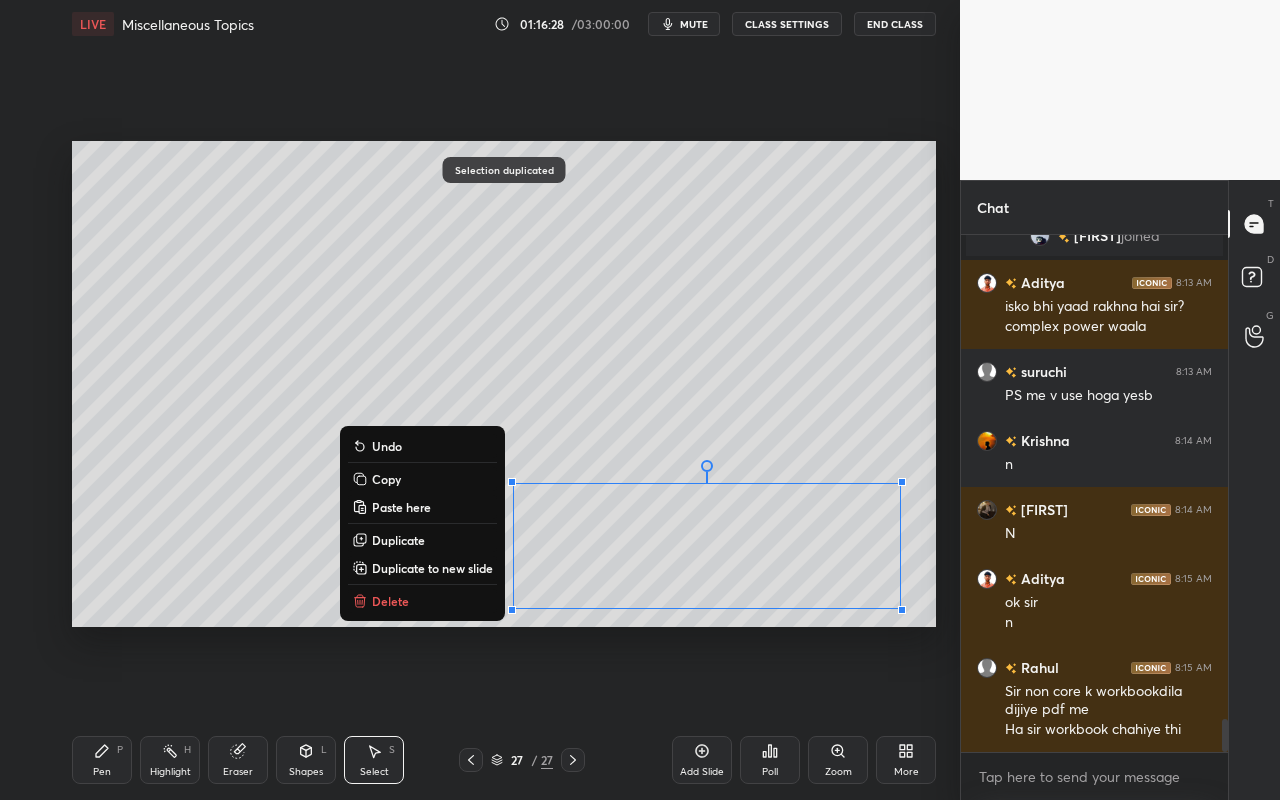 drag, startPoint x: 243, startPoint y: 757, endPoint x: 250, endPoint y: 720, distance: 37.65634 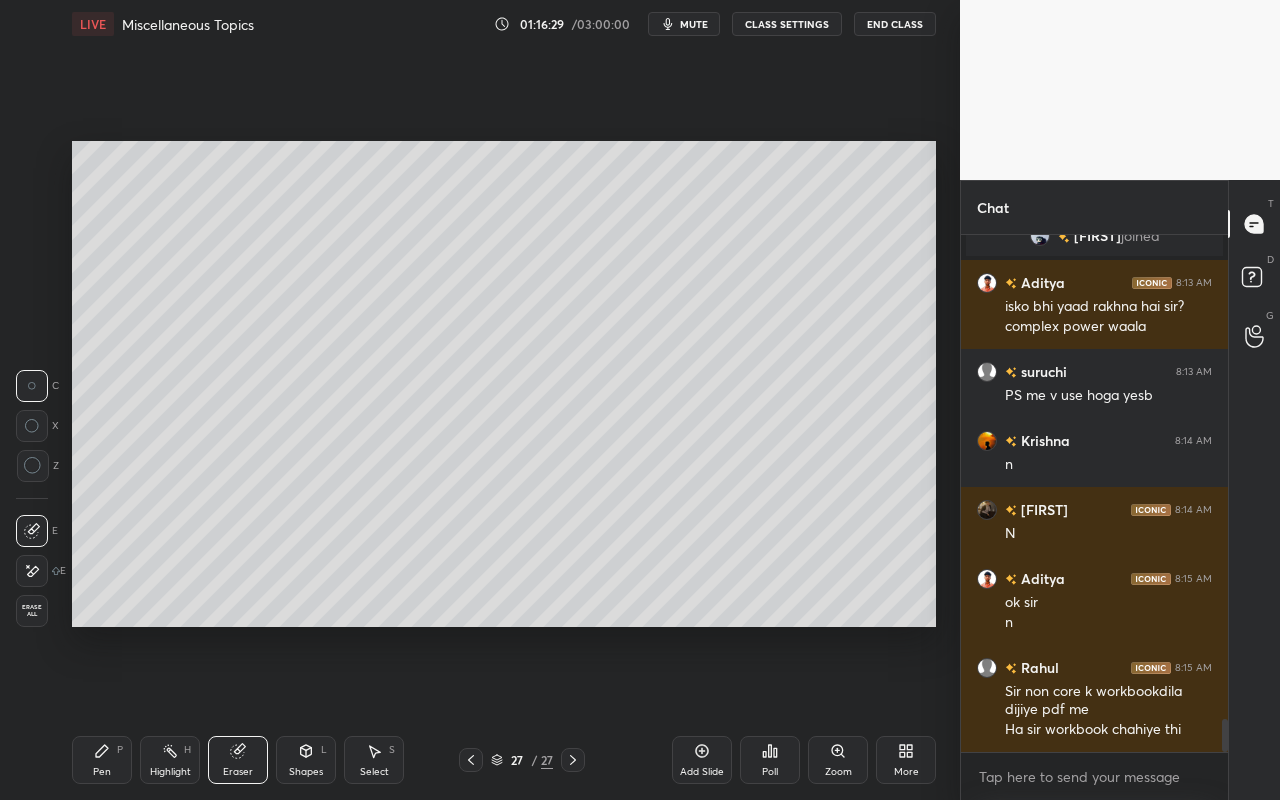 drag, startPoint x: 34, startPoint y: 577, endPoint x: 67, endPoint y: 563, distance: 35.846897 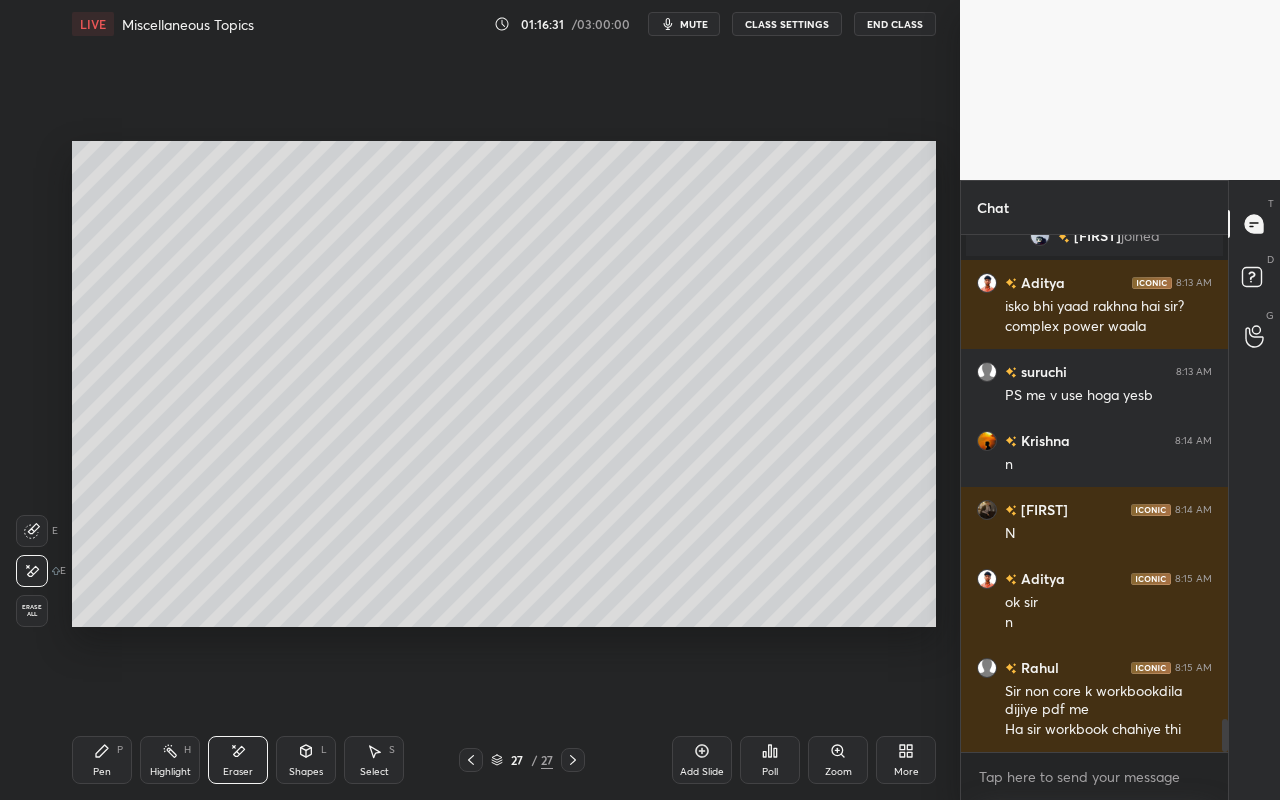 click on "Pen" at bounding box center [102, 772] 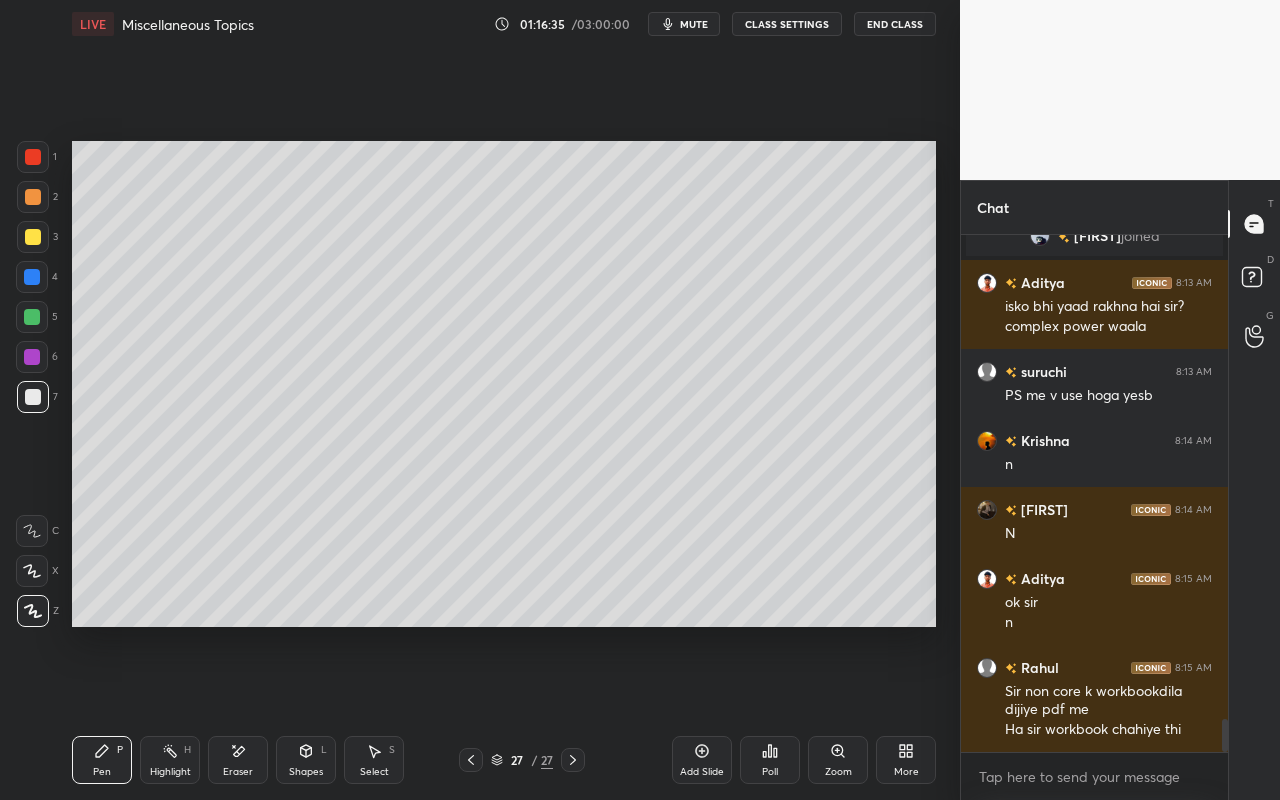 click on "Eraser" at bounding box center (238, 760) 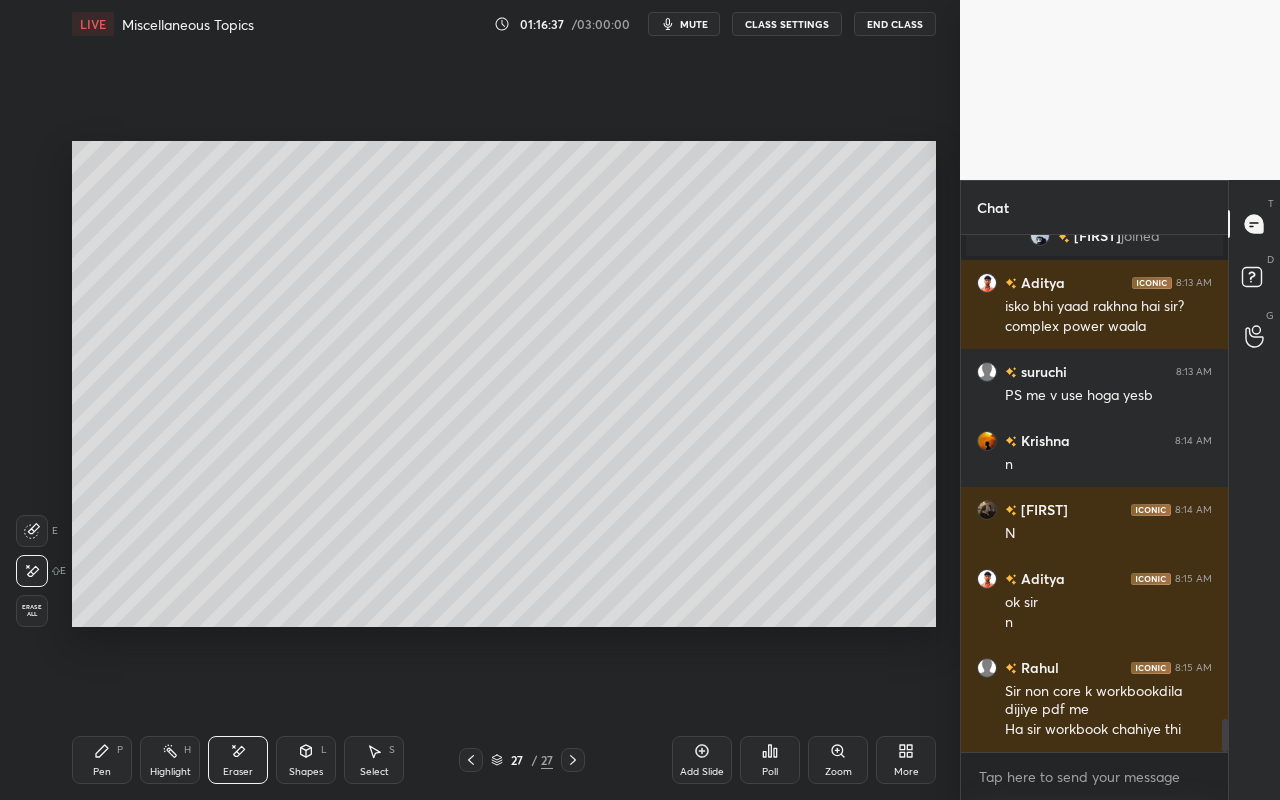 click on "Pen P" at bounding box center [102, 760] 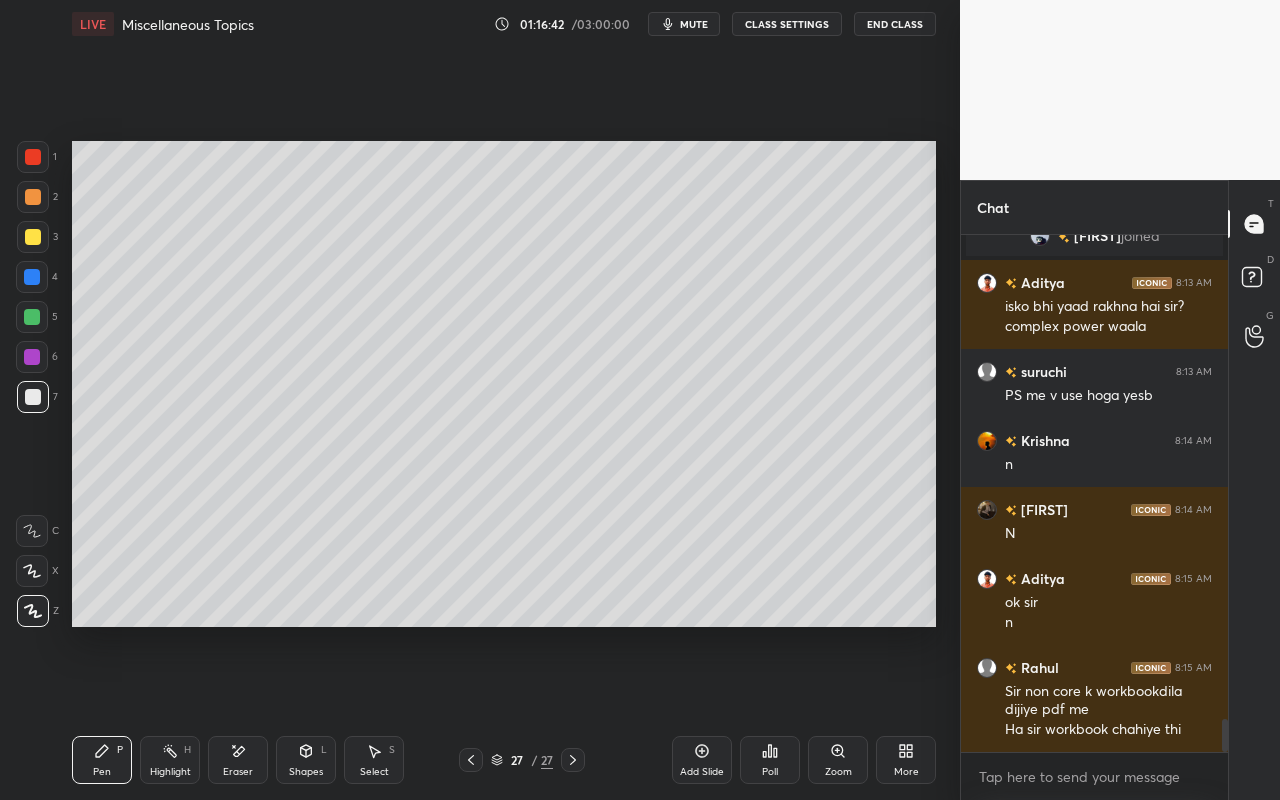 drag, startPoint x: 245, startPoint y: 760, endPoint x: 300, endPoint y: 705, distance: 77.781746 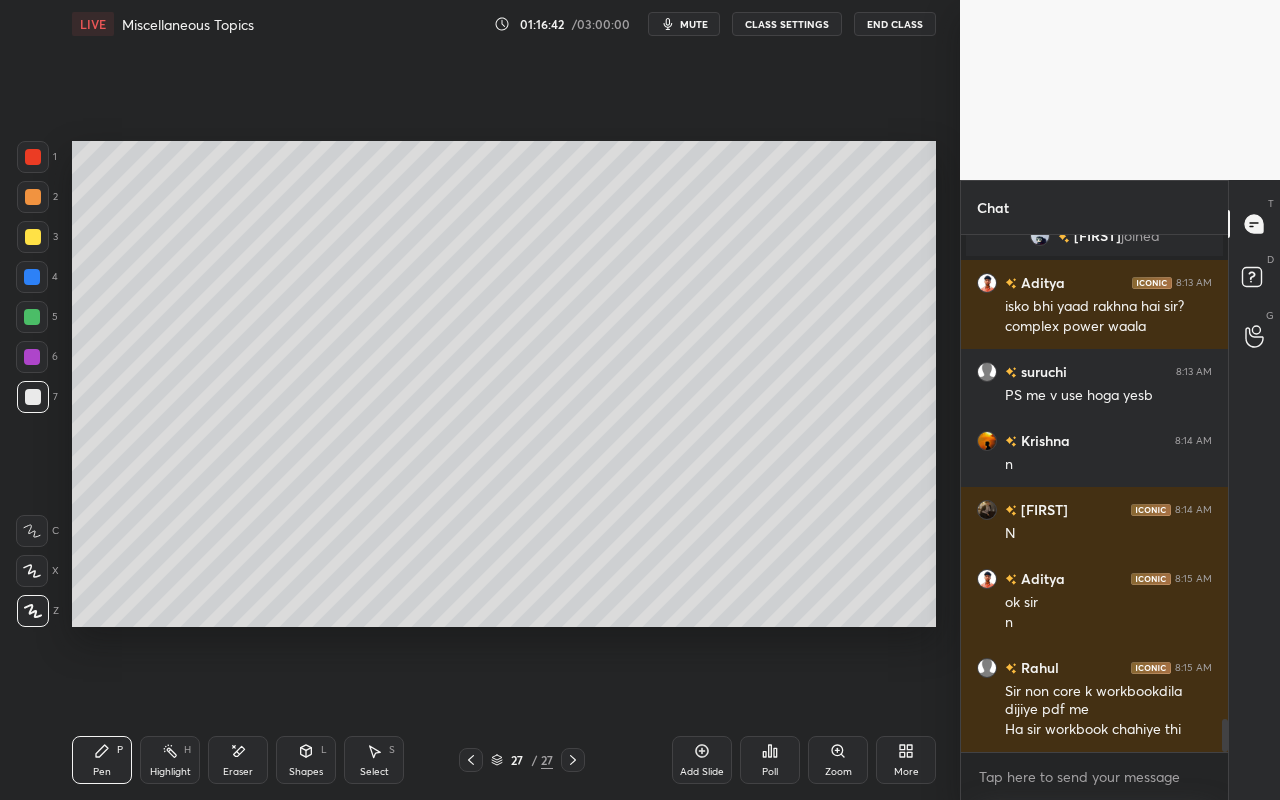 click on "Eraser" at bounding box center (238, 760) 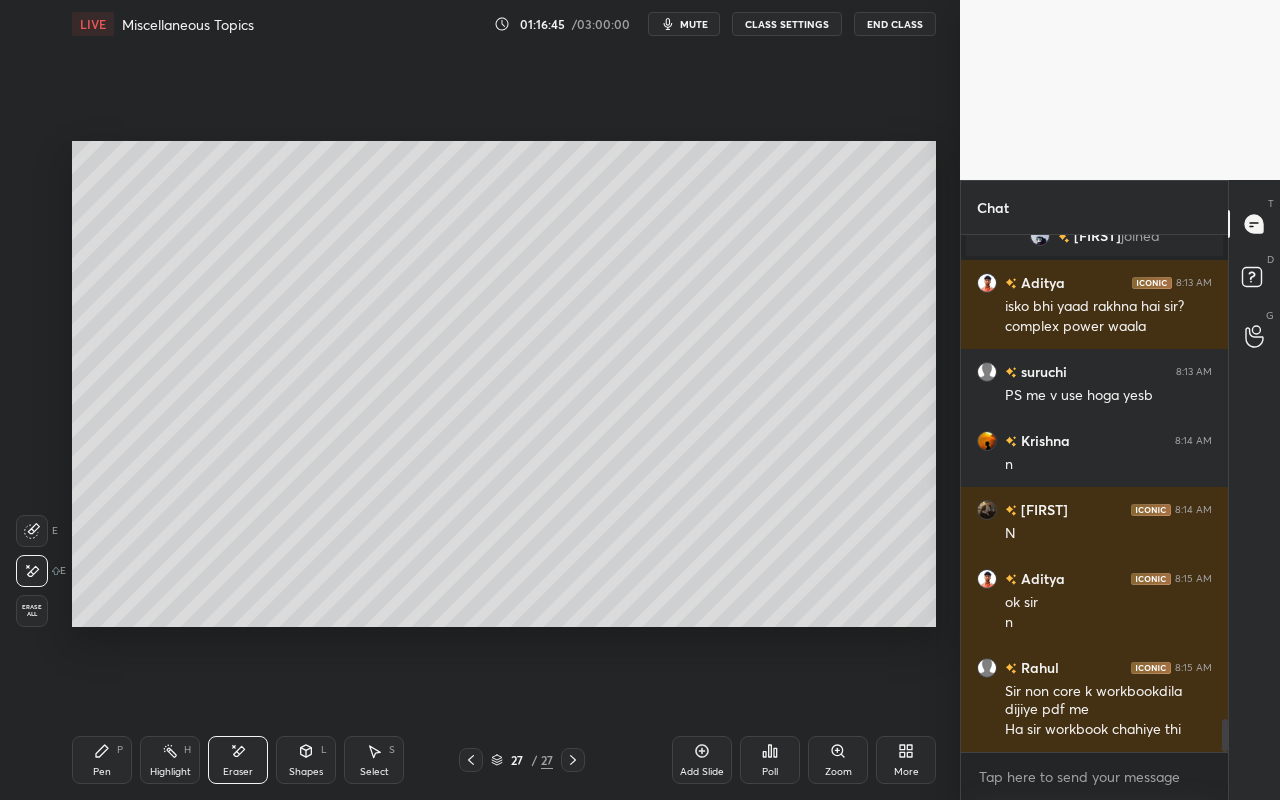 click on "Pen" at bounding box center [102, 772] 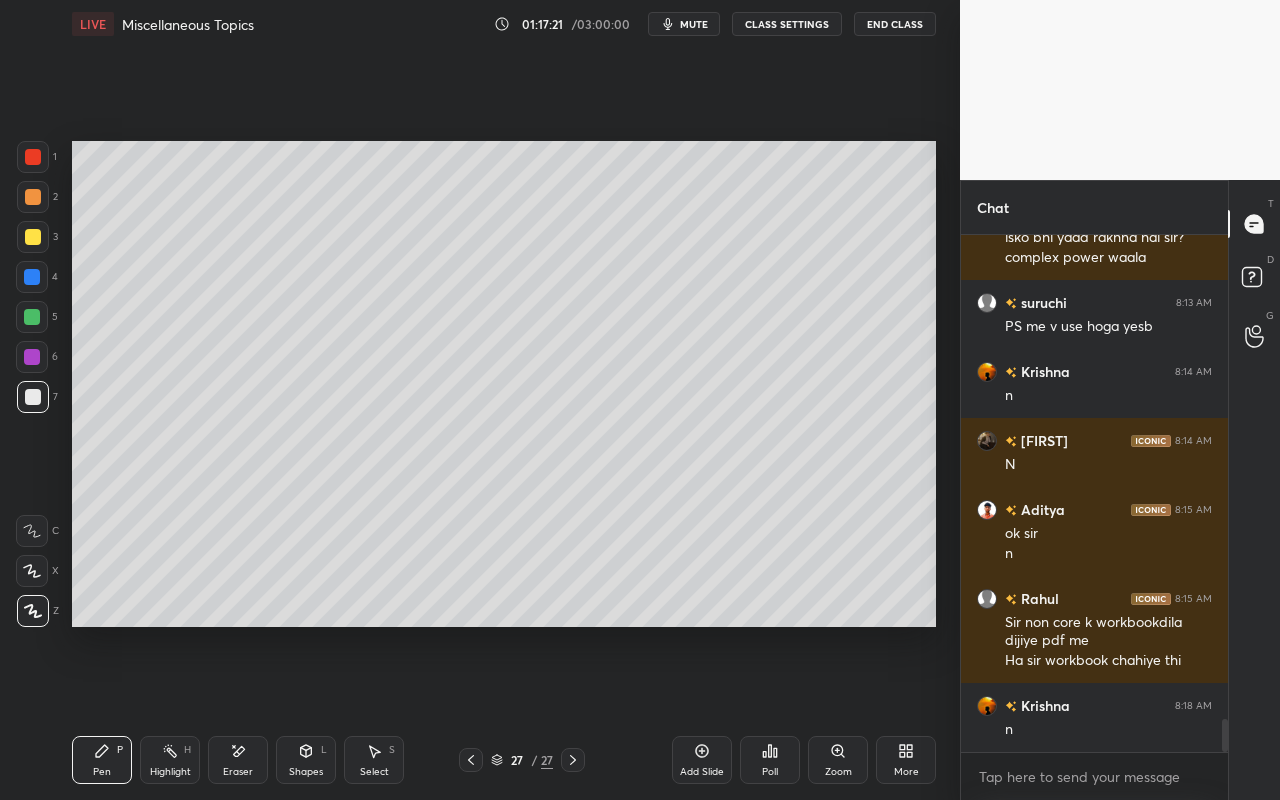 scroll, scrollTop: 7680, scrollLeft: 0, axis: vertical 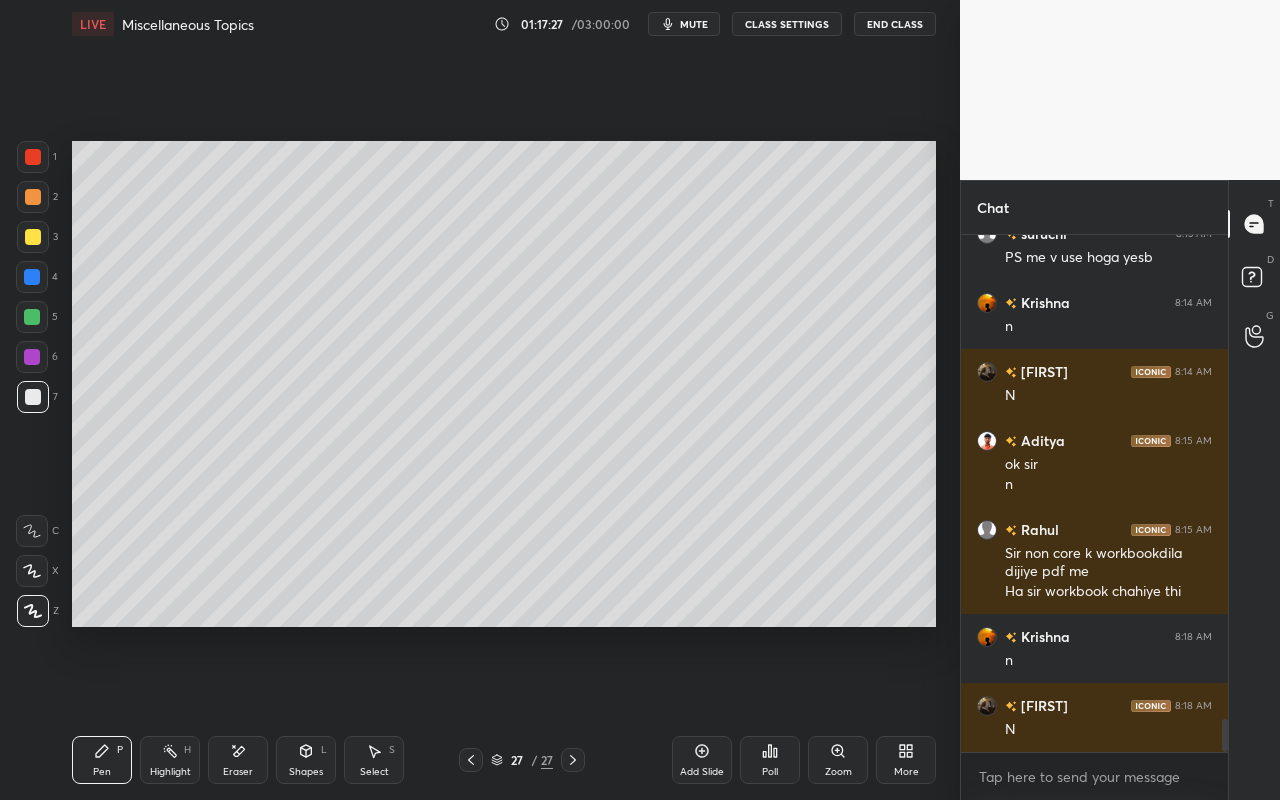 click on "Select" at bounding box center (374, 772) 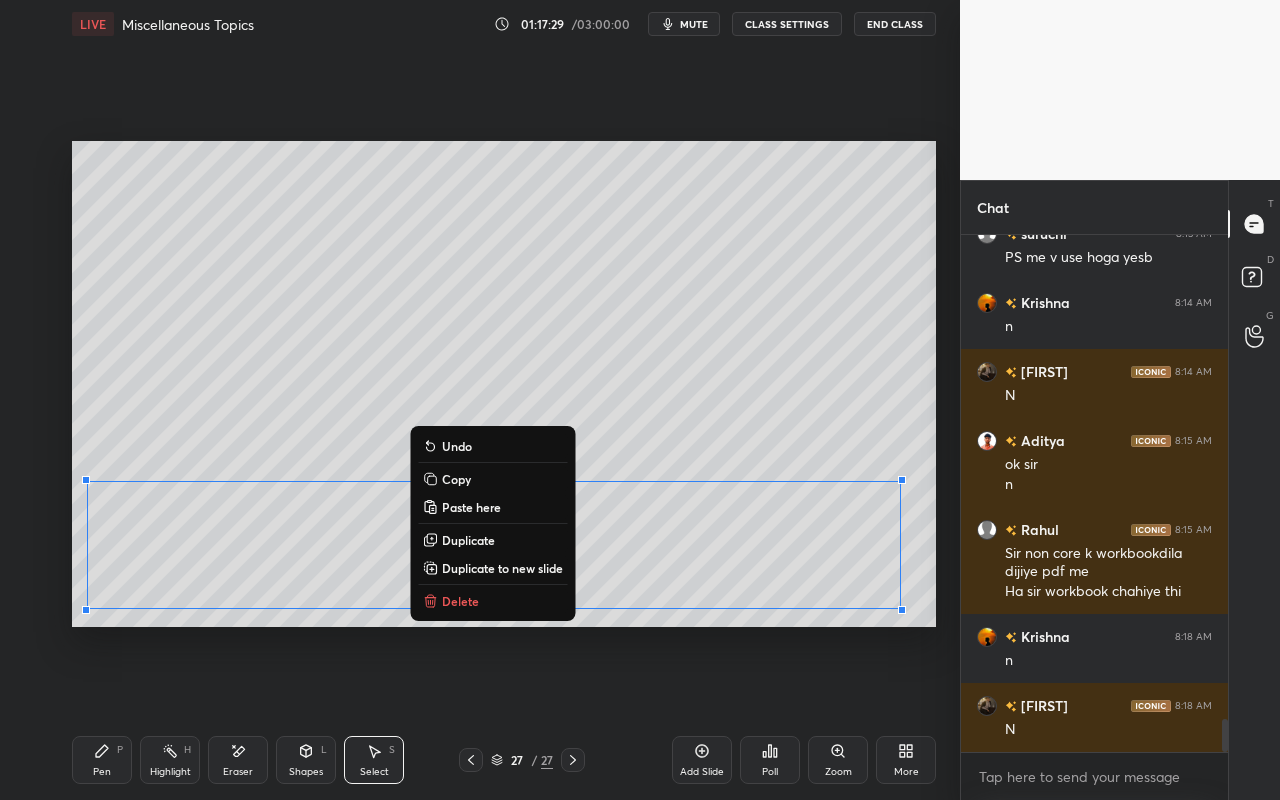 drag, startPoint x: 80, startPoint y: 484, endPoint x: 762, endPoint y: 550, distance: 685.1861 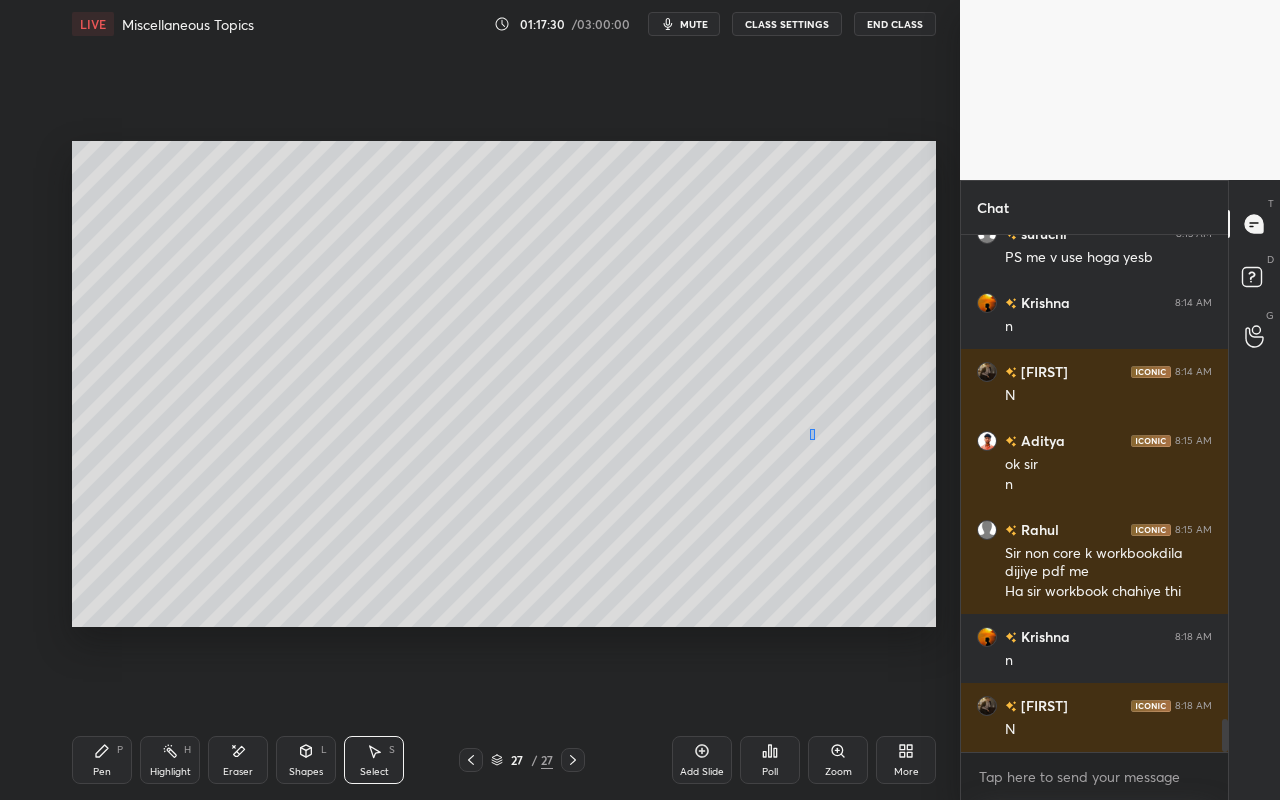 drag, startPoint x: 813, startPoint y: 438, endPoint x: 789, endPoint y: 431, distance: 25 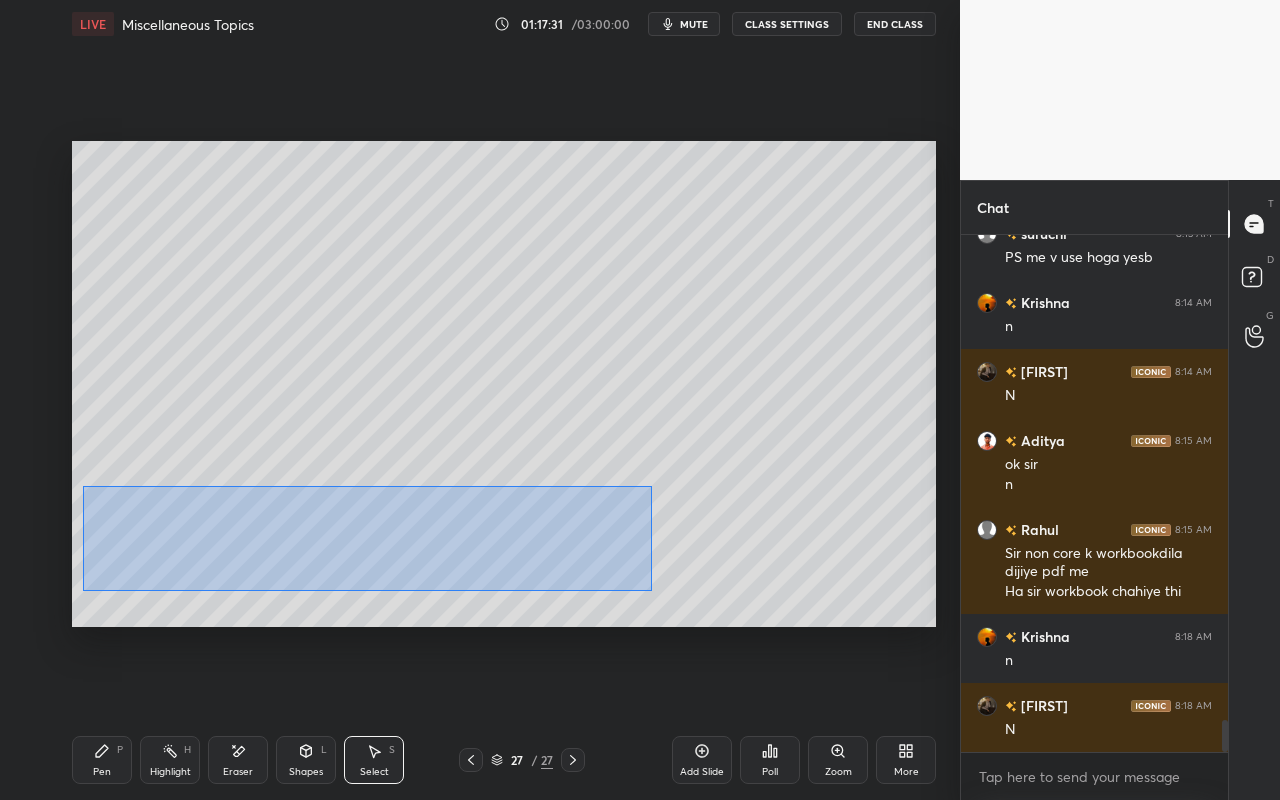 scroll, scrollTop: 7749, scrollLeft: 0, axis: vertical 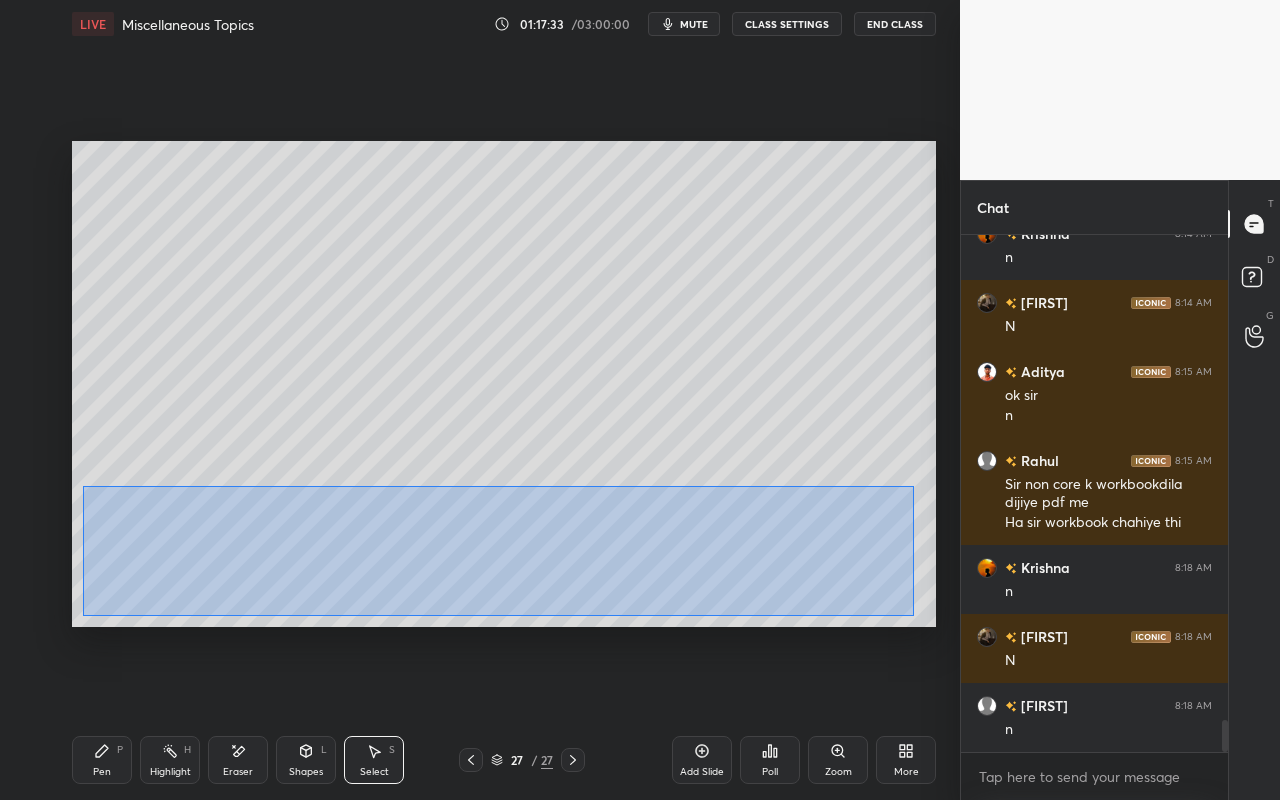 drag, startPoint x: 83, startPoint y: 485, endPoint x: 909, endPoint y: 613, distance: 835.8588 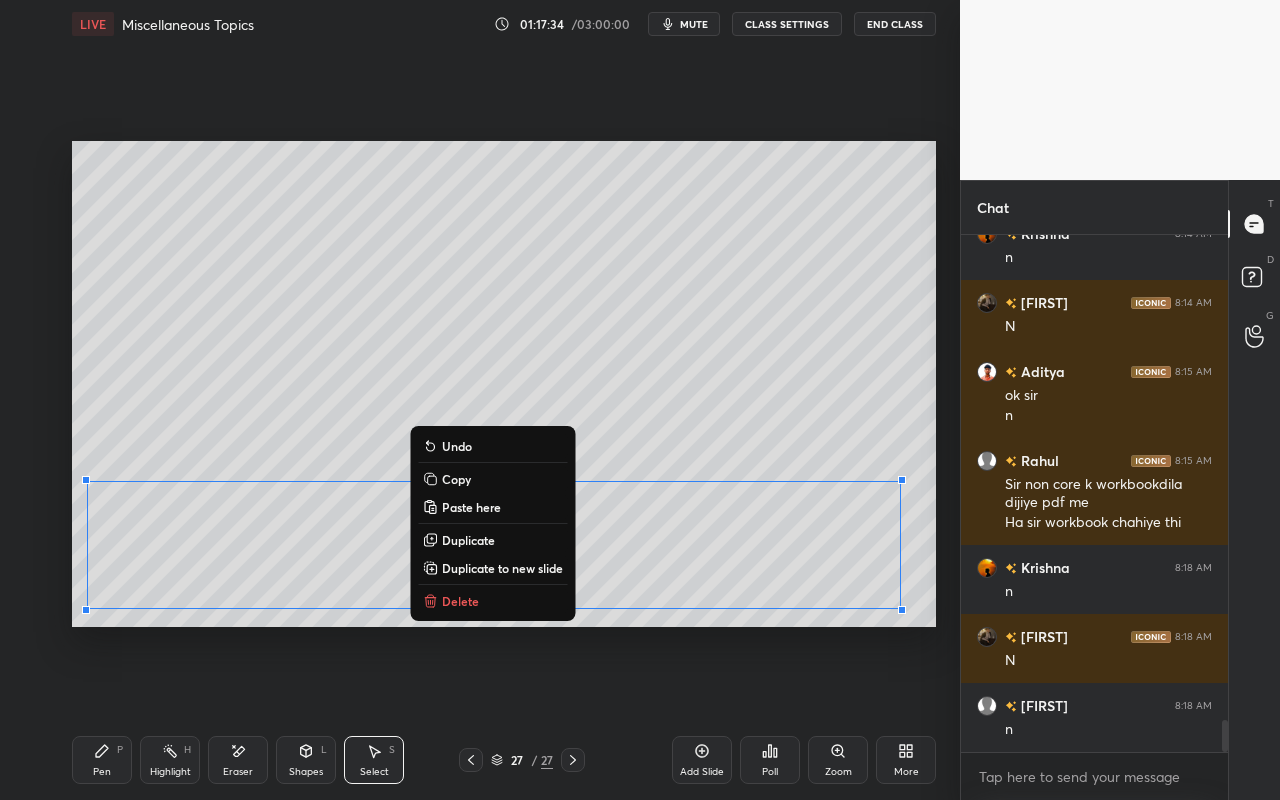 drag, startPoint x: 475, startPoint y: 479, endPoint x: 496, endPoint y: 503, distance: 31.890438 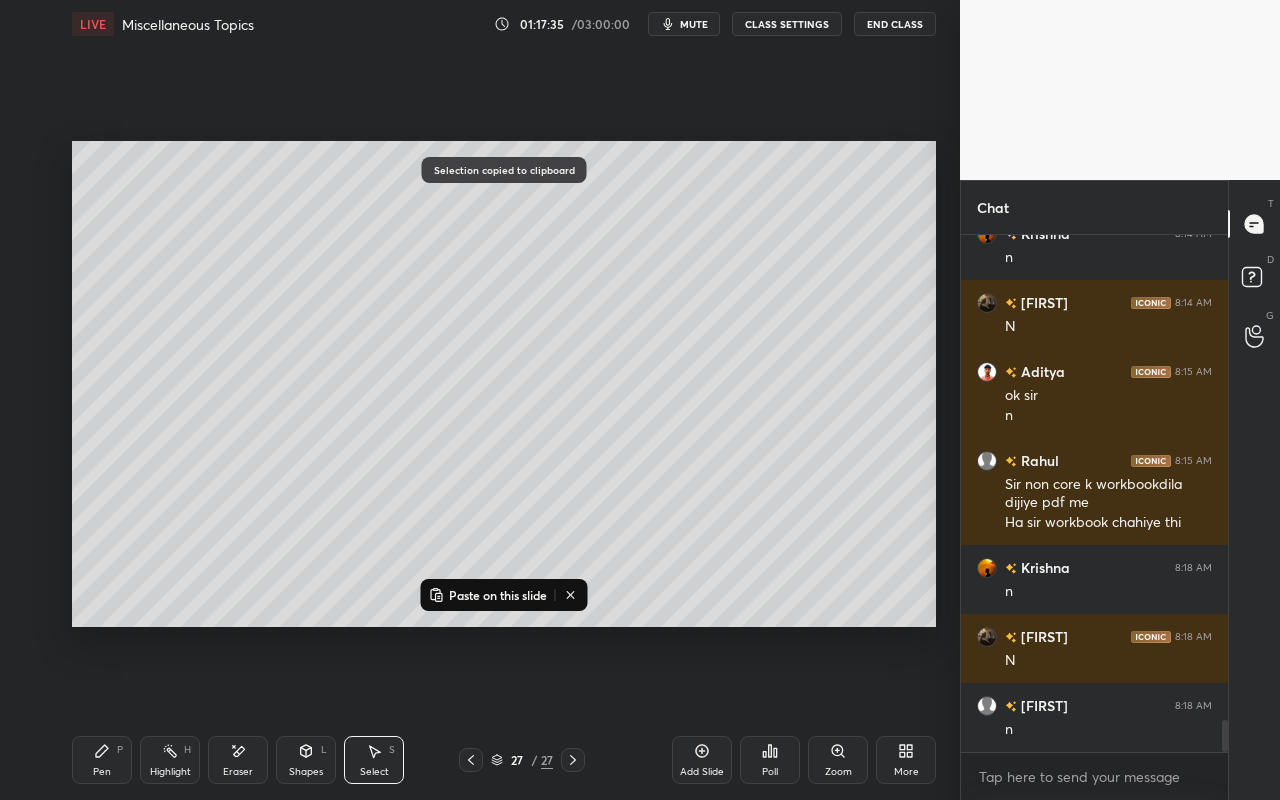 click 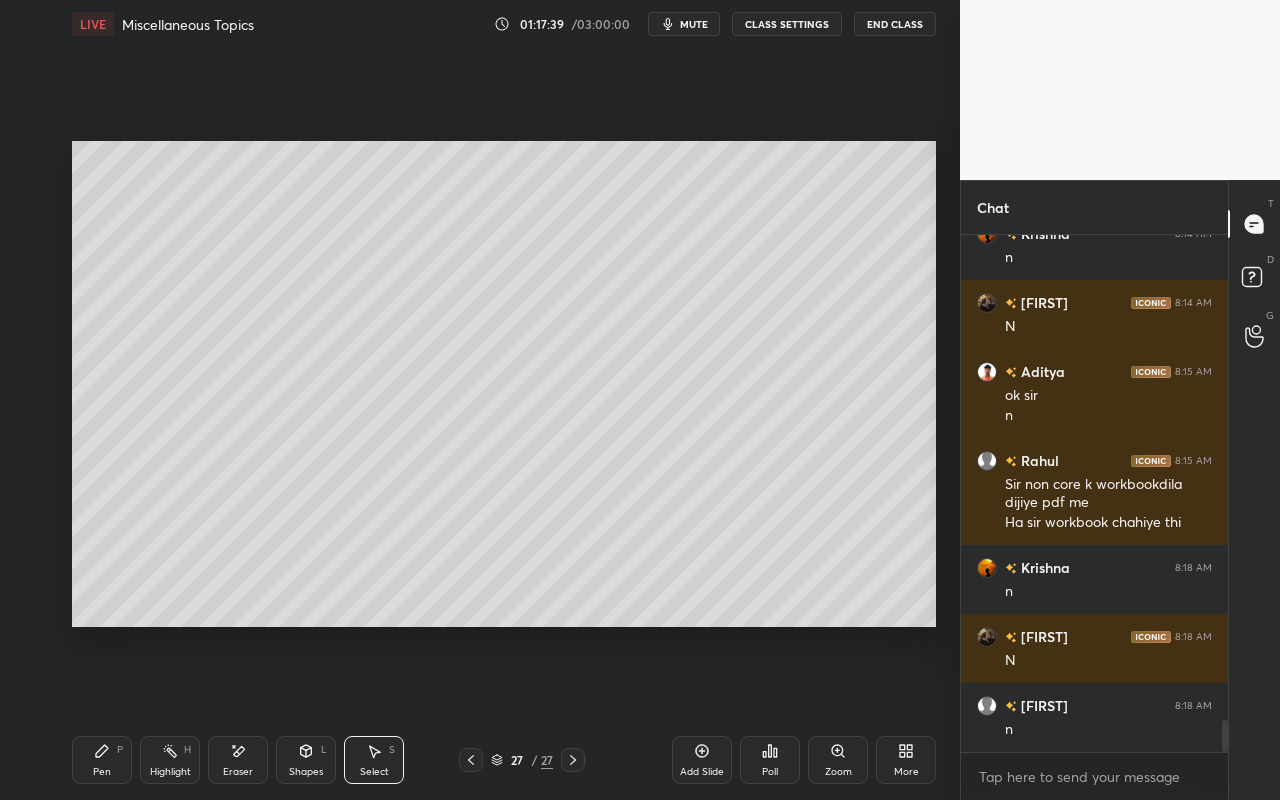 scroll, scrollTop: 7818, scrollLeft: 0, axis: vertical 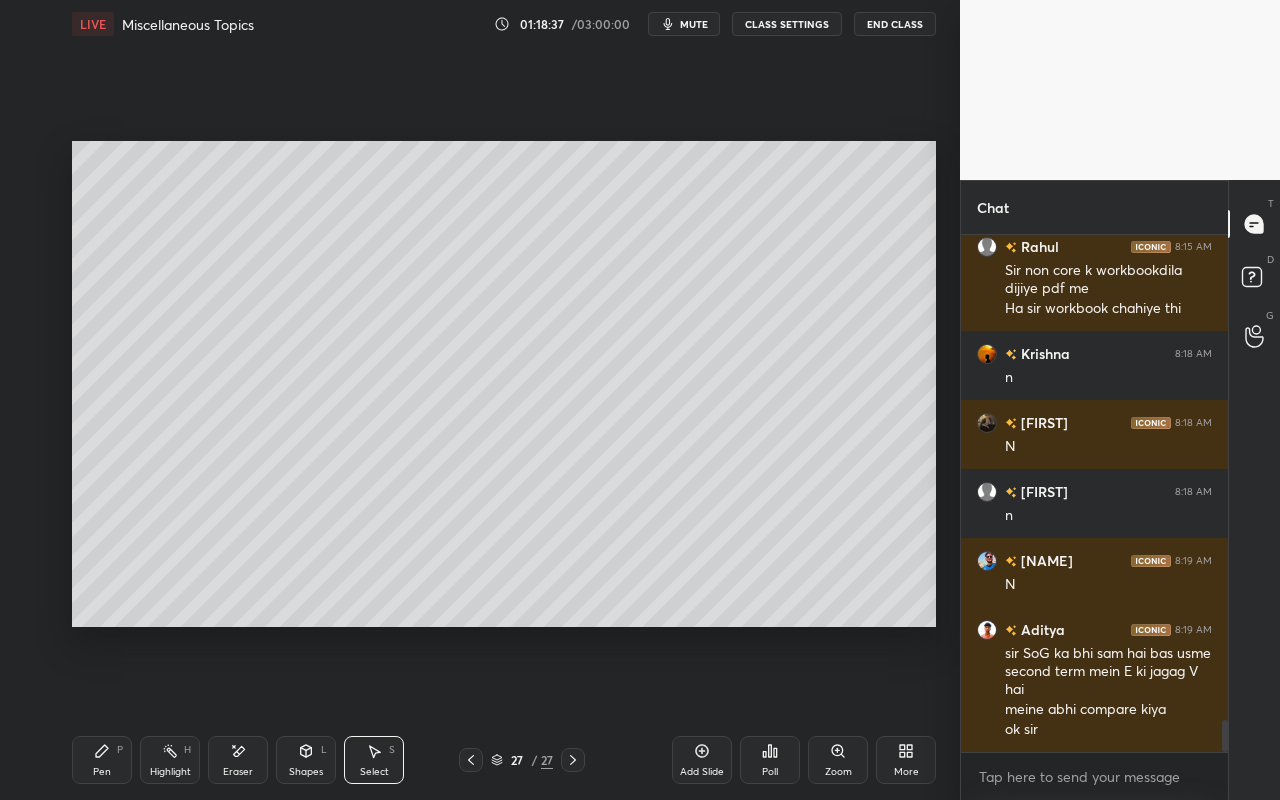click on "Add Slide" at bounding box center (702, 760) 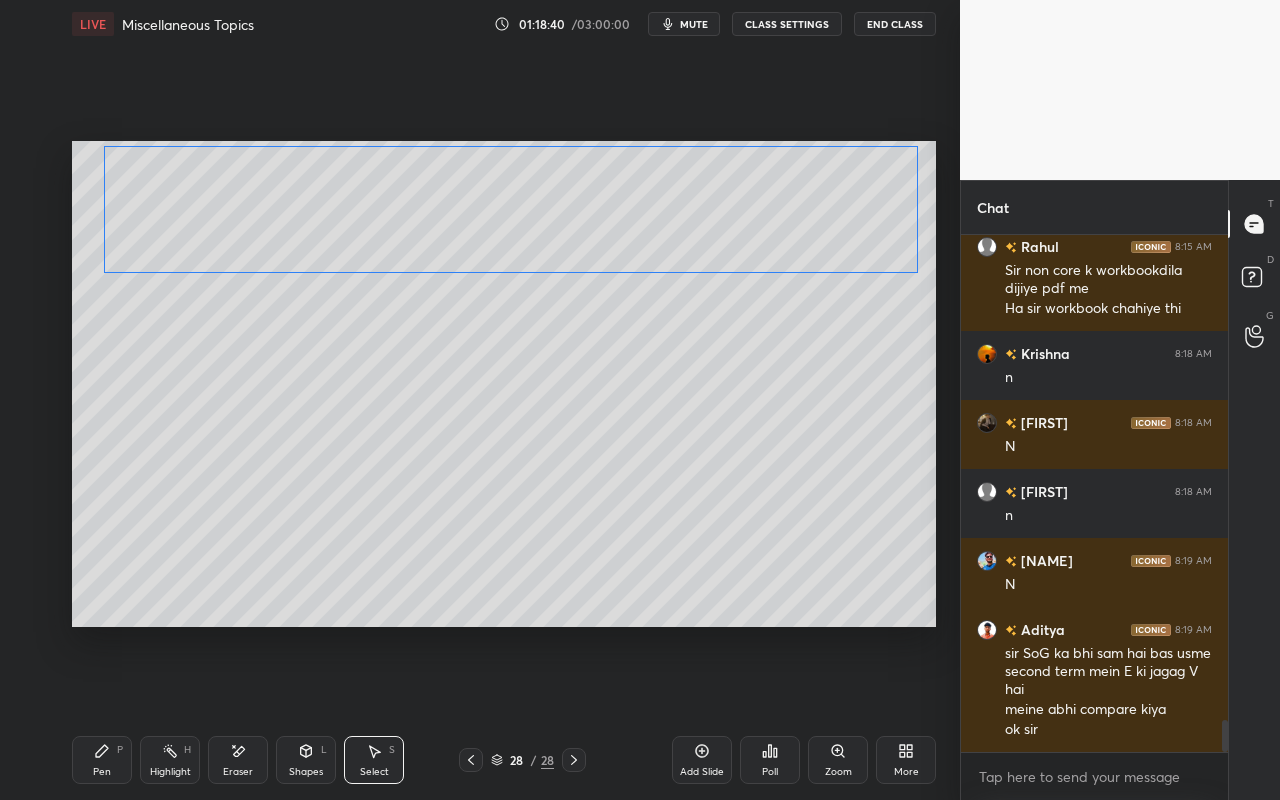 drag, startPoint x: 722, startPoint y: 511, endPoint x: 704, endPoint y: 285, distance: 226.71568 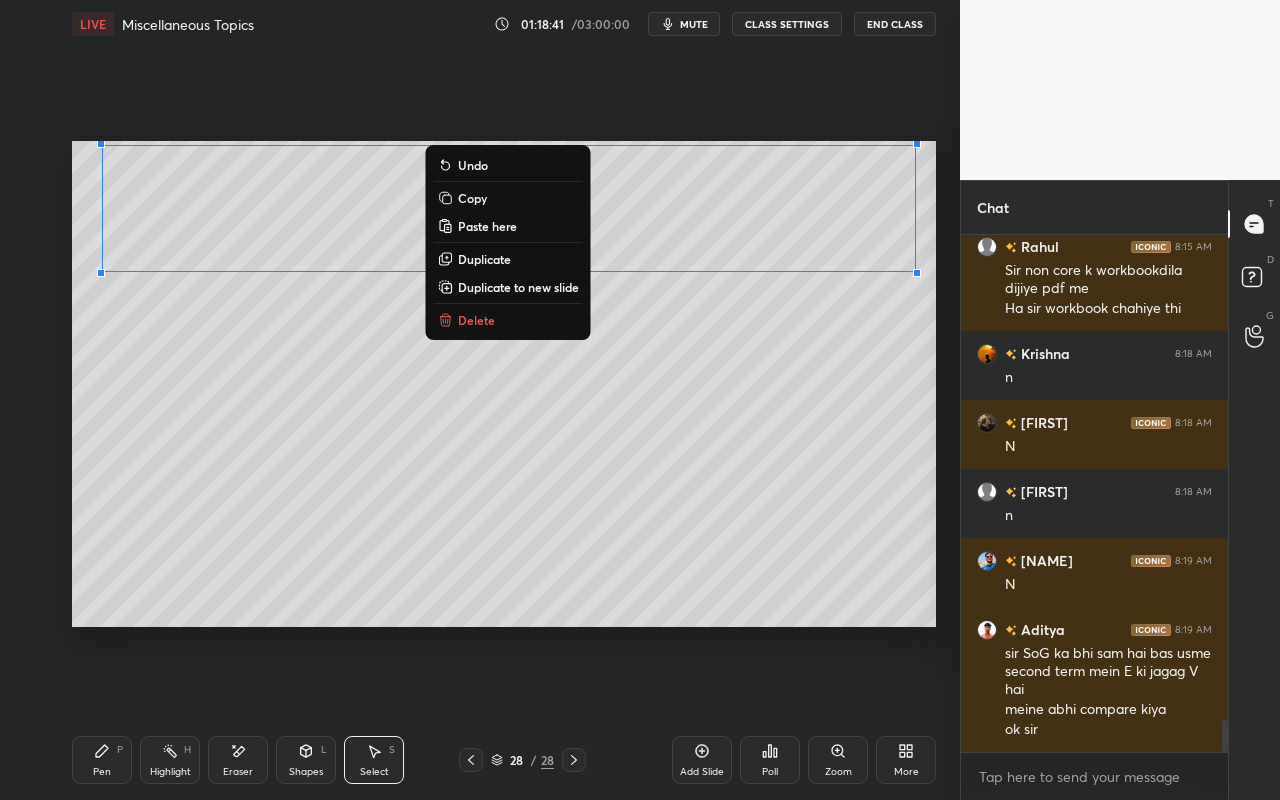 click on "0 ° Undo Copy Paste here Duplicate Duplicate to new slide Delete" at bounding box center (504, 384) 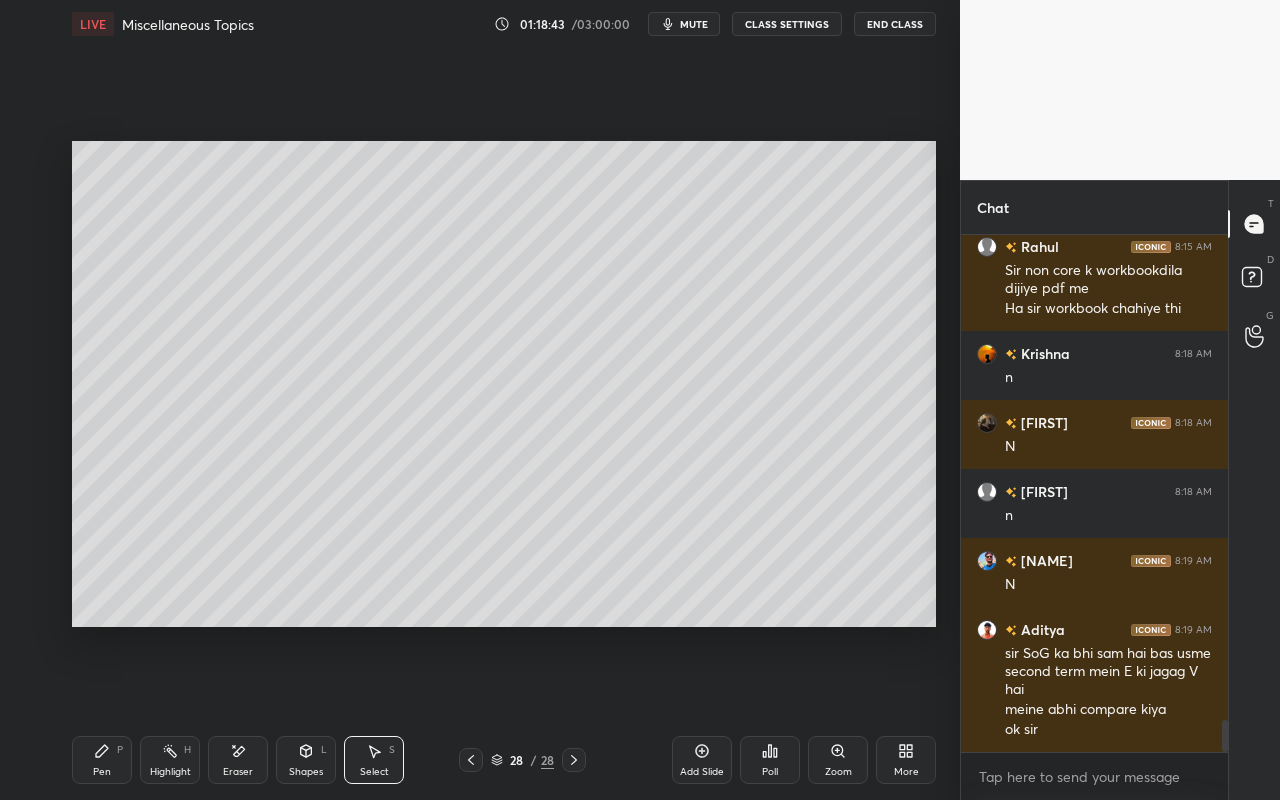 drag, startPoint x: 101, startPoint y: 752, endPoint x: 120, endPoint y: 674, distance: 80.280754 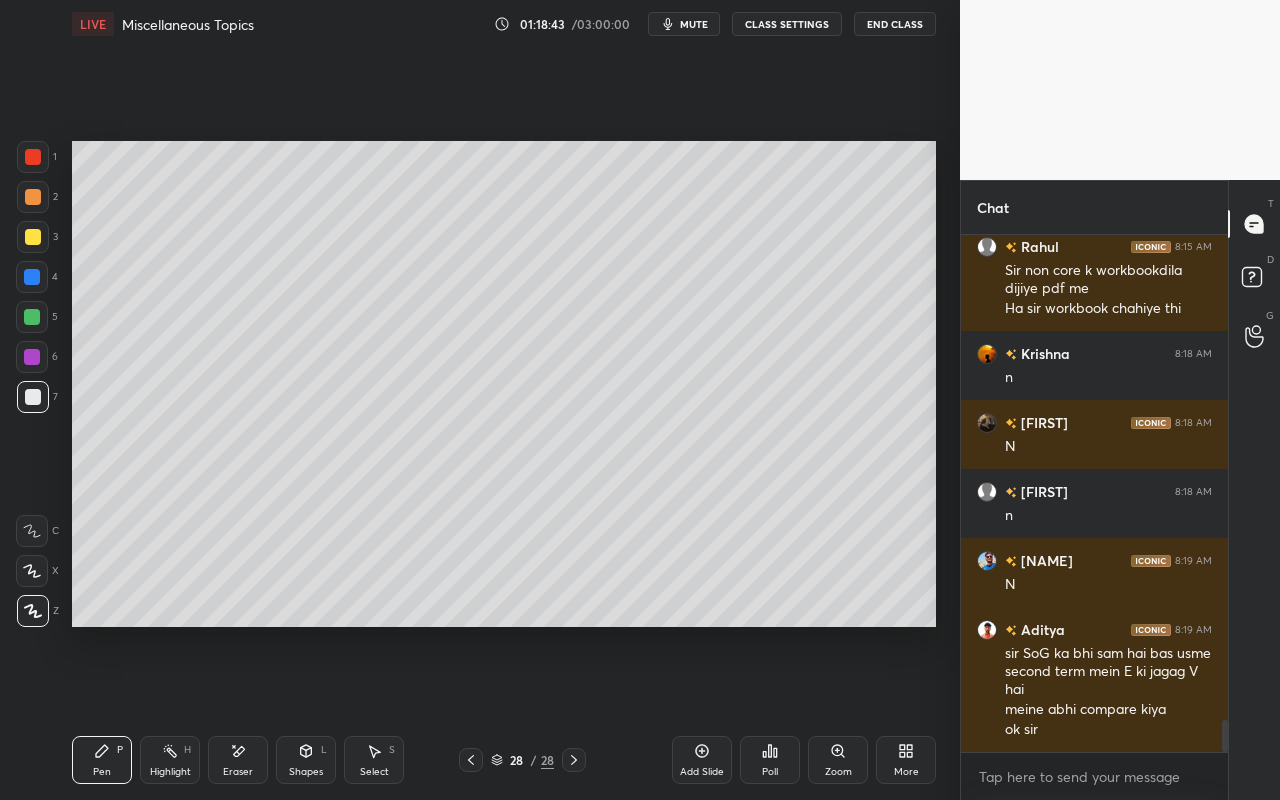 drag, startPoint x: 34, startPoint y: 241, endPoint x: 58, endPoint y: 236, distance: 24.5153 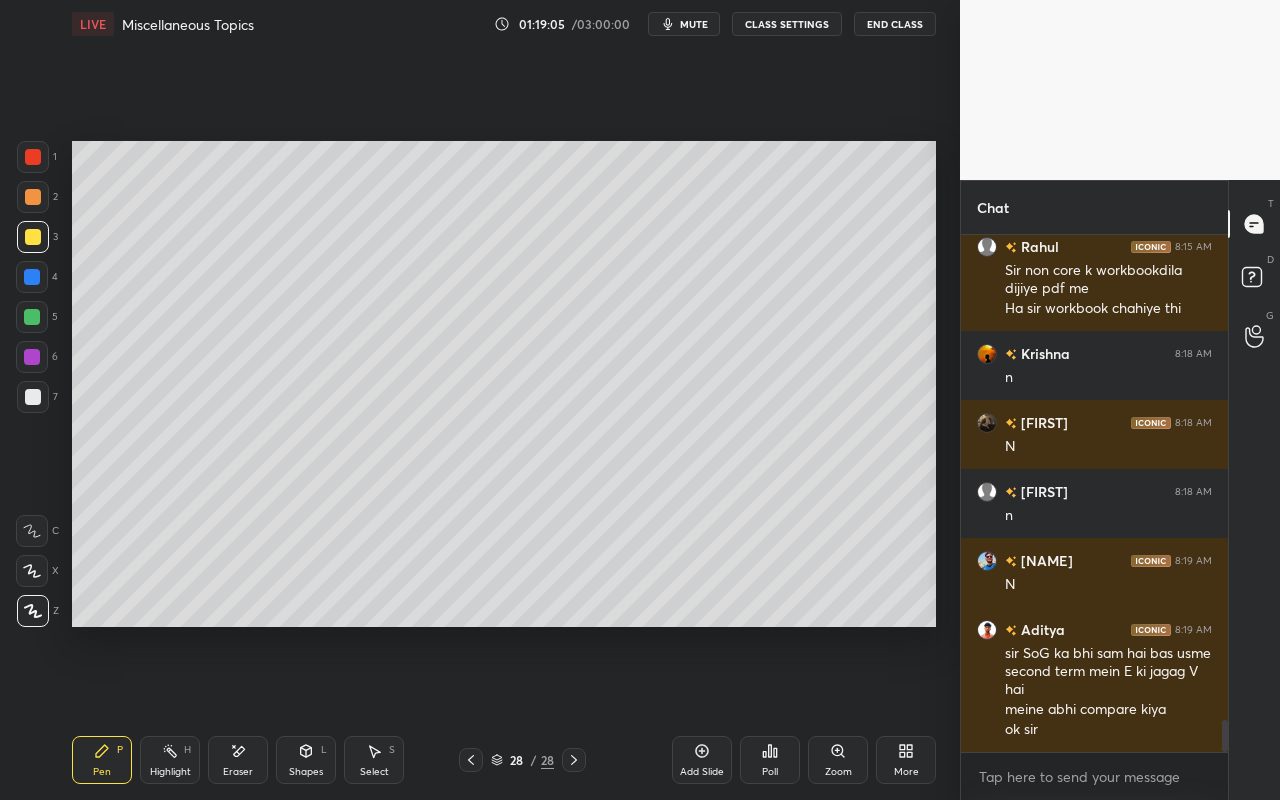 click on "Shapes L" at bounding box center [306, 760] 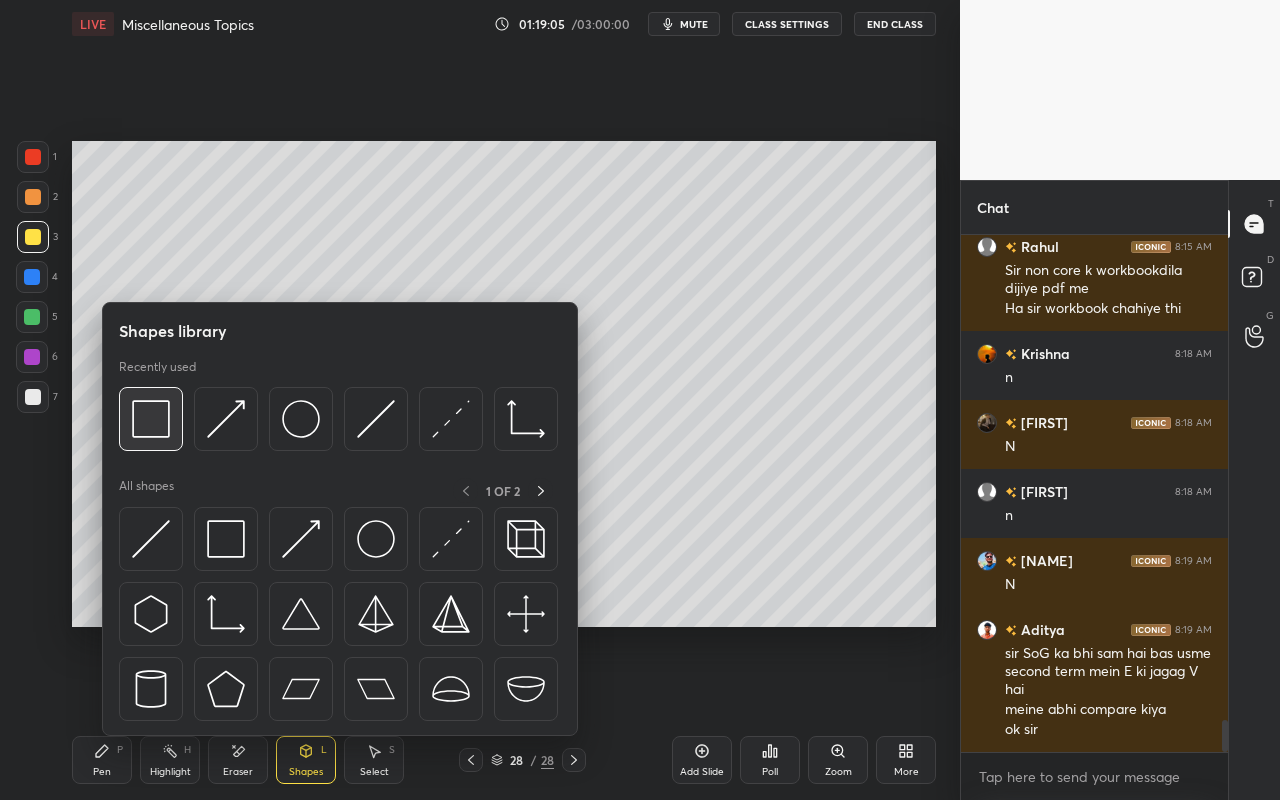click at bounding box center [151, 419] 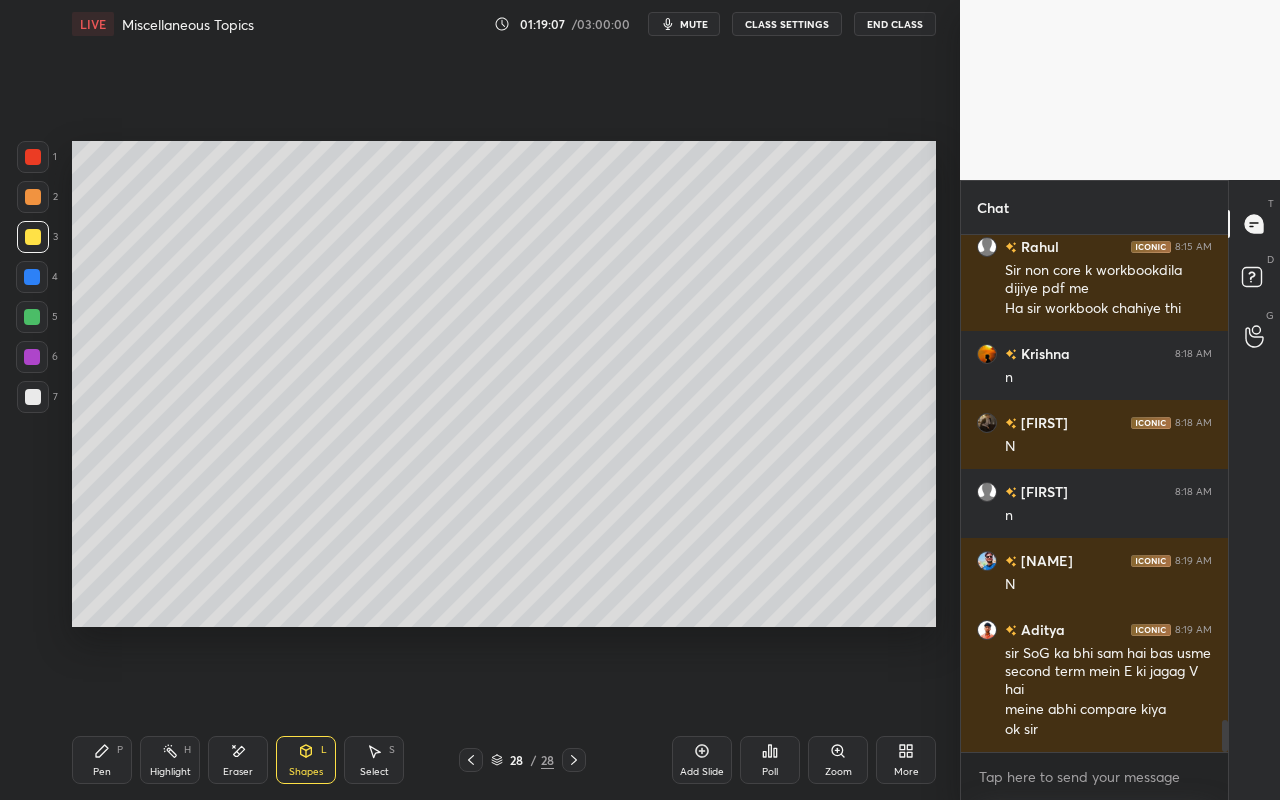 drag, startPoint x: 102, startPoint y: 760, endPoint x: 215, endPoint y: 661, distance: 150.23315 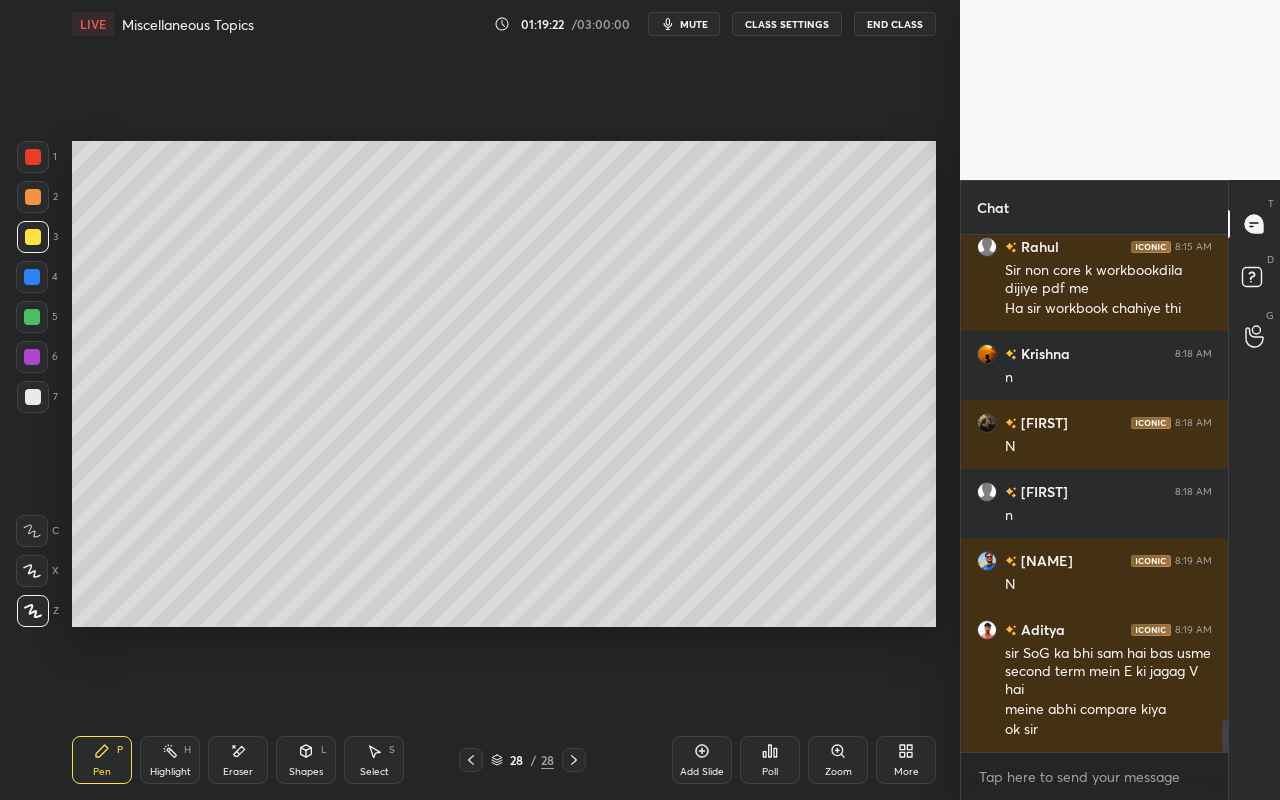 click on "Shapes" at bounding box center [306, 772] 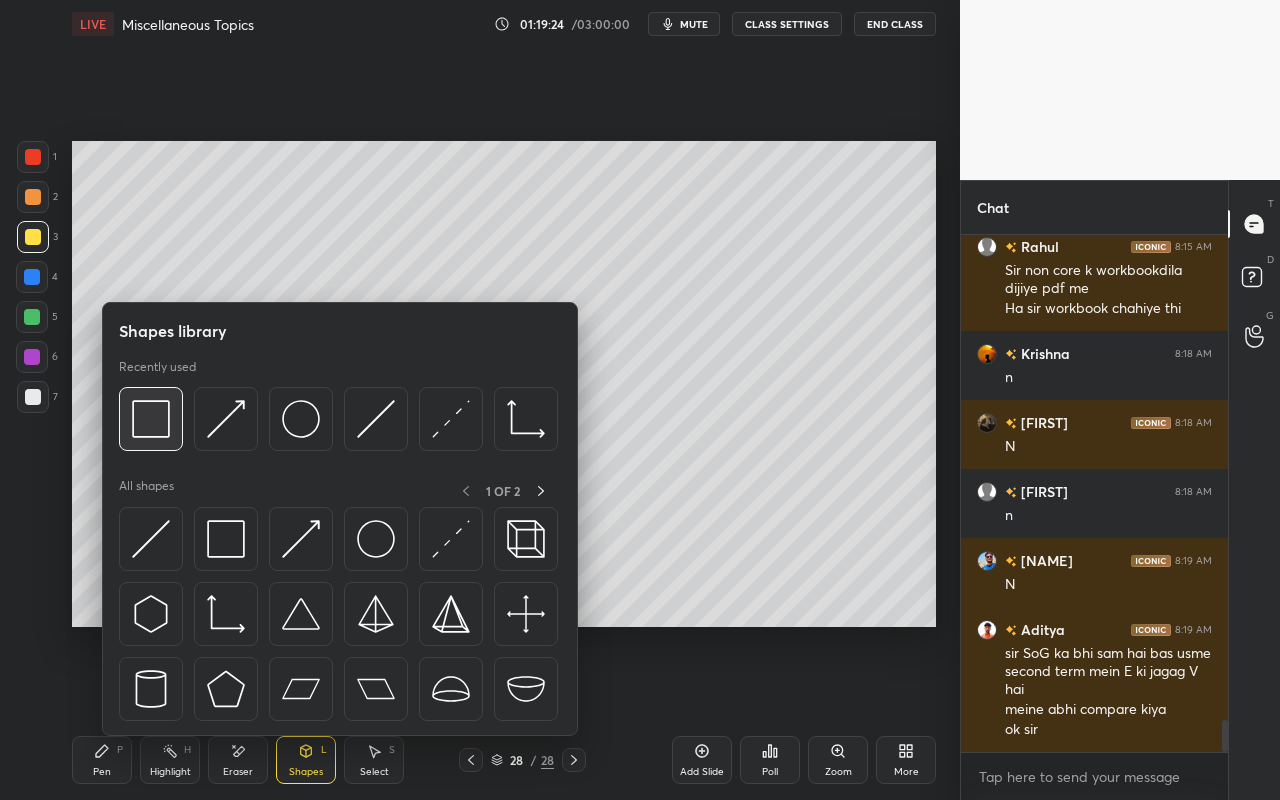 click at bounding box center (151, 419) 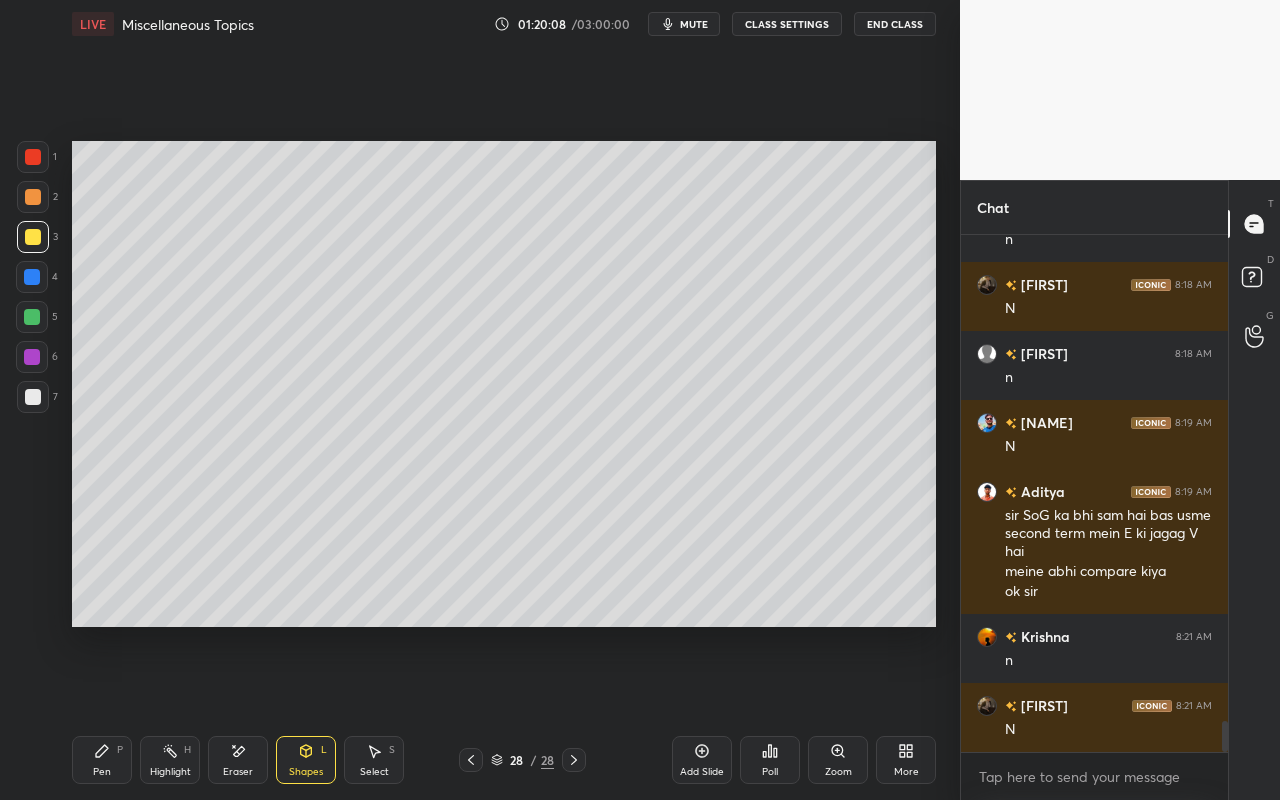 scroll, scrollTop: 8170, scrollLeft: 0, axis: vertical 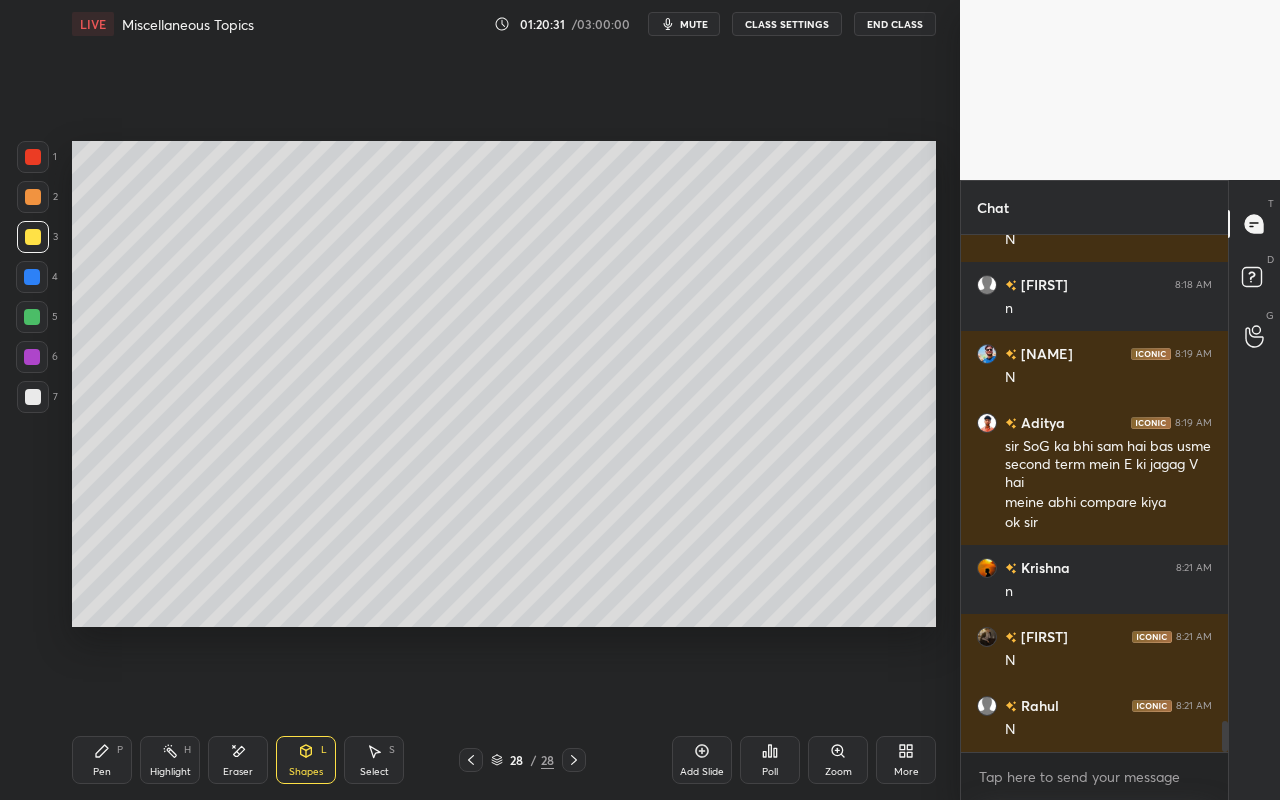 click on "Add Slide" at bounding box center [702, 772] 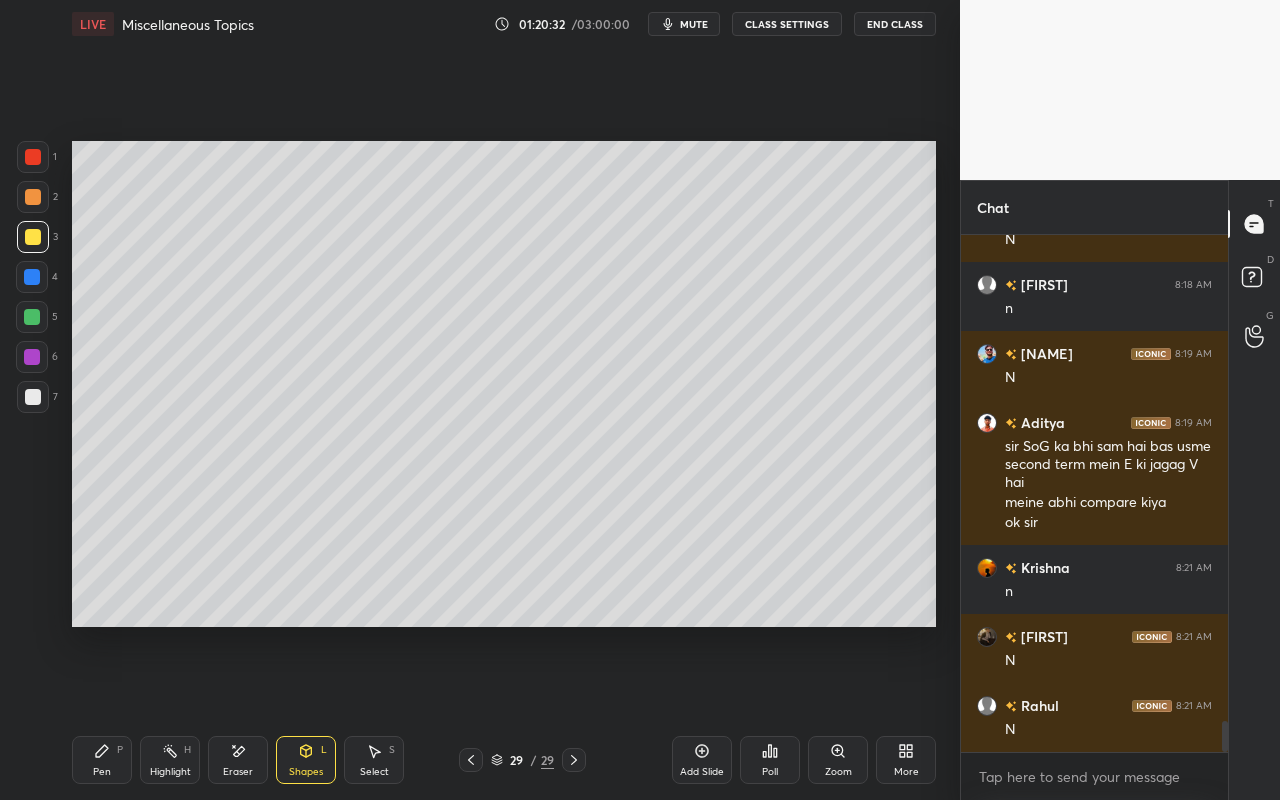 click on "Shapes" at bounding box center [306, 772] 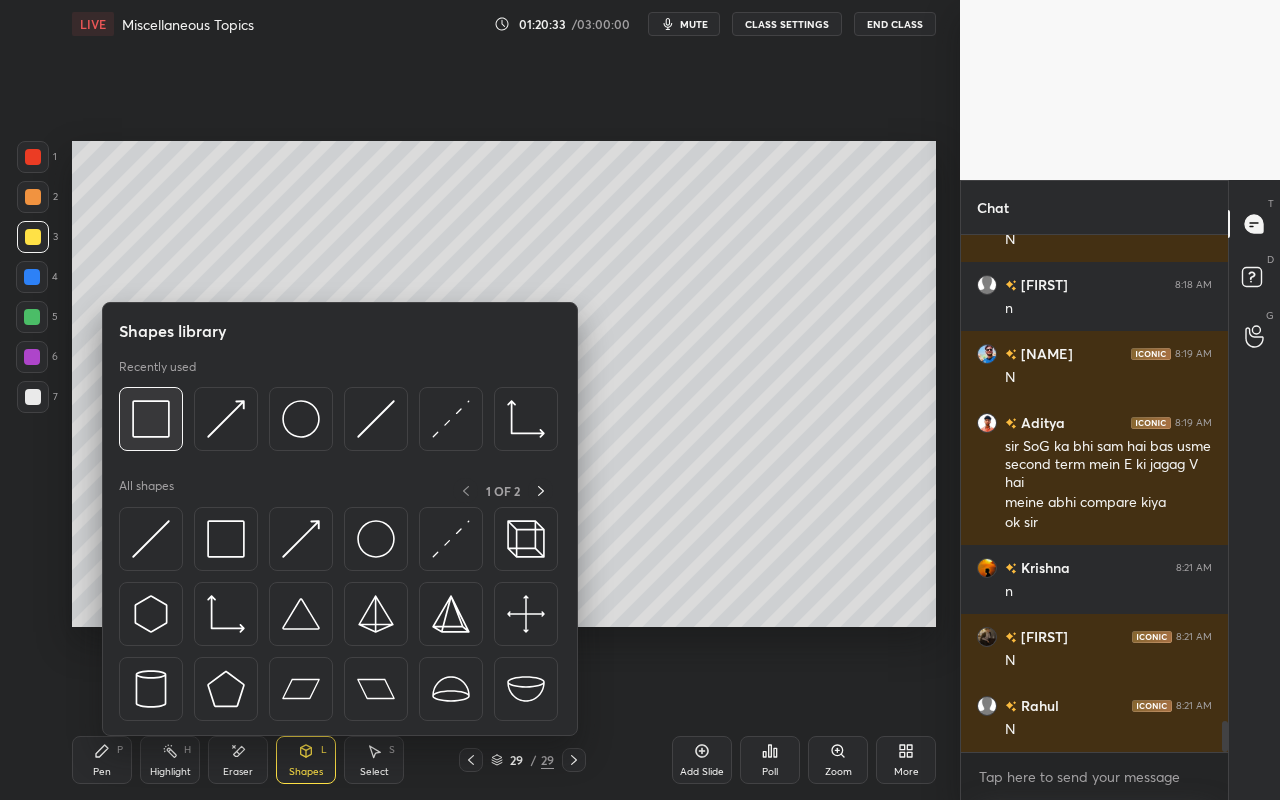 click at bounding box center [151, 419] 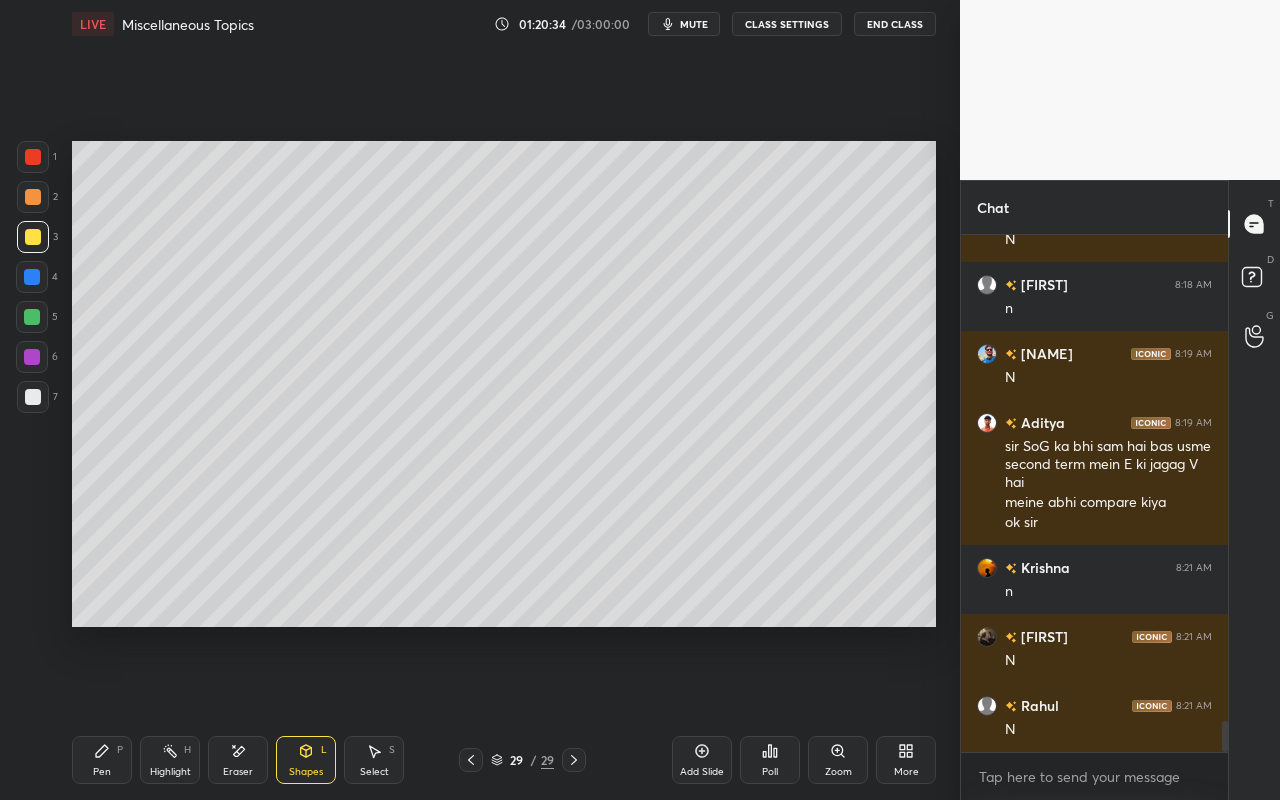 drag, startPoint x: 35, startPoint y: 281, endPoint x: 64, endPoint y: 272, distance: 30.364452 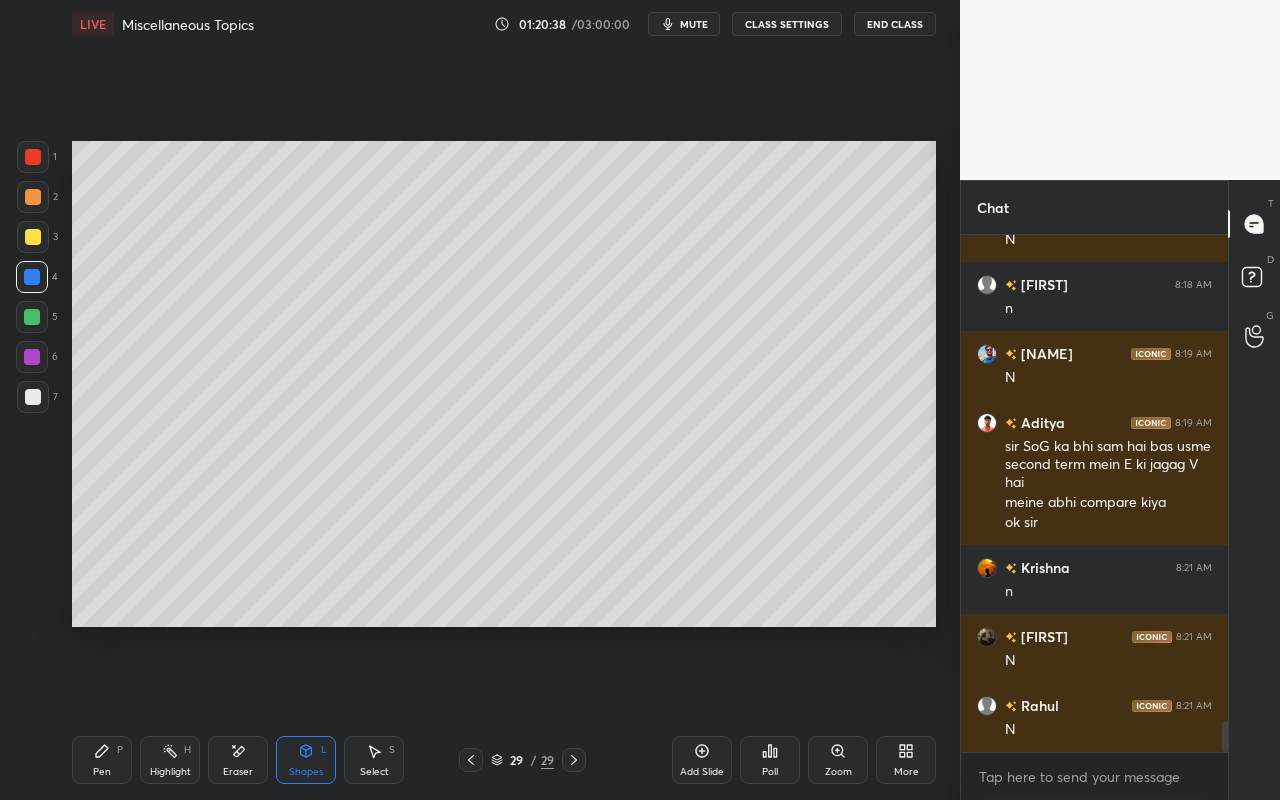 click 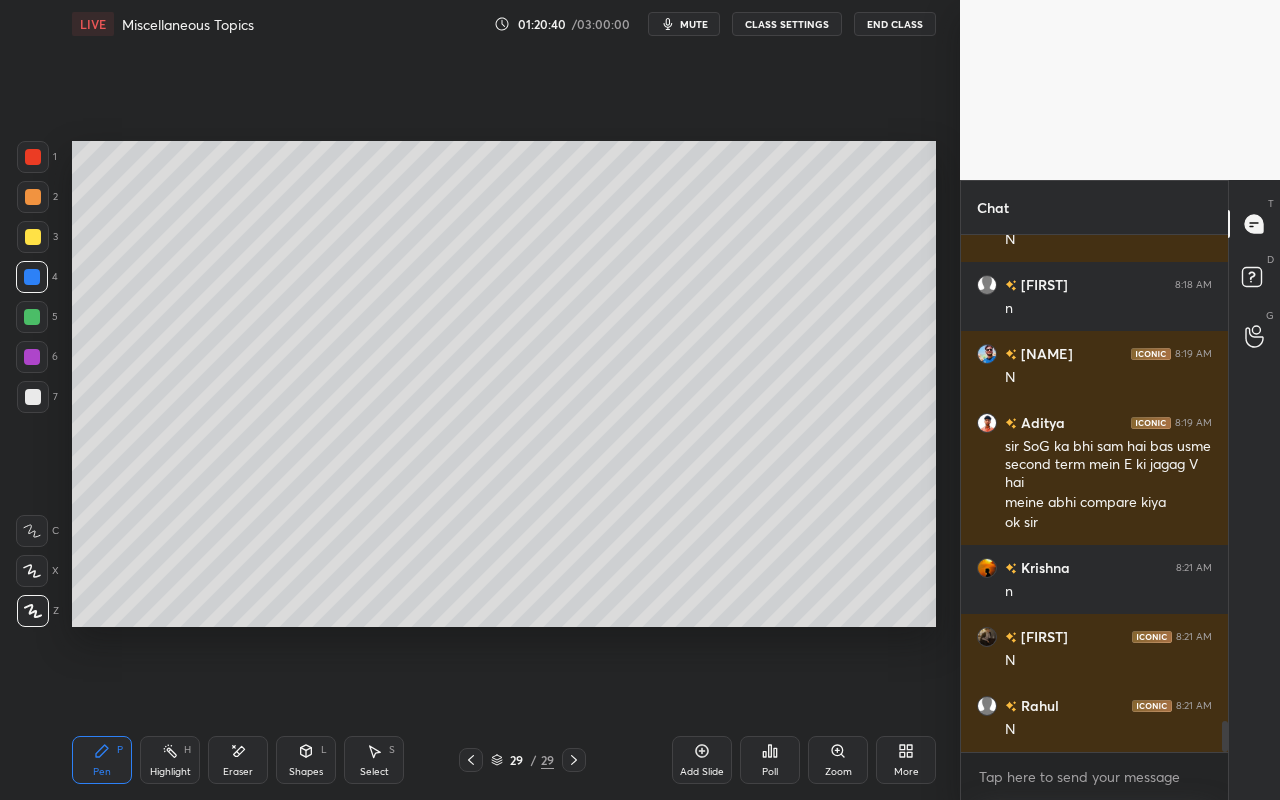 click at bounding box center (33, 237) 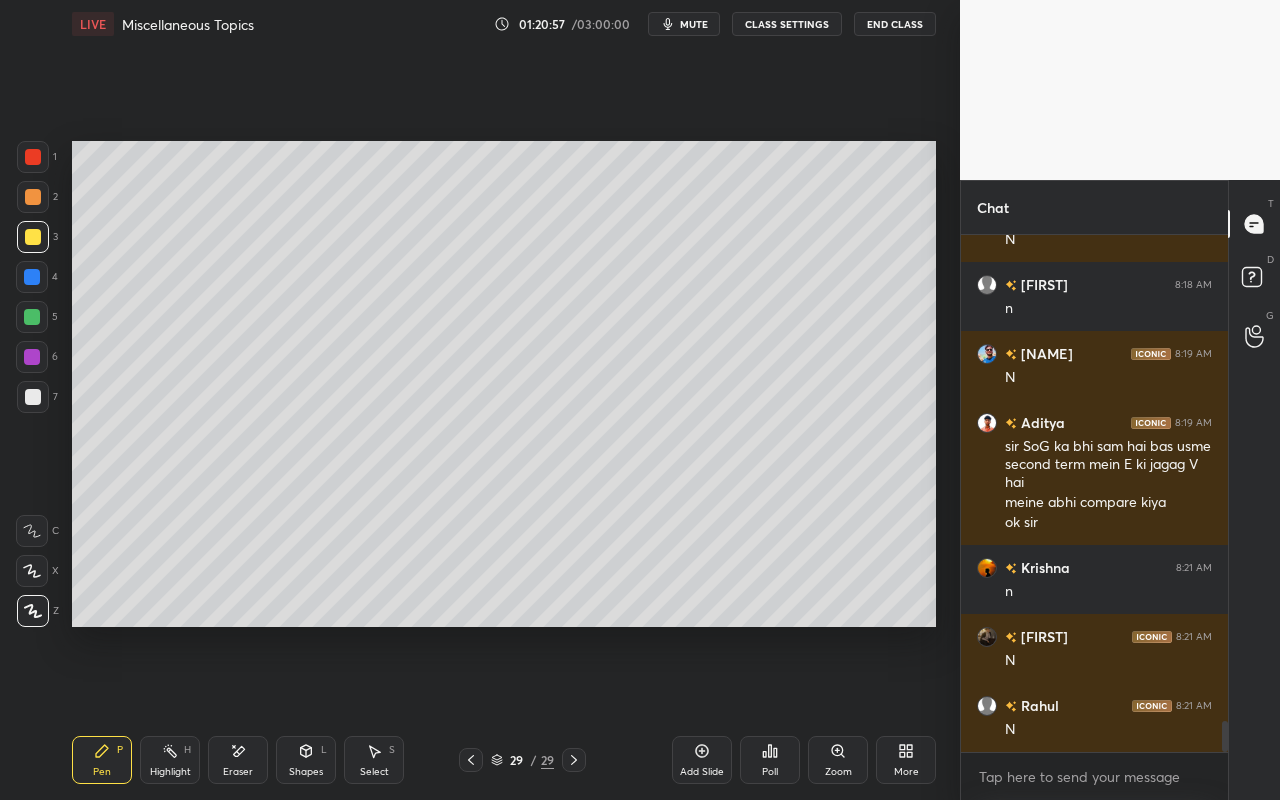 drag, startPoint x: 298, startPoint y: 747, endPoint x: 303, endPoint y: 736, distance: 12.083046 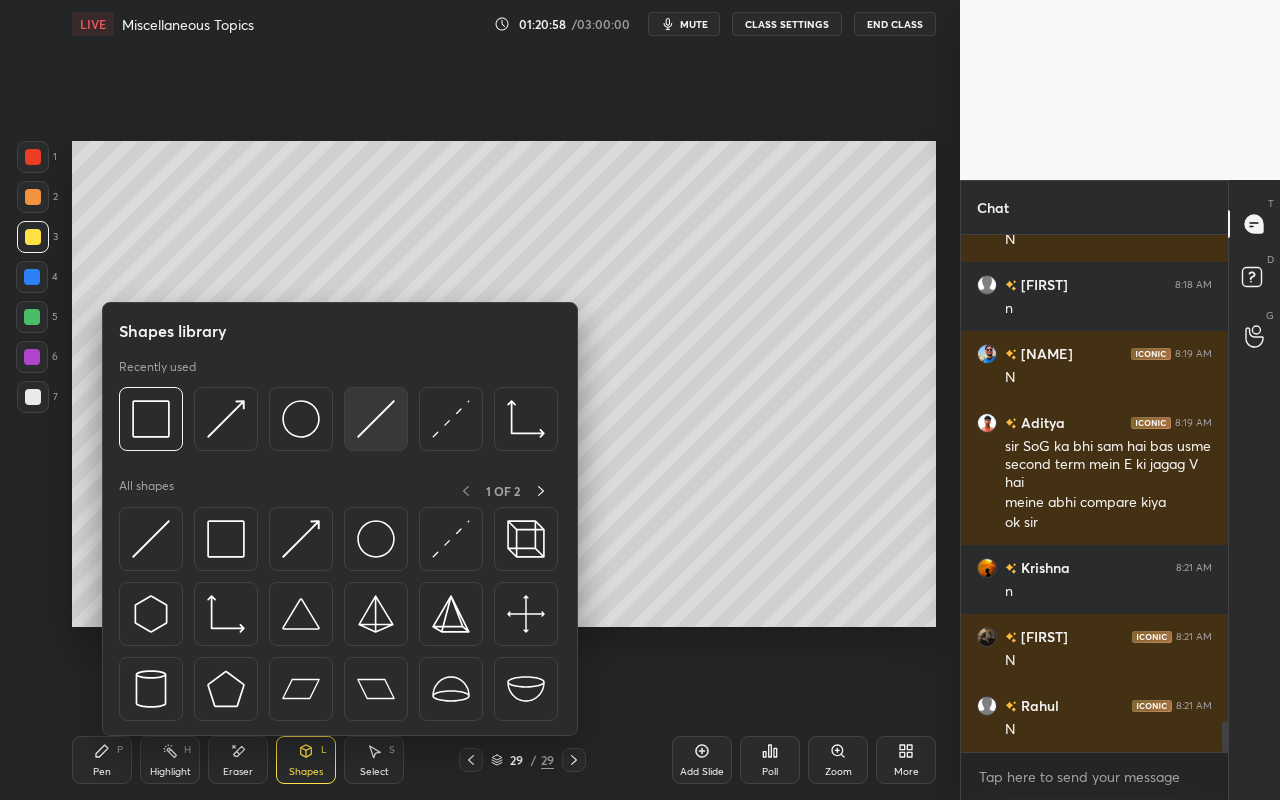 click at bounding box center (376, 419) 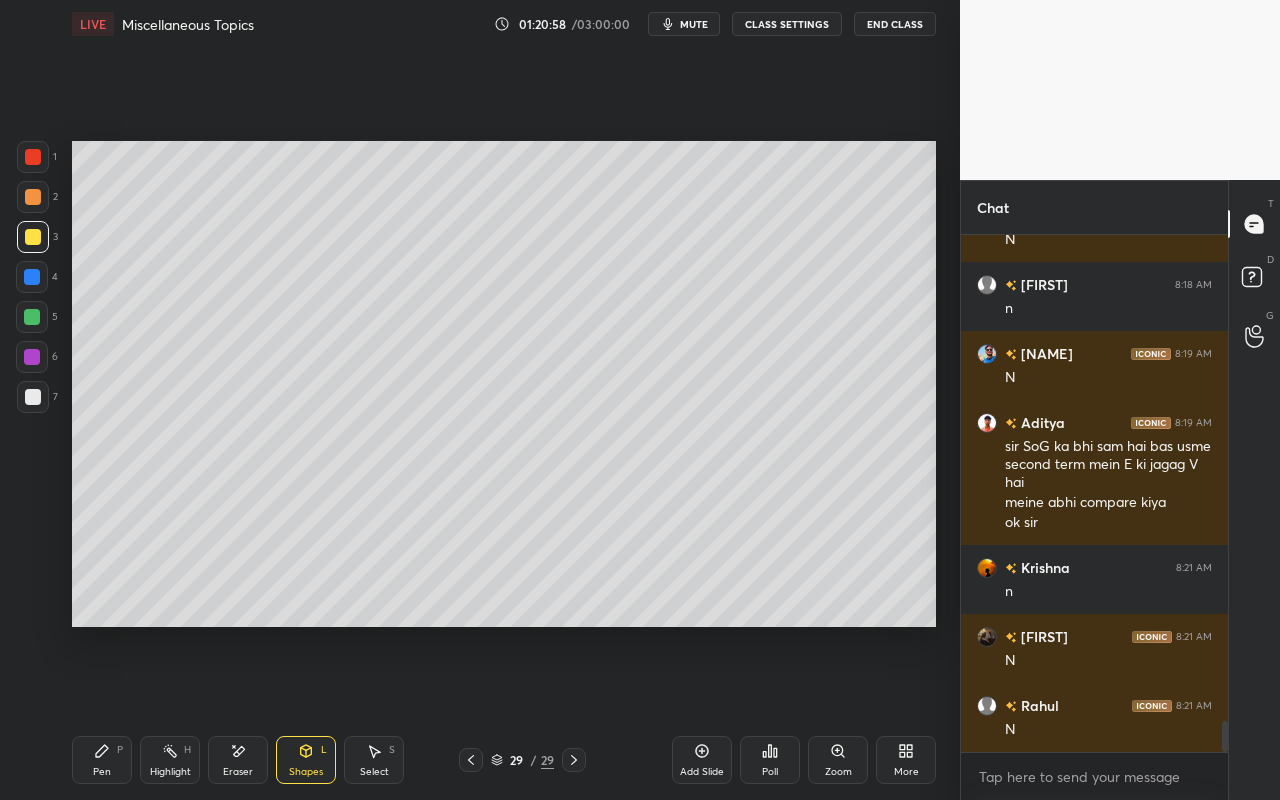 click at bounding box center [32, 317] 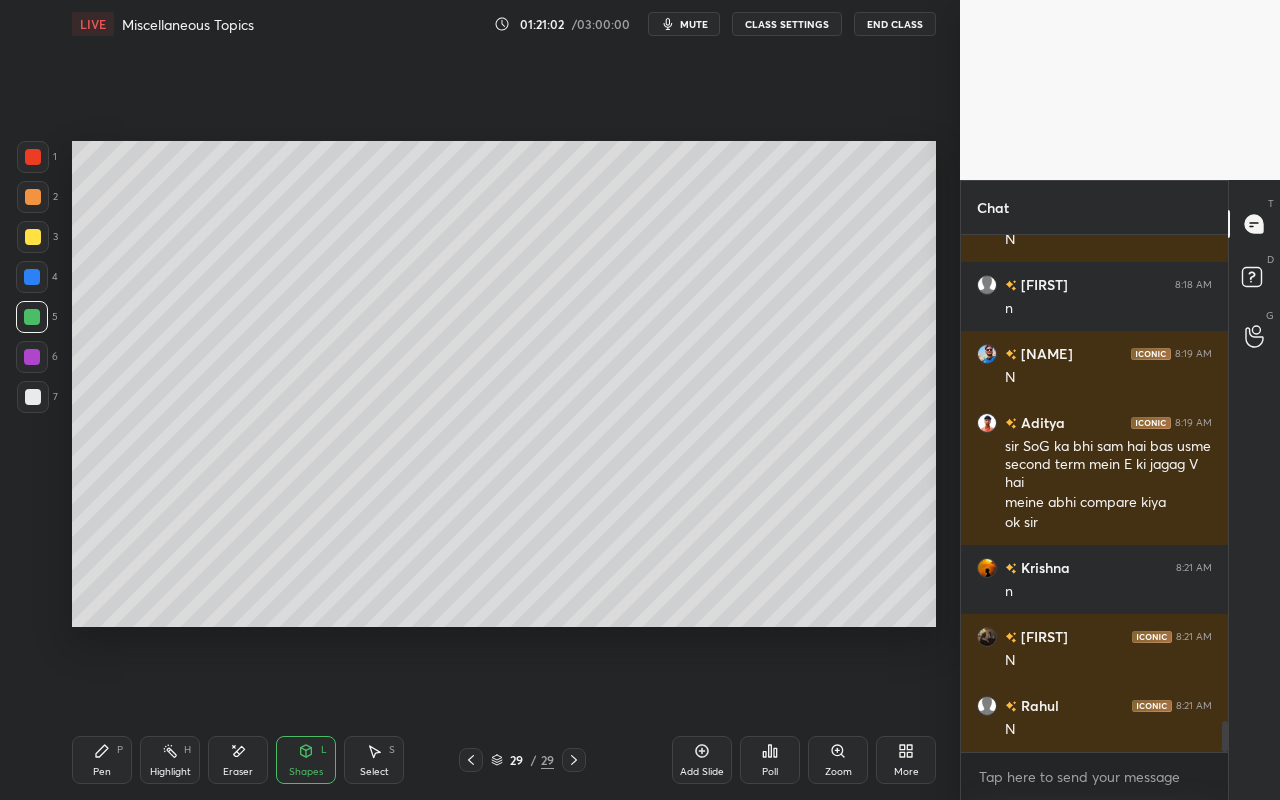 drag, startPoint x: 307, startPoint y: 761, endPoint x: 311, endPoint y: 746, distance: 15.524175 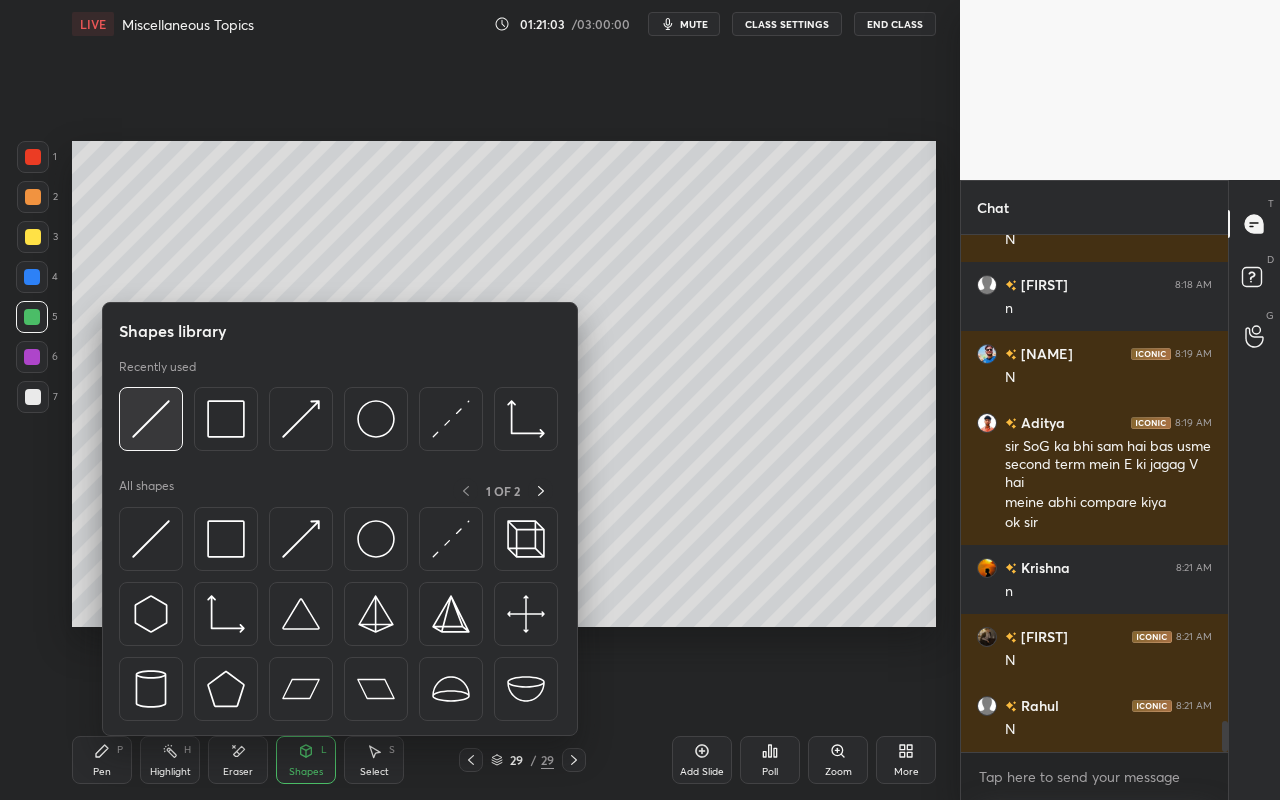 click at bounding box center [151, 419] 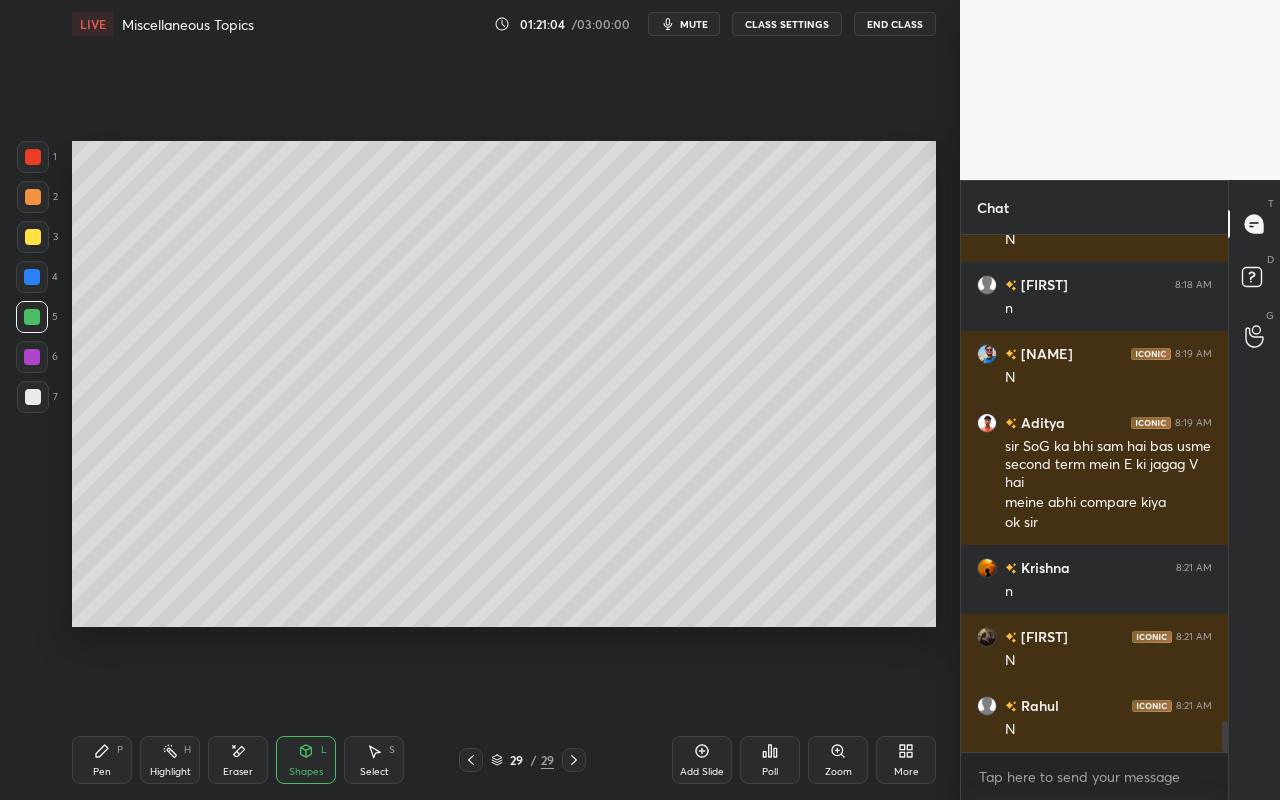 click at bounding box center (33, 237) 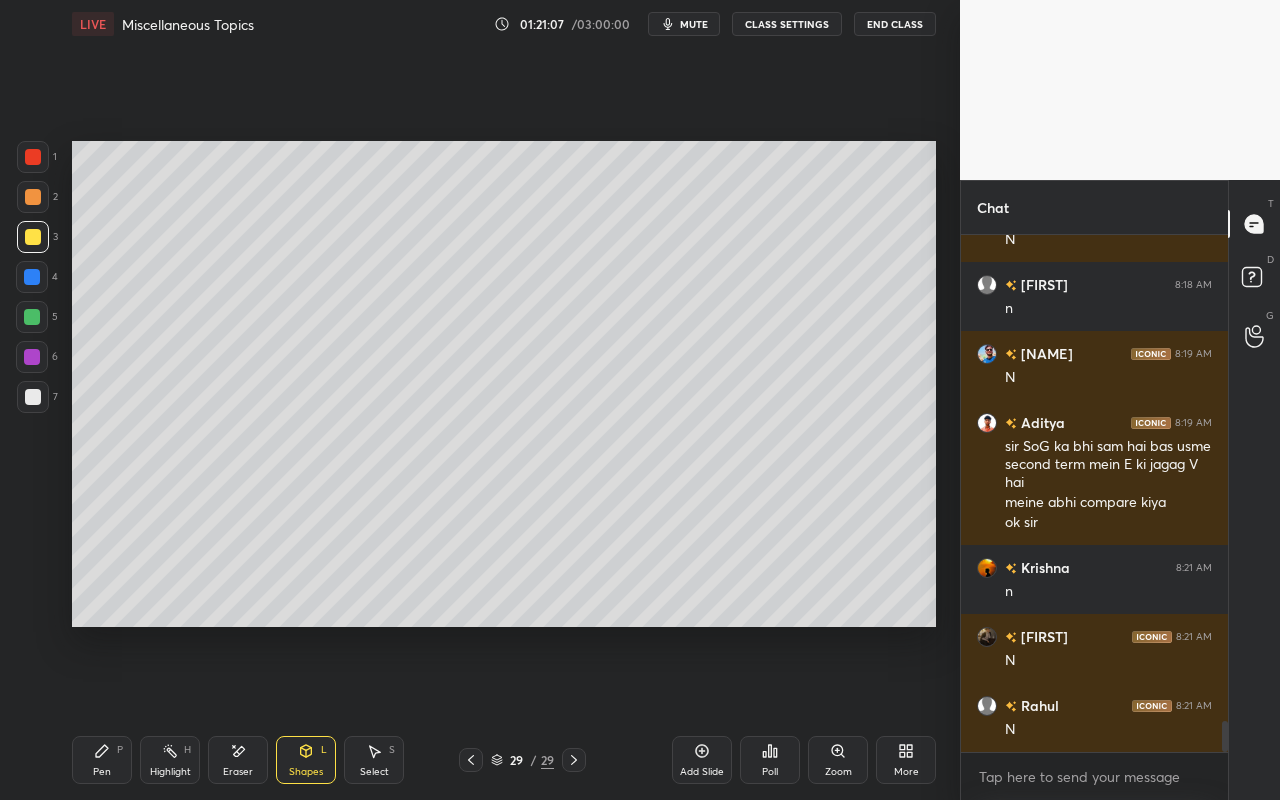 click 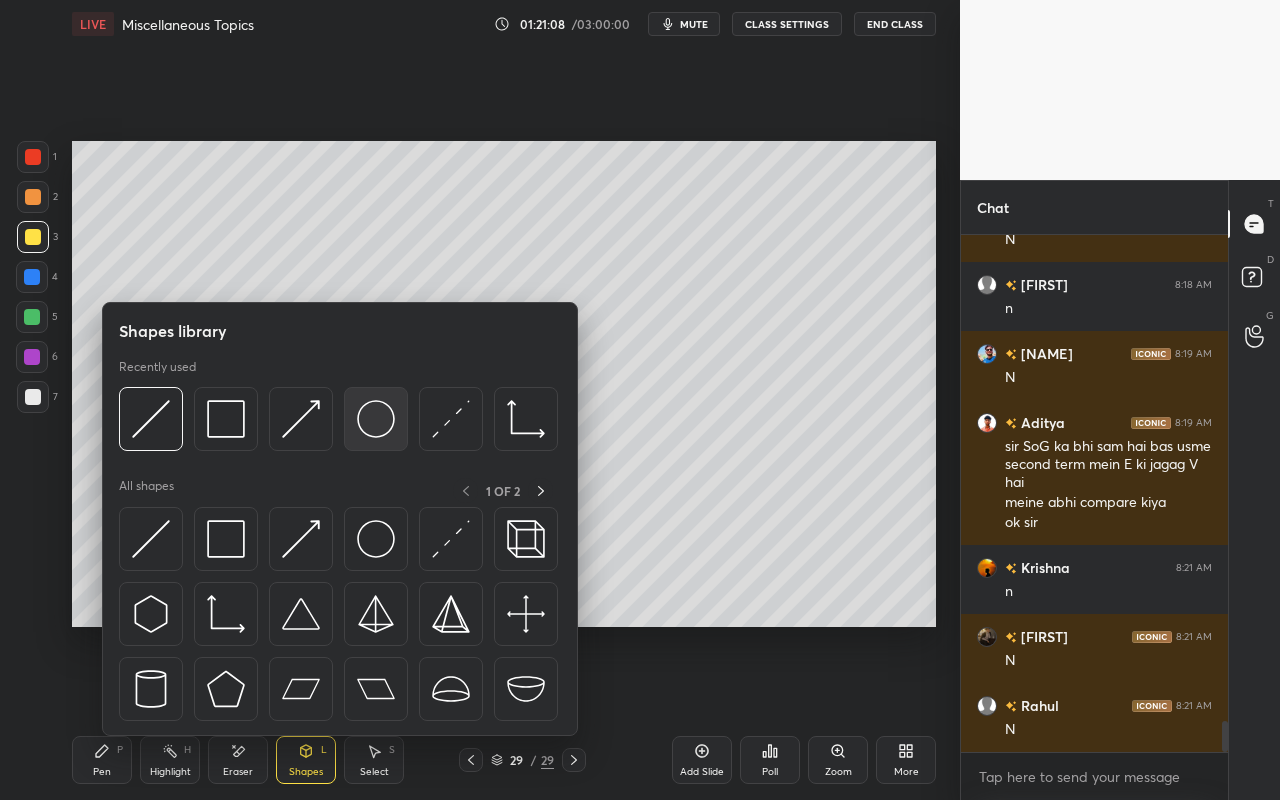 click at bounding box center (376, 419) 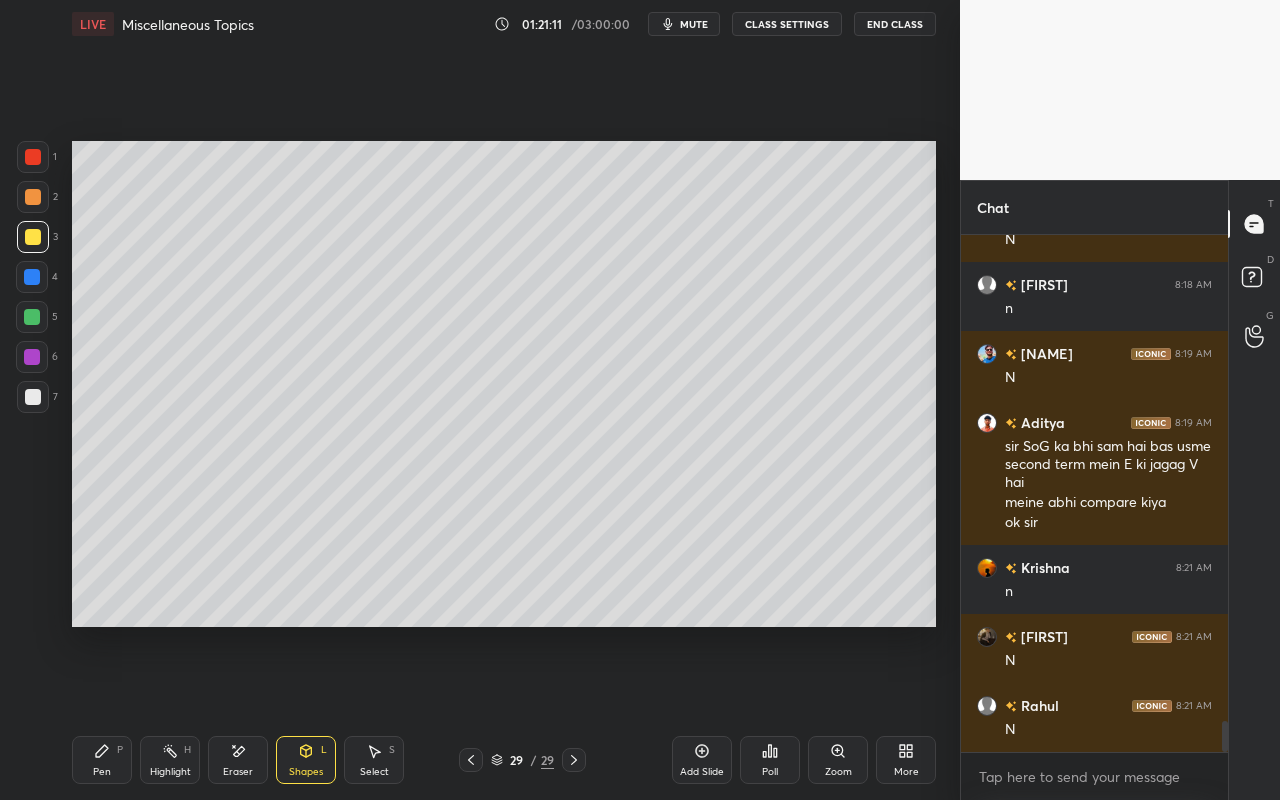 drag, startPoint x: 84, startPoint y: 766, endPoint x: 97, endPoint y: 743, distance: 26.41969 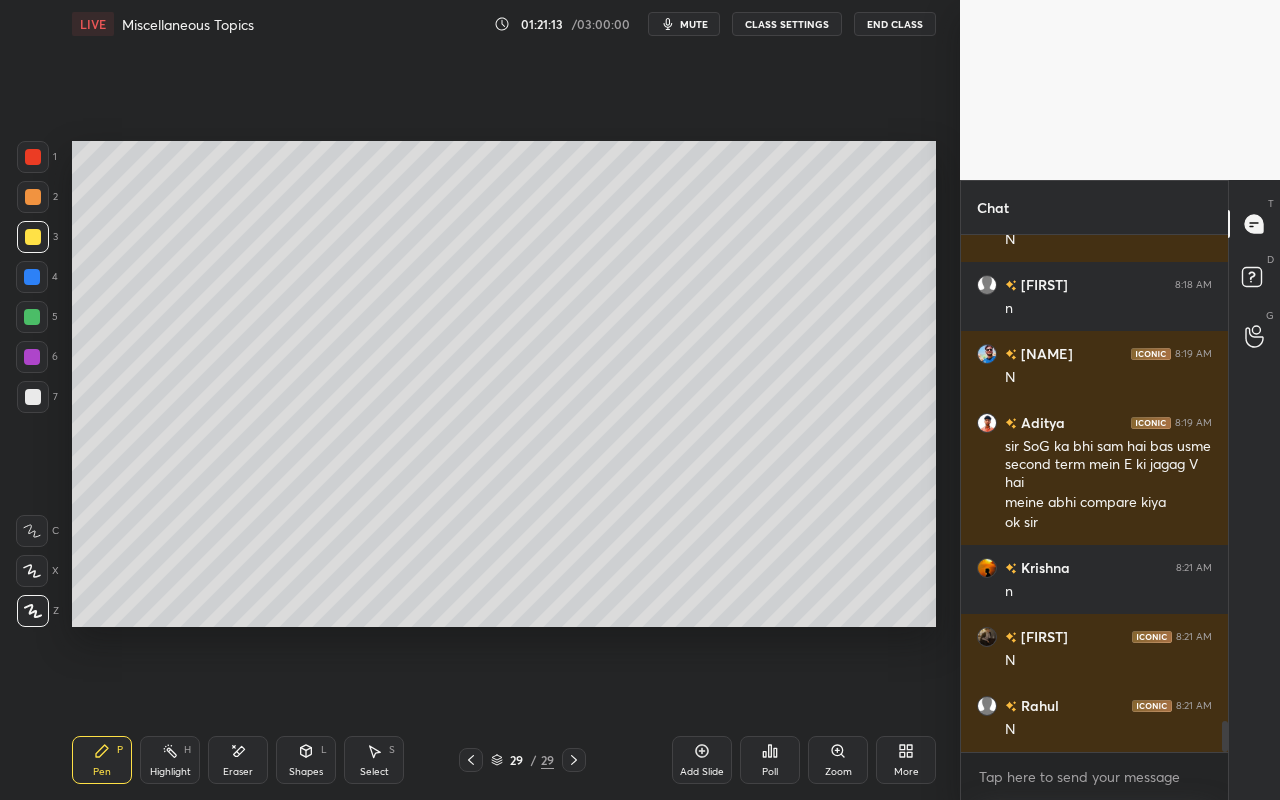 click 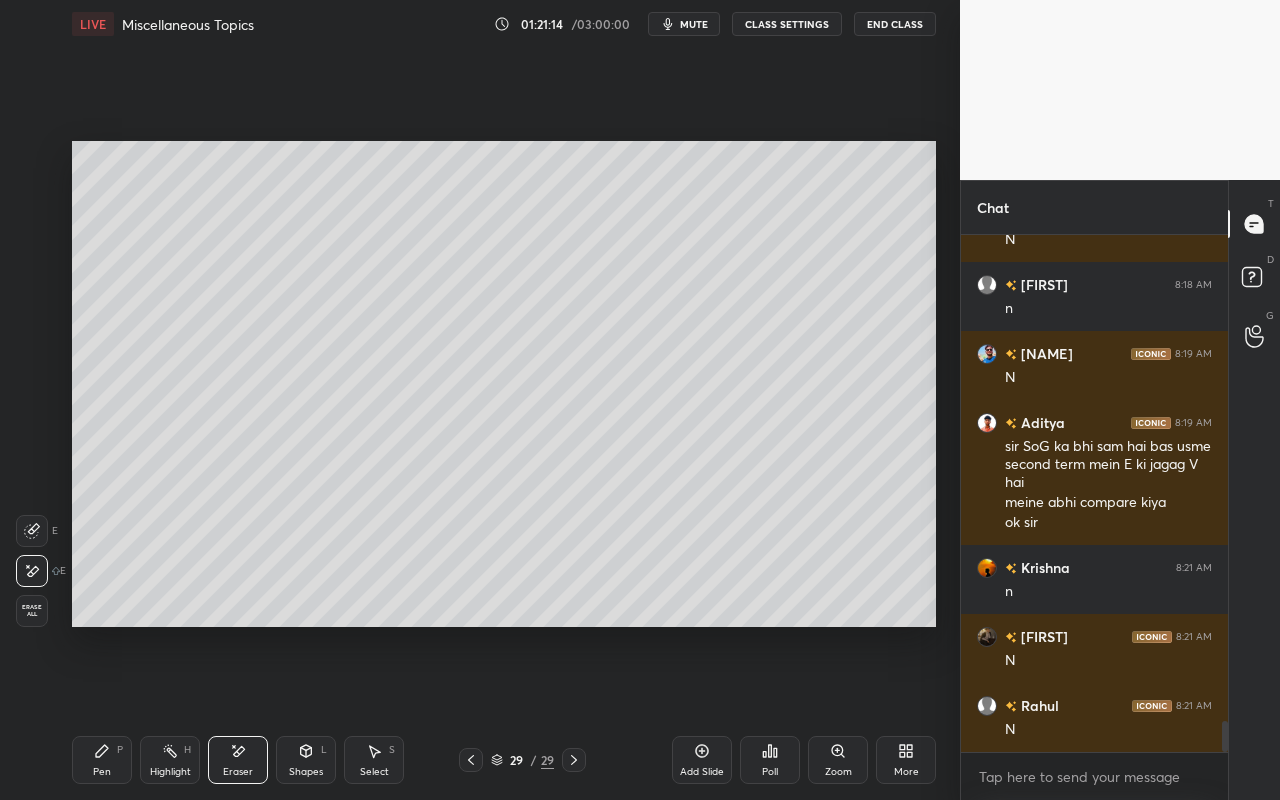 click 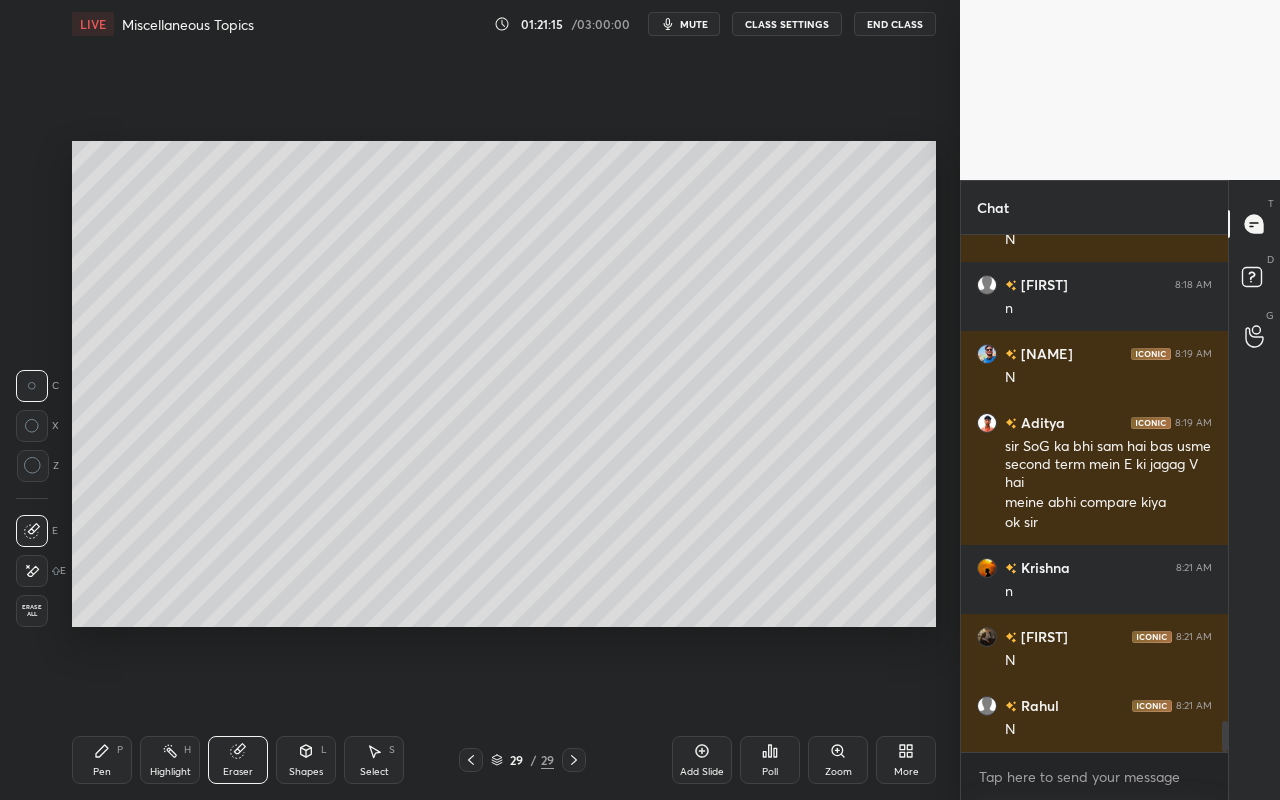 click on "Pen P" at bounding box center (102, 760) 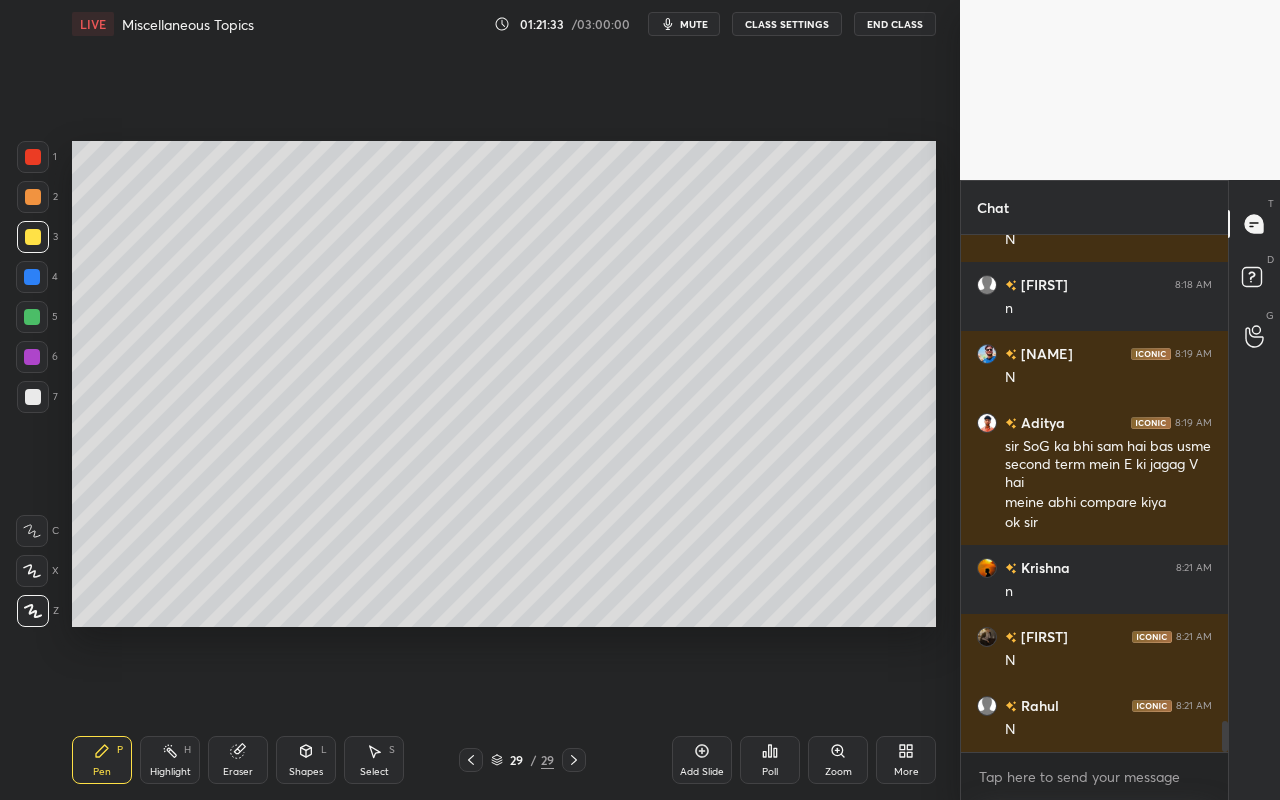 drag, startPoint x: 178, startPoint y: 750, endPoint x: 199, endPoint y: 636, distance: 115.918076 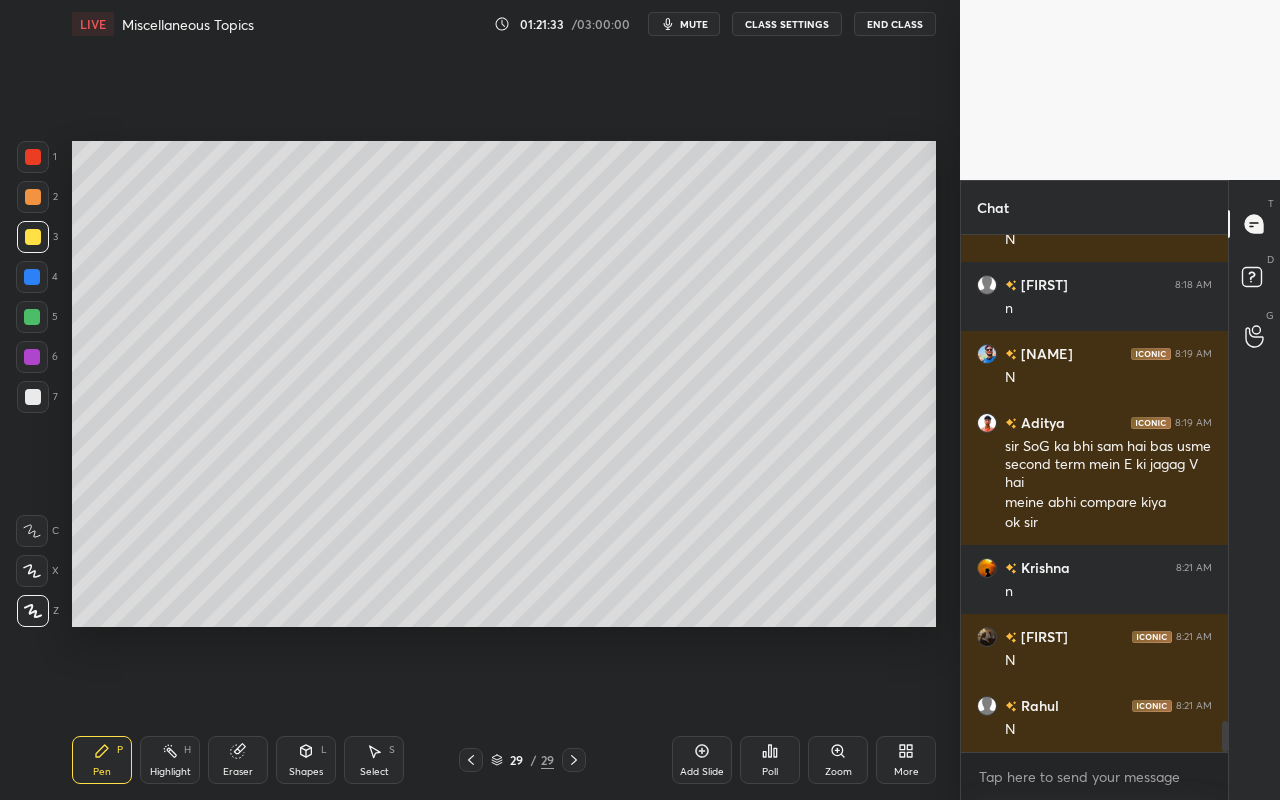 click on "Highlight H" at bounding box center (170, 760) 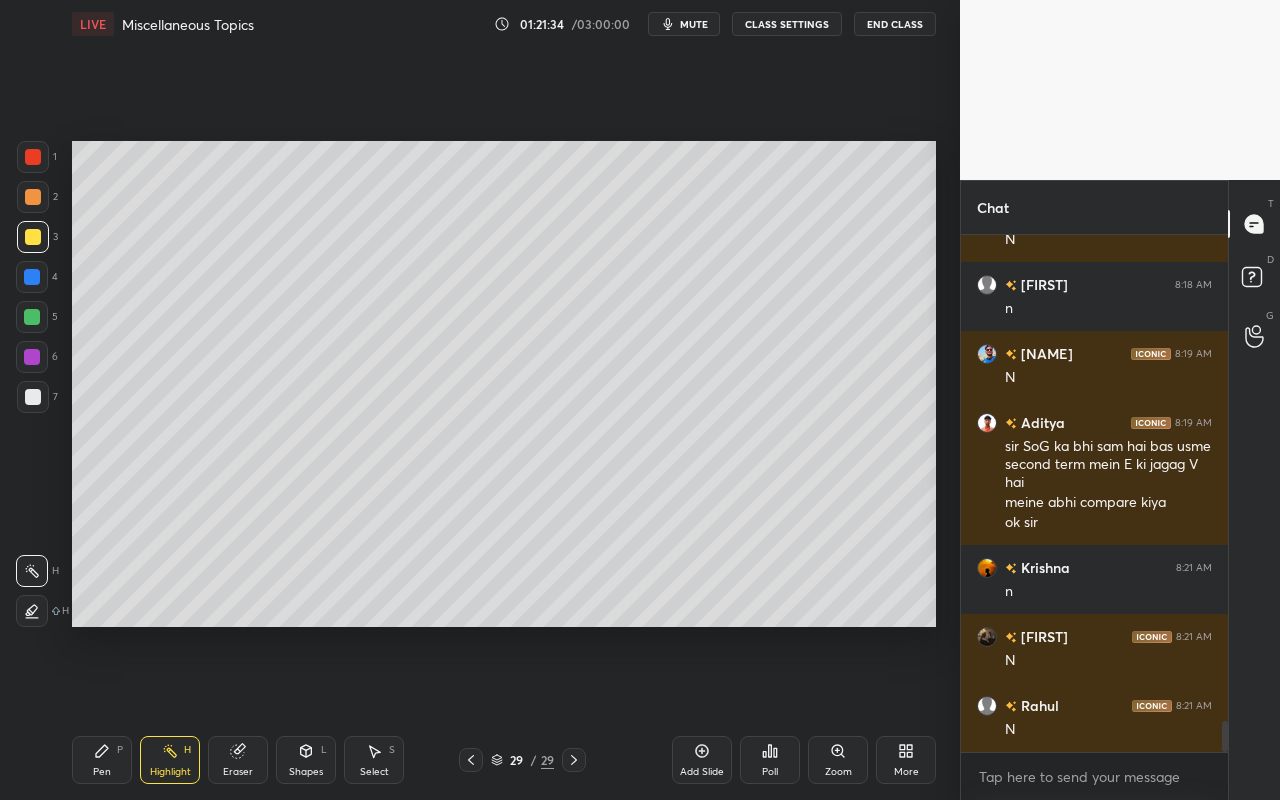 drag, startPoint x: 93, startPoint y: 761, endPoint x: 104, endPoint y: 735, distance: 28.231188 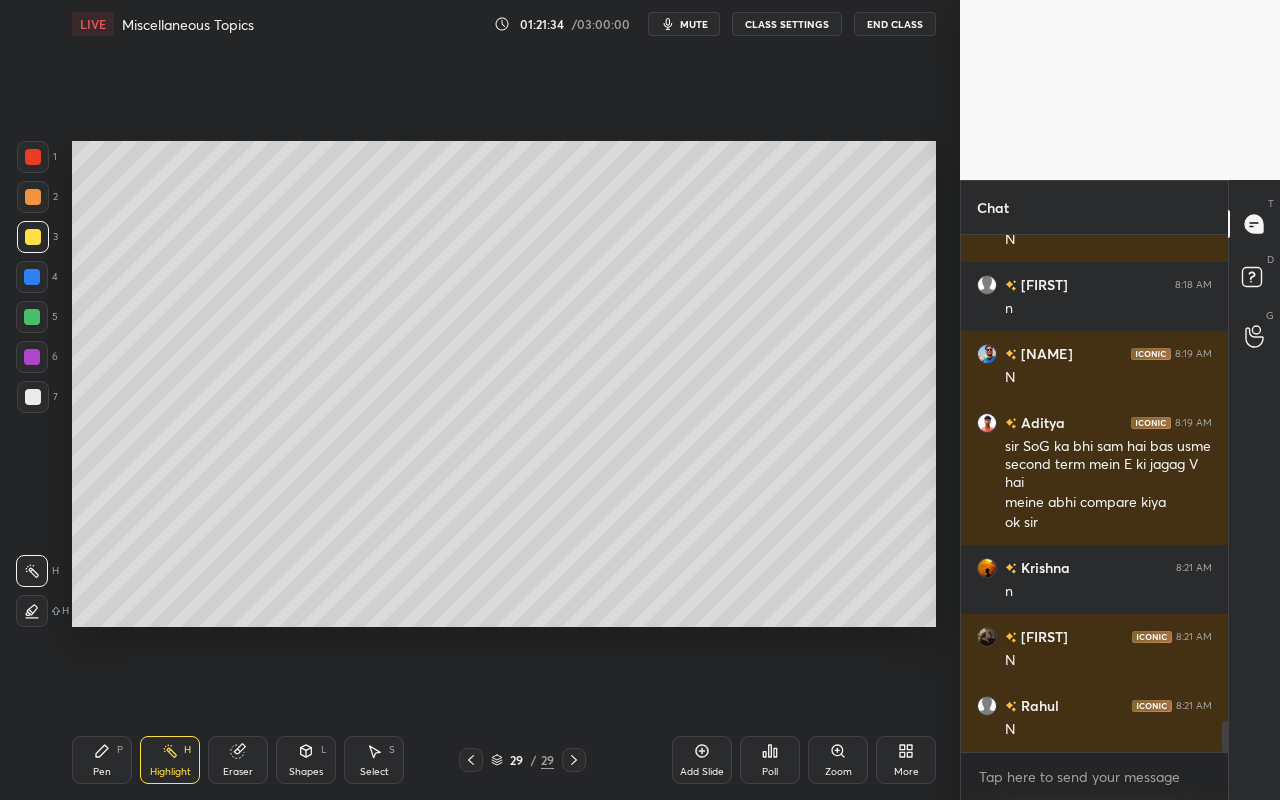 click on "Pen P" at bounding box center (102, 760) 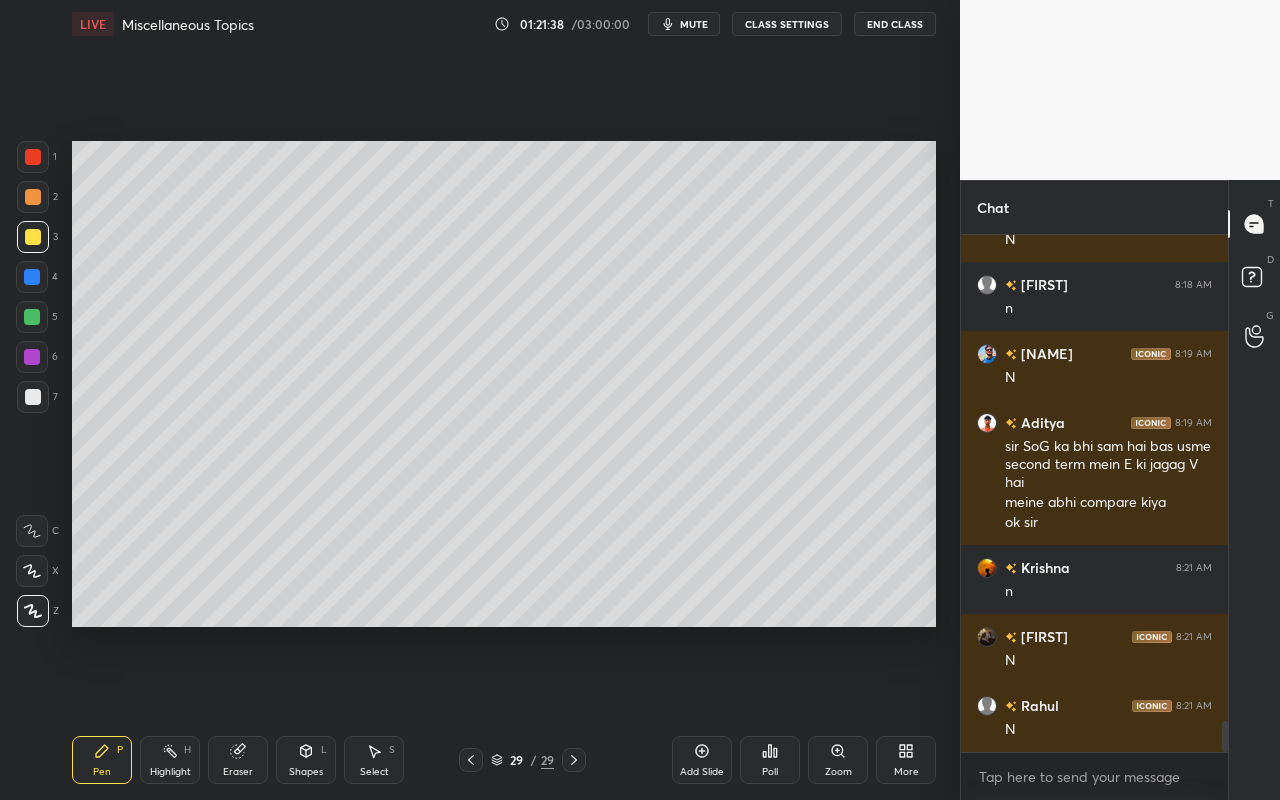 drag, startPoint x: 87, startPoint y: 765, endPoint x: 97, endPoint y: 747, distance: 20.59126 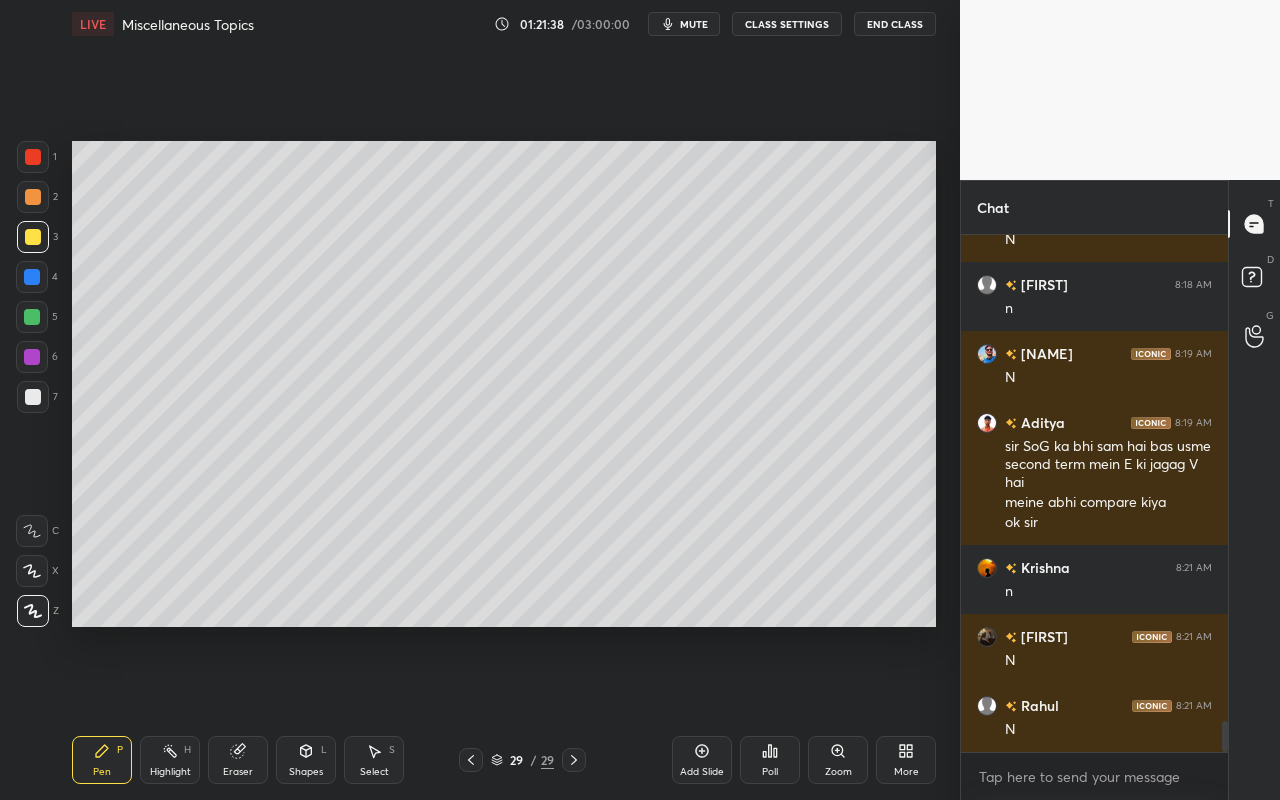 click on "Pen P" at bounding box center (102, 760) 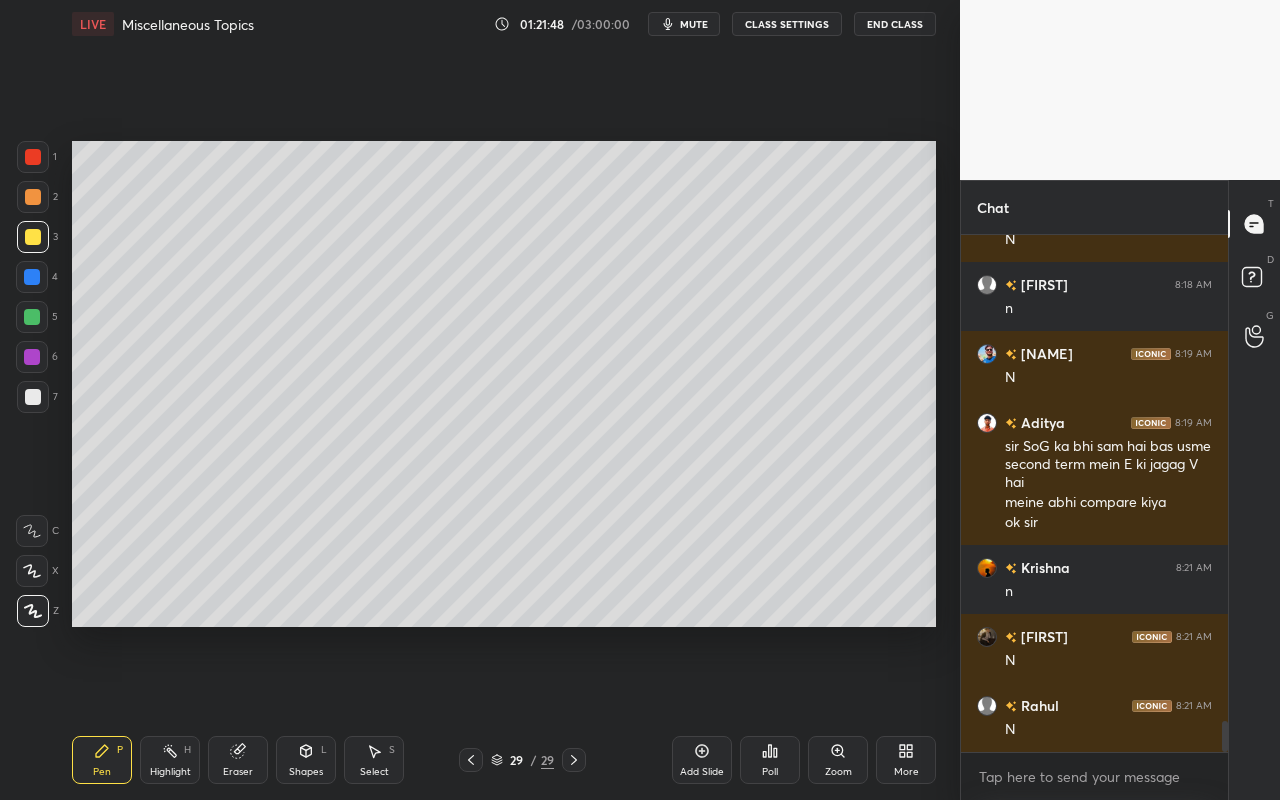 drag, startPoint x: 187, startPoint y: 759, endPoint x: 220, endPoint y: 685, distance: 81.02469 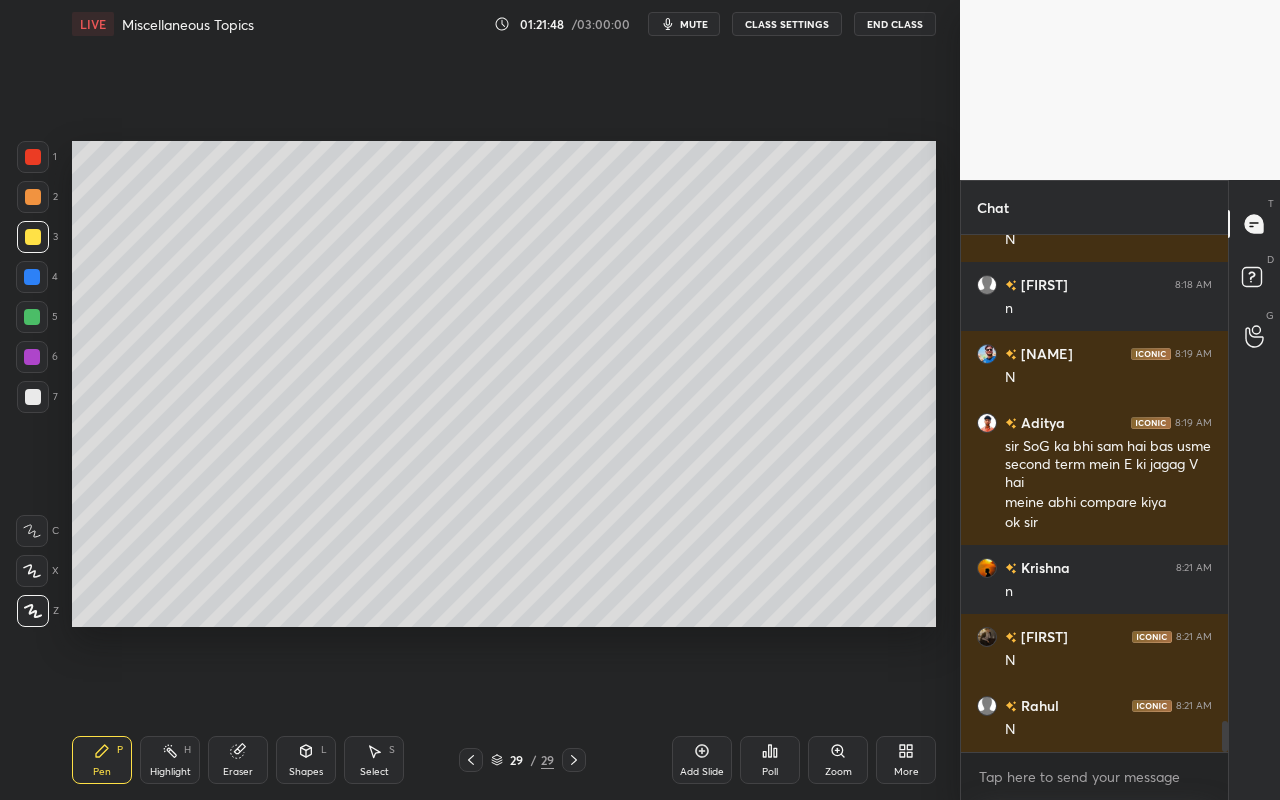 click on "Highlight H" at bounding box center (170, 760) 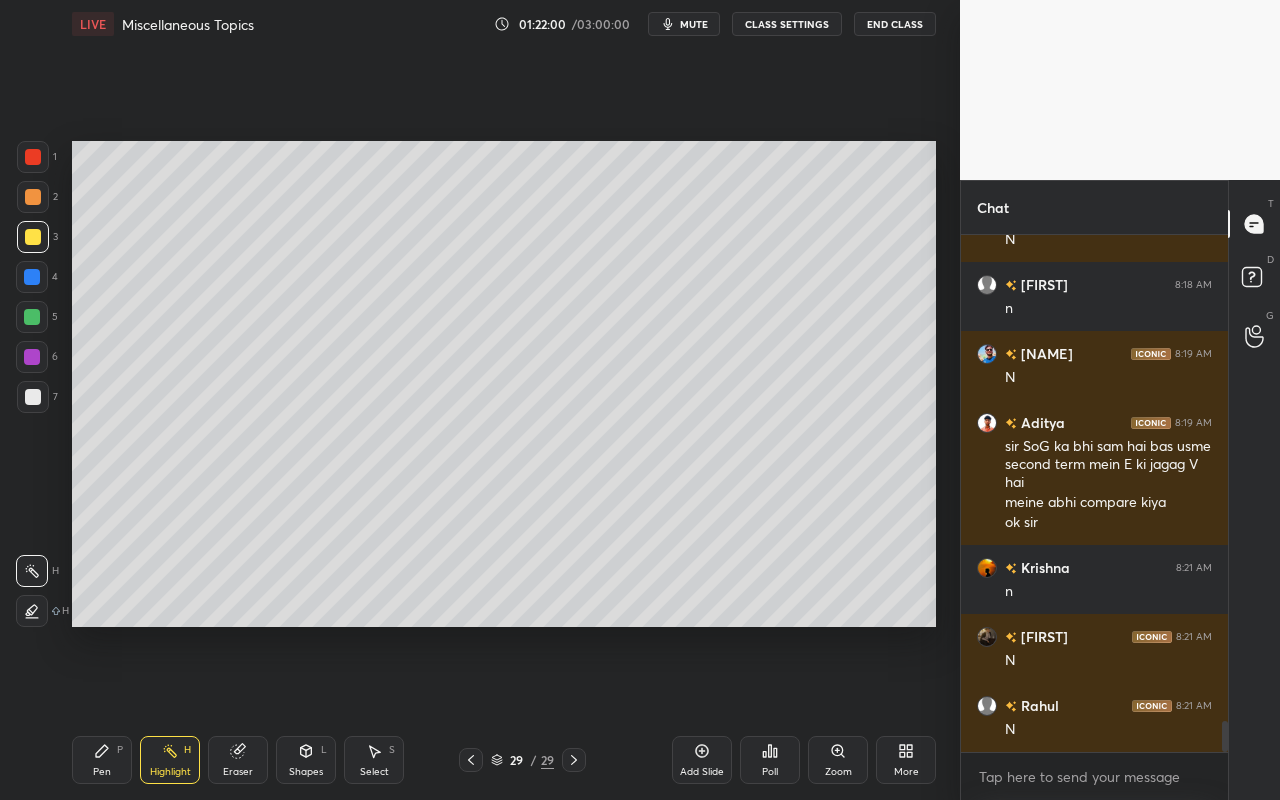 click on "Highlight H" at bounding box center (170, 760) 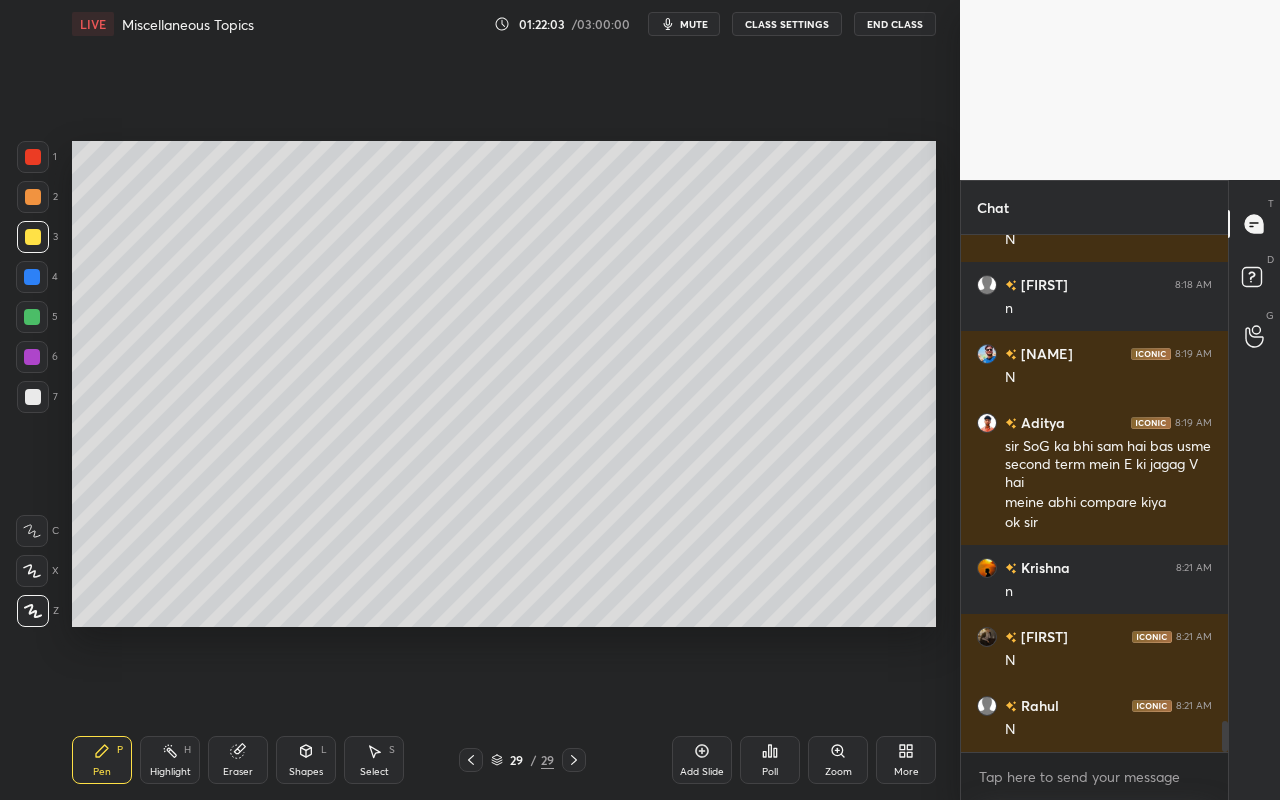 click on "Pen P" at bounding box center [102, 760] 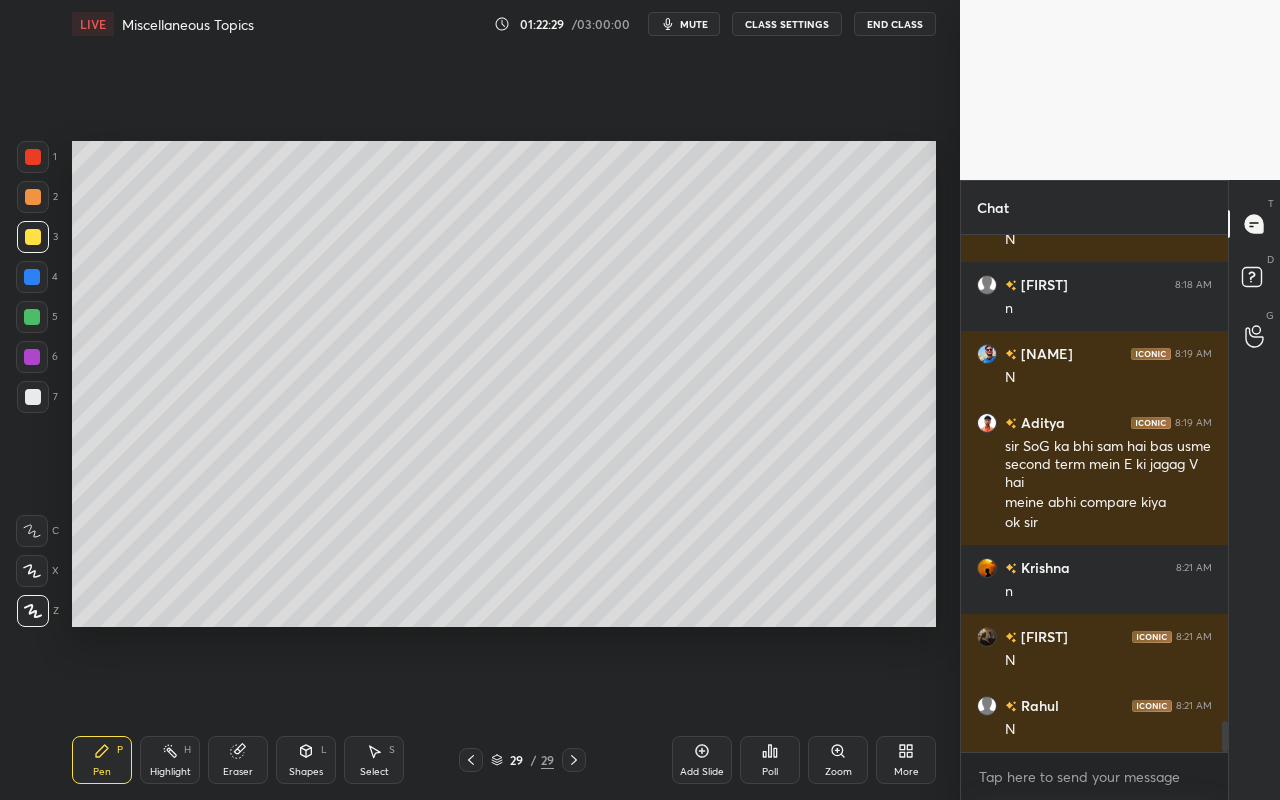 drag, startPoint x: 82, startPoint y: 762, endPoint x: 83, endPoint y: 726, distance: 36.013885 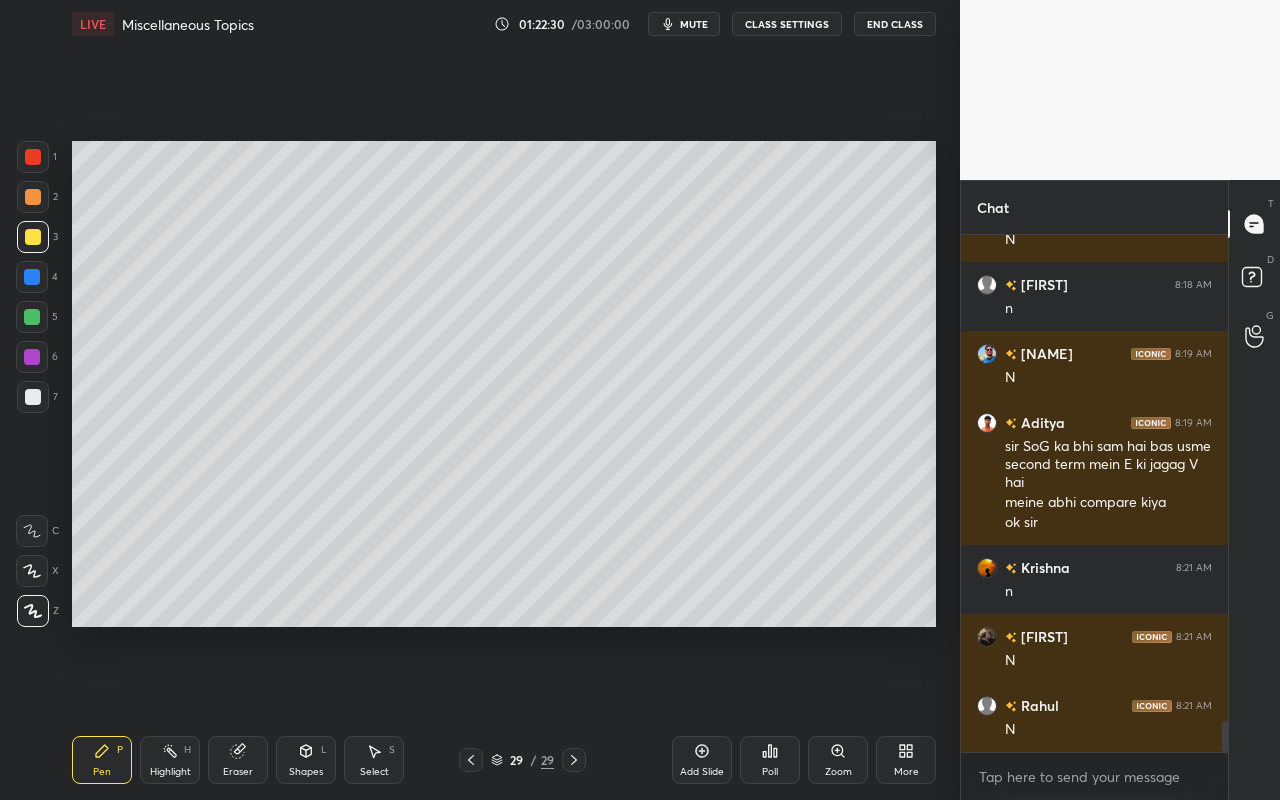 click at bounding box center [33, 397] 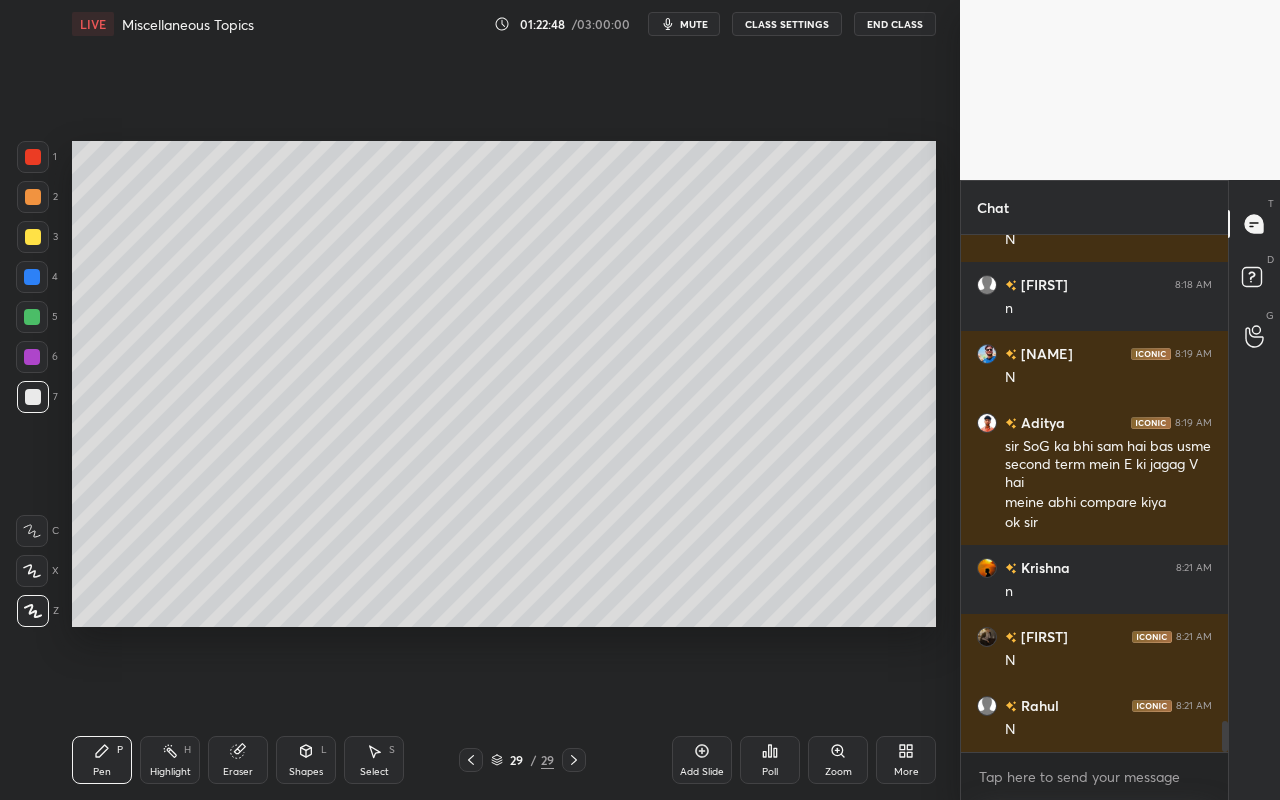 click at bounding box center [33, 237] 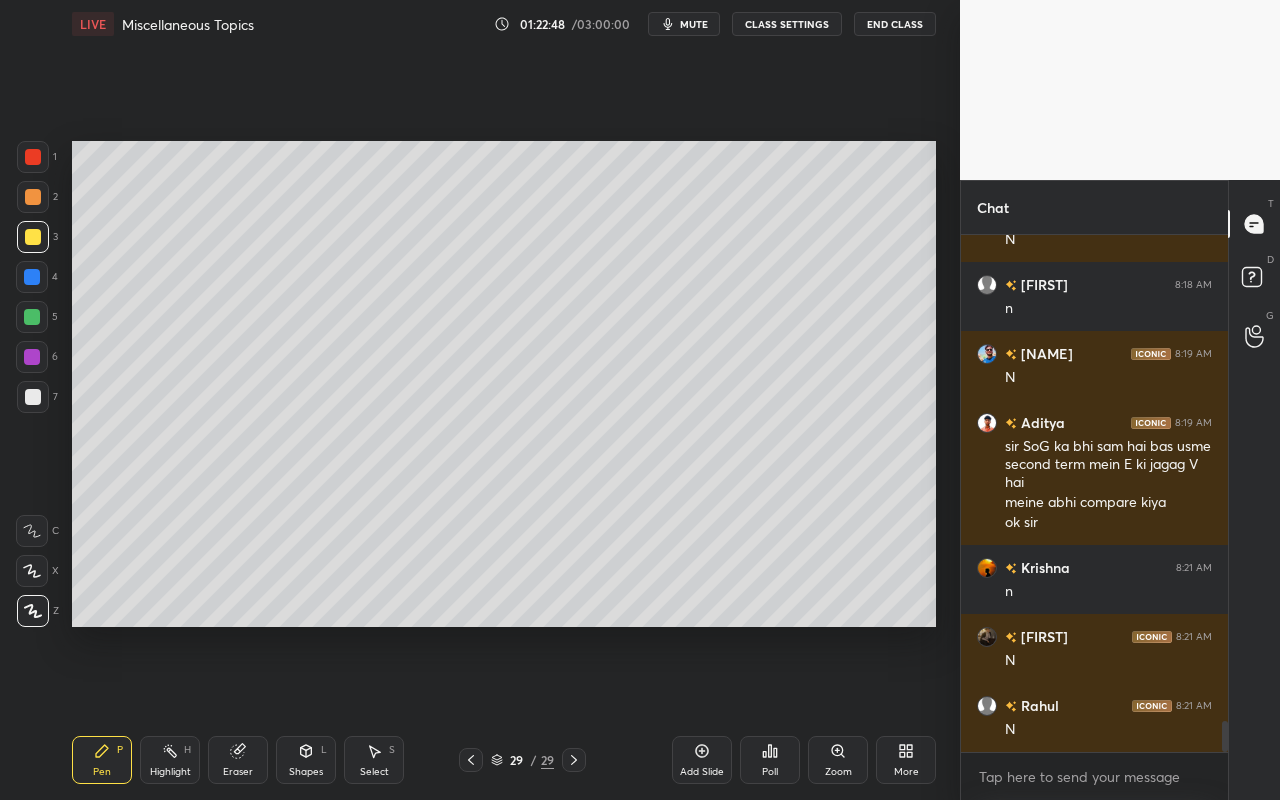 click on "Select S" at bounding box center (374, 760) 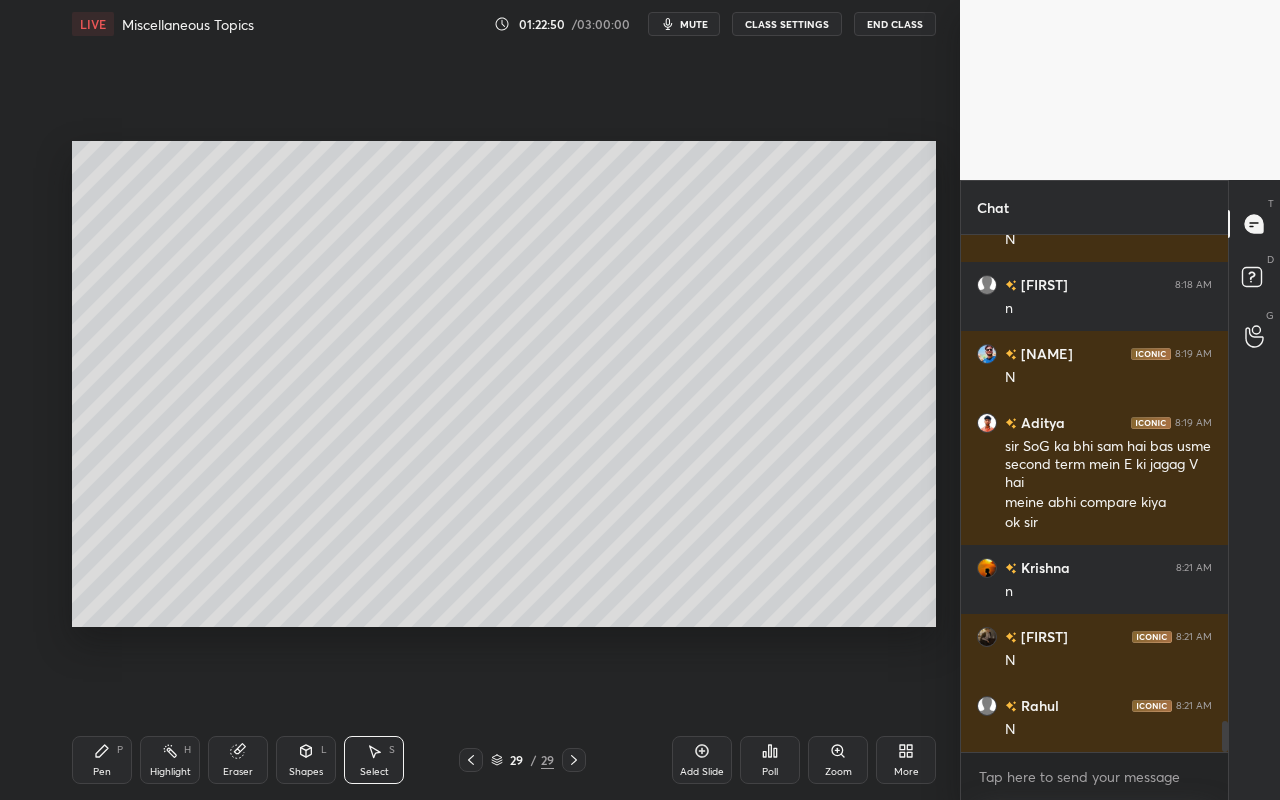 drag, startPoint x: 115, startPoint y: 192, endPoint x: 473, endPoint y: 367, distance: 398.48337 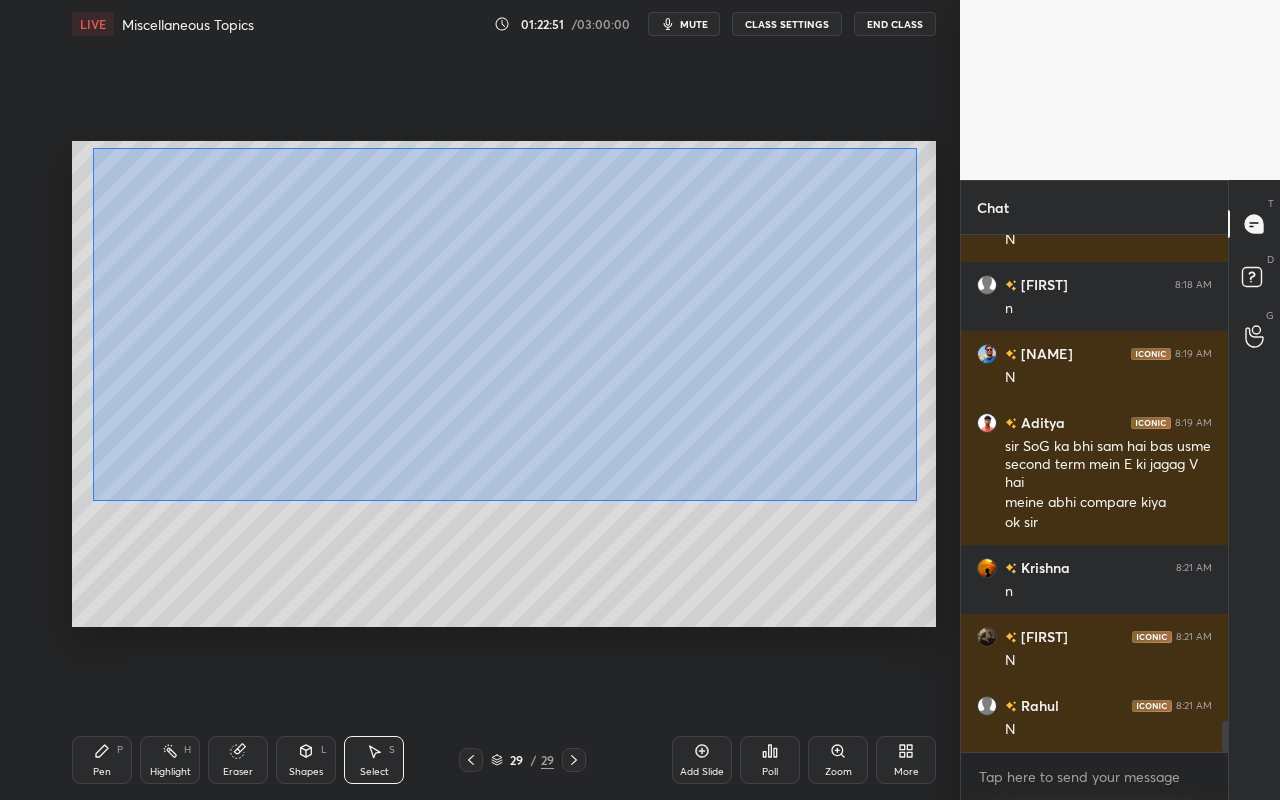 drag, startPoint x: 96, startPoint y: 156, endPoint x: 916, endPoint y: 500, distance: 889.2334 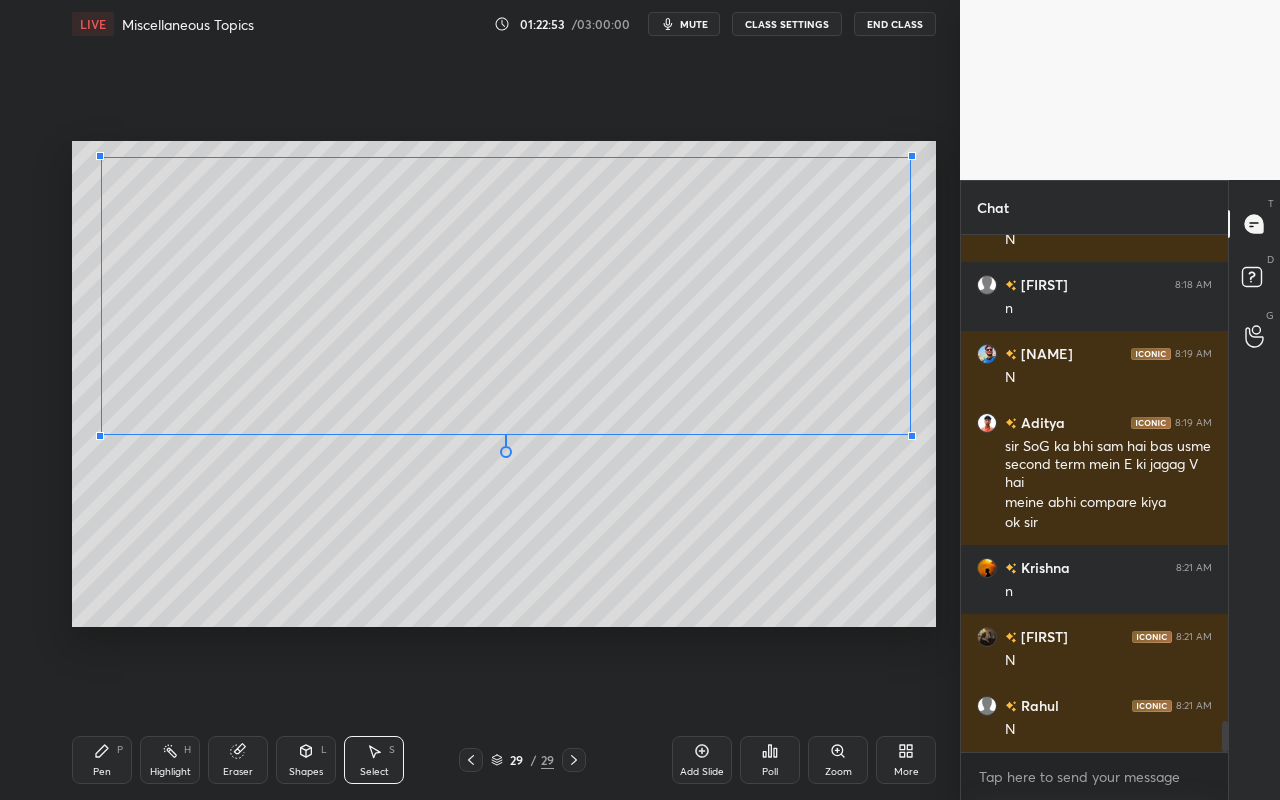 drag, startPoint x: 906, startPoint y: 469, endPoint x: 901, endPoint y: 437, distance: 32.38827 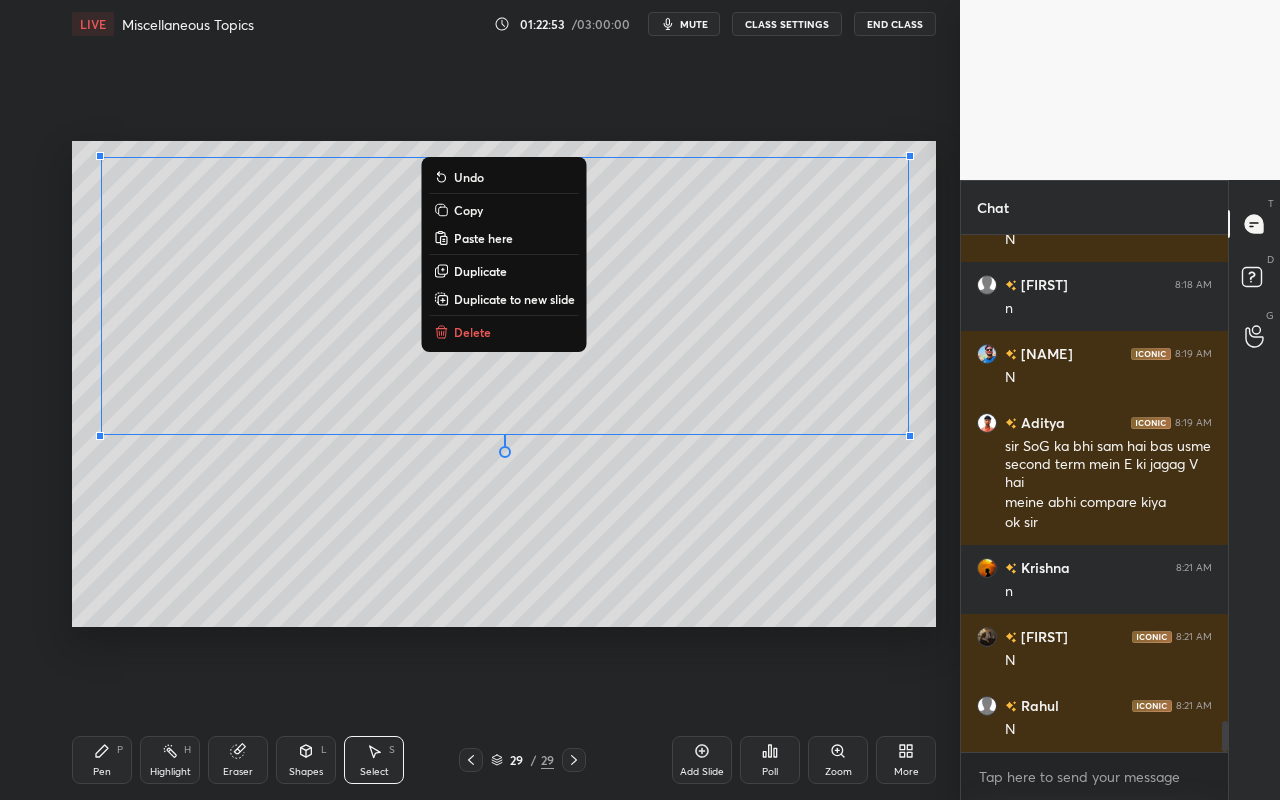 click on "0 ° Undo Copy Paste here Duplicate Duplicate to new slide Delete" at bounding box center [504, 384] 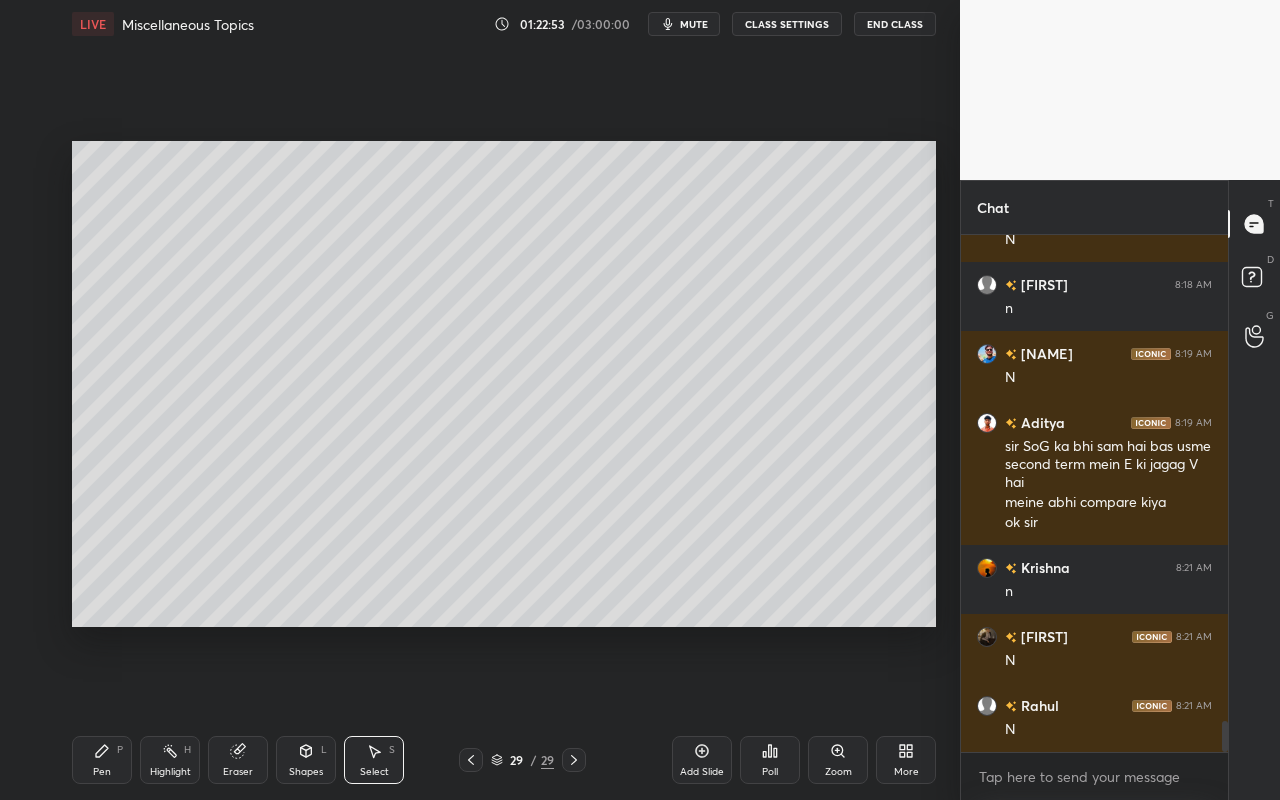 click on "P" at bounding box center [120, 750] 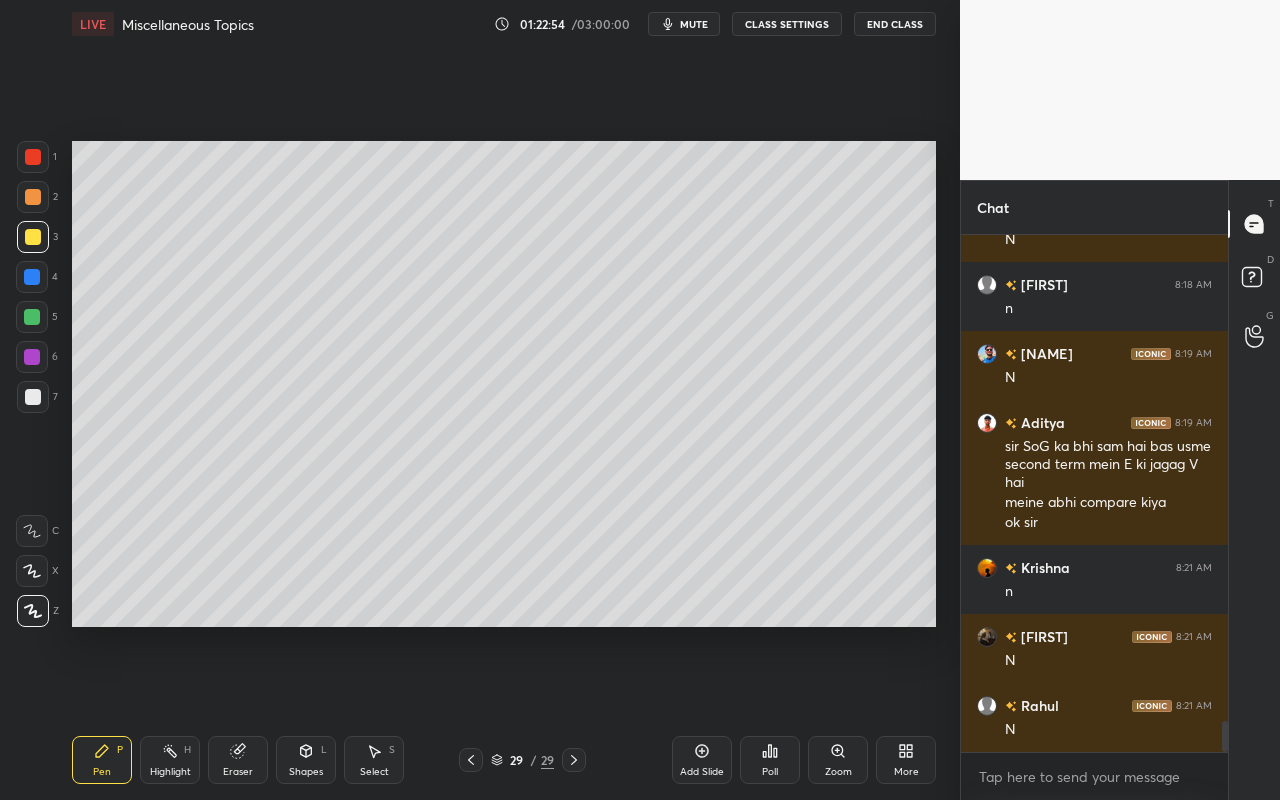 click at bounding box center [33, 237] 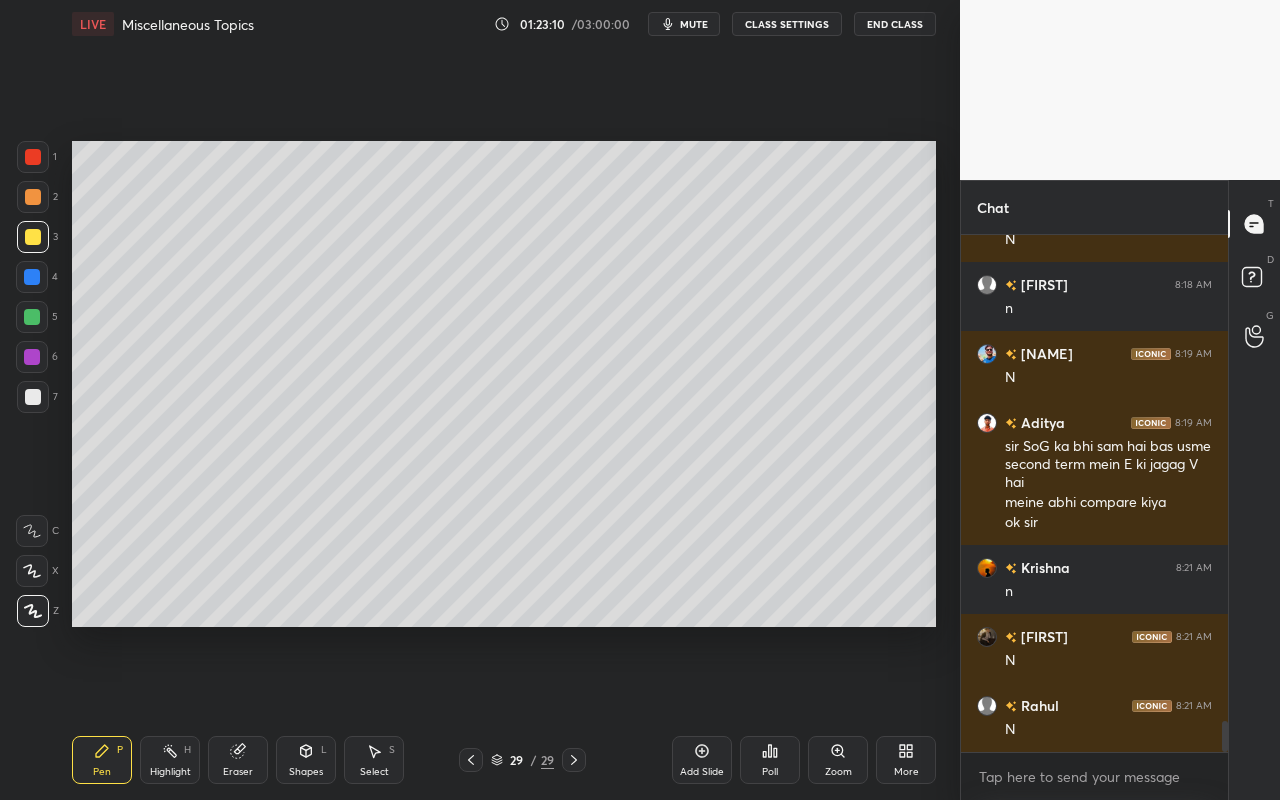 click on "Highlight H" at bounding box center [170, 760] 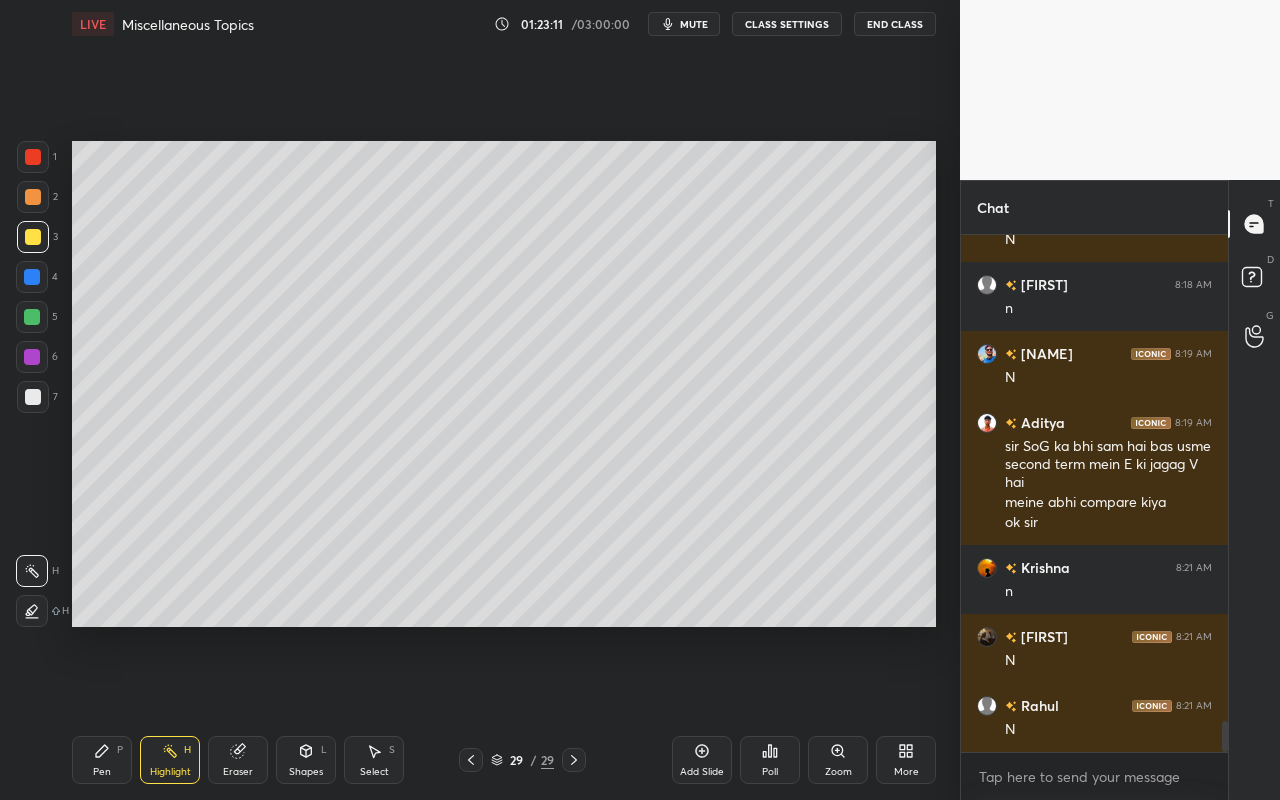drag, startPoint x: 37, startPoint y: 608, endPoint x: 58, endPoint y: 590, distance: 27.658634 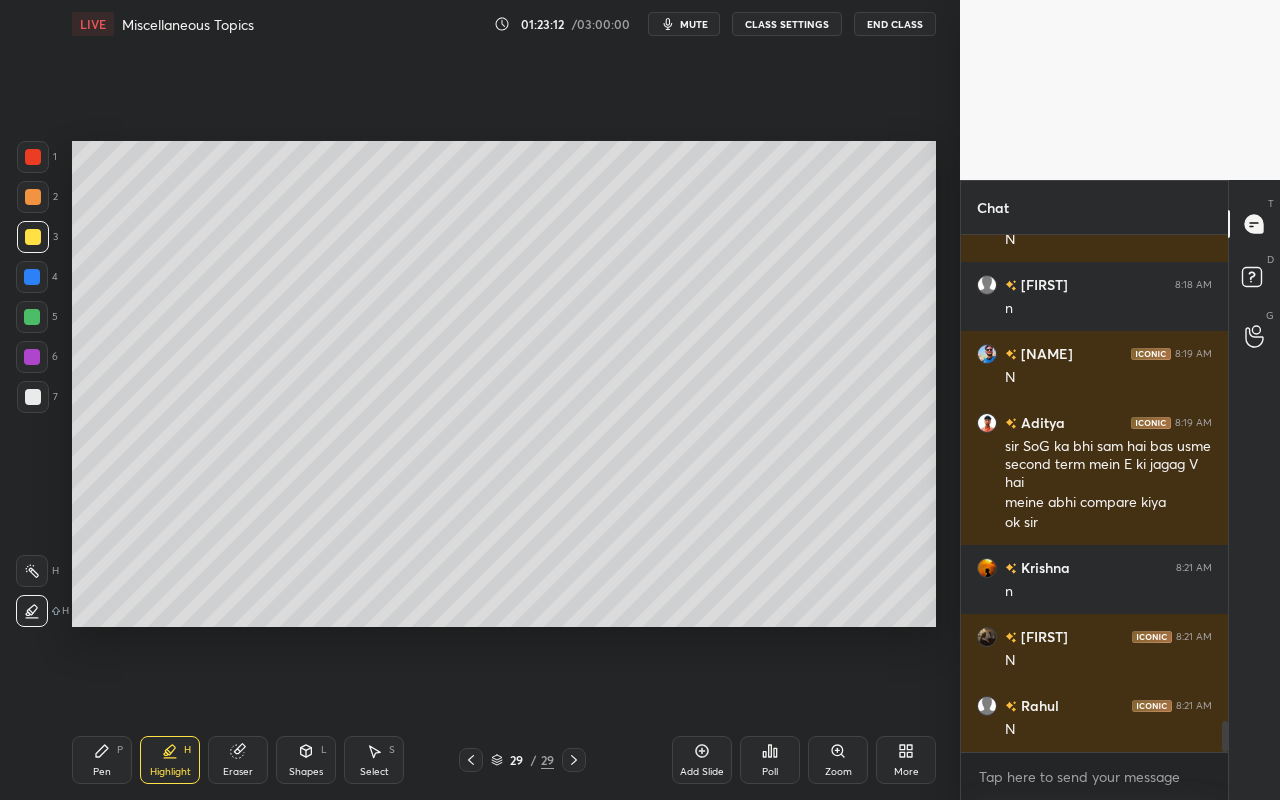 click at bounding box center [33, 197] 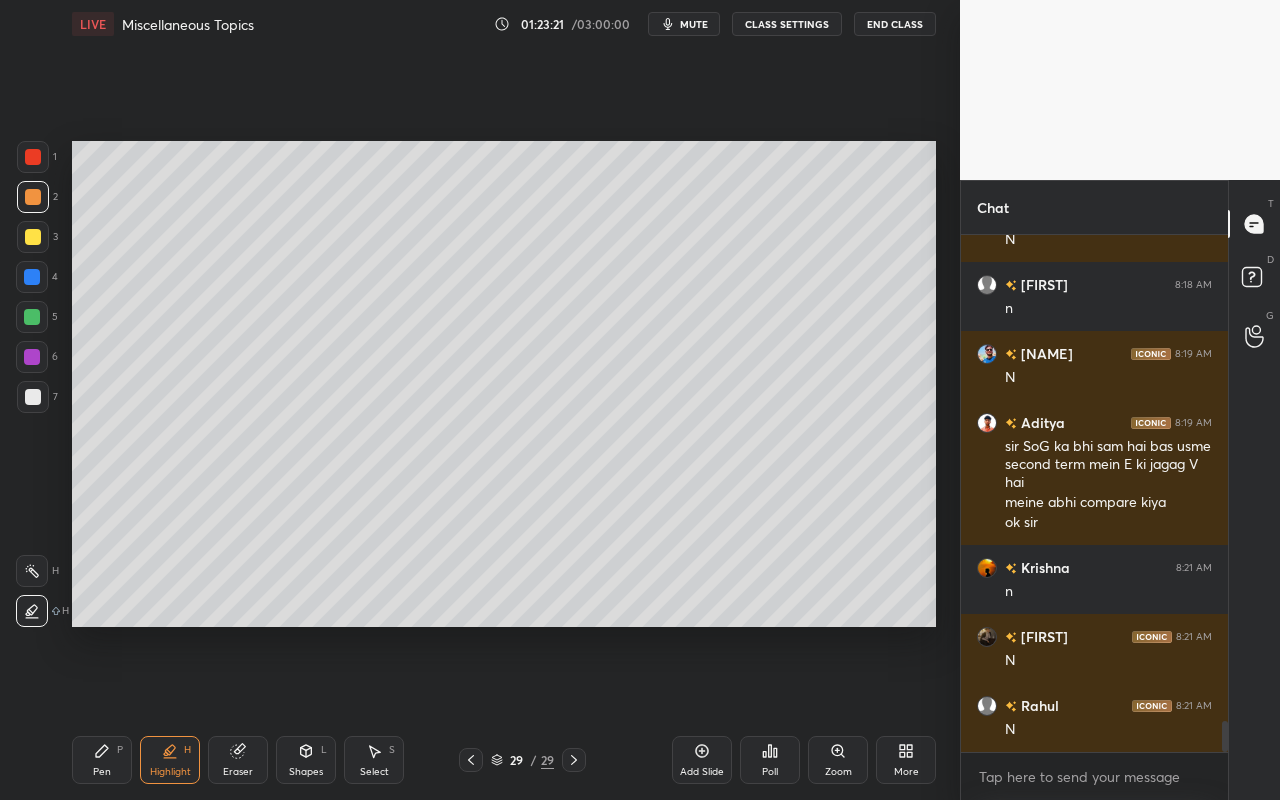 click on "Pen P" at bounding box center (102, 760) 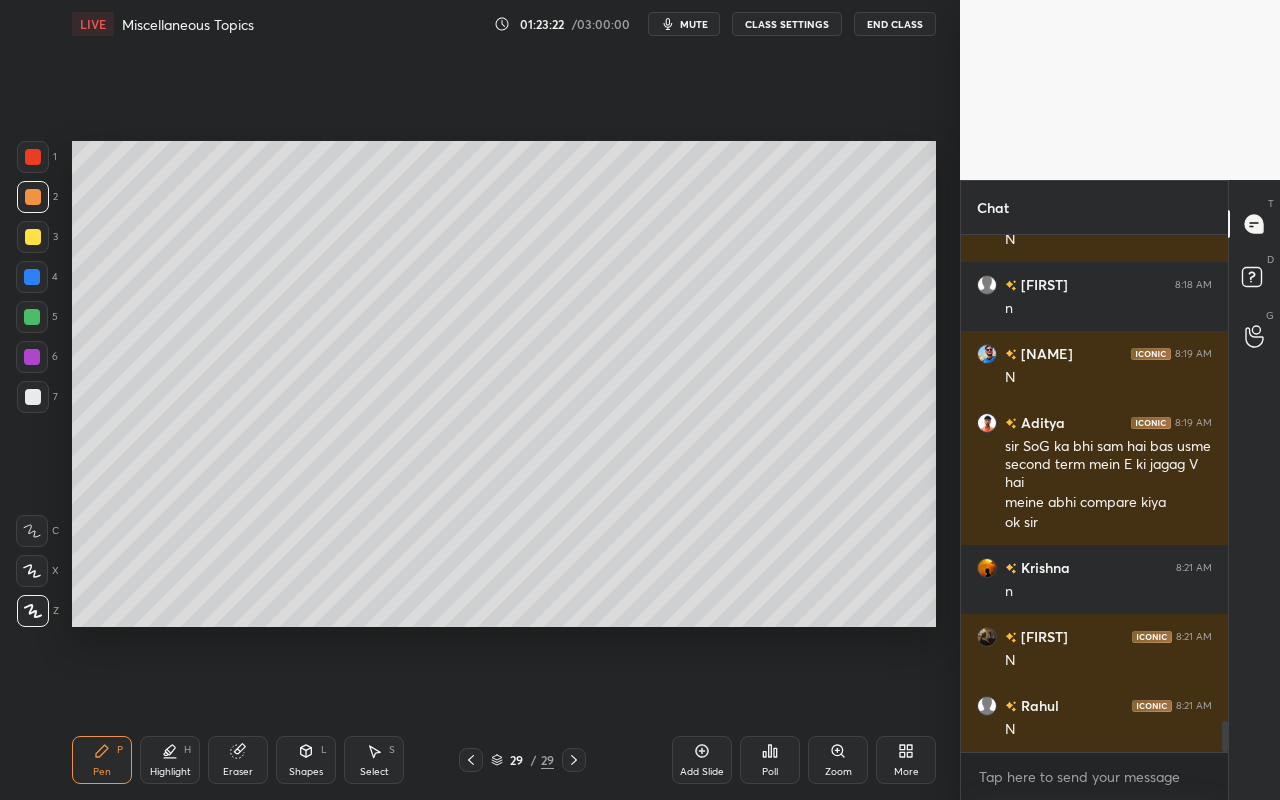 click at bounding box center (32, 317) 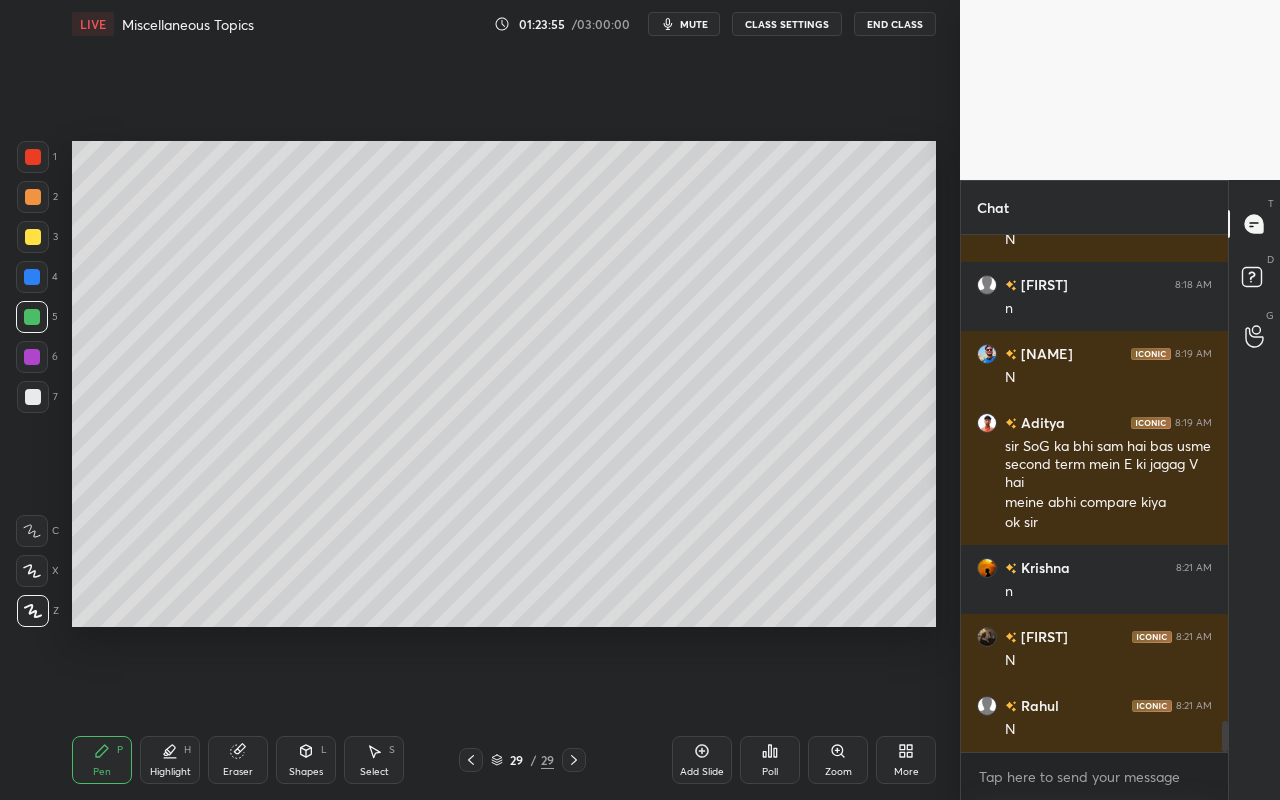 drag, startPoint x: 170, startPoint y: 769, endPoint x: 278, endPoint y: 696, distance: 130.35721 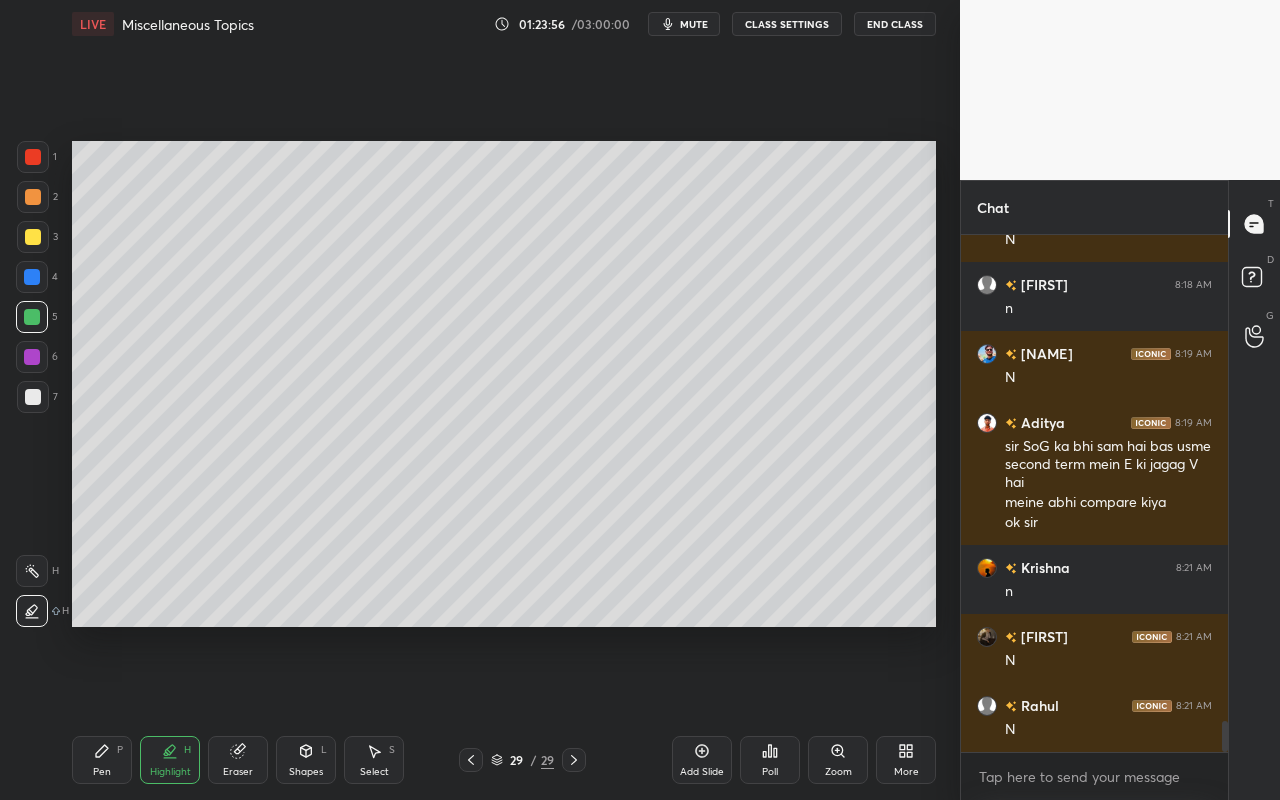 click at bounding box center (32, 571) 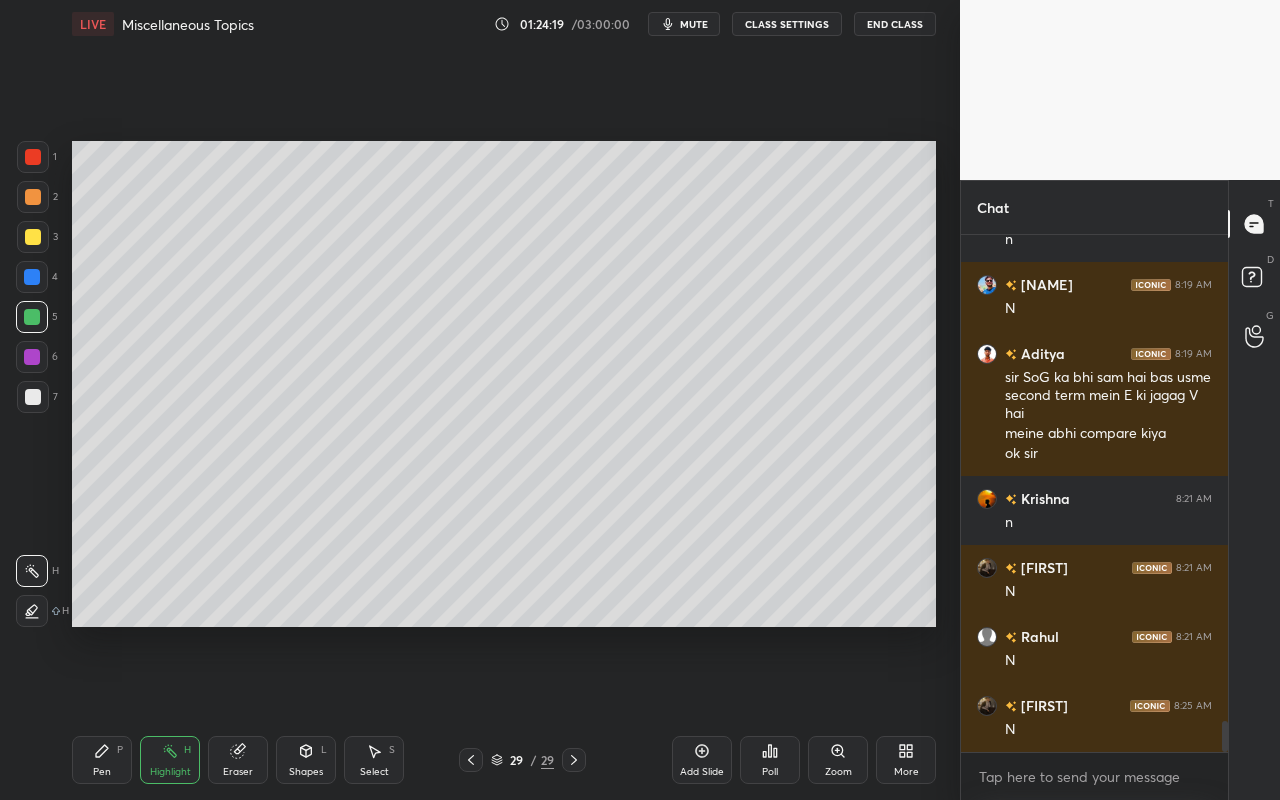 scroll, scrollTop: 8308, scrollLeft: 0, axis: vertical 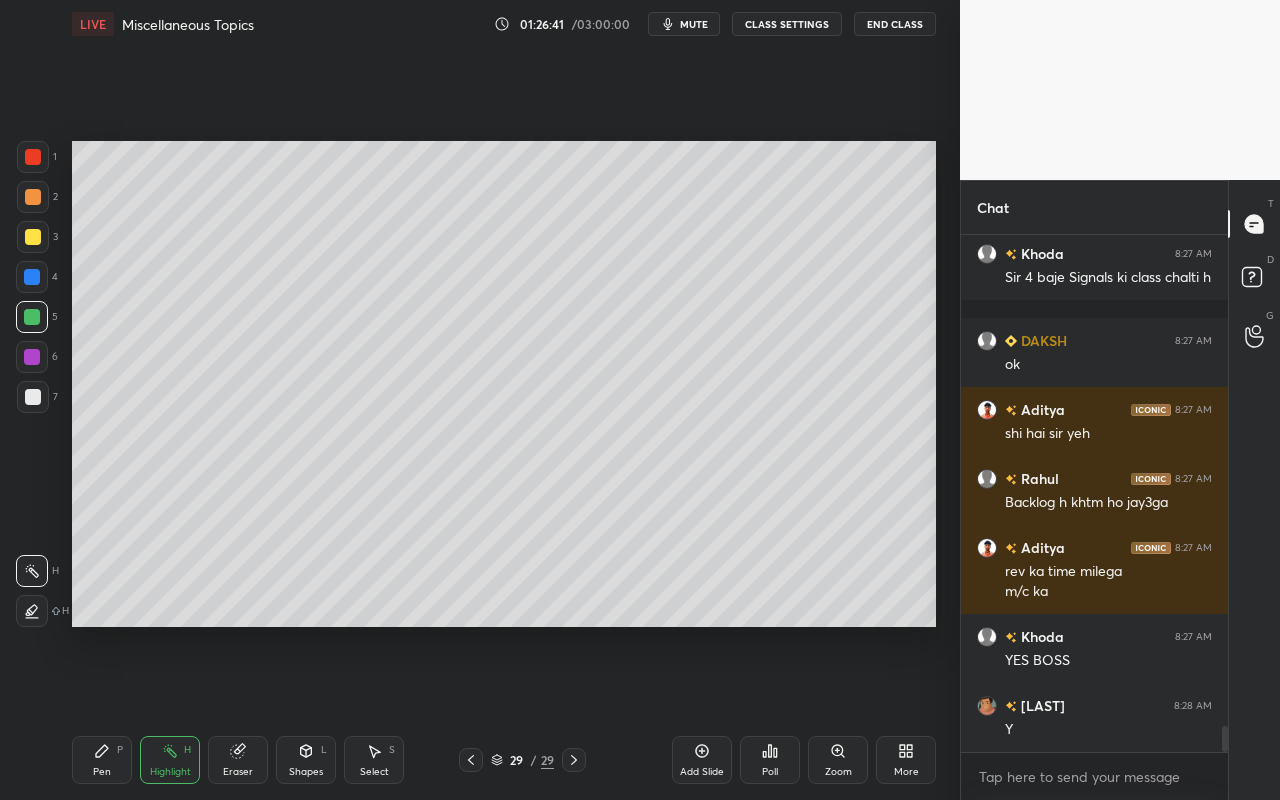 click on "Add Slide" at bounding box center [702, 760] 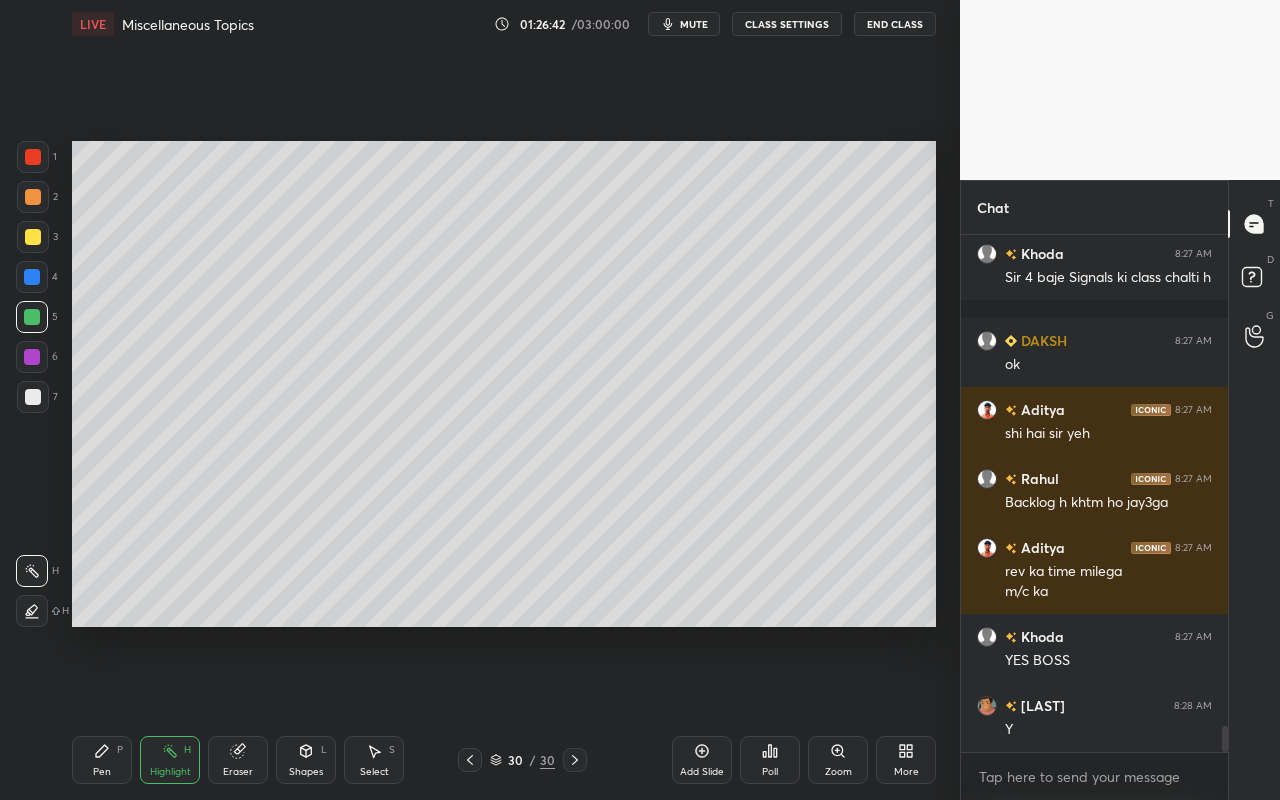 click on "Pen P" at bounding box center [102, 760] 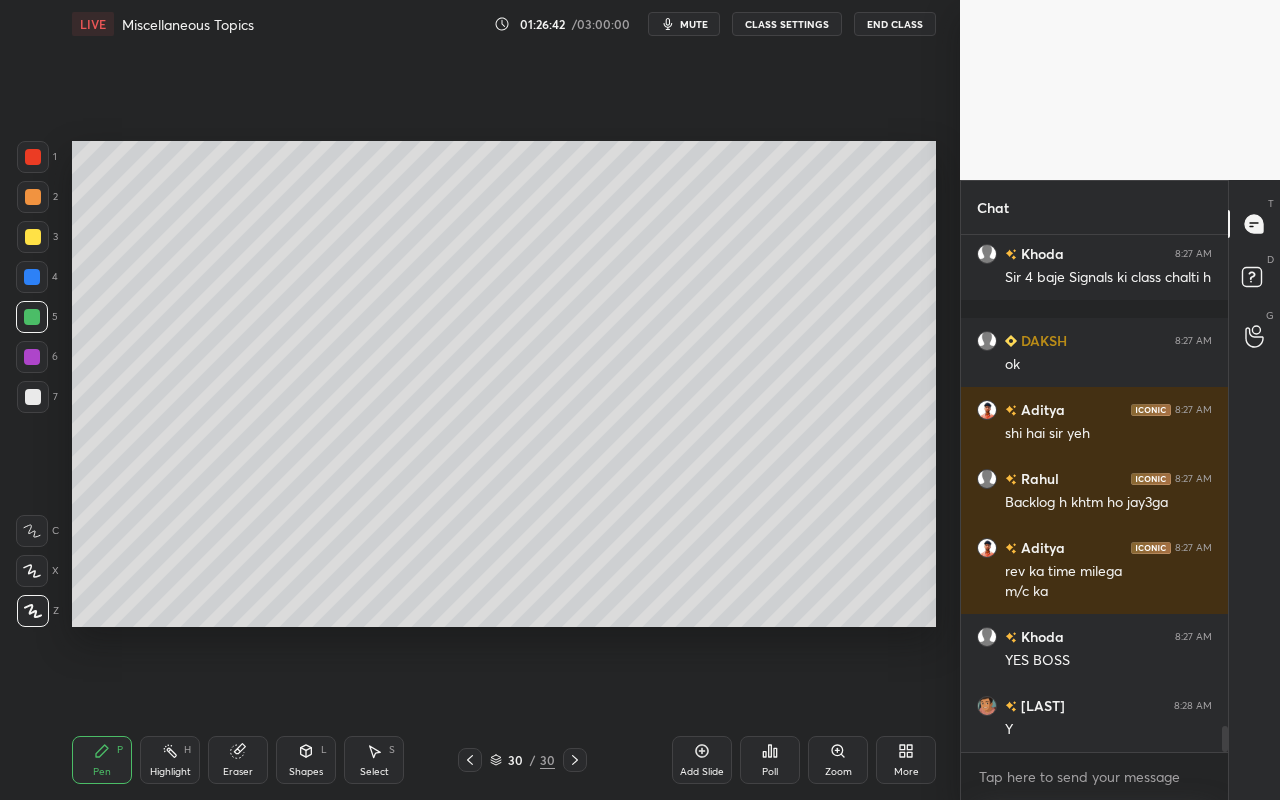 click at bounding box center (33, 237) 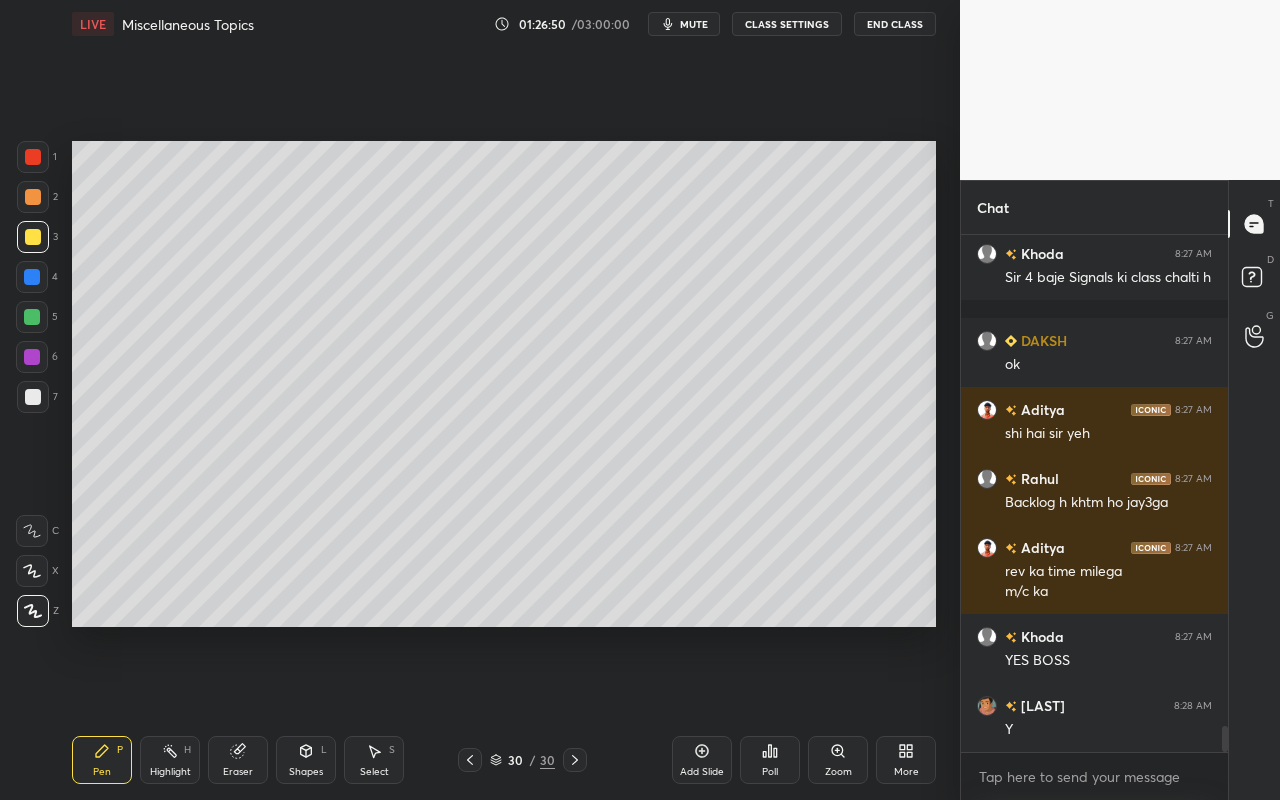 click on "Shapes" at bounding box center (306, 772) 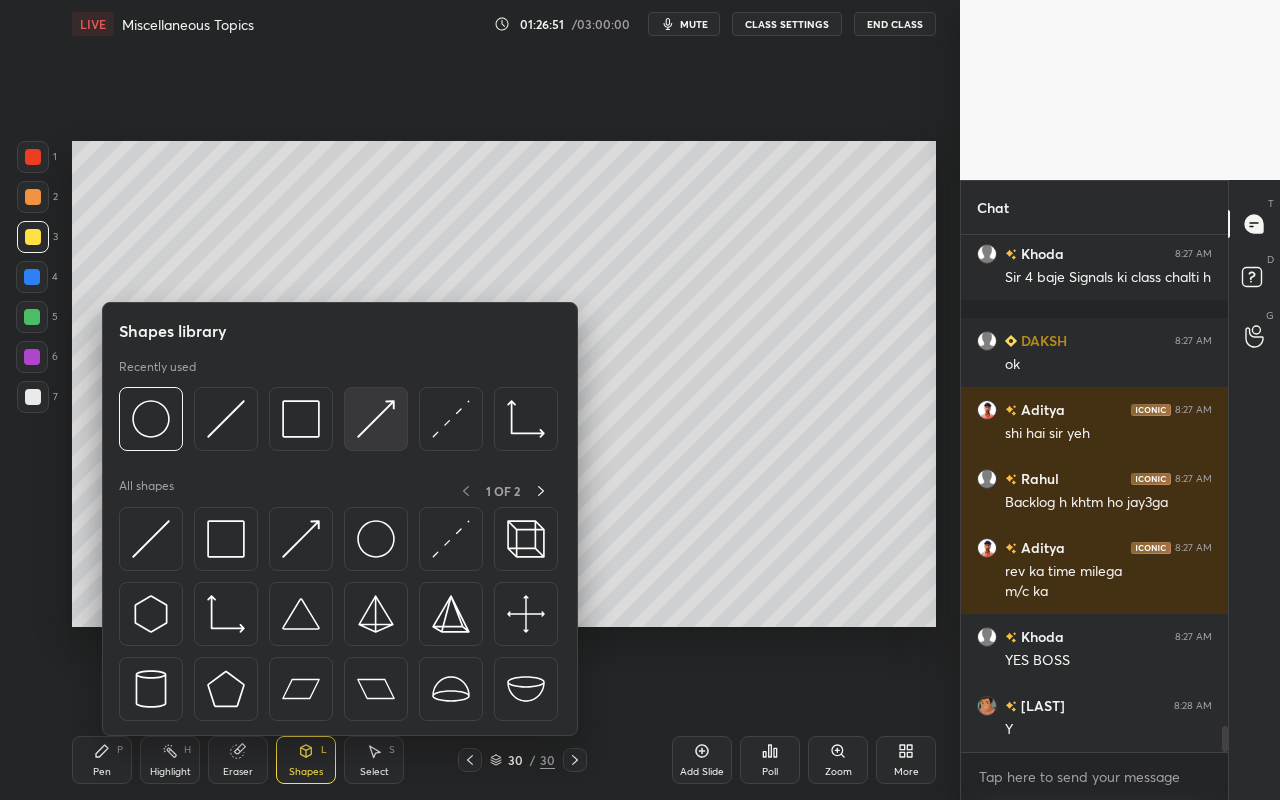 click at bounding box center (376, 419) 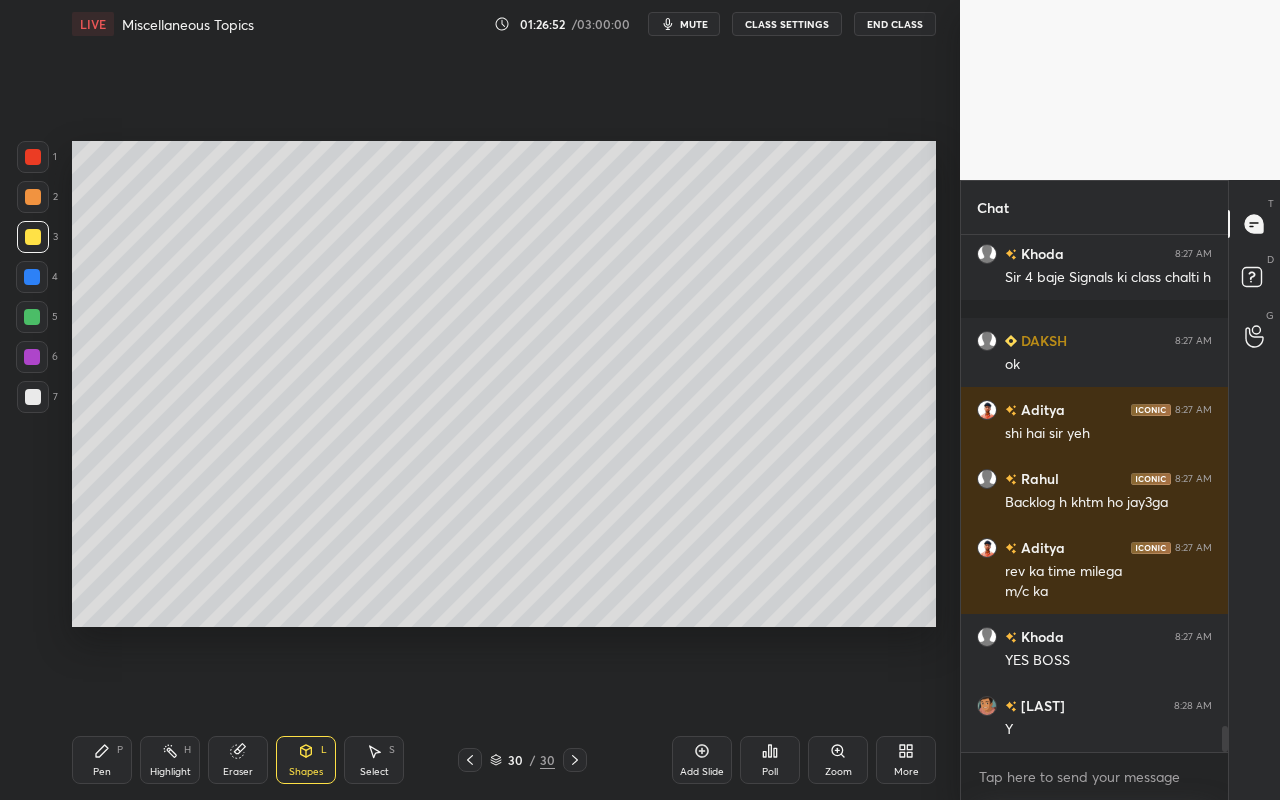 drag, startPoint x: 41, startPoint y: 357, endPoint x: 55, endPoint y: 353, distance: 14.56022 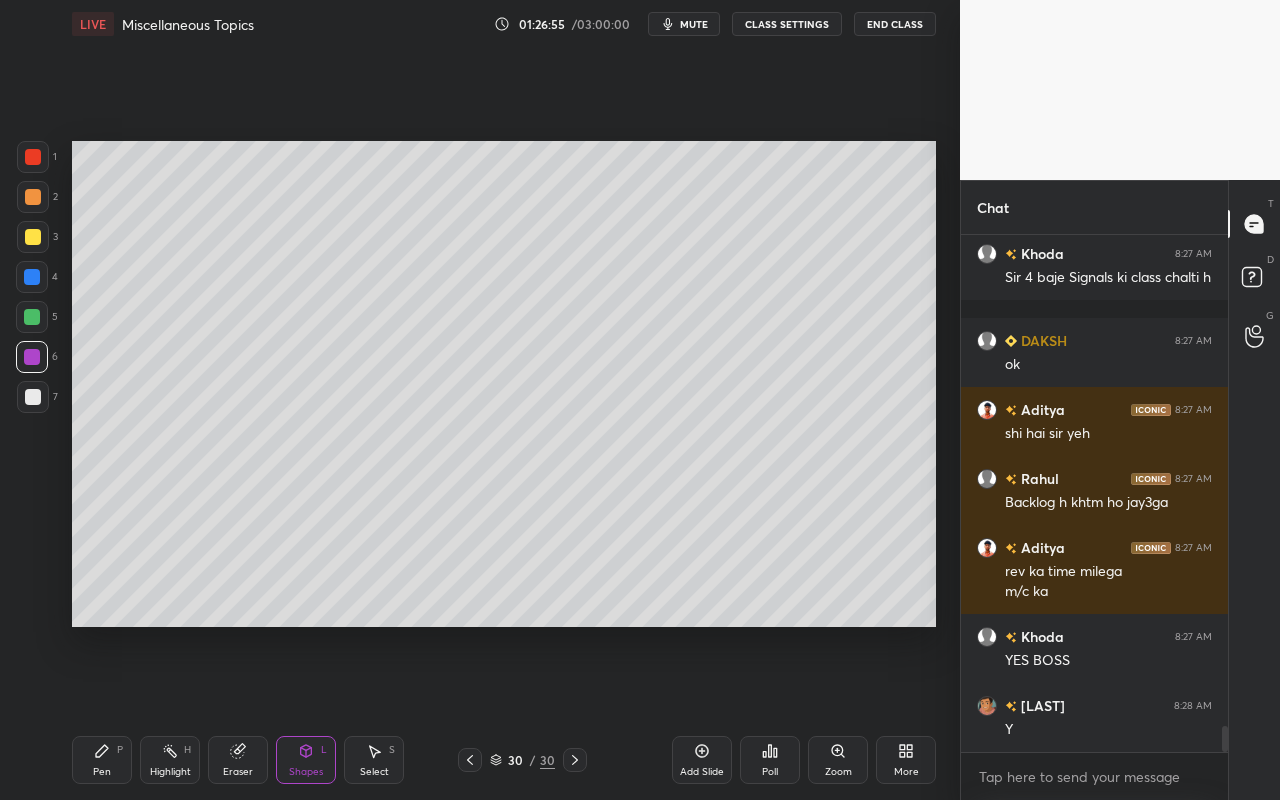 click on "Pen P" at bounding box center (102, 760) 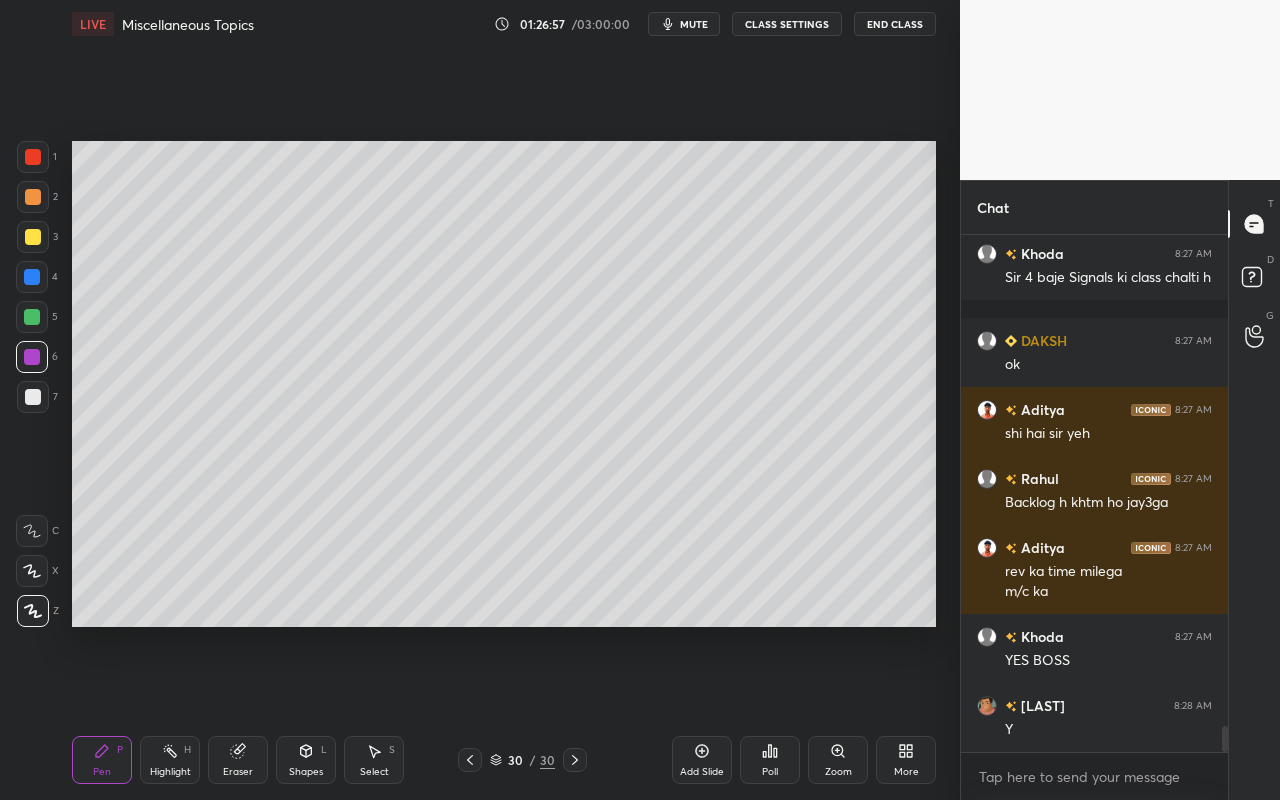 drag, startPoint x: 314, startPoint y: 770, endPoint x: 332, endPoint y: 744, distance: 31.622776 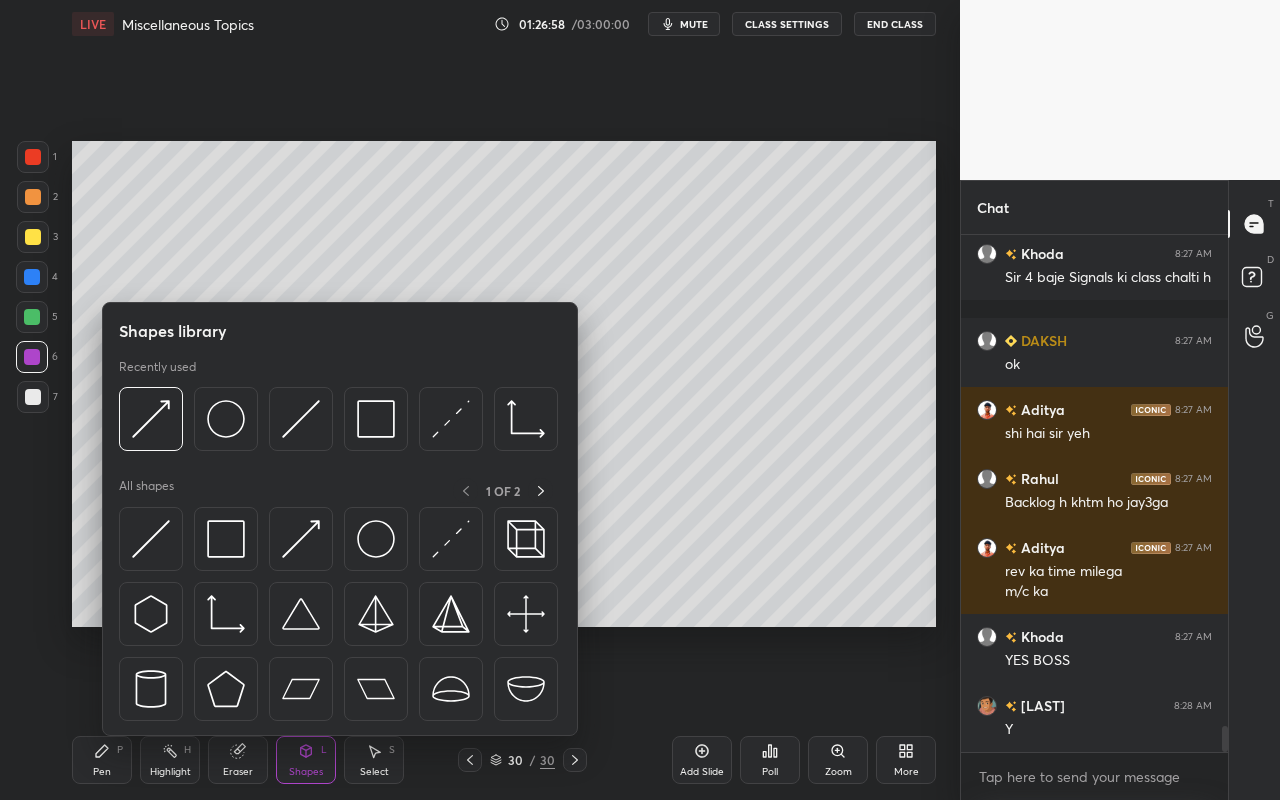 click at bounding box center [33, 237] 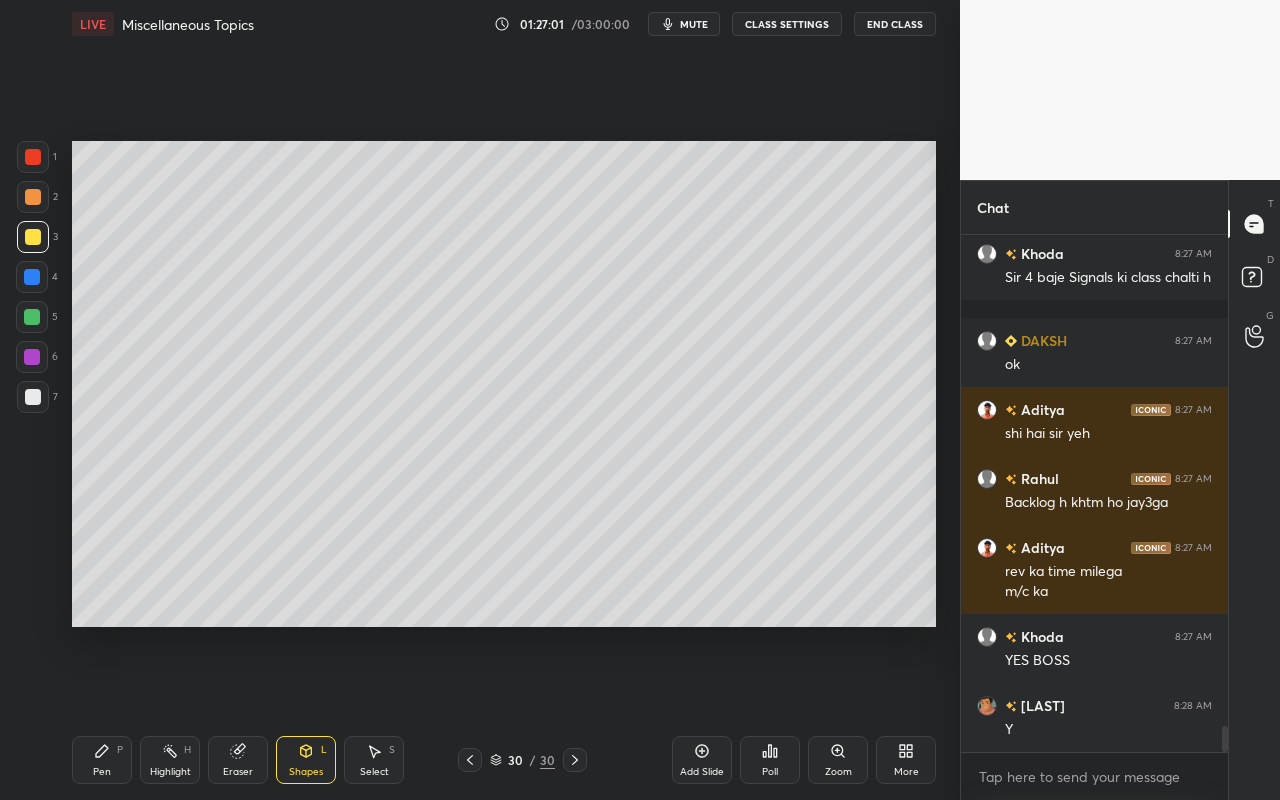 click on "Pen P" at bounding box center (102, 760) 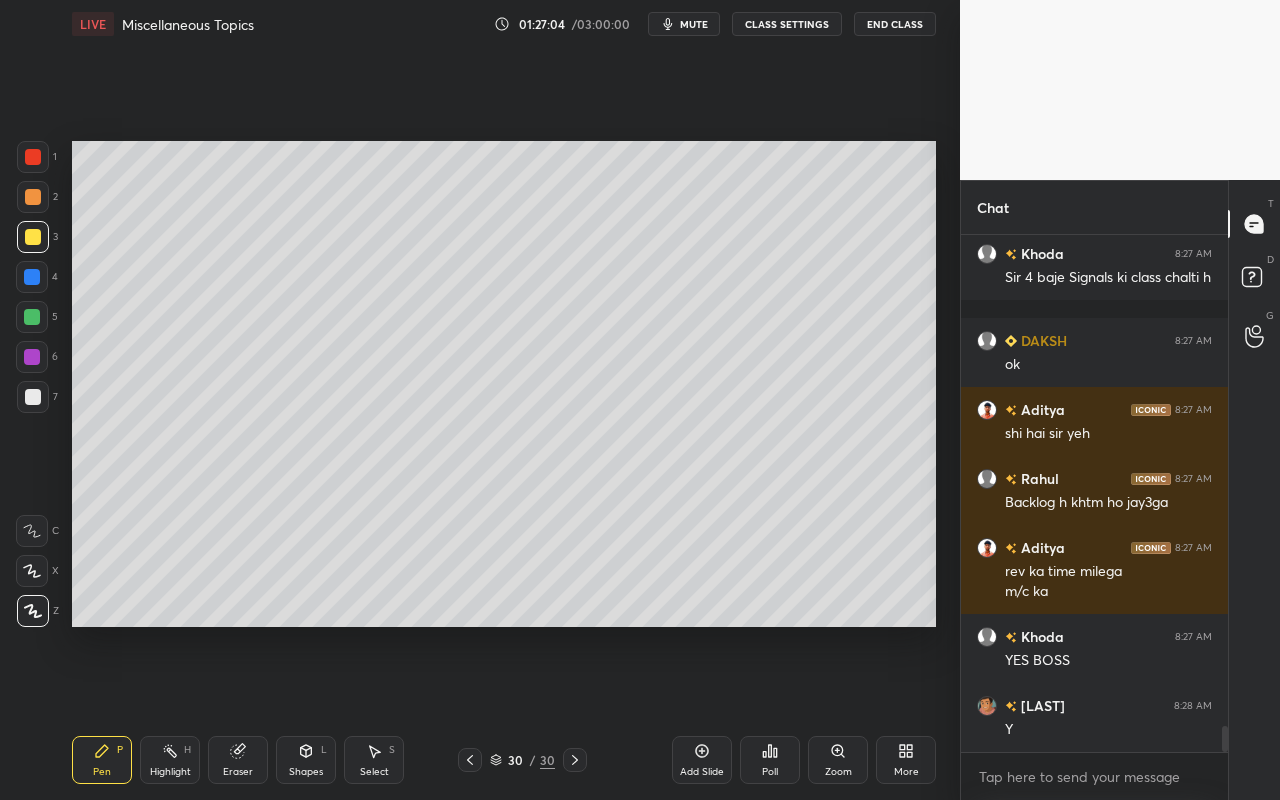 click on "Shapes" at bounding box center (306, 772) 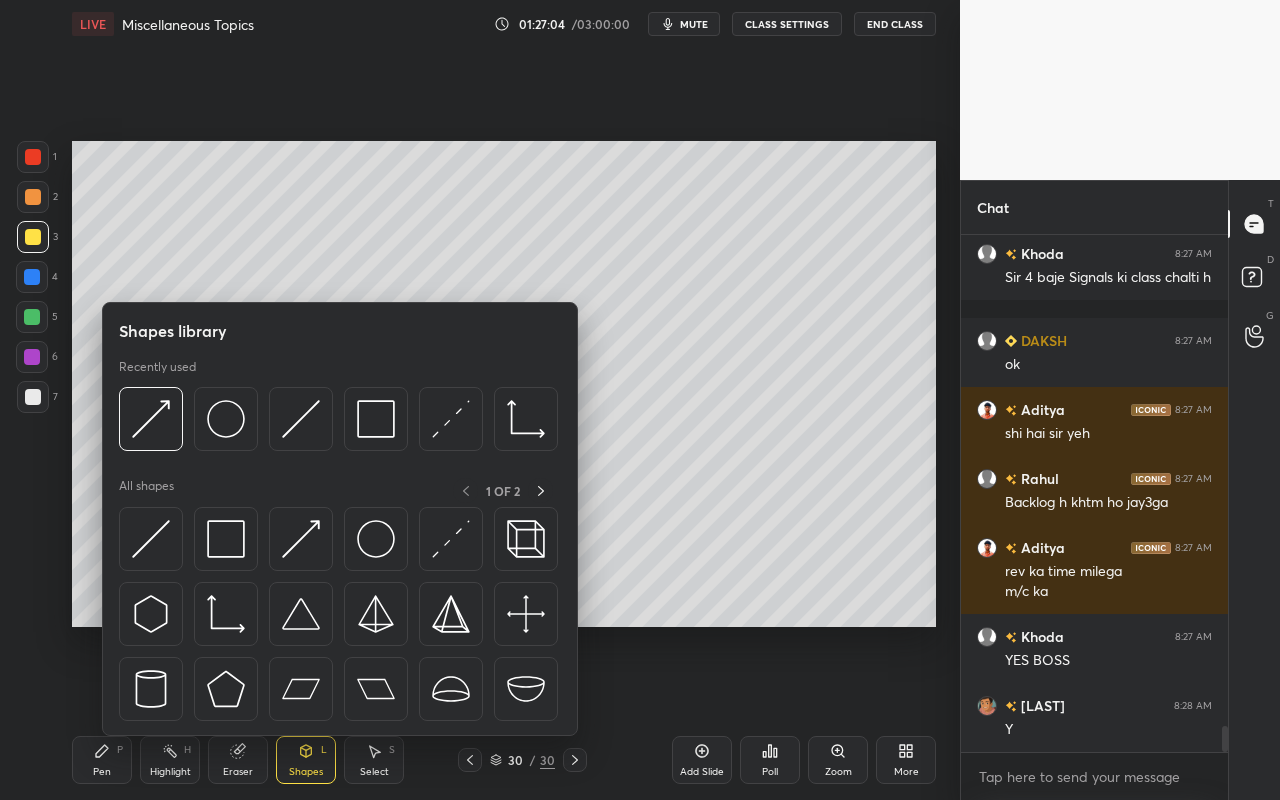 click on "Pen P" at bounding box center [102, 760] 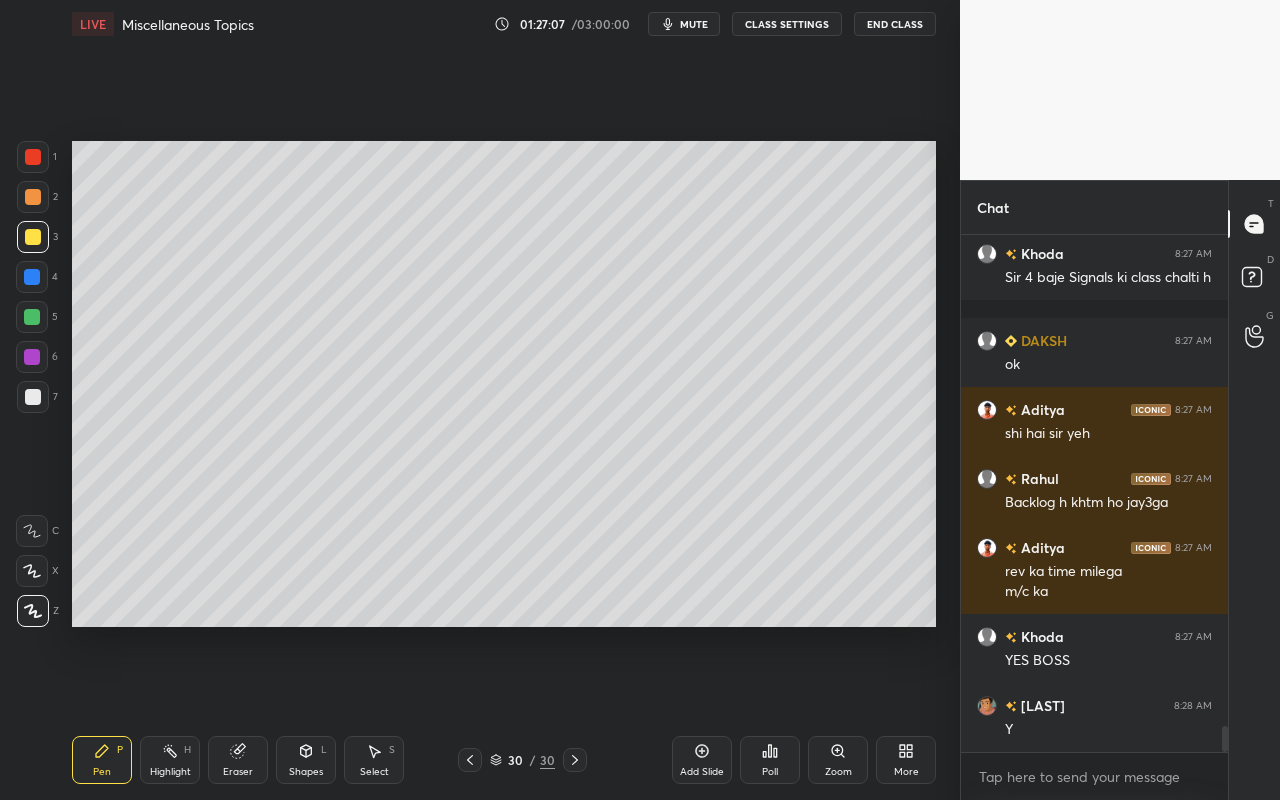 drag, startPoint x: 320, startPoint y: 767, endPoint x: 323, endPoint y: 742, distance: 25.179358 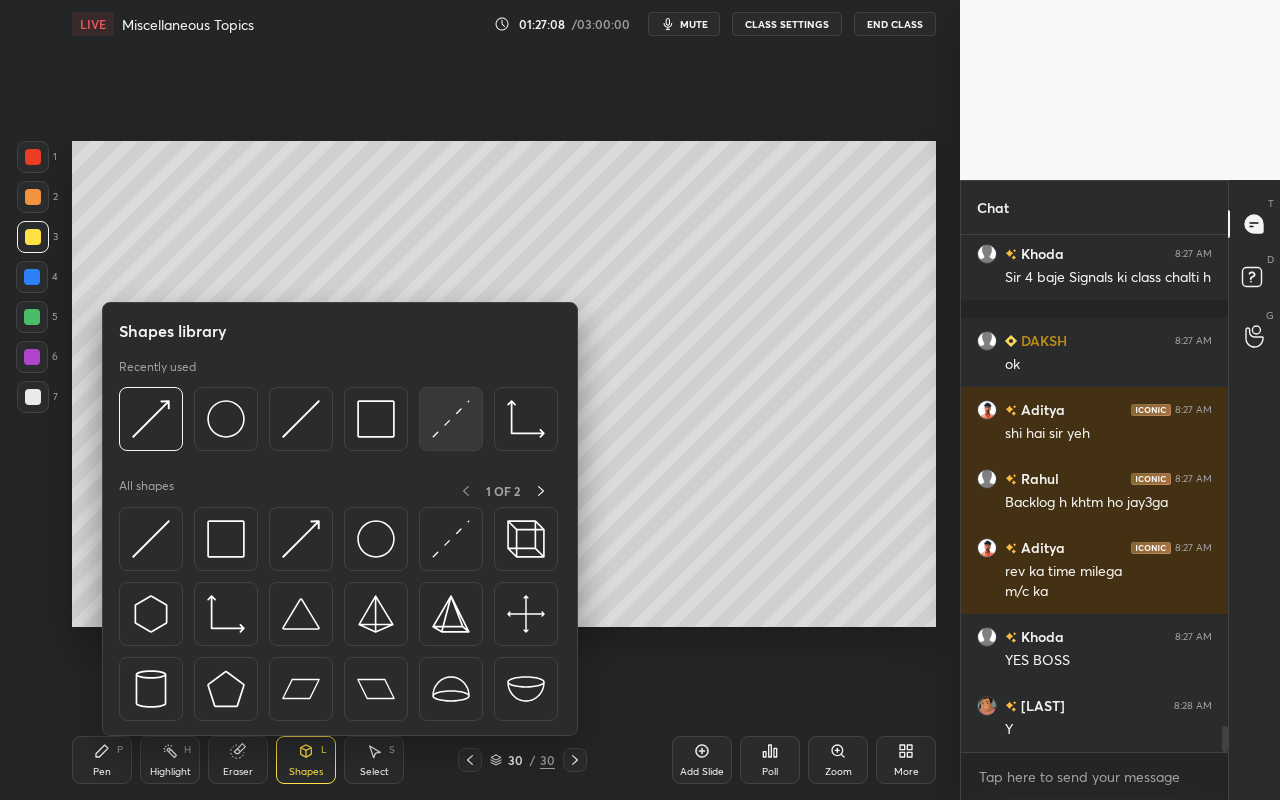 click at bounding box center (451, 419) 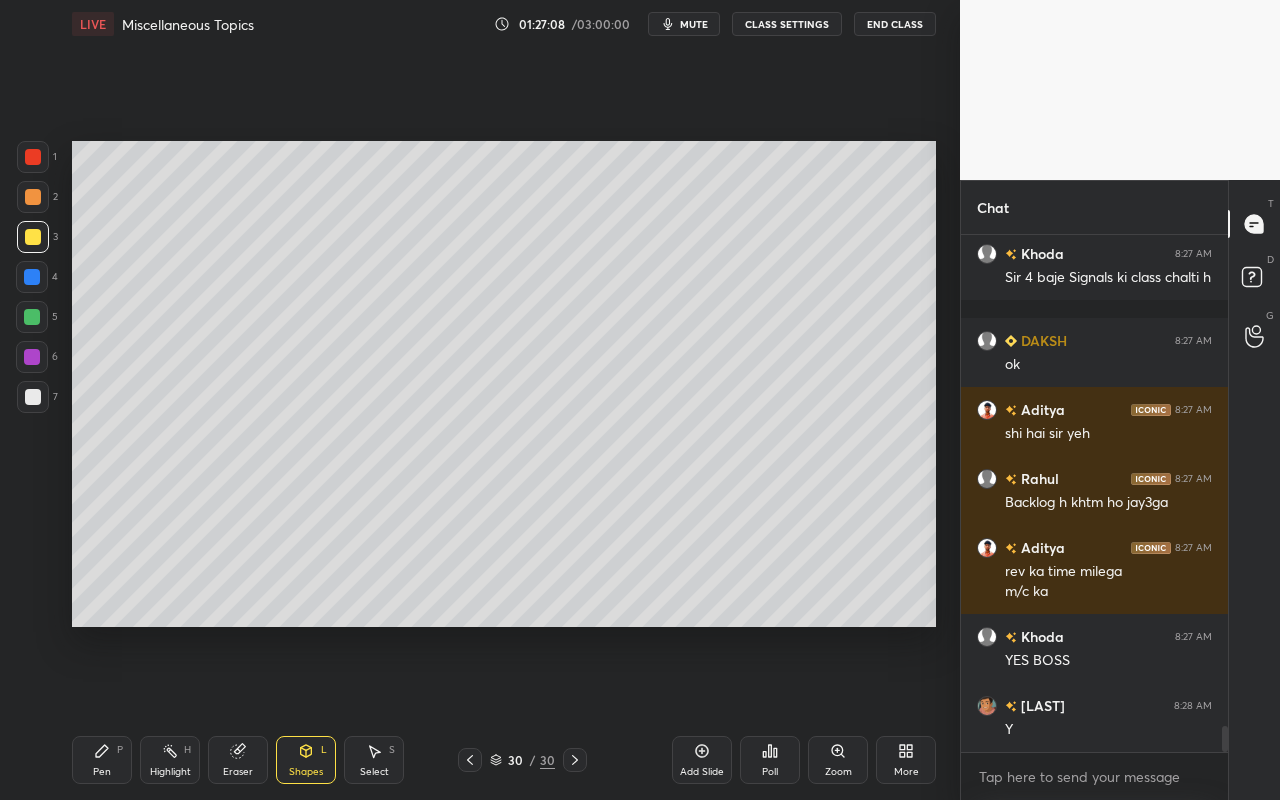 click at bounding box center (33, 397) 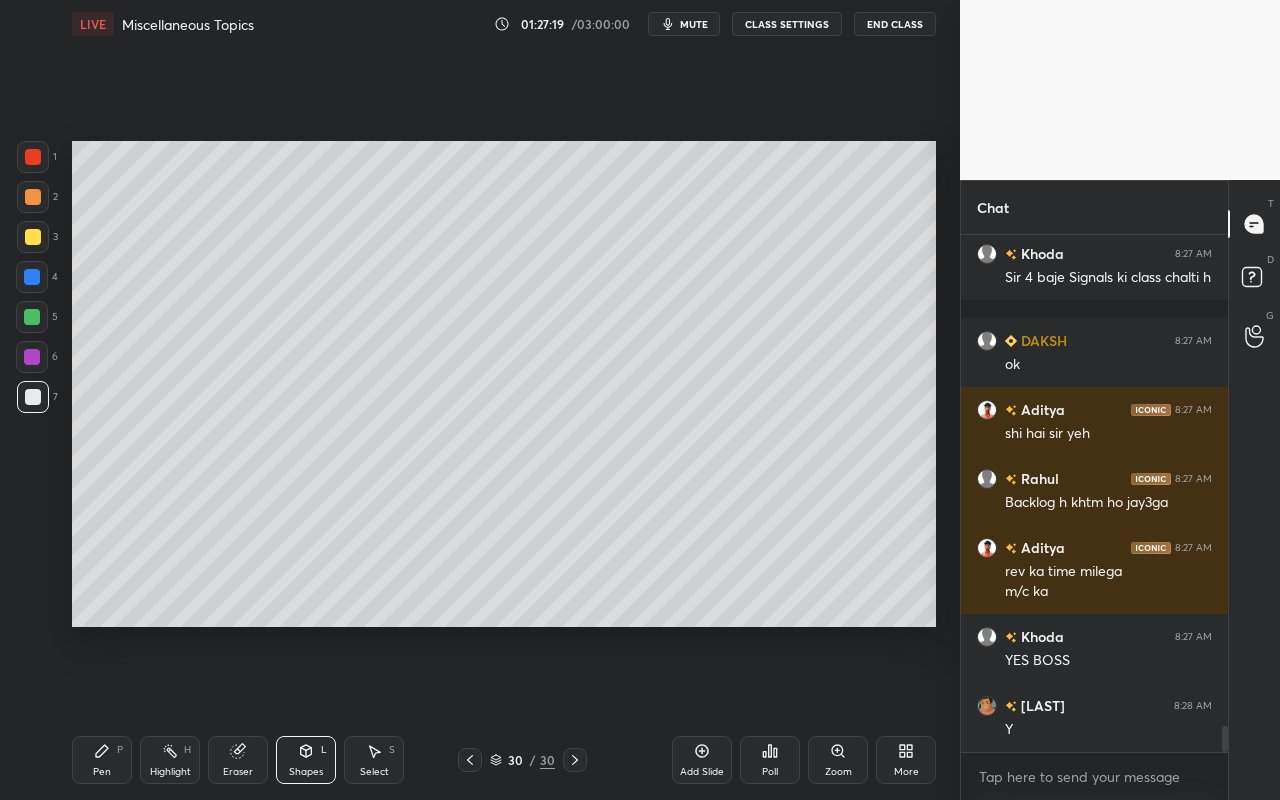 drag, startPoint x: 322, startPoint y: 775, endPoint x: 316, endPoint y: 746, distance: 29.614185 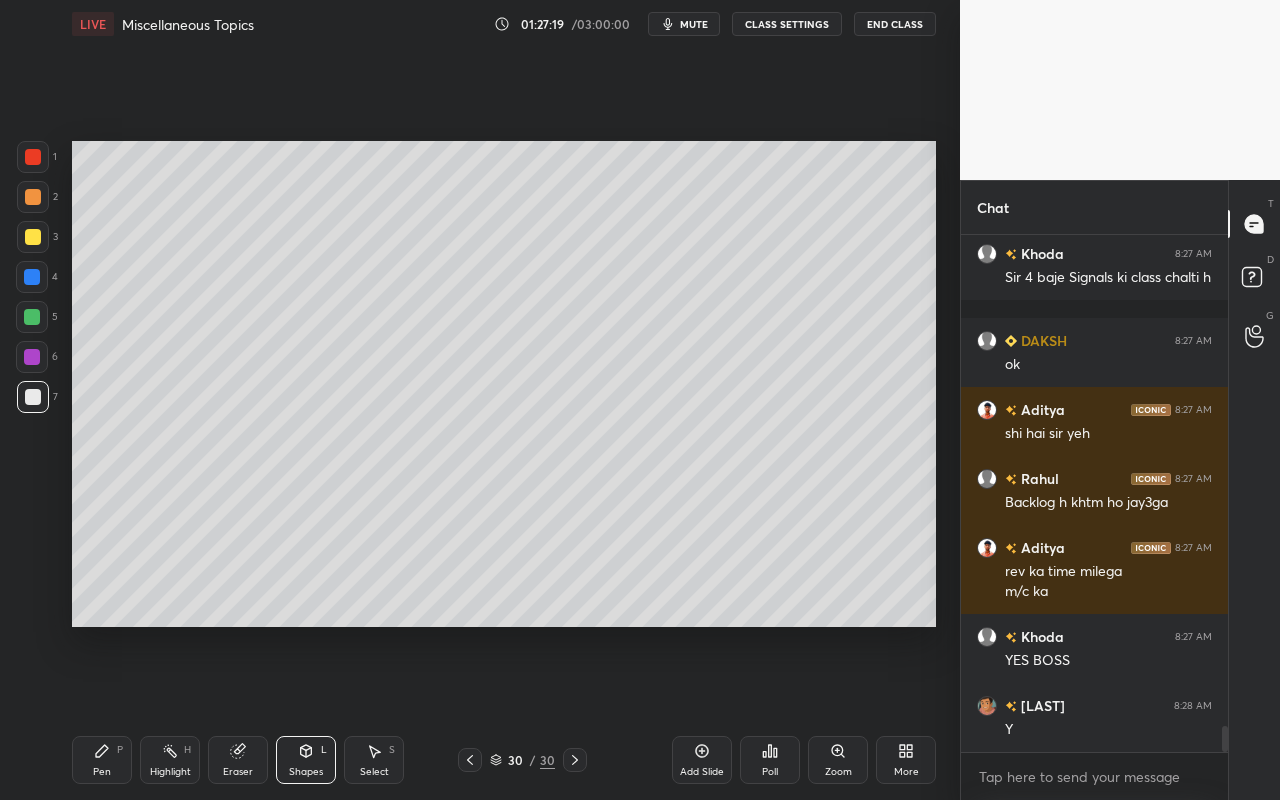 click on "Shapes" at bounding box center [306, 772] 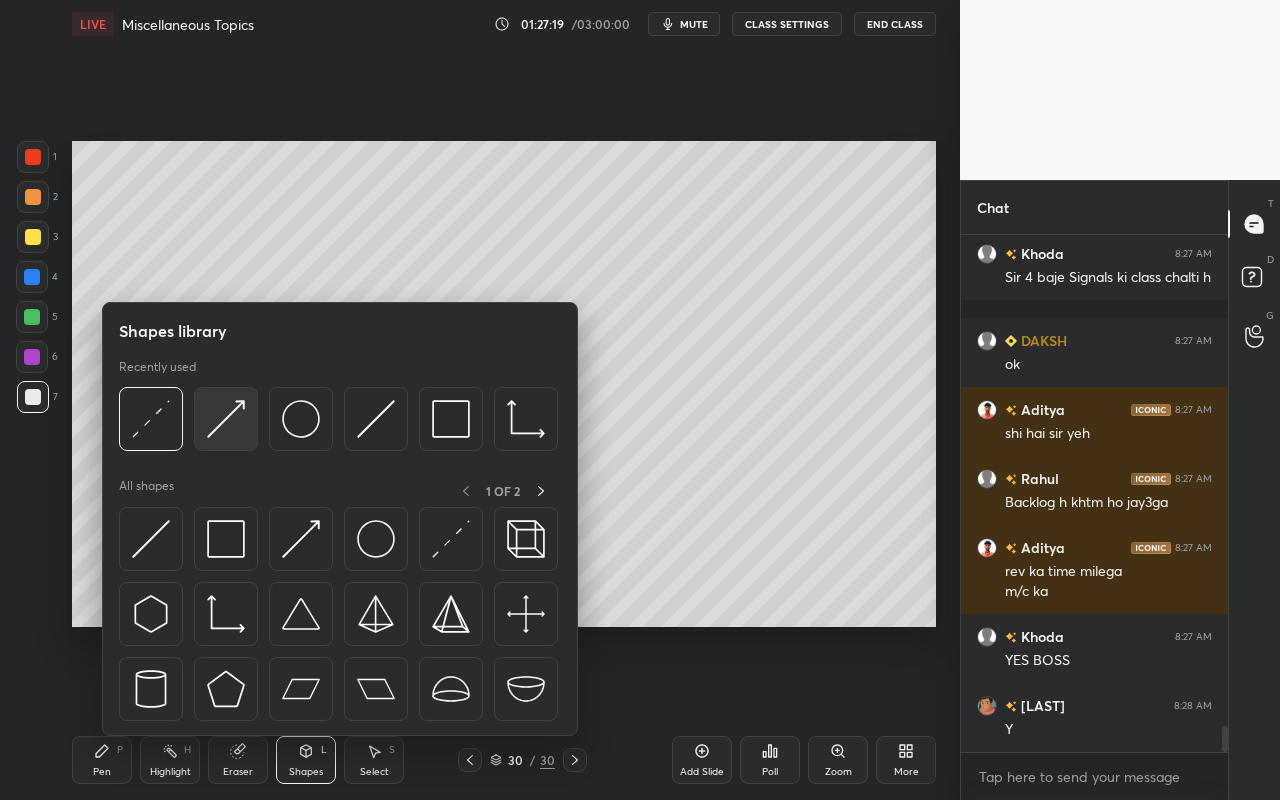 click at bounding box center [226, 419] 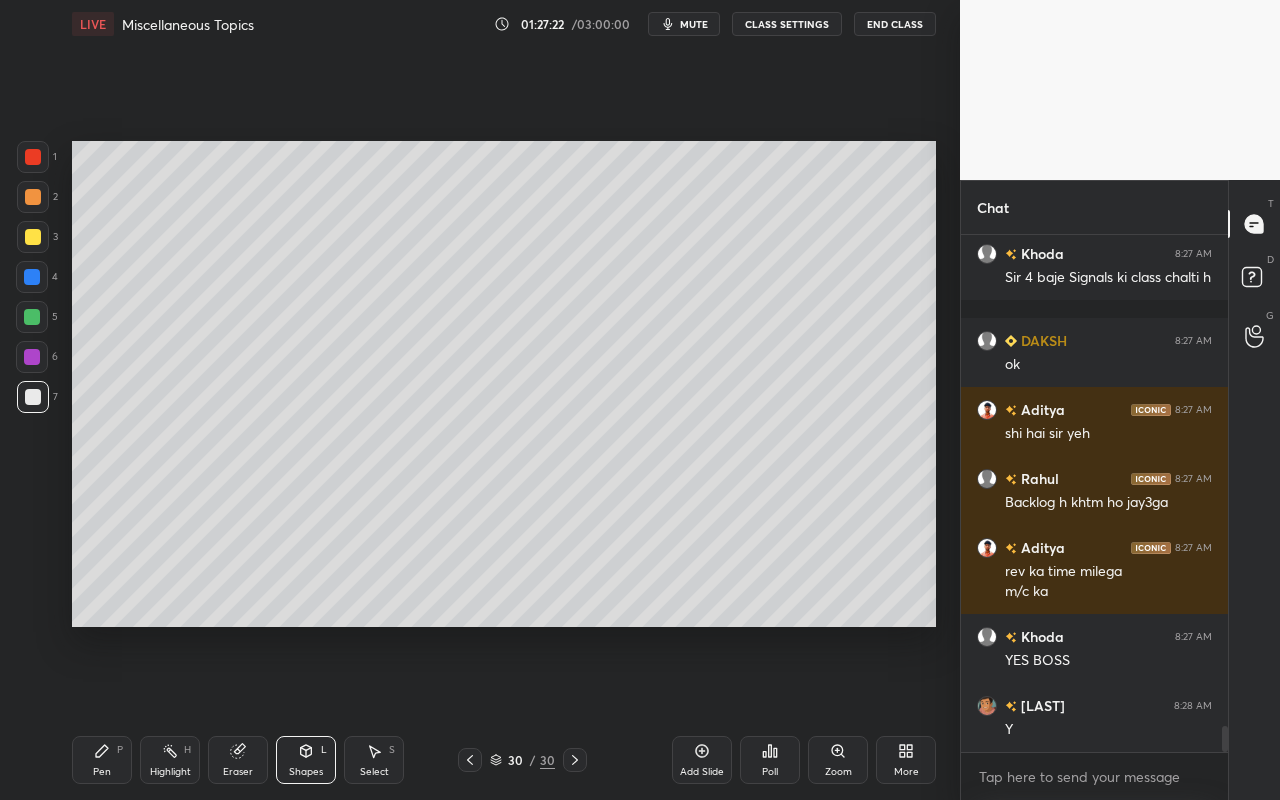 click on "Pen" at bounding box center [102, 772] 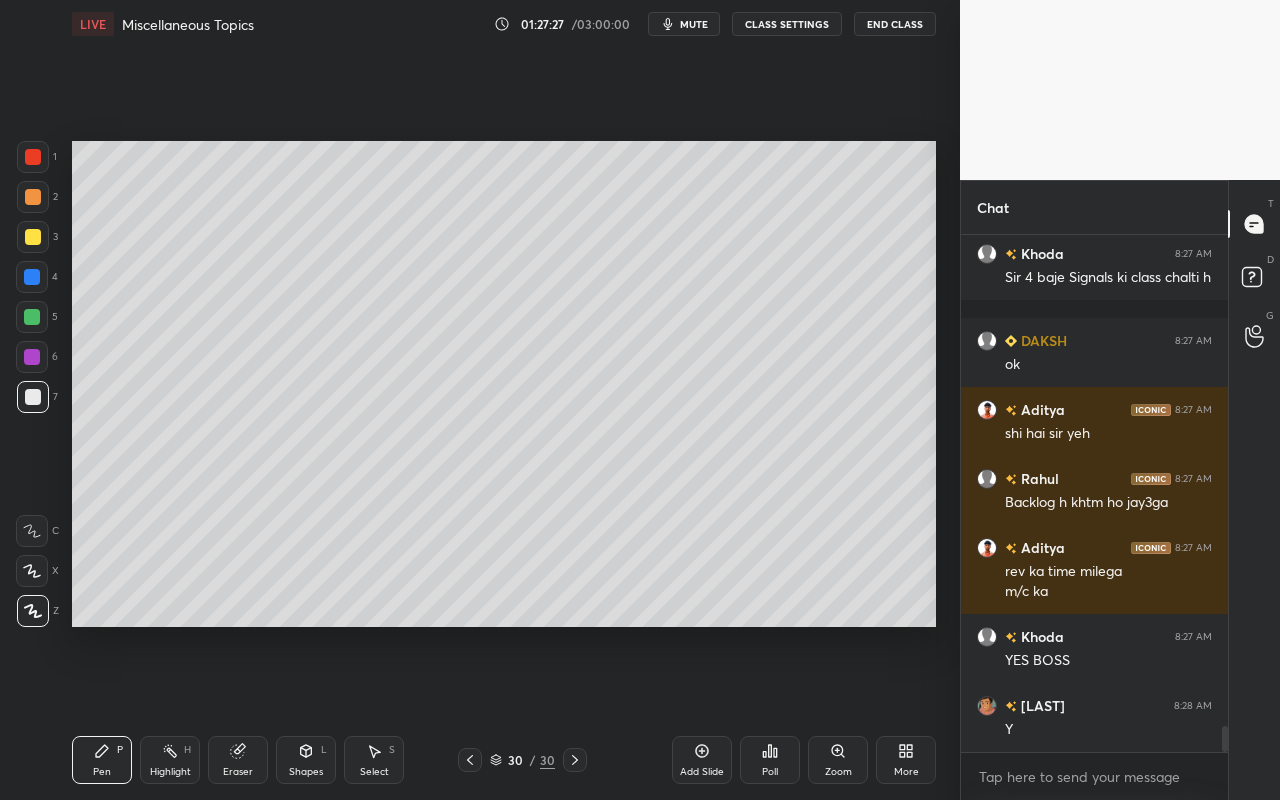 click on "Pen P" at bounding box center (102, 760) 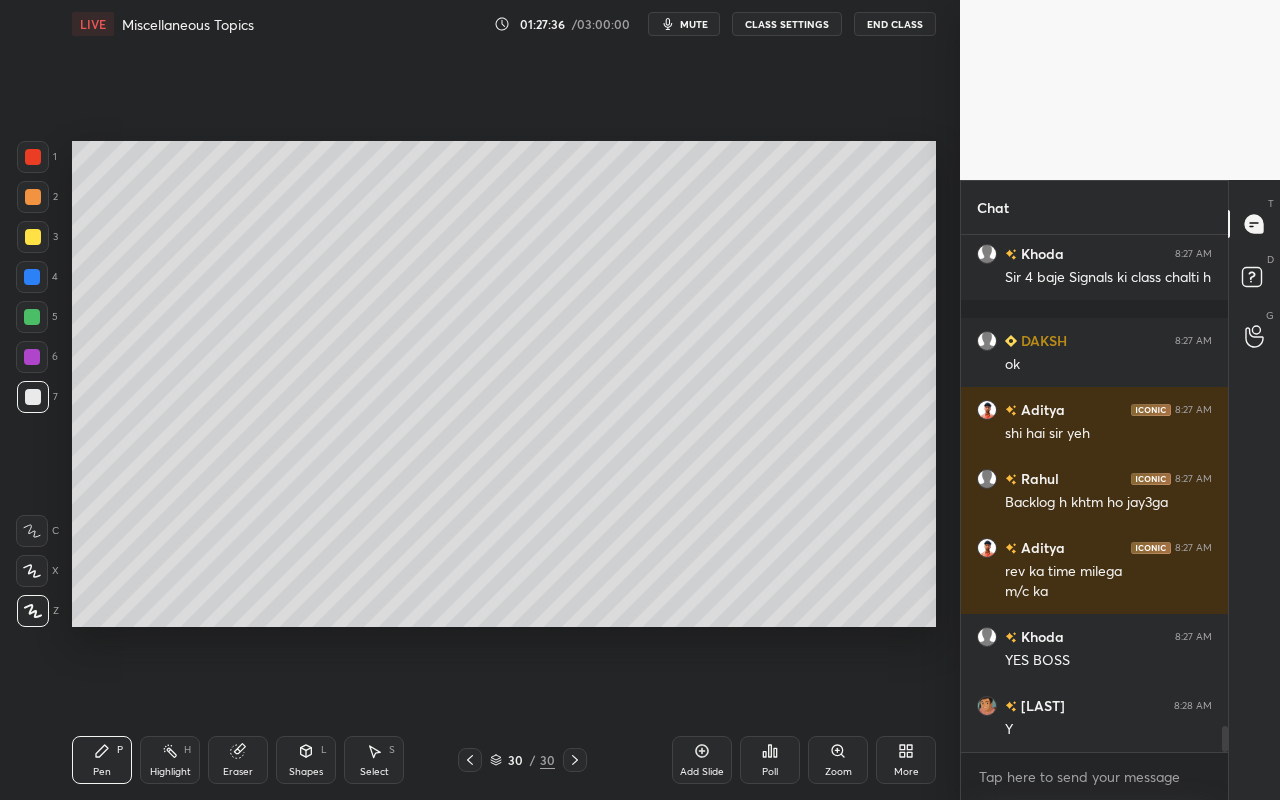 click on "Shapes L" at bounding box center (306, 760) 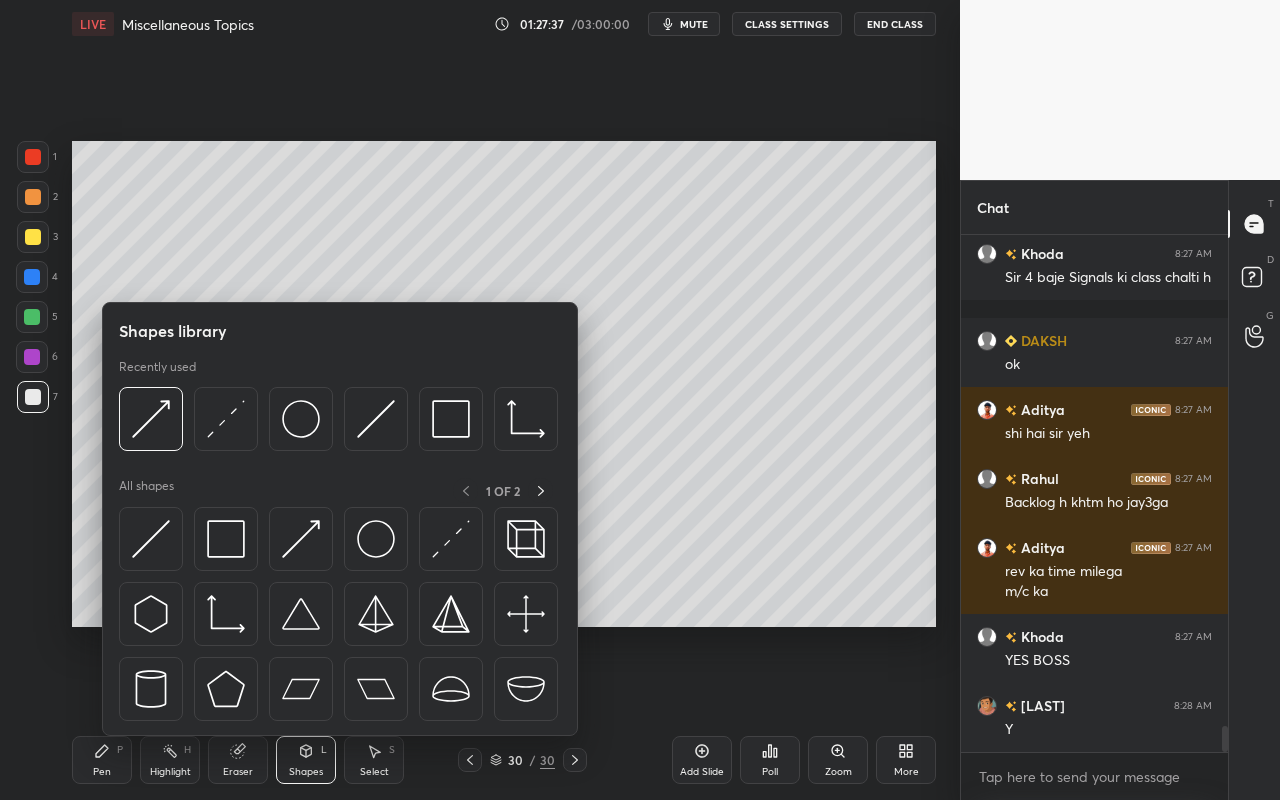 click on "Highlight" at bounding box center (170, 772) 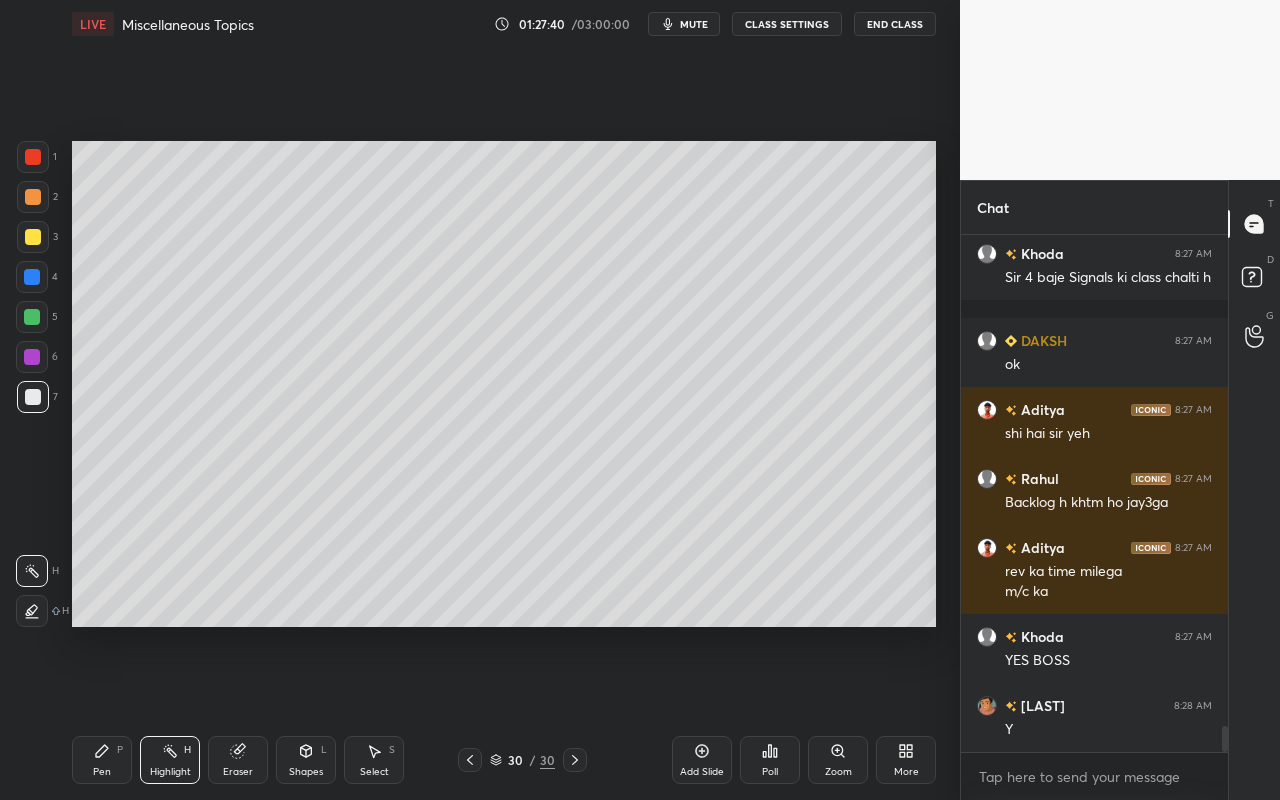 drag, startPoint x: 294, startPoint y: 768, endPoint x: 312, endPoint y: 739, distance: 34.132095 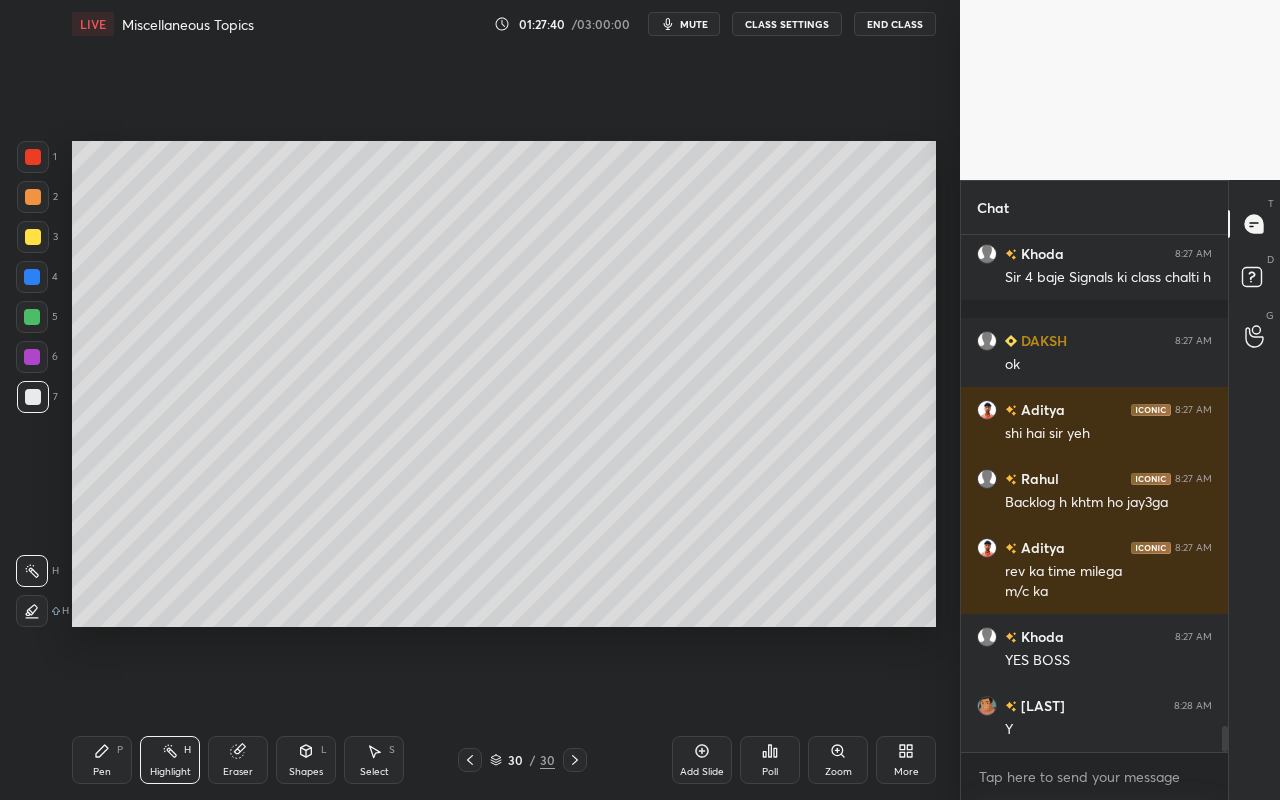 click on "Shapes L" at bounding box center [306, 760] 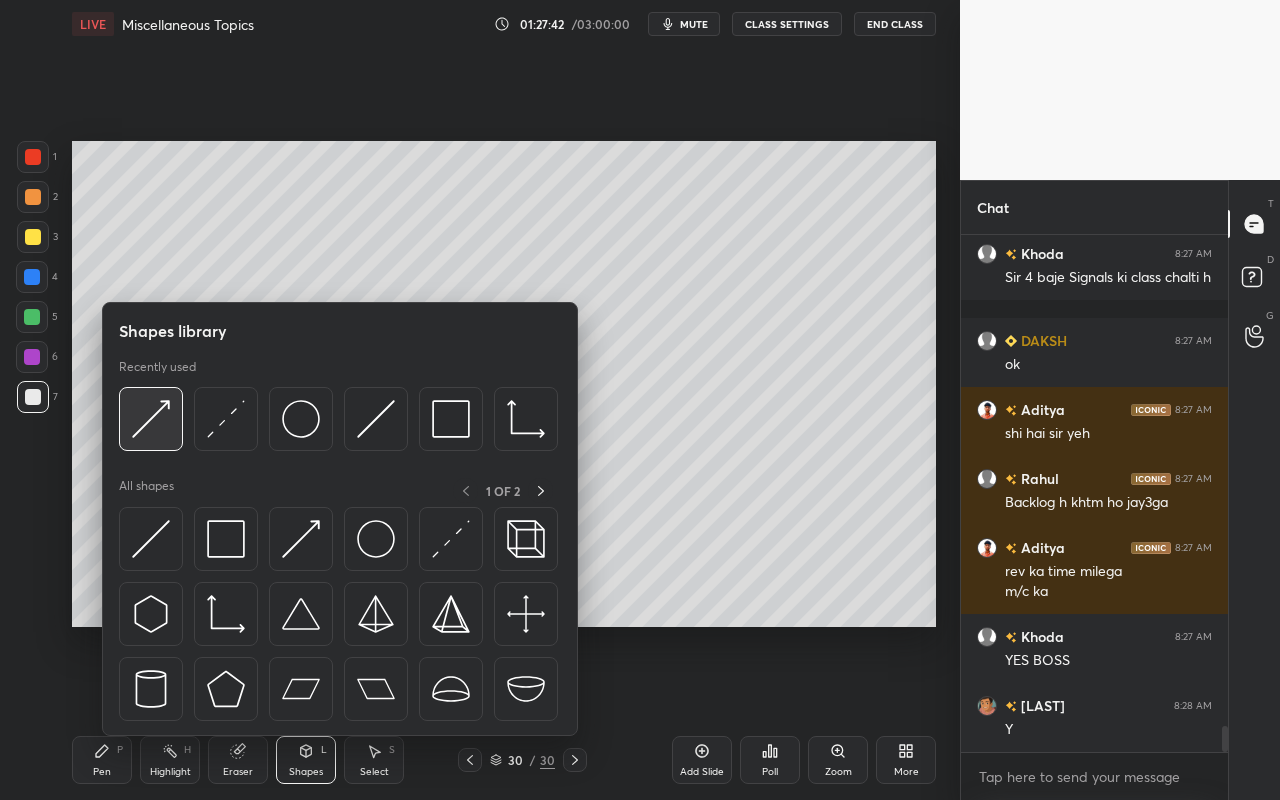 click at bounding box center (151, 419) 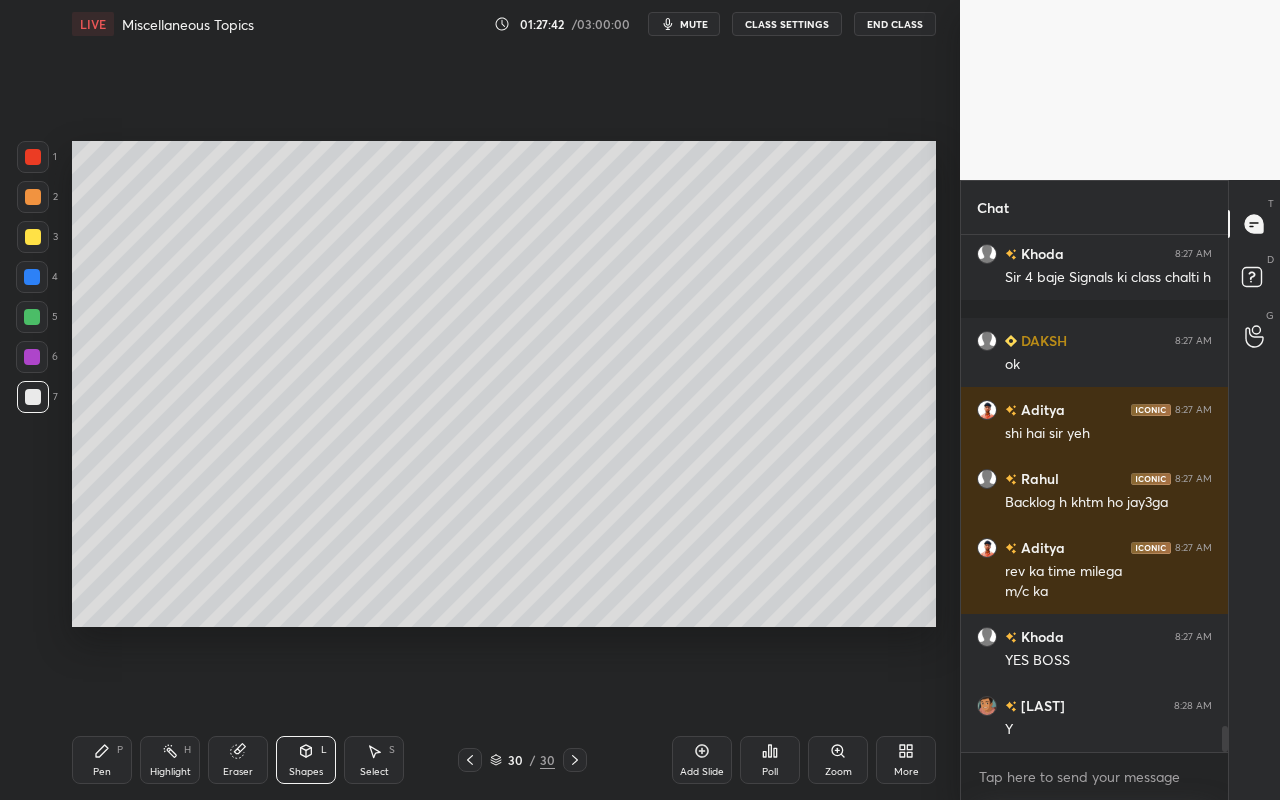 click at bounding box center (32, 317) 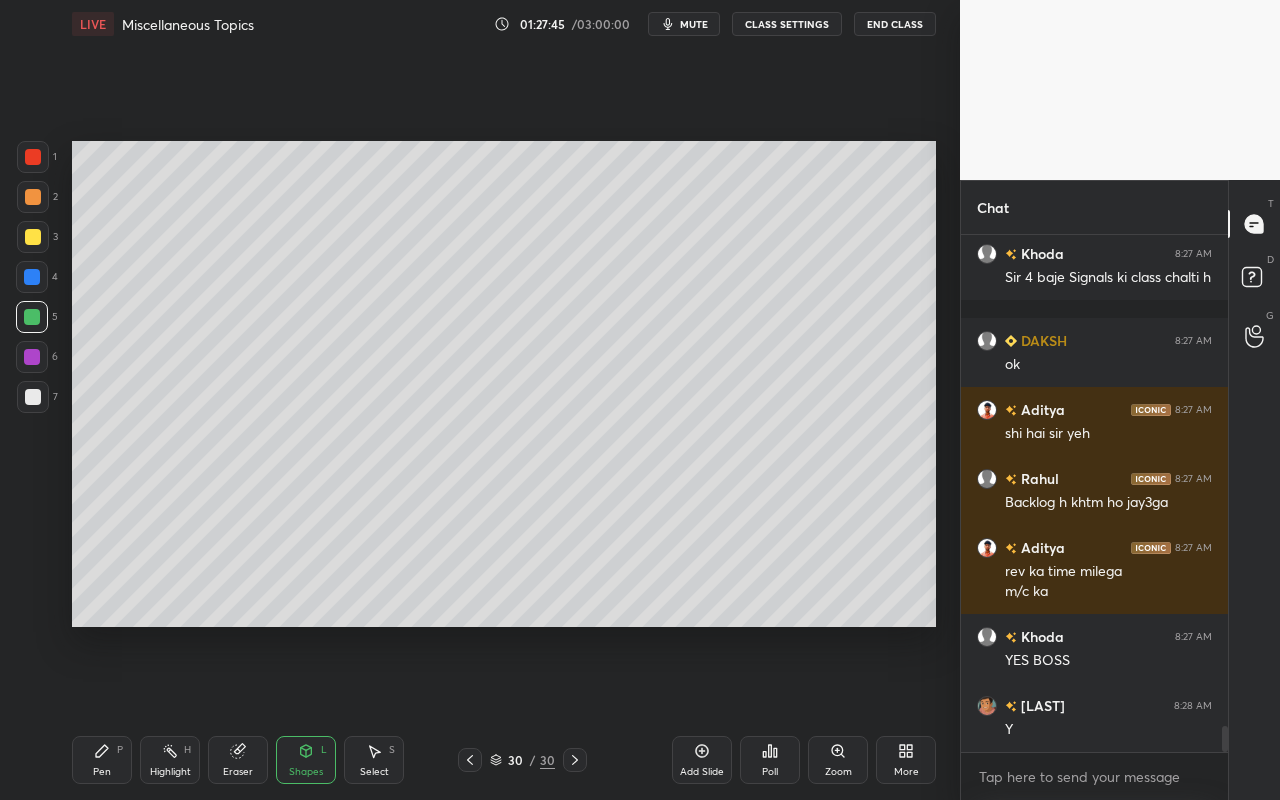 click on "Pen P" at bounding box center (102, 760) 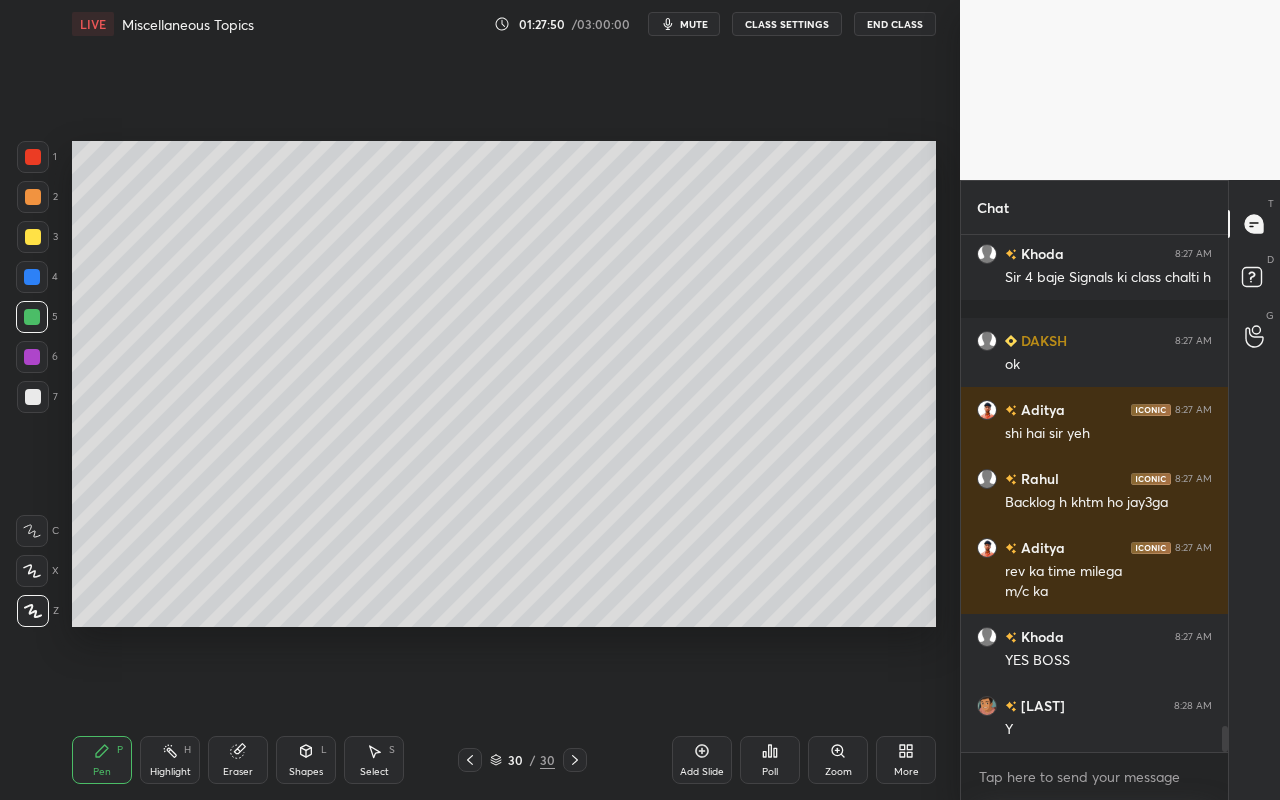 click on "Highlight H" at bounding box center (170, 760) 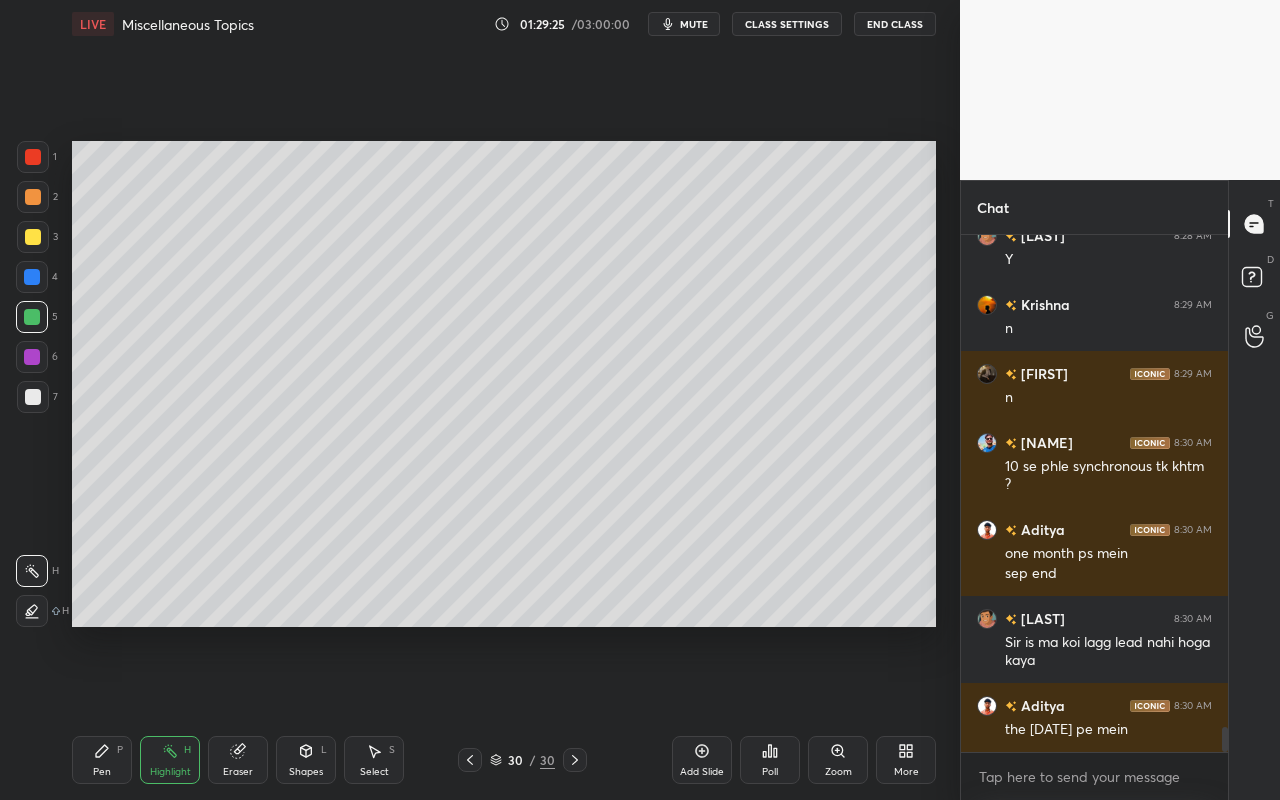 scroll, scrollTop: 10201, scrollLeft: 0, axis: vertical 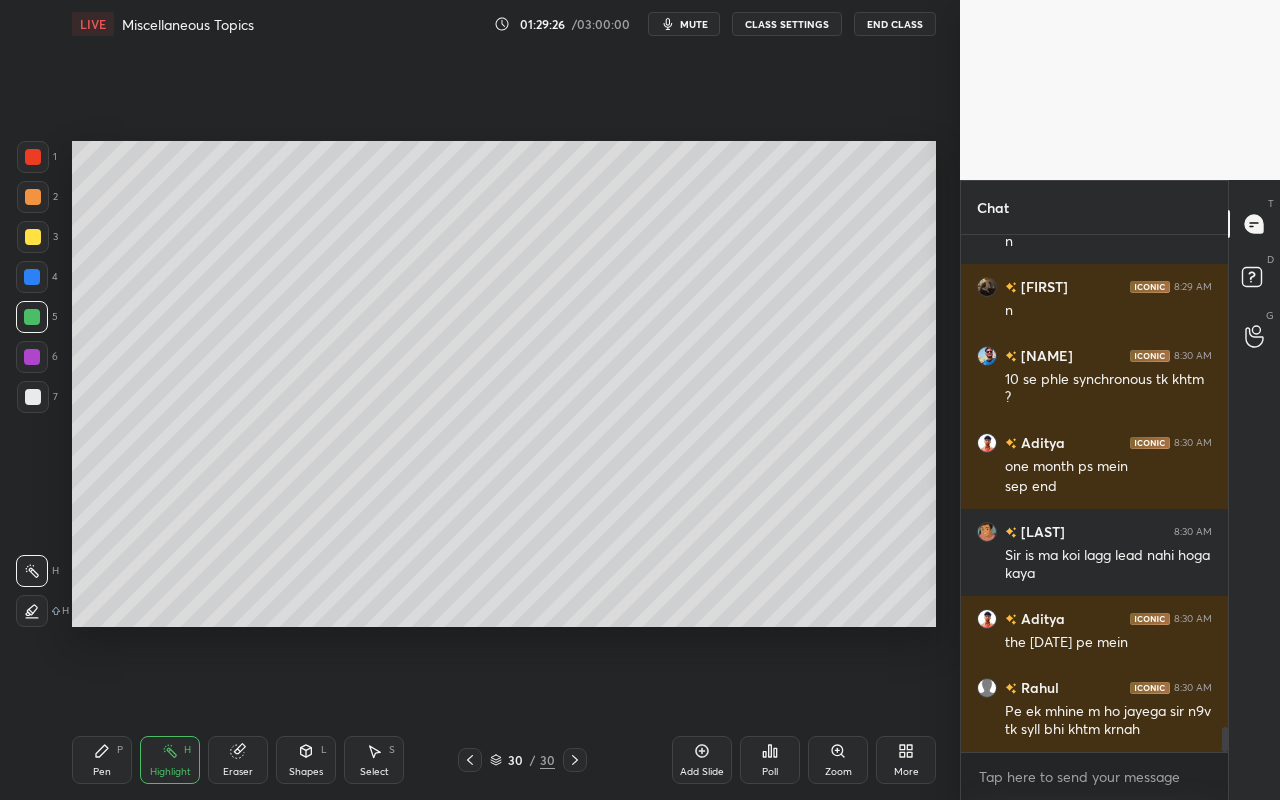 click on "Highlight H" at bounding box center [170, 760] 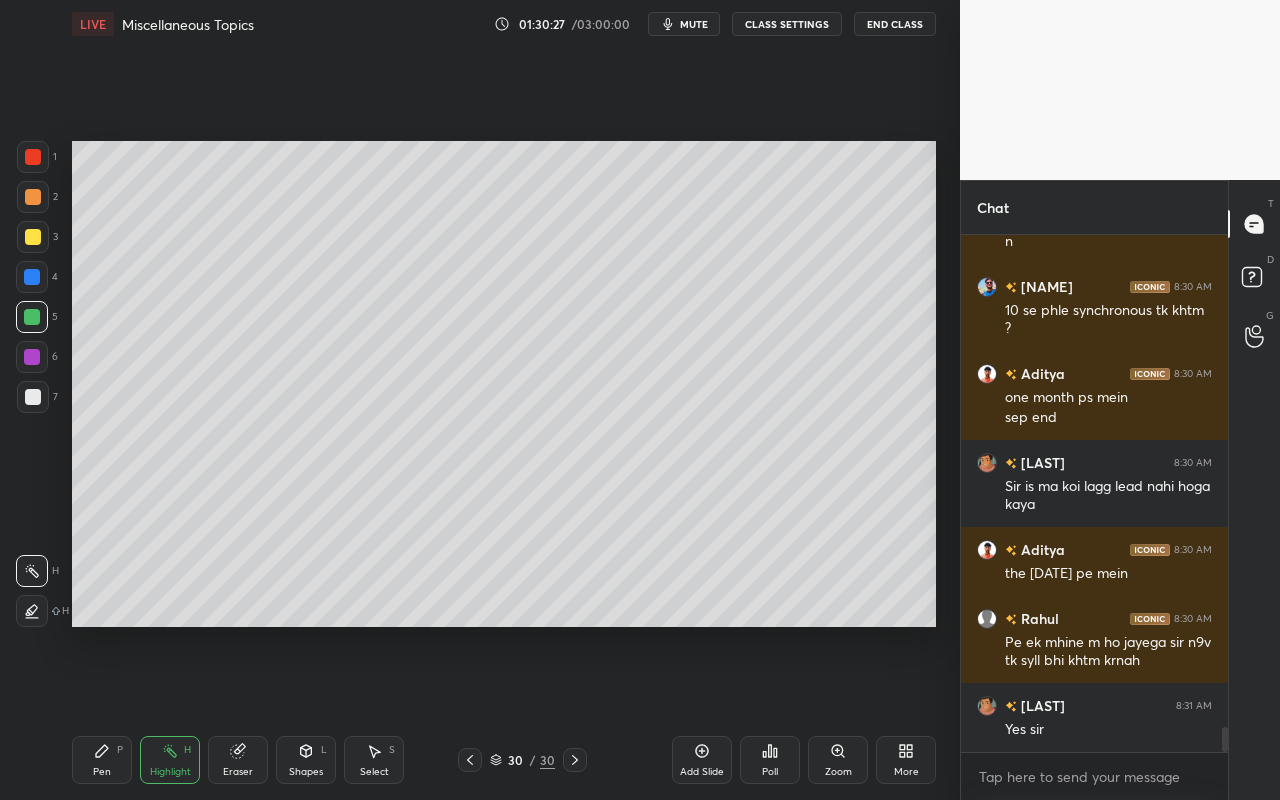 scroll, scrollTop: 10339, scrollLeft: 0, axis: vertical 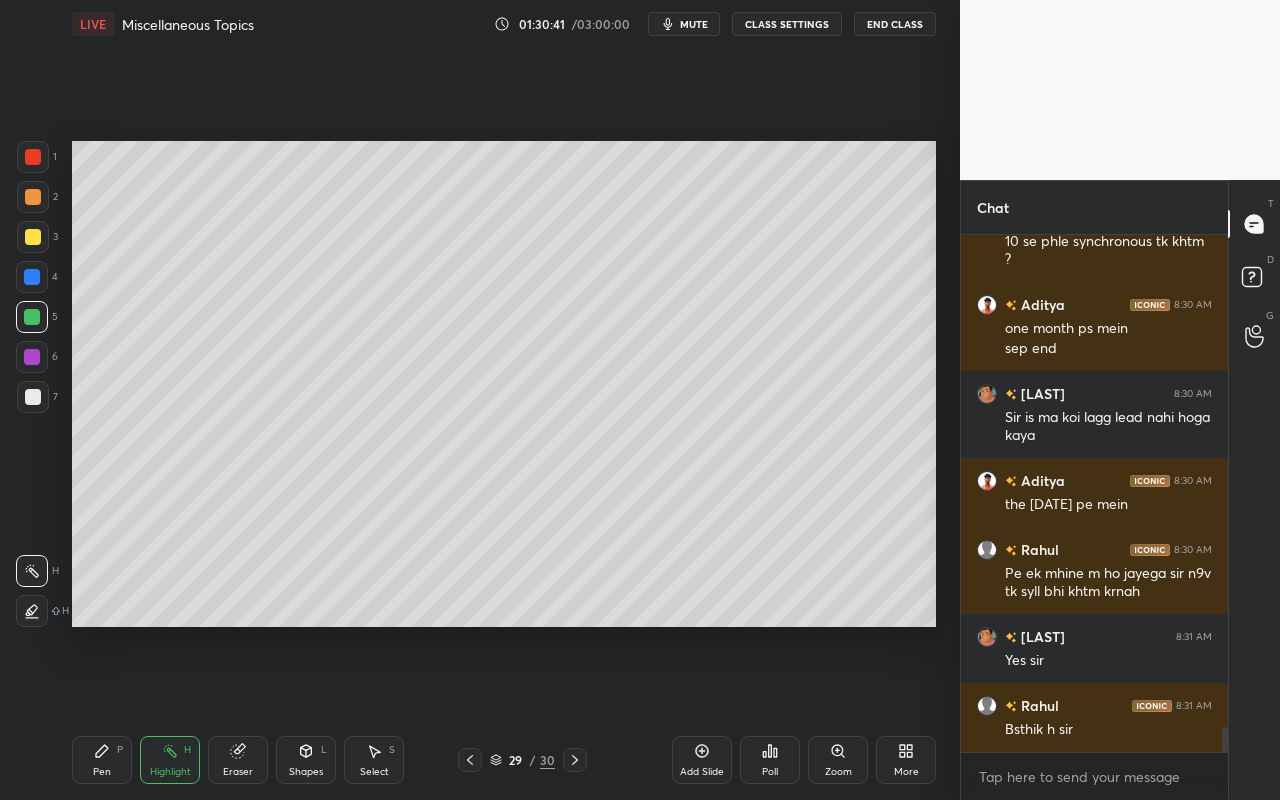 click on "Highlight H" at bounding box center [170, 760] 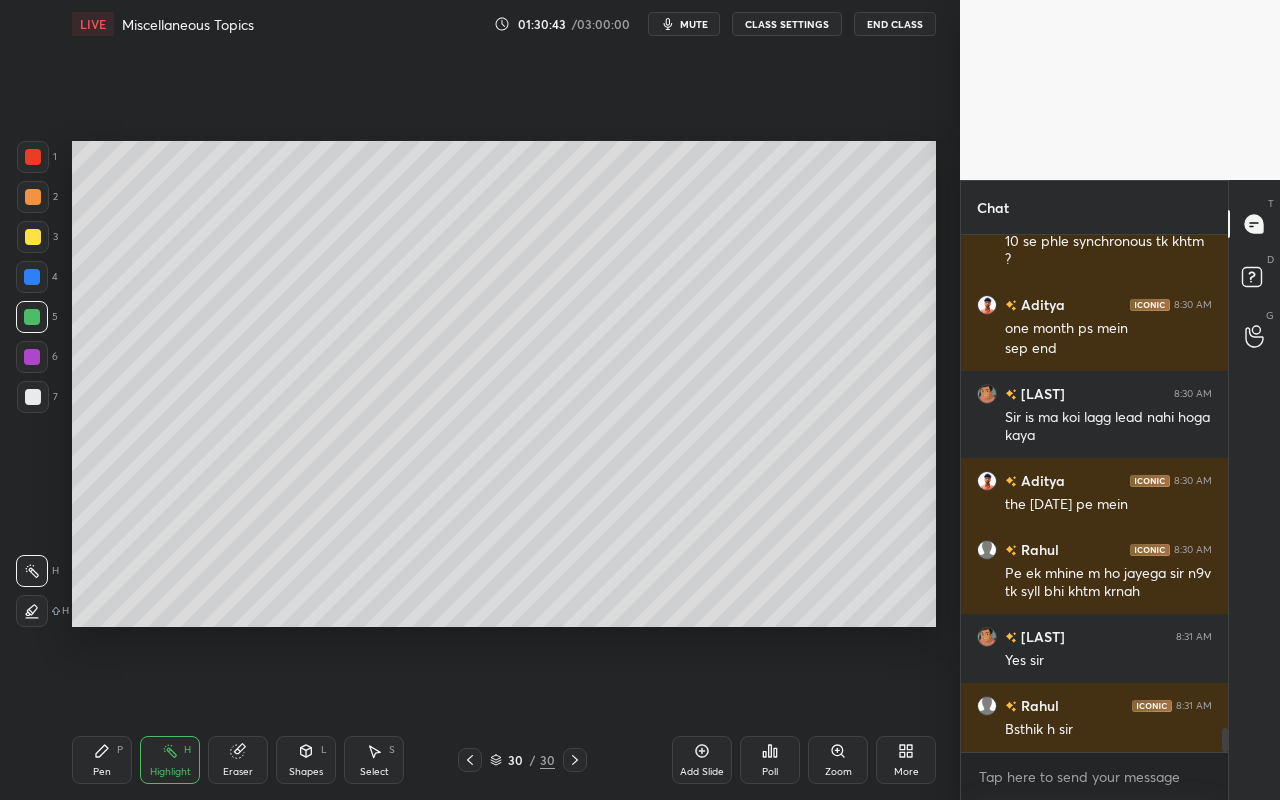 scroll, scrollTop: 10444, scrollLeft: 0, axis: vertical 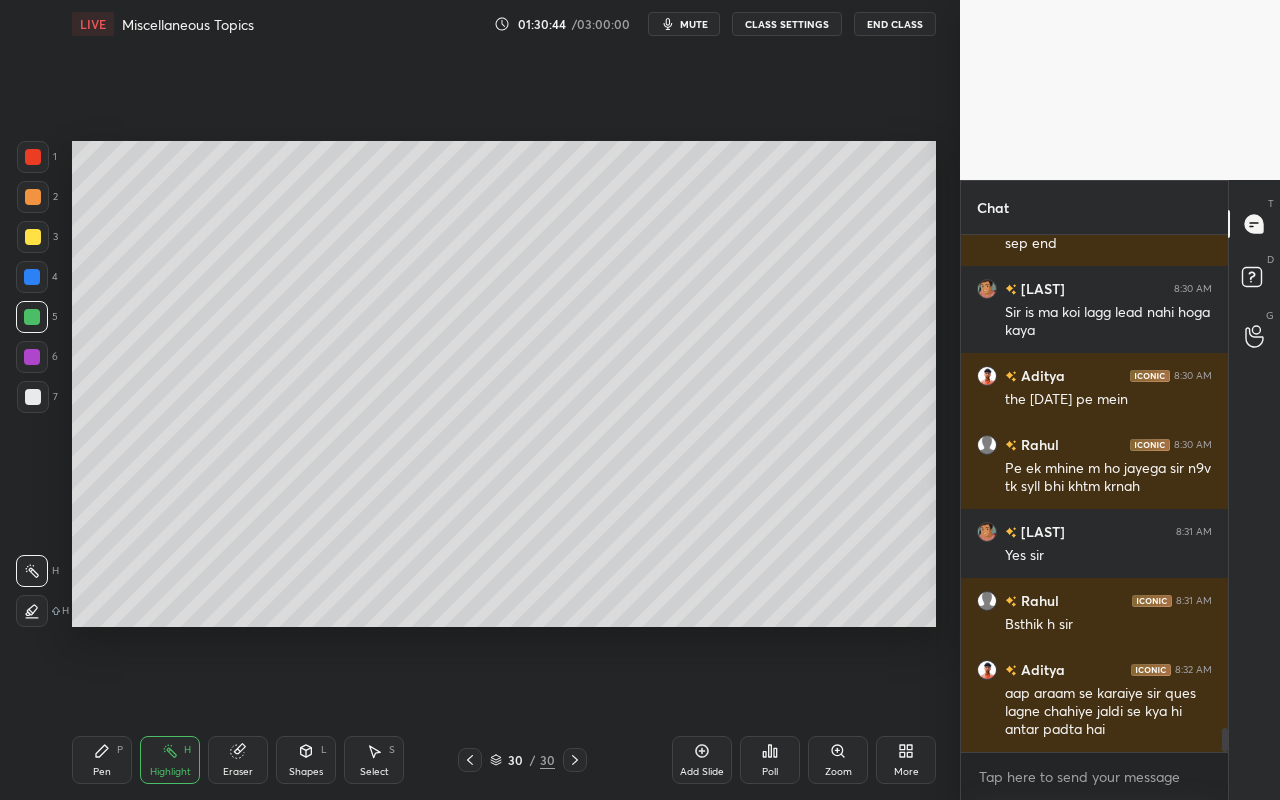 click 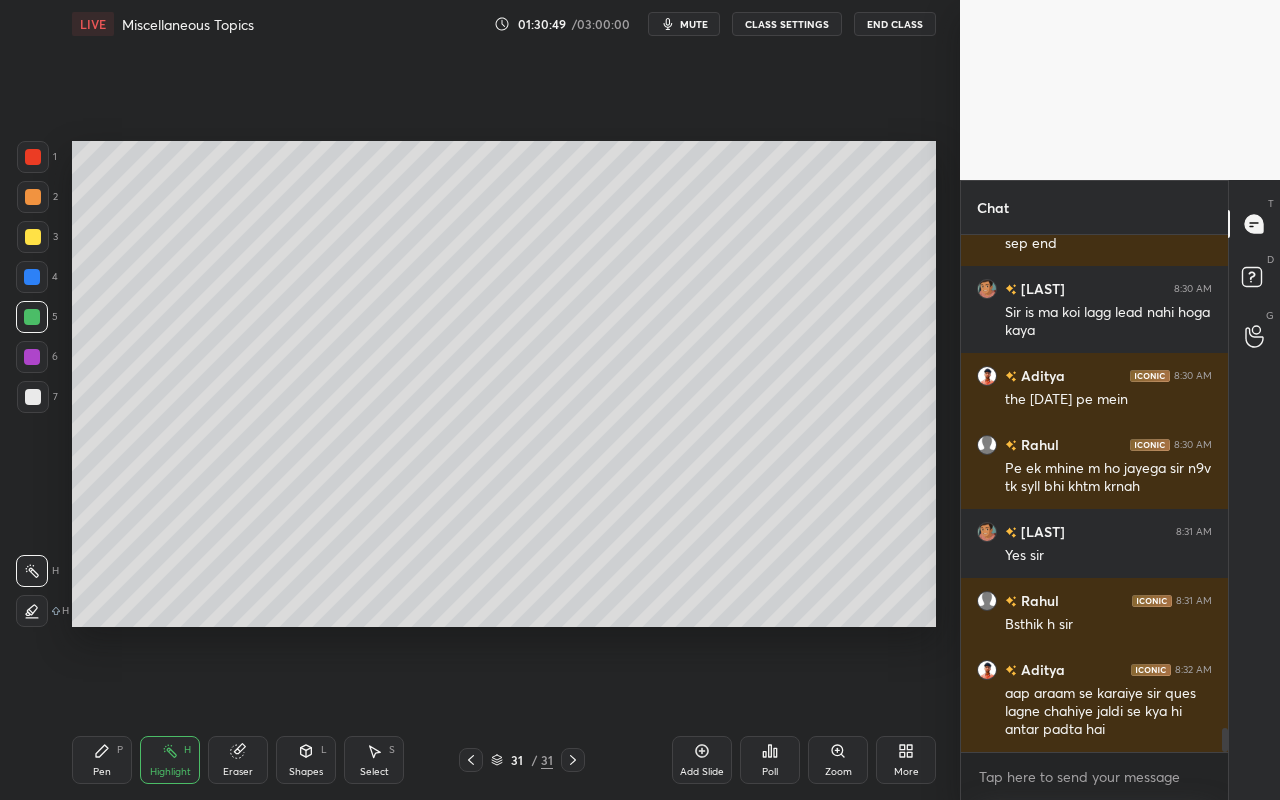 drag, startPoint x: 104, startPoint y: 760, endPoint x: 112, endPoint y: 741, distance: 20.615528 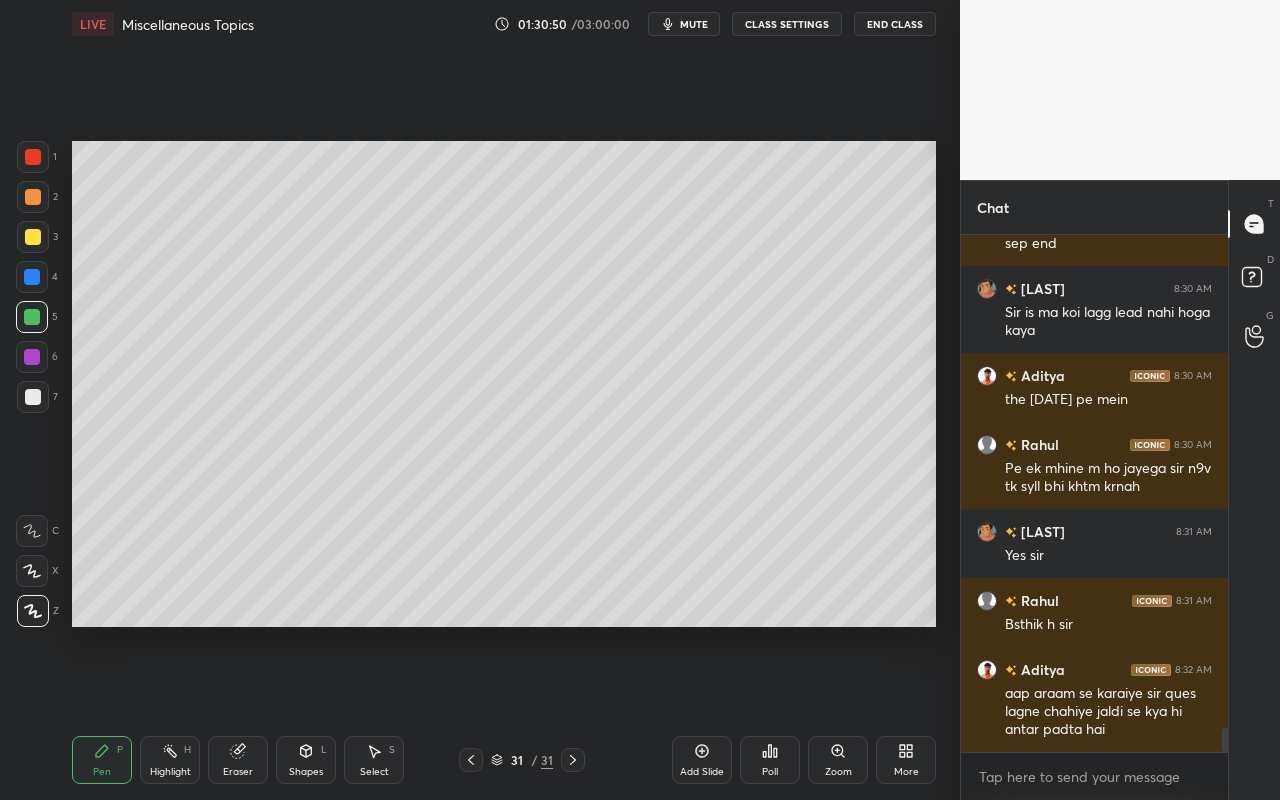 click at bounding box center [33, 237] 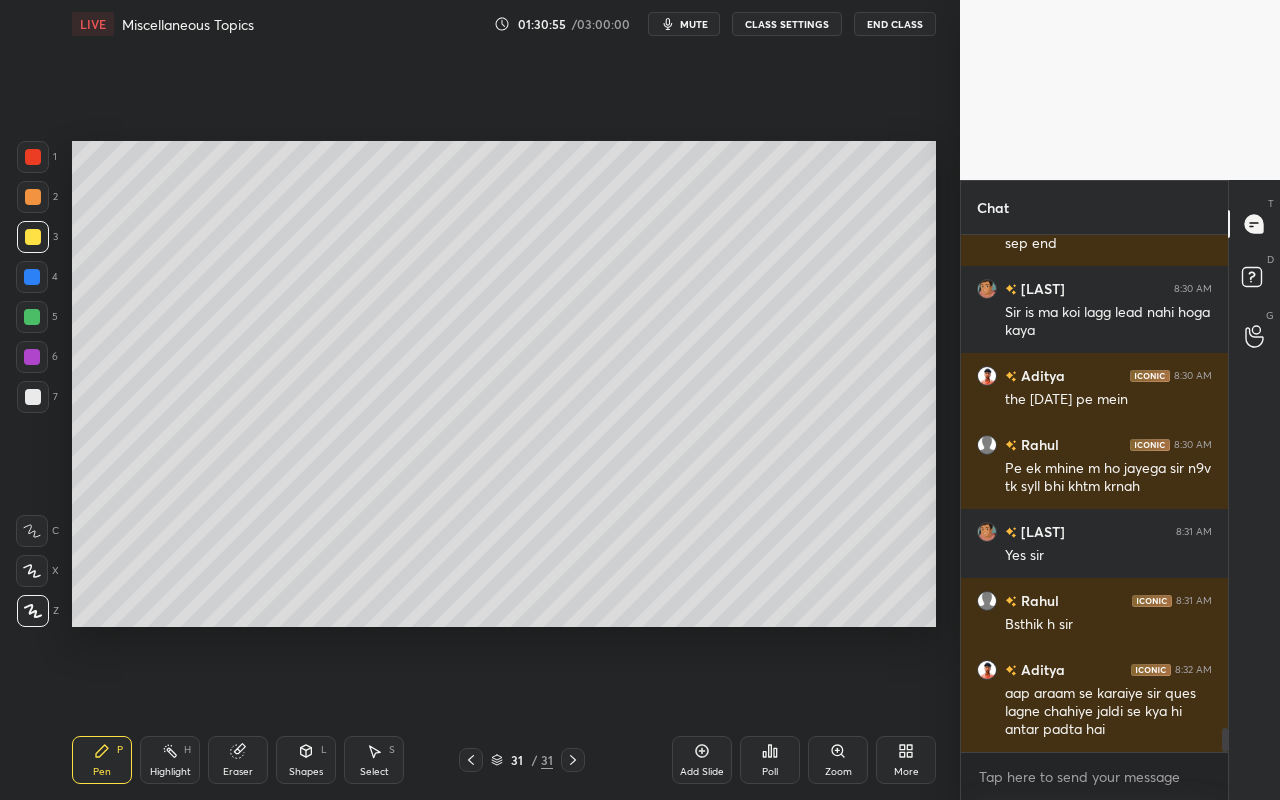 scroll, scrollTop: 10464, scrollLeft: 0, axis: vertical 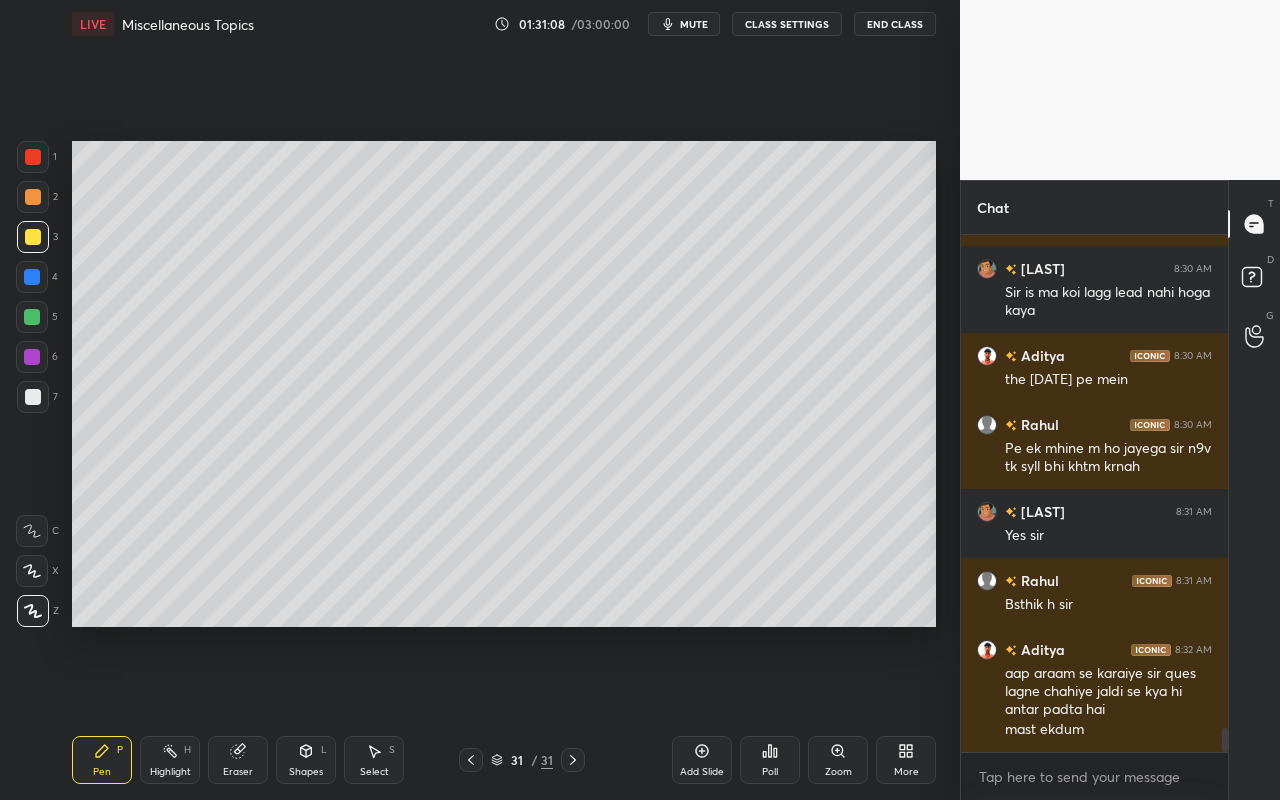 click on "Shapes L" at bounding box center [306, 760] 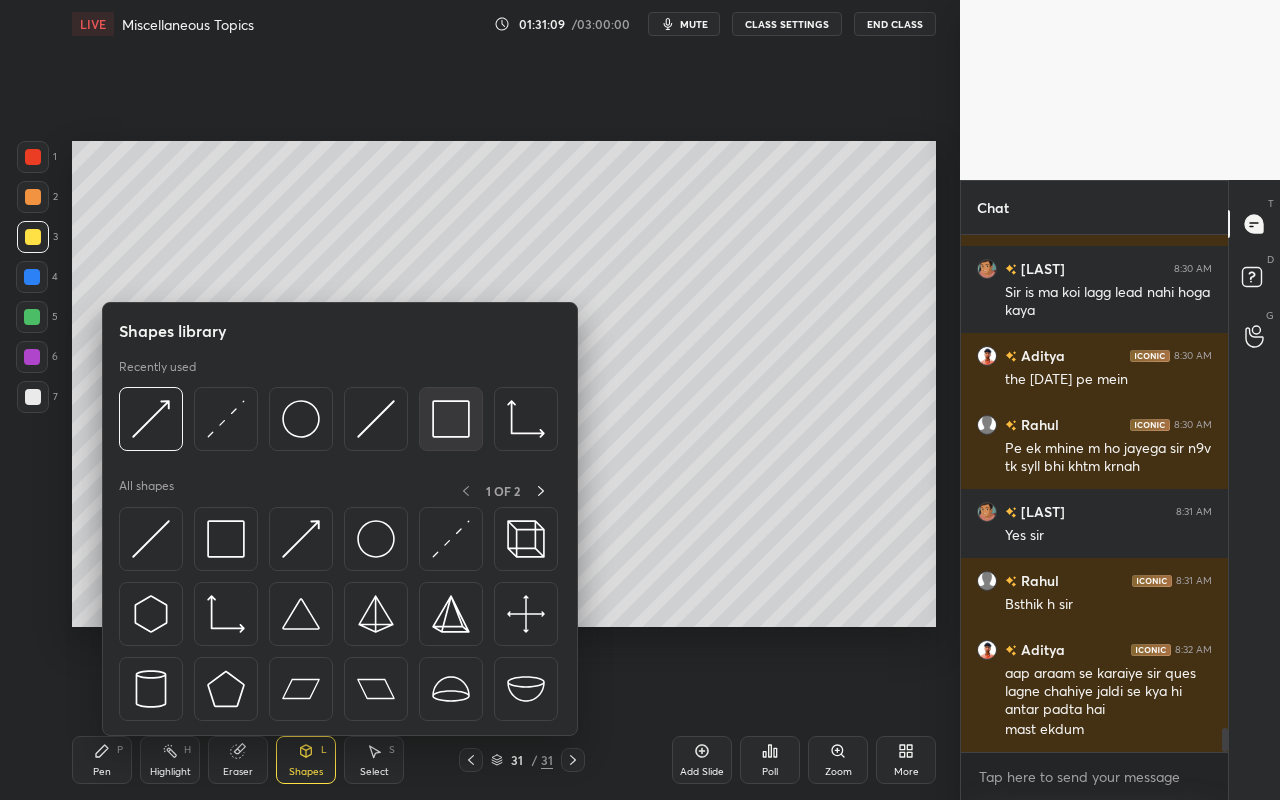 click at bounding box center [451, 419] 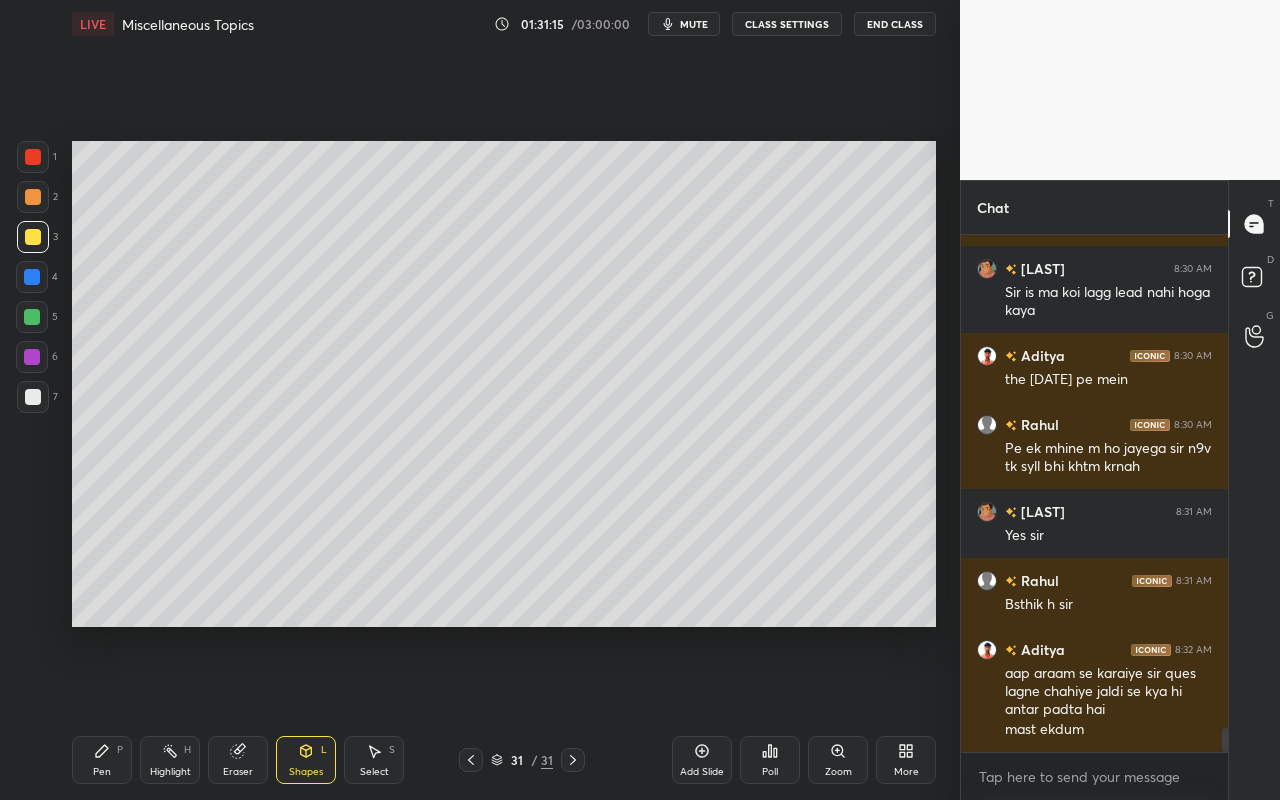click on "Shapes" at bounding box center [306, 772] 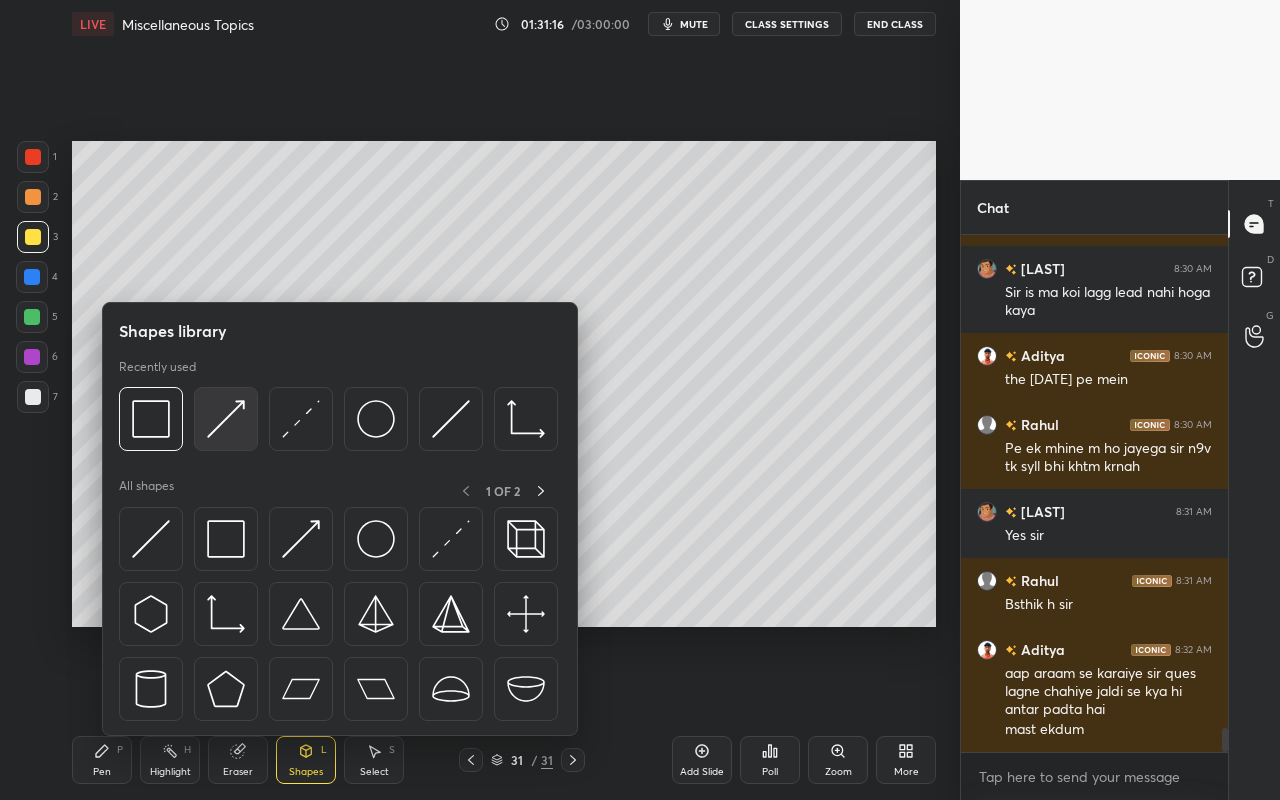 click at bounding box center [226, 419] 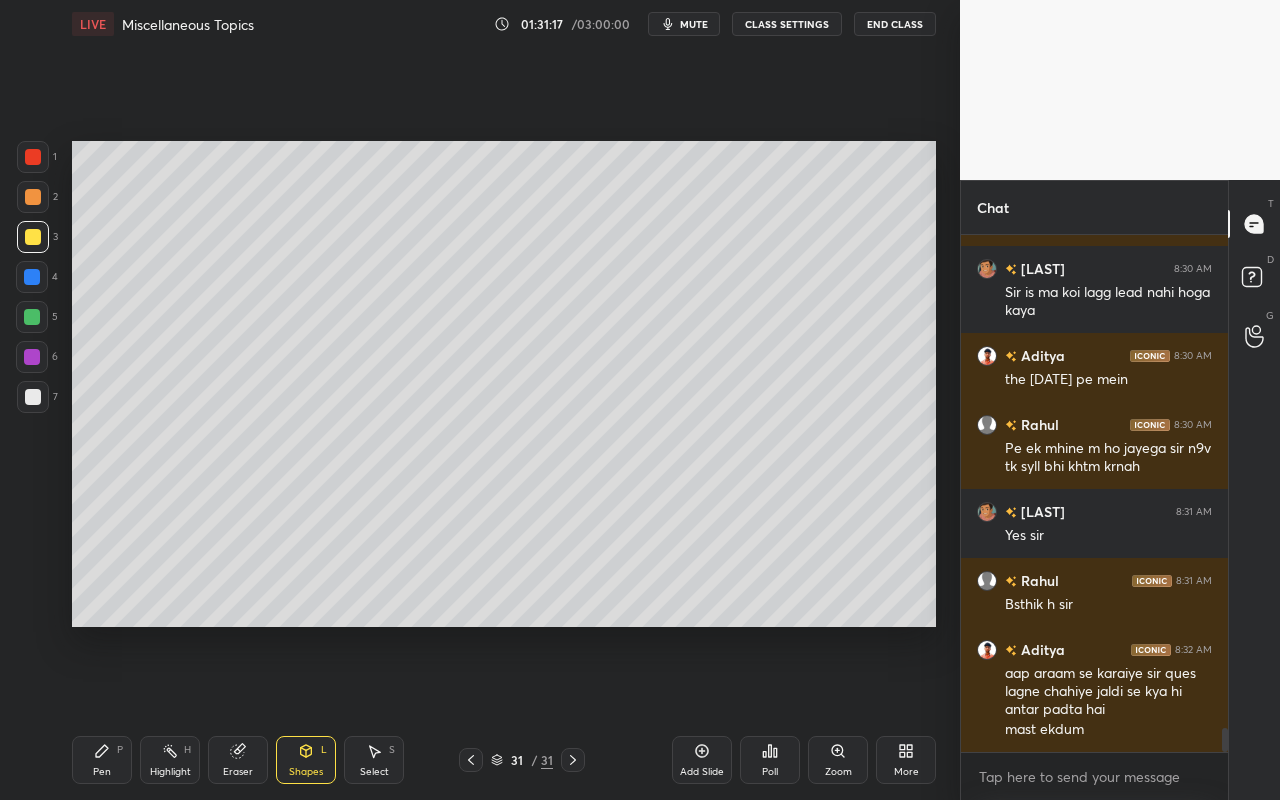 click at bounding box center [32, 357] 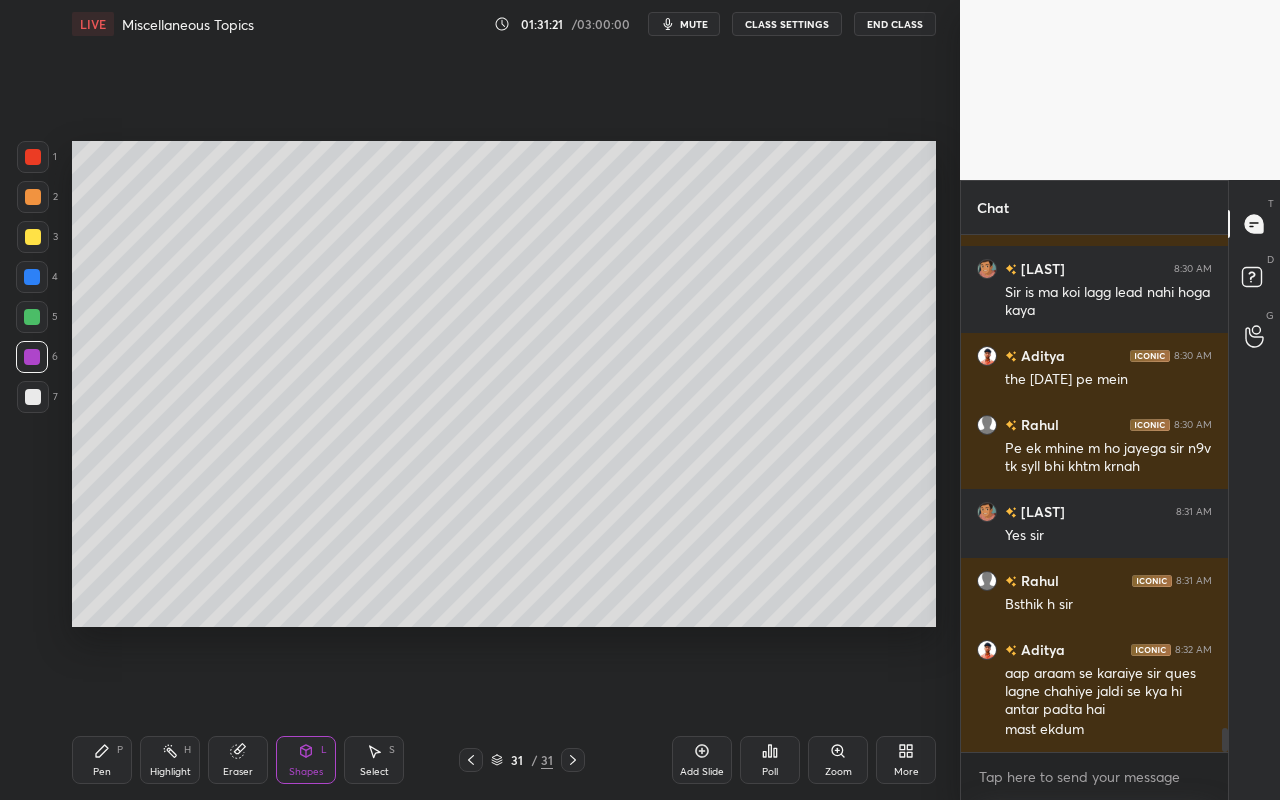 click on "Pen" at bounding box center (102, 772) 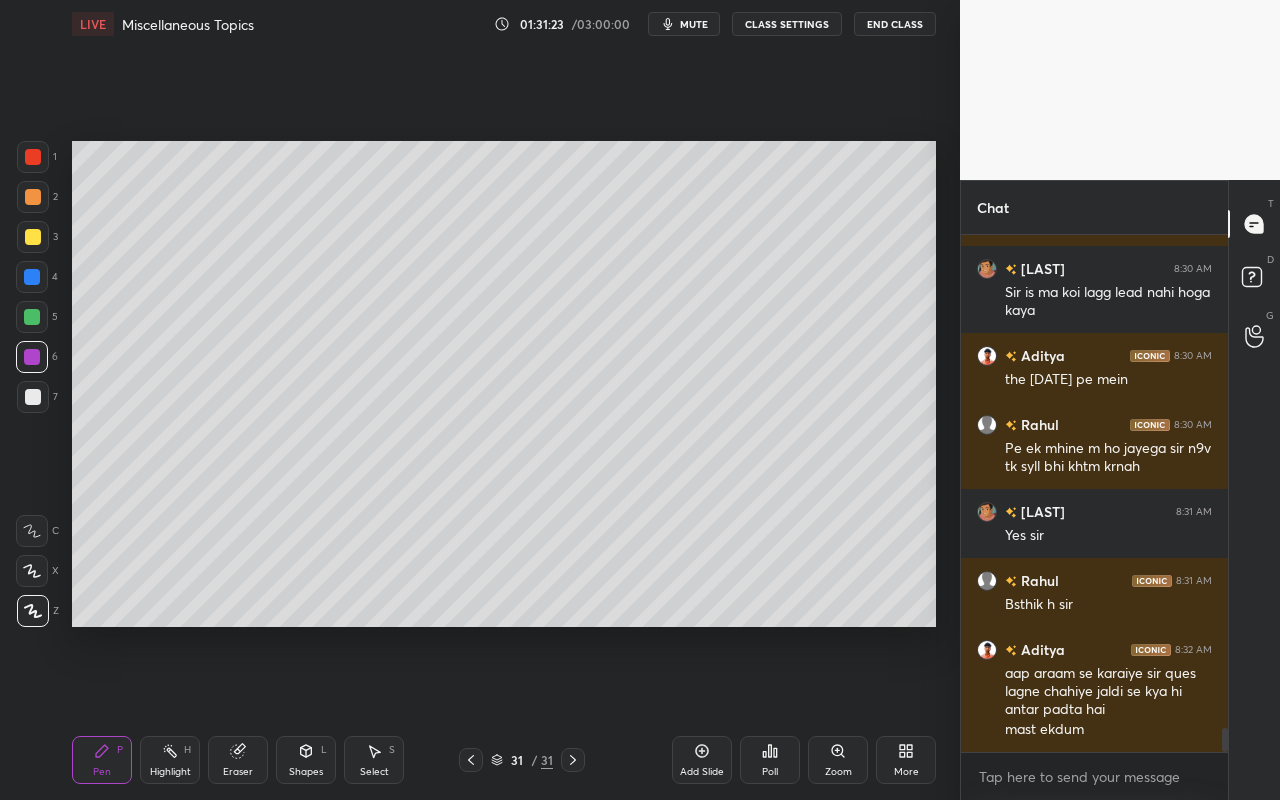 click 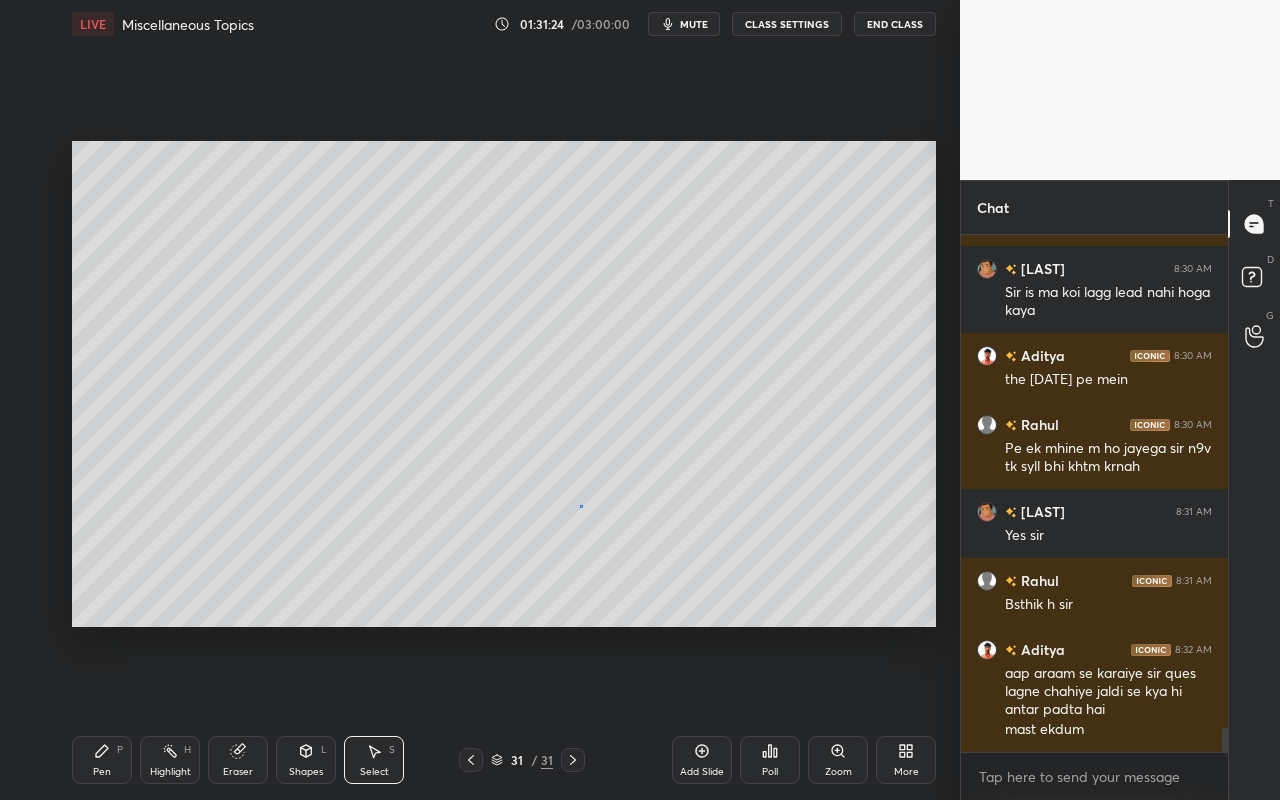 drag, startPoint x: 580, startPoint y: 504, endPoint x: 634, endPoint y: 549, distance: 70.292244 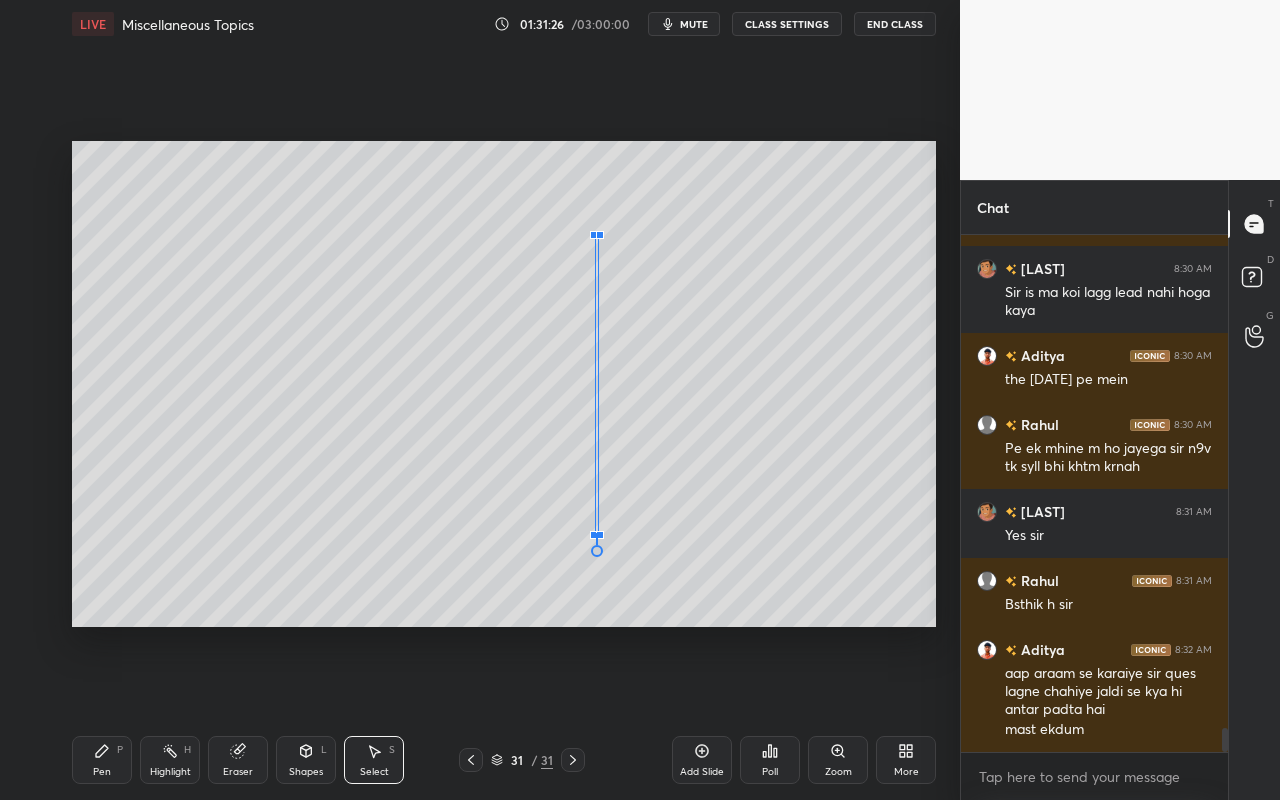 click at bounding box center (600, 535) 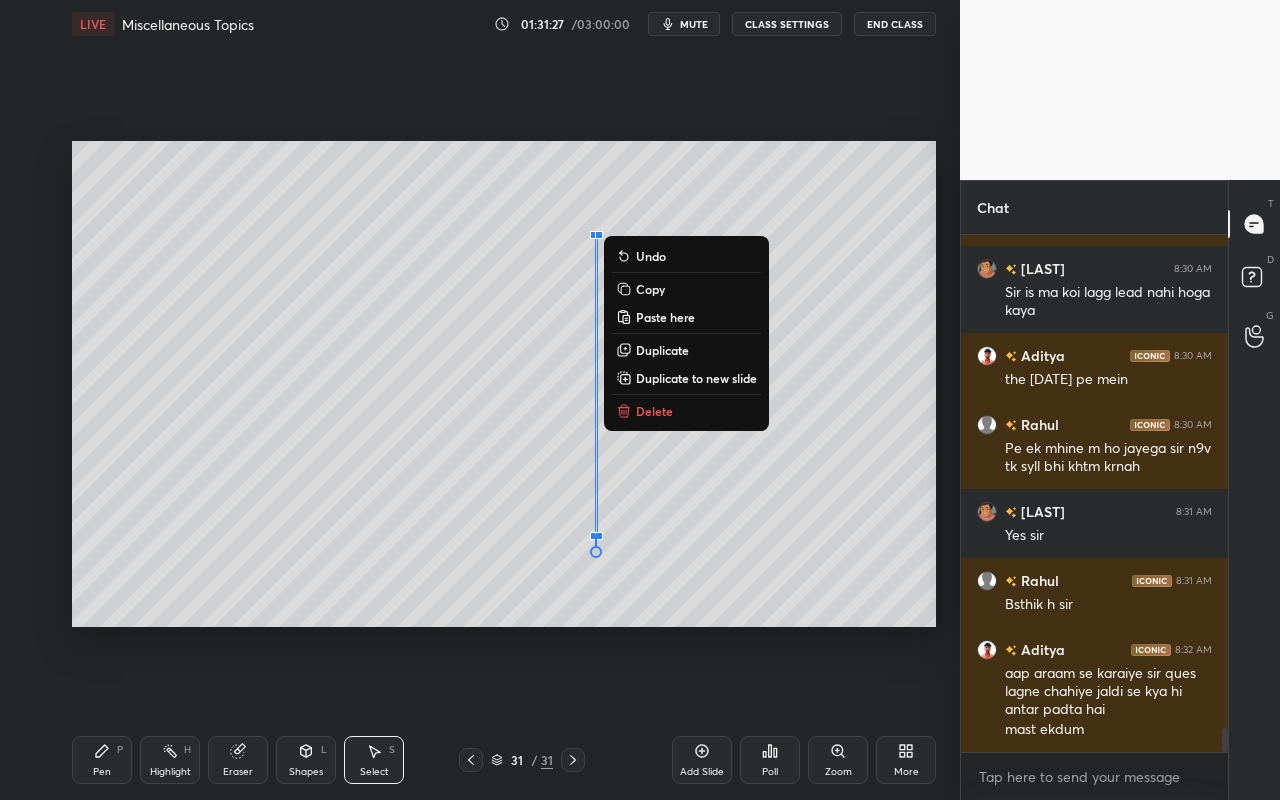 click on "0 ° Undo Copy Paste here Duplicate Duplicate to new slide Delete" at bounding box center (504, 384) 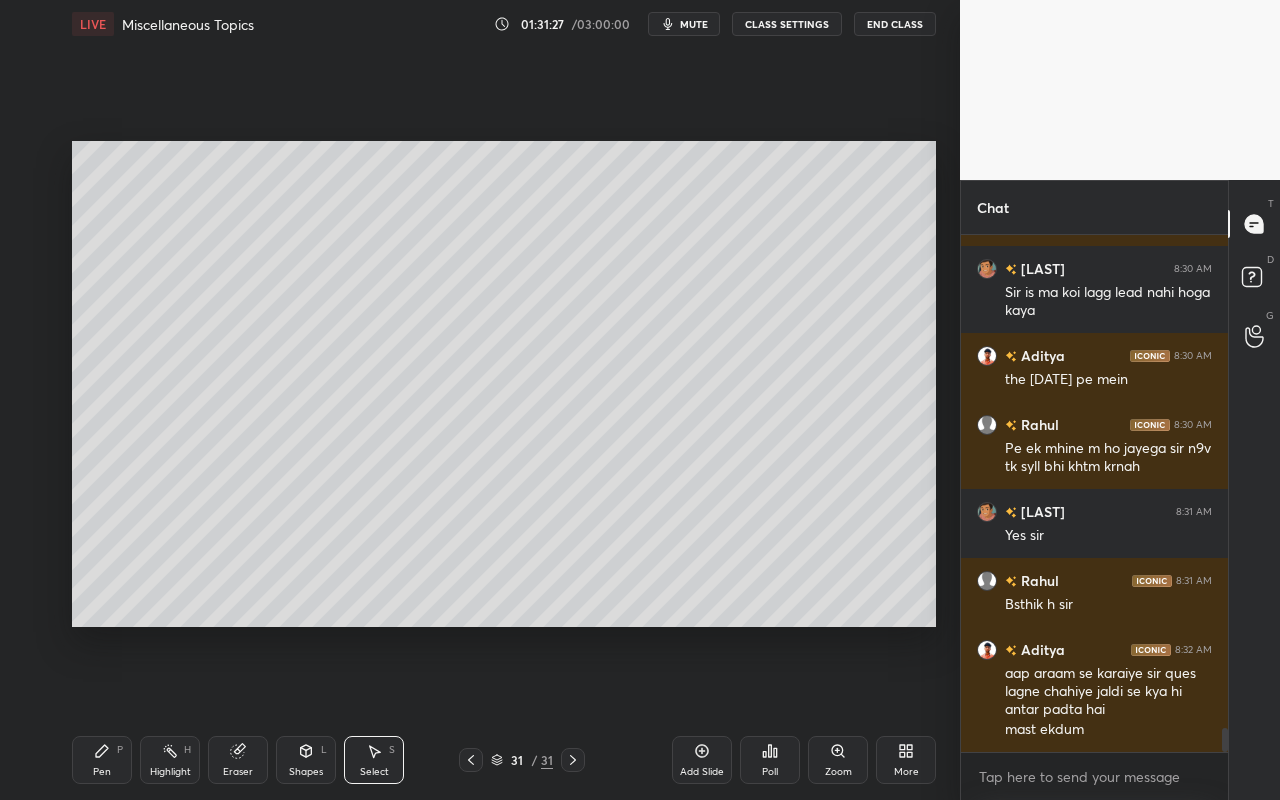 click 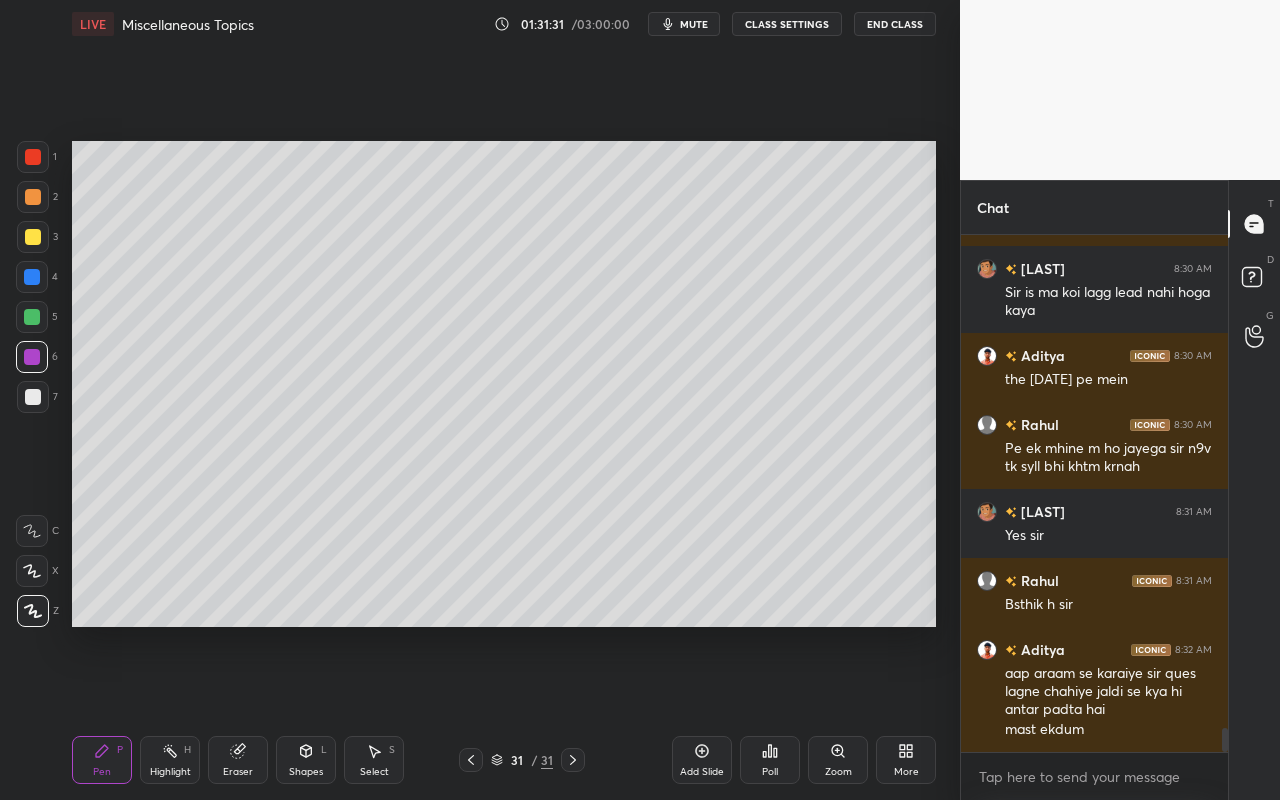click on "Shapes L" at bounding box center [306, 760] 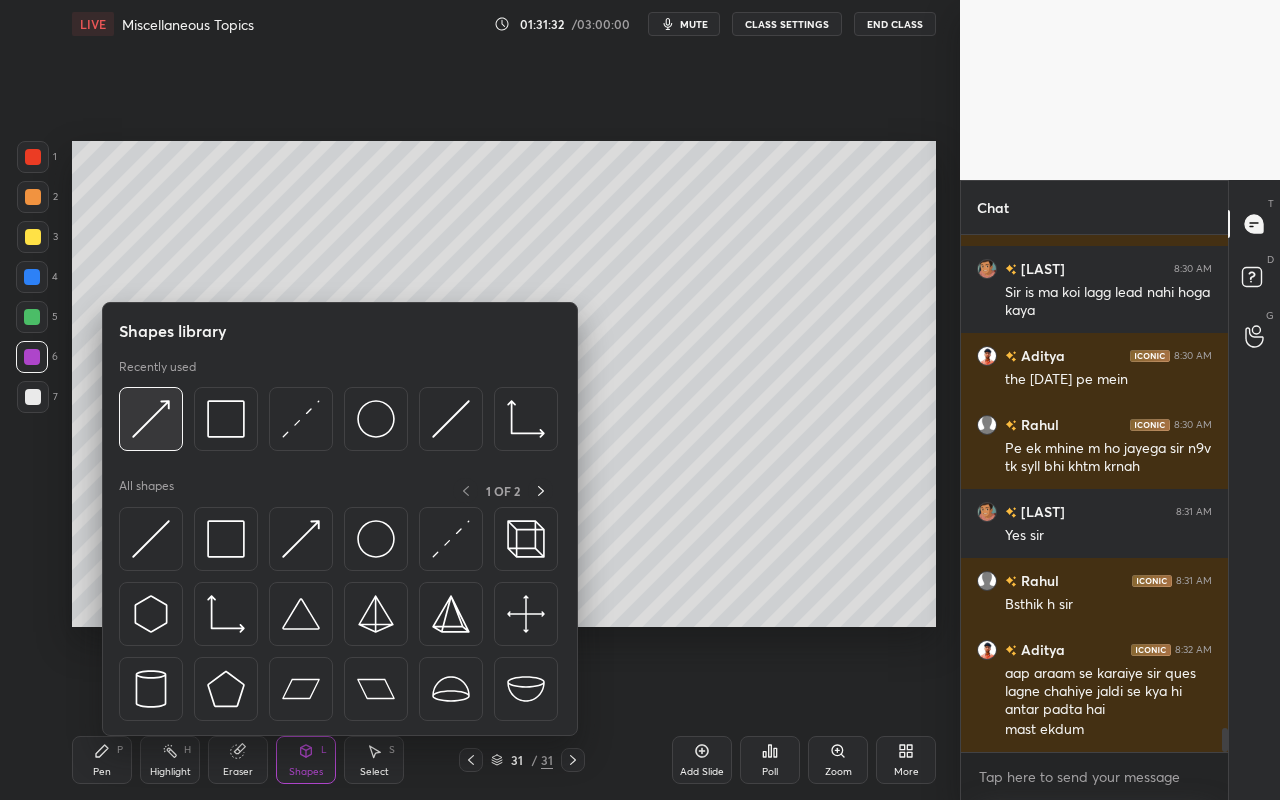 click at bounding box center [151, 419] 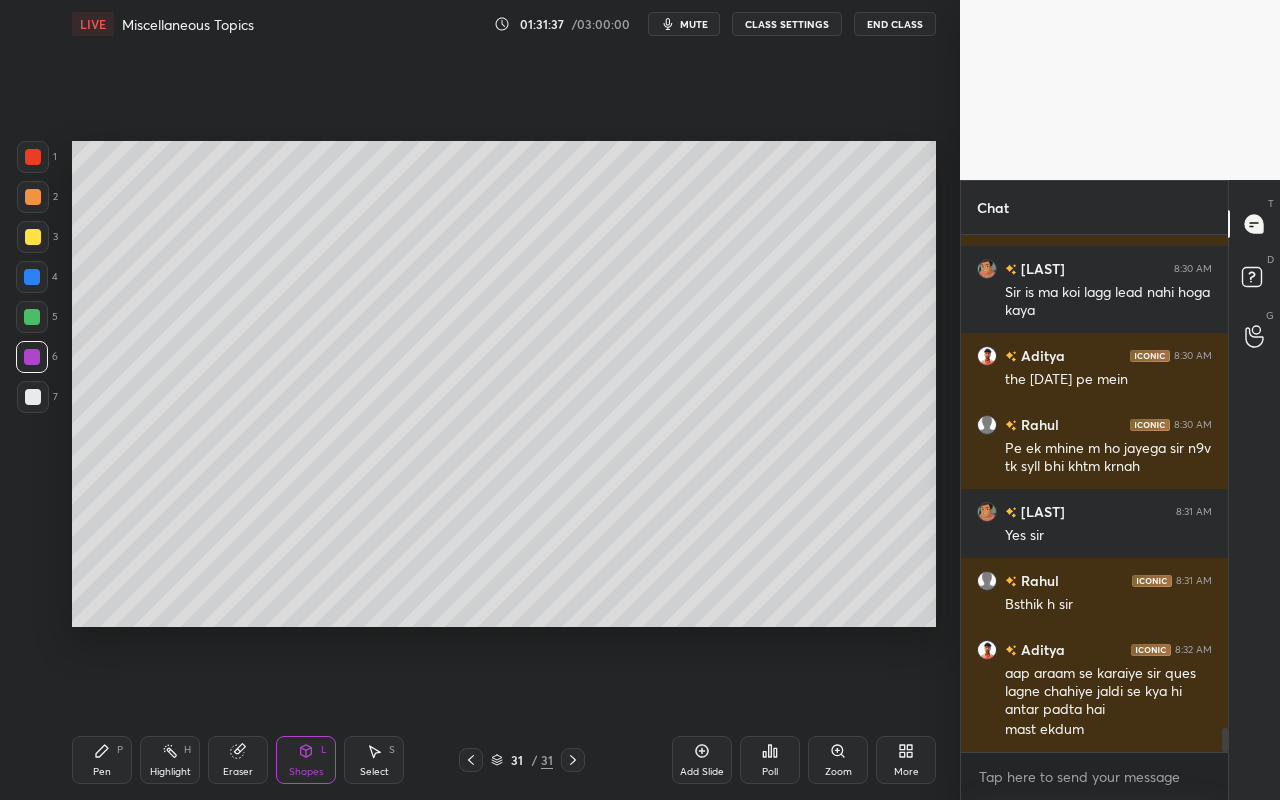 scroll, scrollTop: 10533, scrollLeft: 0, axis: vertical 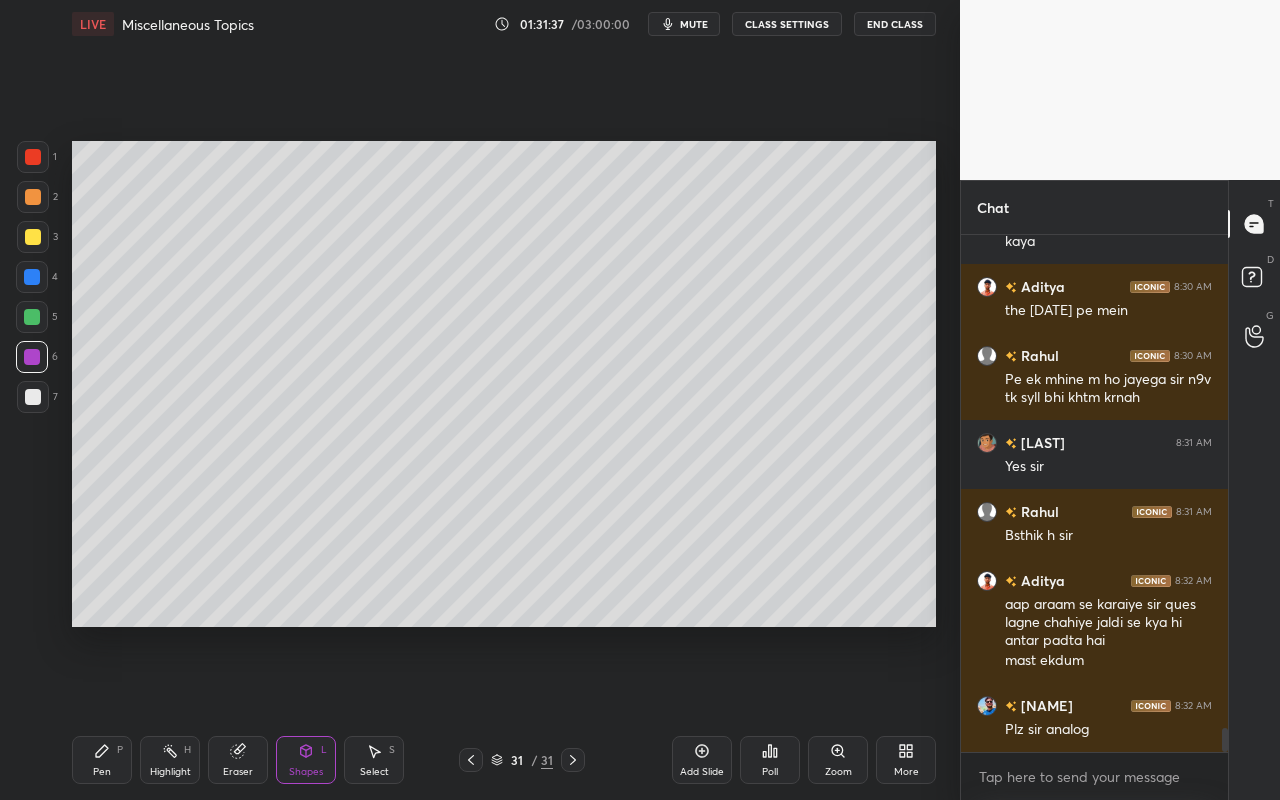 click 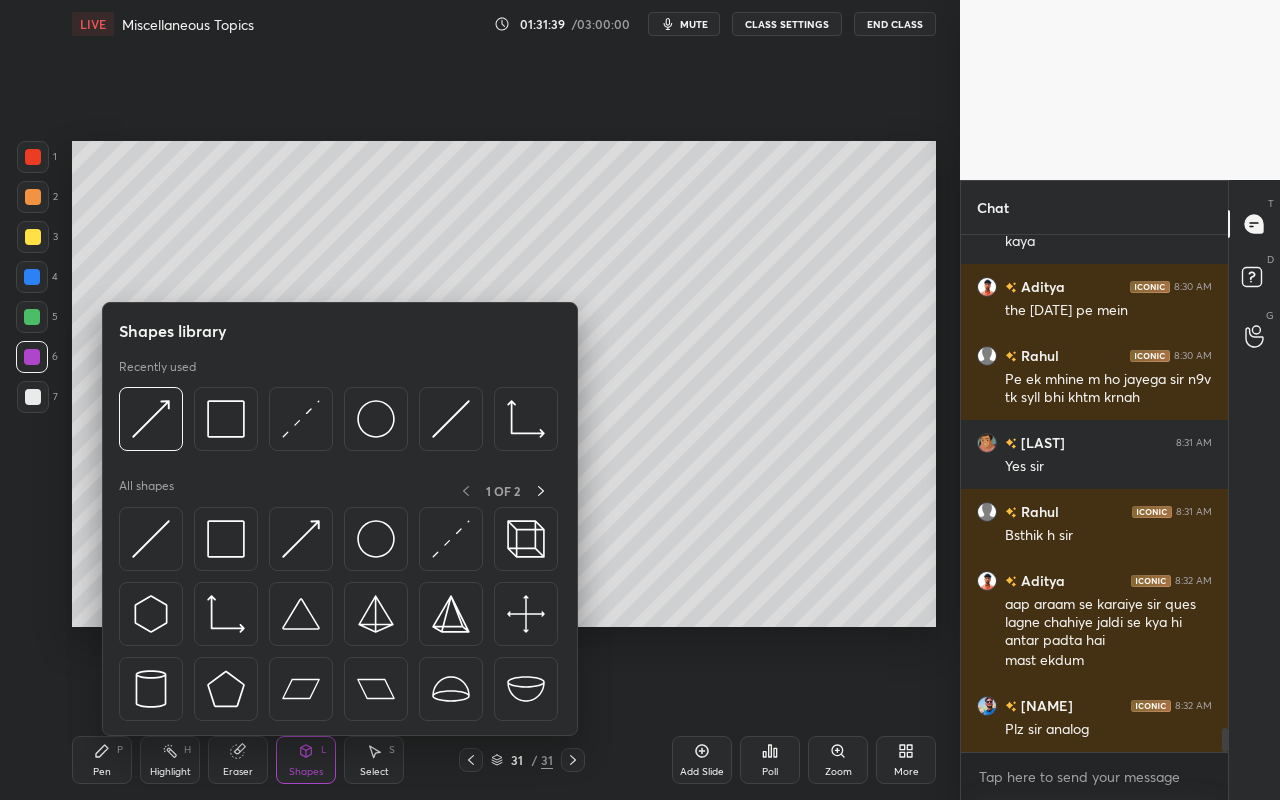 click at bounding box center [33, 397] 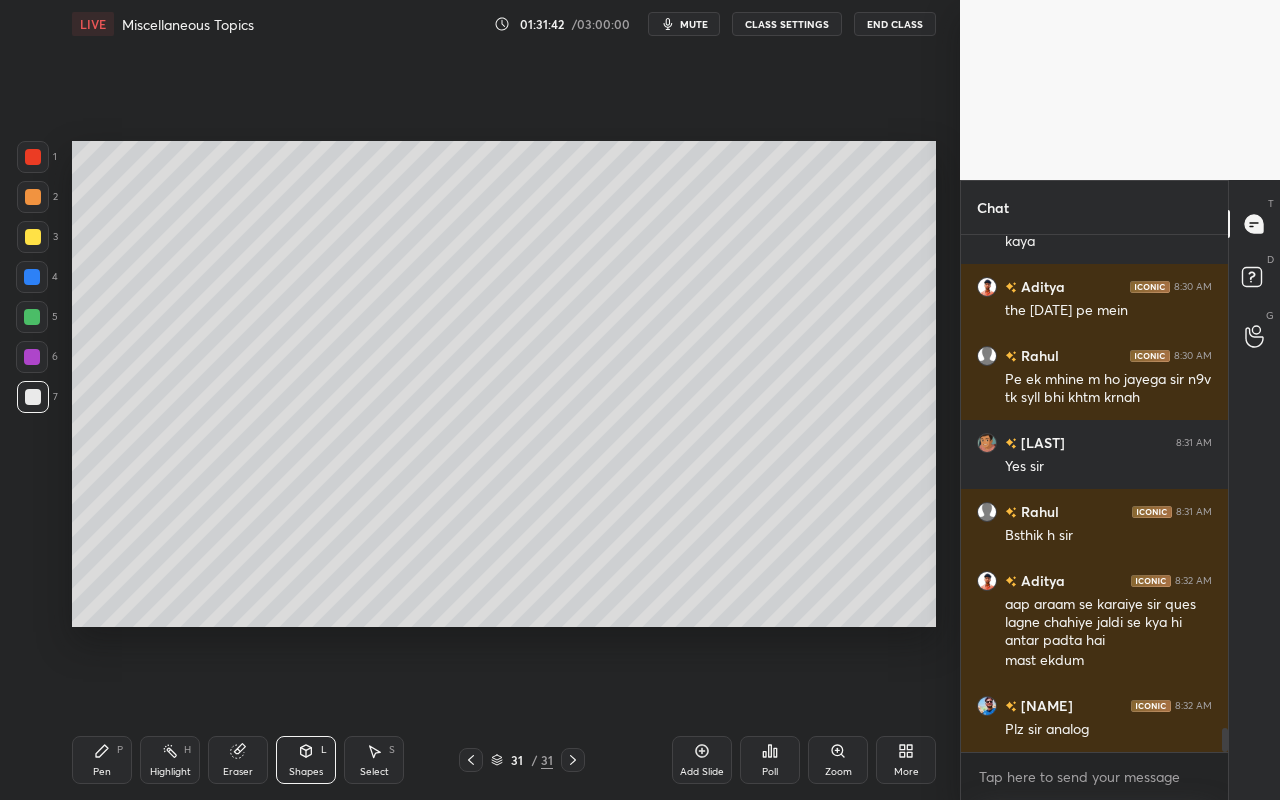 click on "Eraser" at bounding box center (238, 760) 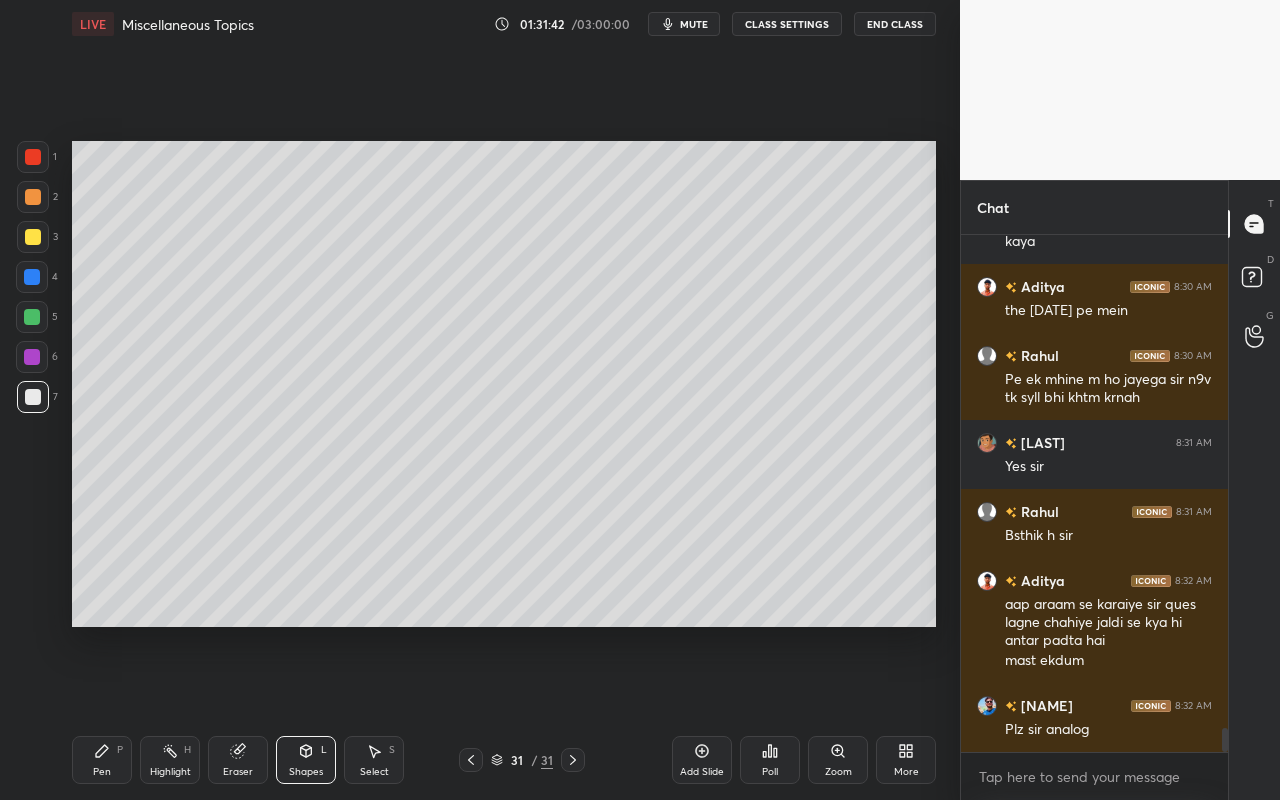 scroll, scrollTop: 10602, scrollLeft: 0, axis: vertical 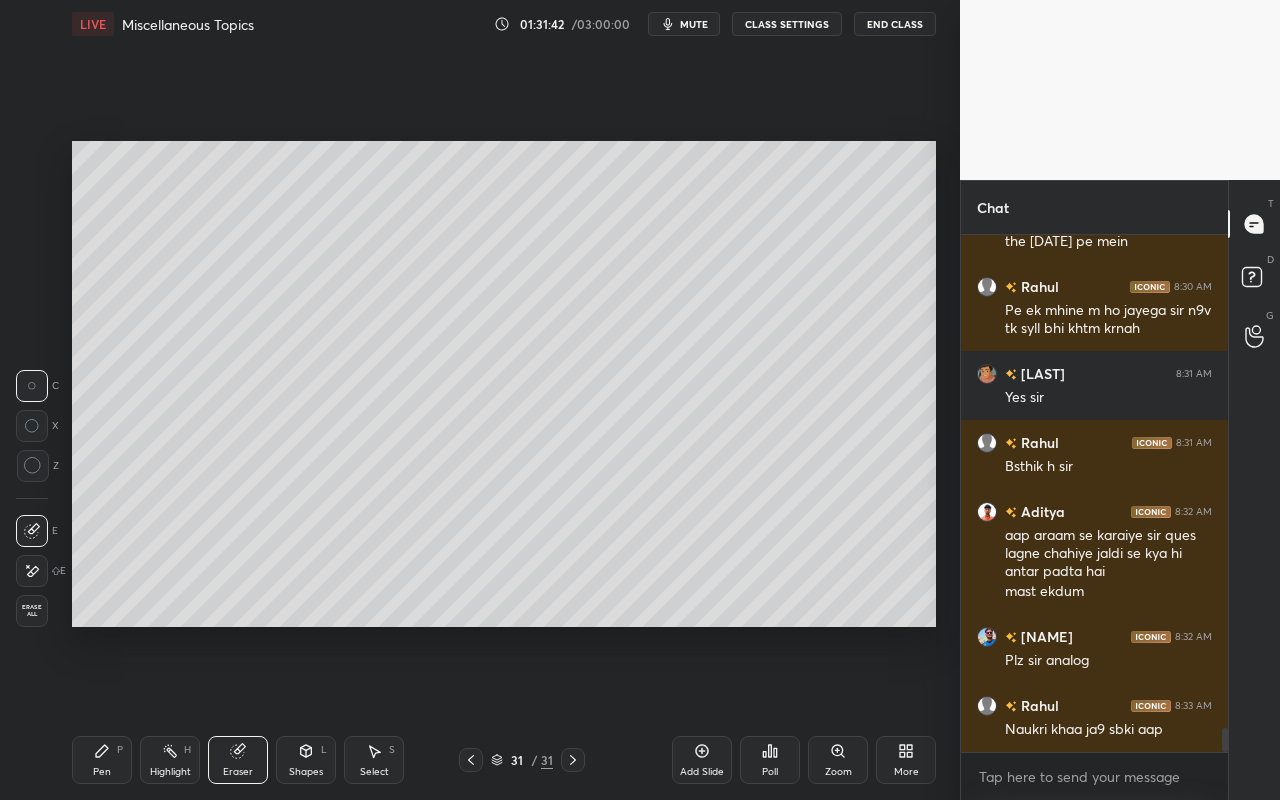 click on "Shapes L" at bounding box center (306, 760) 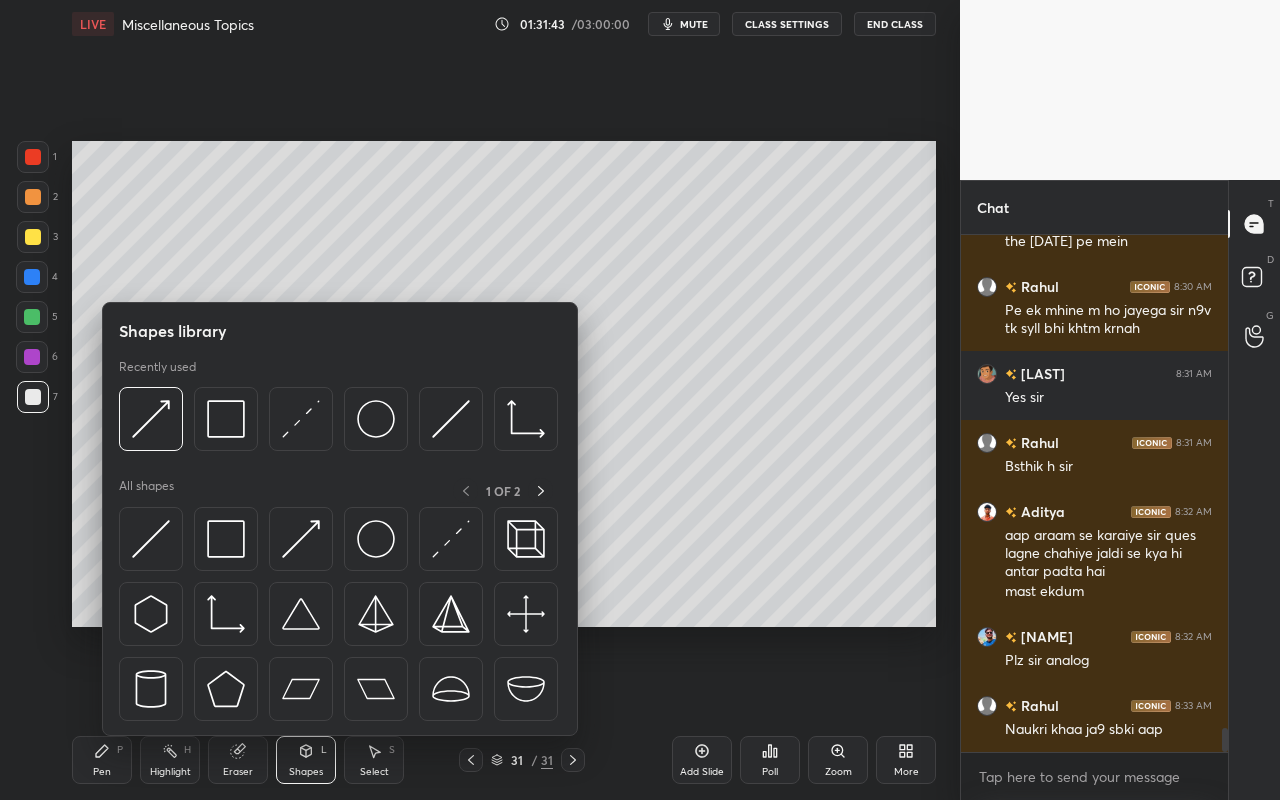 scroll, scrollTop: 10689, scrollLeft: 0, axis: vertical 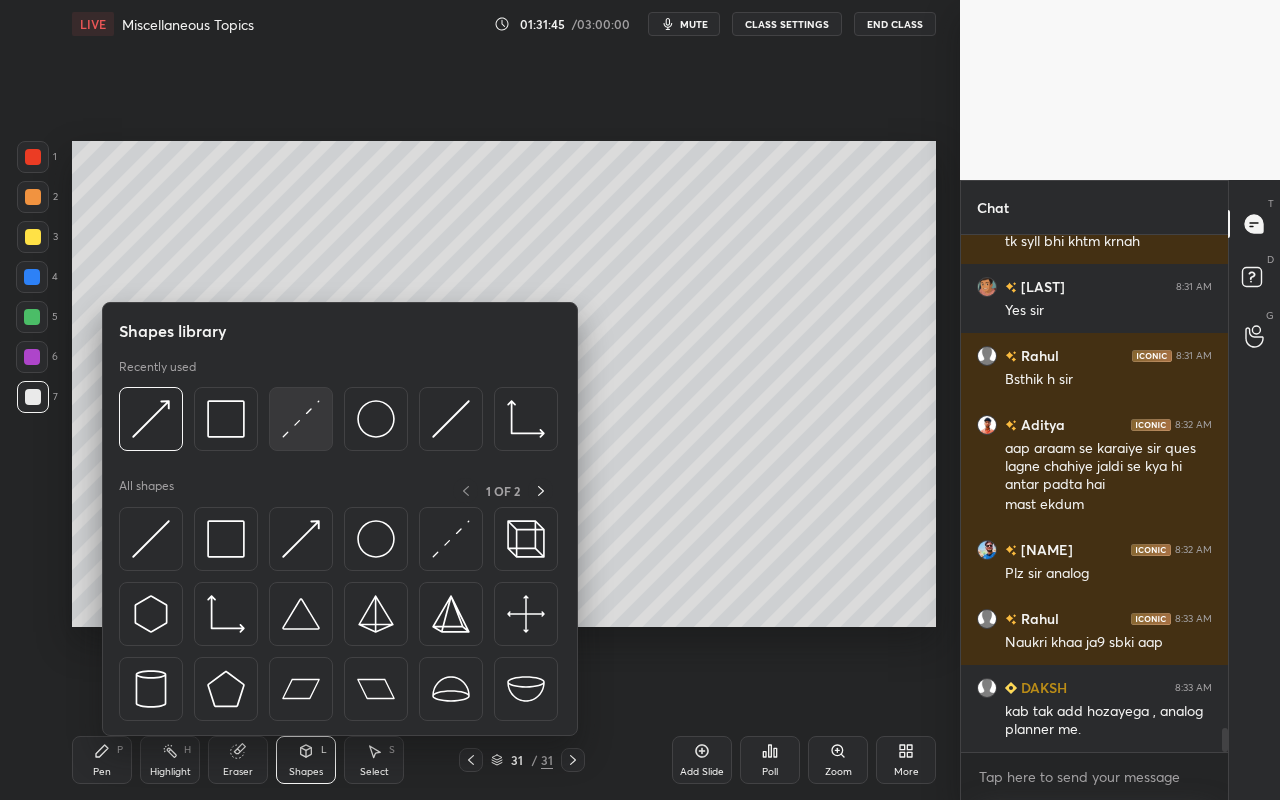 click at bounding box center (301, 419) 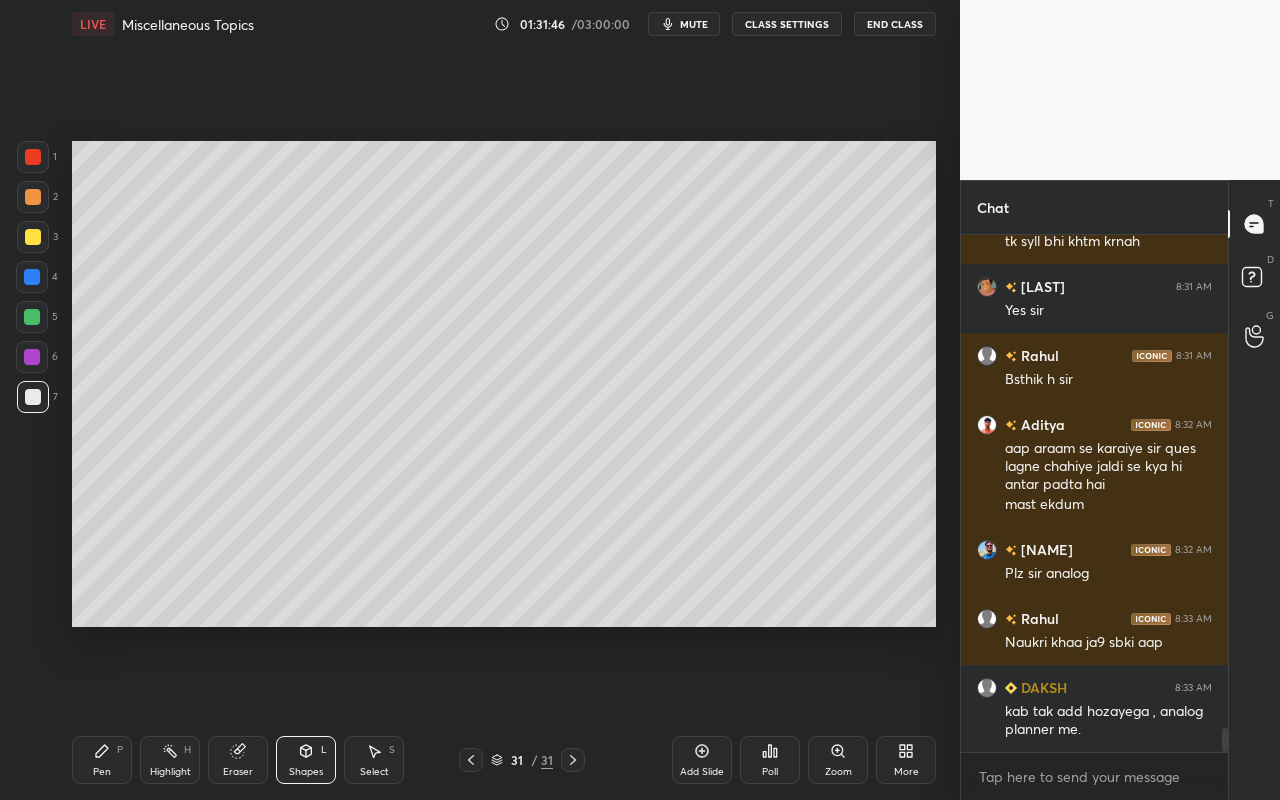 drag, startPoint x: 16, startPoint y: 402, endPoint x: 30, endPoint y: 406, distance: 14.56022 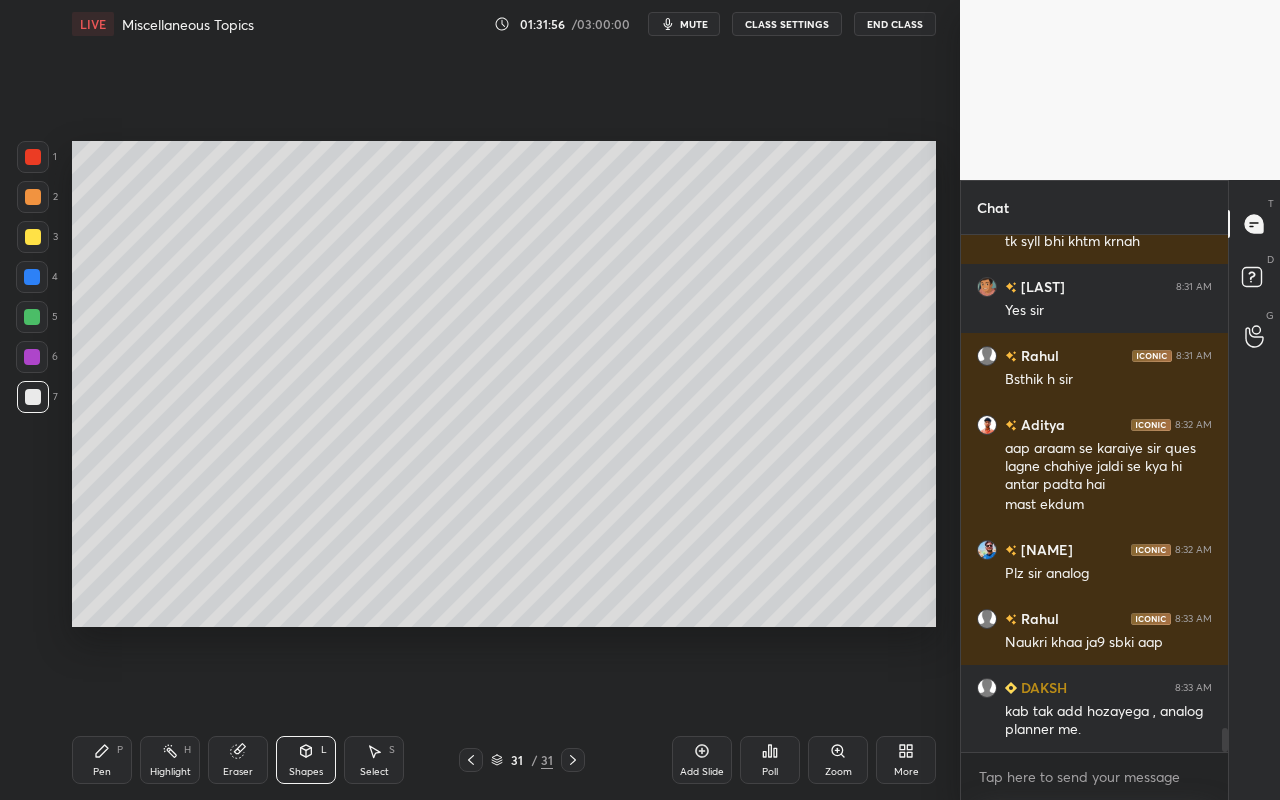 click on "Pen P" at bounding box center (102, 760) 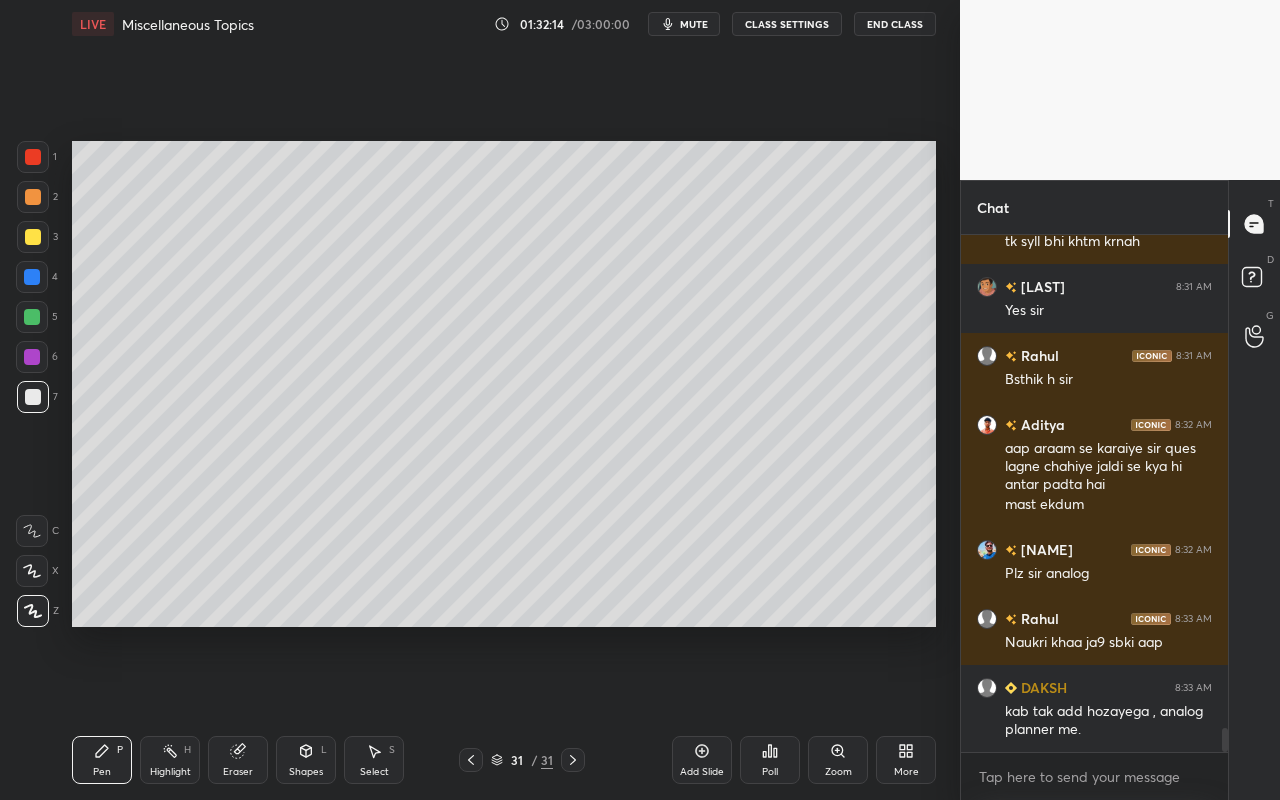 click on "Shapes" at bounding box center [306, 772] 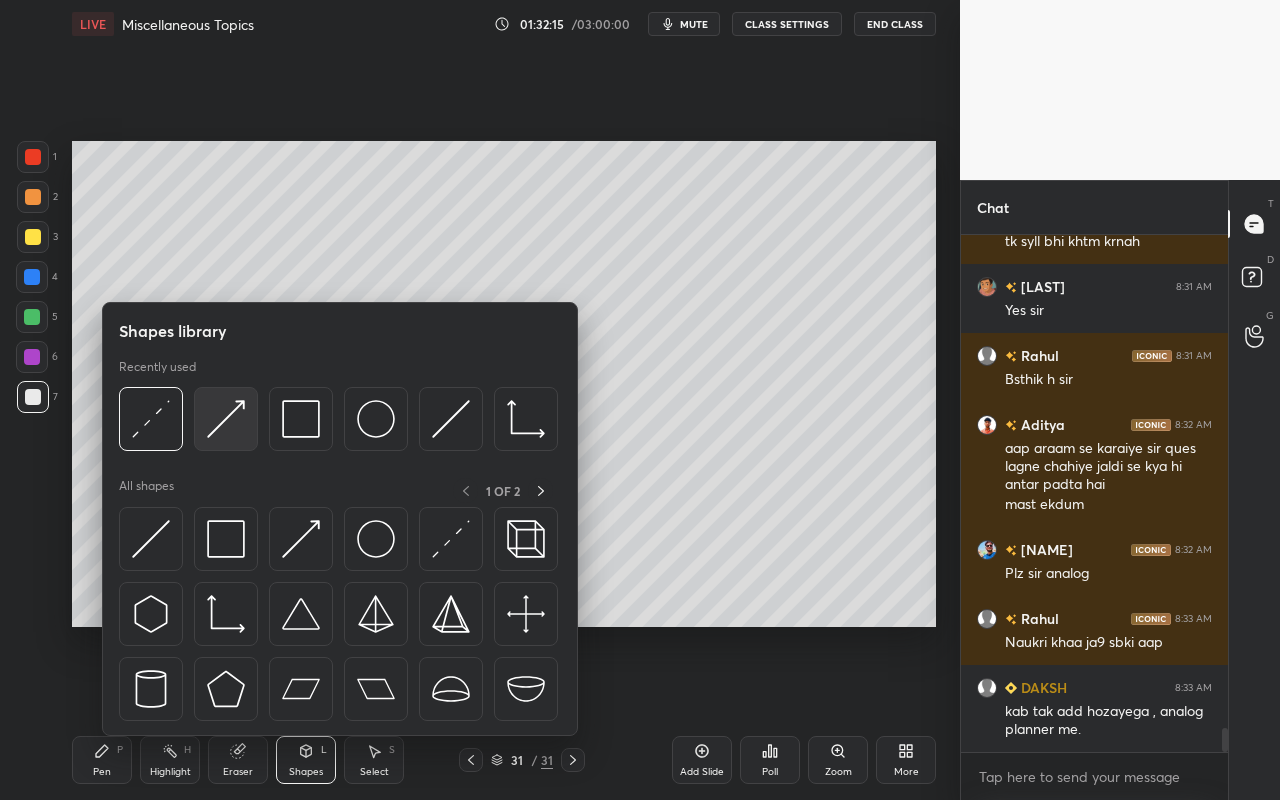 click at bounding box center [226, 419] 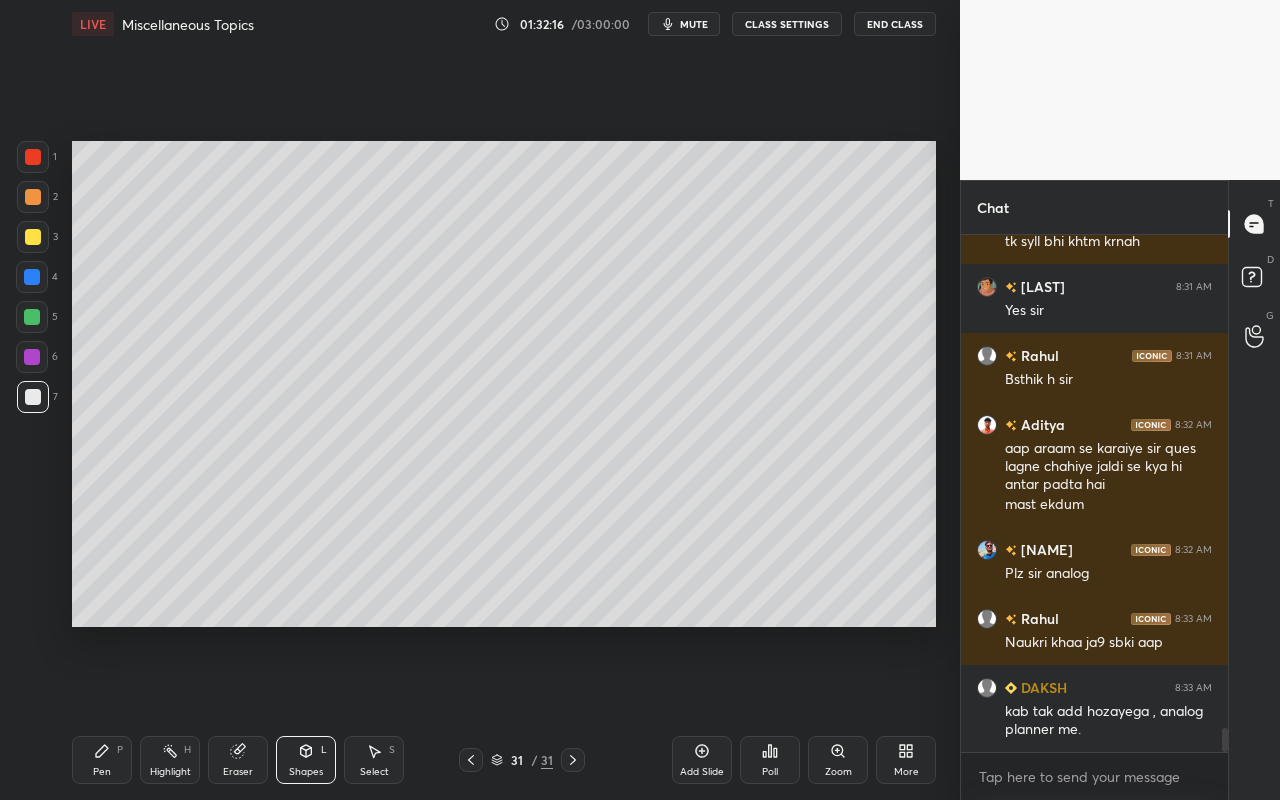 click at bounding box center (33, 237) 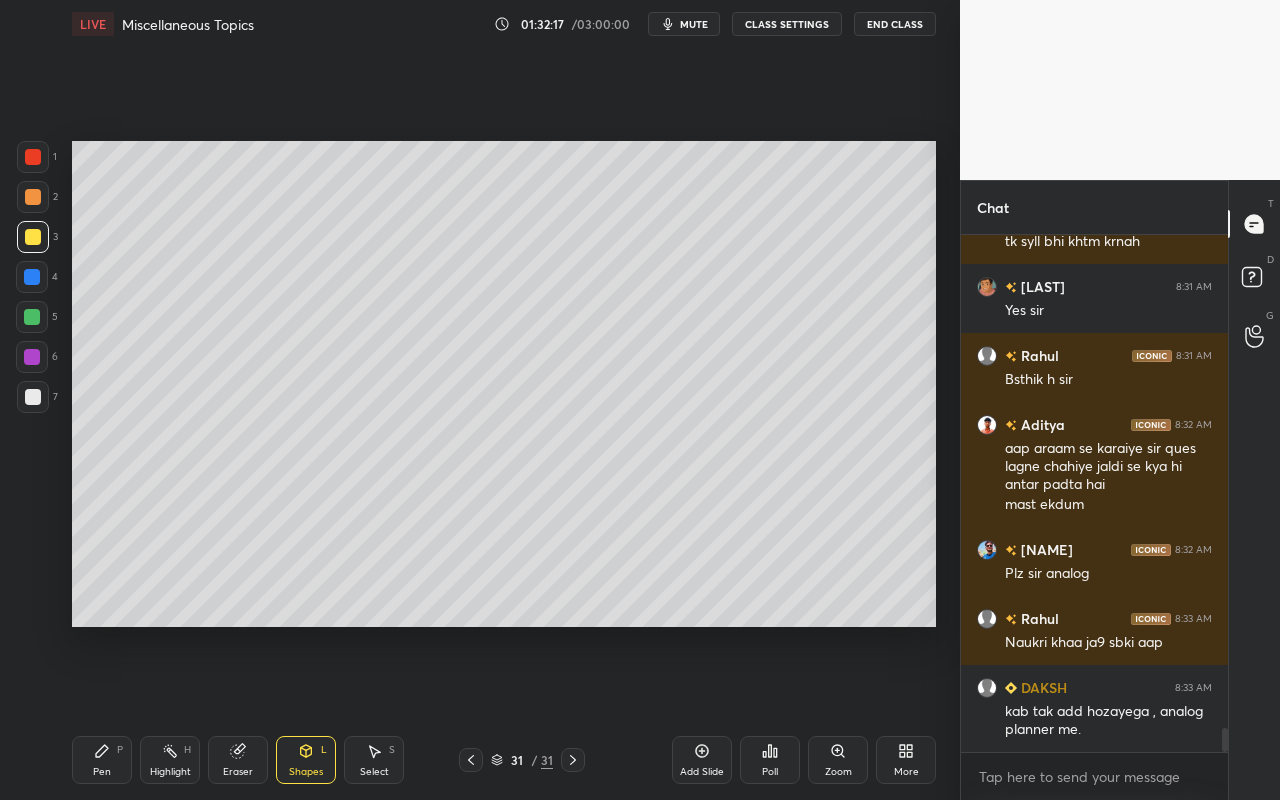click on "Pen P" at bounding box center [102, 760] 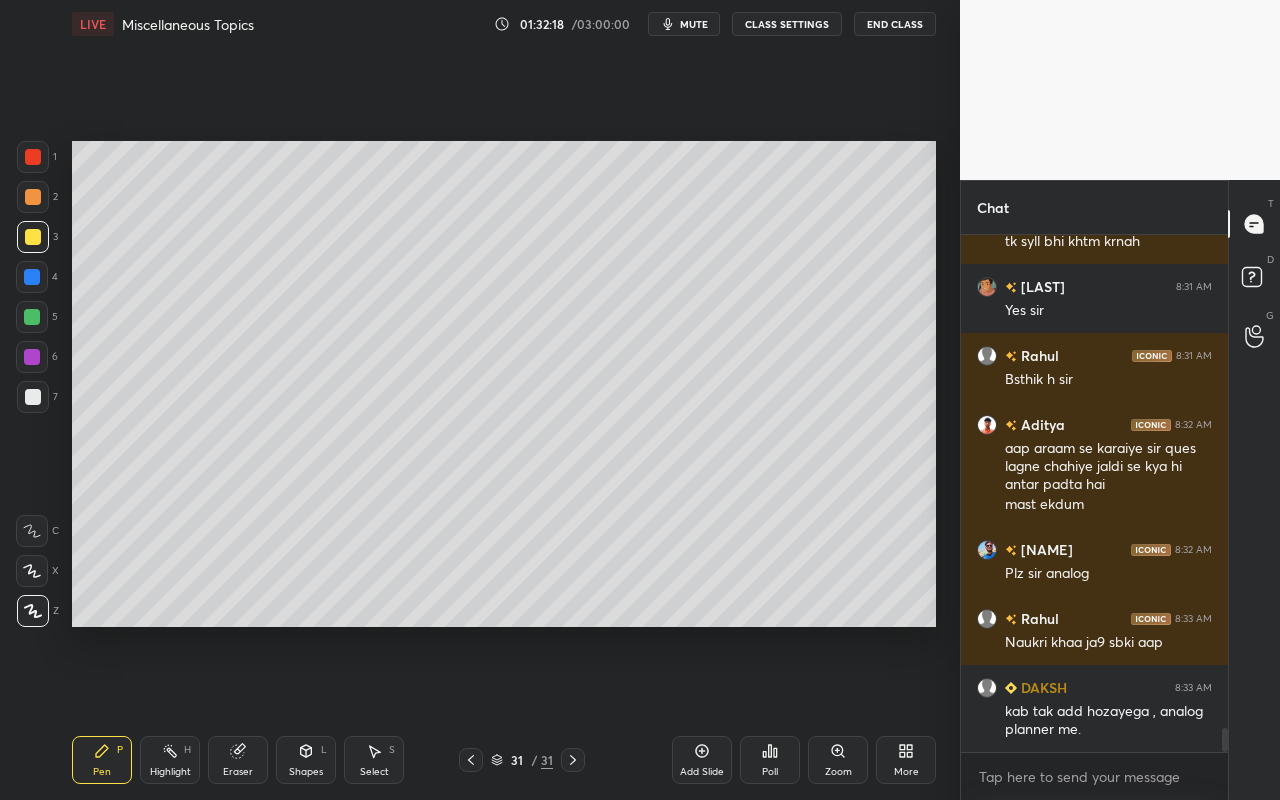 click at bounding box center [33, 397] 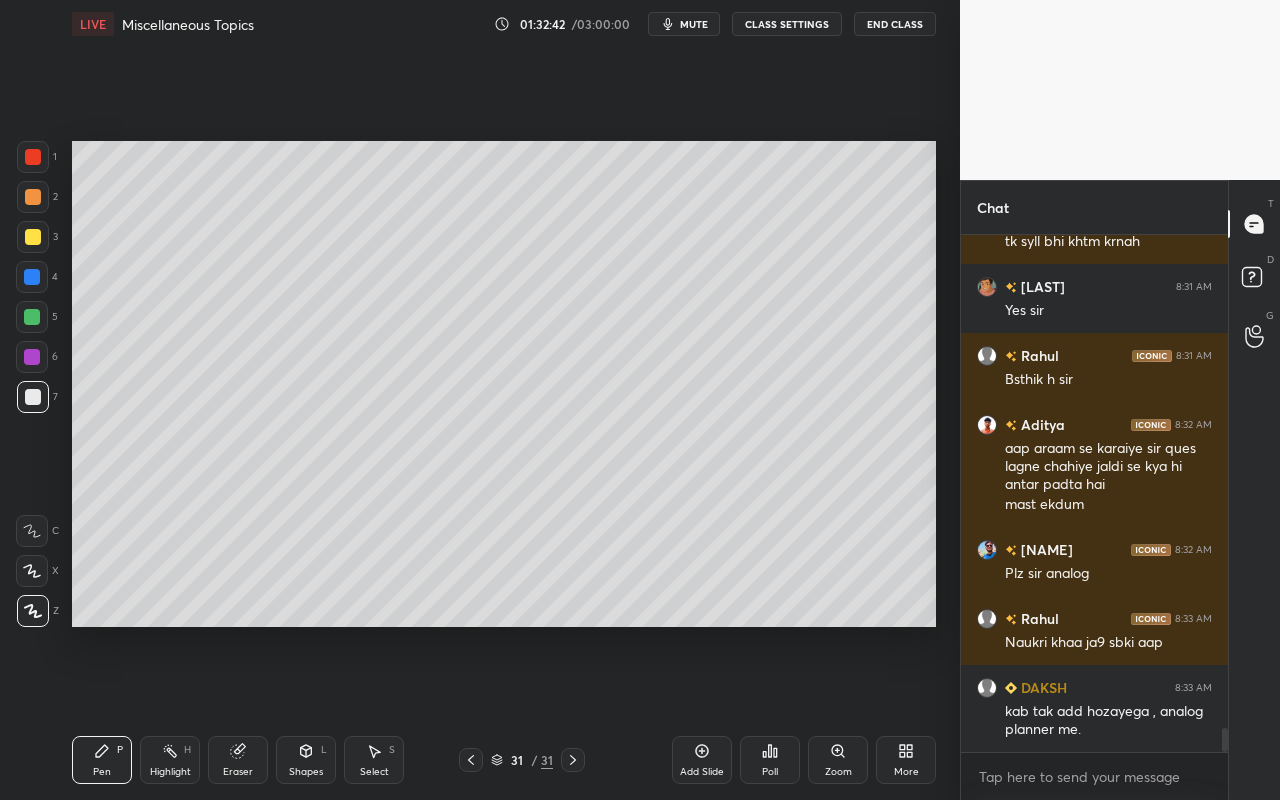 click on "Pen P" at bounding box center (102, 760) 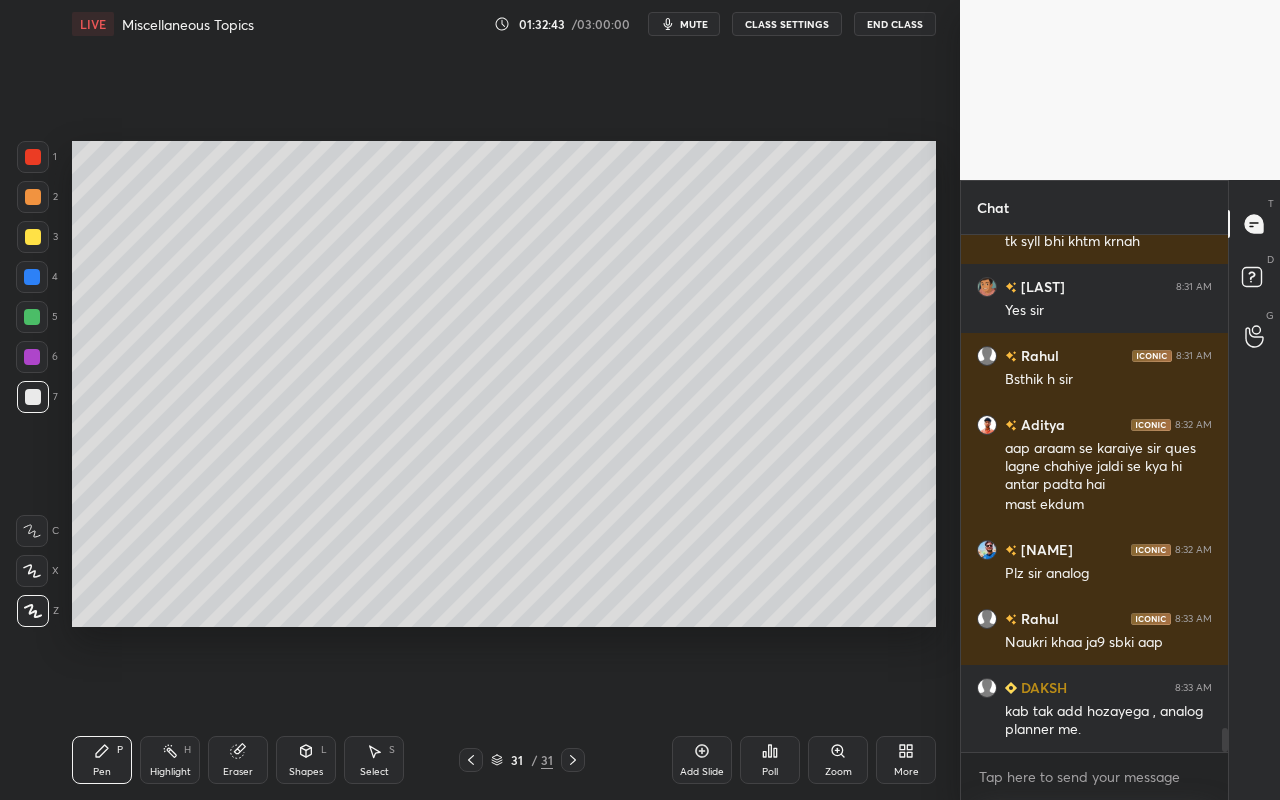click at bounding box center (33, 197) 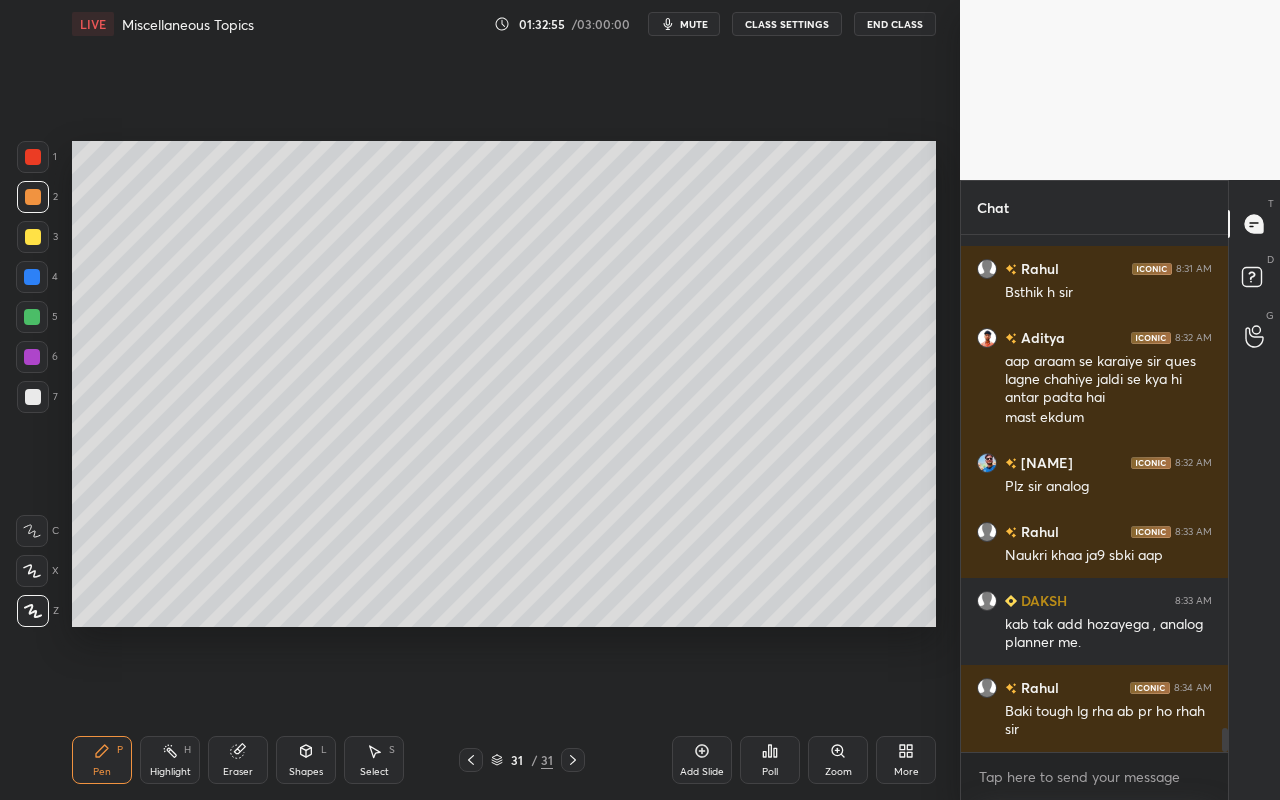 scroll, scrollTop: 10863, scrollLeft: 0, axis: vertical 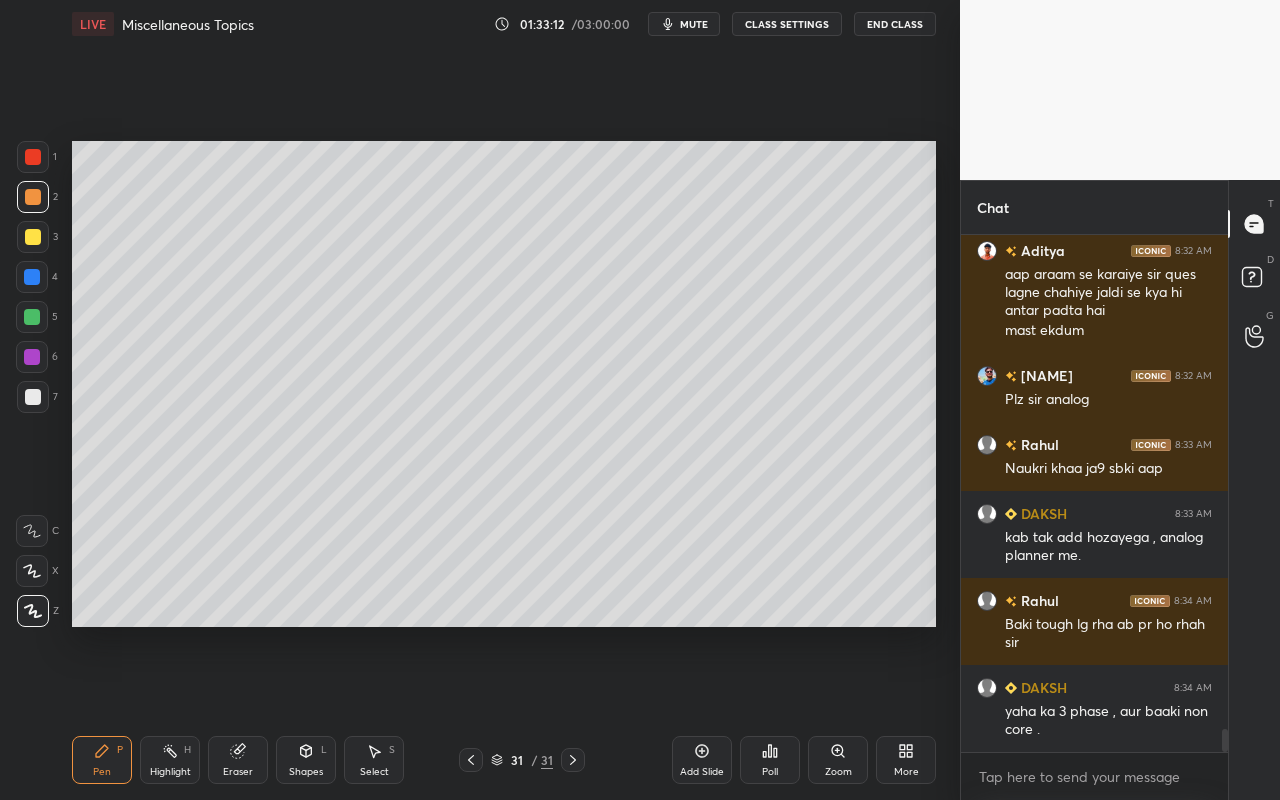 click on "Pen P" at bounding box center (102, 760) 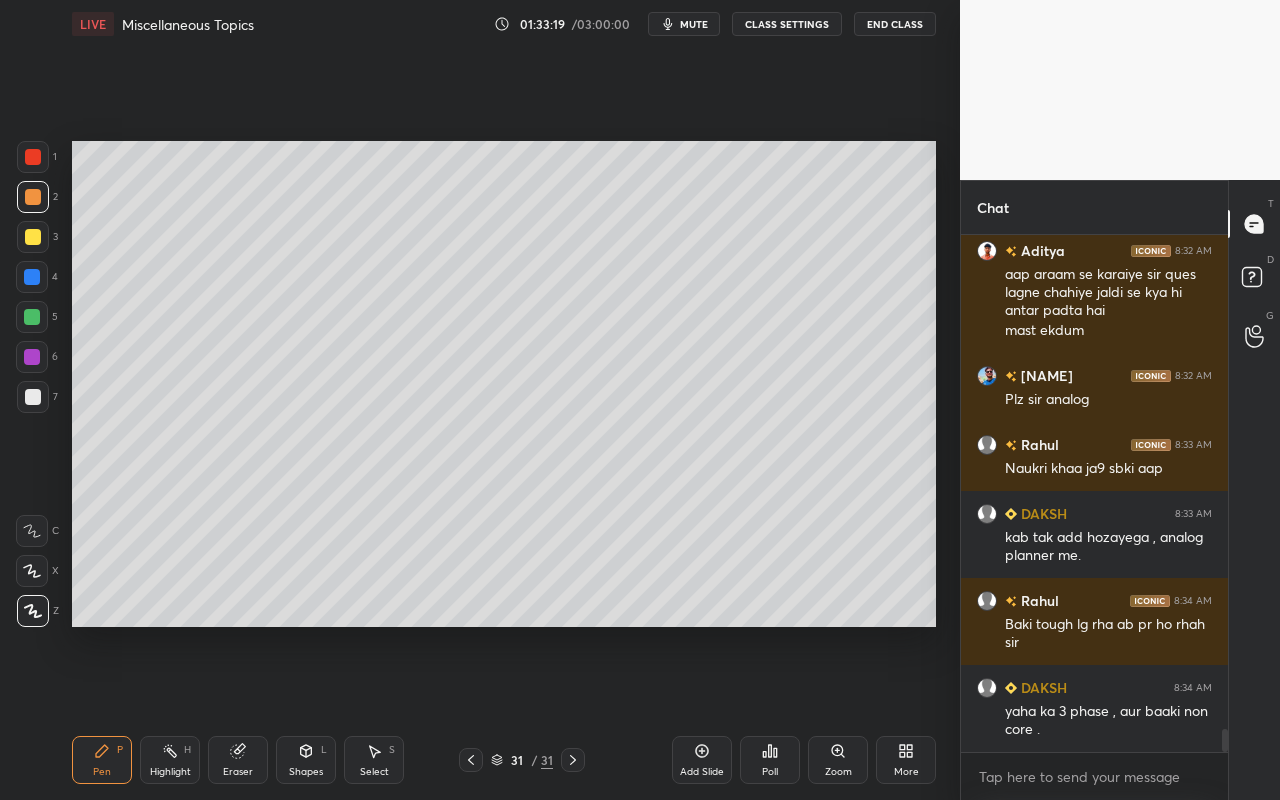 drag, startPoint x: 307, startPoint y: 761, endPoint x: 308, endPoint y: 738, distance: 23.021729 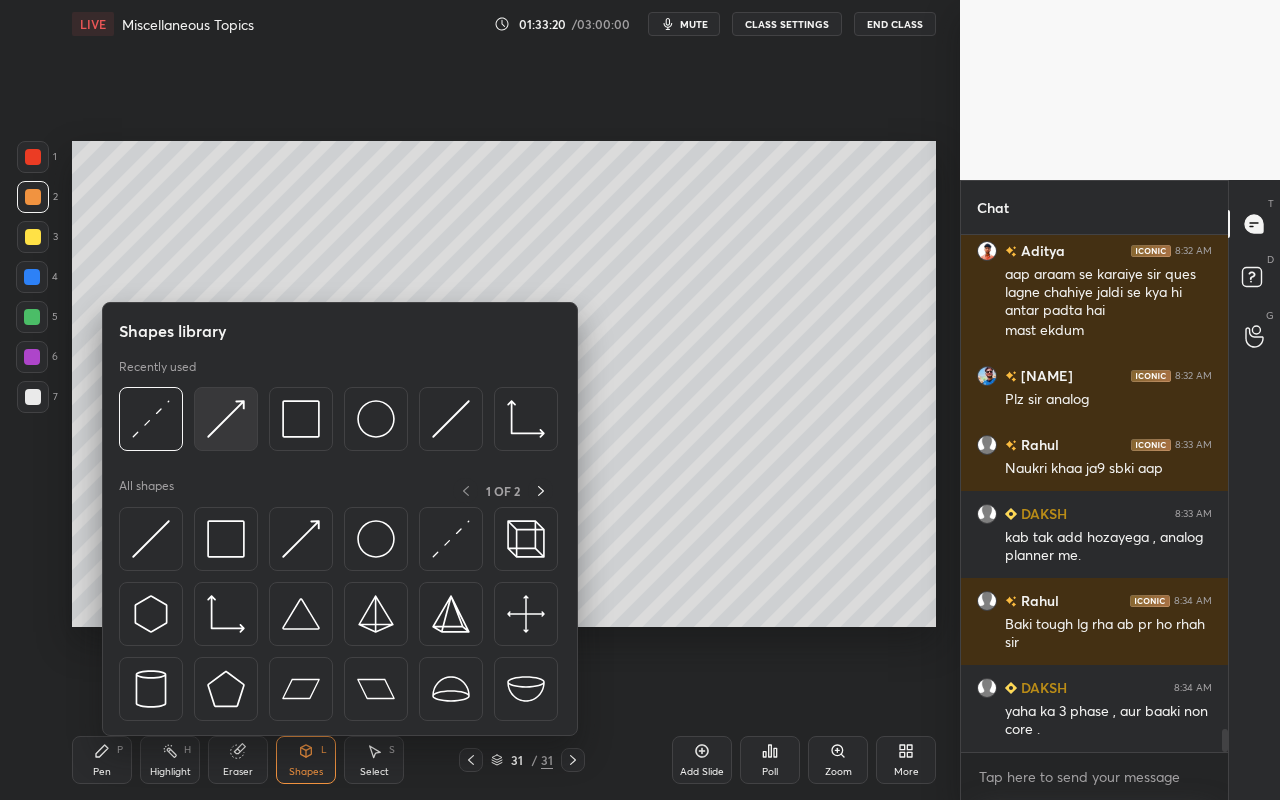 scroll, scrollTop: 10932, scrollLeft: 0, axis: vertical 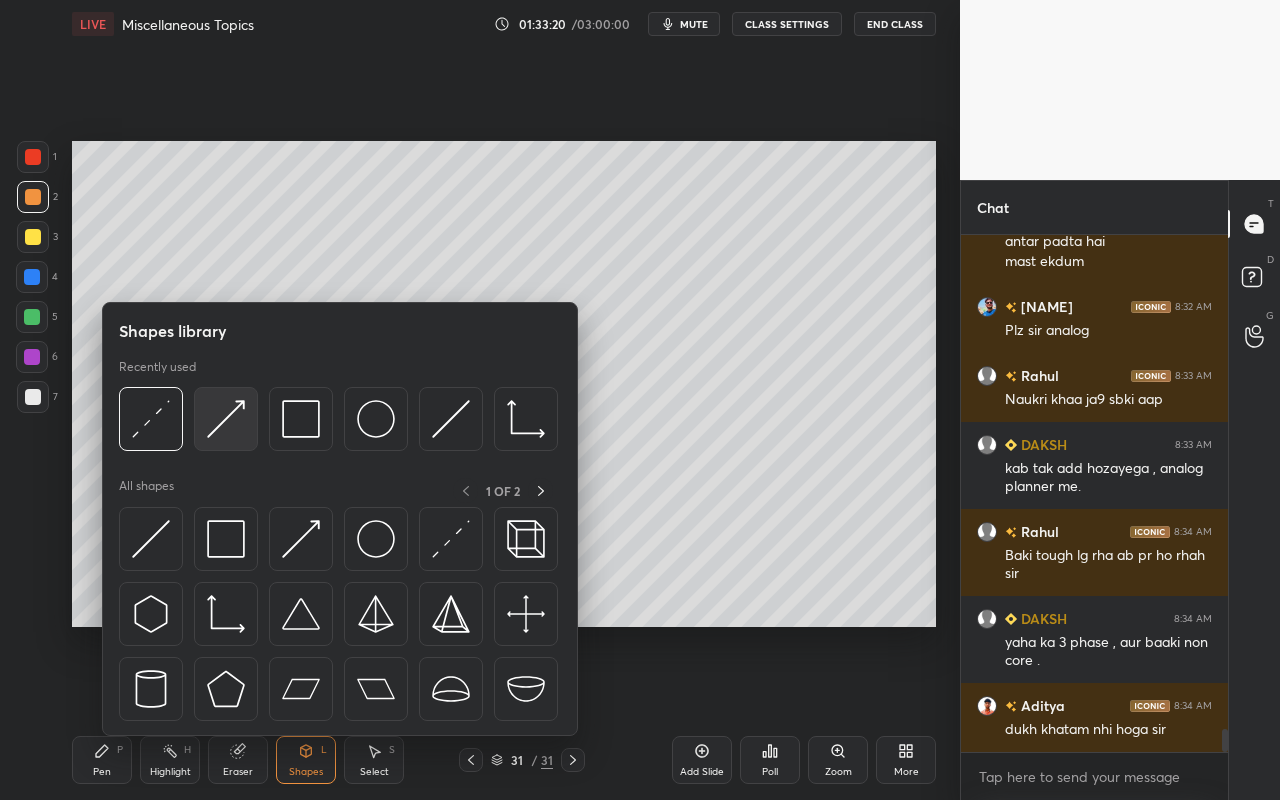 click at bounding box center [226, 419] 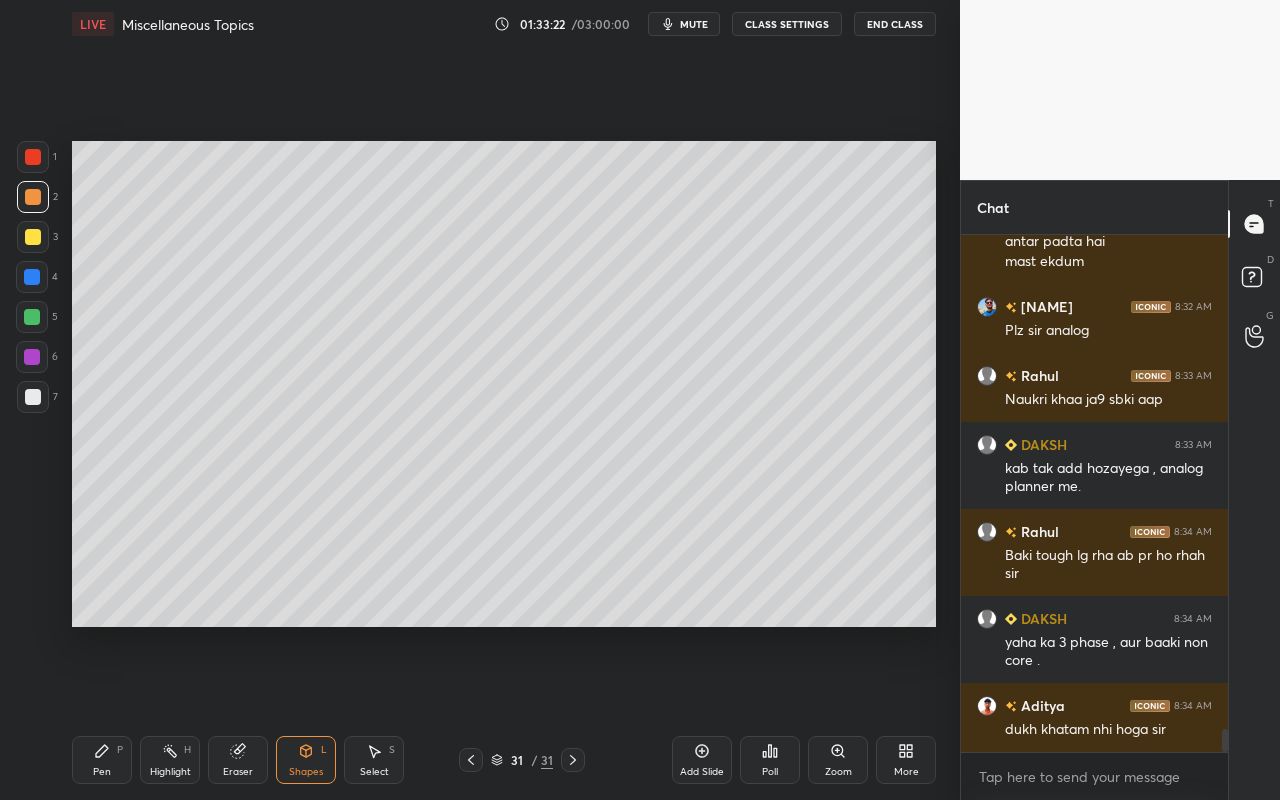click at bounding box center (33, 237) 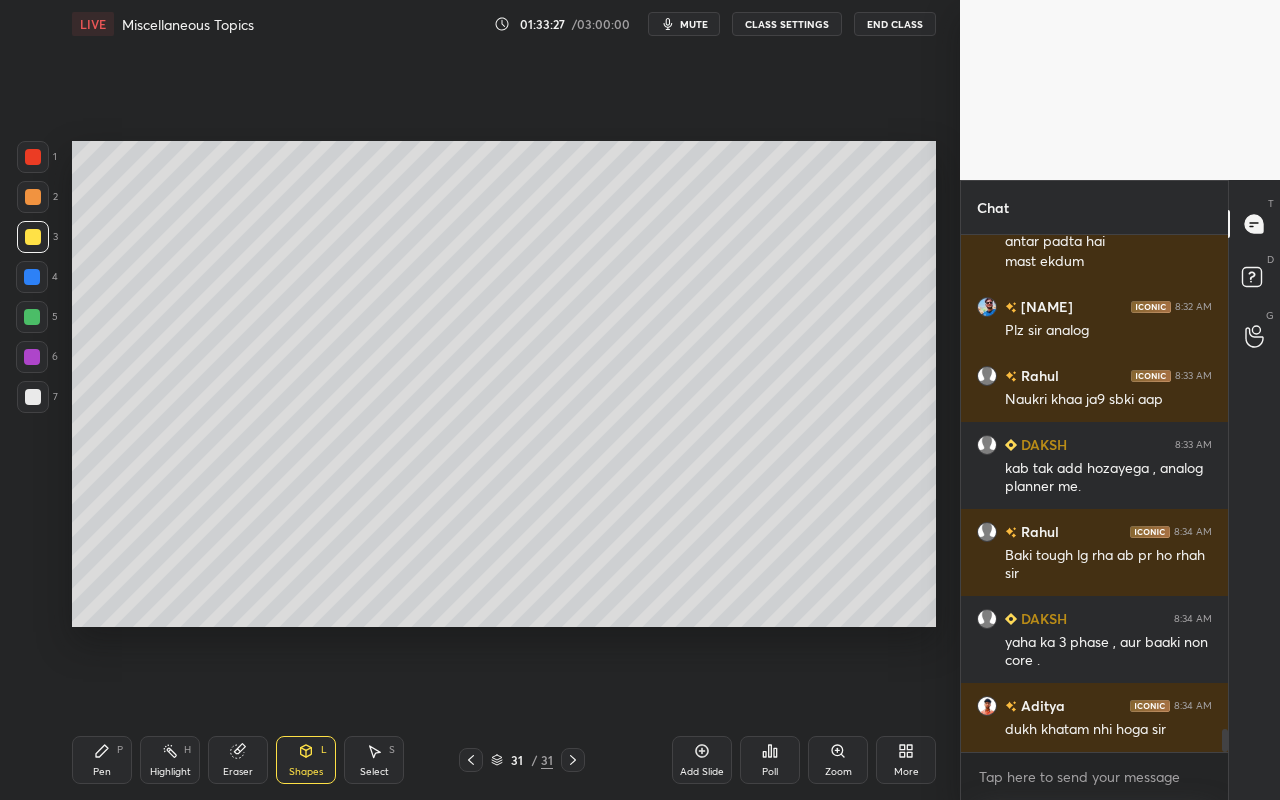 click on "Pen P" at bounding box center [102, 760] 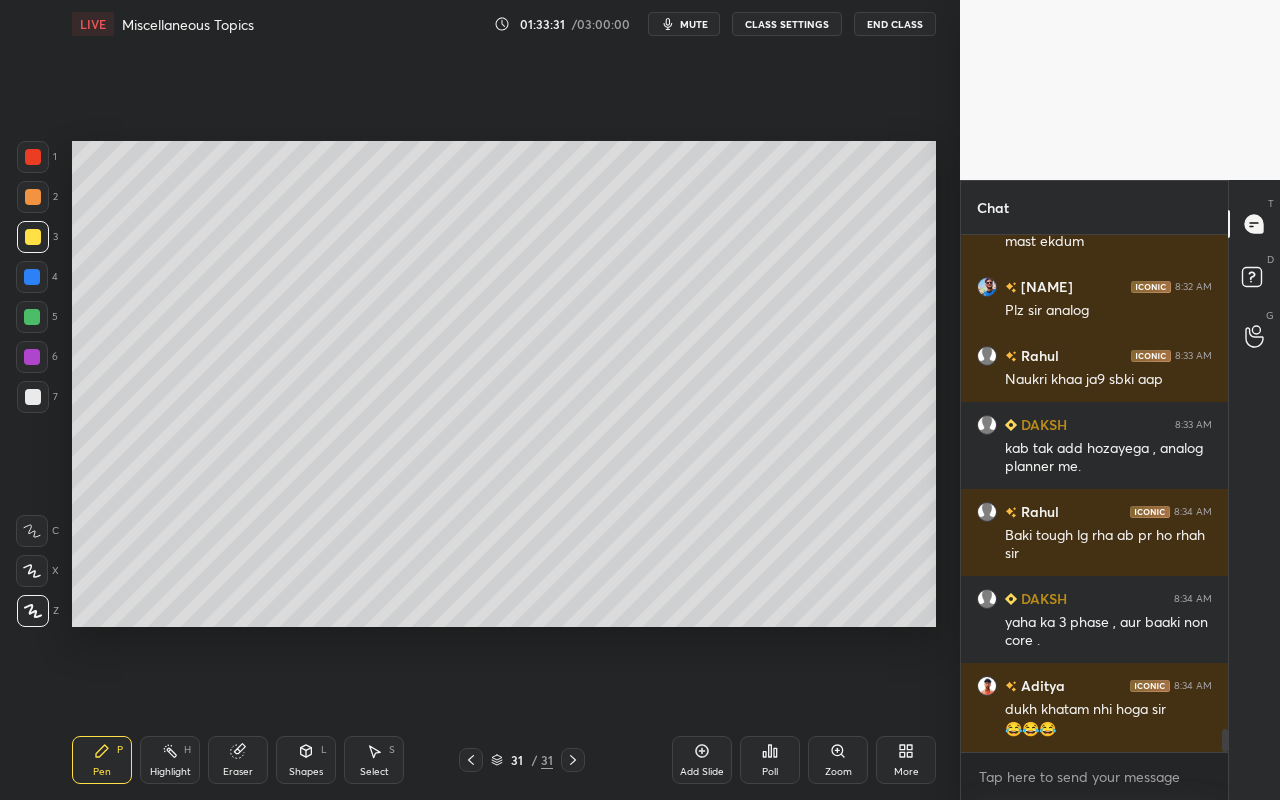 scroll, scrollTop: 11039, scrollLeft: 0, axis: vertical 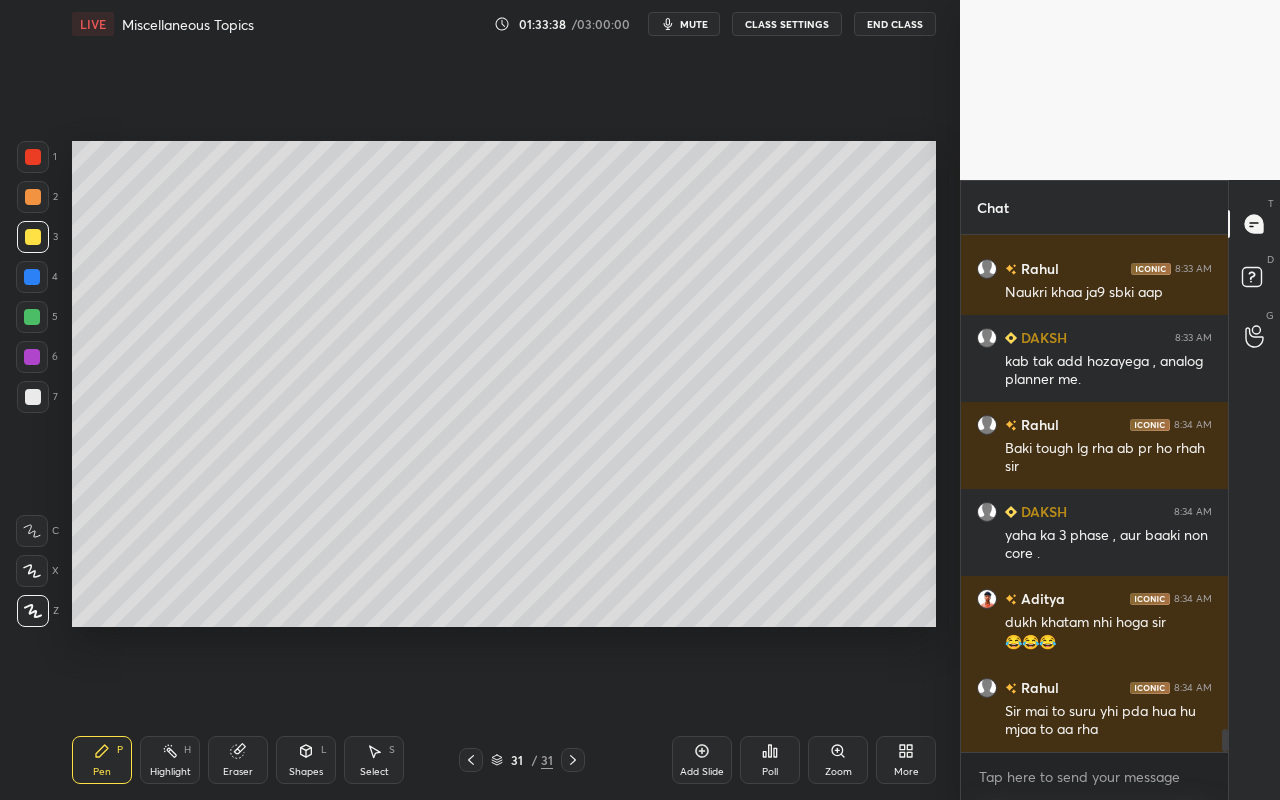 click on "Highlight H" at bounding box center (170, 760) 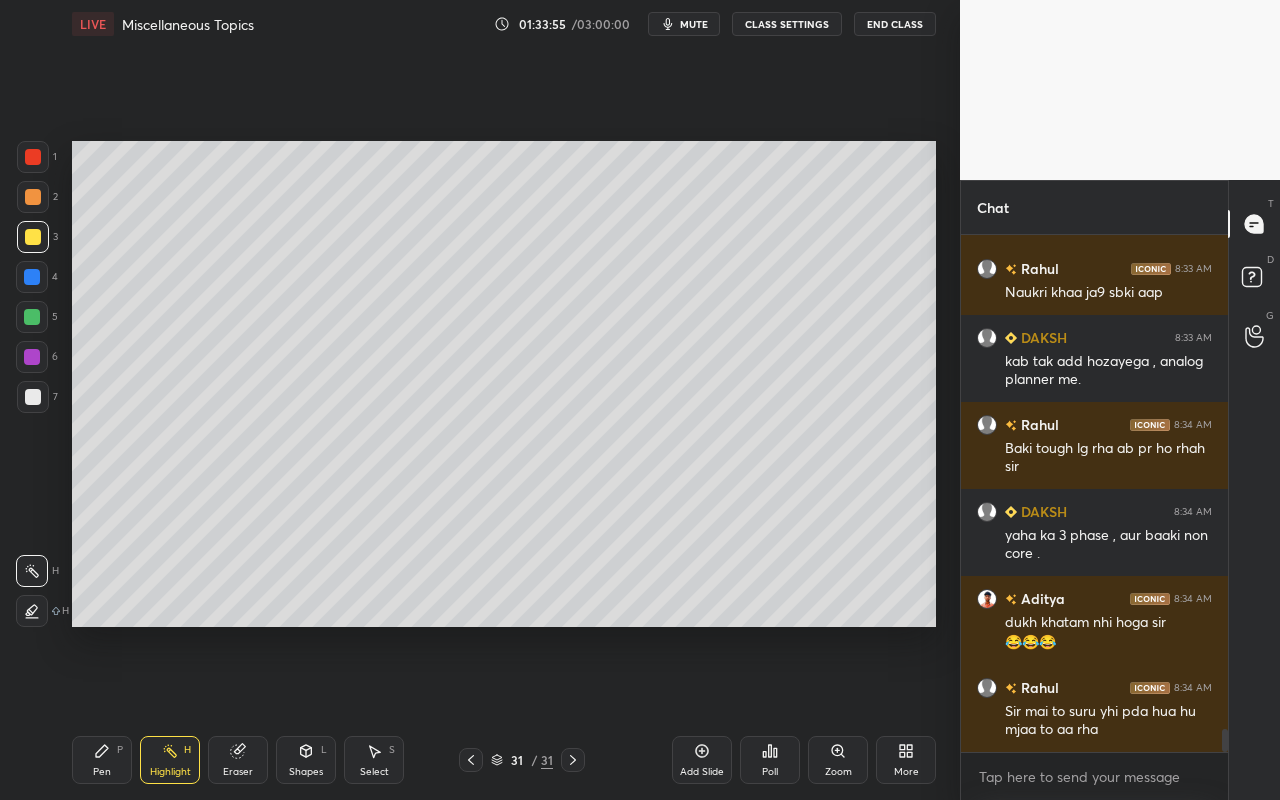 drag, startPoint x: 182, startPoint y: 752, endPoint x: 194, endPoint y: 730, distance: 25.059929 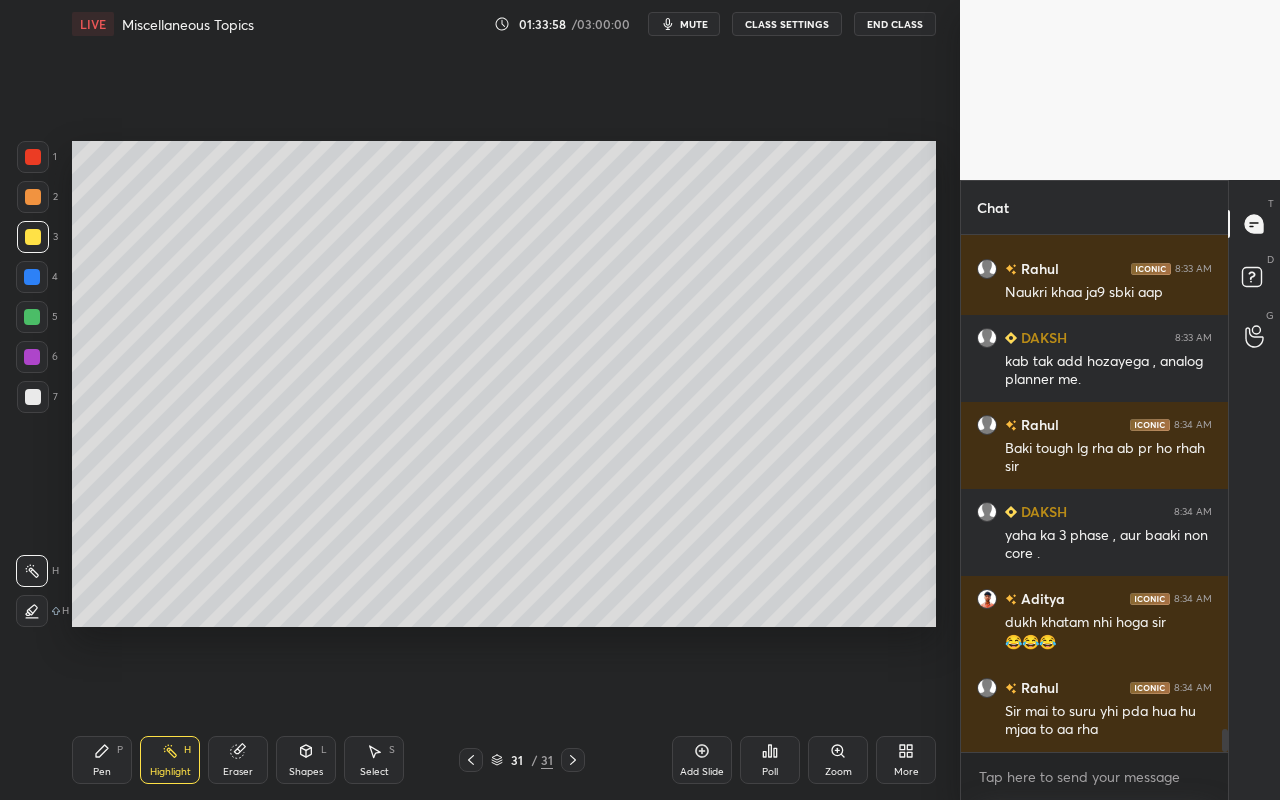 click 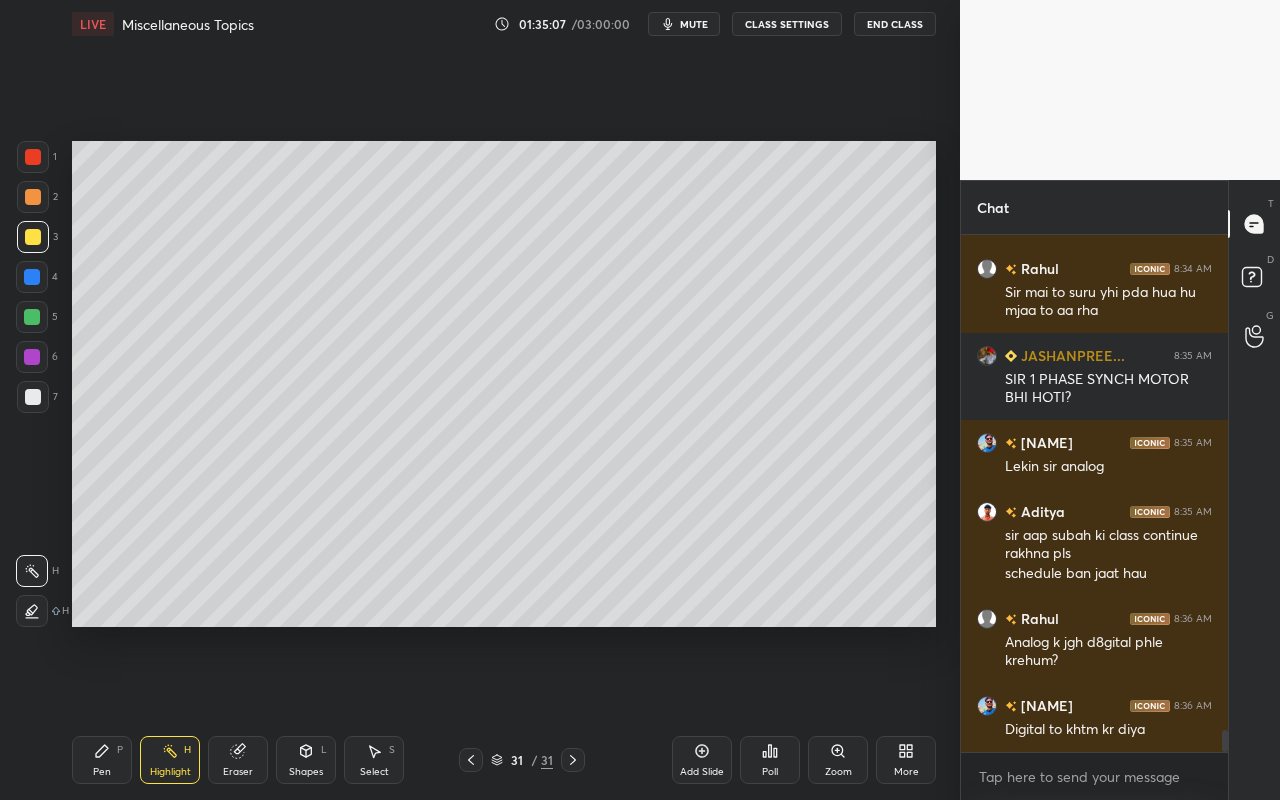 scroll, scrollTop: 11527, scrollLeft: 0, axis: vertical 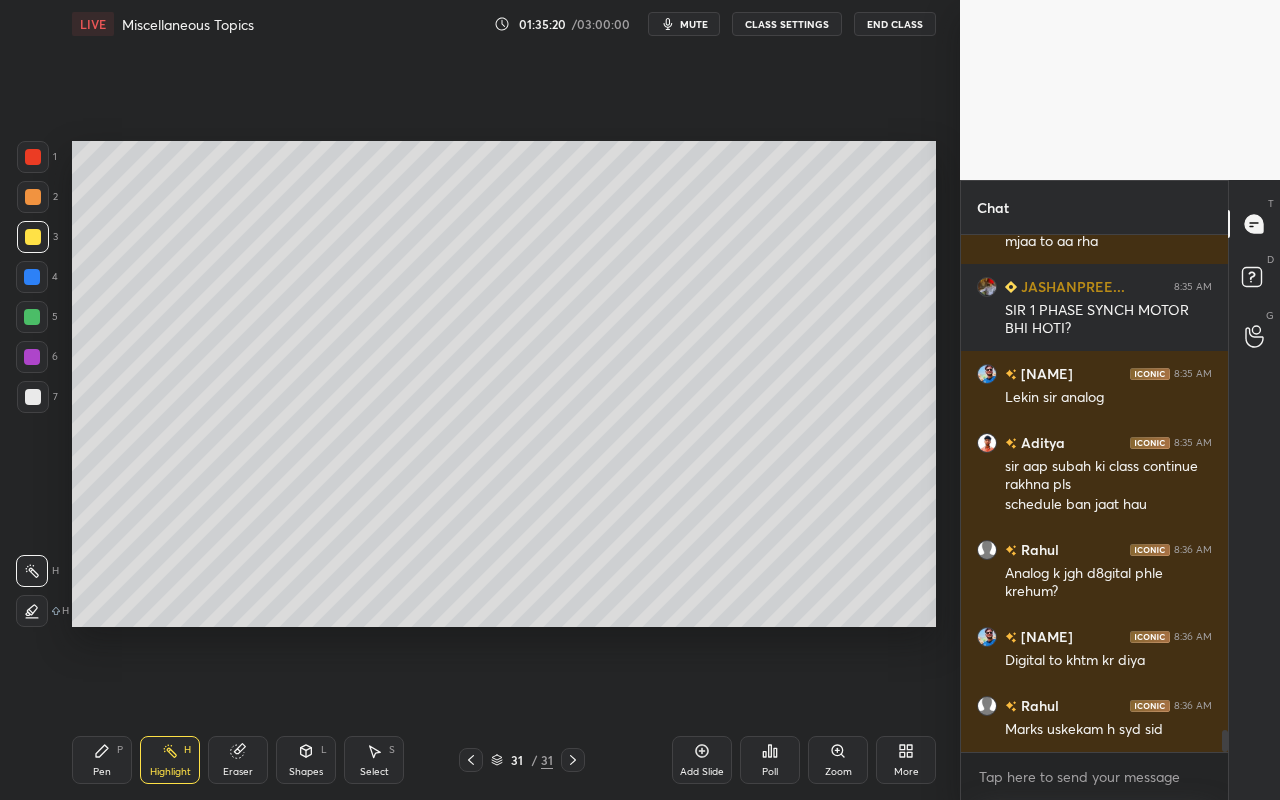 click on "Highlight H" at bounding box center [170, 760] 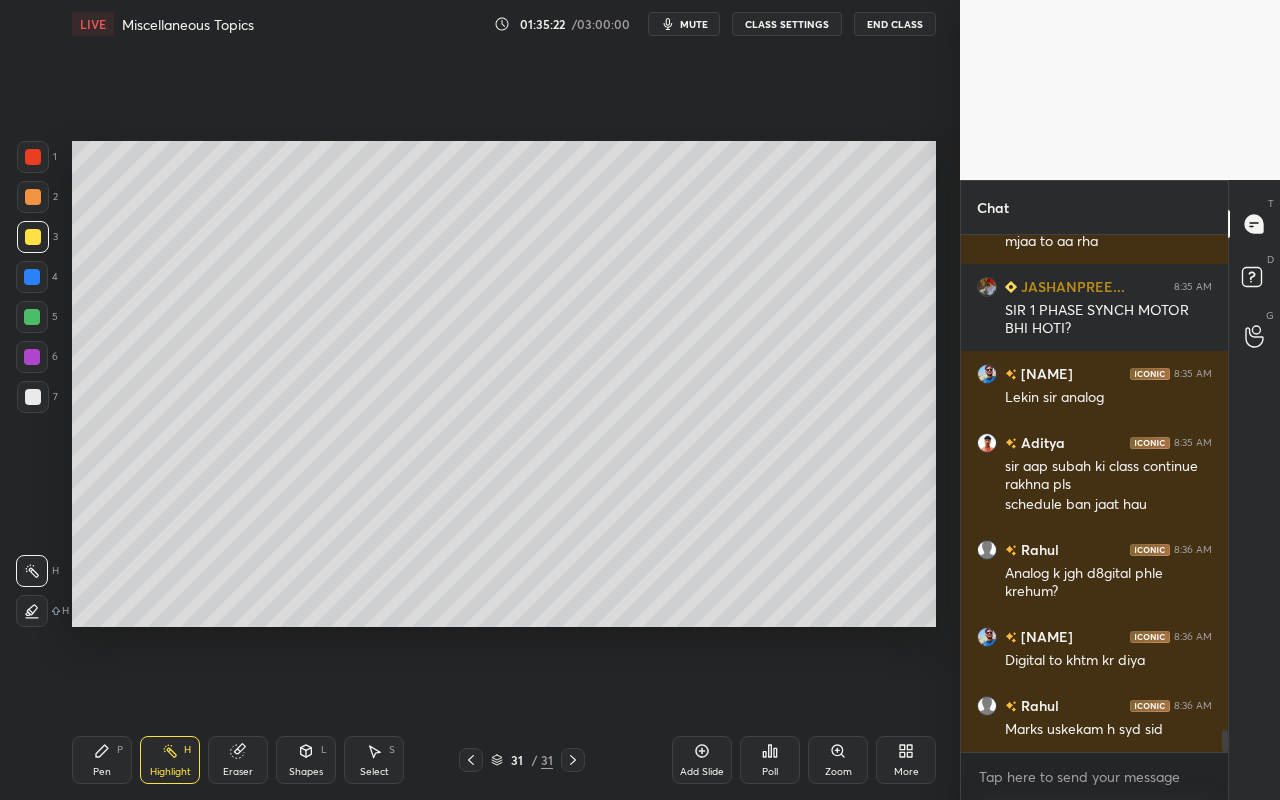 click on "Pen P" at bounding box center [102, 760] 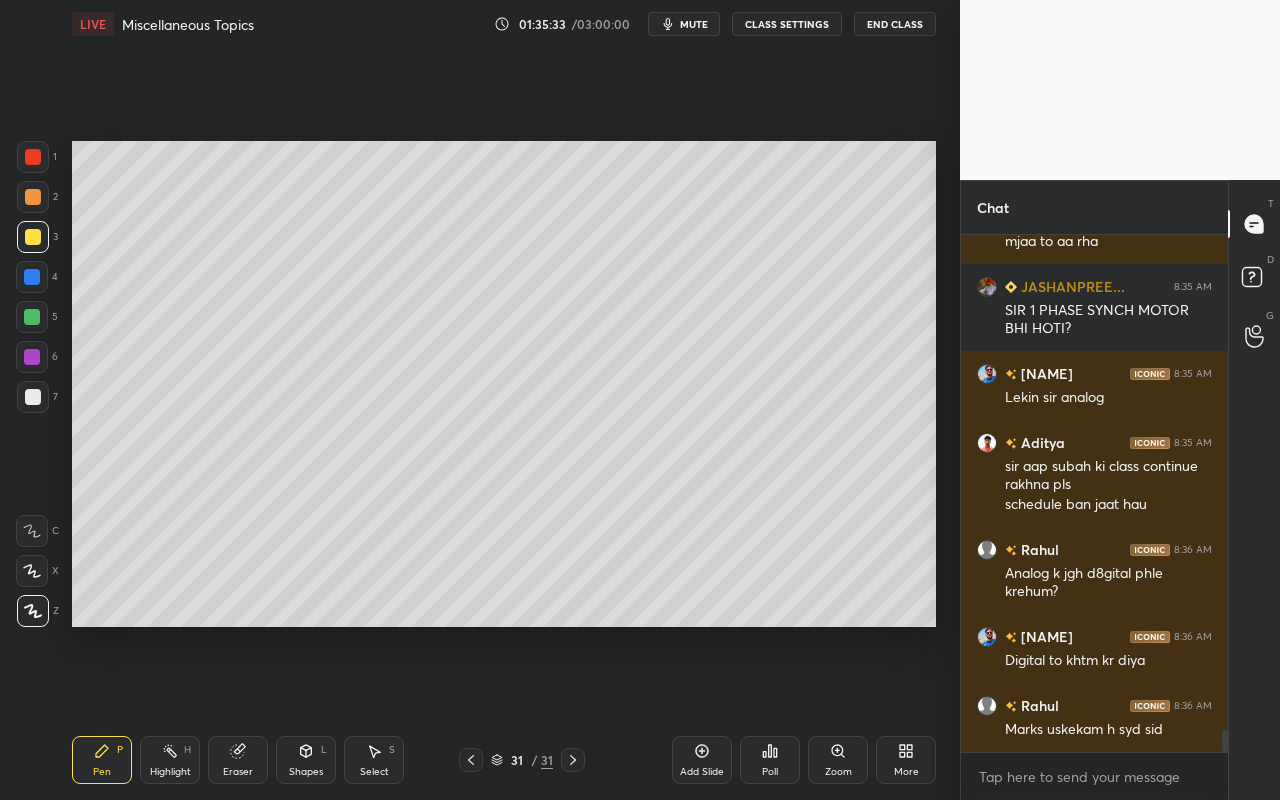click 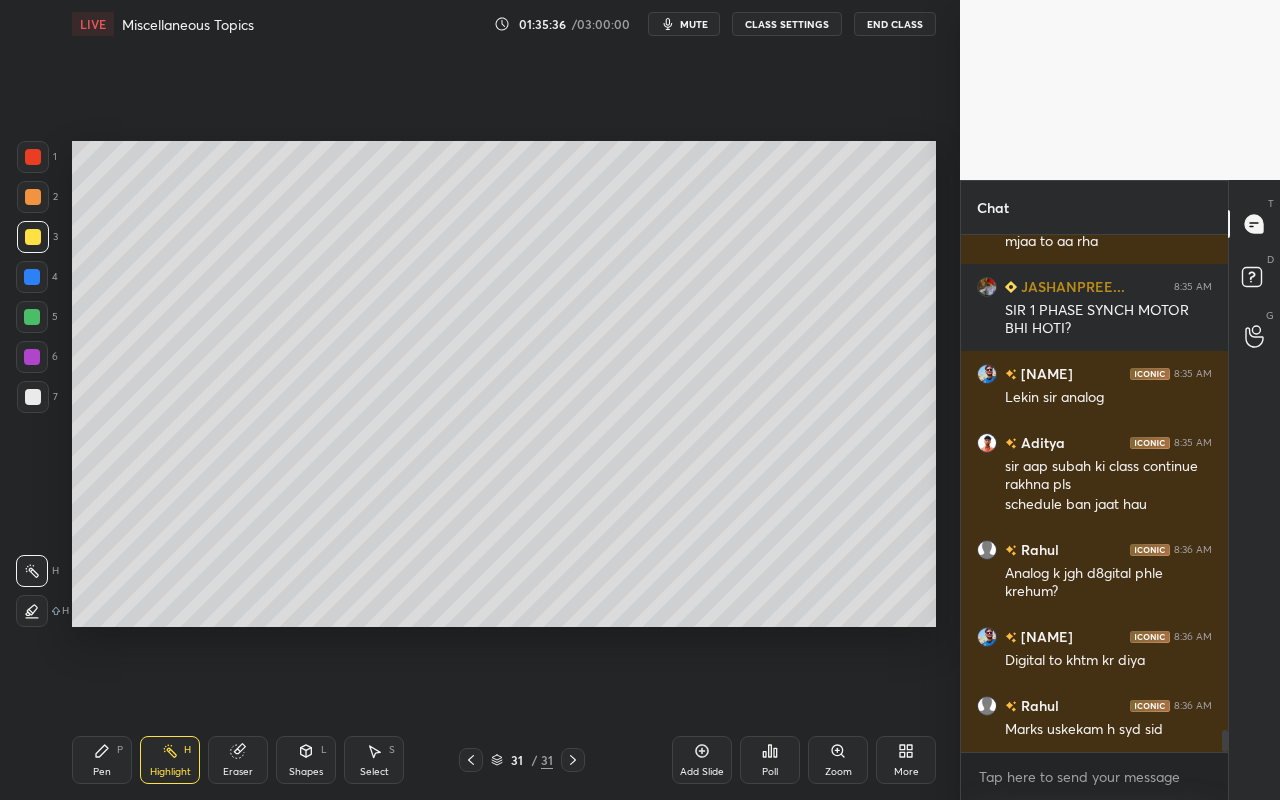 click on "Shapes L" at bounding box center [306, 760] 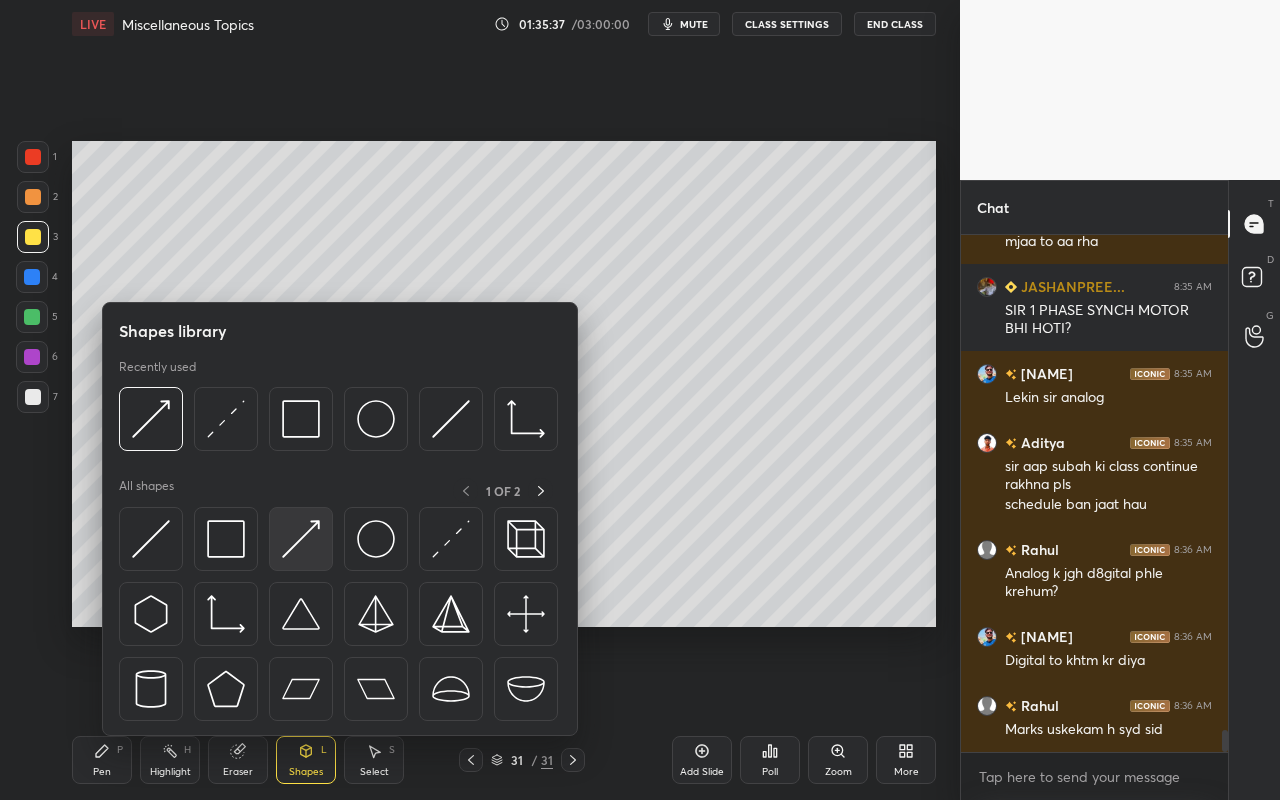 click at bounding box center [301, 539] 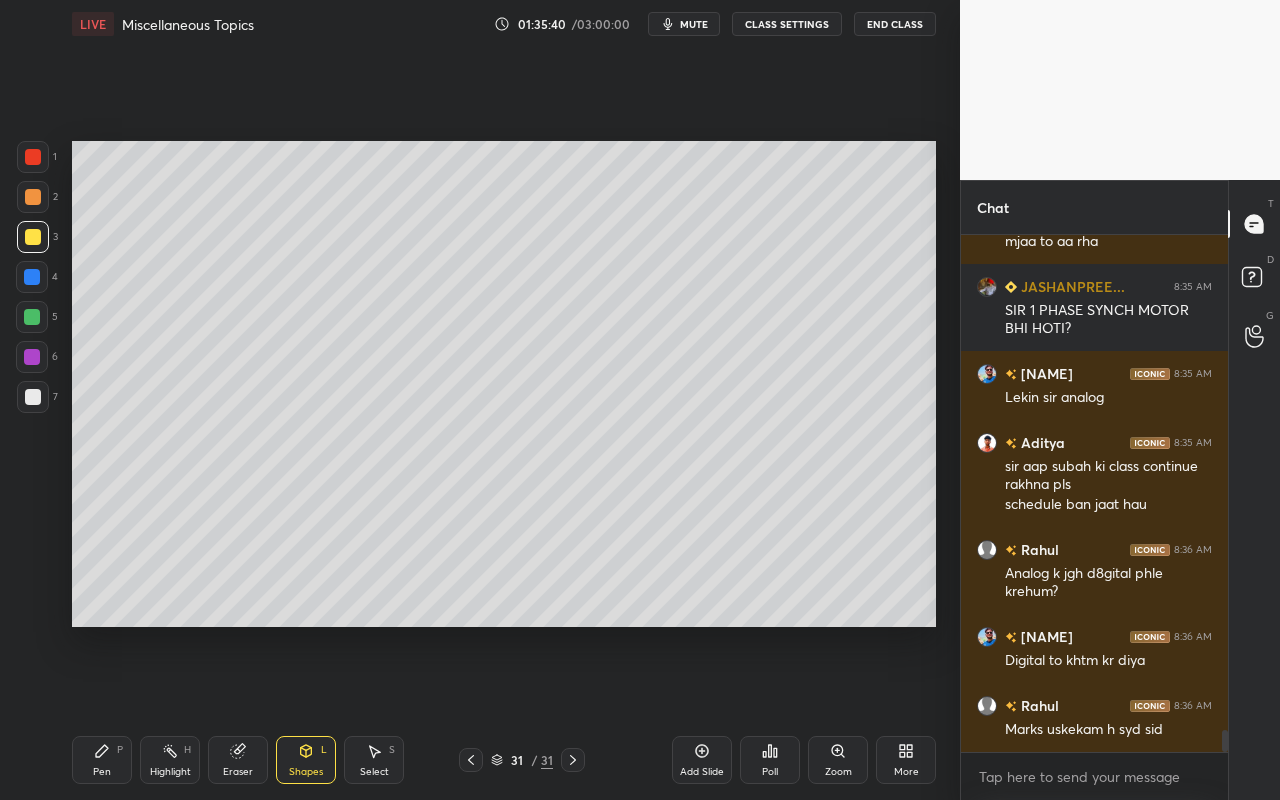 drag, startPoint x: 102, startPoint y: 760, endPoint x: 246, endPoint y: 646, distance: 183.66273 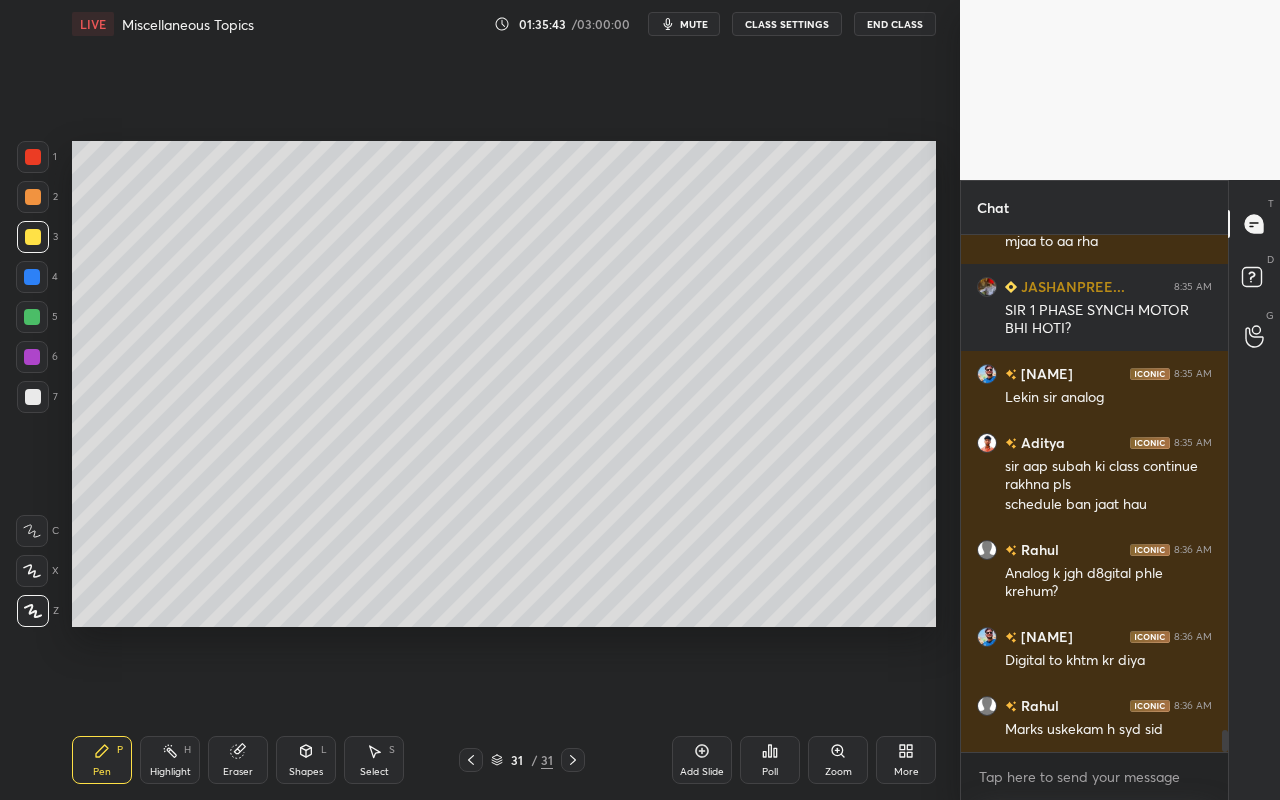 click on "Highlight" at bounding box center (170, 772) 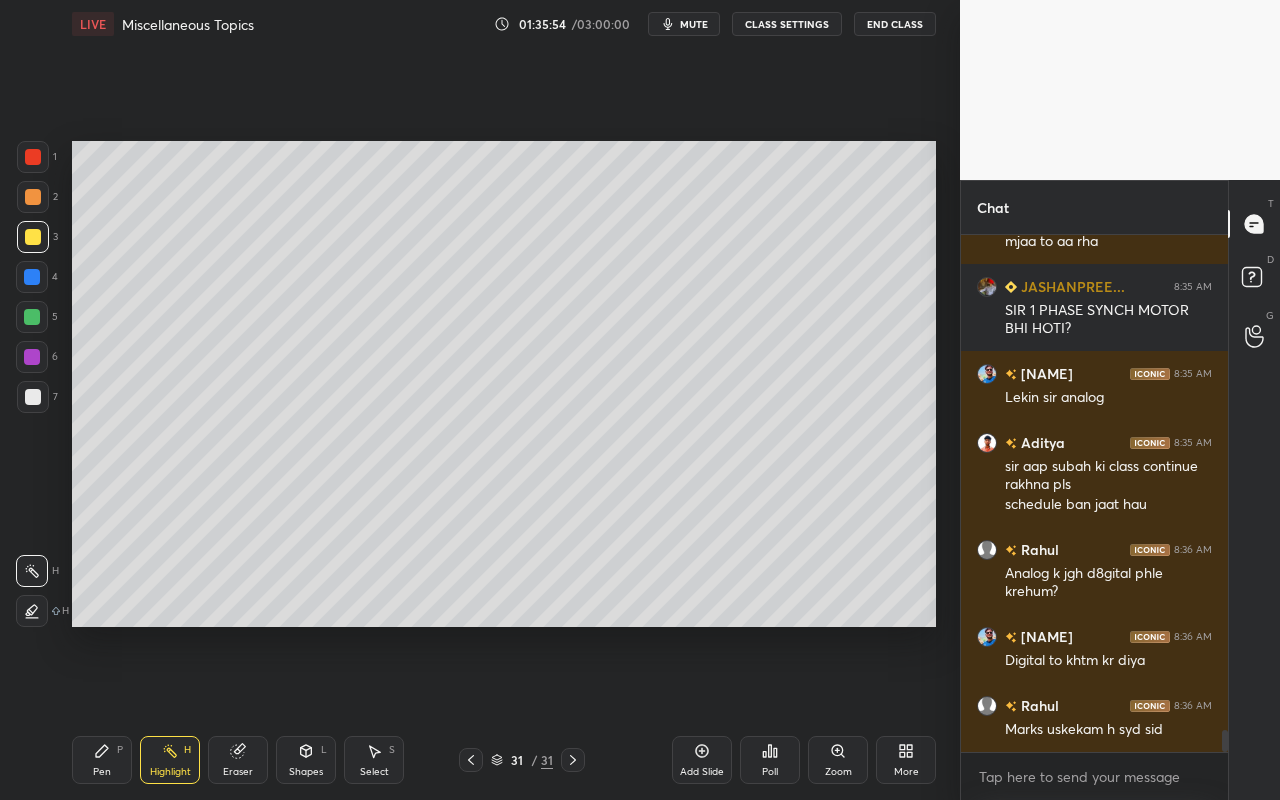 click on "Pen P" at bounding box center [102, 760] 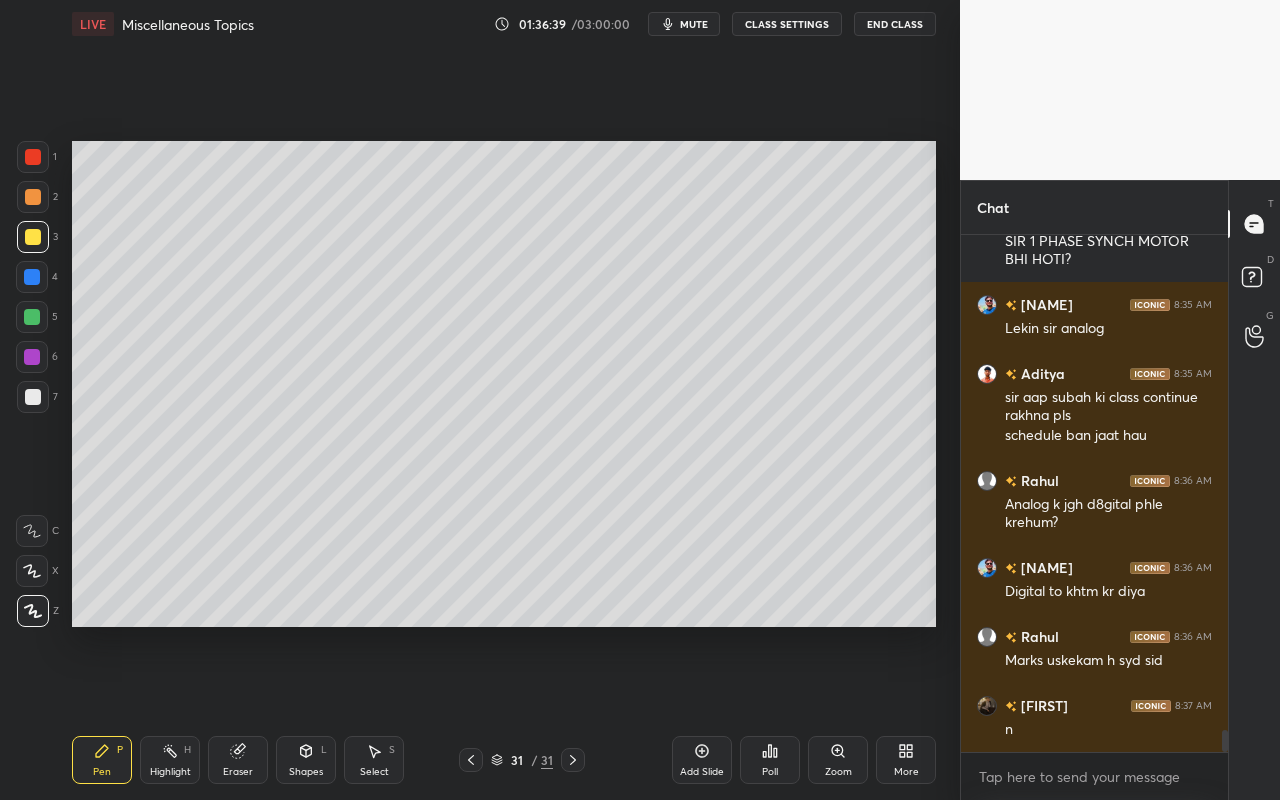 scroll, scrollTop: 11665, scrollLeft: 0, axis: vertical 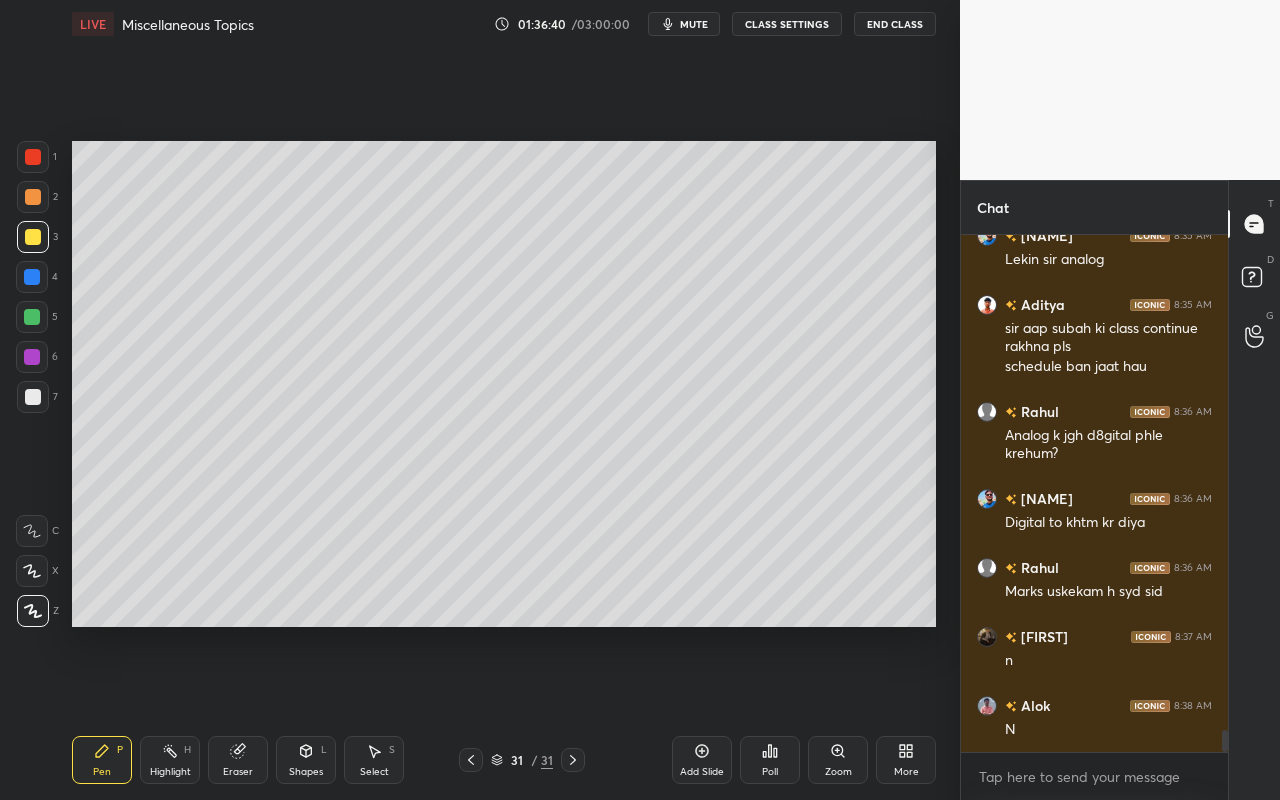 click 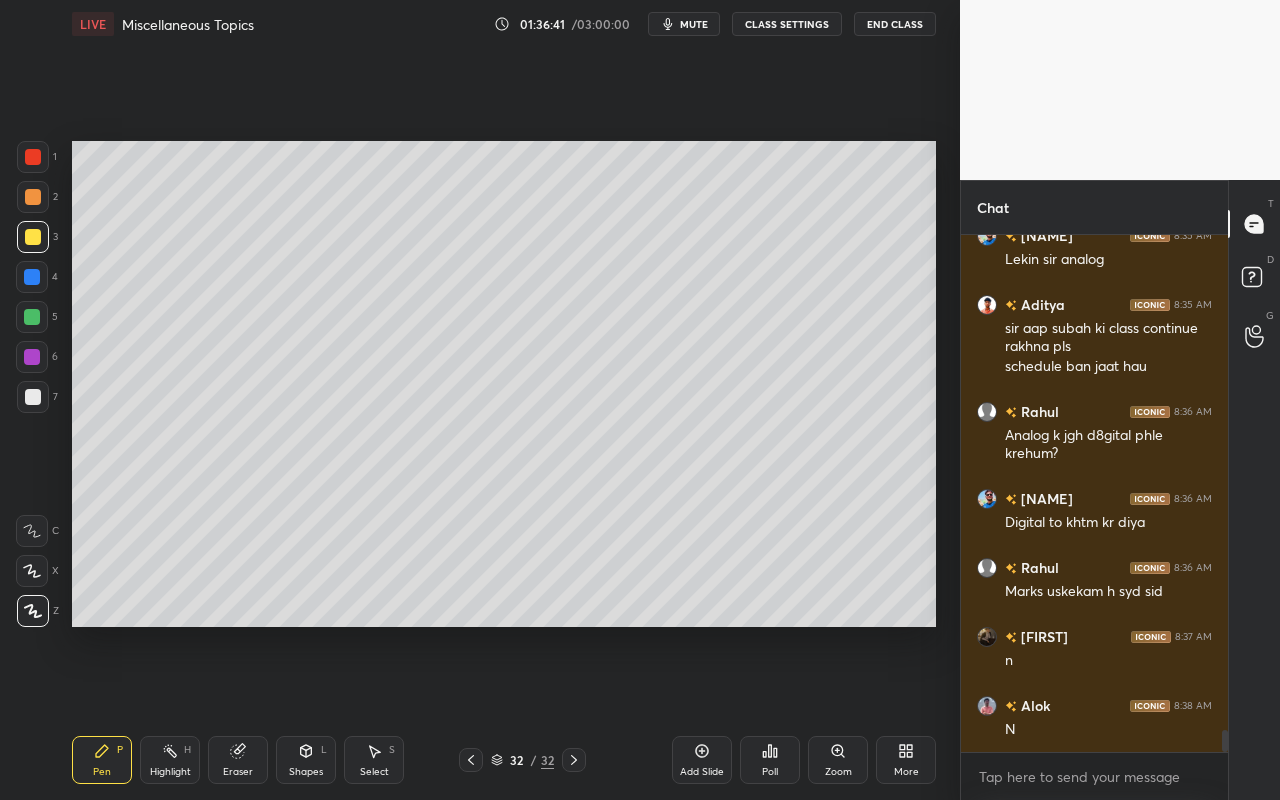 scroll, scrollTop: 11734, scrollLeft: 0, axis: vertical 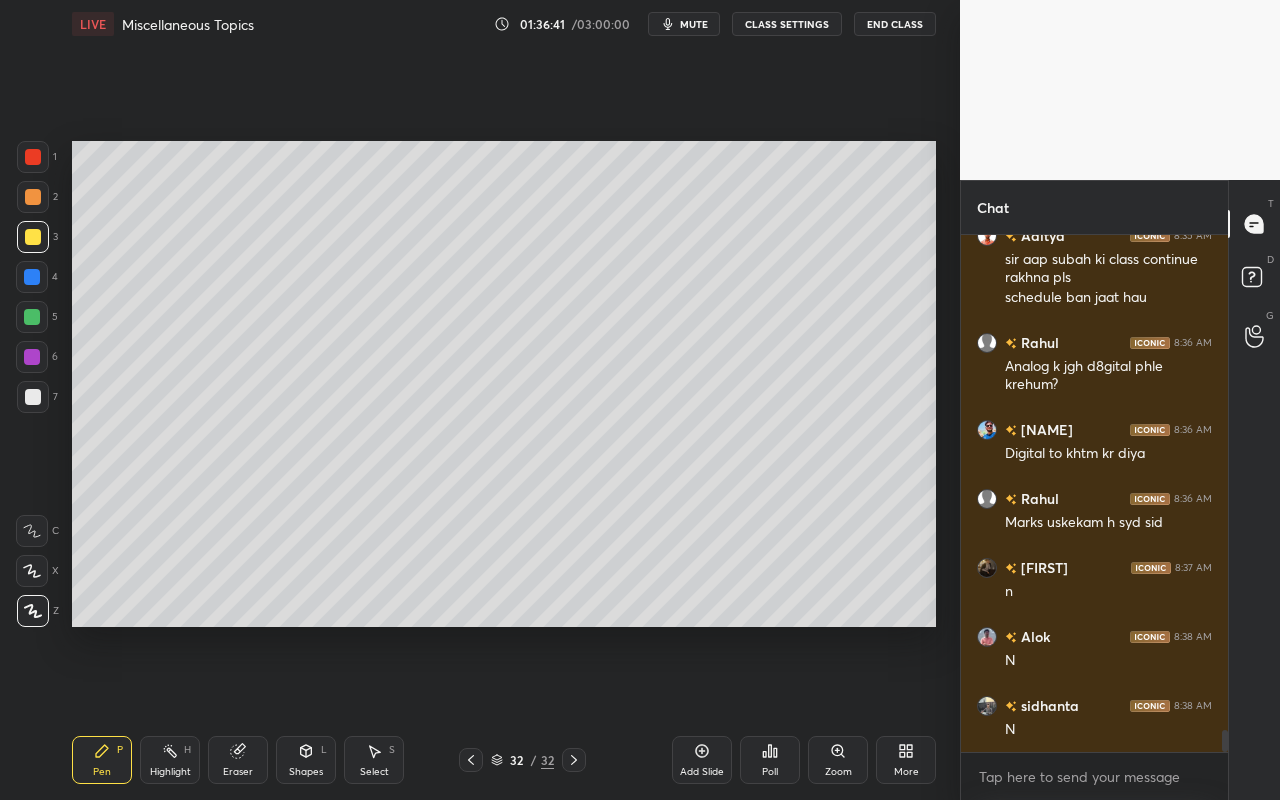 click on "Pen P" at bounding box center [102, 760] 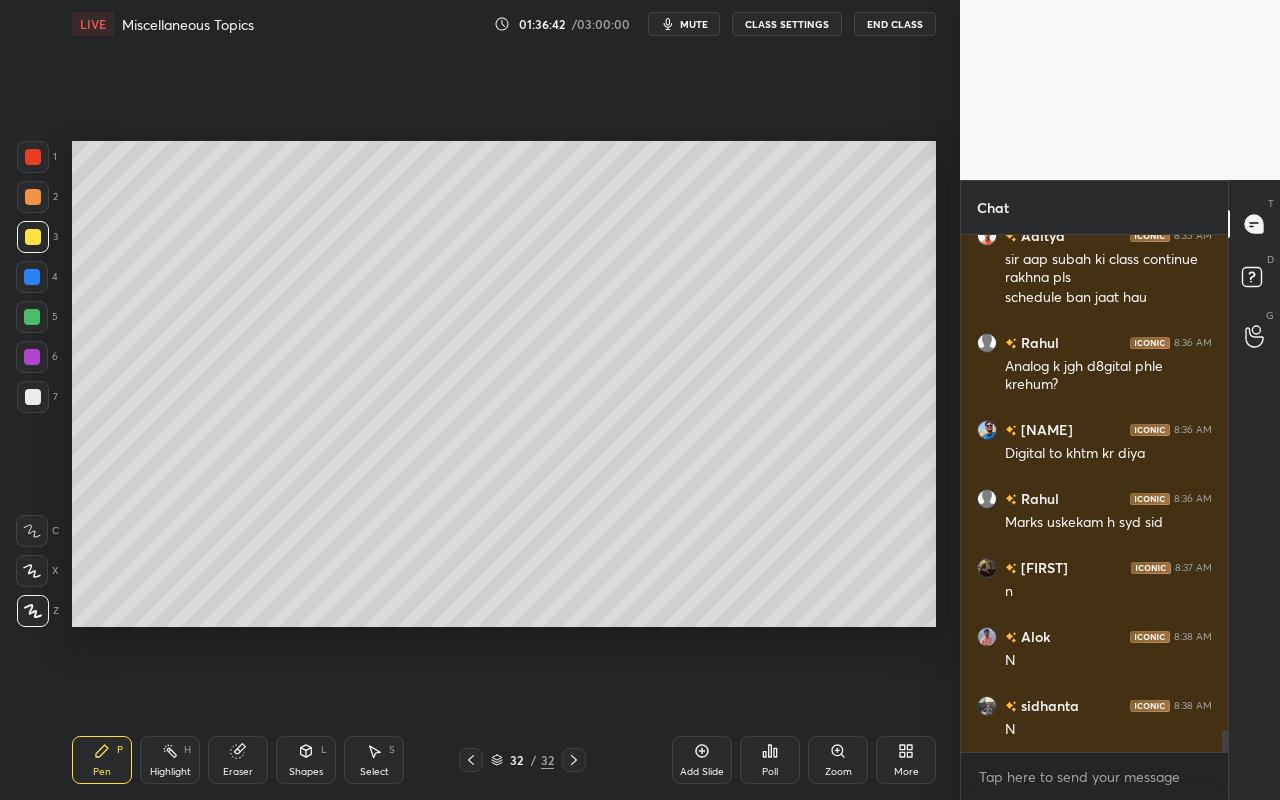 click at bounding box center (33, 237) 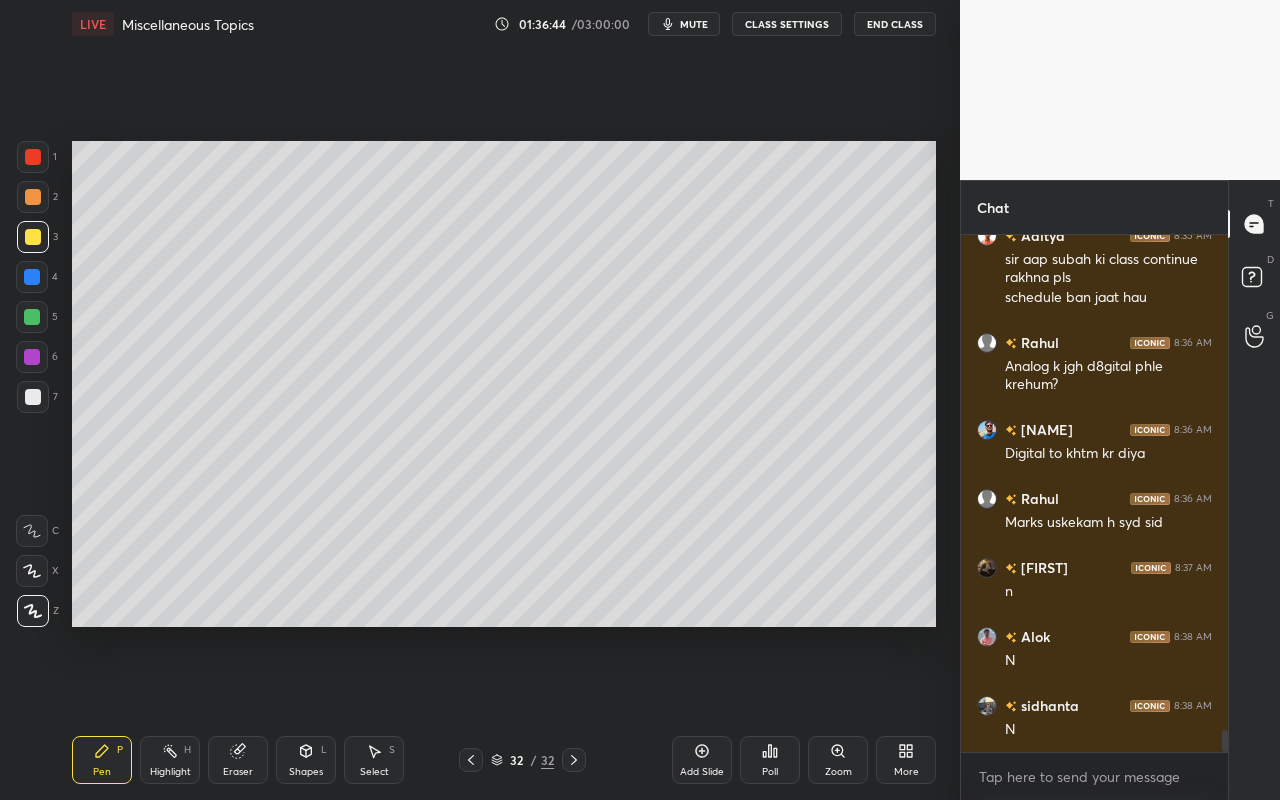 scroll, scrollTop: 11803, scrollLeft: 0, axis: vertical 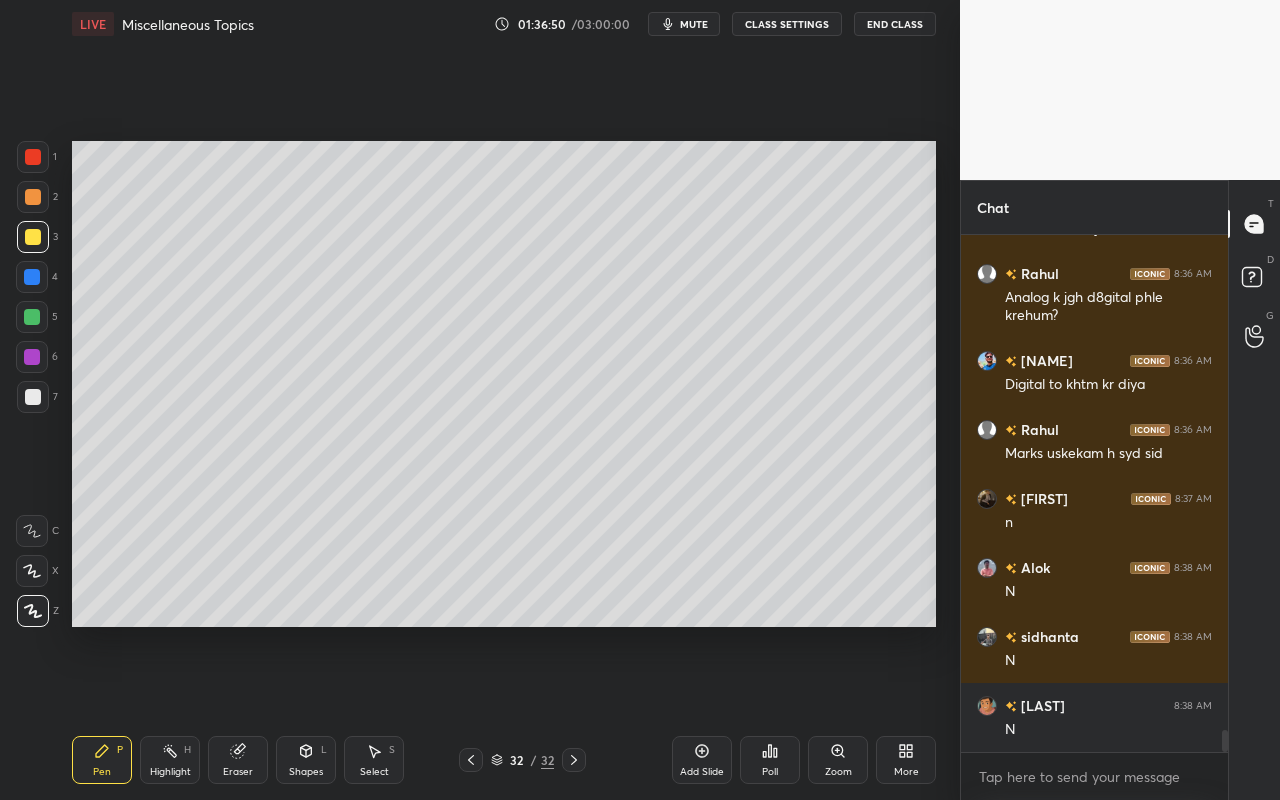 click on "Shapes" at bounding box center [306, 772] 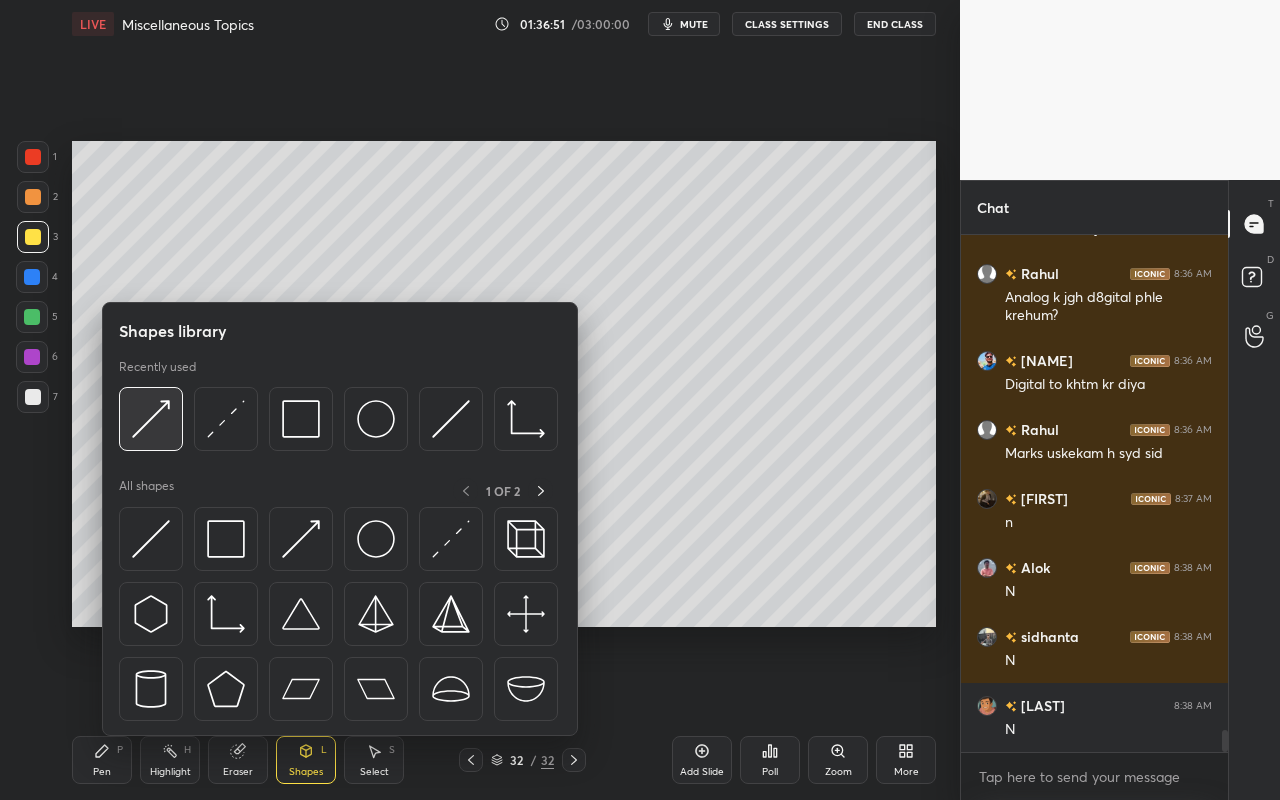 click at bounding box center (151, 419) 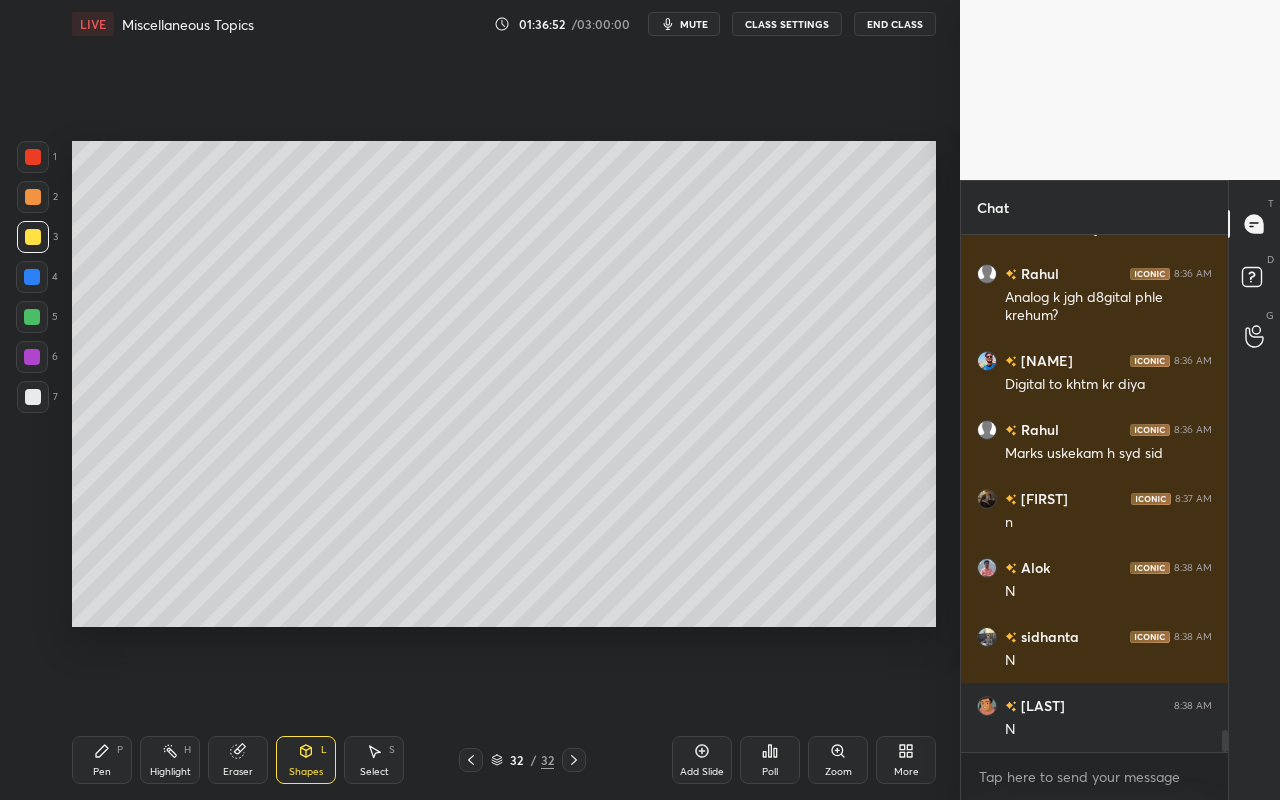click at bounding box center [32, 357] 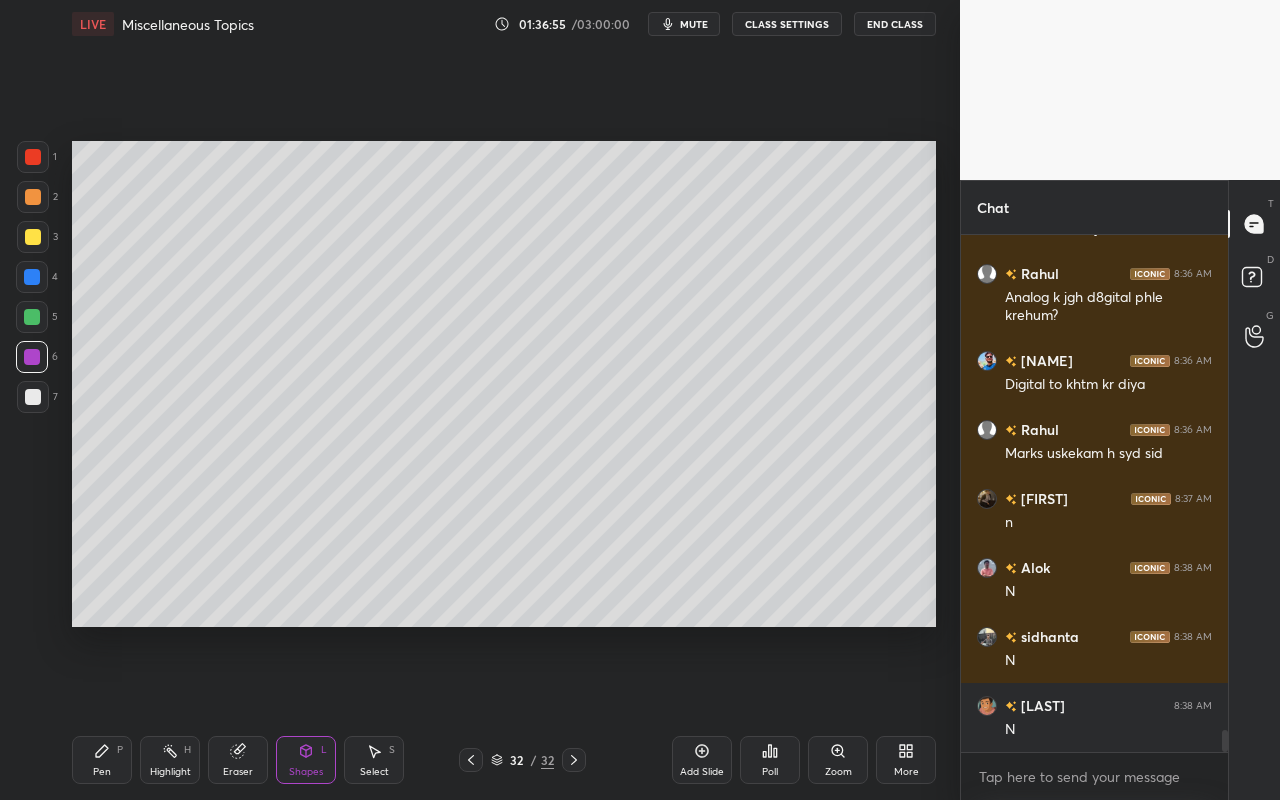 click 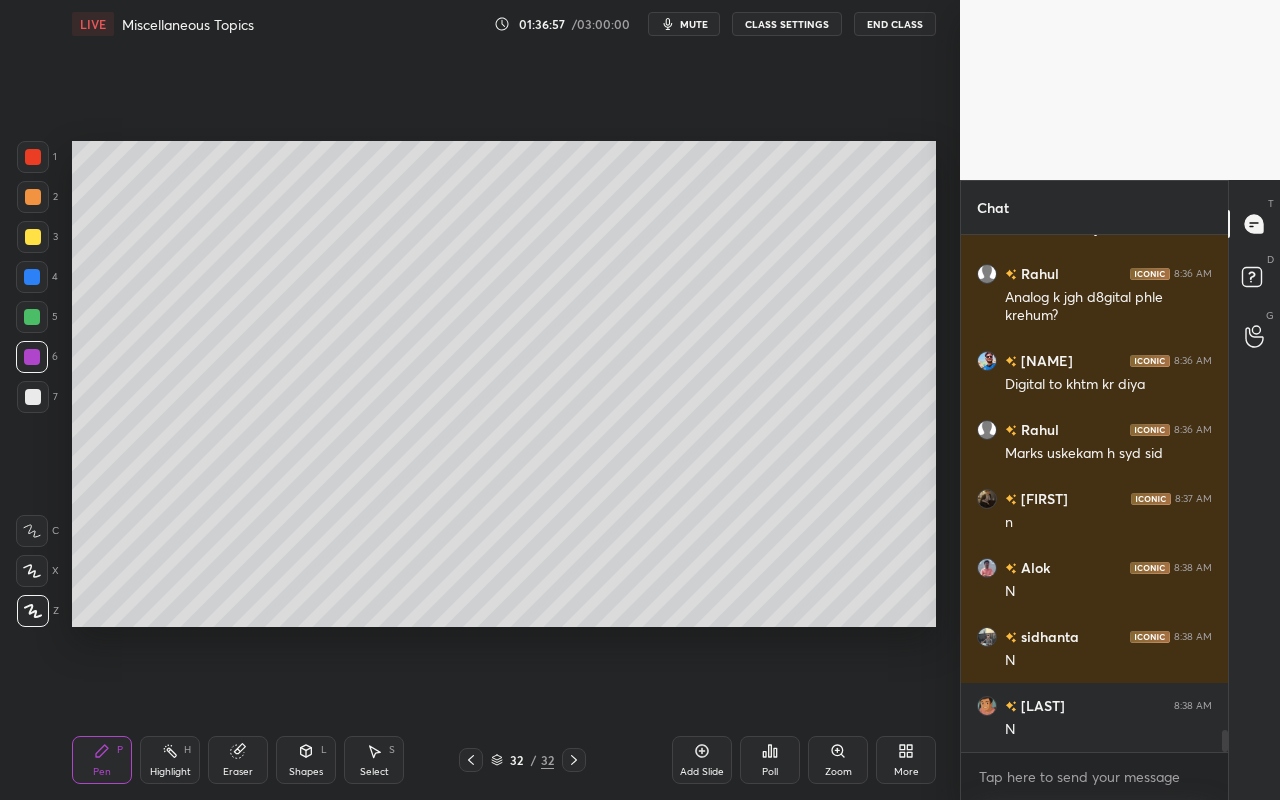 click on "Shapes L" at bounding box center (306, 760) 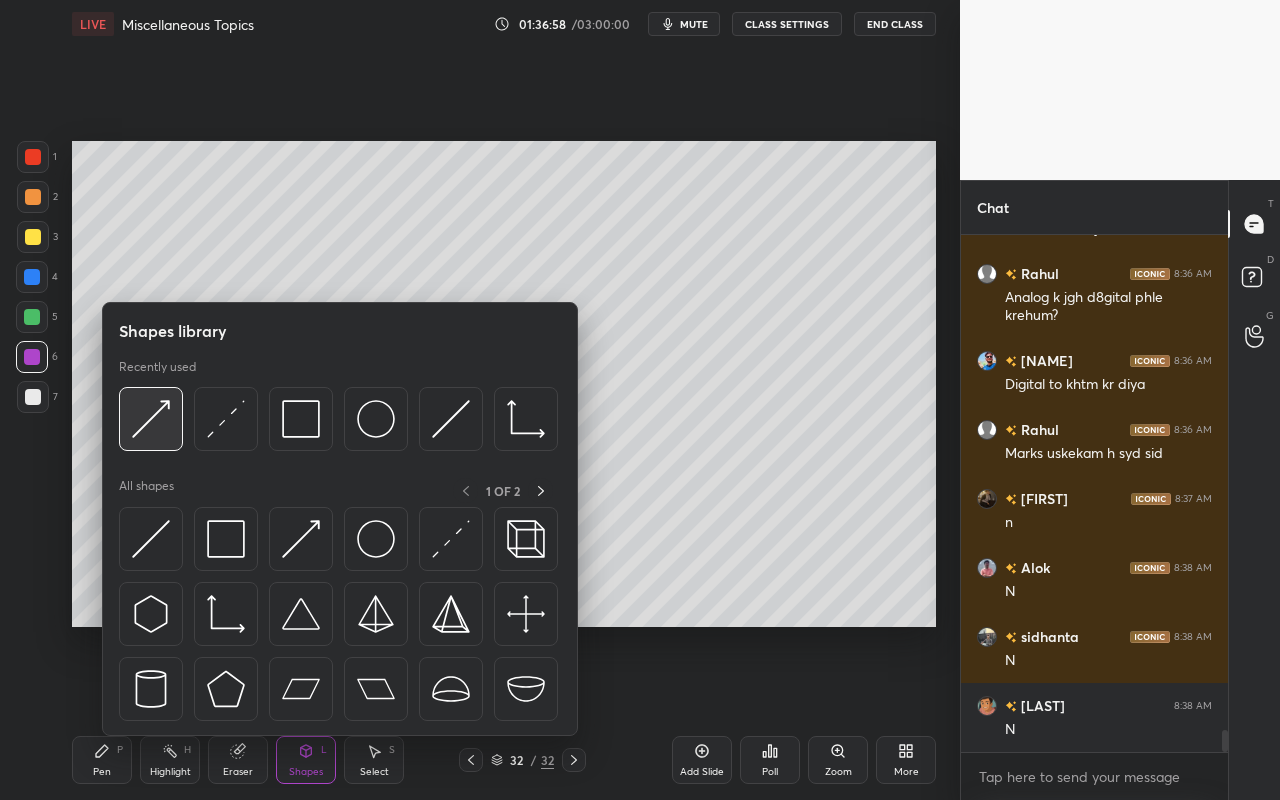 click at bounding box center [151, 419] 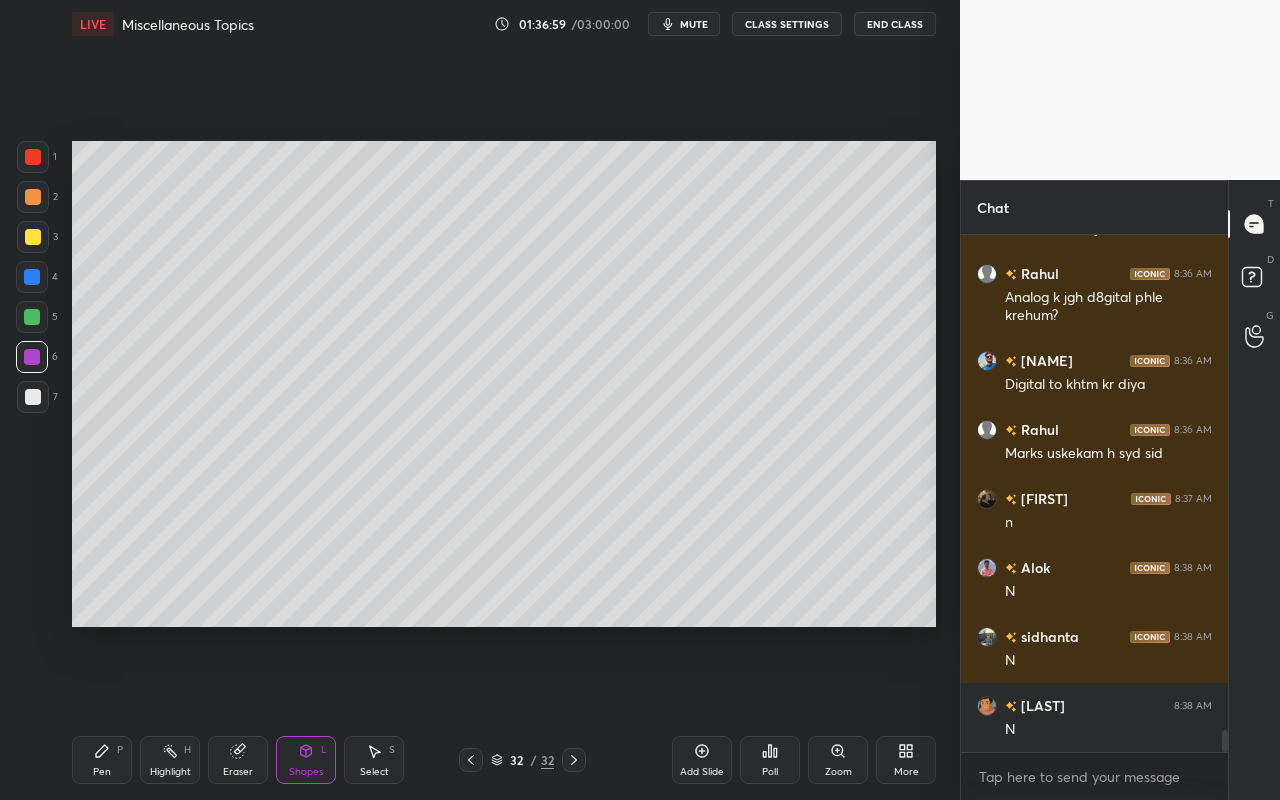 click at bounding box center (33, 237) 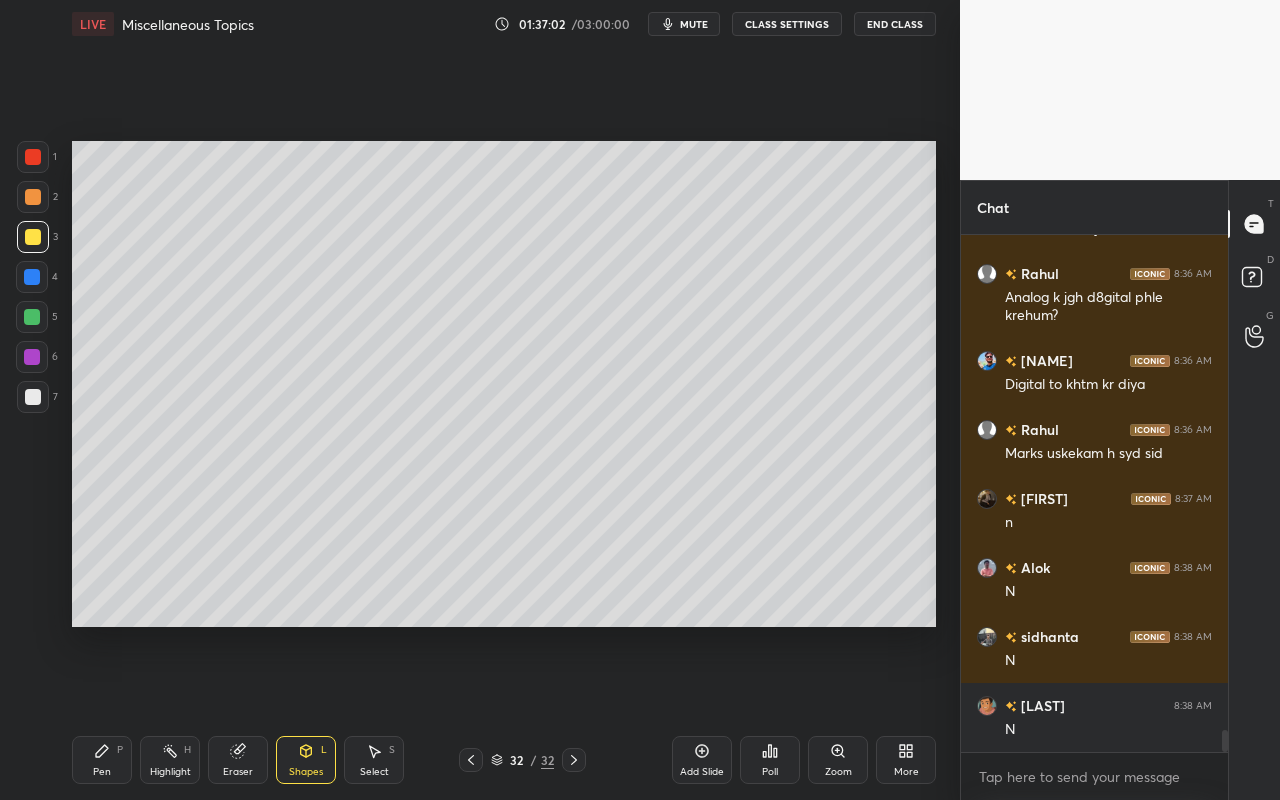 drag, startPoint x: 114, startPoint y: 755, endPoint x: 316, endPoint y: 647, distance: 229.05894 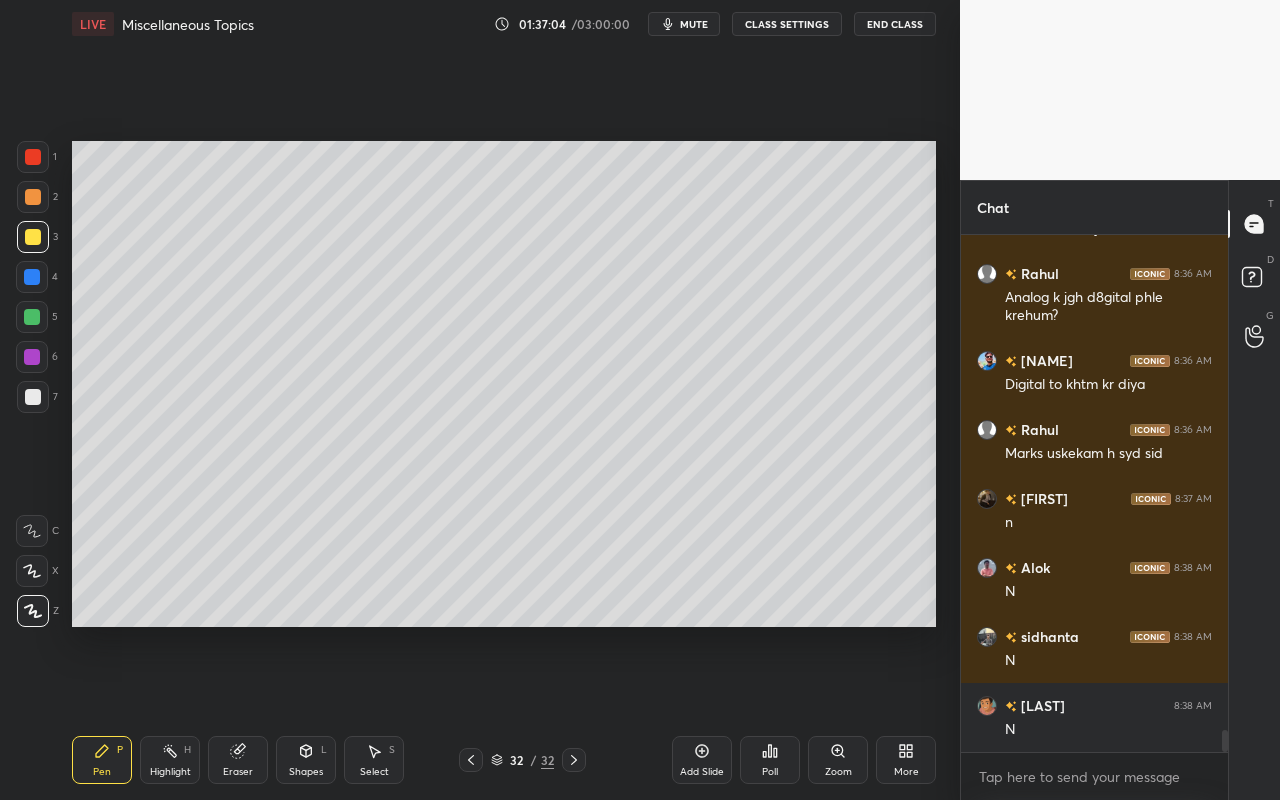 click on "Highlight H" at bounding box center [170, 760] 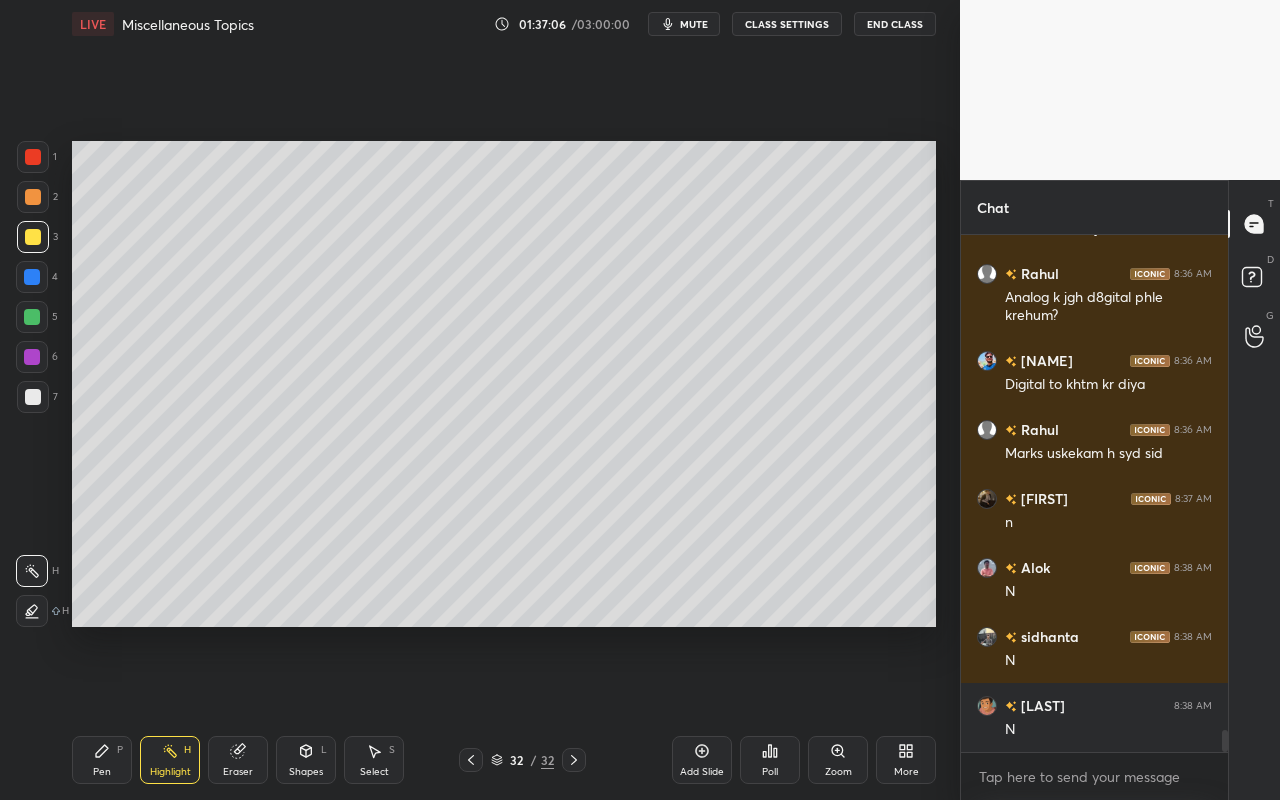 click on "Shapes L" at bounding box center [306, 760] 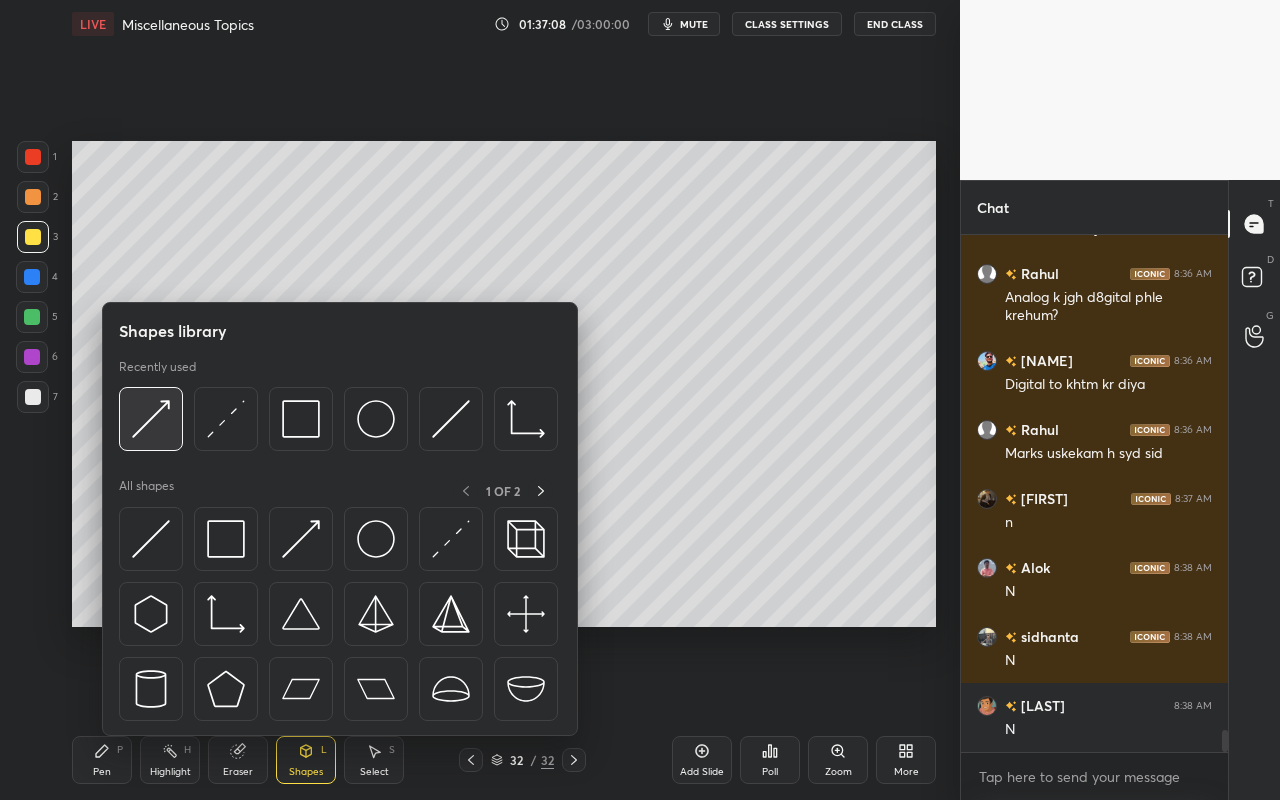 click at bounding box center (151, 419) 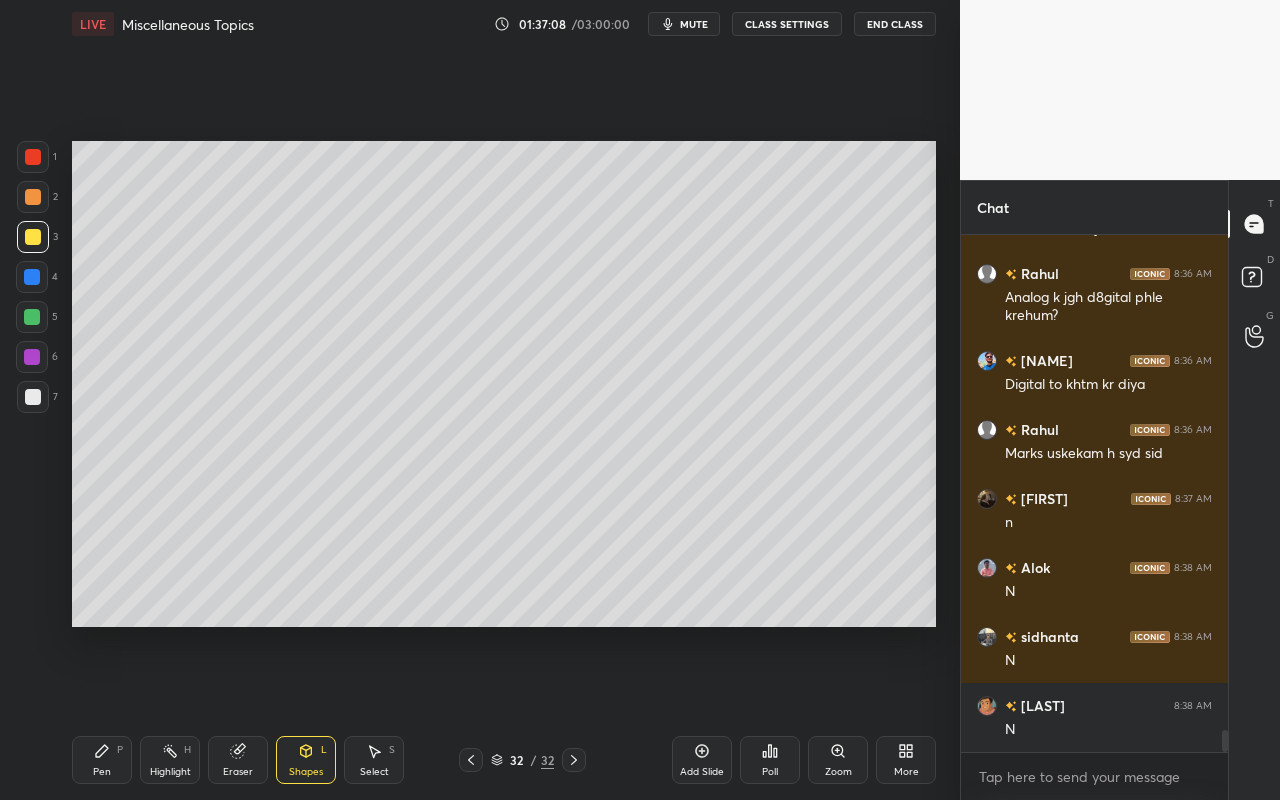 click at bounding box center [32, 317] 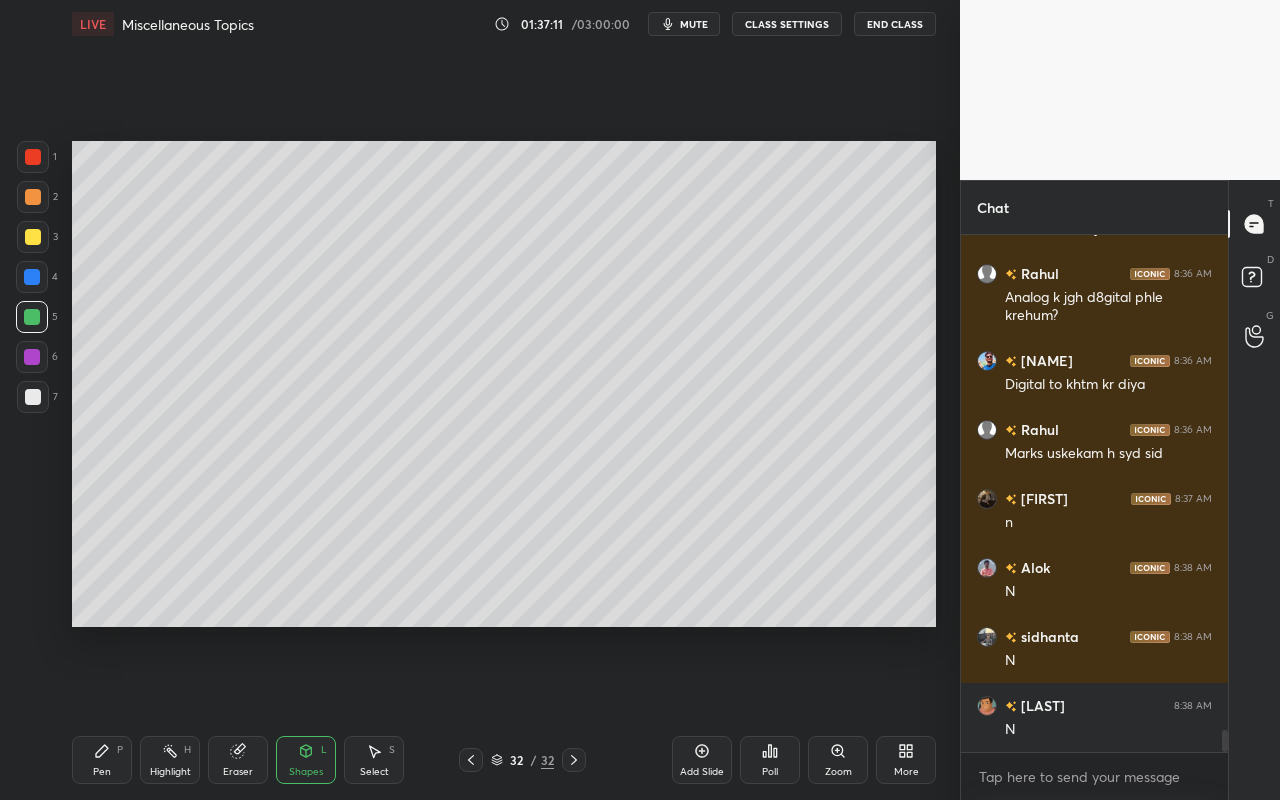 drag, startPoint x: 106, startPoint y: 759, endPoint x: 126, endPoint y: 723, distance: 41.18252 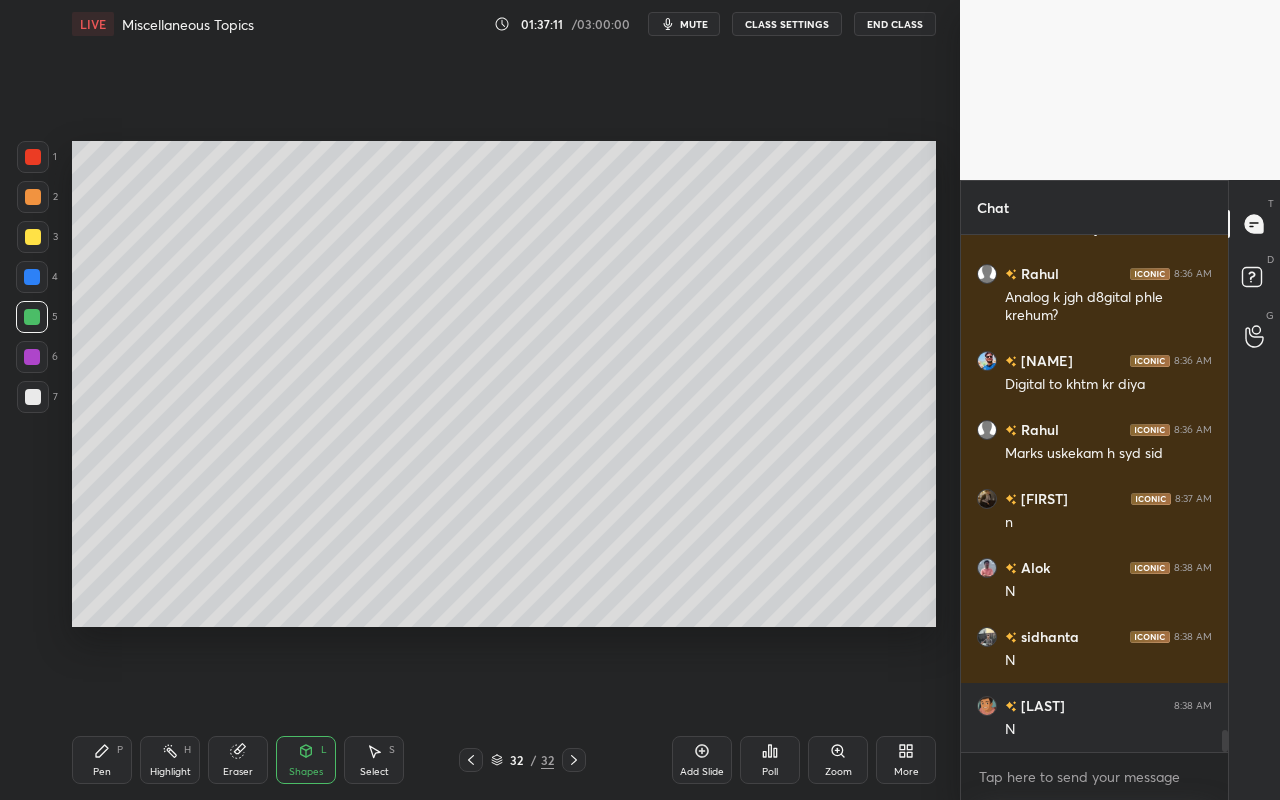 click on "Pen P" at bounding box center [102, 760] 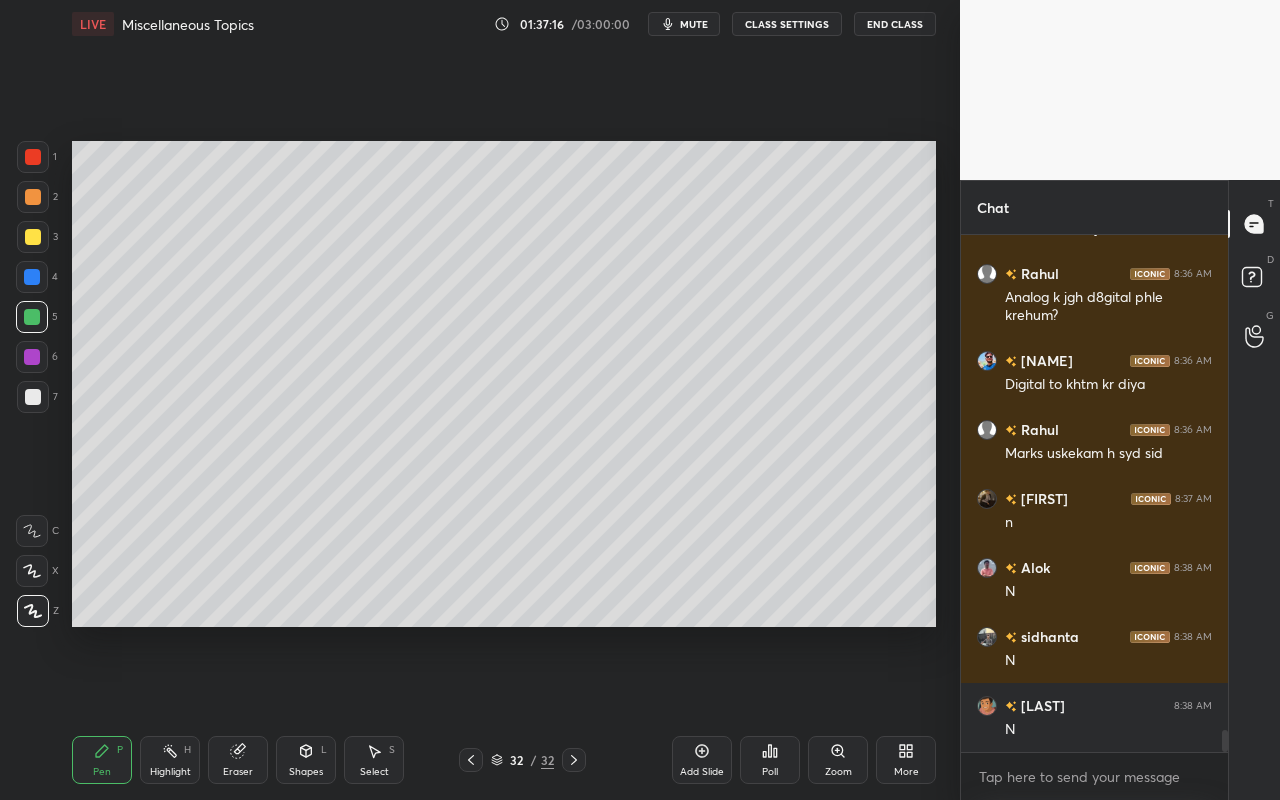 drag, startPoint x: 310, startPoint y: 771, endPoint x: 325, endPoint y: 747, distance: 28.301943 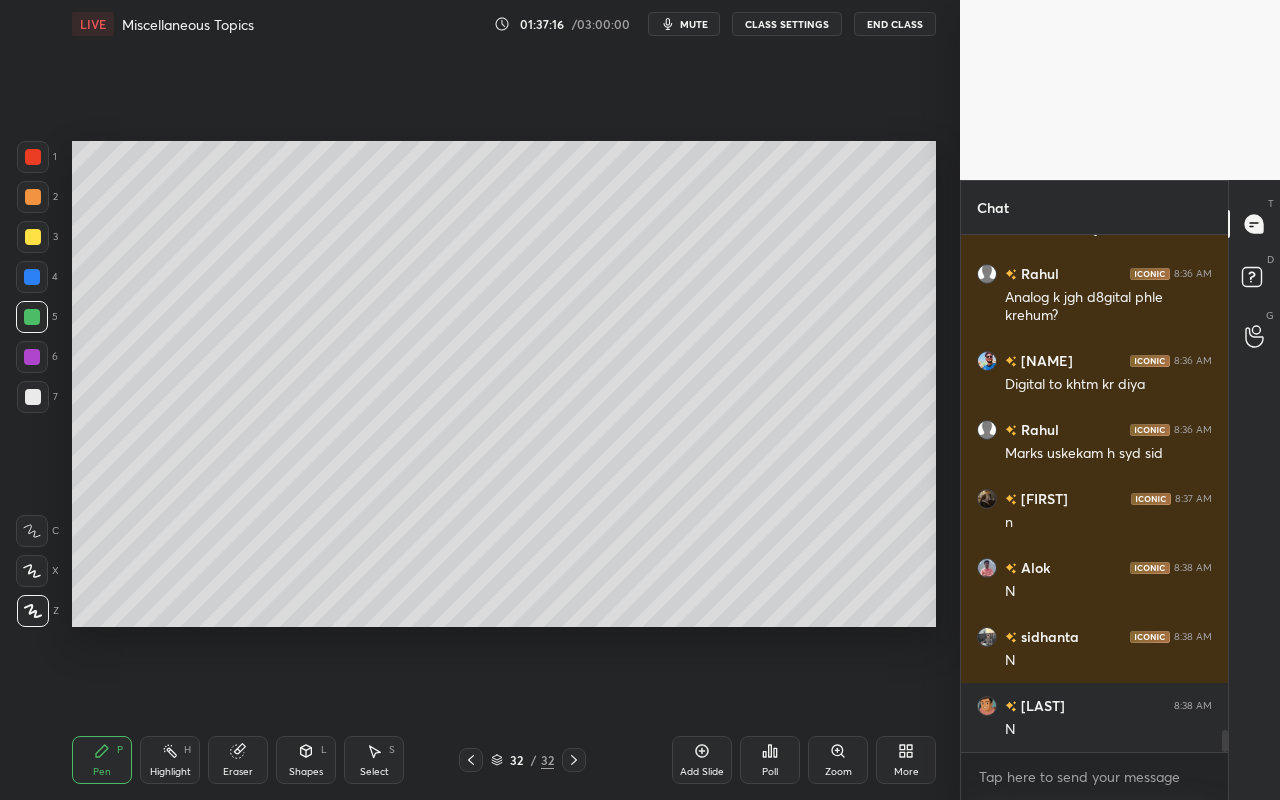 click on "Shapes" at bounding box center (306, 772) 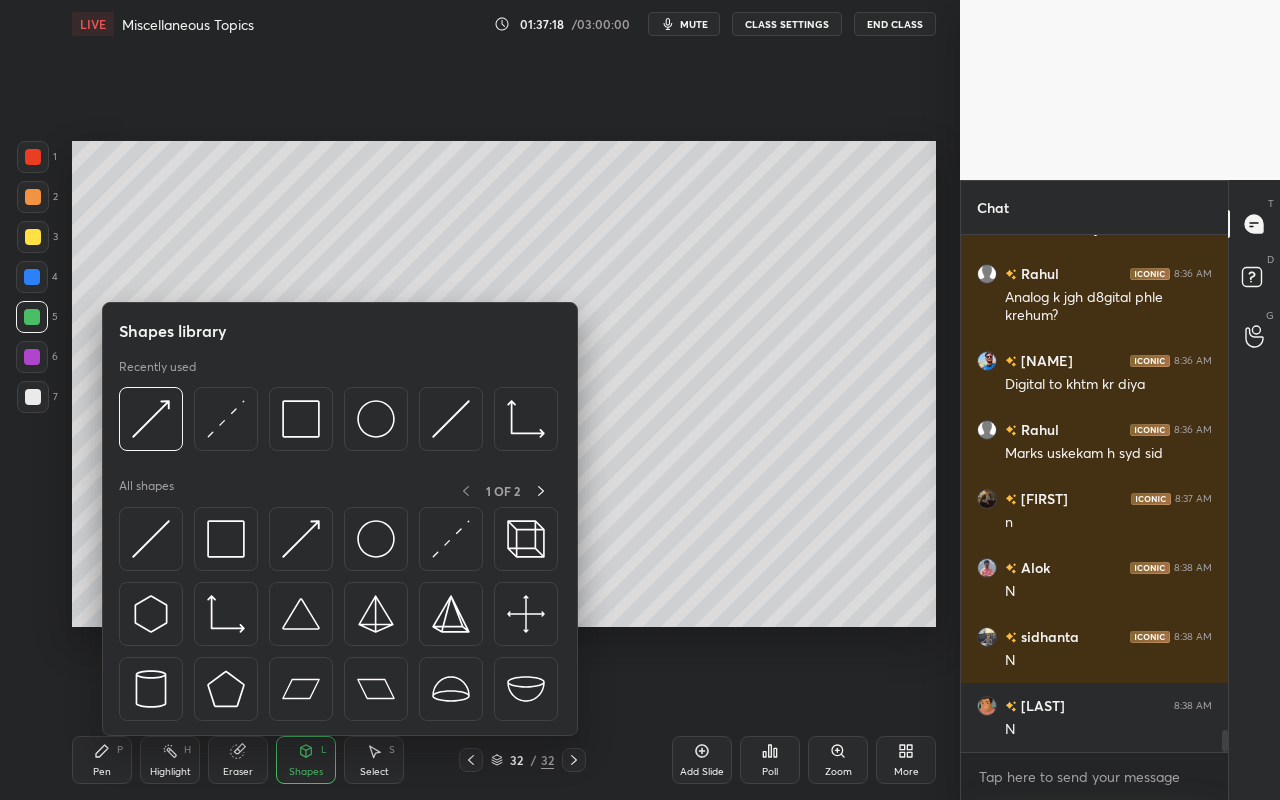click on "Highlight" at bounding box center [170, 772] 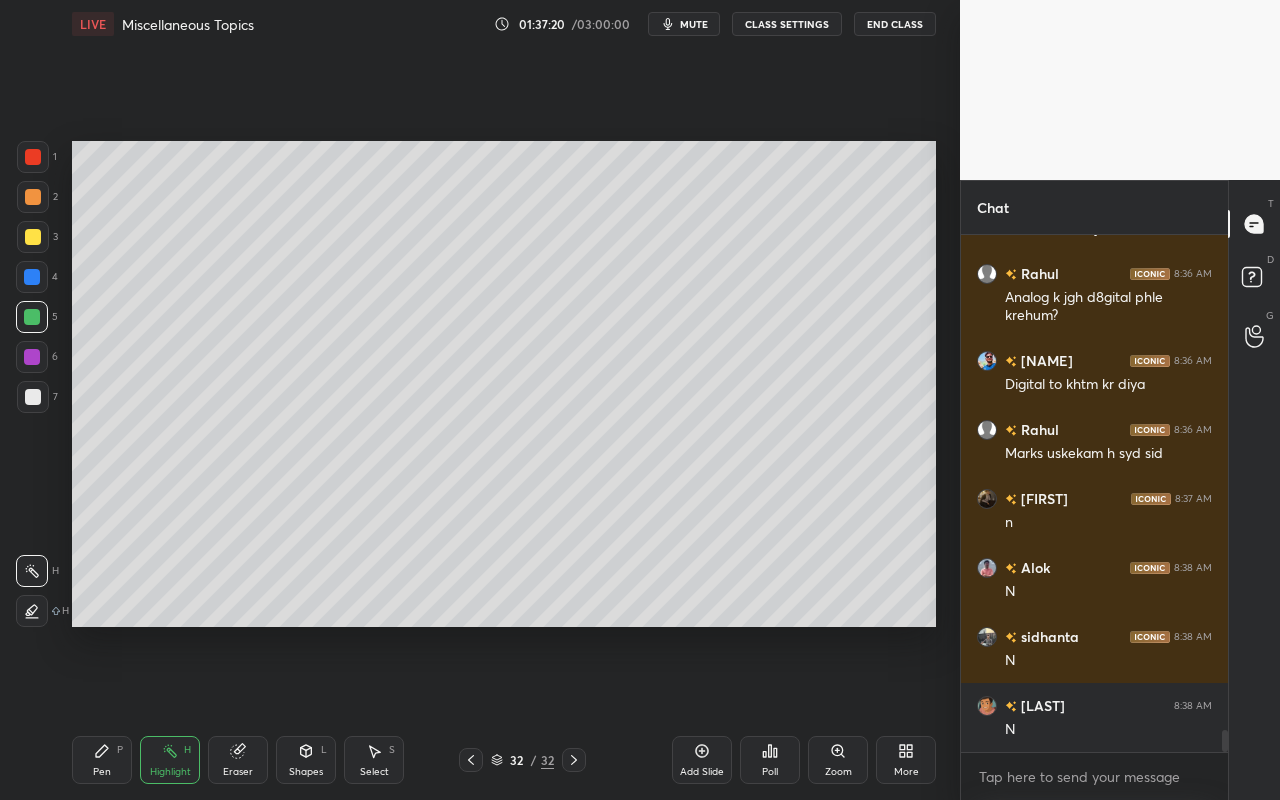 click on "Shapes L" at bounding box center [306, 760] 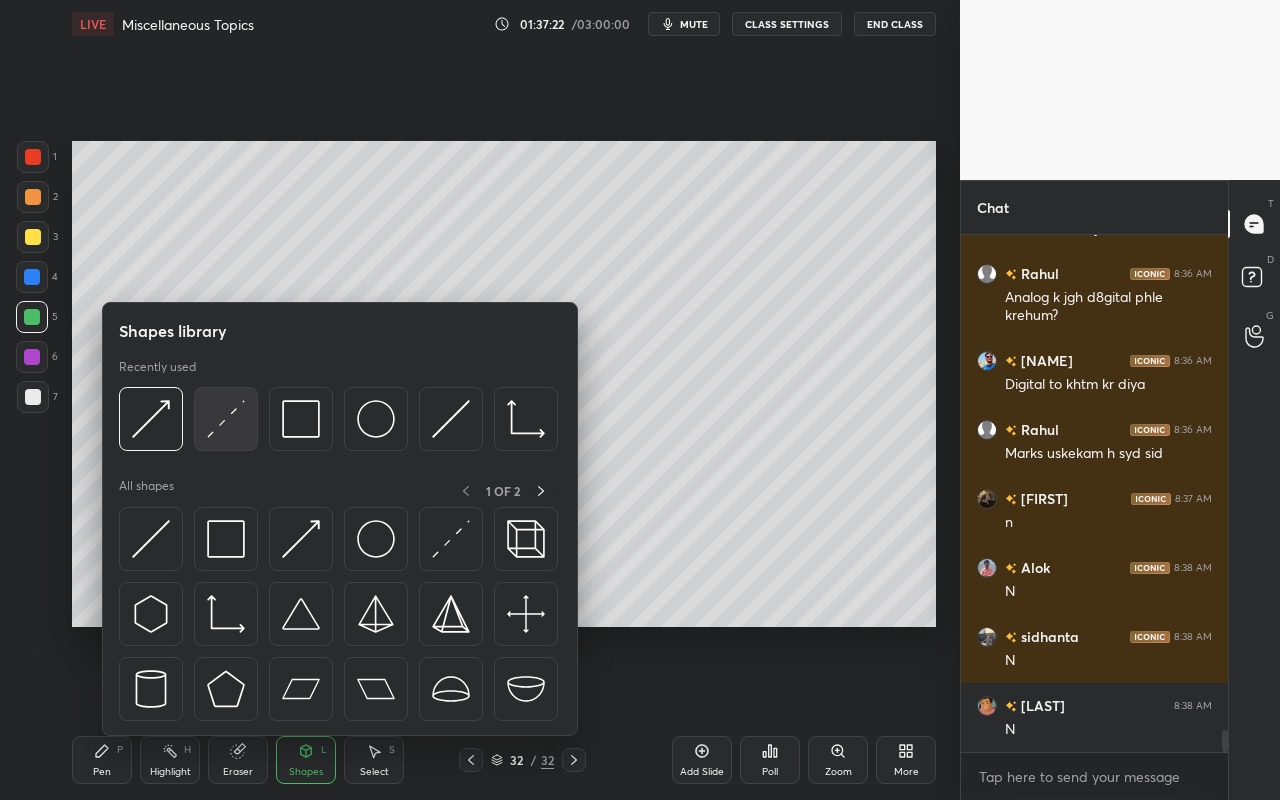 click at bounding box center (226, 419) 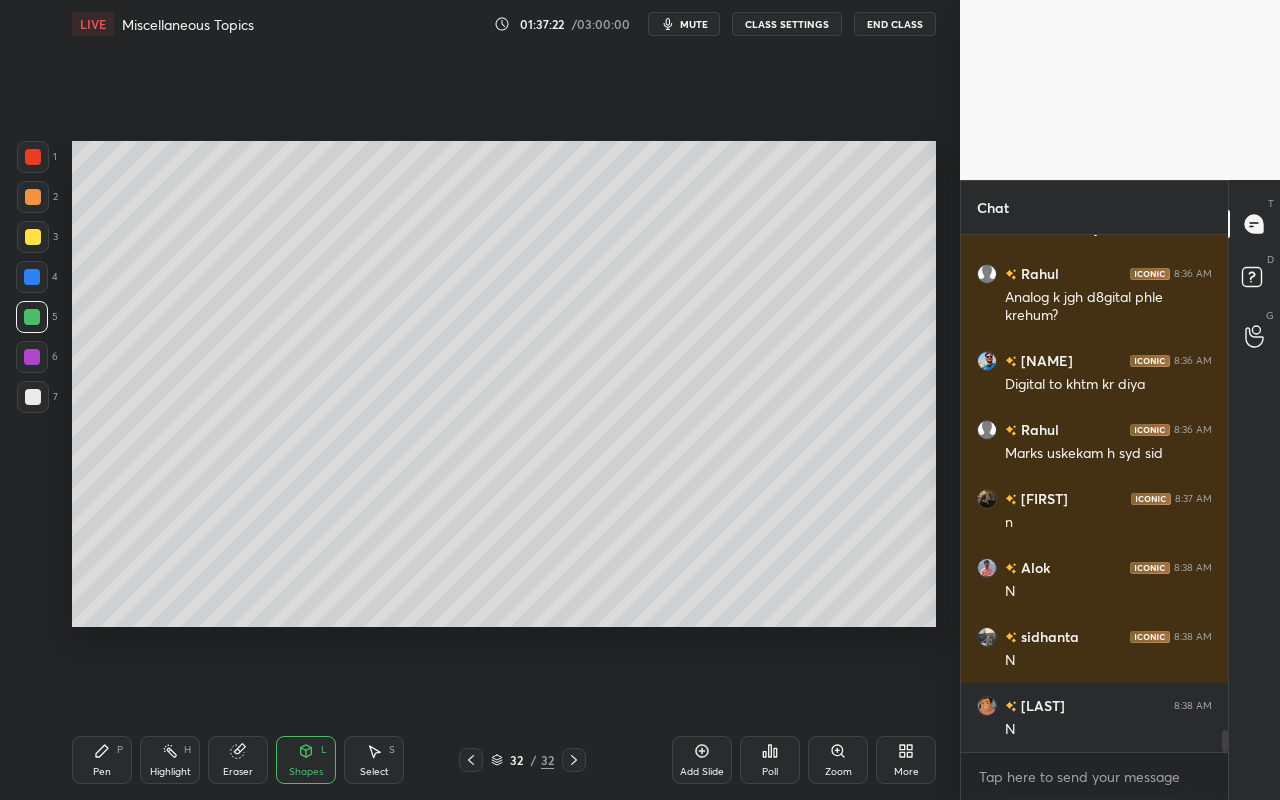 click at bounding box center (33, 397) 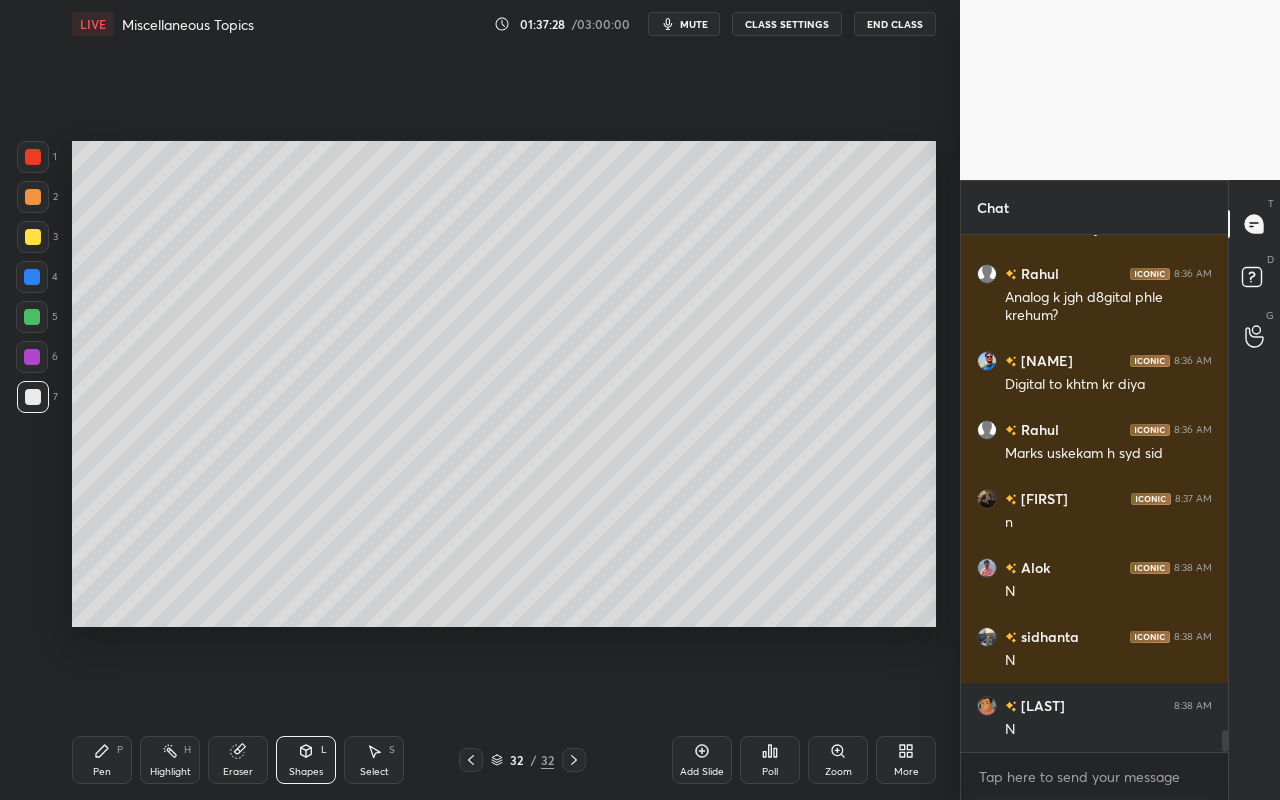 click on "Pen" at bounding box center [102, 772] 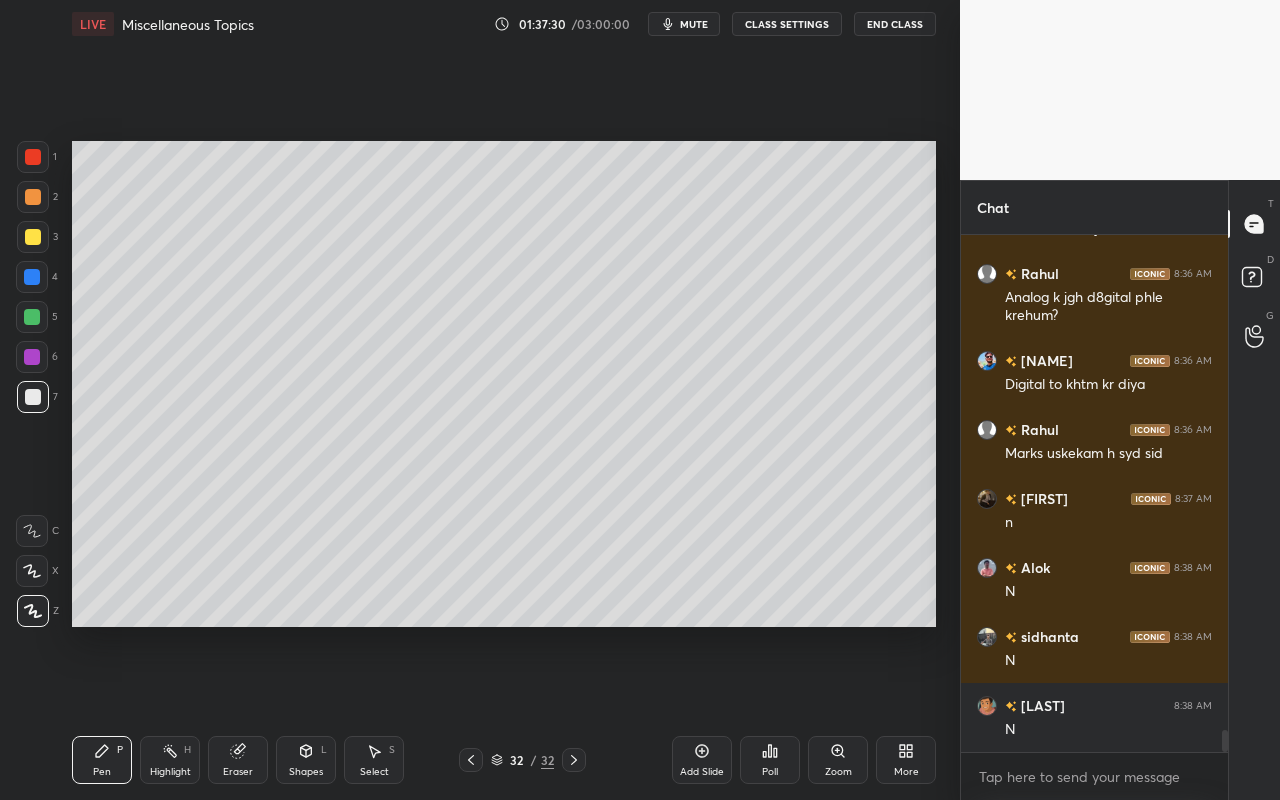 click on "Shapes L" at bounding box center (306, 760) 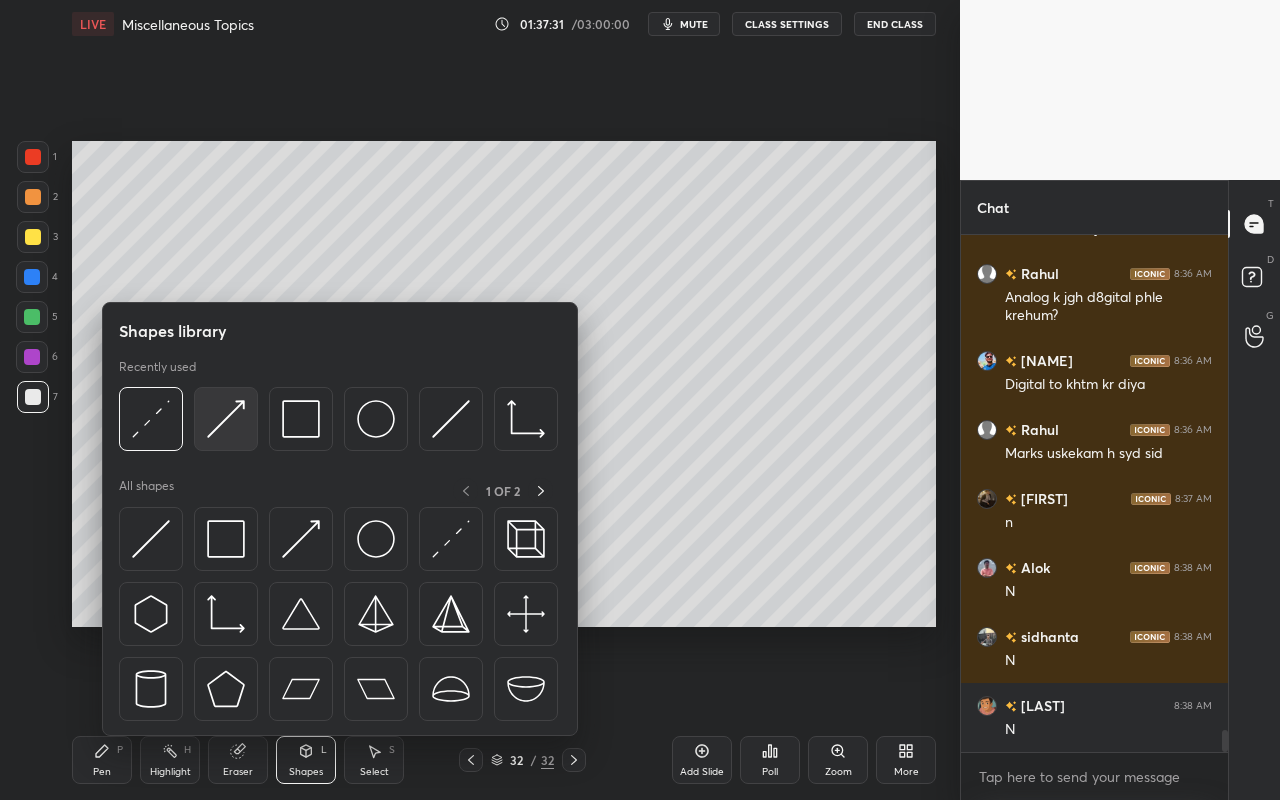 click at bounding box center [226, 419] 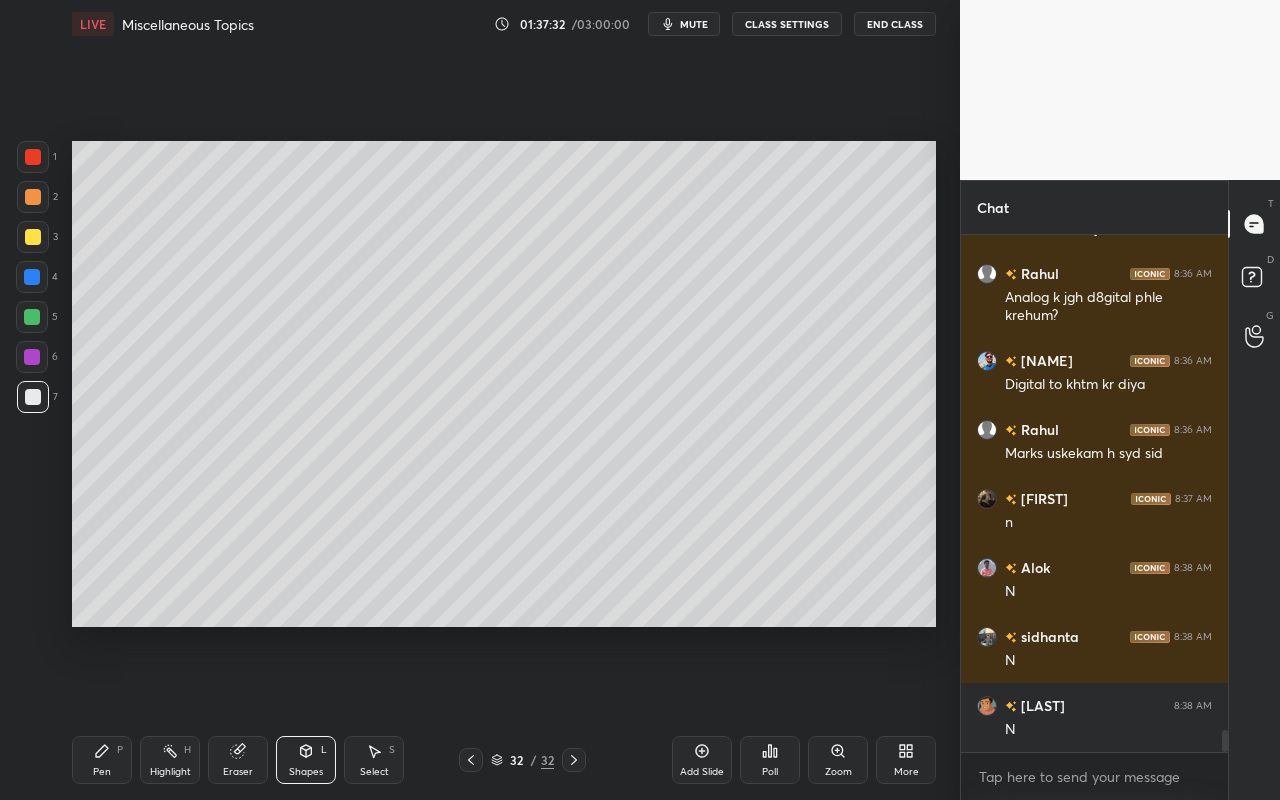click at bounding box center [33, 237] 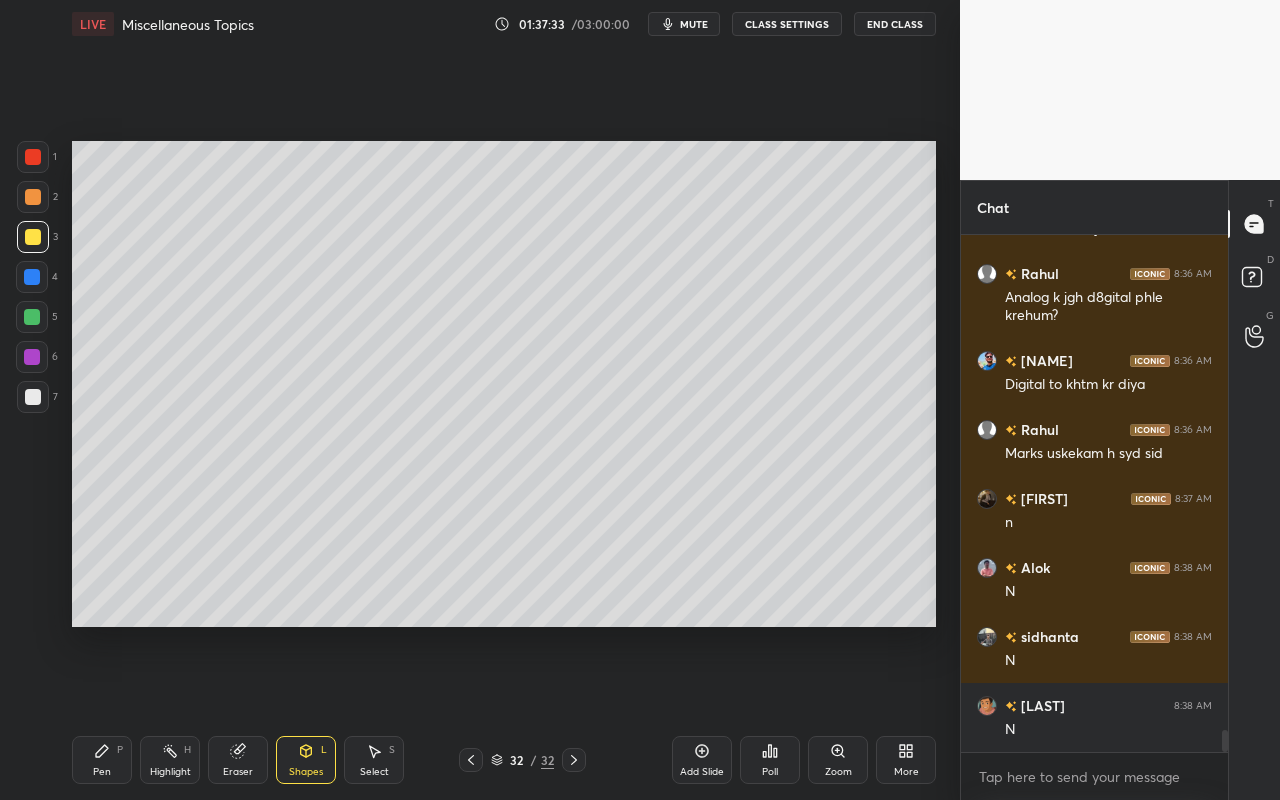 click at bounding box center (33, 157) 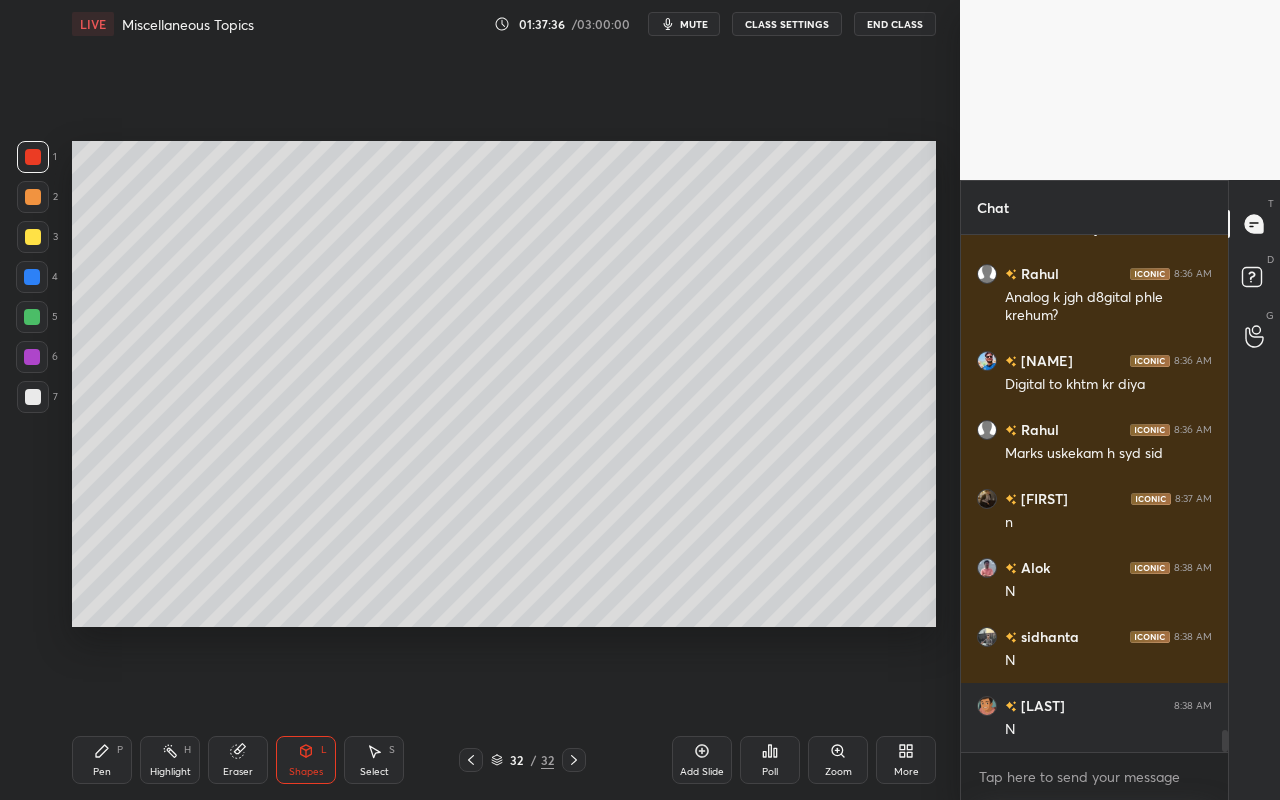 click 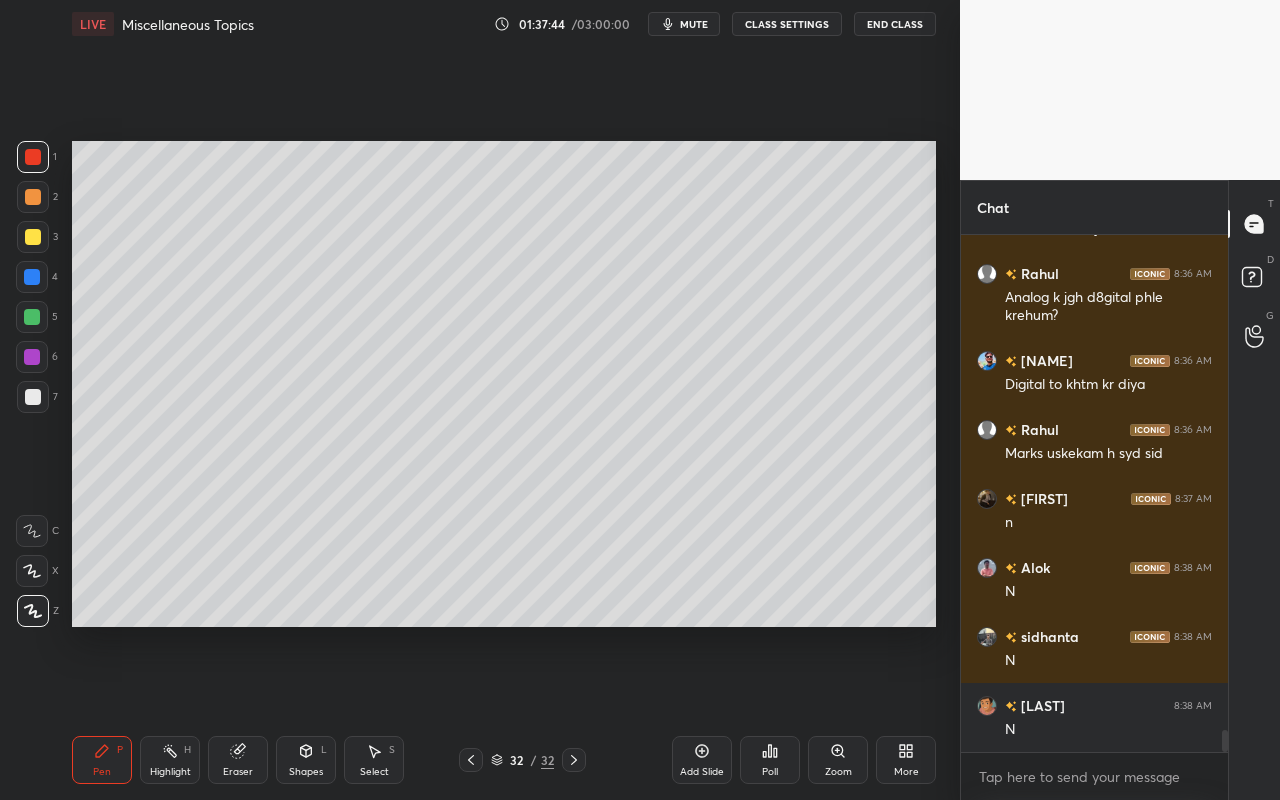 drag, startPoint x: 86, startPoint y: 777, endPoint x: 113, endPoint y: 739, distance: 46.615448 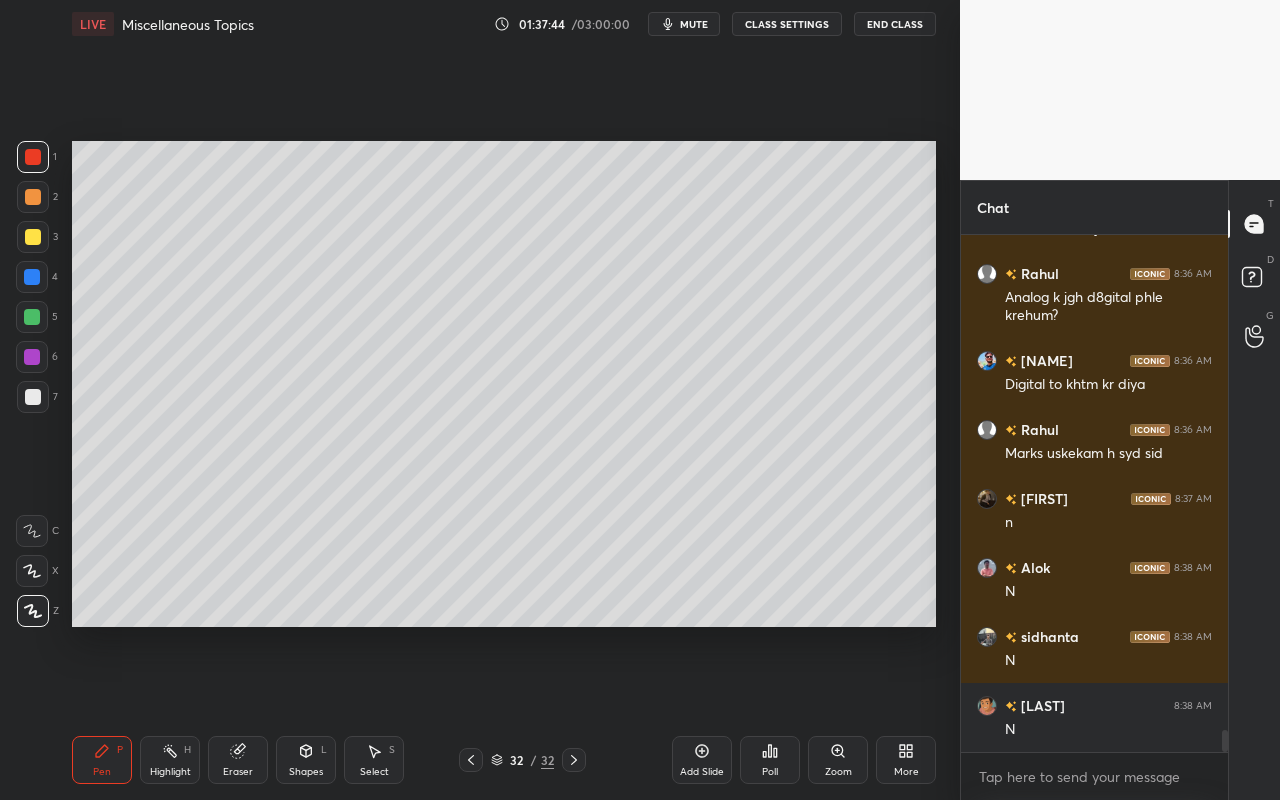click on "Pen P" at bounding box center (102, 760) 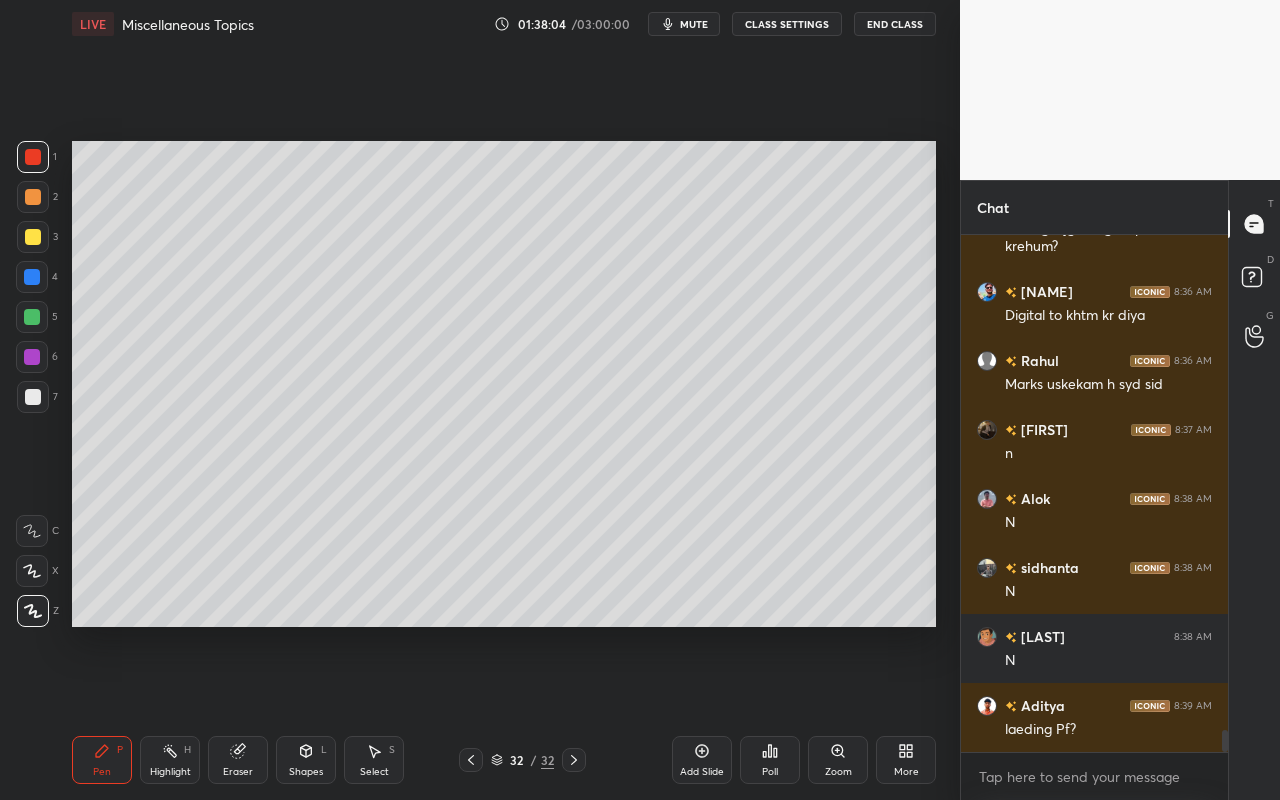 scroll, scrollTop: 11892, scrollLeft: 0, axis: vertical 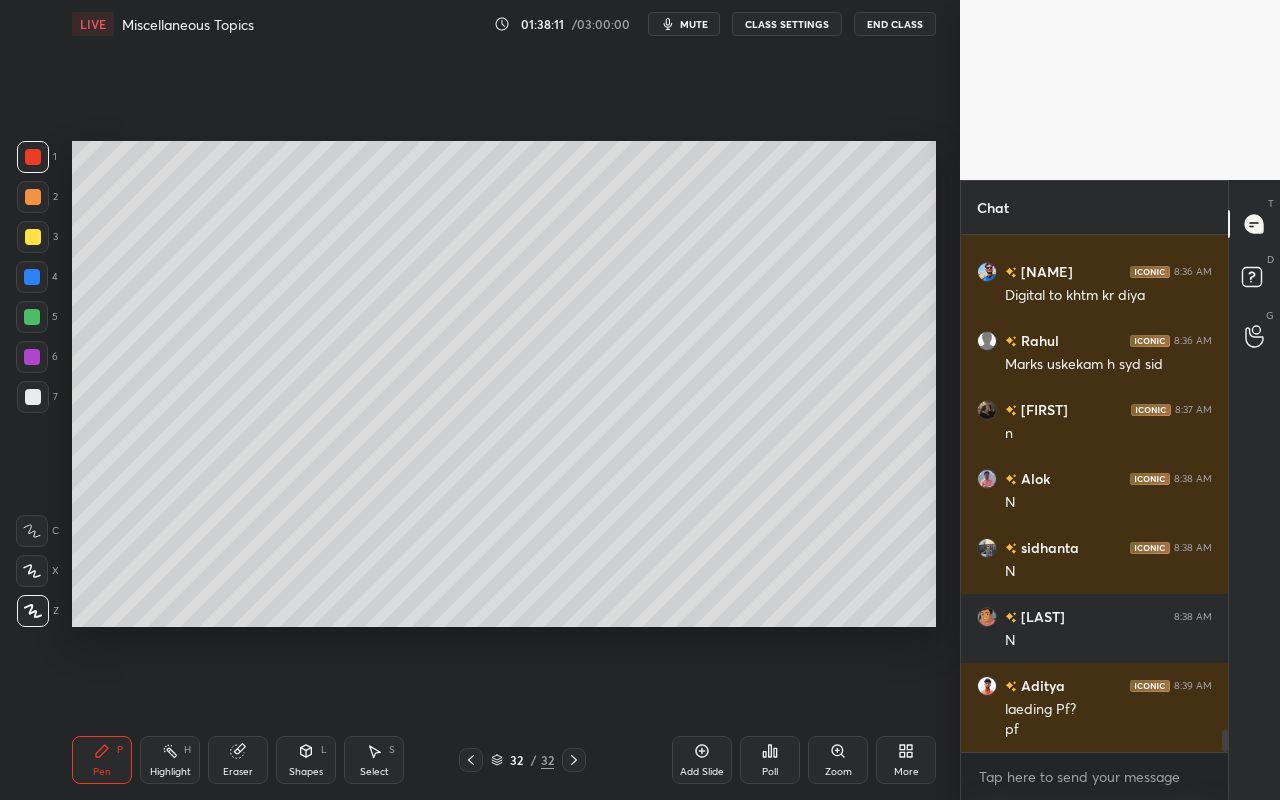 drag, startPoint x: 180, startPoint y: 780, endPoint x: 186, endPoint y: 768, distance: 13.416408 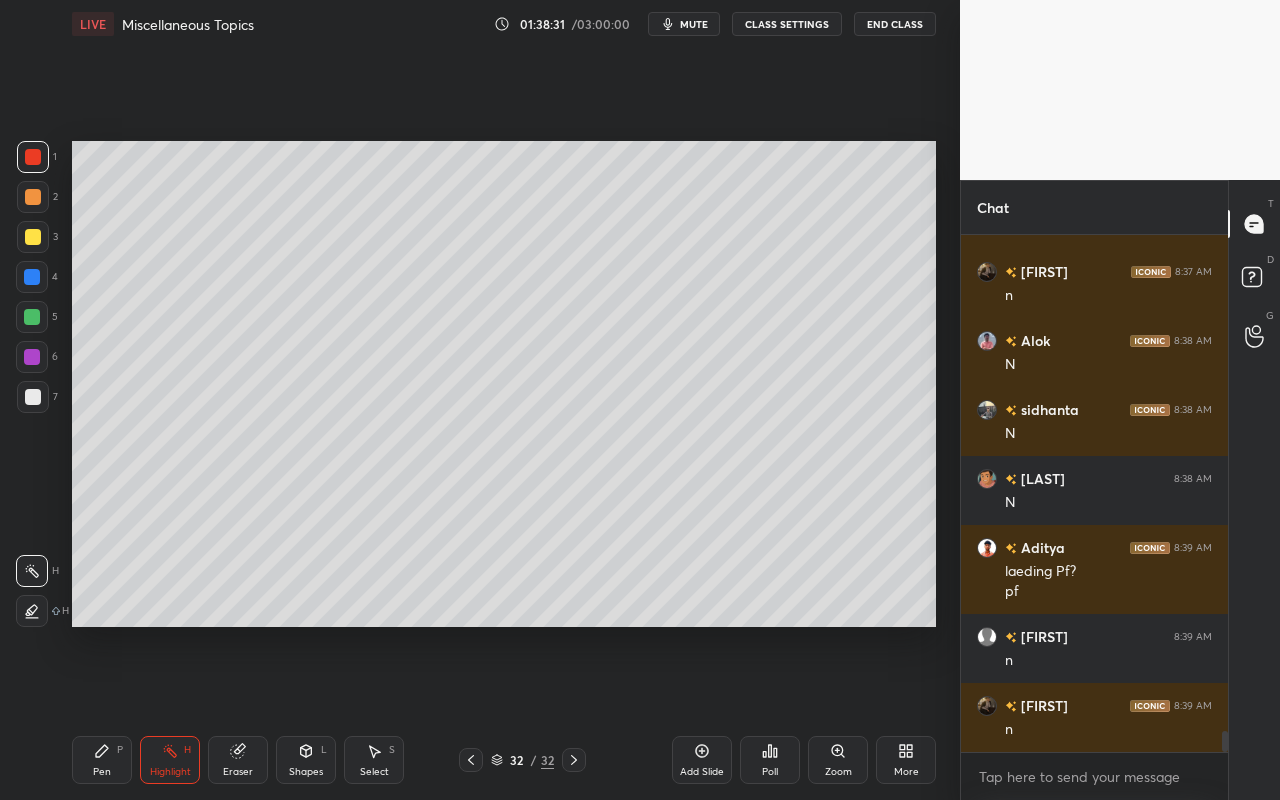 scroll, scrollTop: 12099, scrollLeft: 0, axis: vertical 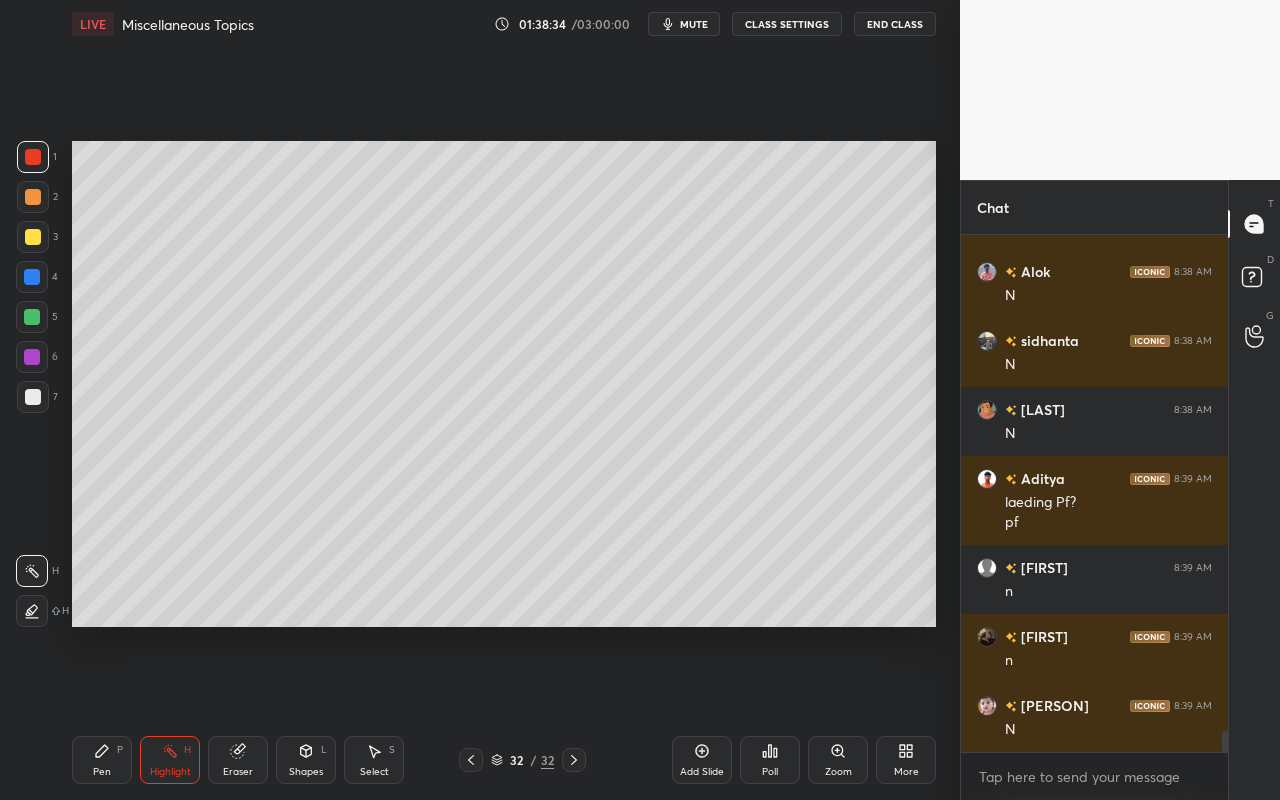 click on "Add Slide" at bounding box center [702, 772] 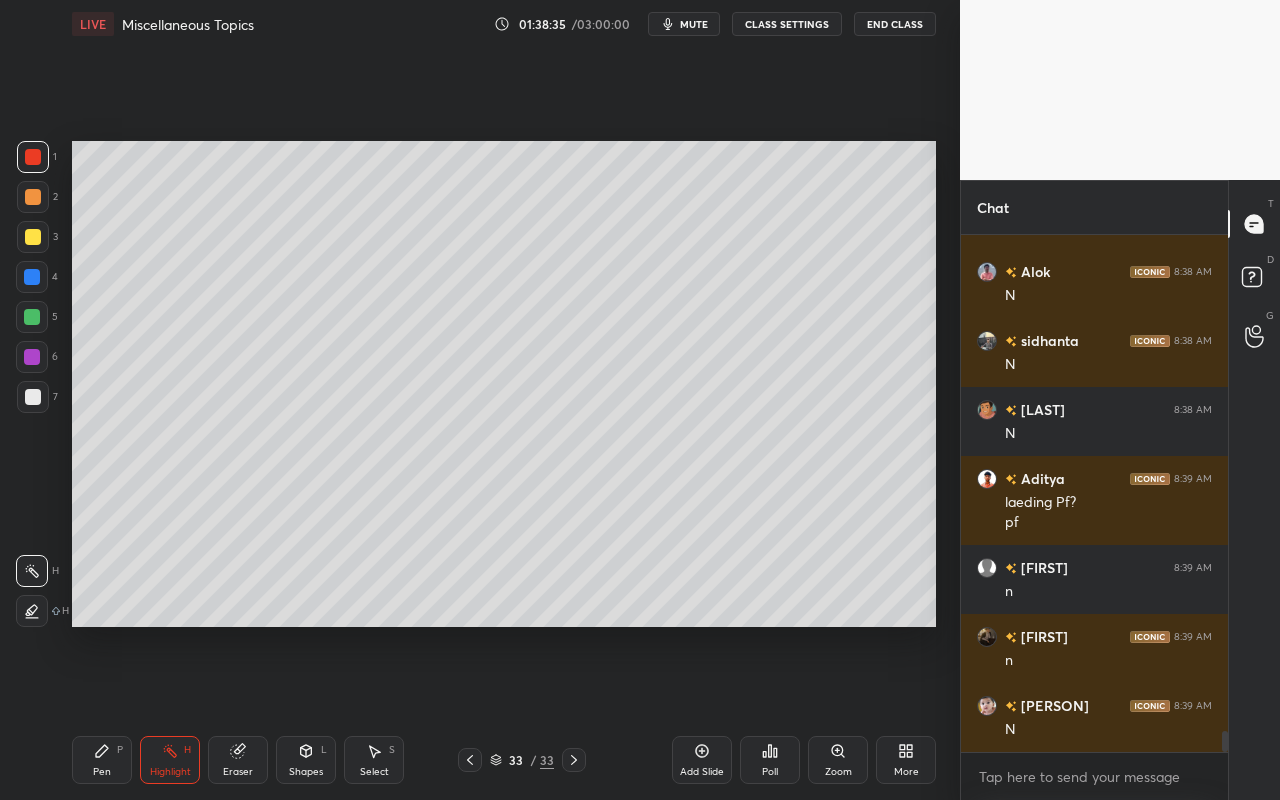 click on "Shapes L" at bounding box center (306, 760) 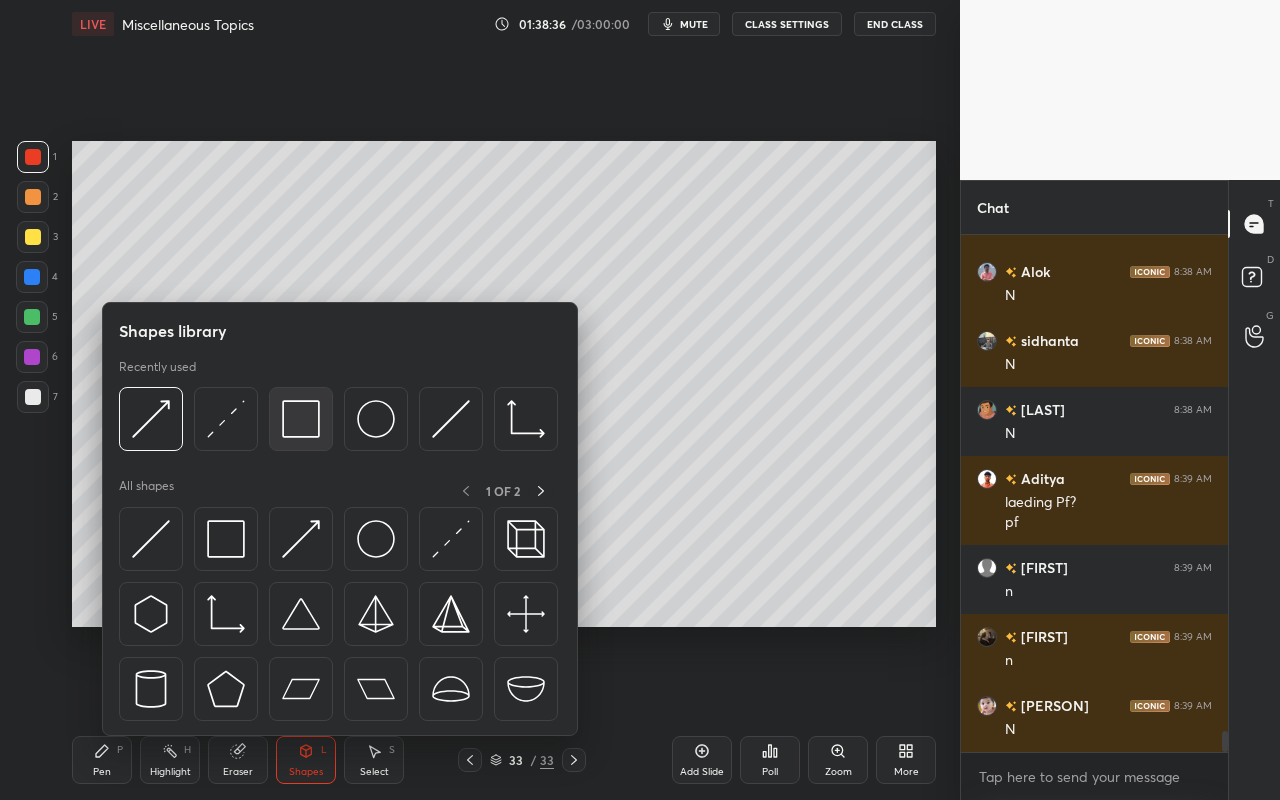 click at bounding box center [301, 419] 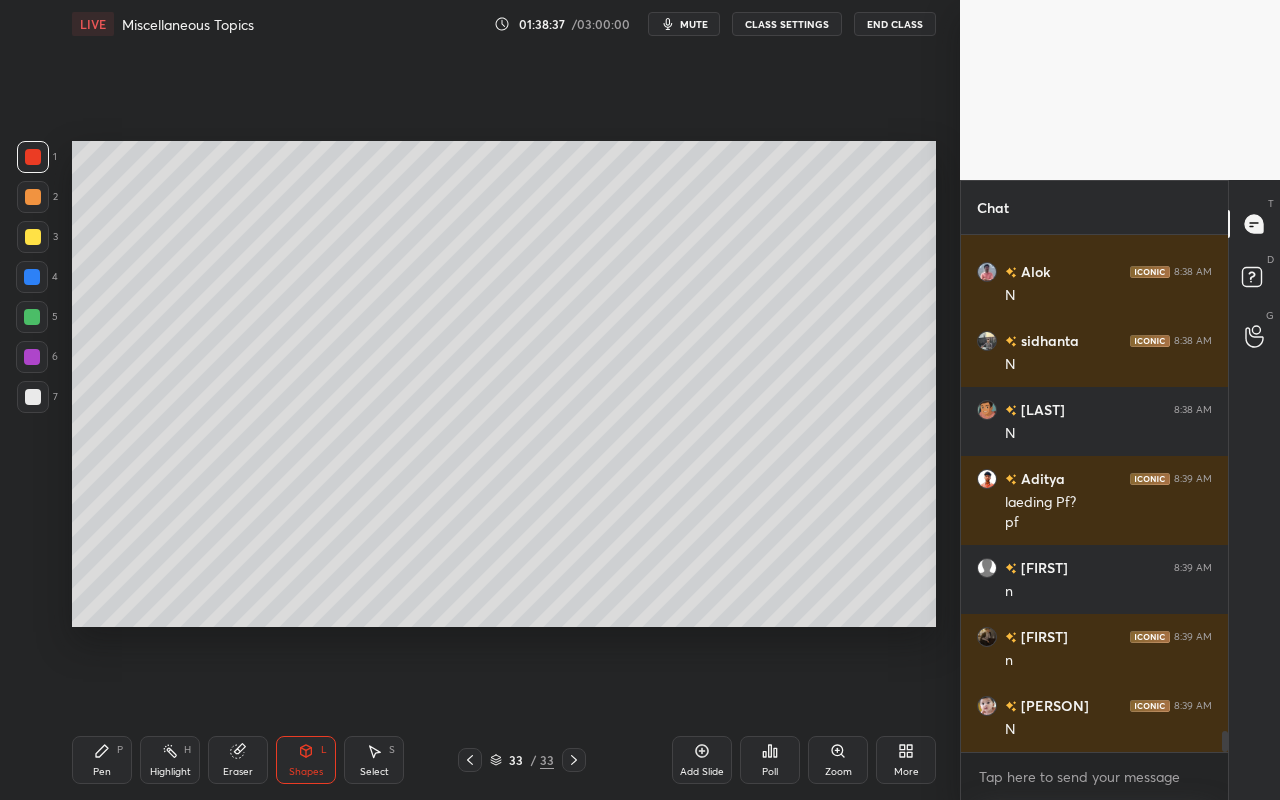 drag, startPoint x: 27, startPoint y: 285, endPoint x: 35, endPoint y: 275, distance: 12.806249 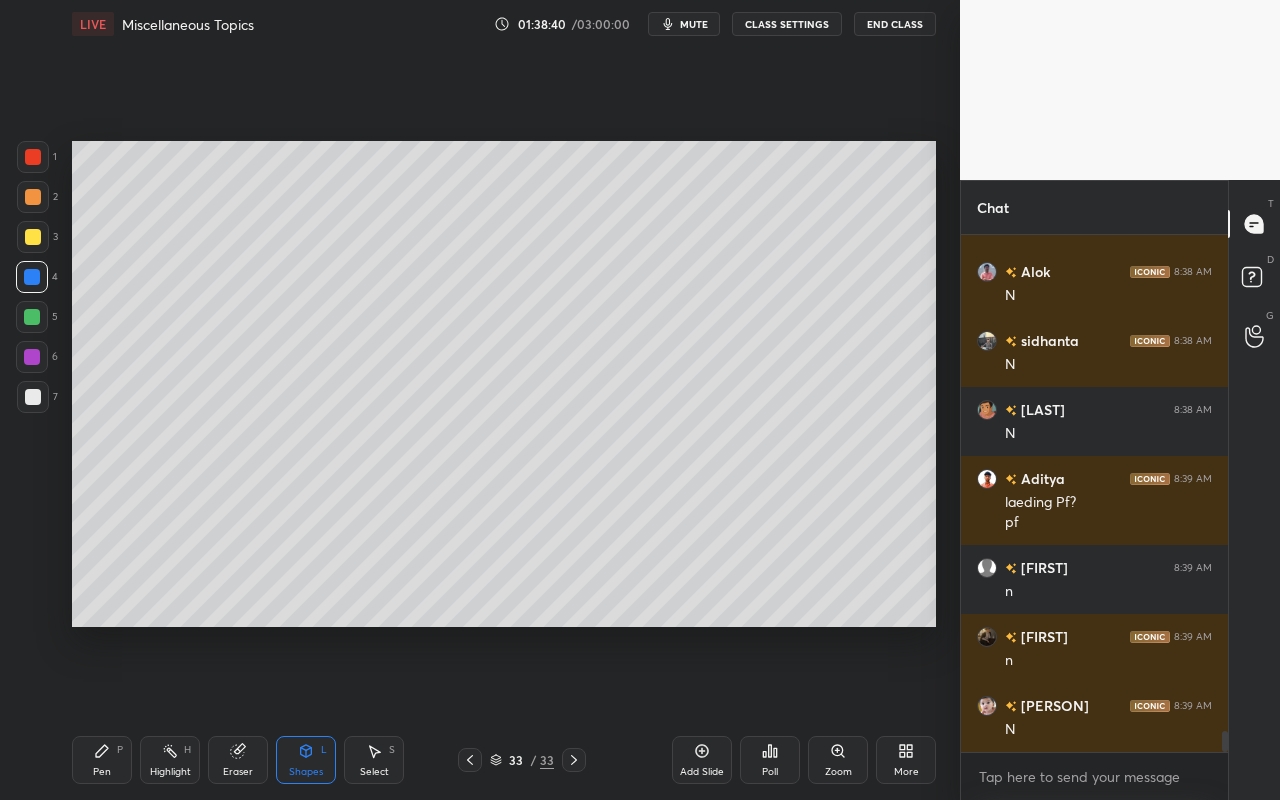 drag, startPoint x: 103, startPoint y: 767, endPoint x: 134, endPoint y: 663, distance: 108.52189 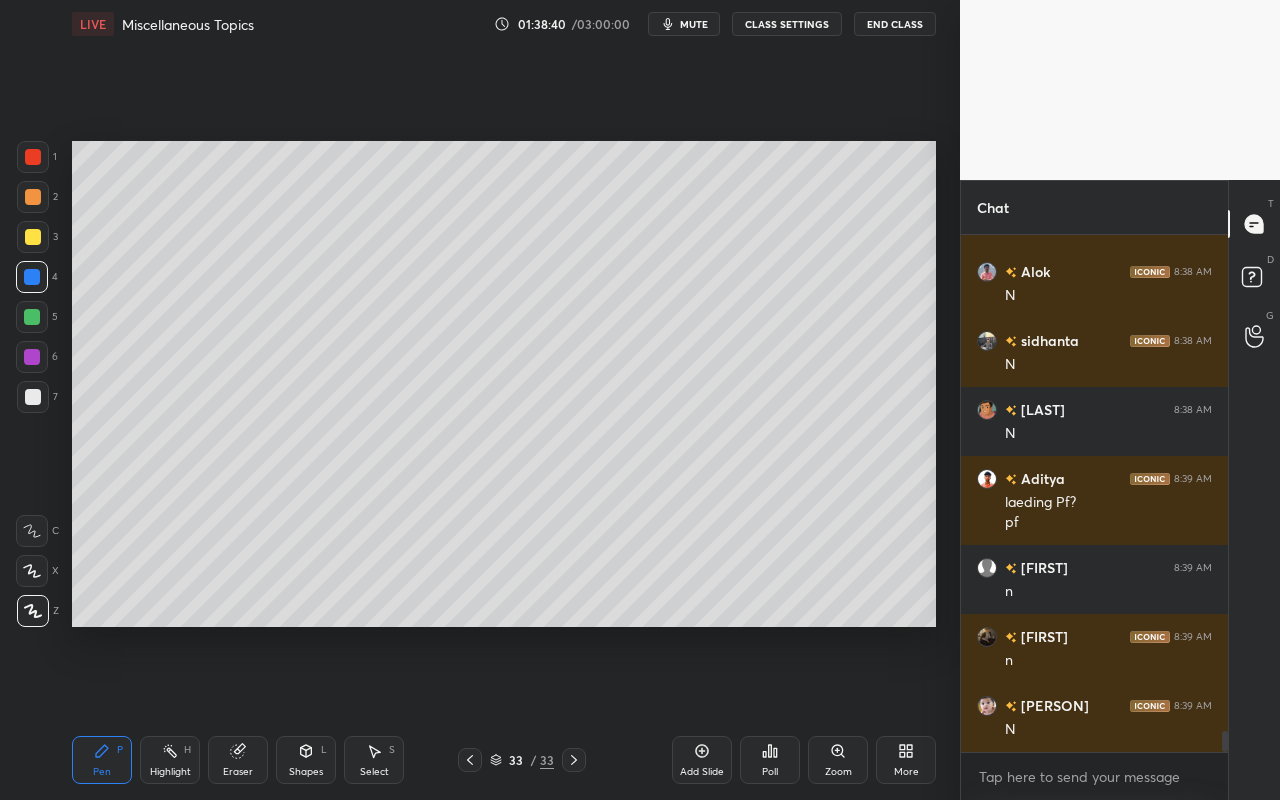click at bounding box center (33, 237) 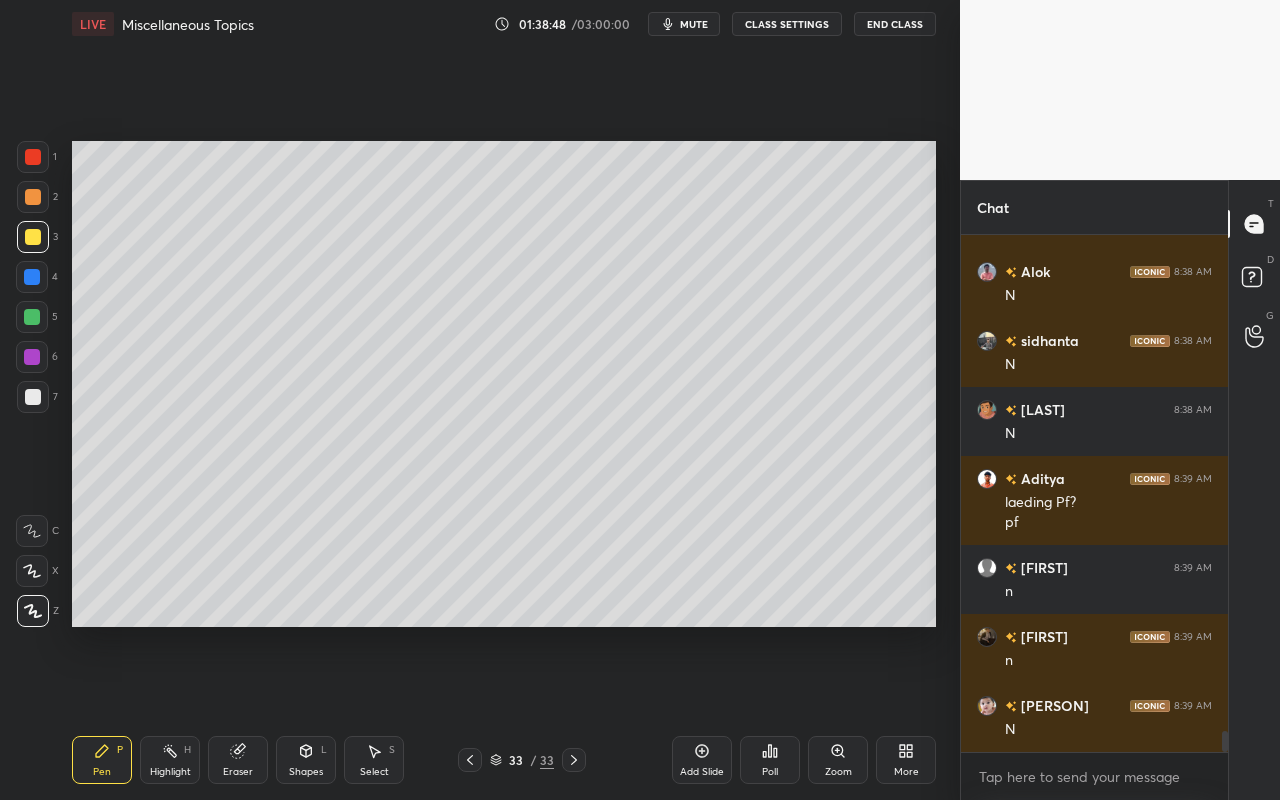 drag, startPoint x: 317, startPoint y: 762, endPoint x: 327, endPoint y: 737, distance: 26.925823 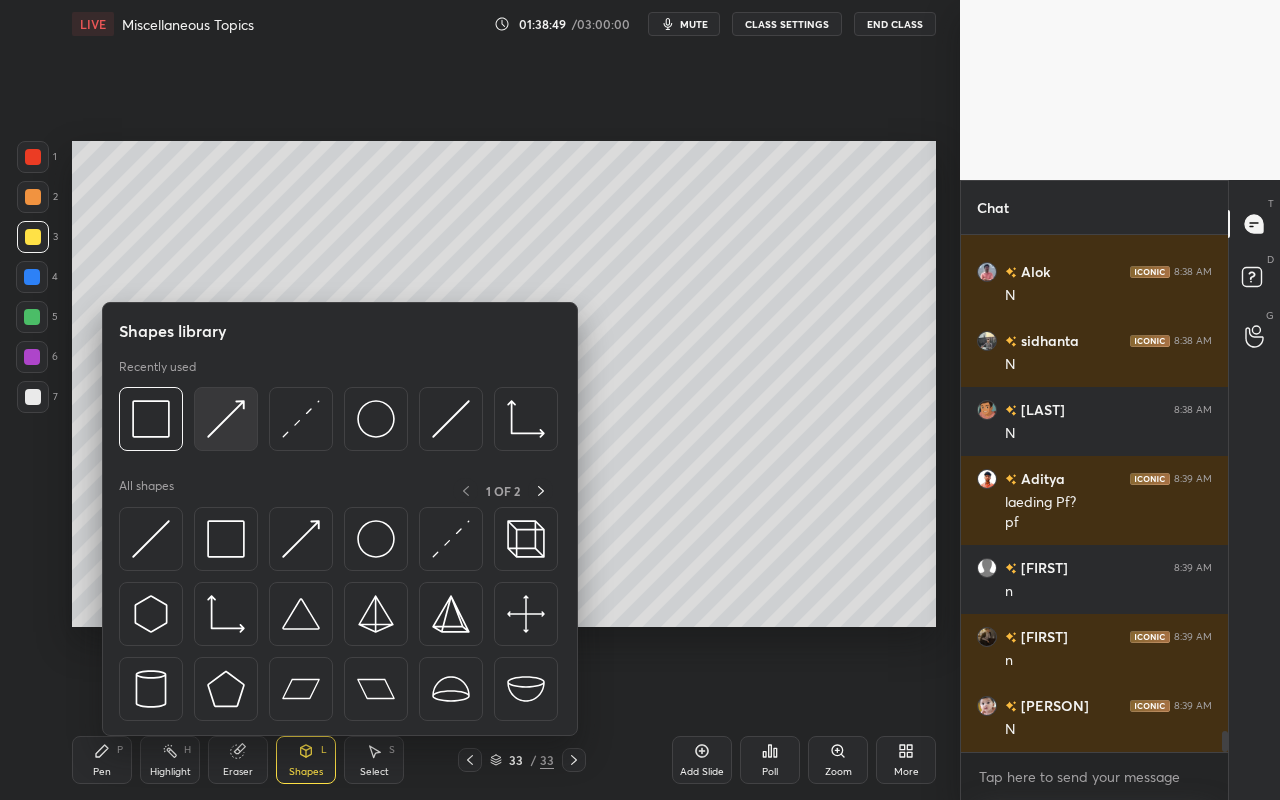 click at bounding box center (226, 419) 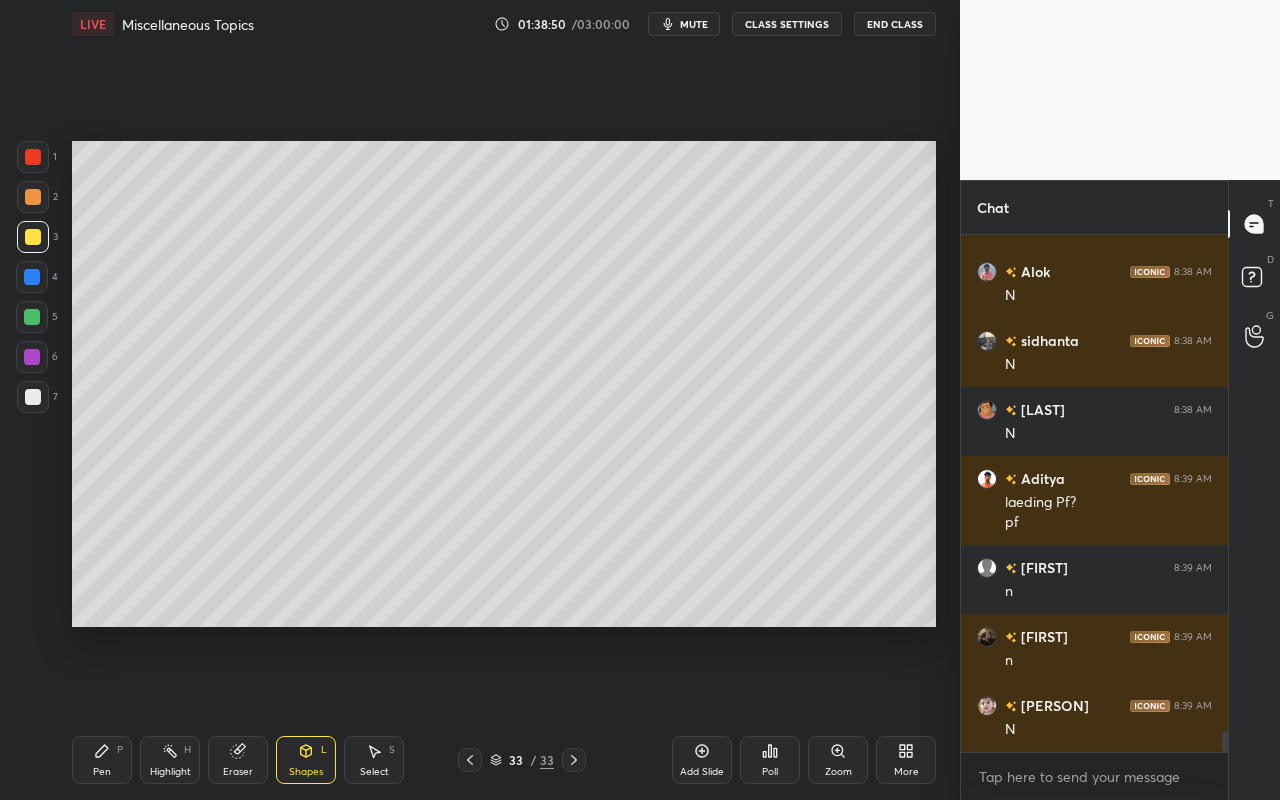click at bounding box center [32, 357] 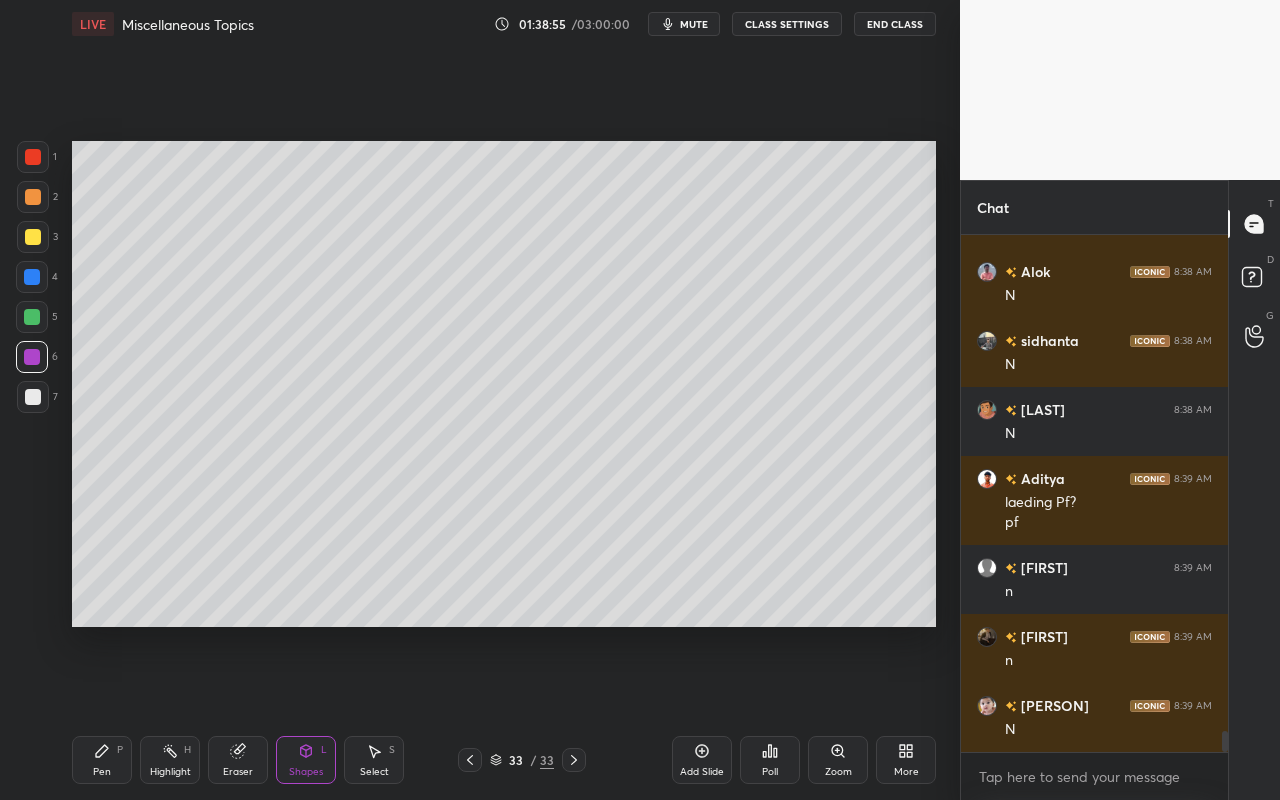 click on "Pen" at bounding box center (102, 772) 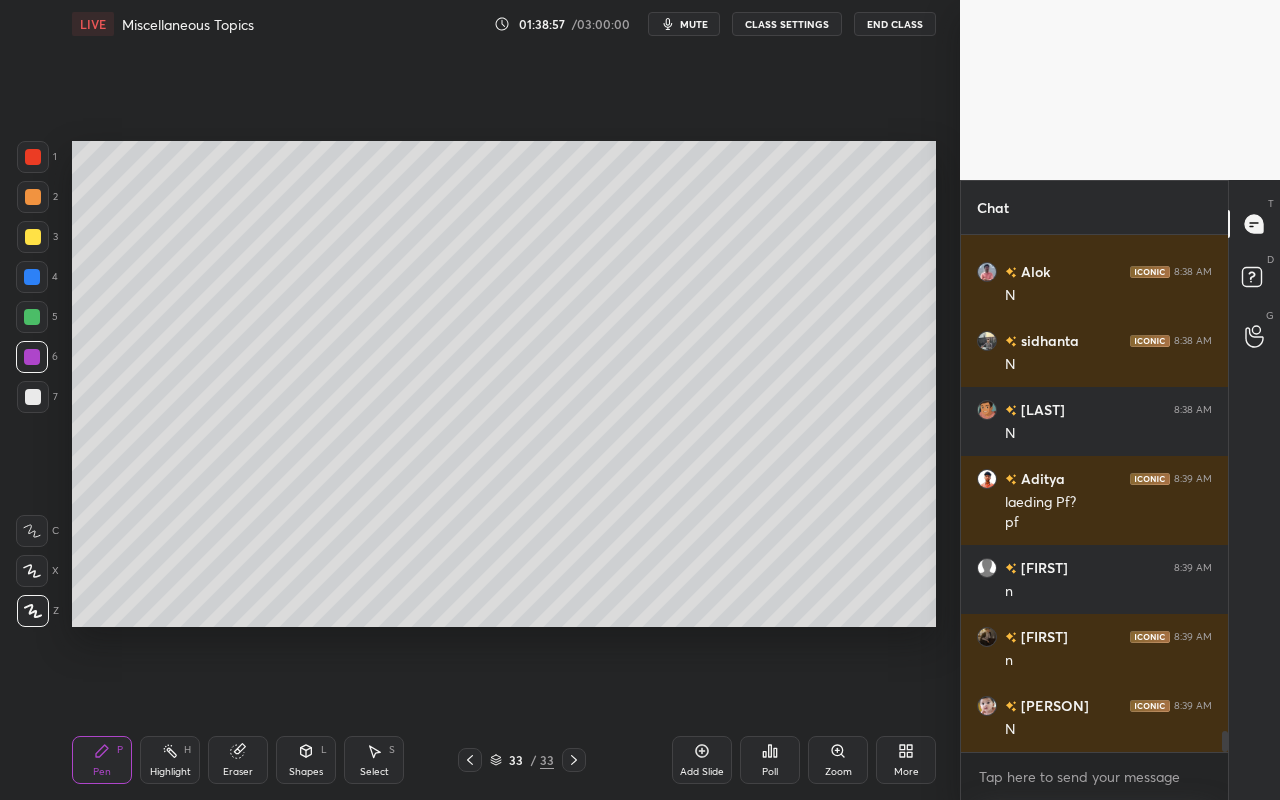 drag, startPoint x: 320, startPoint y: 768, endPoint x: 328, endPoint y: 736, distance: 32.984844 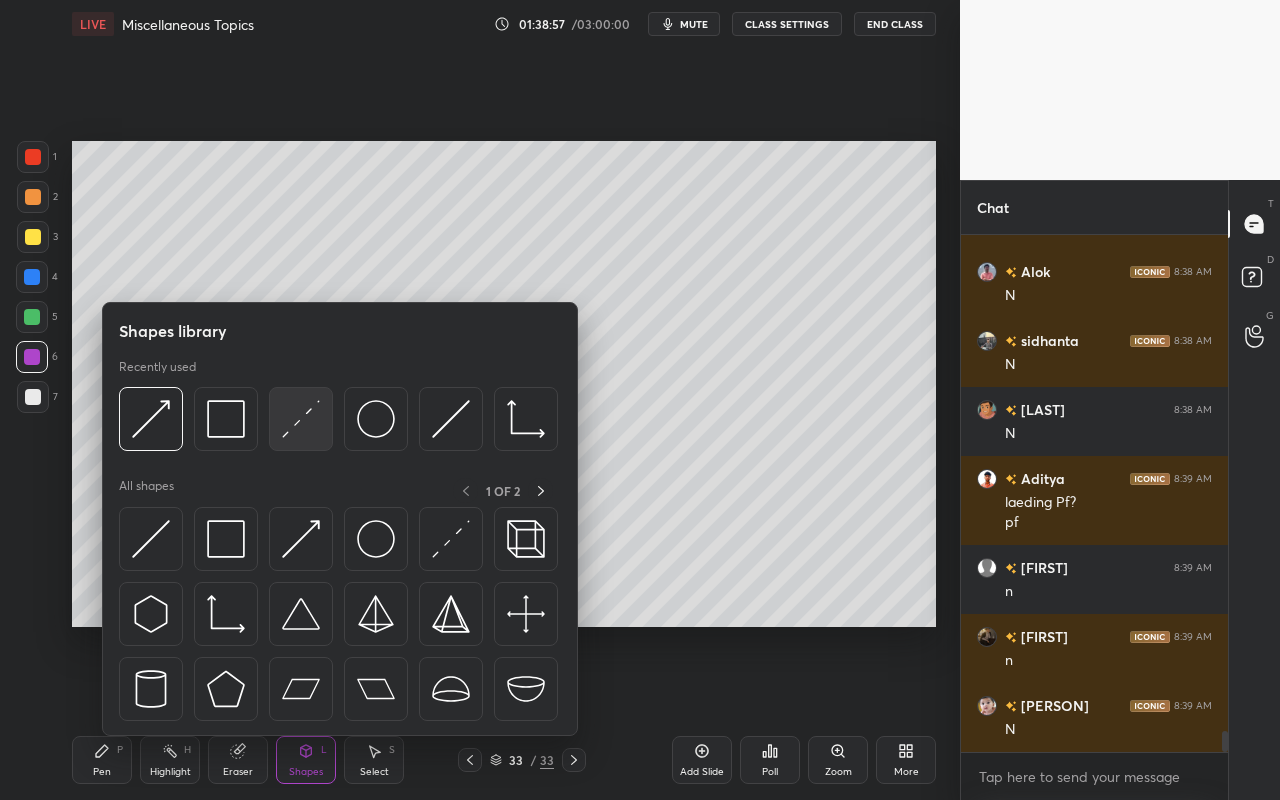 click at bounding box center [301, 419] 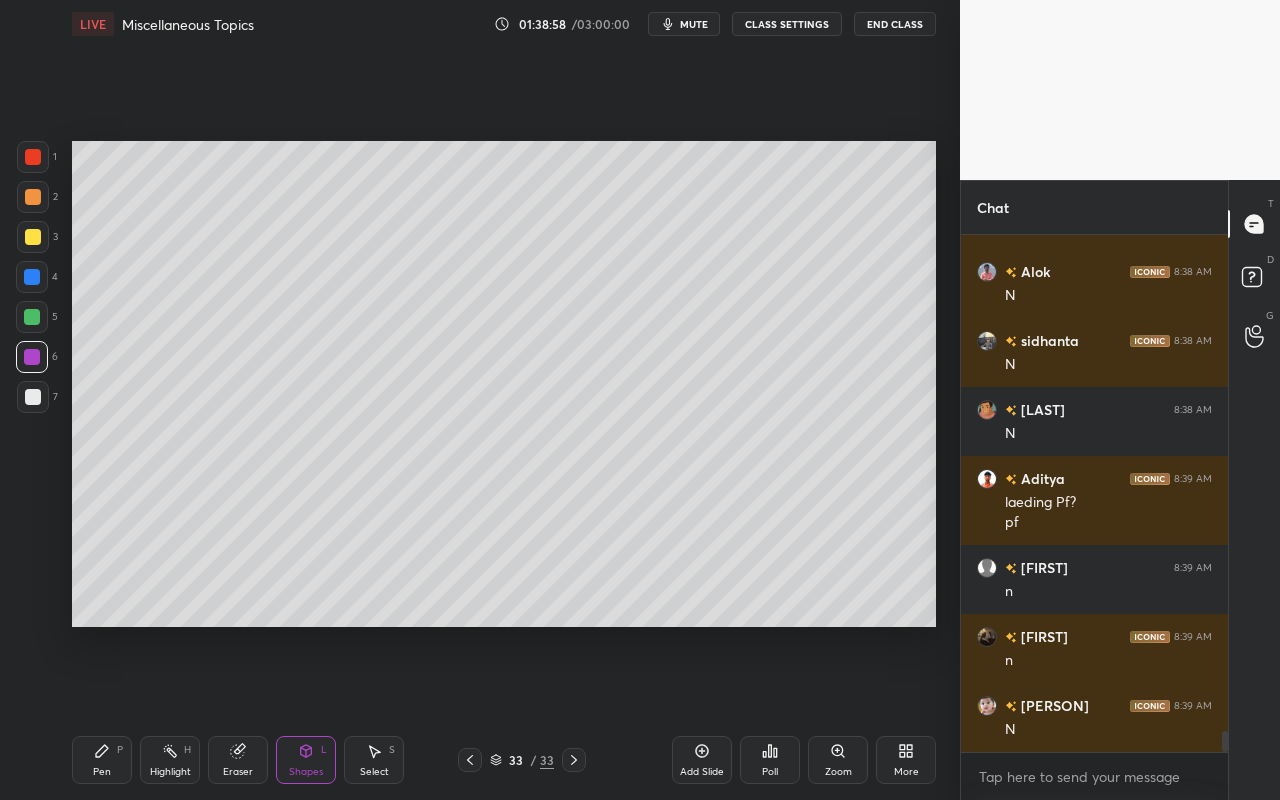 click at bounding box center (33, 397) 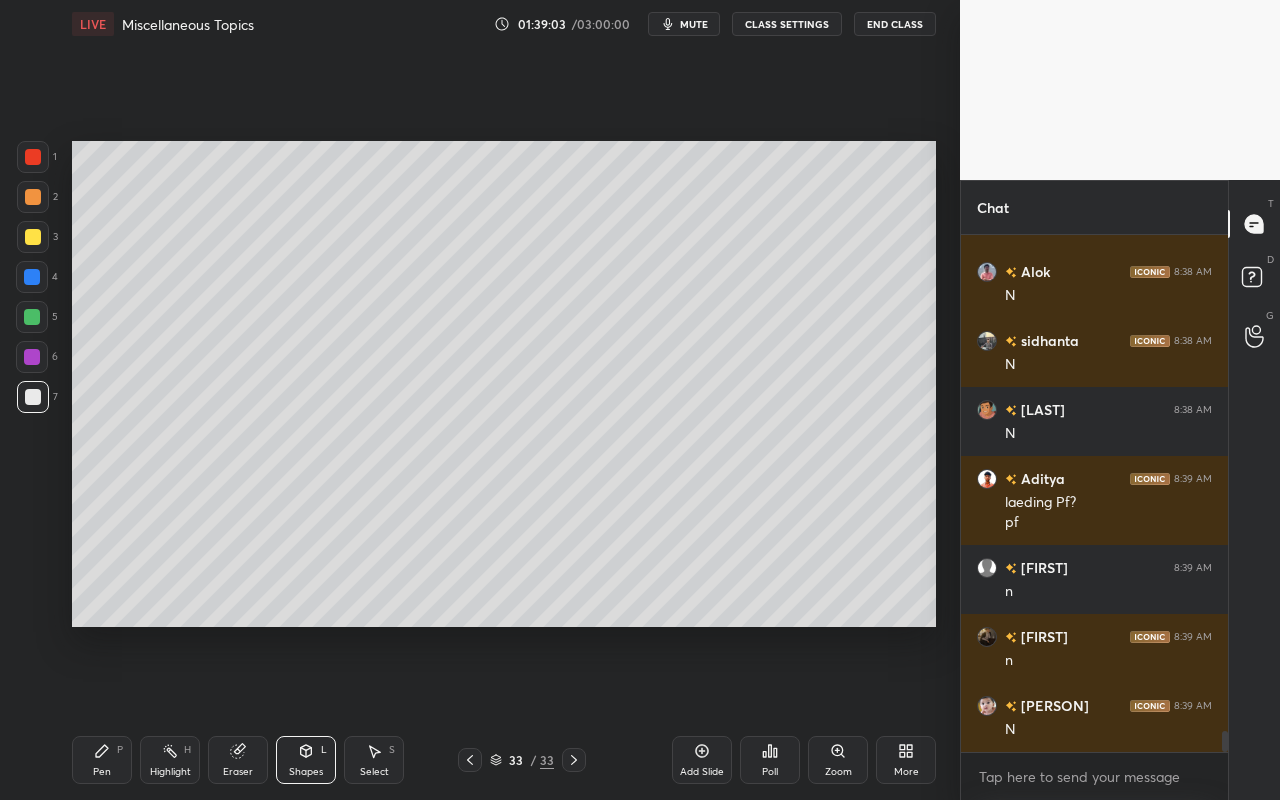 click on "Select S" at bounding box center (374, 760) 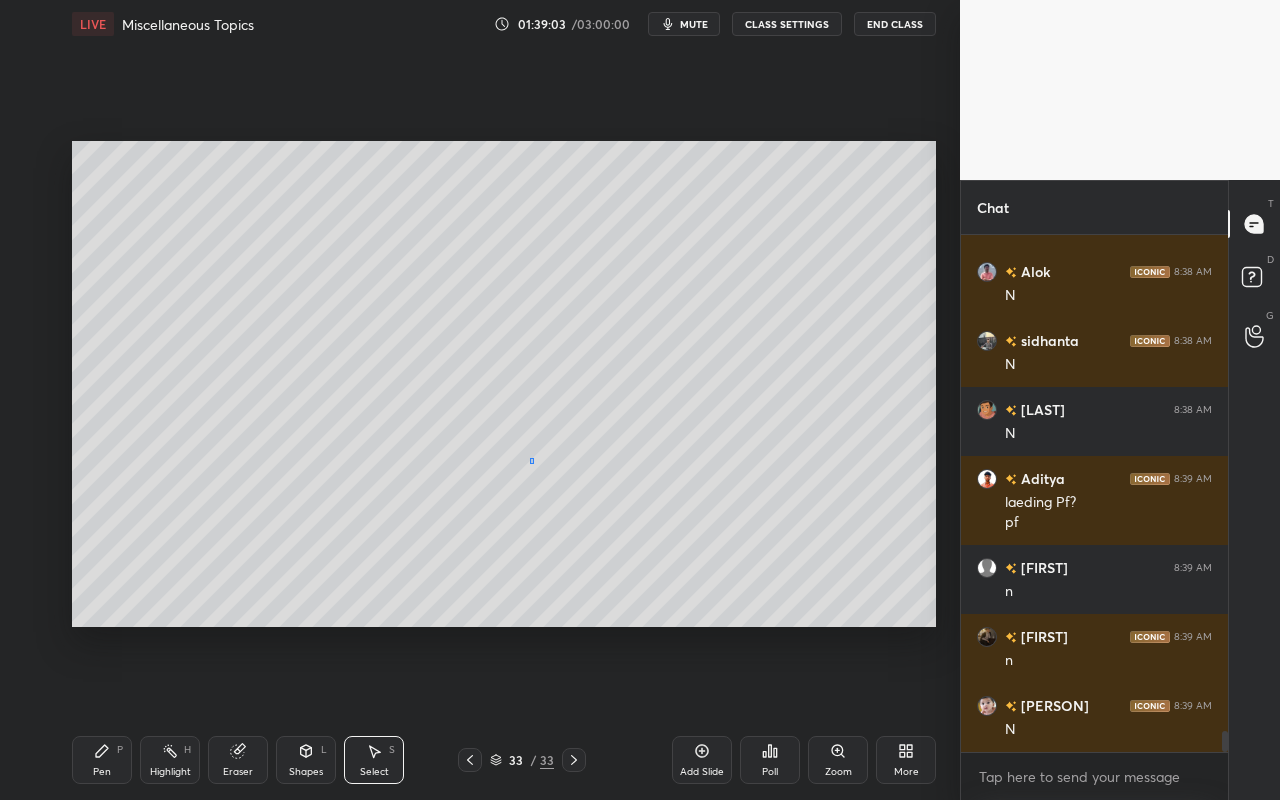 drag, startPoint x: 533, startPoint y: 464, endPoint x: 585, endPoint y: 497, distance: 61.587337 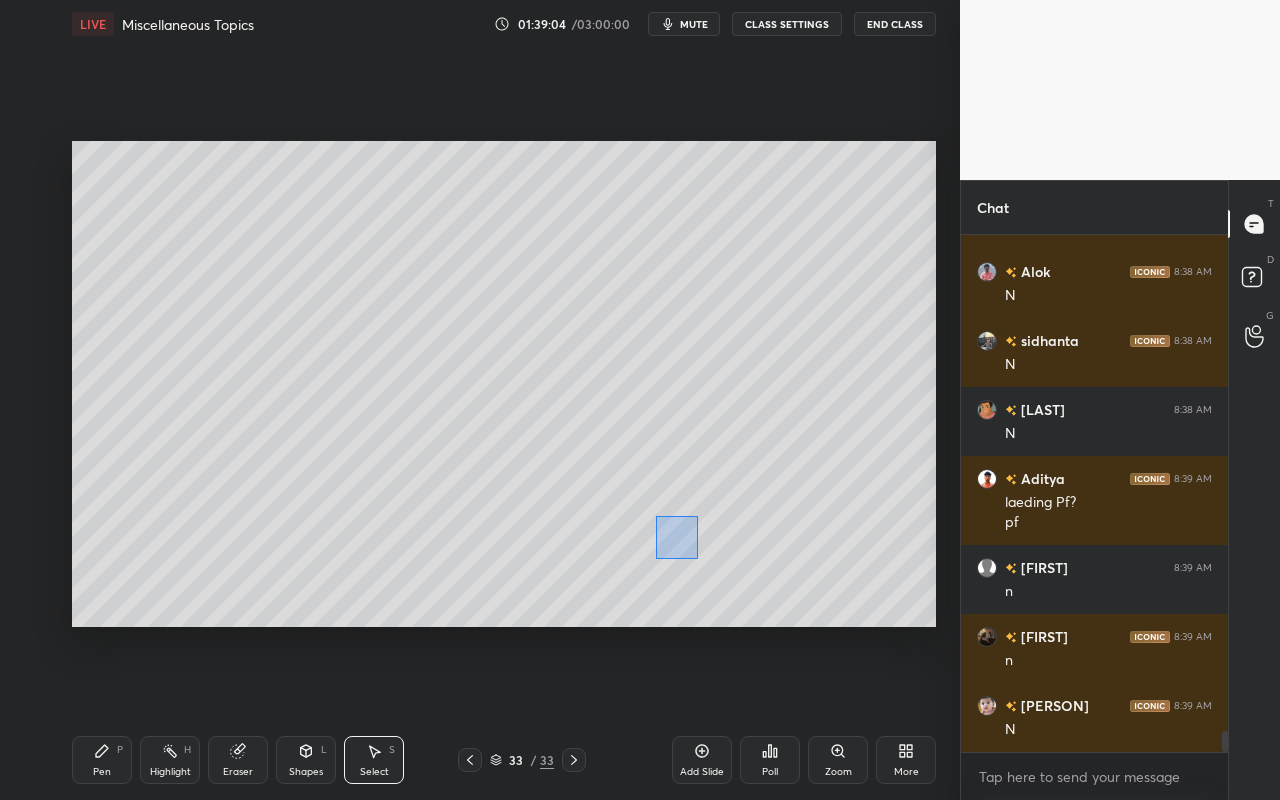 drag, startPoint x: 658, startPoint y: 522, endPoint x: 720, endPoint y: 567, distance: 76.6094 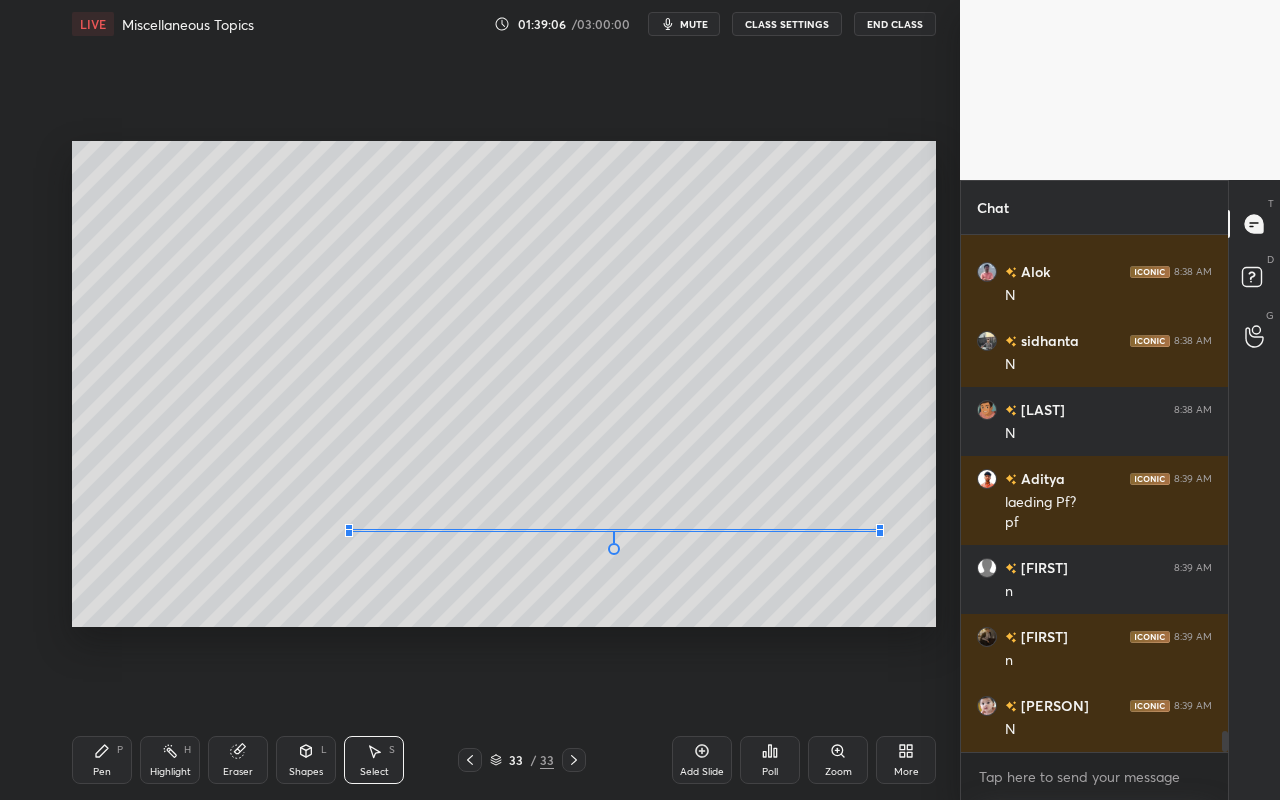 drag, startPoint x: 875, startPoint y: 543, endPoint x: 862, endPoint y: 551, distance: 15.264338 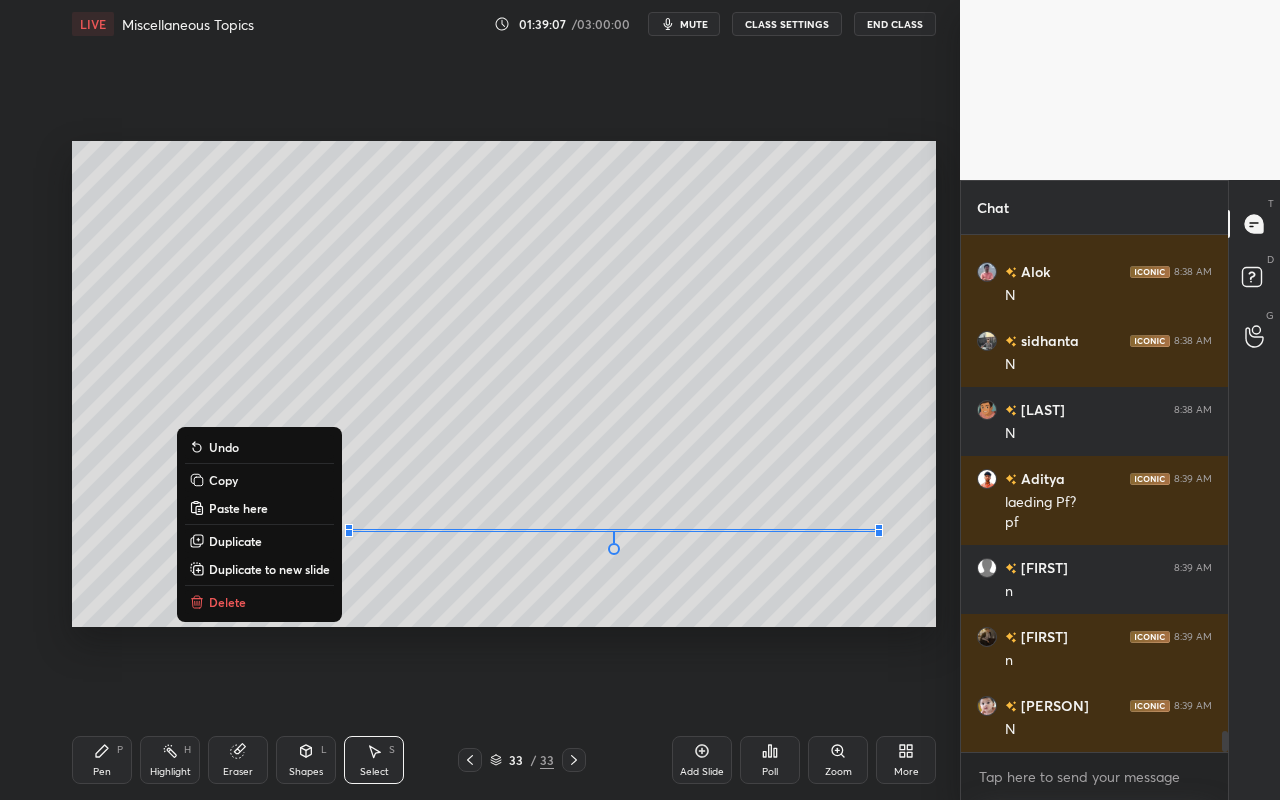 click on "0 ° Undo Copy Paste here Duplicate Duplicate to new slide Delete" at bounding box center [504, 384] 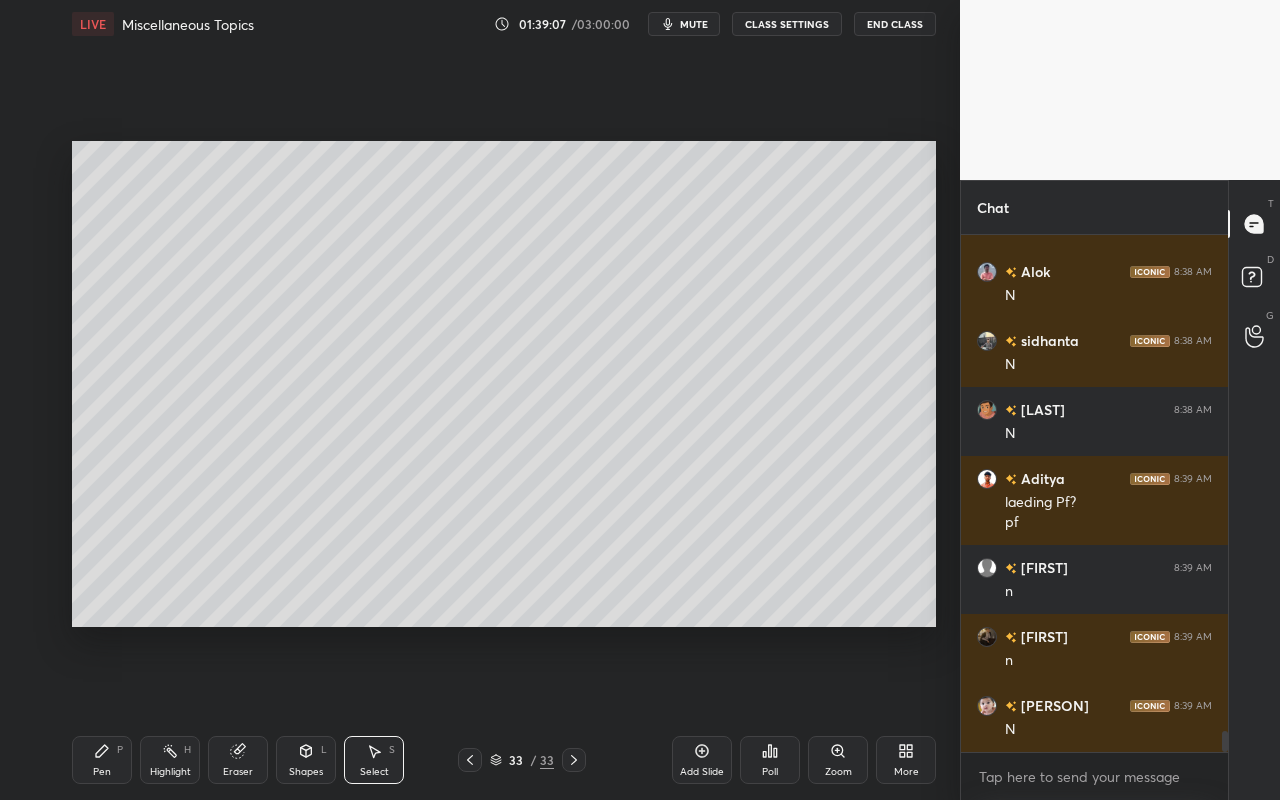 click on "Shapes L" at bounding box center (306, 760) 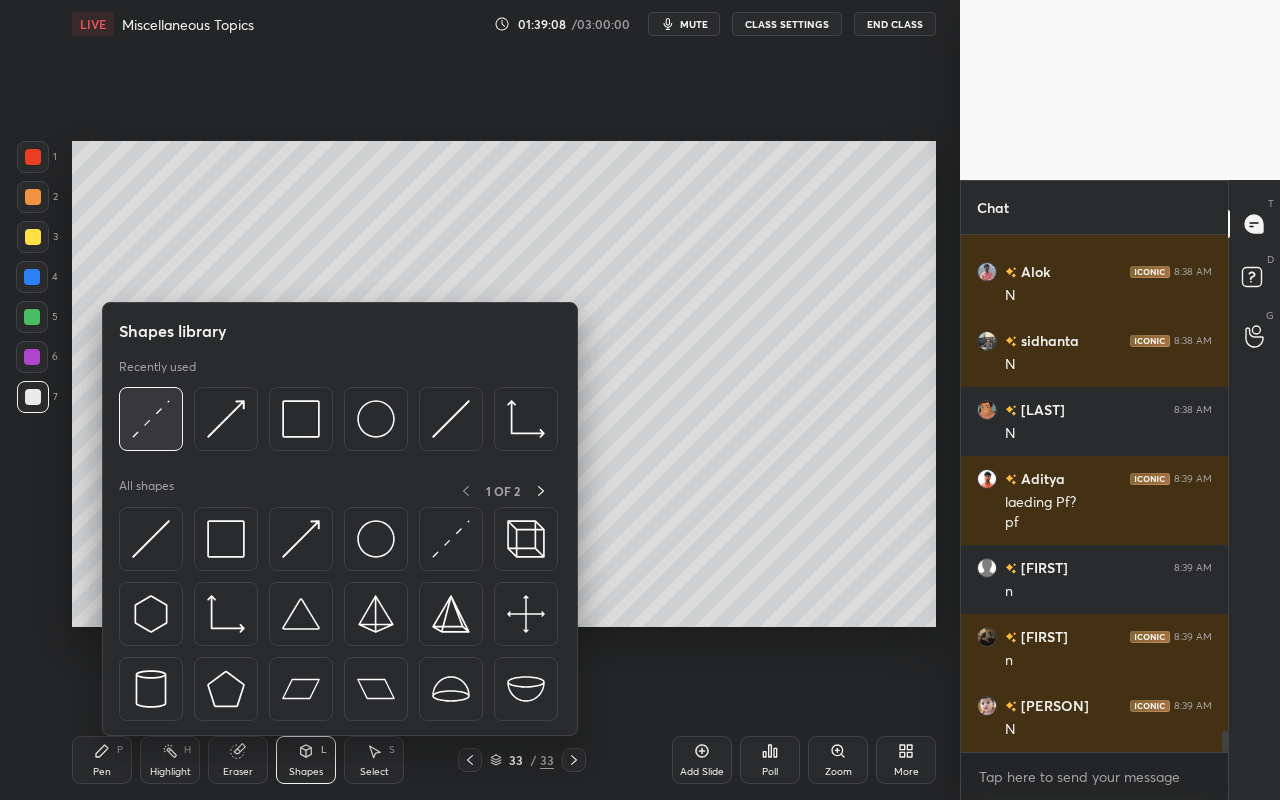 click at bounding box center [151, 419] 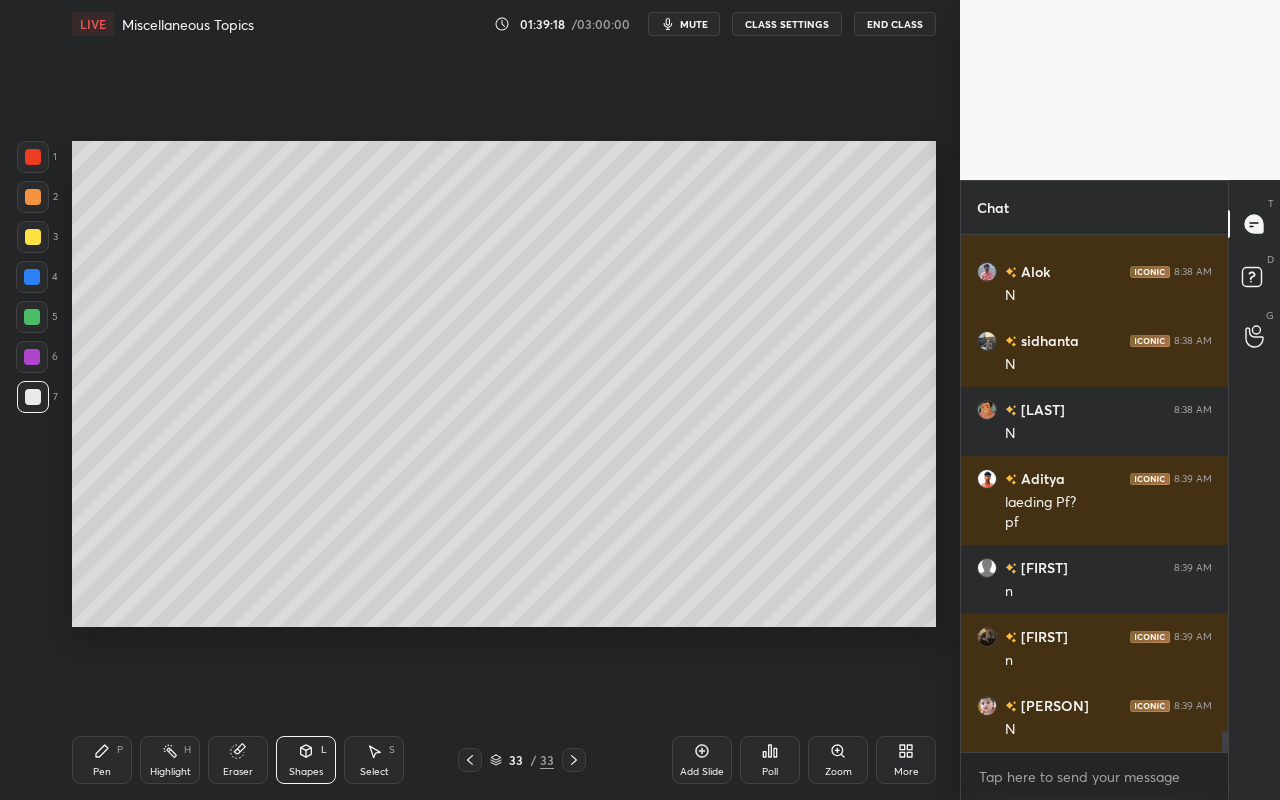 click on "Select S" at bounding box center (374, 760) 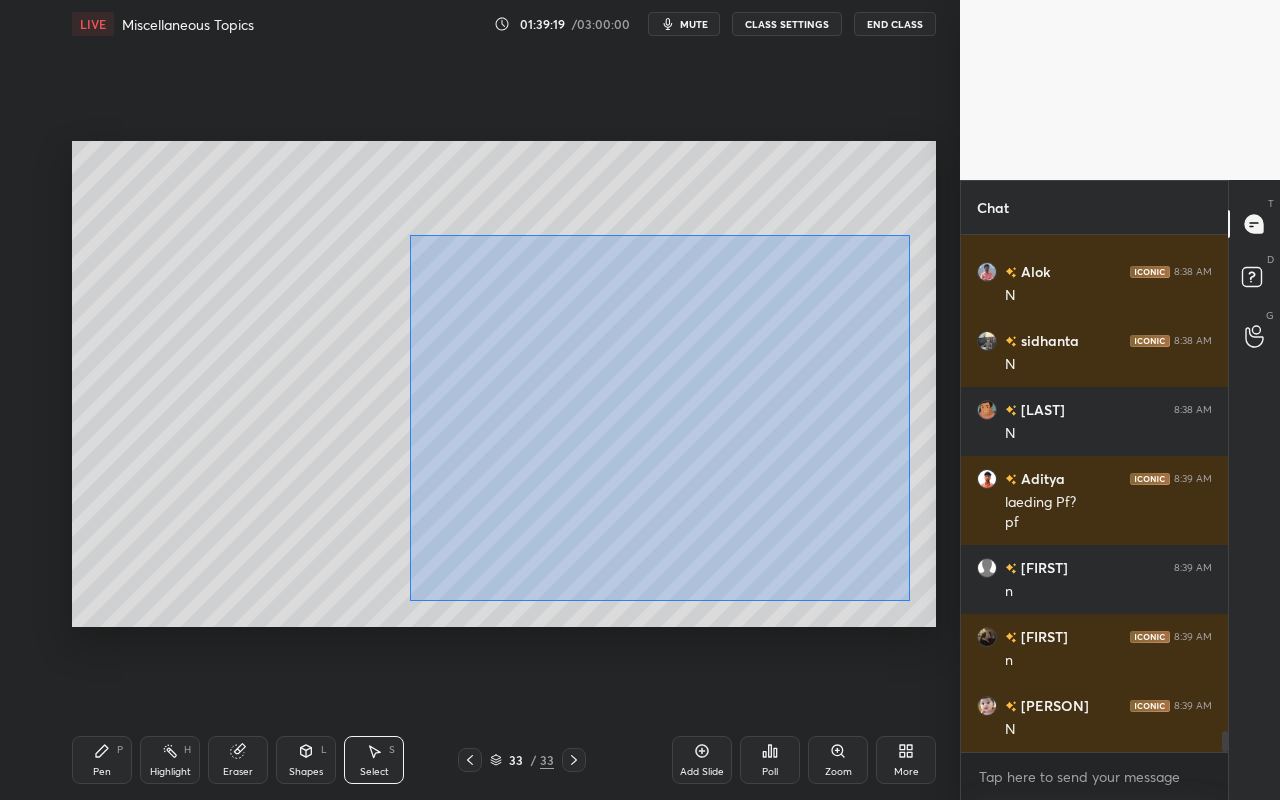 drag, startPoint x: 408, startPoint y: 239, endPoint x: 883, endPoint y: 569, distance: 578.38135 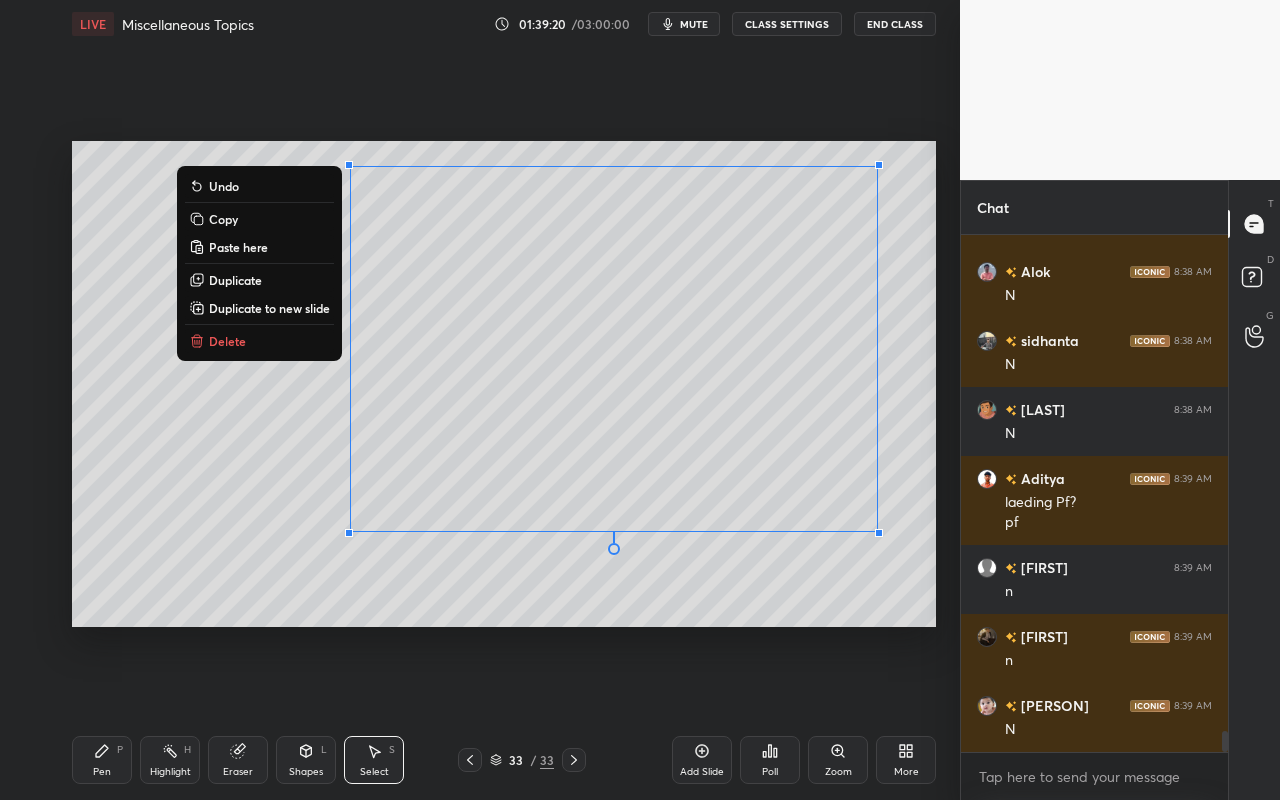click on "Copy" at bounding box center (259, 219) 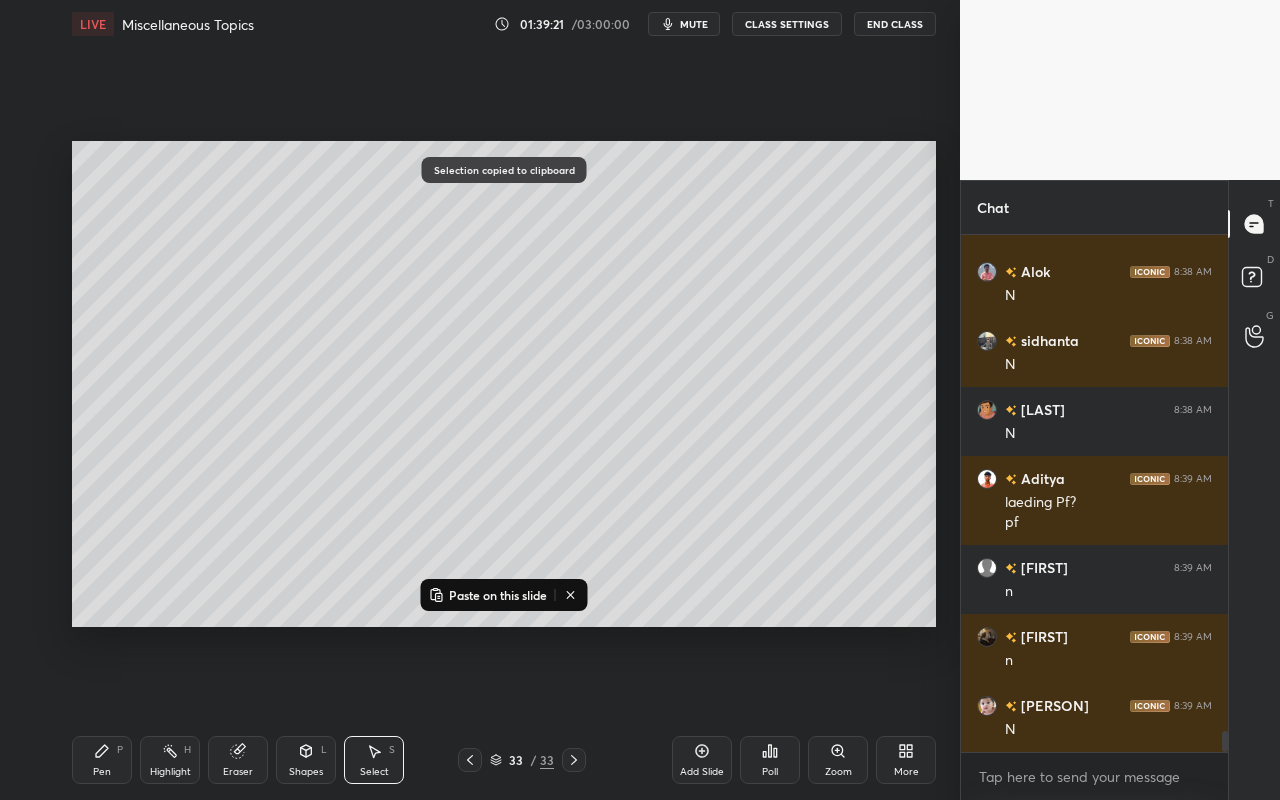 click on "Shapes L" at bounding box center (306, 760) 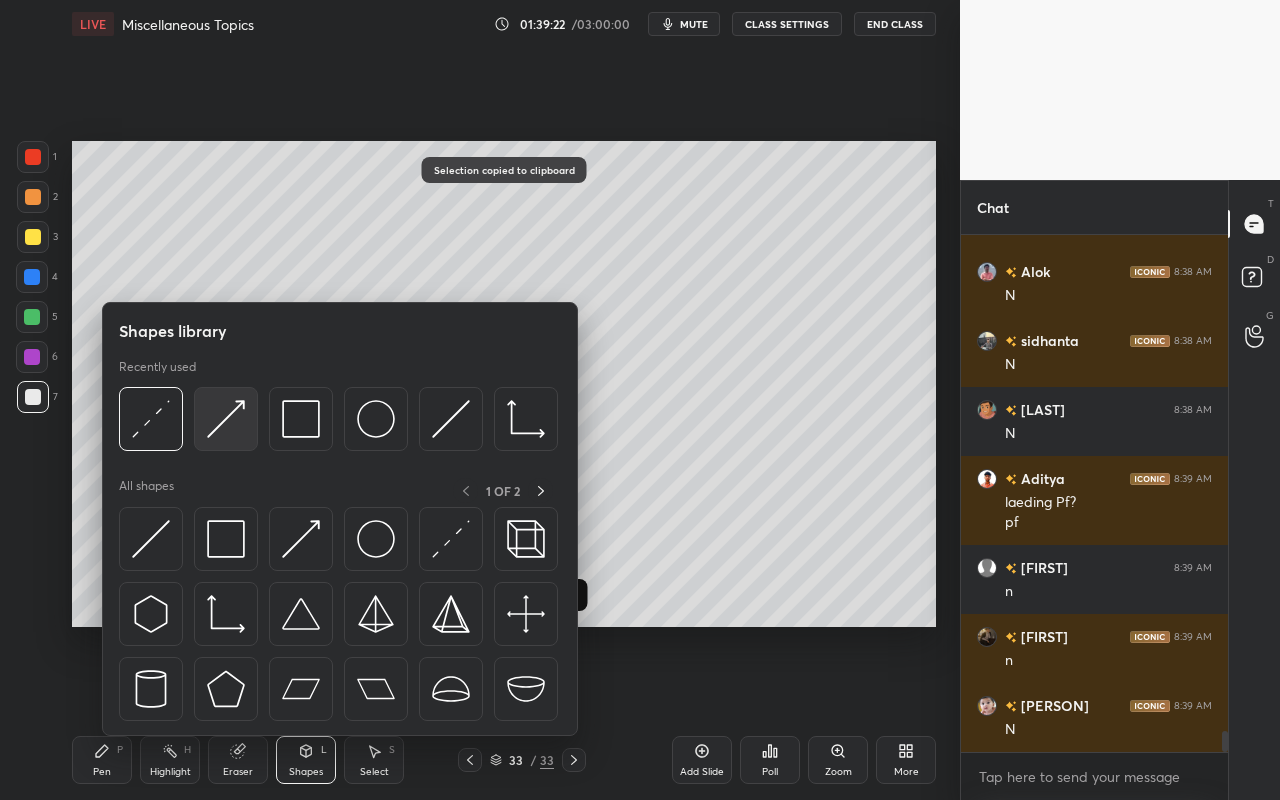 click at bounding box center [226, 419] 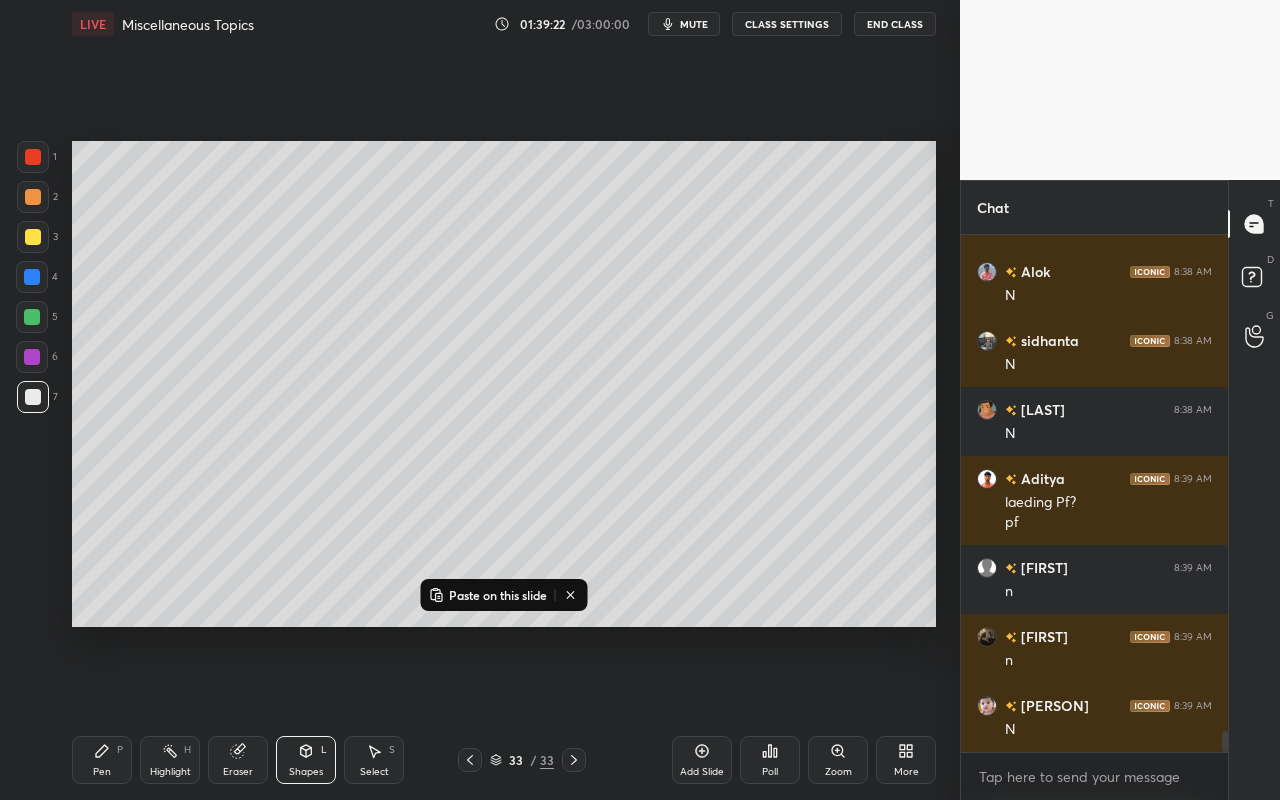 drag, startPoint x: 38, startPoint y: 240, endPoint x: 52, endPoint y: 247, distance: 15.652476 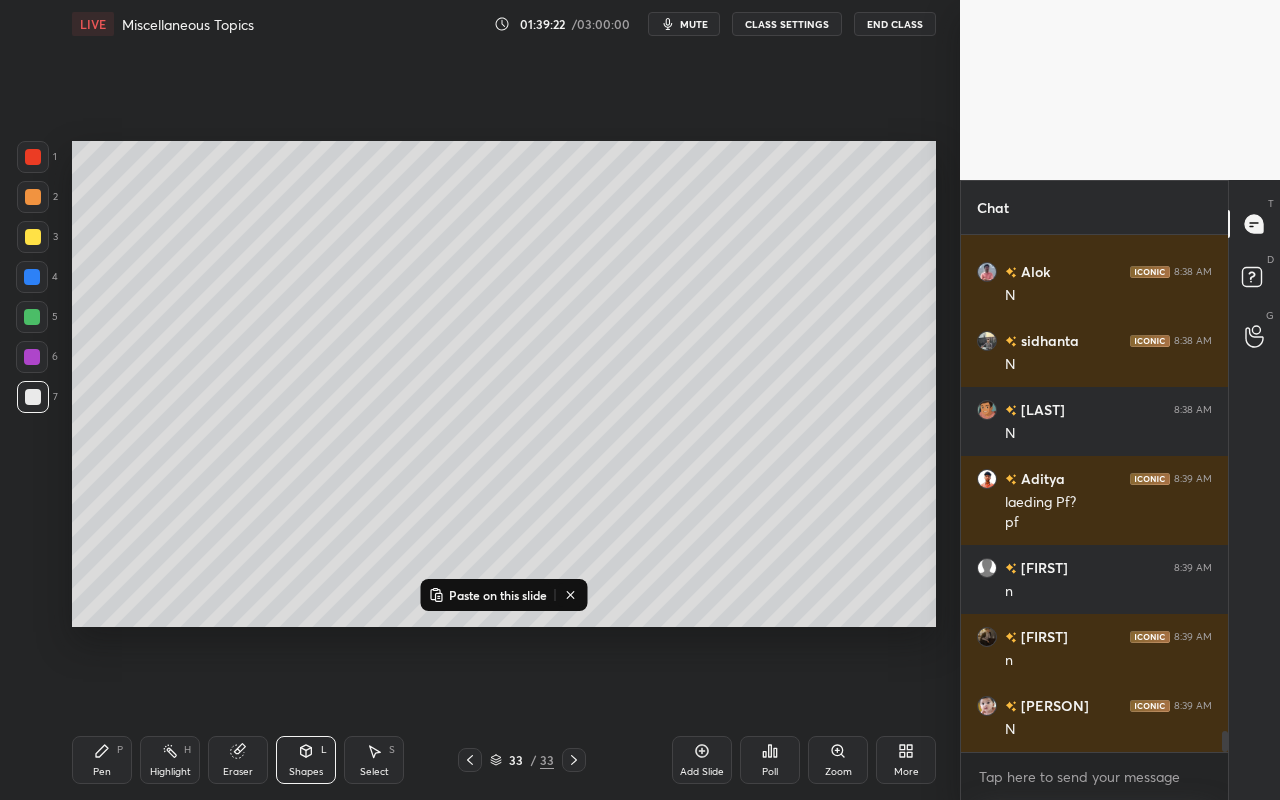 click at bounding box center (33, 237) 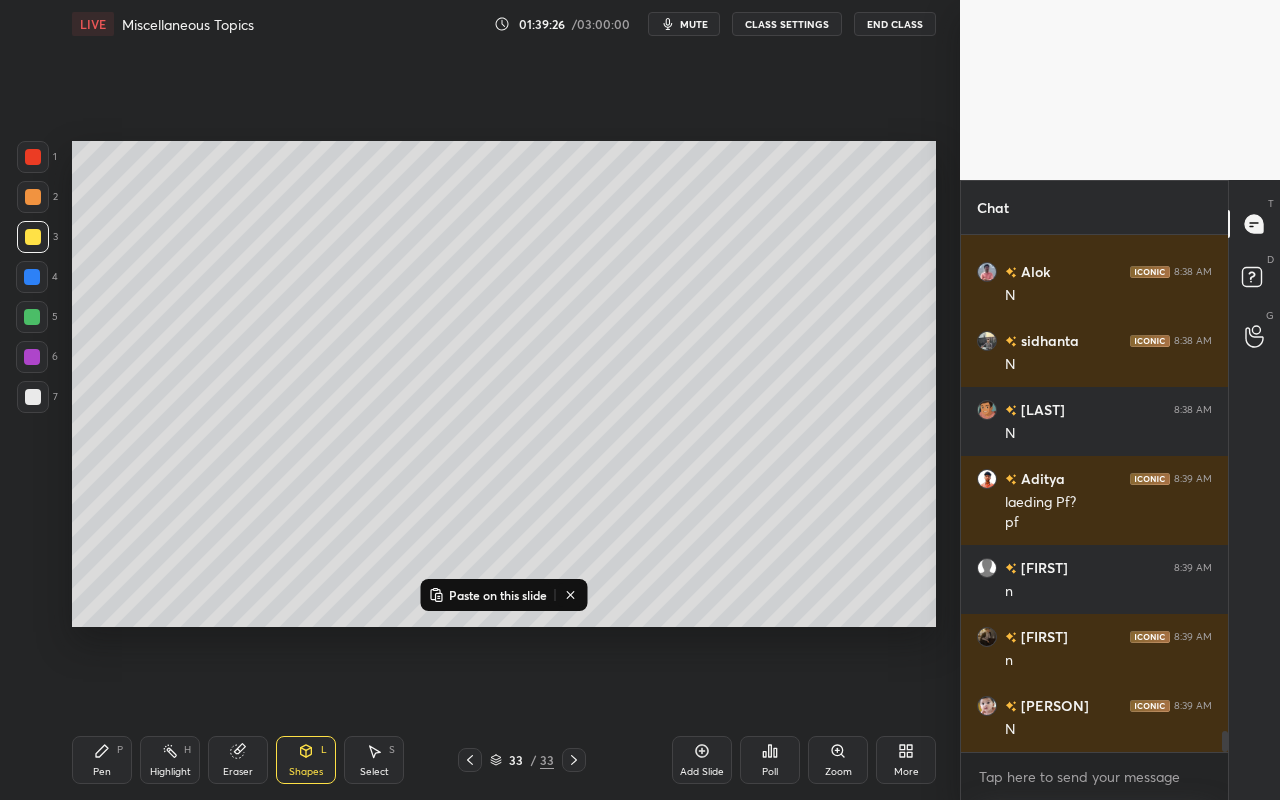 click on "Pen P" at bounding box center [102, 760] 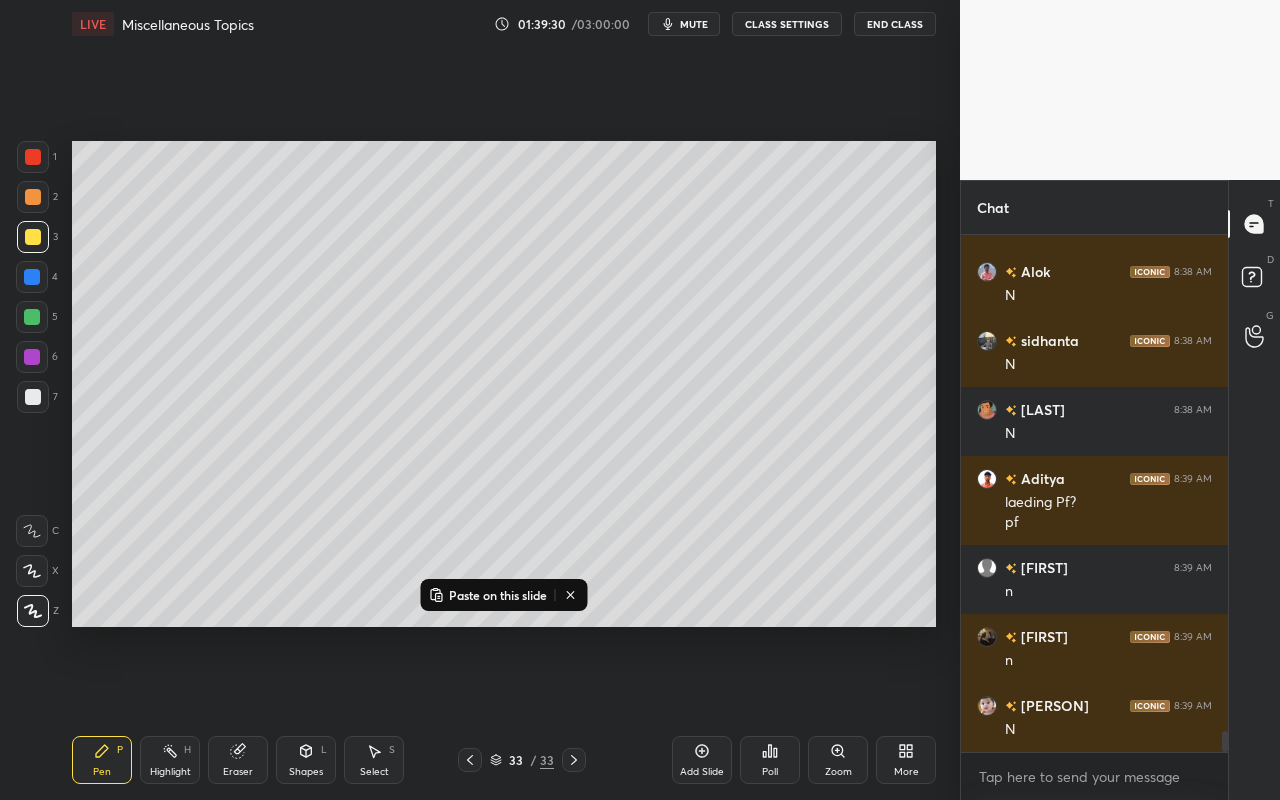 click on "Shapes L" at bounding box center (306, 760) 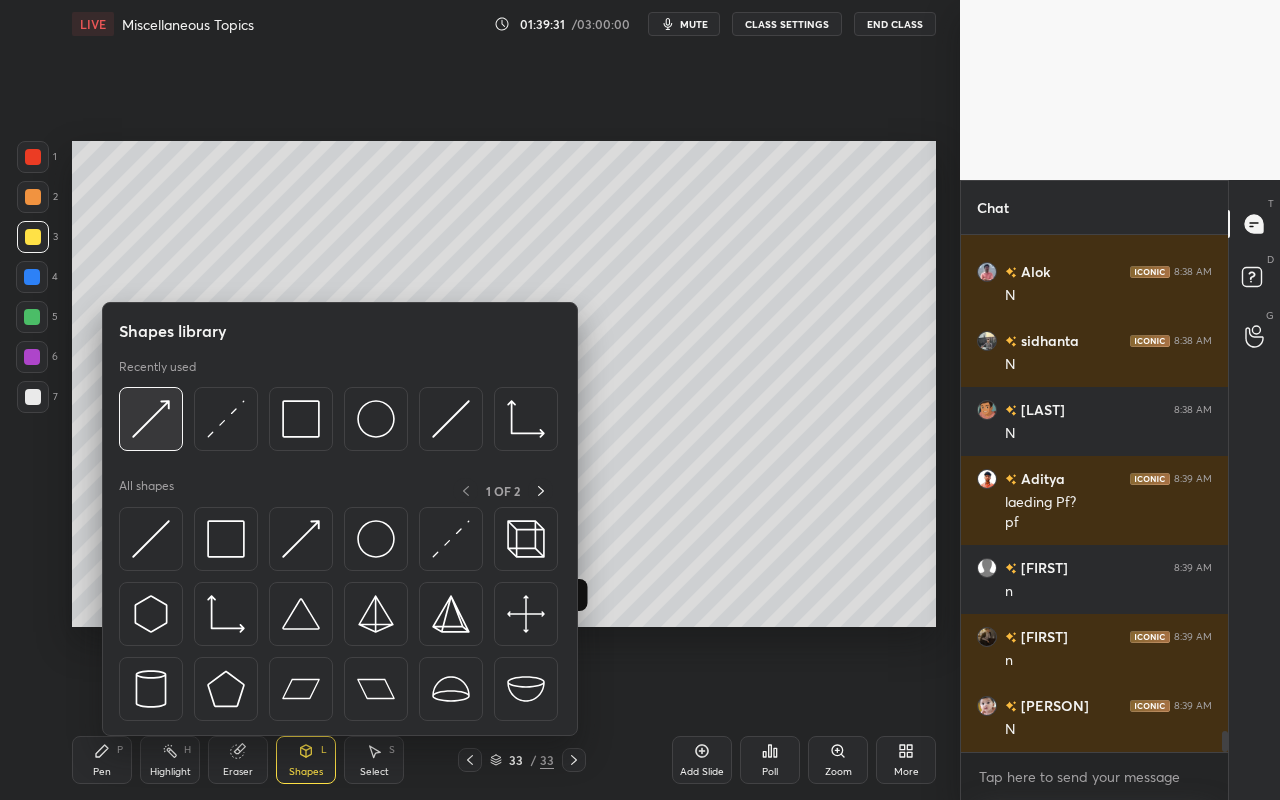 click at bounding box center [151, 419] 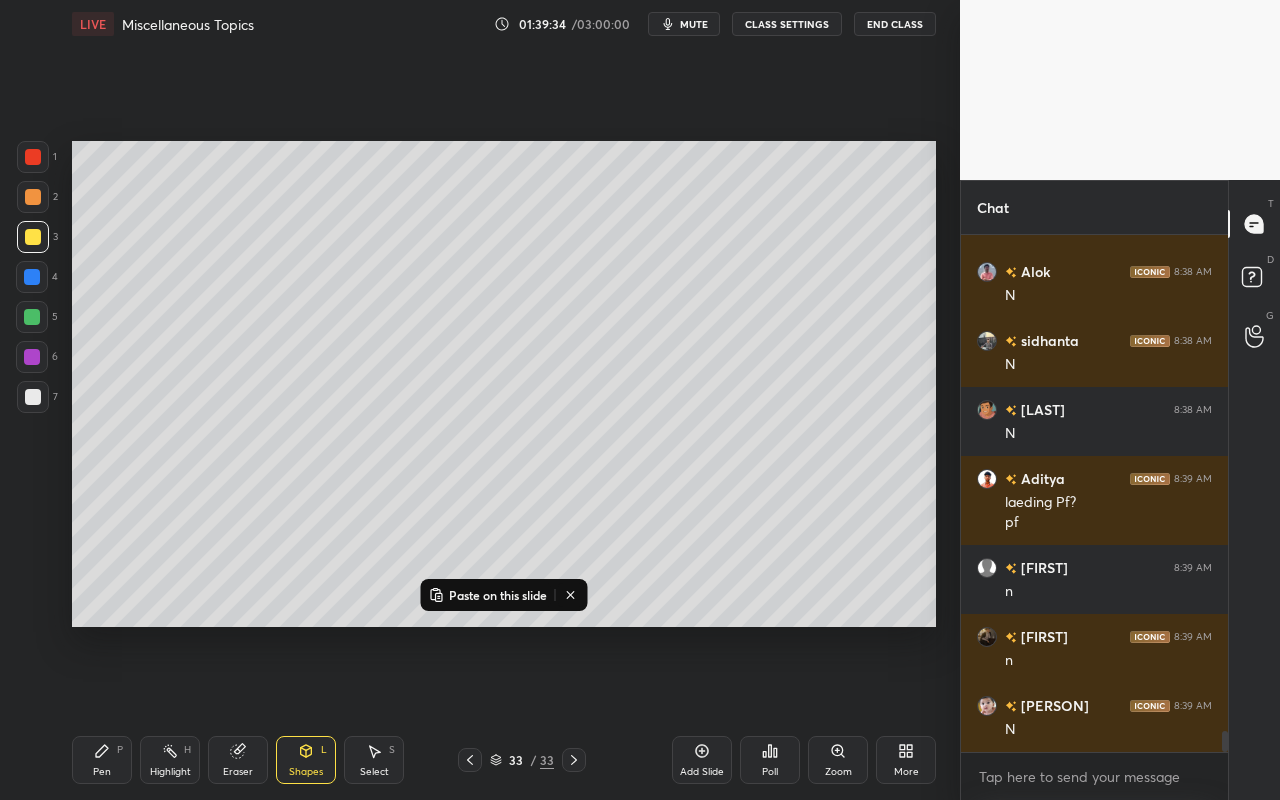 drag, startPoint x: 99, startPoint y: 762, endPoint x: 105, endPoint y: 753, distance: 10.816654 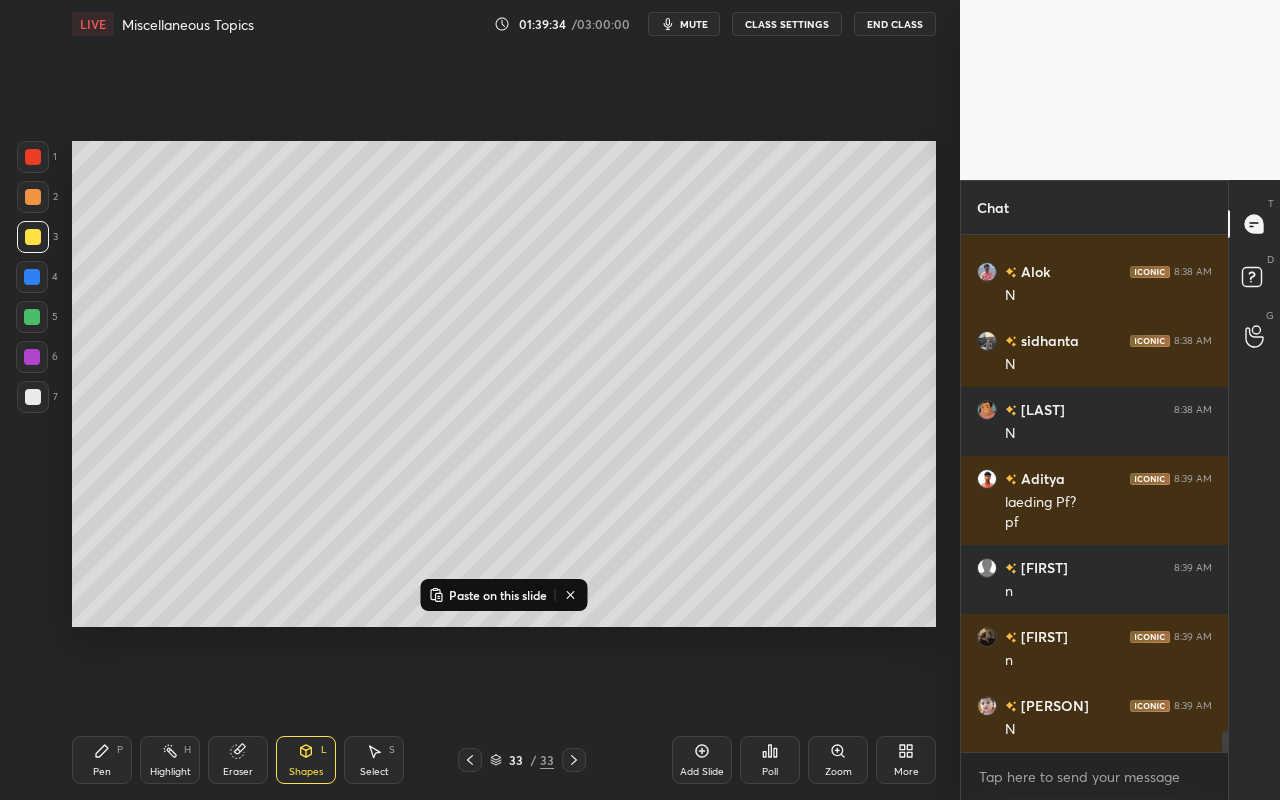 click on "Pen P" at bounding box center [102, 760] 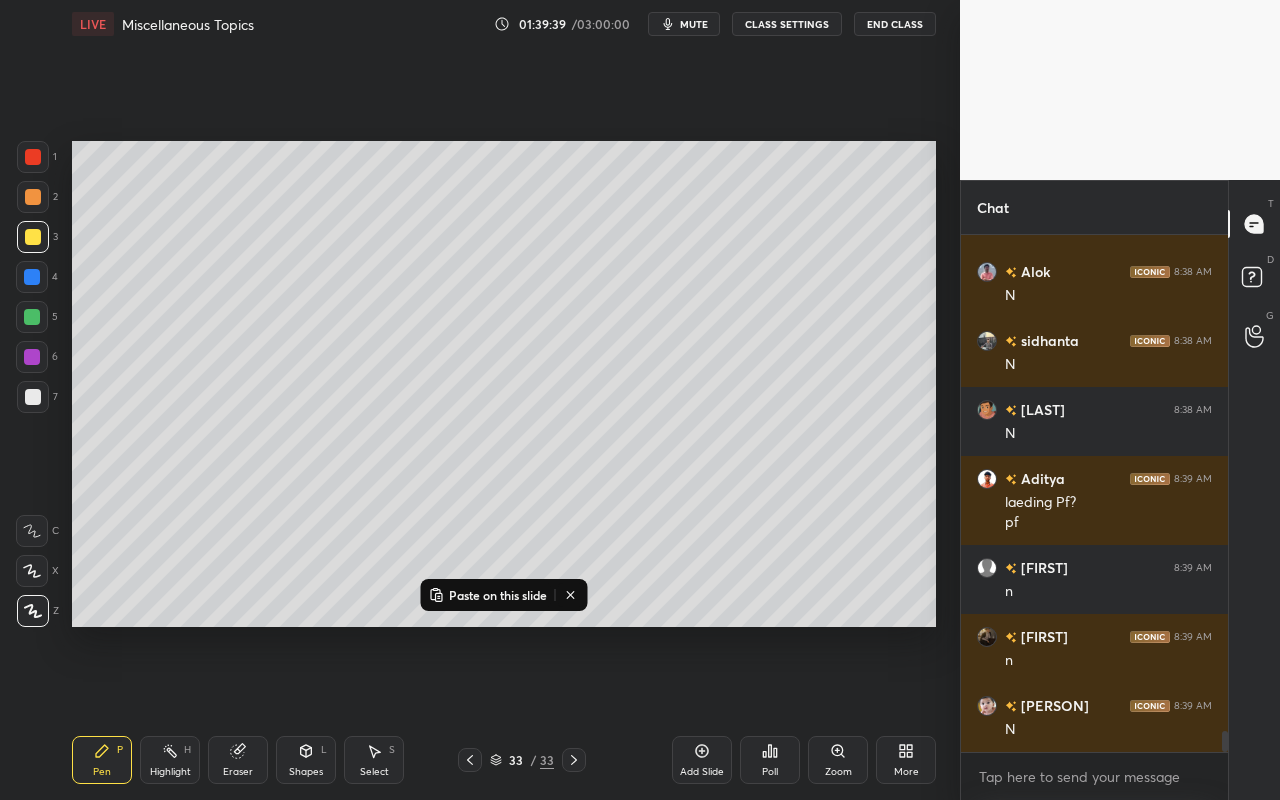 click on "Shapes" at bounding box center (306, 772) 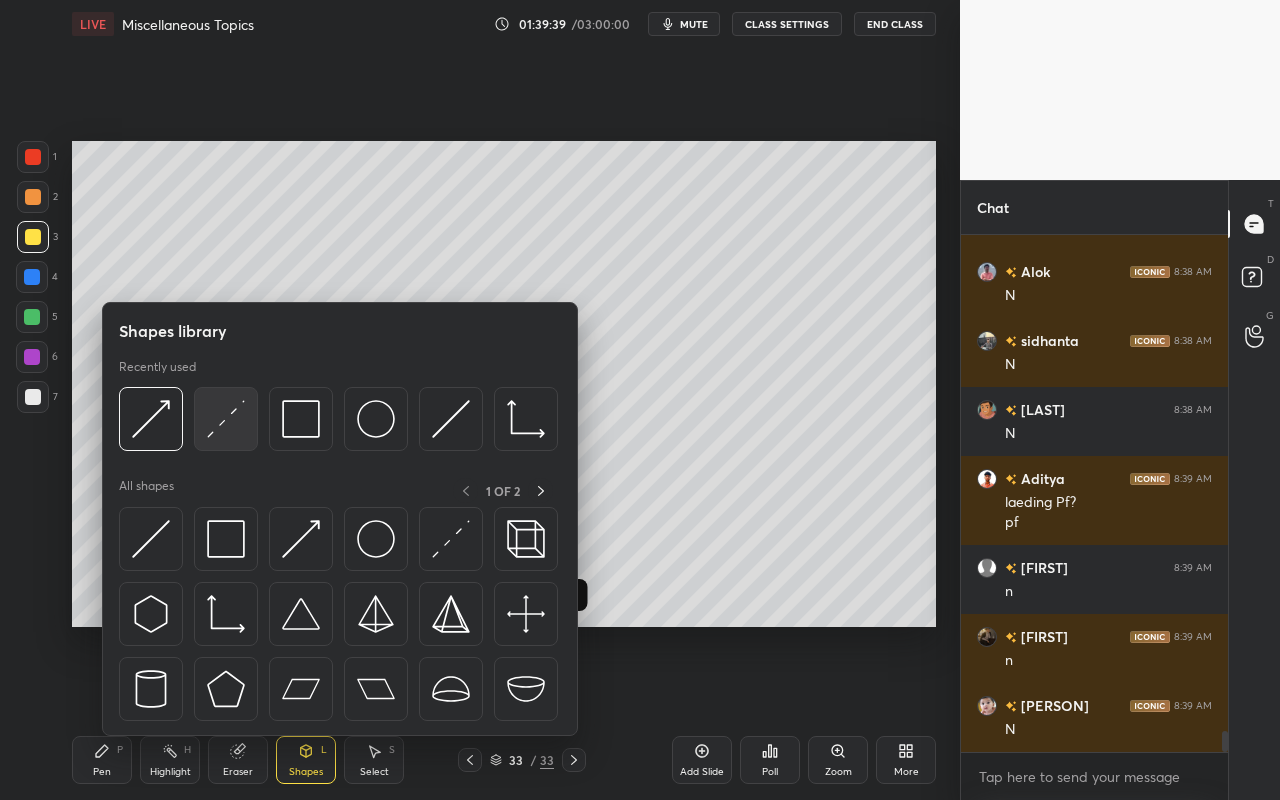 click at bounding box center [226, 419] 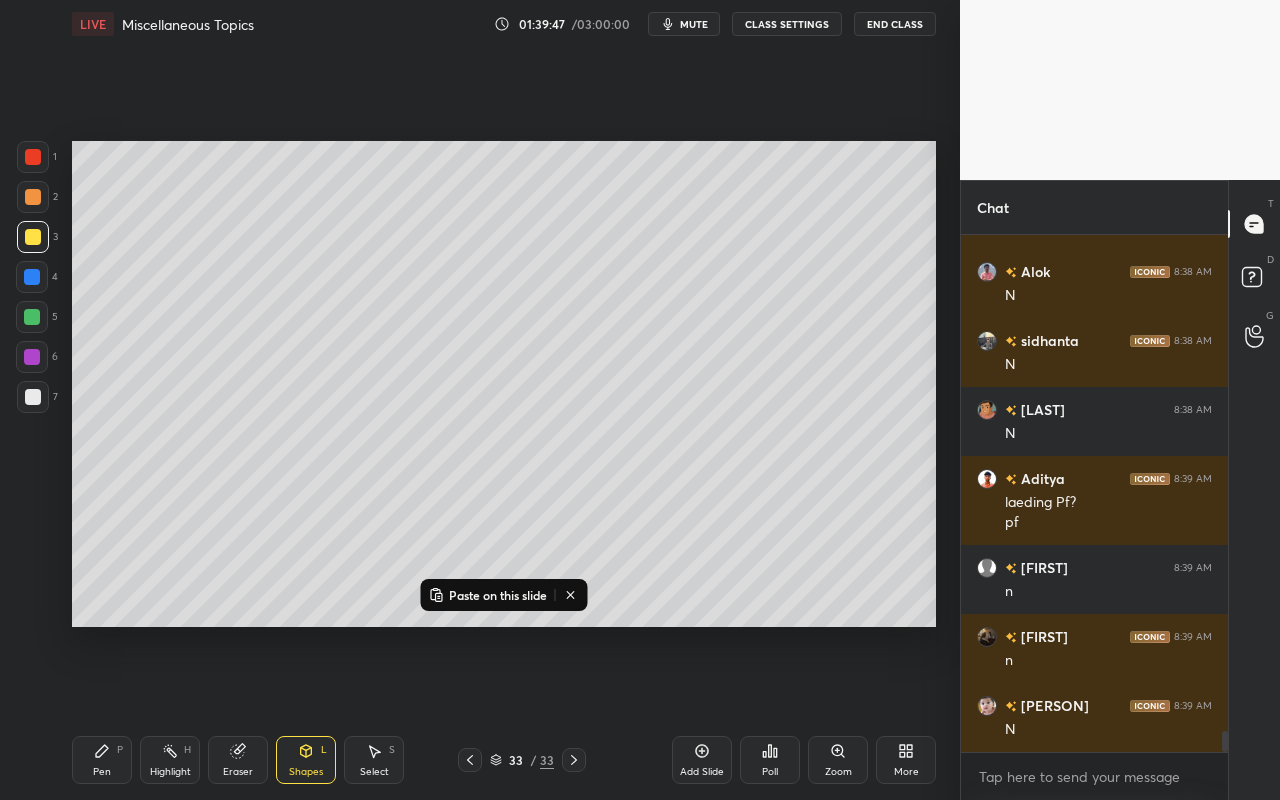 click on "Pen" at bounding box center [102, 772] 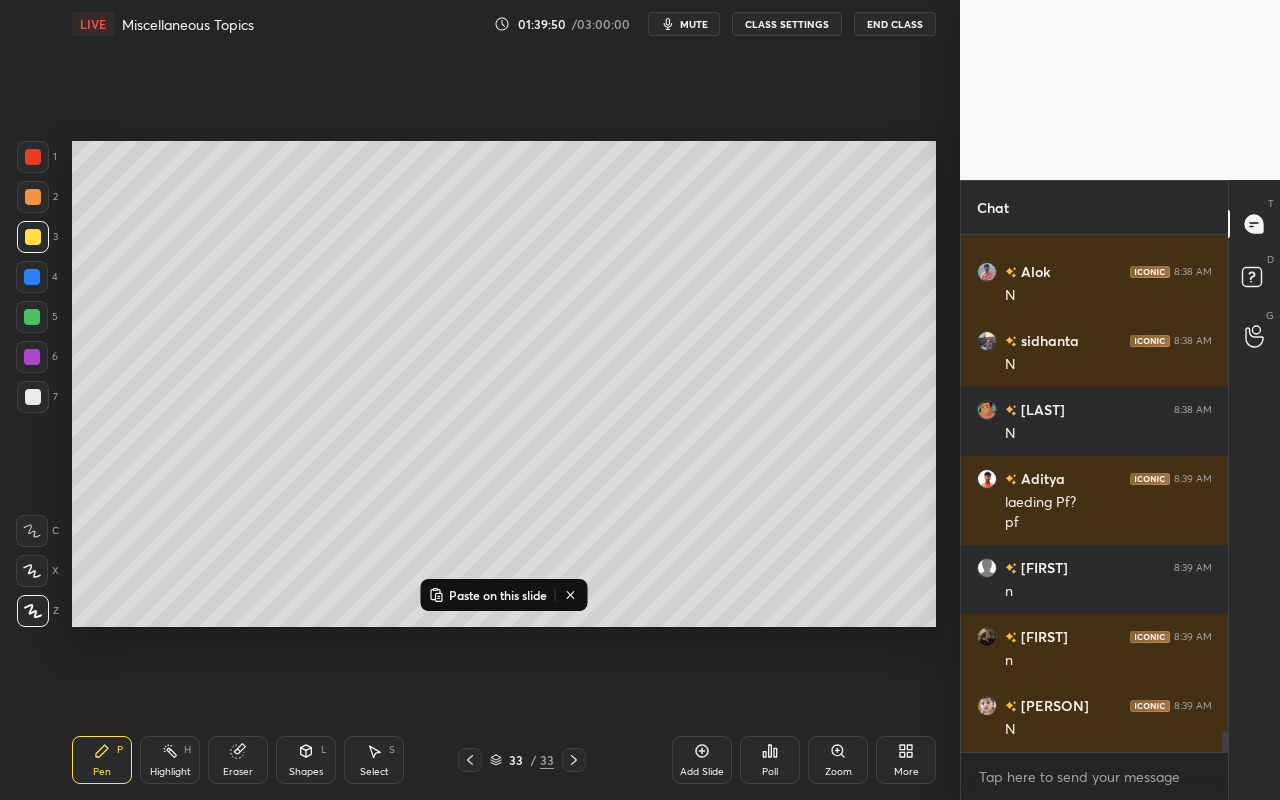 click on "Shapes L" at bounding box center (306, 760) 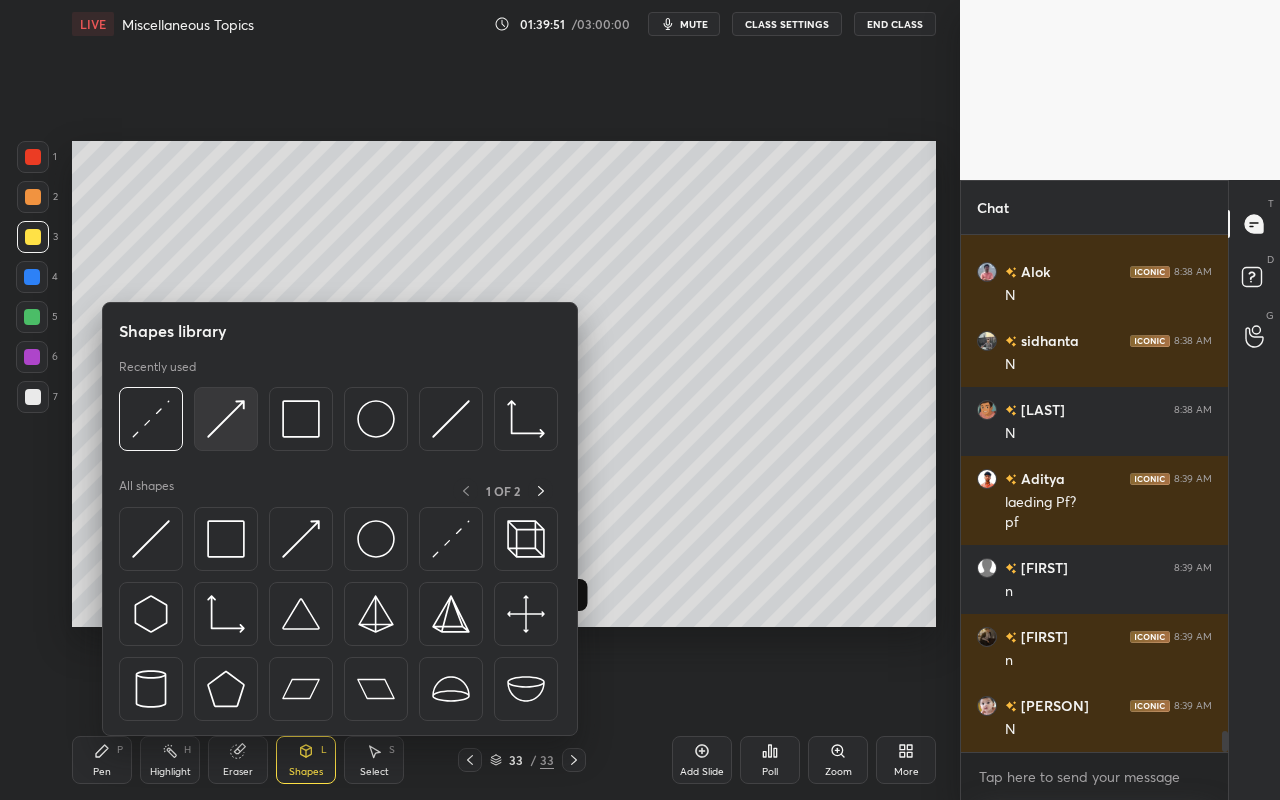 click at bounding box center (226, 419) 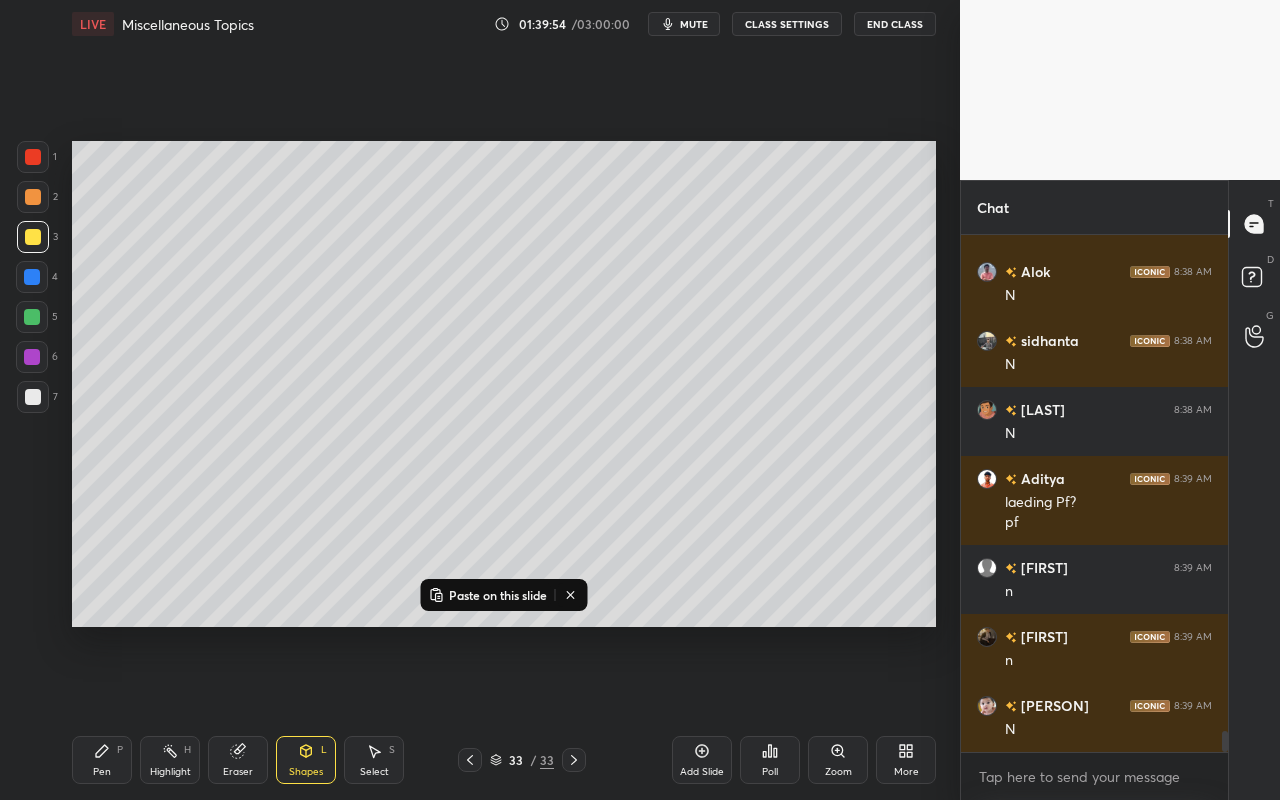 drag, startPoint x: 102, startPoint y: 768, endPoint x: 111, endPoint y: 761, distance: 11.401754 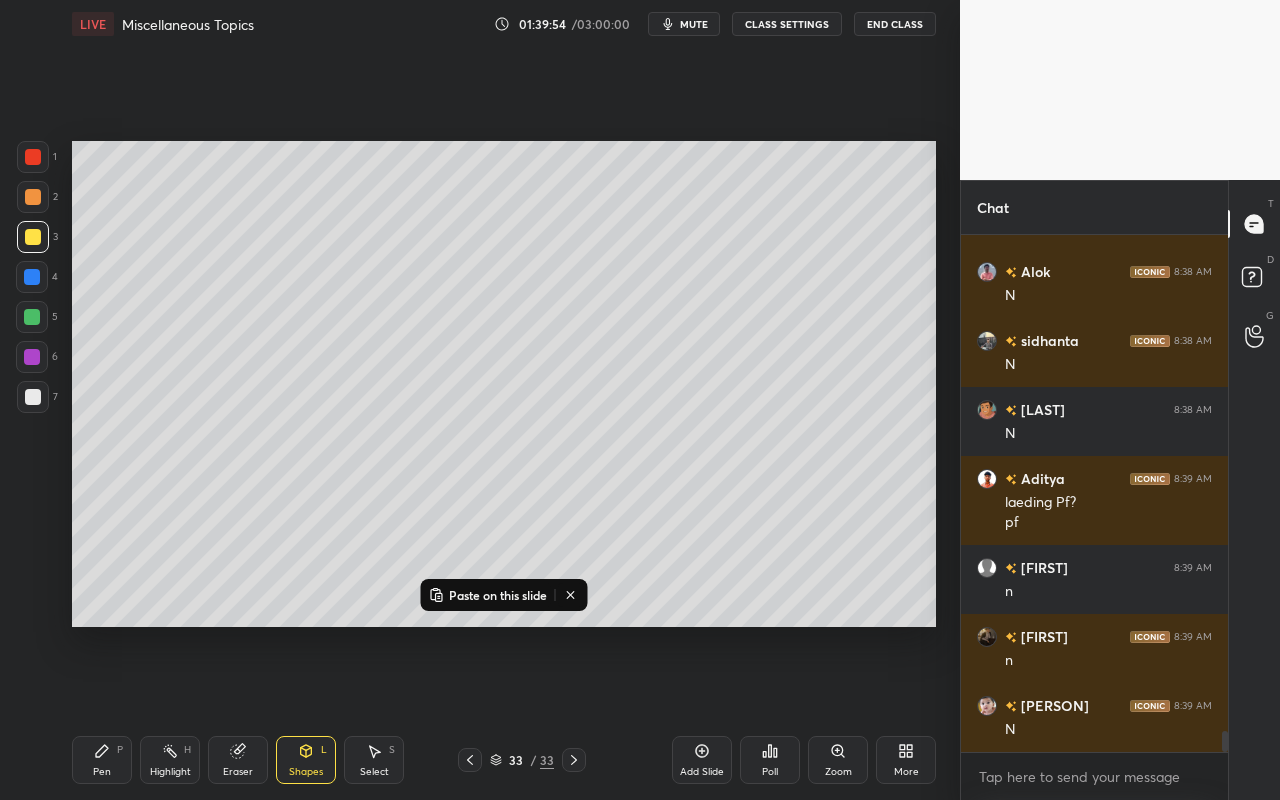 click on "Pen" at bounding box center (102, 772) 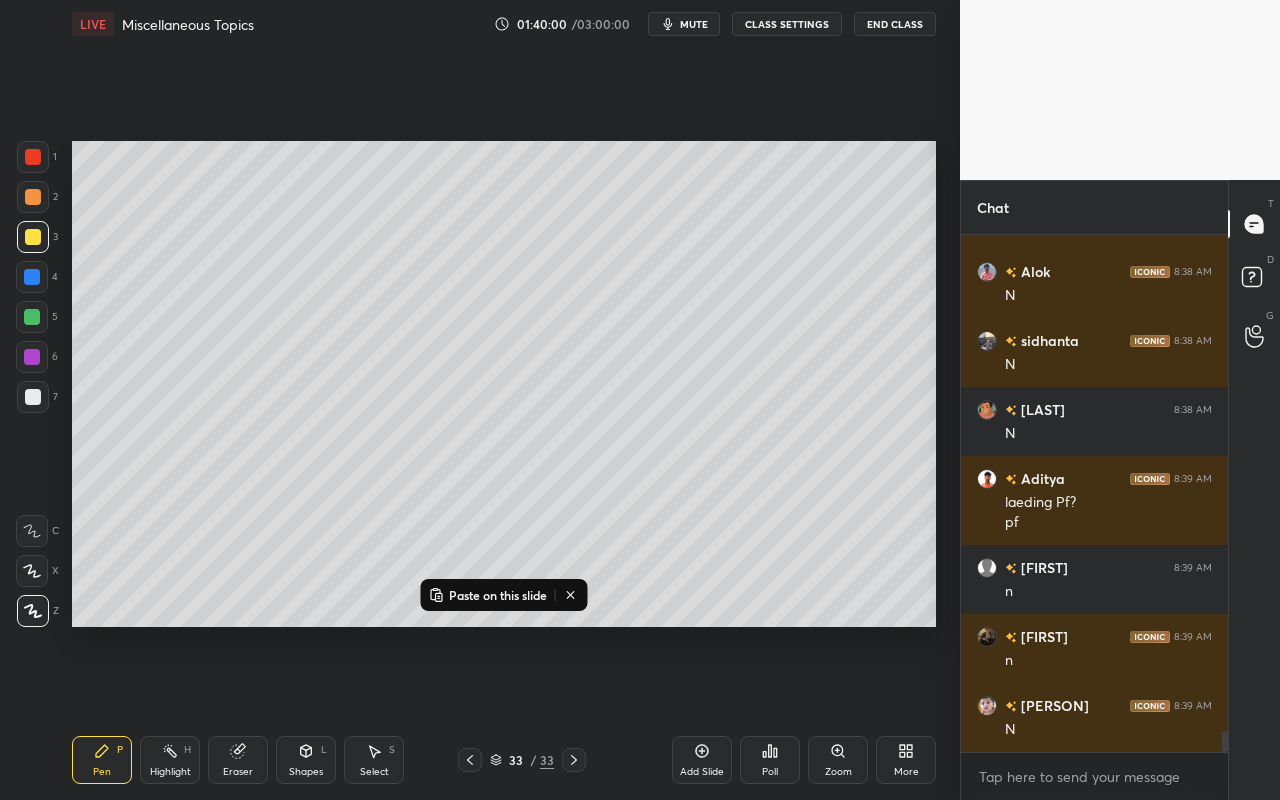 drag, startPoint x: 320, startPoint y: 773, endPoint x: 340, endPoint y: 753, distance: 28.284271 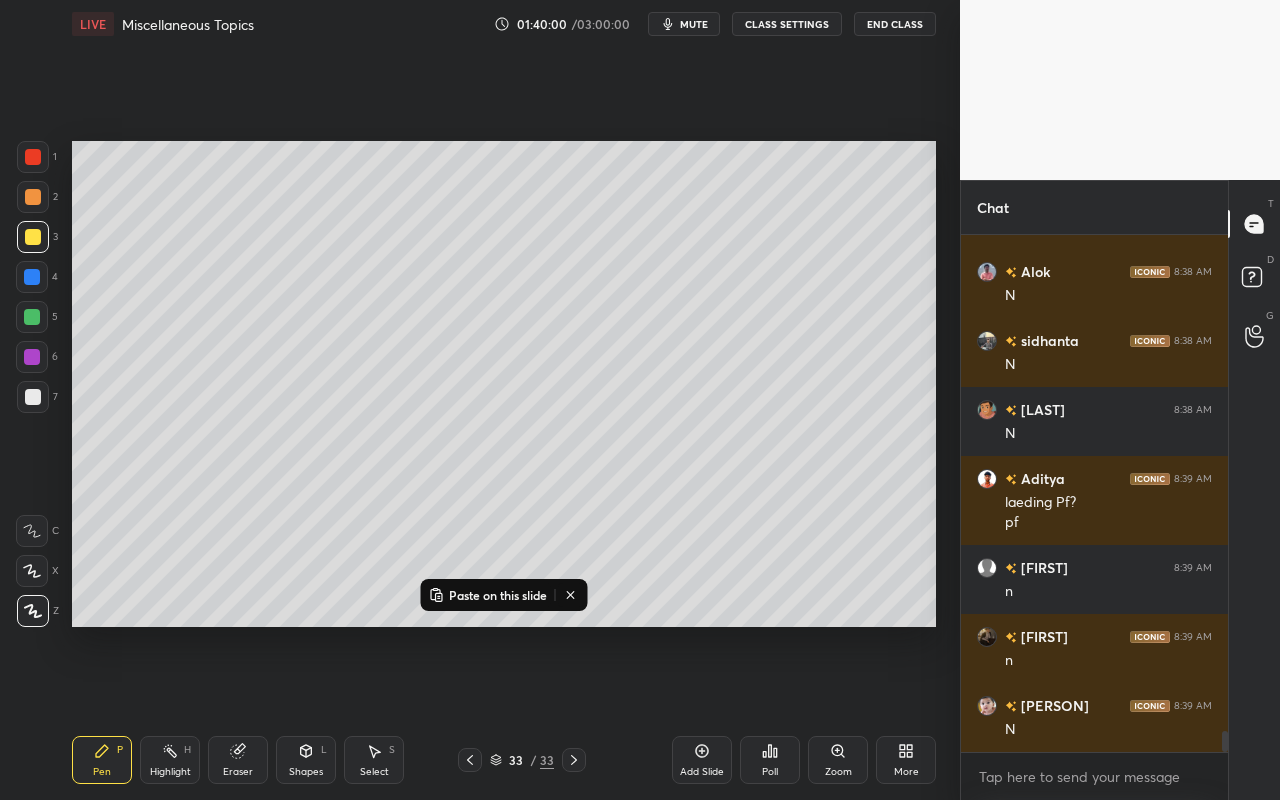 click on "Shapes" at bounding box center [306, 772] 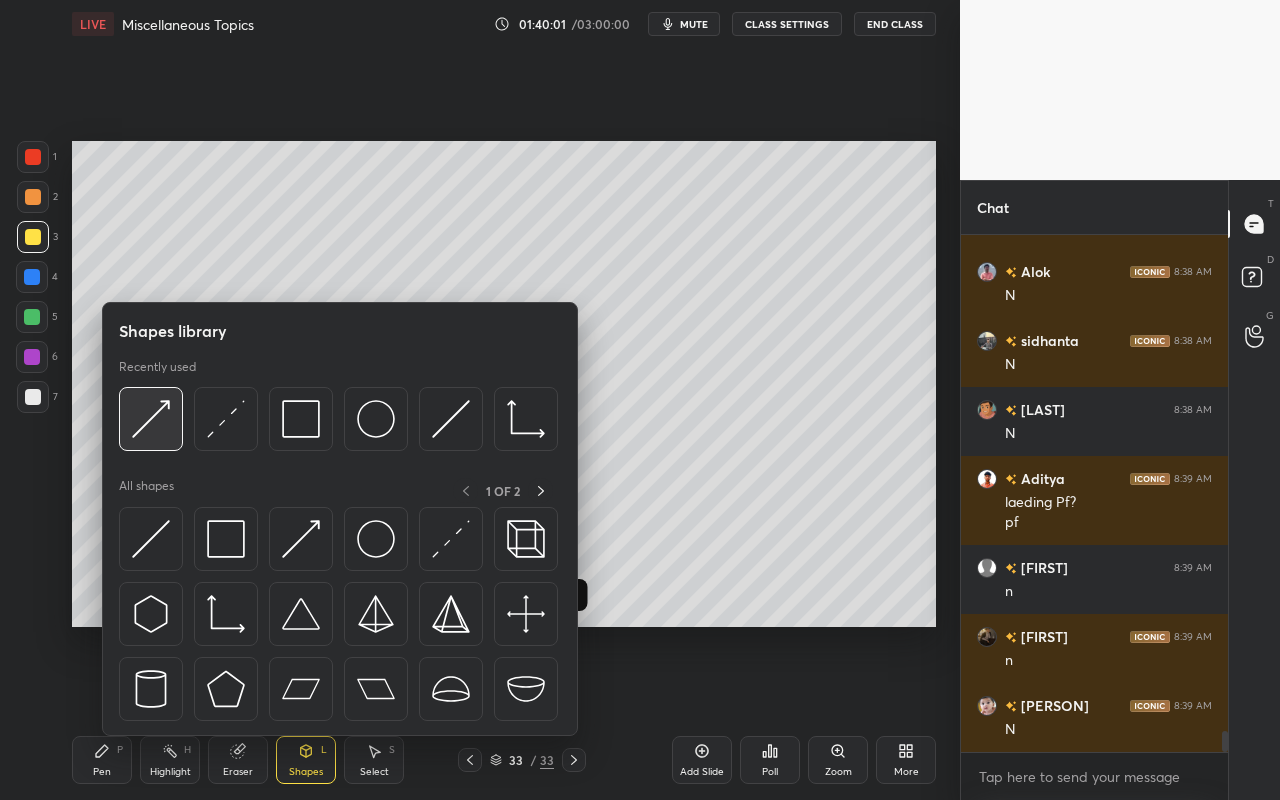 click at bounding box center (151, 419) 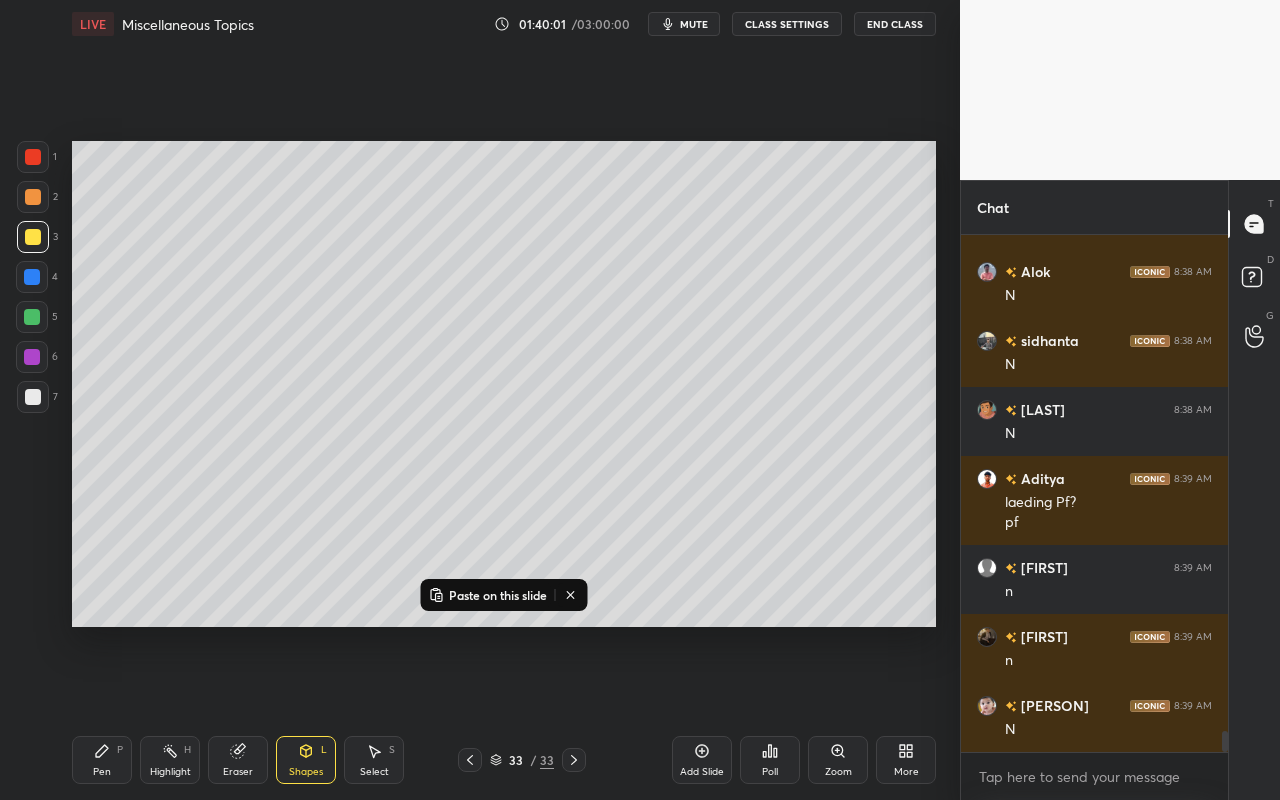 click at bounding box center [32, 317] 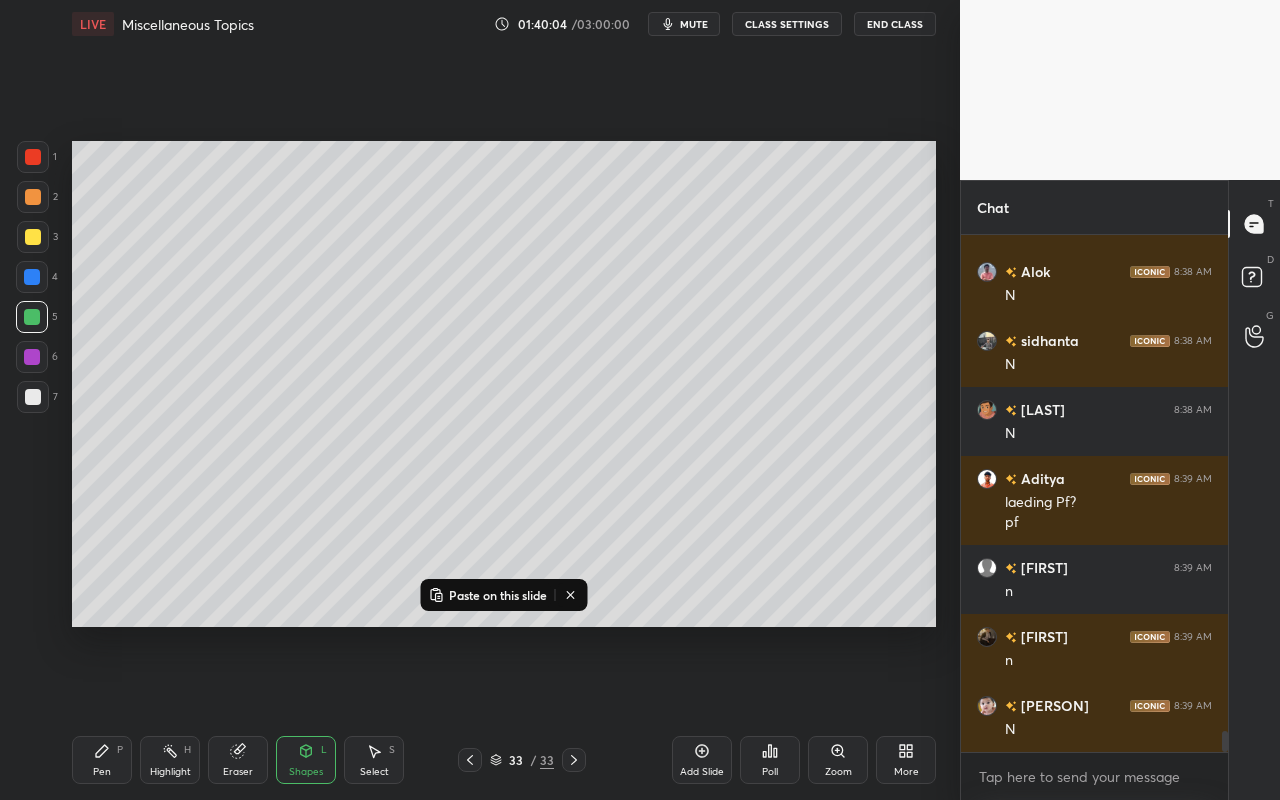 click on "Pen" at bounding box center (102, 772) 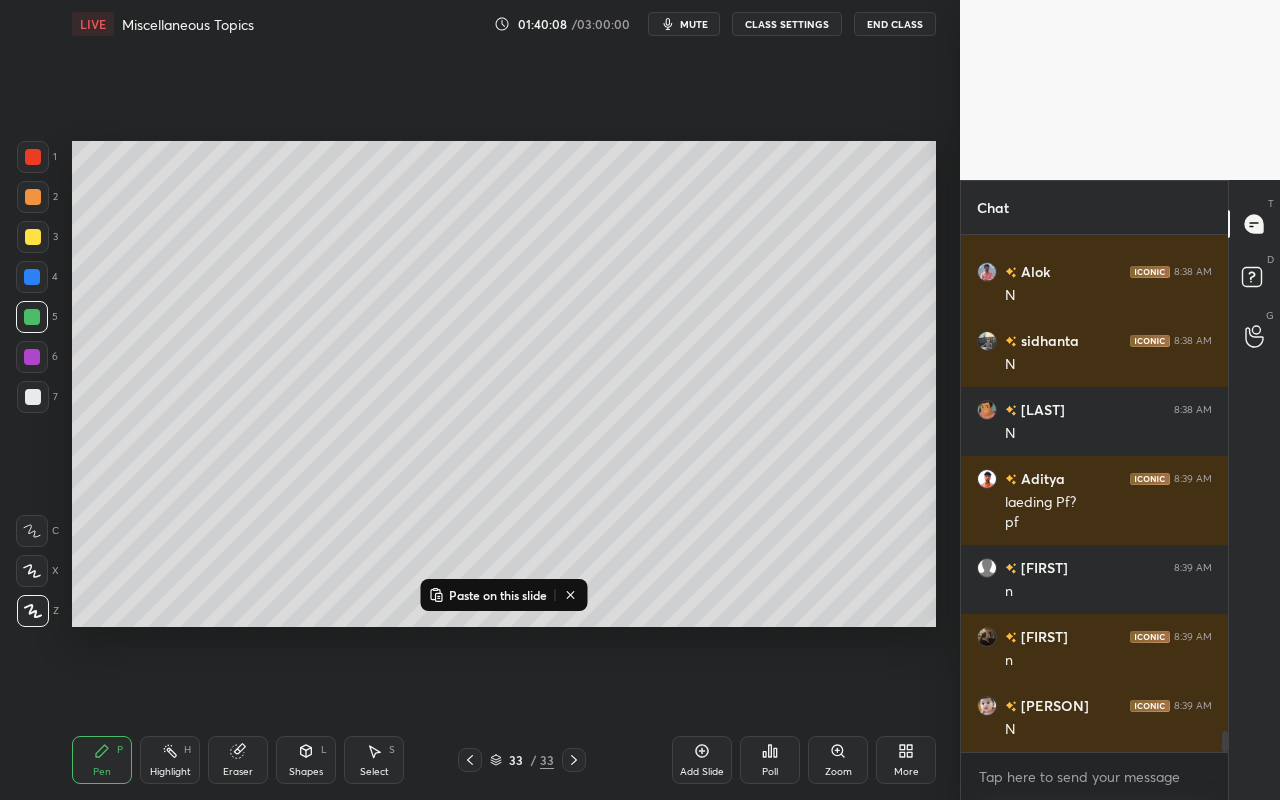 click on "Shapes" at bounding box center (306, 772) 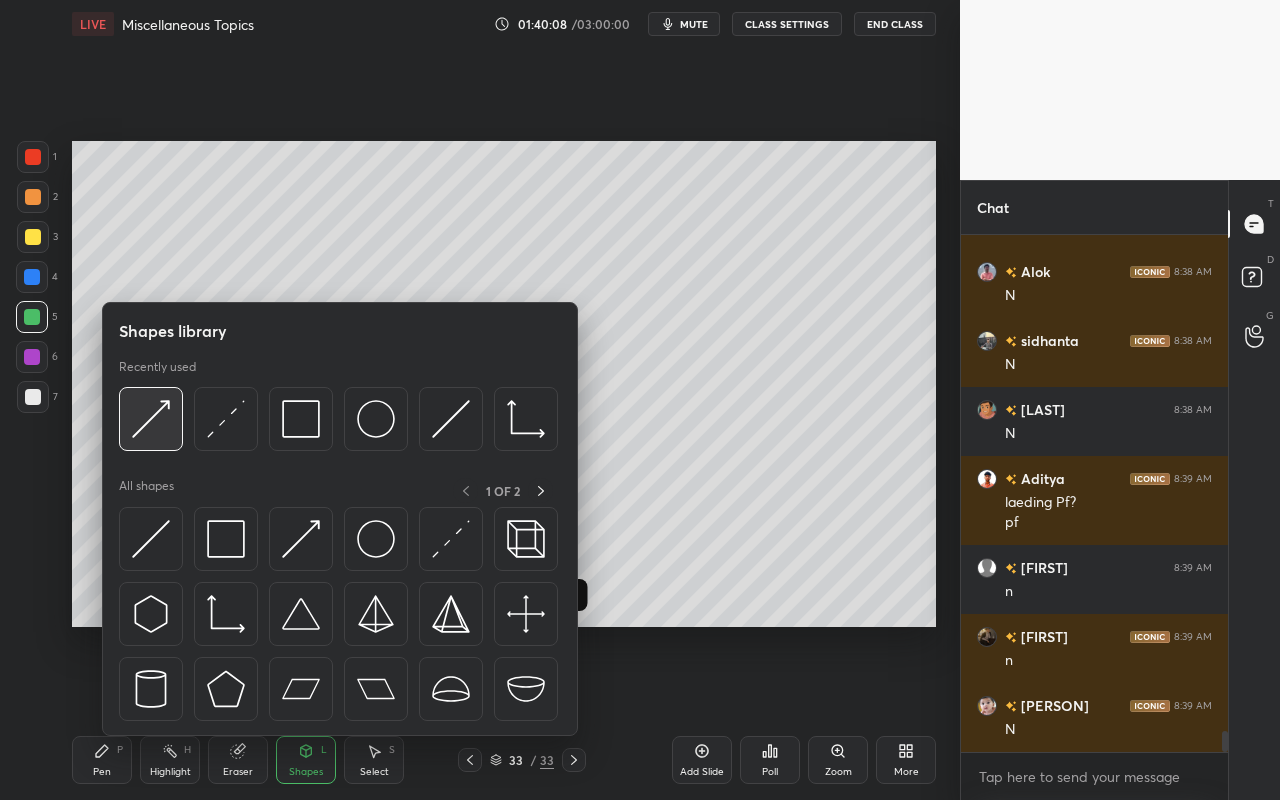 click at bounding box center [151, 419] 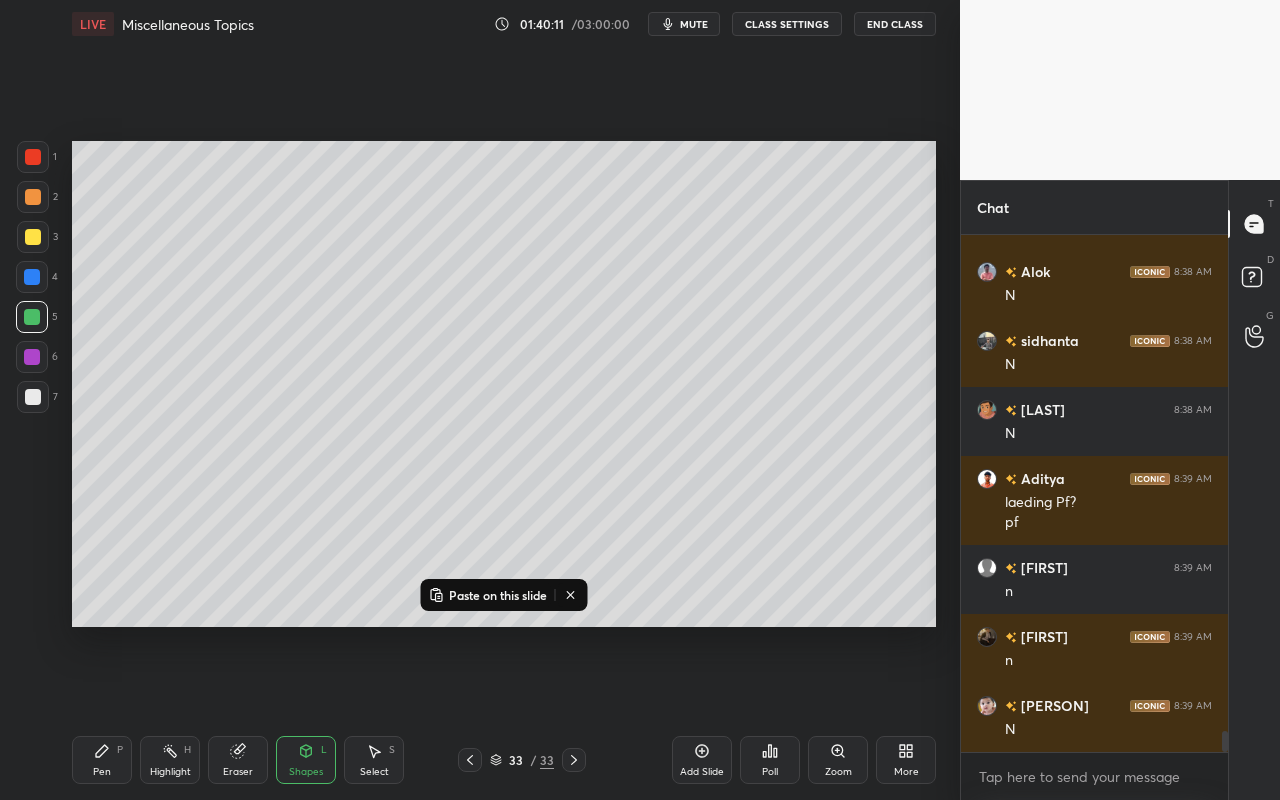 drag, startPoint x: 116, startPoint y: 760, endPoint x: 250, endPoint y: 639, distance: 180.54639 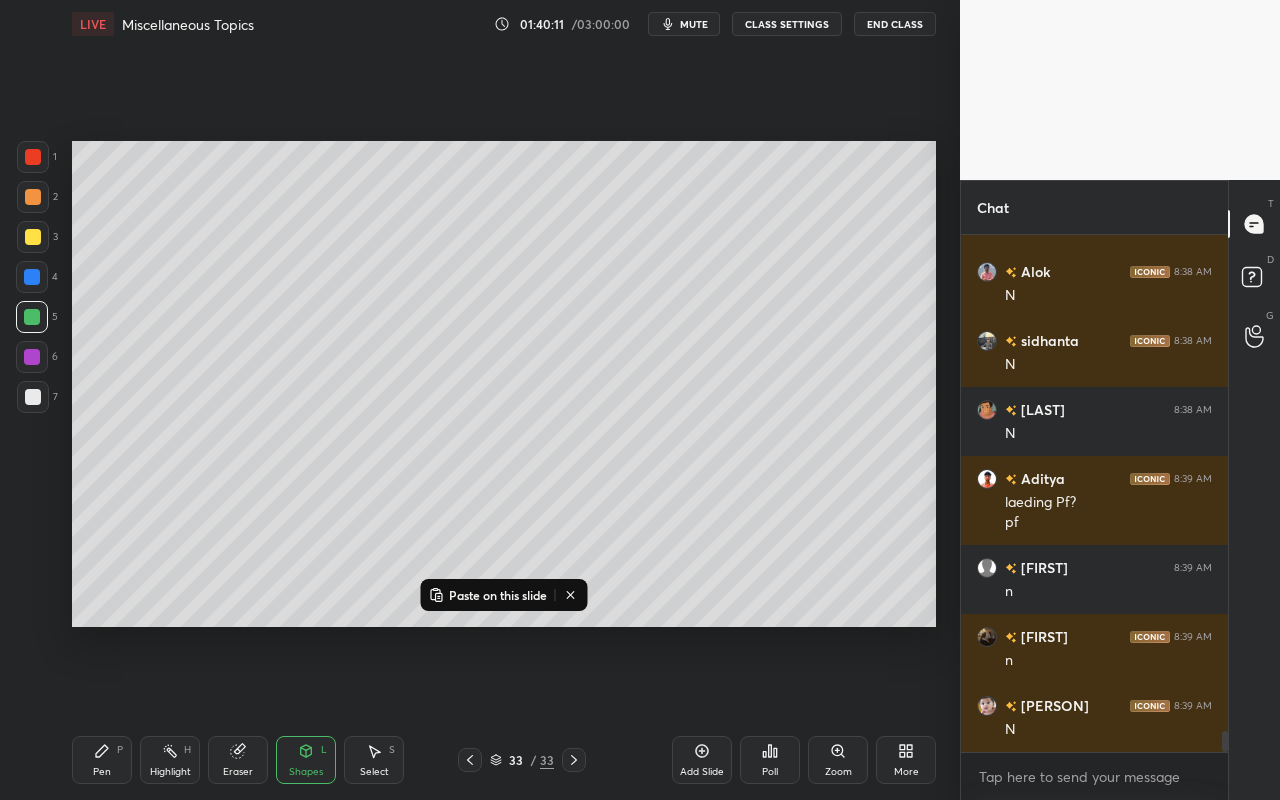 click on "Pen P" at bounding box center [102, 760] 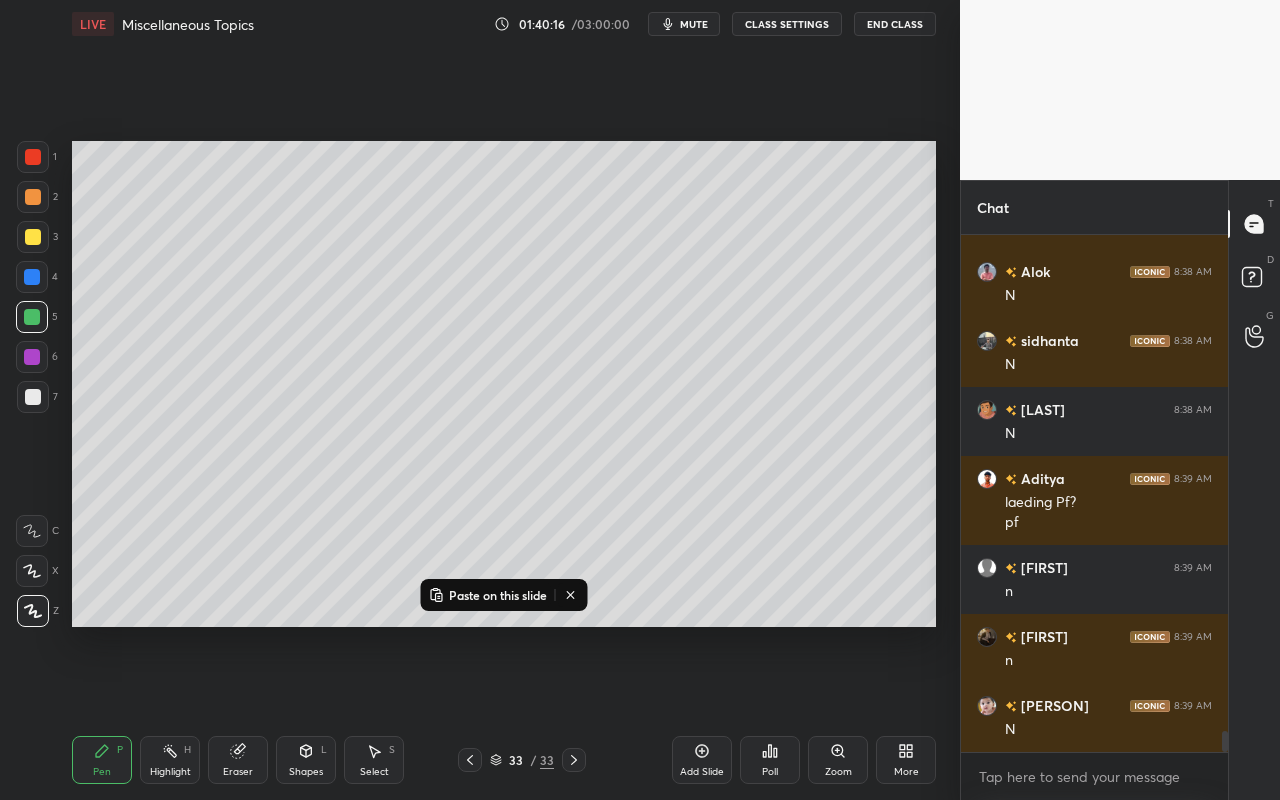 click on "Shapes" at bounding box center (306, 772) 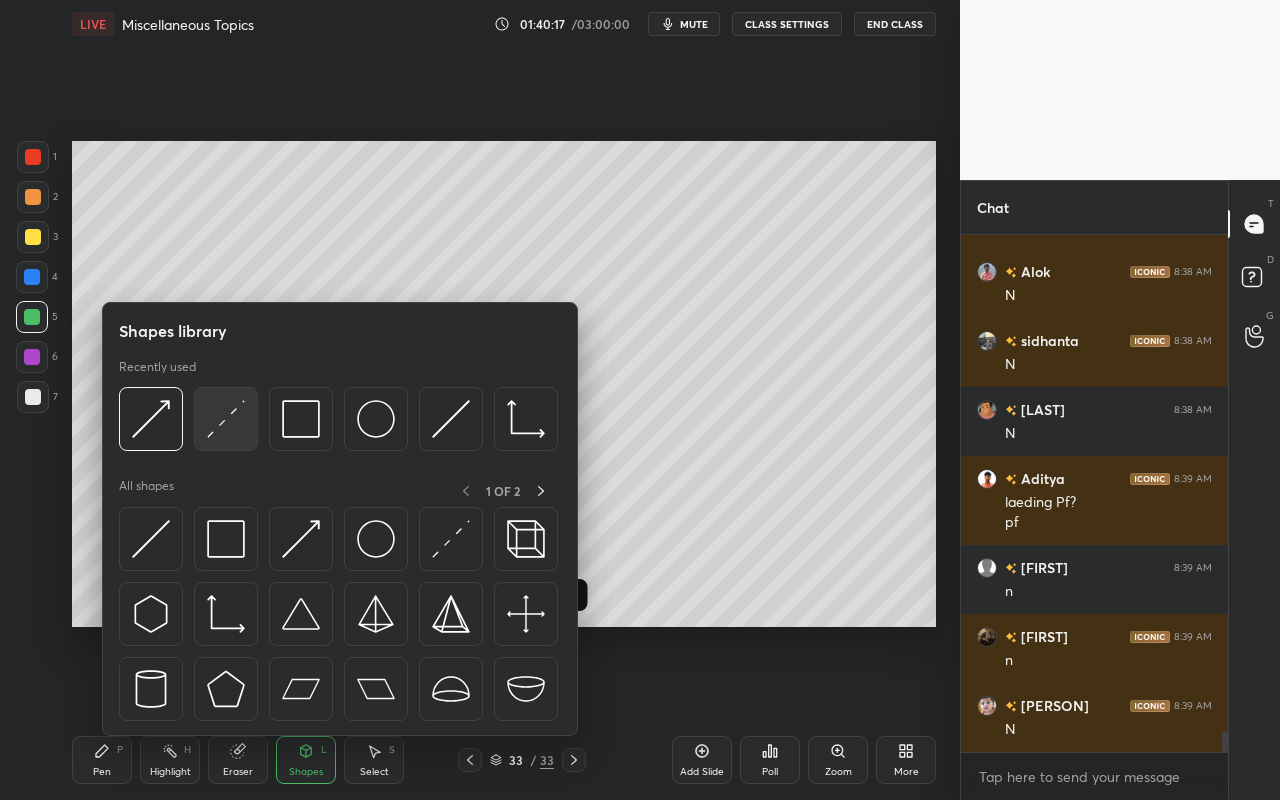 click at bounding box center [226, 419] 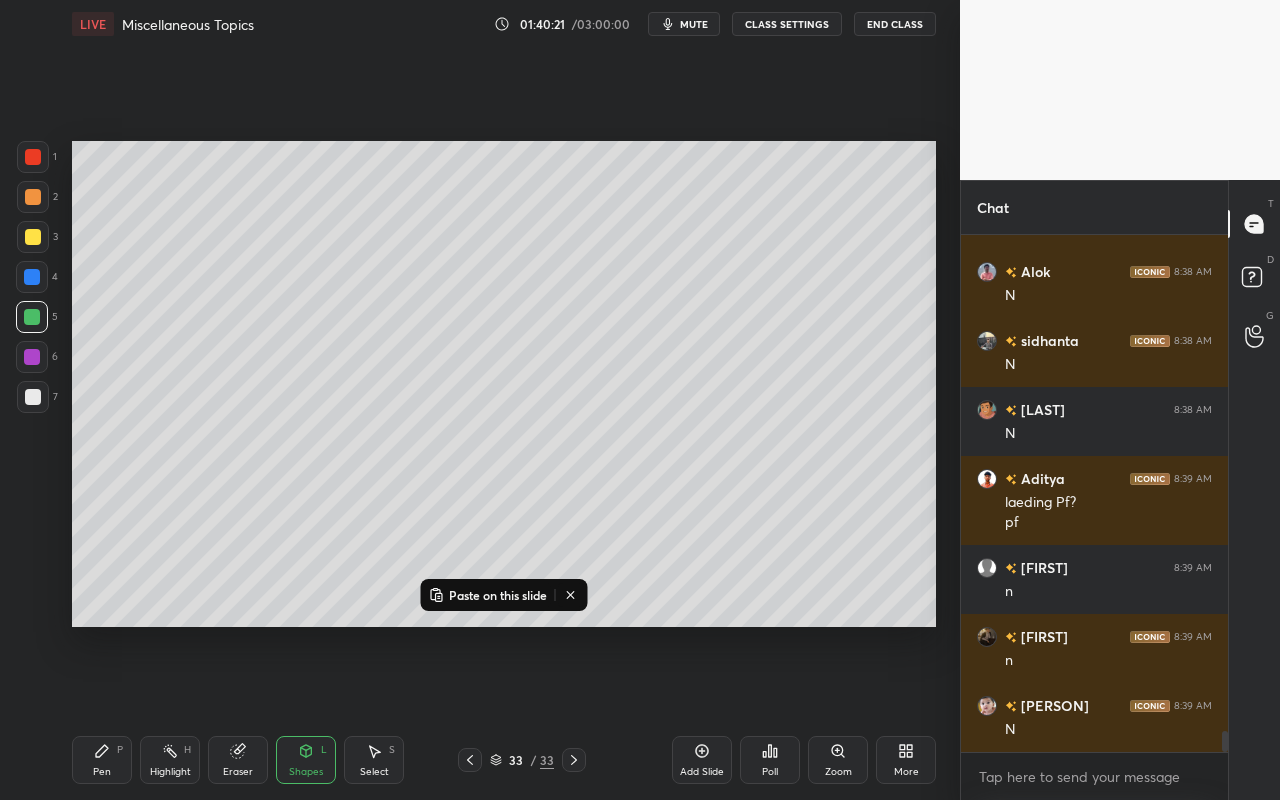 click on "Pen P" at bounding box center [102, 760] 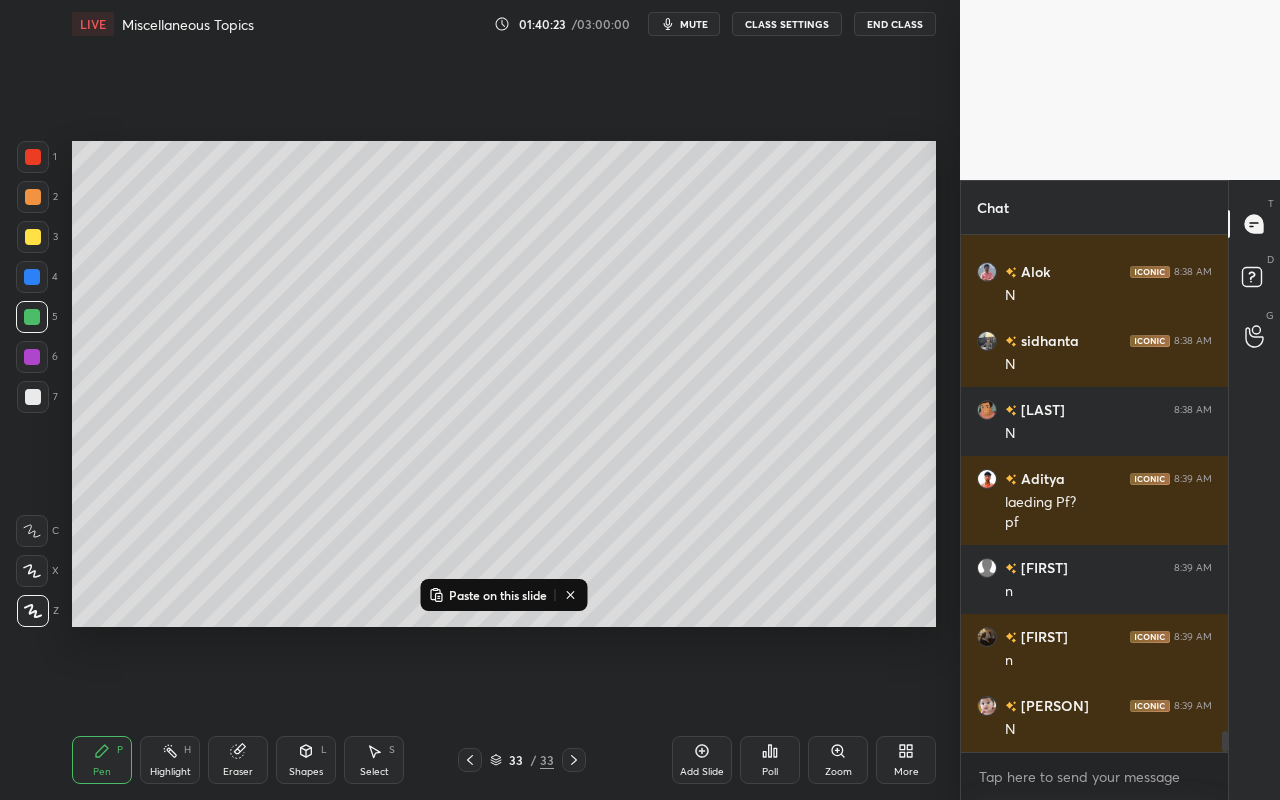 click on "Shapes" at bounding box center (306, 772) 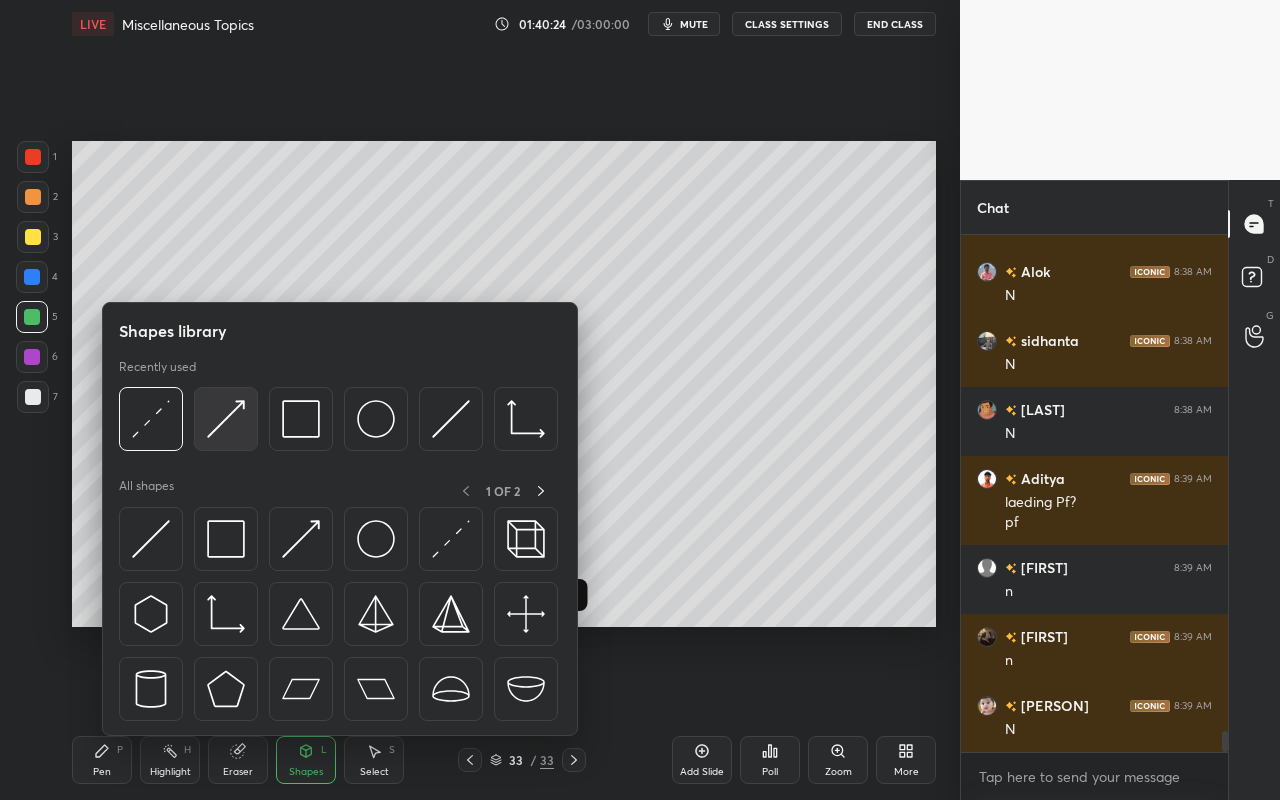 click at bounding box center (226, 419) 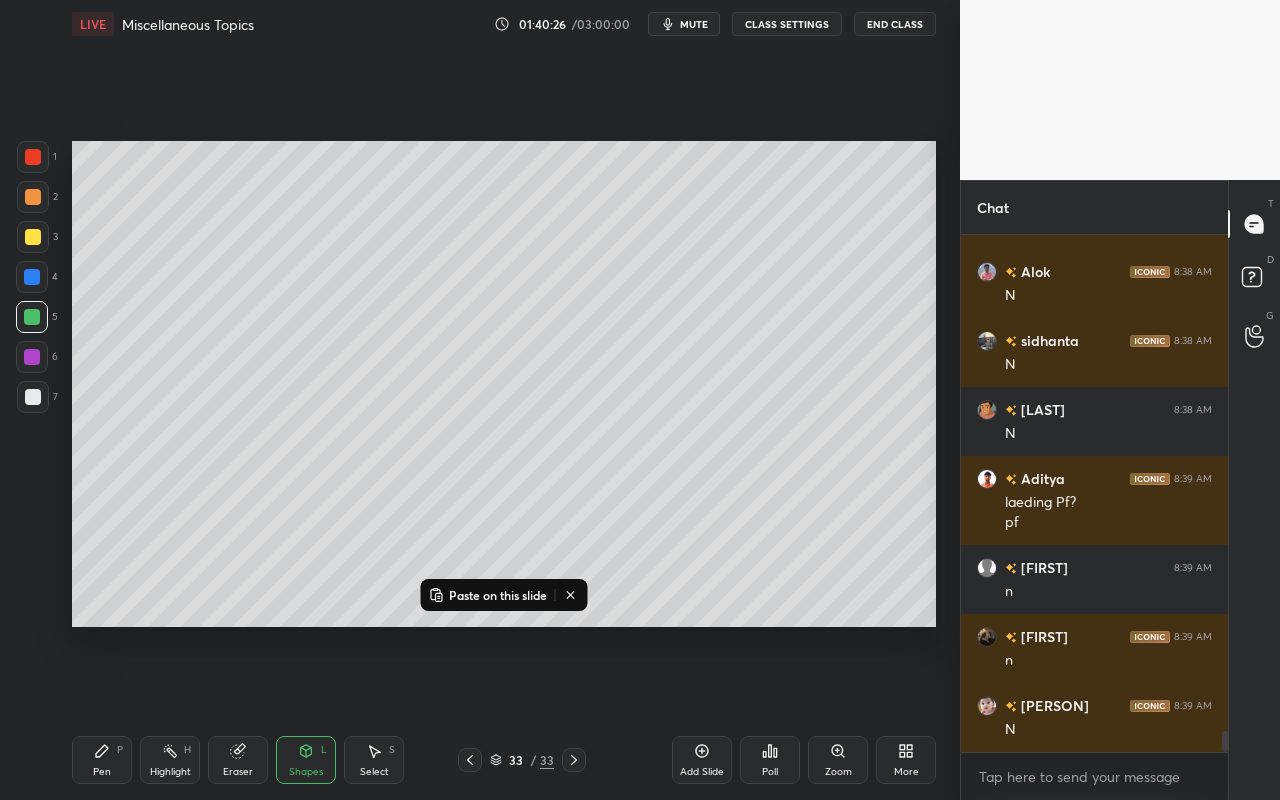 click on "Pen P" at bounding box center [102, 760] 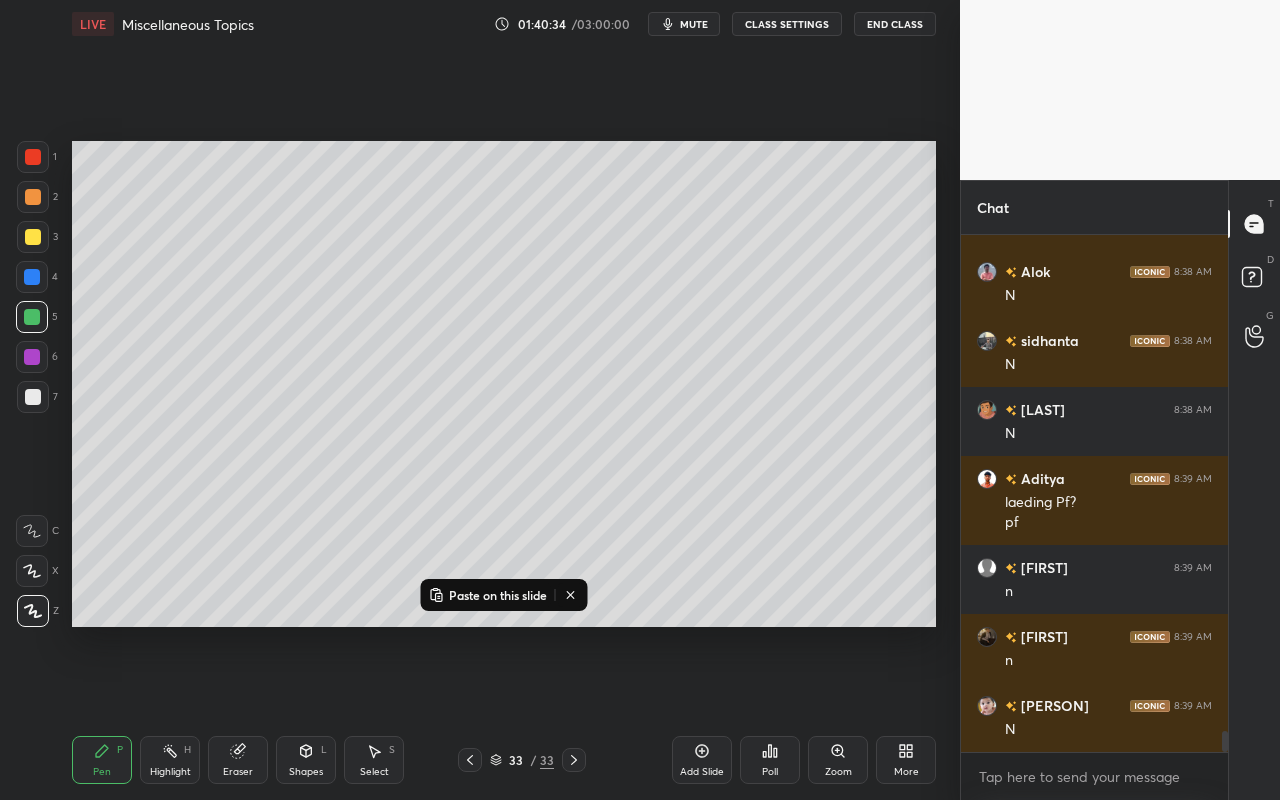 click 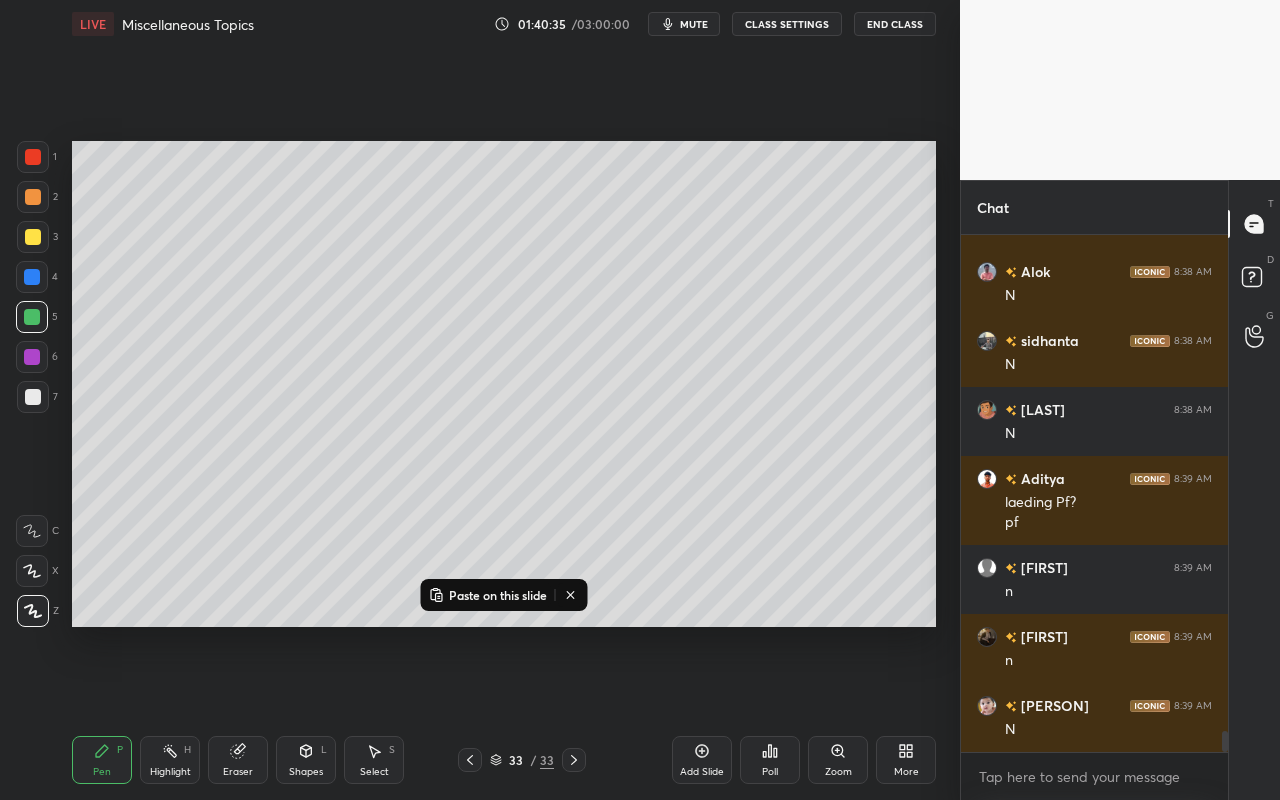 scroll, scrollTop: 12168, scrollLeft: 0, axis: vertical 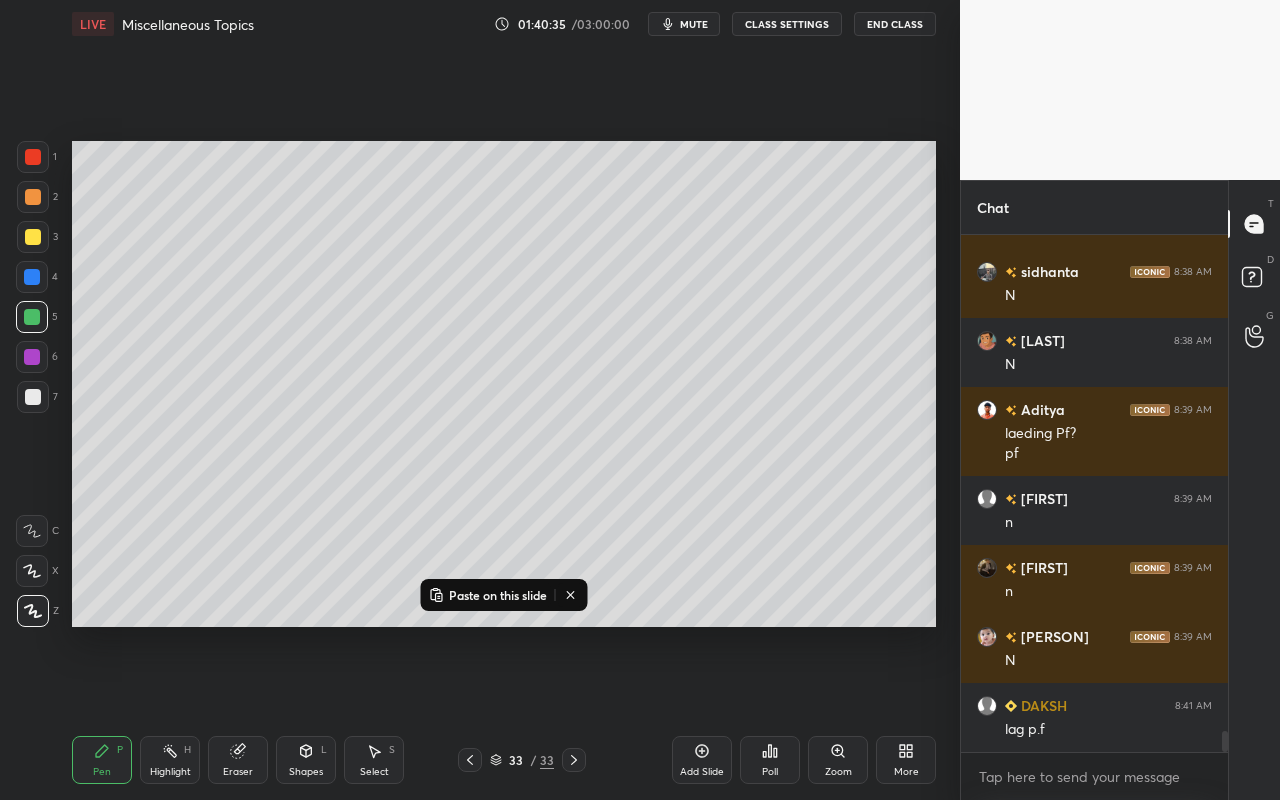 click at bounding box center [33, 397] 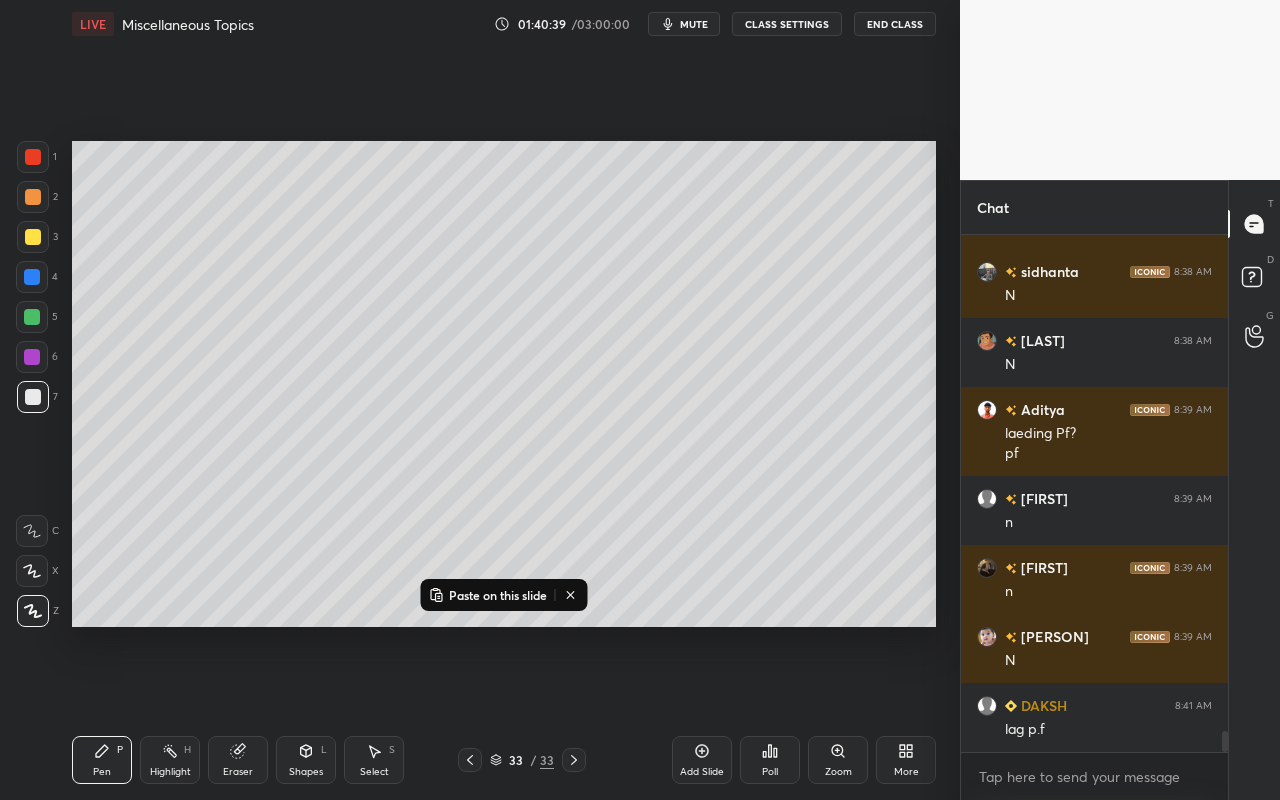 drag, startPoint x: 165, startPoint y: 752, endPoint x: 214, endPoint y: 704, distance: 68.593 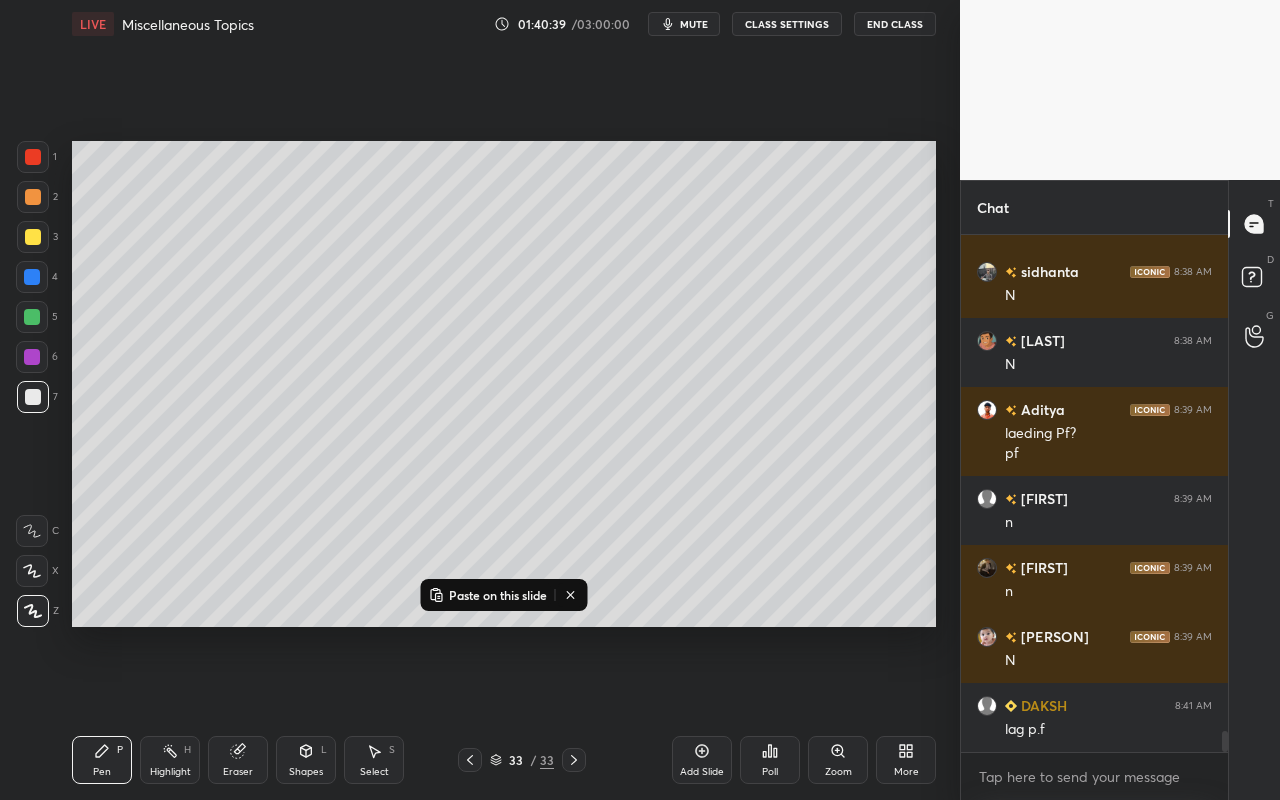 click 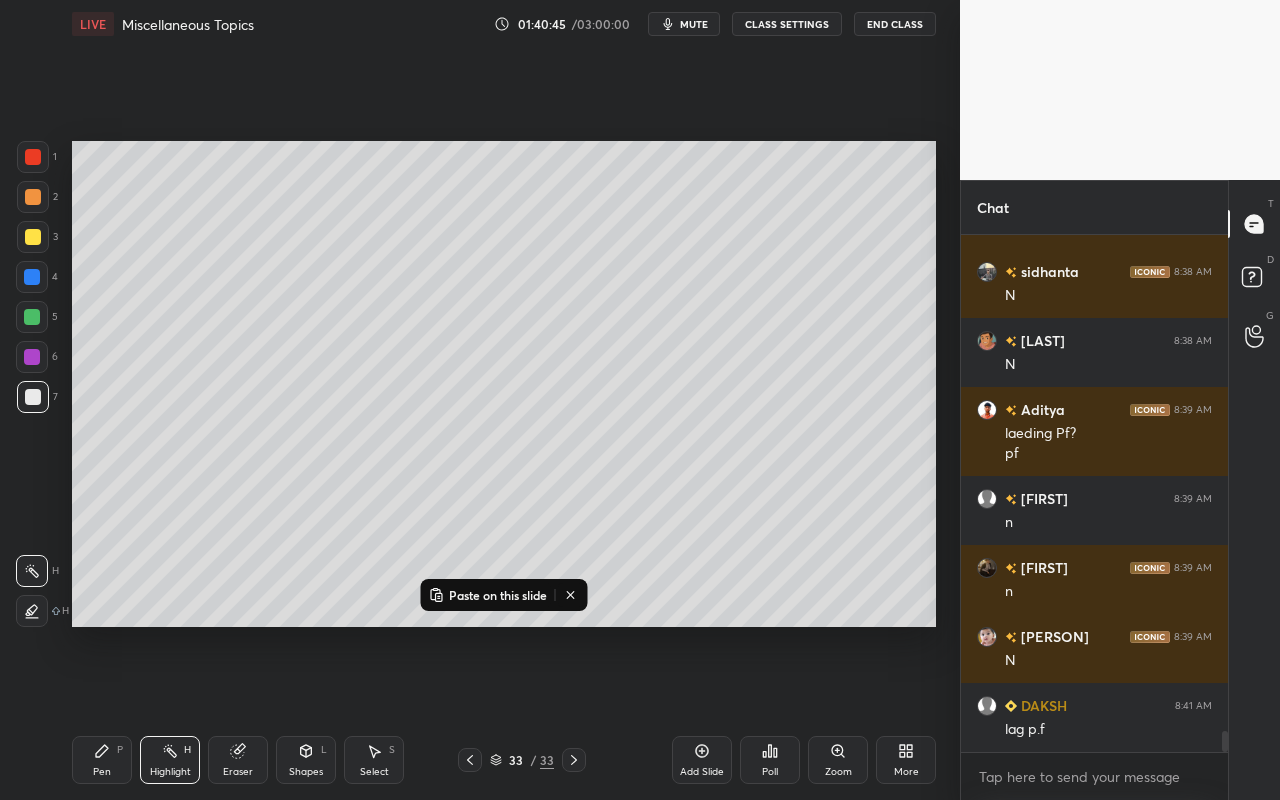 click 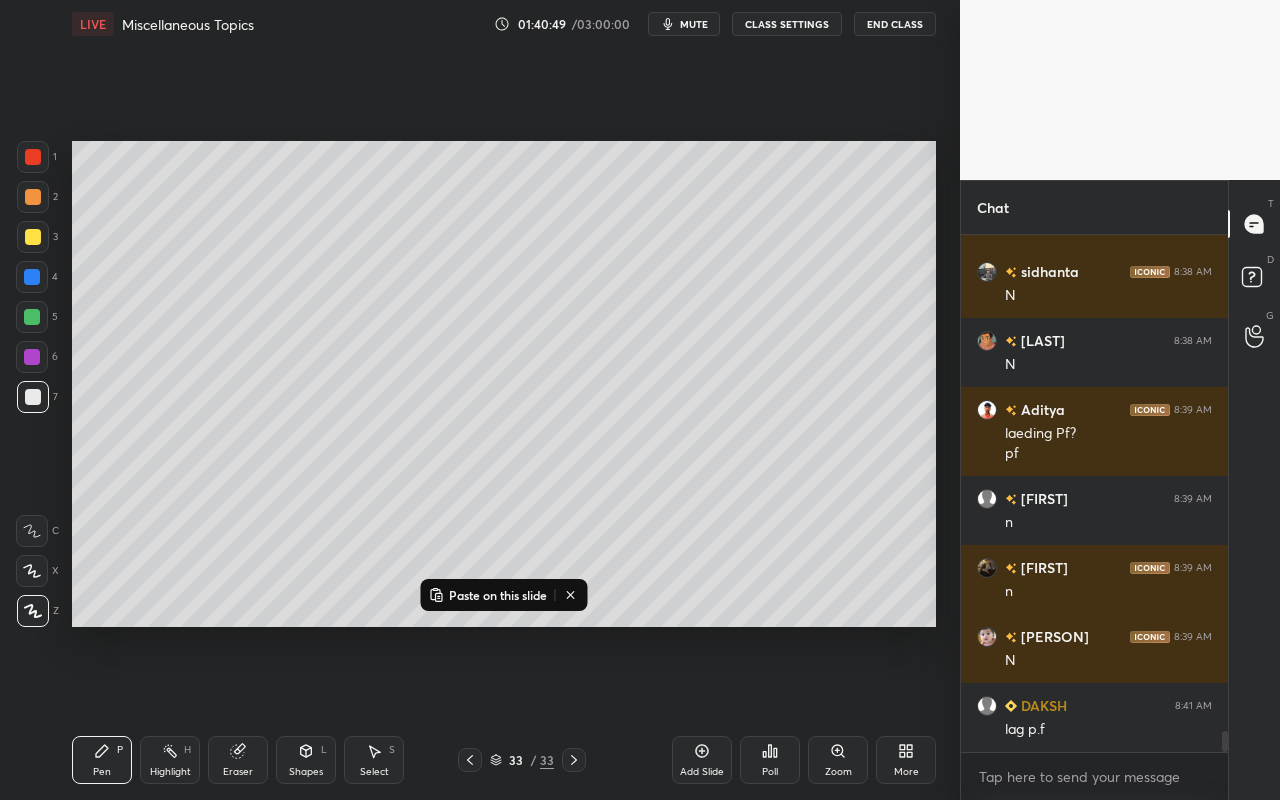 drag, startPoint x: 161, startPoint y: 758, endPoint x: 174, endPoint y: 747, distance: 17.029387 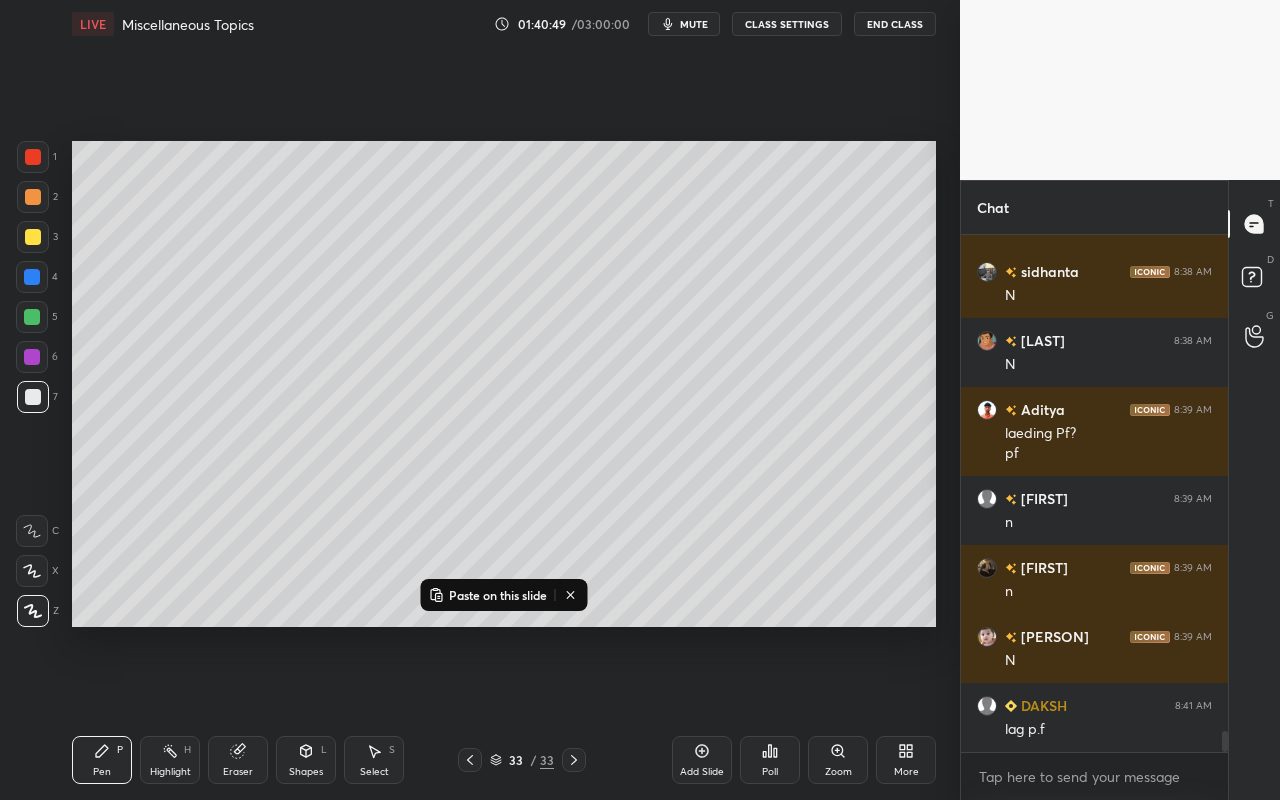click on "Highlight H" at bounding box center (170, 760) 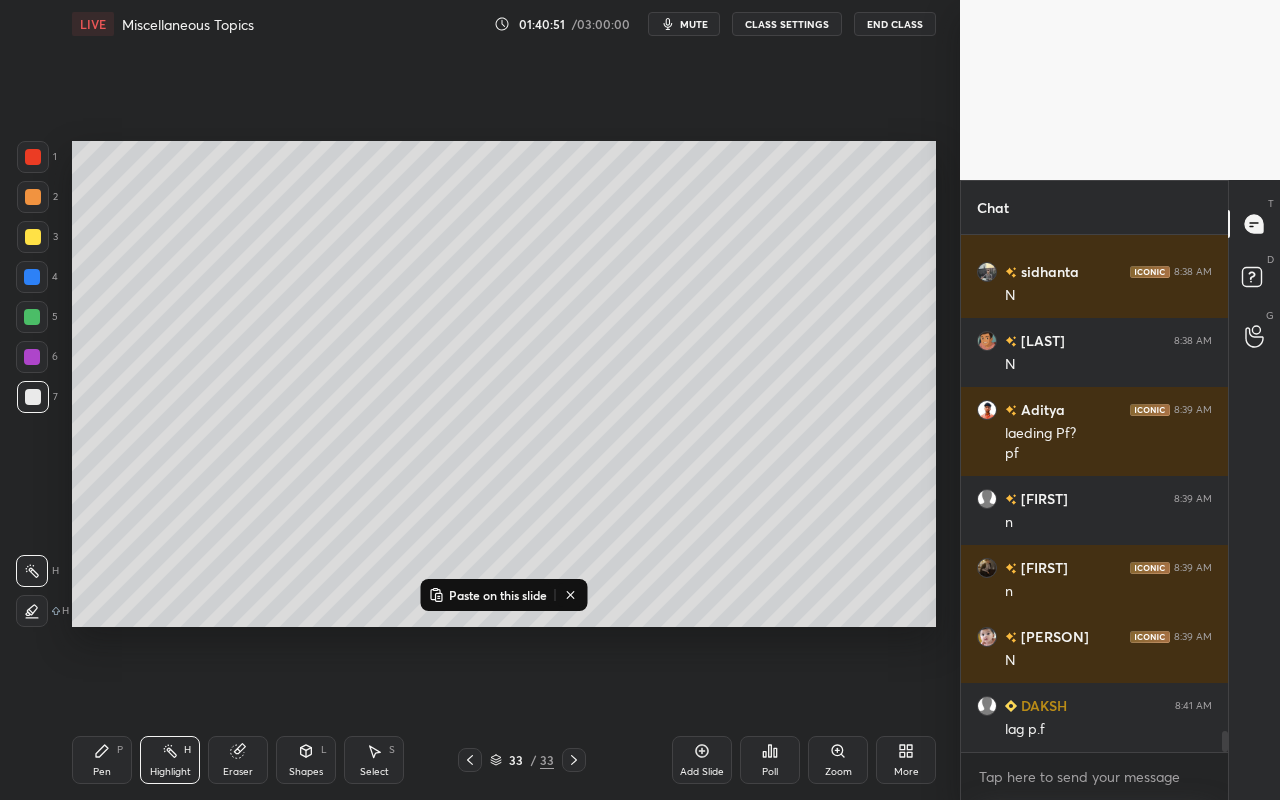 drag, startPoint x: 96, startPoint y: 753, endPoint x: 95, endPoint y: 709, distance: 44.011364 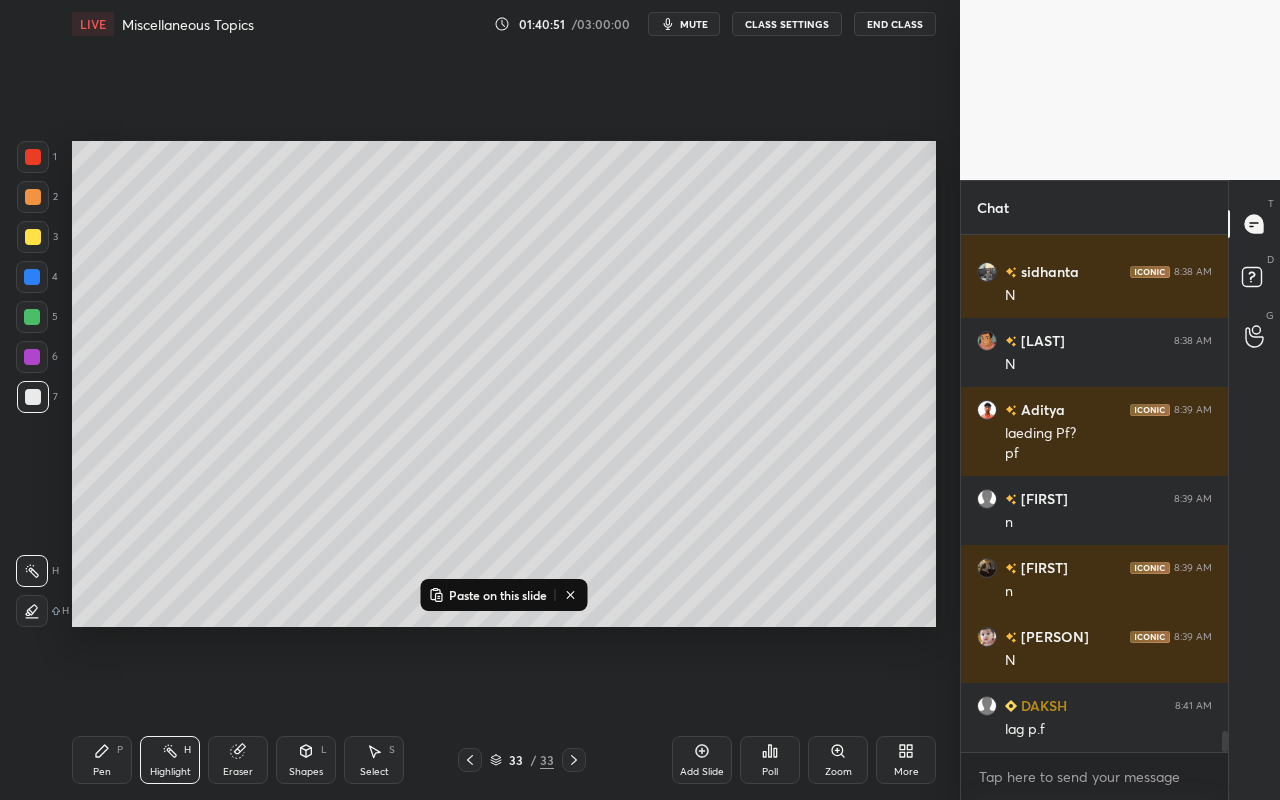 click 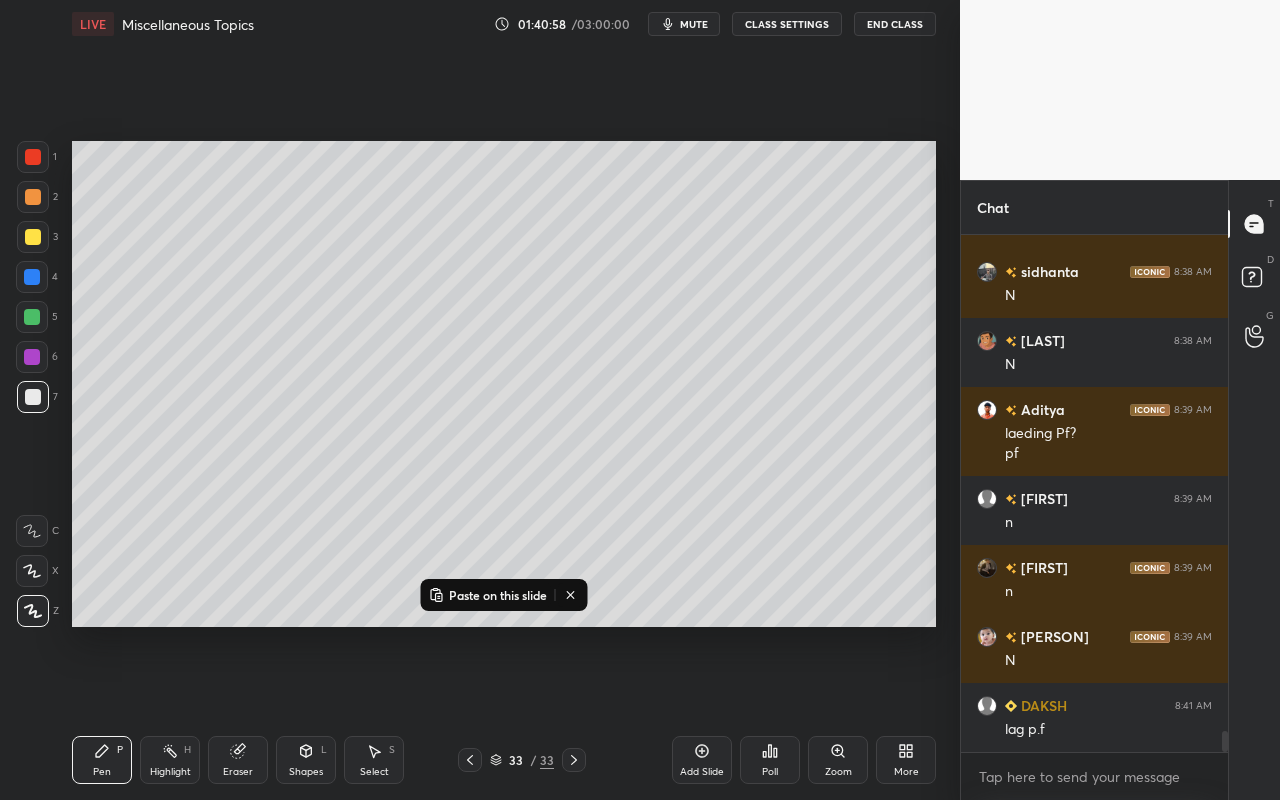 click on "Eraser" at bounding box center (238, 772) 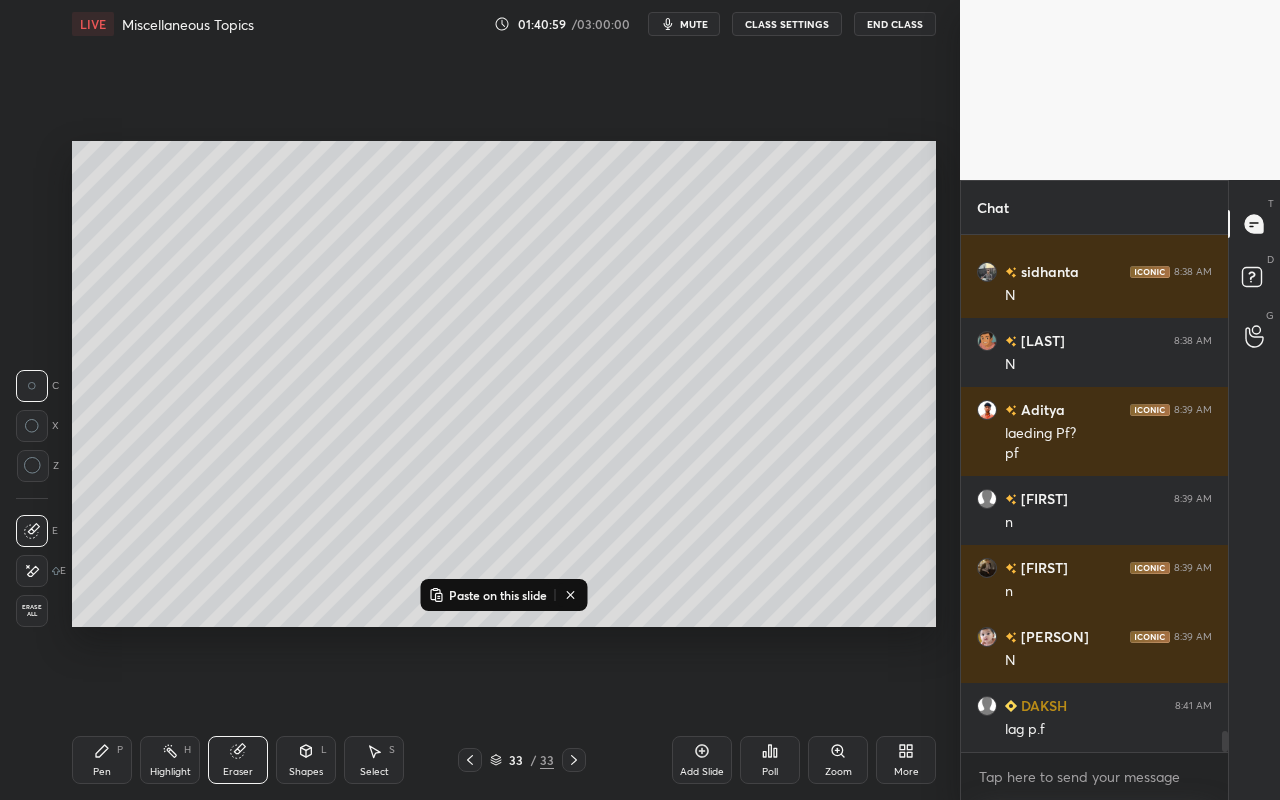 click on "Pen P" at bounding box center (102, 760) 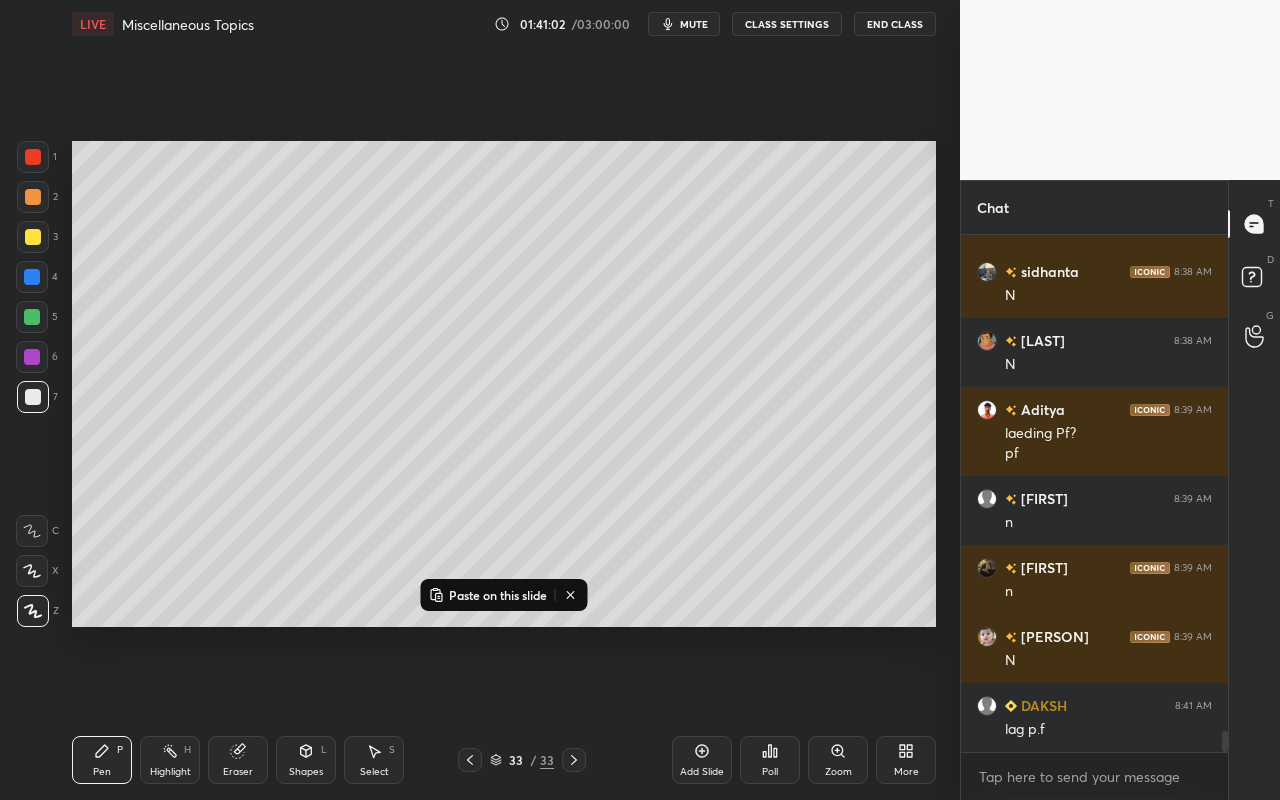 drag, startPoint x: 170, startPoint y: 762, endPoint x: 174, endPoint y: 738, distance: 24.33105 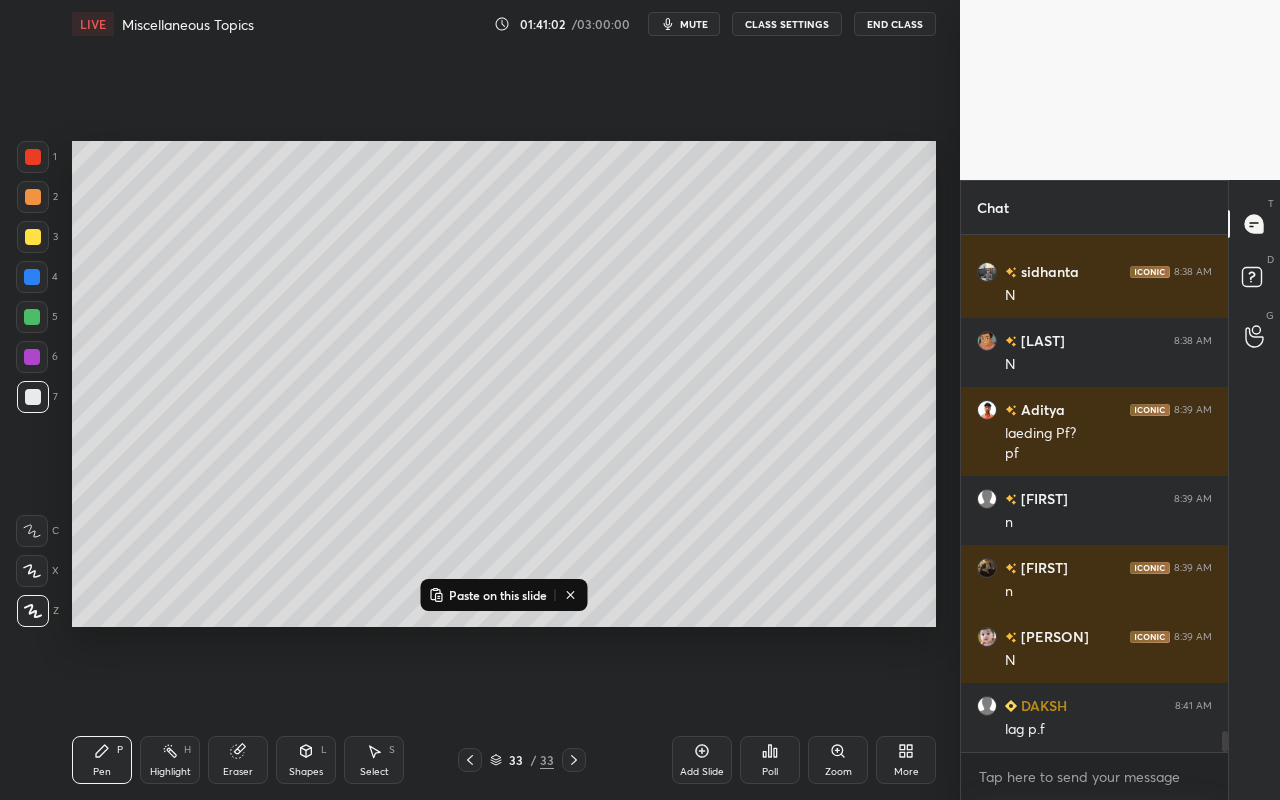 click on "Highlight H" at bounding box center (170, 760) 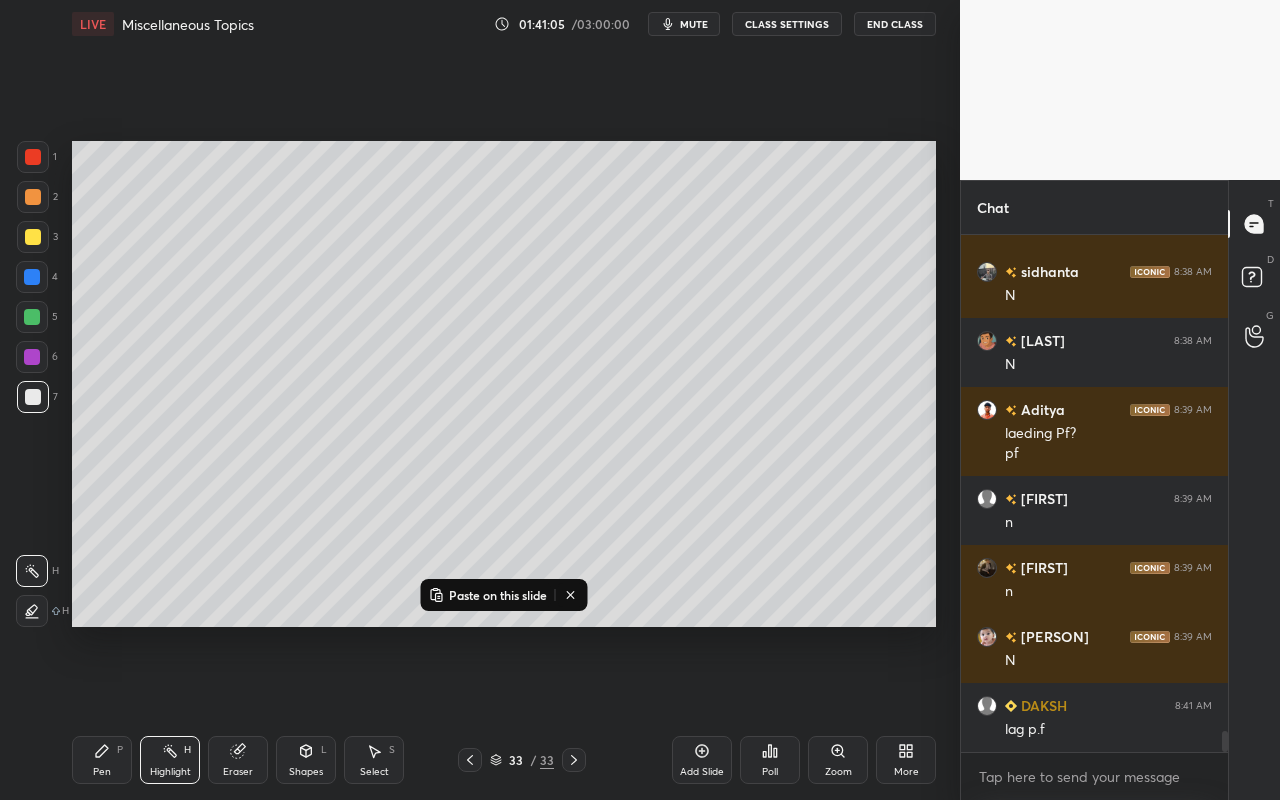 drag, startPoint x: 169, startPoint y: 765, endPoint x: 434, endPoint y: 581, distance: 322.61588 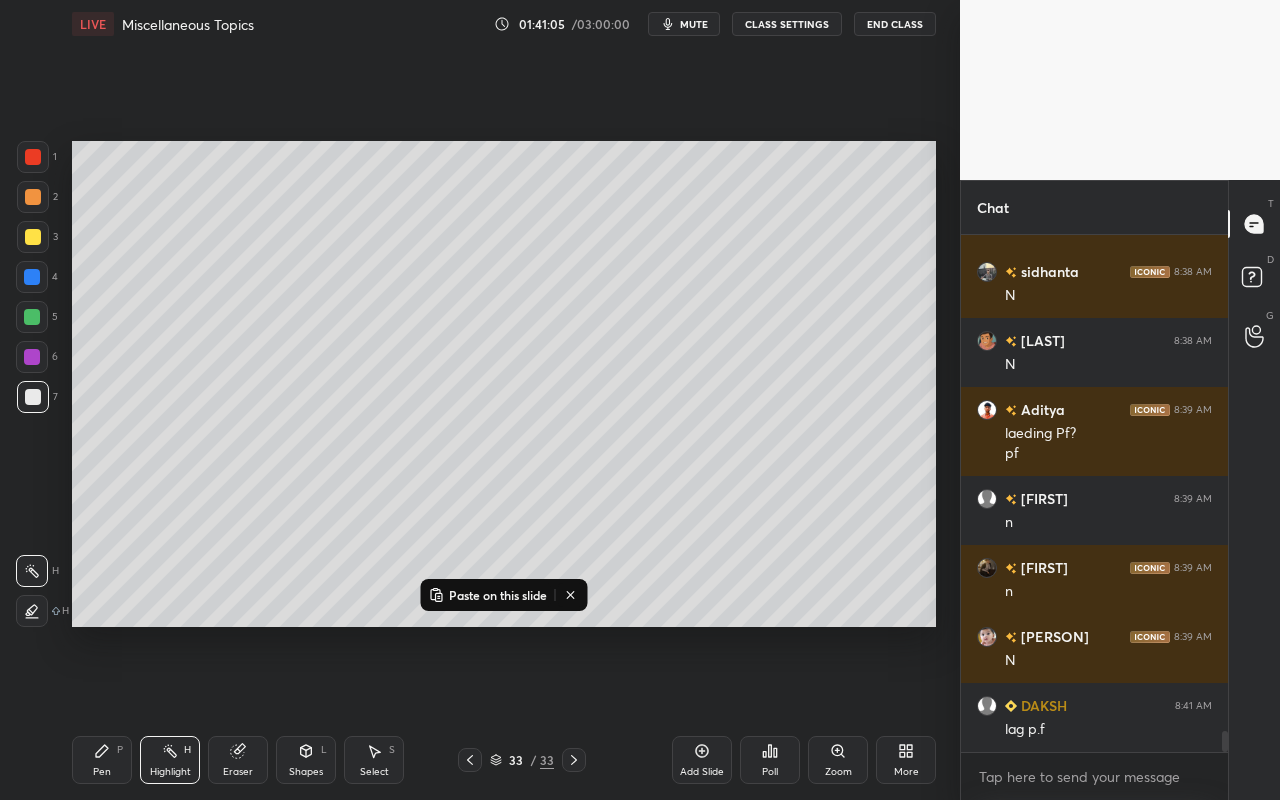click on "Highlight H" at bounding box center [170, 760] 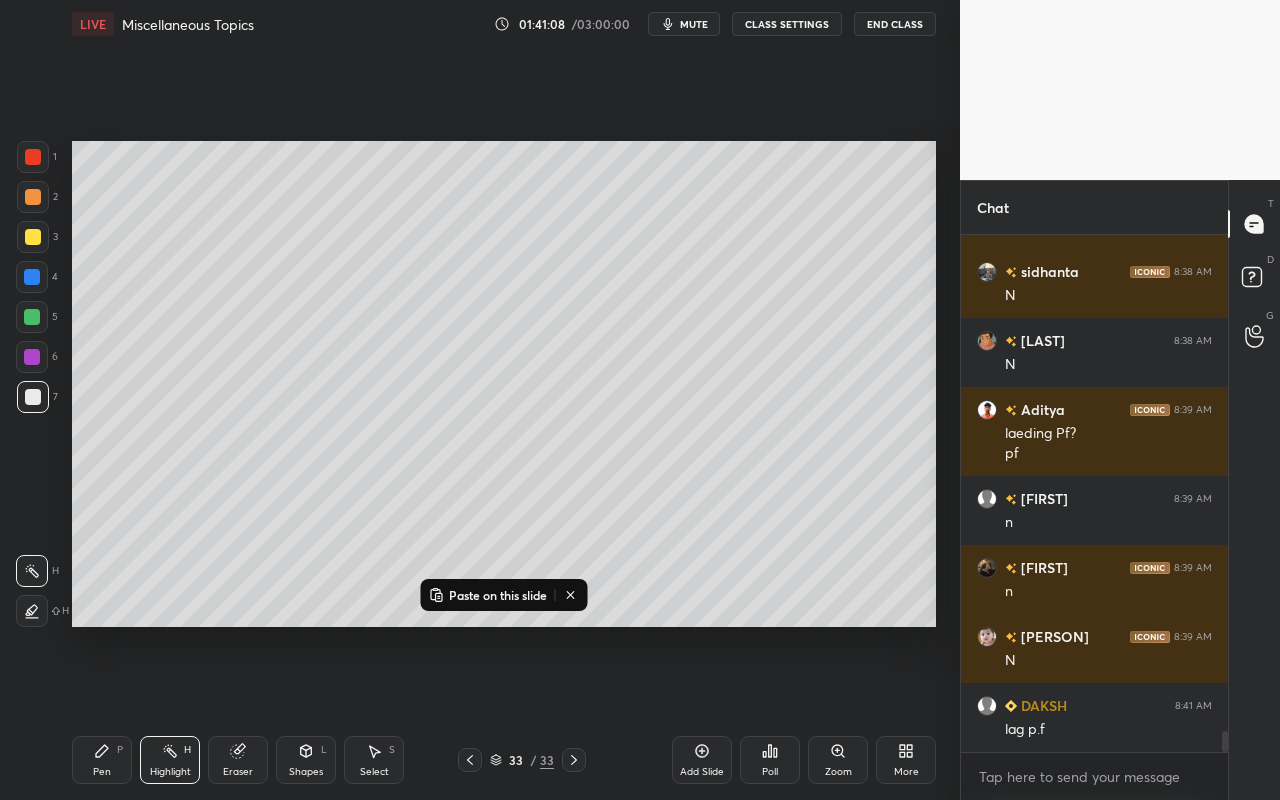 drag, startPoint x: 111, startPoint y: 766, endPoint x: 112, endPoint y: 723, distance: 43.011627 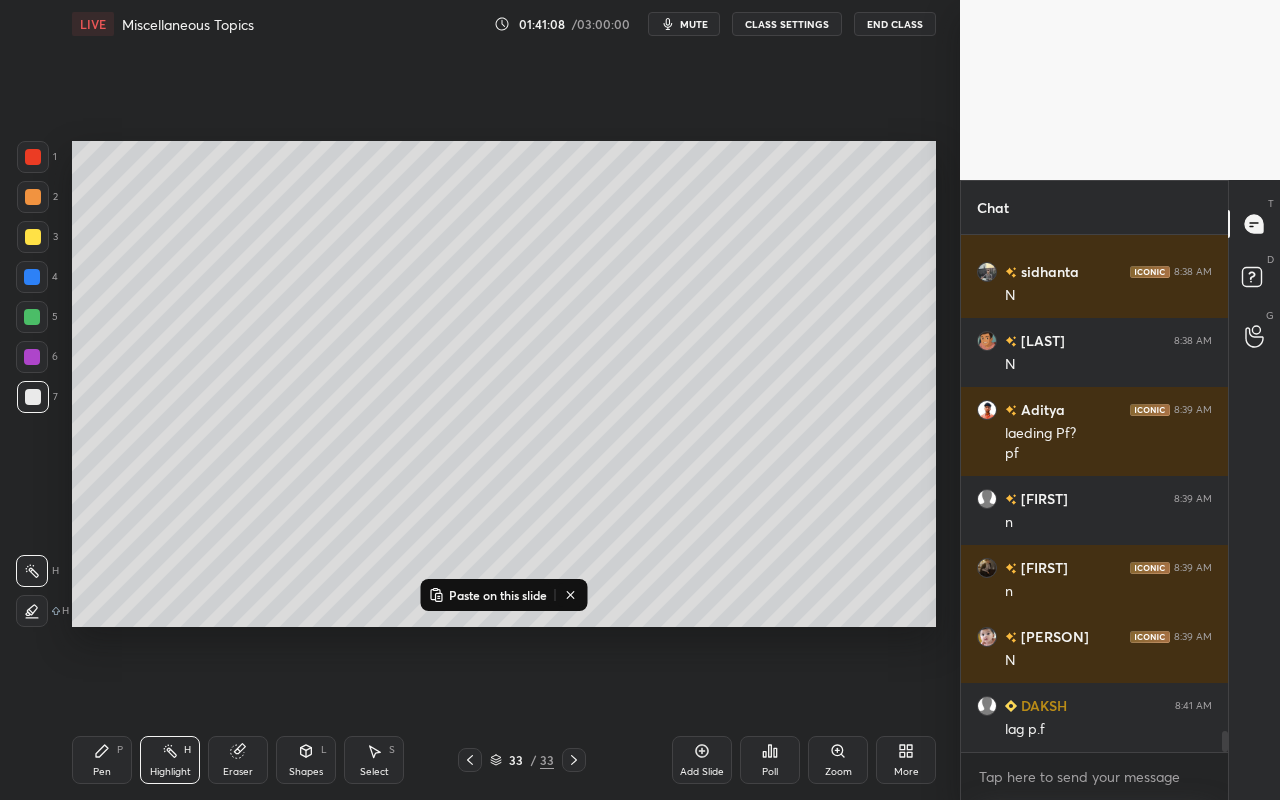 click on "Pen P" at bounding box center [102, 760] 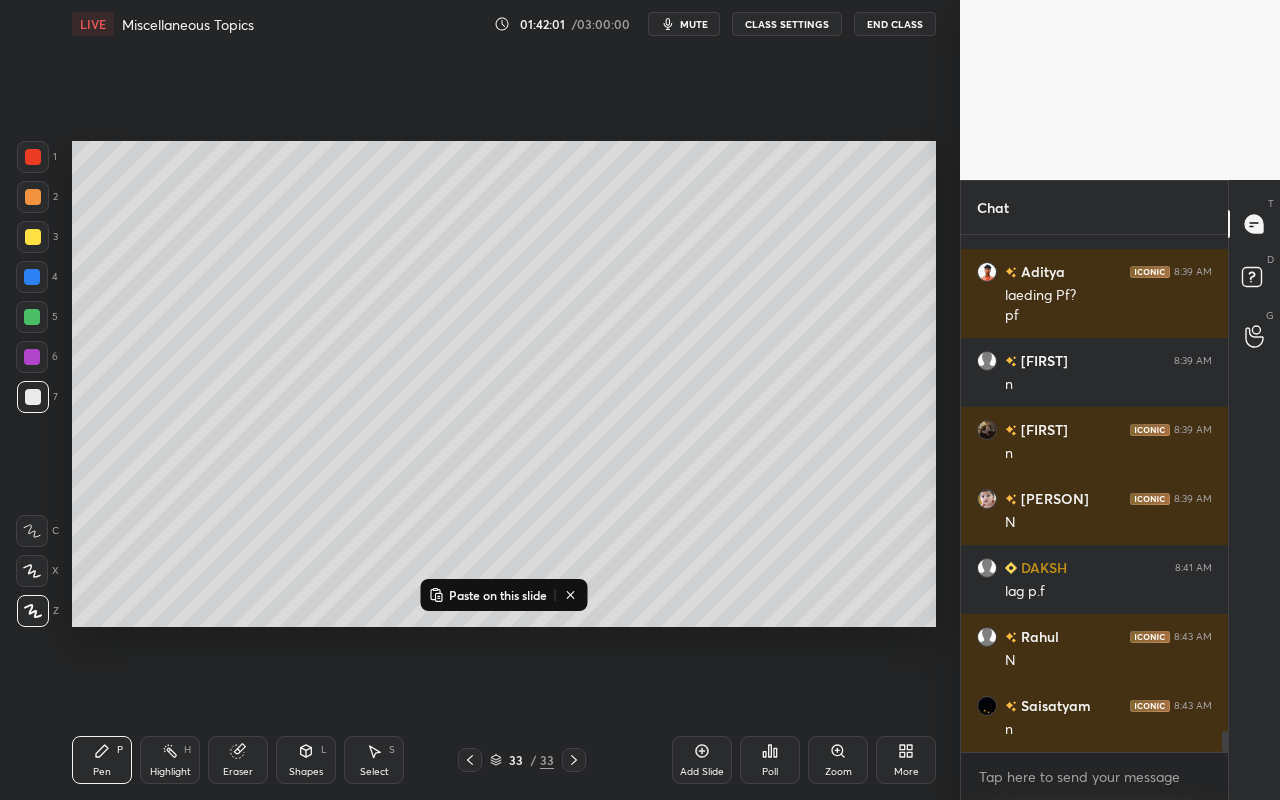 scroll, scrollTop: 12354, scrollLeft: 0, axis: vertical 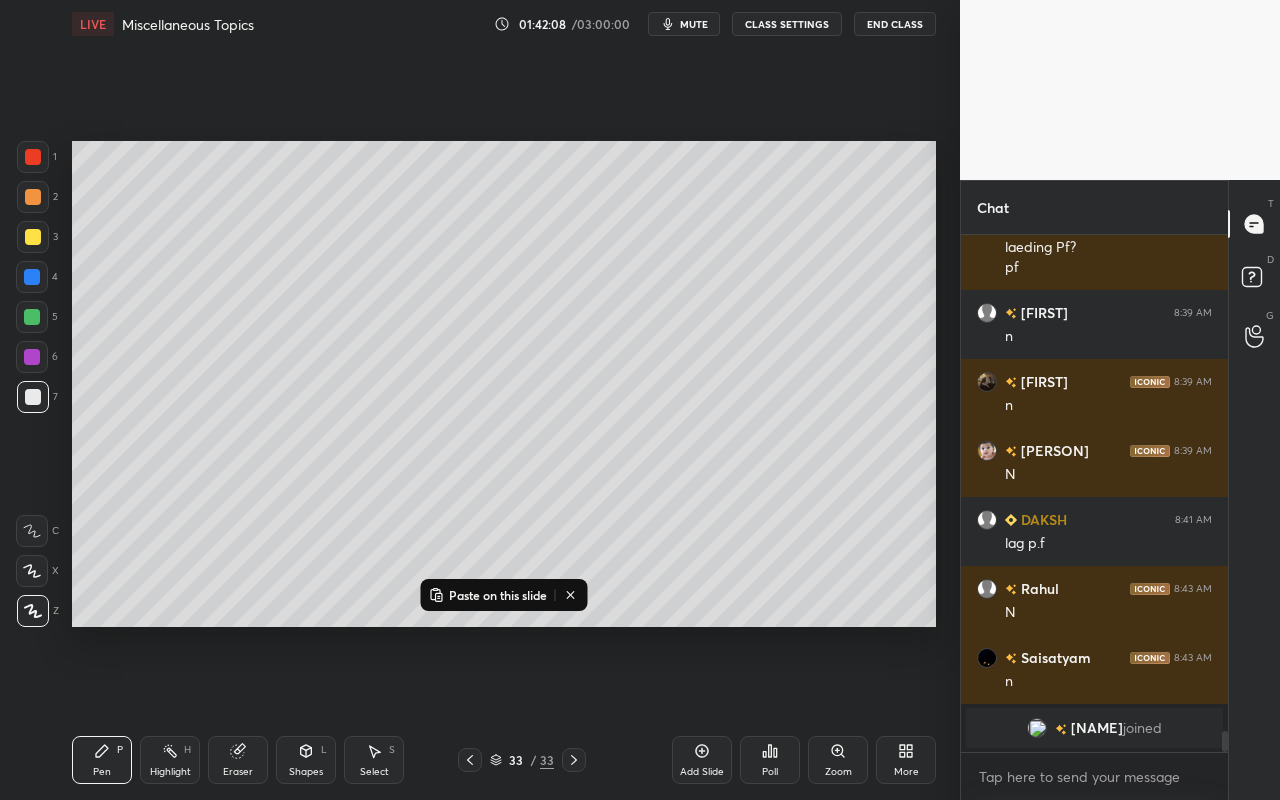 click on "[NAME]" at bounding box center (1097, 728) 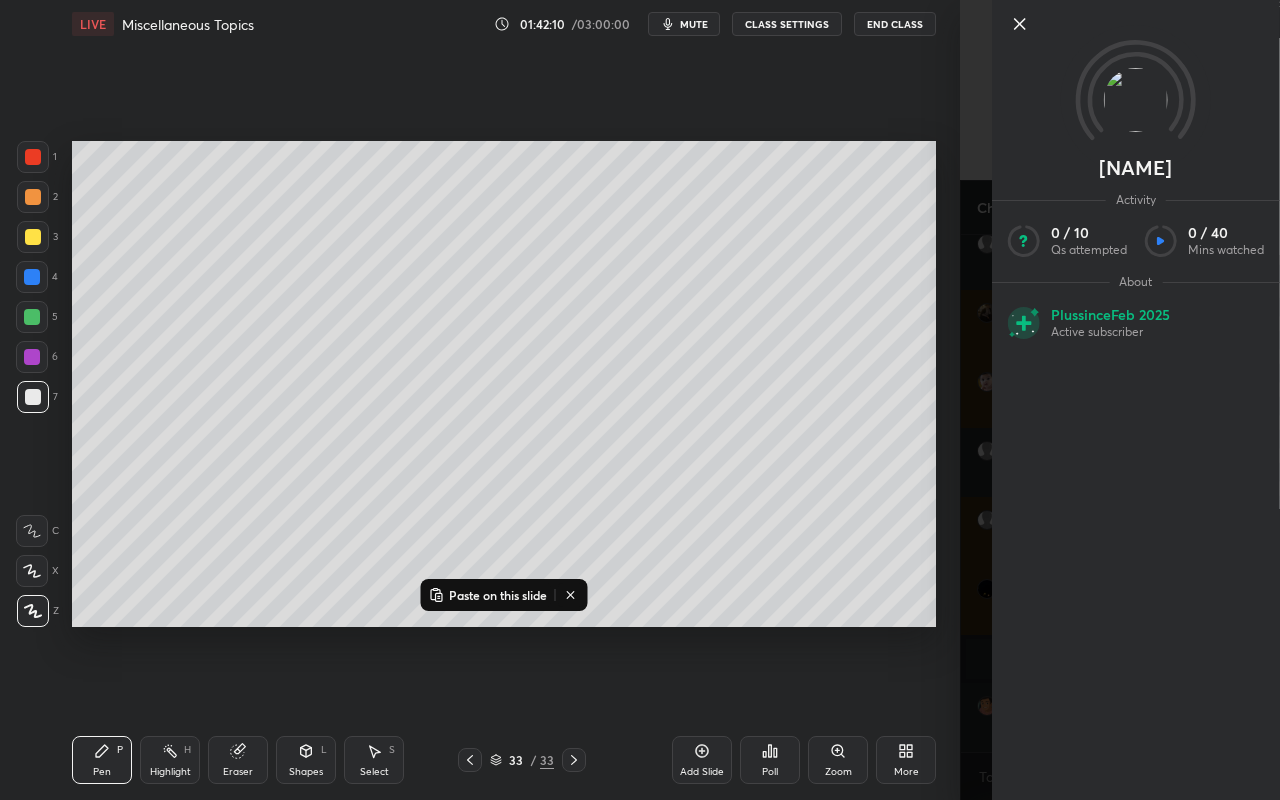 scroll, scrollTop: 10567, scrollLeft: 0, axis: vertical 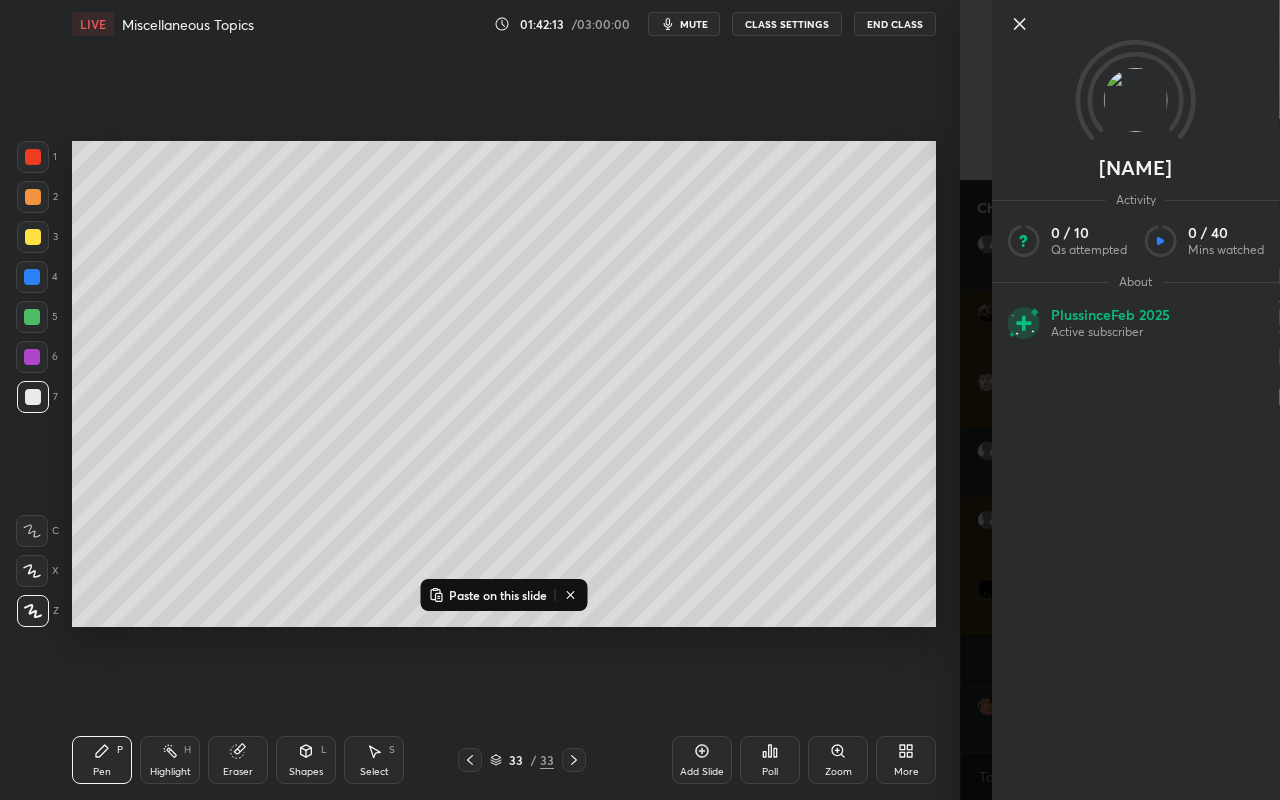 click 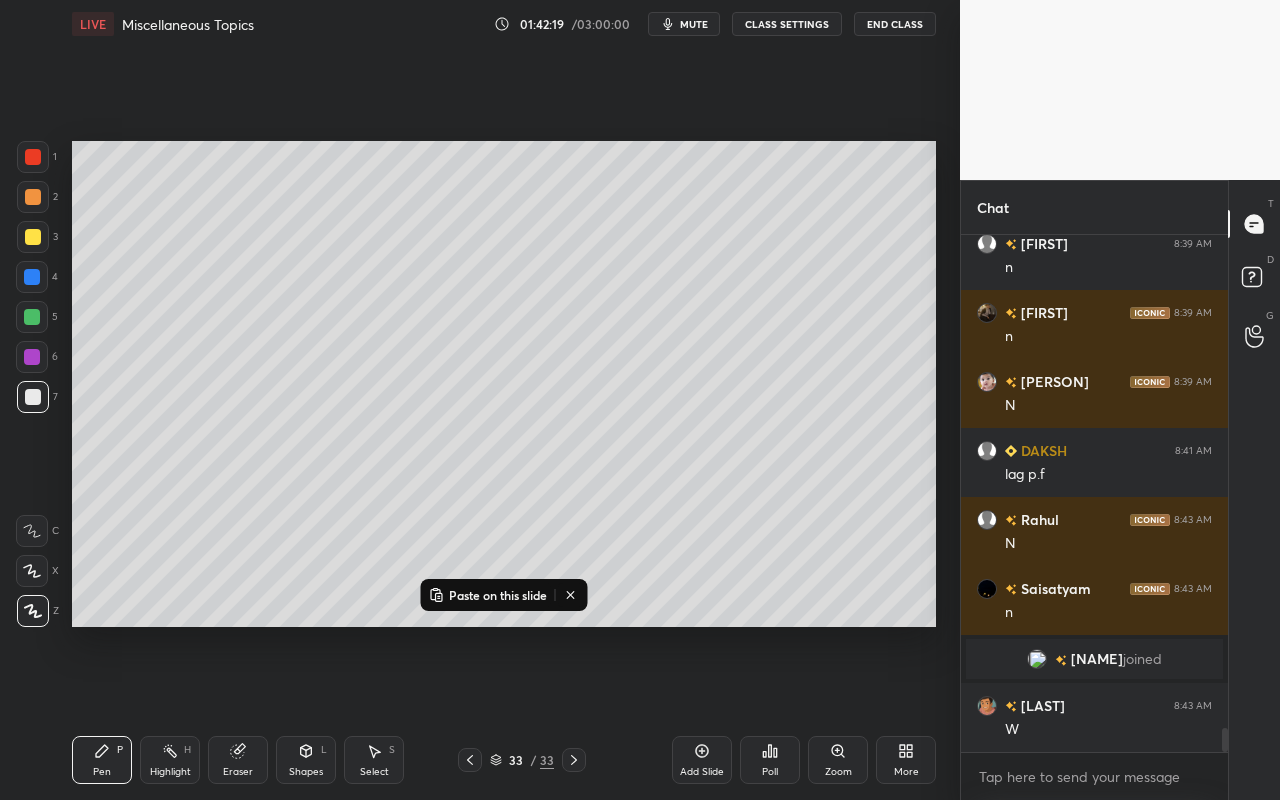 click 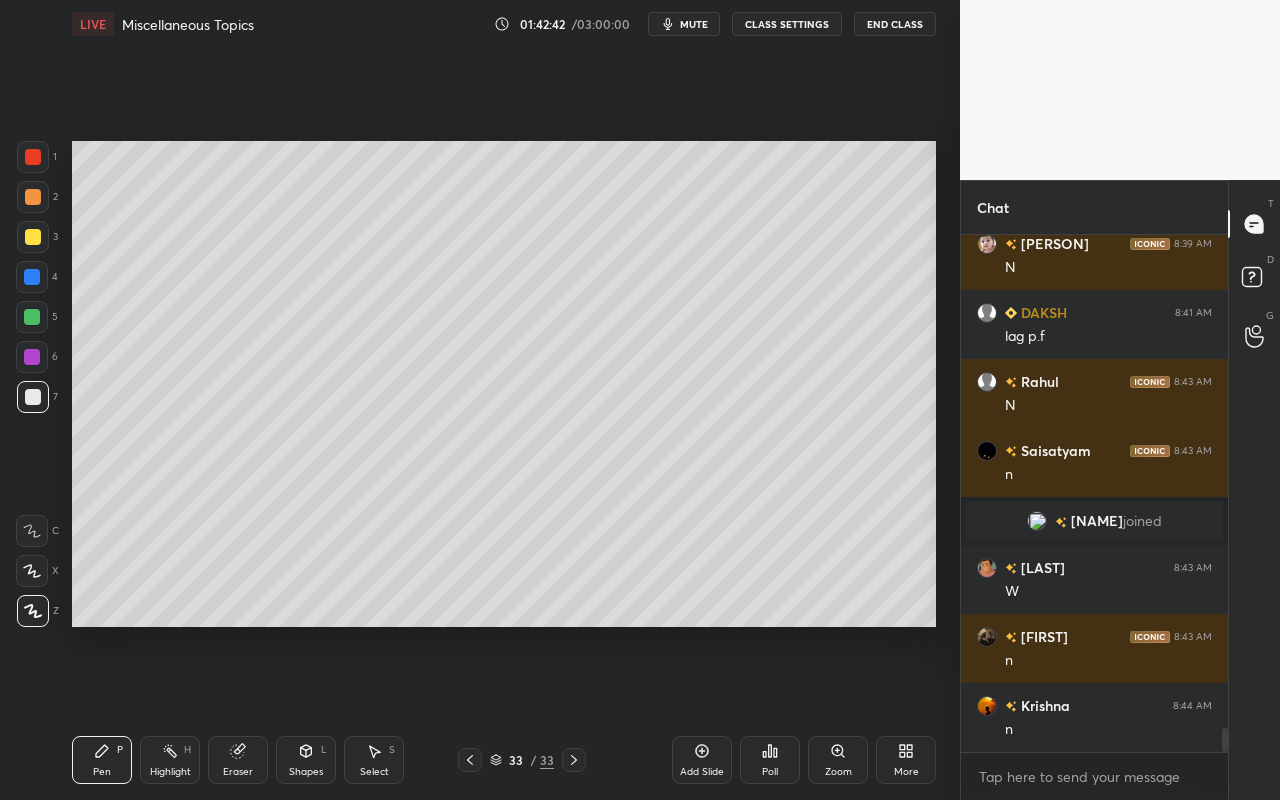 scroll, scrollTop: 10774, scrollLeft: 0, axis: vertical 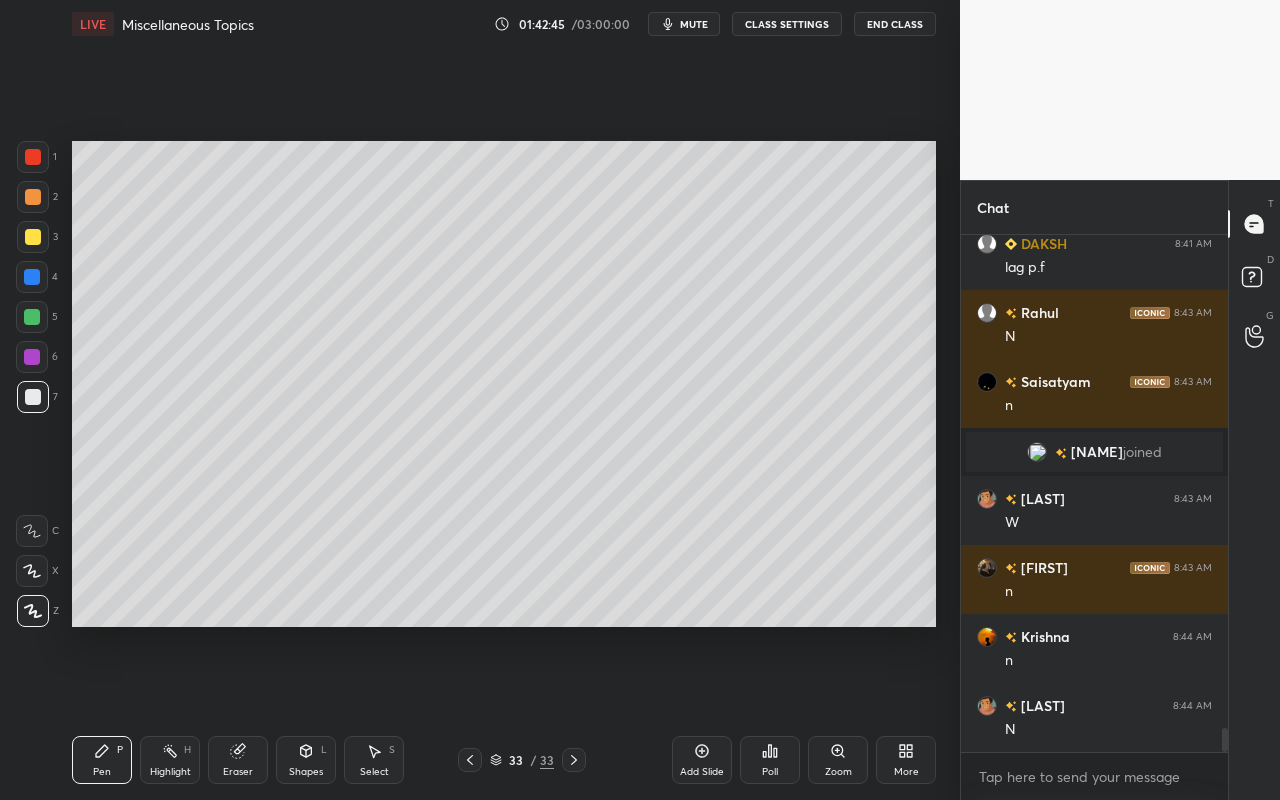 click on "Add Slide" at bounding box center [702, 772] 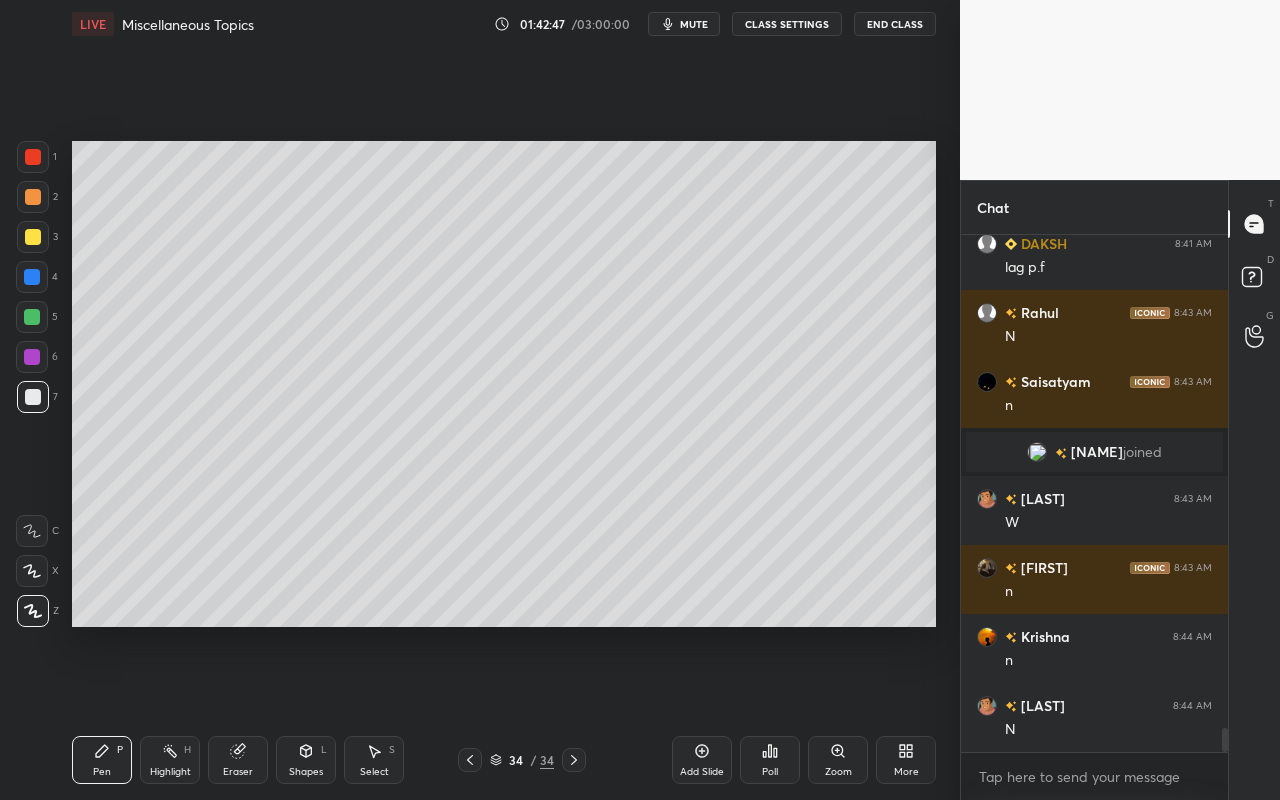 click on "Shapes" at bounding box center (306, 772) 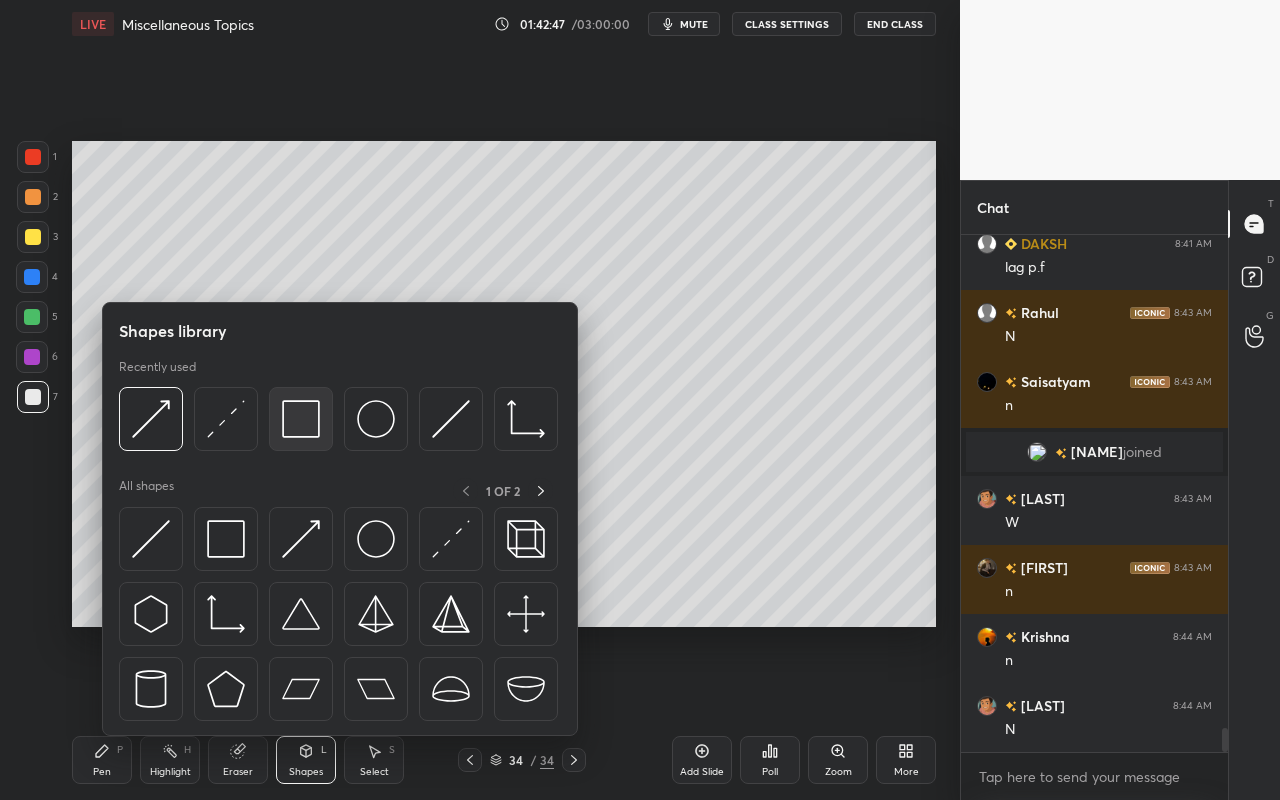 click at bounding box center [301, 419] 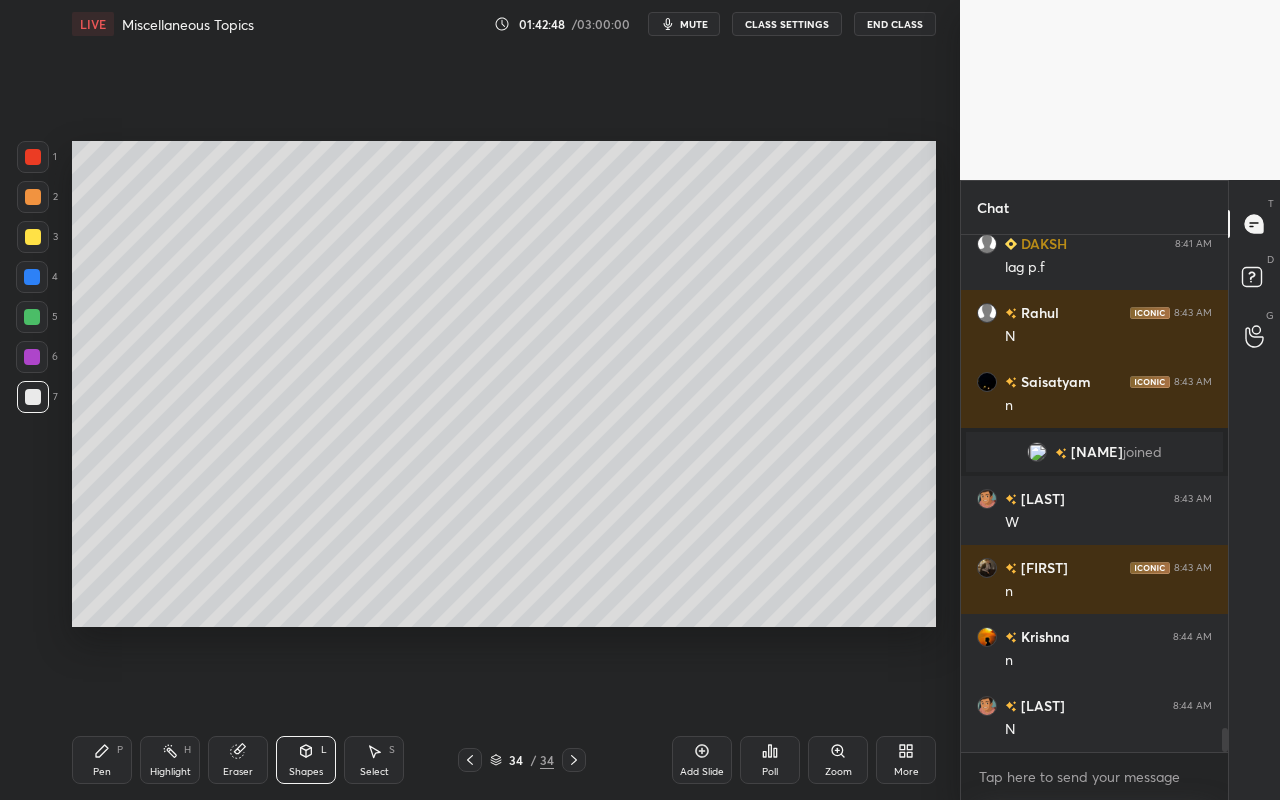click at bounding box center (32, 277) 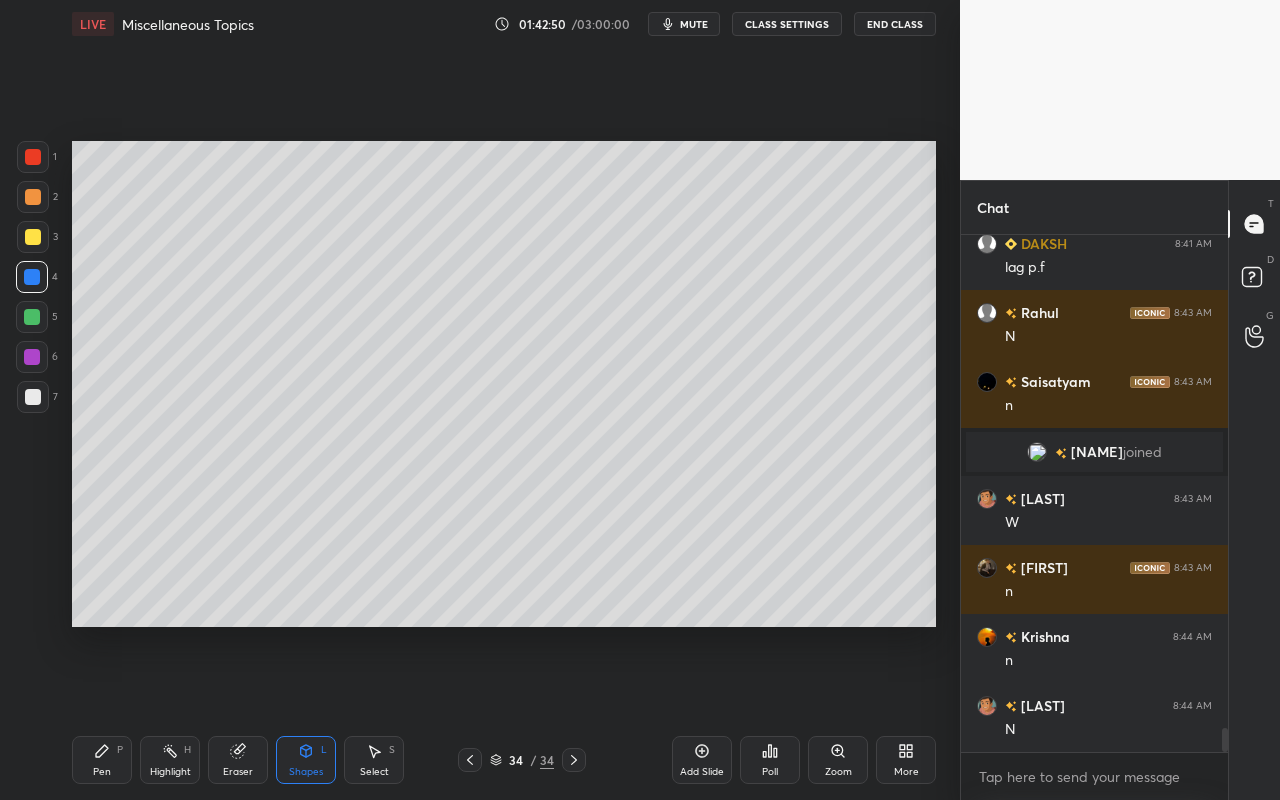 drag, startPoint x: 82, startPoint y: 745, endPoint x: 131, endPoint y: 630, distance: 125.004 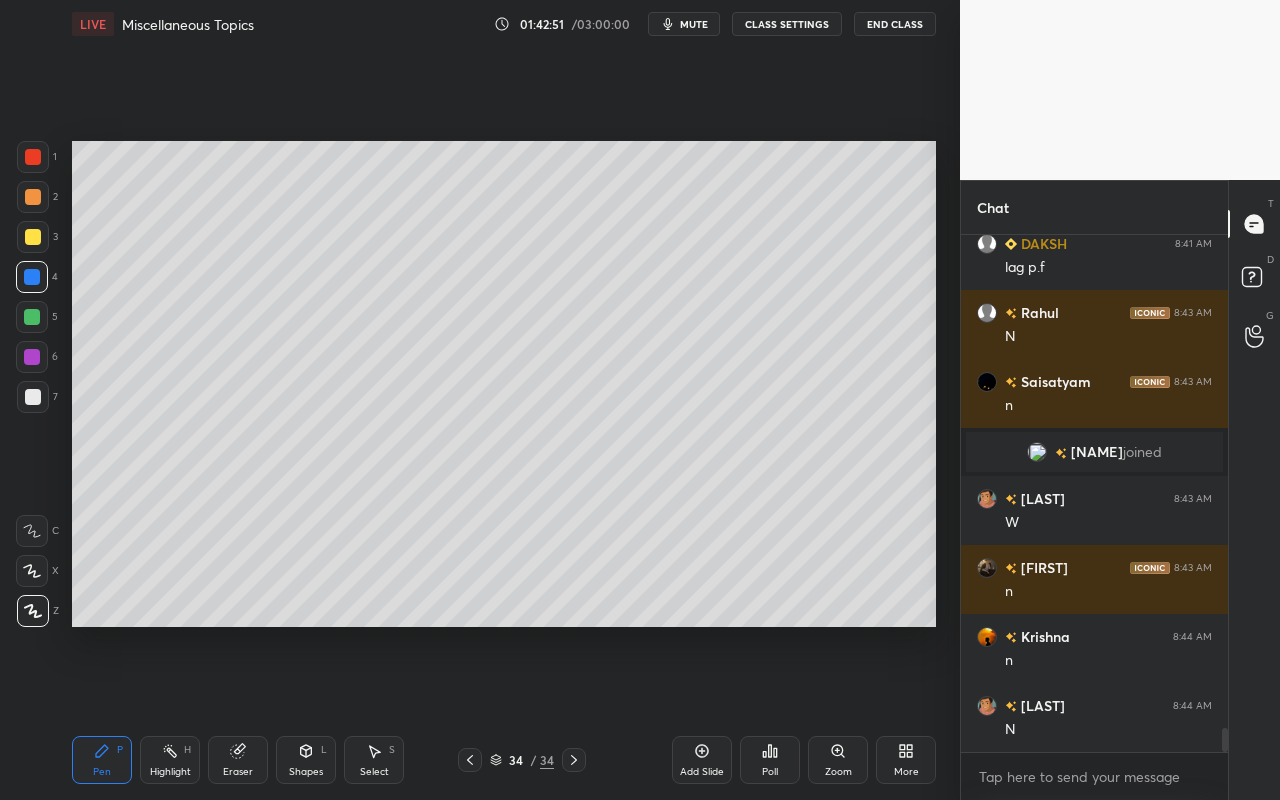 drag, startPoint x: 37, startPoint y: 243, endPoint x: 67, endPoint y: 219, distance: 38.418747 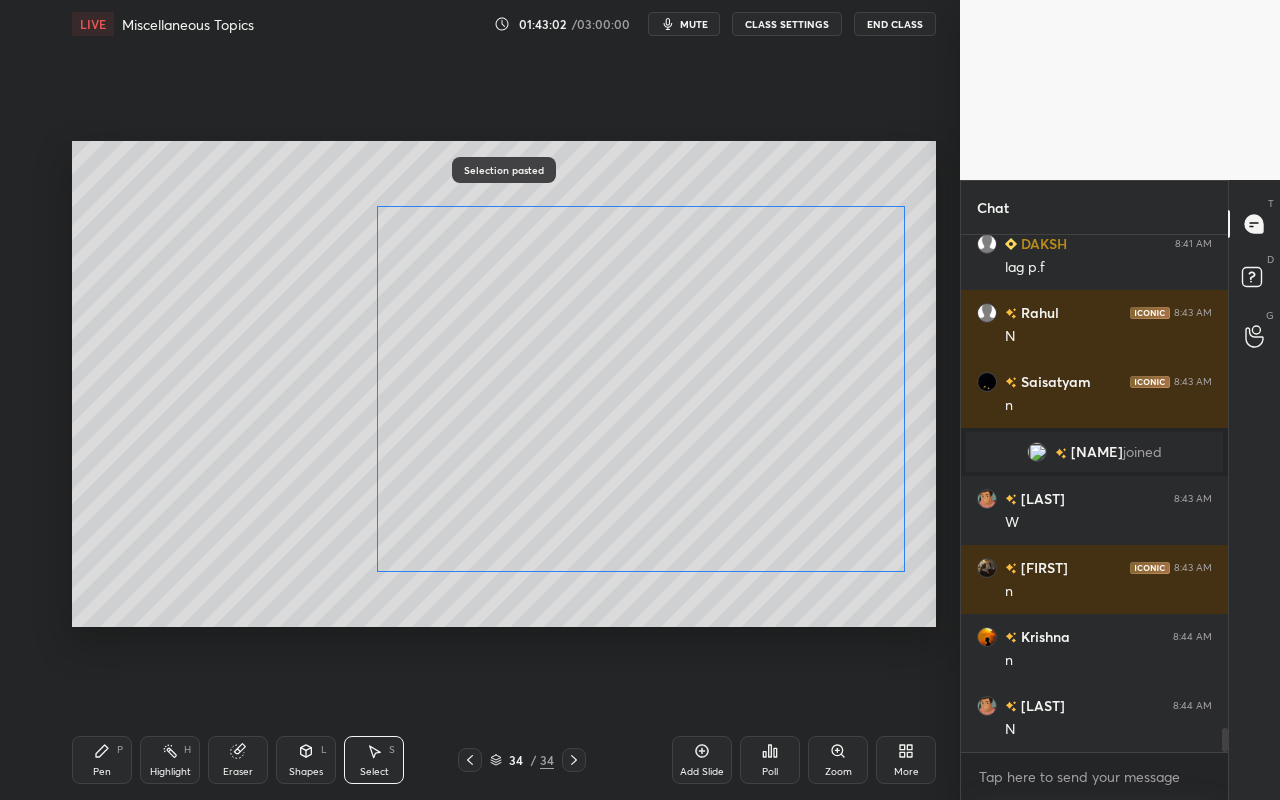 drag, startPoint x: 794, startPoint y: 438, endPoint x: 822, endPoint y: 472, distance: 44.04543 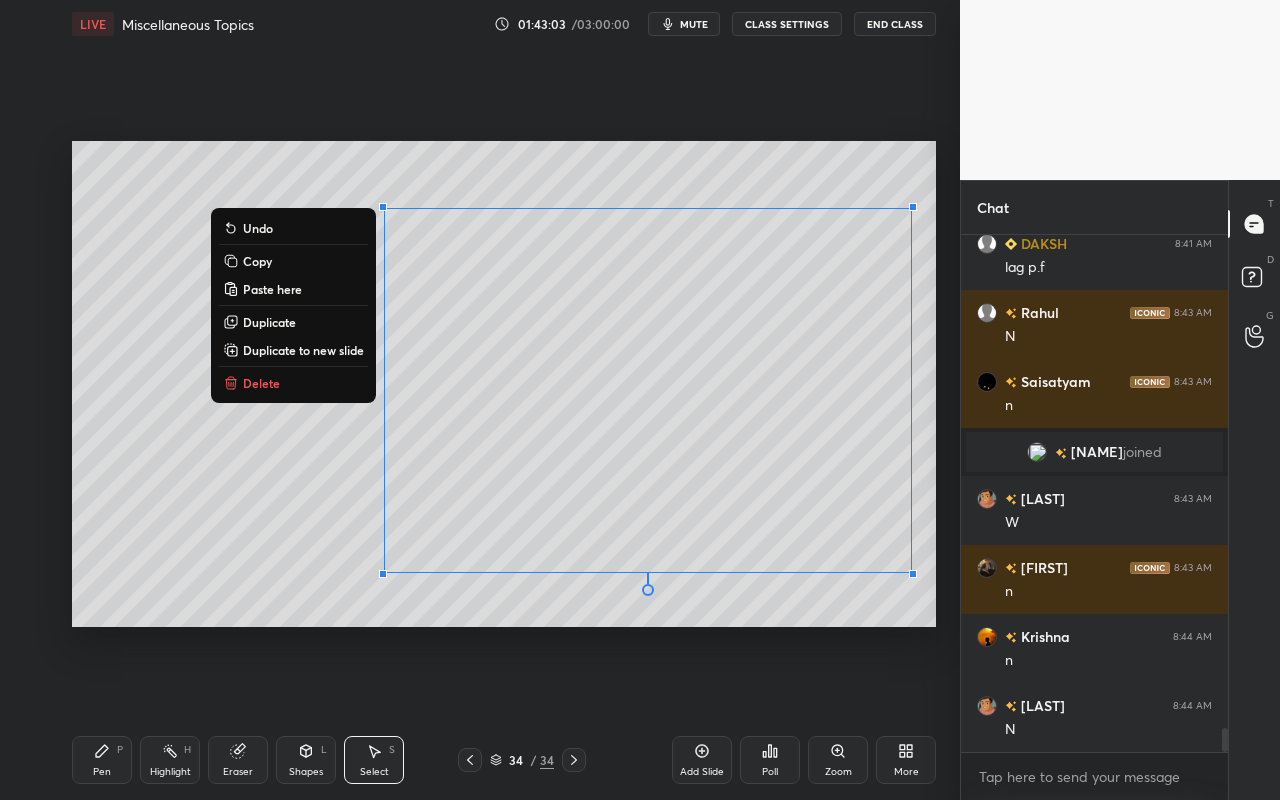drag, startPoint x: 300, startPoint y: 782, endPoint x: 297, endPoint y: 749, distance: 33.13608 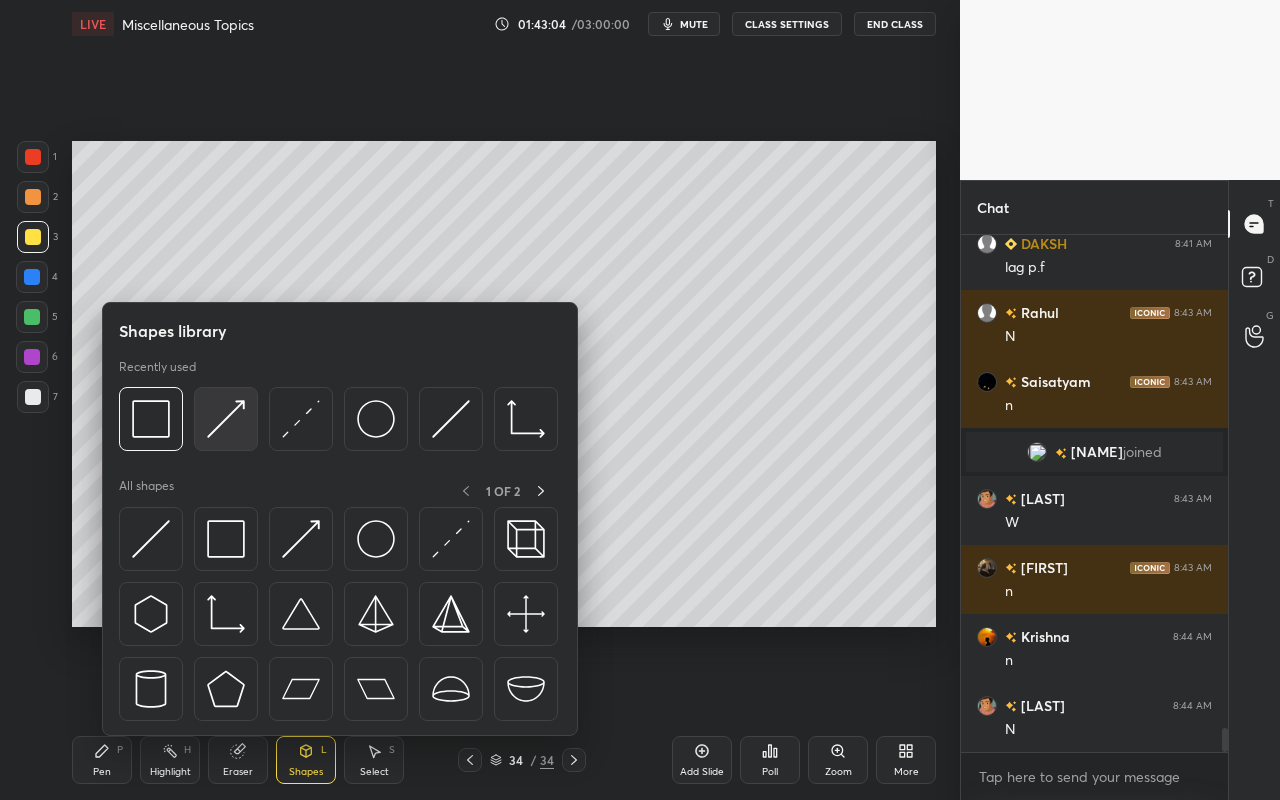 click at bounding box center (226, 419) 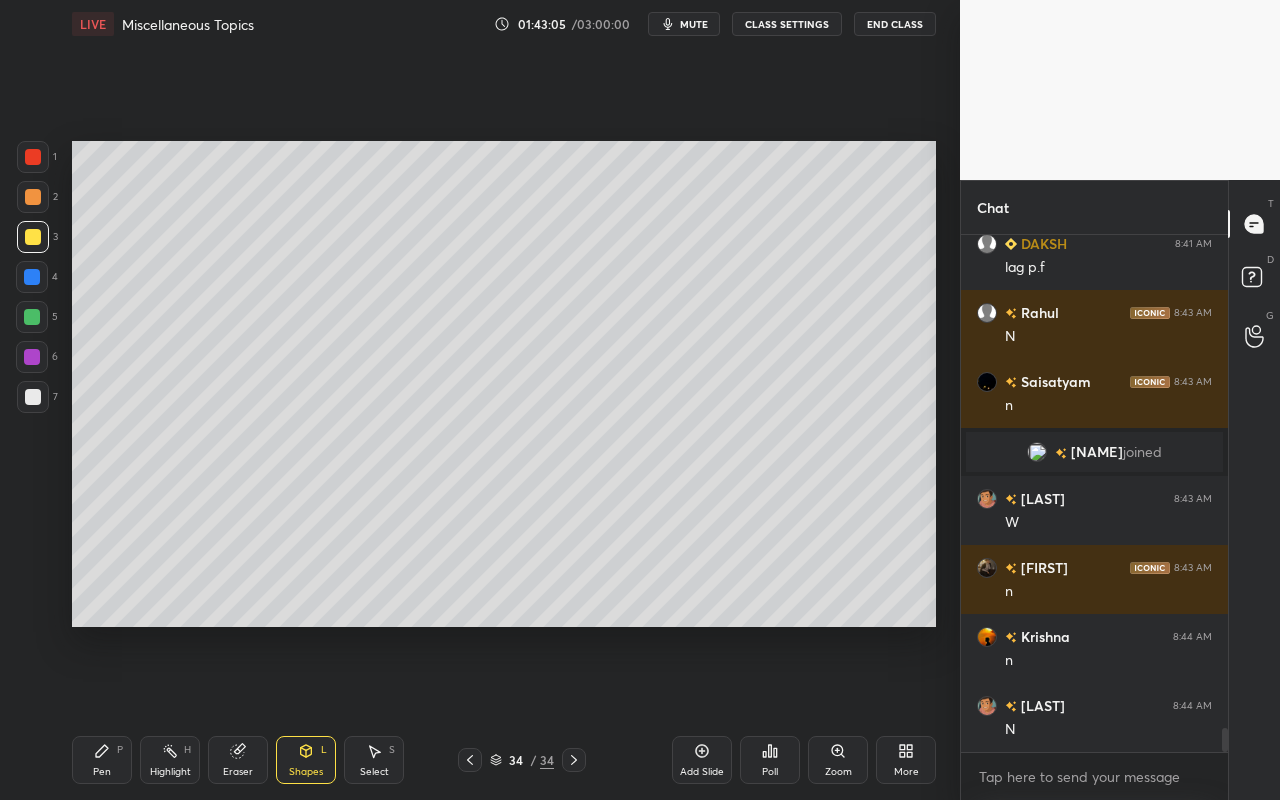 click at bounding box center [32, 317] 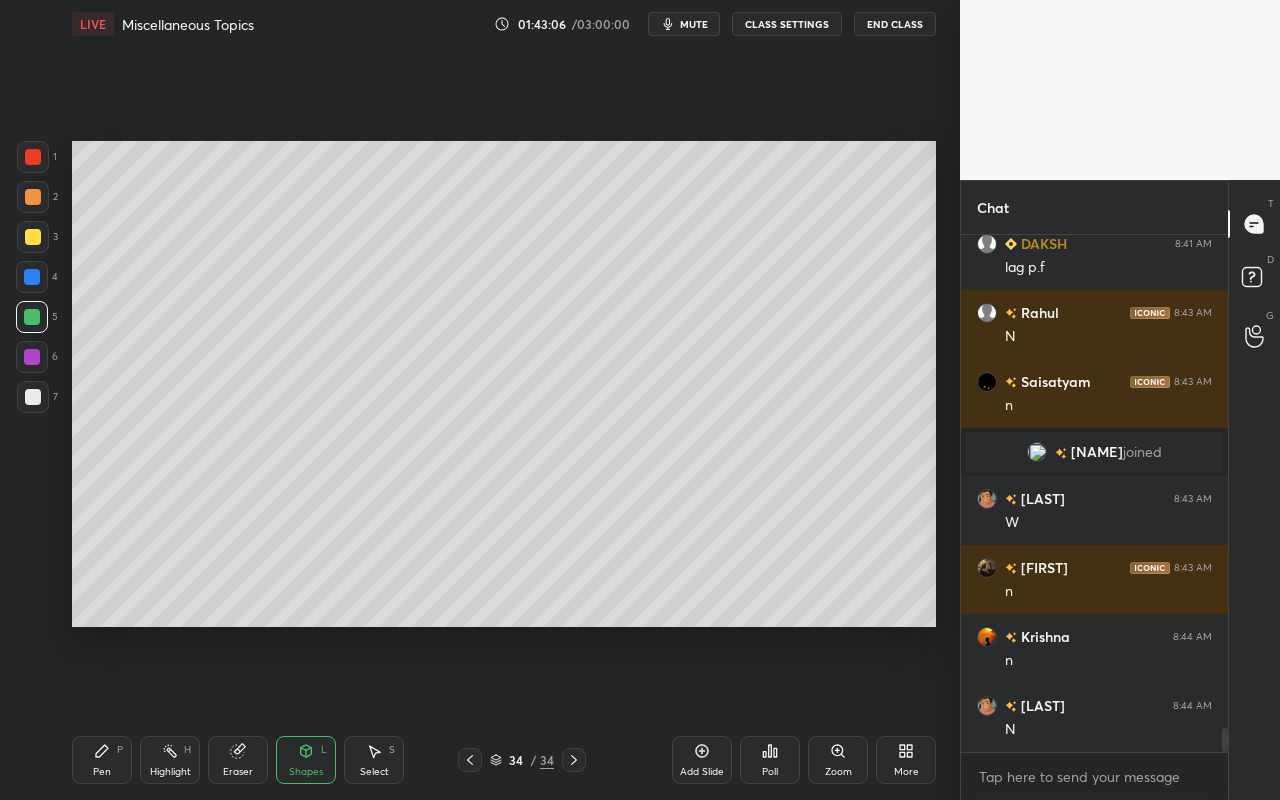 click at bounding box center [33, 237] 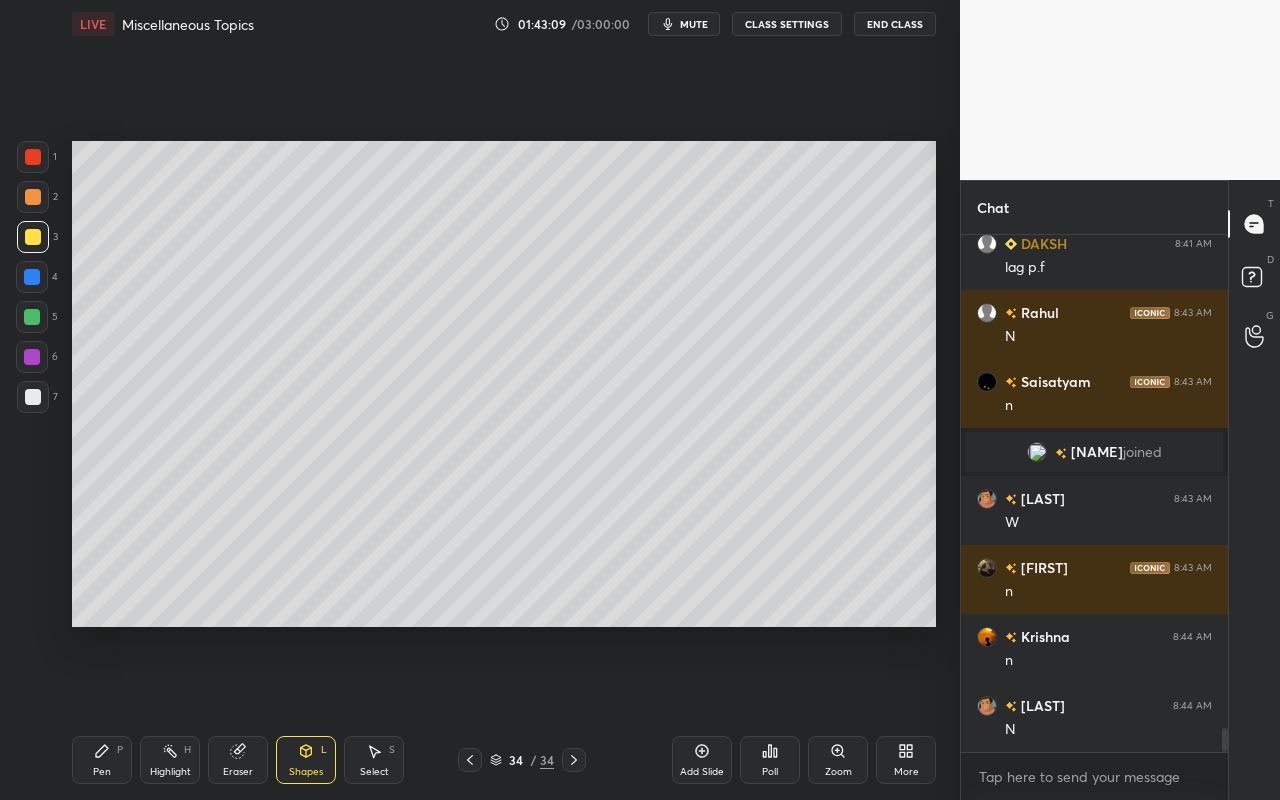 drag, startPoint x: 97, startPoint y: 760, endPoint x: 106, endPoint y: 750, distance: 13.453624 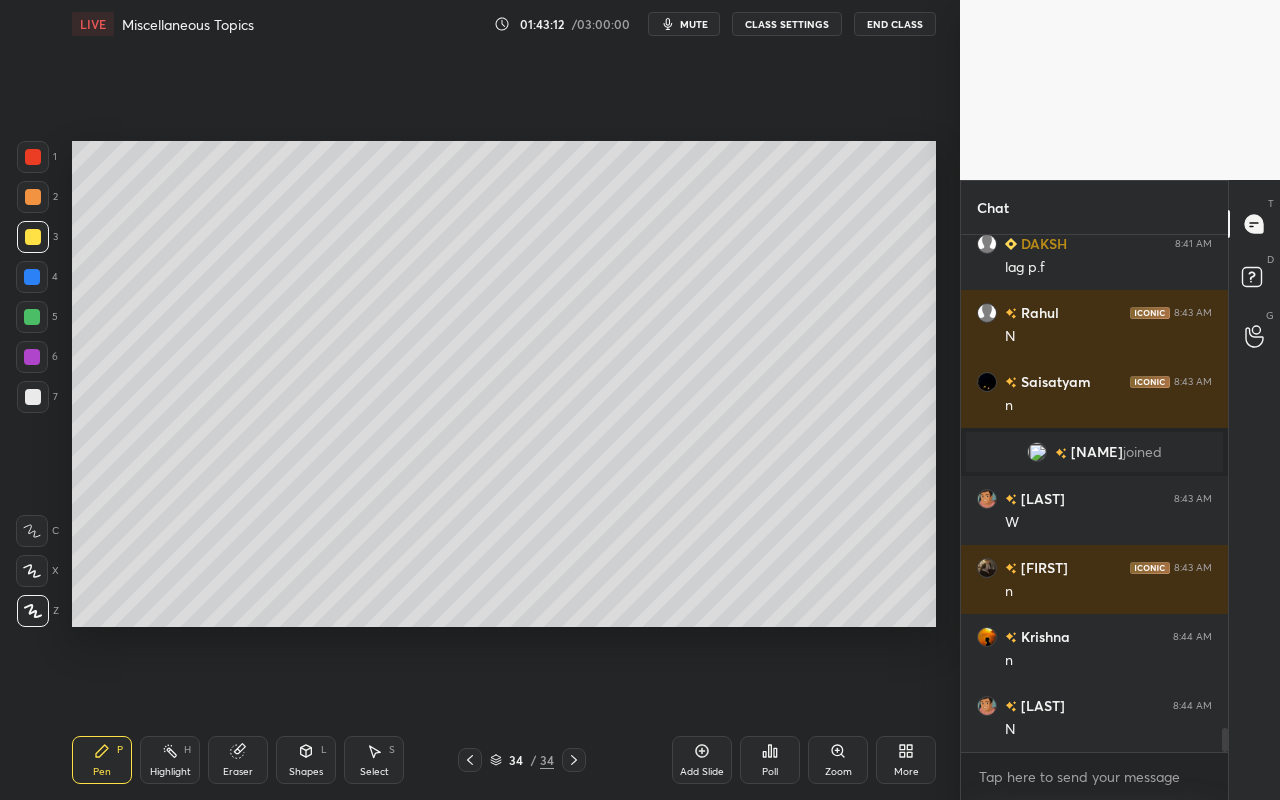 drag, startPoint x: 290, startPoint y: 761, endPoint x: 293, endPoint y: 745, distance: 16.27882 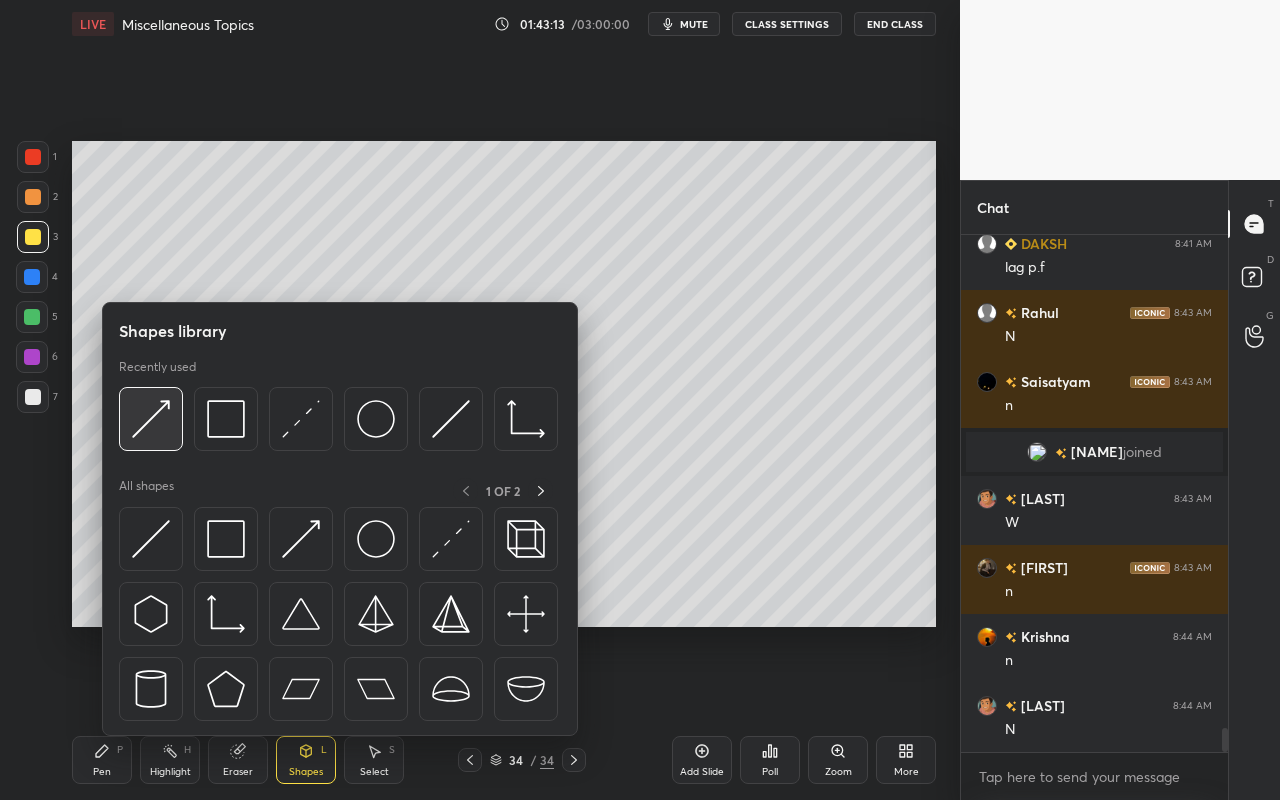 click at bounding box center (151, 419) 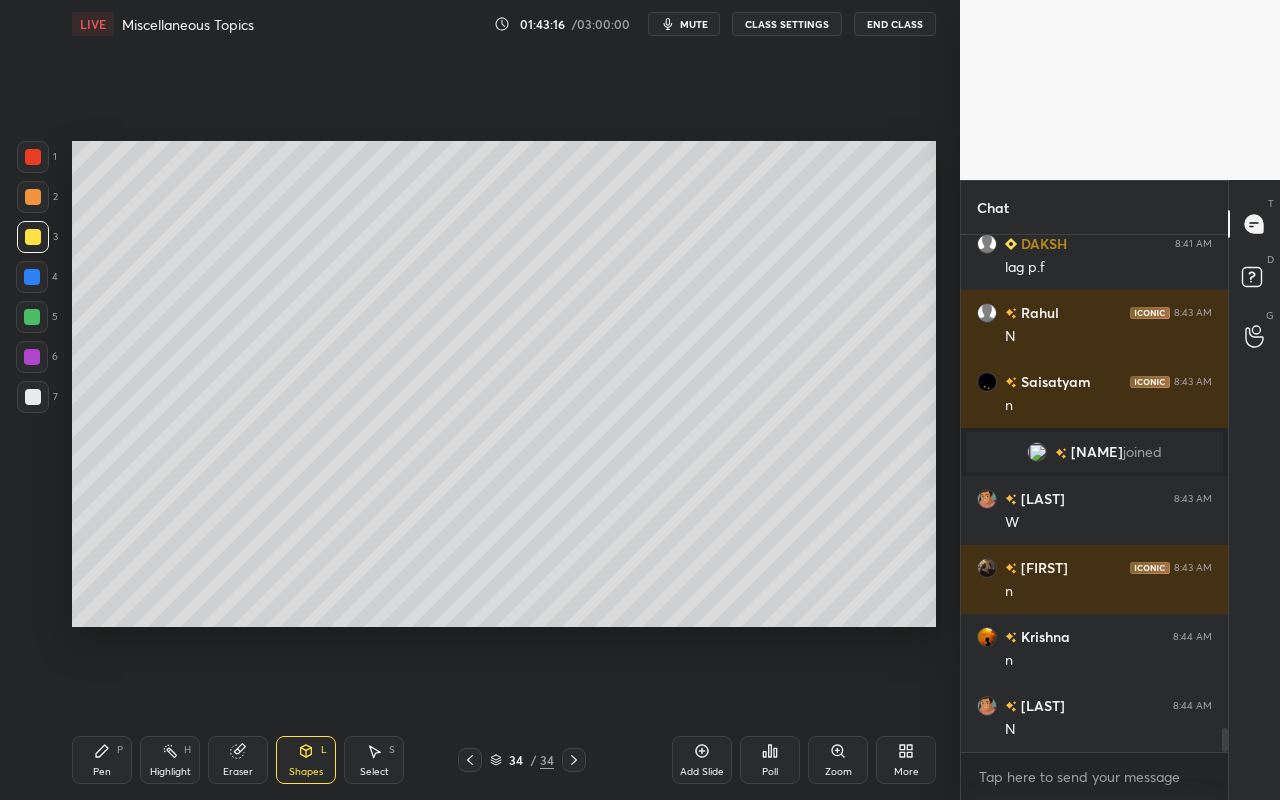 click on "Pen P" at bounding box center [102, 760] 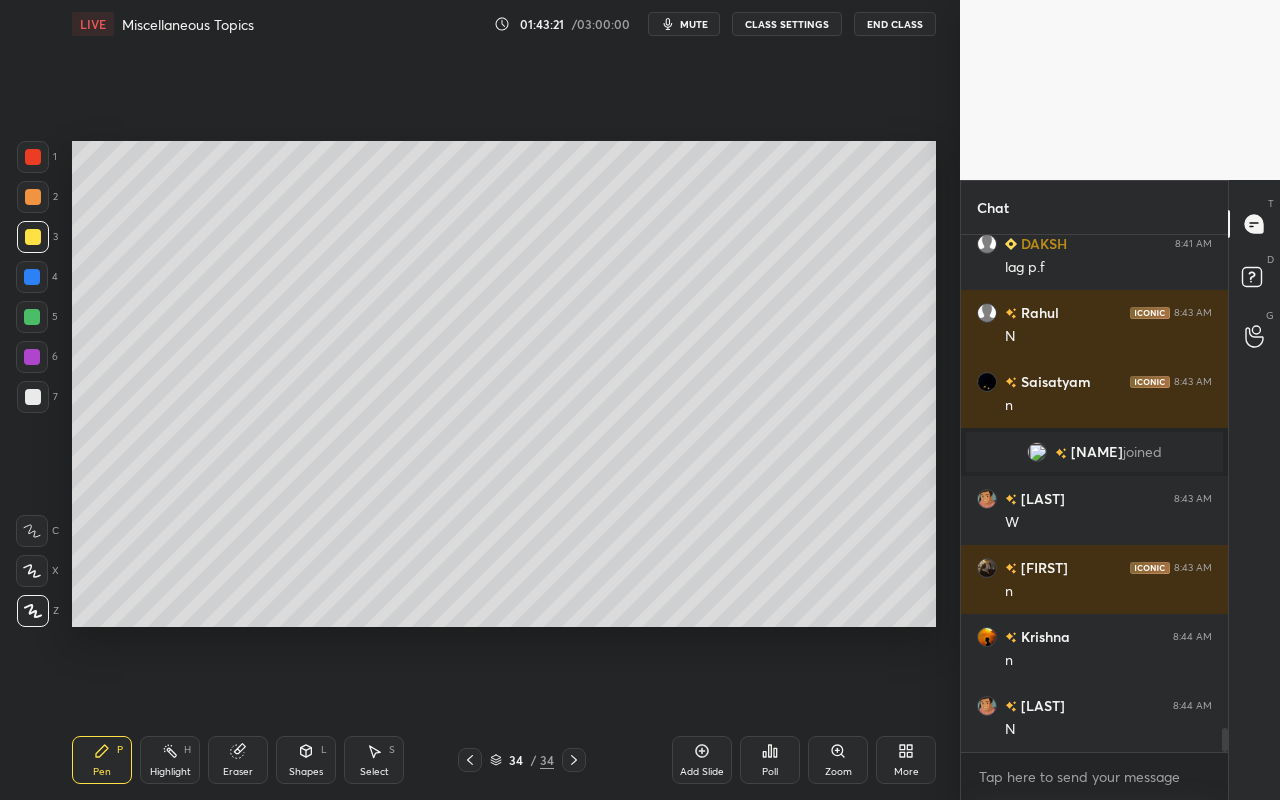 click on "Shapes L" at bounding box center (306, 760) 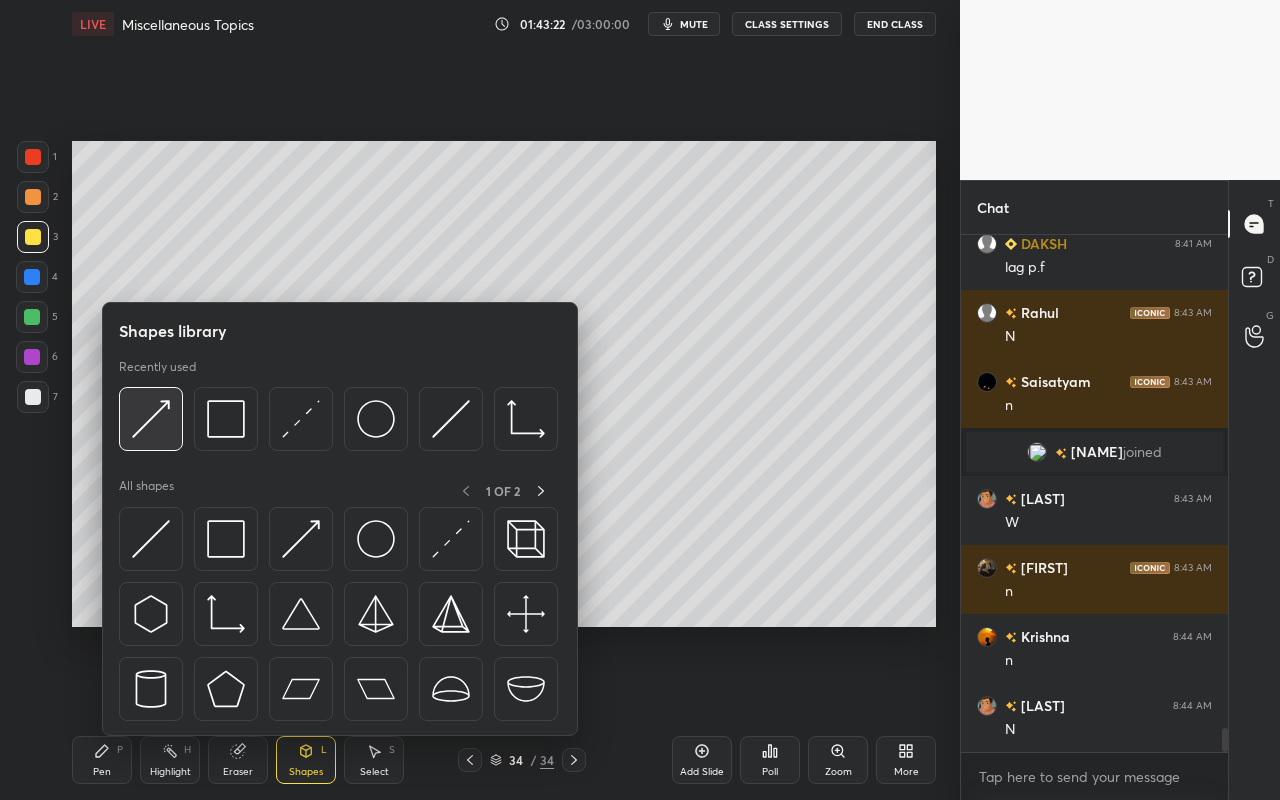 click at bounding box center (151, 419) 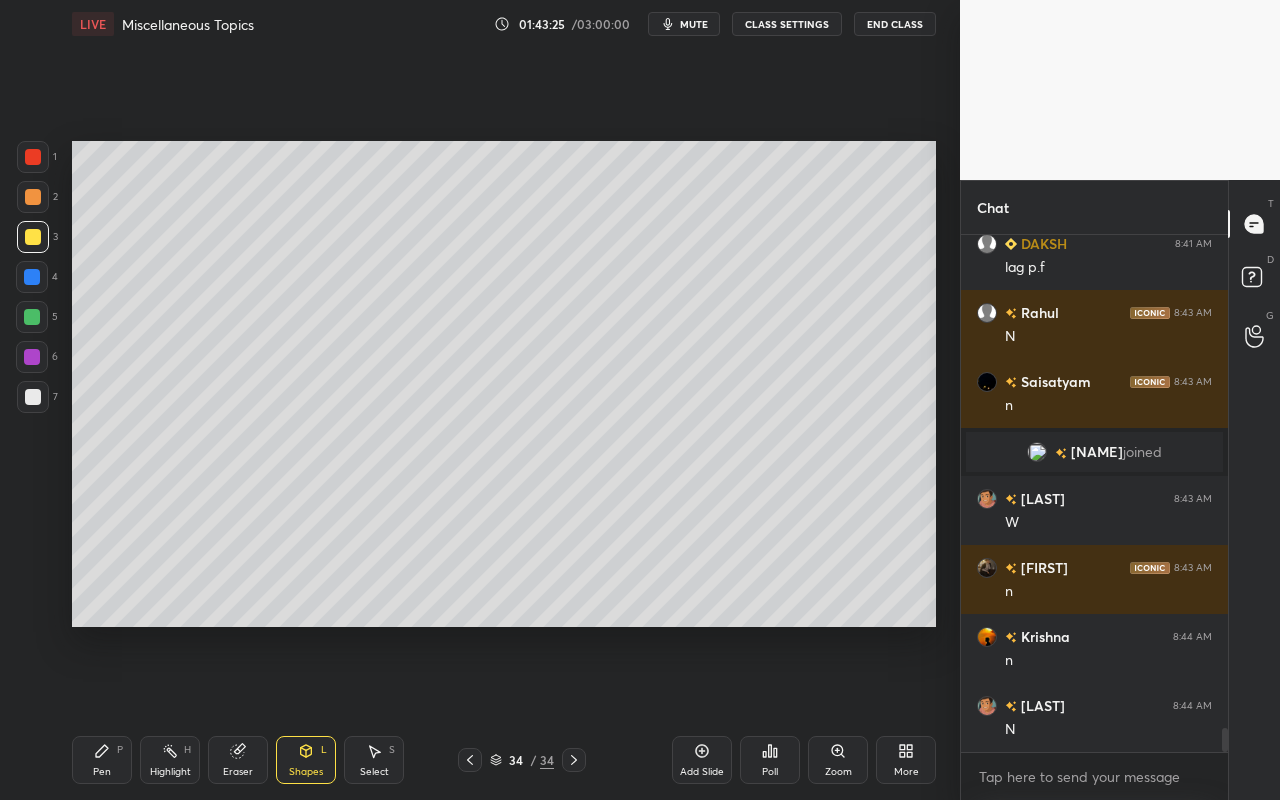 click 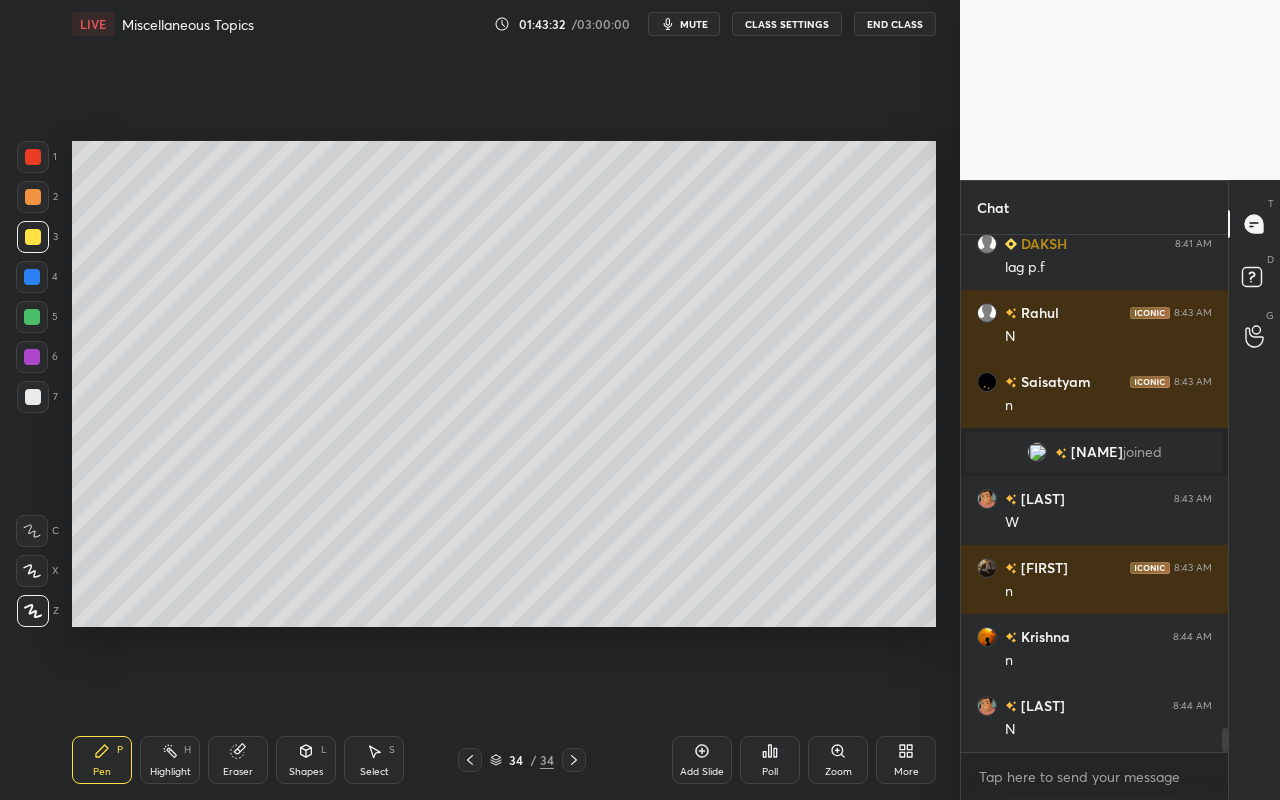 drag, startPoint x: 102, startPoint y: 779, endPoint x: 135, endPoint y: 696, distance: 89.31965 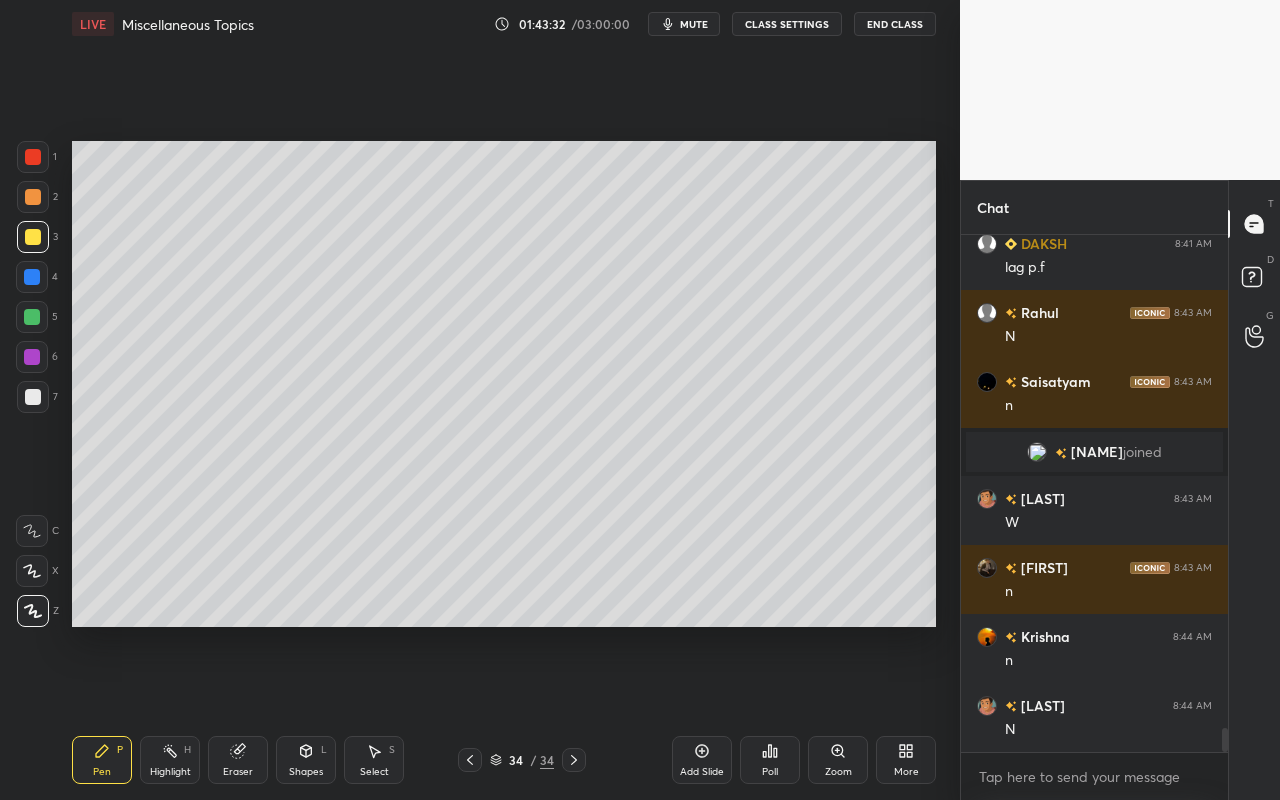 click on "Pen P" at bounding box center (102, 760) 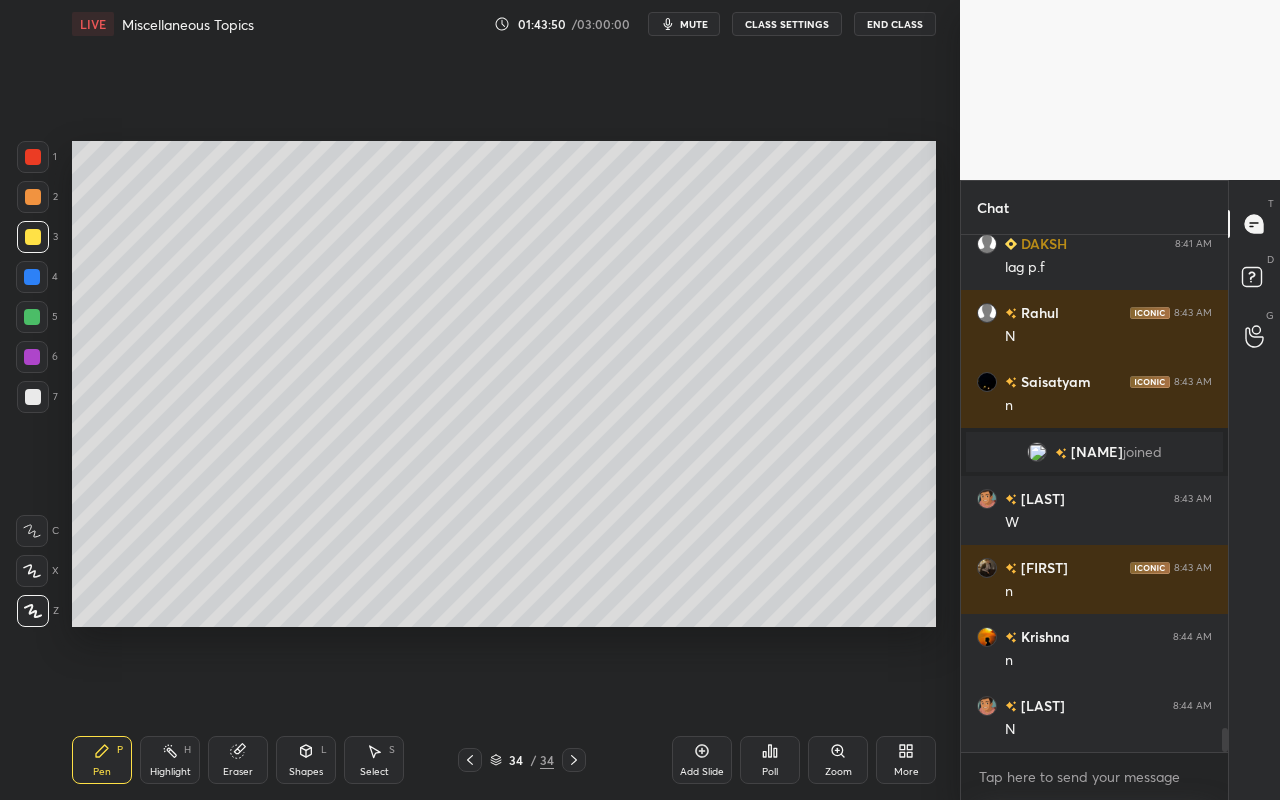 click on "Highlight" at bounding box center [170, 772] 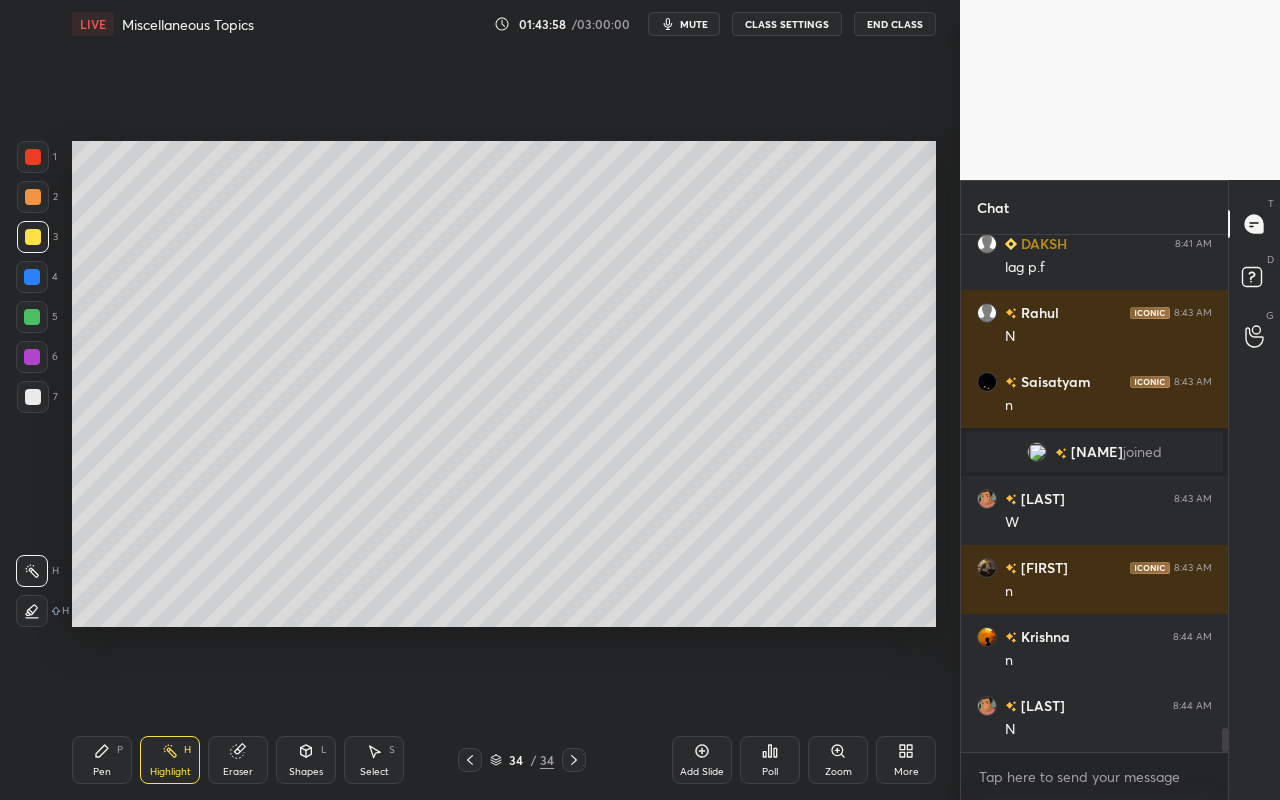 click 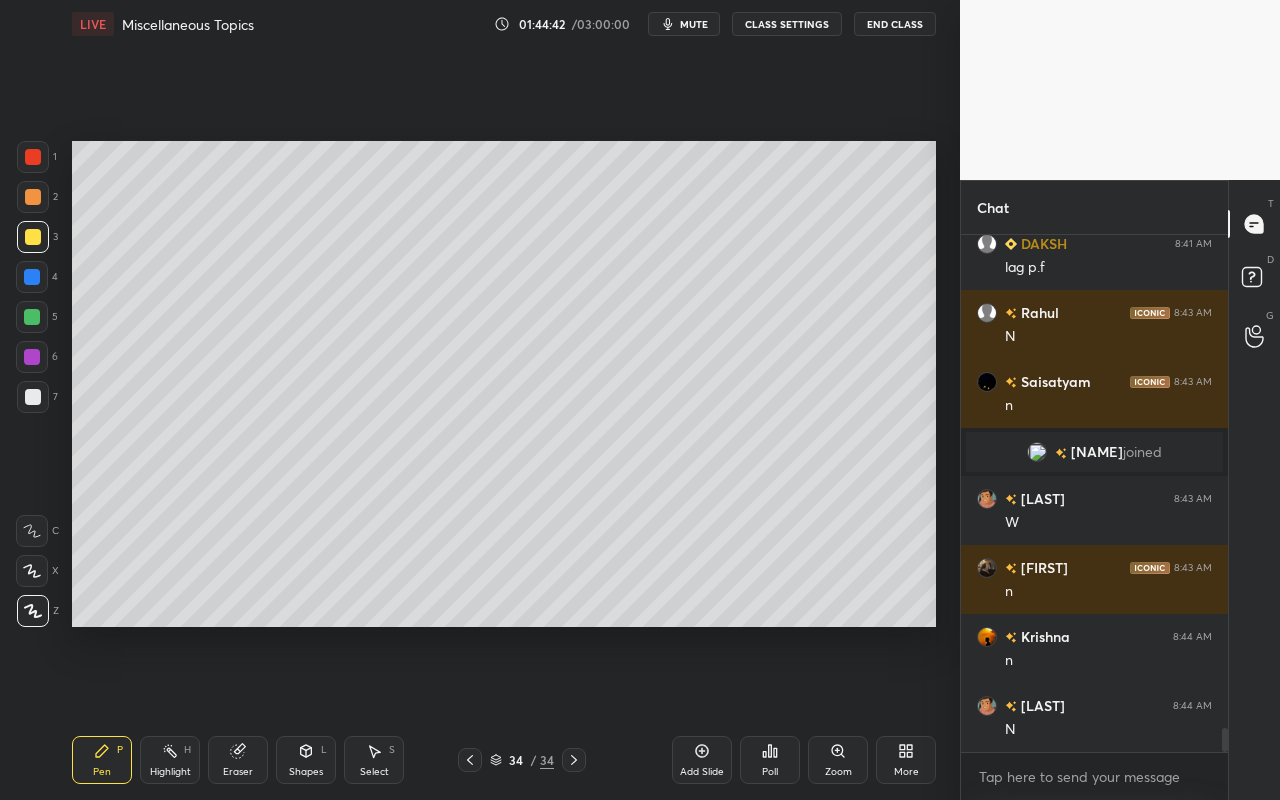 scroll, scrollTop: 470, scrollLeft: 261, axis: both 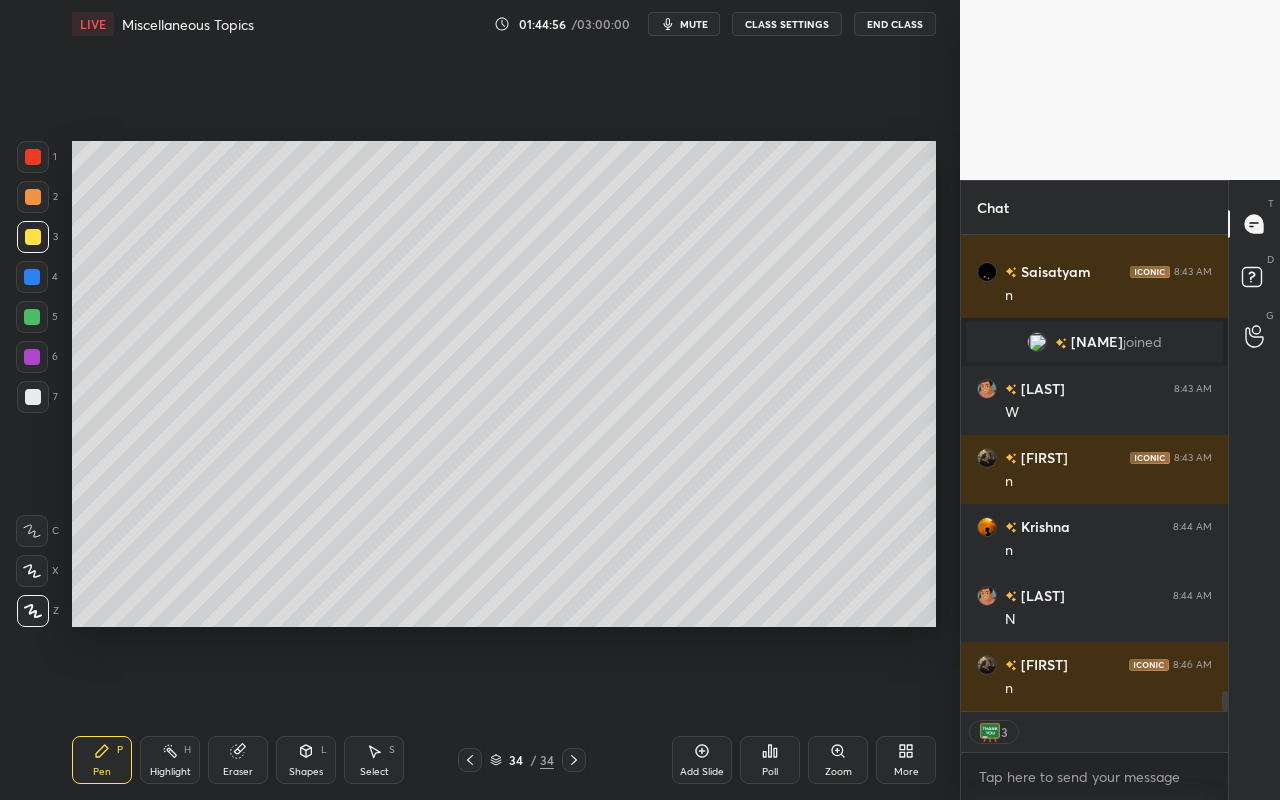 click on "Add Slide" at bounding box center (702, 760) 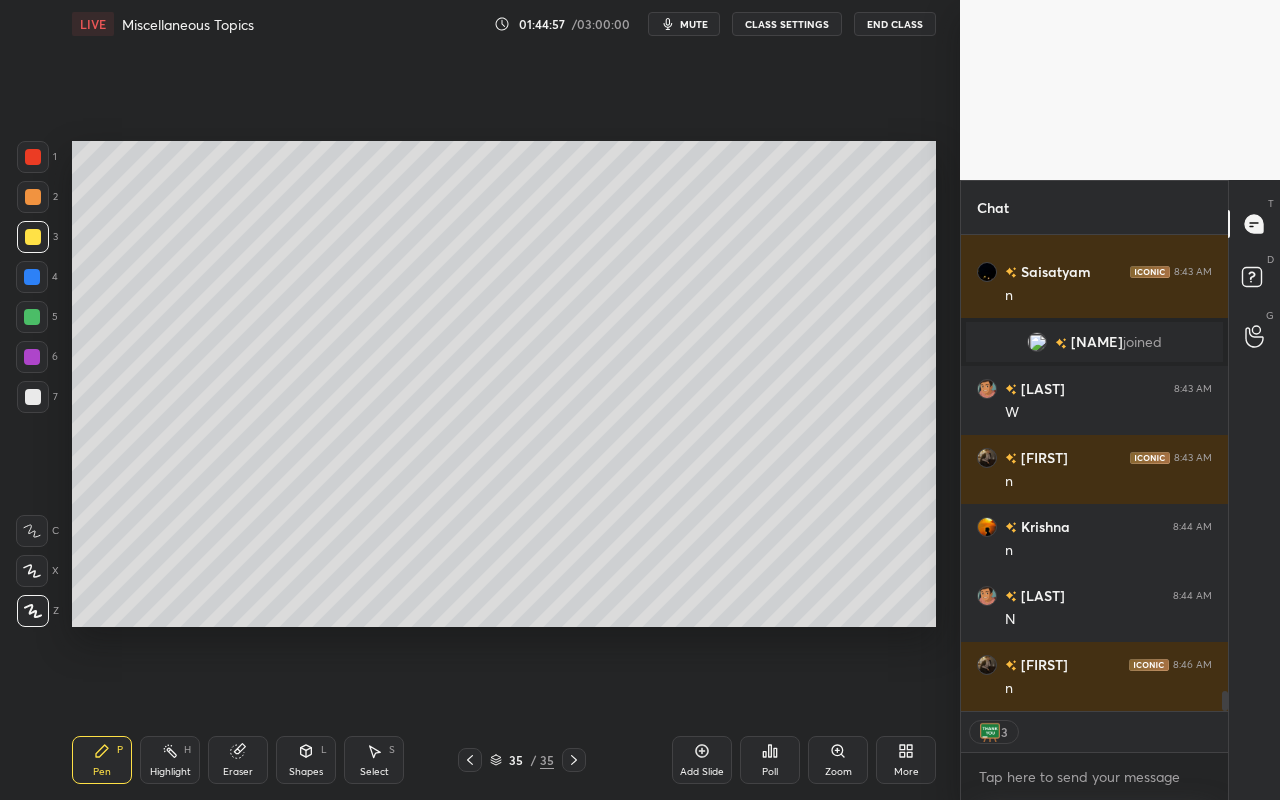 drag, startPoint x: 307, startPoint y: 761, endPoint x: 309, endPoint y: 745, distance: 16.124516 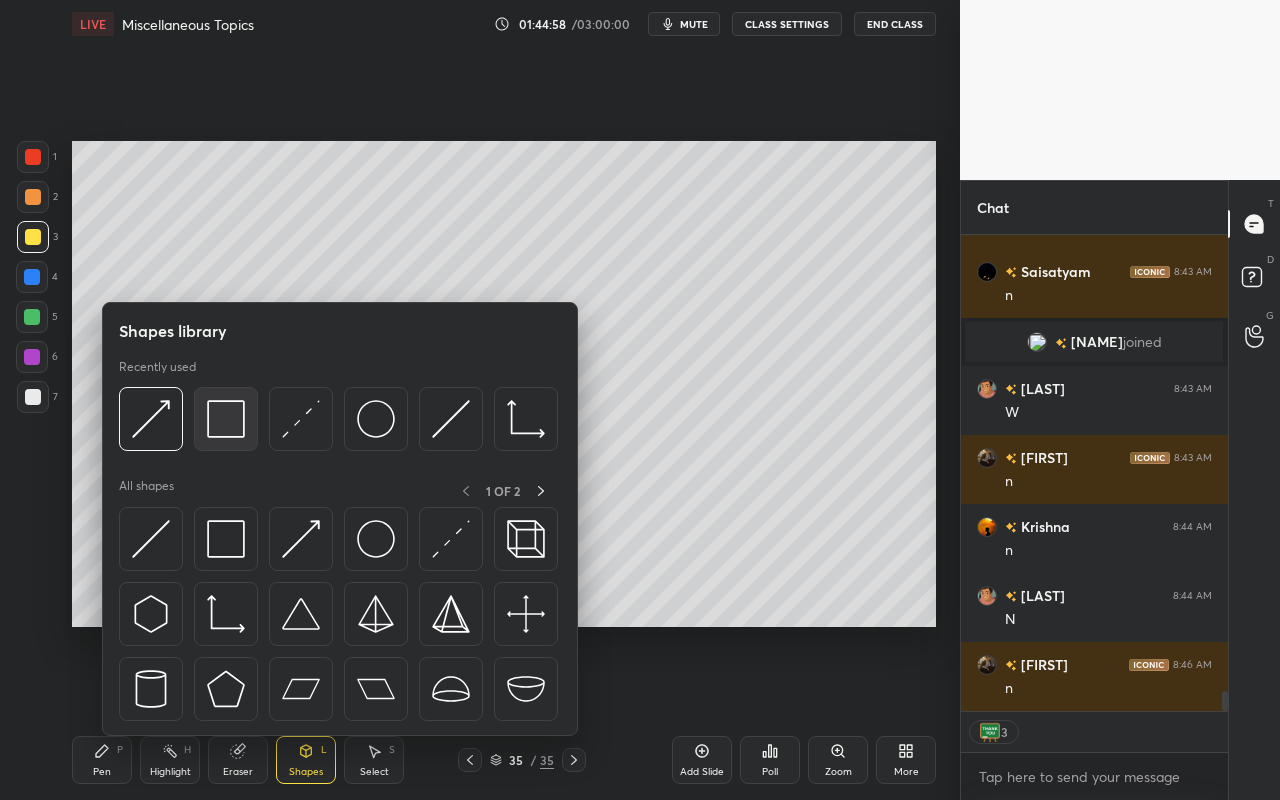 click at bounding box center [226, 419] 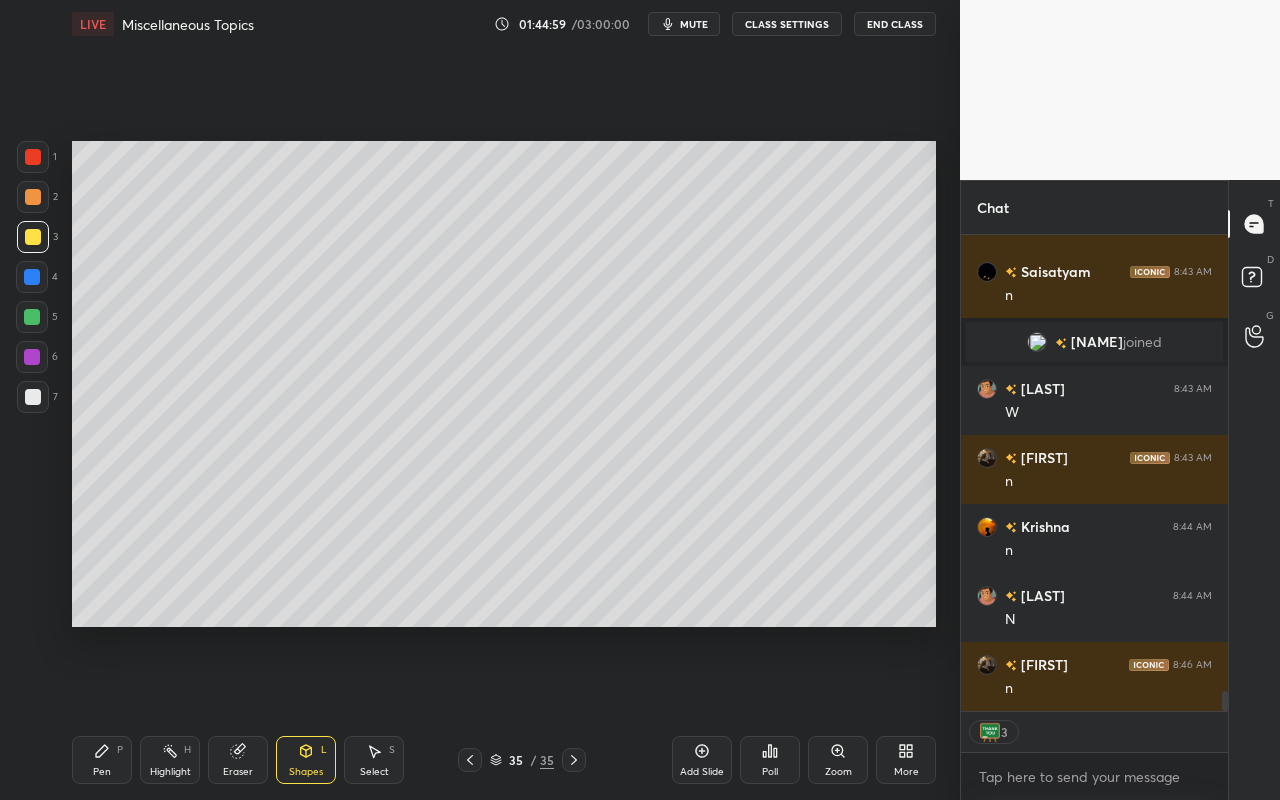 click at bounding box center [32, 277] 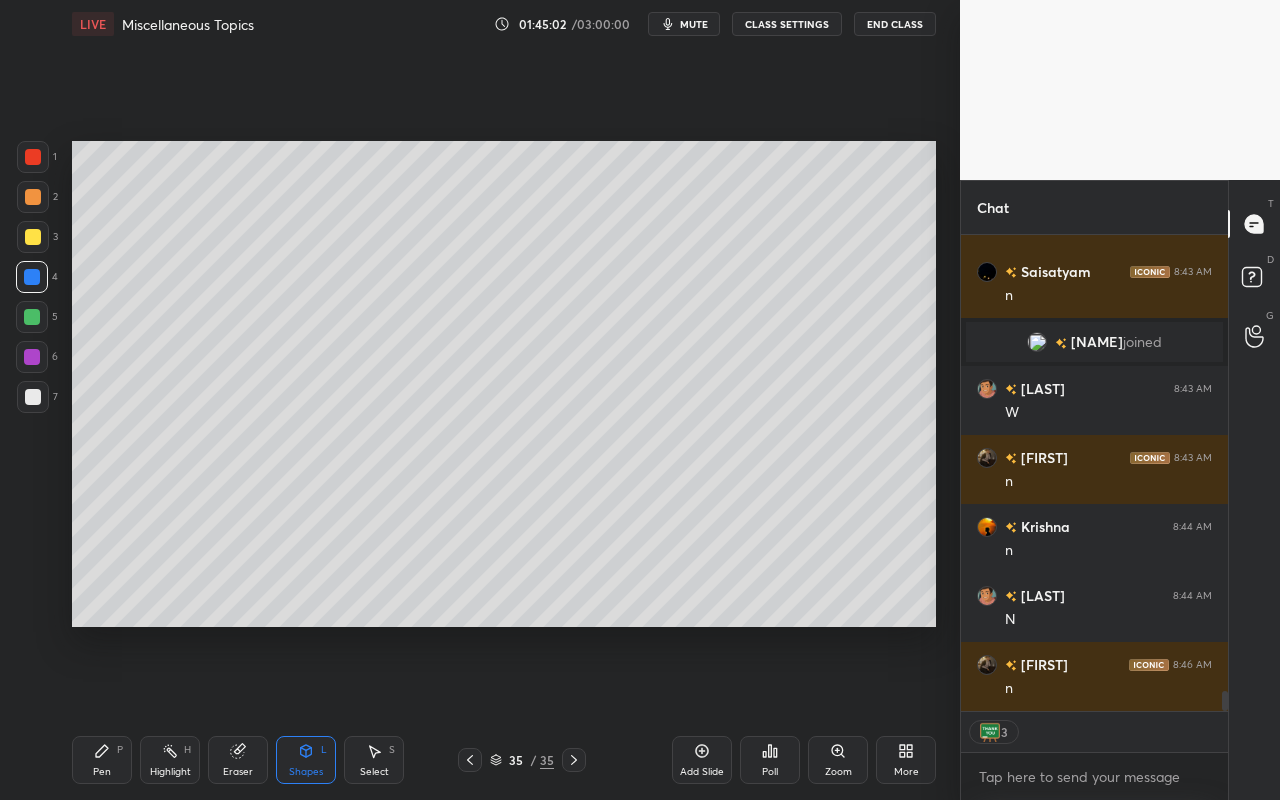 click 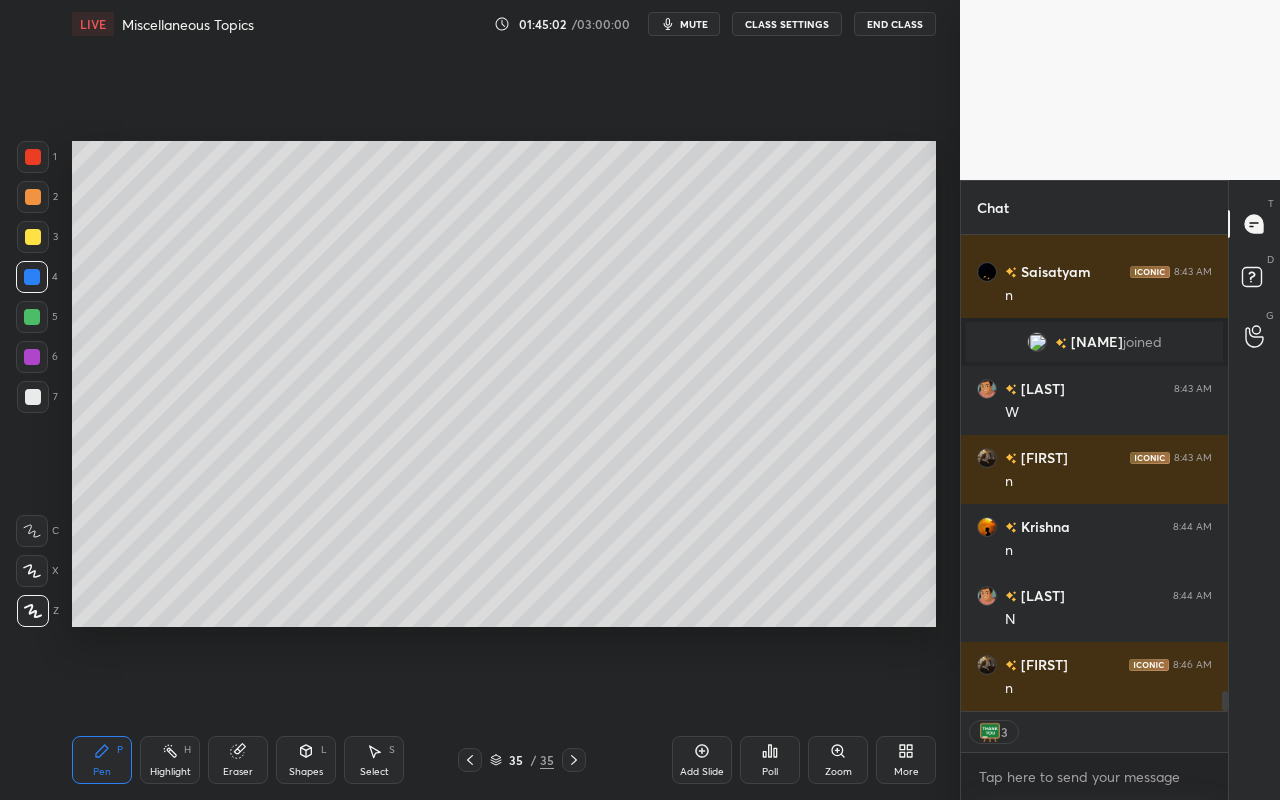 scroll, scrollTop: 7, scrollLeft: 7, axis: both 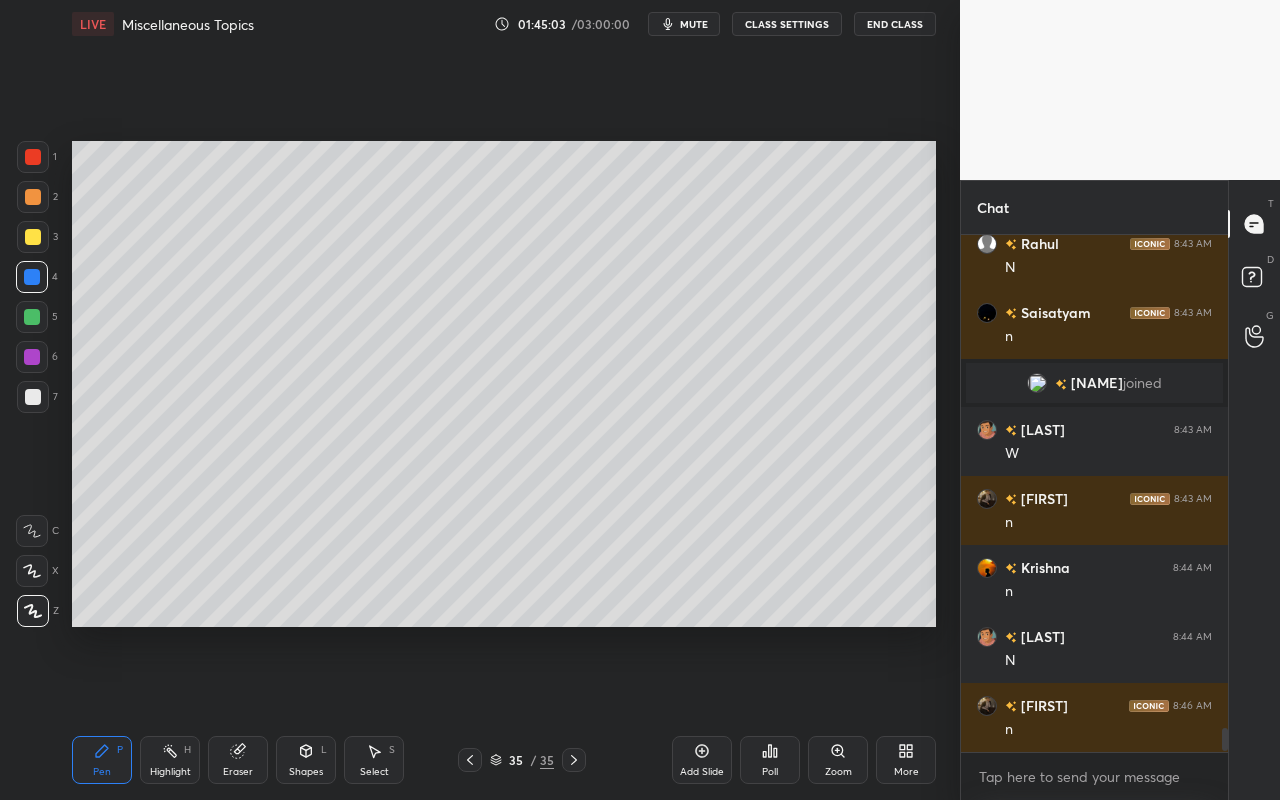 click at bounding box center [33, 237] 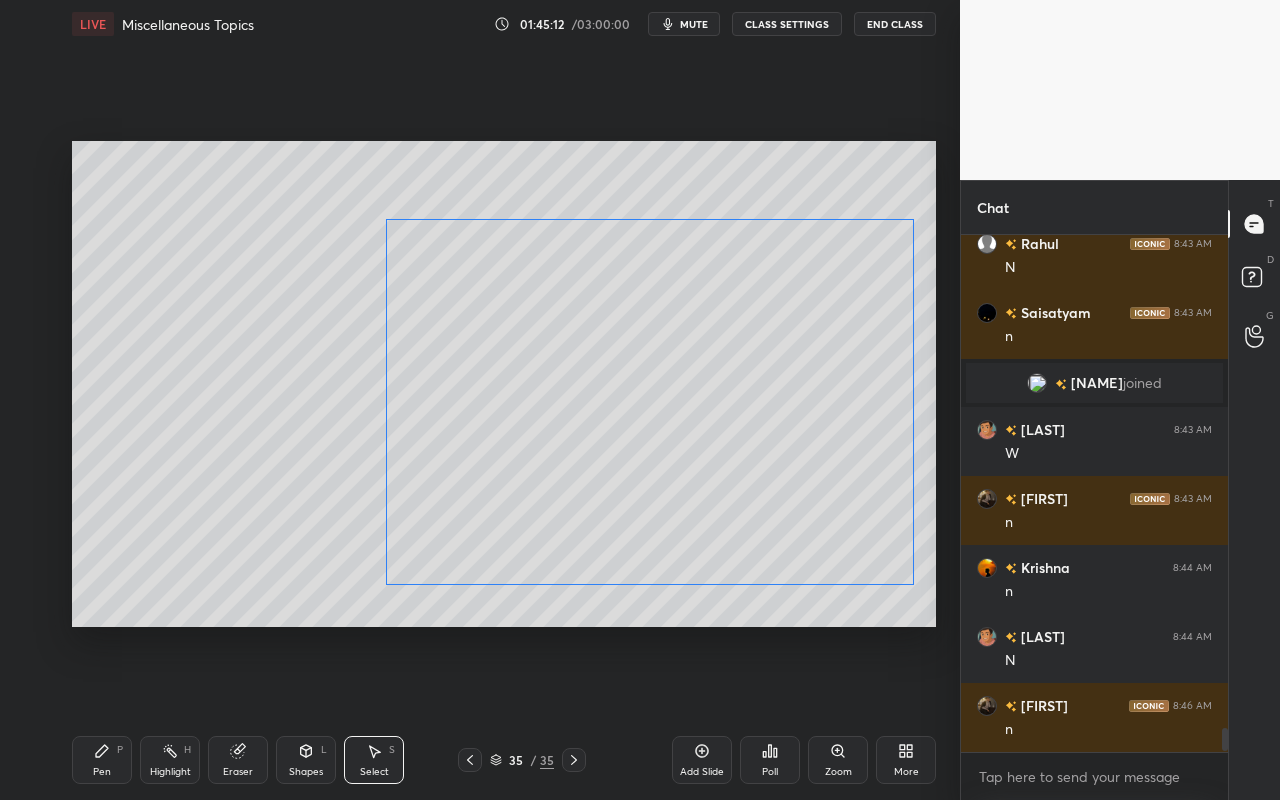 drag, startPoint x: 739, startPoint y: 391, endPoint x: 766, endPoint y: 445, distance: 60.373837 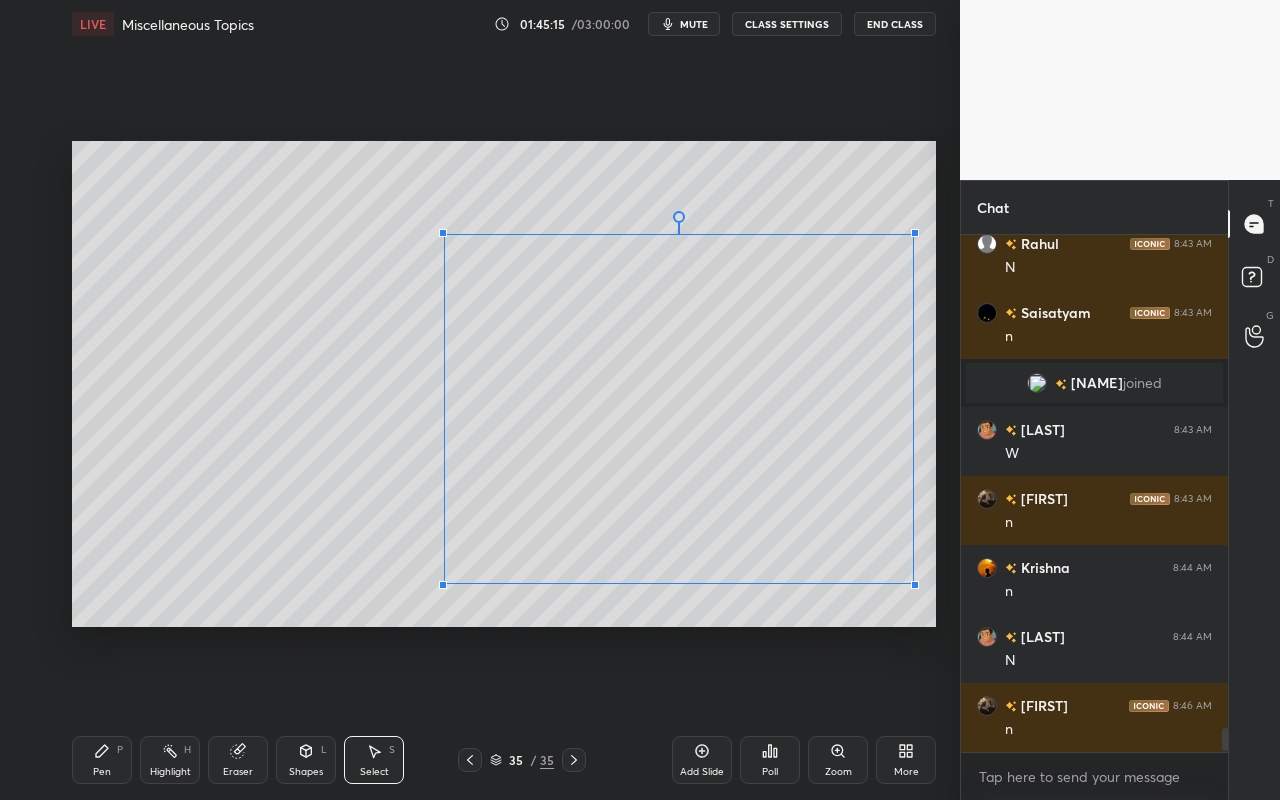 drag, startPoint x: 389, startPoint y: 221, endPoint x: 430, endPoint y: 243, distance: 46.52956 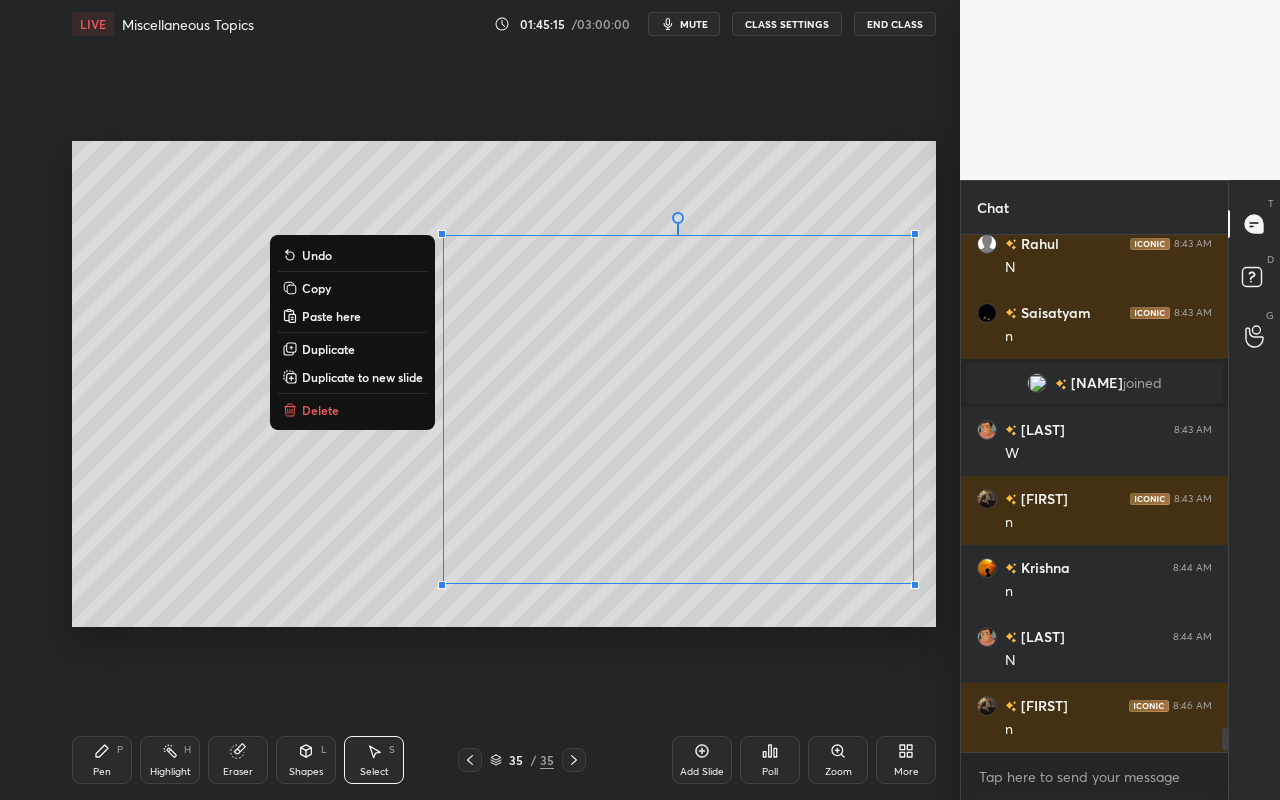 drag, startPoint x: 172, startPoint y: 462, endPoint x: 137, endPoint y: 533, distance: 79.15807 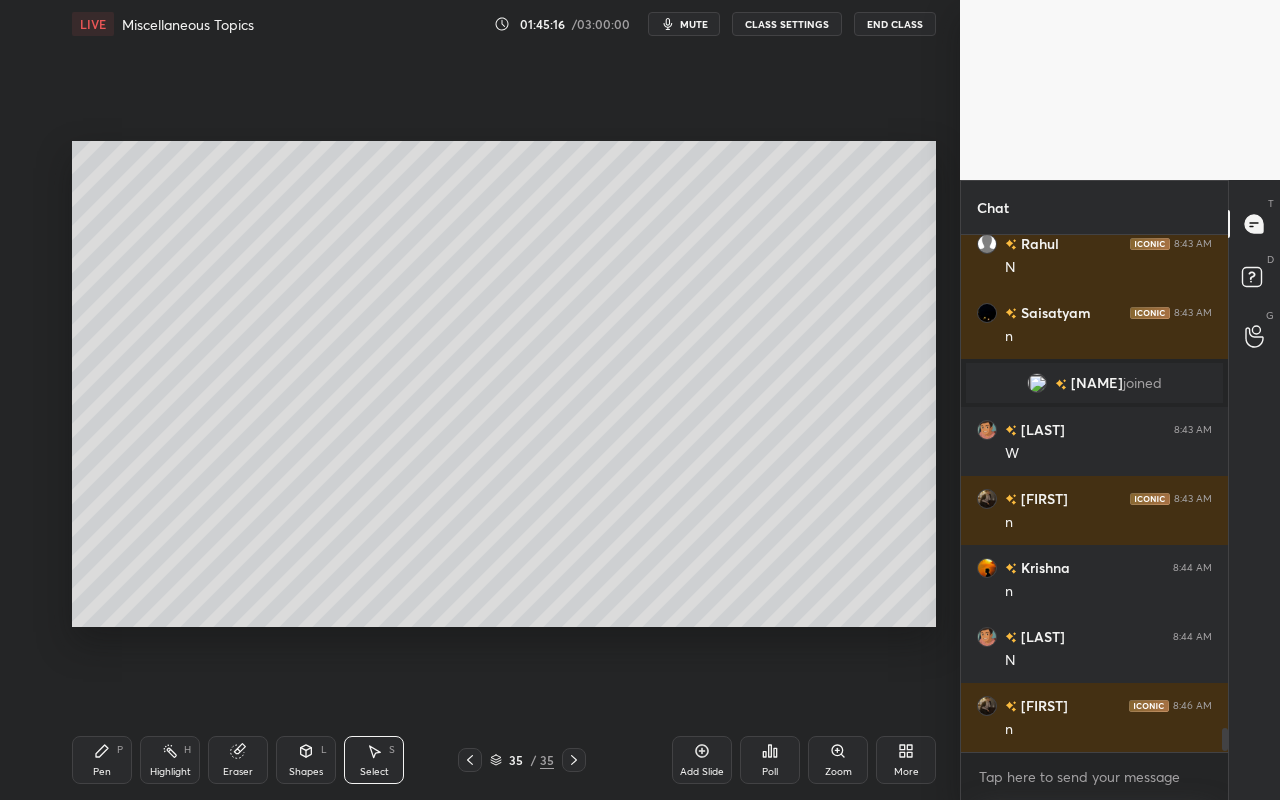 drag, startPoint x: 315, startPoint y: 765, endPoint x: 319, endPoint y: 748, distance: 17.464249 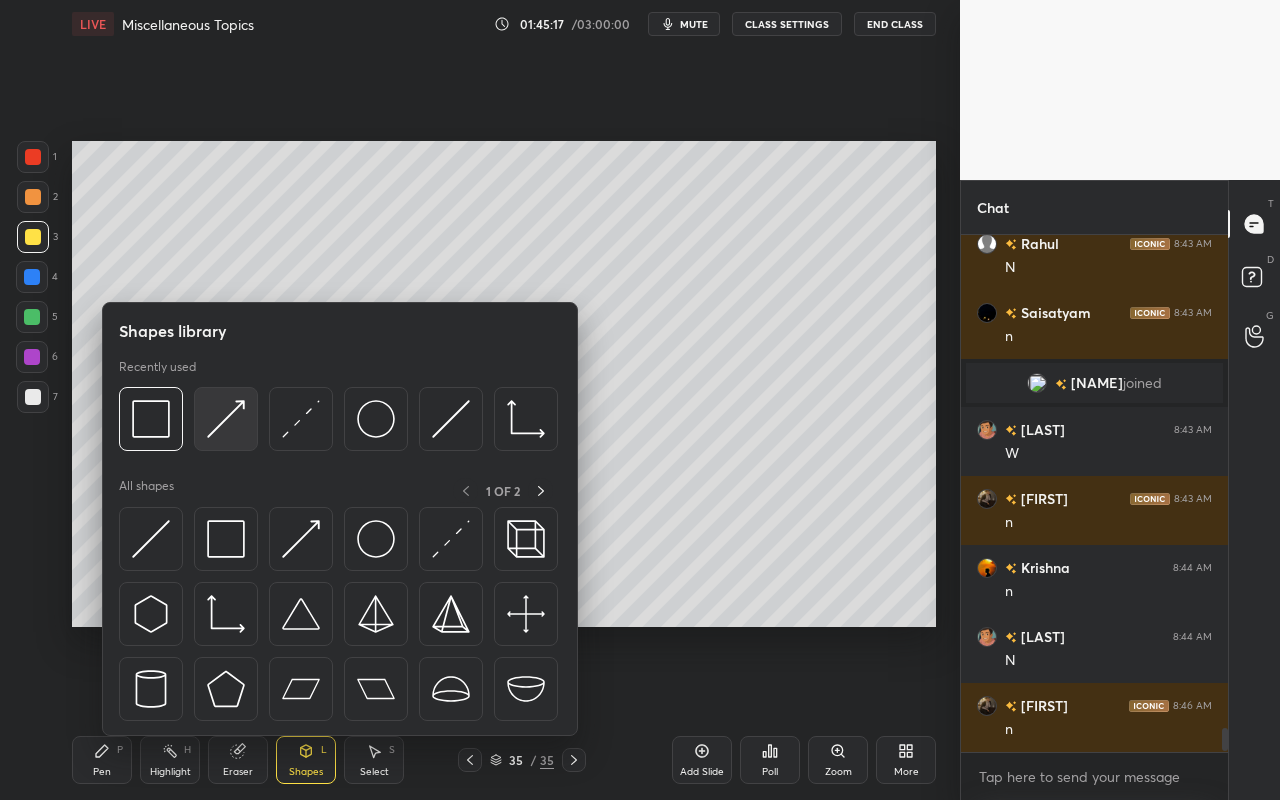 click at bounding box center [226, 419] 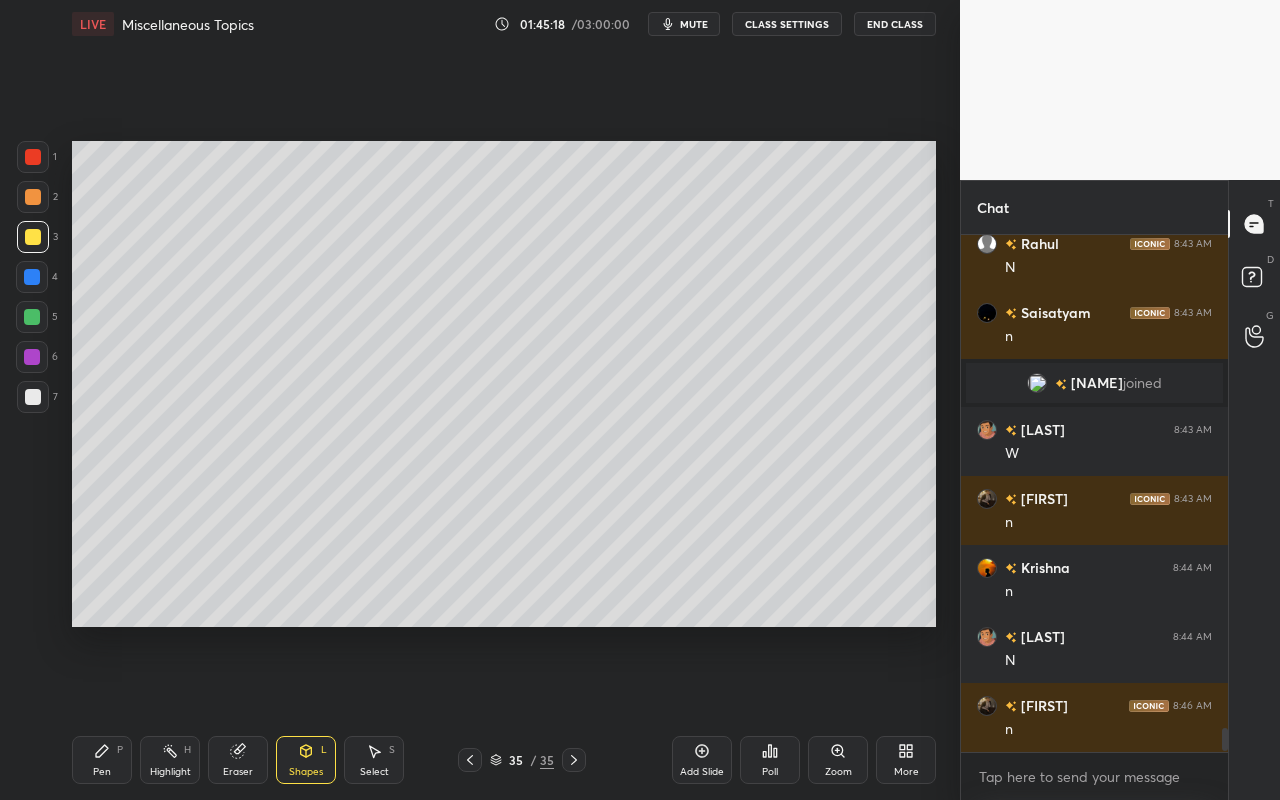 drag, startPoint x: 32, startPoint y: 244, endPoint x: 29, endPoint y: 230, distance: 14.3178215 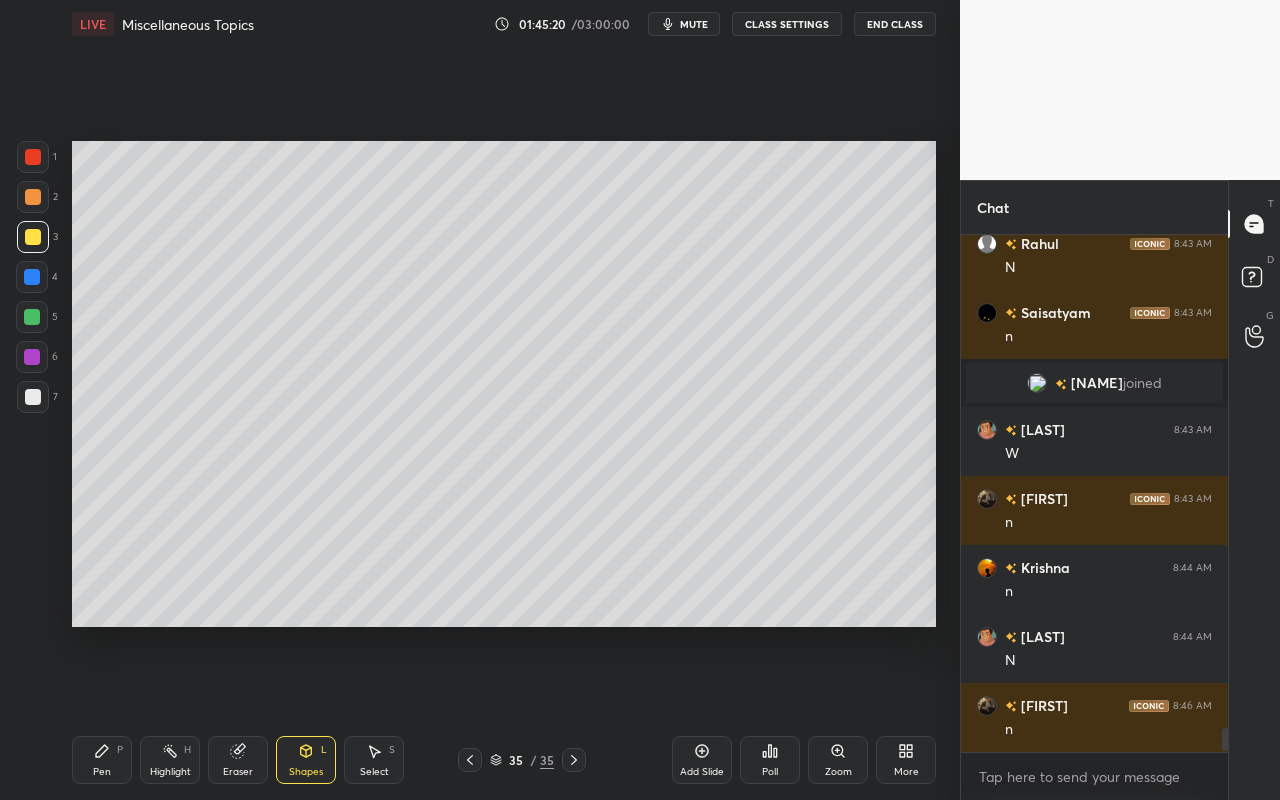 click on "Shapes L" at bounding box center (306, 760) 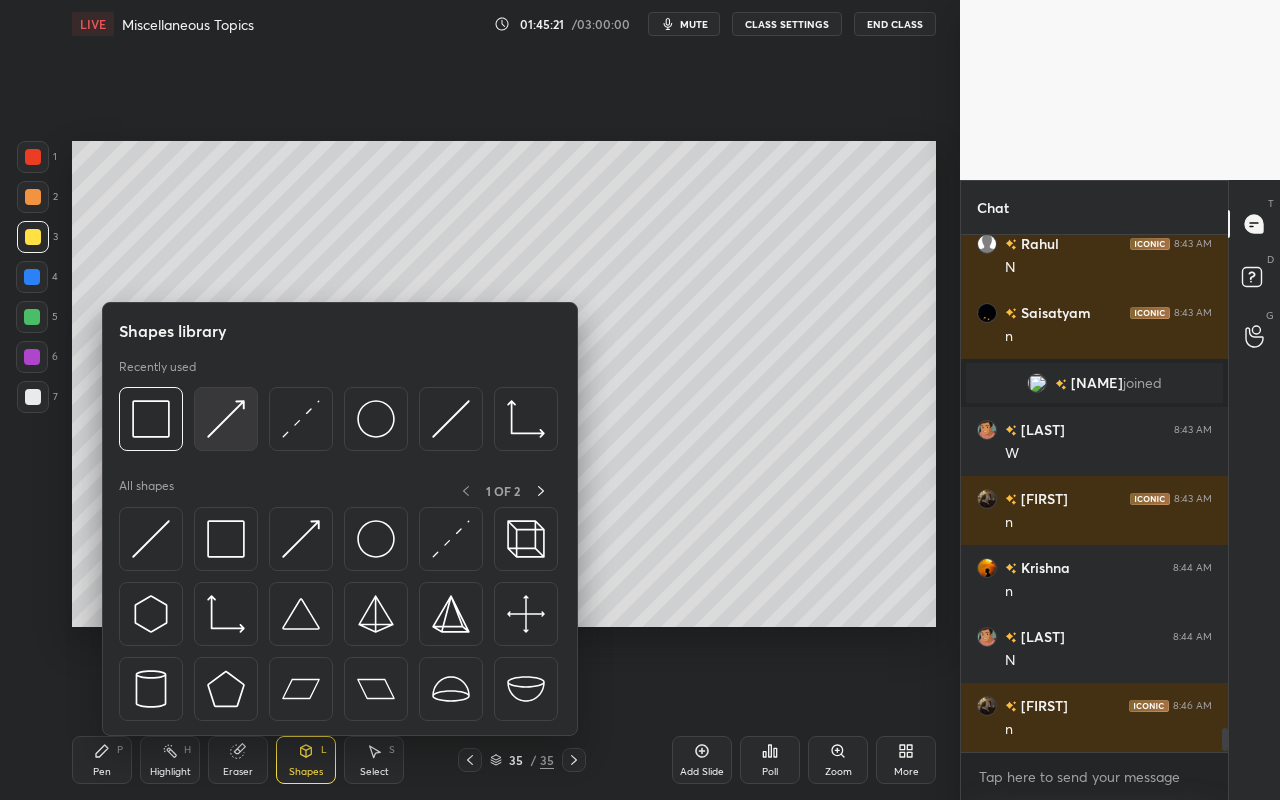 click at bounding box center (226, 419) 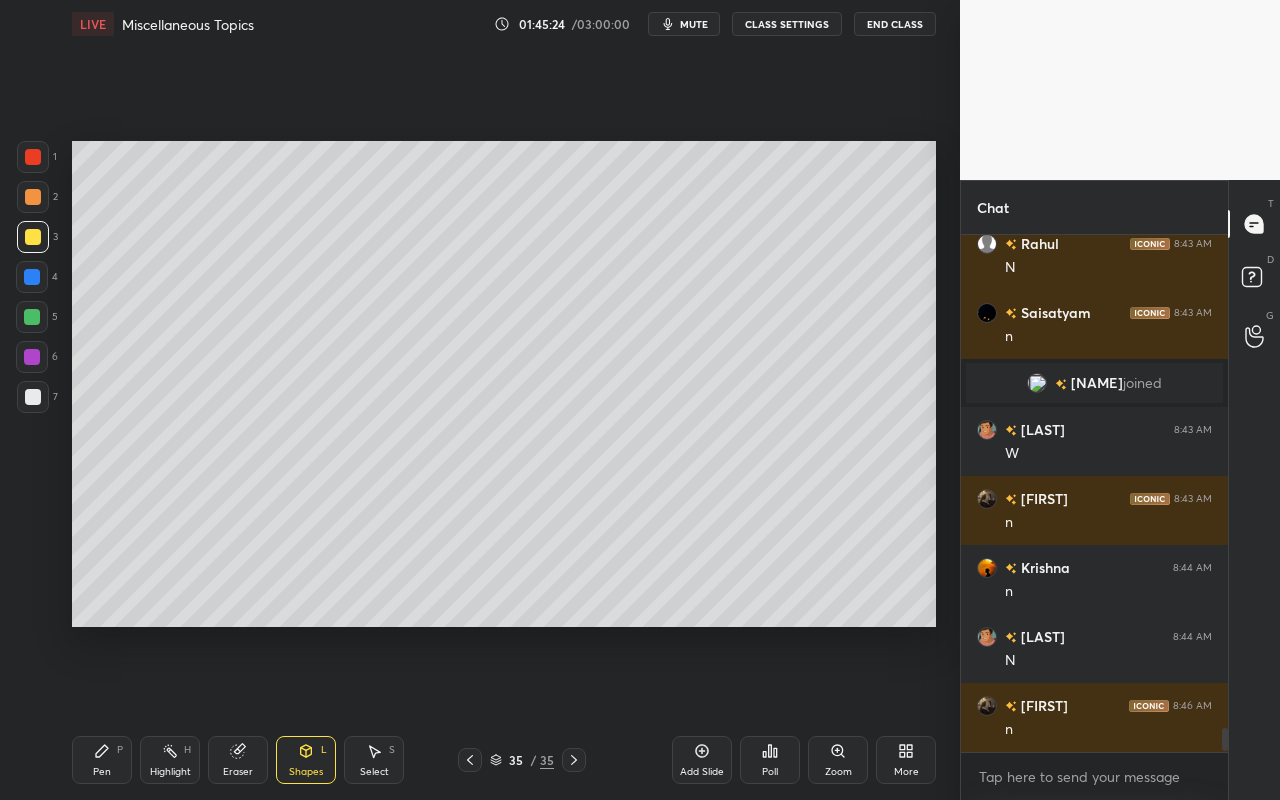 drag, startPoint x: 99, startPoint y: 760, endPoint x: 146, endPoint y: 712, distance: 67.17886 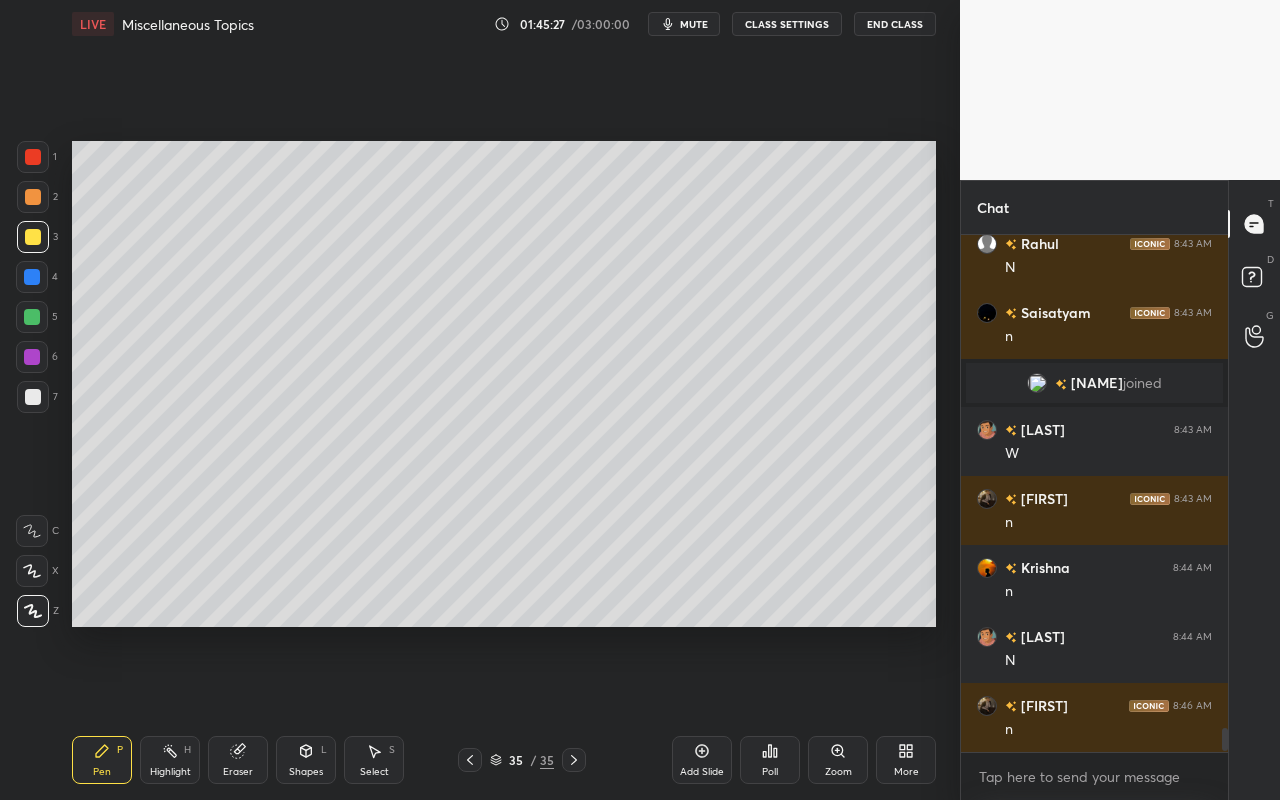 drag, startPoint x: 315, startPoint y: 761, endPoint x: 317, endPoint y: 737, distance: 24.083189 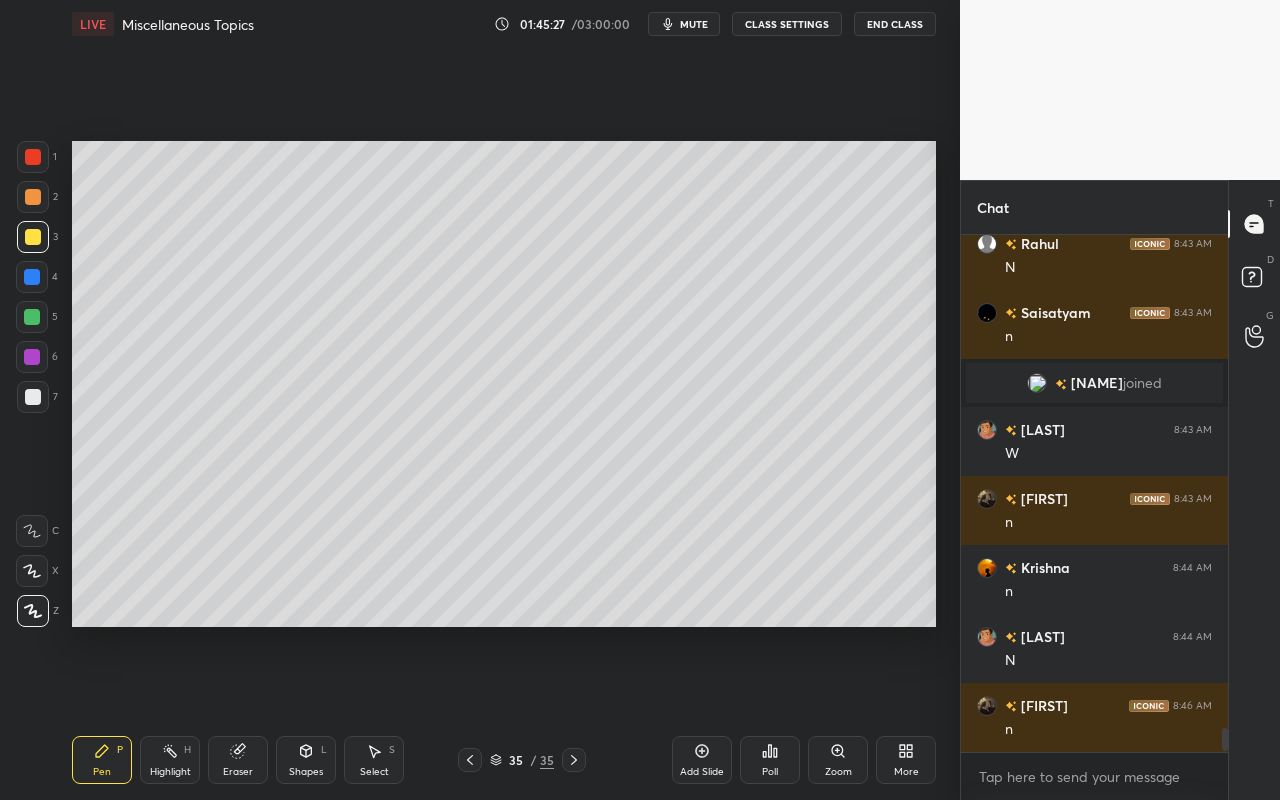 click on "Shapes L" at bounding box center (306, 760) 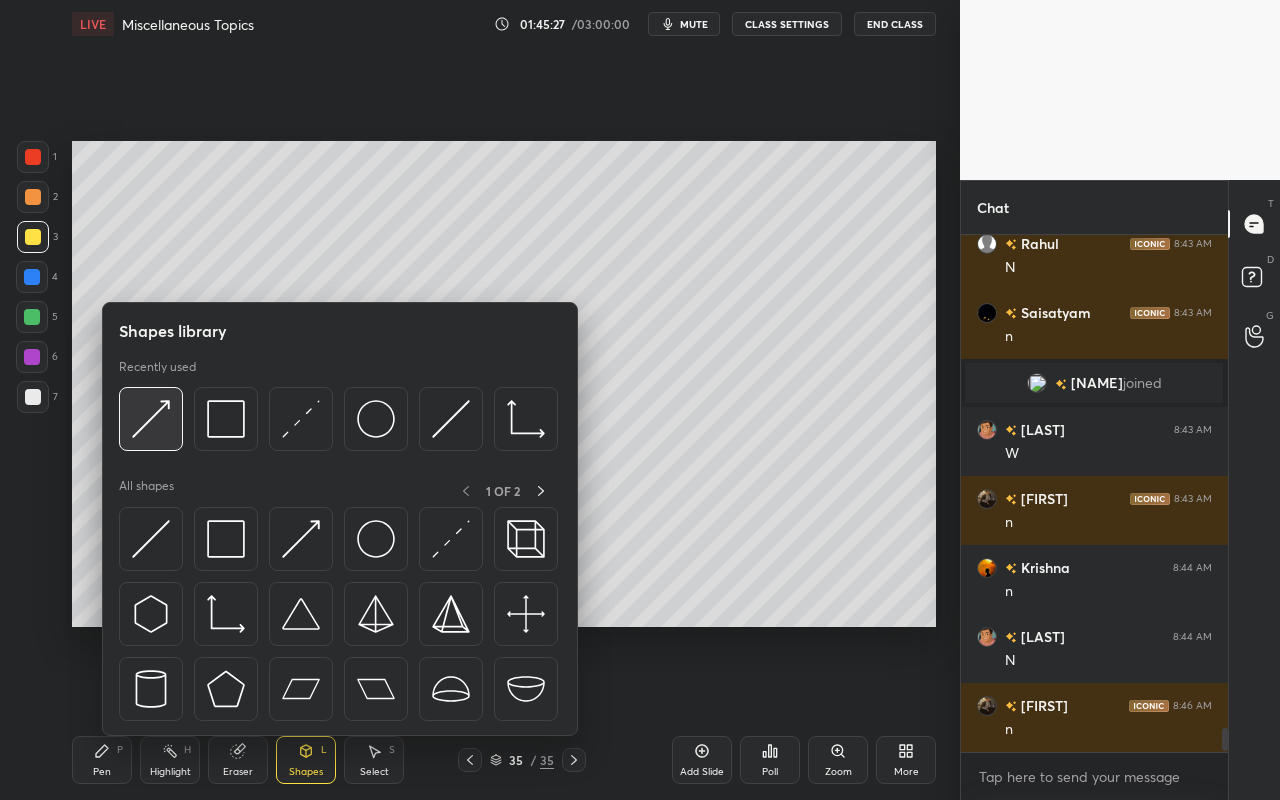 click at bounding box center (151, 419) 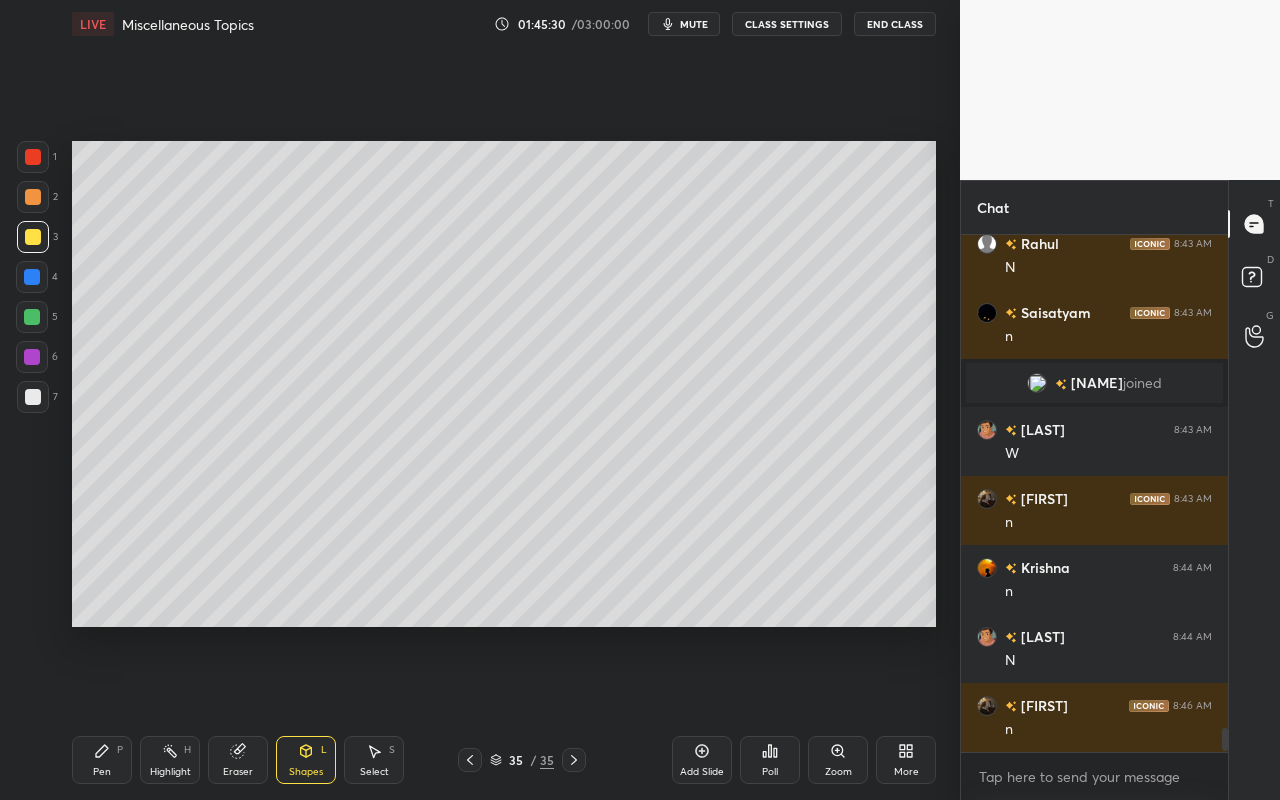 click on "Pen P" at bounding box center [102, 760] 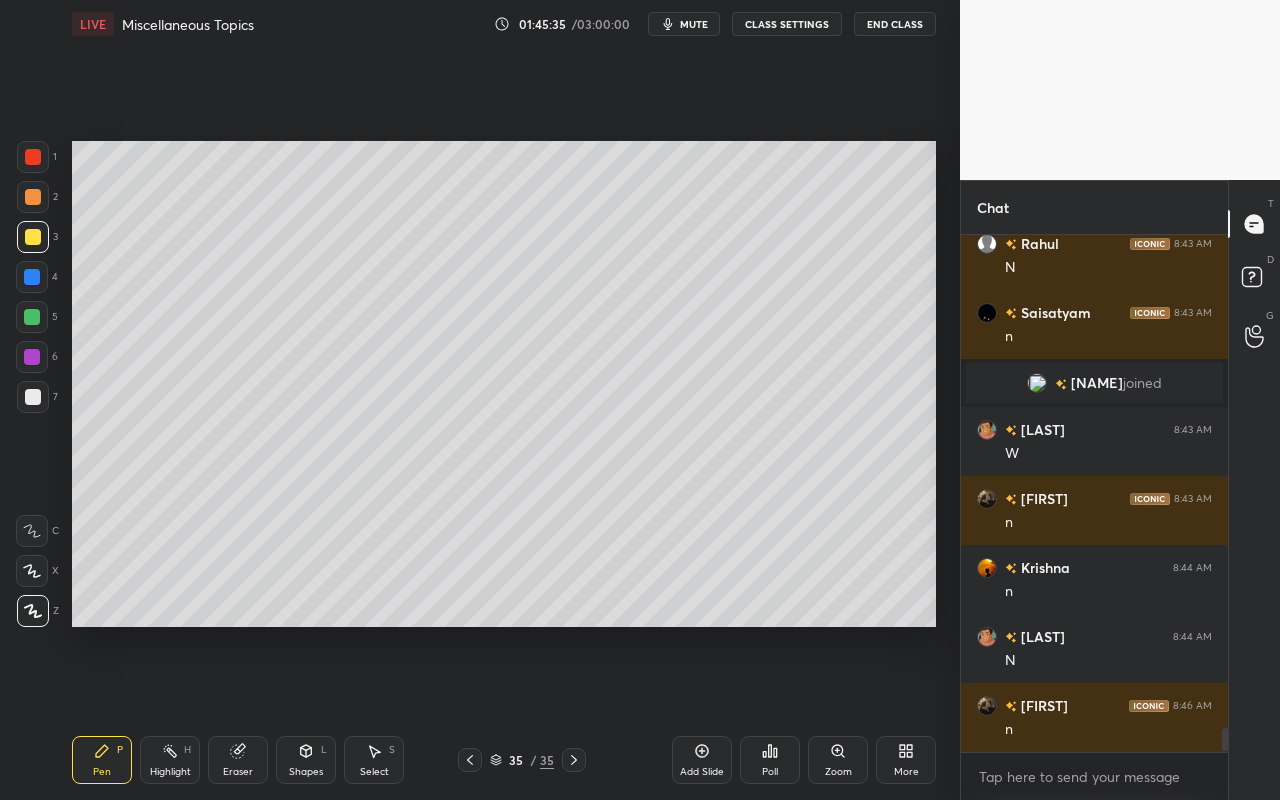 drag, startPoint x: 303, startPoint y: 763, endPoint x: 310, endPoint y: 750, distance: 14.764823 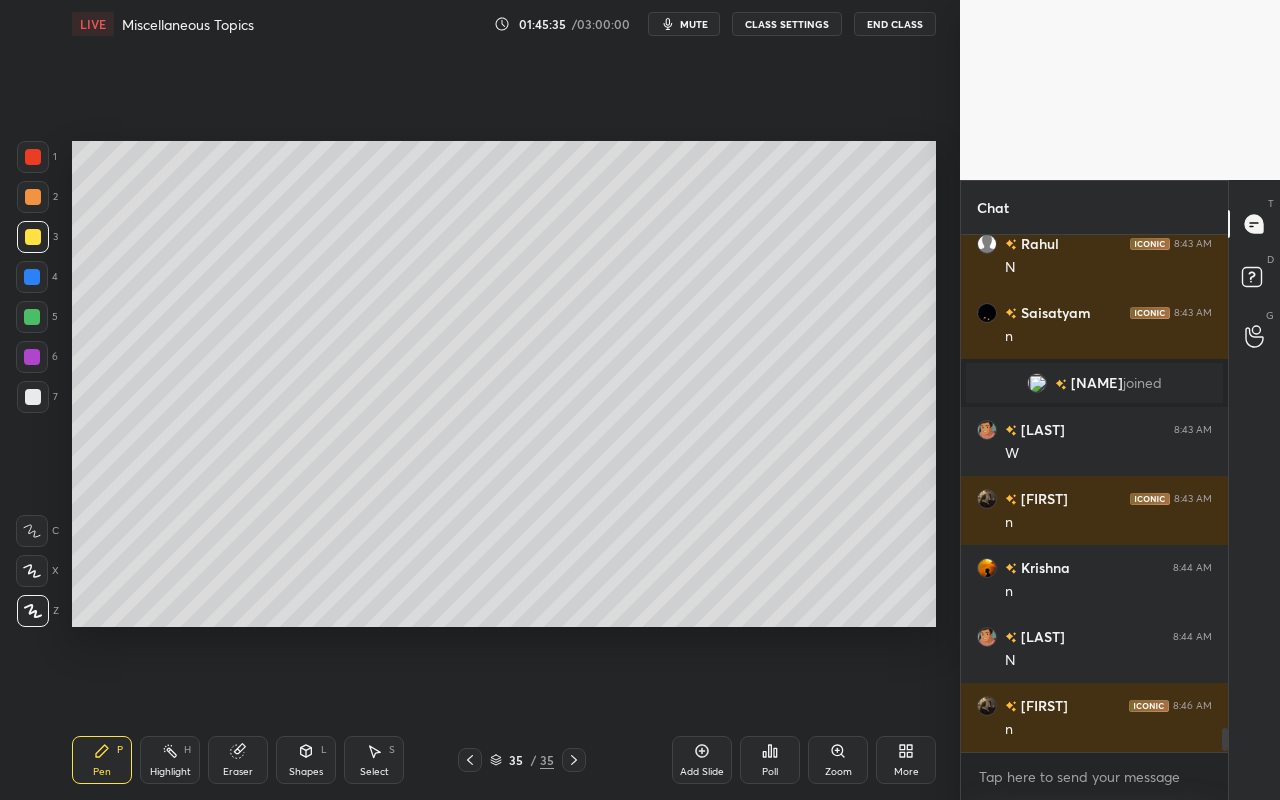 click on "Shapes L" at bounding box center (306, 760) 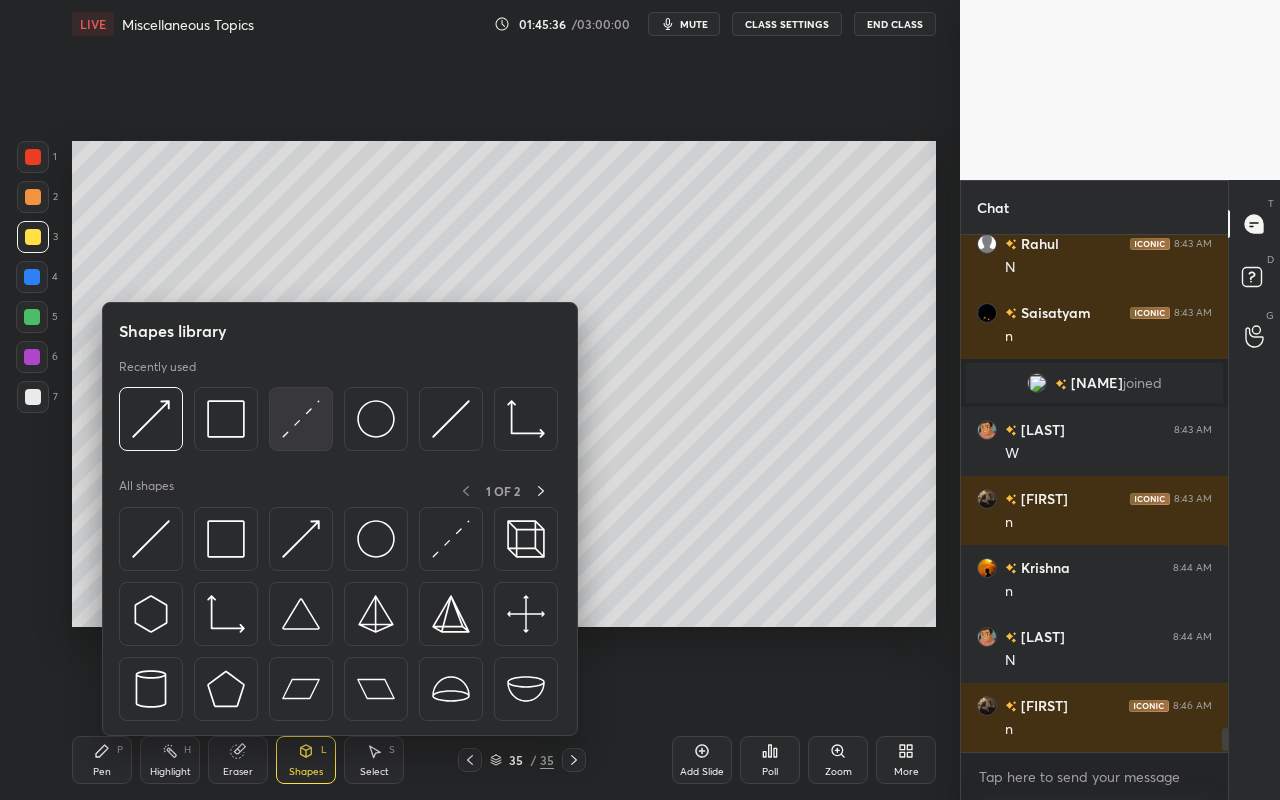 click at bounding box center [301, 419] 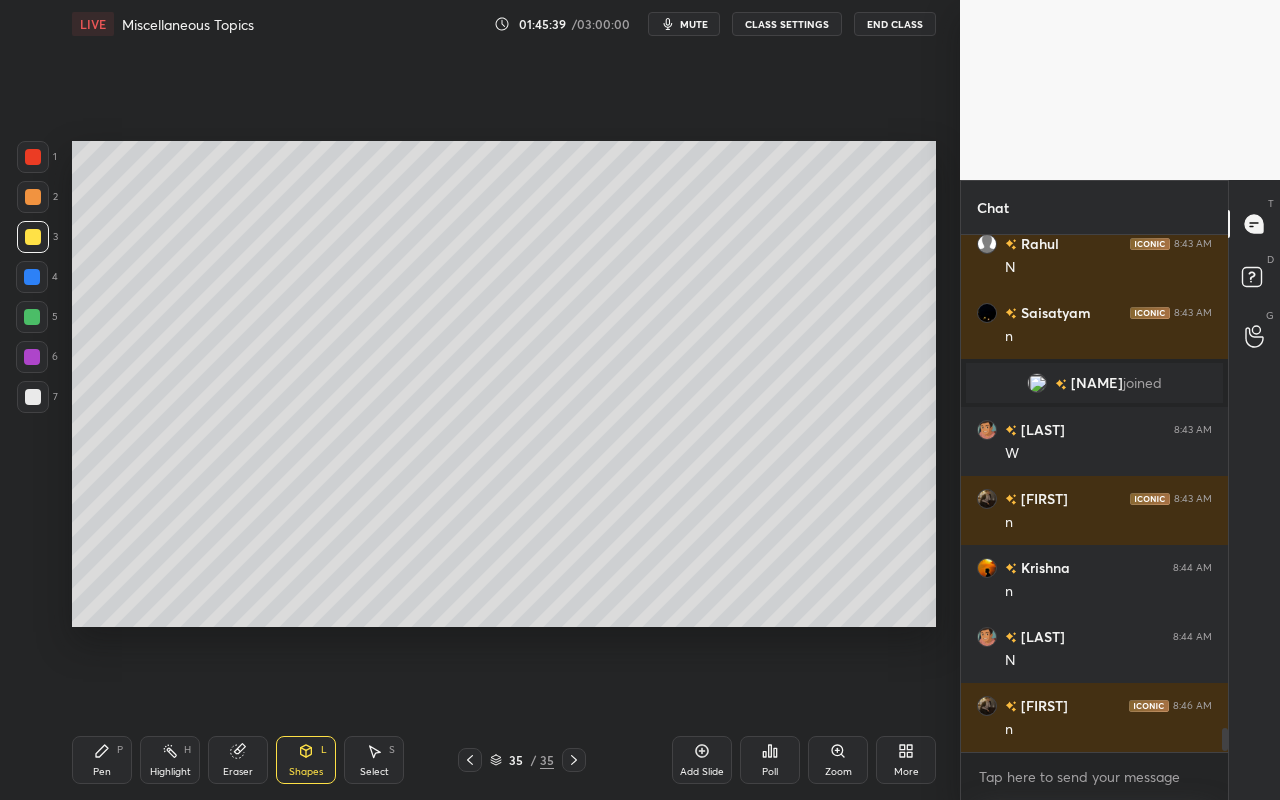 click on "Shapes" at bounding box center [306, 772] 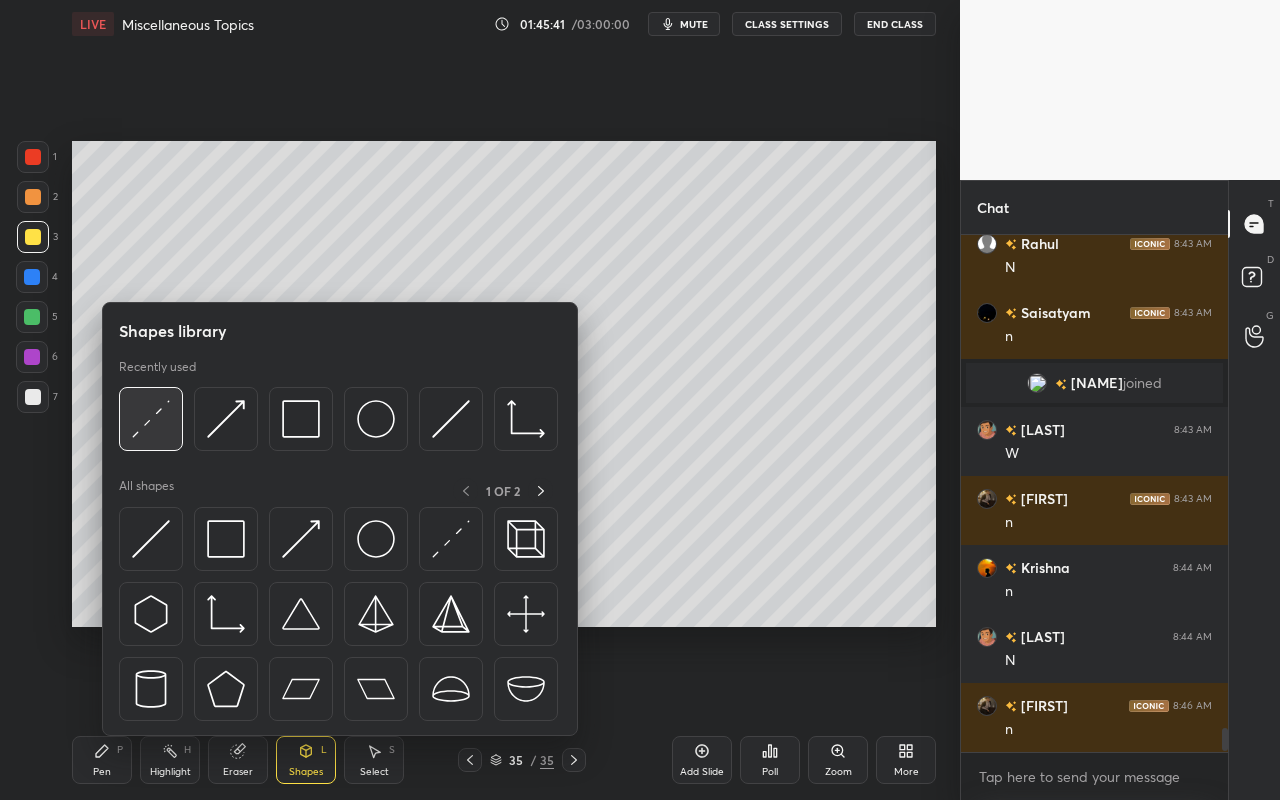 click at bounding box center [151, 419] 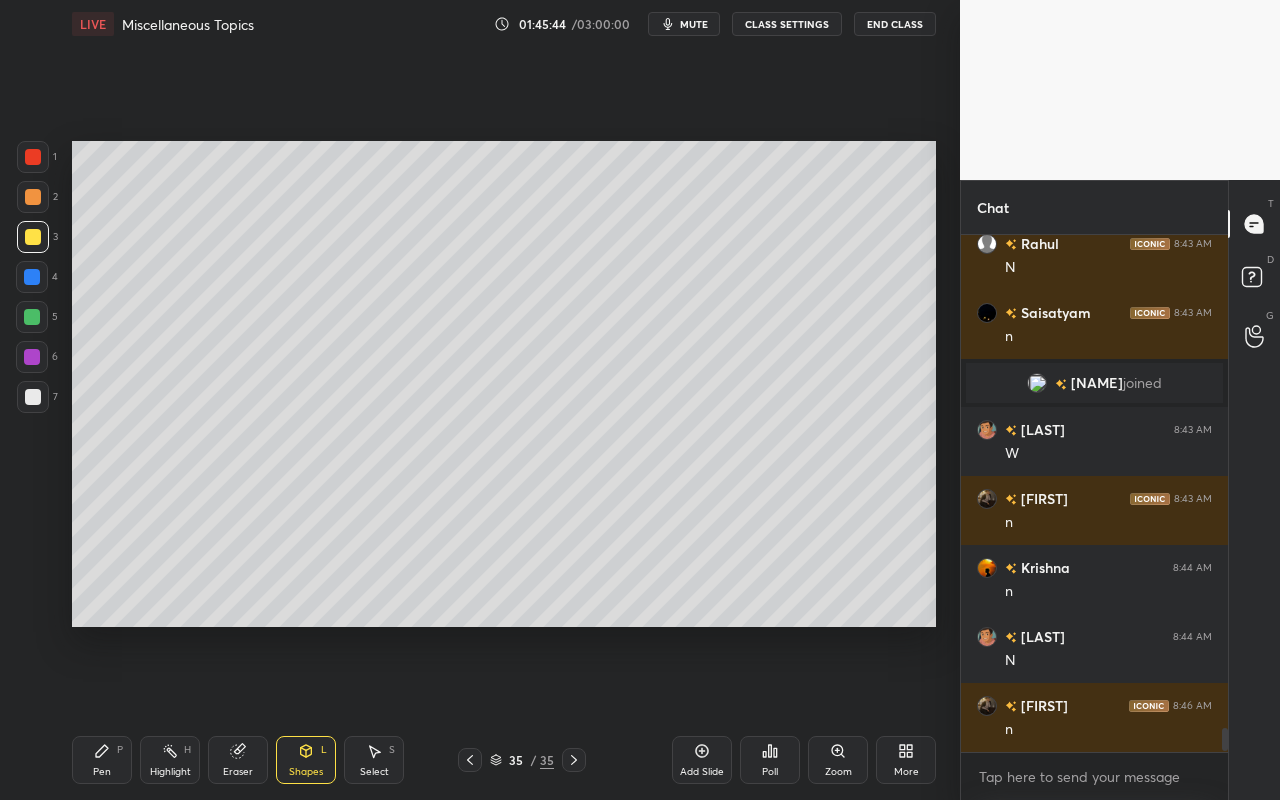 click on "Pen" at bounding box center [102, 772] 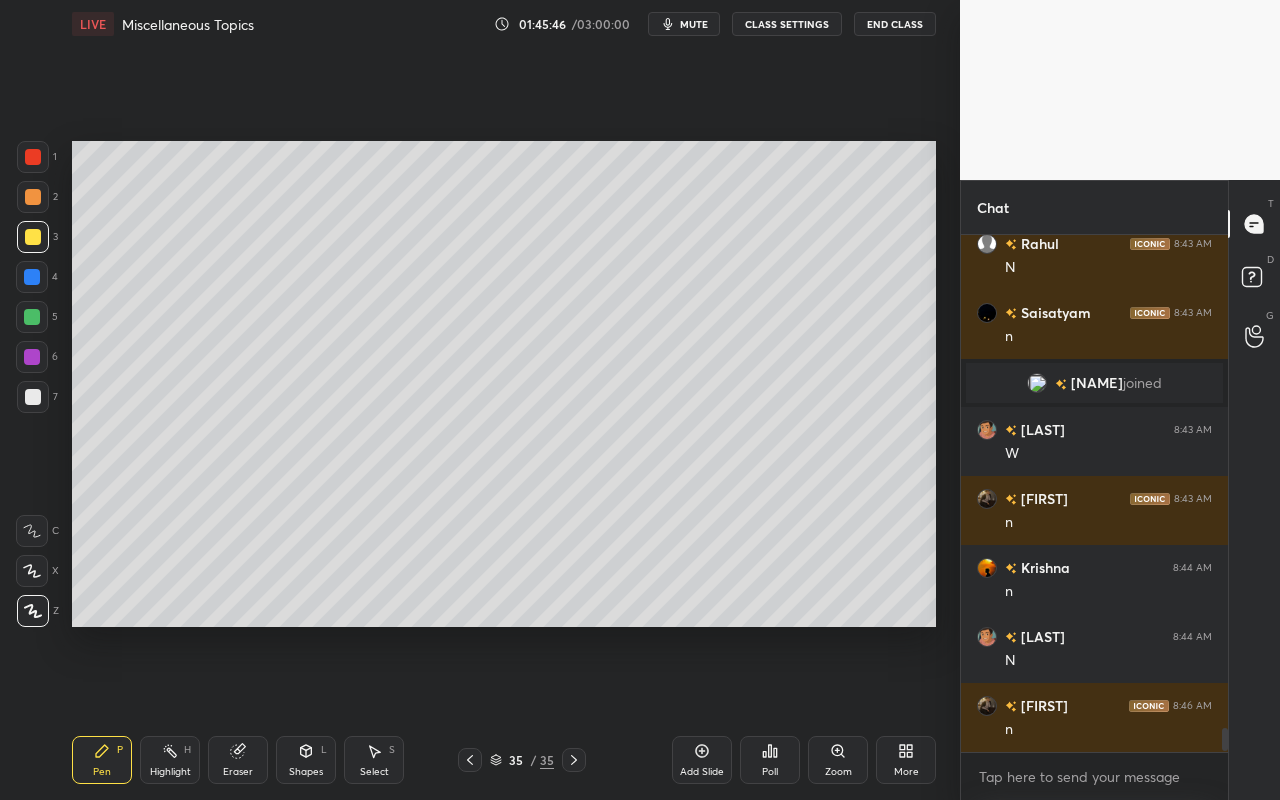 click 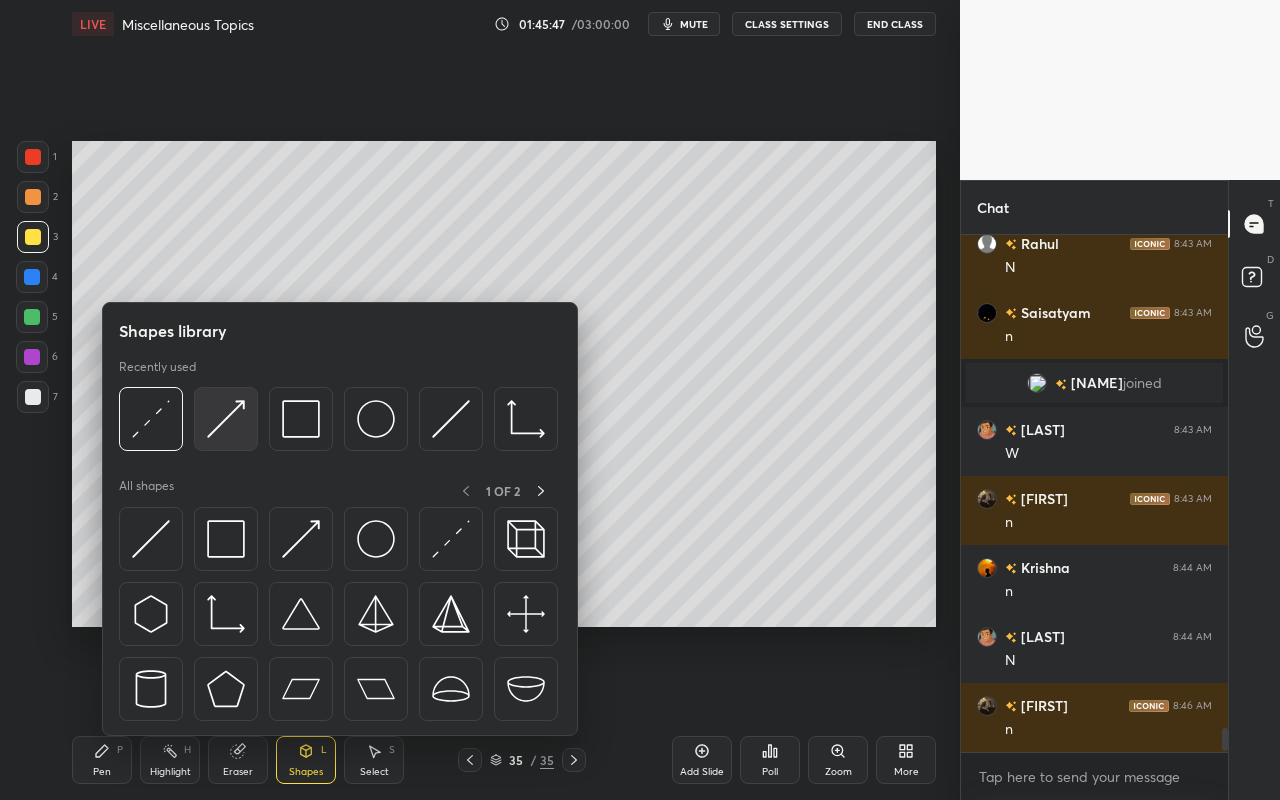 click at bounding box center [226, 419] 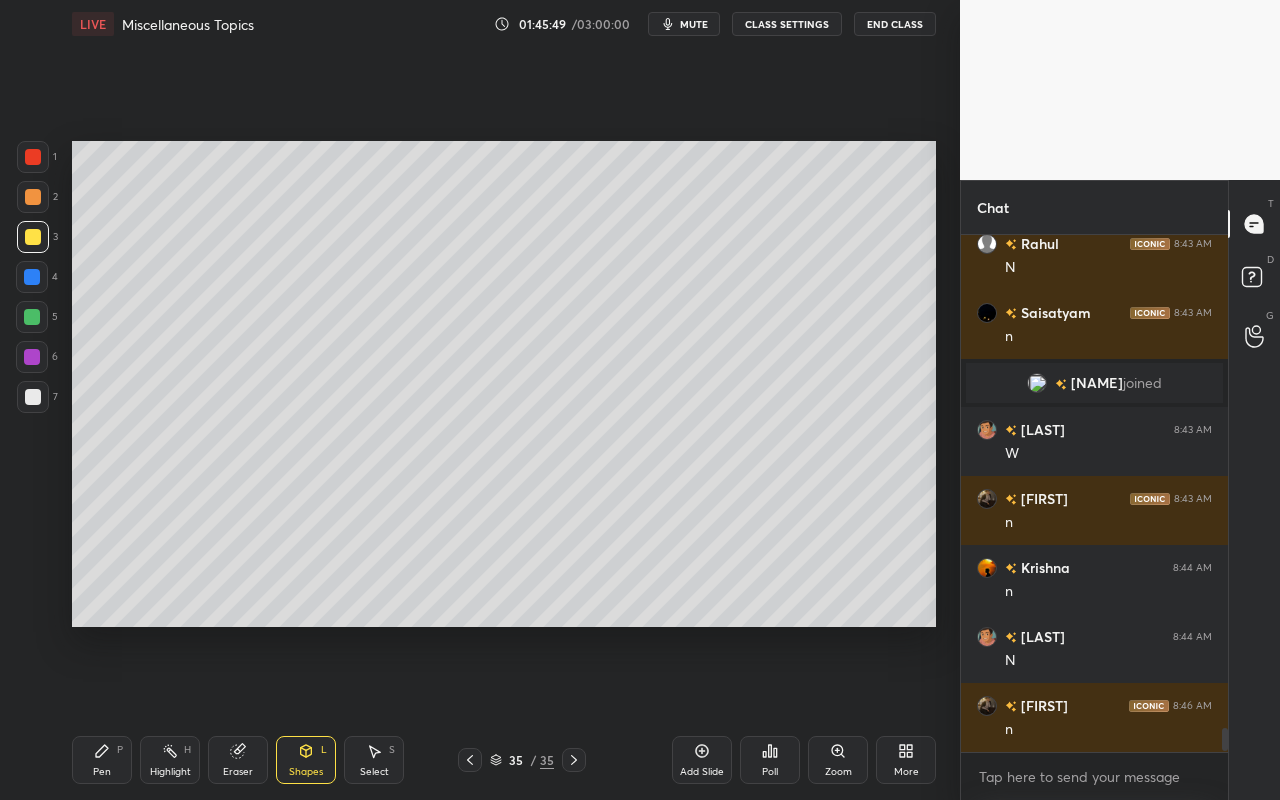 drag, startPoint x: 110, startPoint y: 743, endPoint x: 185, endPoint y: 682, distance: 96.67471 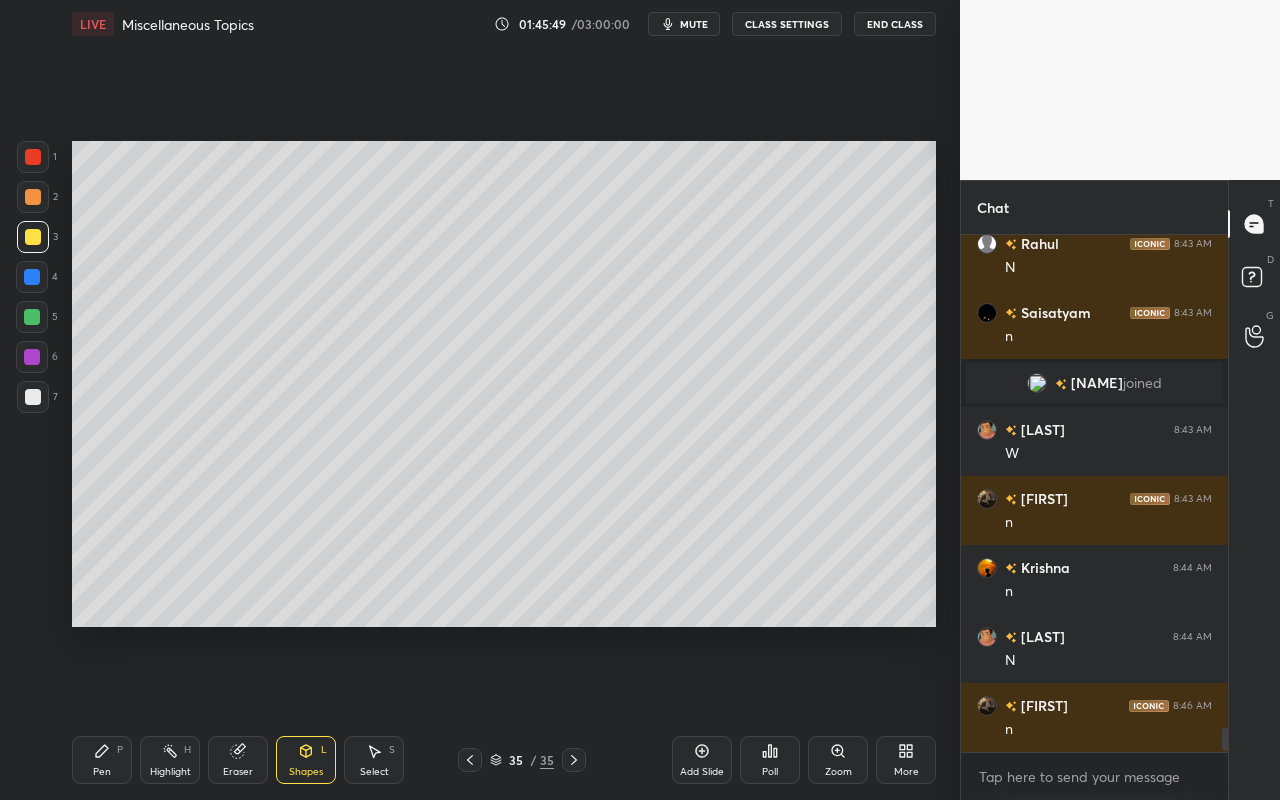 click on "Pen P" at bounding box center (102, 760) 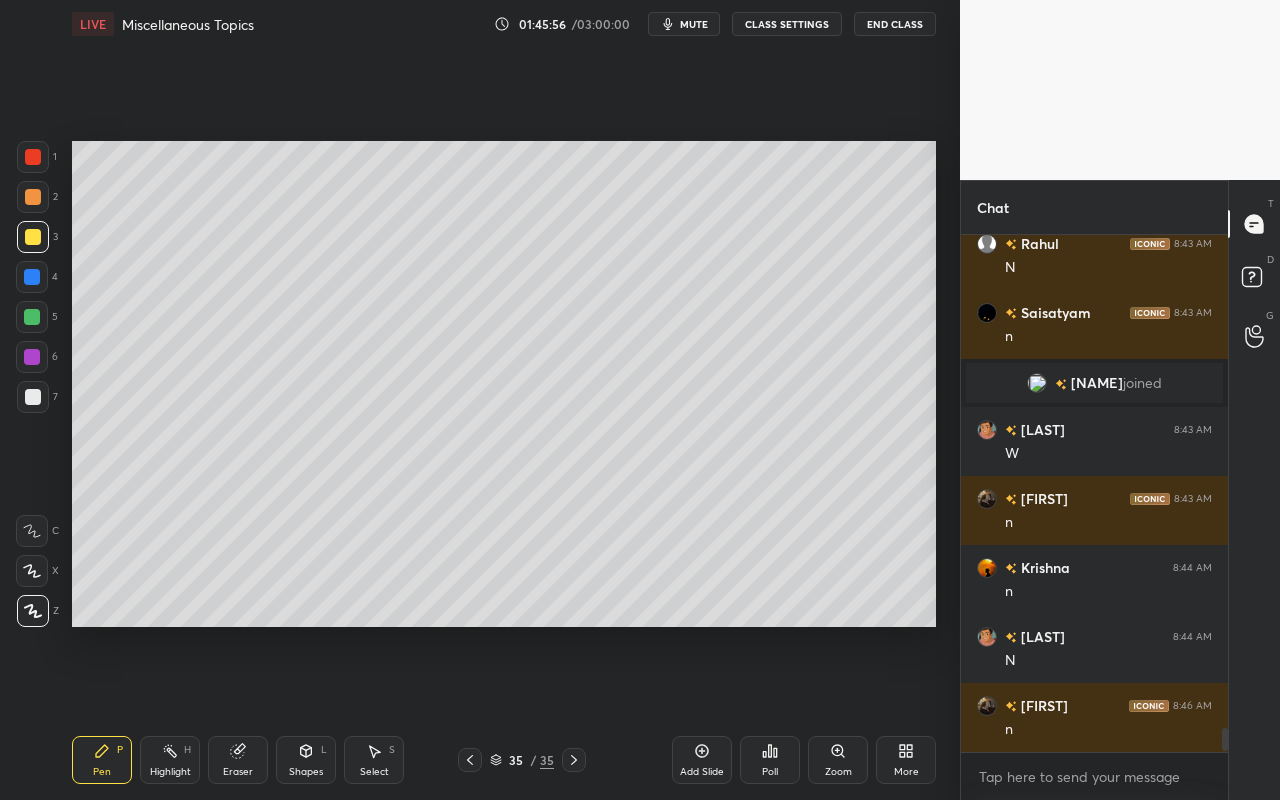 click on "Eraser" at bounding box center (238, 760) 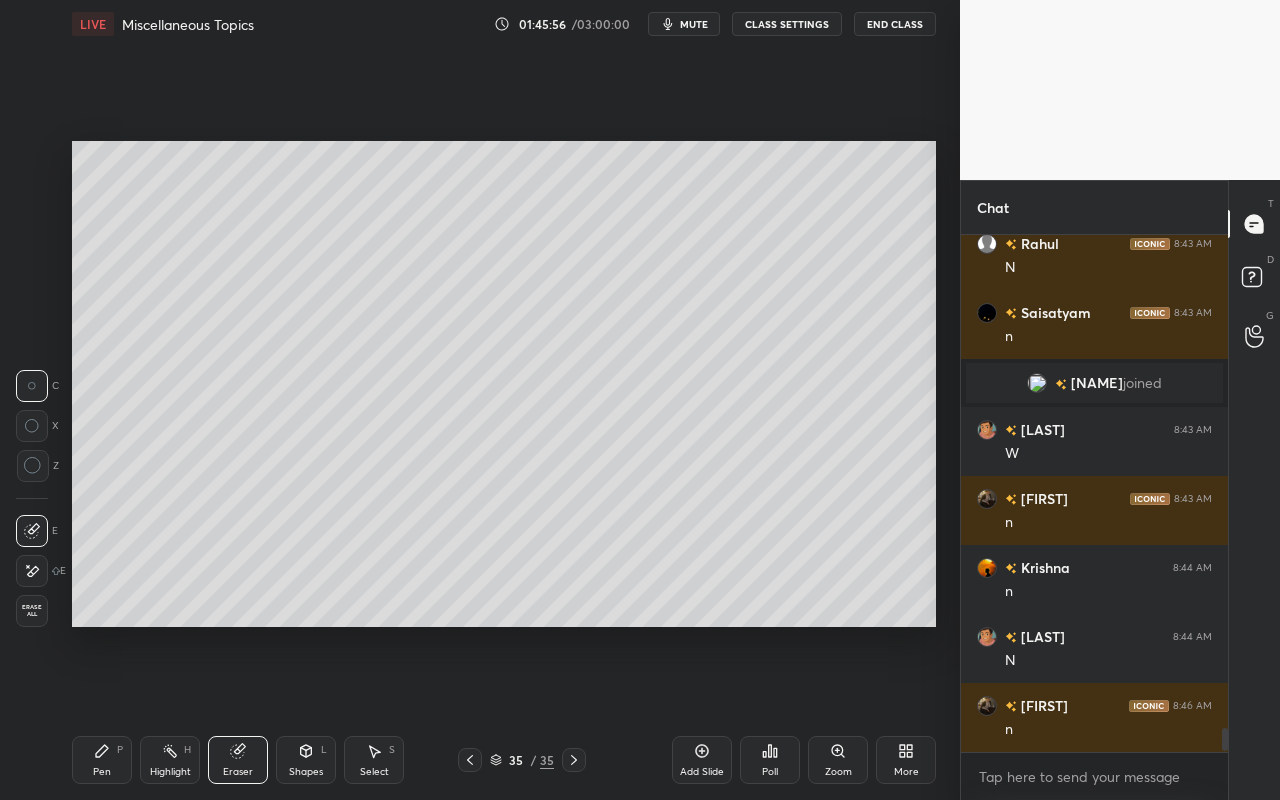 click on "Shapes L" at bounding box center [306, 760] 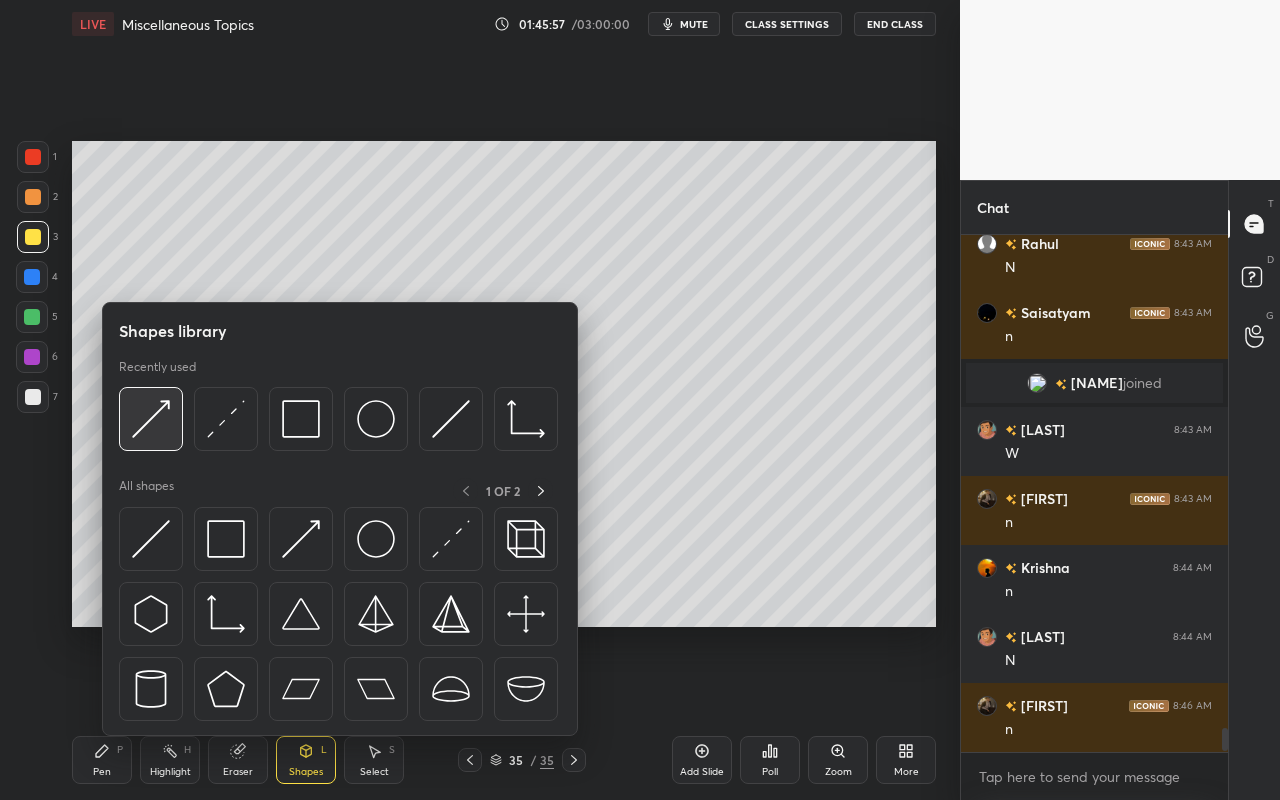 click at bounding box center [151, 419] 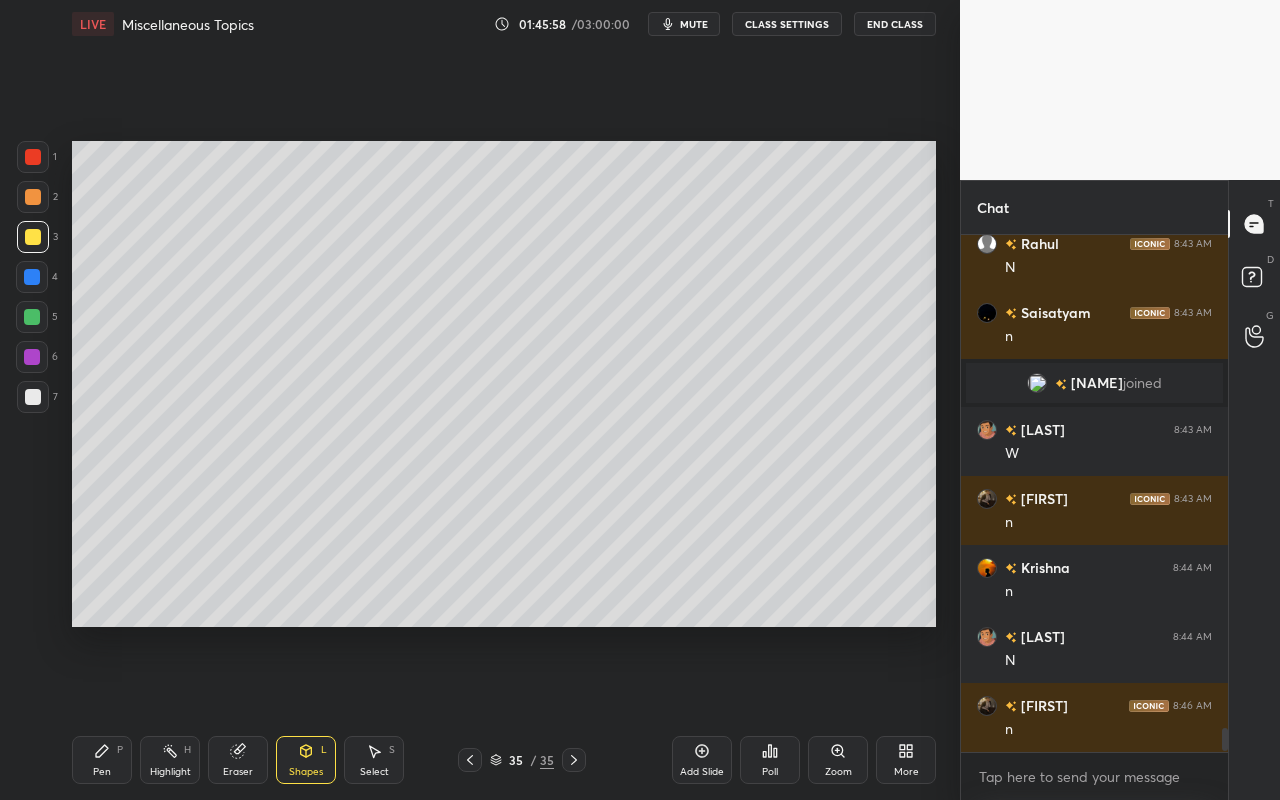 click at bounding box center [32, 317] 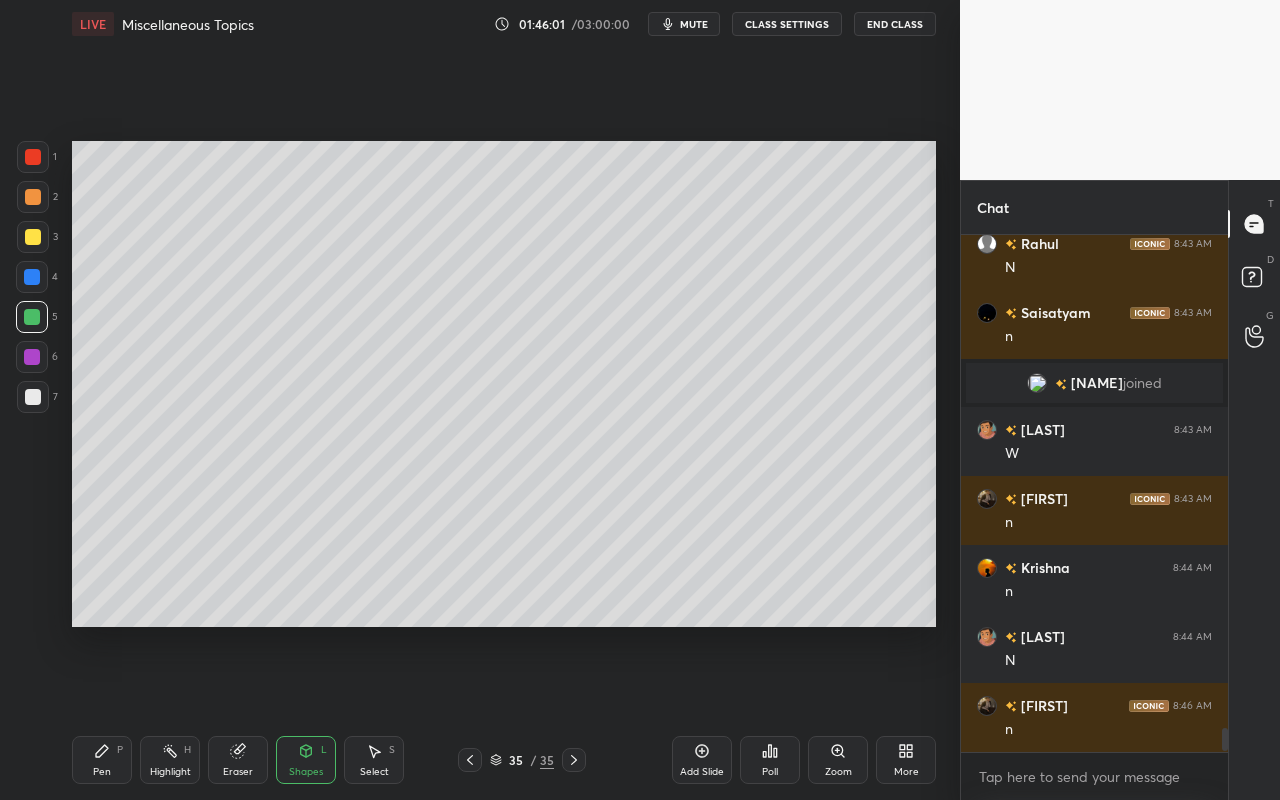 drag, startPoint x: 107, startPoint y: 760, endPoint x: 231, endPoint y: 649, distance: 166.42416 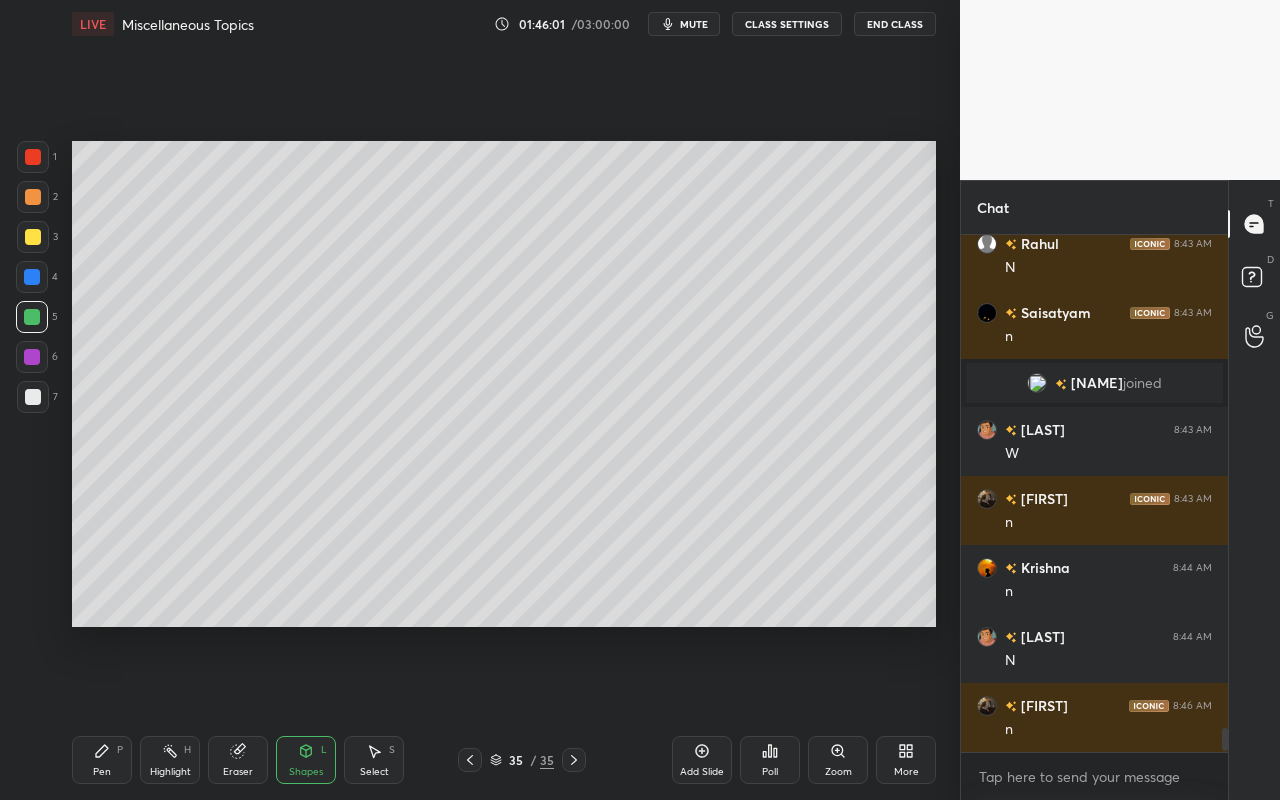 click on "Pen P" at bounding box center (102, 760) 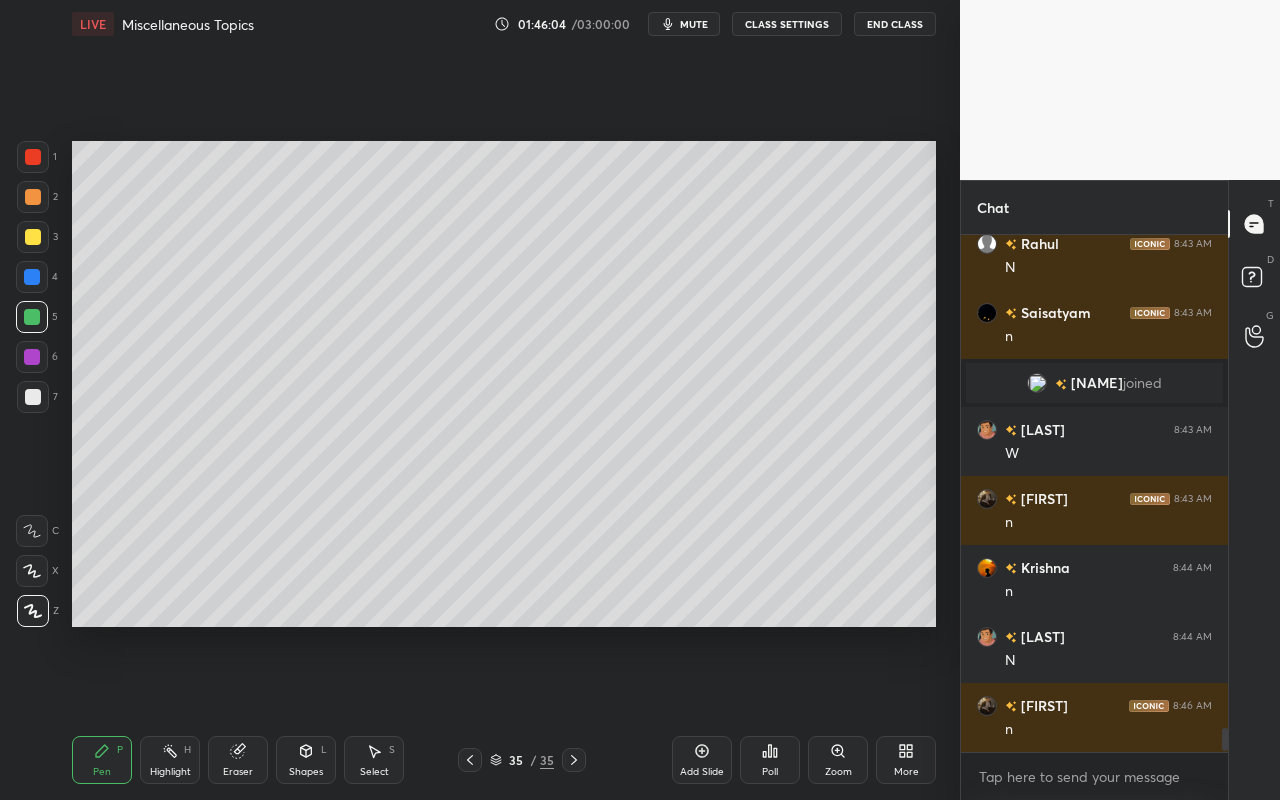 click on "Shapes" at bounding box center [306, 772] 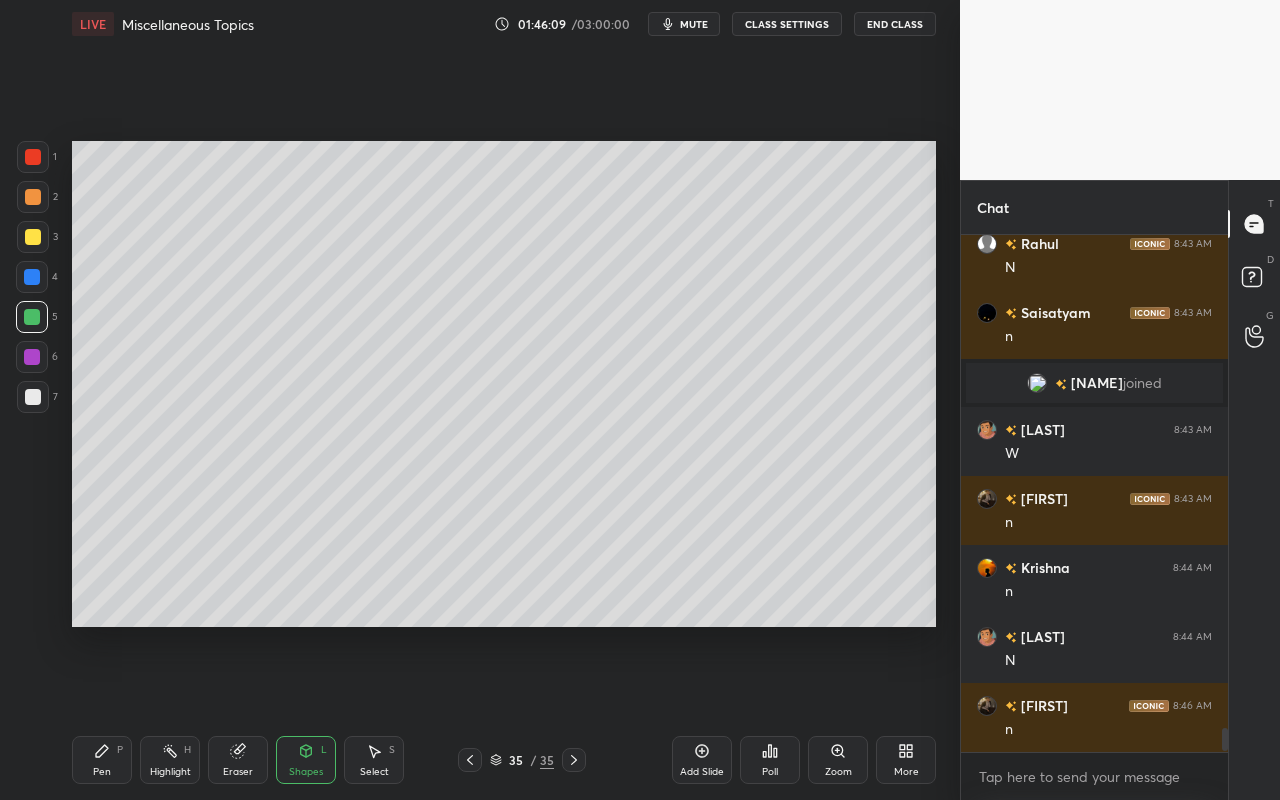 drag, startPoint x: 104, startPoint y: 767, endPoint x: 148, endPoint y: 721, distance: 63.655323 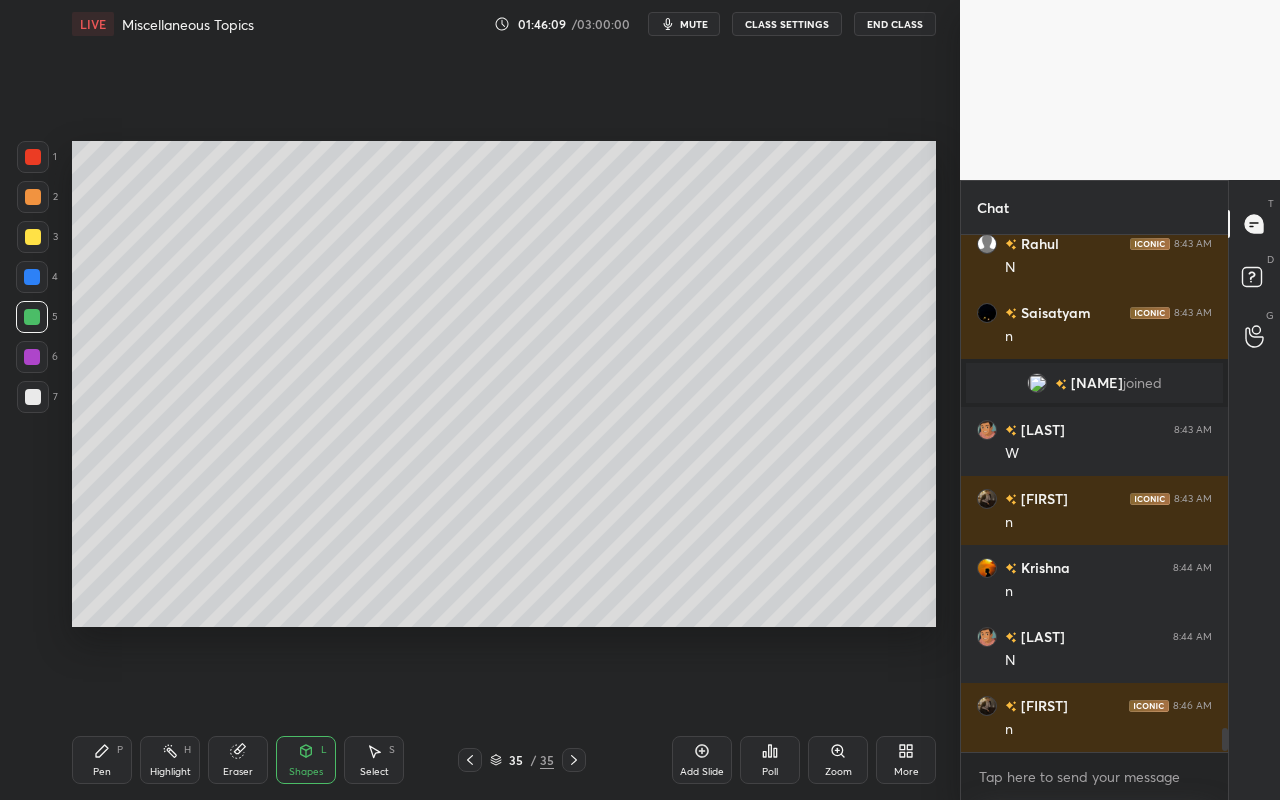 click on "Pen" at bounding box center (102, 772) 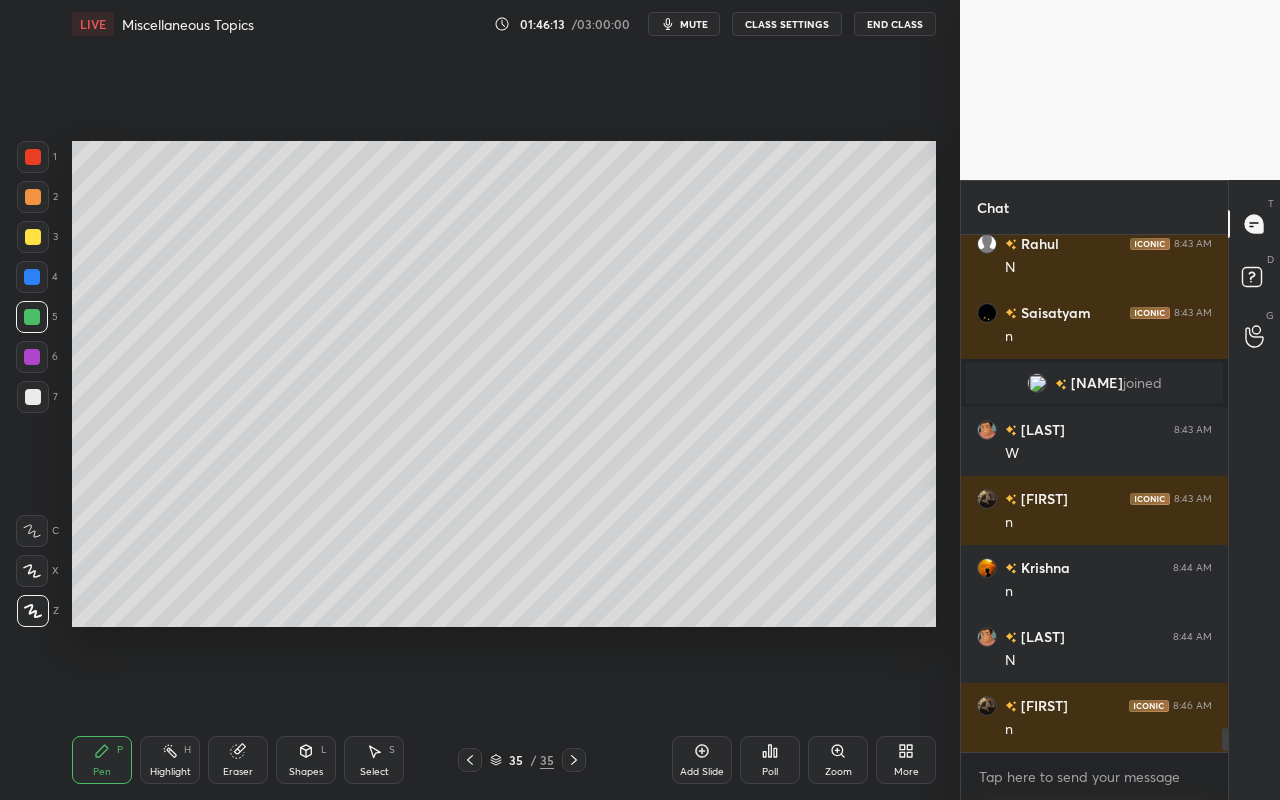 click on "Shapes L" at bounding box center (306, 760) 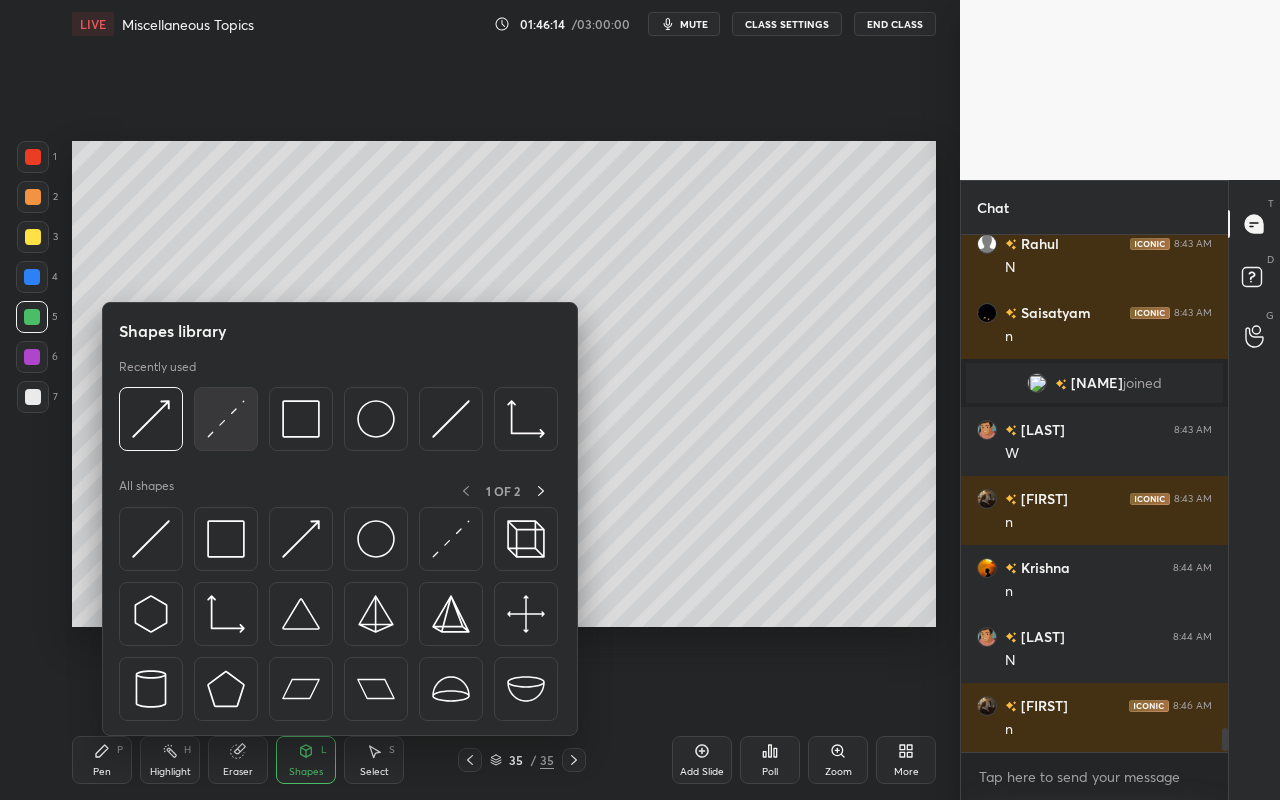 click at bounding box center (226, 419) 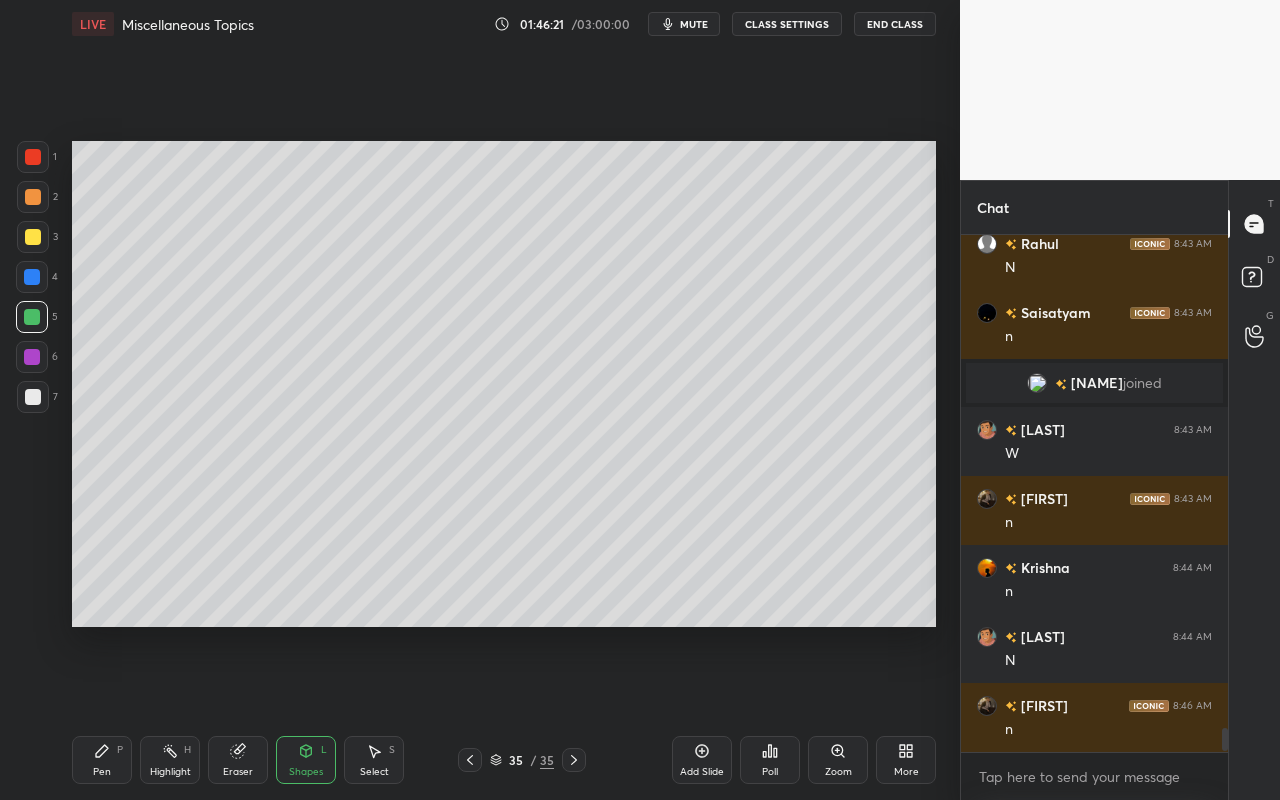 click on "Pen P Highlight H Eraser Shapes L Select S" at bounding box center [222, 760] 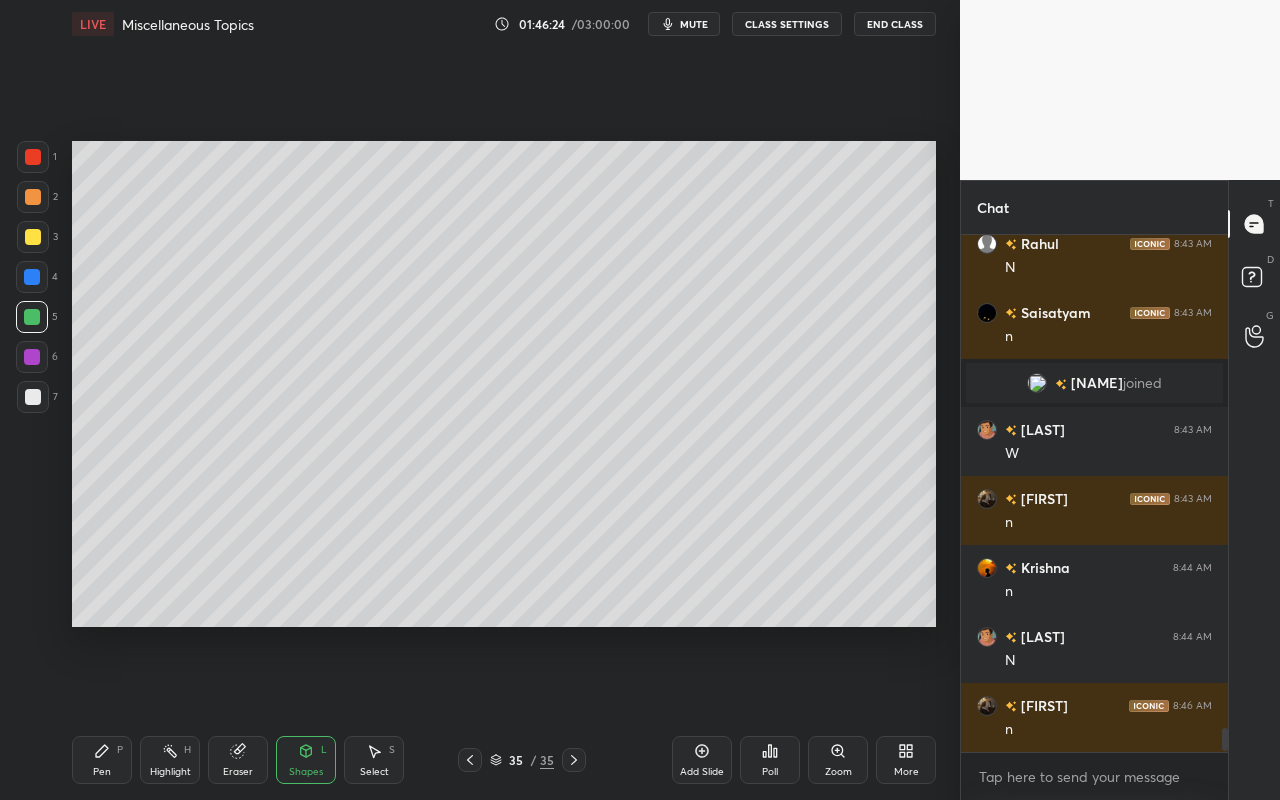 drag, startPoint x: 102, startPoint y: 767, endPoint x: 119, endPoint y: 747, distance: 26.24881 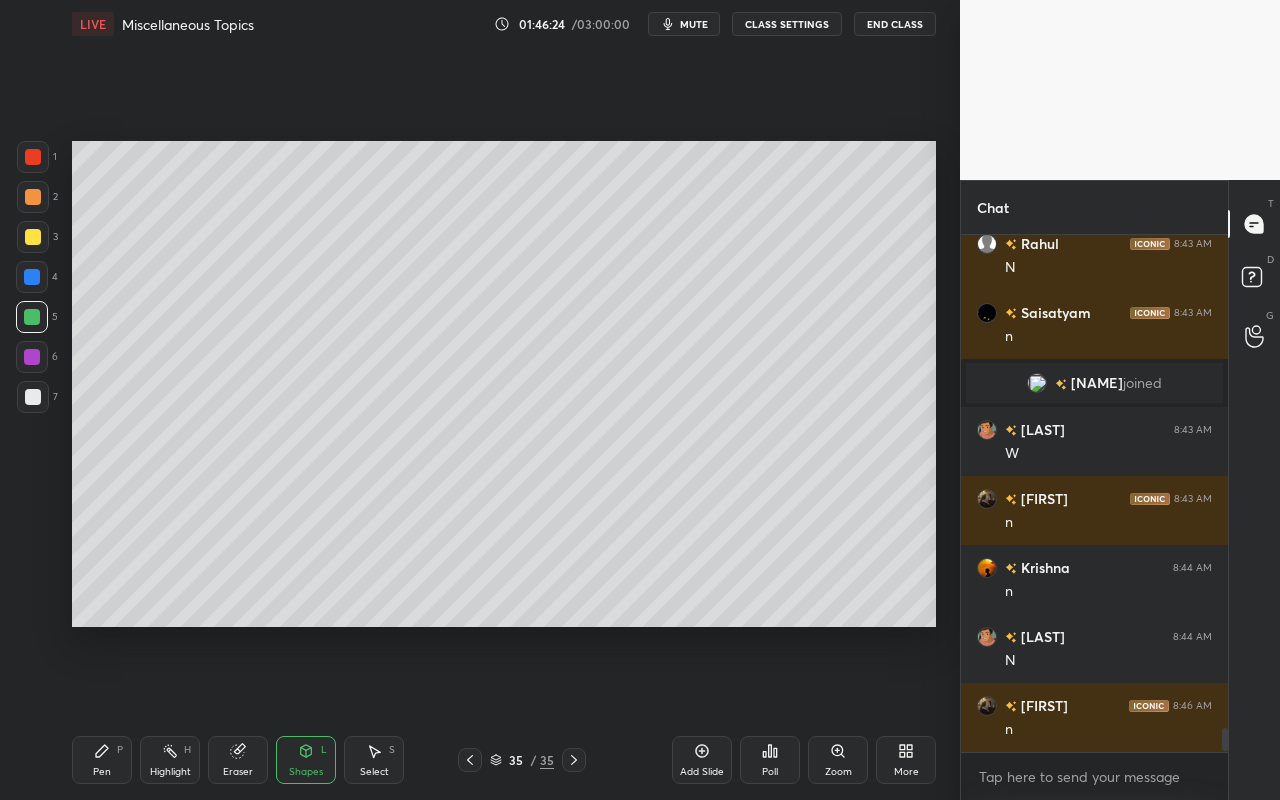 click on "Pen" at bounding box center [102, 772] 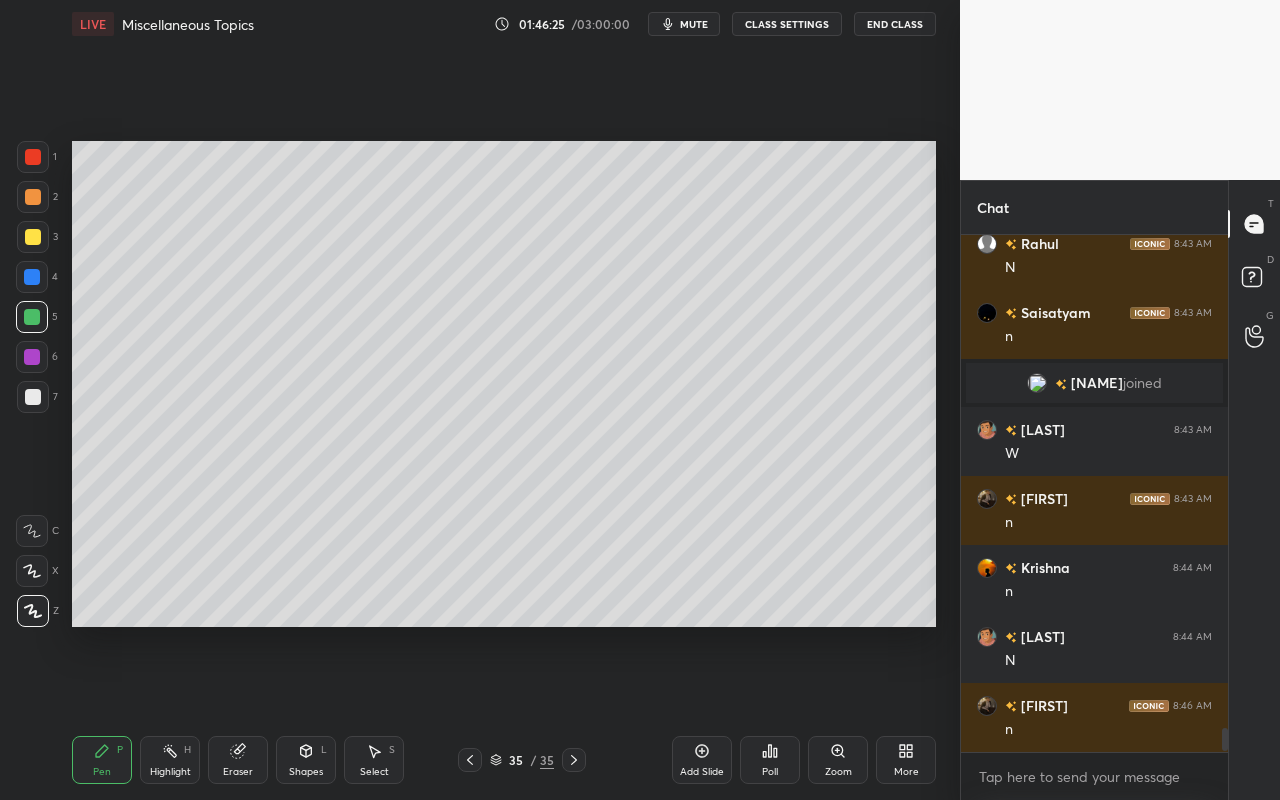 drag, startPoint x: 300, startPoint y: 762, endPoint x: 302, endPoint y: 740, distance: 22.090721 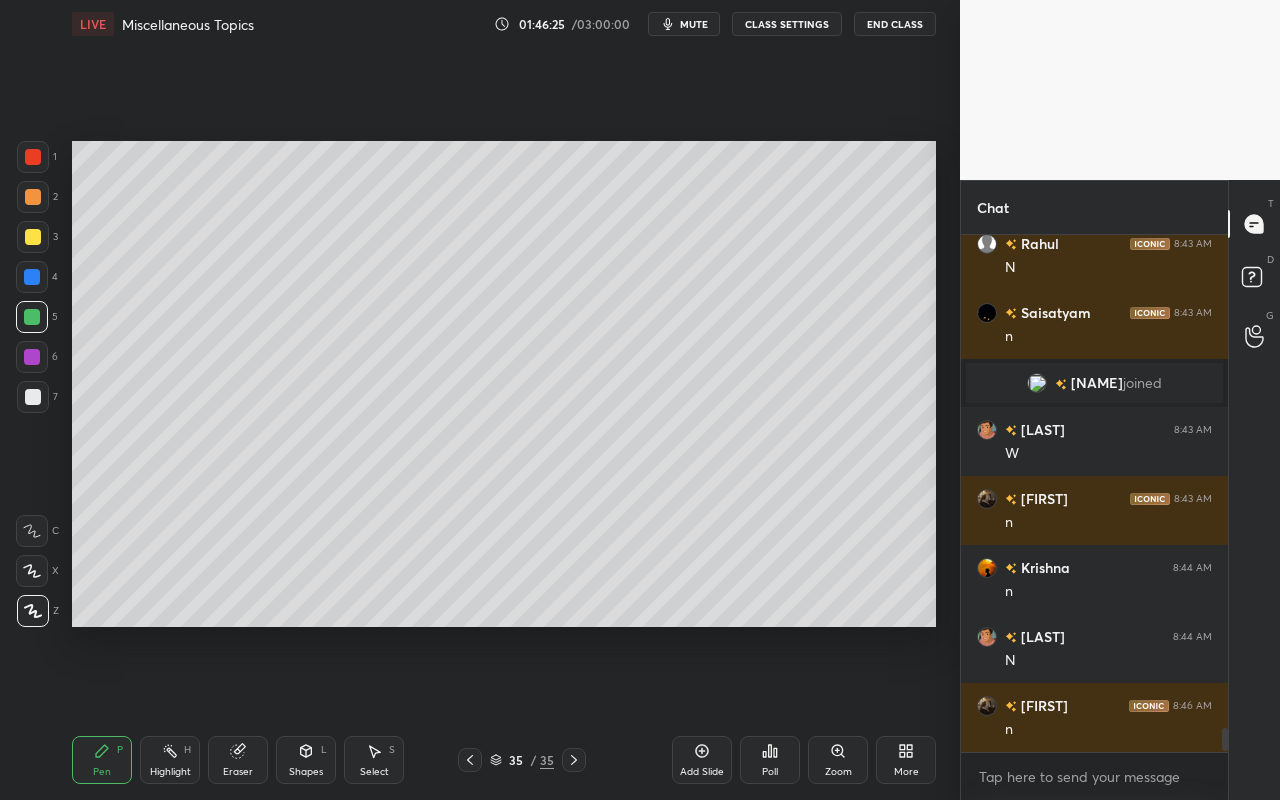 click on "Shapes L" at bounding box center (306, 760) 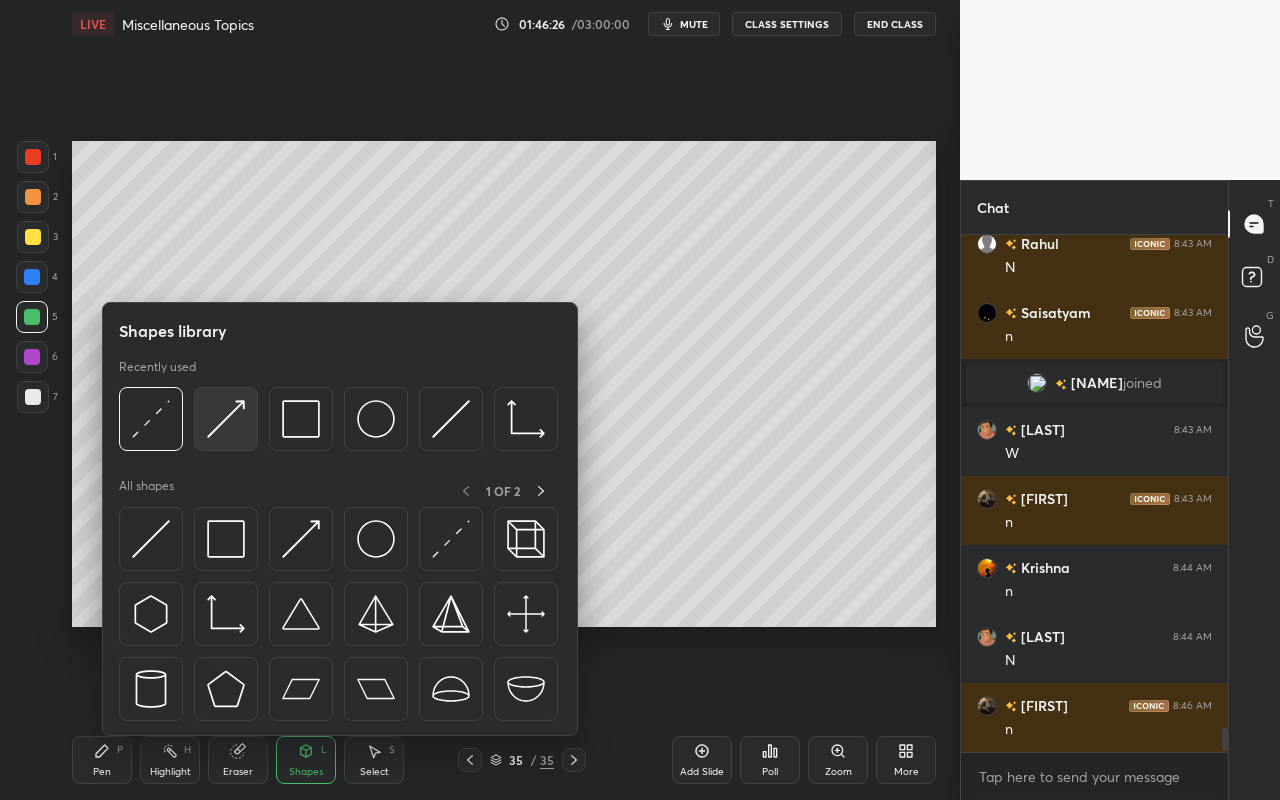 click at bounding box center [226, 419] 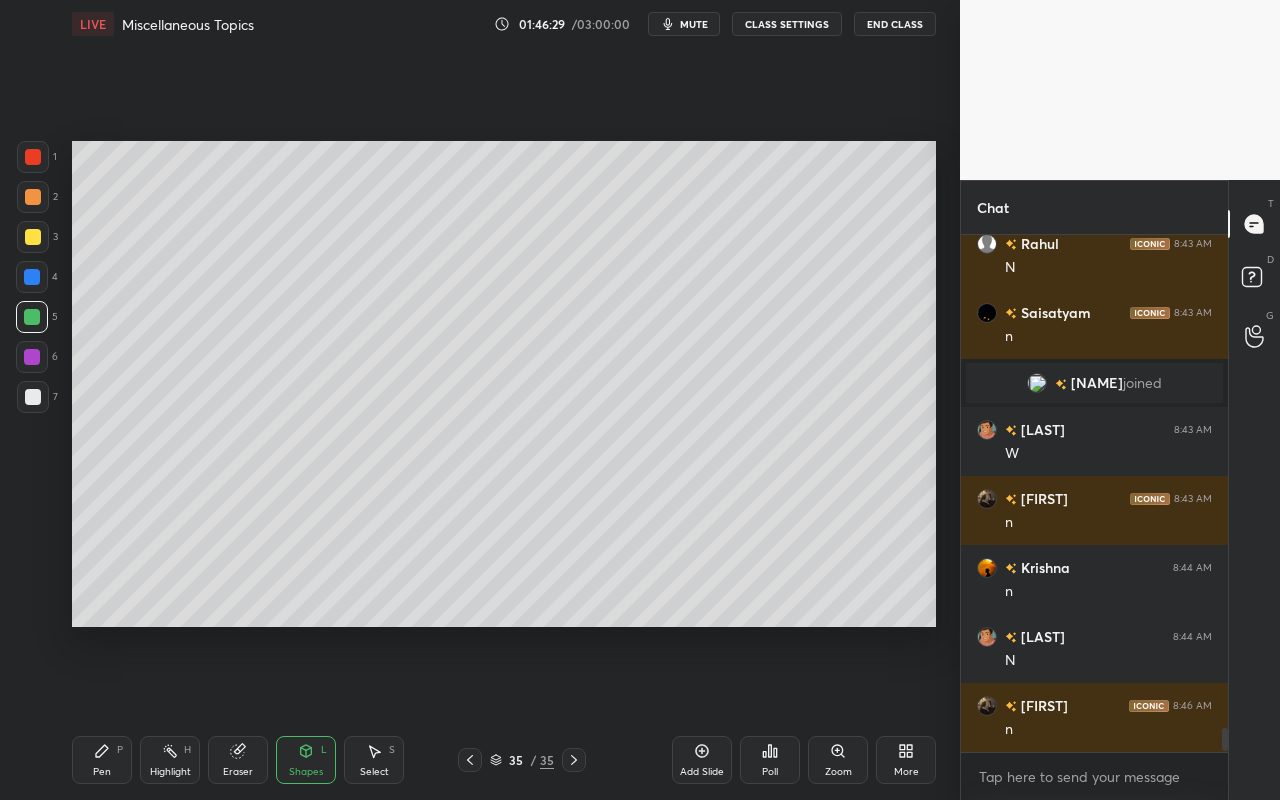 click on "Pen P" at bounding box center (102, 760) 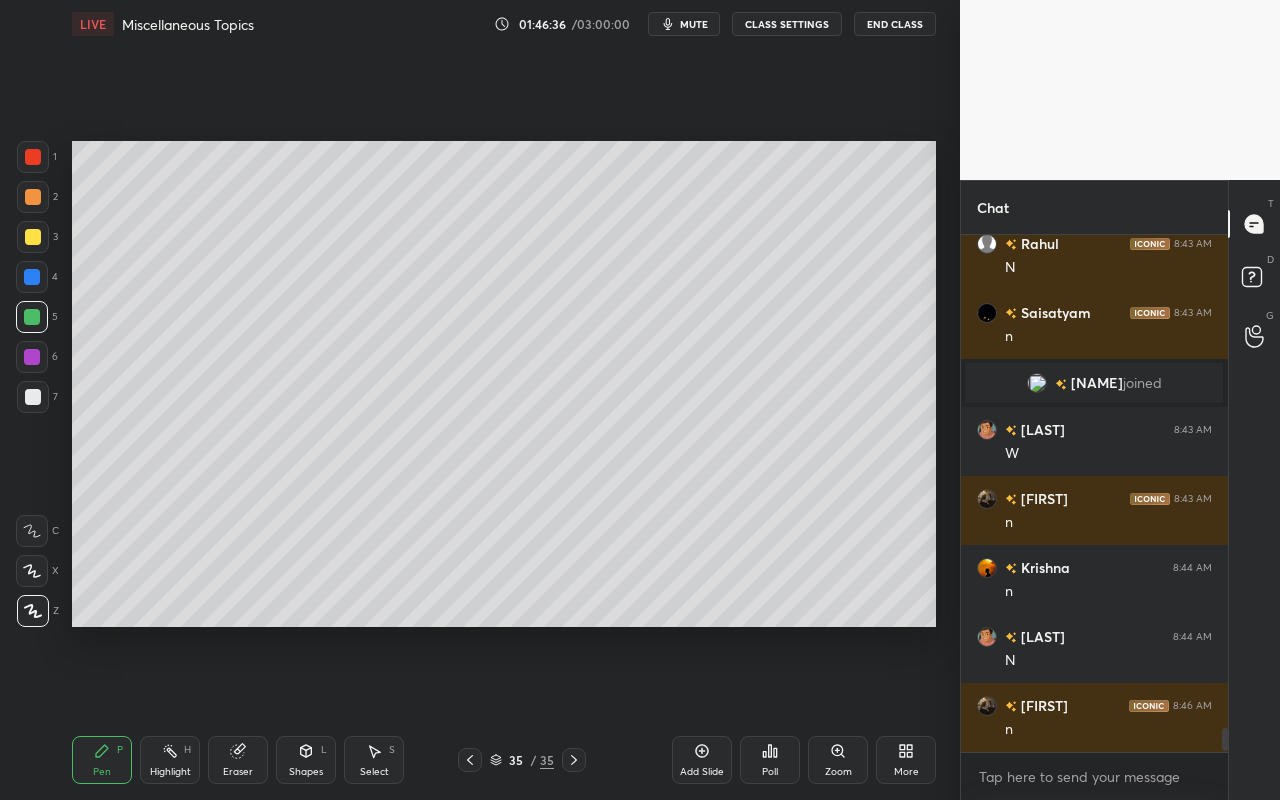click on "Pen P" at bounding box center [102, 760] 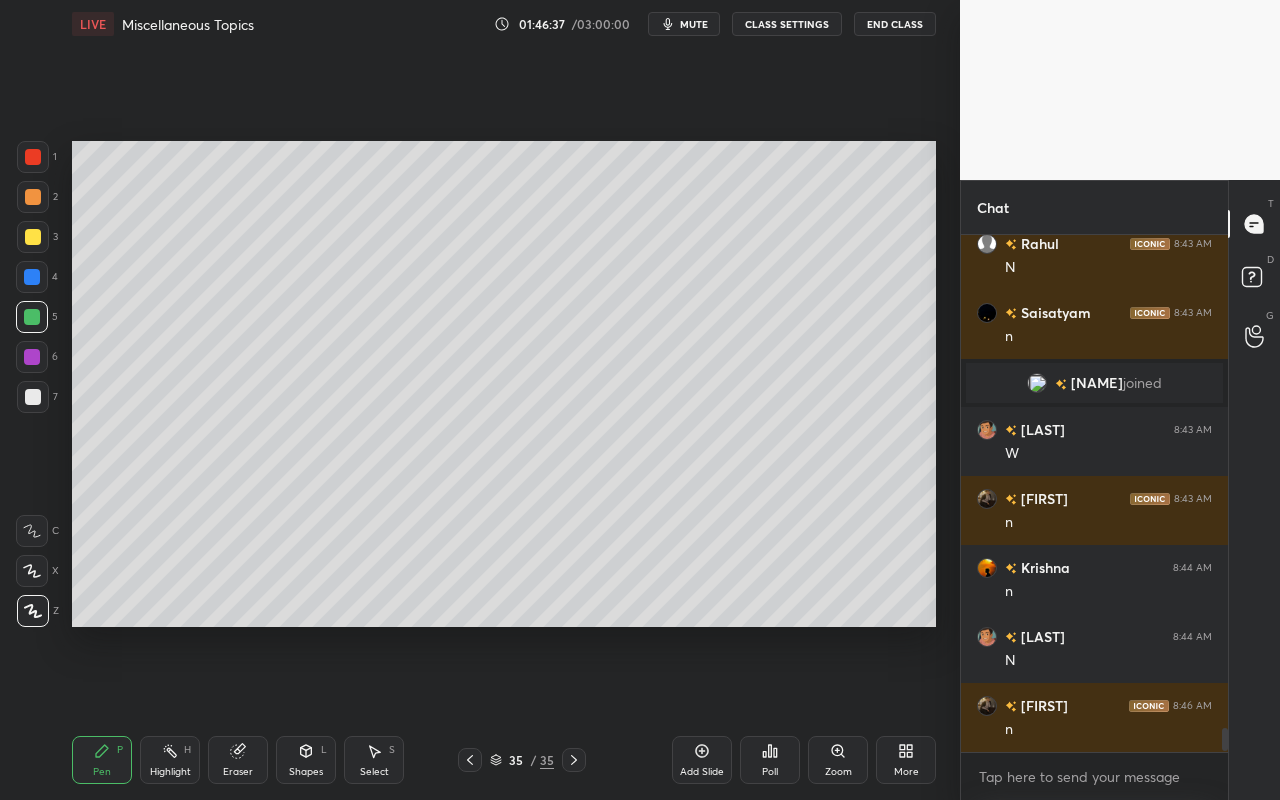 click at bounding box center (33, 397) 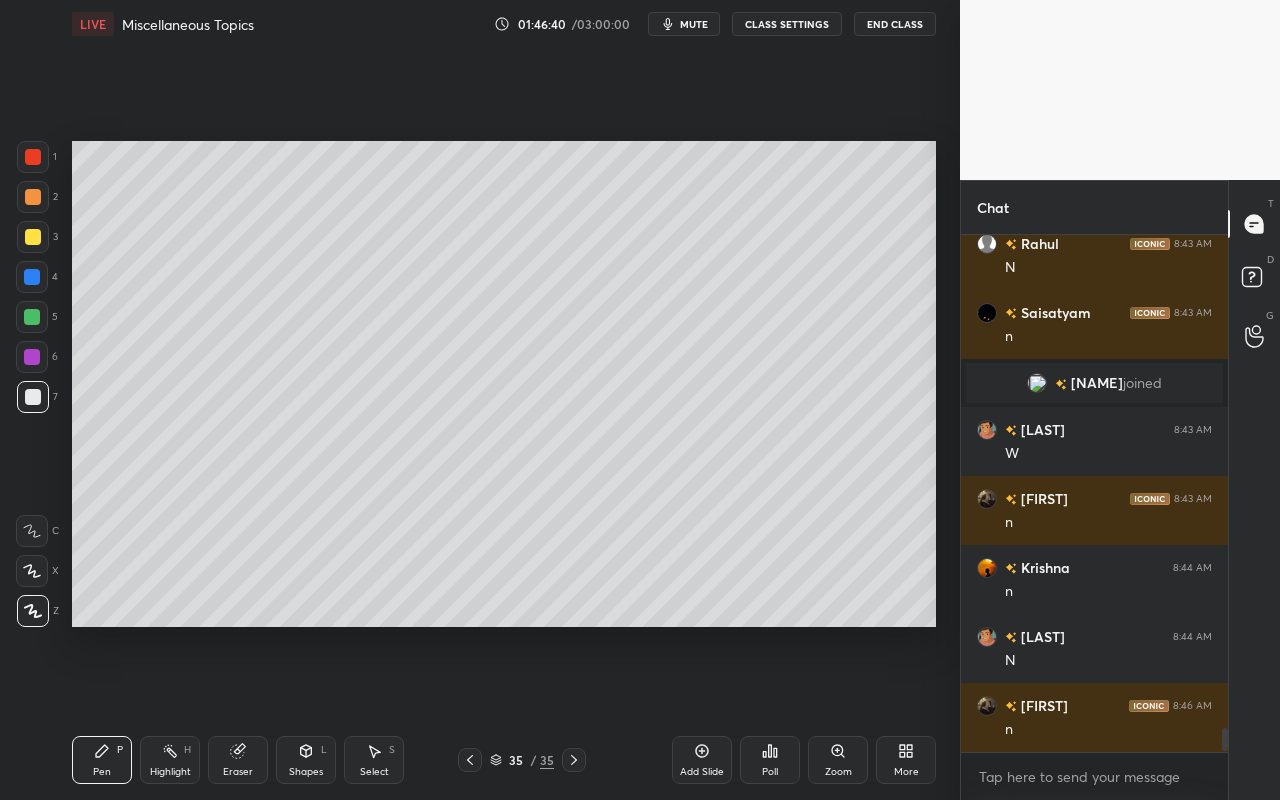 drag, startPoint x: 163, startPoint y: 769, endPoint x: 266, endPoint y: 713, distance: 117.239075 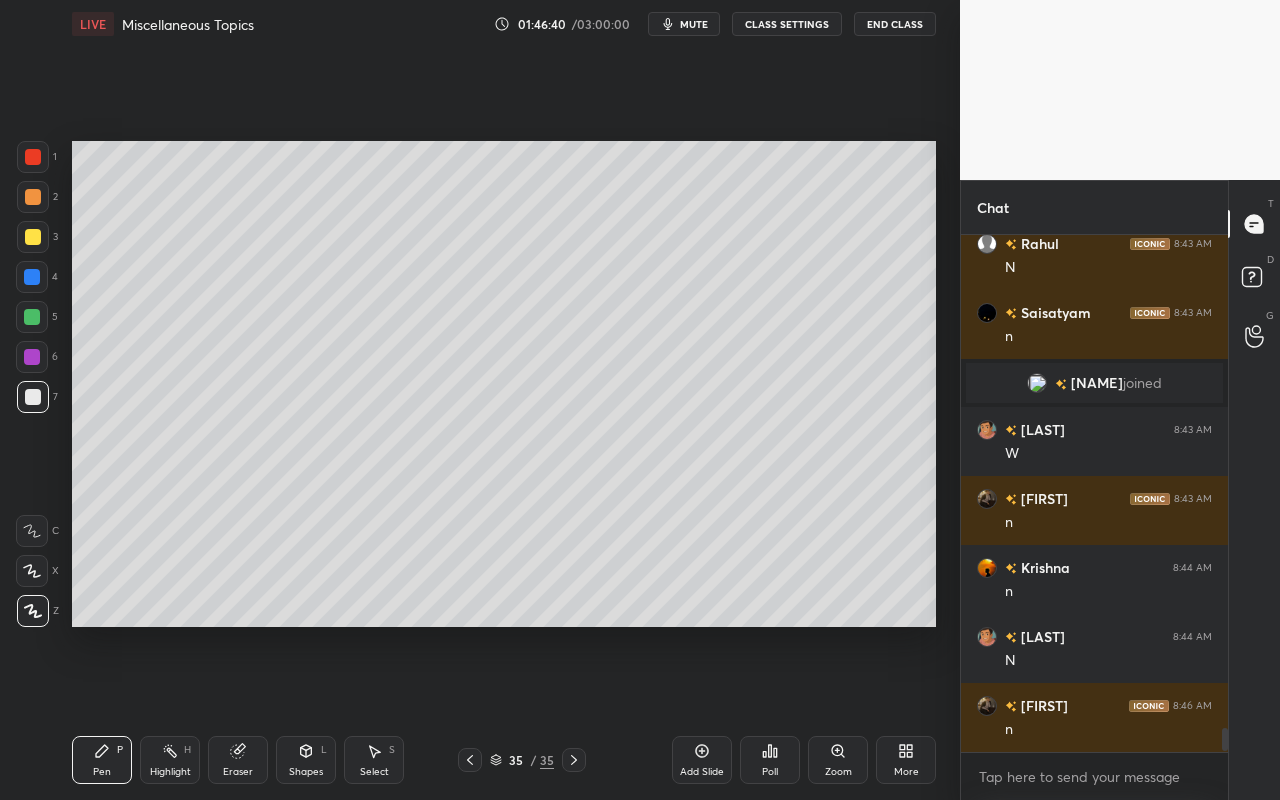 click on "Highlight" at bounding box center (170, 772) 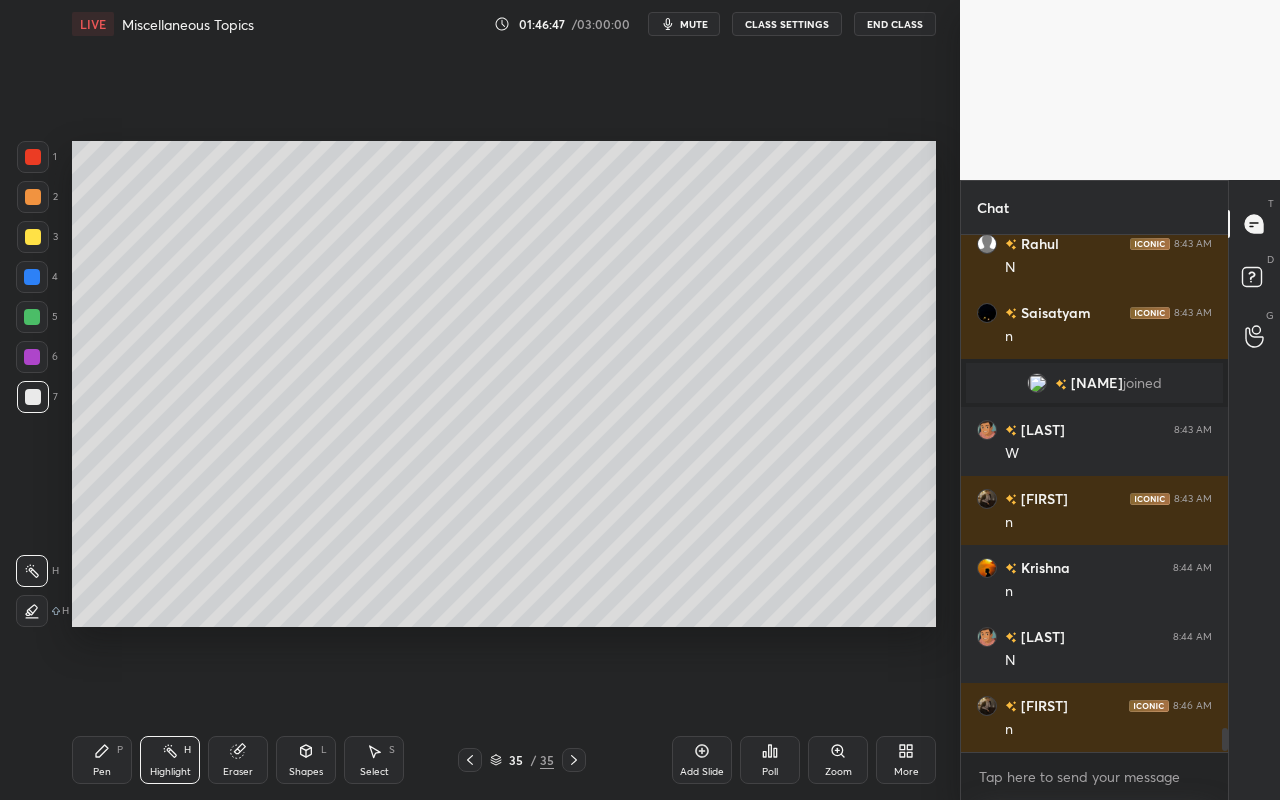 click on "Pen P" at bounding box center [102, 760] 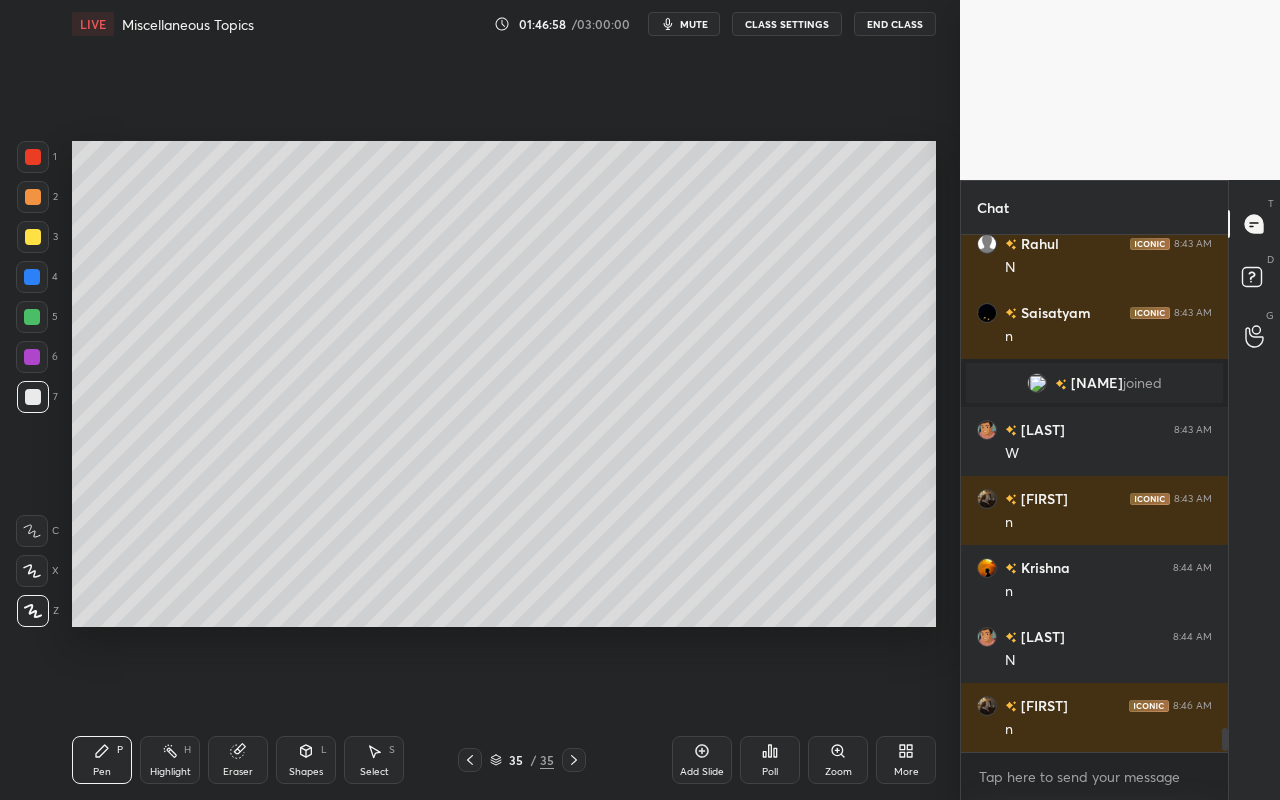 click 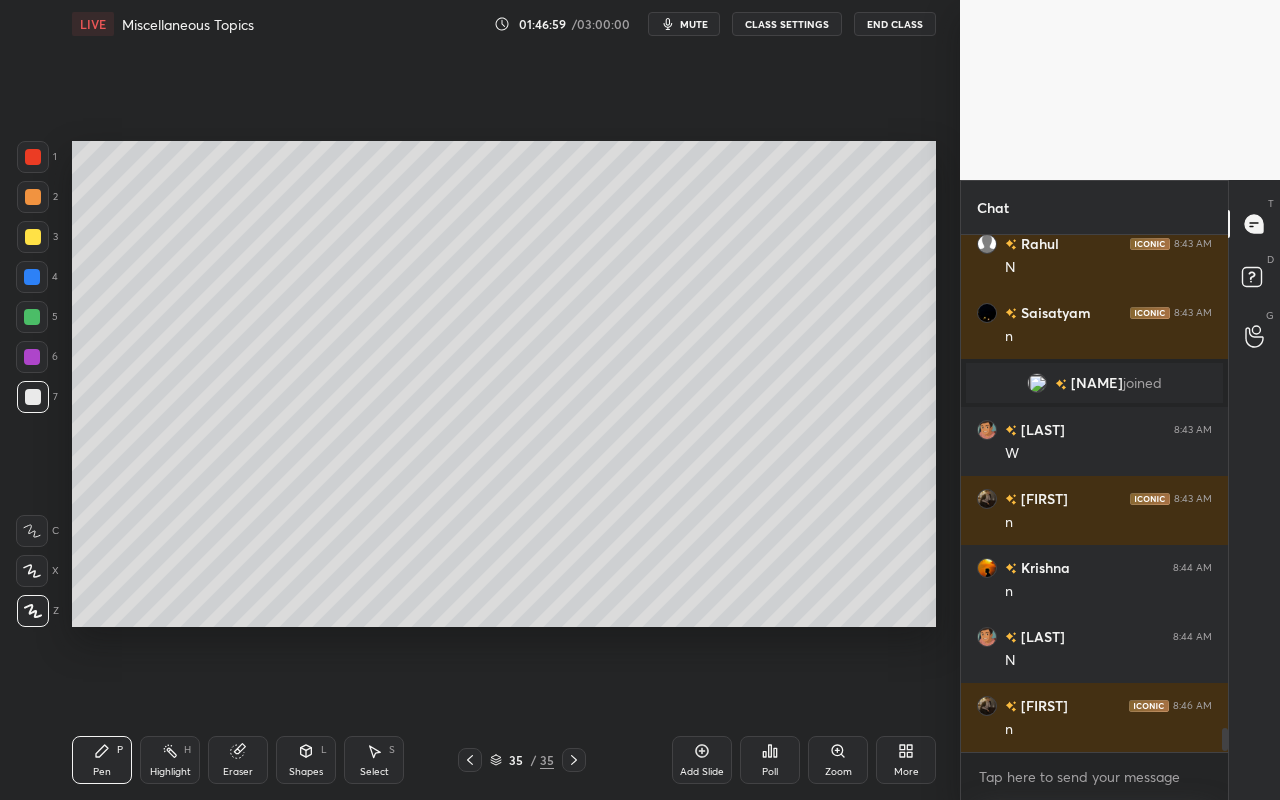 click on "Highlight H" at bounding box center [170, 760] 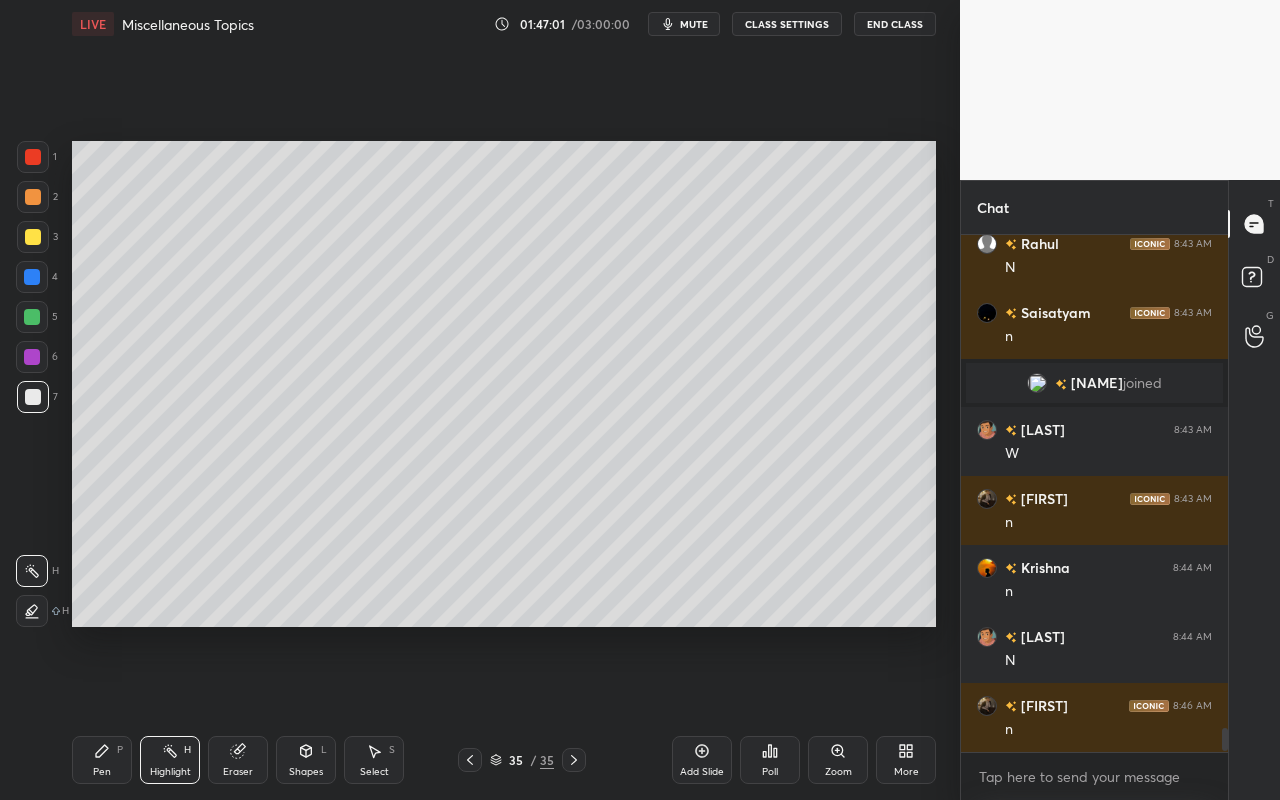 click on "Pen P" at bounding box center (102, 760) 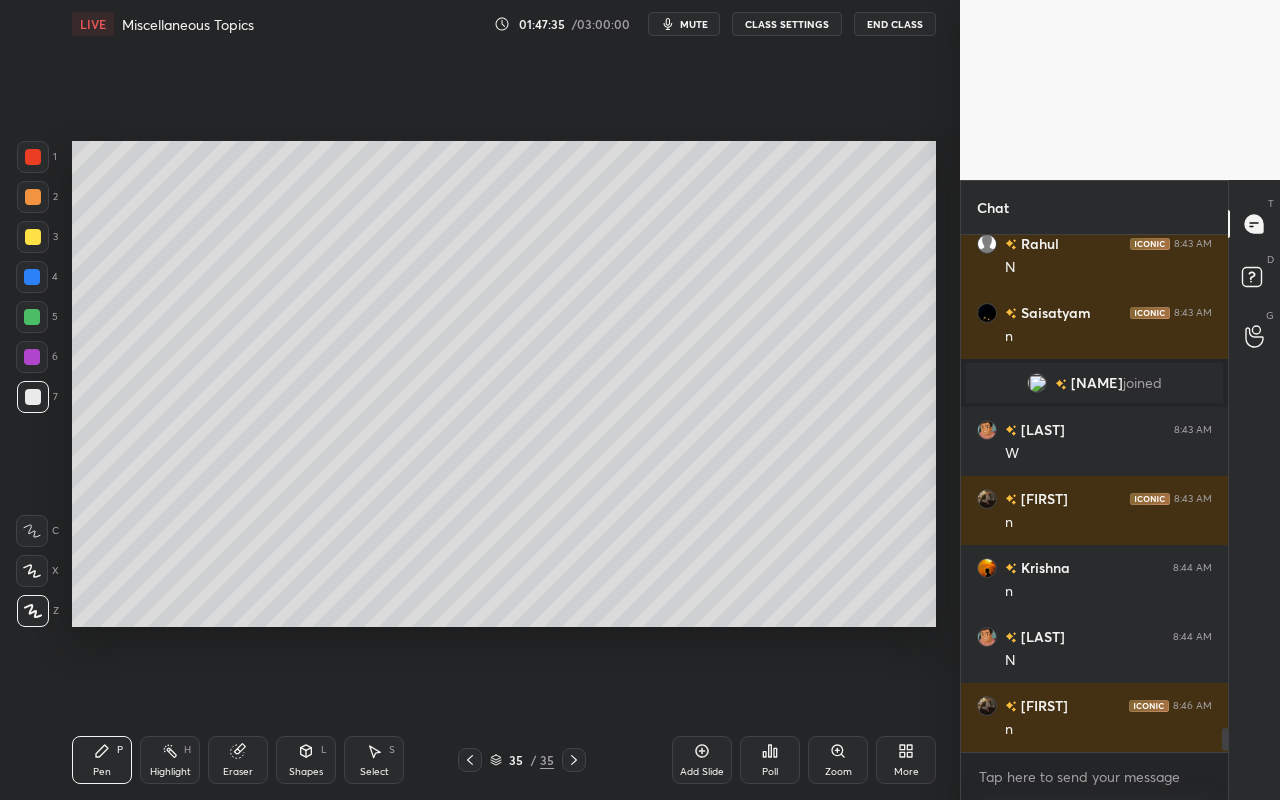 scroll, scrollTop: 470, scrollLeft: 261, axis: both 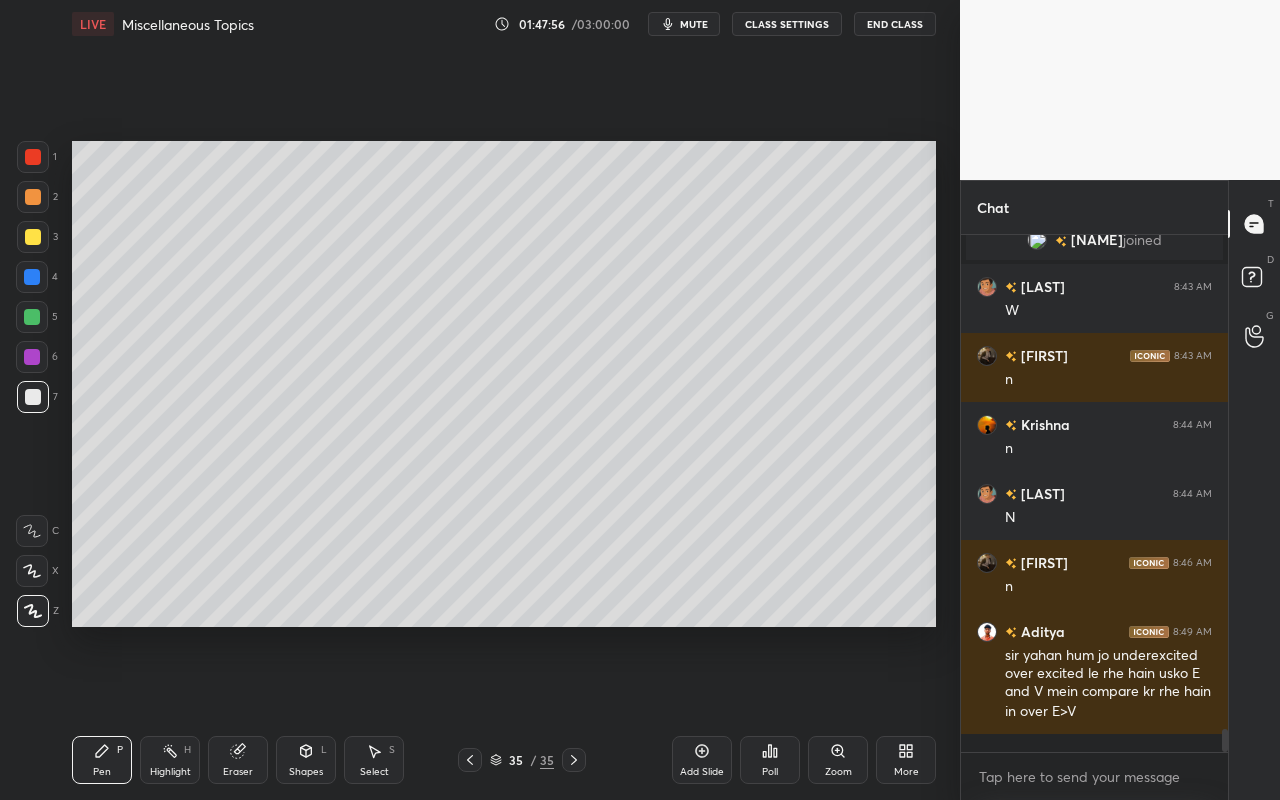 click on "Highlight H" at bounding box center (170, 760) 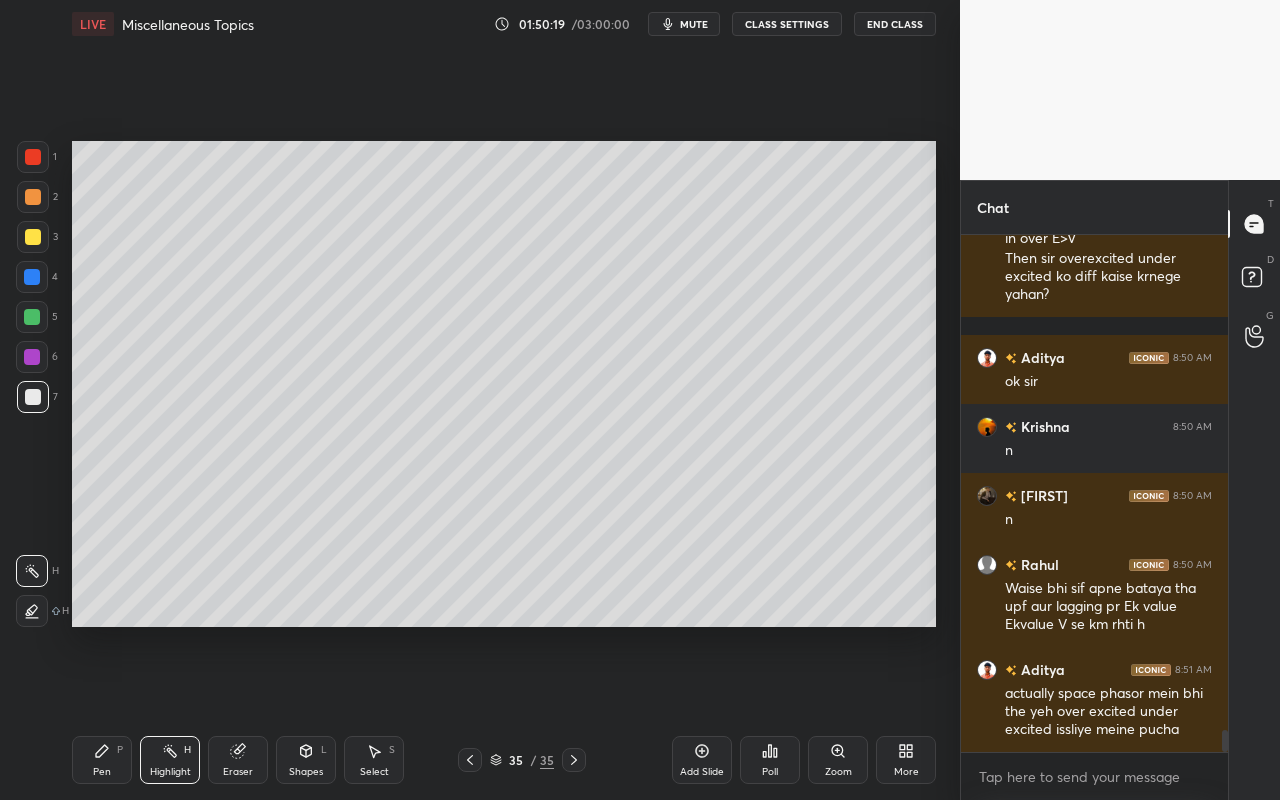 scroll, scrollTop: 11479, scrollLeft: 0, axis: vertical 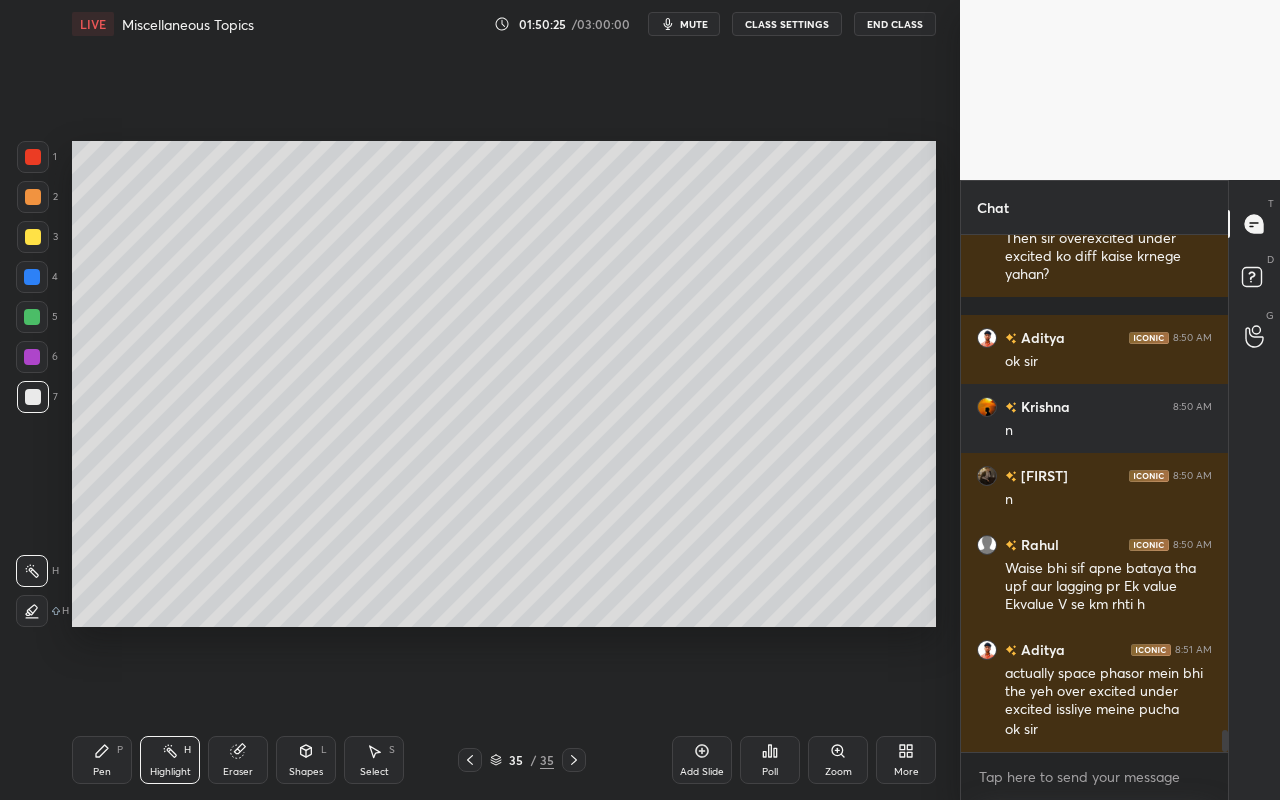 click on "Highlight" at bounding box center (170, 772) 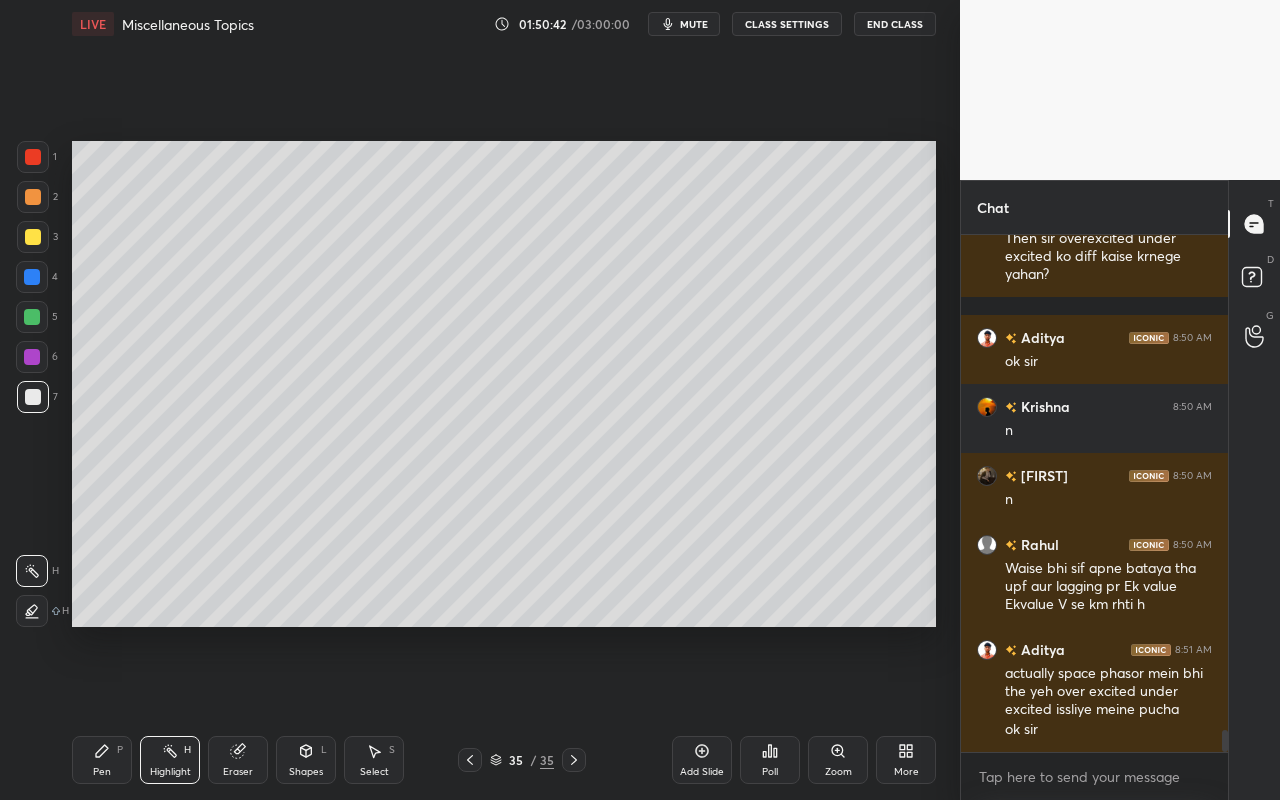 scroll, scrollTop: 11548, scrollLeft: 0, axis: vertical 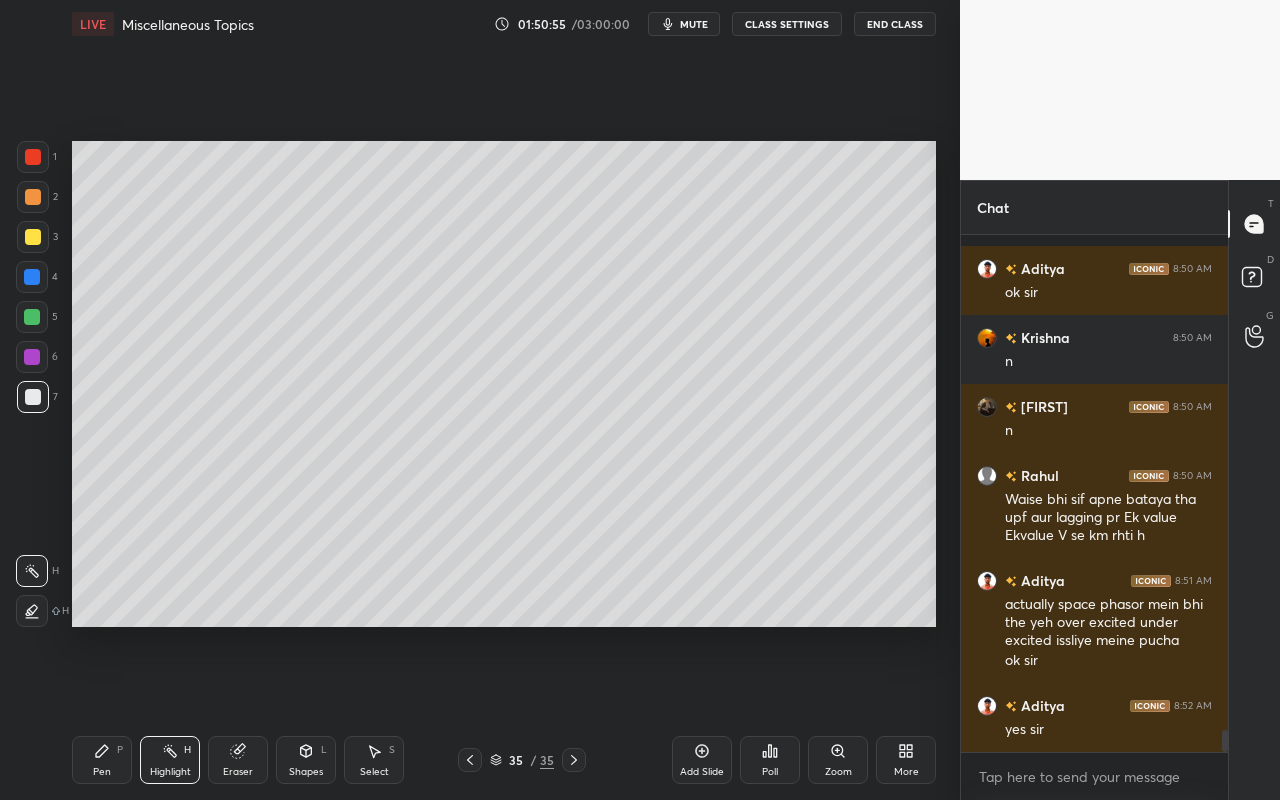 click on "Add Slide" at bounding box center (702, 760) 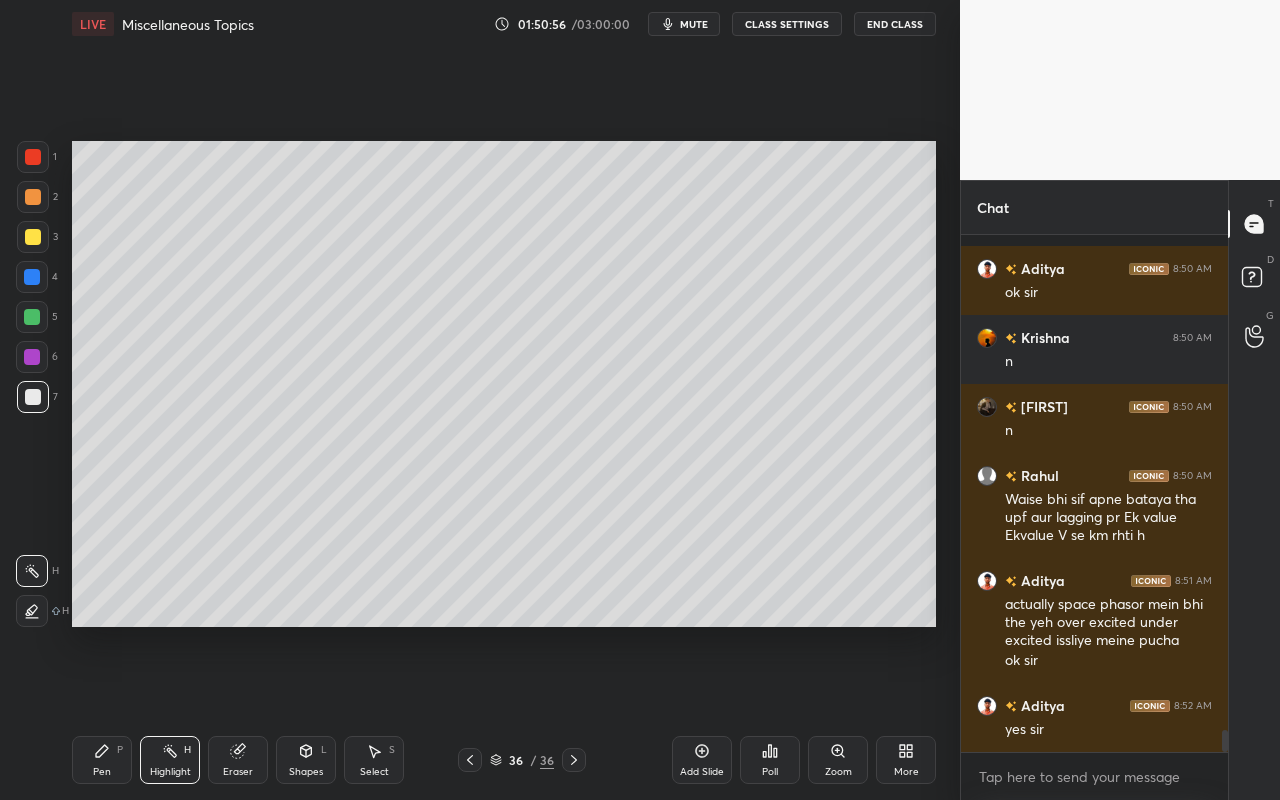 drag, startPoint x: 318, startPoint y: 756, endPoint x: 321, endPoint y: 738, distance: 18.248287 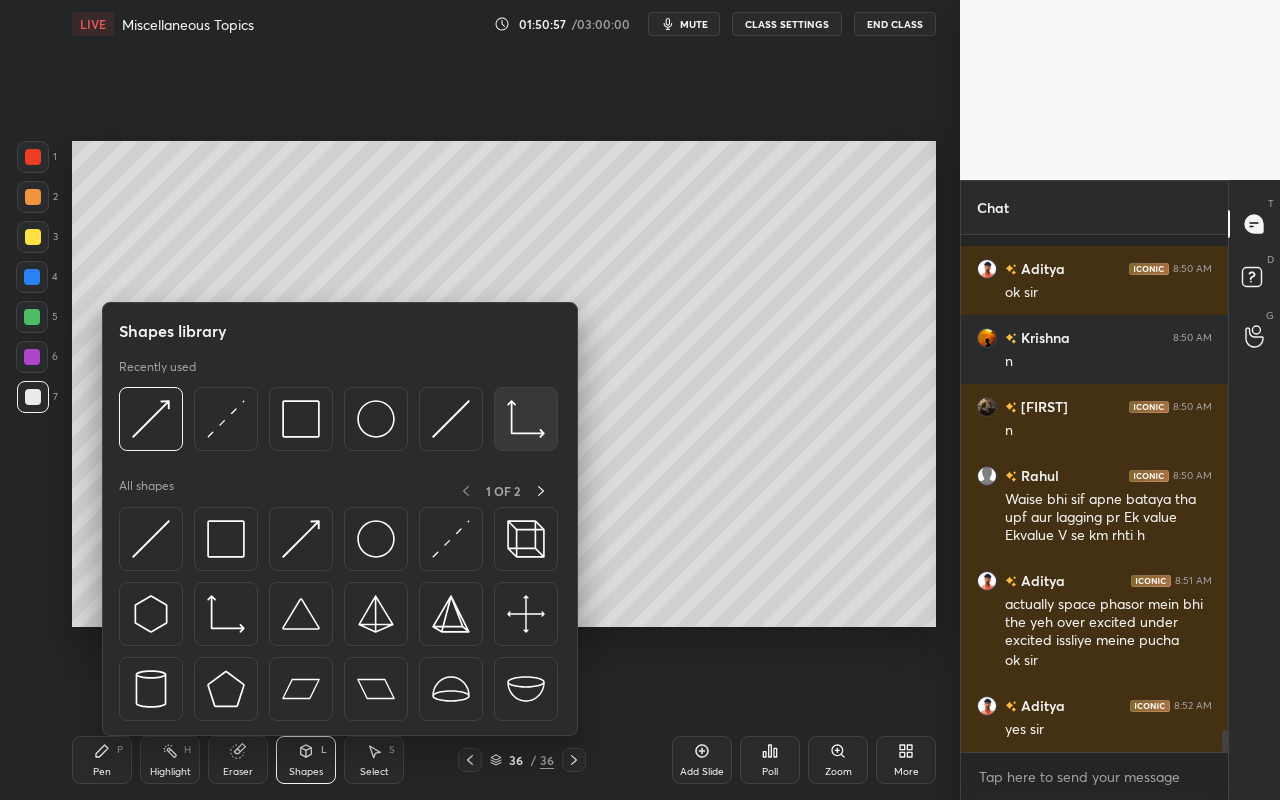 click at bounding box center [526, 419] 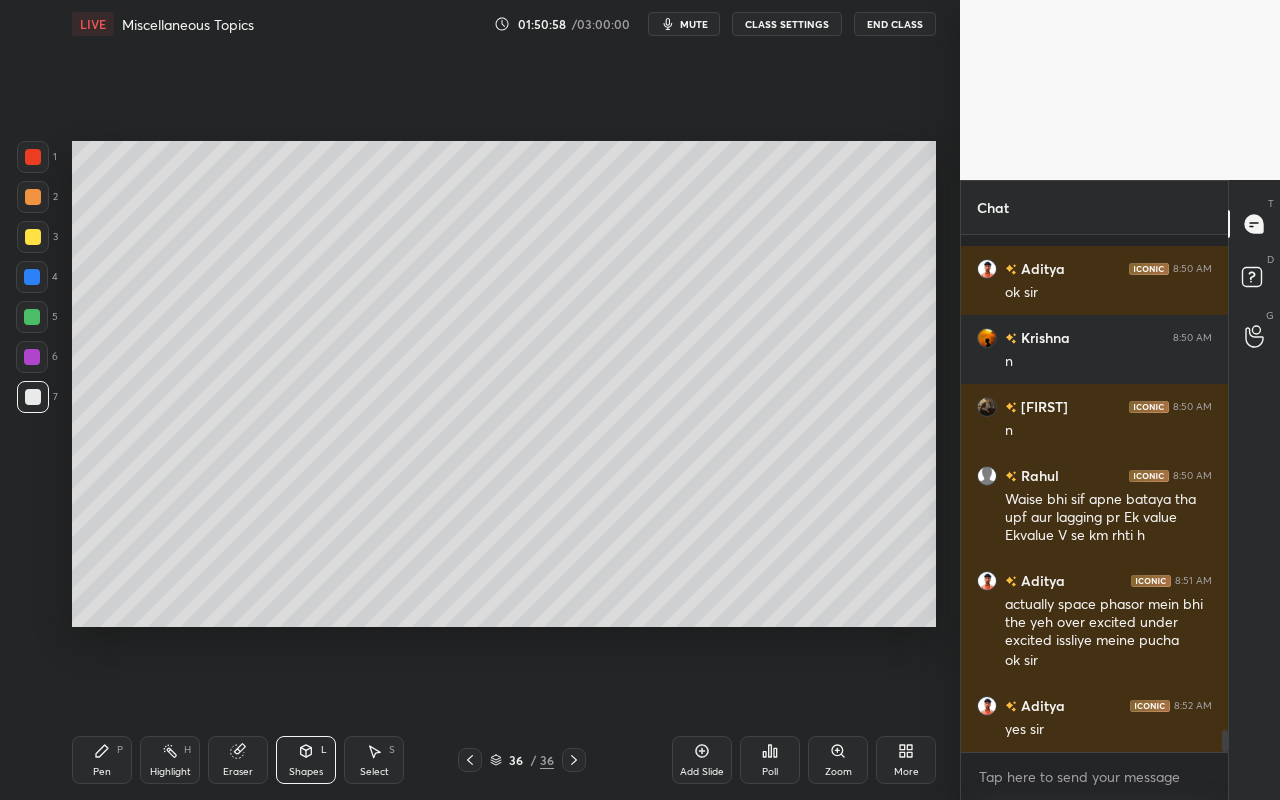 drag, startPoint x: 31, startPoint y: 398, endPoint x: 44, endPoint y: 387, distance: 17.029387 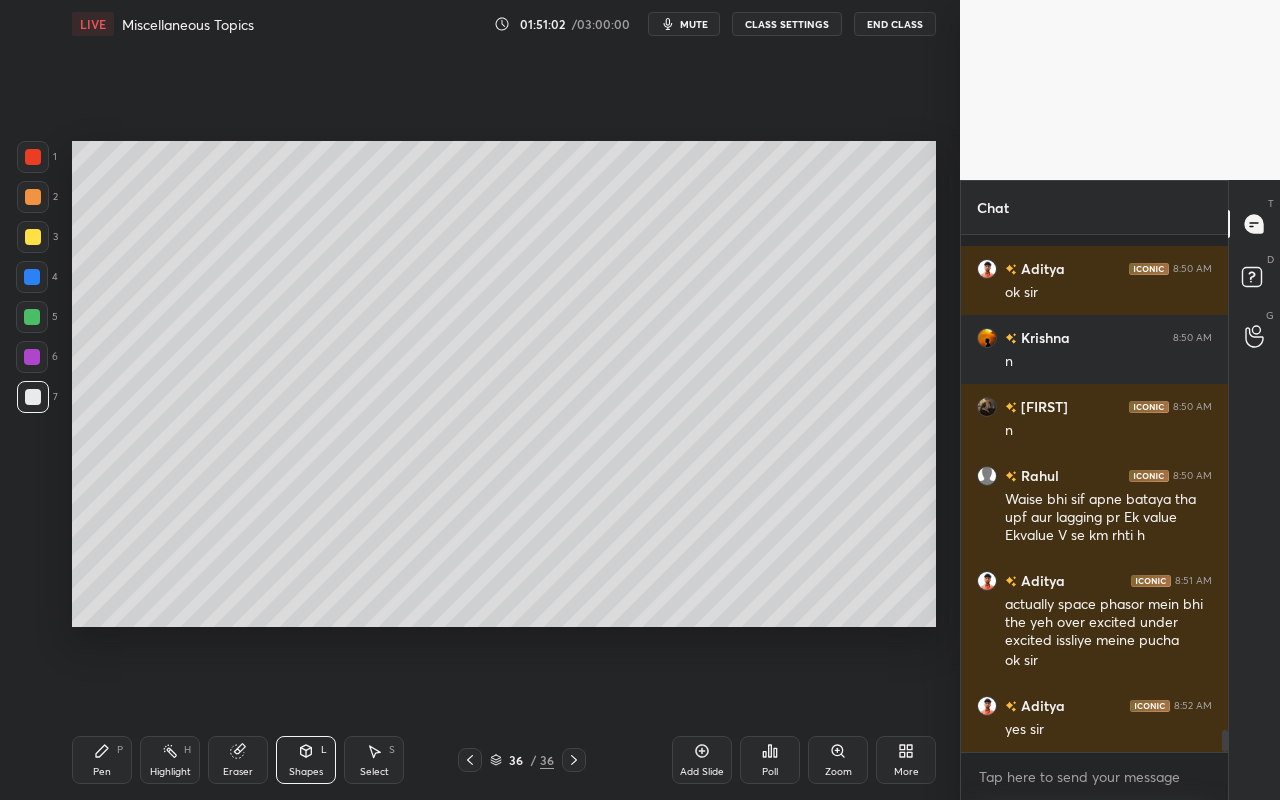 click on "Select" at bounding box center [374, 772] 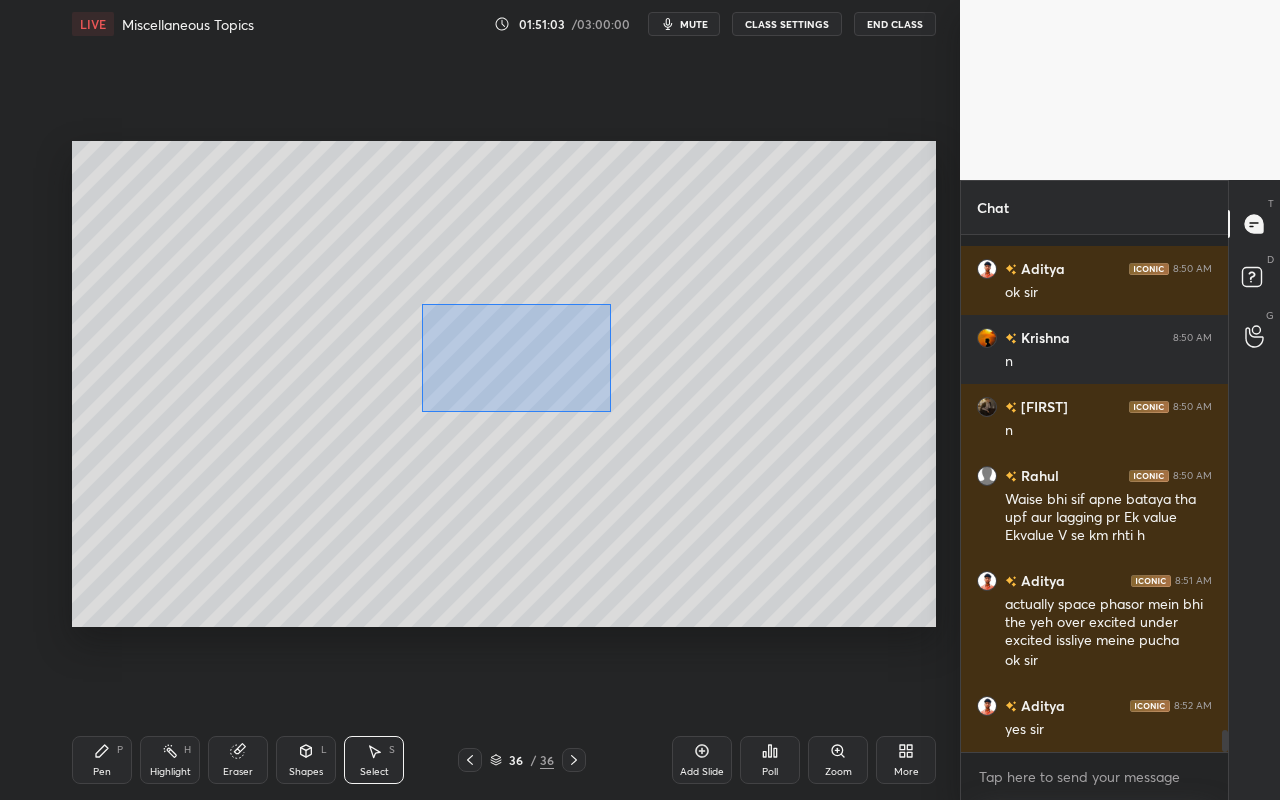 drag, startPoint x: 421, startPoint y: 304, endPoint x: 652, endPoint y: 414, distance: 255.85347 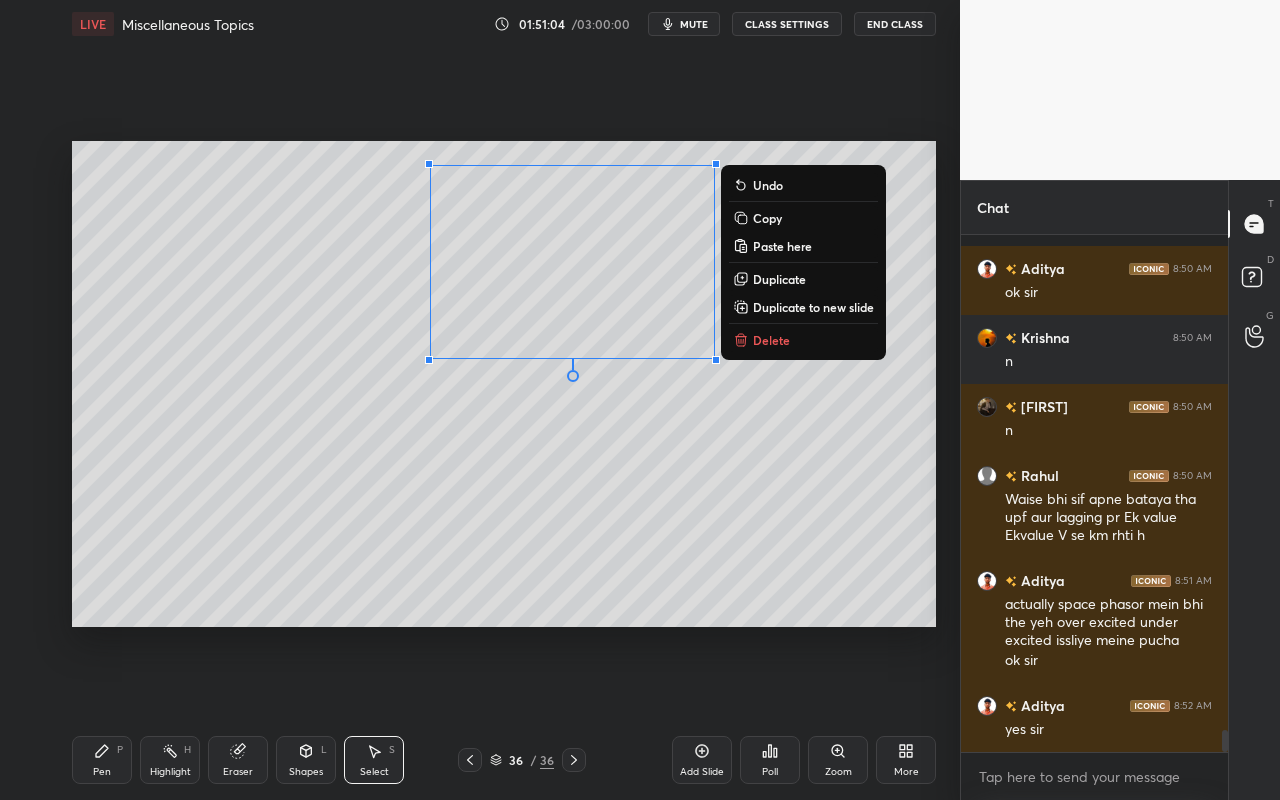click on "Duplicate" at bounding box center (779, 279) 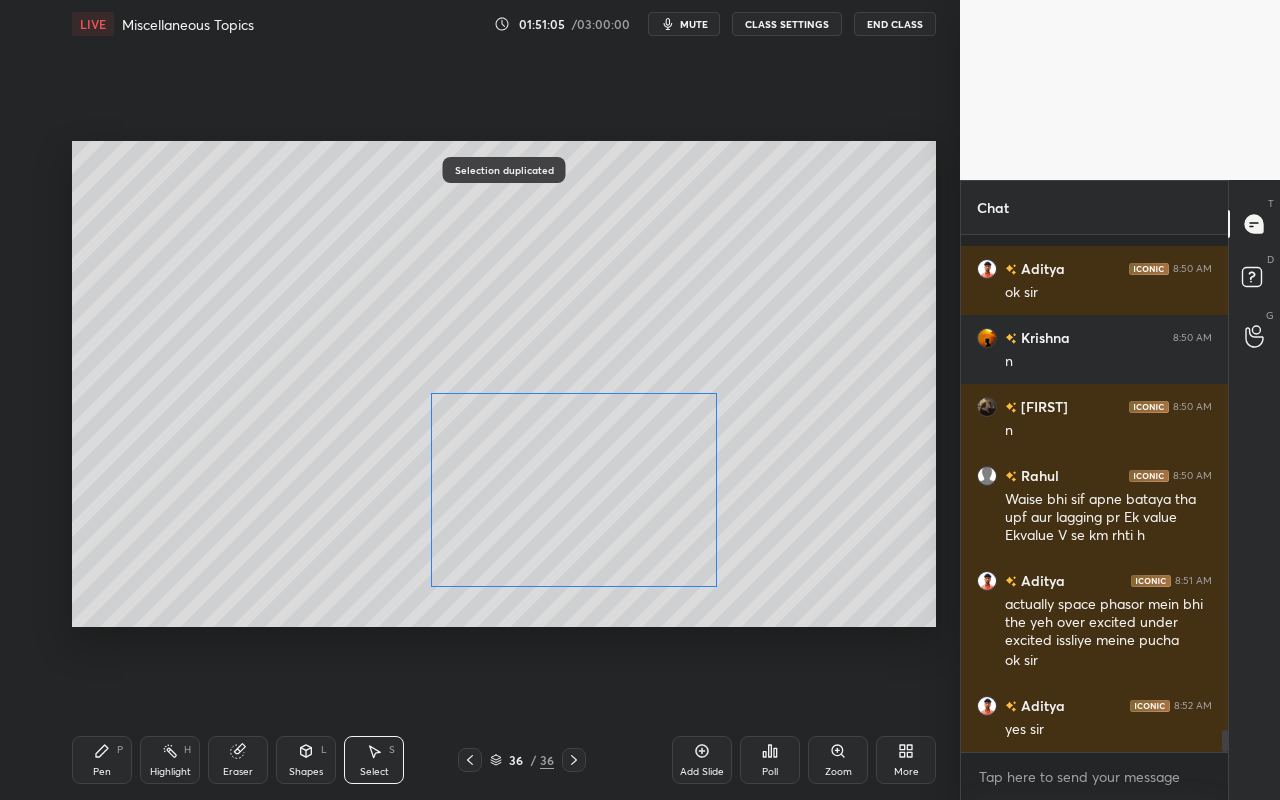 drag, startPoint x: 562, startPoint y: 379, endPoint x: 564, endPoint y: 529, distance: 150.01334 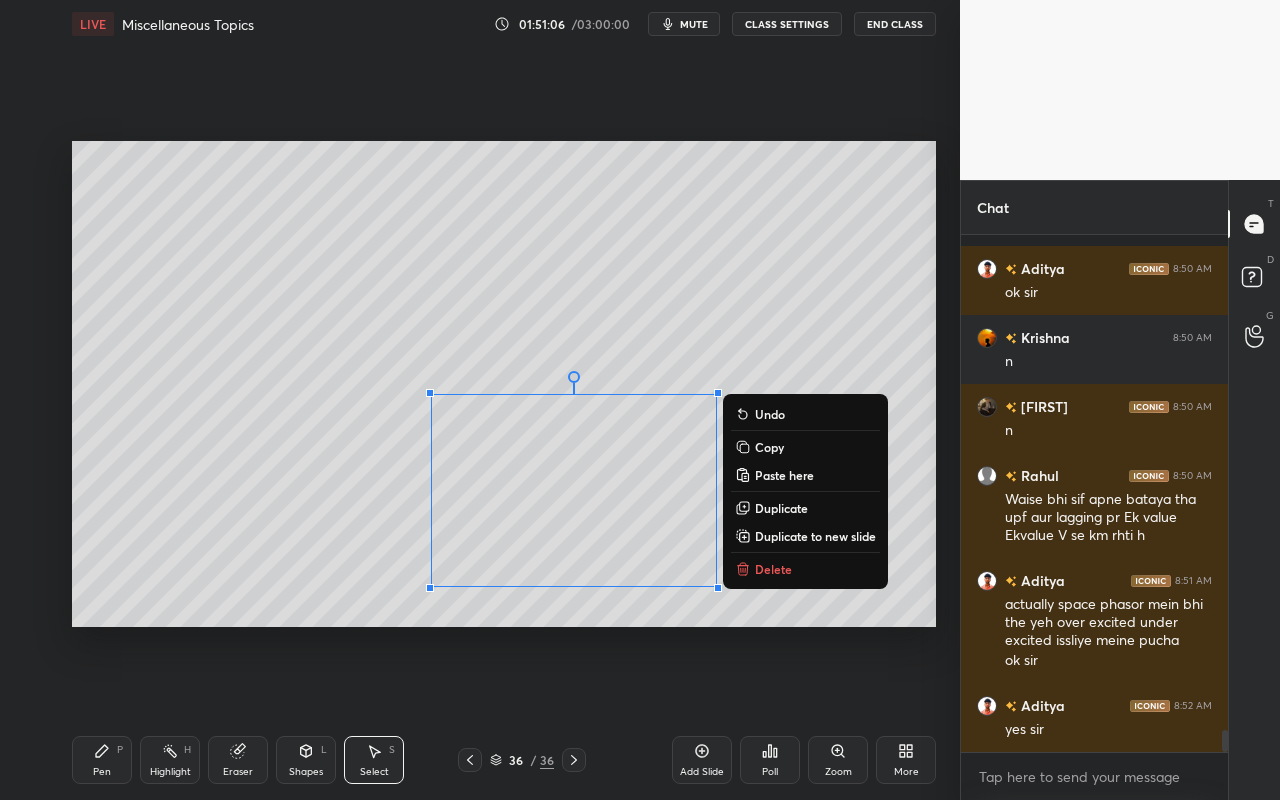 click on "0 ° Undo Copy Paste here Duplicate Duplicate to new slide Delete" at bounding box center [504, 384] 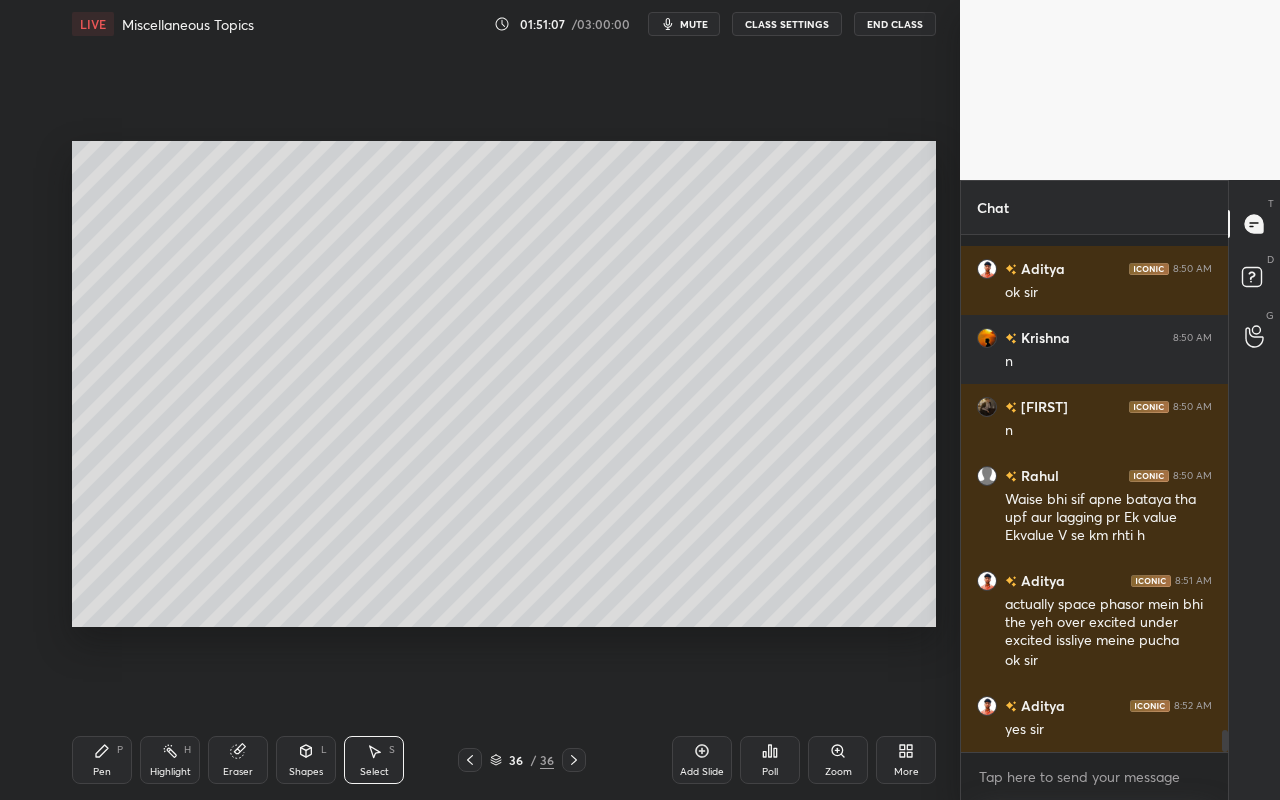 click on "Shapes" at bounding box center [306, 772] 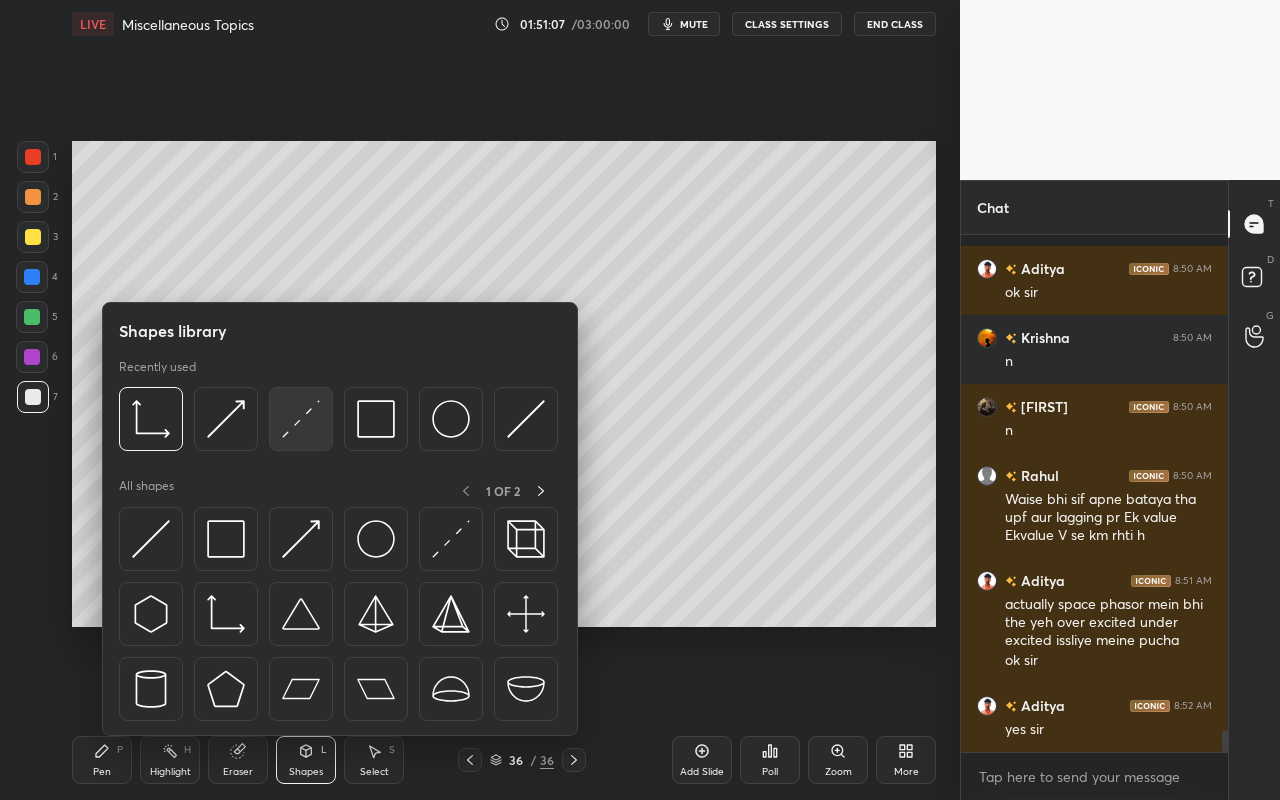 click at bounding box center (301, 419) 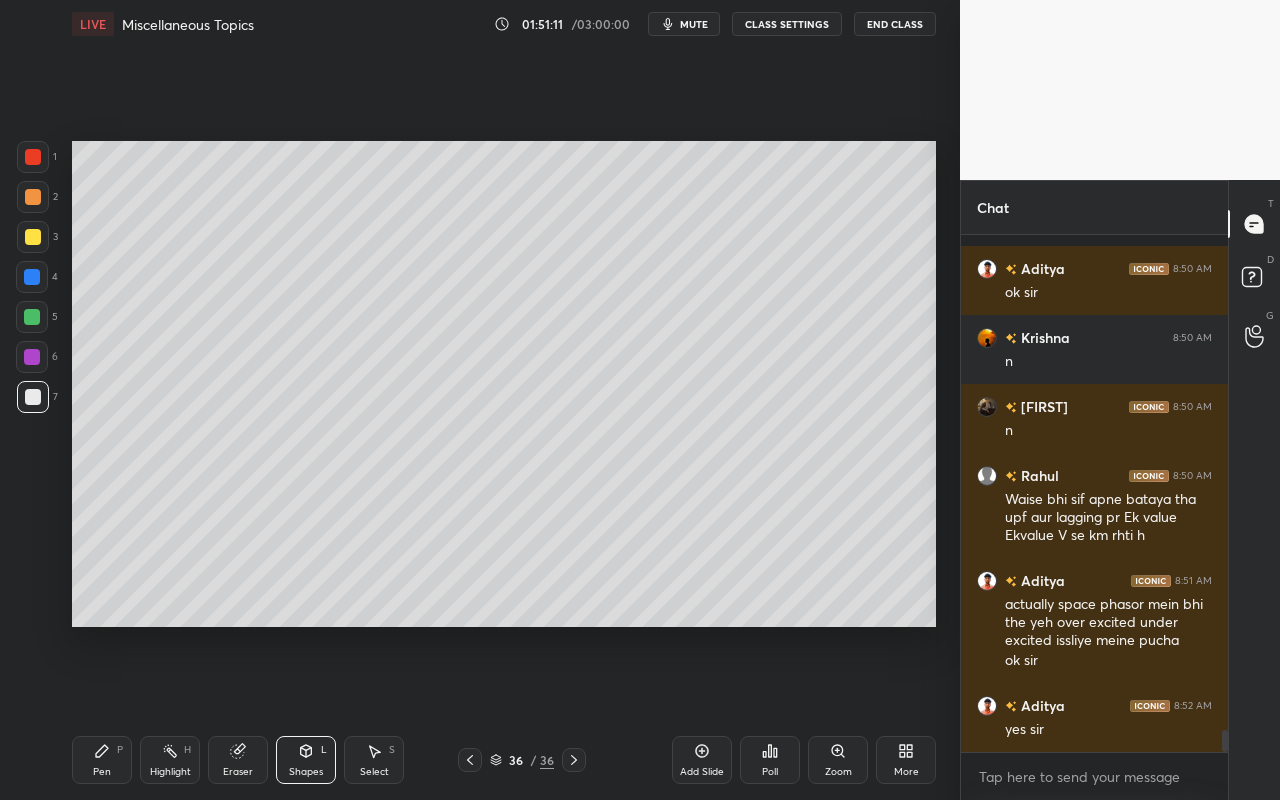 drag, startPoint x: 109, startPoint y: 766, endPoint x: 106, endPoint y: 756, distance: 10.440307 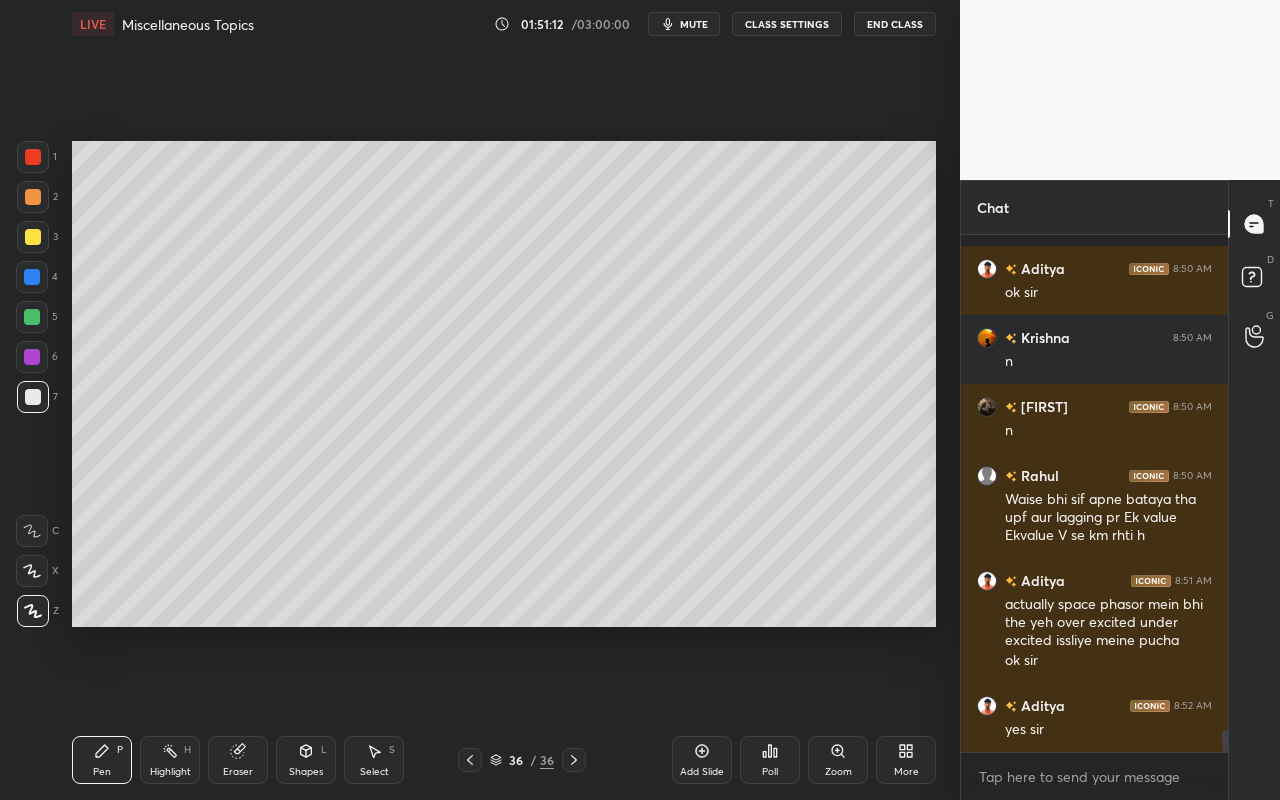 click at bounding box center [33, 197] 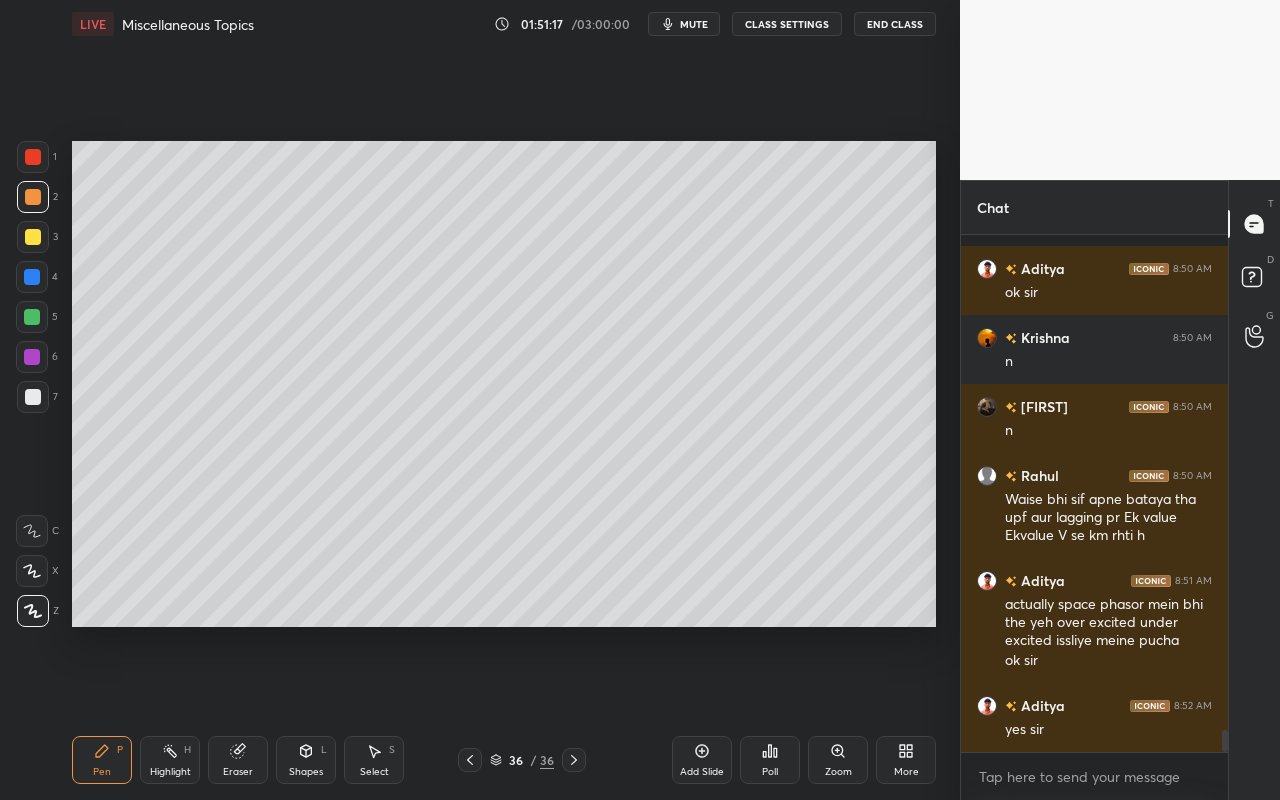 drag, startPoint x: 33, startPoint y: 315, endPoint x: 71, endPoint y: 313, distance: 38.052597 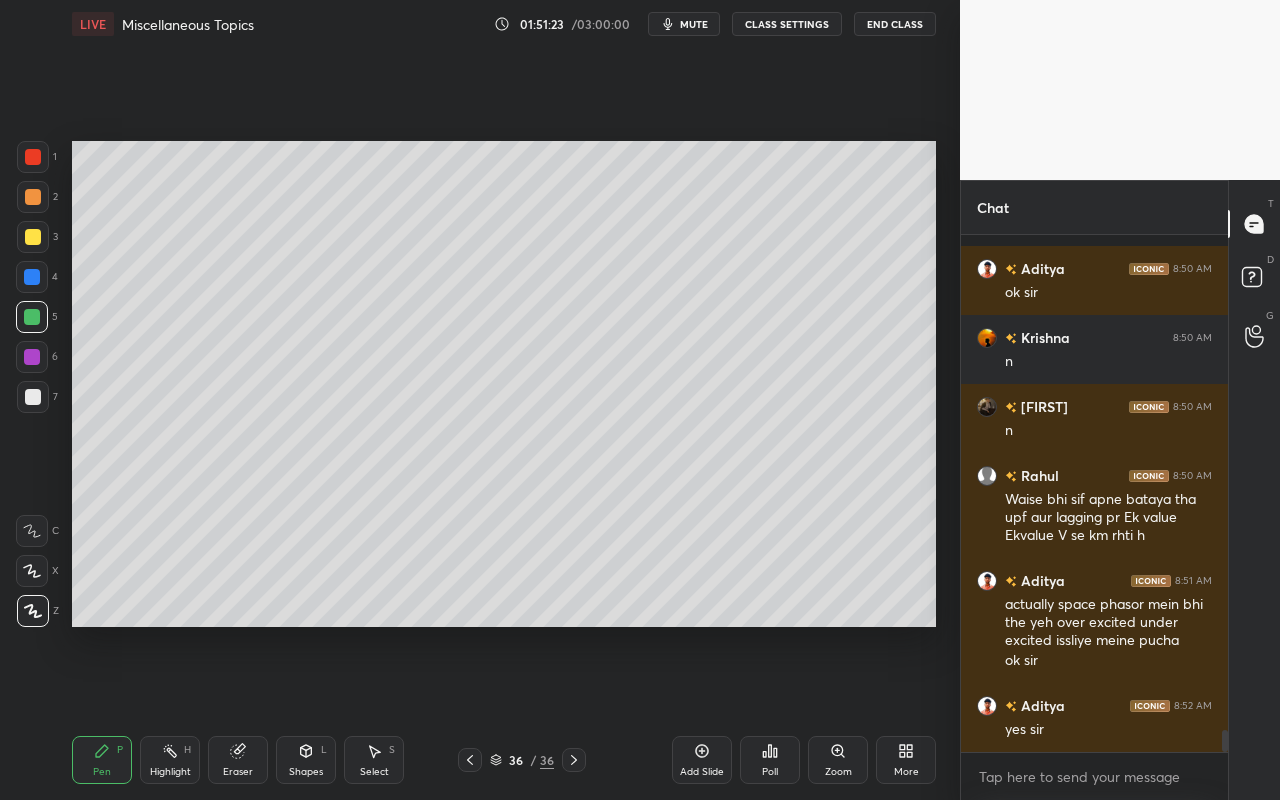 click at bounding box center (33, 197) 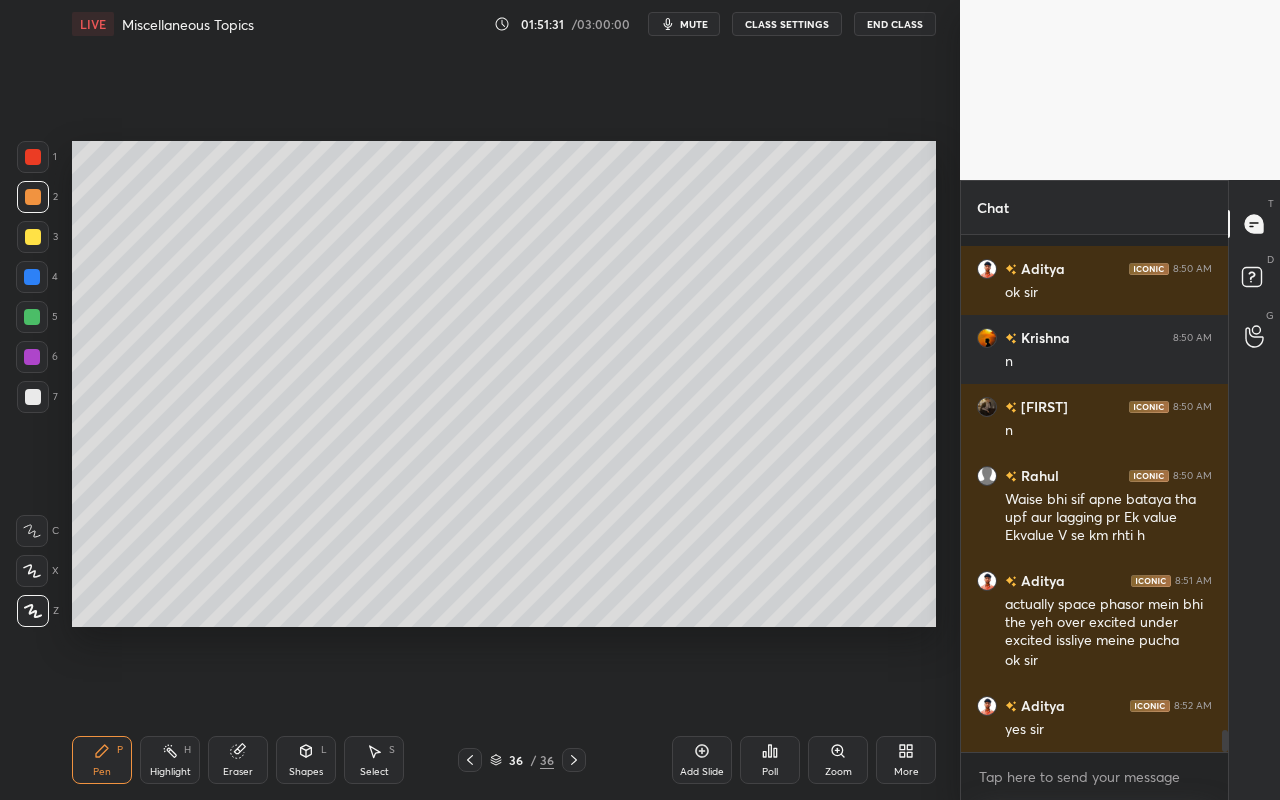 drag, startPoint x: 320, startPoint y: 768, endPoint x: 316, endPoint y: 746, distance: 22.36068 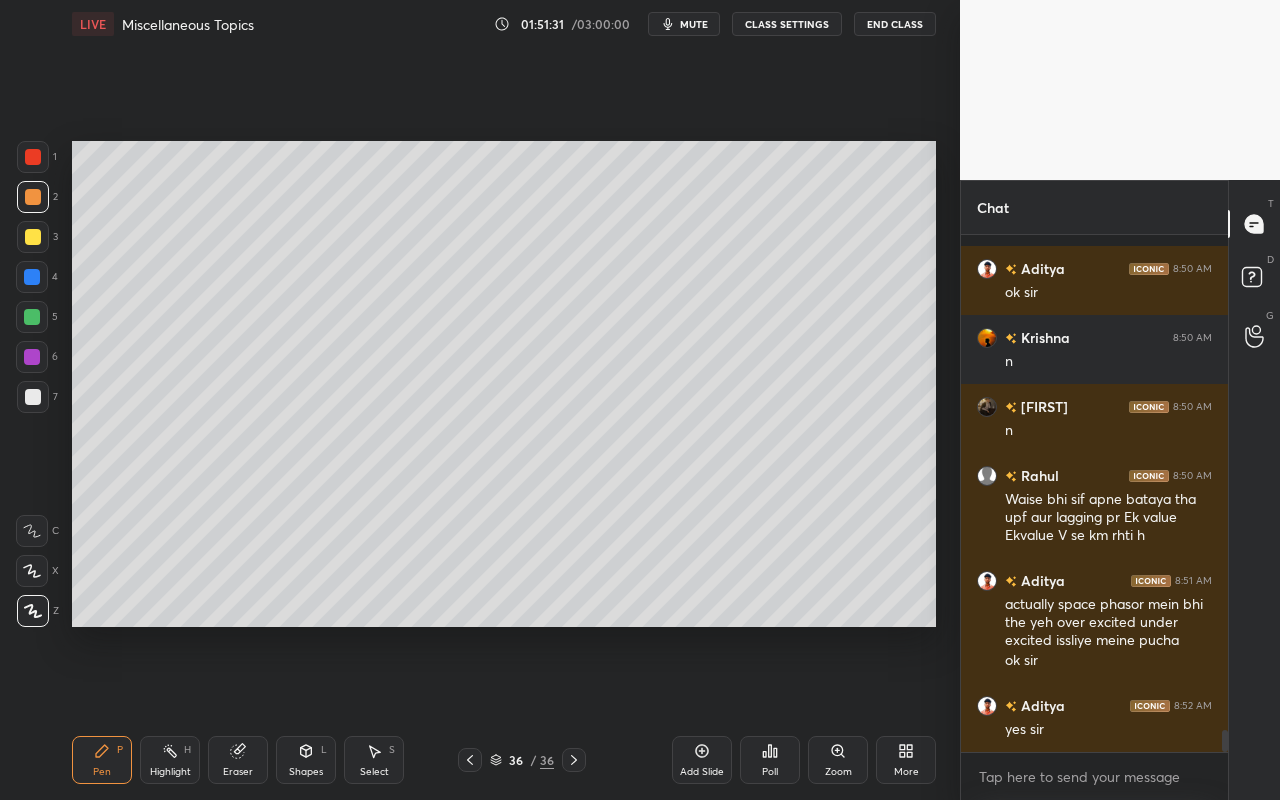 click on "Shapes" at bounding box center (306, 772) 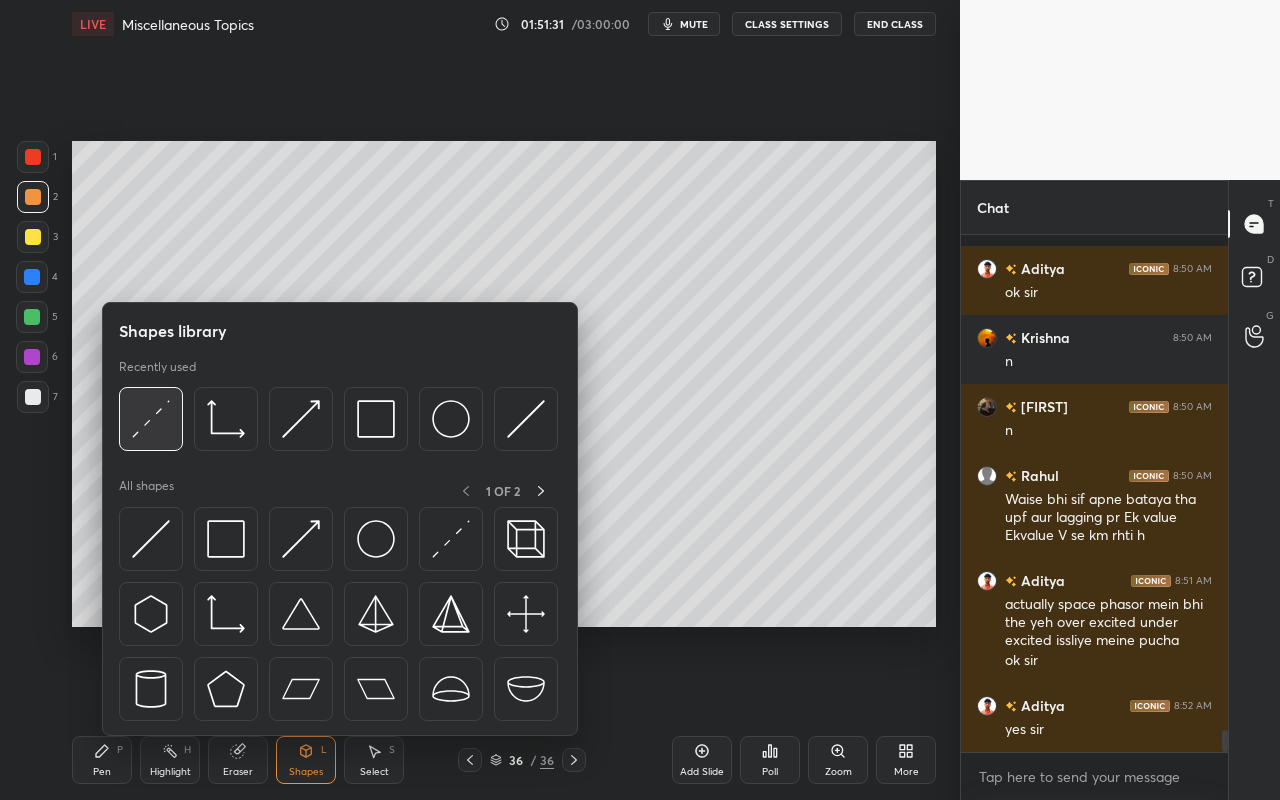 click at bounding box center [151, 419] 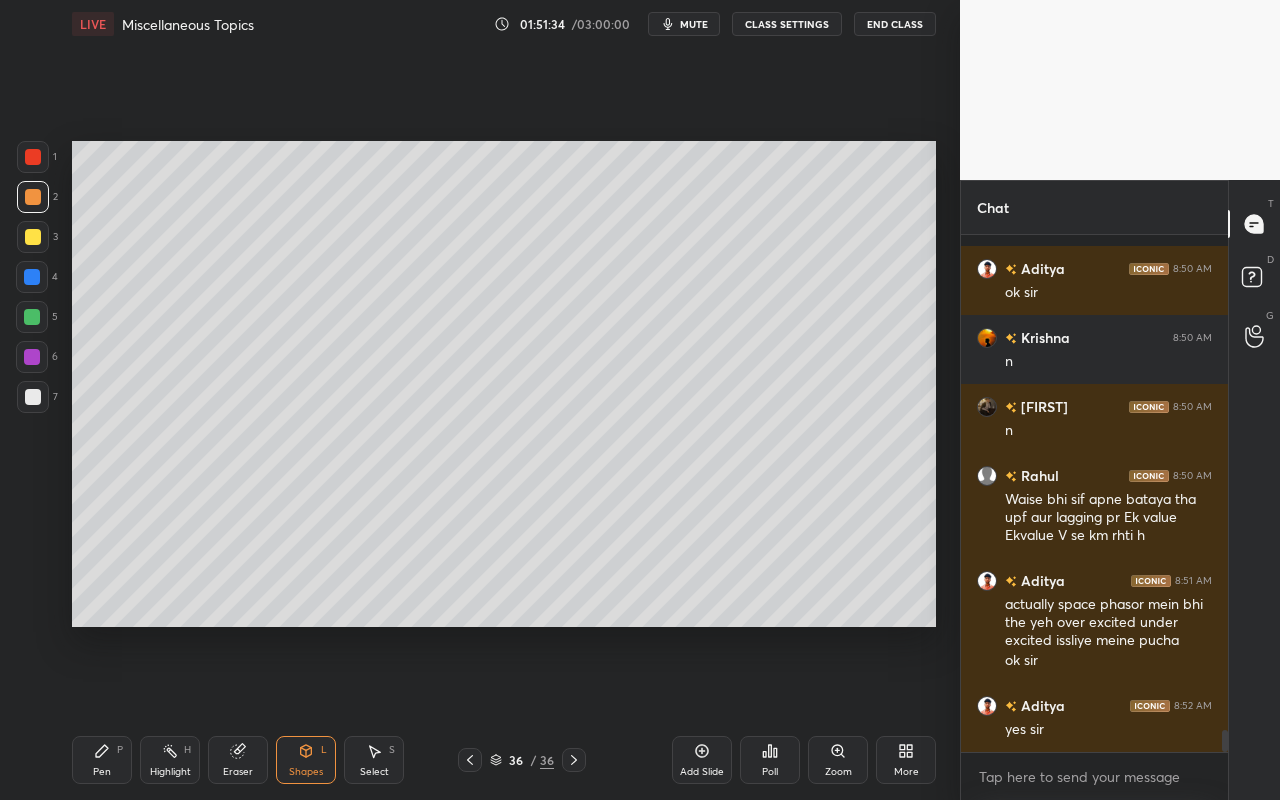 drag, startPoint x: 106, startPoint y: 757, endPoint x: 167, endPoint y: 651, distance: 122.29881 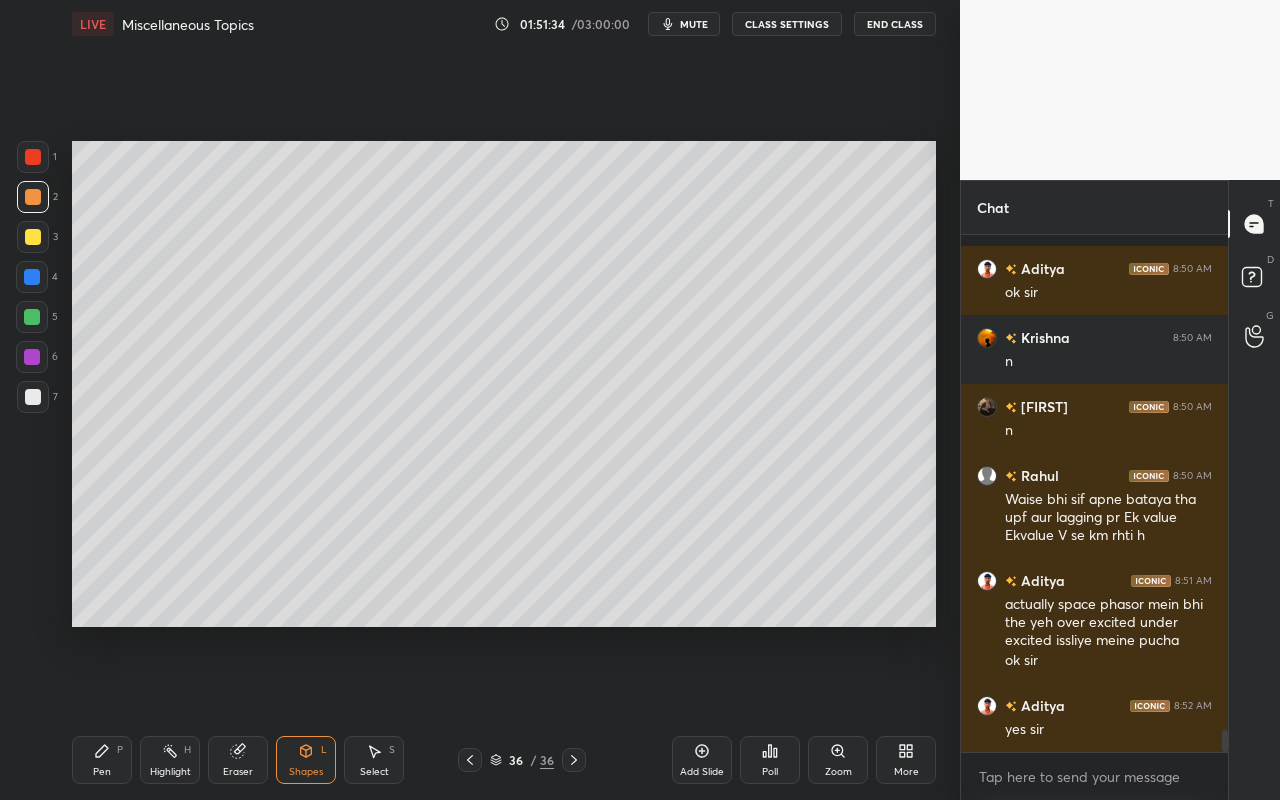click on "Pen P" at bounding box center [102, 760] 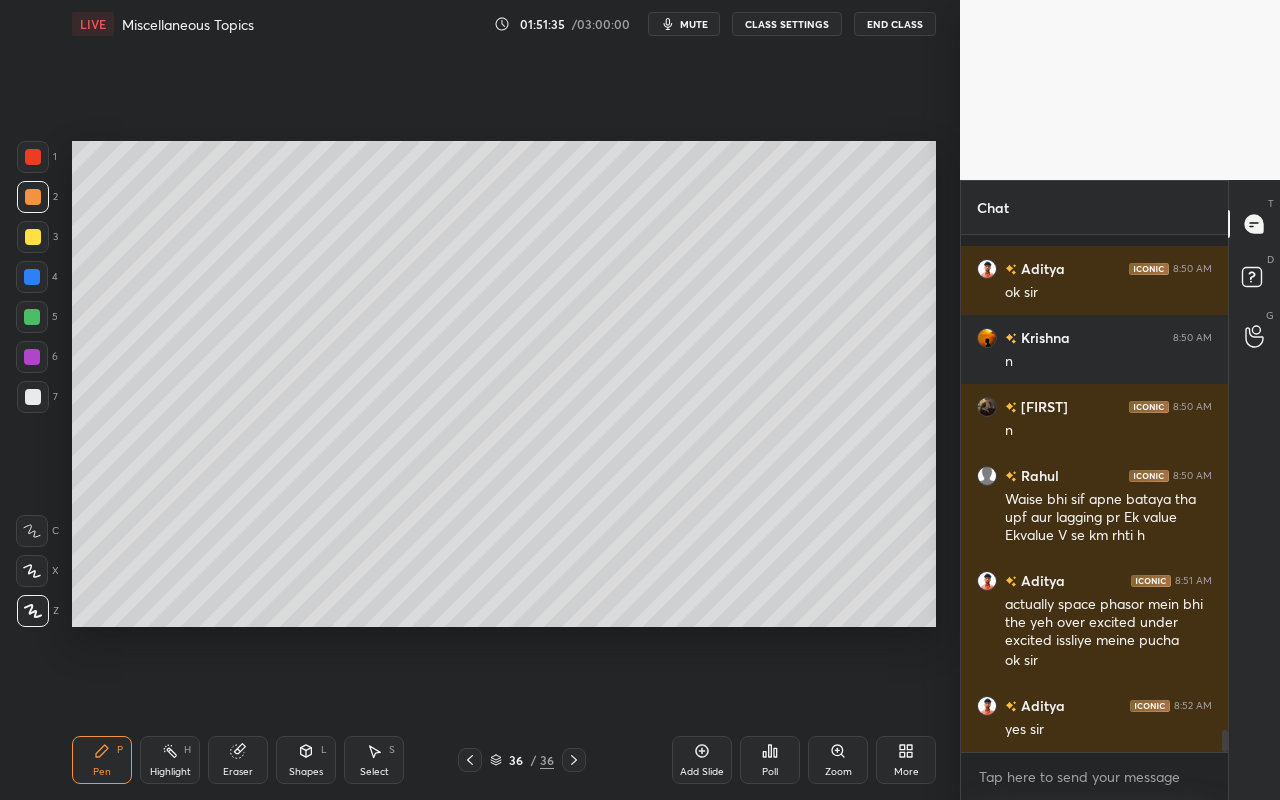 click on "Shapes" at bounding box center (306, 772) 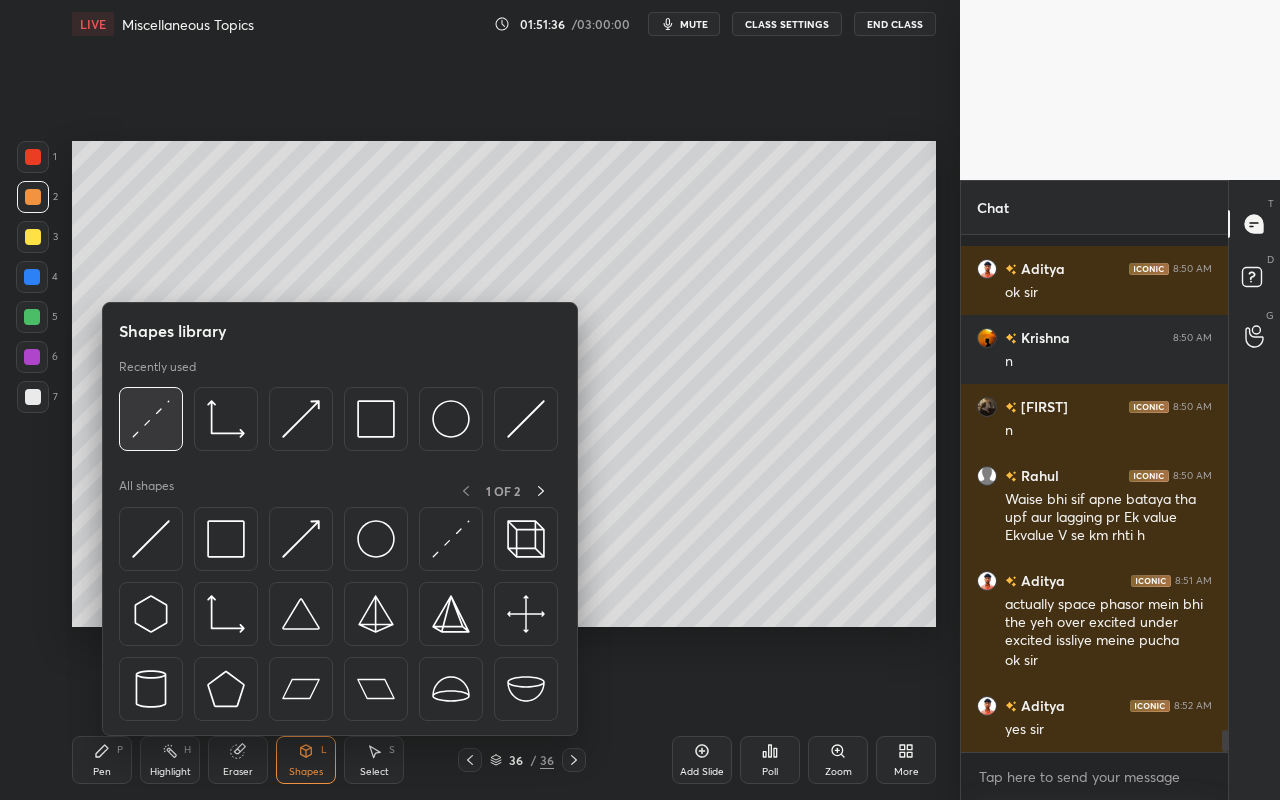 click at bounding box center (151, 419) 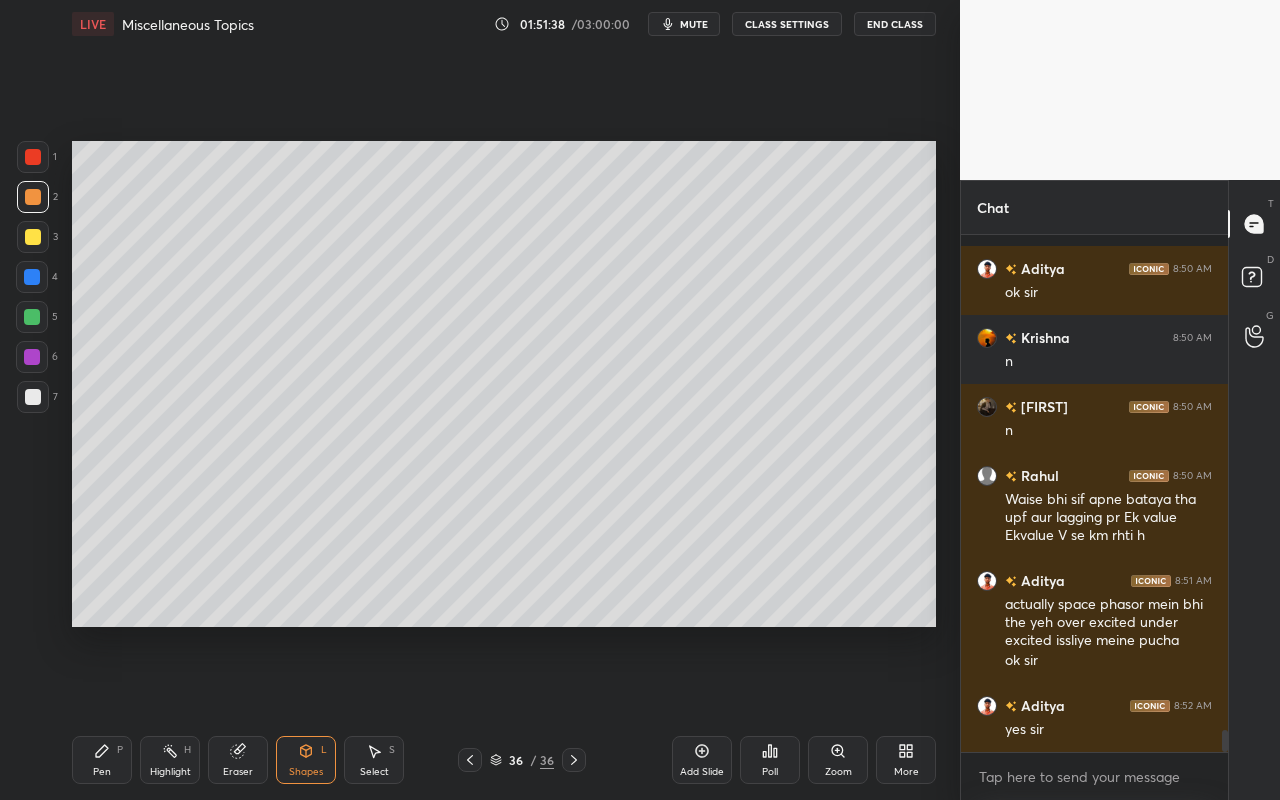 click on "Pen P" at bounding box center (102, 760) 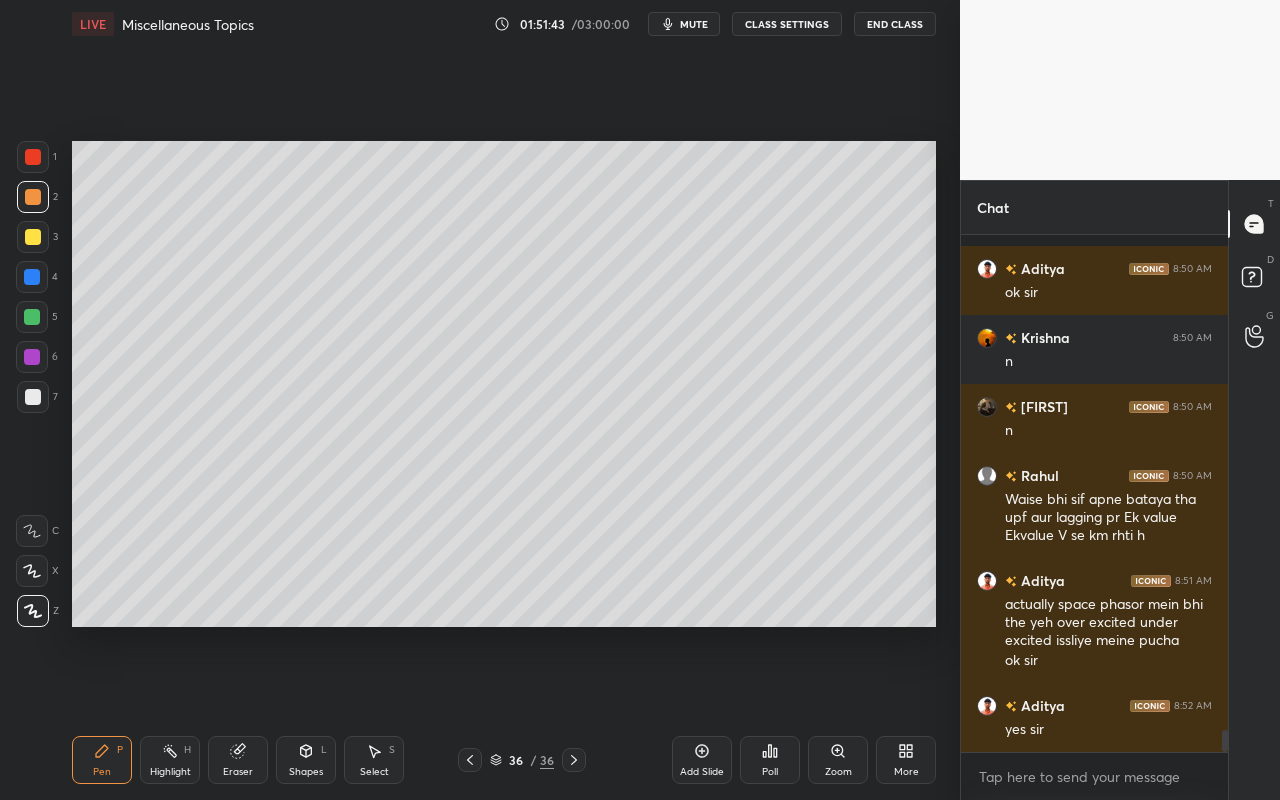 scroll, scrollTop: 11596, scrollLeft: 0, axis: vertical 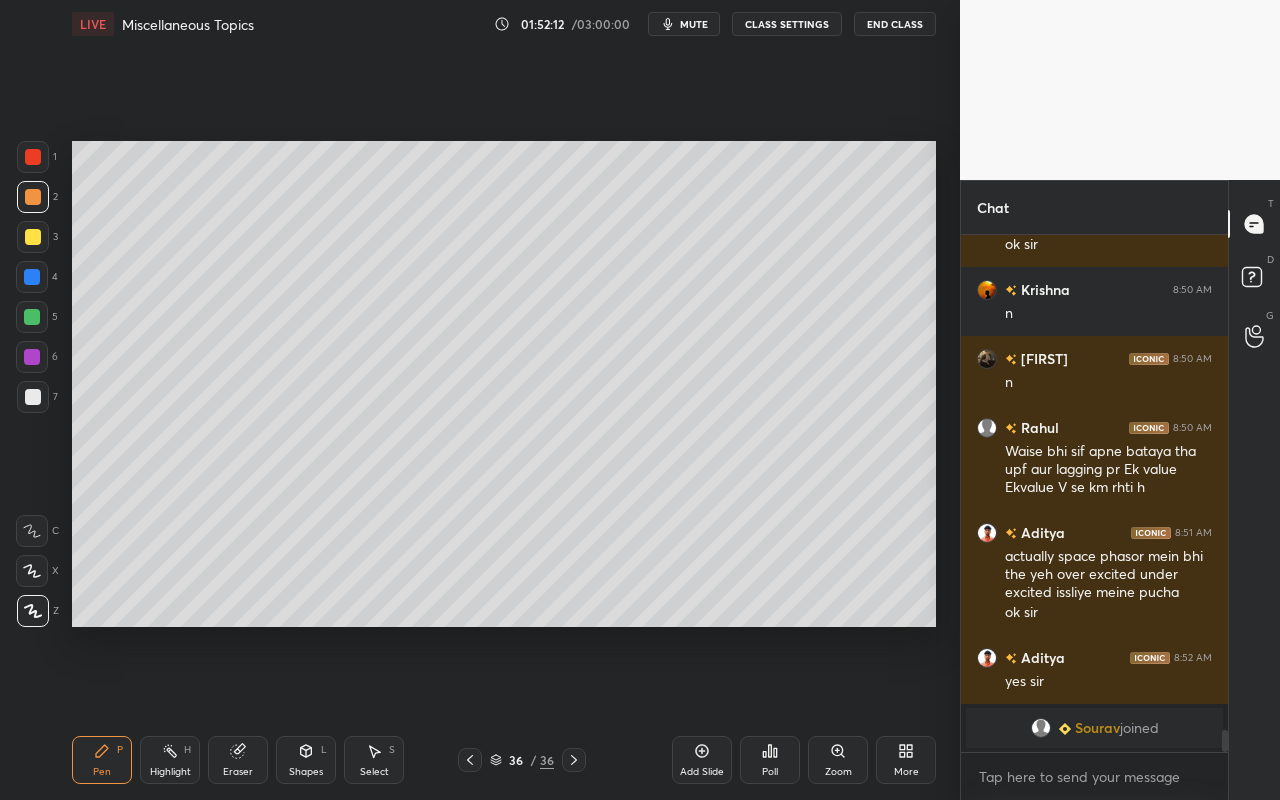 drag, startPoint x: 166, startPoint y: 772, endPoint x: 211, endPoint y: 728, distance: 62.936478 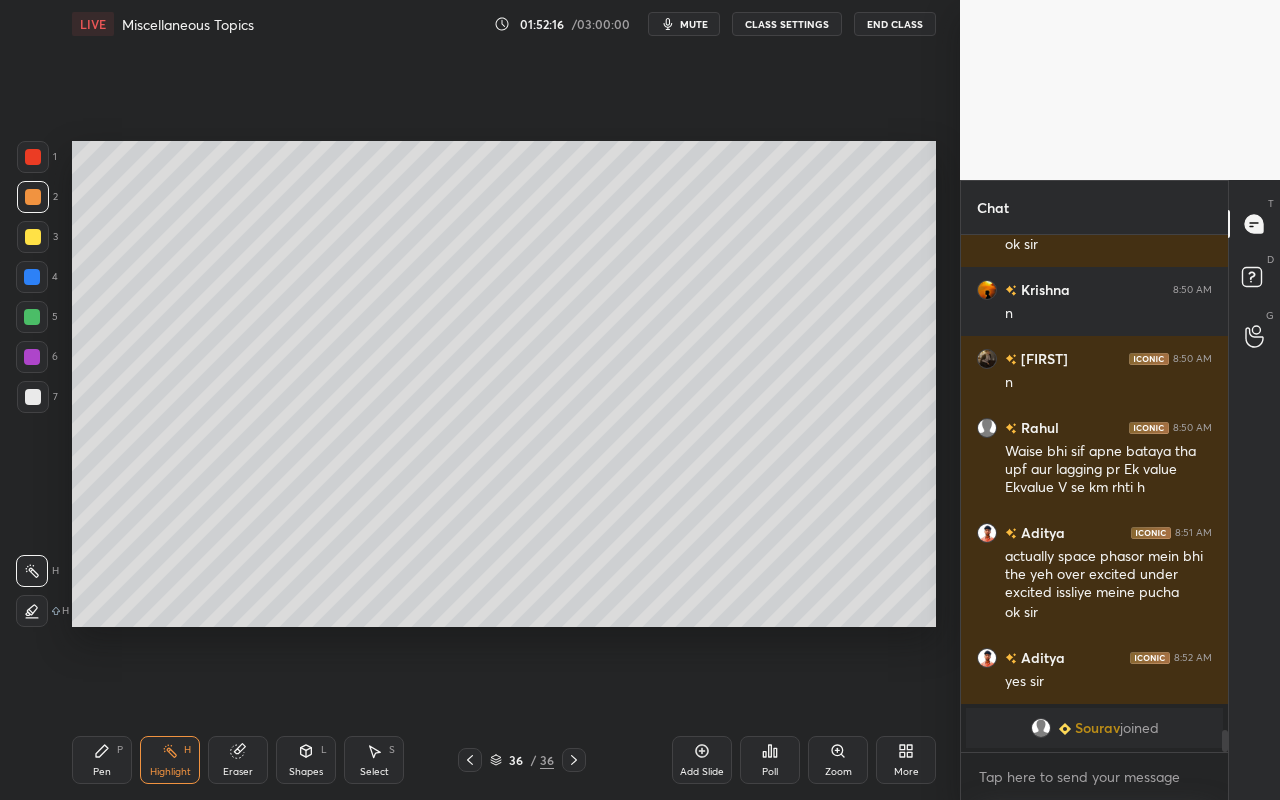 click on "Pen P" at bounding box center (102, 760) 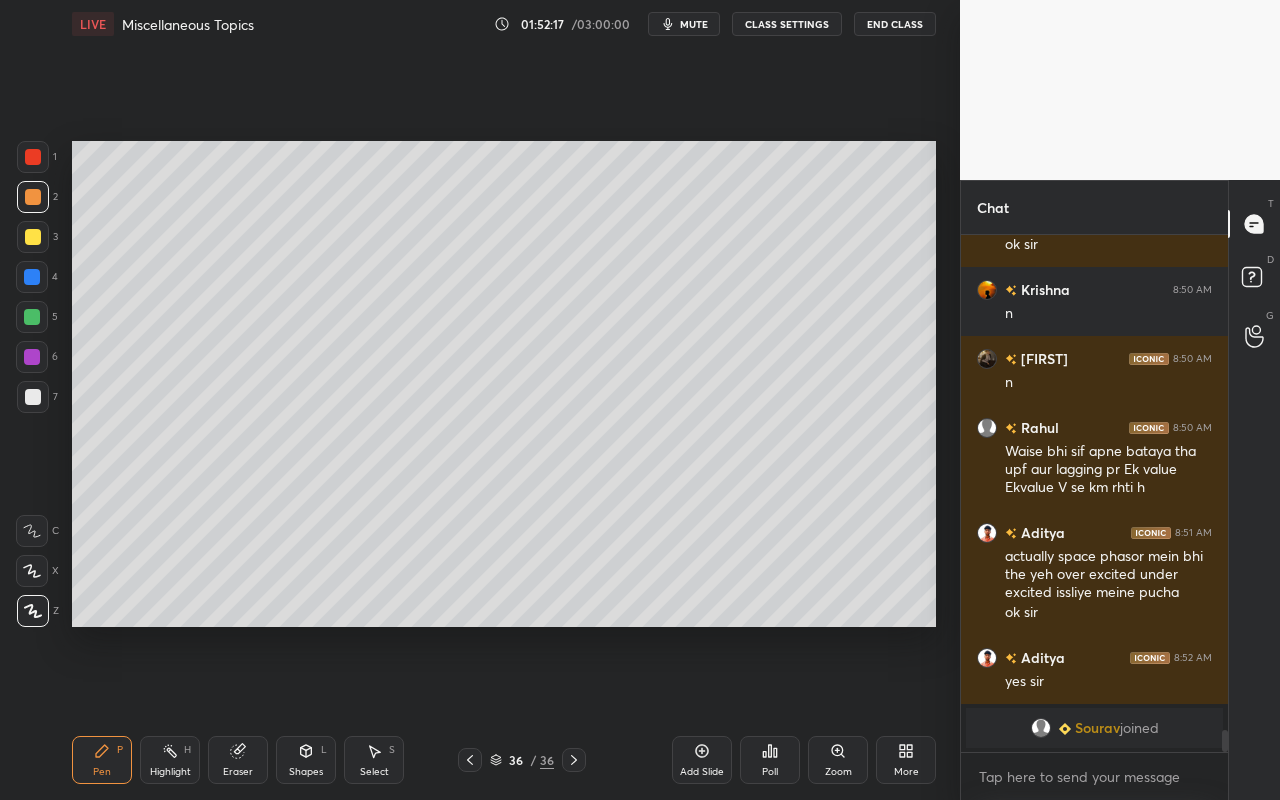 click at bounding box center (33, 237) 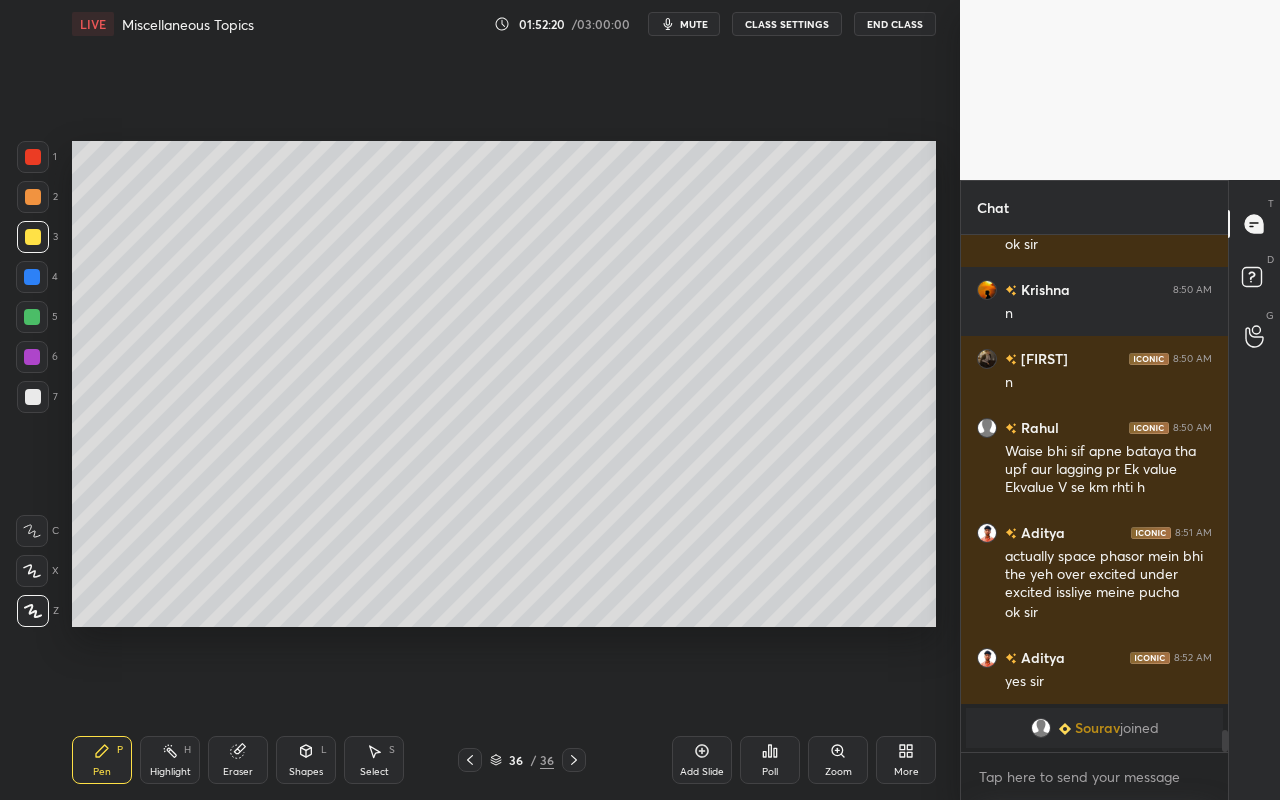 click on "Pen P" at bounding box center [102, 760] 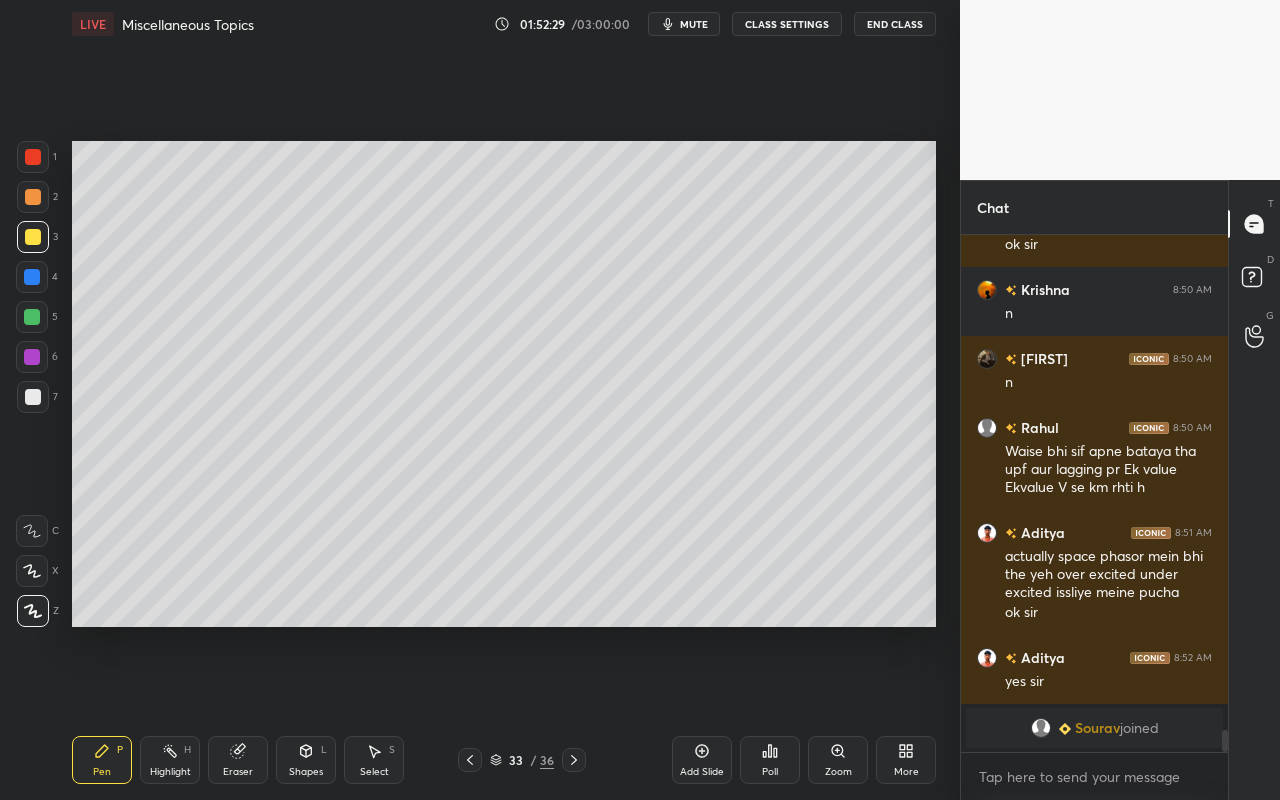 drag, startPoint x: 178, startPoint y: 755, endPoint x: 249, endPoint y: 668, distance: 112.29426 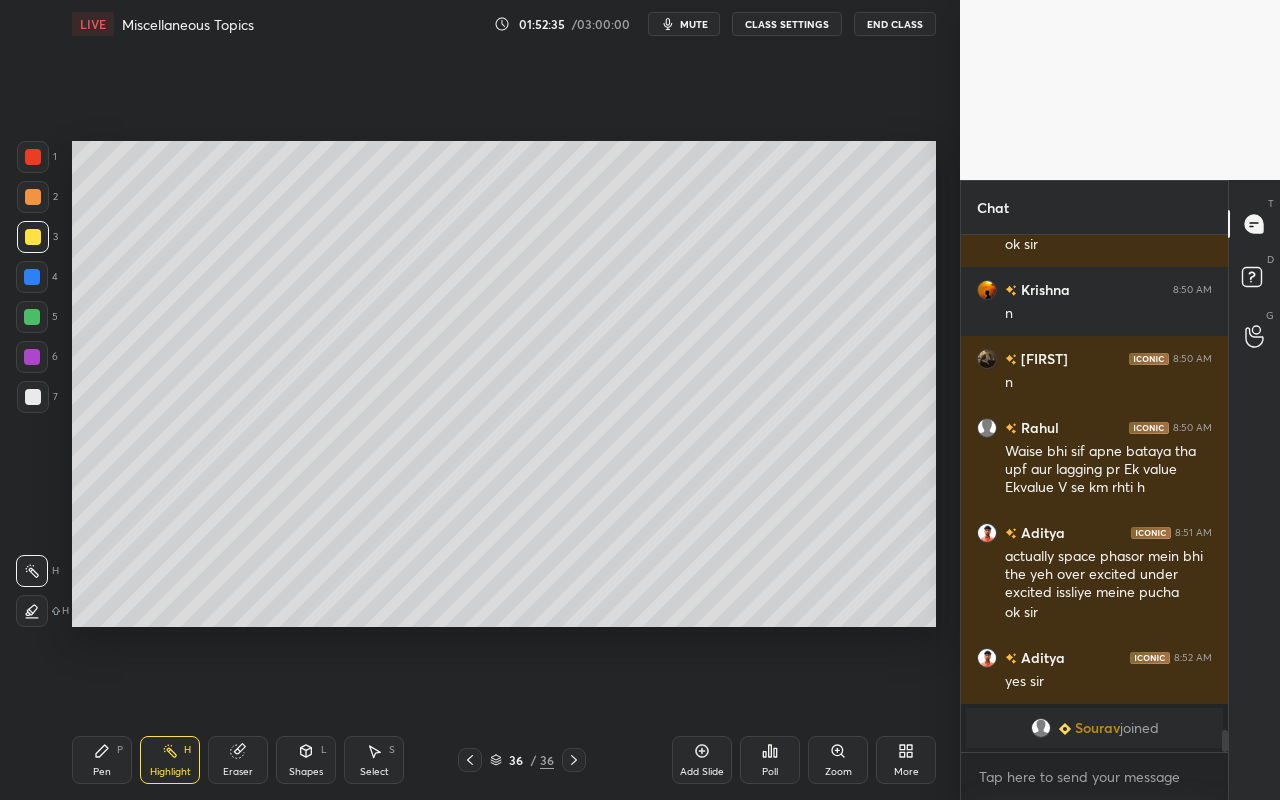 drag, startPoint x: 181, startPoint y: 756, endPoint x: 310, endPoint y: 650, distance: 166.96407 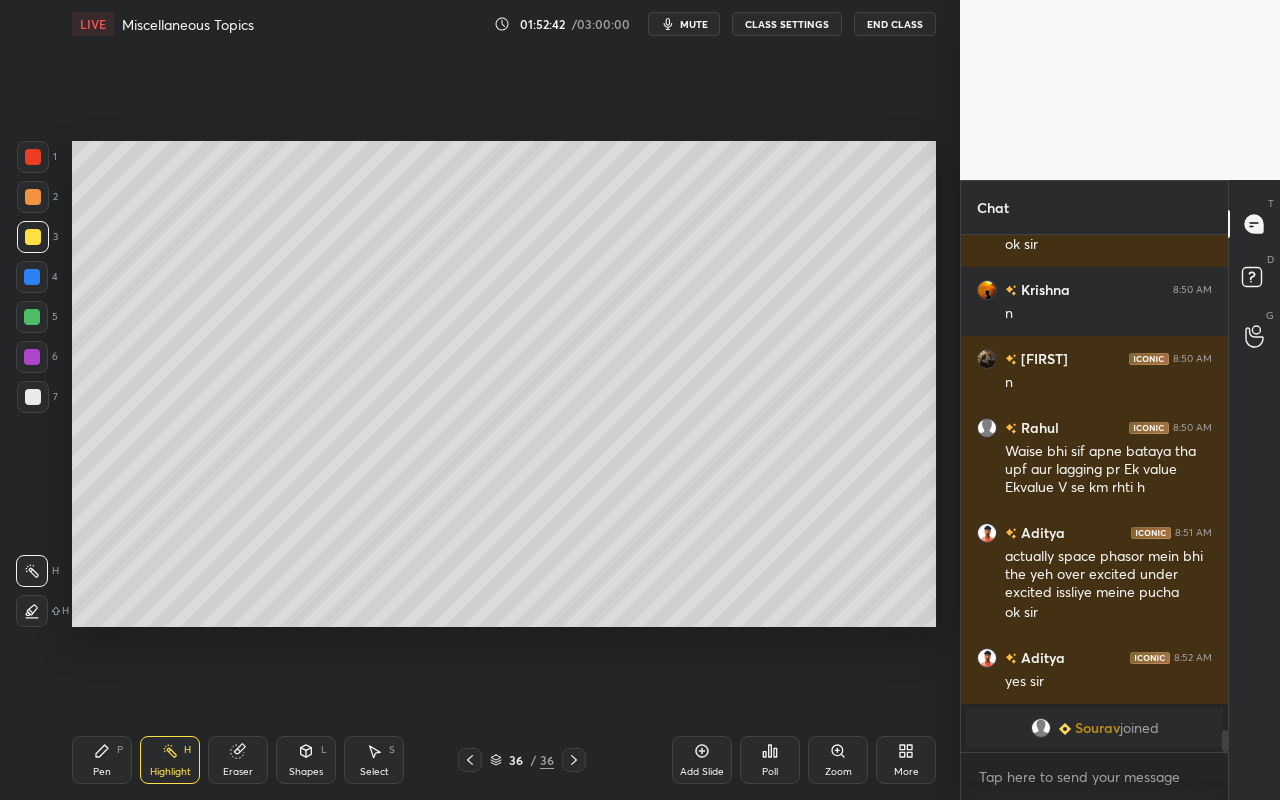 click on "Pen" at bounding box center (102, 772) 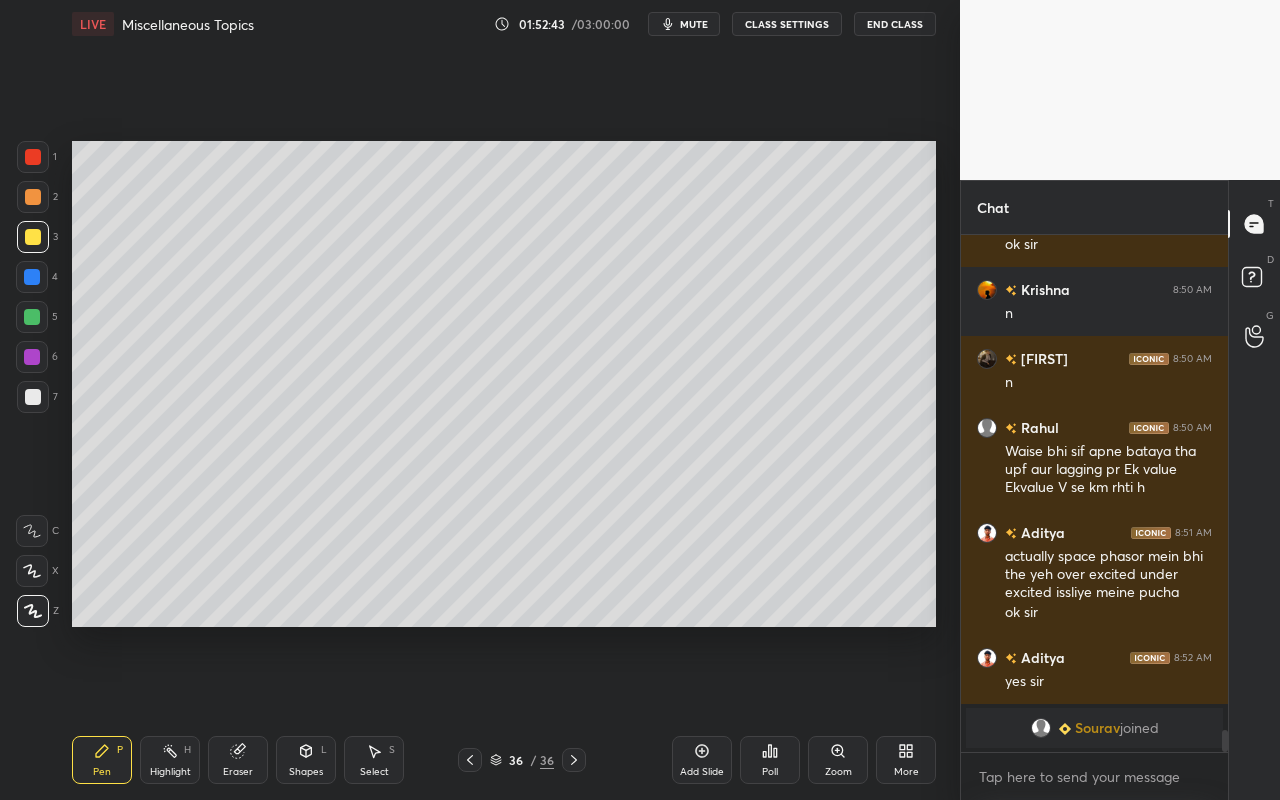 click at bounding box center (33, 397) 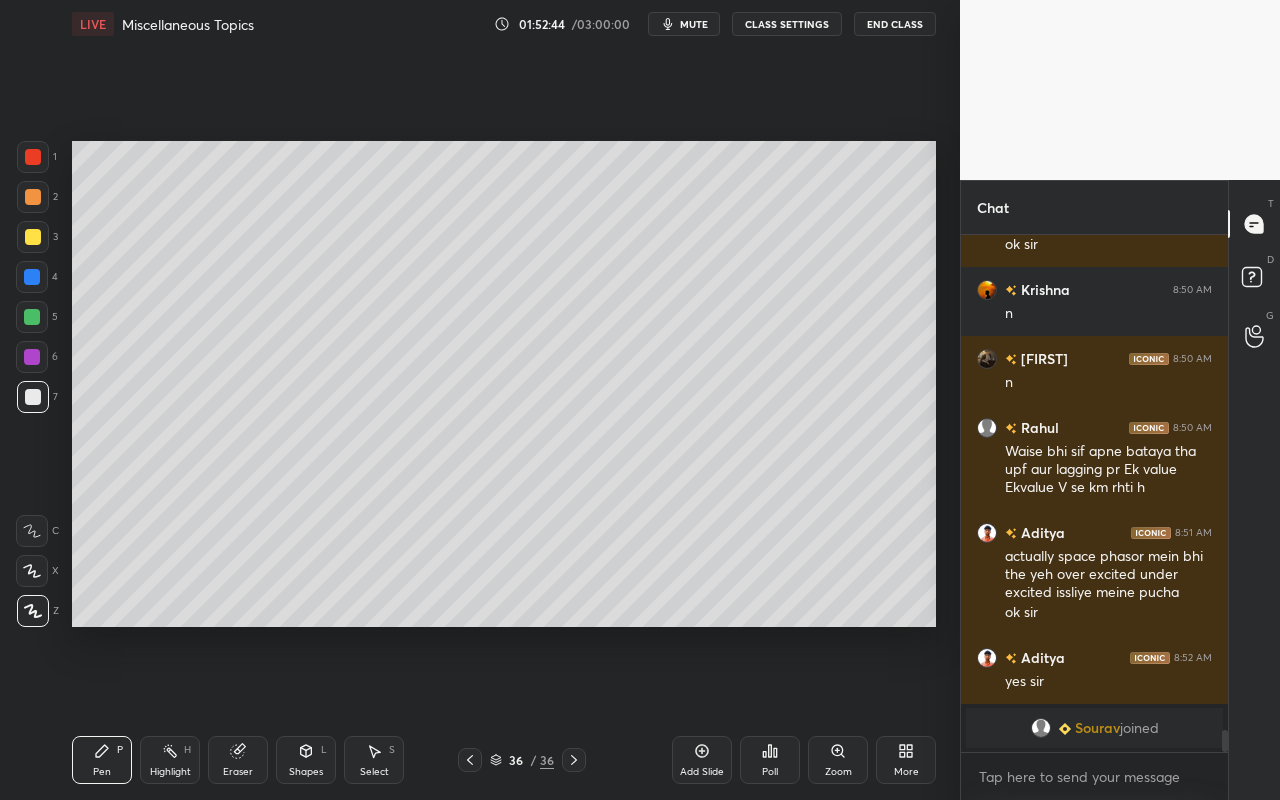 drag, startPoint x: 27, startPoint y: 162, endPoint x: 66, endPoint y: 157, distance: 39.319206 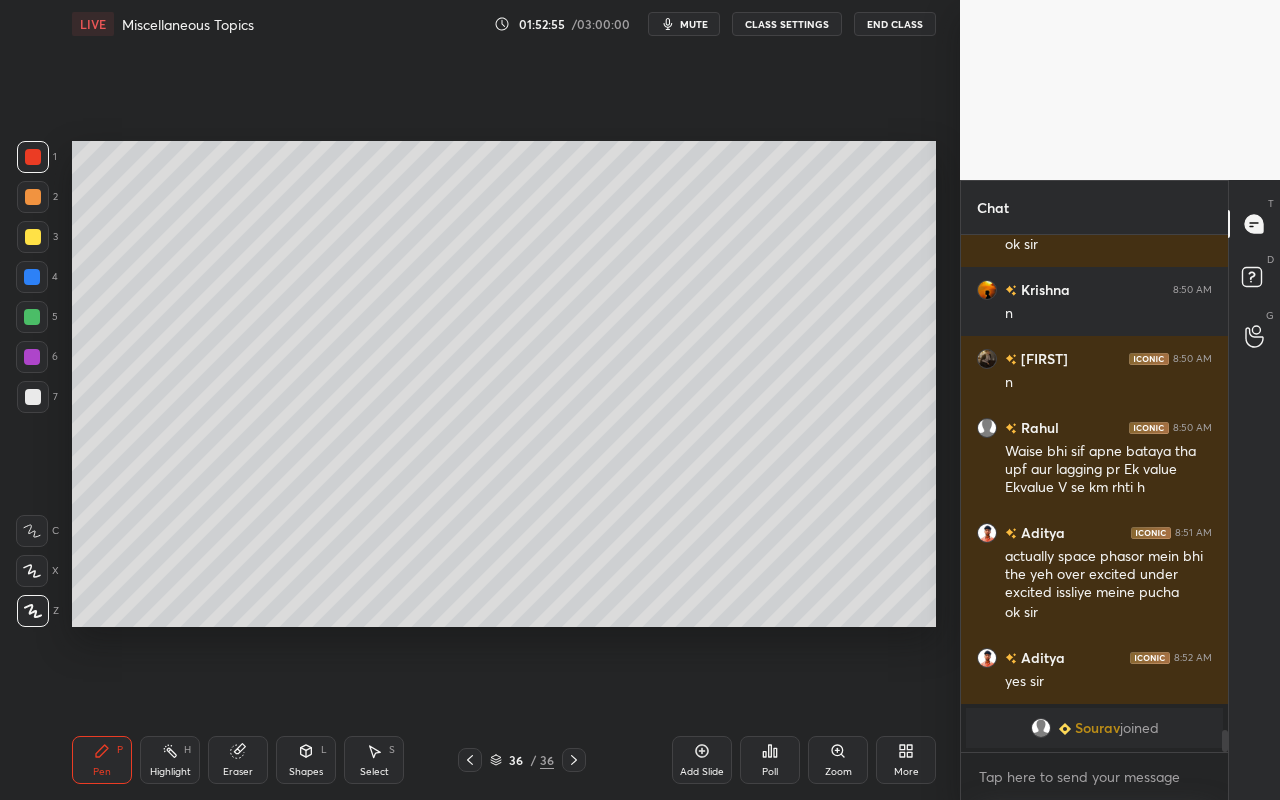 drag, startPoint x: 157, startPoint y: 765, endPoint x: 181, endPoint y: 760, distance: 24.5153 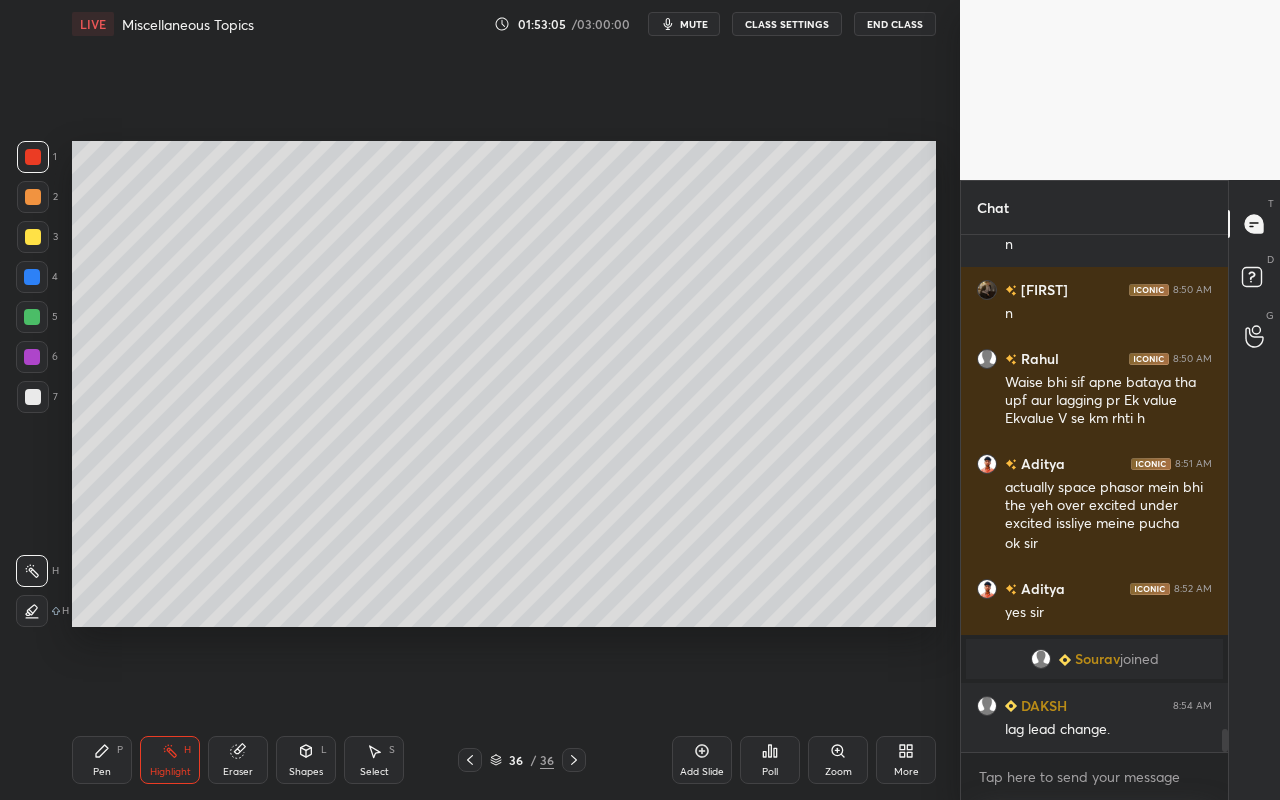 scroll, scrollTop: 11174, scrollLeft: 0, axis: vertical 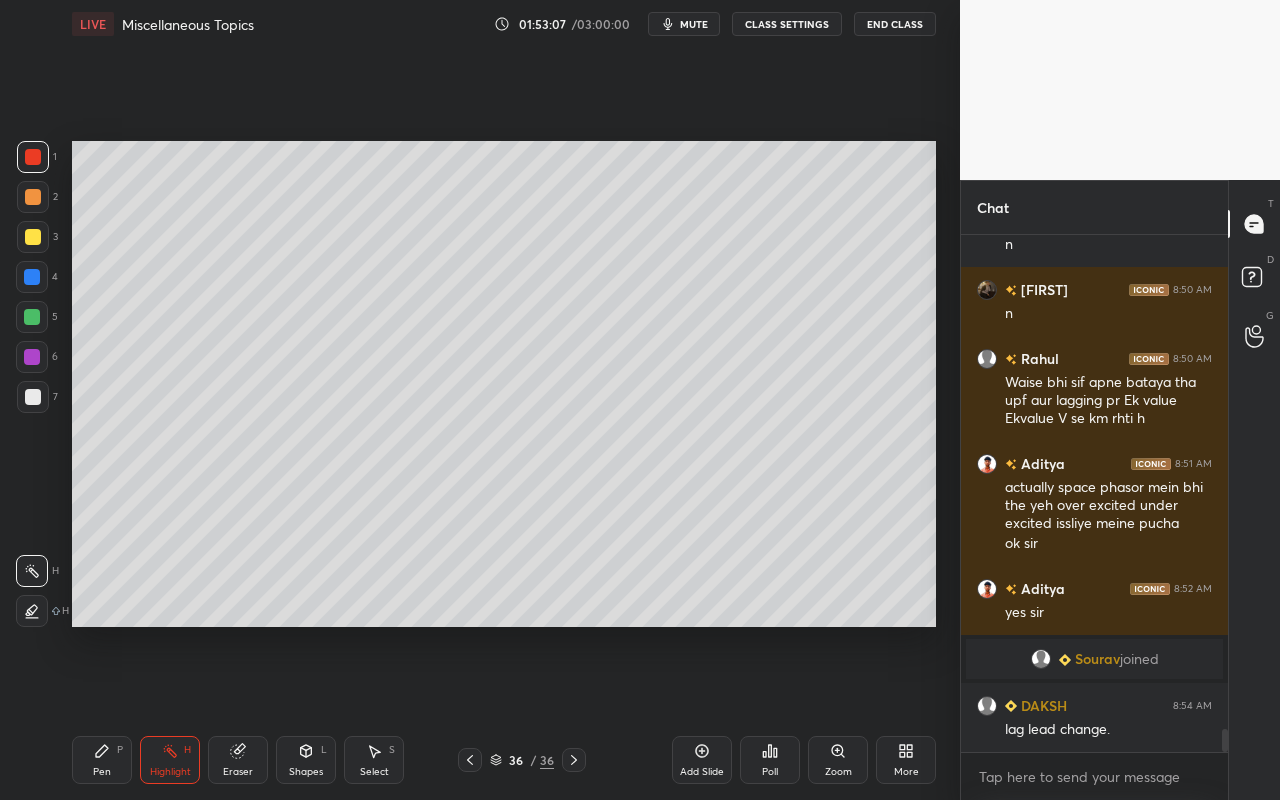 click on "Pen P" at bounding box center [102, 760] 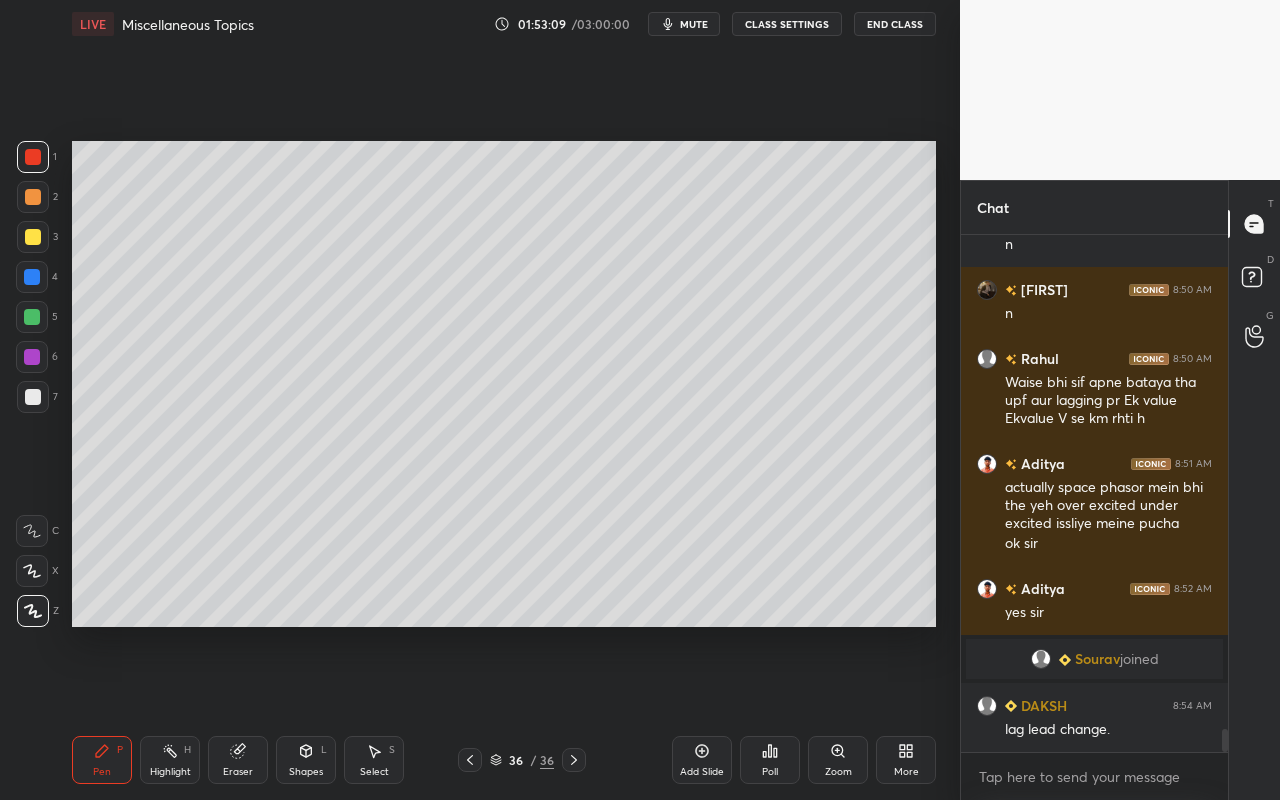 click at bounding box center [33, 237] 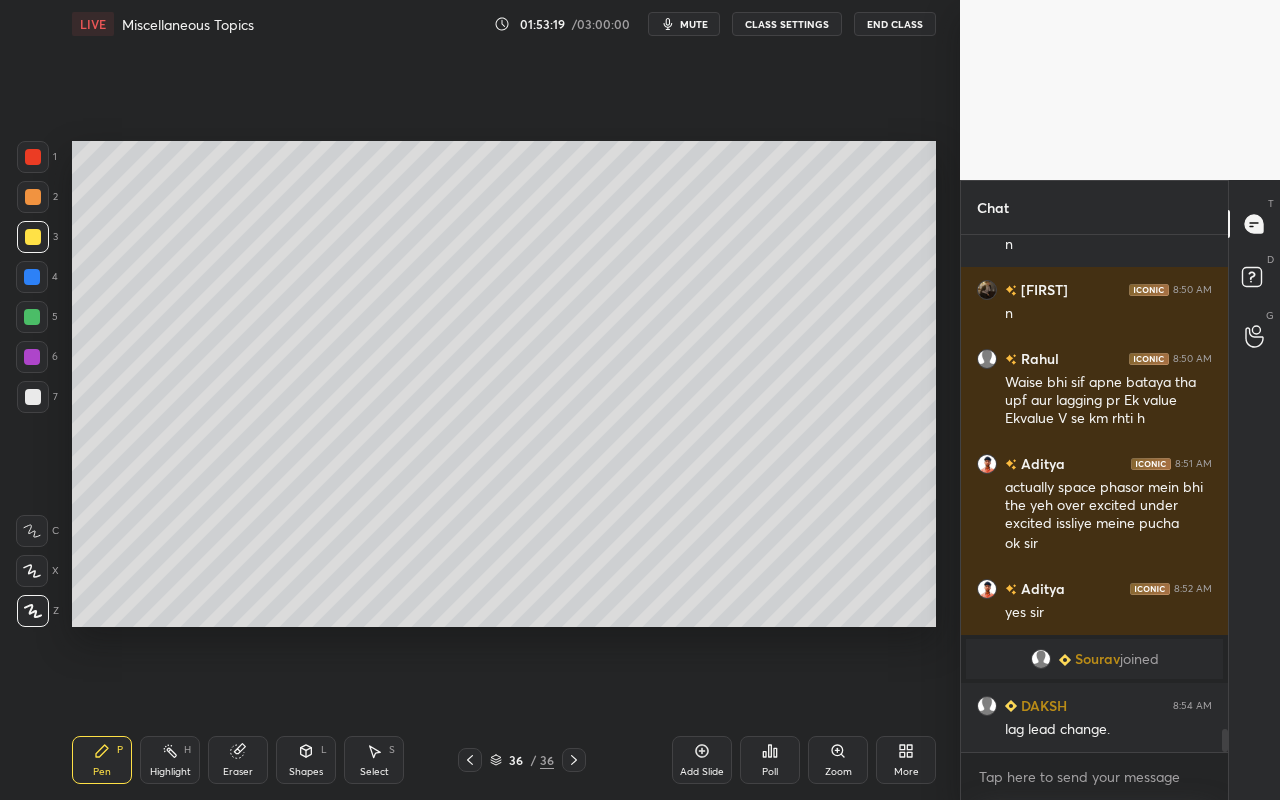 click on "Shapes L" at bounding box center [306, 760] 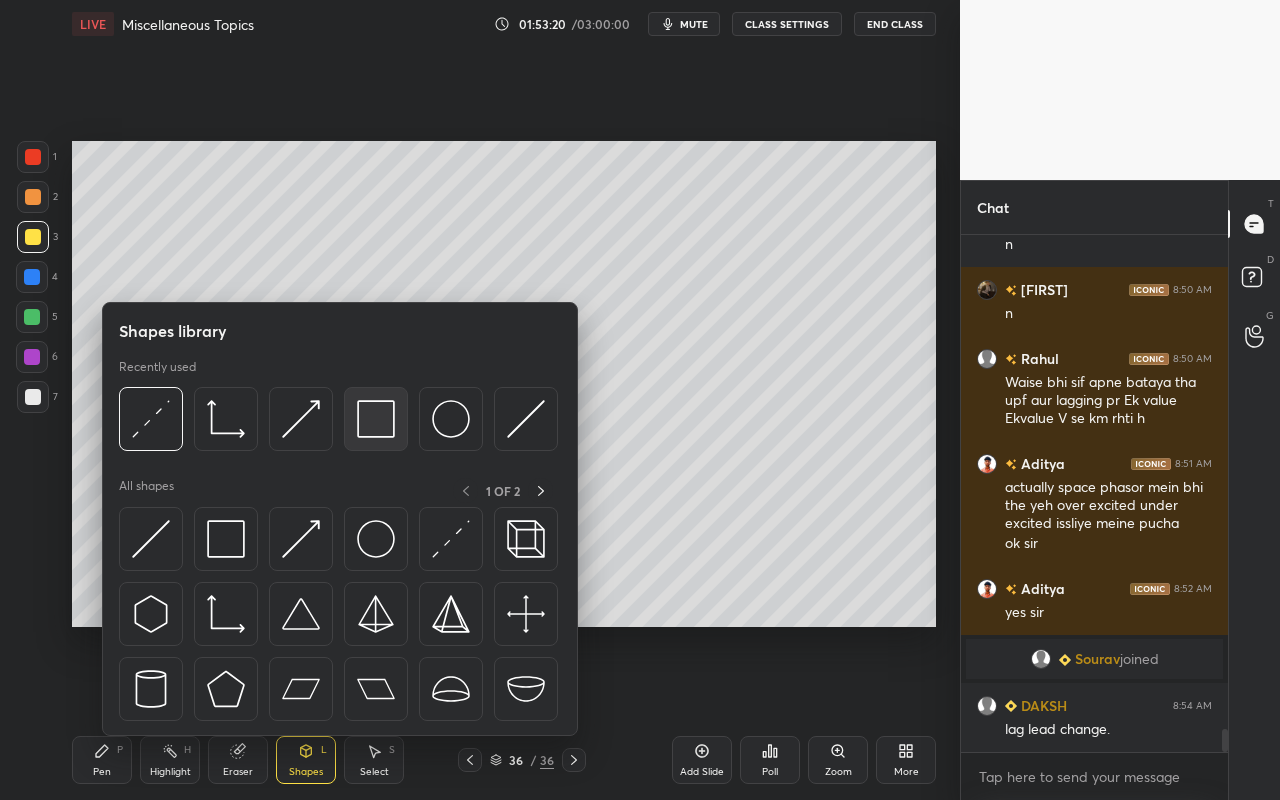 click at bounding box center [376, 419] 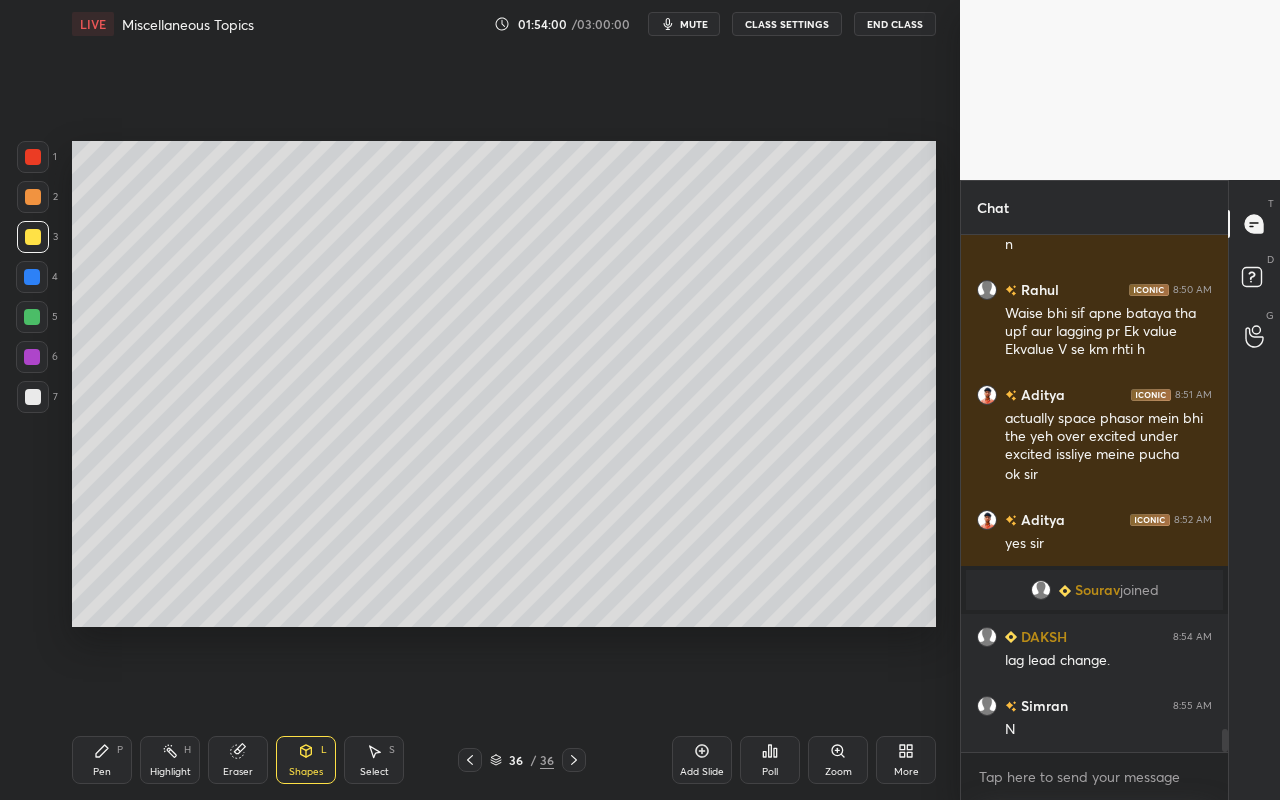 scroll, scrollTop: 11312, scrollLeft: 0, axis: vertical 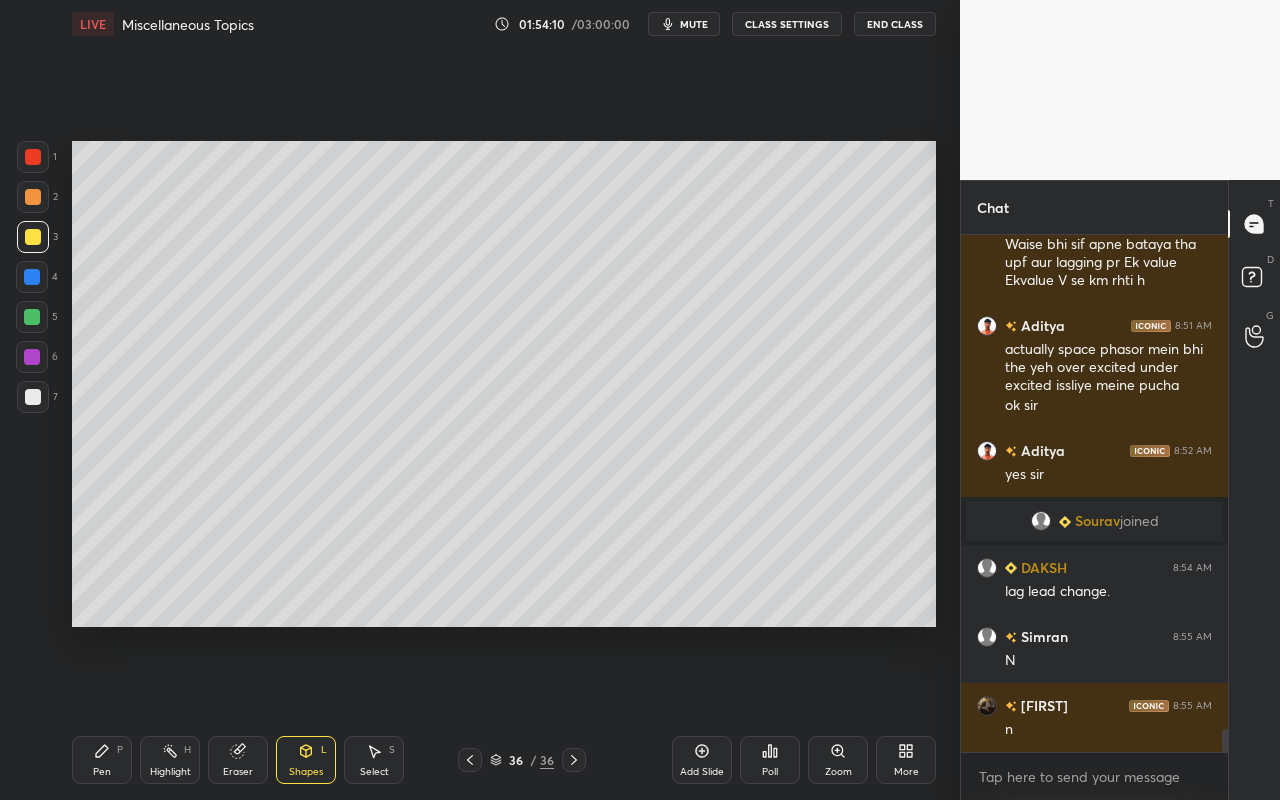 click 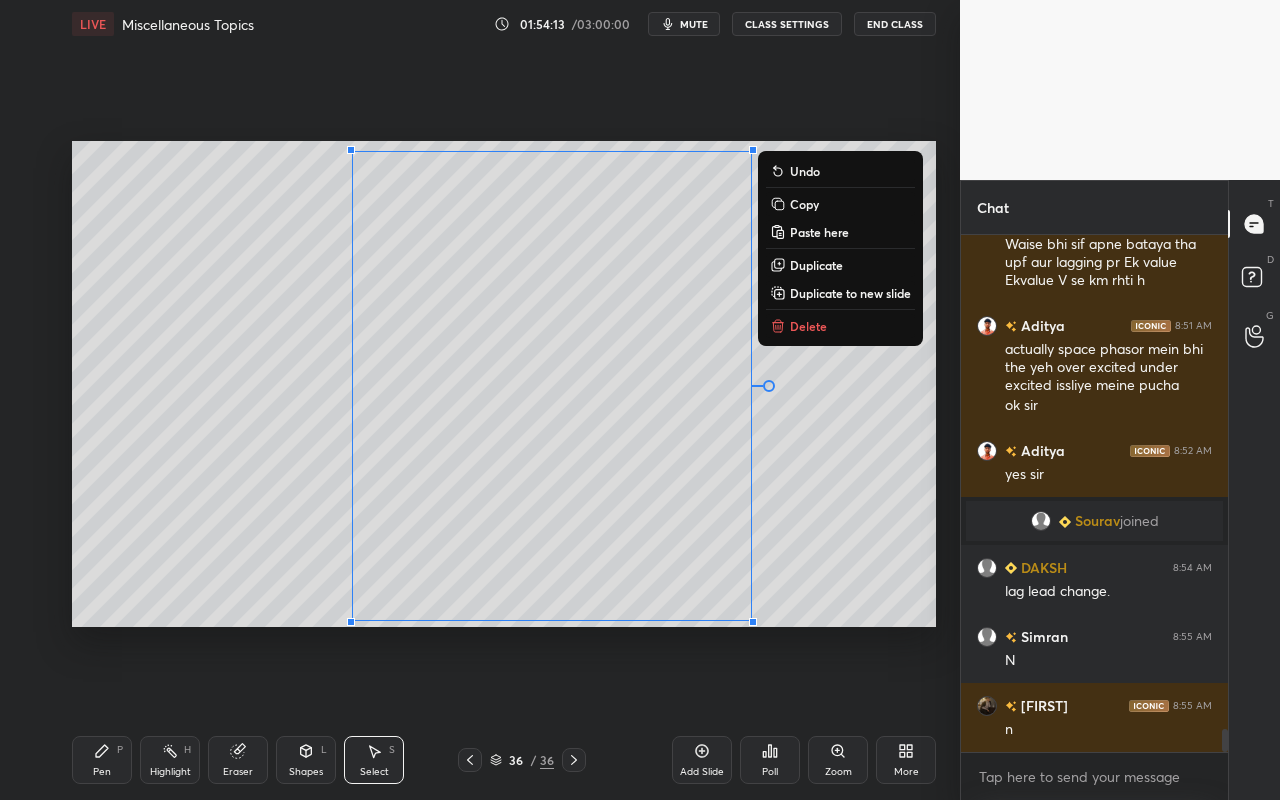 drag, startPoint x: 353, startPoint y: 149, endPoint x: 799, endPoint y: 569, distance: 612.6304 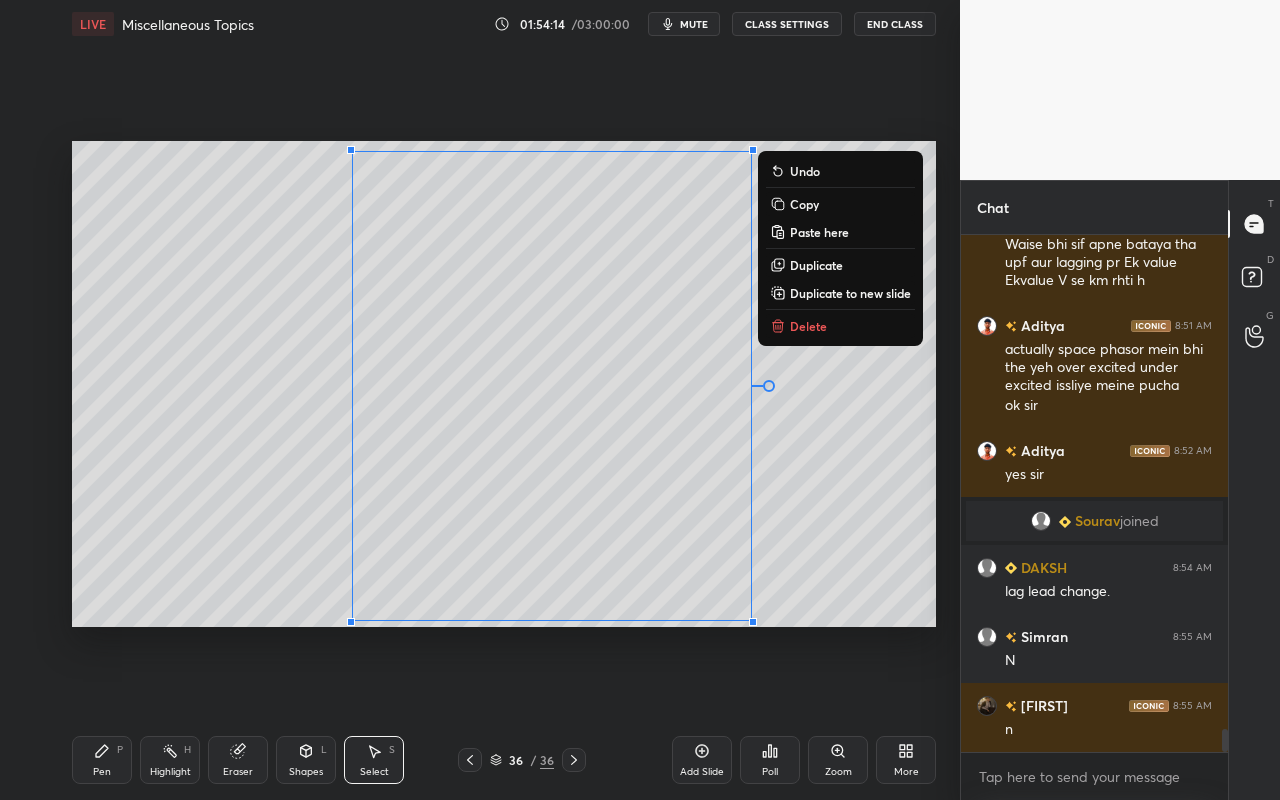 click on "Copy" at bounding box center [840, 204] 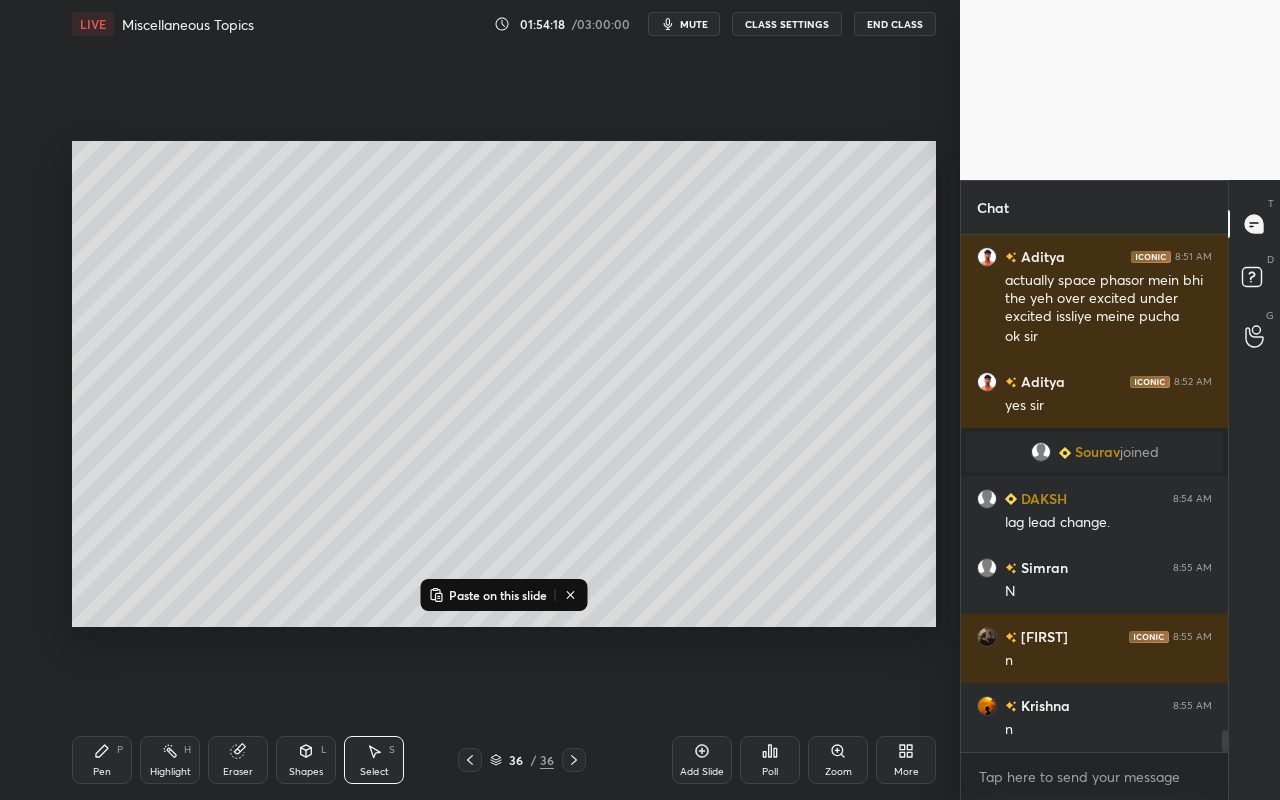 scroll, scrollTop: 11450, scrollLeft: 0, axis: vertical 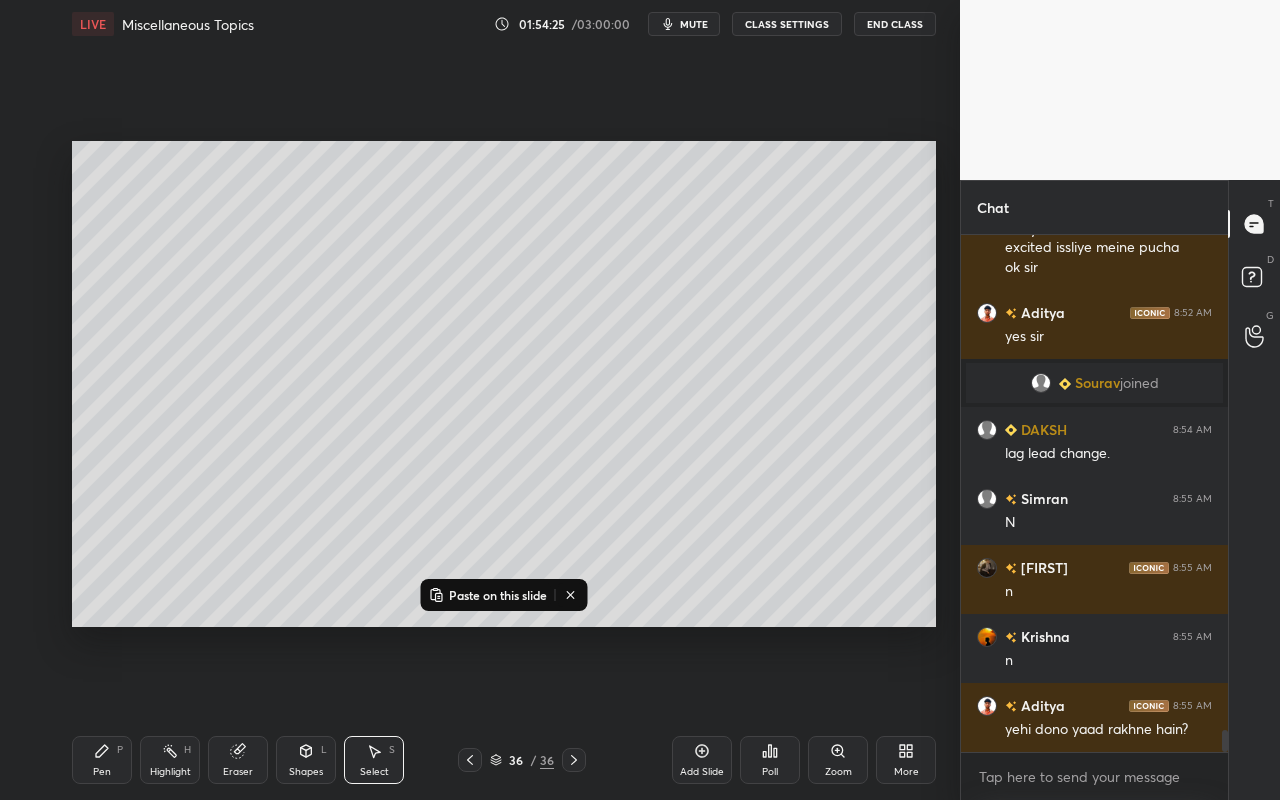 click at bounding box center (571, 595) 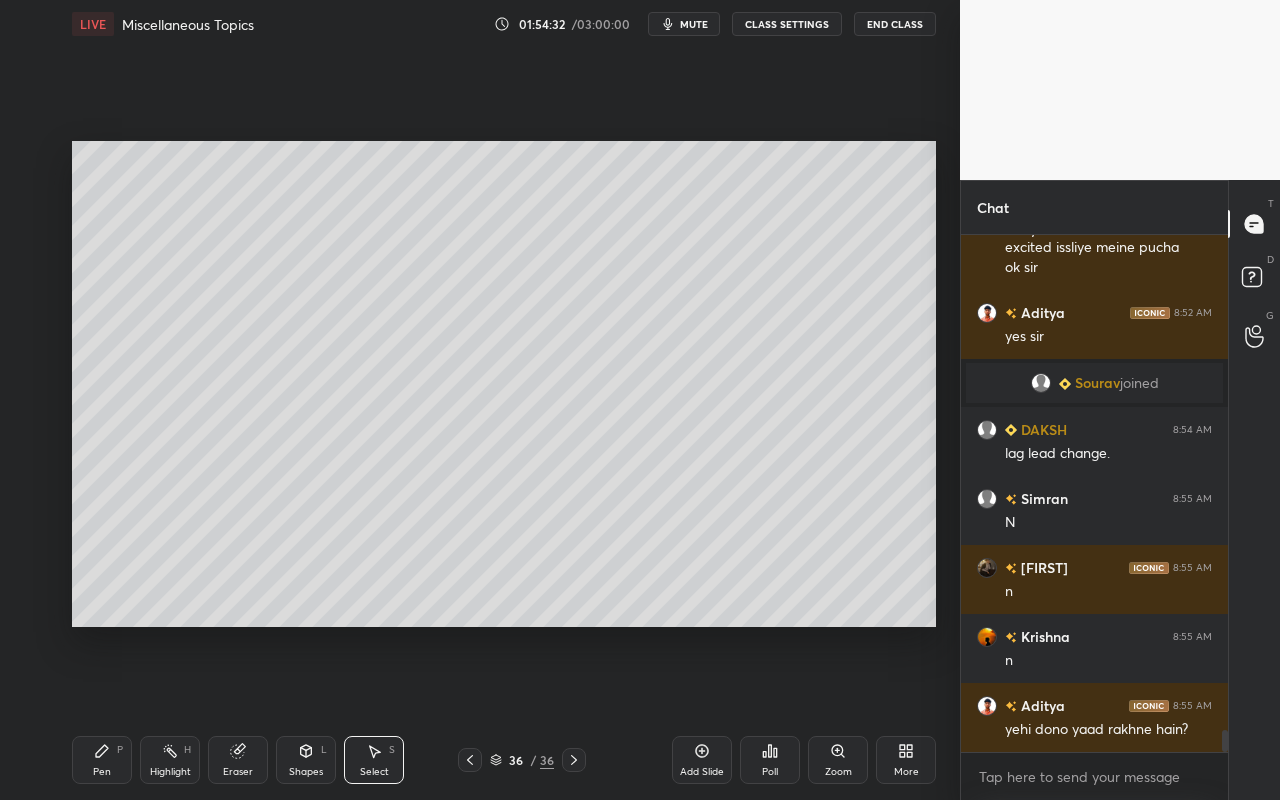 drag, startPoint x: 102, startPoint y: 764, endPoint x: 112, endPoint y: 757, distance: 12.206555 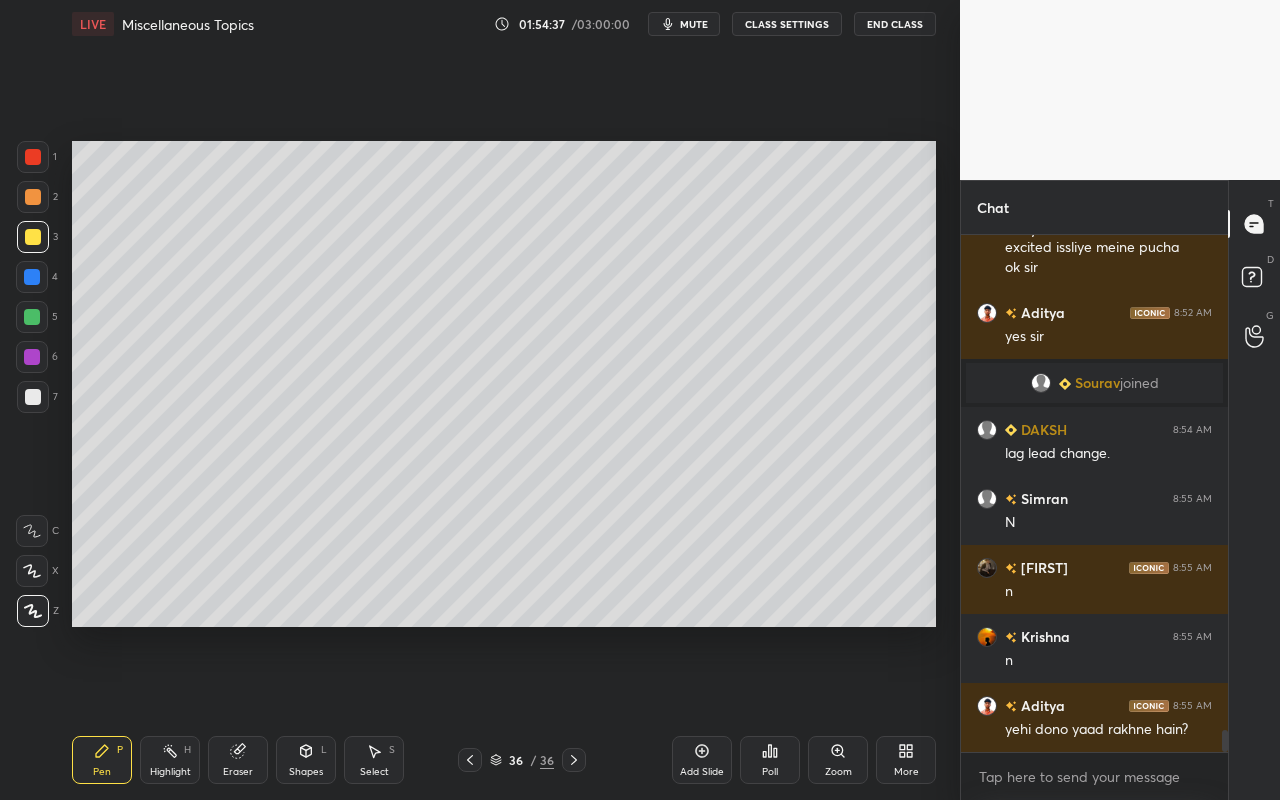 drag, startPoint x: 303, startPoint y: 763, endPoint x: 308, endPoint y: 742, distance: 21.587032 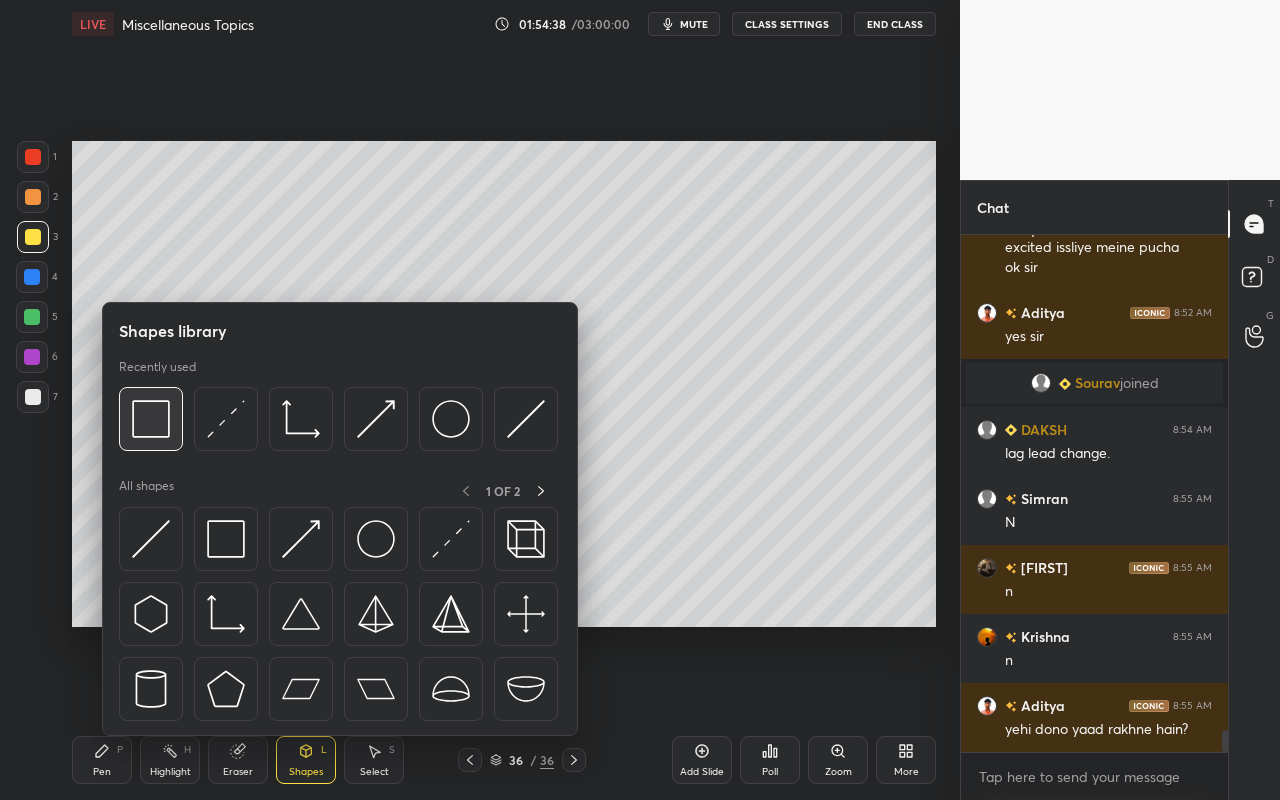 click at bounding box center (151, 419) 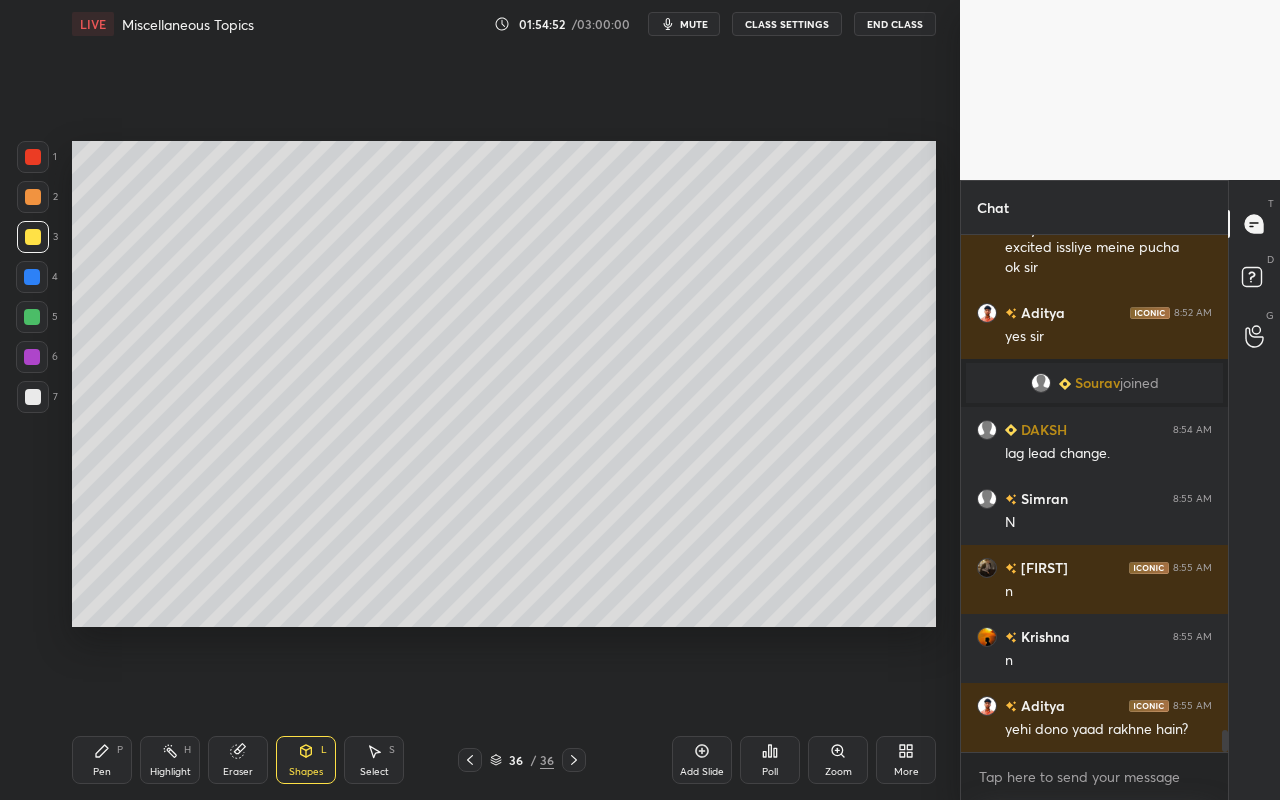 scroll, scrollTop: 11519, scrollLeft: 0, axis: vertical 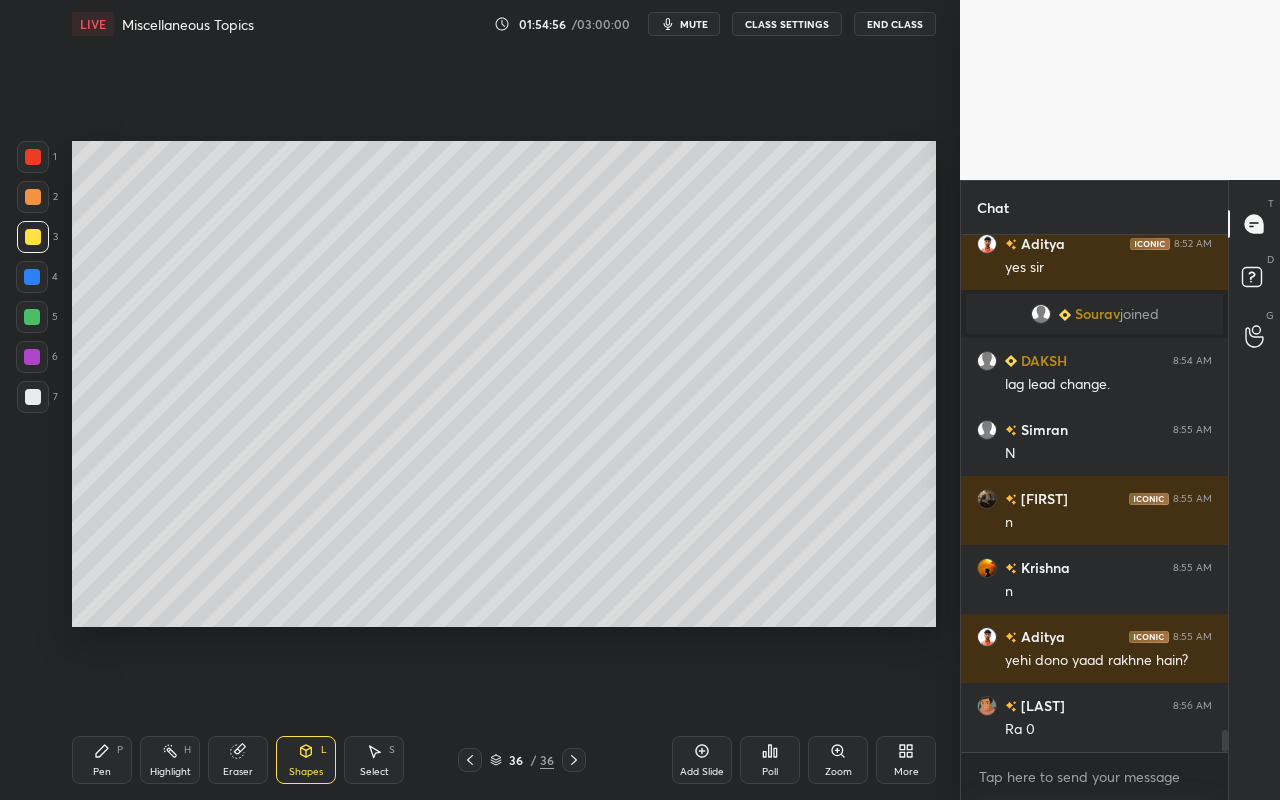 click 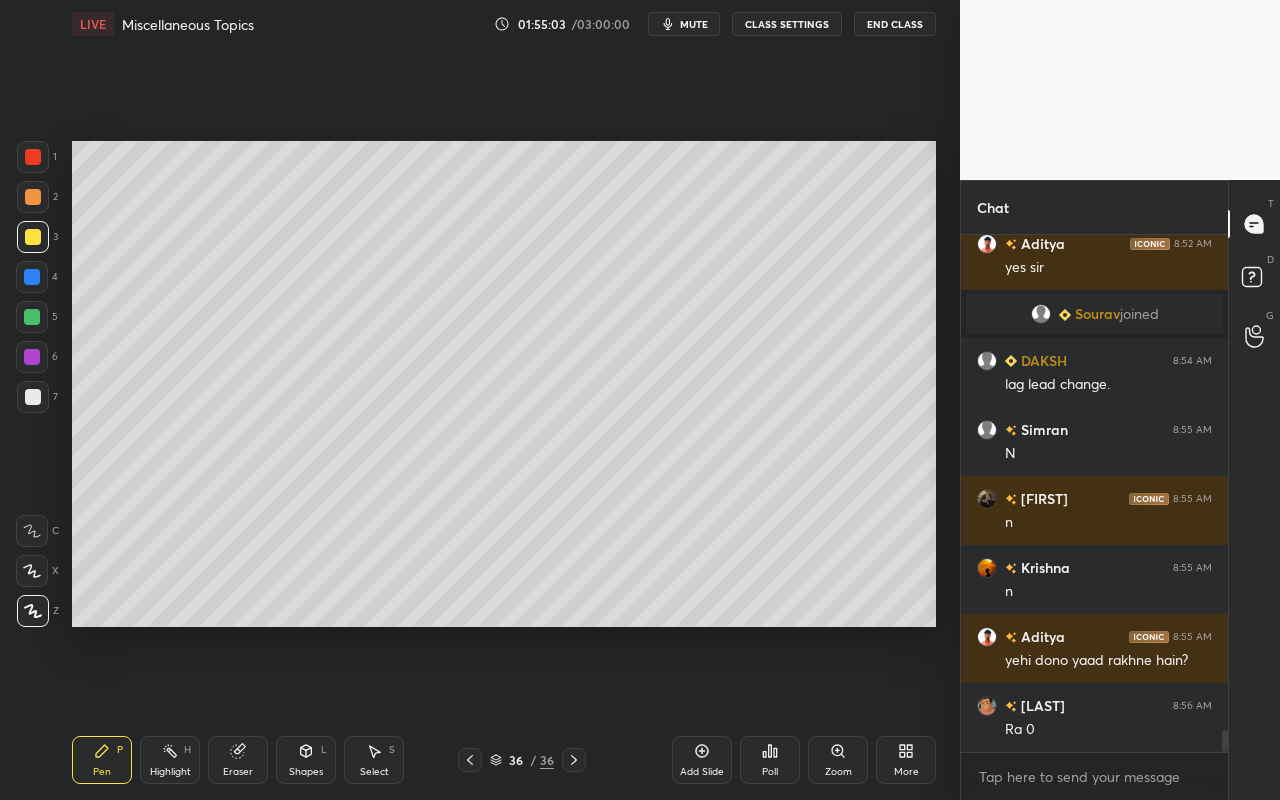 click on "Highlight H" at bounding box center [170, 760] 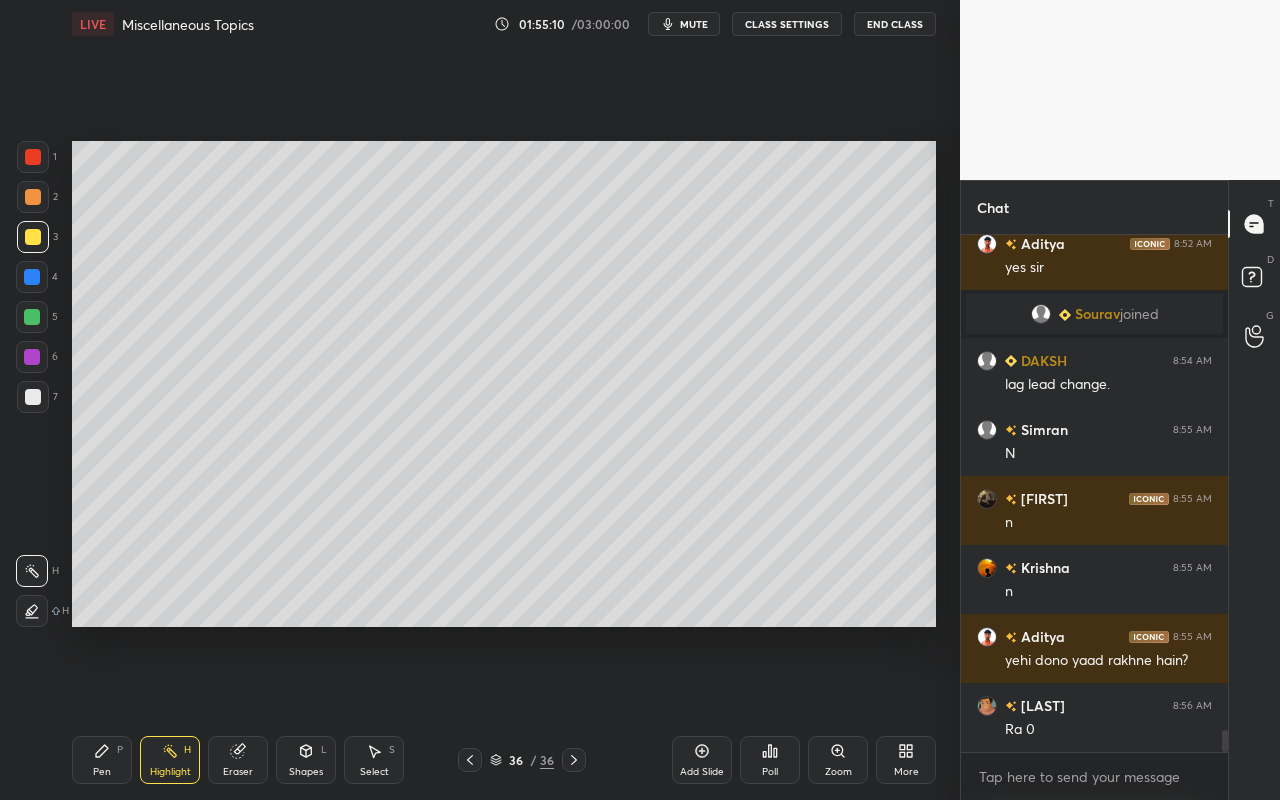 drag, startPoint x: 179, startPoint y: 768, endPoint x: 387, endPoint y: 657, distance: 235.76471 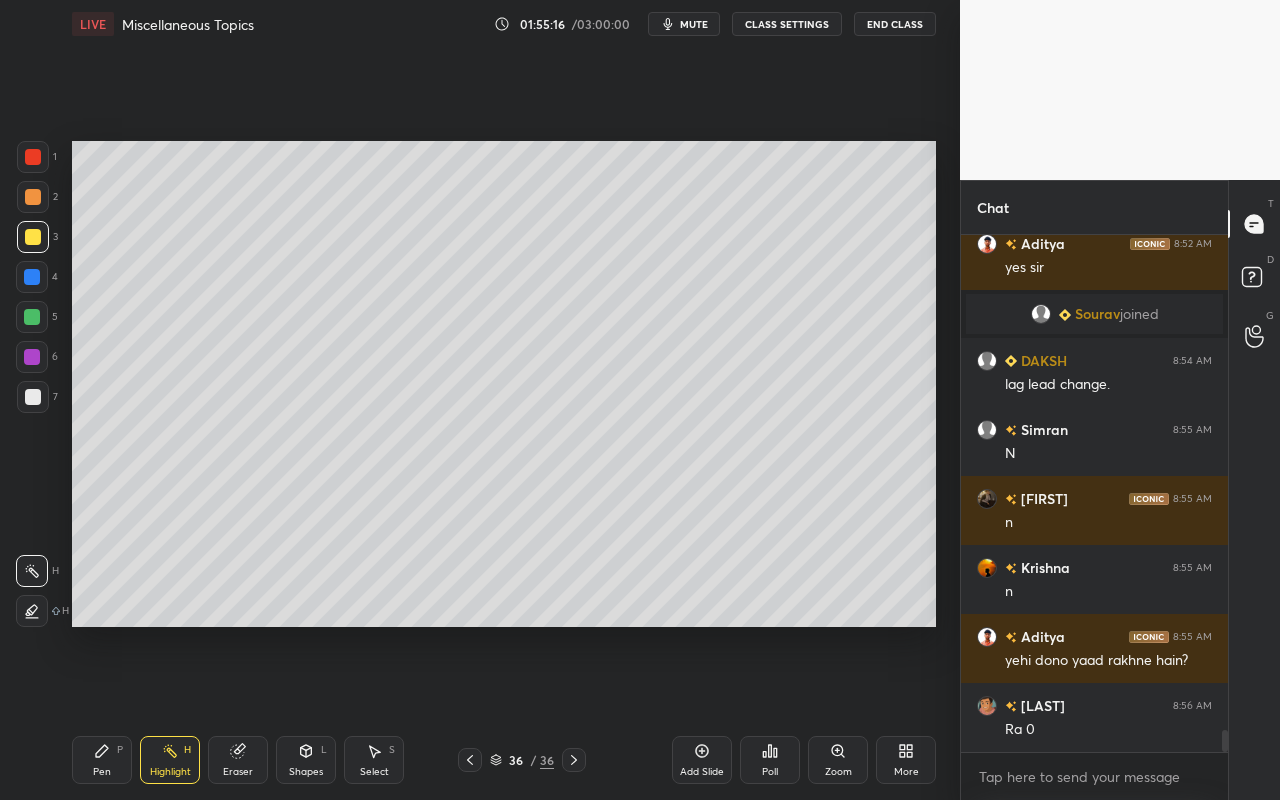 click on "Add Slide" at bounding box center [702, 760] 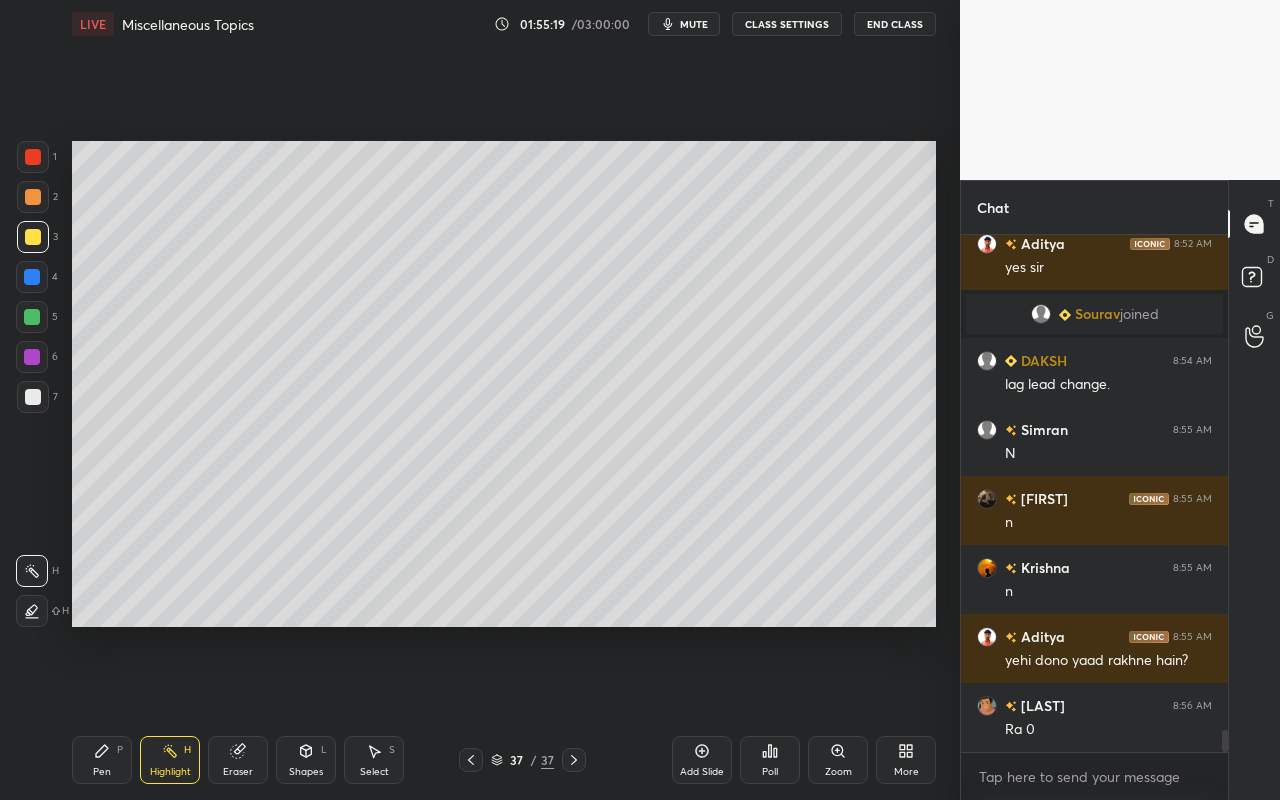 click on "Pen P" at bounding box center (102, 760) 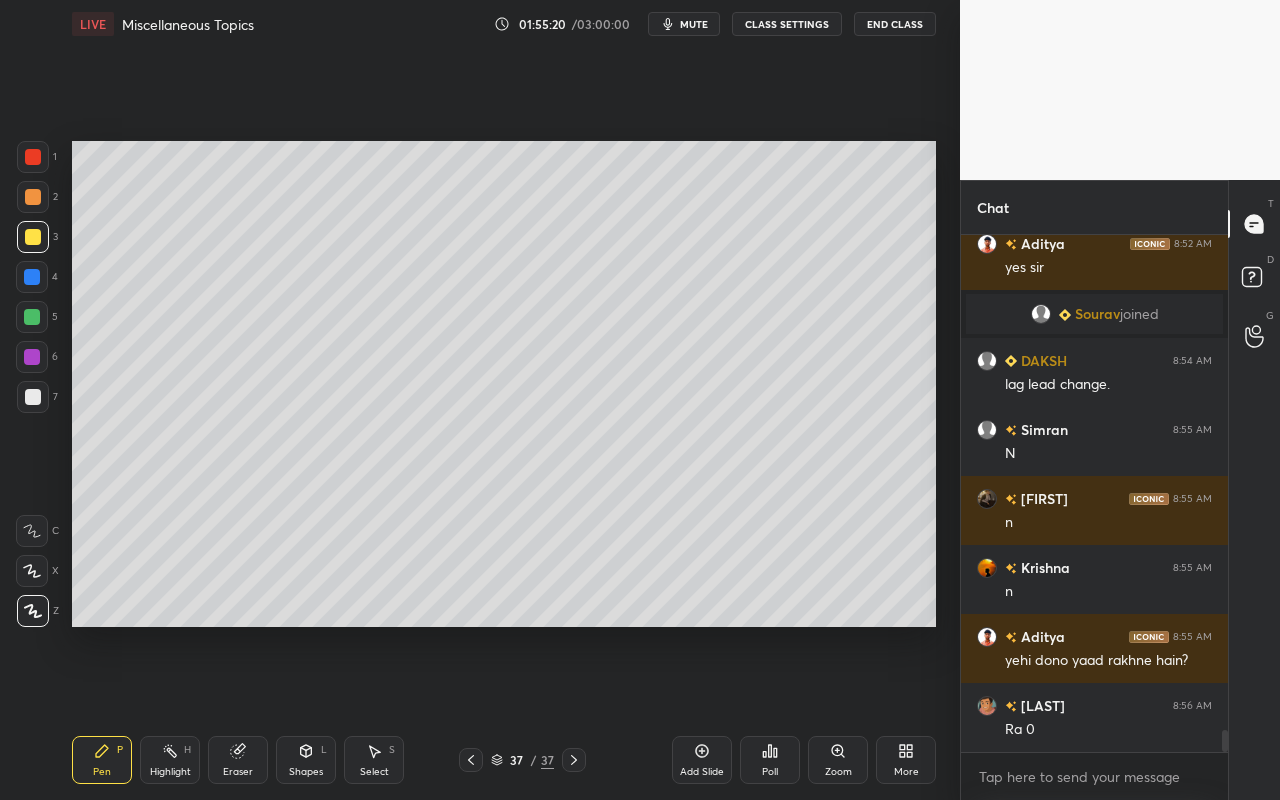 click at bounding box center (33, 397) 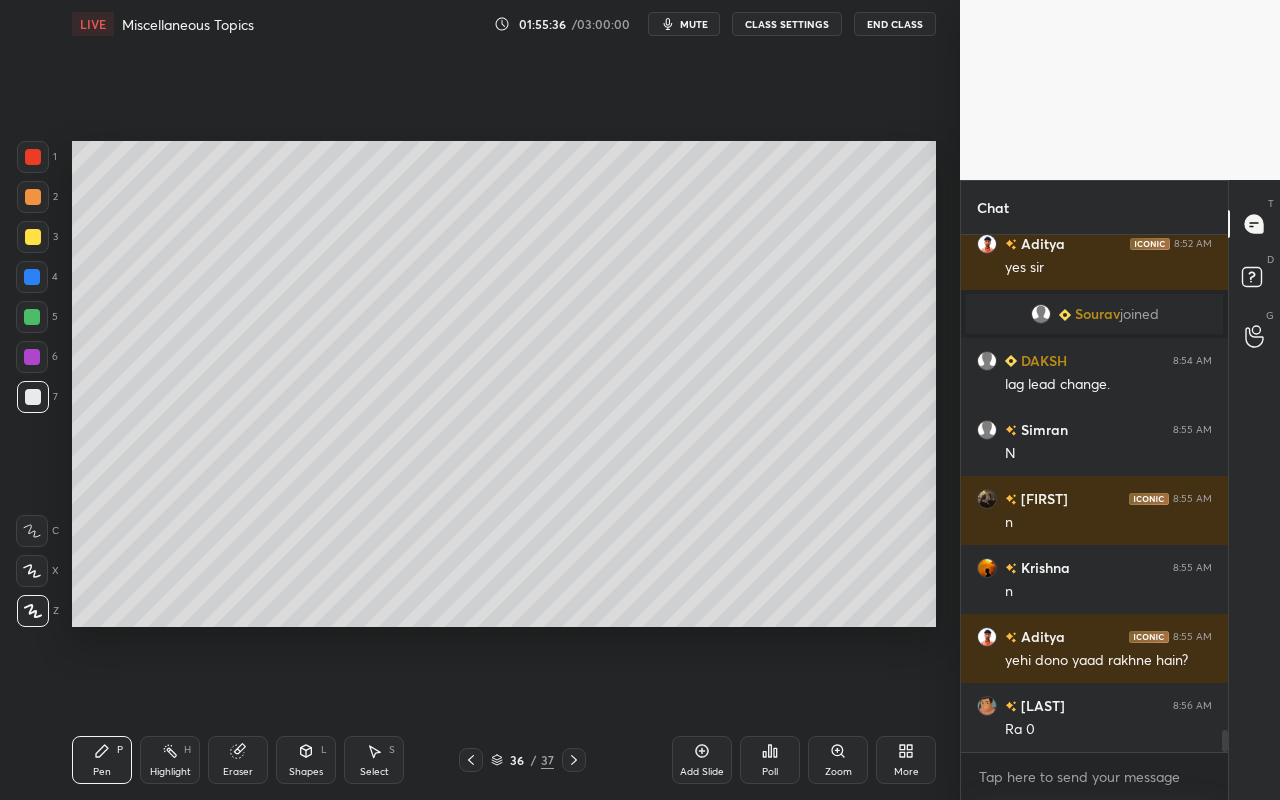 click on "Highlight H" at bounding box center (170, 760) 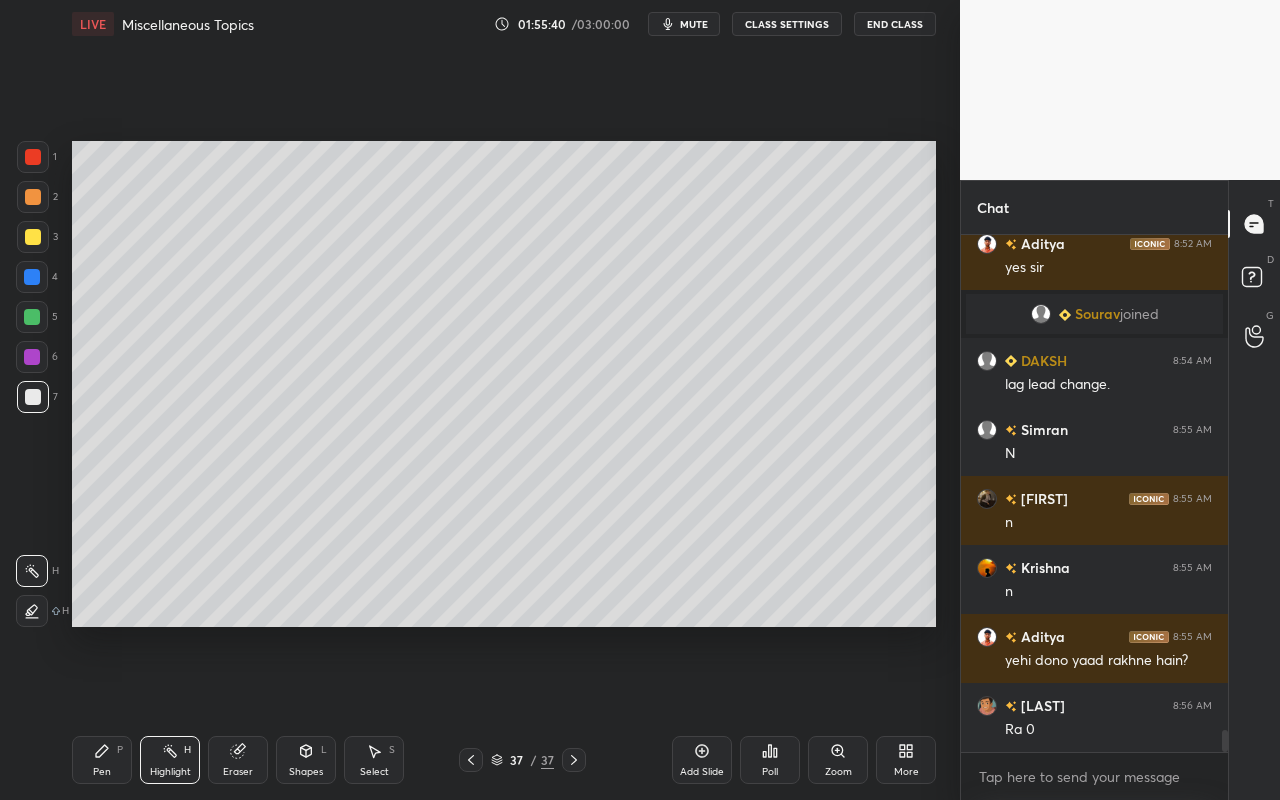 click on "Pen P" at bounding box center (102, 760) 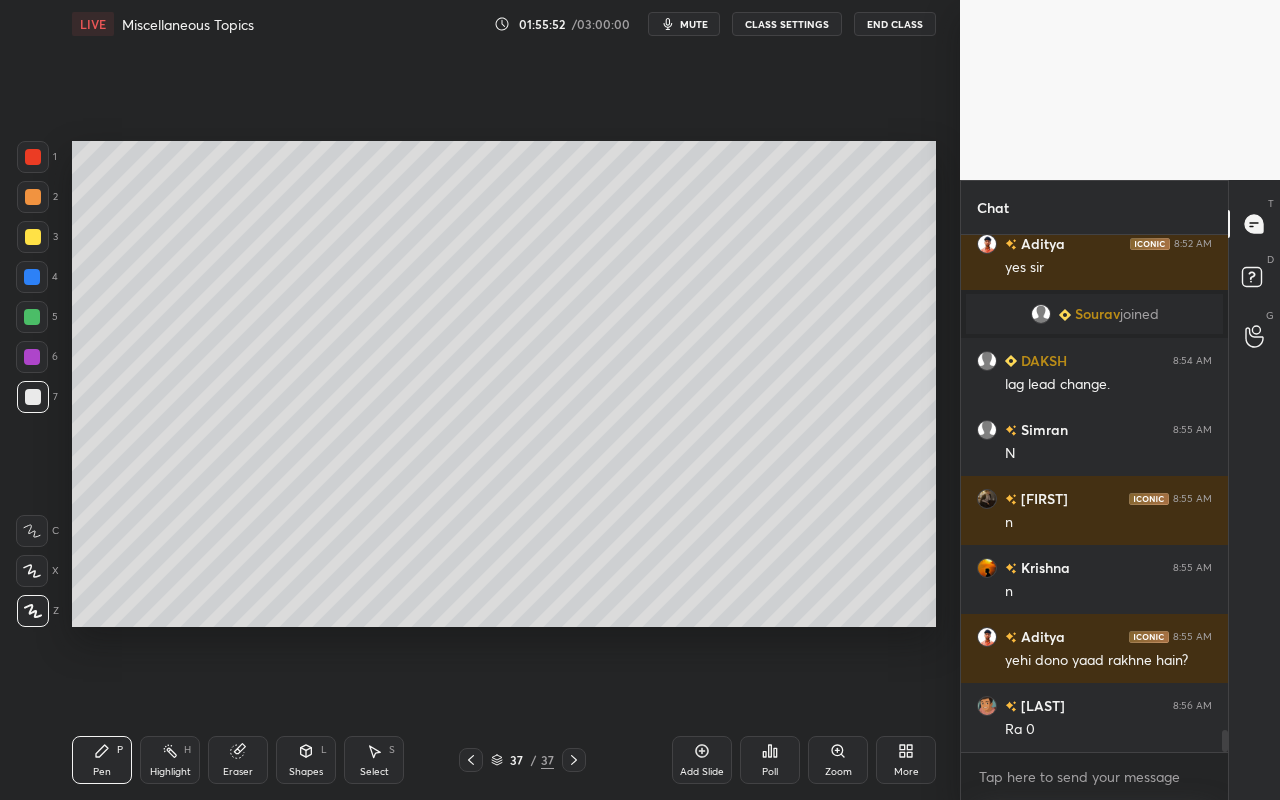 drag, startPoint x: 297, startPoint y: 776, endPoint x: 308, endPoint y: 757, distance: 21.954498 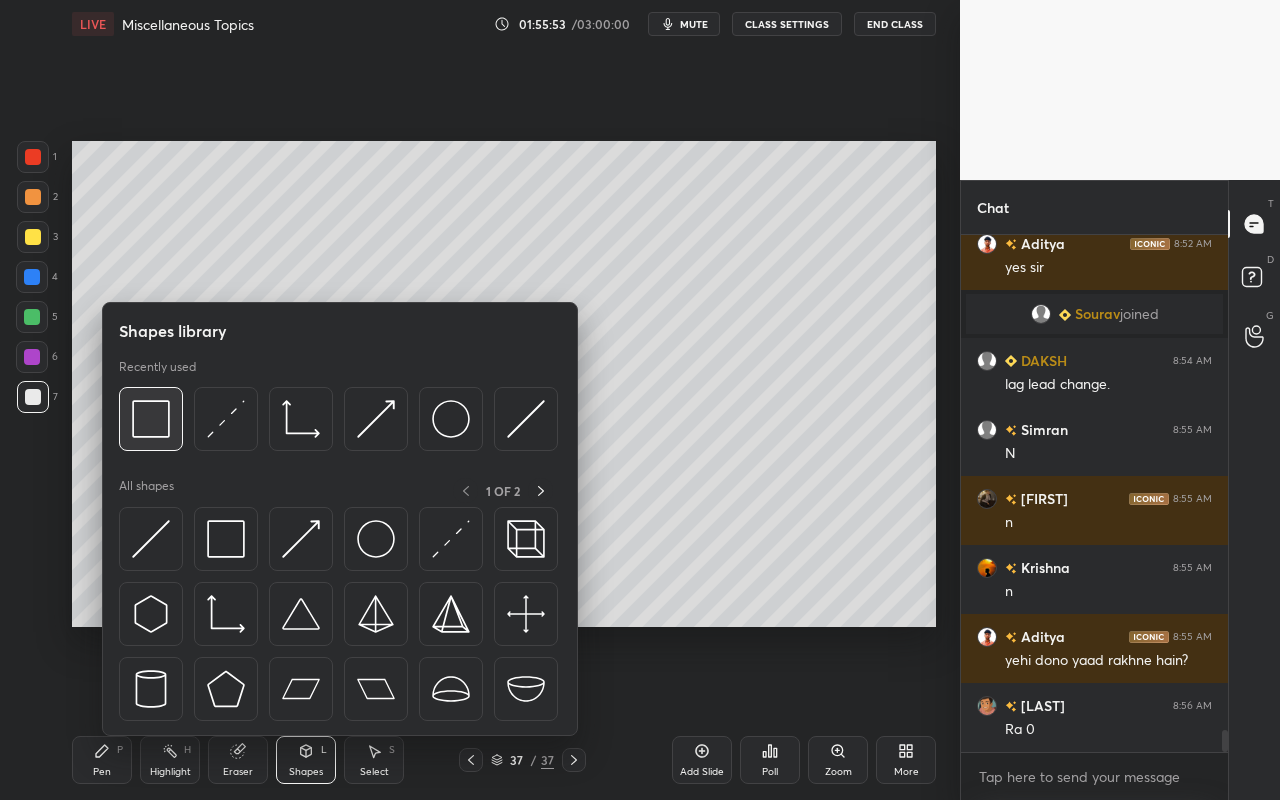 click at bounding box center (151, 419) 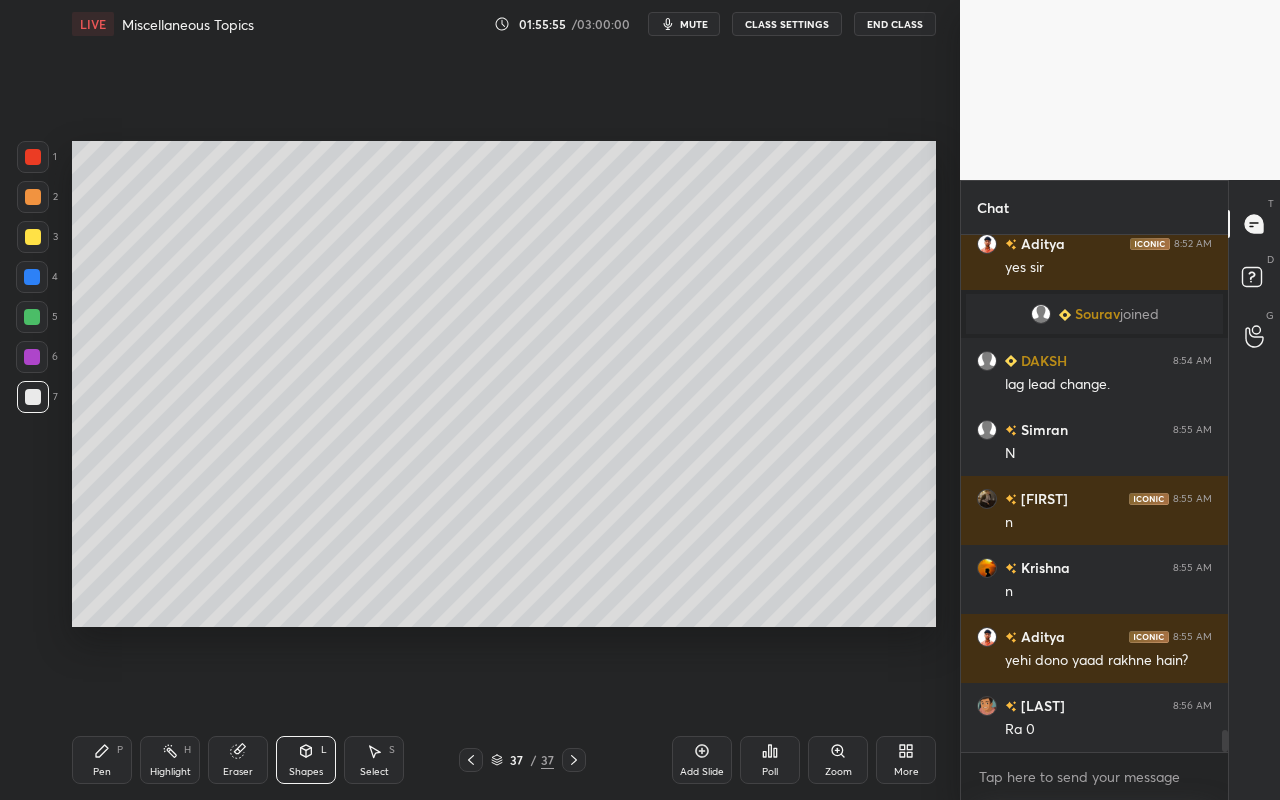 drag, startPoint x: 313, startPoint y: 770, endPoint x: 320, endPoint y: 738, distance: 32.75668 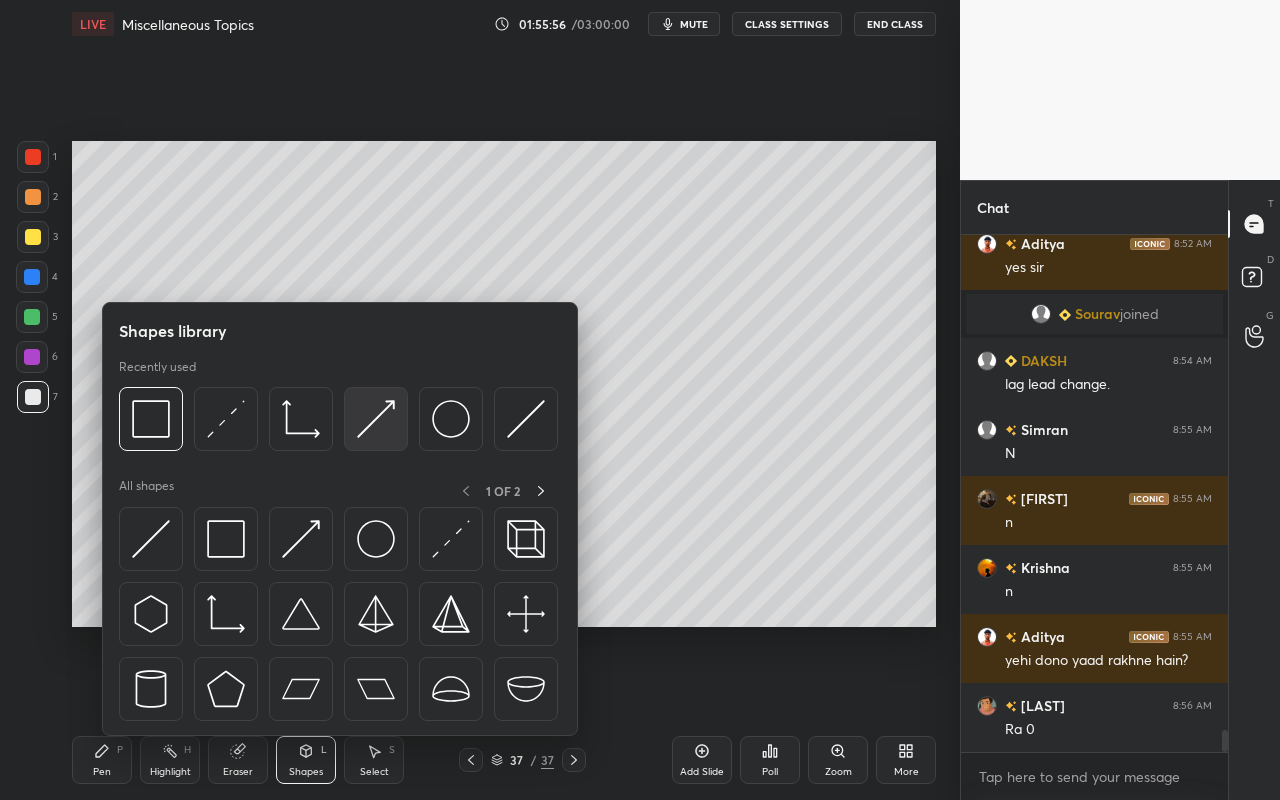 click at bounding box center (376, 419) 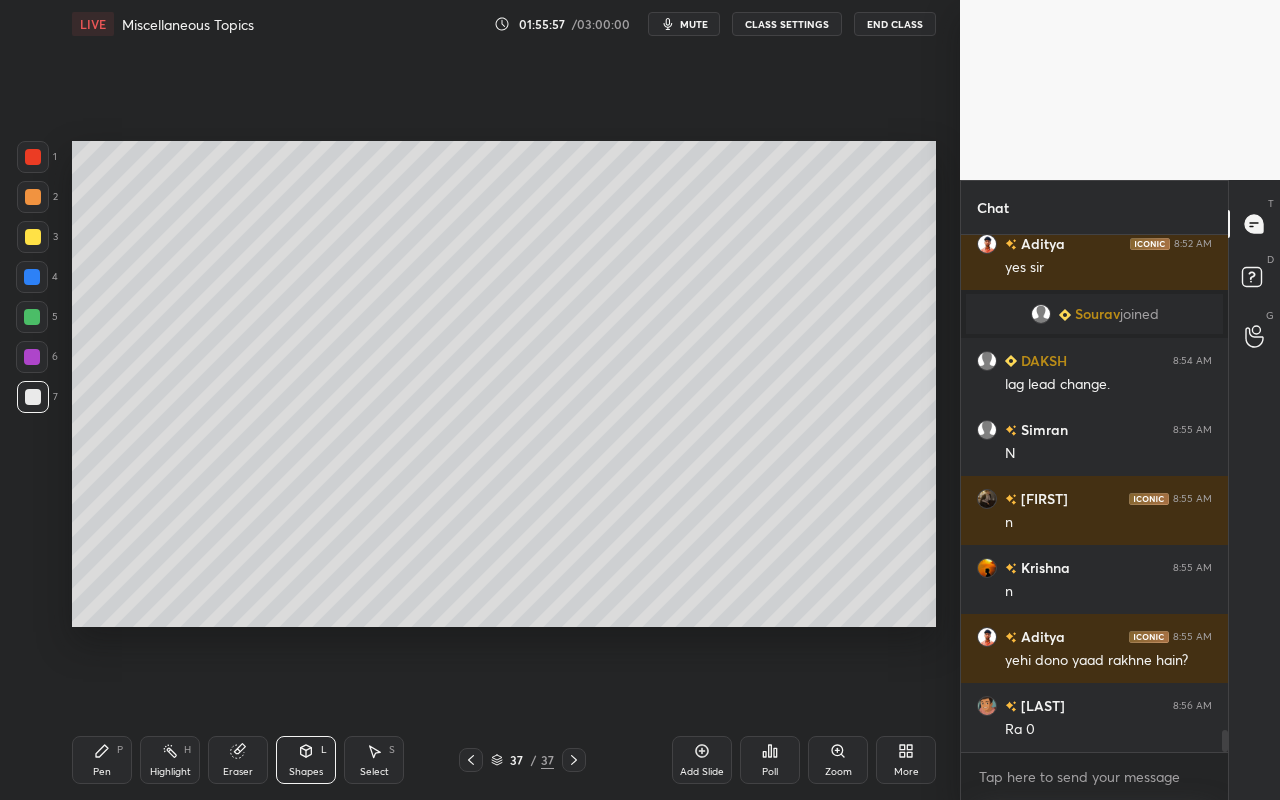click at bounding box center (32, 357) 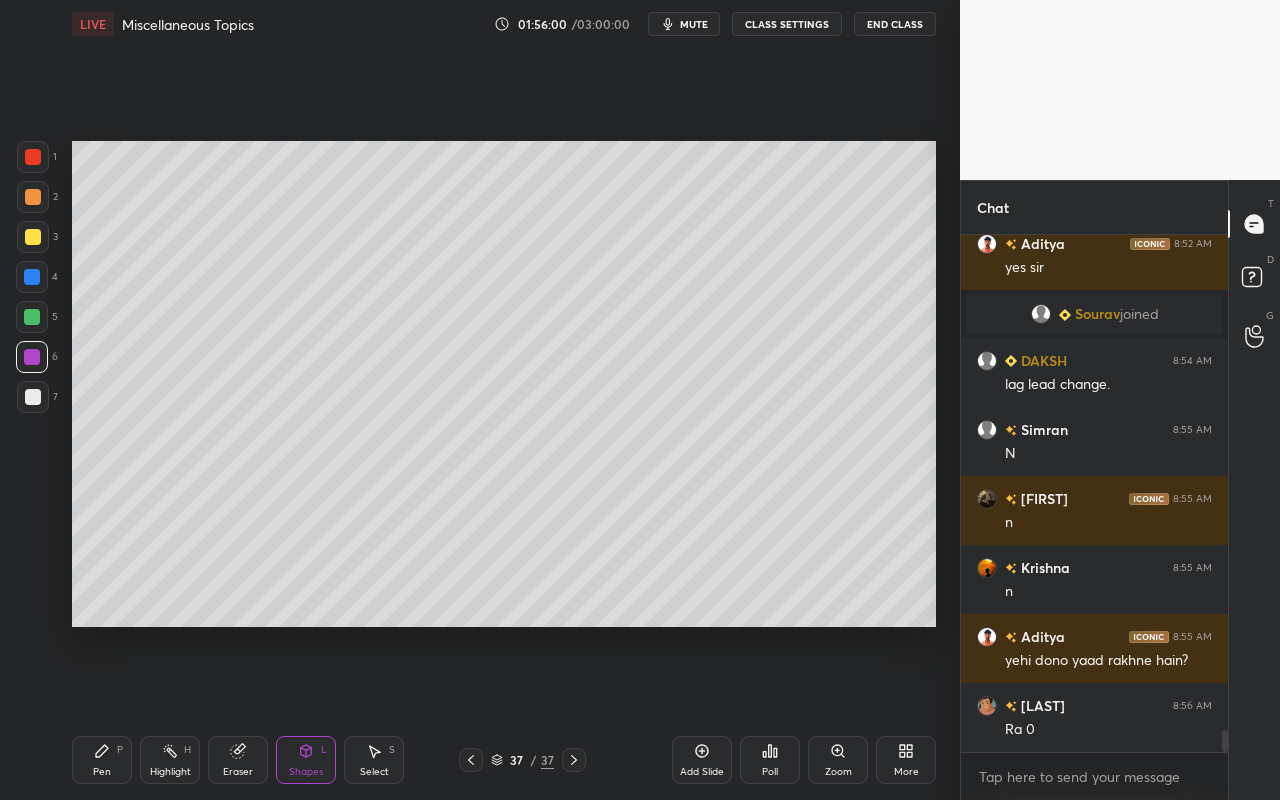 drag, startPoint x: 104, startPoint y: 764, endPoint x: 159, endPoint y: 640, distance: 135.65028 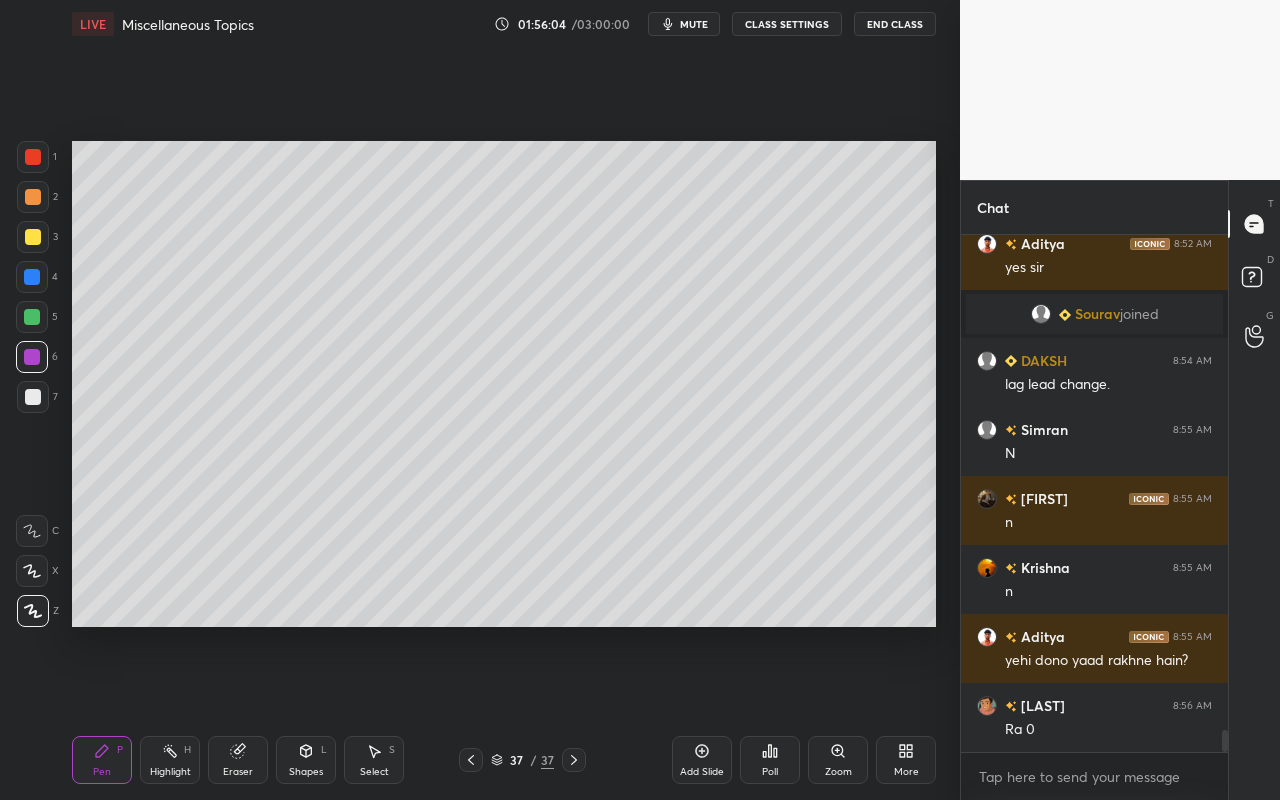 drag, startPoint x: 306, startPoint y: 759, endPoint x: 311, endPoint y: 742, distance: 17.720045 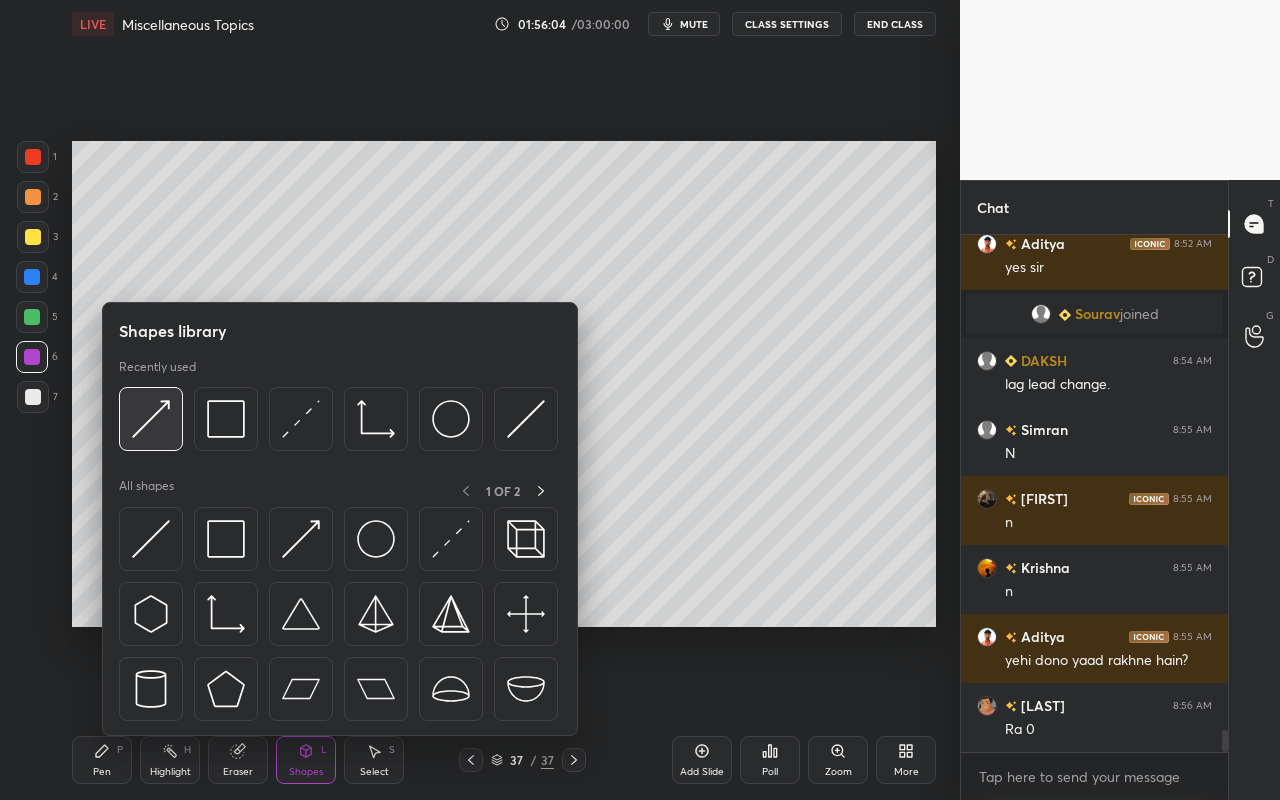 click at bounding box center [151, 419] 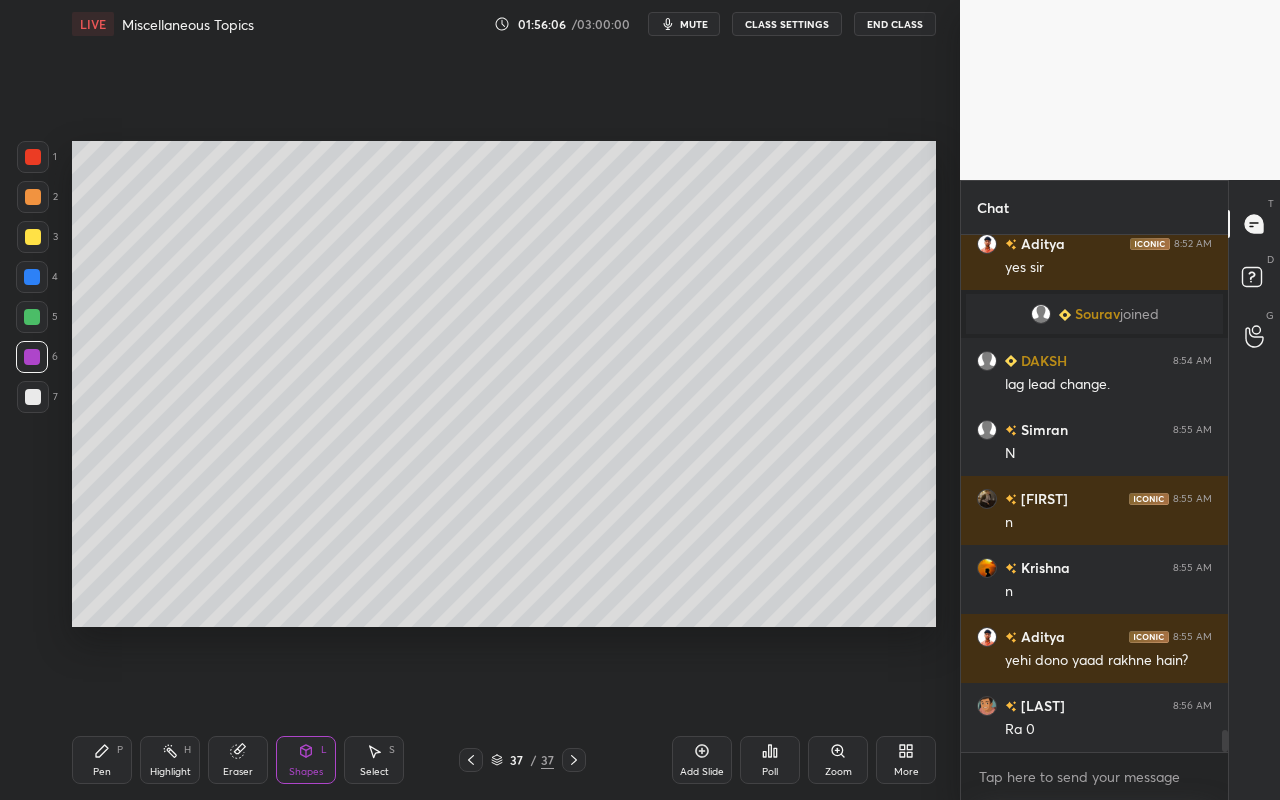 click at bounding box center [32, 317] 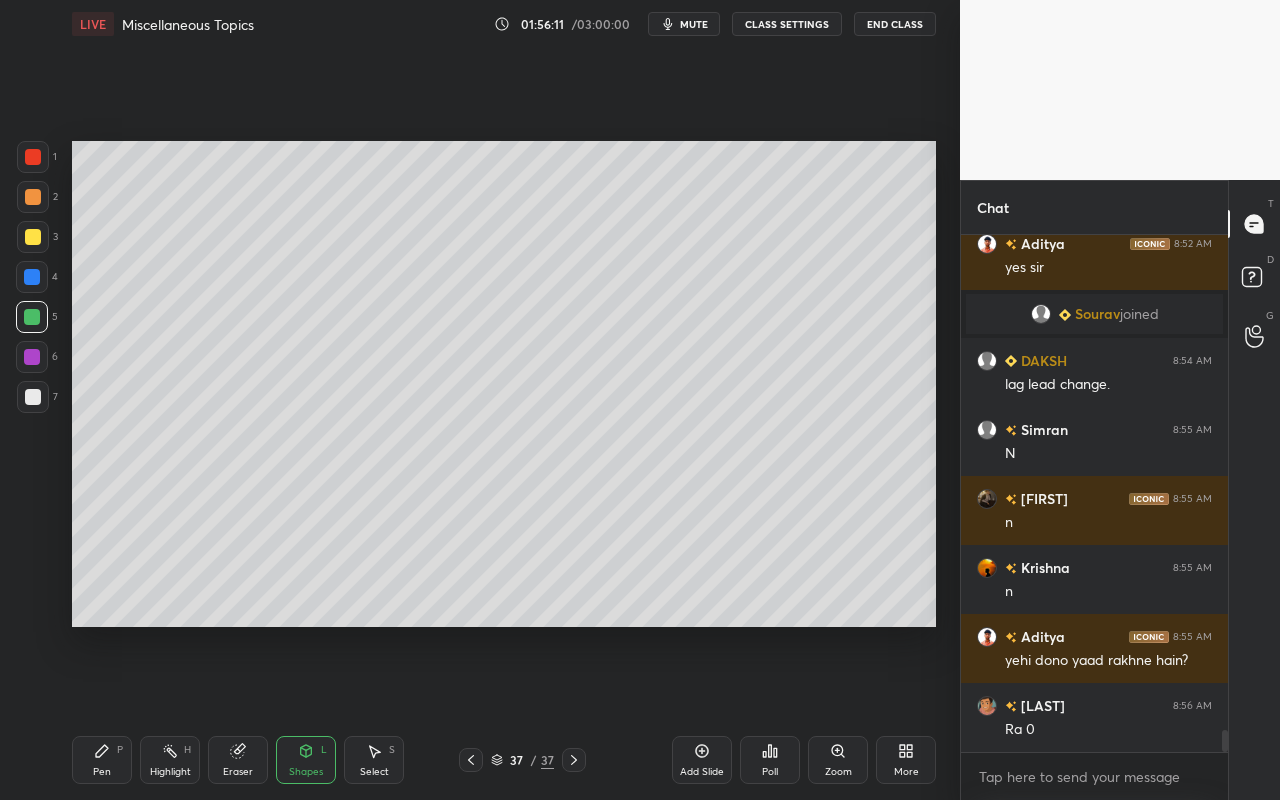 click 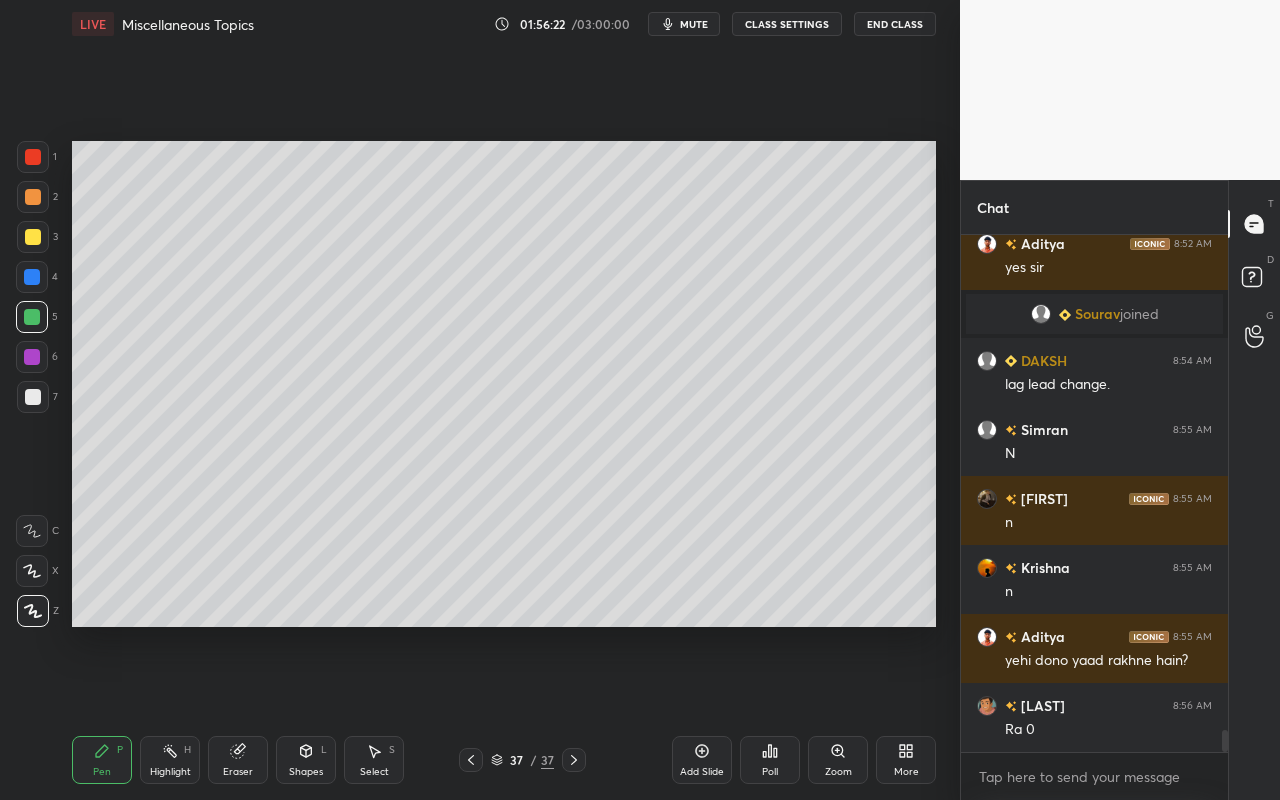 drag, startPoint x: 173, startPoint y: 777, endPoint x: 181, endPoint y: 695, distance: 82.38932 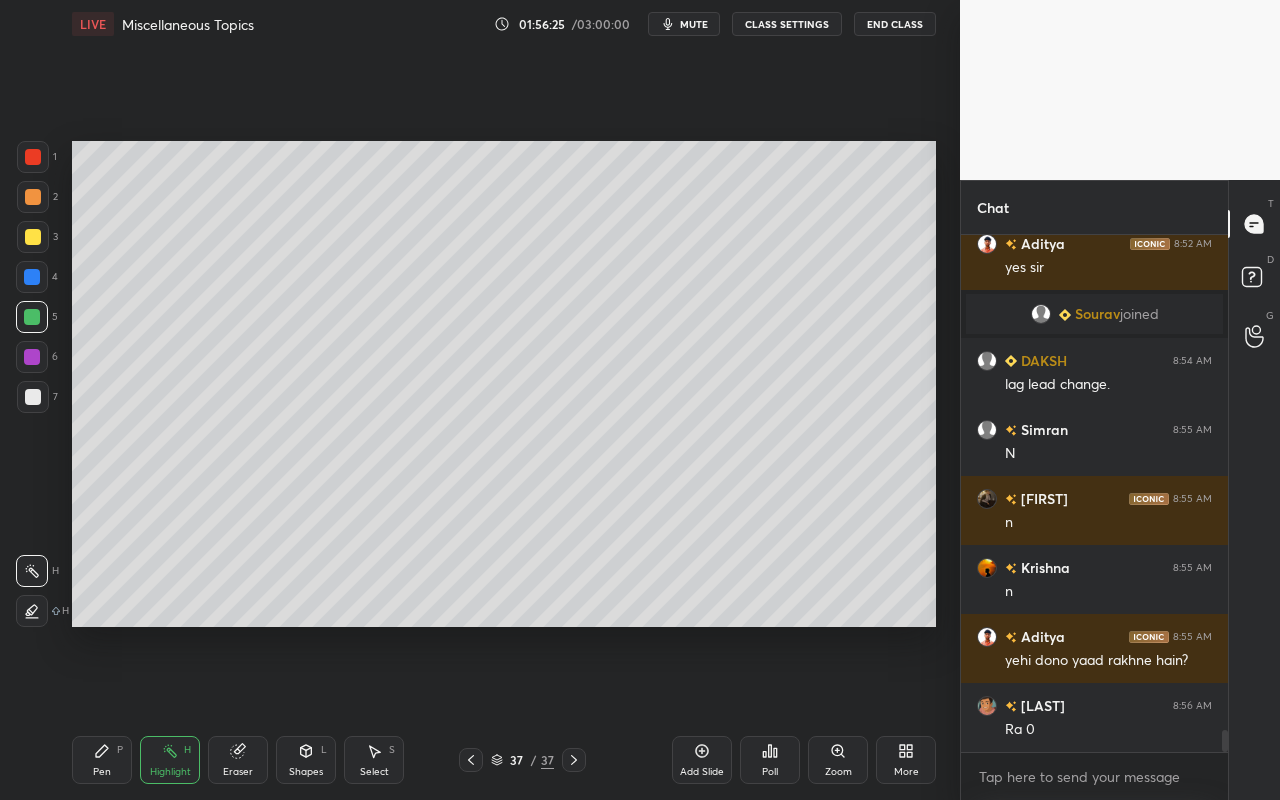 click on "Shapes L" at bounding box center (306, 760) 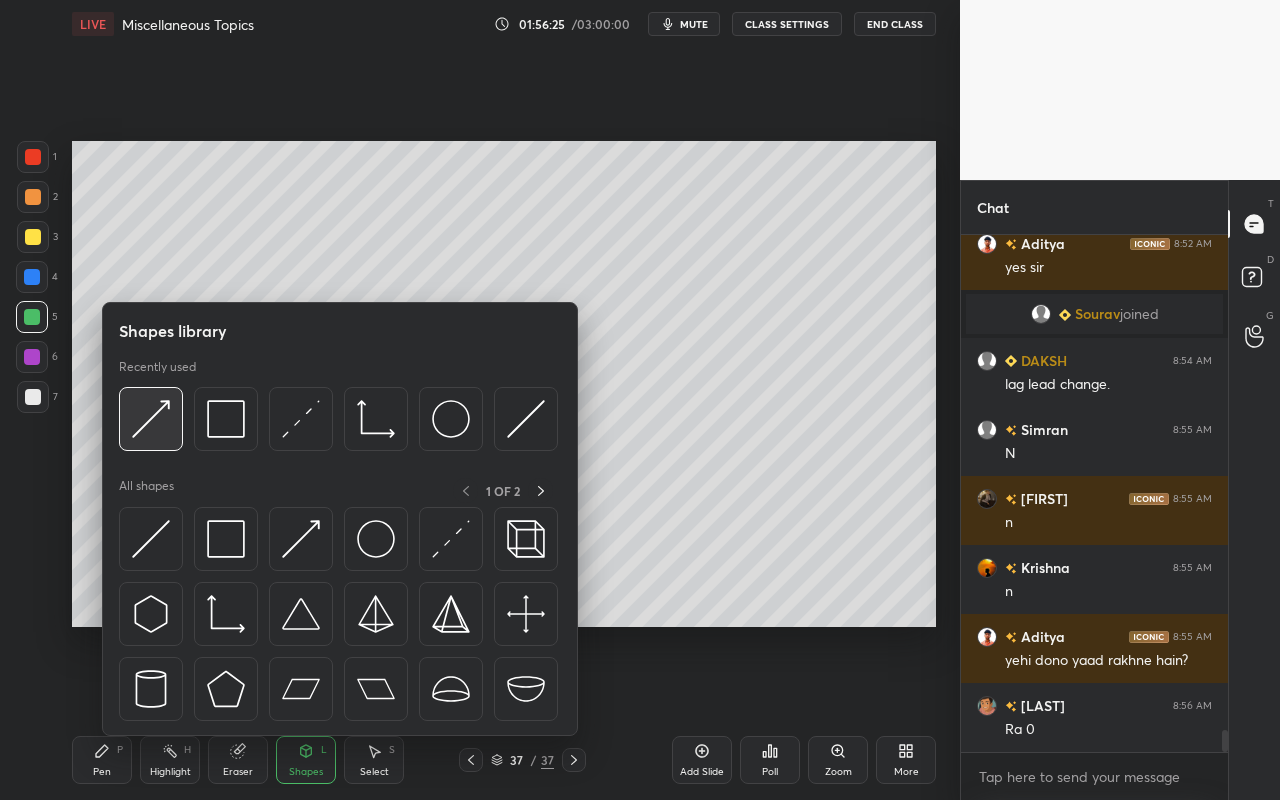 click at bounding box center [151, 419] 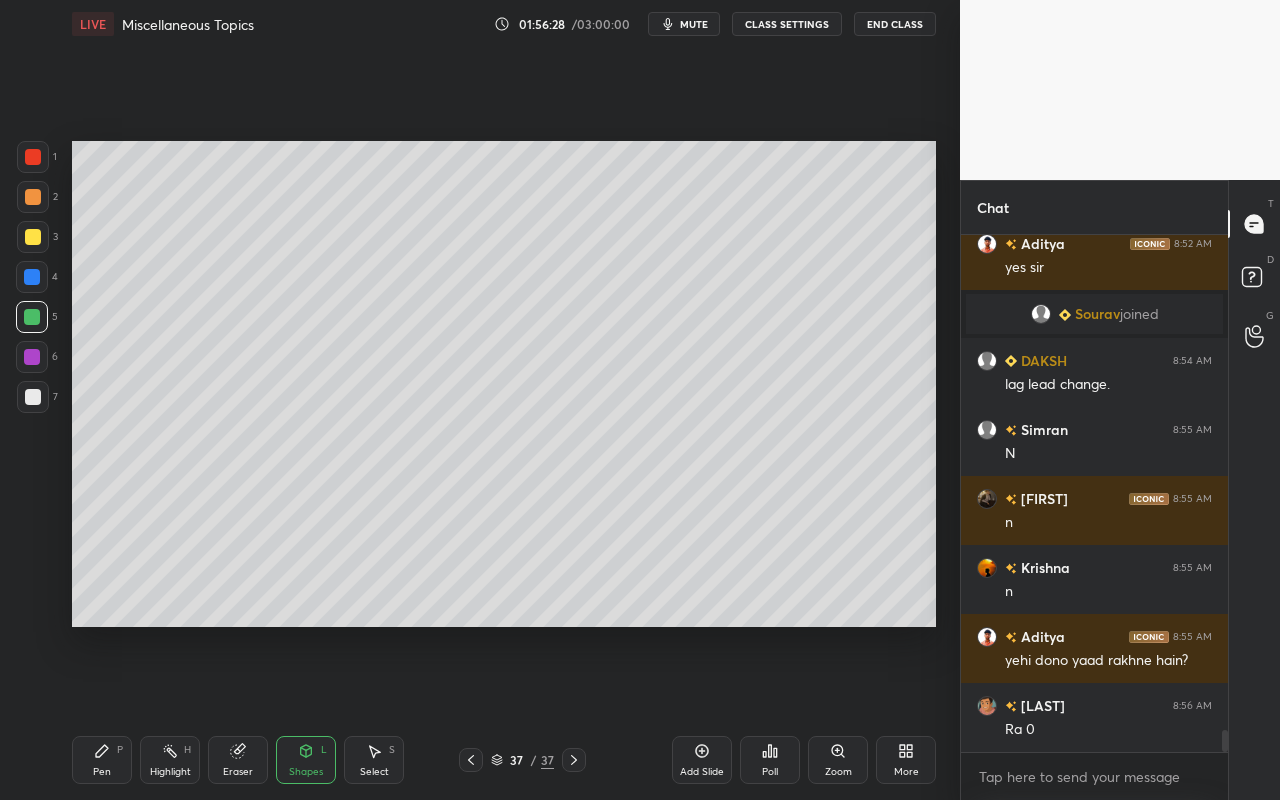 click on "Pen P" at bounding box center [102, 760] 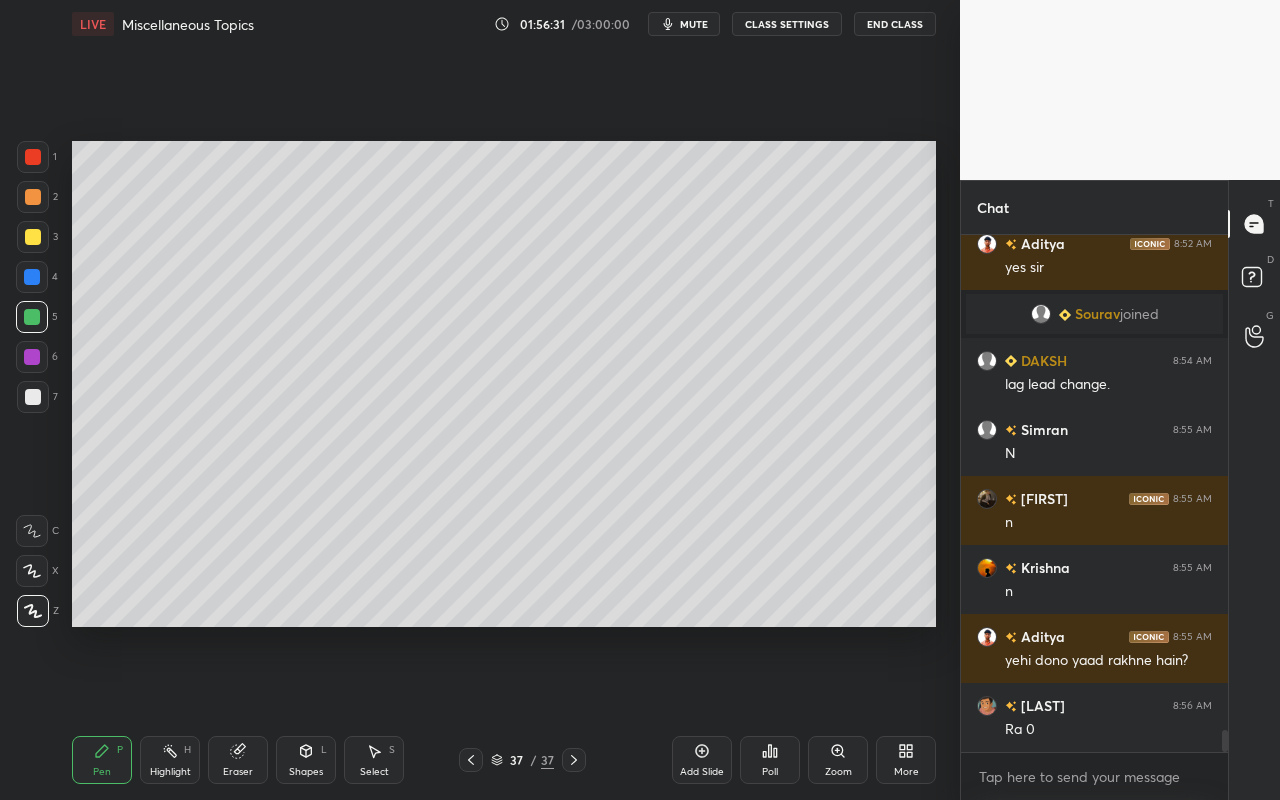 click on "Shapes L" at bounding box center (306, 760) 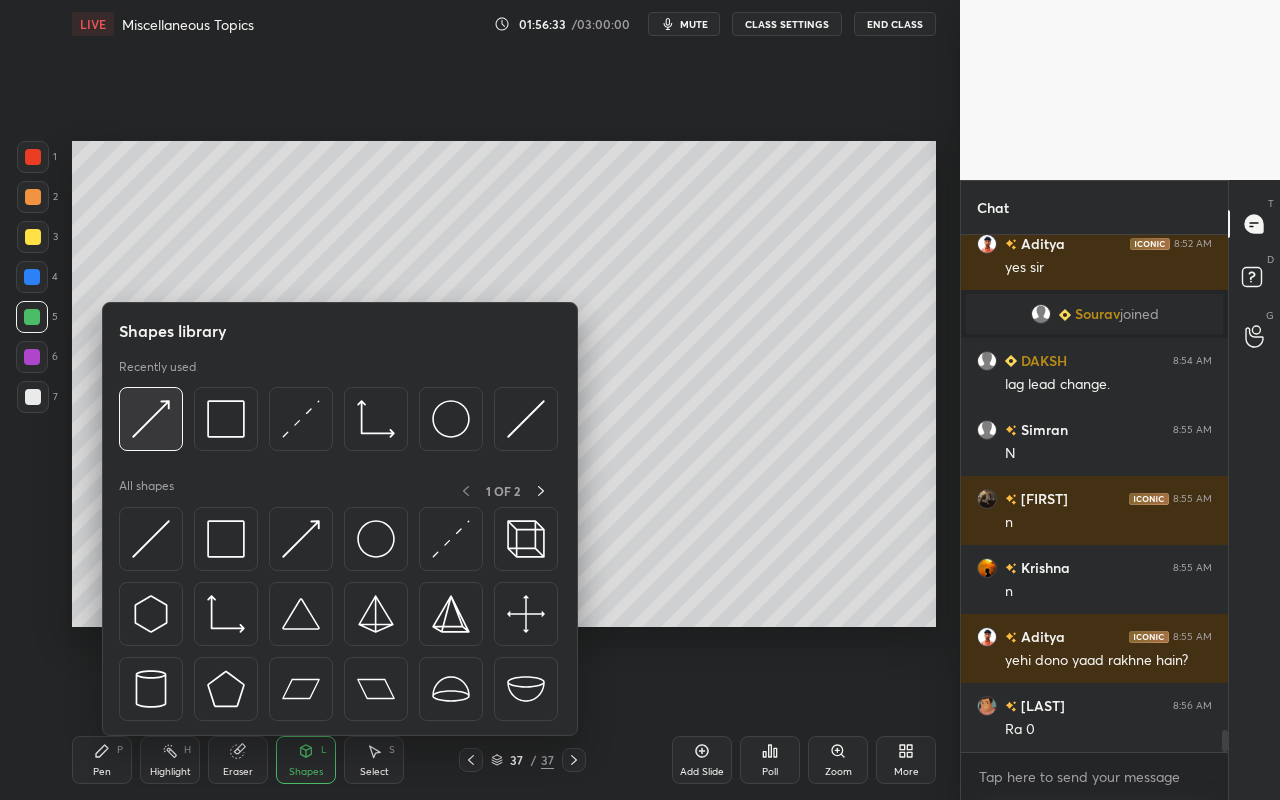 click at bounding box center [151, 419] 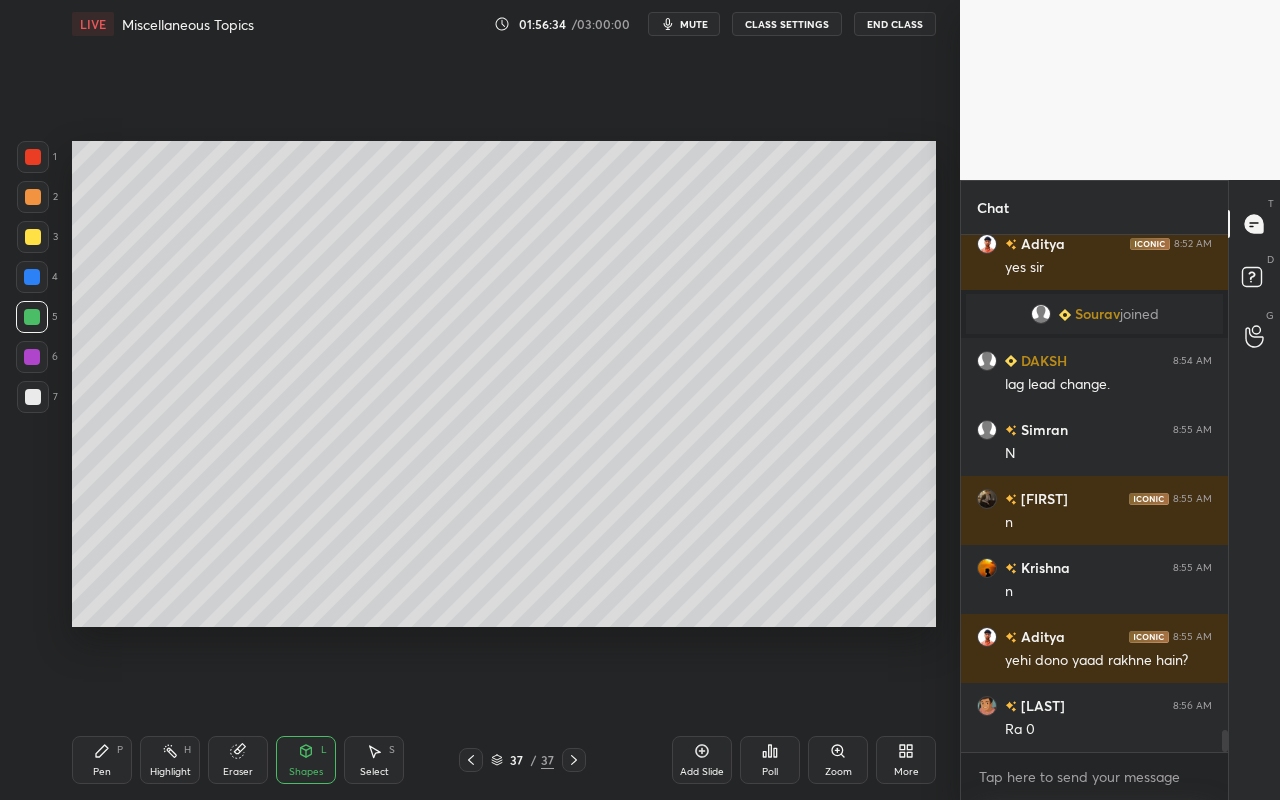 drag, startPoint x: 40, startPoint y: 161, endPoint x: 69, endPoint y: 190, distance: 41.01219 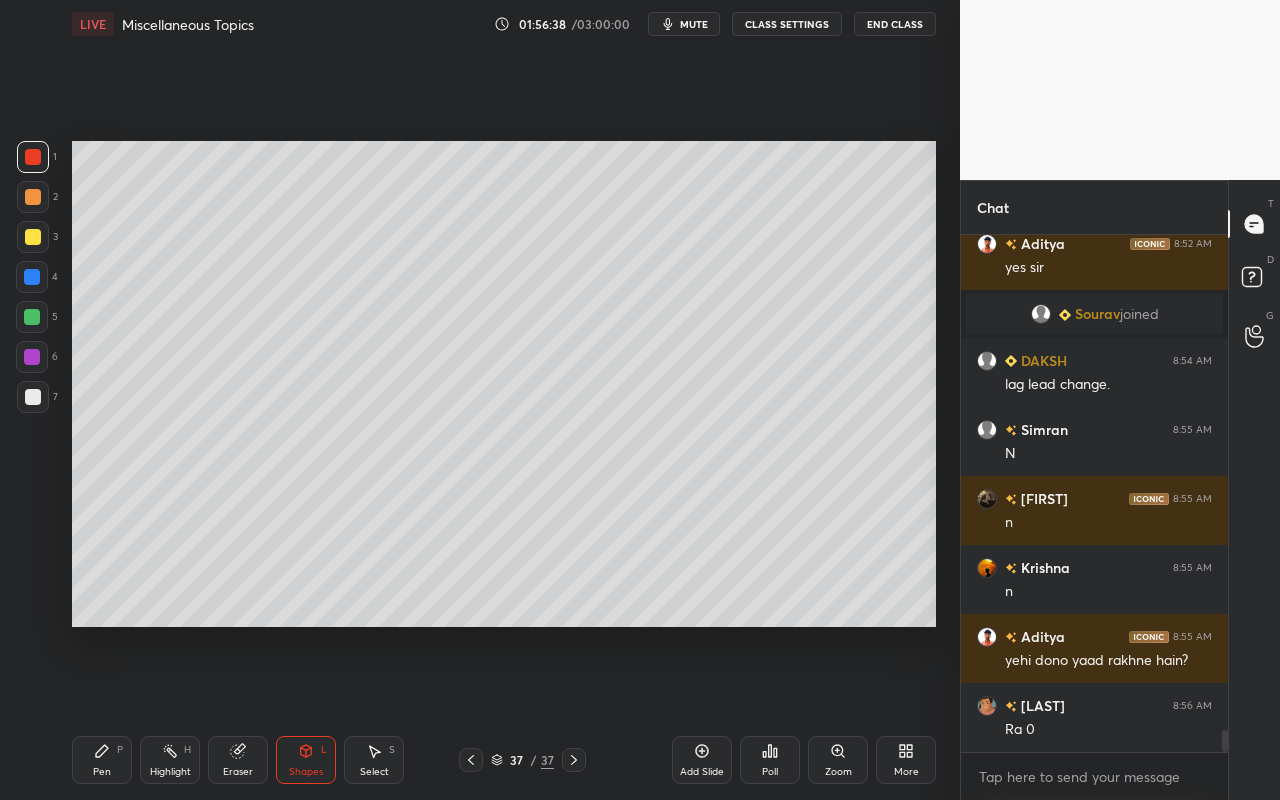 drag, startPoint x: 172, startPoint y: 753, endPoint x: 187, endPoint y: 672, distance: 82.37718 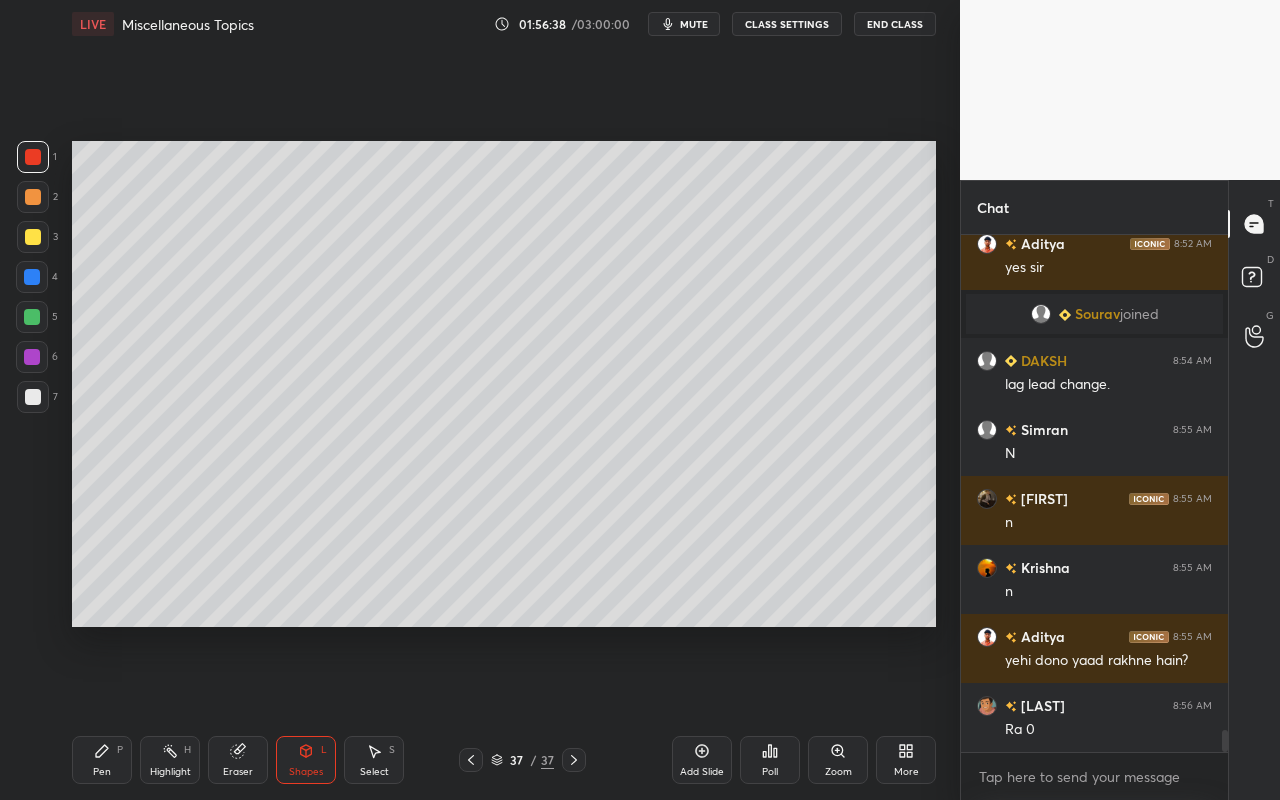 click 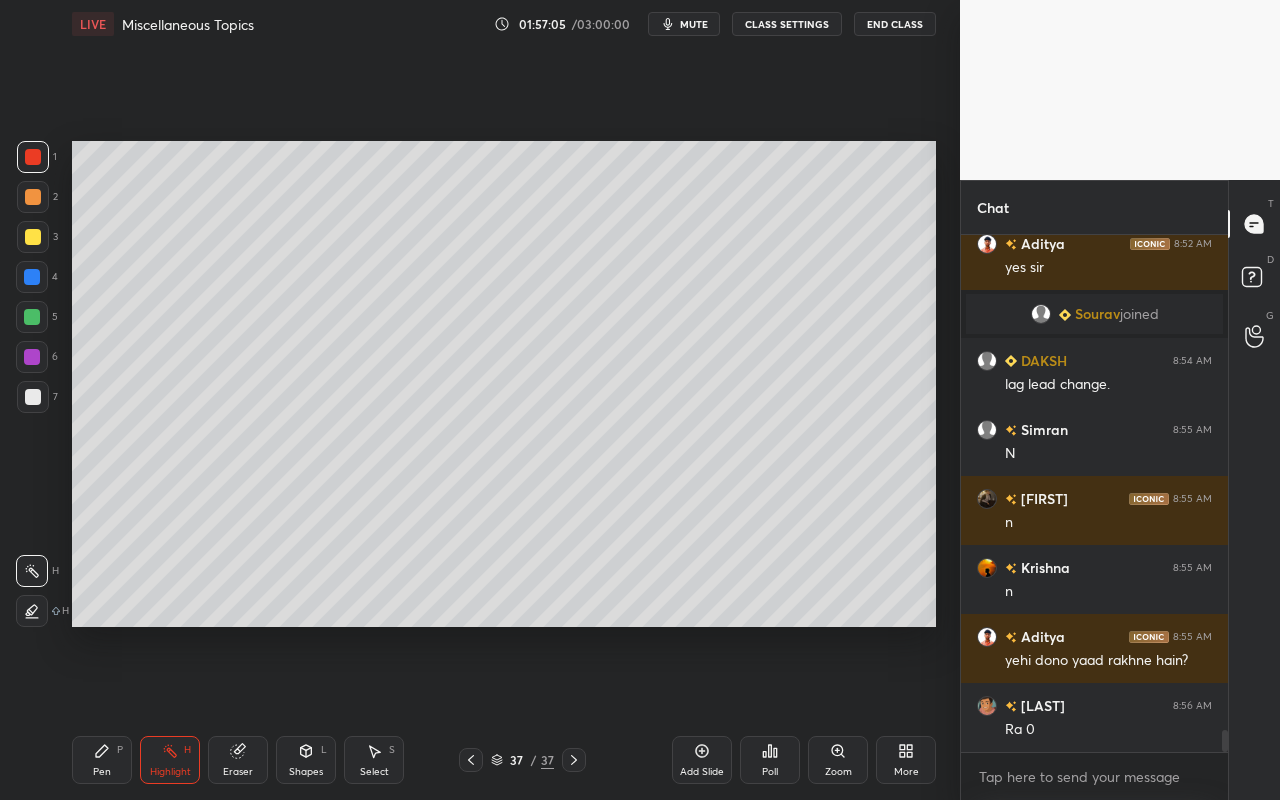 click on "Shapes" at bounding box center [306, 772] 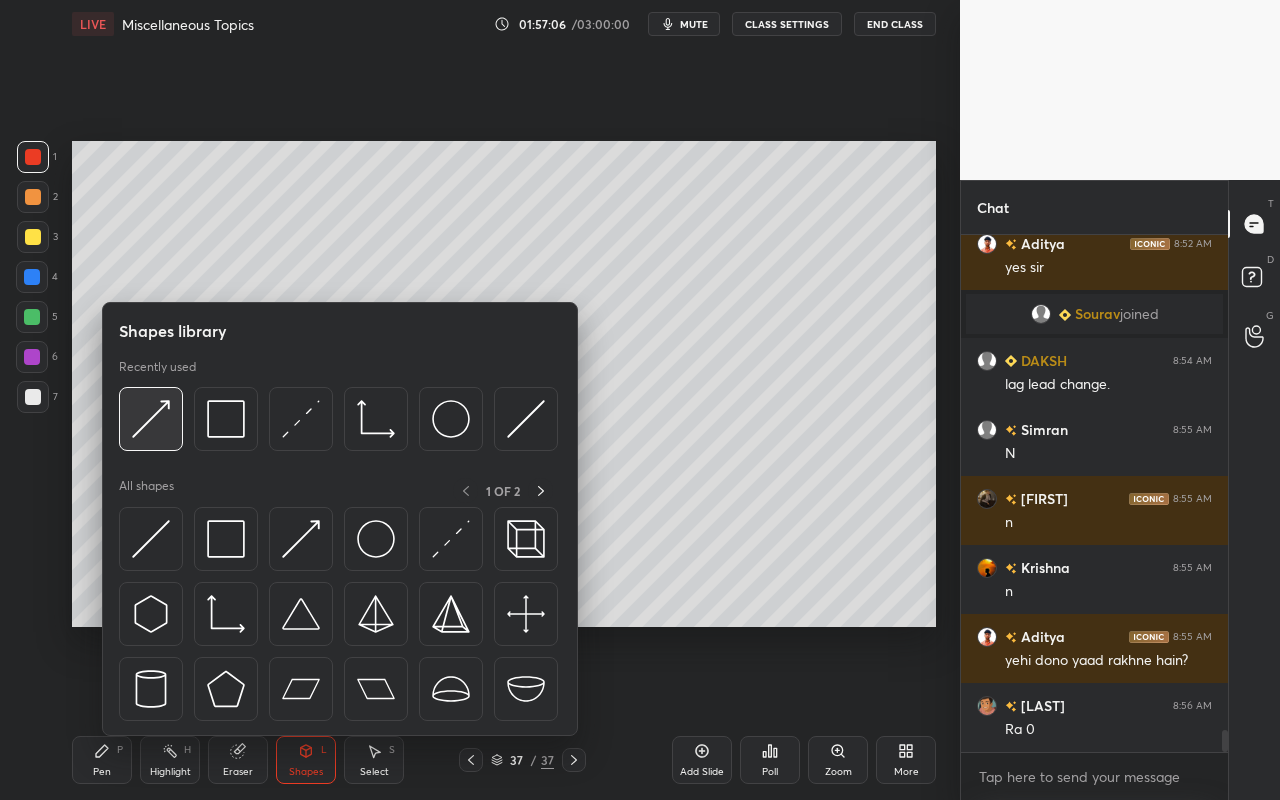 click at bounding box center (151, 419) 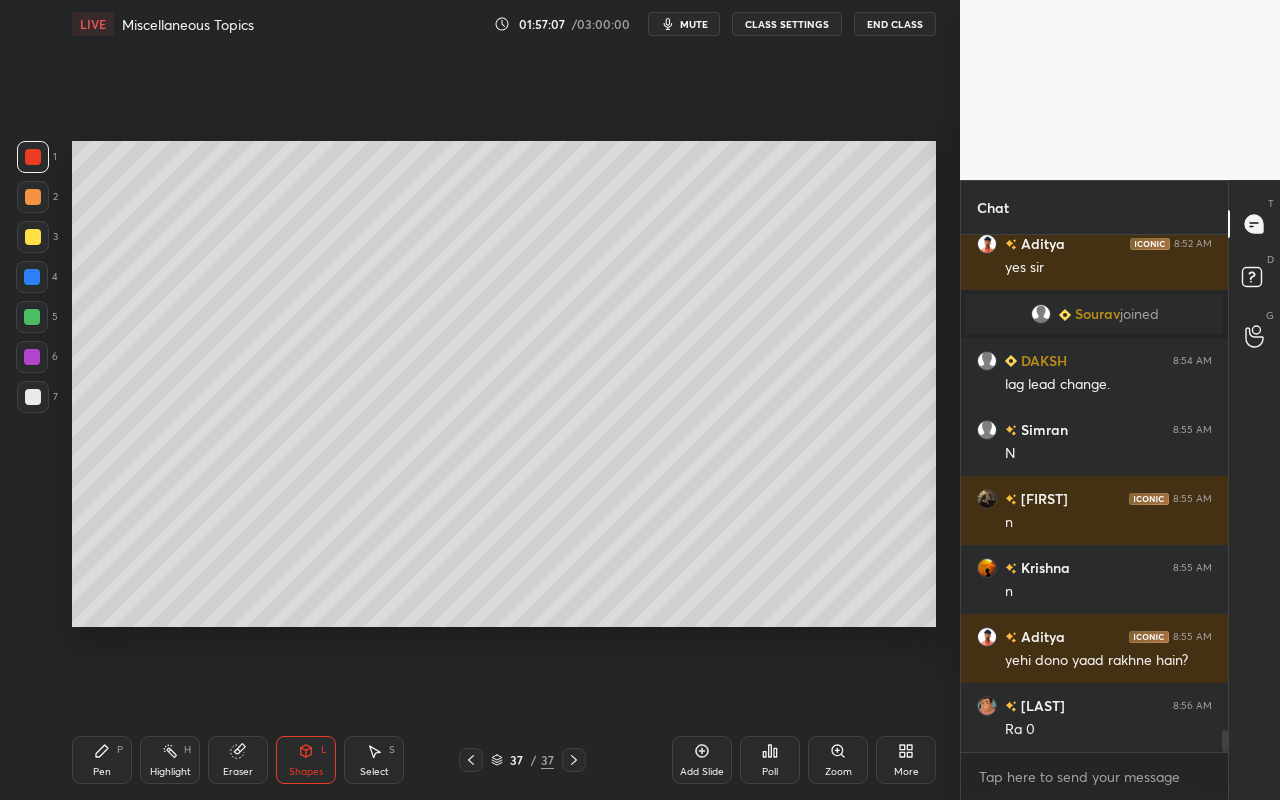 drag, startPoint x: 33, startPoint y: 200, endPoint x: 52, endPoint y: 208, distance: 20.615528 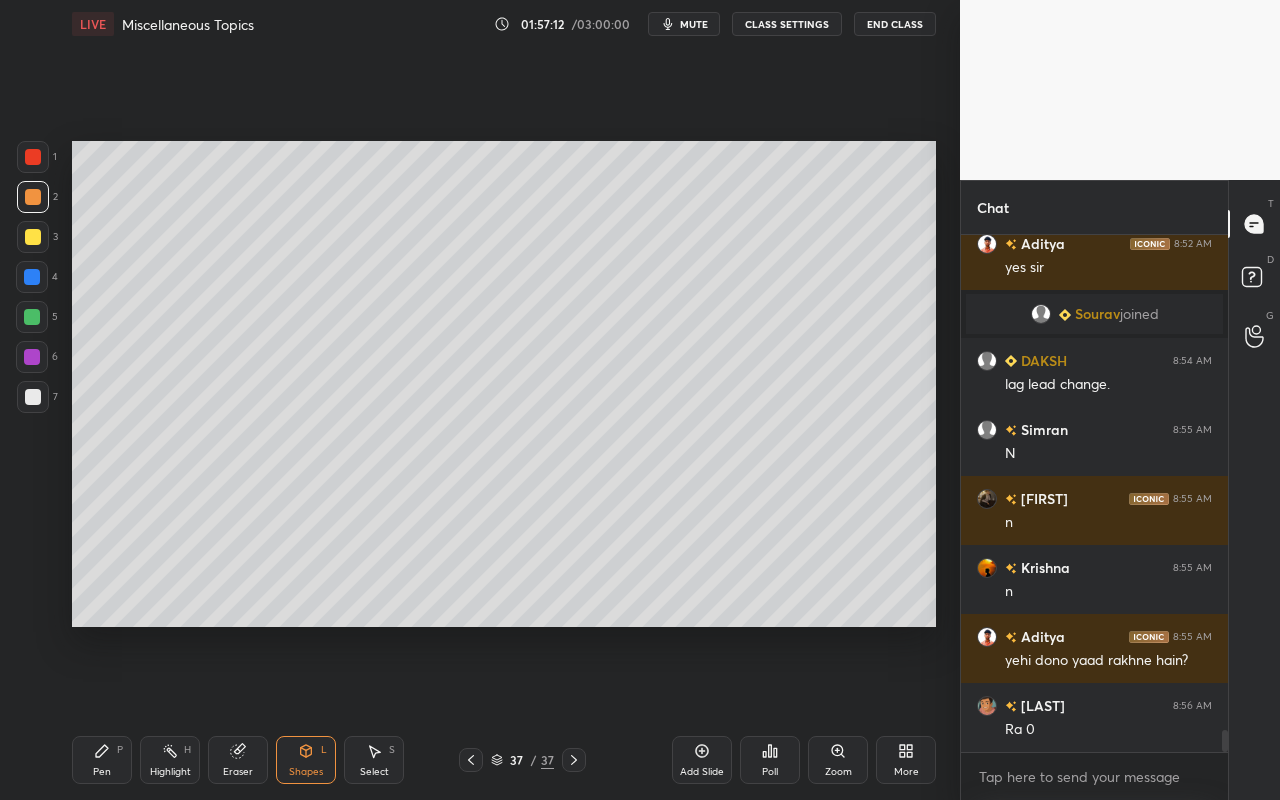 drag, startPoint x: 90, startPoint y: 756, endPoint x: 132, endPoint y: 637, distance: 126.1943 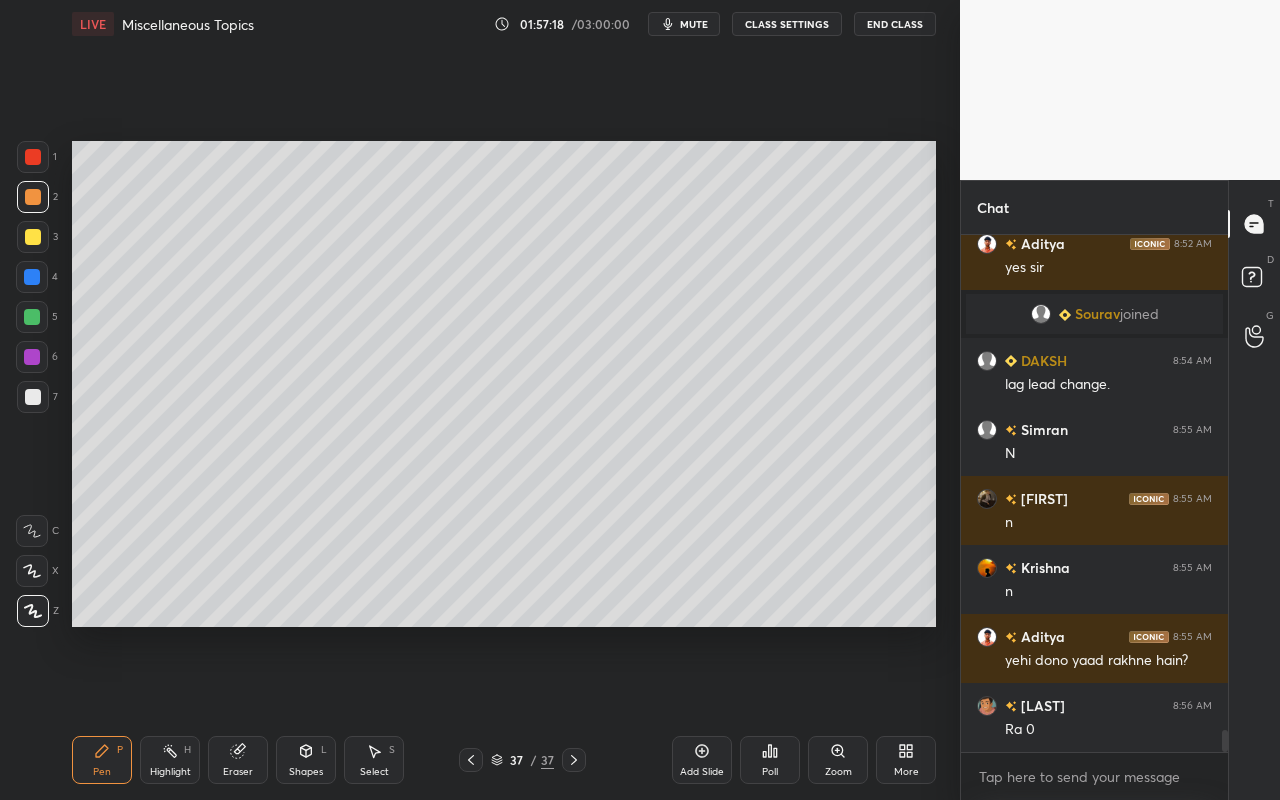 drag, startPoint x: 299, startPoint y: 774, endPoint x: 304, endPoint y: 740, distance: 34.36568 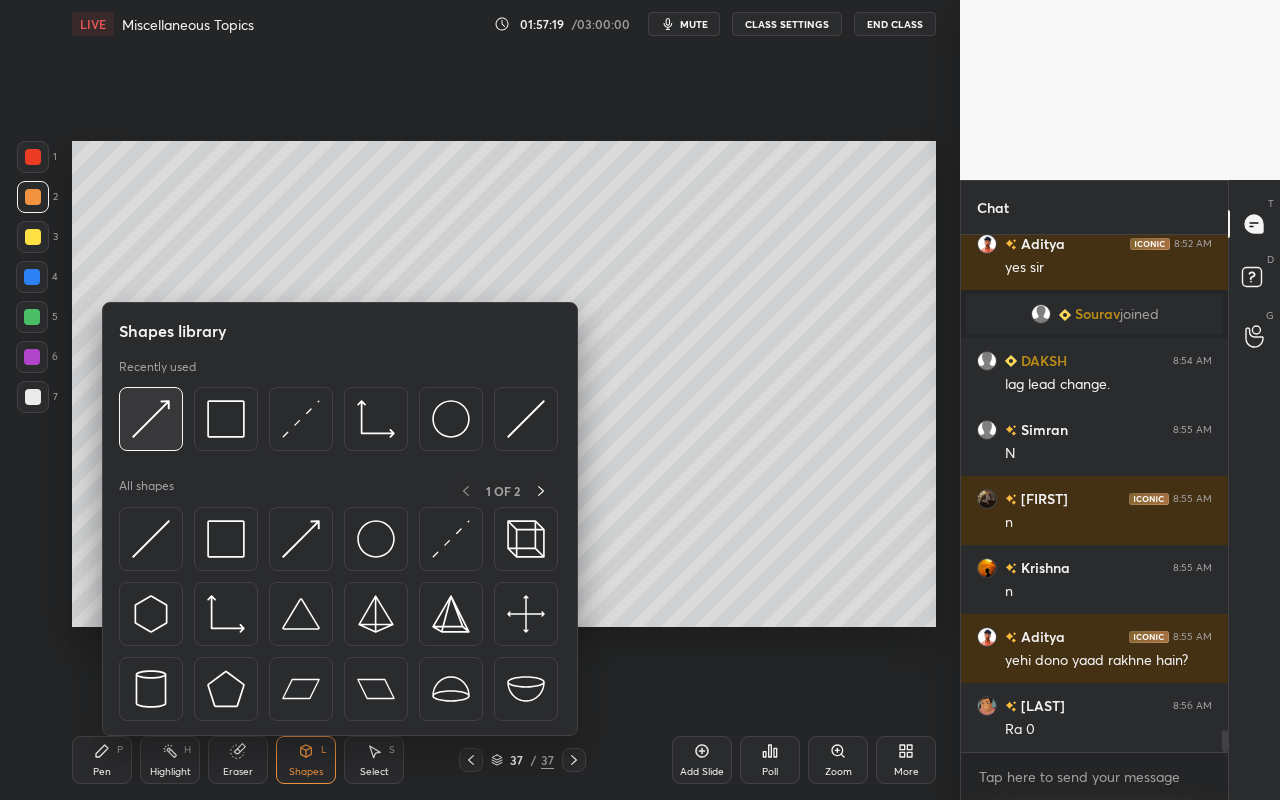 click at bounding box center [151, 419] 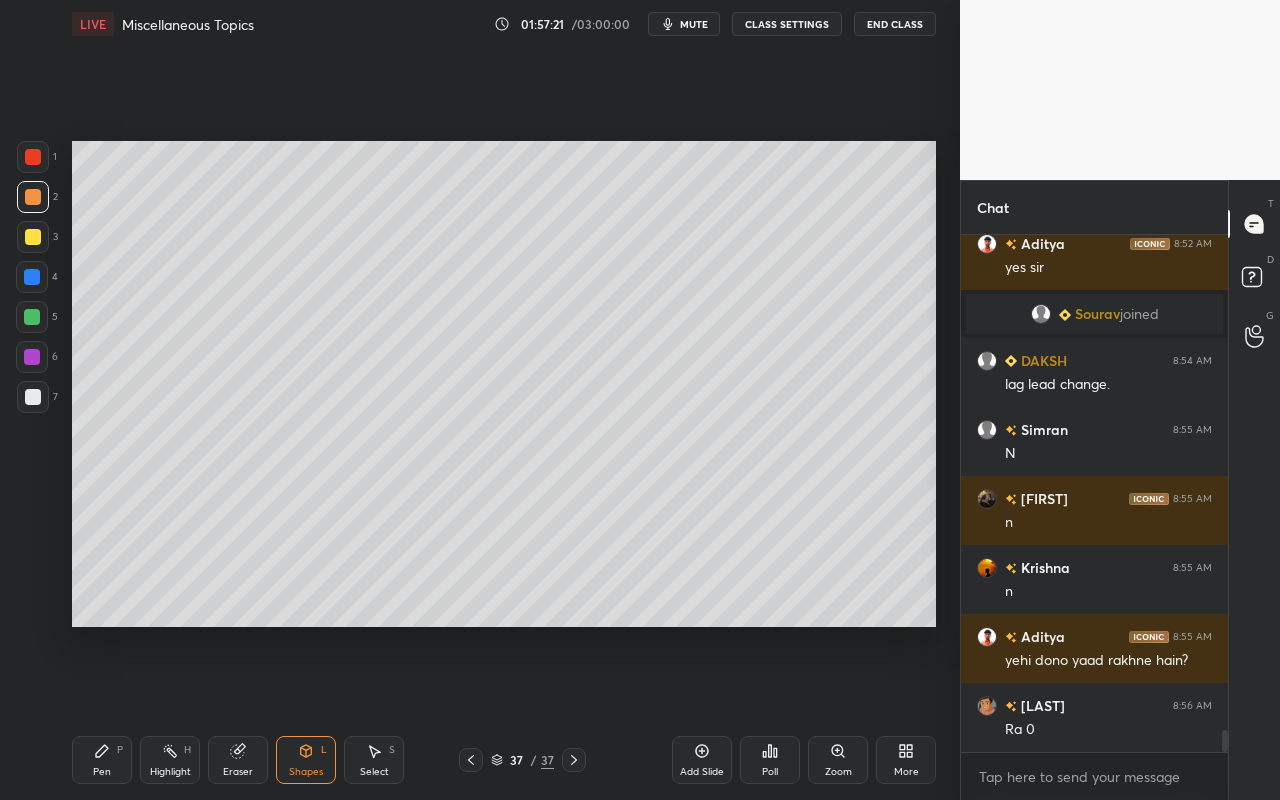 click on "Pen P" at bounding box center [102, 760] 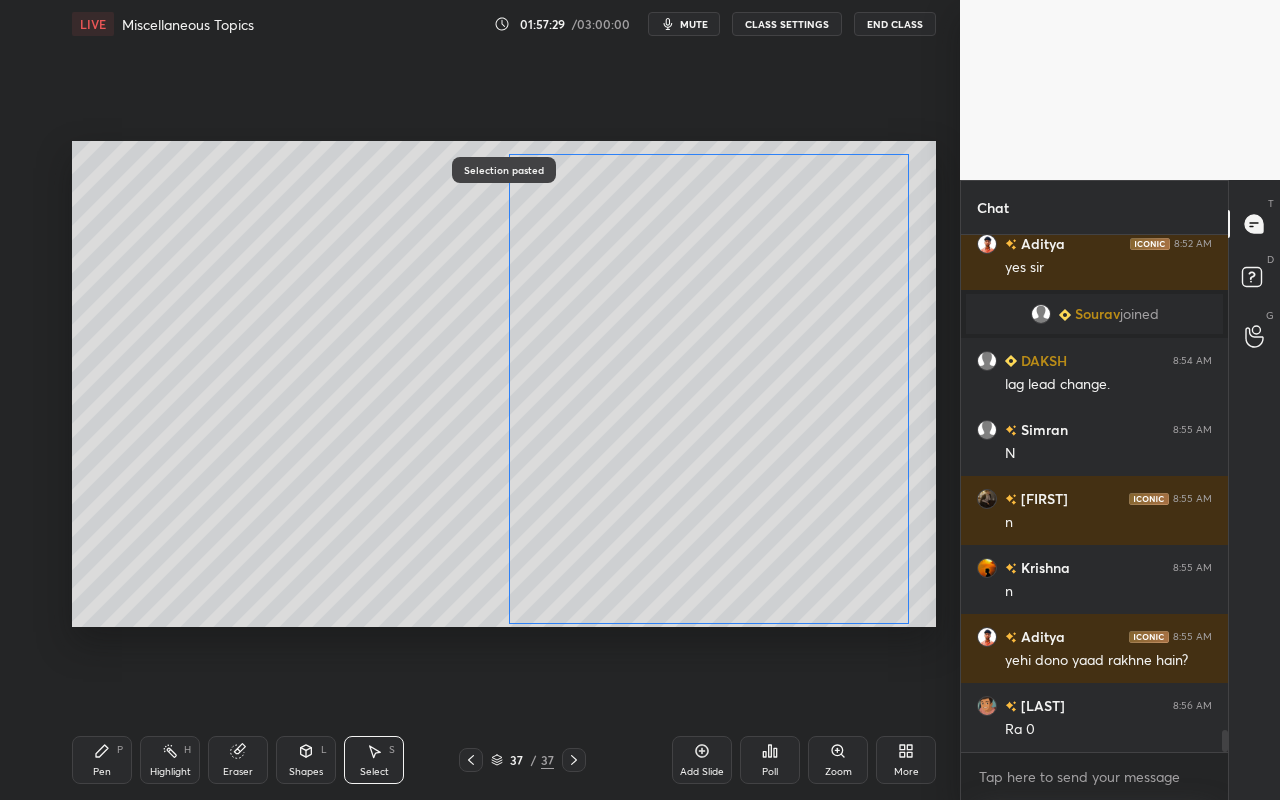 drag, startPoint x: 688, startPoint y: 461, endPoint x: 753, endPoint y: 425, distance: 74.30343 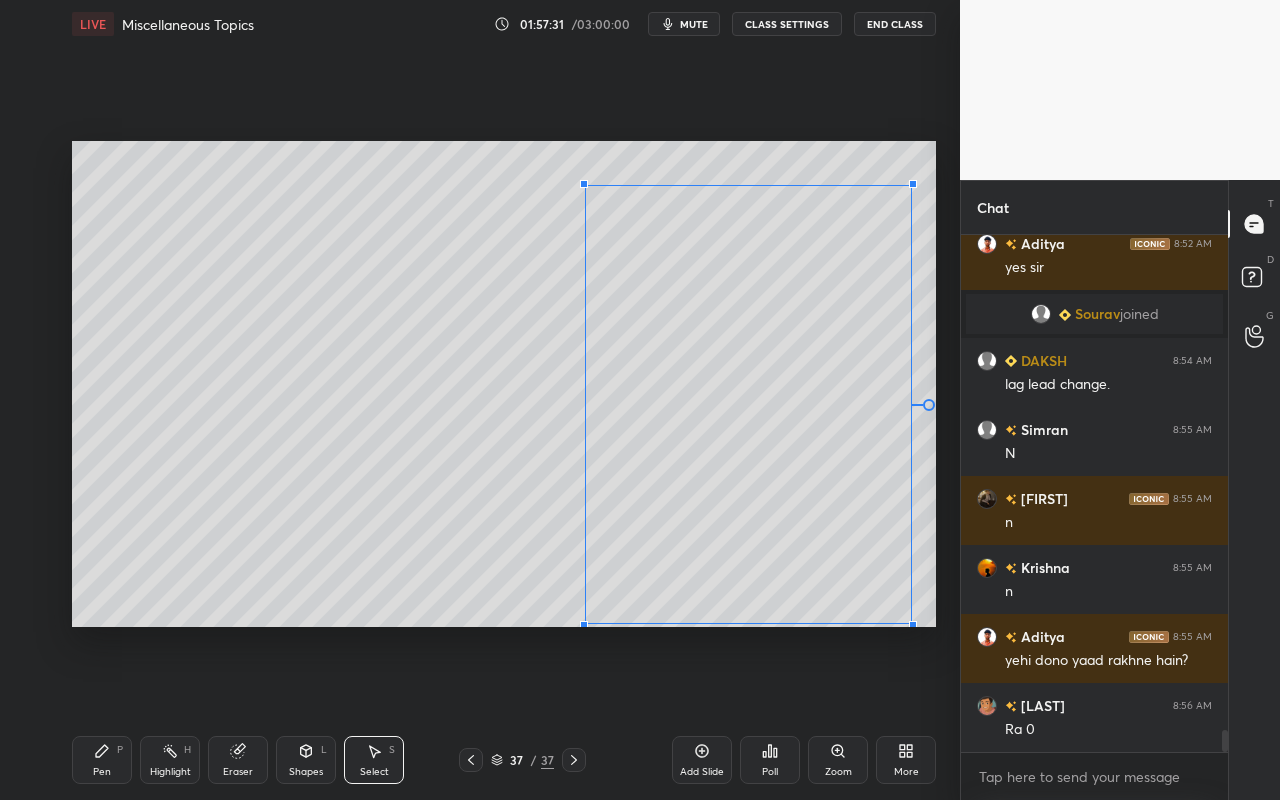 drag, startPoint x: 517, startPoint y: 159, endPoint x: 585, endPoint y: 181, distance: 71.470276 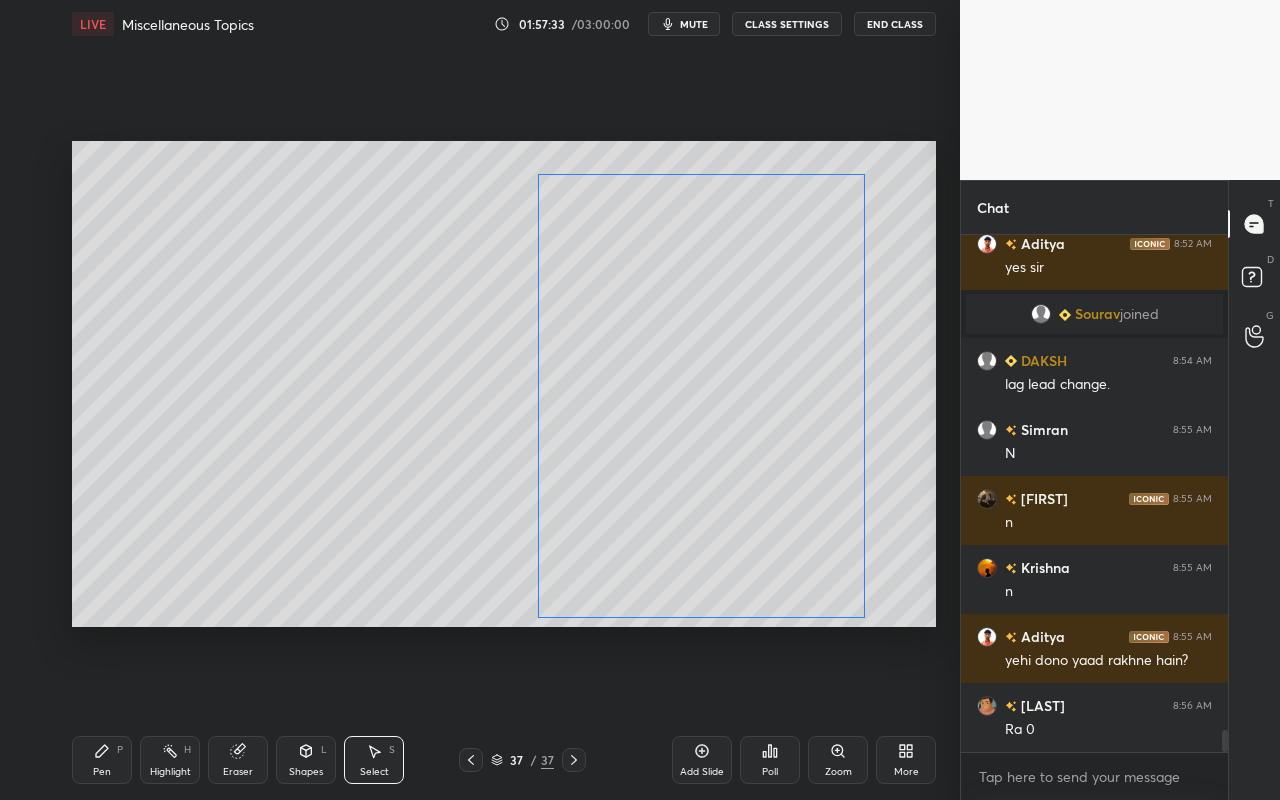 drag, startPoint x: 700, startPoint y: 469, endPoint x: 589, endPoint y: 504, distance: 116.38728 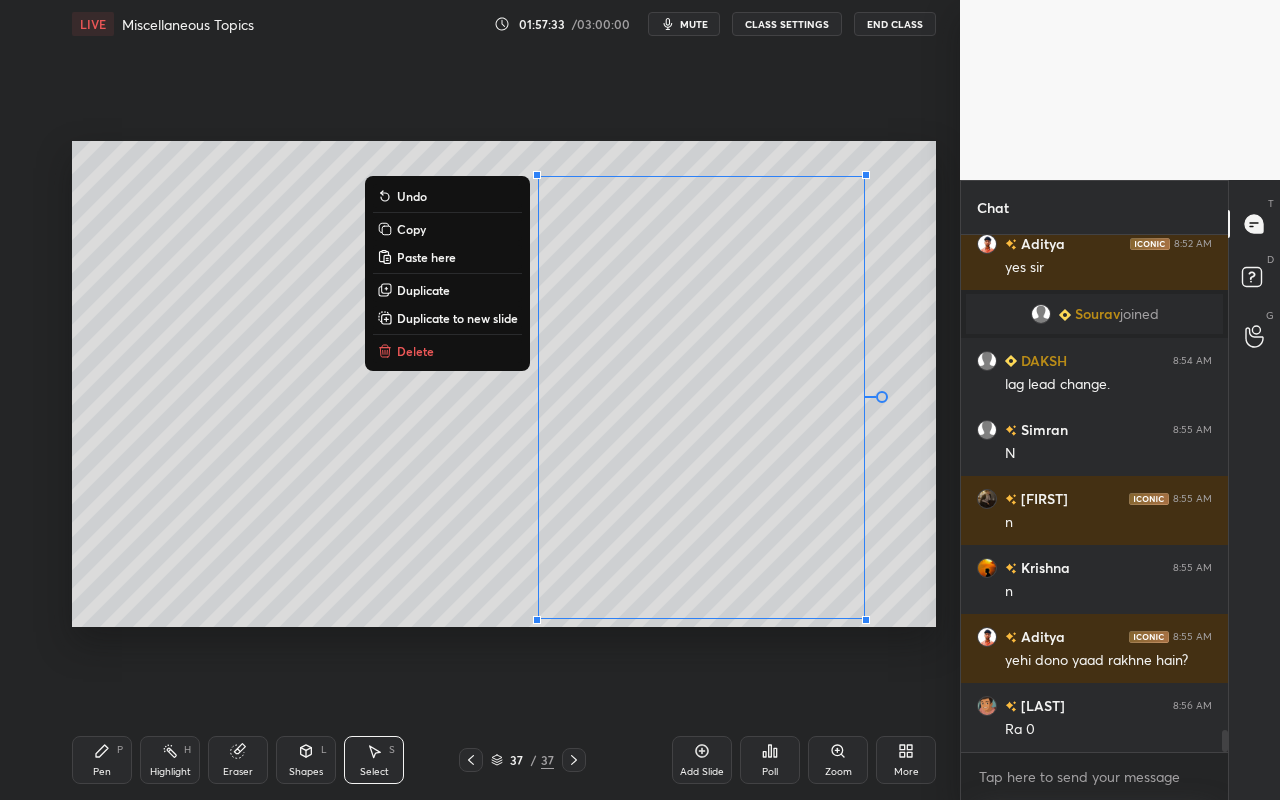 click on "0 ° Undo Copy Paste here Duplicate Duplicate to new slide Delete" at bounding box center [504, 384] 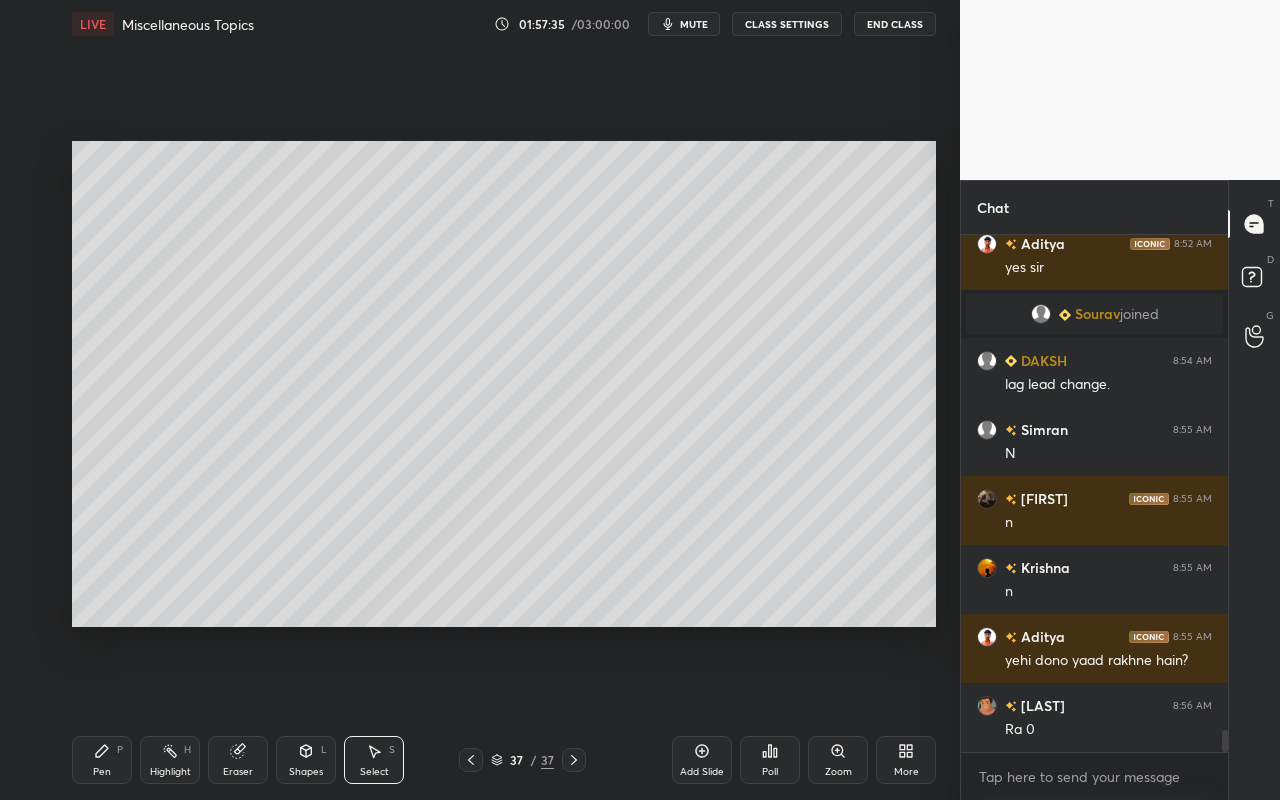 click on "Pen P" at bounding box center (102, 760) 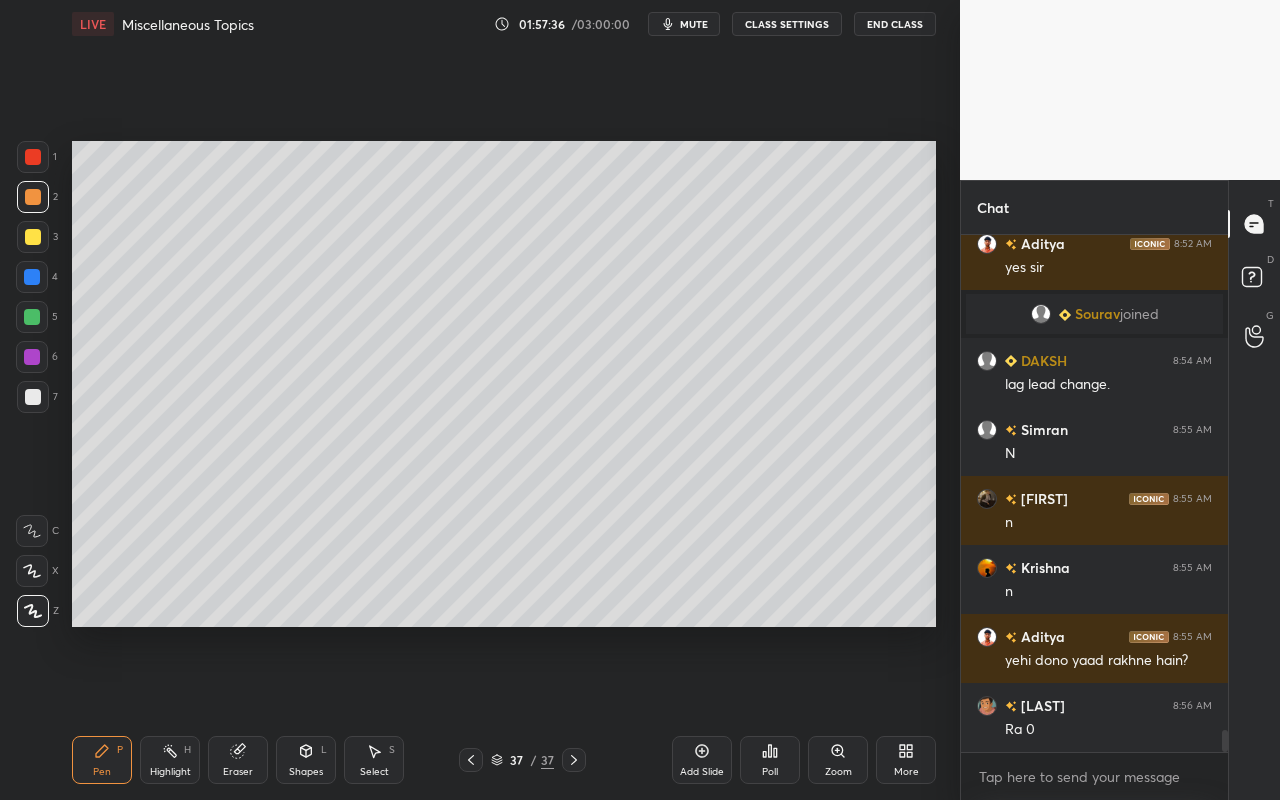 click at bounding box center [33, 157] 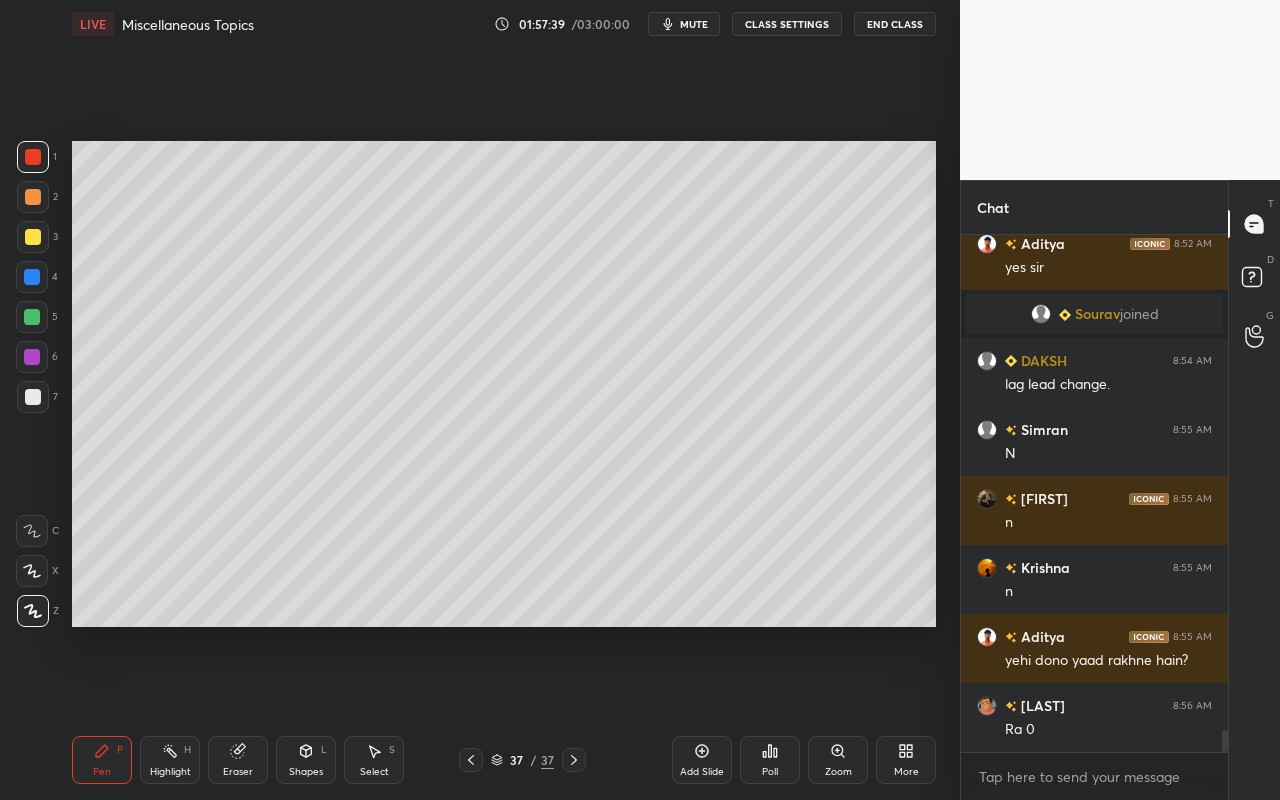 click on "Shapes L" at bounding box center [306, 760] 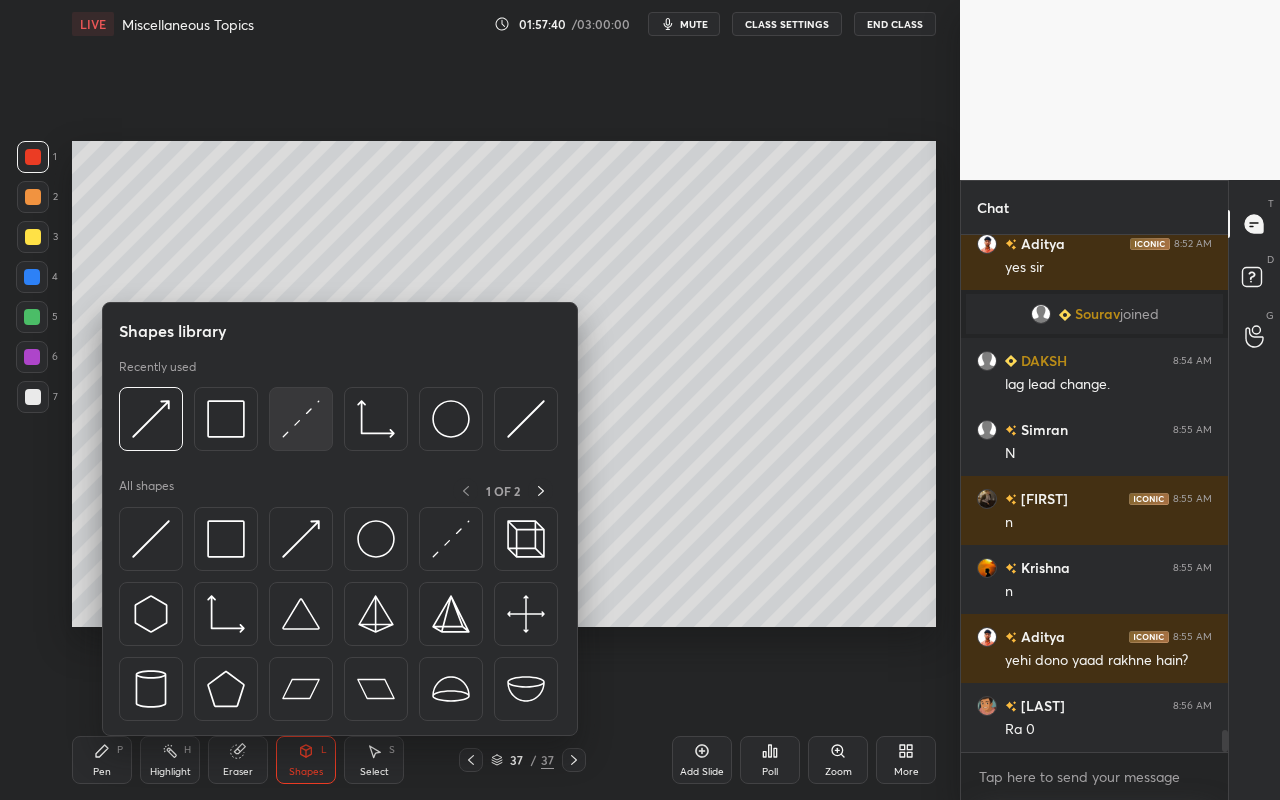 click at bounding box center (301, 419) 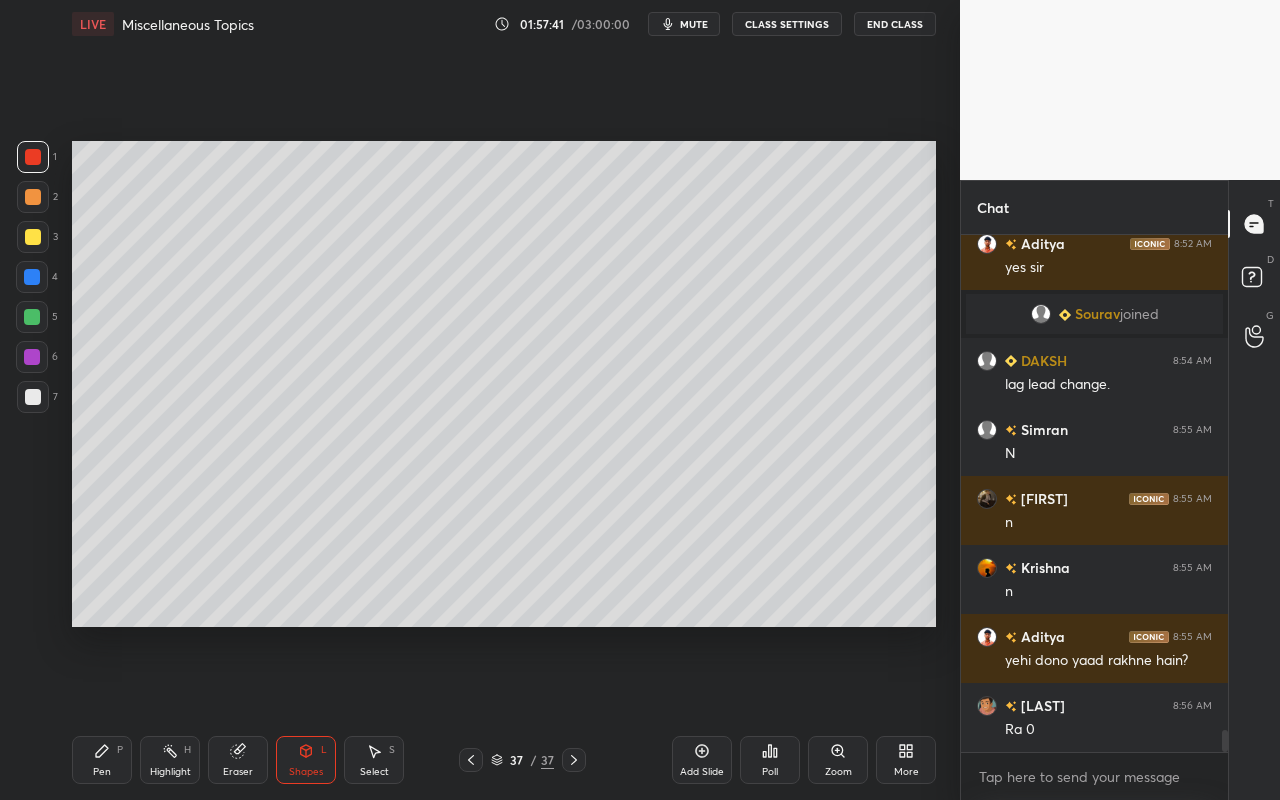 click at bounding box center [33, 397] 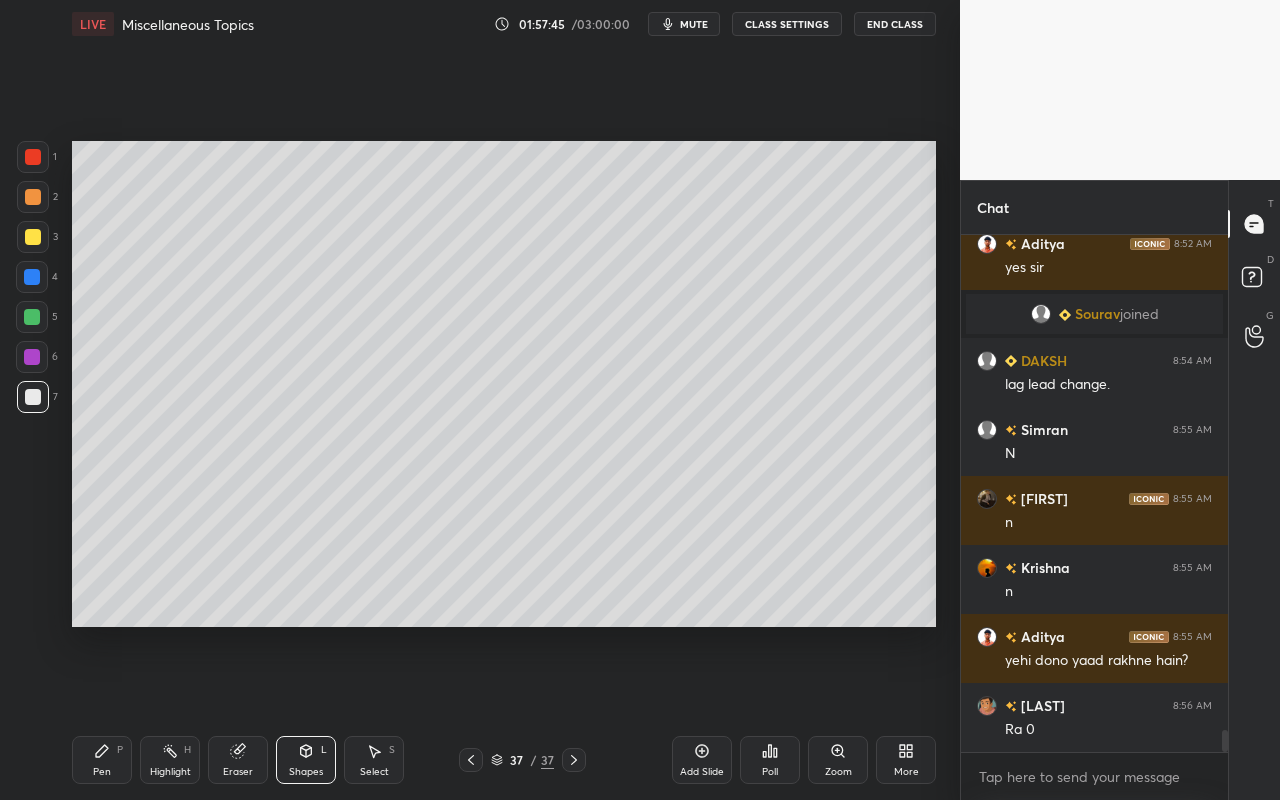 click on "Pen P" at bounding box center [102, 760] 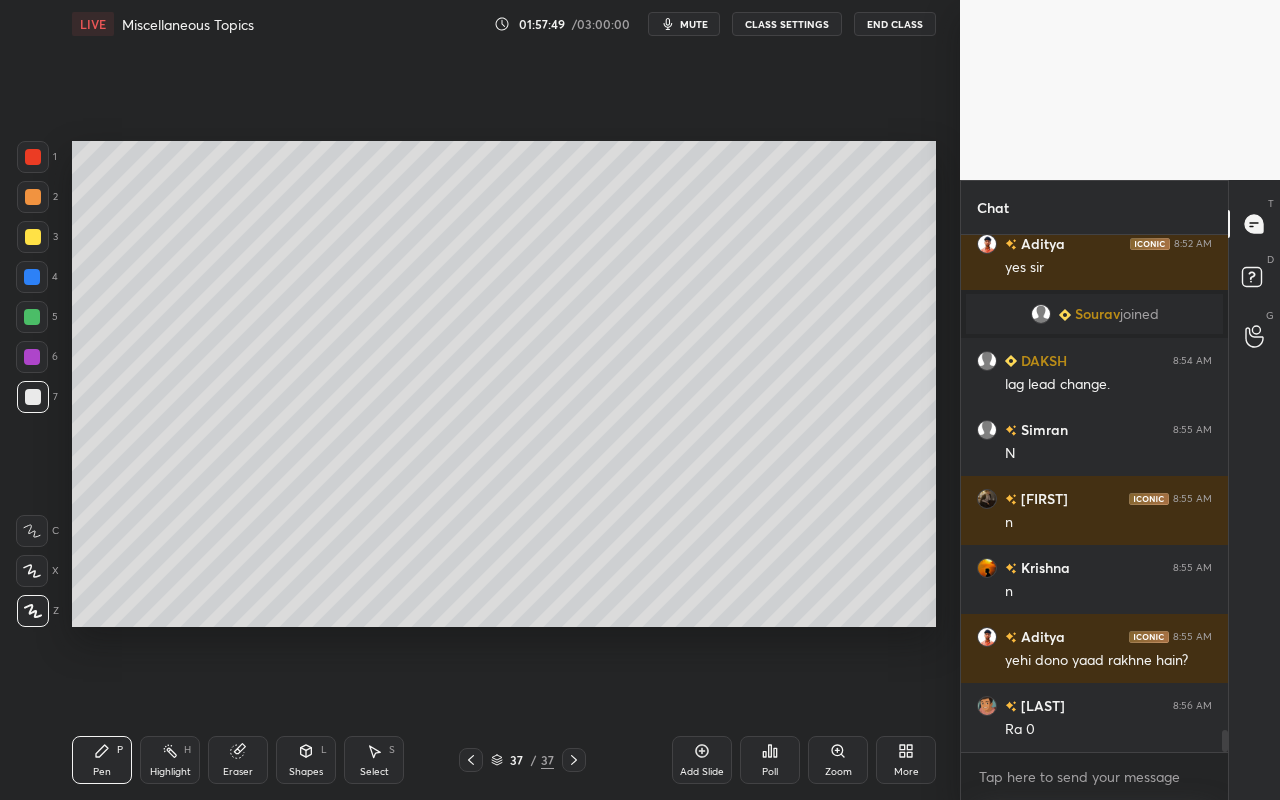 click at bounding box center (33, 157) 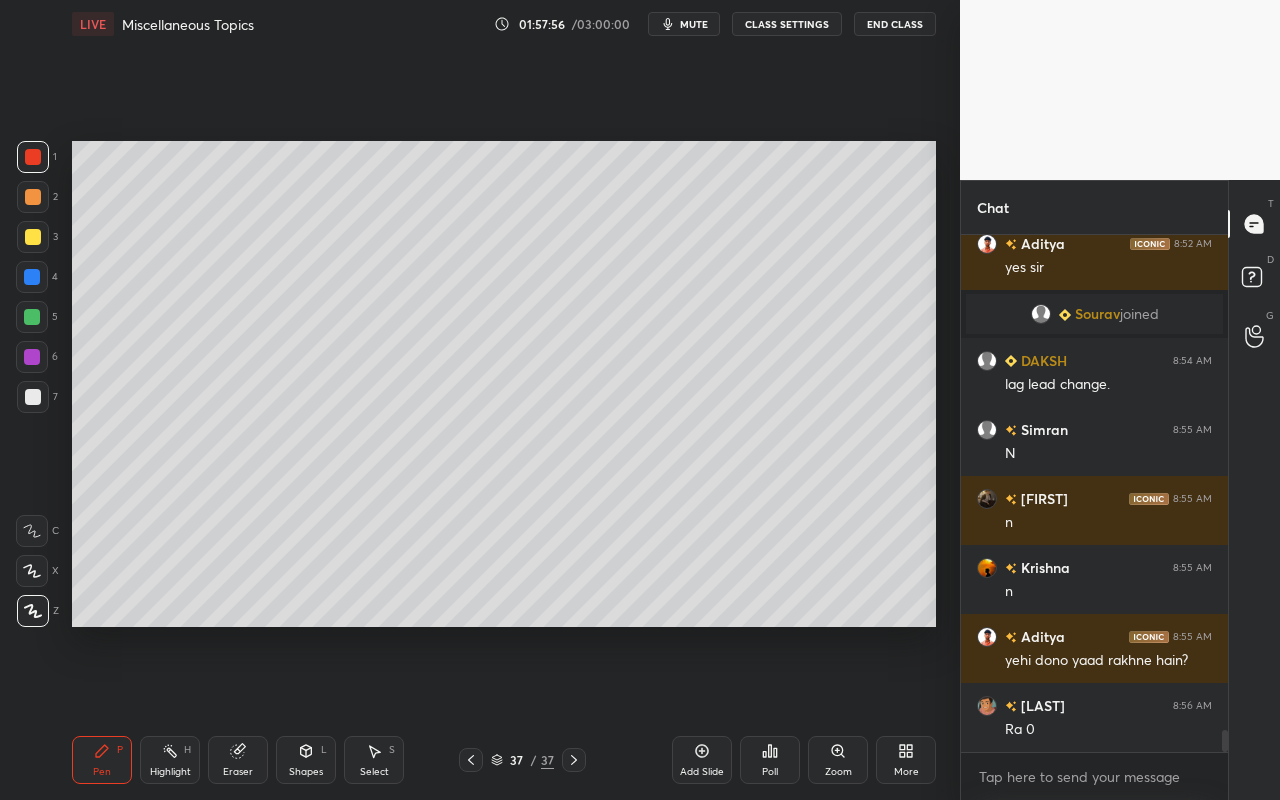 click 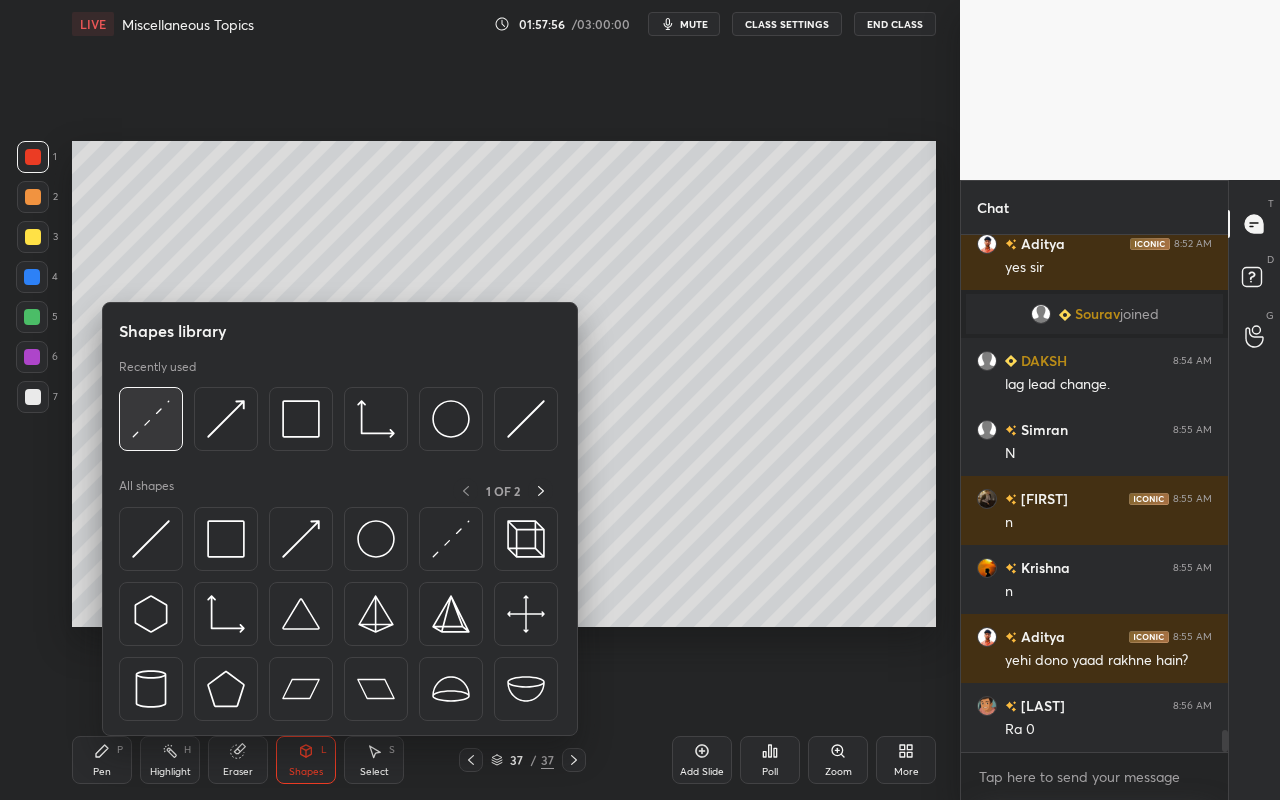 click at bounding box center [151, 419] 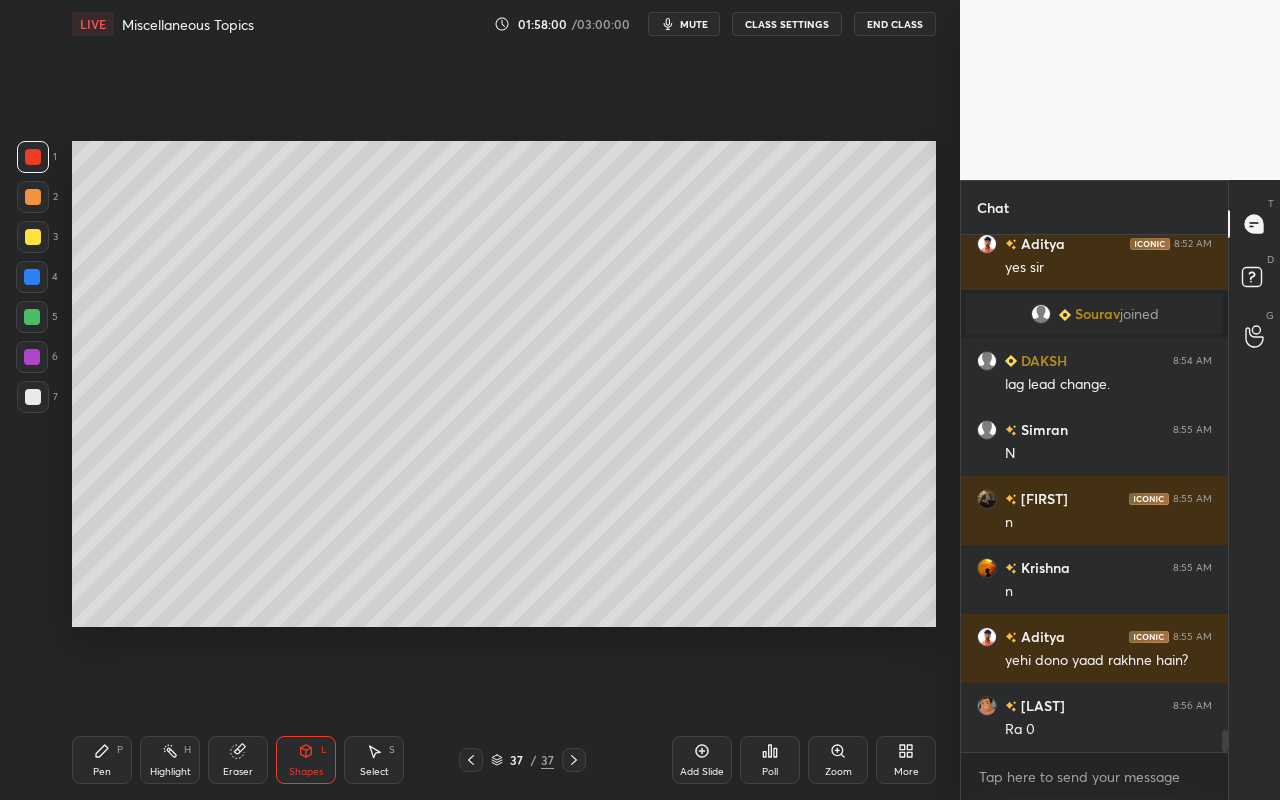 drag, startPoint x: 95, startPoint y: 766, endPoint x: 304, endPoint y: 635, distance: 246.66171 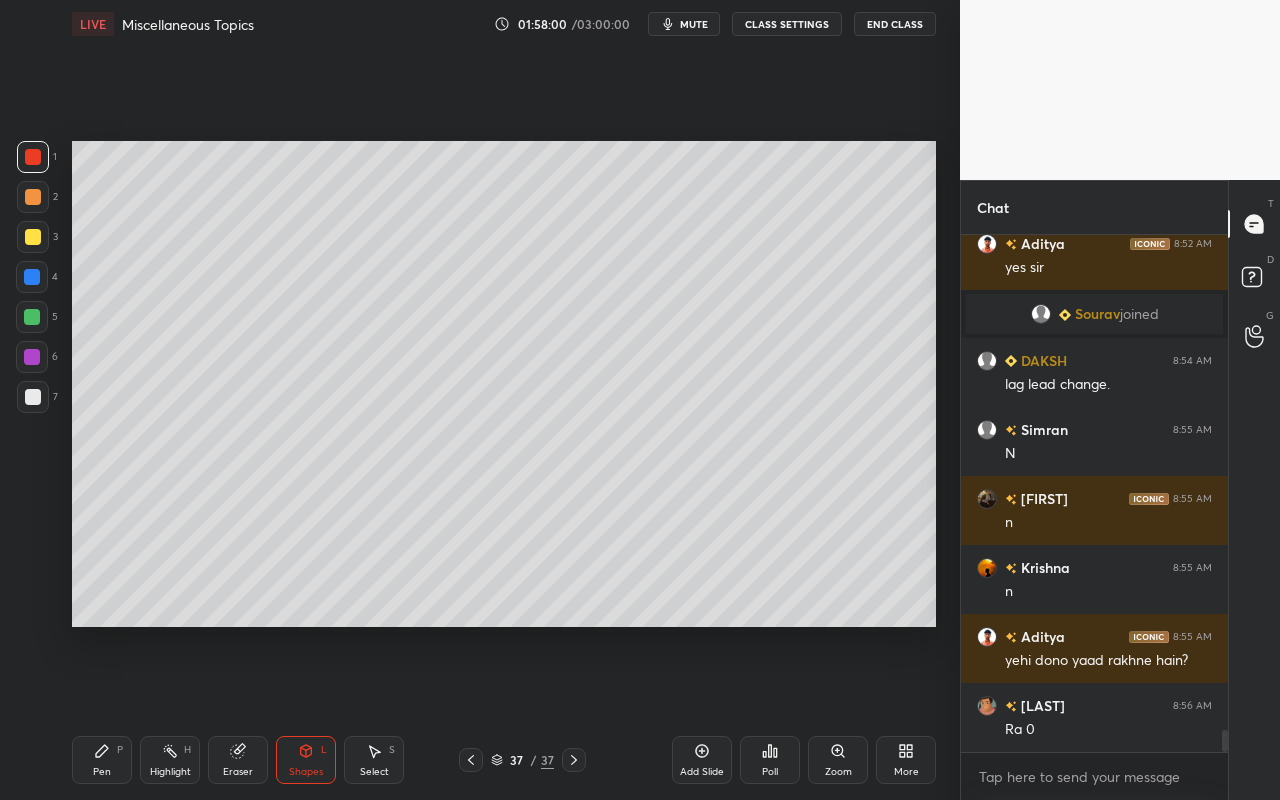 click on "Pen P" at bounding box center (102, 760) 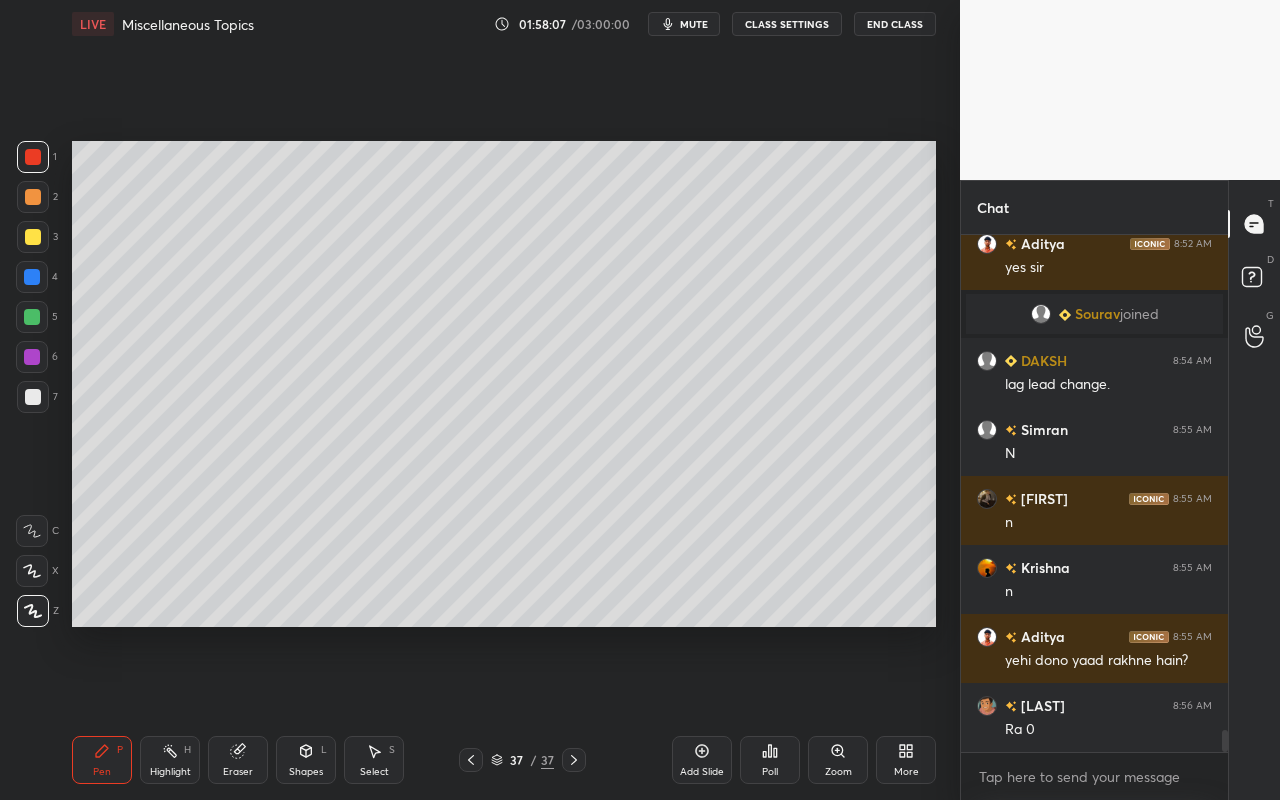click on "Pen P Highlight H Eraser Shapes L Select S 37 / 37 Add Slide Poll Zoom More" at bounding box center (504, 760) 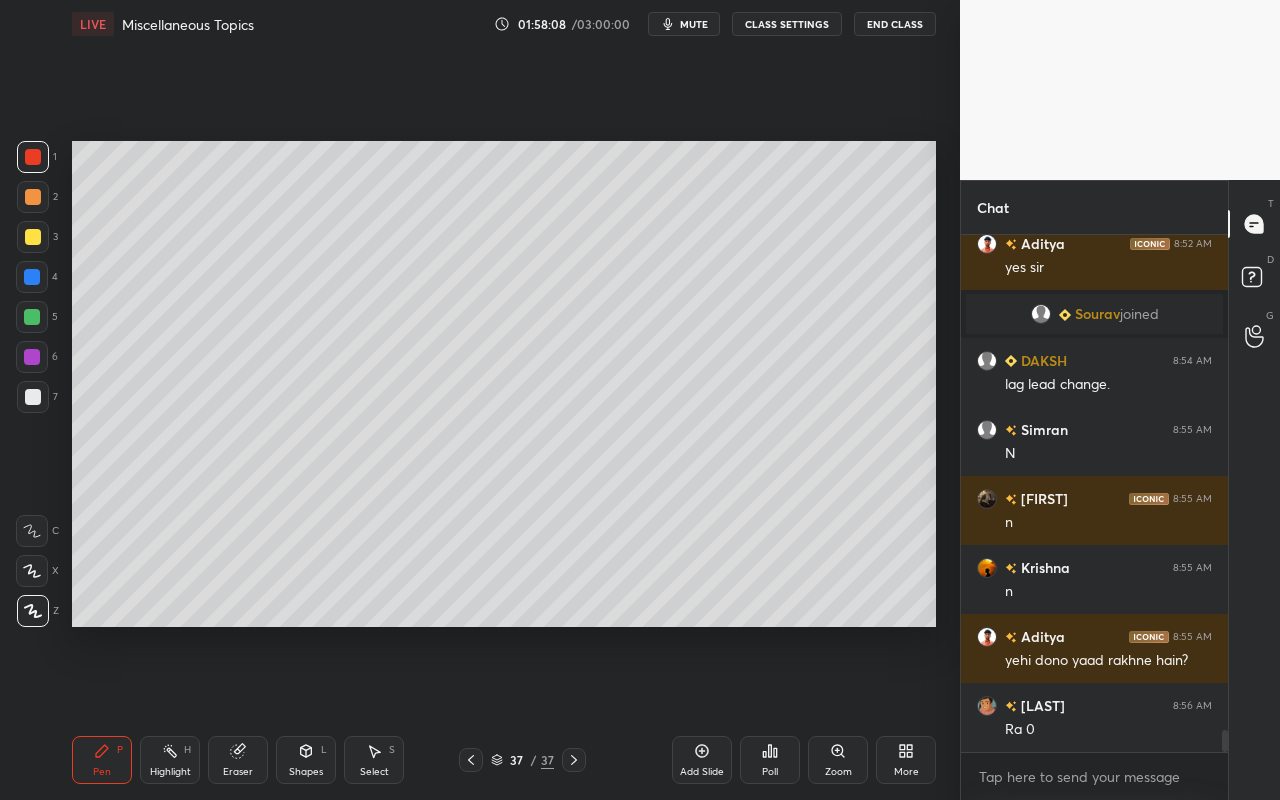 click at bounding box center [33, 197] 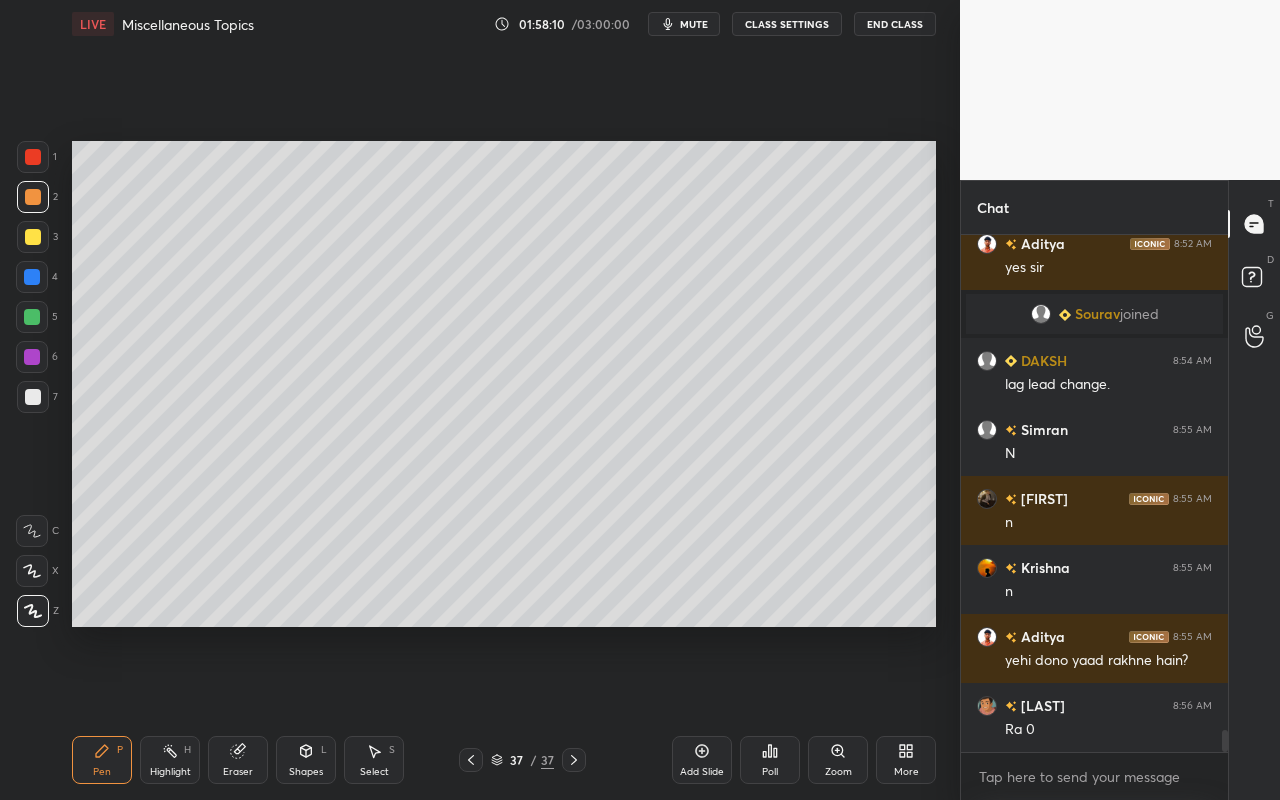 click on "1 2 3 4 5 6 7 C X Z C X Z E E Erase all   H H LIVE Miscellaneous Topics 01:58:10 /  03:00:00 mute CLASS SETTINGS End Class Setting up your live class Poll for   secs No correct answer Start poll Back Miscellaneous Topics • L28 of Complete Course of DC Machines and Synchronous Machines Mayank Sahu Pen P Highlight H Eraser Shapes L Select S 37 / 37 Add Slide Poll Zoom More" at bounding box center (472, 400) 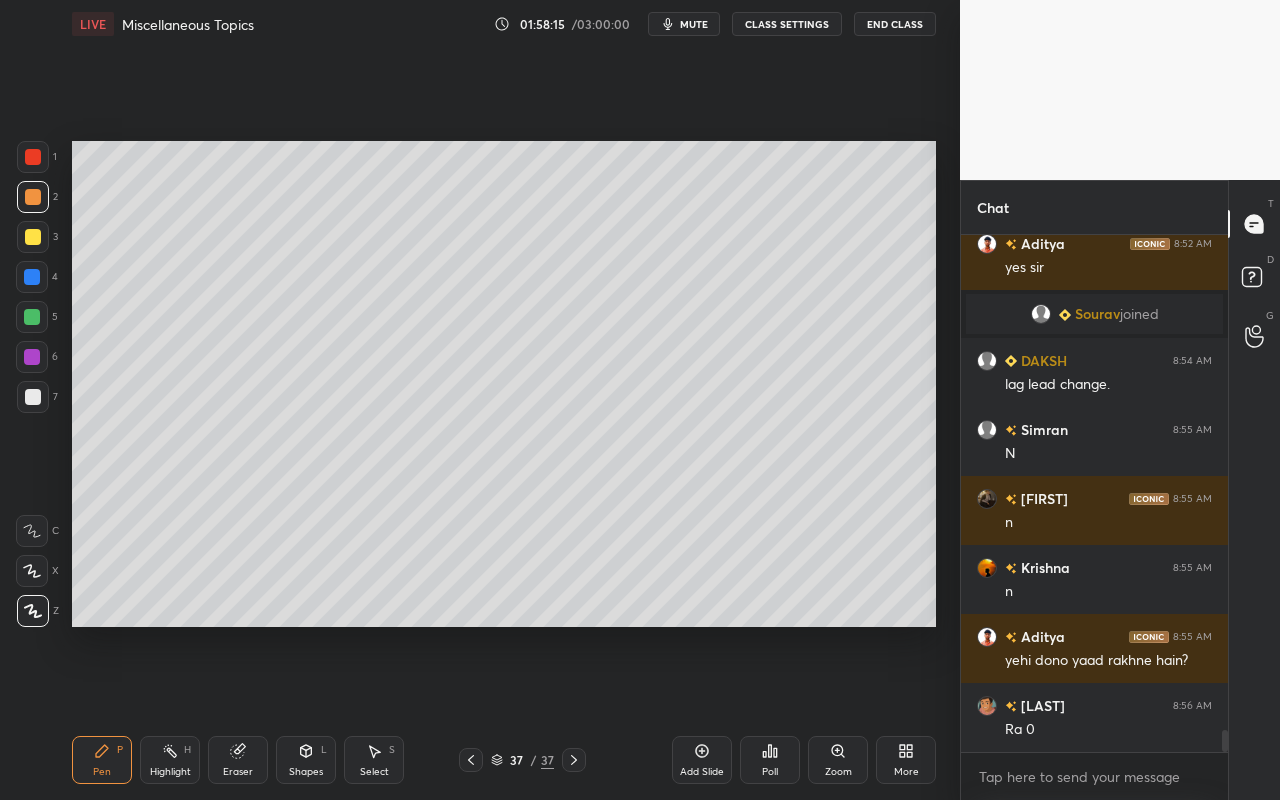 click at bounding box center [33, 157] 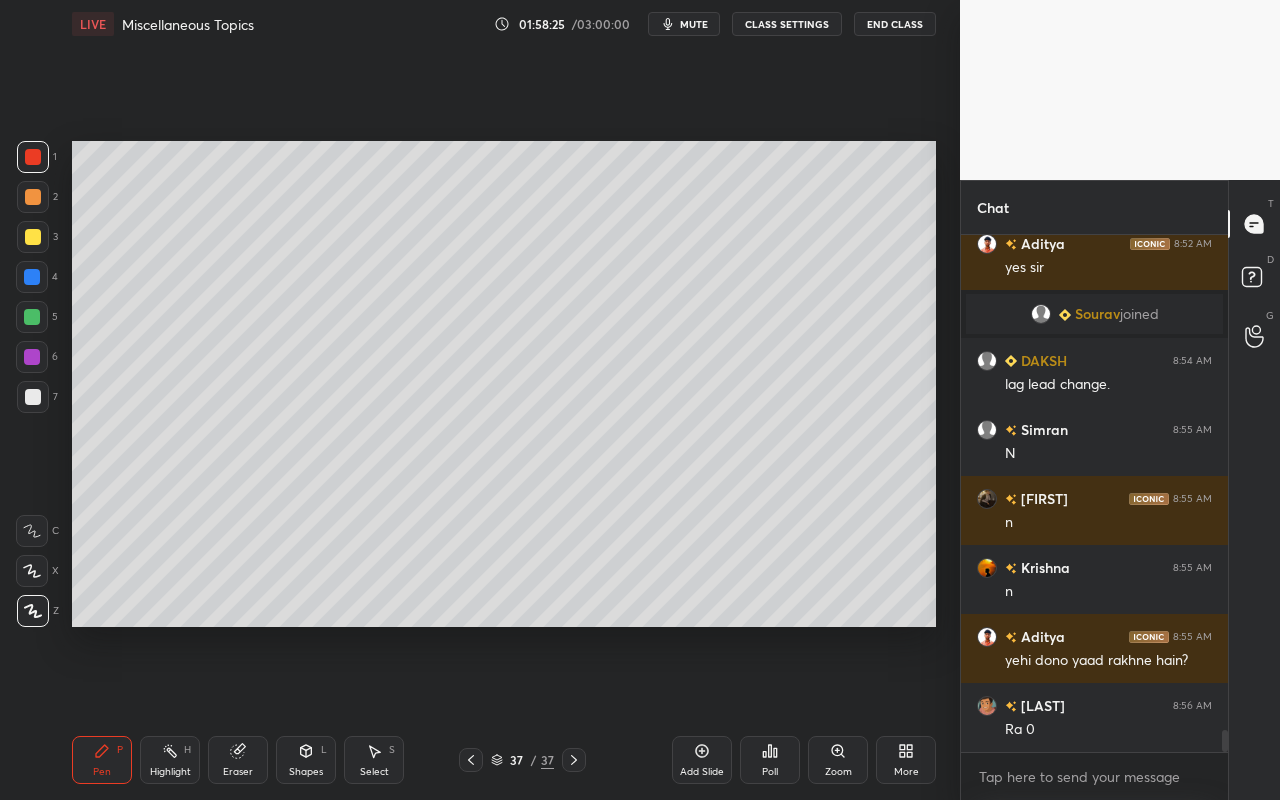 click on "Highlight" at bounding box center (170, 772) 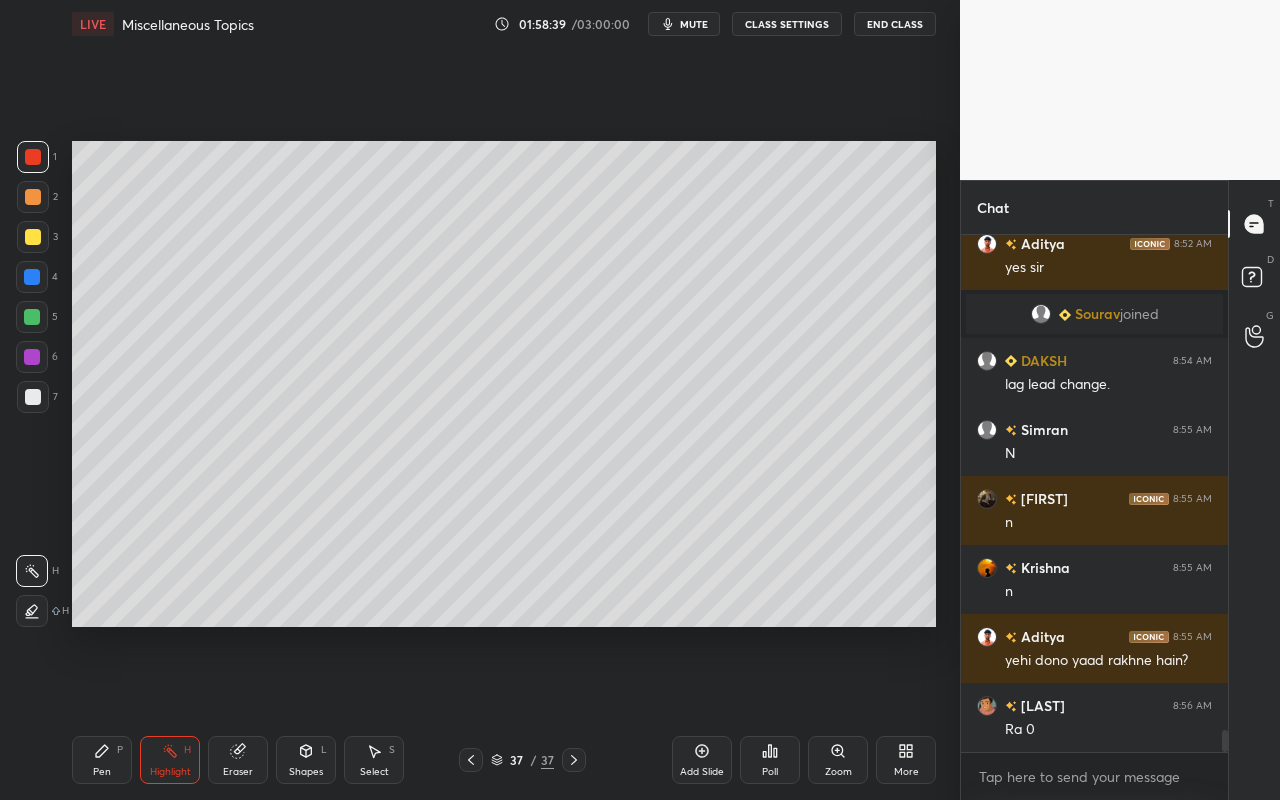 scroll, scrollTop: 11567, scrollLeft: 0, axis: vertical 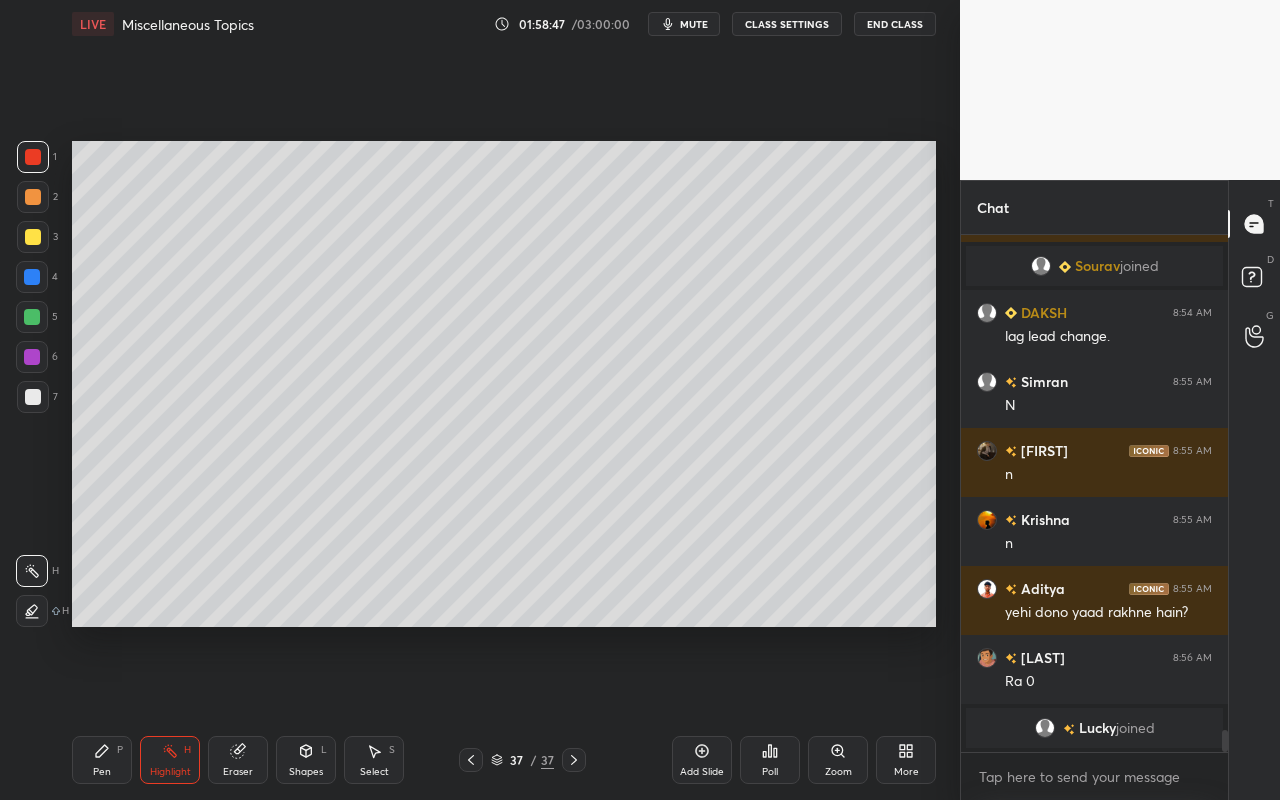 drag, startPoint x: 336, startPoint y: 775, endPoint x: 345, endPoint y: 752, distance: 24.698177 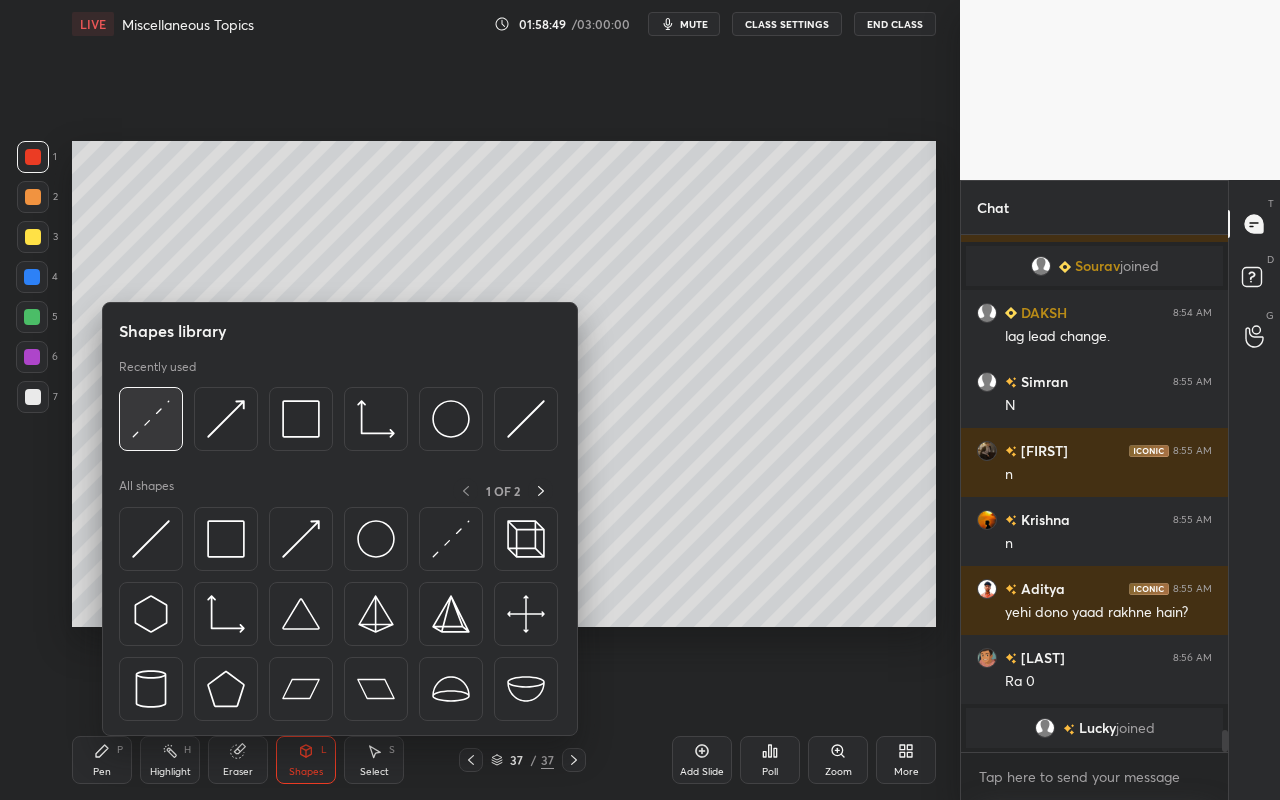 click at bounding box center [151, 419] 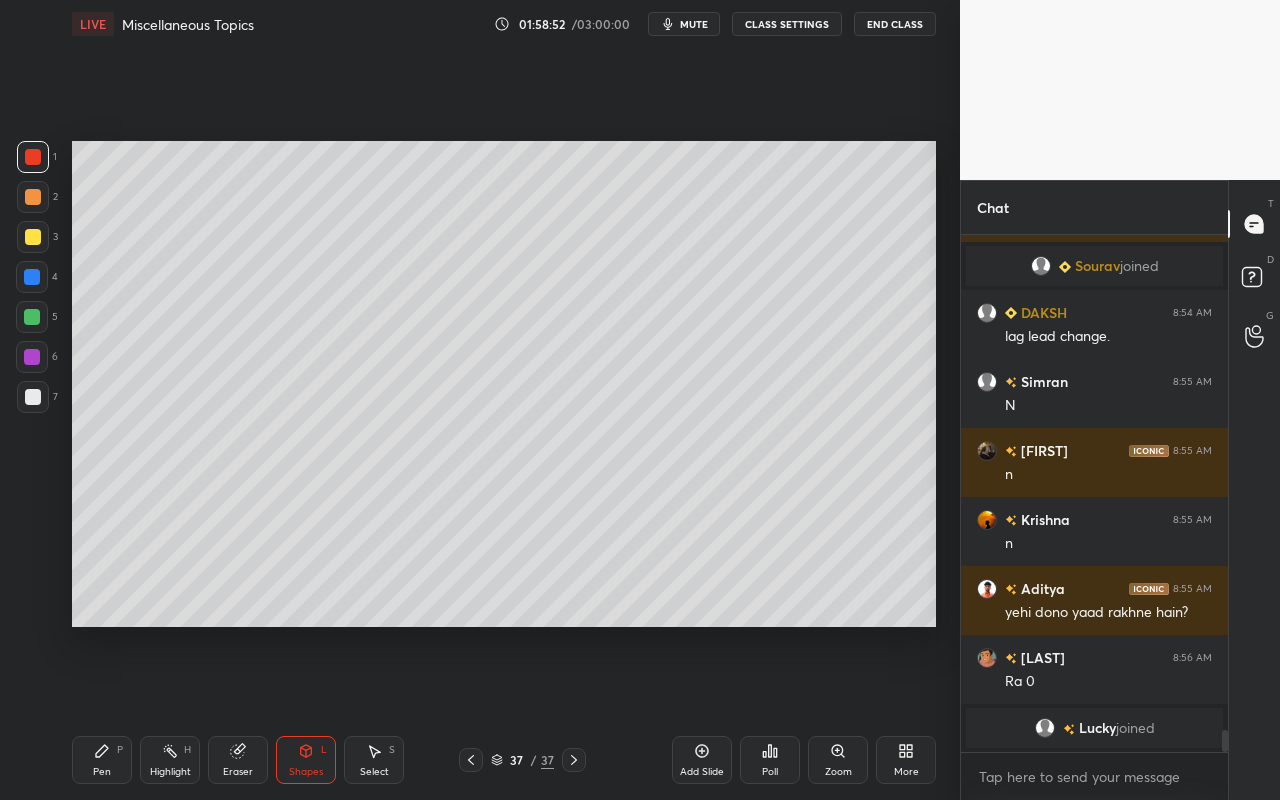 drag, startPoint x: 99, startPoint y: 756, endPoint x: 288, endPoint y: 627, distance: 228.82744 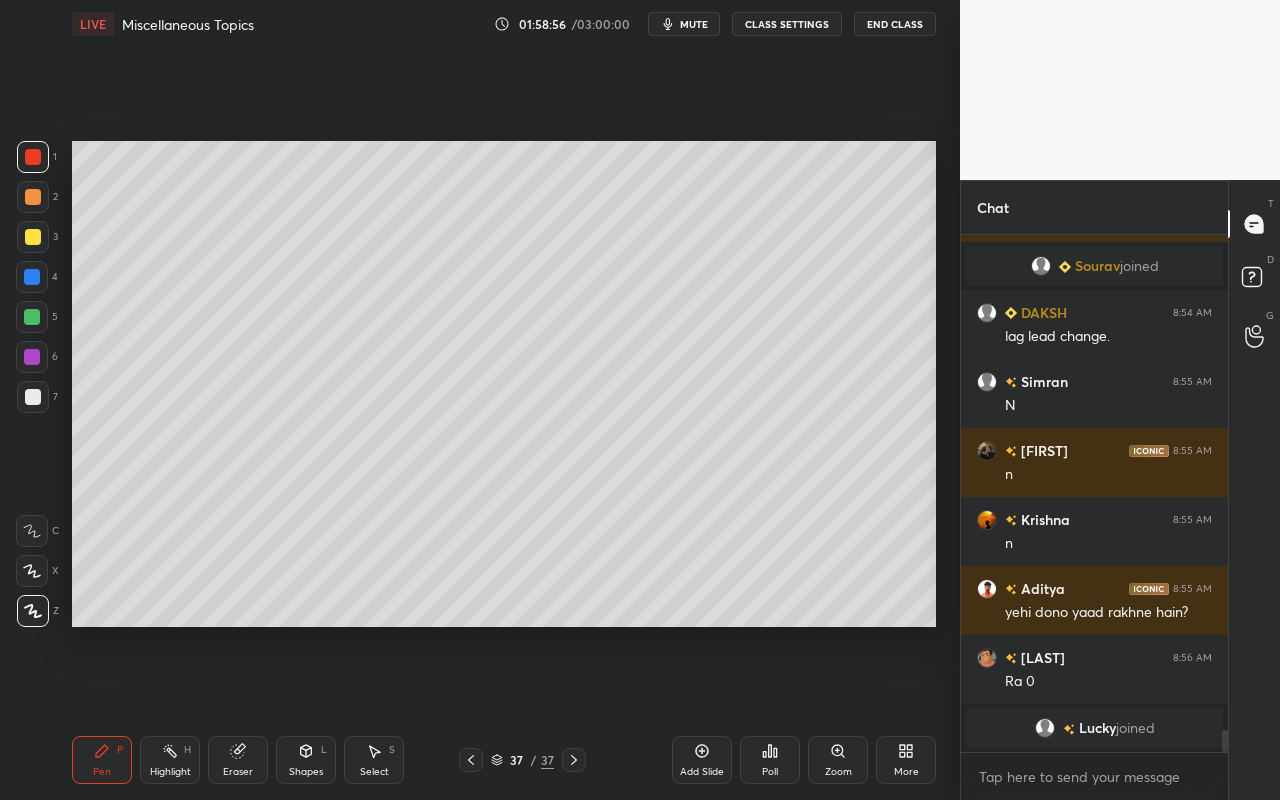 click at bounding box center [33, 197] 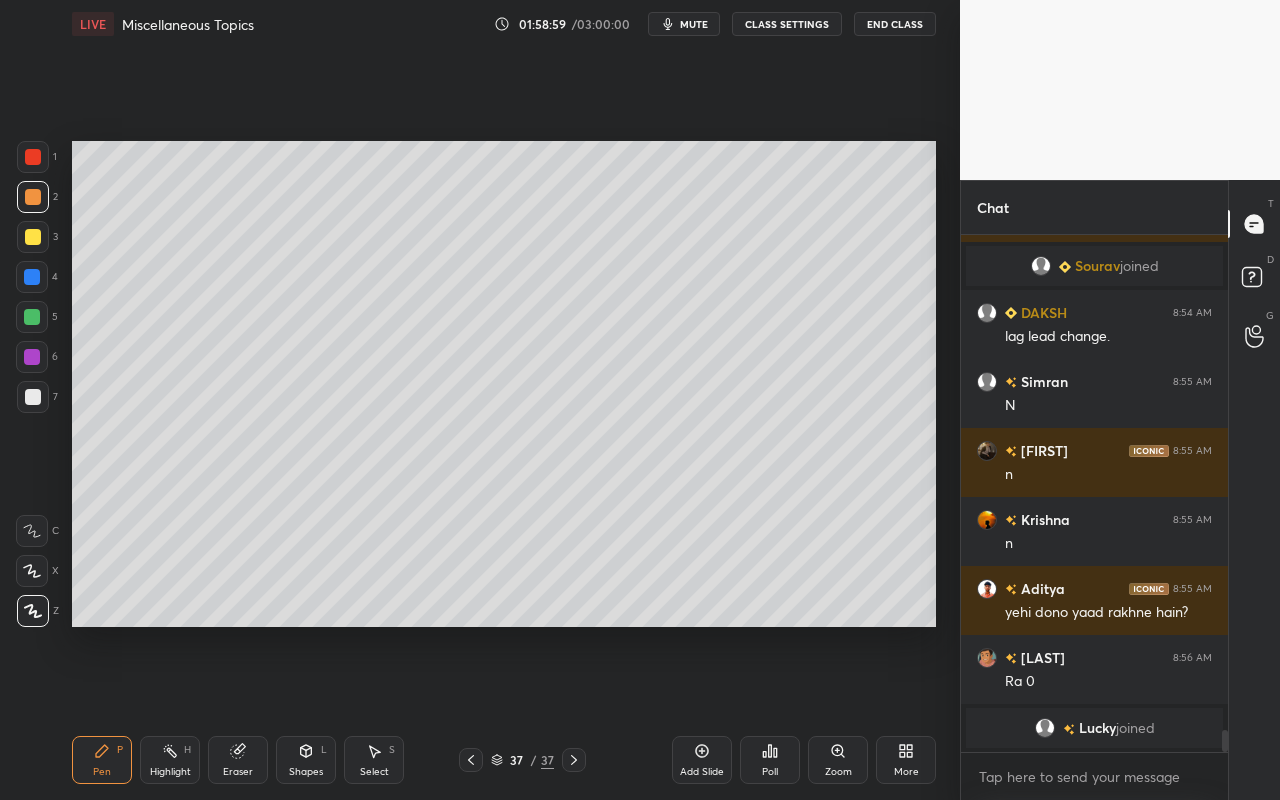 click at bounding box center [33, 157] 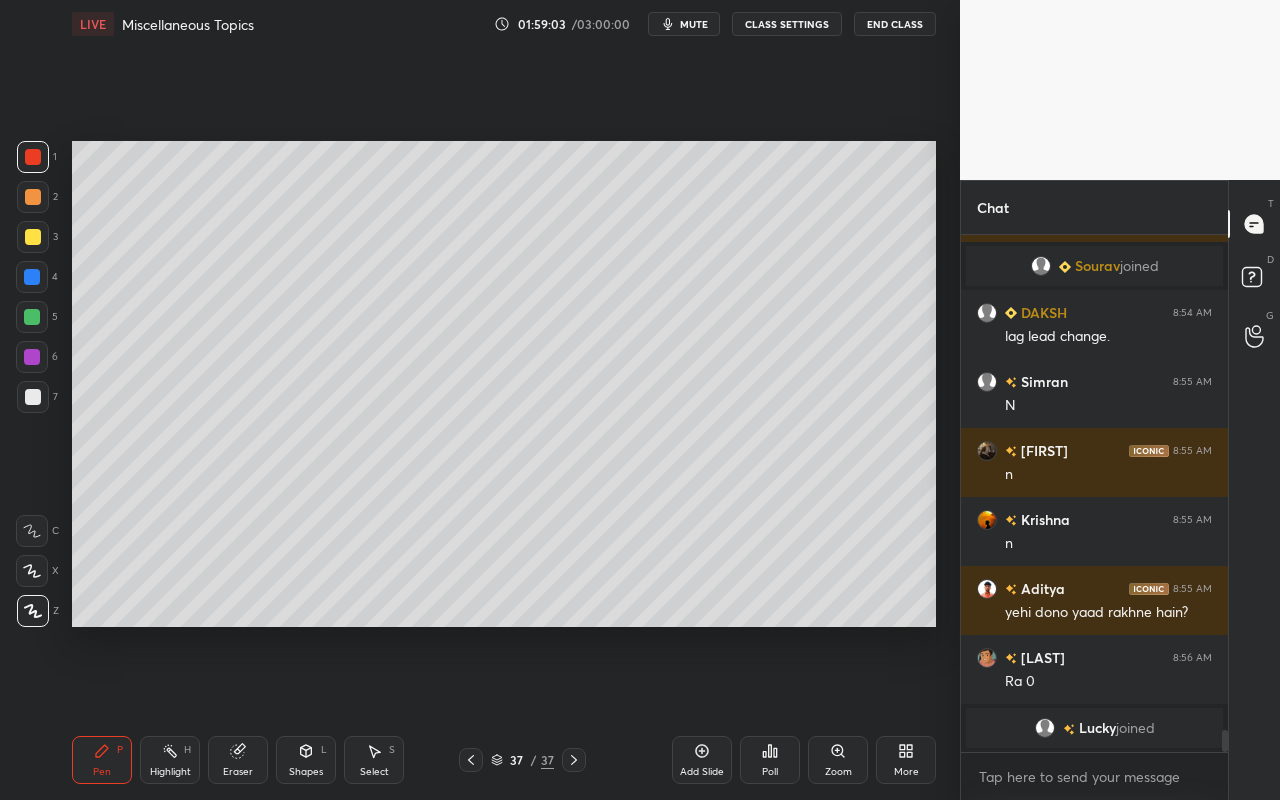 drag, startPoint x: 309, startPoint y: 755, endPoint x: 306, endPoint y: 740, distance: 15.297058 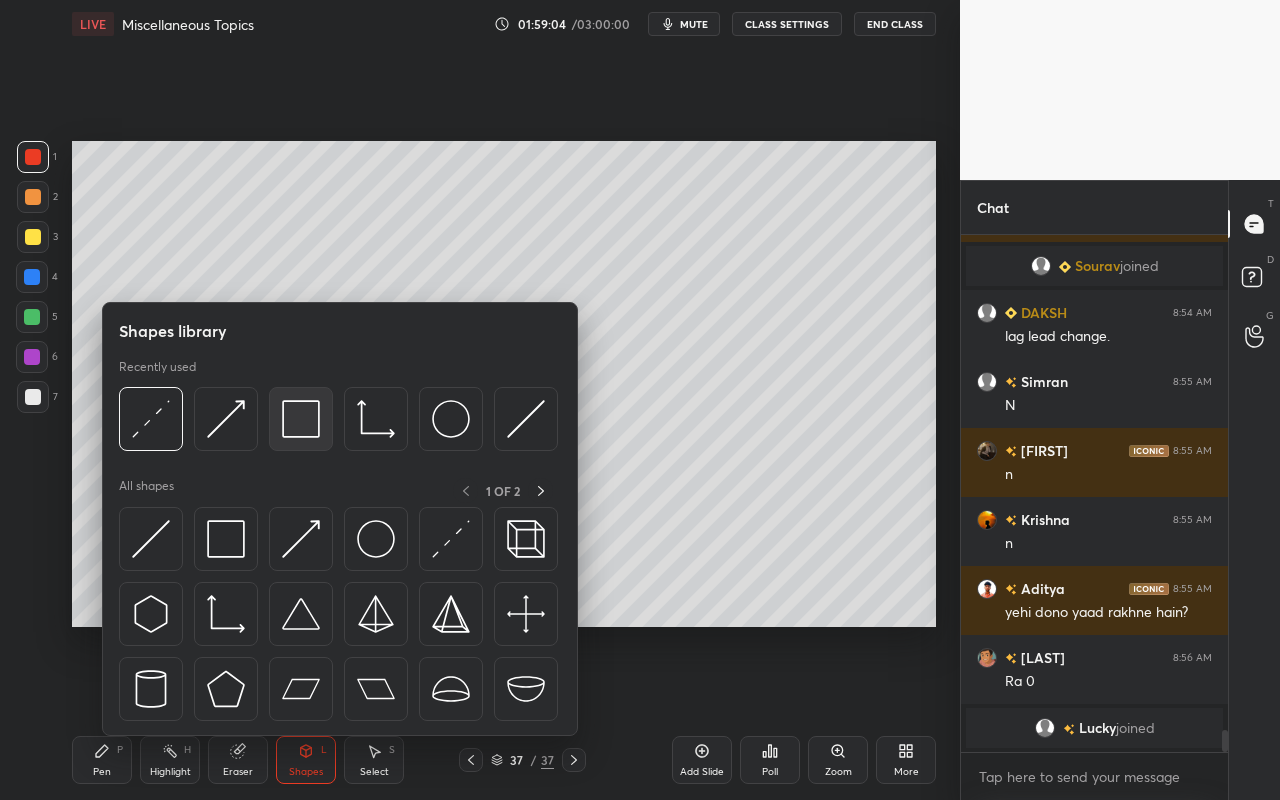 click at bounding box center (301, 419) 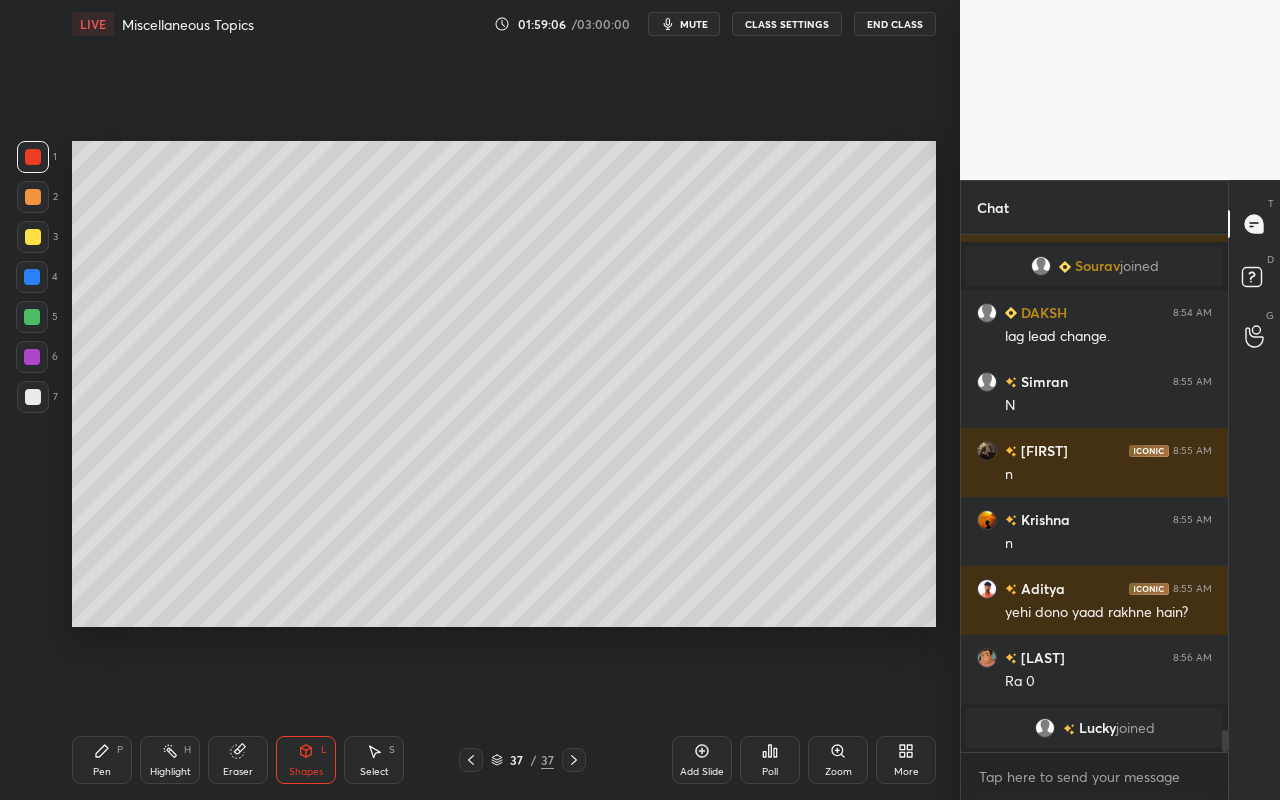 click on "Pen P" at bounding box center [102, 760] 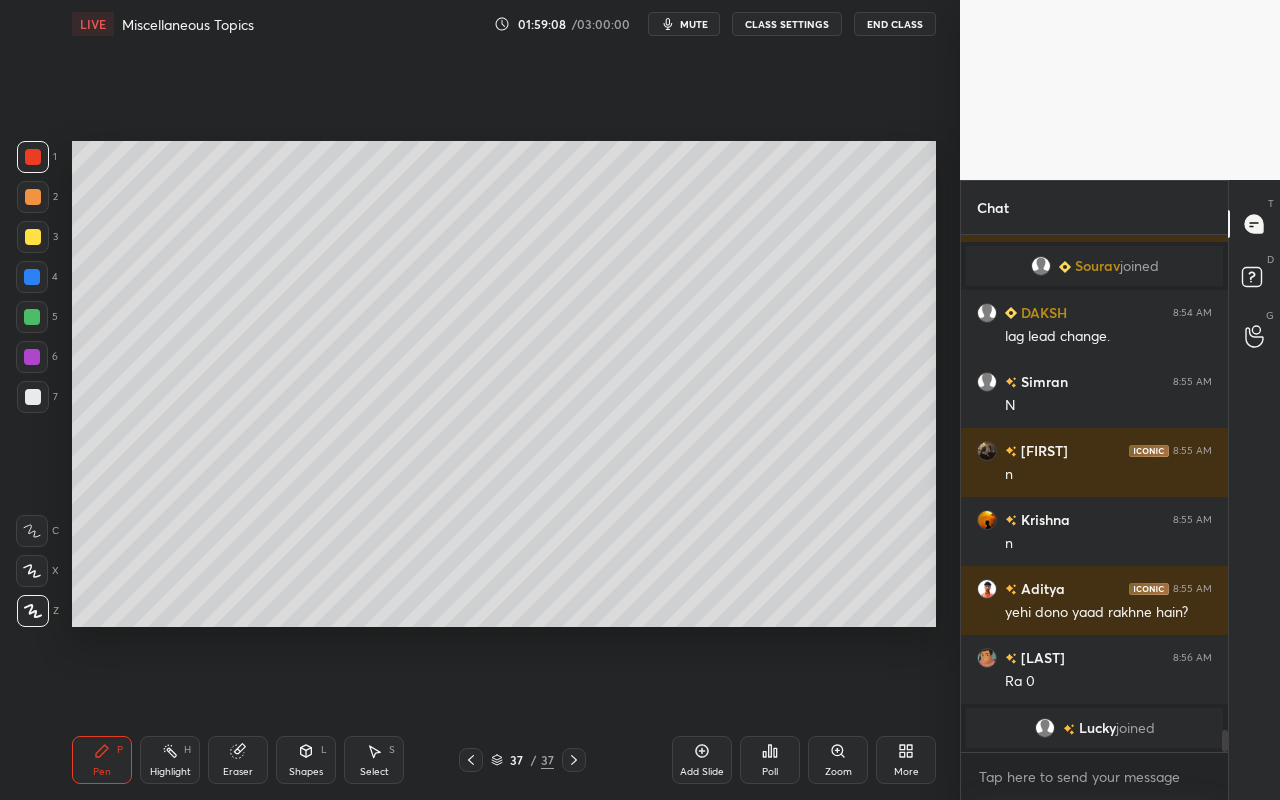 drag, startPoint x: 240, startPoint y: 758, endPoint x: 385, endPoint y: 627, distance: 195.41238 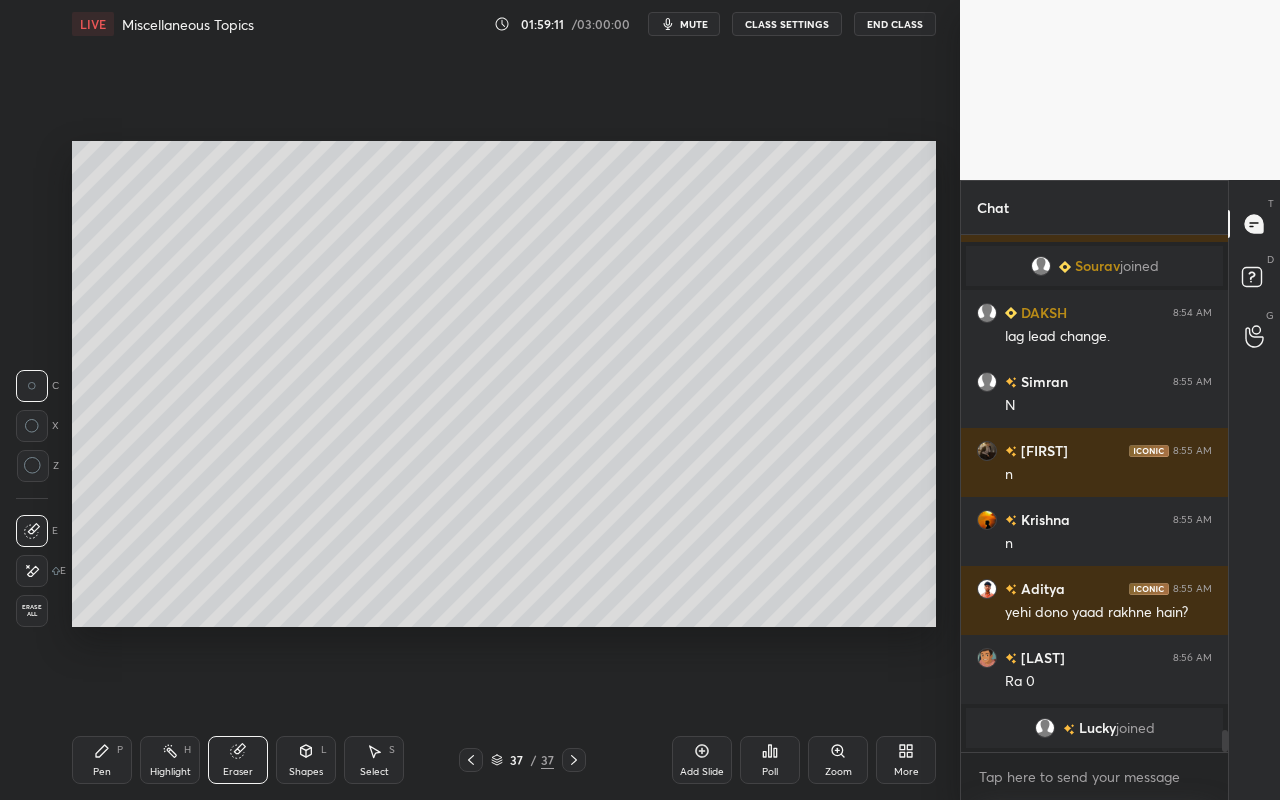 click on "Pen P" at bounding box center (102, 760) 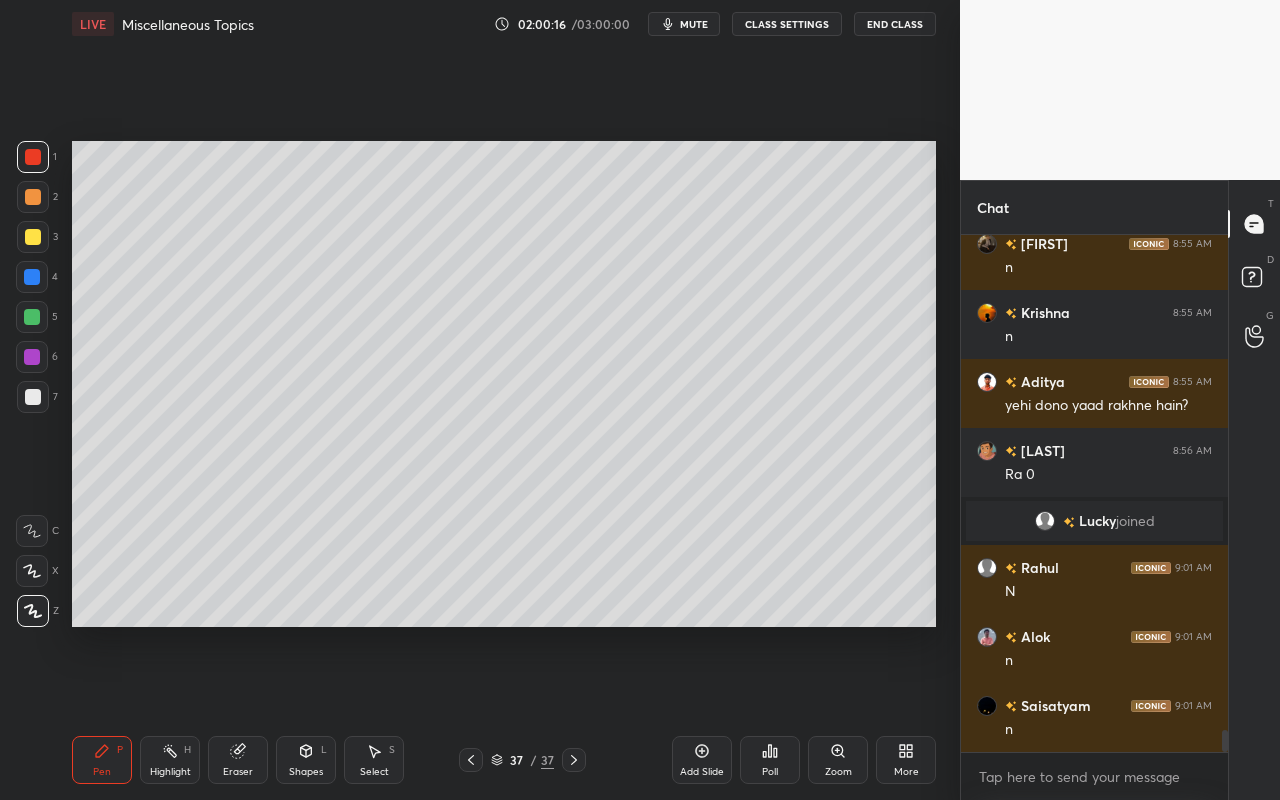 scroll, scrollTop: 11767, scrollLeft: 0, axis: vertical 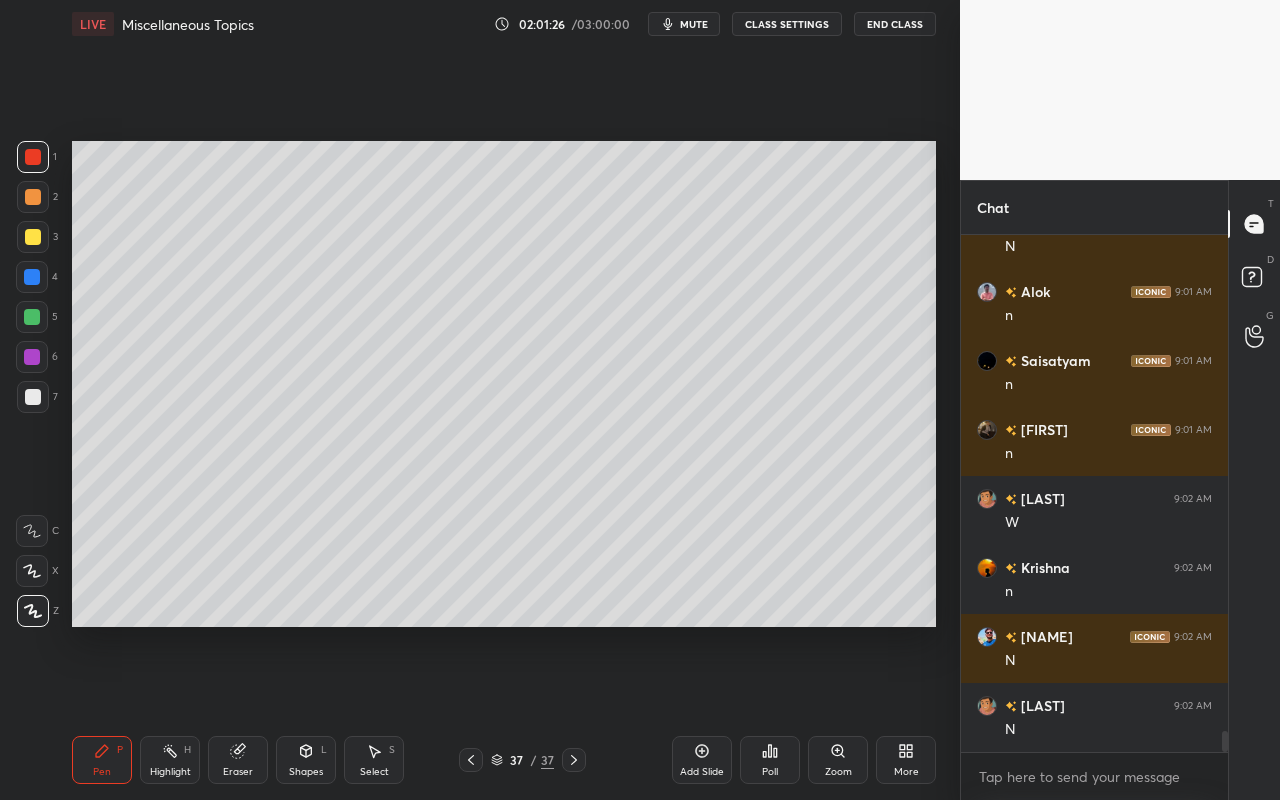 click on "Add Slide" at bounding box center (702, 760) 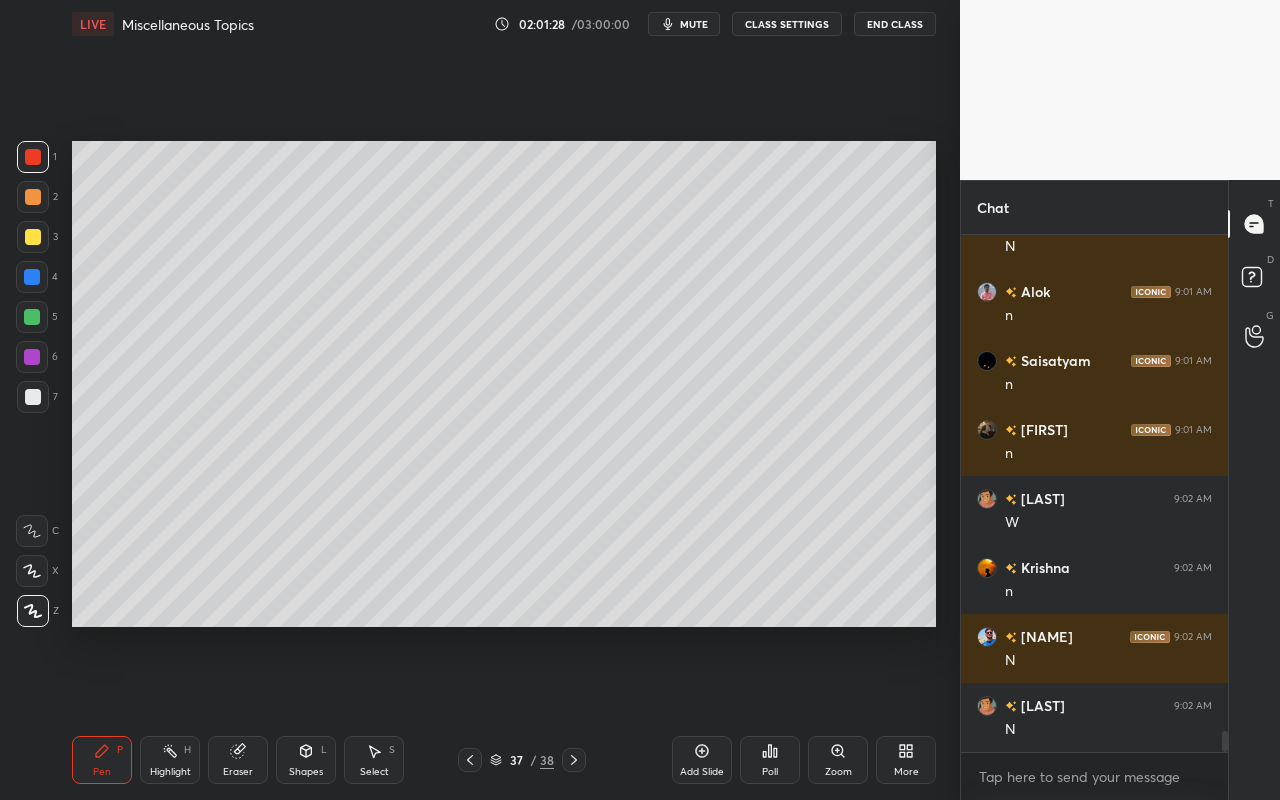 click on "Pen P Highlight H Eraser Shapes L Select S 37 / 38 Add Slide Poll Zoom More" at bounding box center (504, 760) 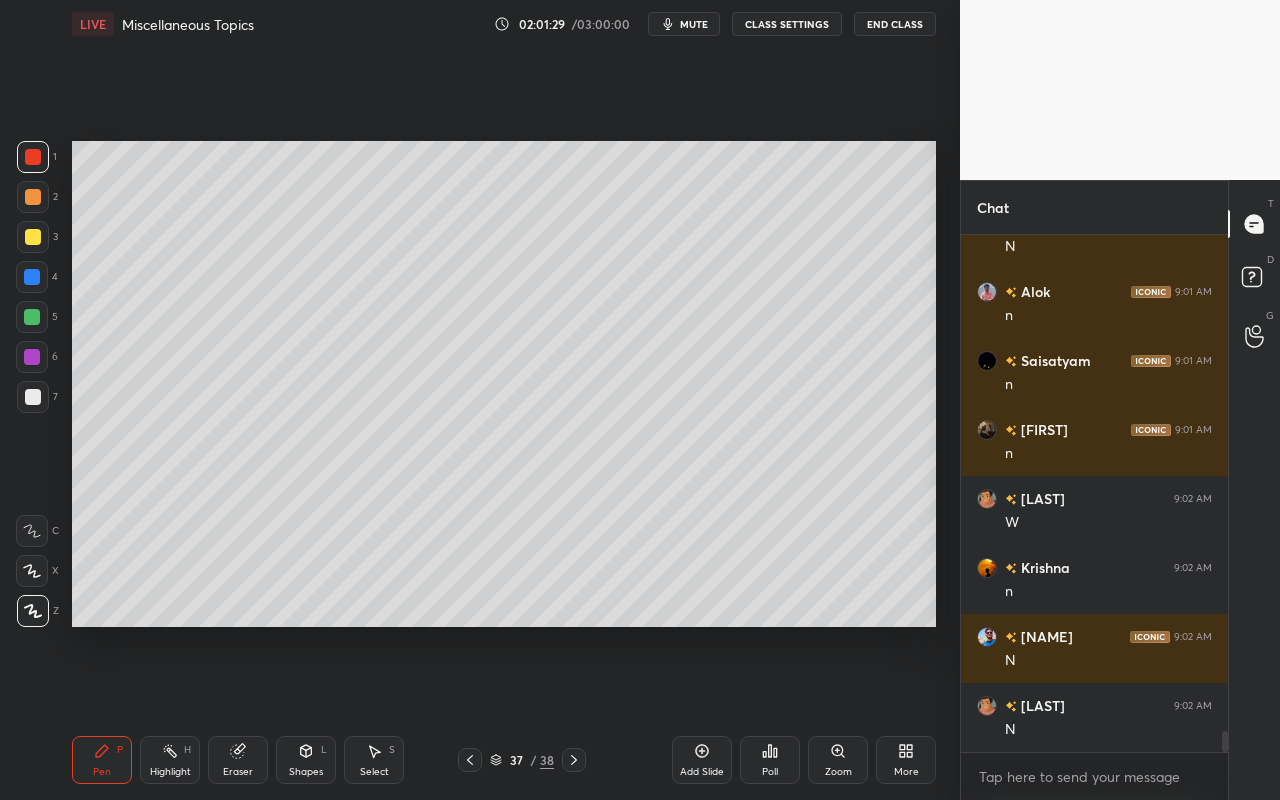 click on "Highlight" at bounding box center (170, 772) 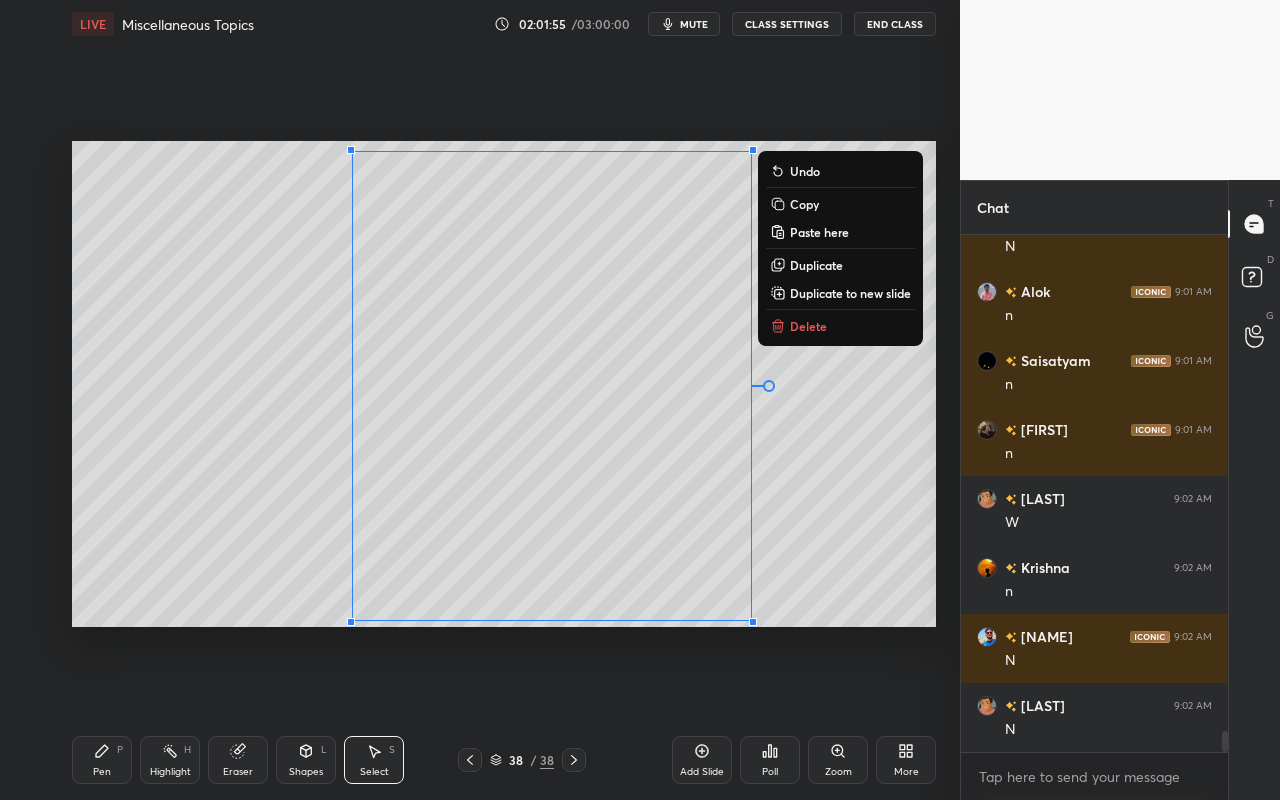 click on "Delete" at bounding box center [840, 326] 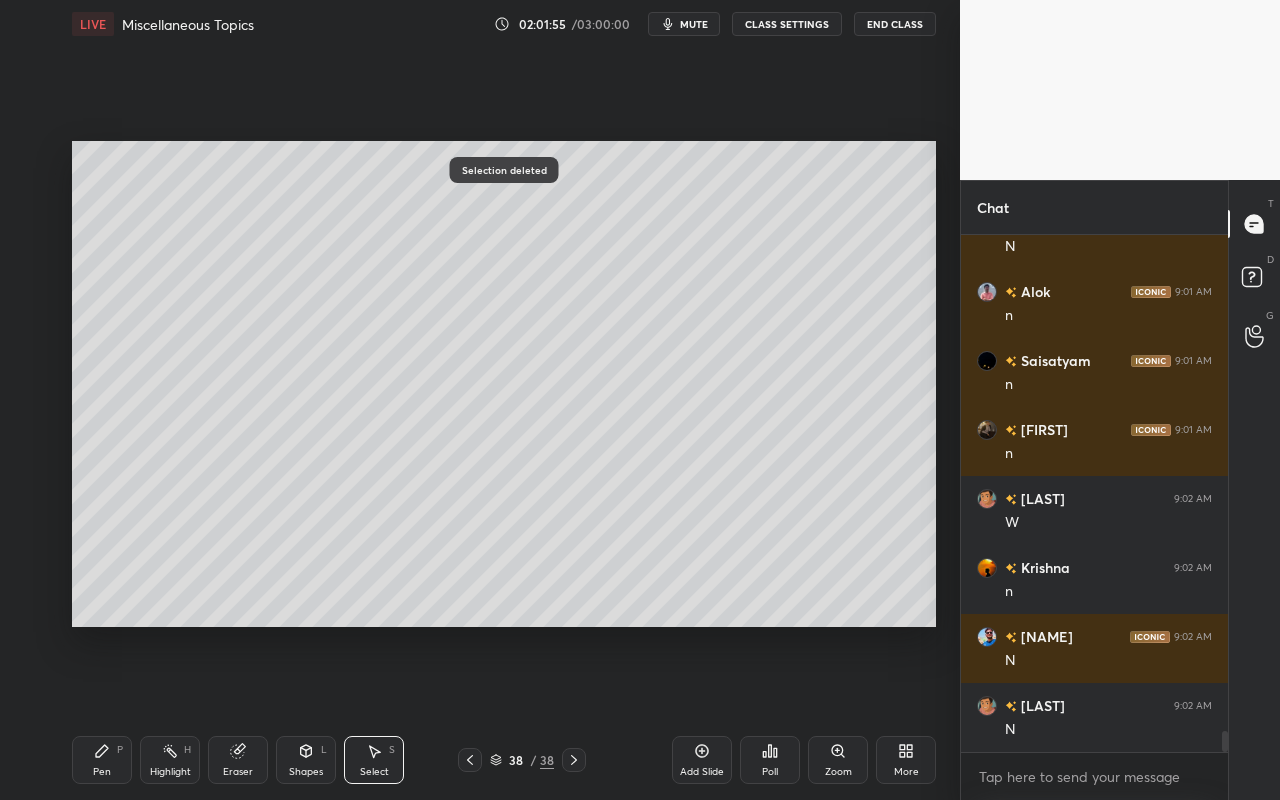 click on "Shapes" at bounding box center [306, 772] 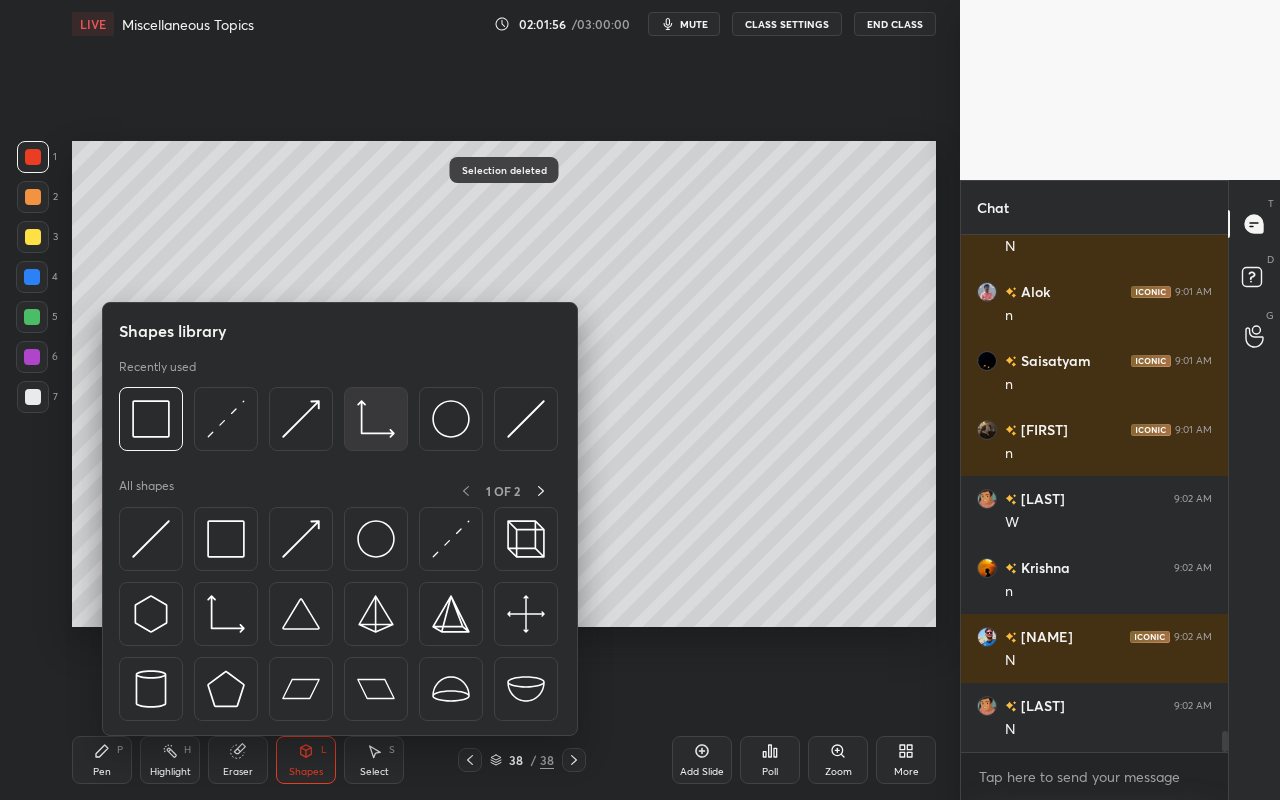 click at bounding box center (376, 419) 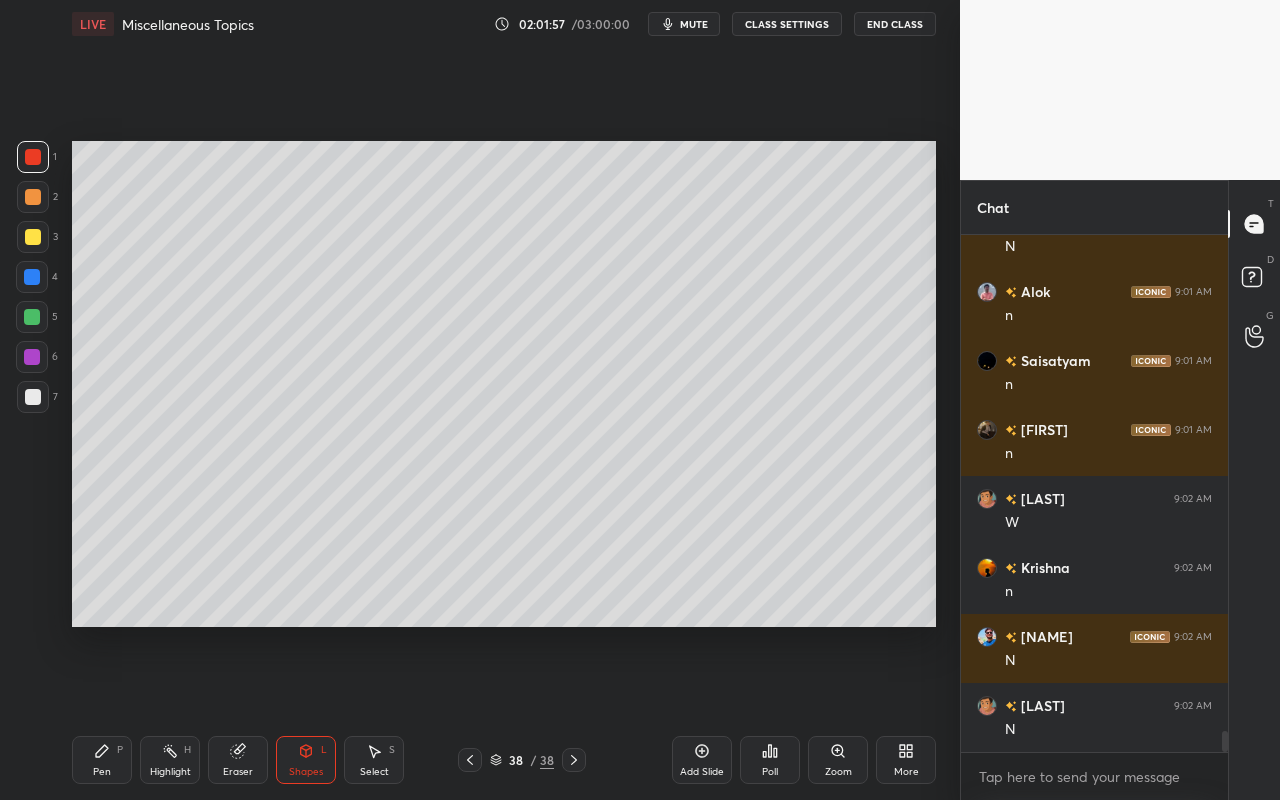 drag, startPoint x: 35, startPoint y: 392, endPoint x: 62, endPoint y: 378, distance: 30.413813 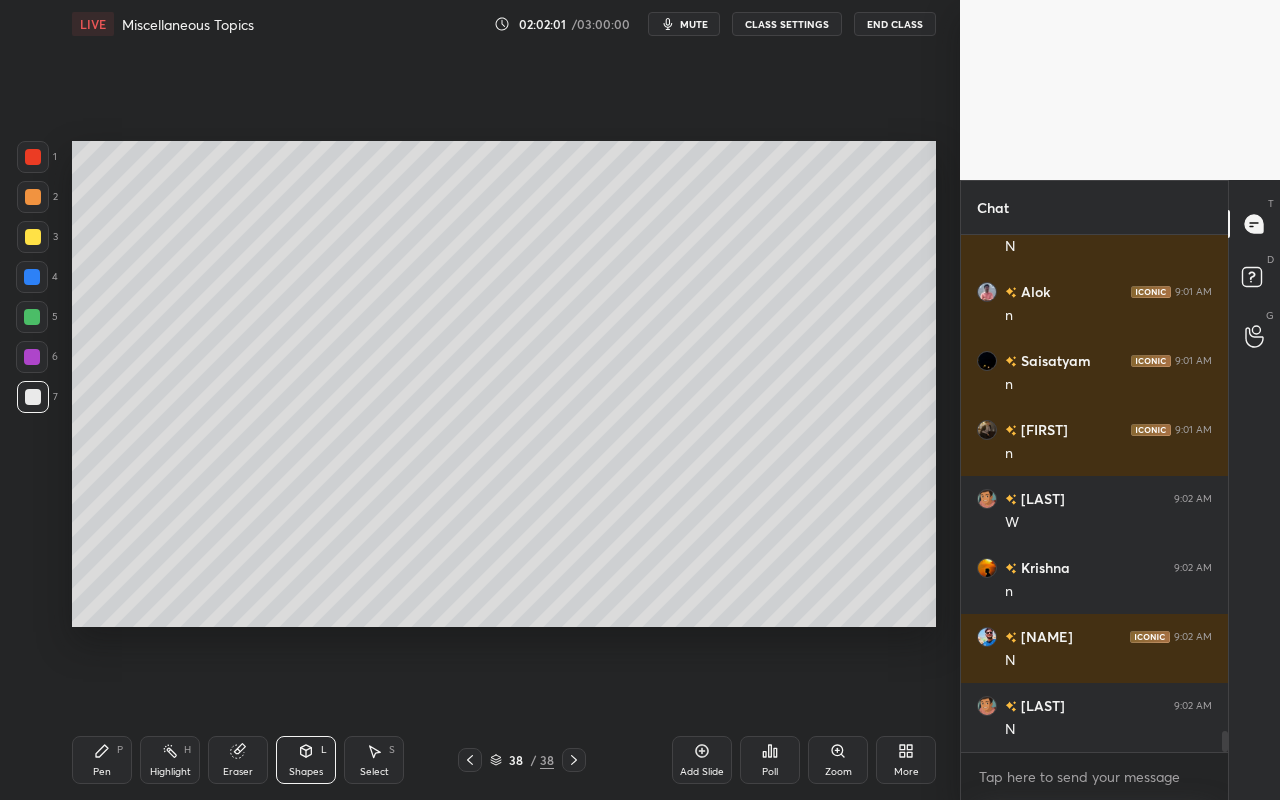 drag, startPoint x: 342, startPoint y: 763, endPoint x: 443, endPoint y: 680, distance: 130.72873 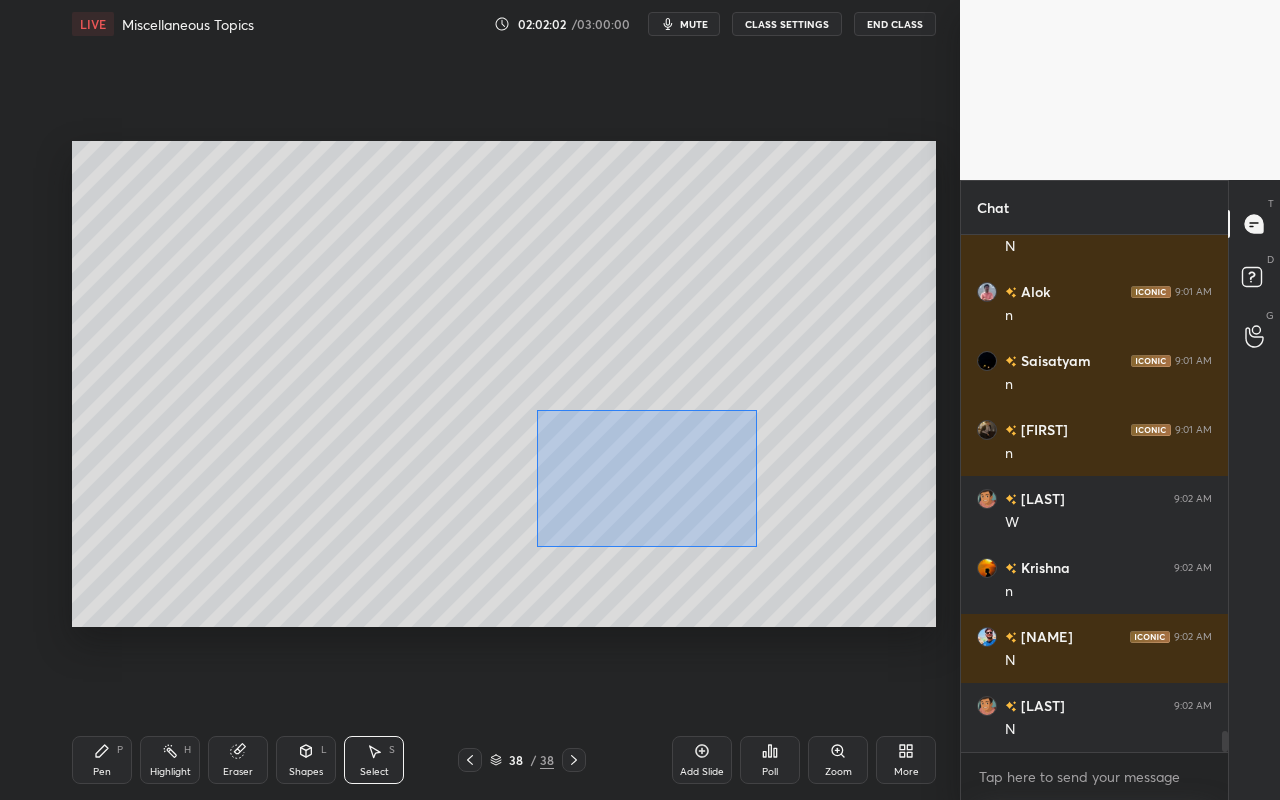 drag, startPoint x: 540, startPoint y: 417, endPoint x: 757, endPoint y: 546, distance: 252.44801 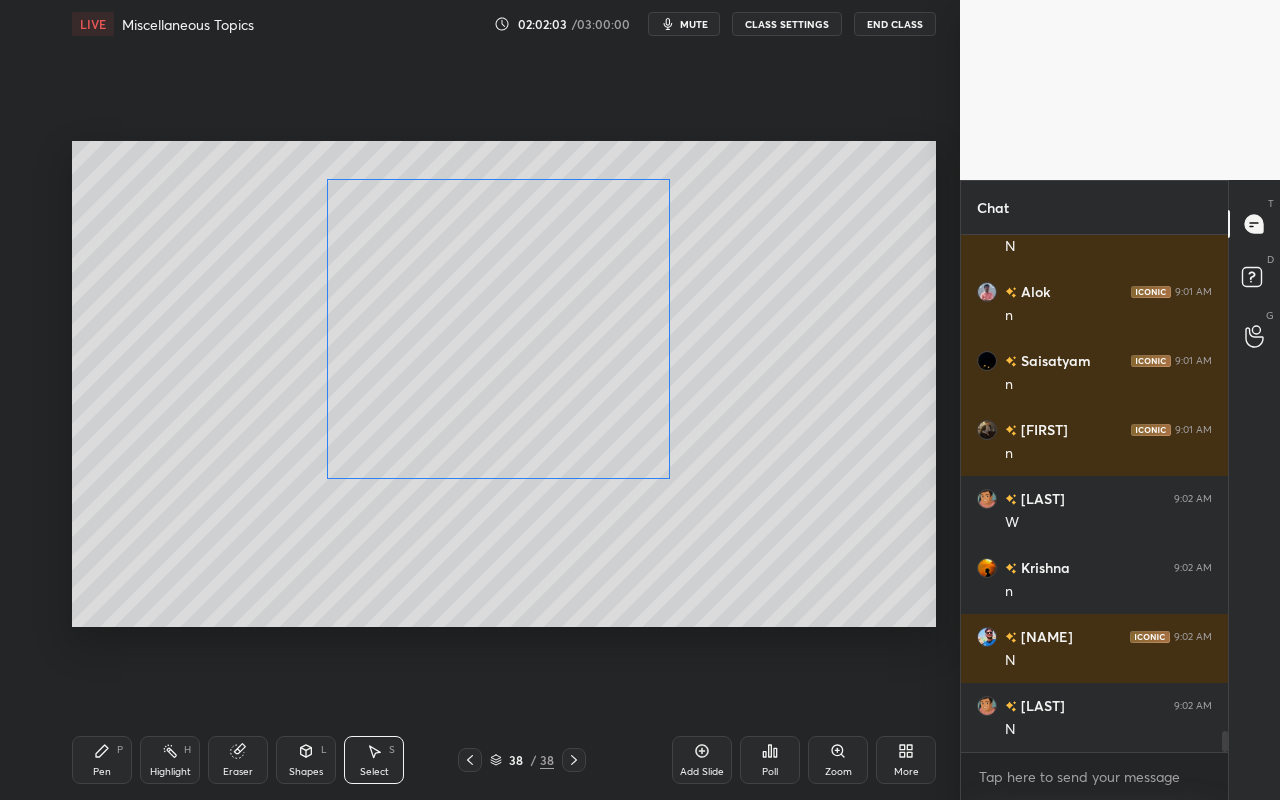 drag, startPoint x: 703, startPoint y: 450, endPoint x: 496, endPoint y: 445, distance: 207.06038 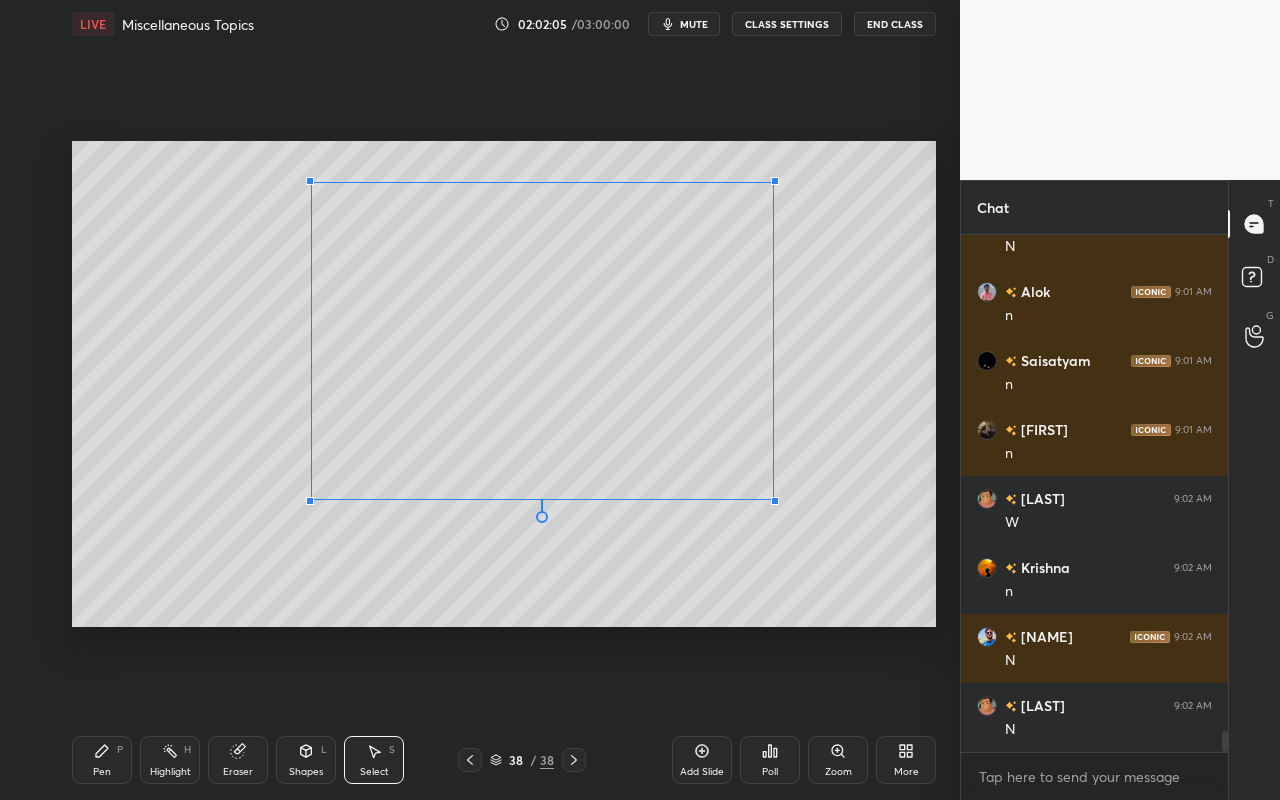 drag, startPoint x: 657, startPoint y: 477, endPoint x: 764, endPoint y: 510, distance: 111.97321 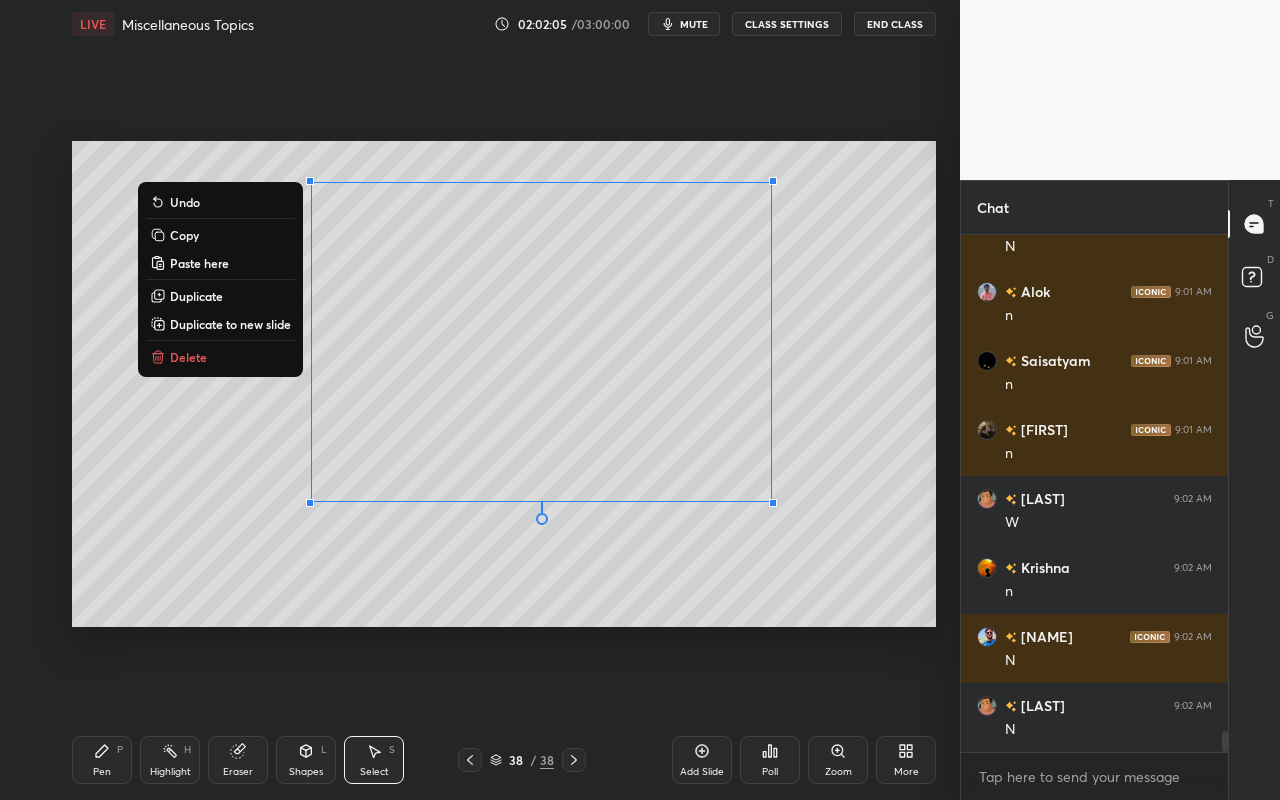 click on "0 ° Undo Copy Paste here Duplicate Duplicate to new slide Delete" at bounding box center (504, 384) 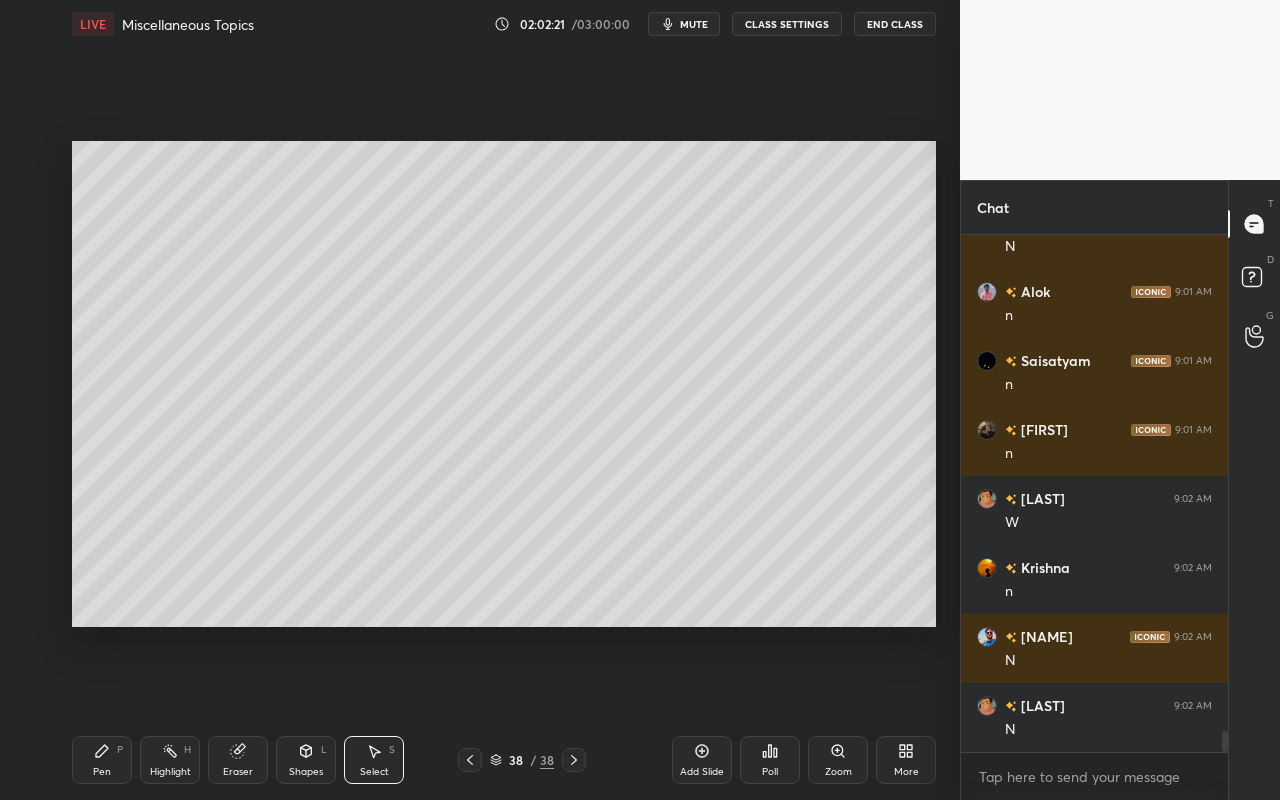 click on "Shapes" at bounding box center (306, 772) 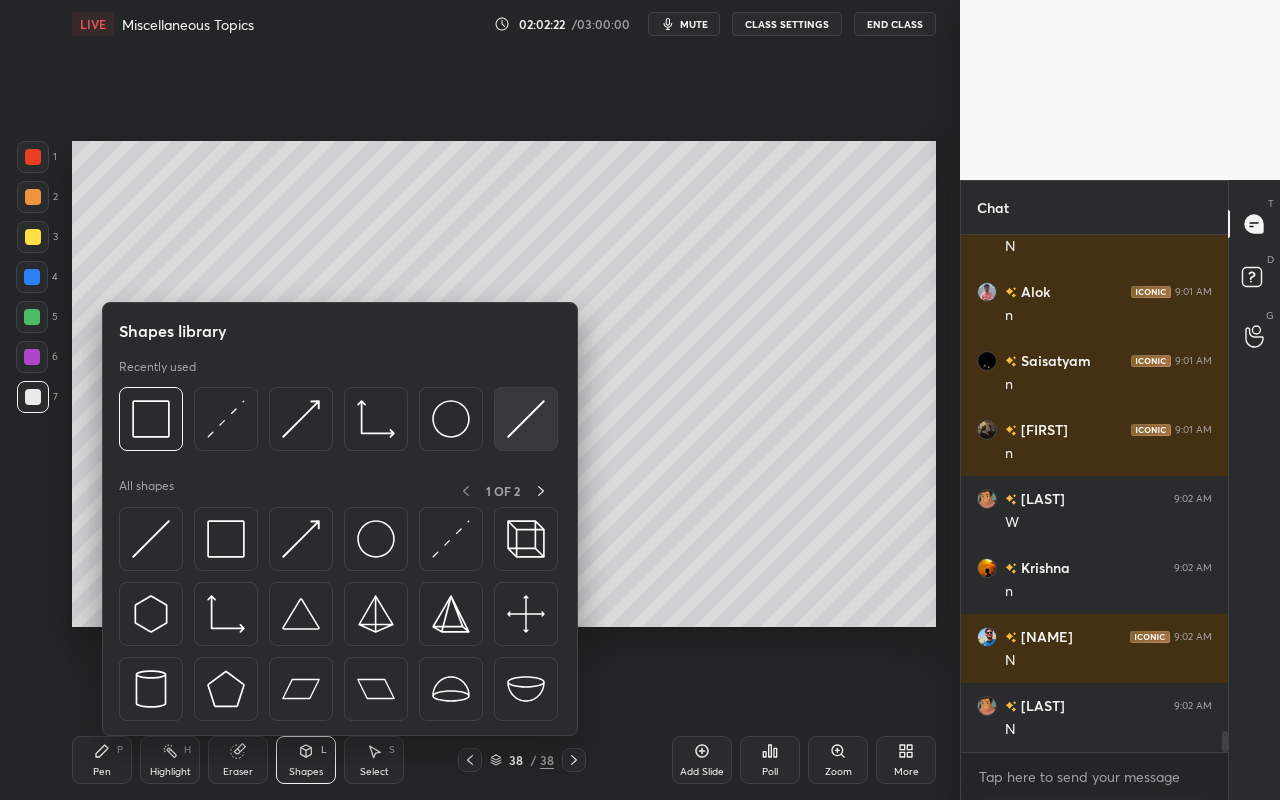 click at bounding box center [526, 419] 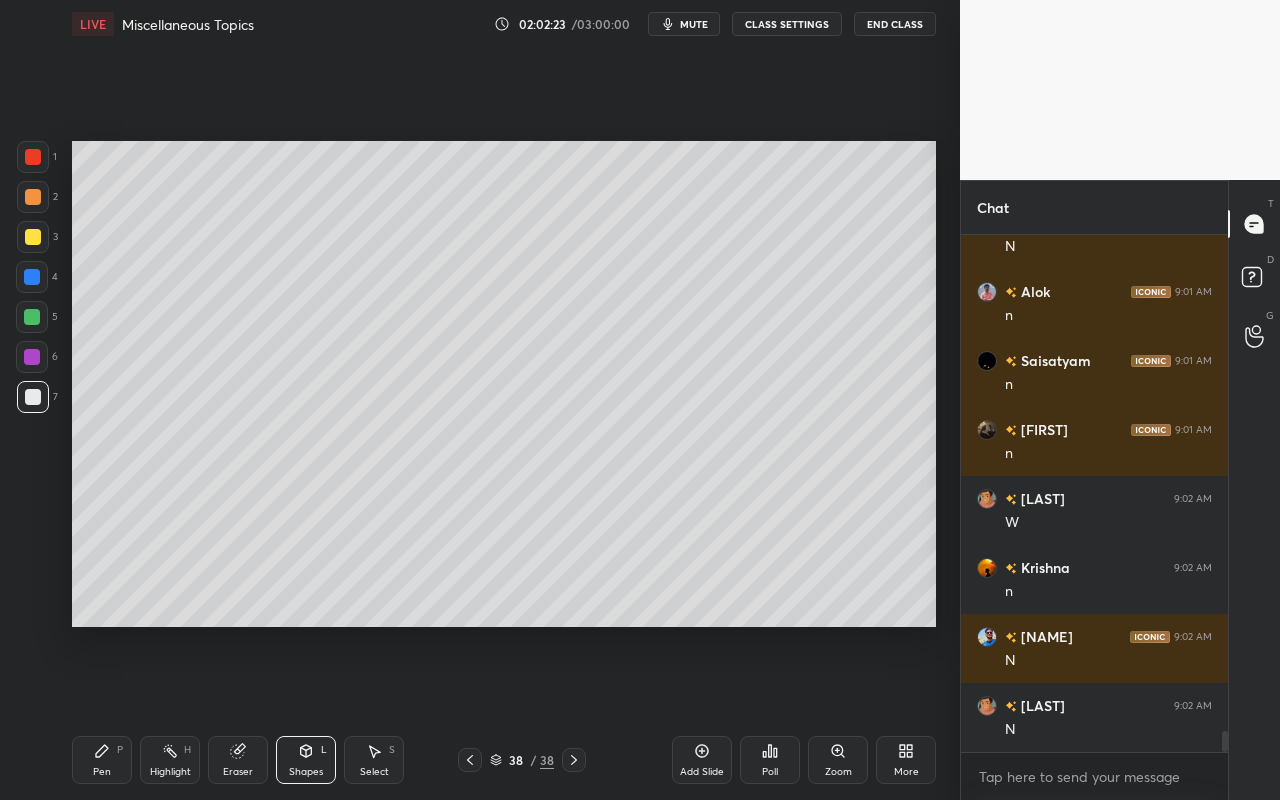 click at bounding box center (32, 317) 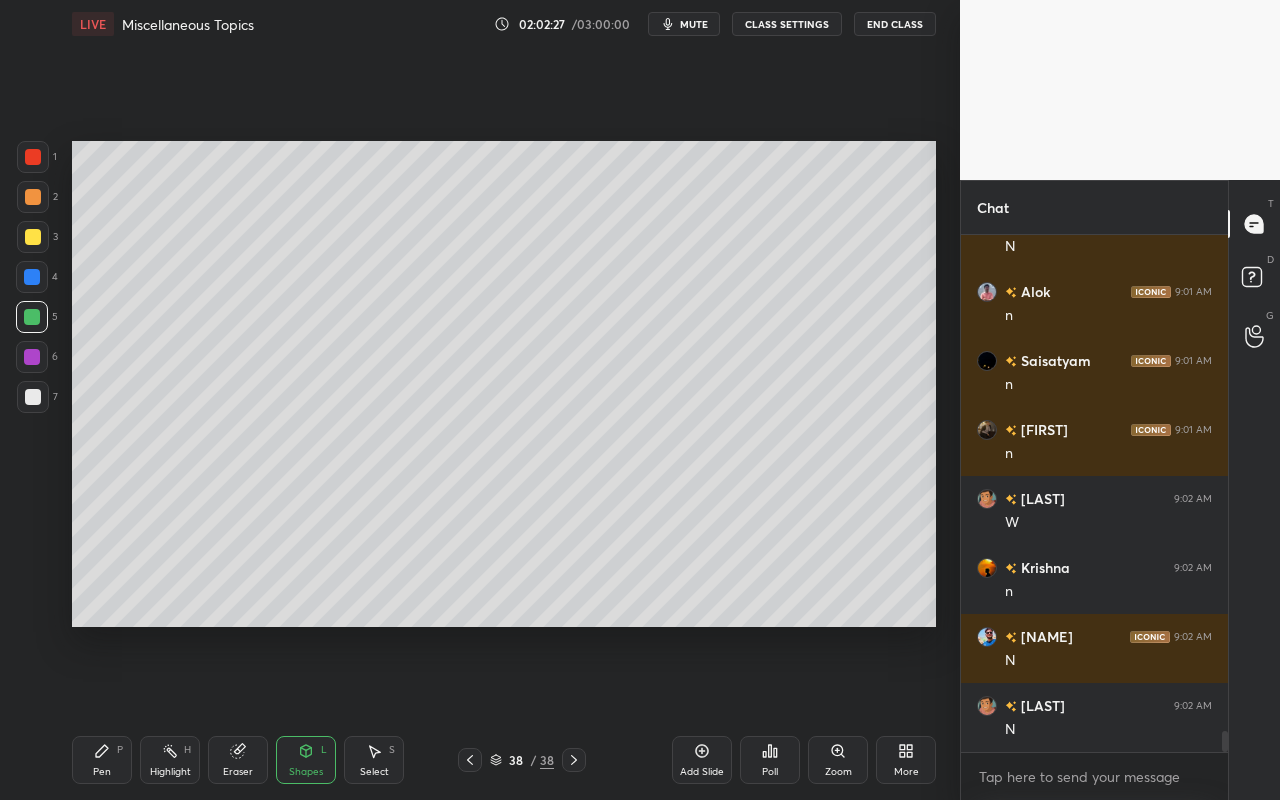 drag, startPoint x: 36, startPoint y: 192, endPoint x: 68, endPoint y: 211, distance: 37.215588 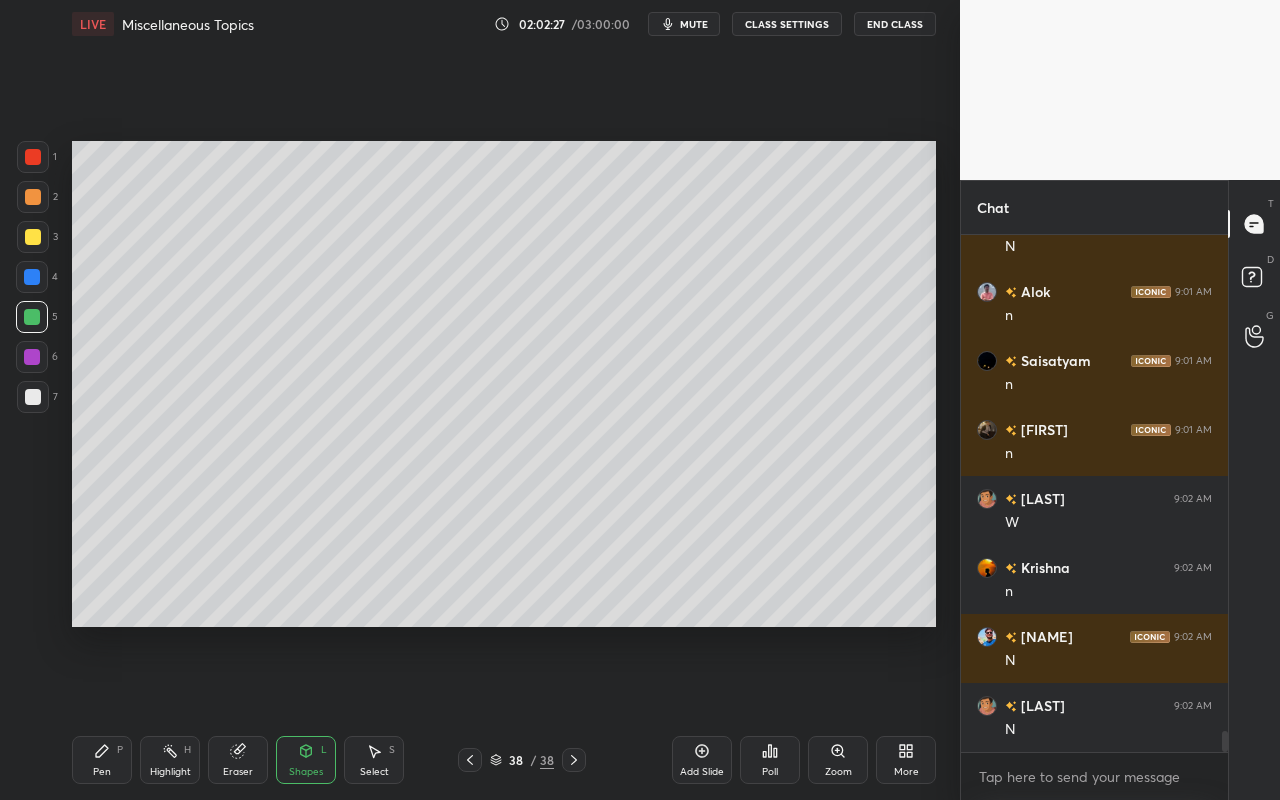 click at bounding box center [33, 197] 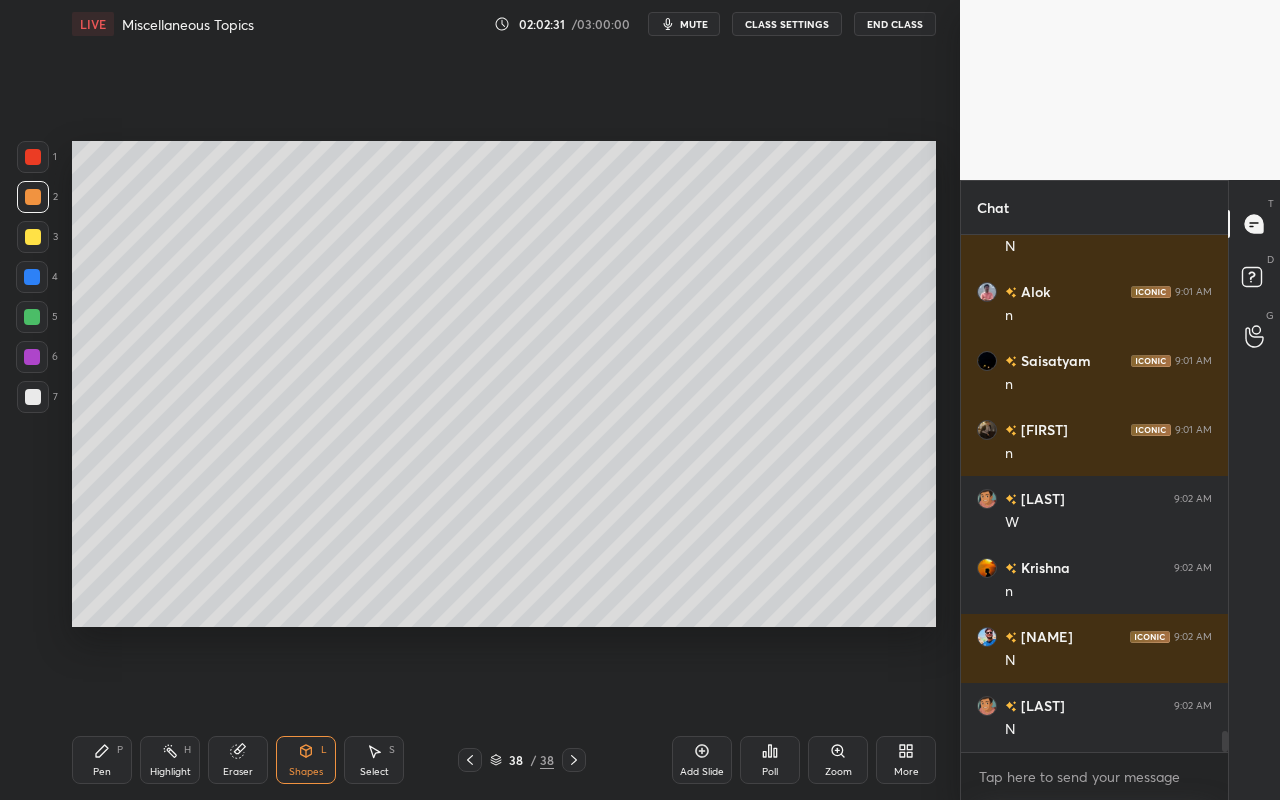 click on "Shapes" at bounding box center (306, 772) 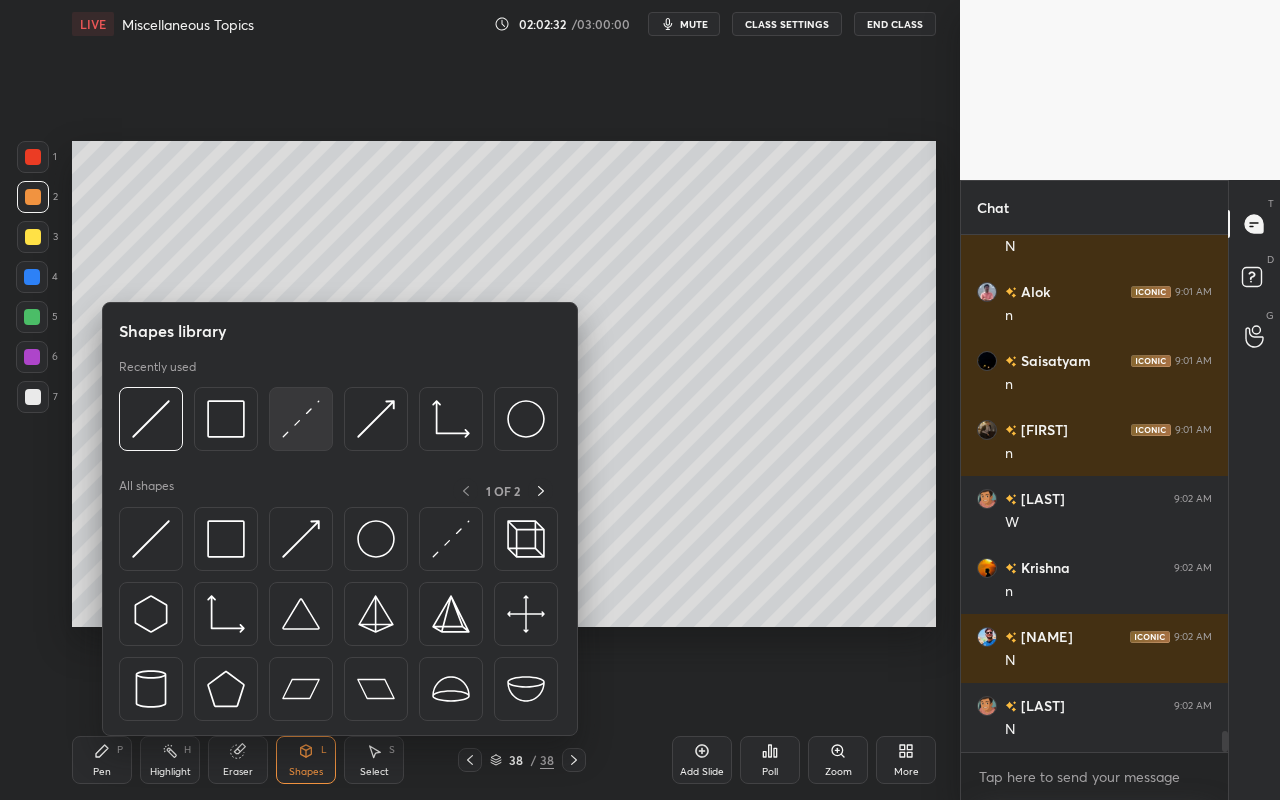 click at bounding box center [301, 419] 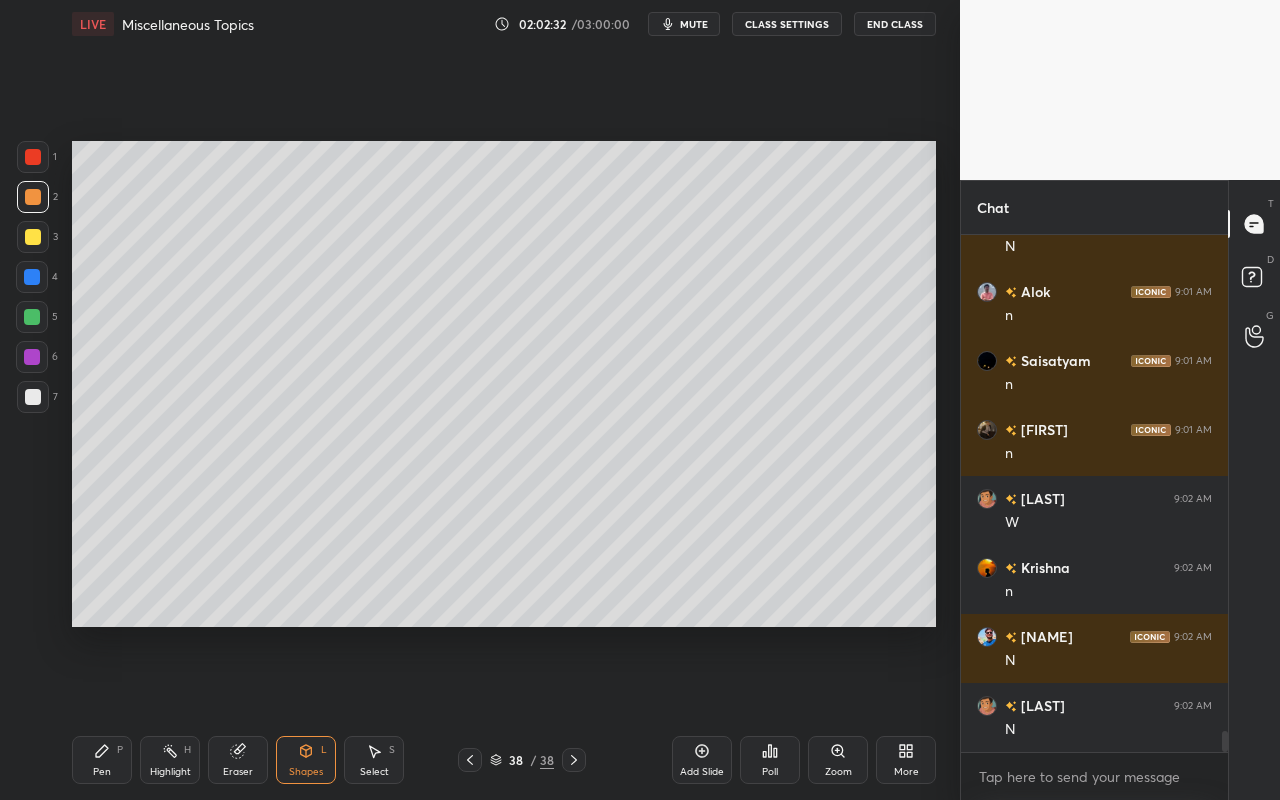 click at bounding box center [33, 397] 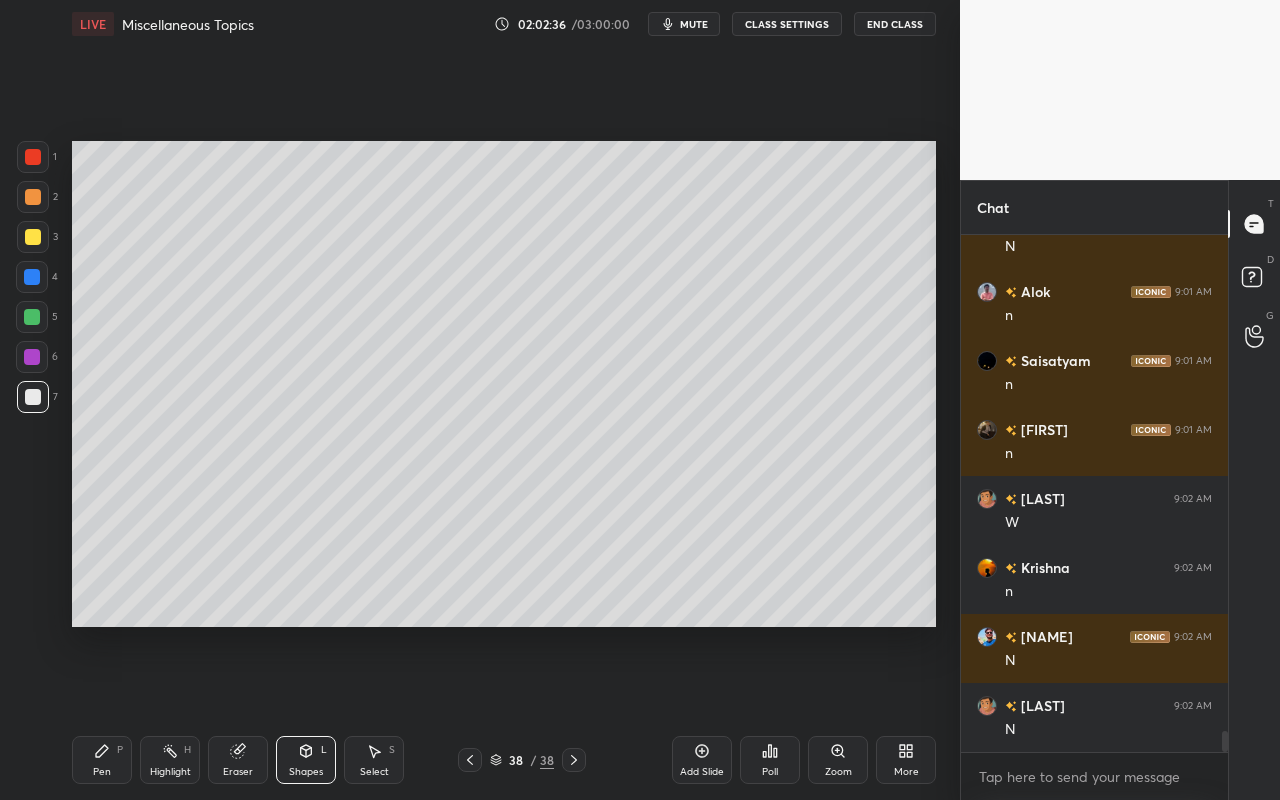 click on "Pen" at bounding box center [102, 772] 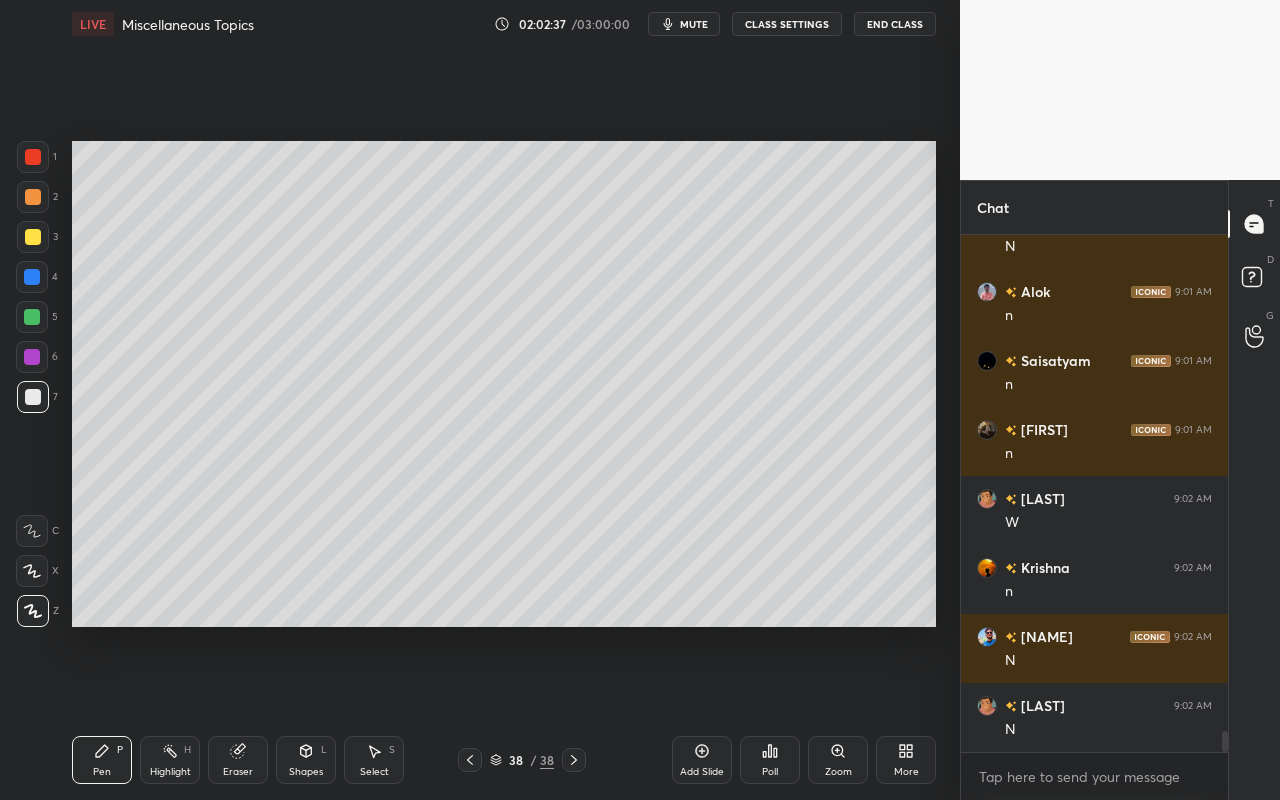 click at bounding box center (33, 237) 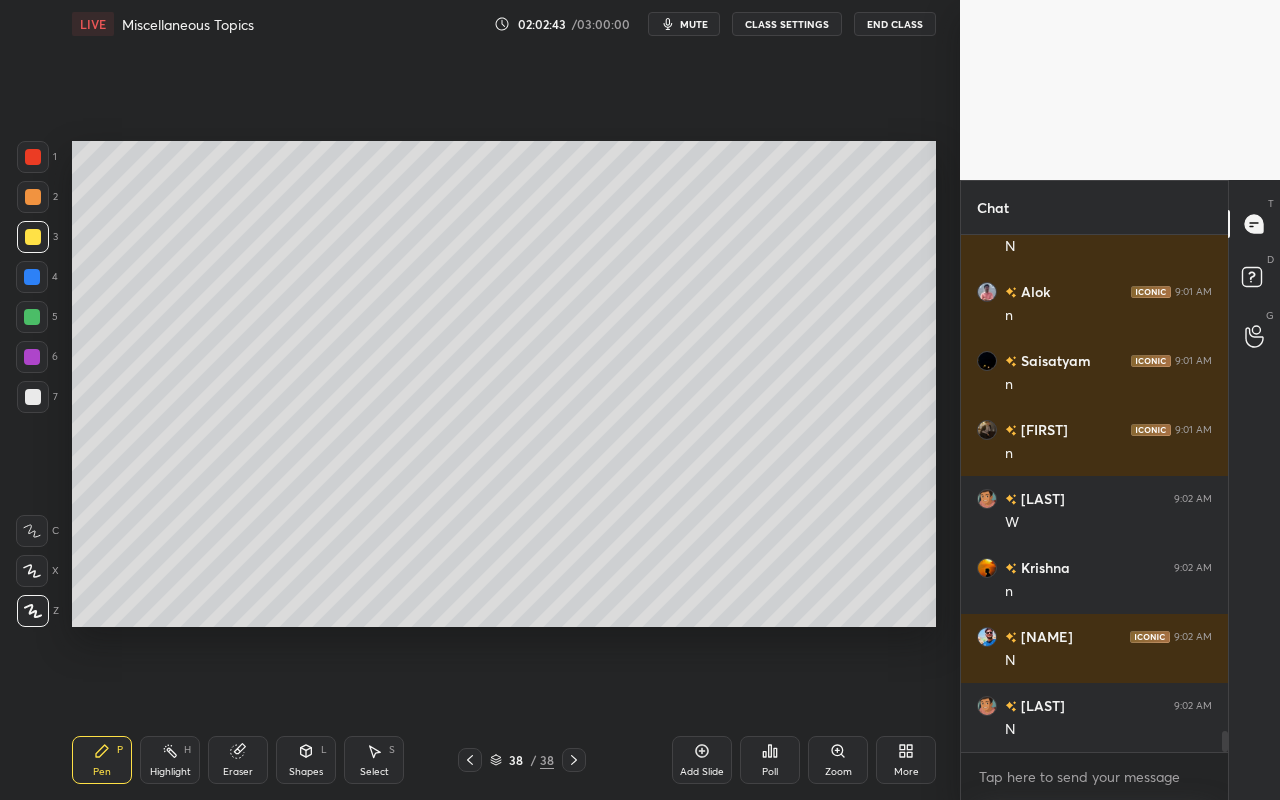 drag, startPoint x: 384, startPoint y: 773, endPoint x: 413, endPoint y: 645, distance: 131.24405 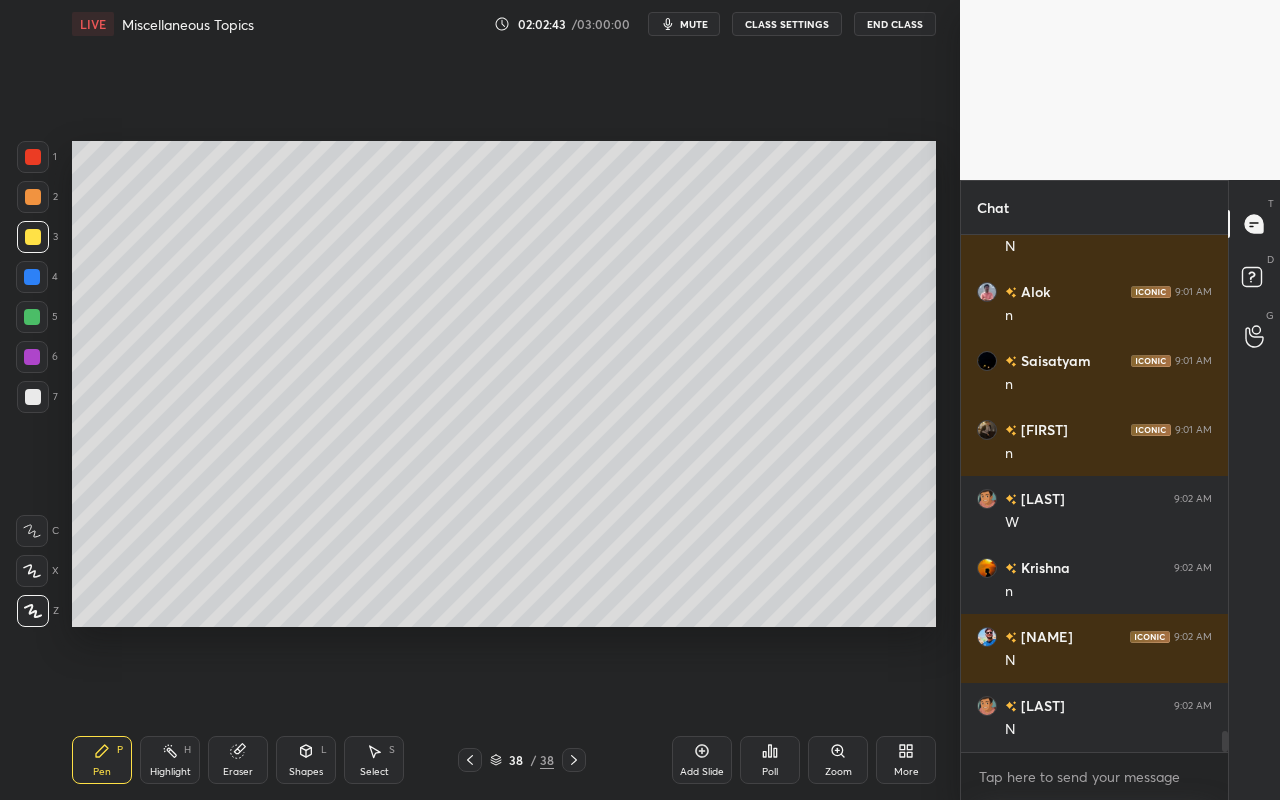 click on "Select" at bounding box center [374, 772] 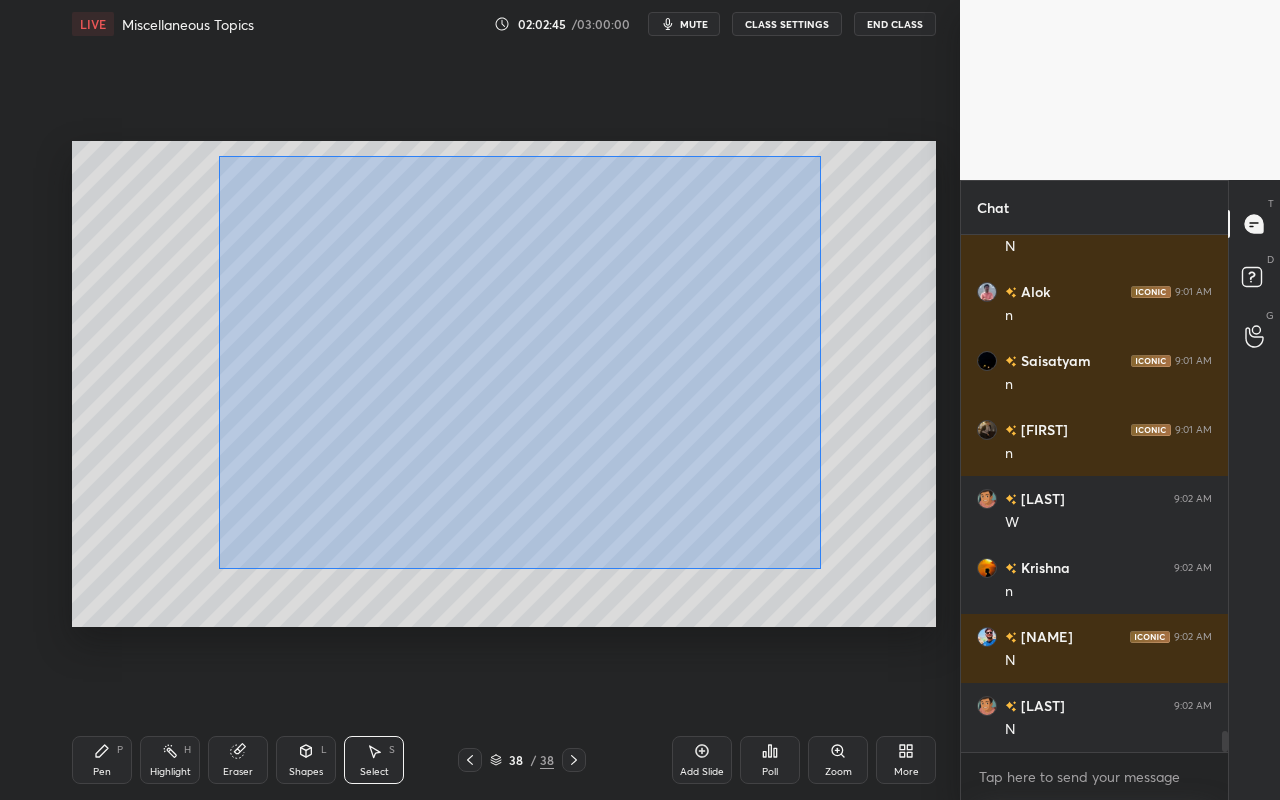 drag, startPoint x: 218, startPoint y: 164, endPoint x: 752, endPoint y: 528, distance: 646.26 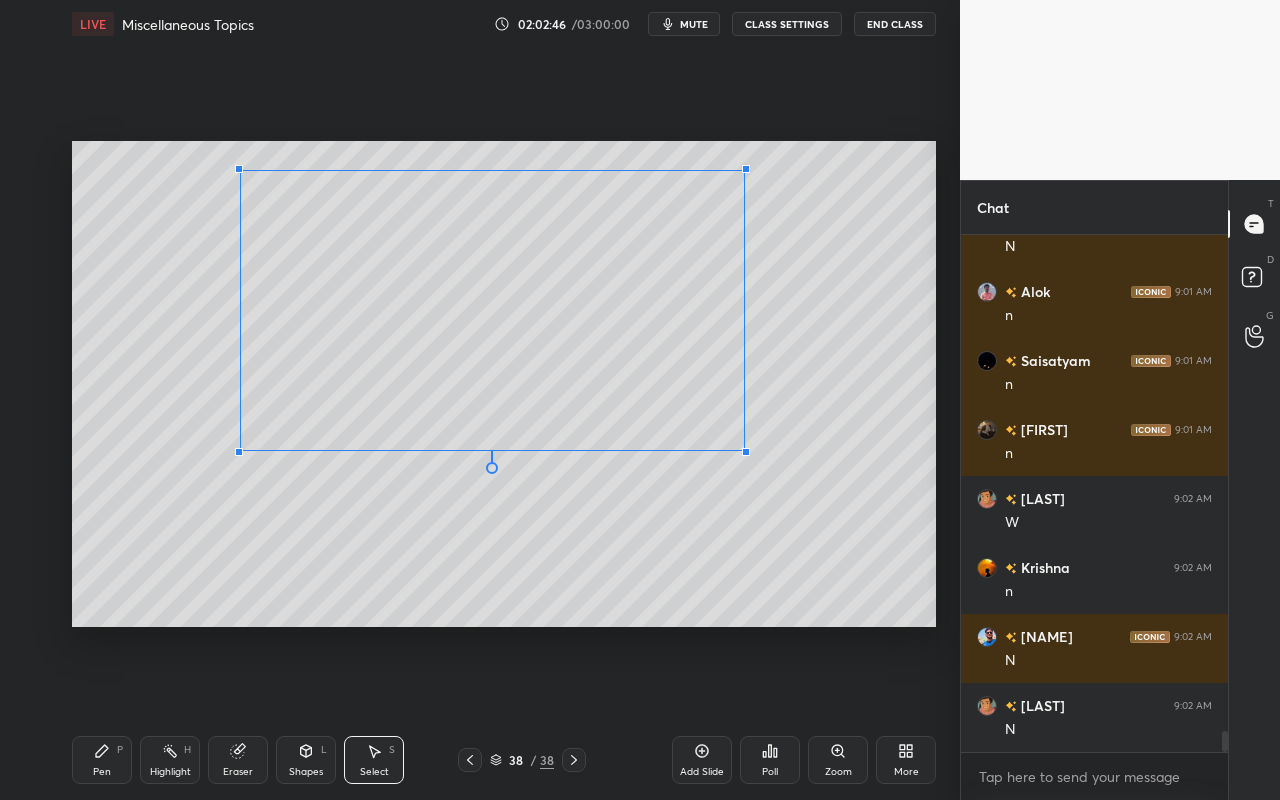 drag, startPoint x: 811, startPoint y: 510, endPoint x: 728, endPoint y: 445, distance: 105.42296 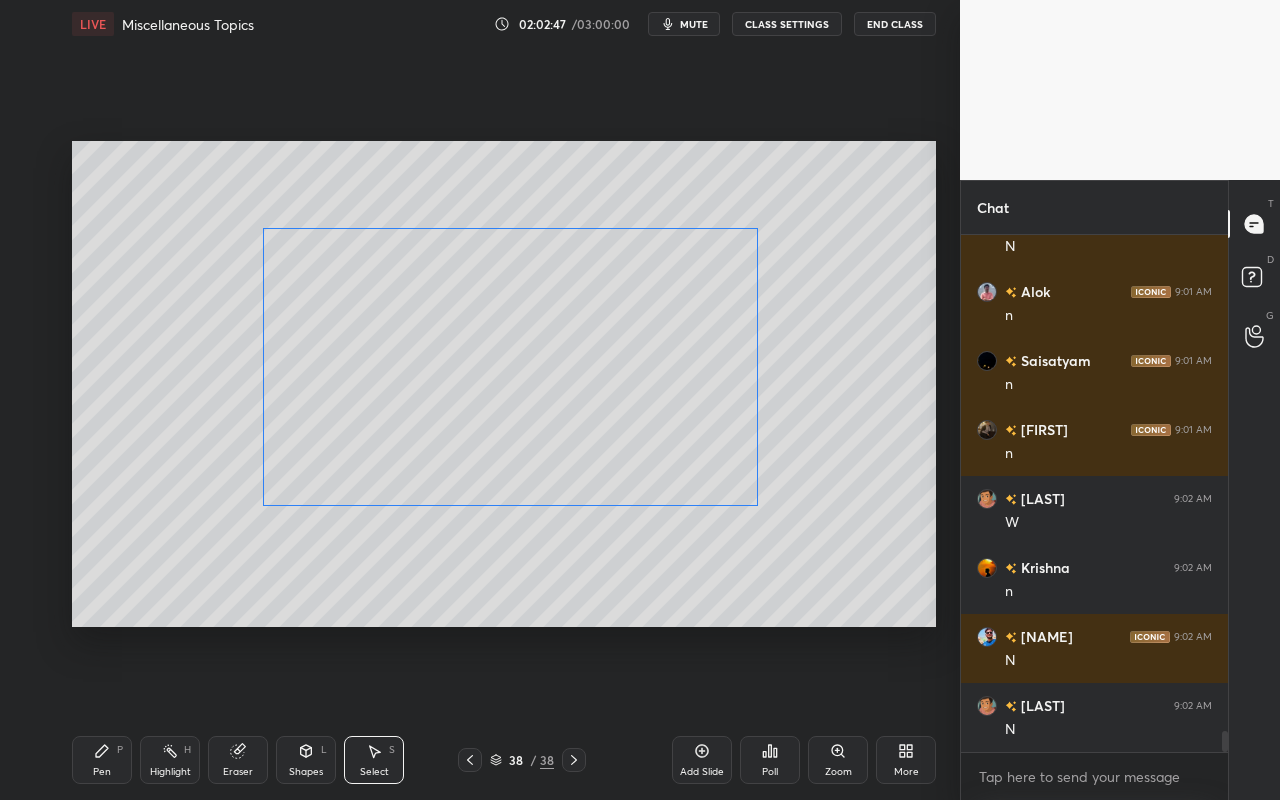 drag, startPoint x: 661, startPoint y: 382, endPoint x: 679, endPoint y: 448, distance: 68.41052 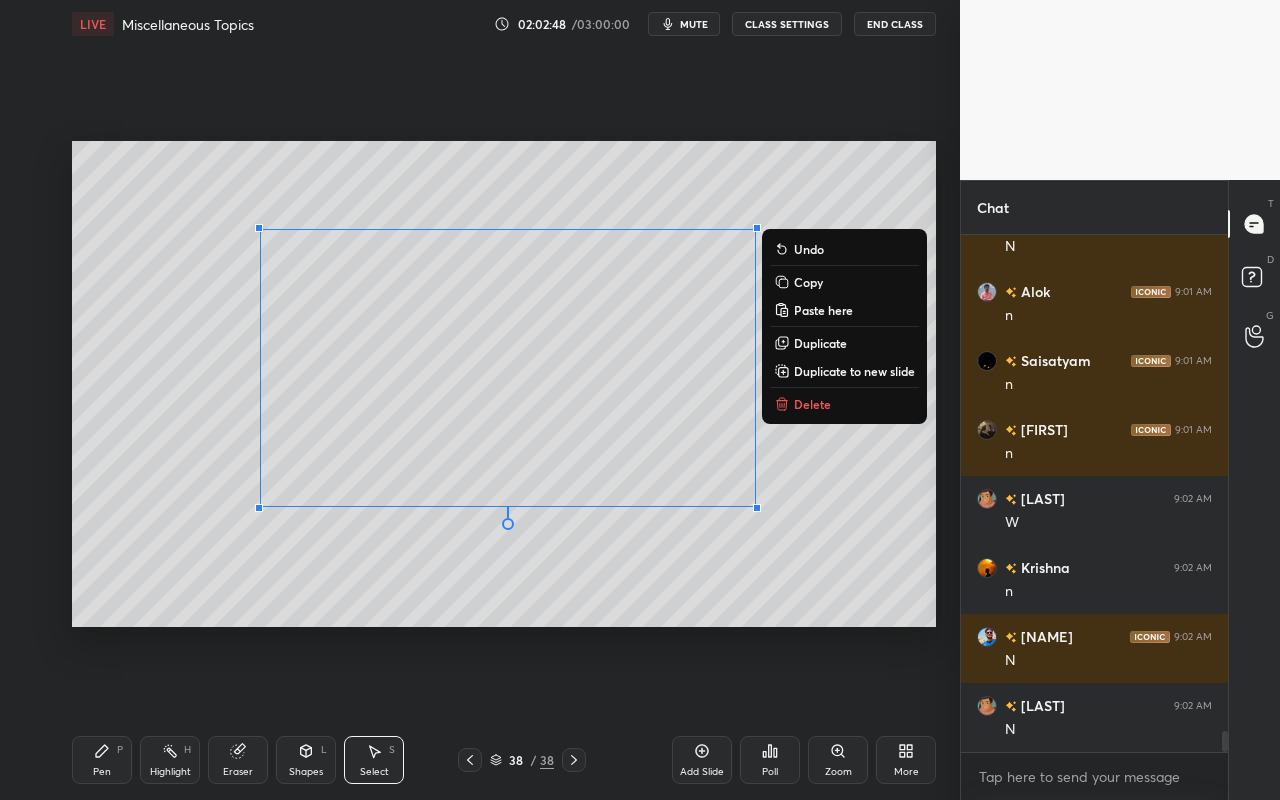 drag, startPoint x: 68, startPoint y: 752, endPoint x: 96, endPoint y: 714, distance: 47.201694 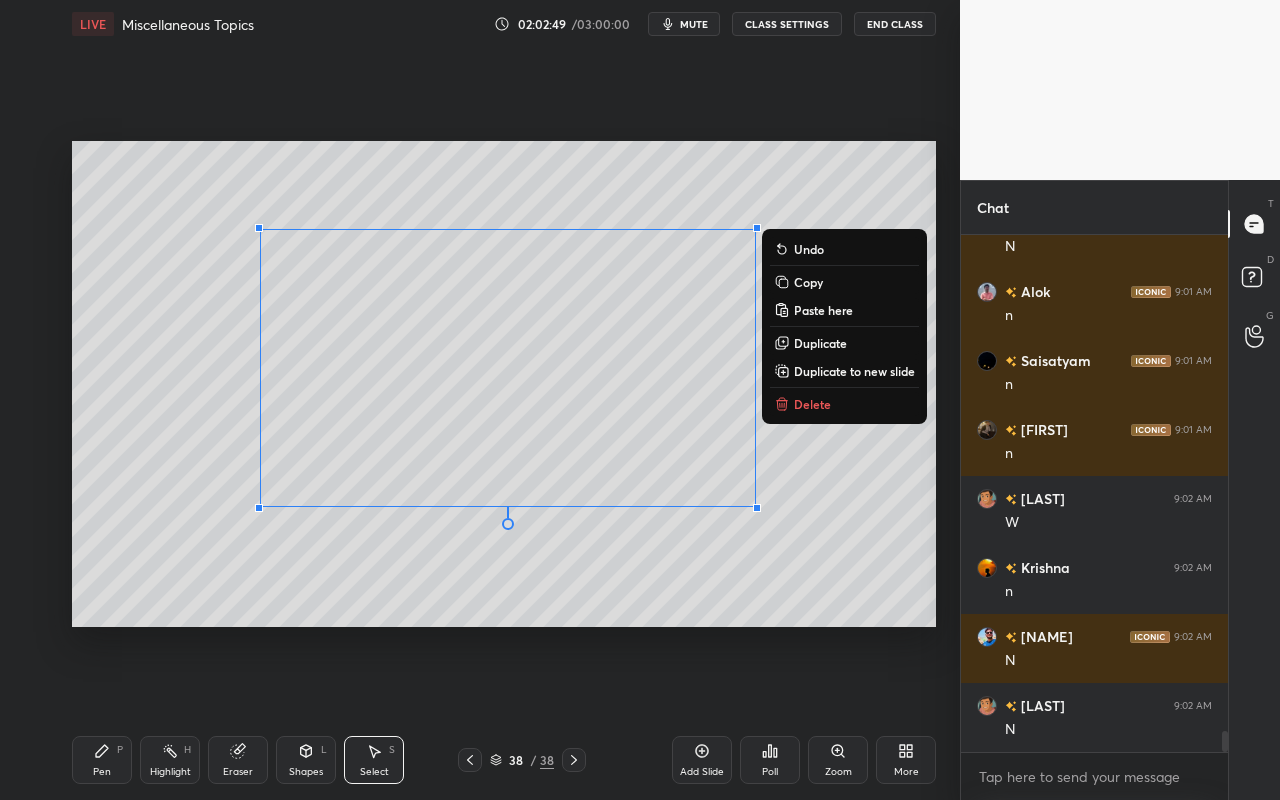 drag, startPoint x: 97, startPoint y: 743, endPoint x: 152, endPoint y: 647, distance: 110.63905 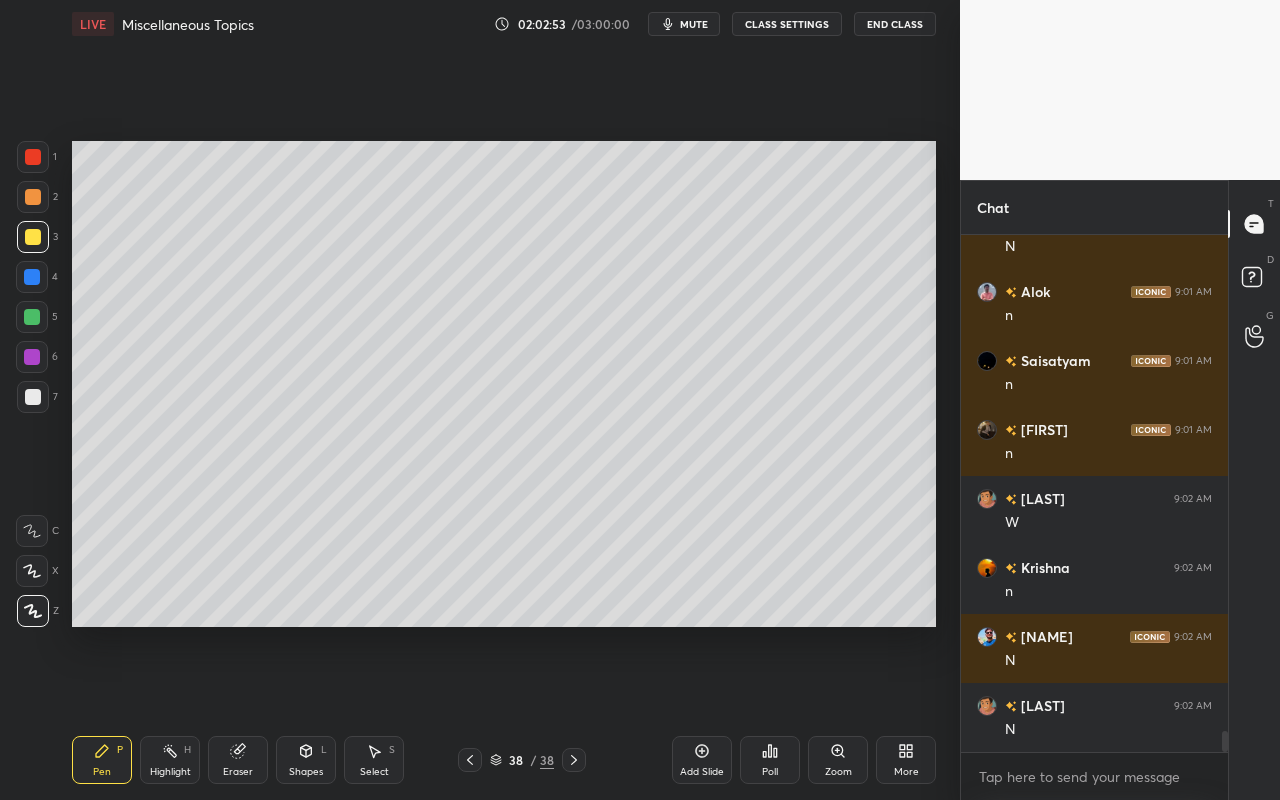 click on "Shapes L" at bounding box center [306, 760] 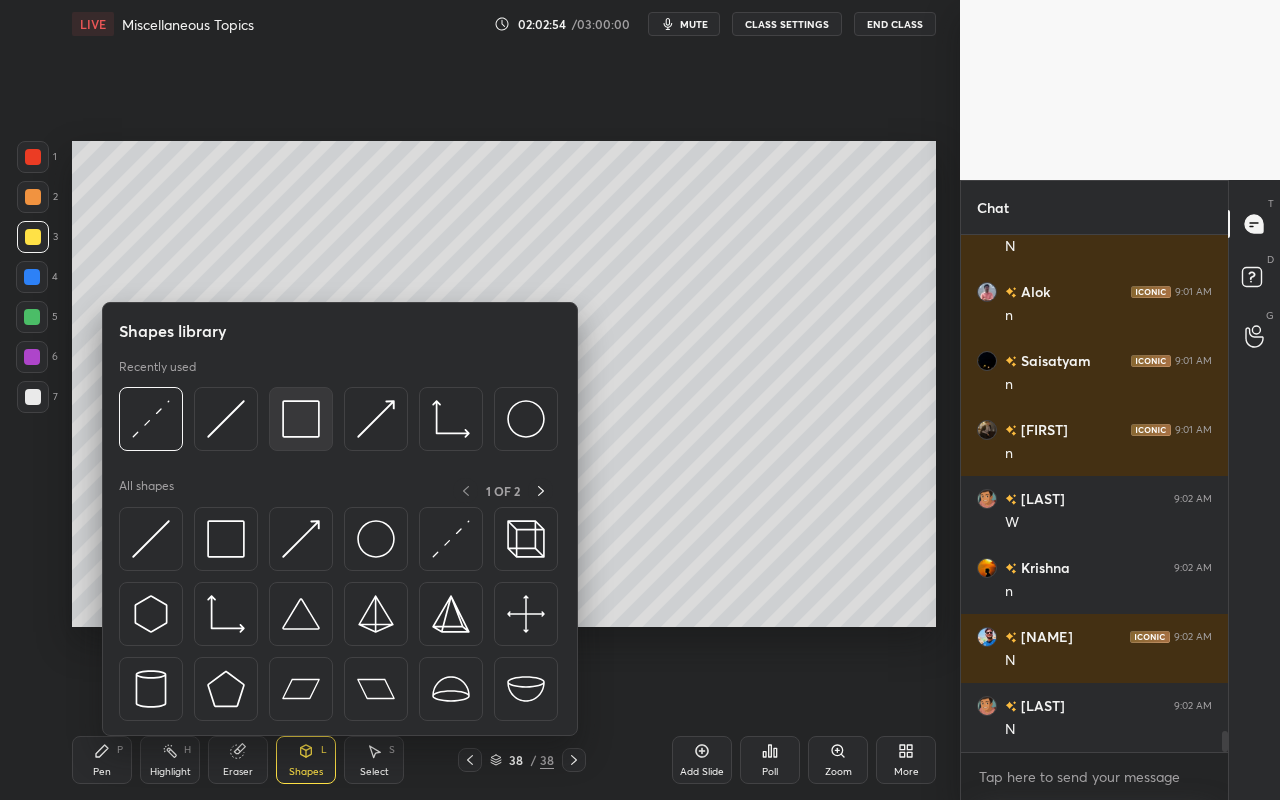 click at bounding box center [301, 419] 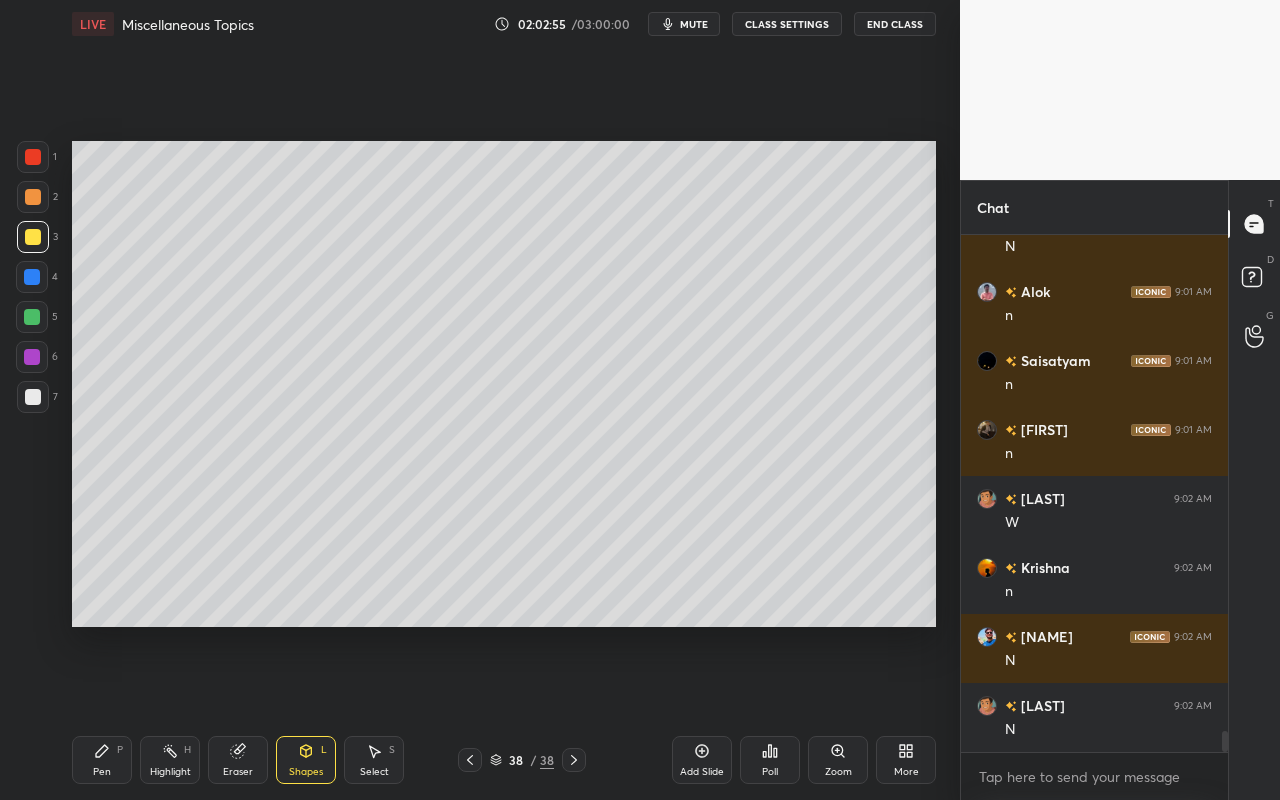 click on "Setting up your live class Poll for   secs No correct answer Start poll" at bounding box center (504, 384) 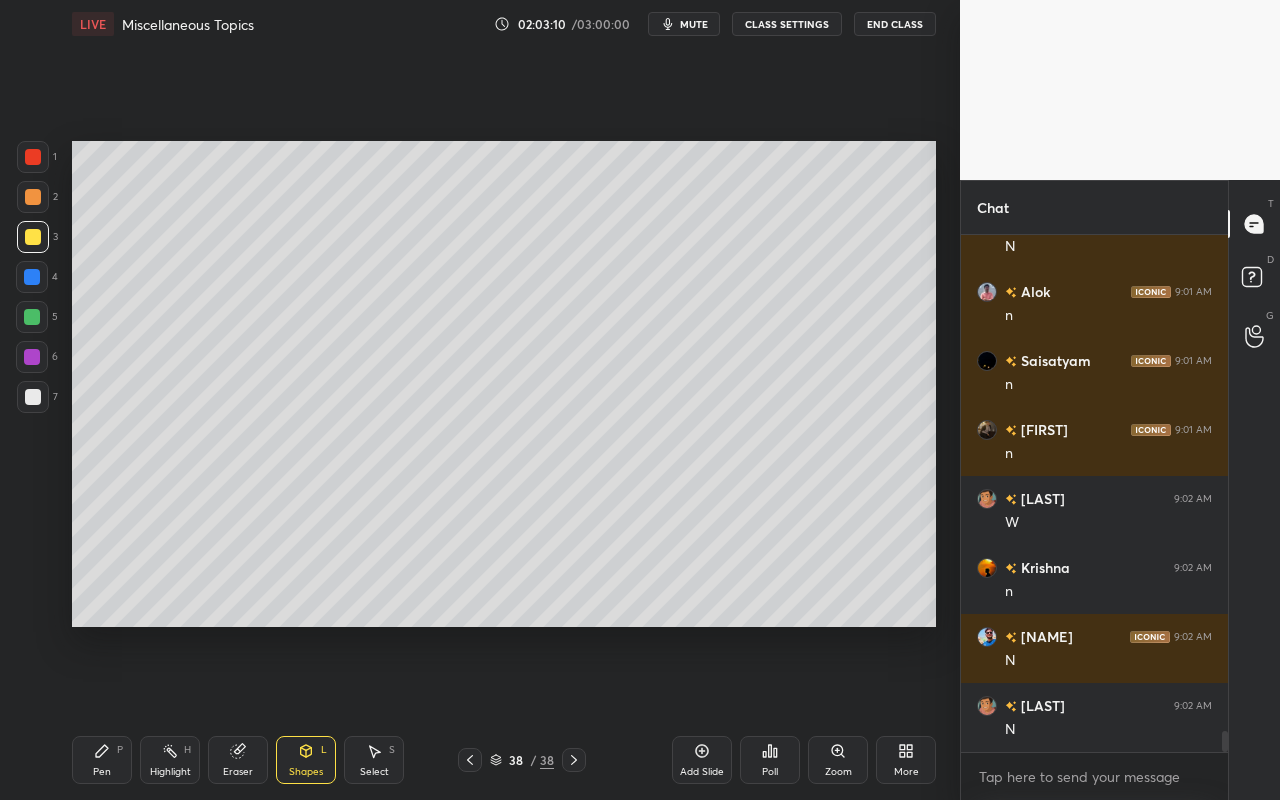 drag, startPoint x: 117, startPoint y: 775, endPoint x: 196, endPoint y: 637, distance: 159.01257 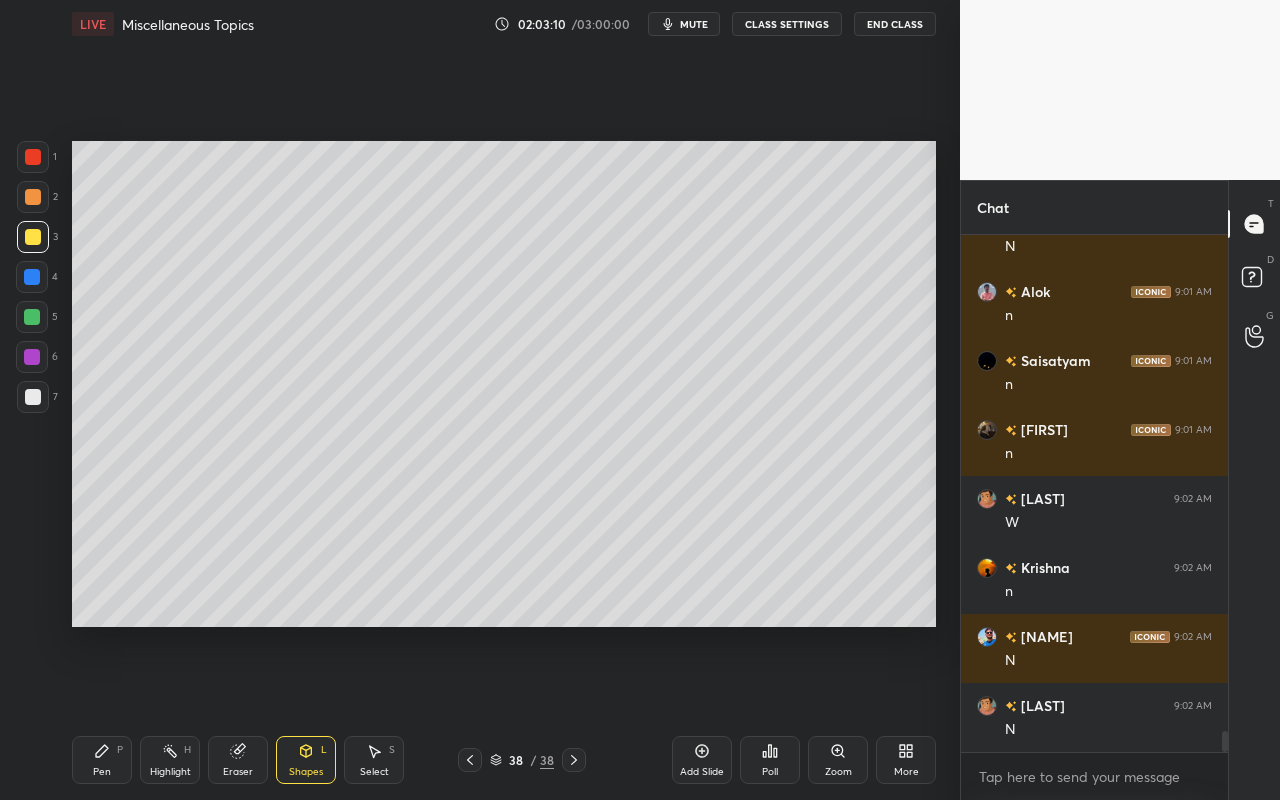 click on "Pen P" at bounding box center (102, 760) 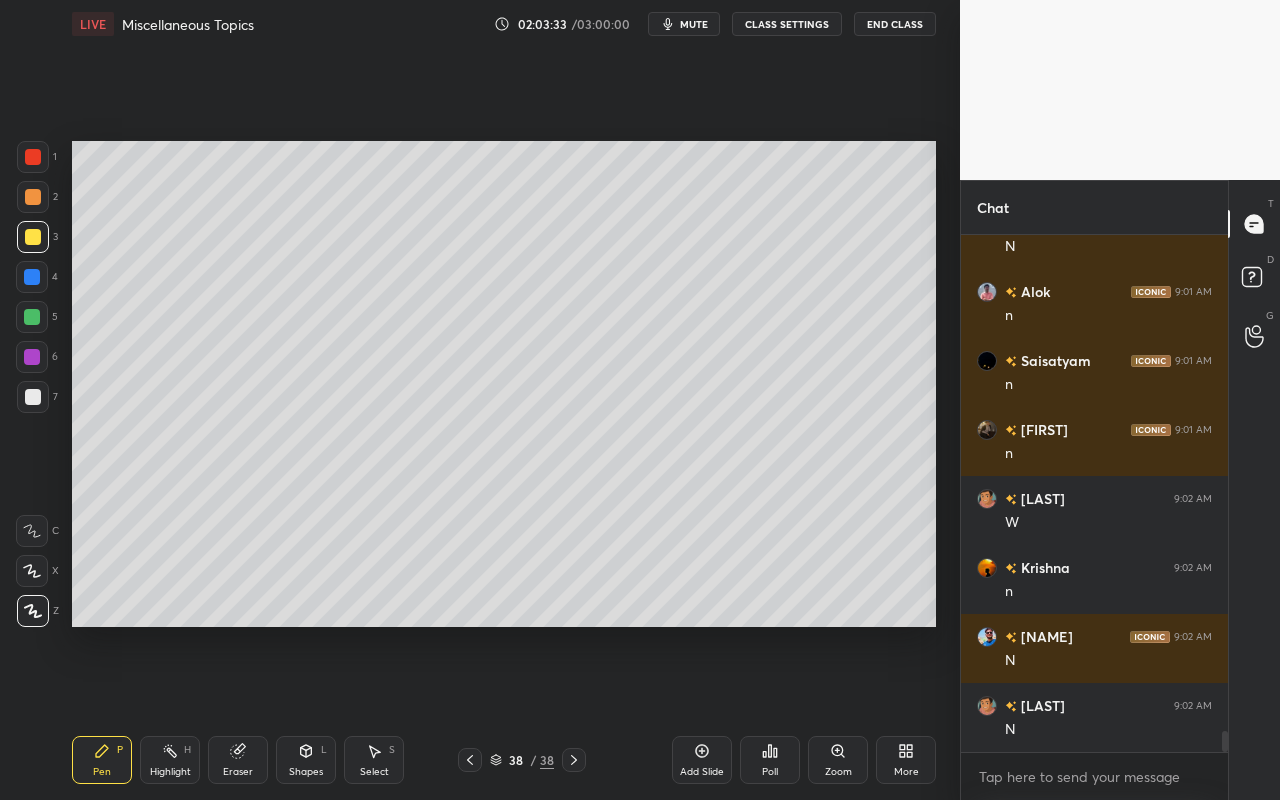 drag, startPoint x: 167, startPoint y: 761, endPoint x: 214, endPoint y: 669, distance: 103.31021 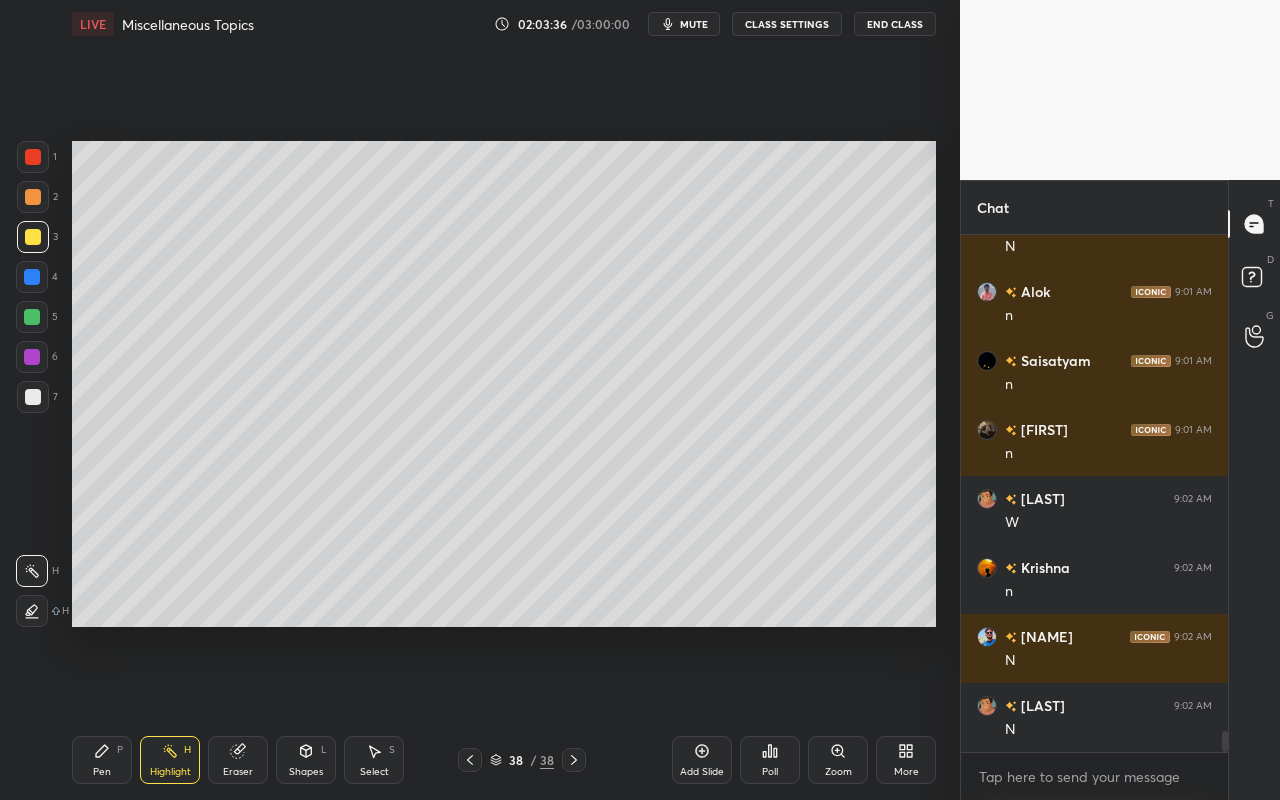 drag, startPoint x: 88, startPoint y: 757, endPoint x: 181, endPoint y: 639, distance: 150.24313 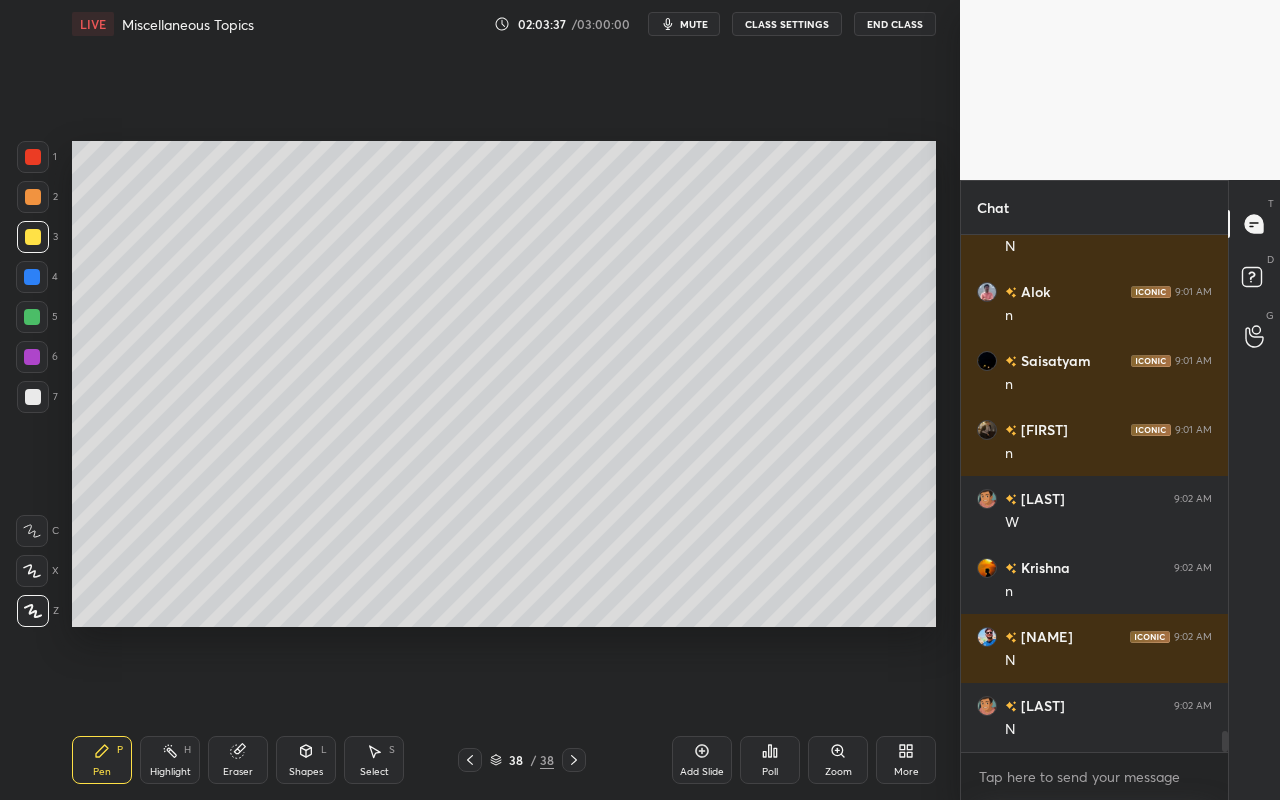drag, startPoint x: 31, startPoint y: 332, endPoint x: 67, endPoint y: 313, distance: 40.706264 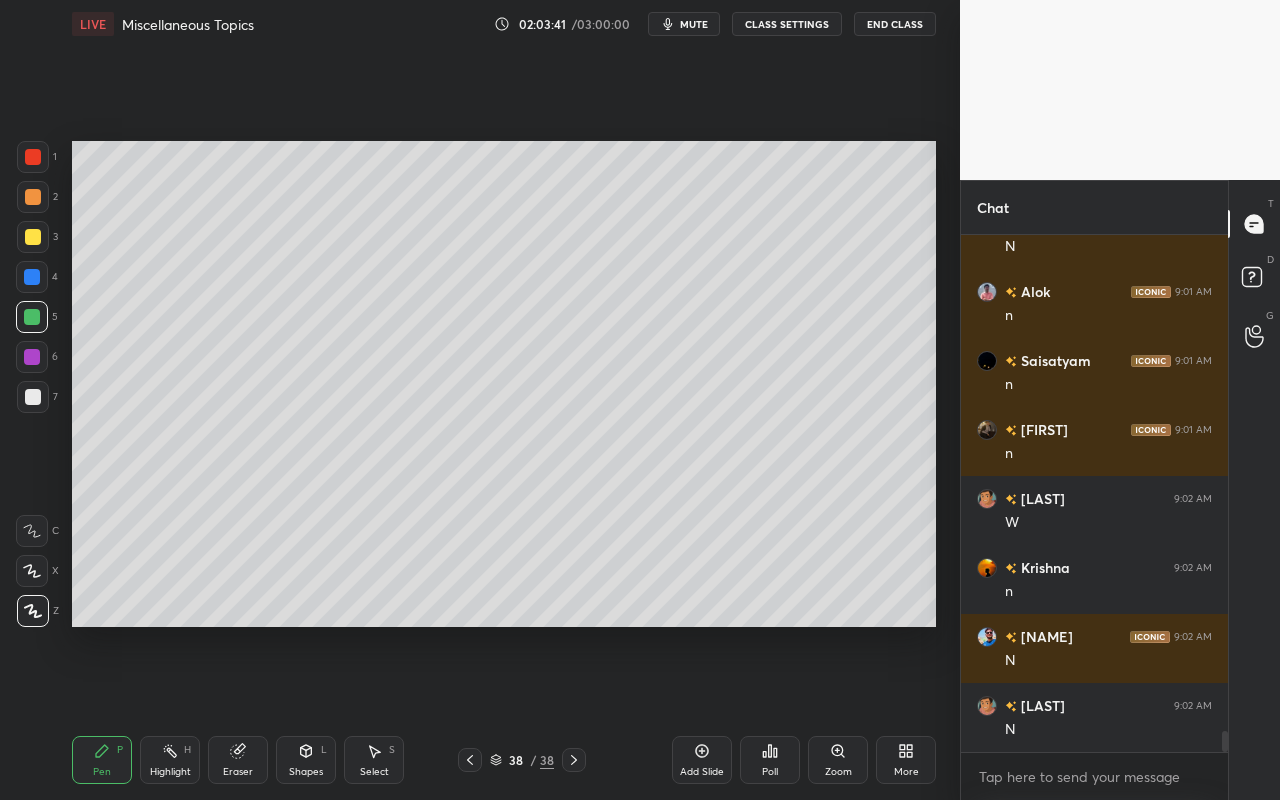 drag, startPoint x: 30, startPoint y: 196, endPoint x: 59, endPoint y: 183, distance: 31.780497 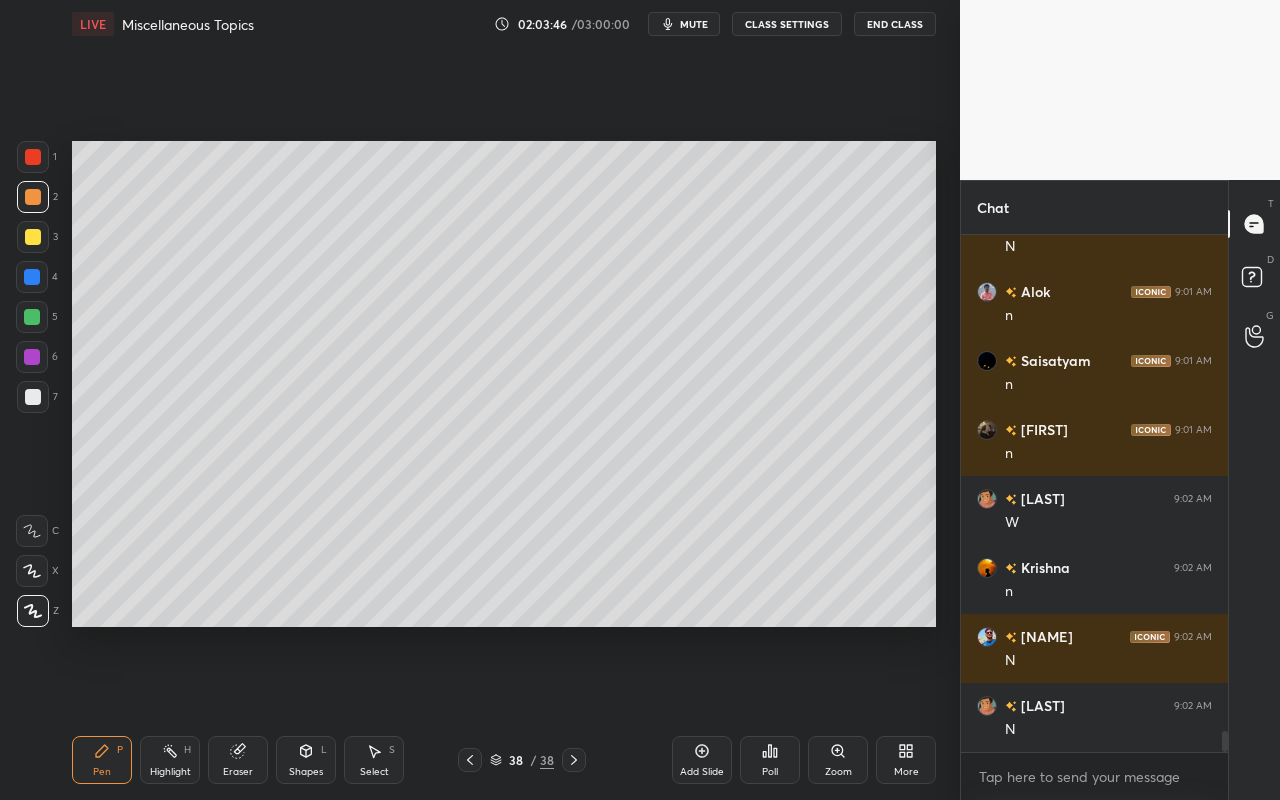 click on "Pen P" at bounding box center (102, 760) 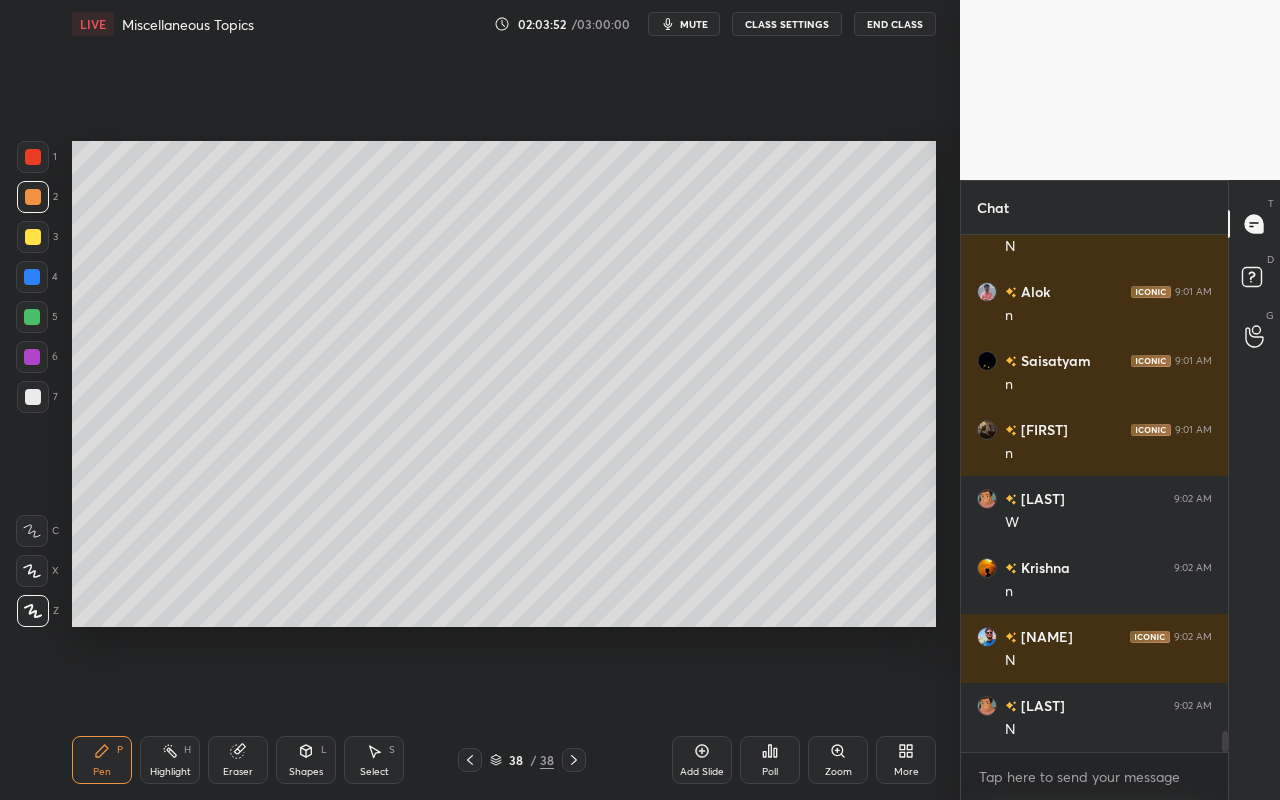 click 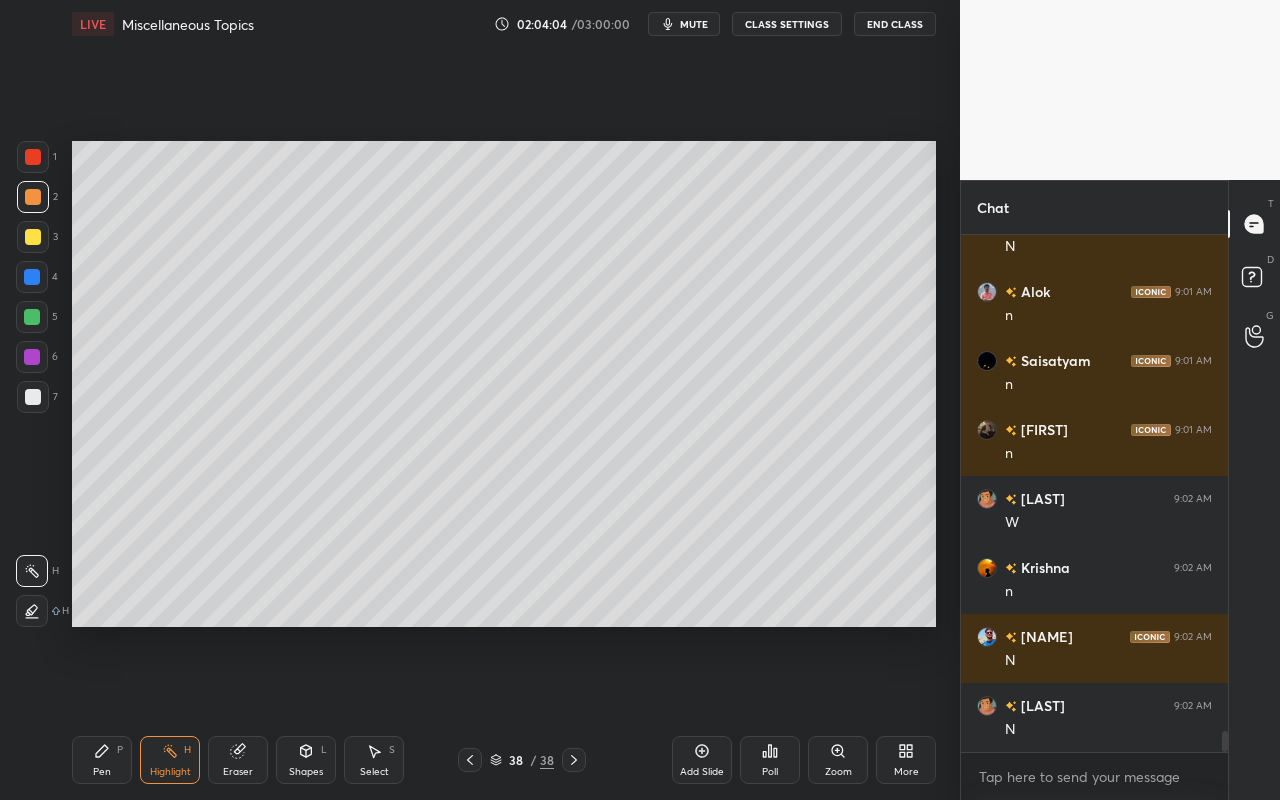 drag, startPoint x: 75, startPoint y: 759, endPoint x: 95, endPoint y: 731, distance: 34.4093 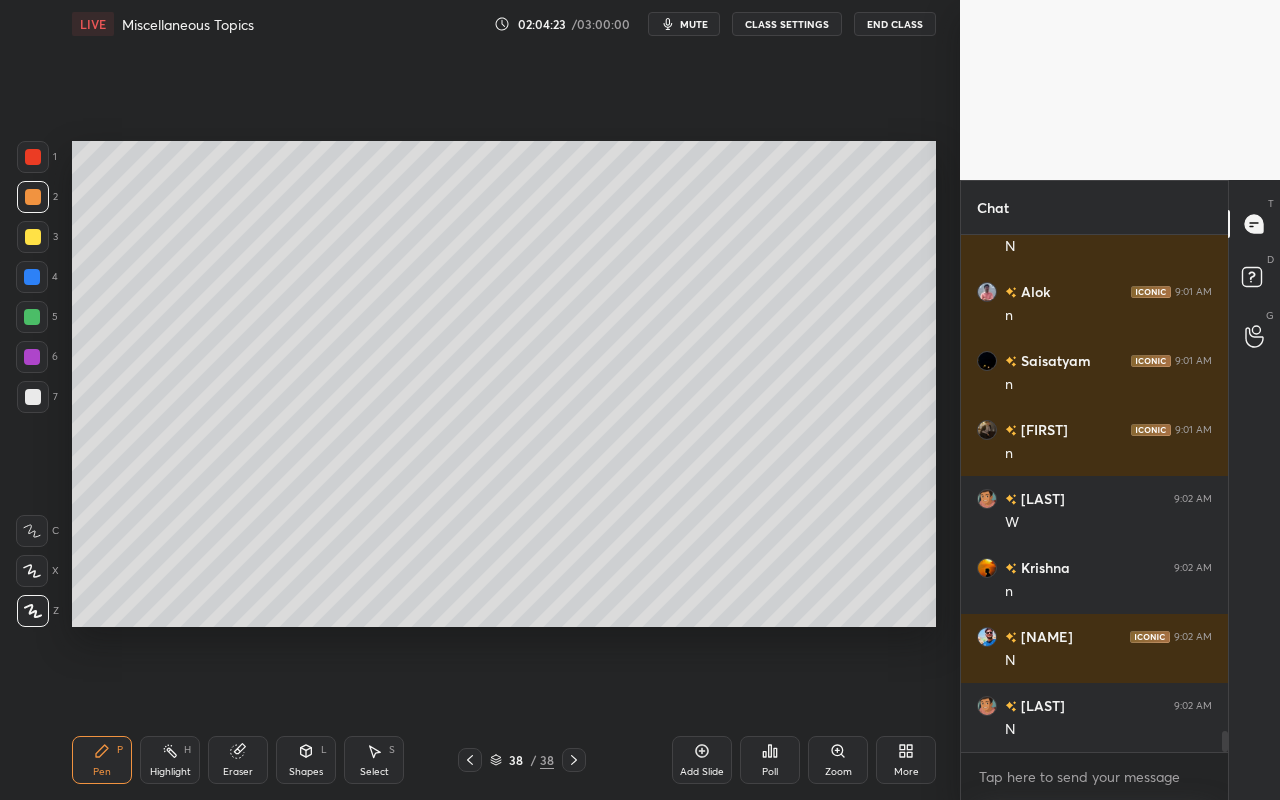 click at bounding box center (32, 317) 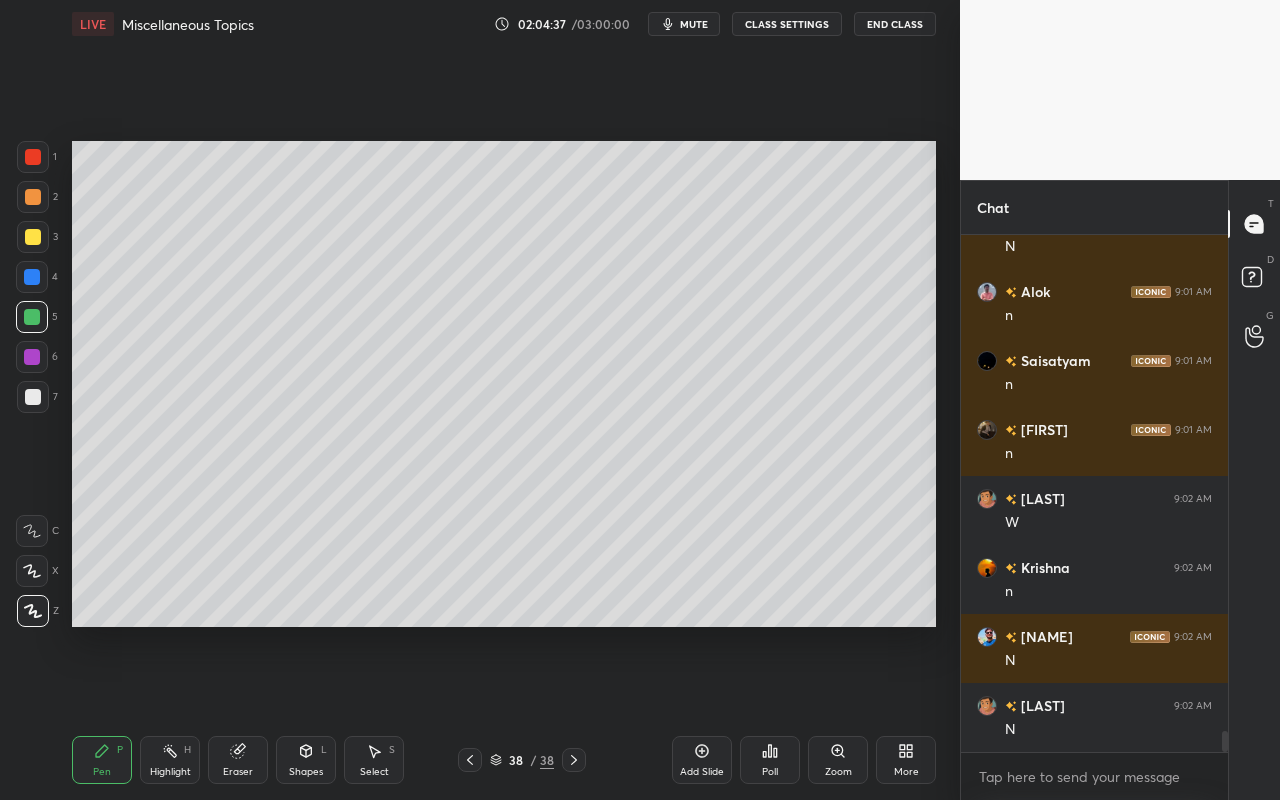 drag, startPoint x: 170, startPoint y: 757, endPoint x: 224, endPoint y: 666, distance: 105.81588 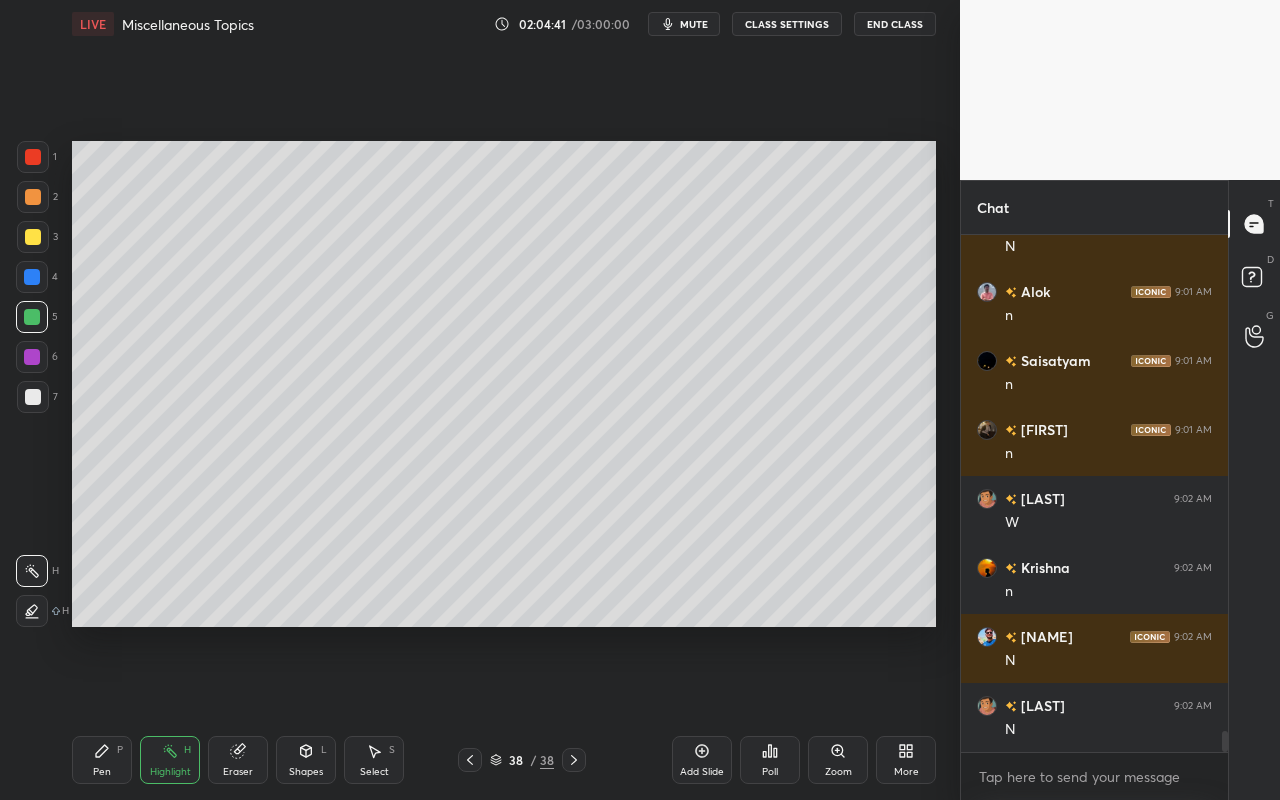 click on "Pen P" at bounding box center [102, 760] 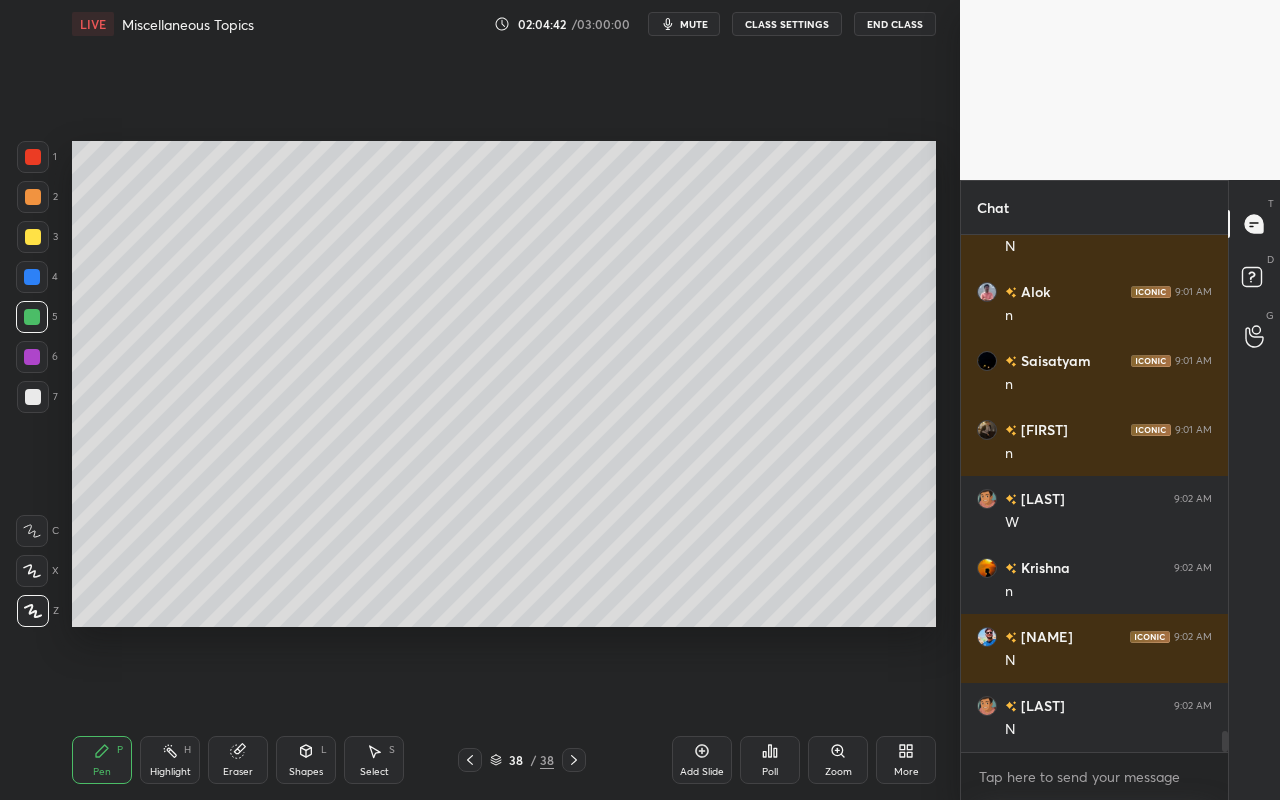 click at bounding box center (33, 197) 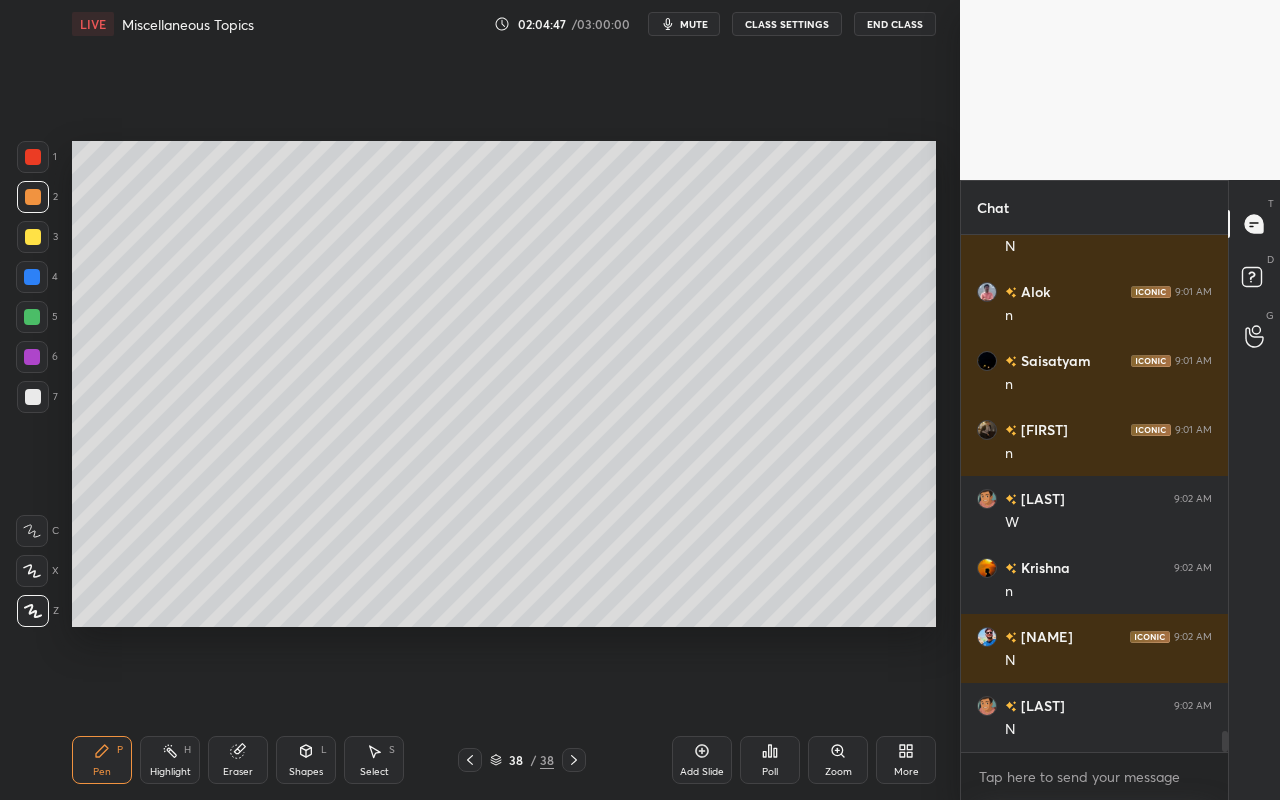 drag, startPoint x: 33, startPoint y: 314, endPoint x: 59, endPoint y: 325, distance: 28.231188 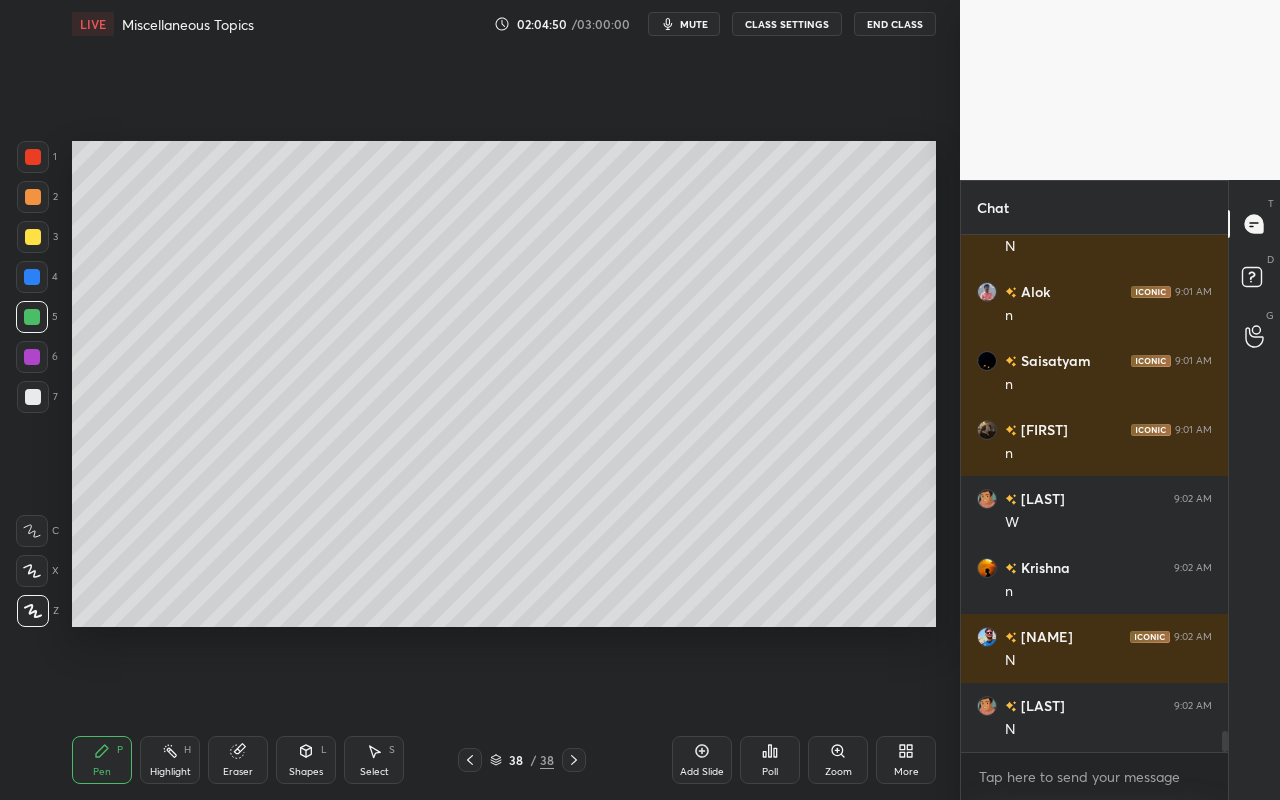 drag, startPoint x: 33, startPoint y: 197, endPoint x: 62, endPoint y: 208, distance: 31.016125 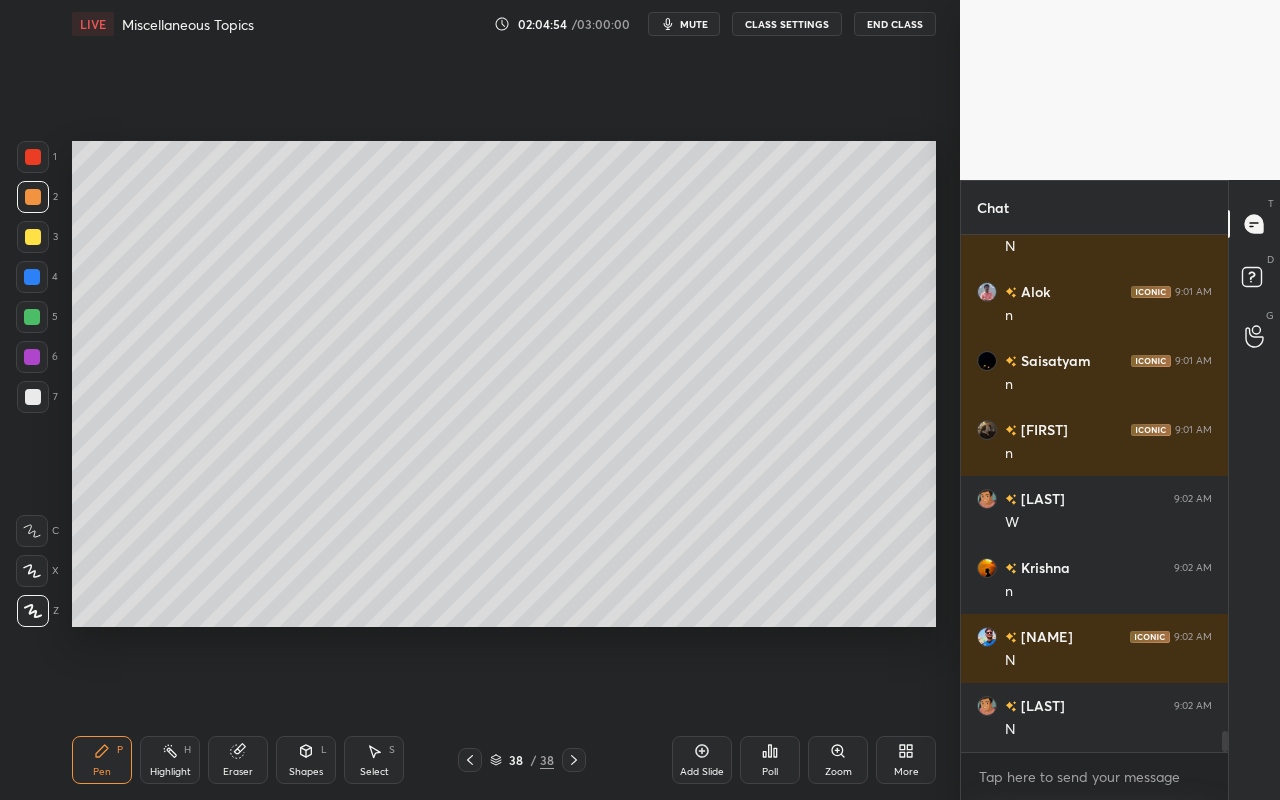drag, startPoint x: 166, startPoint y: 755, endPoint x: 304, endPoint y: 645, distance: 176.47662 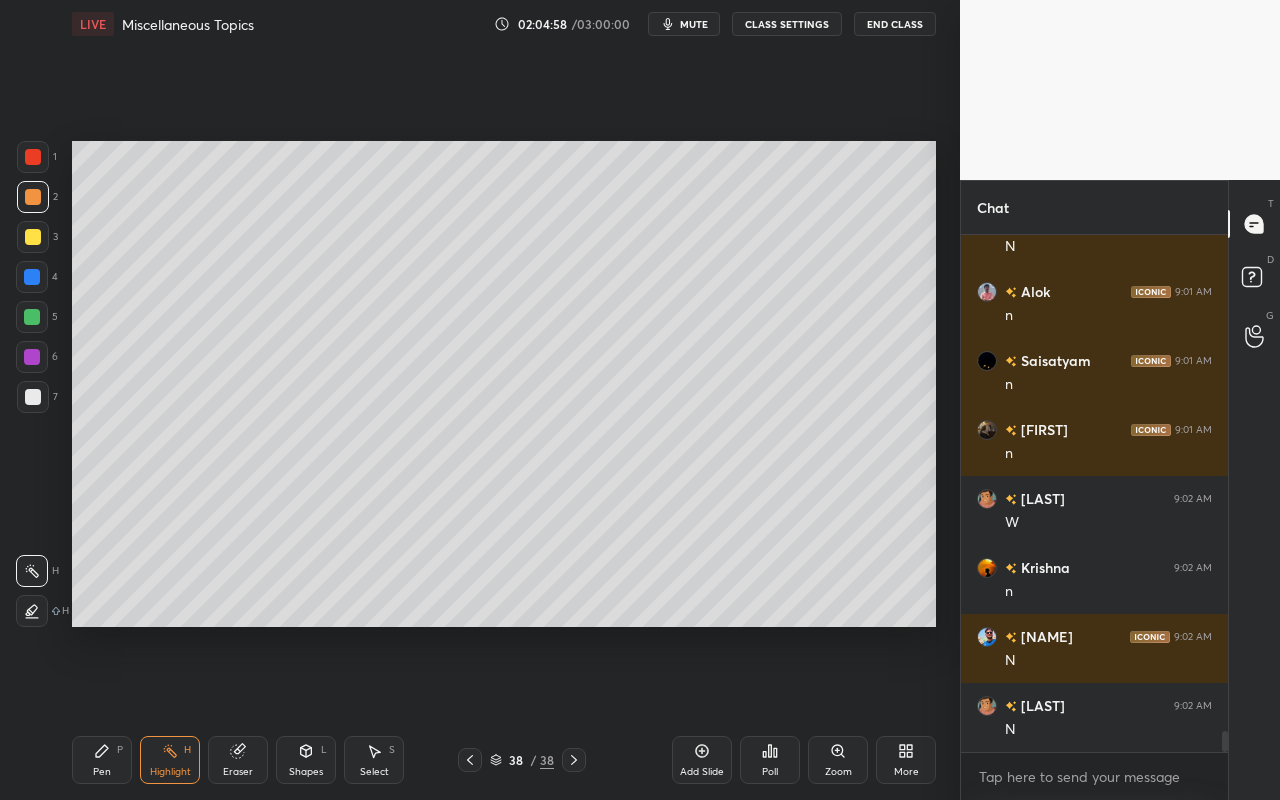click on "Shapes" at bounding box center [306, 772] 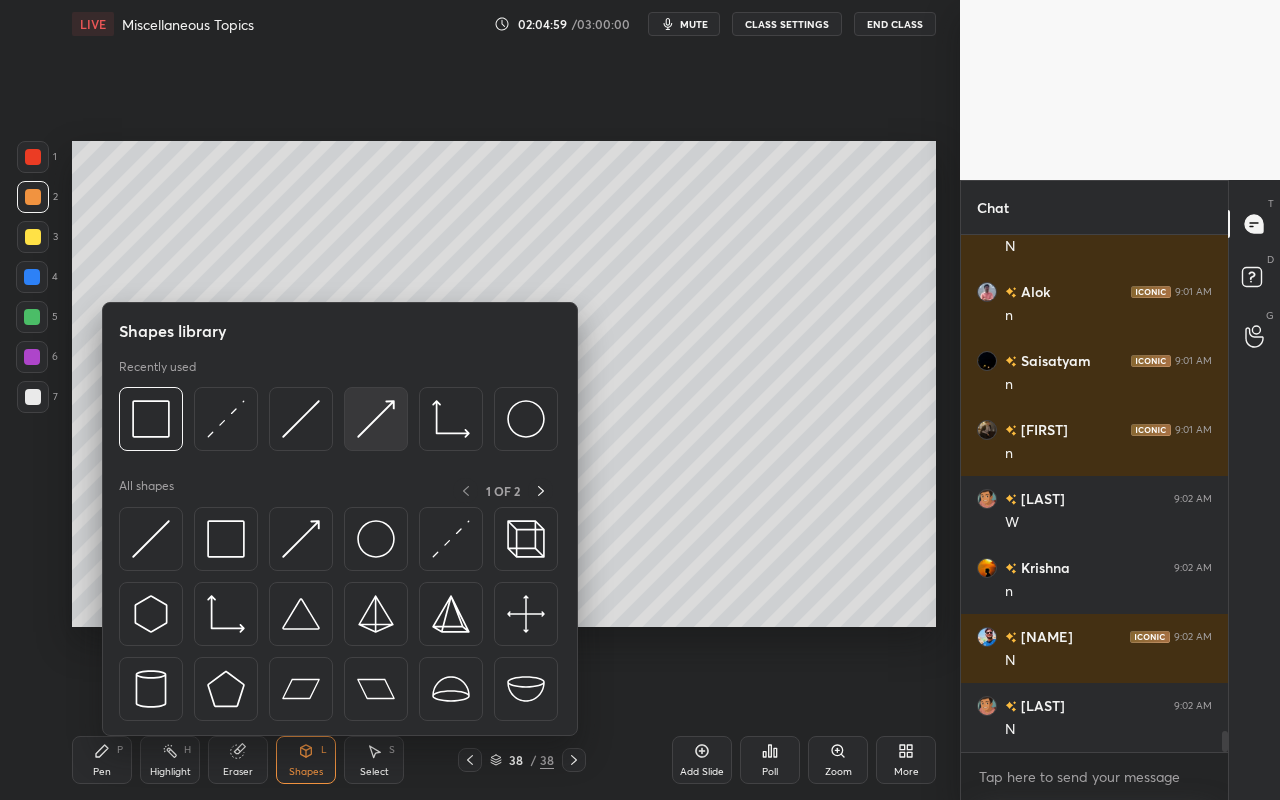 click at bounding box center [376, 419] 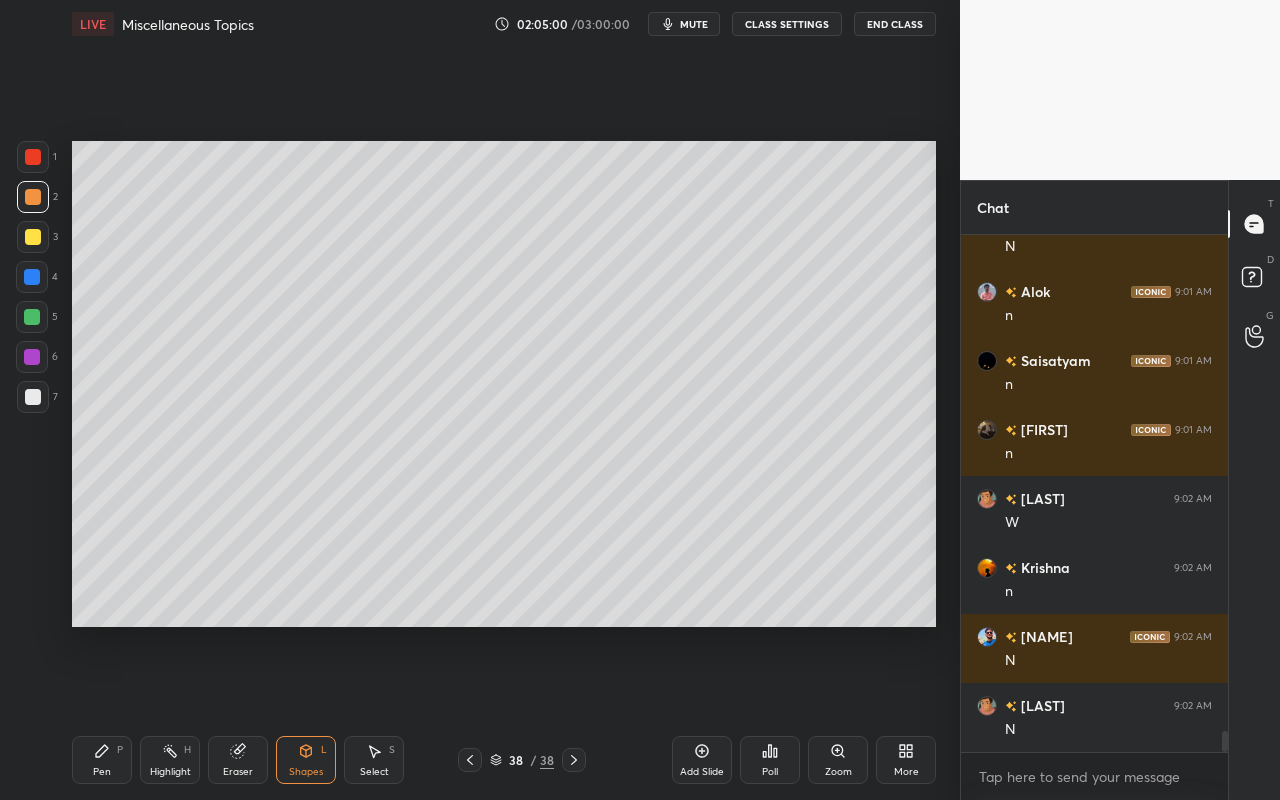 drag, startPoint x: 42, startPoint y: 195, endPoint x: 67, endPoint y: 201, distance: 25.70992 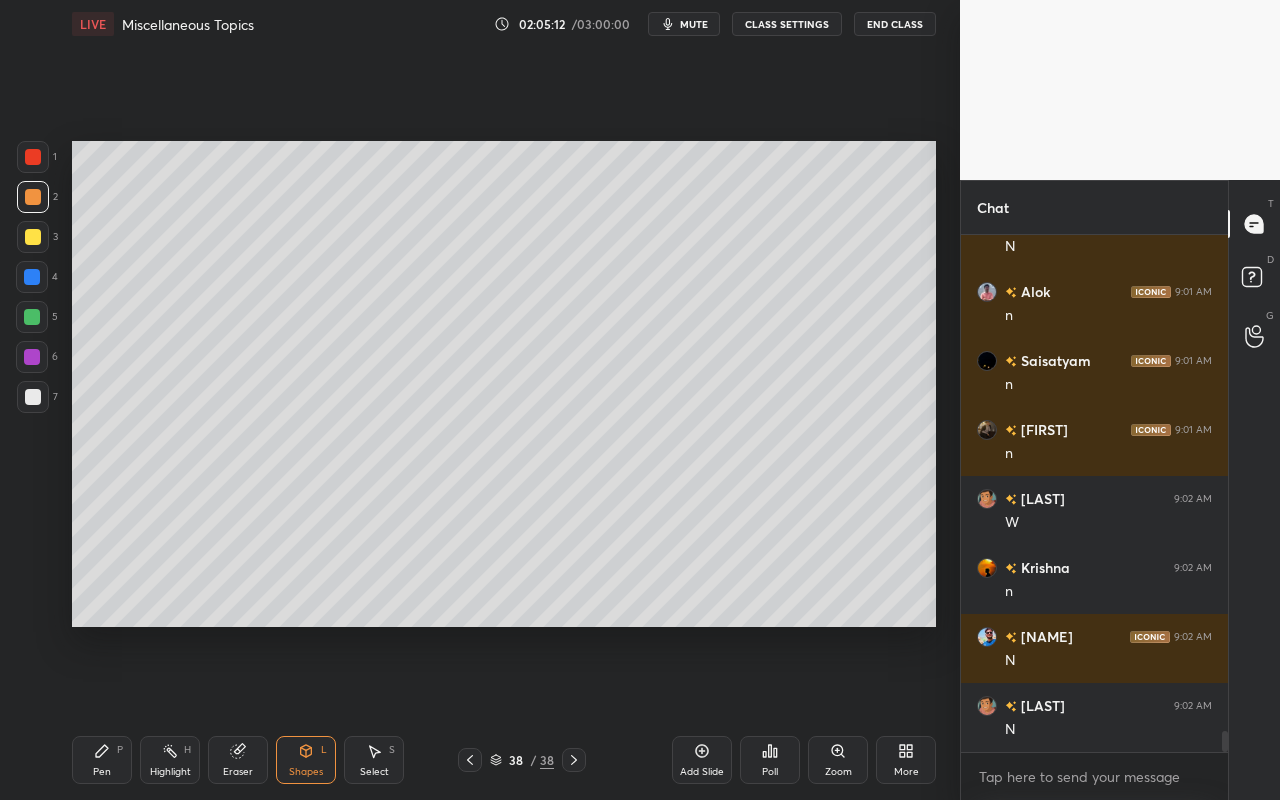 click 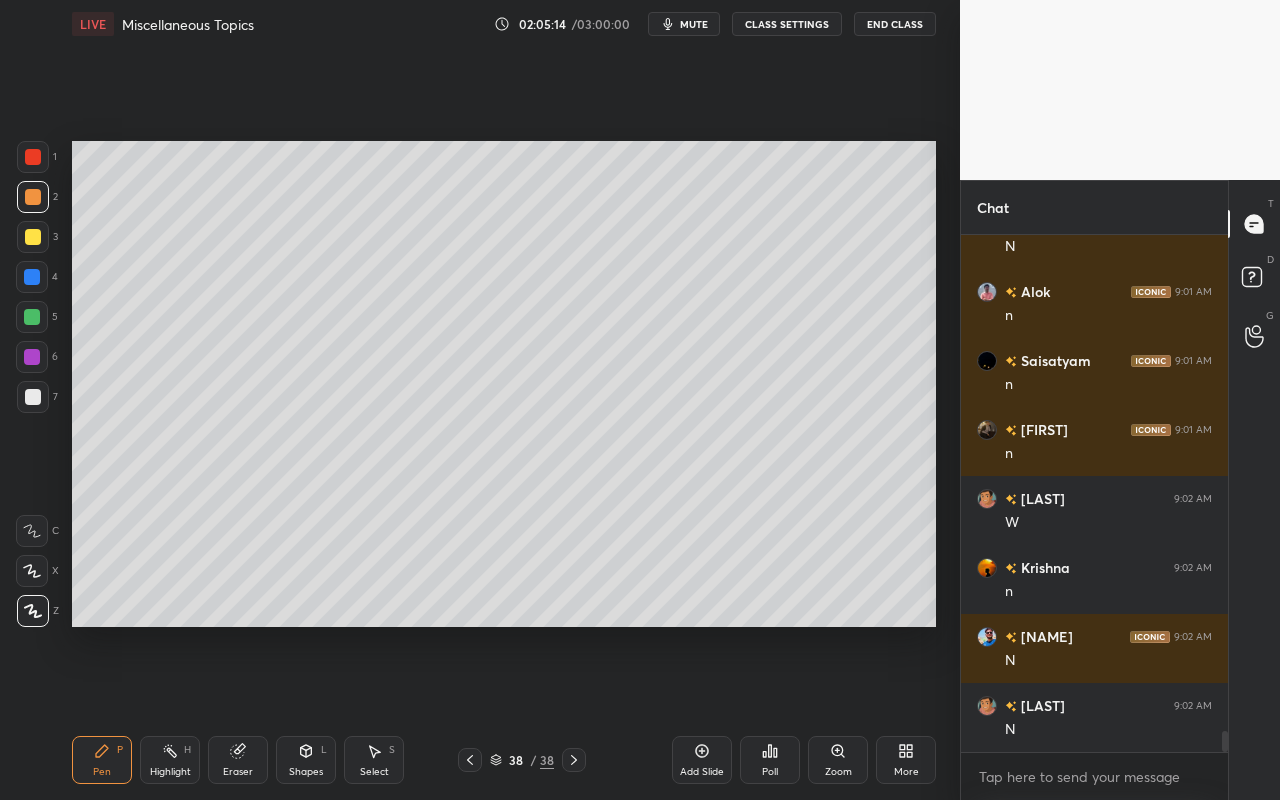click at bounding box center (32, 357) 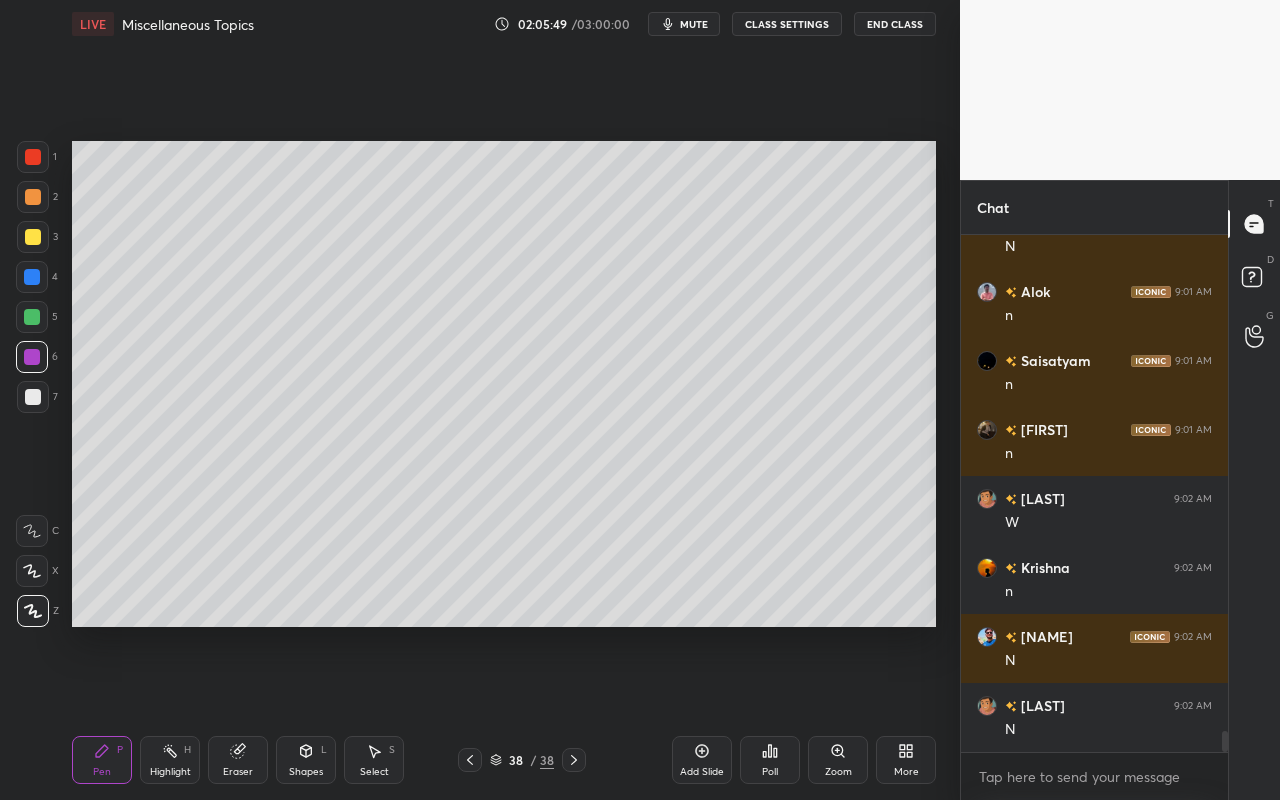 click at bounding box center (32, 317) 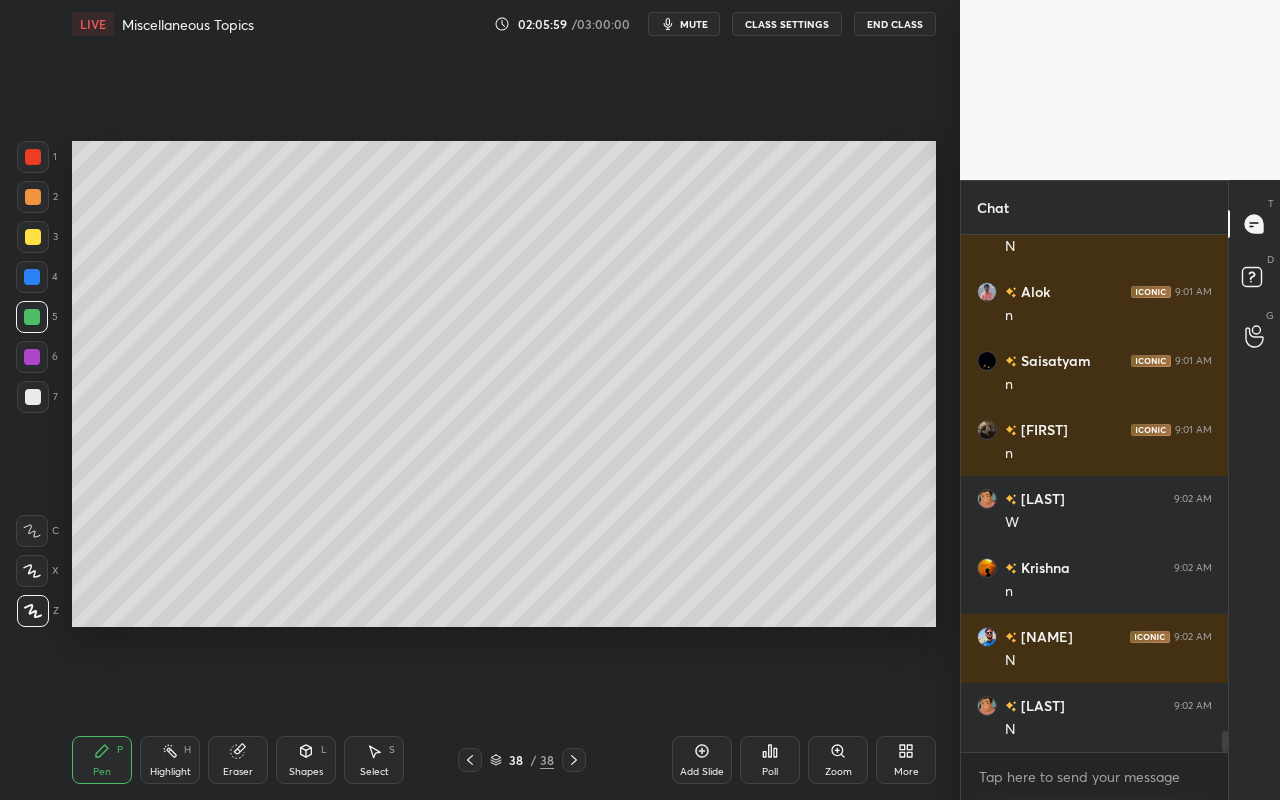click on "Highlight H" at bounding box center (170, 760) 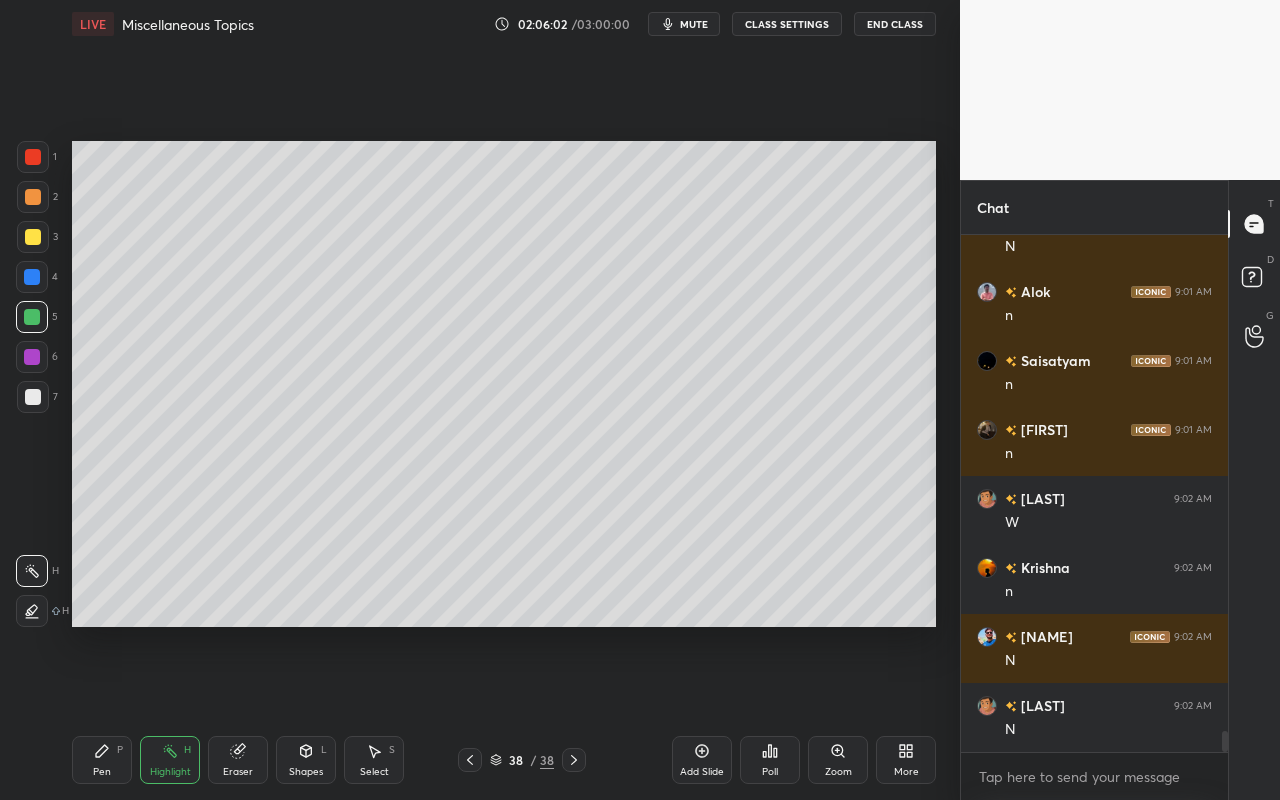 click on "Shapes" at bounding box center [306, 772] 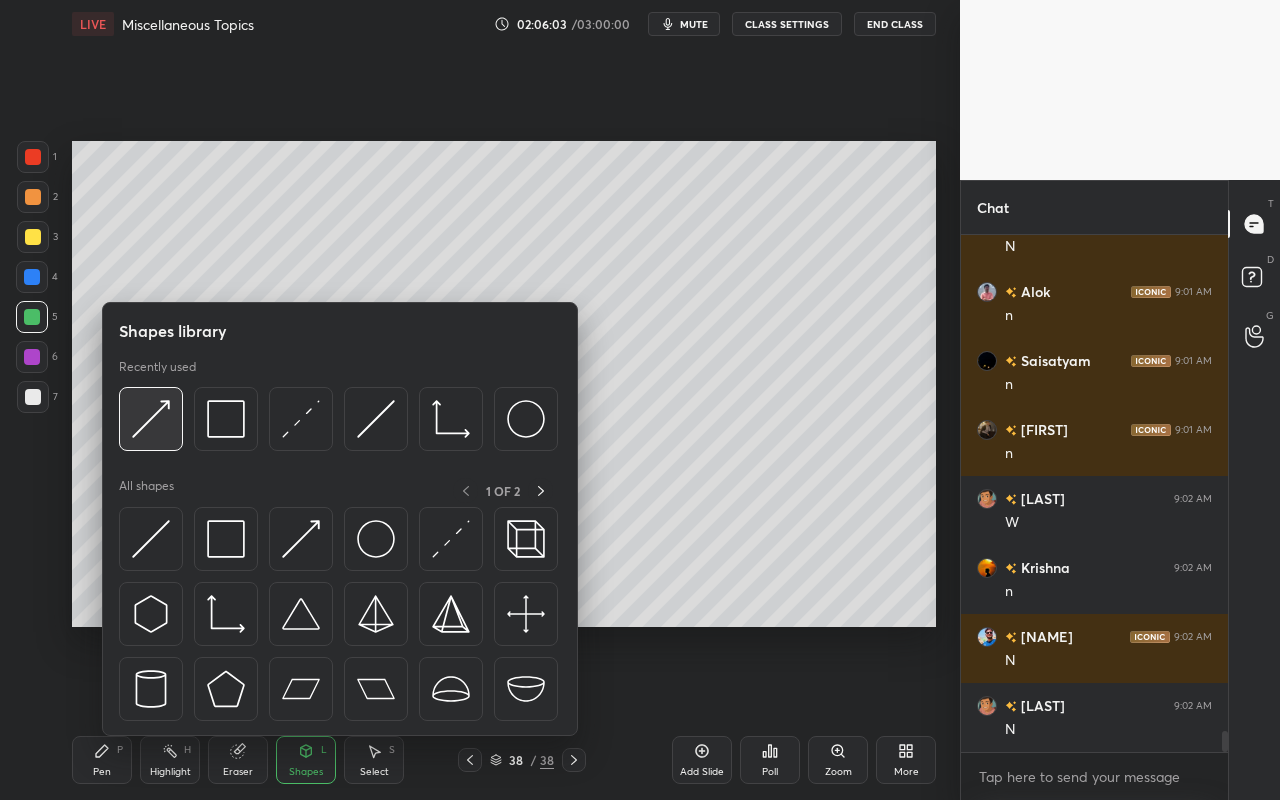 click at bounding box center [151, 419] 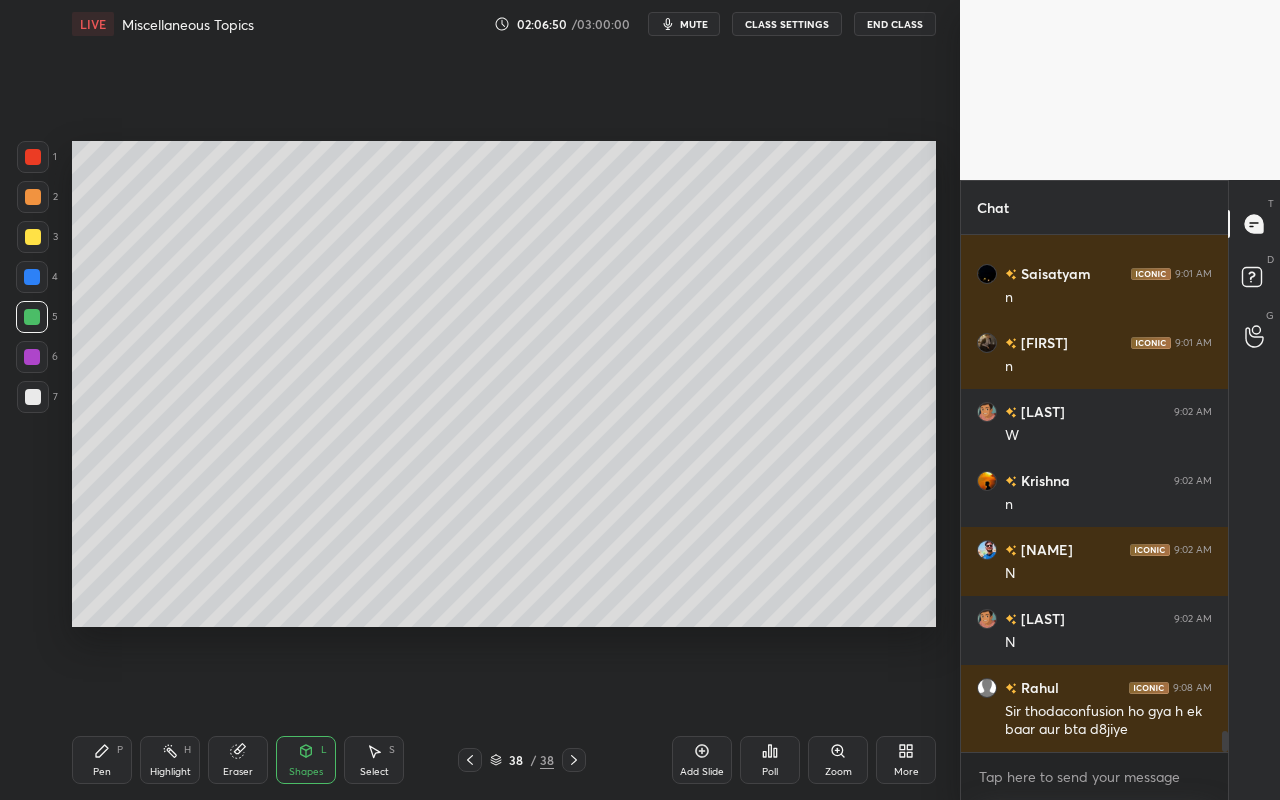 scroll, scrollTop: 12199, scrollLeft: 0, axis: vertical 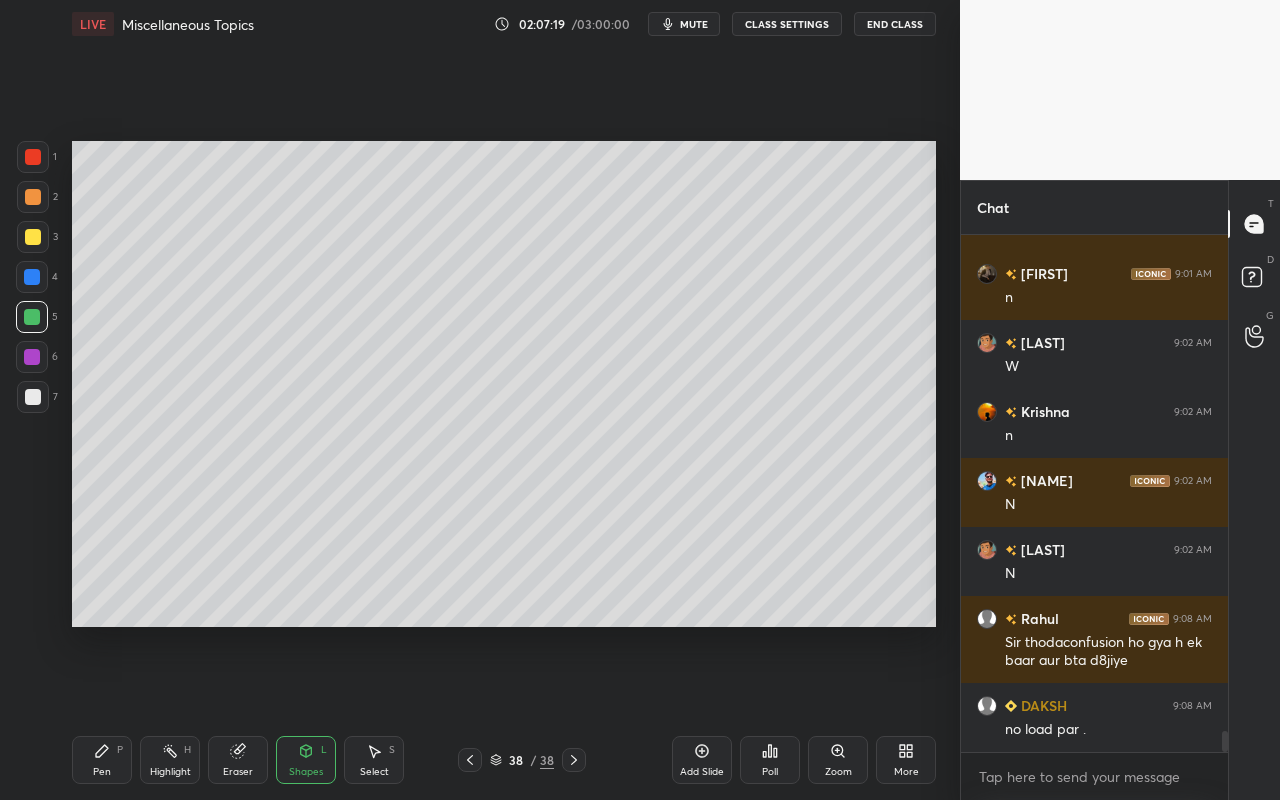 click on "Highlight" at bounding box center [170, 772] 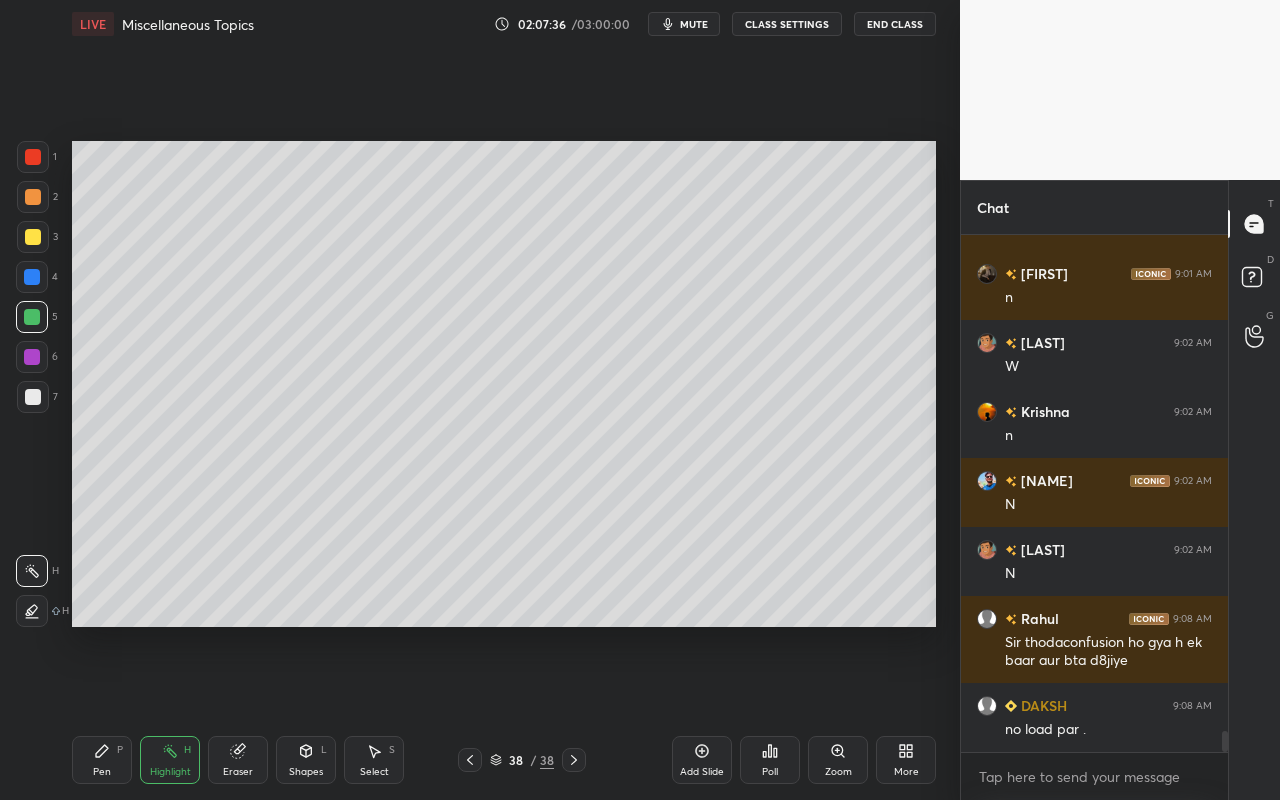 click 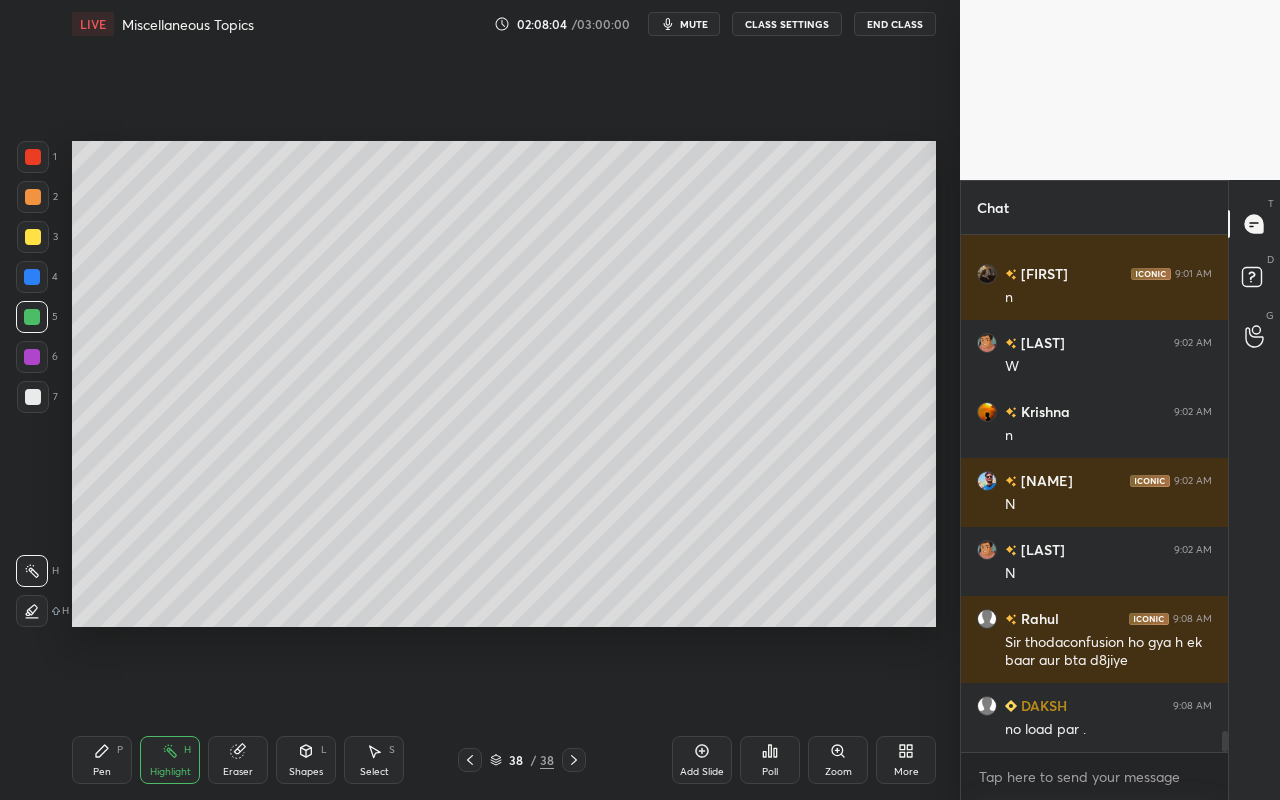 scroll, scrollTop: 12247, scrollLeft: 0, axis: vertical 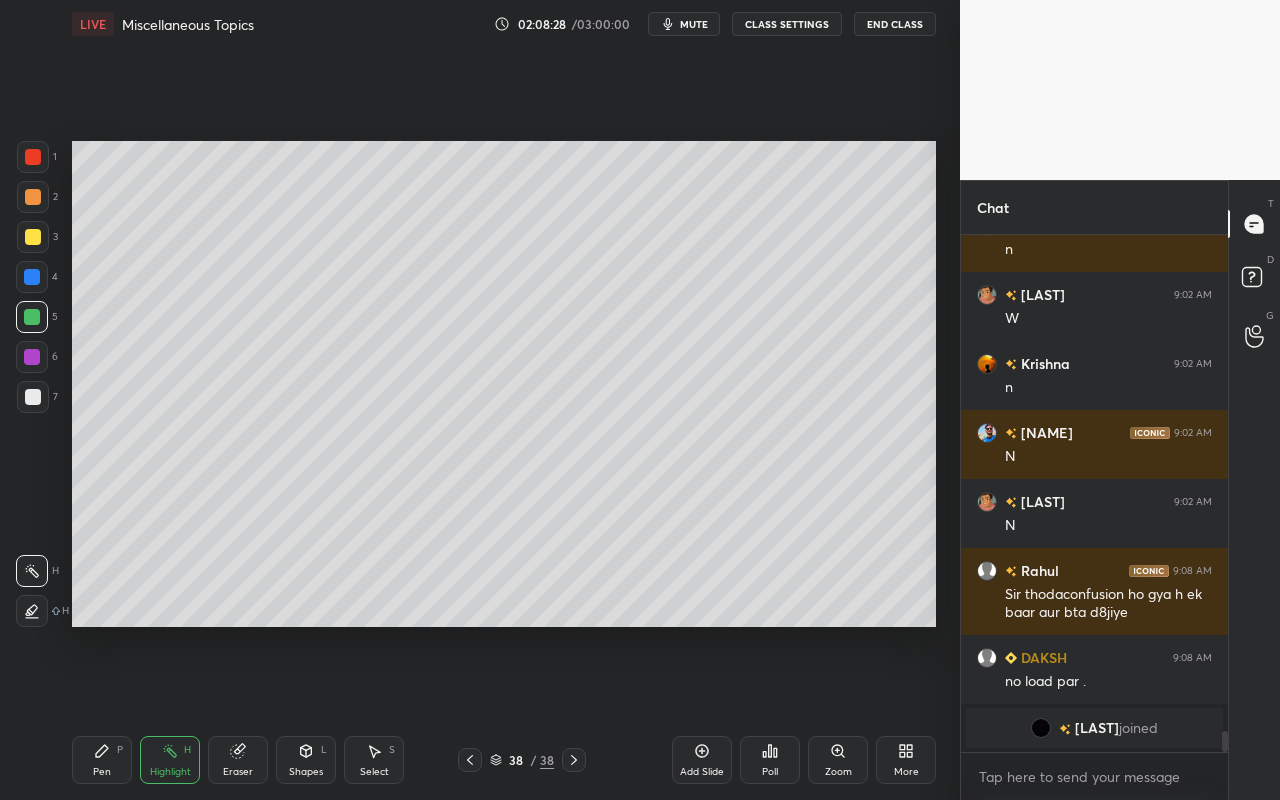 drag, startPoint x: 97, startPoint y: 760, endPoint x: 174, endPoint y: 653, distance: 131.82564 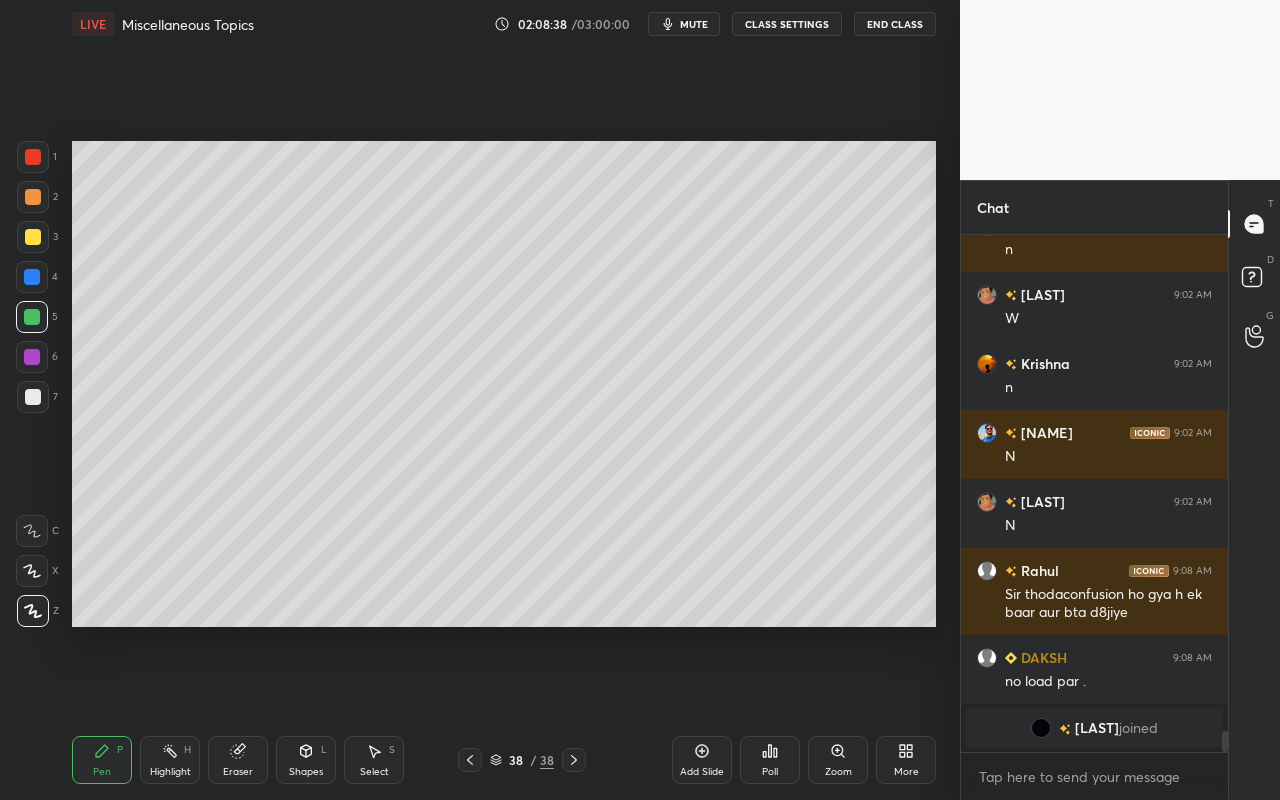 drag, startPoint x: 151, startPoint y: 764, endPoint x: 321, endPoint y: 661, distance: 198.7687 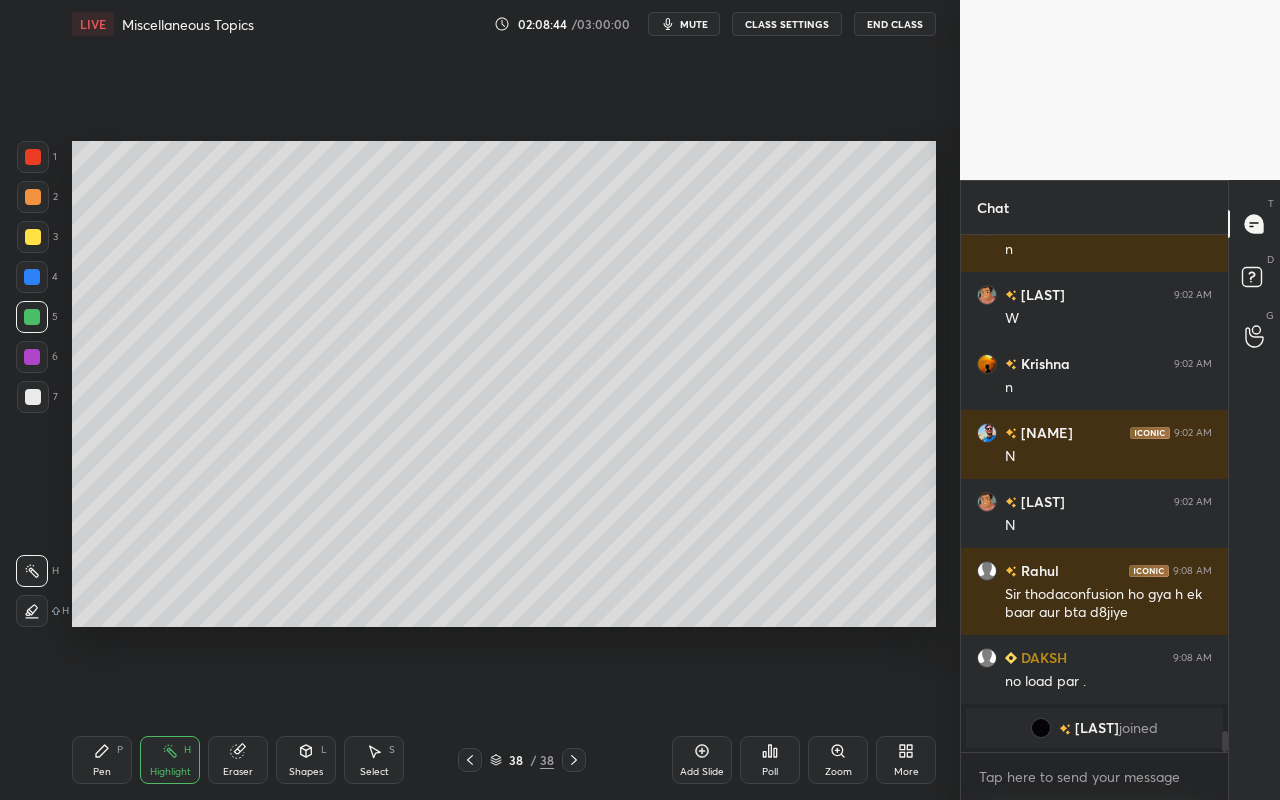 click on "Pen" at bounding box center (102, 772) 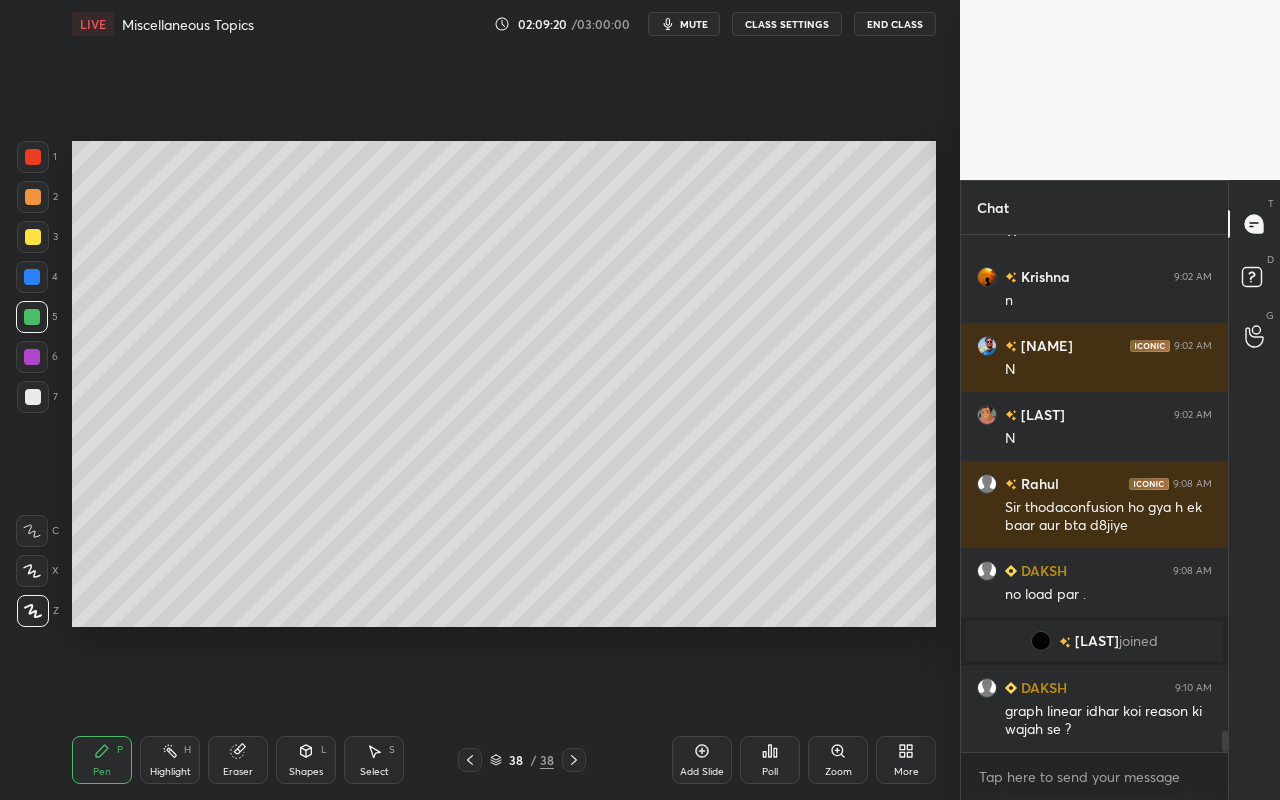 scroll, scrollTop: 11955, scrollLeft: 0, axis: vertical 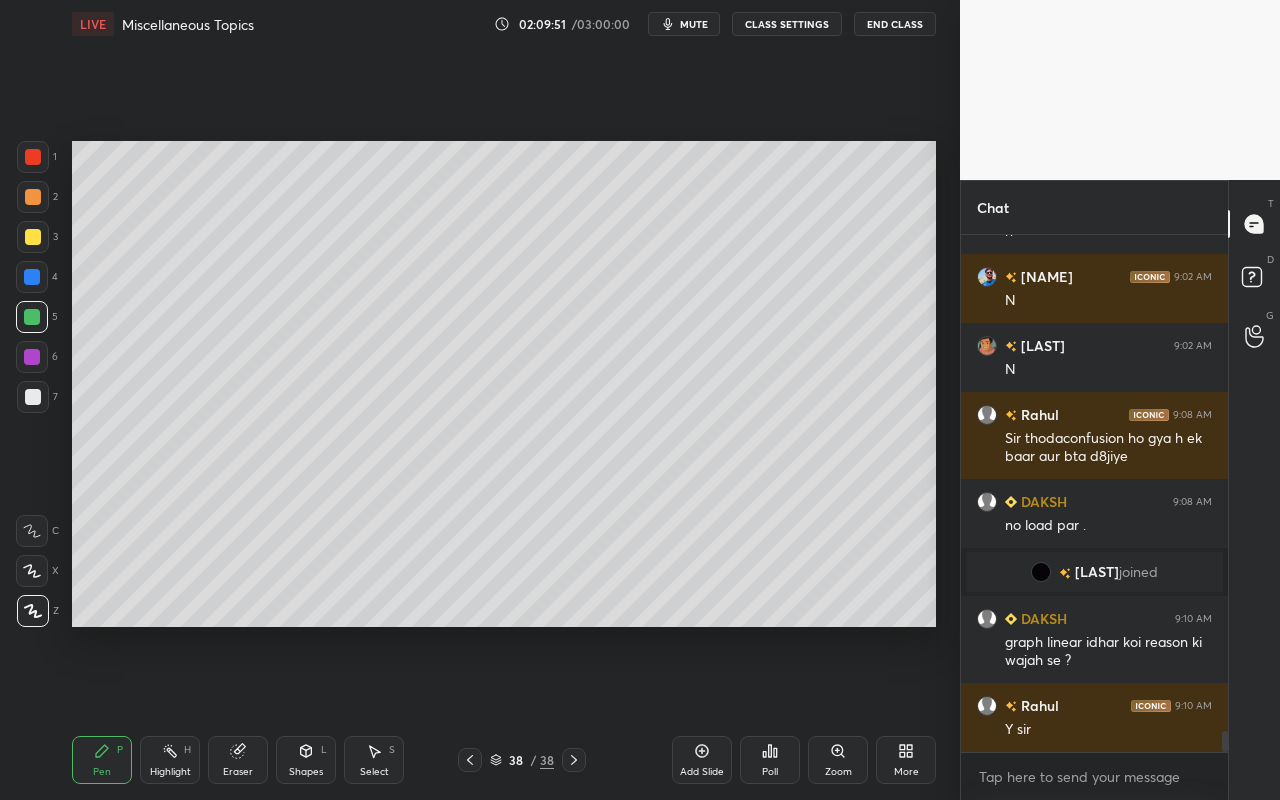 click on "Add Slide" at bounding box center (702, 772) 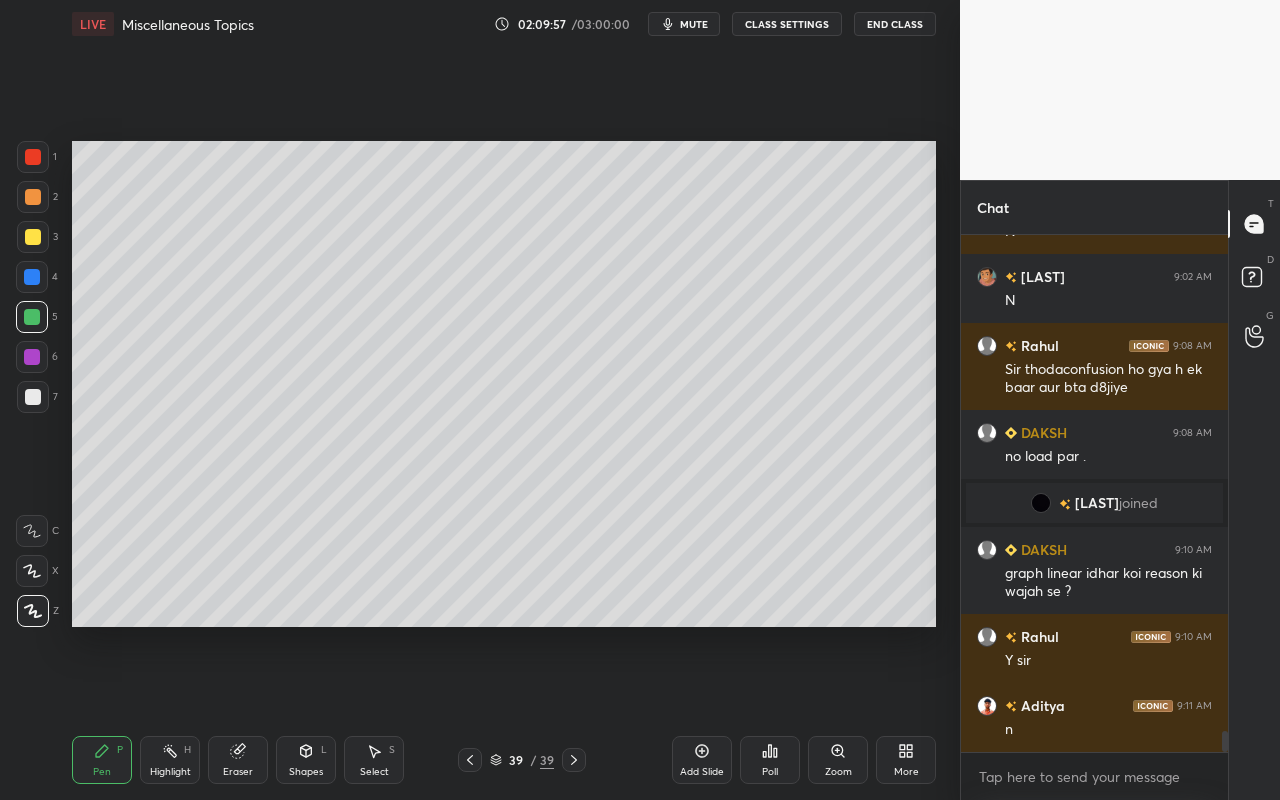 scroll, scrollTop: 12093, scrollLeft: 0, axis: vertical 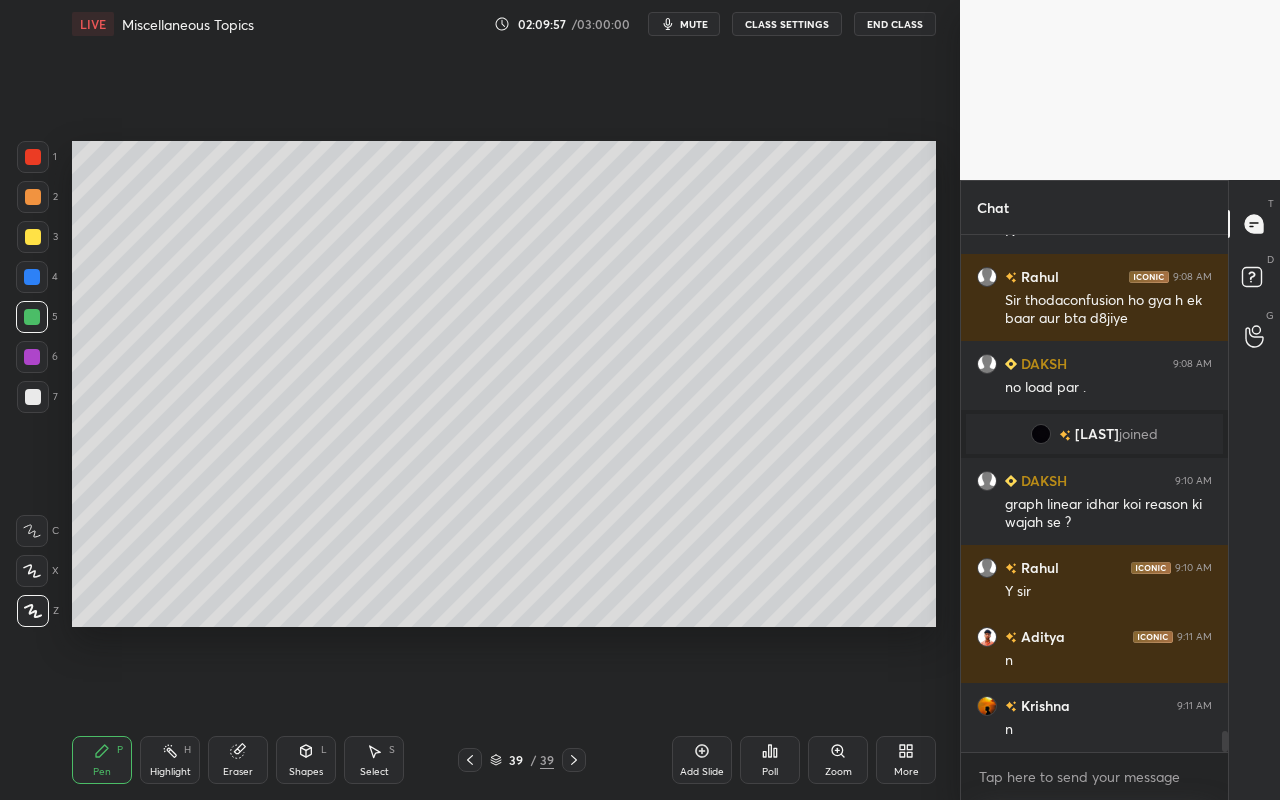 click on "Pen P" at bounding box center (102, 760) 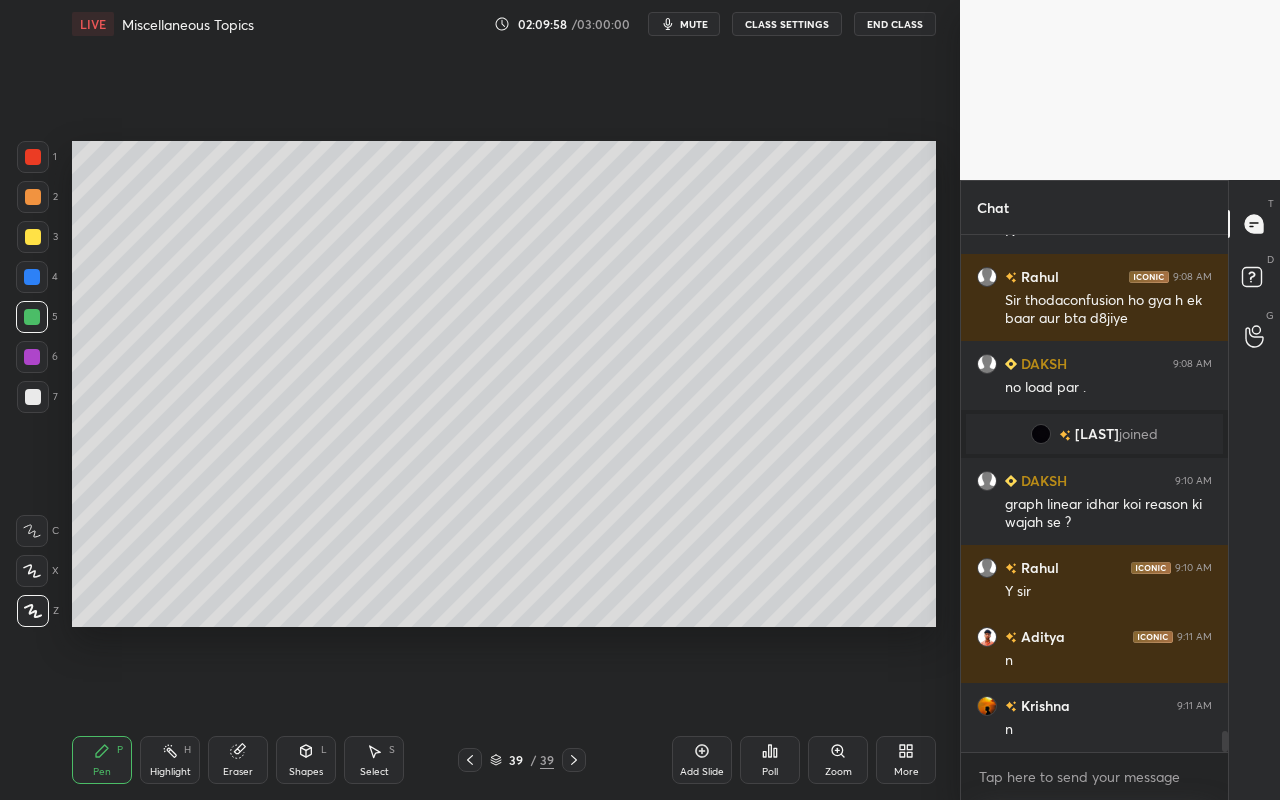 click at bounding box center (33, 237) 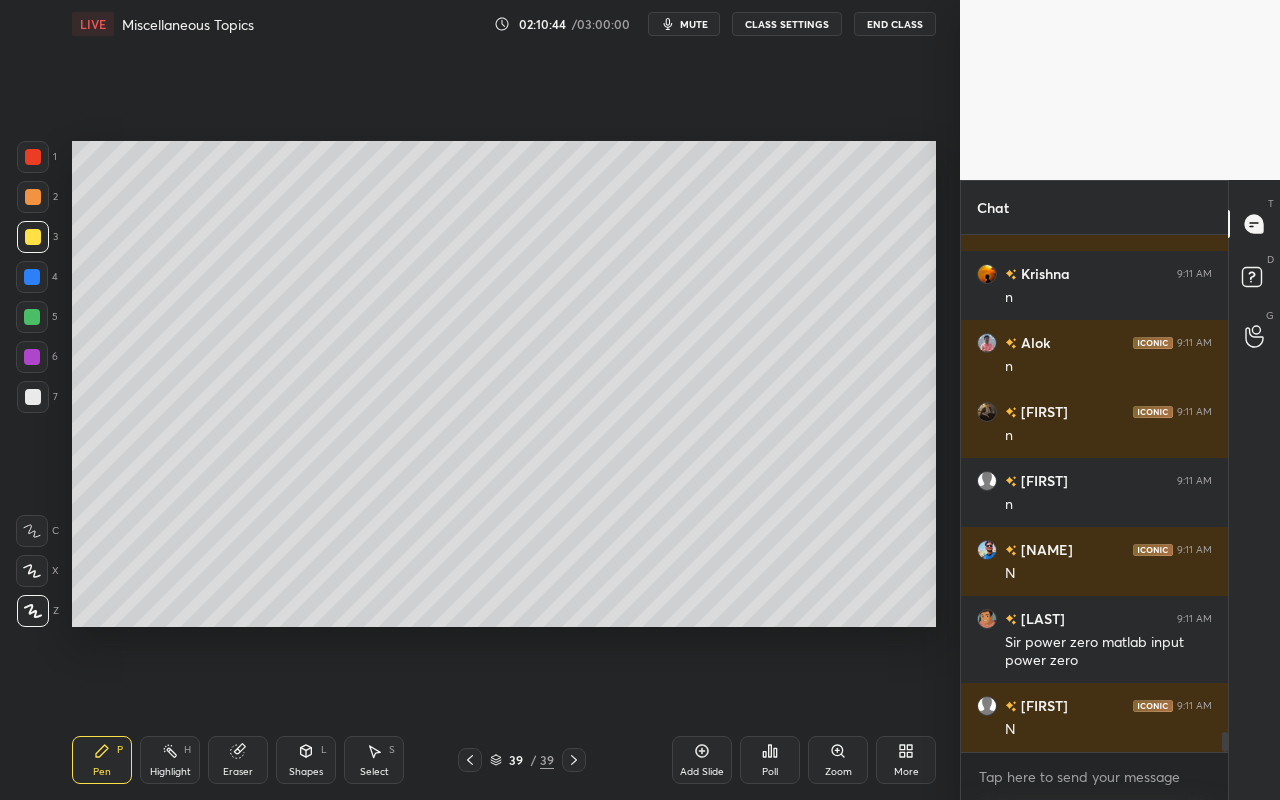 scroll, scrollTop: 12594, scrollLeft: 0, axis: vertical 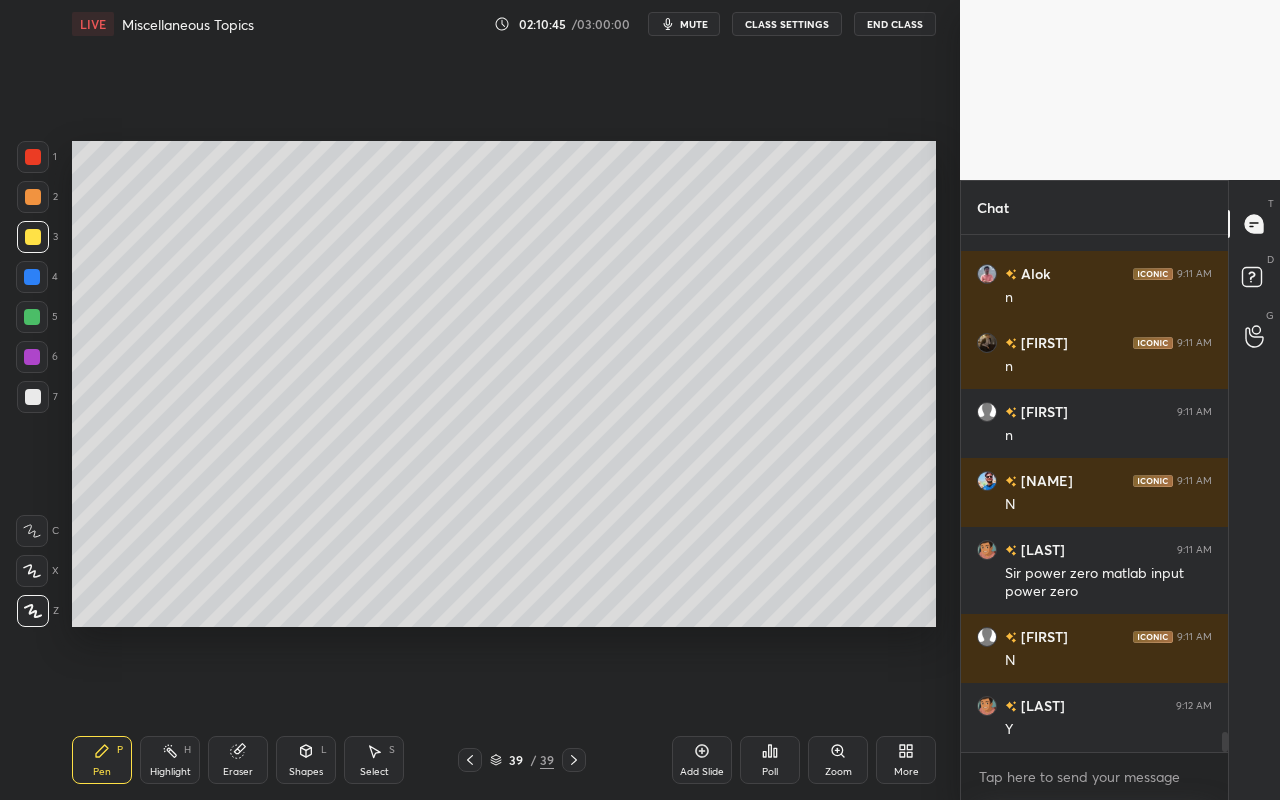 click on "Pen P" at bounding box center (102, 760) 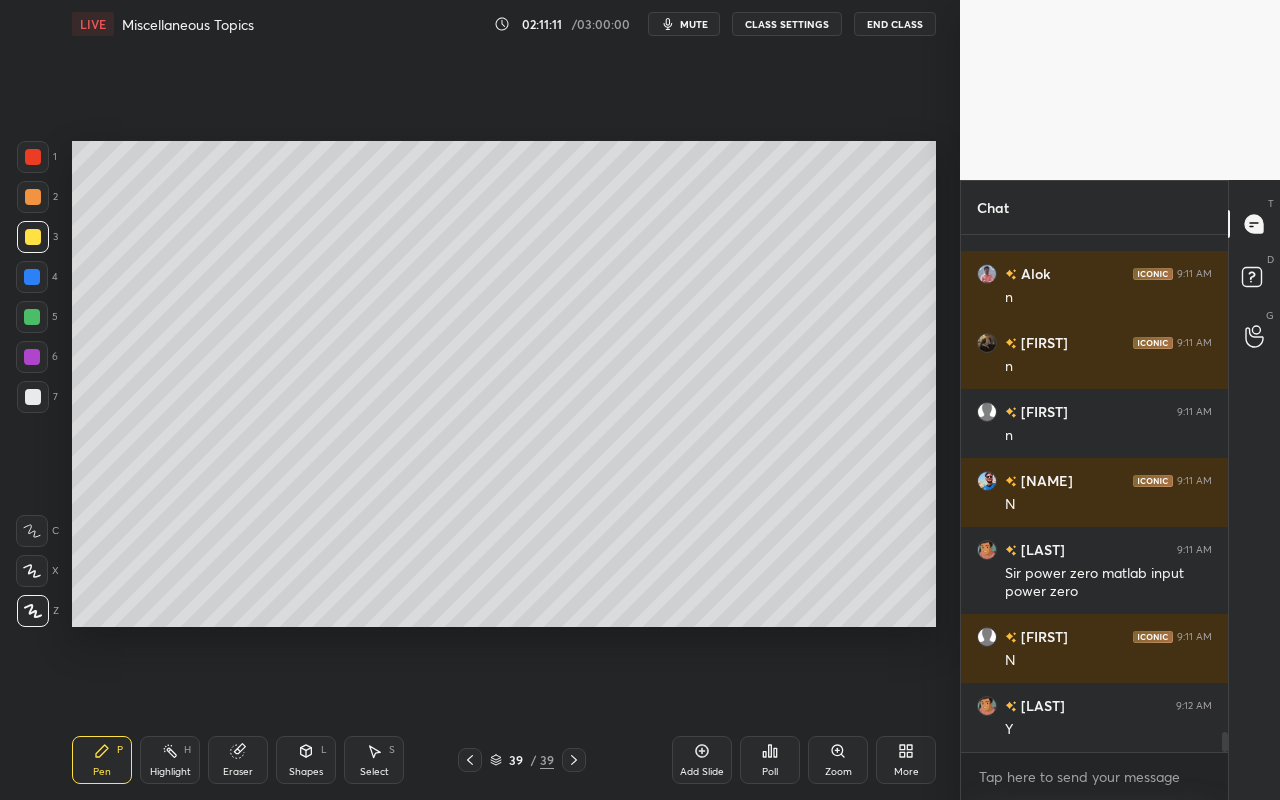drag, startPoint x: 300, startPoint y: 769, endPoint x: 296, endPoint y: 758, distance: 11.7046995 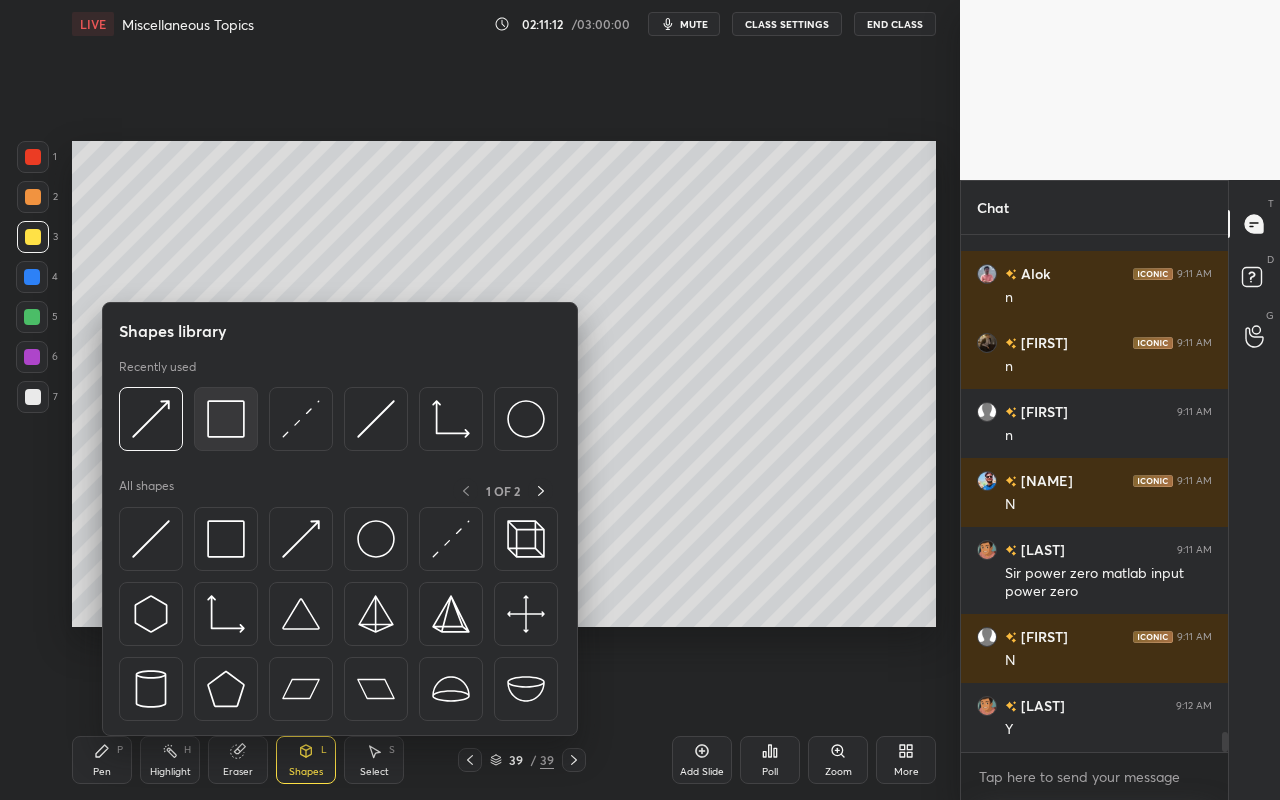 scroll, scrollTop: 12642, scrollLeft: 0, axis: vertical 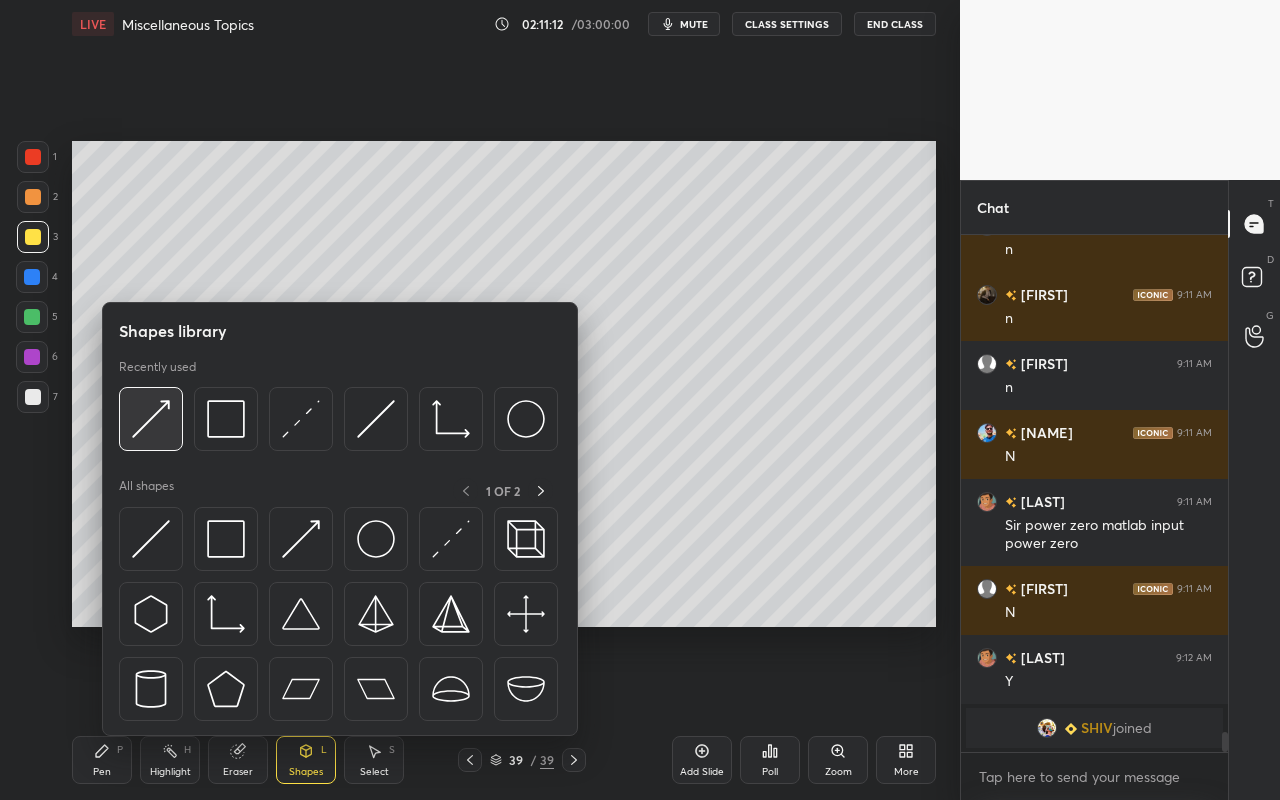 click at bounding box center [151, 419] 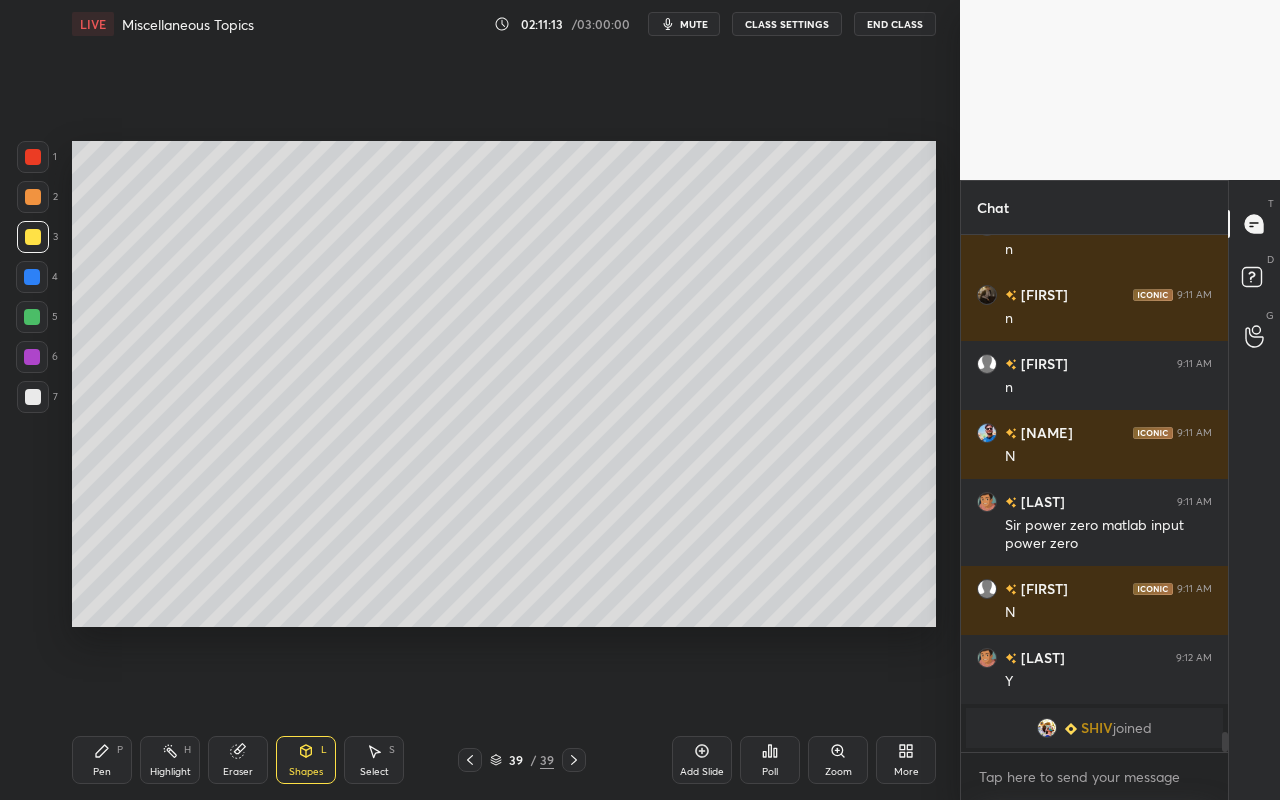 drag, startPoint x: 31, startPoint y: 317, endPoint x: 58, endPoint y: 310, distance: 27.89265 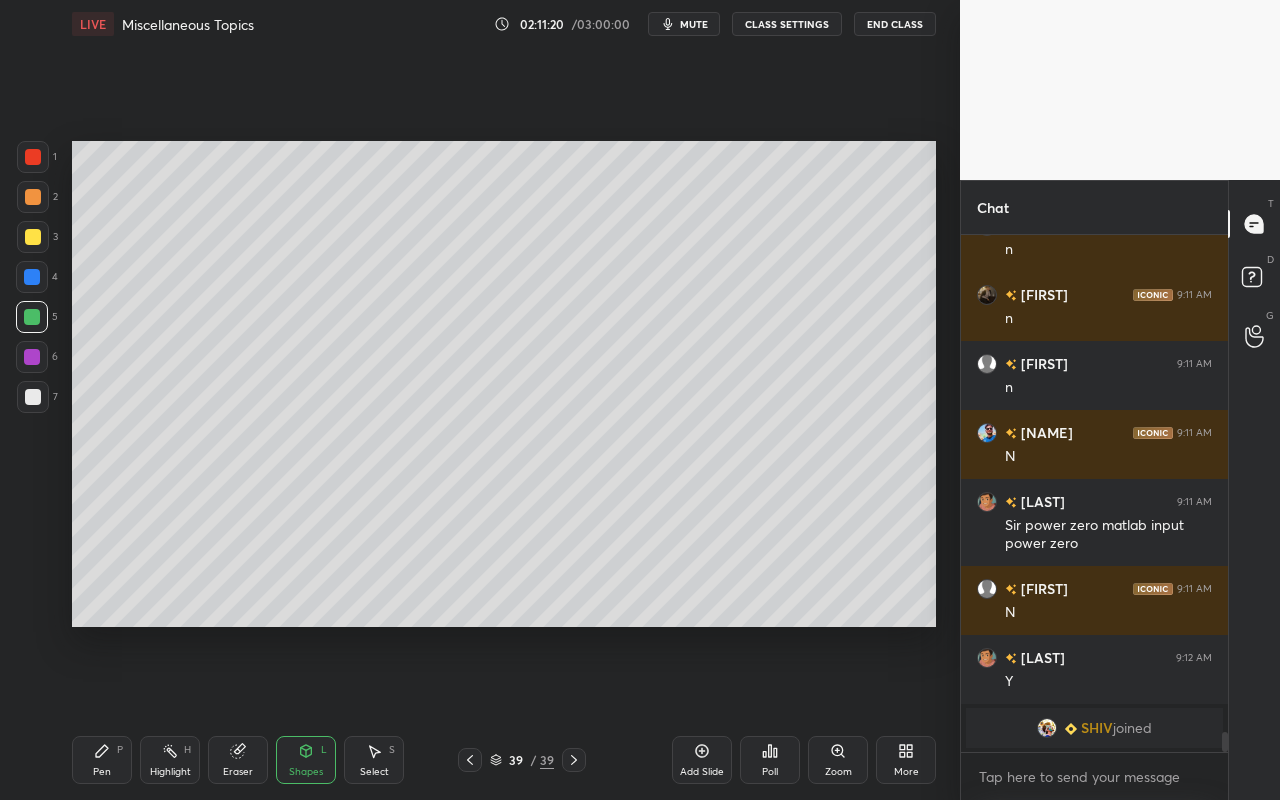 click at bounding box center (32, 357) 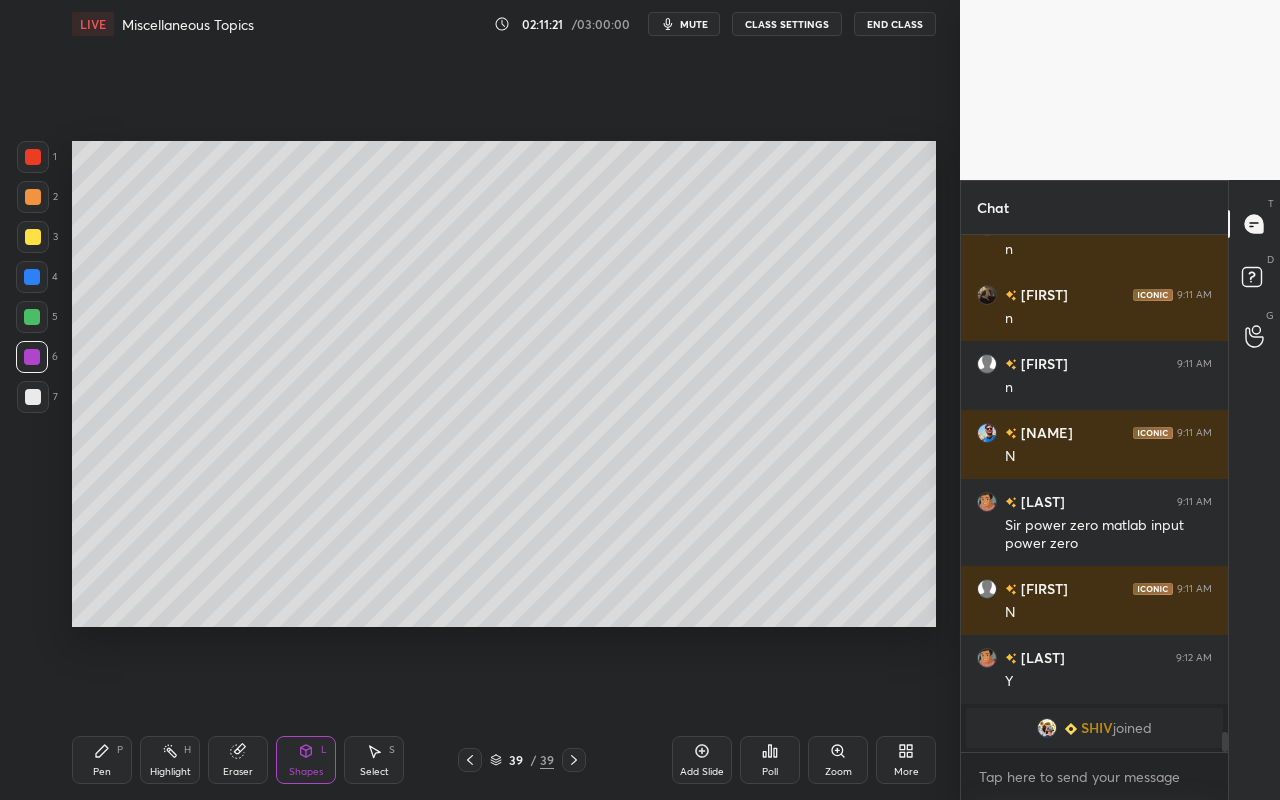 drag, startPoint x: 307, startPoint y: 757, endPoint x: 305, endPoint y: 739, distance: 18.110771 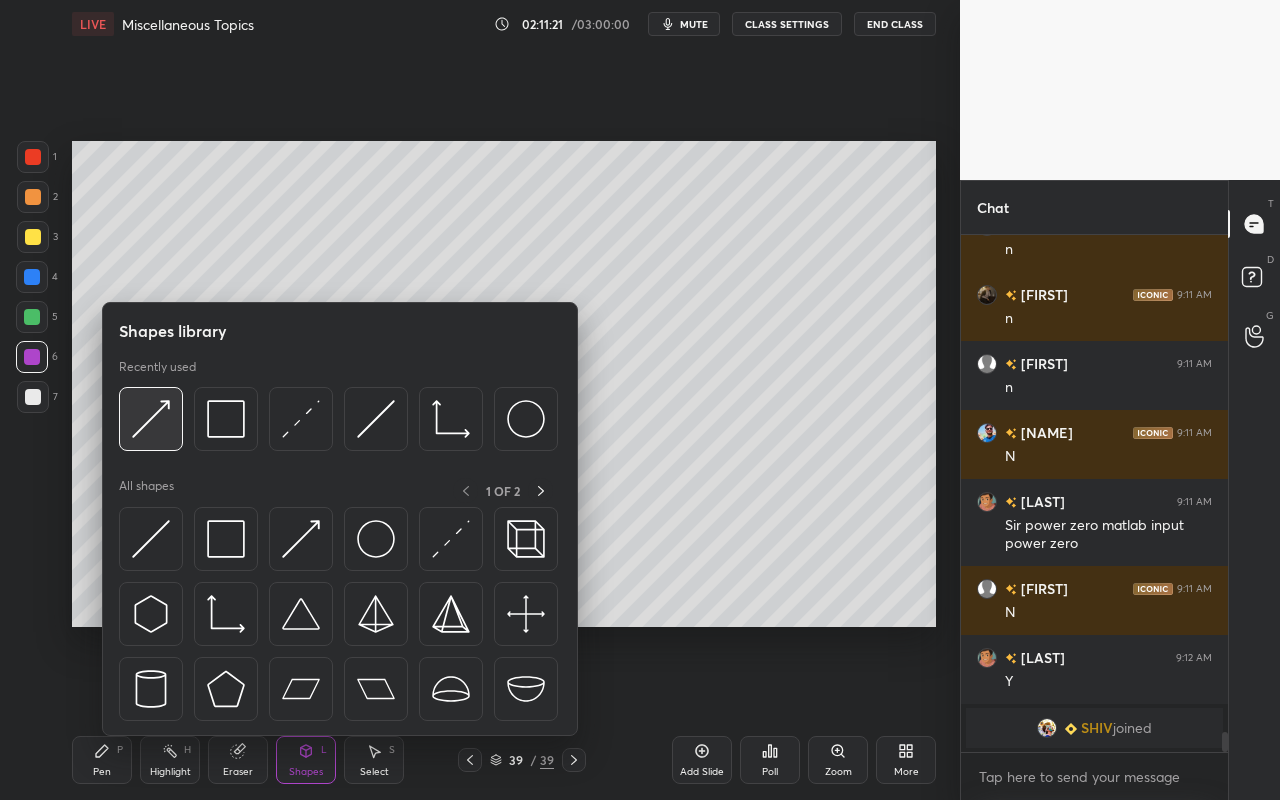 click at bounding box center (151, 419) 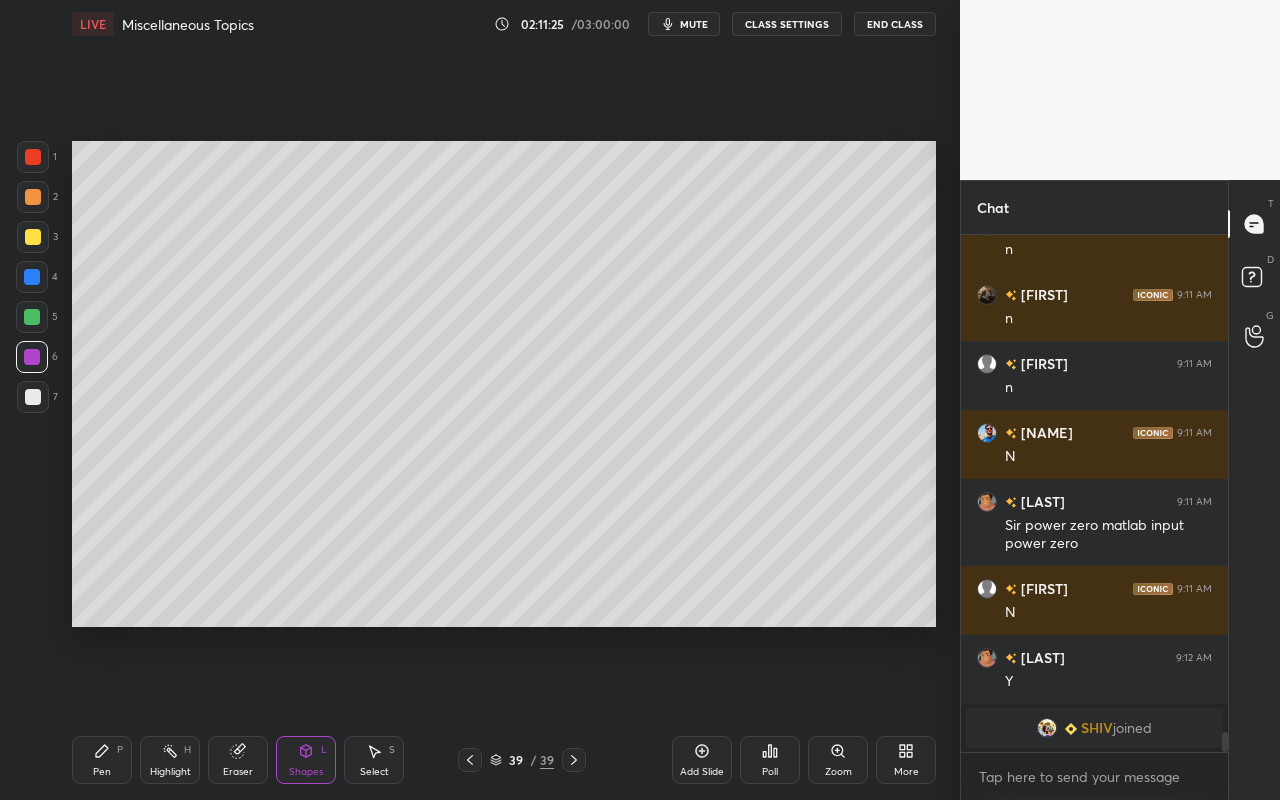 drag, startPoint x: 103, startPoint y: 761, endPoint x: 241, endPoint y: 644, distance: 180.92264 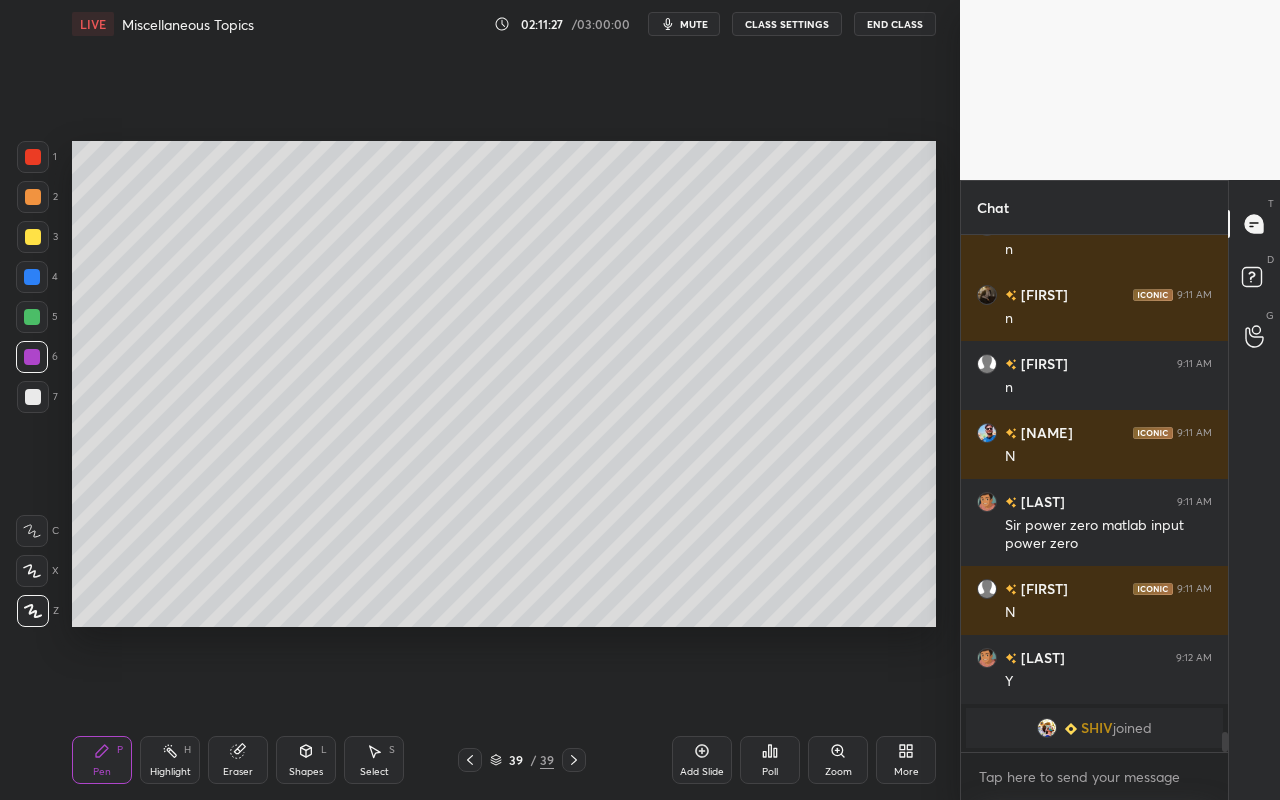 click on "Shapes L" at bounding box center (306, 760) 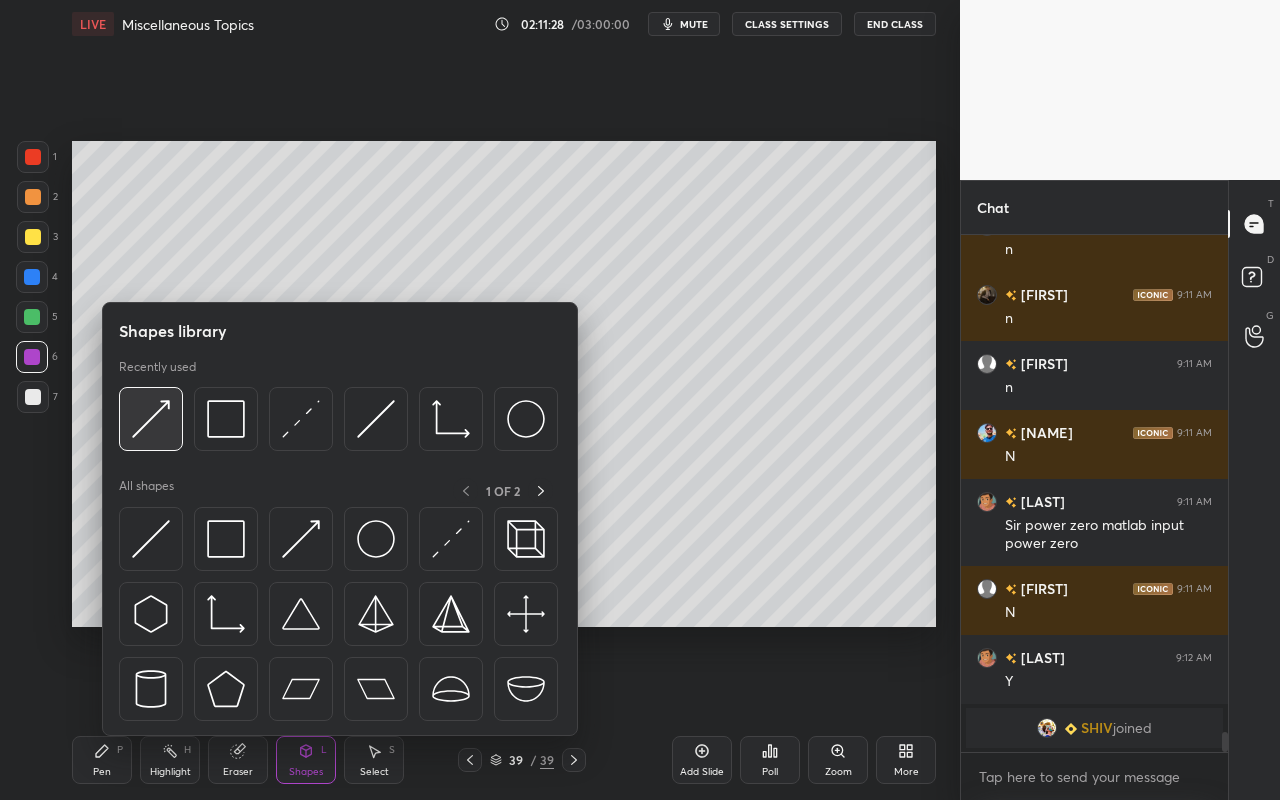 click at bounding box center [151, 419] 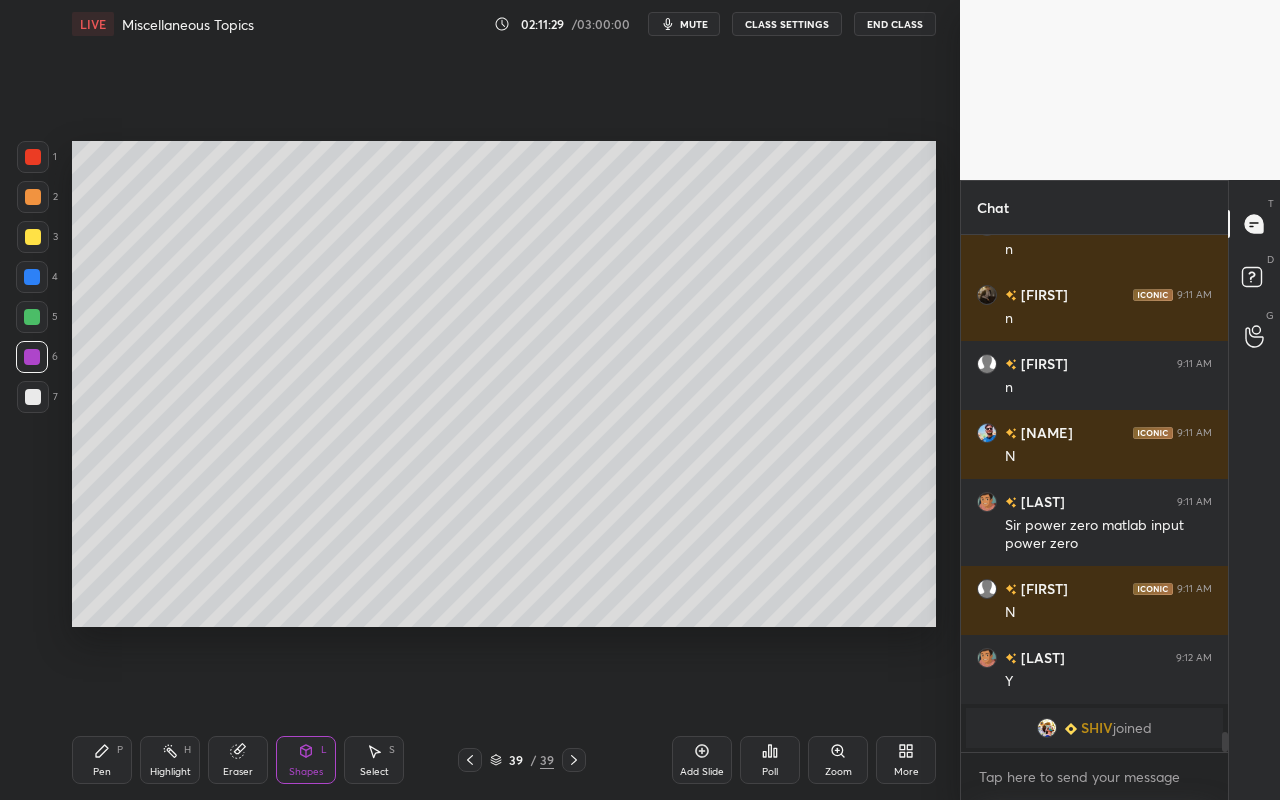 click at bounding box center (32, 317) 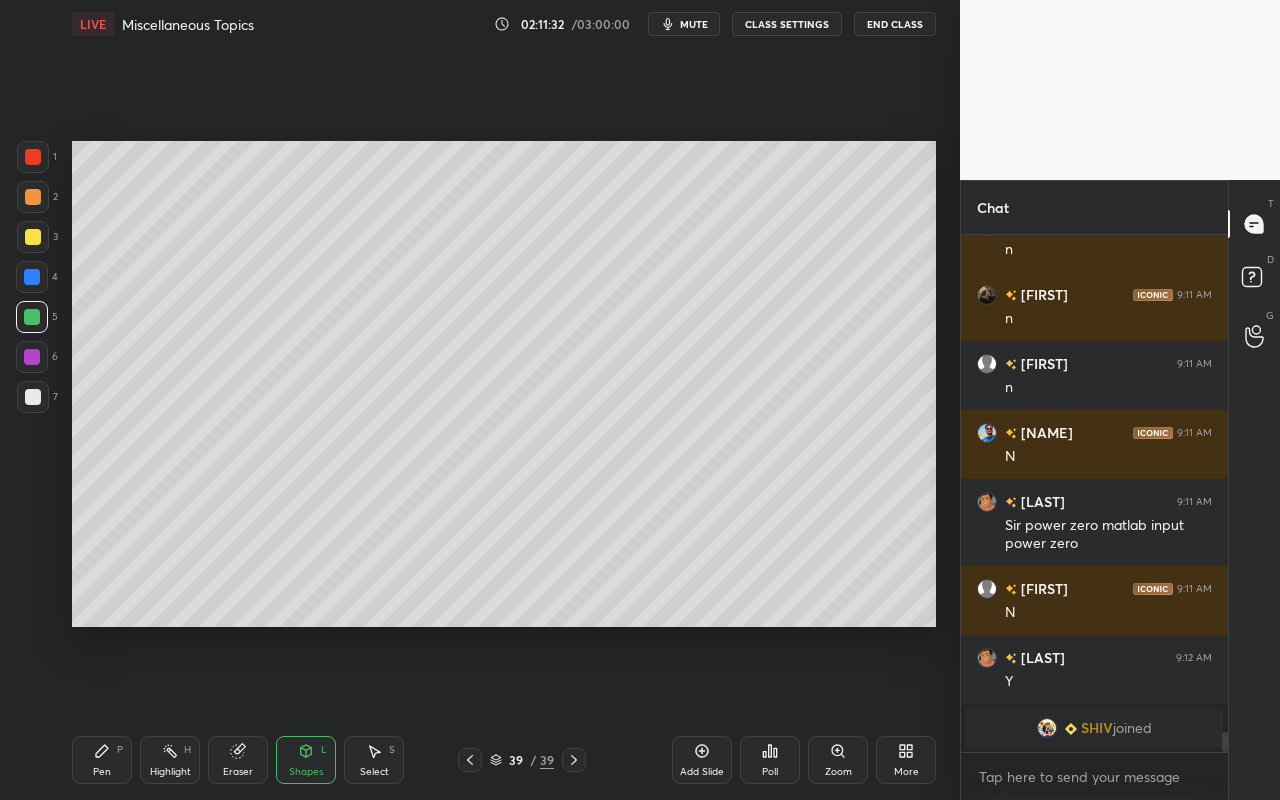 click 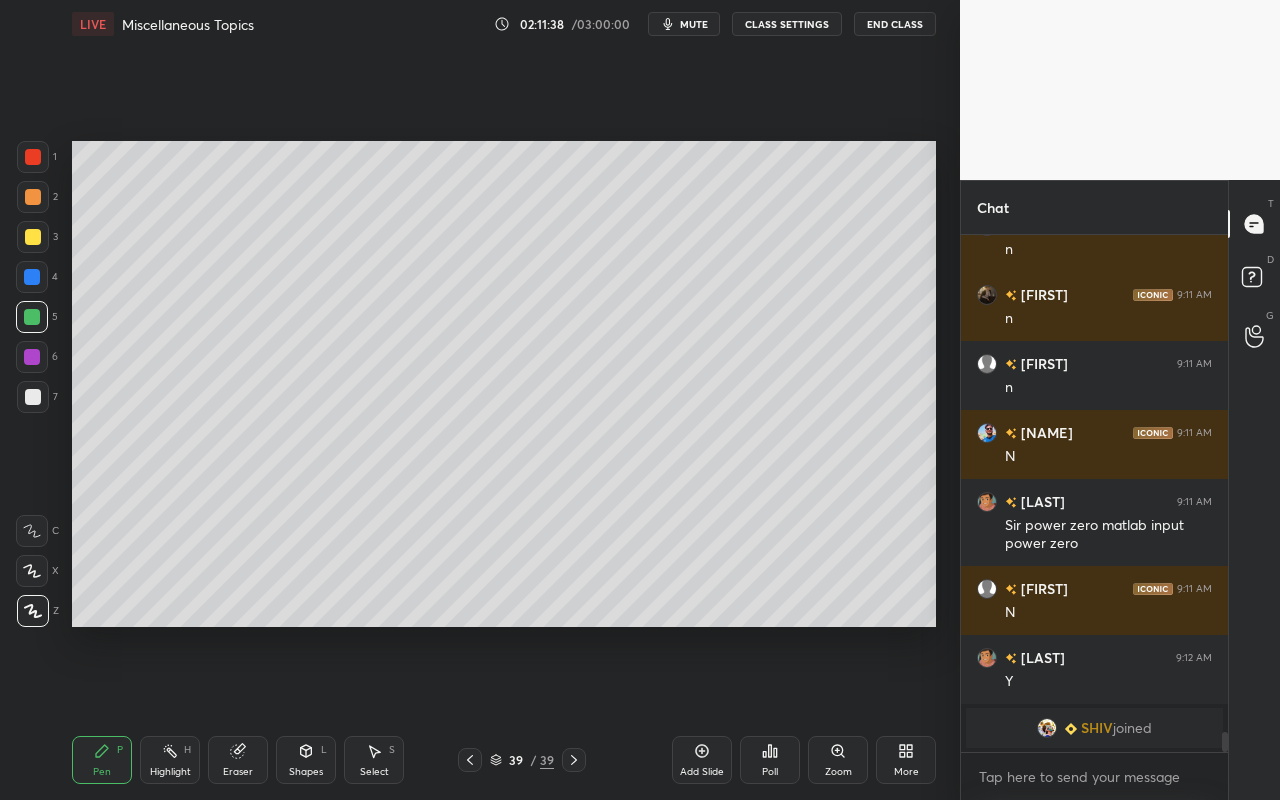 click on "Highlight" at bounding box center [170, 772] 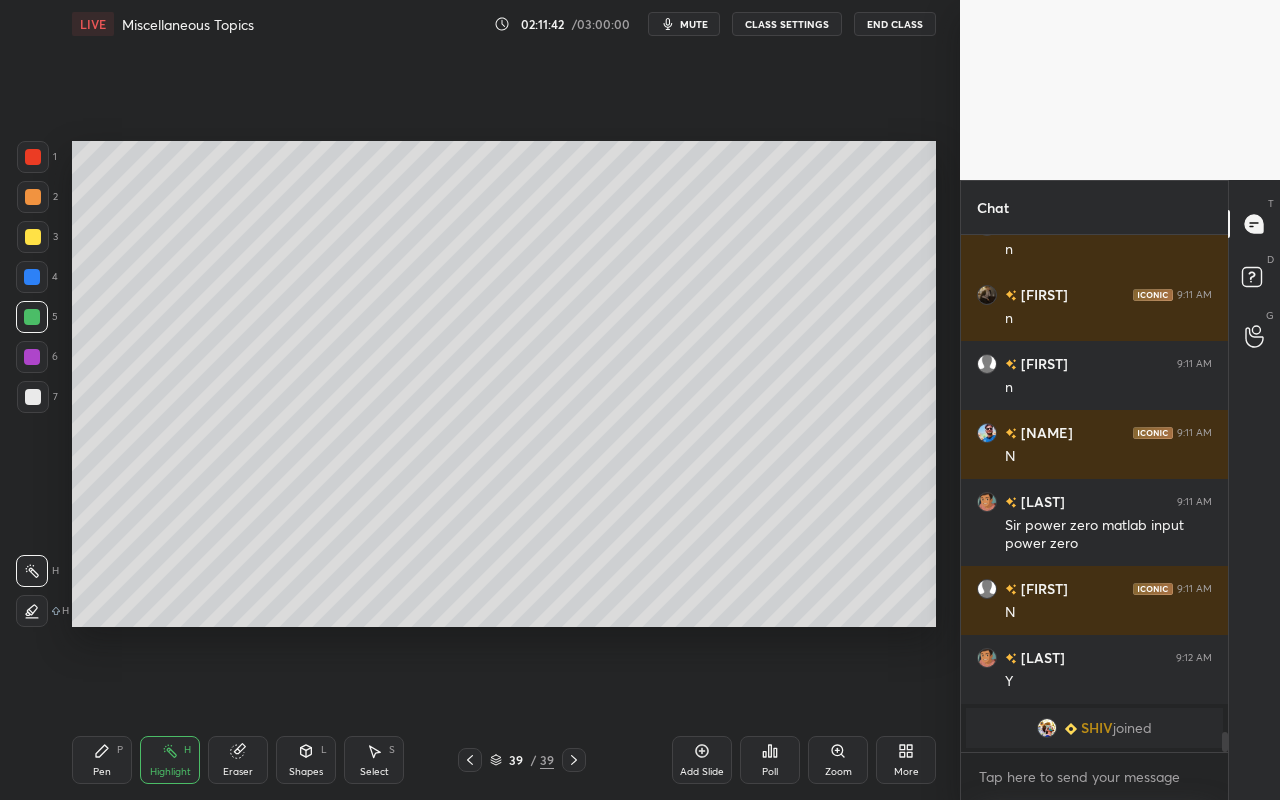 drag, startPoint x: 314, startPoint y: 757, endPoint x: 317, endPoint y: 741, distance: 16.27882 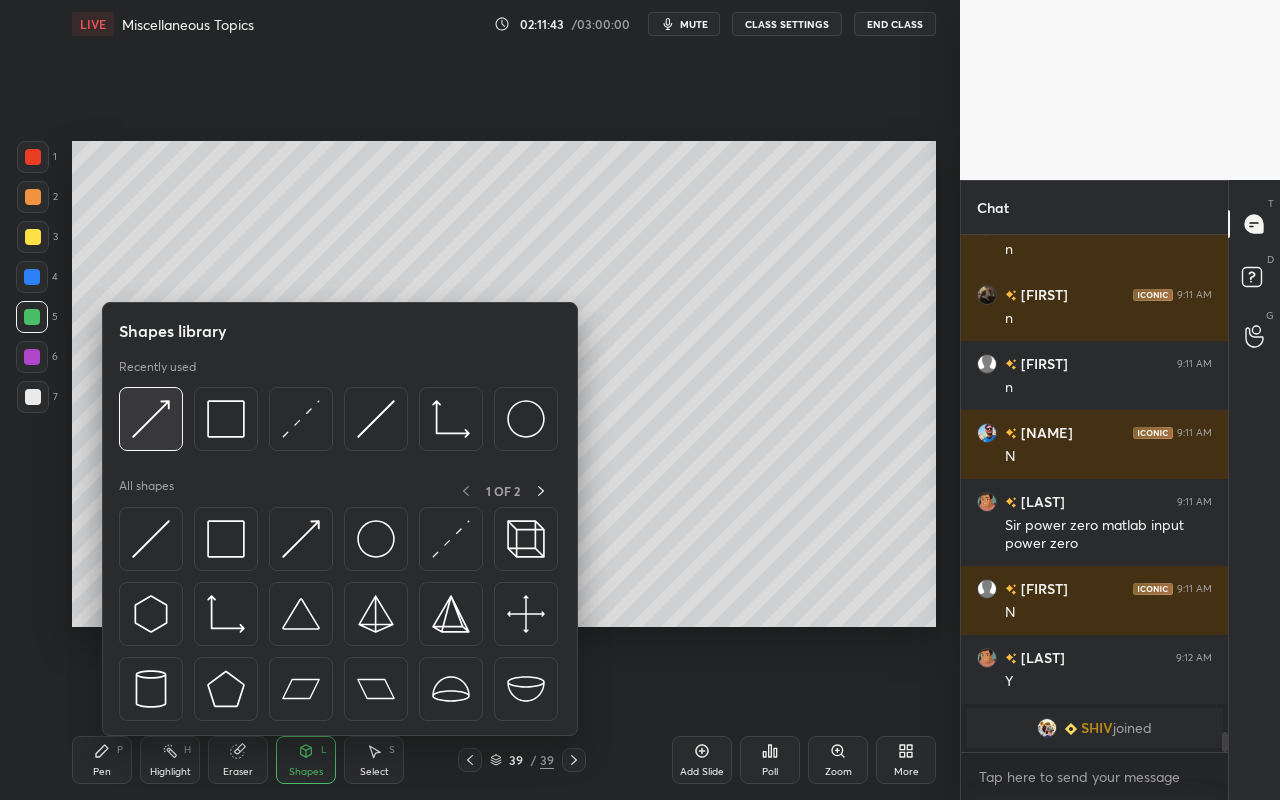 click at bounding box center (151, 419) 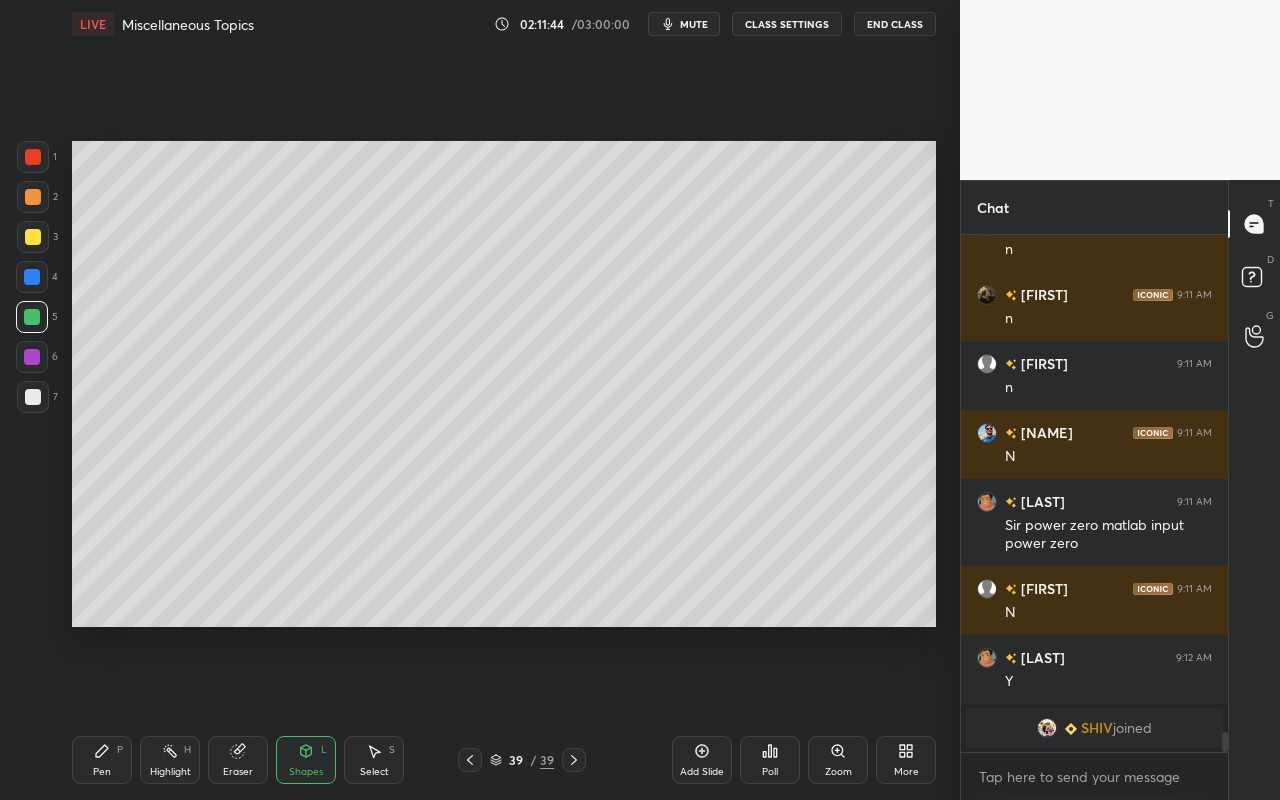 click at bounding box center (32, 317) 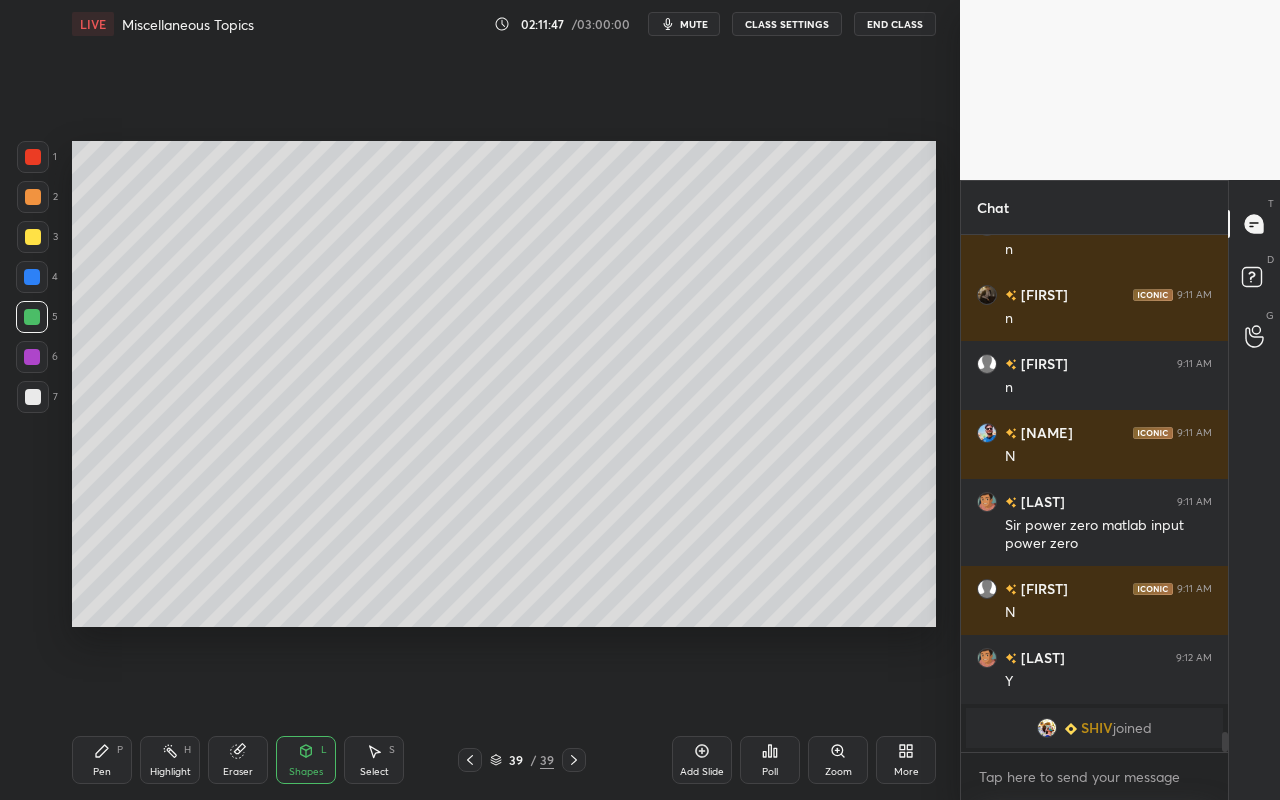 click on "Pen P" at bounding box center [102, 760] 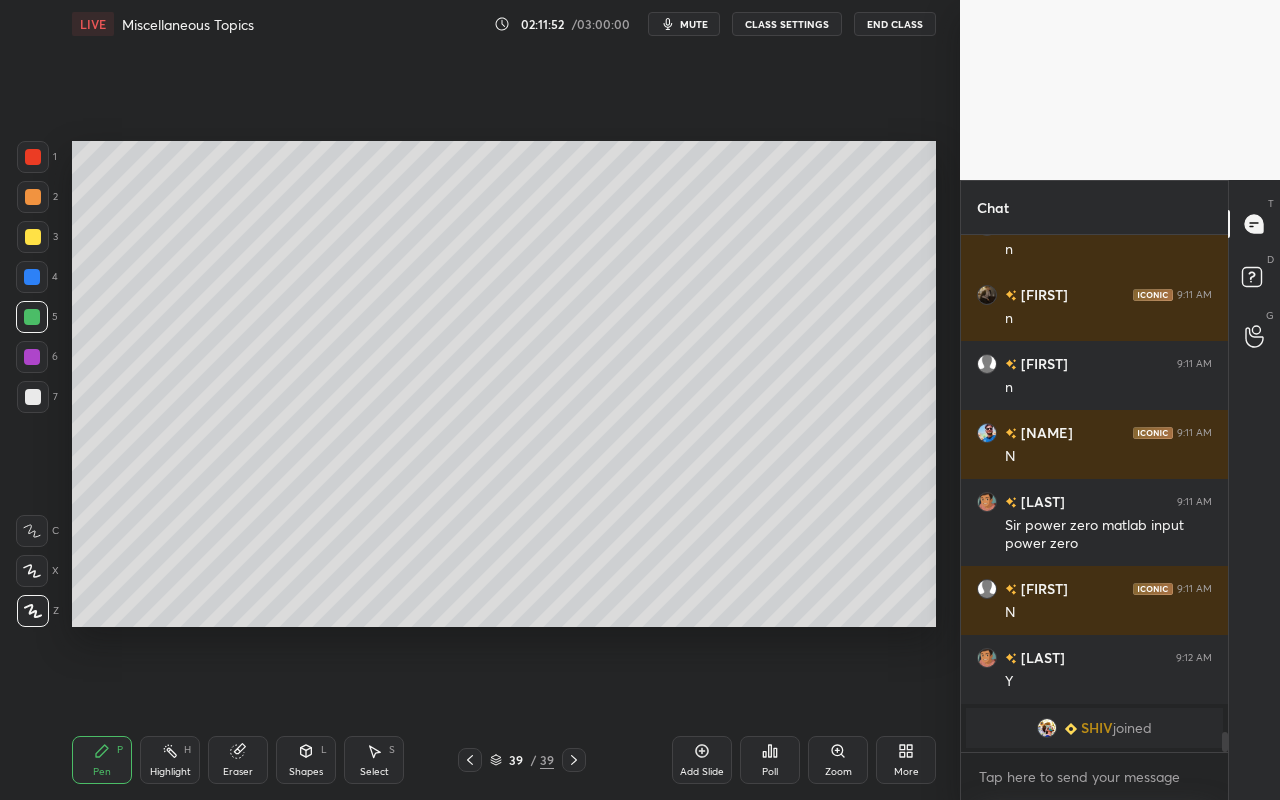 click 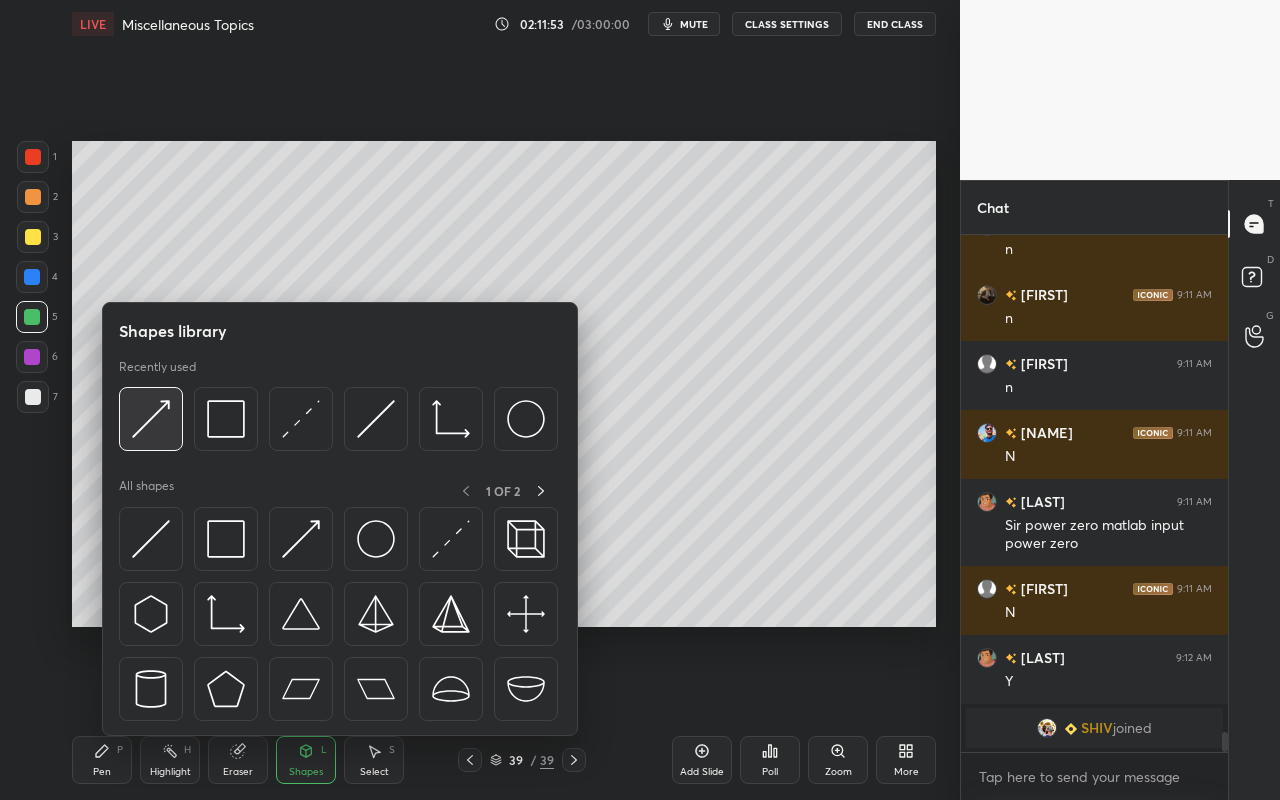 click at bounding box center [151, 419] 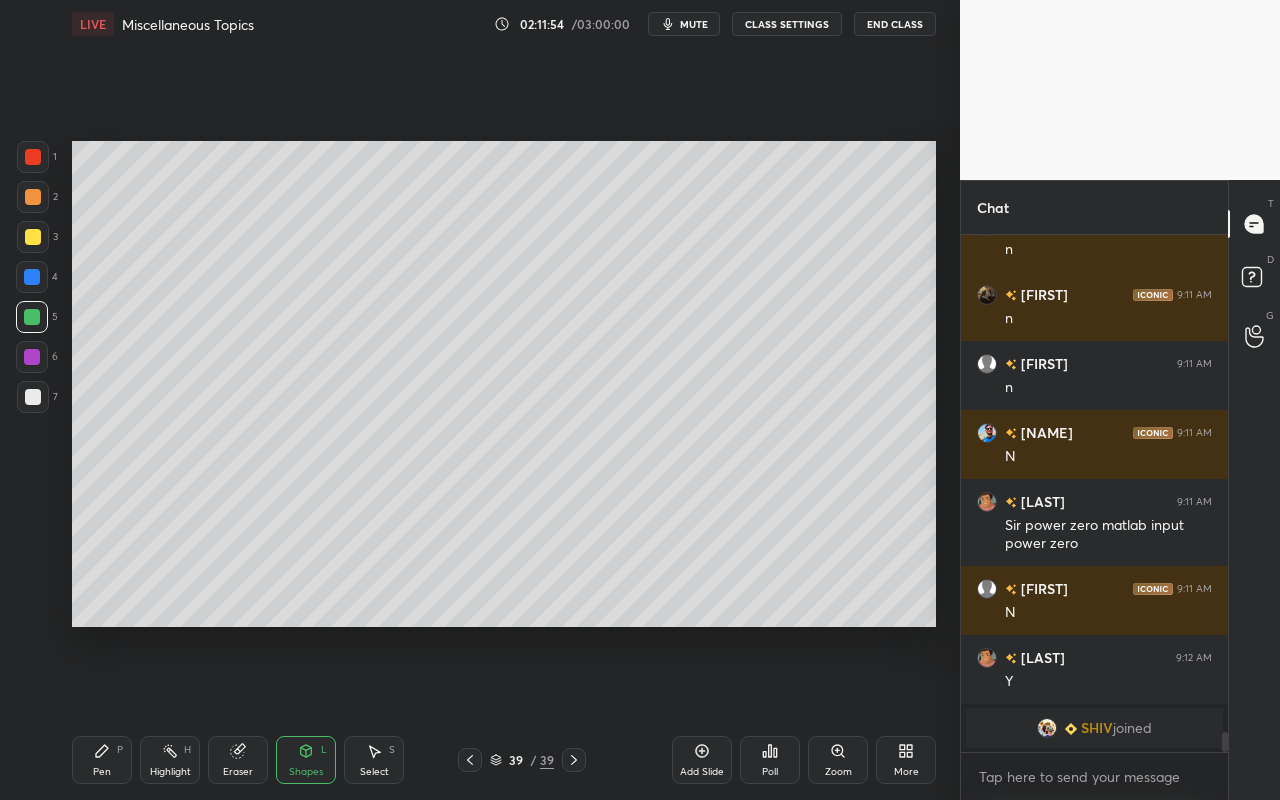 drag, startPoint x: 37, startPoint y: 156, endPoint x: 63, endPoint y: 170, distance: 29.529646 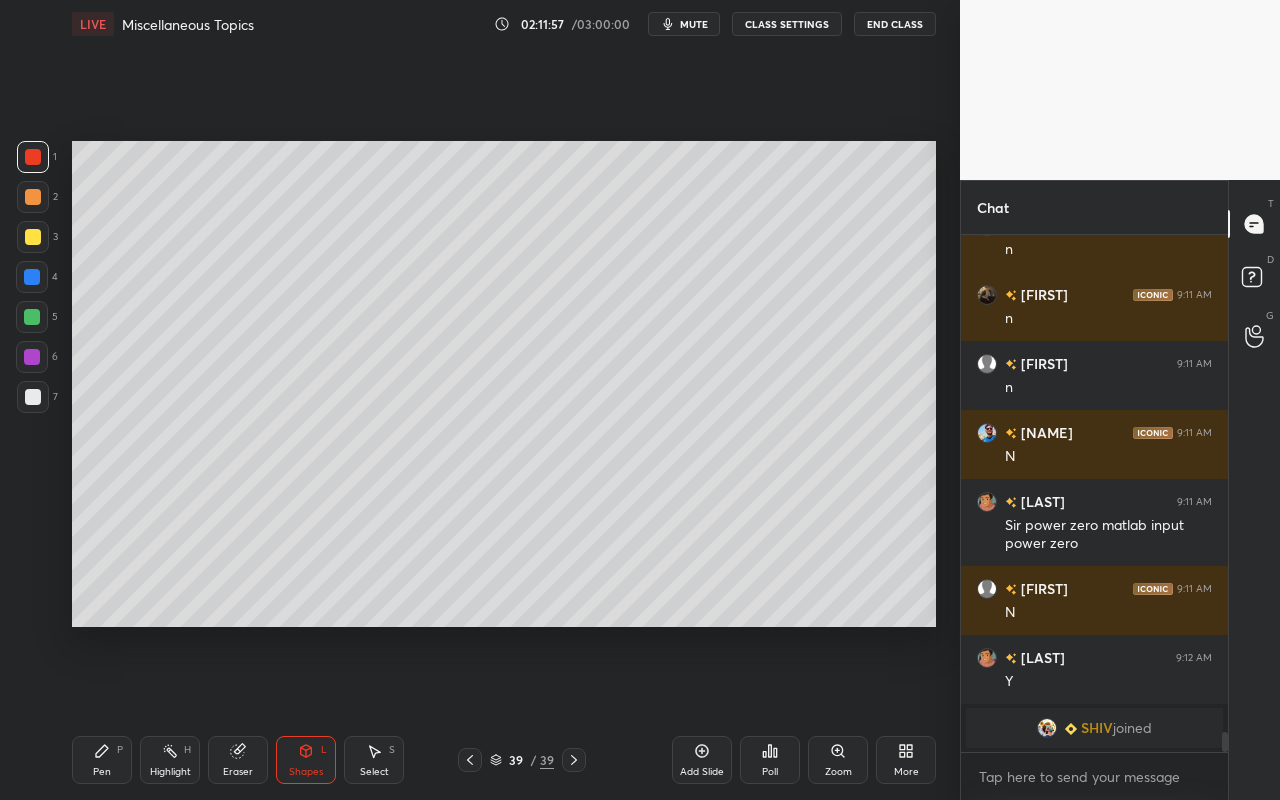 click on "Highlight H" at bounding box center [170, 760] 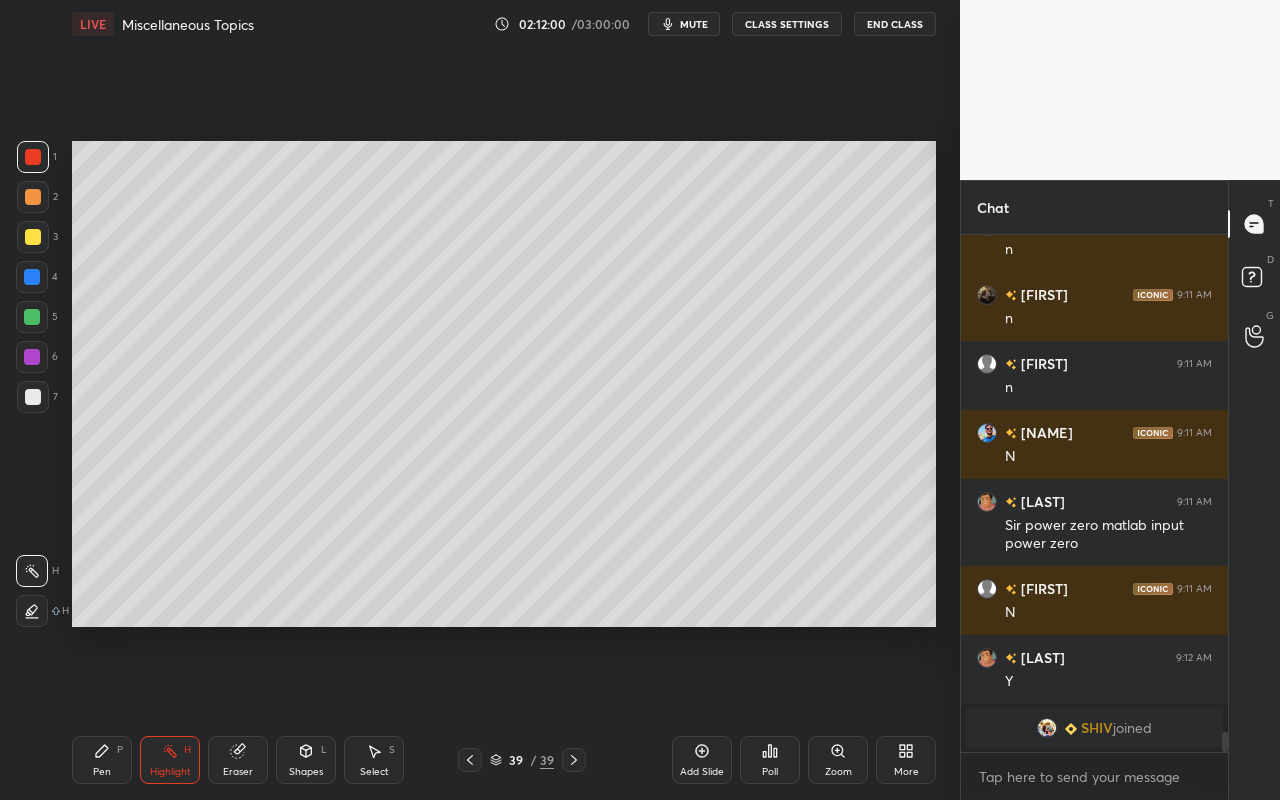 click on "Pen P" at bounding box center (102, 760) 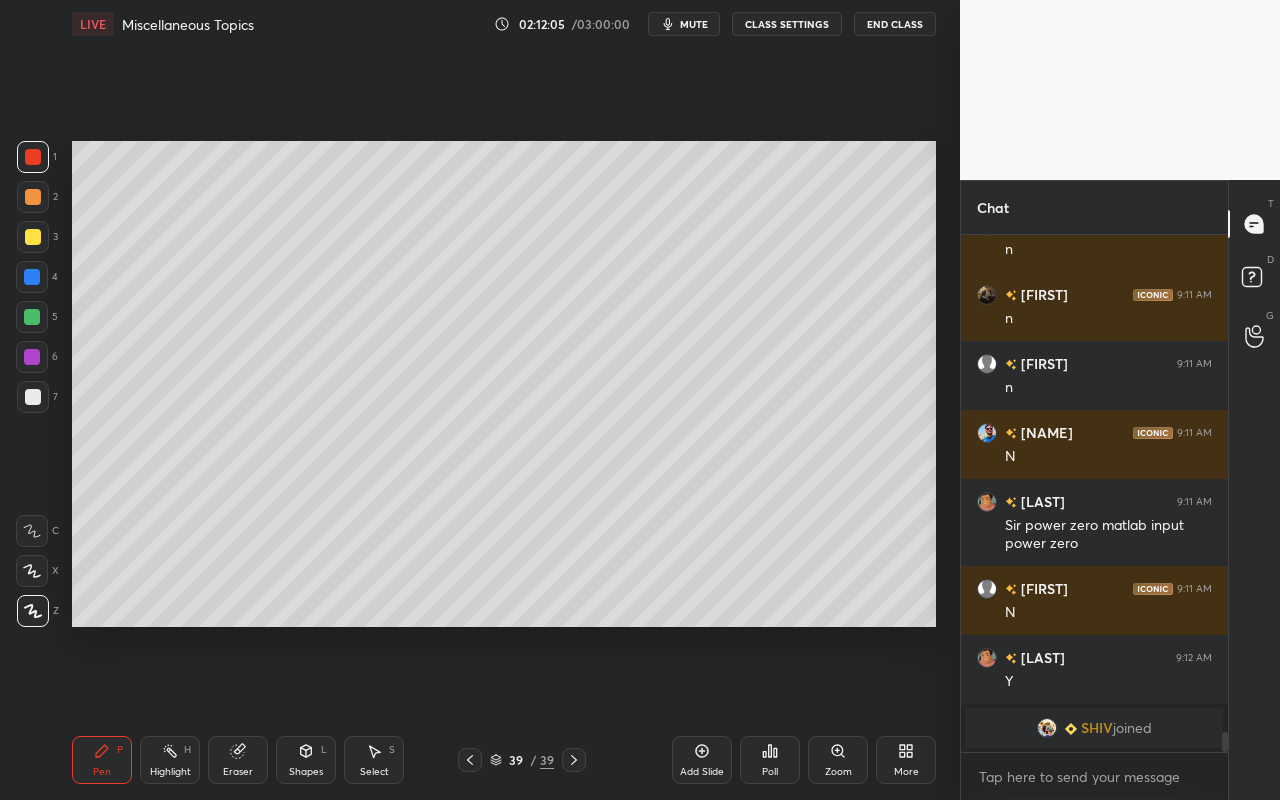 click on "Pen P" at bounding box center (102, 760) 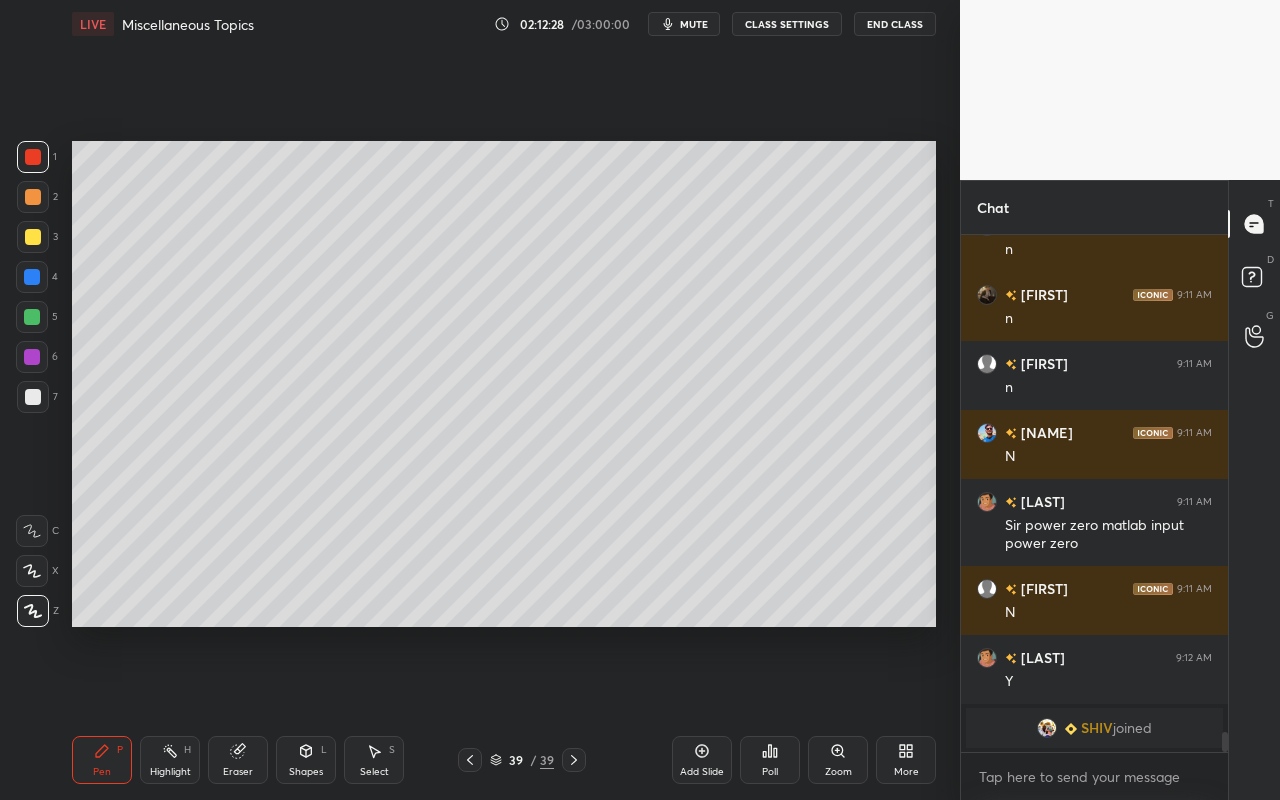 click on "Shapes" at bounding box center [306, 772] 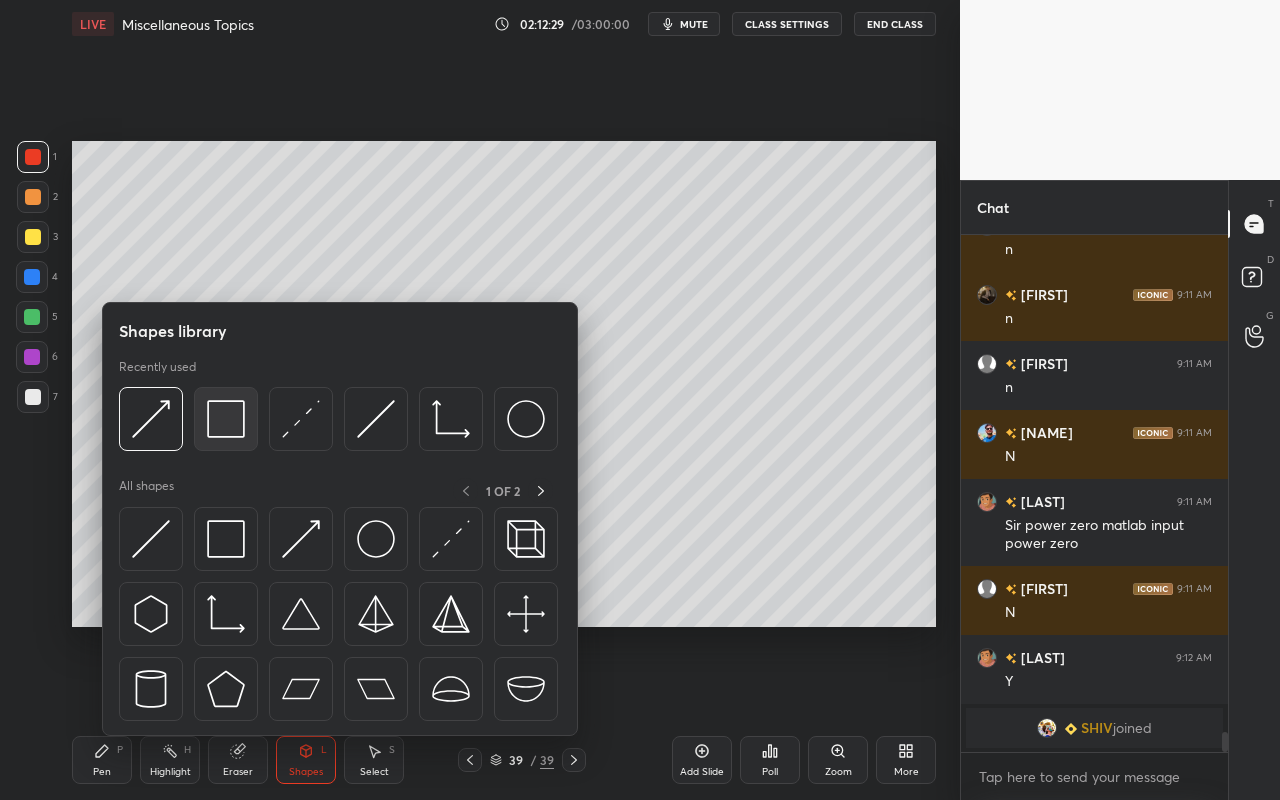 click at bounding box center [226, 419] 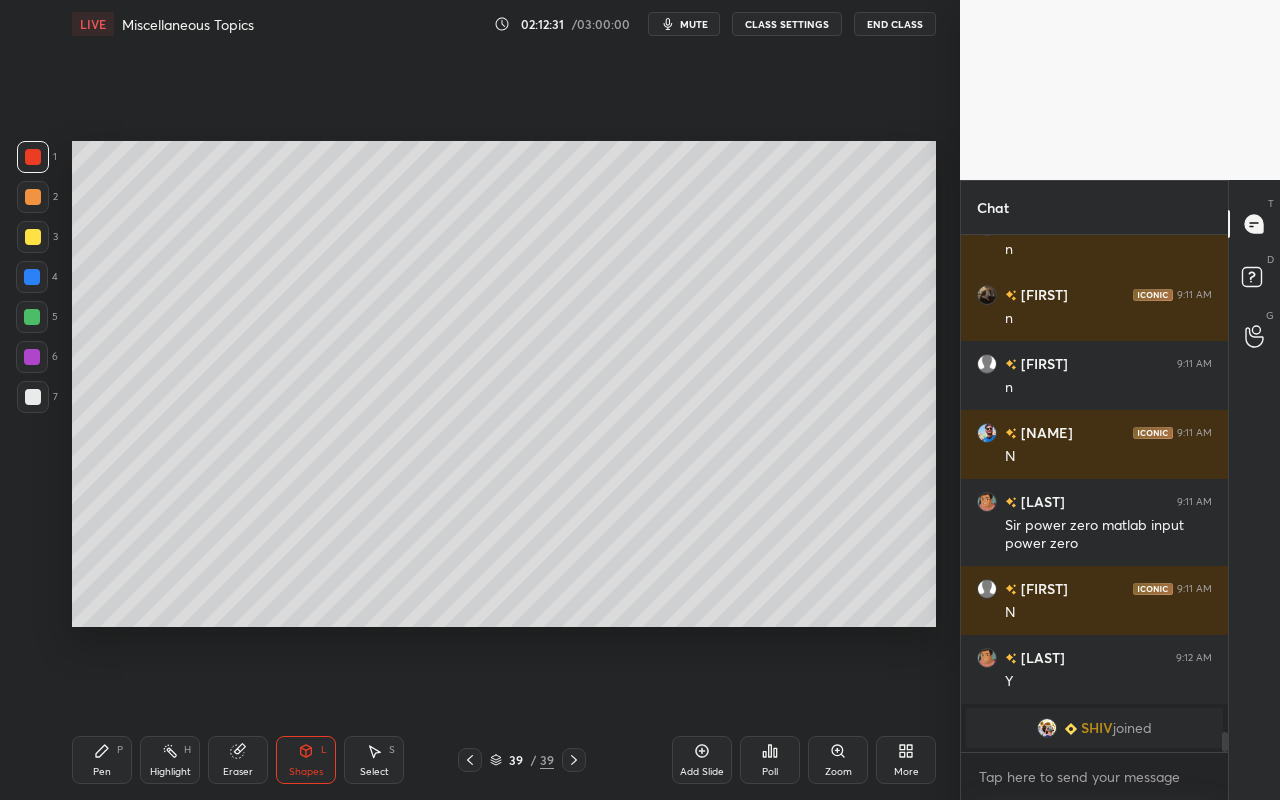 click on "Setting up your live class Poll for   secs No correct answer Start poll" at bounding box center (504, 384) 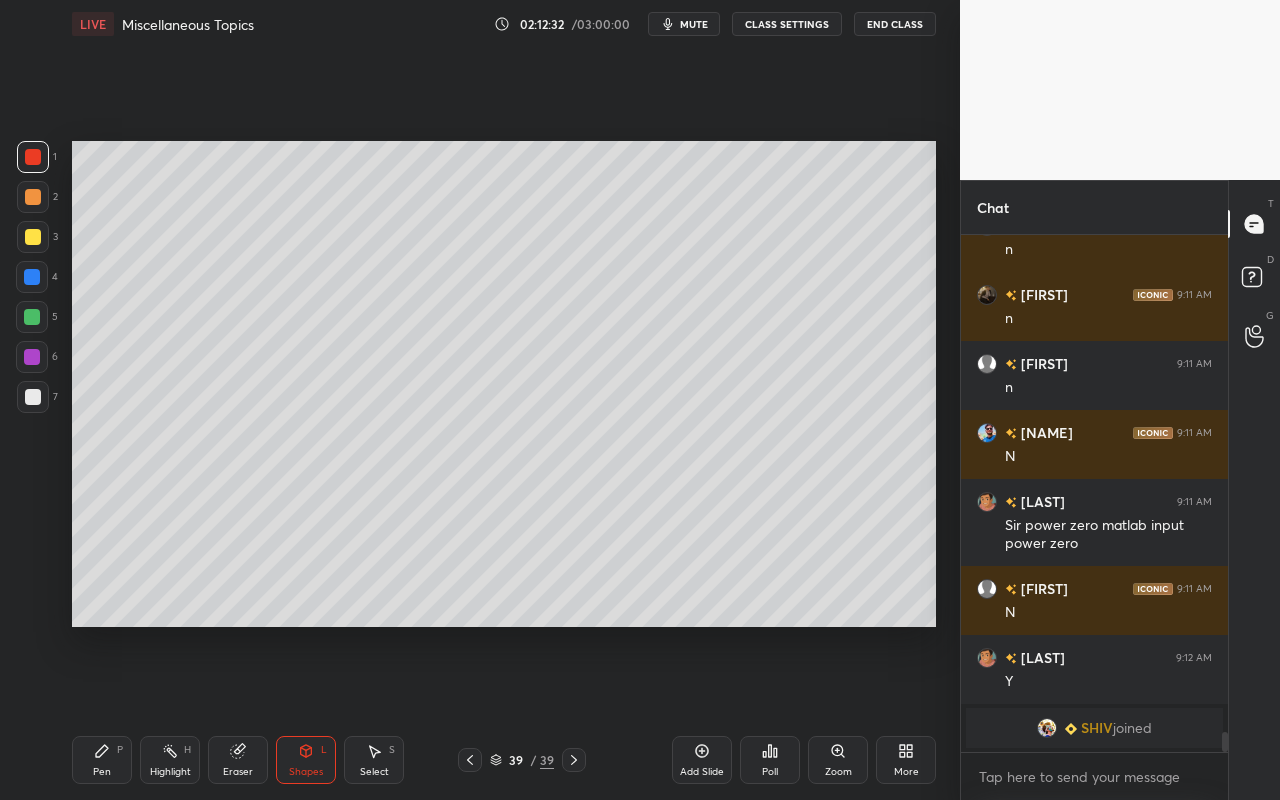 click on "Shapes L" at bounding box center [306, 760] 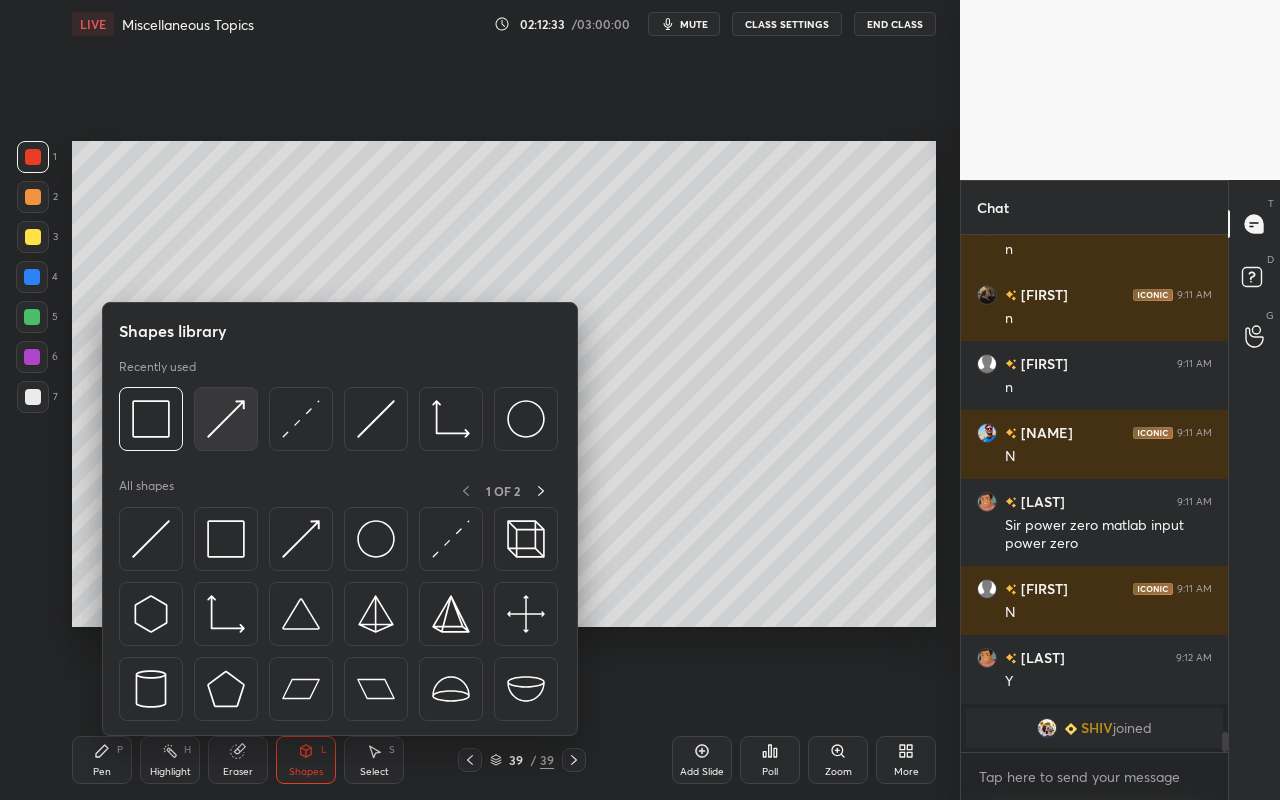 click at bounding box center (226, 419) 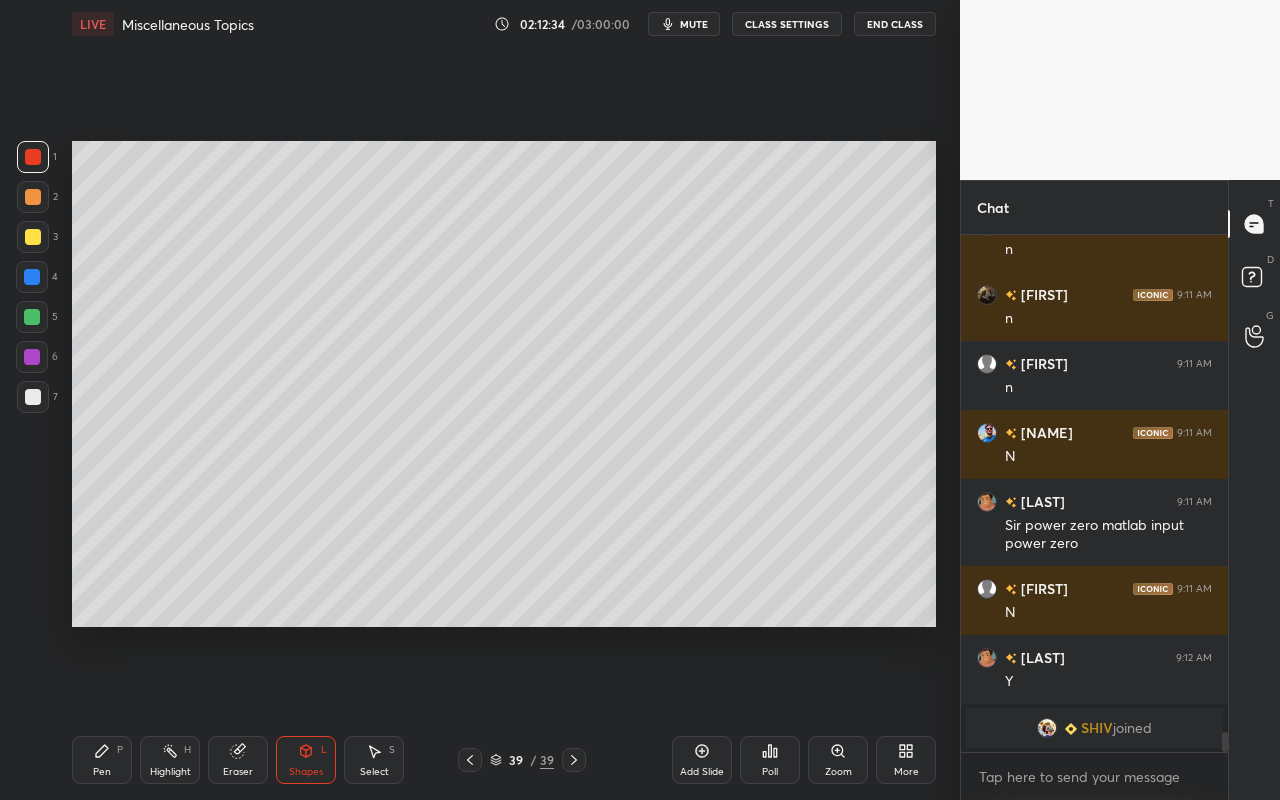 click at bounding box center (33, 397) 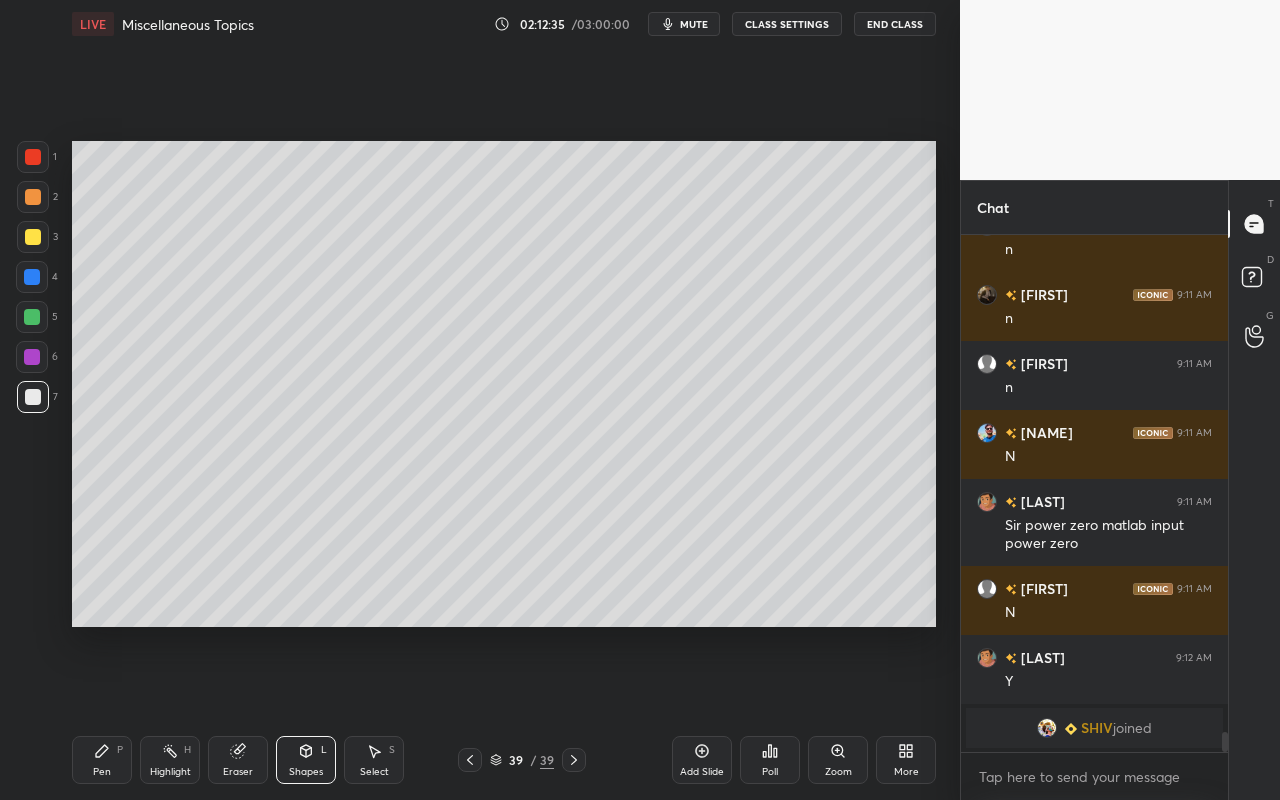 drag, startPoint x: 309, startPoint y: 772, endPoint x: 311, endPoint y: 762, distance: 10.198039 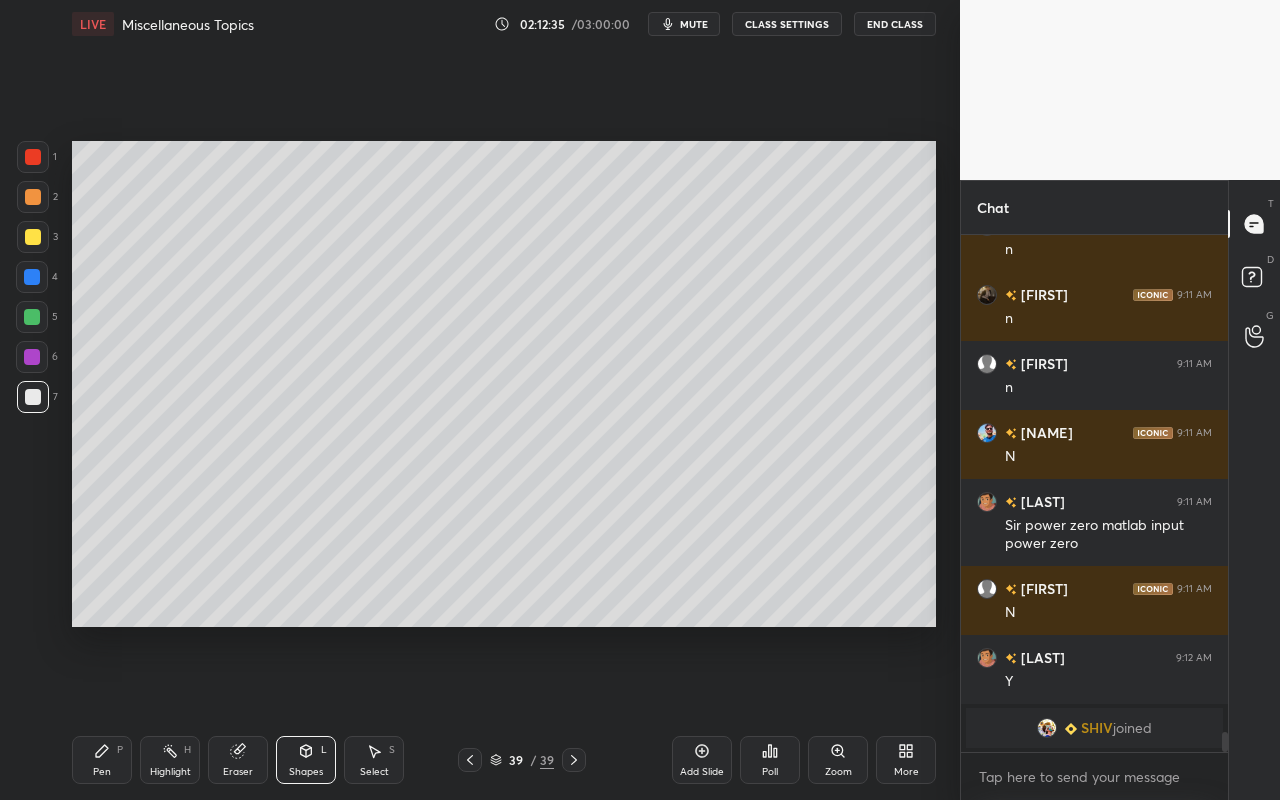 click on "Shapes" at bounding box center [306, 772] 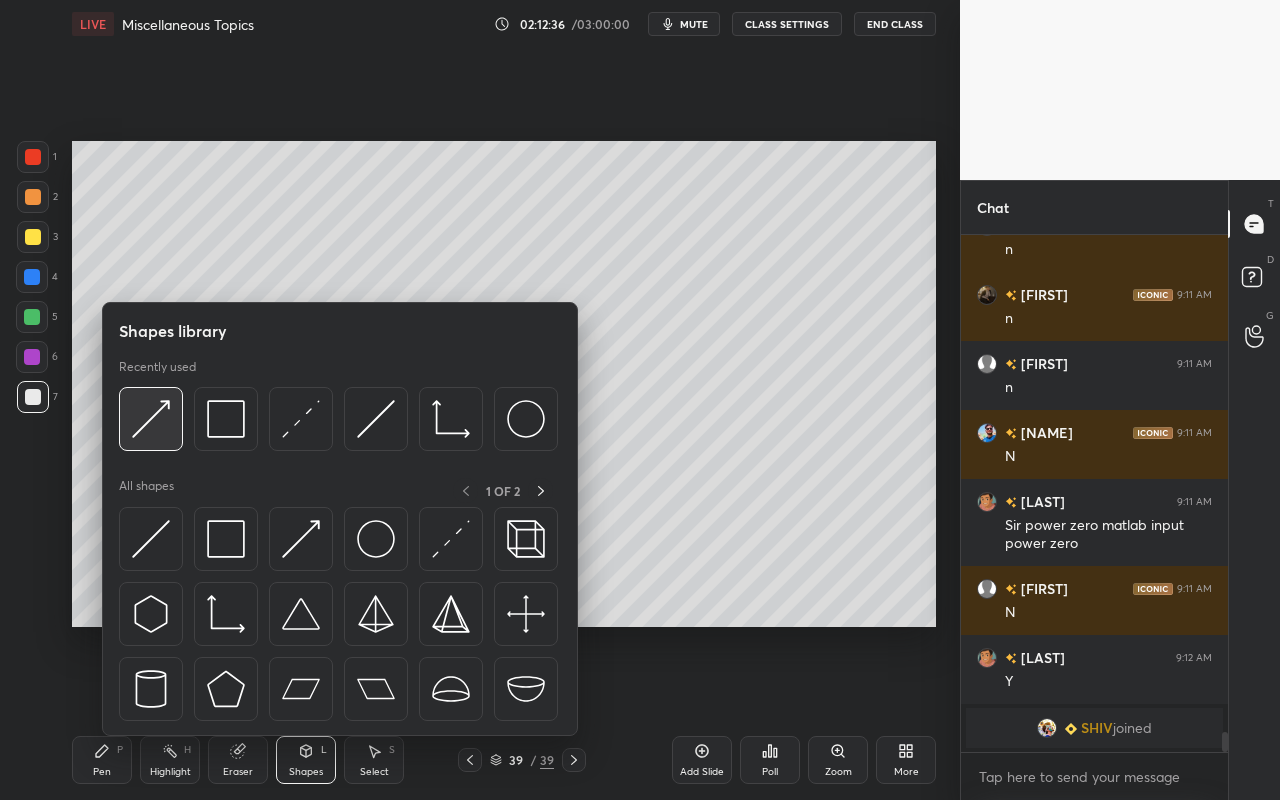 click at bounding box center [151, 419] 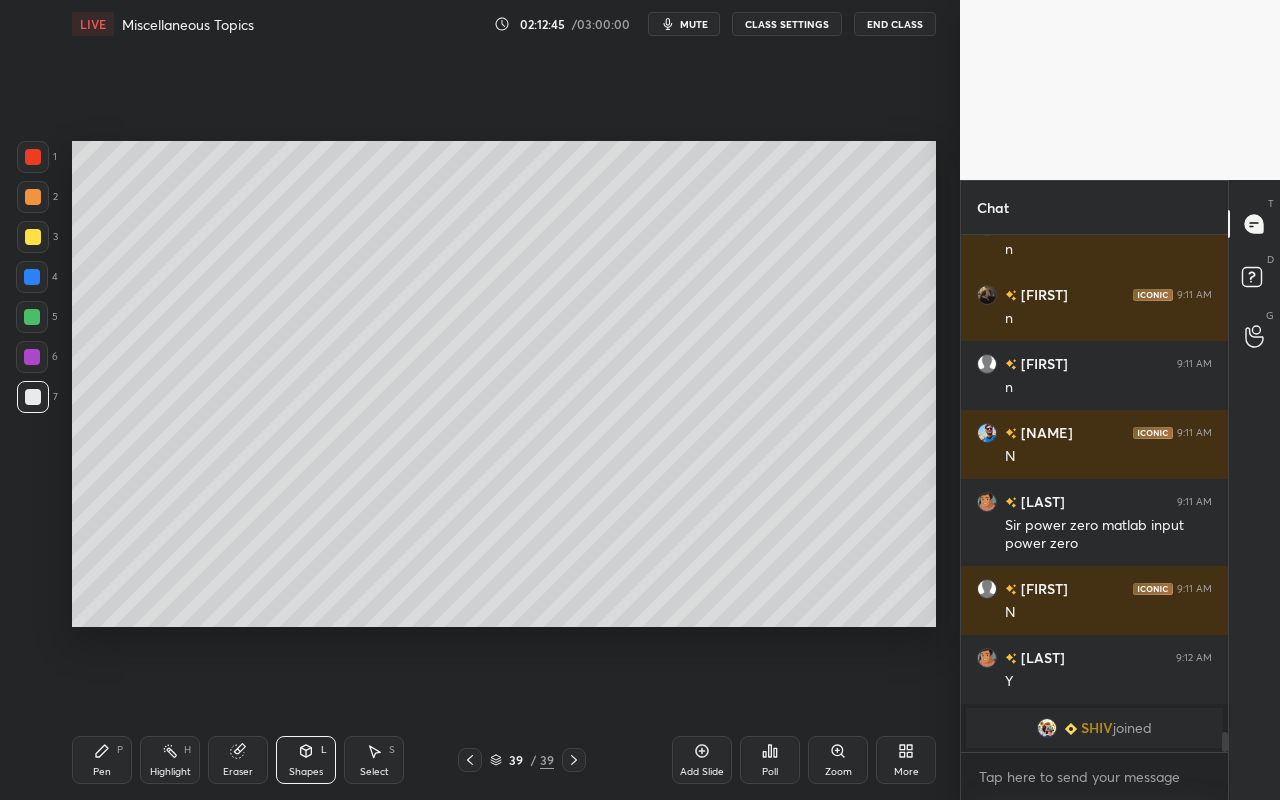 click on "Pen P" at bounding box center [102, 760] 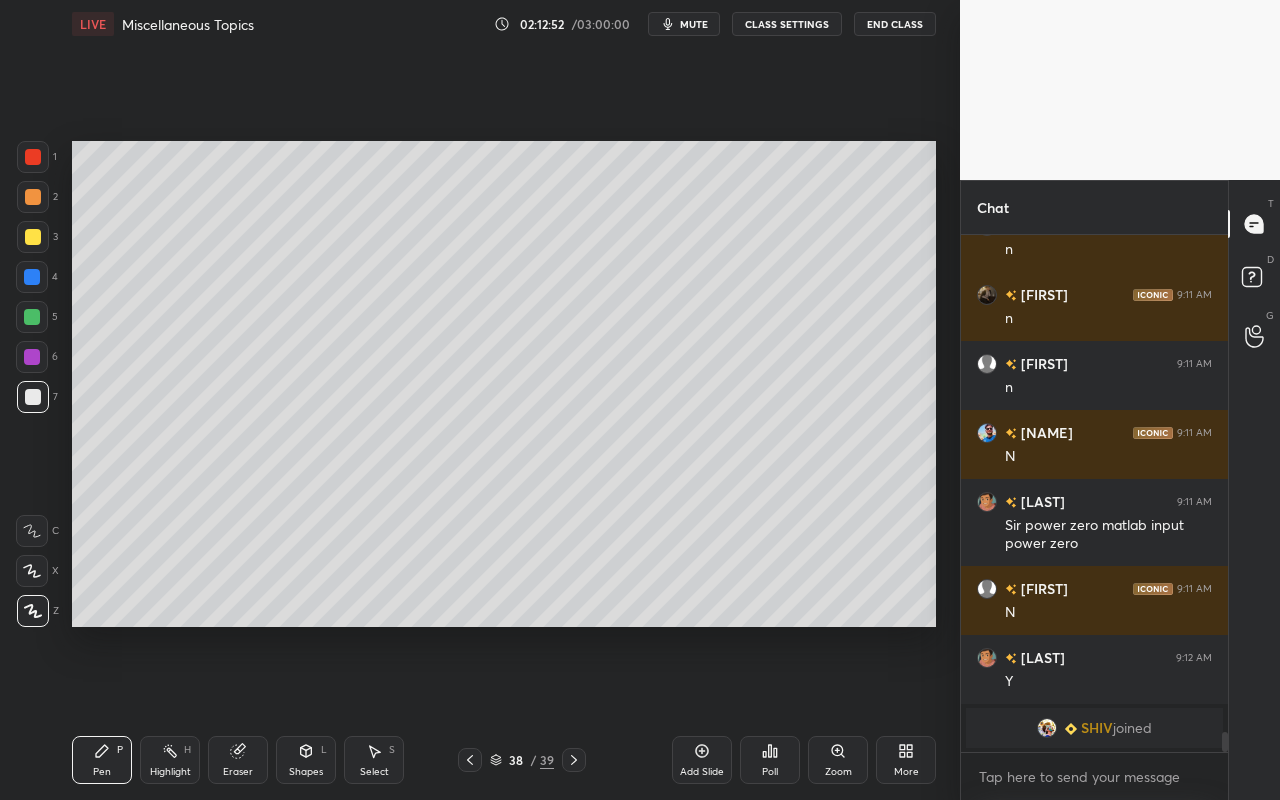 click on "Highlight H" at bounding box center (170, 760) 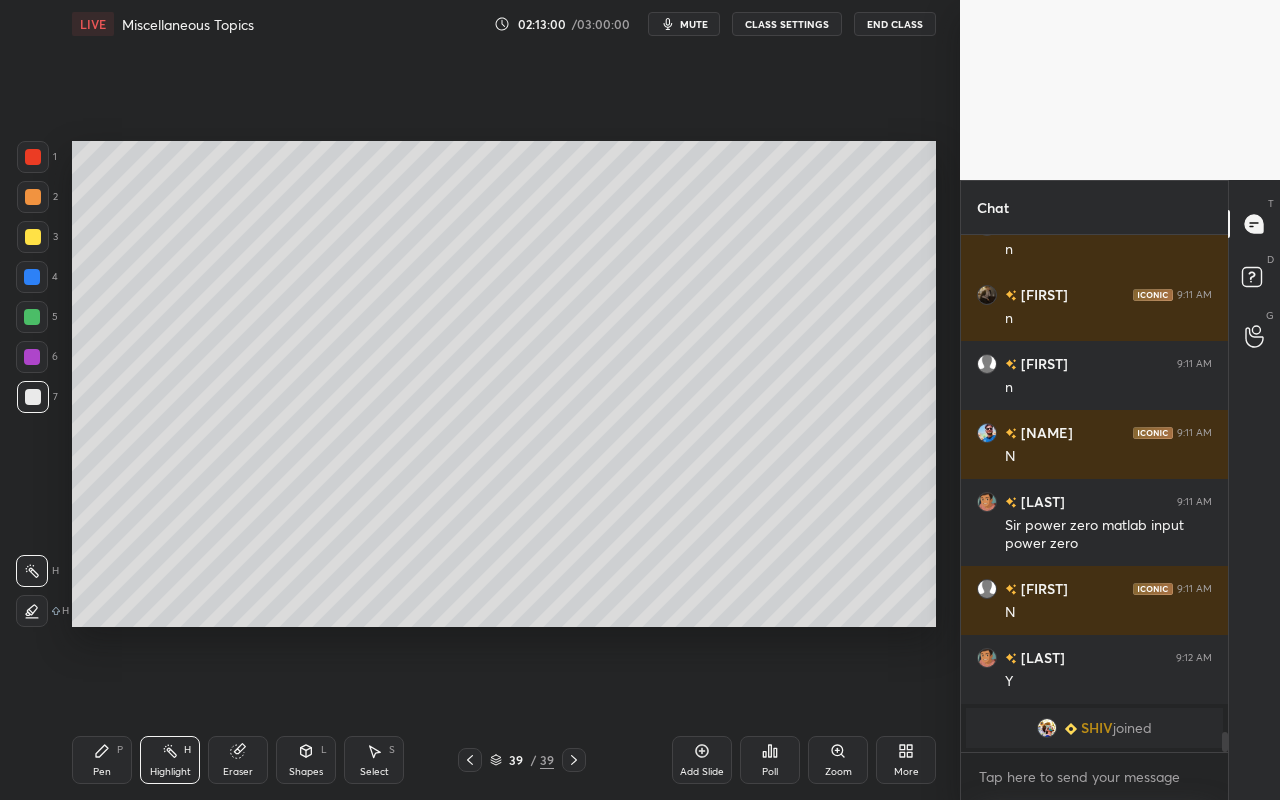 click on "Shapes" at bounding box center [306, 772] 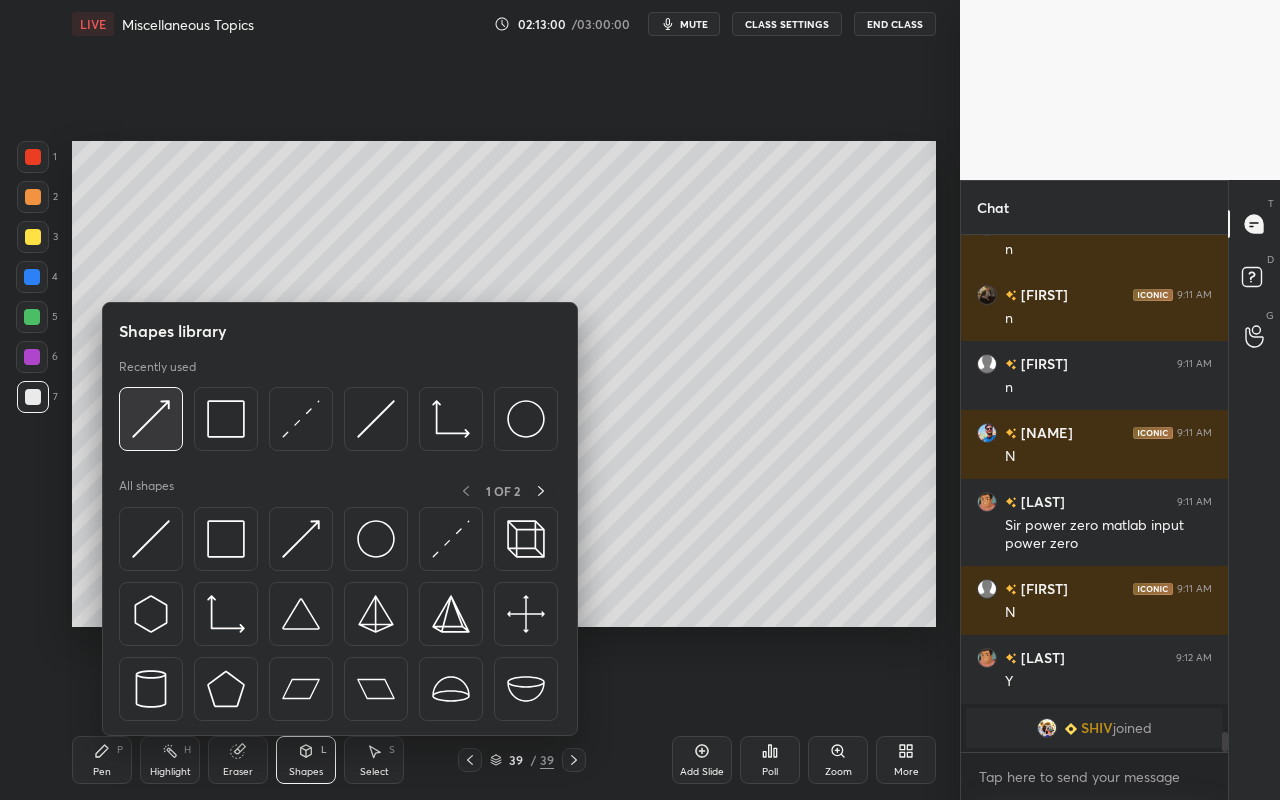 click at bounding box center [151, 419] 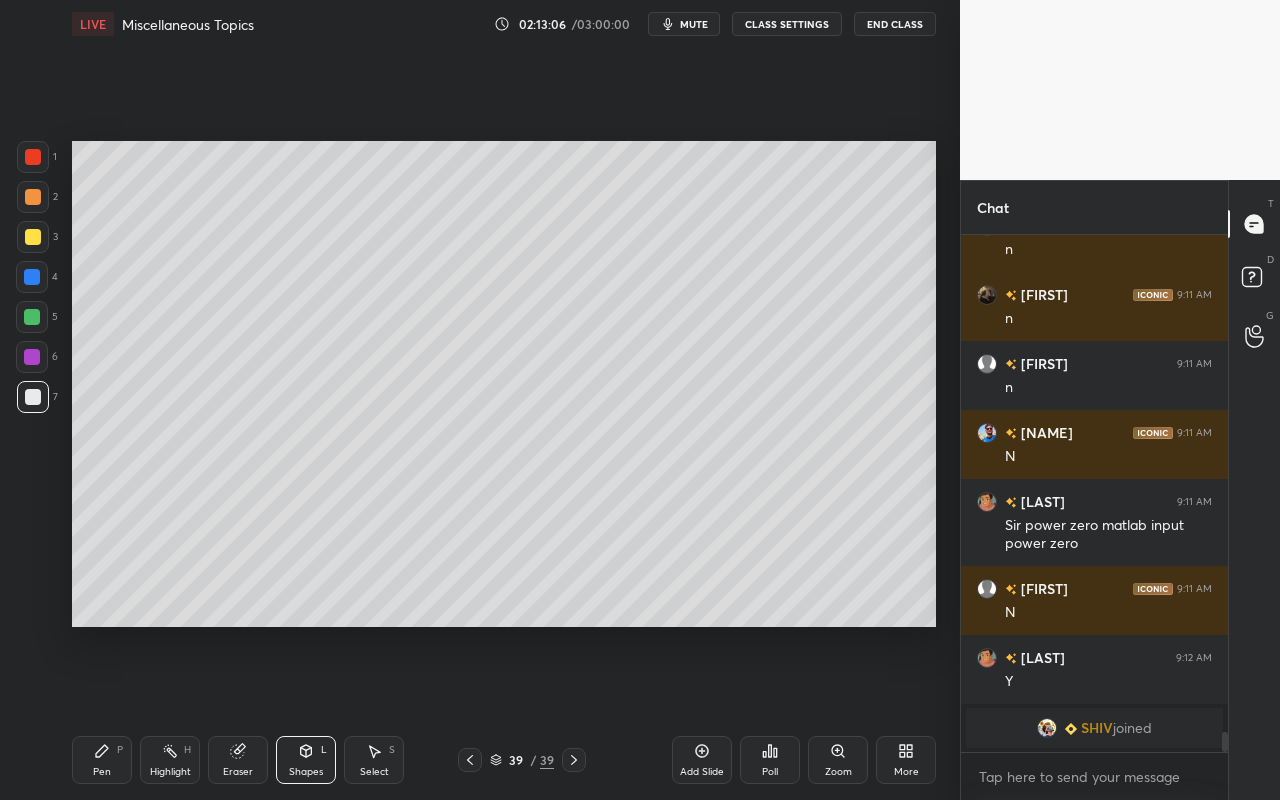 click on "Pen P" at bounding box center [102, 760] 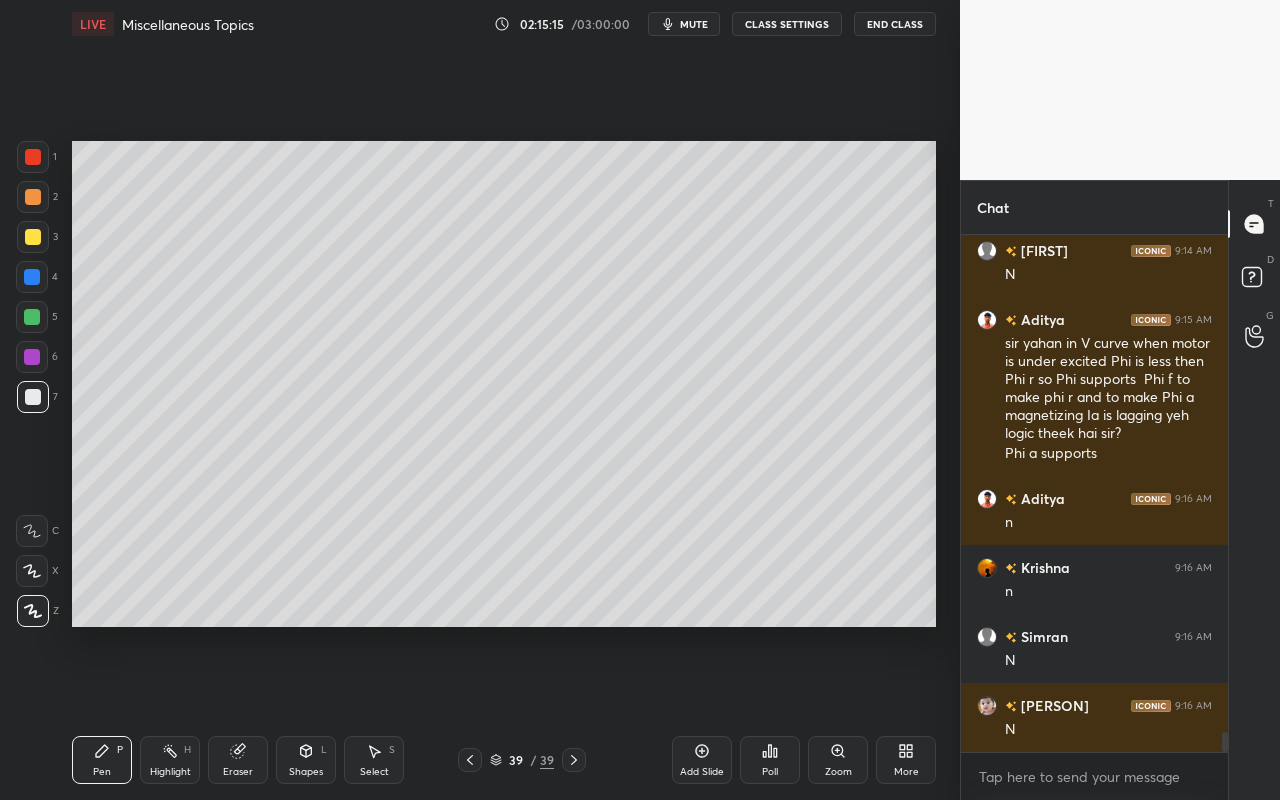 scroll, scrollTop: 13137, scrollLeft: 0, axis: vertical 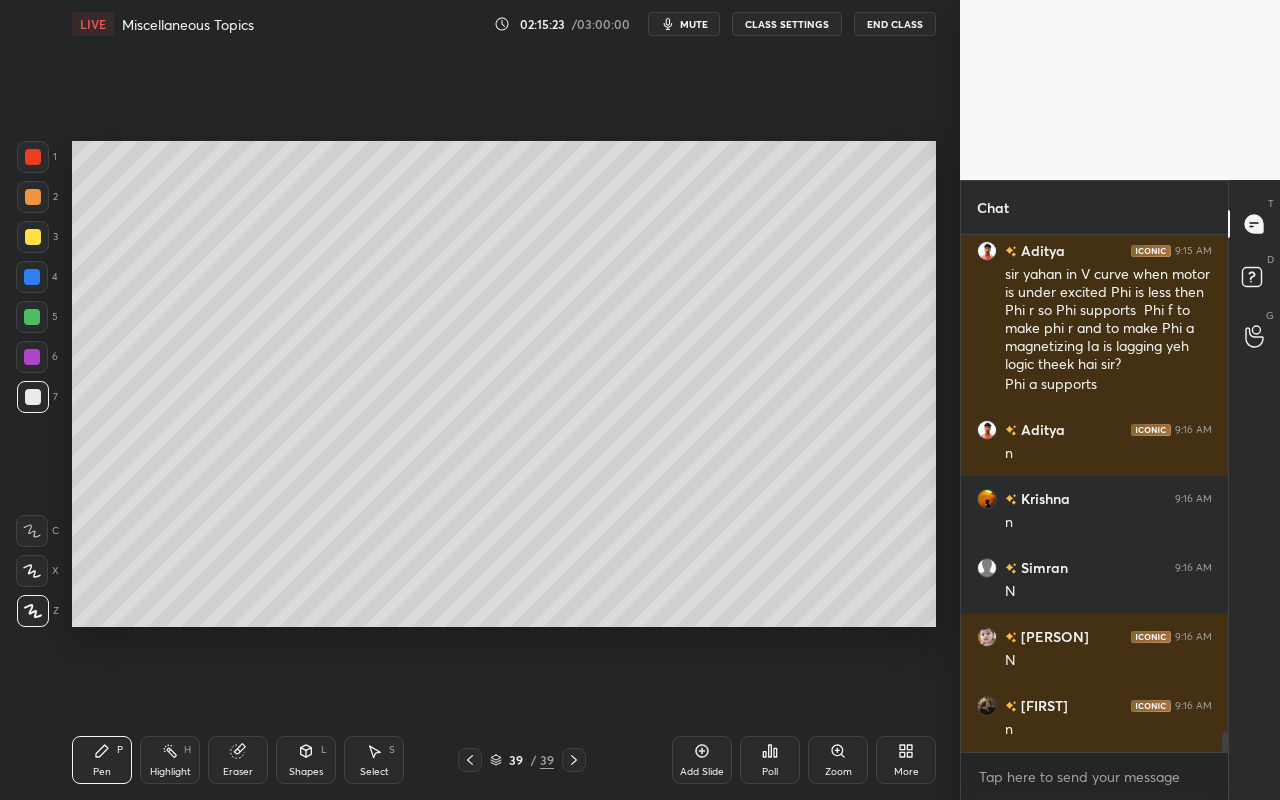 click on "Add Slide" at bounding box center (702, 760) 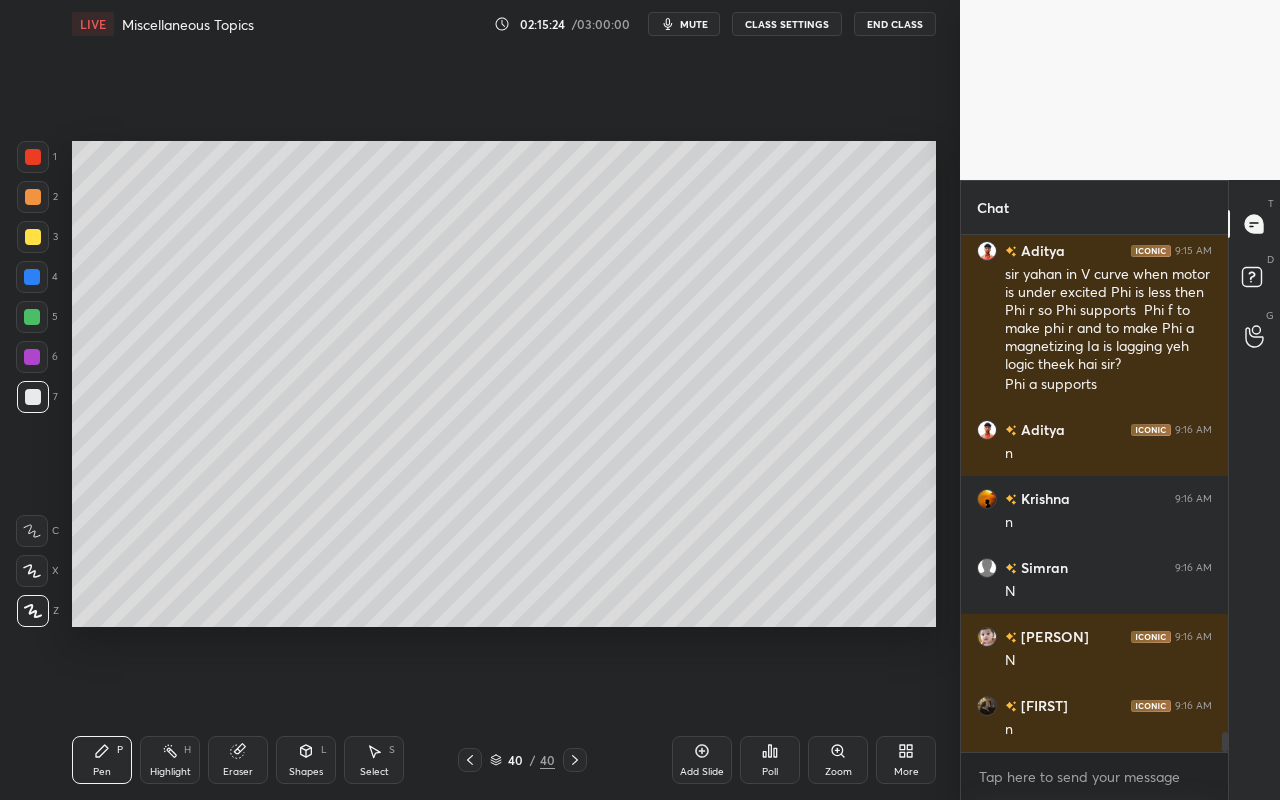 drag, startPoint x: 73, startPoint y: 755, endPoint x: 73, endPoint y: 726, distance: 29 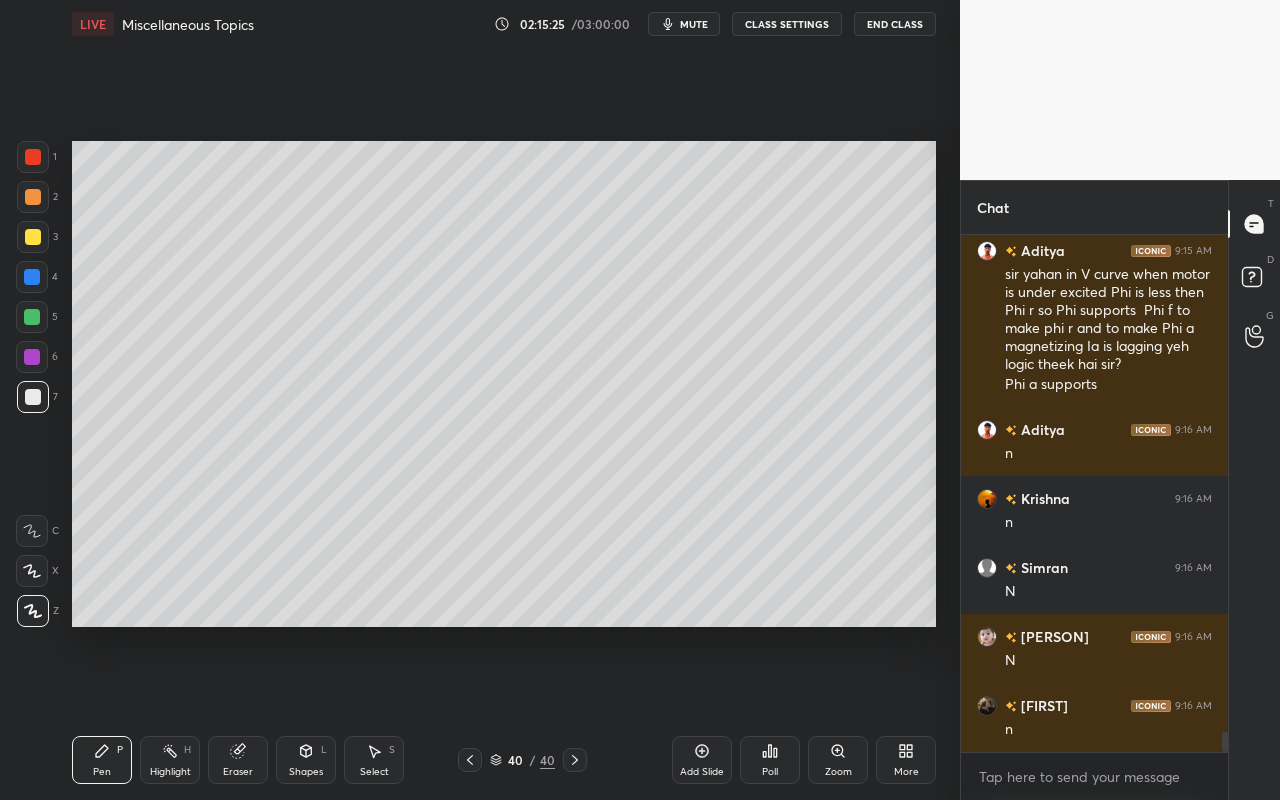 drag, startPoint x: 43, startPoint y: 240, endPoint x: 62, endPoint y: 230, distance: 21.470911 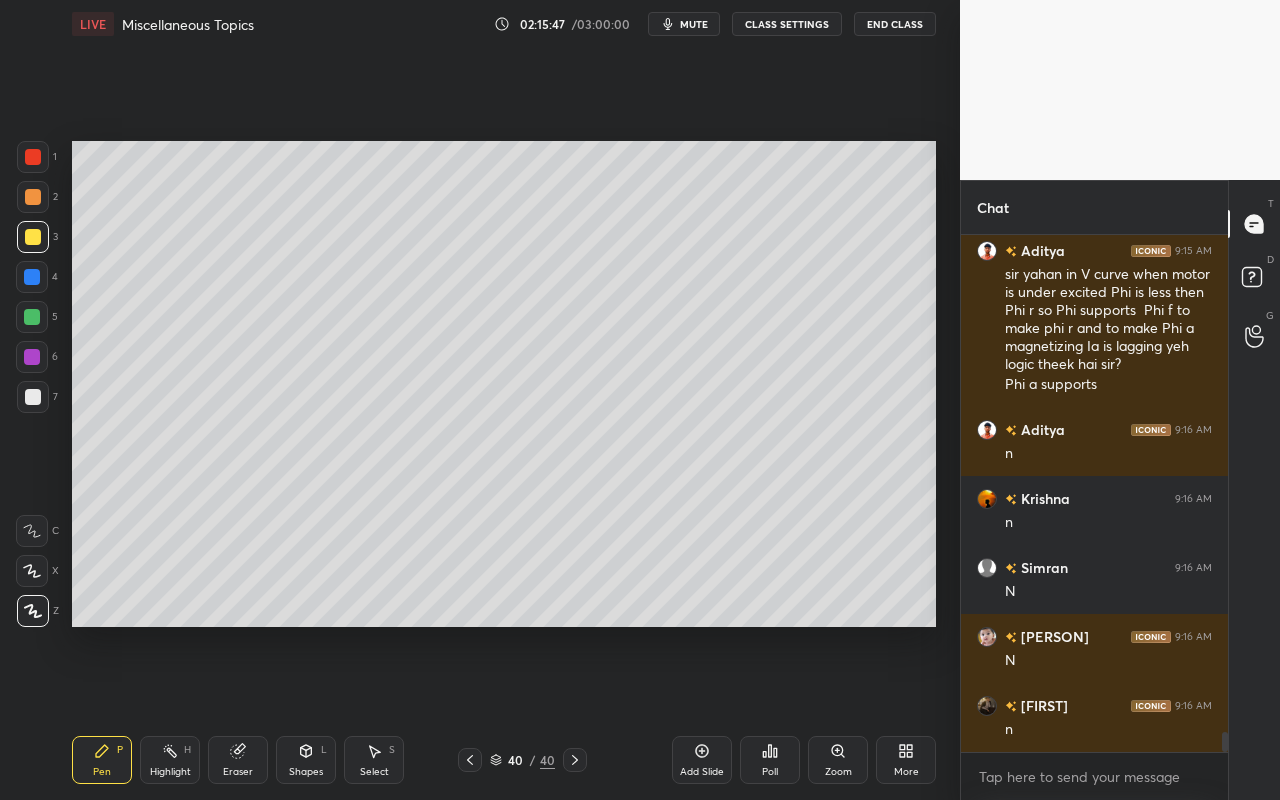 click on "Shapes L" at bounding box center (306, 760) 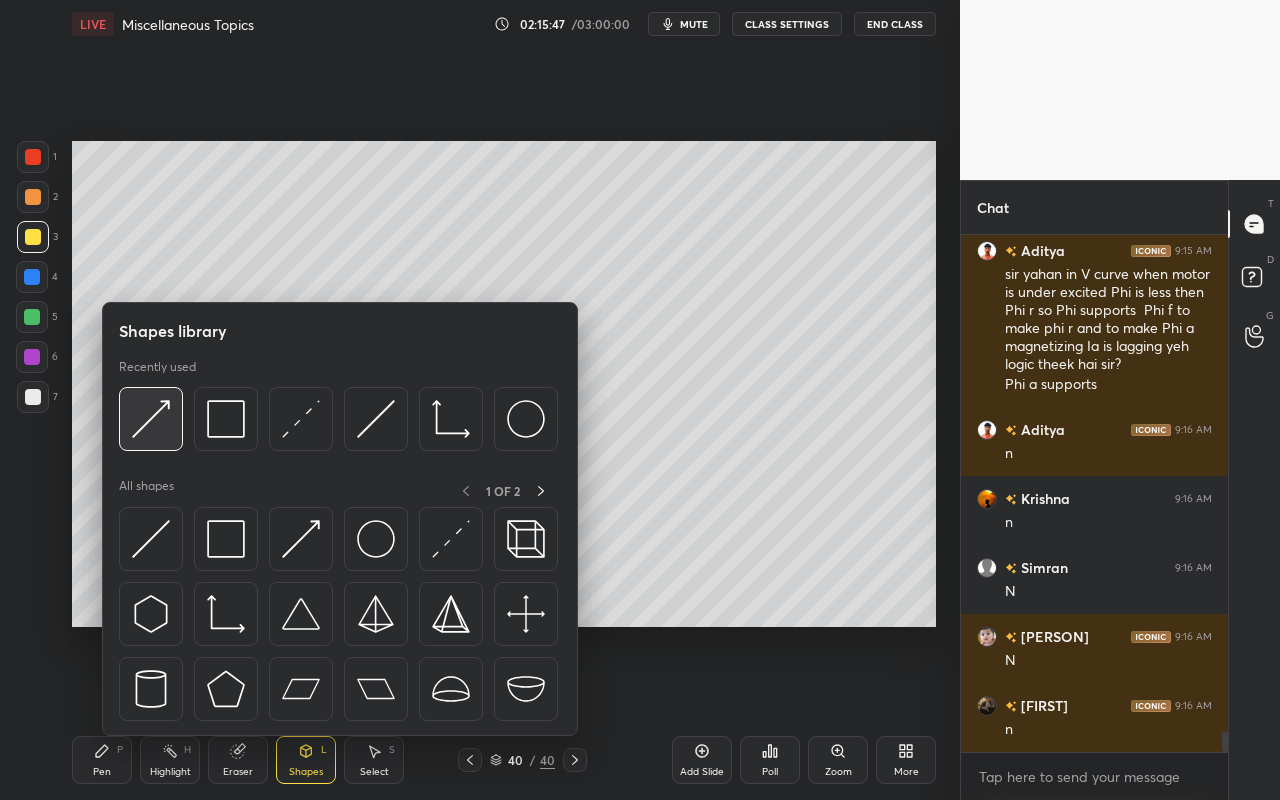 click at bounding box center [151, 419] 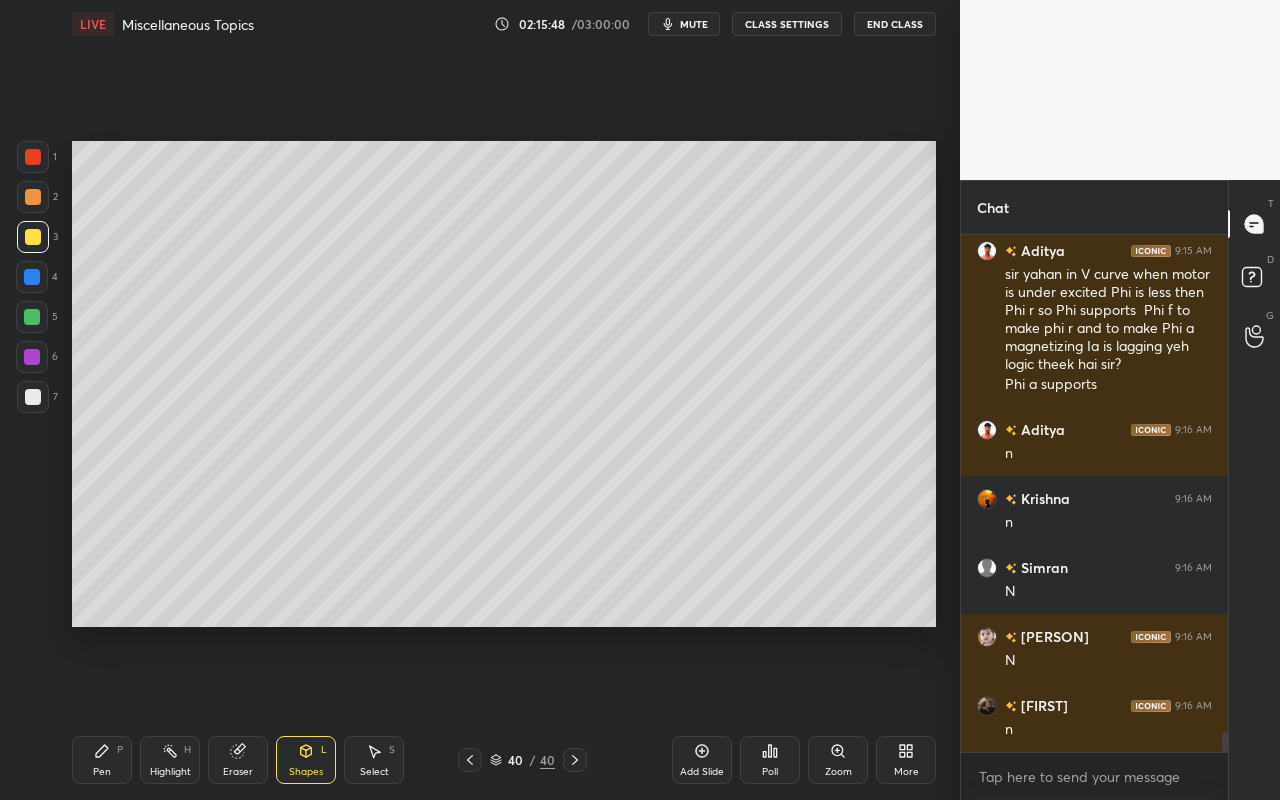 click at bounding box center (32, 357) 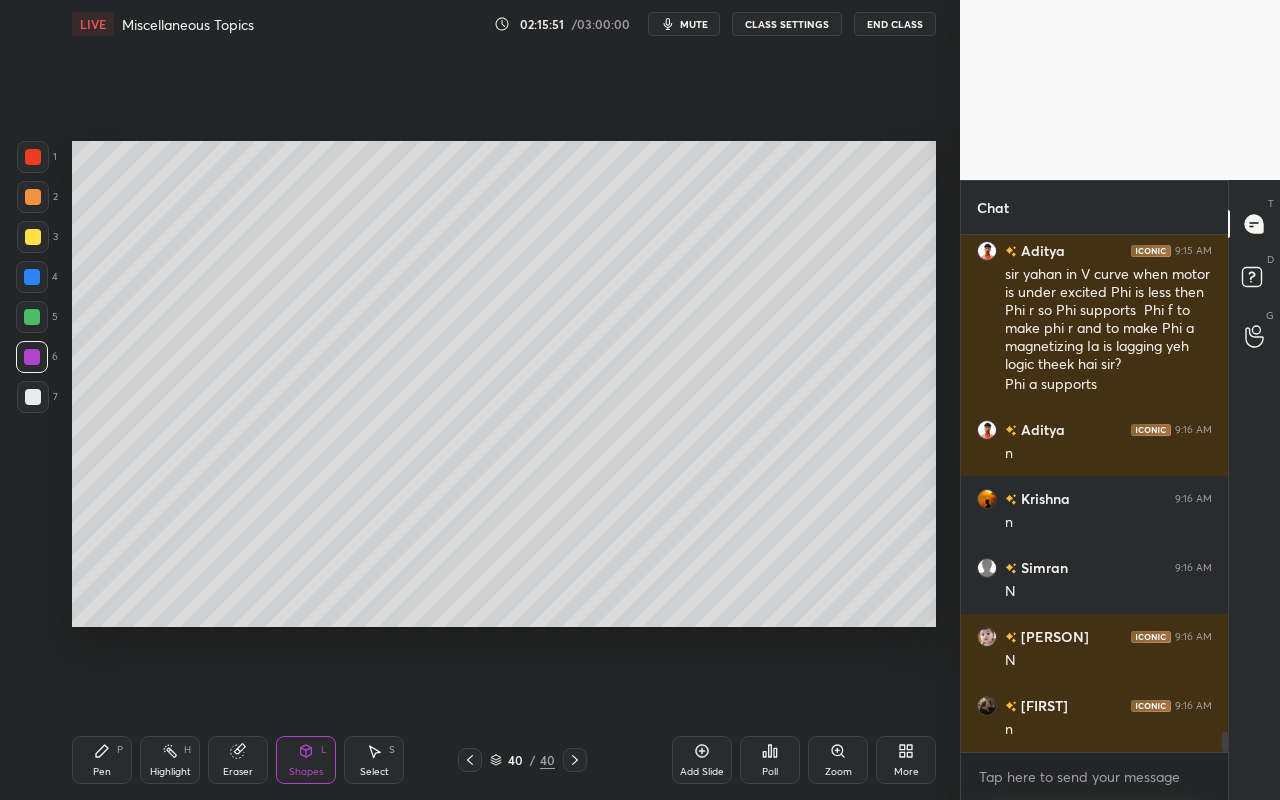 click on "LIVE Miscellaneous Topics 02:15:51 /  03:00:00 mute CLASS SETTINGS End Class Setting up your live class Poll for   secs No correct answer Start poll Back Miscellaneous Topics • L28 of Complete Course of DC Machines and Synchronous Machines [PERSON] Pen P Highlight H Eraser Shapes L Select S 40 / 40 Add Slide Poll Zoom More" at bounding box center (504, 400) 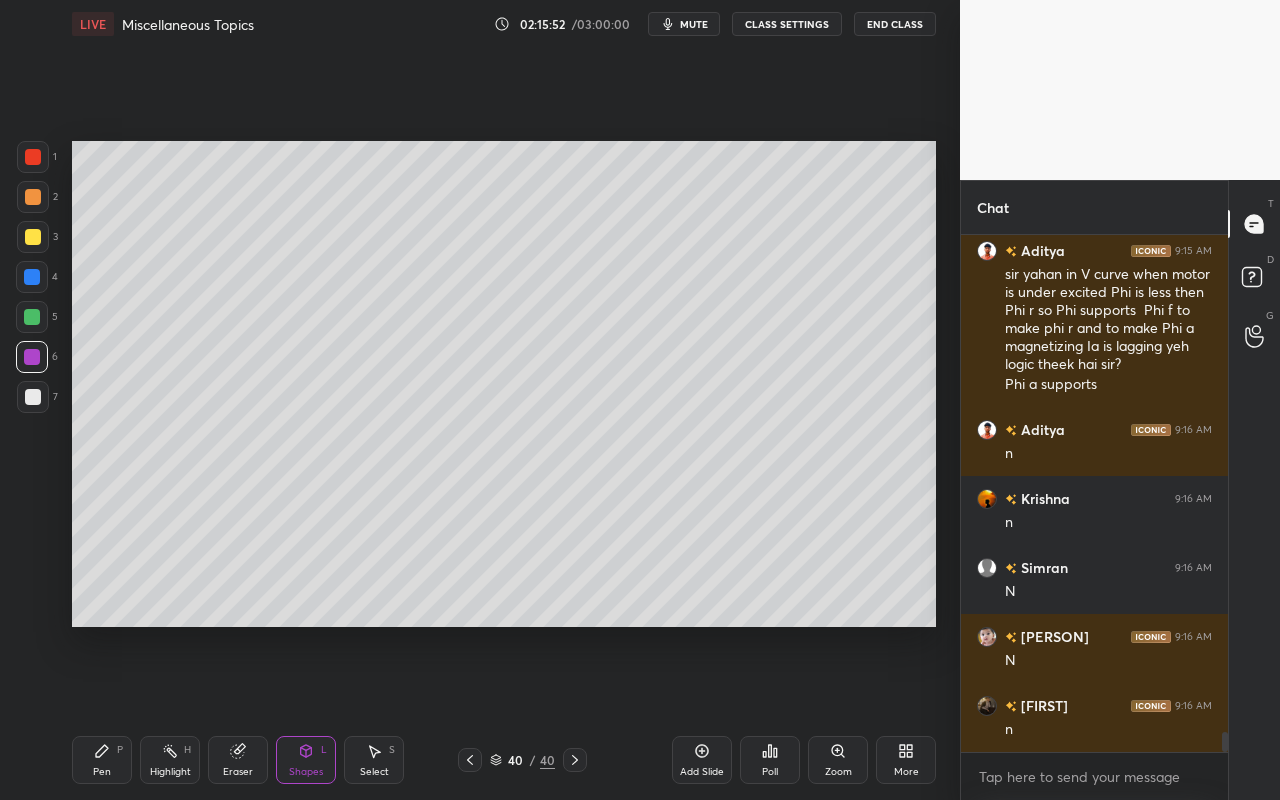 click on "Pen P" at bounding box center (102, 760) 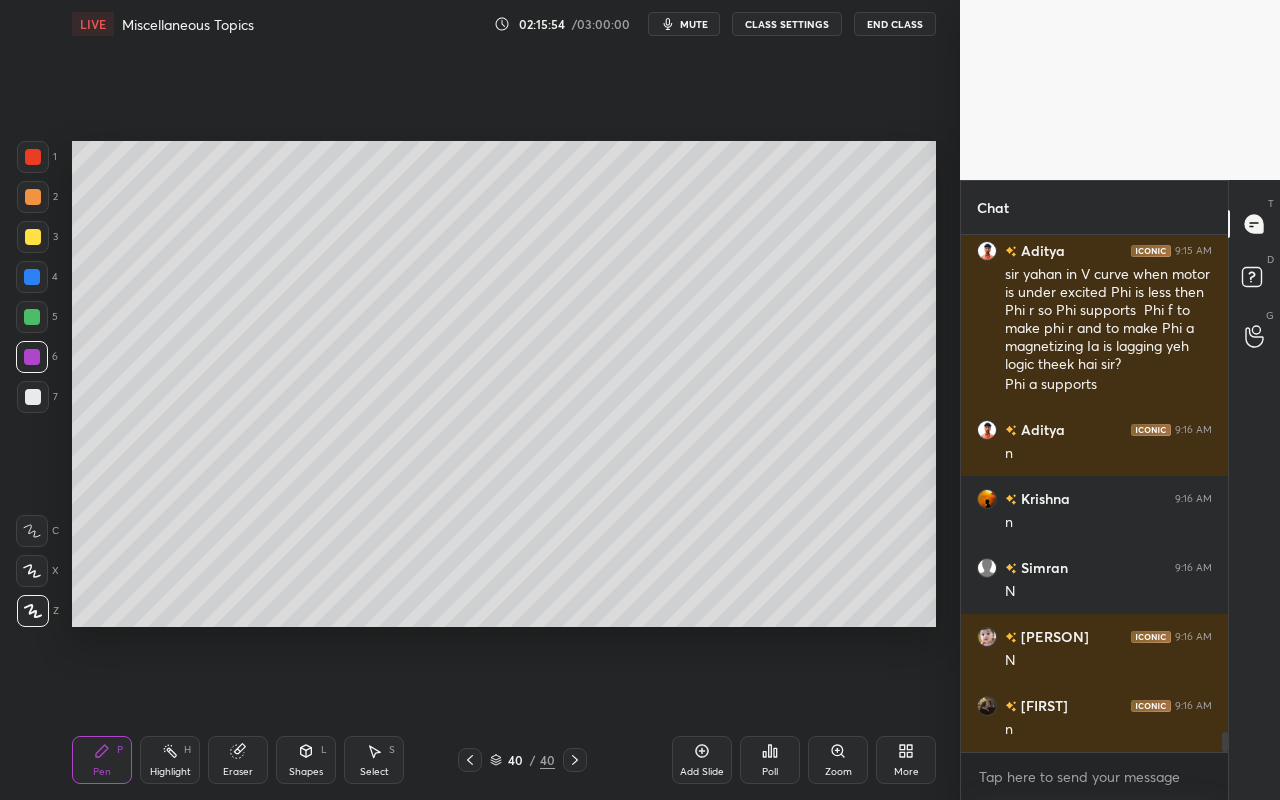 click on "Shapes" at bounding box center [306, 772] 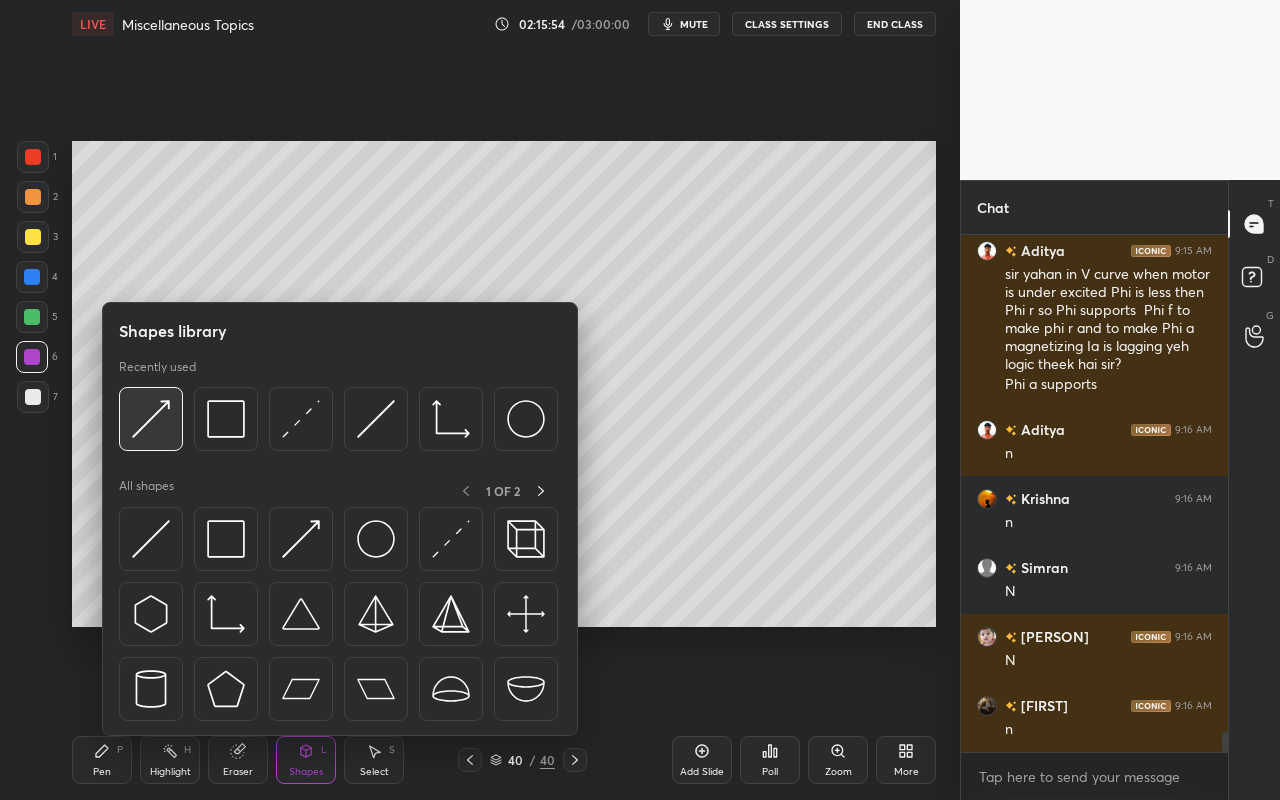click at bounding box center [151, 419] 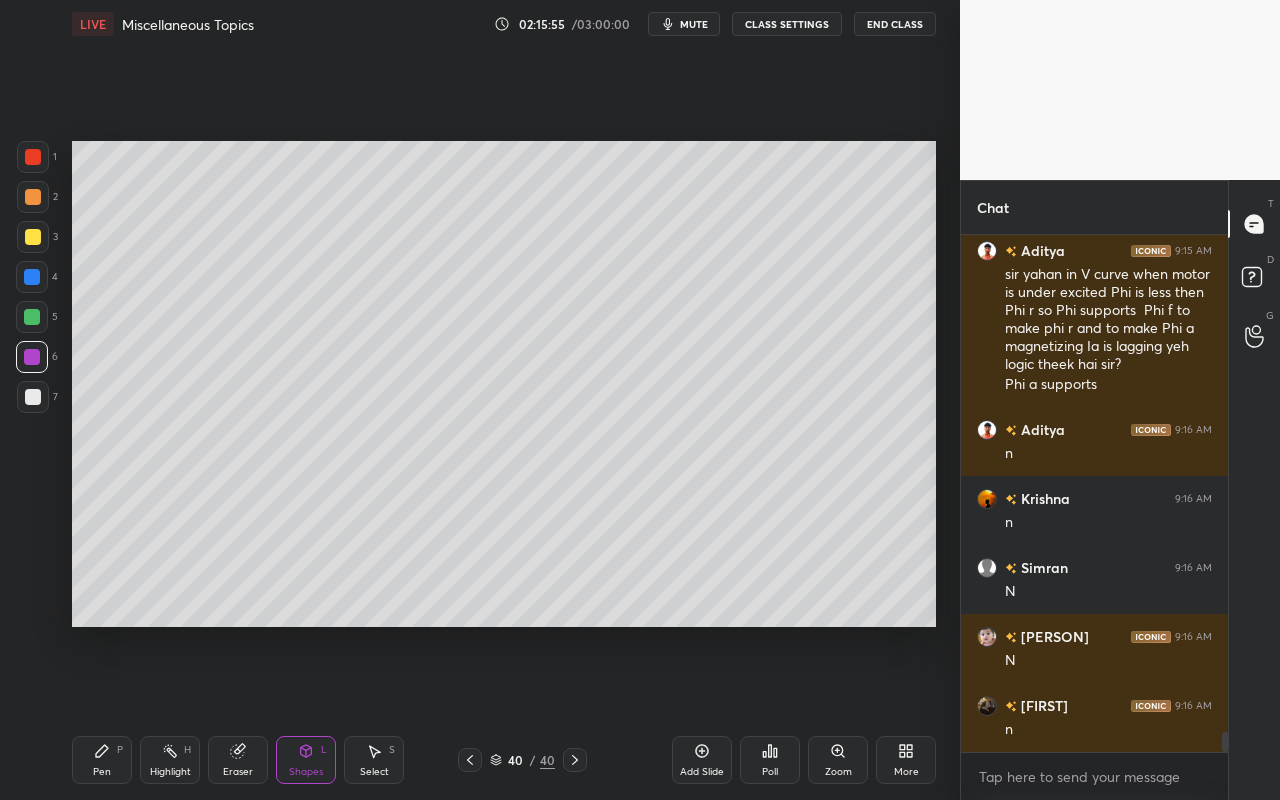 click at bounding box center [33, 237] 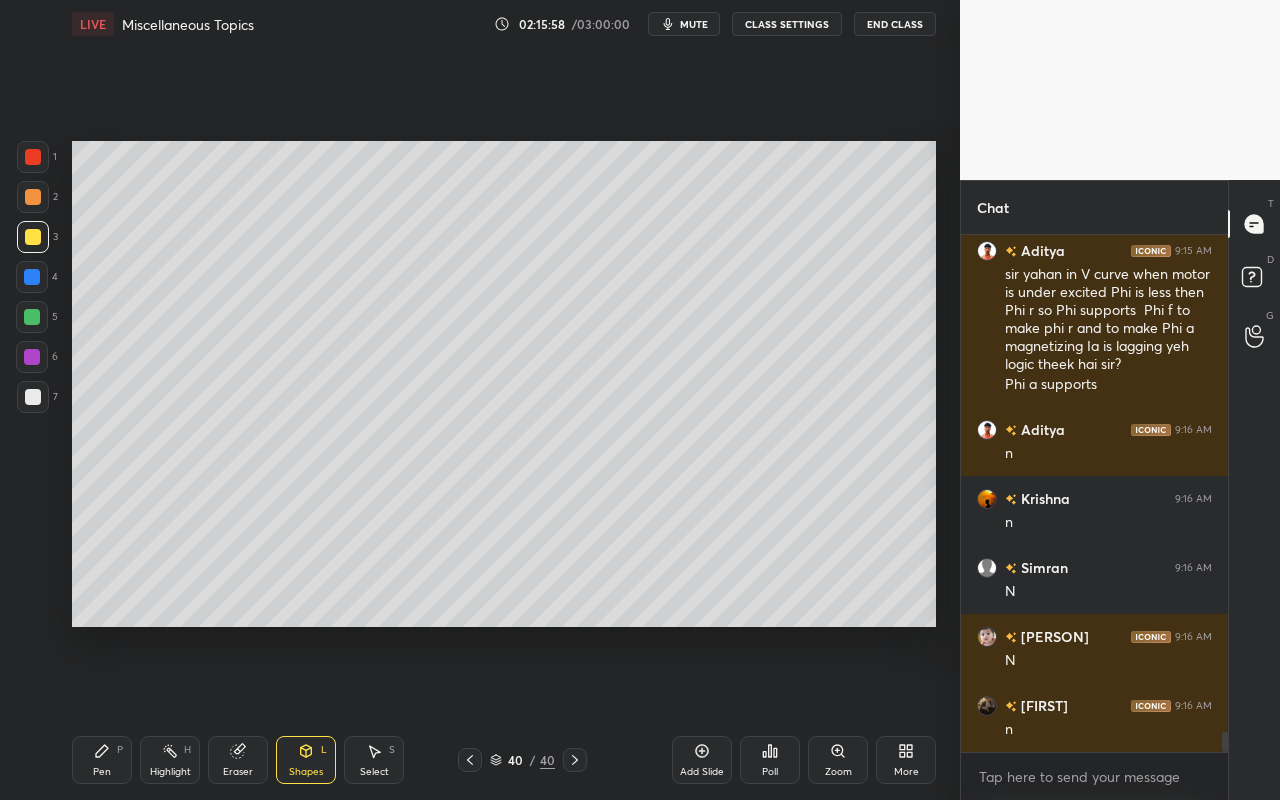 click on "Pen P" at bounding box center [102, 760] 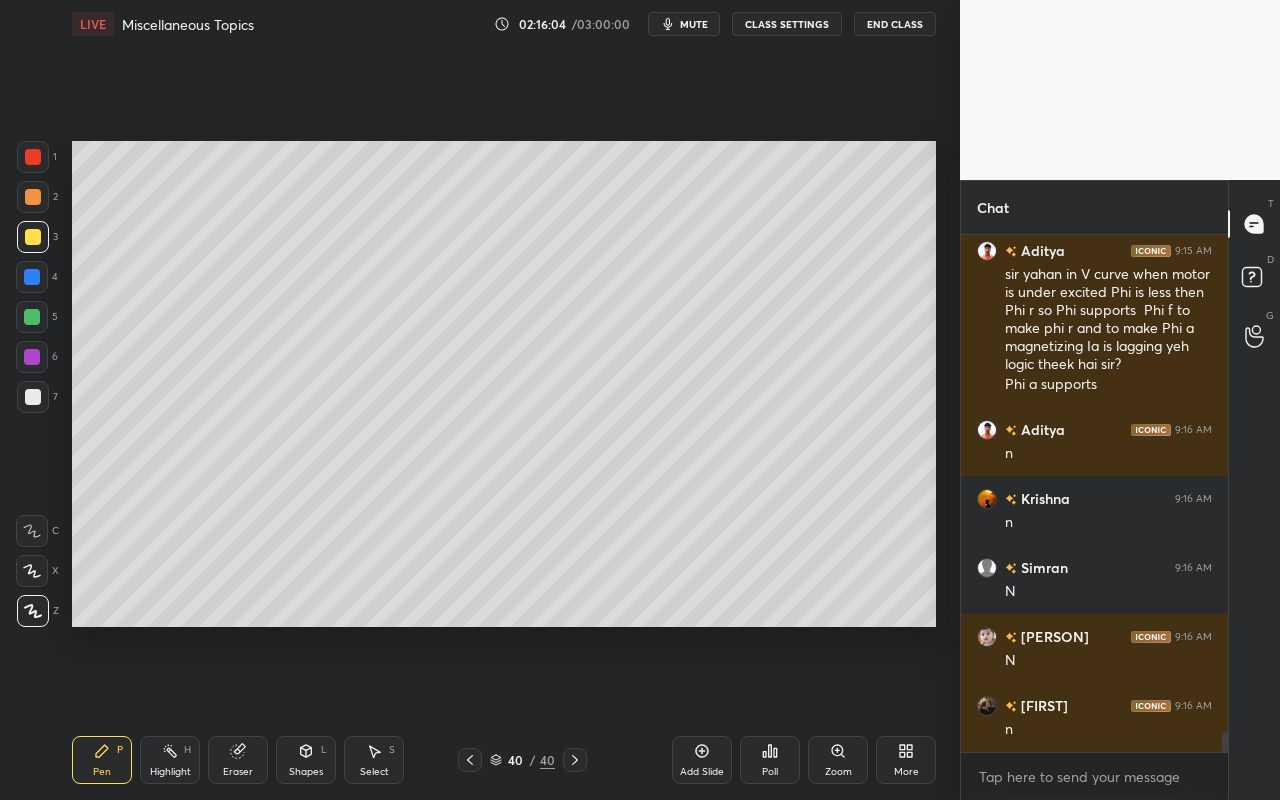 click on "Pen P" at bounding box center [102, 760] 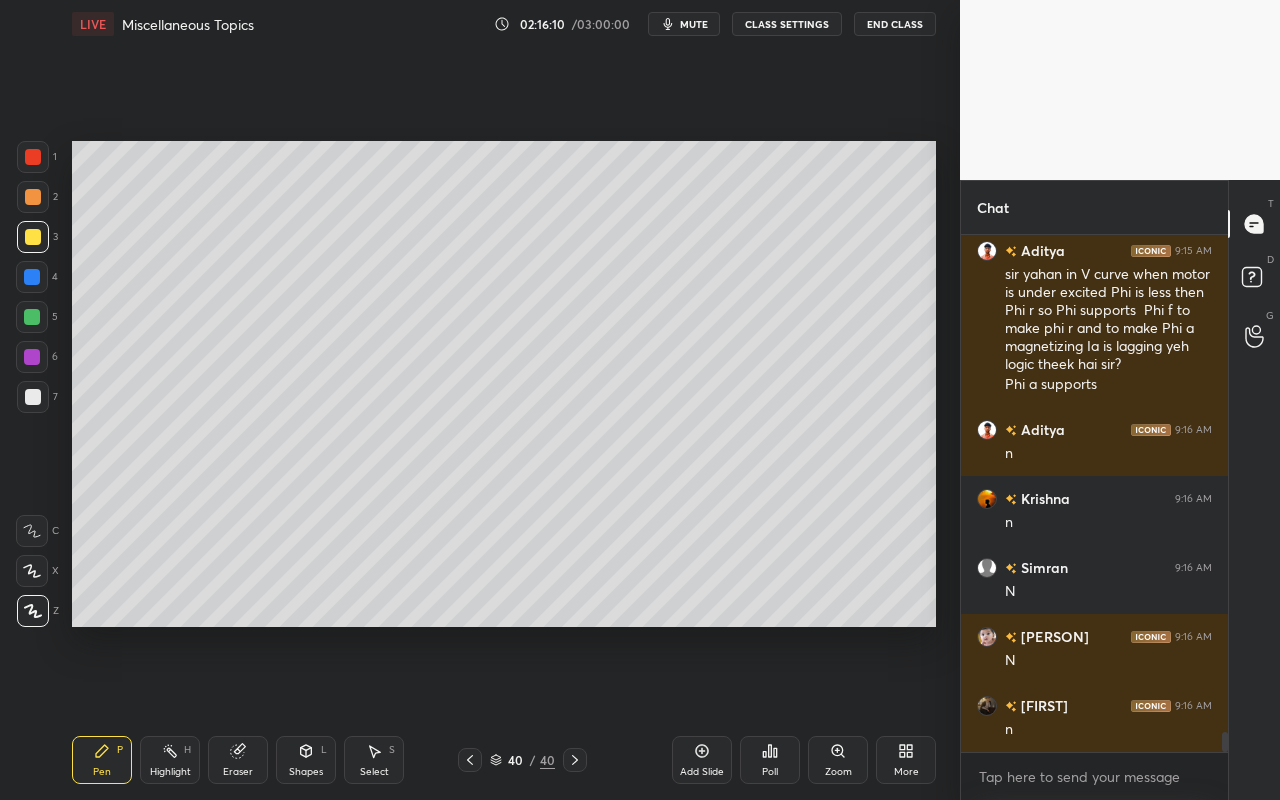 click on "Eraser" at bounding box center (238, 760) 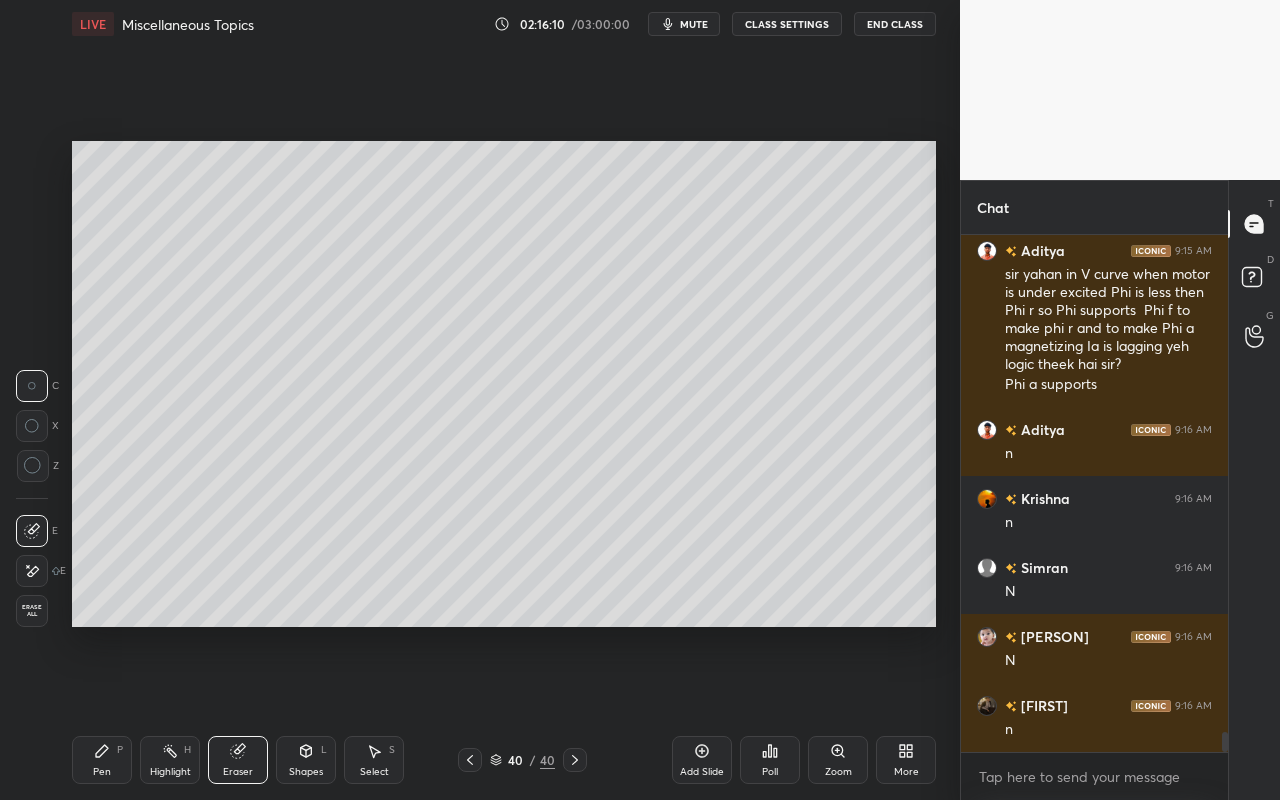 drag, startPoint x: 161, startPoint y: 757, endPoint x: 170, endPoint y: 751, distance: 10.816654 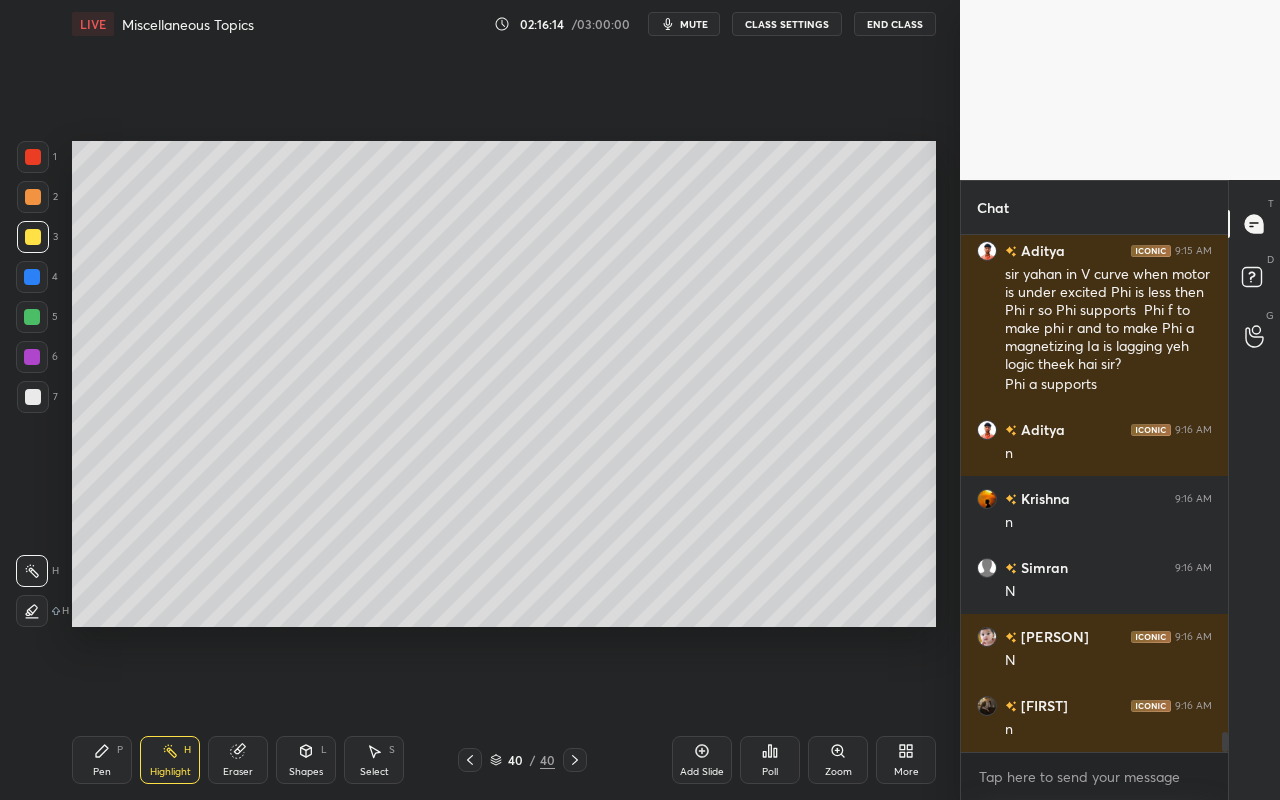 click on "Shapes L" at bounding box center [306, 760] 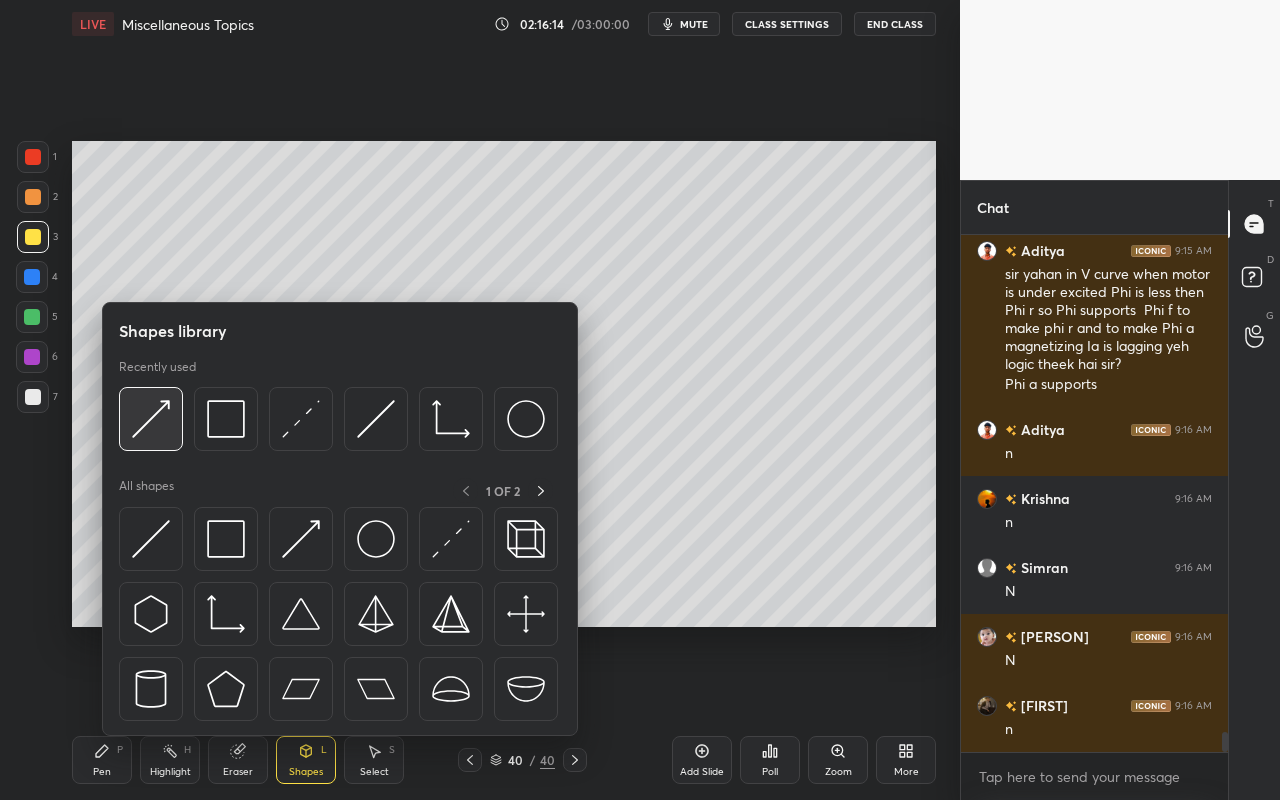 click at bounding box center (151, 419) 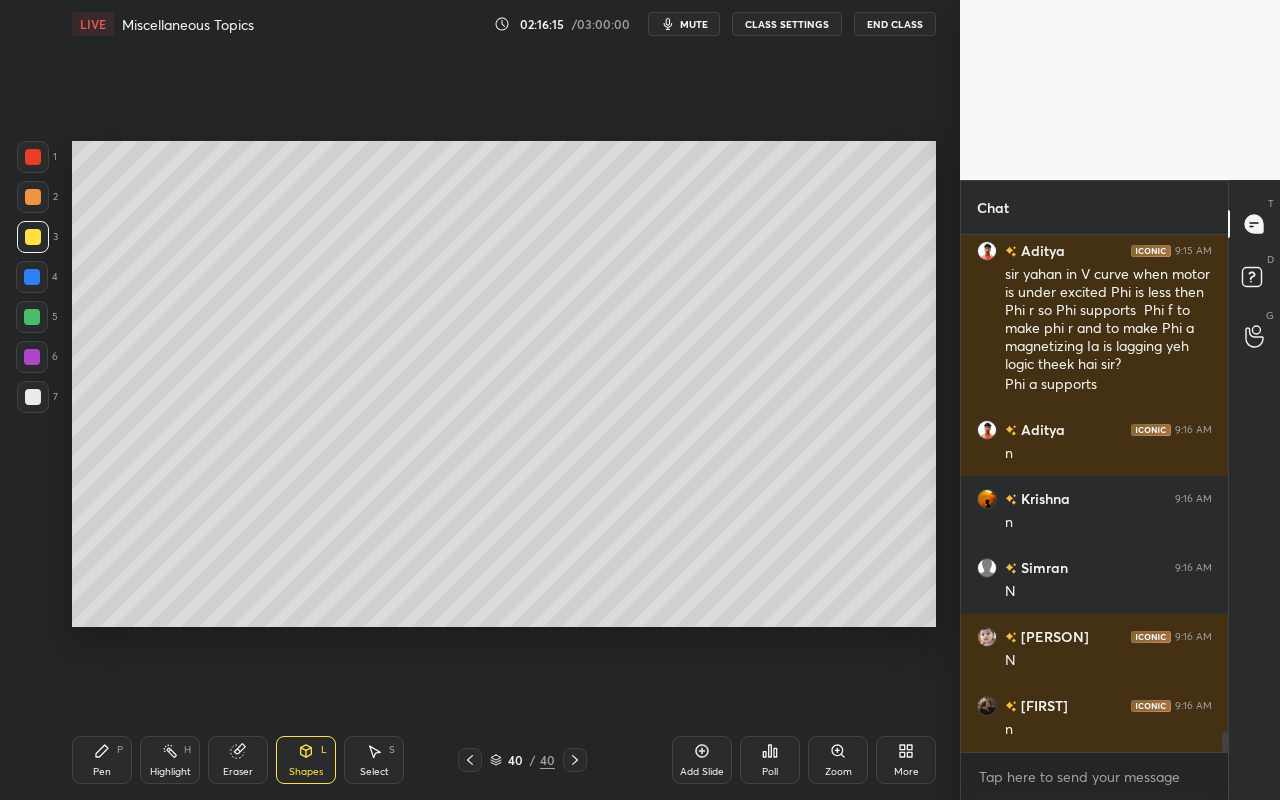 click at bounding box center [32, 317] 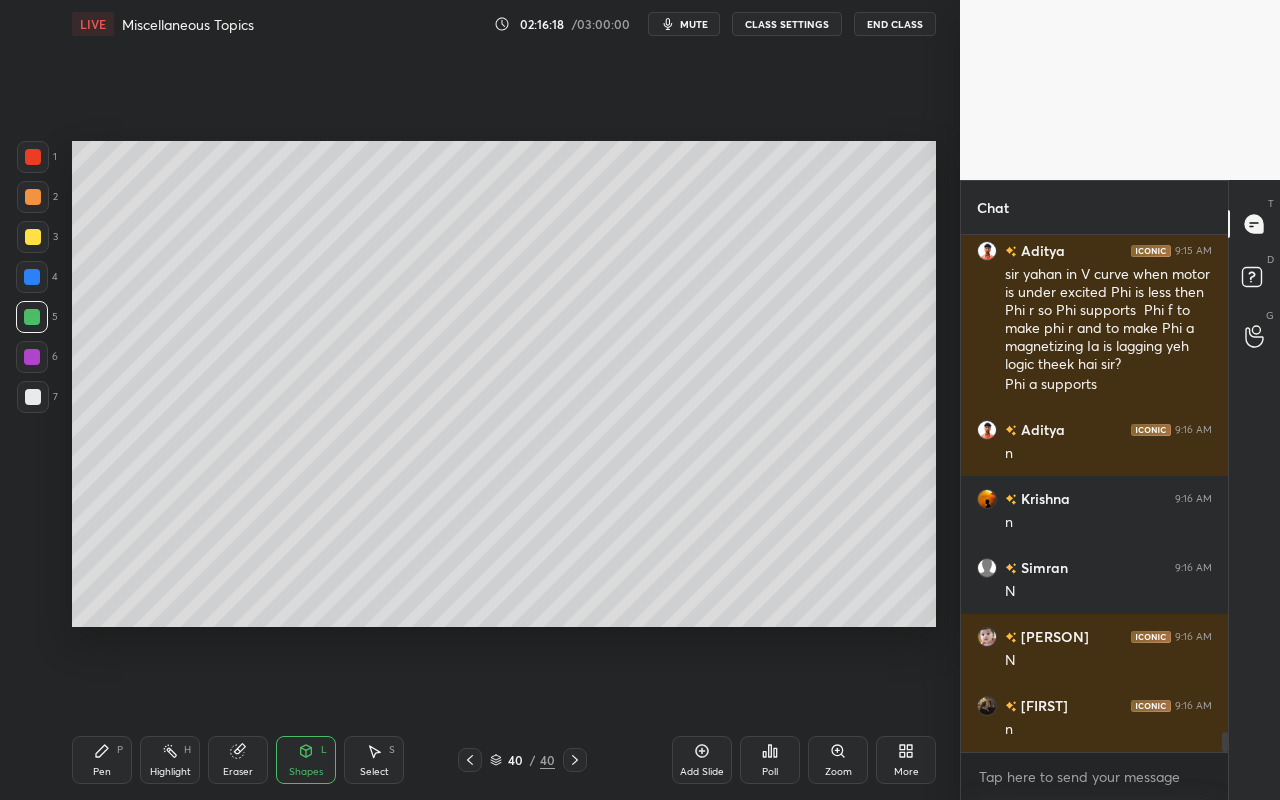 click 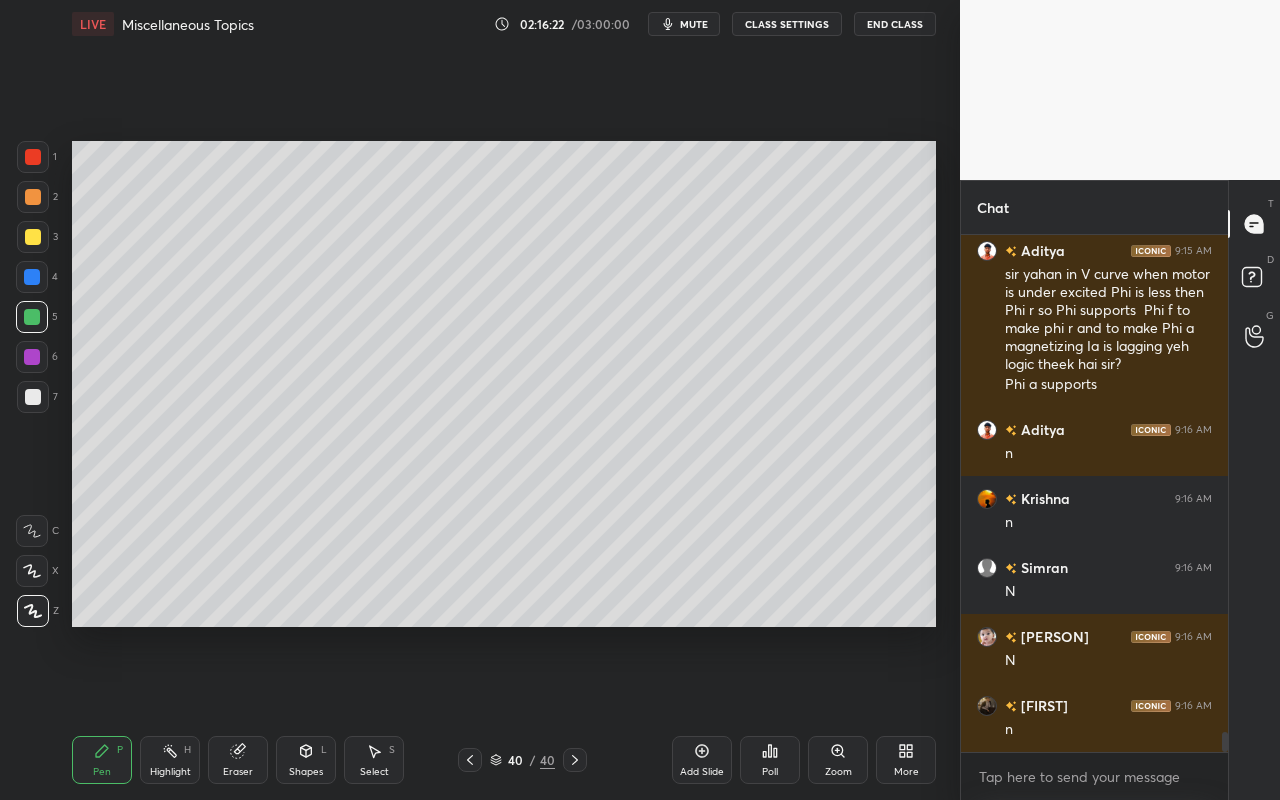 drag, startPoint x: 303, startPoint y: 760, endPoint x: 295, endPoint y: 741, distance: 20.615528 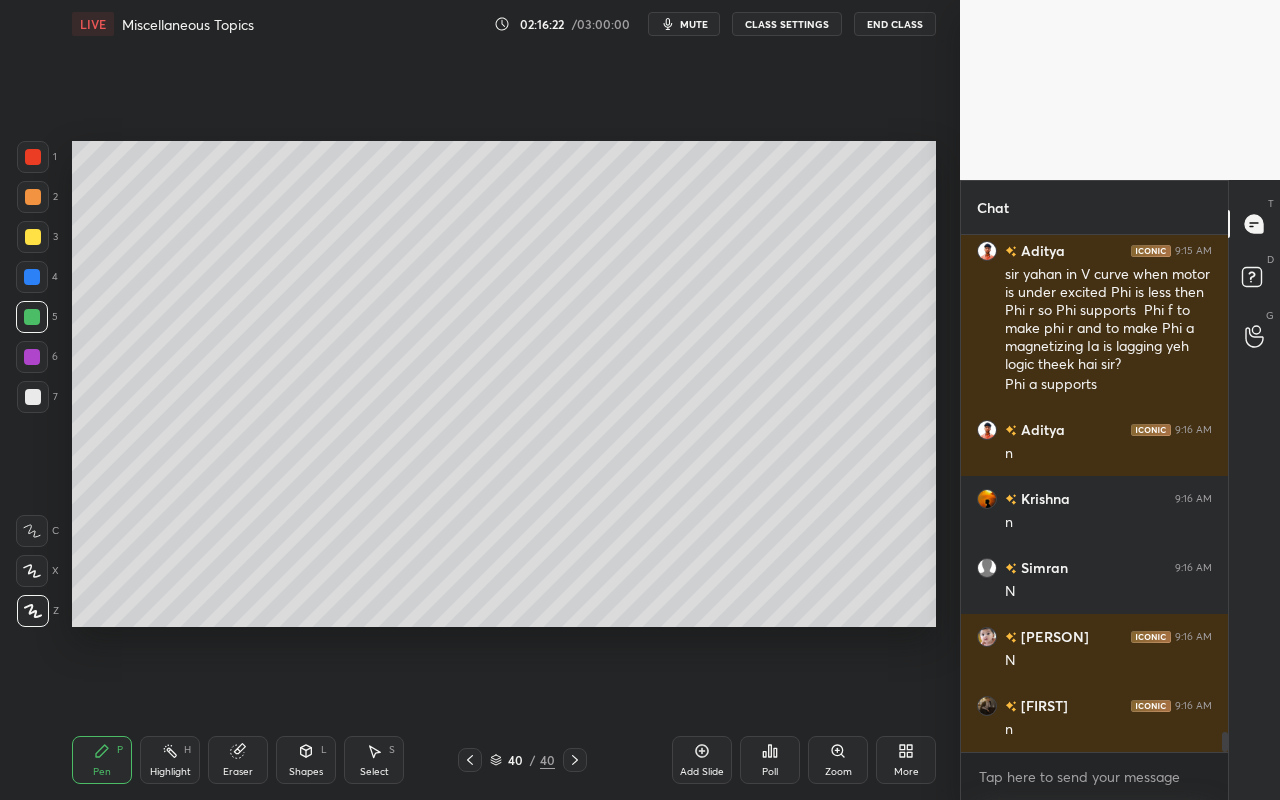 click on "Shapes L" at bounding box center [306, 760] 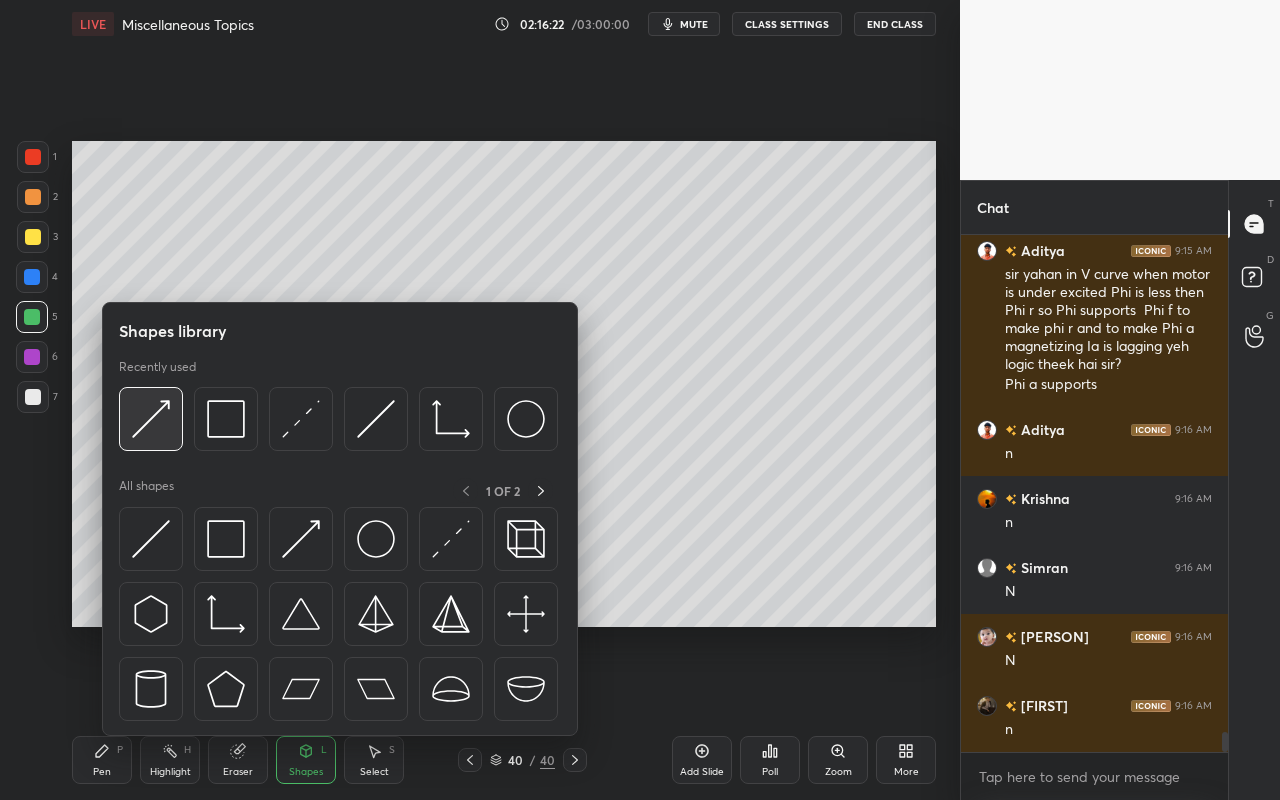 click at bounding box center (151, 419) 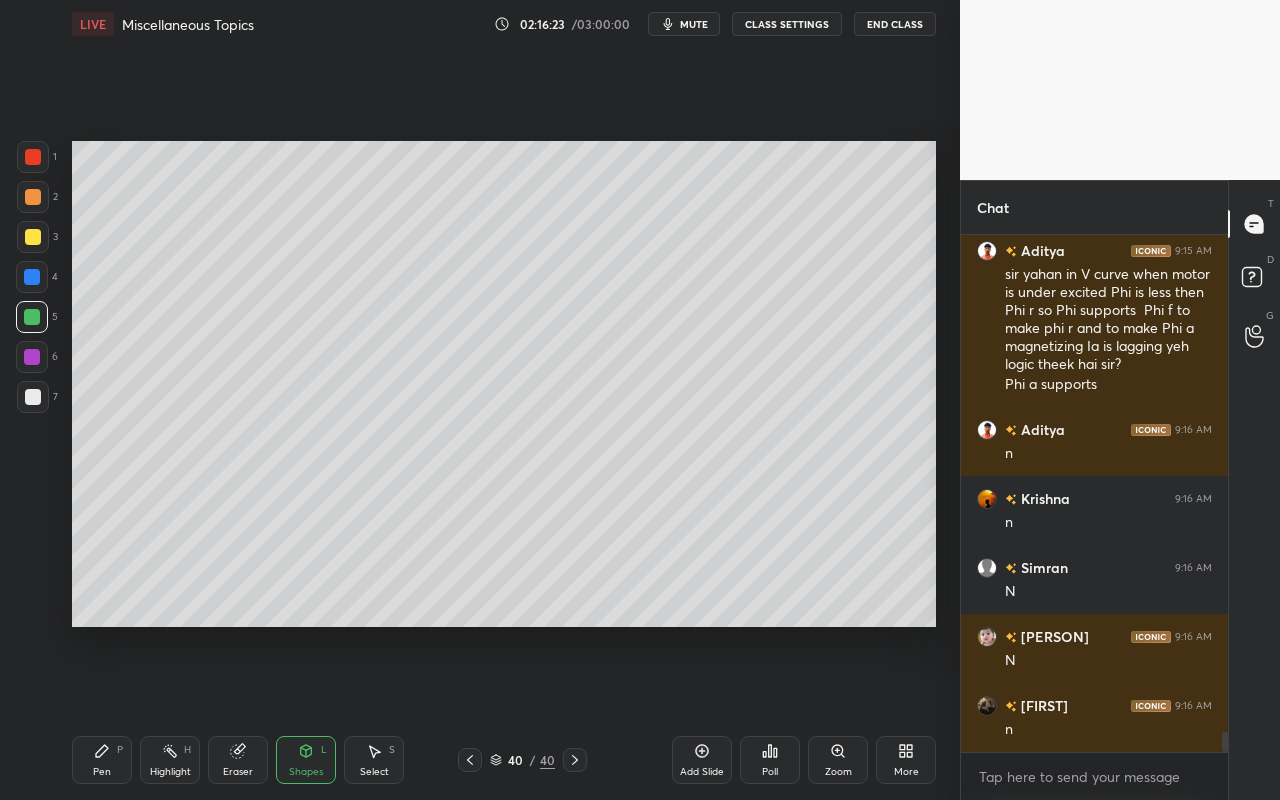 click at bounding box center (33, 157) 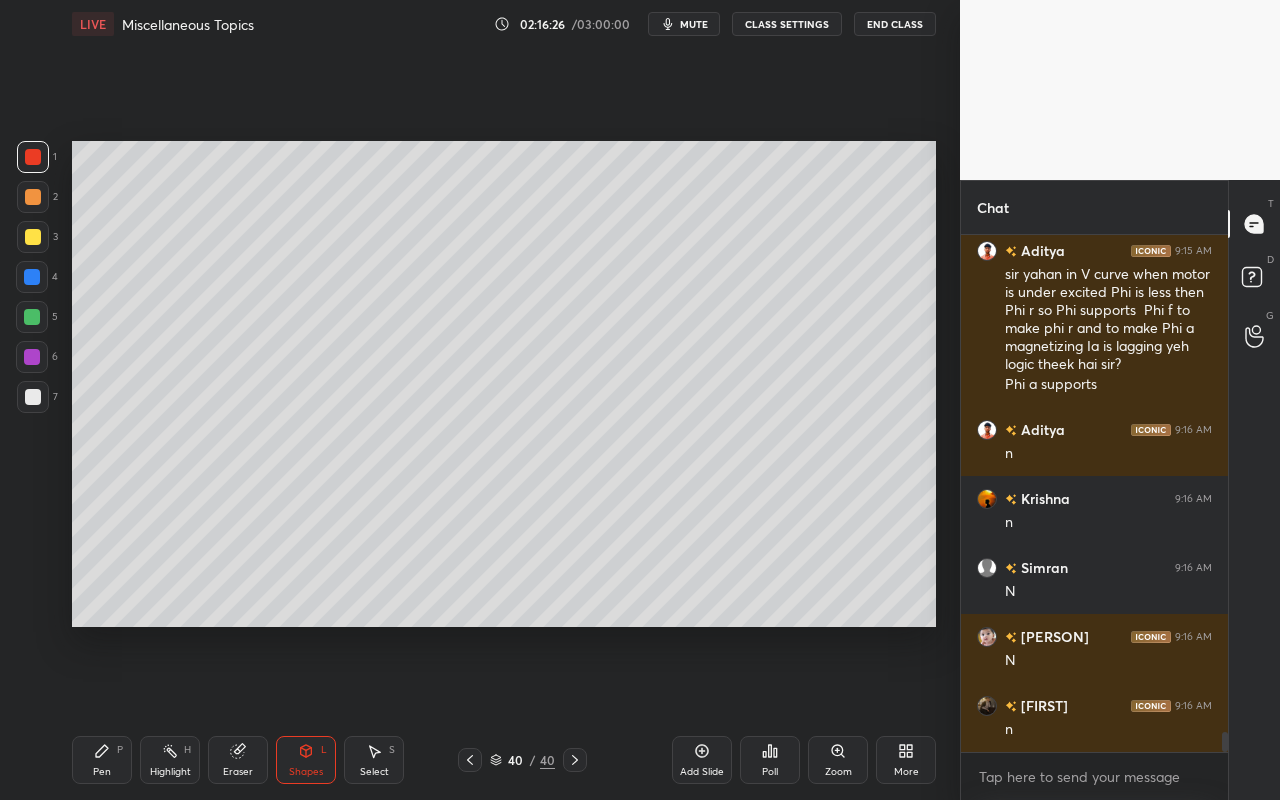 click on "Pen P" at bounding box center (102, 760) 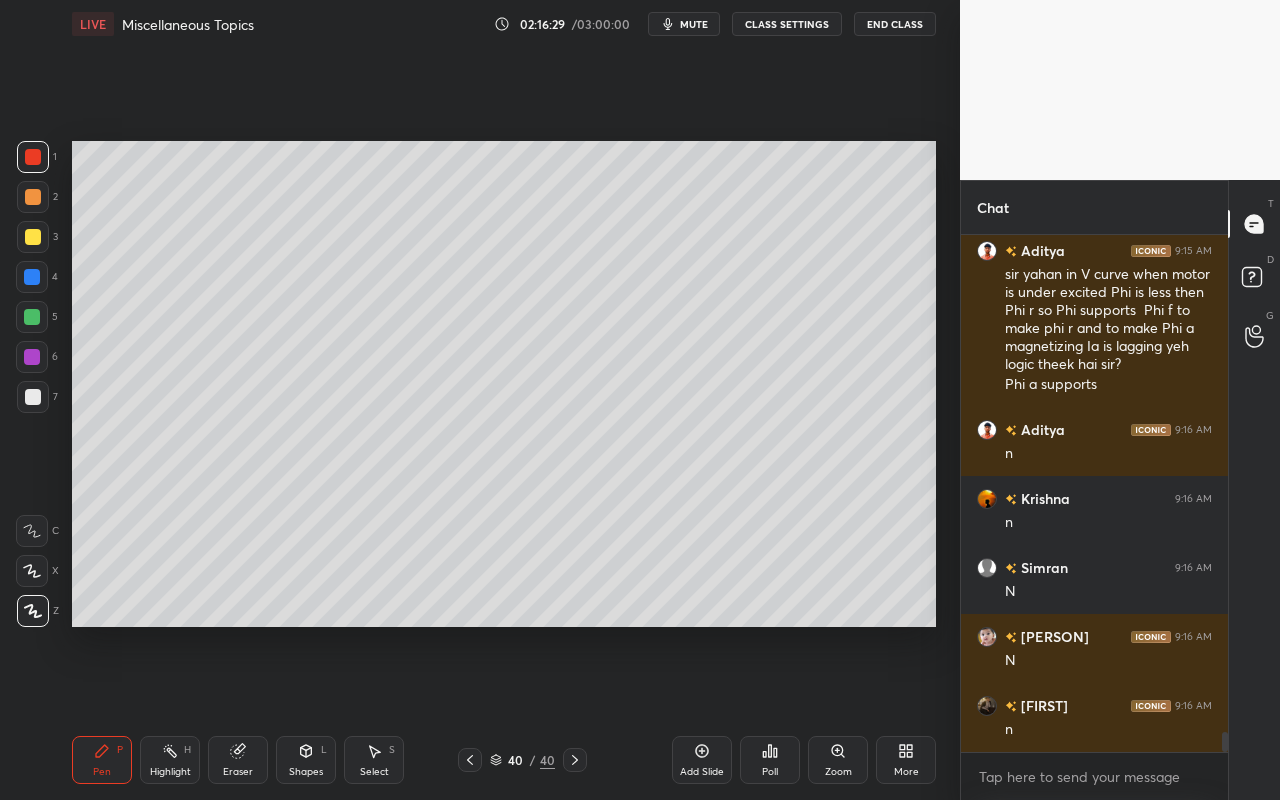 drag, startPoint x: 181, startPoint y: 755, endPoint x: 225, endPoint y: 717, distance: 58.137768 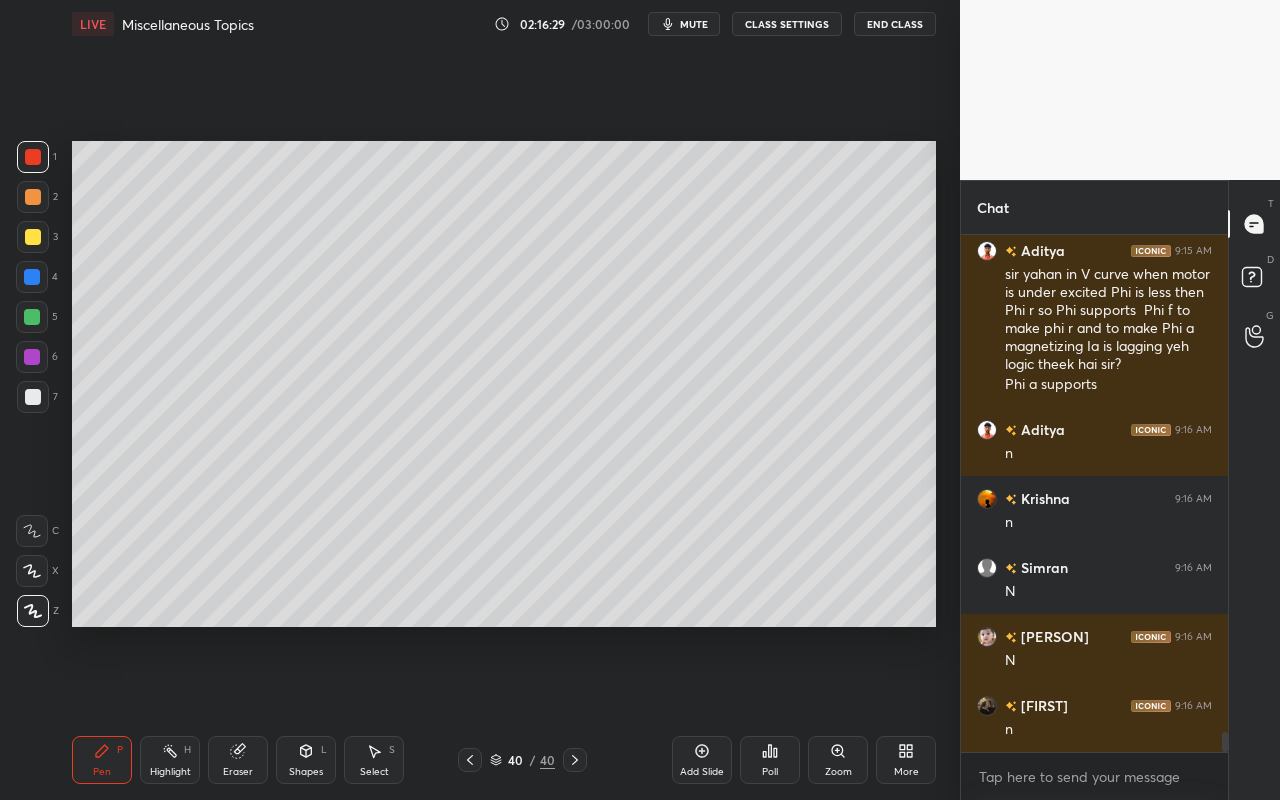 click on "Highlight H" at bounding box center [170, 760] 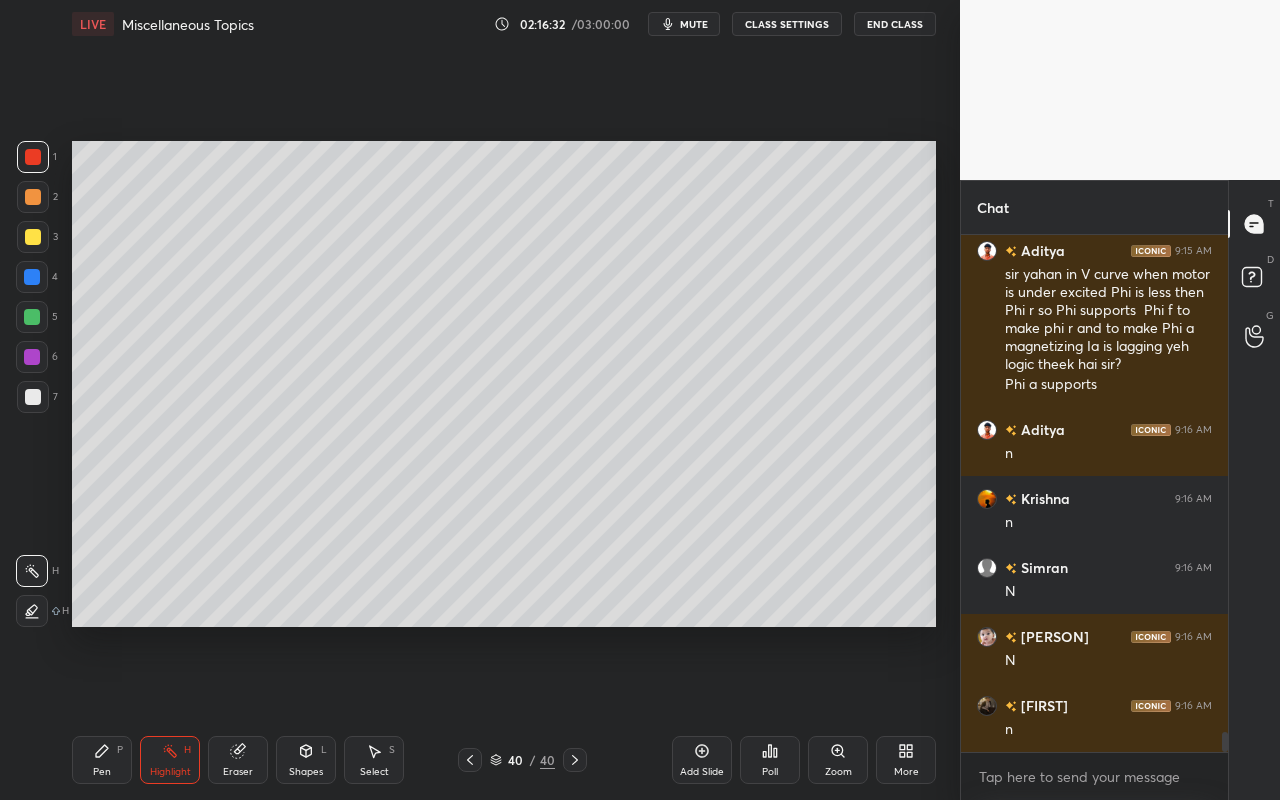 click on "Pen" at bounding box center [102, 772] 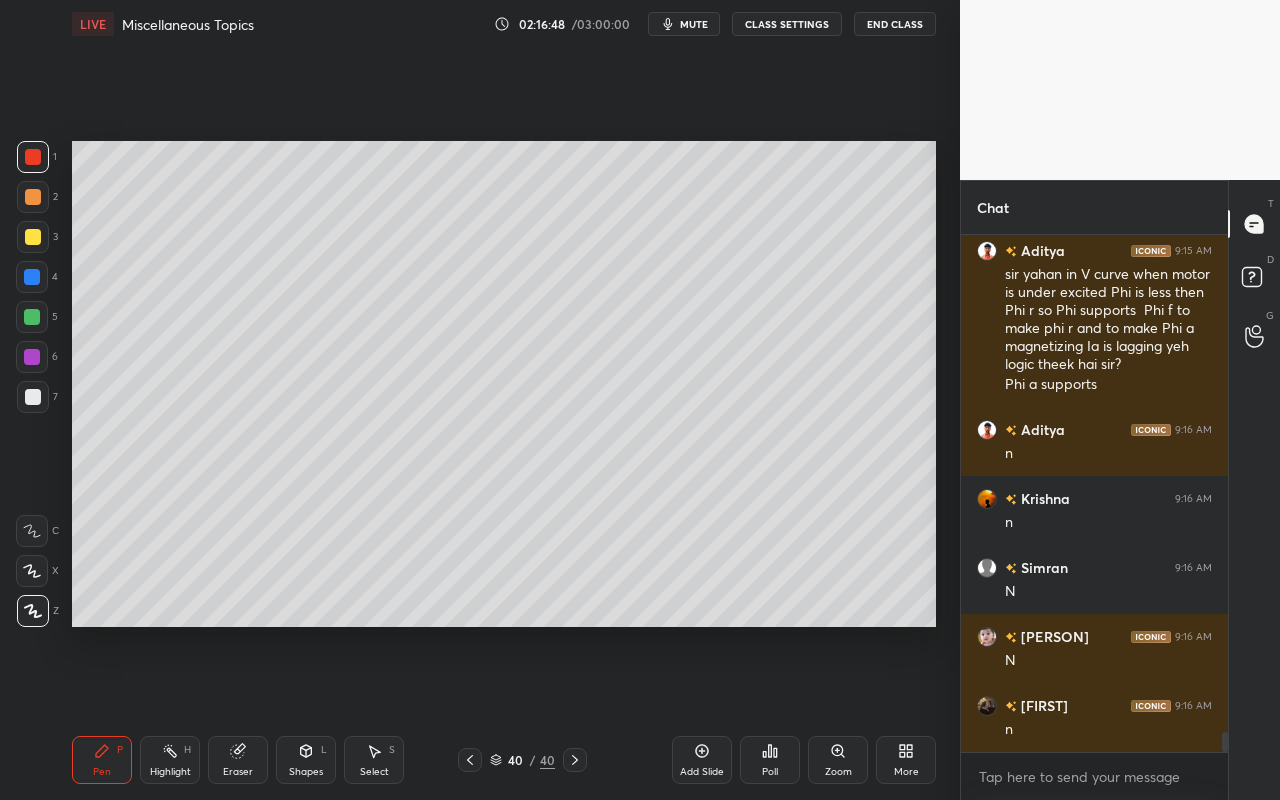 click on "Shapes" at bounding box center [306, 772] 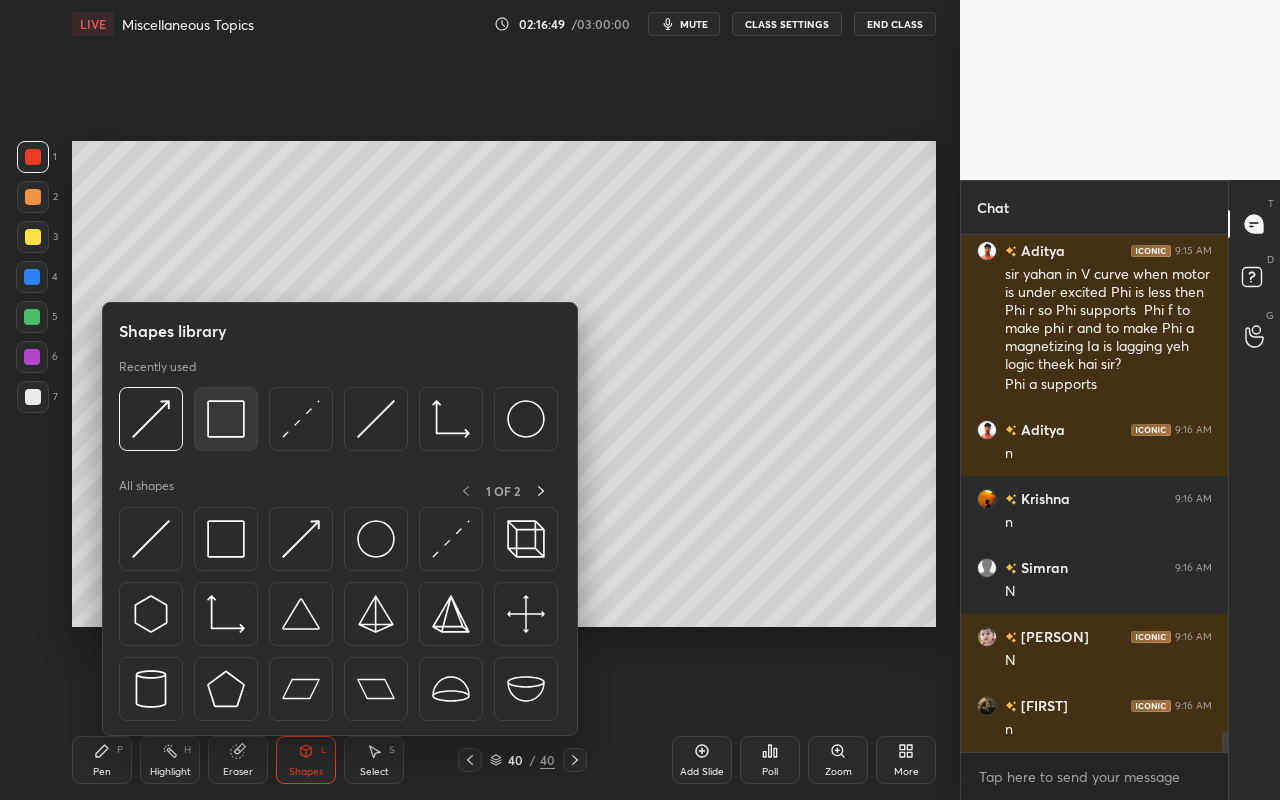 click at bounding box center [226, 419] 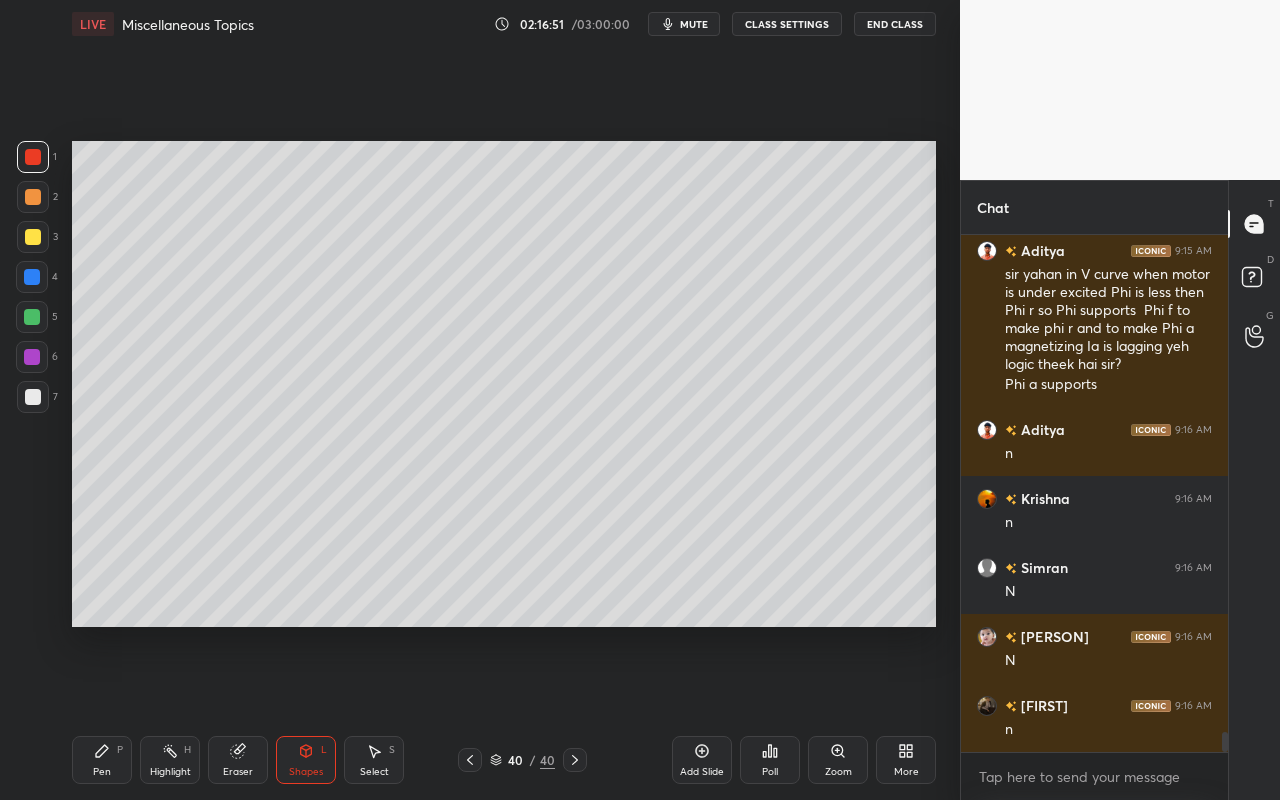click on "Shapes L" at bounding box center (306, 760) 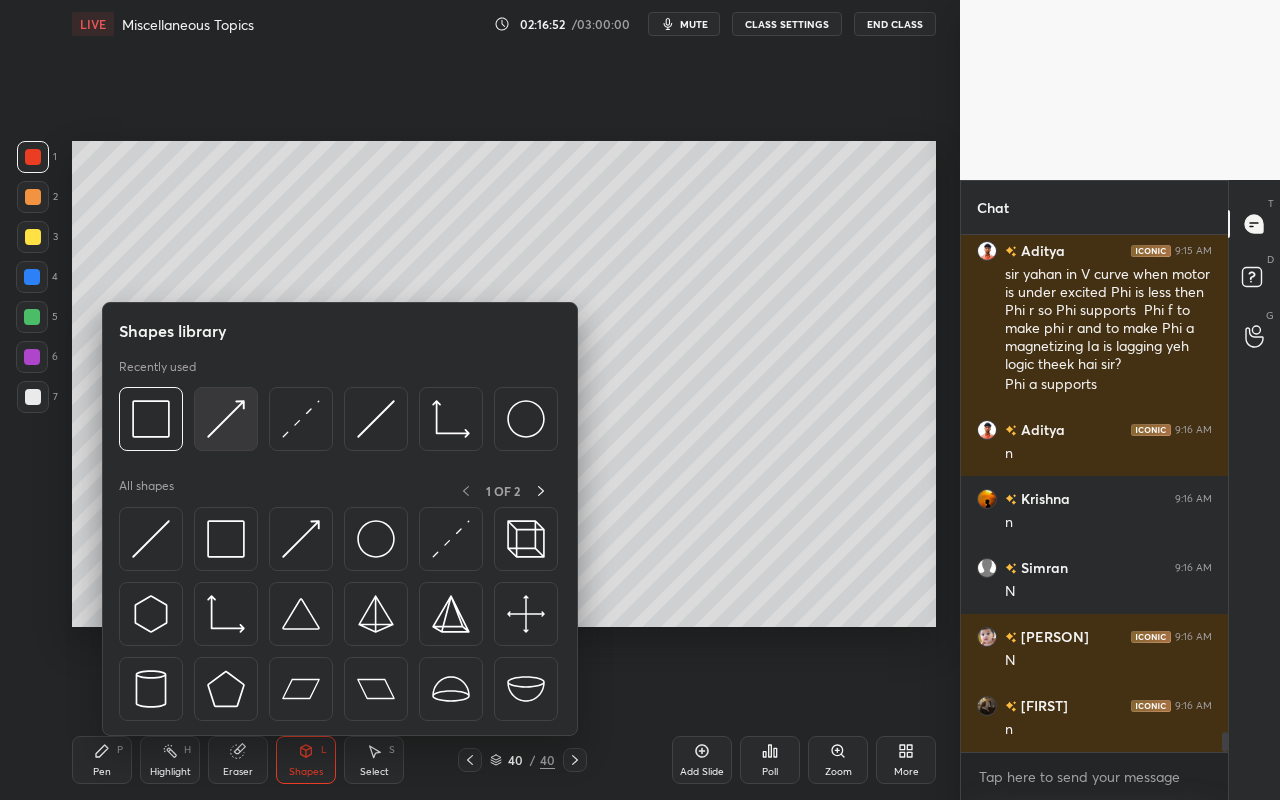 click at bounding box center [226, 419] 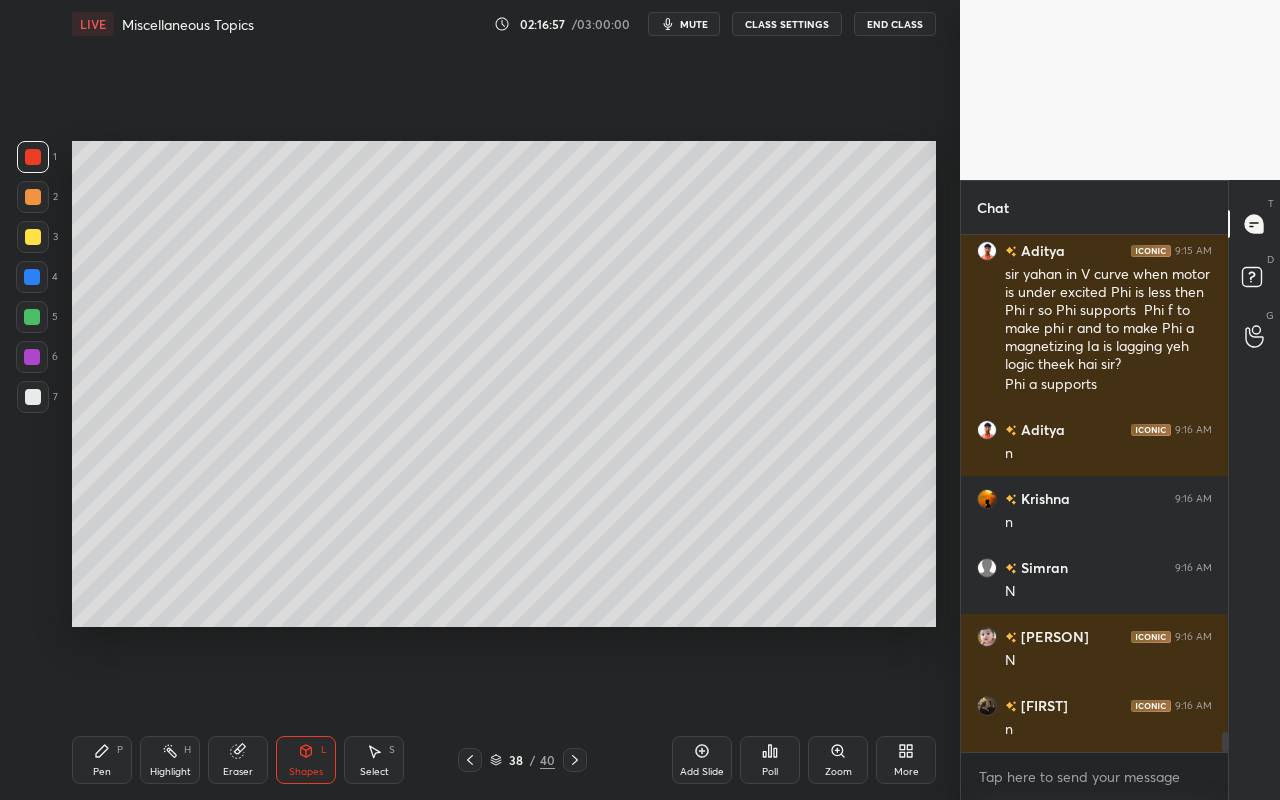 drag, startPoint x: 176, startPoint y: 755, endPoint x: 370, endPoint y: 634, distance: 228.64165 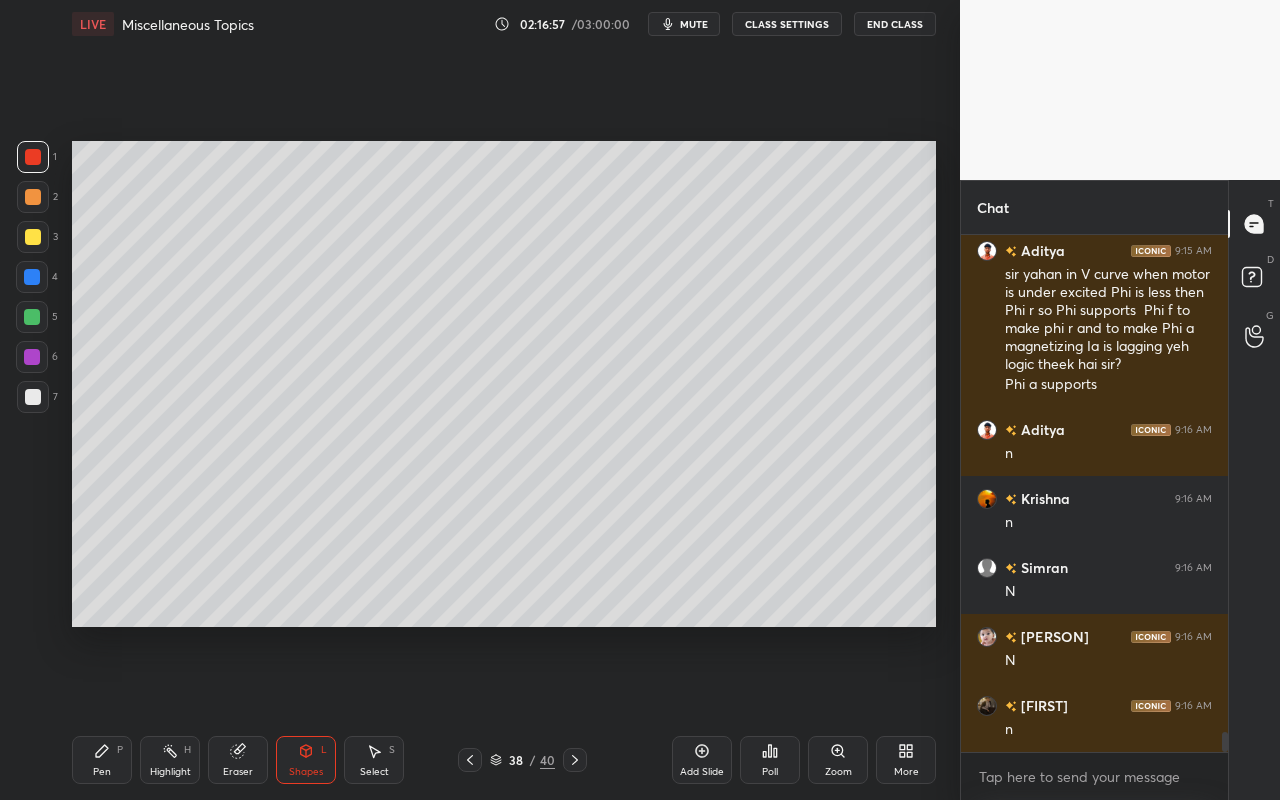 click on "Highlight H" at bounding box center (170, 760) 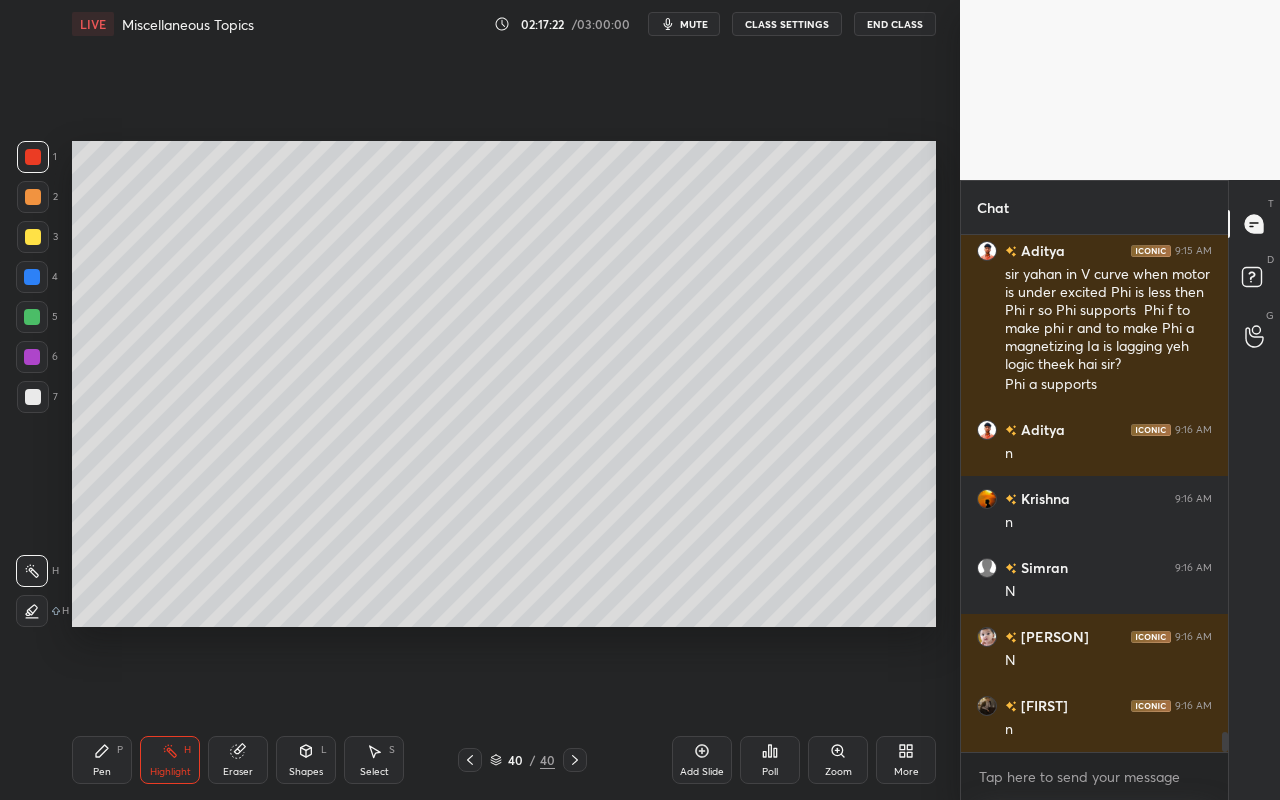 scroll, scrollTop: 13206, scrollLeft: 0, axis: vertical 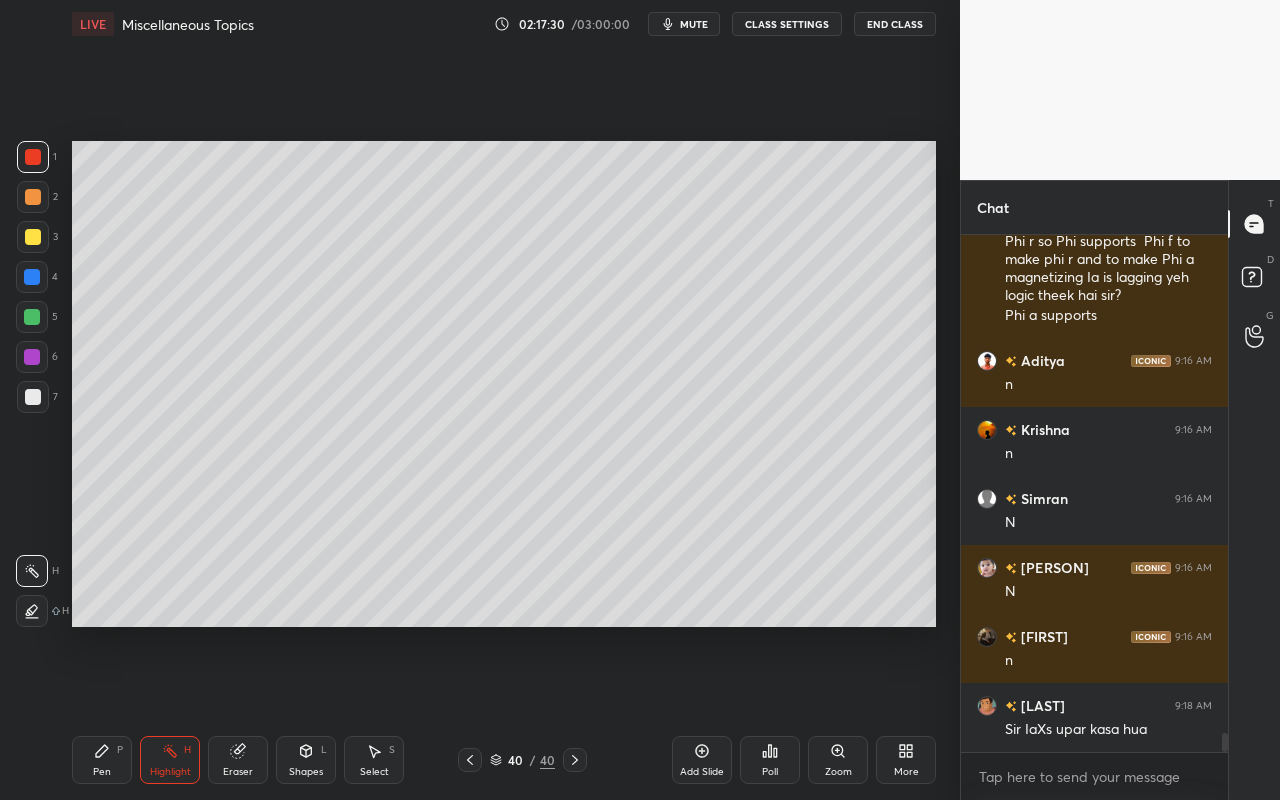 click on "Shapes" at bounding box center [306, 772] 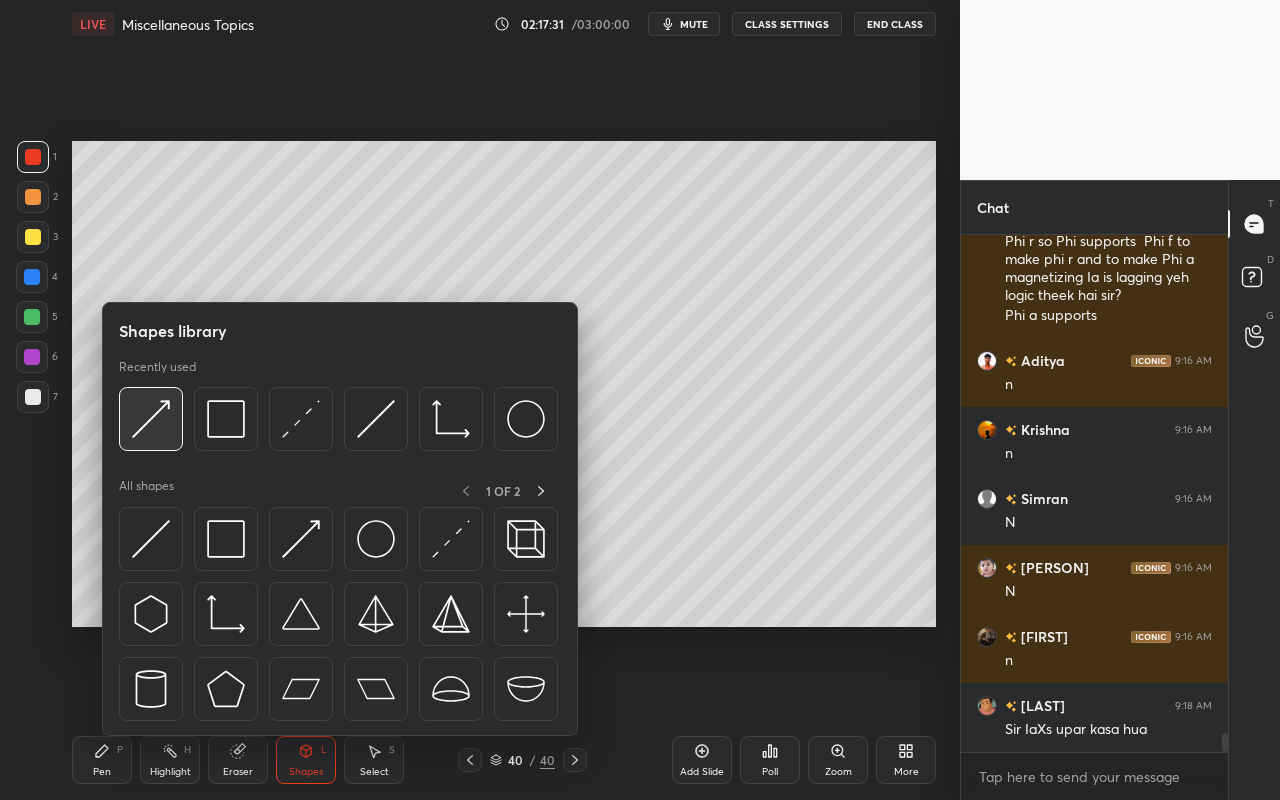 click at bounding box center [151, 419] 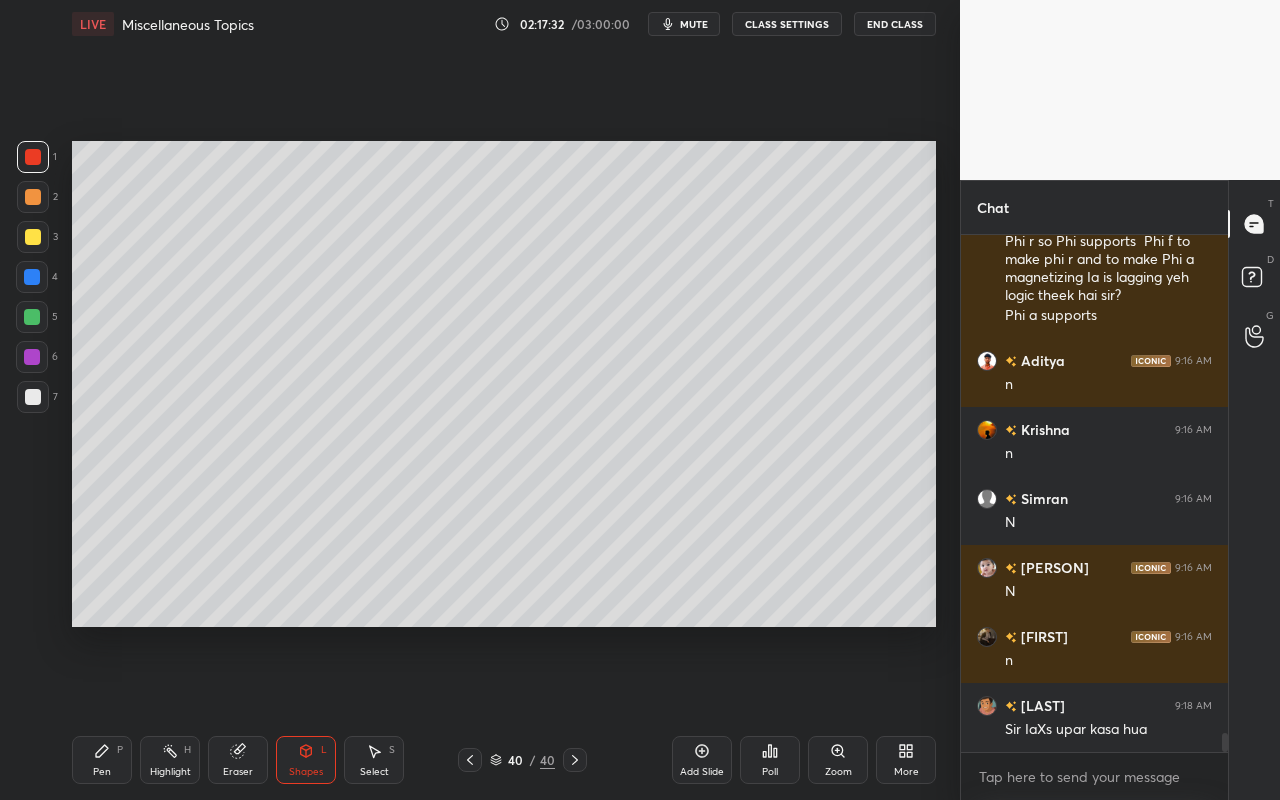 click at bounding box center [33, 397] 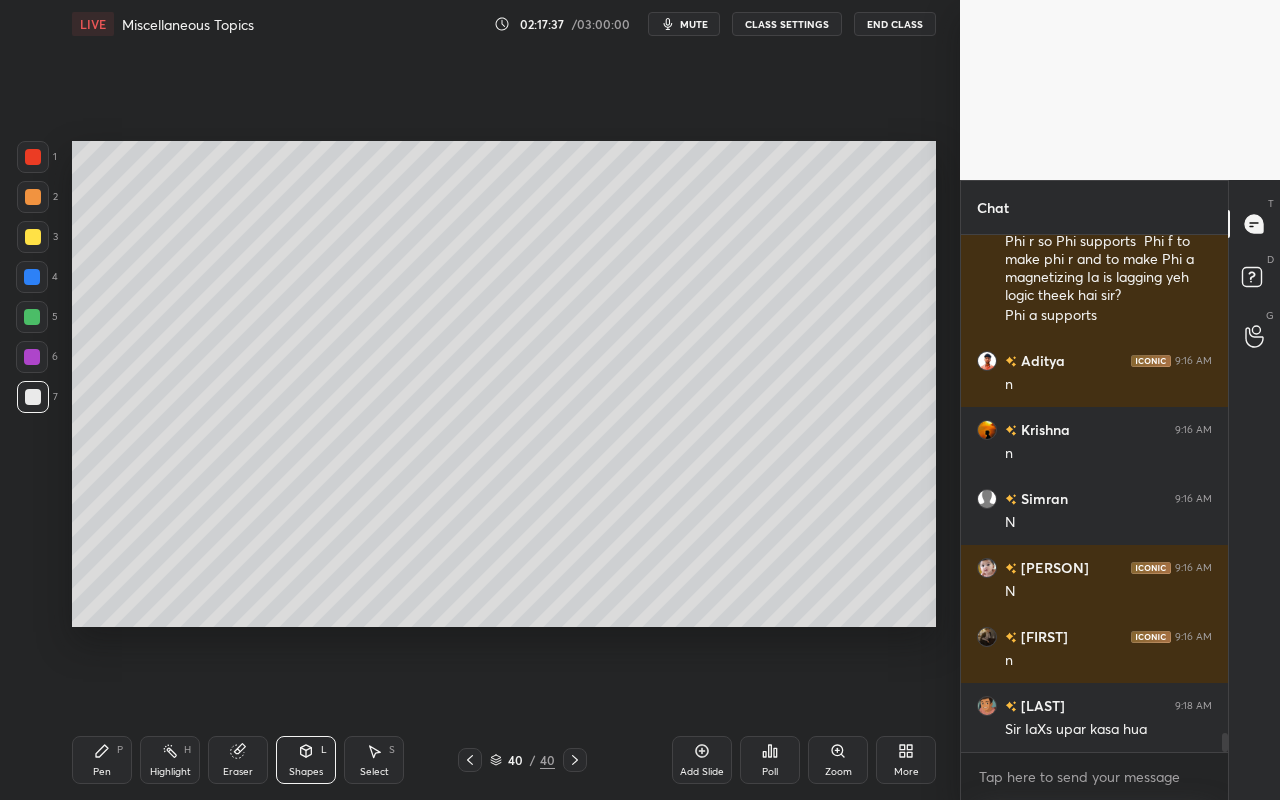 drag, startPoint x: 93, startPoint y: 758, endPoint x: 126, endPoint y: 730, distance: 43.27817 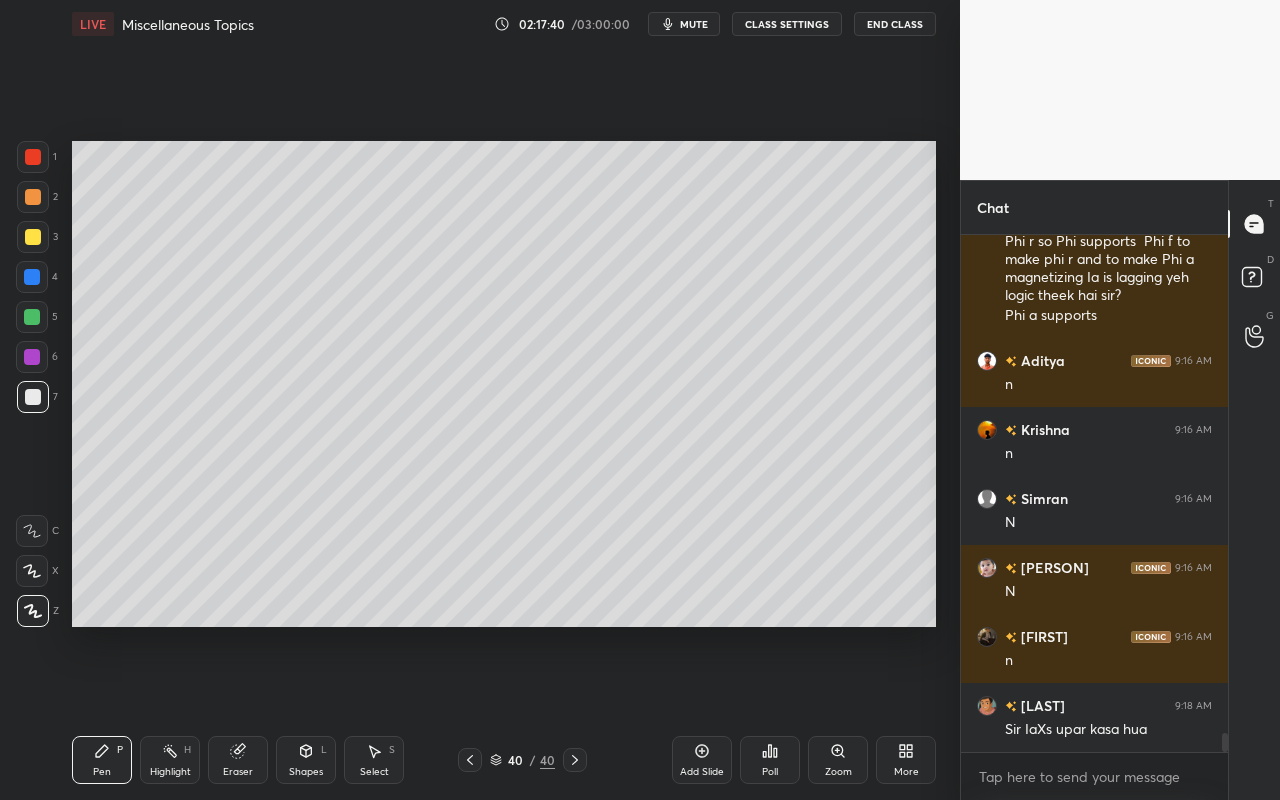 scroll, scrollTop: 13275, scrollLeft: 0, axis: vertical 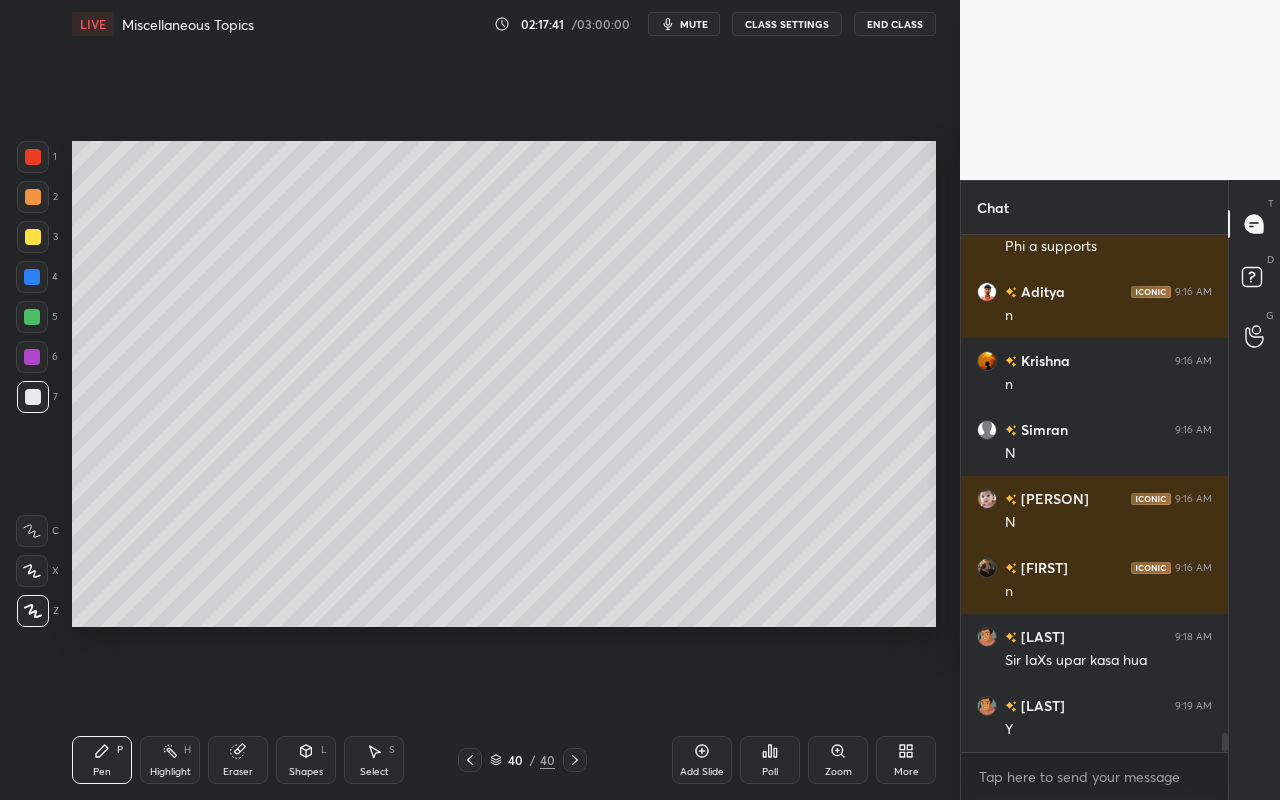 click on "Shapes L" at bounding box center [306, 760] 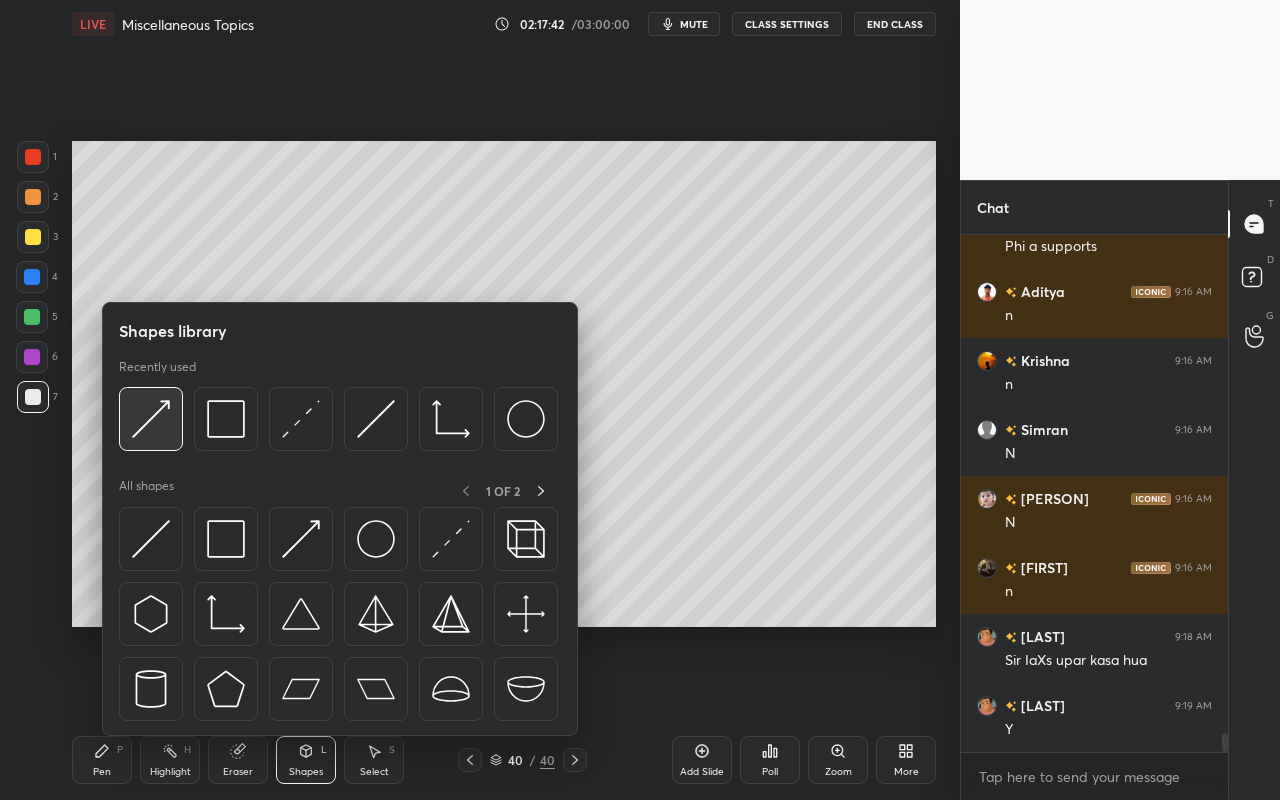 click at bounding box center [151, 419] 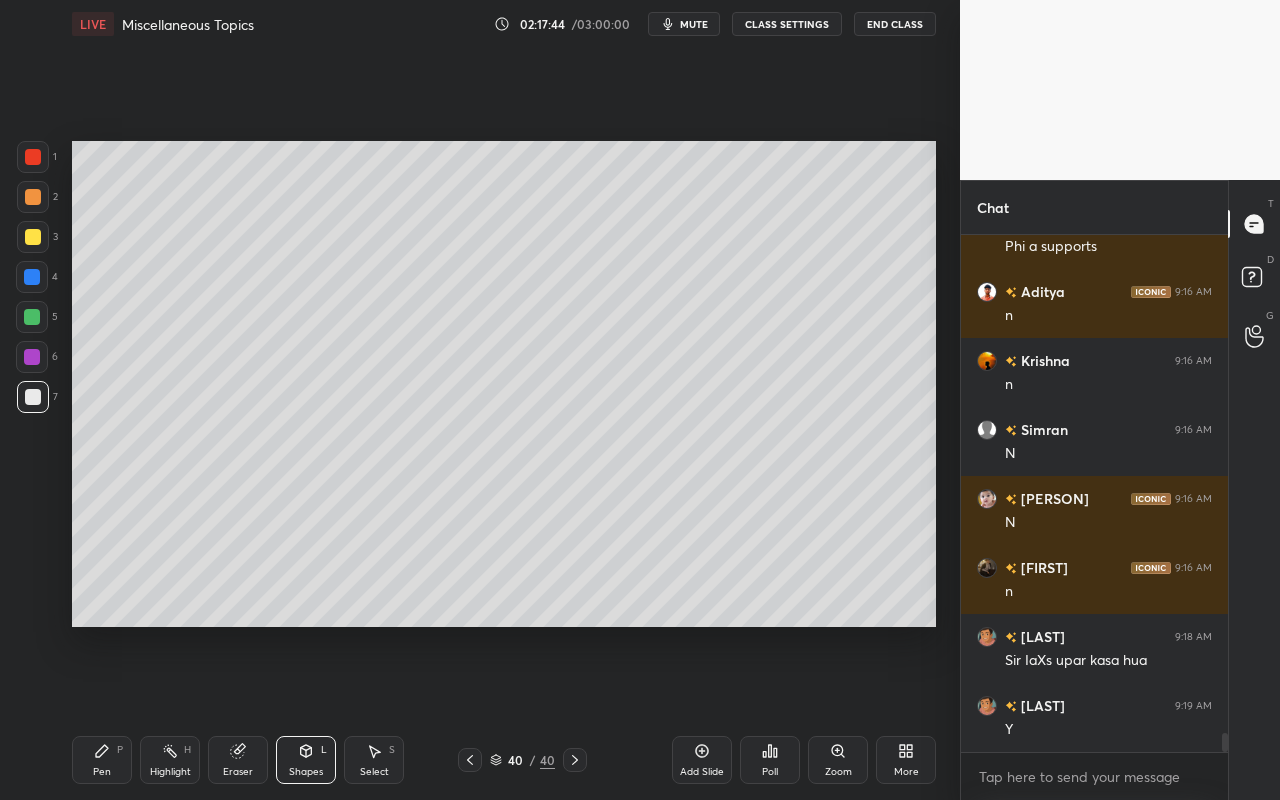 click on "Pen P" at bounding box center [102, 760] 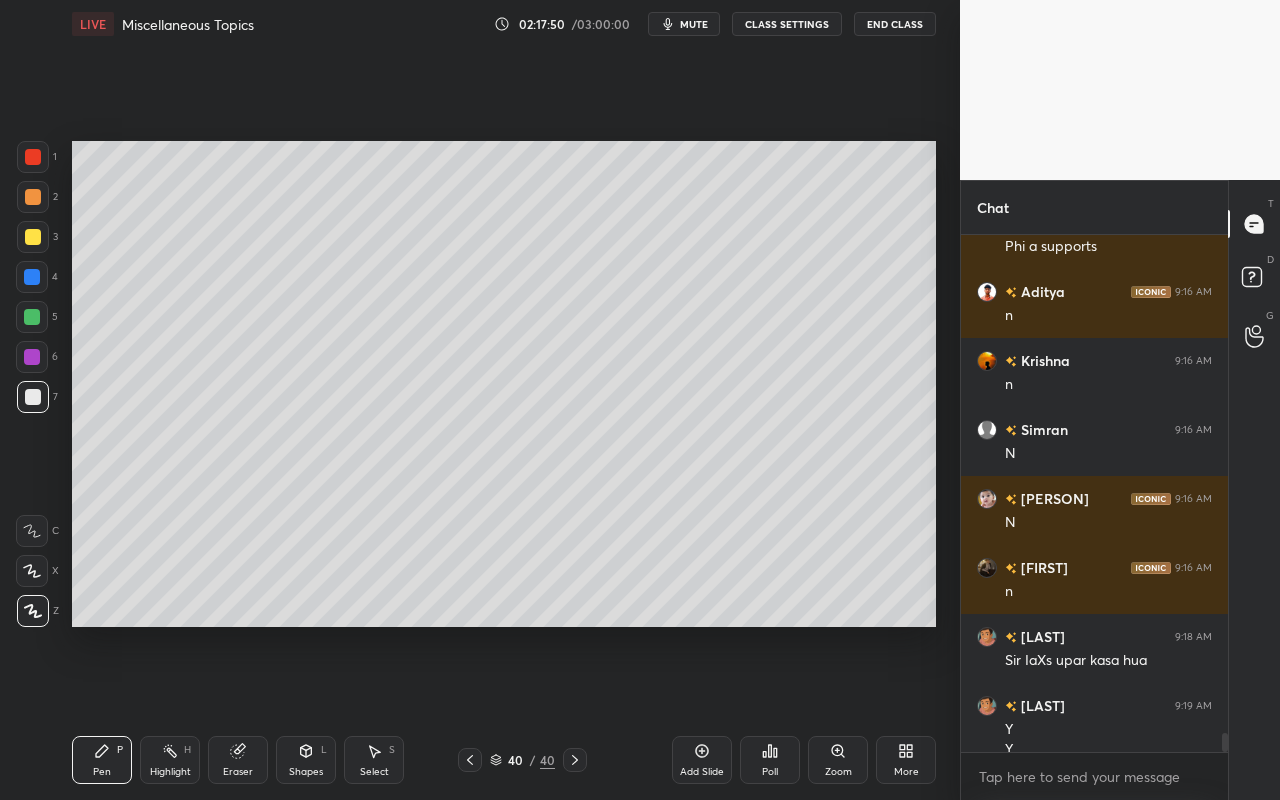 scroll, scrollTop: 13295, scrollLeft: 0, axis: vertical 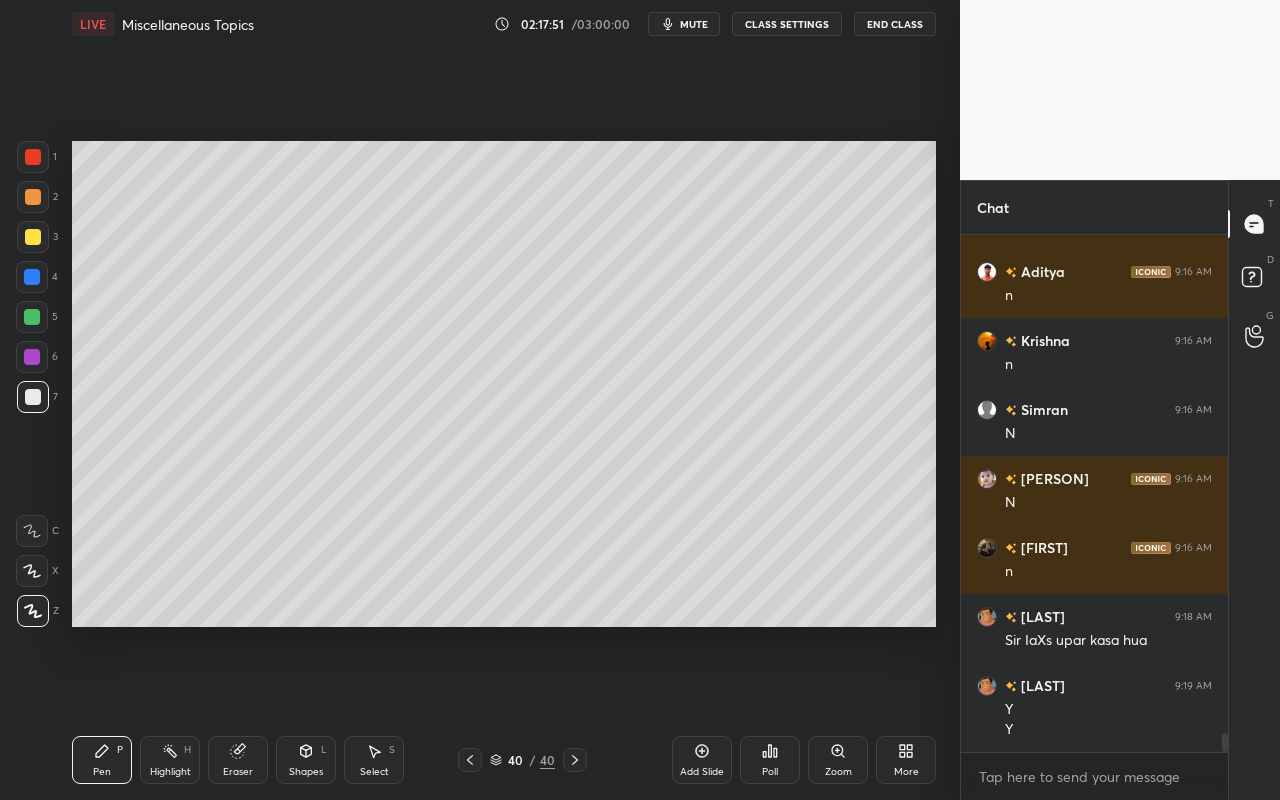 click on "Shapes" at bounding box center [306, 772] 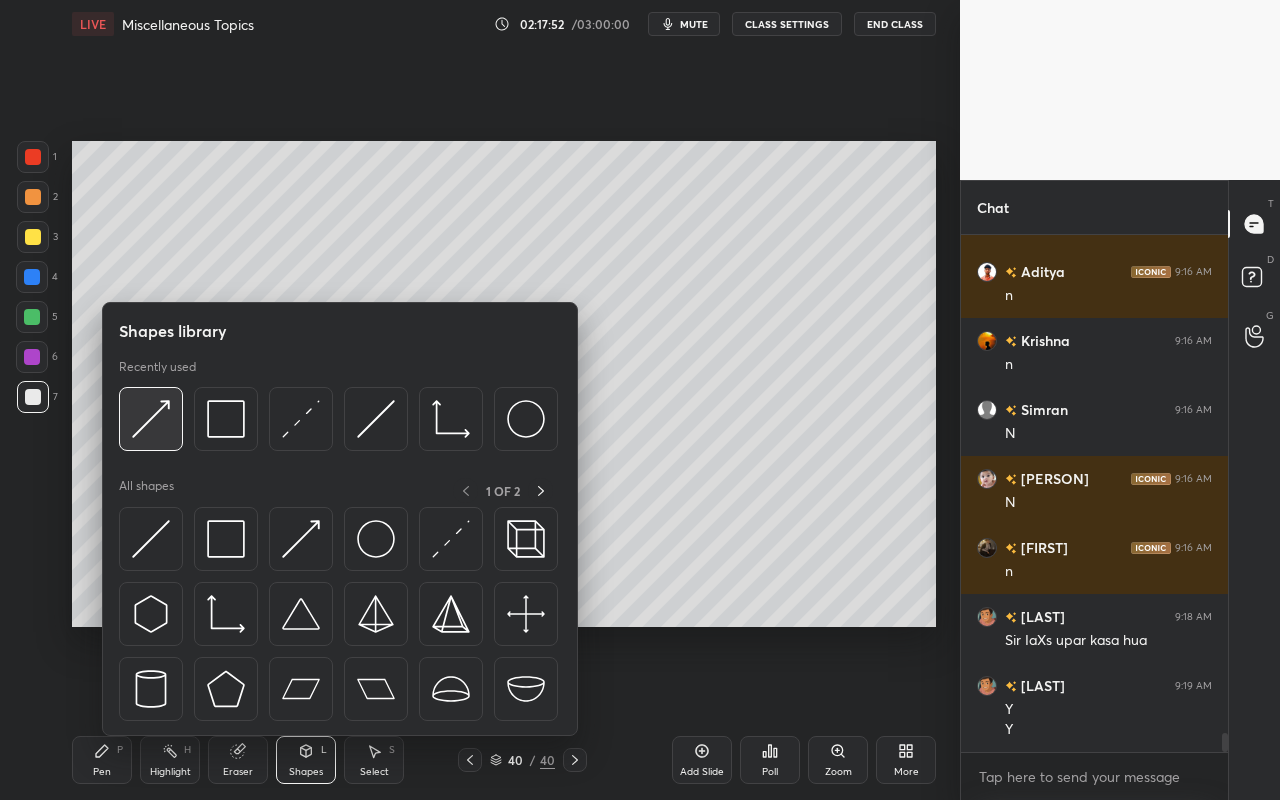 click at bounding box center (151, 419) 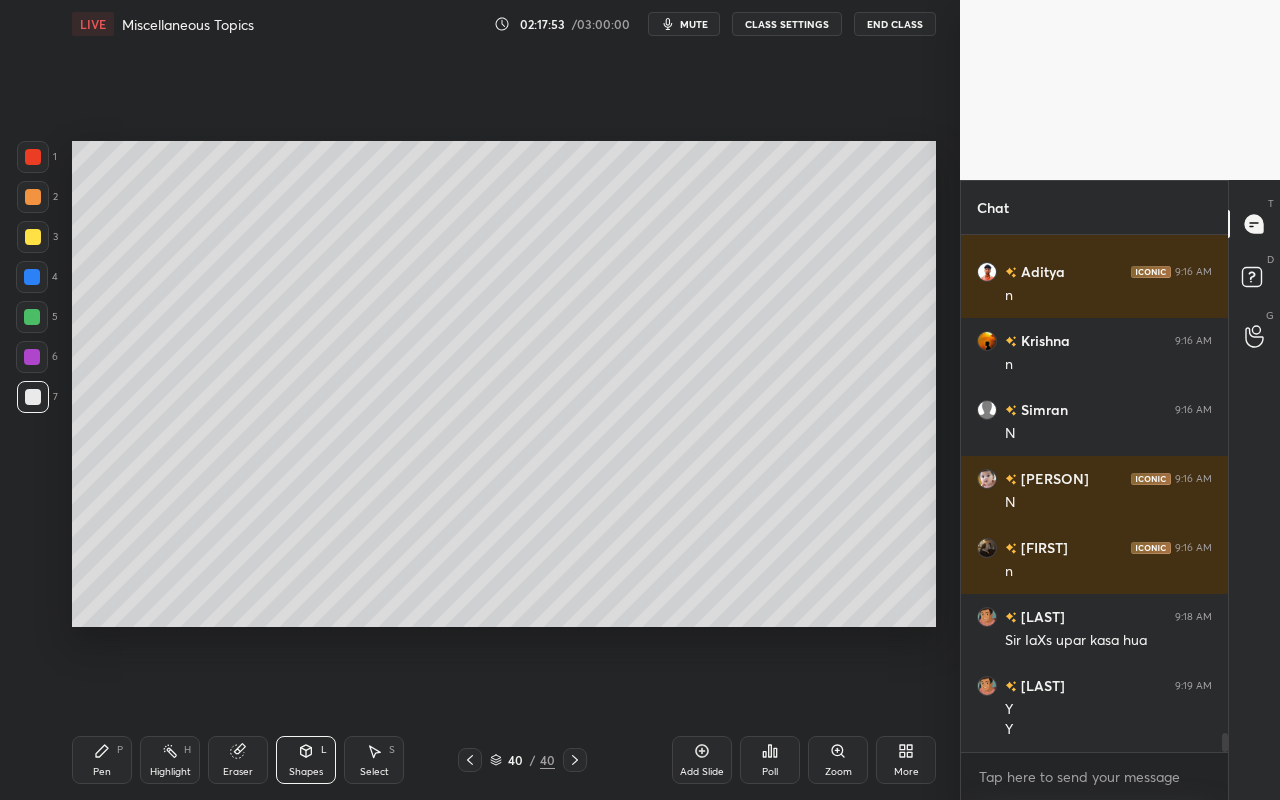 click at bounding box center [32, 317] 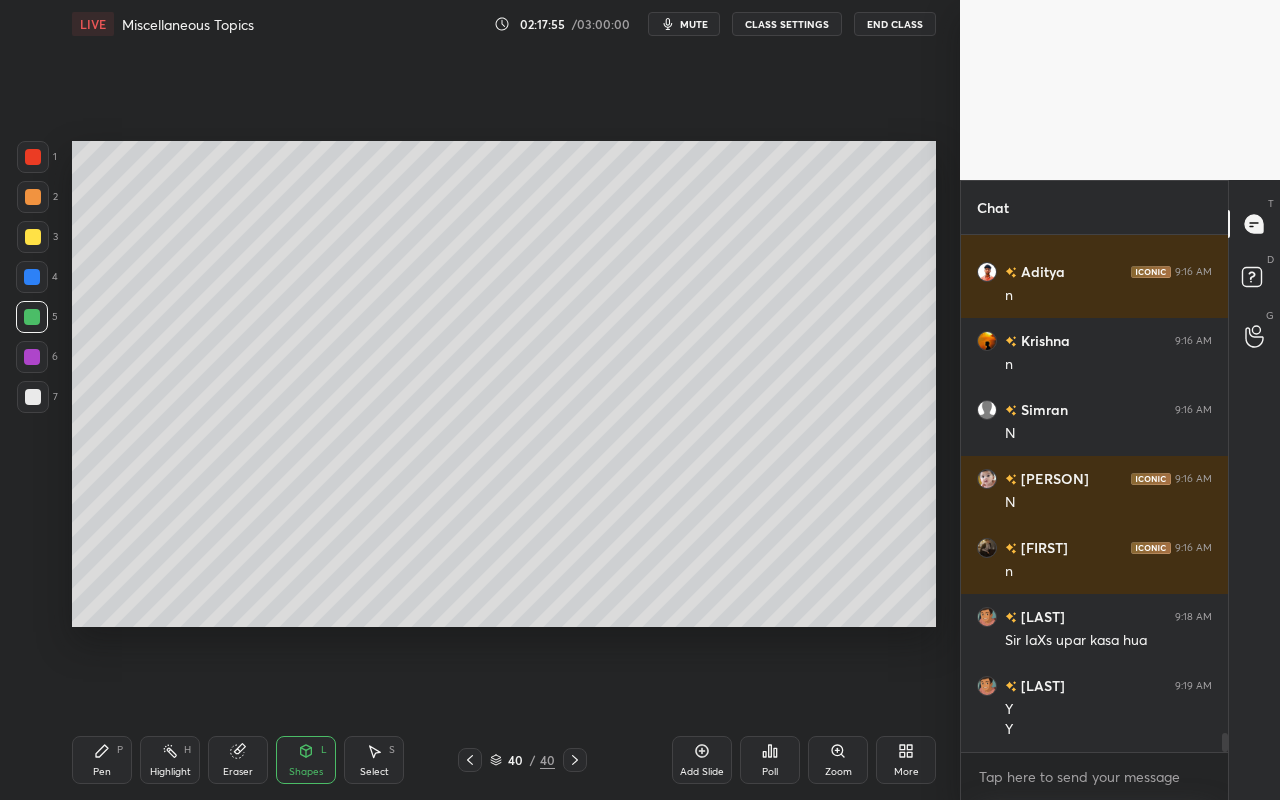 click on "Pen" at bounding box center [102, 772] 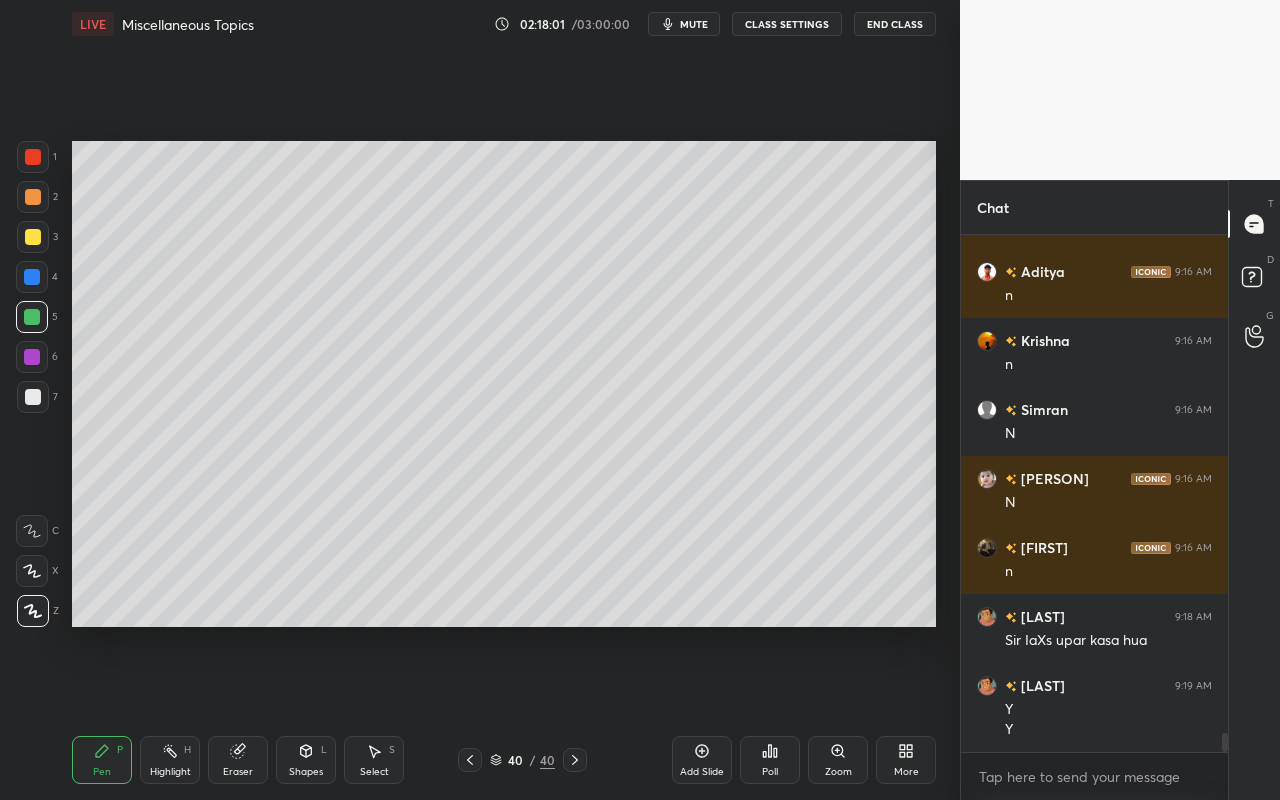 drag, startPoint x: 175, startPoint y: 758, endPoint x: 356, endPoint y: 645, distance: 213.3776 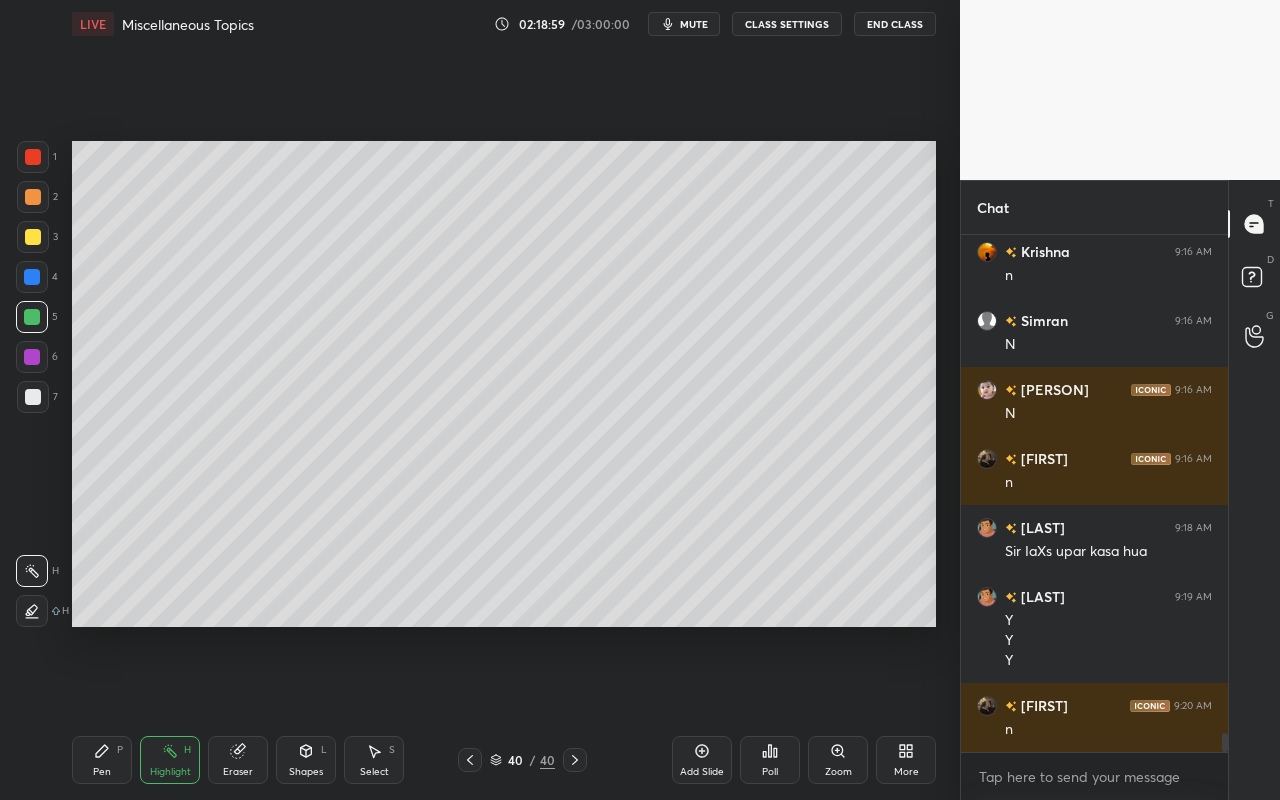 scroll, scrollTop: 13453, scrollLeft: 0, axis: vertical 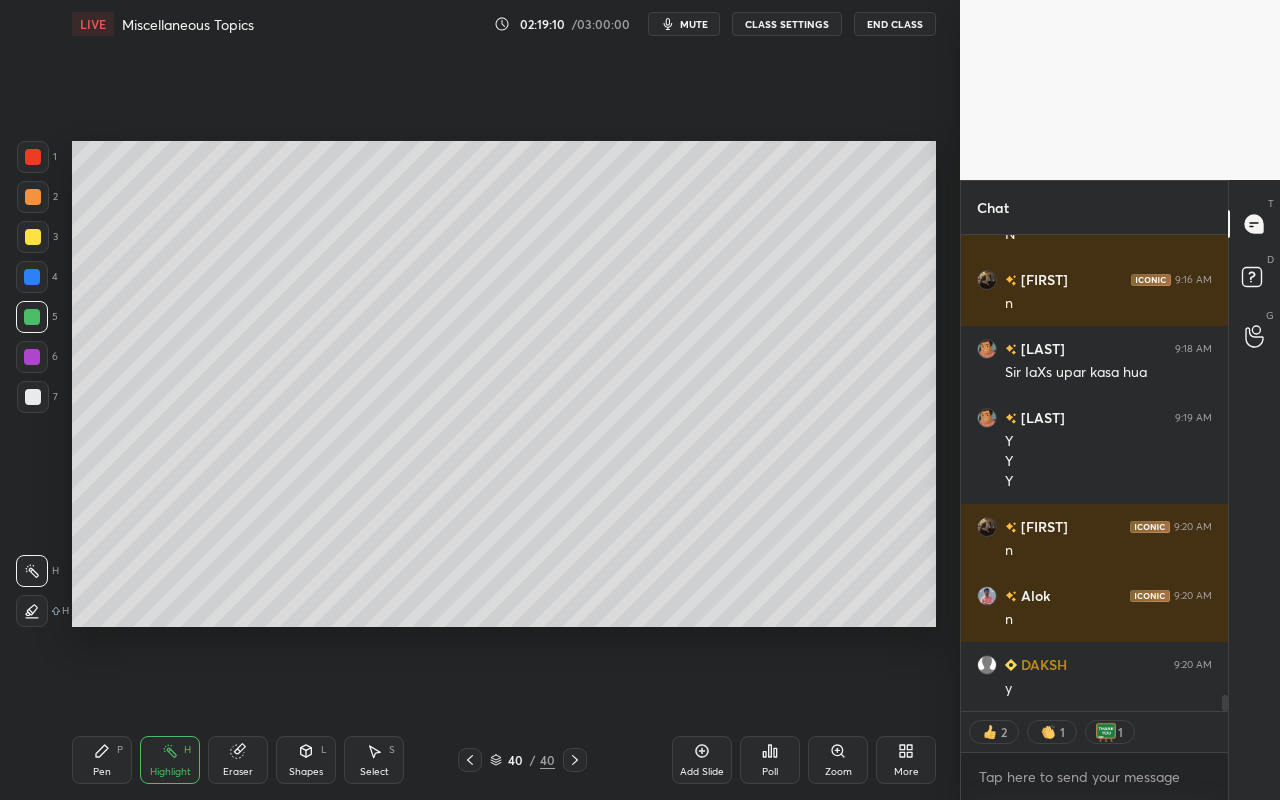 click on "Add Slide" at bounding box center [702, 760] 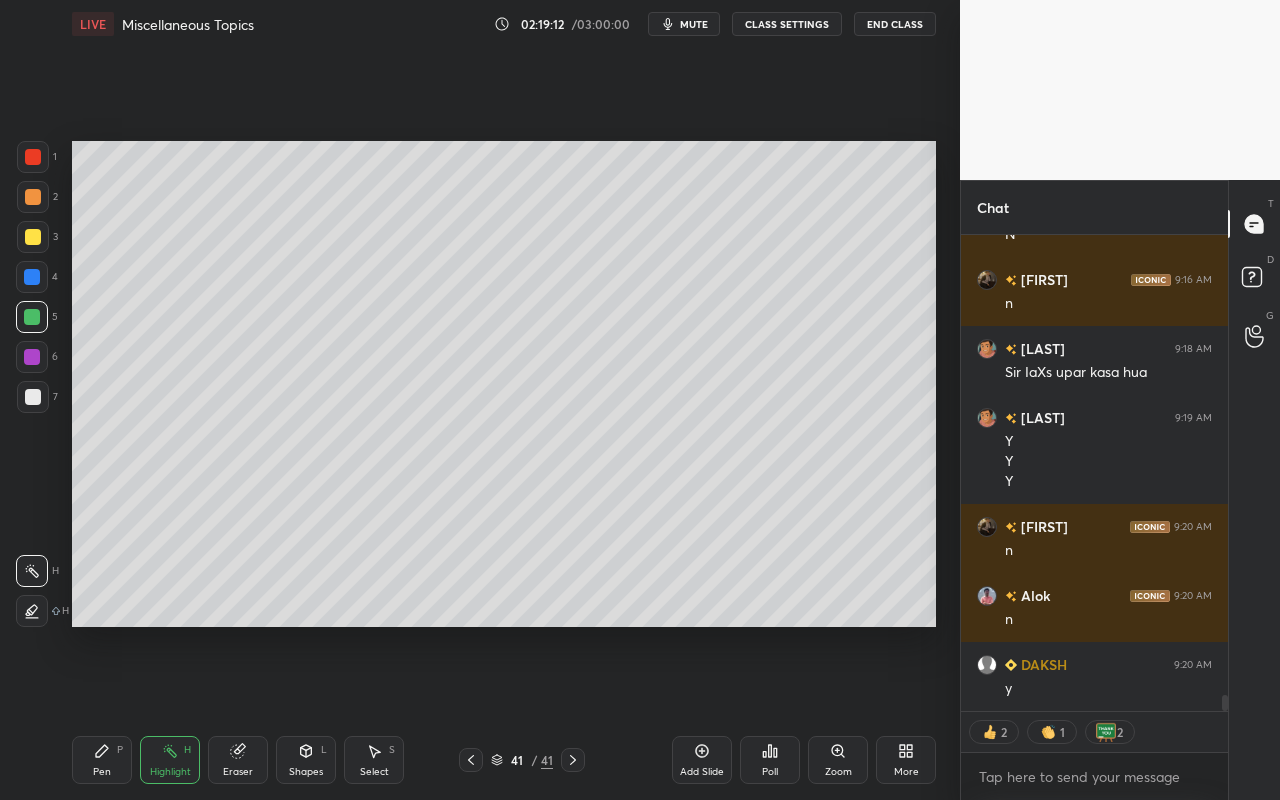 click on "Pen P Highlight H Eraser Shapes L Select S 41 / 41 Add Slide Poll Zoom More" at bounding box center [504, 760] 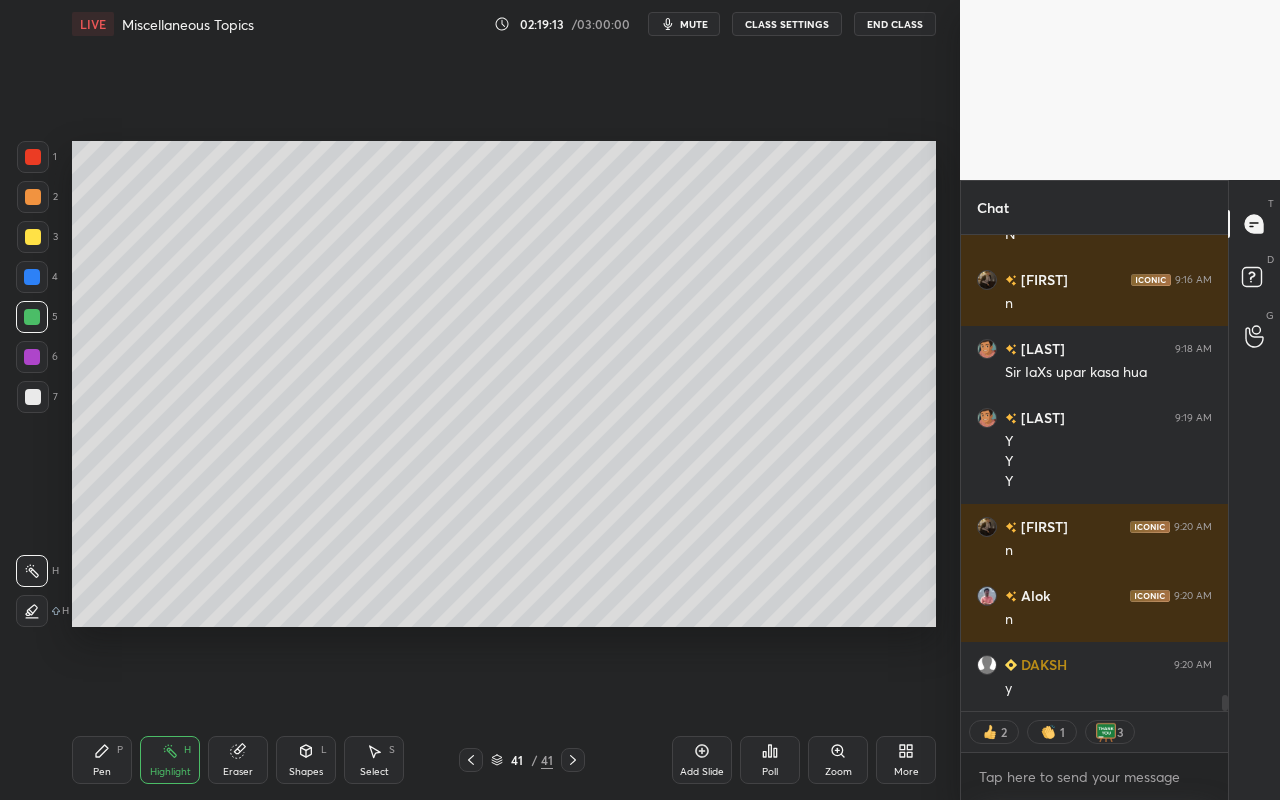 drag, startPoint x: 307, startPoint y: 764, endPoint x: 324, endPoint y: 739, distance: 30.232433 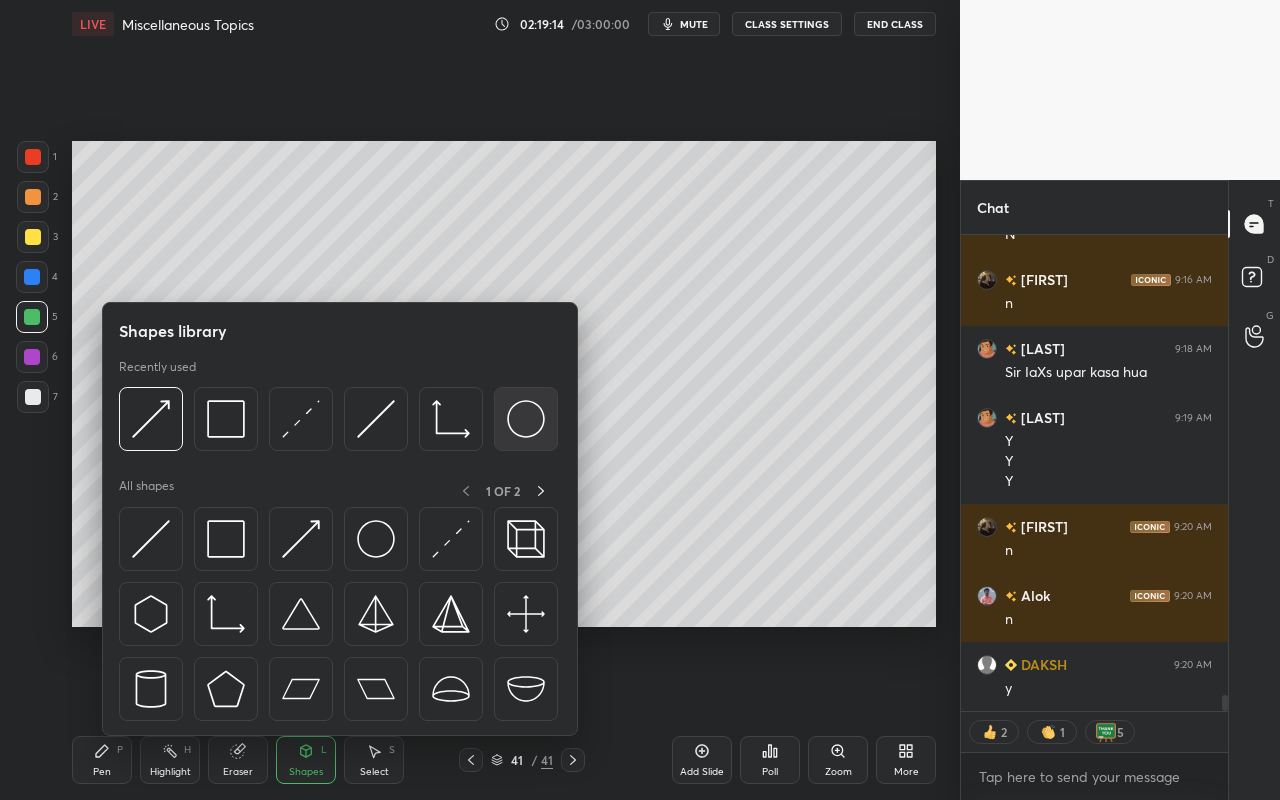 click at bounding box center (526, 419) 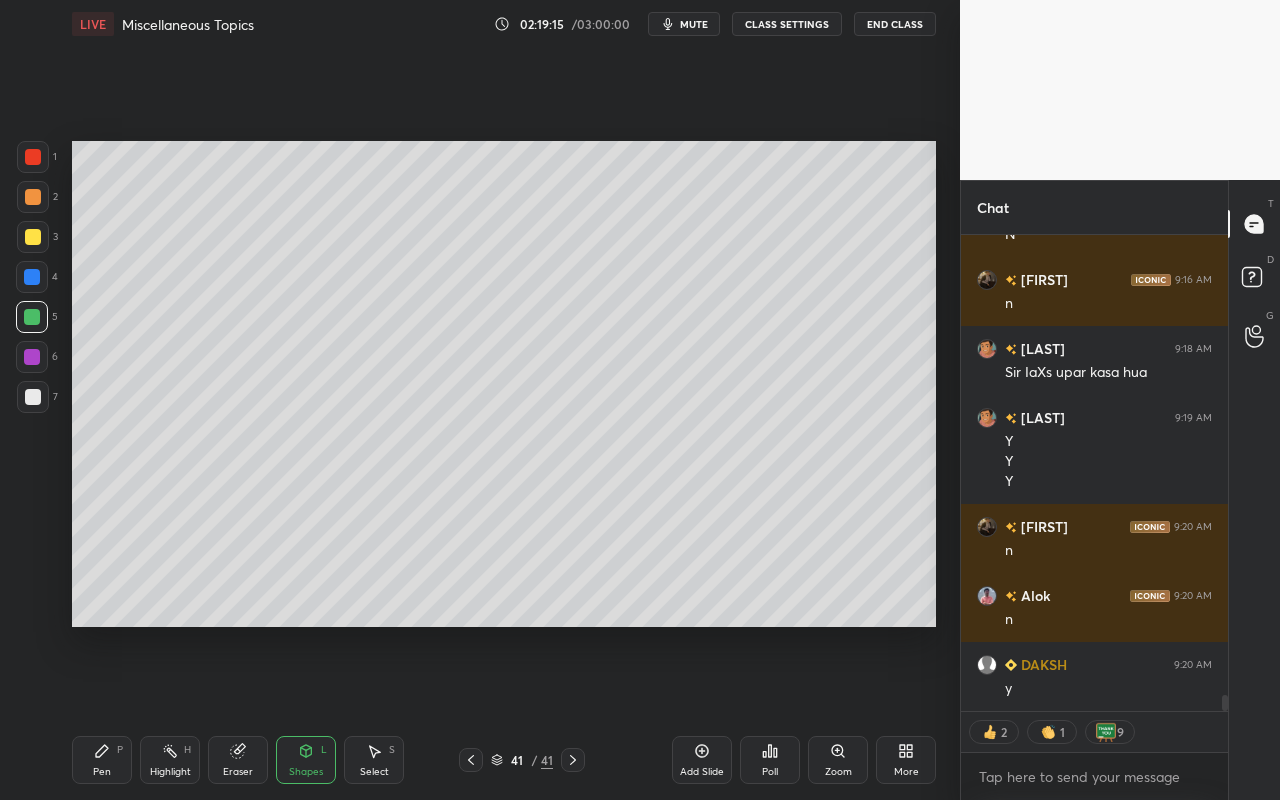 drag, startPoint x: 39, startPoint y: 401, endPoint x: 64, endPoint y: 367, distance: 42.201897 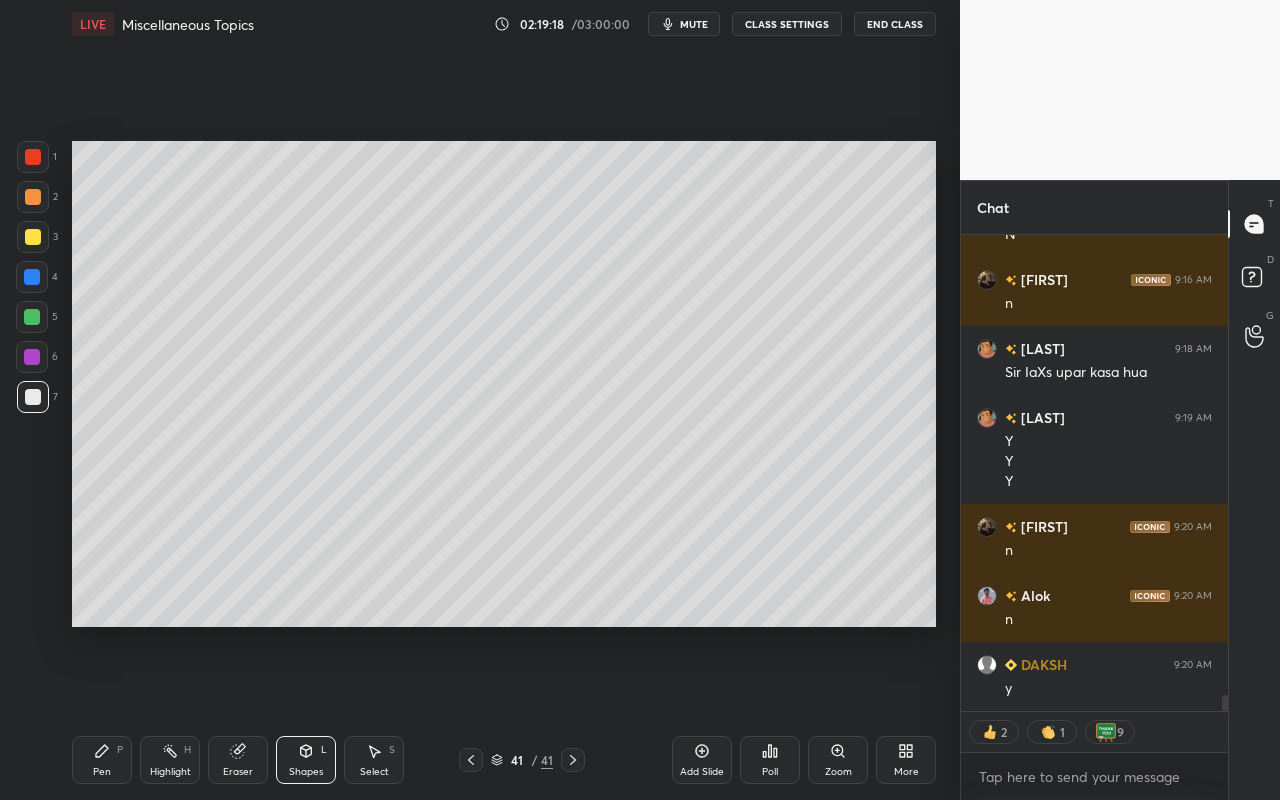 click on "Pen P Highlight H Eraser Shapes L Select S 41 / 41 Add Slide Poll Zoom More" at bounding box center [504, 760] 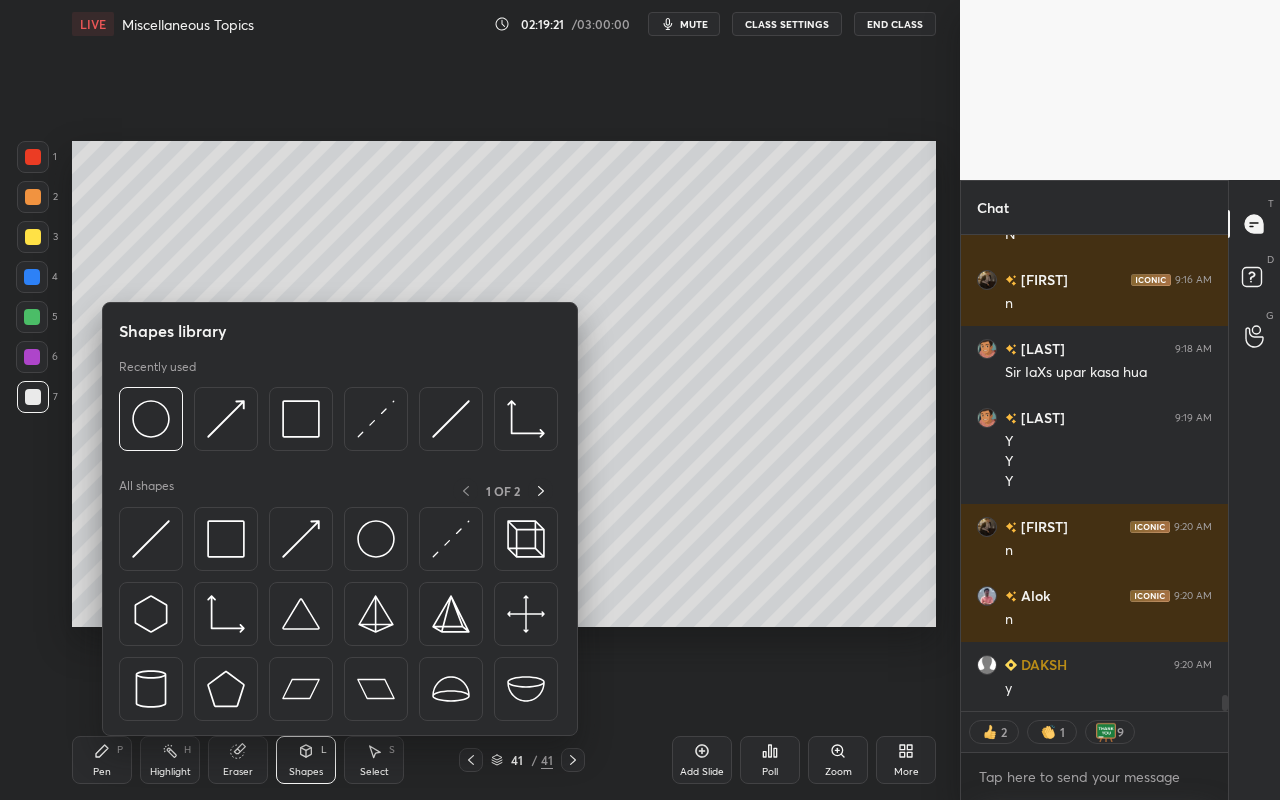 click at bounding box center [33, 197] 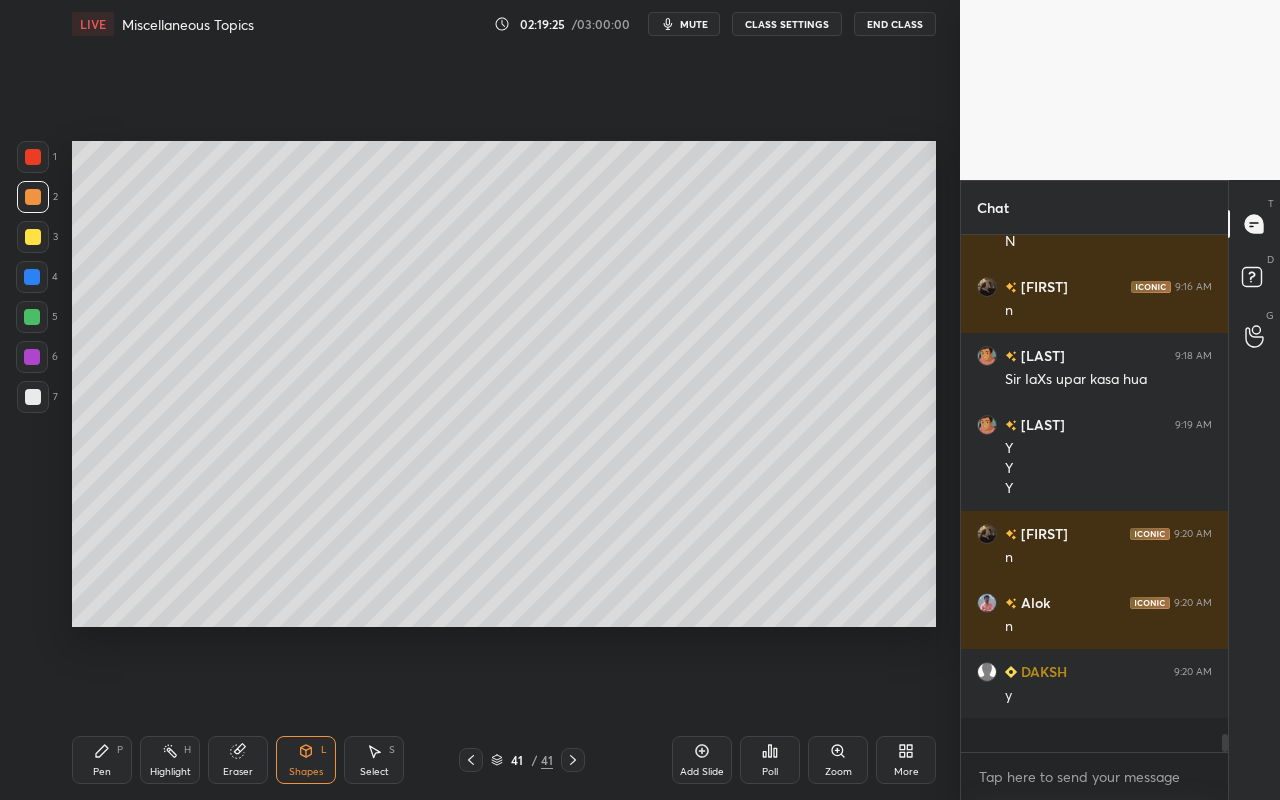 scroll, scrollTop: 7, scrollLeft: 7, axis: both 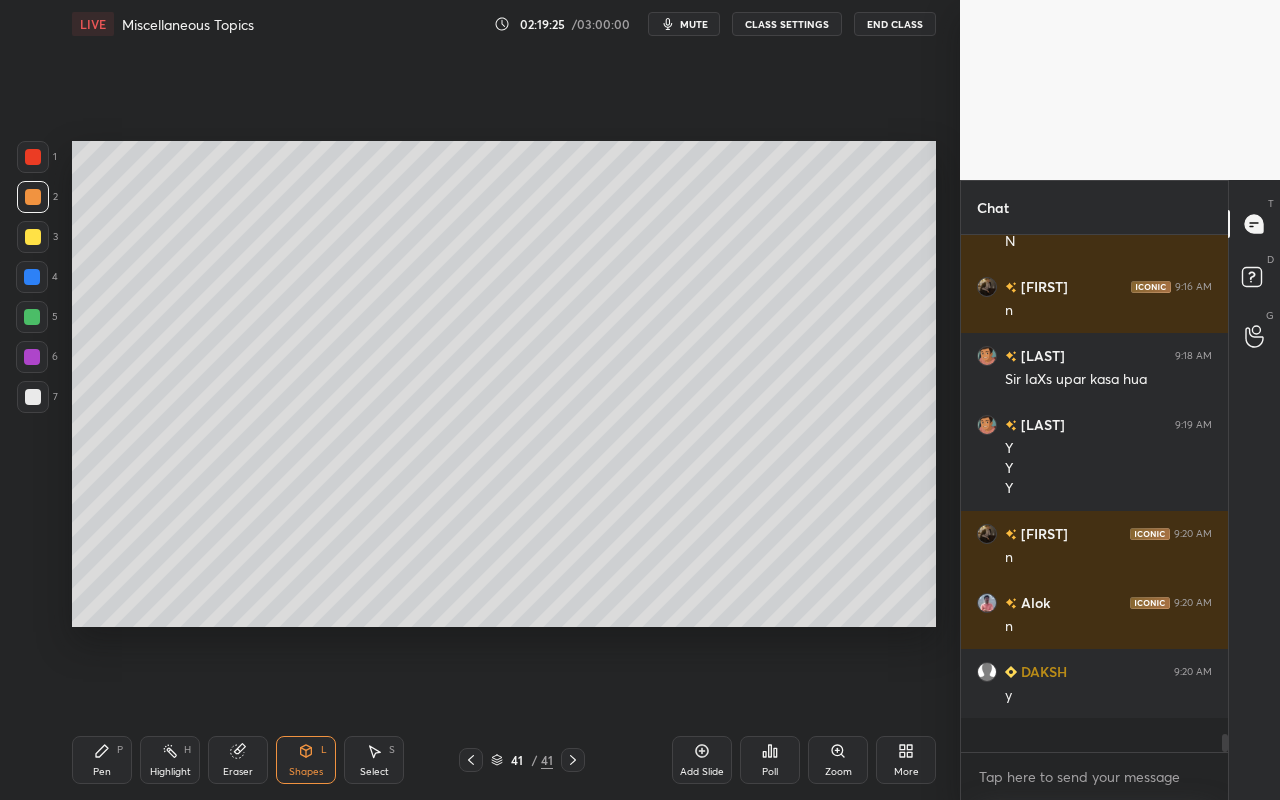 drag, startPoint x: 314, startPoint y: 781, endPoint x: 317, endPoint y: 741, distance: 40.112343 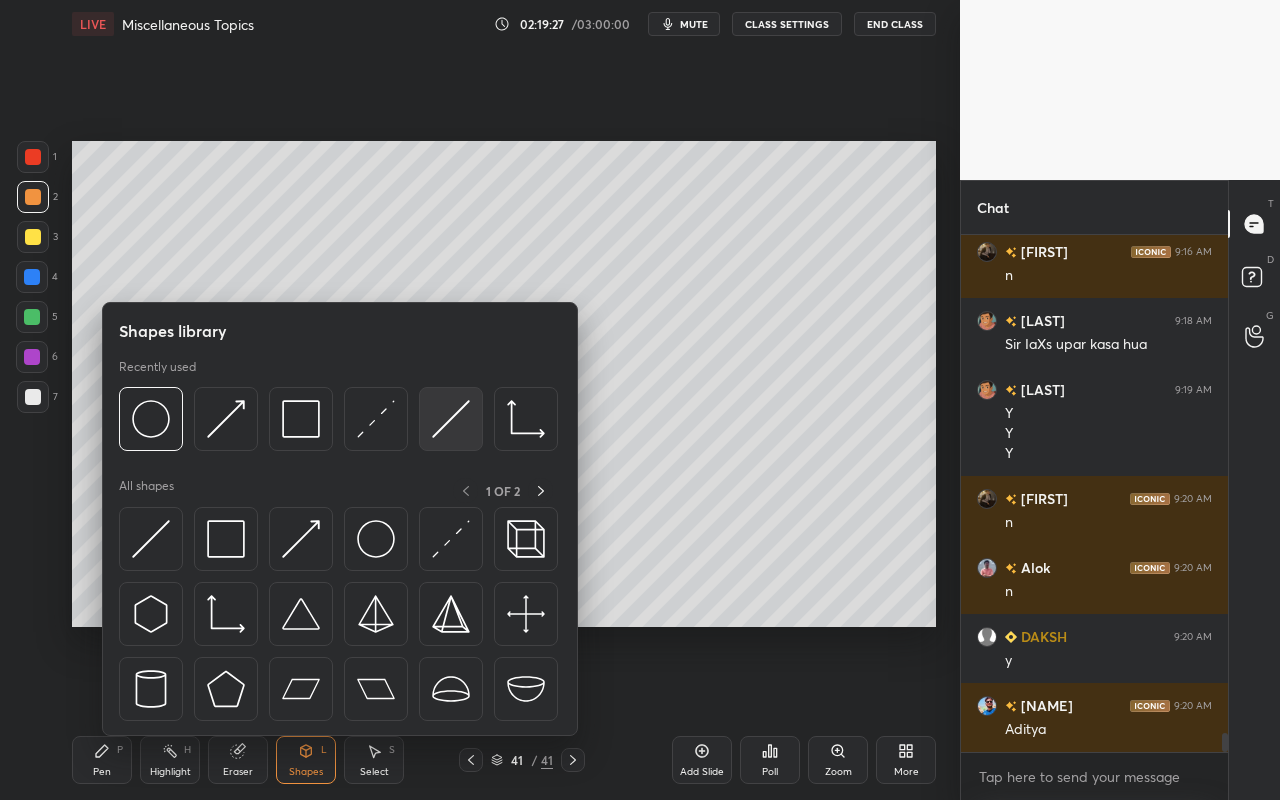 click at bounding box center (451, 419) 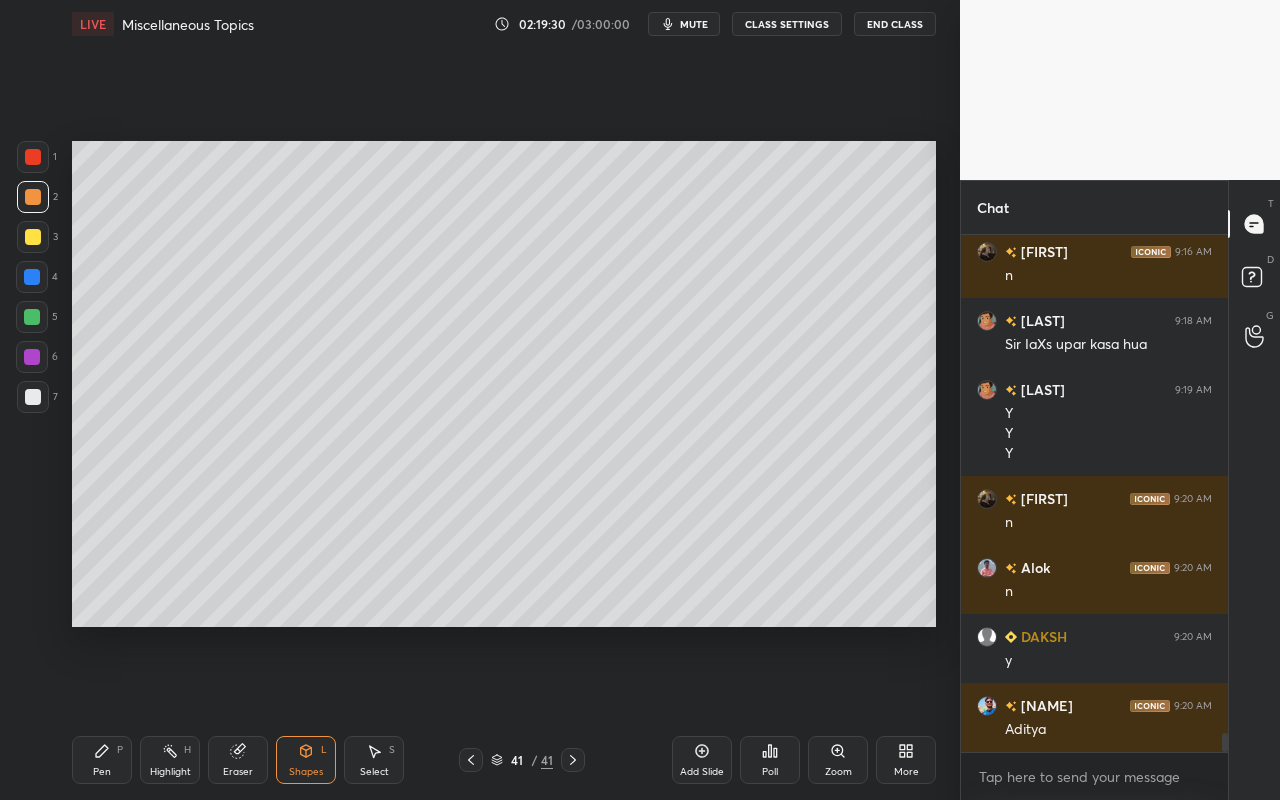 click on "Eraser" at bounding box center [238, 760] 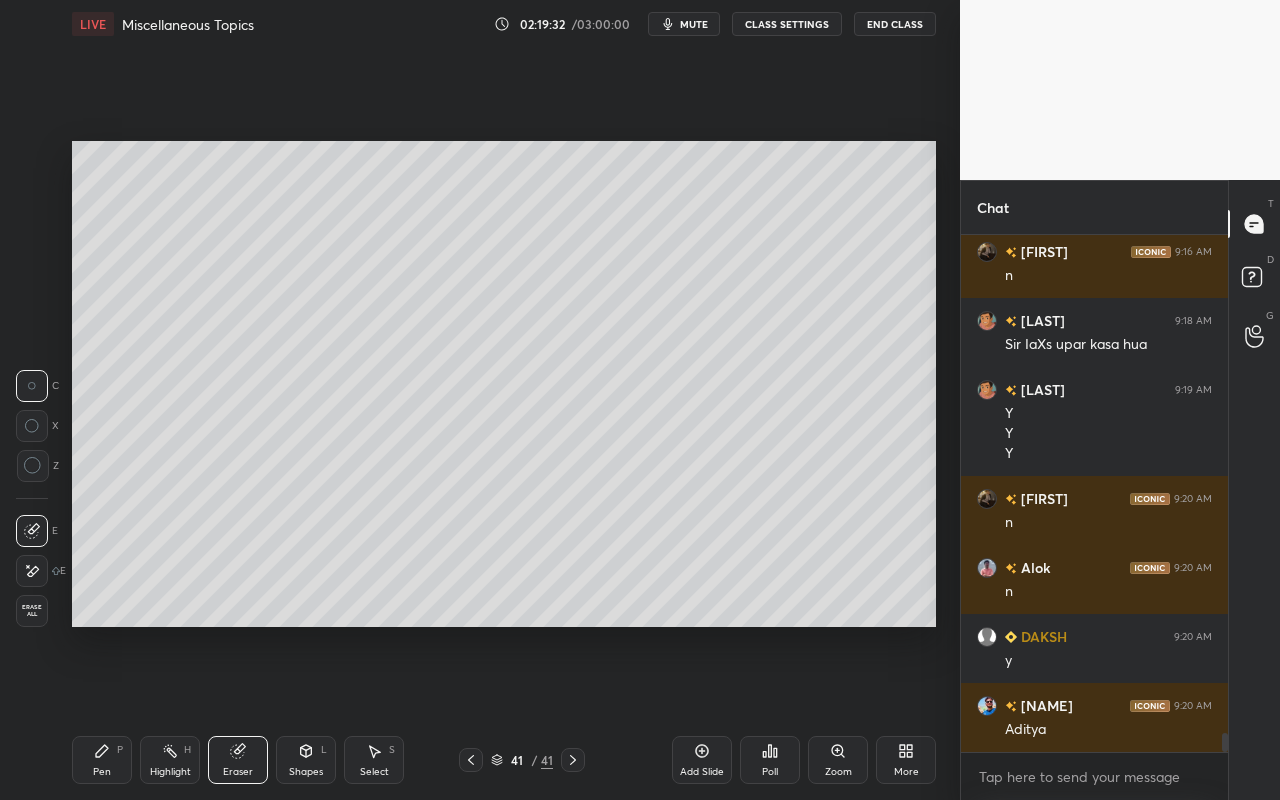 drag, startPoint x: 89, startPoint y: 775, endPoint x: 115, endPoint y: 732, distance: 50.24938 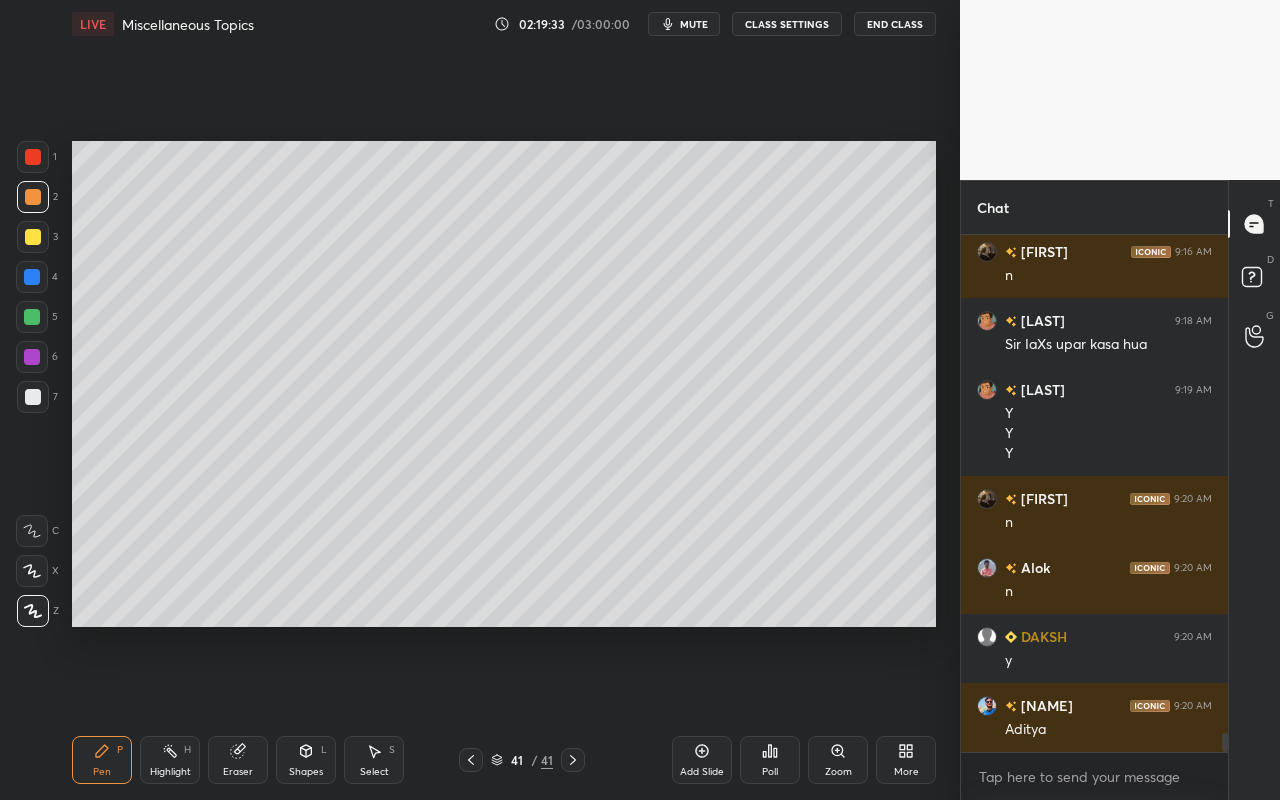 click at bounding box center (33, 197) 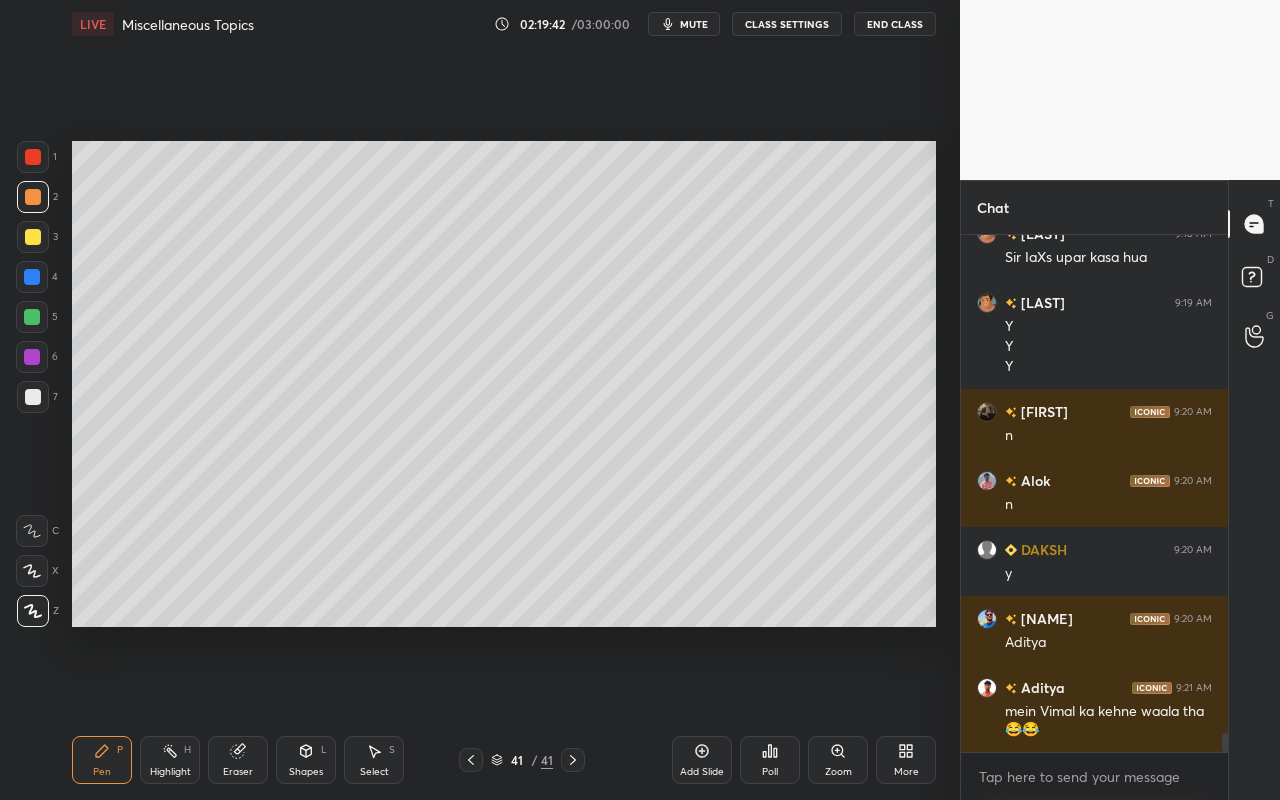 scroll, scrollTop: 13747, scrollLeft: 0, axis: vertical 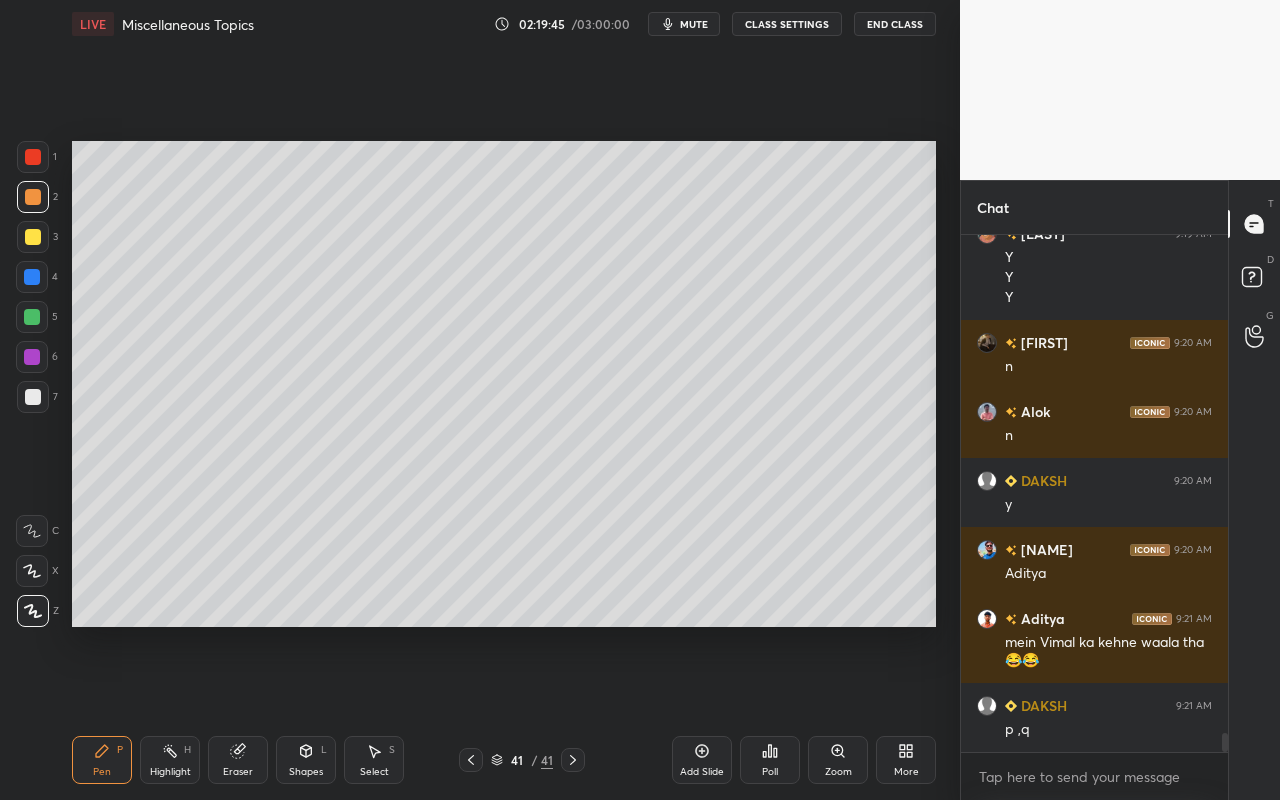 drag, startPoint x: 315, startPoint y: 768, endPoint x: 338, endPoint y: 737, distance: 38.600517 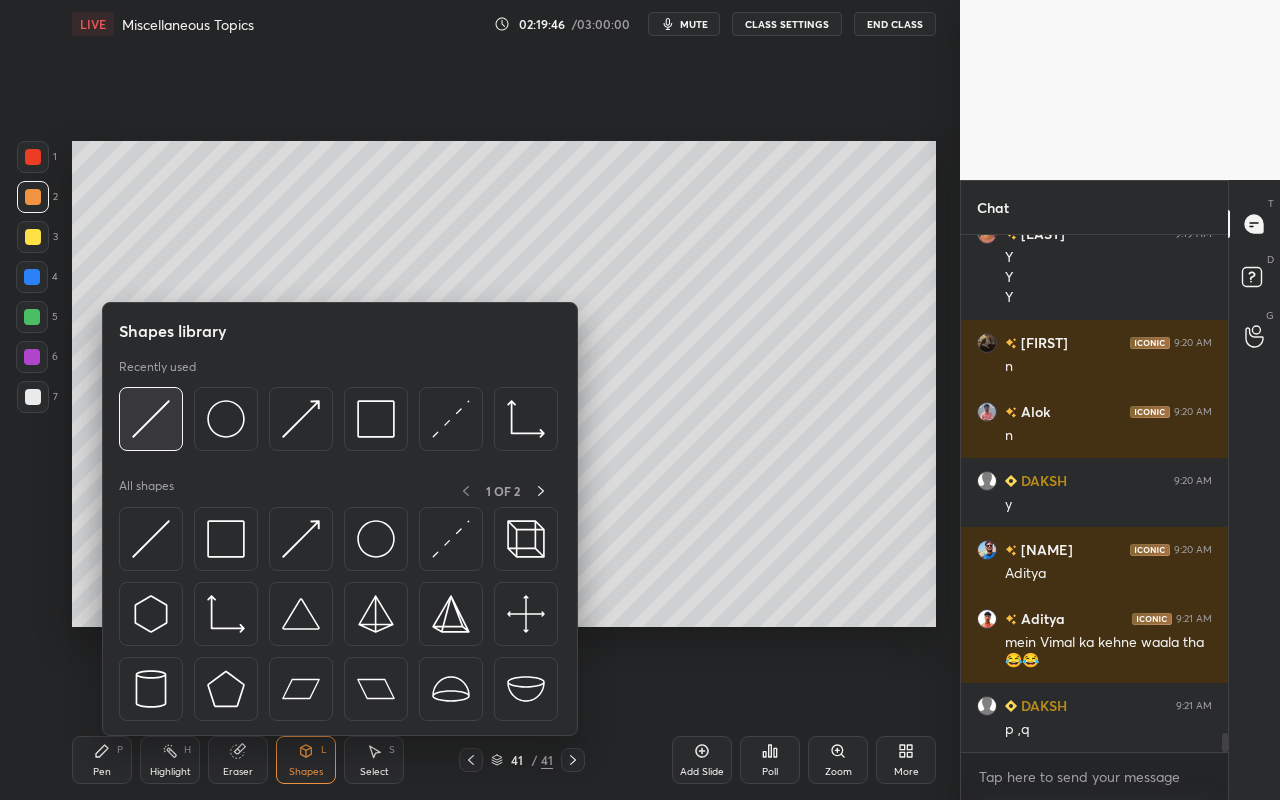 click at bounding box center (151, 419) 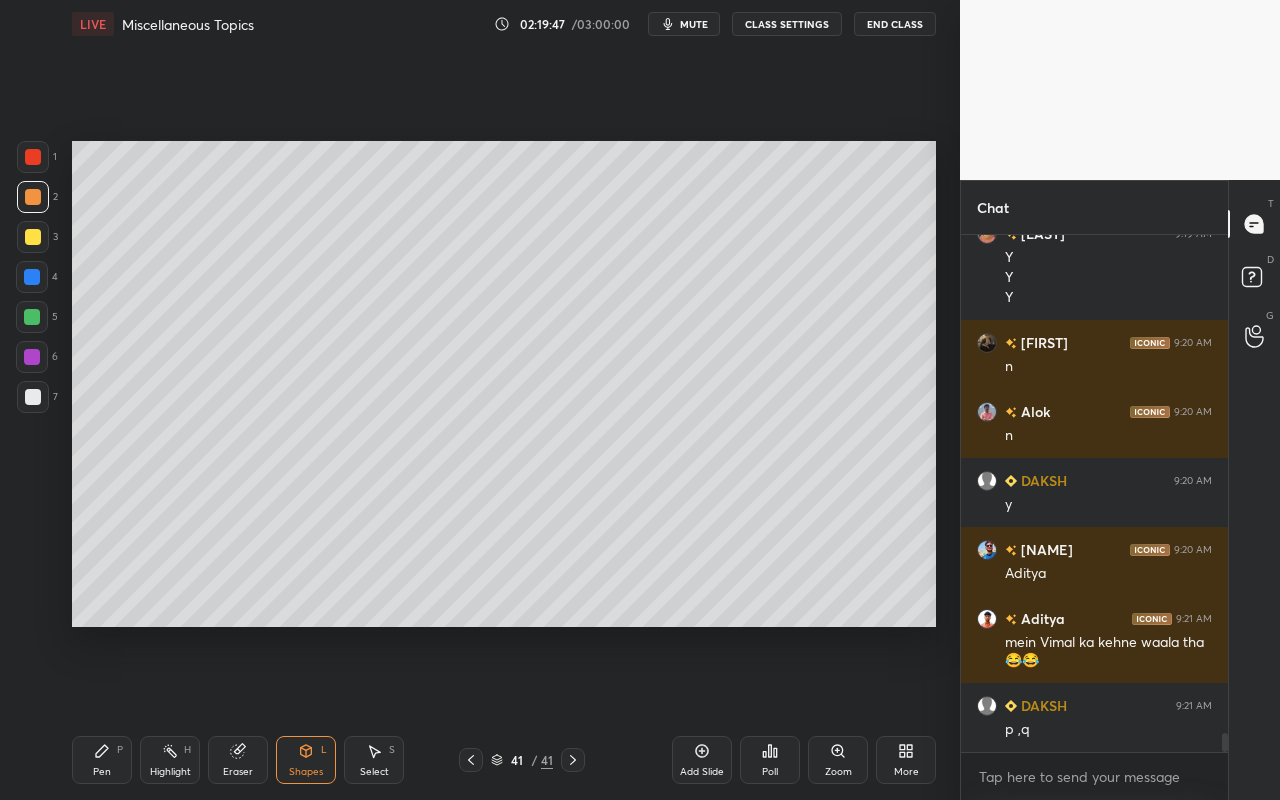 click at bounding box center (32, 317) 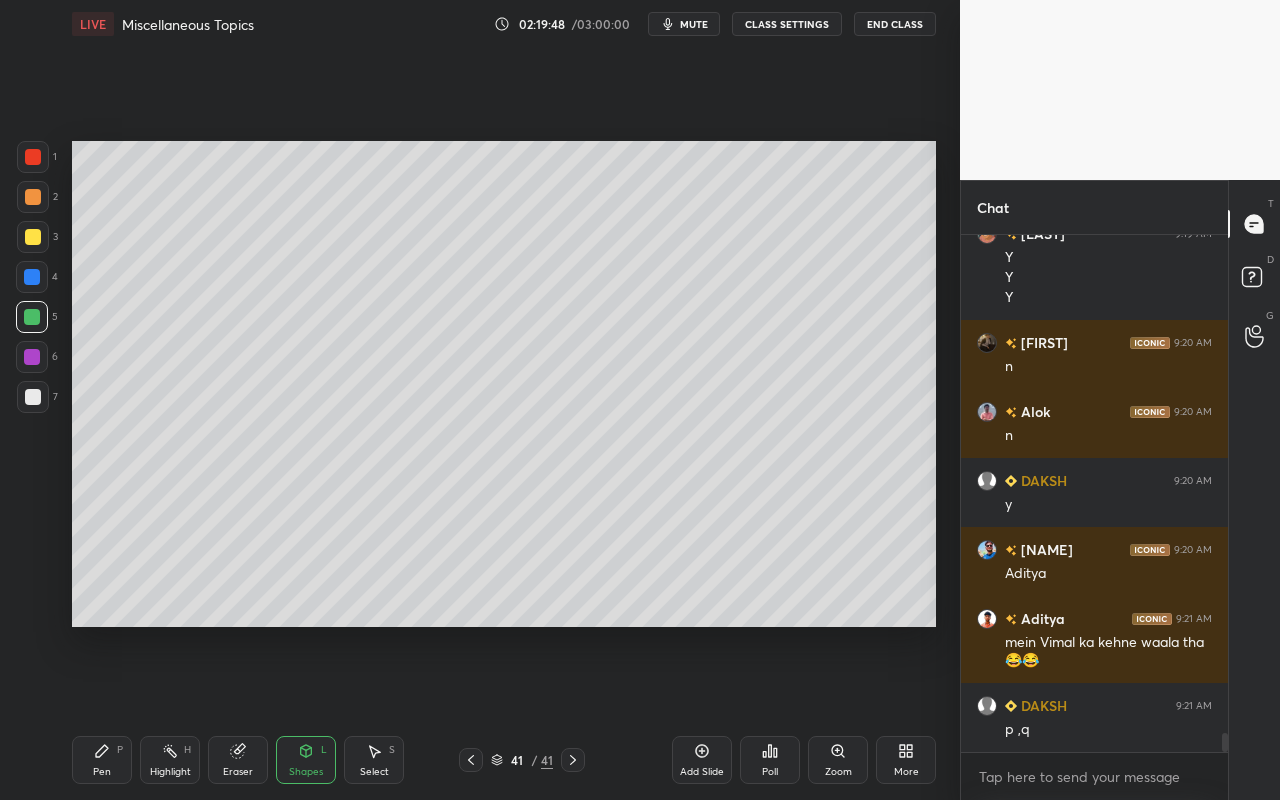 click 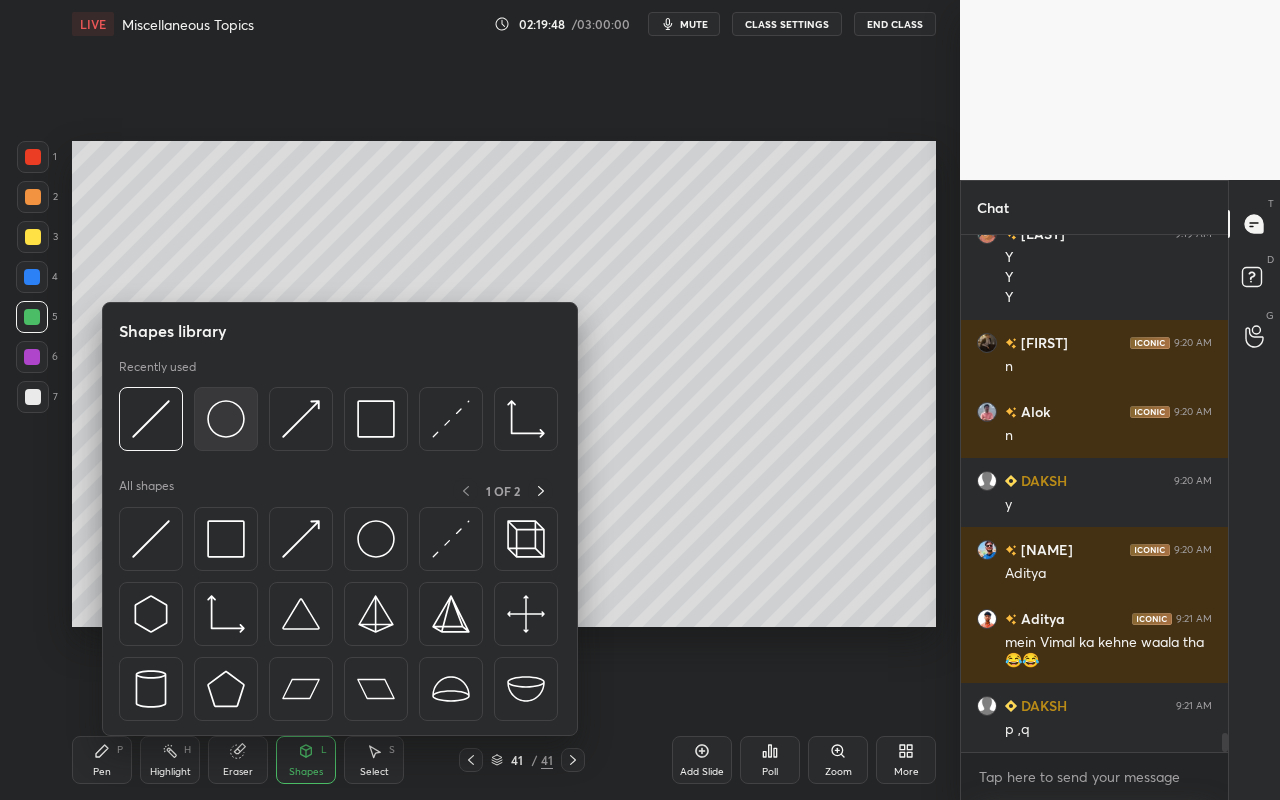 click at bounding box center [226, 419] 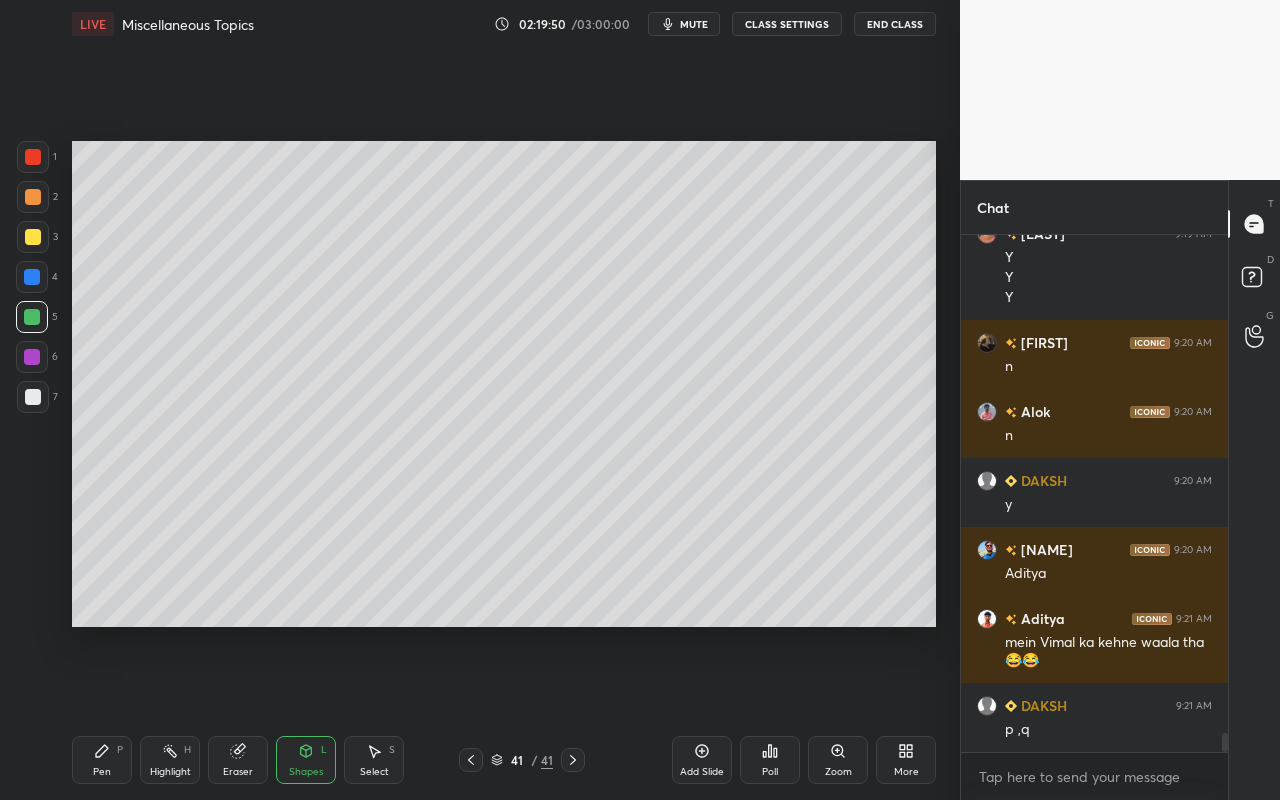 scroll, scrollTop: 13767, scrollLeft: 0, axis: vertical 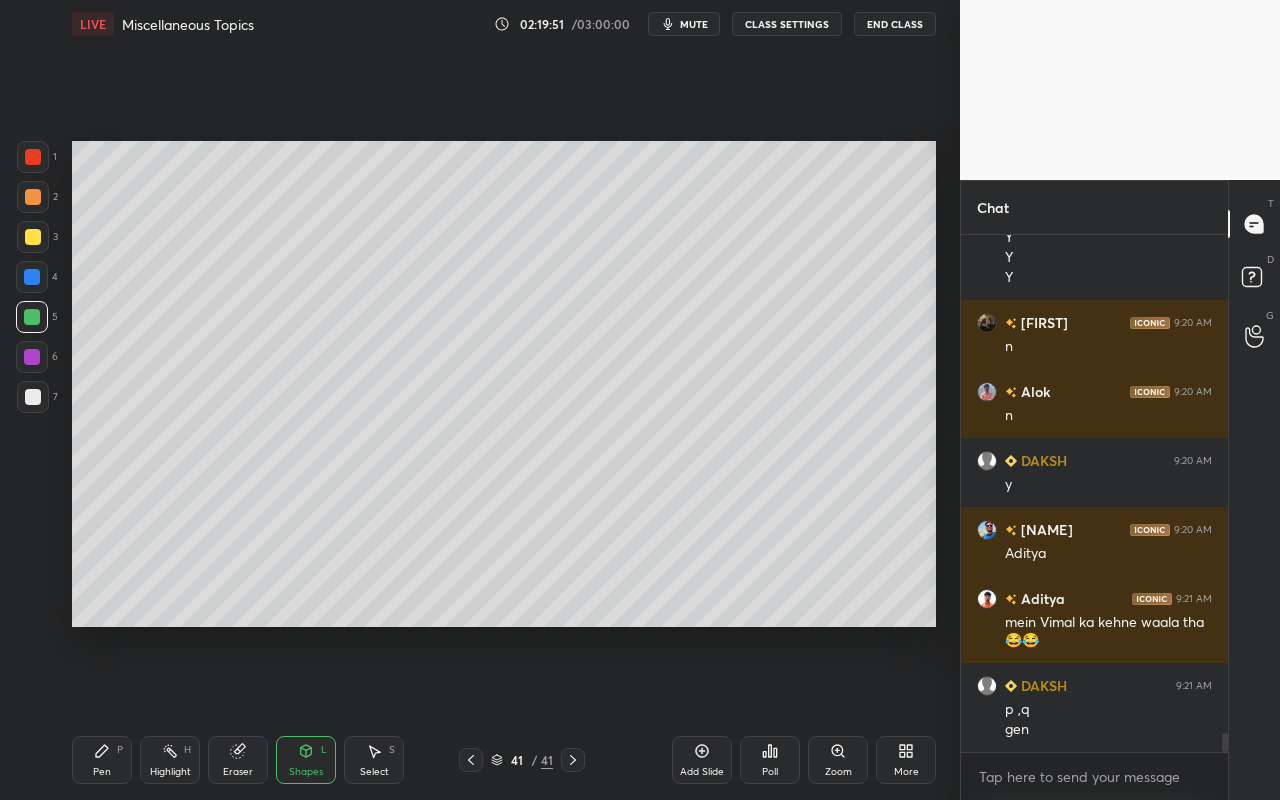 drag, startPoint x: 103, startPoint y: 762, endPoint x: 135, endPoint y: 675, distance: 92.69843 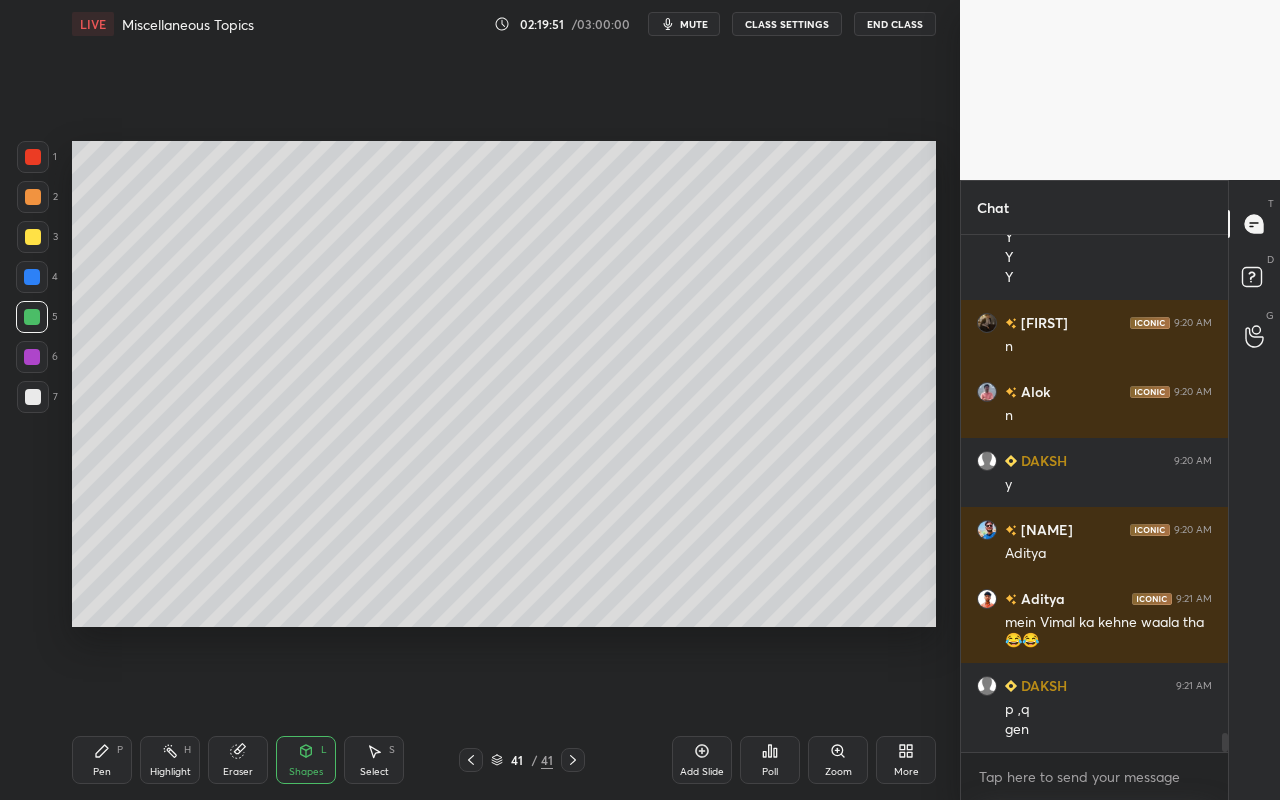 click on "Pen P" at bounding box center [102, 760] 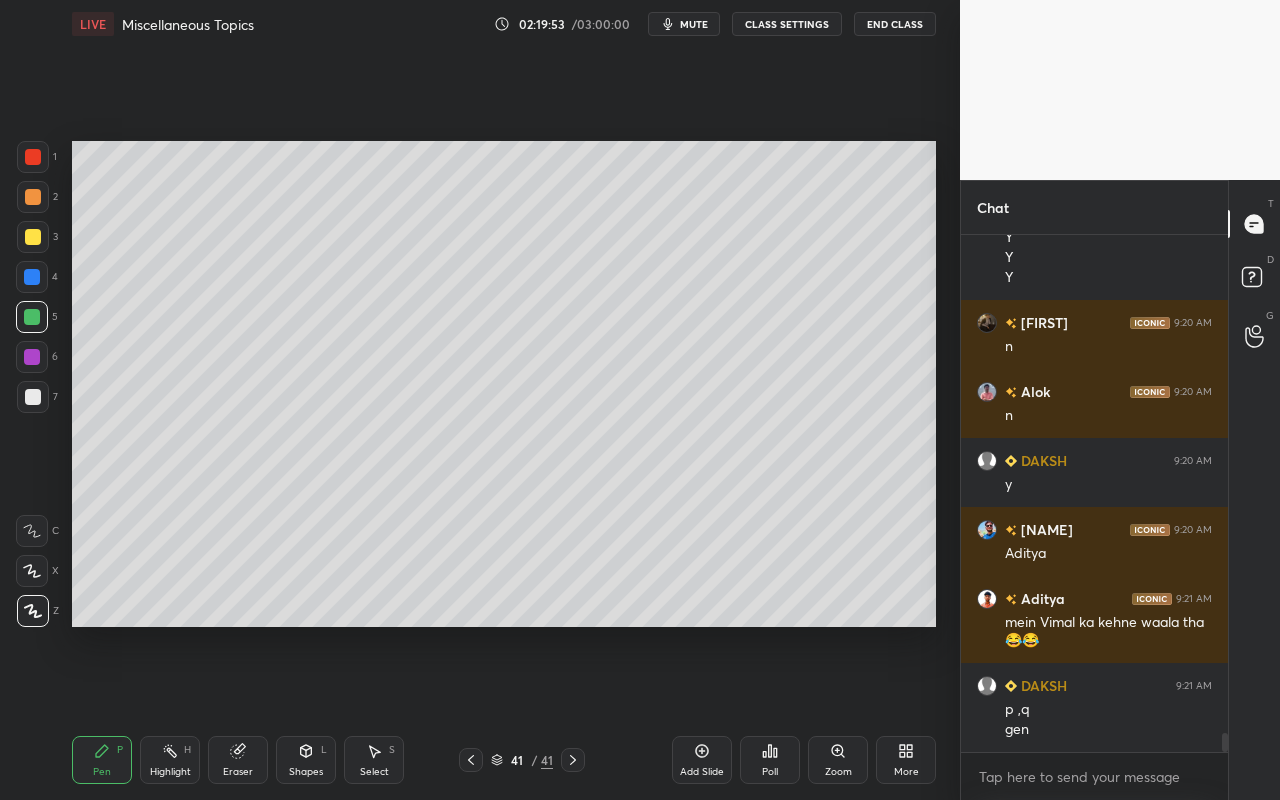 scroll, scrollTop: 13836, scrollLeft: 0, axis: vertical 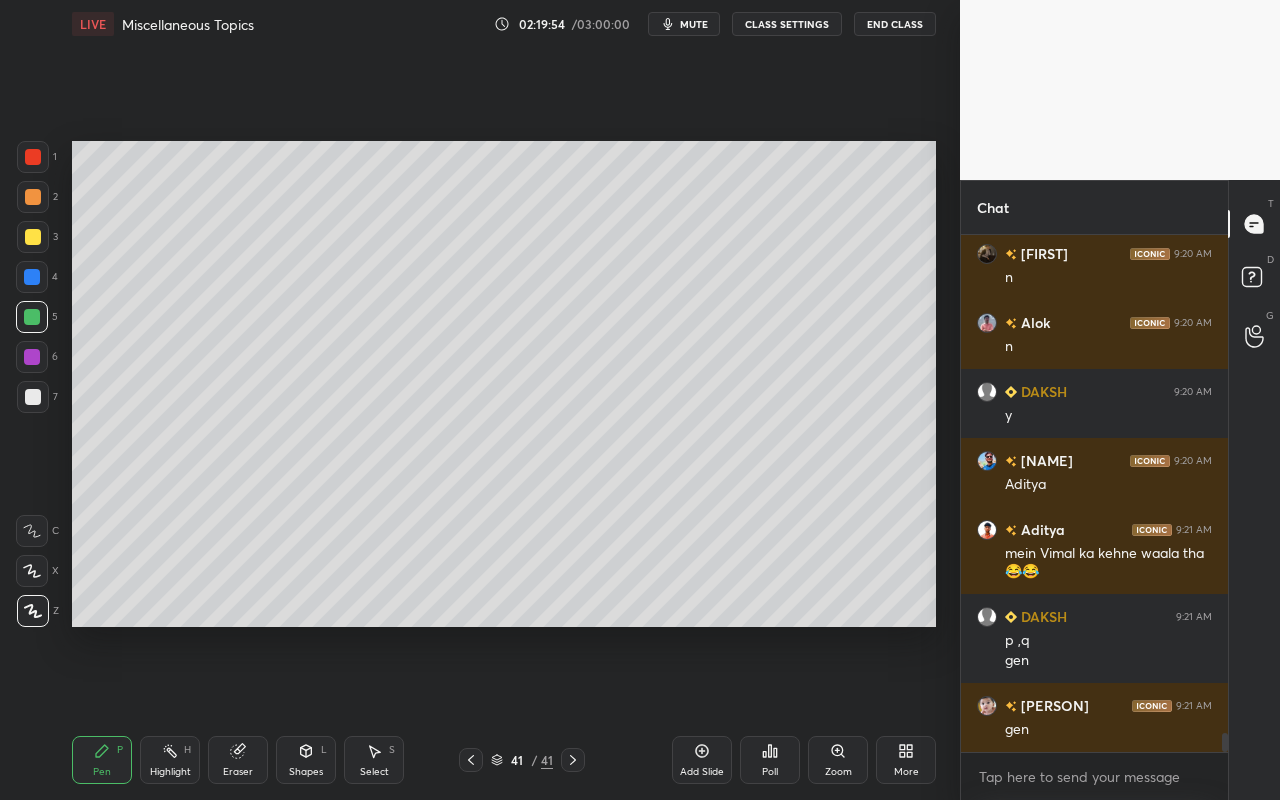click on "Shapes L" at bounding box center [306, 760] 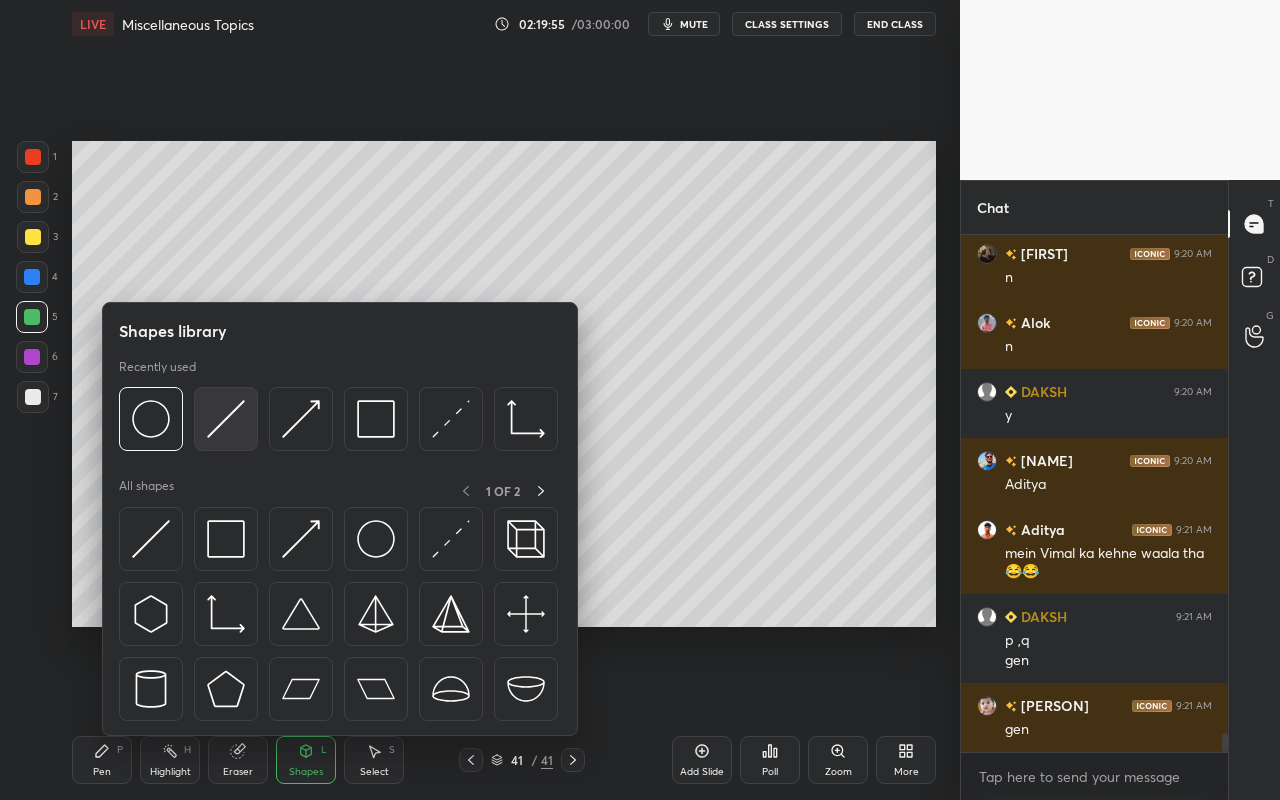 click at bounding box center [226, 419] 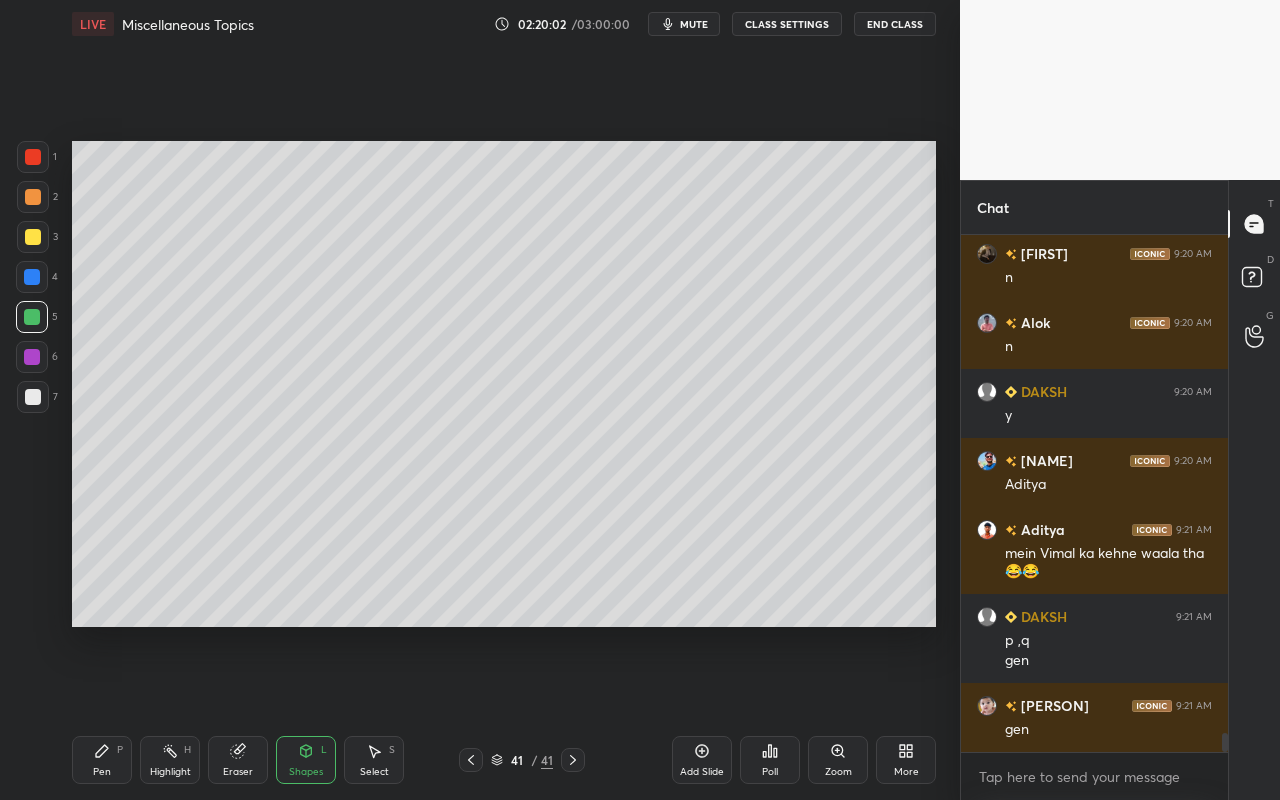 click on "Select S" at bounding box center (374, 760) 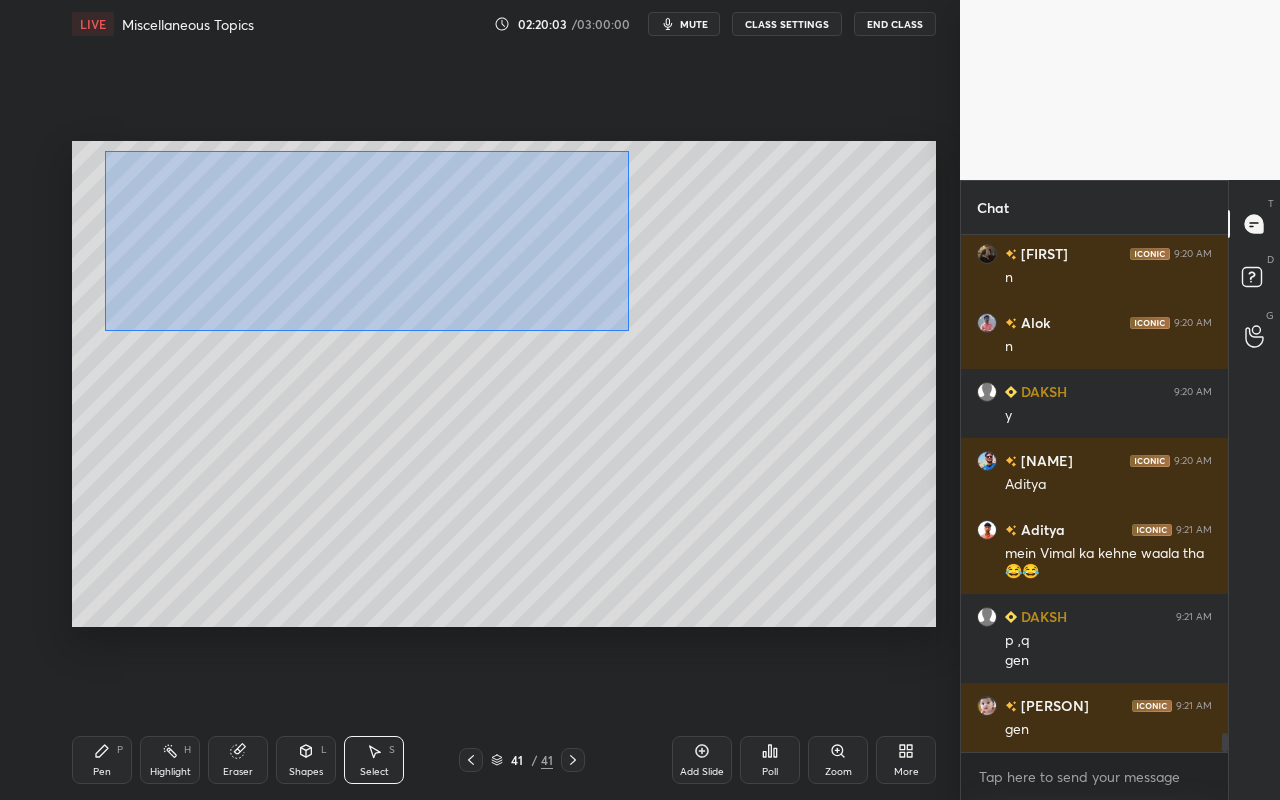 drag, startPoint x: 108, startPoint y: 152, endPoint x: 618, endPoint y: 305, distance: 532.4556 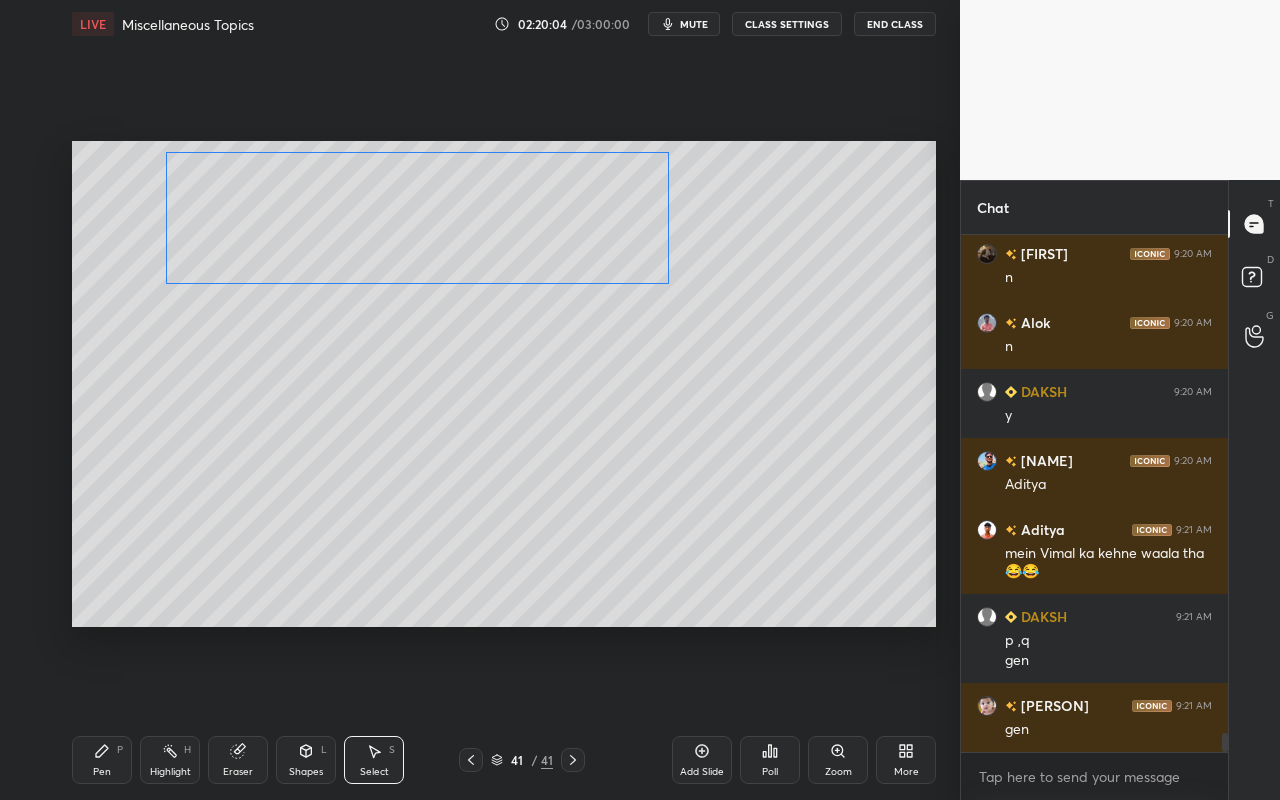 drag, startPoint x: 551, startPoint y: 256, endPoint x: 572, endPoint y: 243, distance: 24.698177 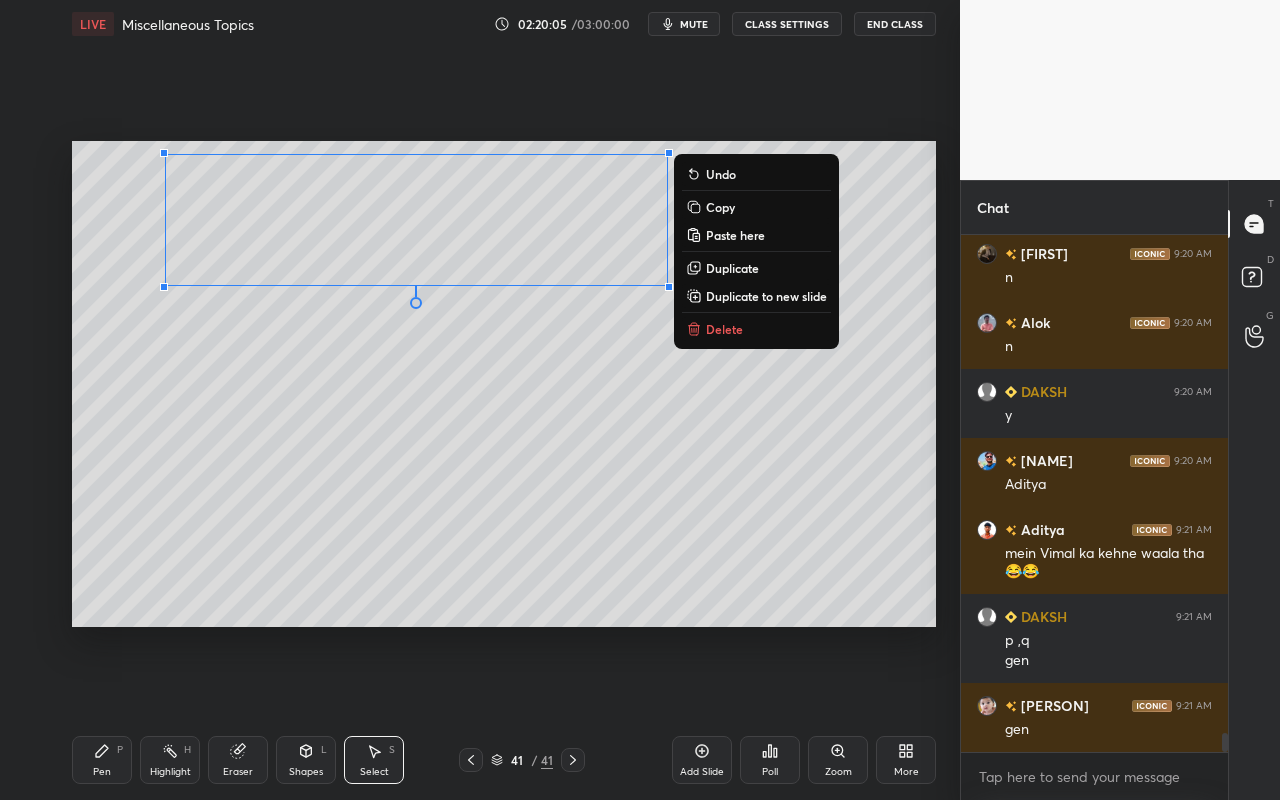 click on "0 ° Undo Copy Paste here Duplicate Duplicate to new slide Delete" at bounding box center [504, 384] 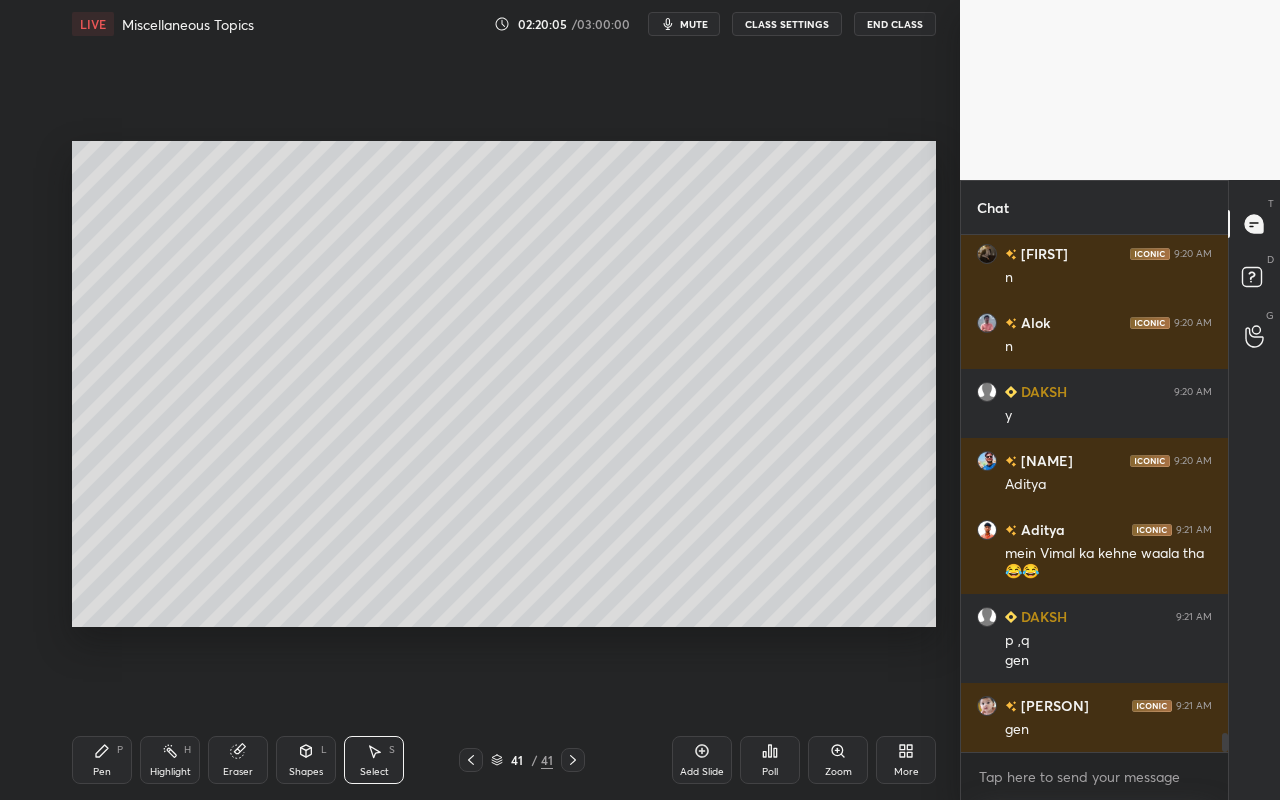 click on "Pen" at bounding box center (102, 772) 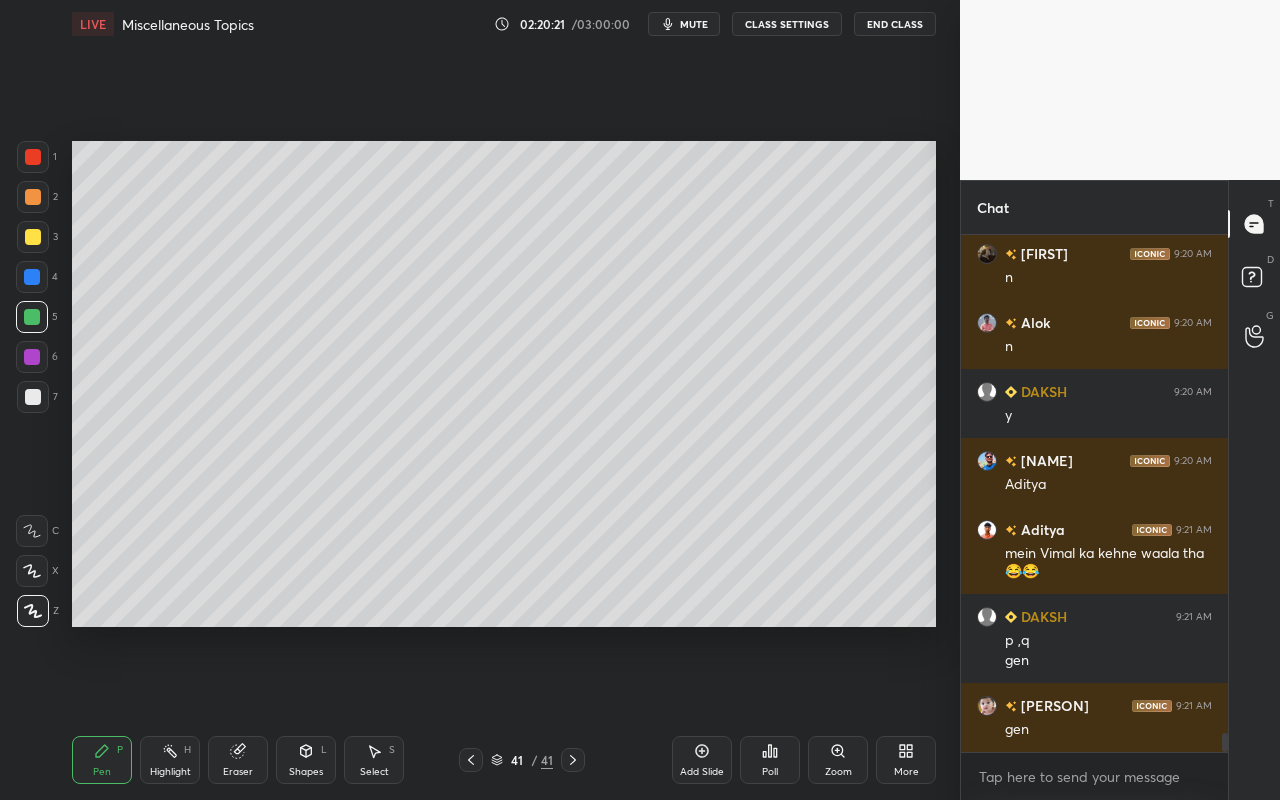 drag, startPoint x: 92, startPoint y: 762, endPoint x: 129, endPoint y: 736, distance: 45.221676 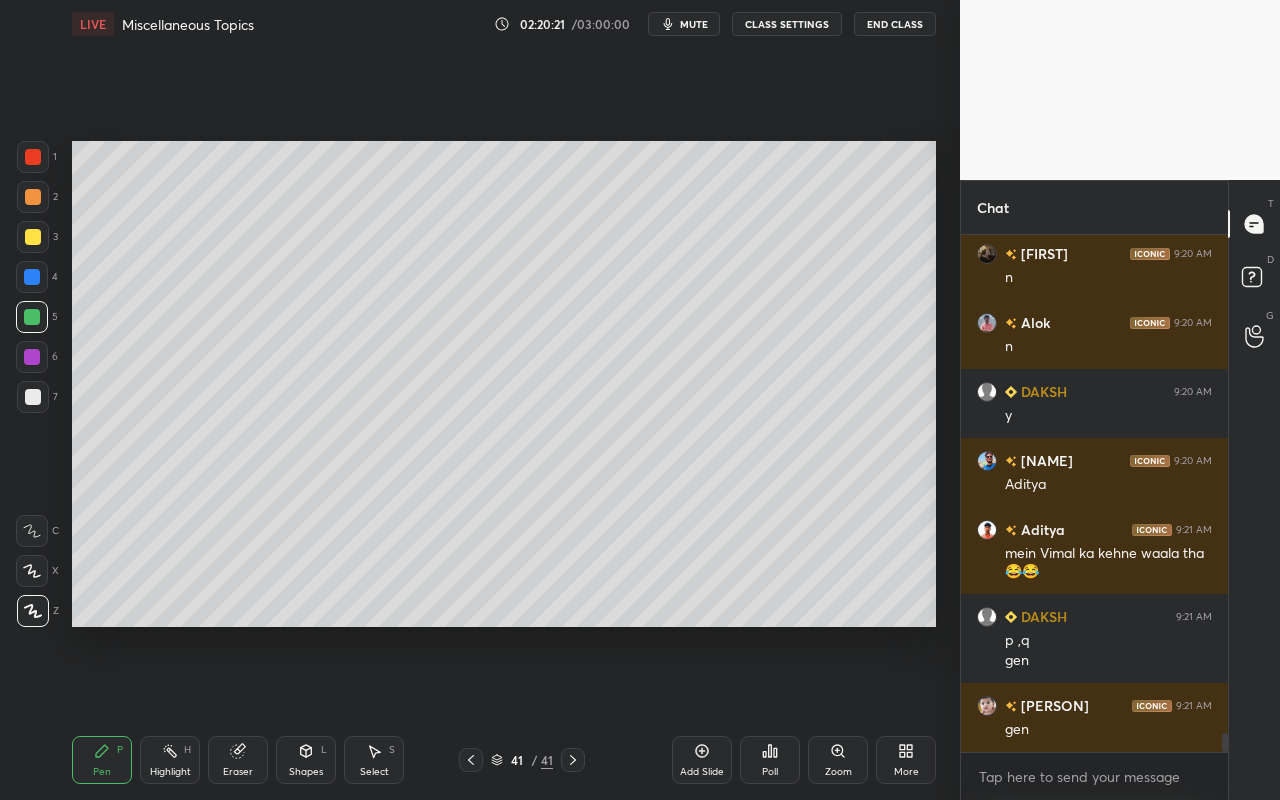 click on "Pen P" at bounding box center [102, 760] 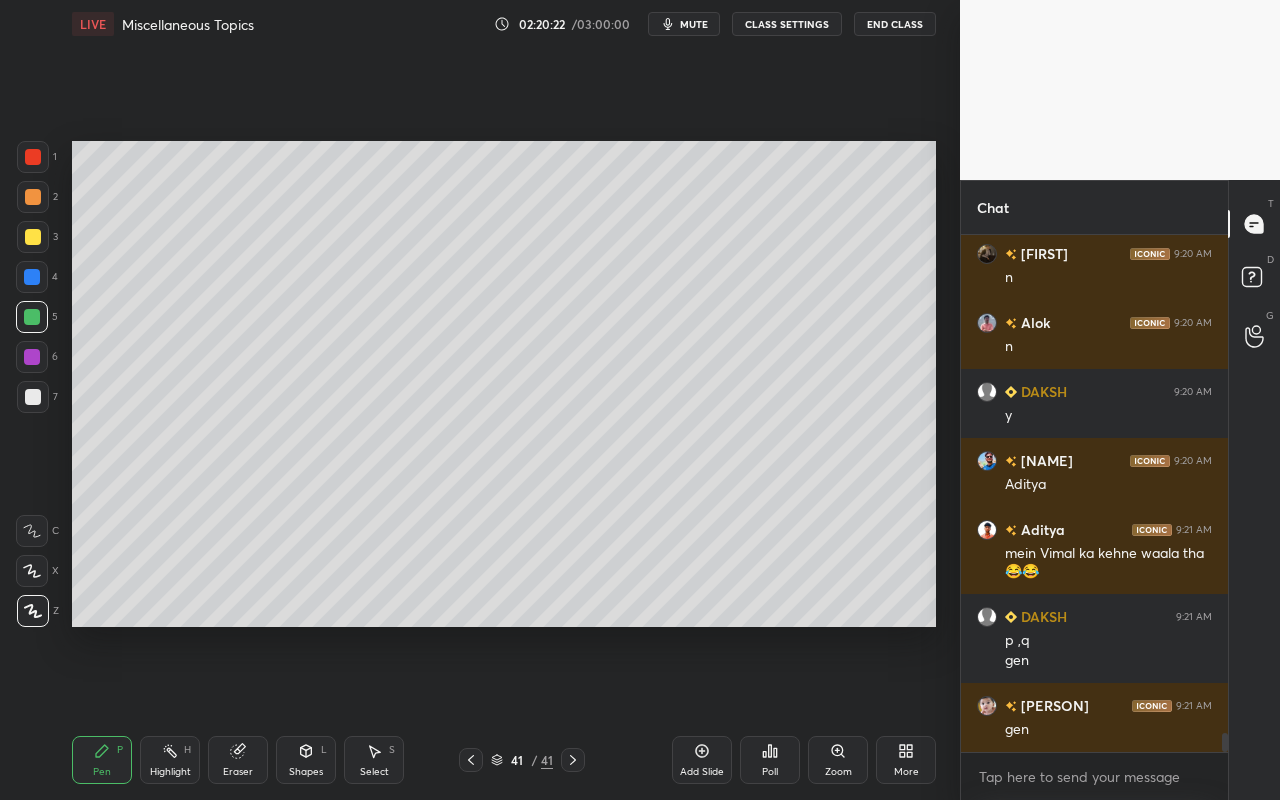drag, startPoint x: 33, startPoint y: 403, endPoint x: 55, endPoint y: 392, distance: 24.596748 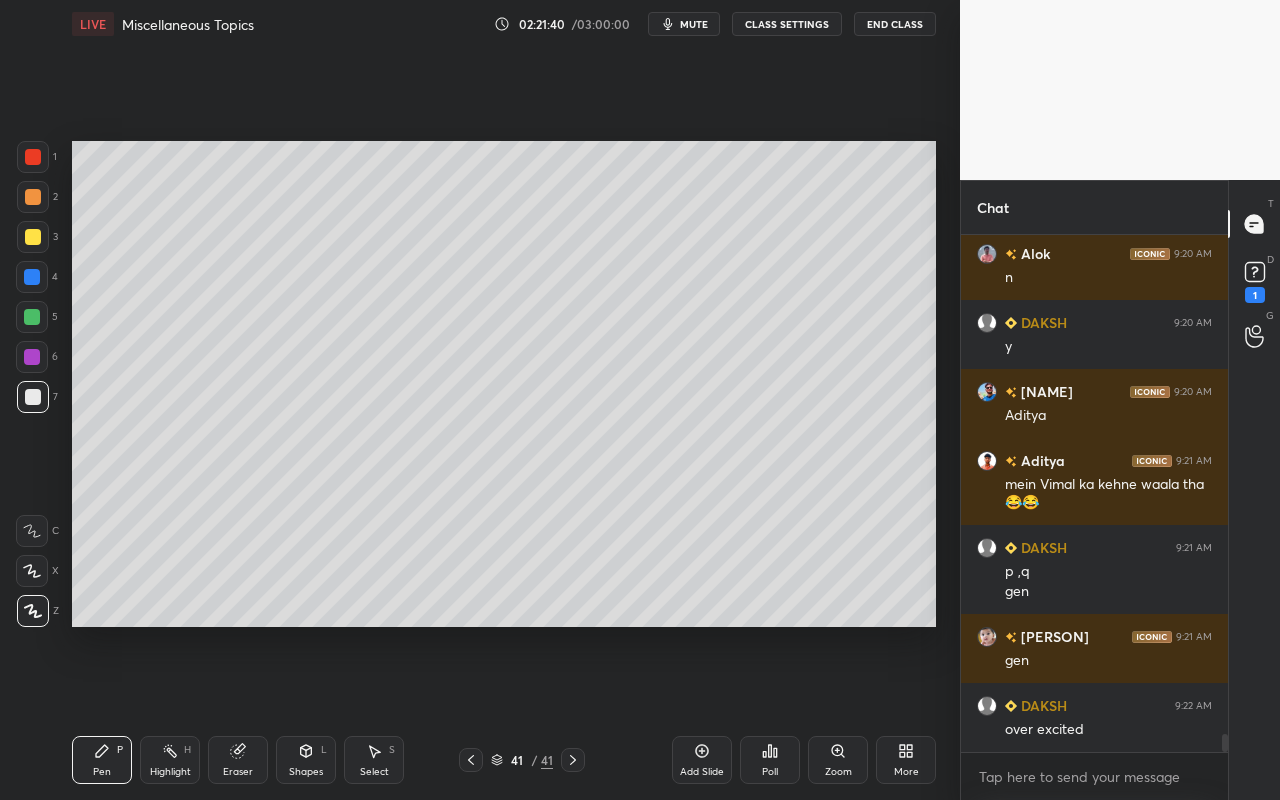 scroll, scrollTop: 13991, scrollLeft: 0, axis: vertical 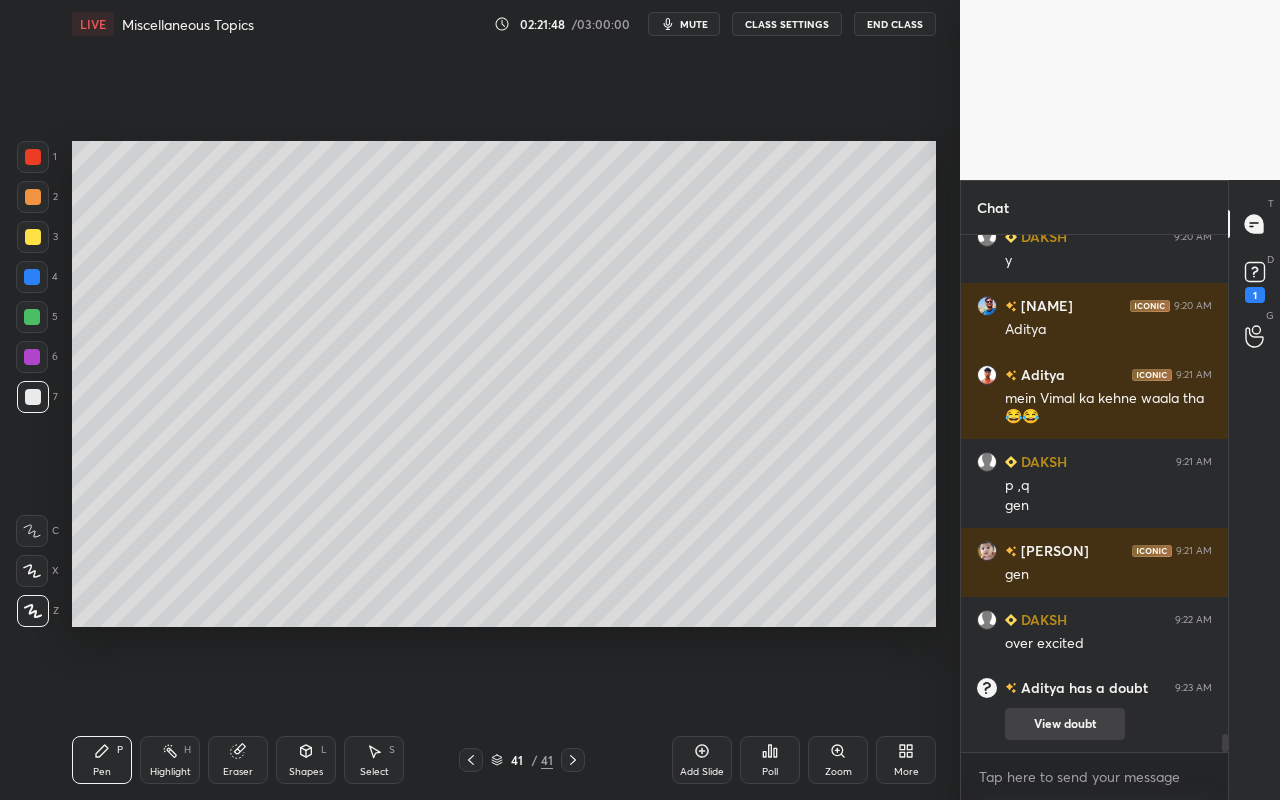 click on "View doubt" at bounding box center (1065, 724) 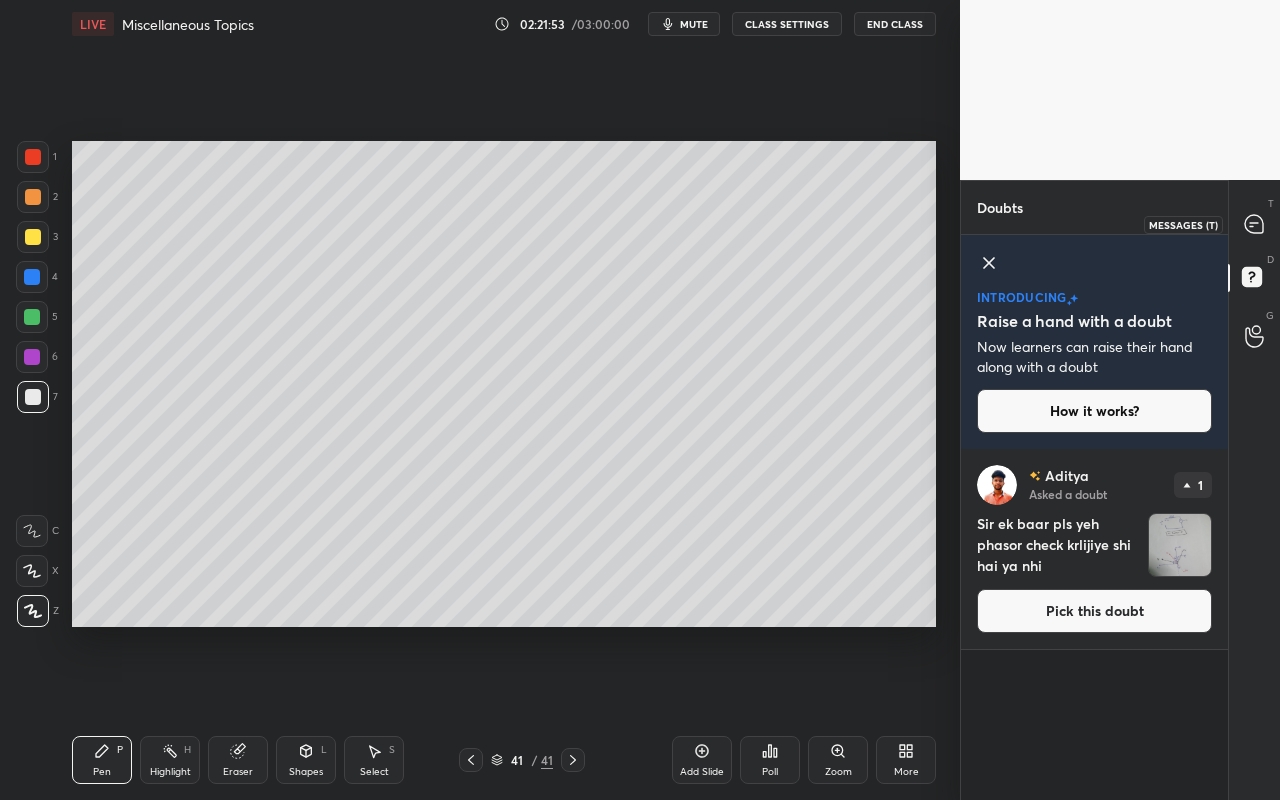 click 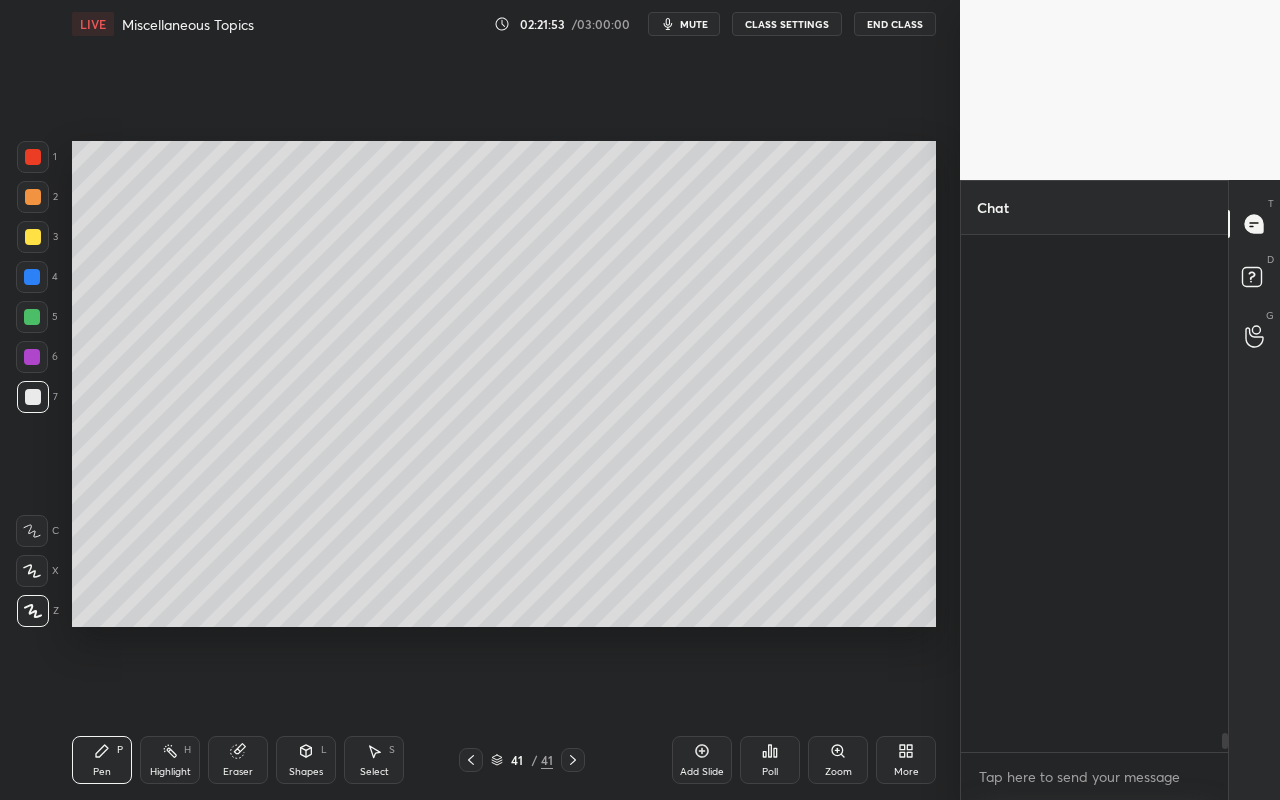 scroll, scrollTop: 13580, scrollLeft: 0, axis: vertical 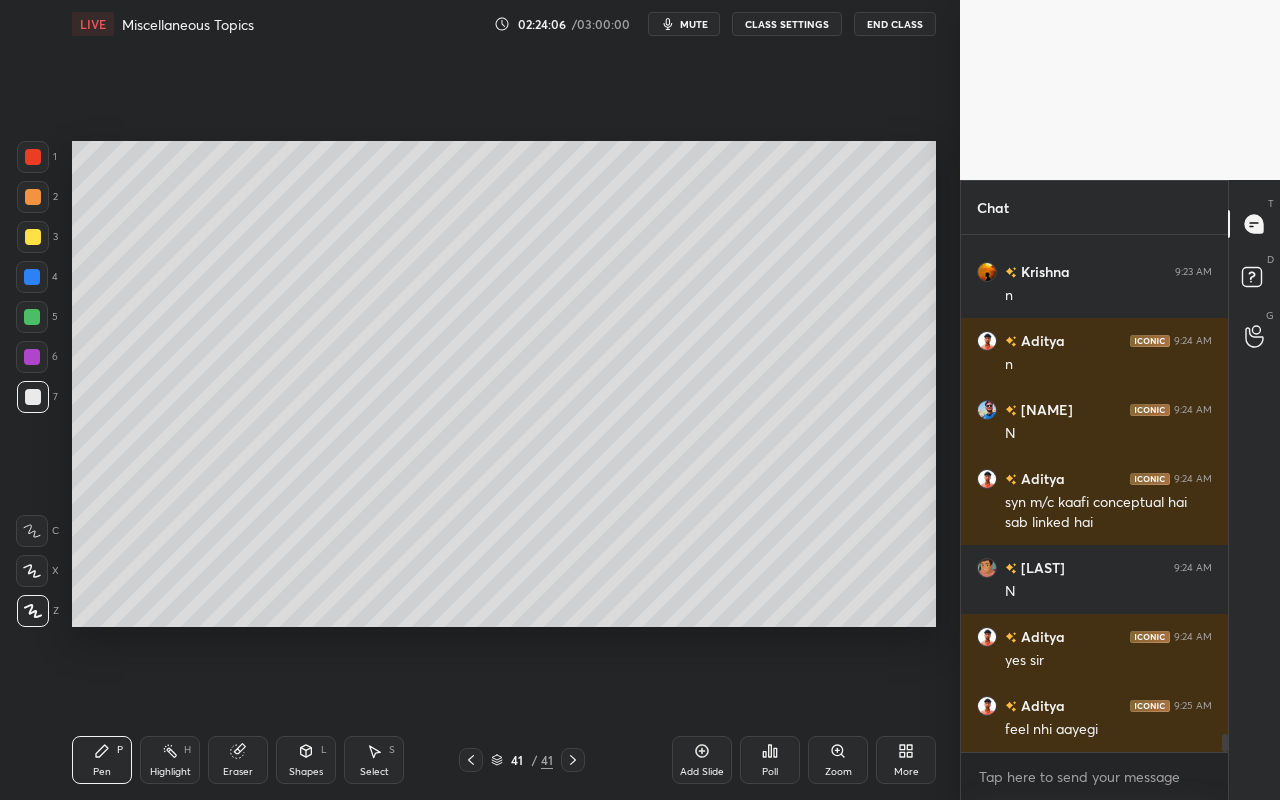 click on "Select" at bounding box center [374, 772] 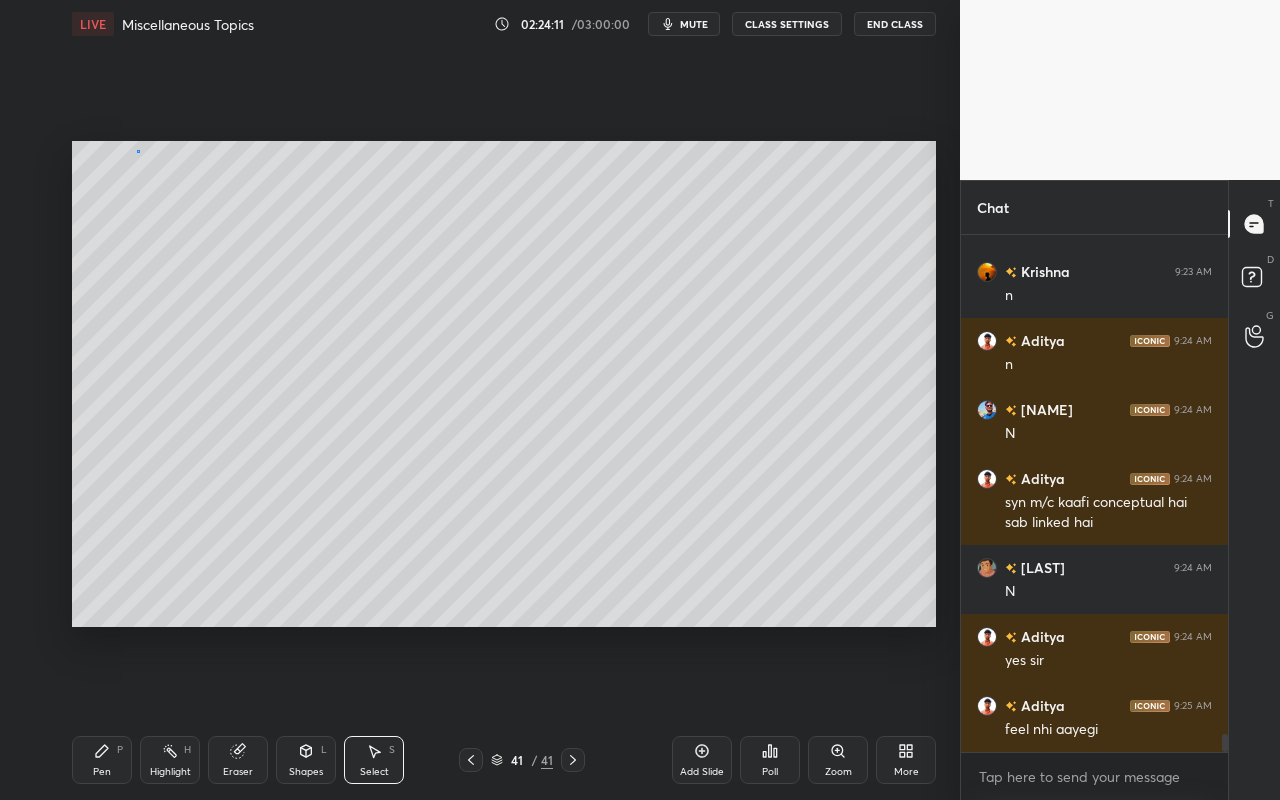 drag, startPoint x: 136, startPoint y: 150, endPoint x: 141, endPoint y: 141, distance: 10.29563 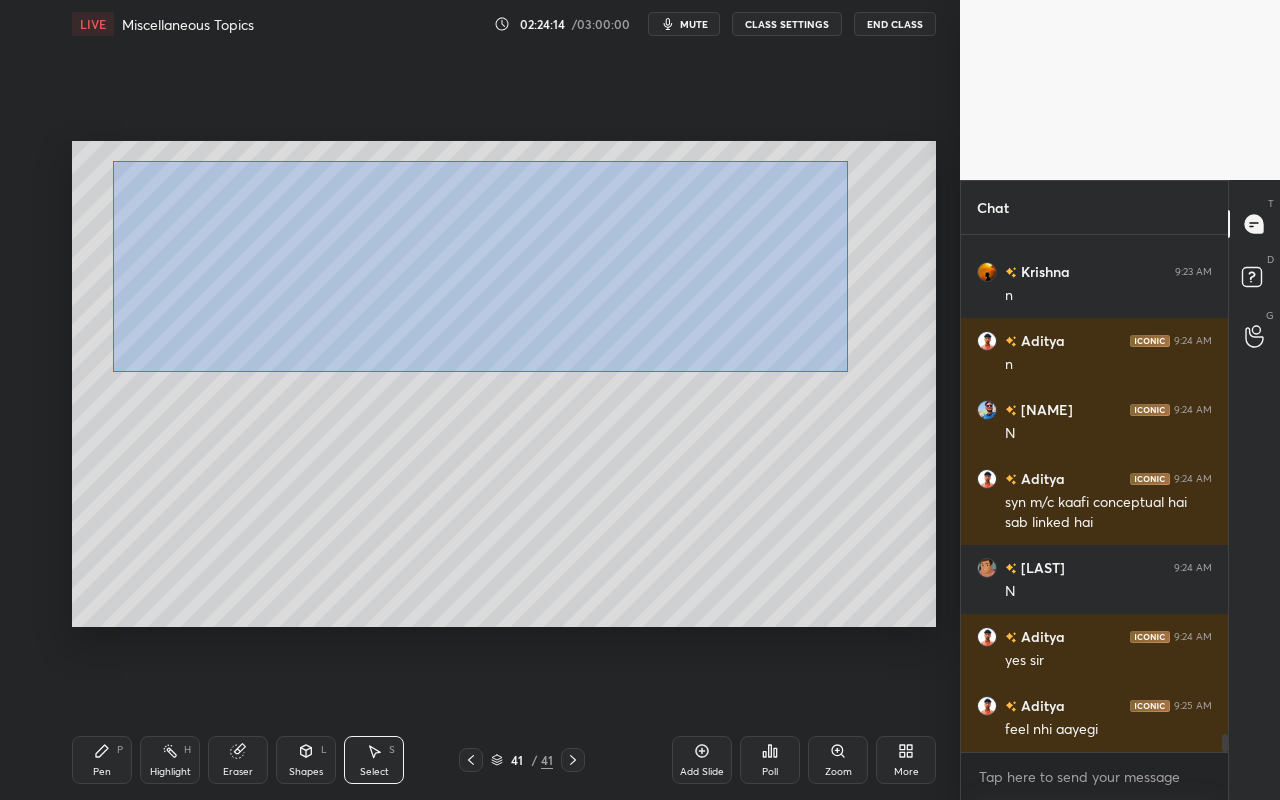 drag, startPoint x: 113, startPoint y: 161, endPoint x: 846, endPoint y: 370, distance: 762.21387 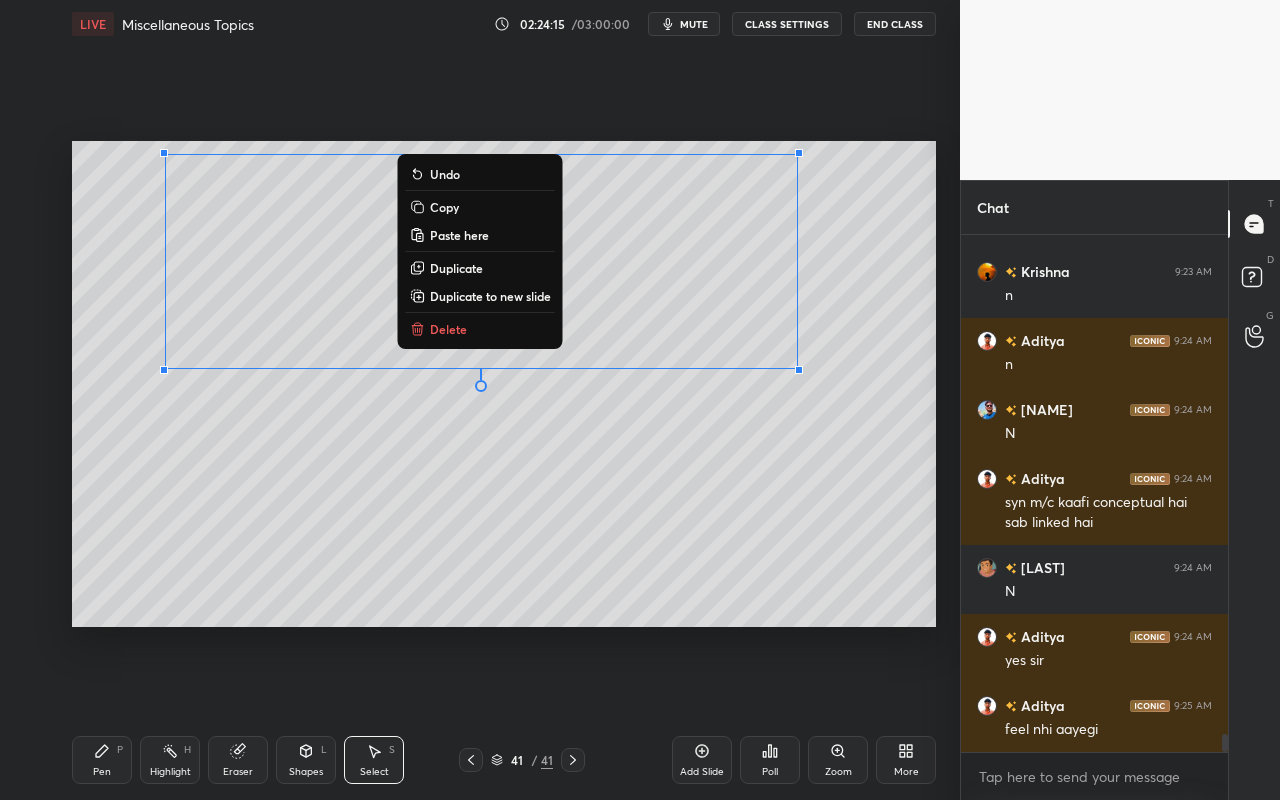 click on "Duplicate to new slide" at bounding box center (490, 296) 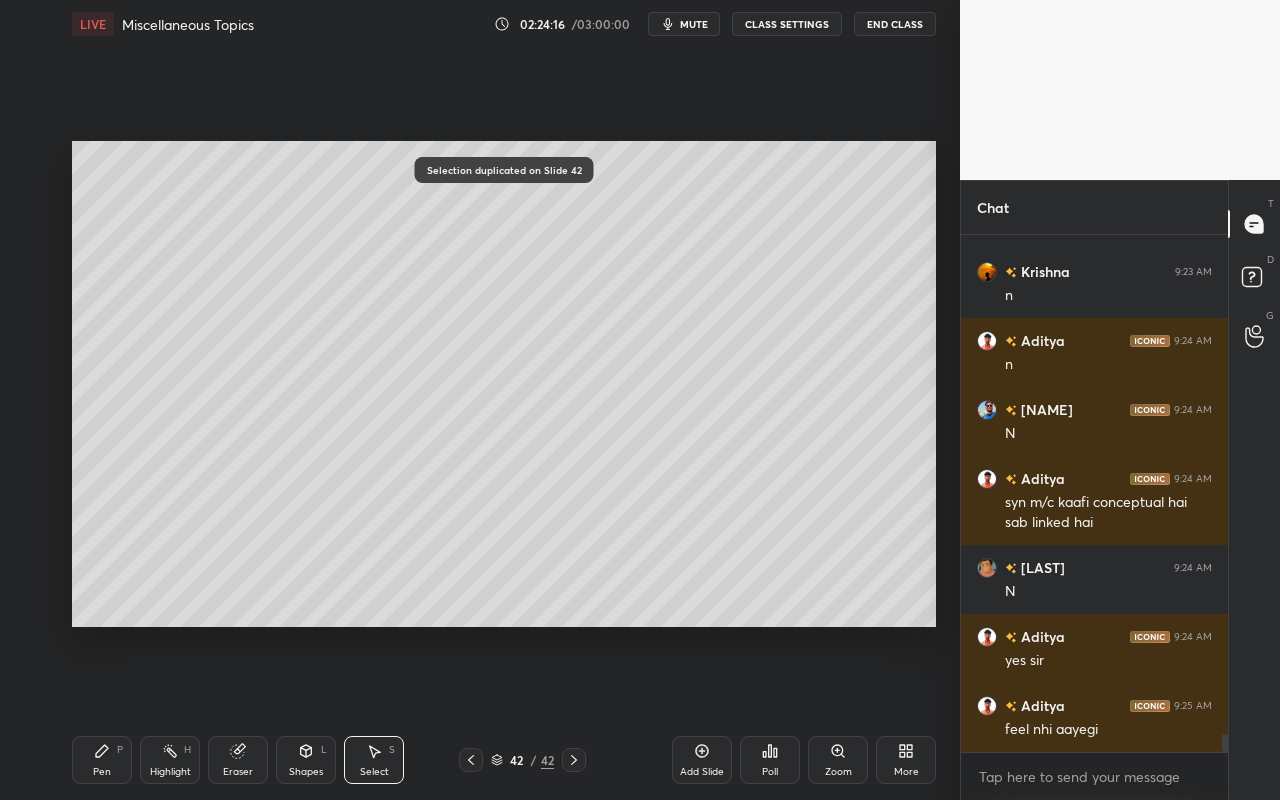 click on "Highlight H" at bounding box center [170, 760] 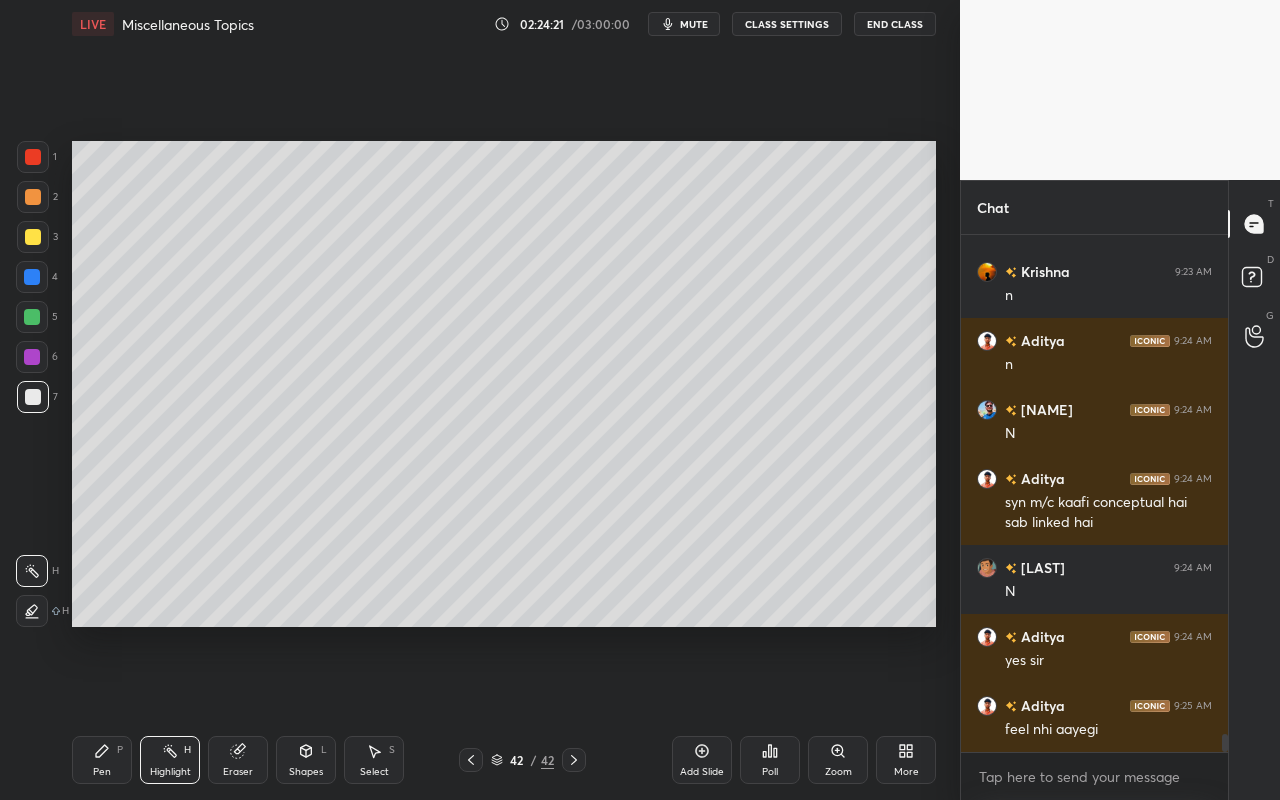 click on "Shapes" at bounding box center (306, 772) 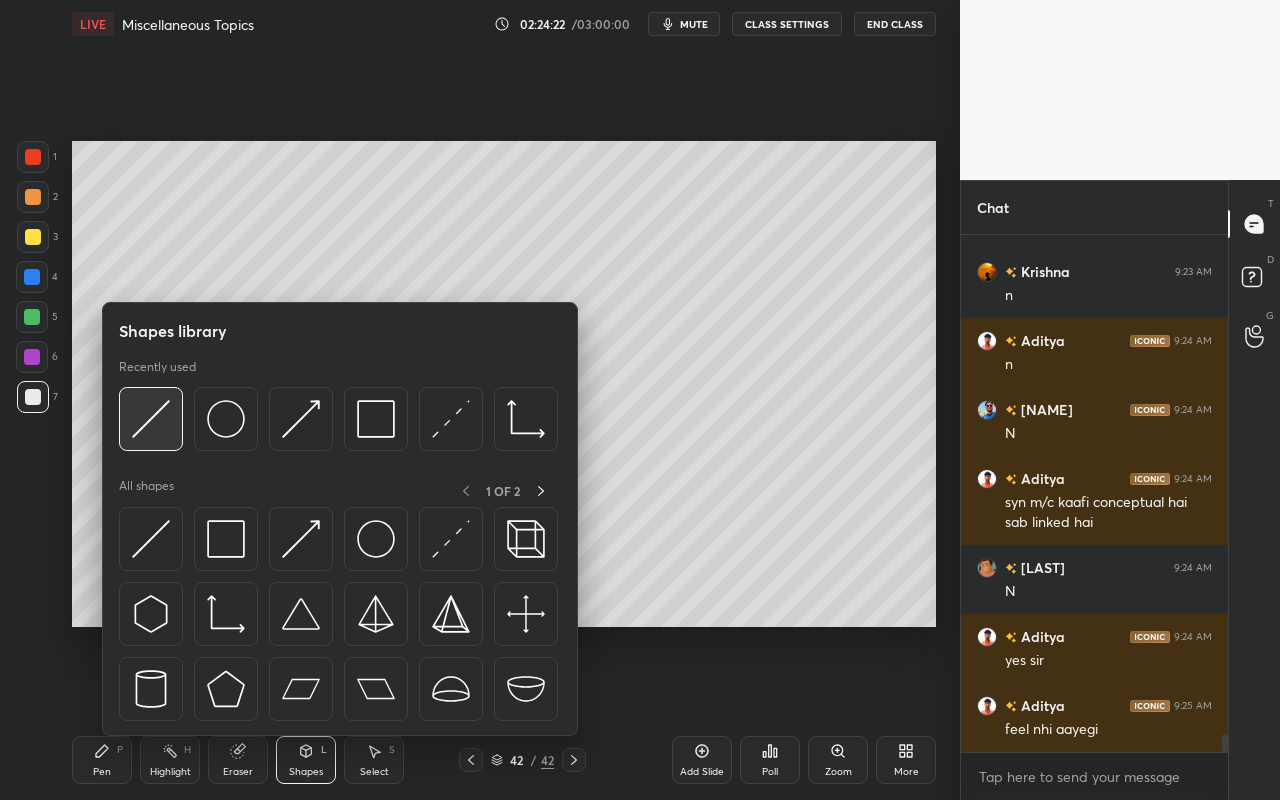 click at bounding box center (151, 419) 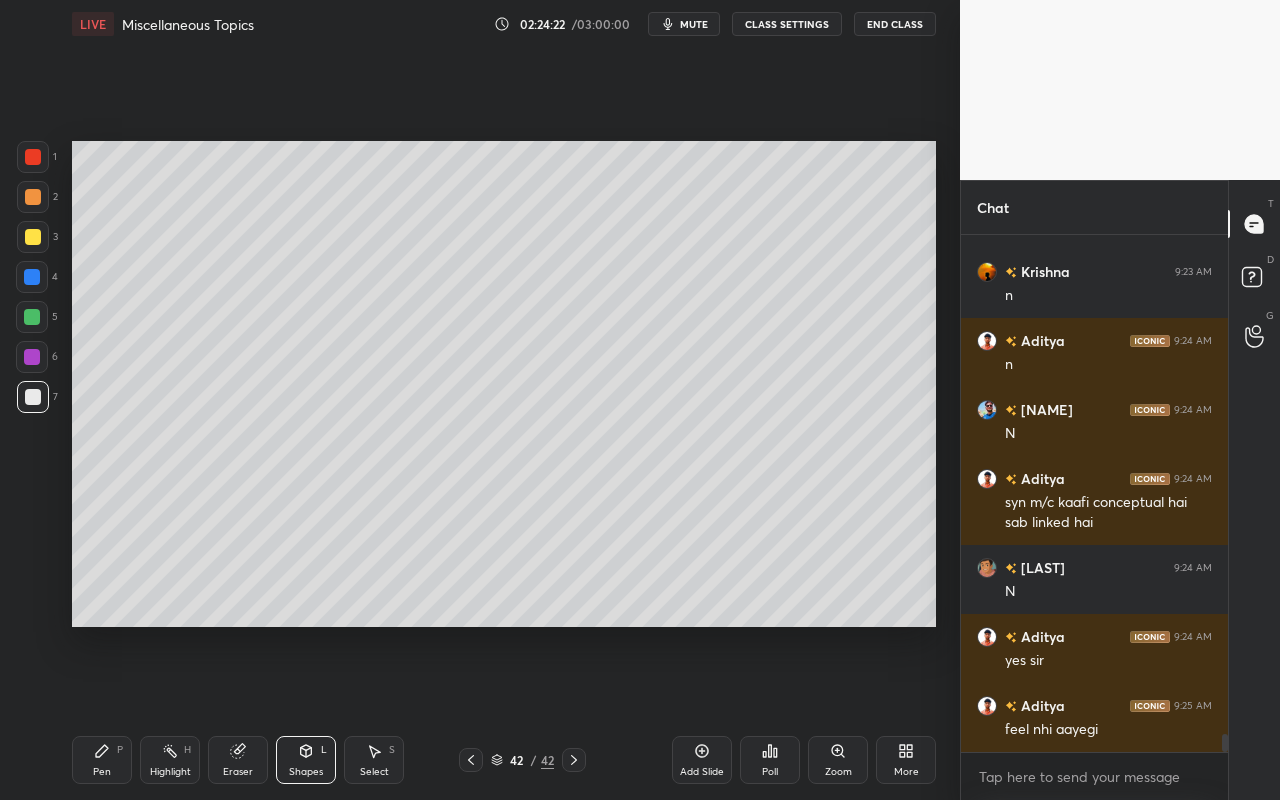 click on "Shapes L" at bounding box center [306, 760] 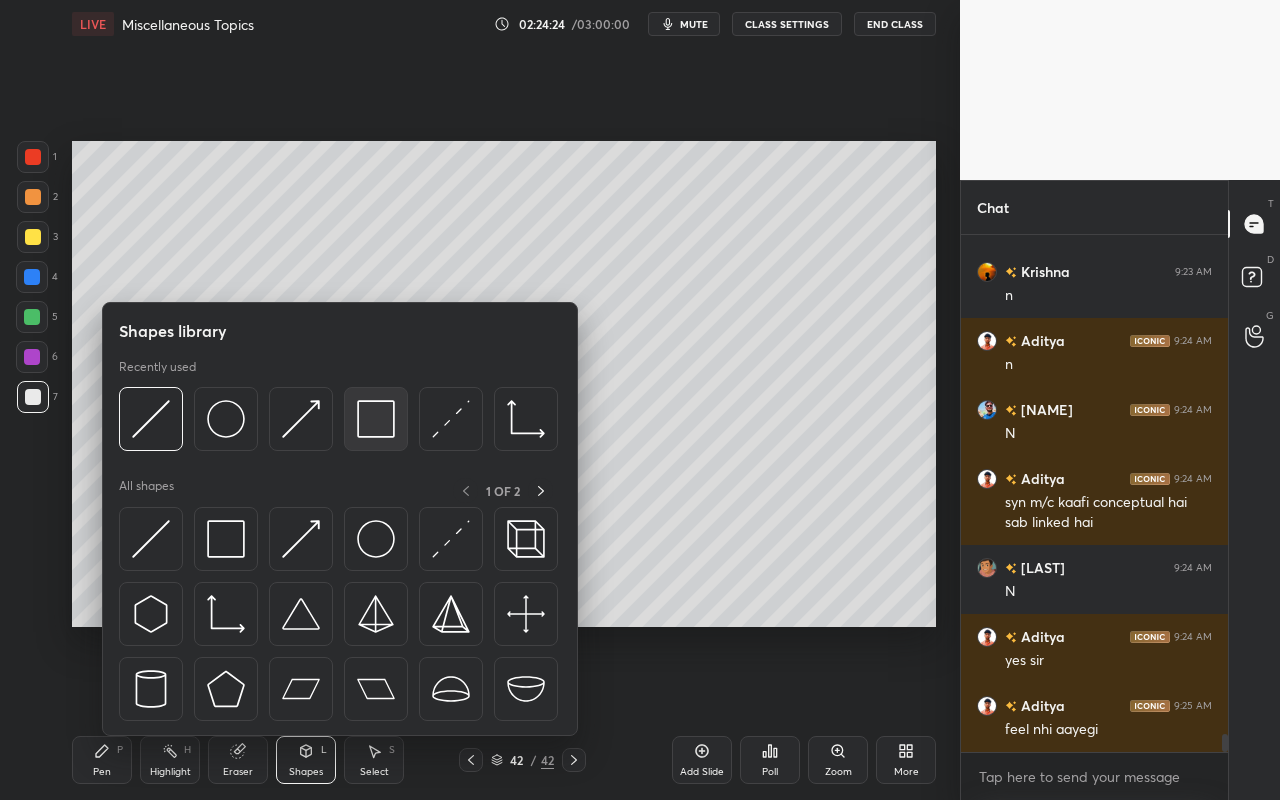 click at bounding box center [376, 419] 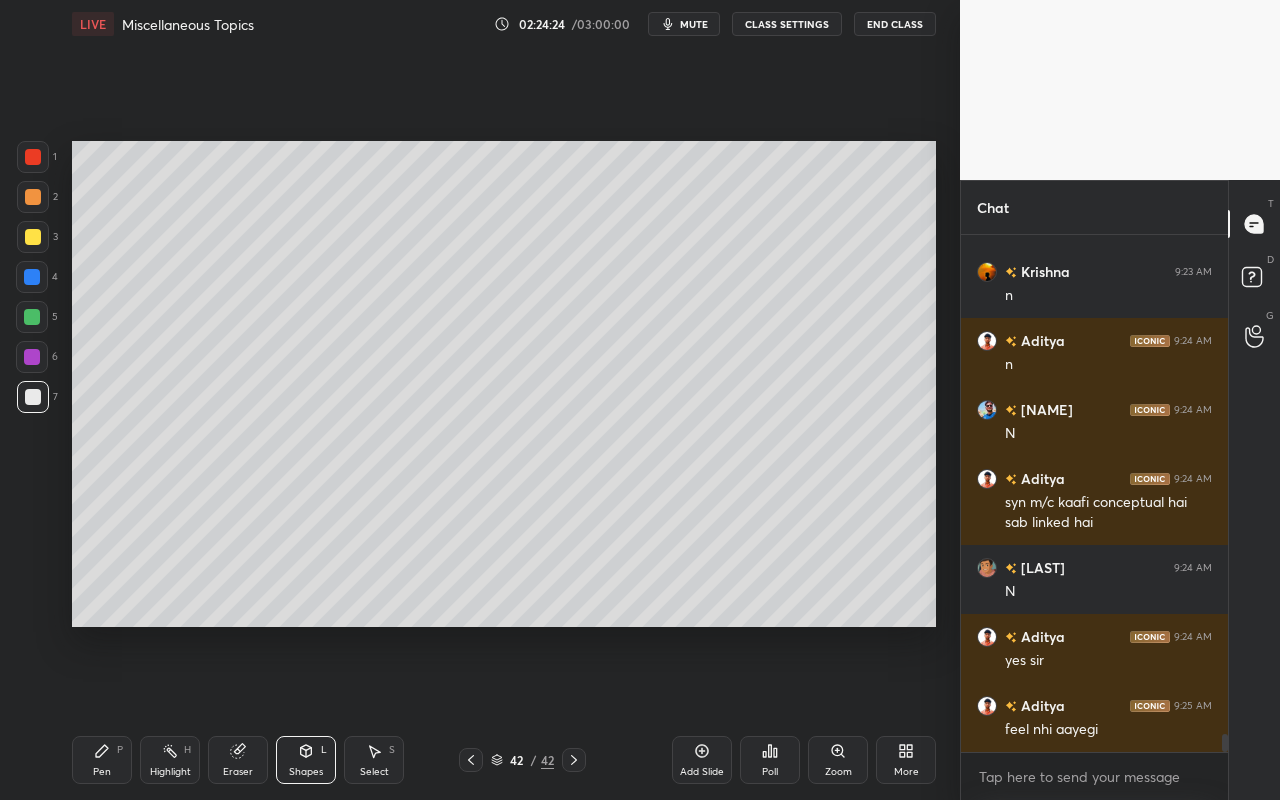 click at bounding box center (32, 357) 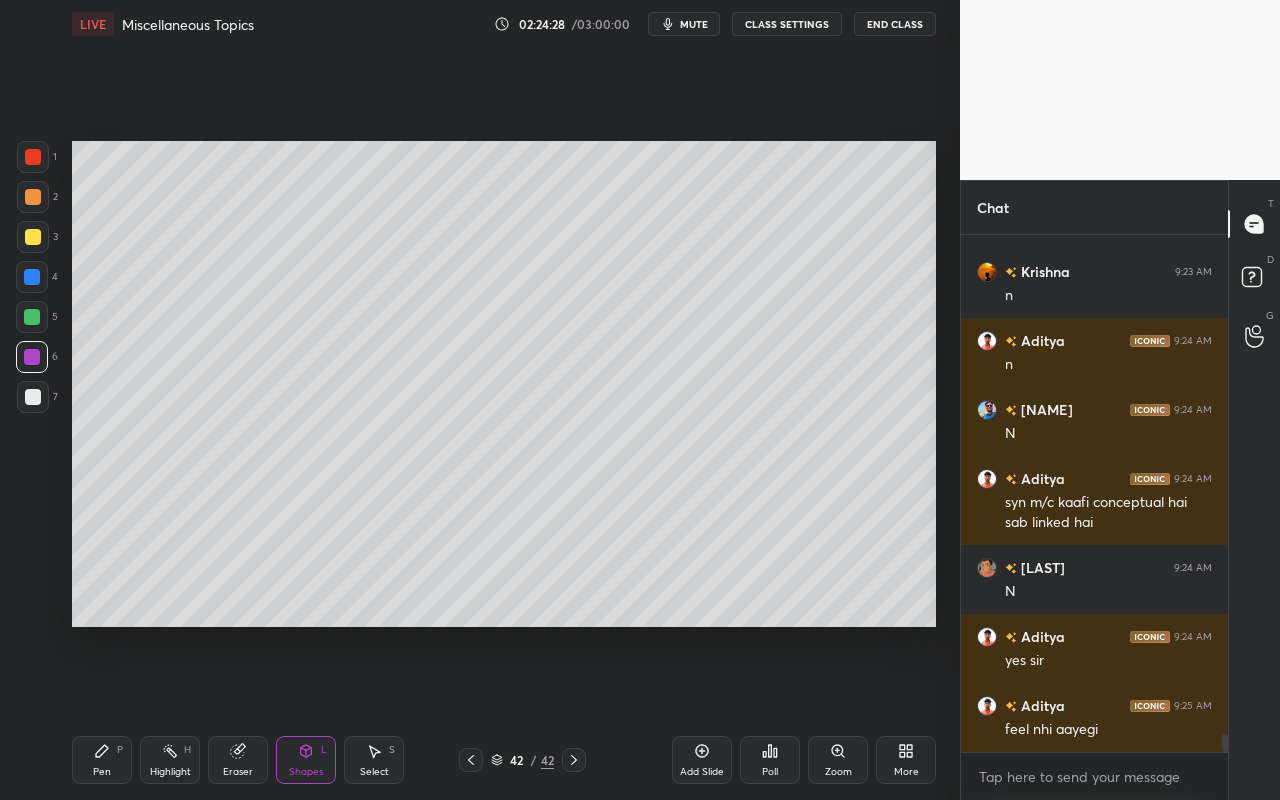 drag, startPoint x: 106, startPoint y: 759, endPoint x: 199, endPoint y: 642, distance: 149.45903 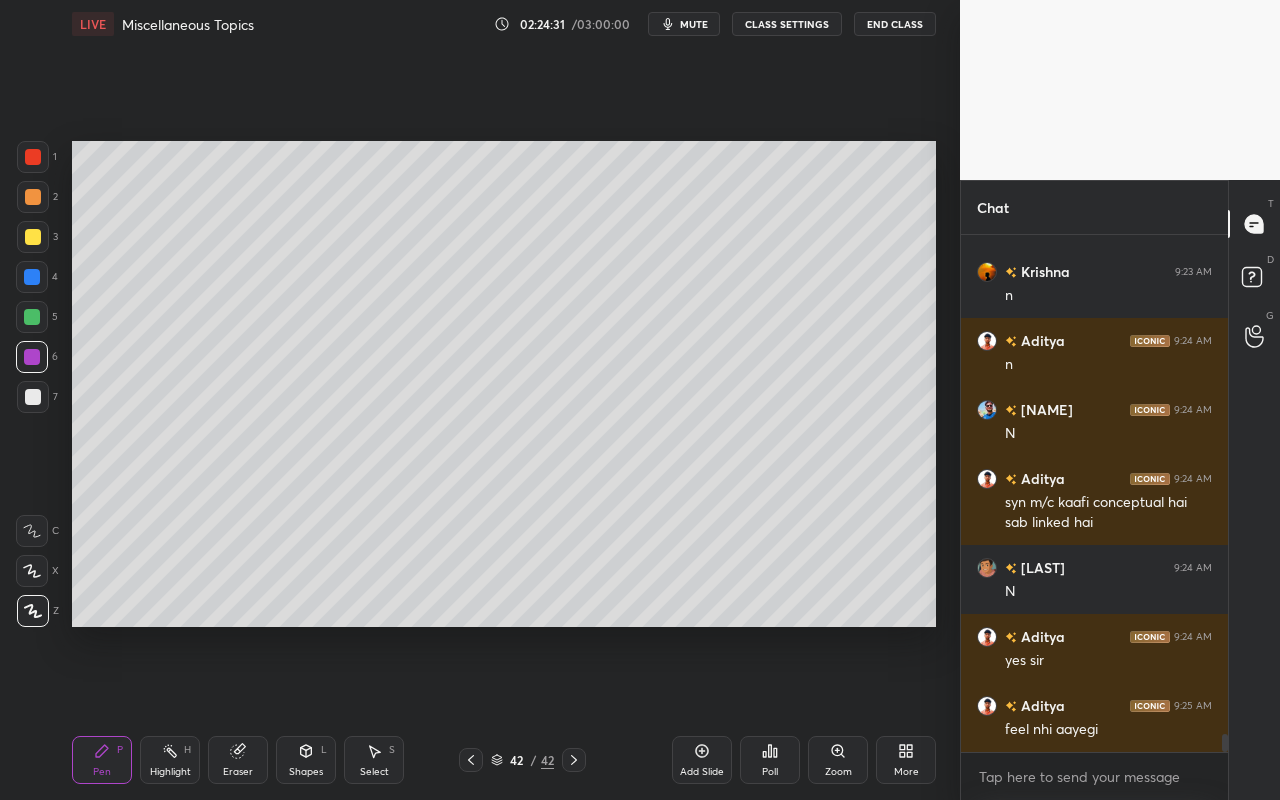 drag, startPoint x: 187, startPoint y: 754, endPoint x: 235, endPoint y: 666, distance: 100.239716 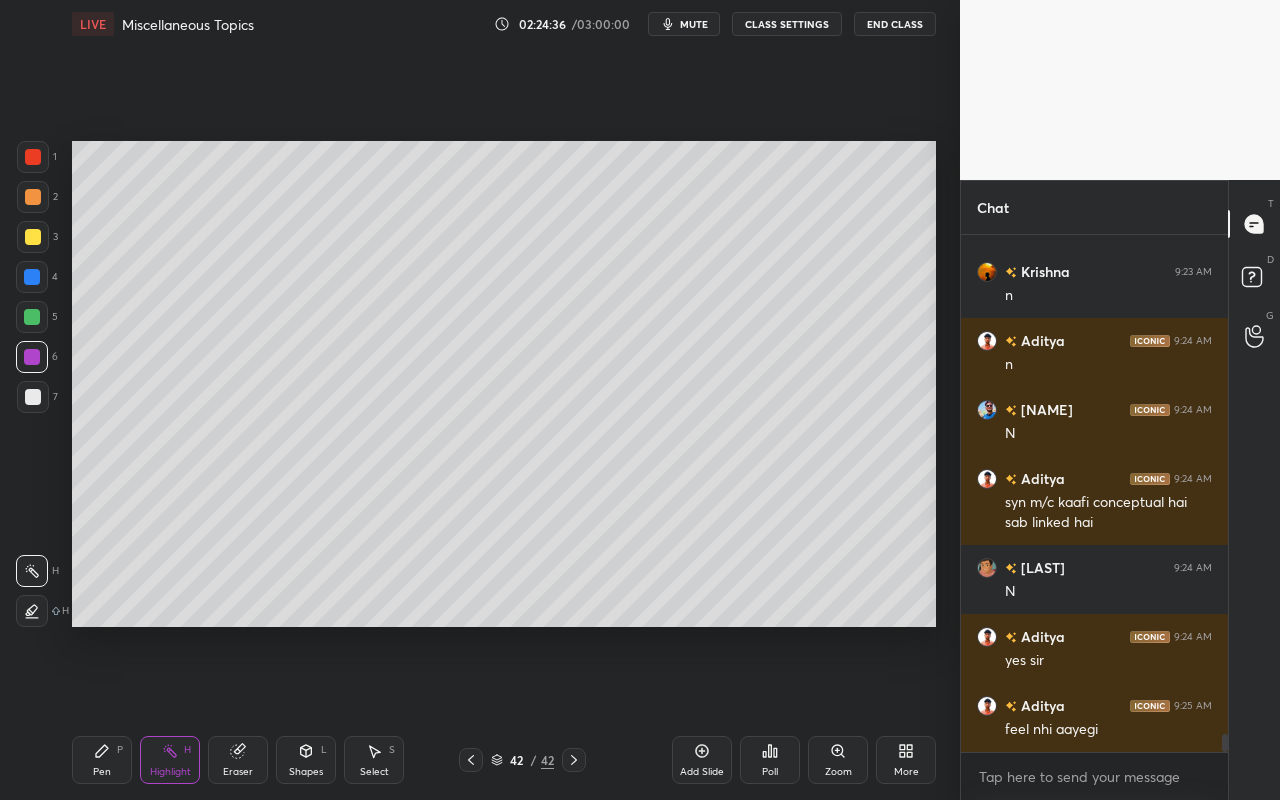 click on "Pen" at bounding box center (102, 772) 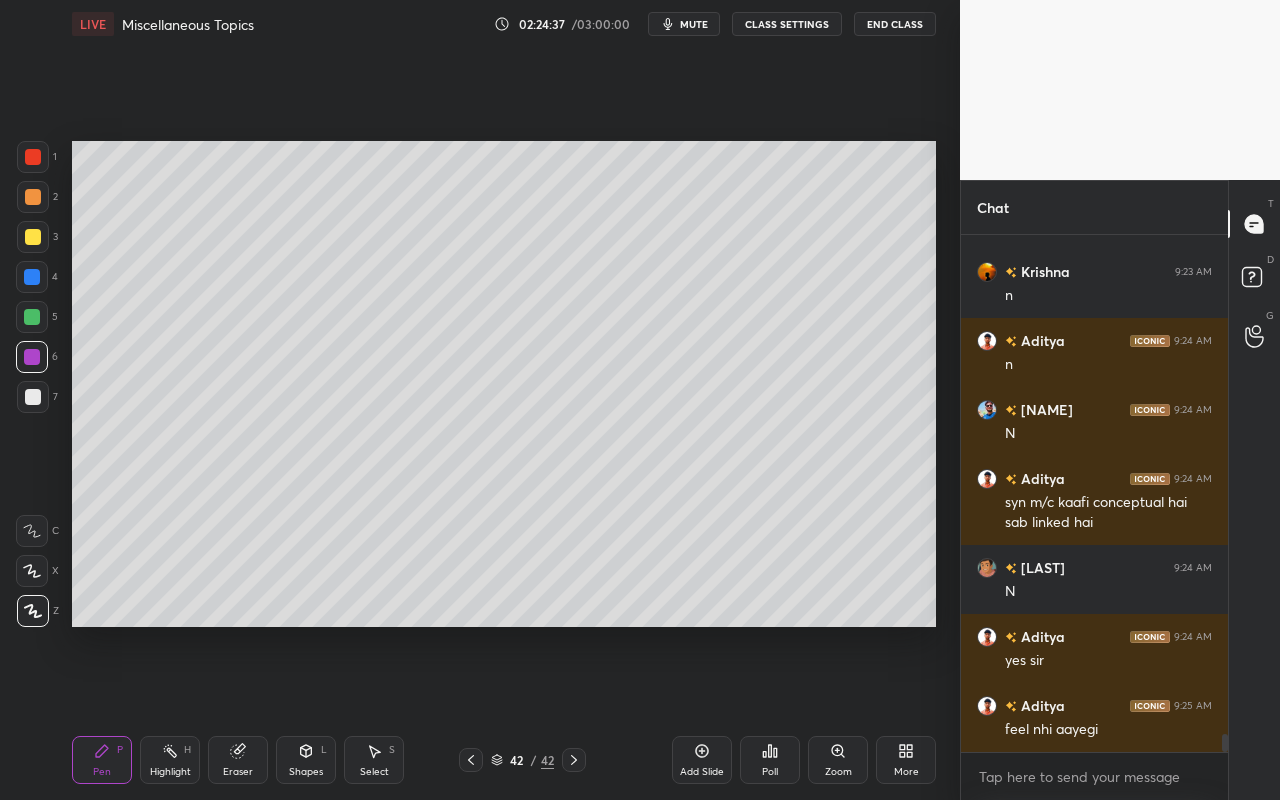 drag, startPoint x: 35, startPoint y: 236, endPoint x: 50, endPoint y: 220, distance: 21.931713 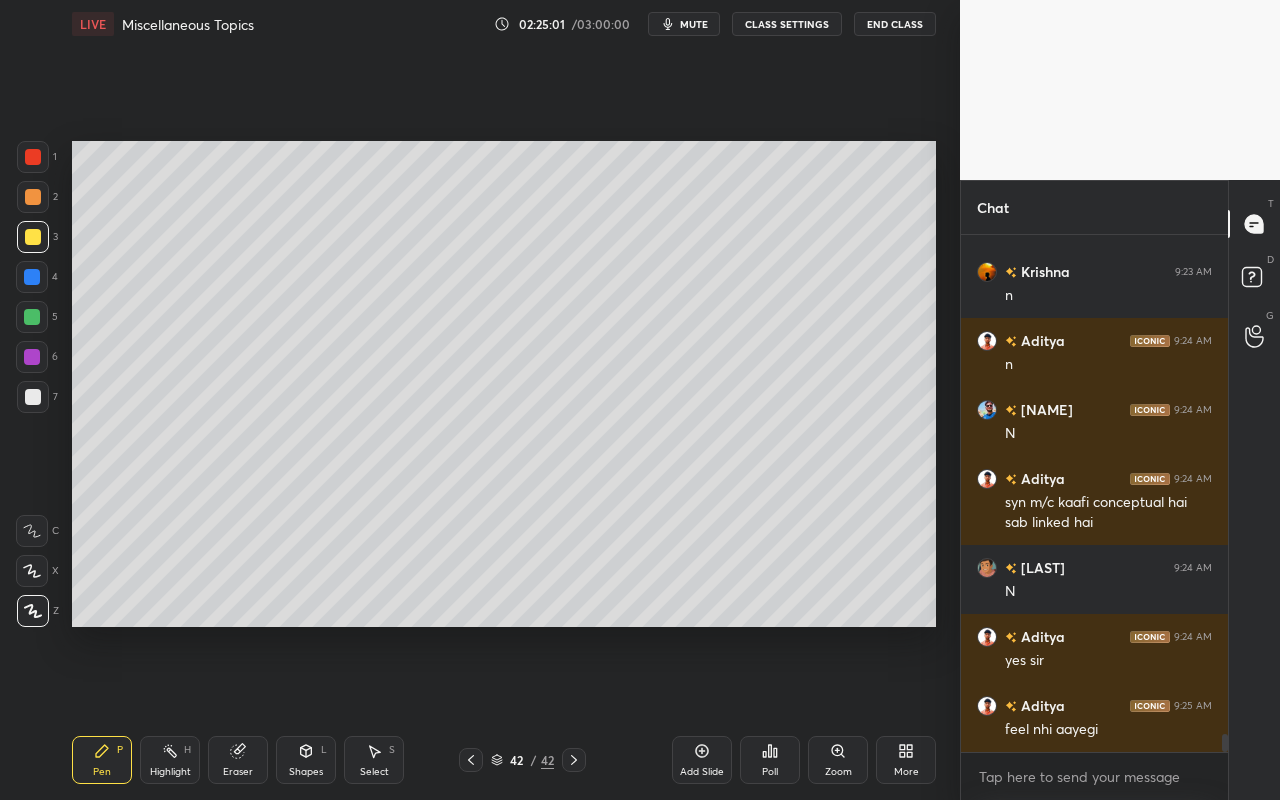 drag, startPoint x: 175, startPoint y: 746, endPoint x: 220, endPoint y: 676, distance: 83.21658 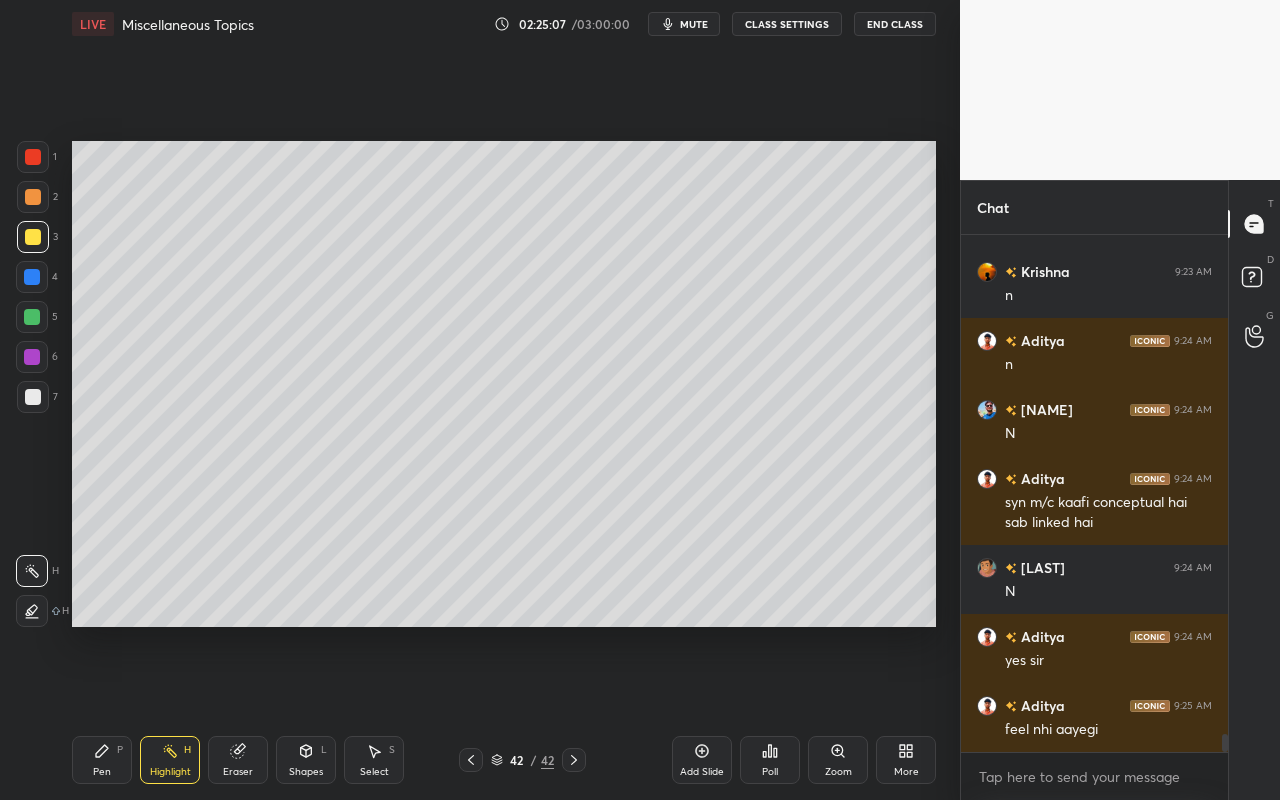 drag, startPoint x: 294, startPoint y: 88, endPoint x: 301, endPoint y: 139, distance: 51.47815 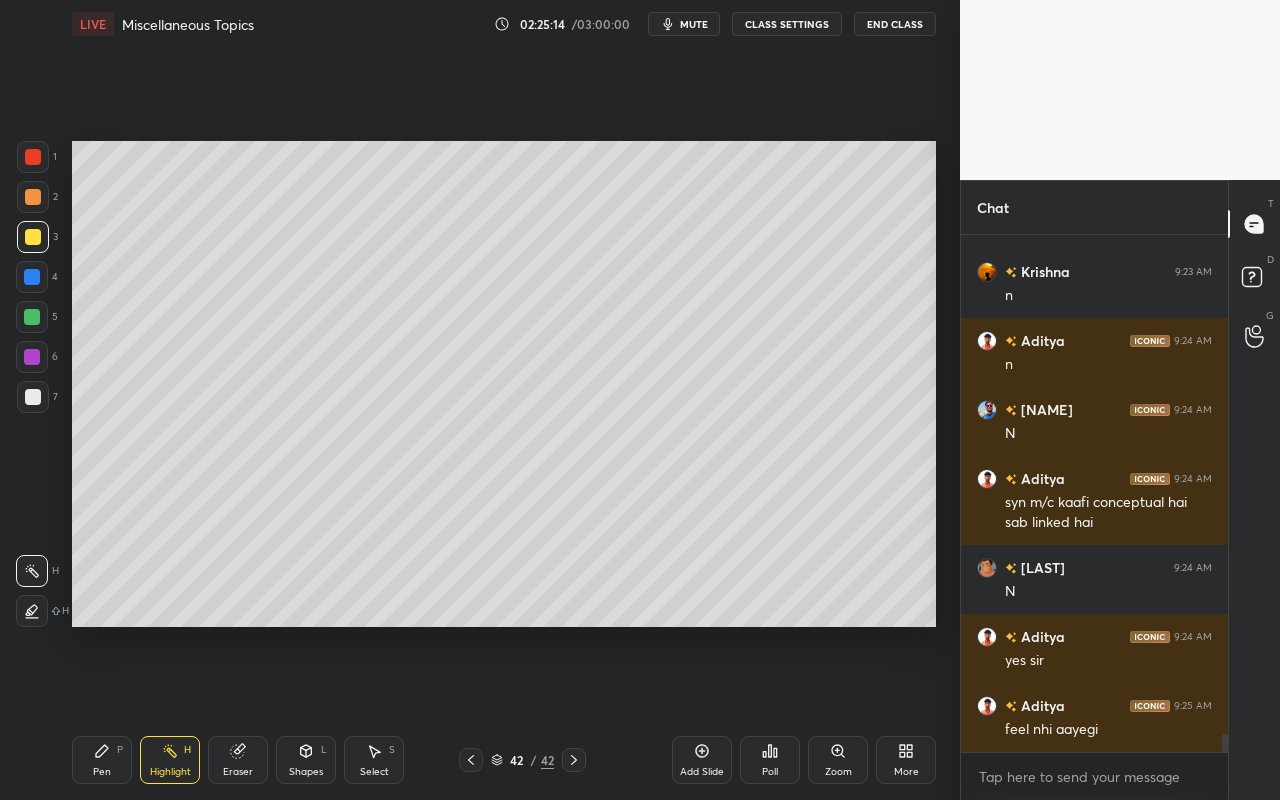 click on "Shapes L" at bounding box center [306, 760] 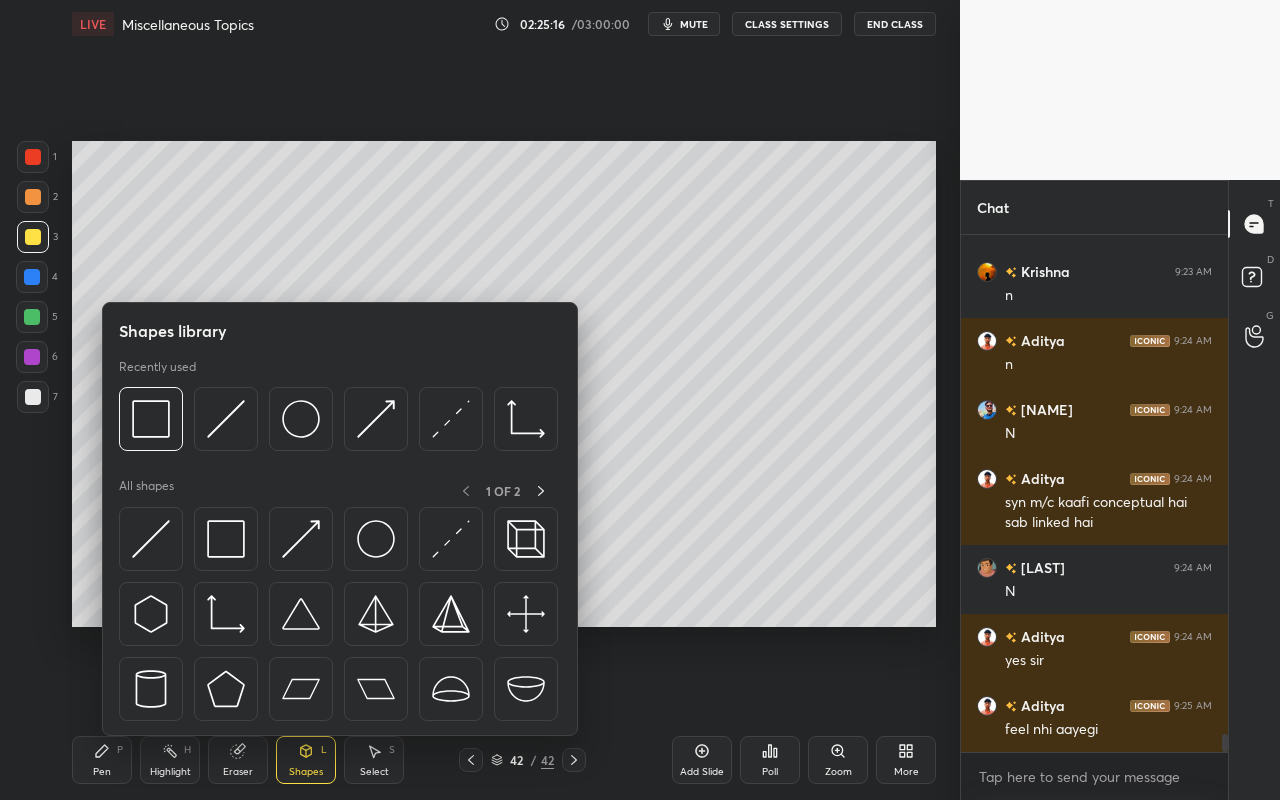 click on "Highlight H" at bounding box center [170, 760] 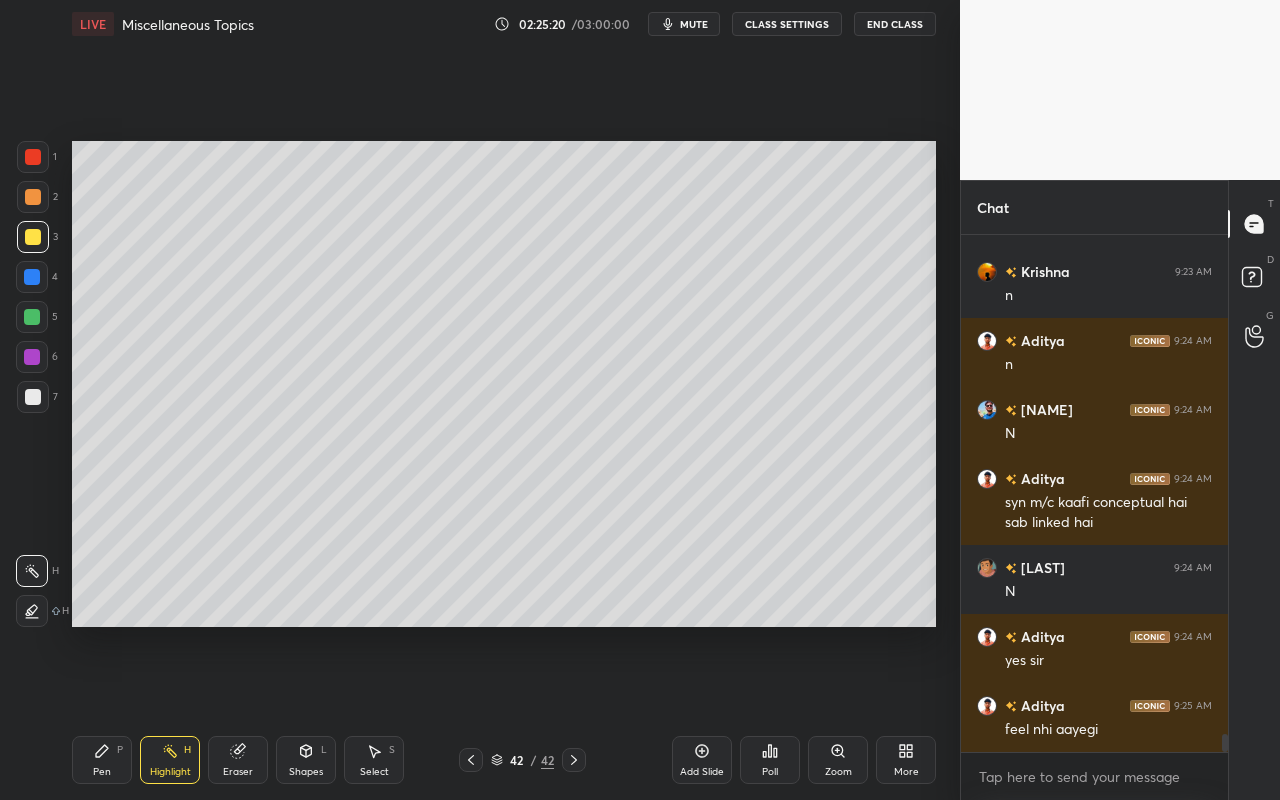 click on "Shapes L" at bounding box center [306, 760] 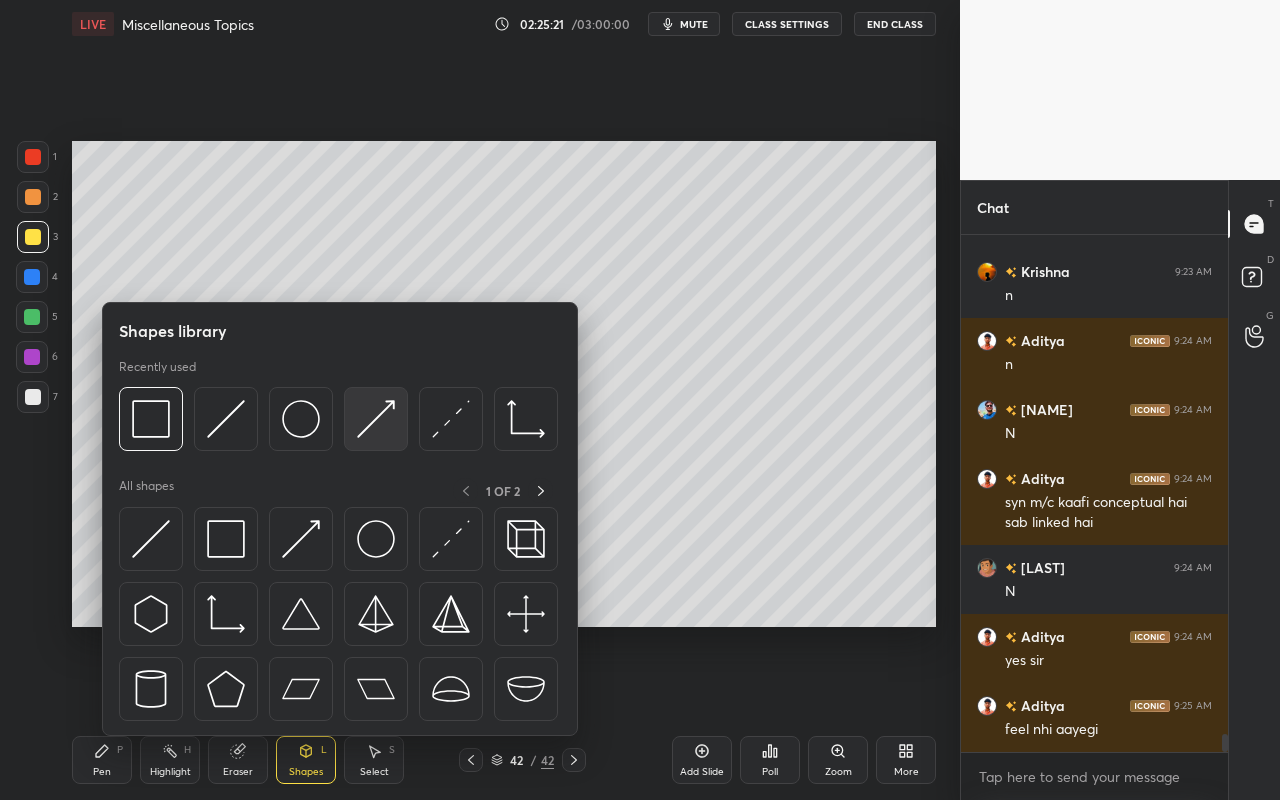 click at bounding box center [376, 419] 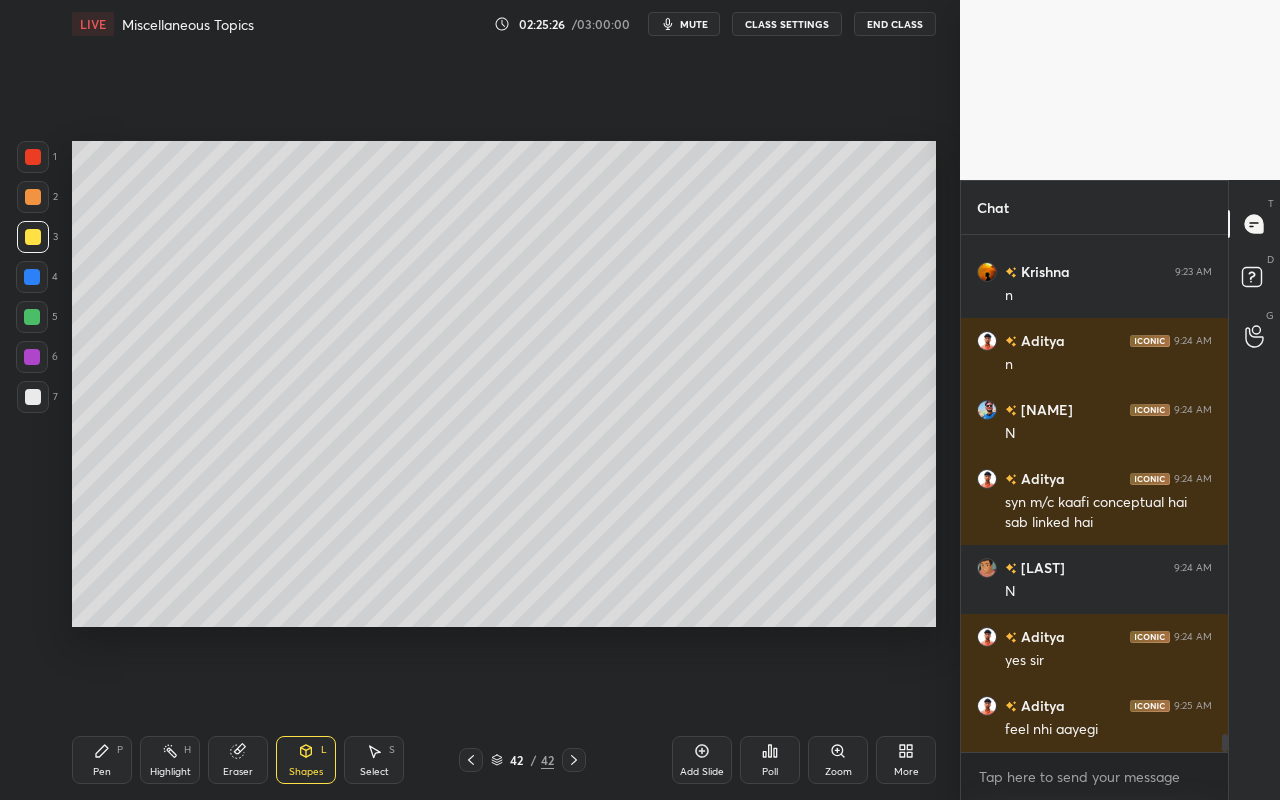 click on "Pen" at bounding box center (102, 772) 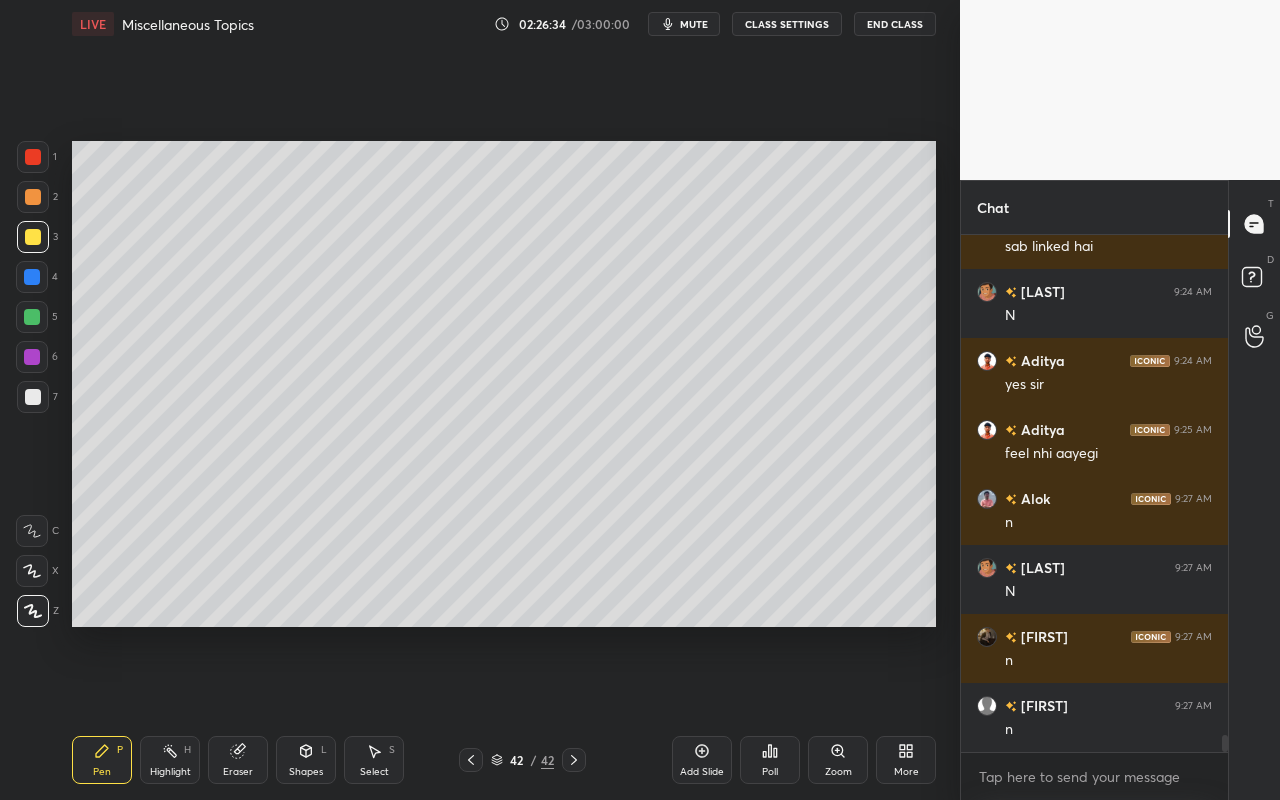 scroll, scrollTop: 14959, scrollLeft: 0, axis: vertical 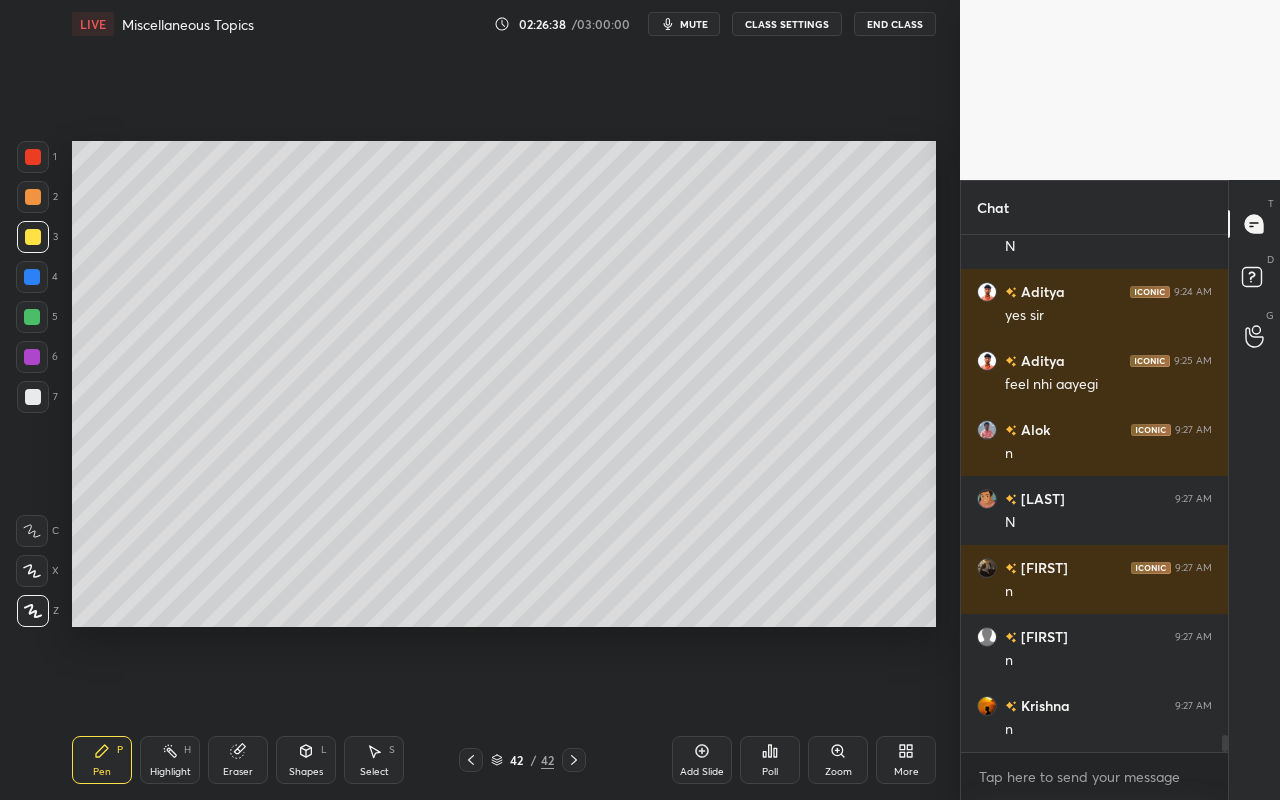 click on "Select S" at bounding box center [374, 760] 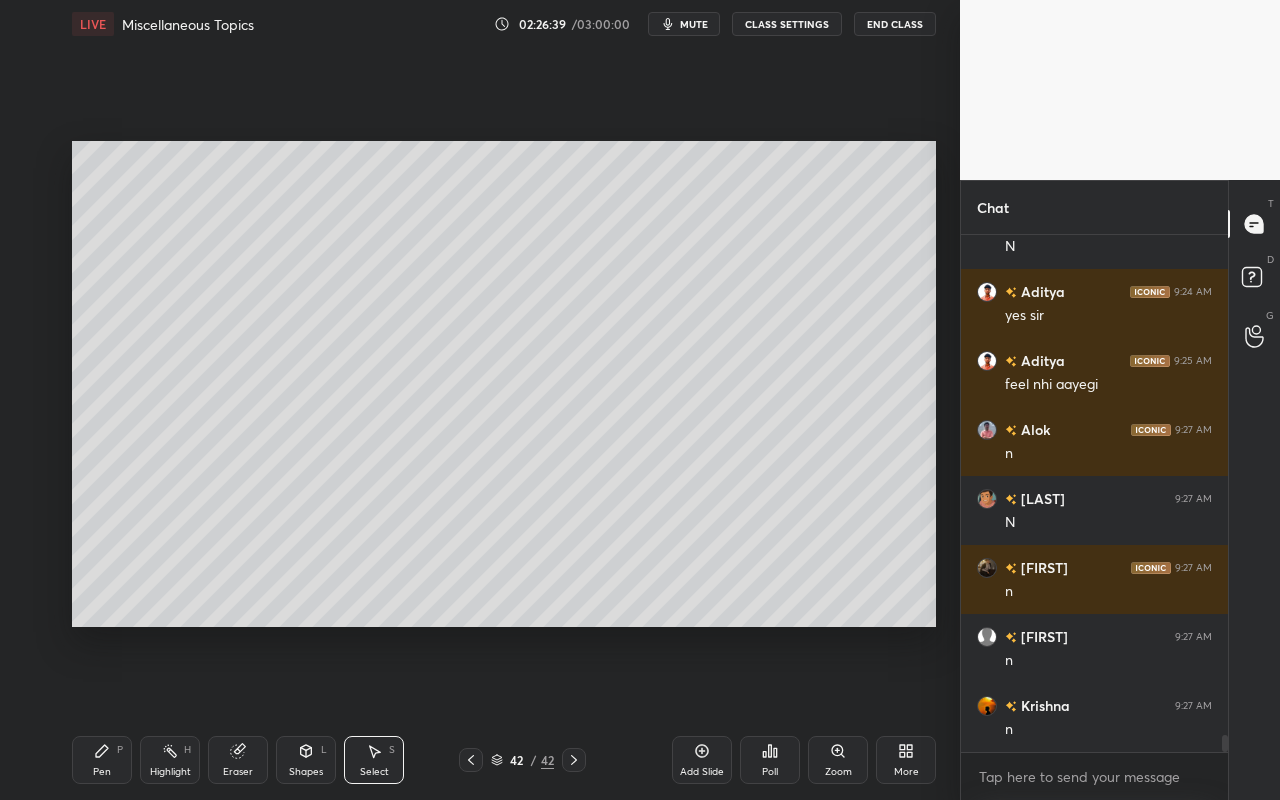 click 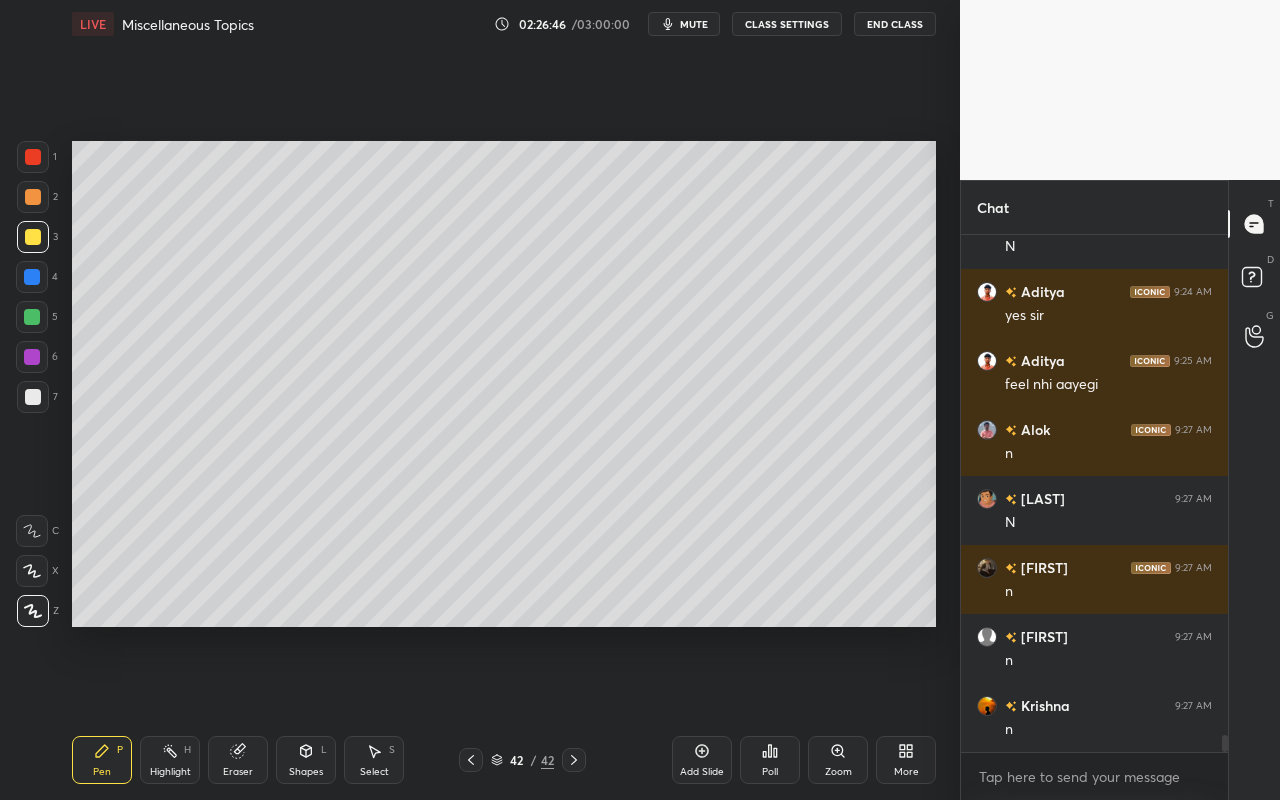 drag, startPoint x: 366, startPoint y: 756, endPoint x: 384, endPoint y: 693, distance: 65.52099 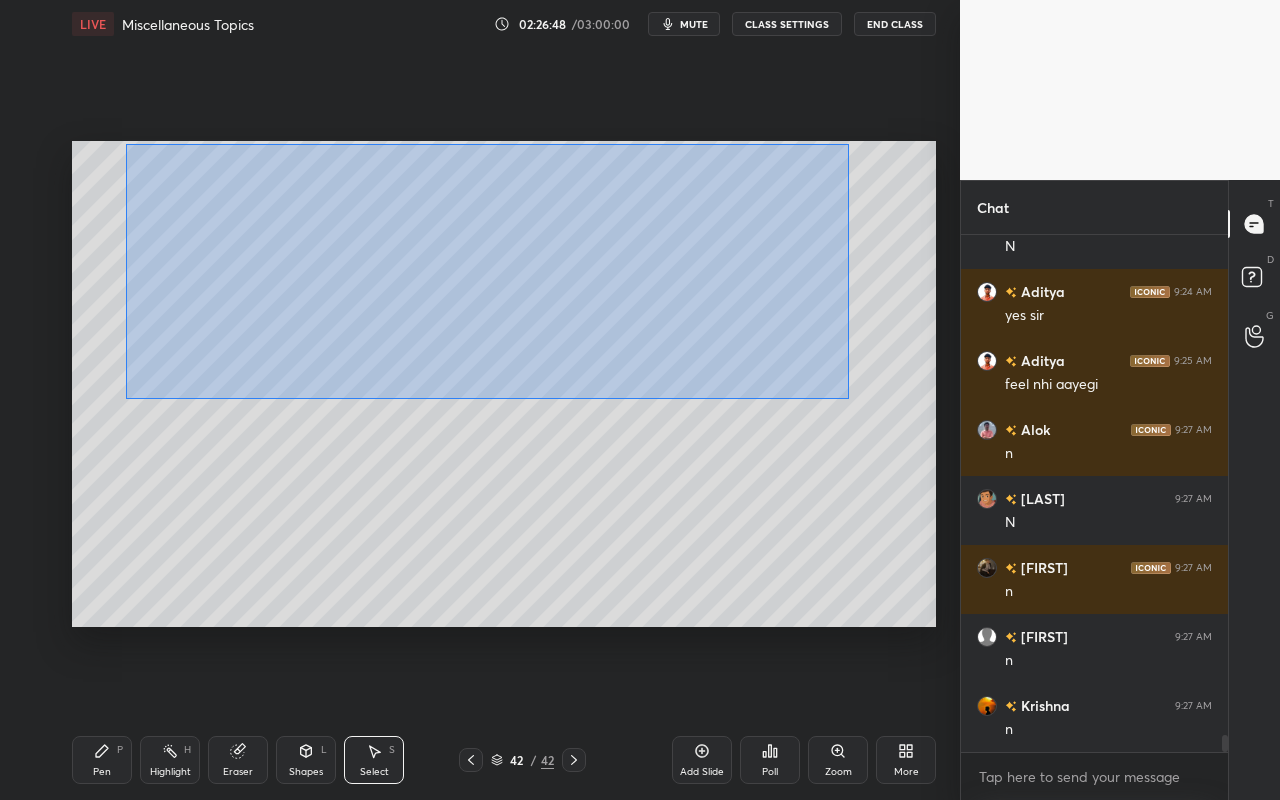 drag, startPoint x: 126, startPoint y: 143, endPoint x: 849, endPoint y: 402, distance: 767.9909 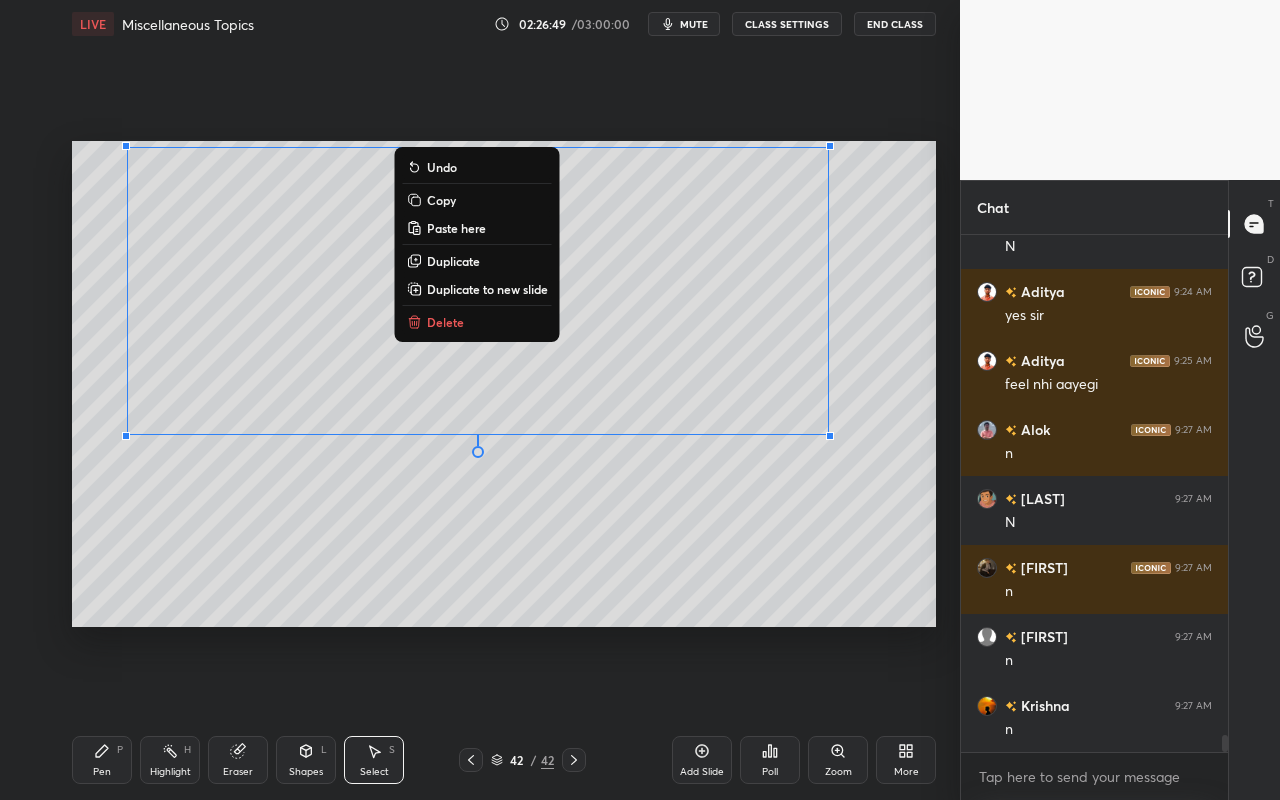 click on "Duplicate to new slide" at bounding box center (487, 289) 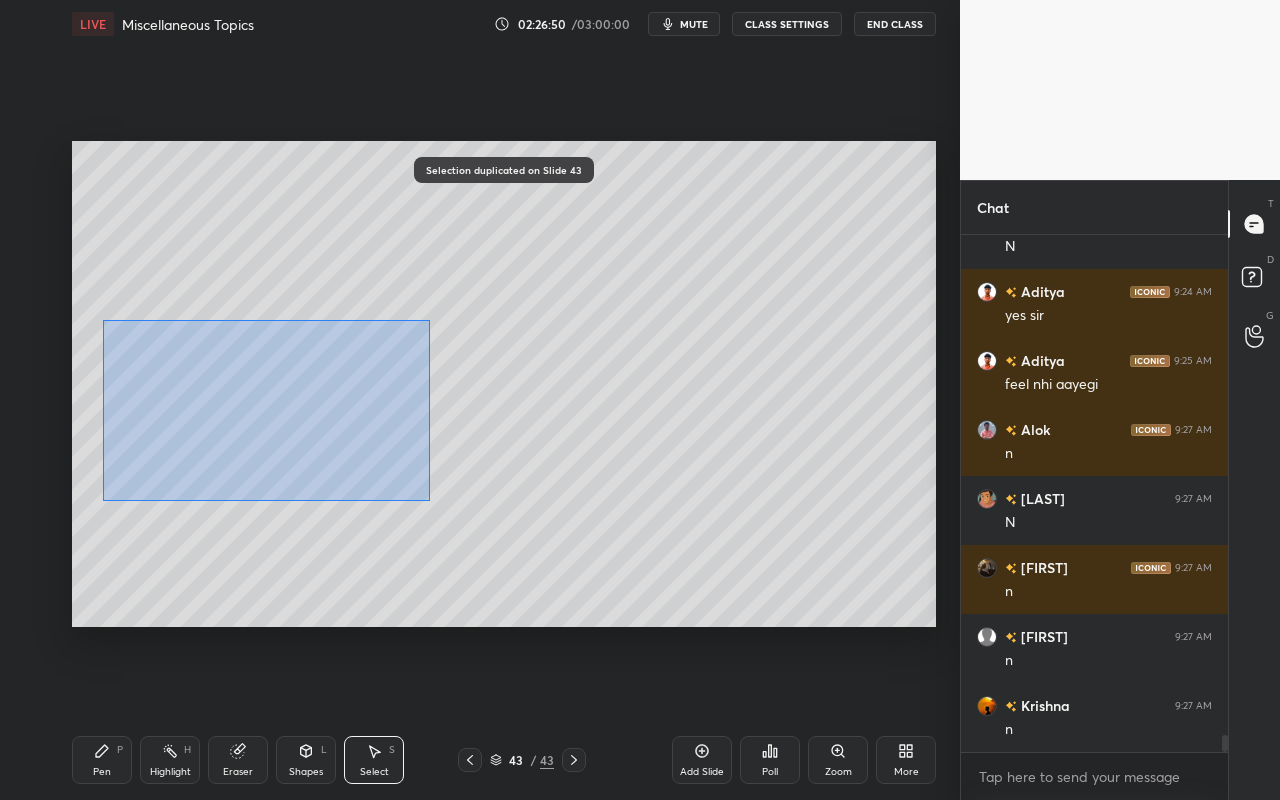 drag, startPoint x: 102, startPoint y: 320, endPoint x: 430, endPoint y: 500, distance: 374.14435 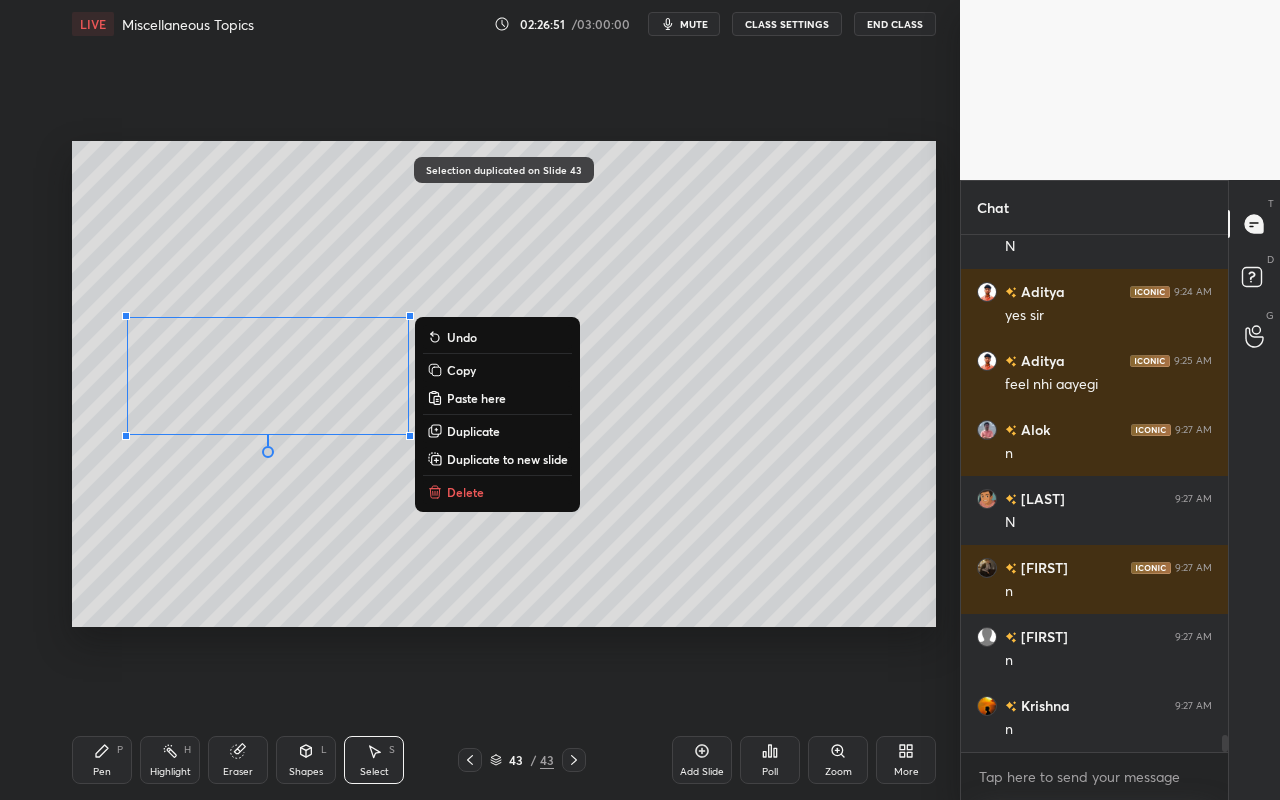 click on "Delete" at bounding box center (497, 492) 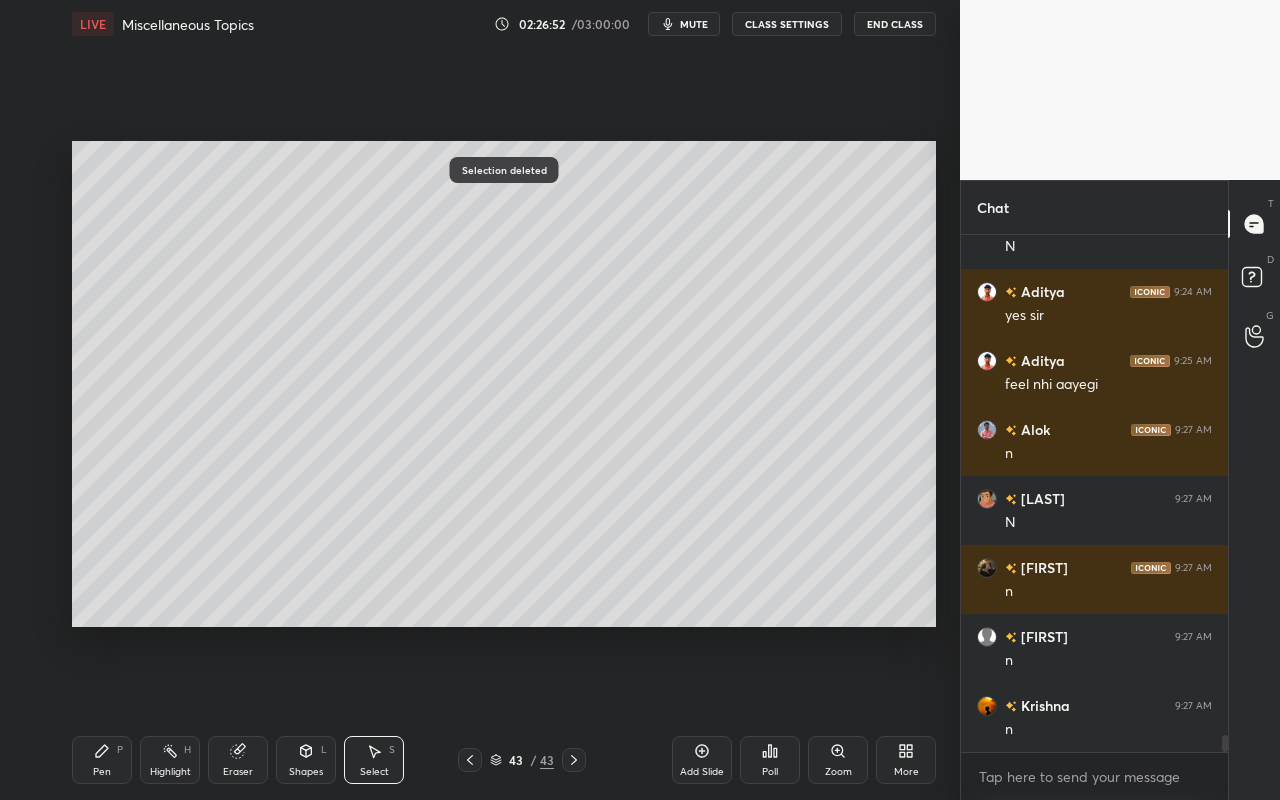 drag, startPoint x: 161, startPoint y: 750, endPoint x: 242, endPoint y: 693, distance: 99.04544 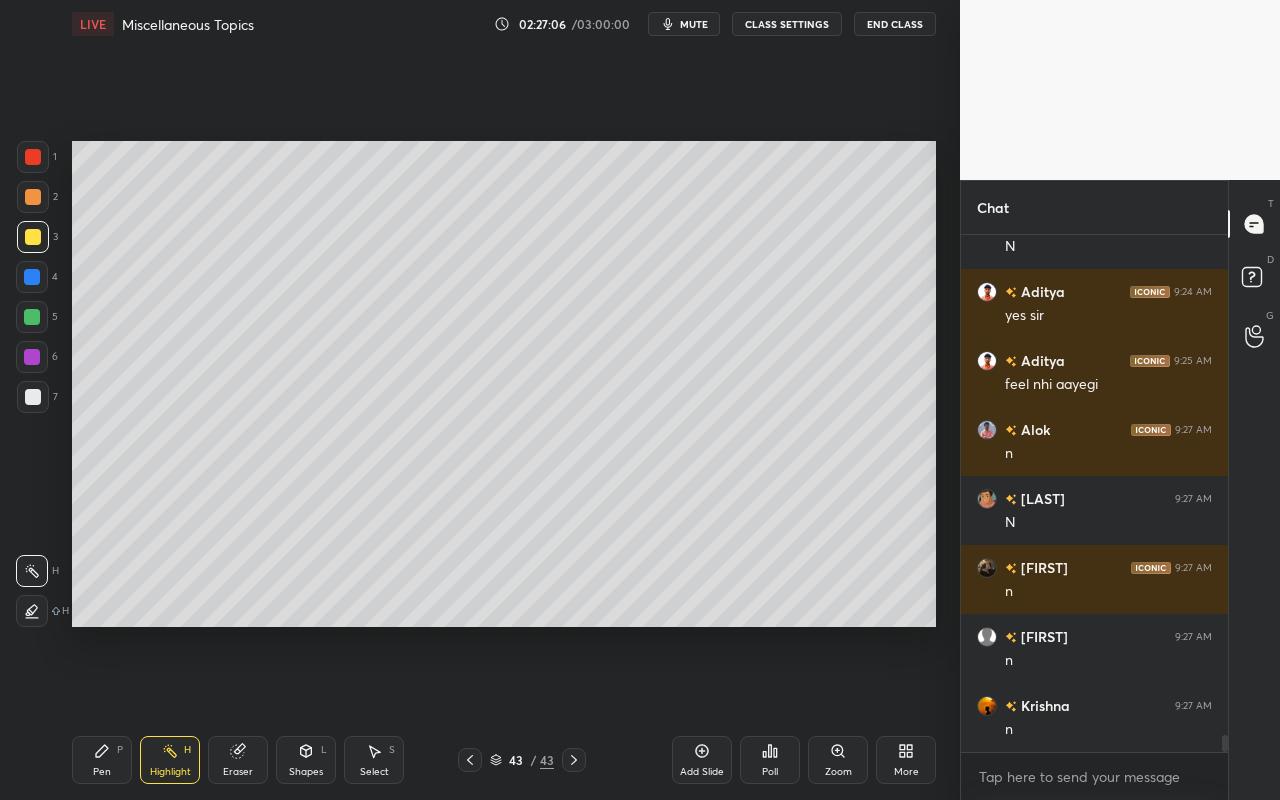 click on "Select S" at bounding box center (374, 760) 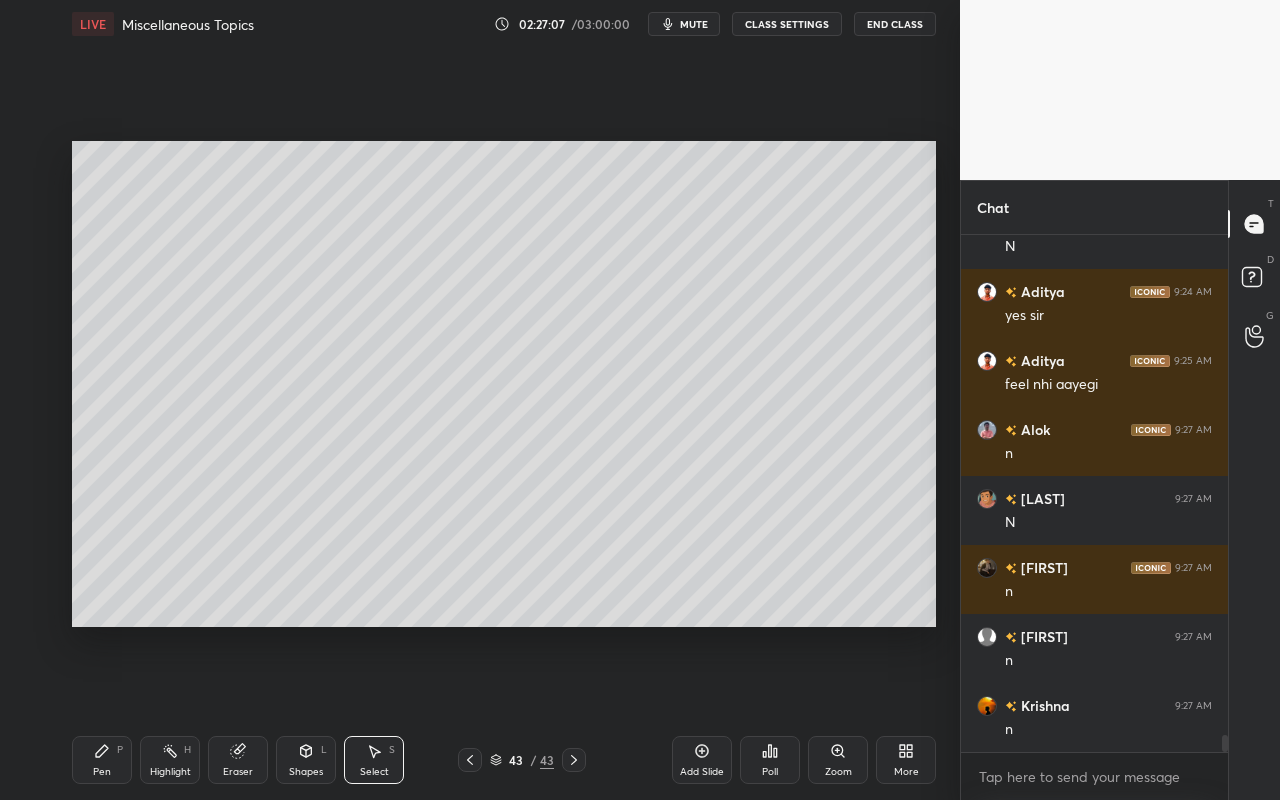 drag, startPoint x: 166, startPoint y: 760, endPoint x: 268, endPoint y: 644, distance: 154.46683 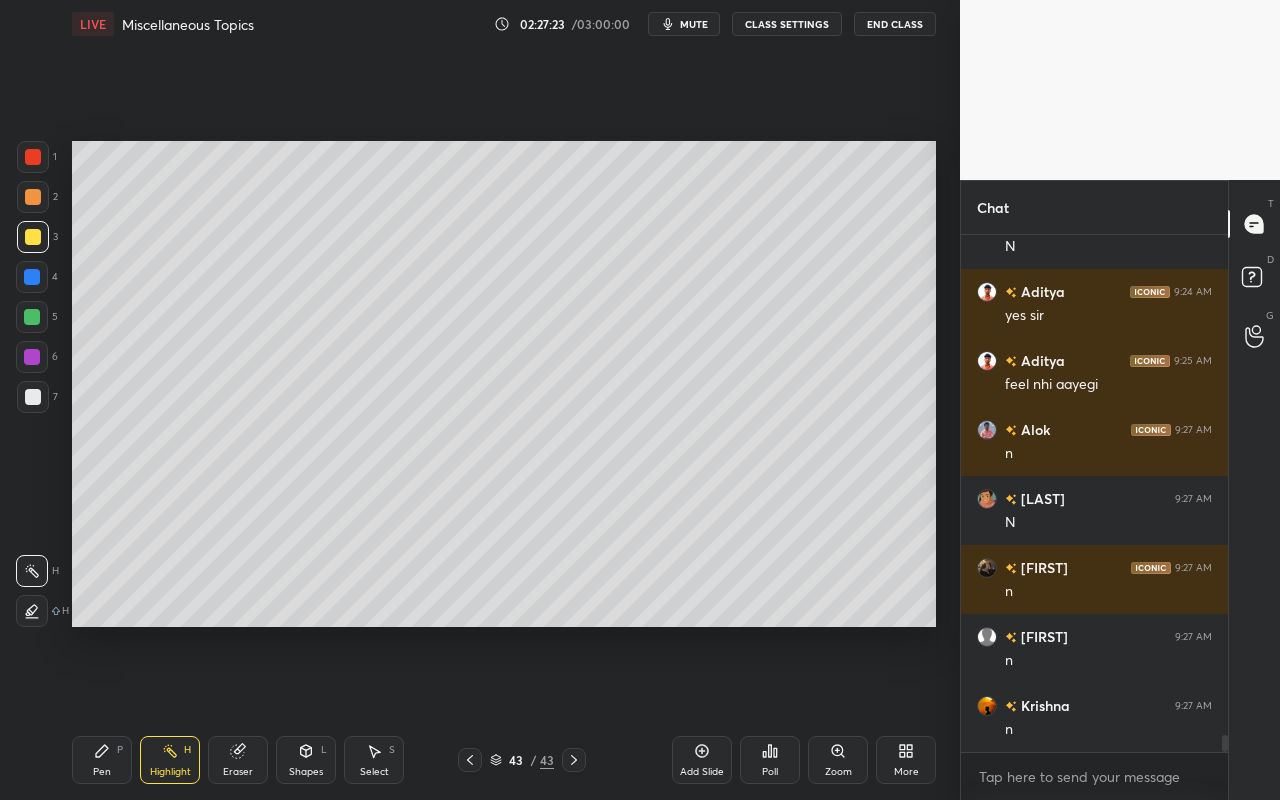 drag, startPoint x: 311, startPoint y: 769, endPoint x: 327, endPoint y: 744, distance: 29.681644 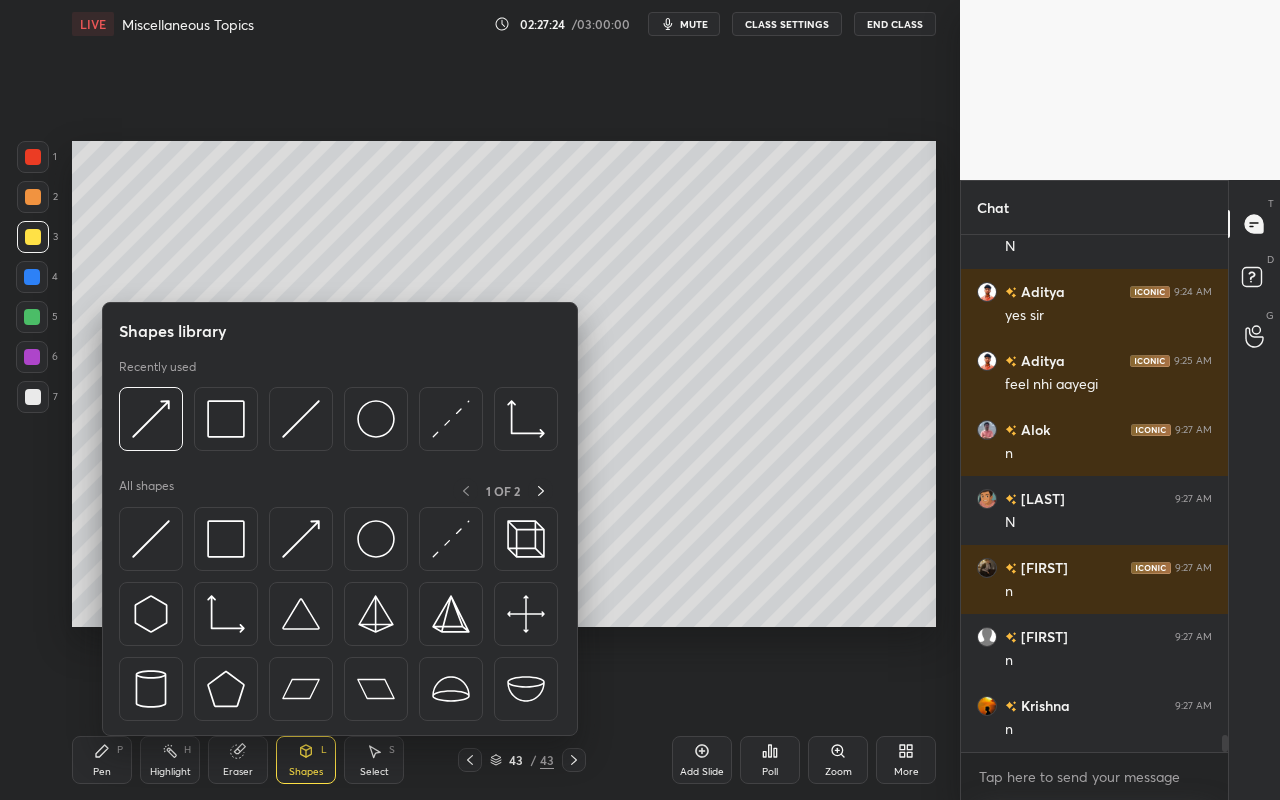 click at bounding box center [338, 424] 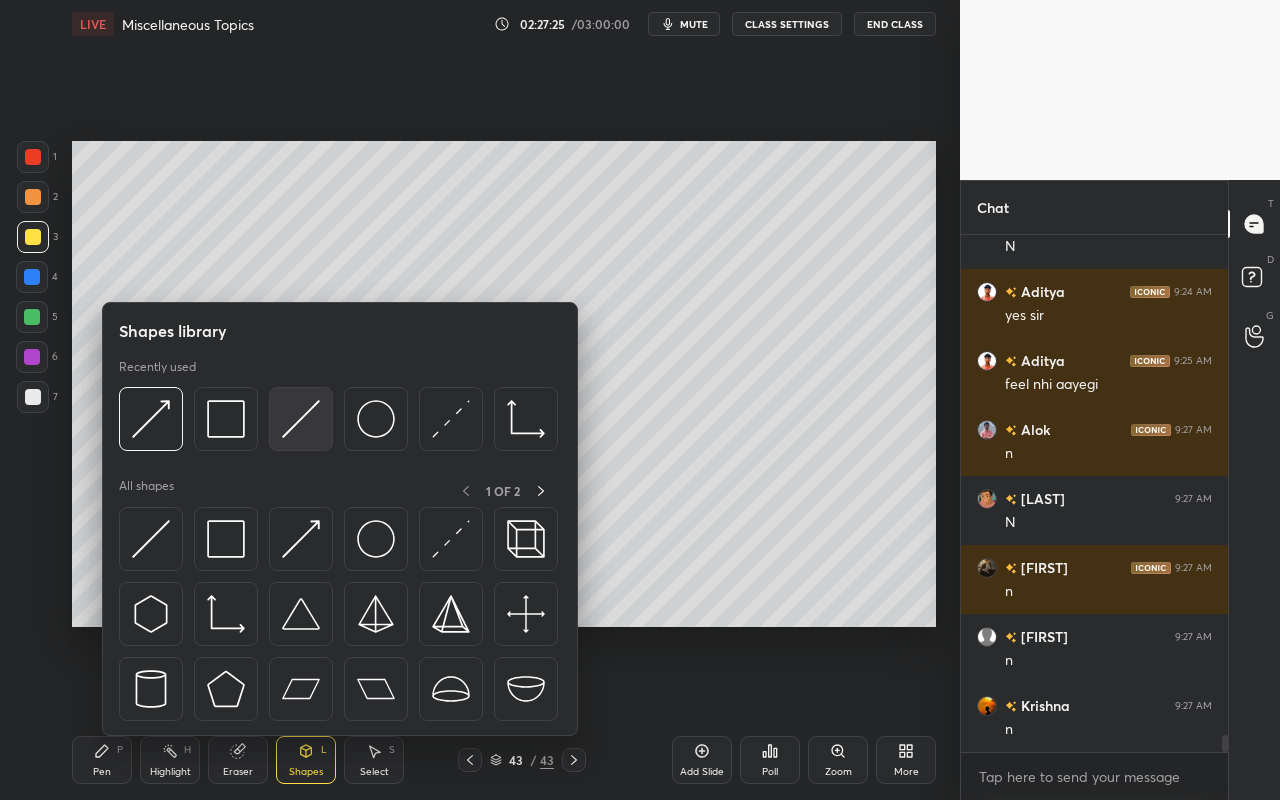 click at bounding box center [301, 419] 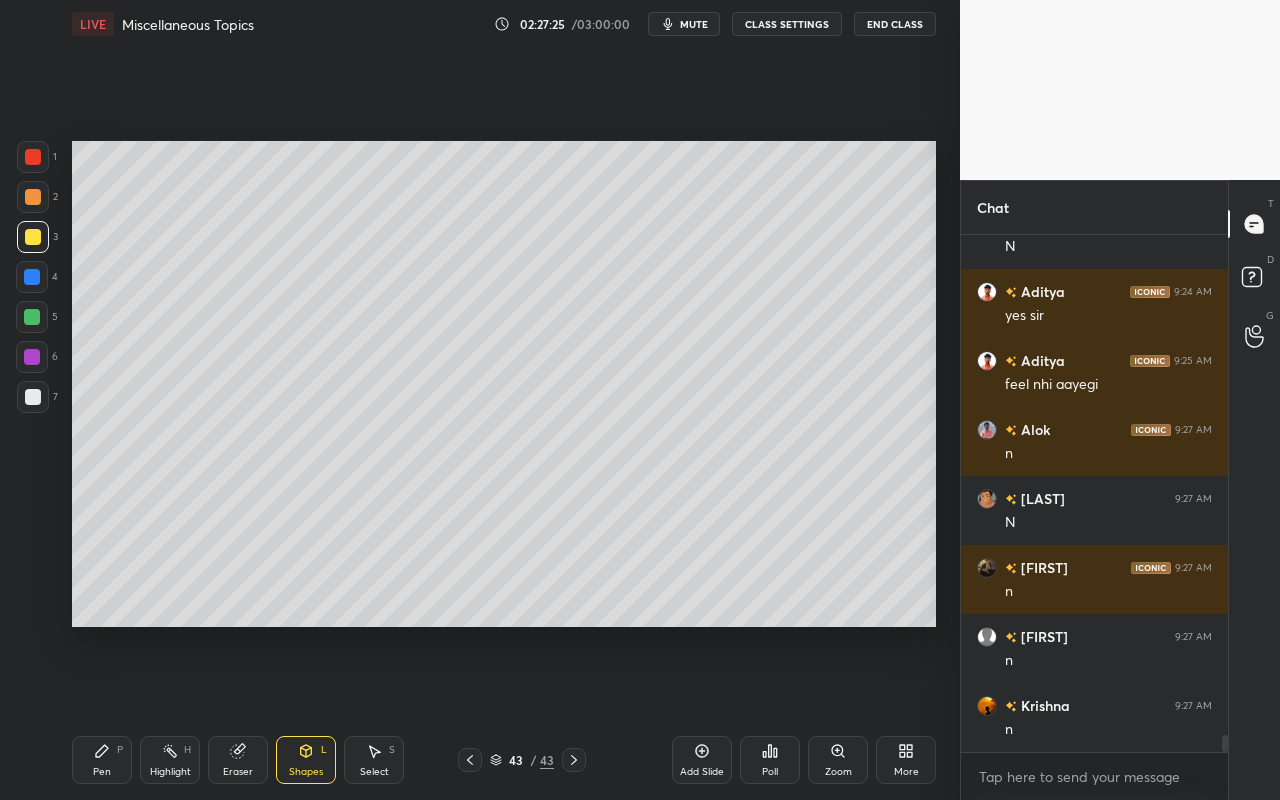 click at bounding box center (33, 397) 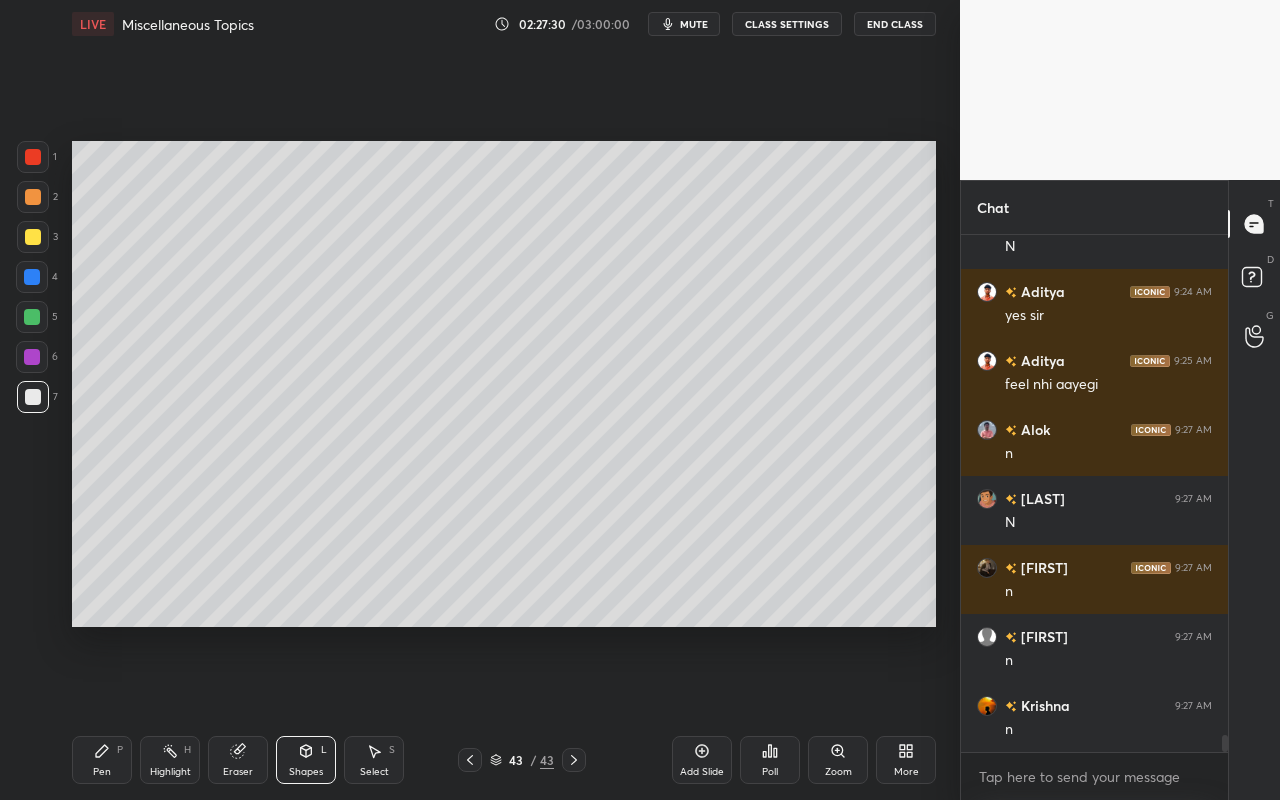 scroll, scrollTop: 15046, scrollLeft: 0, axis: vertical 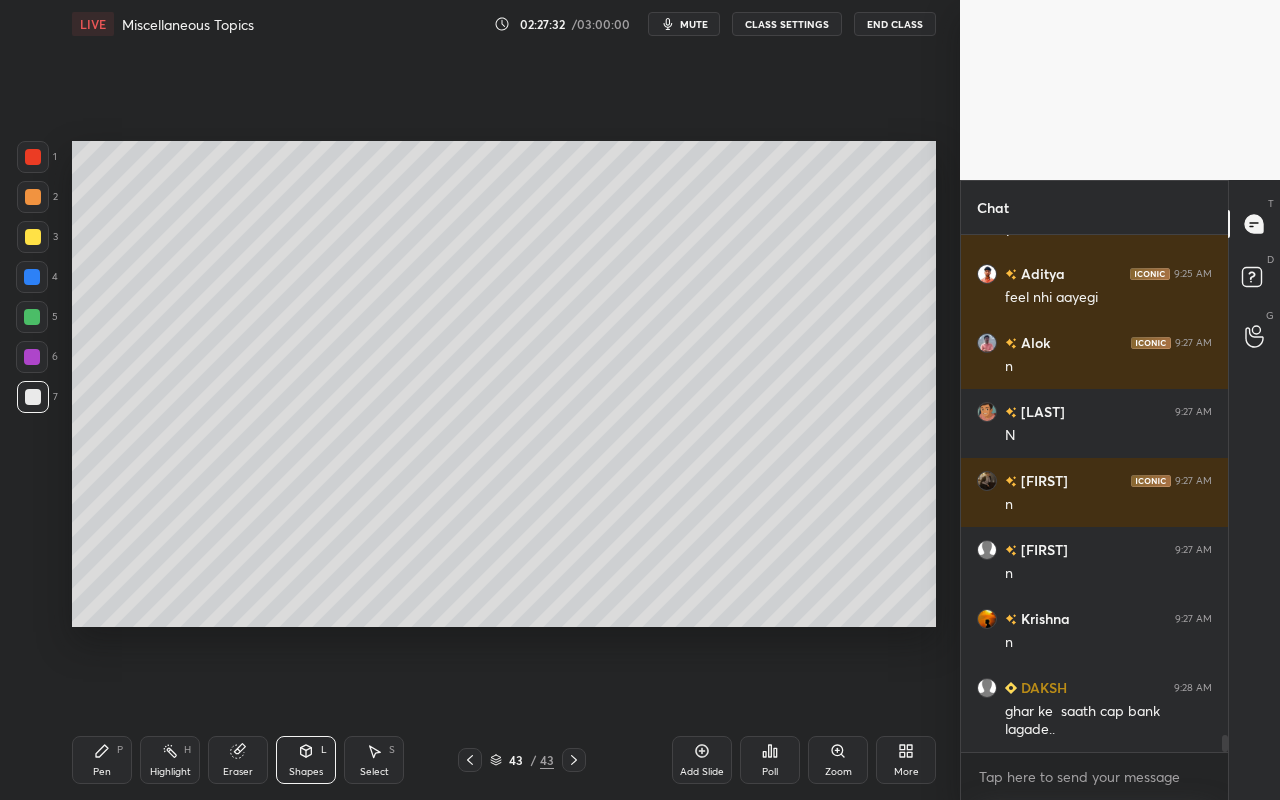 drag, startPoint x: 103, startPoint y: 751, endPoint x: 179, endPoint y: 677, distance: 106.07545 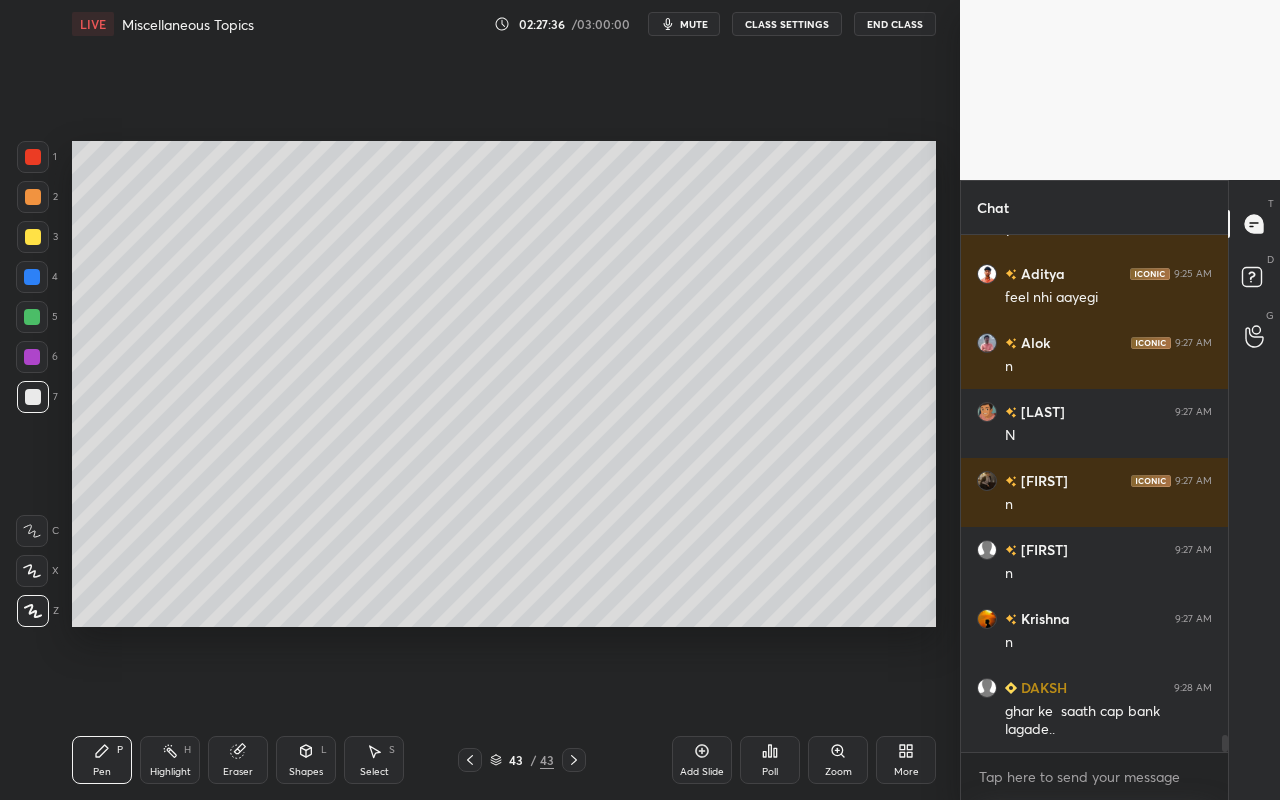 click on "Pen P" at bounding box center (102, 760) 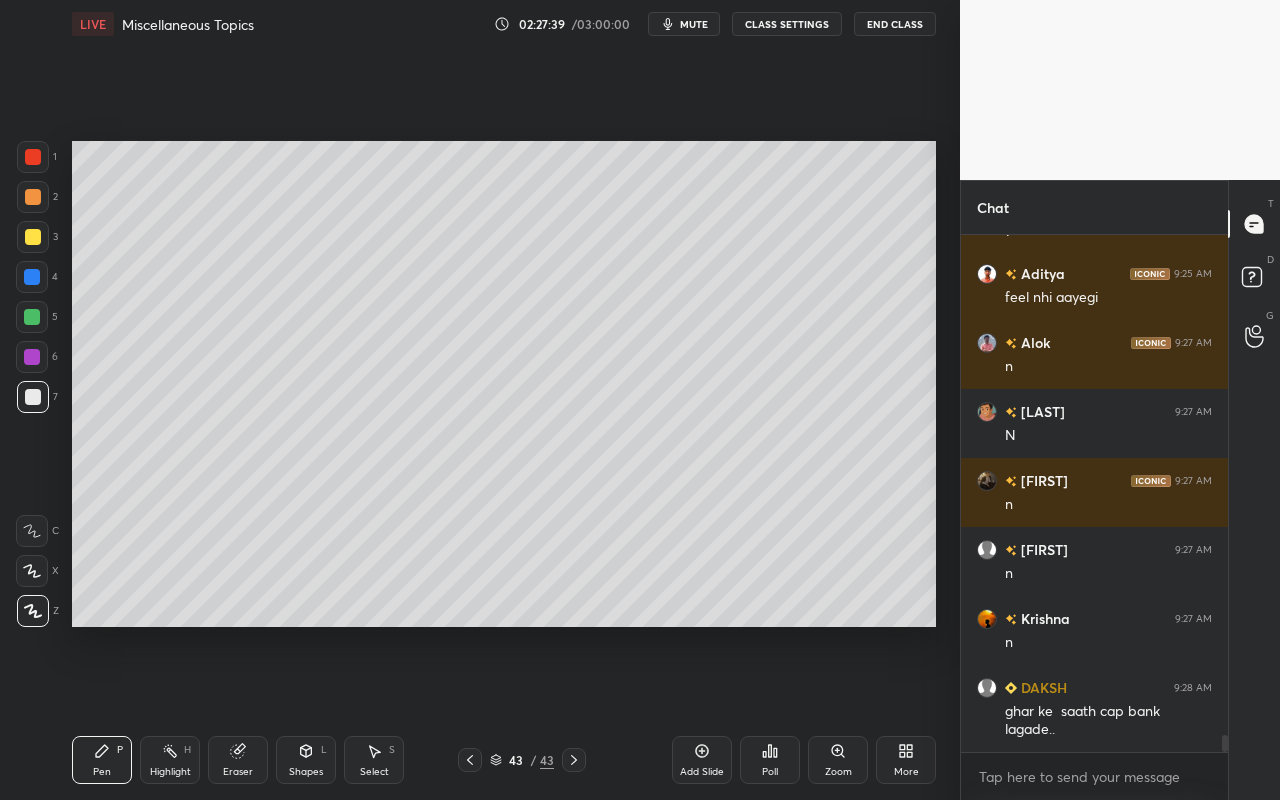 drag, startPoint x: 167, startPoint y: 761, endPoint x: 183, endPoint y: 746, distance: 21.931713 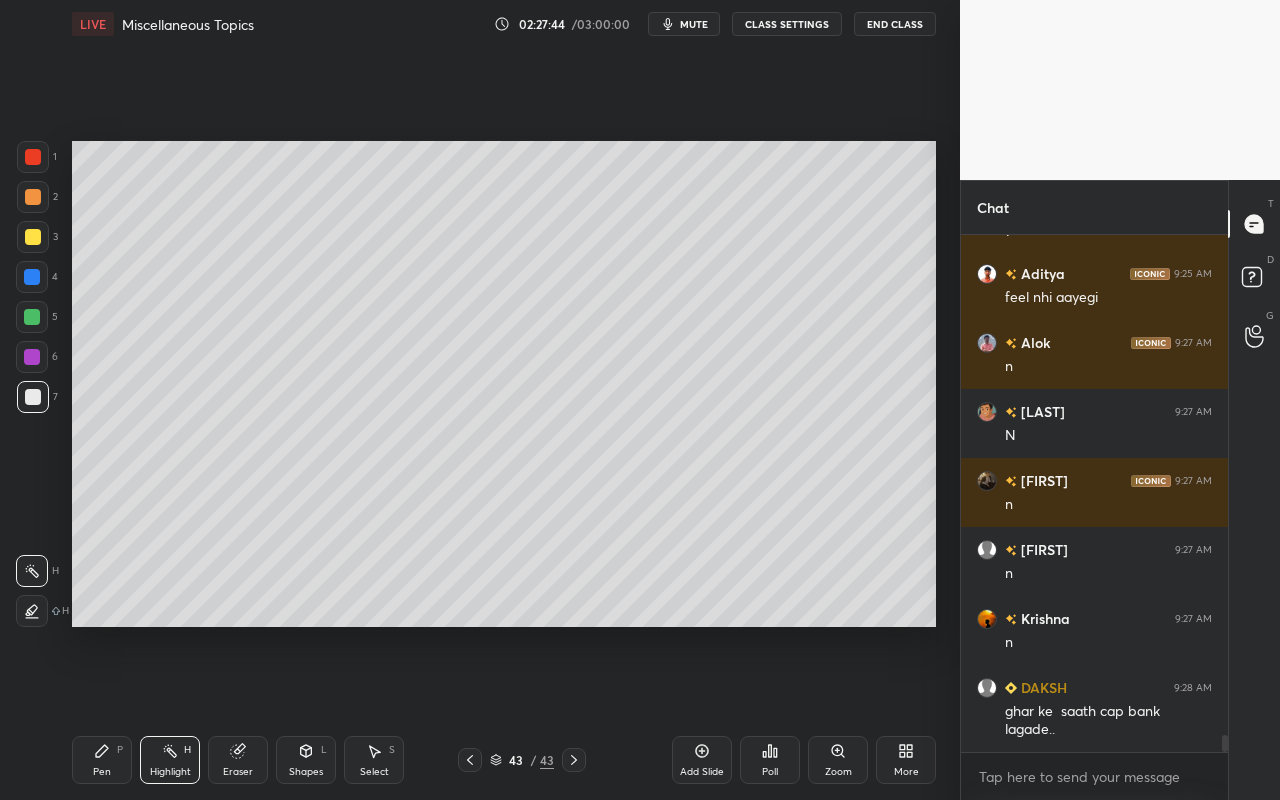 drag, startPoint x: 102, startPoint y: 761, endPoint x: 154, endPoint y: 700, distance: 80.1561 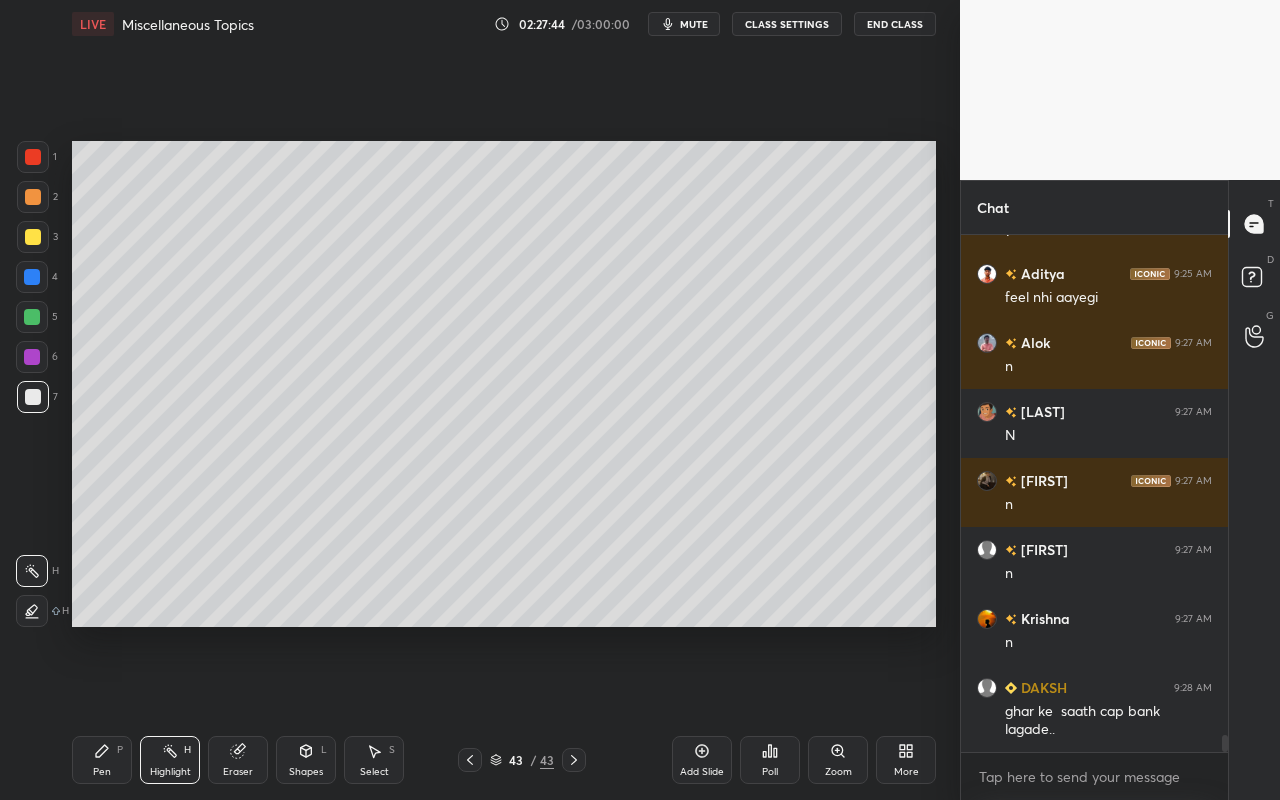 click on "Pen P" at bounding box center (102, 760) 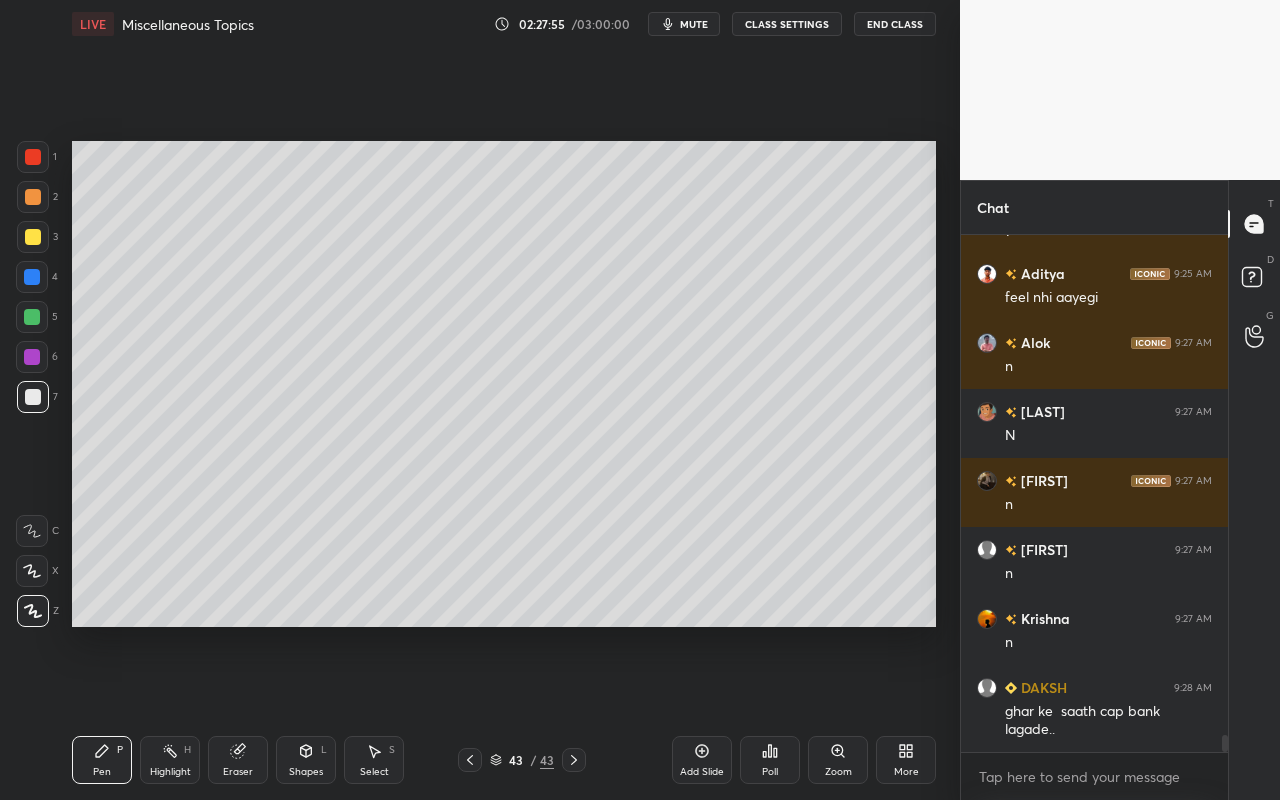 drag, startPoint x: 95, startPoint y: 767, endPoint x: 170, endPoint y: 647, distance: 141.50972 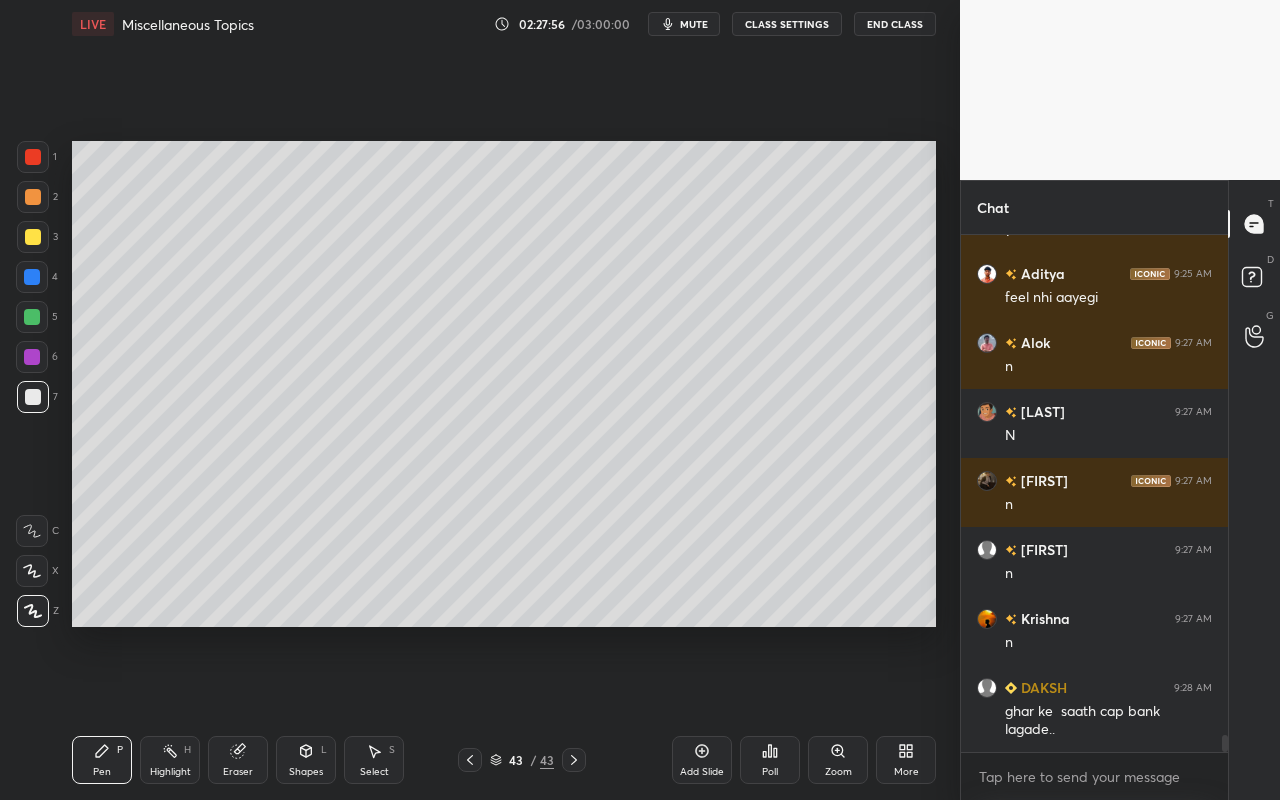 click at bounding box center (33, 237) 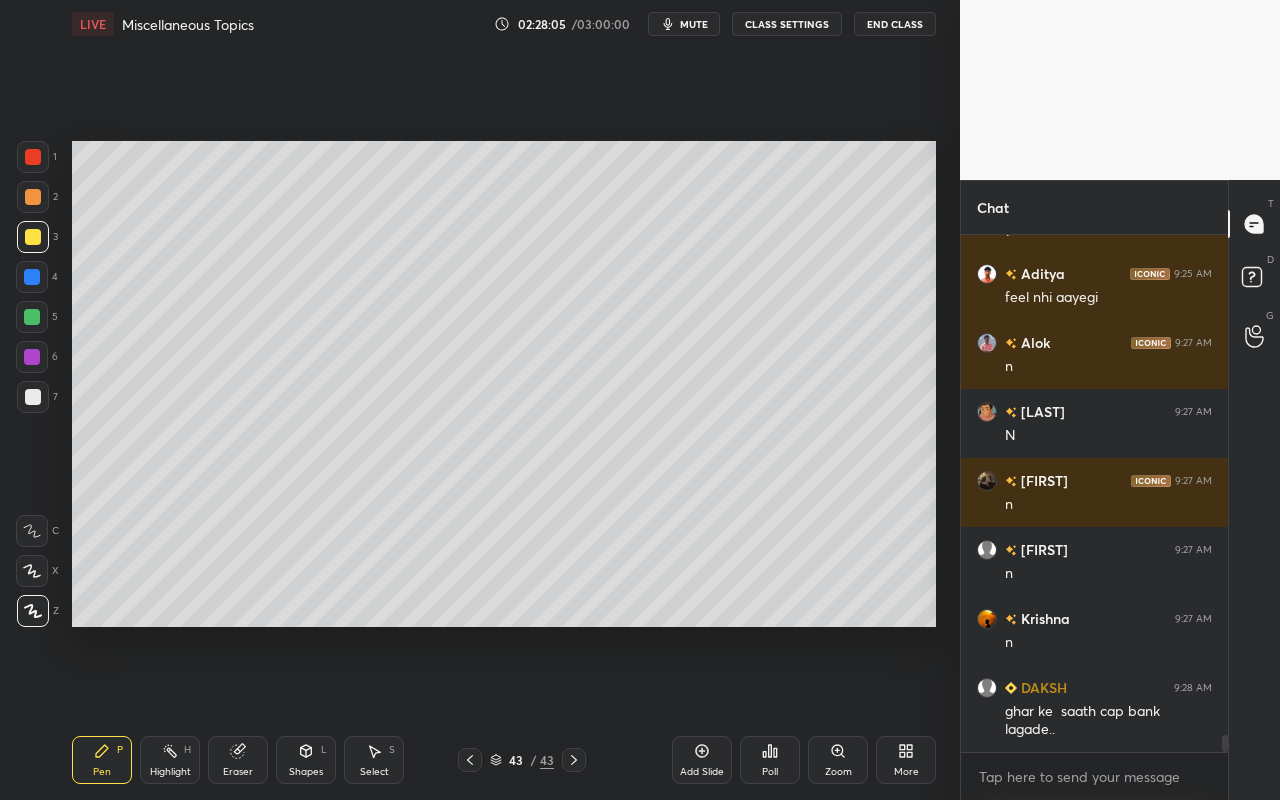 drag, startPoint x: 173, startPoint y: 759, endPoint x: 219, endPoint y: 634, distance: 133.19534 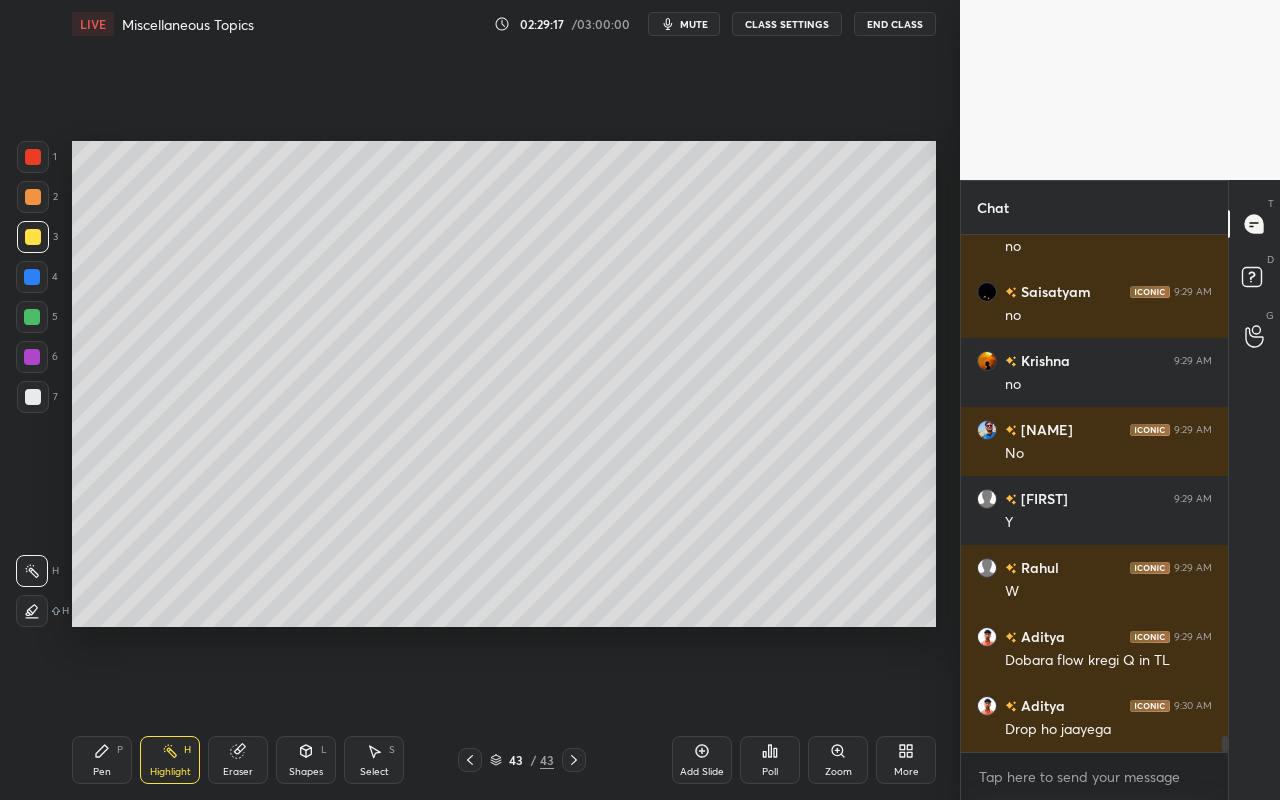 scroll, scrollTop: 15805, scrollLeft: 0, axis: vertical 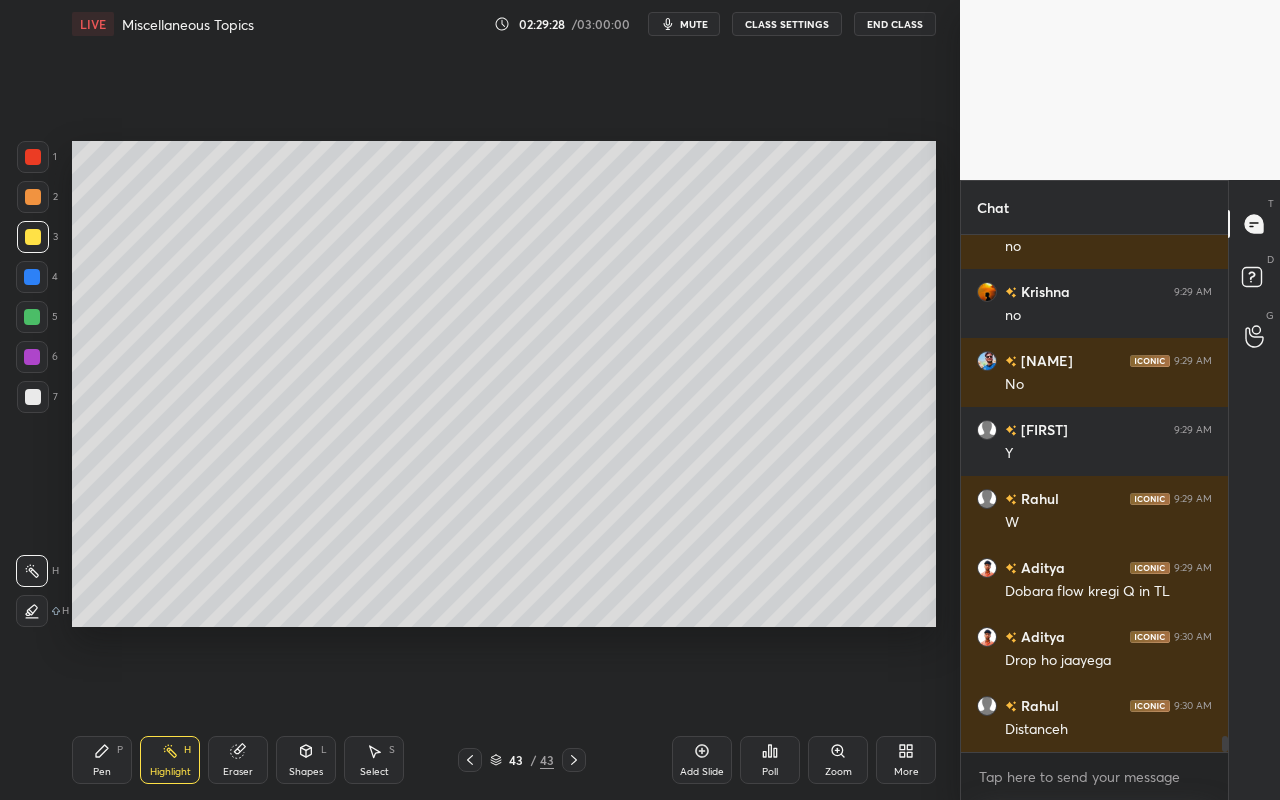 click on "Pen" at bounding box center (102, 772) 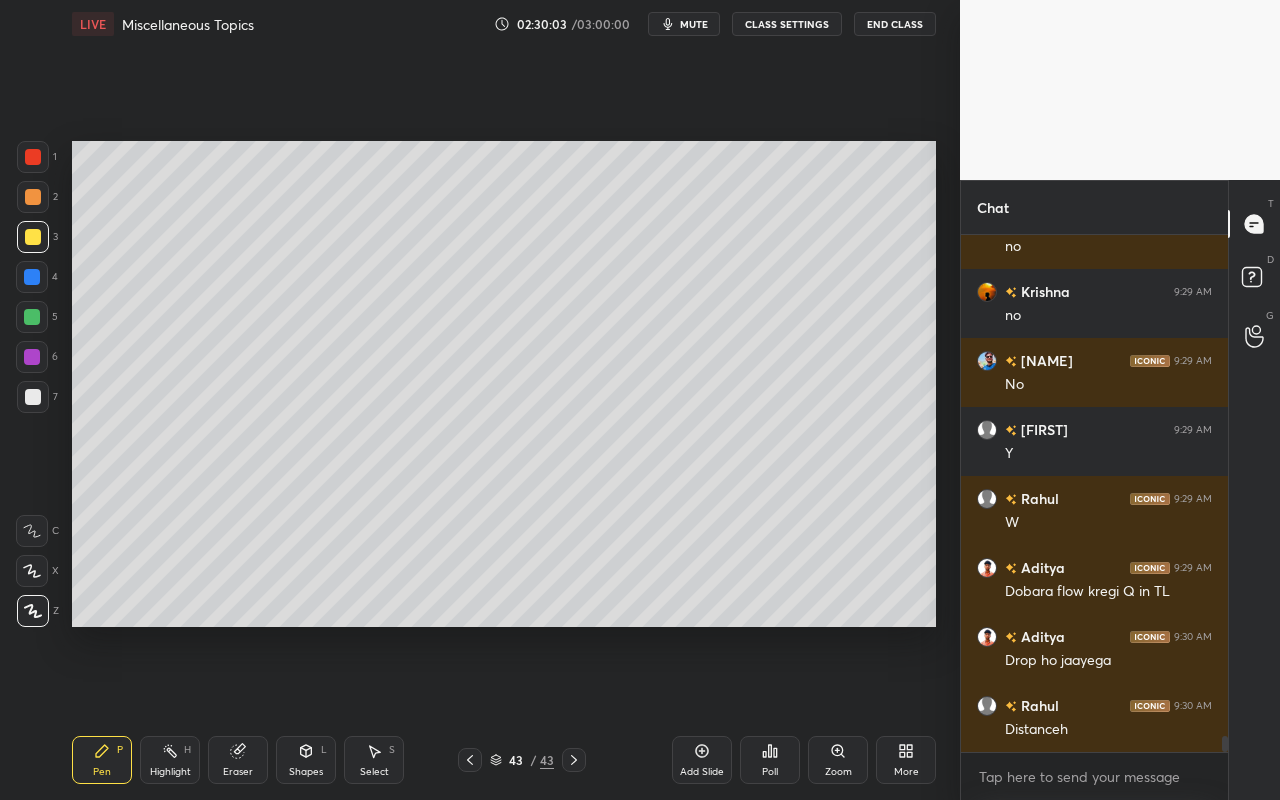 drag, startPoint x: 304, startPoint y: 776, endPoint x: 312, endPoint y: 744, distance: 32.984844 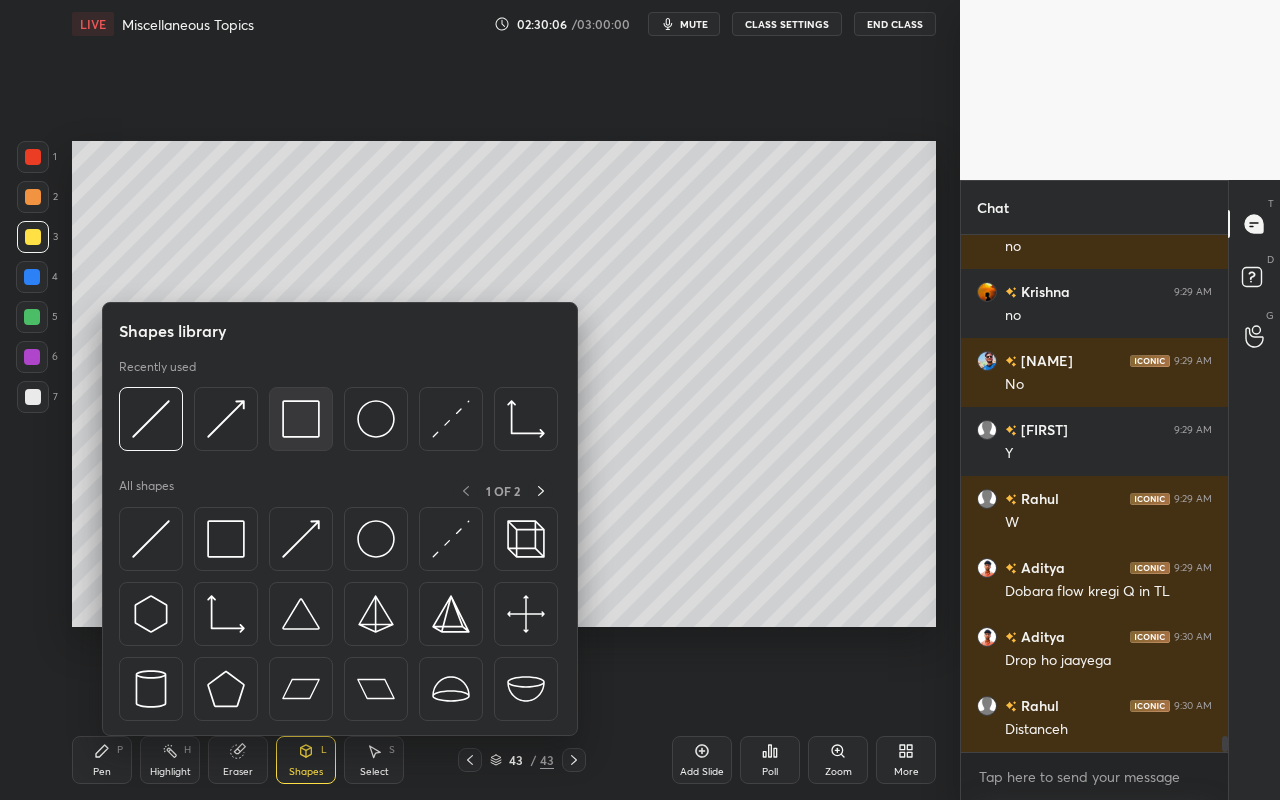 click at bounding box center [301, 419] 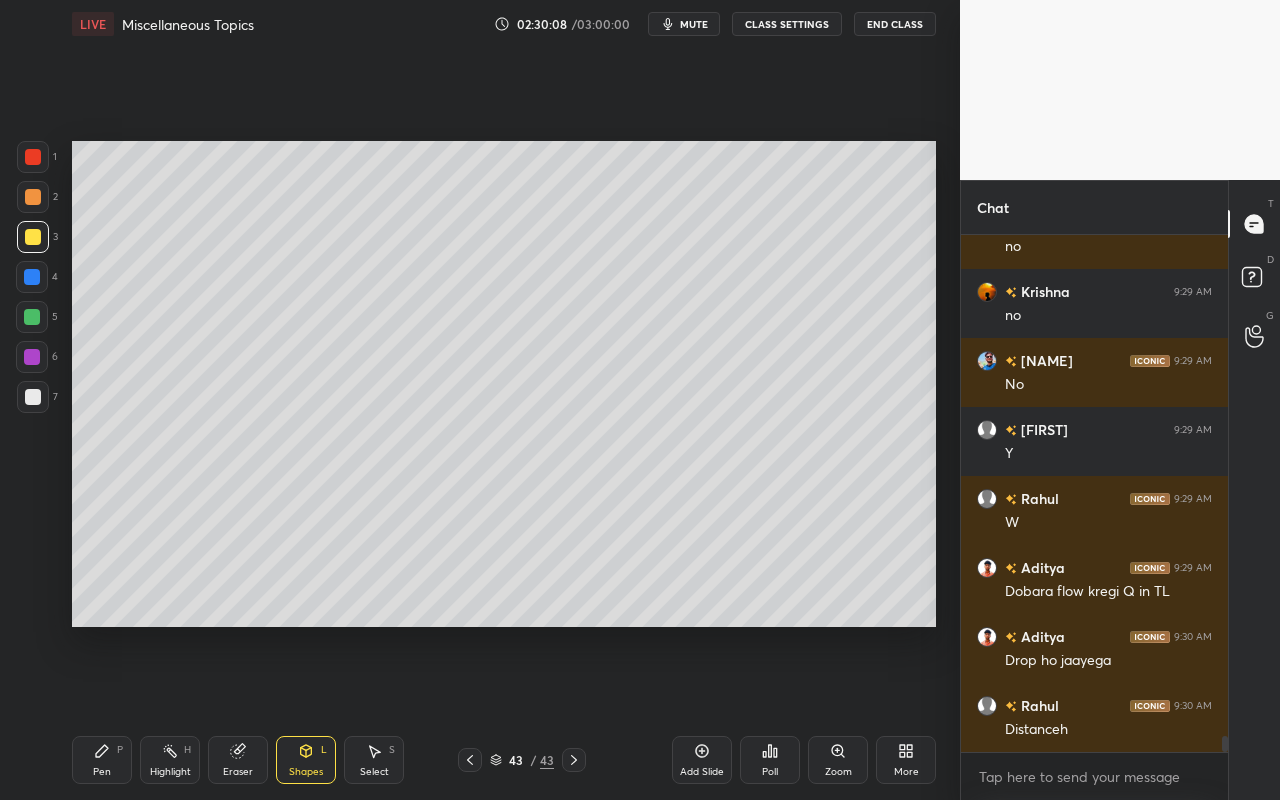 drag, startPoint x: 100, startPoint y: 760, endPoint x: 240, endPoint y: 666, distance: 168.62978 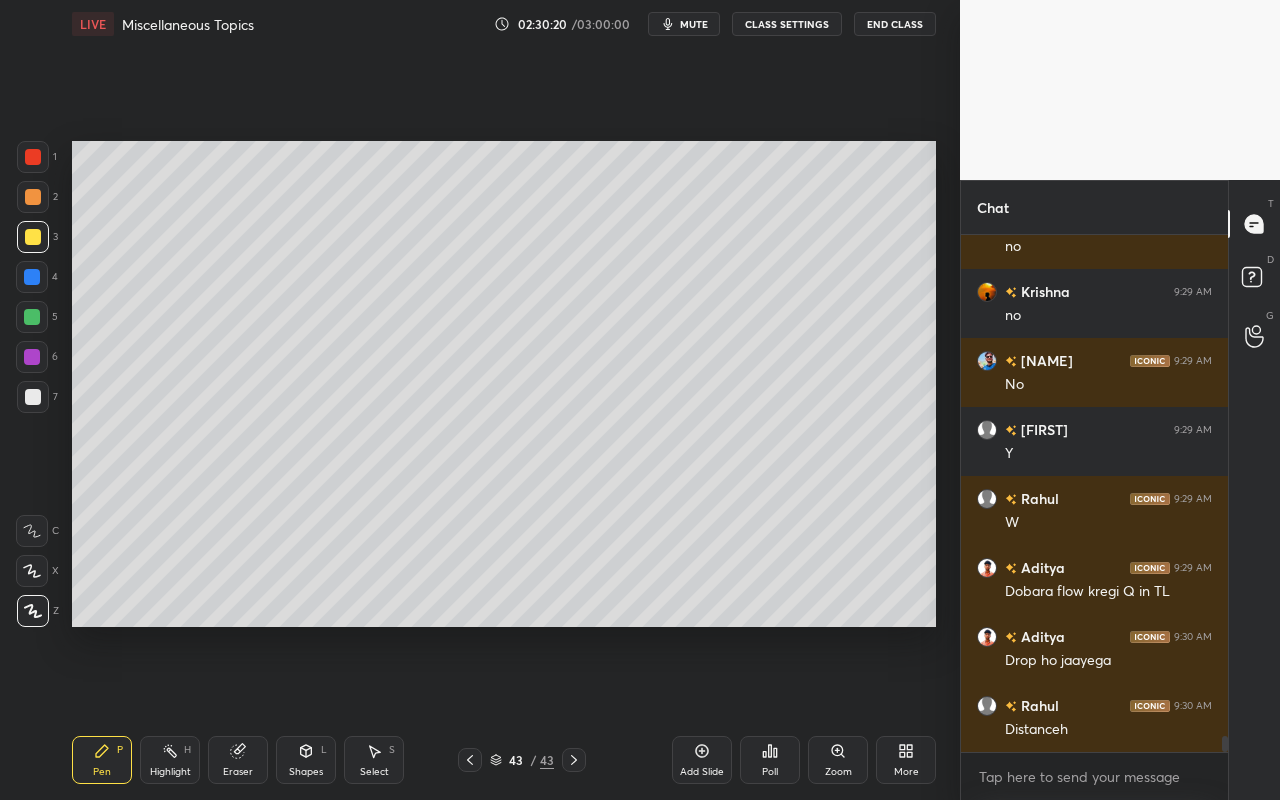 scroll, scrollTop: 15928, scrollLeft: 0, axis: vertical 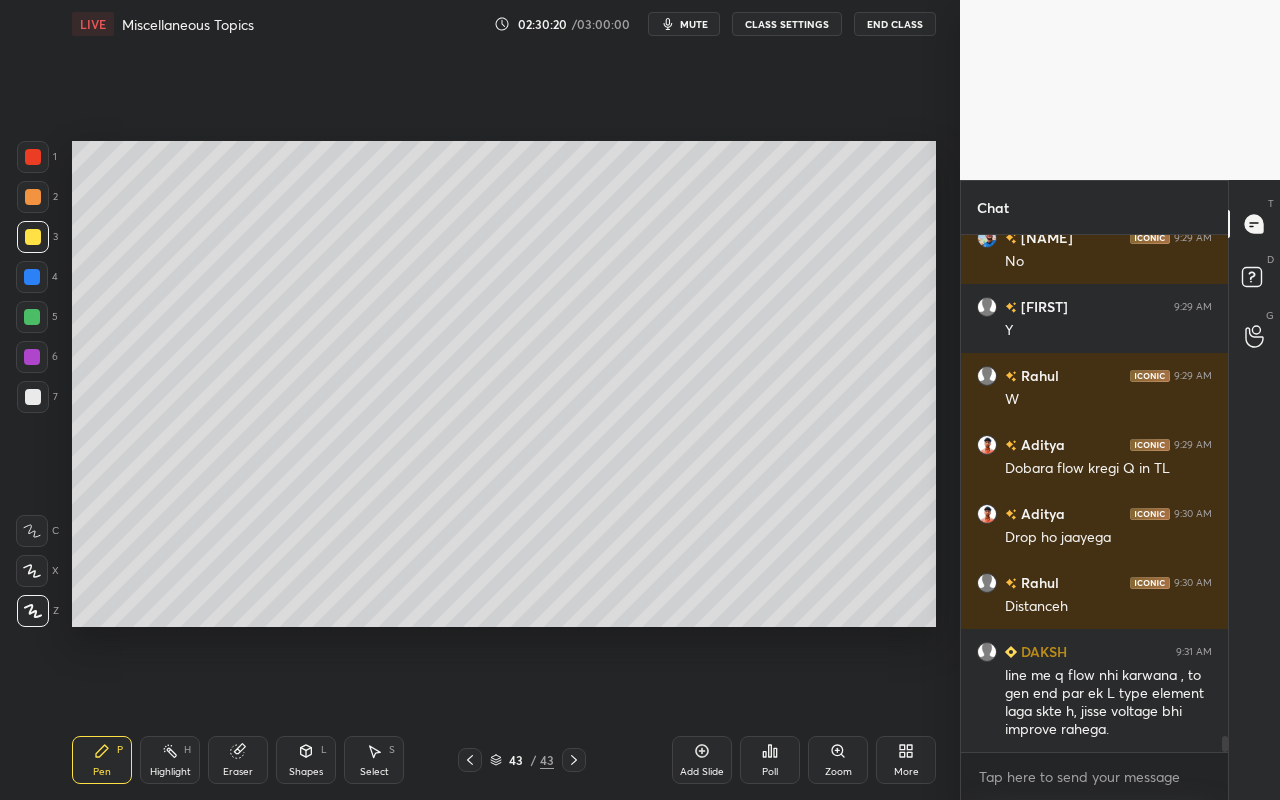 click on "Highlight H" at bounding box center [170, 760] 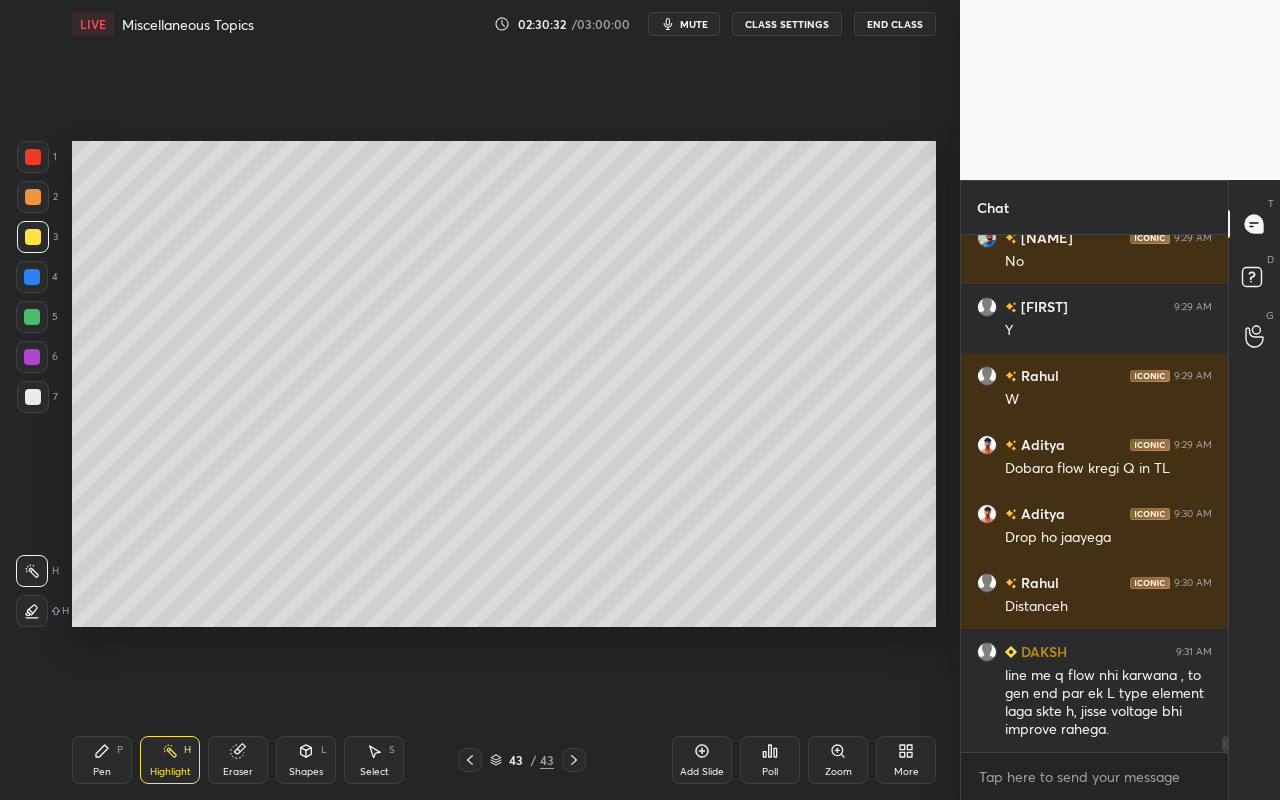 drag, startPoint x: 168, startPoint y: 754, endPoint x: 196, endPoint y: 737, distance: 32.75668 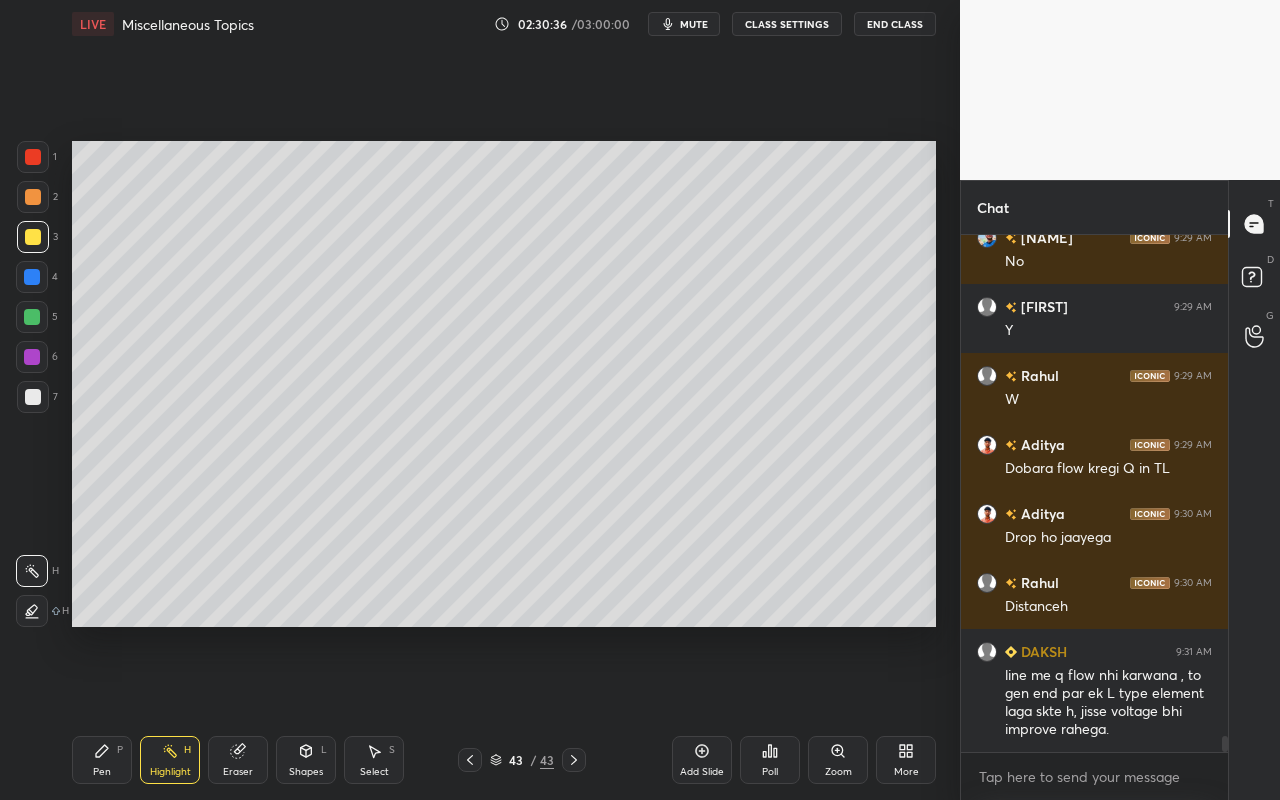 scroll, scrollTop: 15948, scrollLeft: 0, axis: vertical 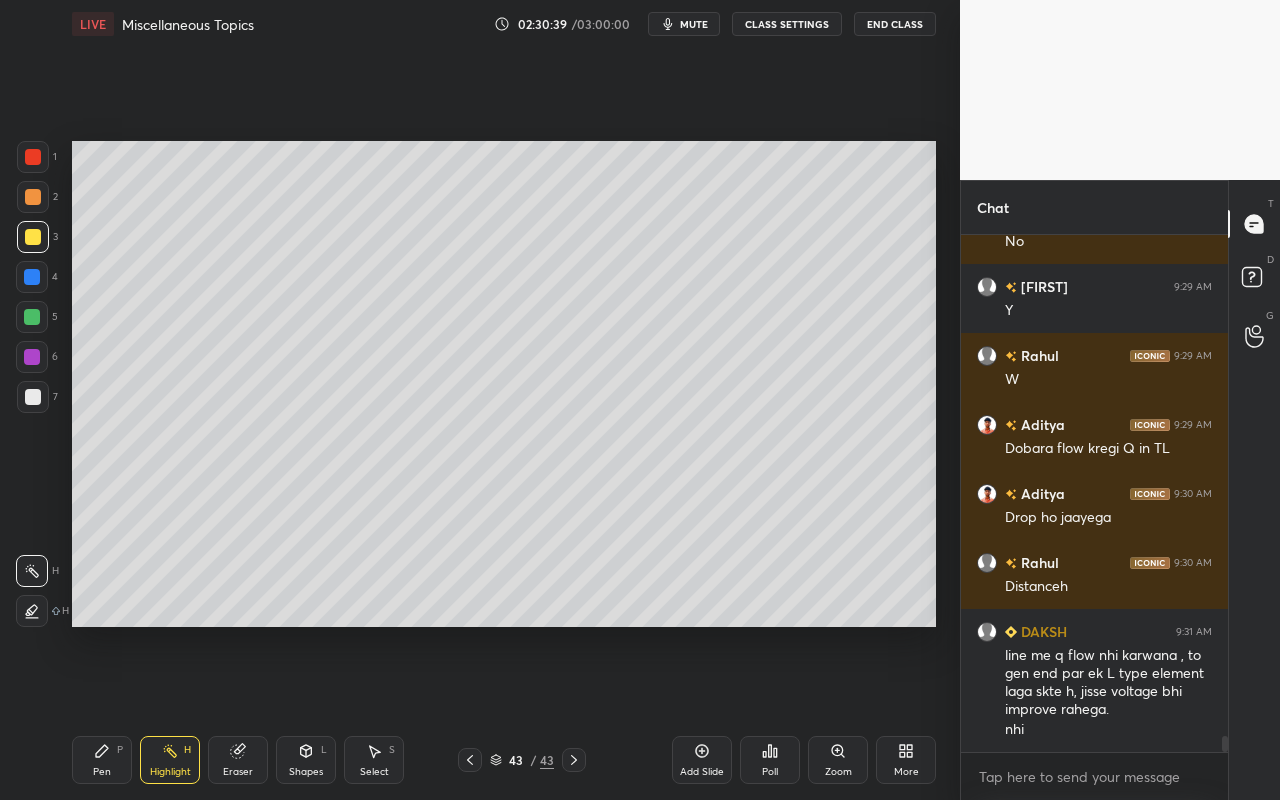 click on "Pen P" at bounding box center (102, 760) 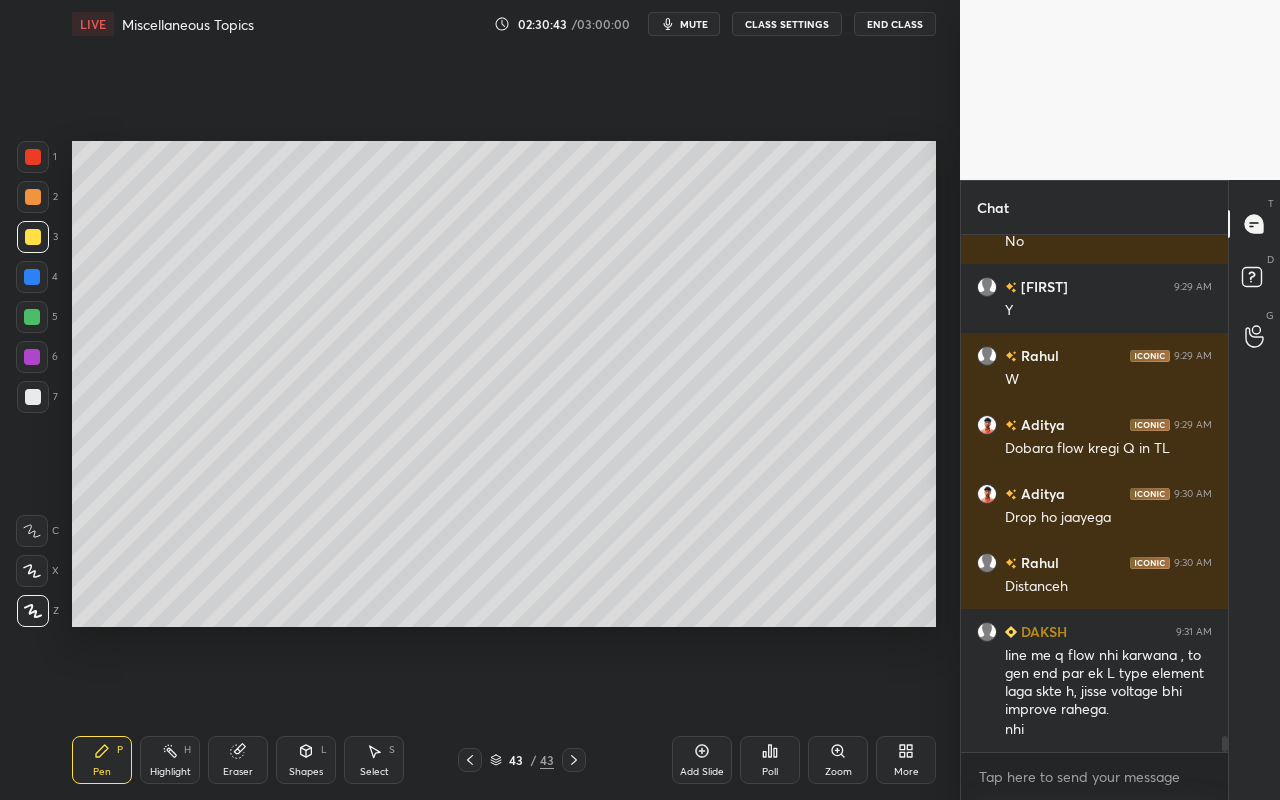 click on "Highlight H" at bounding box center [170, 760] 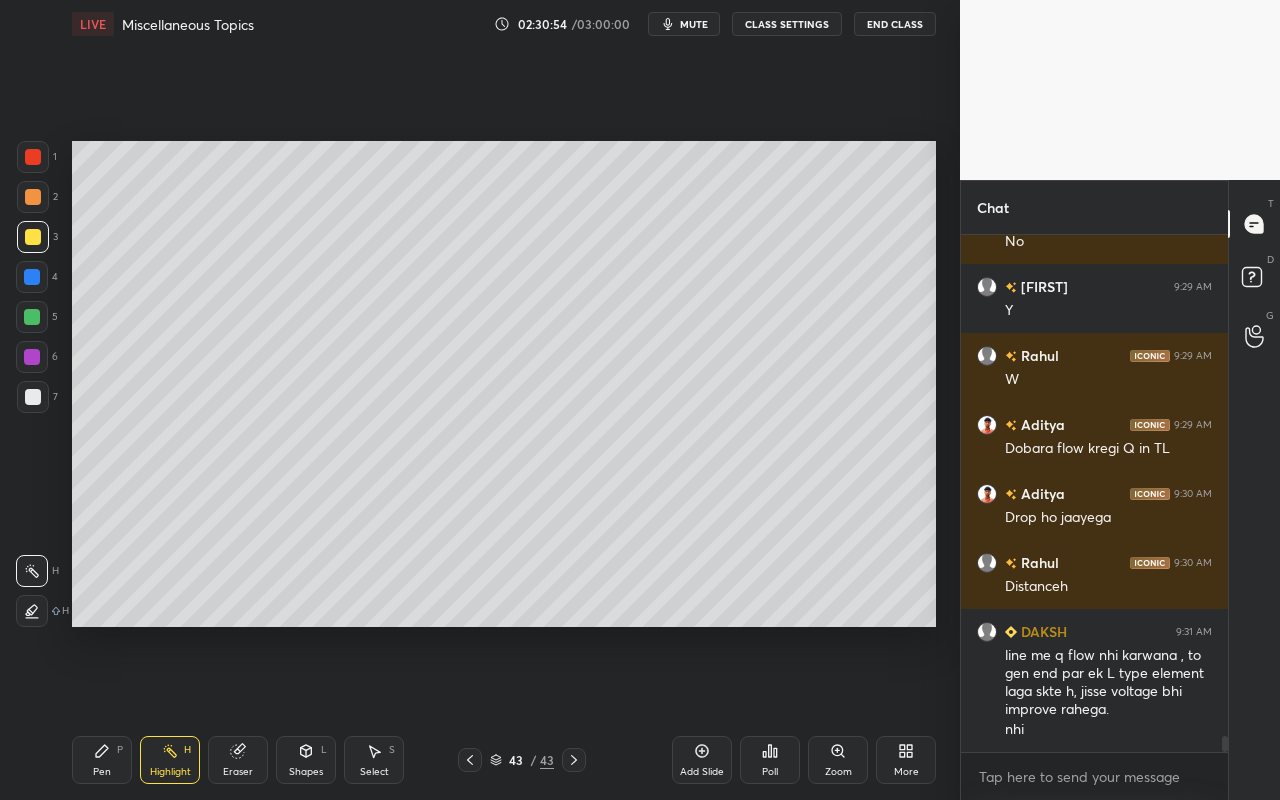 drag, startPoint x: 100, startPoint y: 754, endPoint x: 110, endPoint y: 745, distance: 13.453624 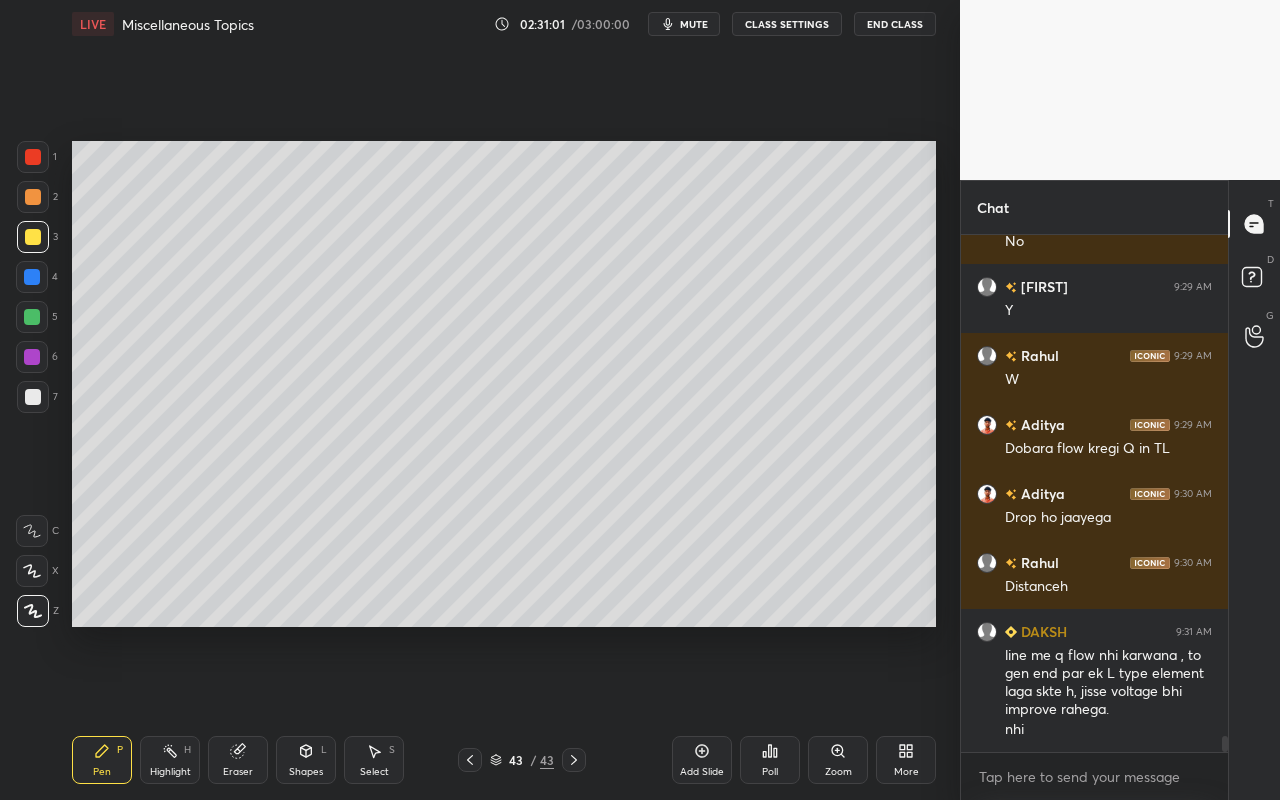 click 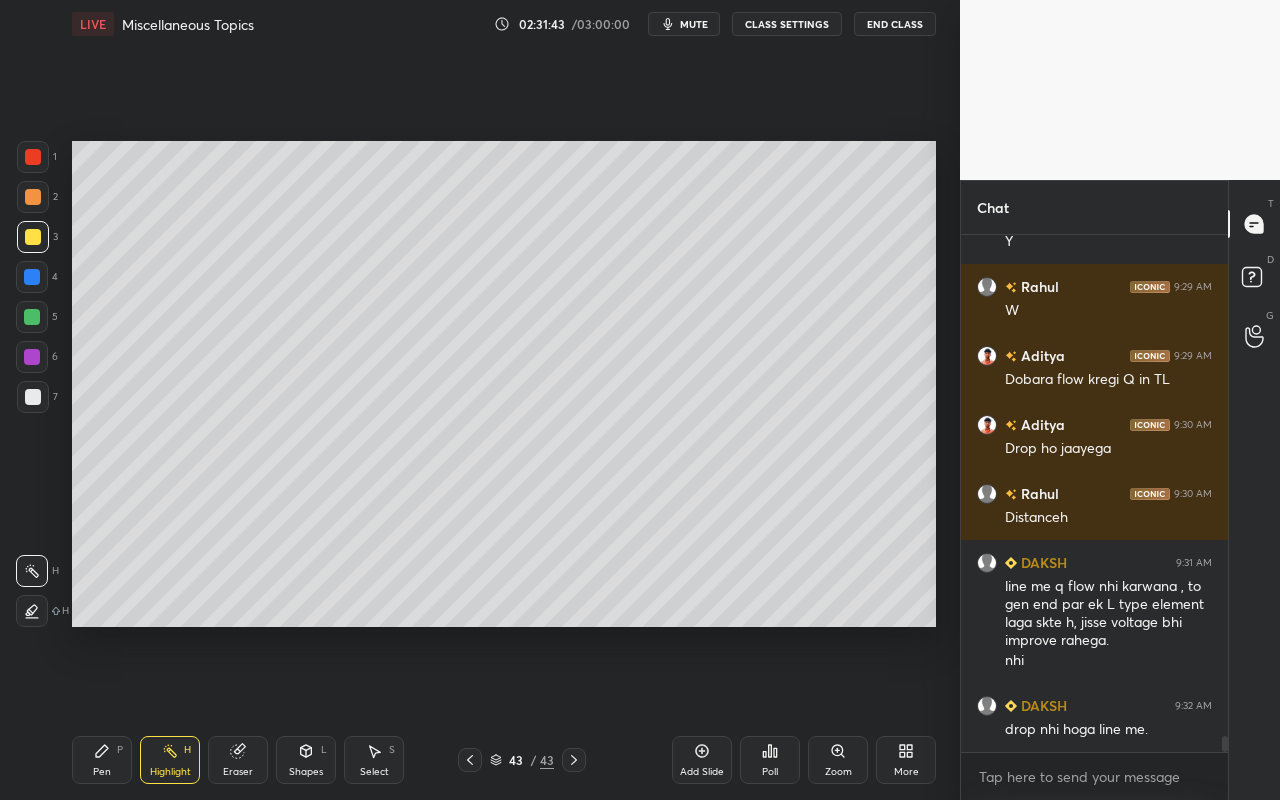 scroll, scrollTop: 16086, scrollLeft: 0, axis: vertical 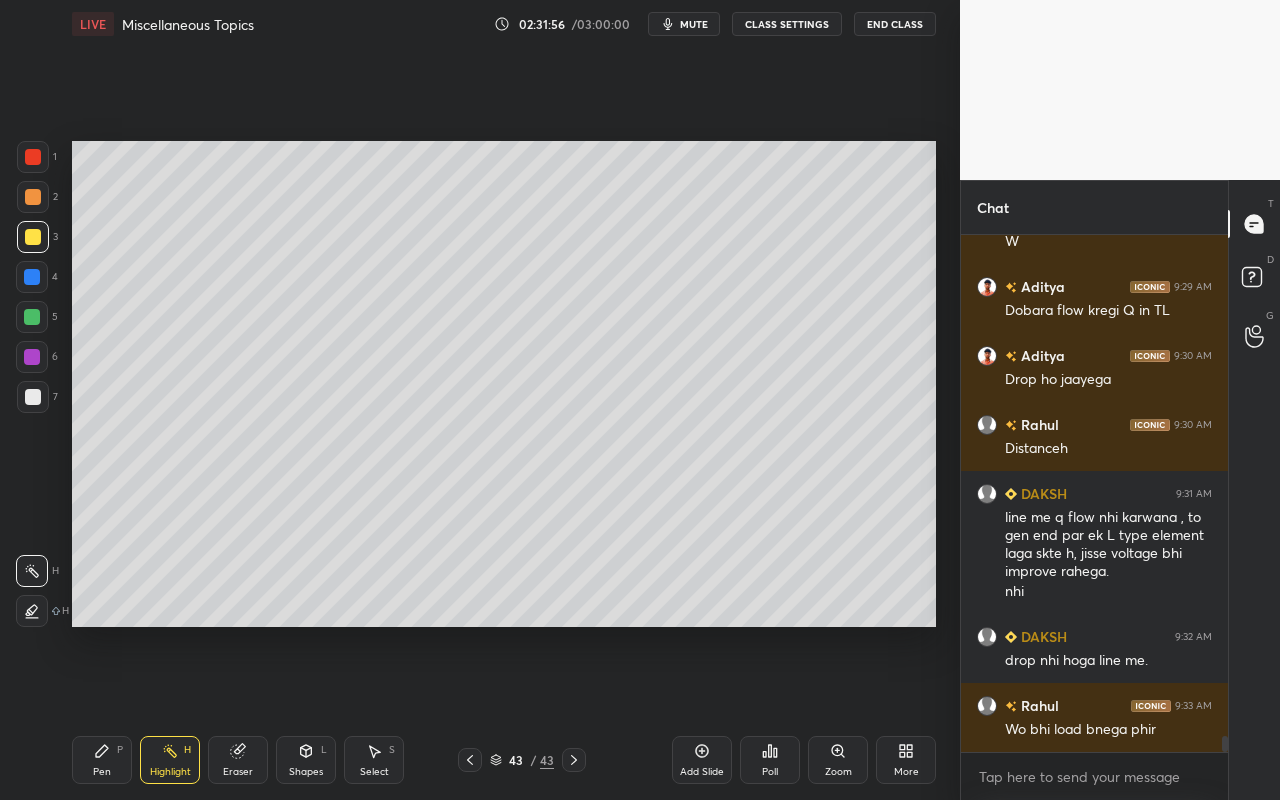 click on "Pen P" at bounding box center [102, 760] 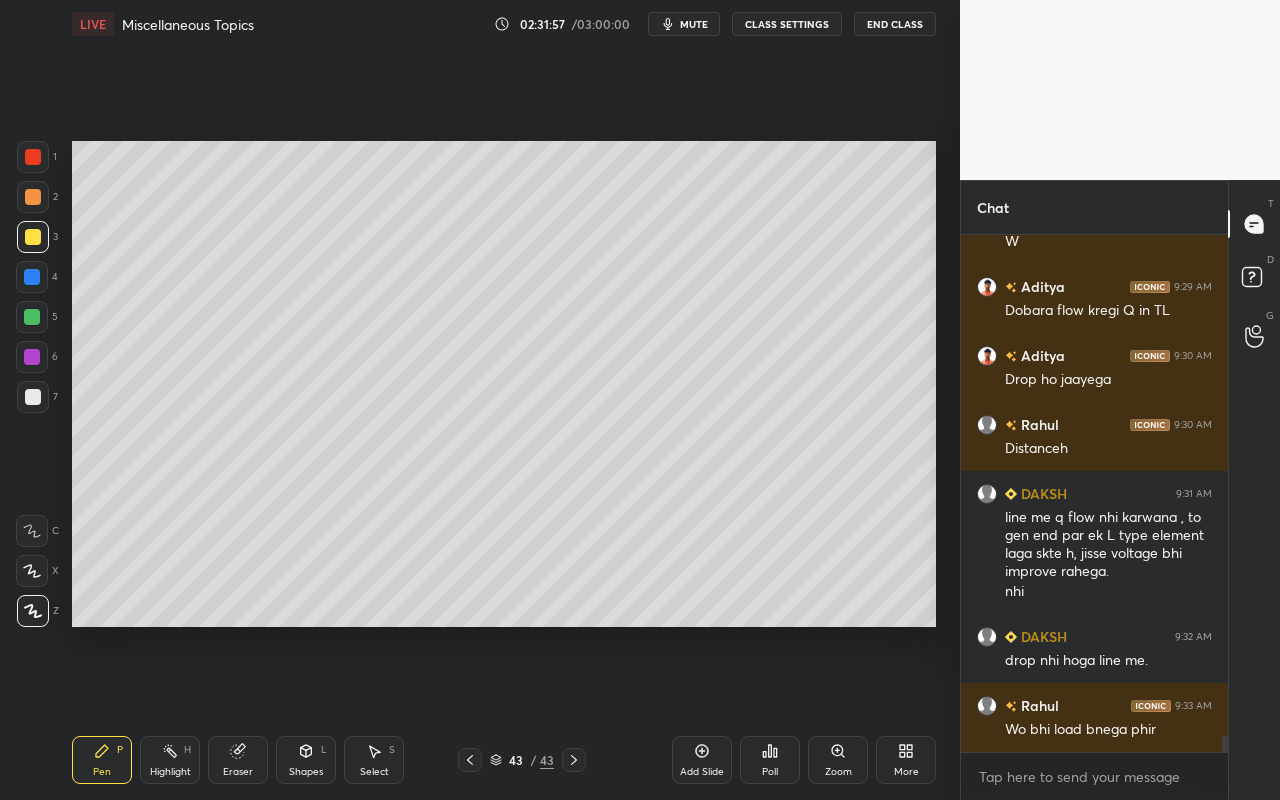 scroll, scrollTop: 16155, scrollLeft: 0, axis: vertical 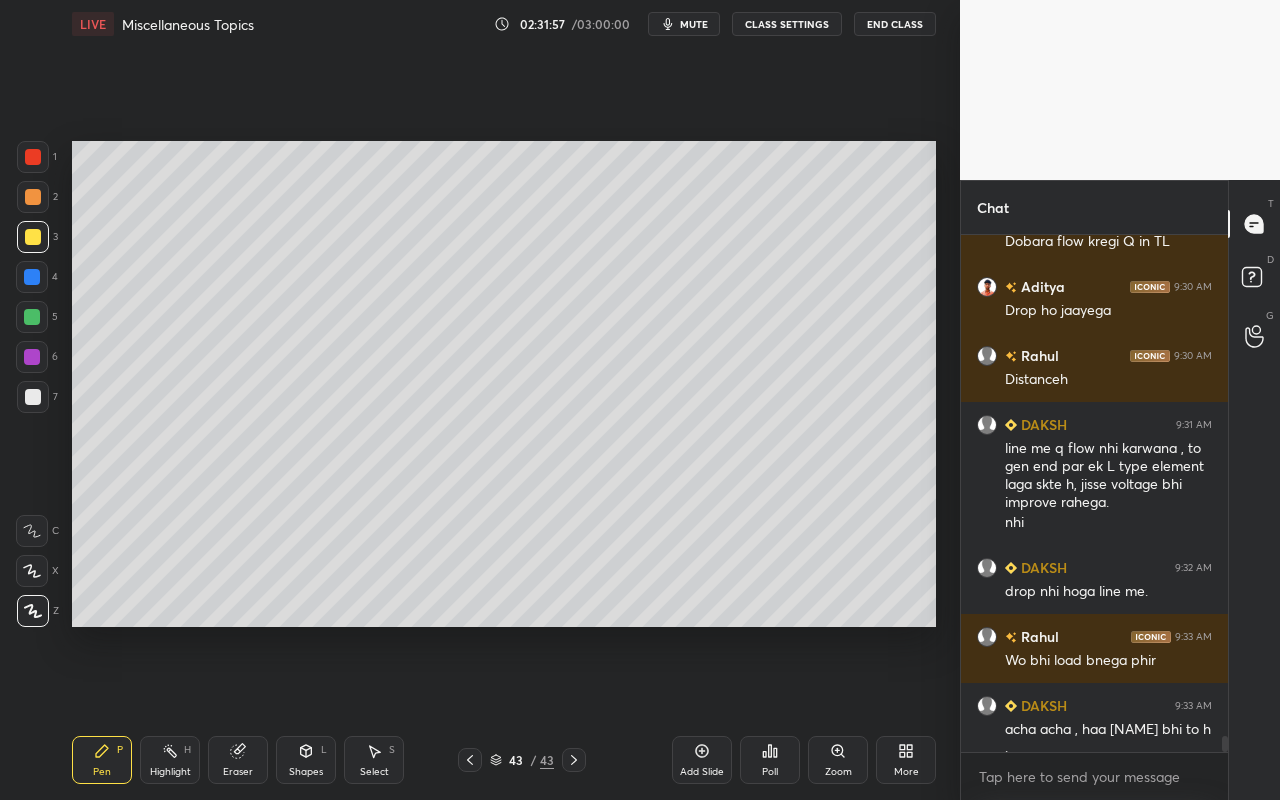 drag, startPoint x: 36, startPoint y: 241, endPoint x: 65, endPoint y: 229, distance: 31.38471 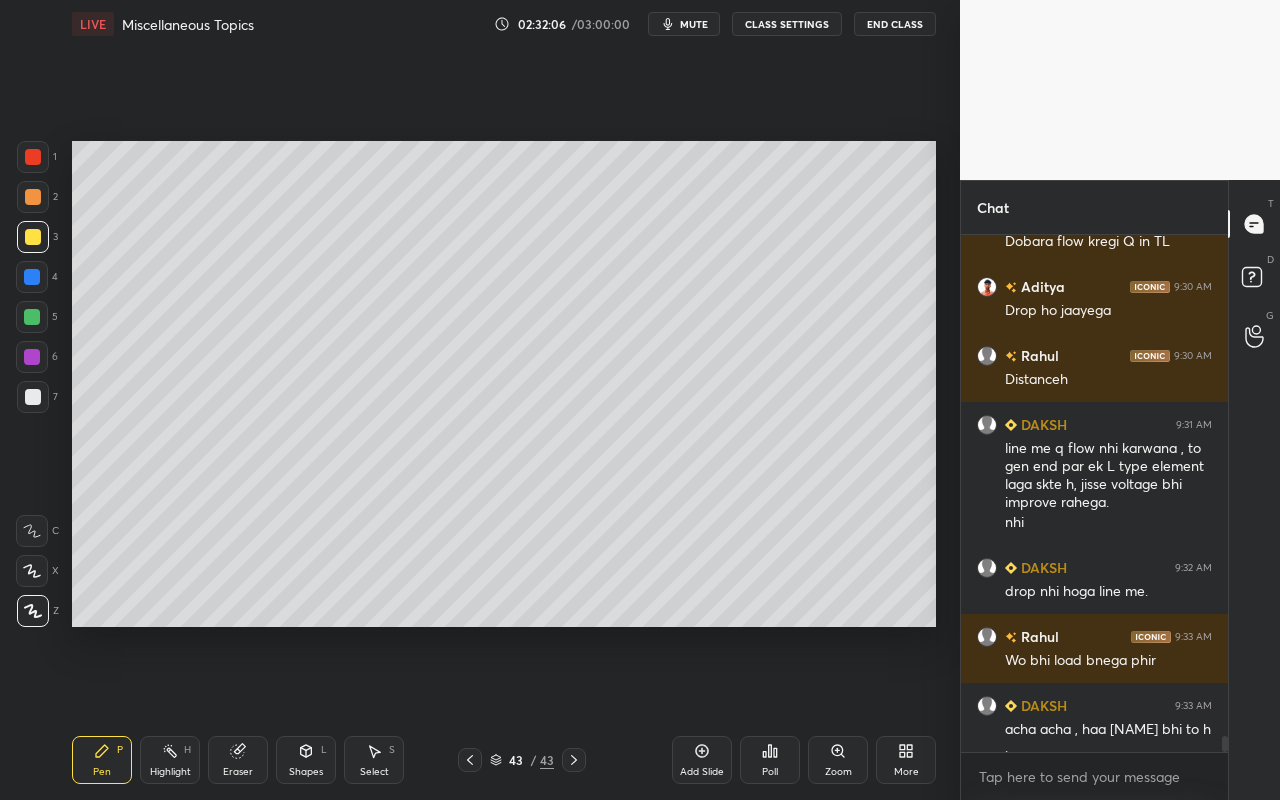 scroll, scrollTop: 16224, scrollLeft: 0, axis: vertical 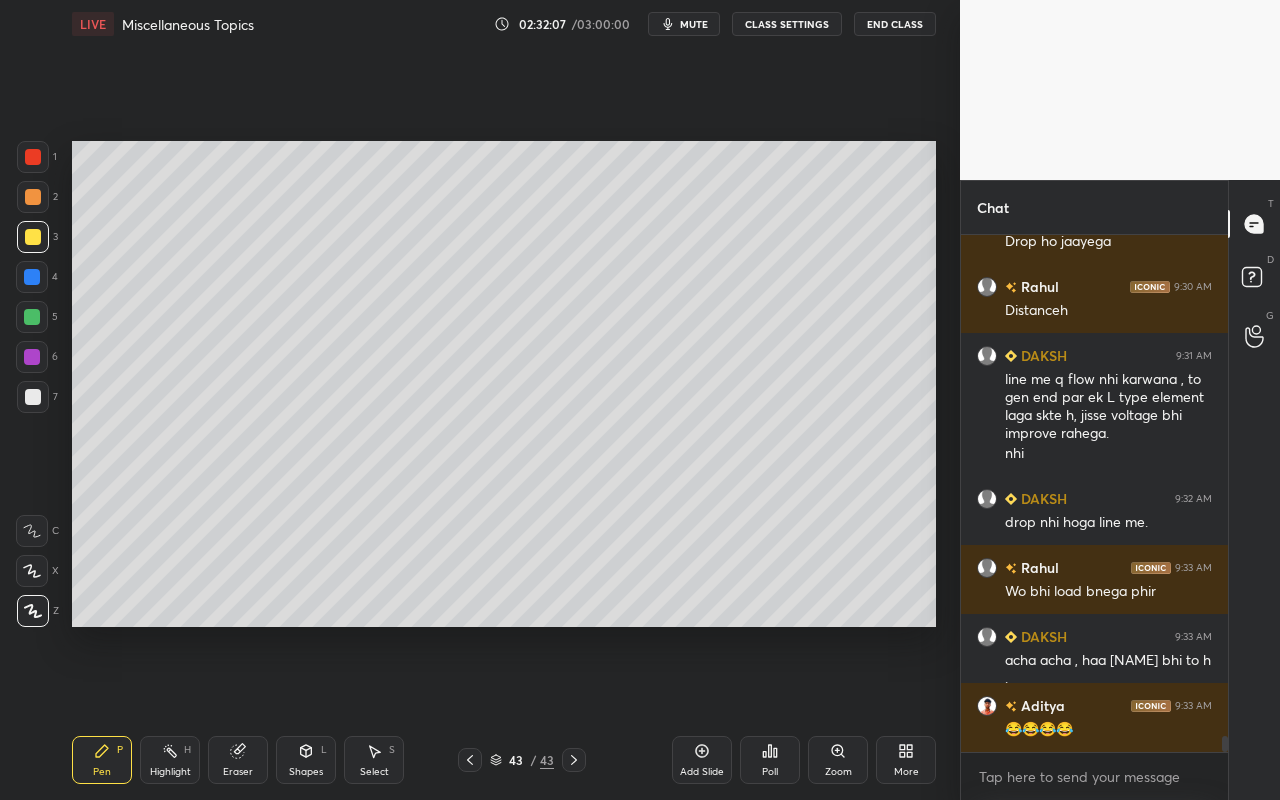 drag, startPoint x: 168, startPoint y: 762, endPoint x: 209, endPoint y: 651, distance: 118.33005 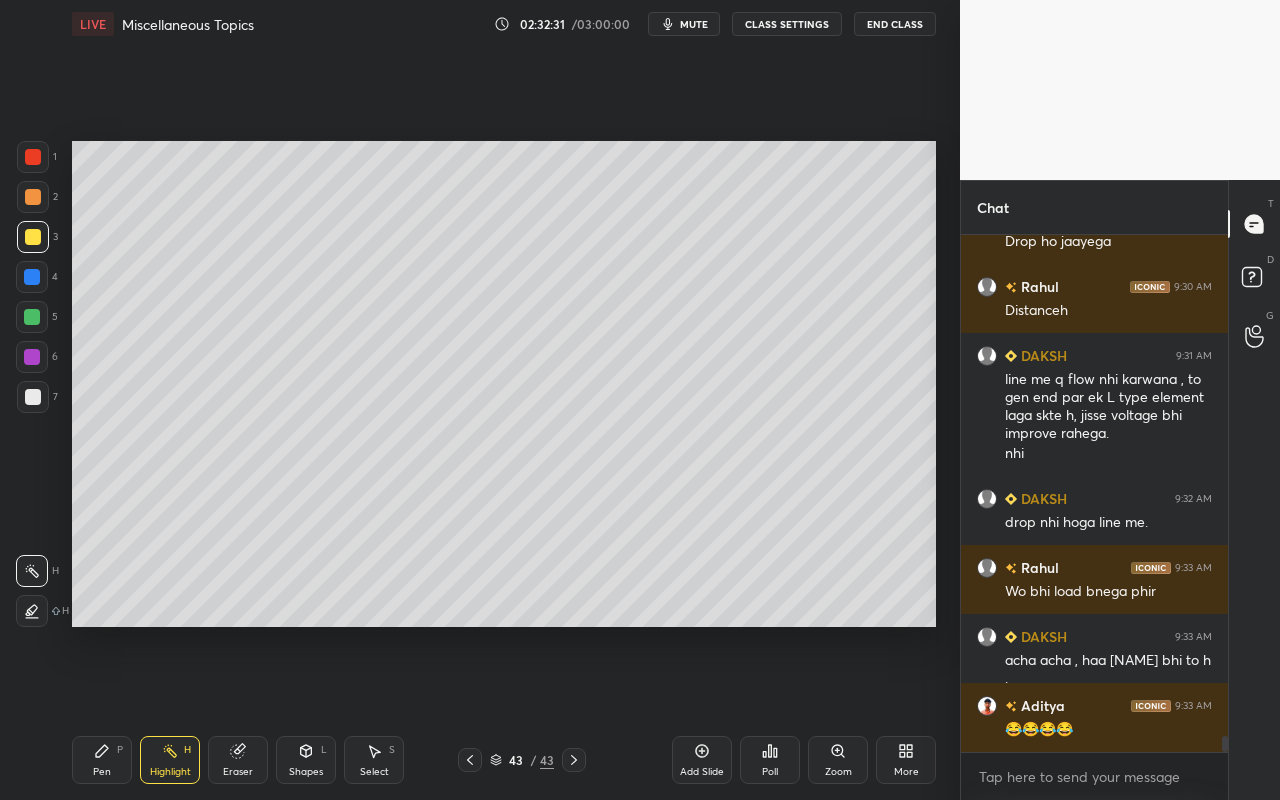 click on "Shapes L" at bounding box center [306, 760] 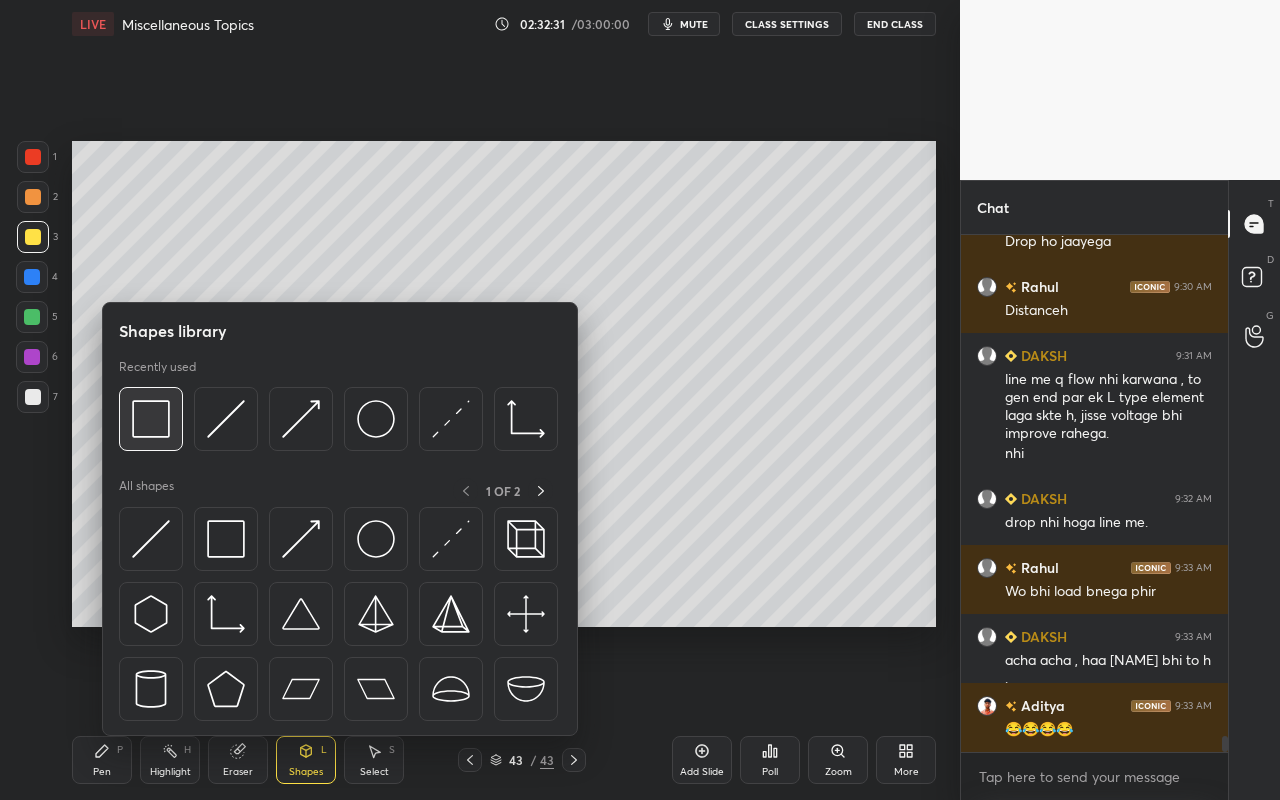 scroll, scrollTop: 16311, scrollLeft: 0, axis: vertical 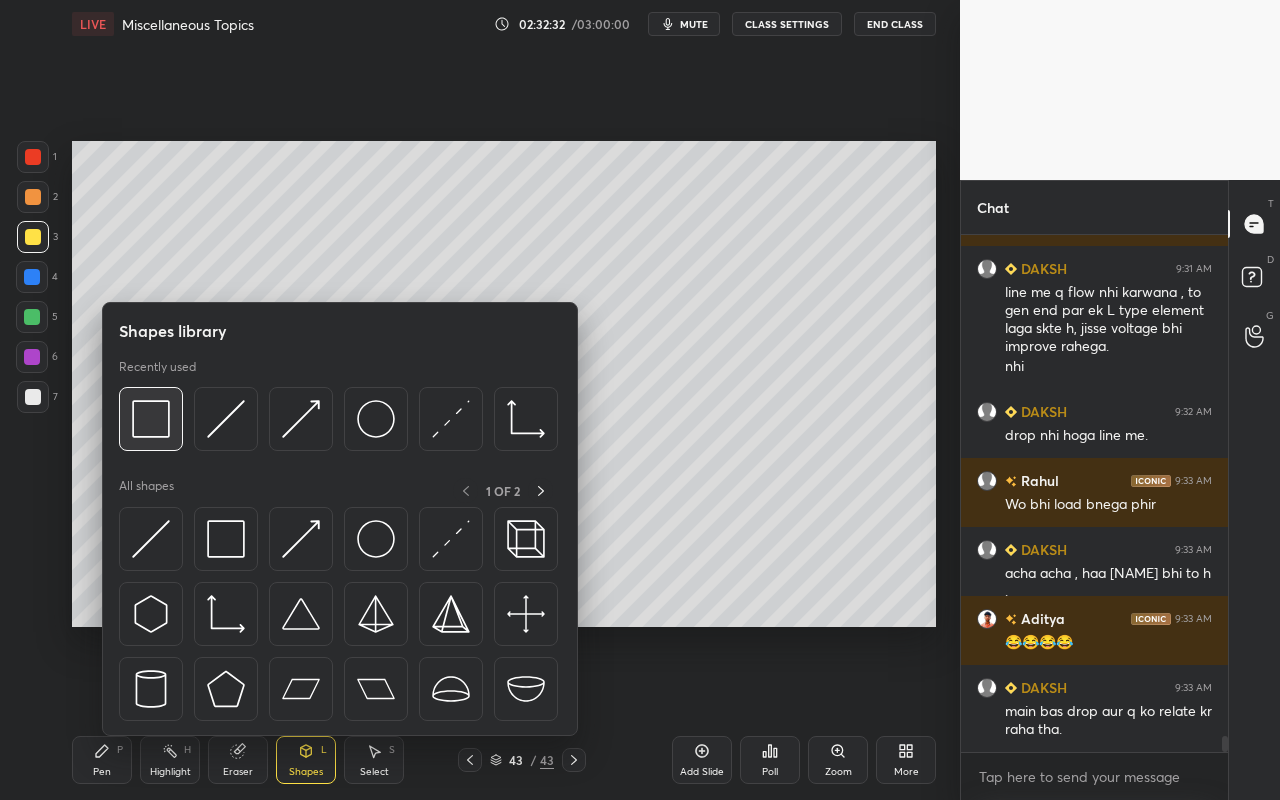 click at bounding box center (151, 419) 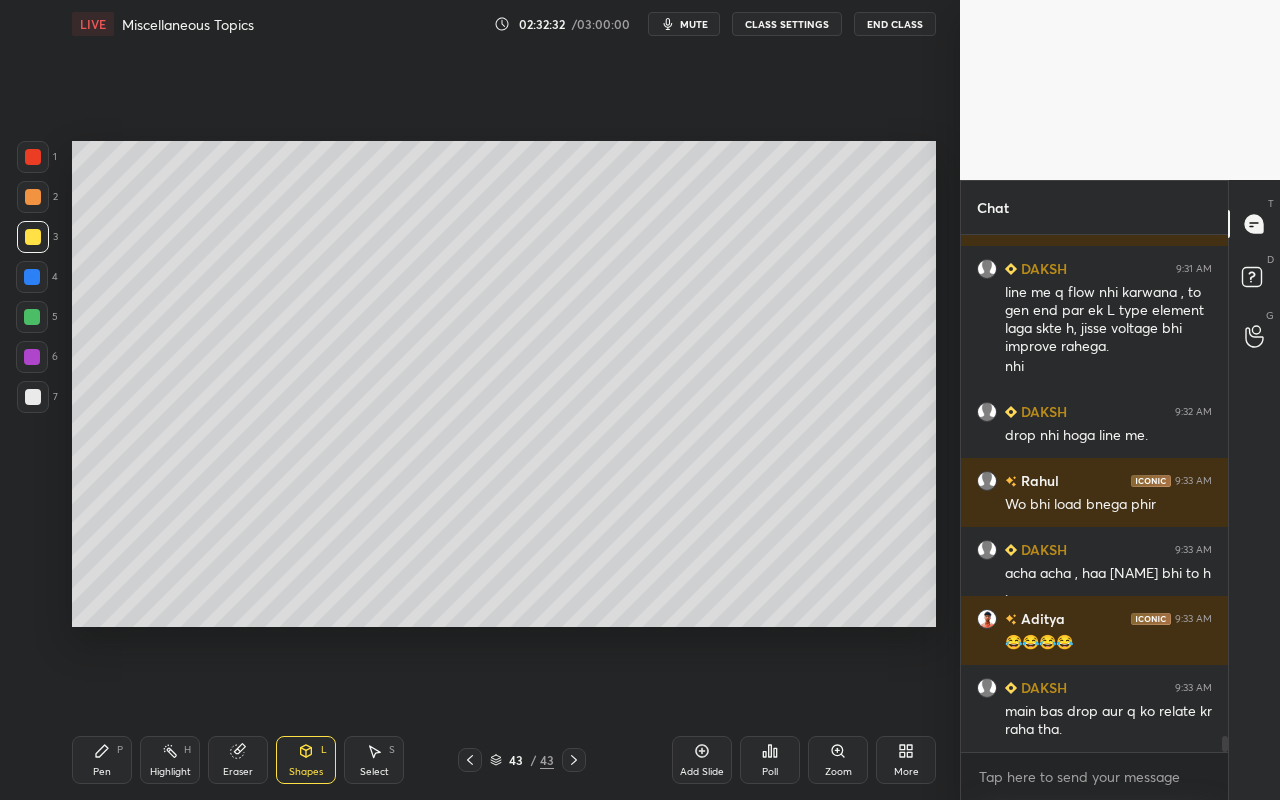 click at bounding box center (33, 157) 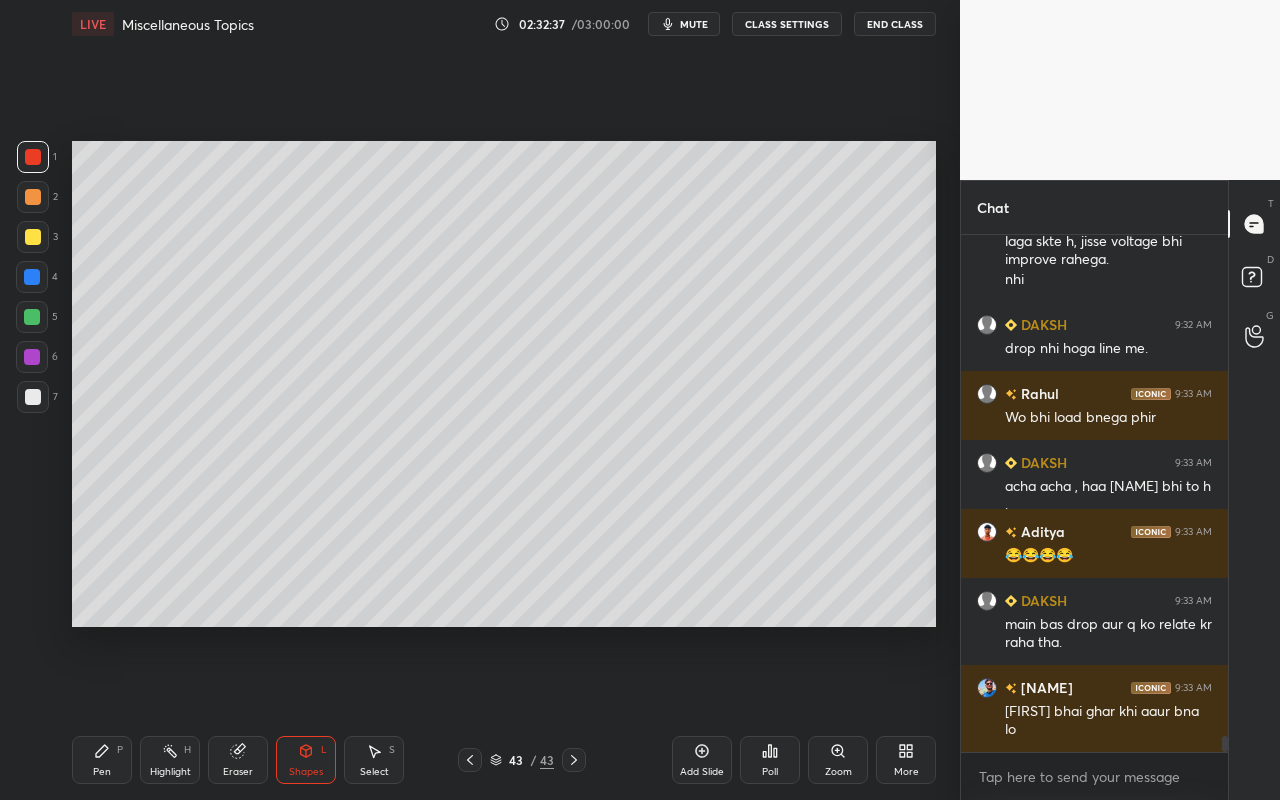 scroll, scrollTop: 16467, scrollLeft: 0, axis: vertical 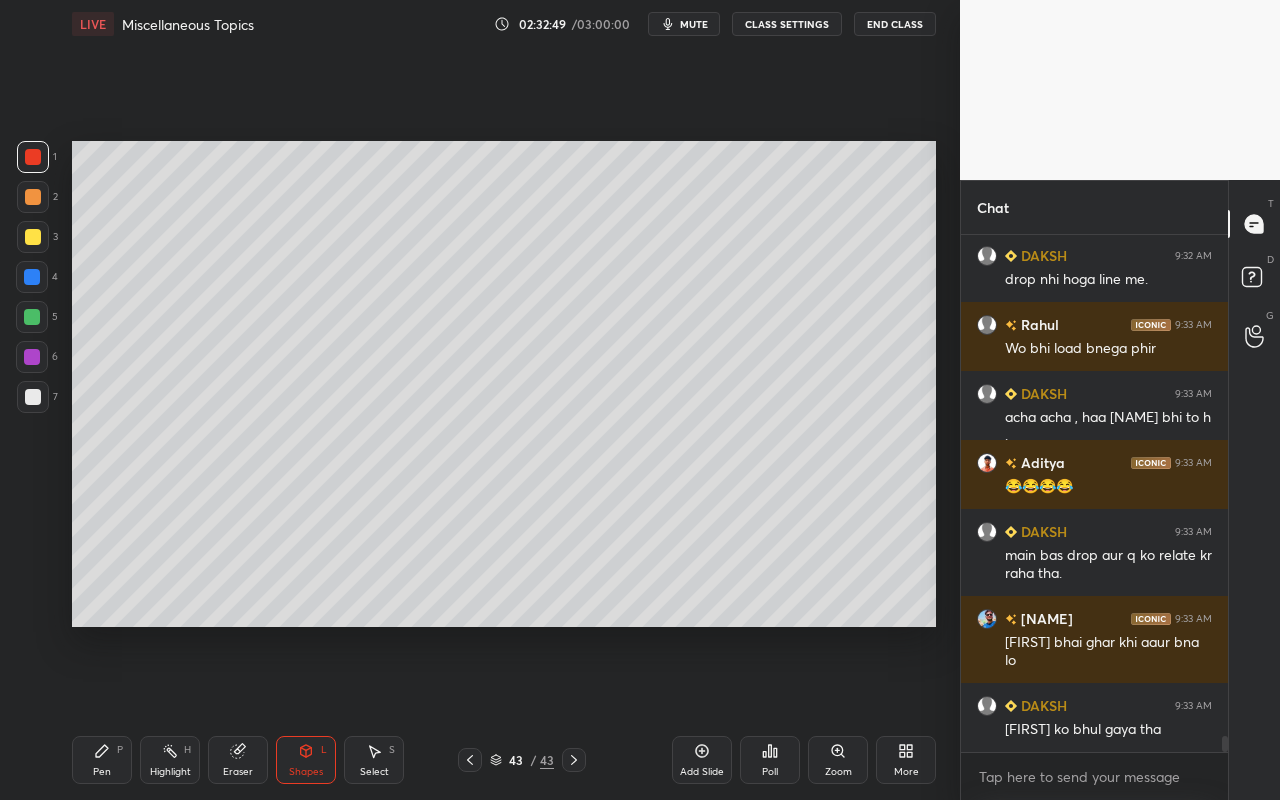 click on "Highlight H" at bounding box center (170, 760) 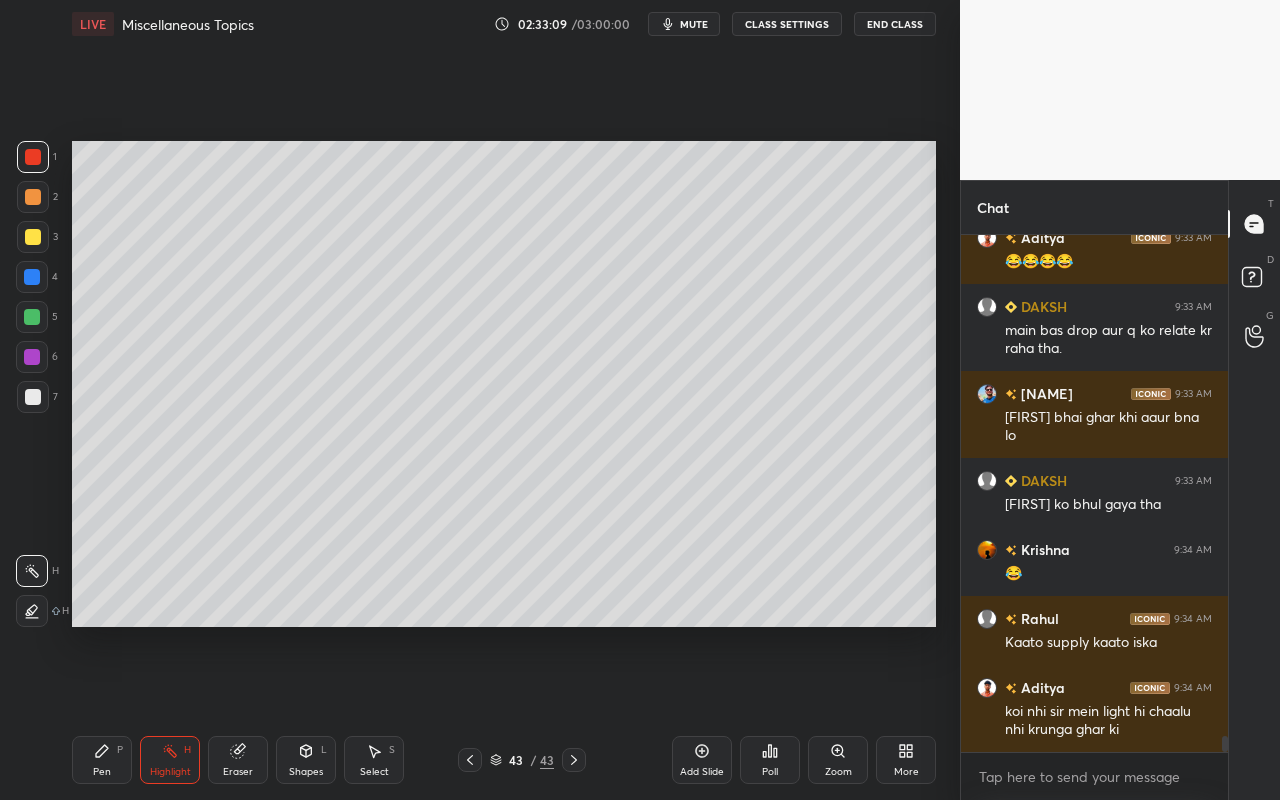 scroll, scrollTop: 16712, scrollLeft: 0, axis: vertical 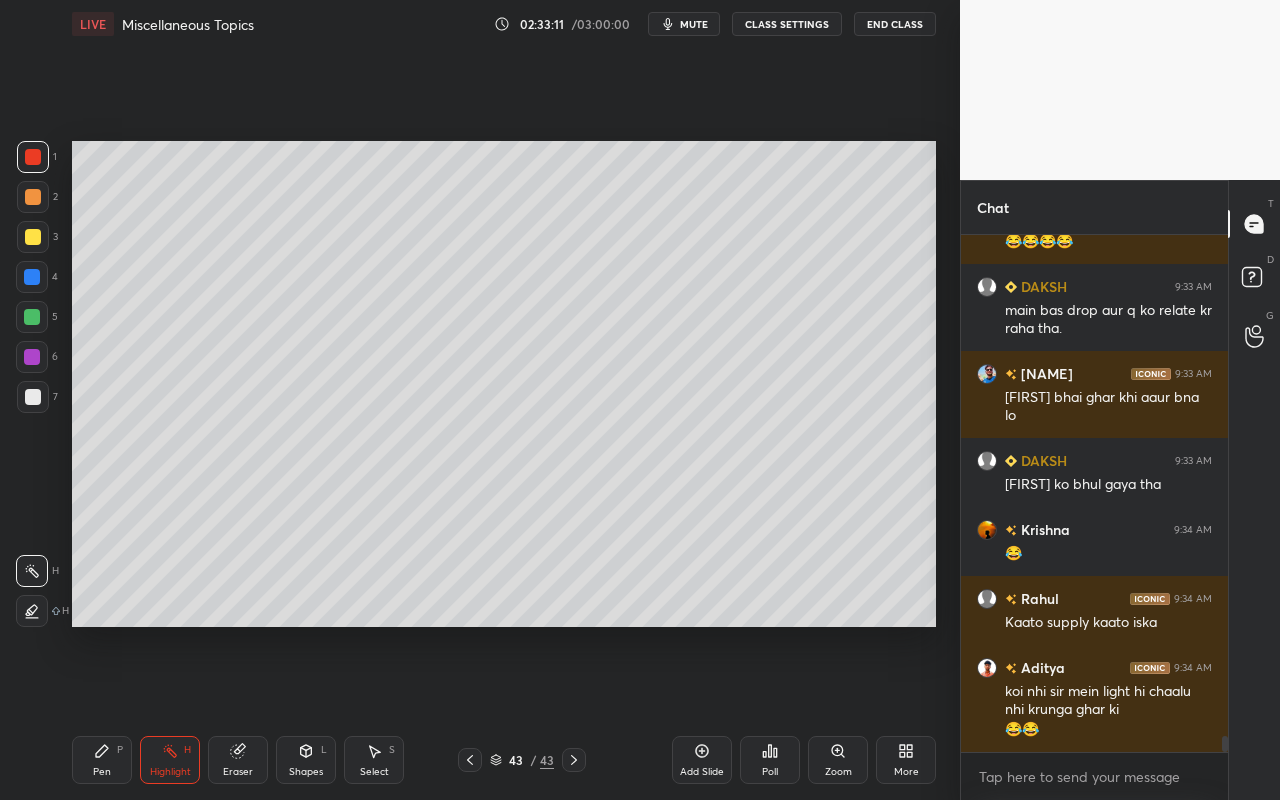 click on "Select S" at bounding box center (374, 760) 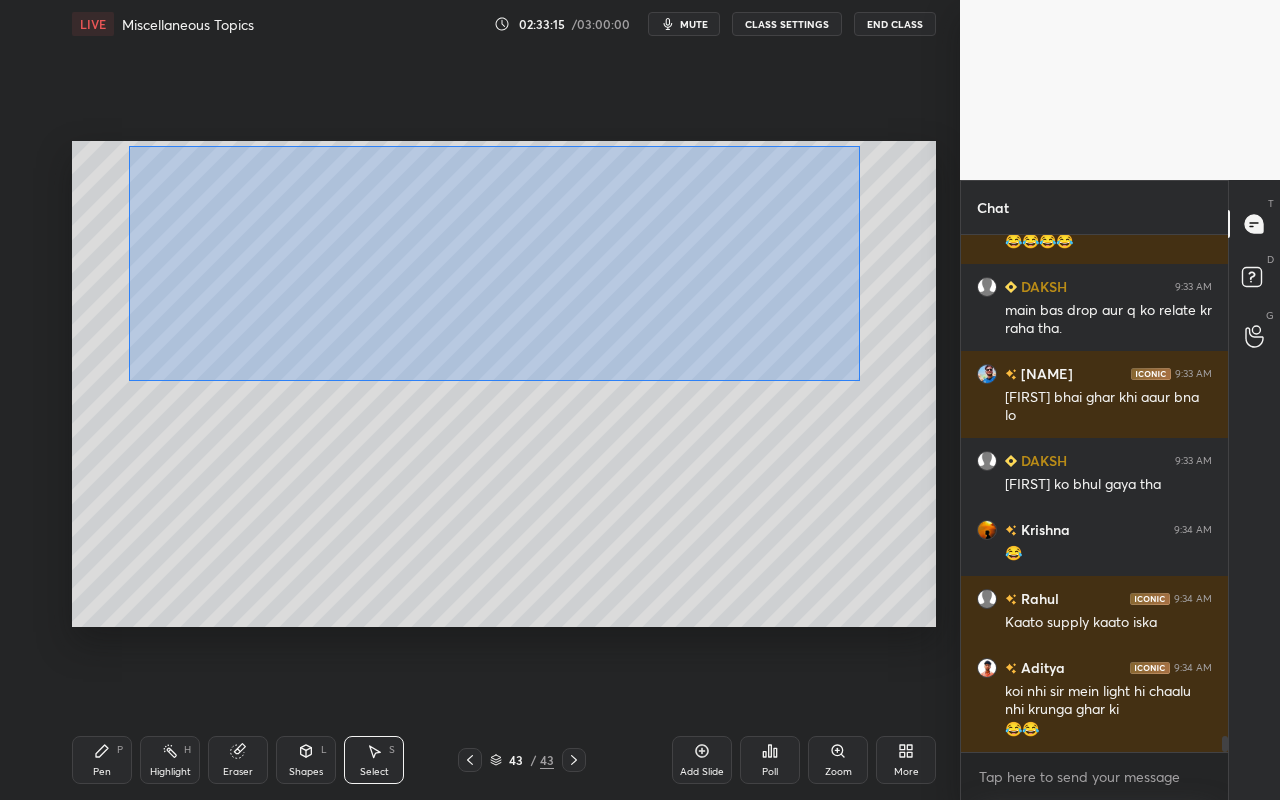 drag, startPoint x: 128, startPoint y: 145, endPoint x: 856, endPoint y: 380, distance: 764.98956 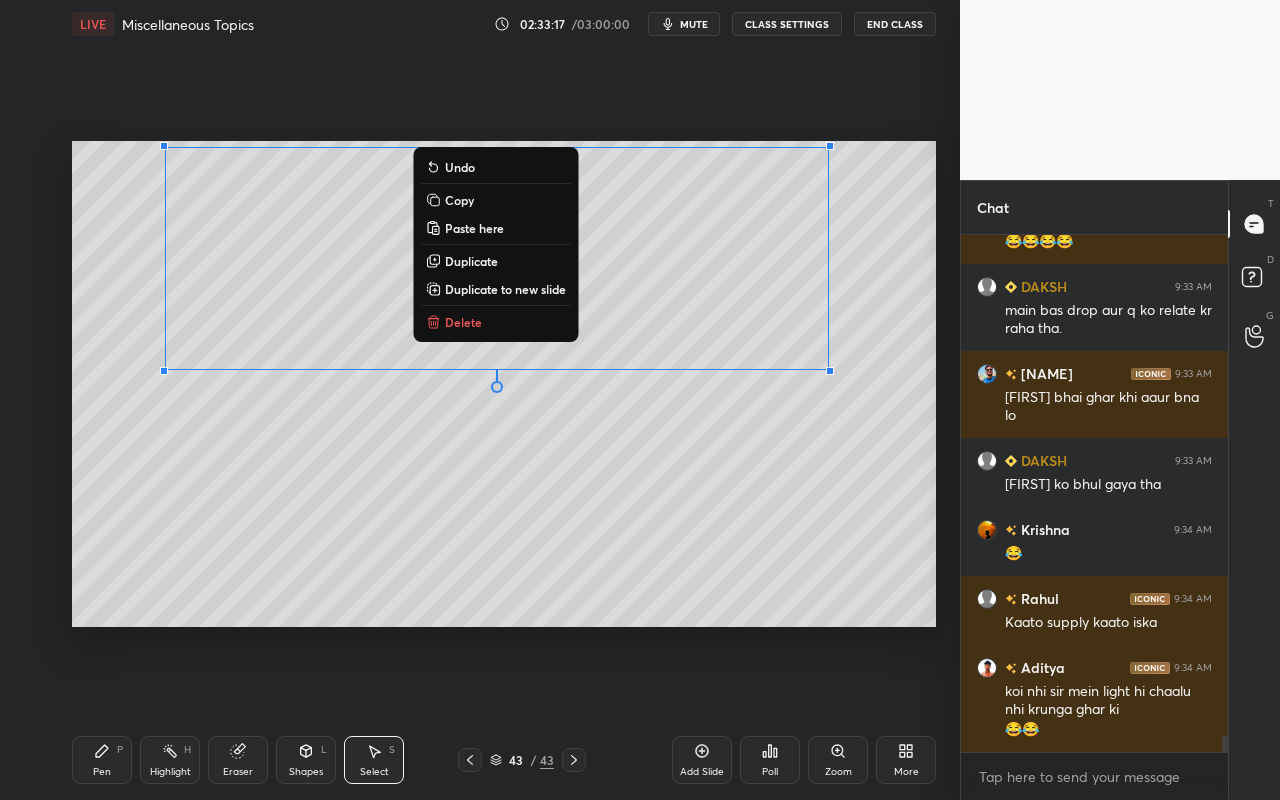 scroll, scrollTop: 16781, scrollLeft: 0, axis: vertical 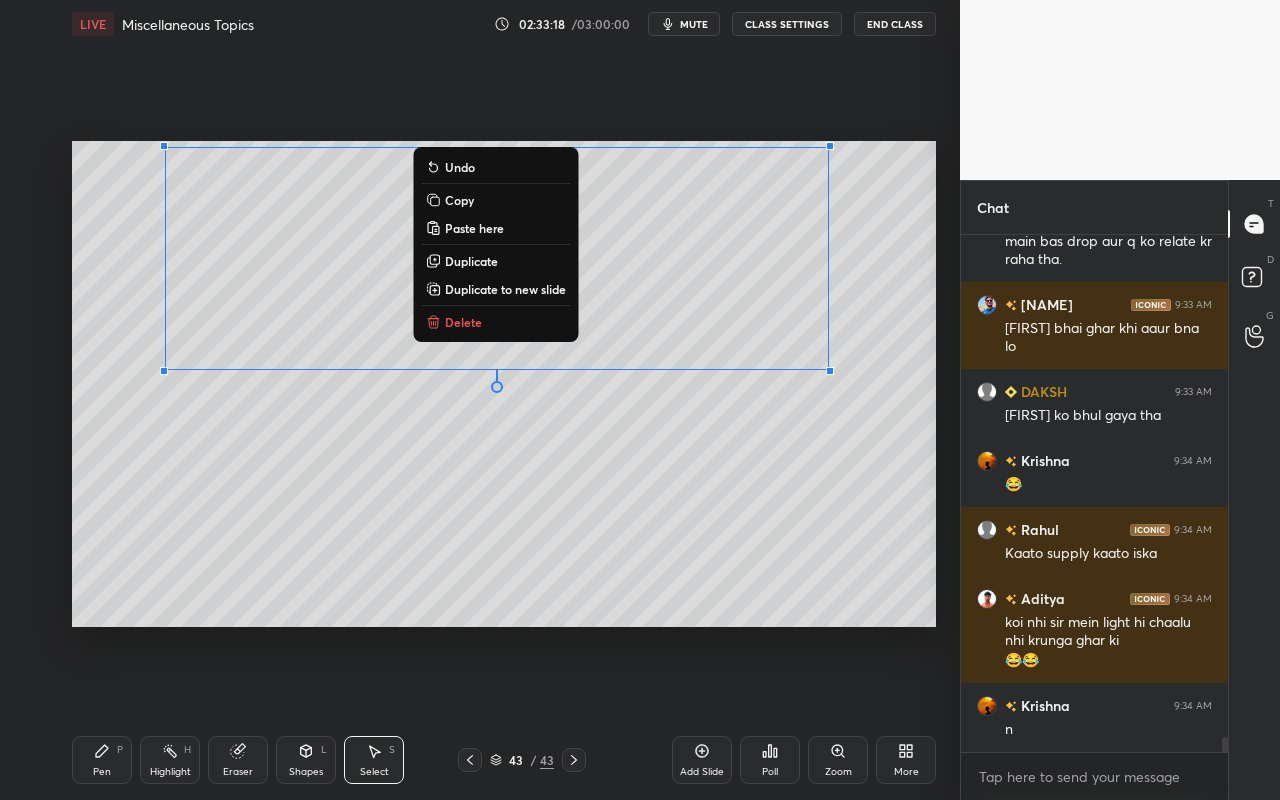 drag, startPoint x: 526, startPoint y: 286, endPoint x: 536, endPoint y: 288, distance: 10.198039 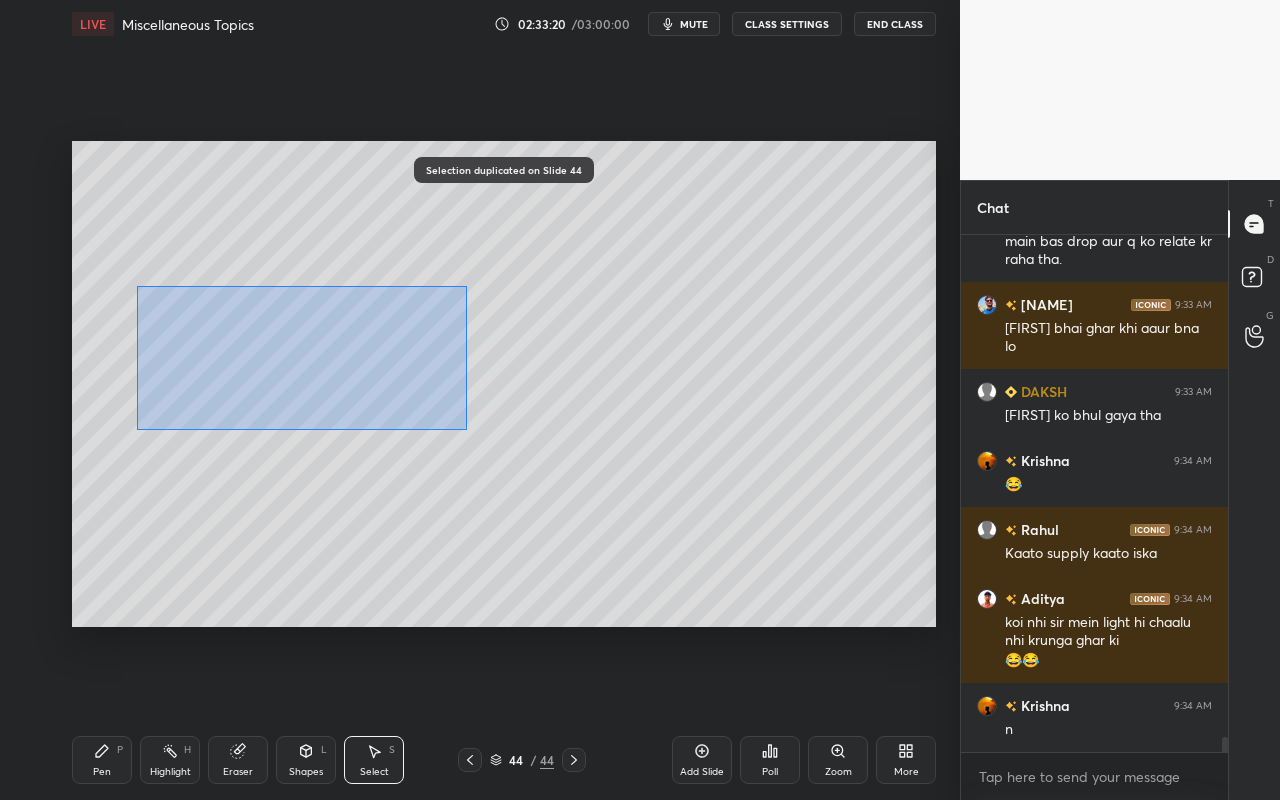 drag, startPoint x: 137, startPoint y: 286, endPoint x: 460, endPoint y: 458, distance: 365.94125 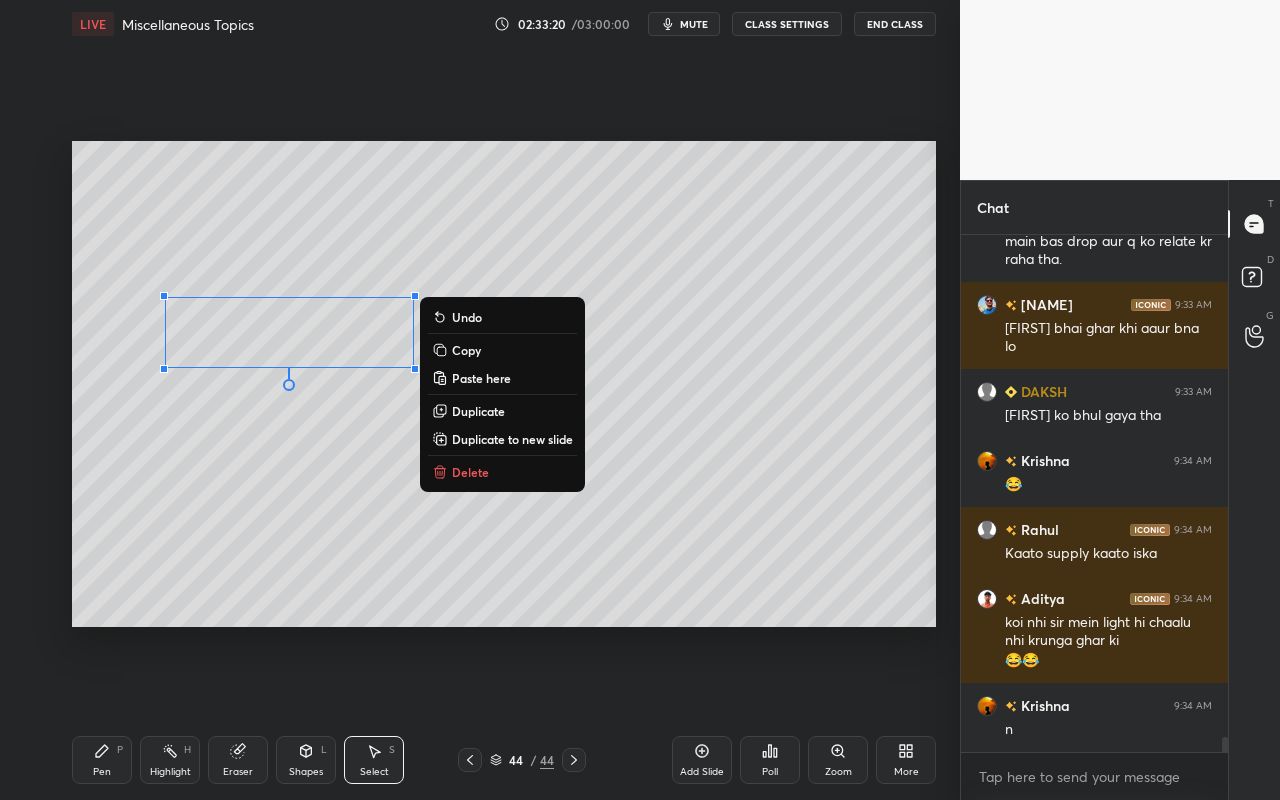 drag, startPoint x: 473, startPoint y: 472, endPoint x: 465, endPoint y: 491, distance: 20.615528 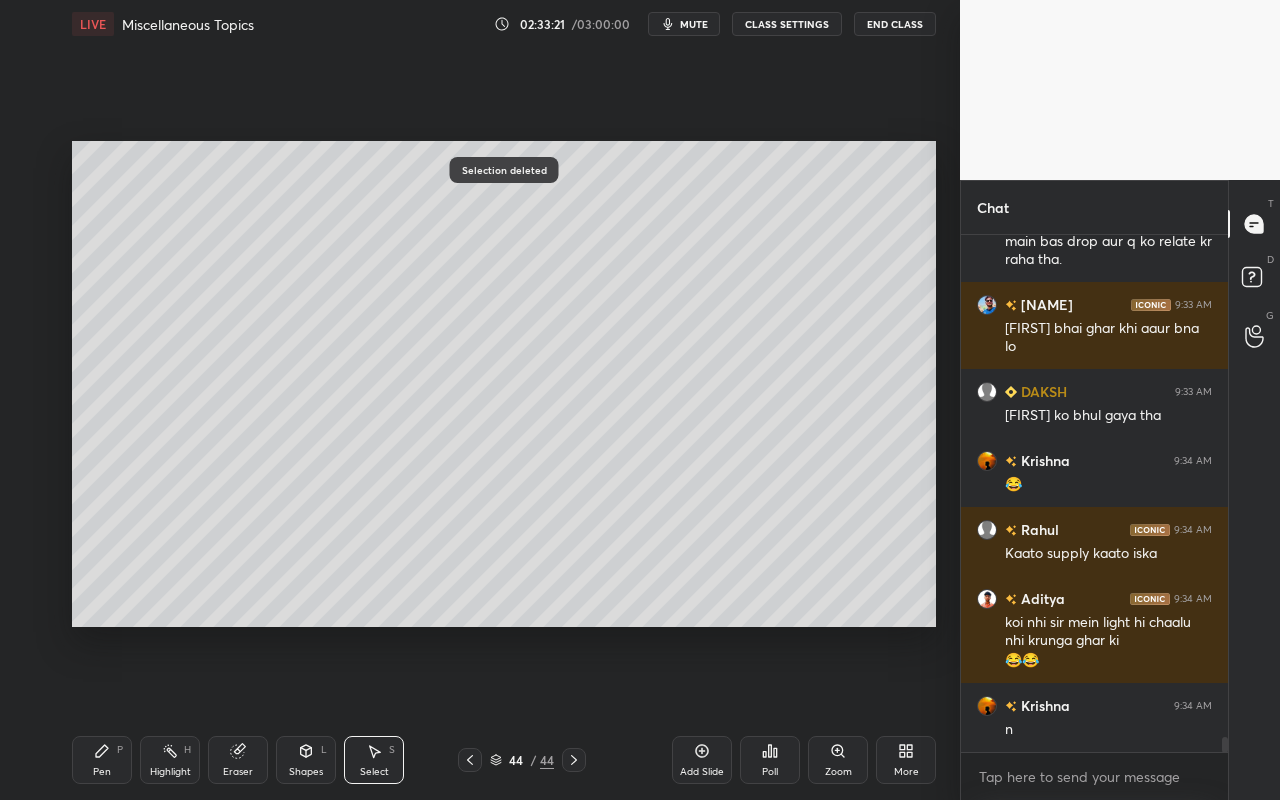 click on "Highlight H" at bounding box center [170, 760] 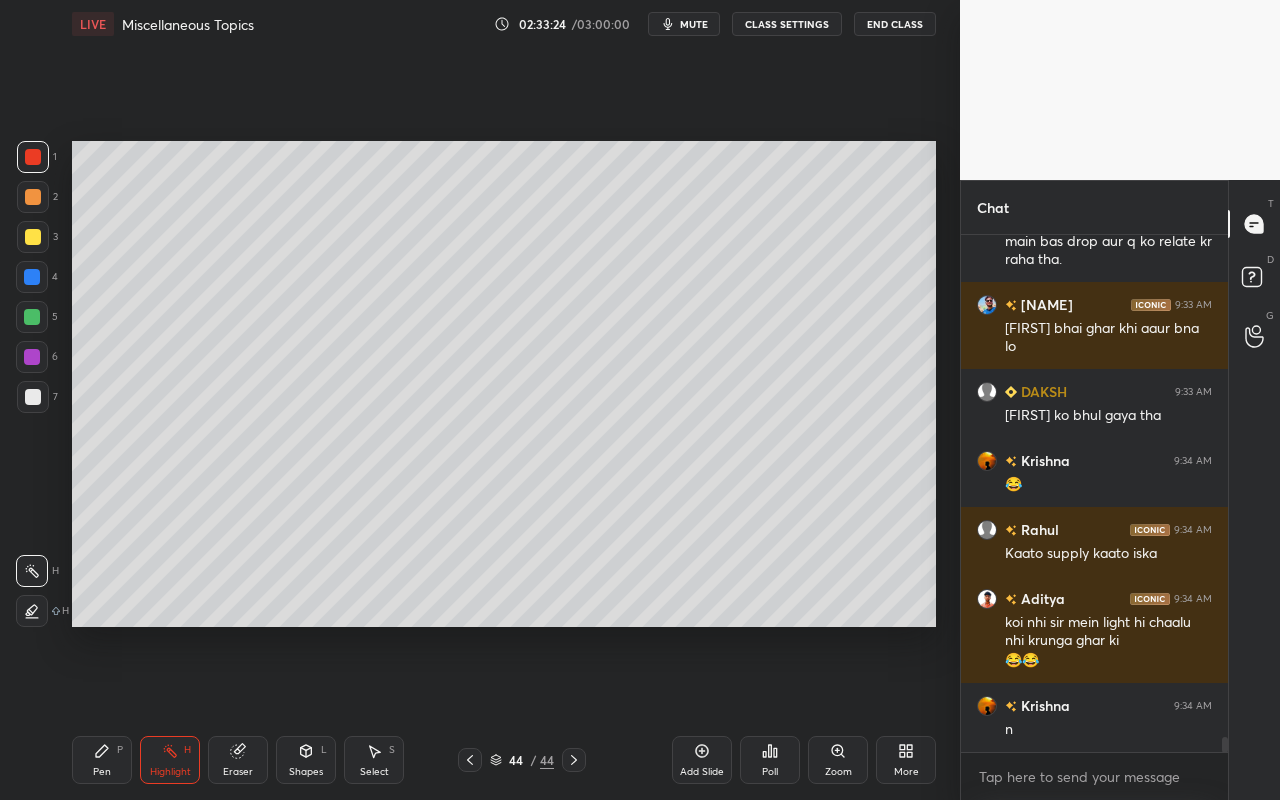 click on "P" at bounding box center (120, 750) 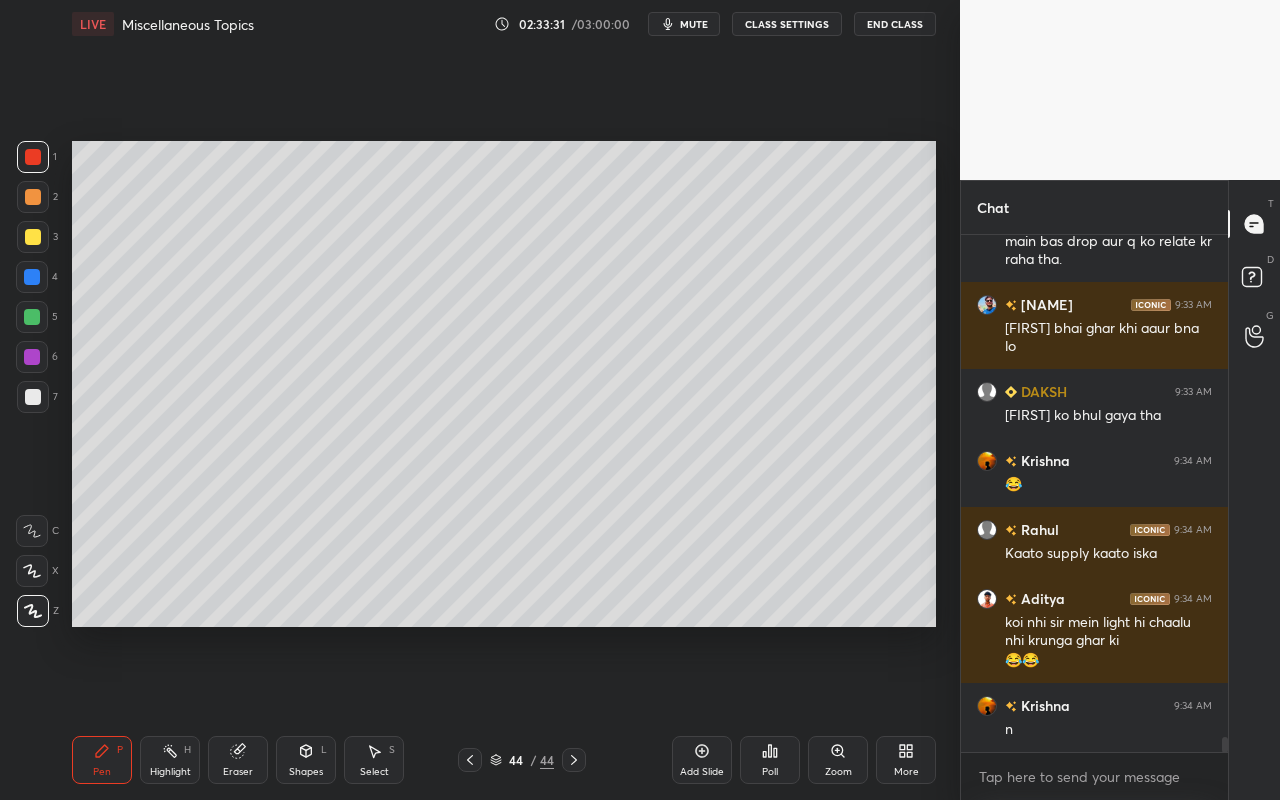 scroll, scrollTop: 16850, scrollLeft: 0, axis: vertical 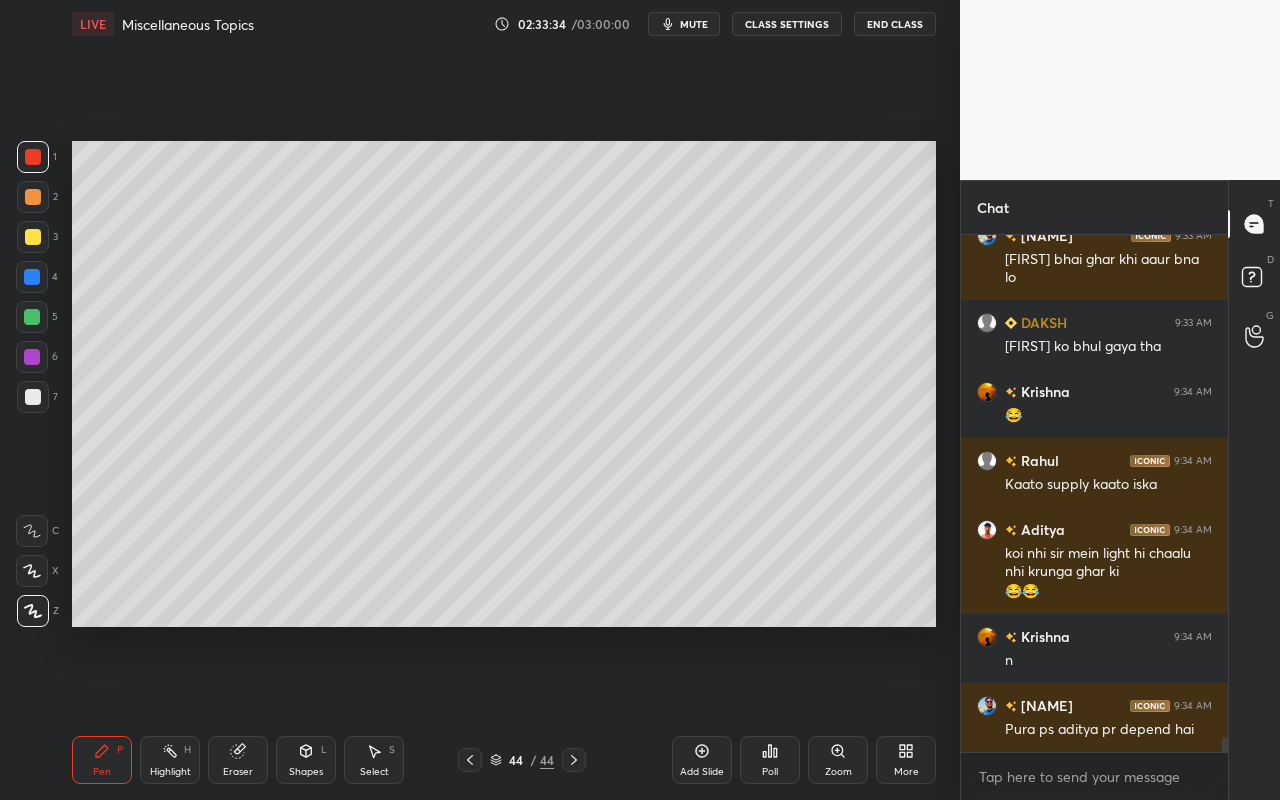 drag, startPoint x: 158, startPoint y: 756, endPoint x: 166, endPoint y: 743, distance: 15.264338 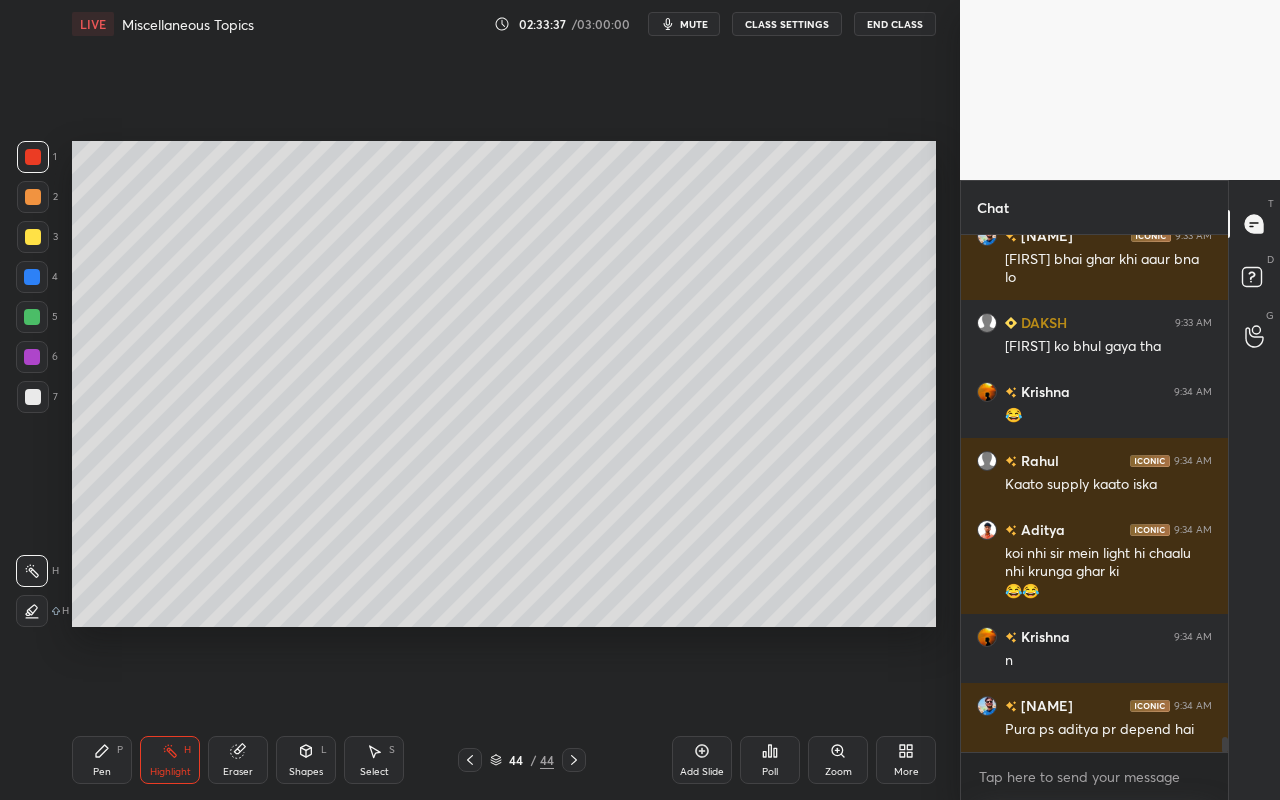 click on "Pen P" at bounding box center (102, 760) 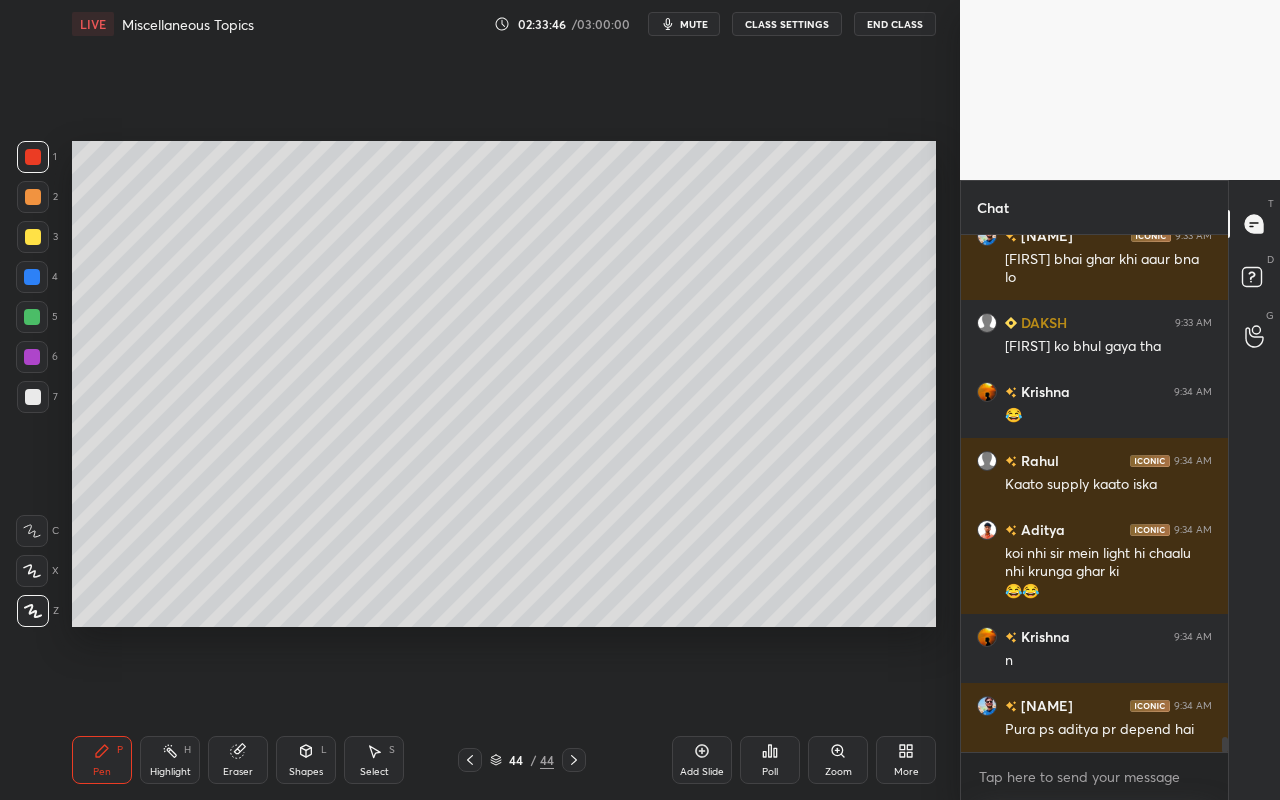 click on "Highlight" at bounding box center (170, 772) 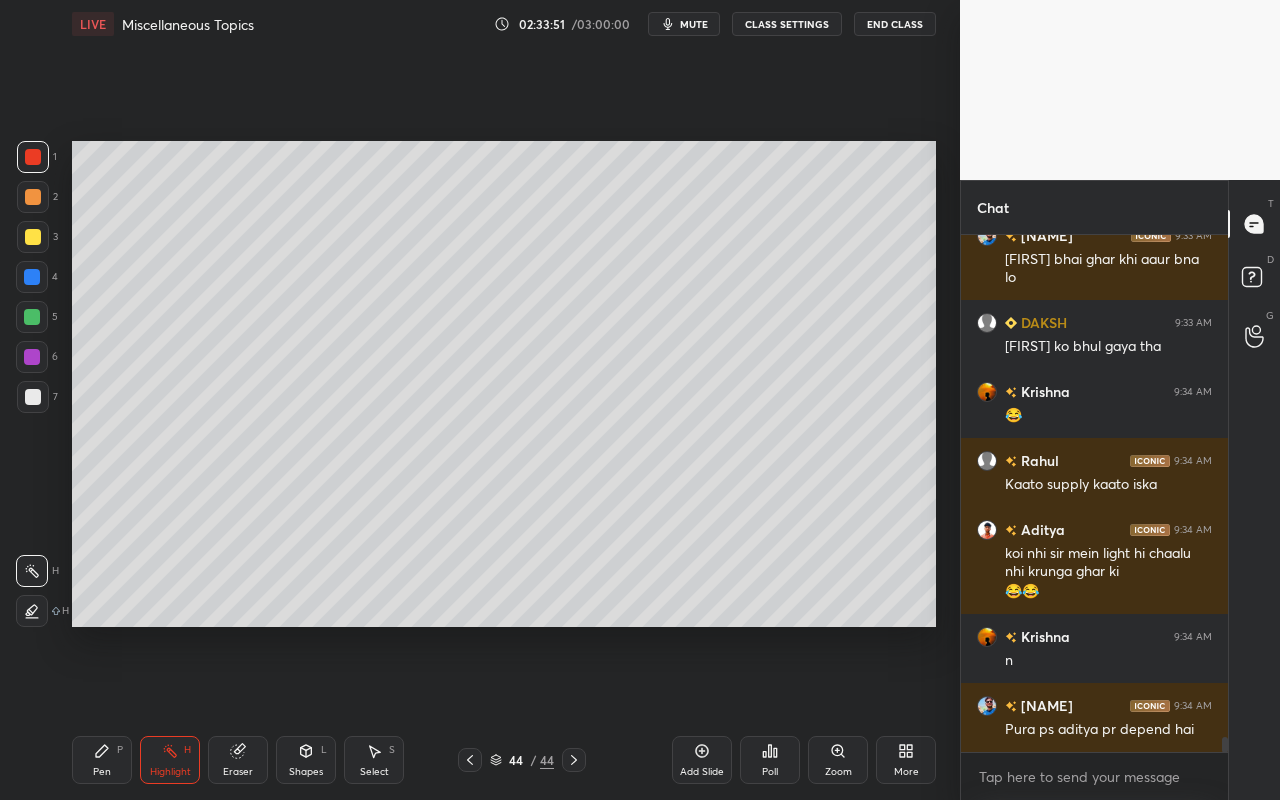 drag, startPoint x: 101, startPoint y: 763, endPoint x: 109, endPoint y: 742, distance: 22.472204 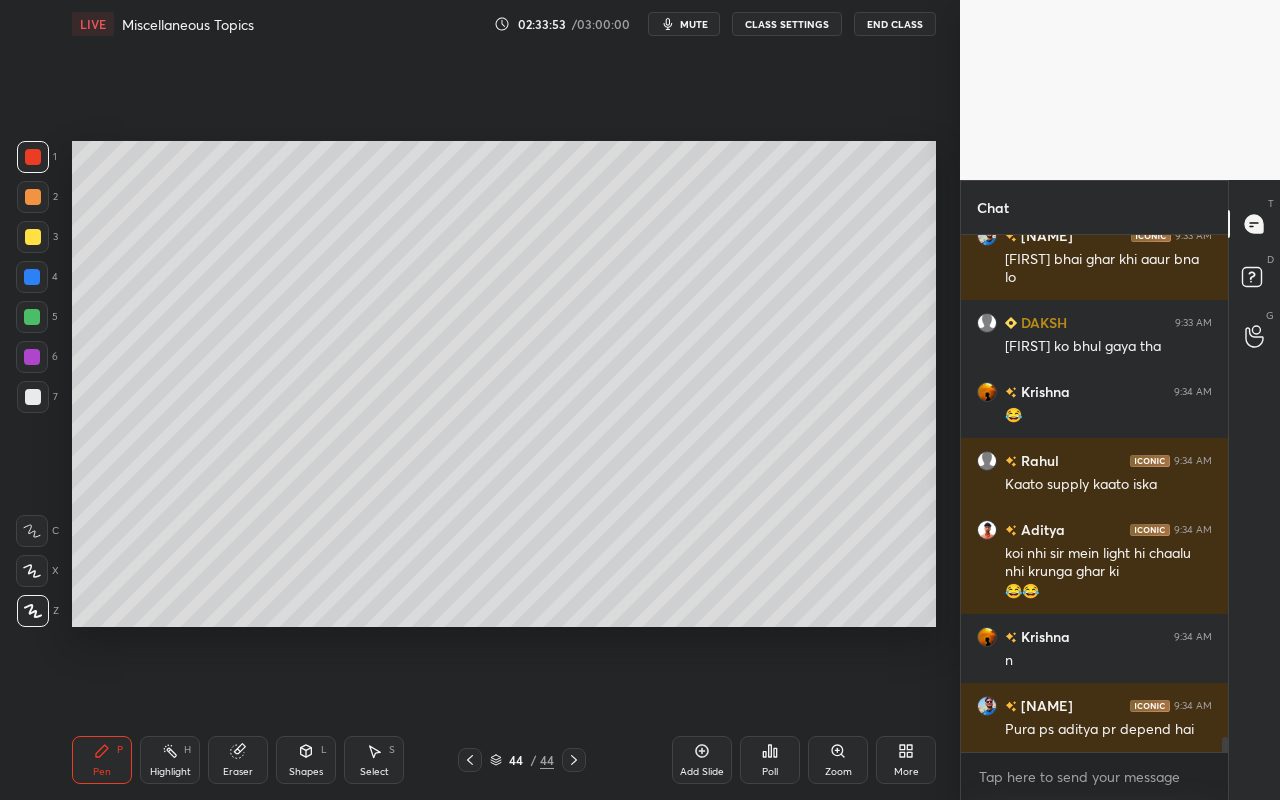 click on "Highlight H" at bounding box center [170, 760] 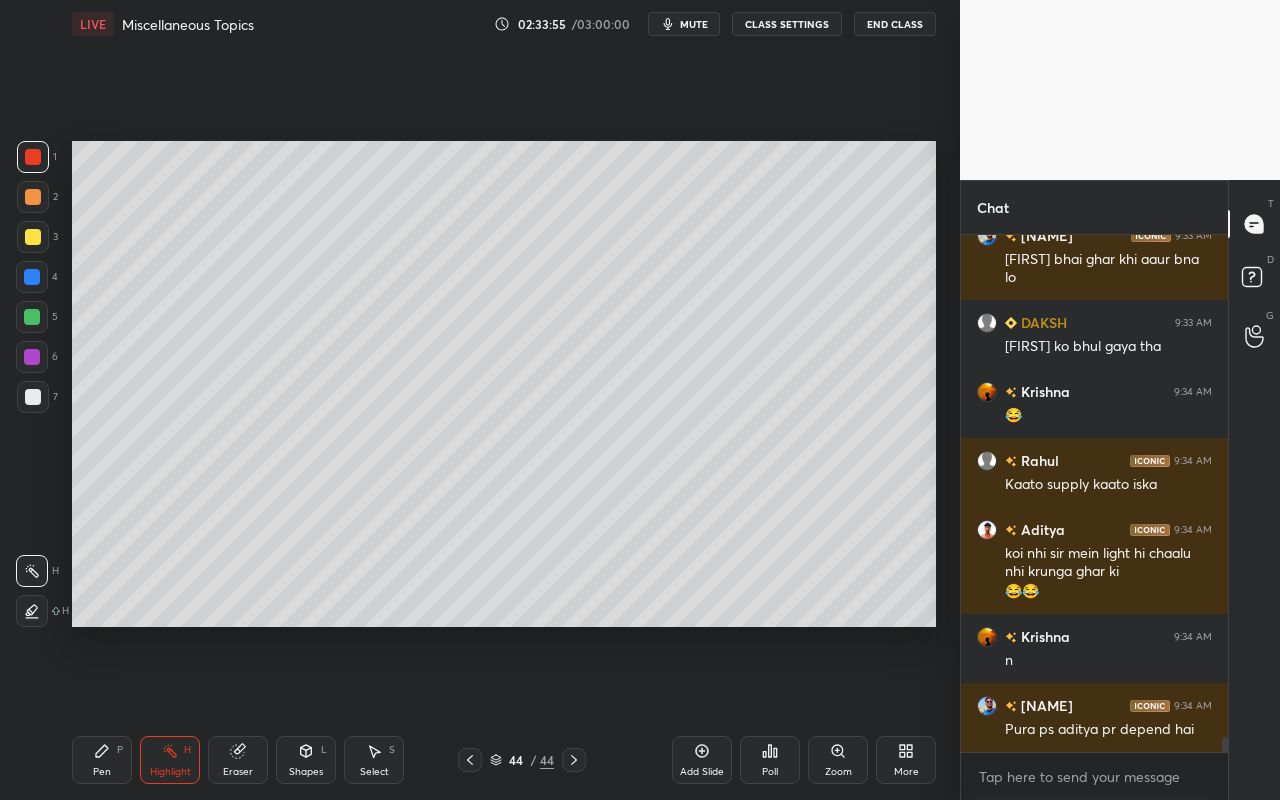 click on "Pen P" at bounding box center (102, 760) 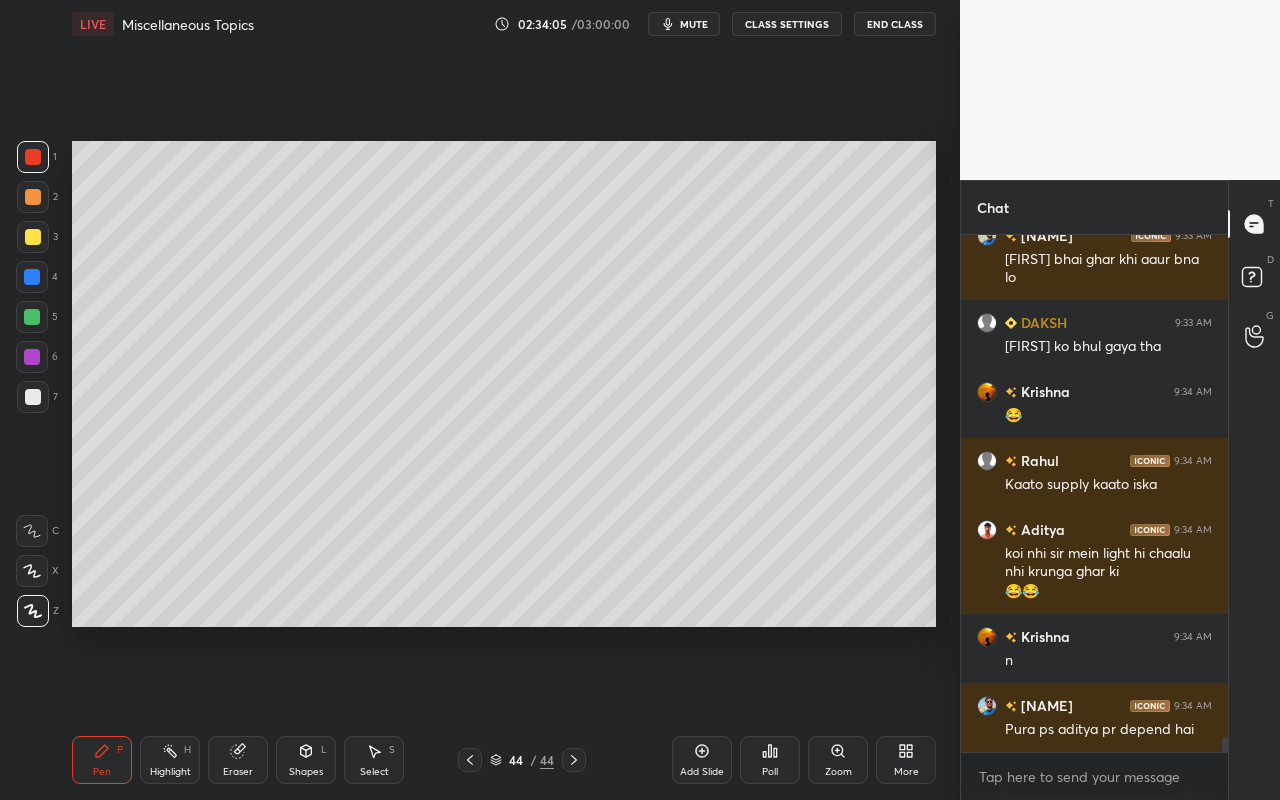 drag, startPoint x: 163, startPoint y: 755, endPoint x: 291, endPoint y: 650, distance: 165.55664 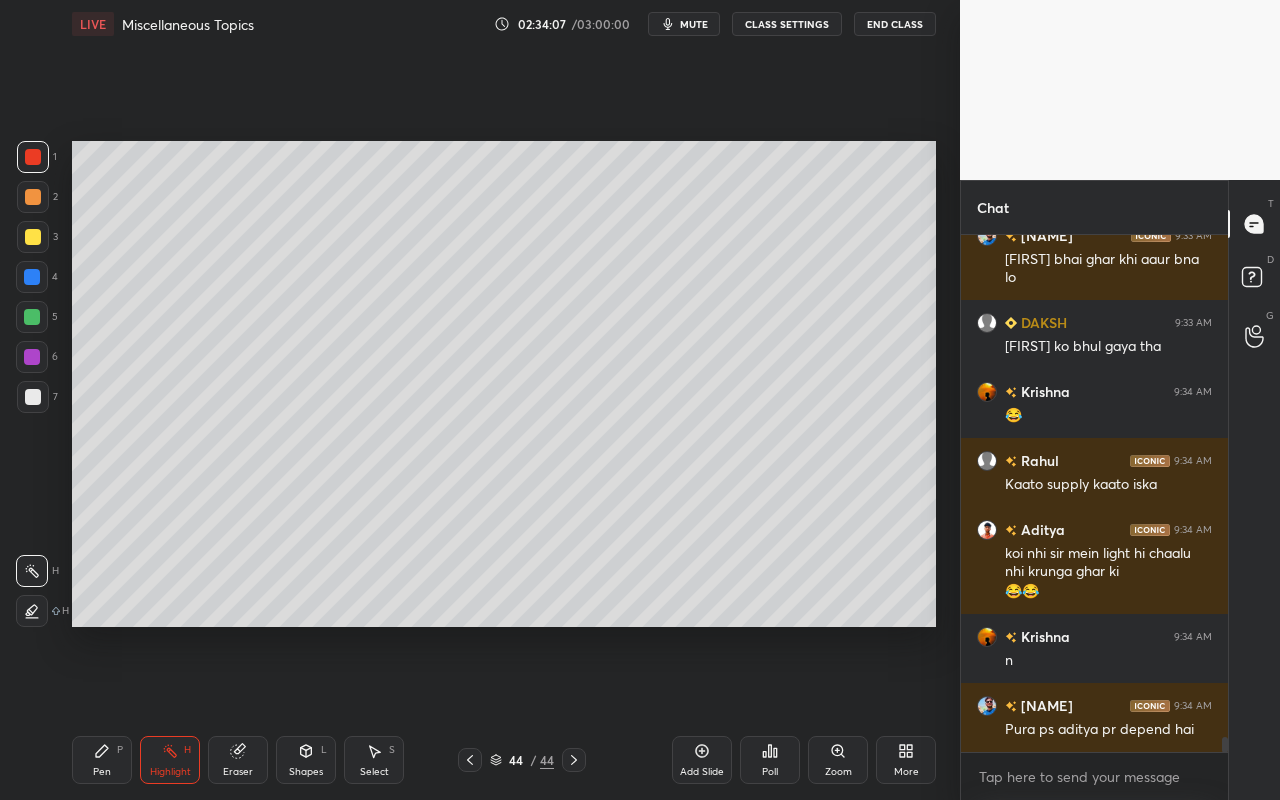 click on "Pen" at bounding box center [102, 772] 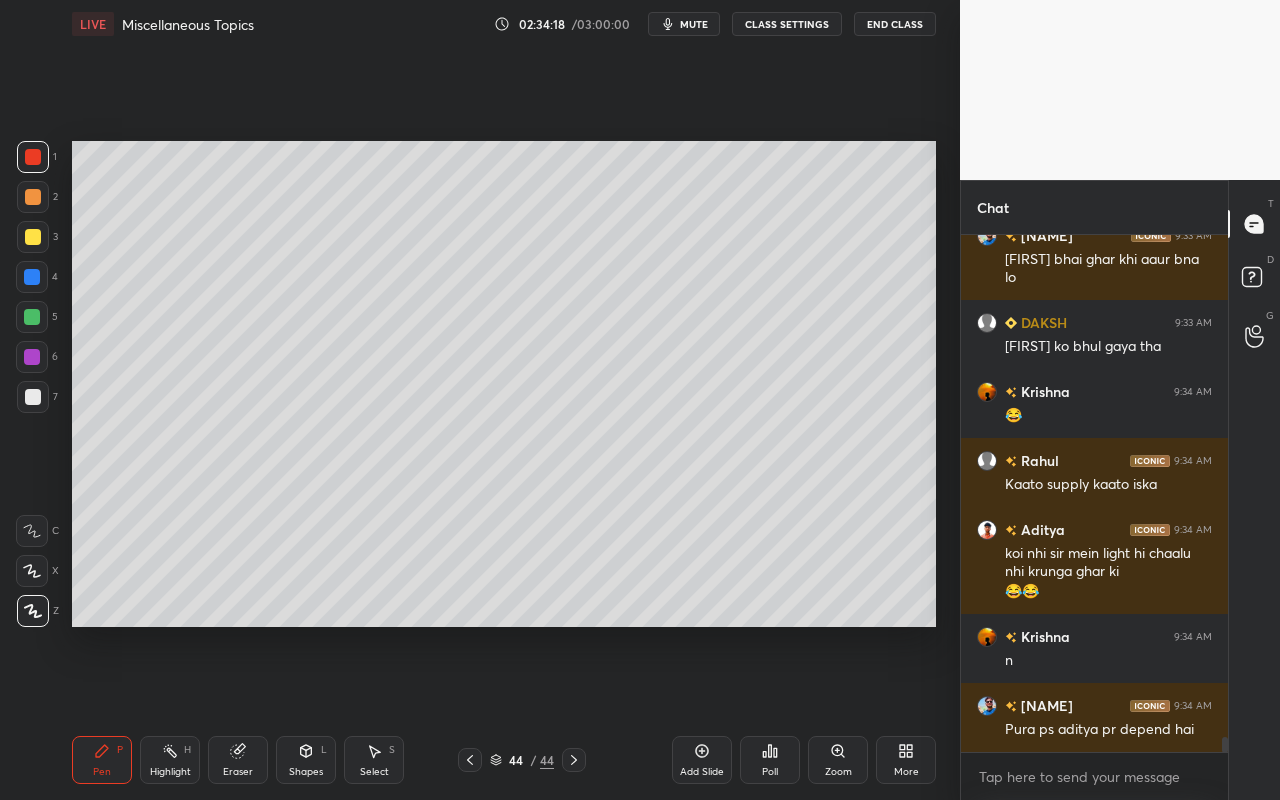 click on "Pen P" at bounding box center [102, 760] 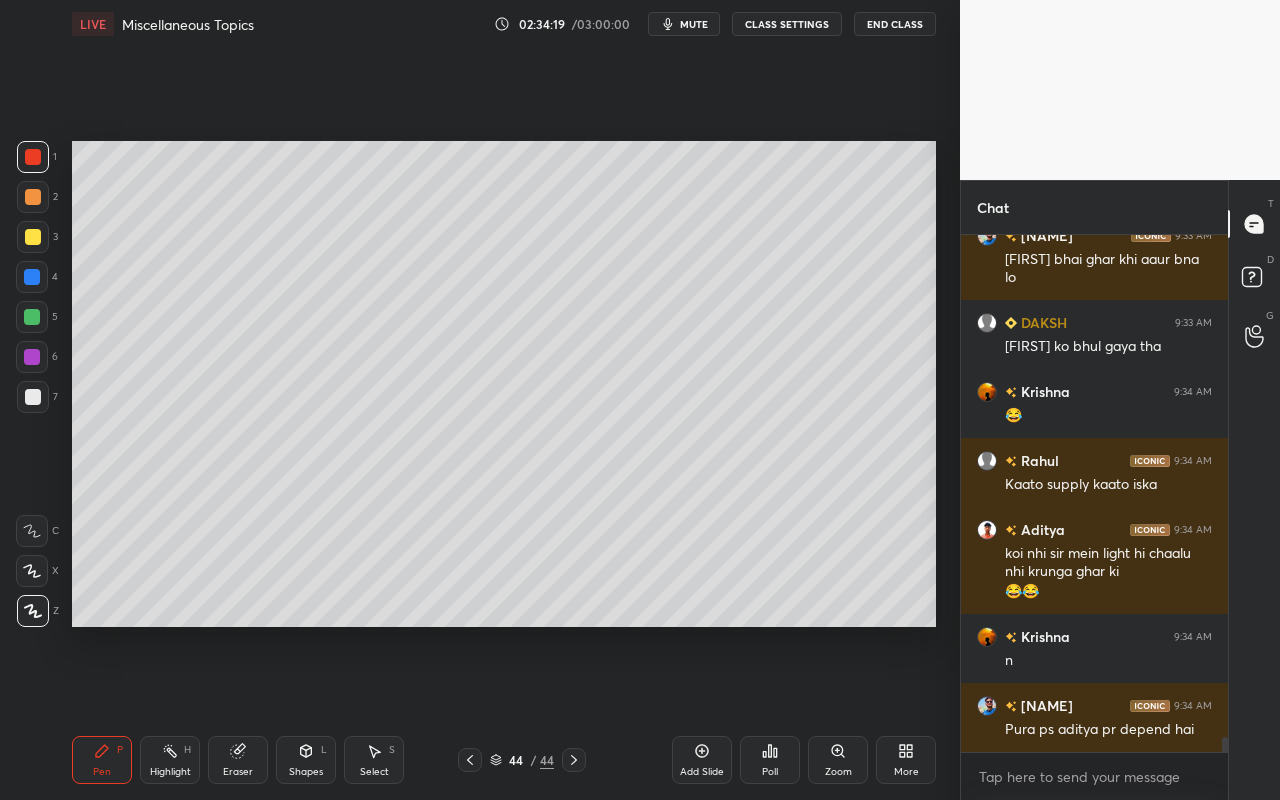 drag, startPoint x: 36, startPoint y: 244, endPoint x: 62, endPoint y: 256, distance: 28.635643 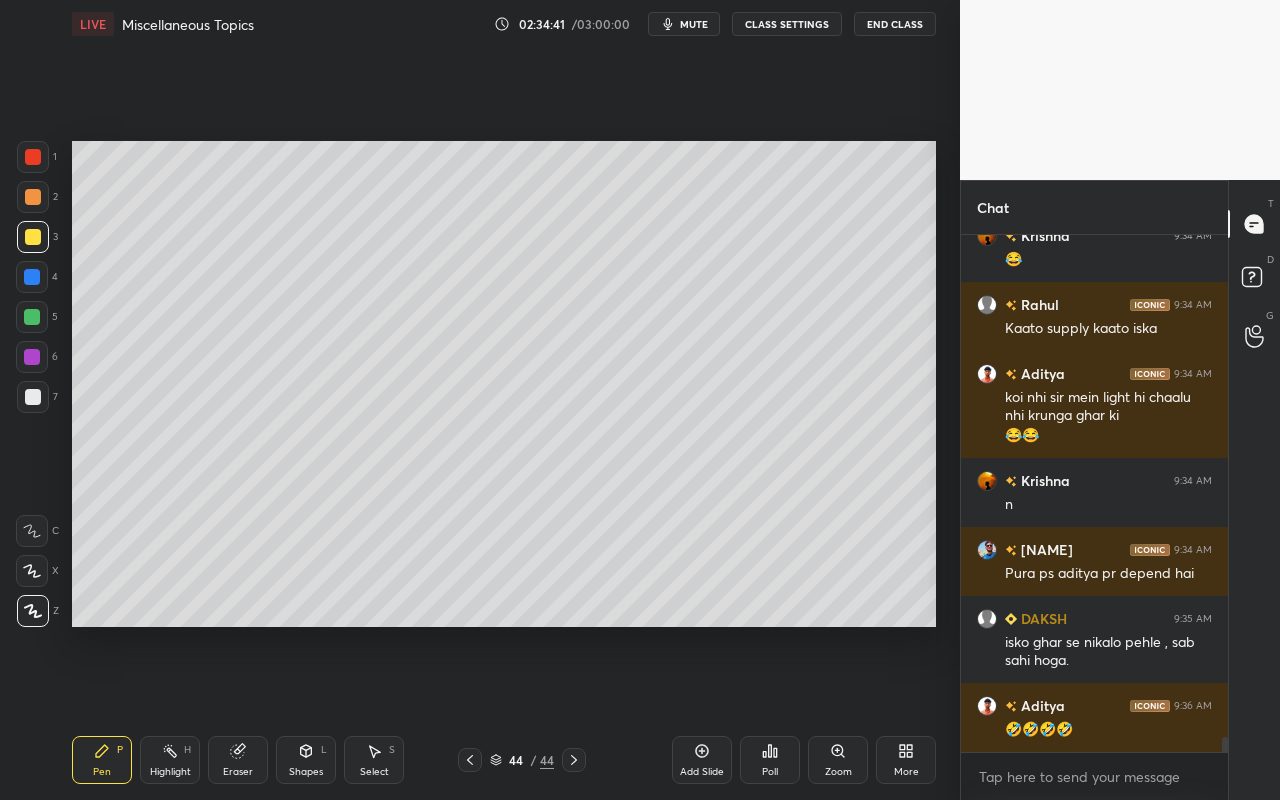 scroll, scrollTop: 17075, scrollLeft: 0, axis: vertical 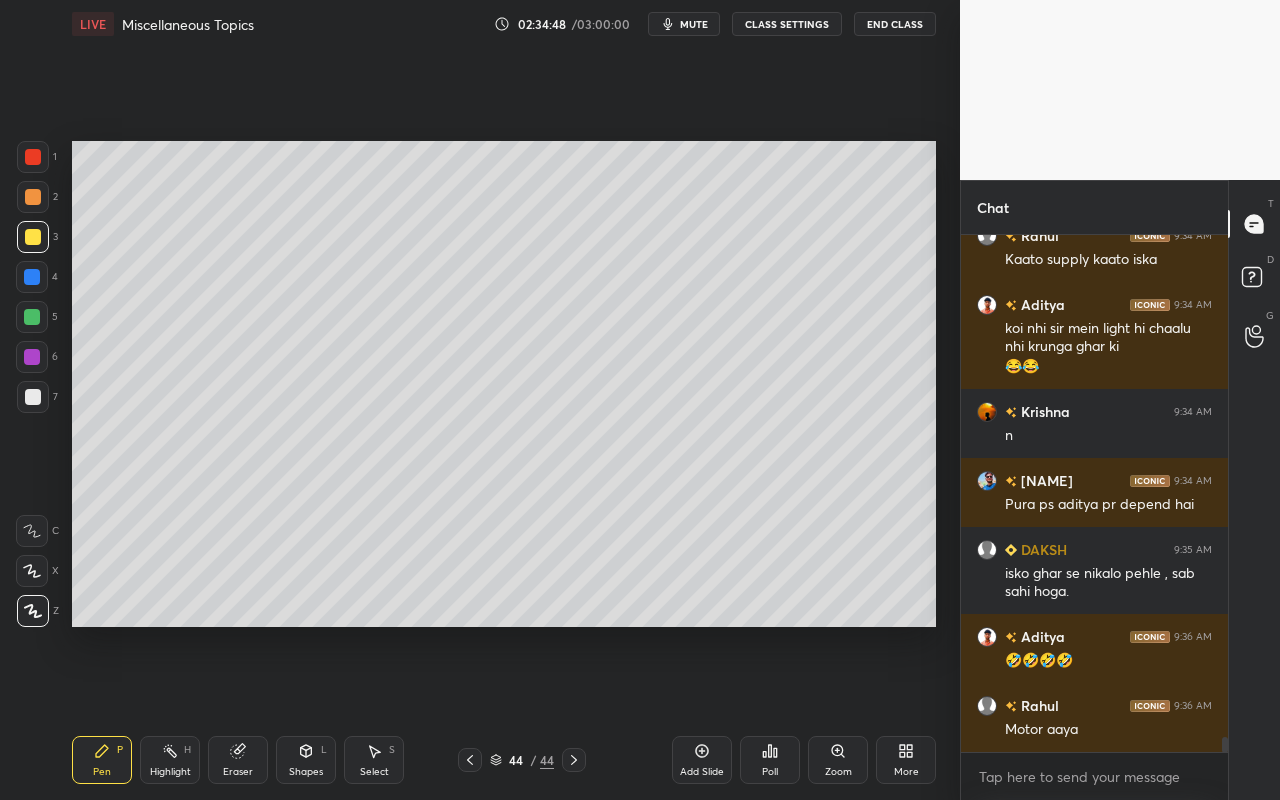 drag, startPoint x: 379, startPoint y: 764, endPoint x: 380, endPoint y: 715, distance: 49.010204 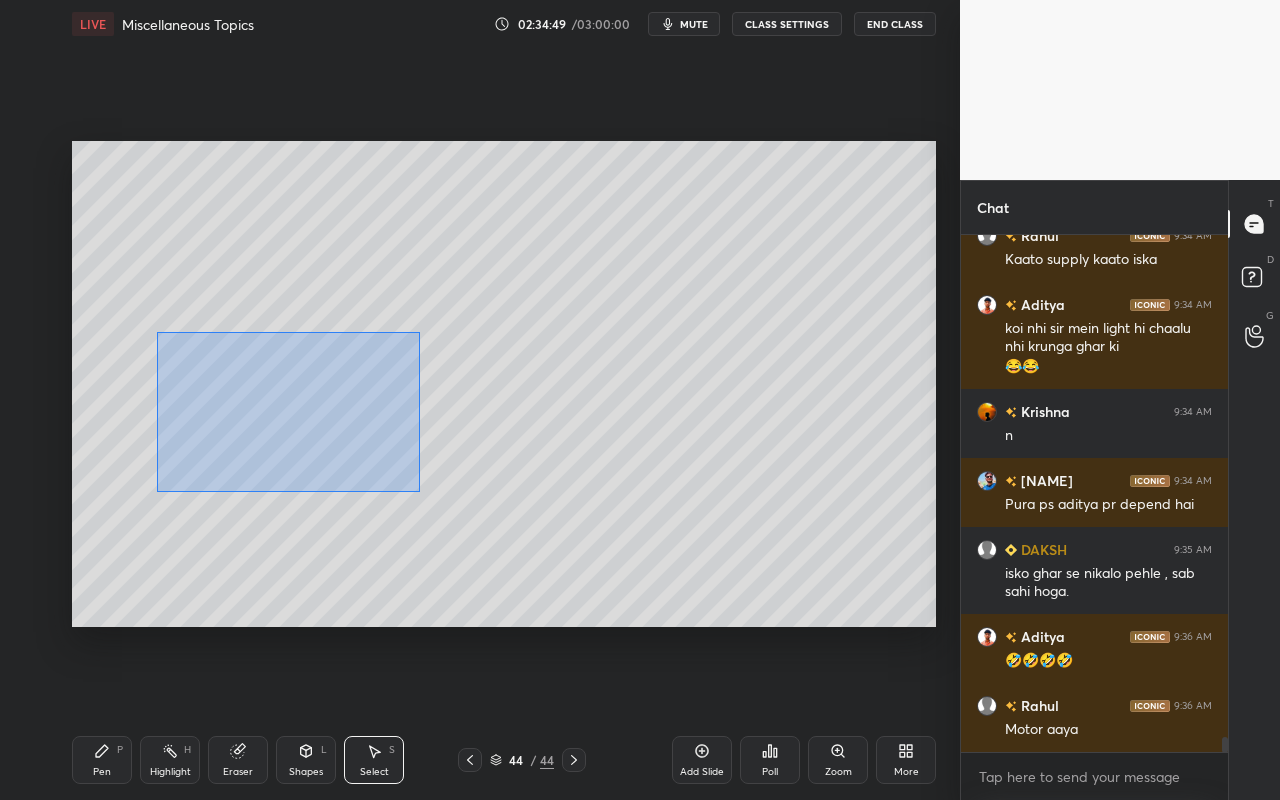 drag, startPoint x: 157, startPoint y: 332, endPoint x: 442, endPoint y: 477, distance: 319.76553 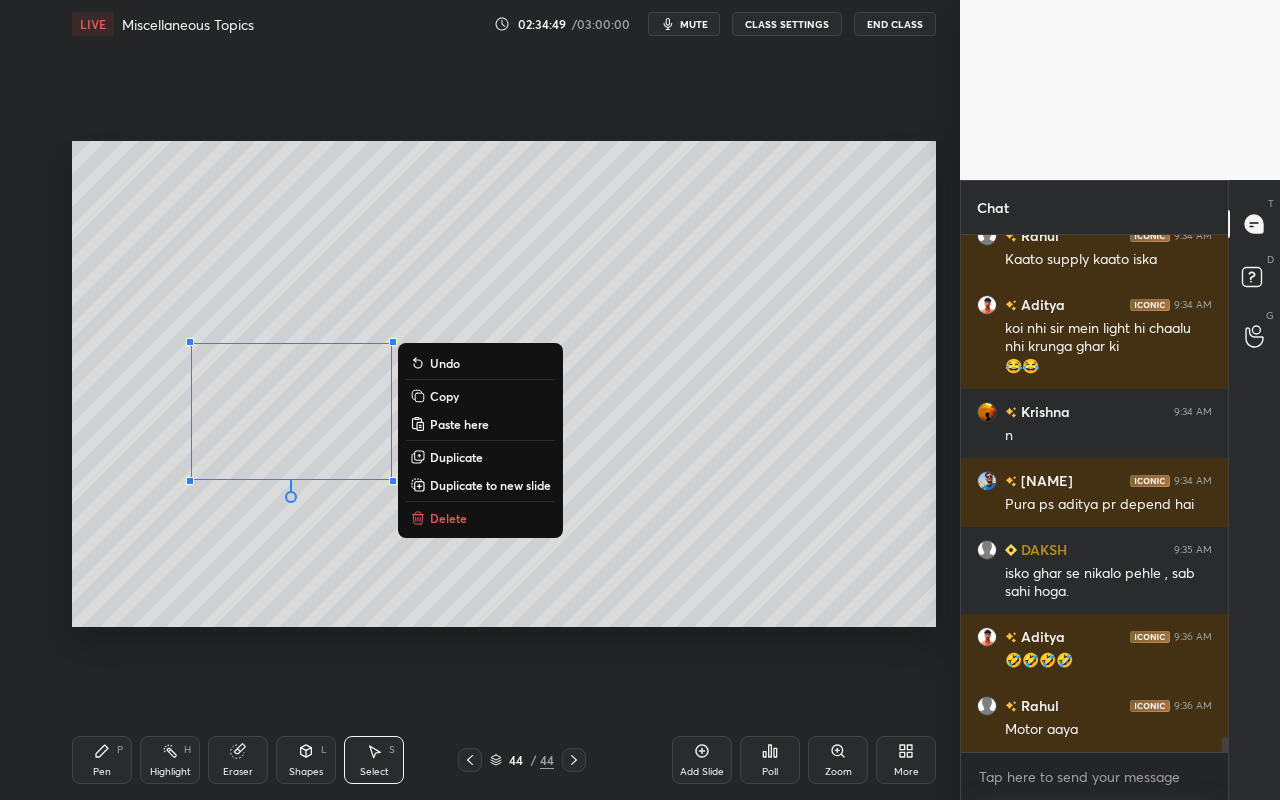 click on "Delete" at bounding box center (480, 518) 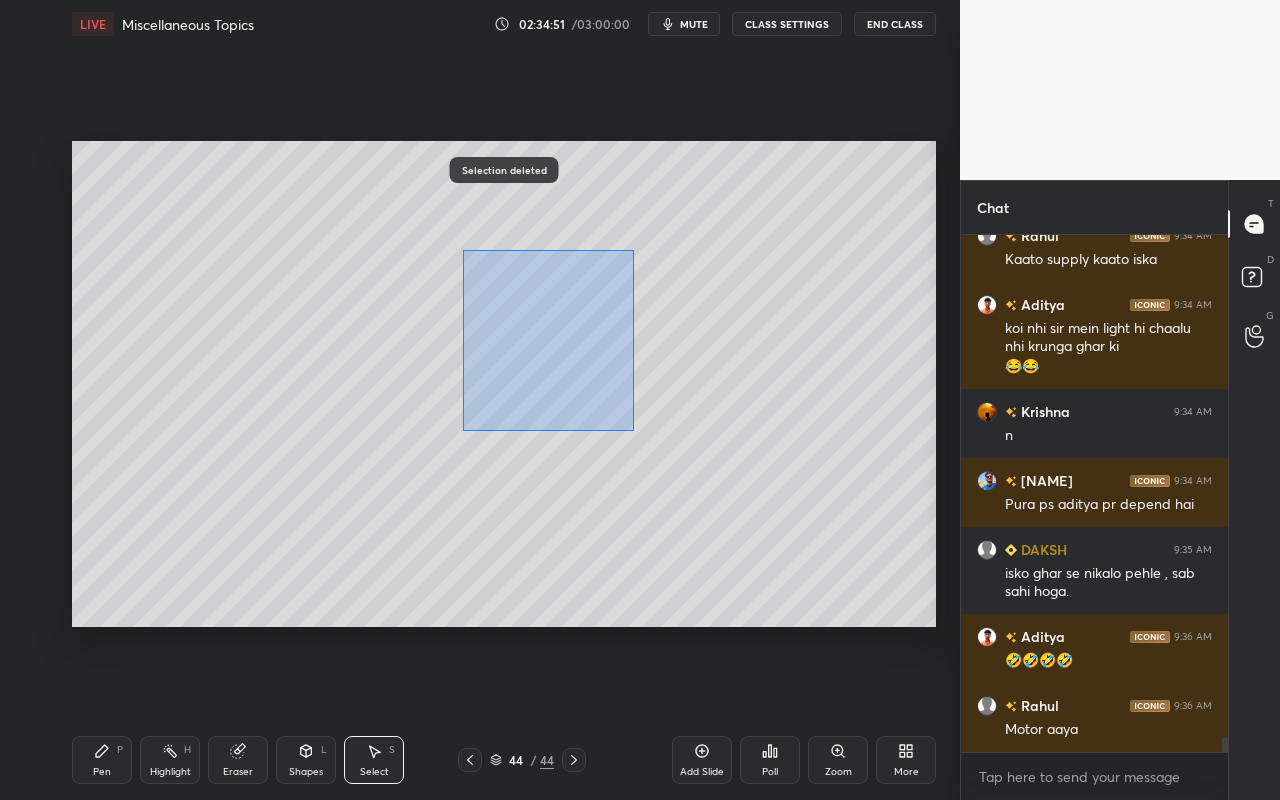 drag, startPoint x: 496, startPoint y: 307, endPoint x: 630, endPoint y: 427, distance: 179.87773 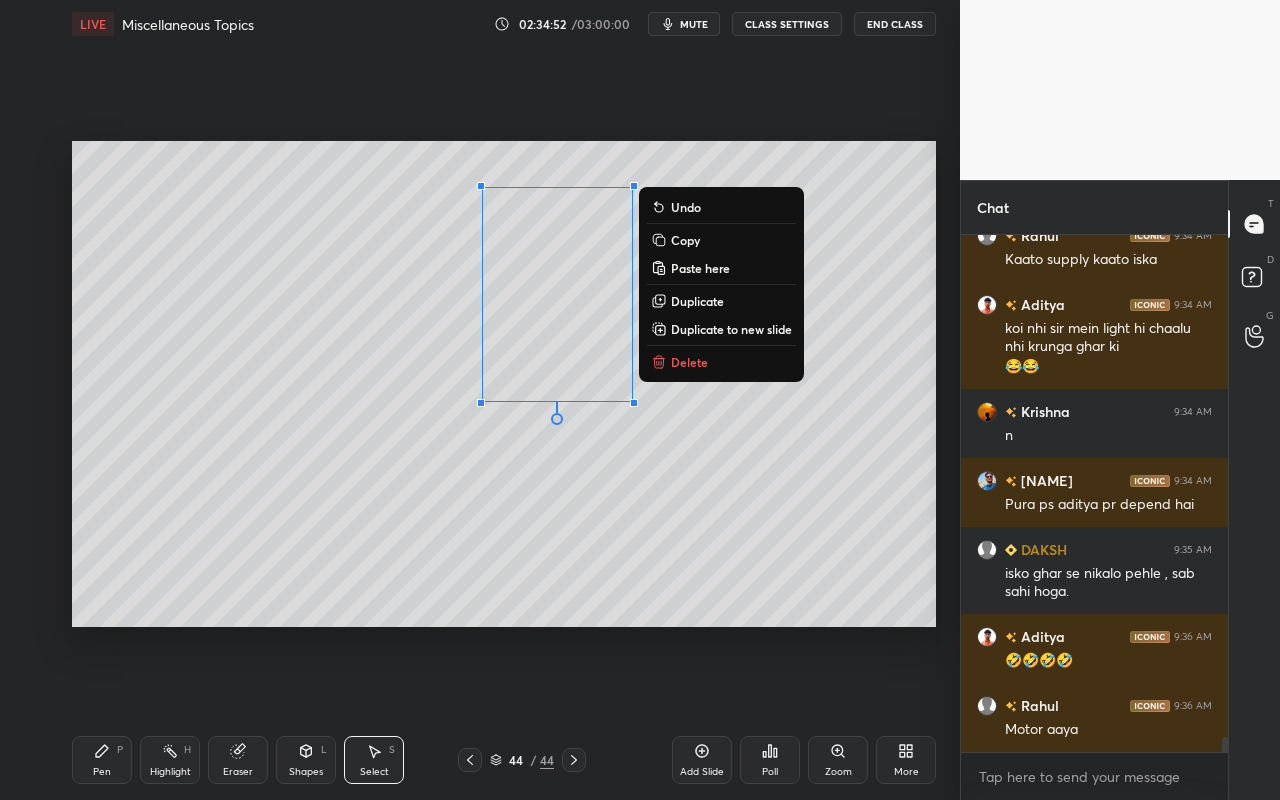 click on "Delete" at bounding box center [721, 362] 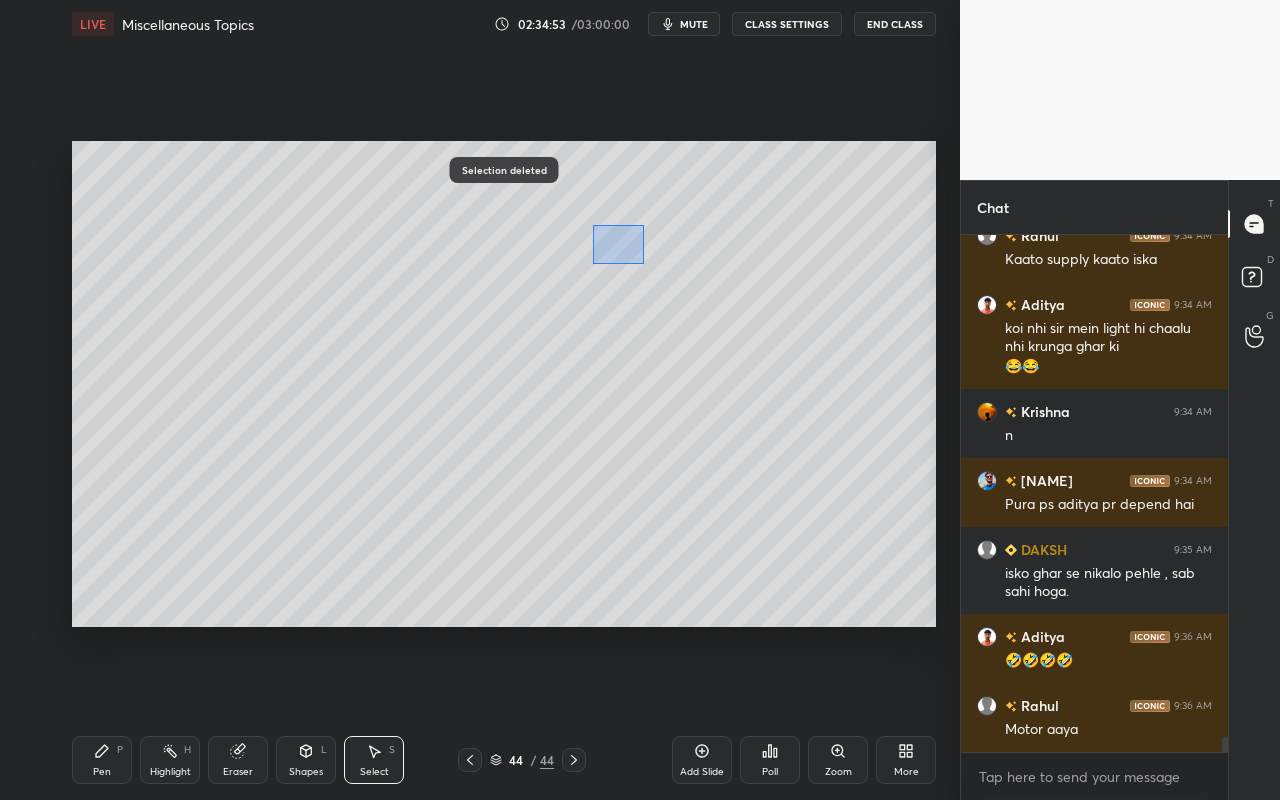 drag, startPoint x: 596, startPoint y: 231, endPoint x: 639, endPoint y: 266, distance: 55.443665 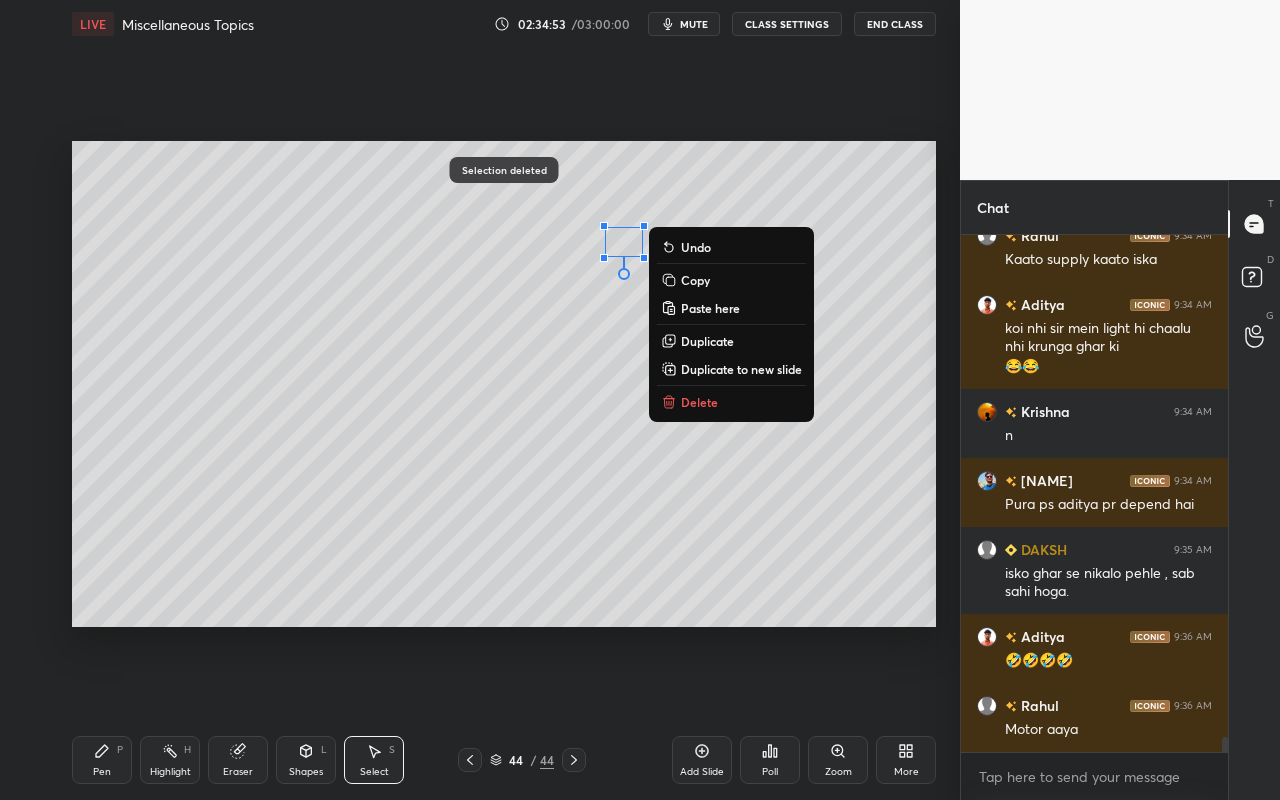 click on "Delete" at bounding box center (699, 402) 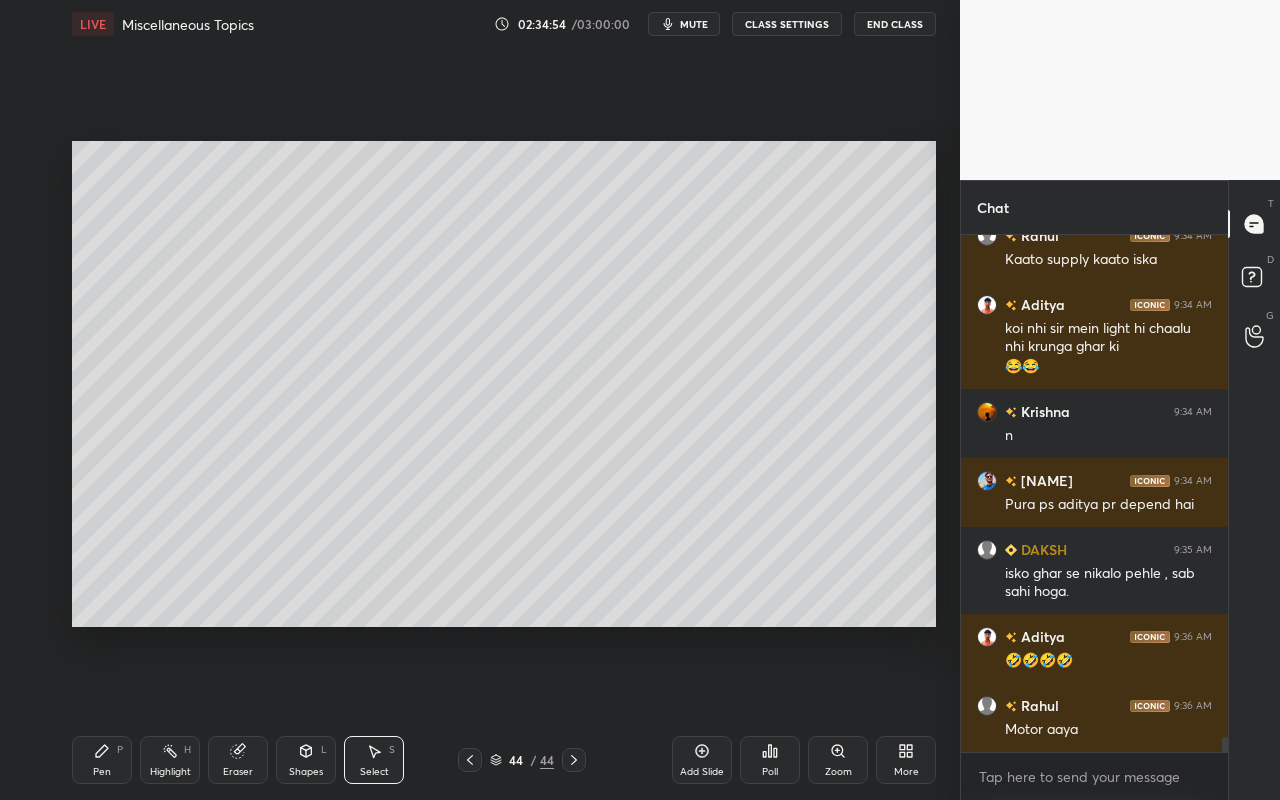 click on "Shapes L" at bounding box center [306, 760] 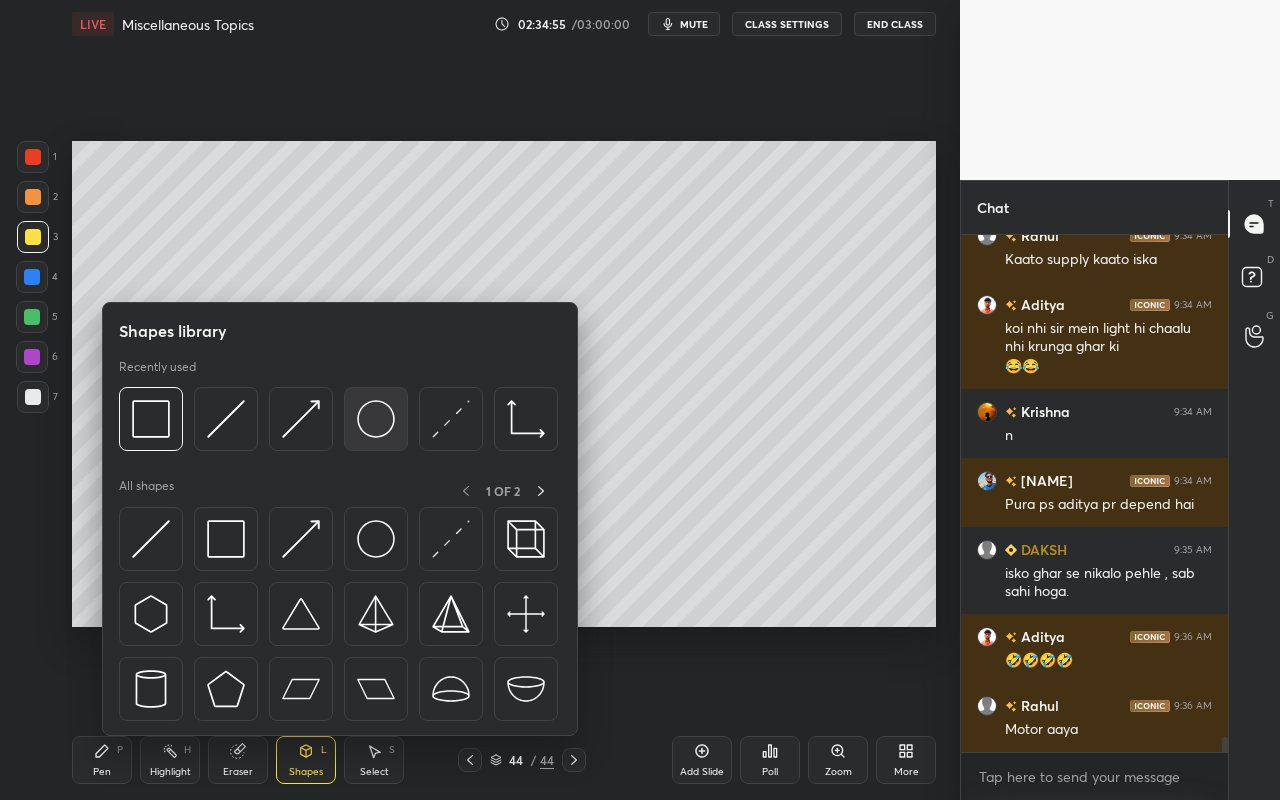 click at bounding box center (376, 419) 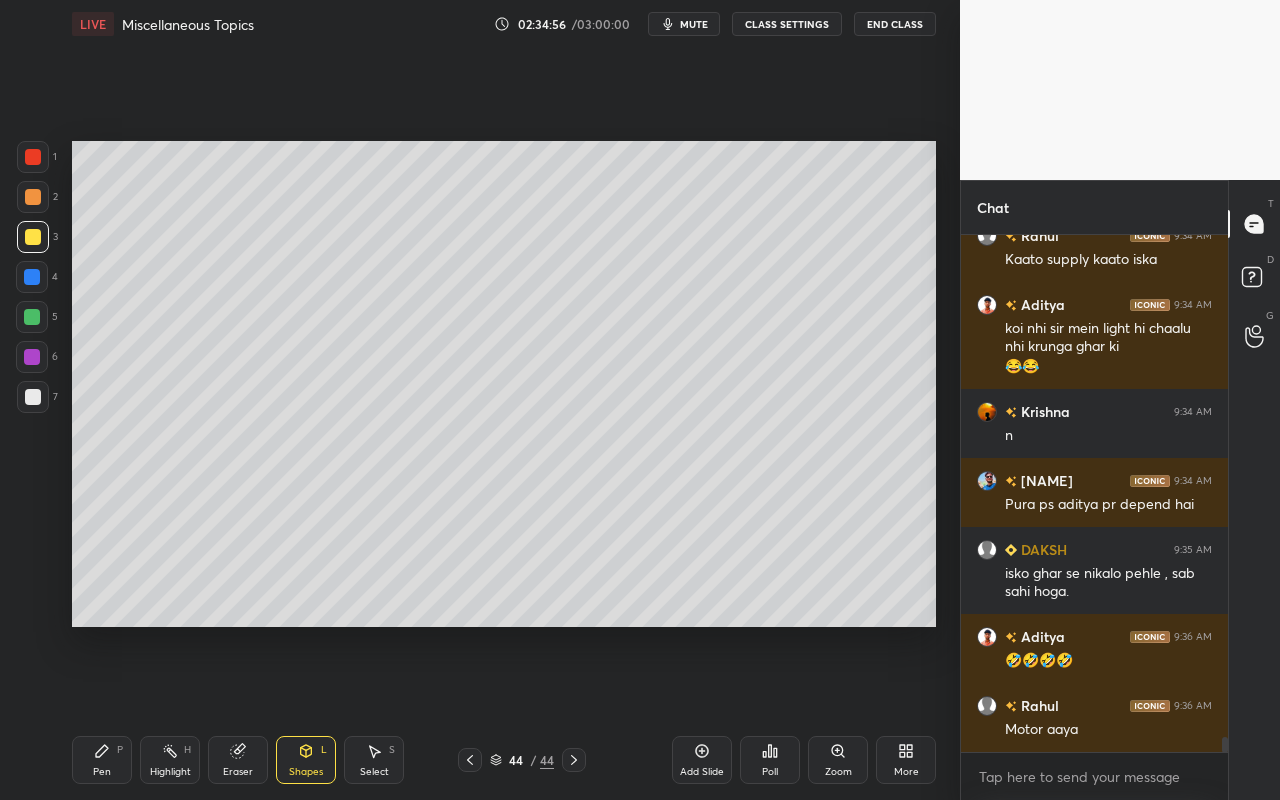 drag, startPoint x: 30, startPoint y: 244, endPoint x: 46, endPoint y: 238, distance: 17.088007 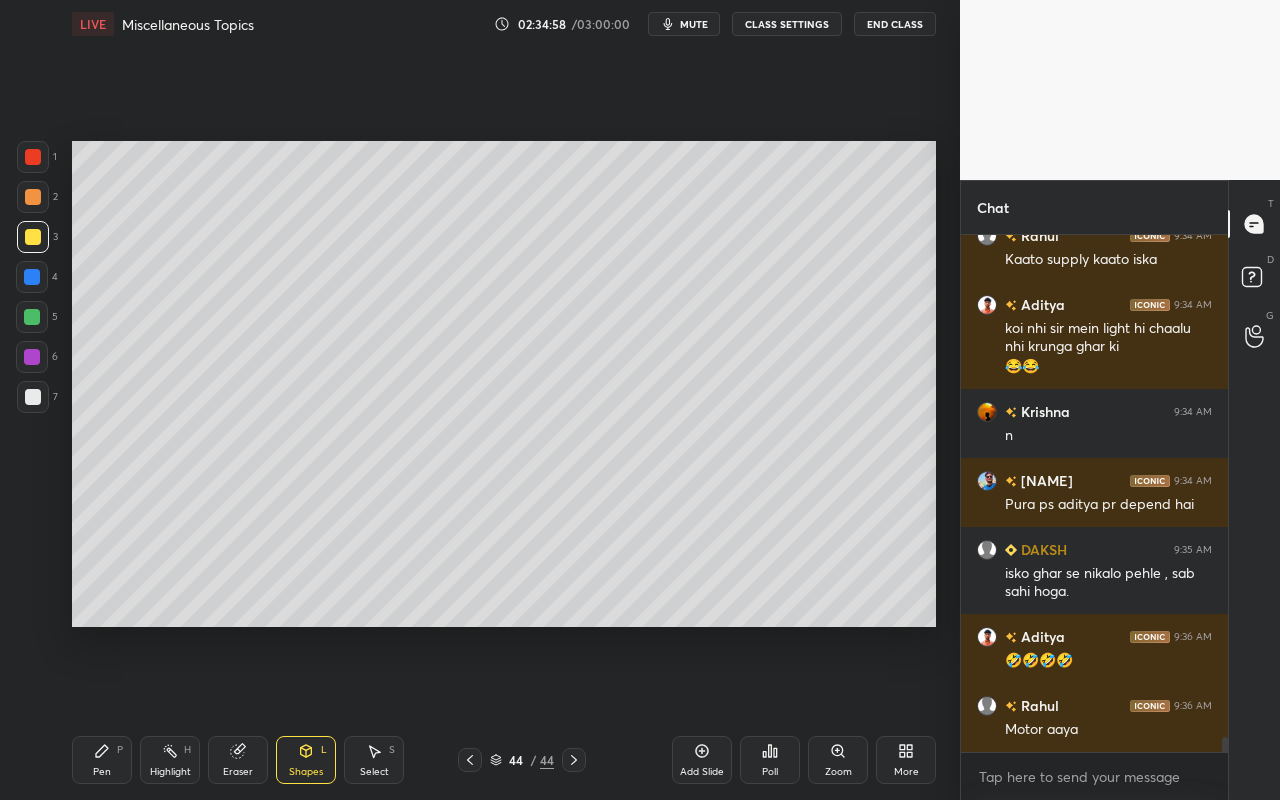 click on "Shapes" at bounding box center [306, 772] 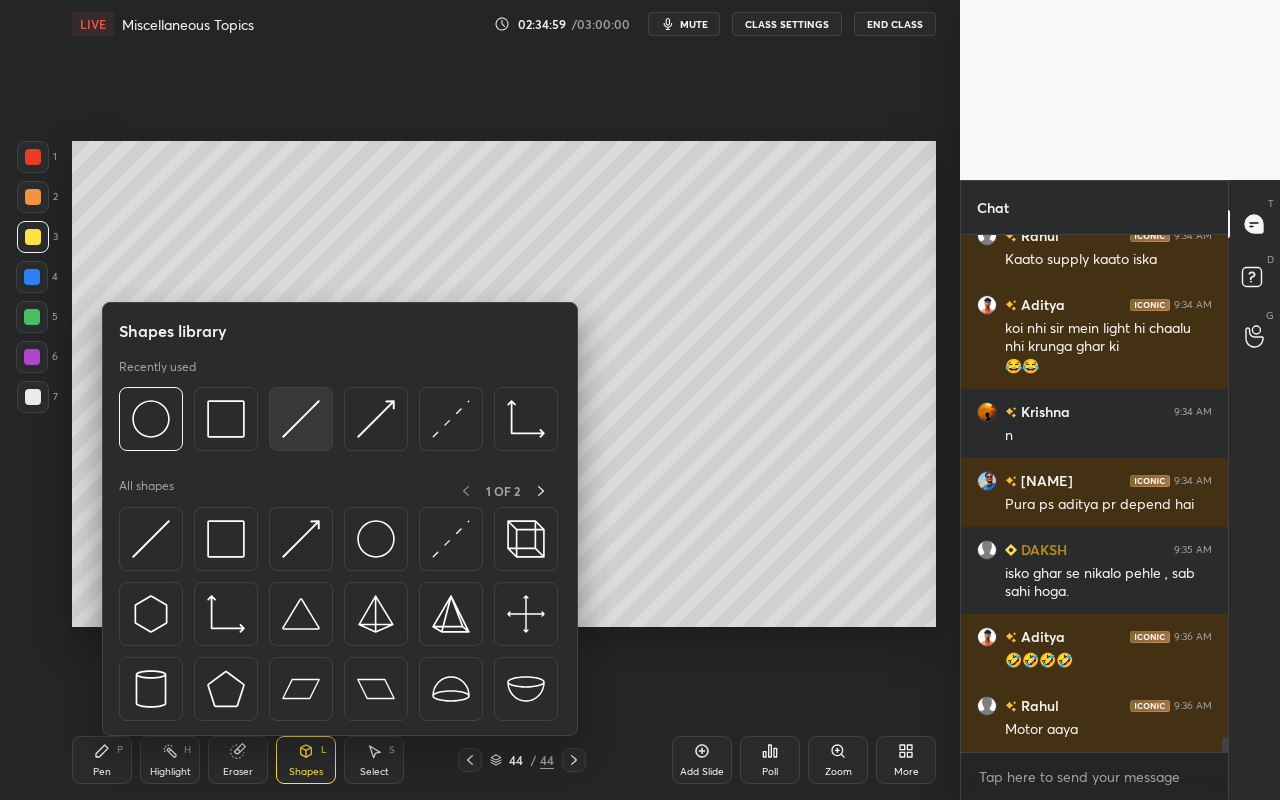 click at bounding box center [301, 419] 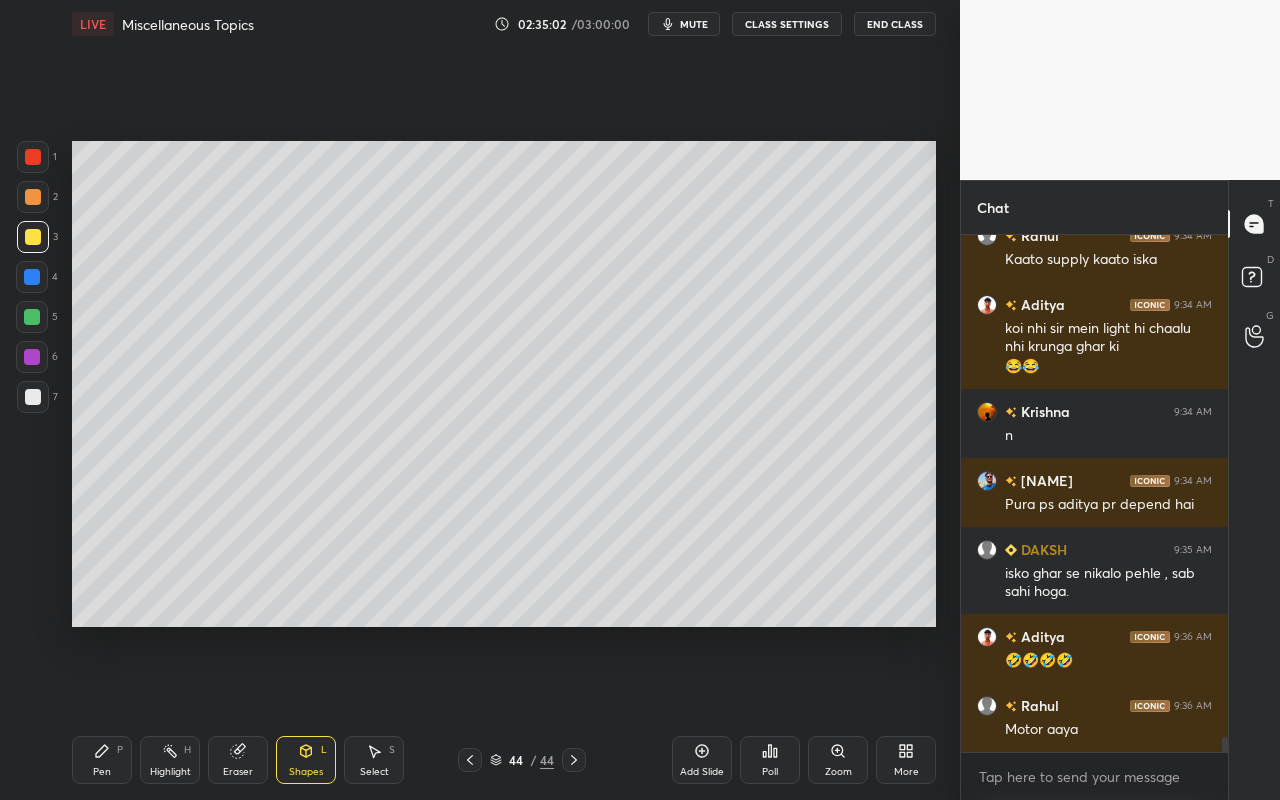 drag, startPoint x: 105, startPoint y: 773, endPoint x: 152, endPoint y: 700, distance: 86.821655 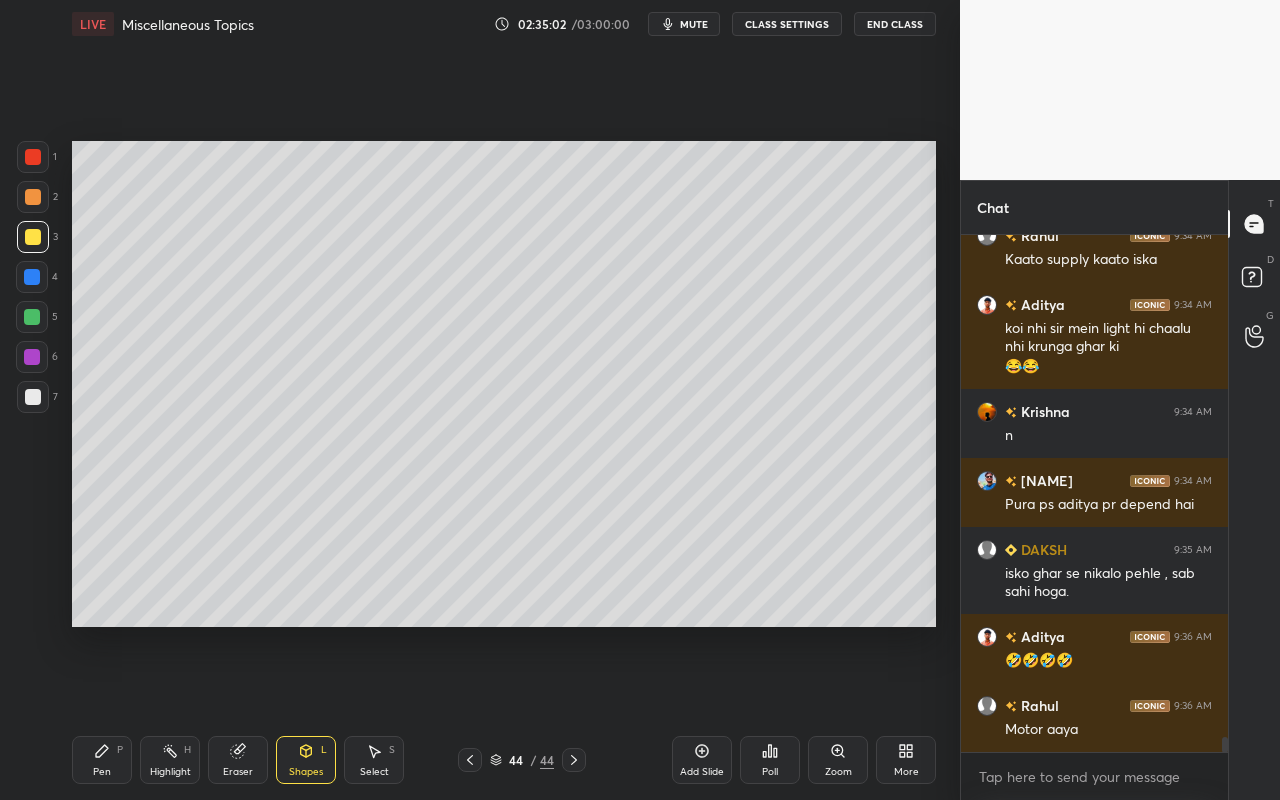 click on "Pen" at bounding box center (102, 772) 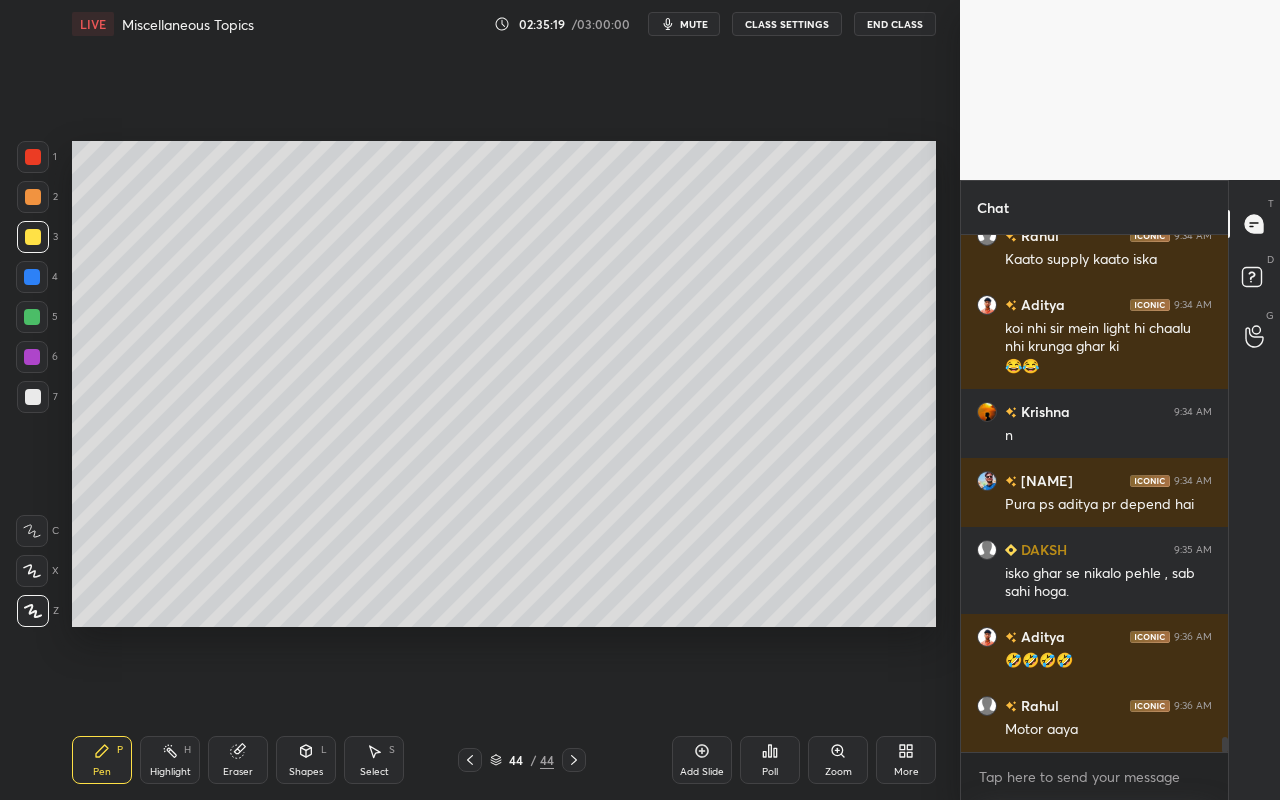 click on "Pen P" at bounding box center (102, 760) 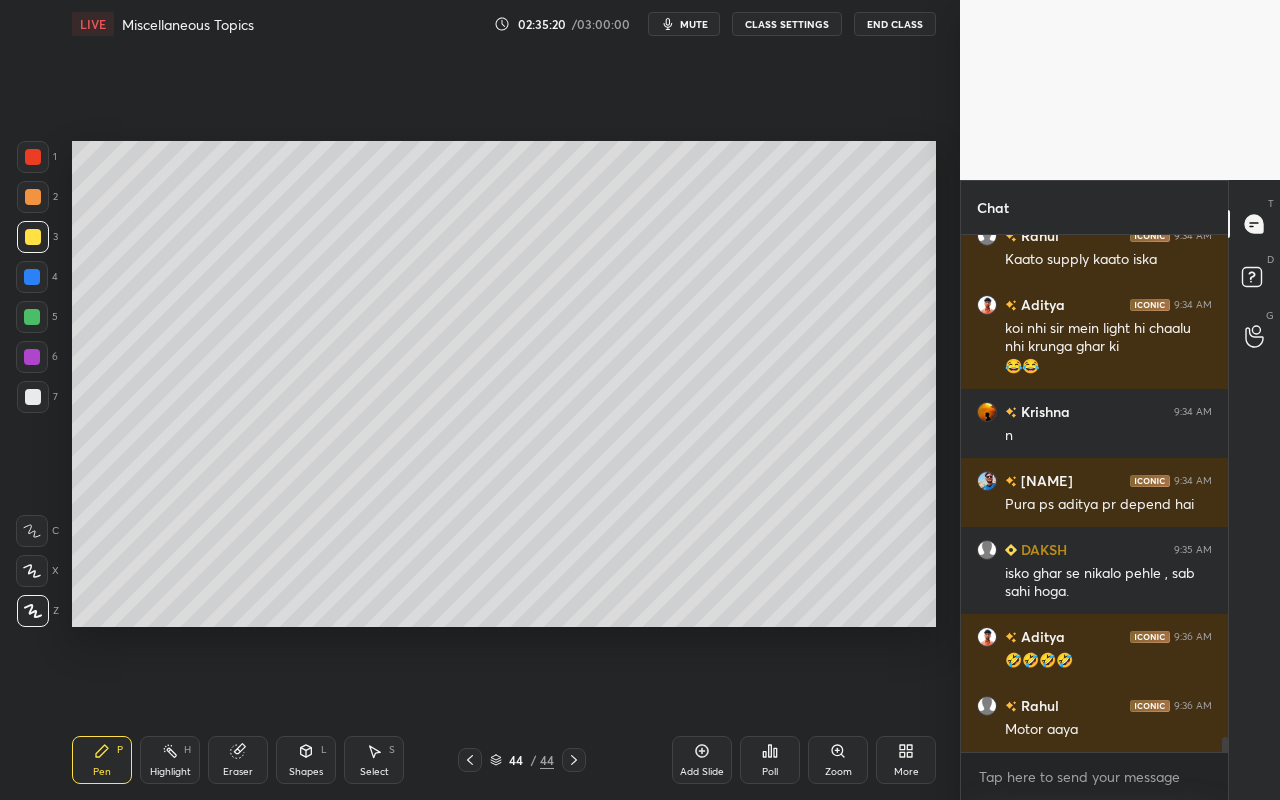 click at bounding box center [33, 197] 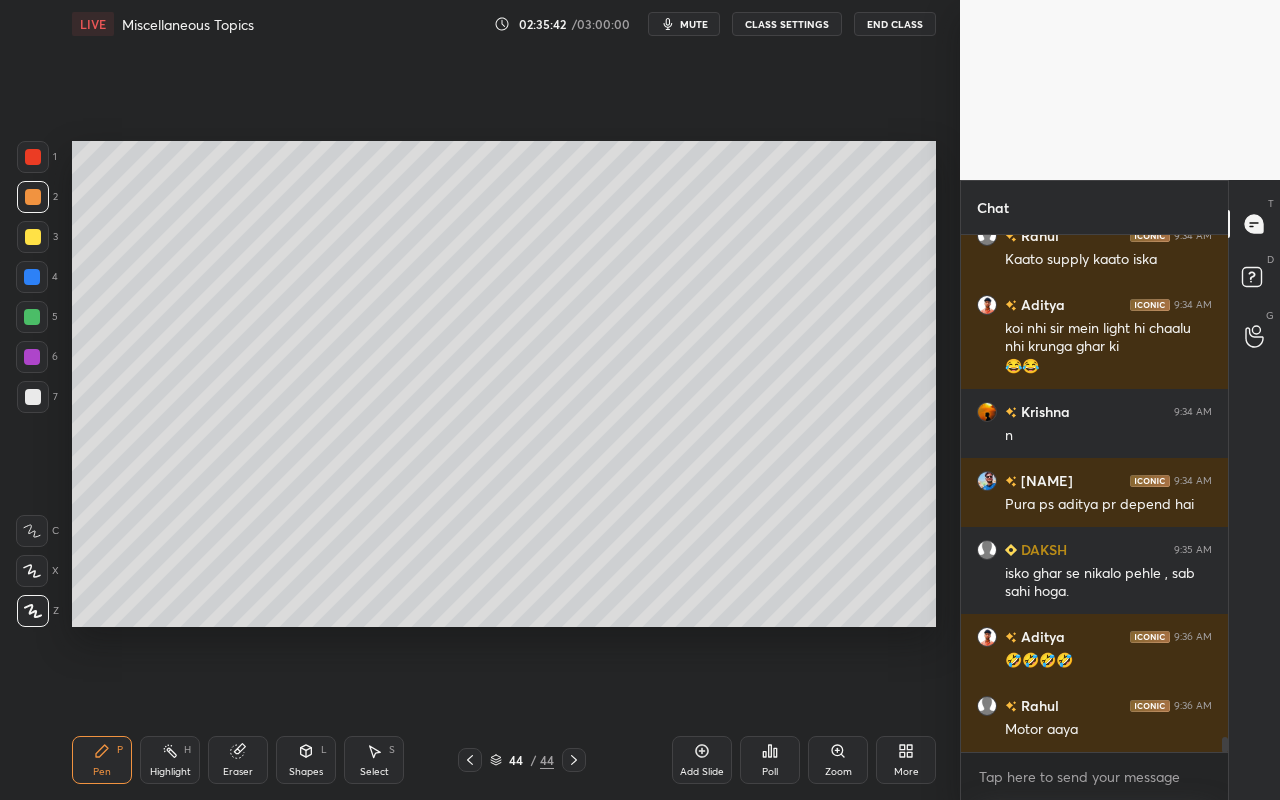 drag, startPoint x: 92, startPoint y: 757, endPoint x: 101, endPoint y: 714, distance: 43.931767 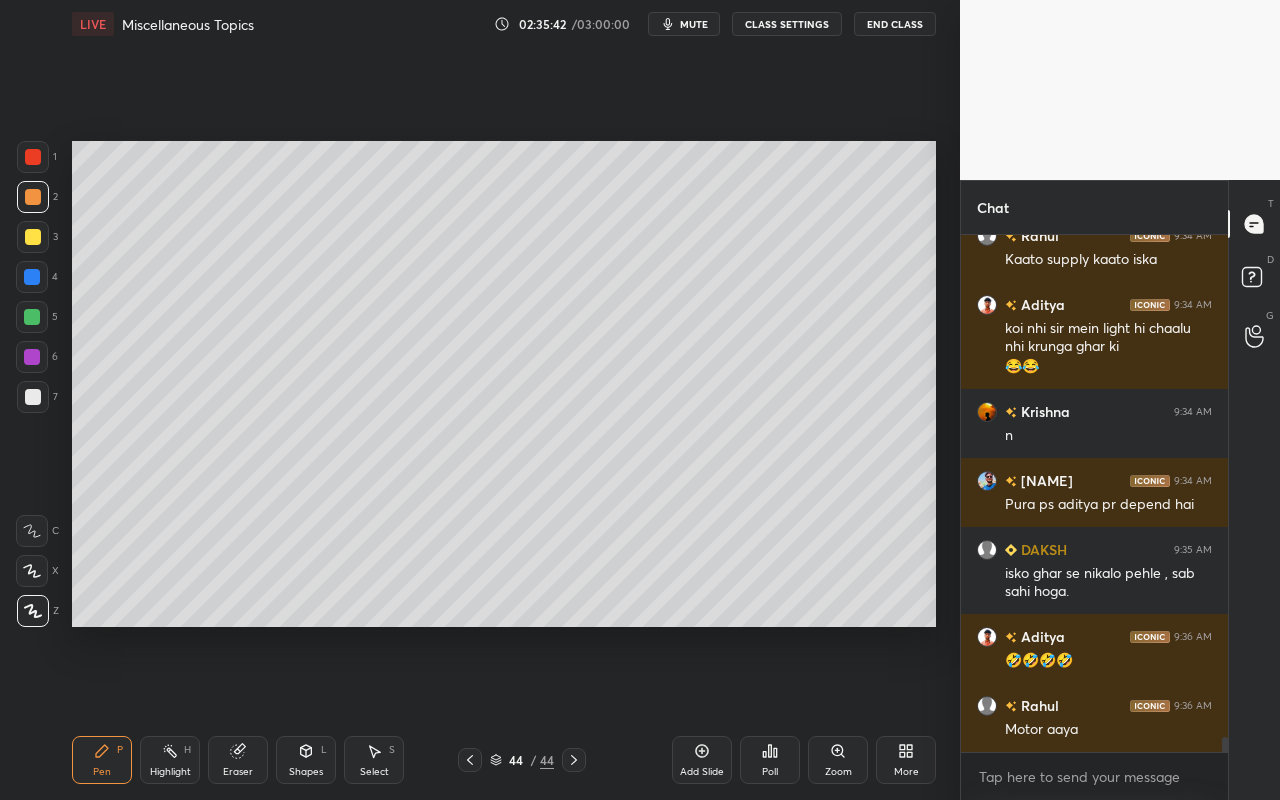 click on "Pen P" at bounding box center (102, 760) 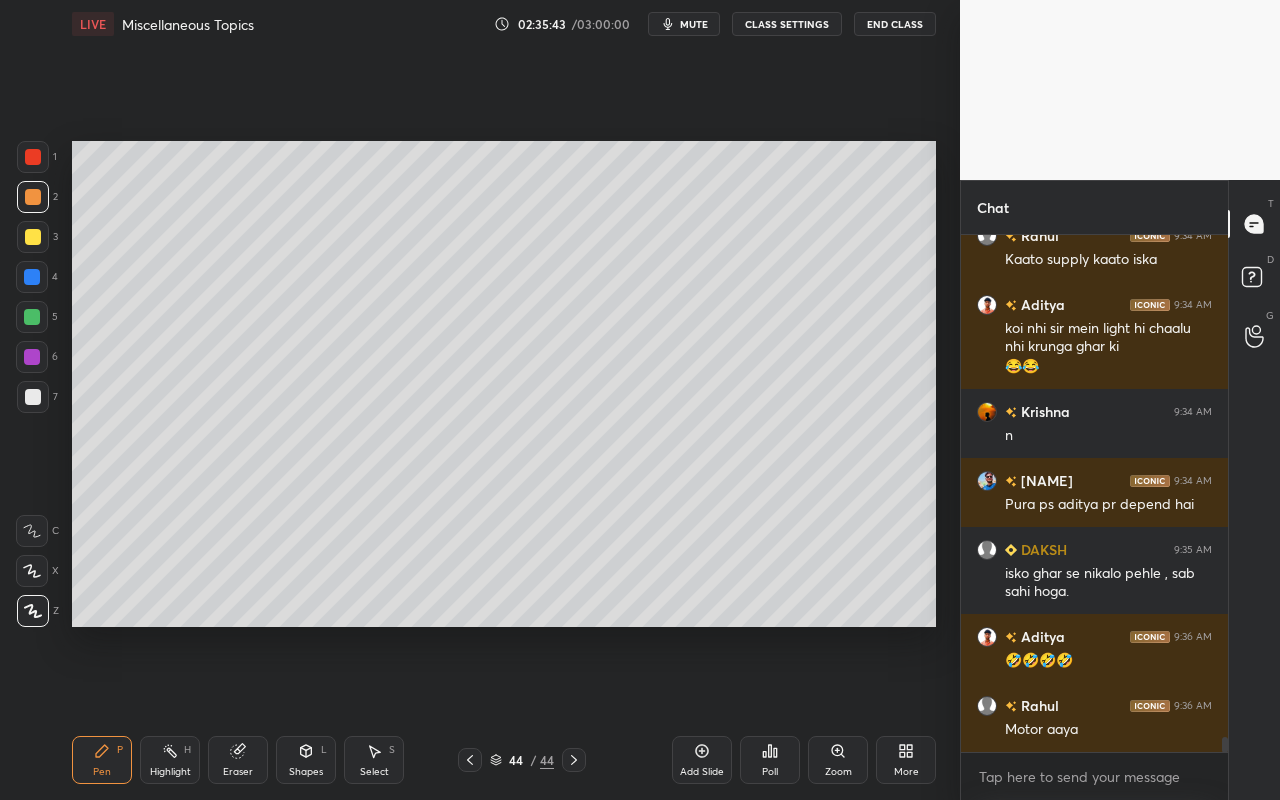 drag, startPoint x: 27, startPoint y: 238, endPoint x: 44, endPoint y: 236, distance: 17.117243 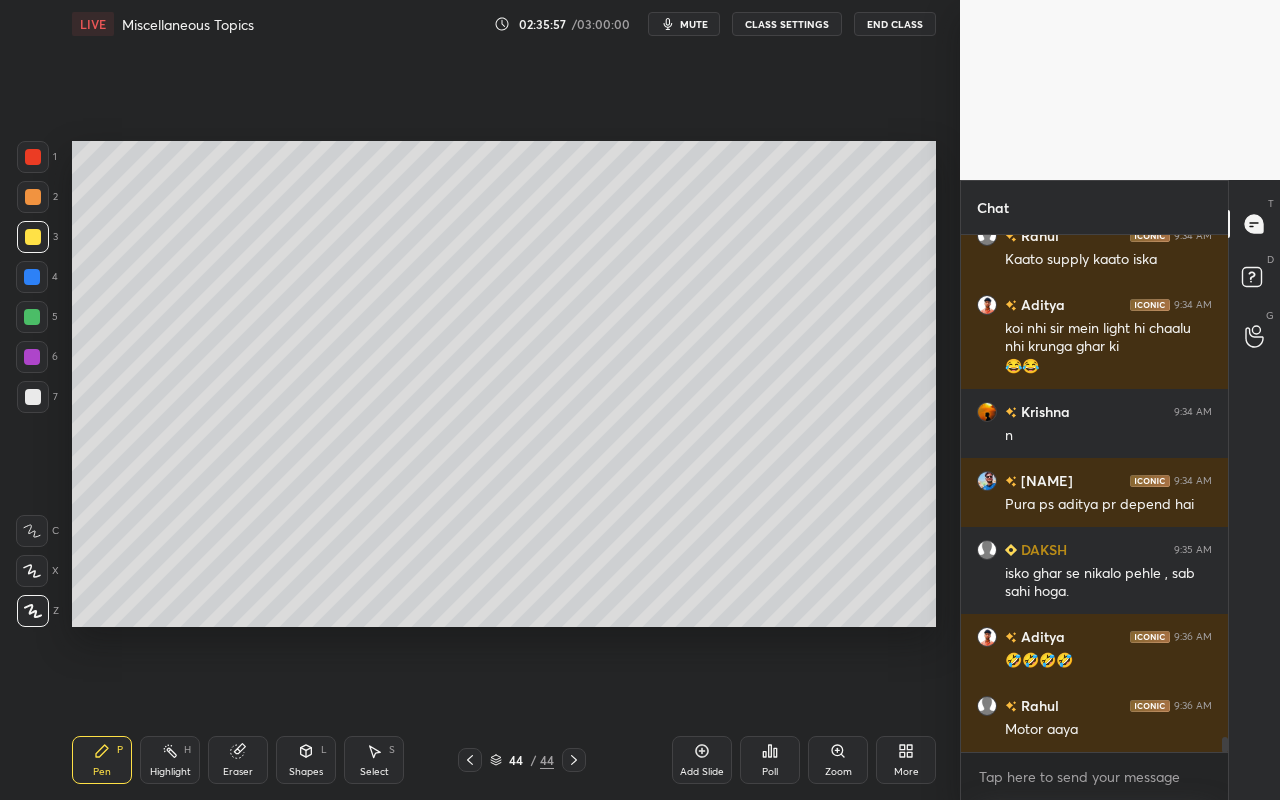 drag, startPoint x: 174, startPoint y: 760, endPoint x: 241, endPoint y: 703, distance: 87.965904 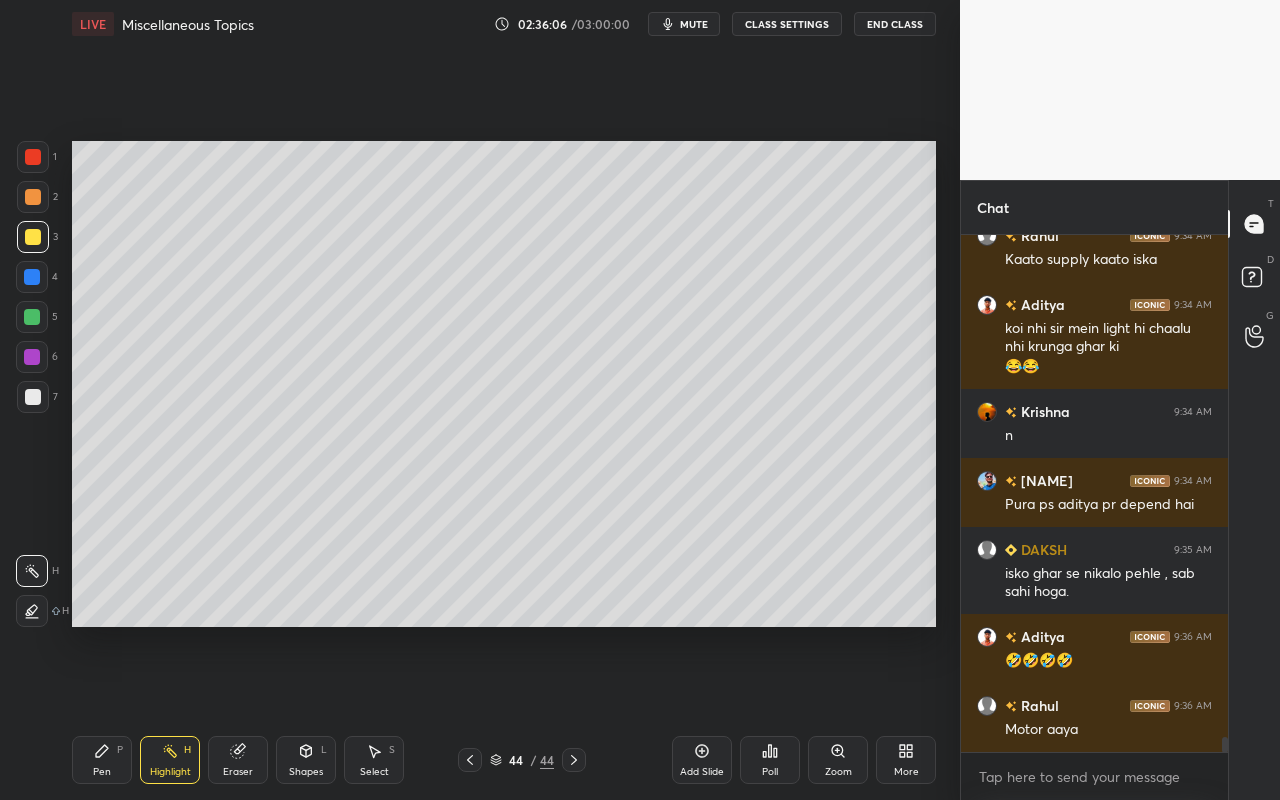 click on "Pen P" at bounding box center [102, 760] 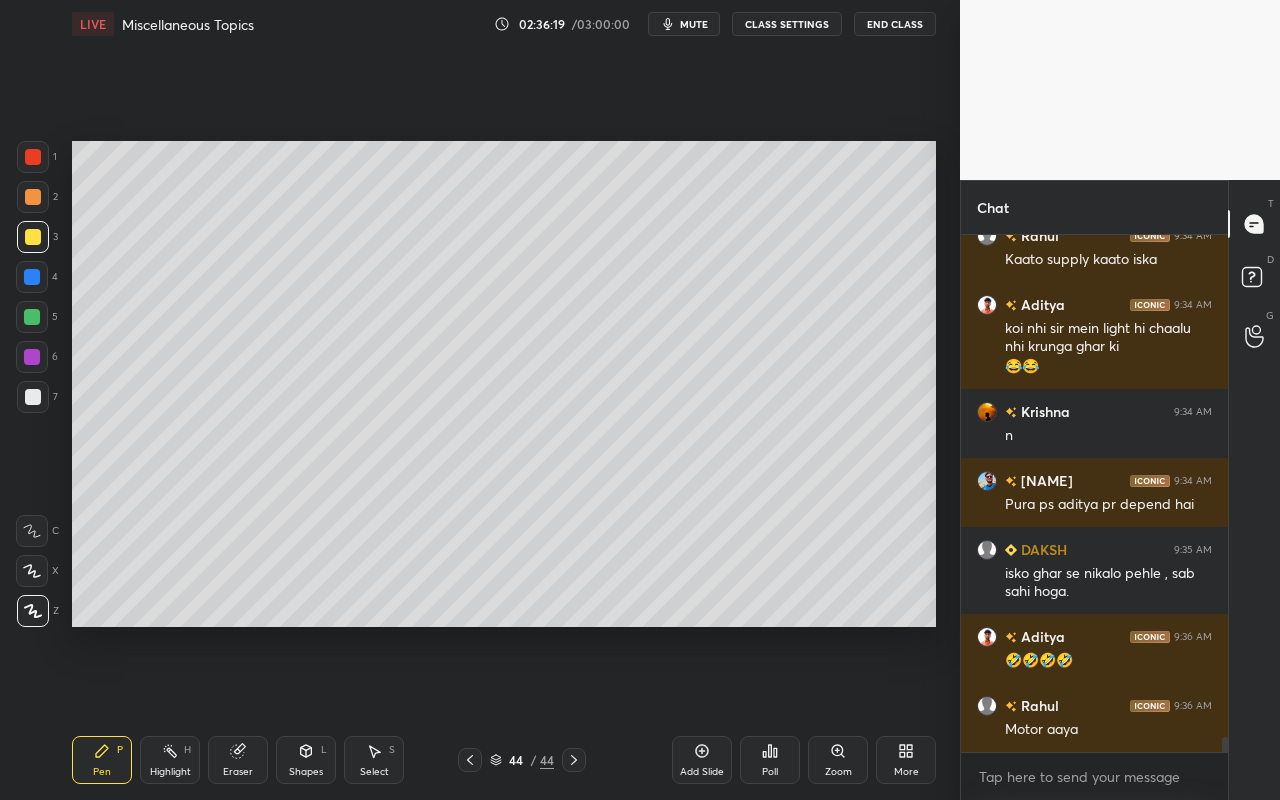 drag, startPoint x: 170, startPoint y: 777, endPoint x: 178, endPoint y: 764, distance: 15.264338 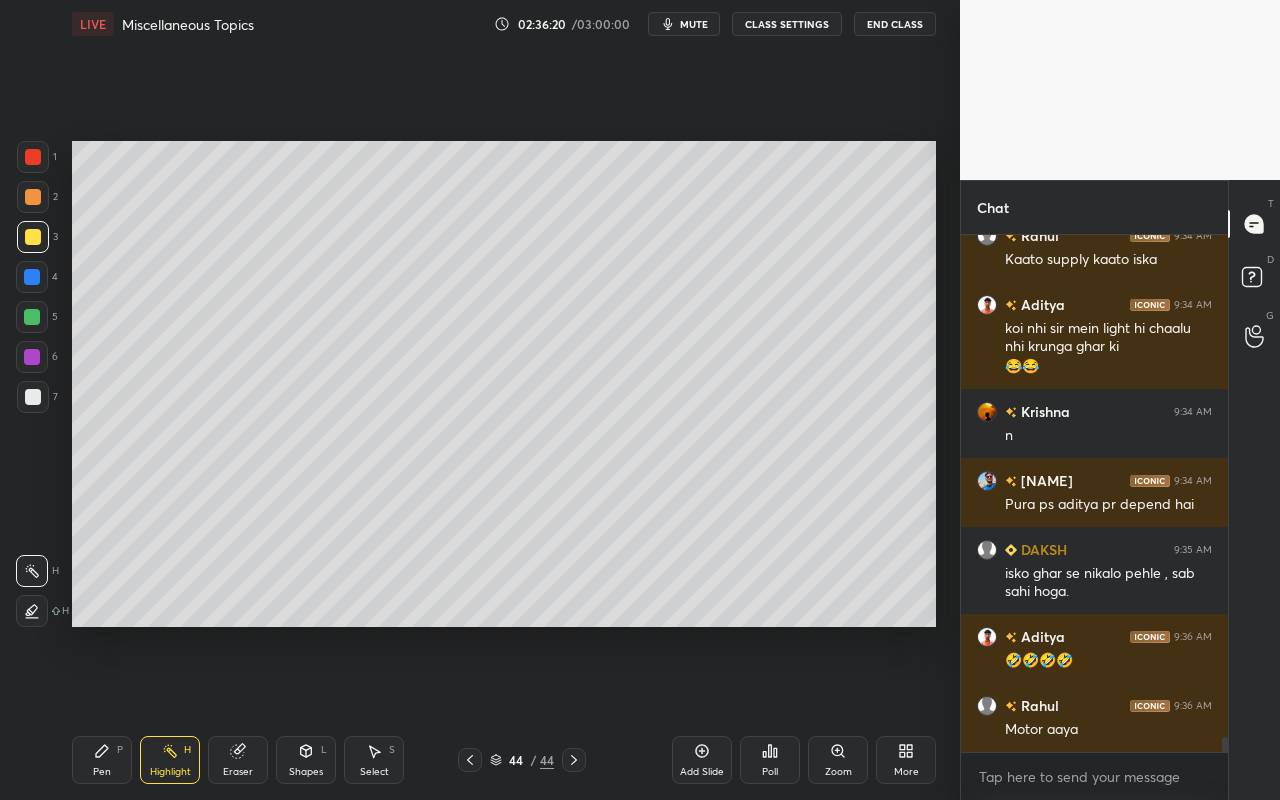 click on "Pen P" at bounding box center (102, 760) 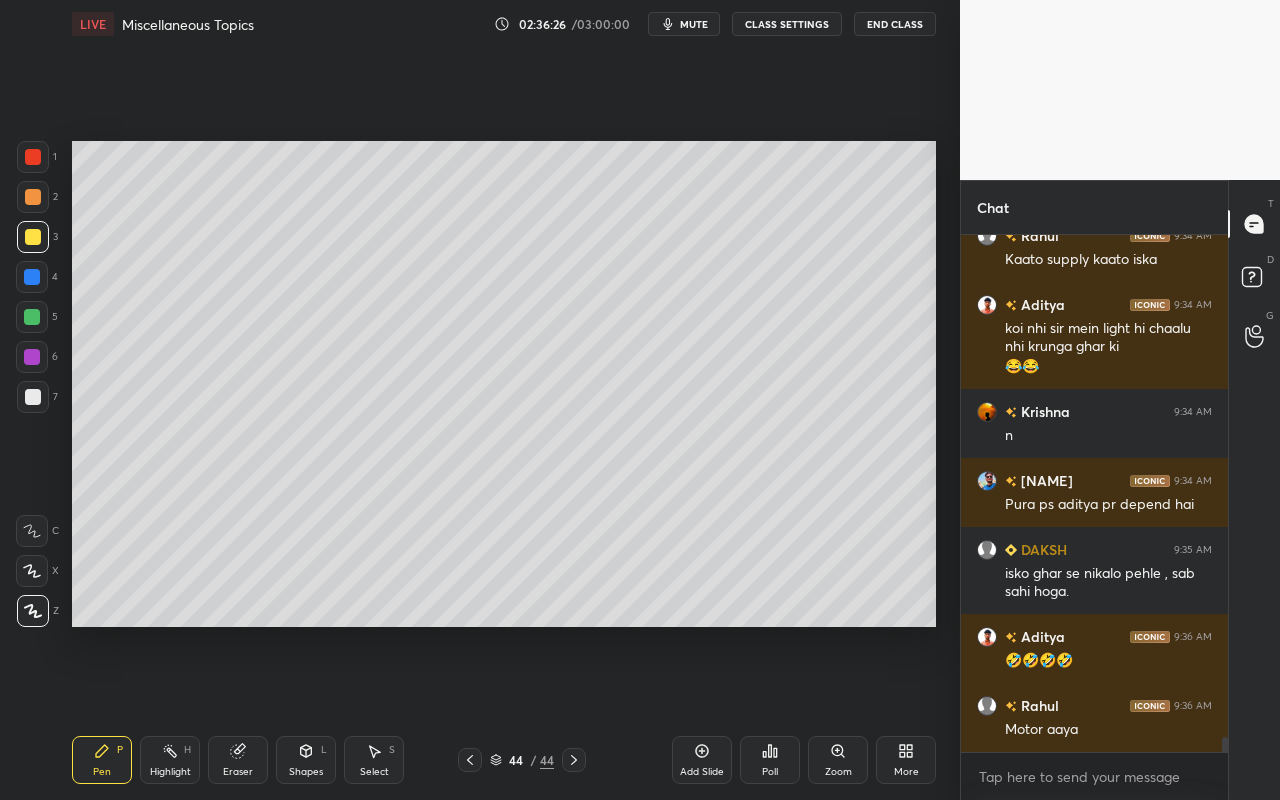click on "Pen P Highlight H Eraser Shapes L Select S 44 / 44 Add Slide Poll Zoom More" at bounding box center [504, 760] 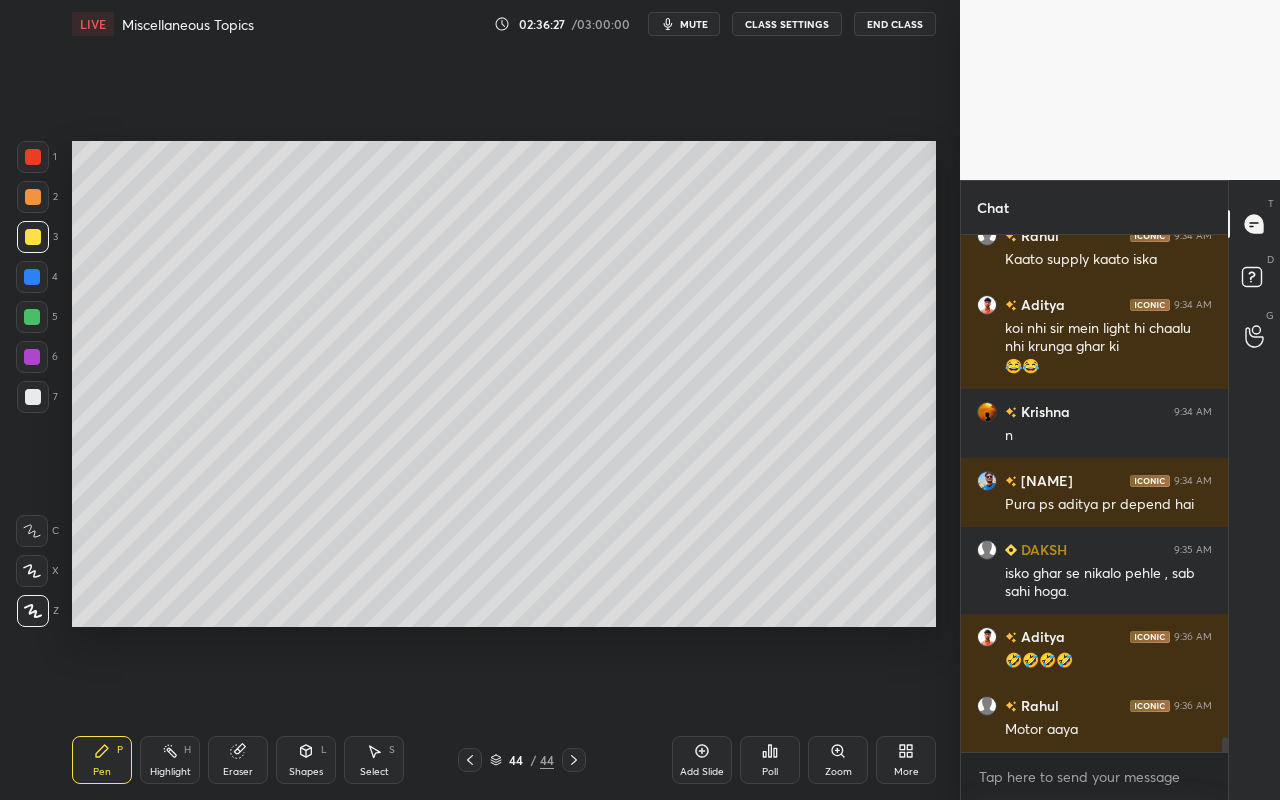 drag, startPoint x: 176, startPoint y: 757, endPoint x: 203, endPoint y: 637, distance: 123 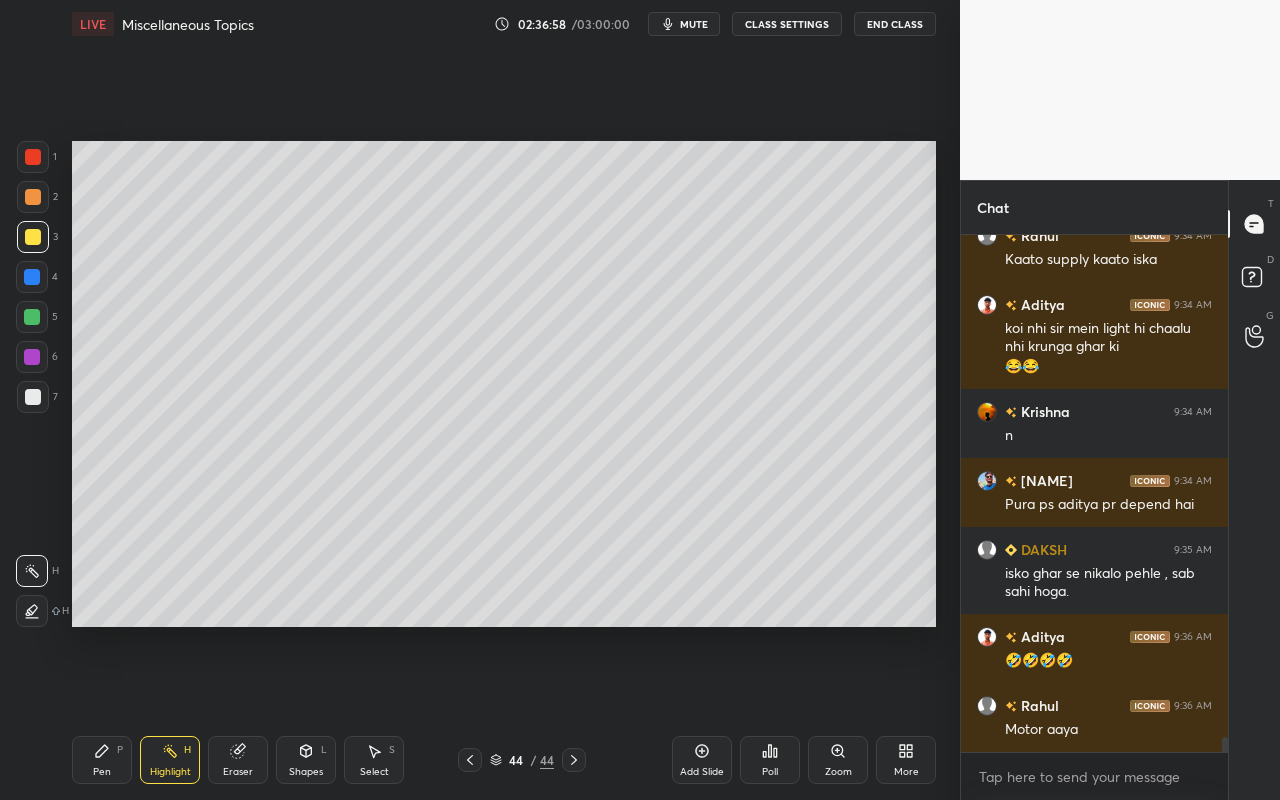 scroll, scrollTop: 17162, scrollLeft: 0, axis: vertical 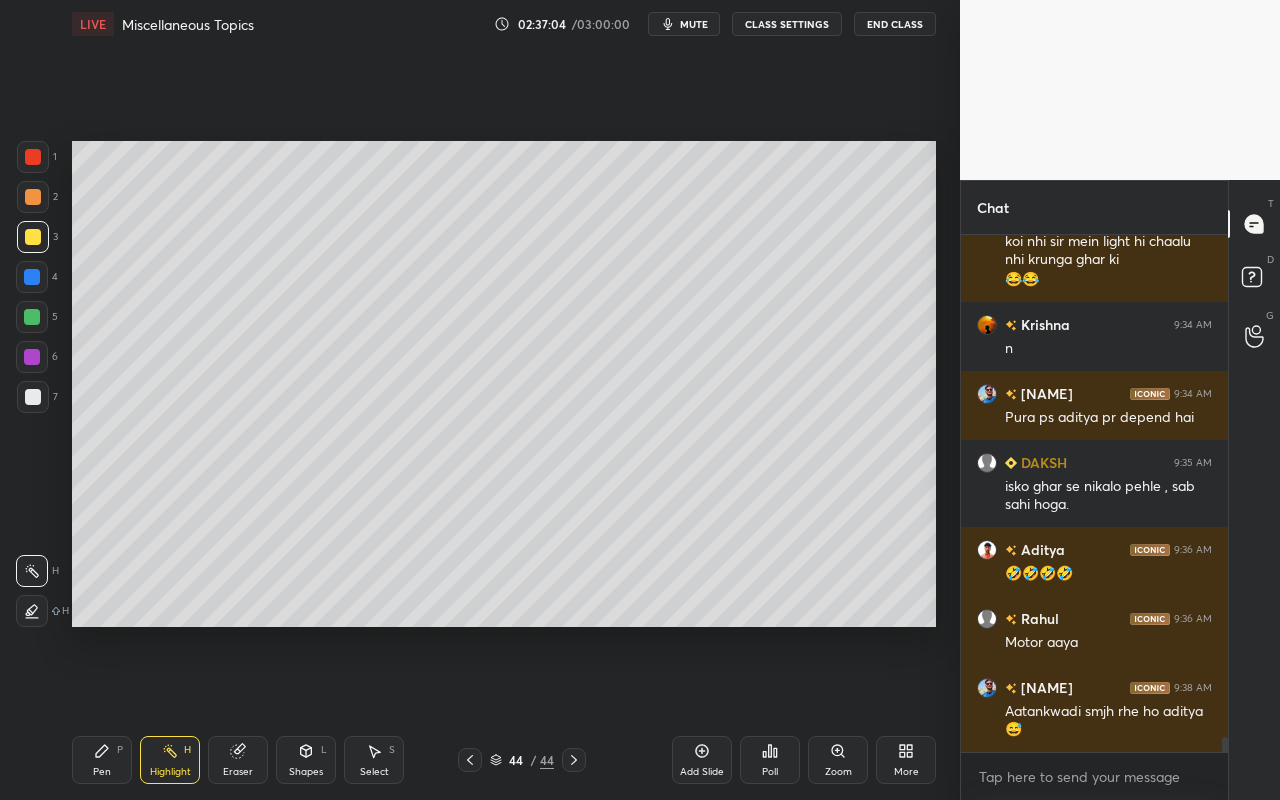 click on "Highlight H" at bounding box center (170, 760) 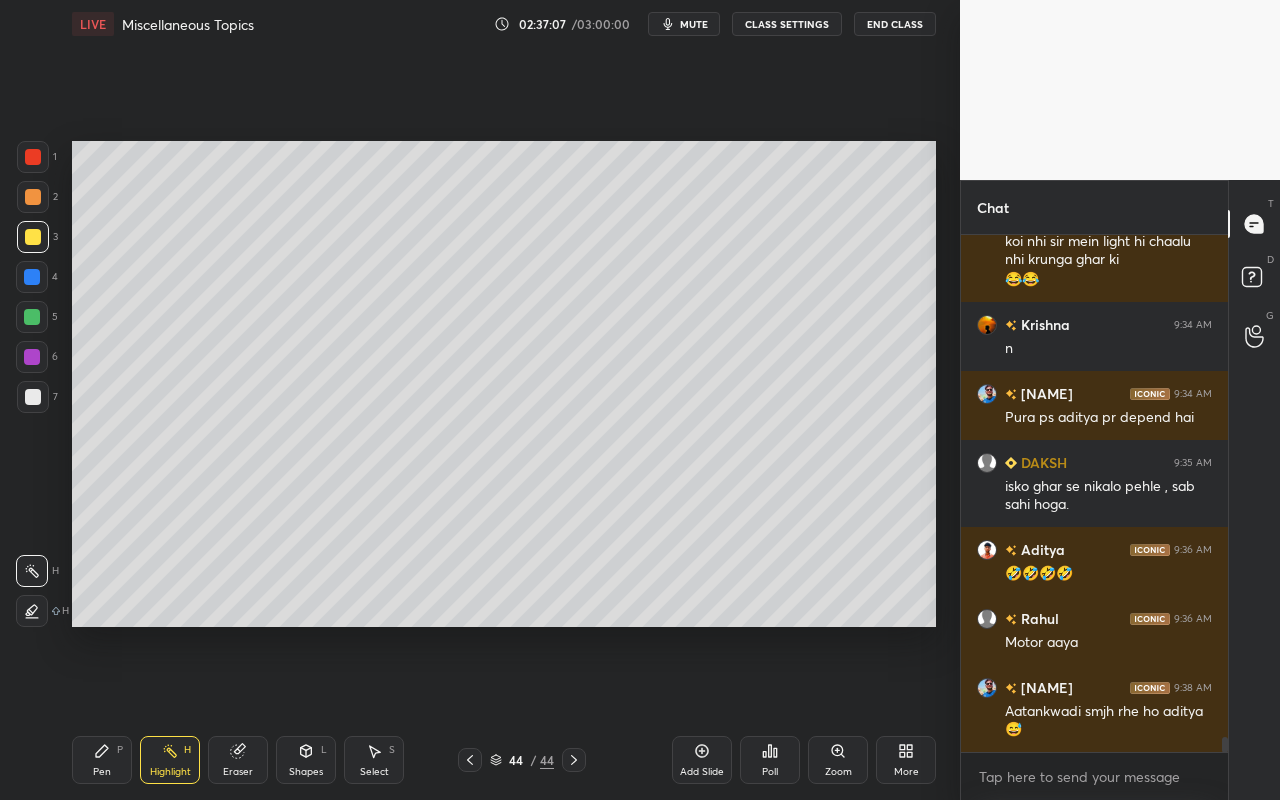 scroll, scrollTop: 17231, scrollLeft: 0, axis: vertical 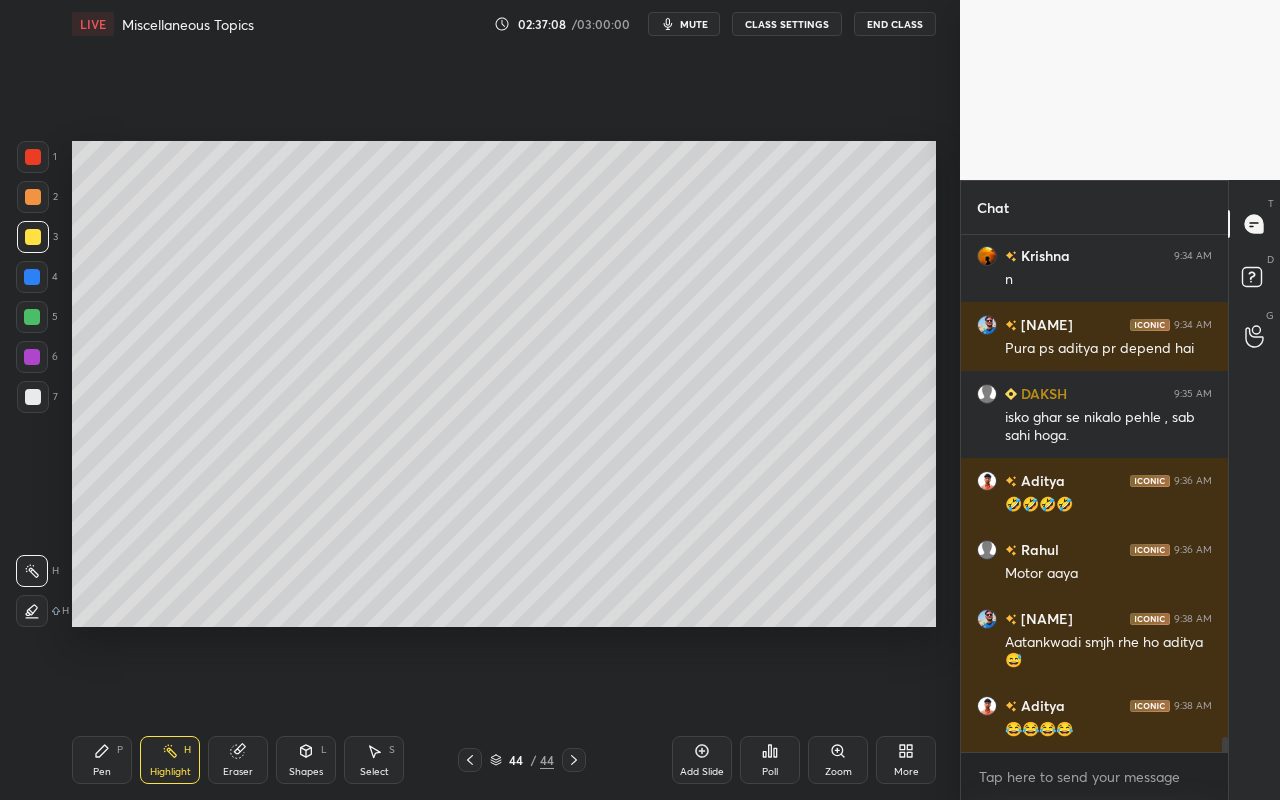 click on "Pen P Highlight H Eraser Shapes L Select S" at bounding box center [222, 760] 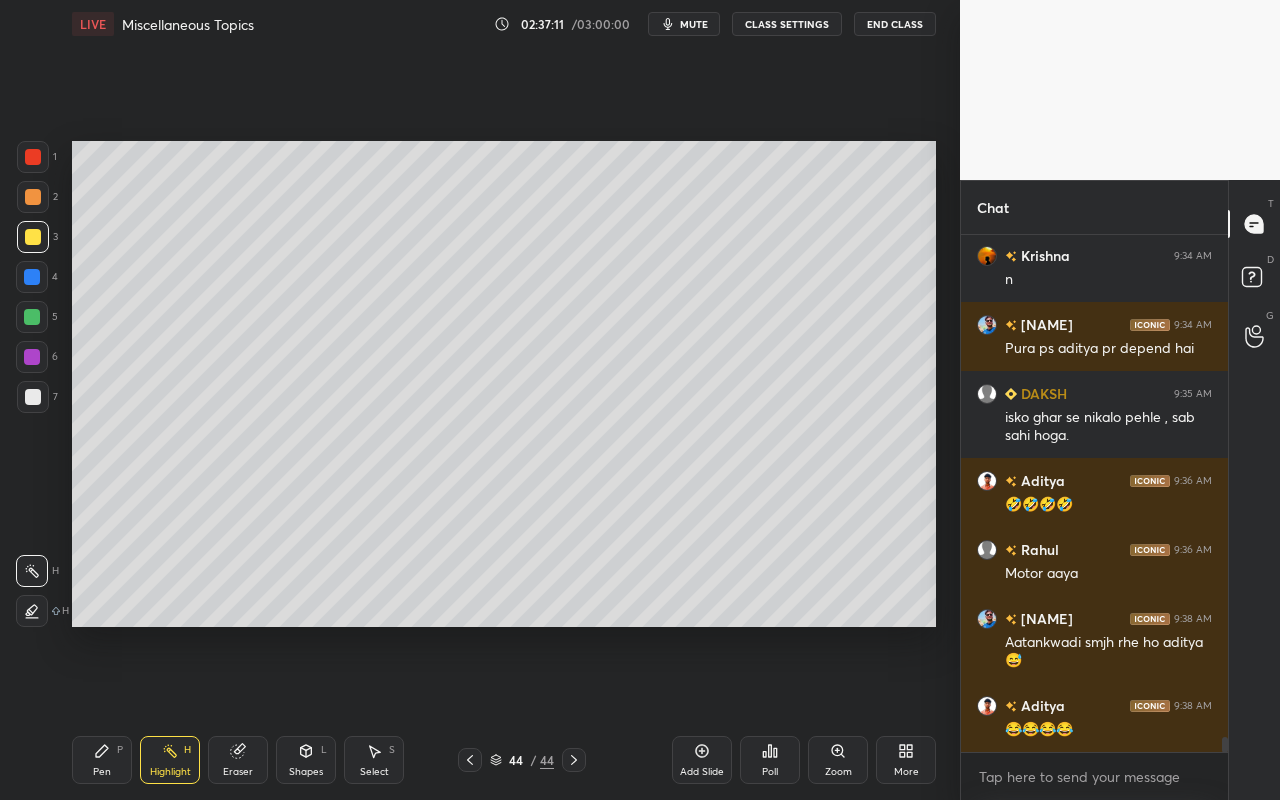 click on "Highlight H" at bounding box center [170, 760] 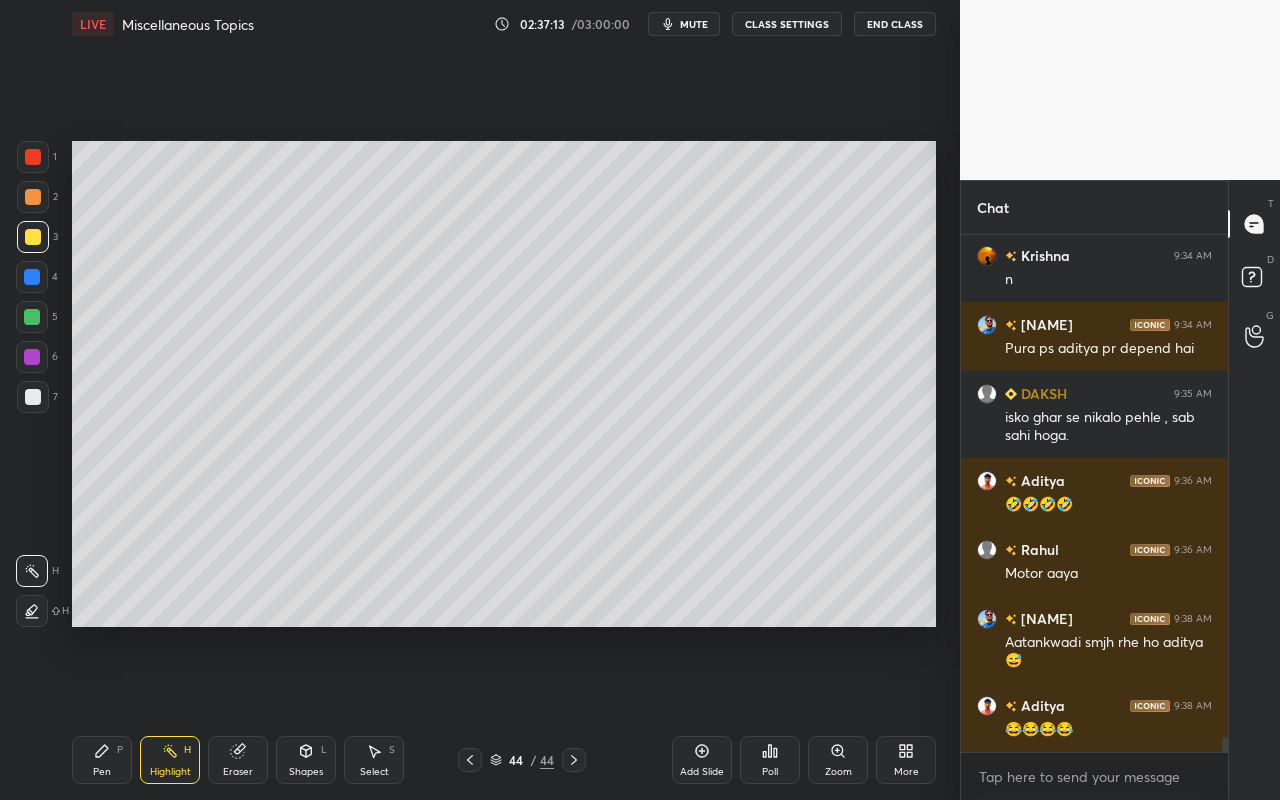 click on "Pen" at bounding box center (102, 772) 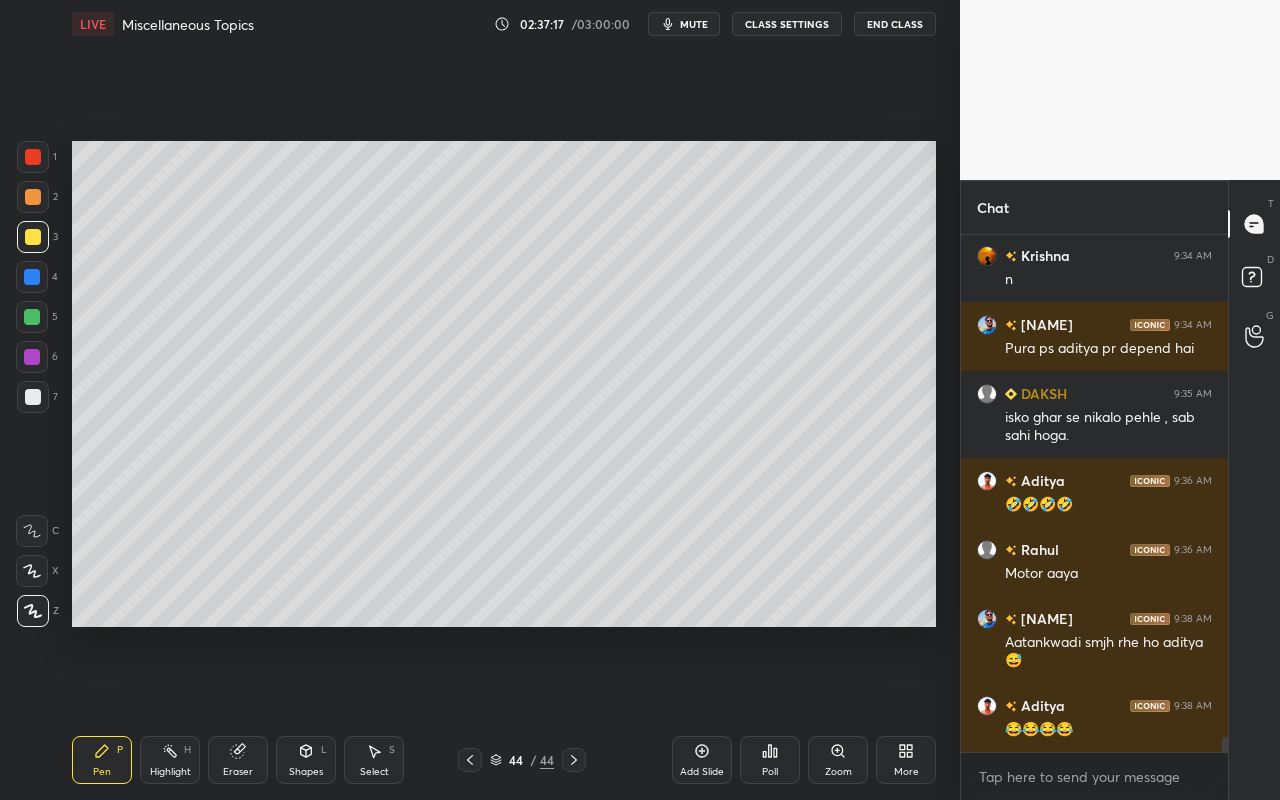 scroll, scrollTop: 17300, scrollLeft: 0, axis: vertical 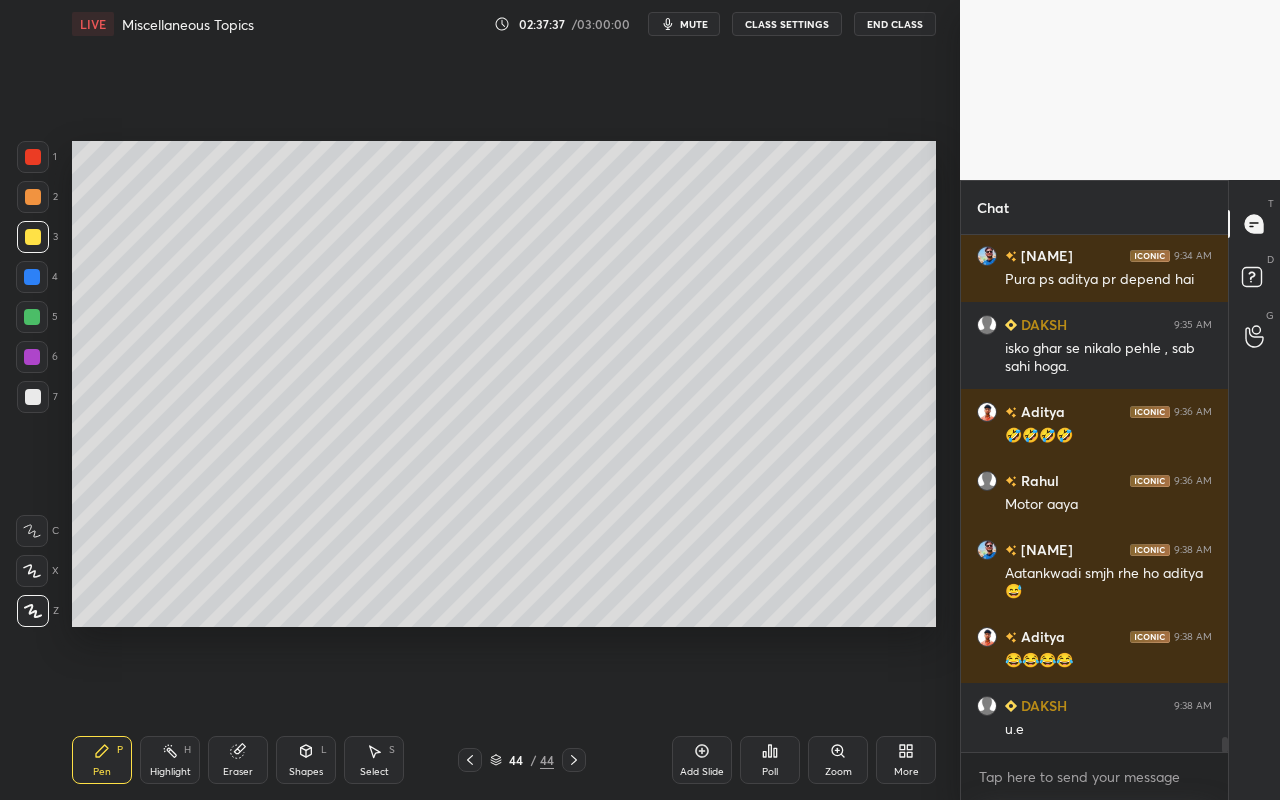 drag, startPoint x: 112, startPoint y: 774, endPoint x: 133, endPoint y: 721, distance: 57.00877 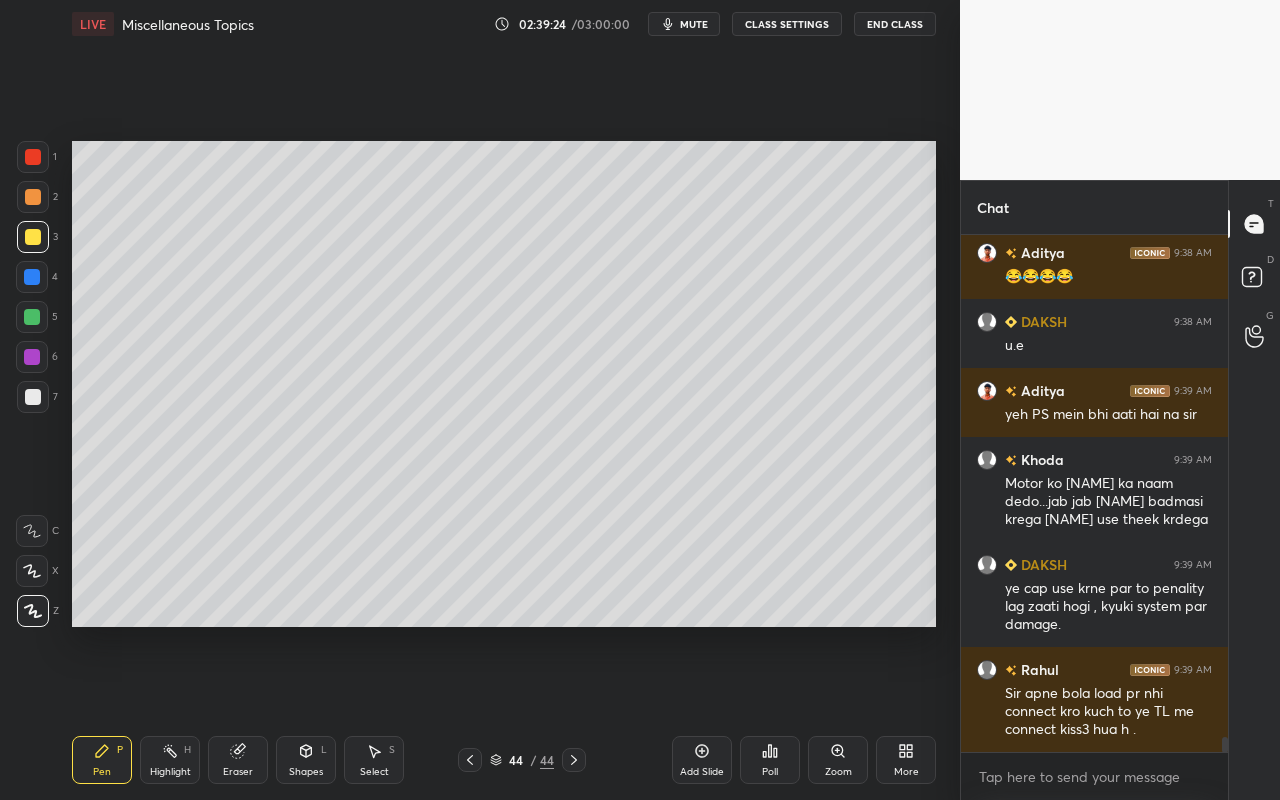 scroll, scrollTop: 17771, scrollLeft: 0, axis: vertical 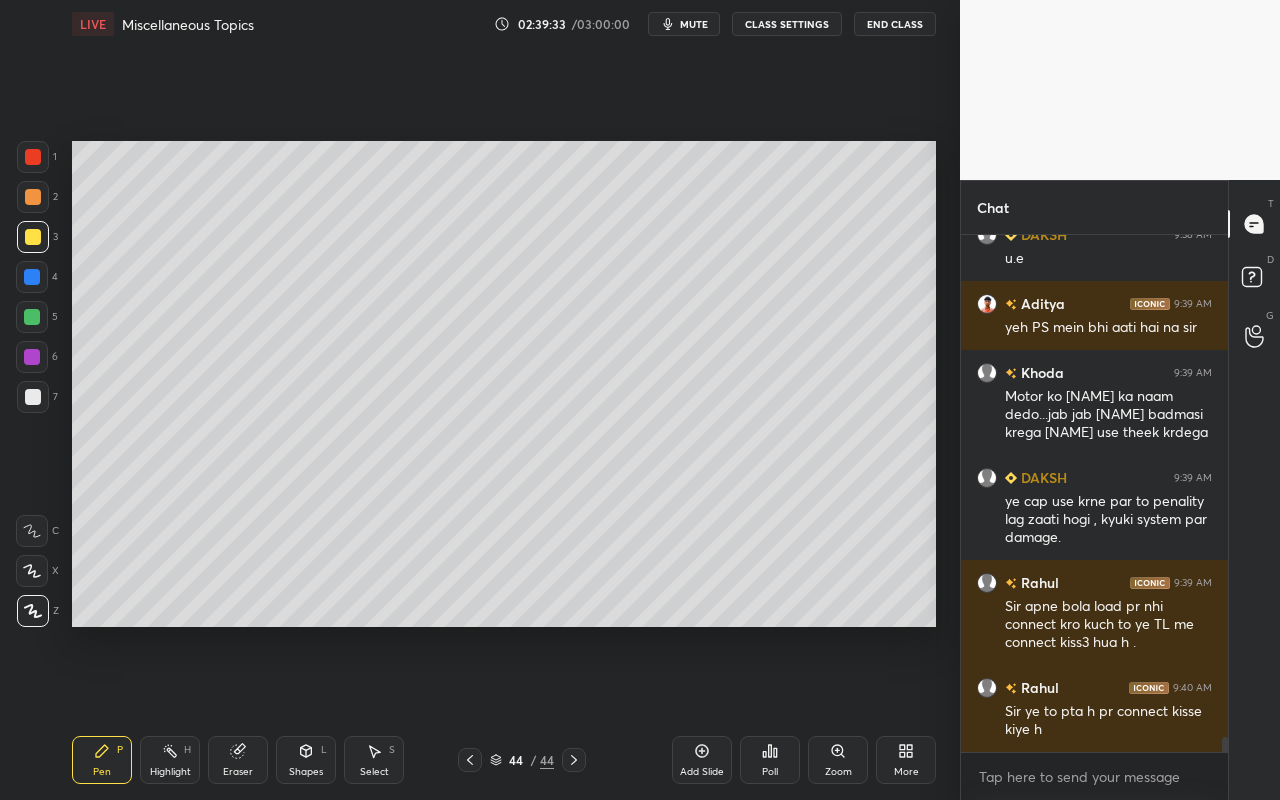 click on "Highlight" at bounding box center (170, 772) 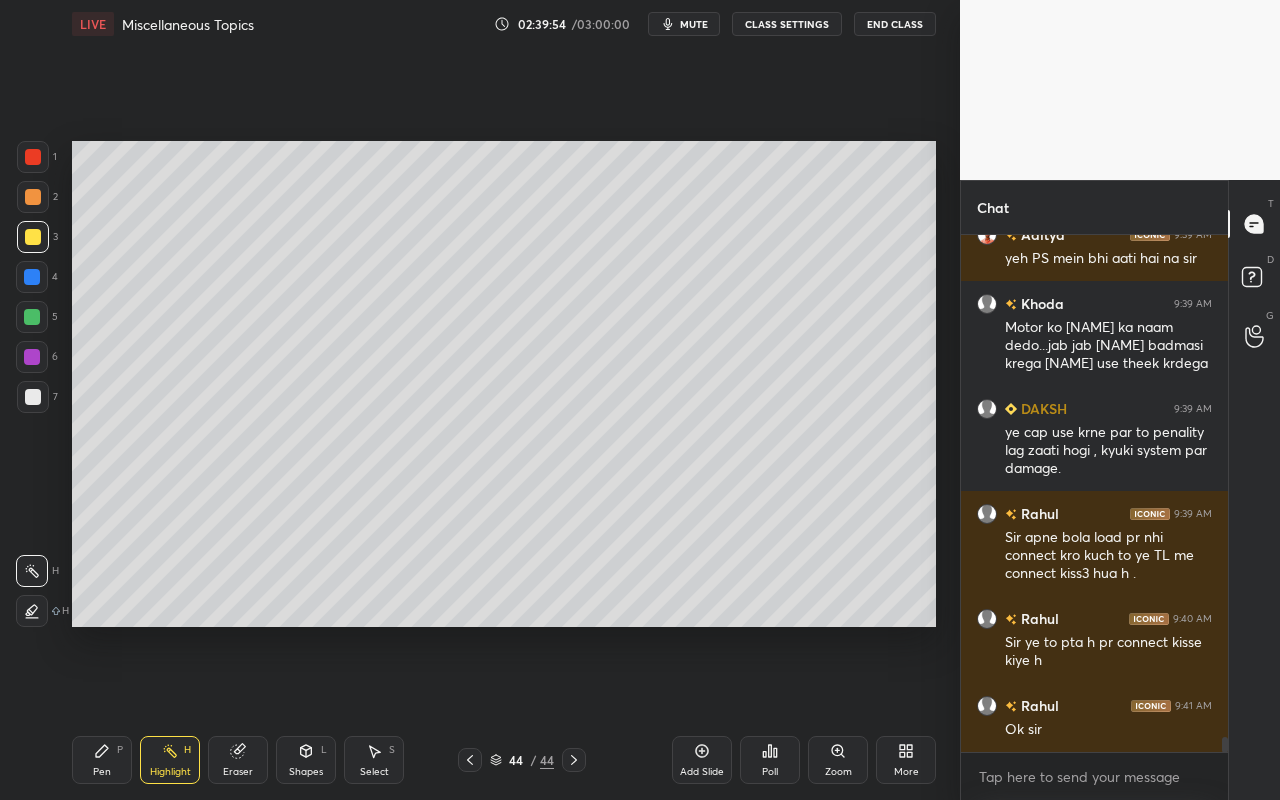 scroll, scrollTop: 17909, scrollLeft: 0, axis: vertical 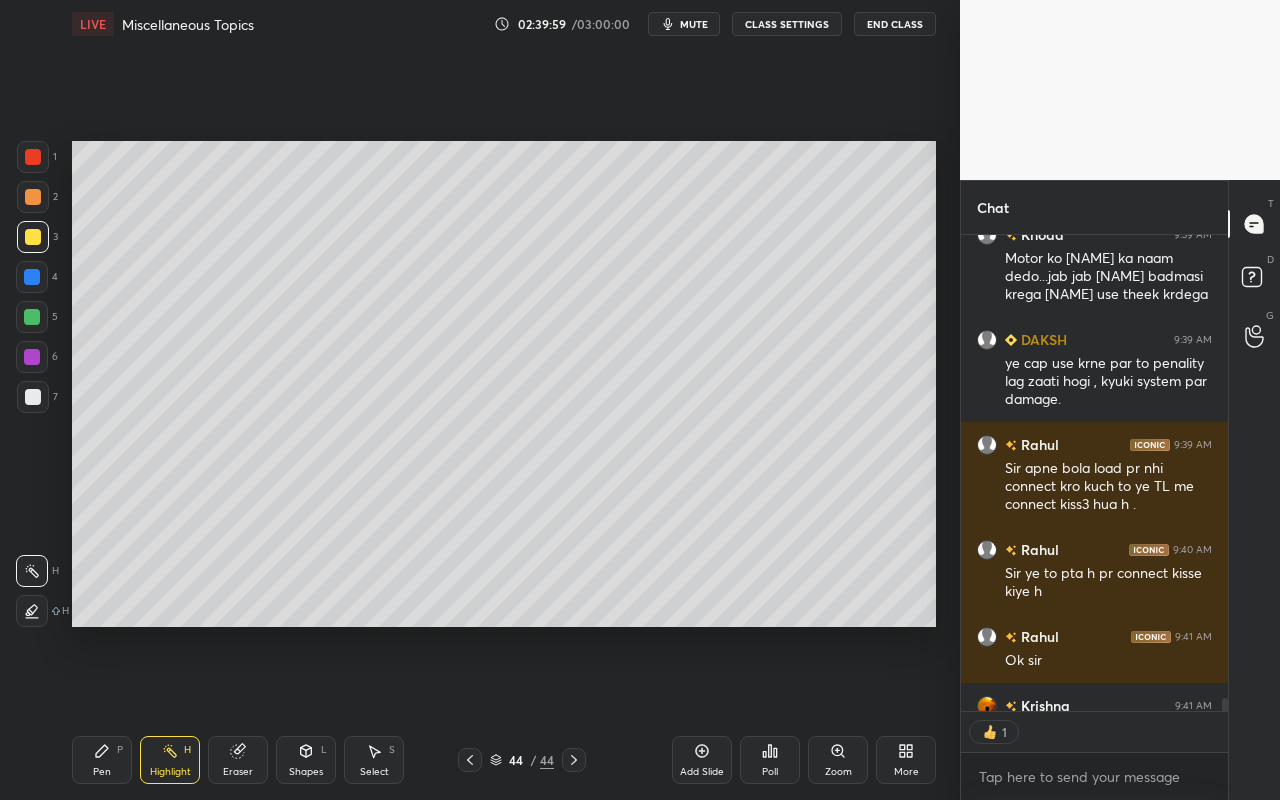 click 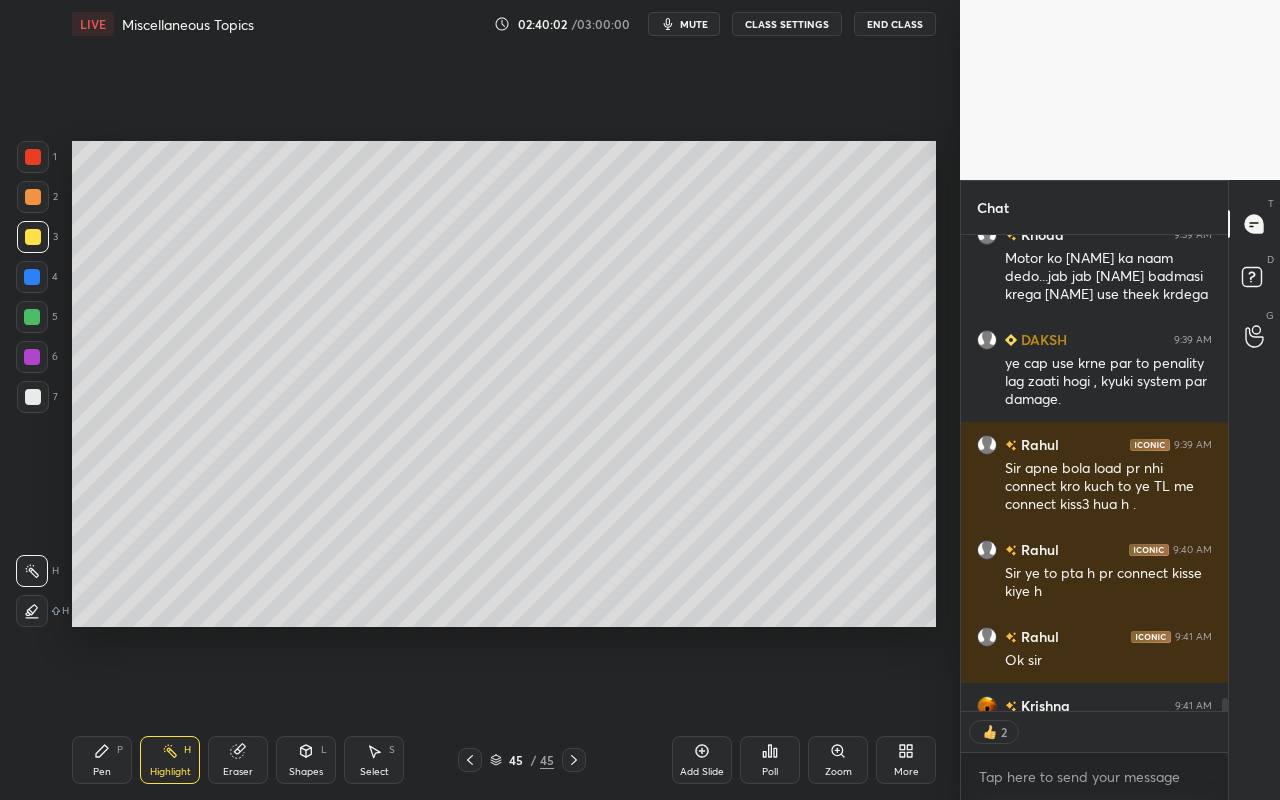 drag, startPoint x: 108, startPoint y: 763, endPoint x: 119, endPoint y: 756, distance: 13.038404 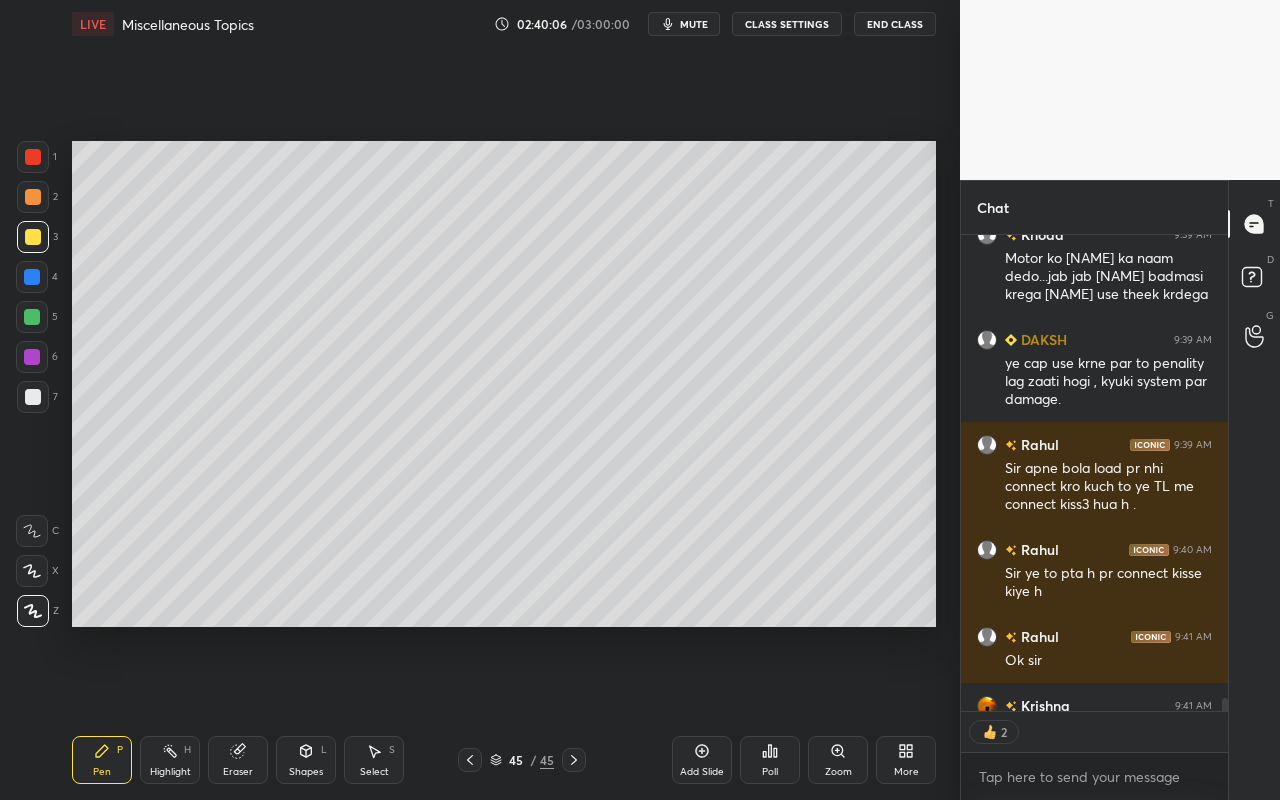 scroll, scrollTop: 18091, scrollLeft: 0, axis: vertical 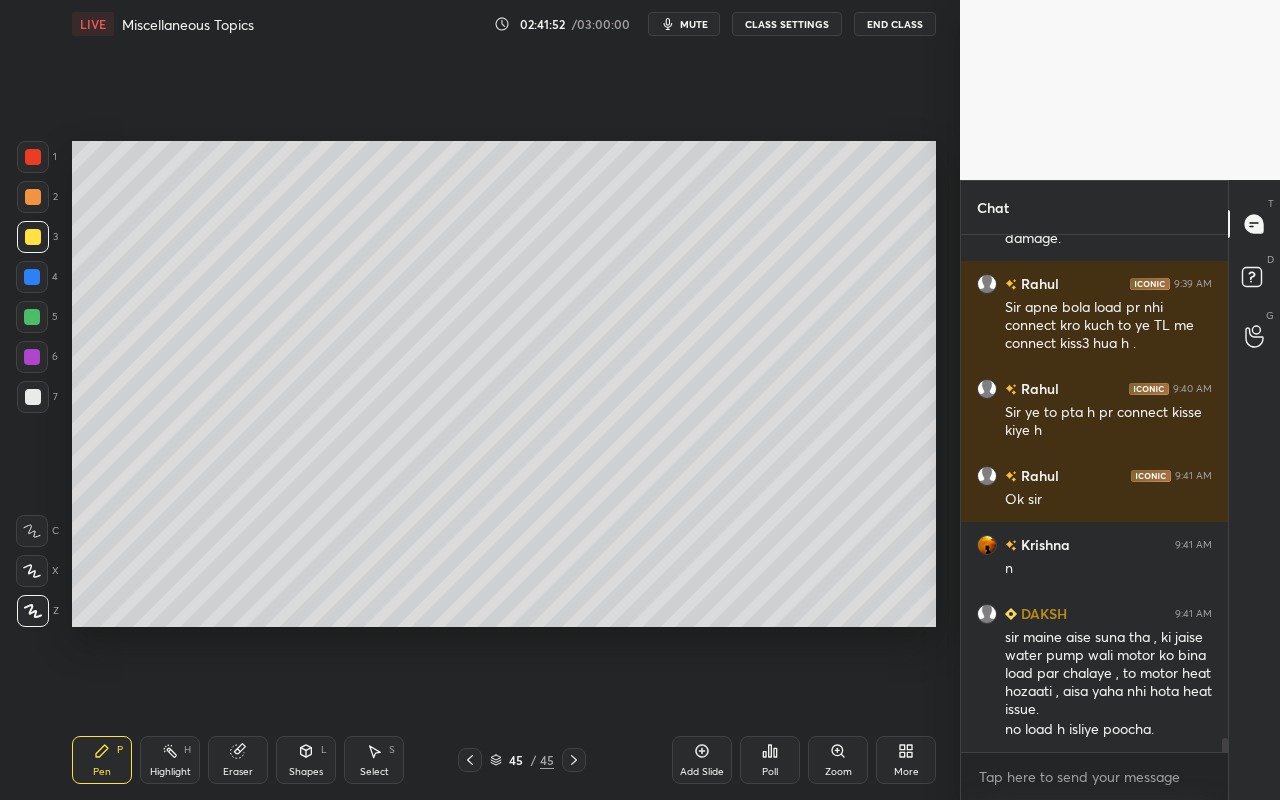 click on "Pen P" at bounding box center (102, 760) 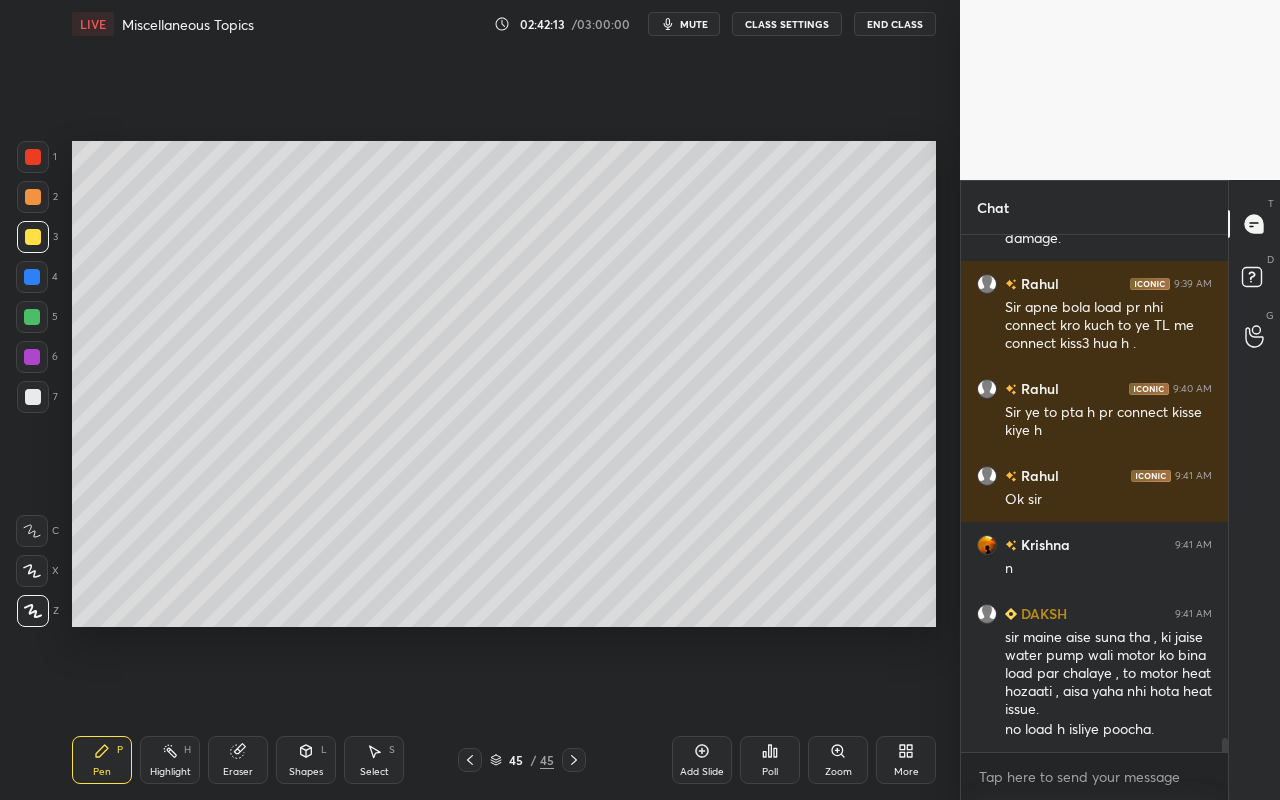 click on "P" at bounding box center (120, 750) 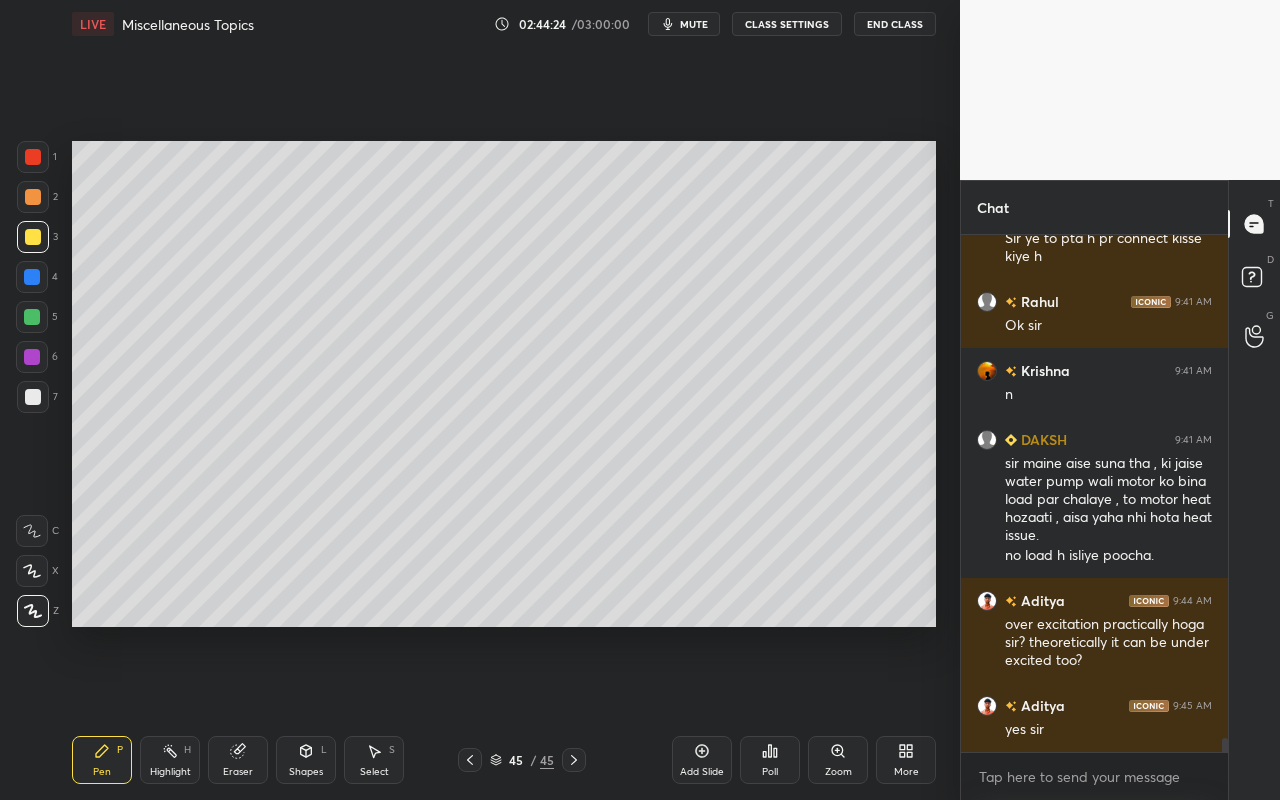 scroll, scrollTop: 18264, scrollLeft: 0, axis: vertical 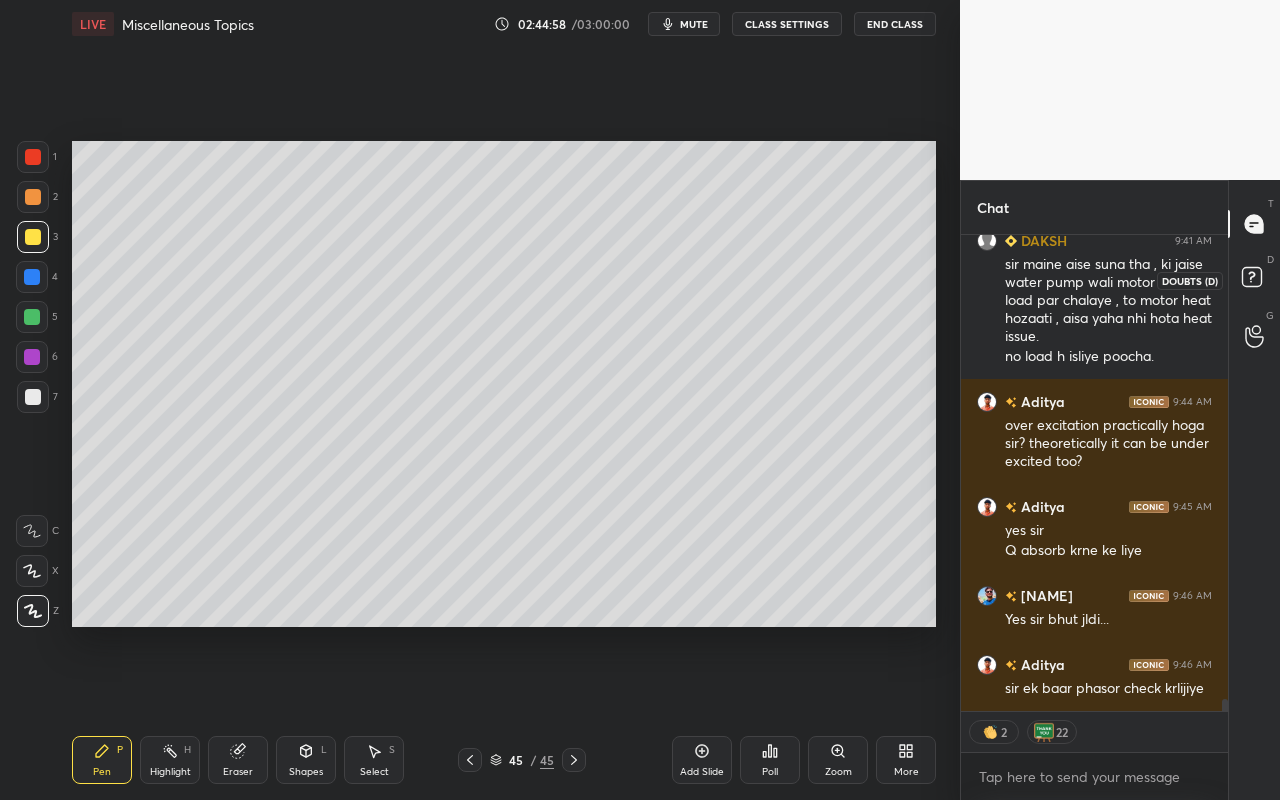 click 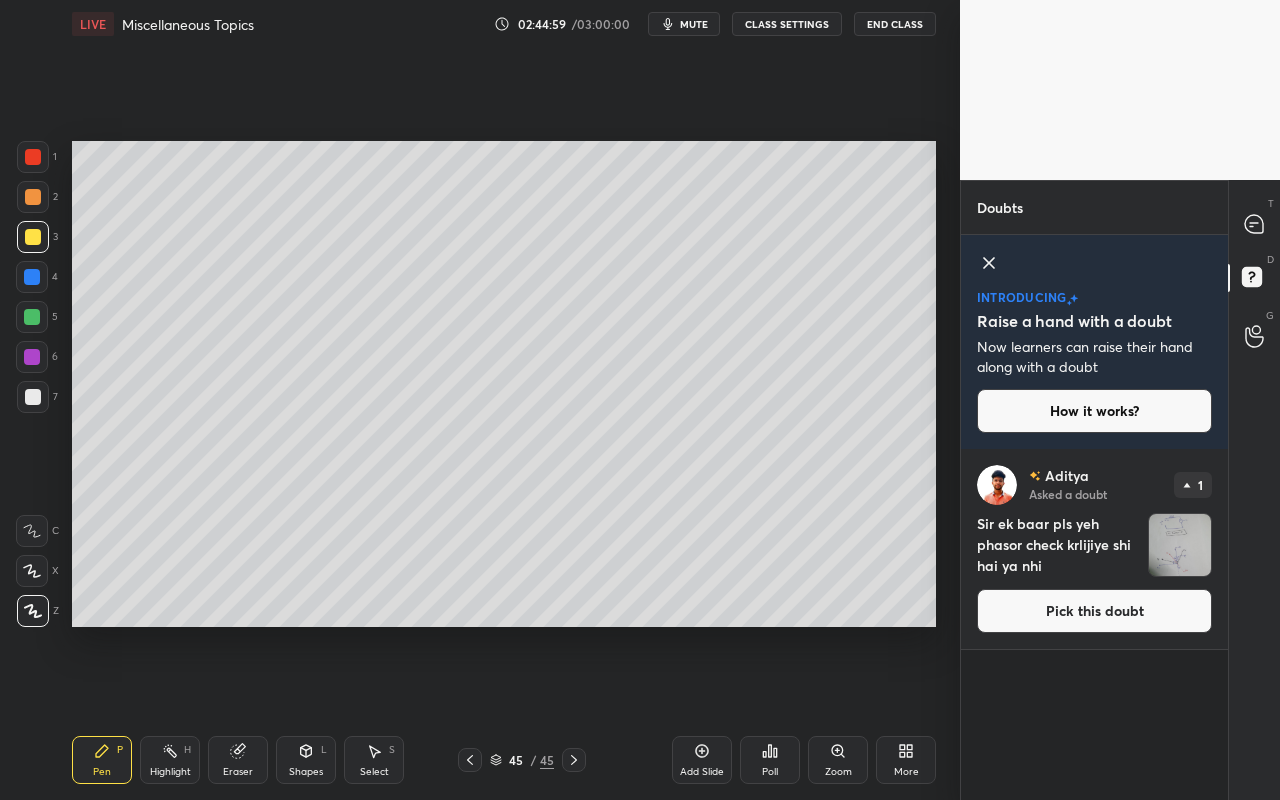 click on "Pick this doubt" at bounding box center (1094, 611) 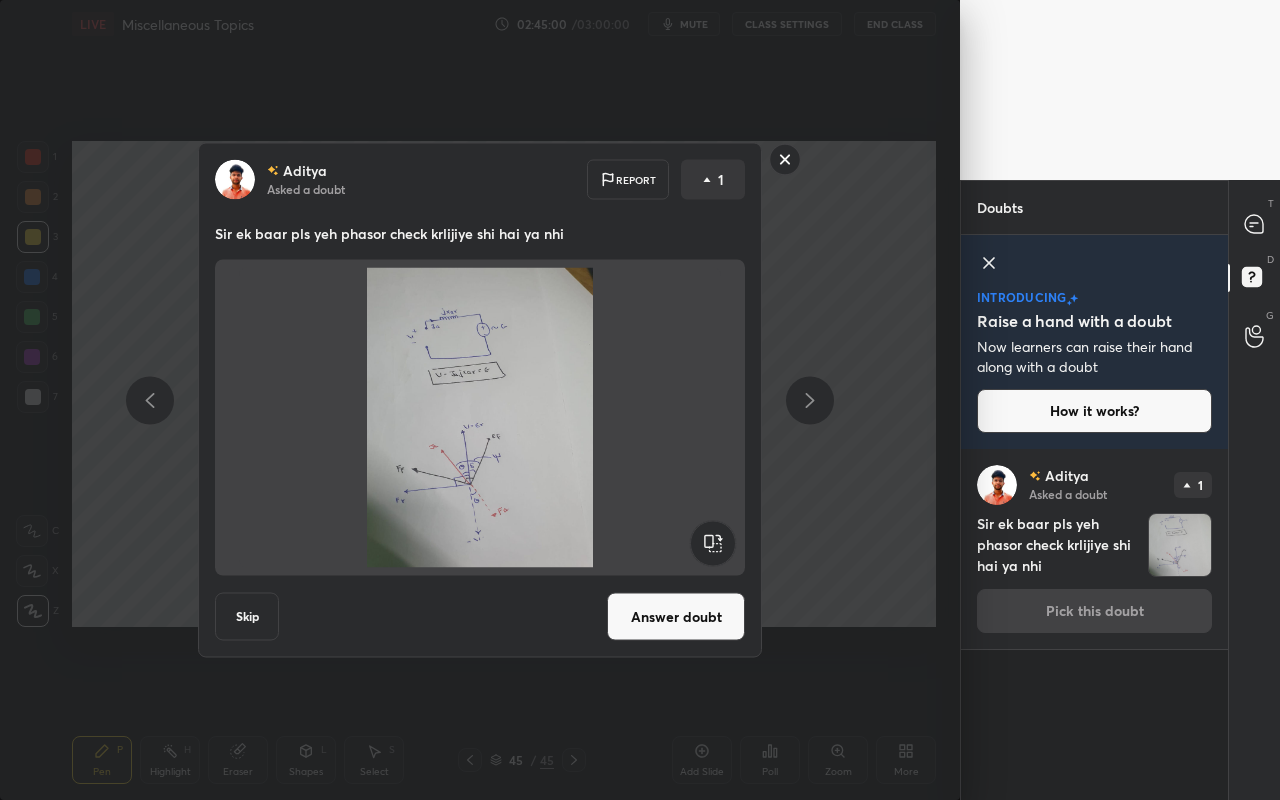 click on "Answer doubt" at bounding box center (676, 617) 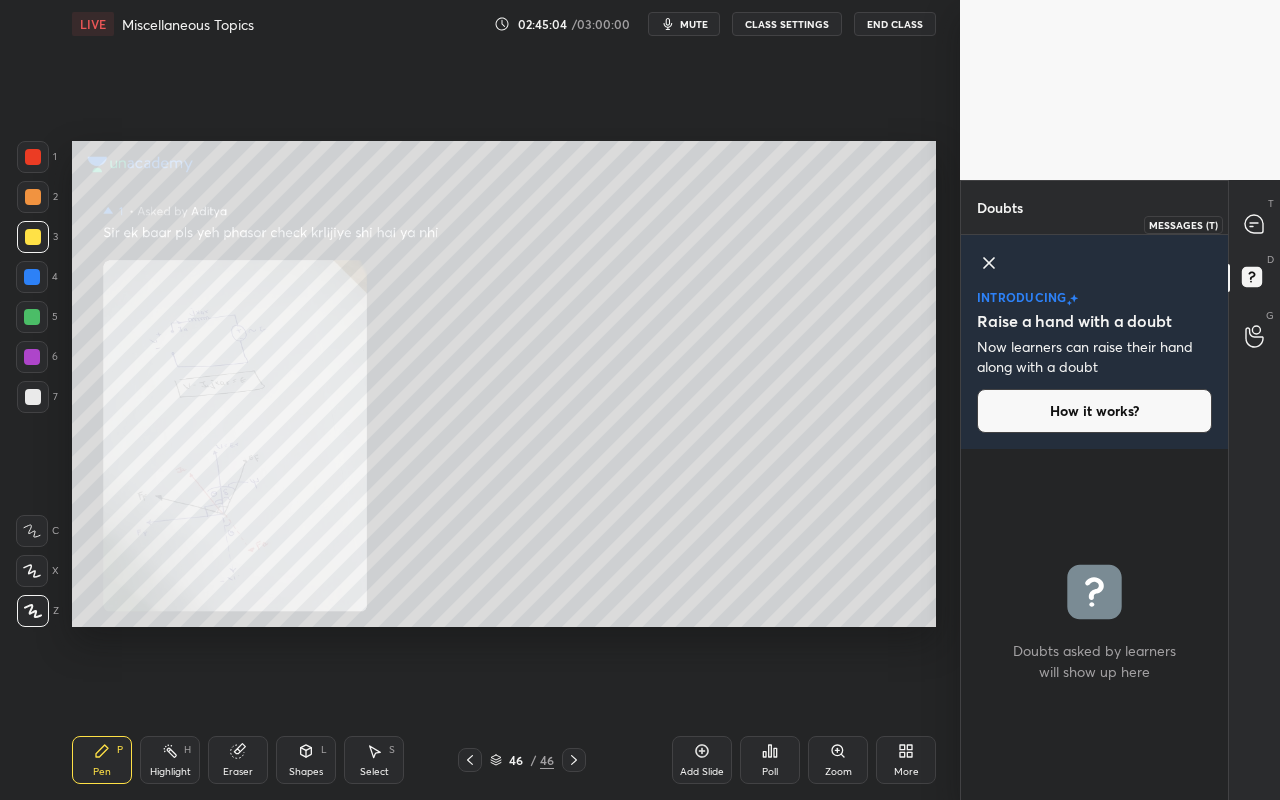 click 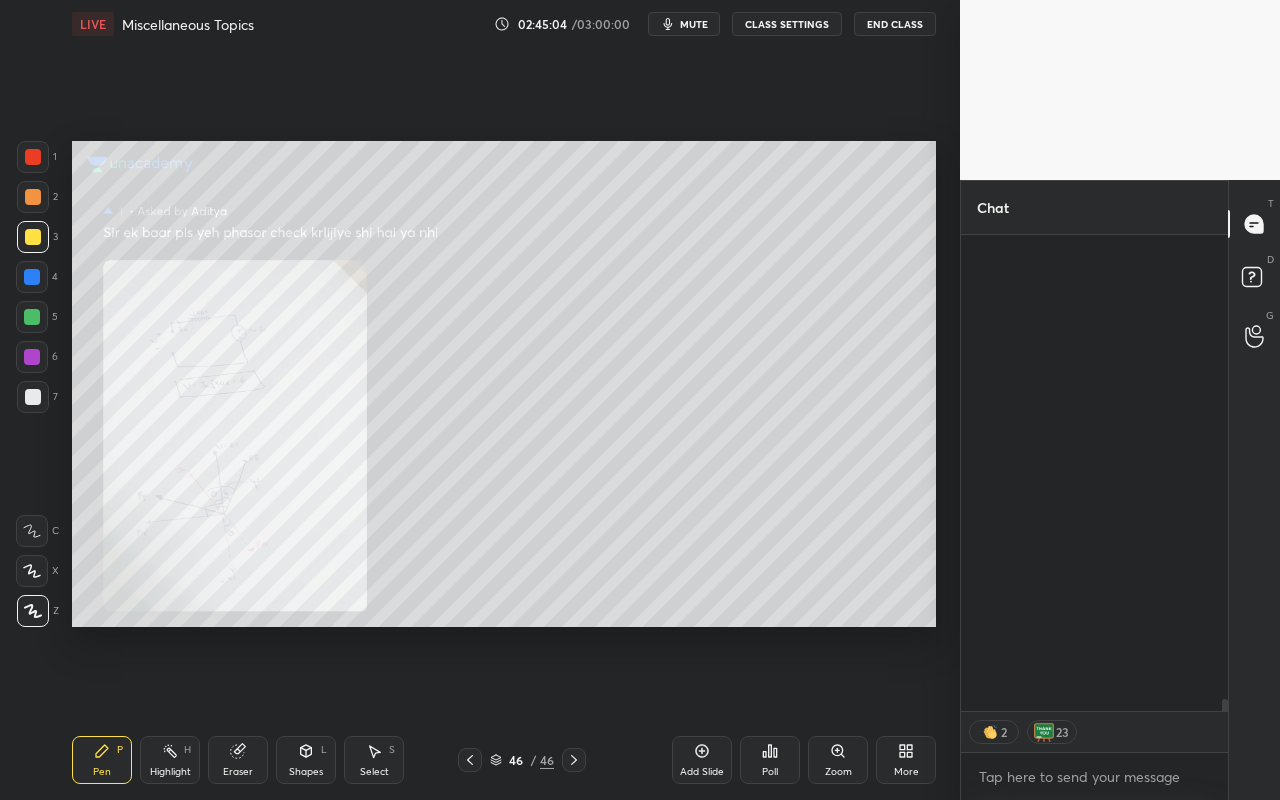 scroll, scrollTop: 18407, scrollLeft: 0, axis: vertical 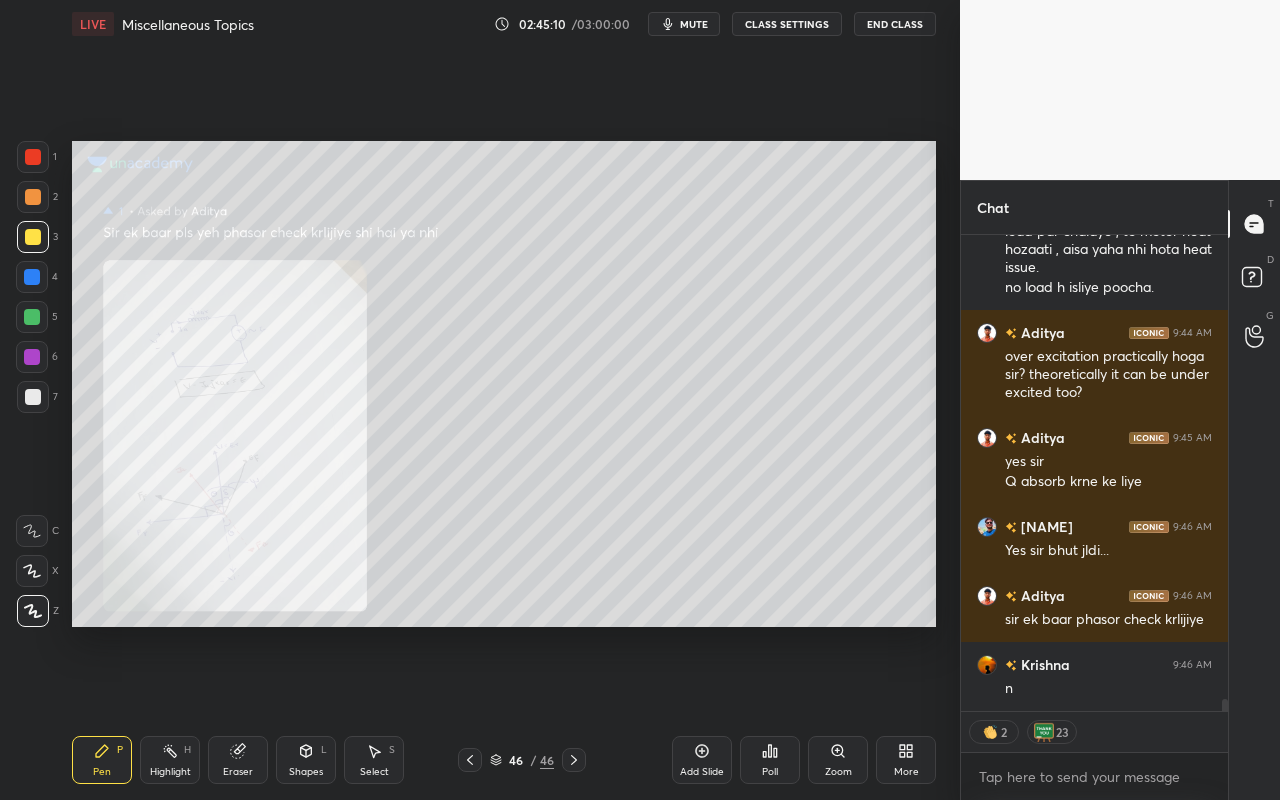 click on "Highlight" at bounding box center [170, 772] 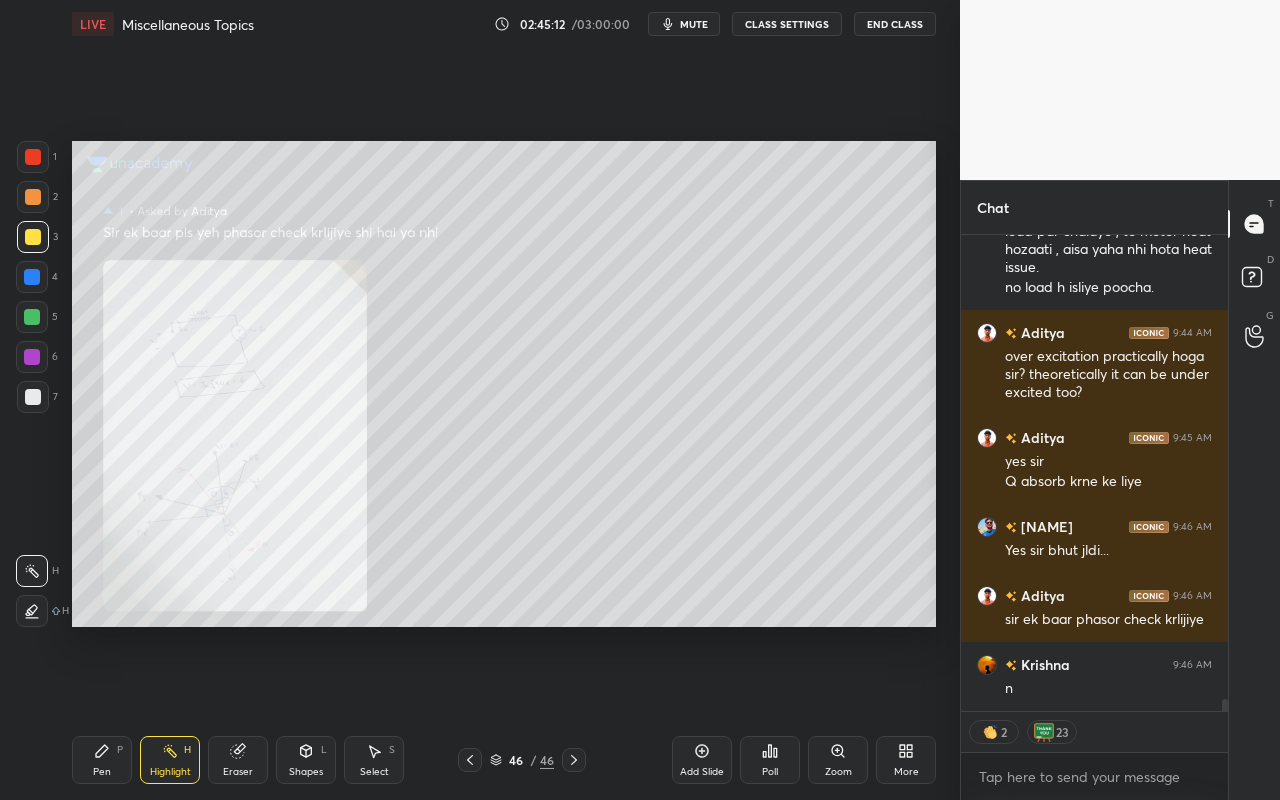 scroll, scrollTop: 7, scrollLeft: 7, axis: both 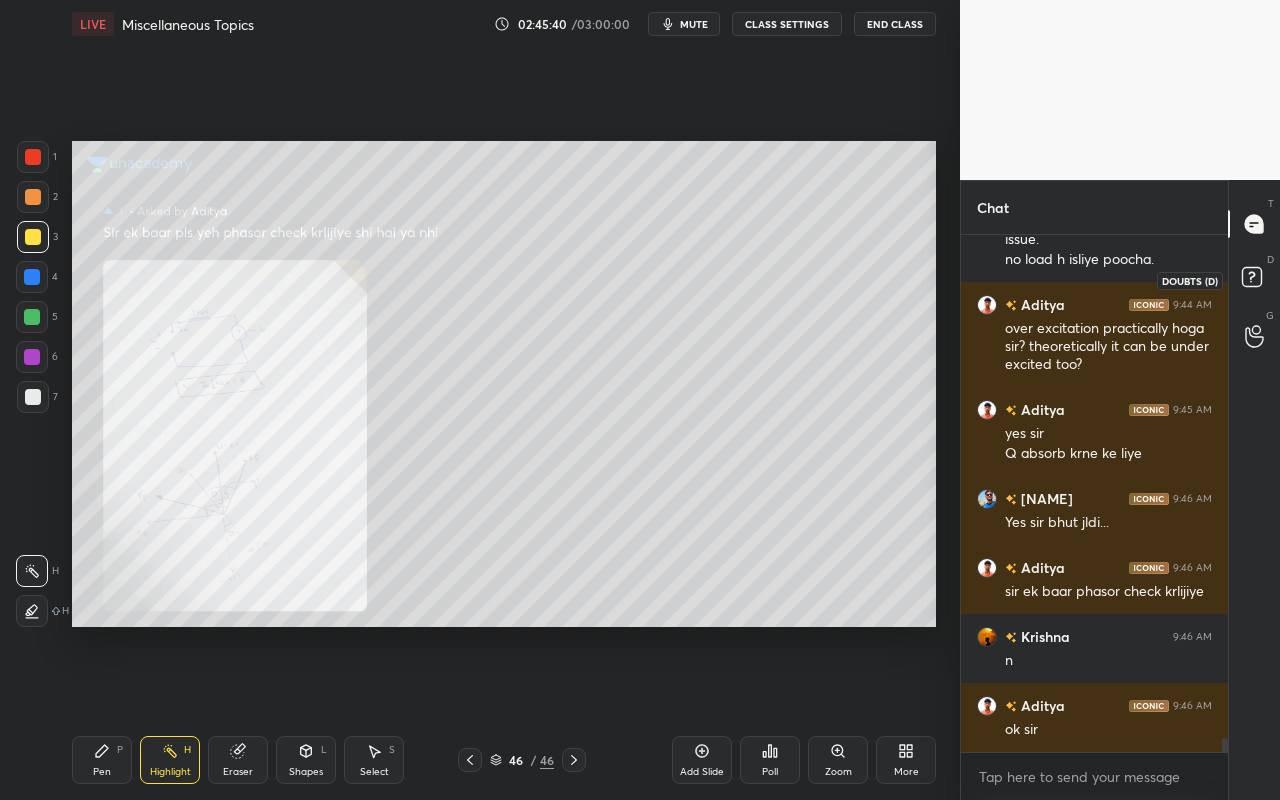click 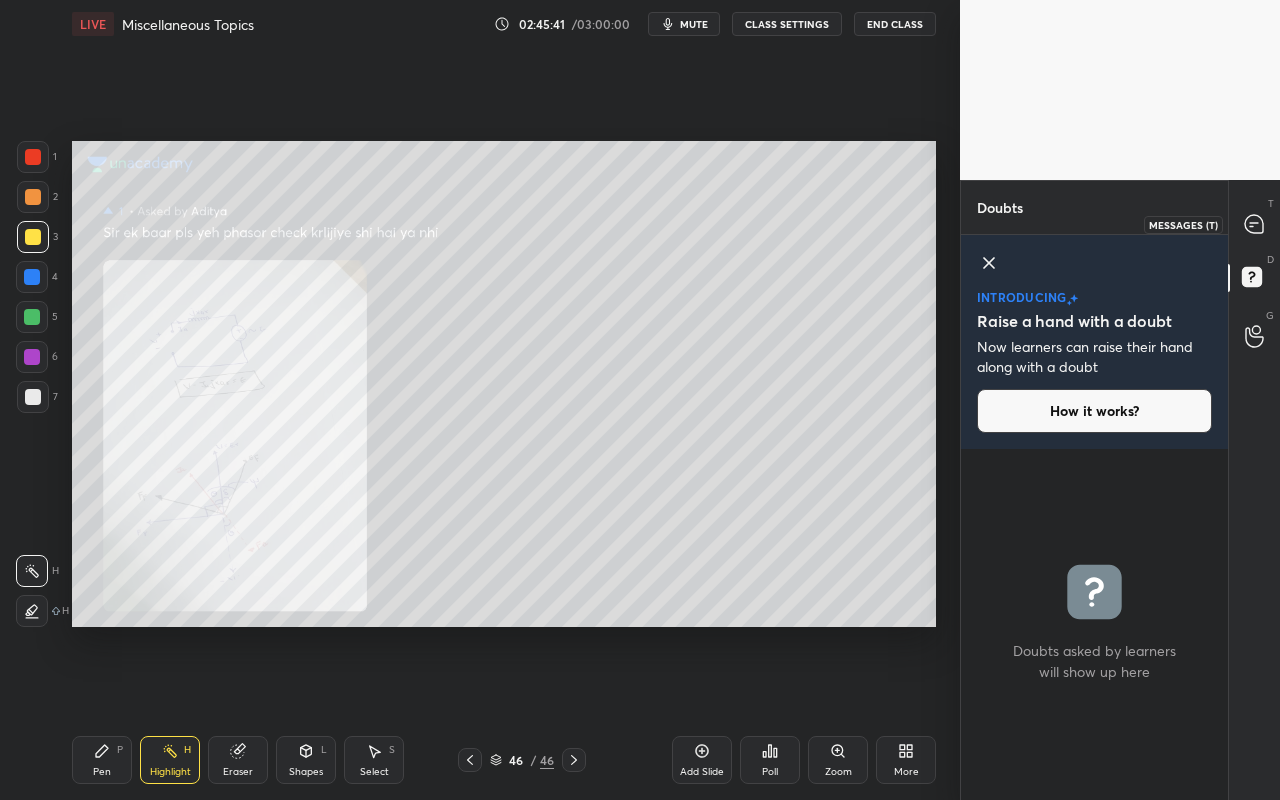 drag, startPoint x: 1263, startPoint y: 233, endPoint x: 1253, endPoint y: 239, distance: 11.661903 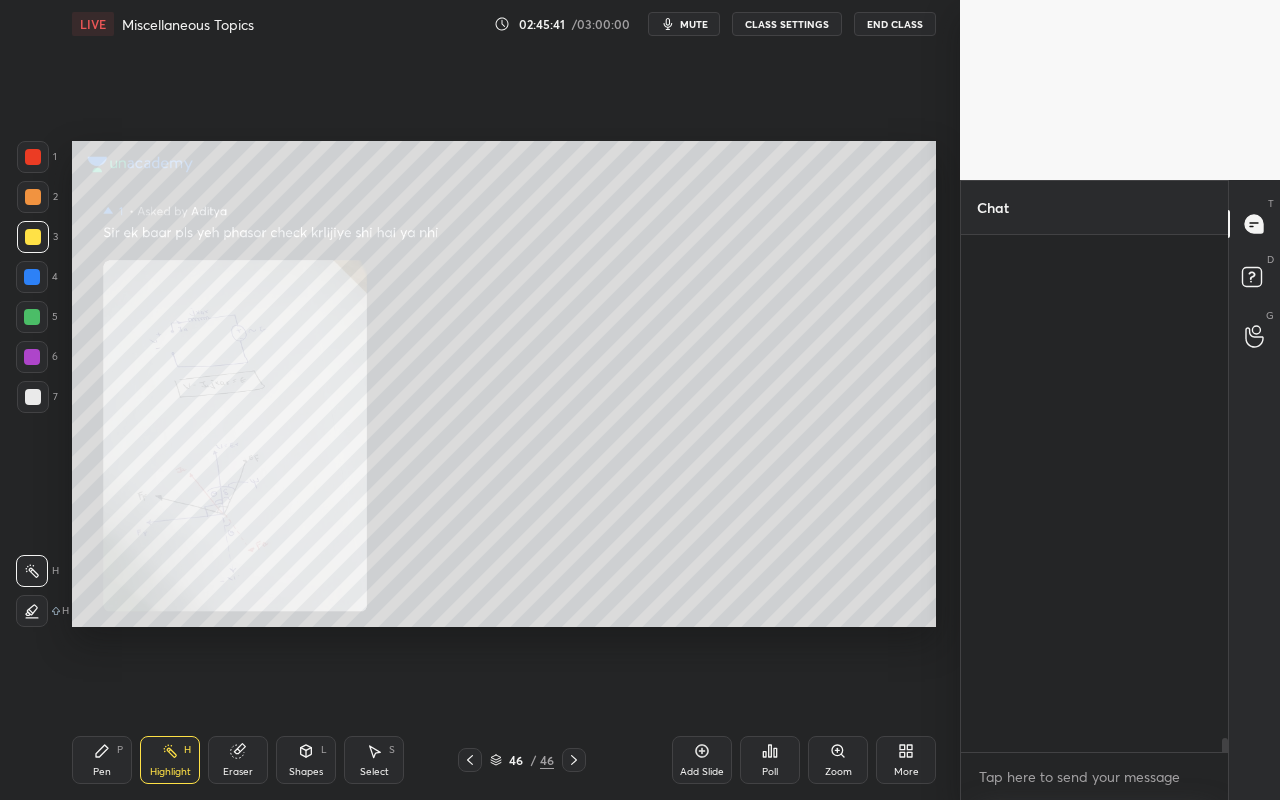scroll, scrollTop: 18454, scrollLeft: 0, axis: vertical 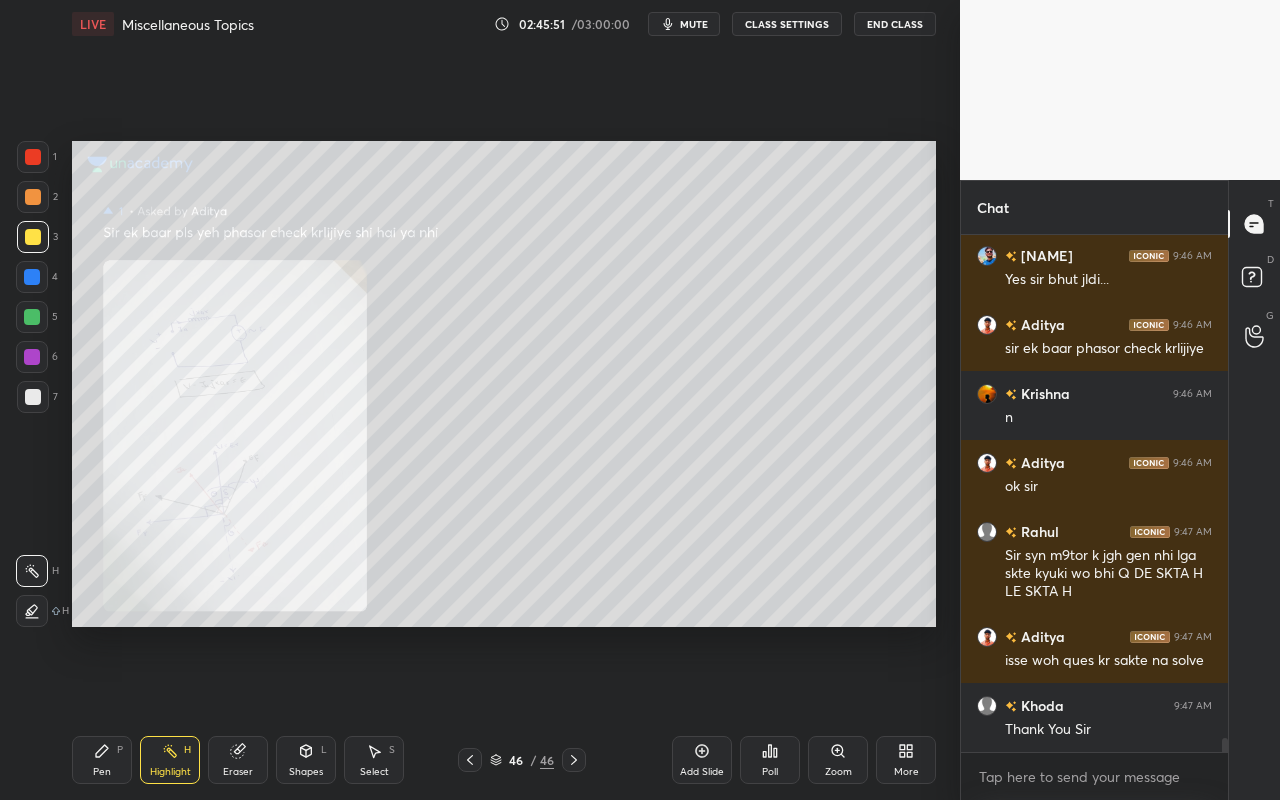 click on "Highlight H" at bounding box center (170, 760) 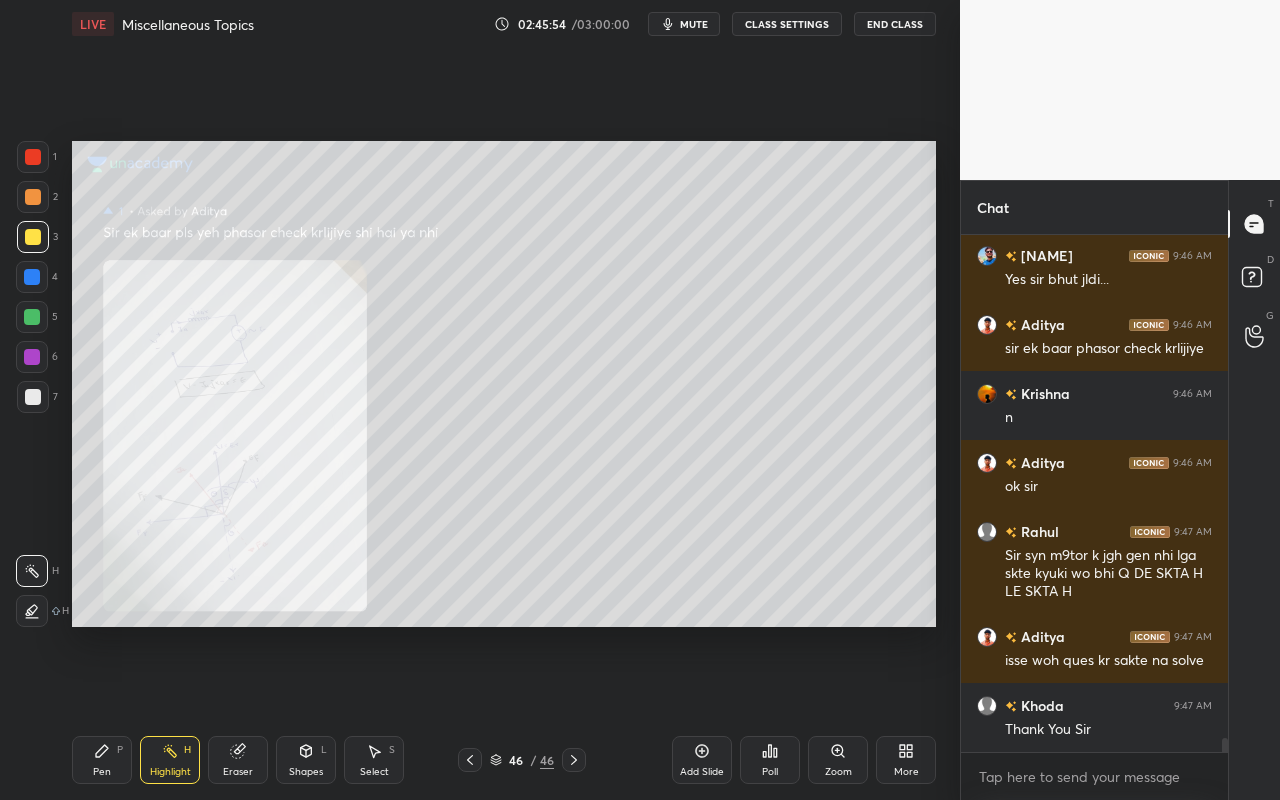 click on "Highlight H" at bounding box center [170, 760] 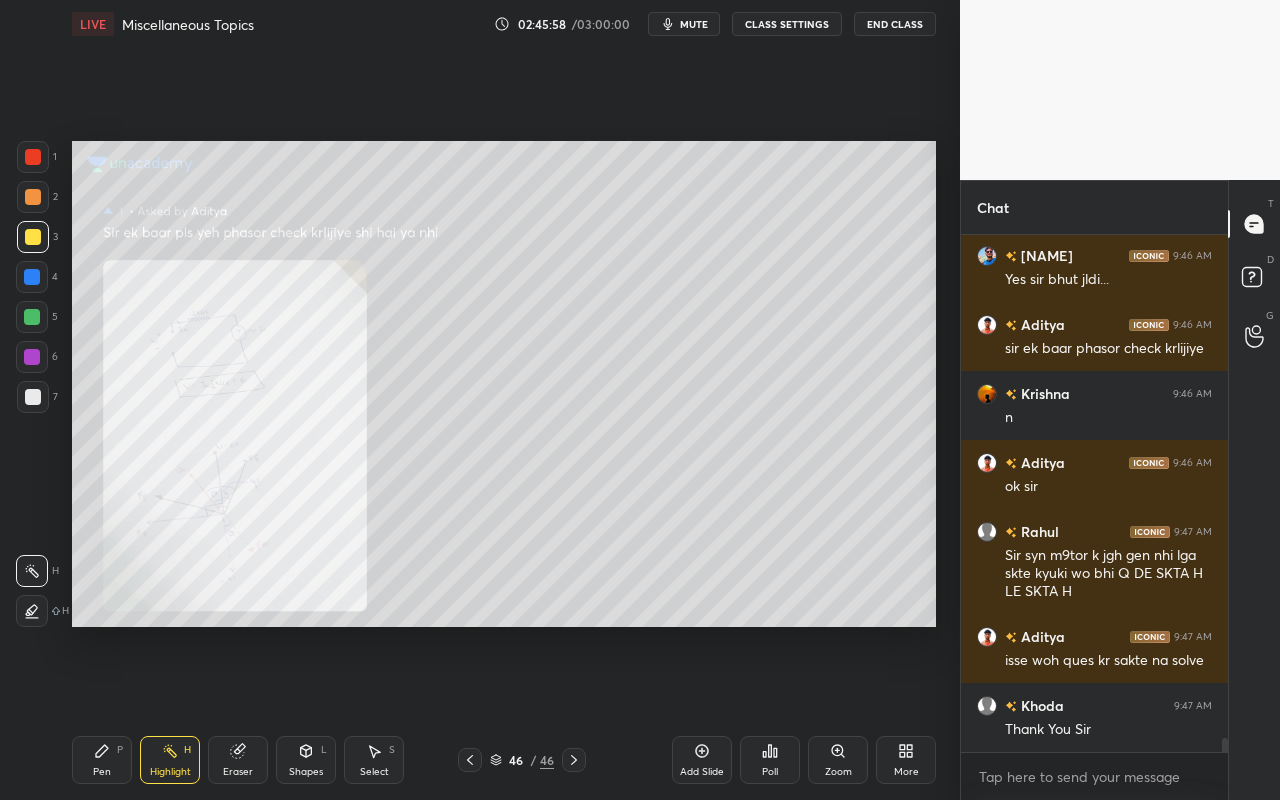 click on "Highlight H" at bounding box center [170, 760] 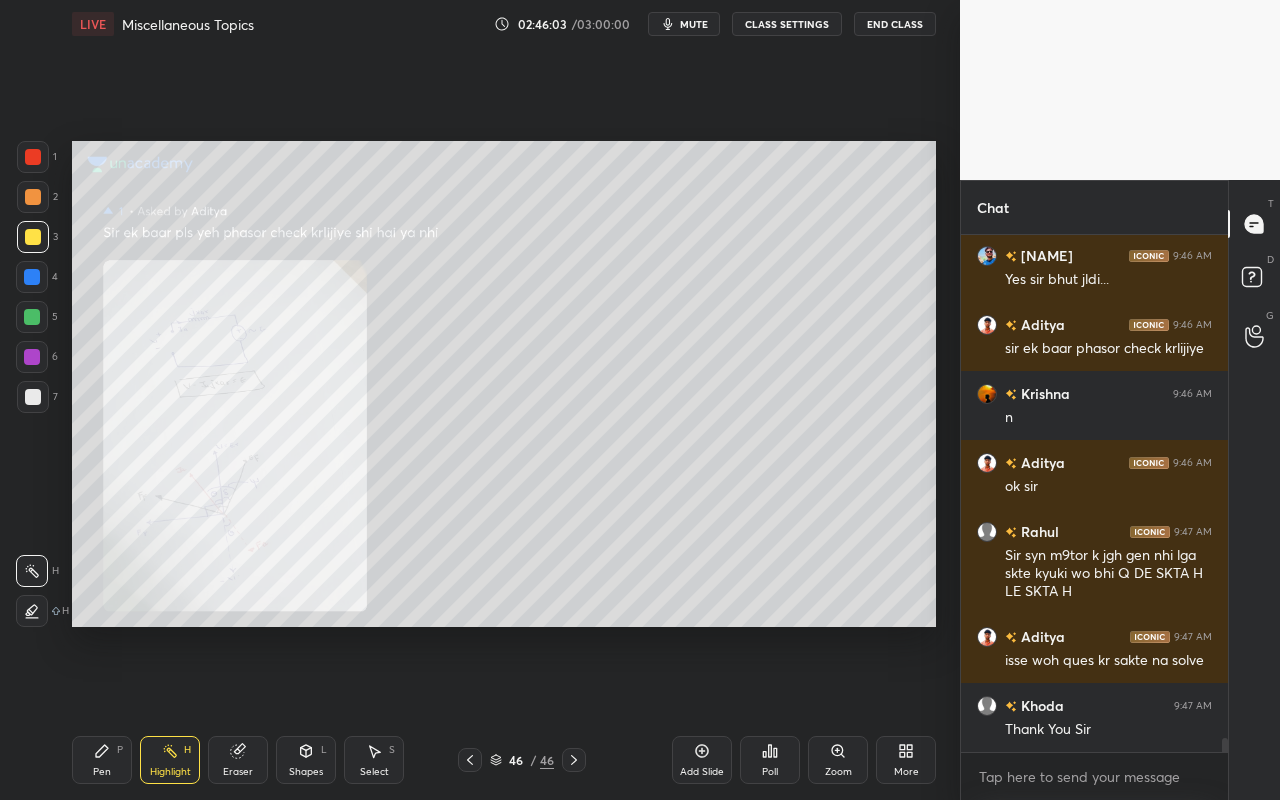drag, startPoint x: 101, startPoint y: 765, endPoint x: 129, endPoint y: 754, distance: 30.083218 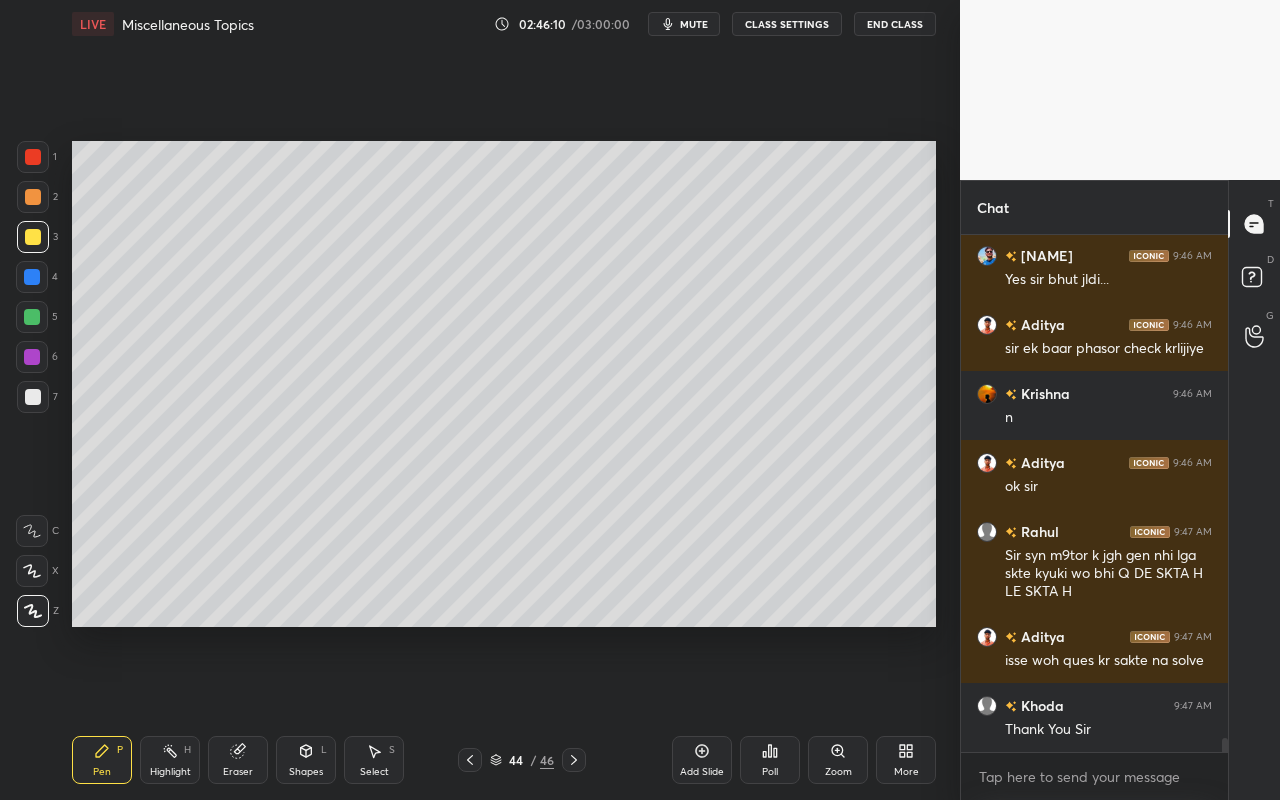 click 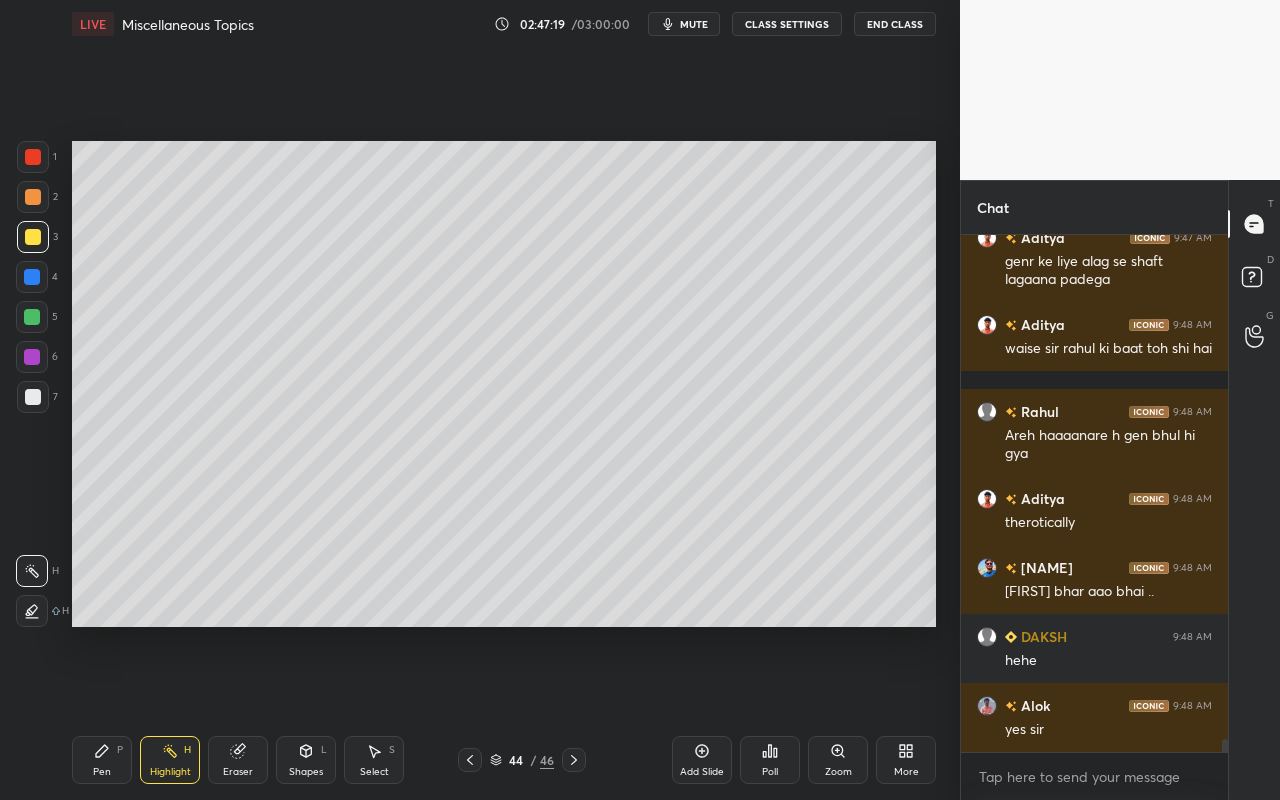scroll, scrollTop: 19408, scrollLeft: 0, axis: vertical 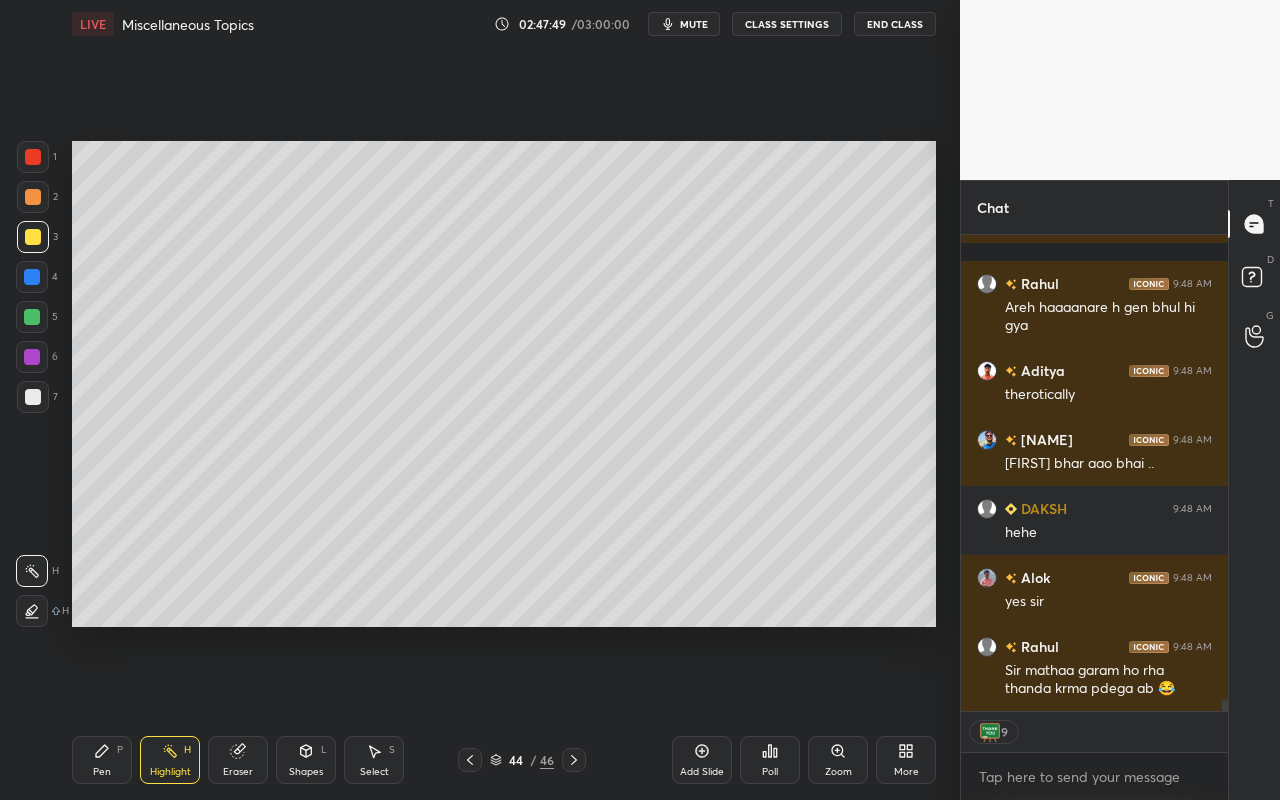 click on "More" at bounding box center [906, 760] 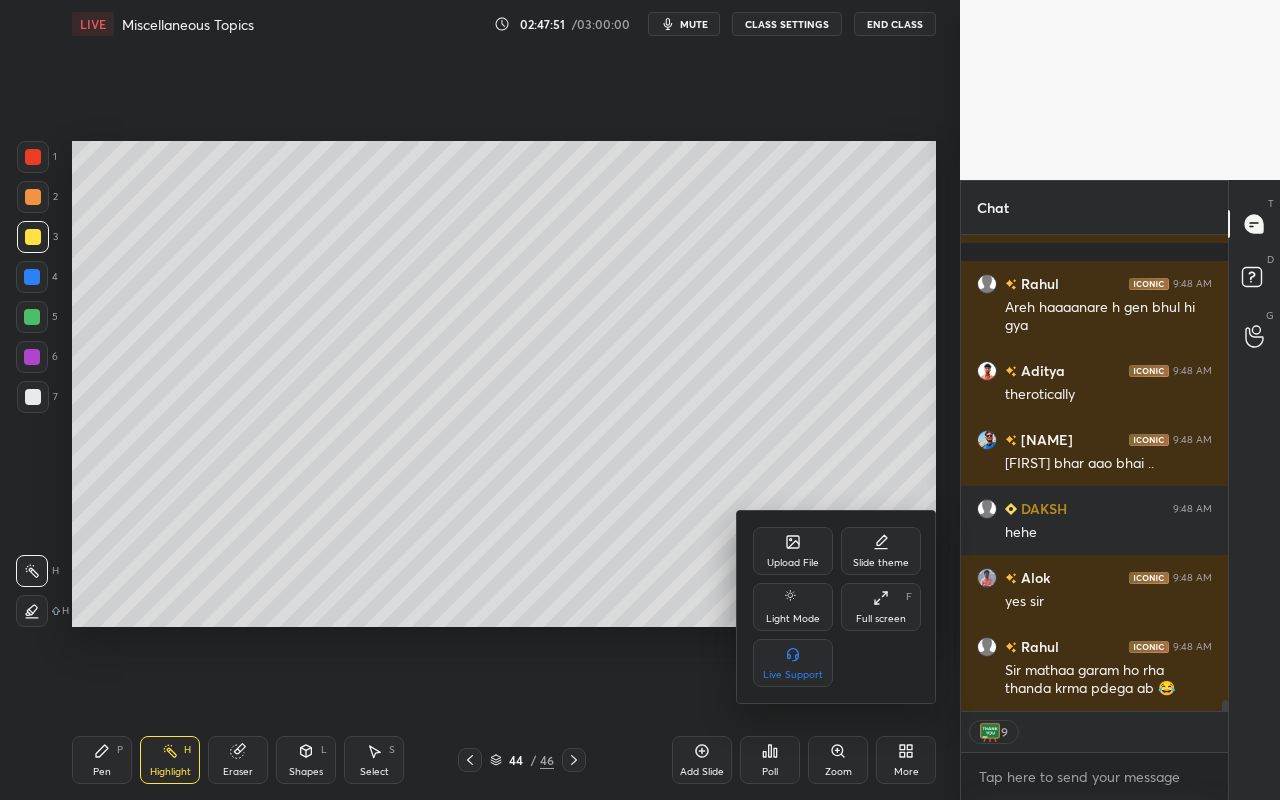 click at bounding box center [640, 400] 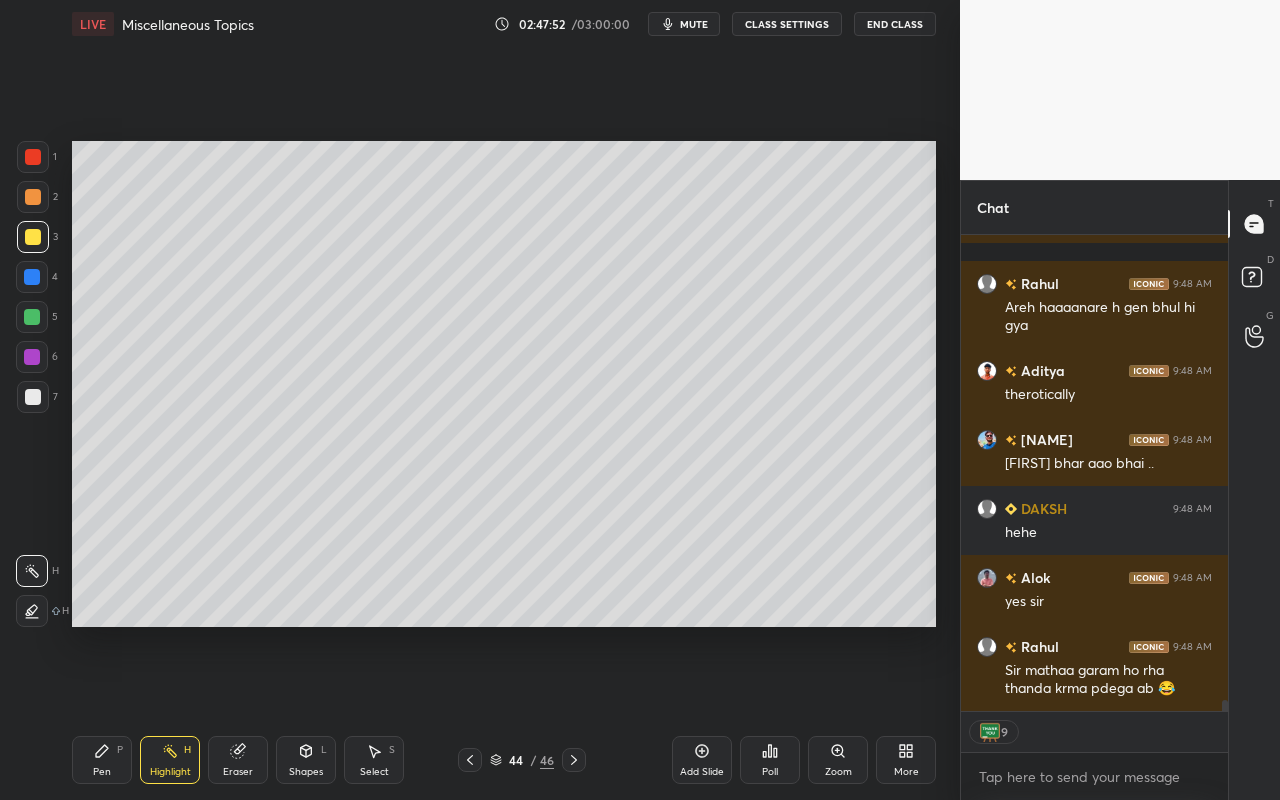 click on "Poll" at bounding box center (770, 760) 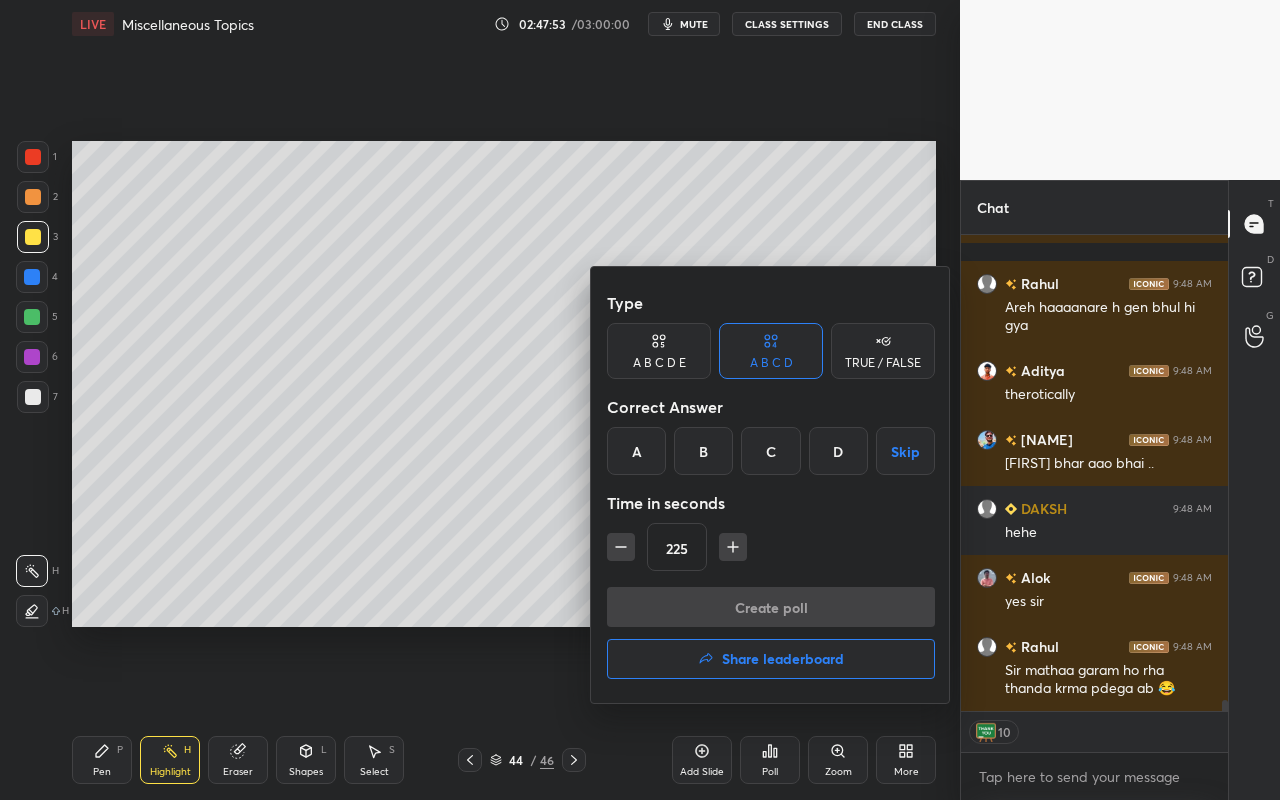 click on "Share leaderboard" at bounding box center [783, 659] 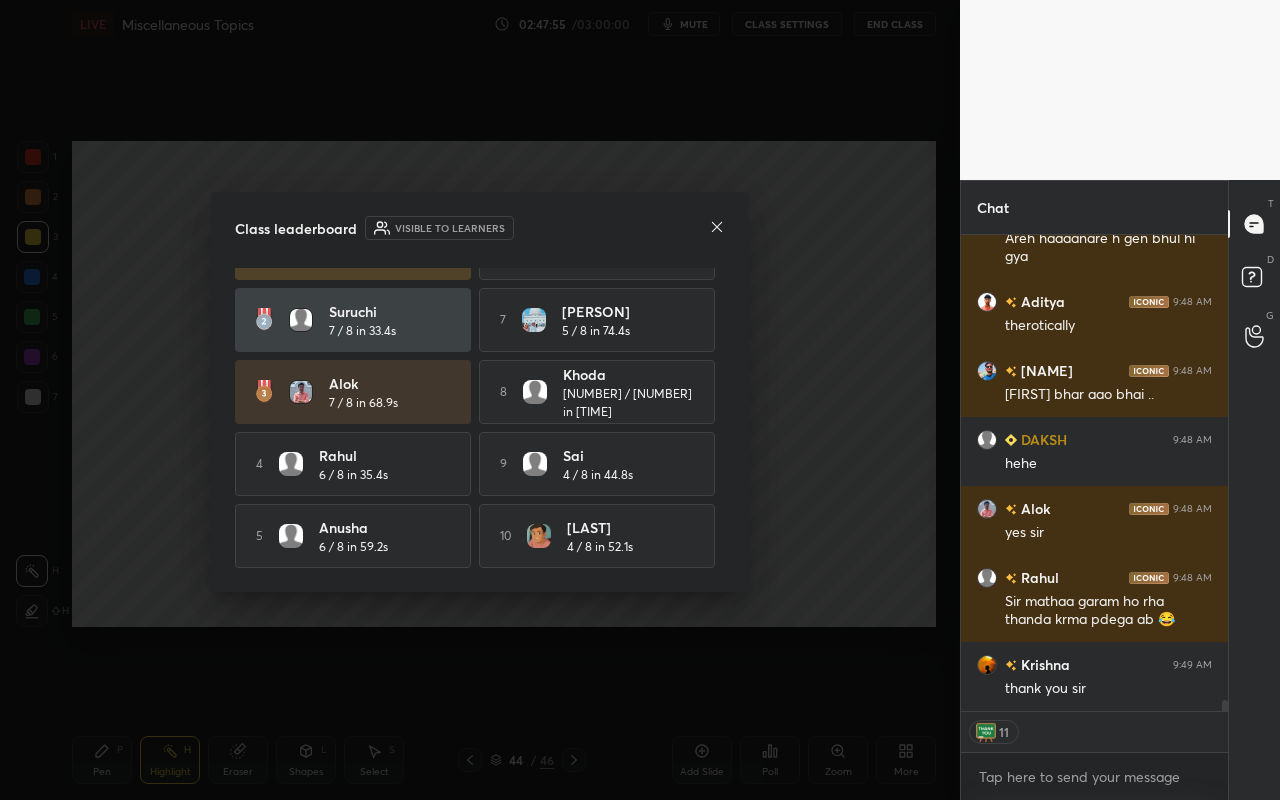 scroll, scrollTop: 0, scrollLeft: 0, axis: both 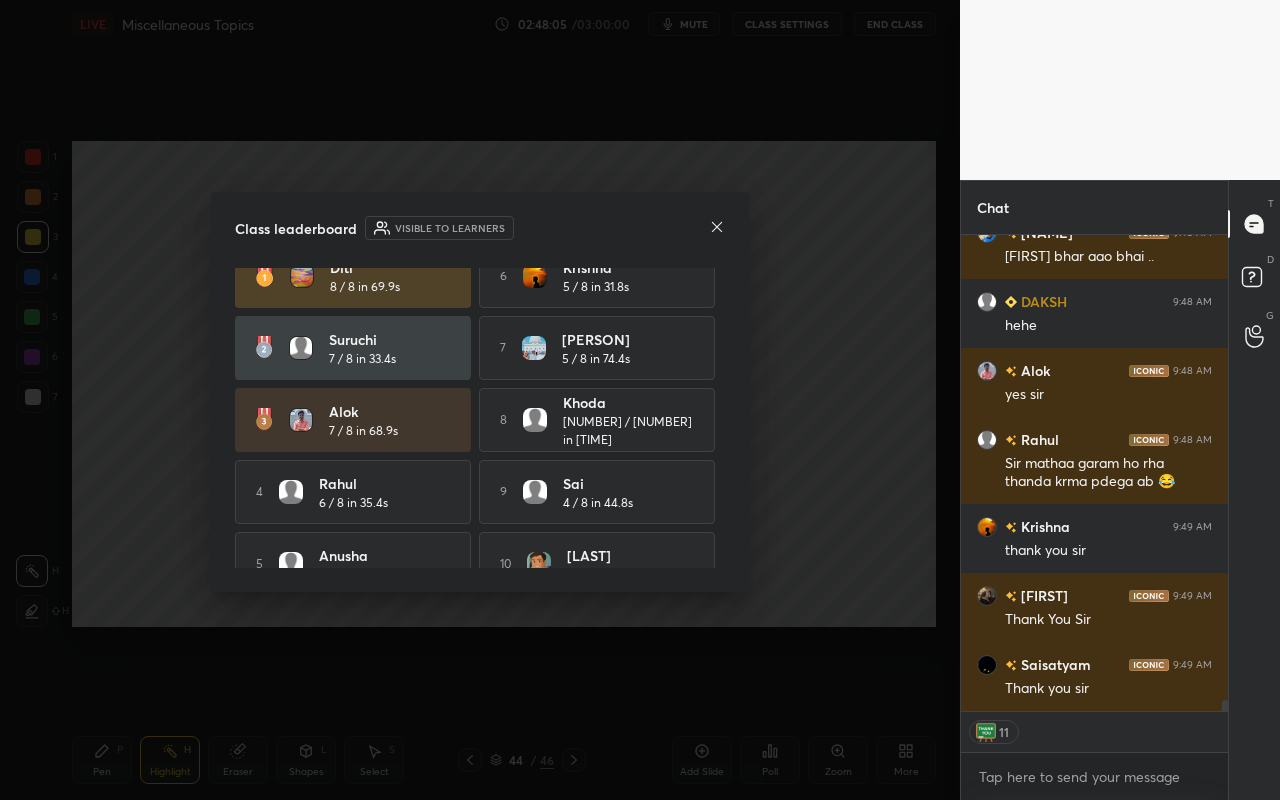 type on "x" 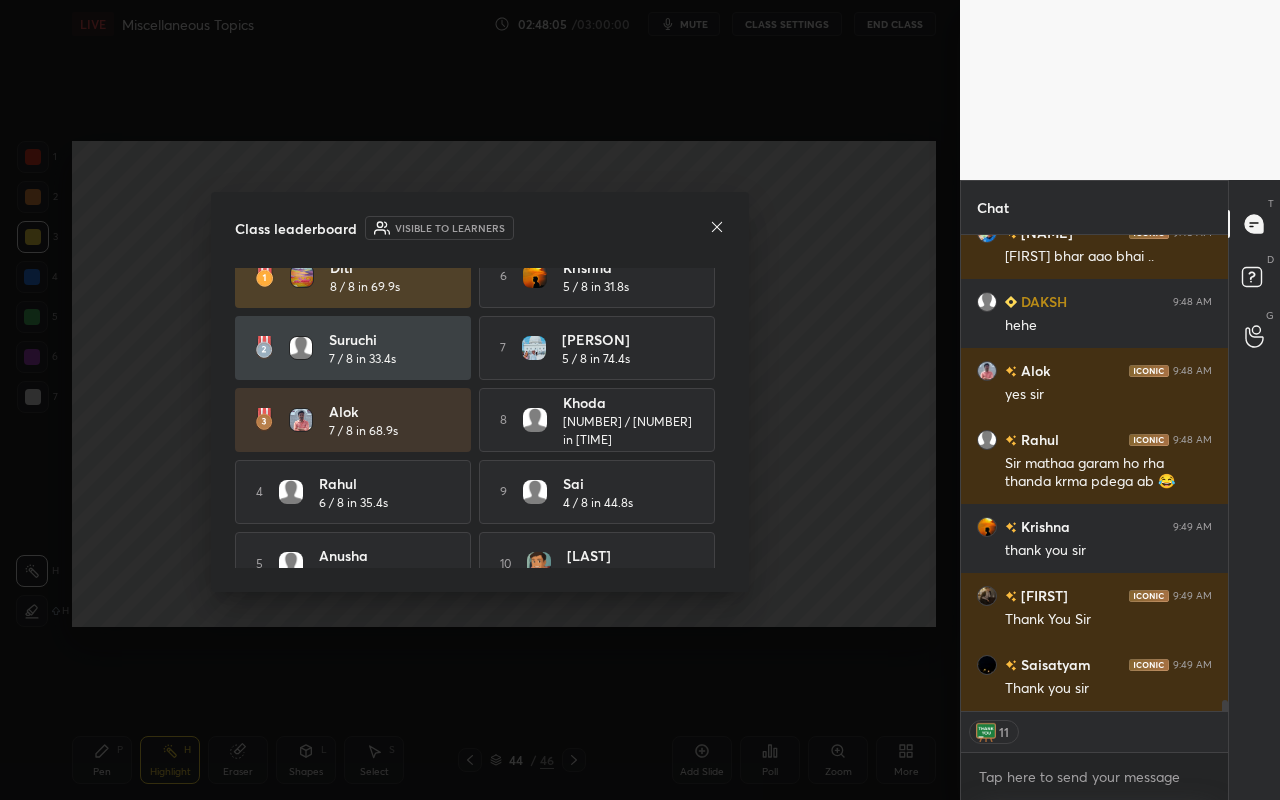scroll, scrollTop: 7, scrollLeft: 7, axis: both 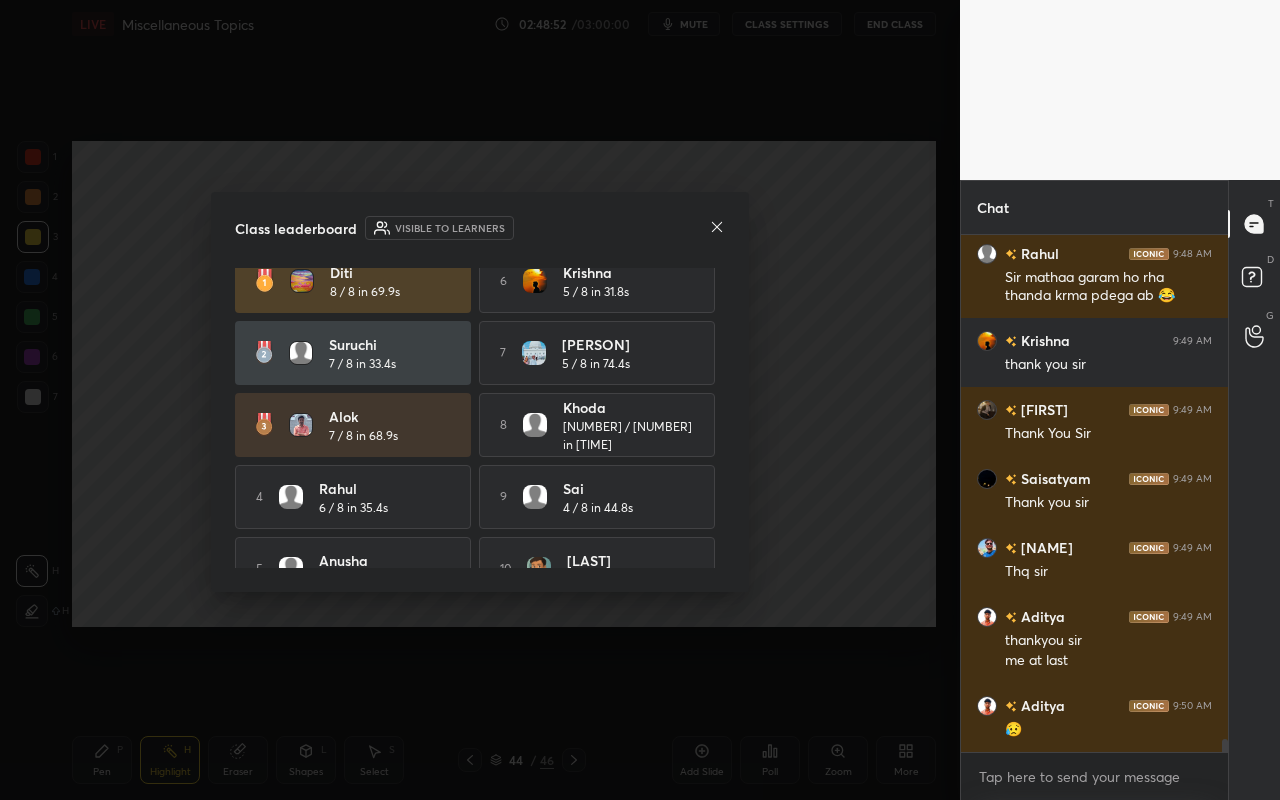 click 